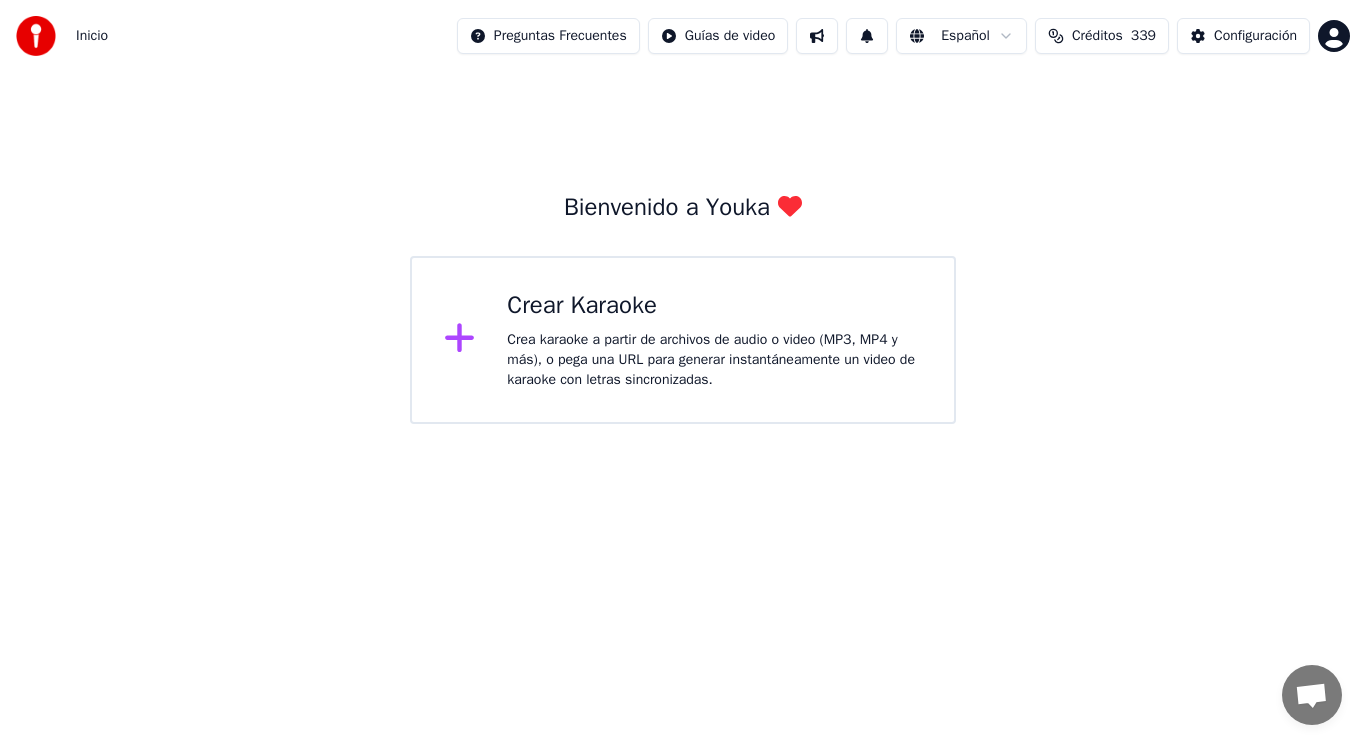 scroll, scrollTop: 0, scrollLeft: 0, axis: both 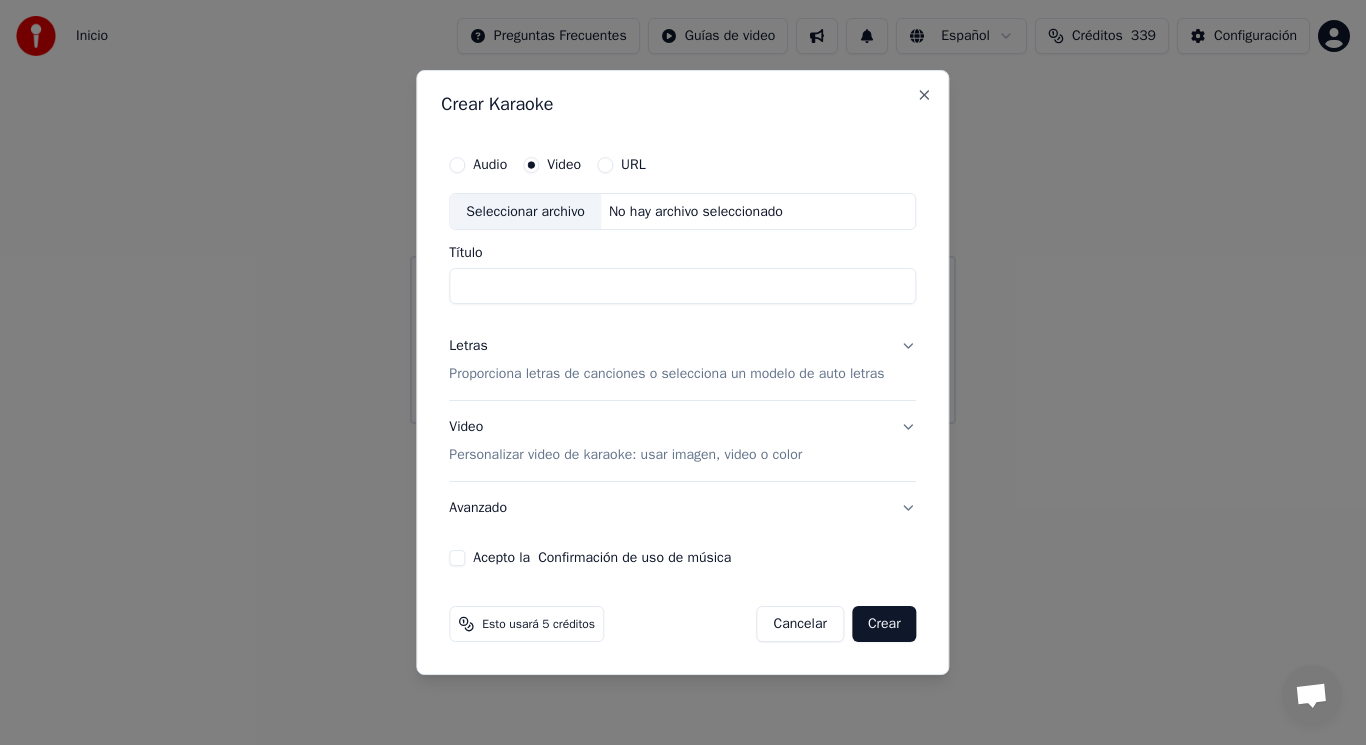 click on "Seleccionar archivo" at bounding box center (525, 212) 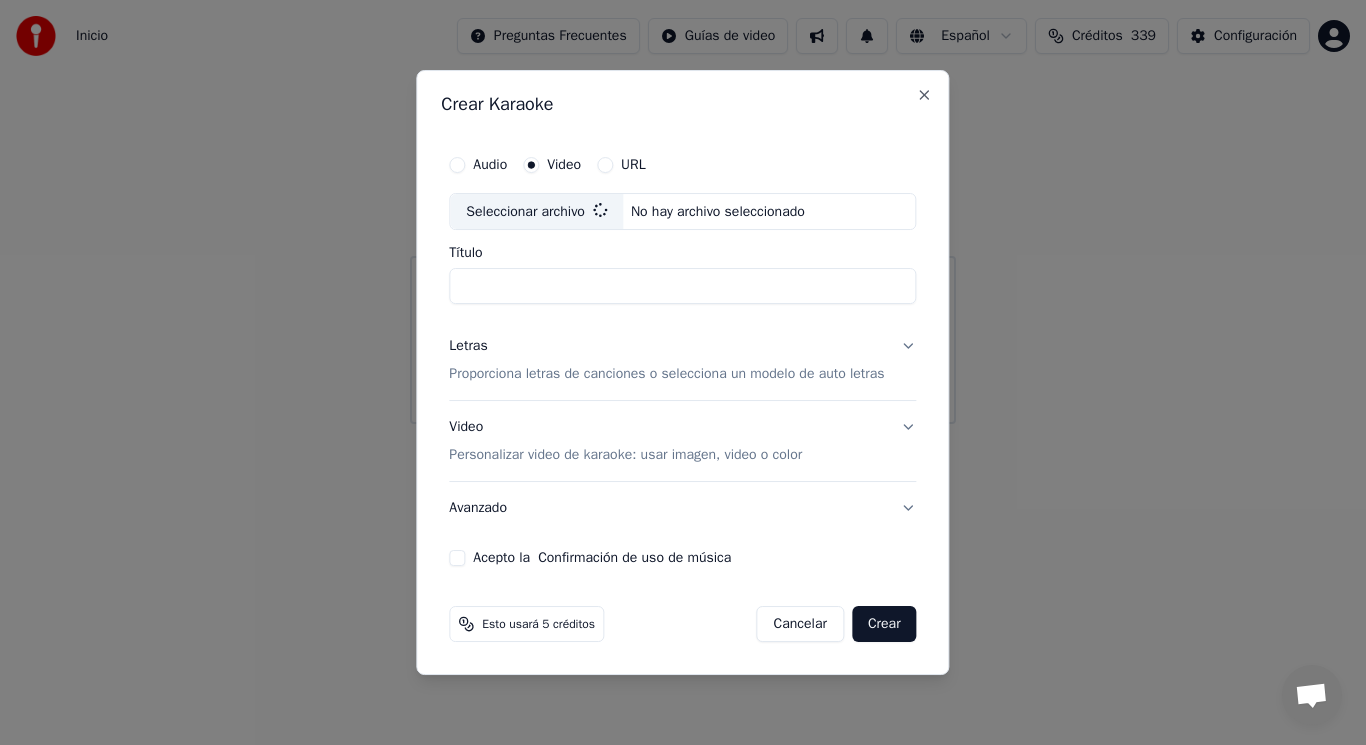 type on "**********" 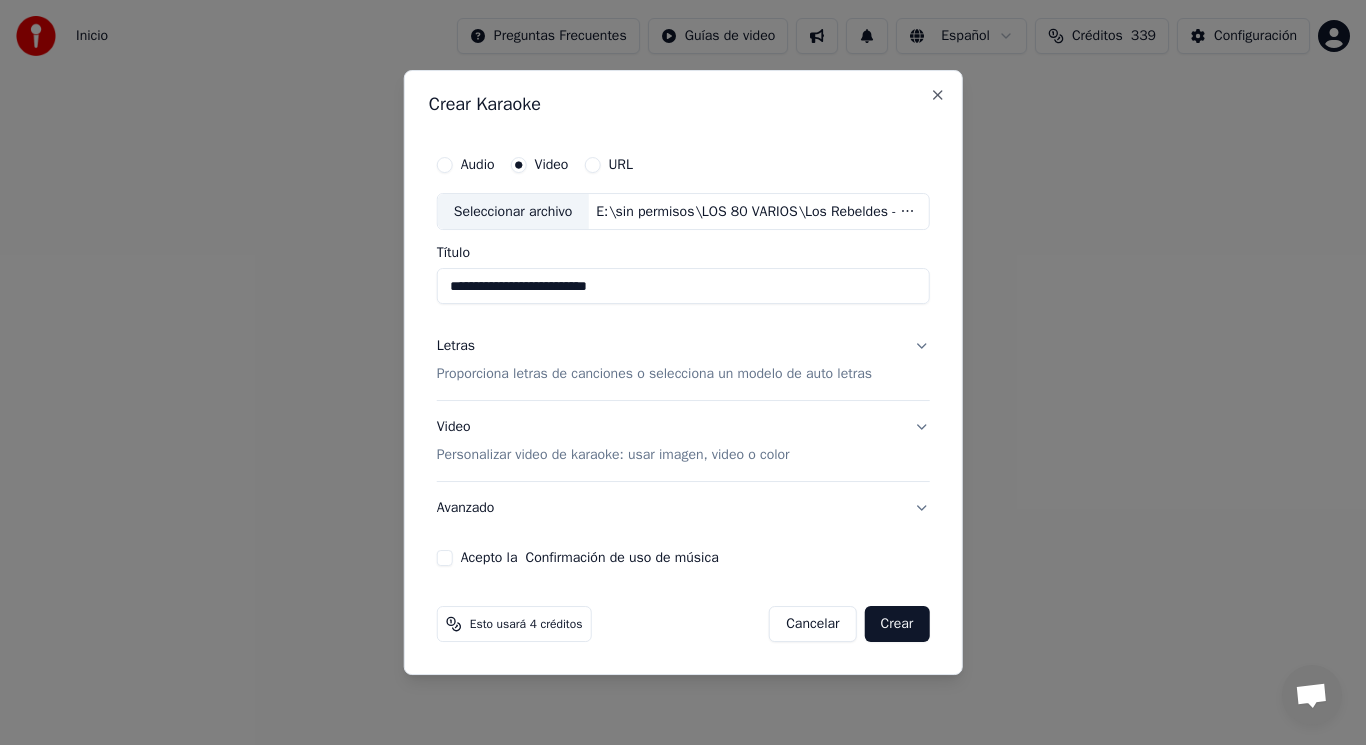 click on "Letras Proporciona letras de canciones o selecciona un modelo de auto letras" at bounding box center [683, 361] 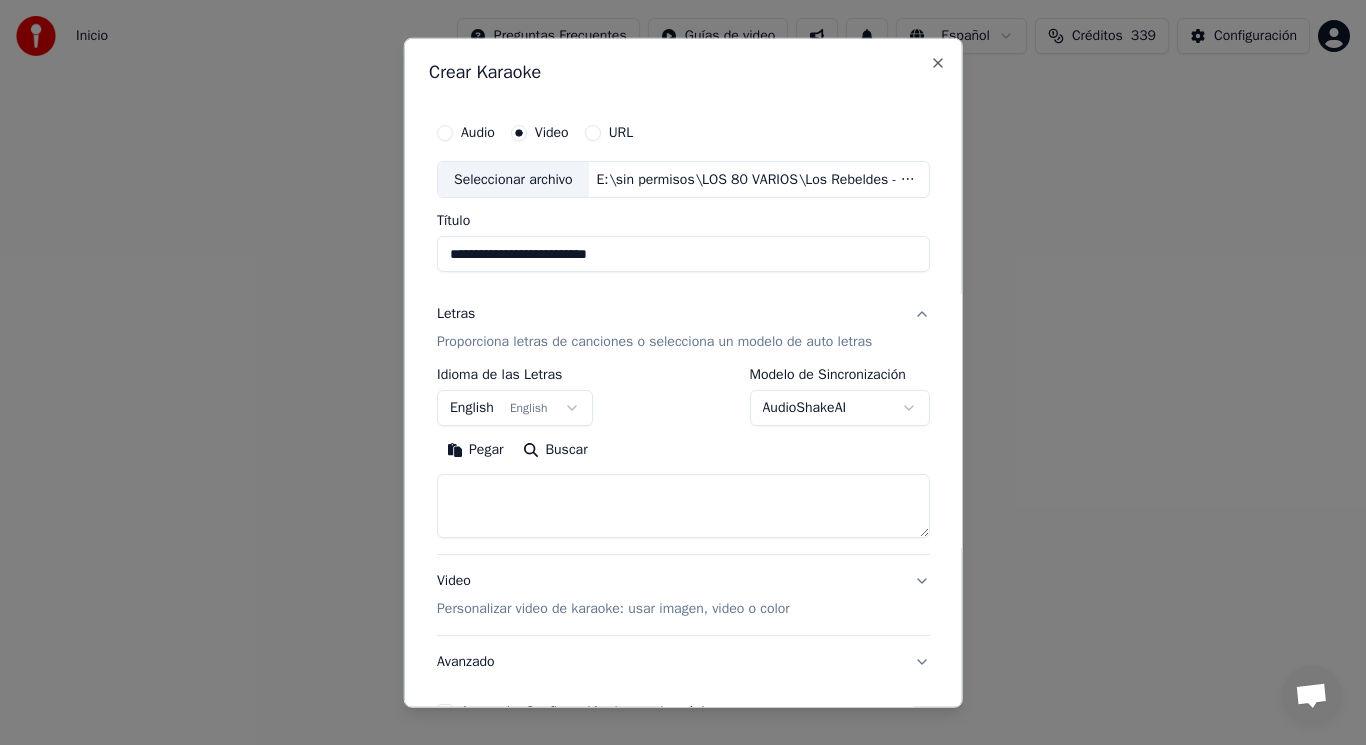 click on "English English" at bounding box center [515, 408] 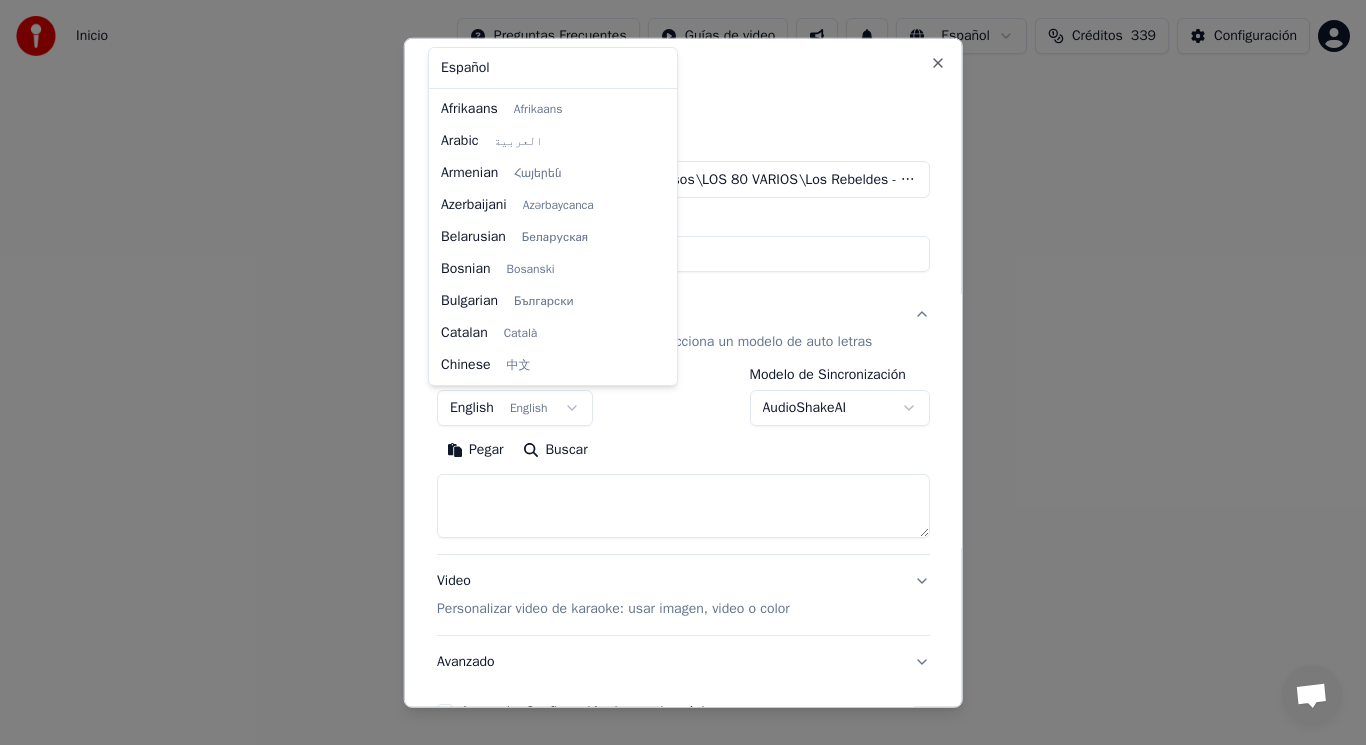 scroll, scrollTop: 160, scrollLeft: 0, axis: vertical 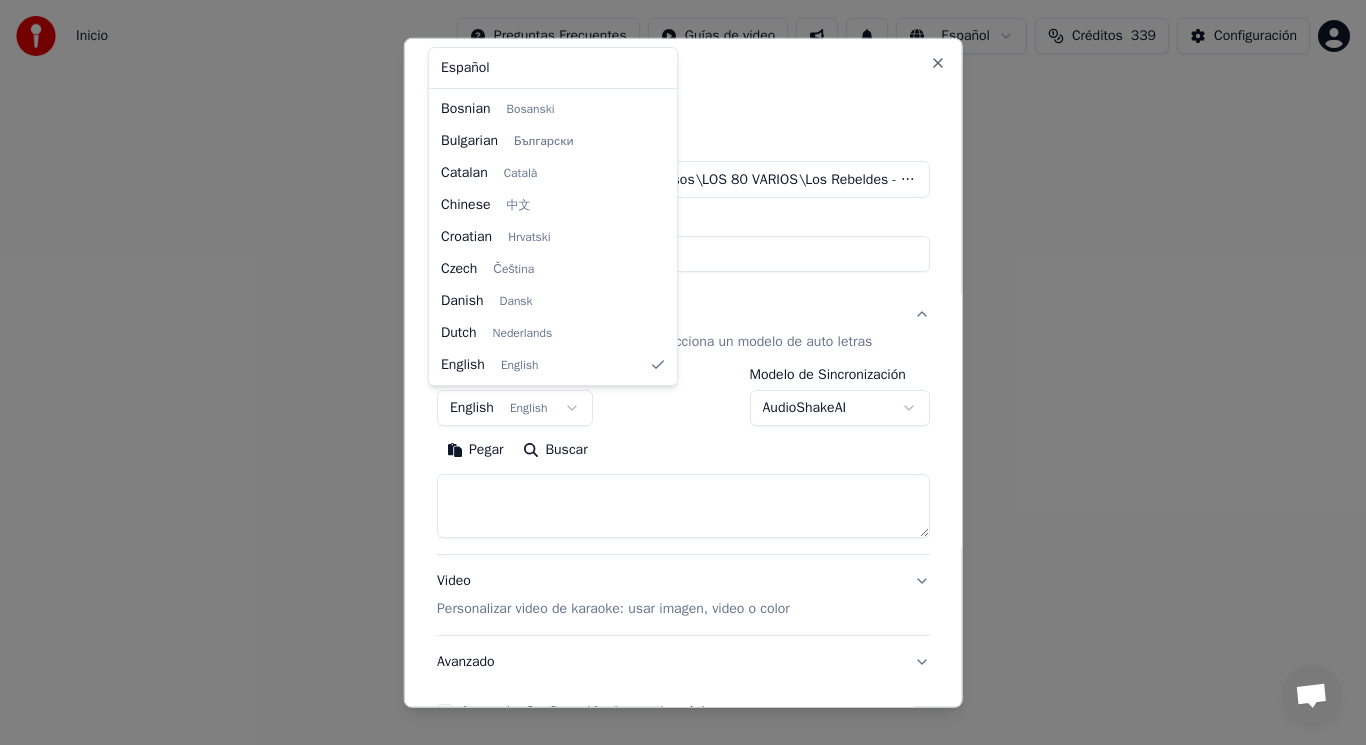 select on "**" 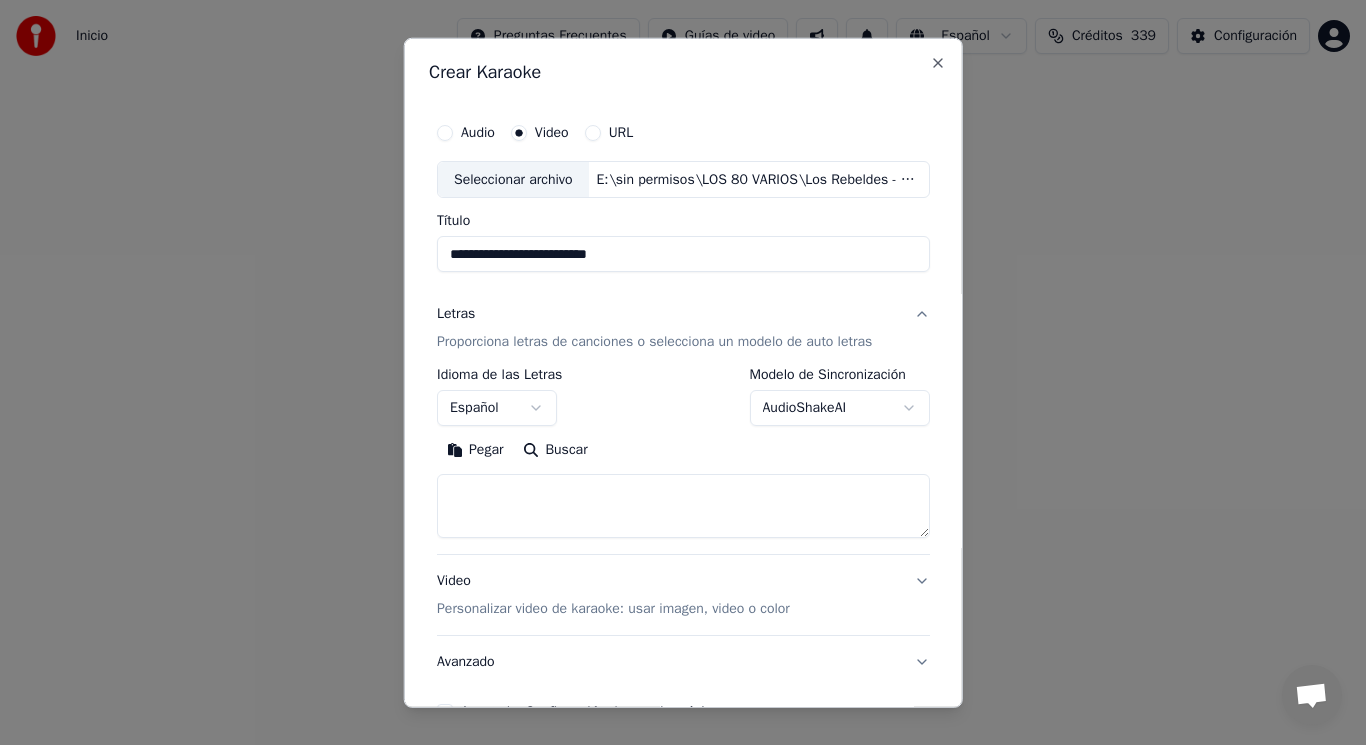 click at bounding box center [683, 506] 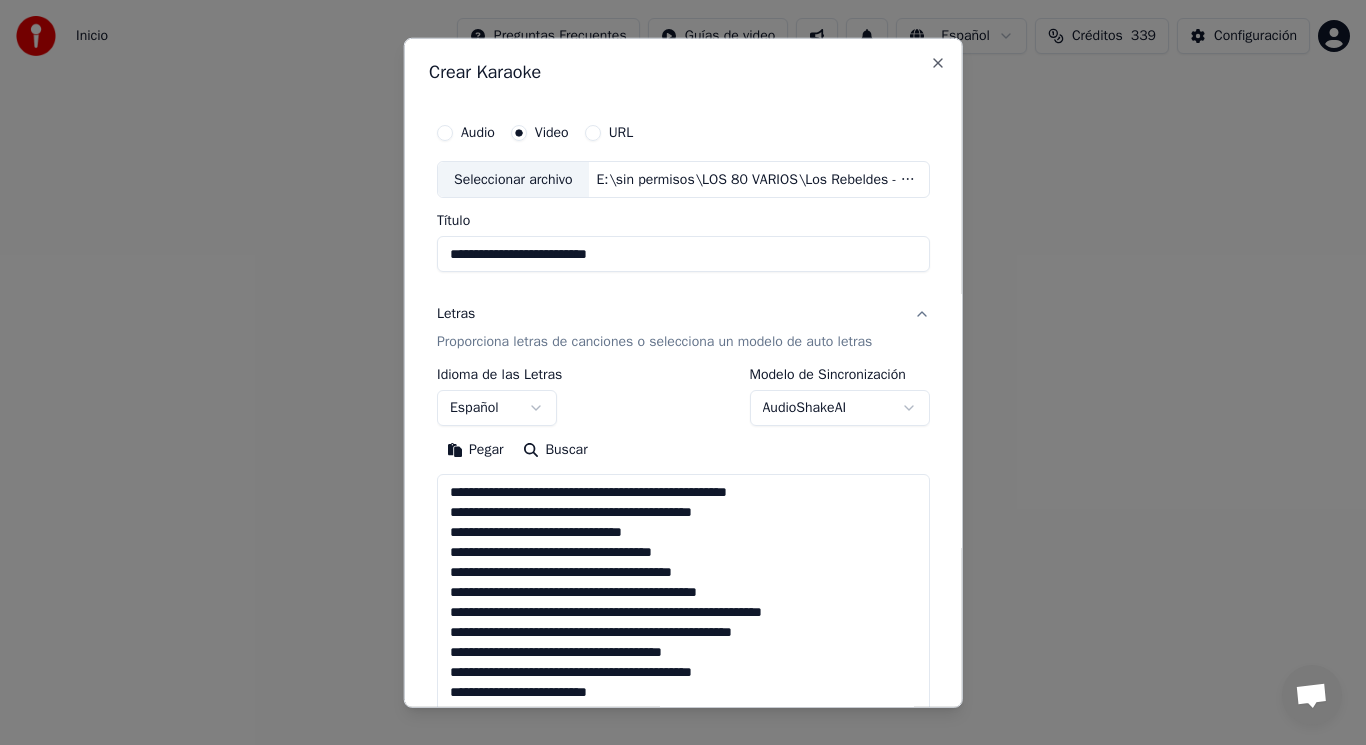scroll, scrollTop: 705, scrollLeft: 0, axis: vertical 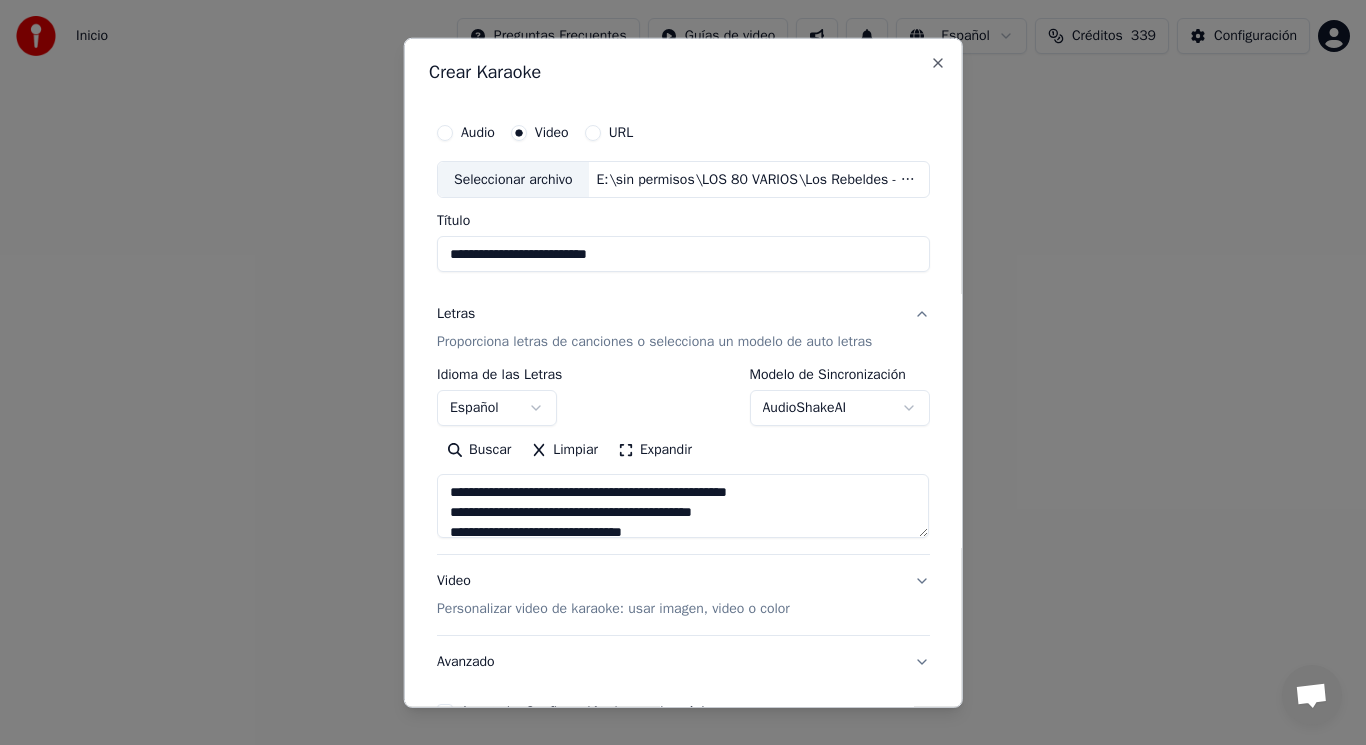 click at bounding box center [683, 506] 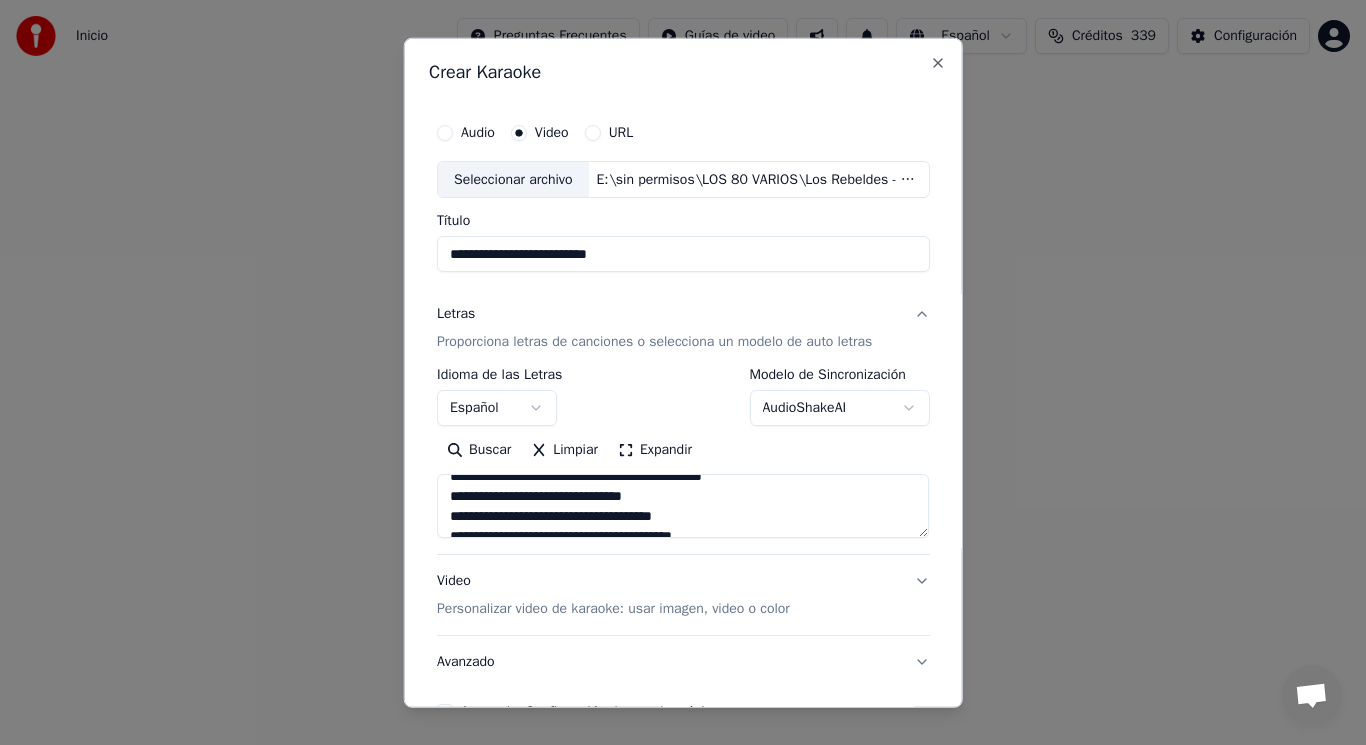 scroll, scrollTop: 40, scrollLeft: 0, axis: vertical 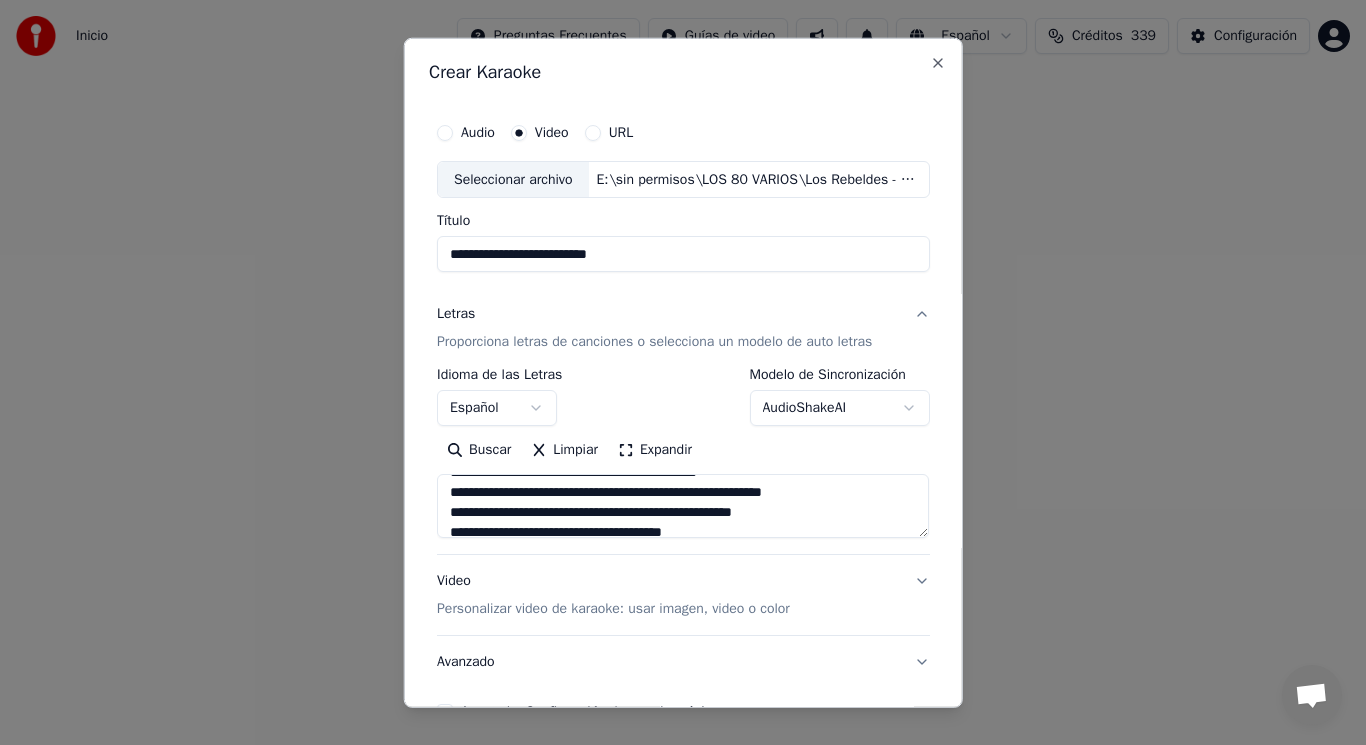 click at bounding box center (683, 506) 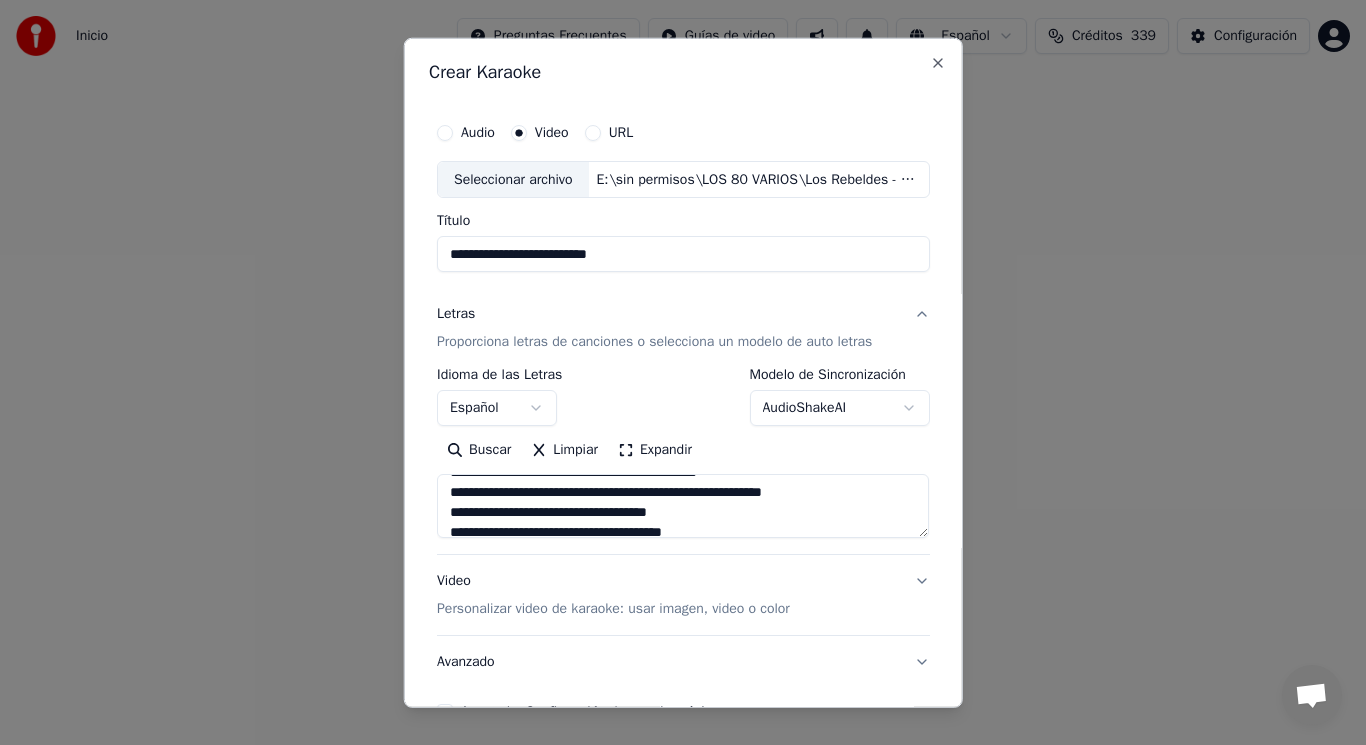 scroll, scrollTop: 160, scrollLeft: 0, axis: vertical 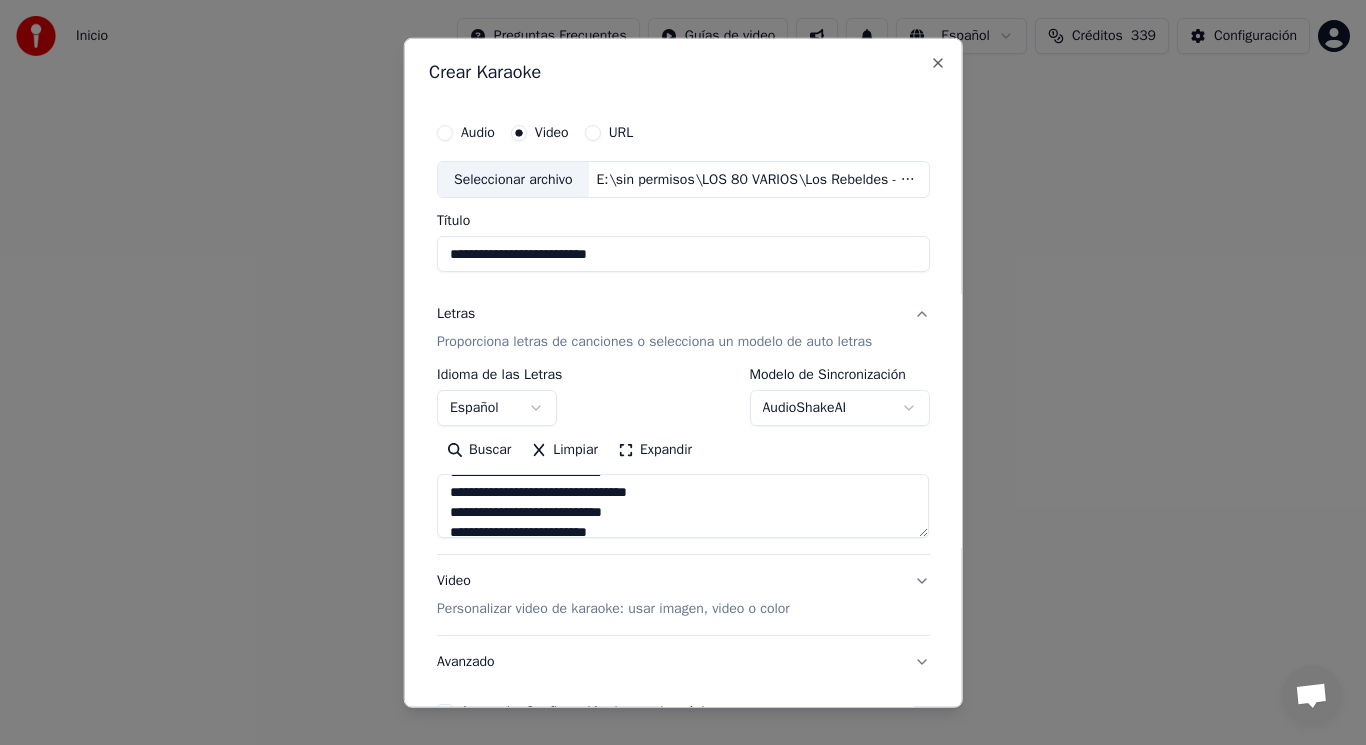 click at bounding box center (683, 506) 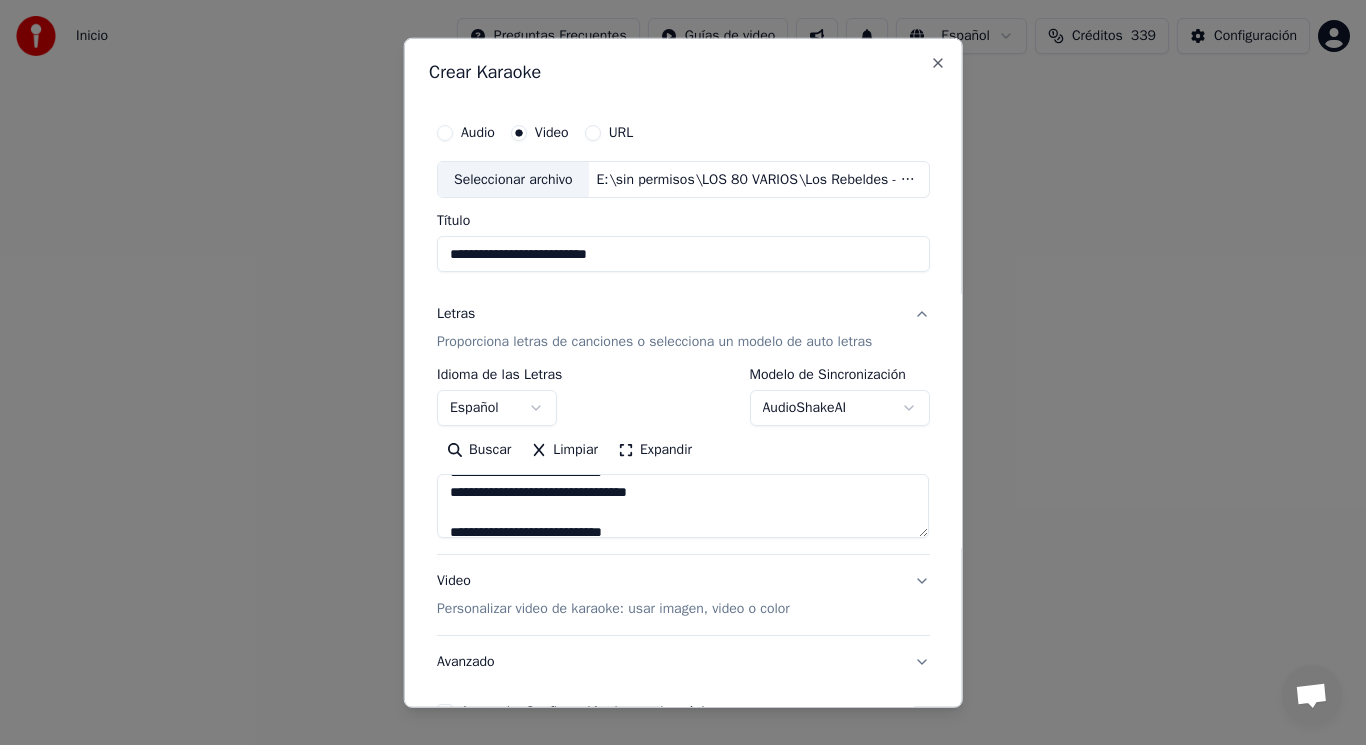scroll, scrollTop: 268, scrollLeft: 0, axis: vertical 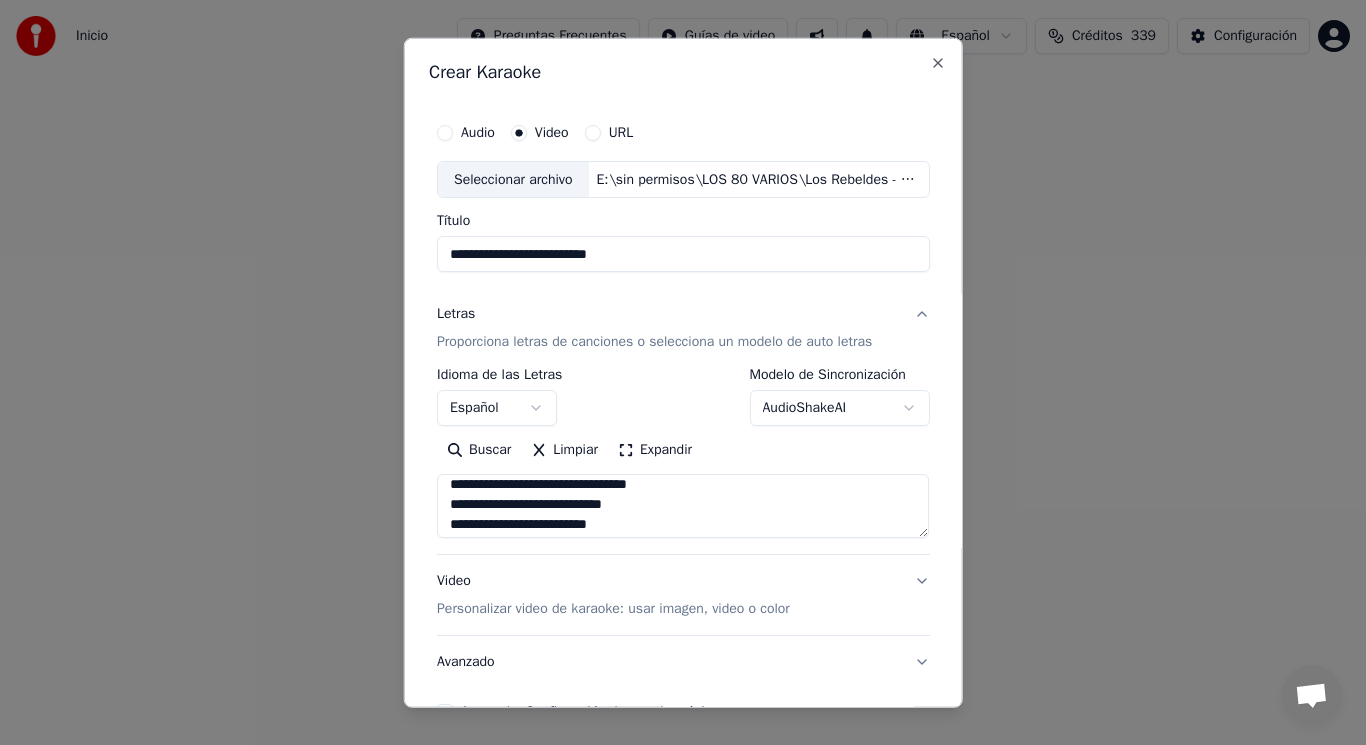 click at bounding box center (683, 506) 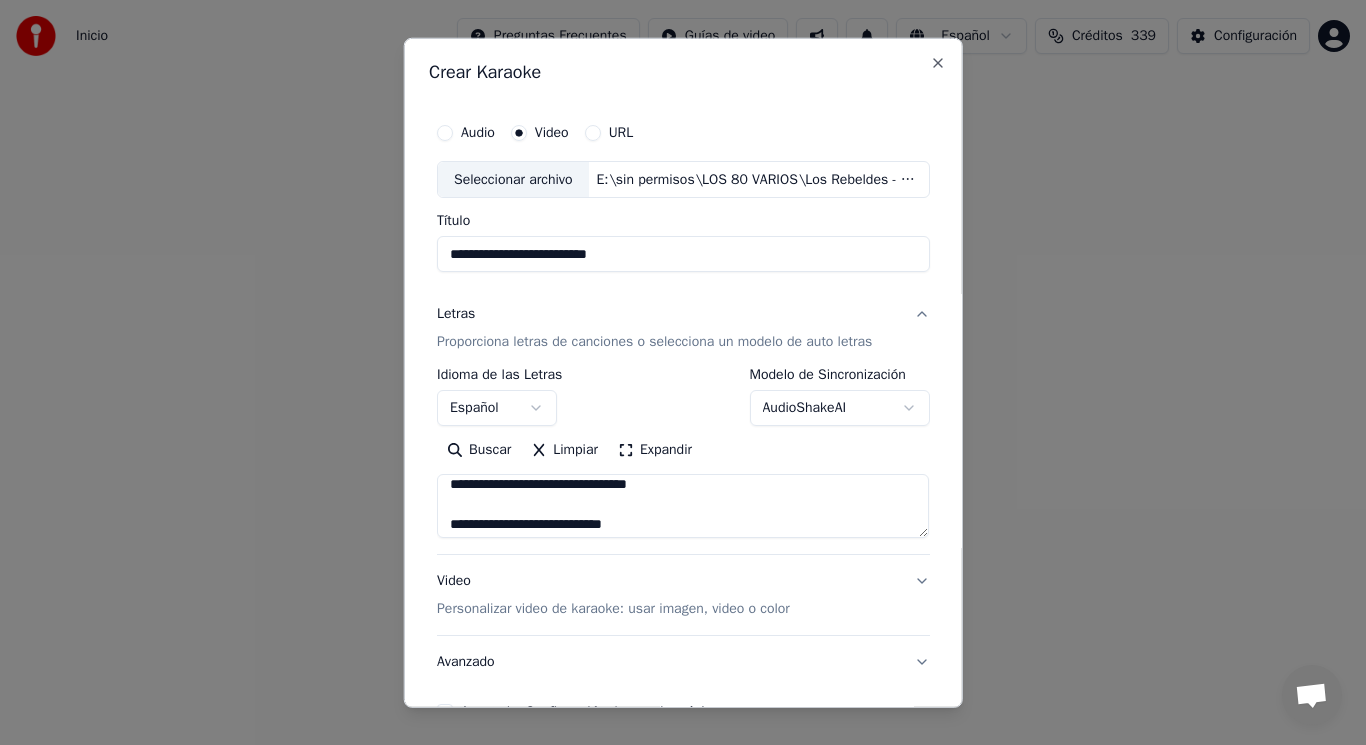 scroll, scrollTop: 607, scrollLeft: 0, axis: vertical 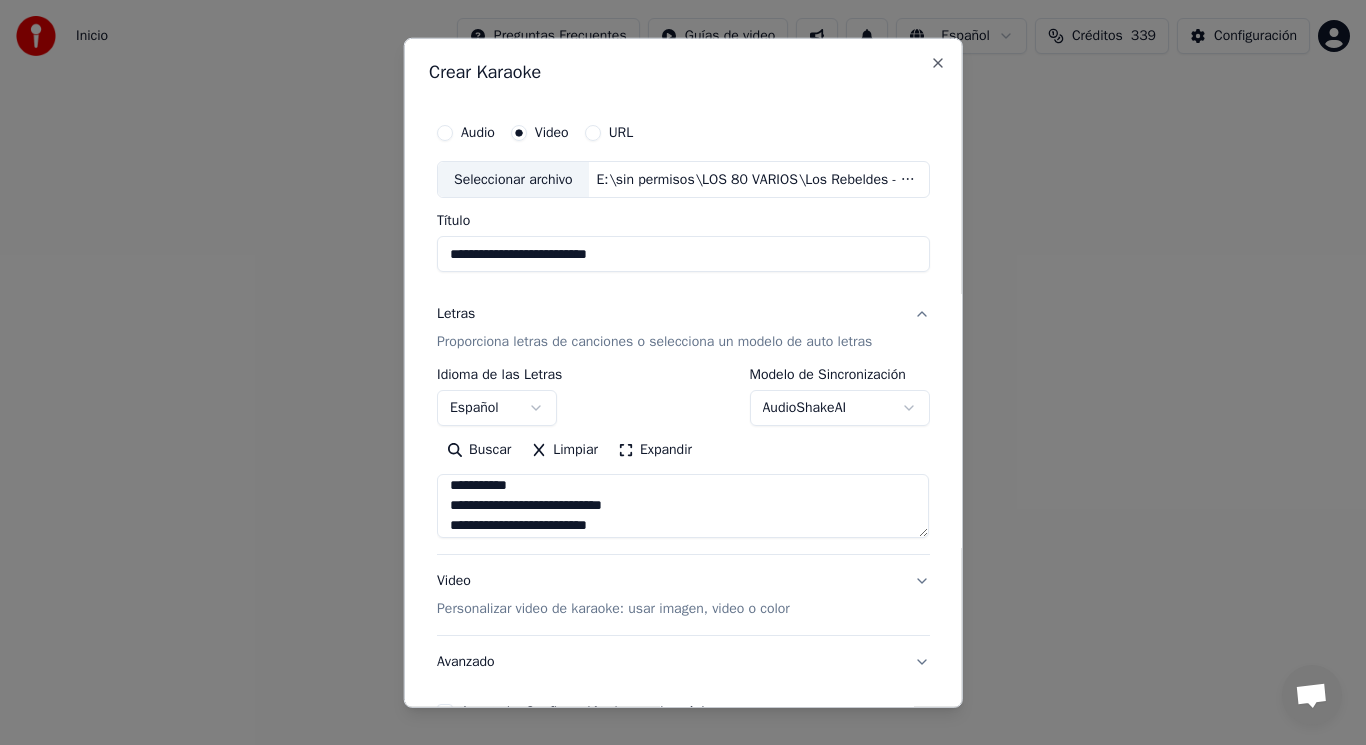 click at bounding box center [683, 506] 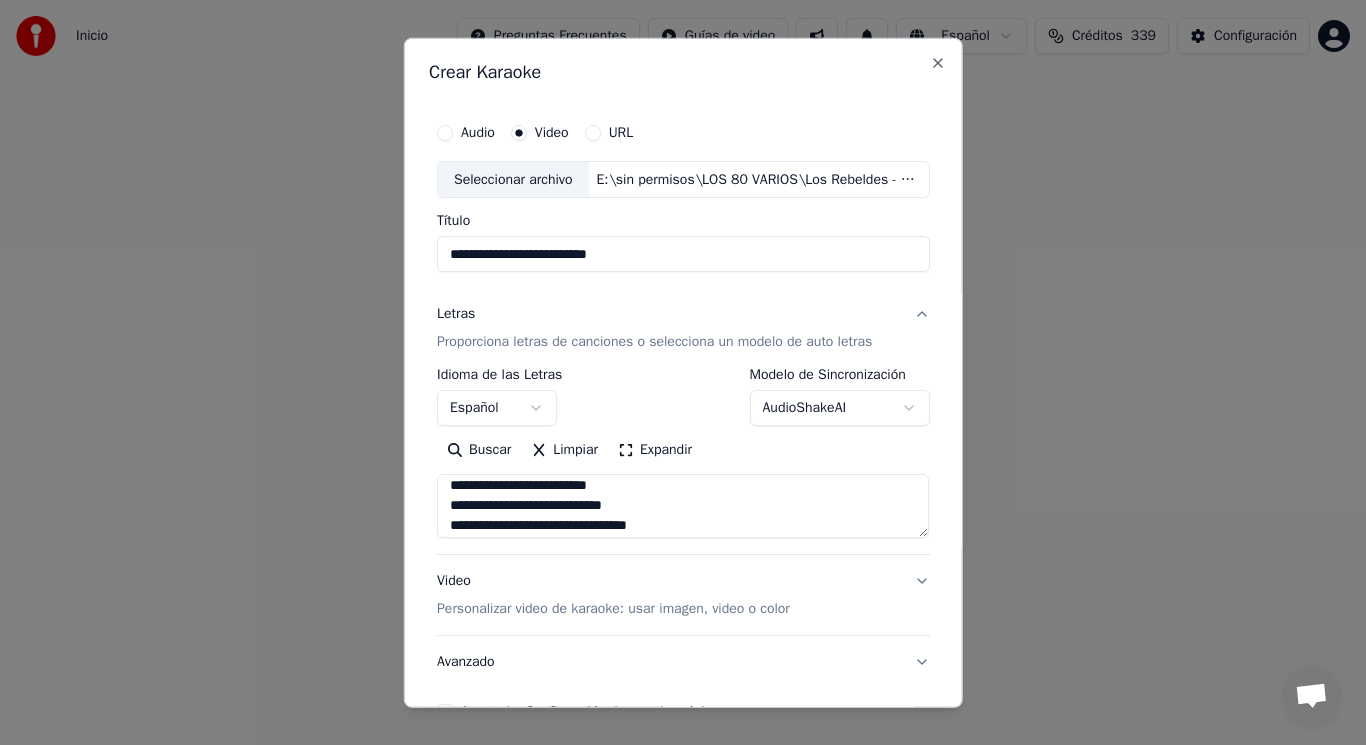 scroll, scrollTop: 247, scrollLeft: 0, axis: vertical 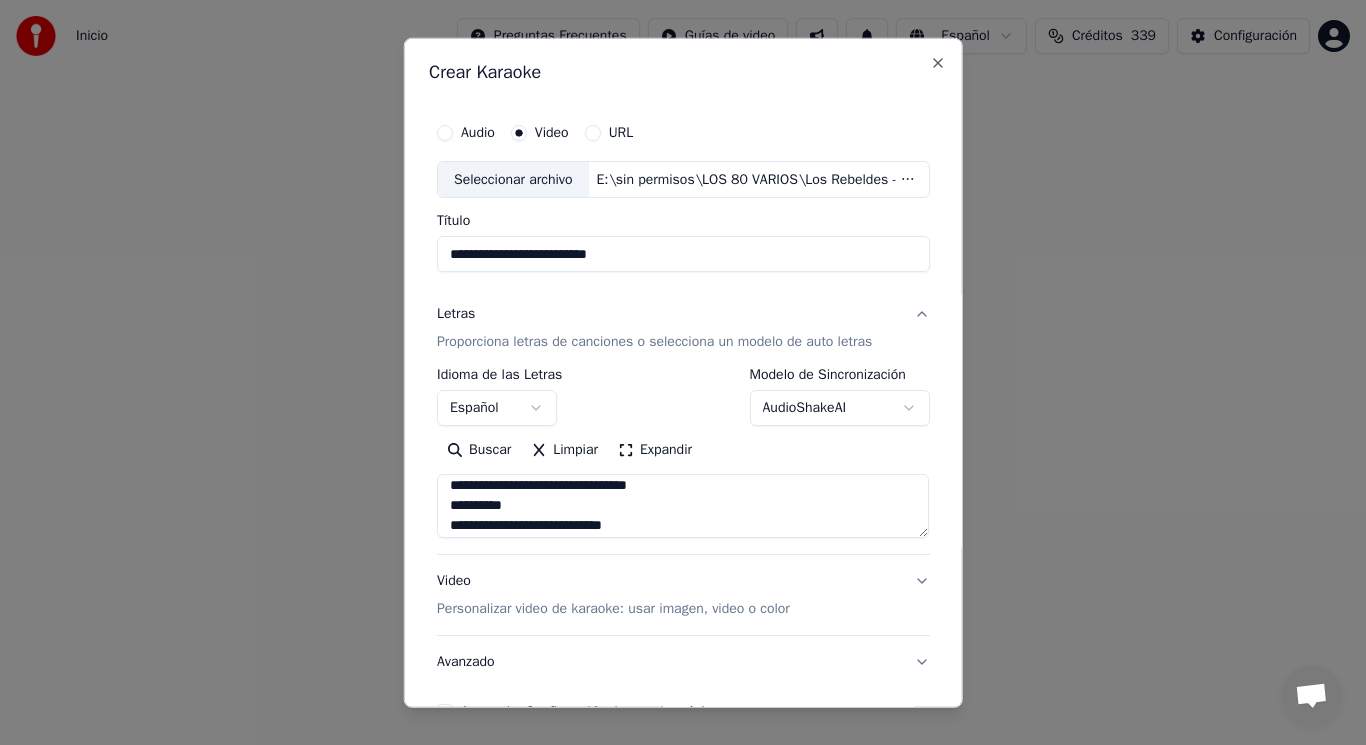 click at bounding box center (683, 506) 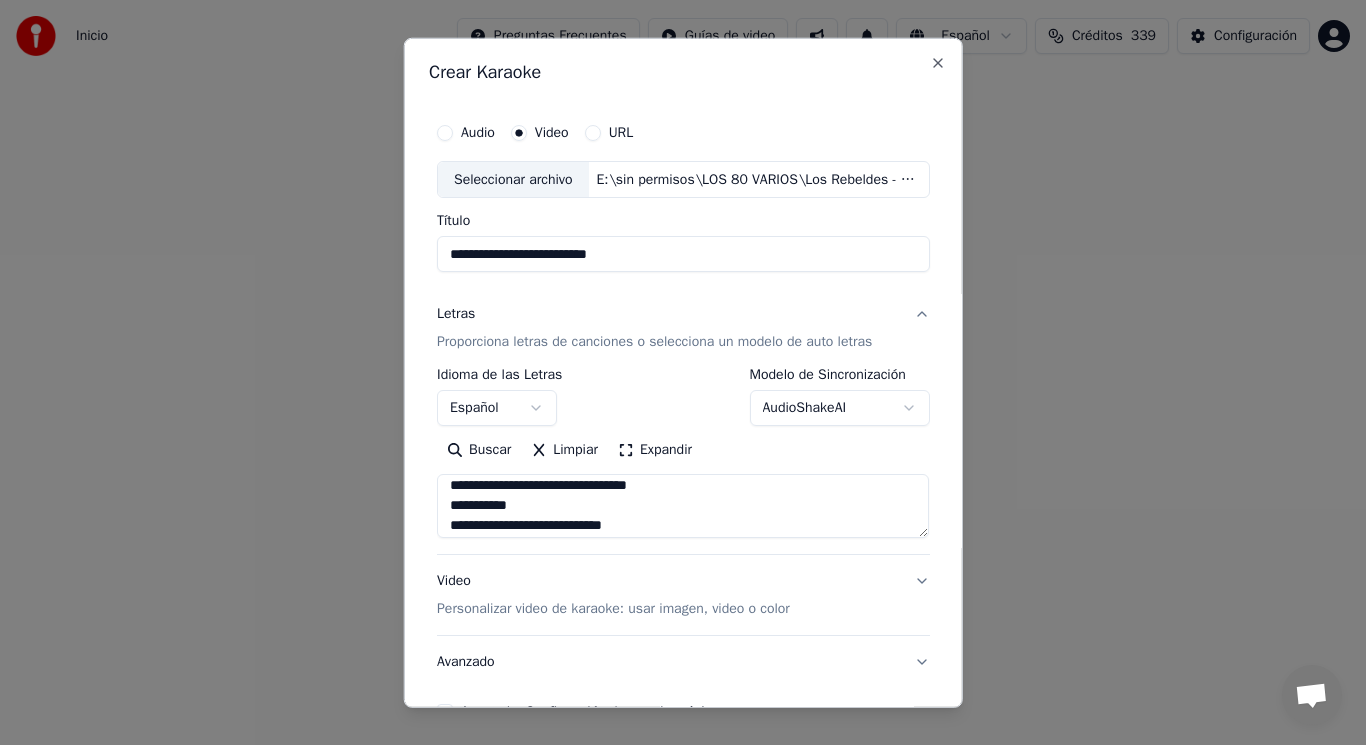 click at bounding box center [683, 506] 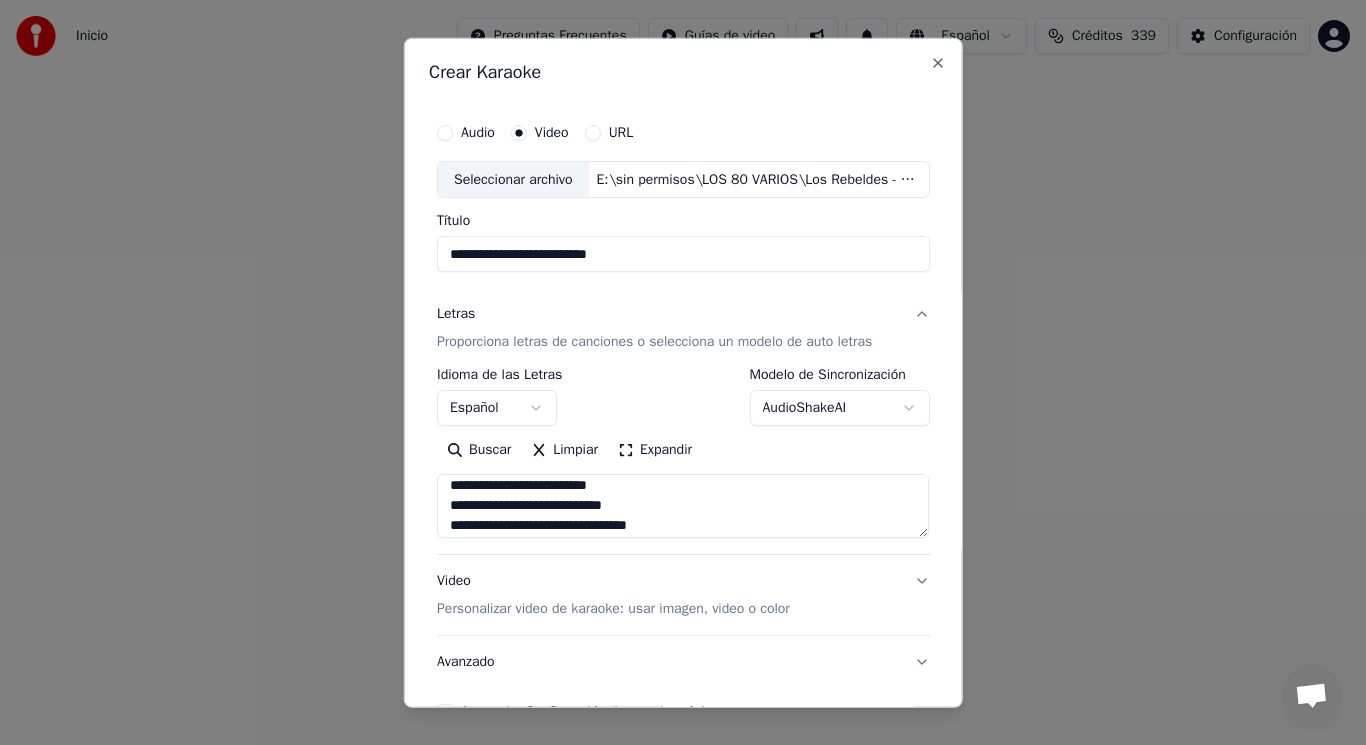 scroll, scrollTop: 727, scrollLeft: 0, axis: vertical 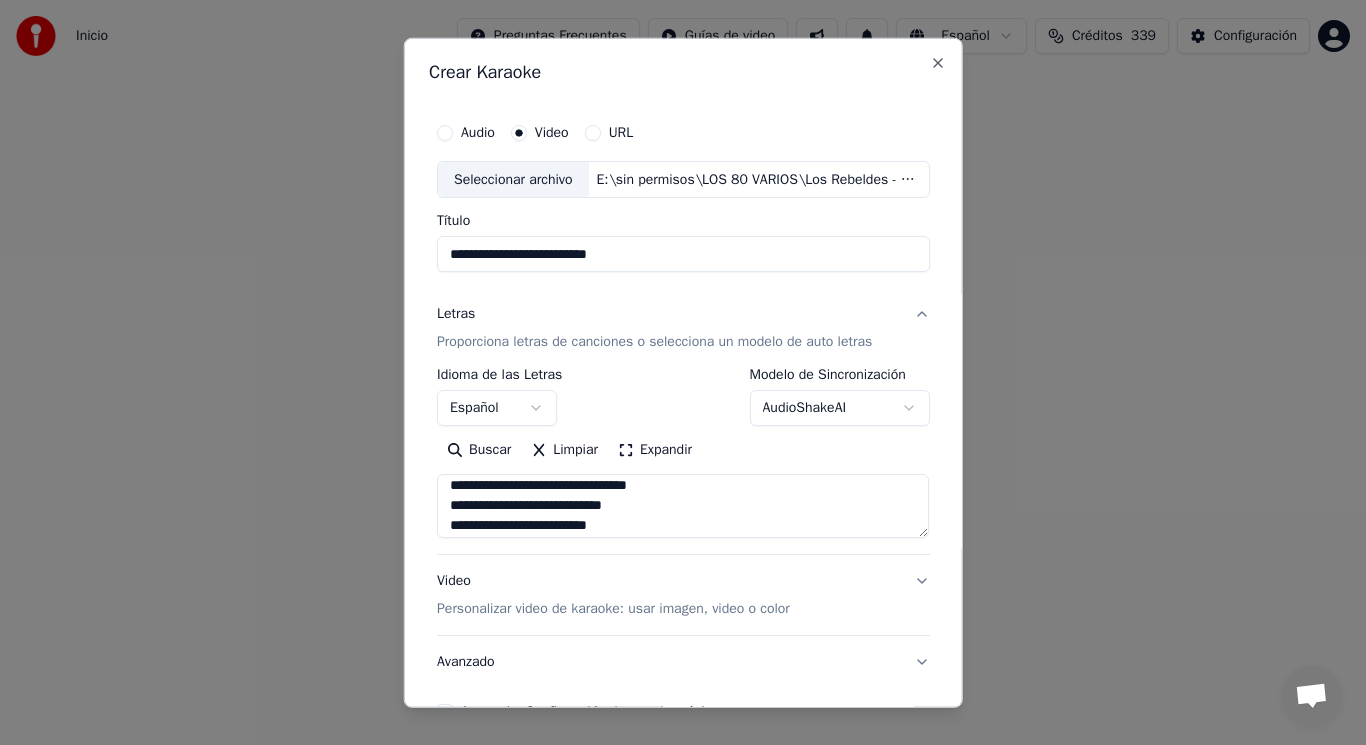 click at bounding box center (683, 506) 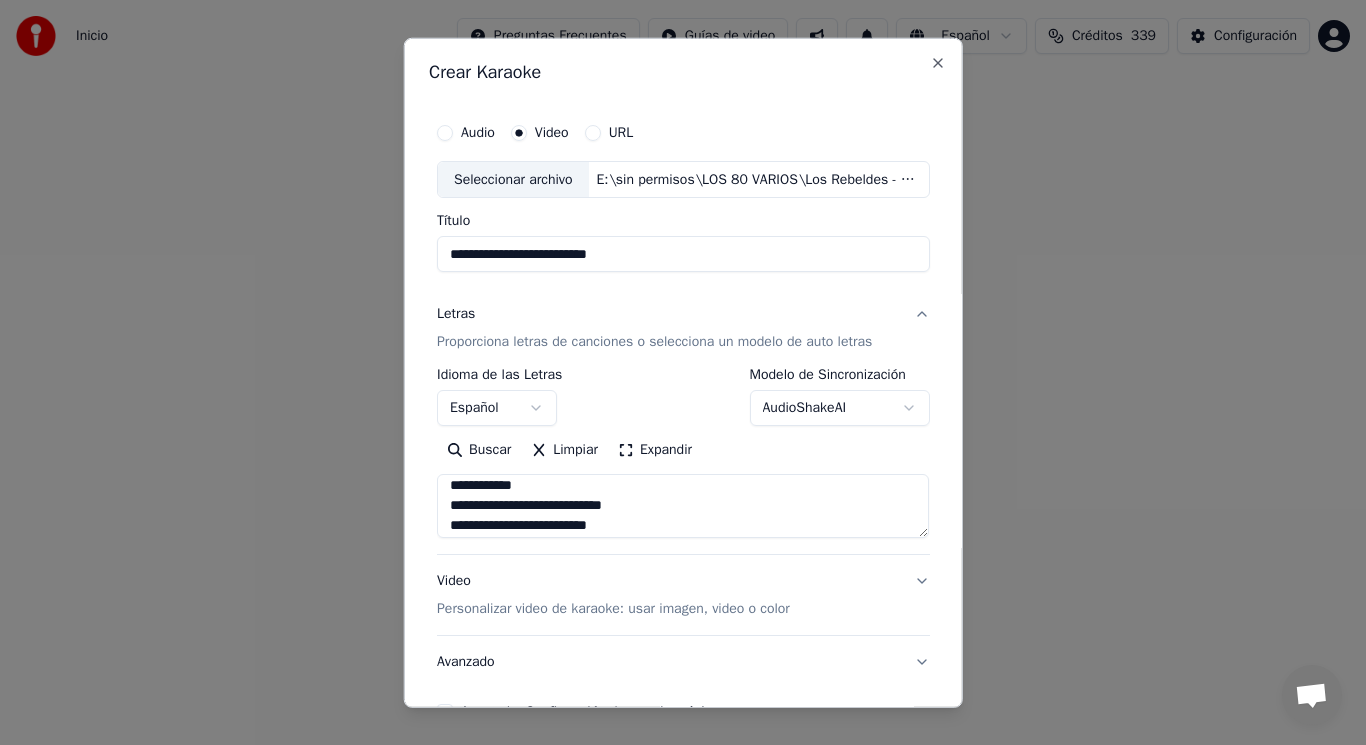 scroll, scrollTop: 773, scrollLeft: 0, axis: vertical 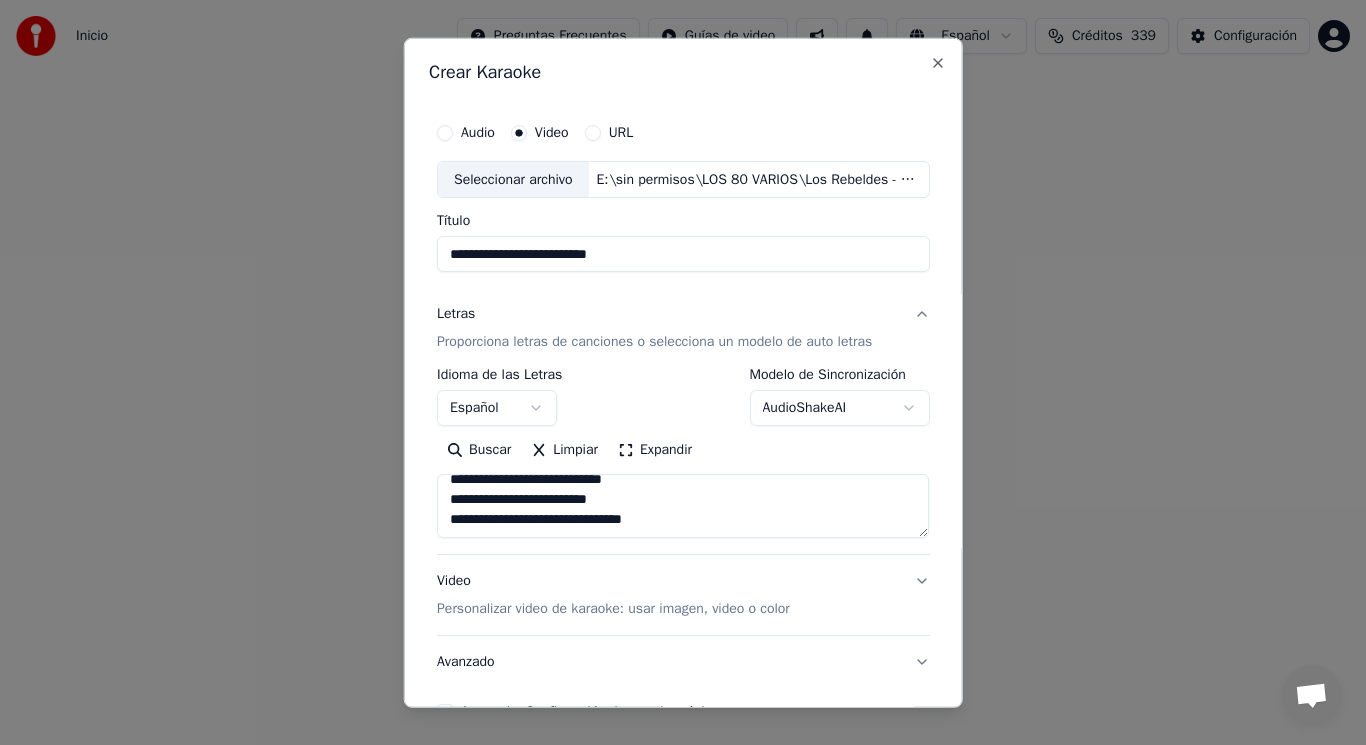type on "**********" 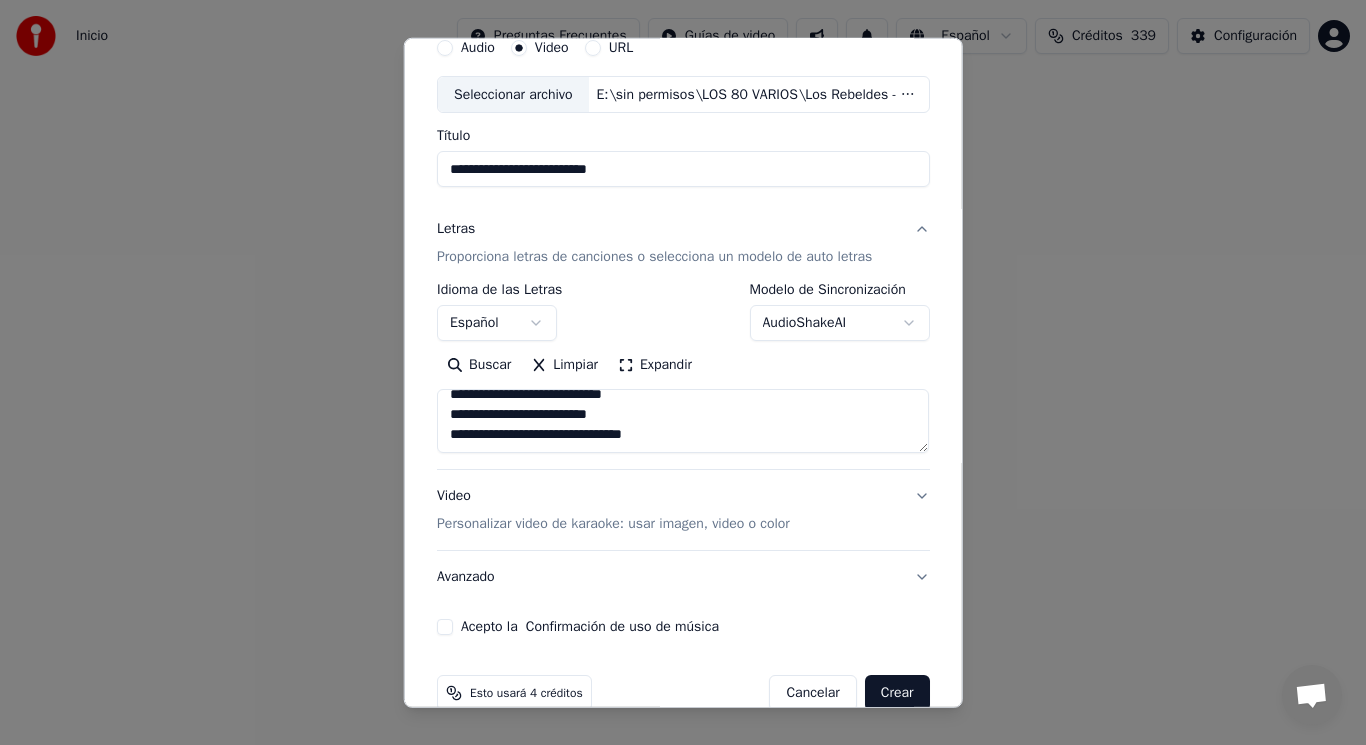 scroll, scrollTop: 121, scrollLeft: 0, axis: vertical 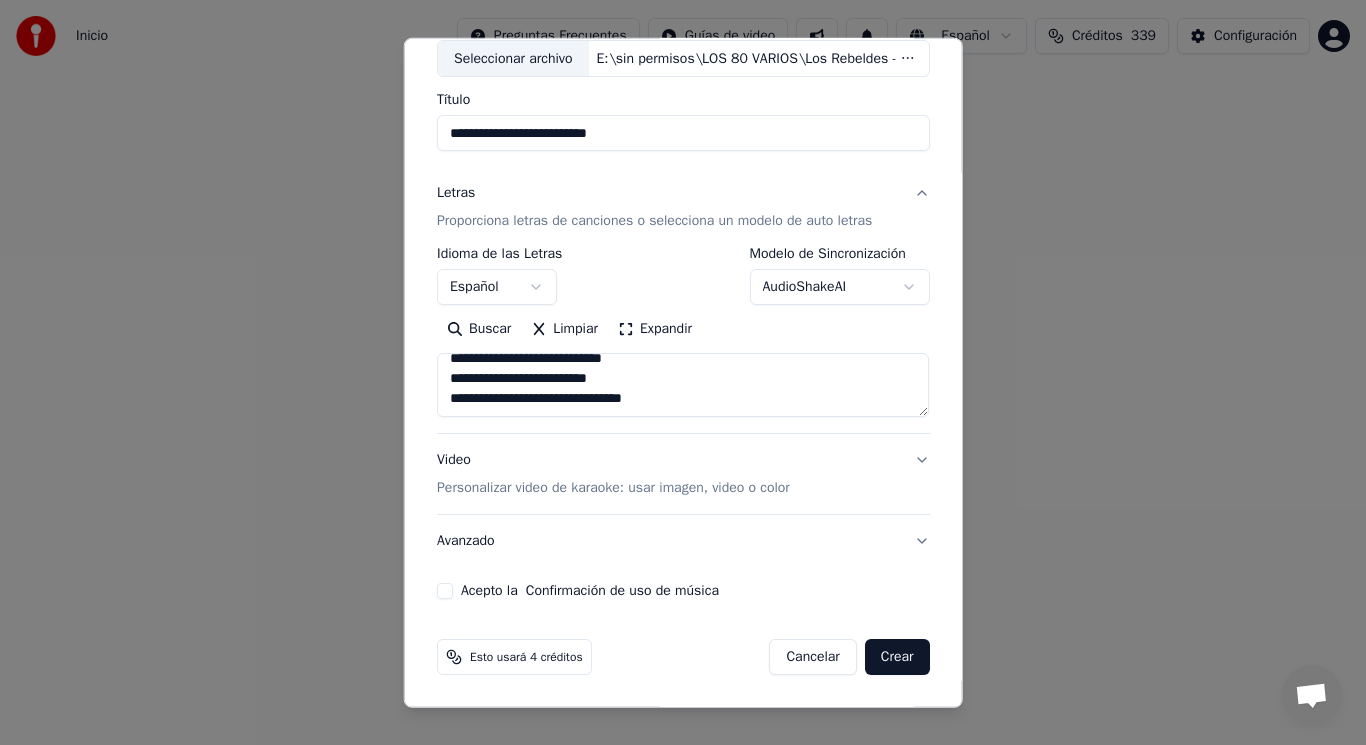 click on "Acepto la   Confirmación de uso de música" at bounding box center (445, 591) 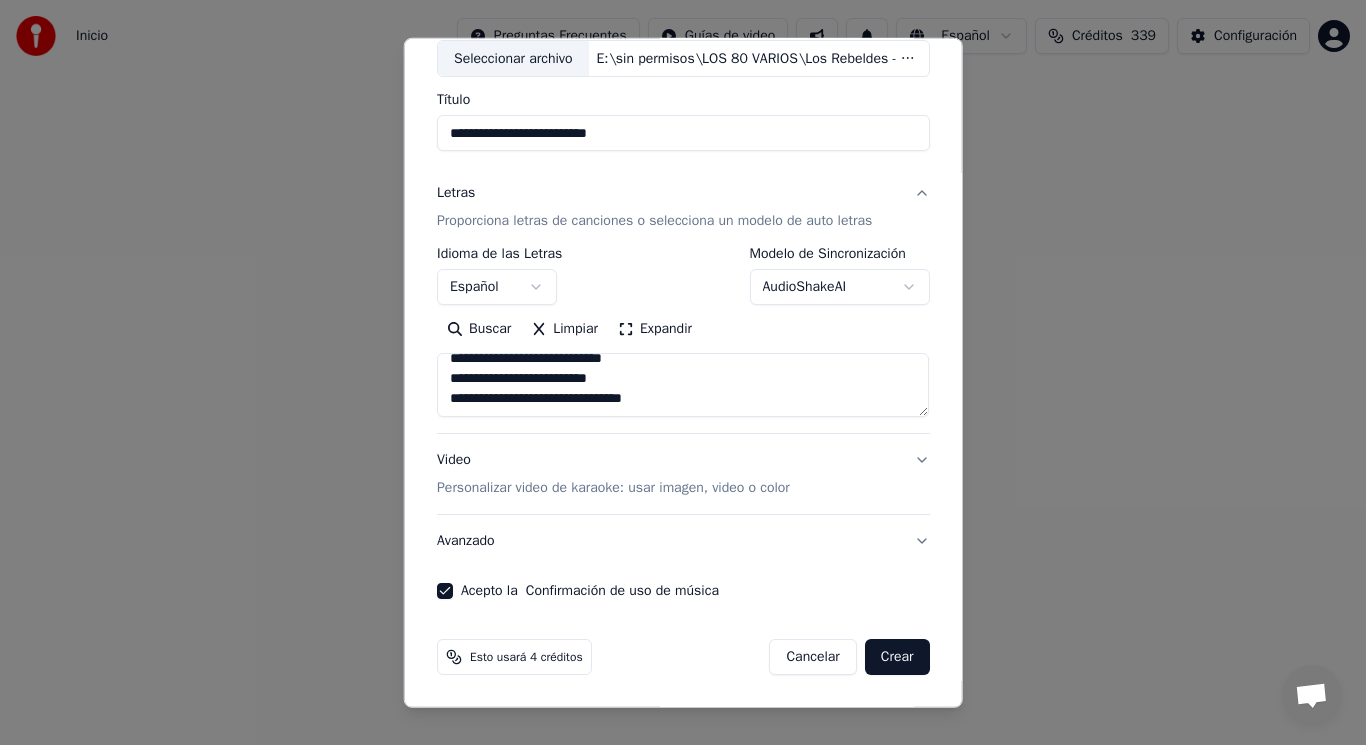 click on "Crear" at bounding box center (897, 657) 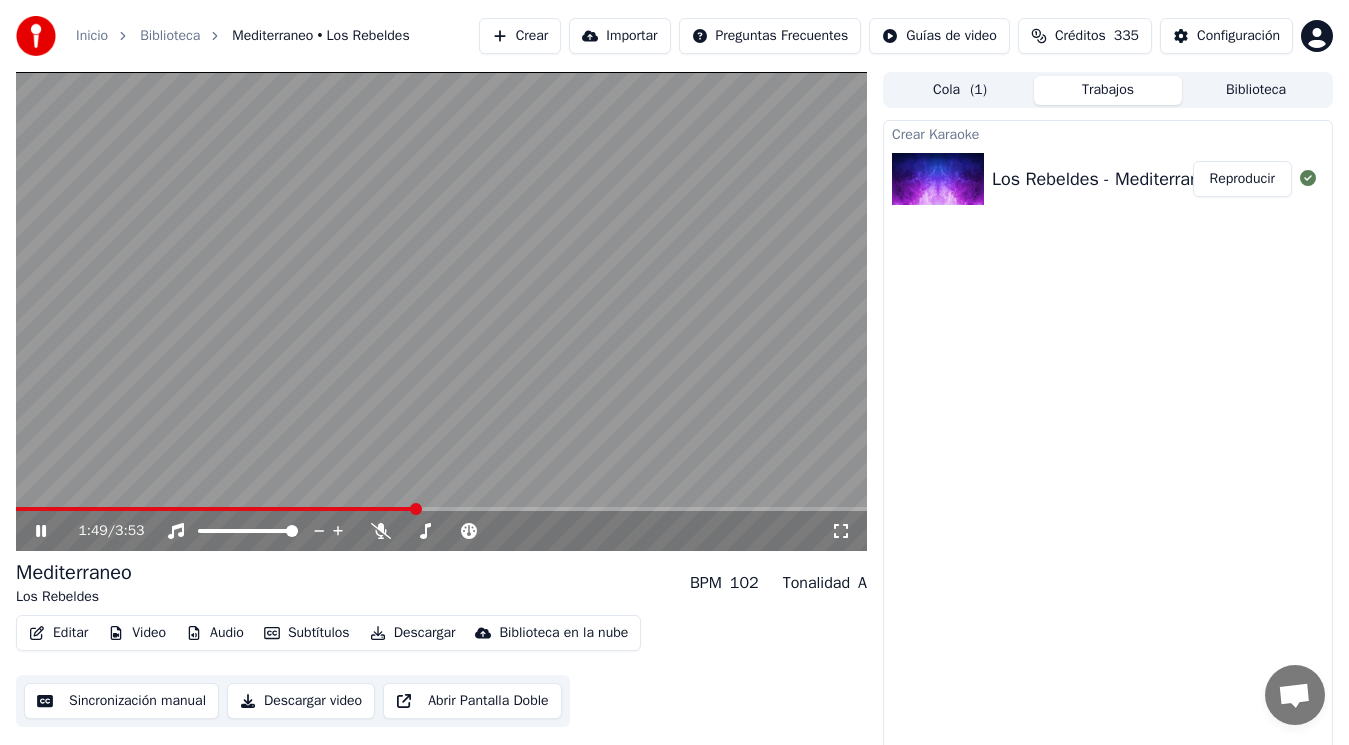 click 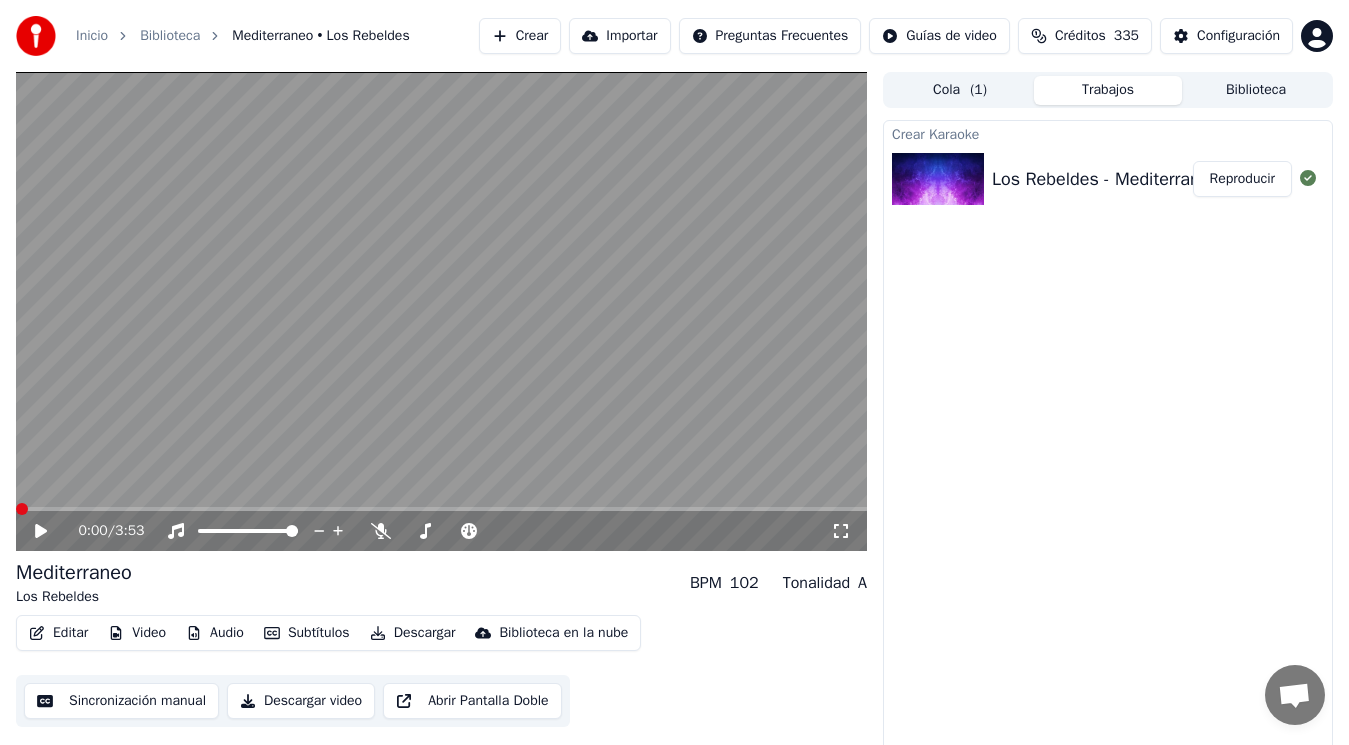 click at bounding box center (22, 509) 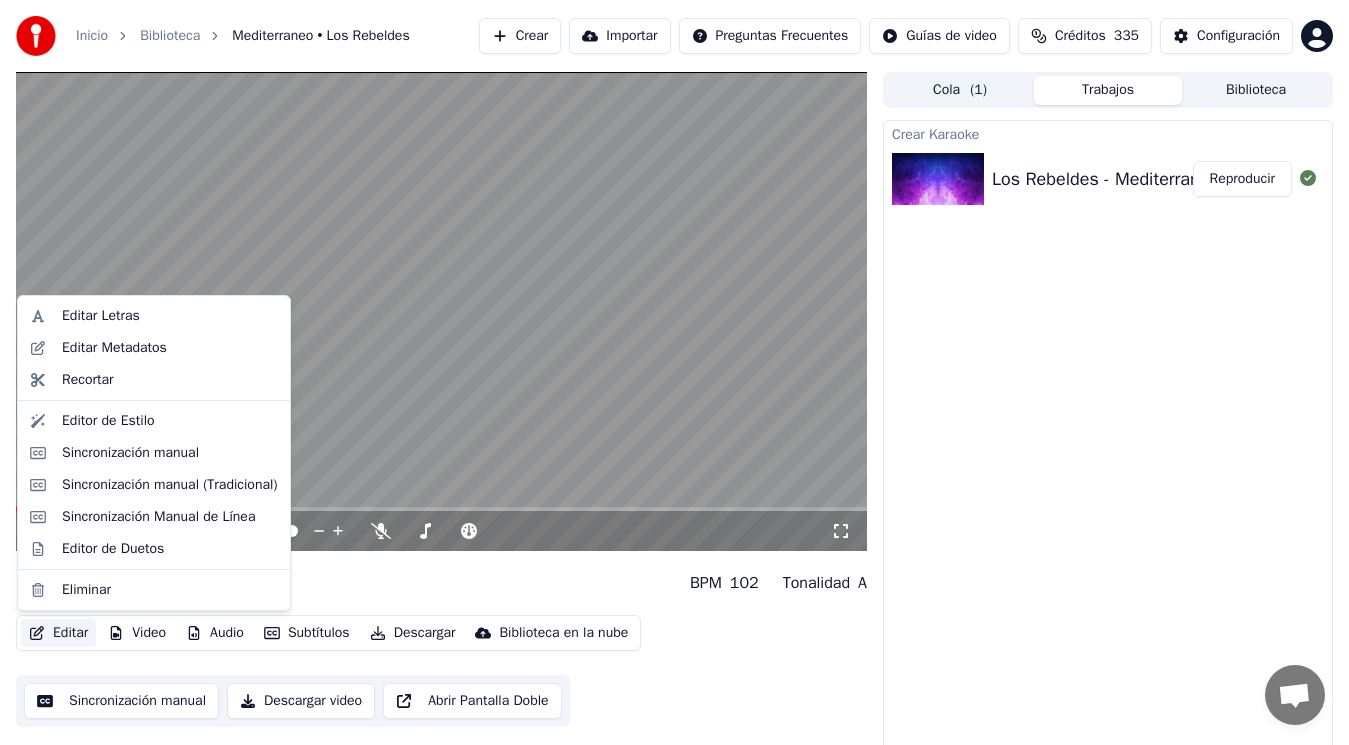 click on "Editar" at bounding box center [58, 633] 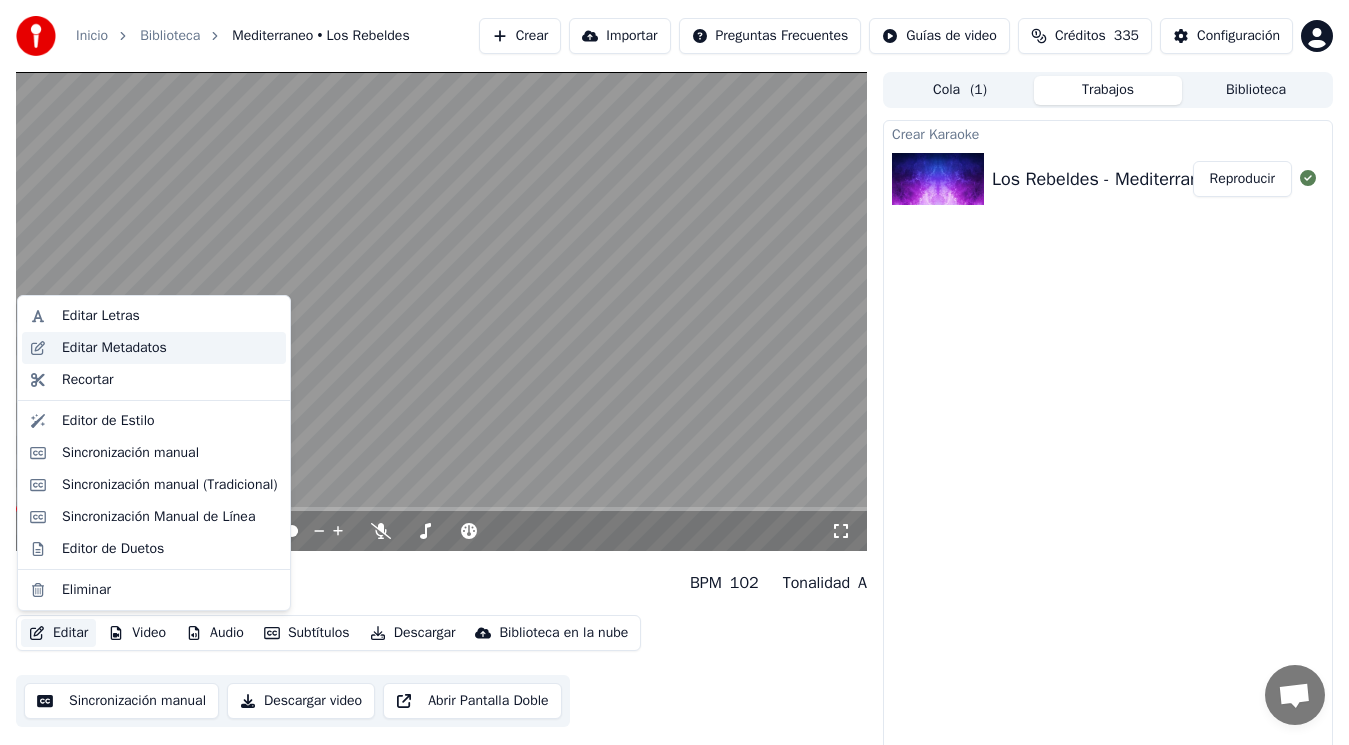 click on "Editar Metadatos" at bounding box center [114, 348] 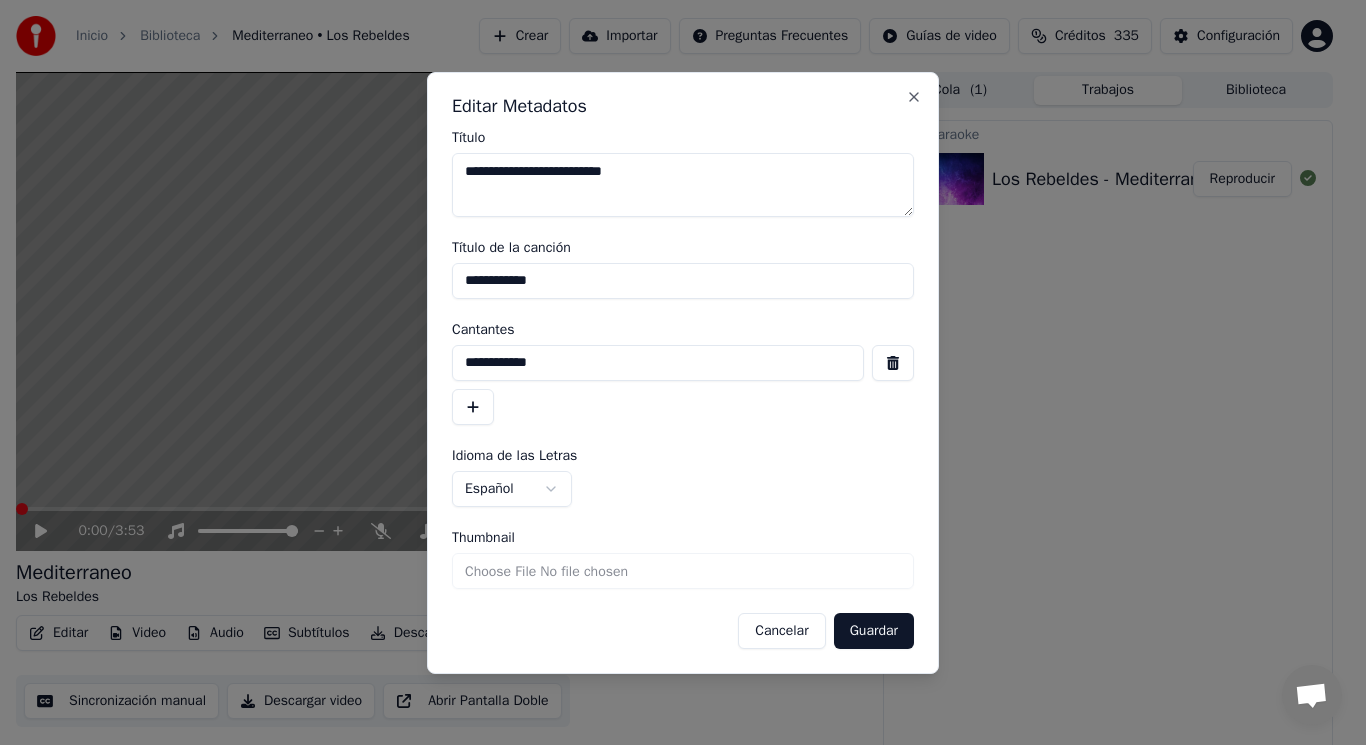 click at bounding box center [893, 363] 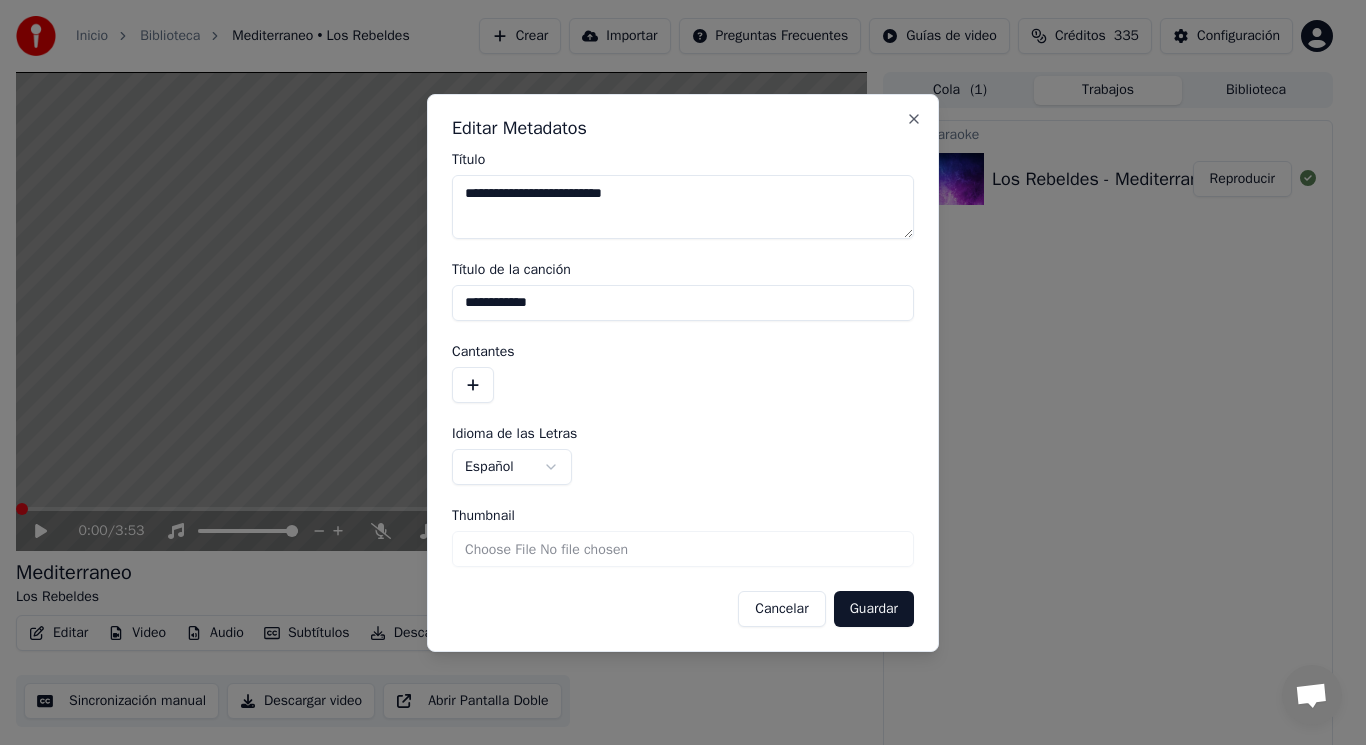 drag, startPoint x: 579, startPoint y: 299, endPoint x: 385, endPoint y: 302, distance: 194.0232 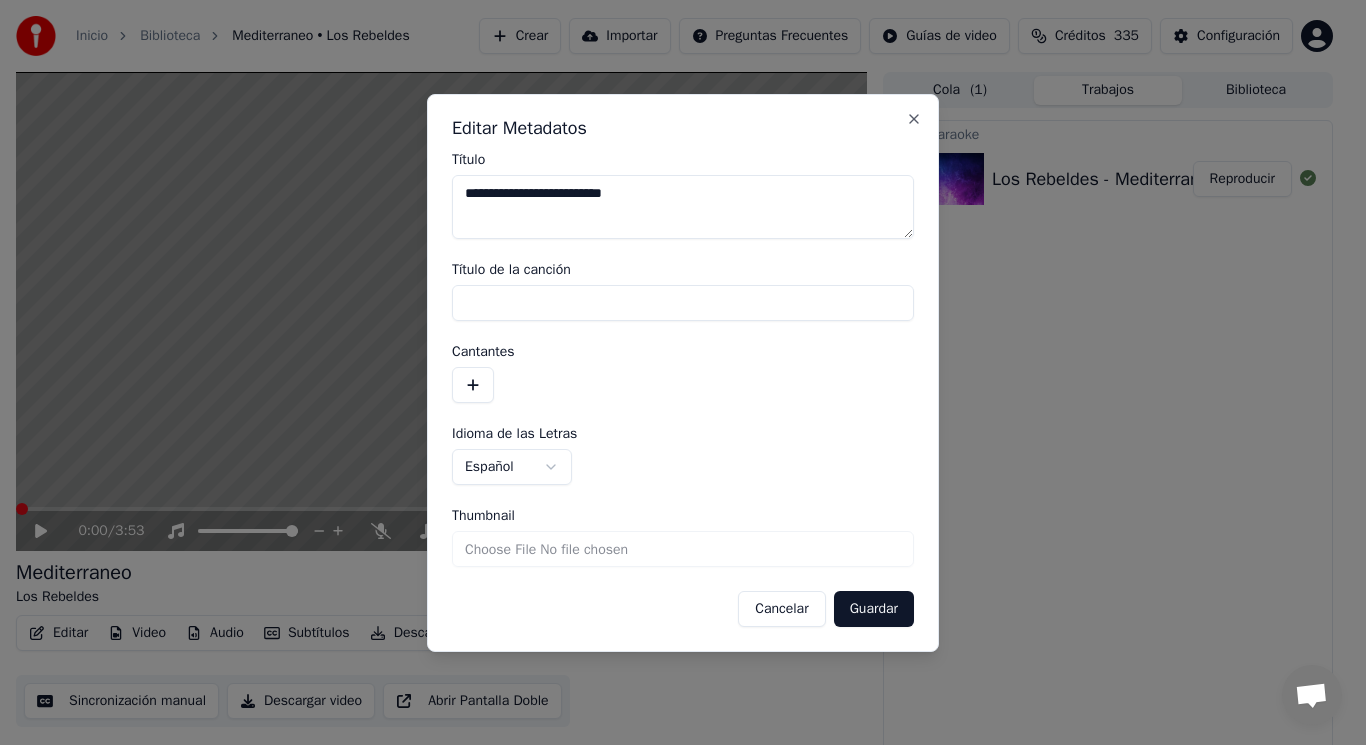type 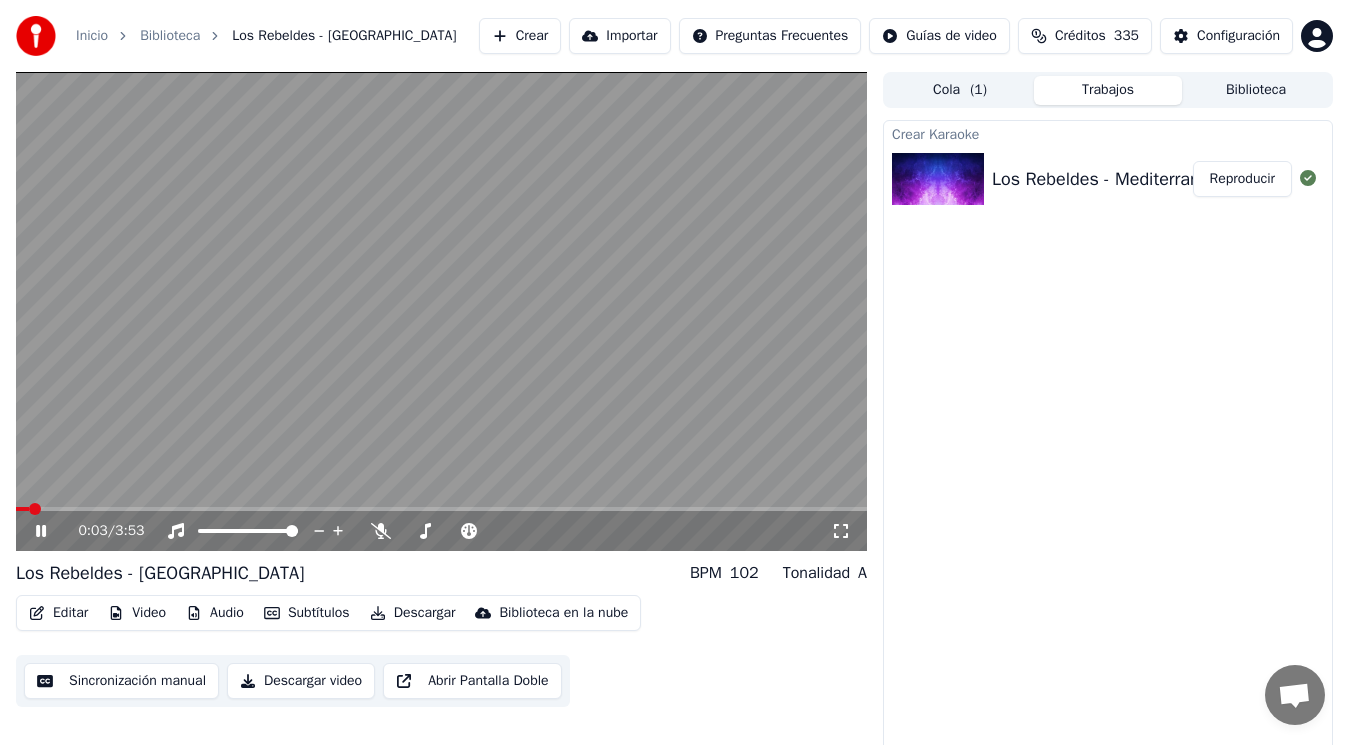click 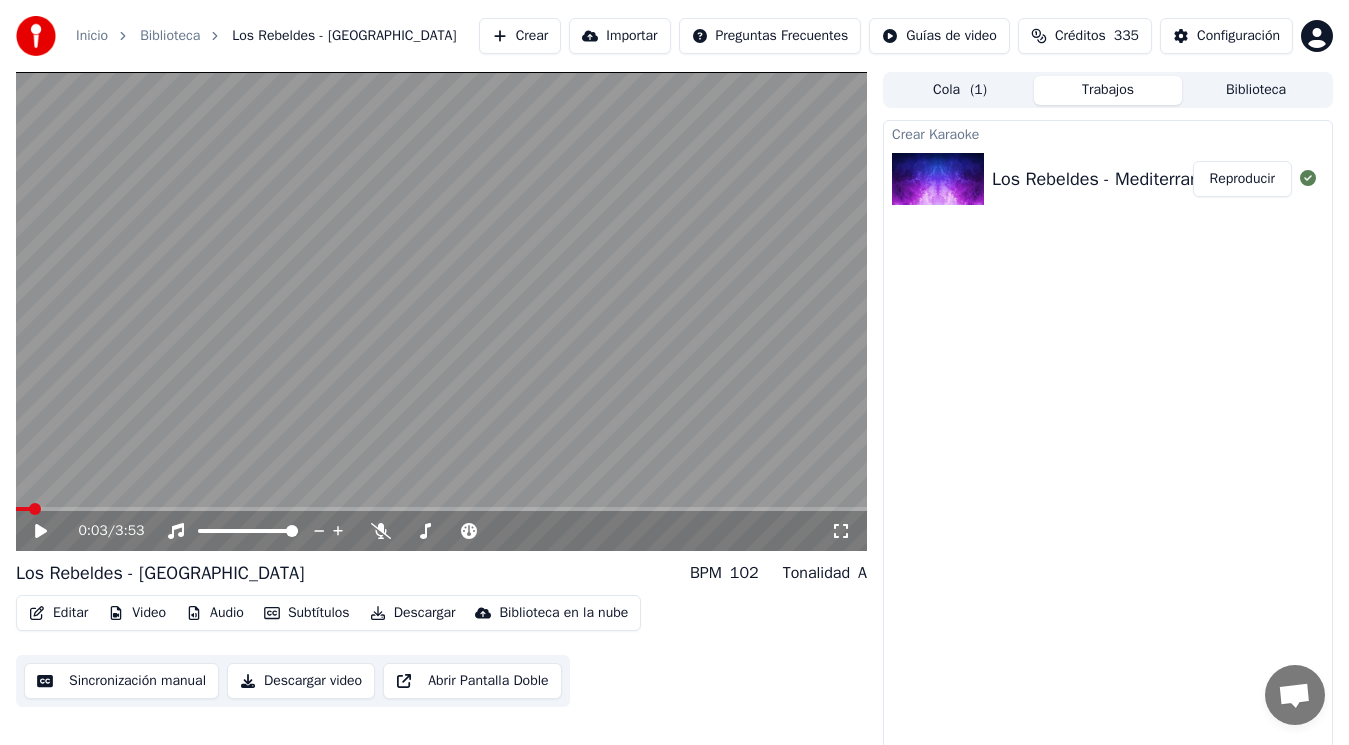 click on "Editar" at bounding box center (58, 613) 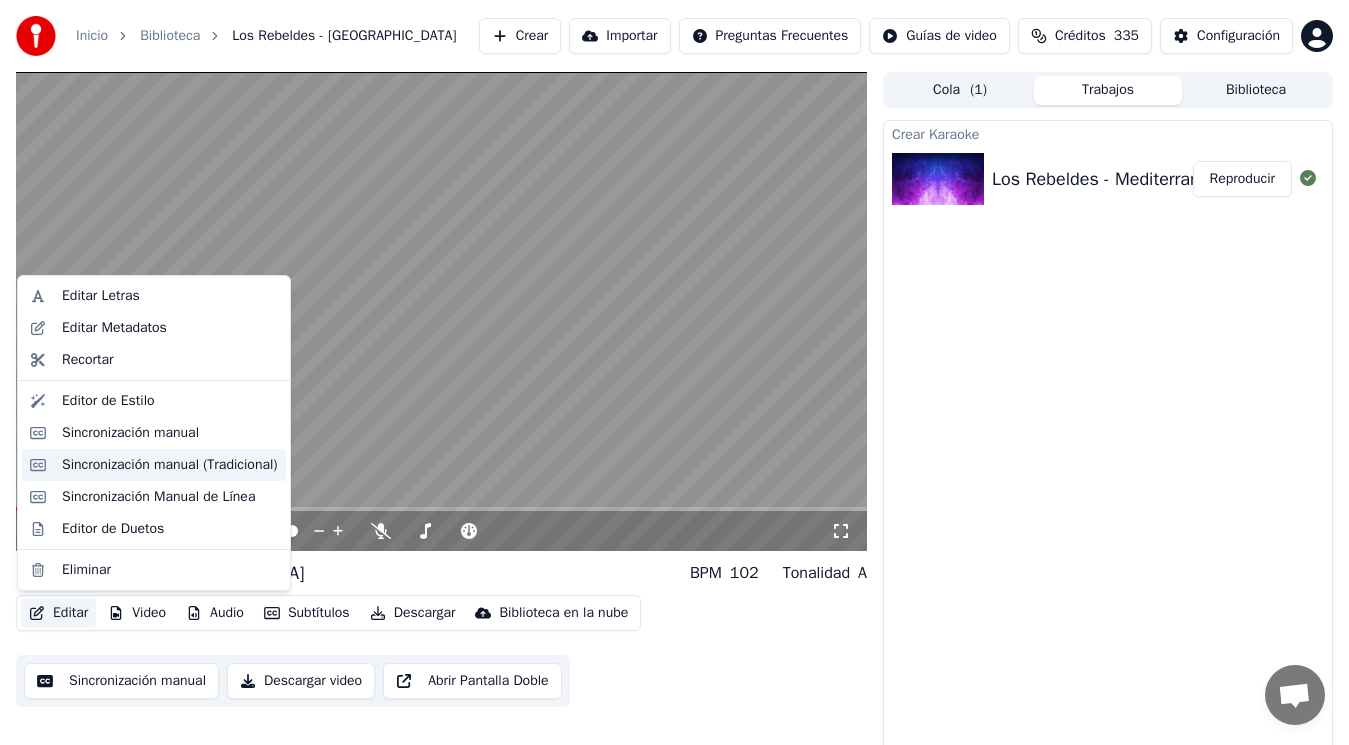 click on "Sincronización manual (Tradicional)" at bounding box center [170, 465] 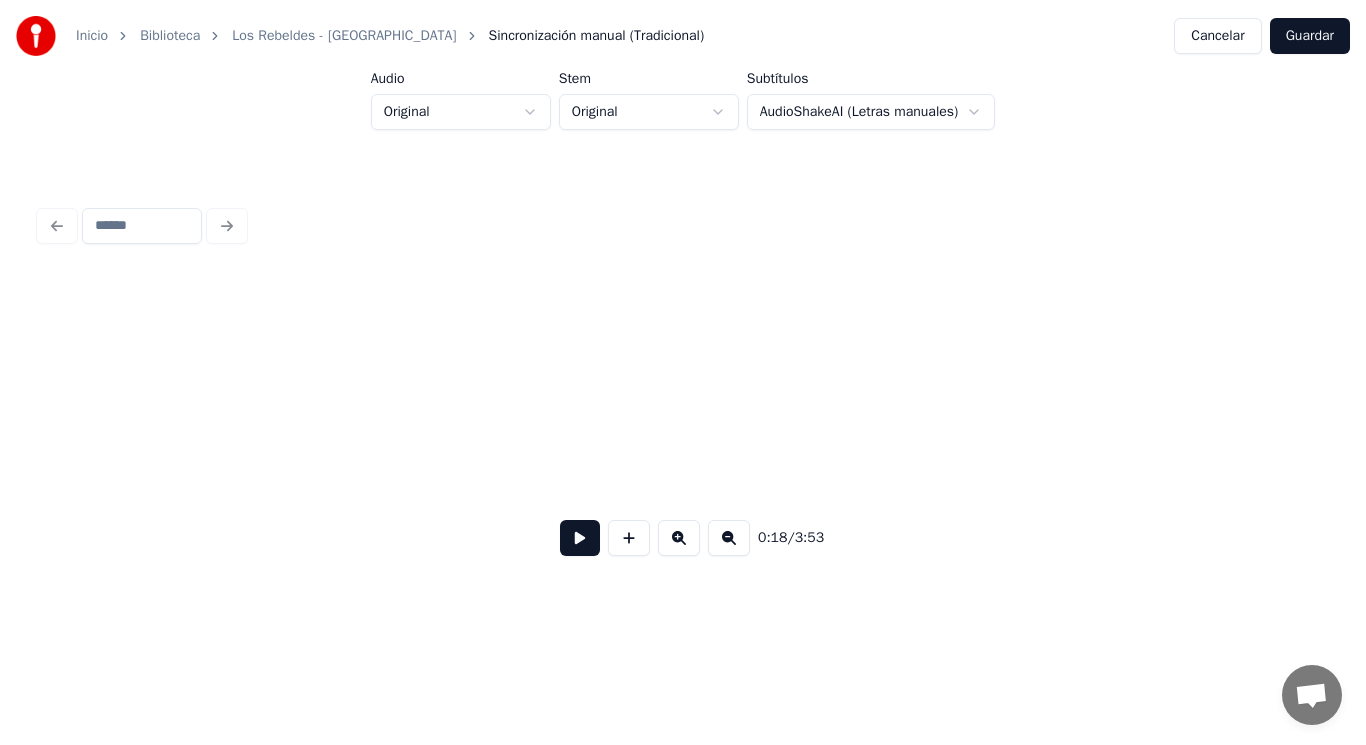 scroll, scrollTop: 0, scrollLeft: 26599, axis: horizontal 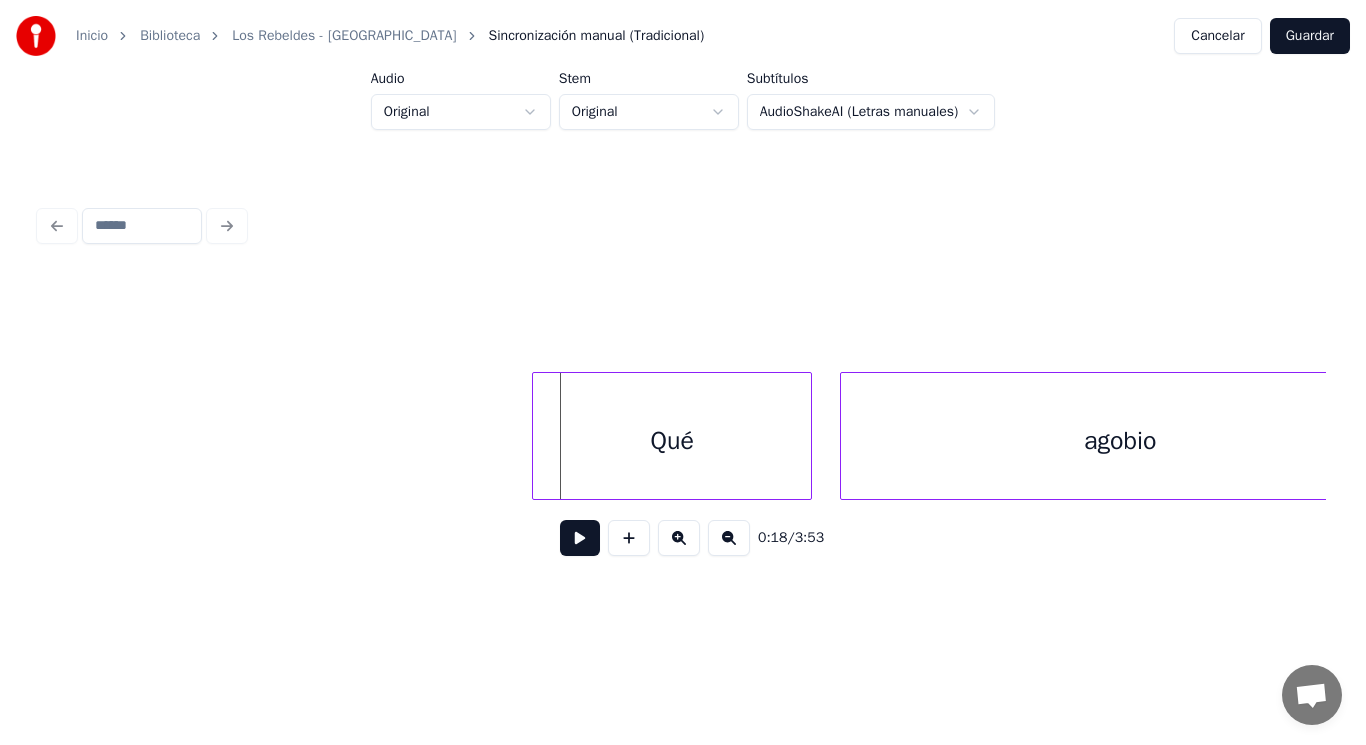 click at bounding box center (536, 436) 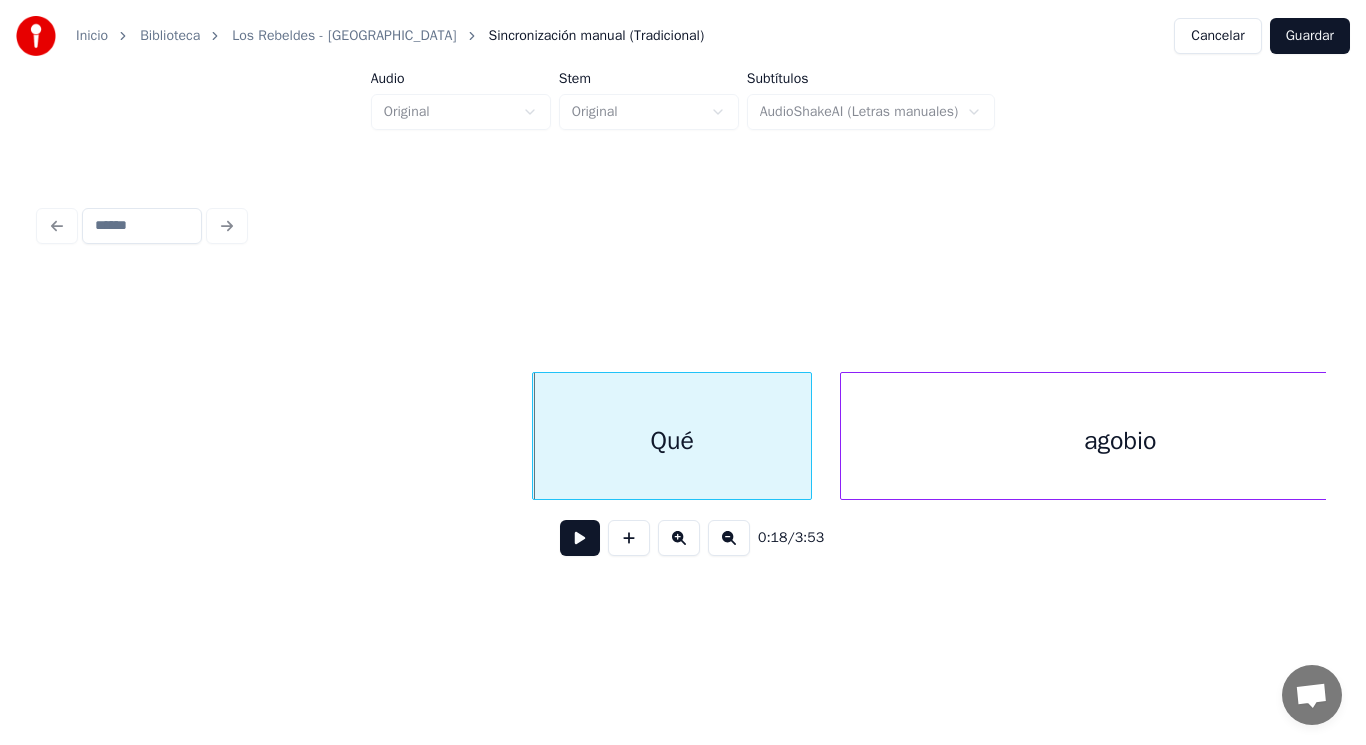 click on "Qué agobio" at bounding box center [137281, 436] 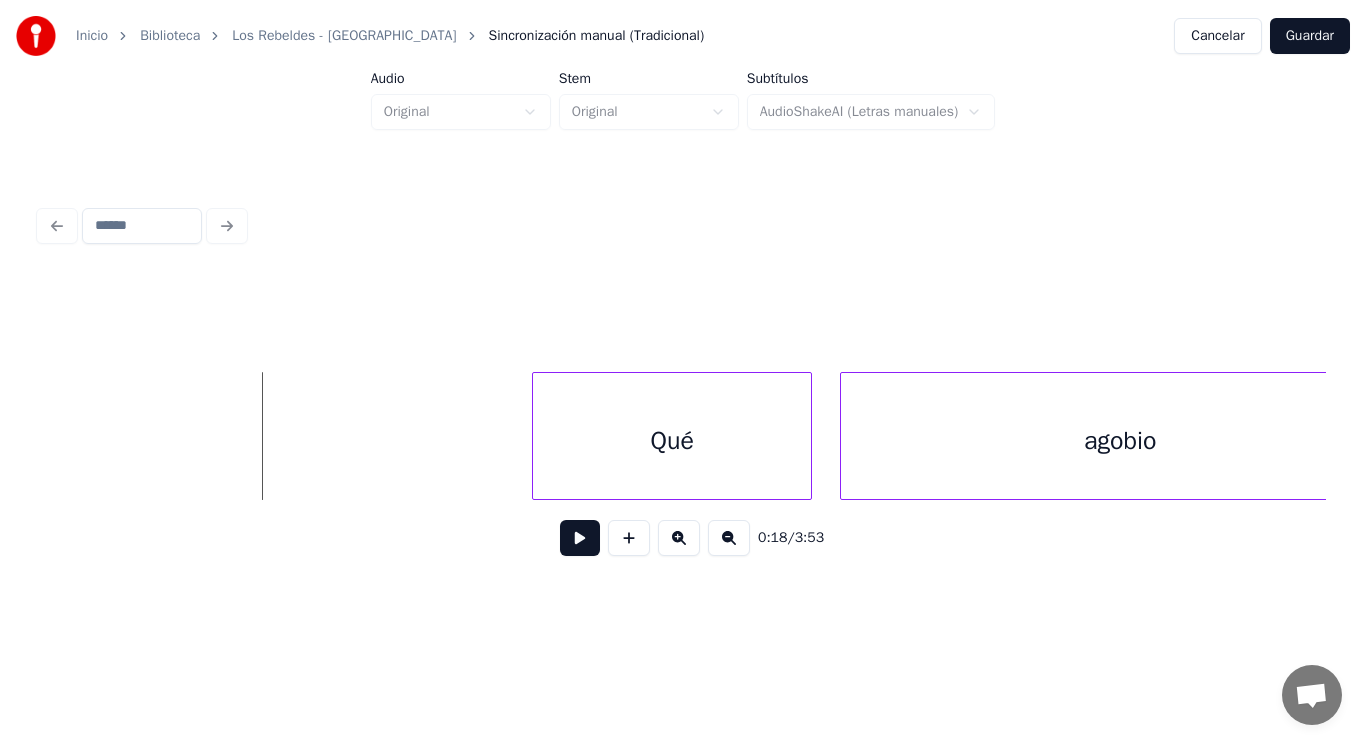 click at bounding box center (580, 538) 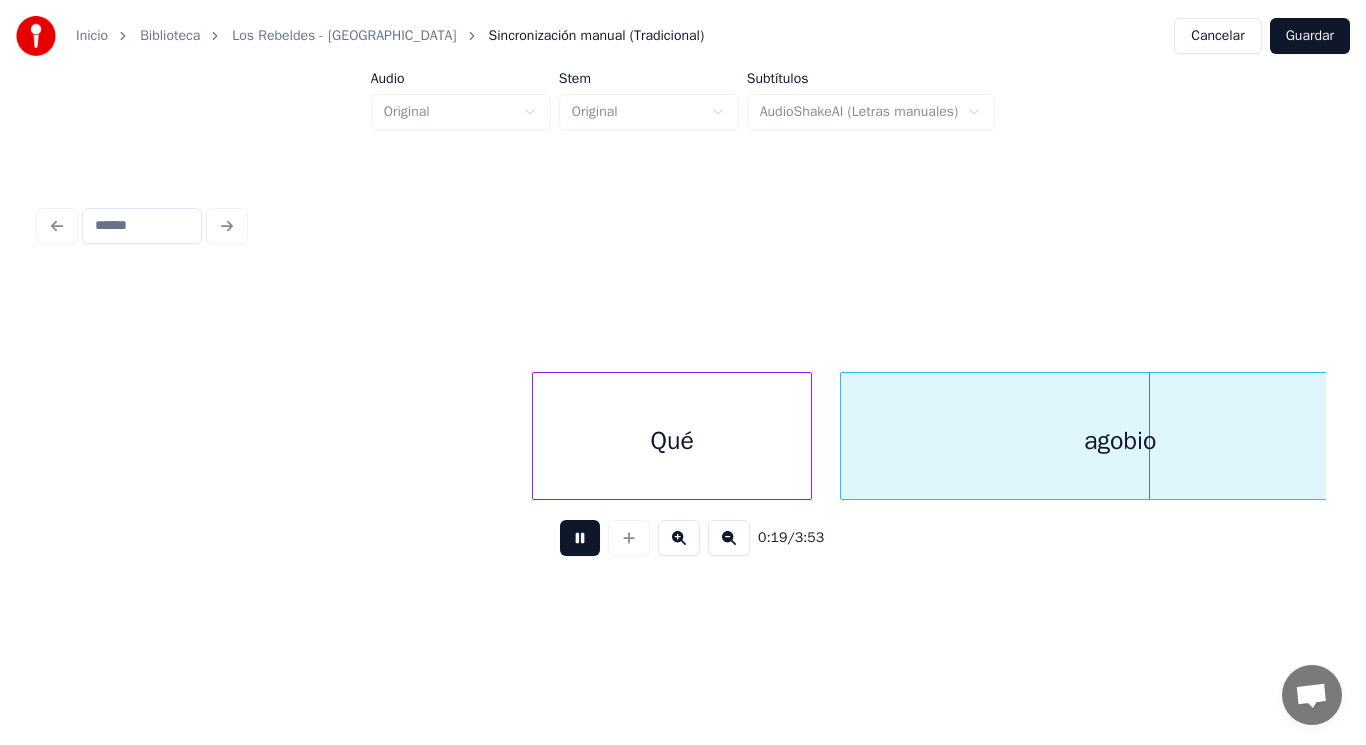 click at bounding box center [580, 538] 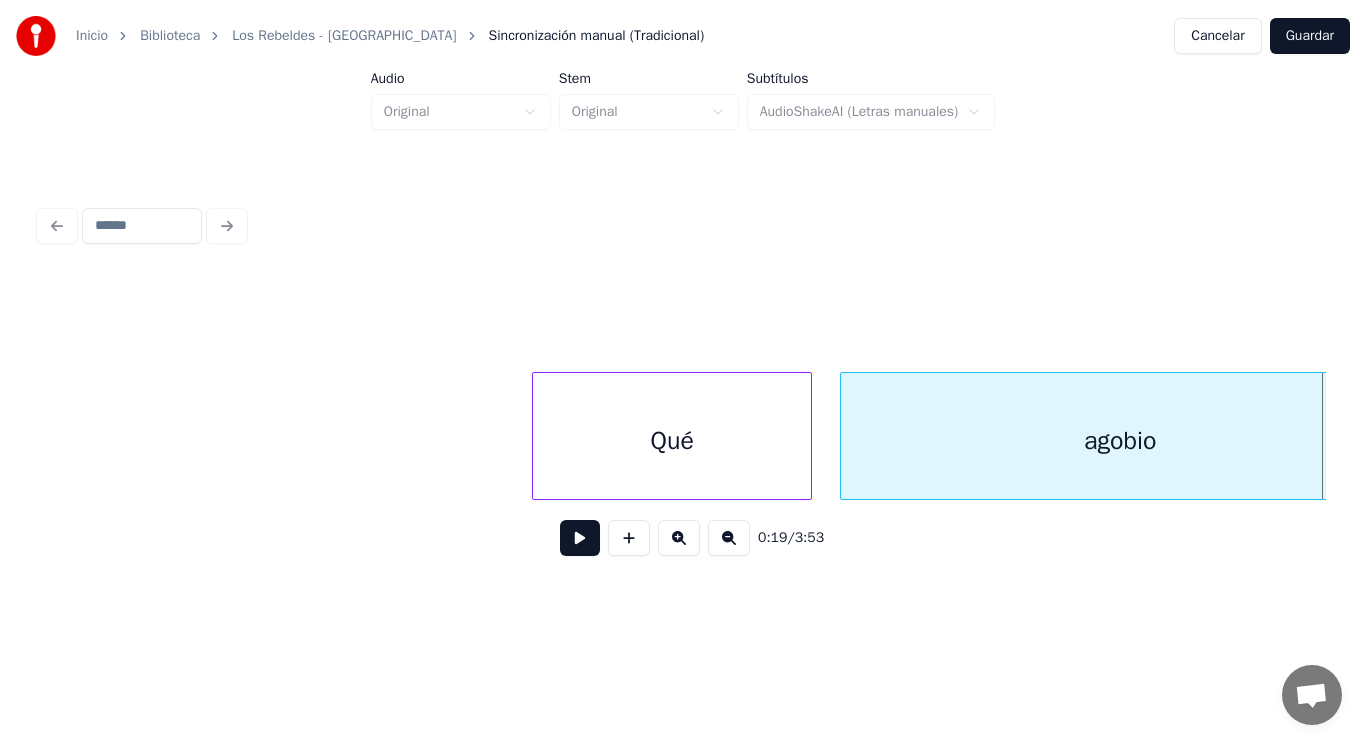 click on "Qué" at bounding box center (672, 441) 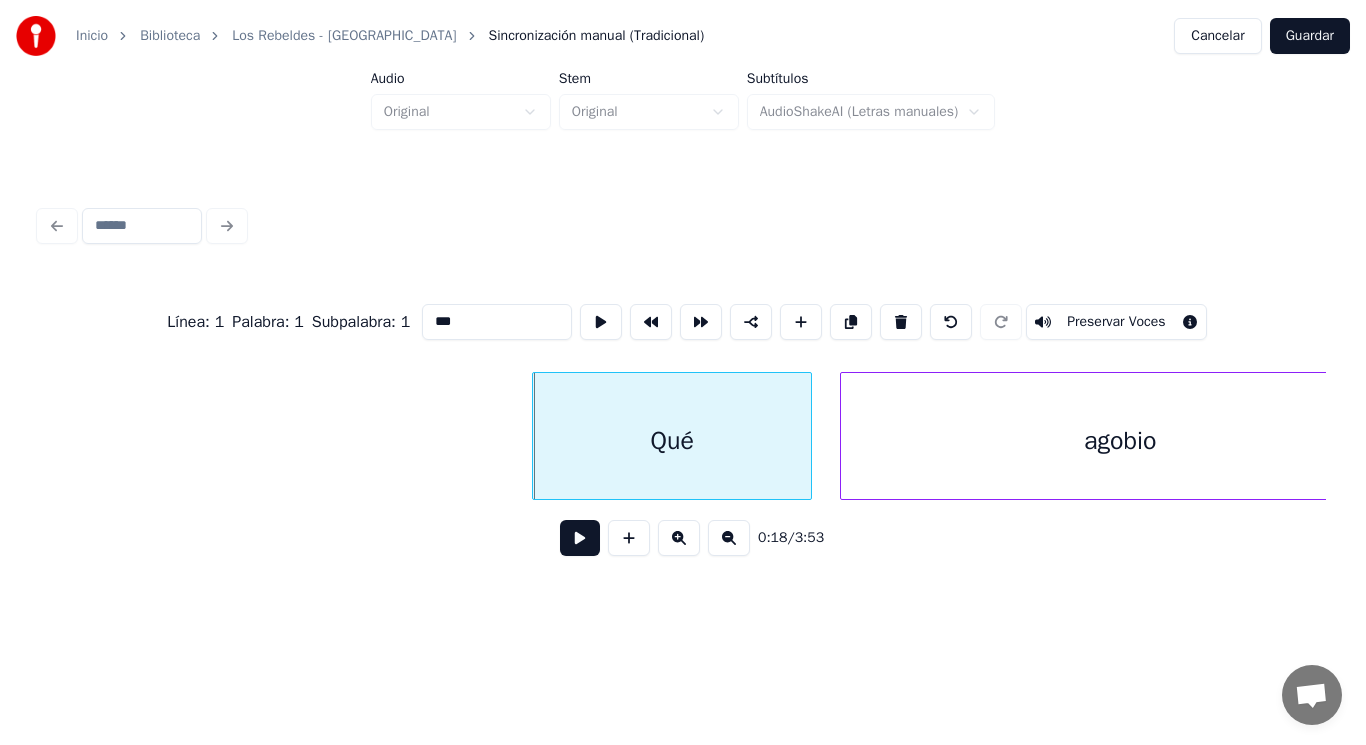 click at bounding box center [580, 538] 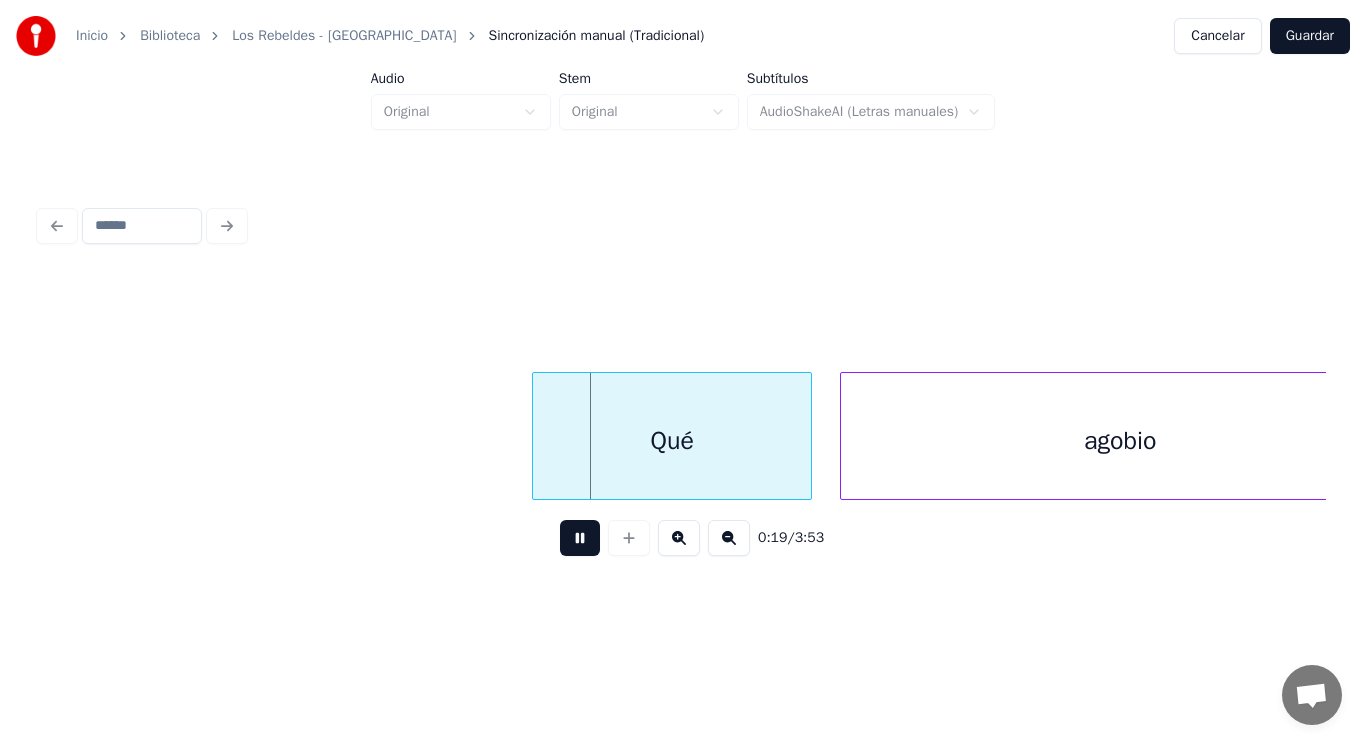 click at bounding box center (580, 538) 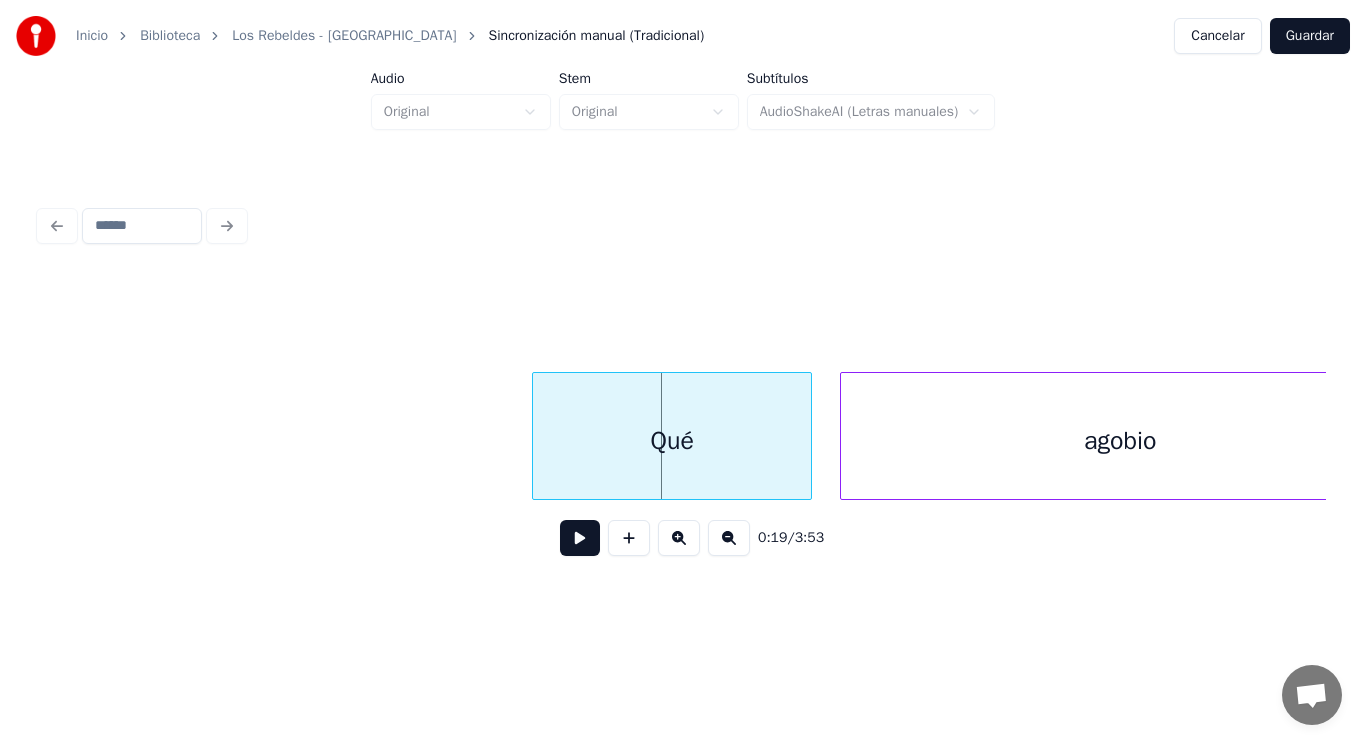 click on "agobio" at bounding box center [1120, 441] 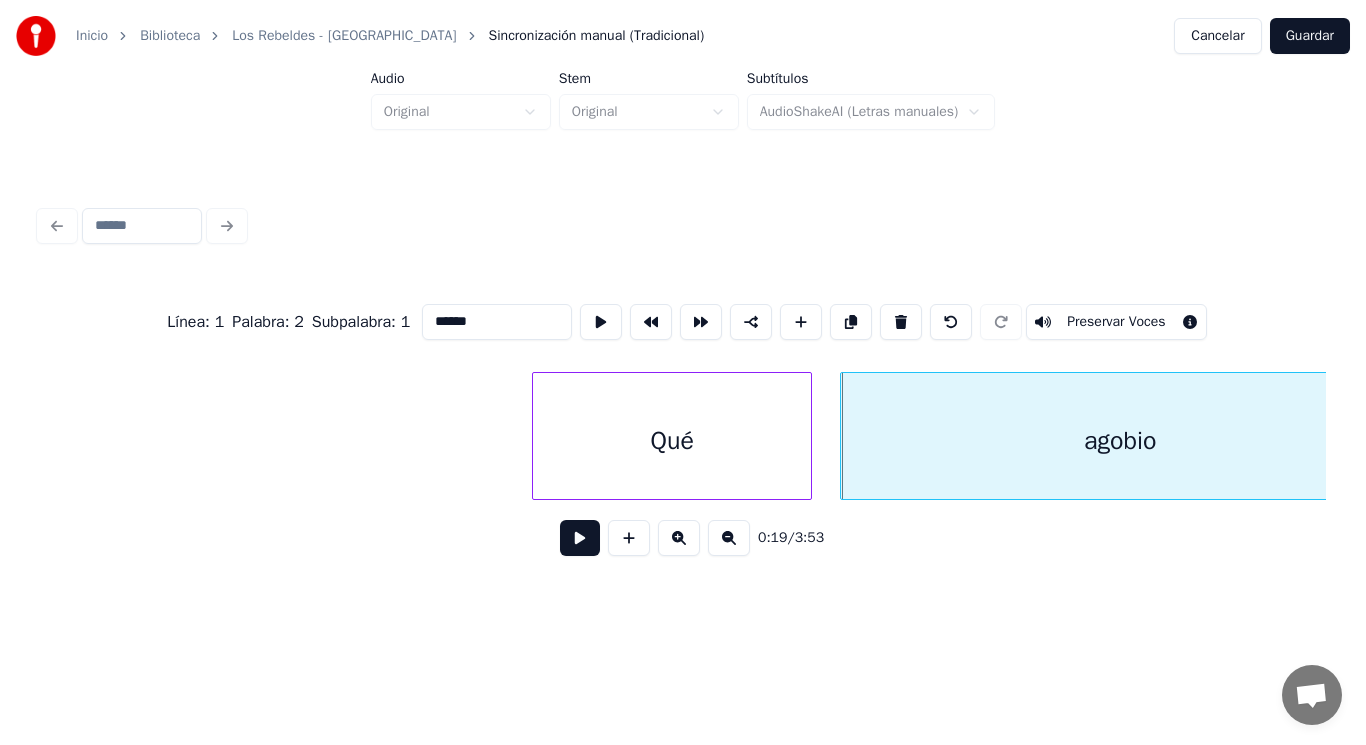 click at bounding box center (580, 538) 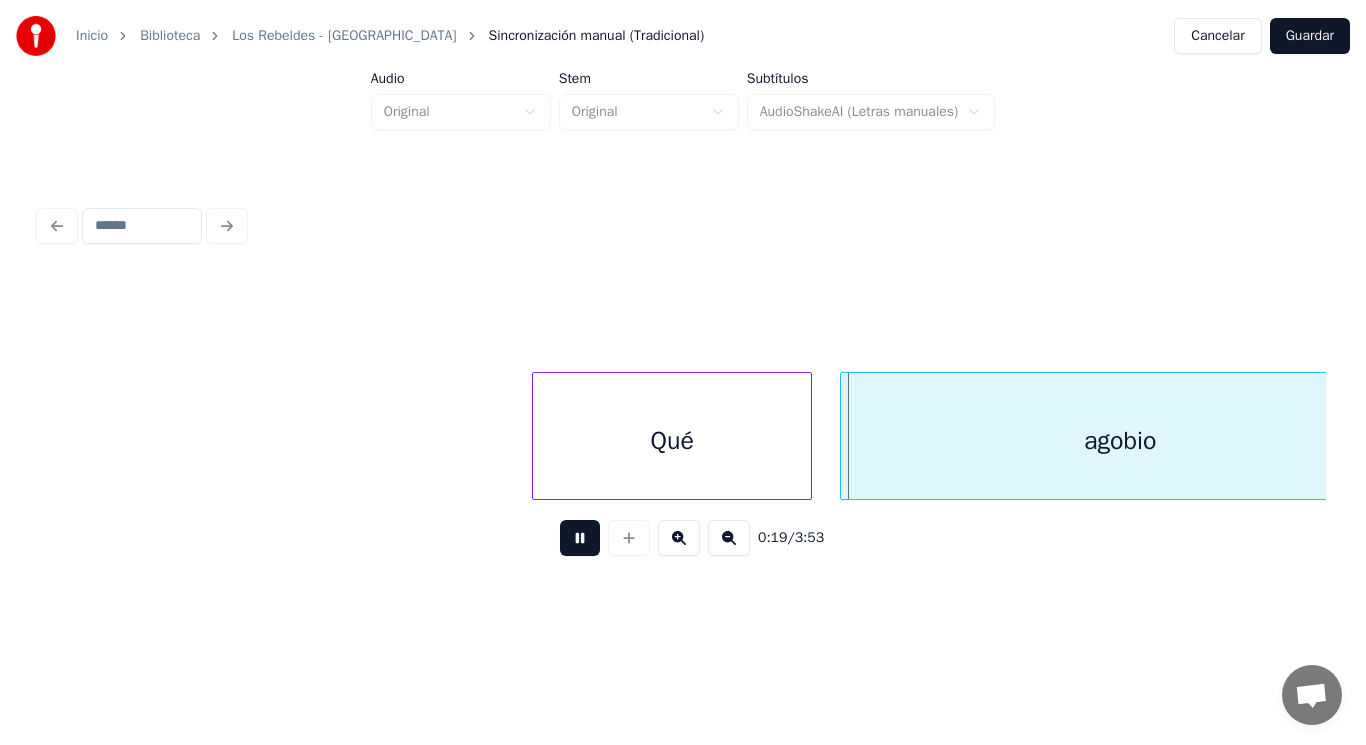 click at bounding box center (580, 538) 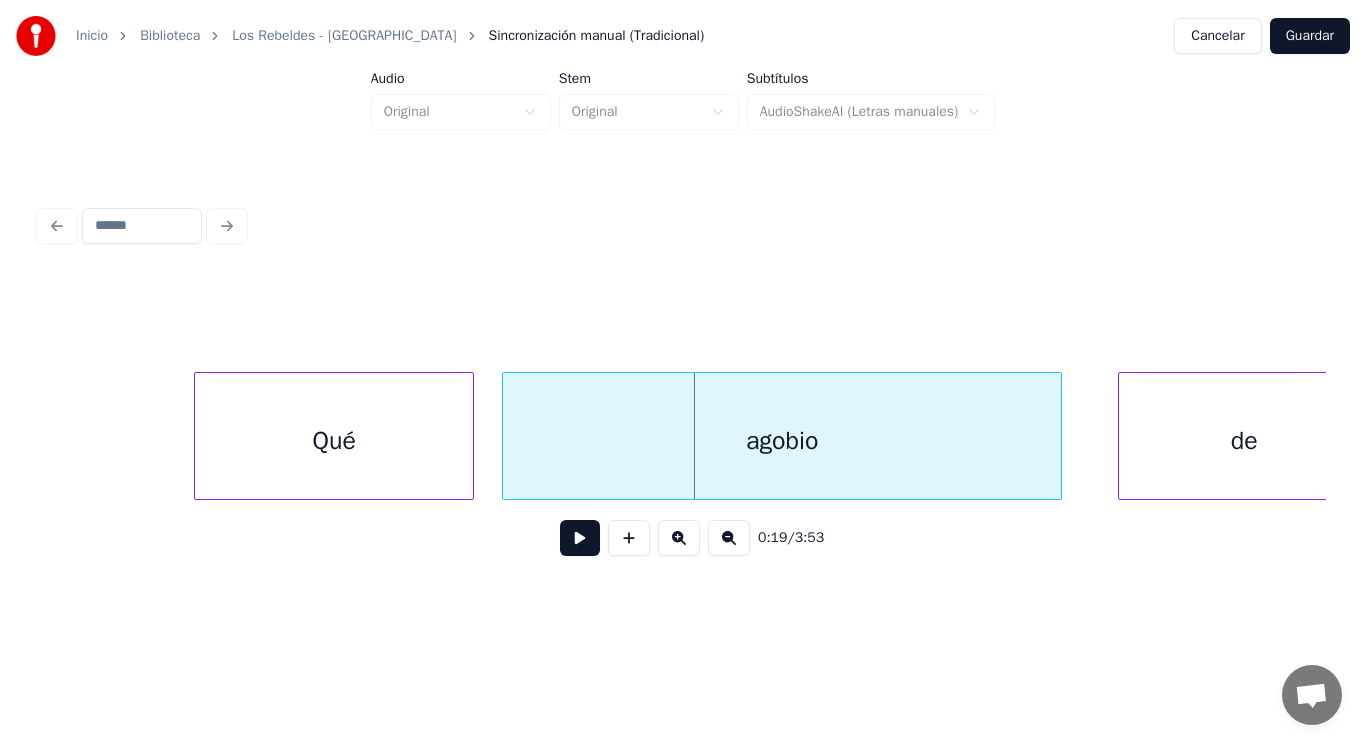scroll, scrollTop: 0, scrollLeft: 26439, axis: horizontal 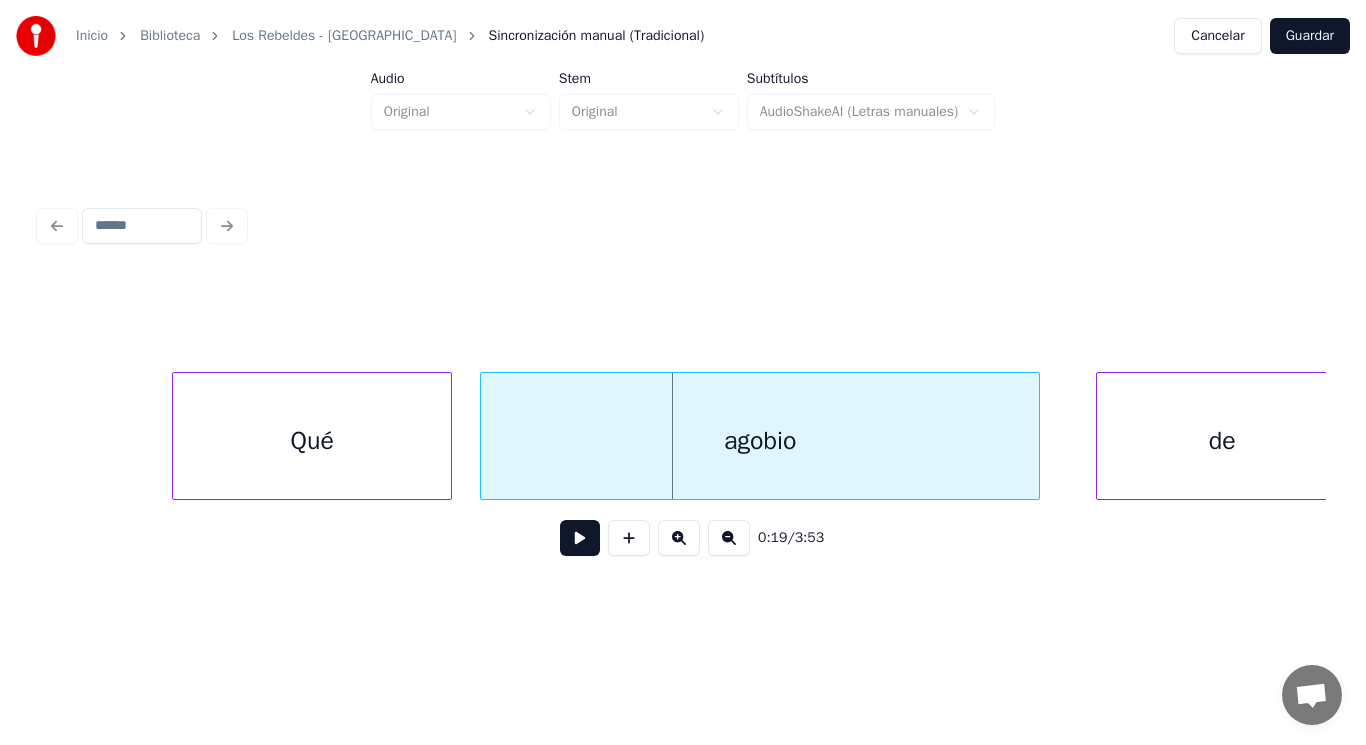 click on "agobio" at bounding box center [760, 441] 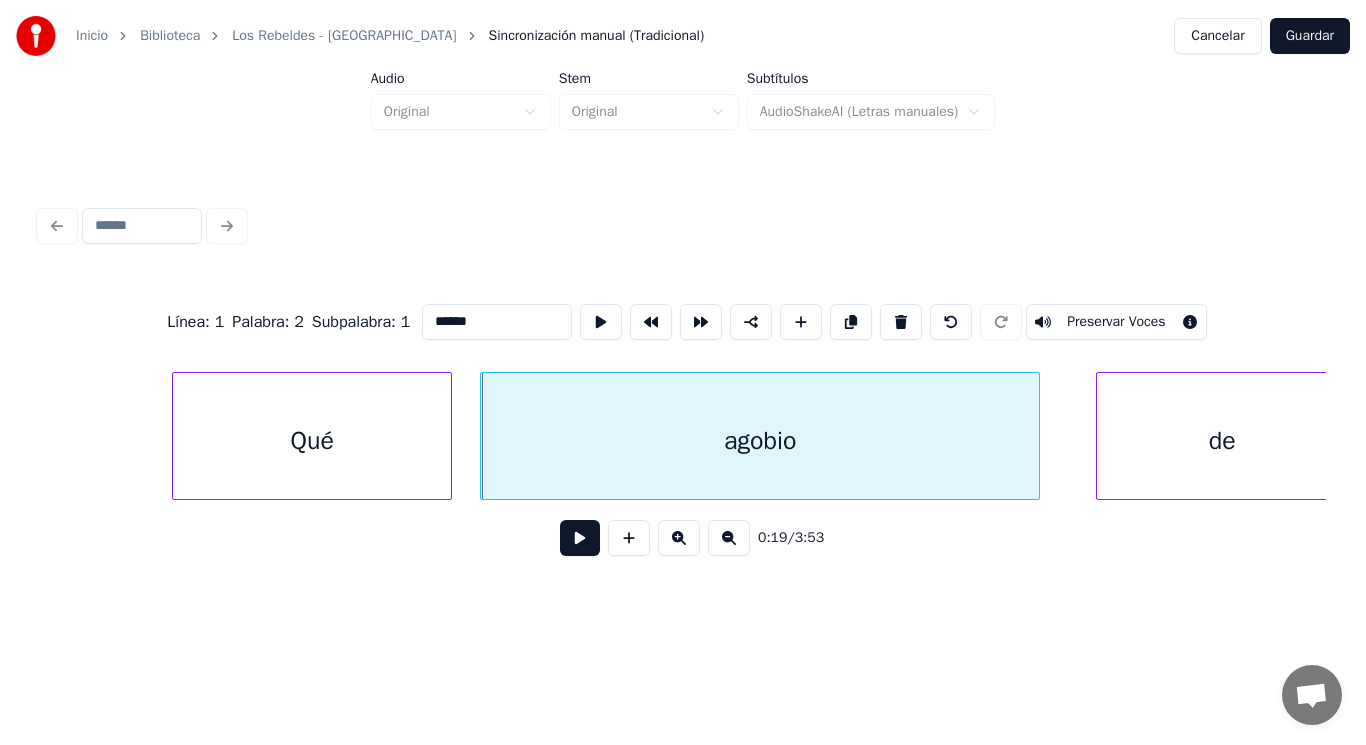 click at bounding box center (580, 538) 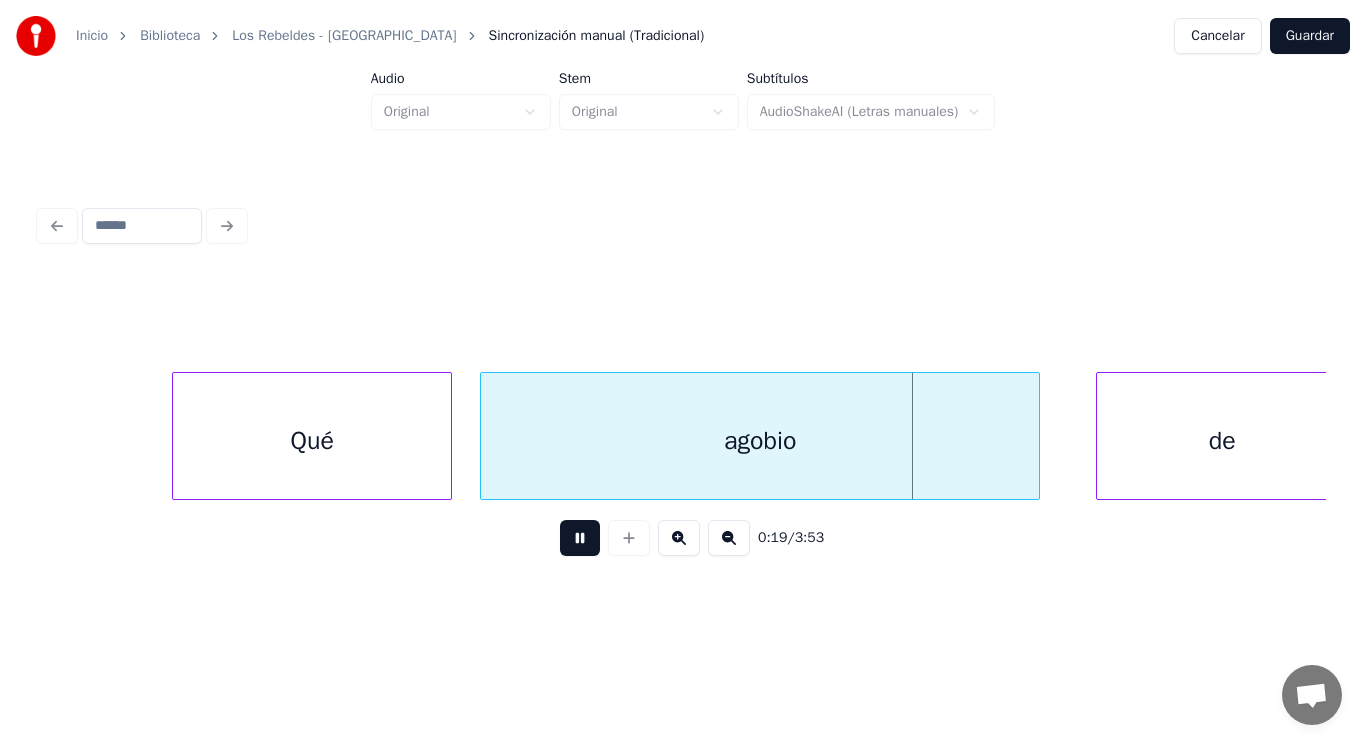 click at bounding box center [580, 538] 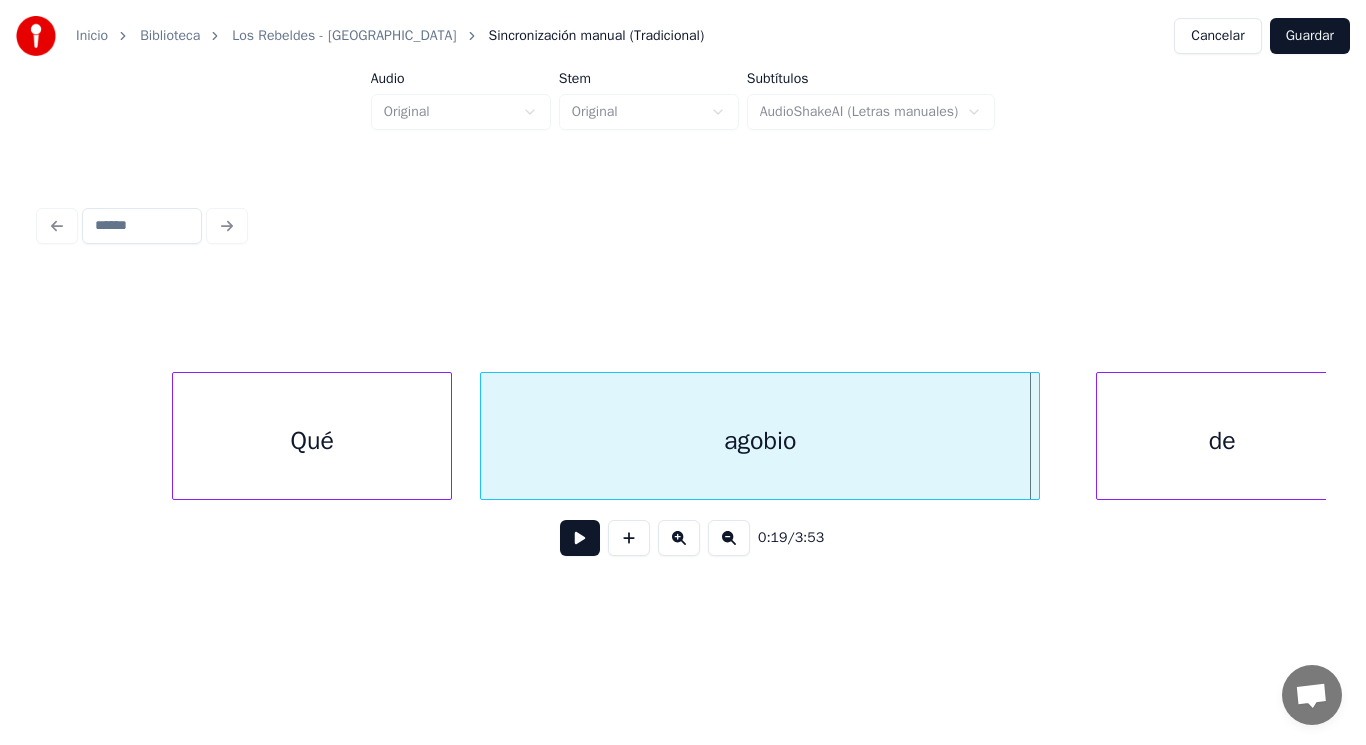 click on "Qué" at bounding box center (312, 441) 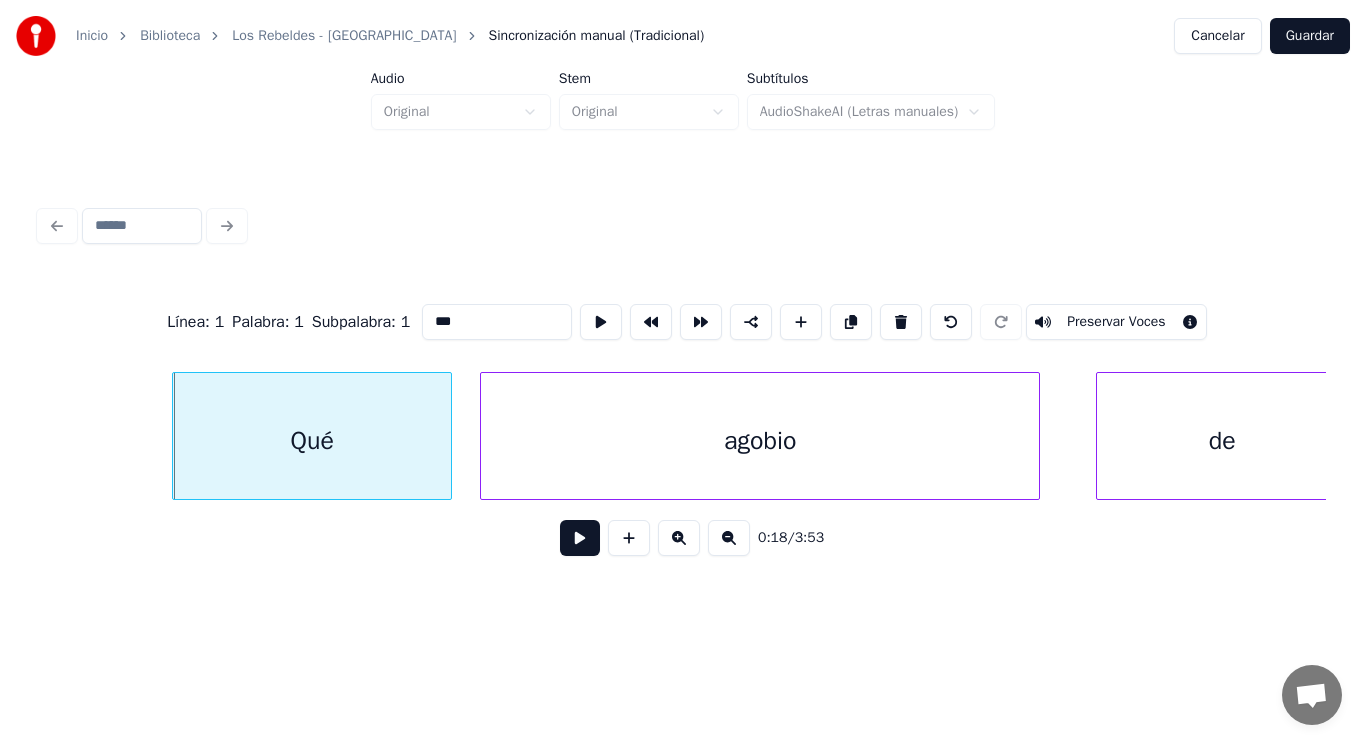click at bounding box center (580, 538) 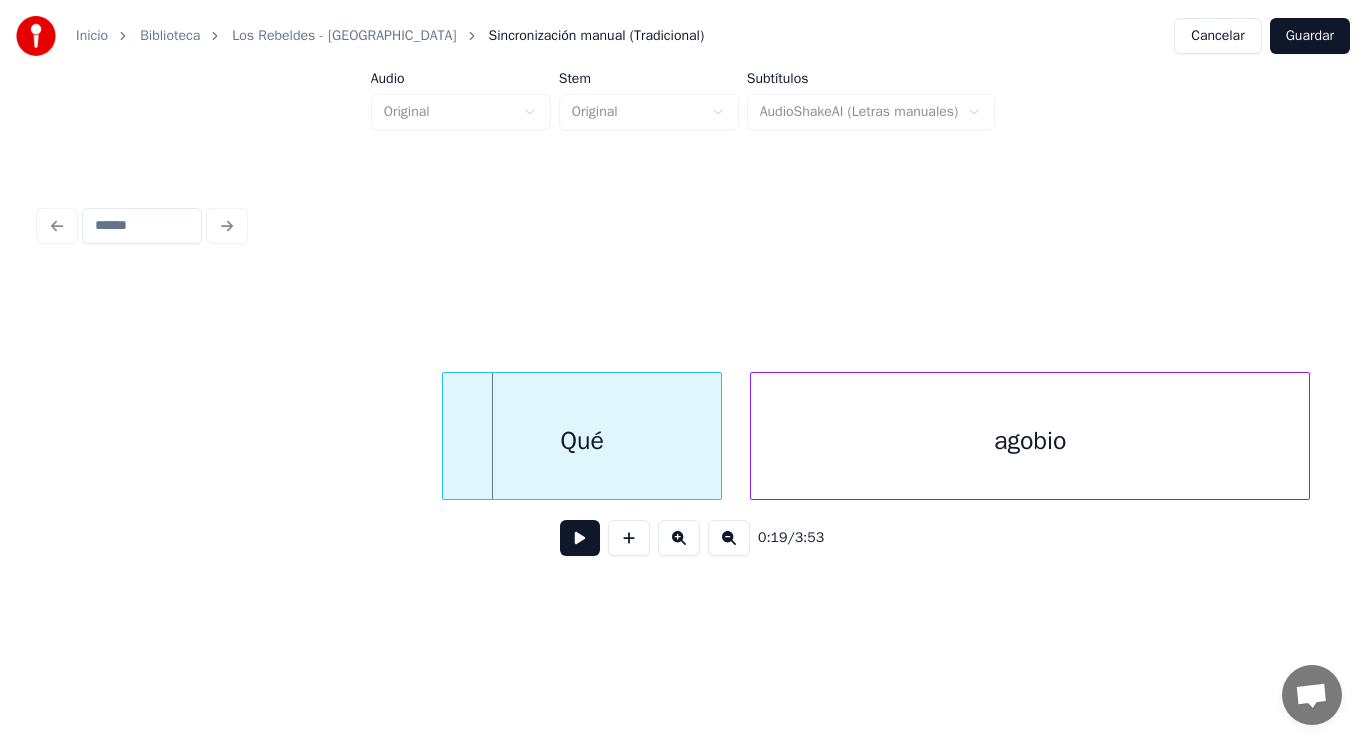 scroll, scrollTop: 0, scrollLeft: 26159, axis: horizontal 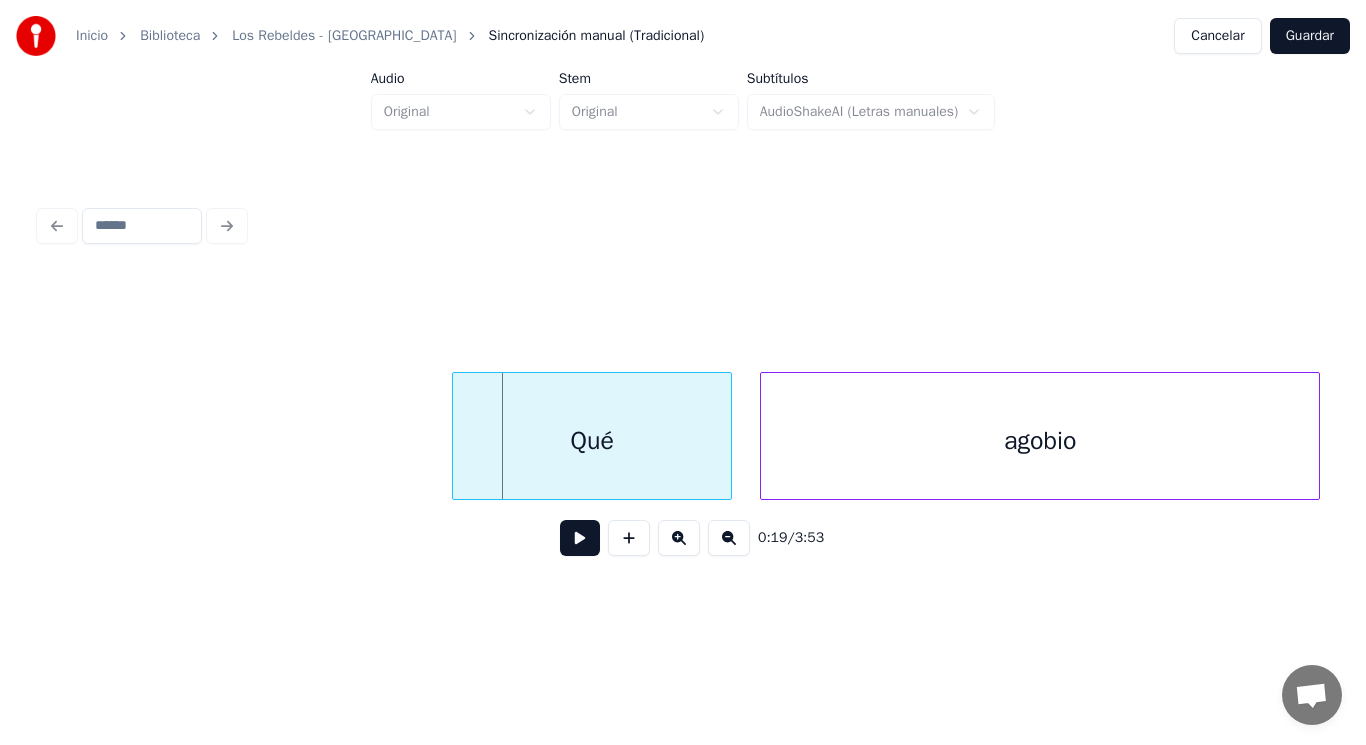 drag, startPoint x: 109, startPoint y: 470, endPoint x: 439, endPoint y: 526, distance: 334.7178 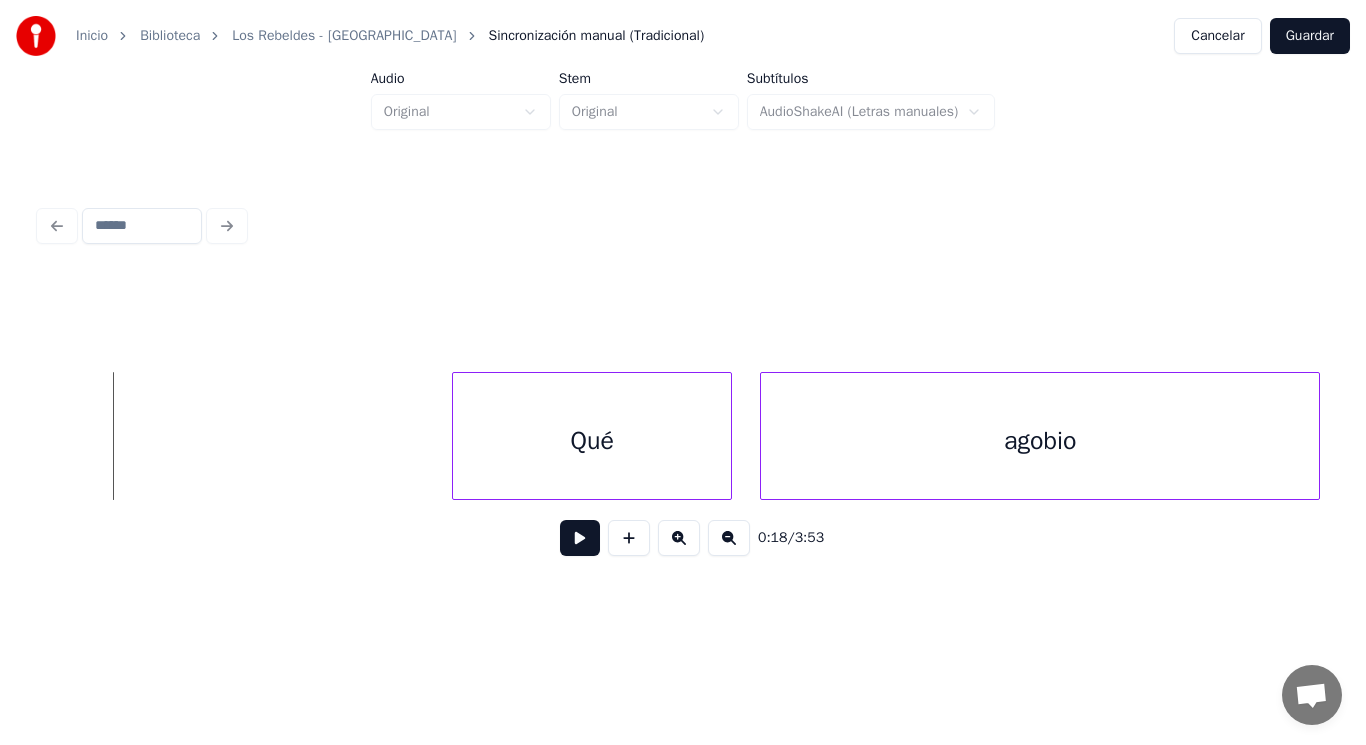 click at bounding box center [580, 538] 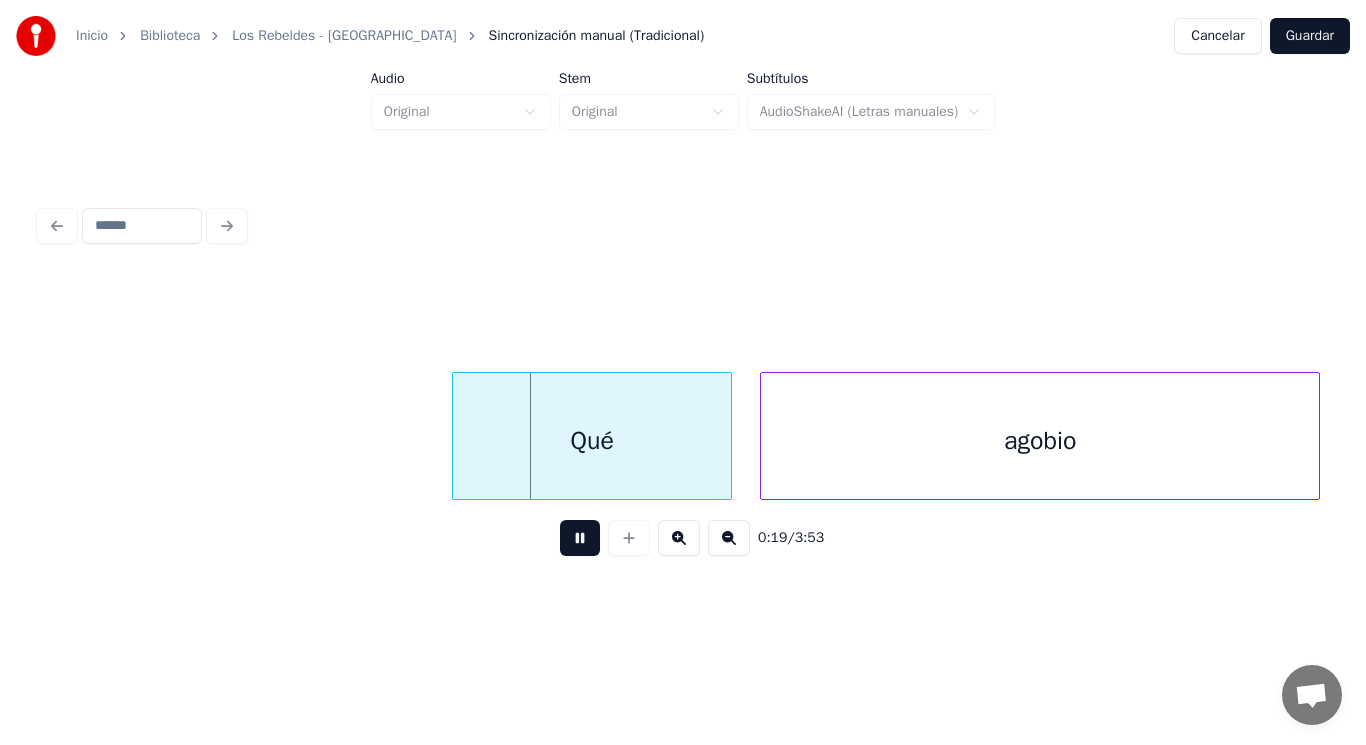 click at bounding box center (580, 538) 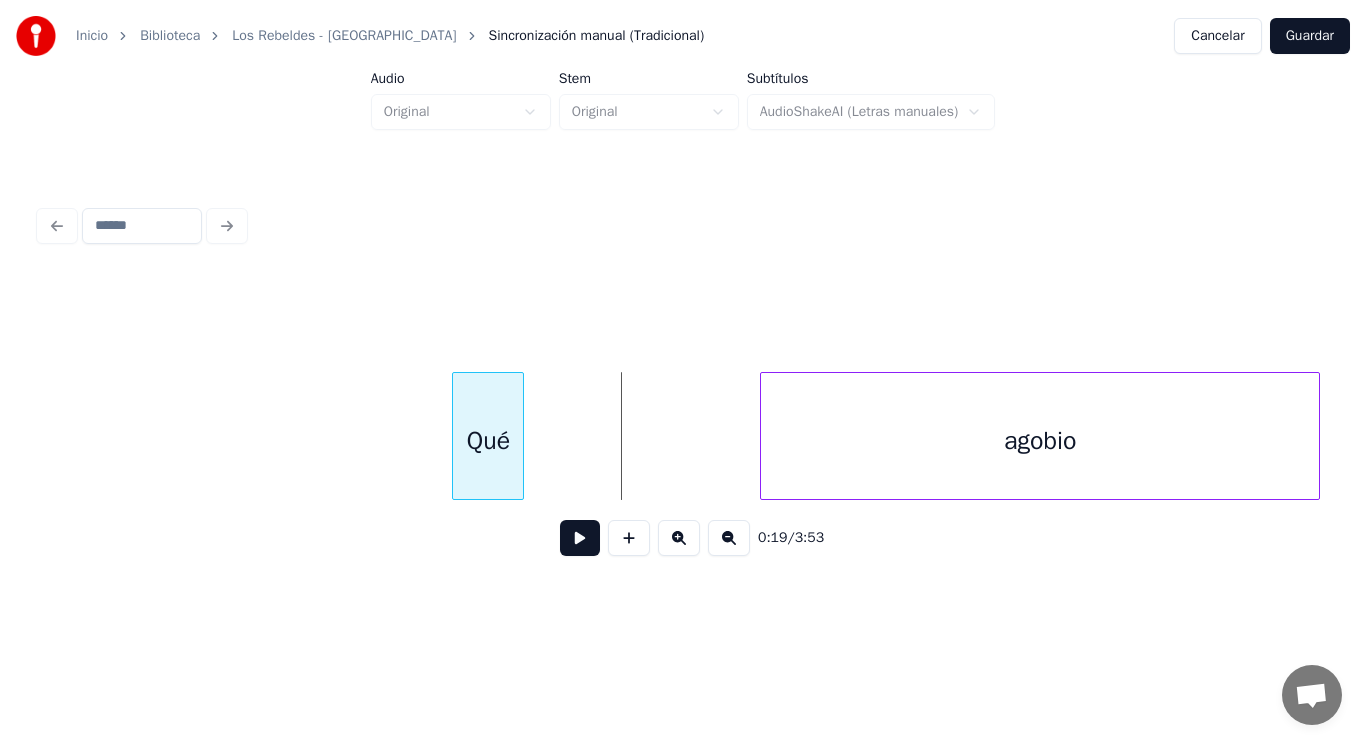 click at bounding box center (520, 436) 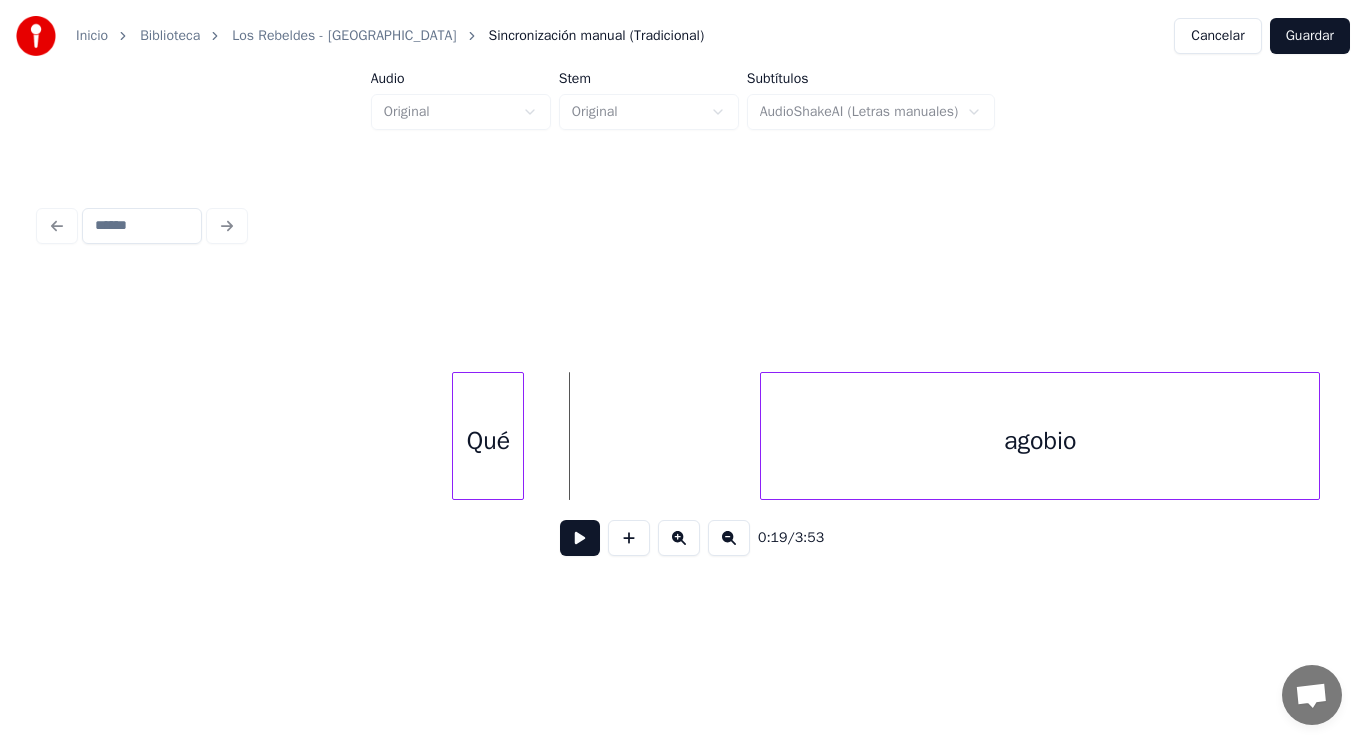 click at bounding box center [580, 538] 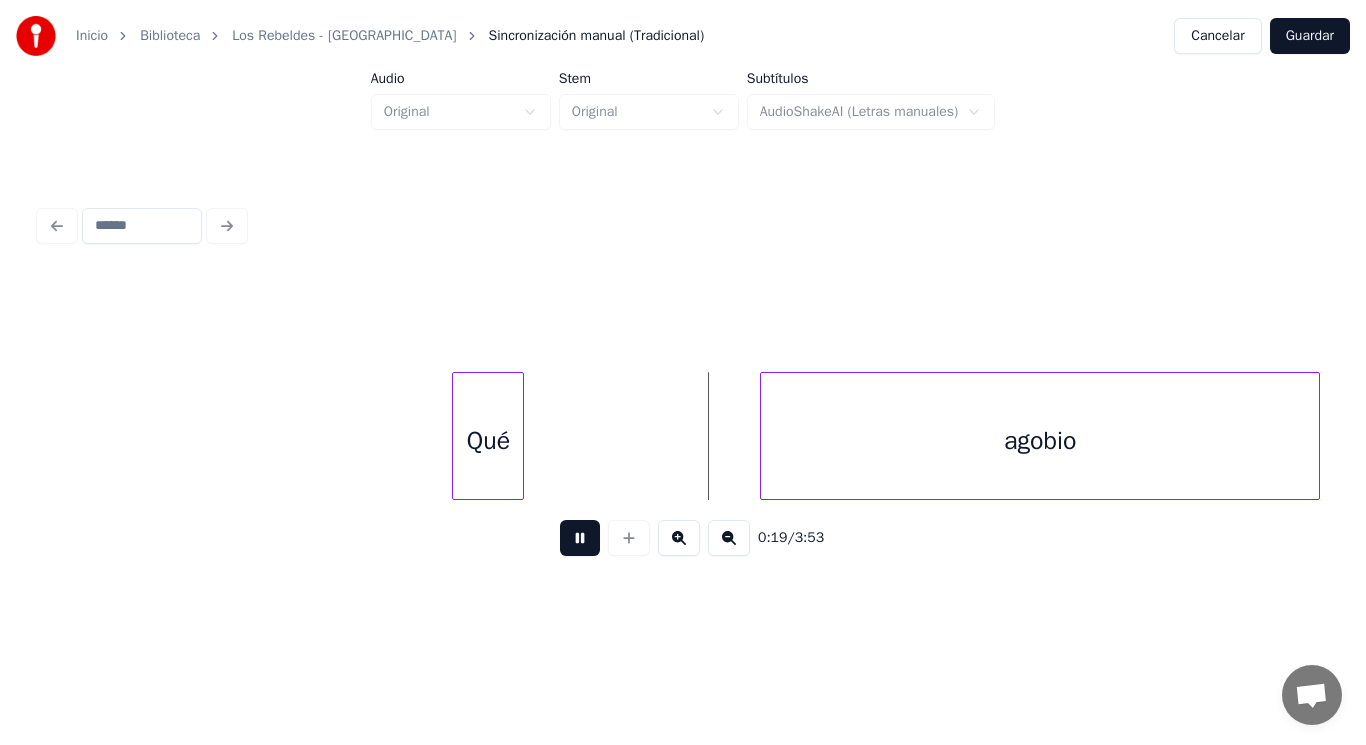 click at bounding box center [580, 538] 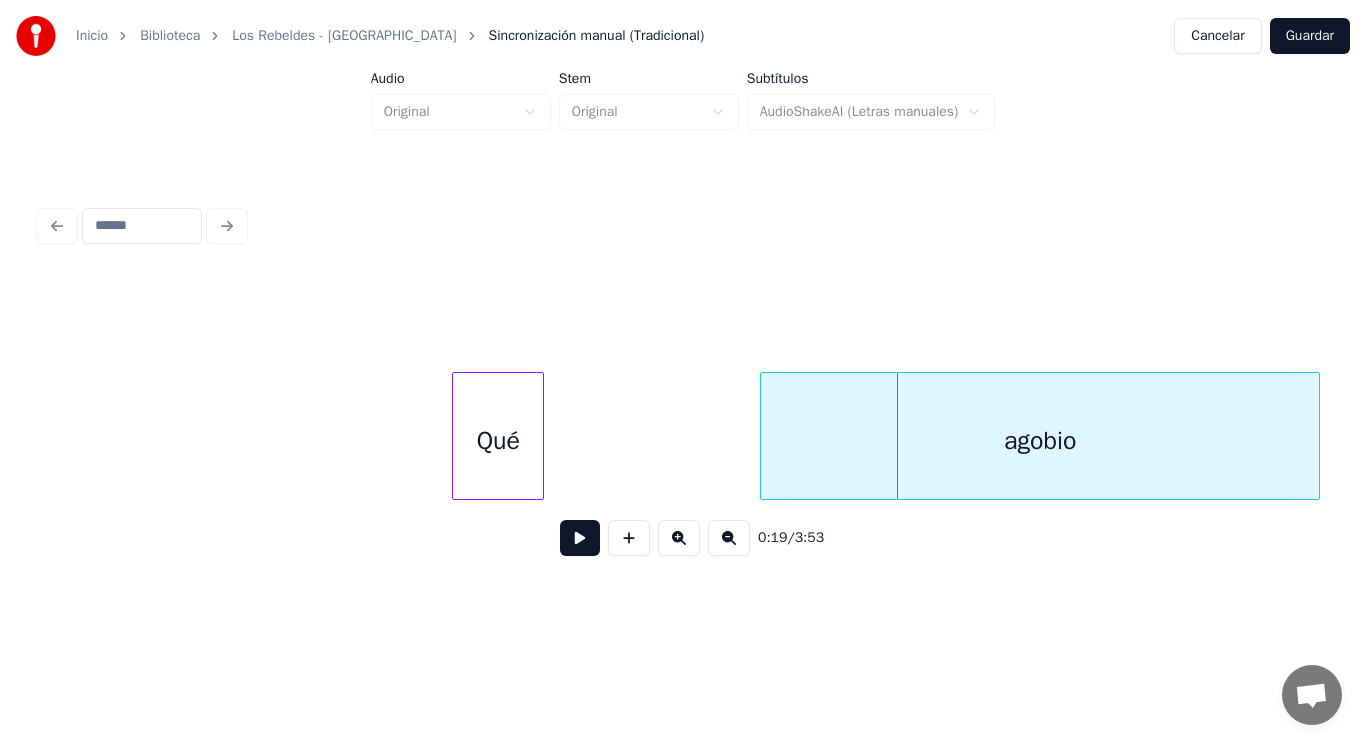 click at bounding box center [540, 436] 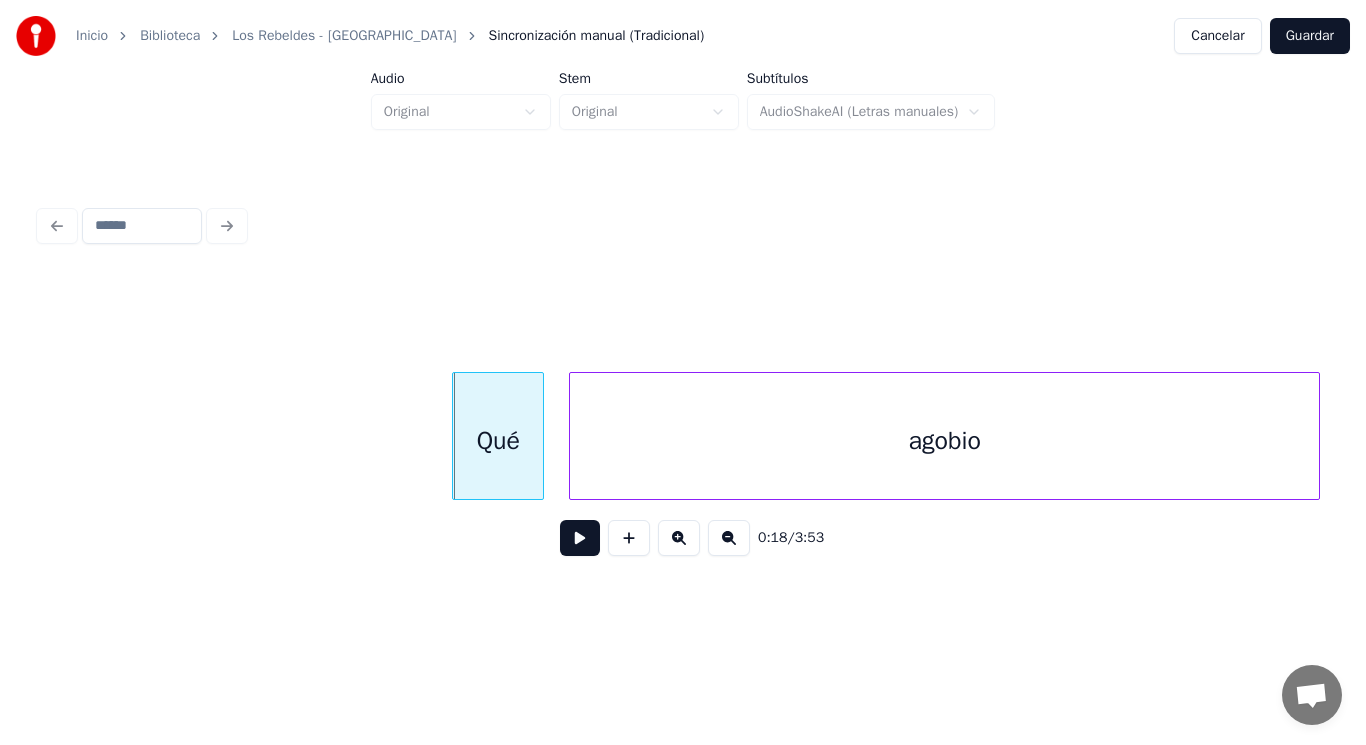 click at bounding box center [573, 436] 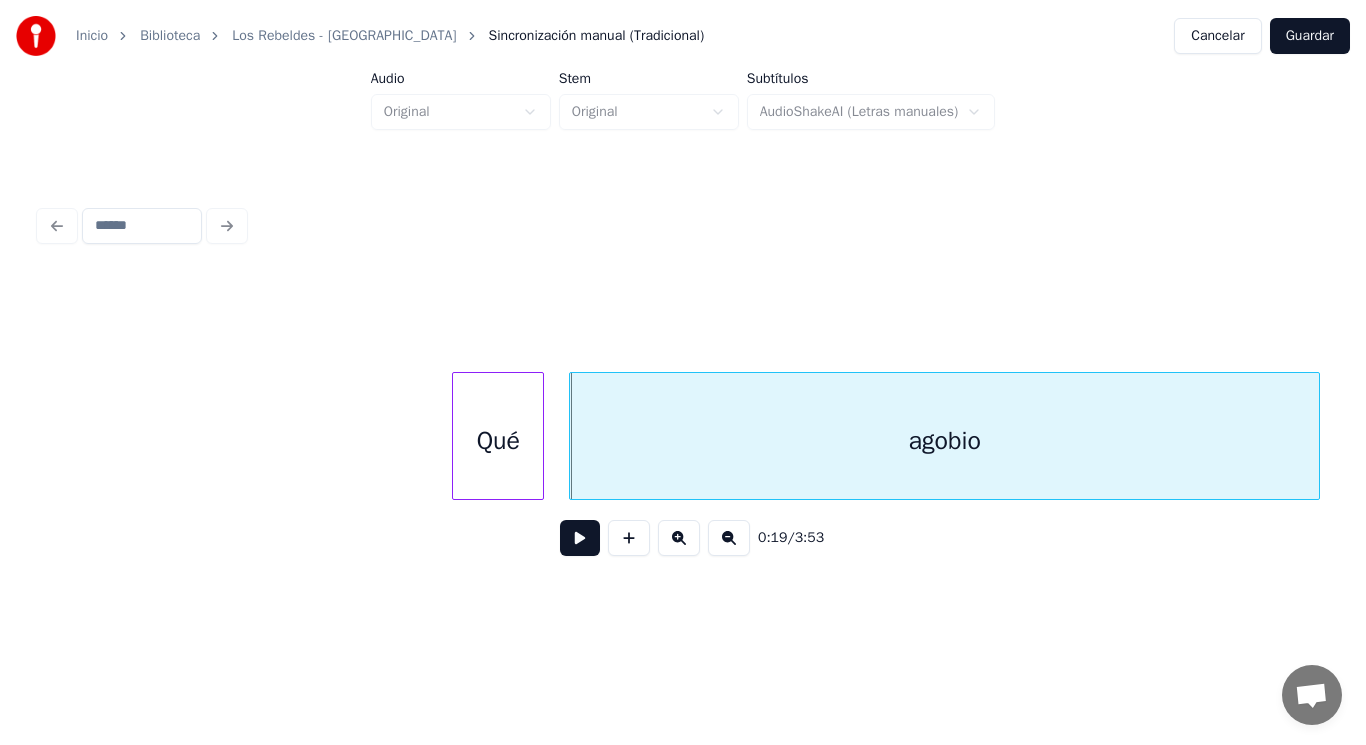 click on "Qué" at bounding box center [498, 441] 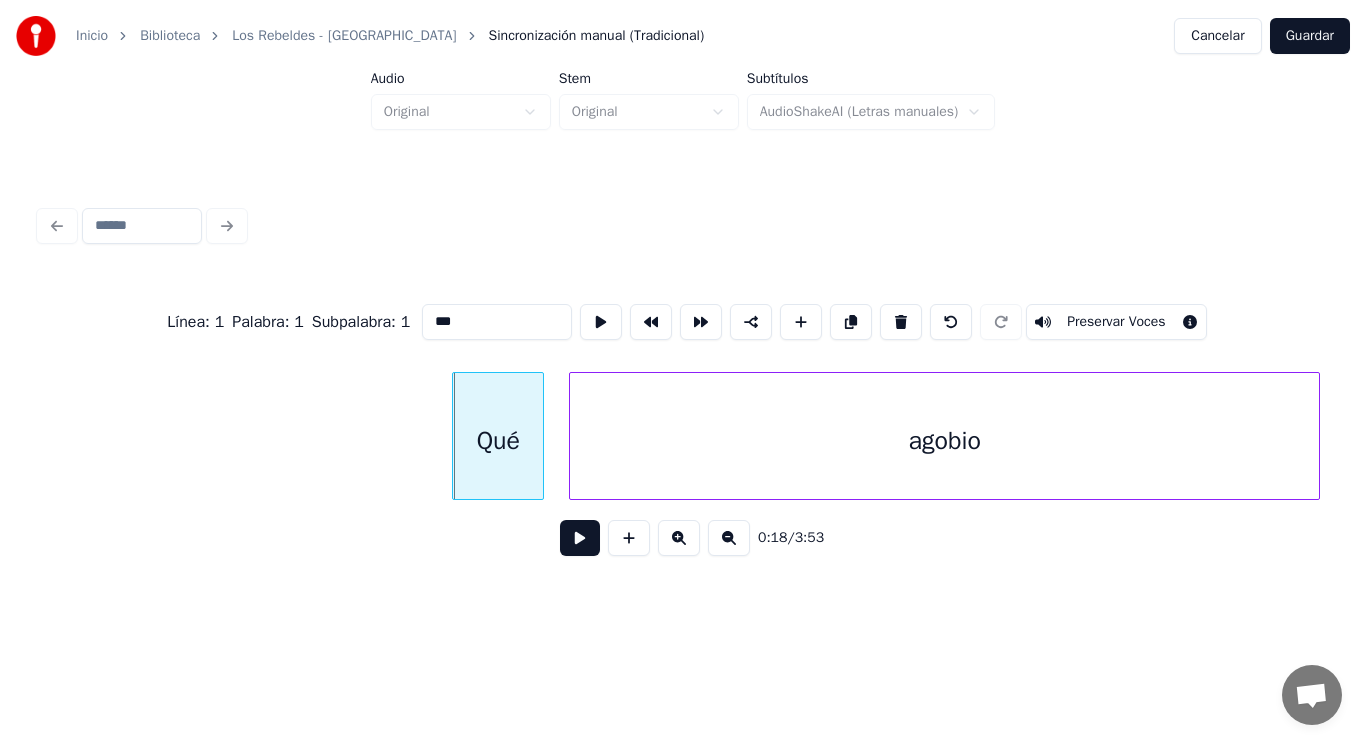 click at bounding box center (580, 538) 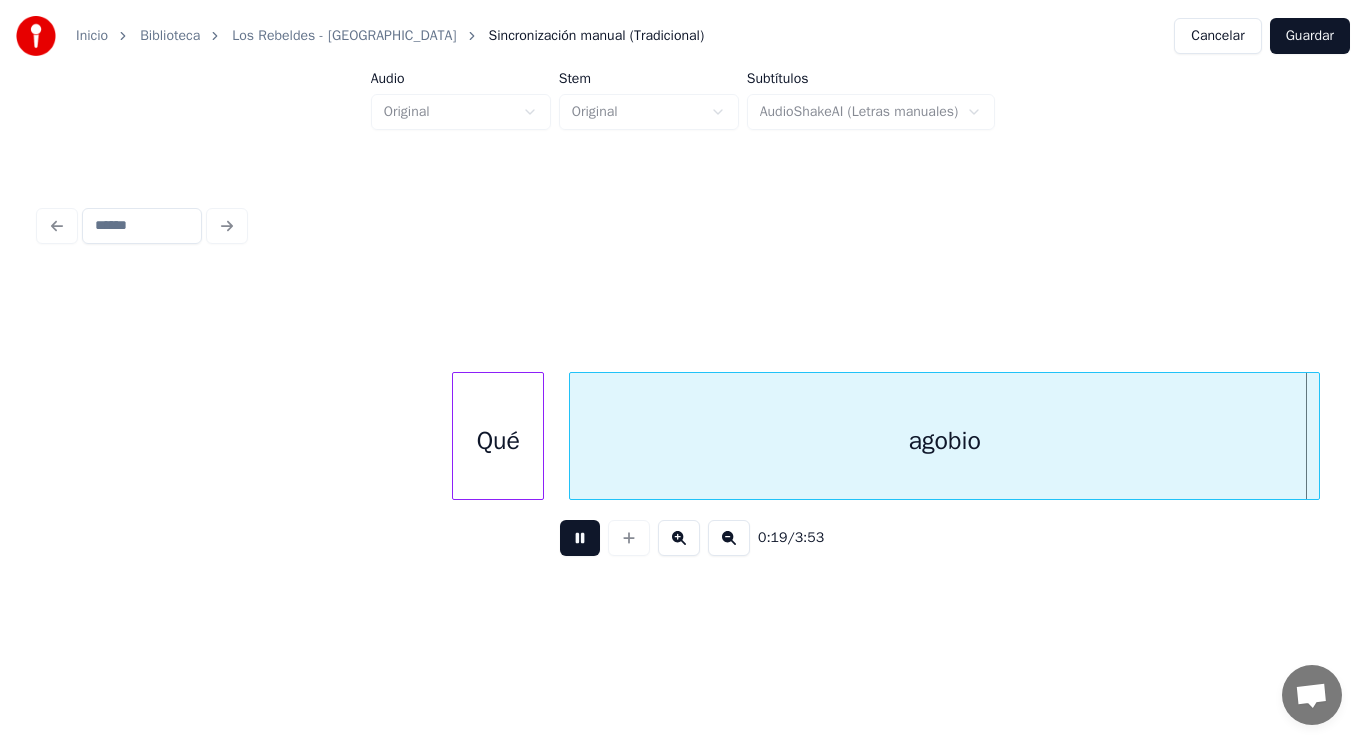 scroll, scrollTop: 0, scrollLeft: 27464, axis: horizontal 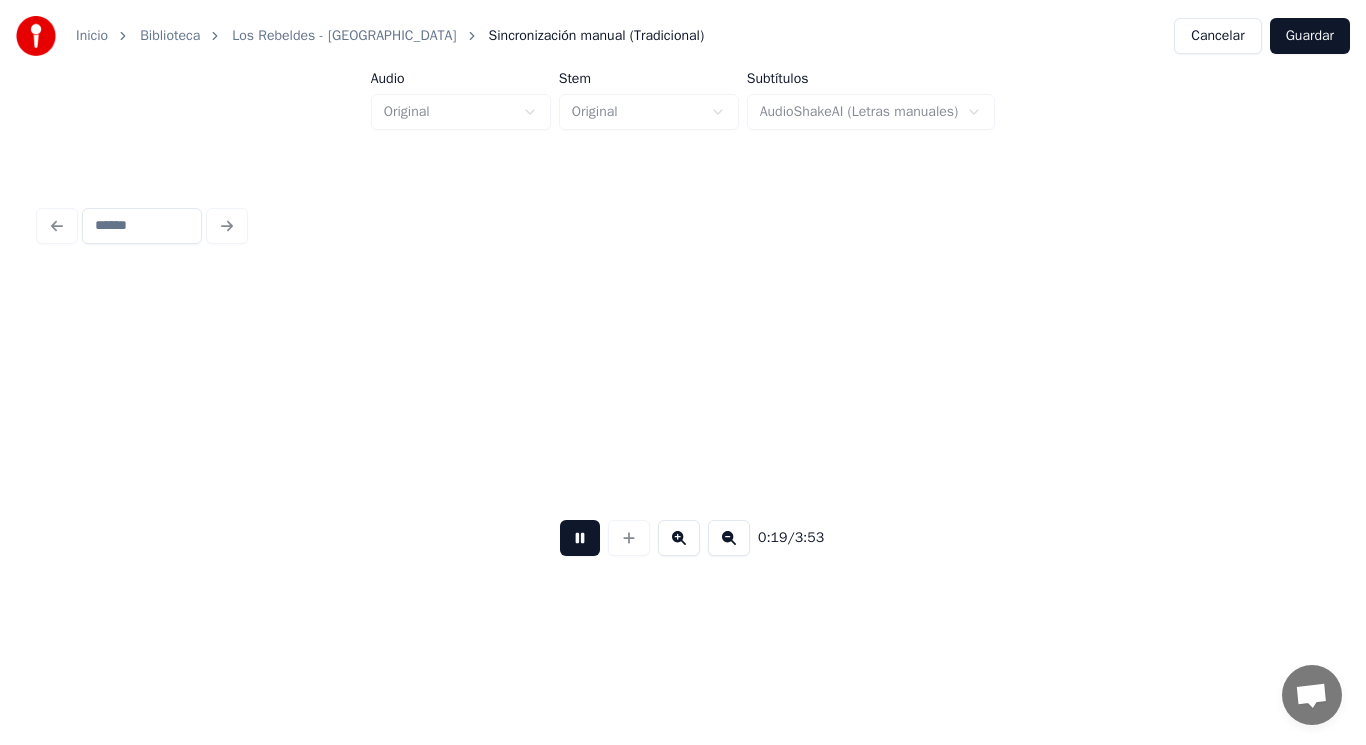click at bounding box center [580, 538] 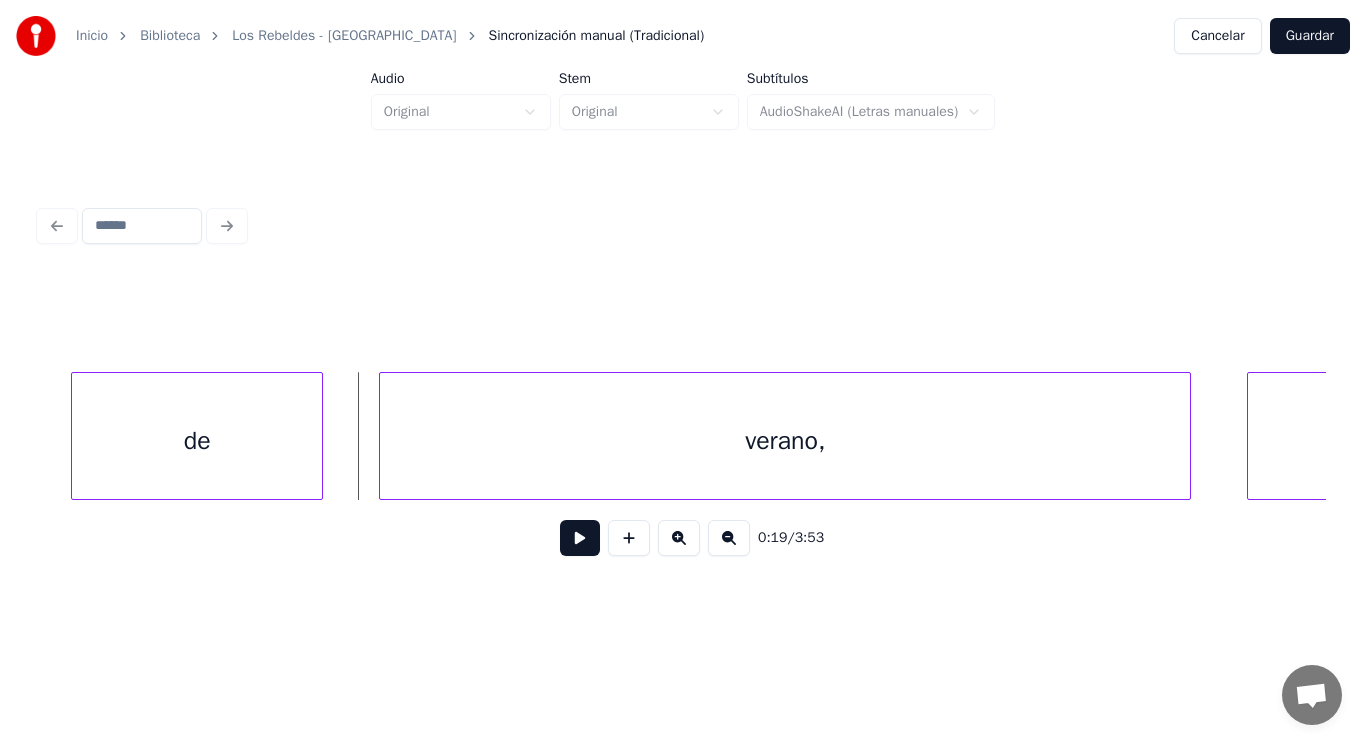 click on "verano," at bounding box center [785, 441] 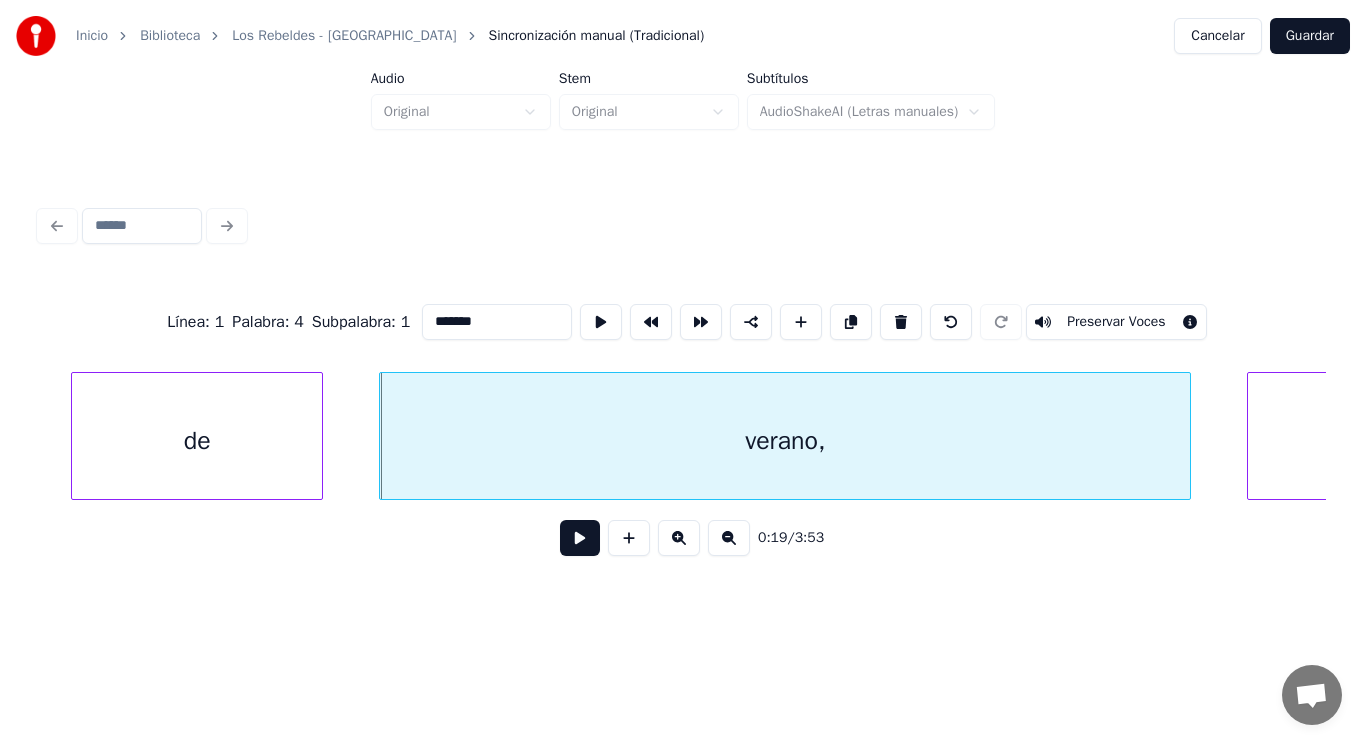 click at bounding box center (580, 538) 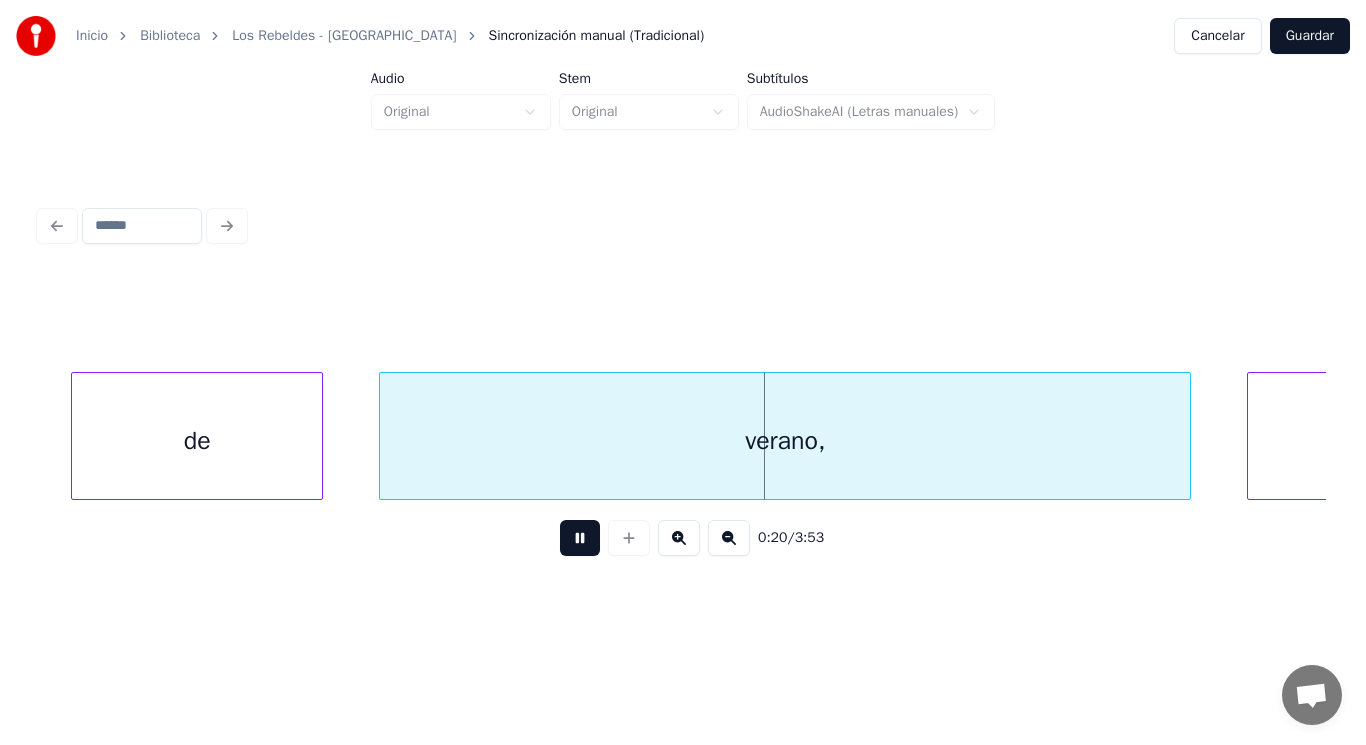 click at bounding box center (580, 538) 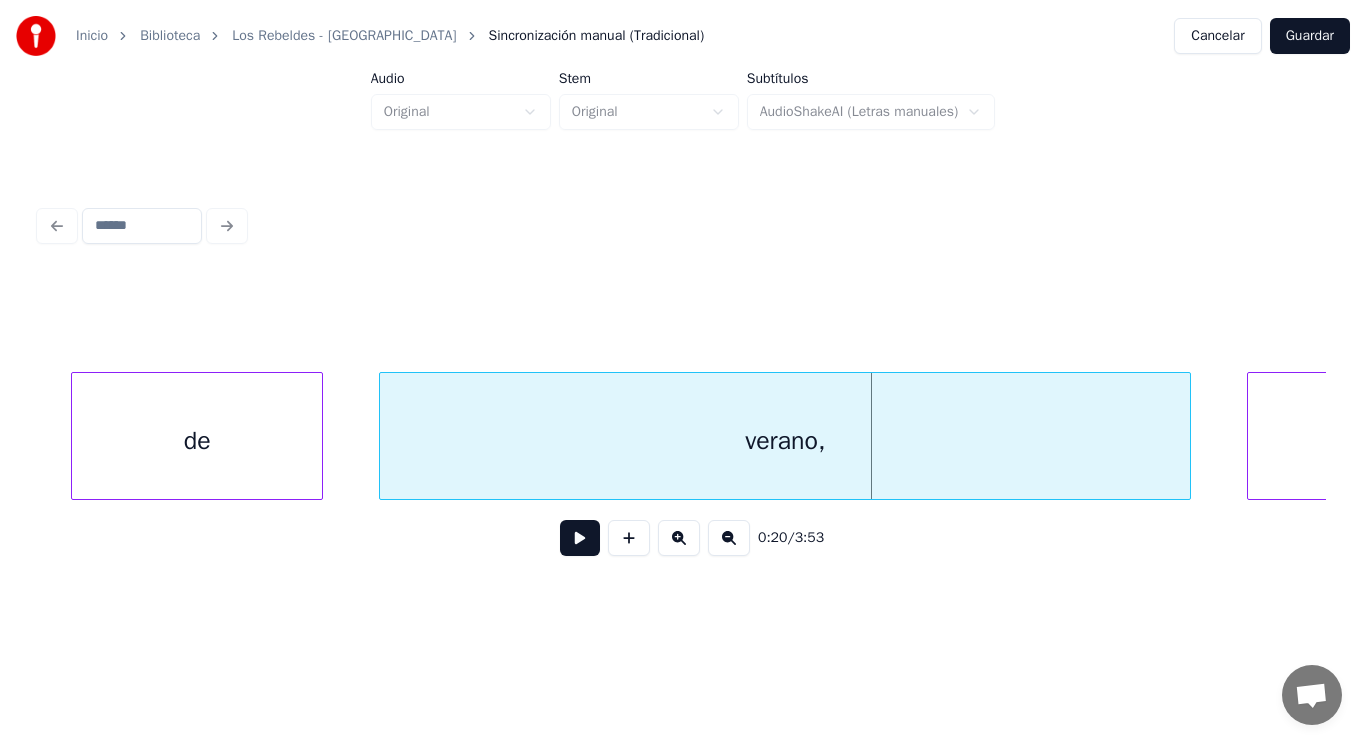 click on "de" at bounding box center (197, 441) 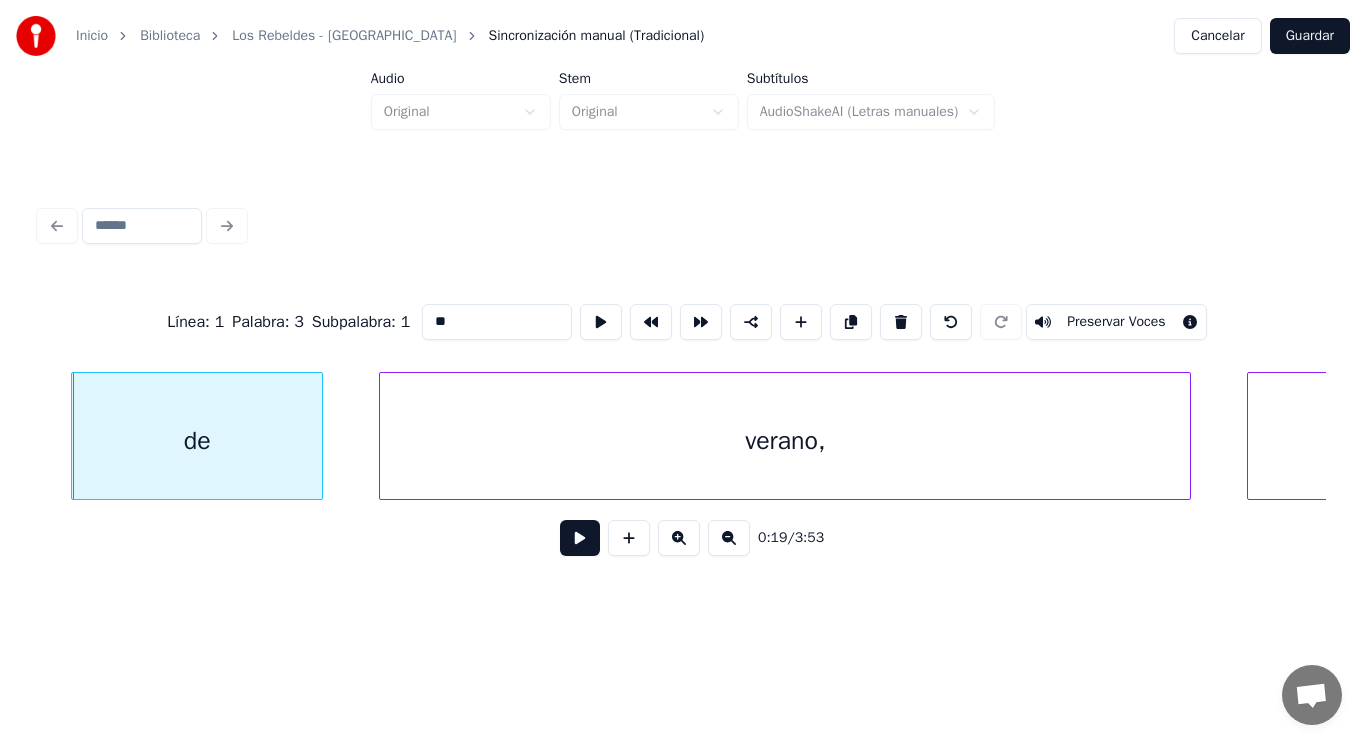 click at bounding box center (580, 538) 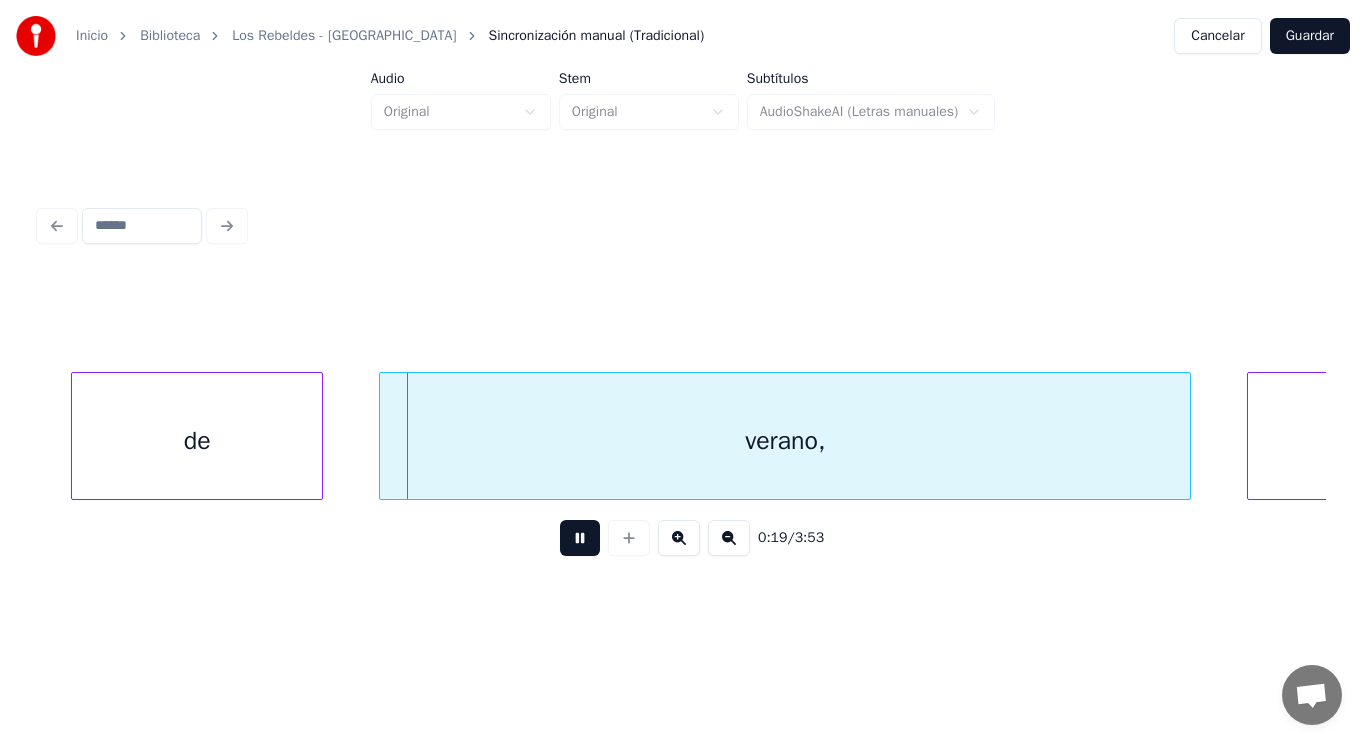 click at bounding box center (580, 538) 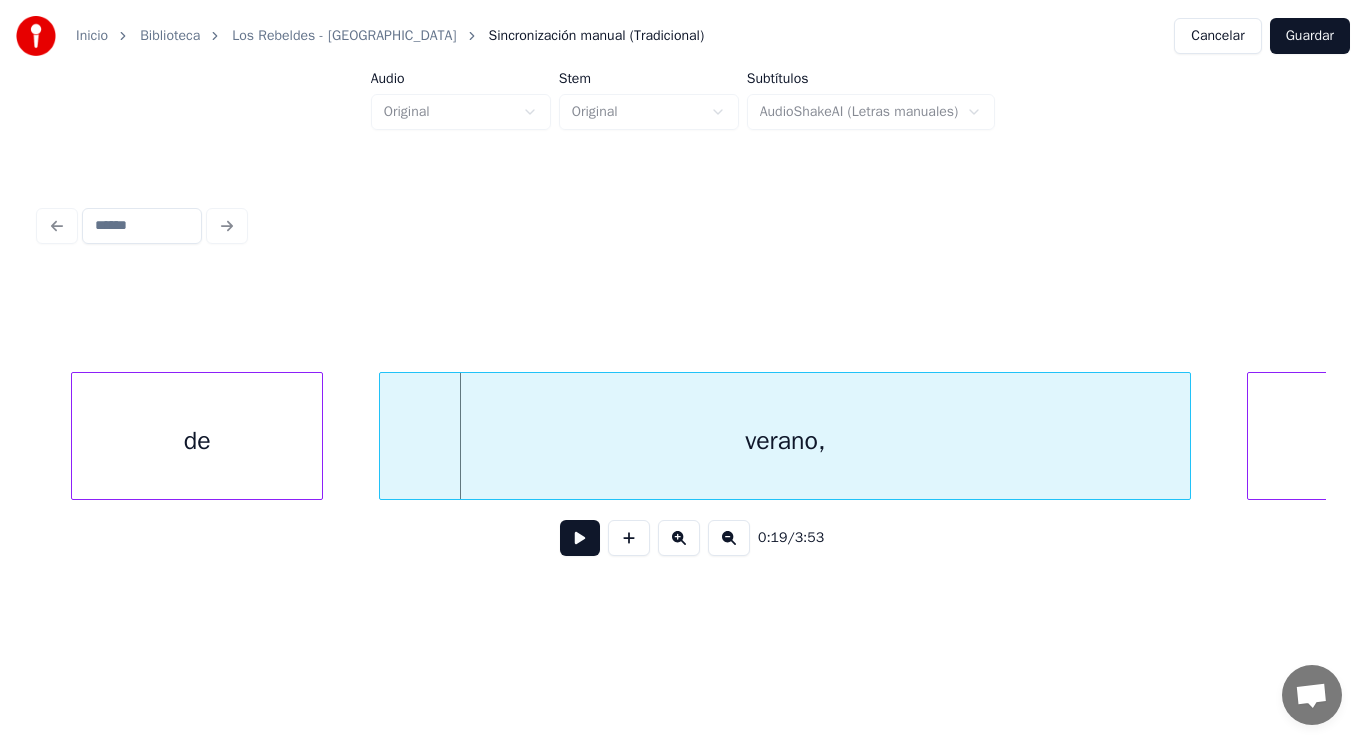 click on "de" at bounding box center (197, 441) 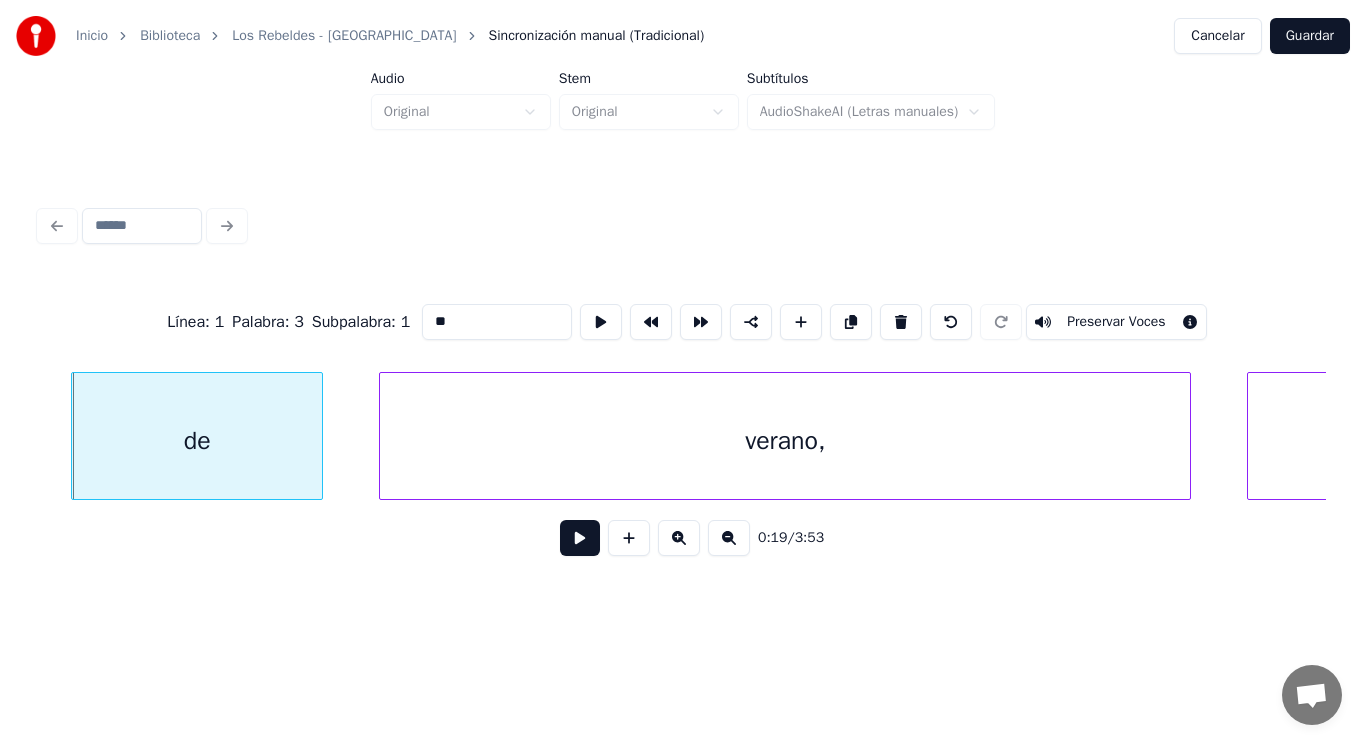 click at bounding box center (580, 538) 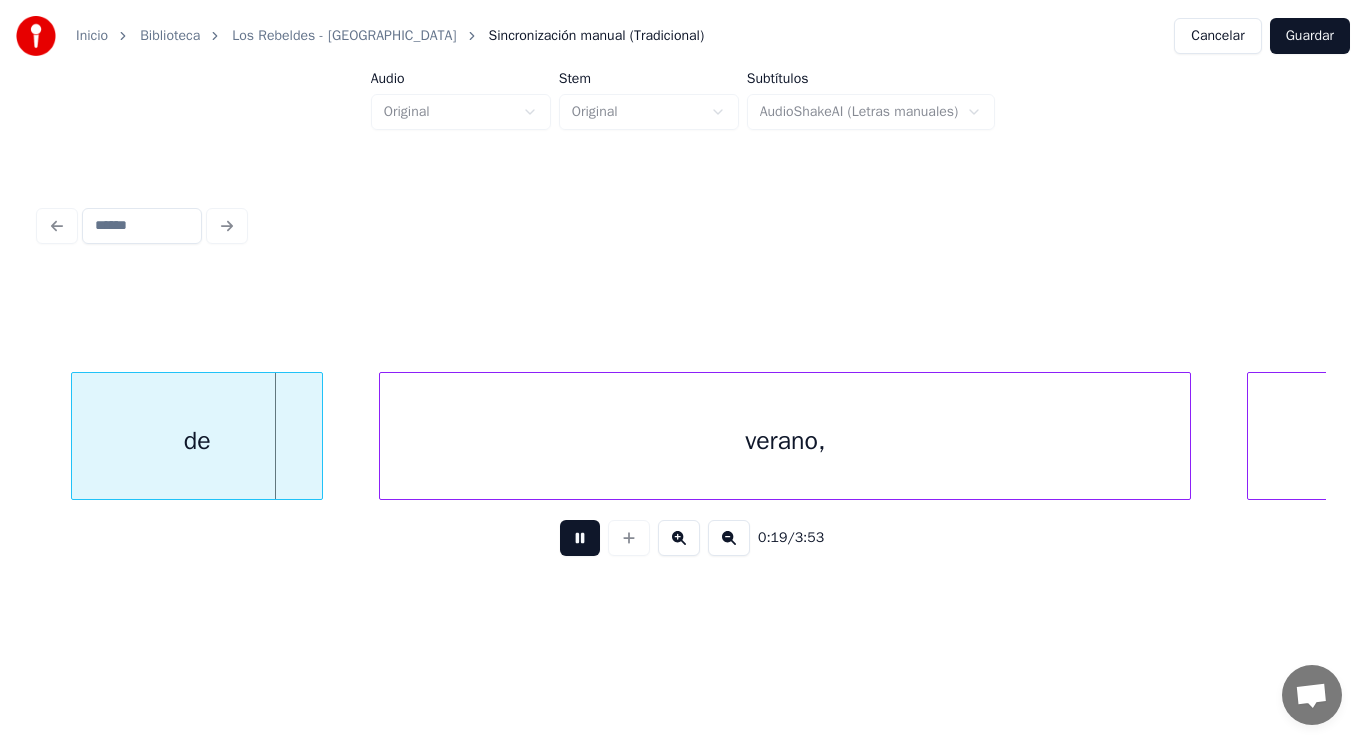 click at bounding box center (580, 538) 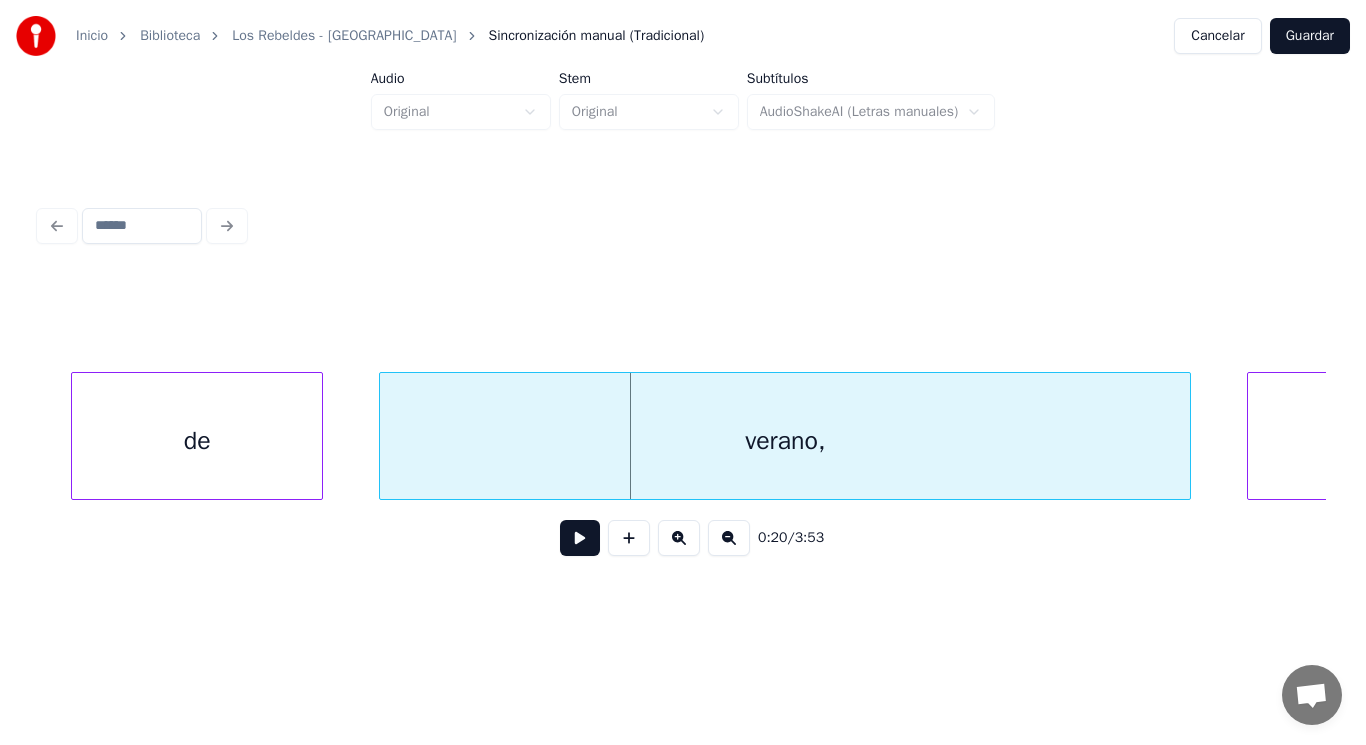 click at bounding box center [580, 538] 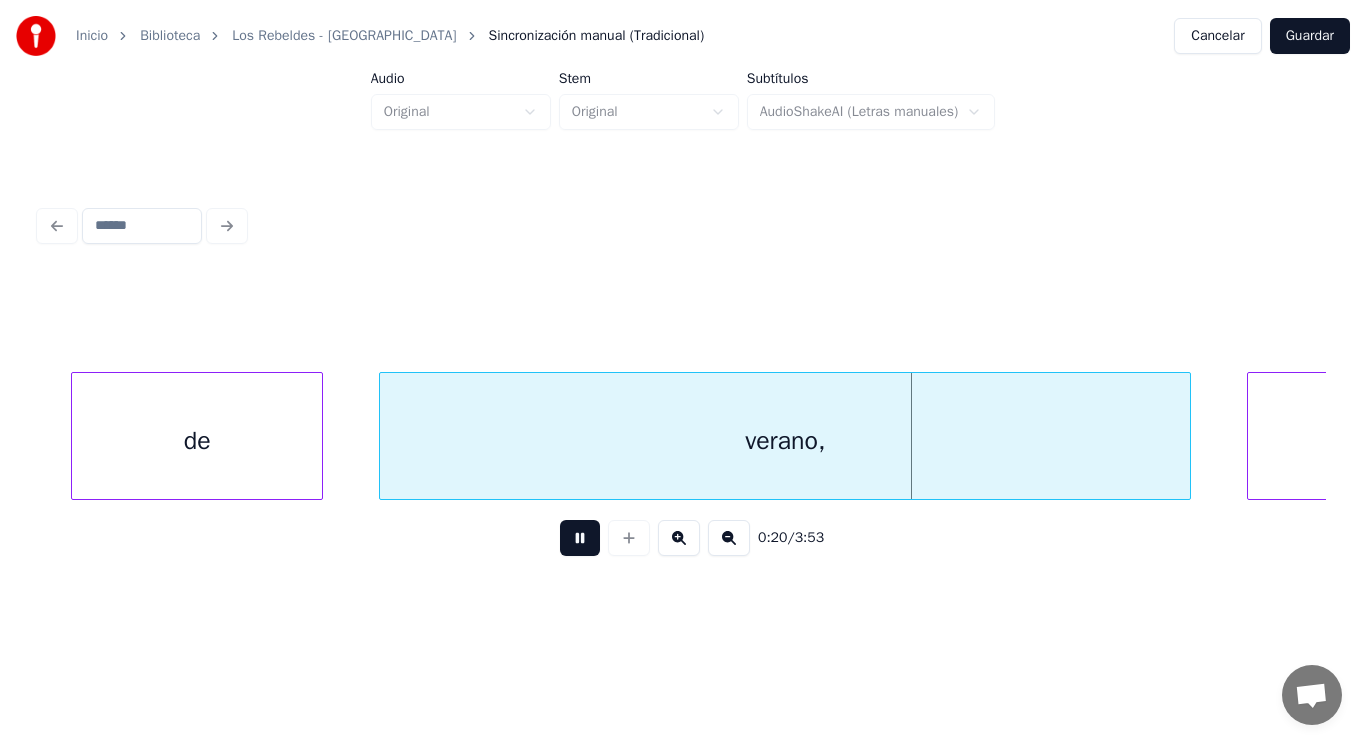 click at bounding box center [580, 538] 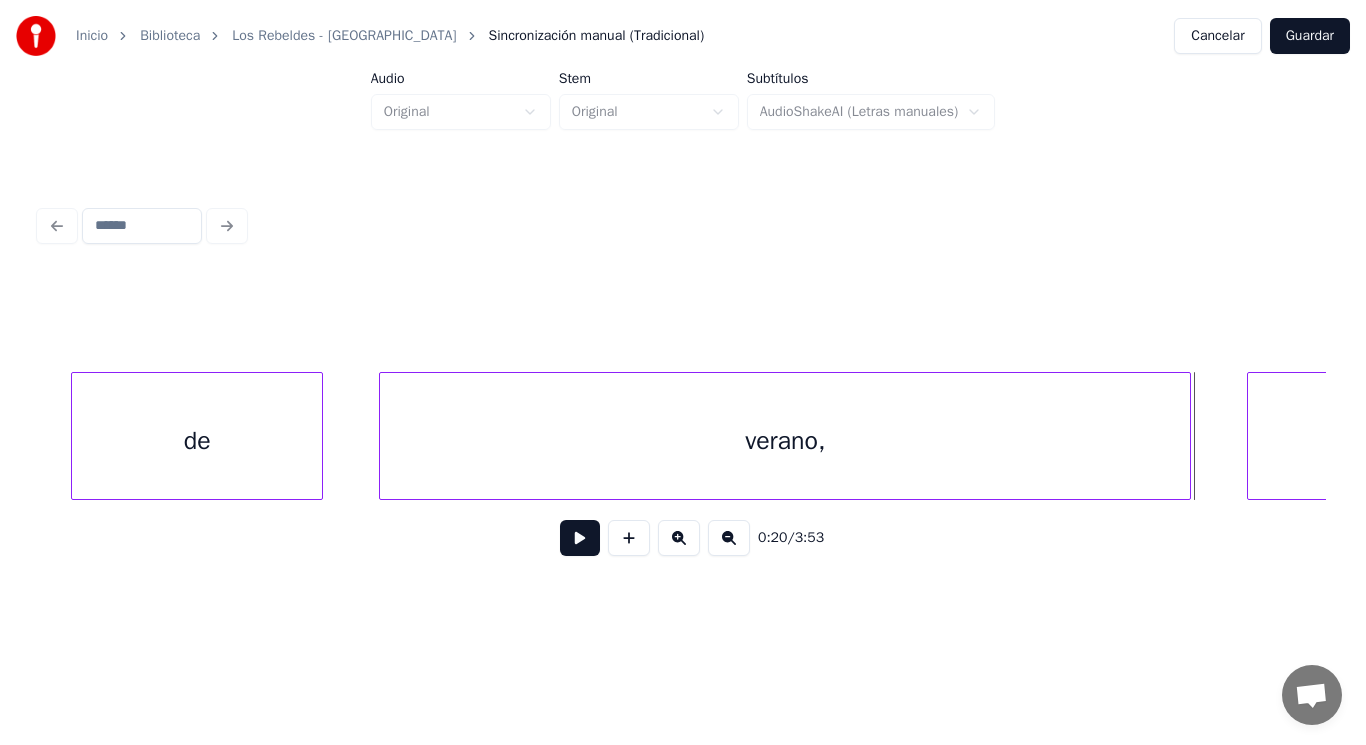 click on "de" at bounding box center (197, 441) 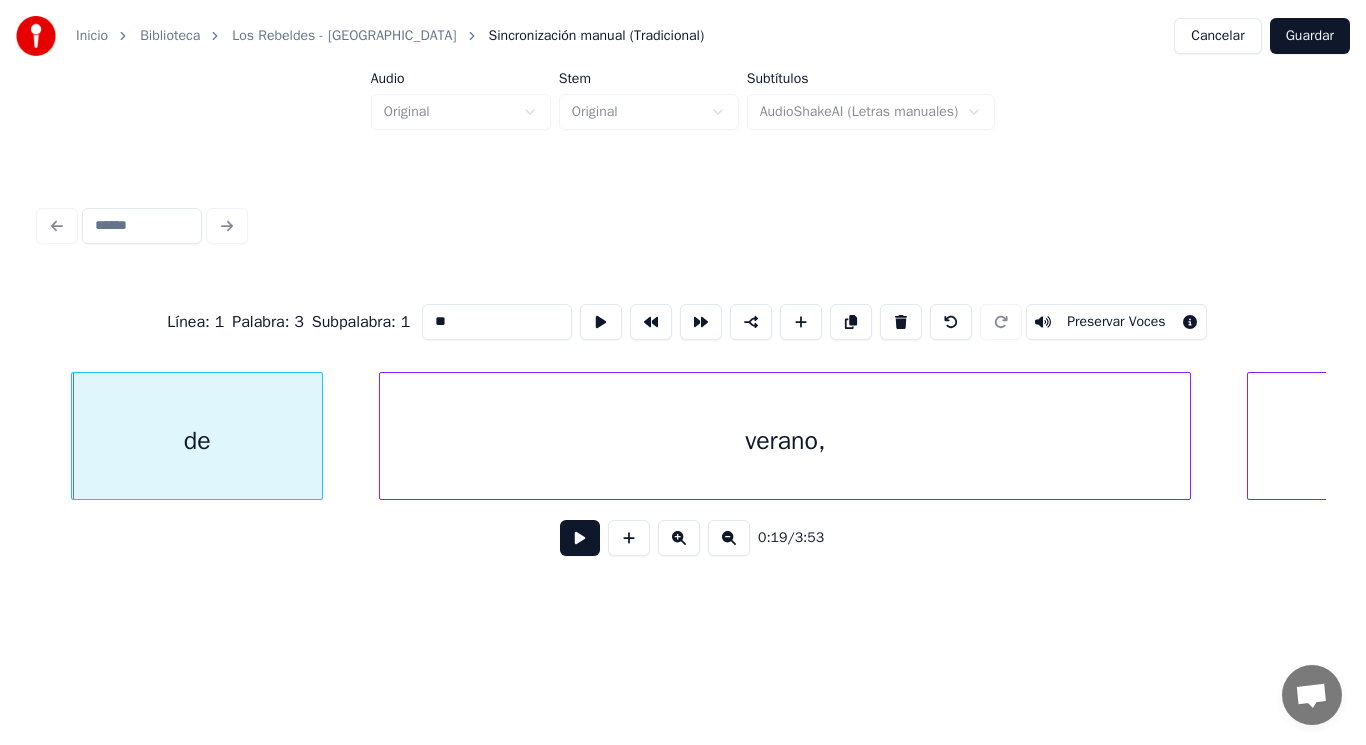 click at bounding box center [580, 538] 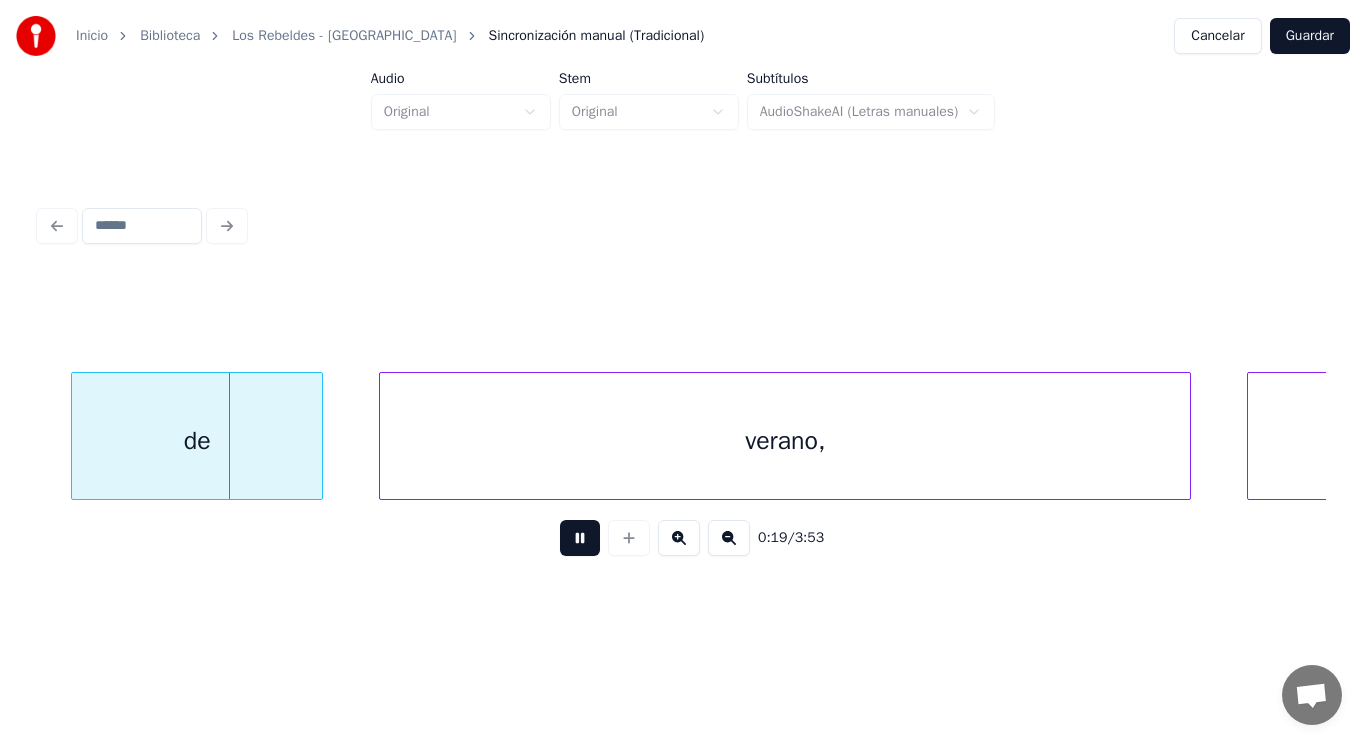 click at bounding box center [580, 538] 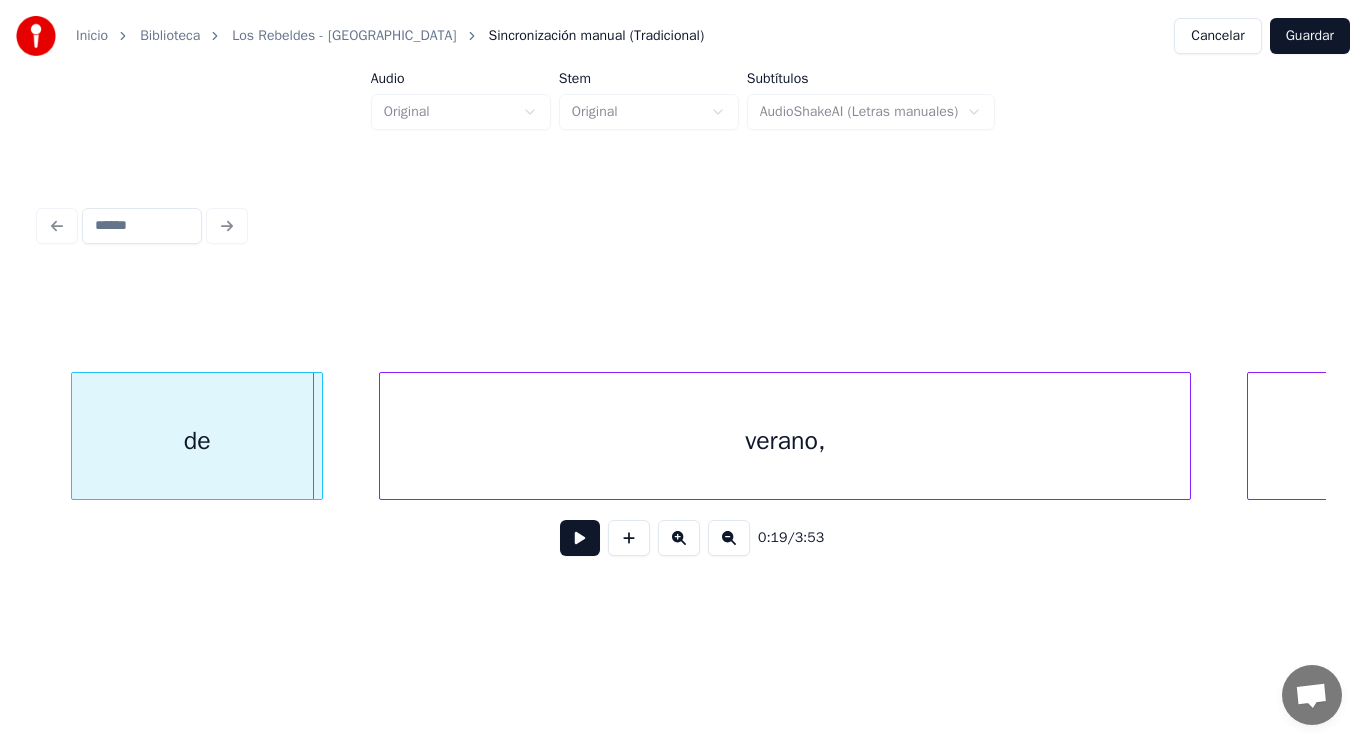 click on "verano," at bounding box center [785, 441] 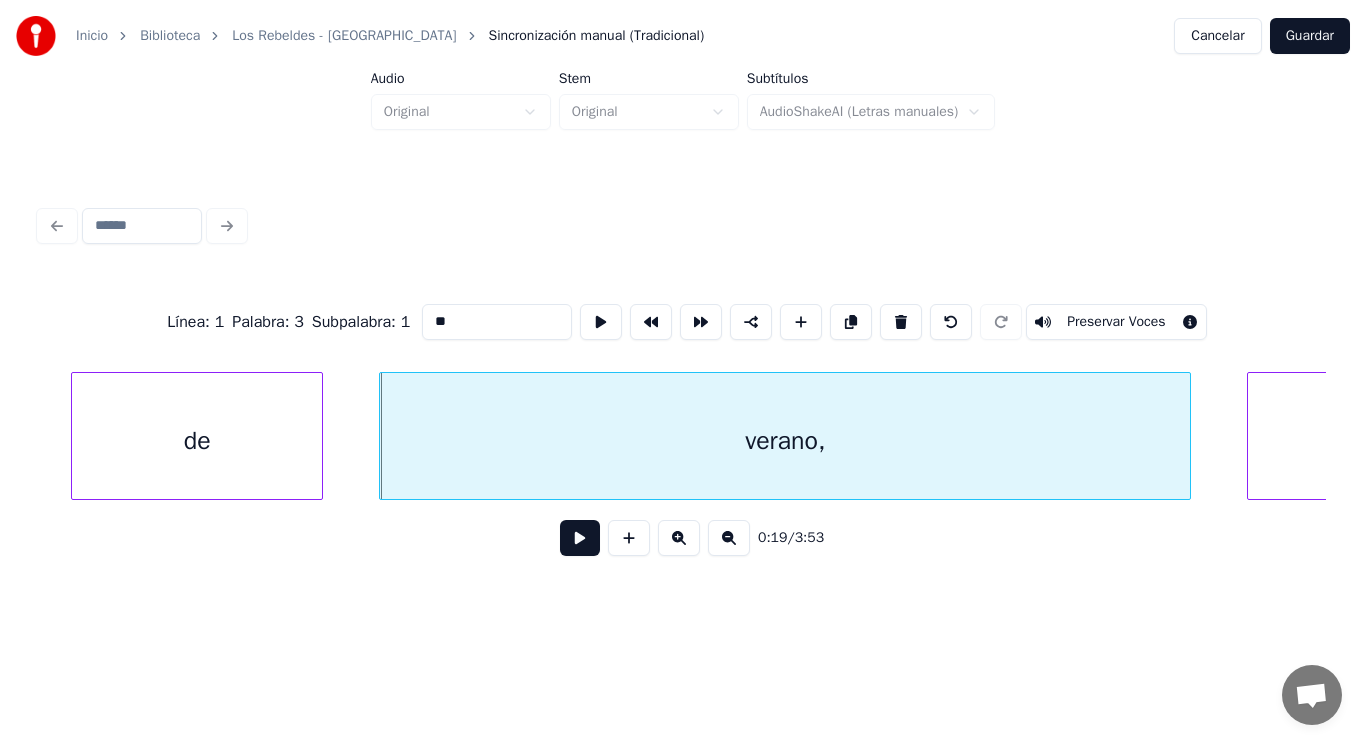 type on "*******" 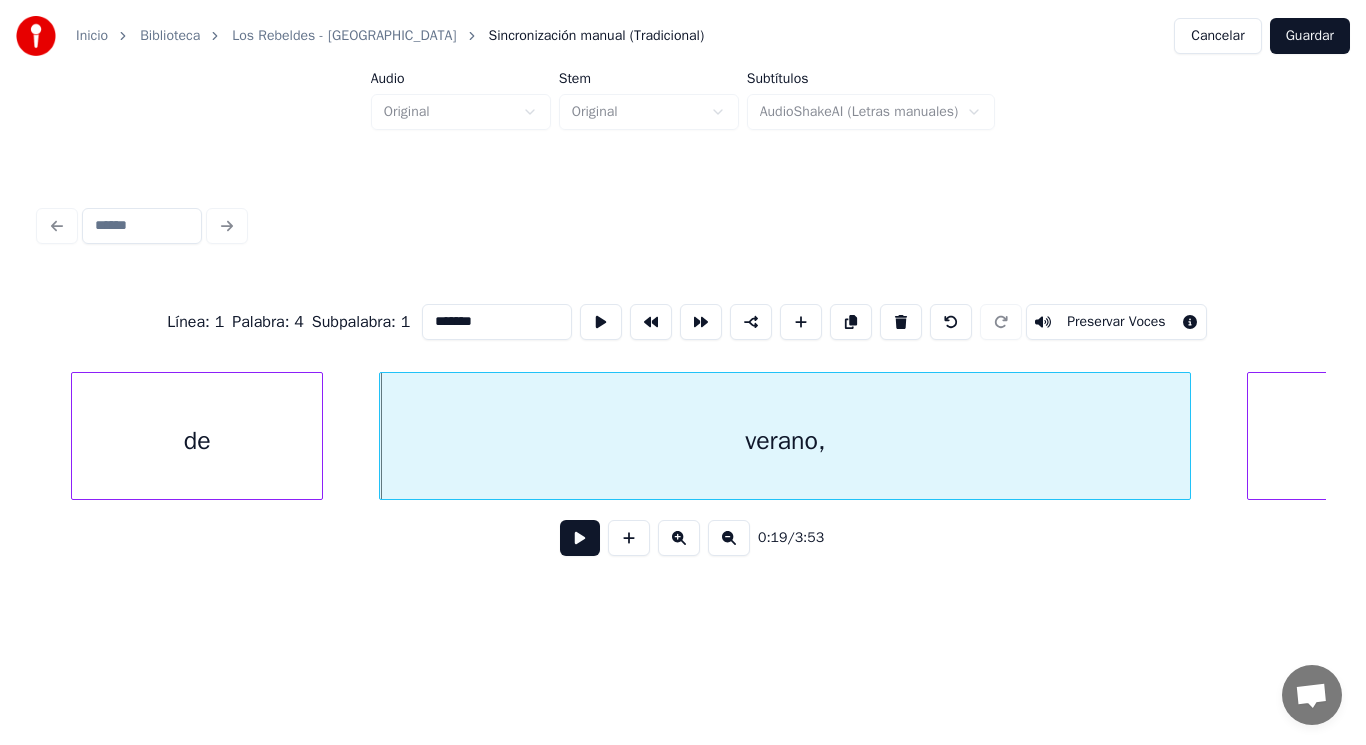 click at bounding box center [580, 538] 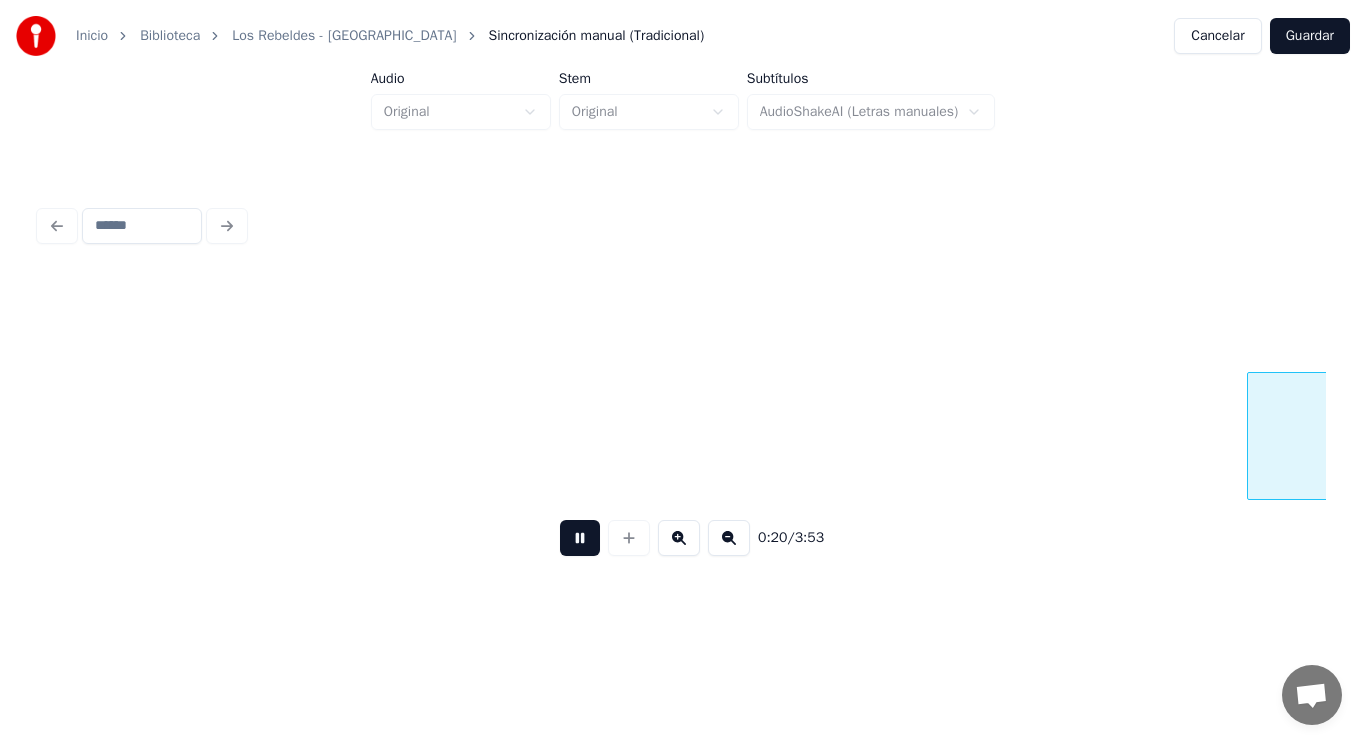 scroll, scrollTop: 0, scrollLeft: 28770, axis: horizontal 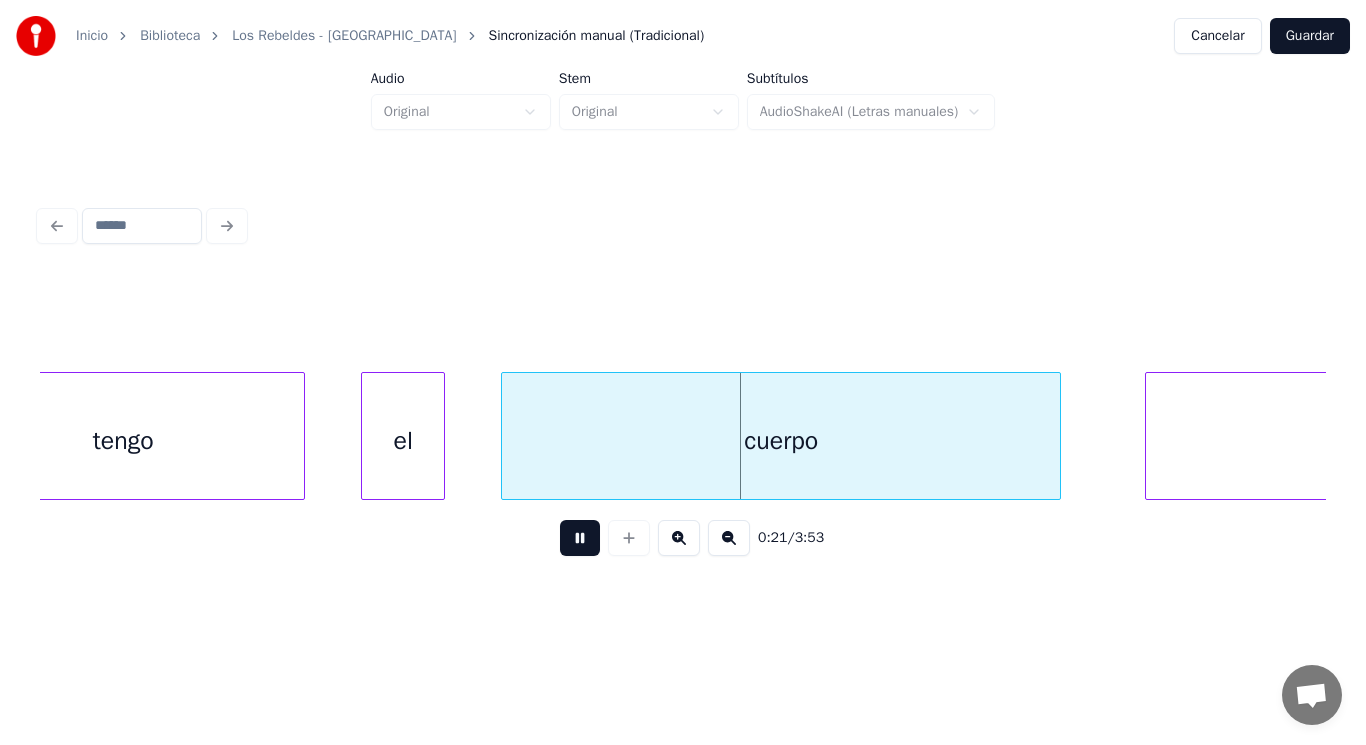 click at bounding box center (580, 538) 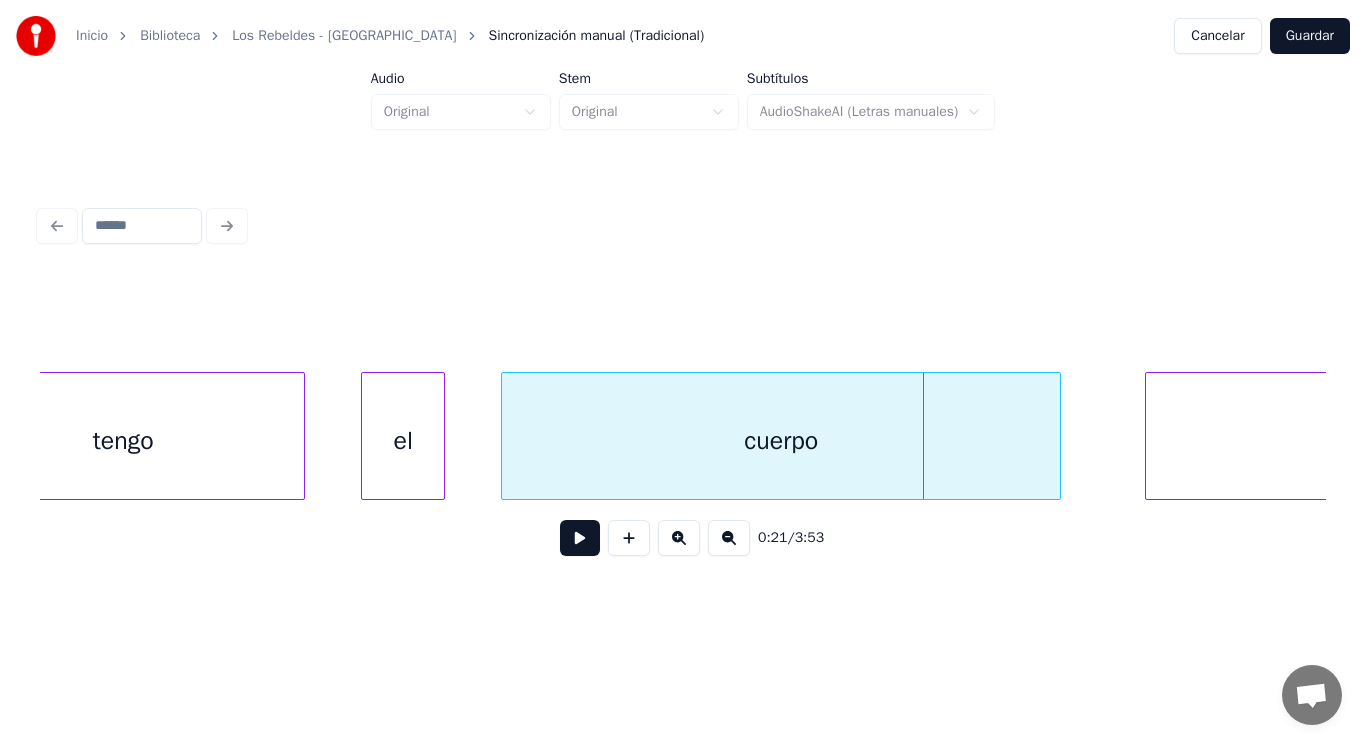 click on "tengo" at bounding box center (123, 441) 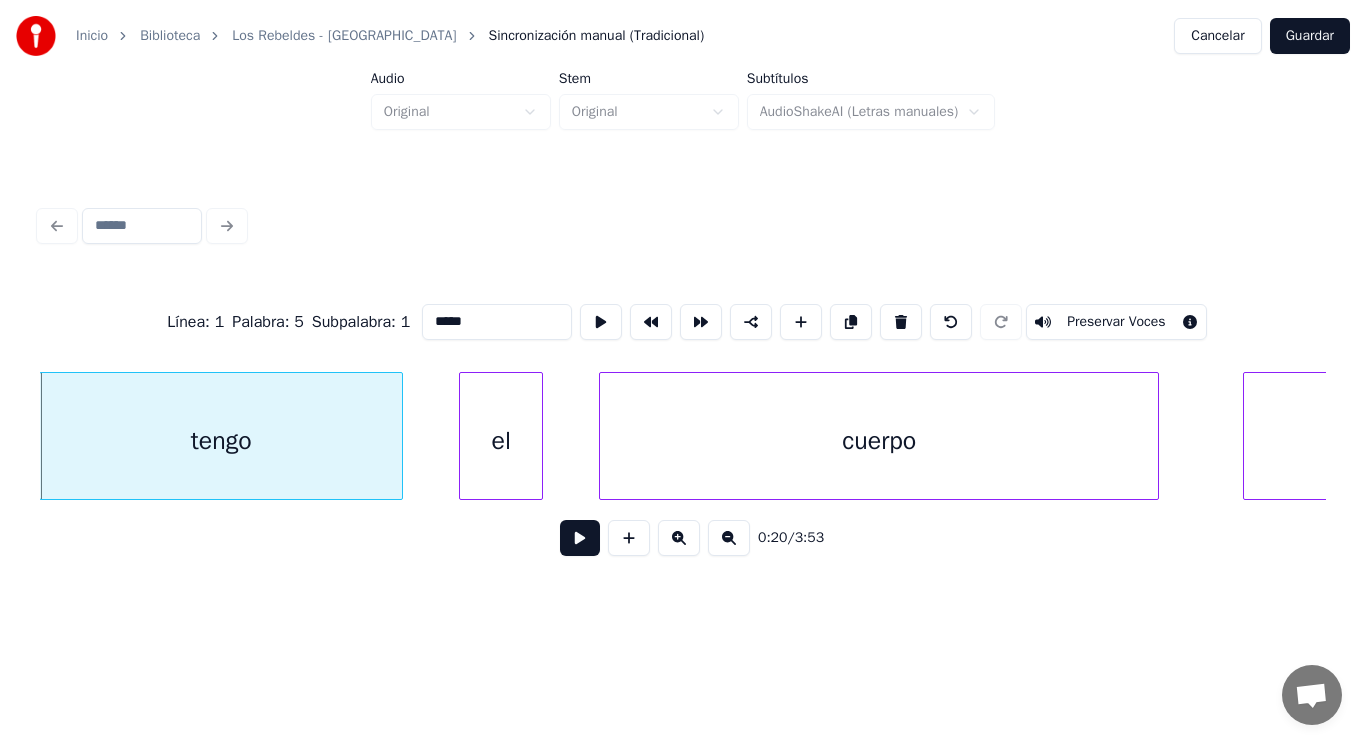 click at bounding box center (580, 538) 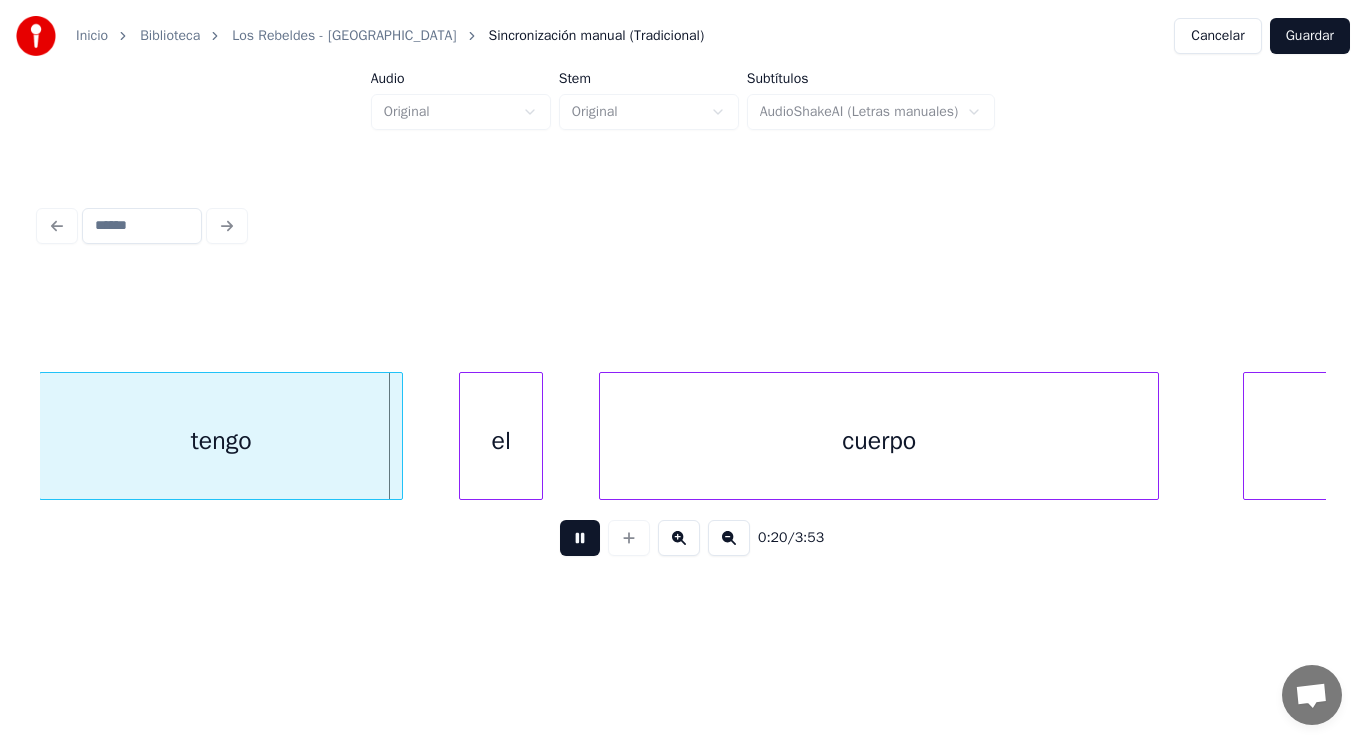 click at bounding box center [580, 538] 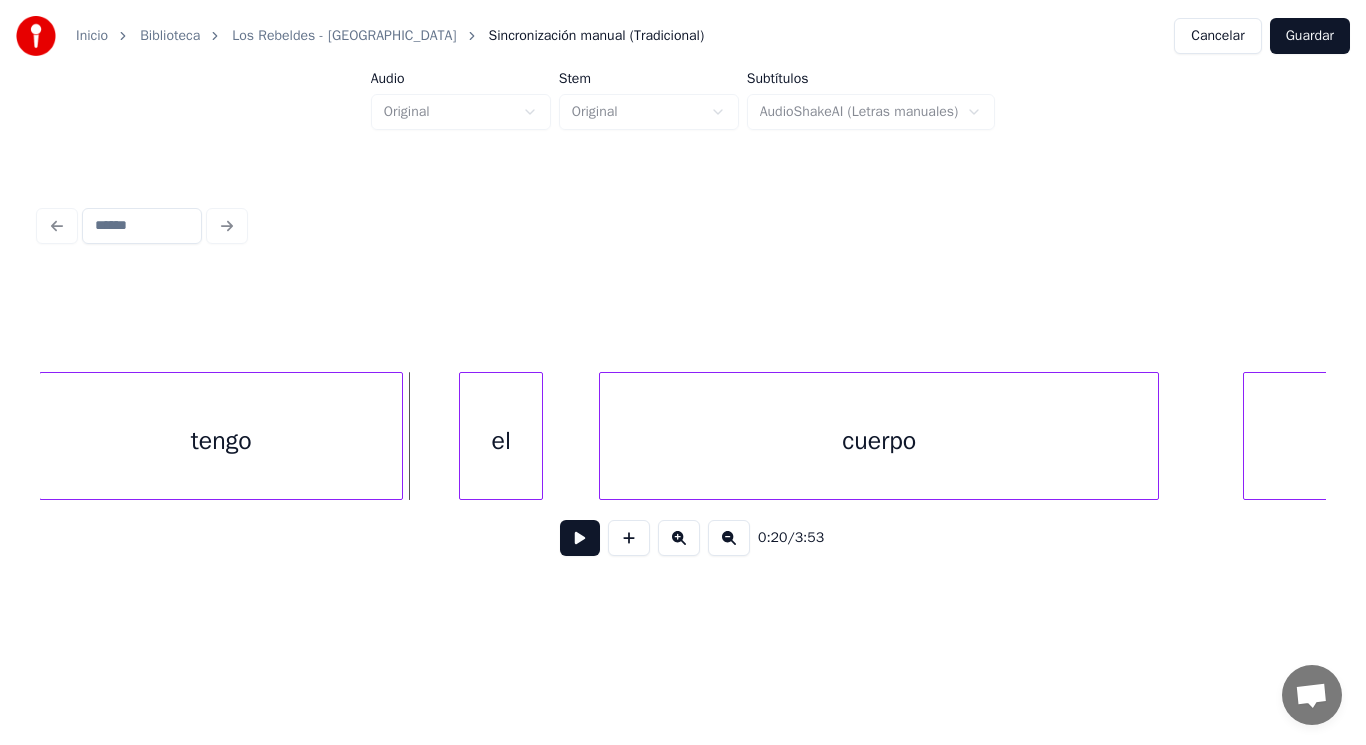 click on "el" at bounding box center [501, 441] 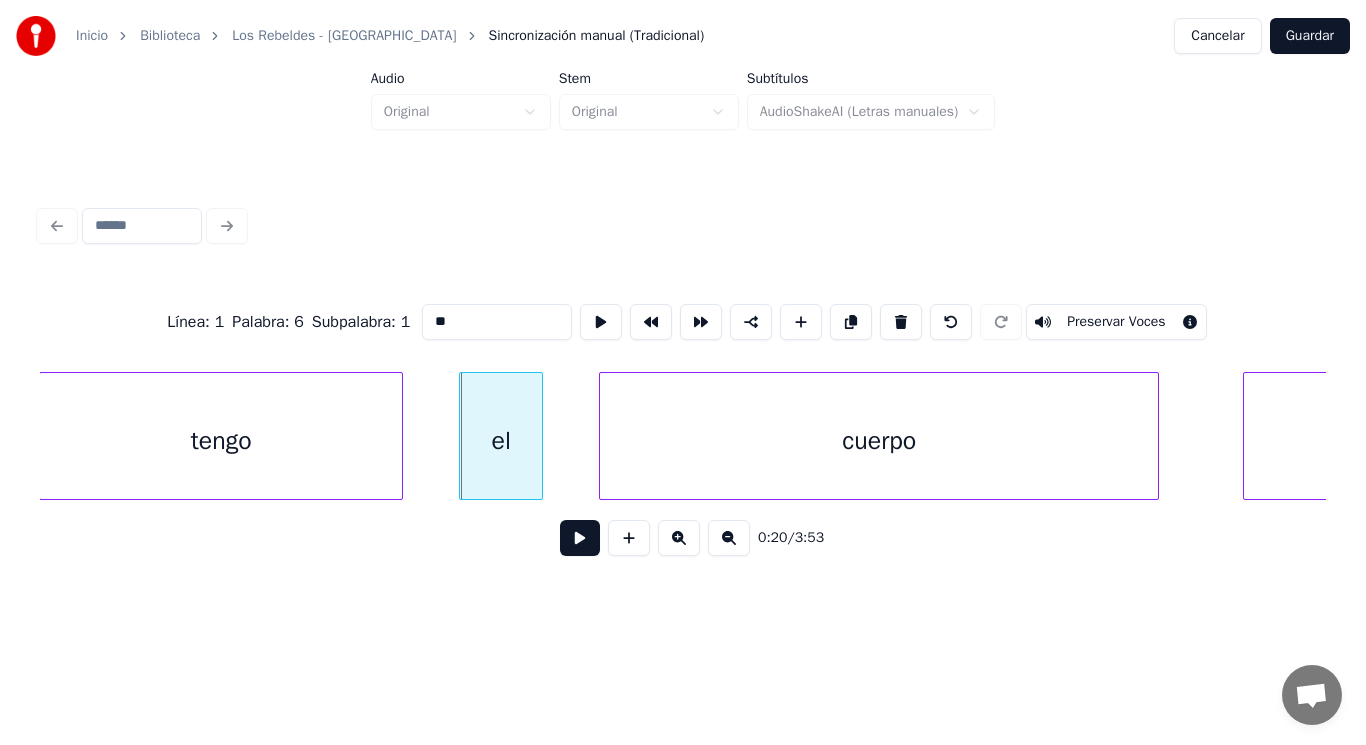 click at bounding box center [580, 538] 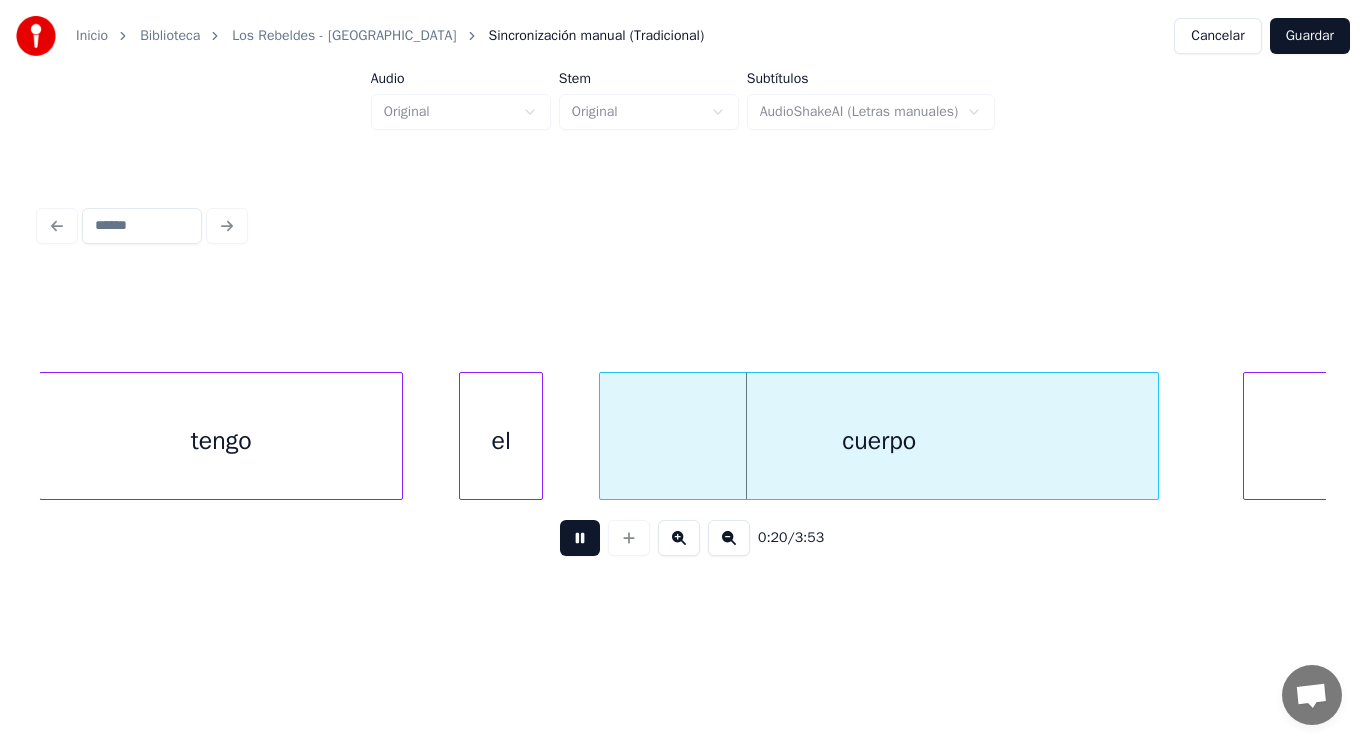 click at bounding box center (580, 538) 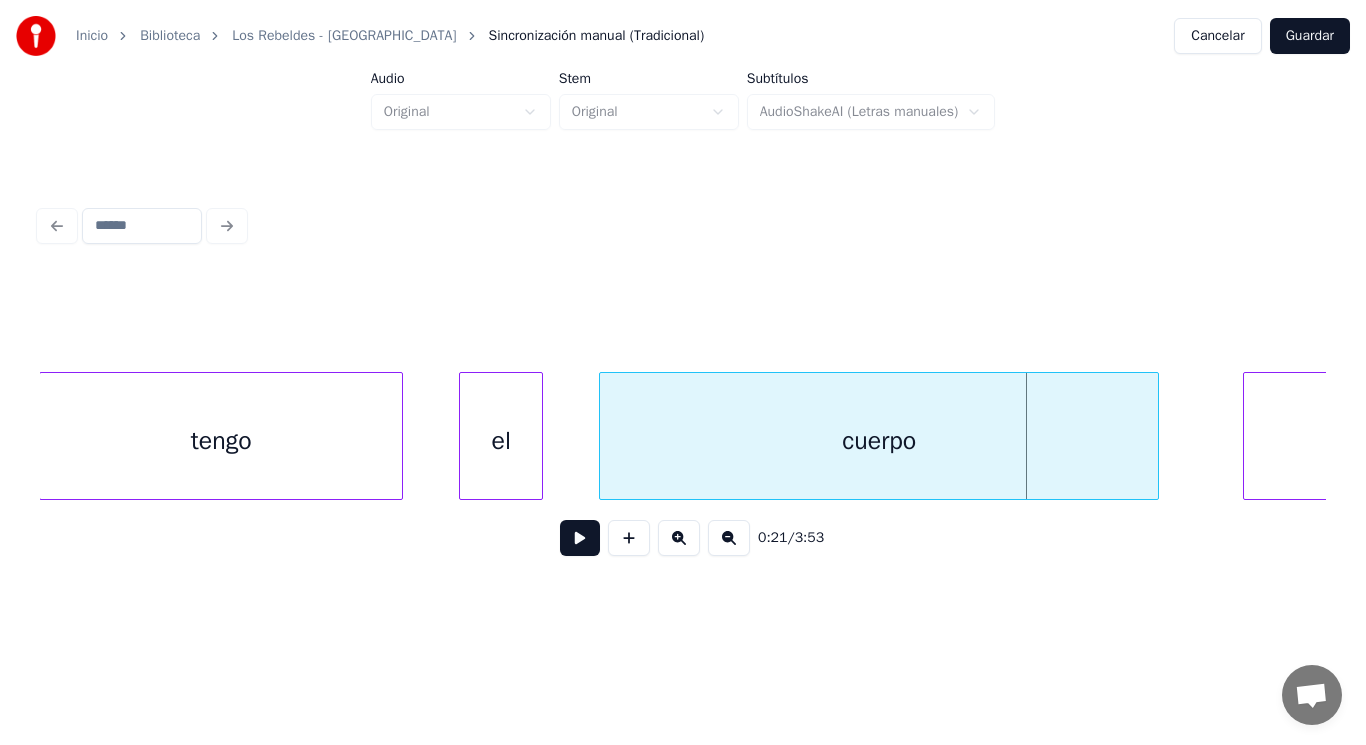 click on "tengo" at bounding box center [221, 441] 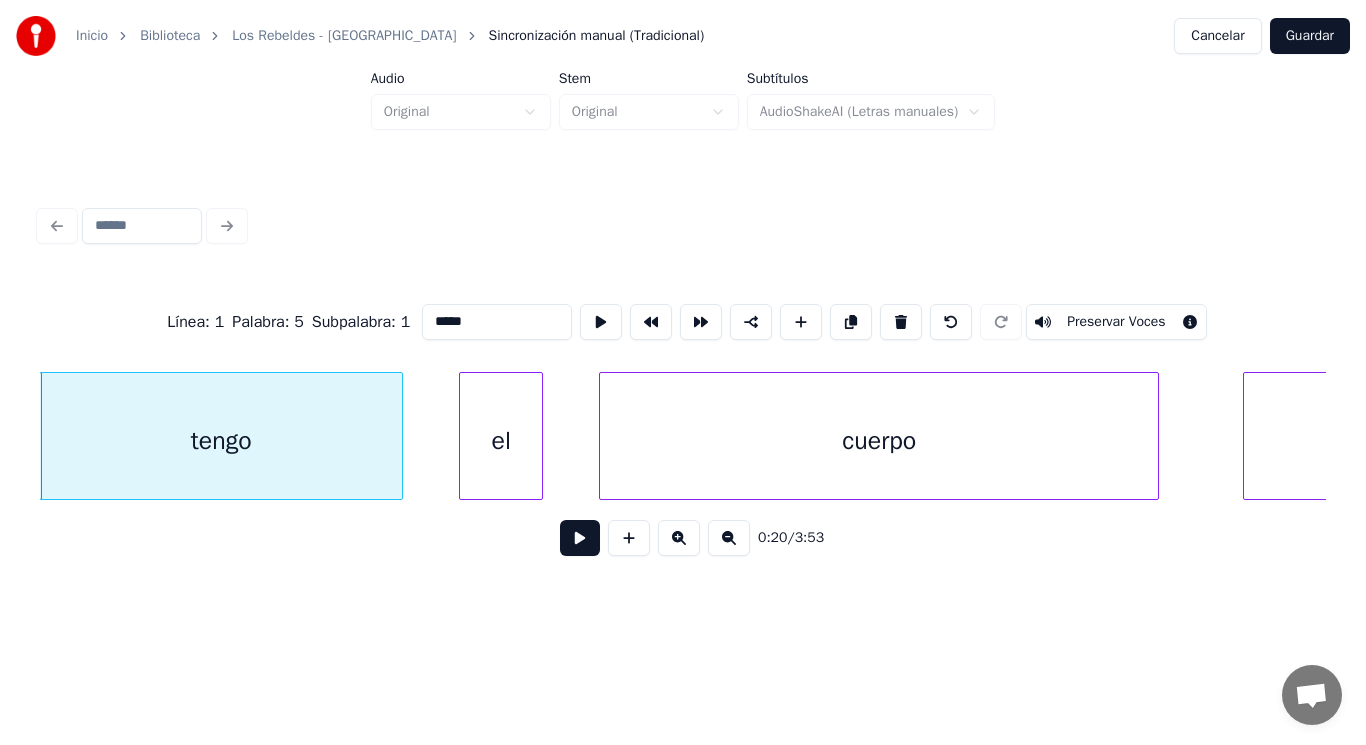 click at bounding box center [580, 538] 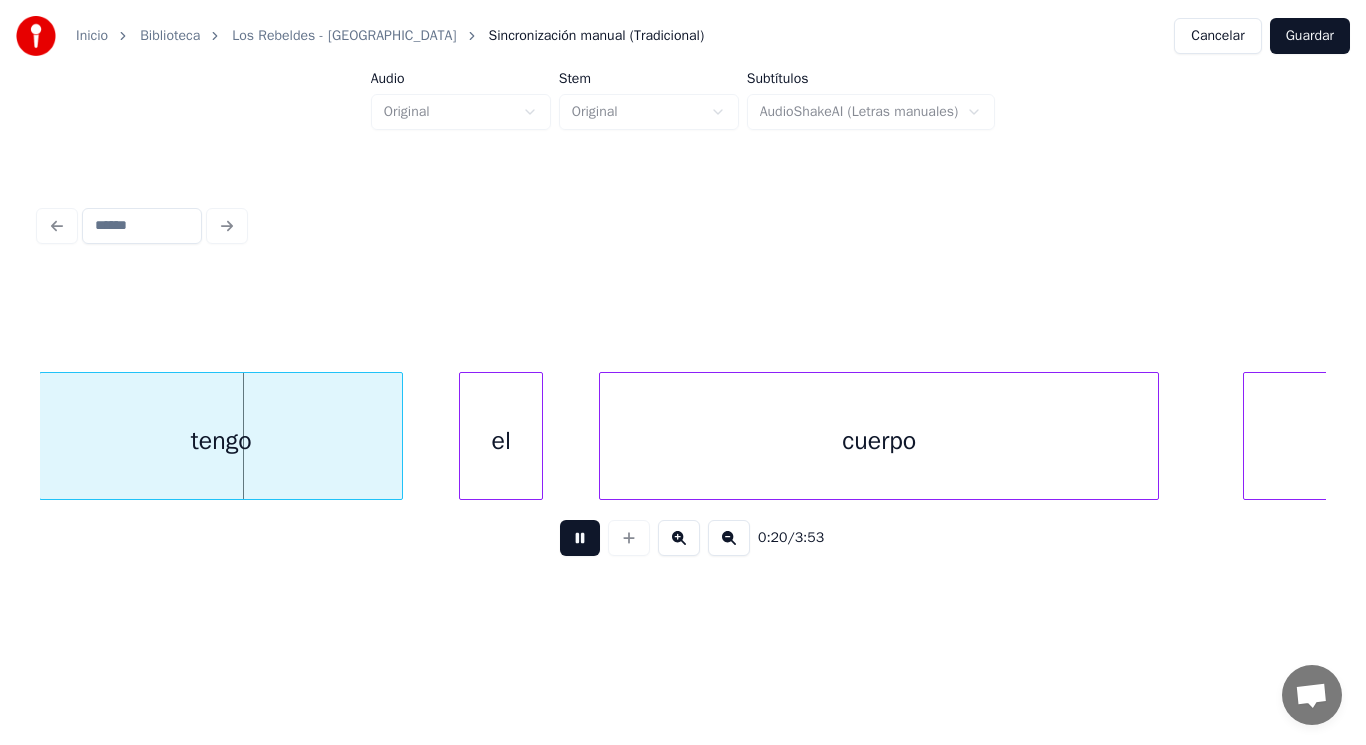 click at bounding box center (580, 538) 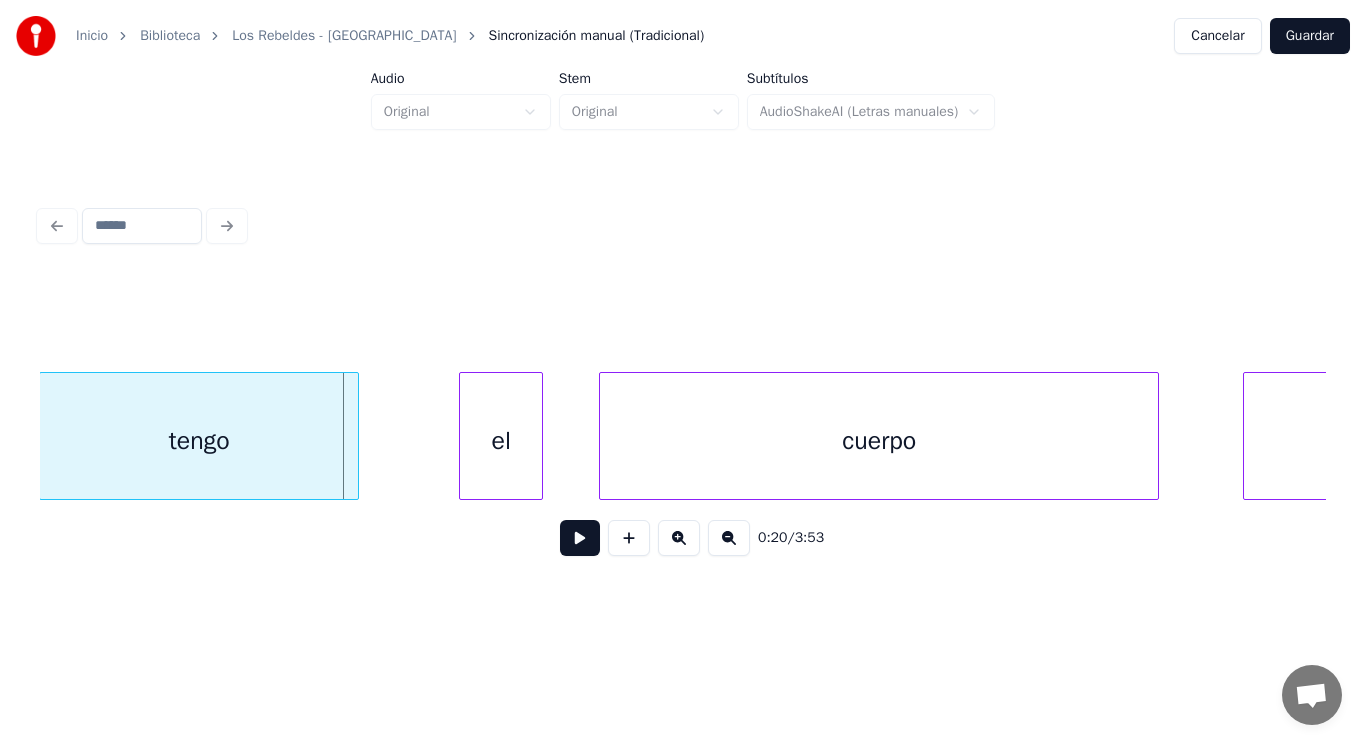 click at bounding box center (355, 436) 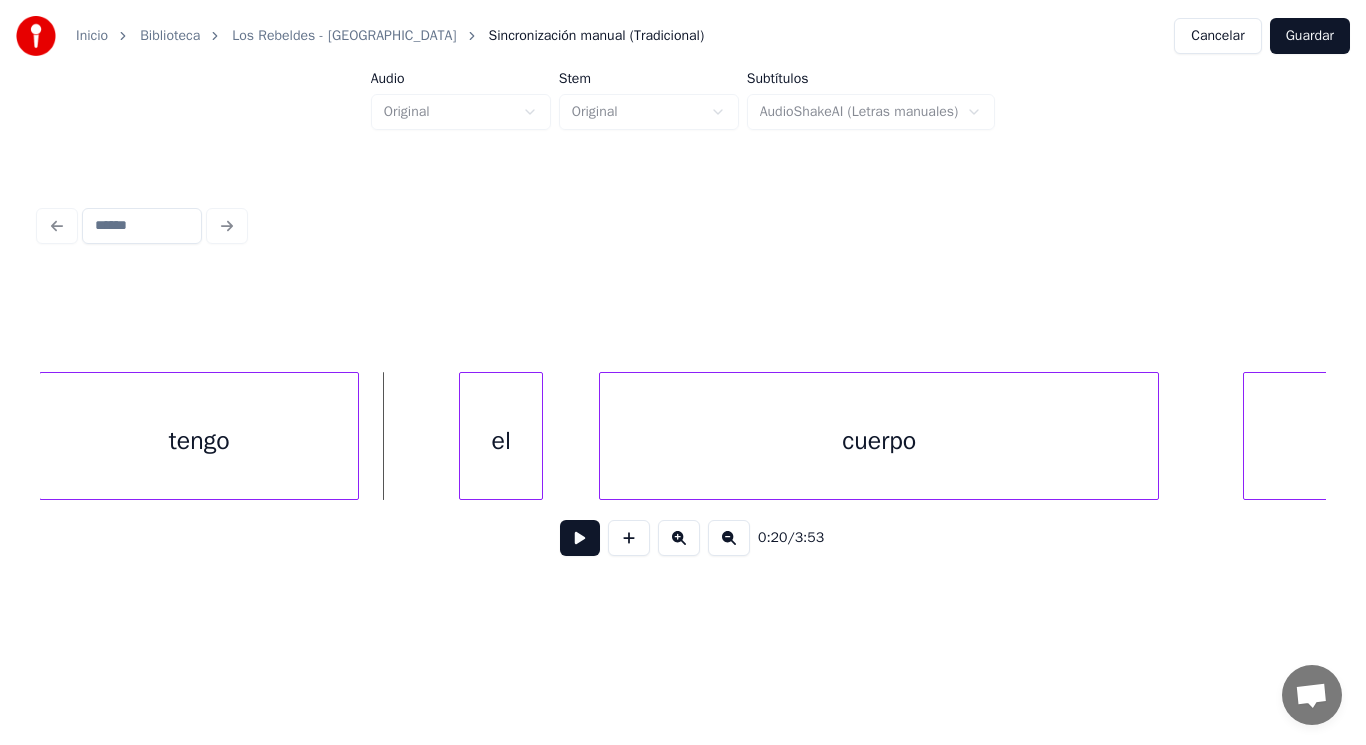 click at bounding box center [580, 538] 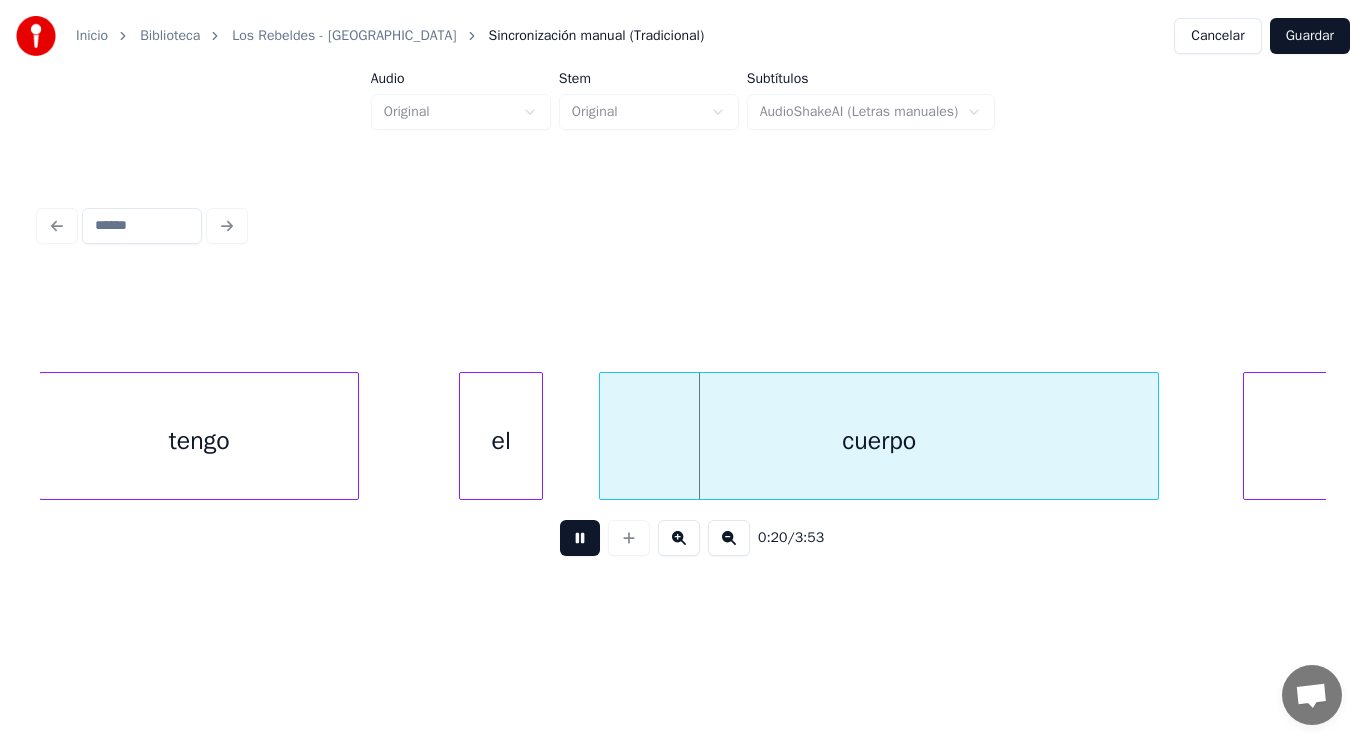click at bounding box center (580, 538) 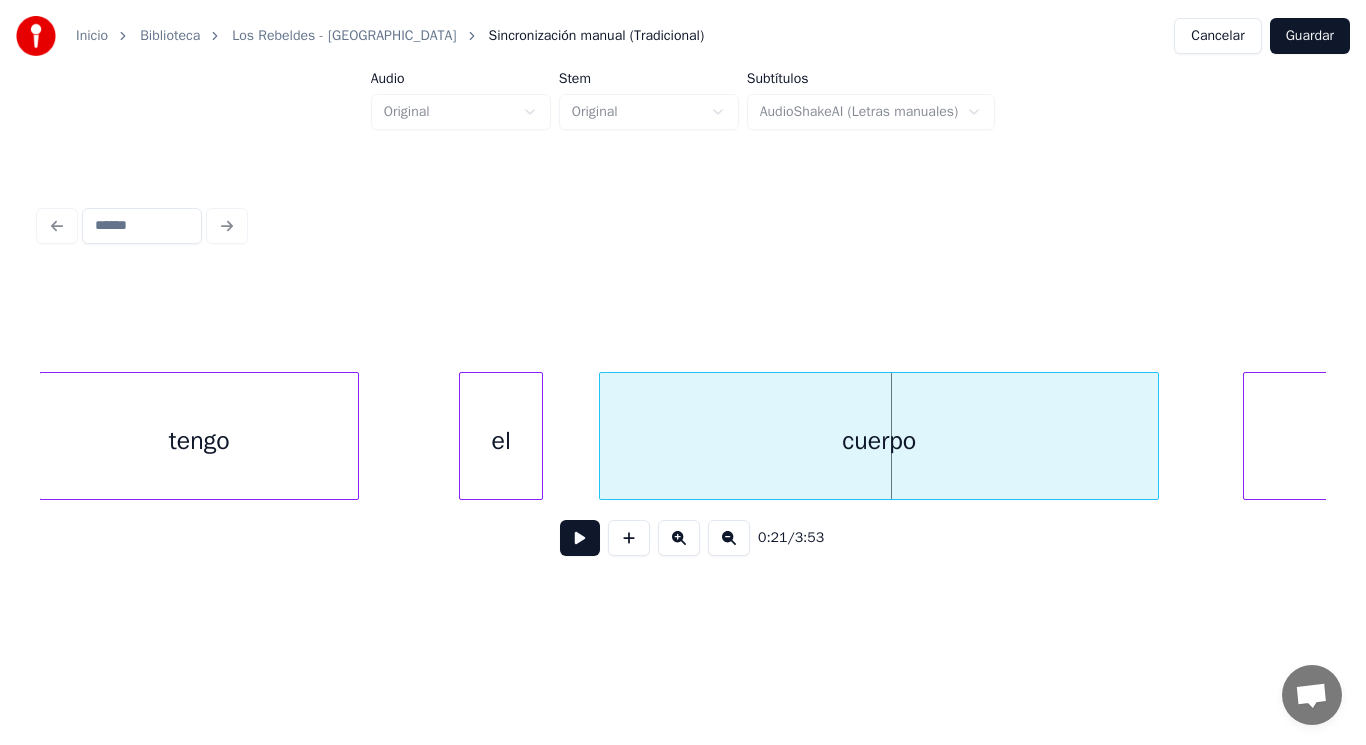 click on "tengo el cuerpo empapado" at bounding box center (134688, 436) 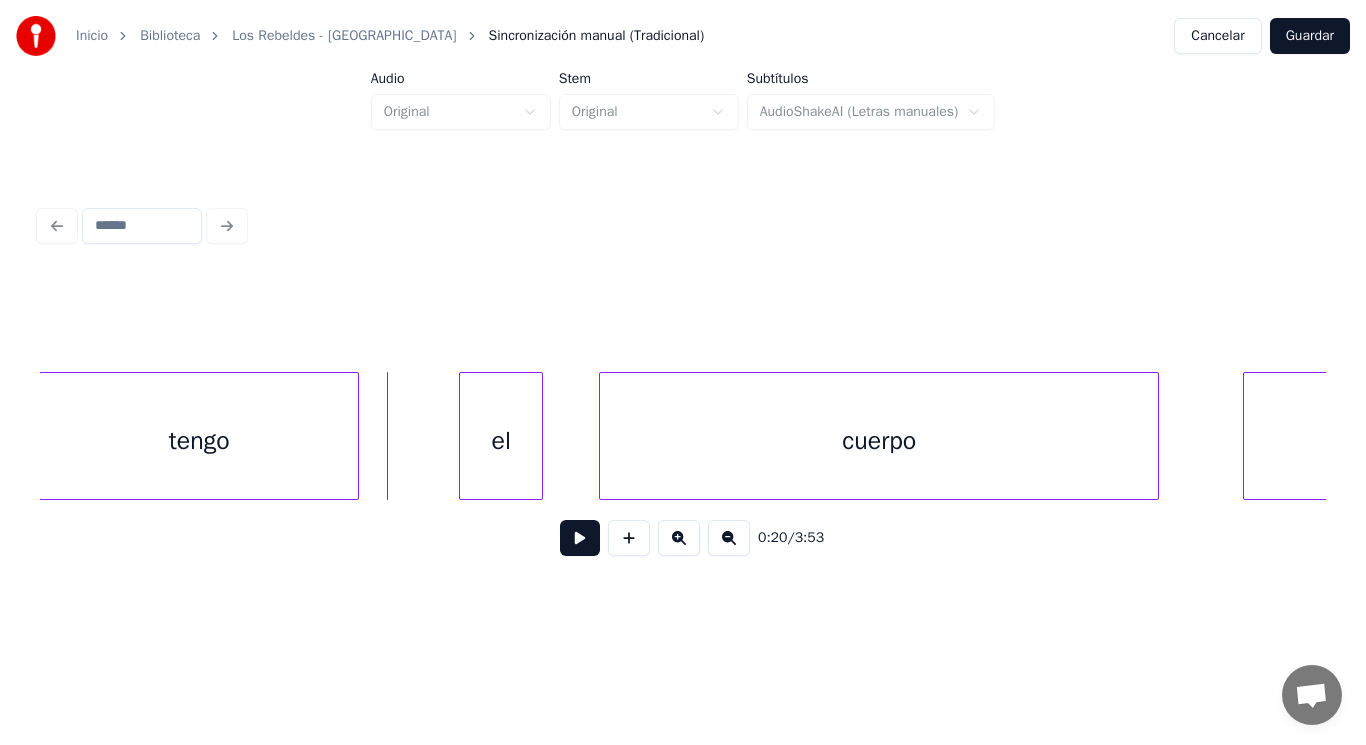 click at bounding box center (580, 538) 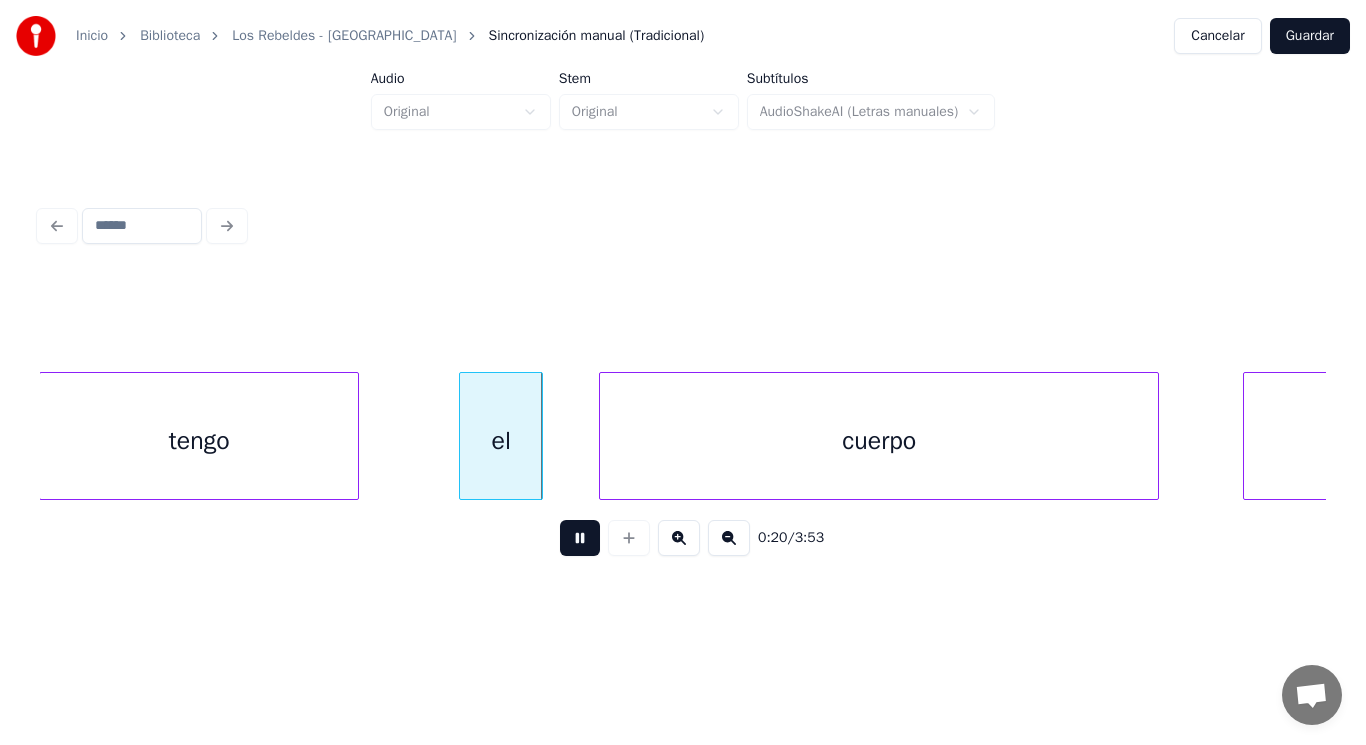 click at bounding box center [580, 538] 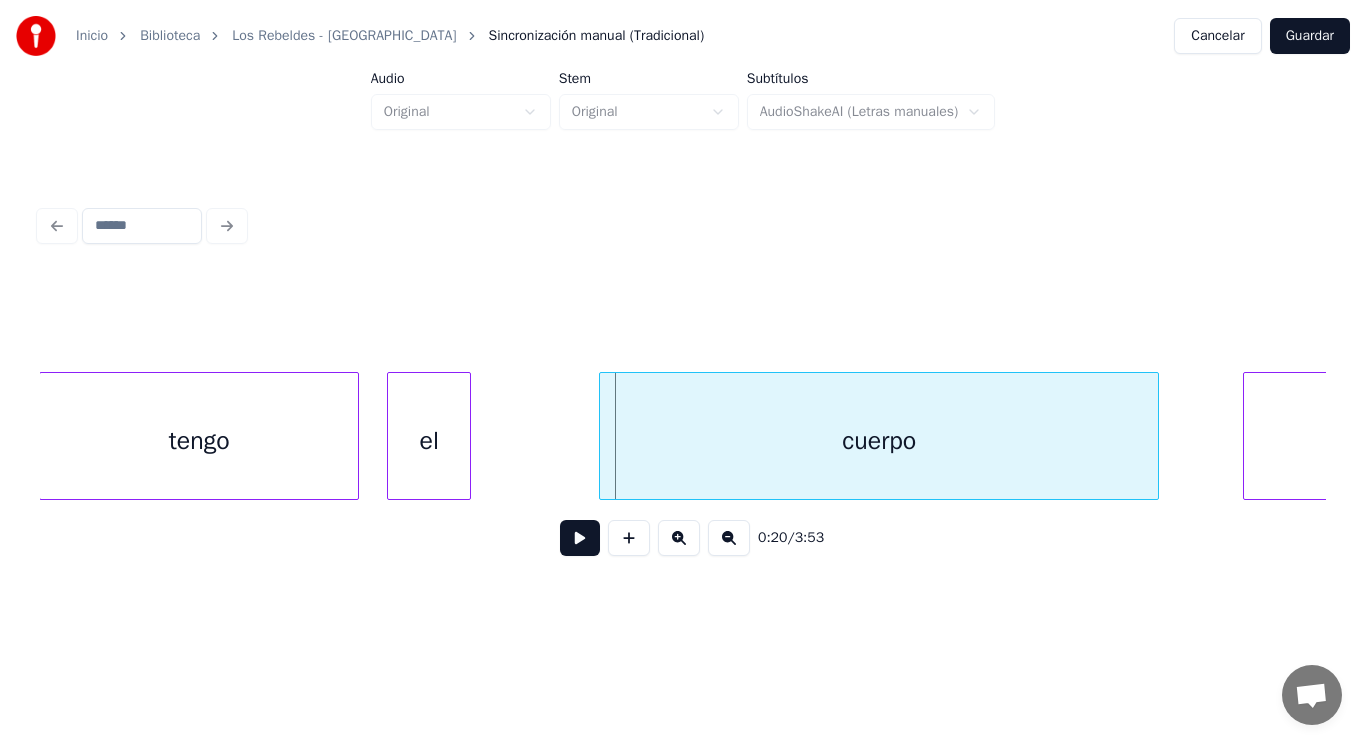 click on "el" at bounding box center (429, 441) 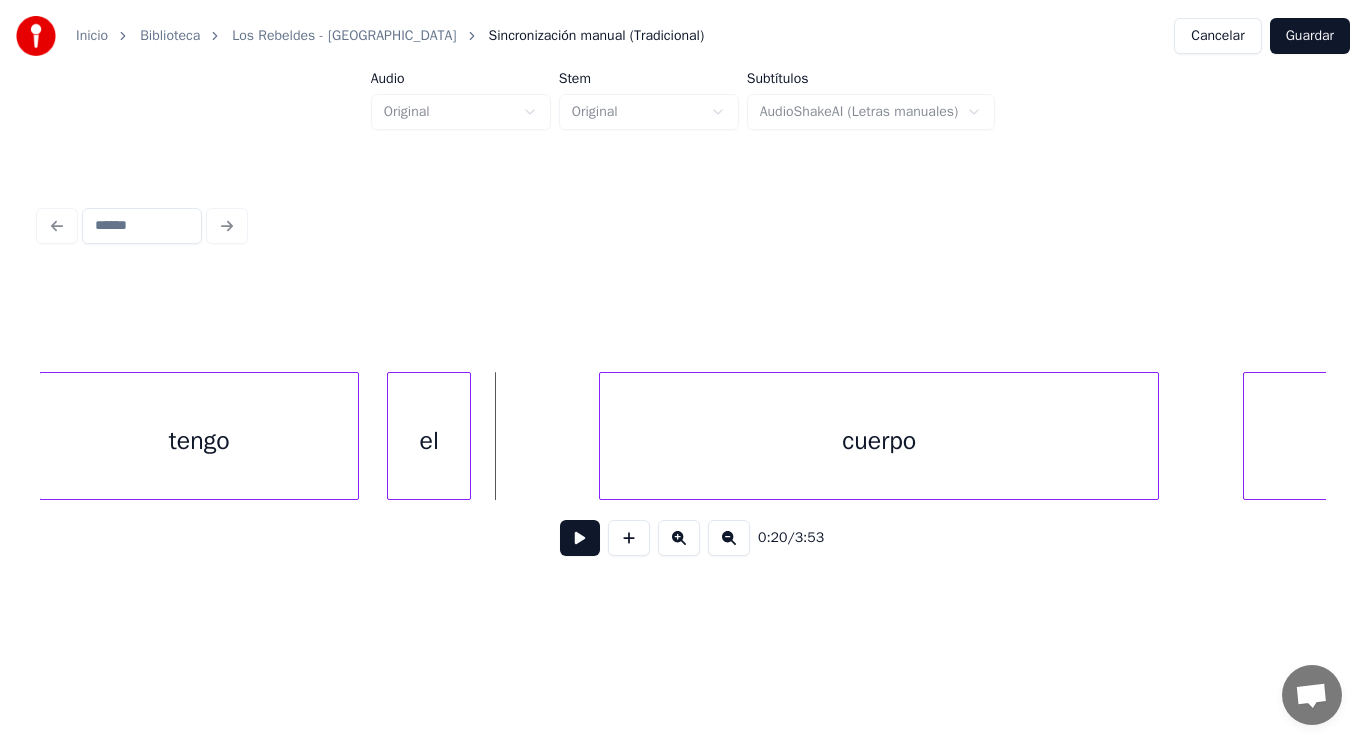 click at bounding box center [580, 538] 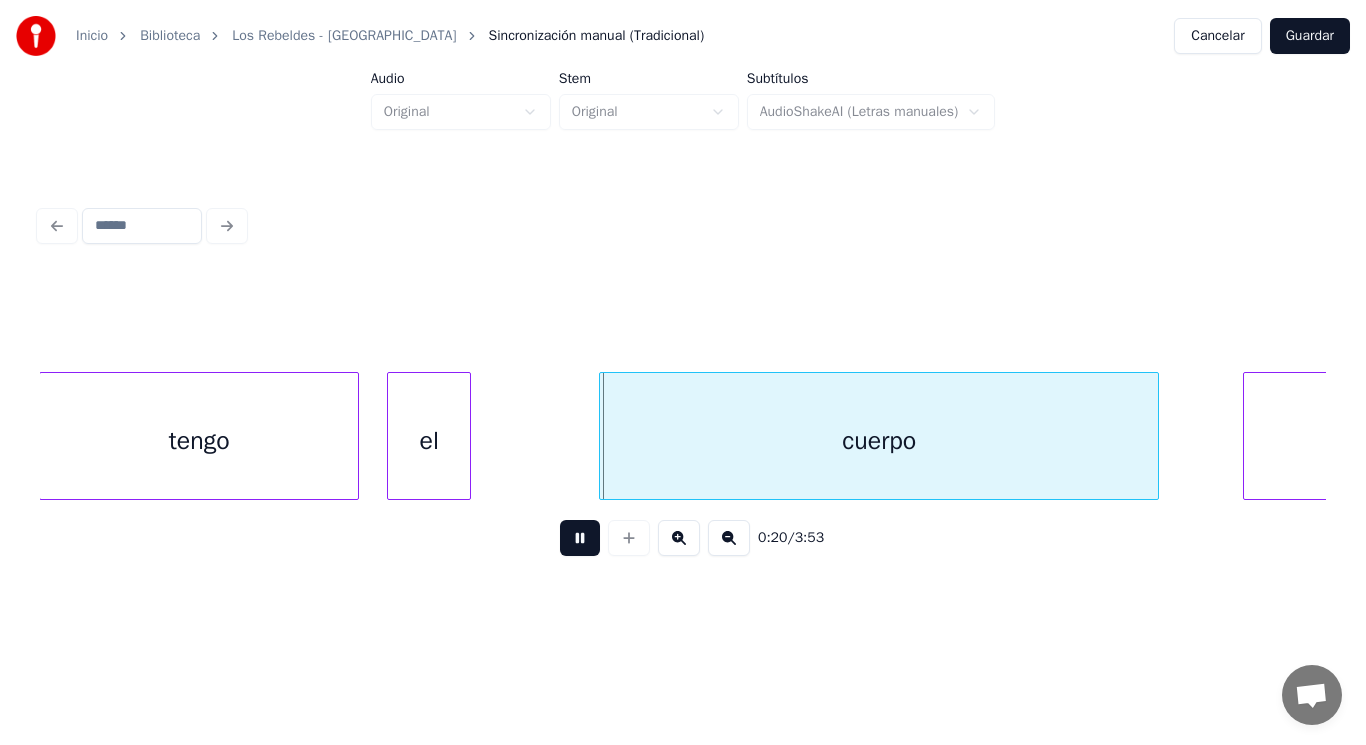 click at bounding box center [580, 538] 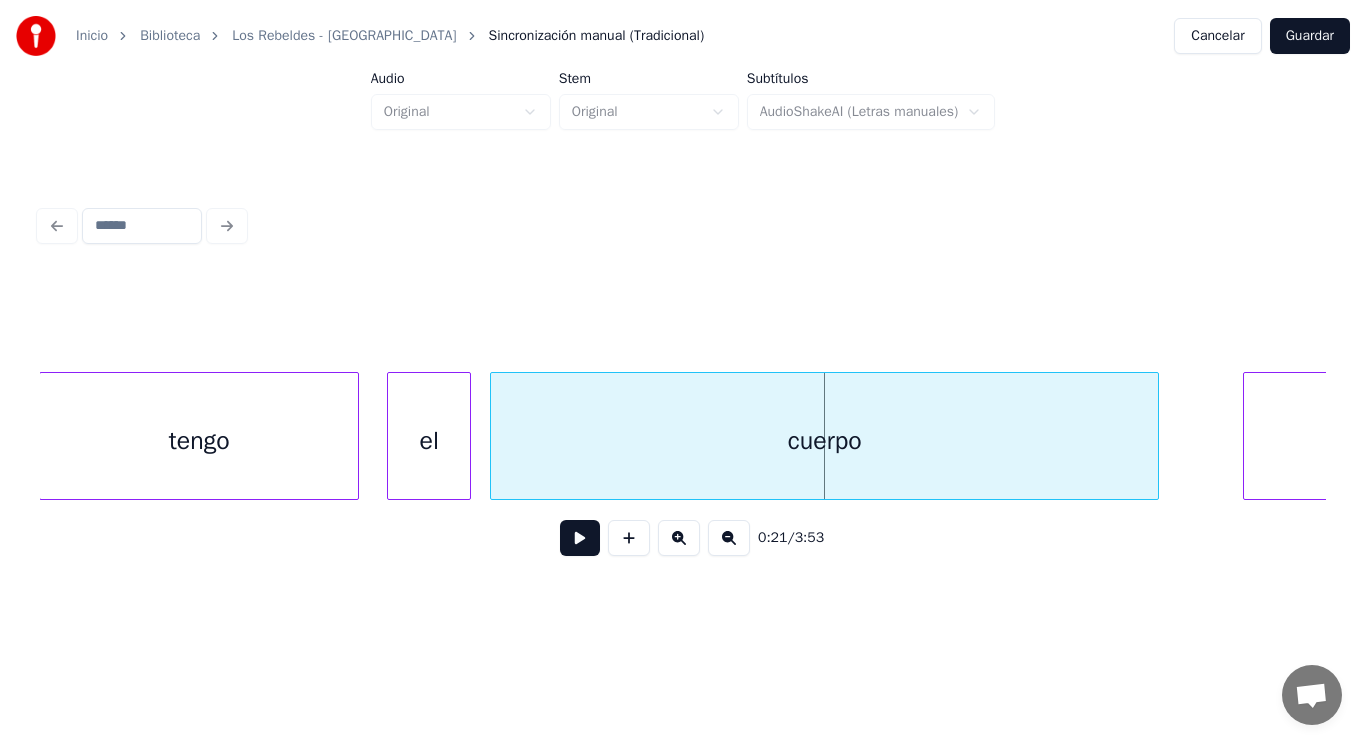 click at bounding box center (494, 436) 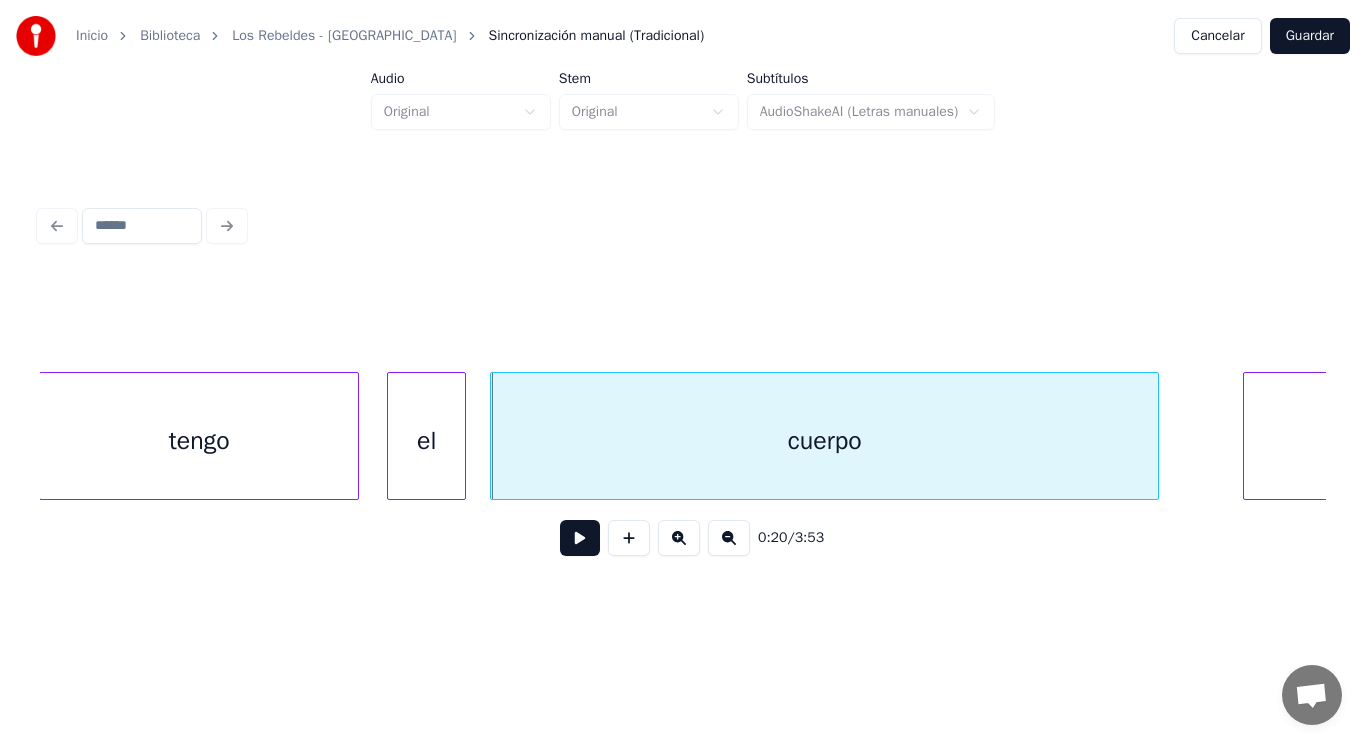 click at bounding box center [462, 436] 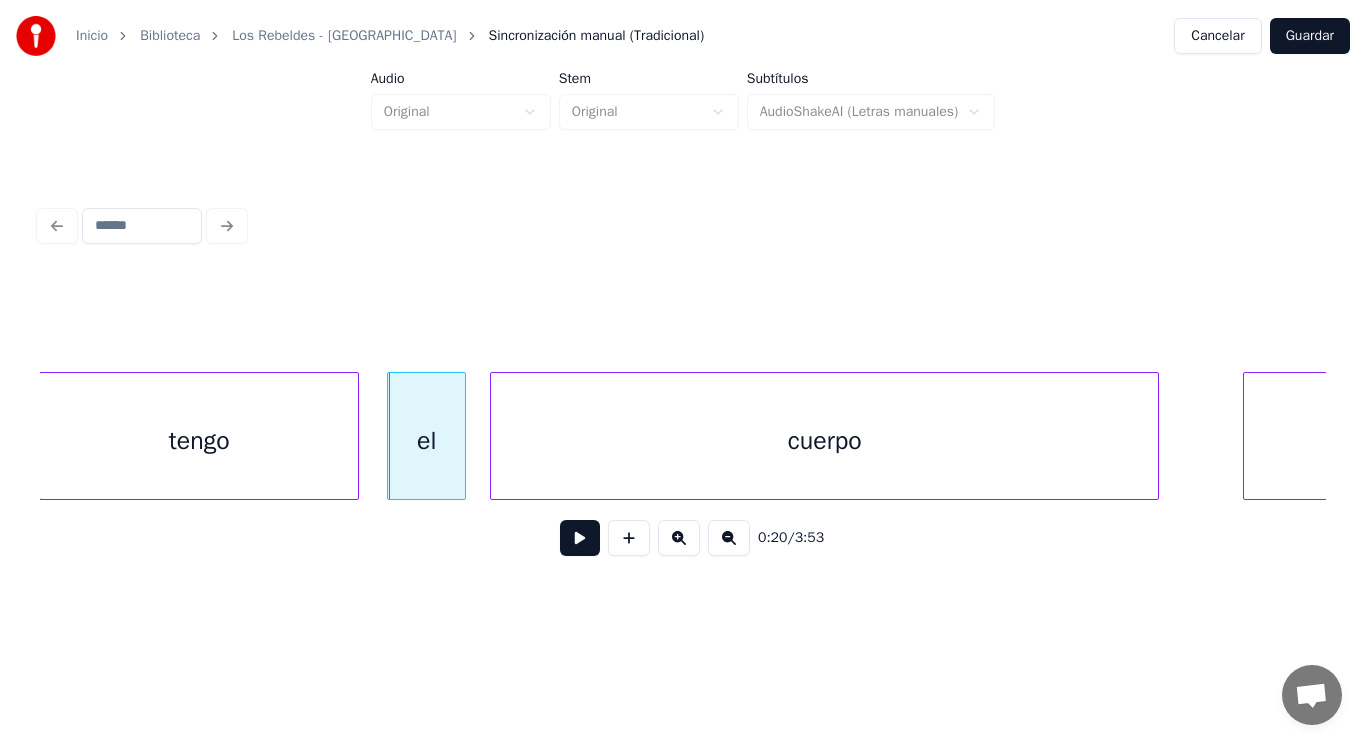 click at bounding box center (580, 538) 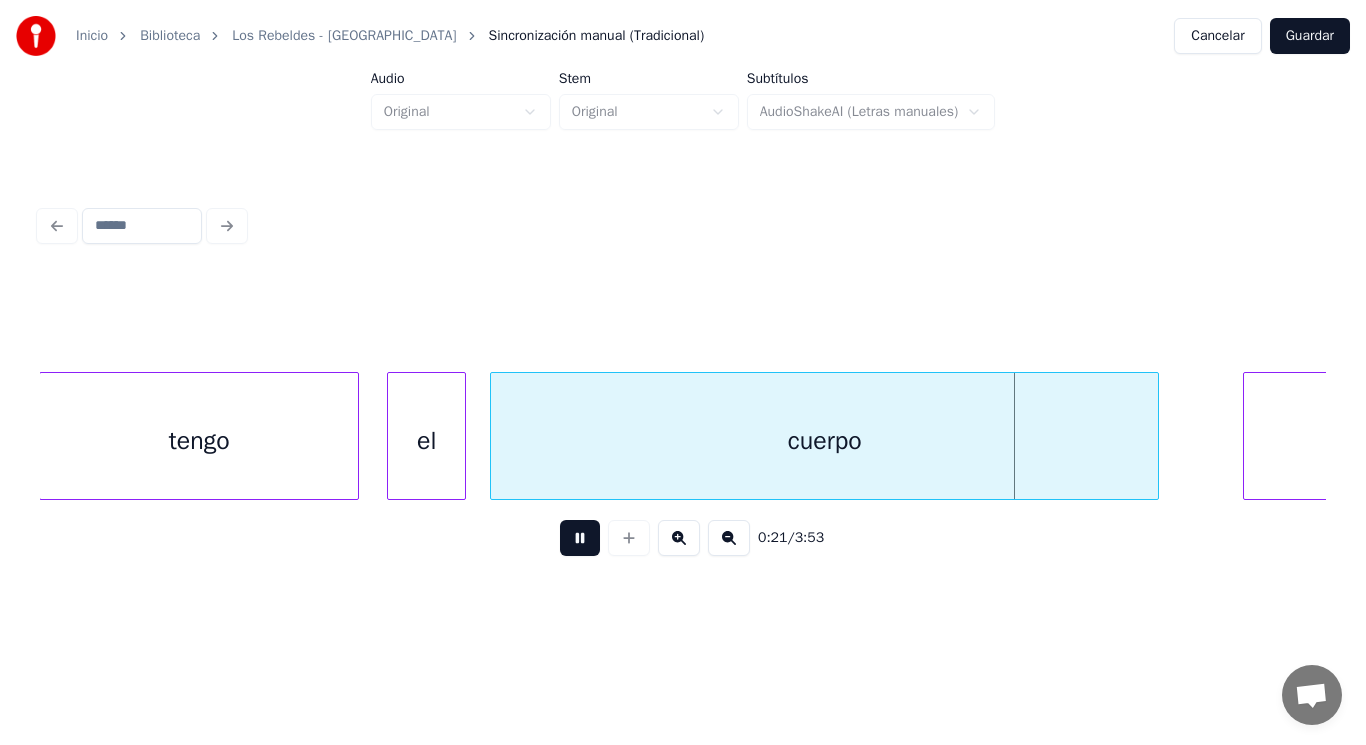 click at bounding box center (580, 538) 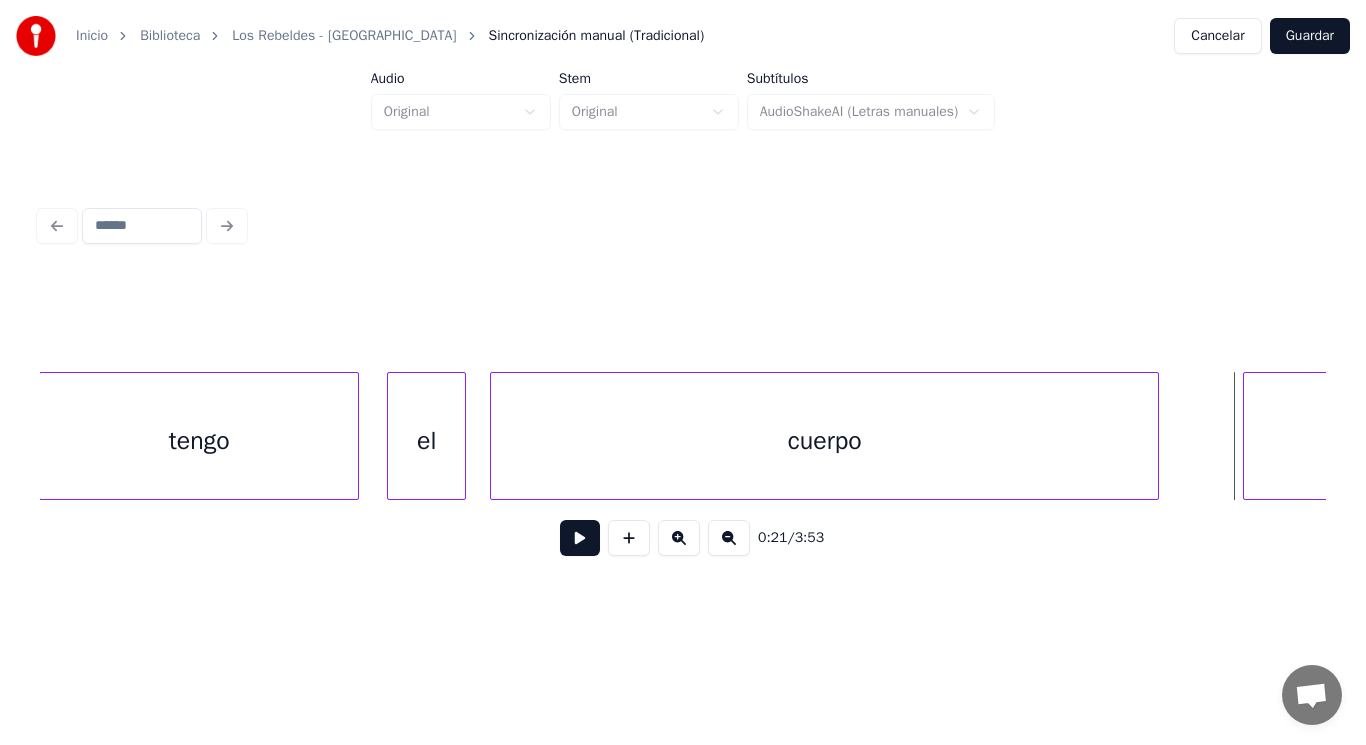 click on "cuerpo" at bounding box center (824, 441) 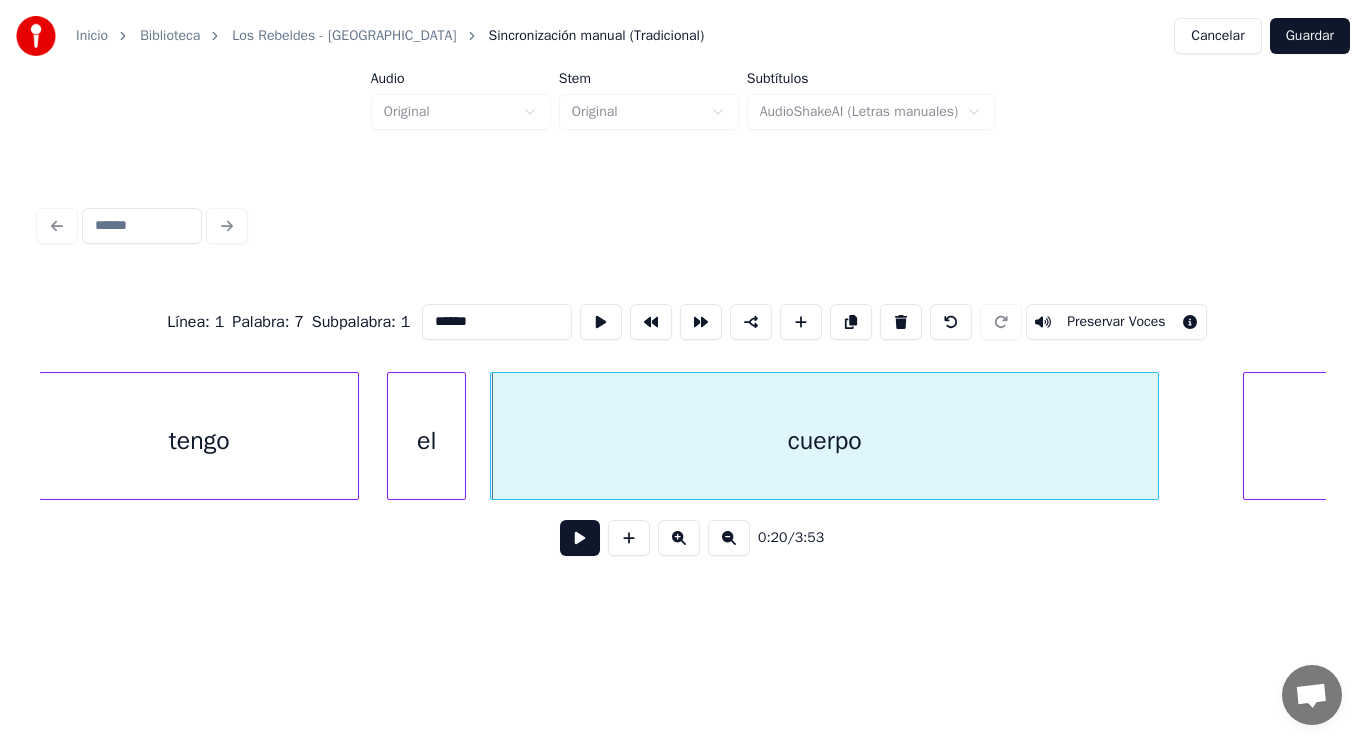 click at bounding box center (580, 538) 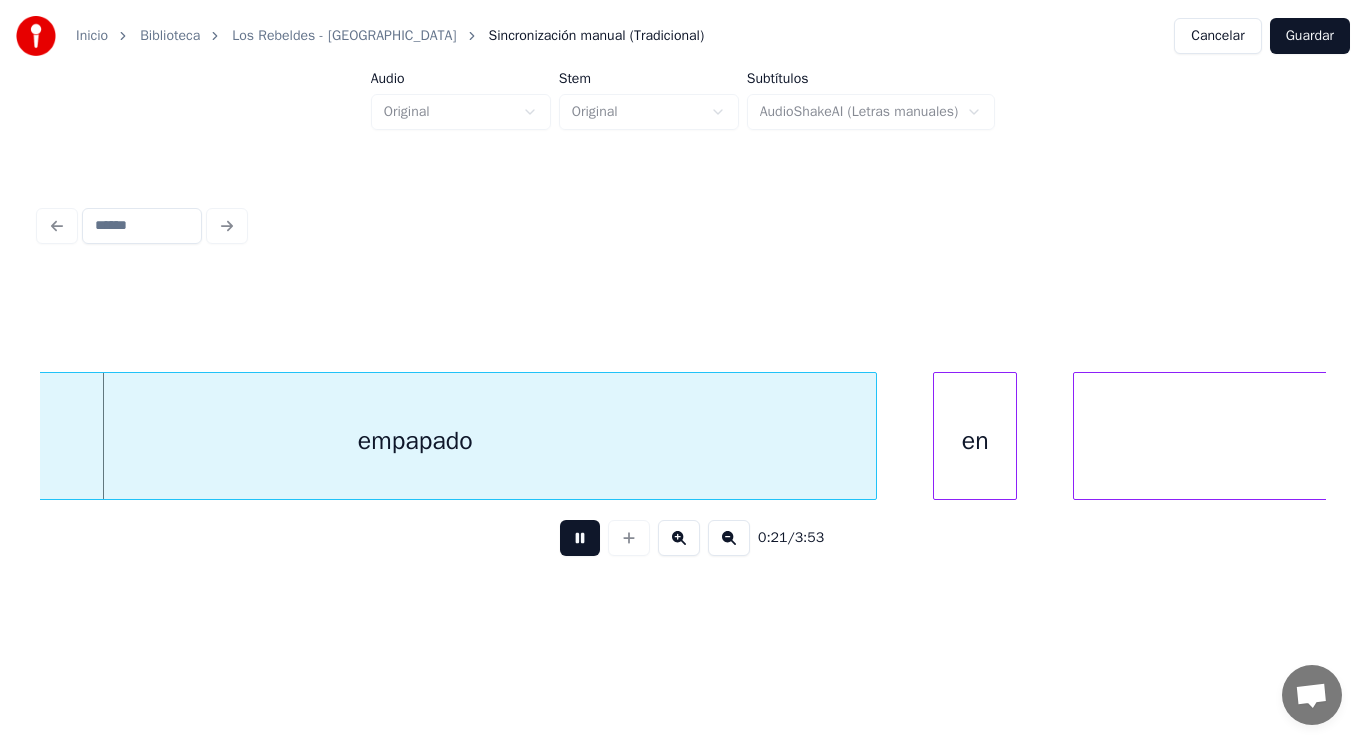 click at bounding box center (580, 538) 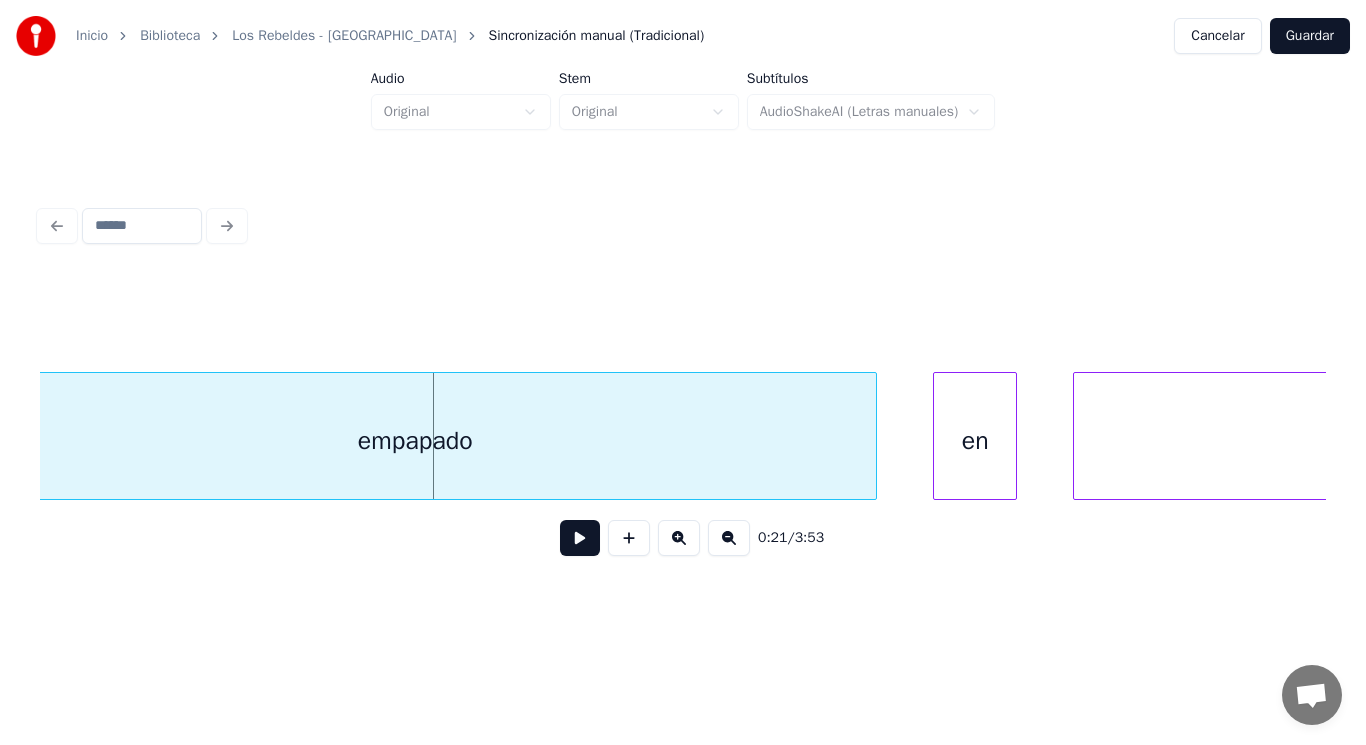 click on "empapado" at bounding box center (415, 441) 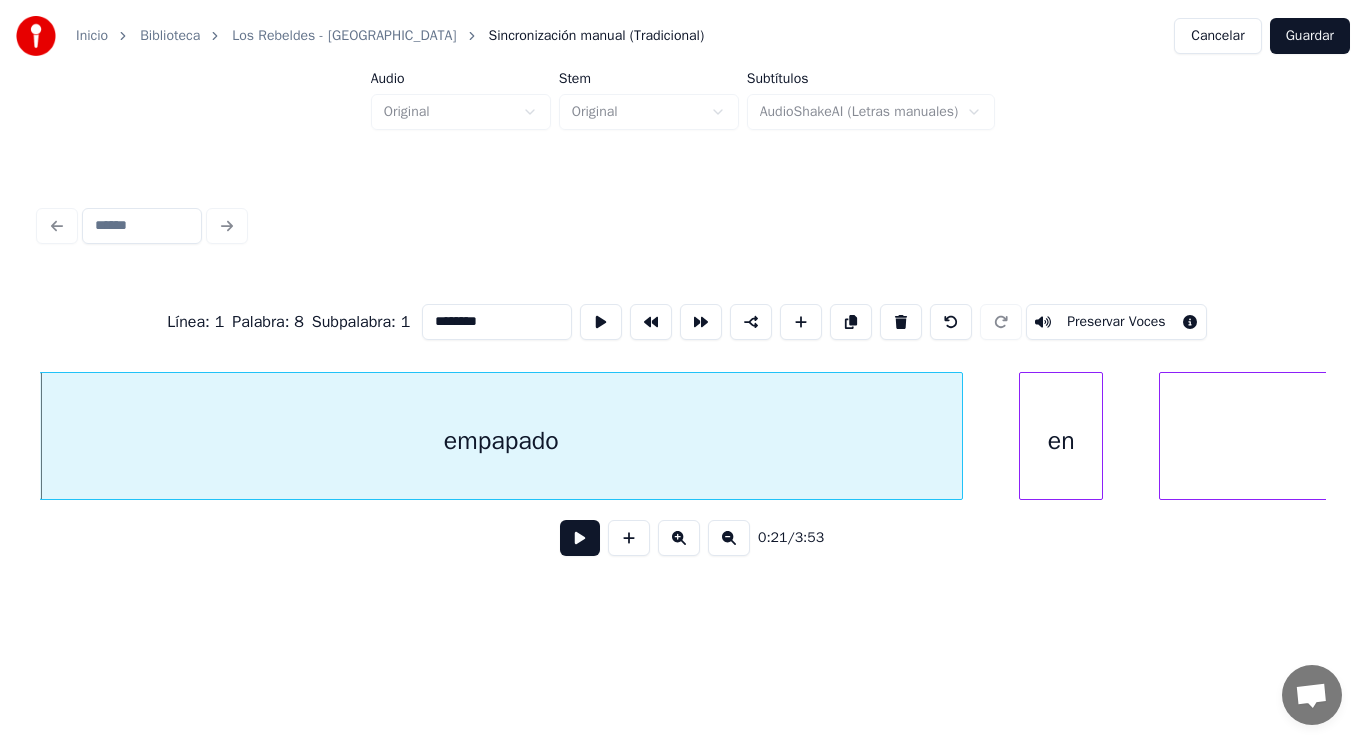 click at bounding box center (580, 538) 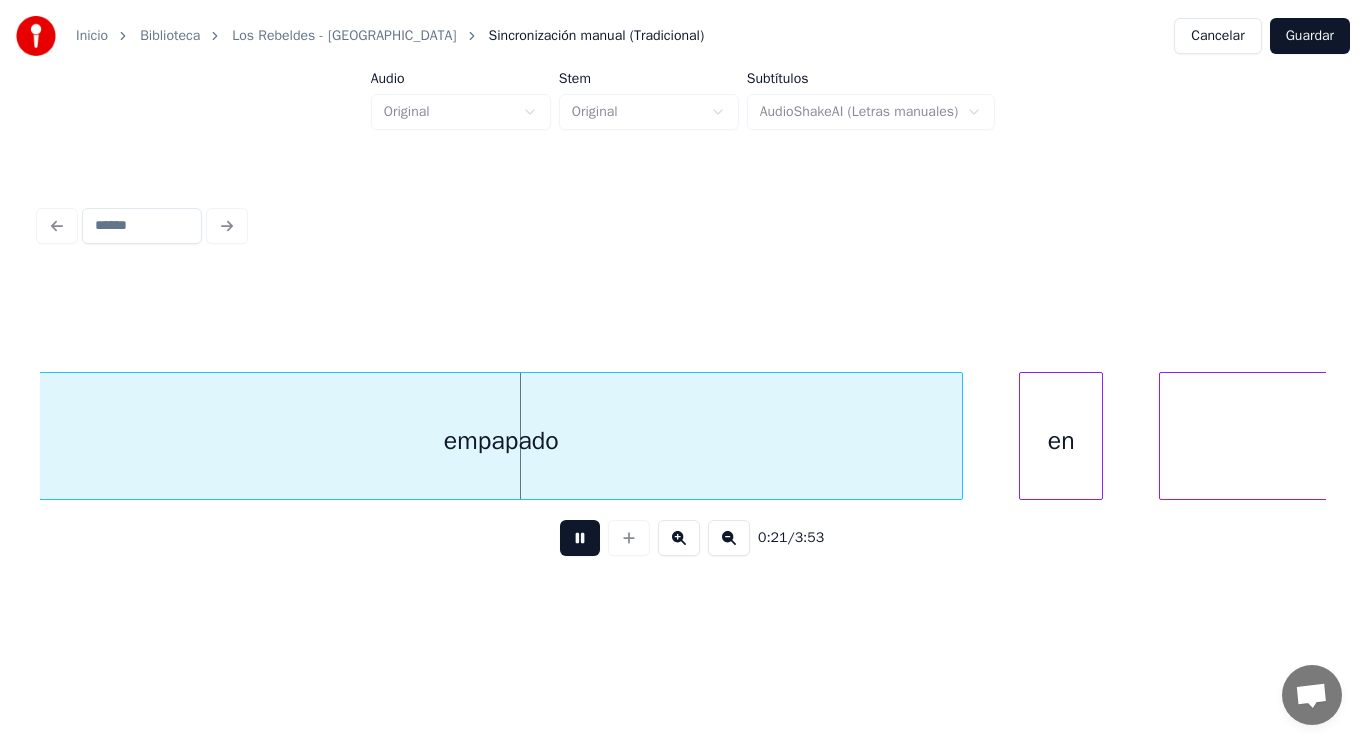 click at bounding box center [580, 538] 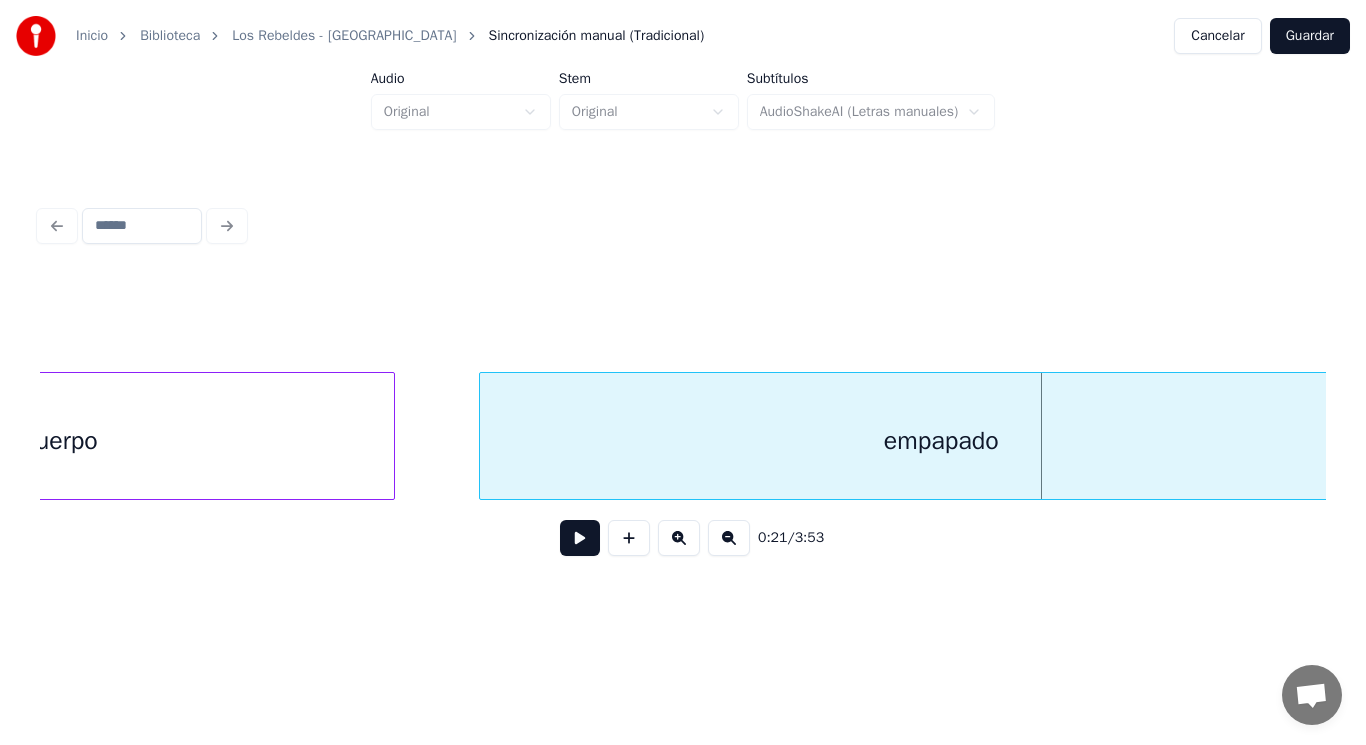 click on "cuerpo" at bounding box center (60, 441) 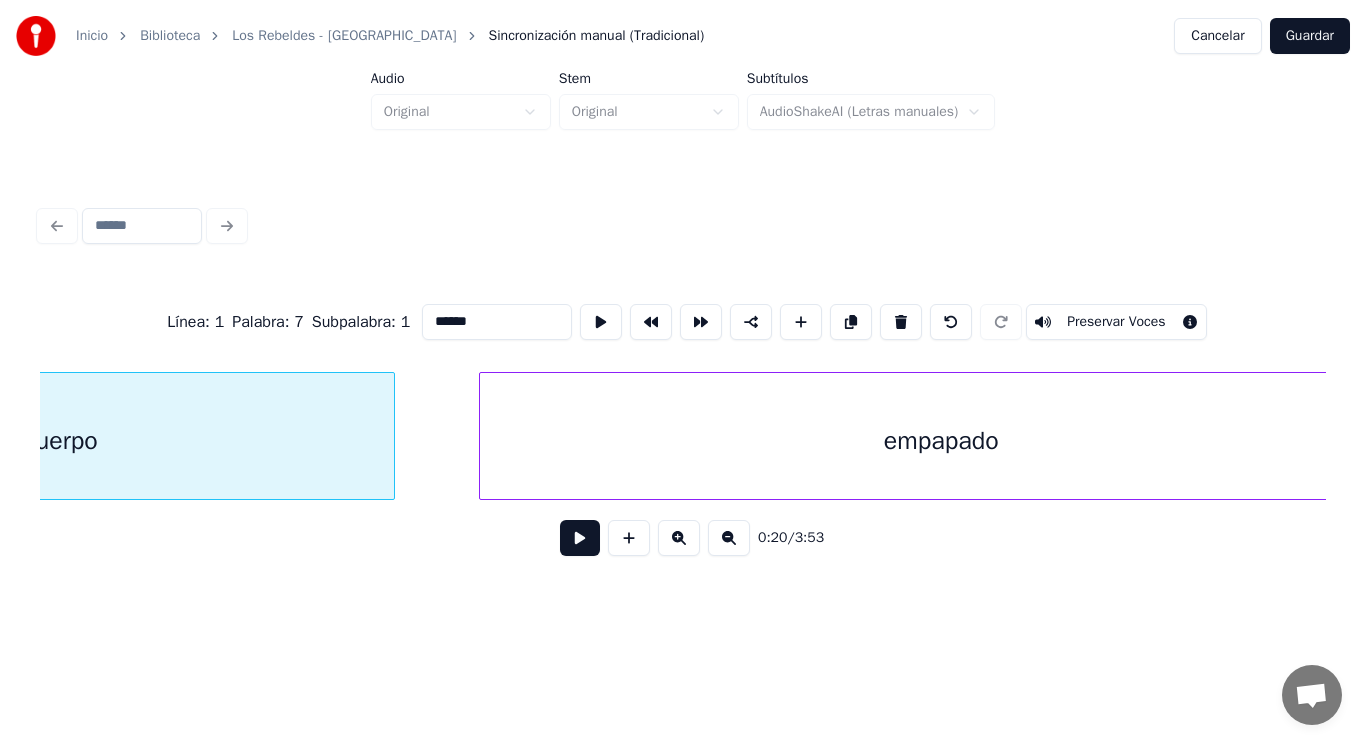 scroll, scrollTop: 0, scrollLeft: 29123, axis: horizontal 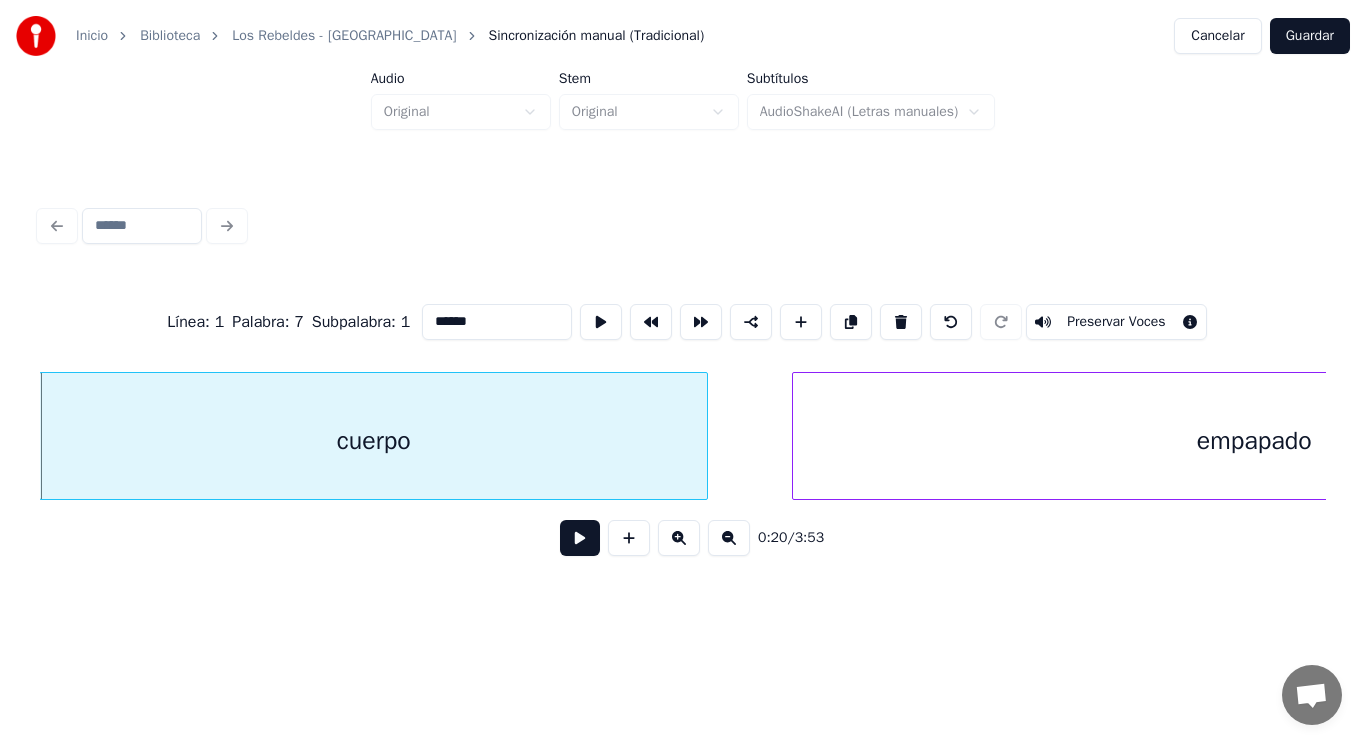 click at bounding box center [580, 538] 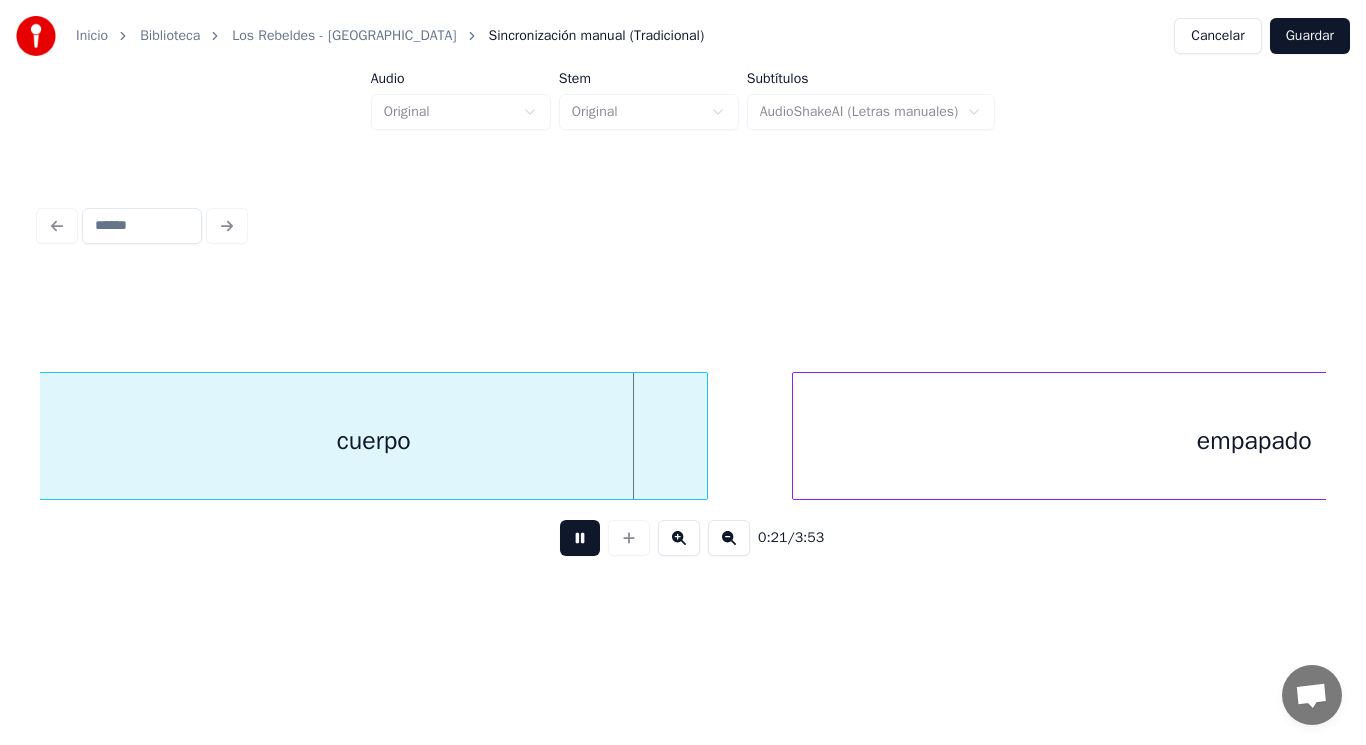 click at bounding box center [580, 538] 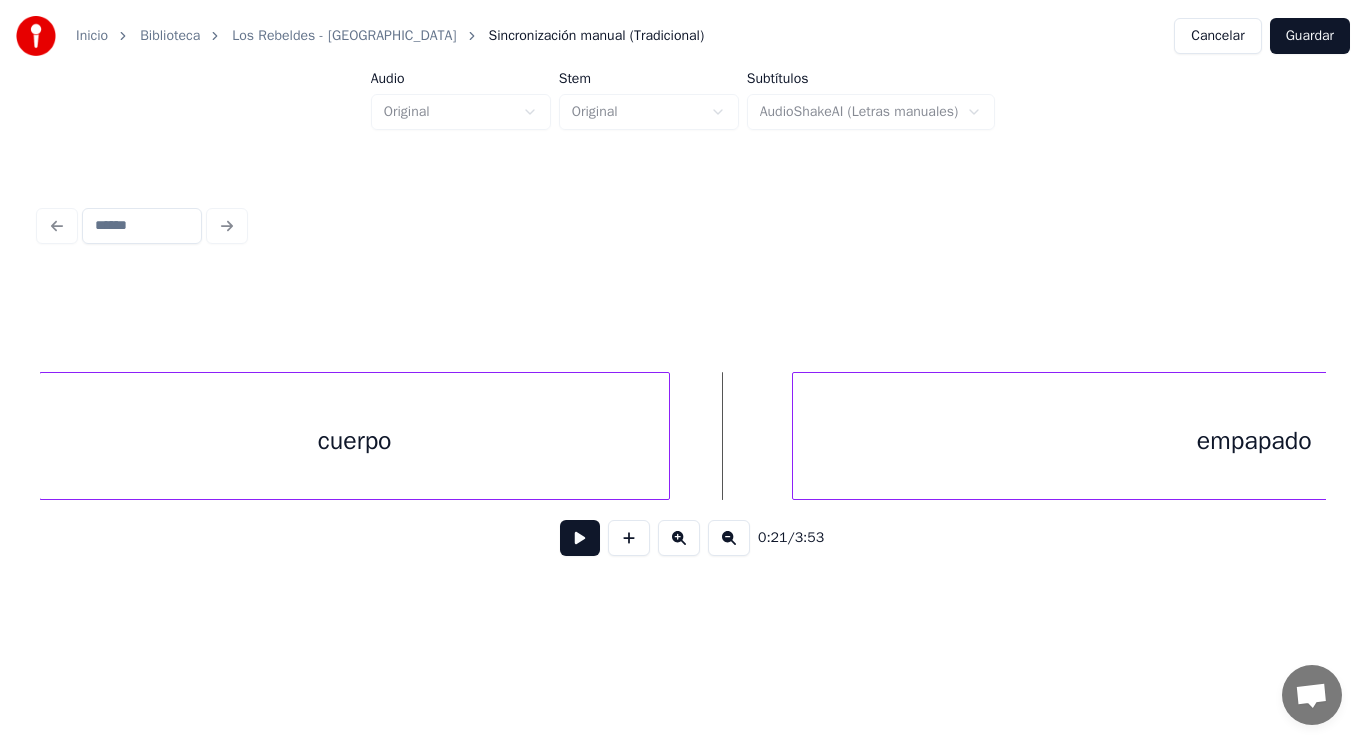 click at bounding box center [666, 436] 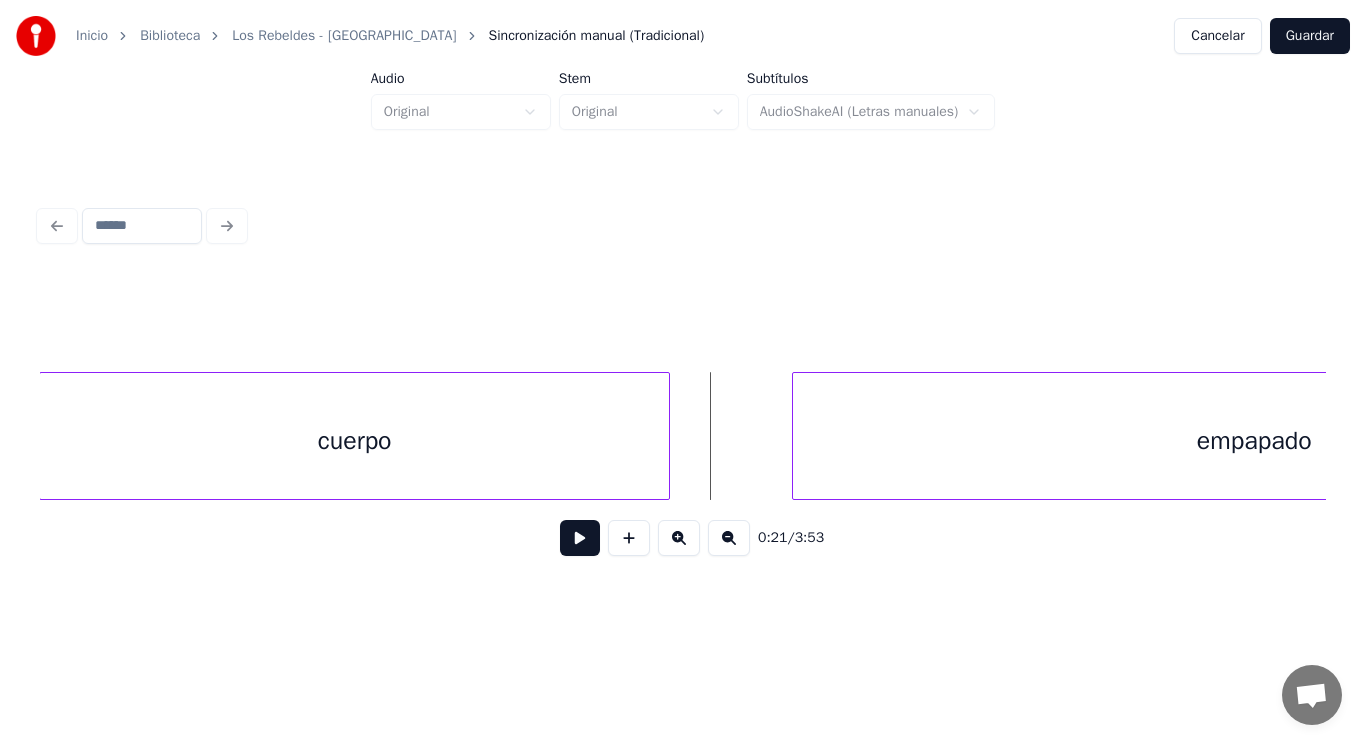 click at bounding box center (580, 538) 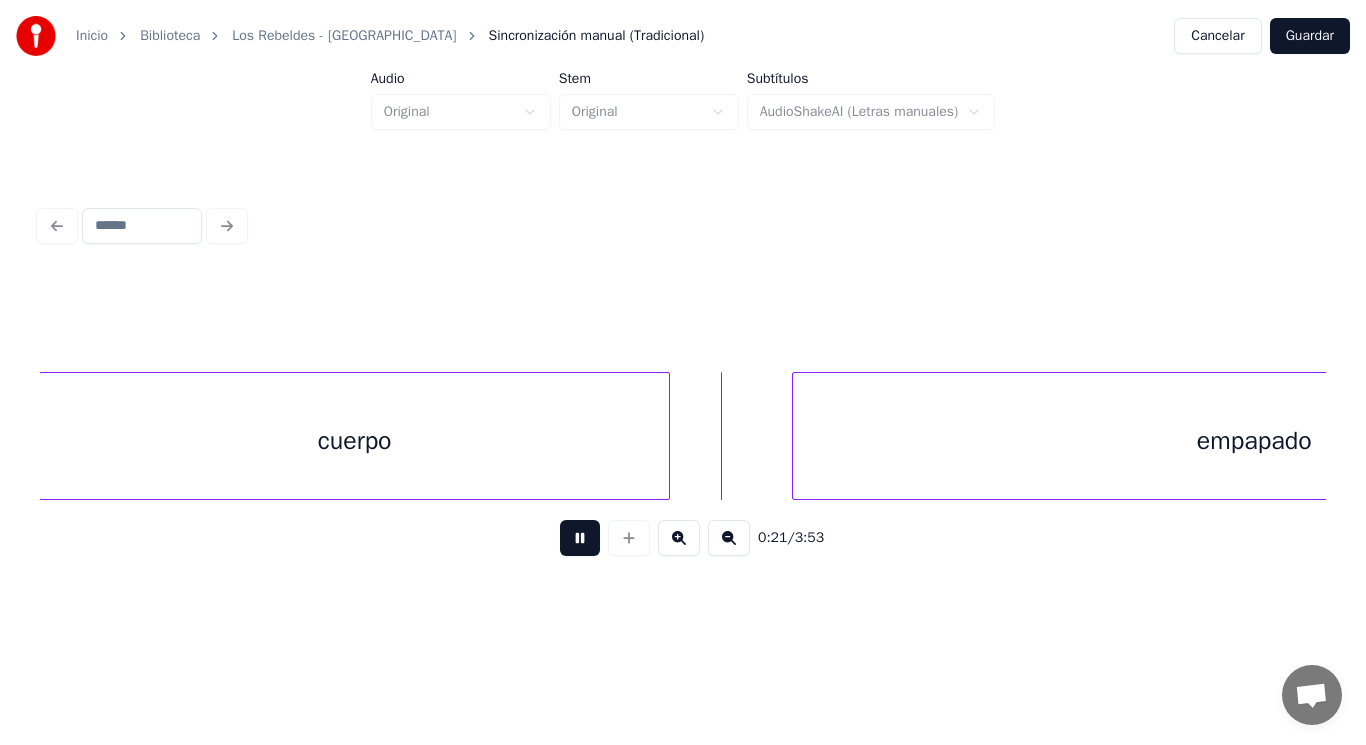 click at bounding box center [580, 538] 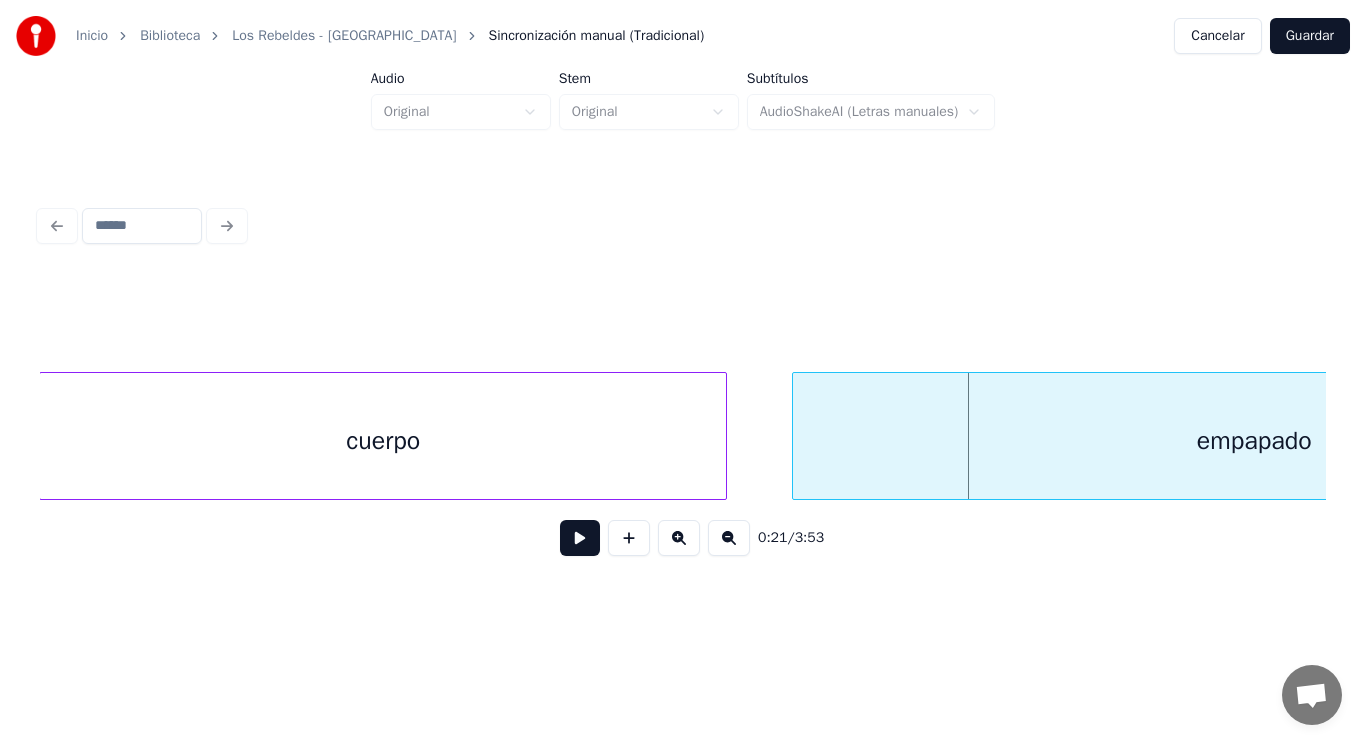 click at bounding box center [723, 436] 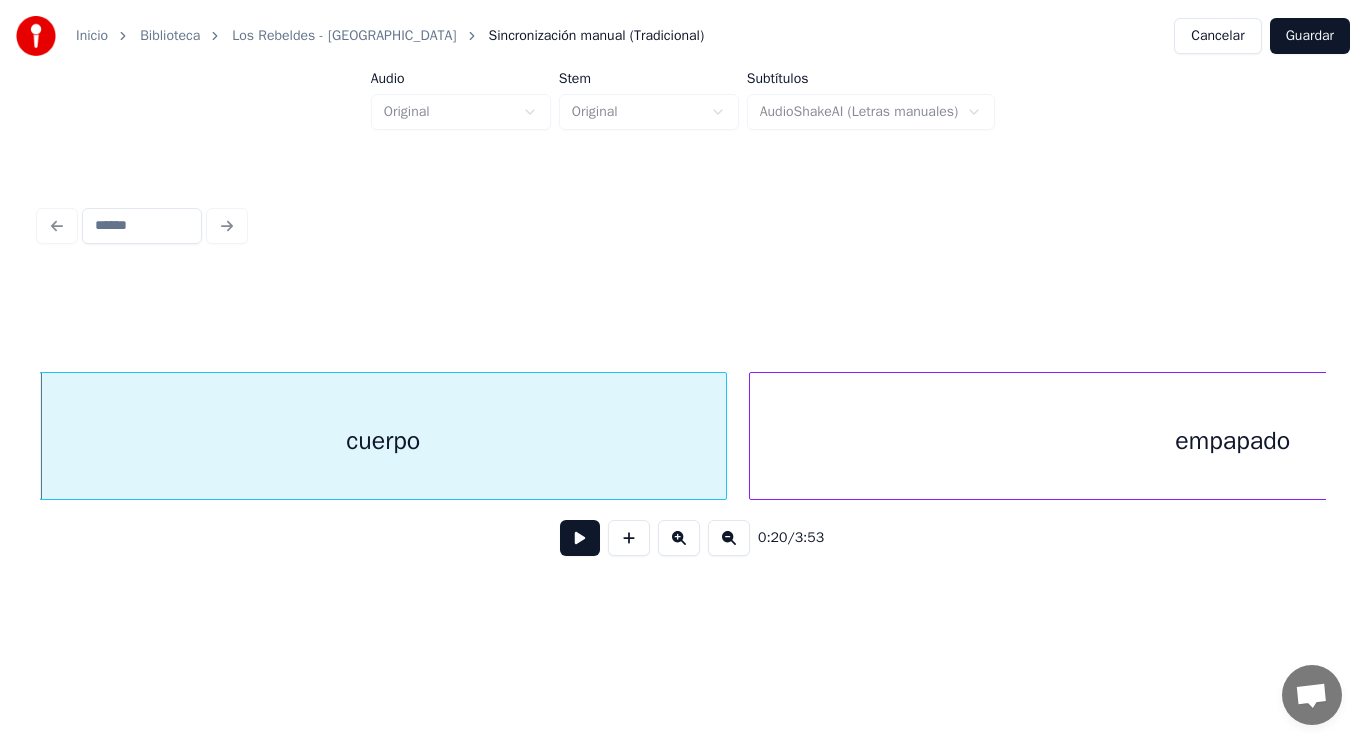 click at bounding box center (753, 436) 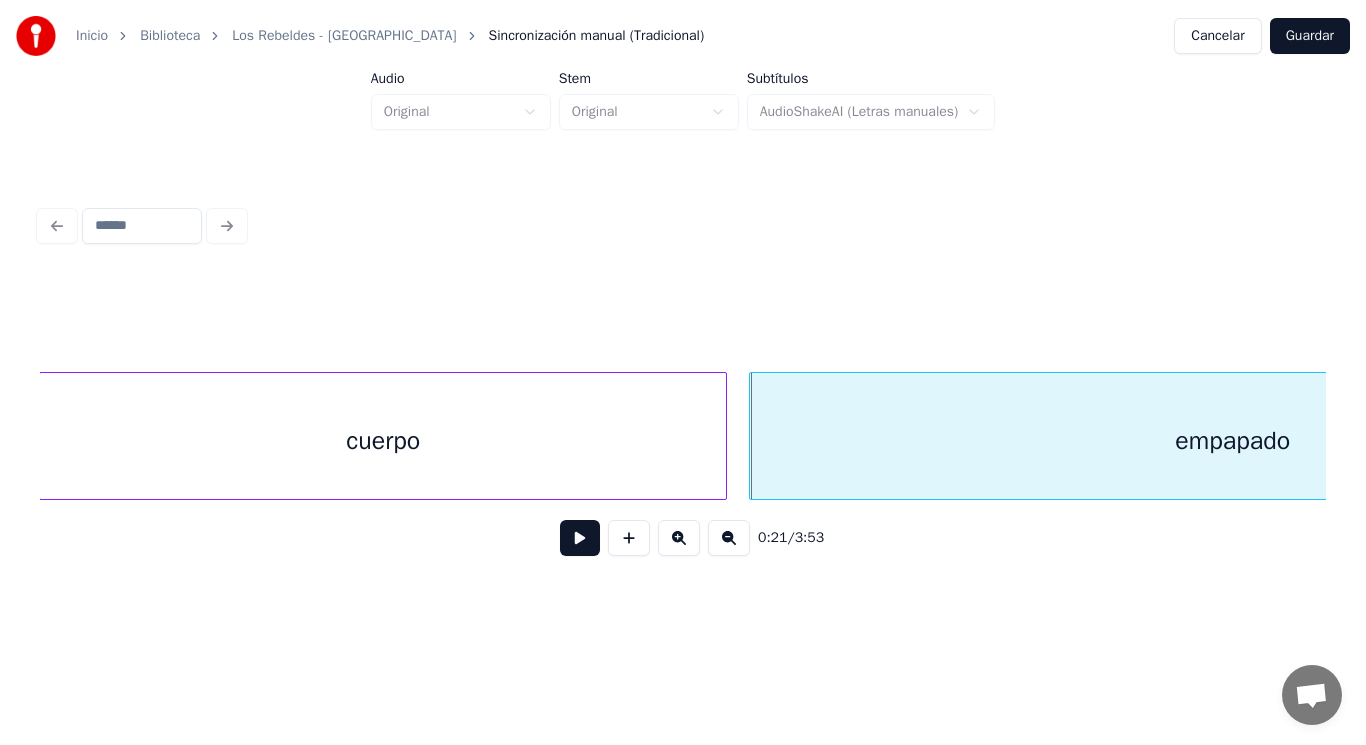 click at bounding box center (580, 538) 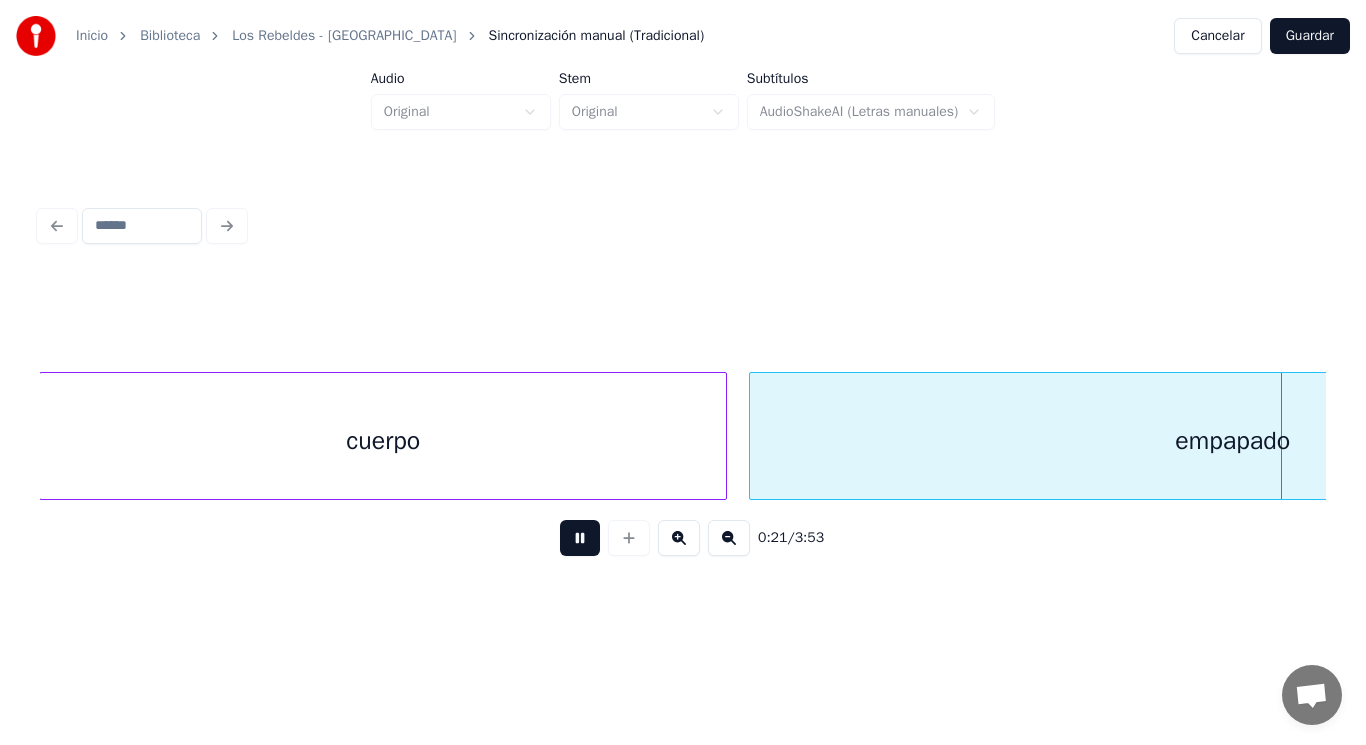 scroll, scrollTop: 0, scrollLeft: 30426, axis: horizontal 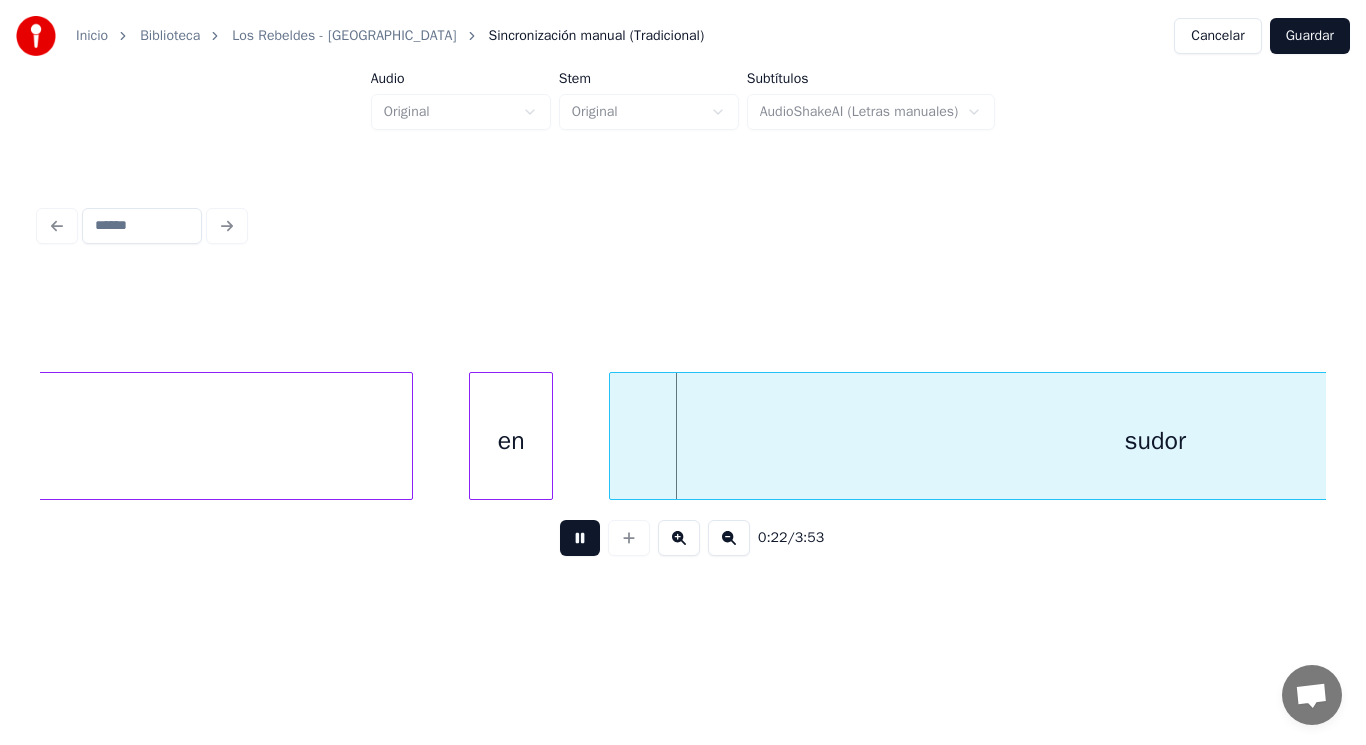 click at bounding box center [580, 538] 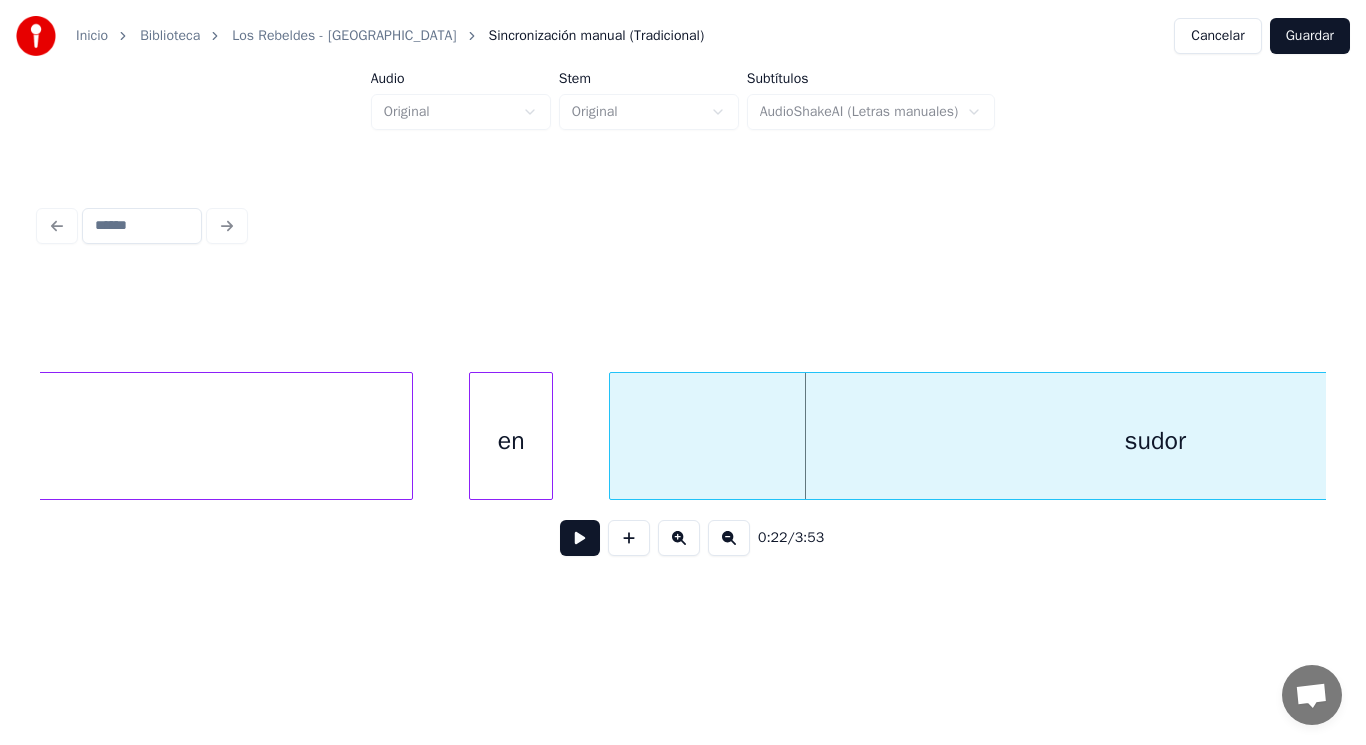 click on "empapado" at bounding box center (-71, 441) 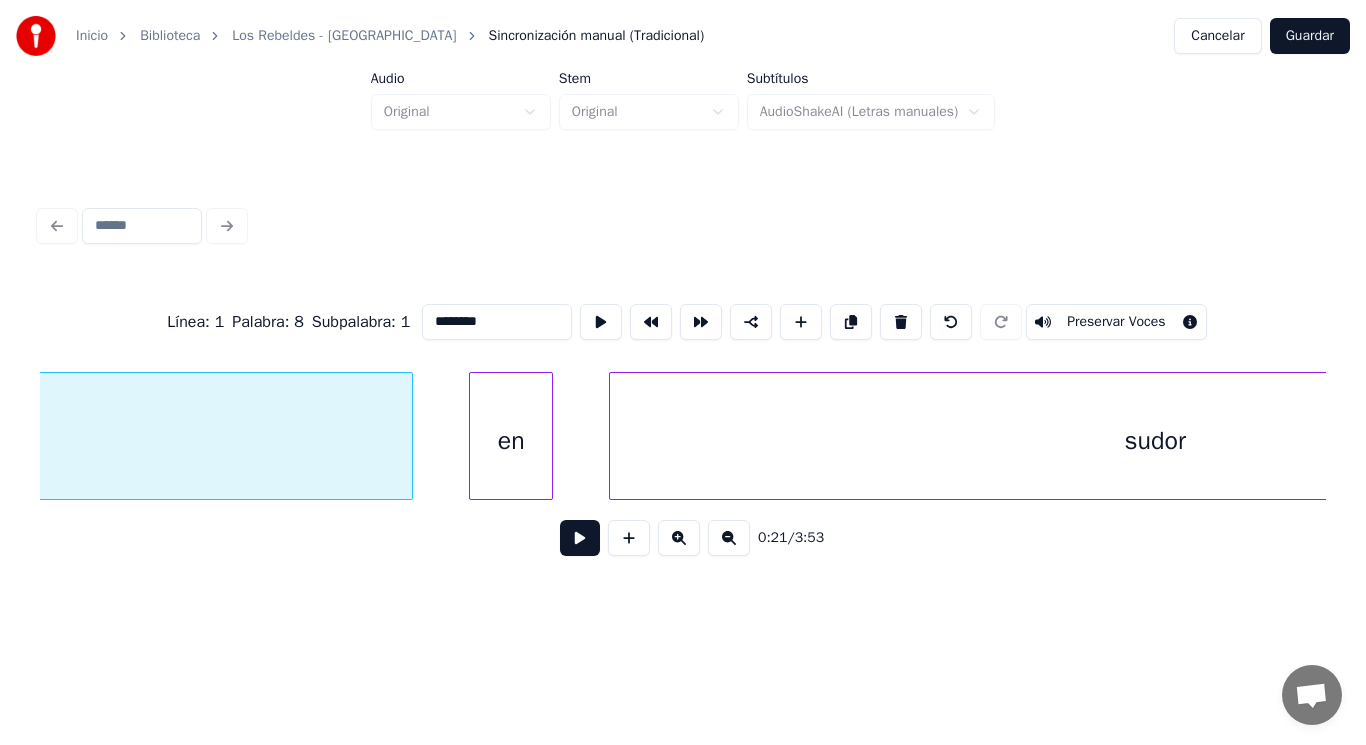 scroll, scrollTop: 0, scrollLeft: 29833, axis: horizontal 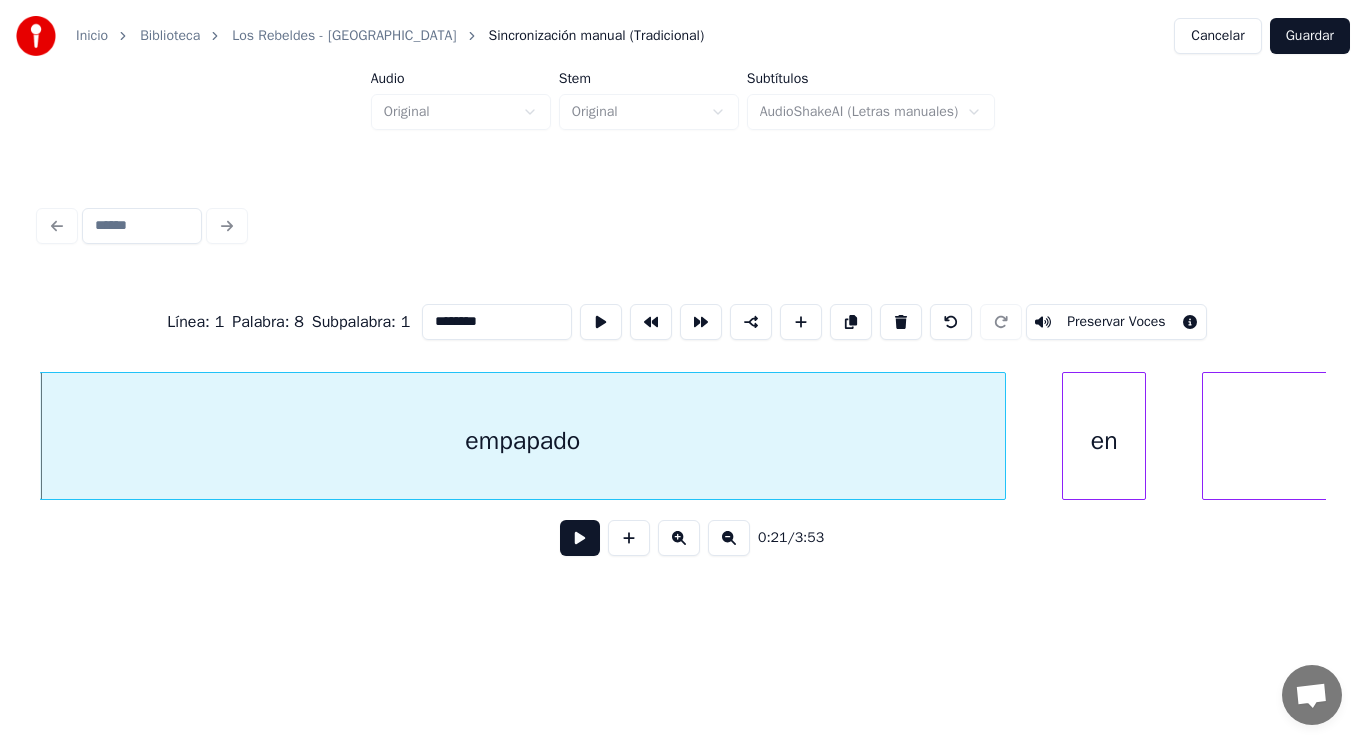 click at bounding box center (580, 538) 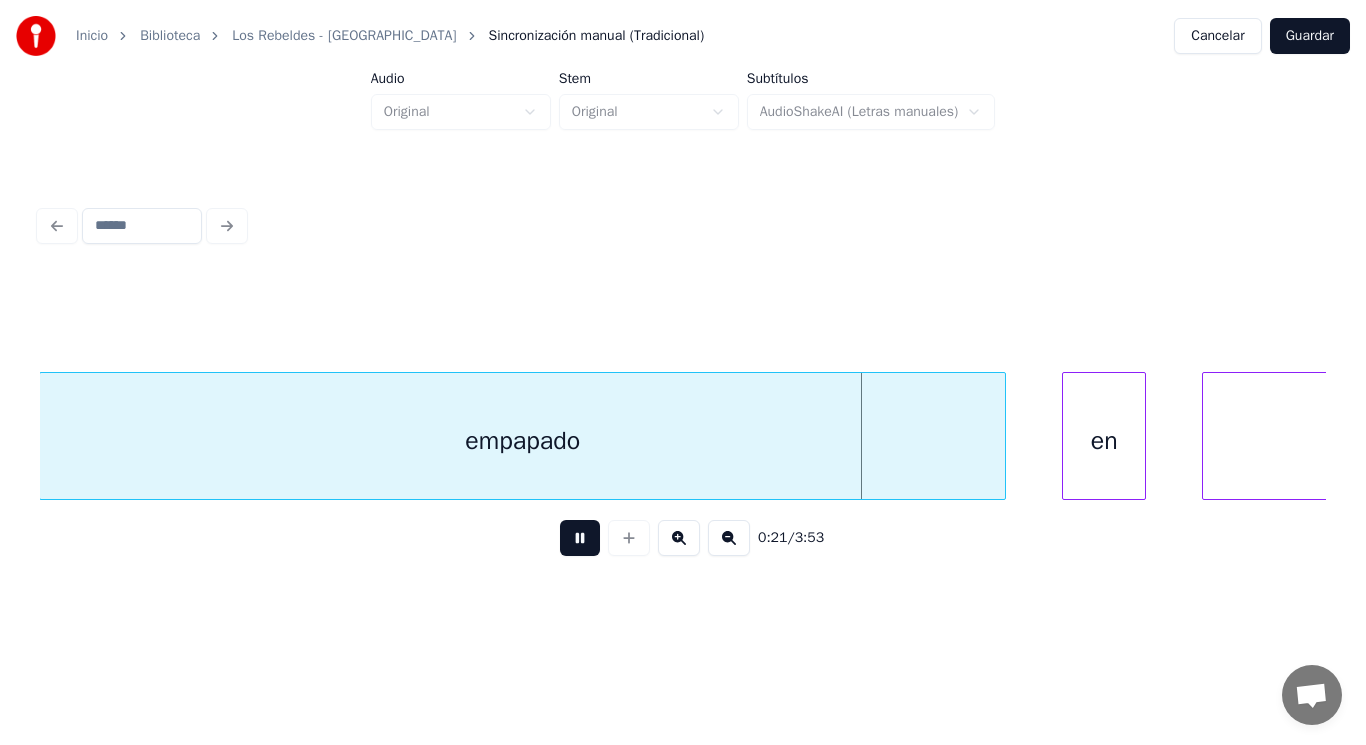 click at bounding box center [580, 538] 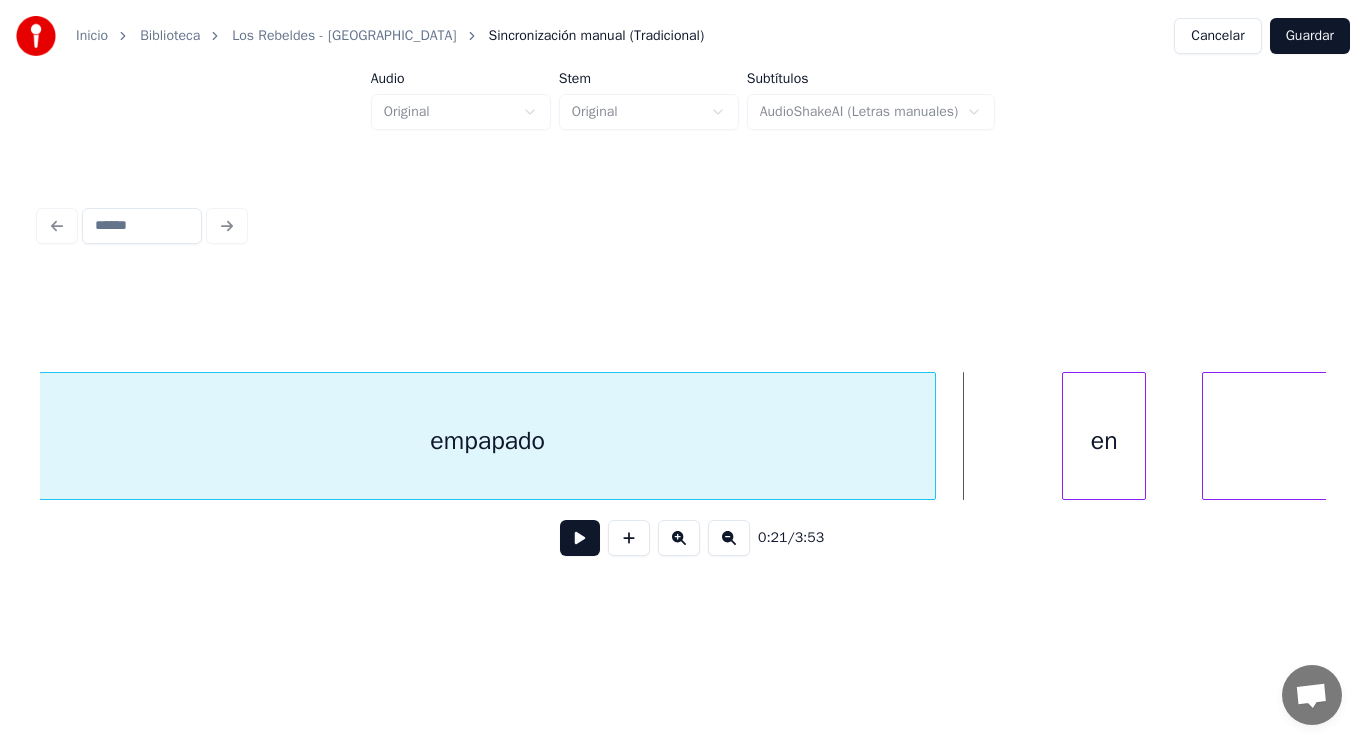 click at bounding box center [932, 436] 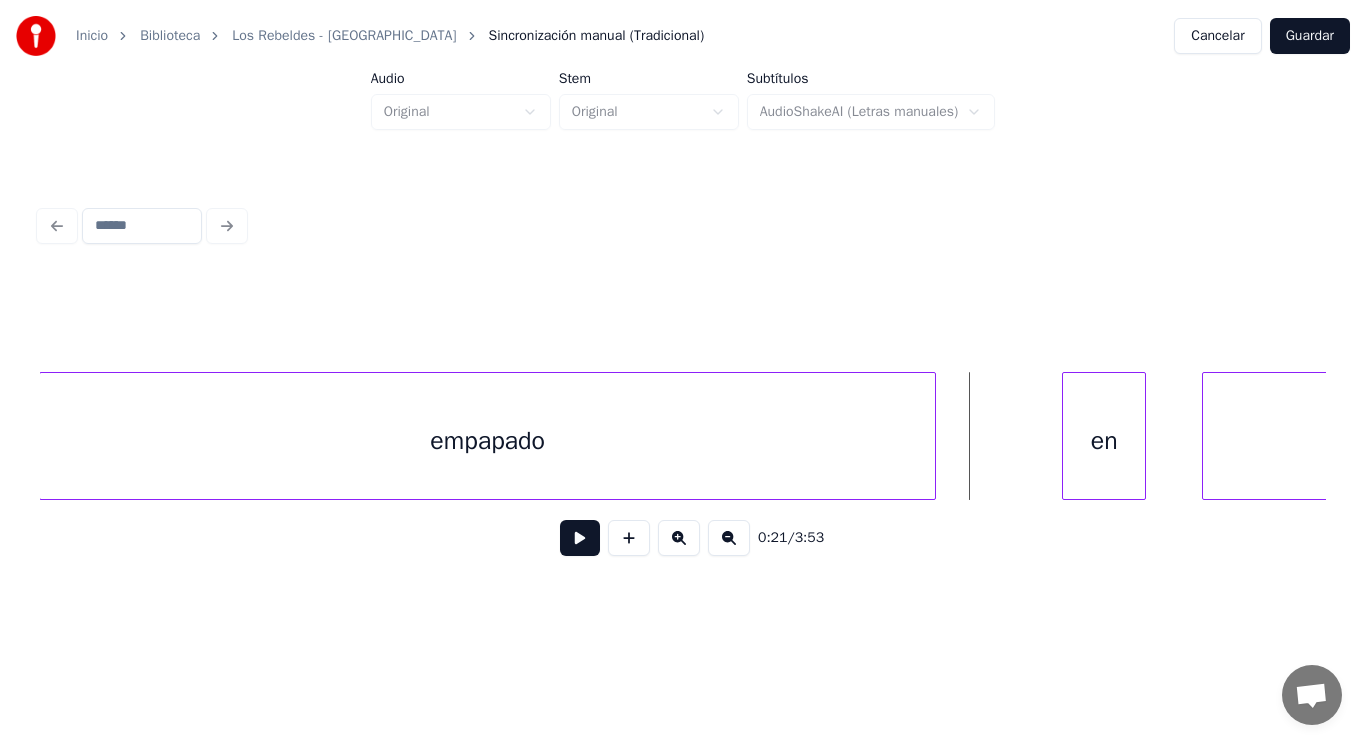 click at bounding box center (580, 538) 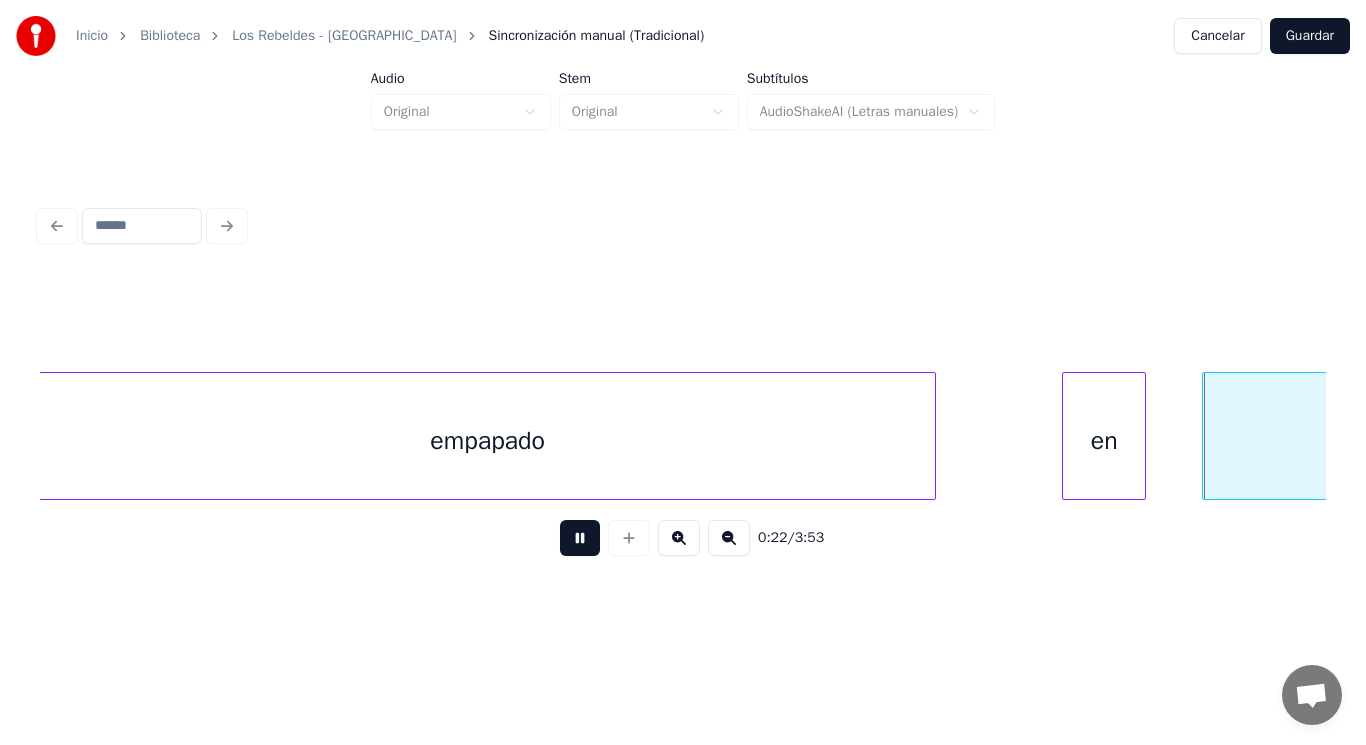 click at bounding box center (580, 538) 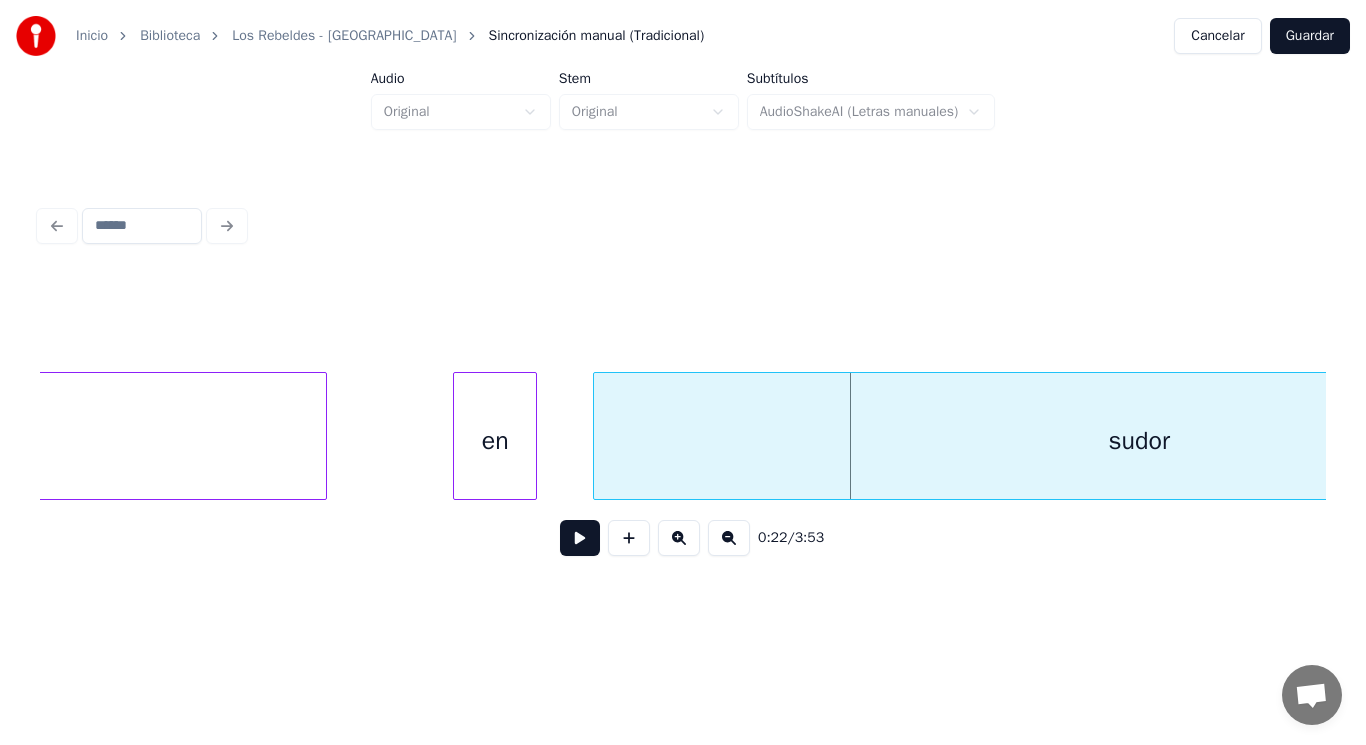 scroll, scrollTop: 0, scrollLeft: 30407, axis: horizontal 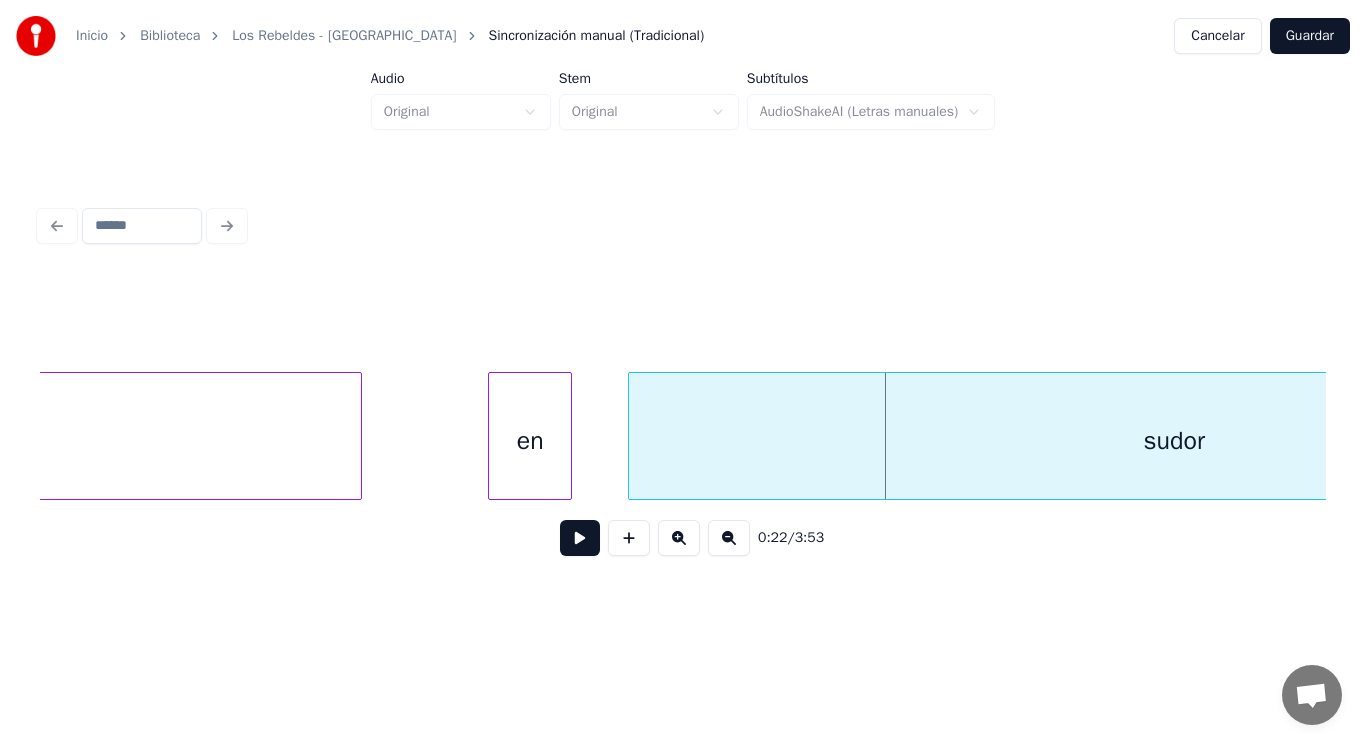 click on "sudor en empapado" at bounding box center (132953, 436) 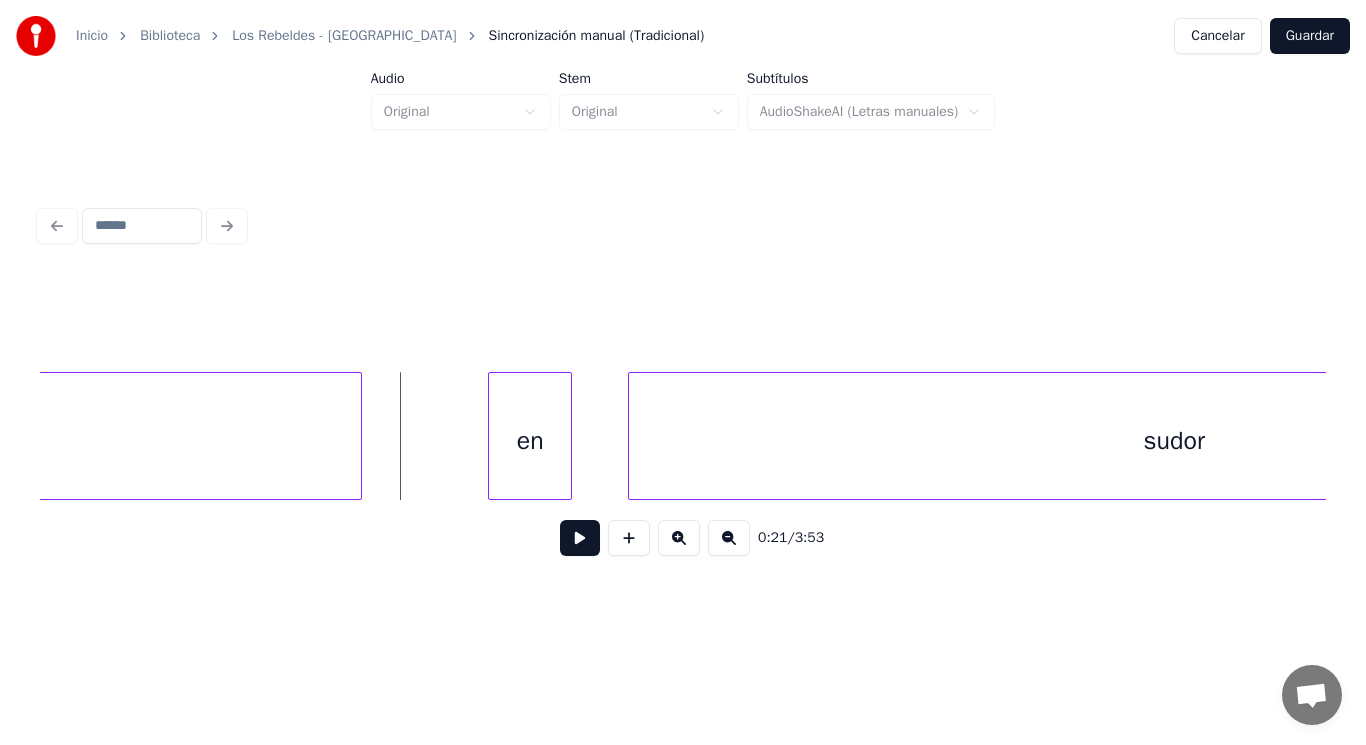 click at bounding box center [580, 538] 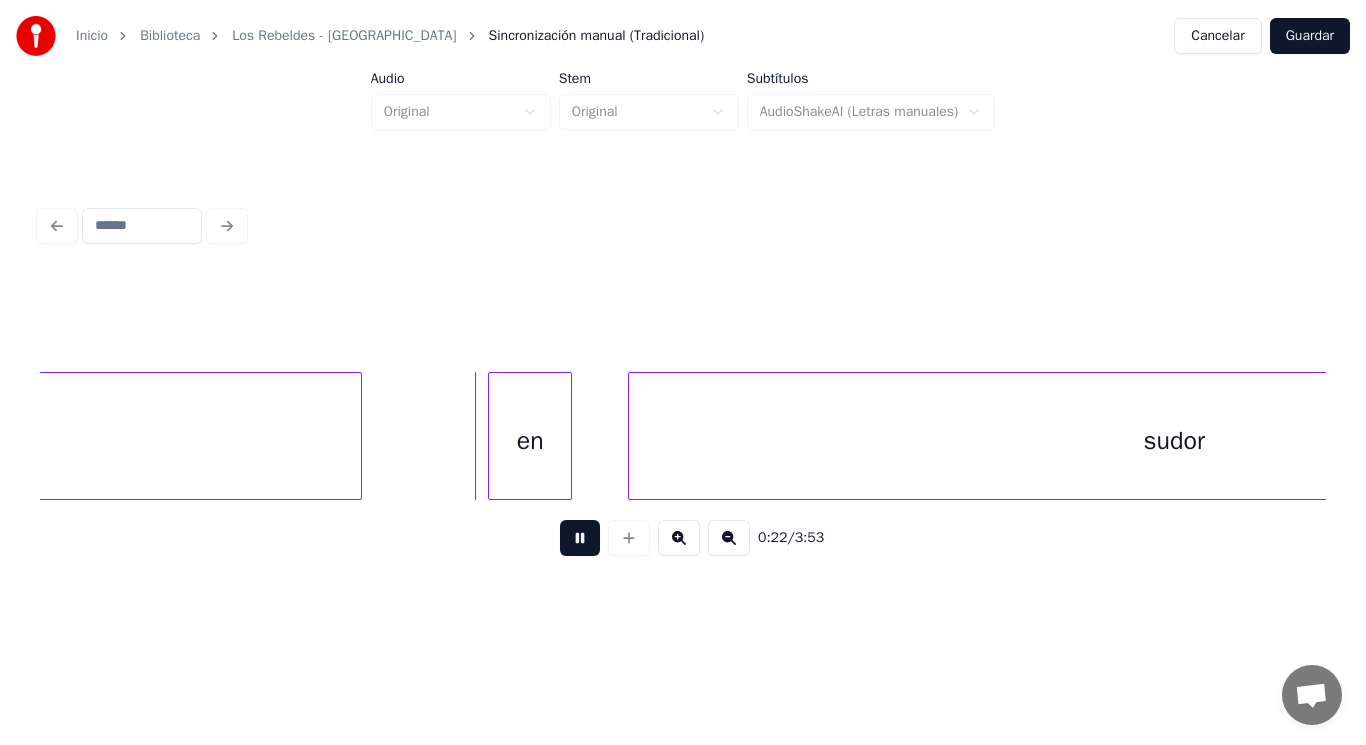 click at bounding box center (580, 538) 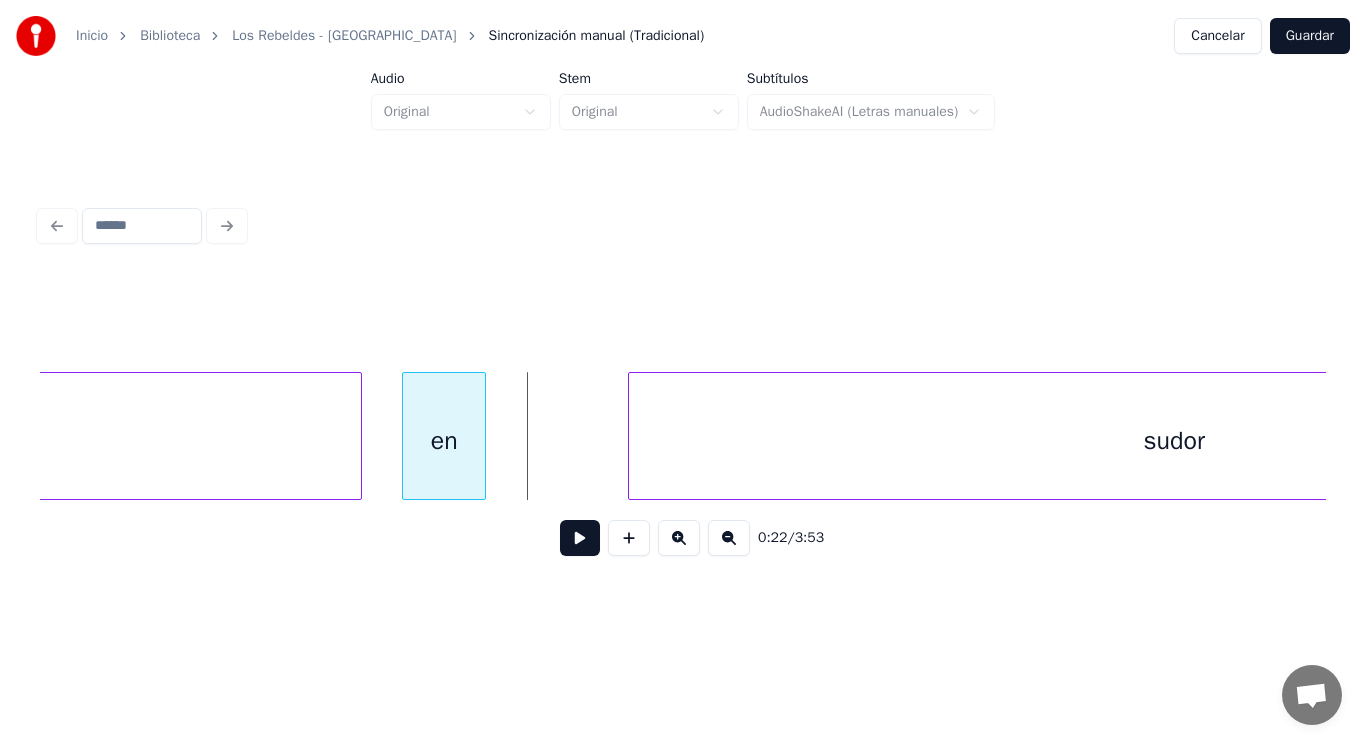 click on "en" at bounding box center (444, 441) 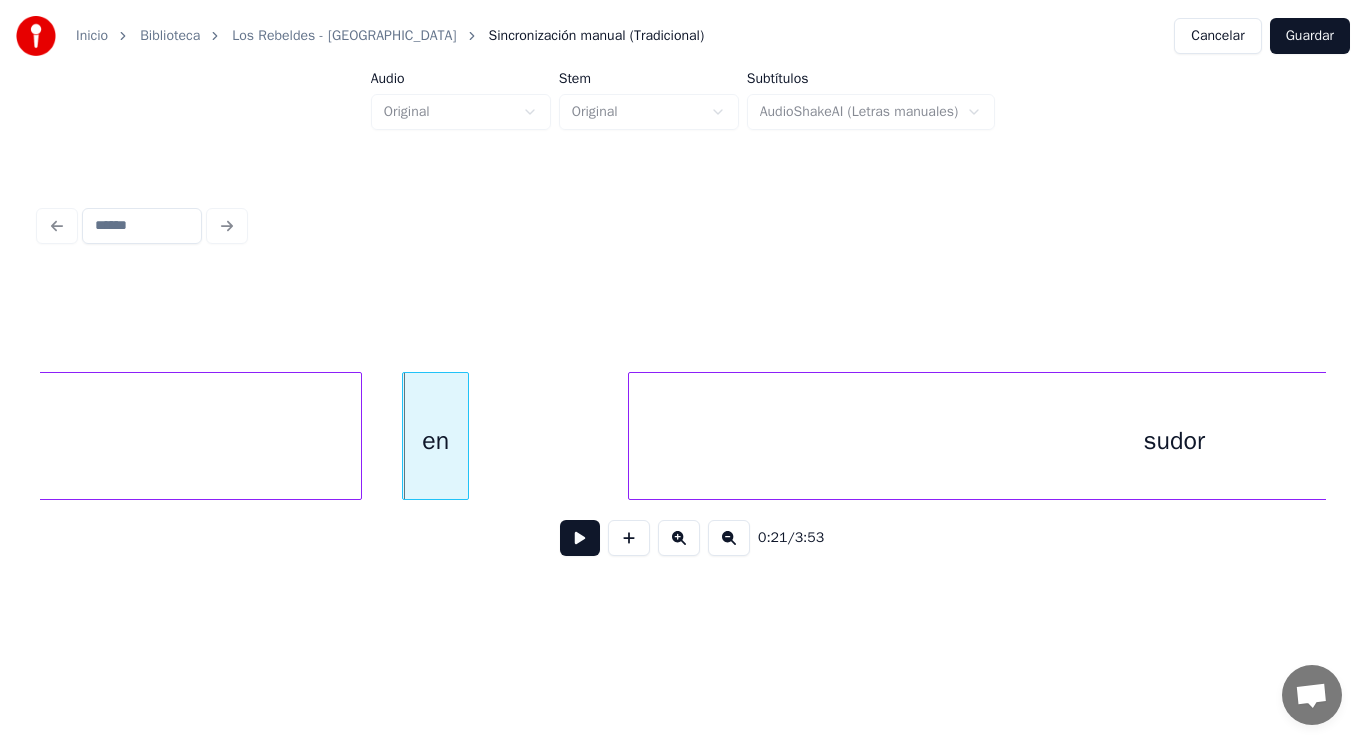click at bounding box center [465, 436] 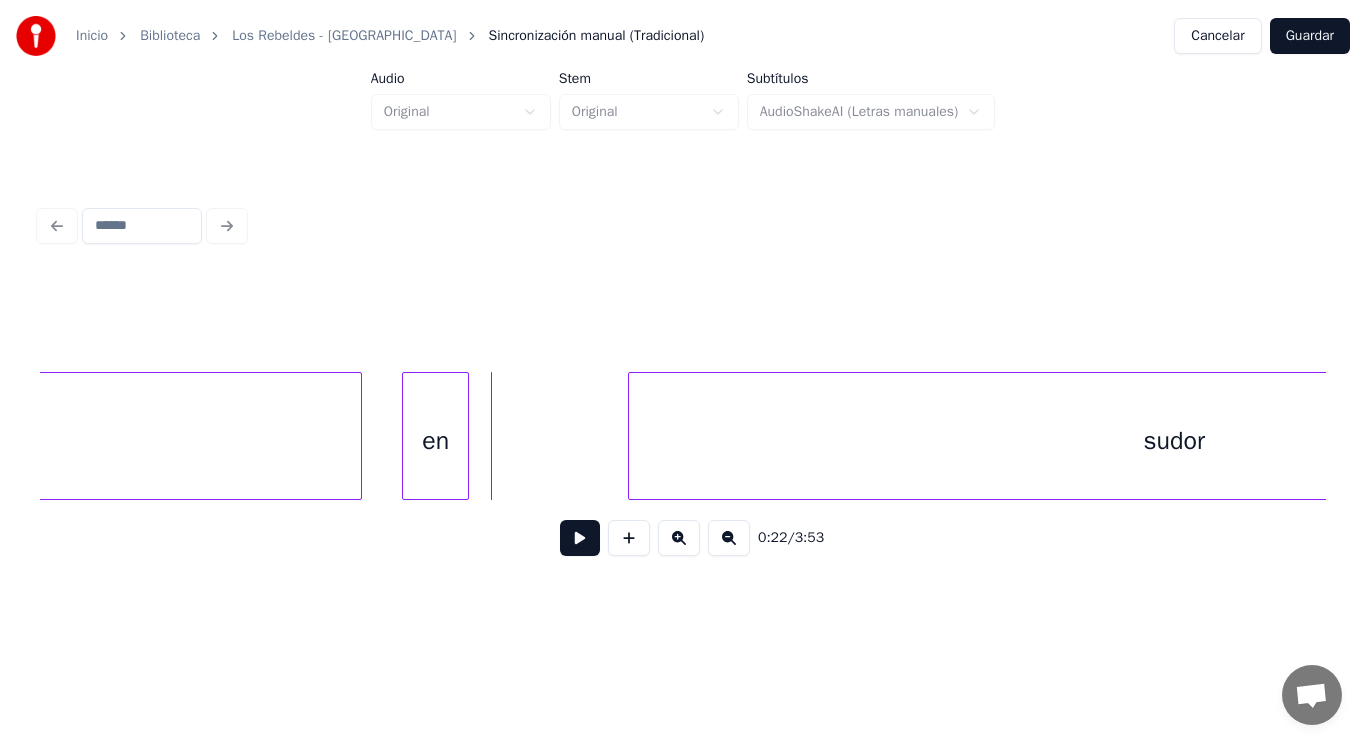 click at bounding box center [580, 538] 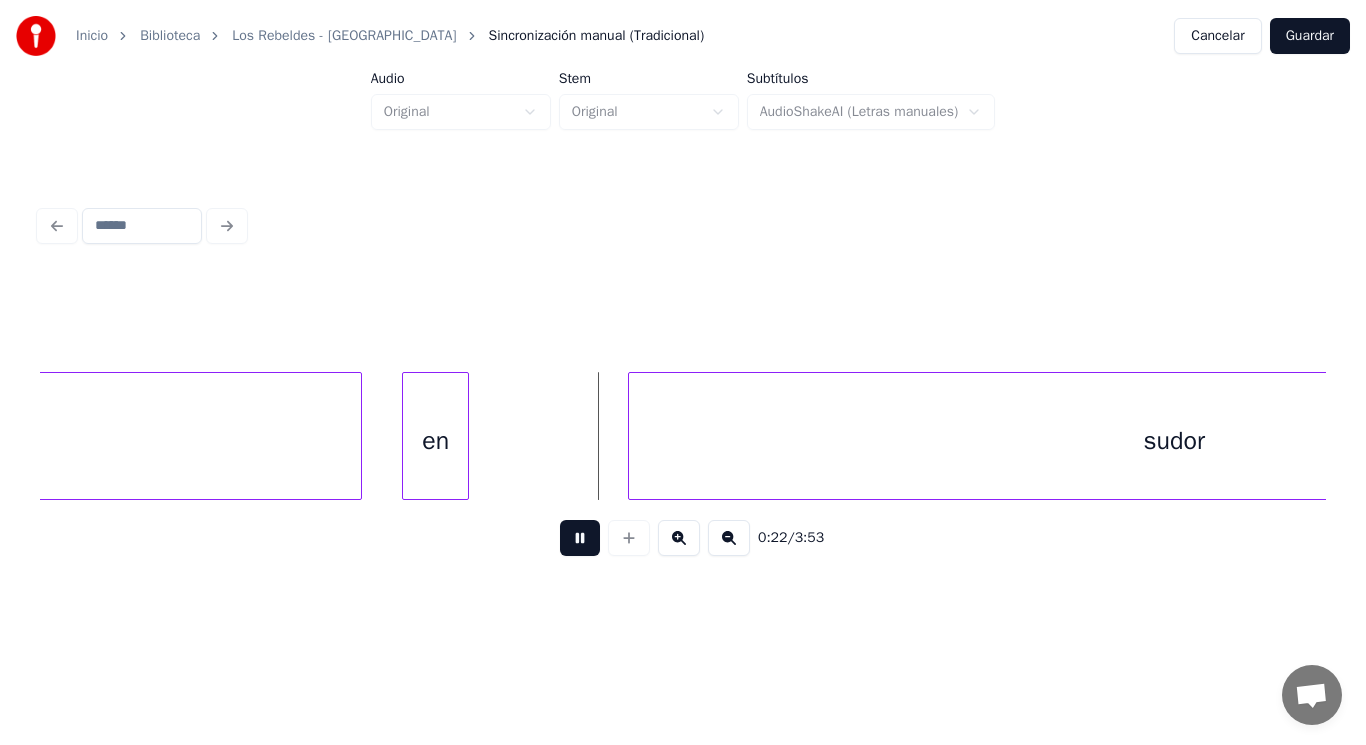click at bounding box center (580, 538) 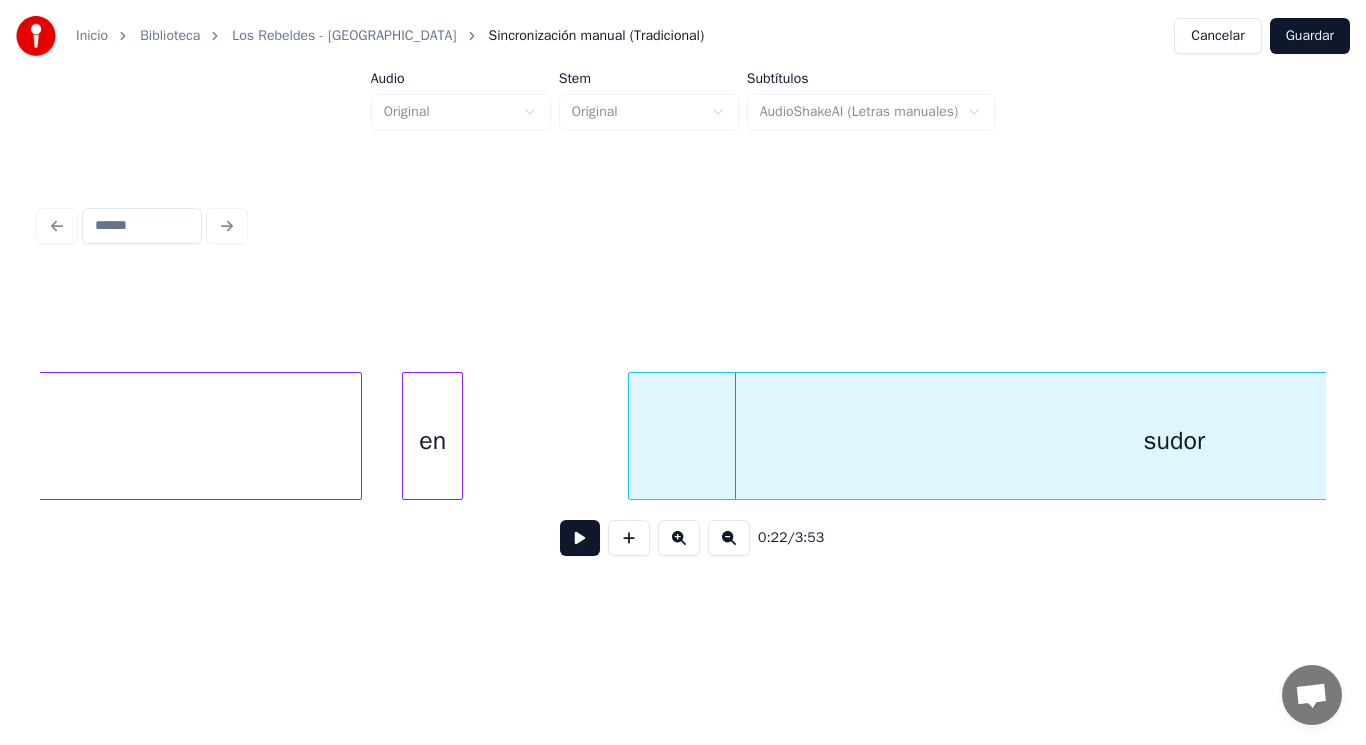 click at bounding box center (459, 436) 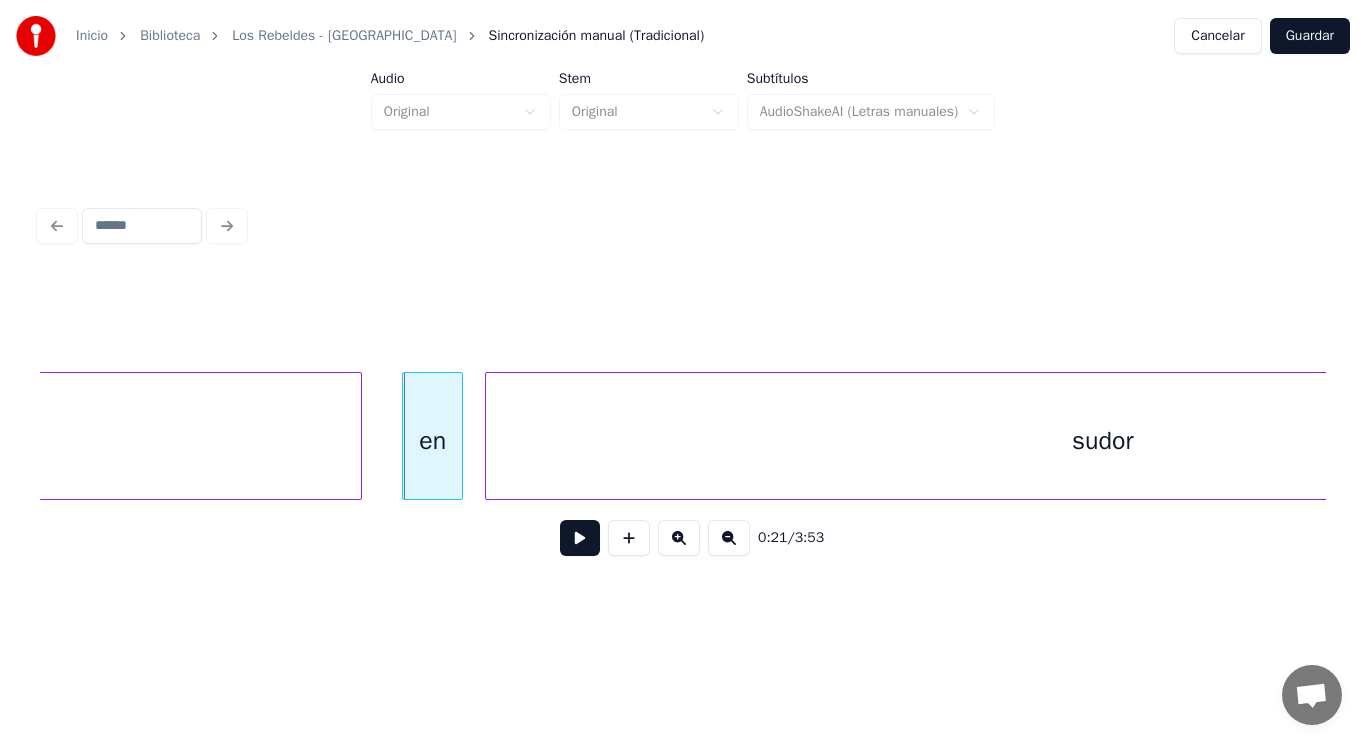 click at bounding box center [489, 436] 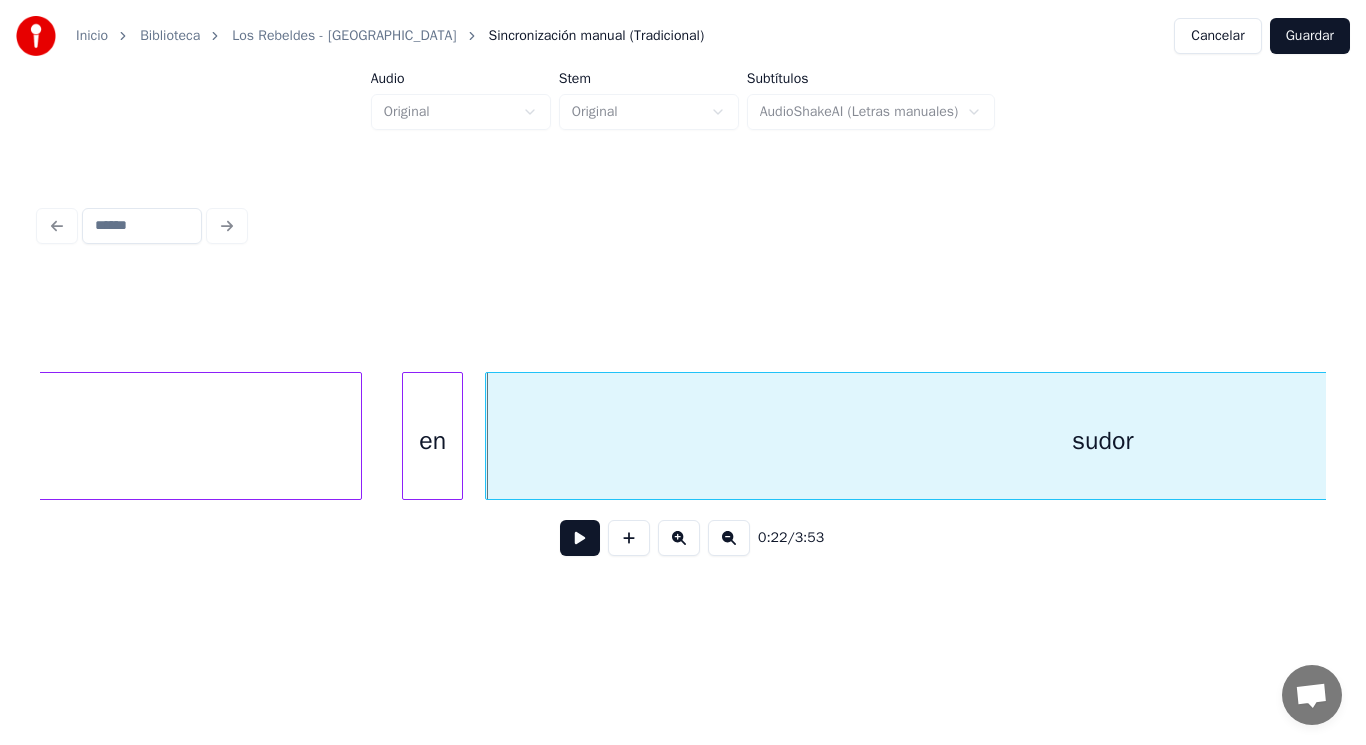 click at bounding box center (580, 538) 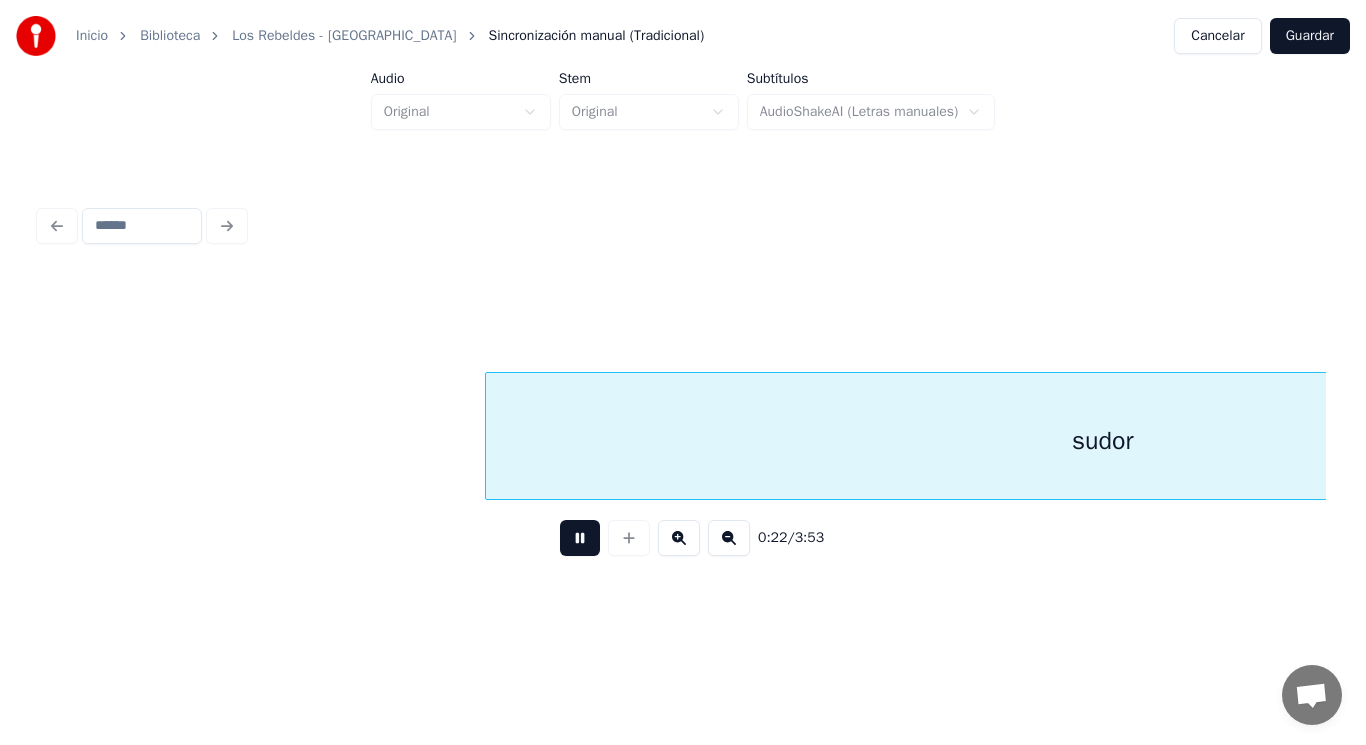scroll, scrollTop: 0, scrollLeft: 31697, axis: horizontal 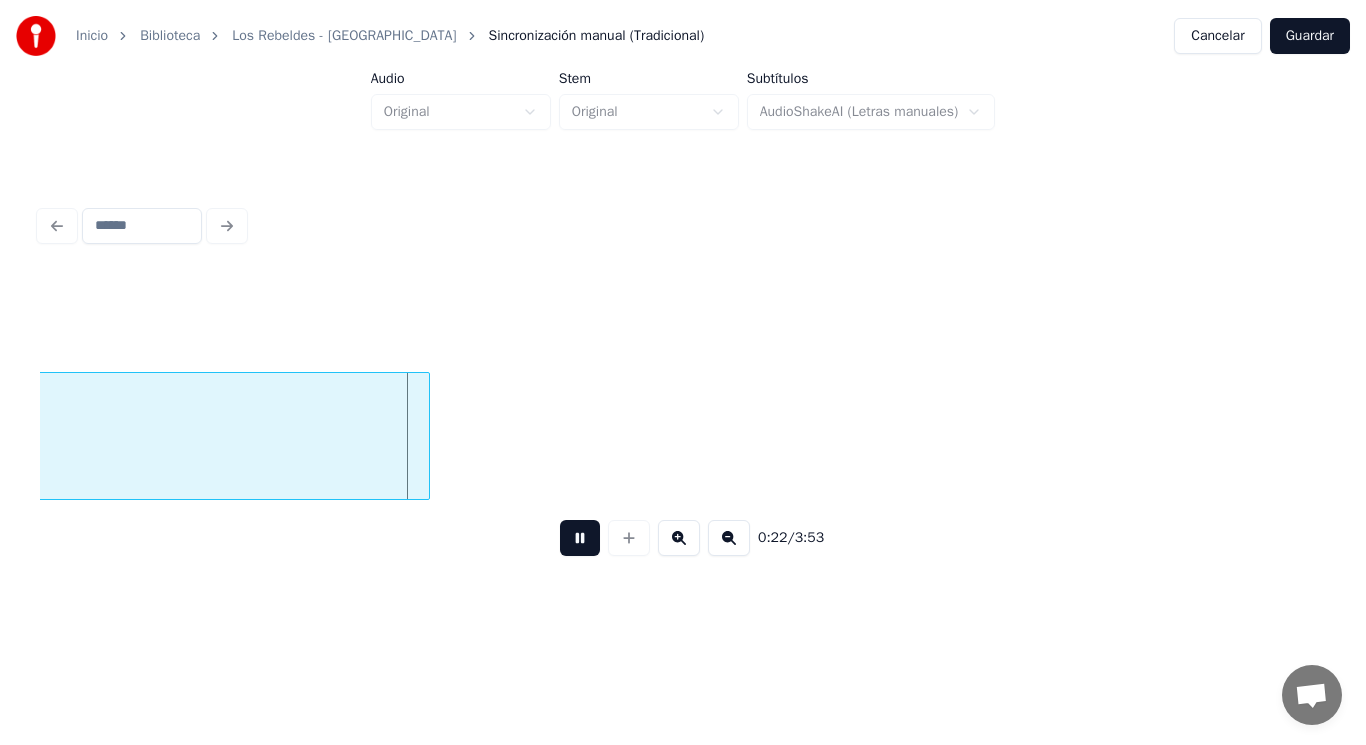 click at bounding box center (580, 538) 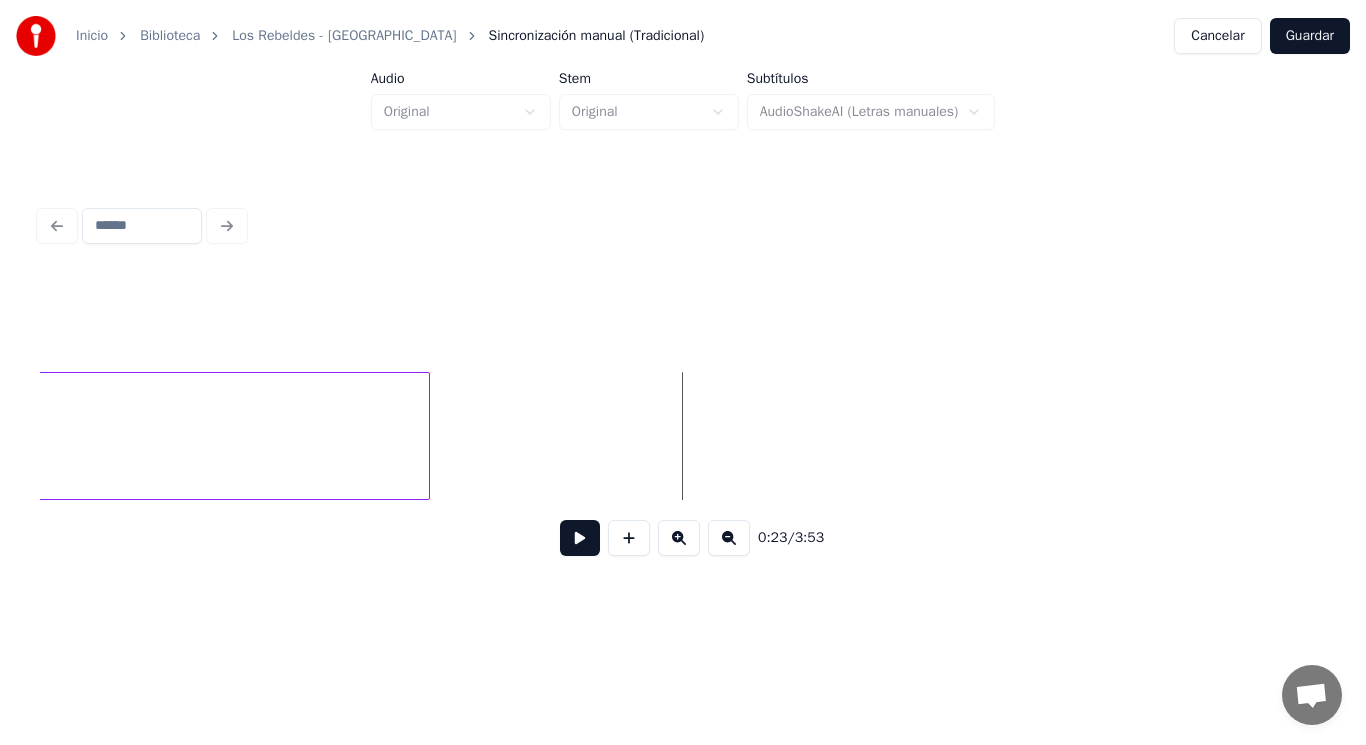 click on "sudor" at bounding box center (-188, 441) 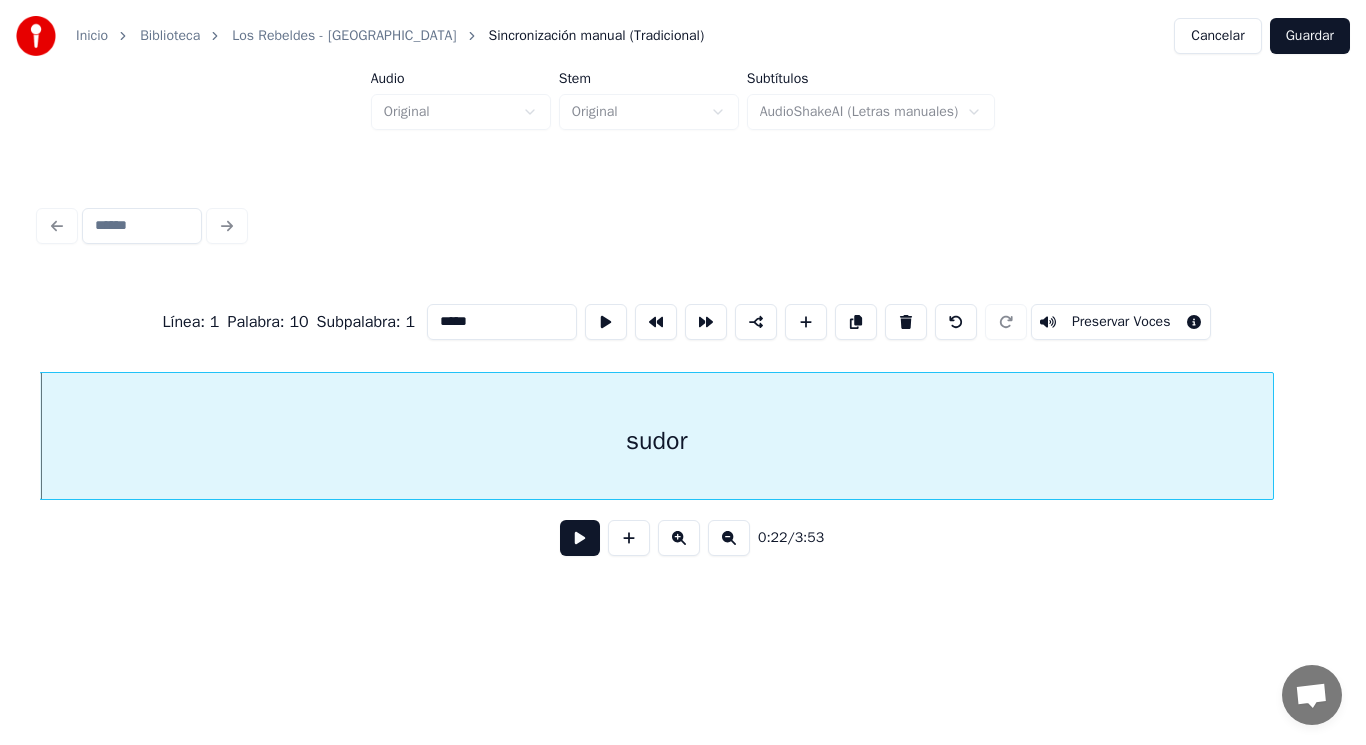 click at bounding box center [580, 538] 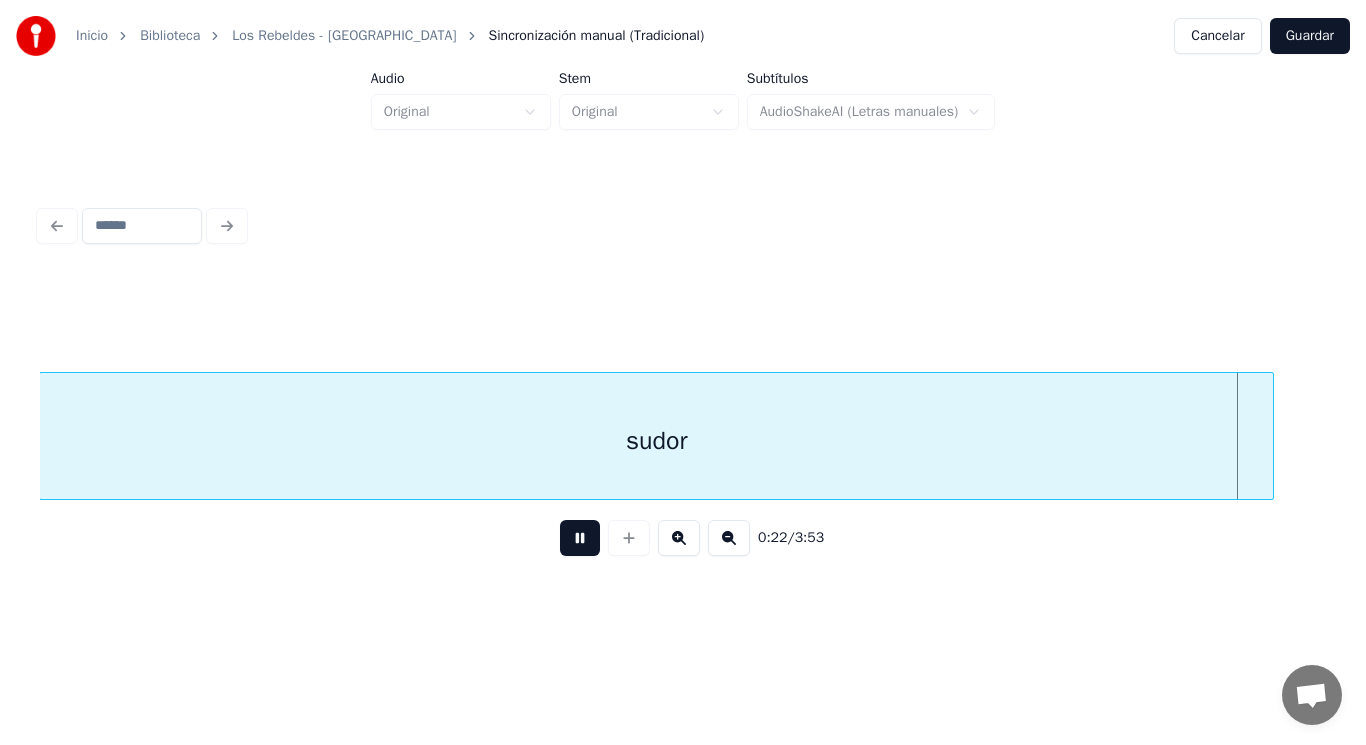 click at bounding box center [580, 538] 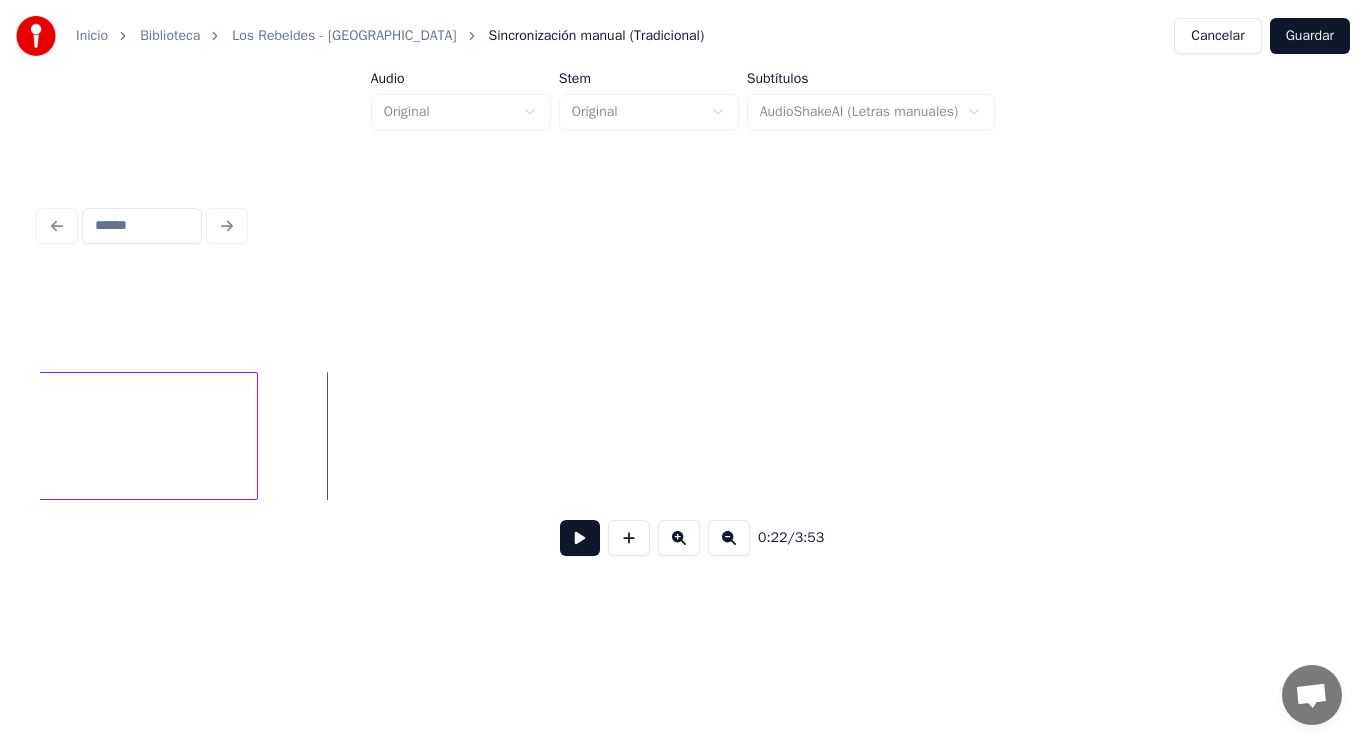 scroll, scrollTop: 0, scrollLeft: 31860, axis: horizontal 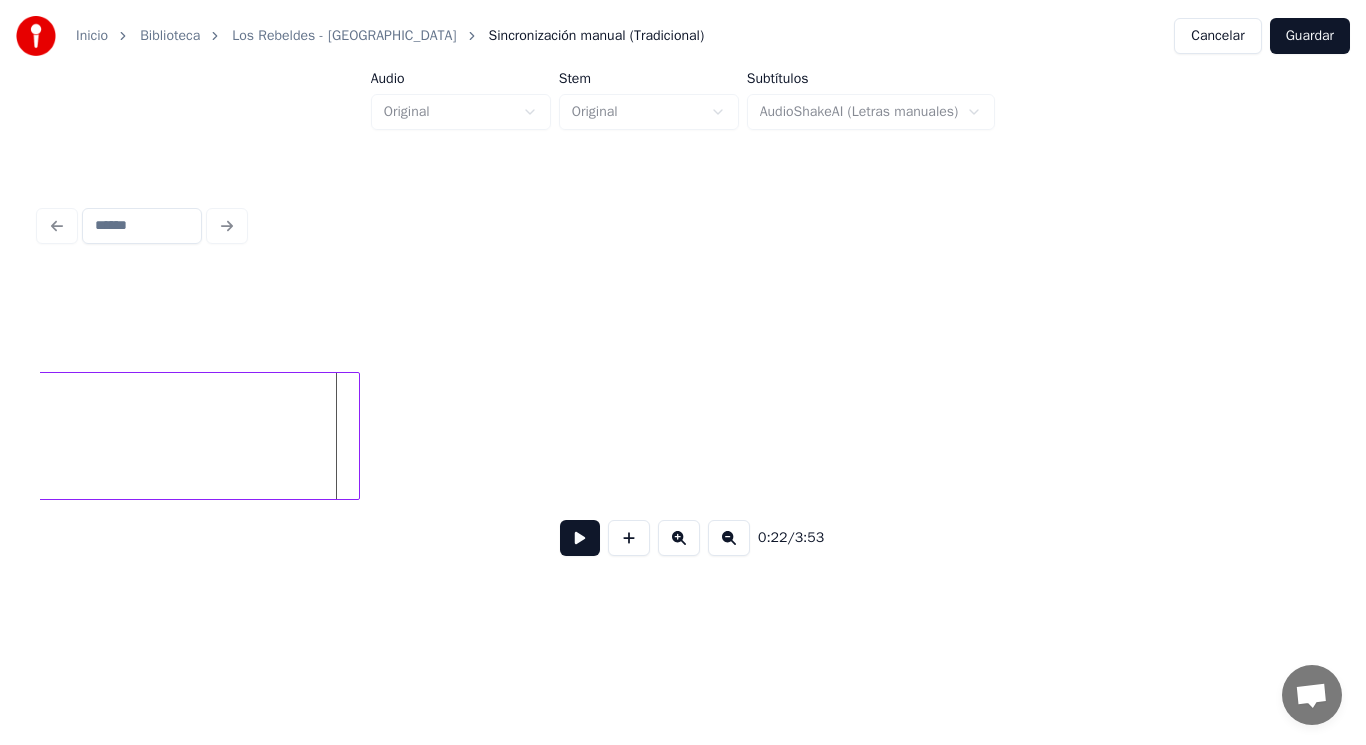 click at bounding box center (356, 436) 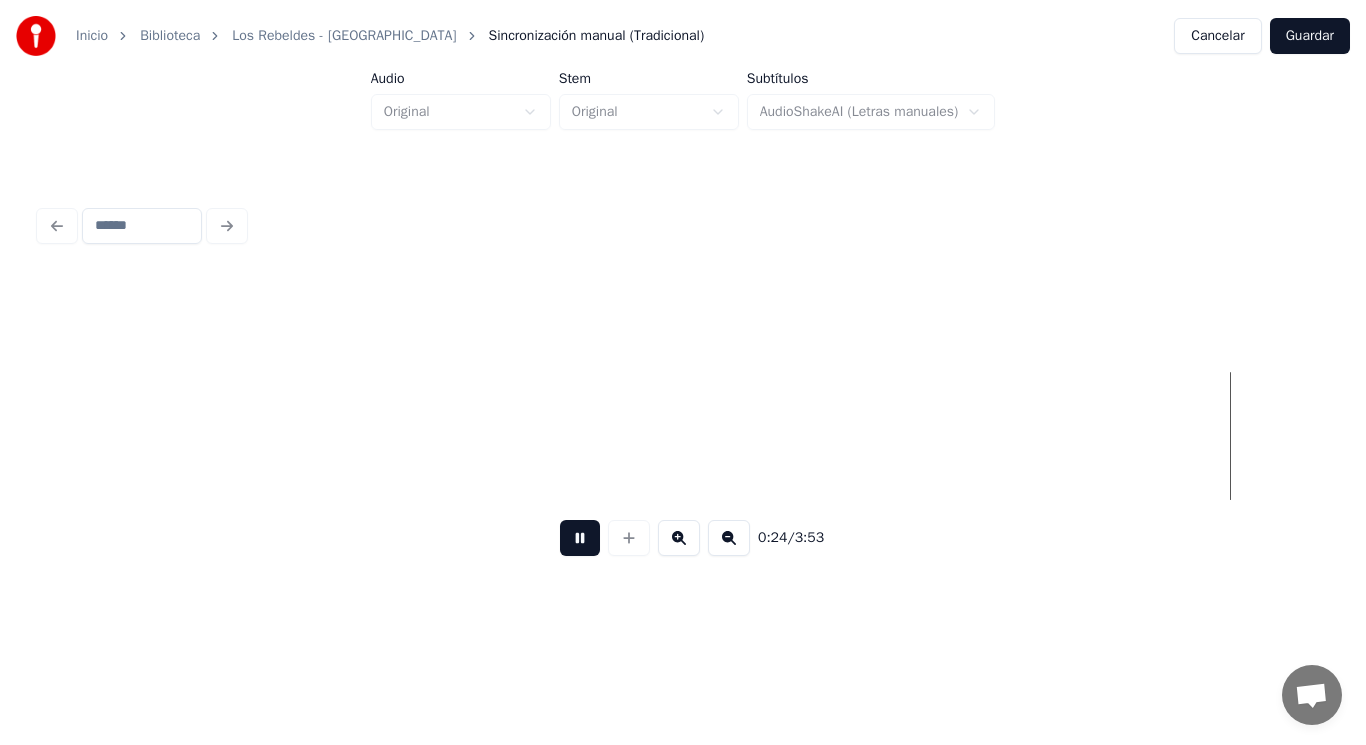 scroll, scrollTop: 0, scrollLeft: 34769, axis: horizontal 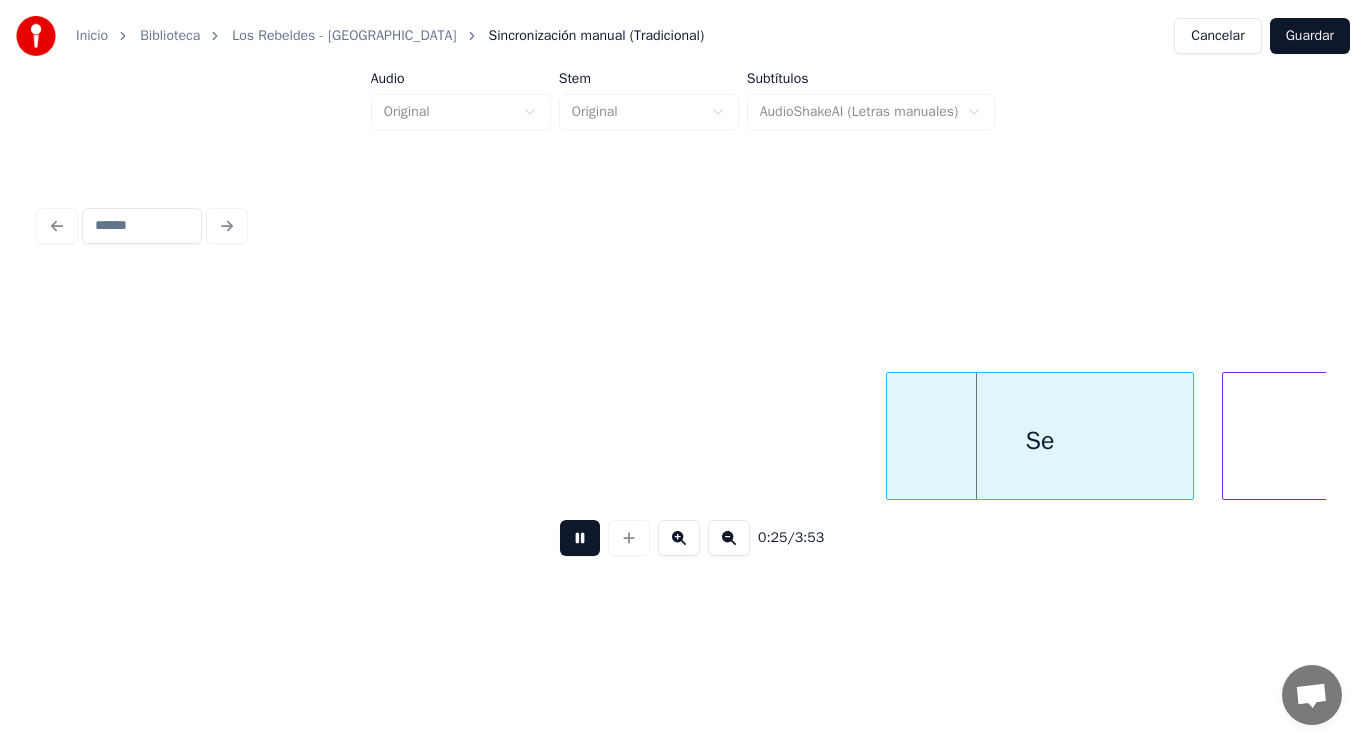 click at bounding box center [580, 538] 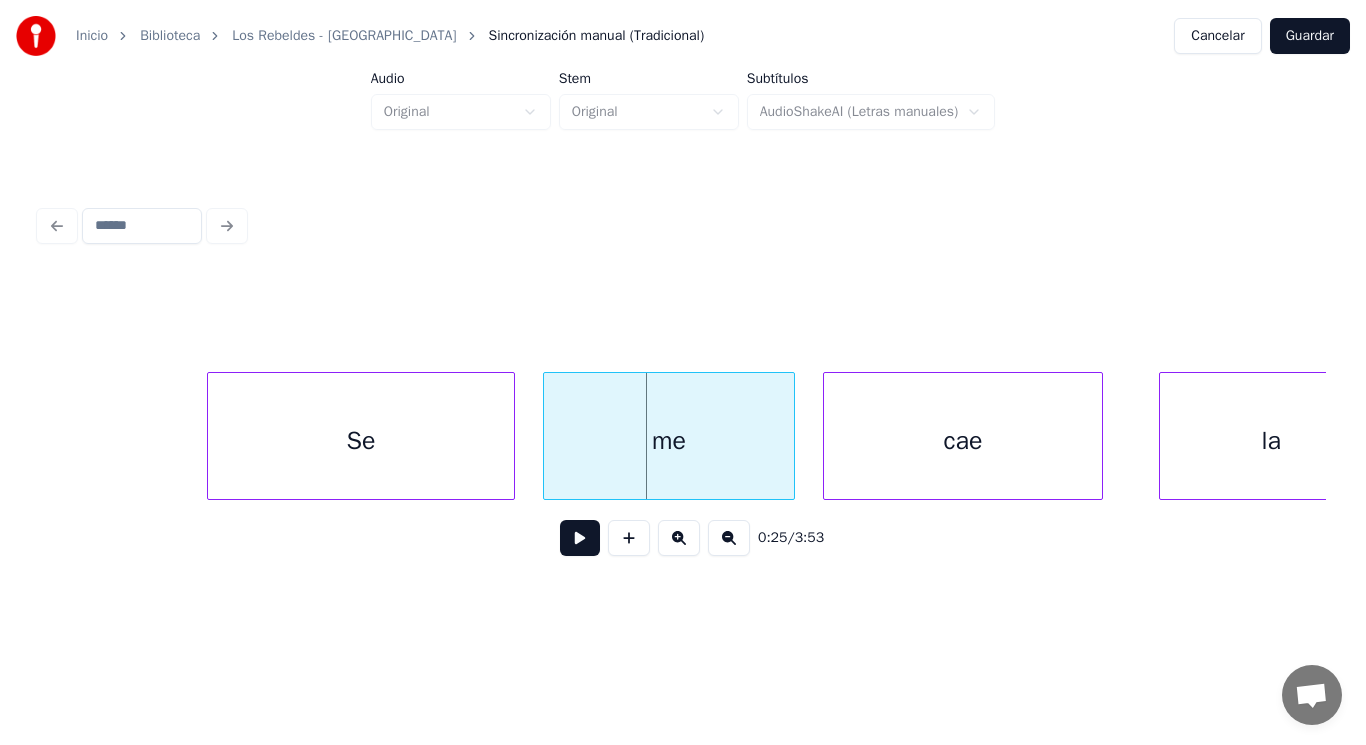 scroll, scrollTop: 0, scrollLeft: 35449, axis: horizontal 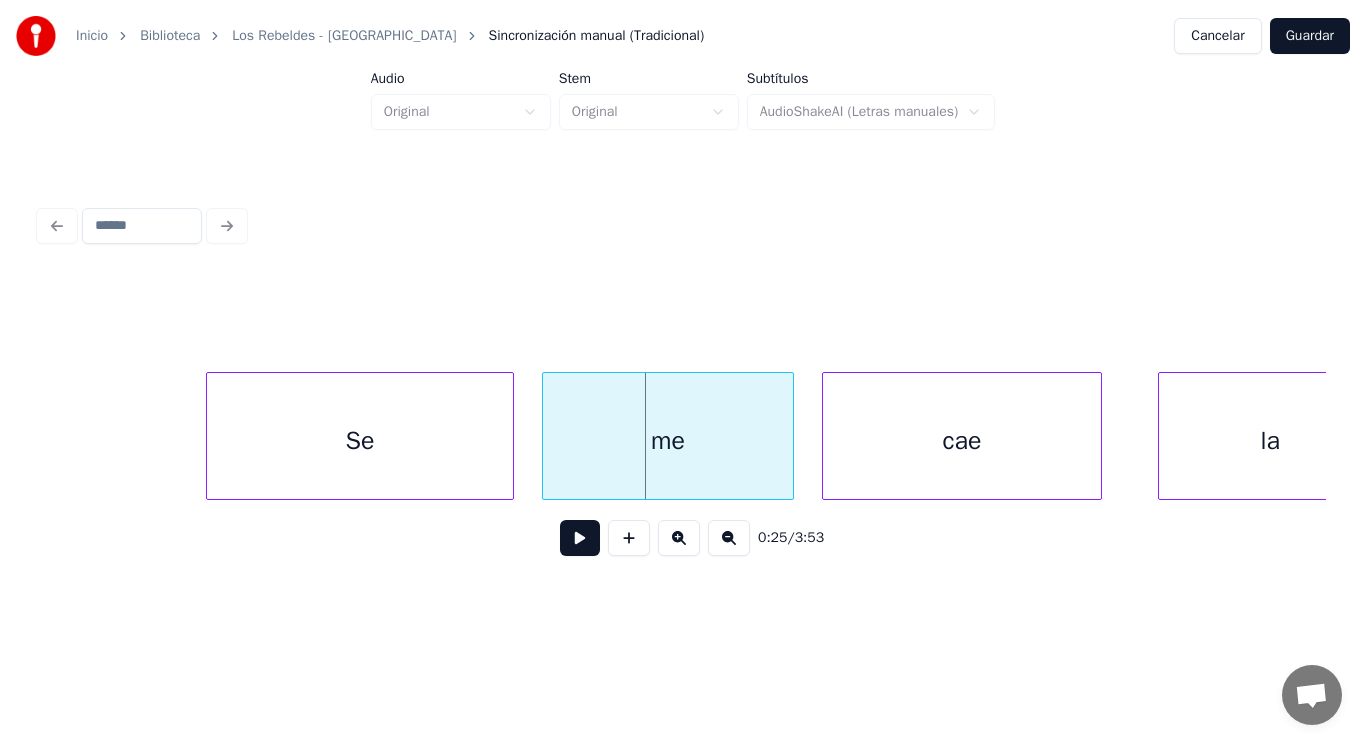 click on "me" at bounding box center (668, 441) 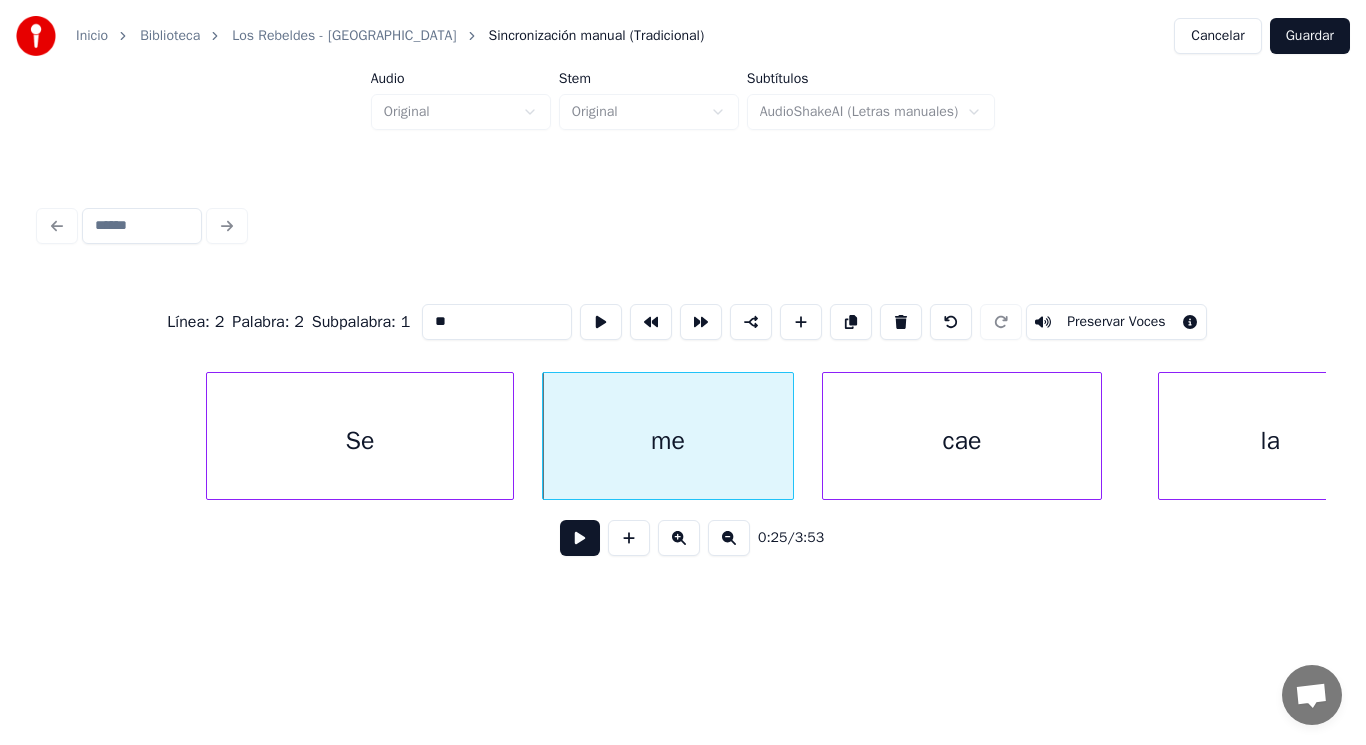 click at bounding box center (580, 538) 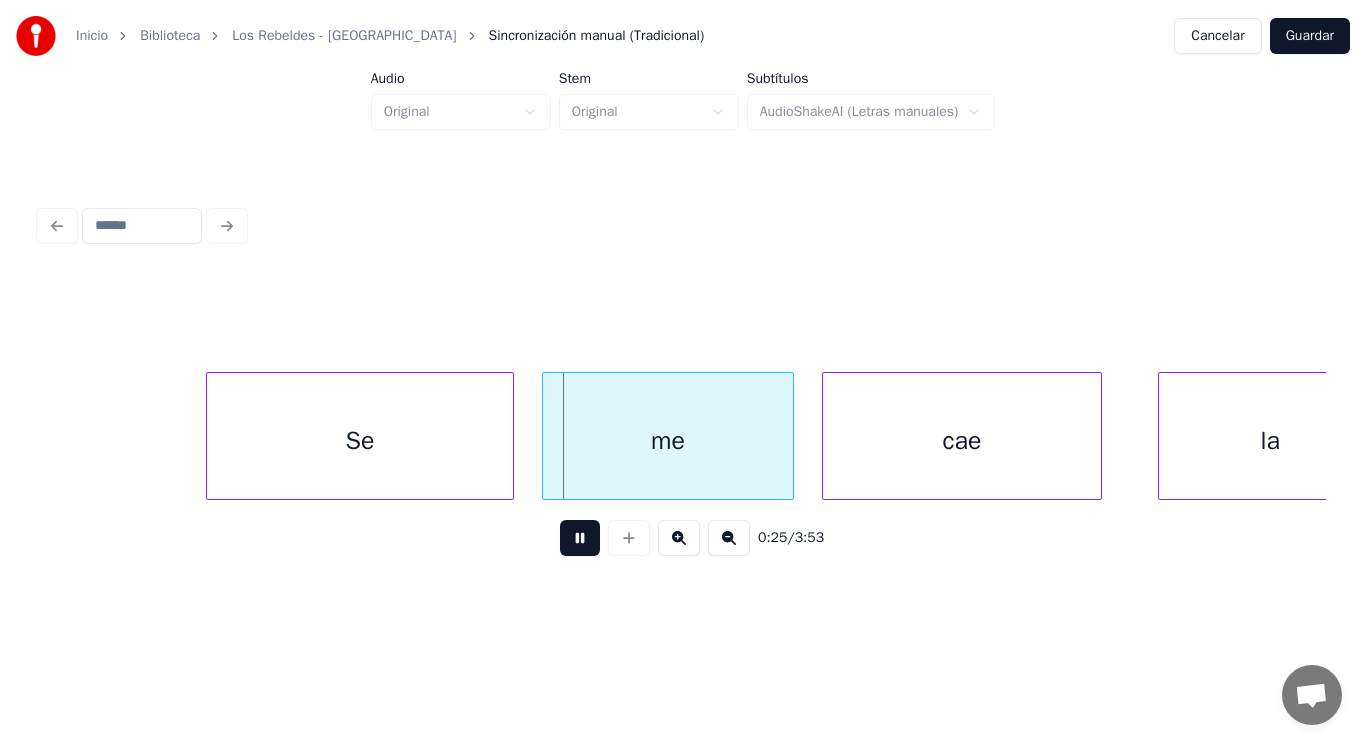 click at bounding box center [580, 538] 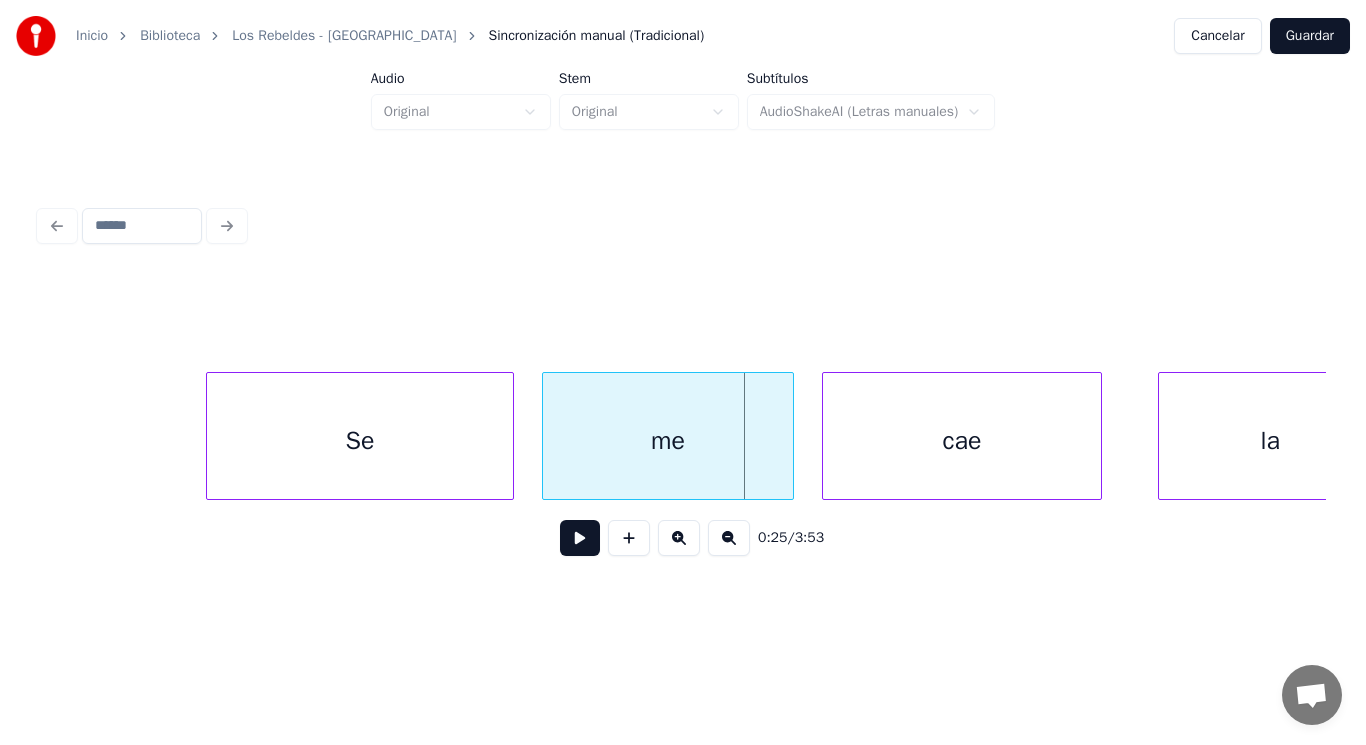 click on "Se" at bounding box center (360, 441) 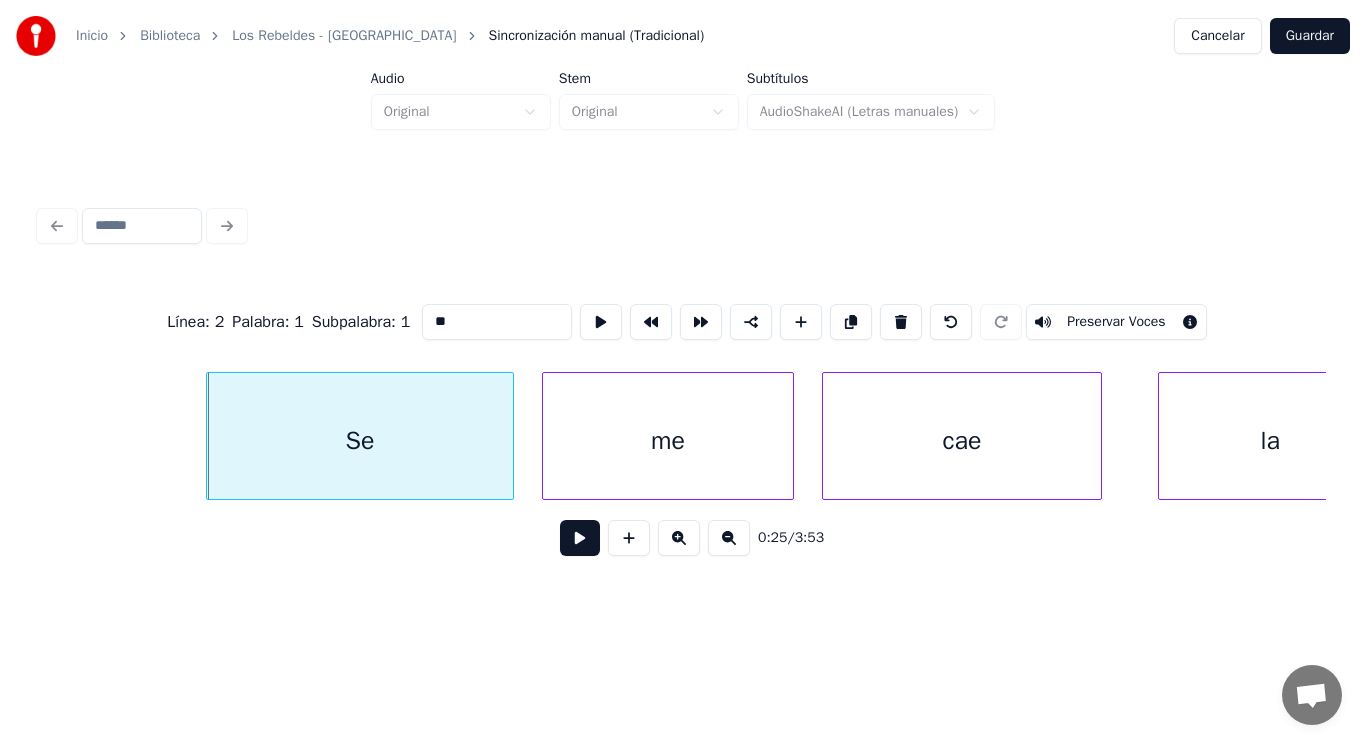 click at bounding box center [580, 538] 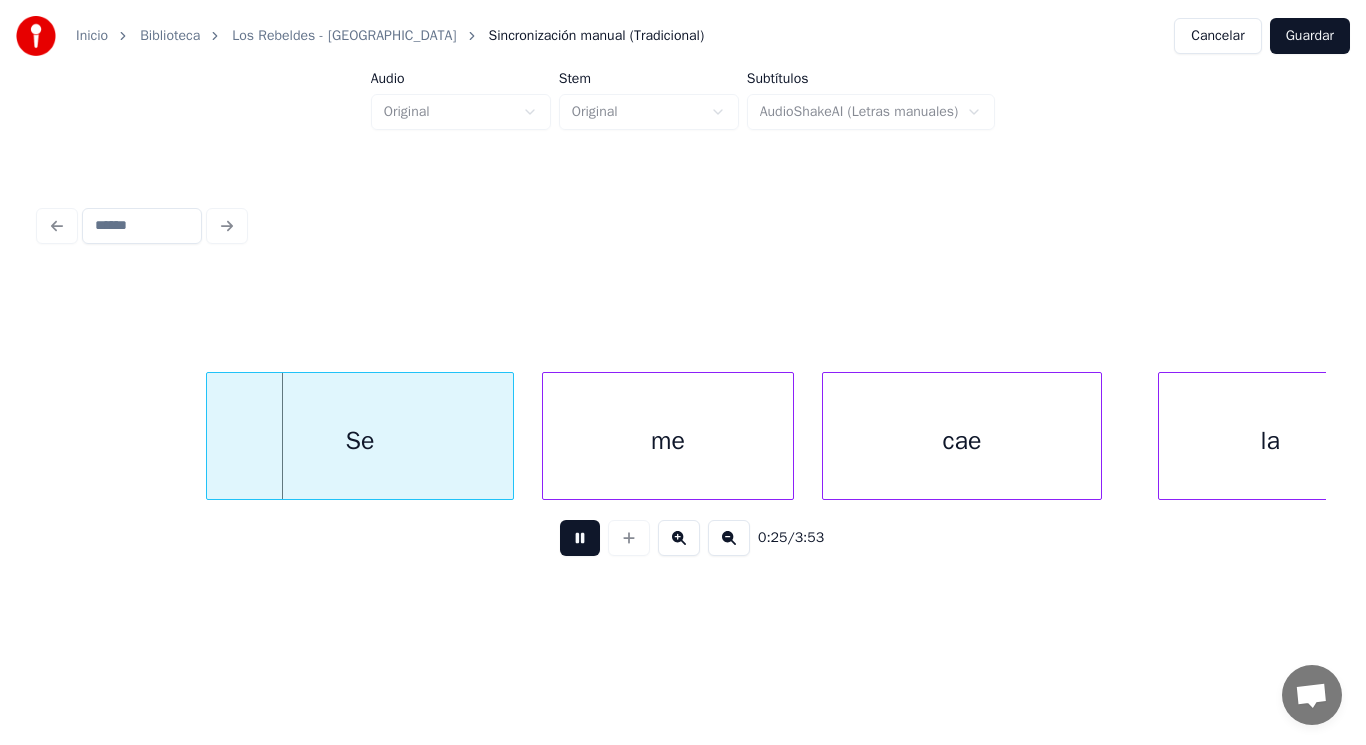 click at bounding box center (580, 538) 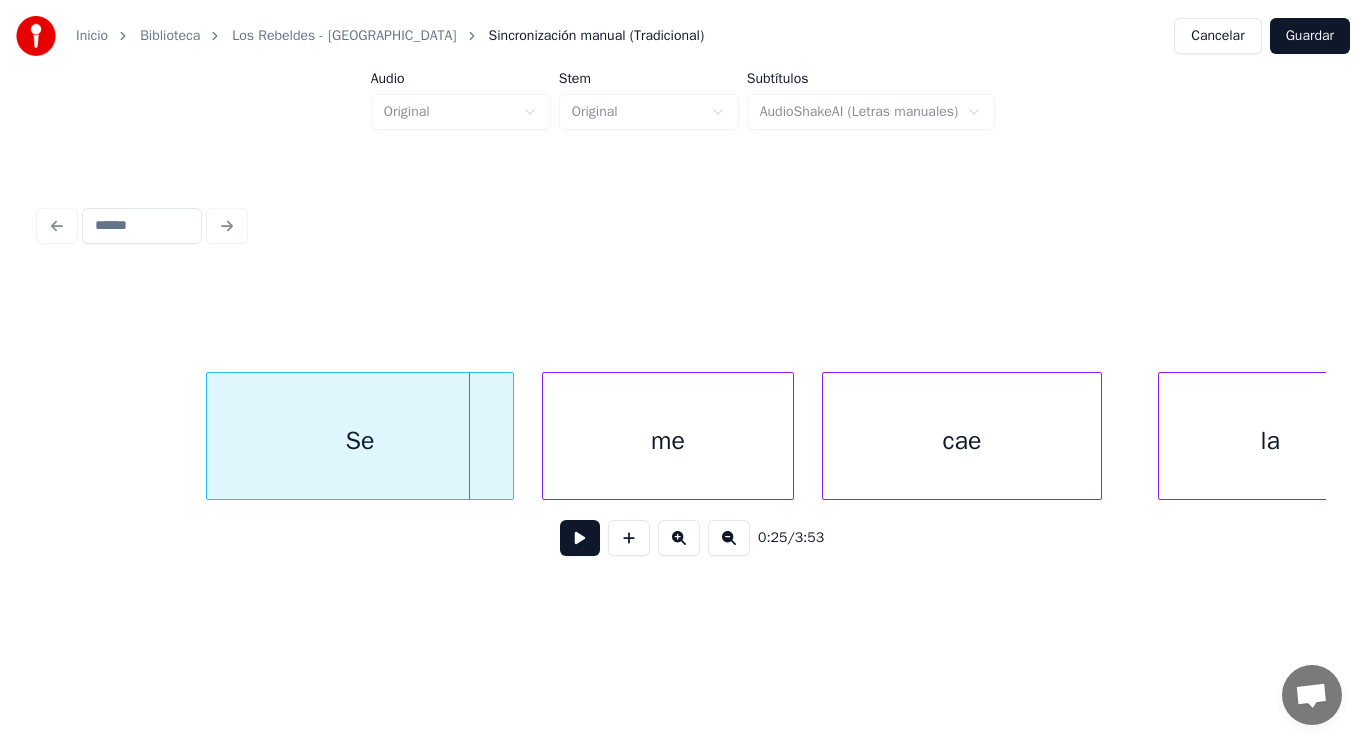 click at bounding box center (580, 538) 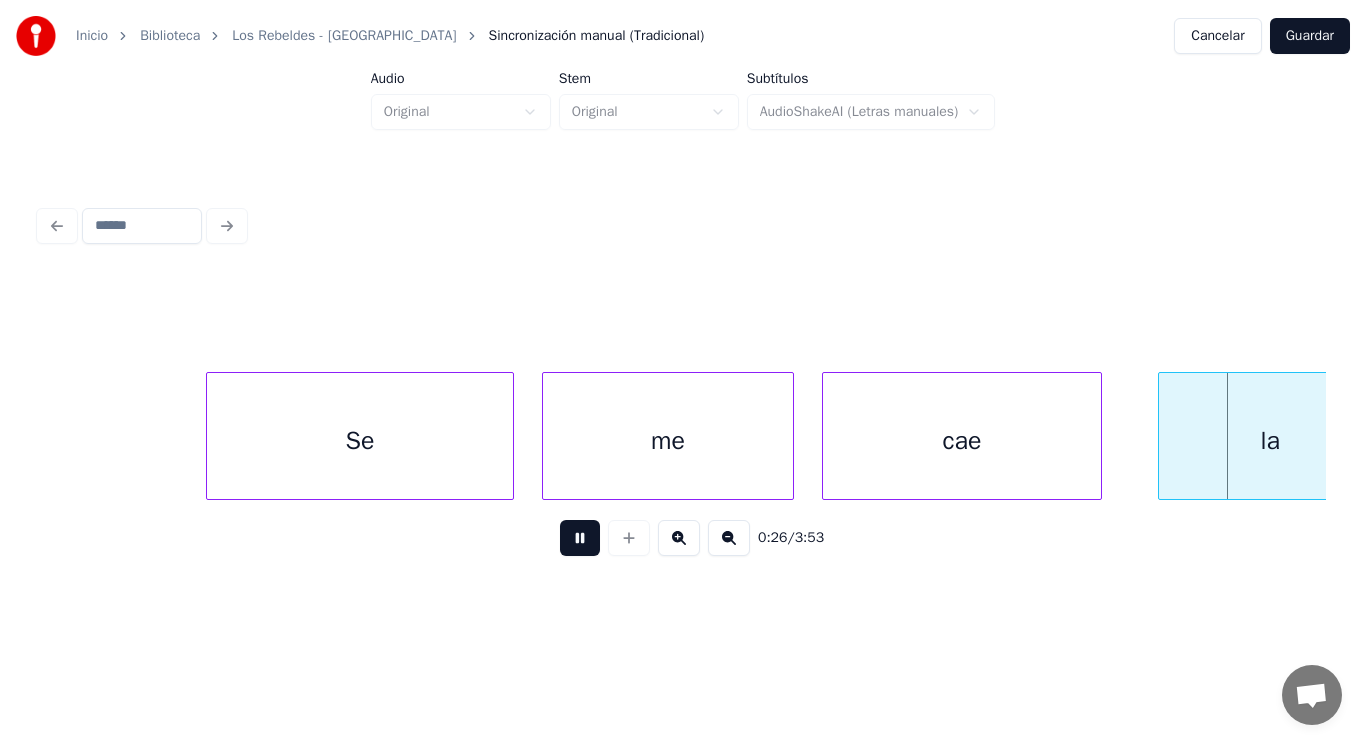 scroll, scrollTop: 0, scrollLeft: 36750, axis: horizontal 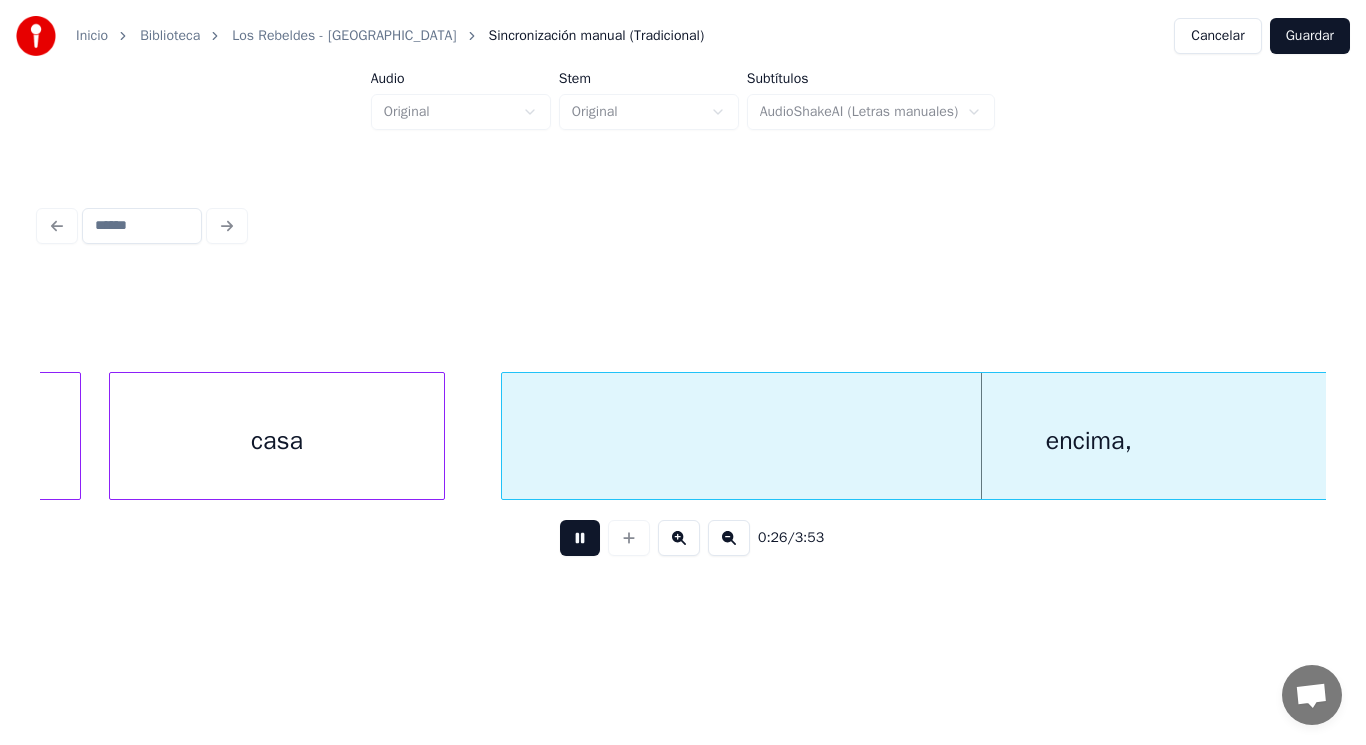 click at bounding box center [580, 538] 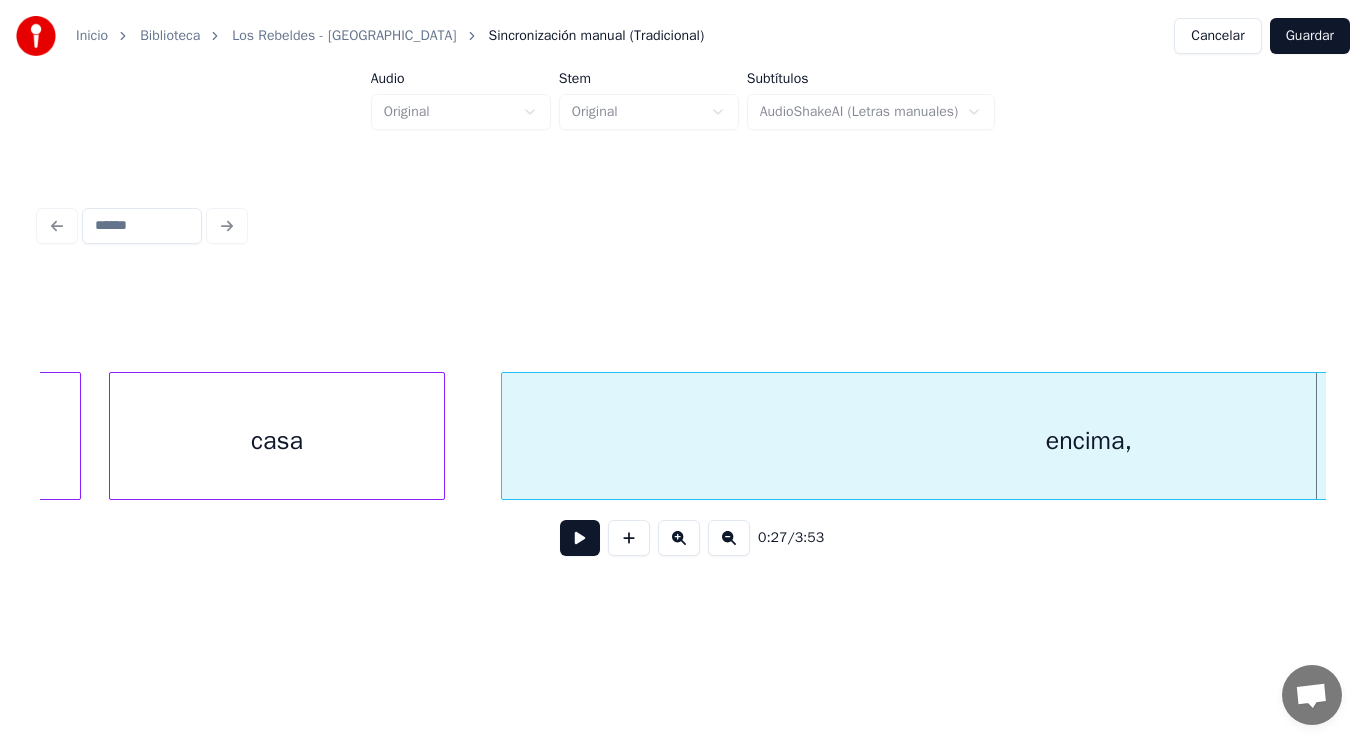 click on "encima," at bounding box center [1089, 441] 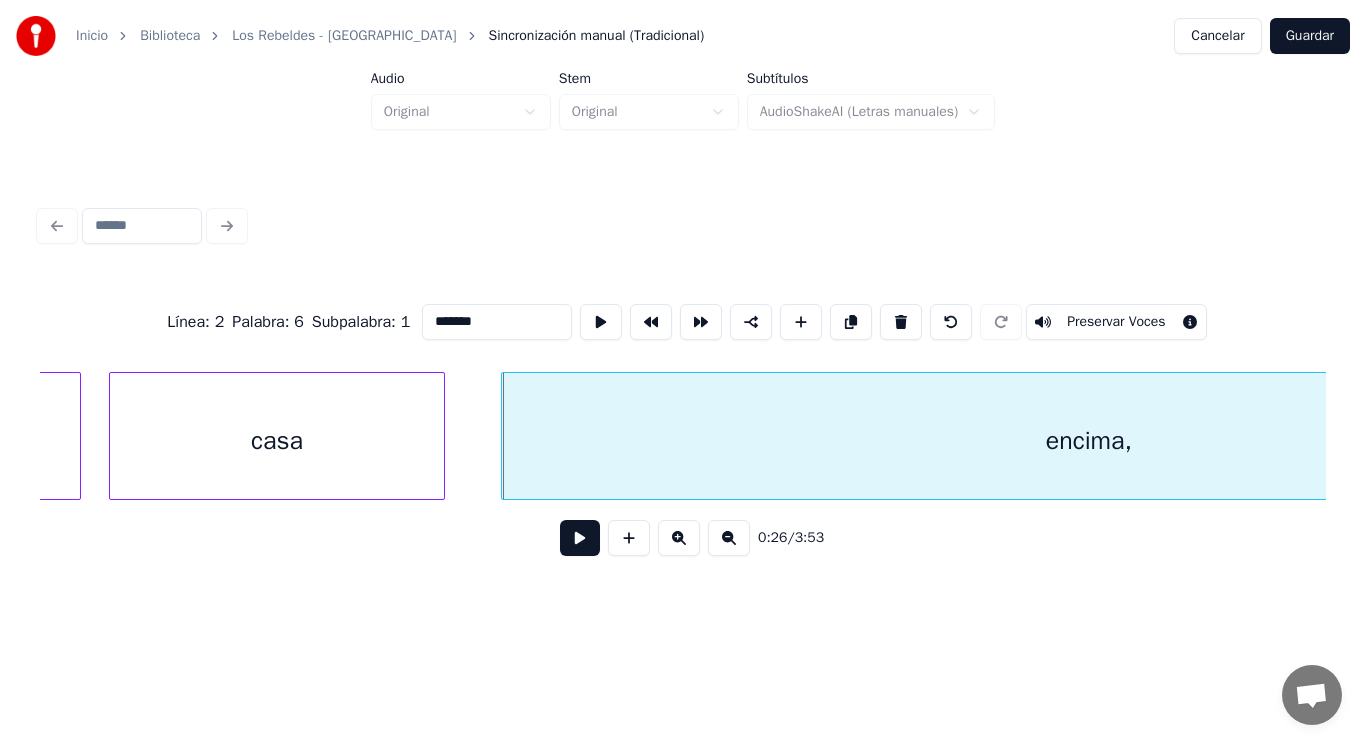 click at bounding box center [580, 538] 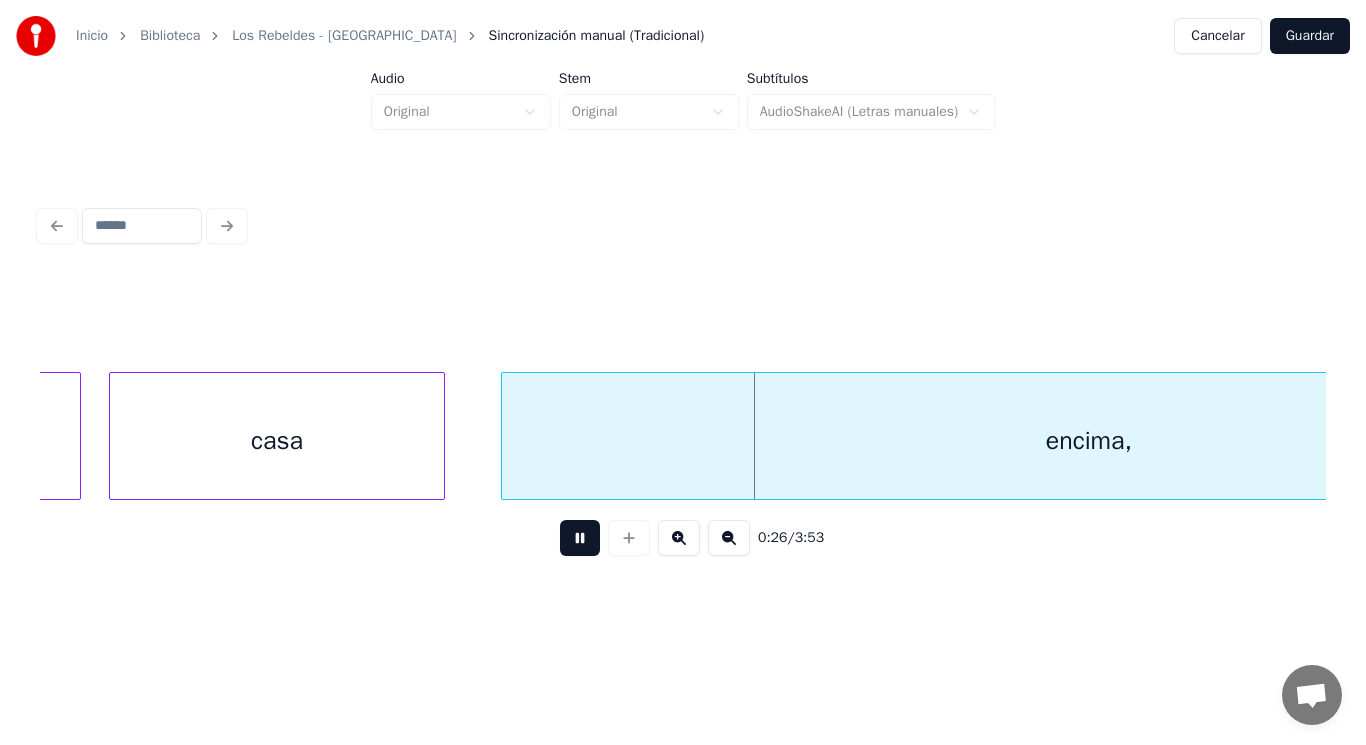 click at bounding box center (580, 538) 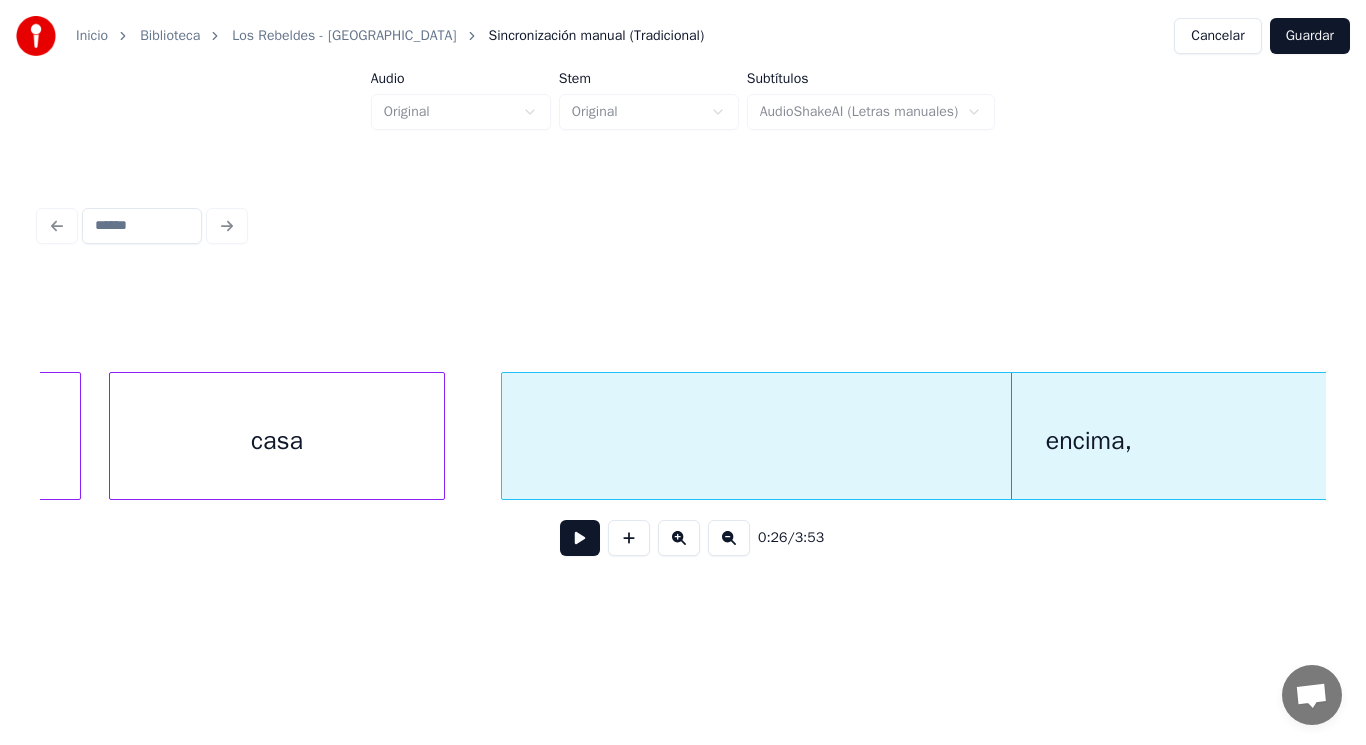 click on "casa" at bounding box center [277, 441] 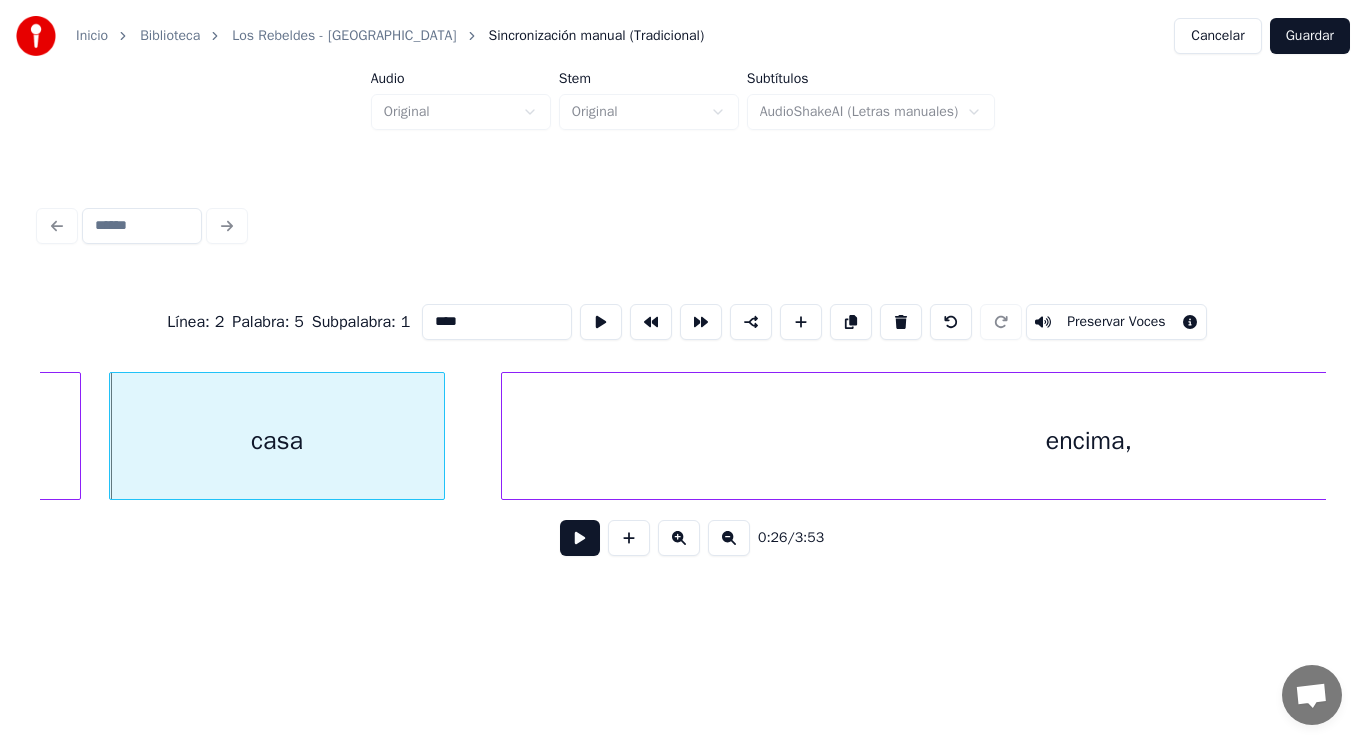 click at bounding box center [580, 538] 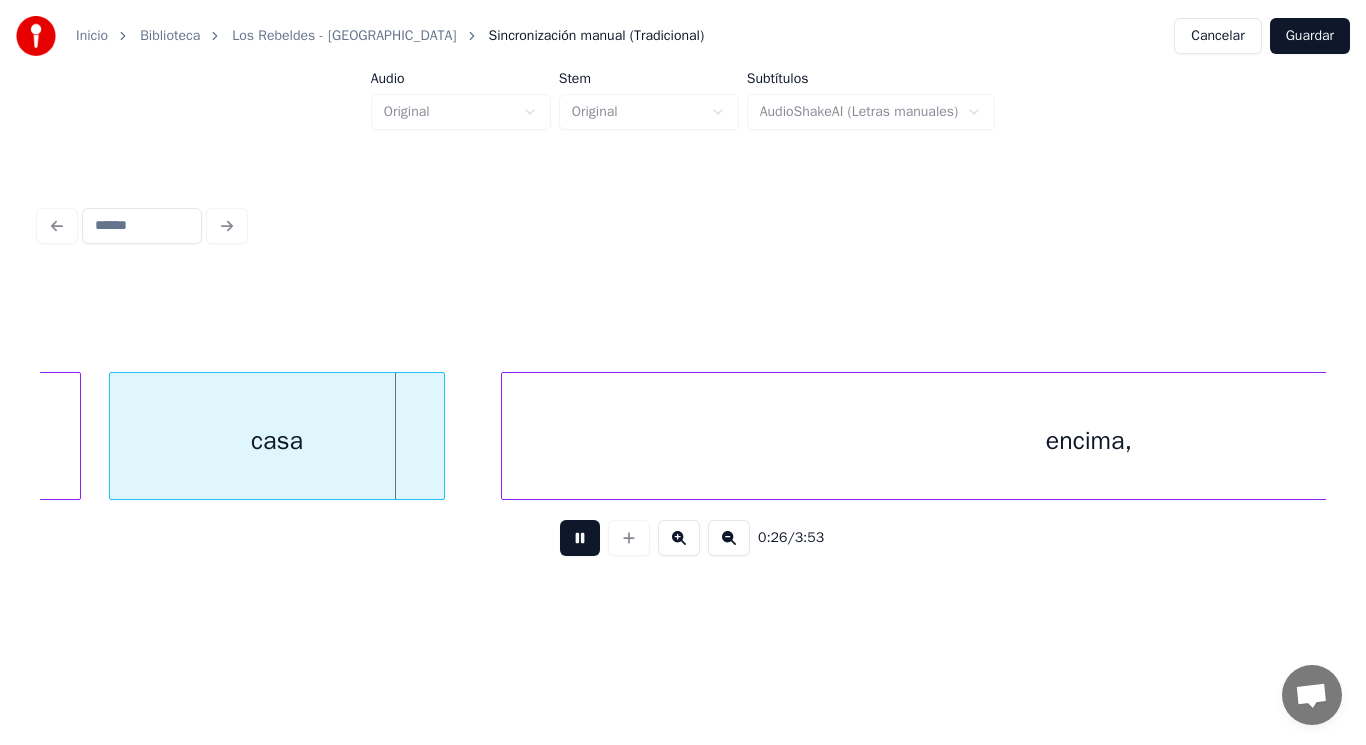 click at bounding box center (580, 538) 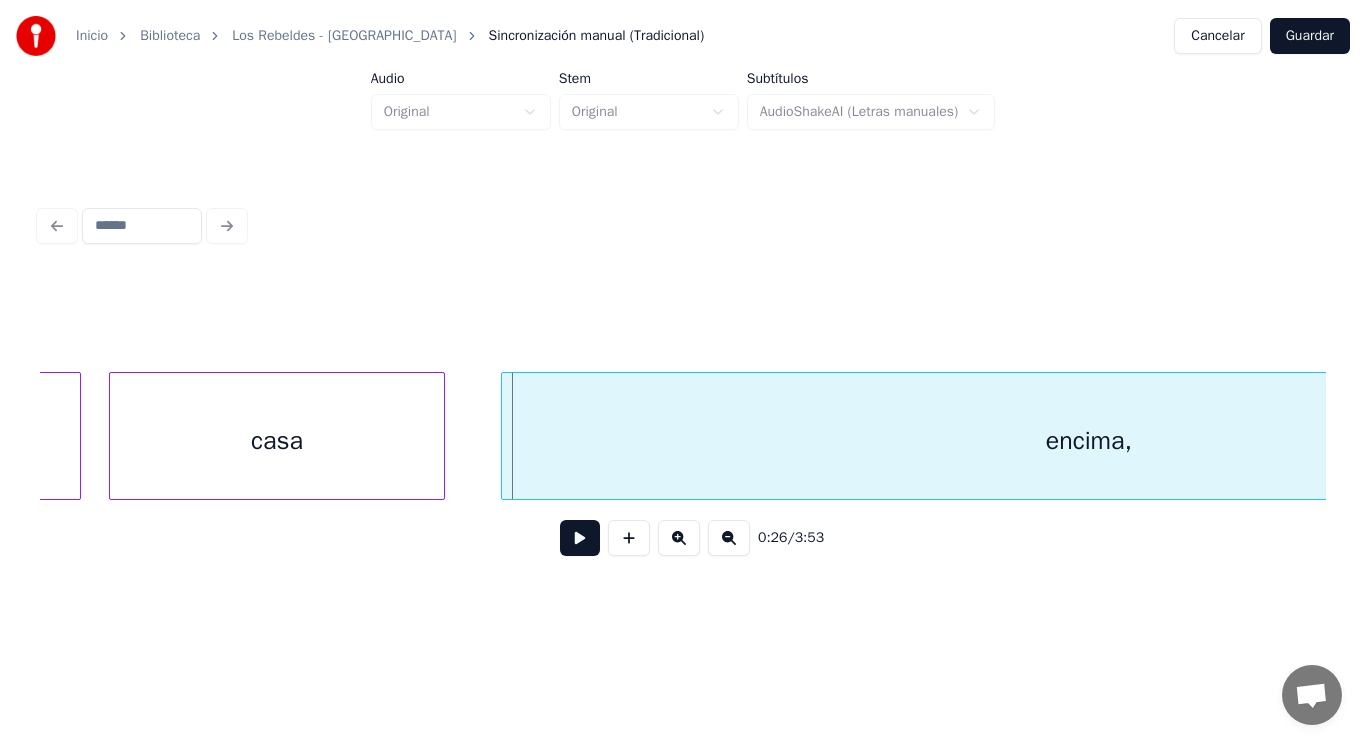 click on "casa" at bounding box center [277, 441] 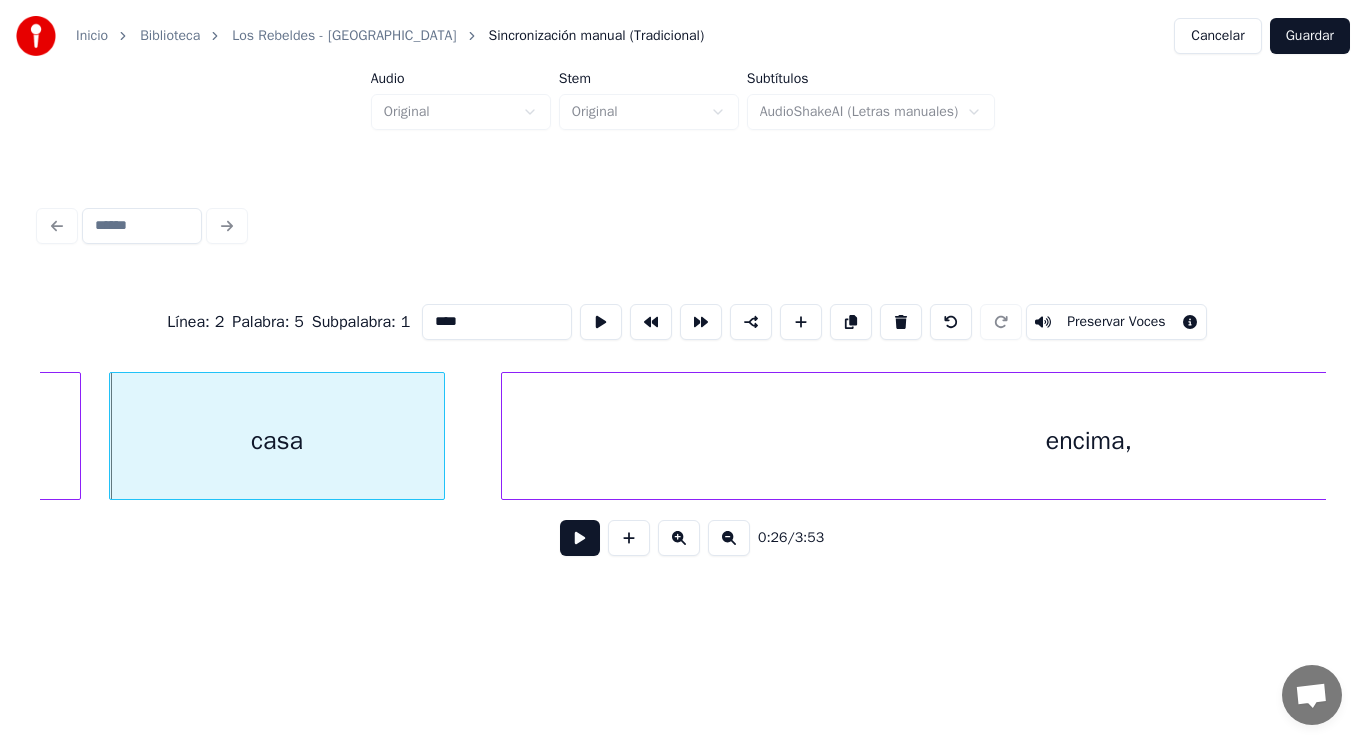 click at bounding box center [580, 538] 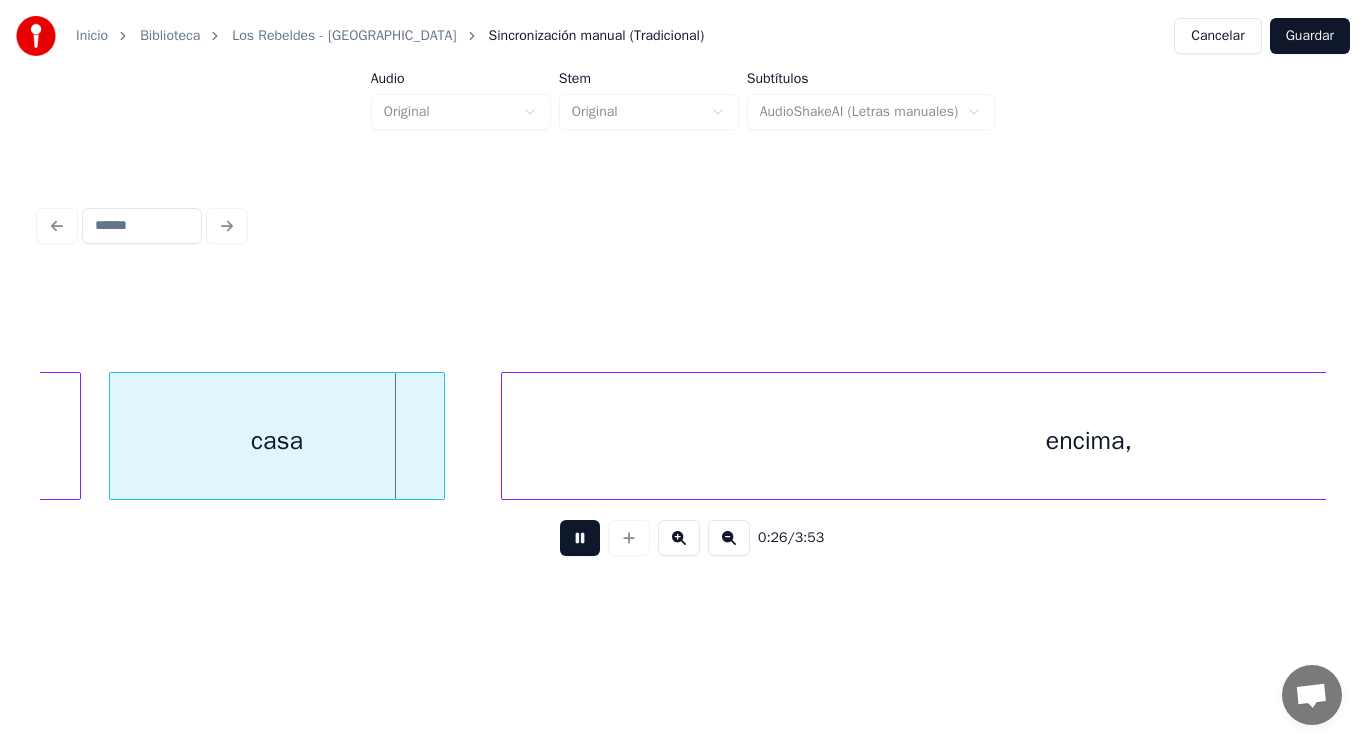 click at bounding box center (580, 538) 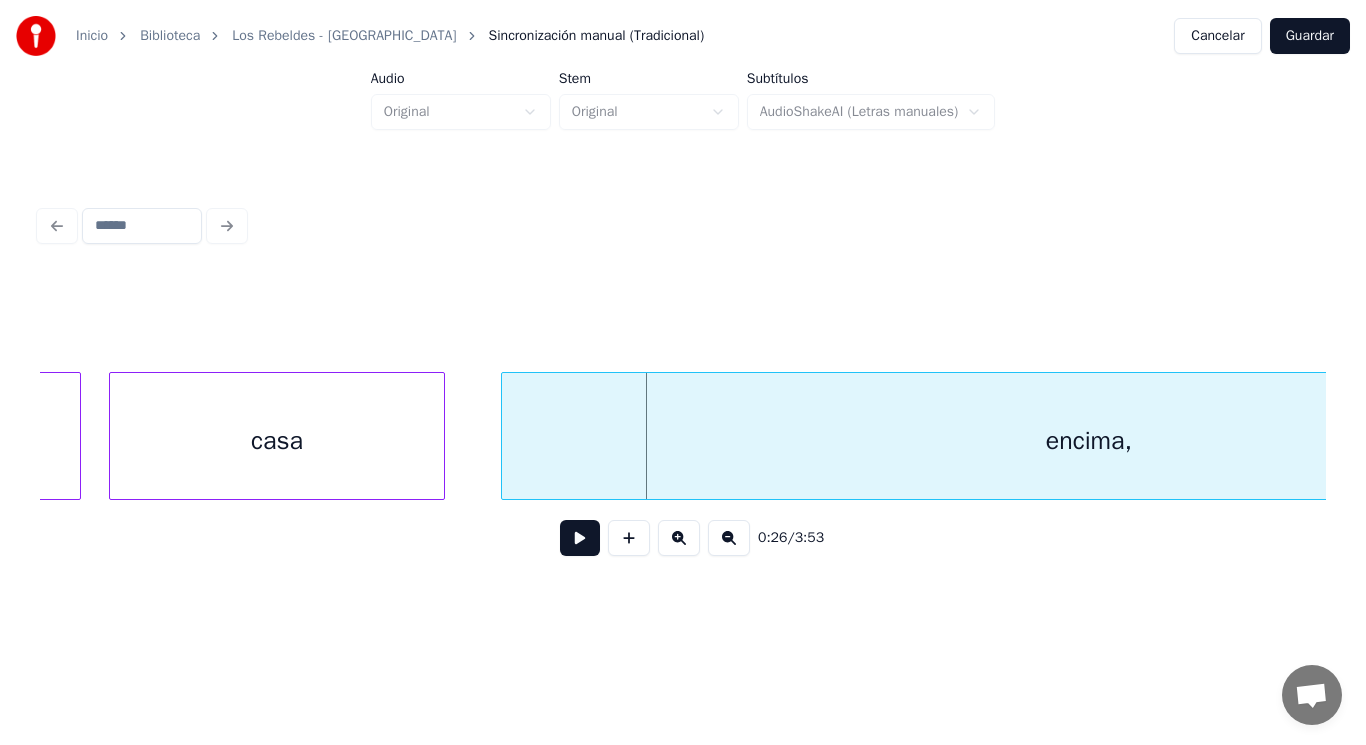 click on "encima," at bounding box center [1089, 441] 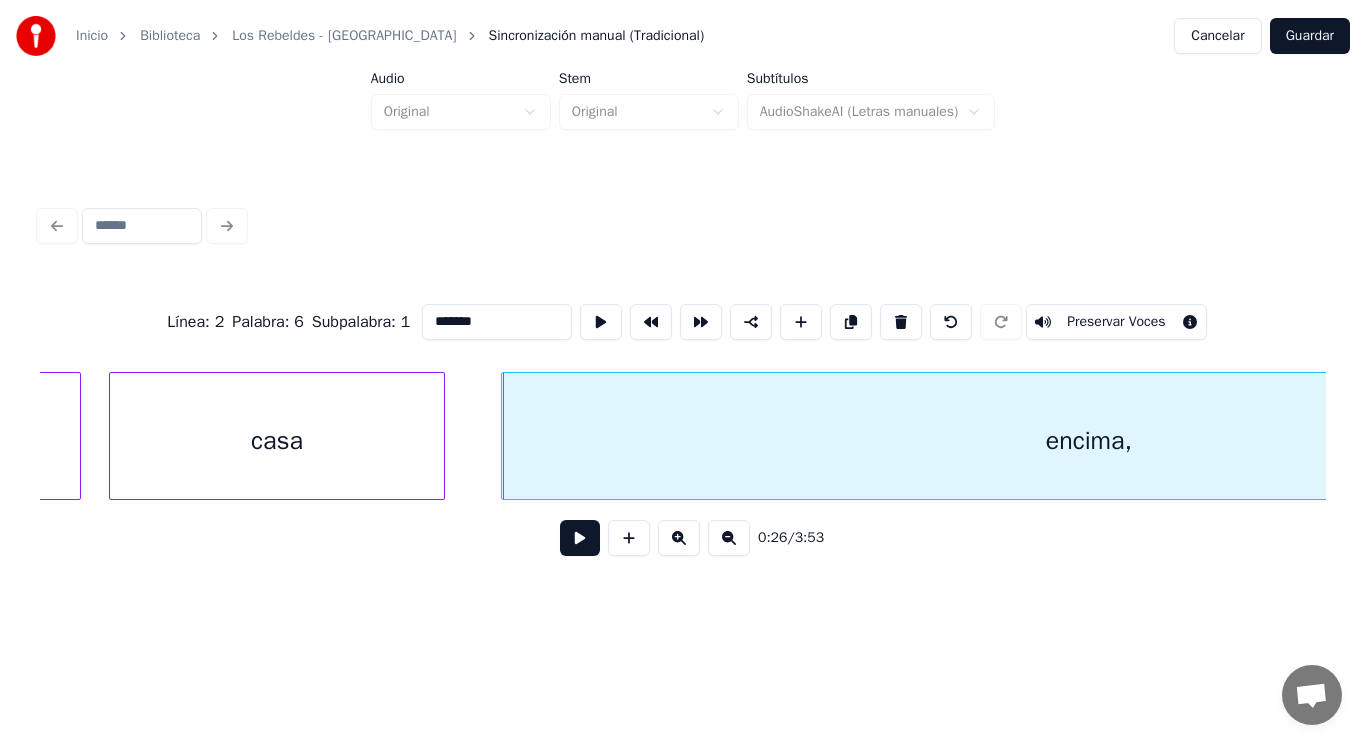 click at bounding box center [580, 538] 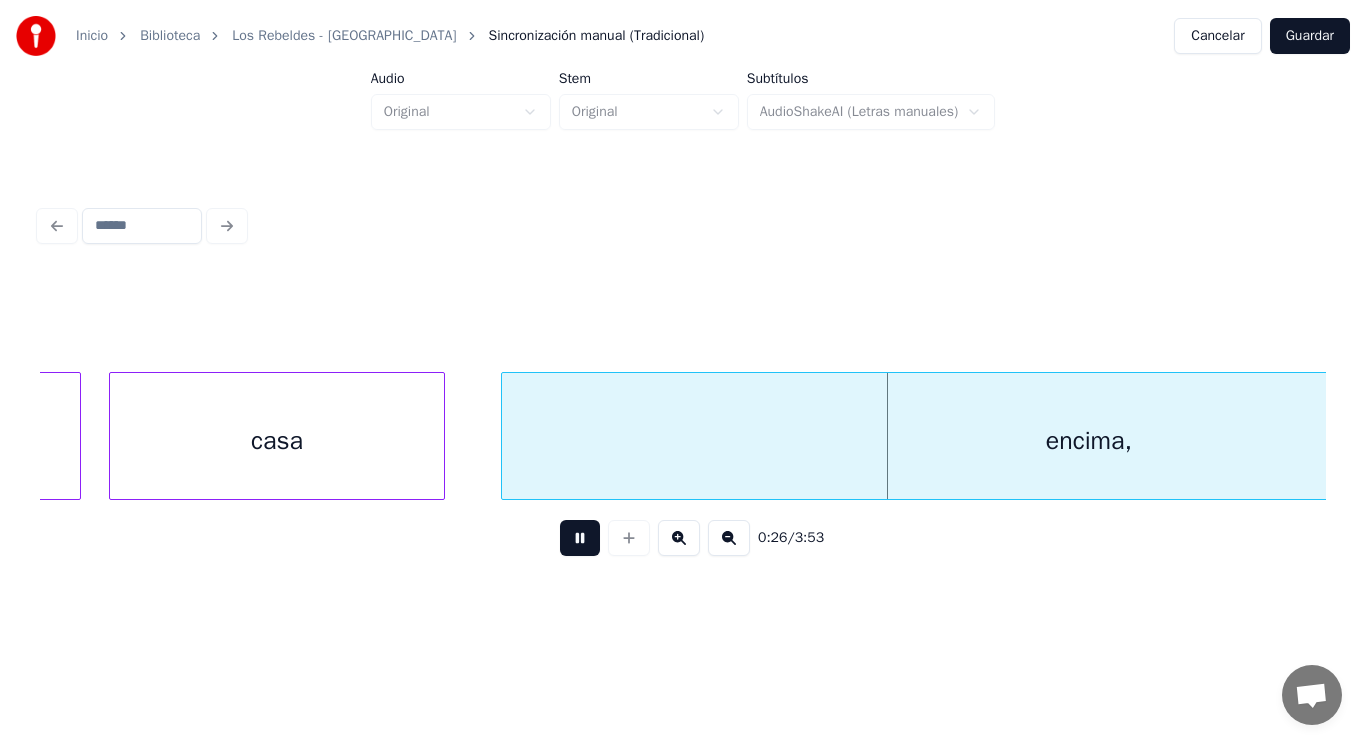 click at bounding box center (580, 538) 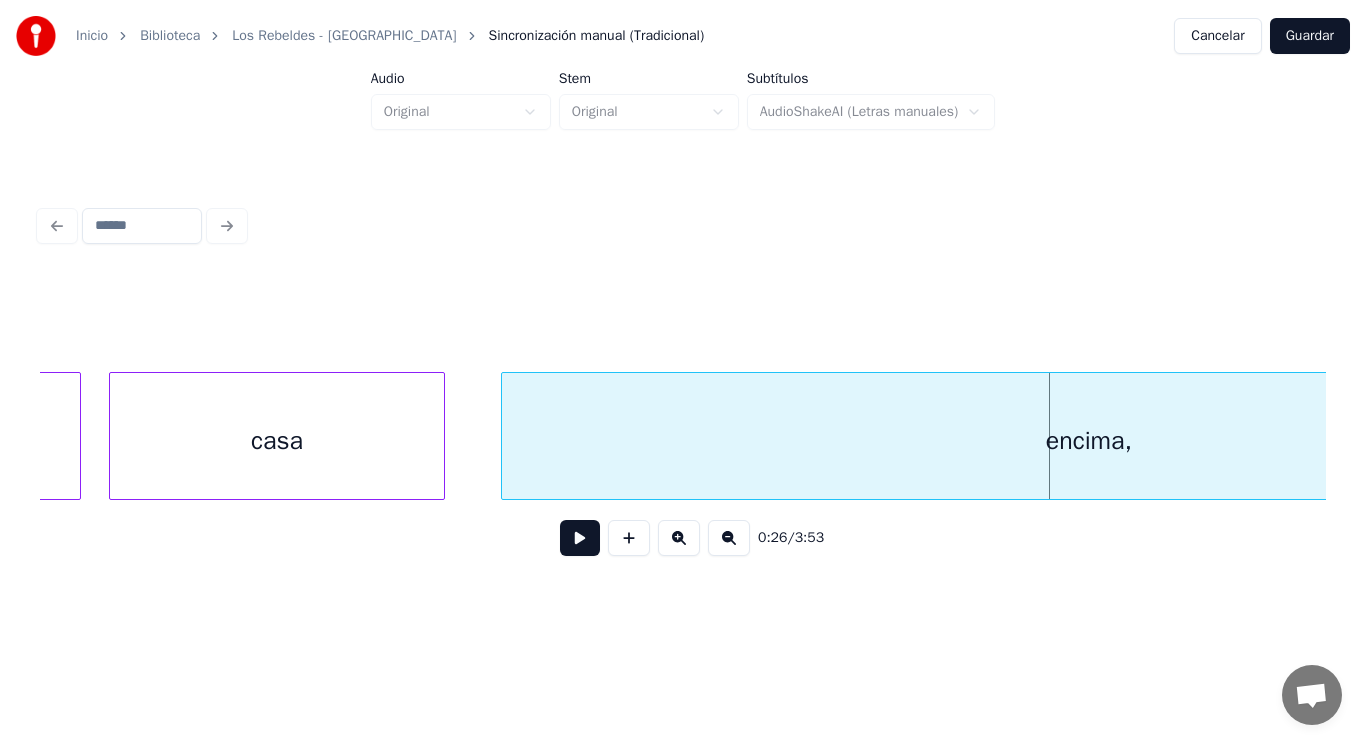 click at bounding box center (580, 538) 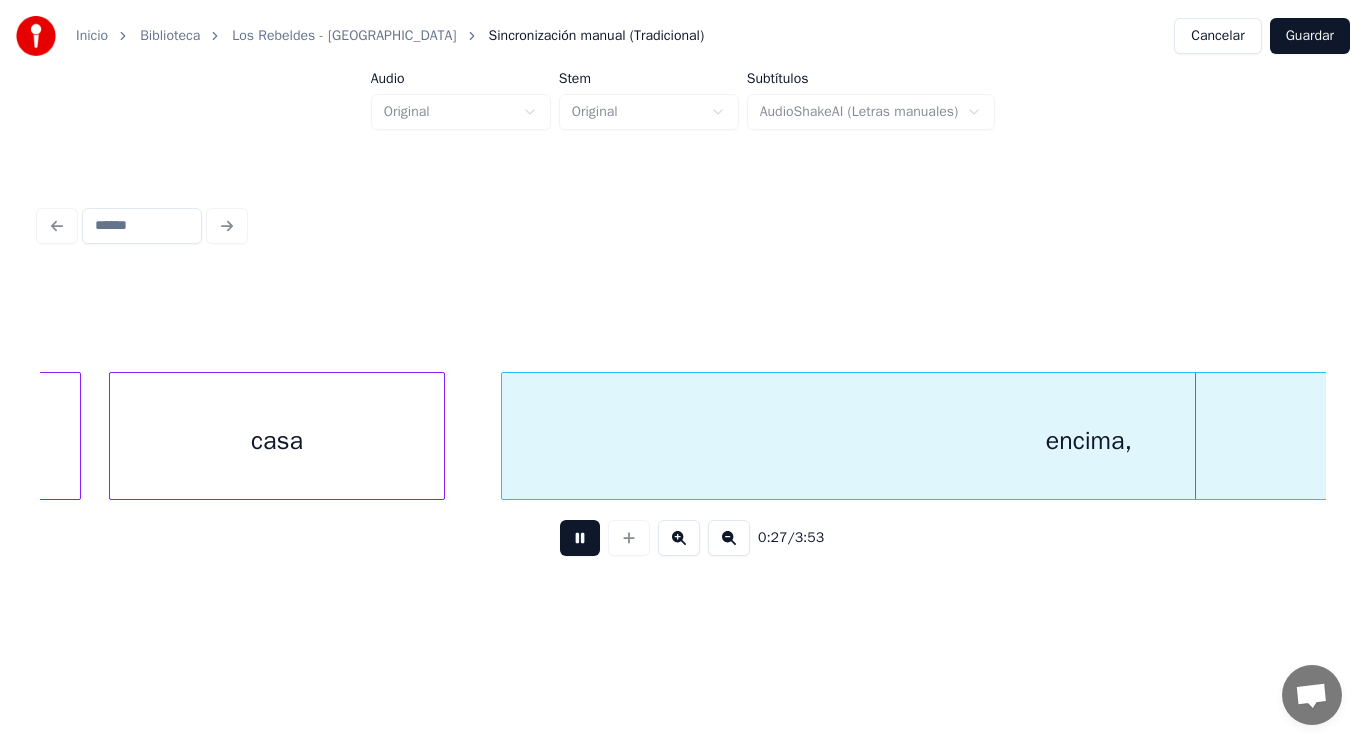 scroll, scrollTop: 0, scrollLeft: 38051, axis: horizontal 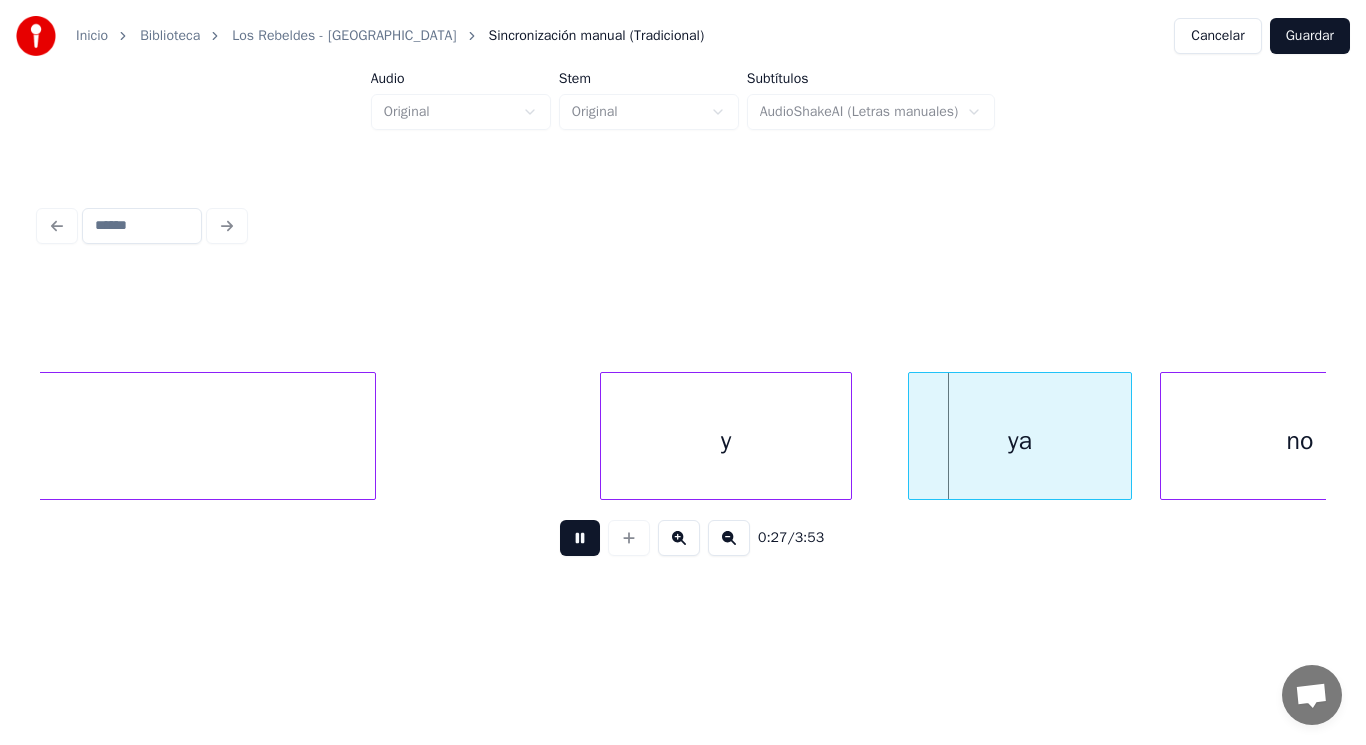 click at bounding box center (580, 538) 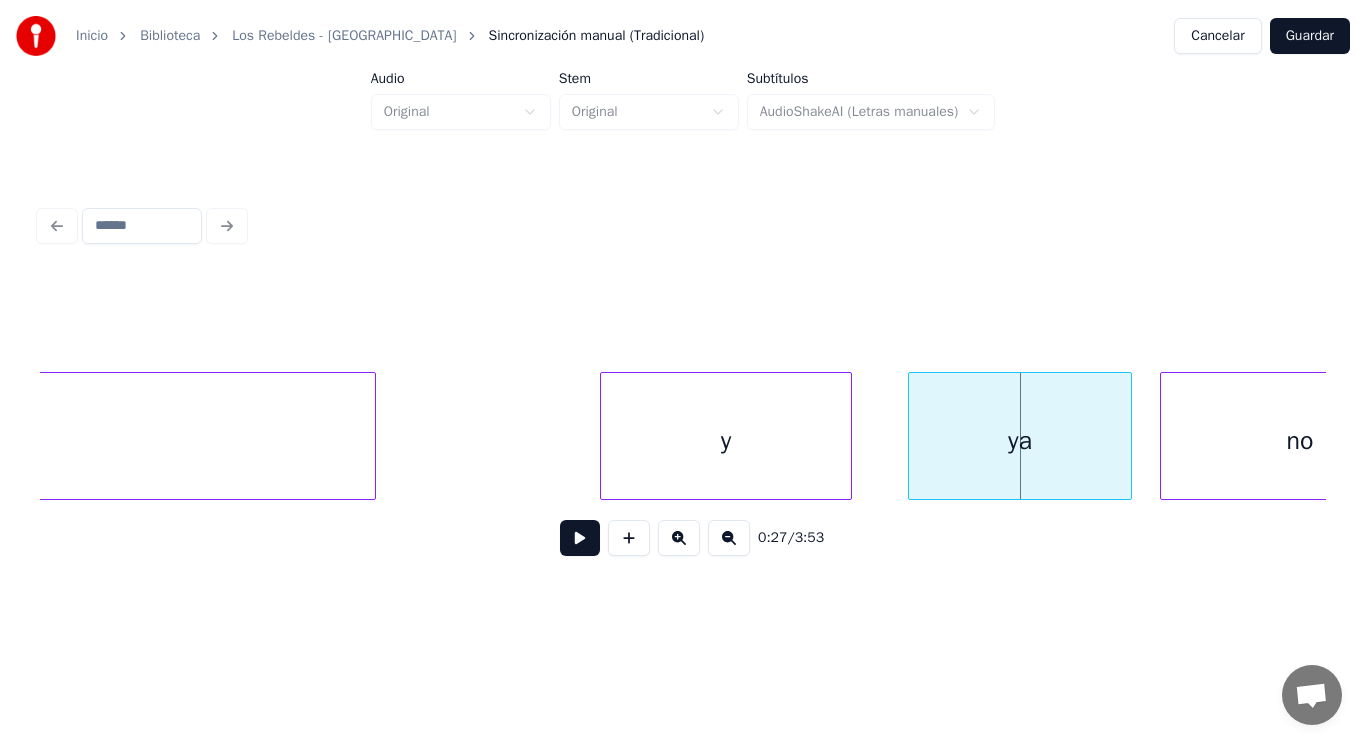 click at bounding box center [580, 538] 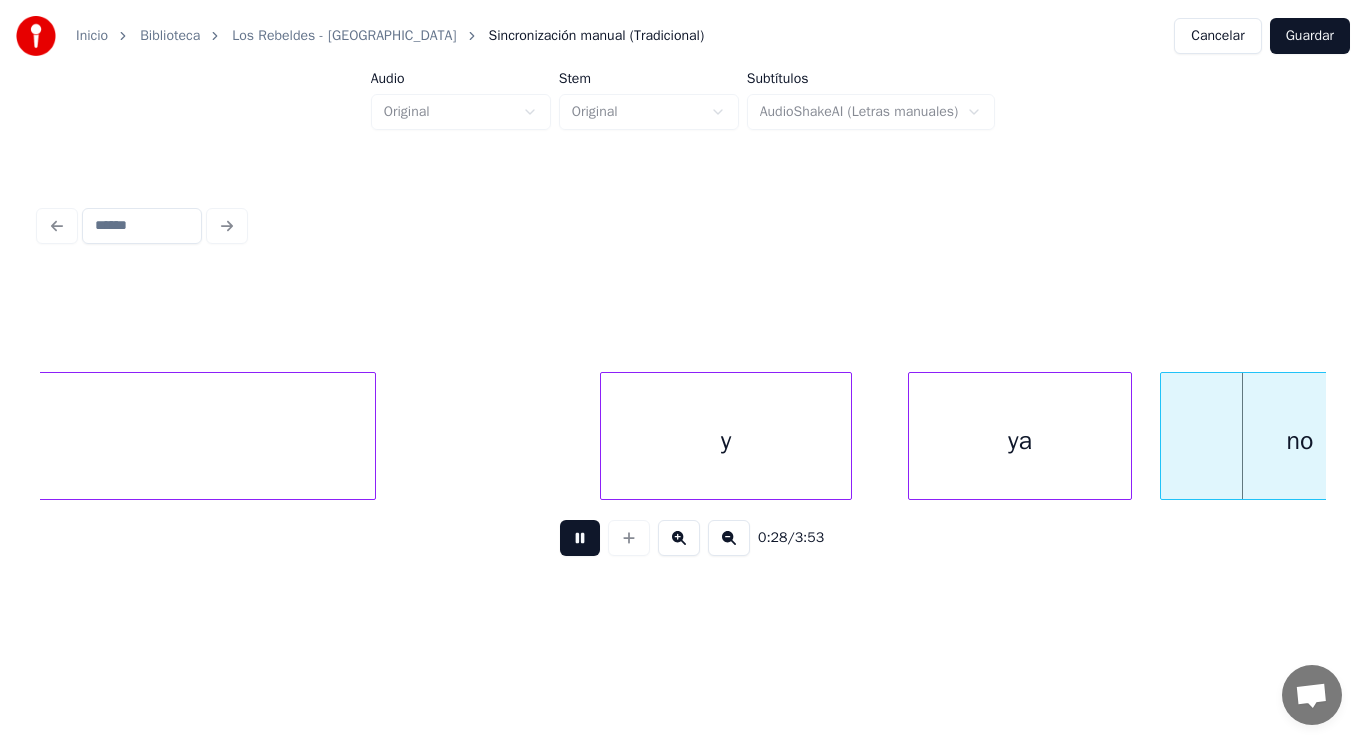 scroll, scrollTop: 0, scrollLeft: 39342, axis: horizontal 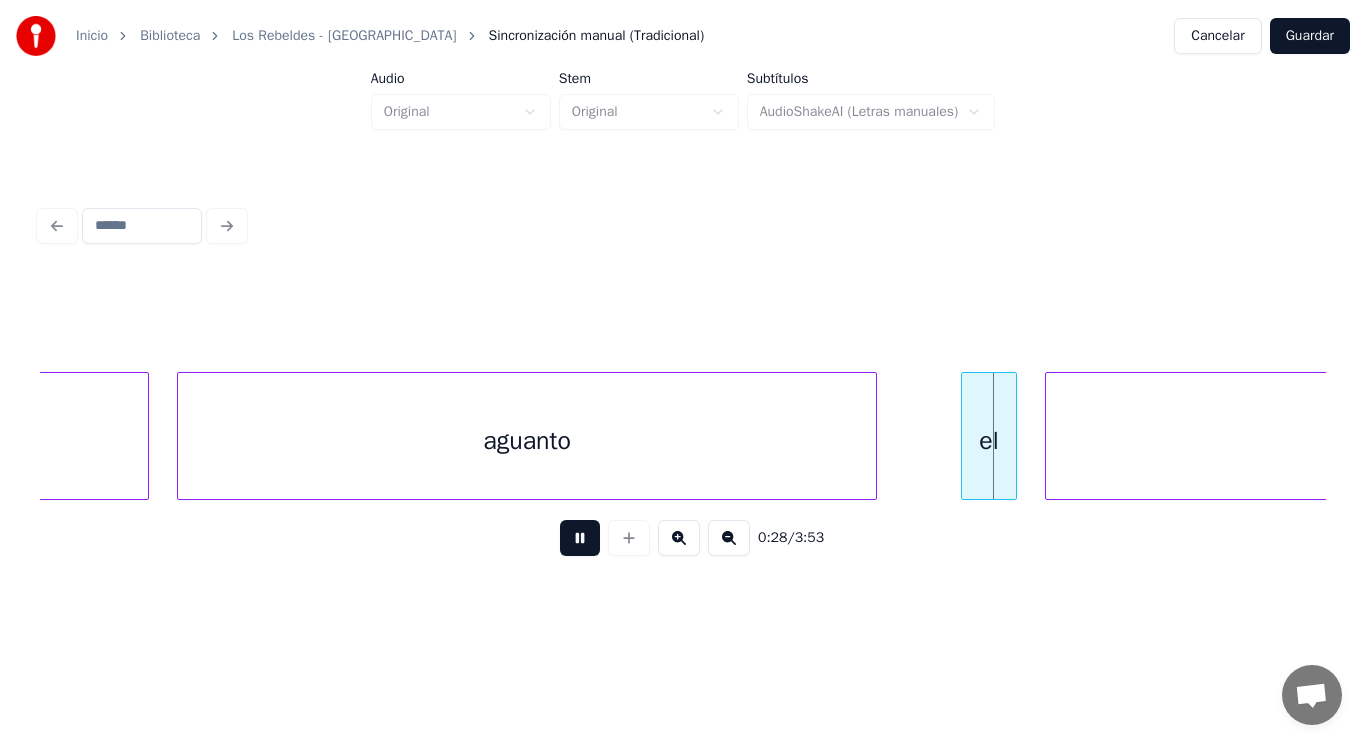 click at bounding box center [580, 538] 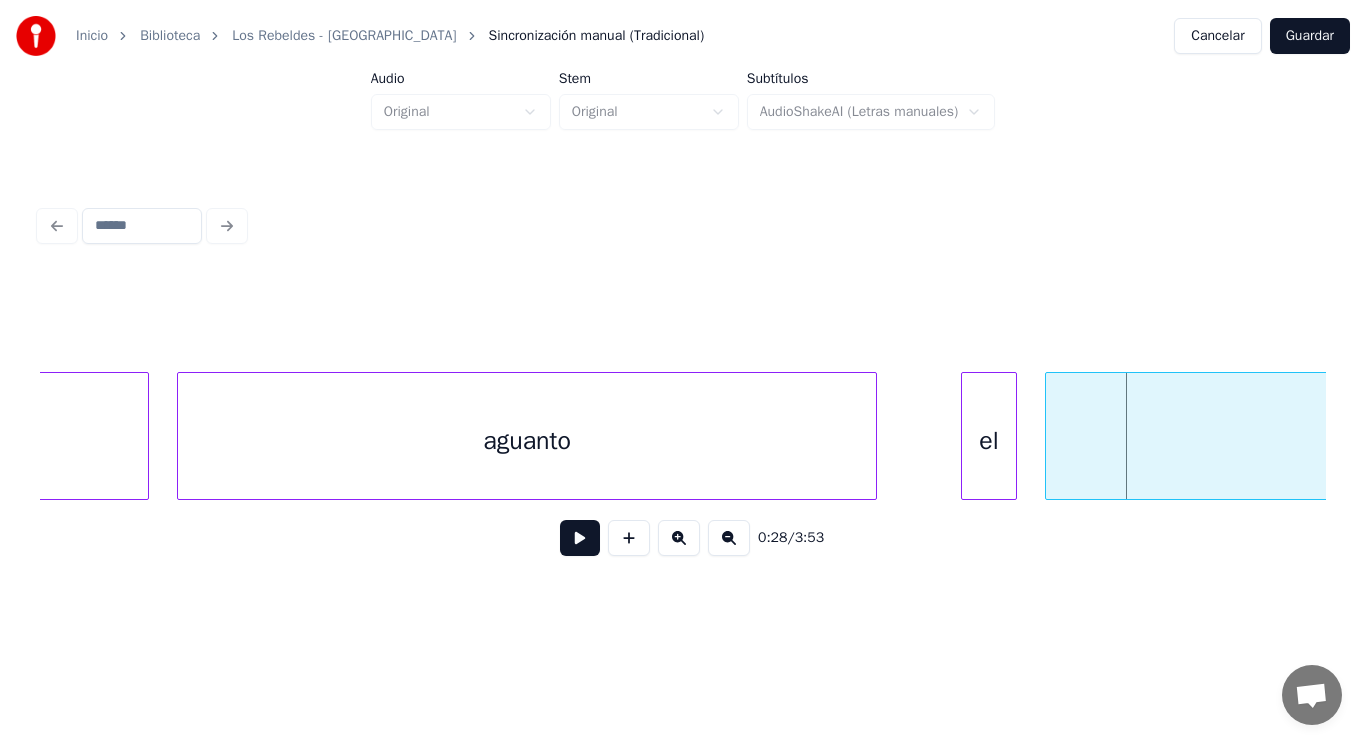 click on "aguanto" at bounding box center (527, 441) 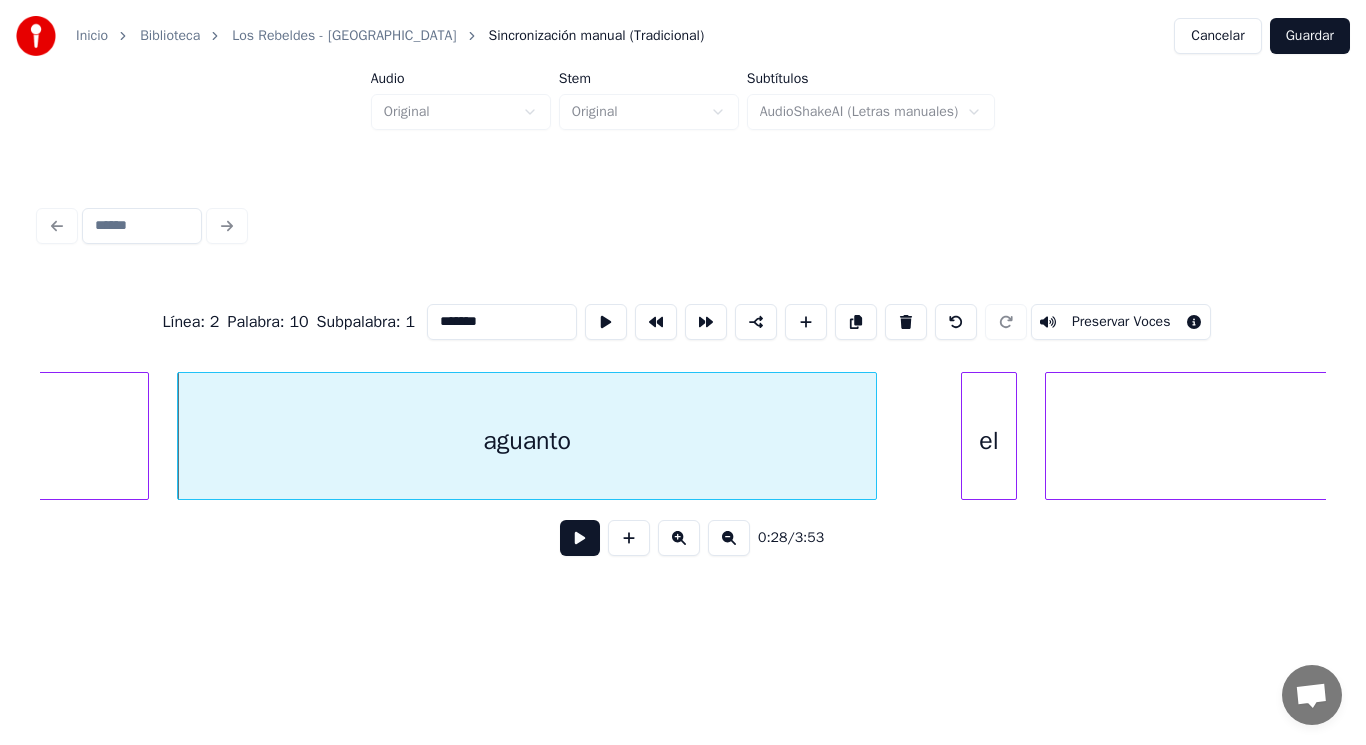 click at bounding box center [580, 538] 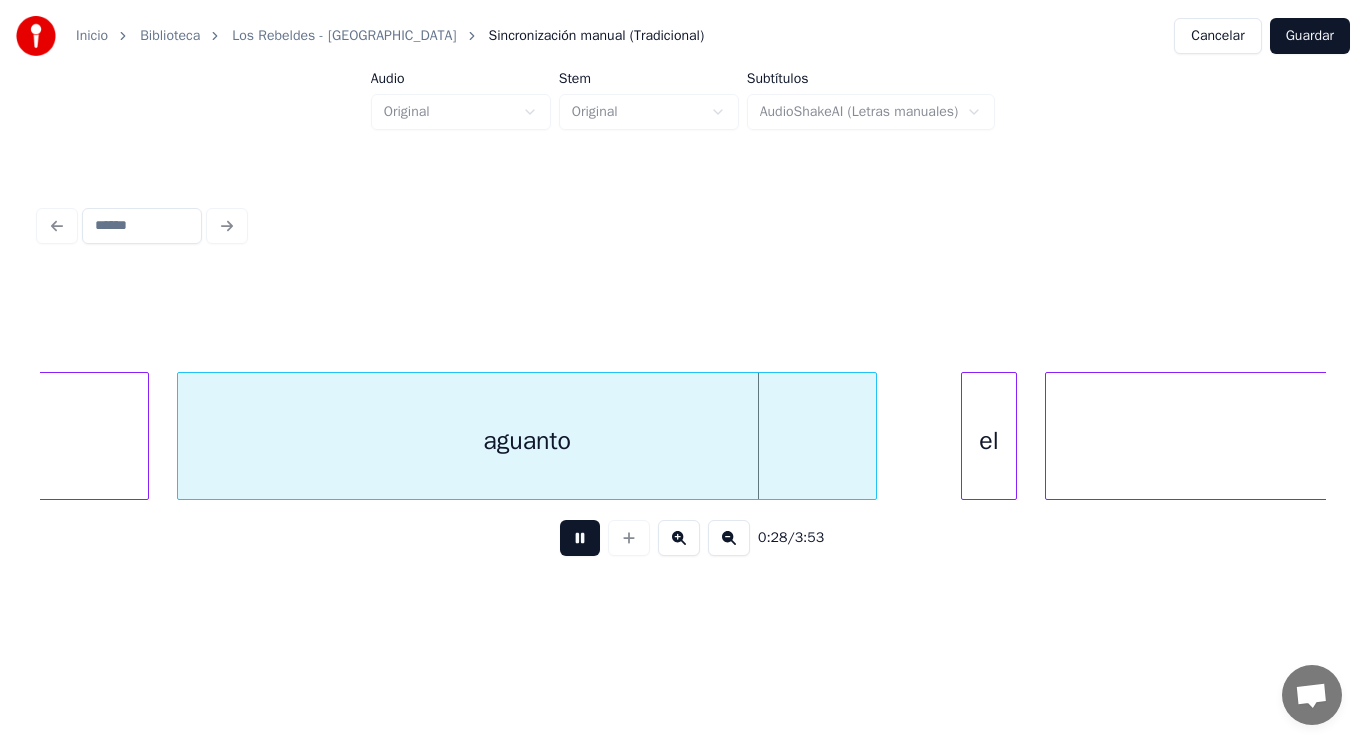 click at bounding box center [580, 538] 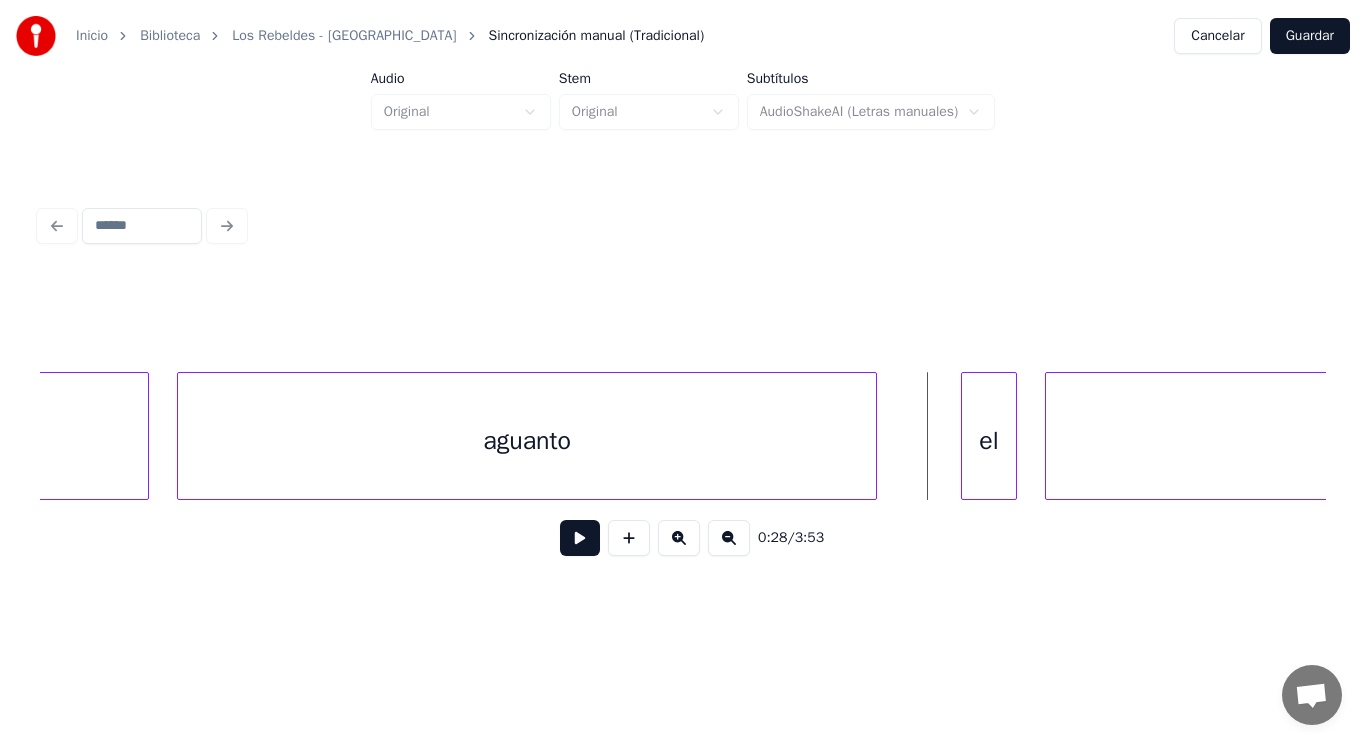 click on "no" at bounding box center (9, 441) 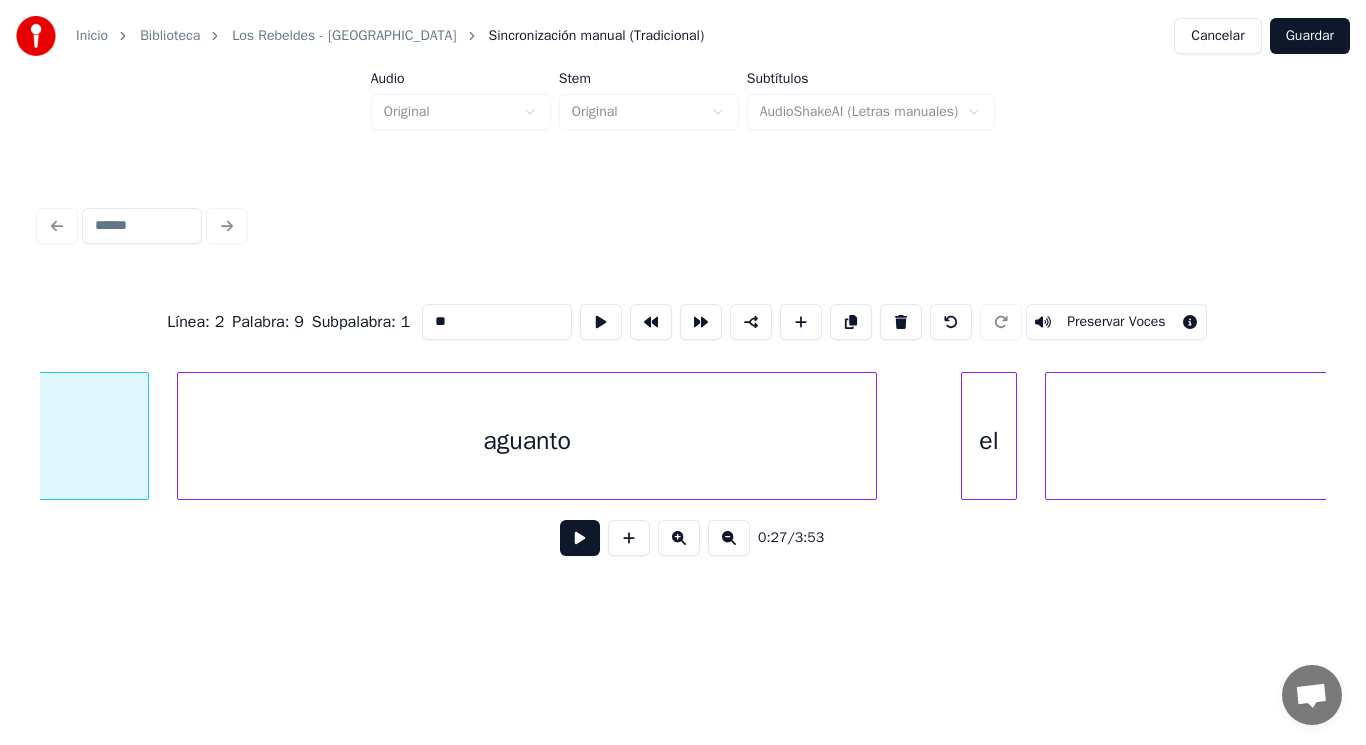 scroll, scrollTop: 0, scrollLeft: 39172, axis: horizontal 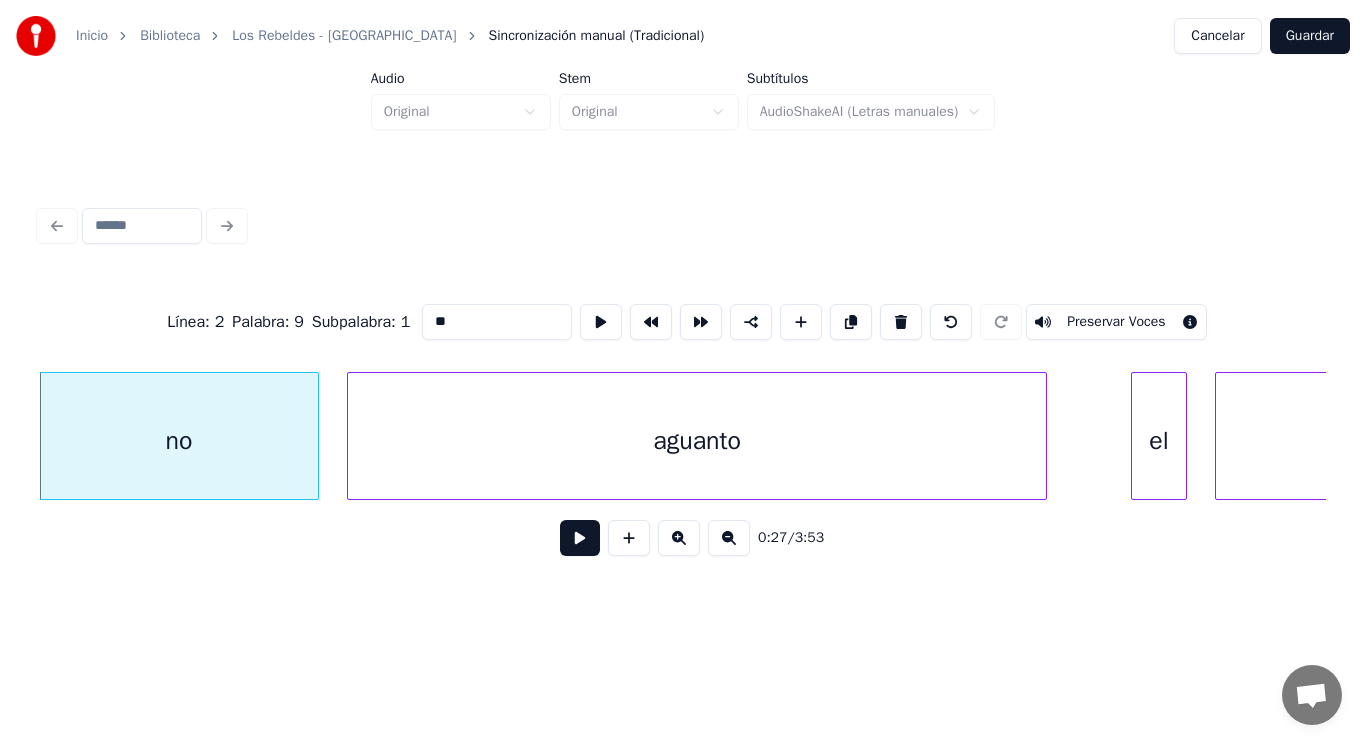 click at bounding box center [580, 538] 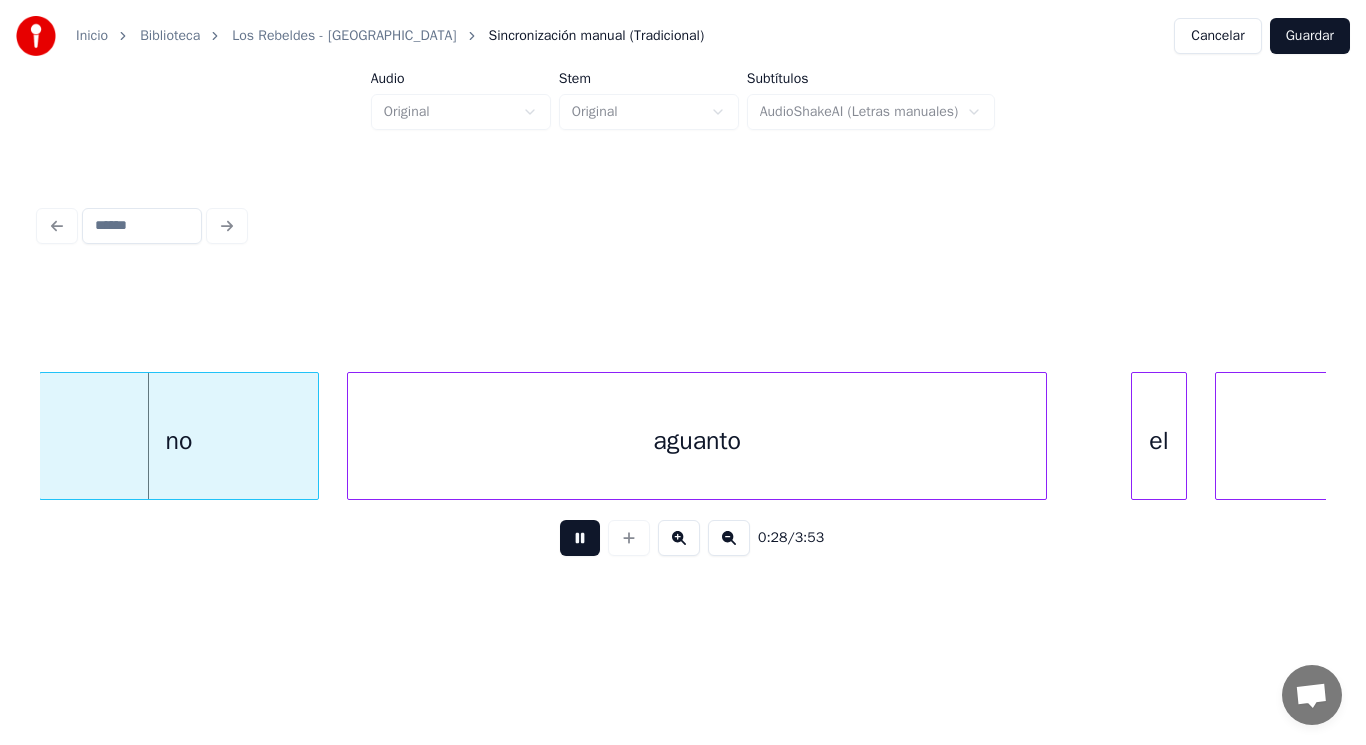 click at bounding box center (580, 538) 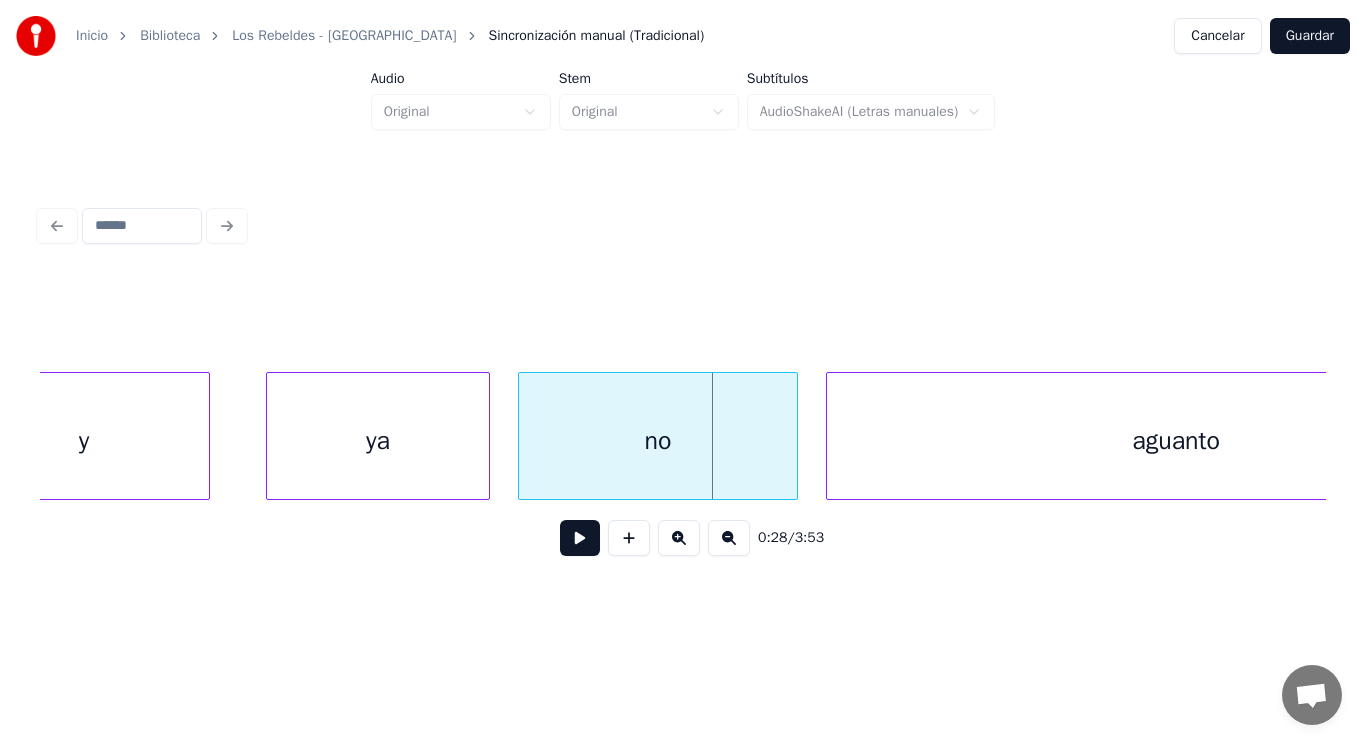 scroll, scrollTop: 0, scrollLeft: 38692, axis: horizontal 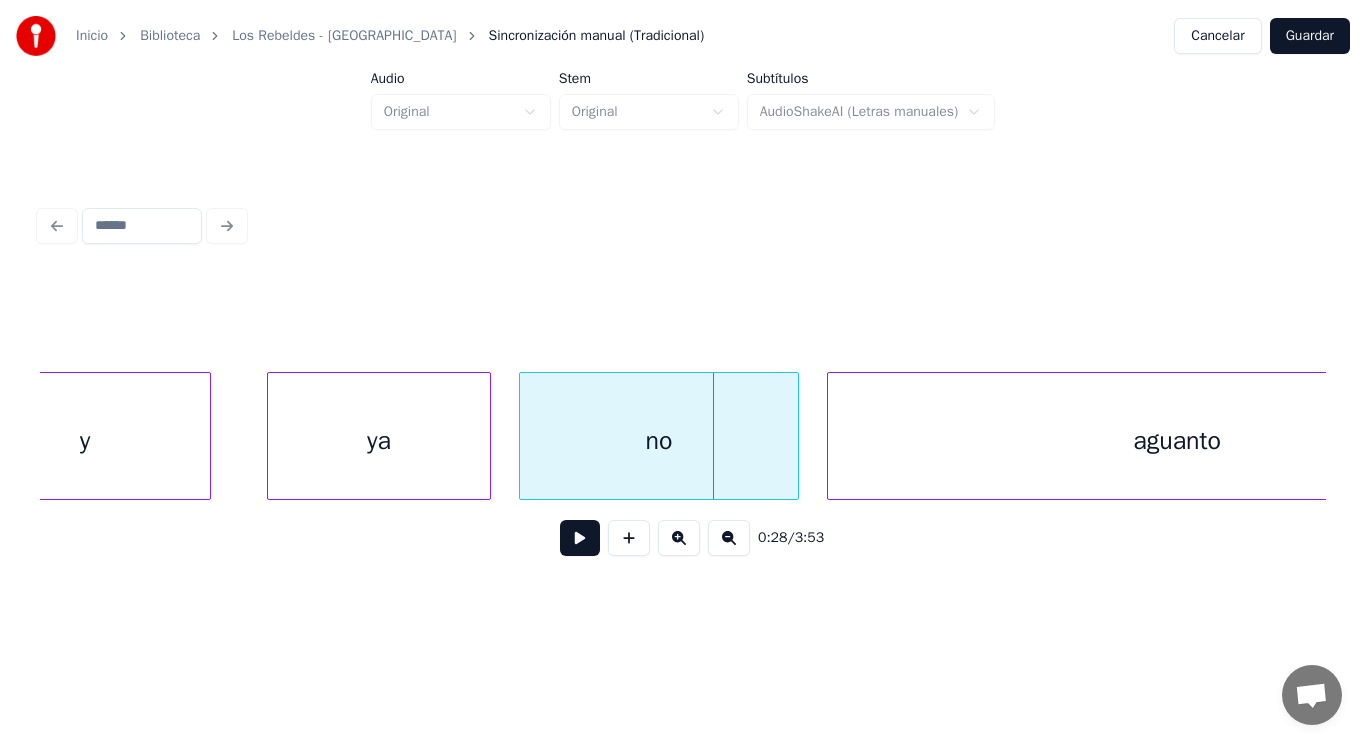click on "ya" at bounding box center [379, 441] 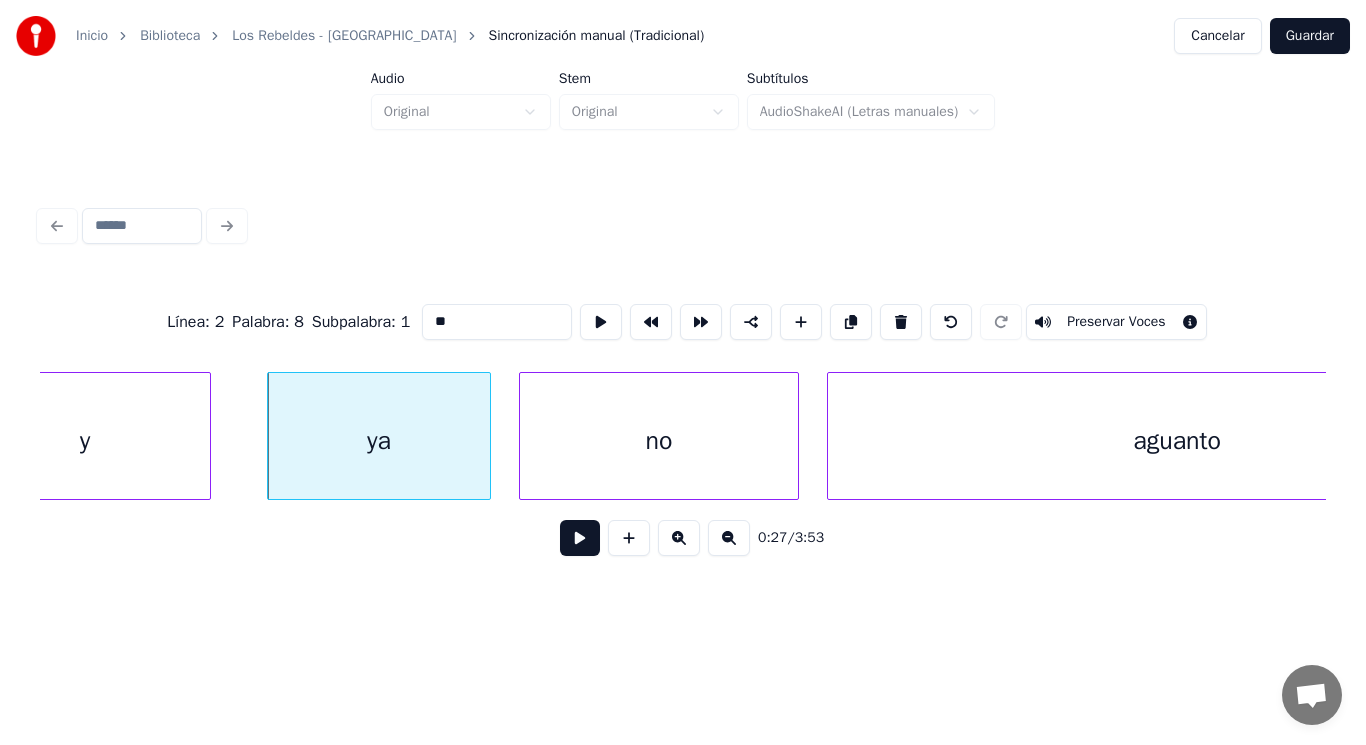 click at bounding box center [580, 538] 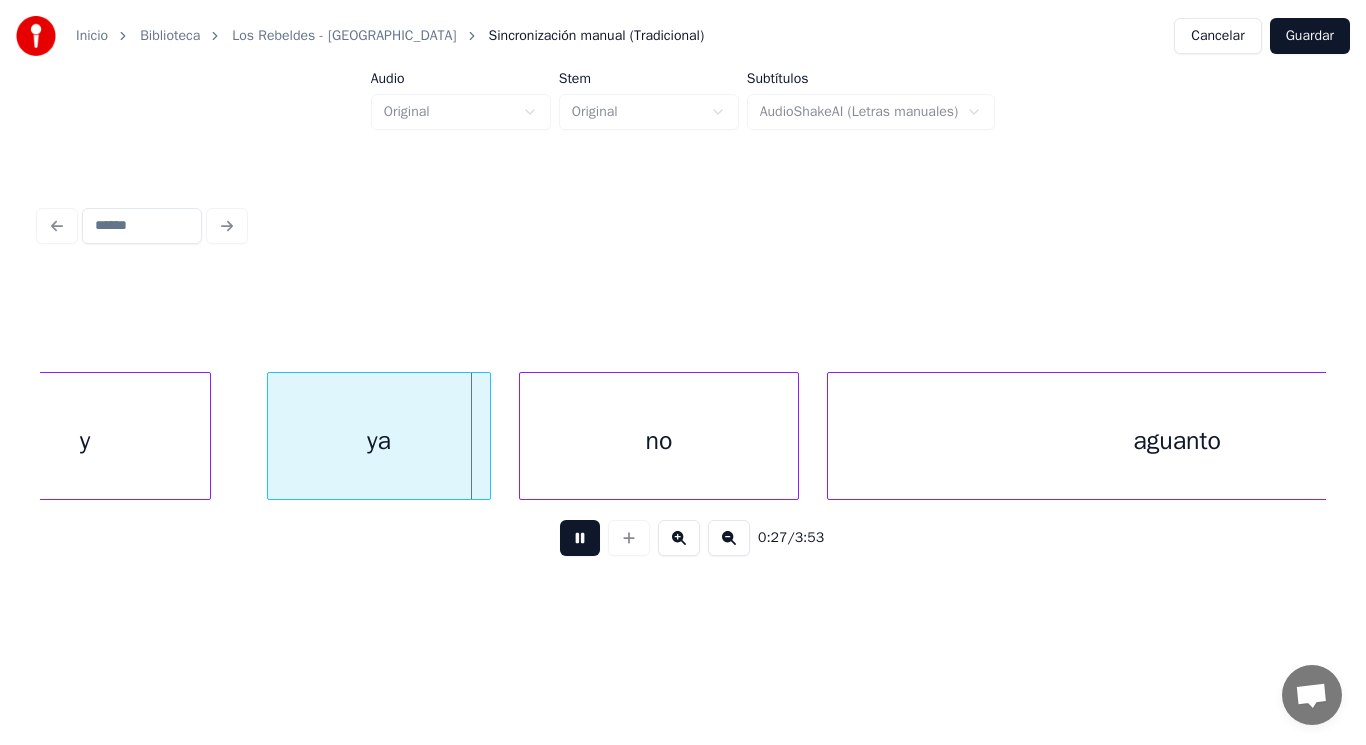click at bounding box center (580, 538) 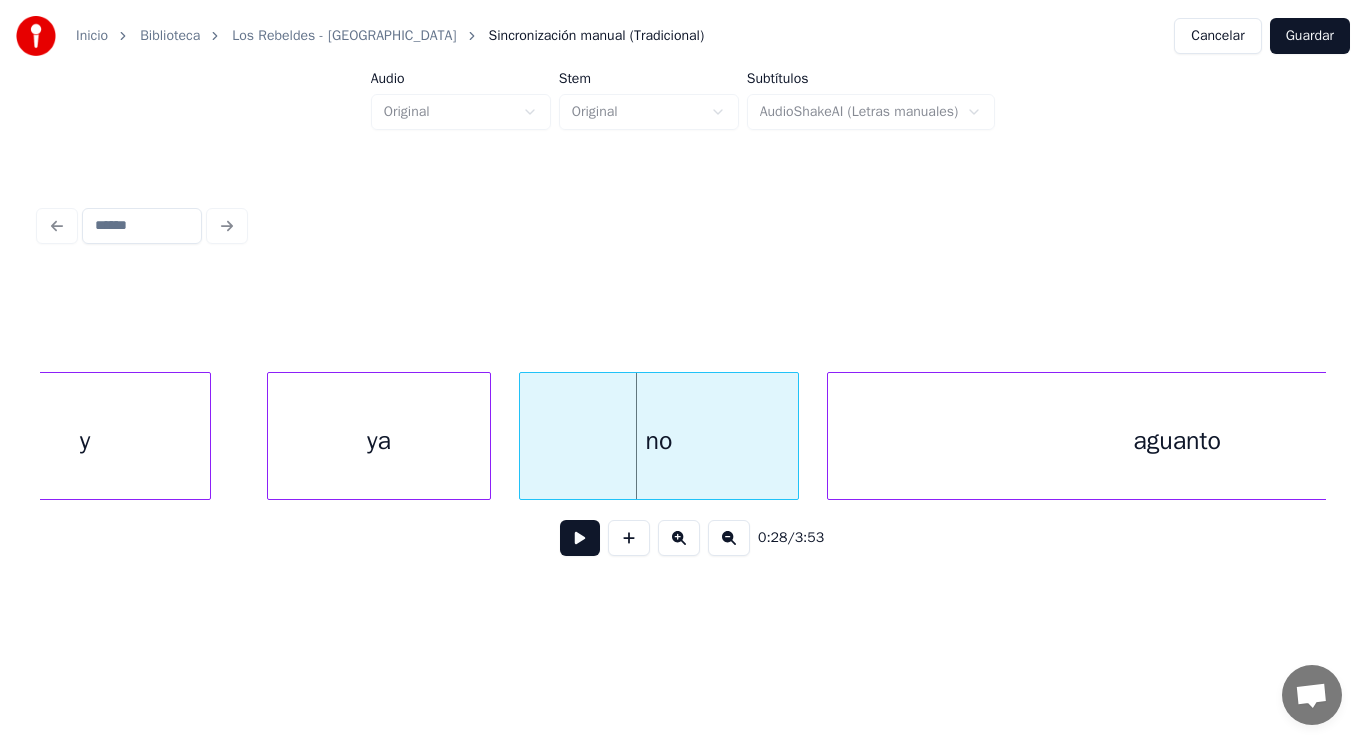 click on "no" at bounding box center [659, 441] 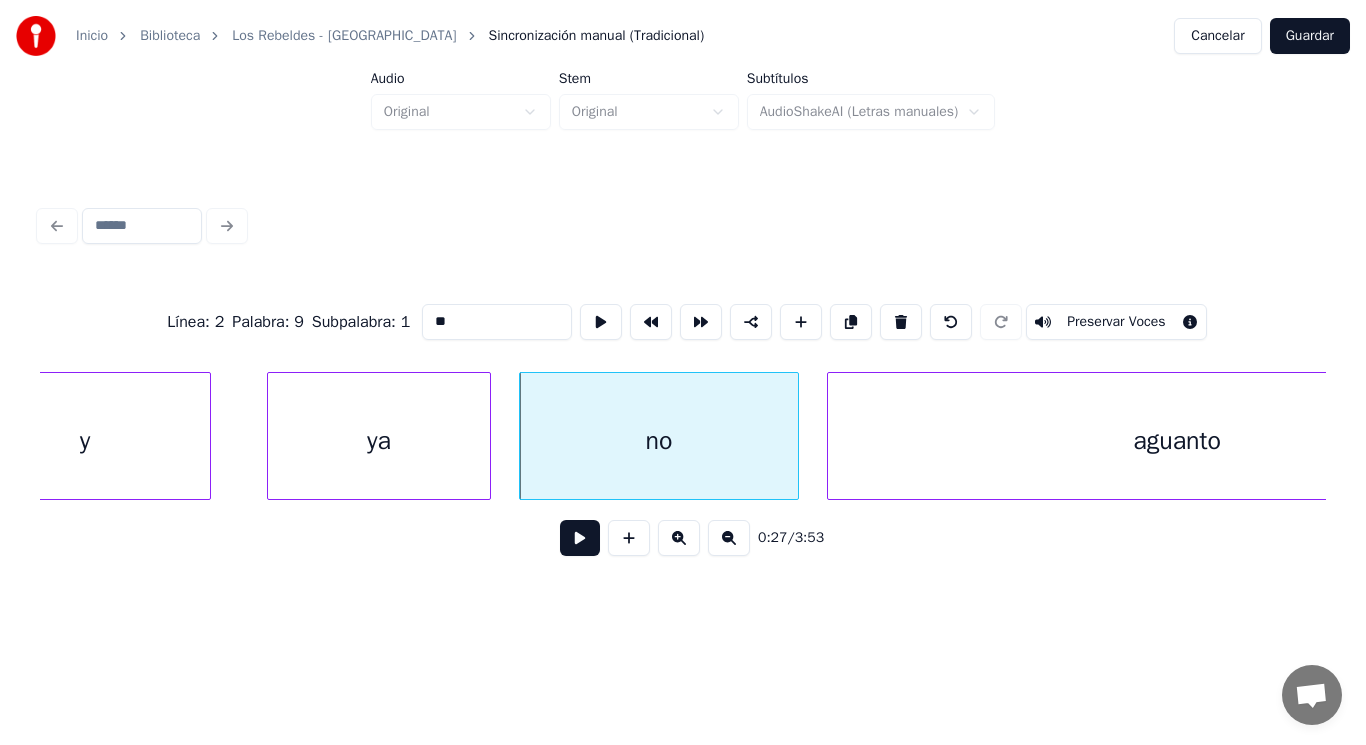 click on "0:27  /  3:53" at bounding box center (683, 538) 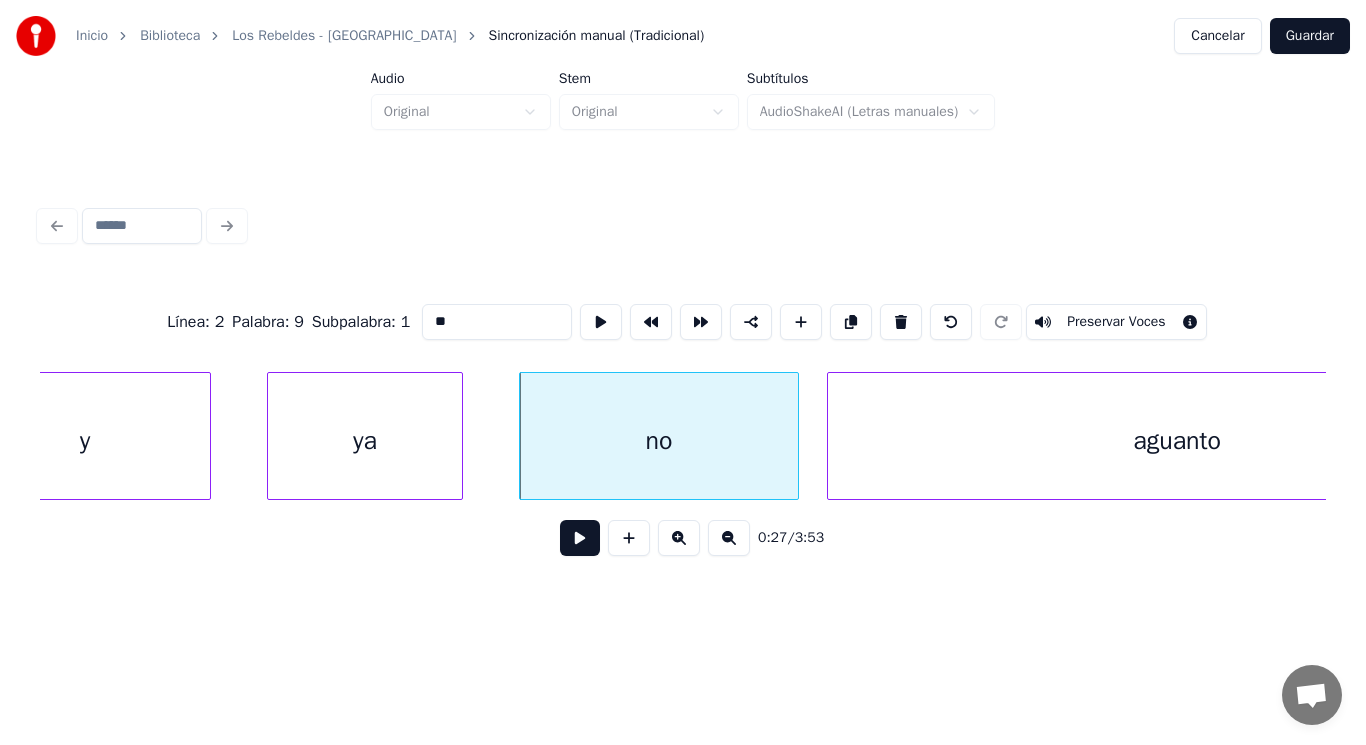 click at bounding box center (459, 436) 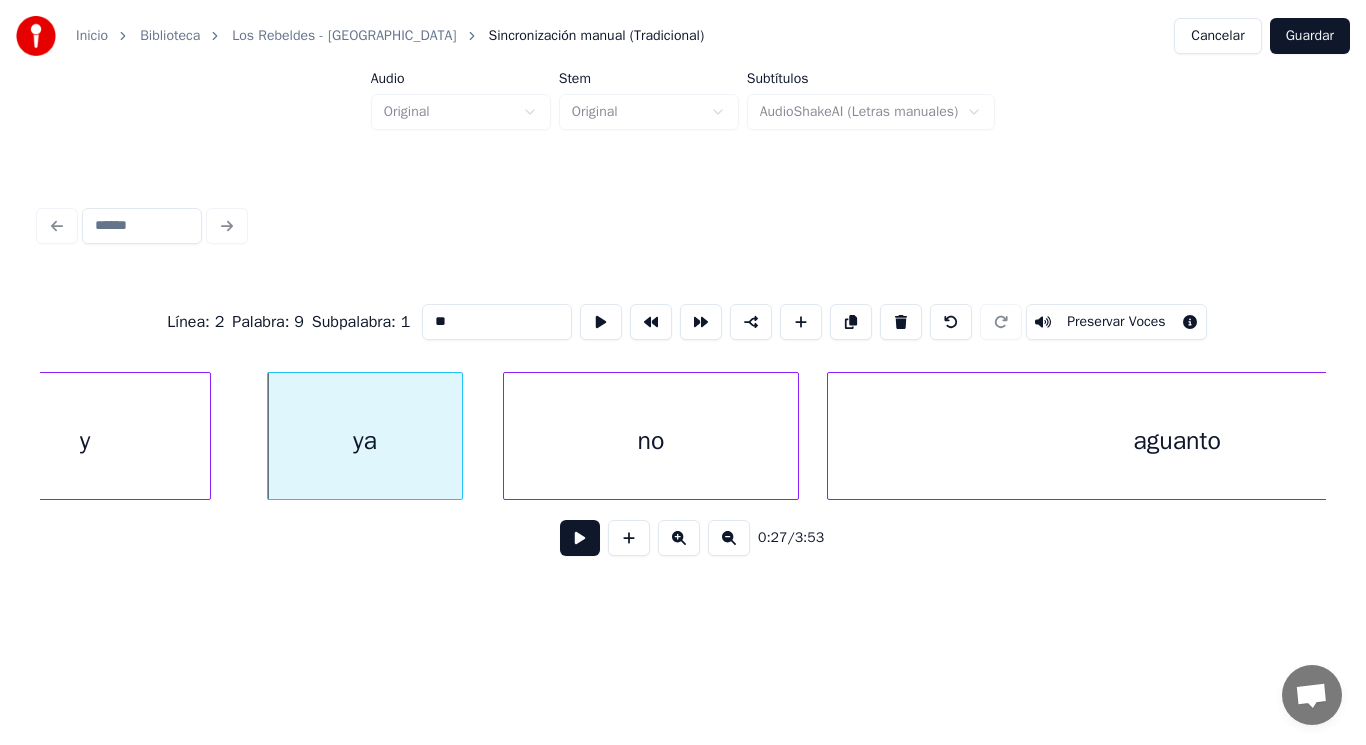 click at bounding box center [507, 436] 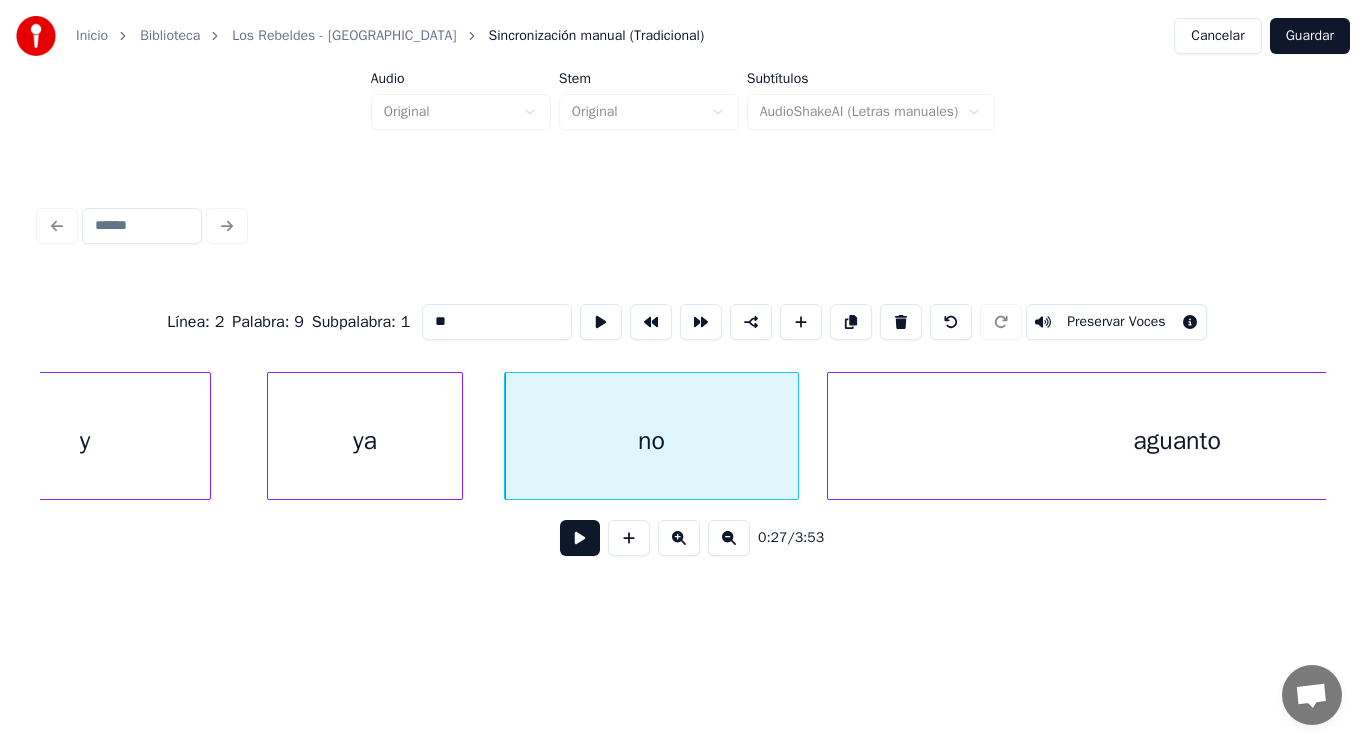 click at bounding box center [580, 538] 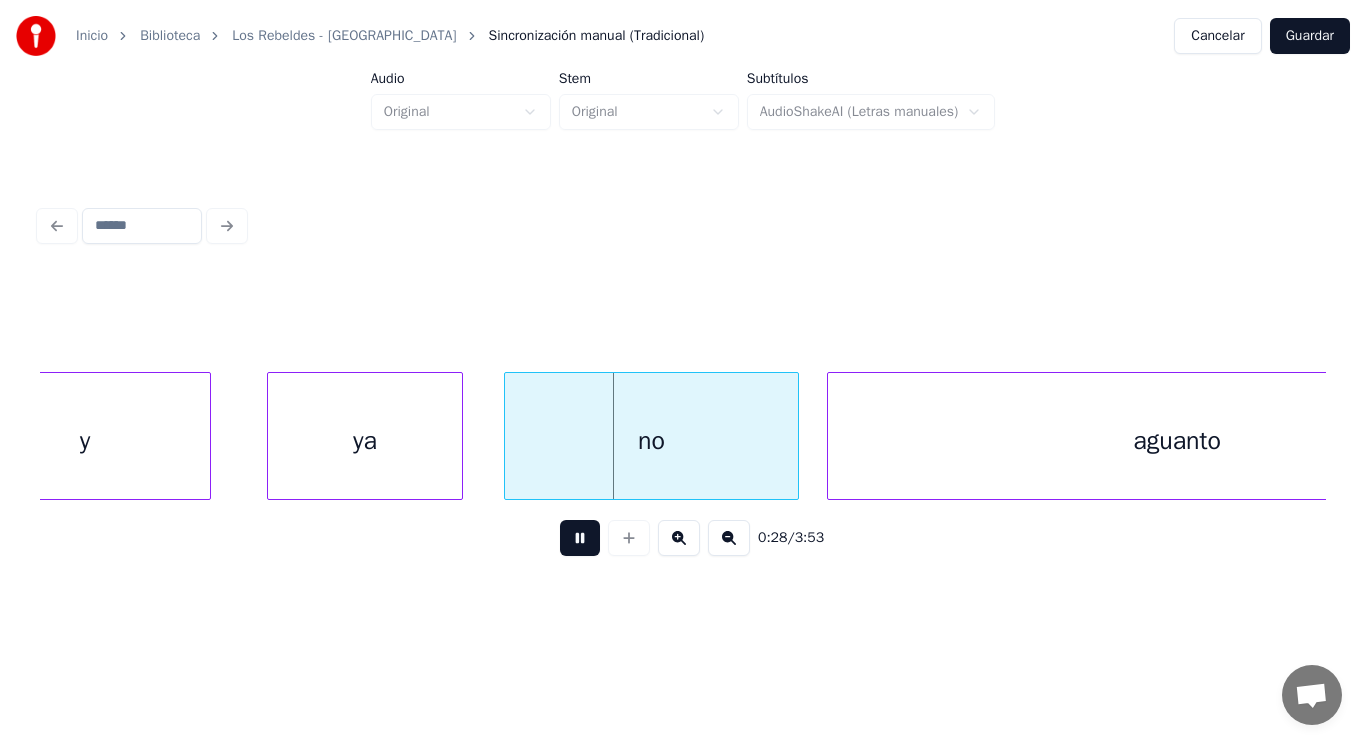 click at bounding box center (580, 538) 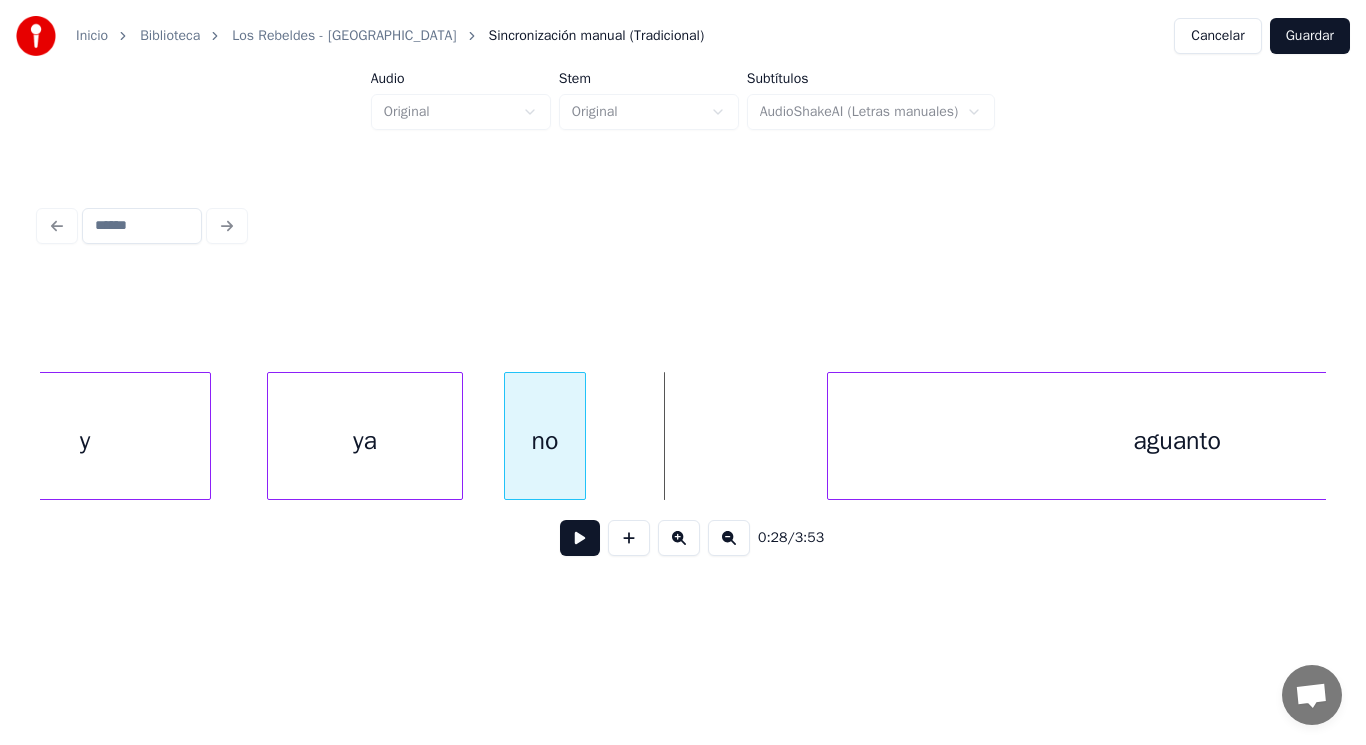 click at bounding box center (582, 436) 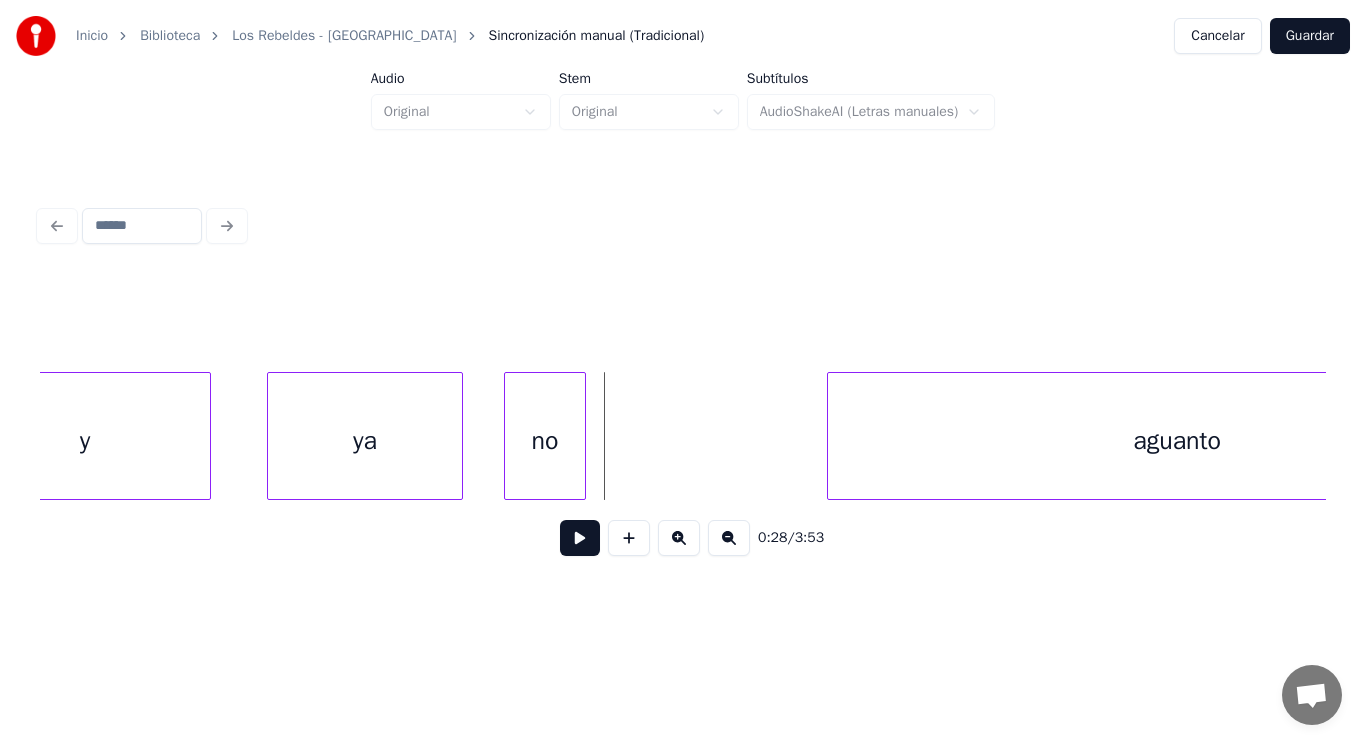 click at bounding box center (580, 538) 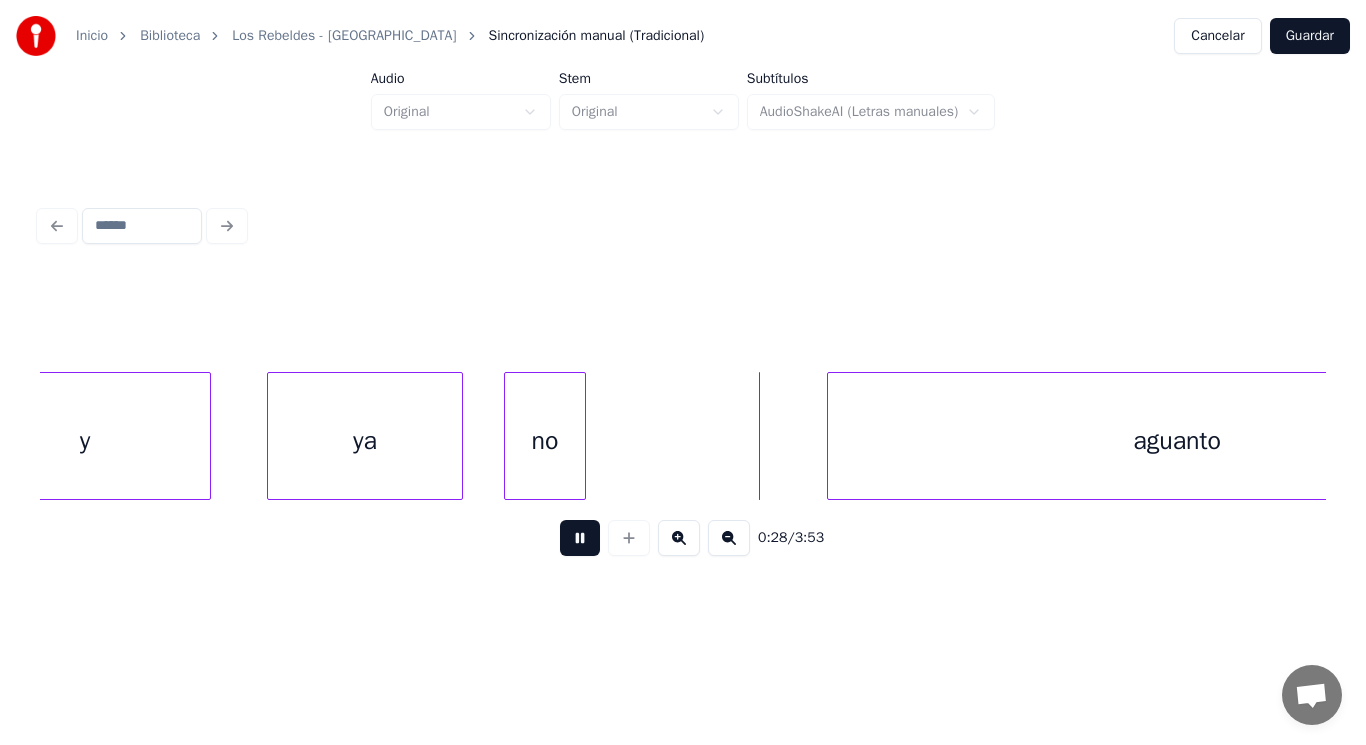 click at bounding box center (580, 538) 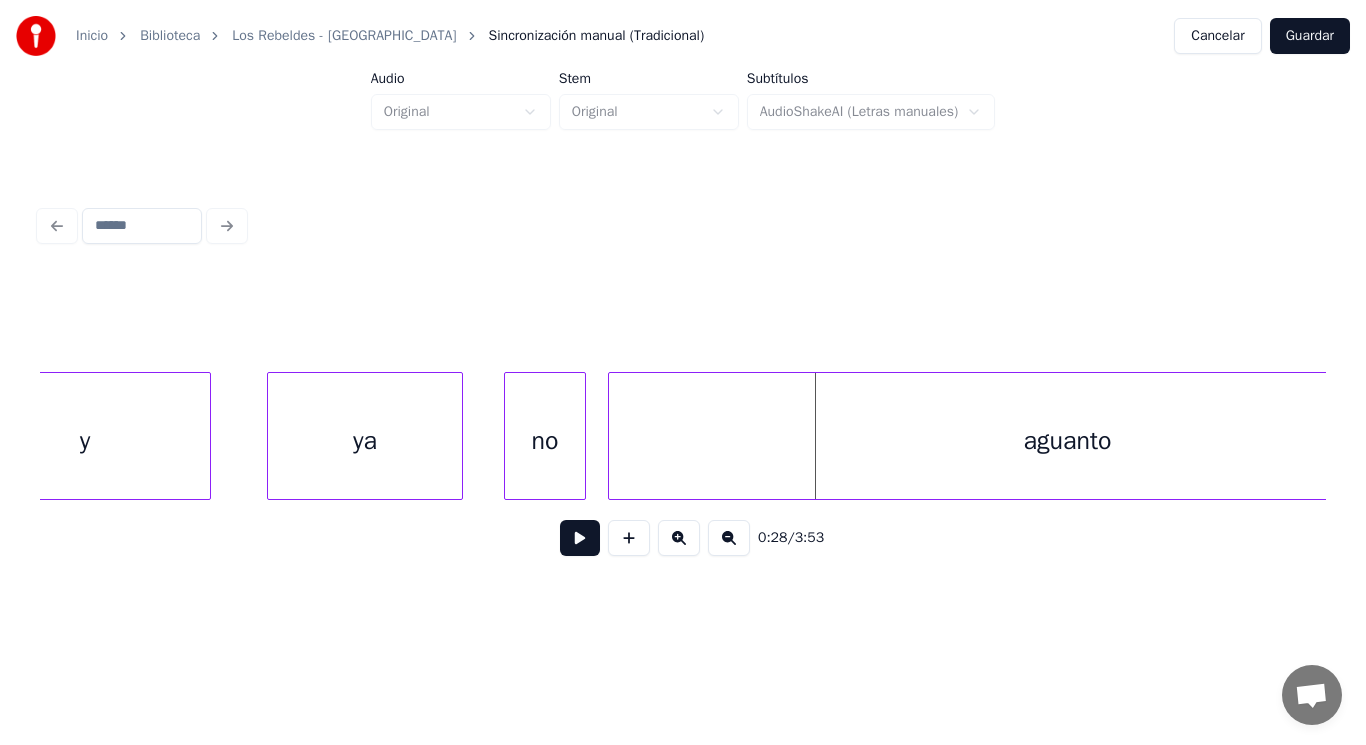 click at bounding box center [612, 436] 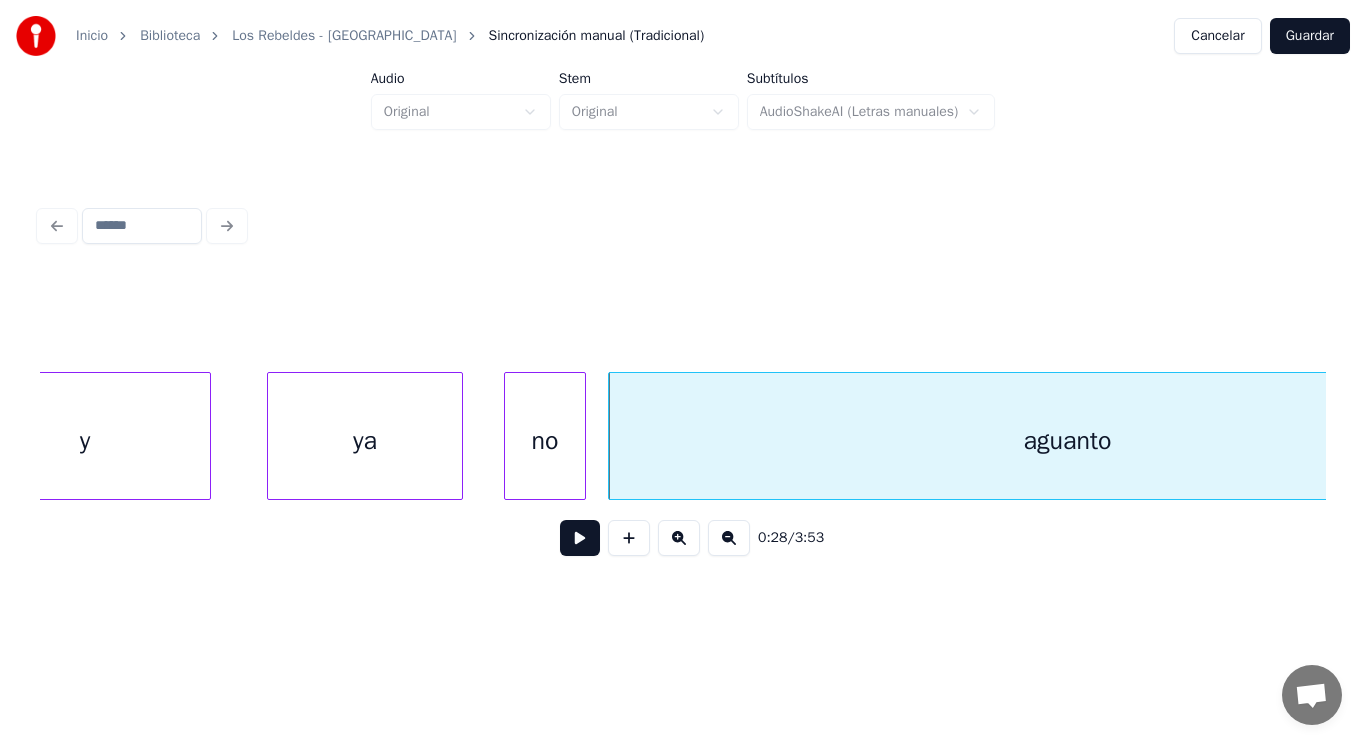 click at bounding box center [580, 538] 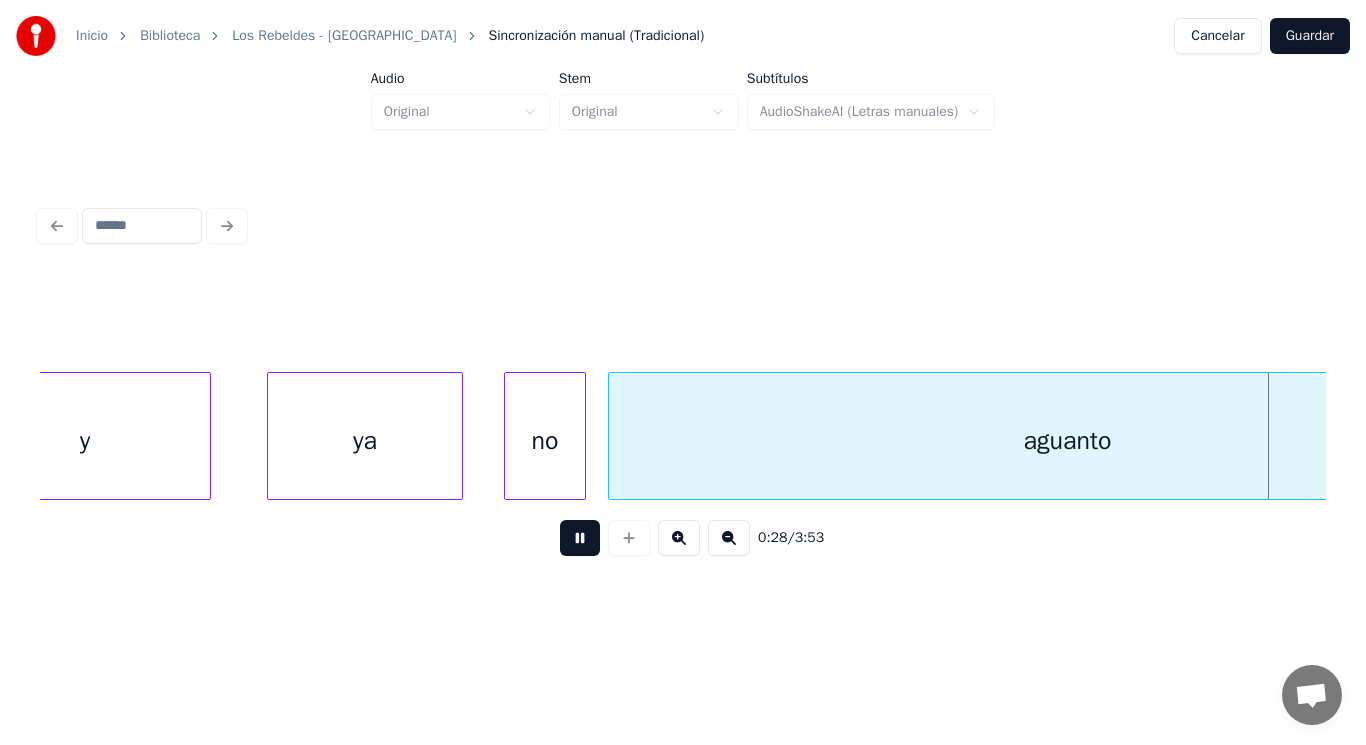 scroll, scrollTop: 0, scrollLeft: 39986, axis: horizontal 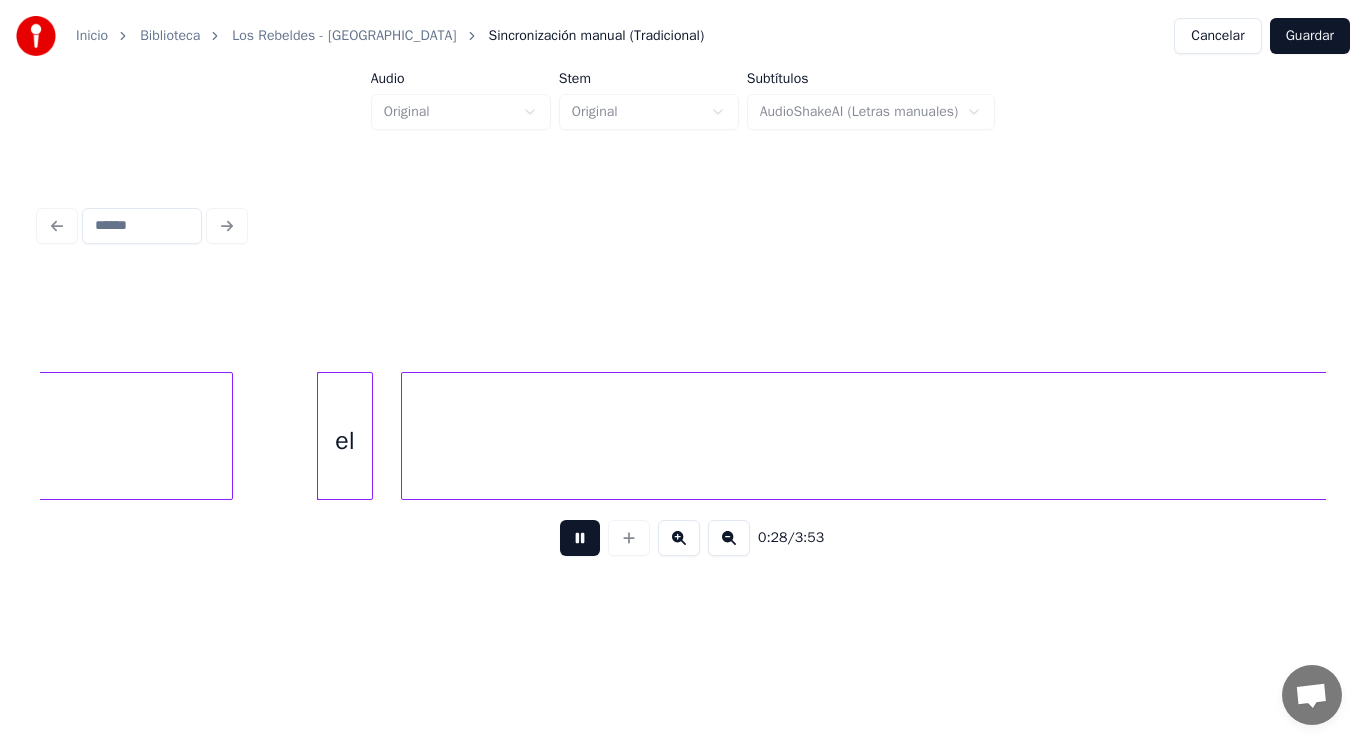 click at bounding box center [580, 538] 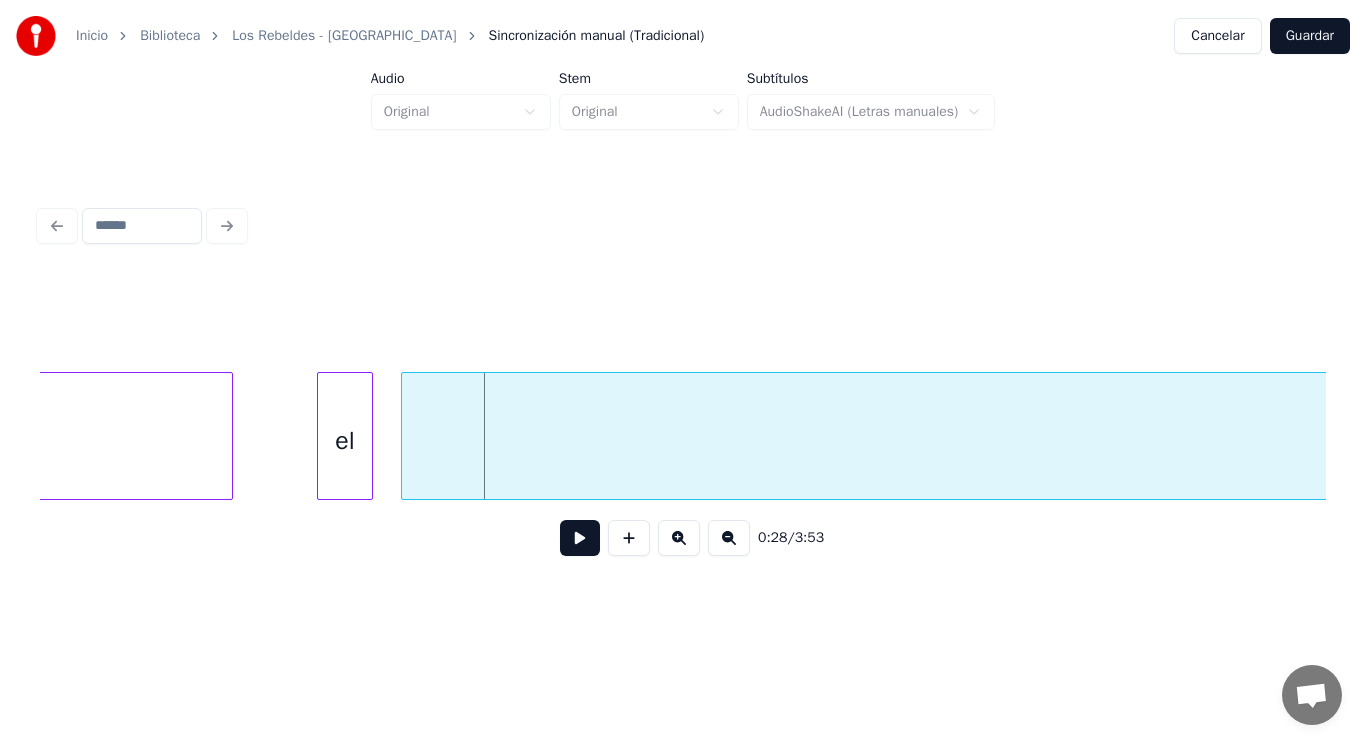 click on "aguanto" at bounding box center [-227, 441] 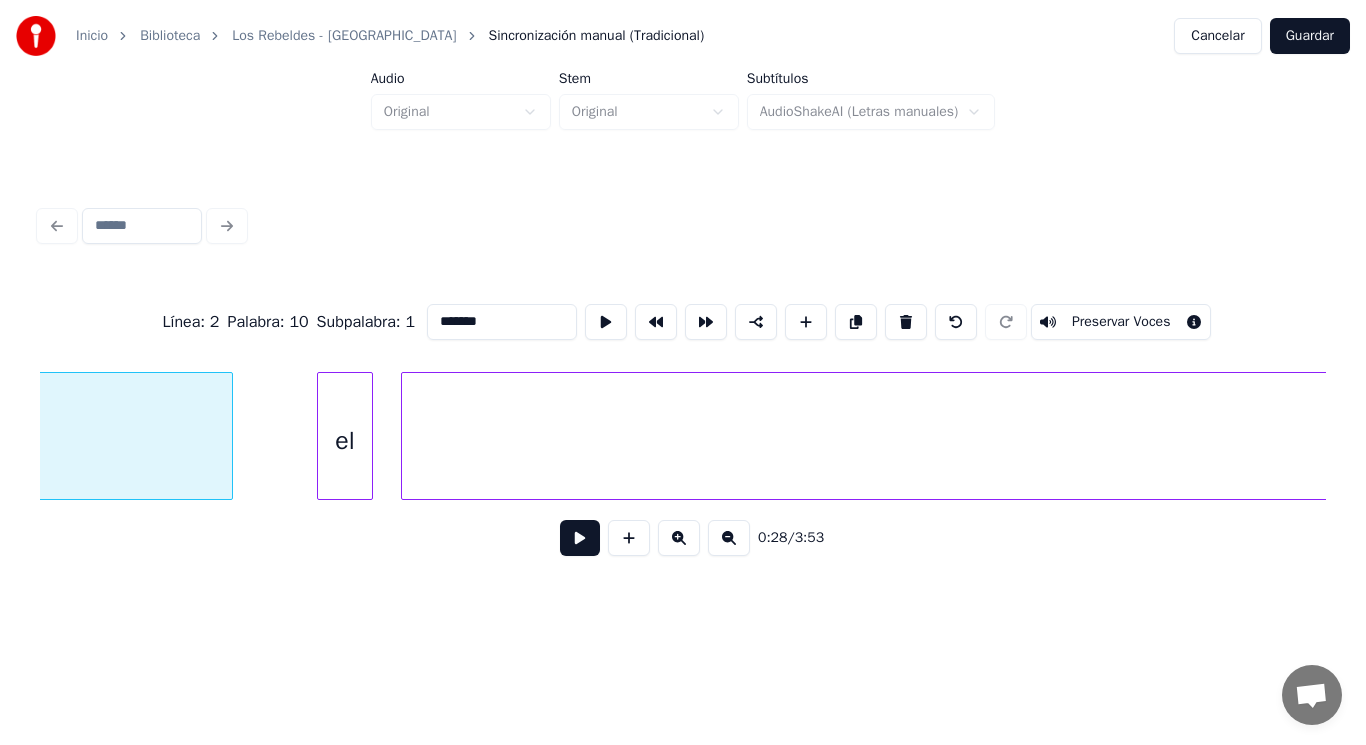 scroll, scrollTop: 0, scrollLeft: 39261, axis: horizontal 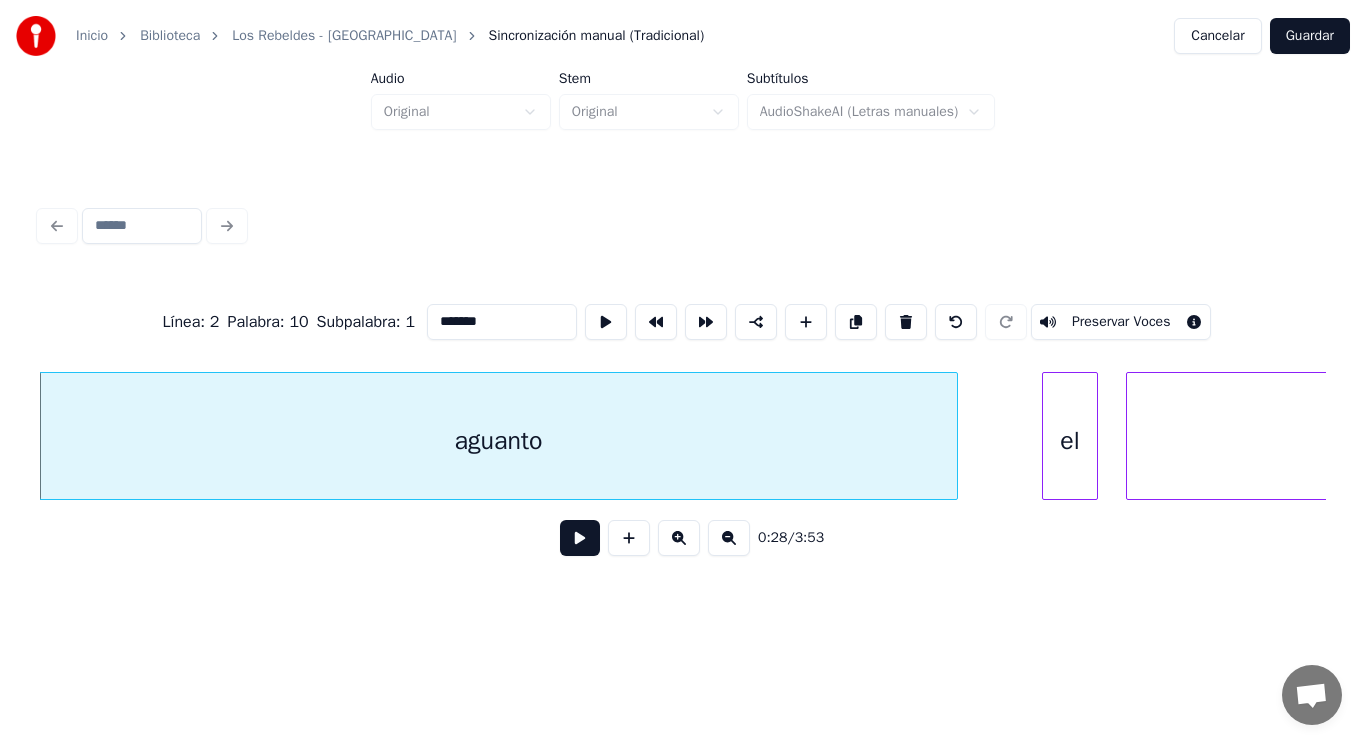 click at bounding box center (580, 538) 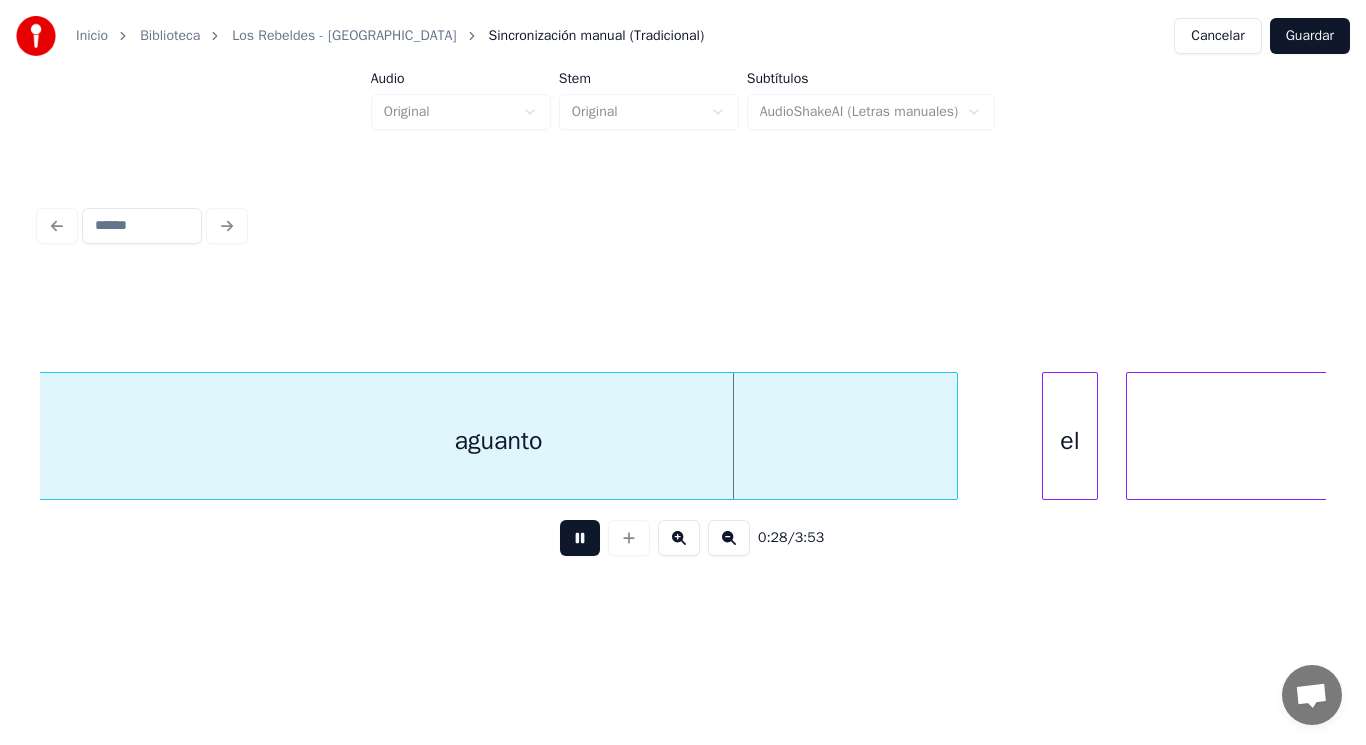 click at bounding box center [580, 538] 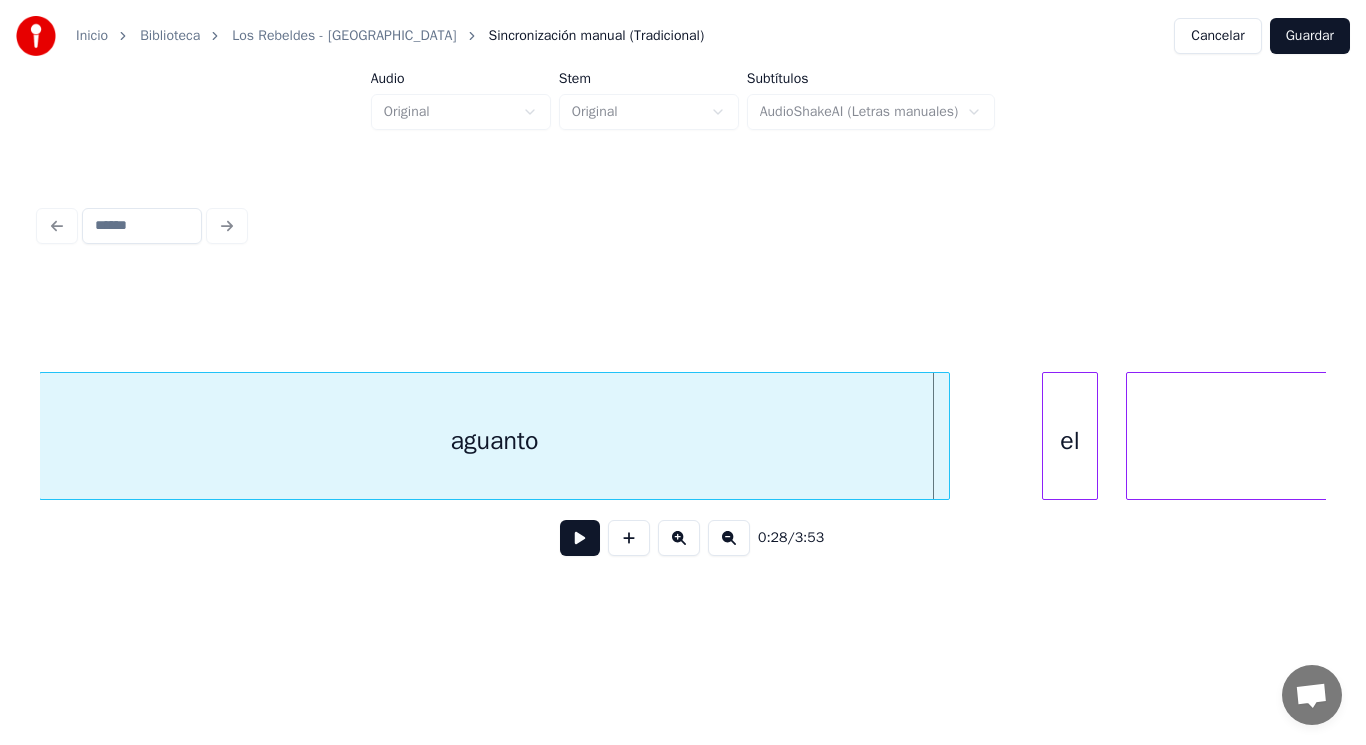 click at bounding box center [946, 436] 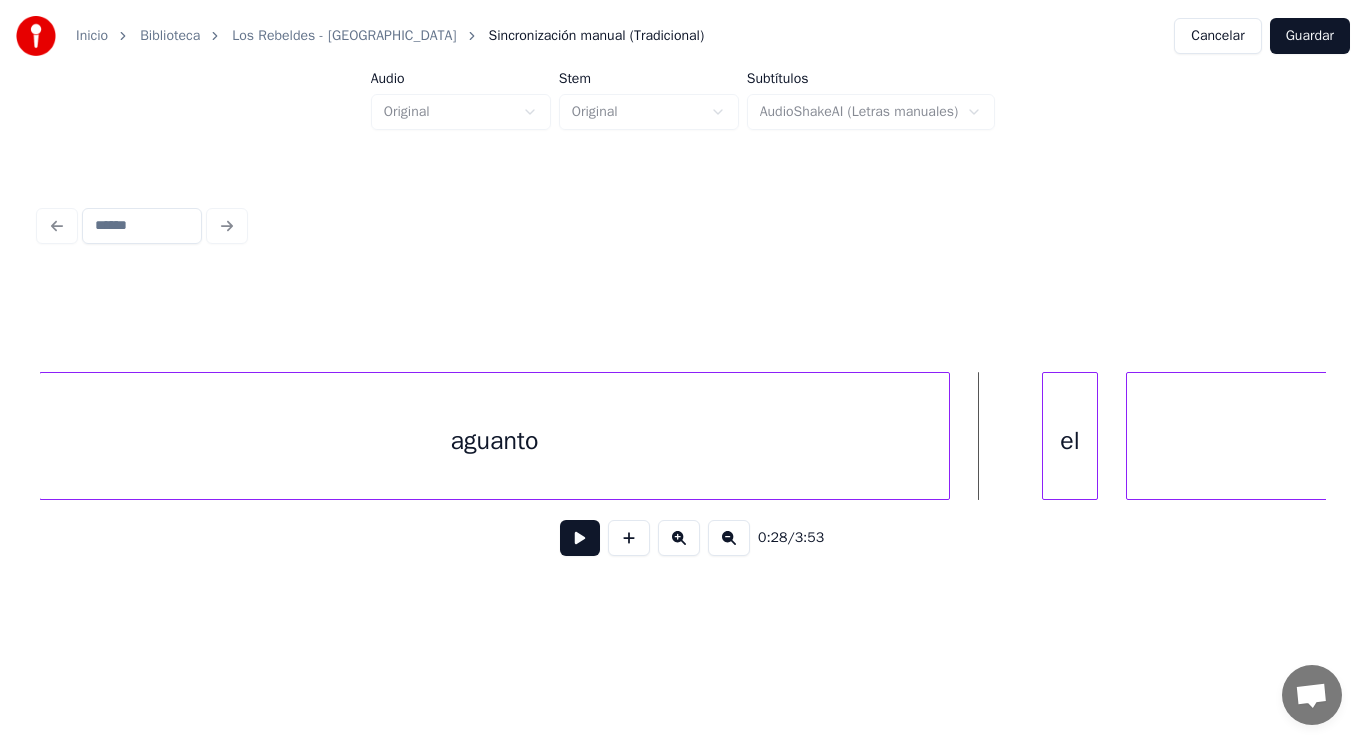 click at bounding box center [580, 538] 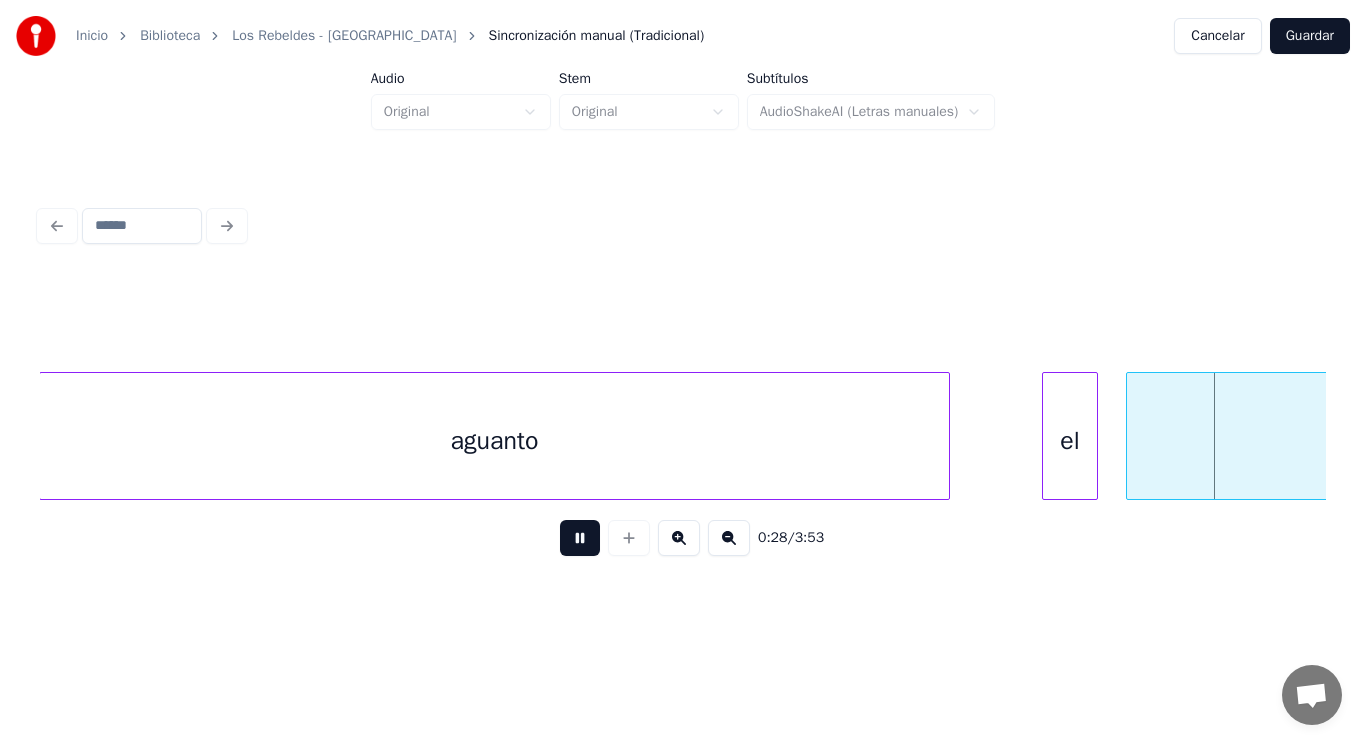 scroll, scrollTop: 0, scrollLeft: 40553, axis: horizontal 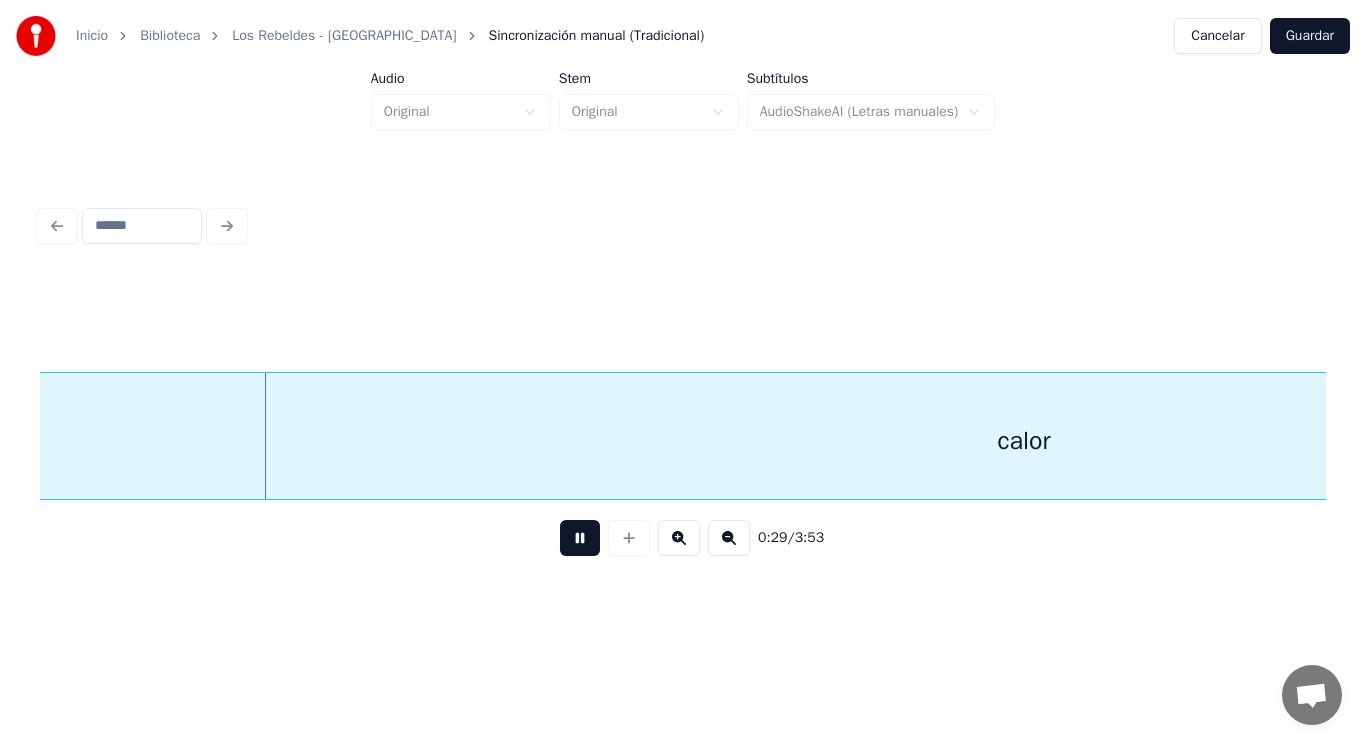 click at bounding box center (580, 538) 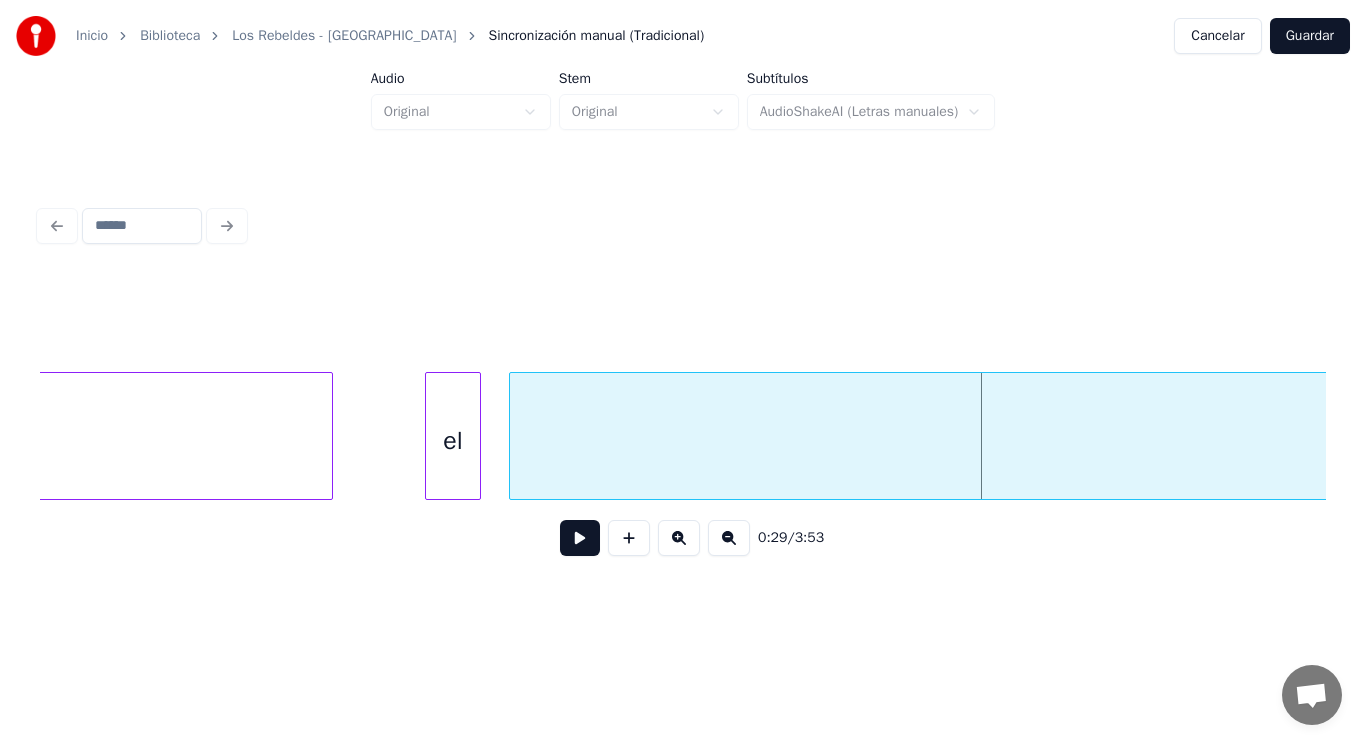scroll, scrollTop: 0, scrollLeft: 39873, axis: horizontal 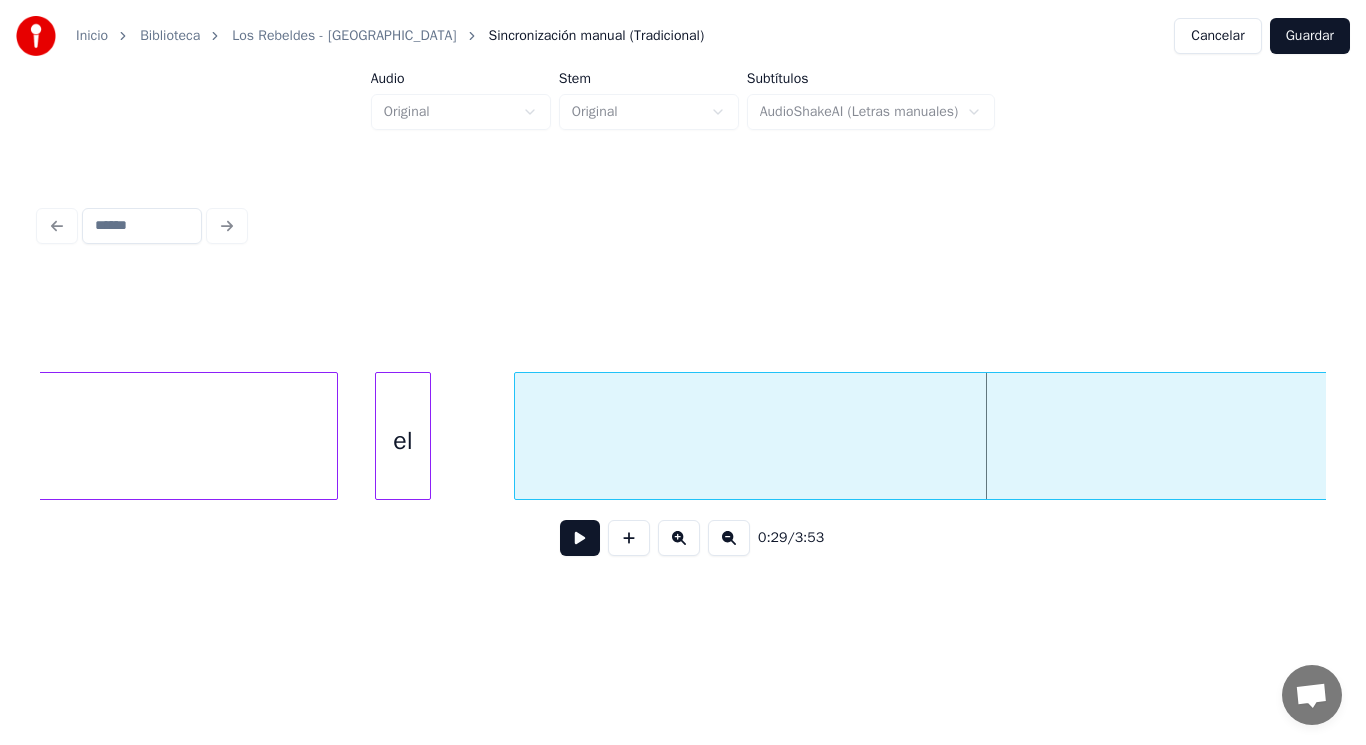 click on "el" at bounding box center [403, 441] 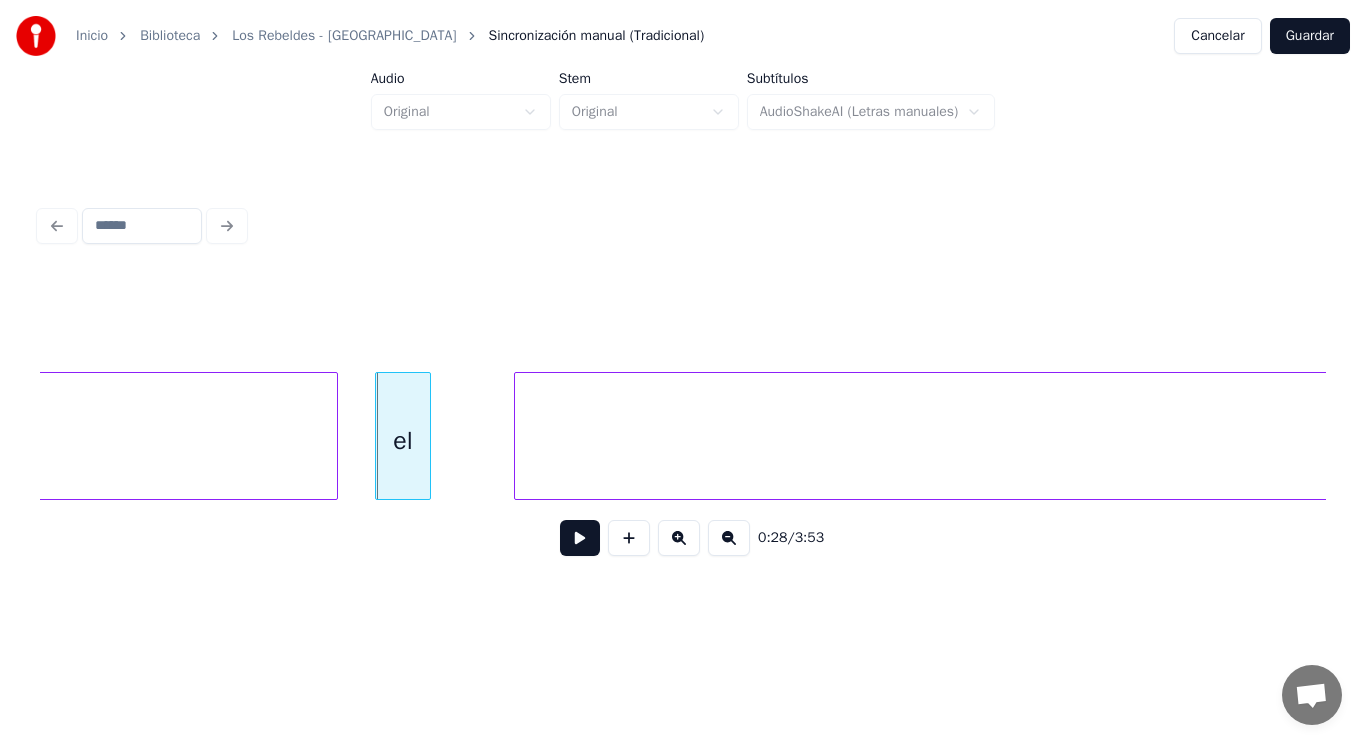 click at bounding box center [580, 538] 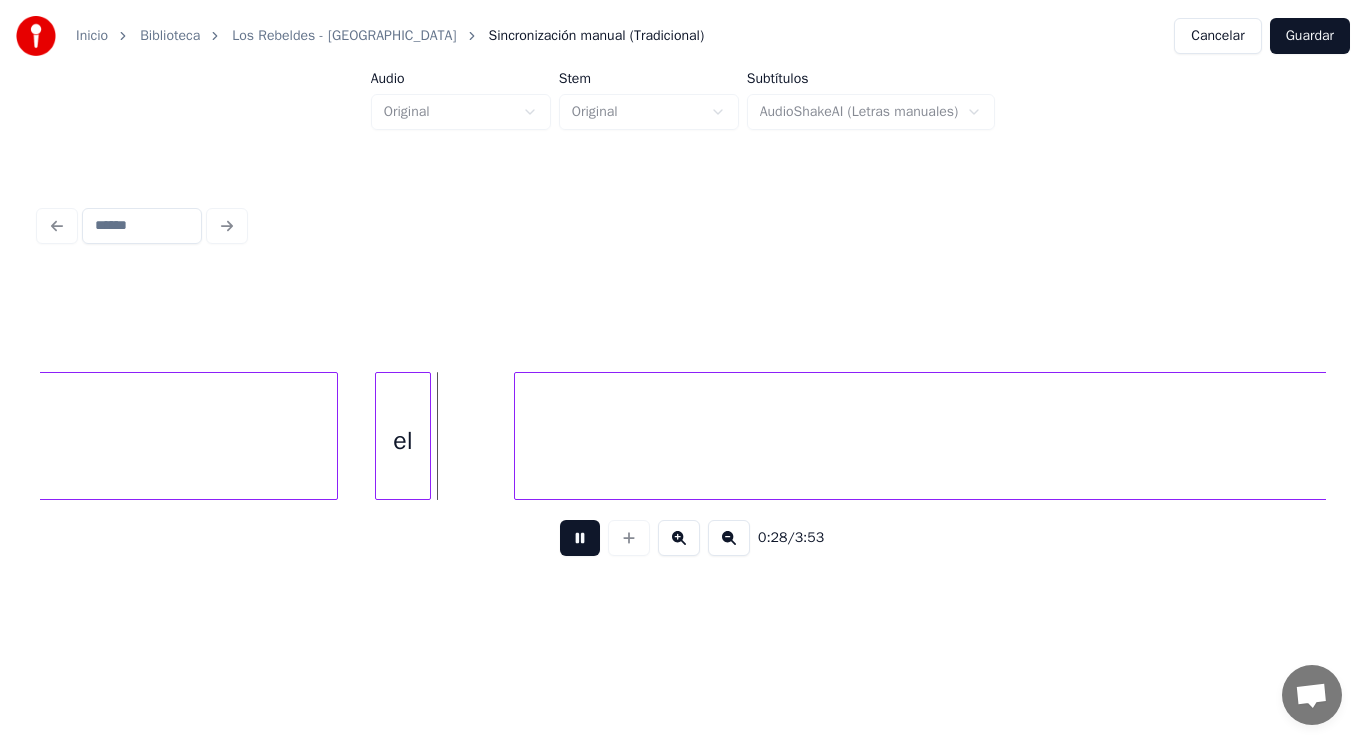 click at bounding box center [580, 538] 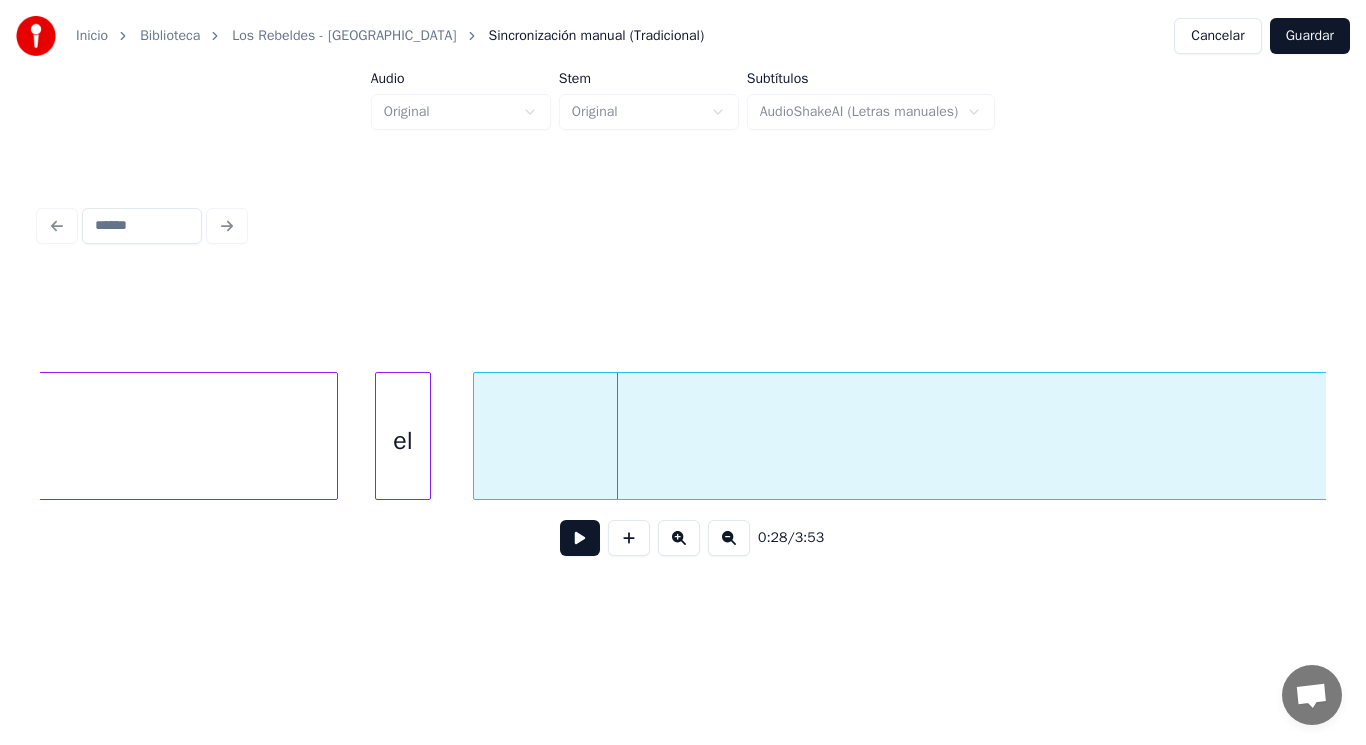 click at bounding box center [477, 436] 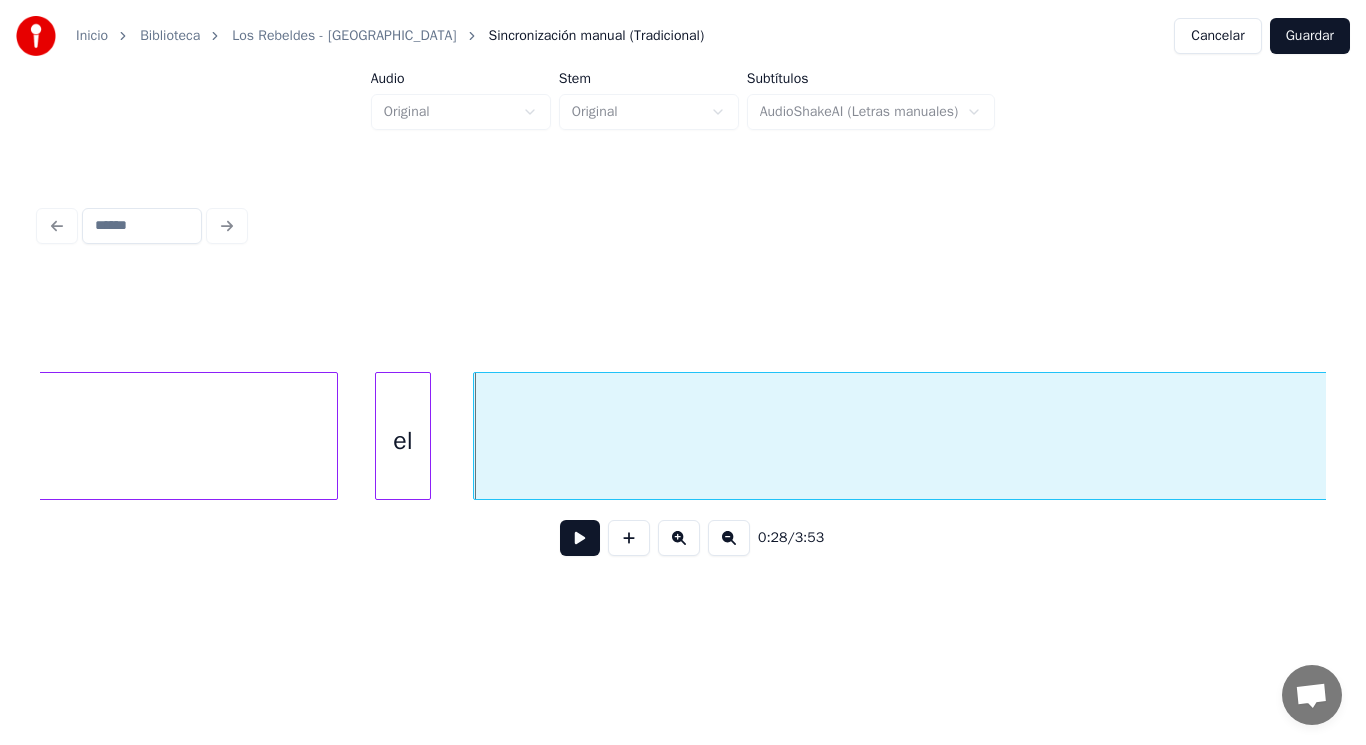 click at bounding box center (580, 538) 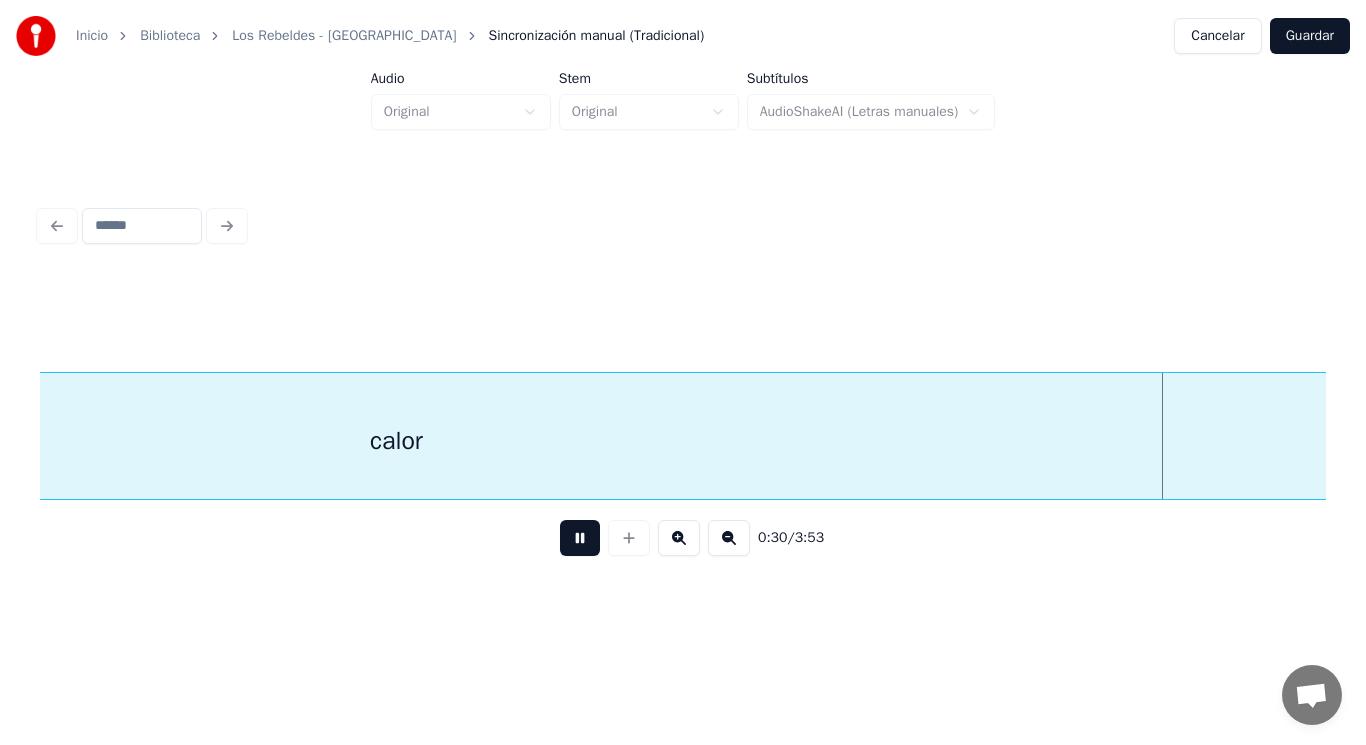 scroll, scrollTop: 0, scrollLeft: 42448, axis: horizontal 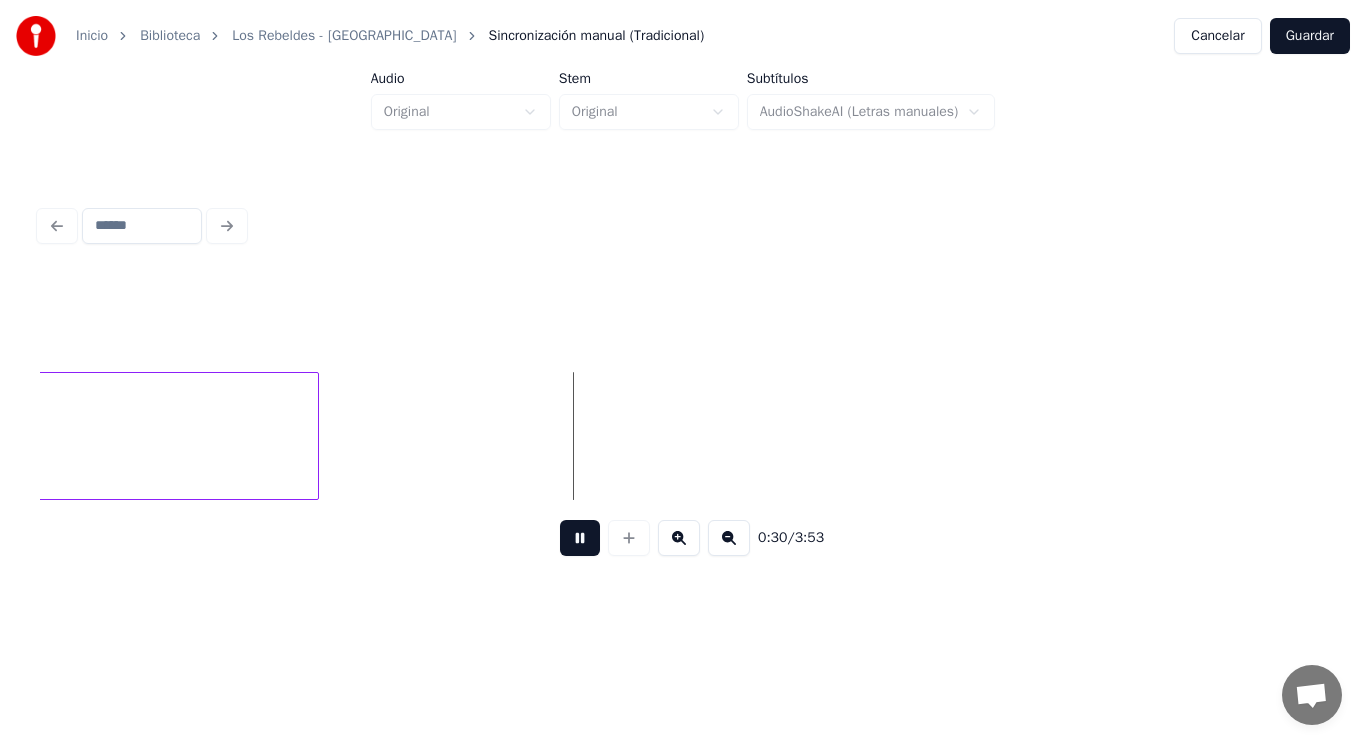 click at bounding box center (580, 538) 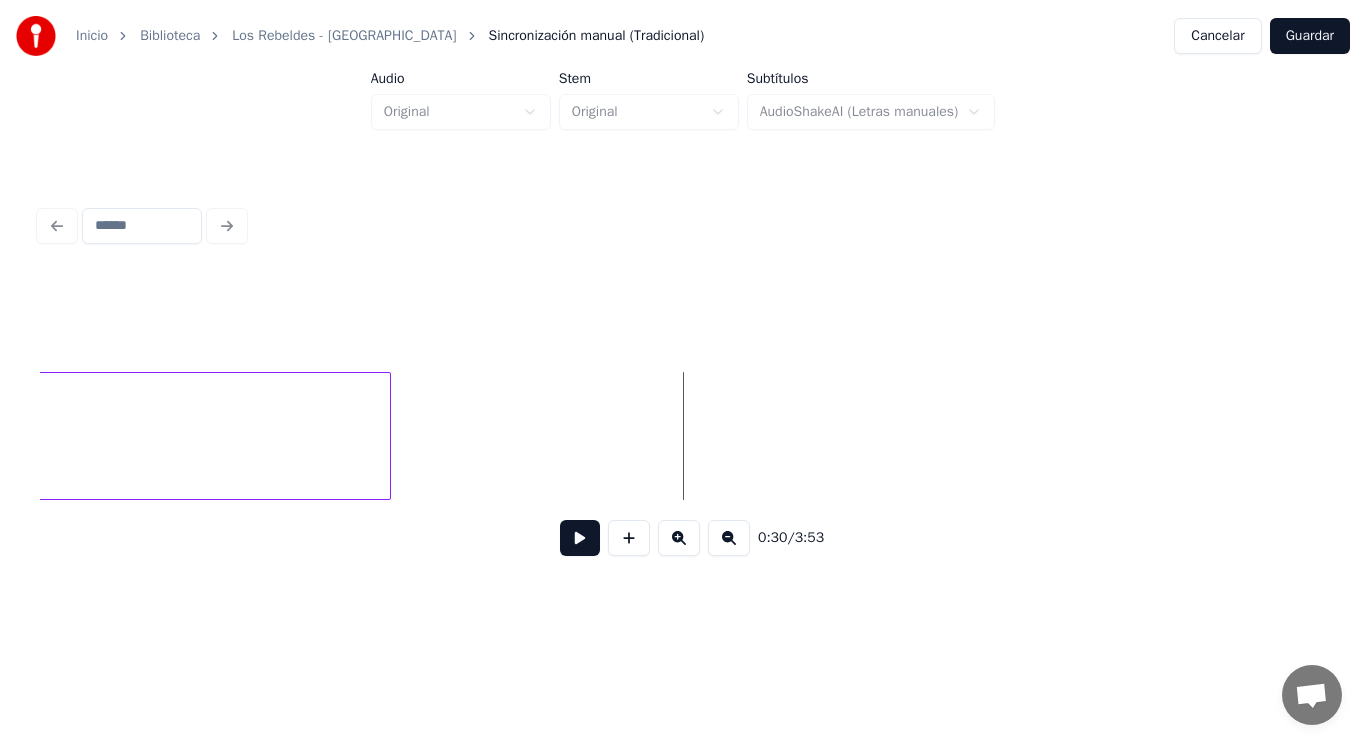 click at bounding box center (387, 436) 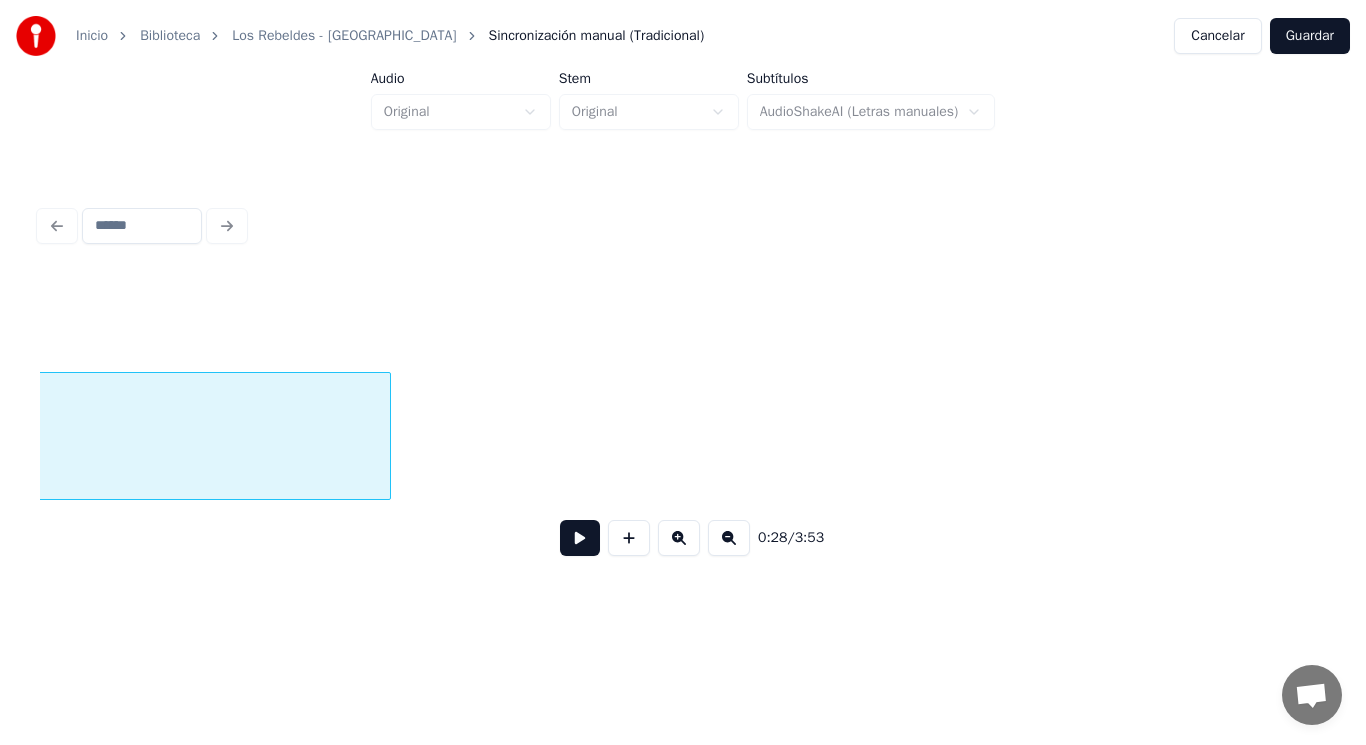 scroll, scrollTop: 0, scrollLeft: 40307, axis: horizontal 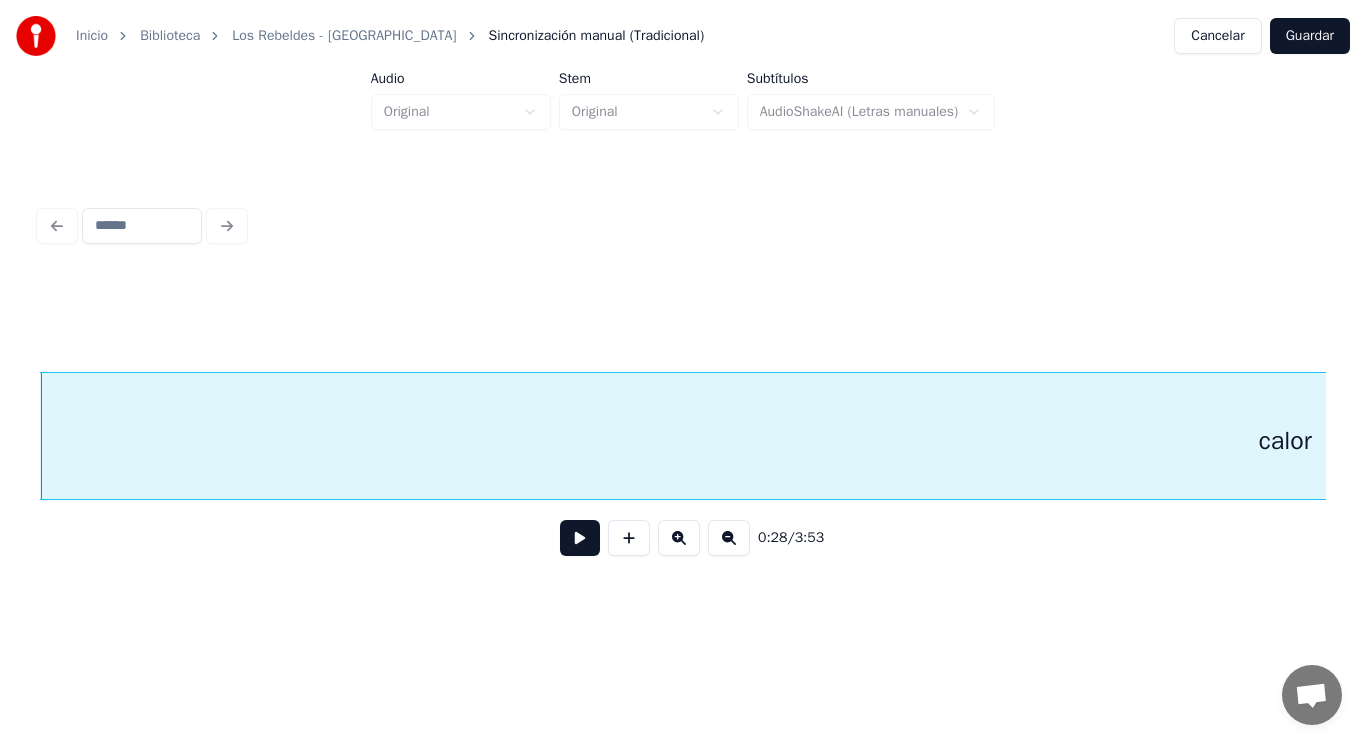 click at bounding box center (580, 538) 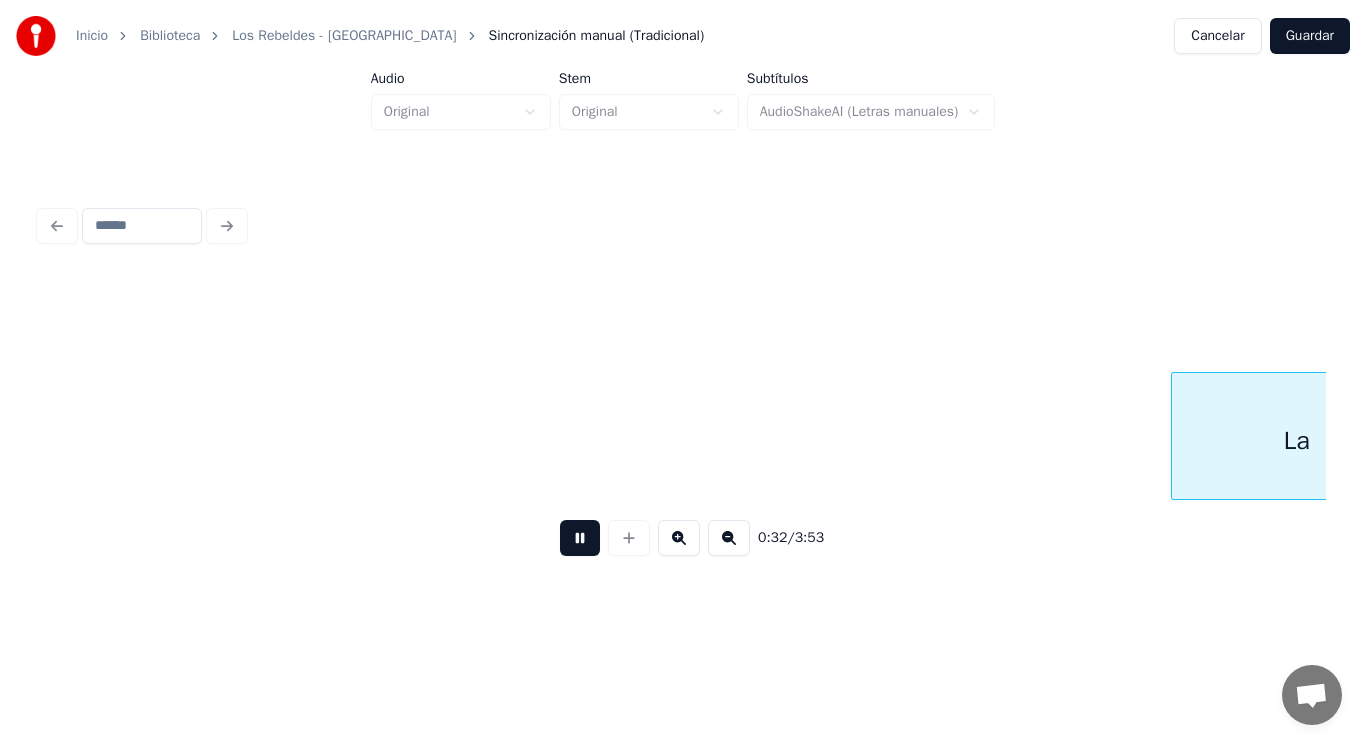 click at bounding box center [580, 538] 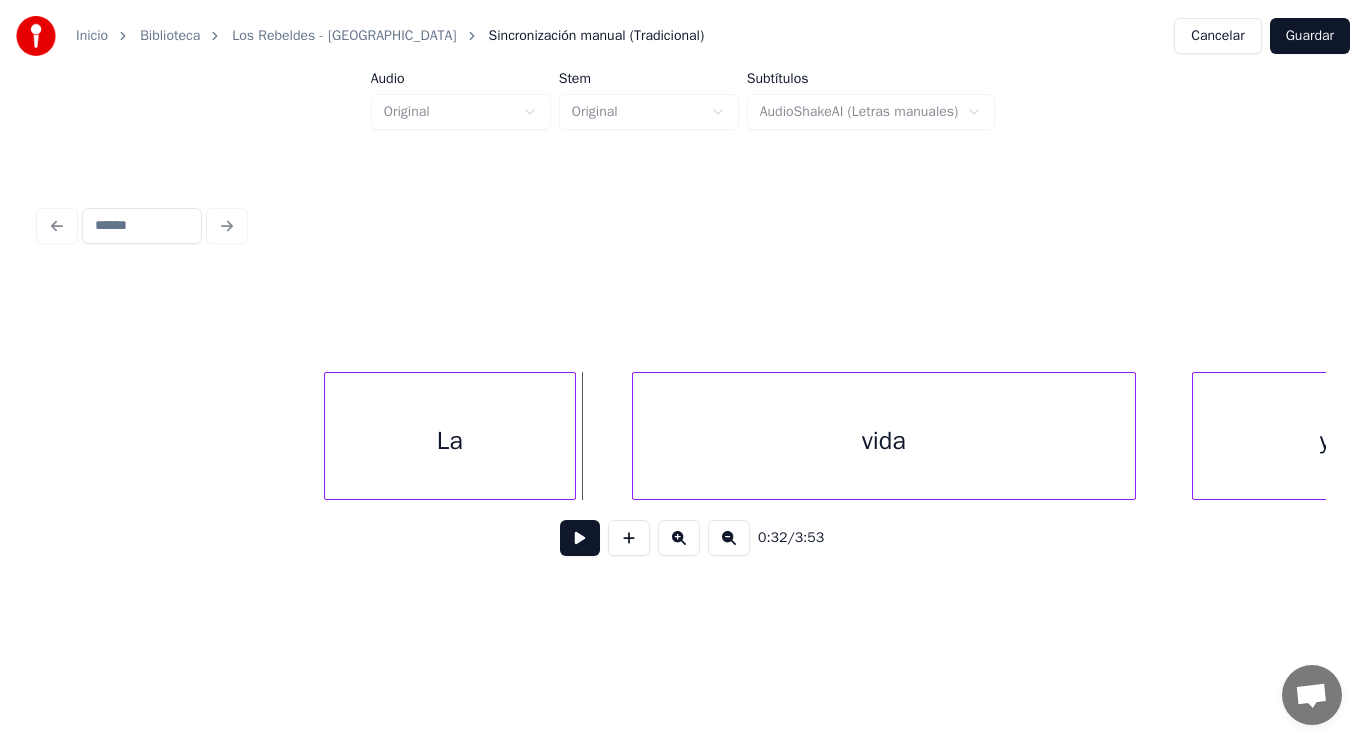 scroll, scrollTop: 0, scrollLeft: 45055, axis: horizontal 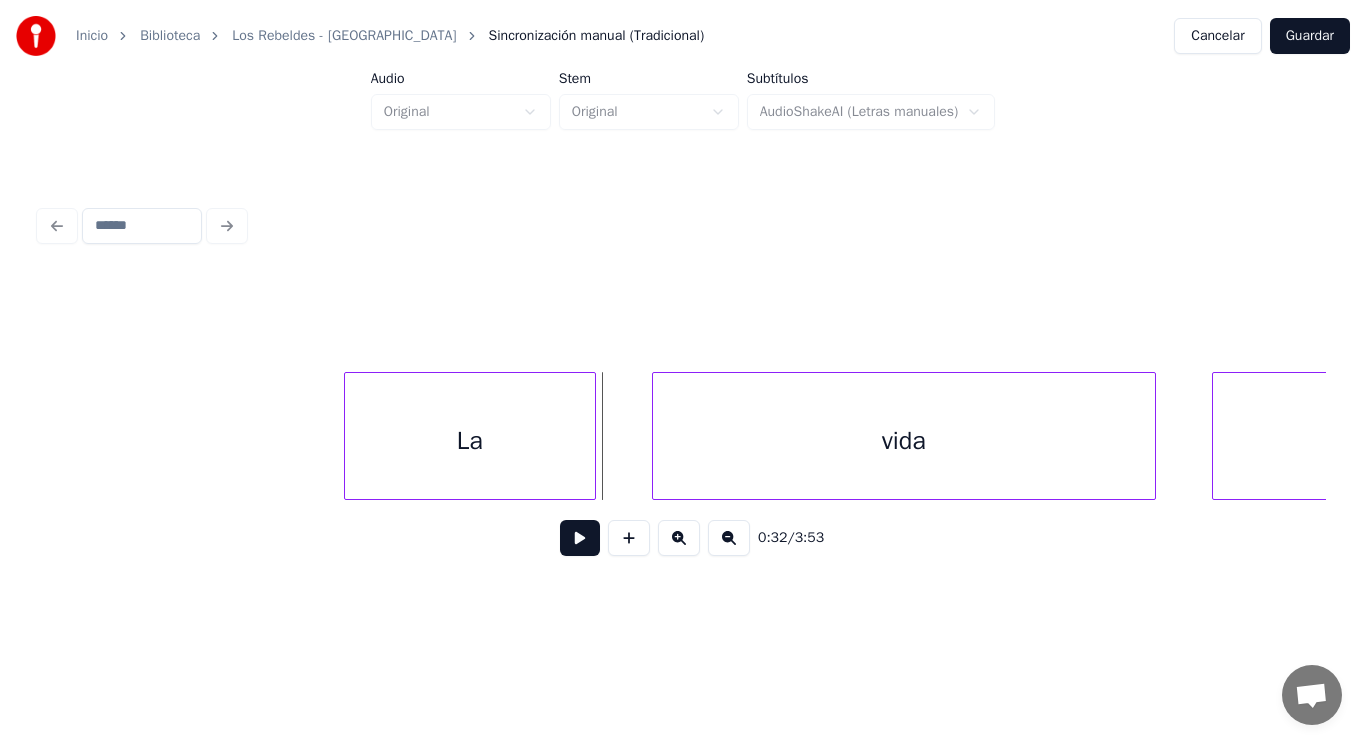 click on "La vida ya" at bounding box center (118305, 436) 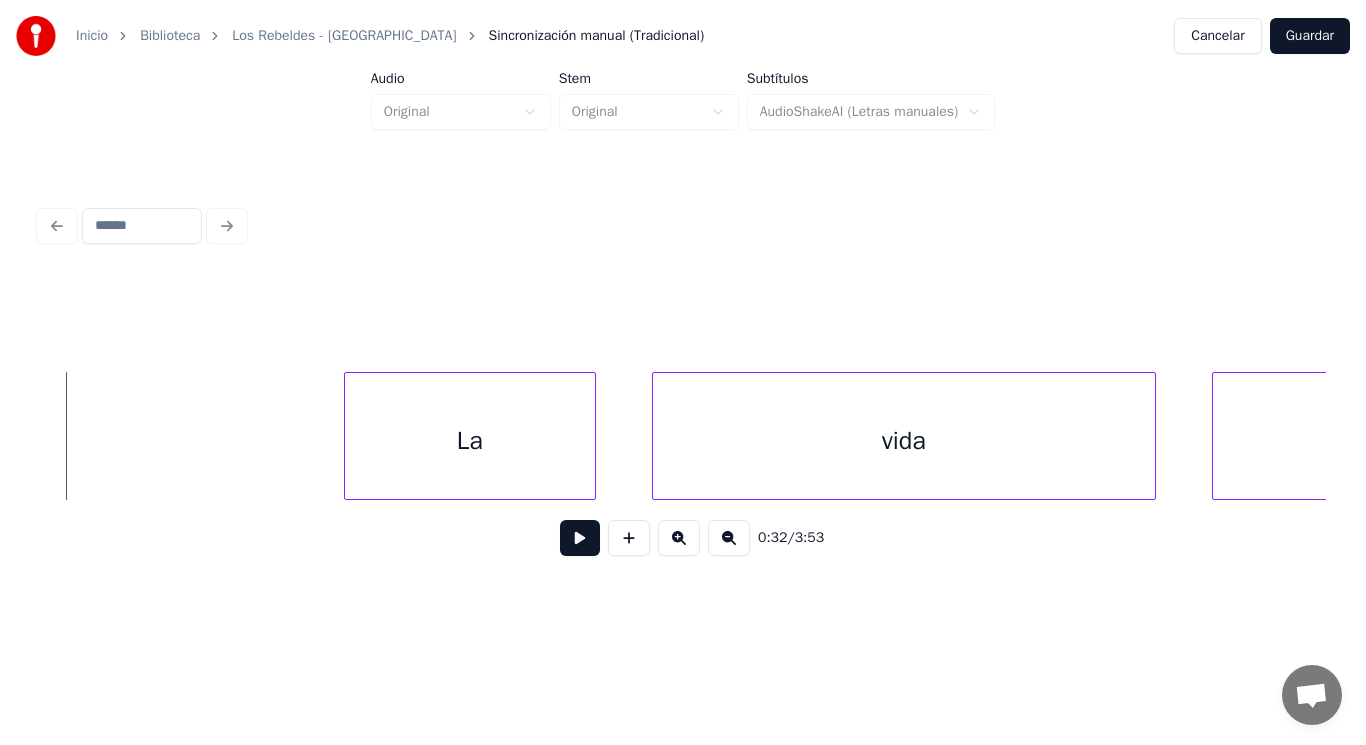 click at bounding box center [580, 538] 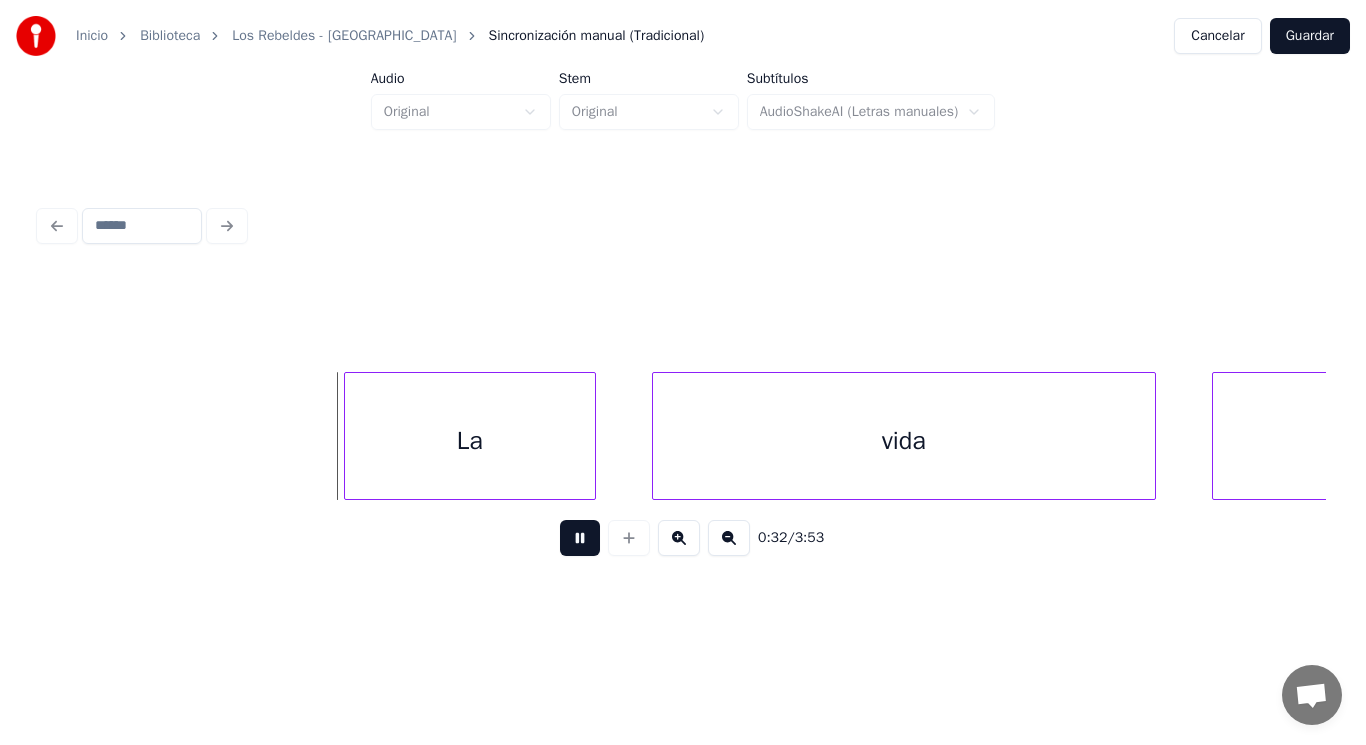 click at bounding box center (580, 538) 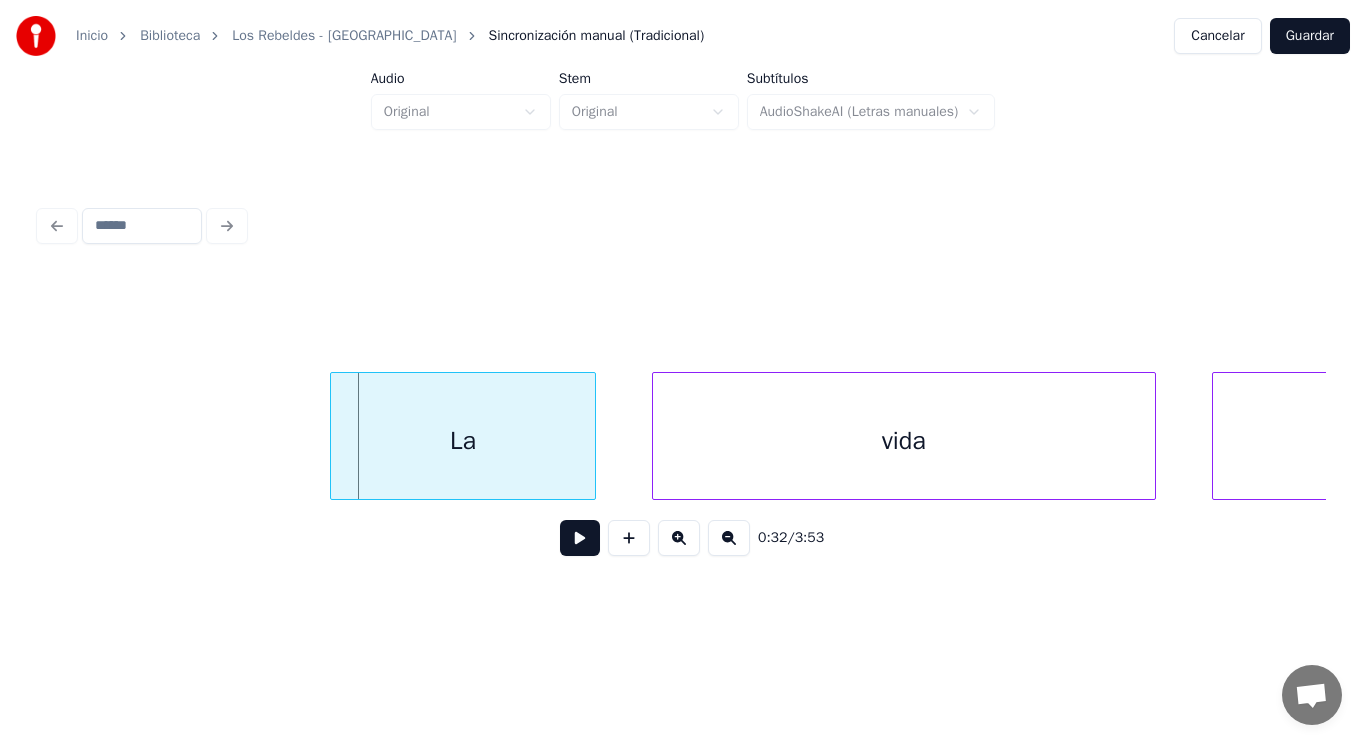 click at bounding box center (334, 436) 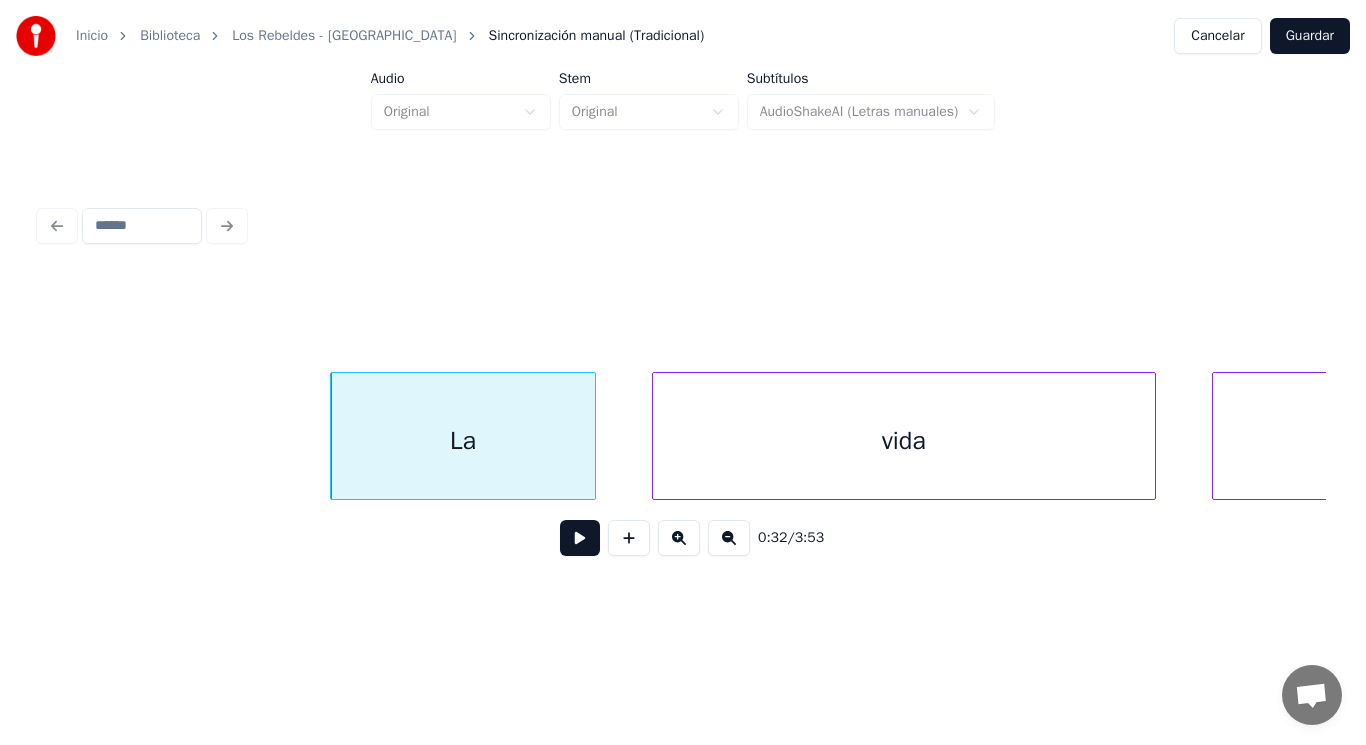 click at bounding box center [580, 538] 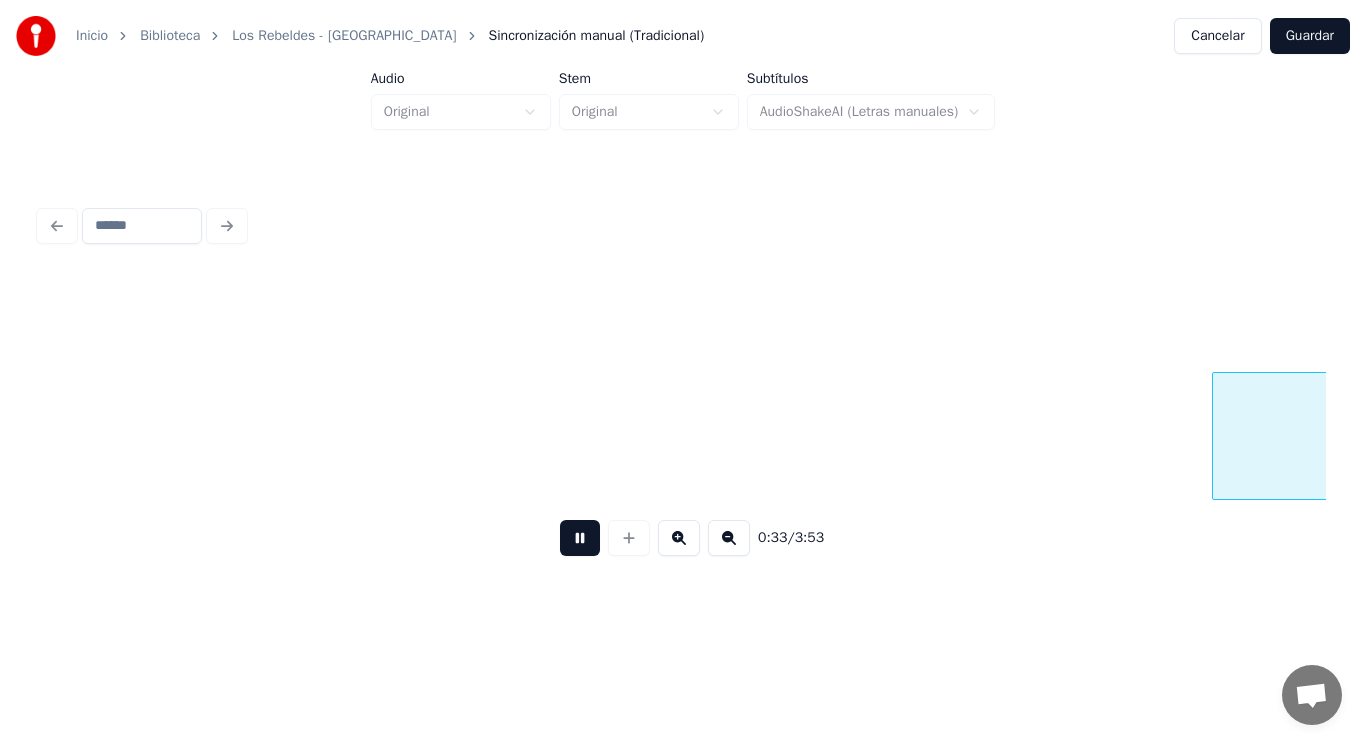 scroll, scrollTop: 0, scrollLeft: 46357, axis: horizontal 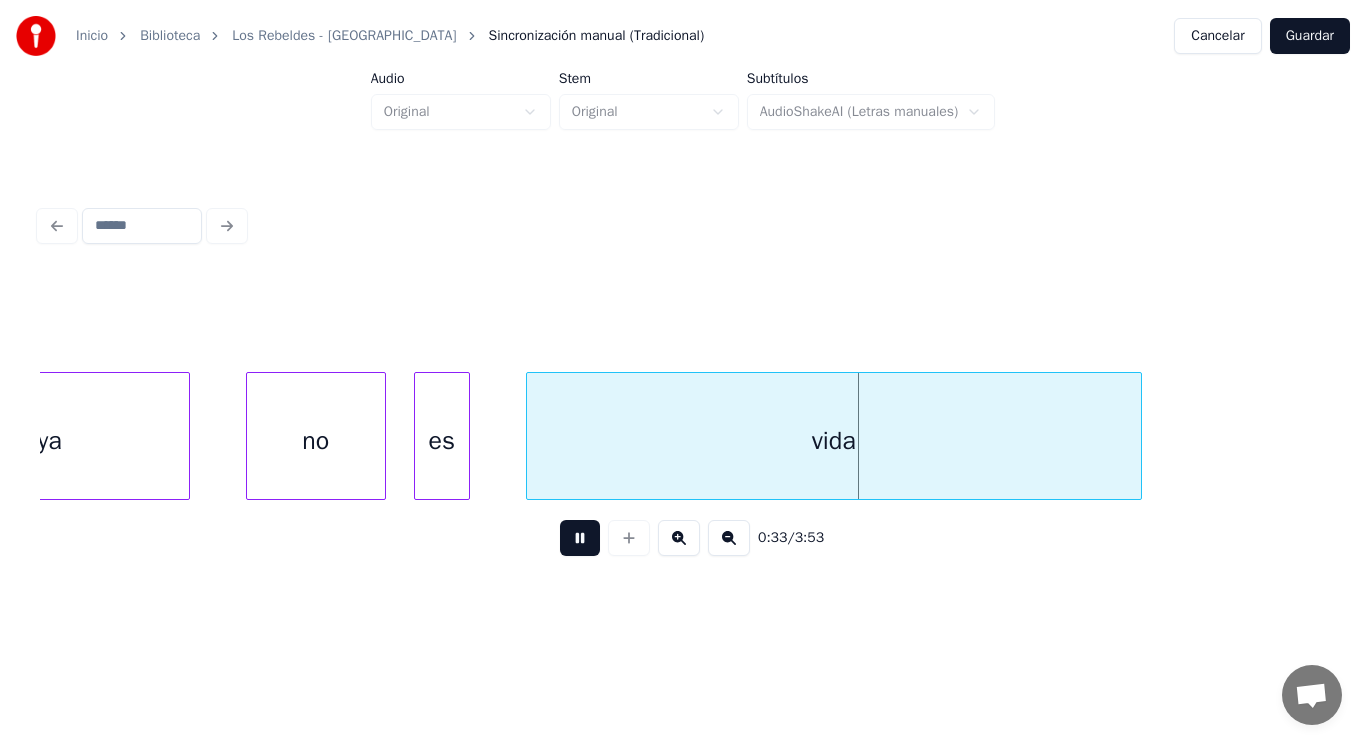 click at bounding box center (580, 538) 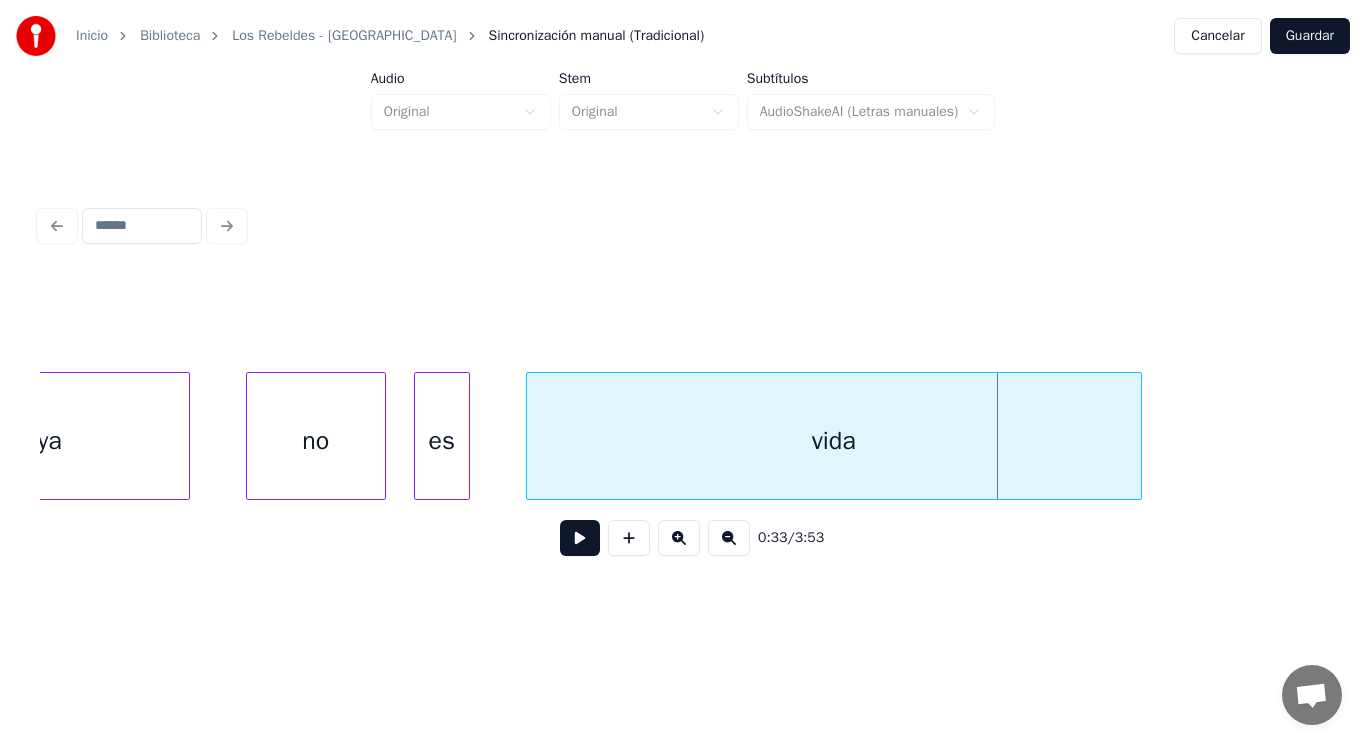 click on "ya" at bounding box center (50, 441) 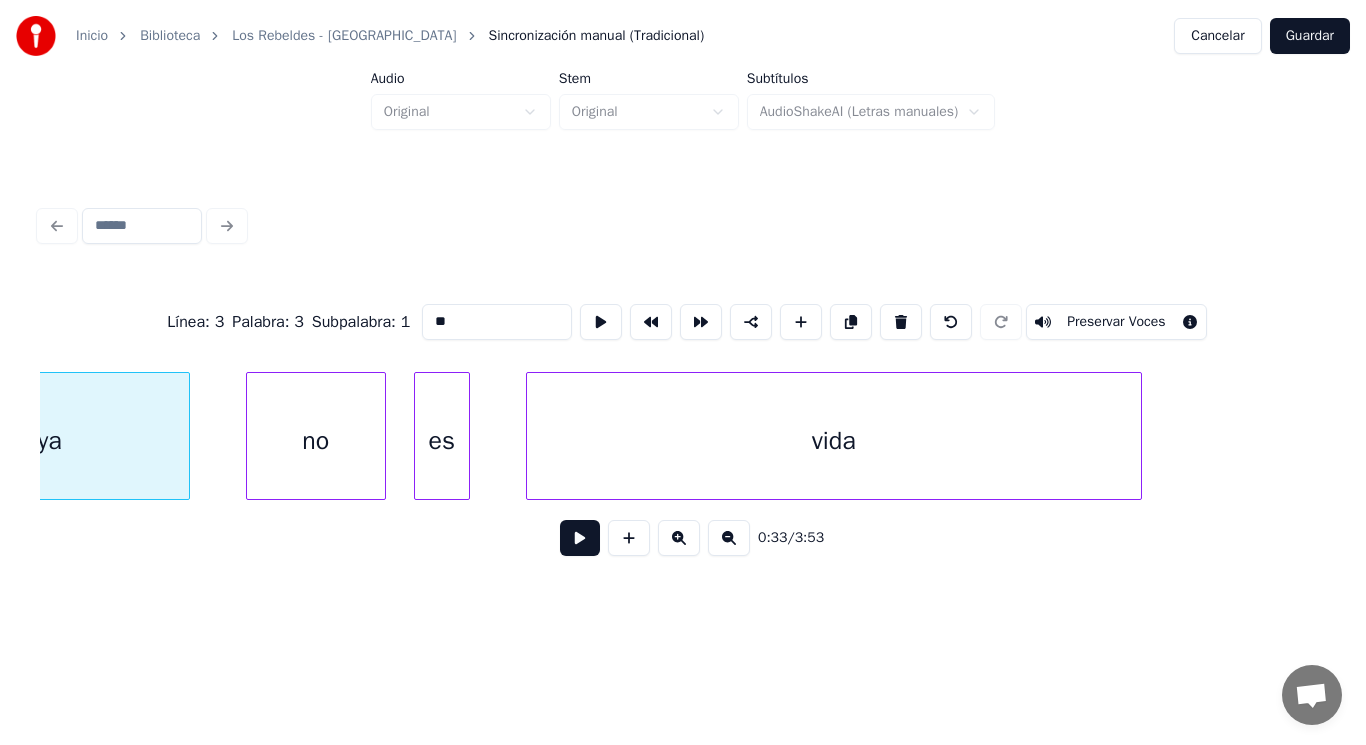 scroll, scrollTop: 0, scrollLeft: 46228, axis: horizontal 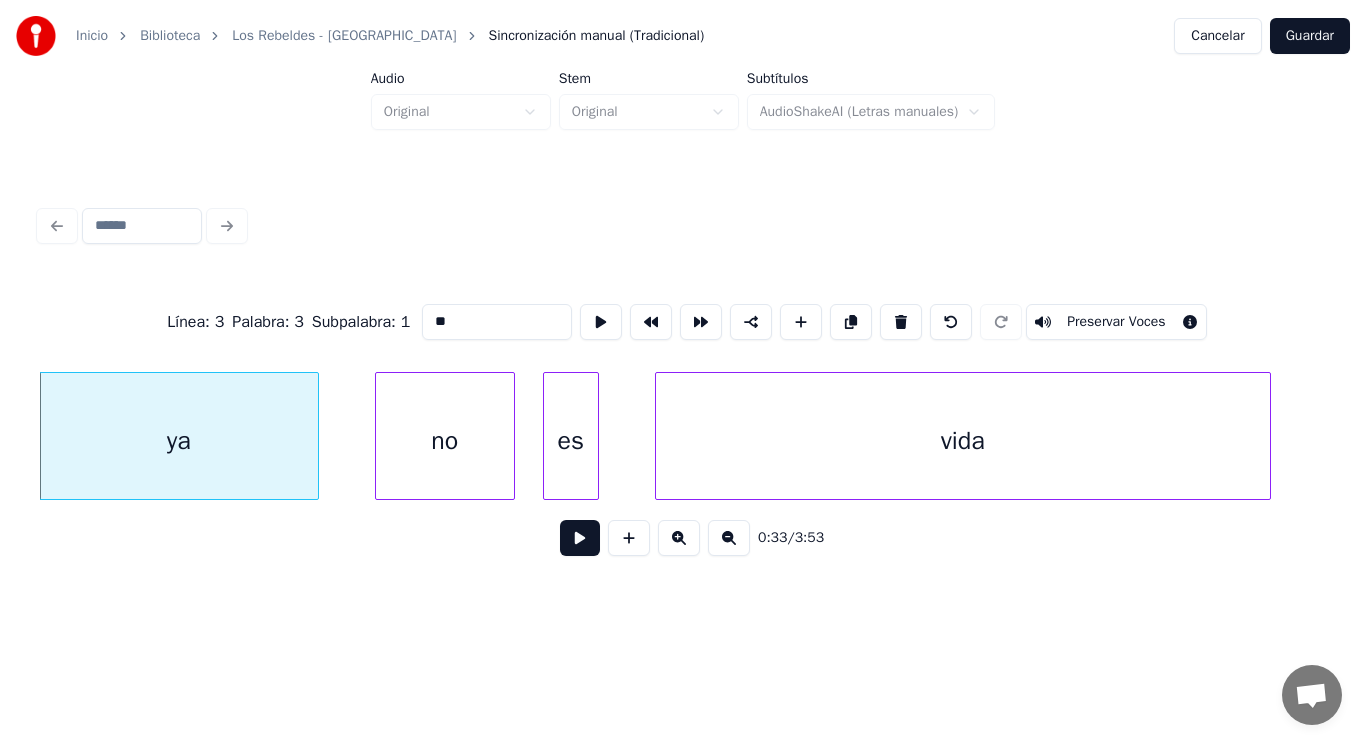 click at bounding box center [580, 538] 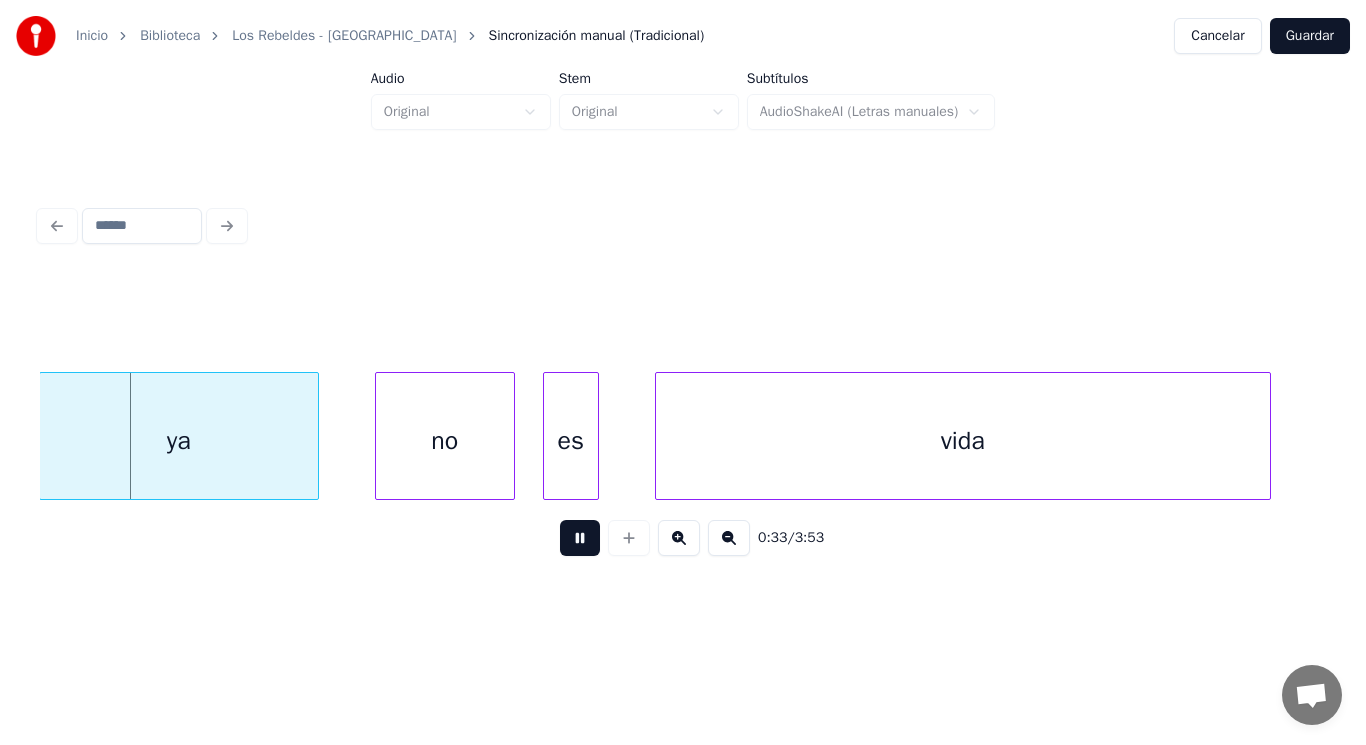 click at bounding box center [580, 538] 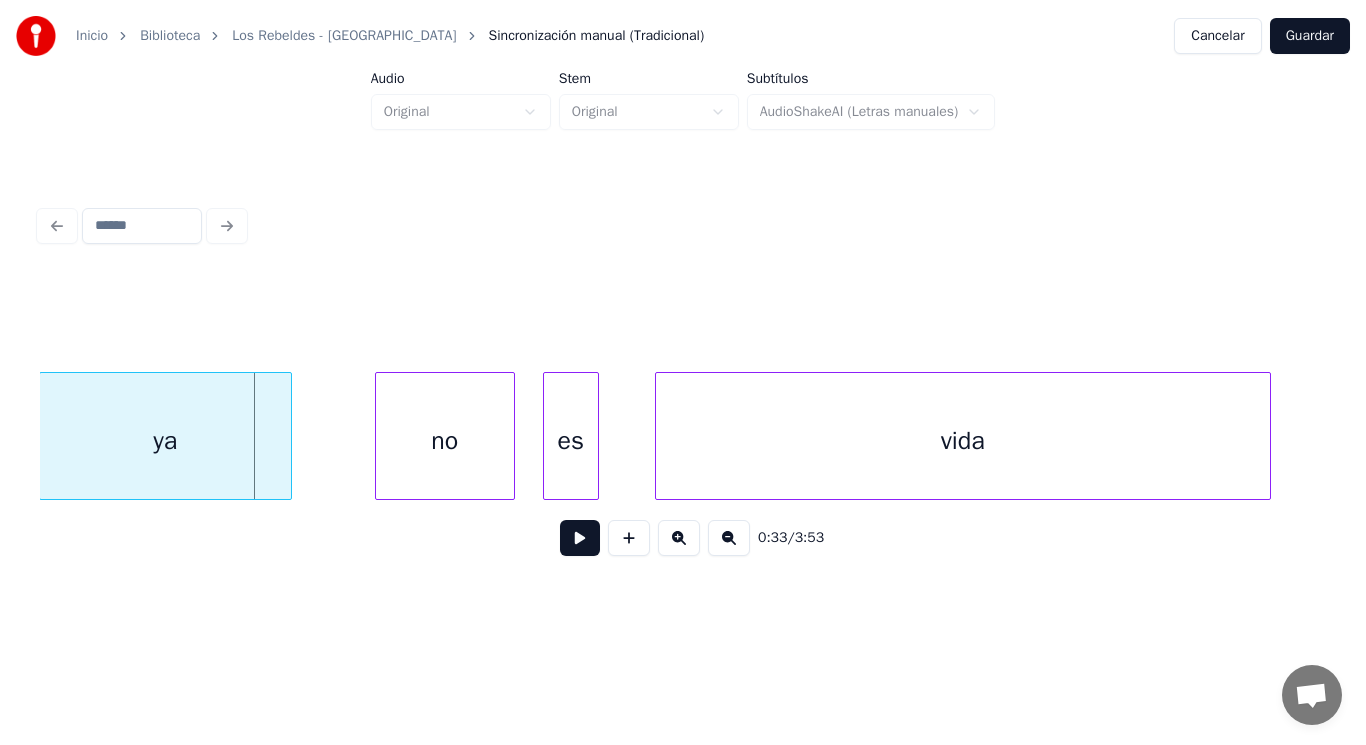 click at bounding box center [288, 436] 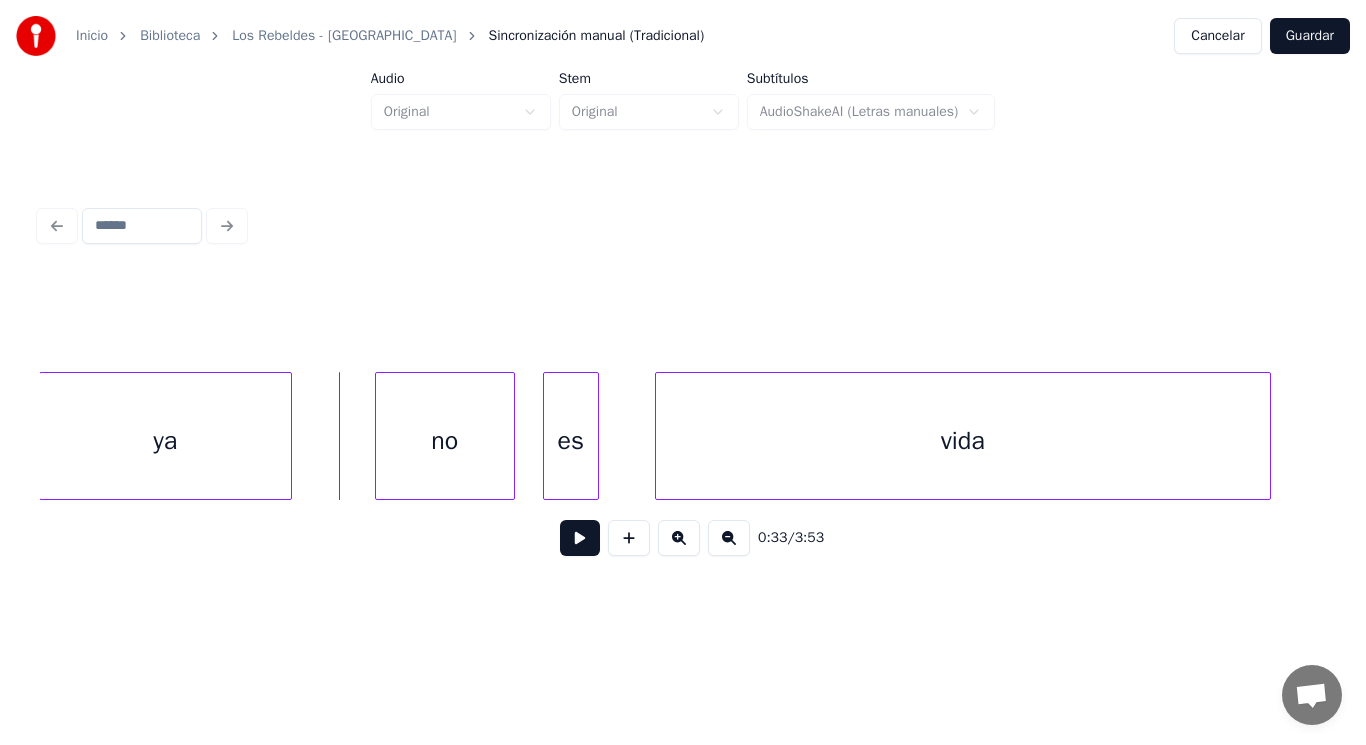 click at bounding box center (580, 538) 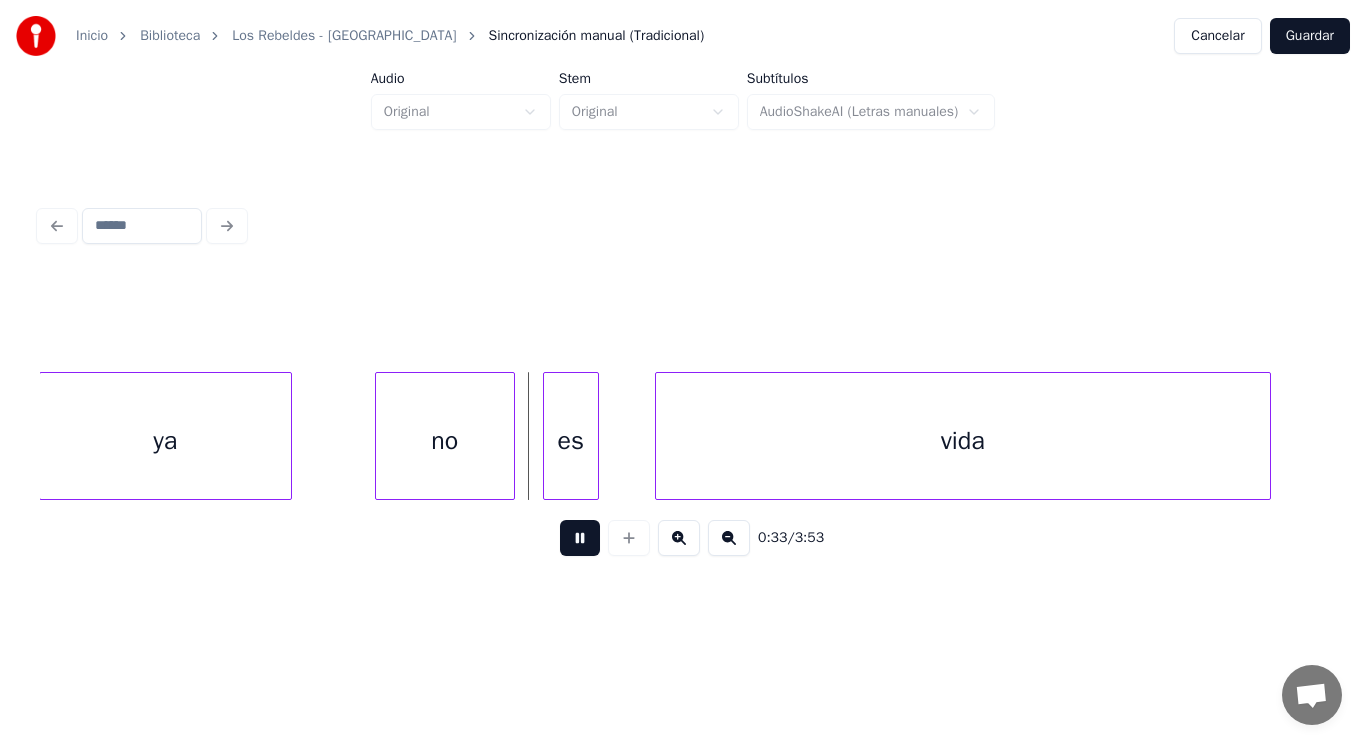 click at bounding box center [580, 538] 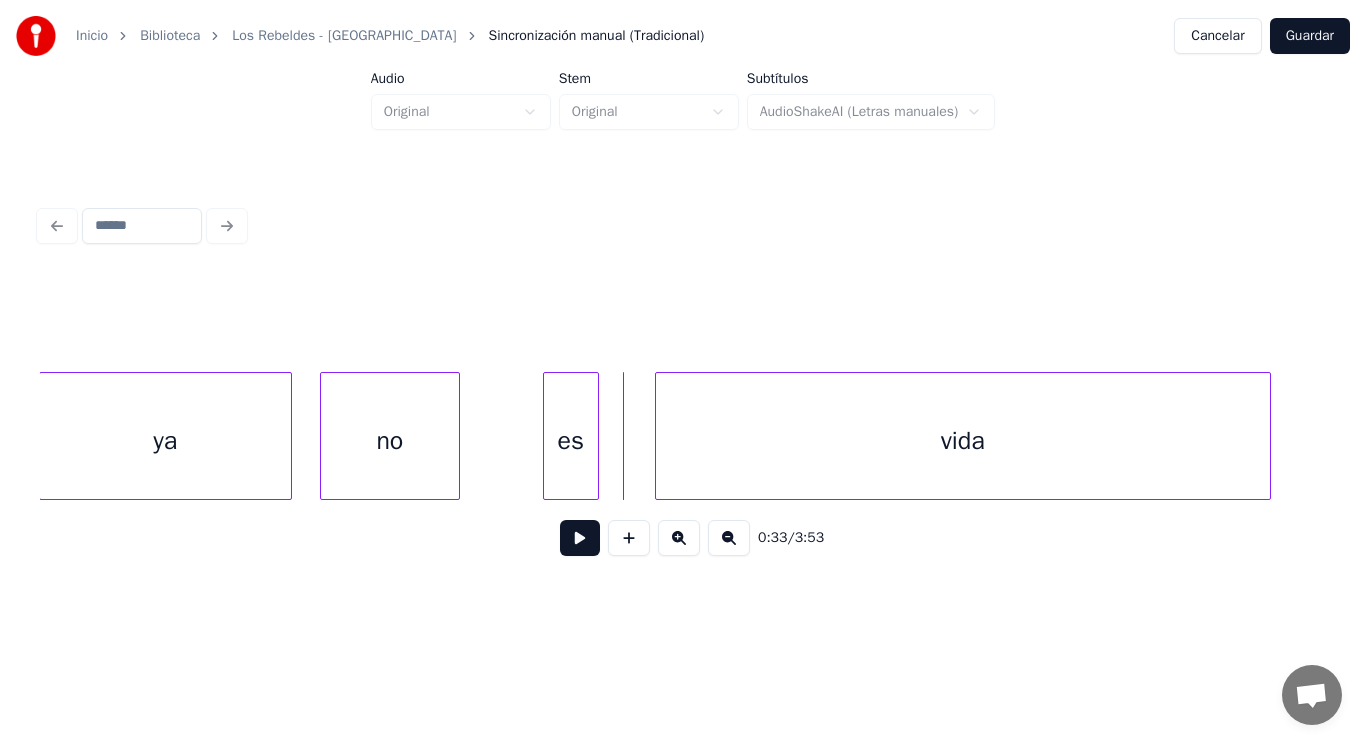 click on "no" at bounding box center (390, 441) 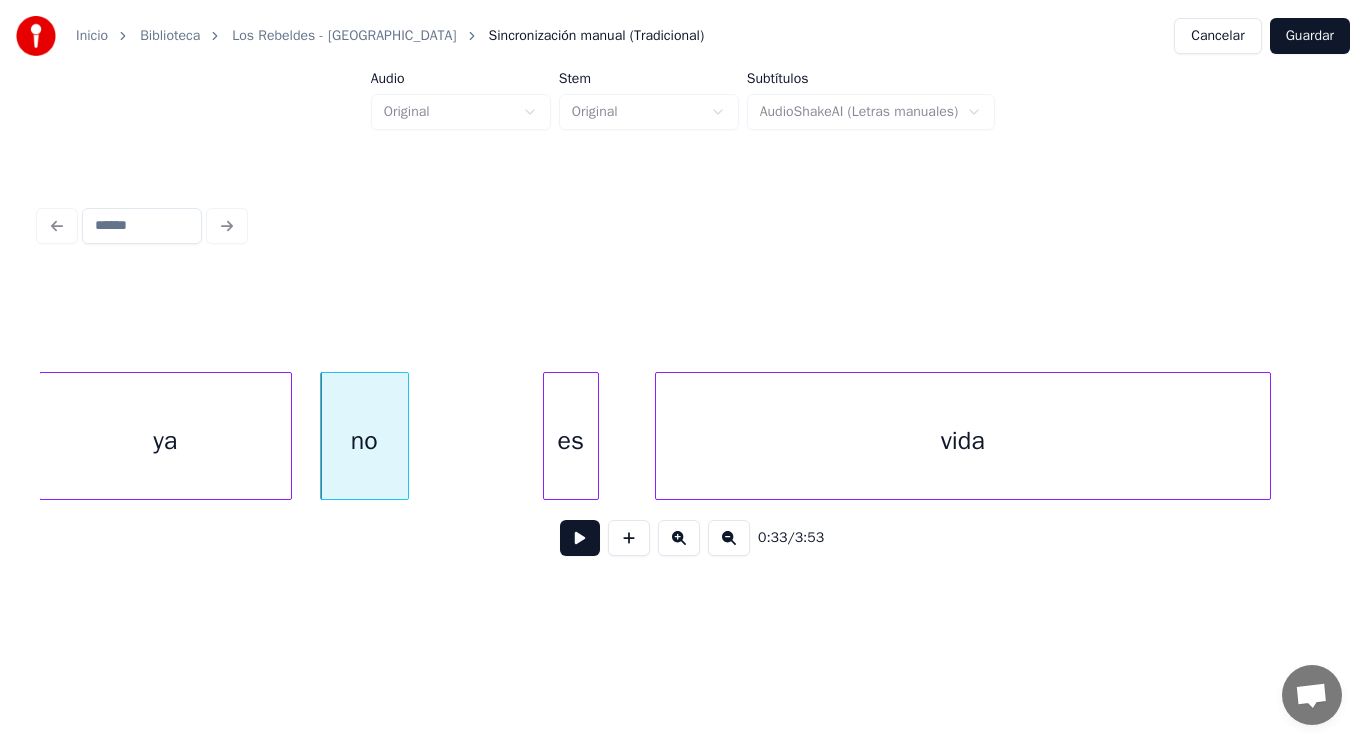 click at bounding box center [405, 436] 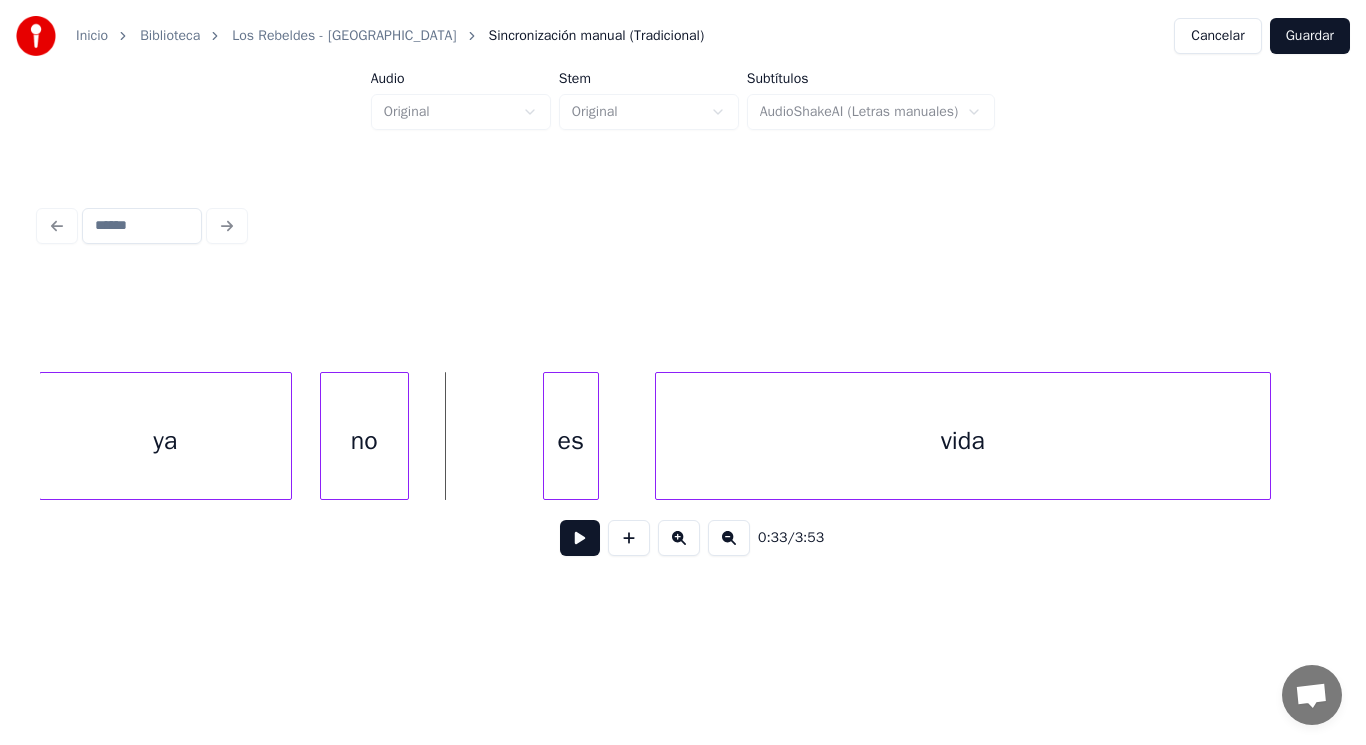click at bounding box center [580, 538] 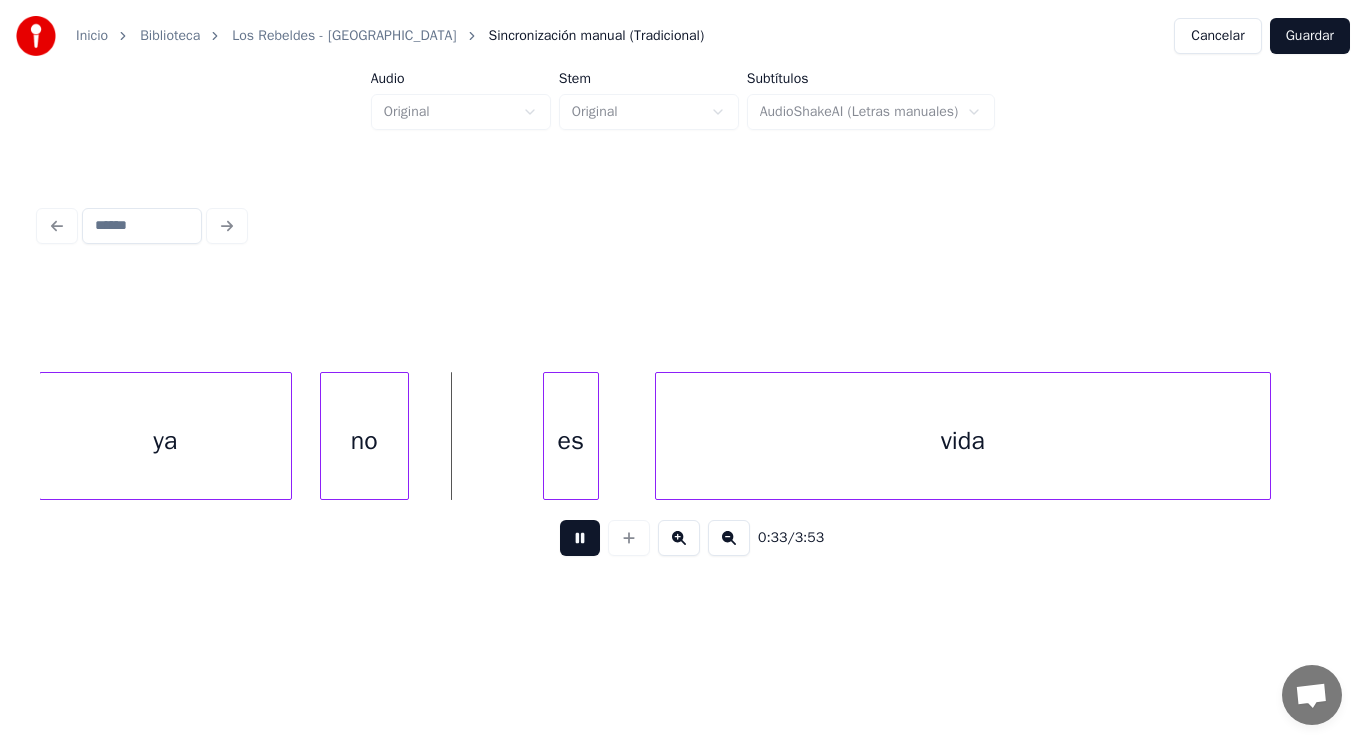 click at bounding box center (580, 538) 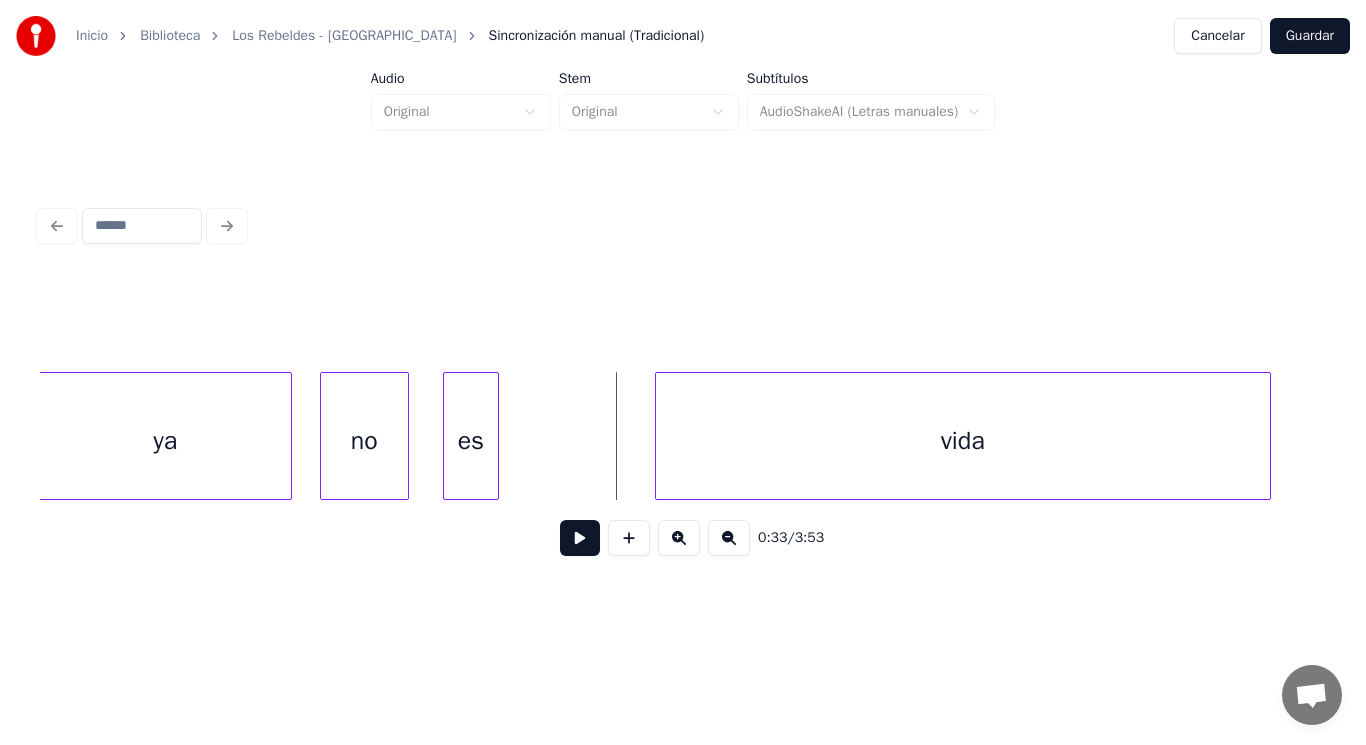 click on "es" at bounding box center [471, 441] 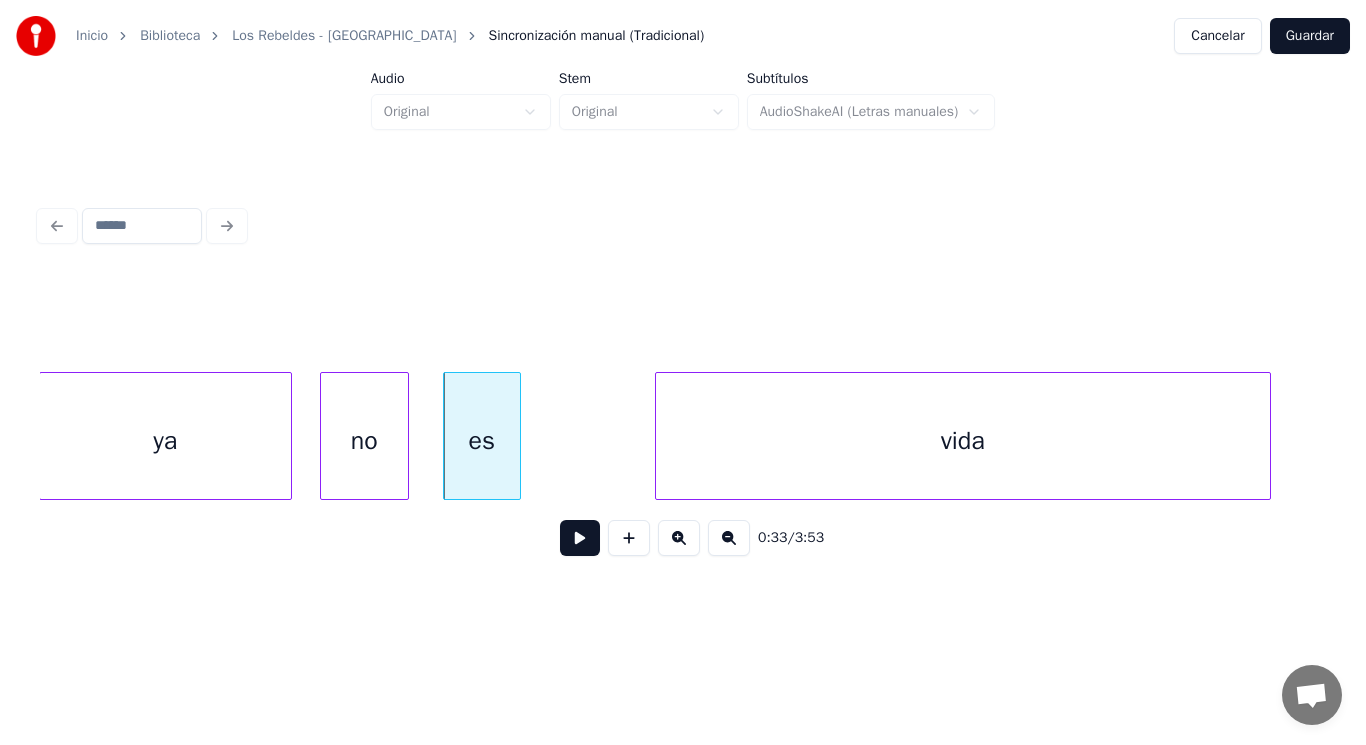 click at bounding box center (517, 436) 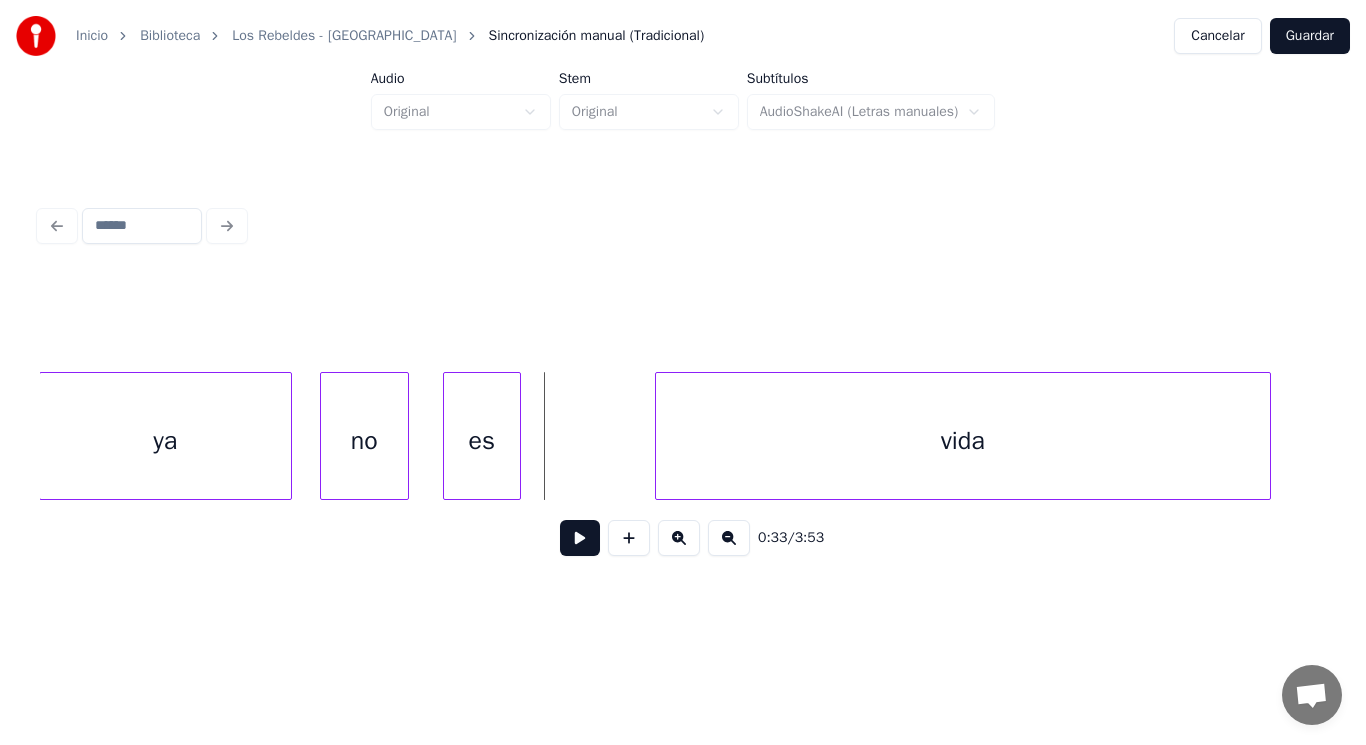click at bounding box center [580, 538] 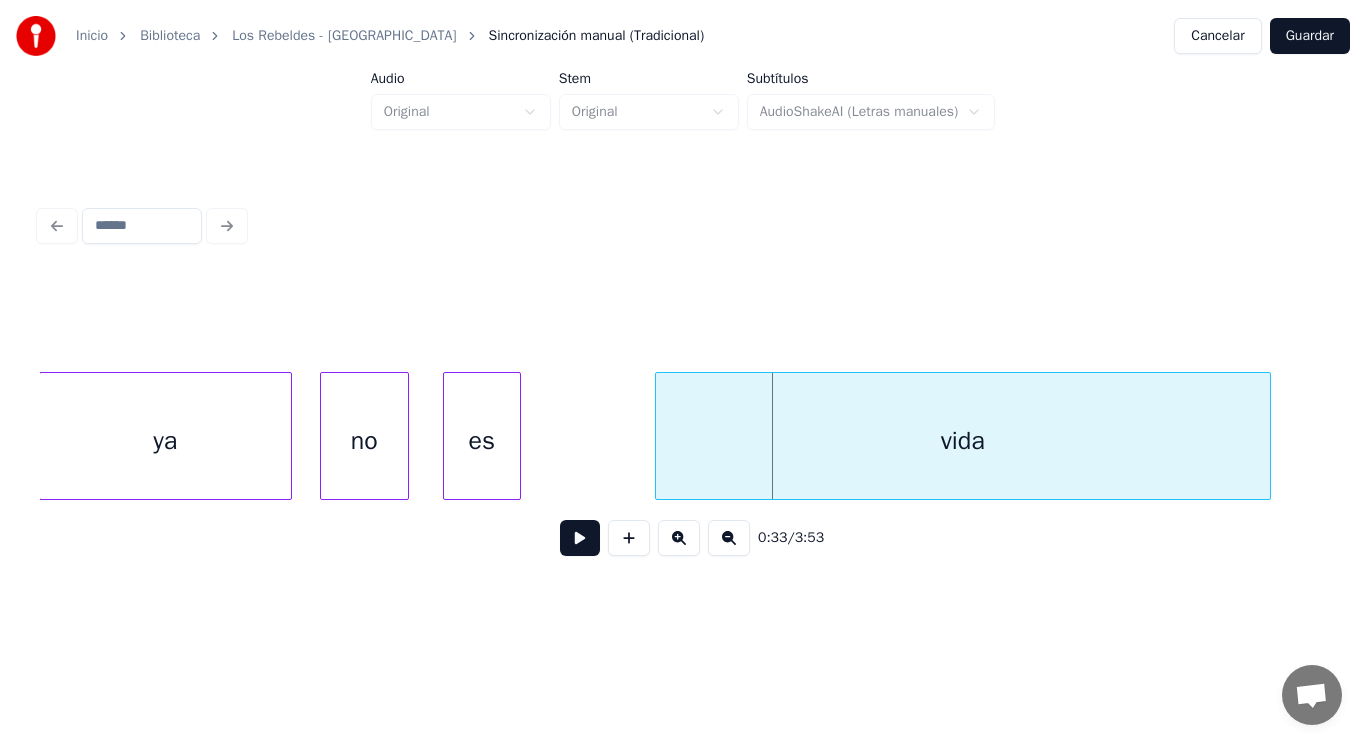 click on "no" at bounding box center (364, 441) 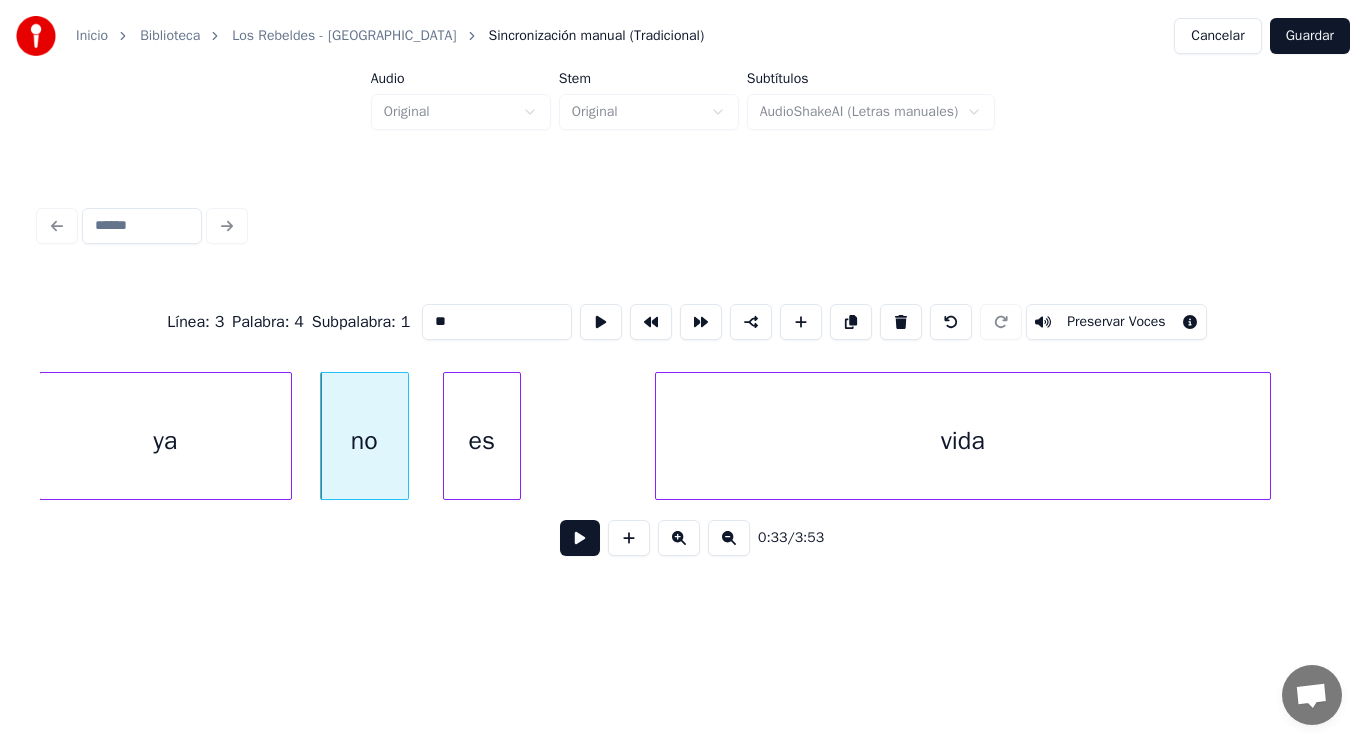 click at bounding box center (580, 538) 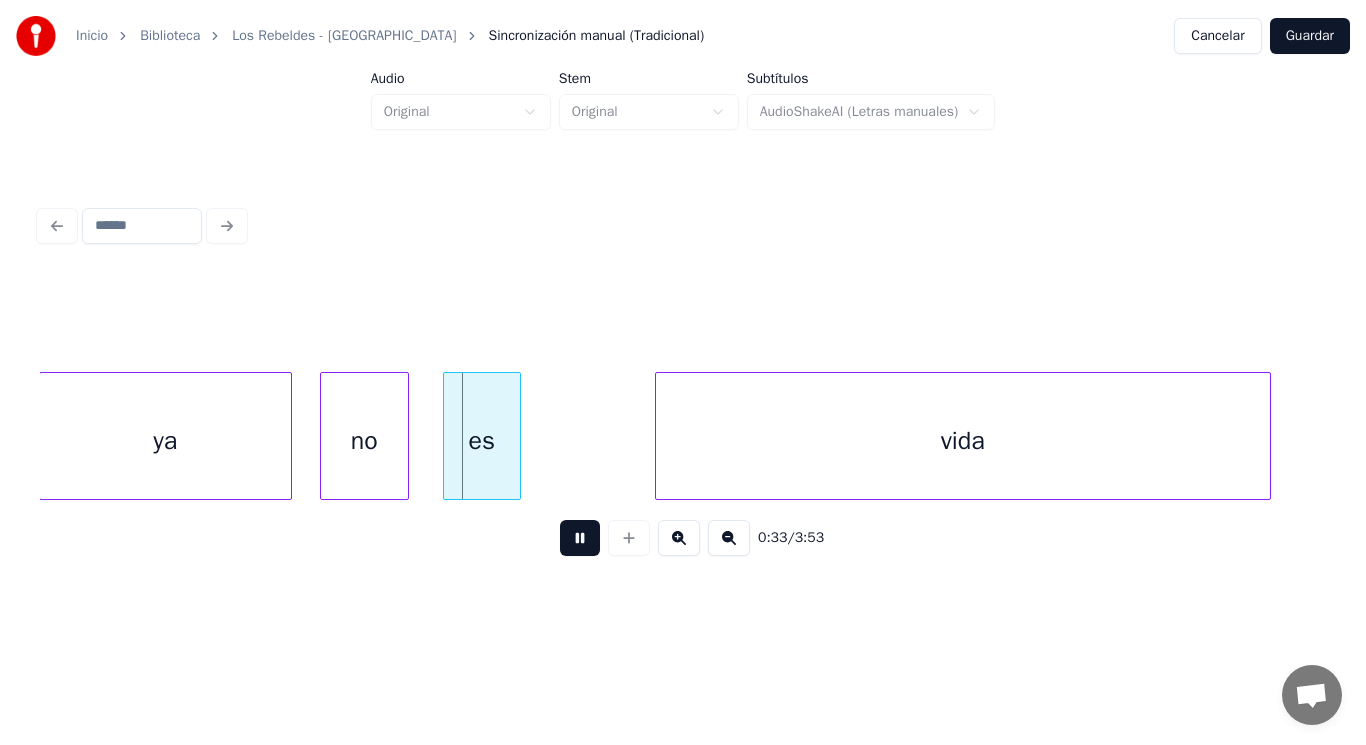 click at bounding box center (580, 538) 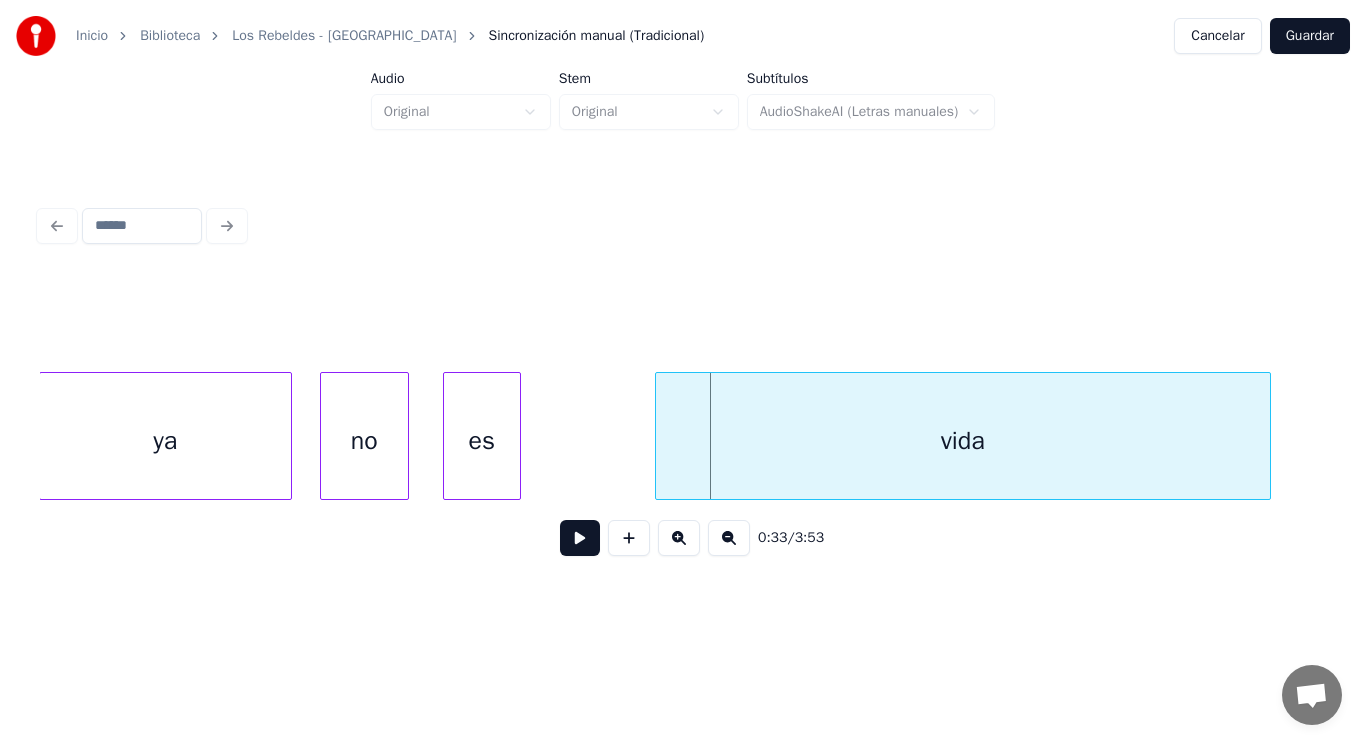 click on "ya no es vida" at bounding box center (117132, 436) 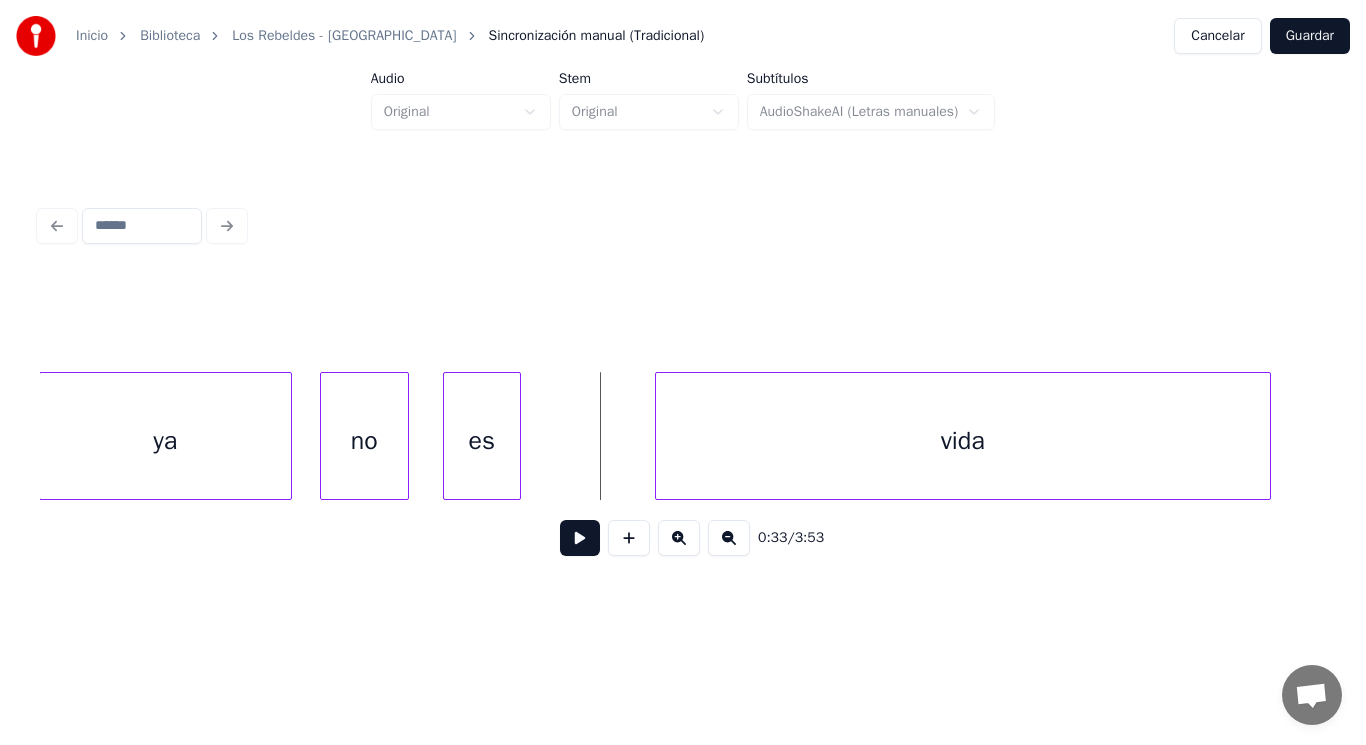 click at bounding box center [580, 538] 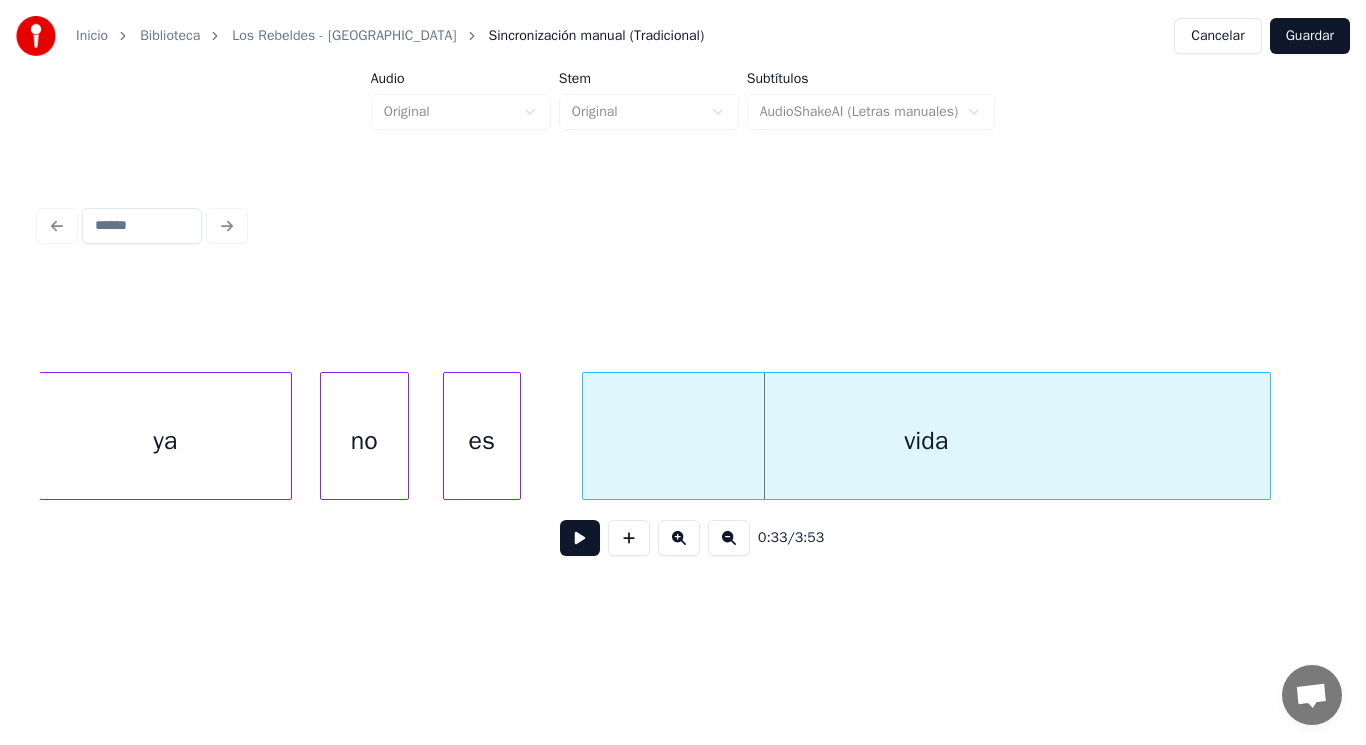 click at bounding box center [586, 436] 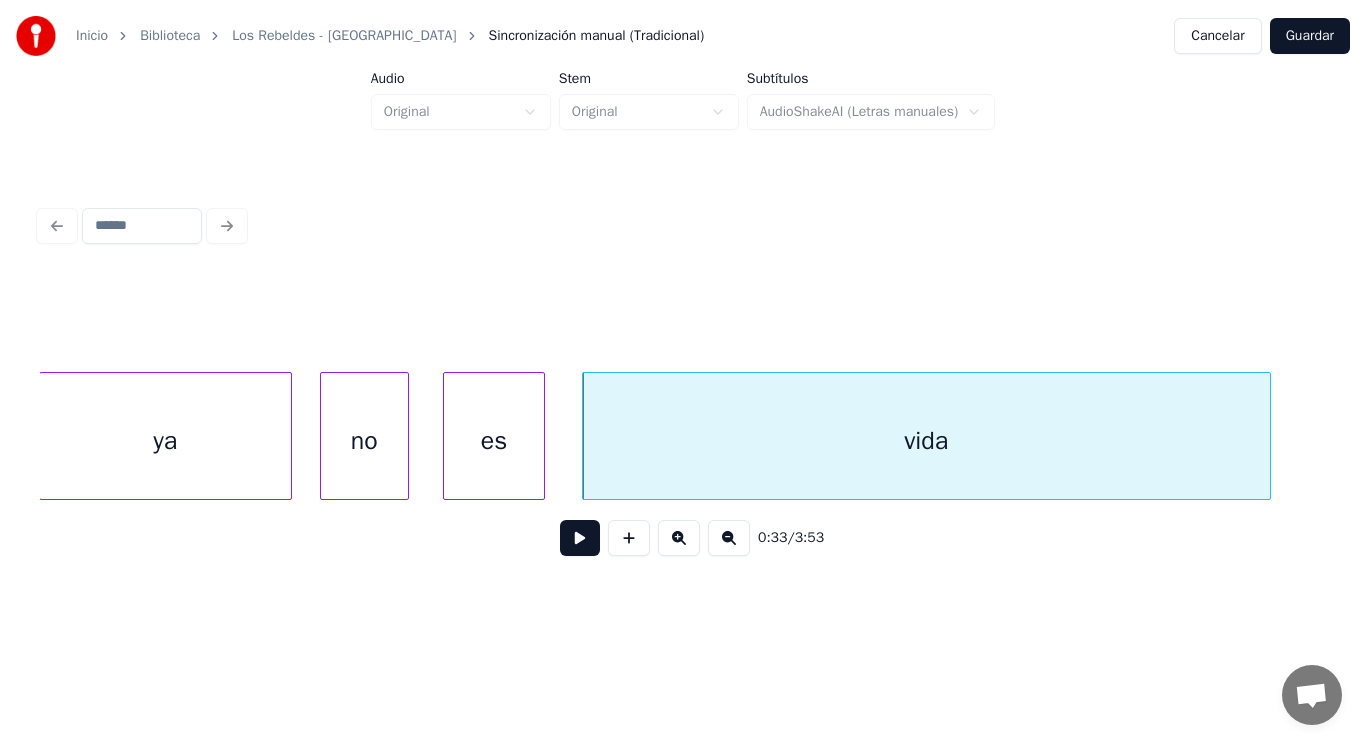 click at bounding box center (541, 436) 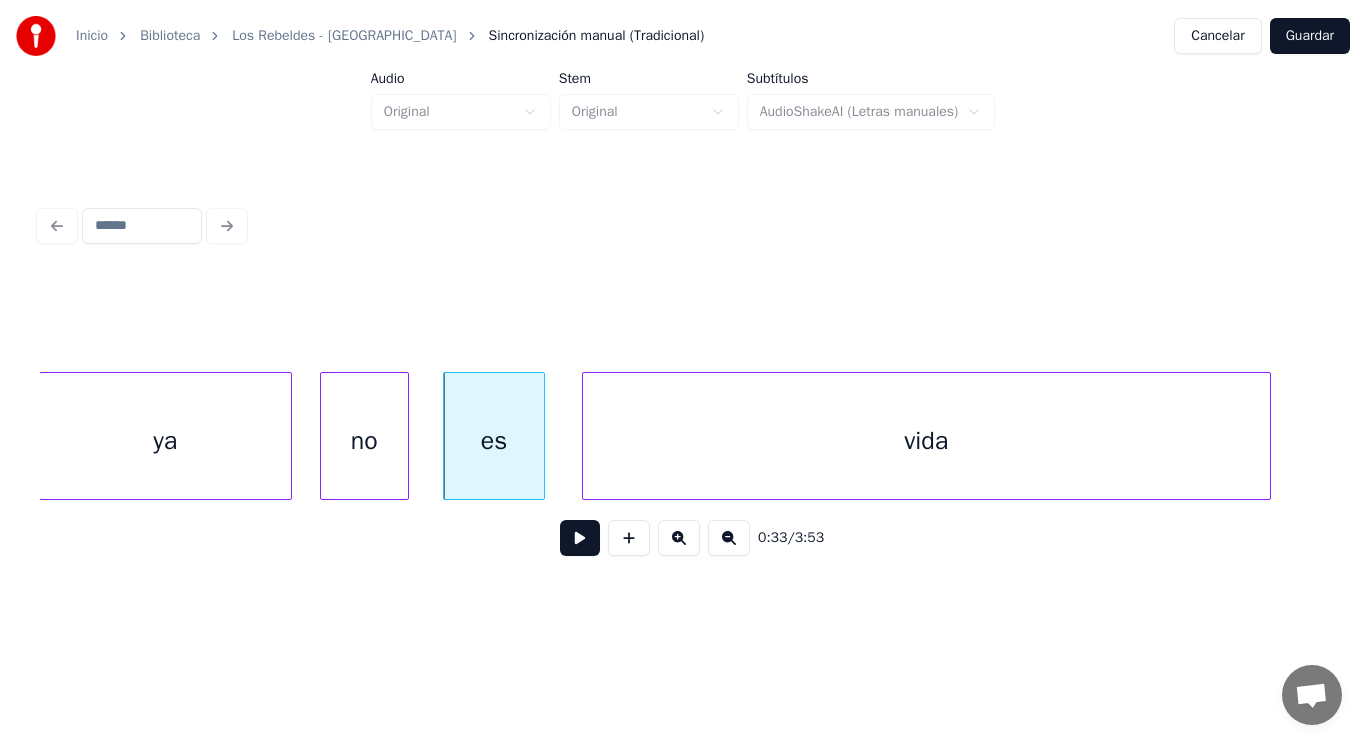 click on "no" at bounding box center (364, 441) 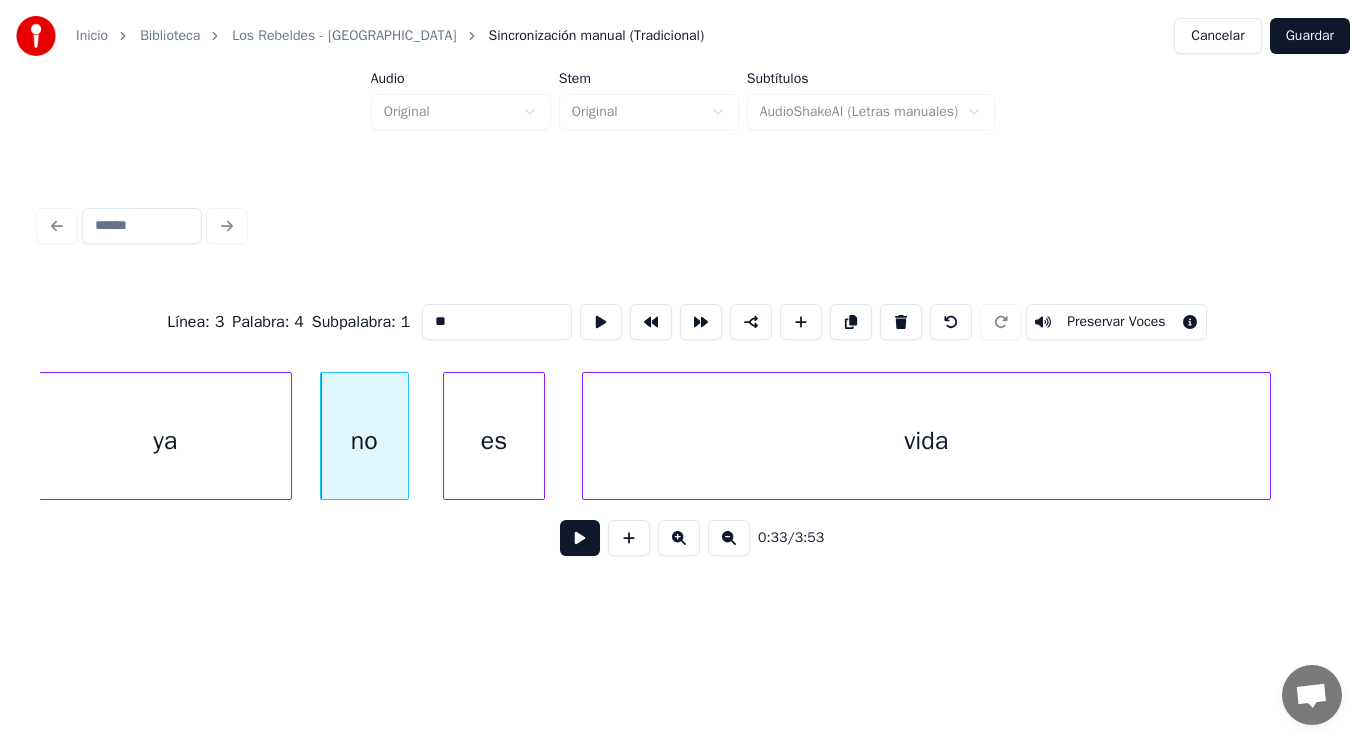 click at bounding box center [580, 538] 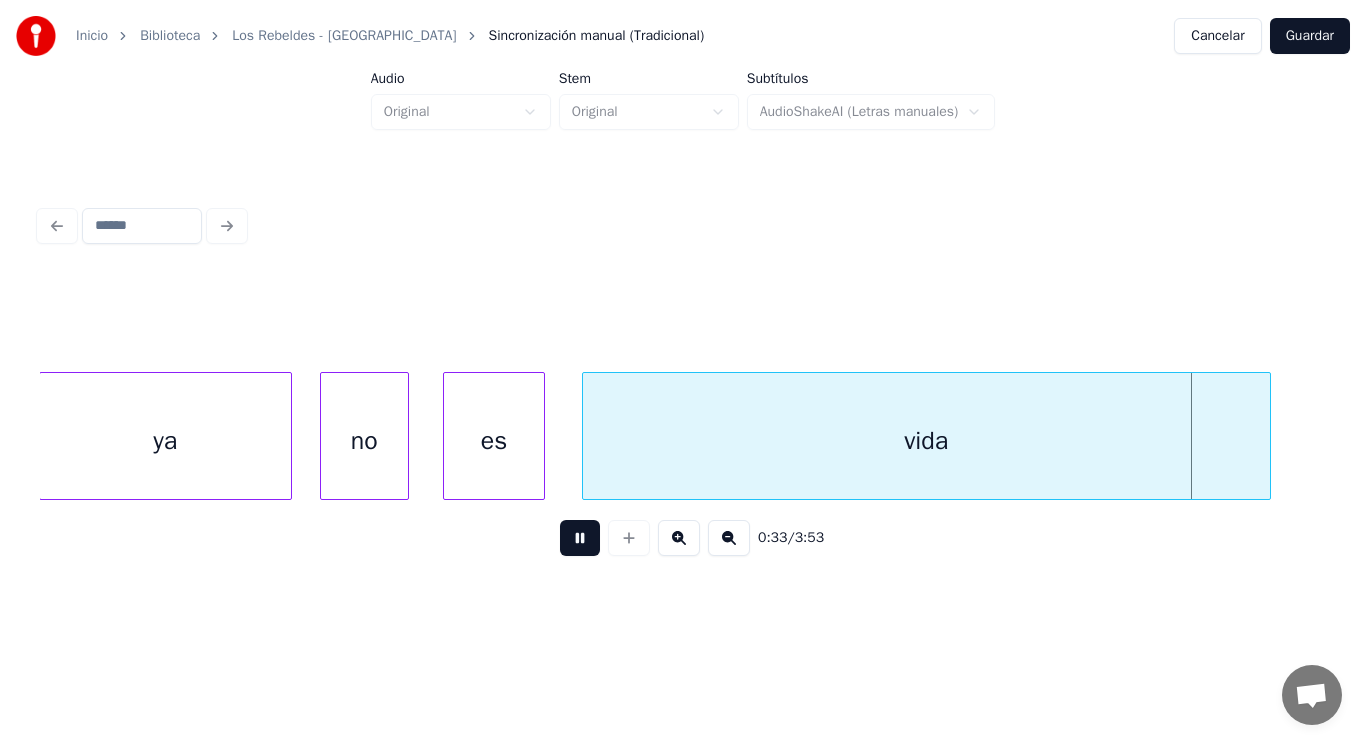 scroll, scrollTop: 0, scrollLeft: 47525, axis: horizontal 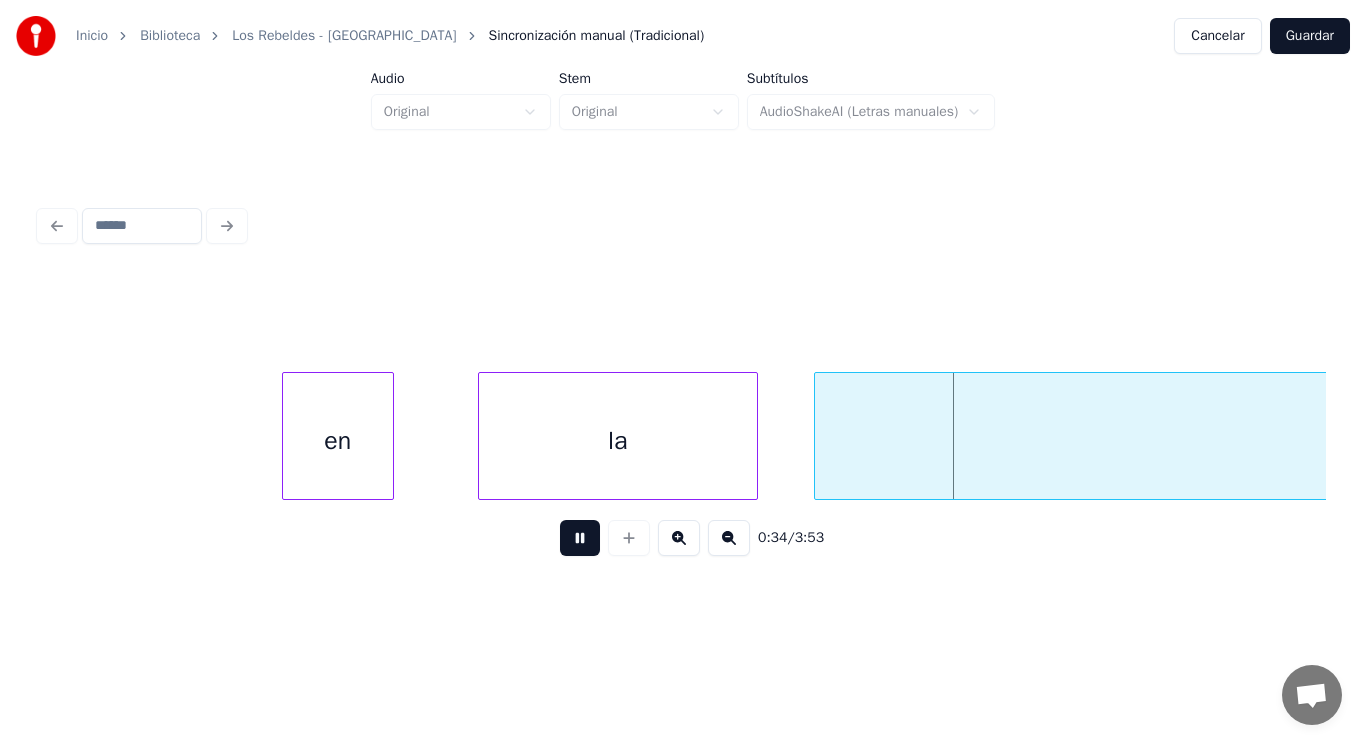 drag, startPoint x: 563, startPoint y: 541, endPoint x: 77, endPoint y: 463, distance: 492.21945 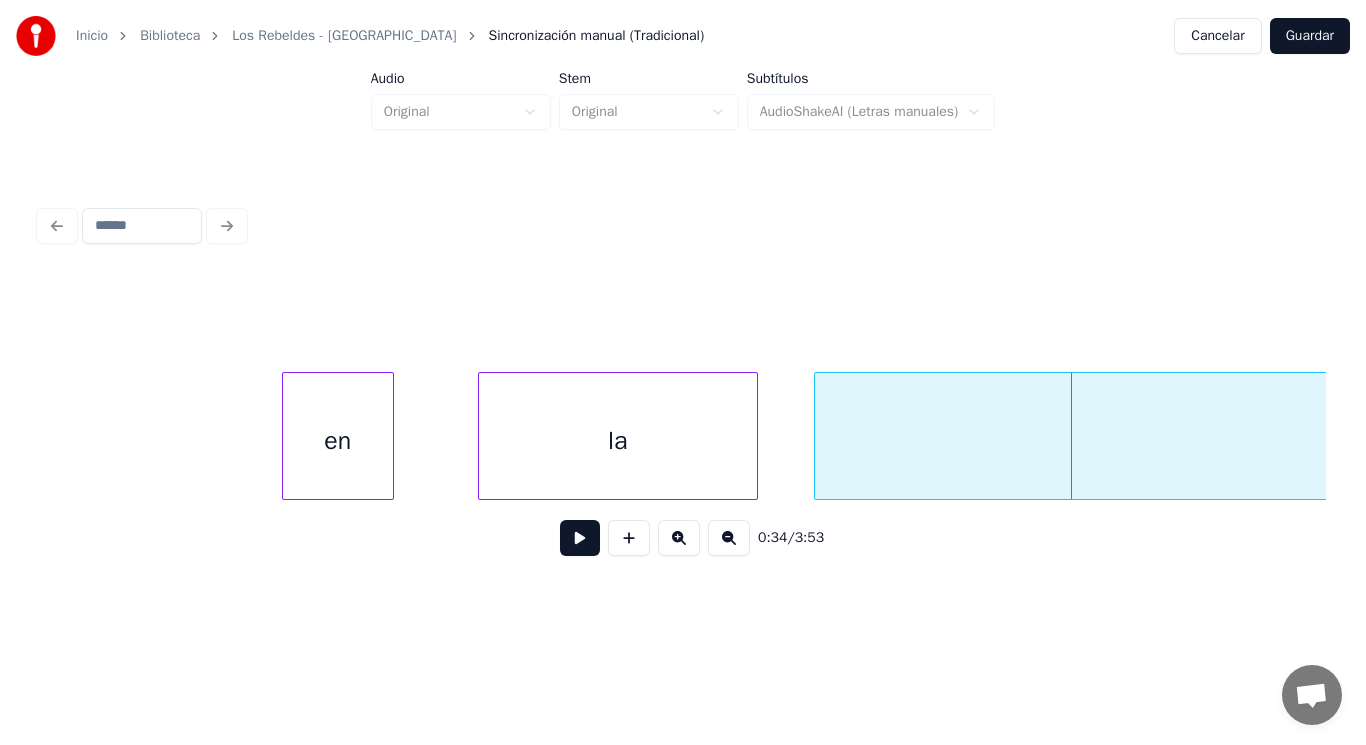 click on "en la ciudad" at bounding box center [115835, 436] 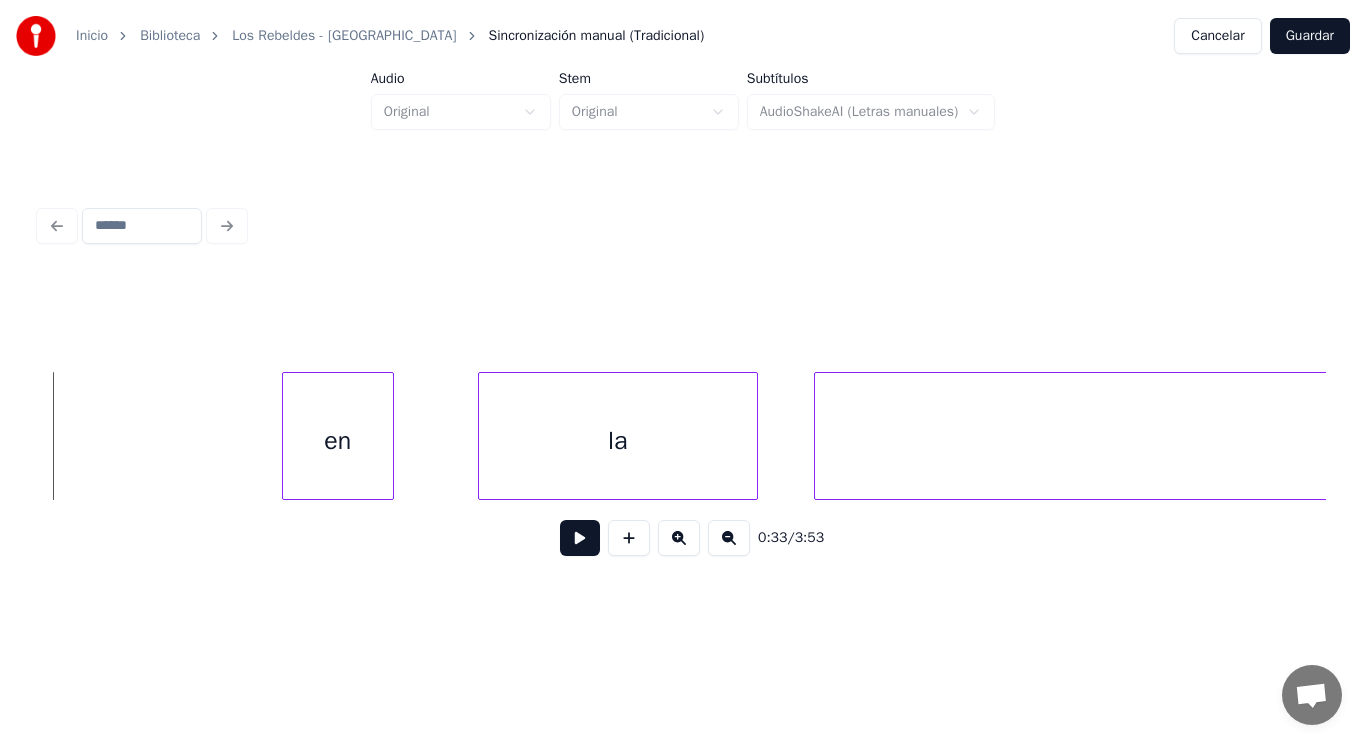 click at bounding box center (580, 538) 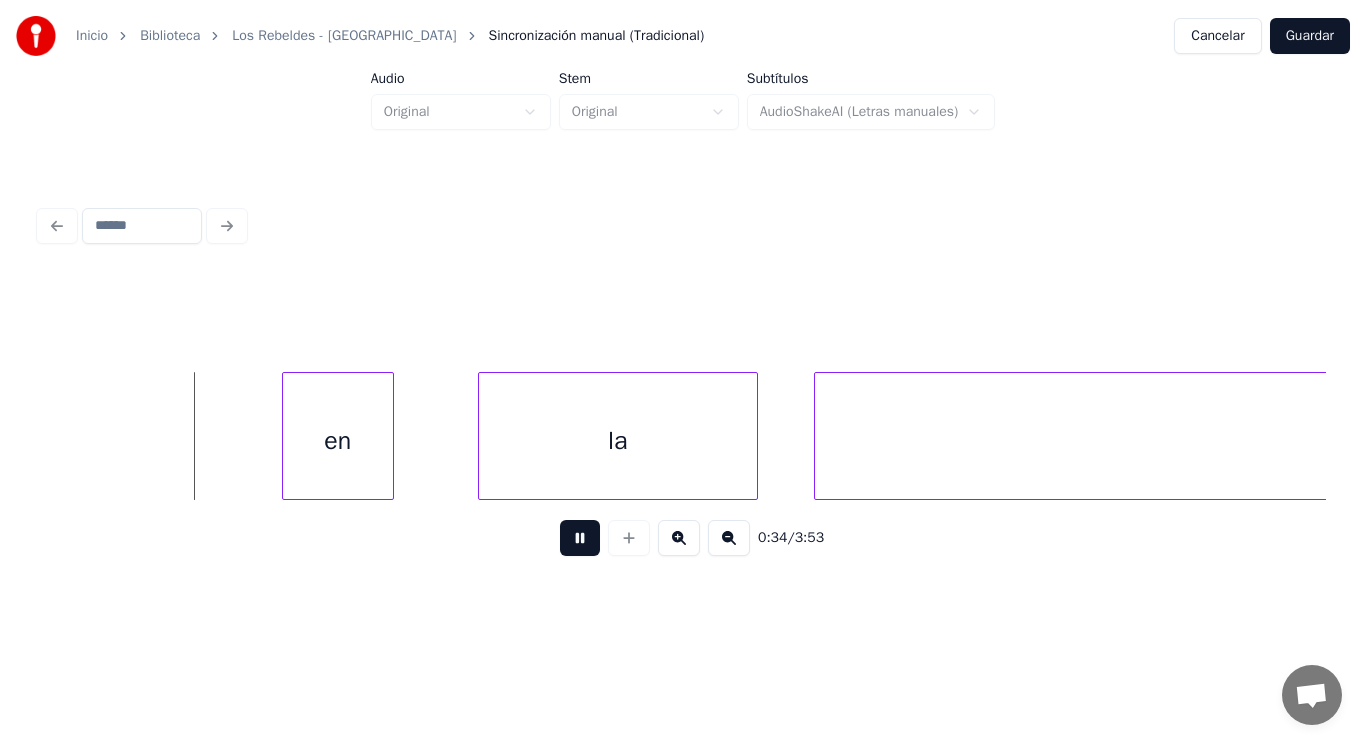click at bounding box center [580, 538] 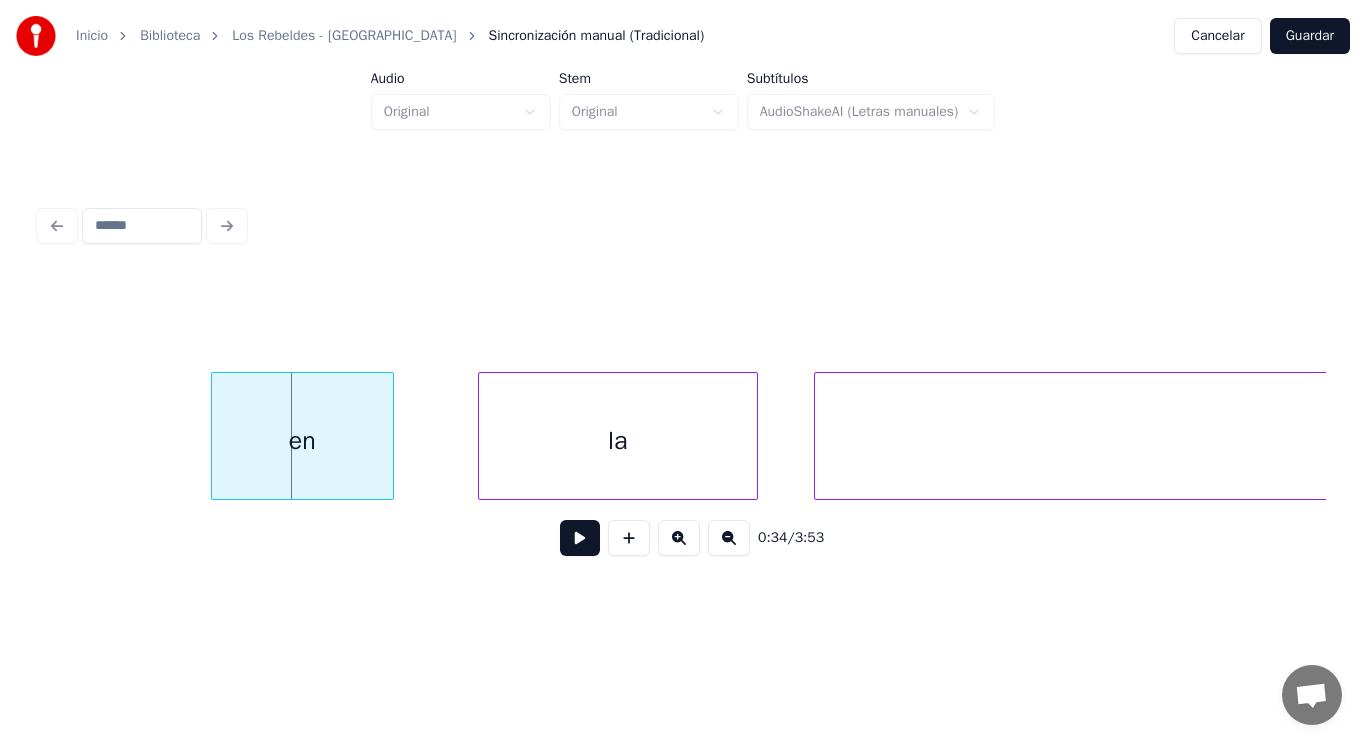 click at bounding box center [215, 436] 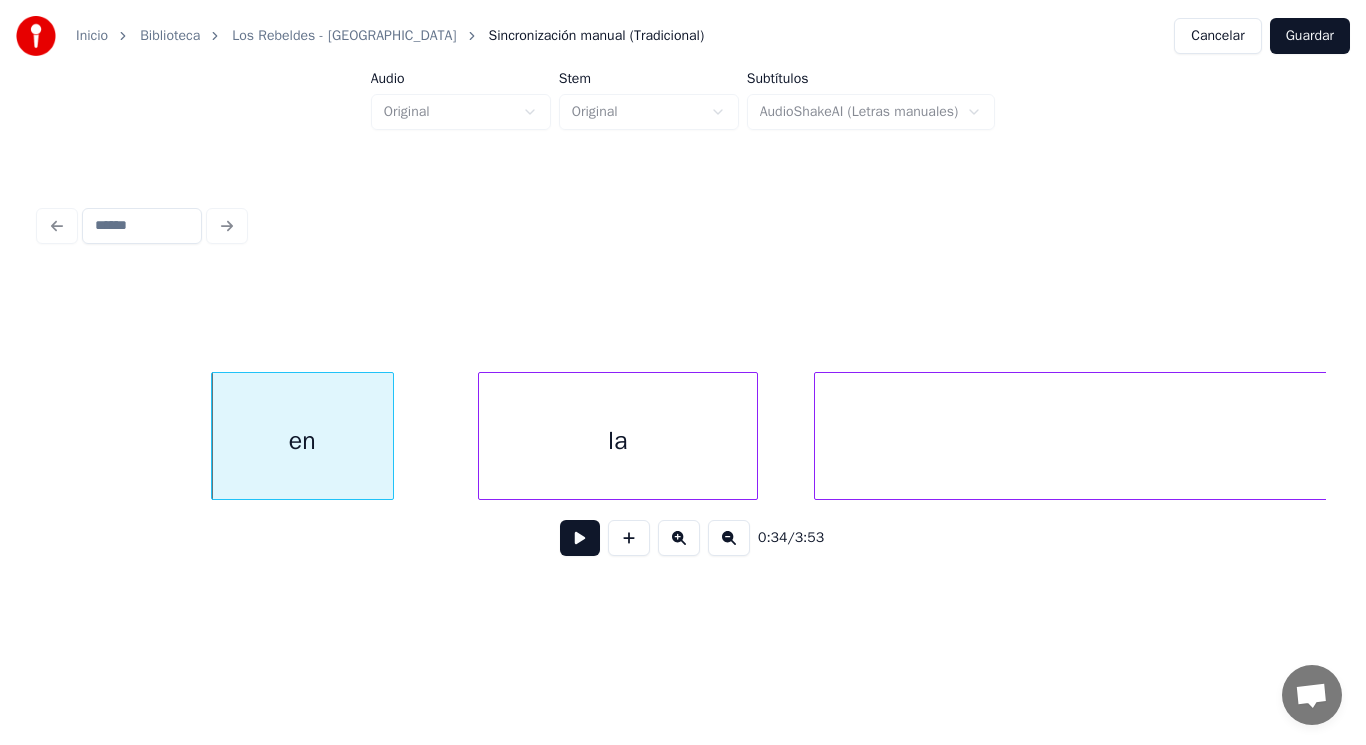 click at bounding box center (580, 538) 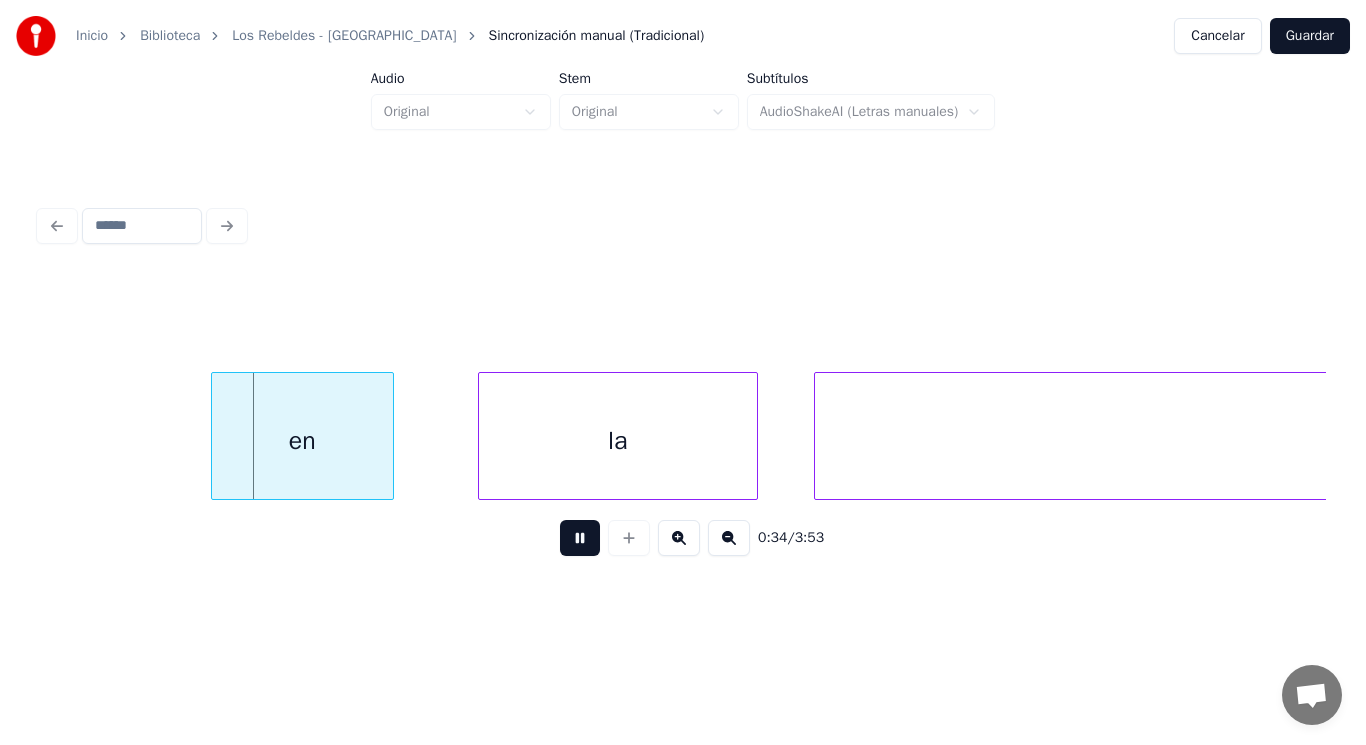 click at bounding box center [580, 538] 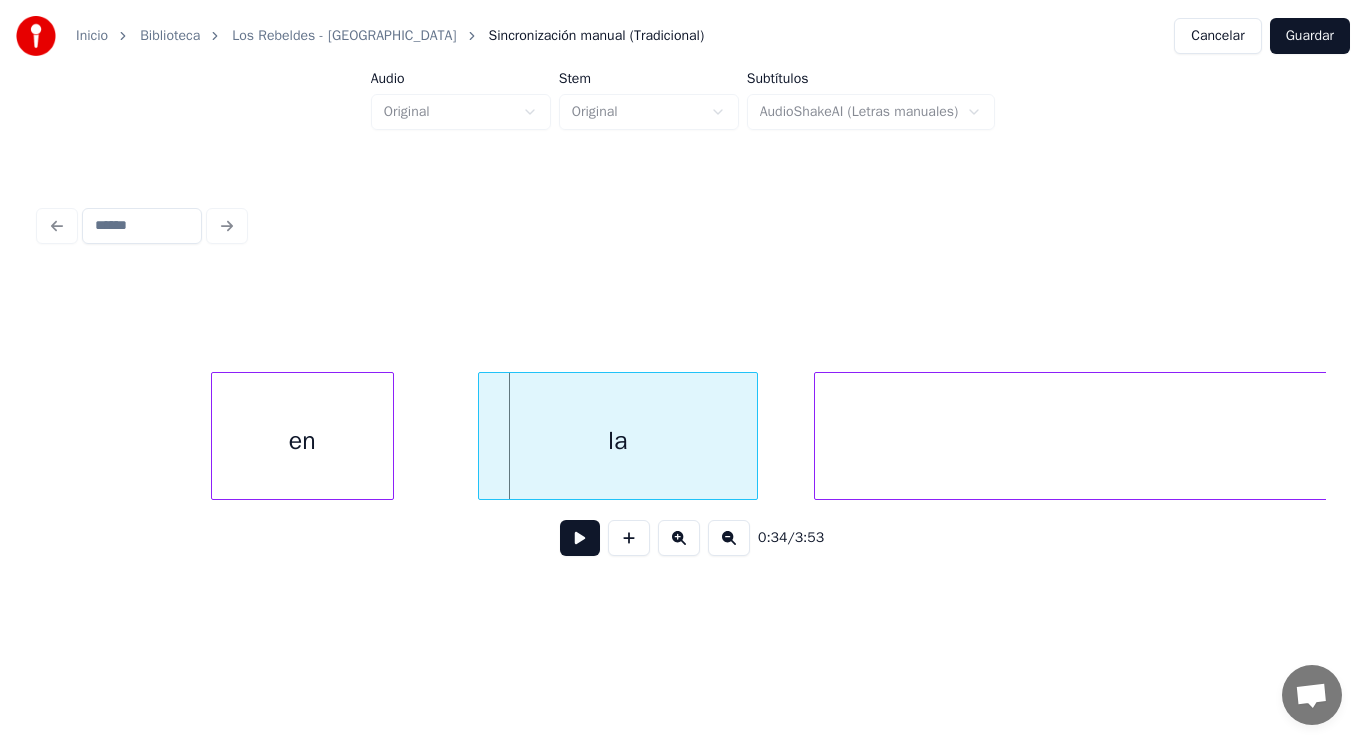 drag, startPoint x: 439, startPoint y: 460, endPoint x: 525, endPoint y: 531, distance: 111.5213 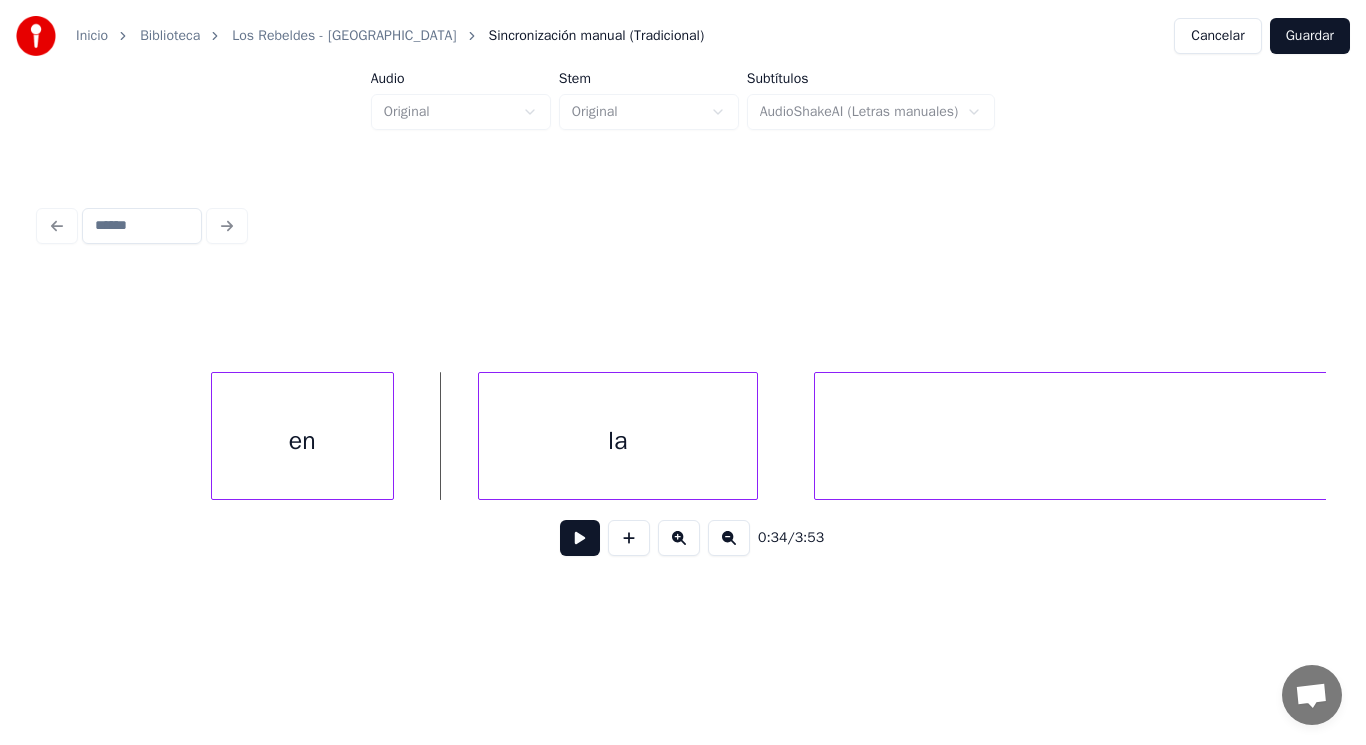 click at bounding box center [580, 538] 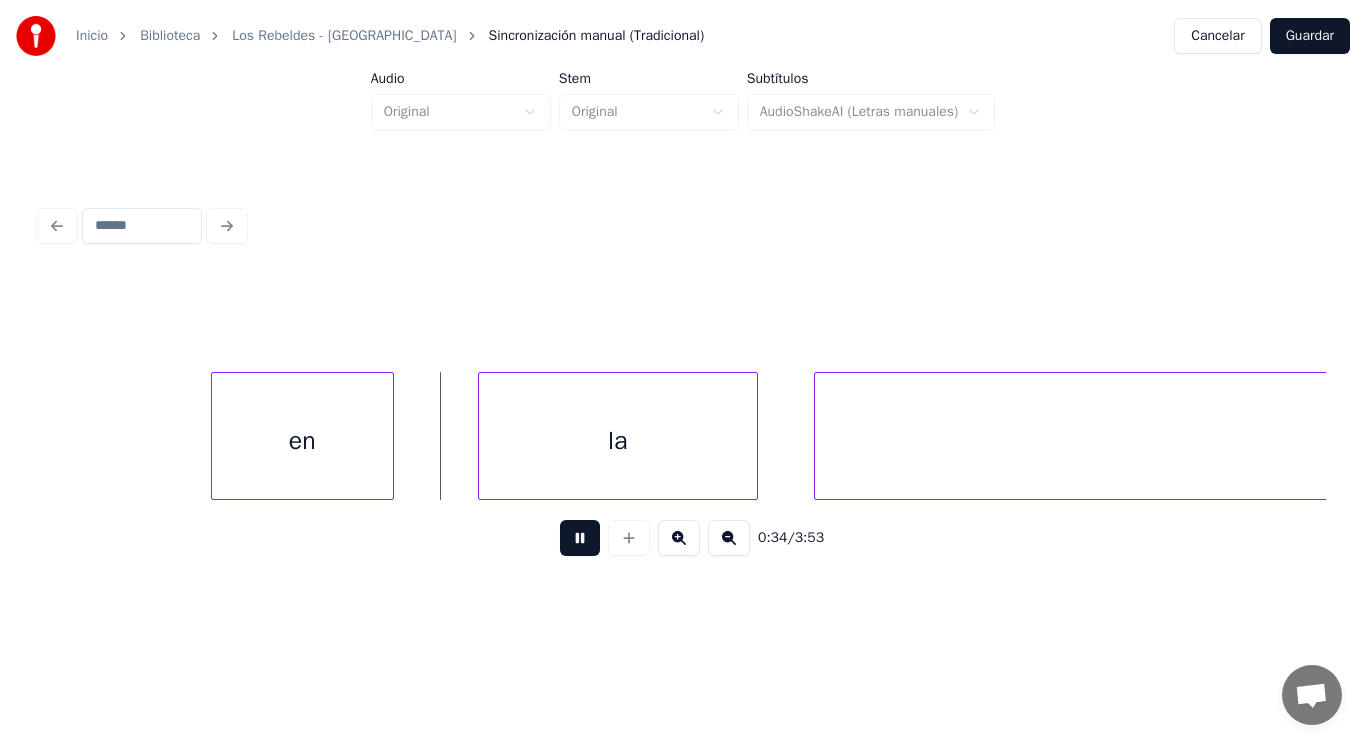 click at bounding box center [580, 538] 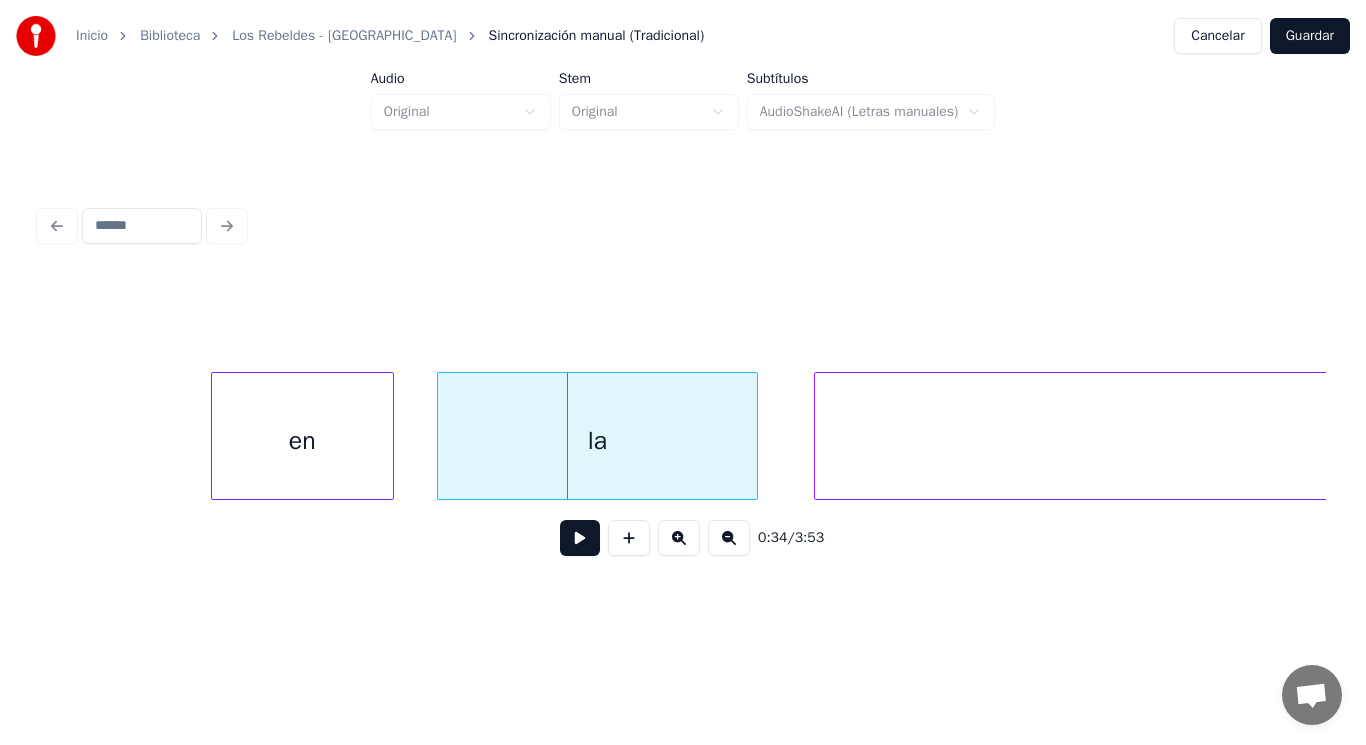 click at bounding box center (441, 436) 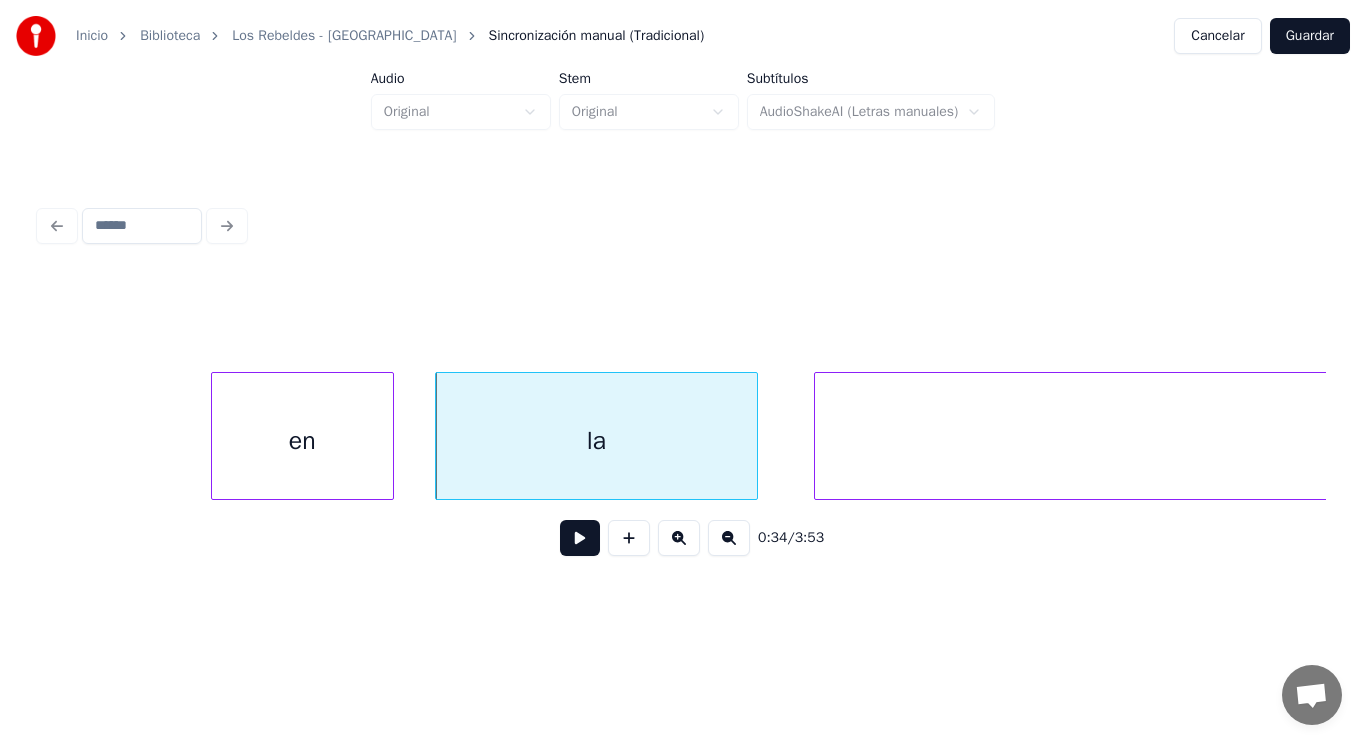 click at bounding box center [580, 538] 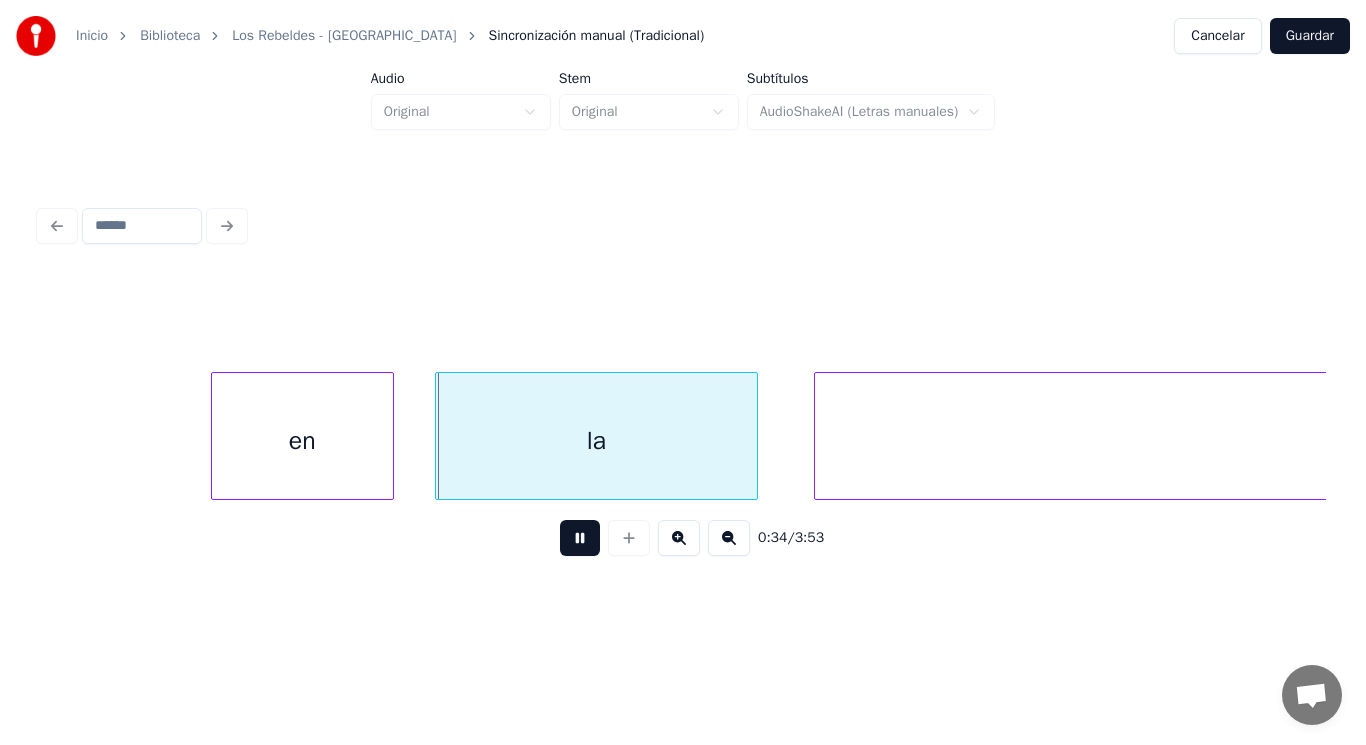 click at bounding box center (580, 538) 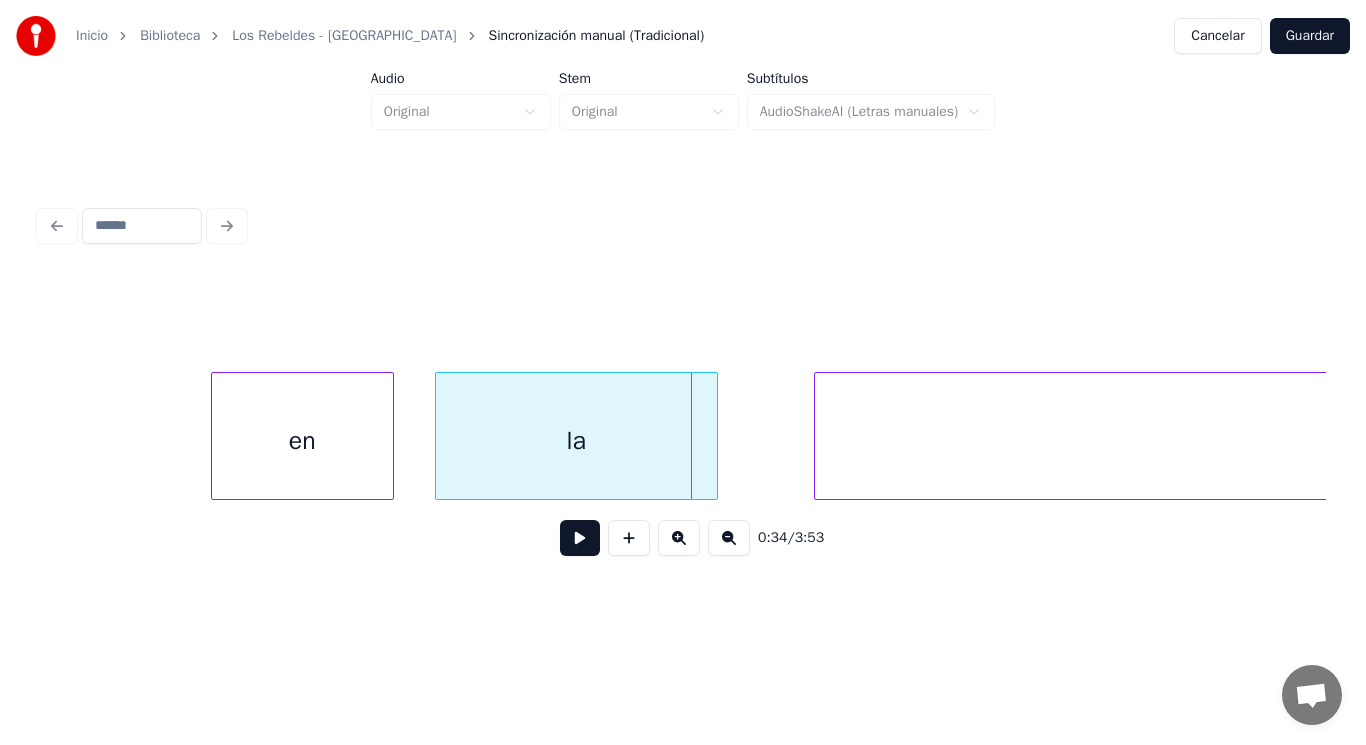click at bounding box center [714, 436] 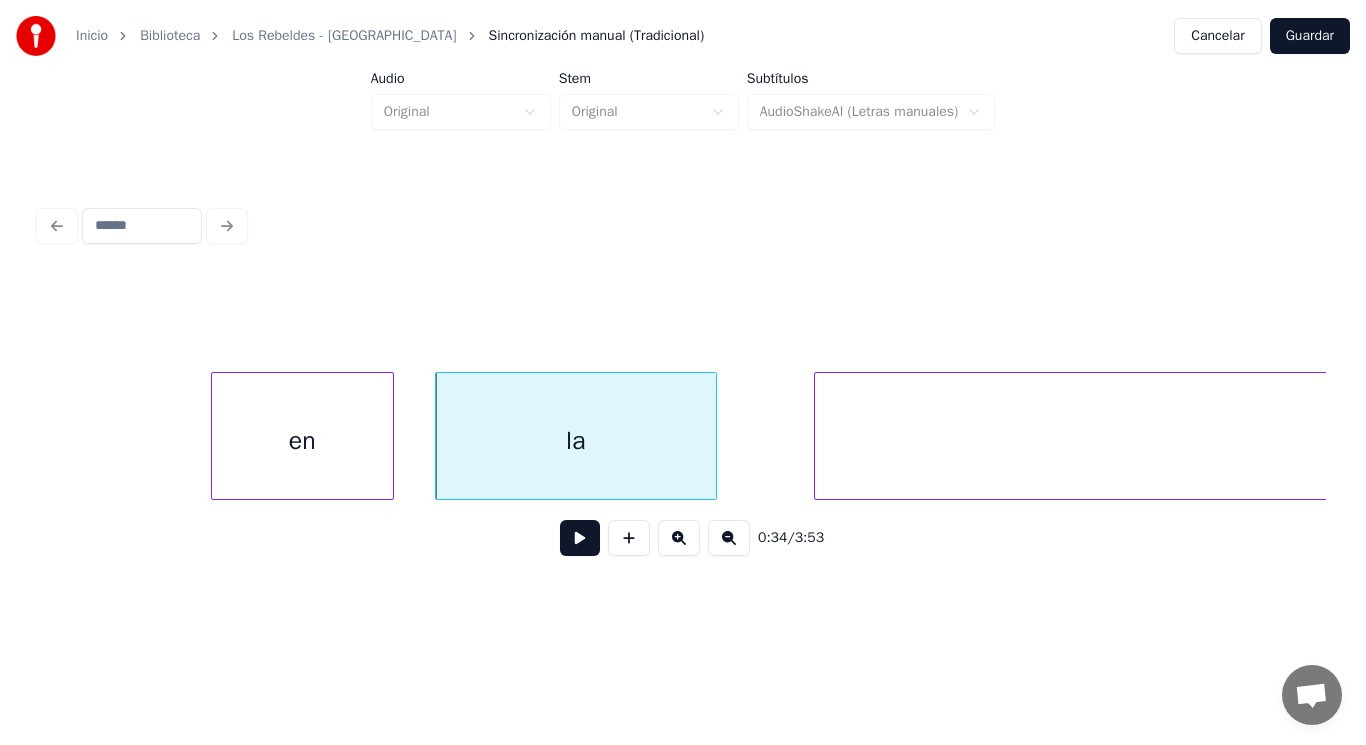click at bounding box center [580, 538] 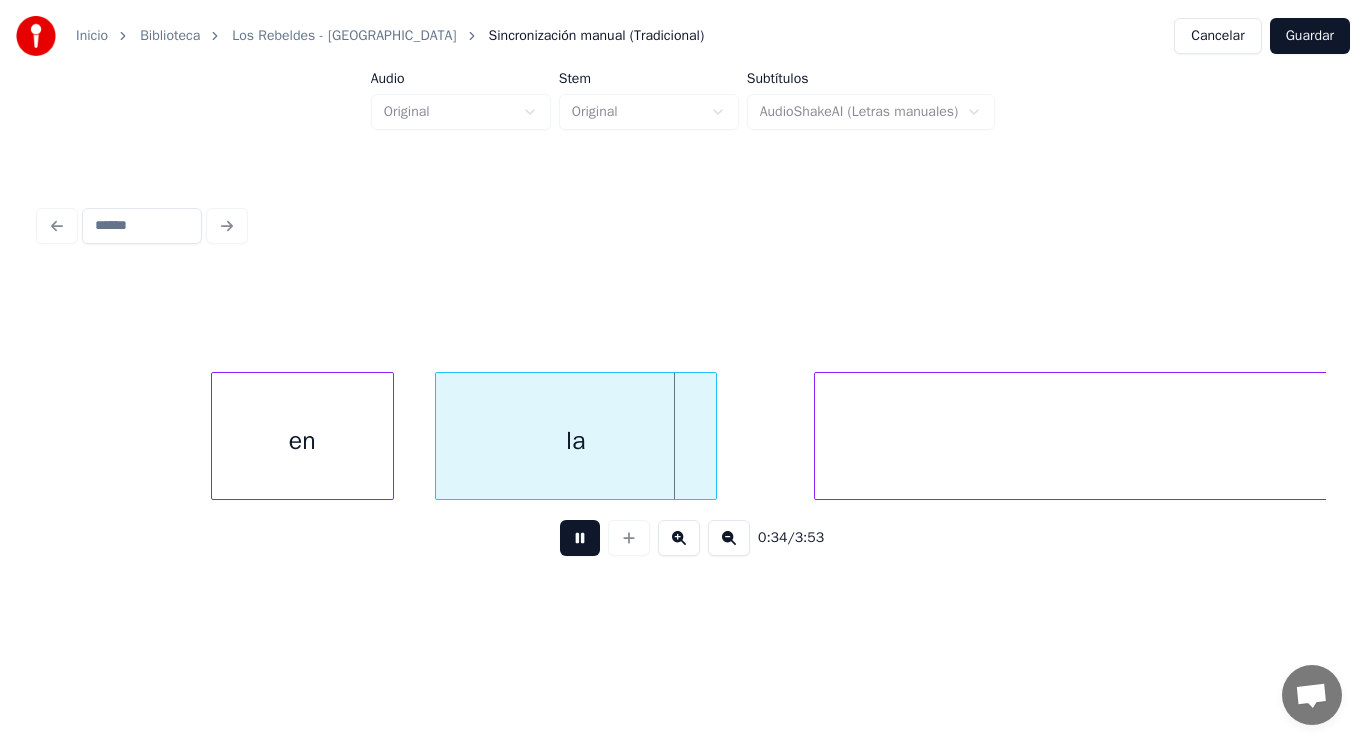 click at bounding box center [580, 538] 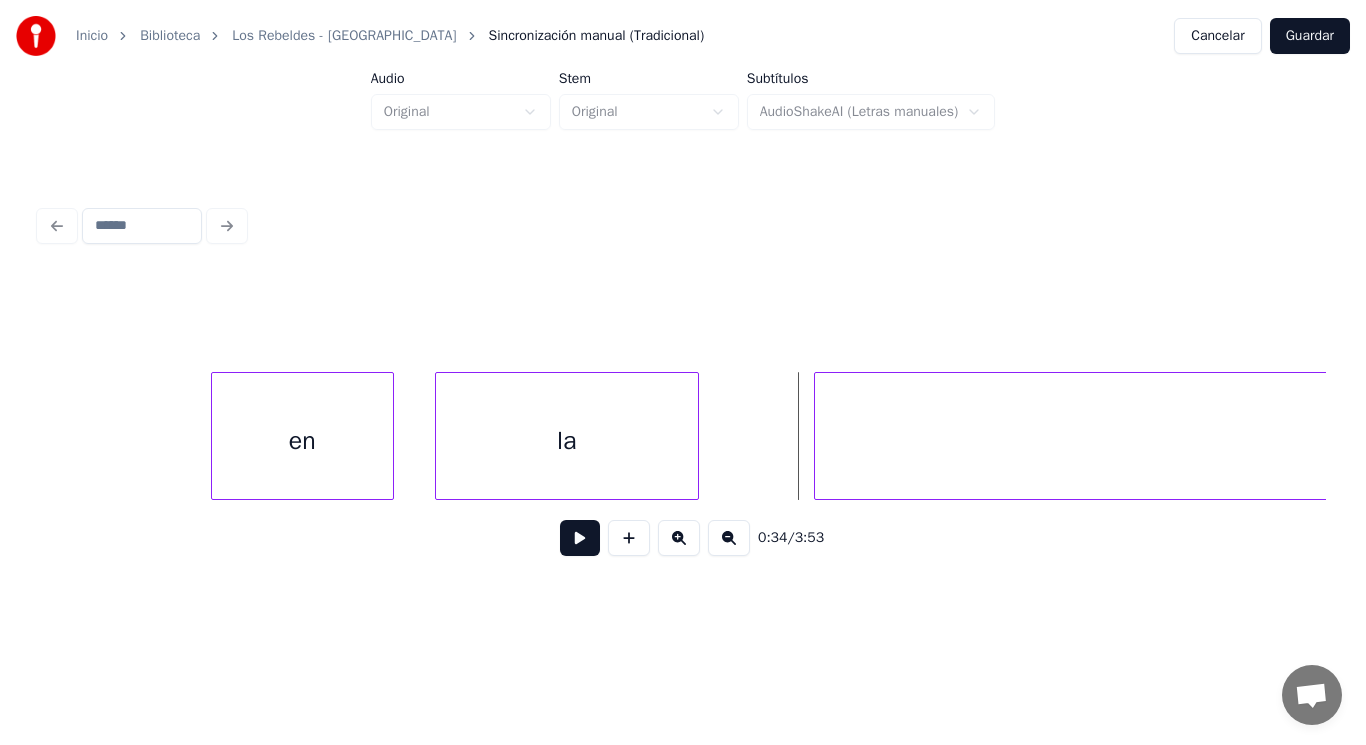 click at bounding box center [695, 436] 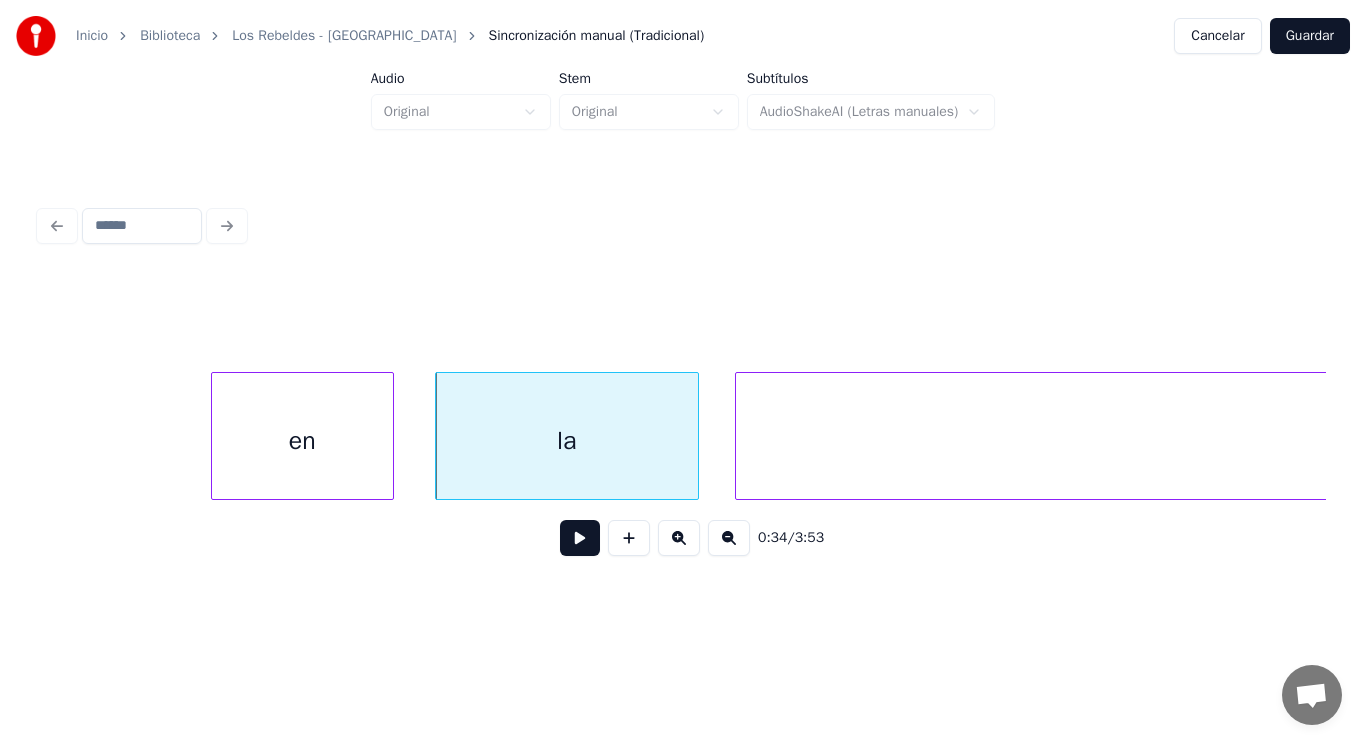 click at bounding box center [739, 436] 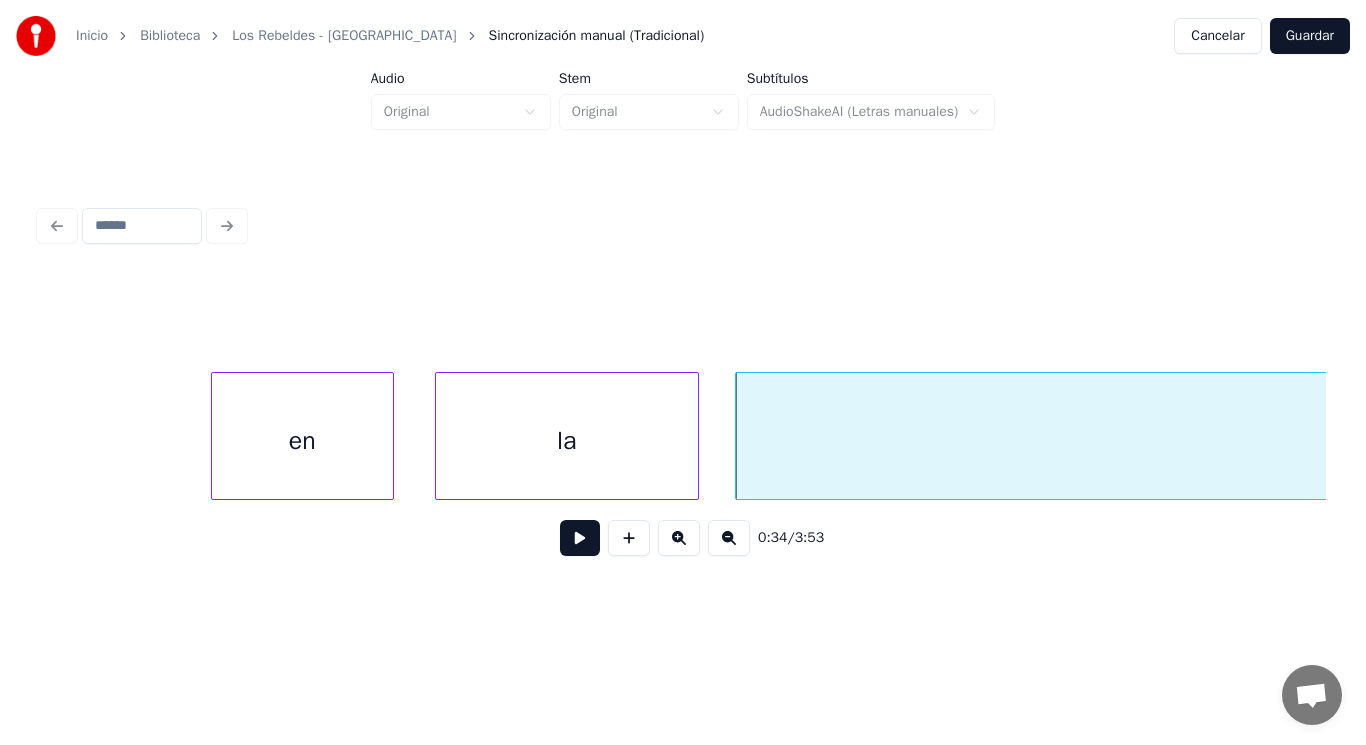 click at bounding box center [580, 538] 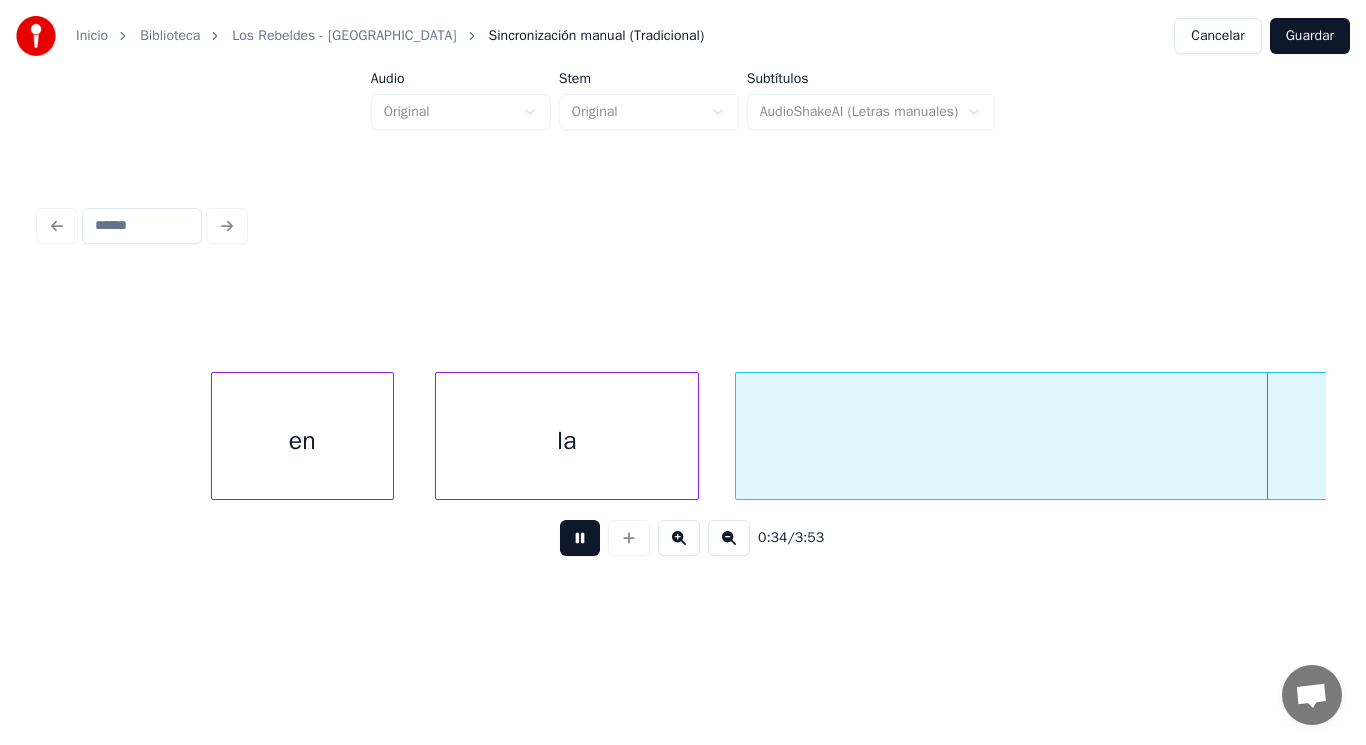 scroll, scrollTop: 0, scrollLeft: 48815, axis: horizontal 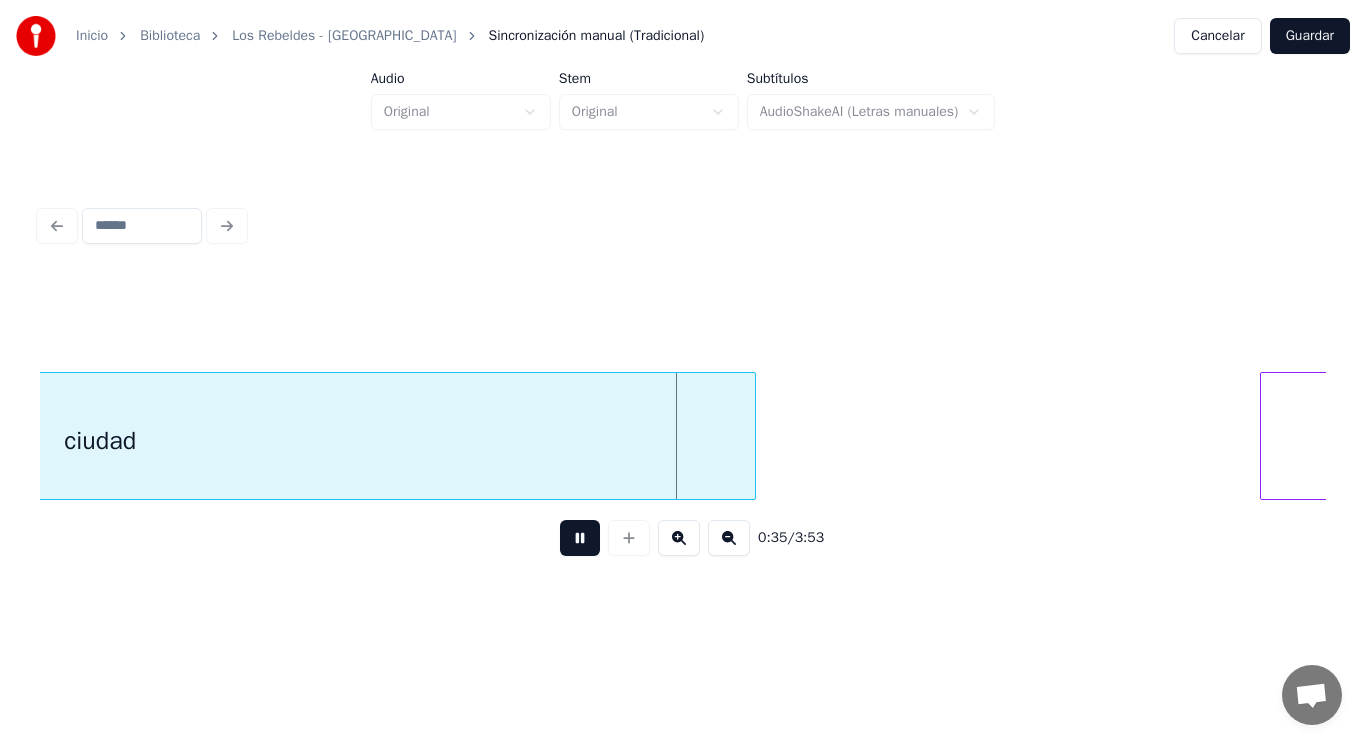 click at bounding box center [580, 538] 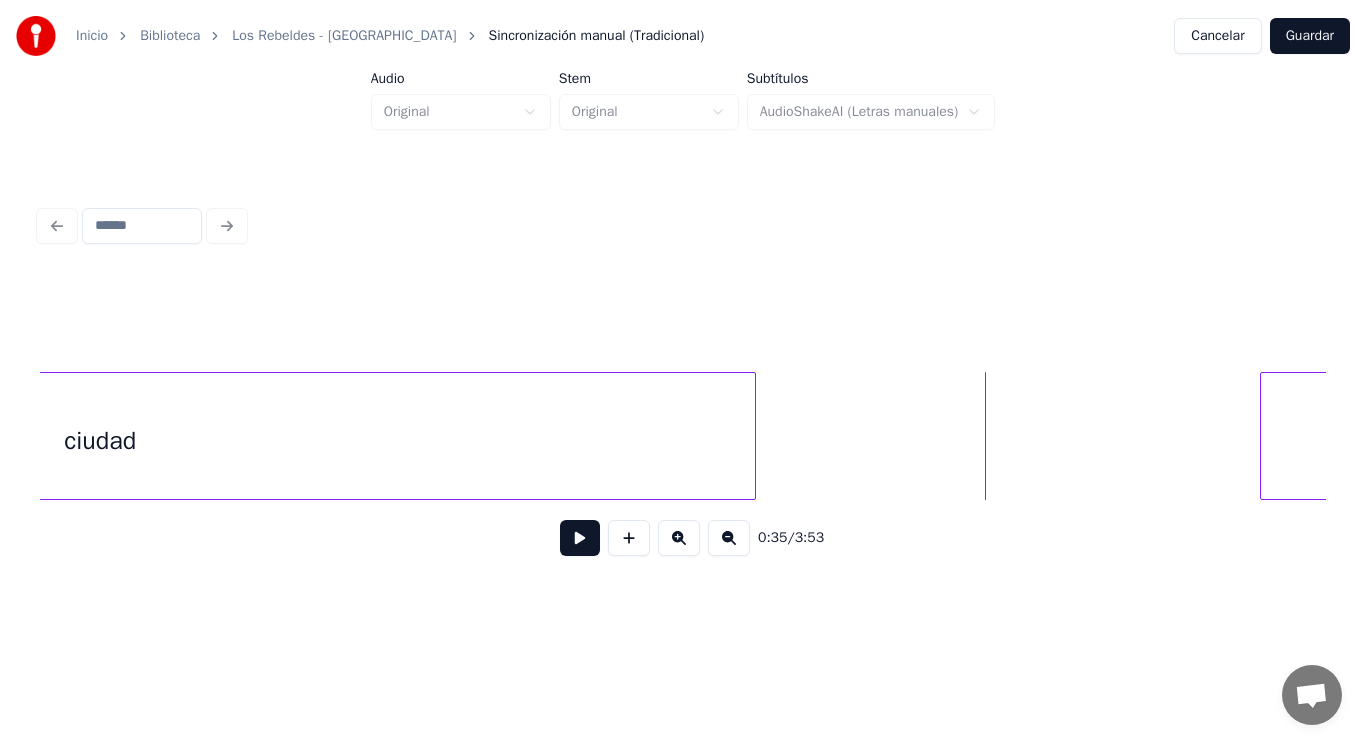click at bounding box center [580, 538] 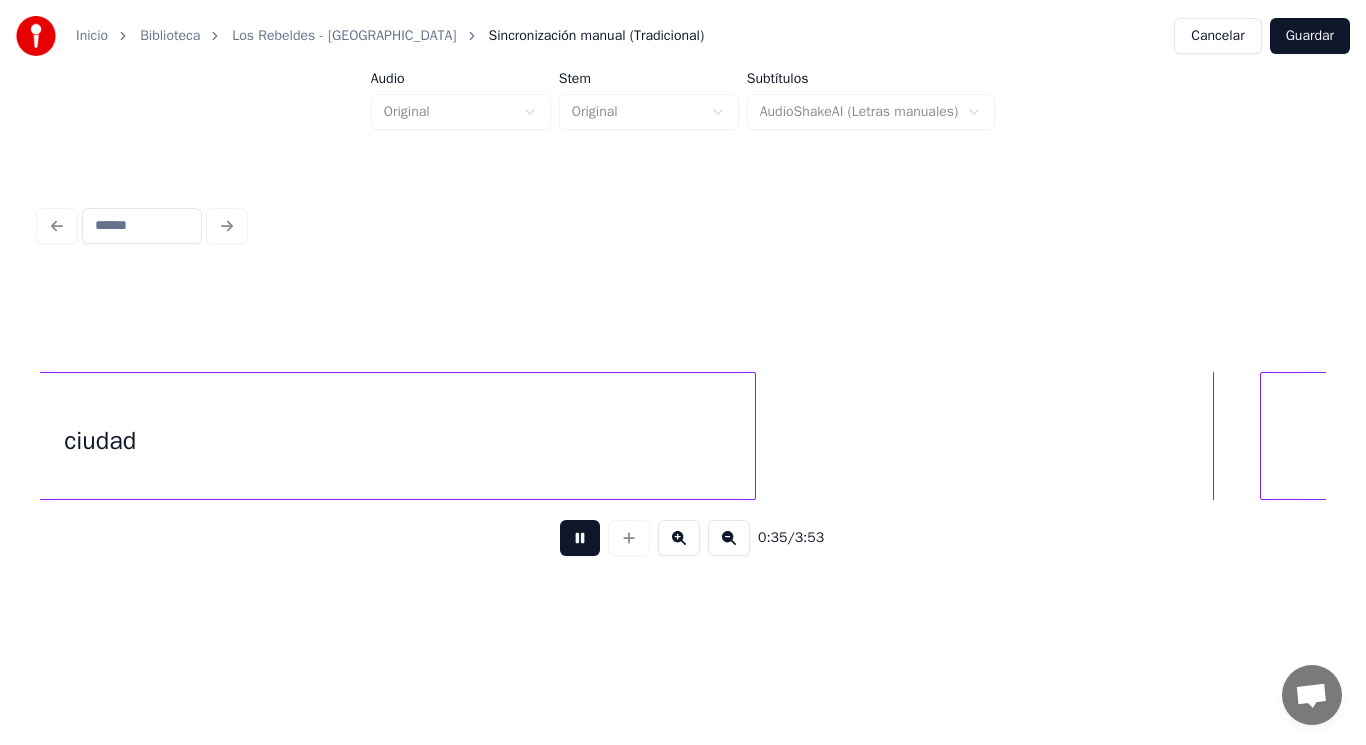 scroll, scrollTop: 0, scrollLeft: 50117, axis: horizontal 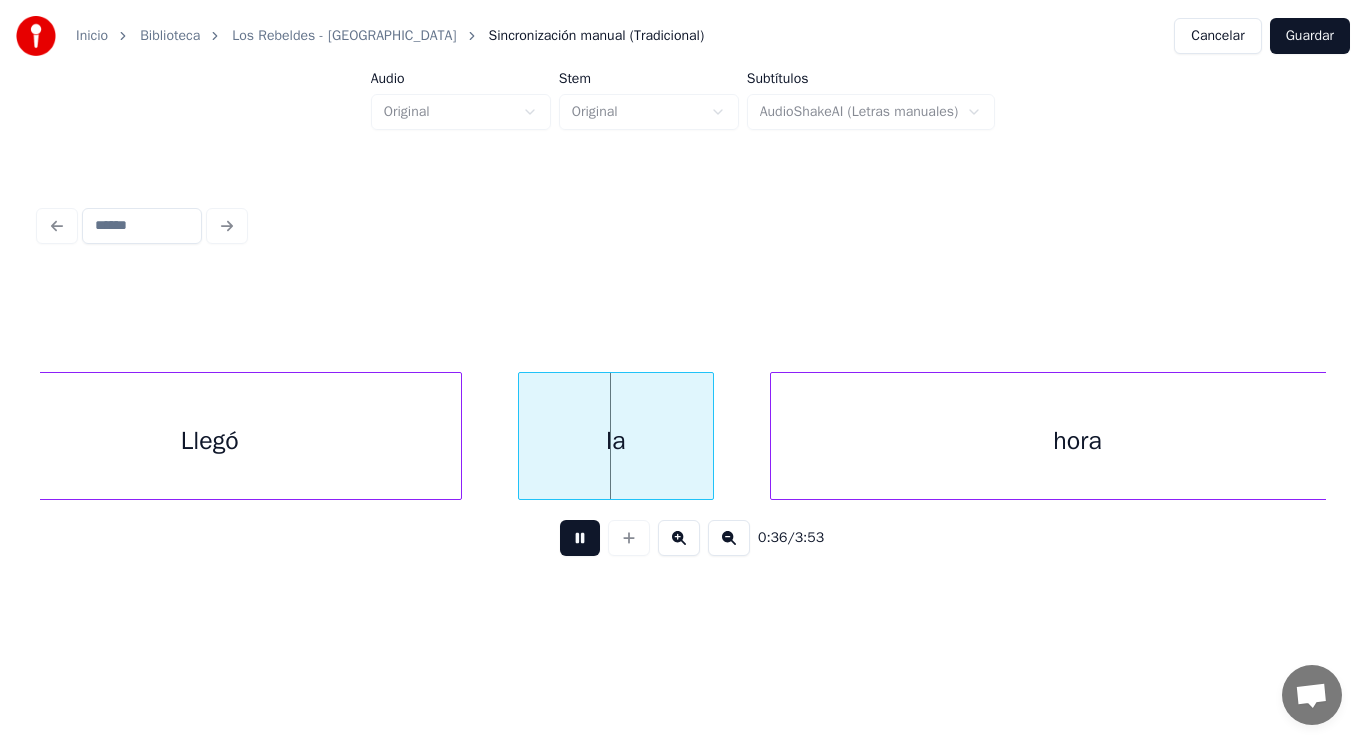 click at bounding box center (580, 538) 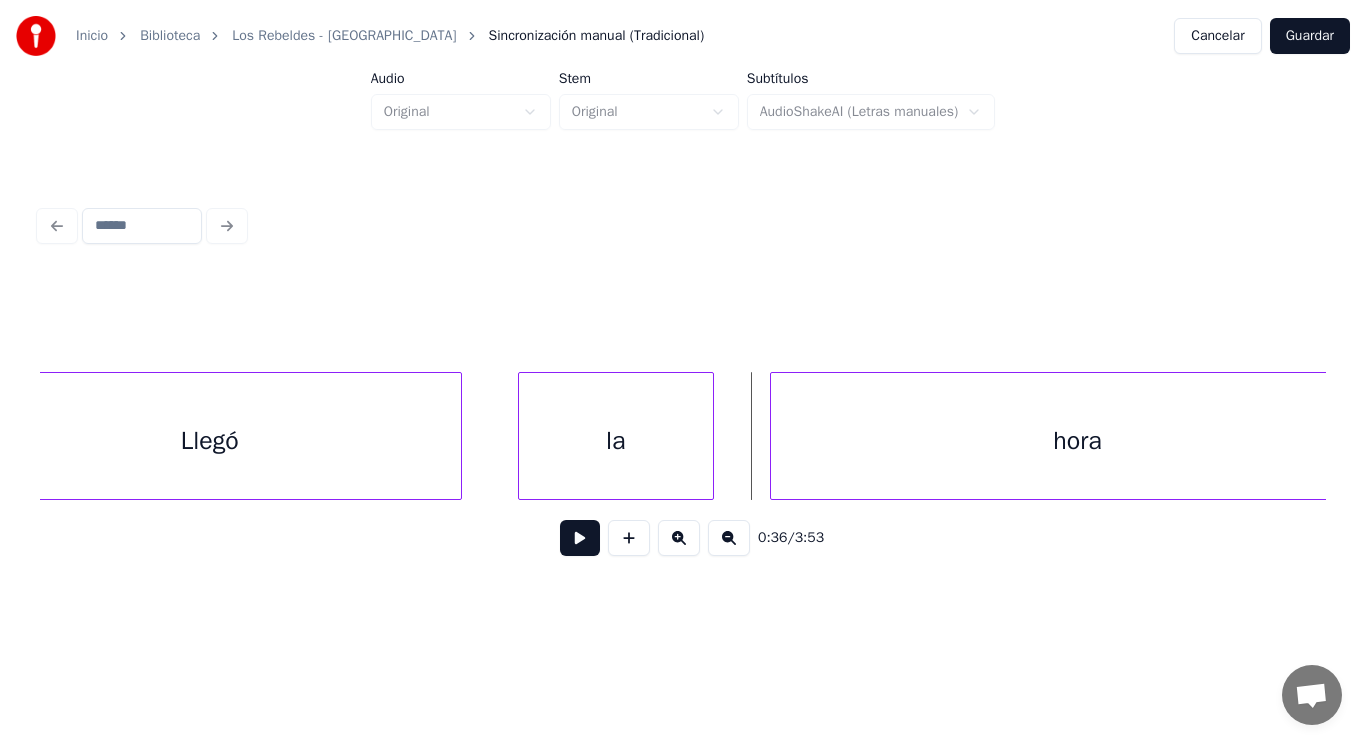 click on "la" at bounding box center (616, 441) 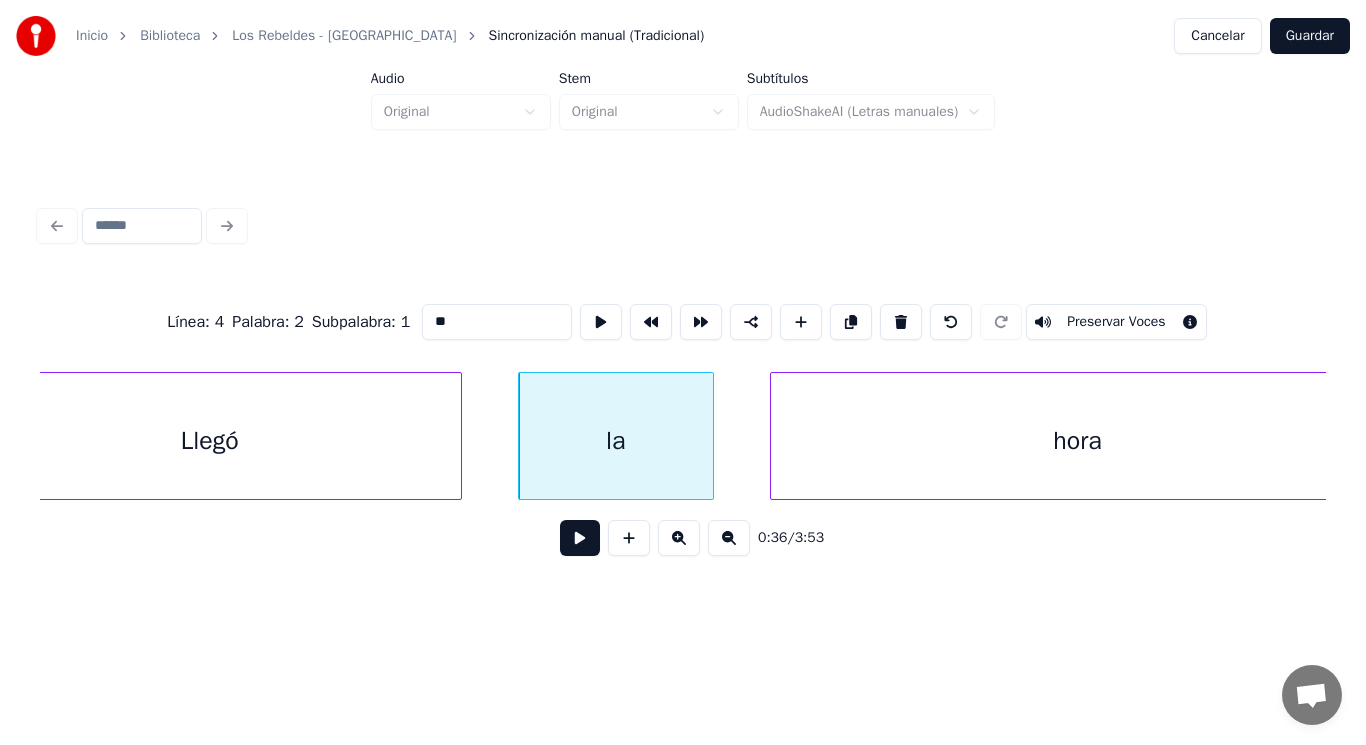 click at bounding box center [580, 538] 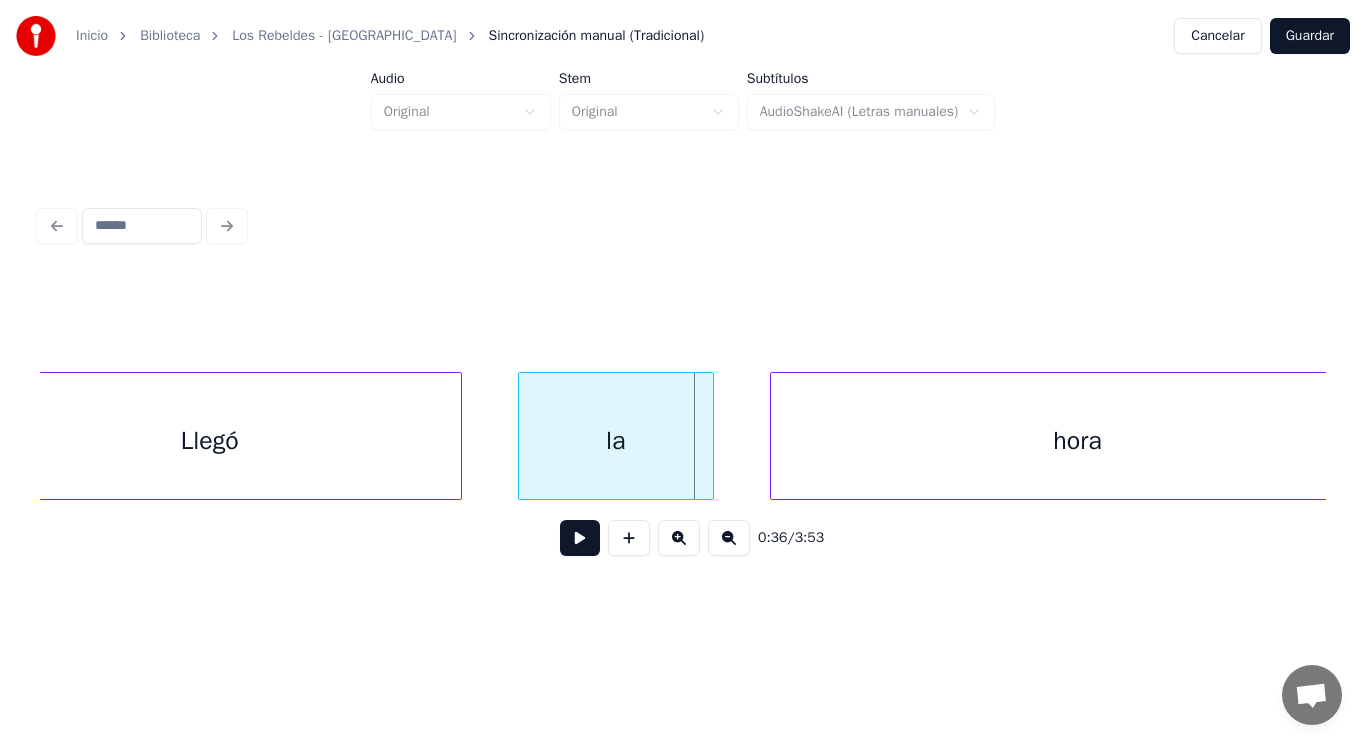 click on "la" at bounding box center [616, 441] 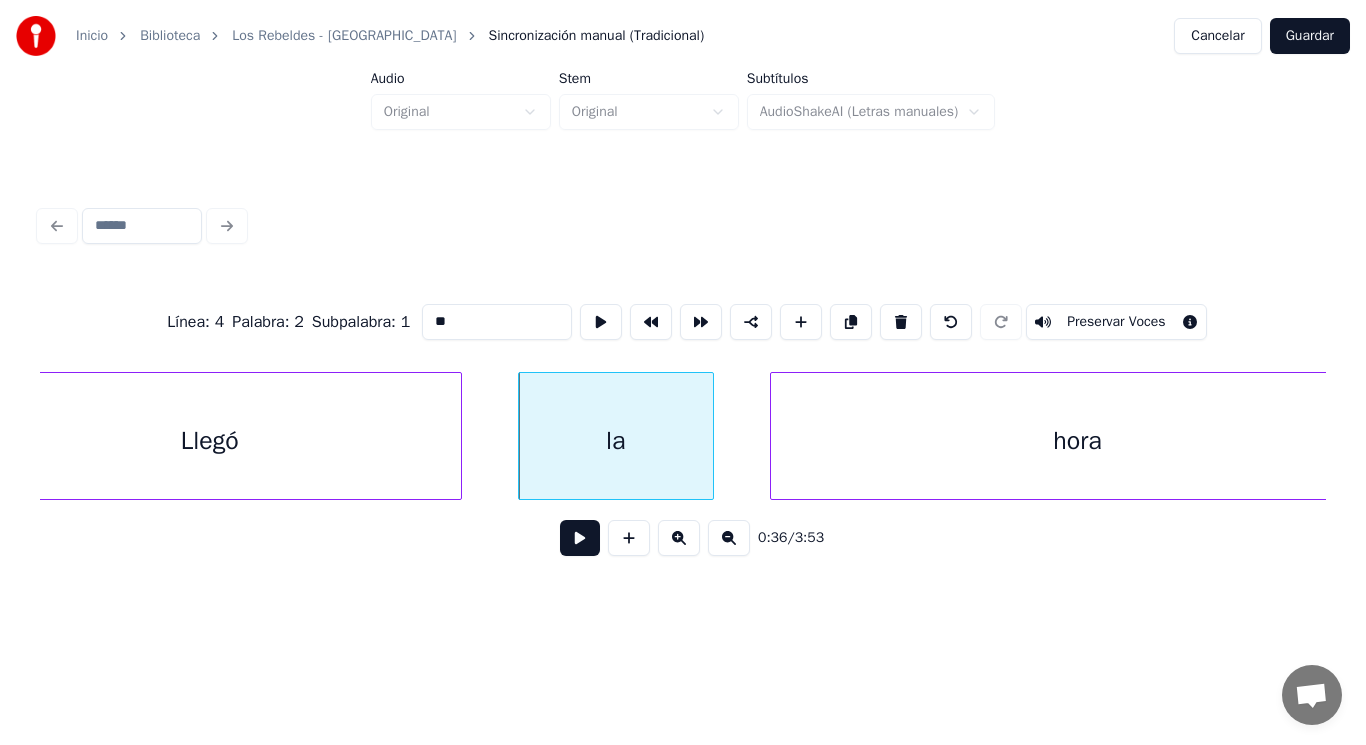 click at bounding box center [580, 538] 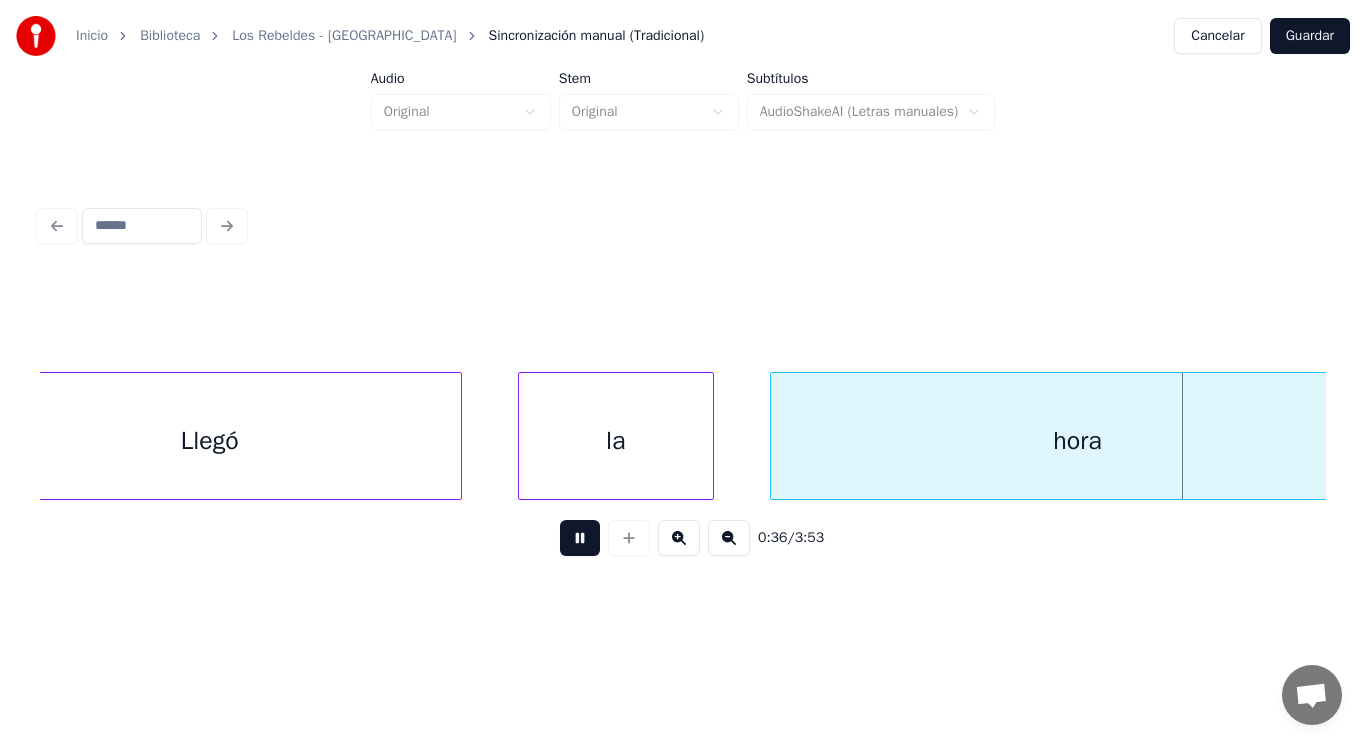scroll, scrollTop: 0, scrollLeft: 51403, axis: horizontal 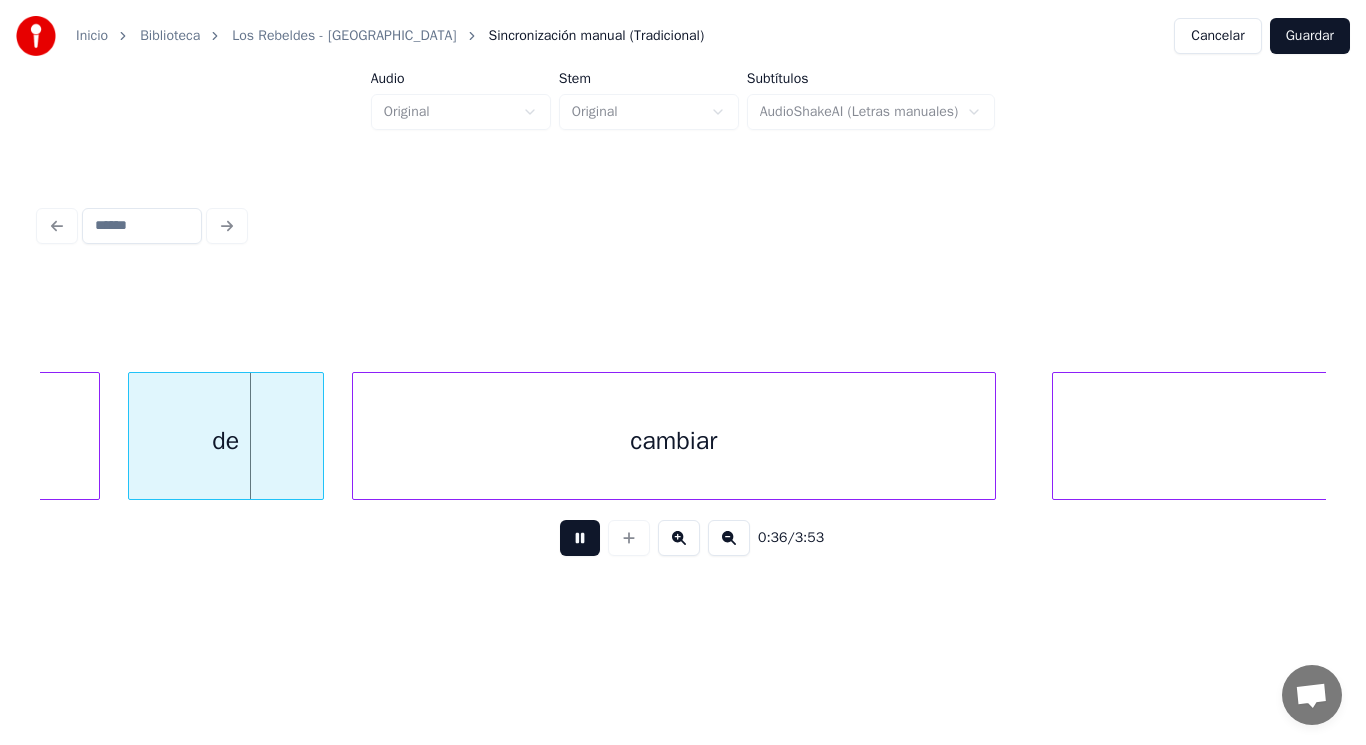 click at bounding box center [580, 538] 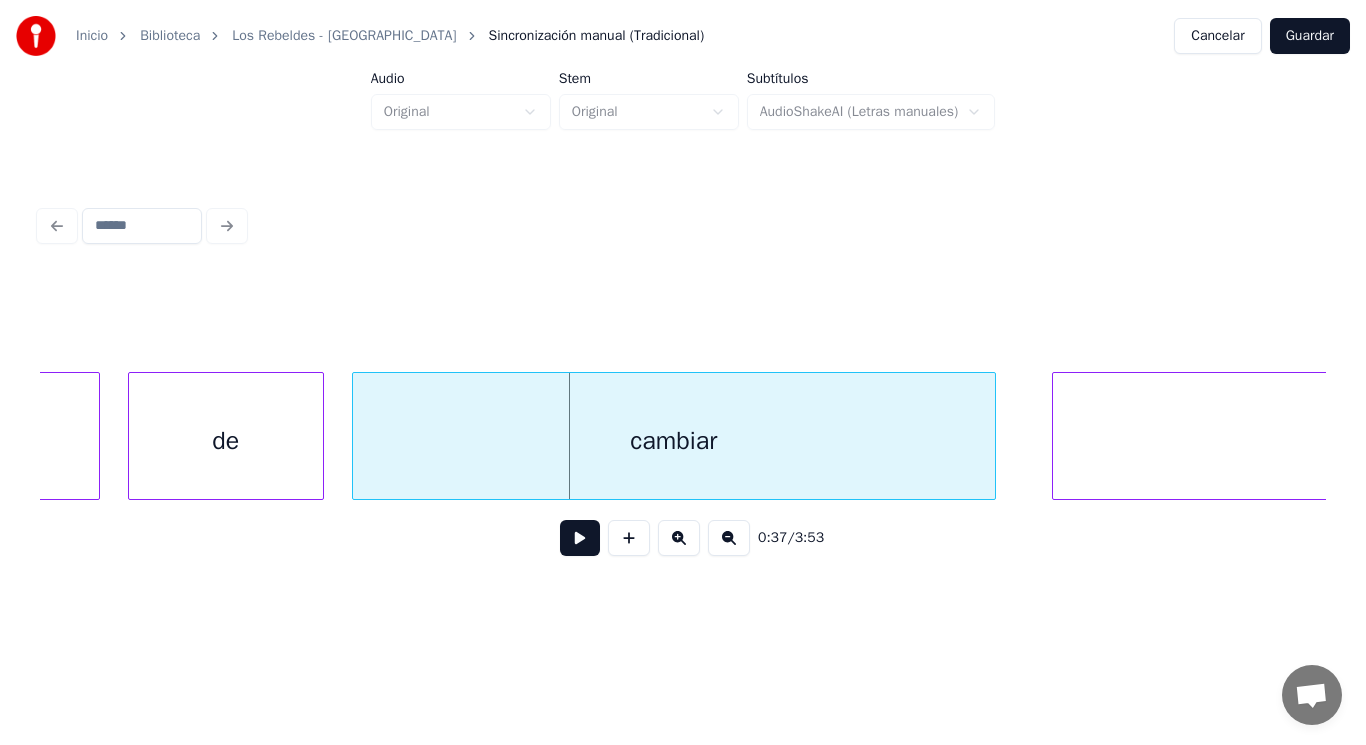 click at bounding box center [580, 538] 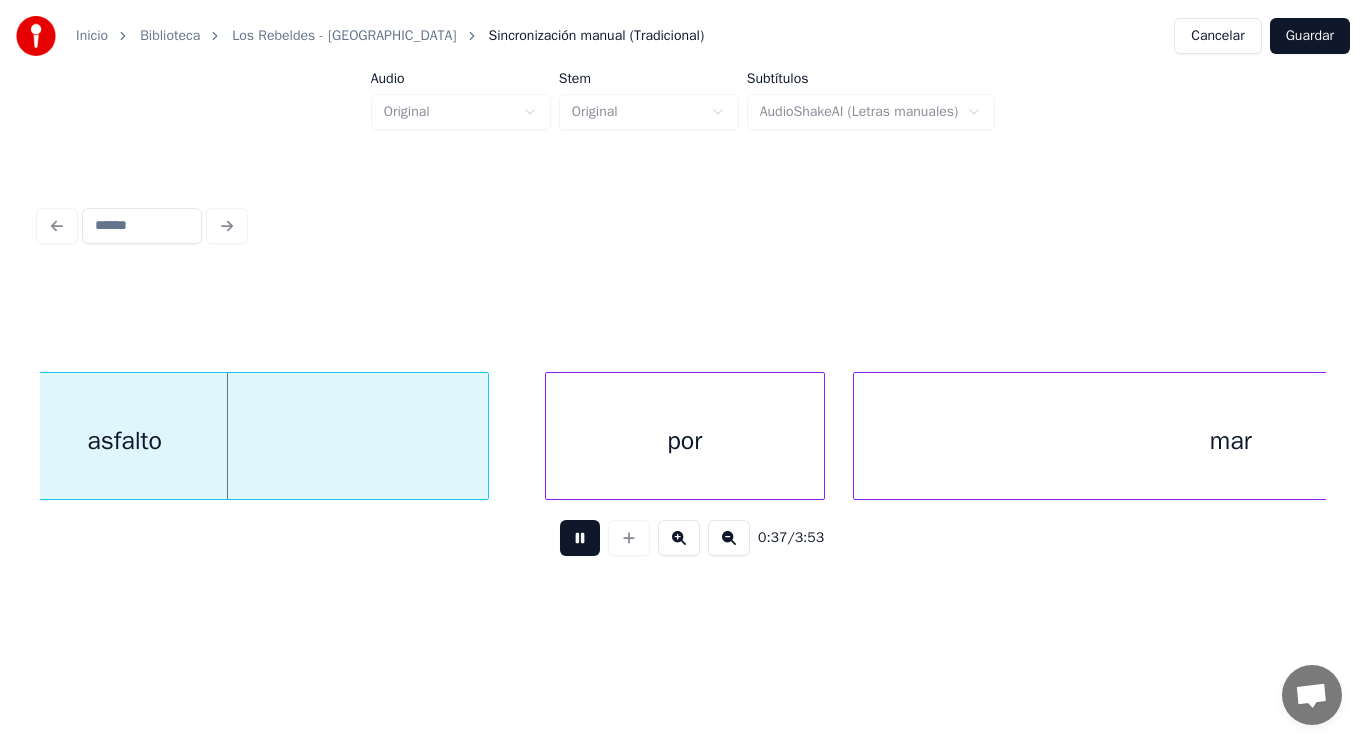 click at bounding box center (580, 538) 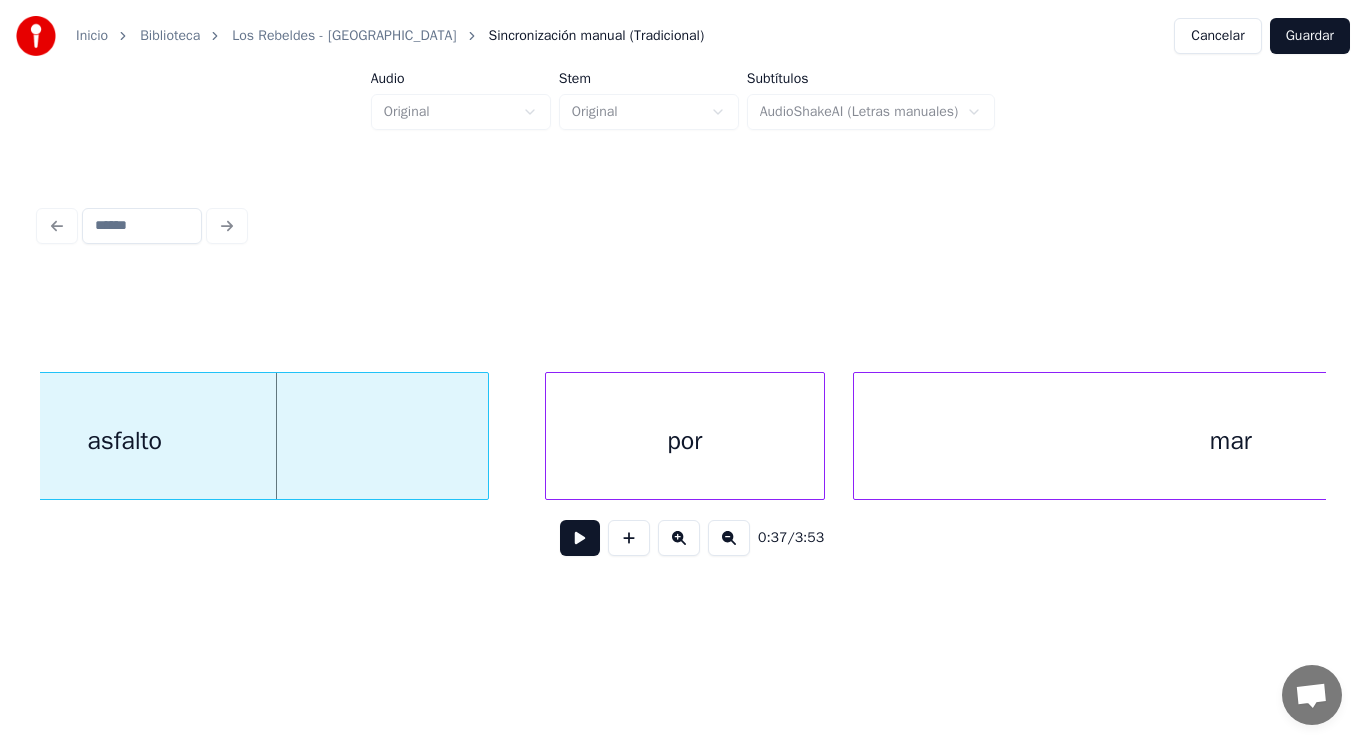 click on "asfalto" at bounding box center [125, 441] 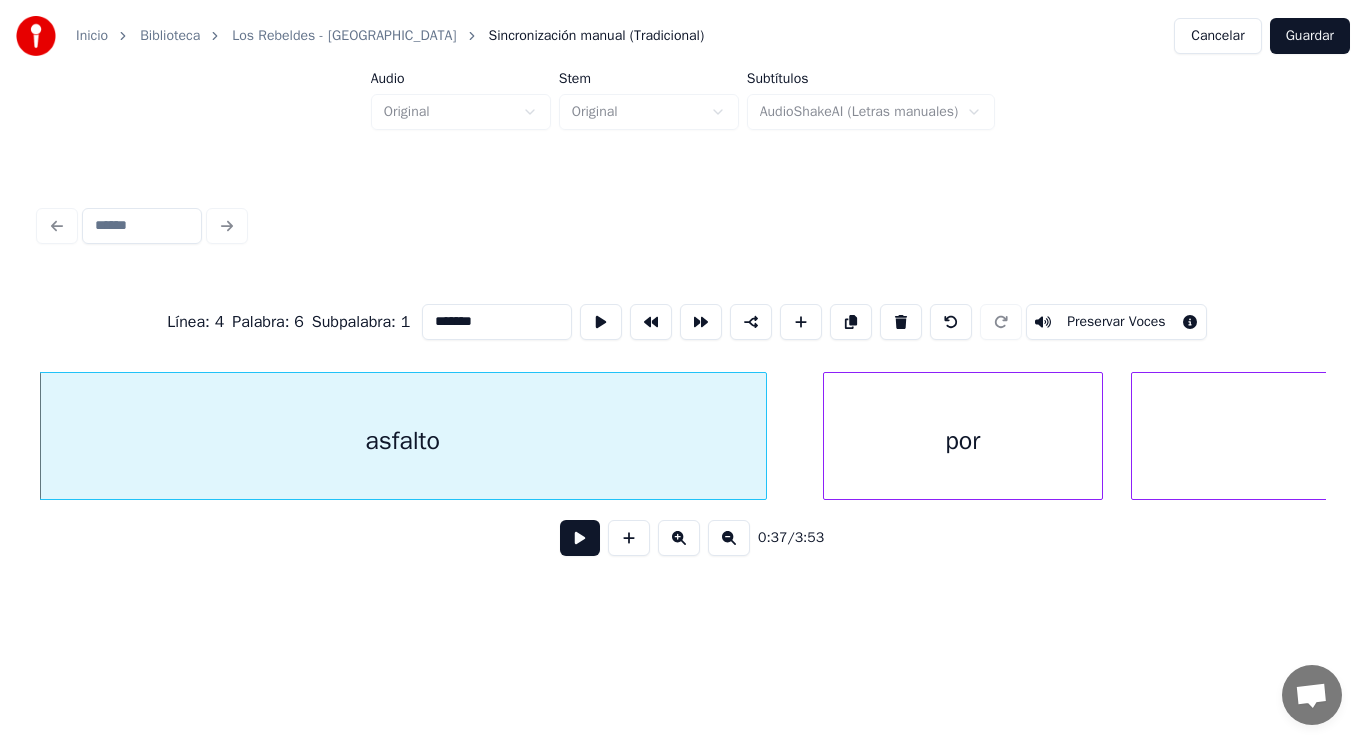 click at bounding box center [580, 538] 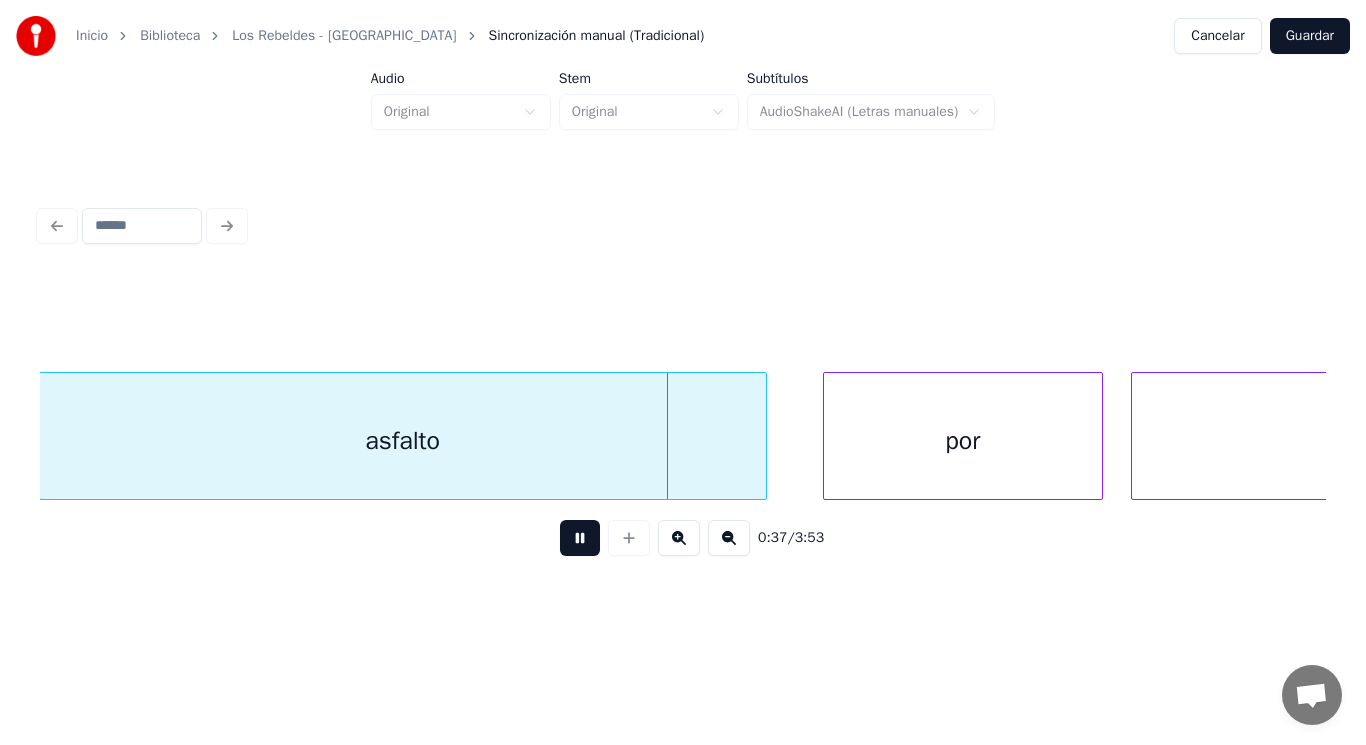 click at bounding box center (580, 538) 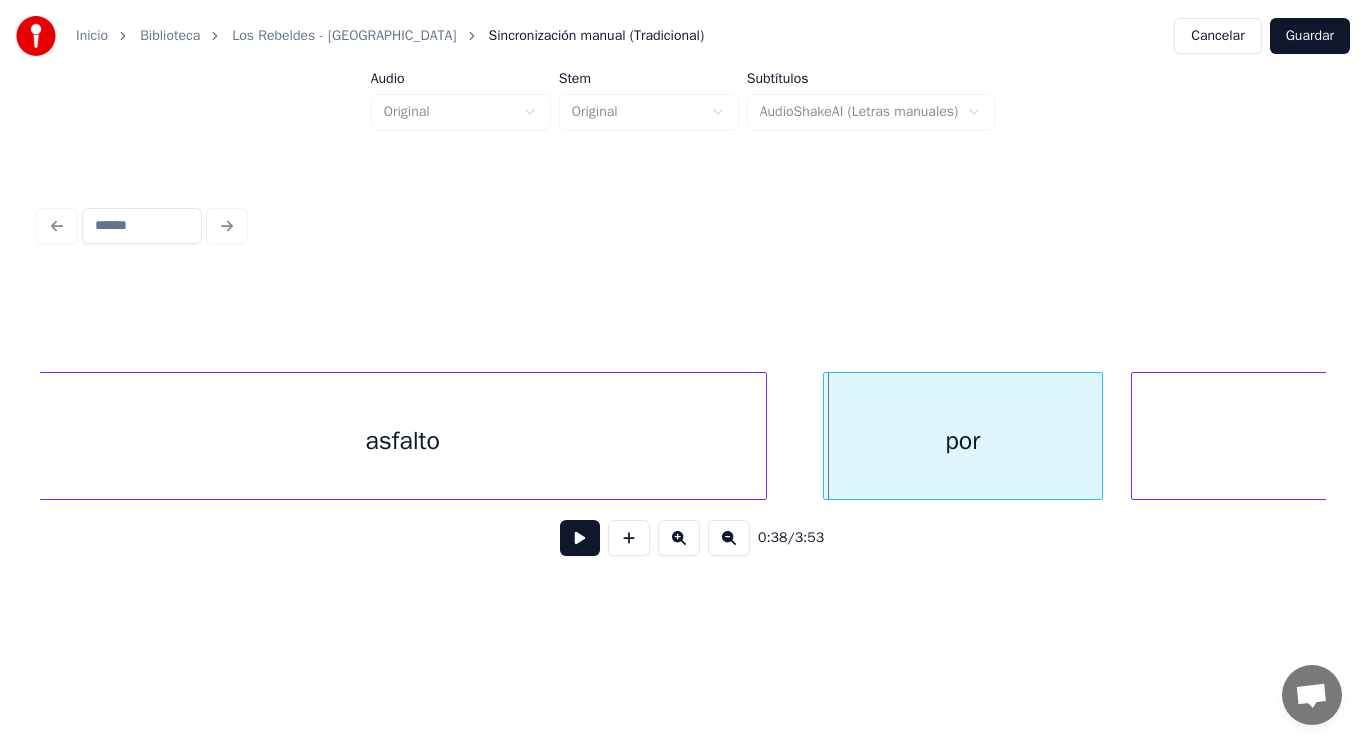 click at bounding box center [580, 538] 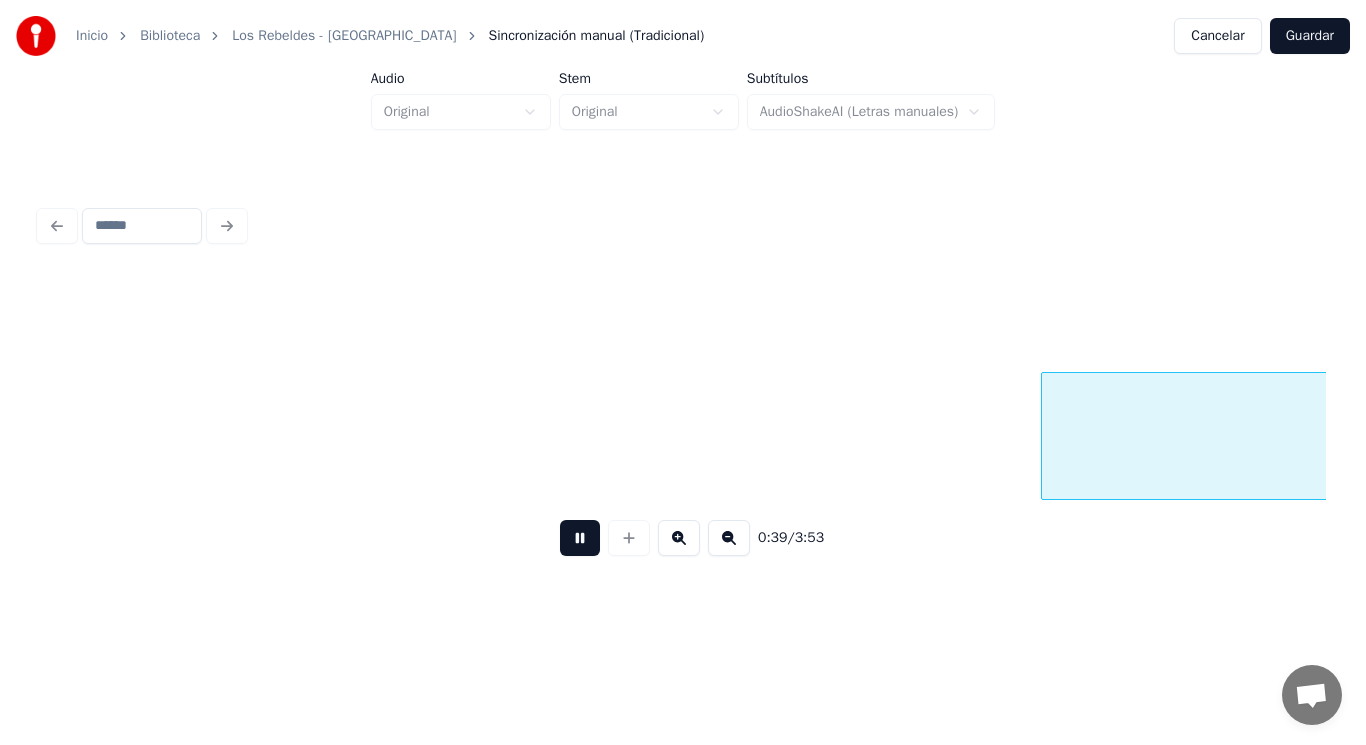 scroll, scrollTop: 0, scrollLeft: 55014, axis: horizontal 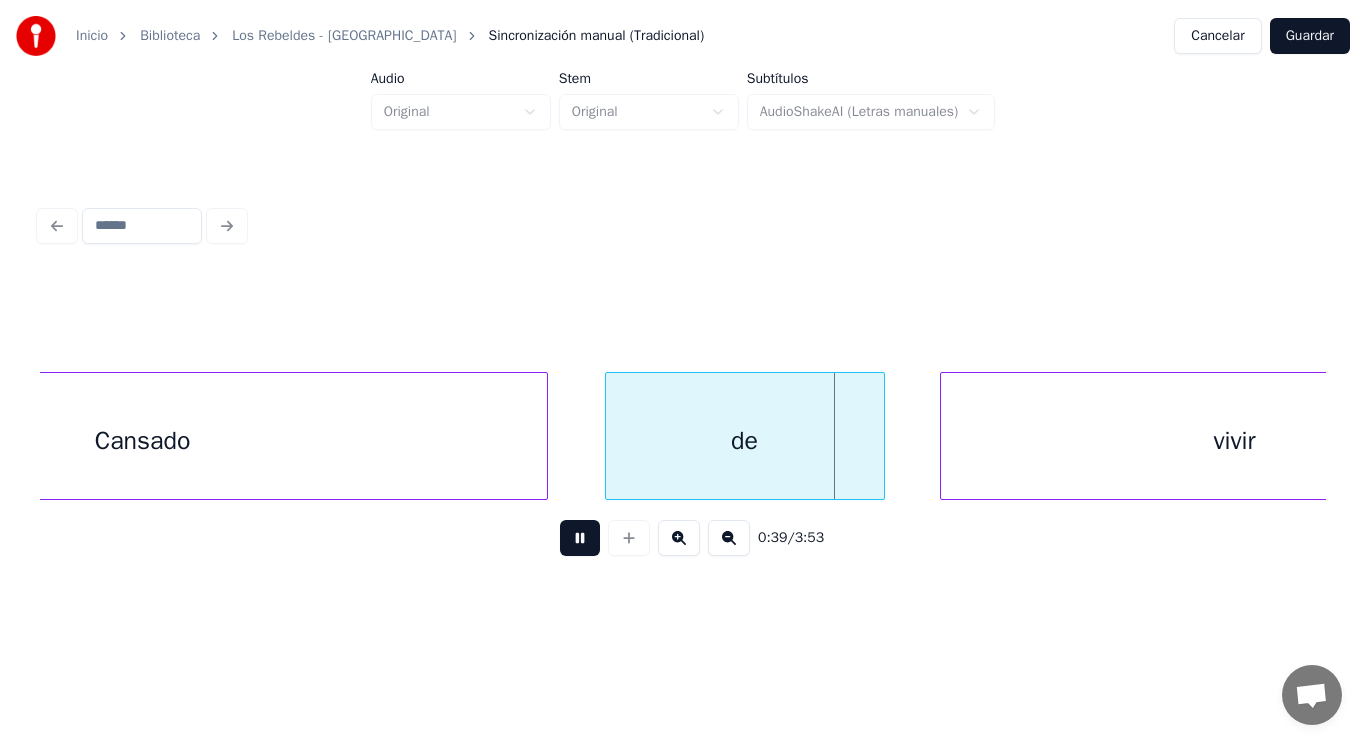 click at bounding box center (580, 538) 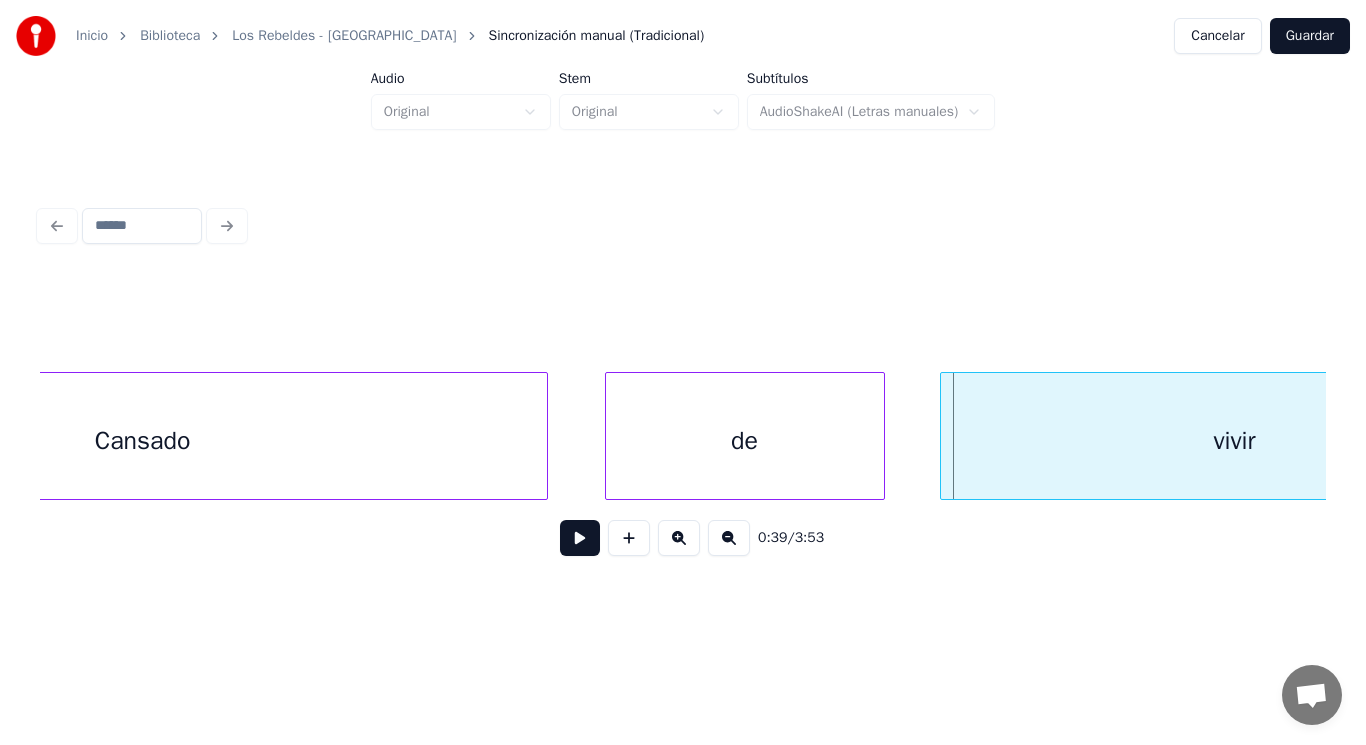 click at bounding box center (580, 538) 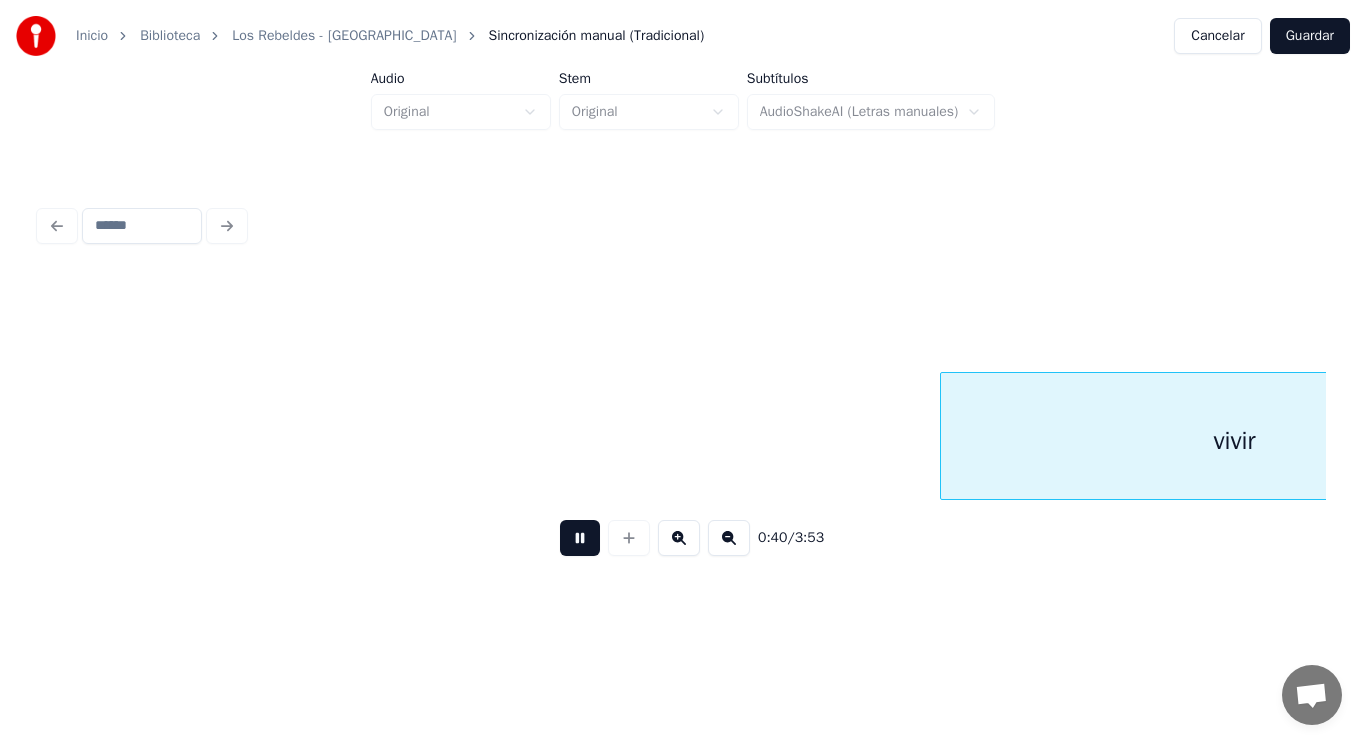 scroll, scrollTop: 0, scrollLeft: 56309, axis: horizontal 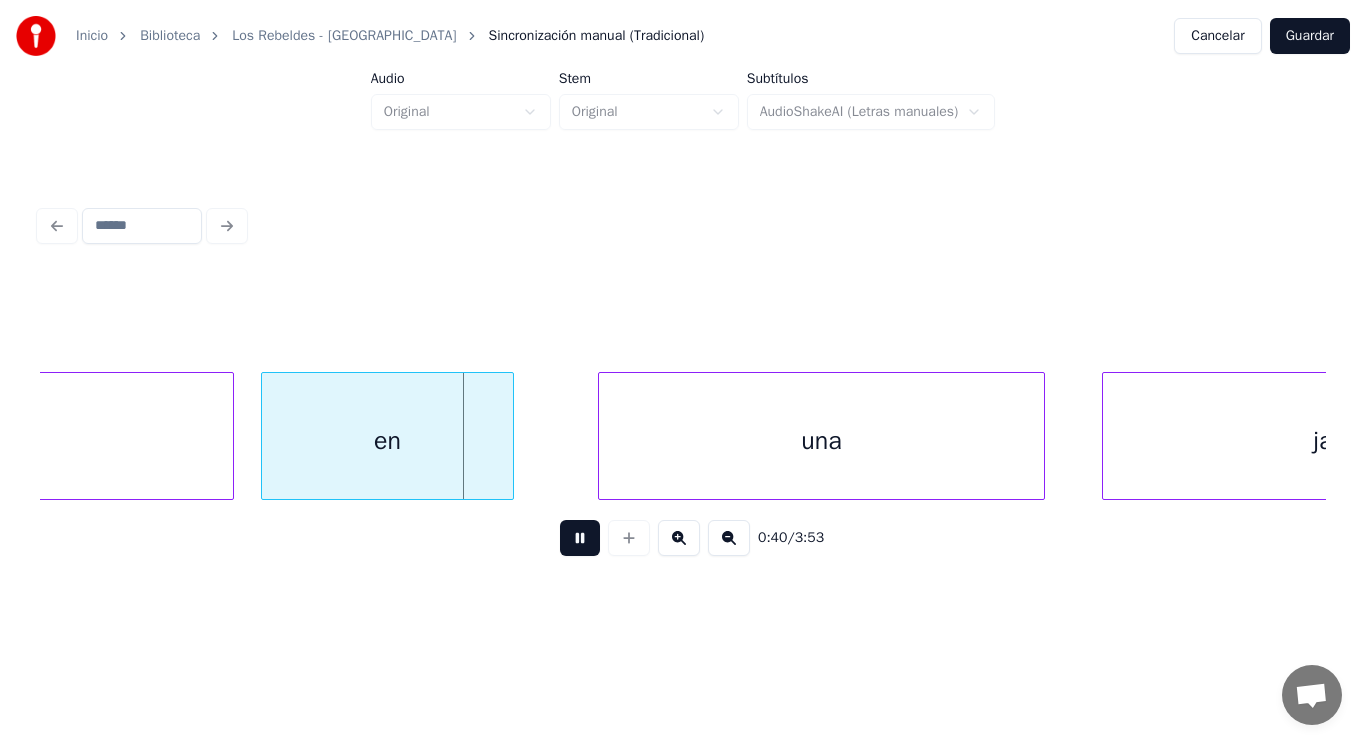 click at bounding box center (580, 538) 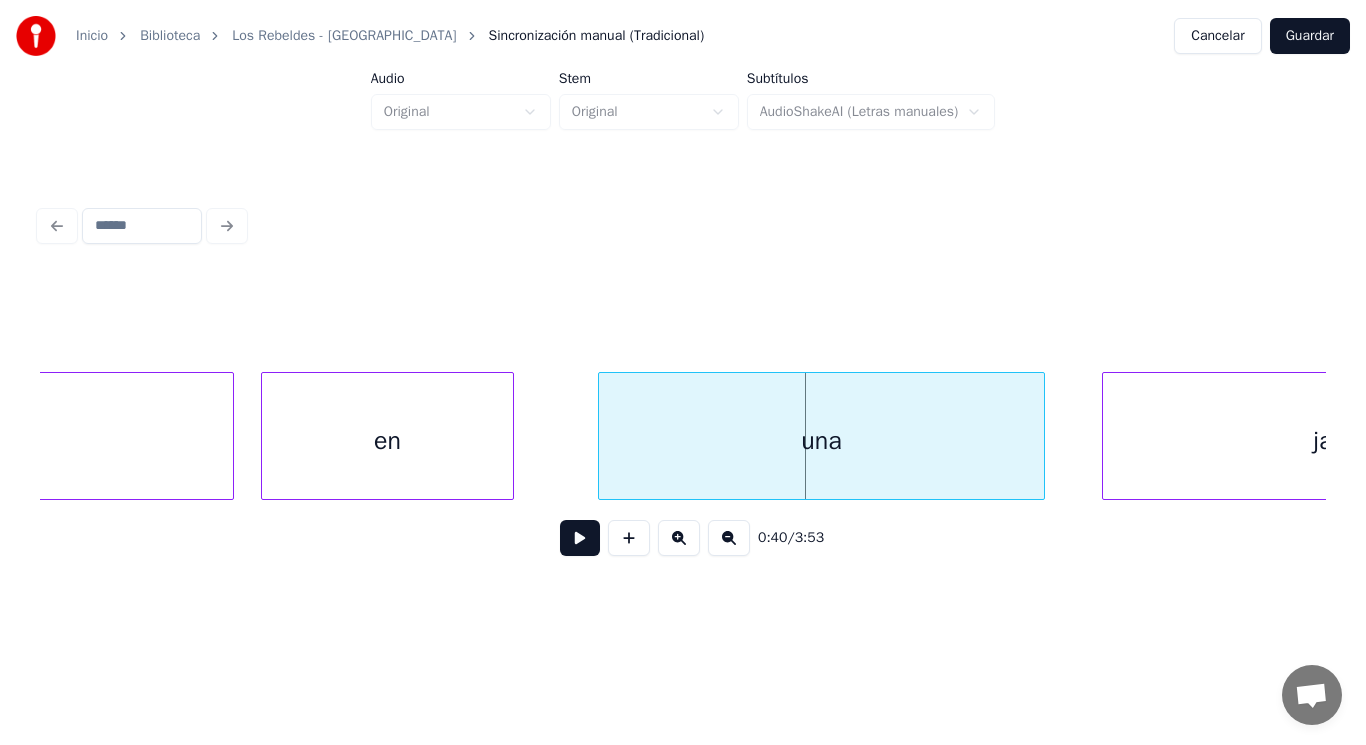 click at bounding box center [580, 538] 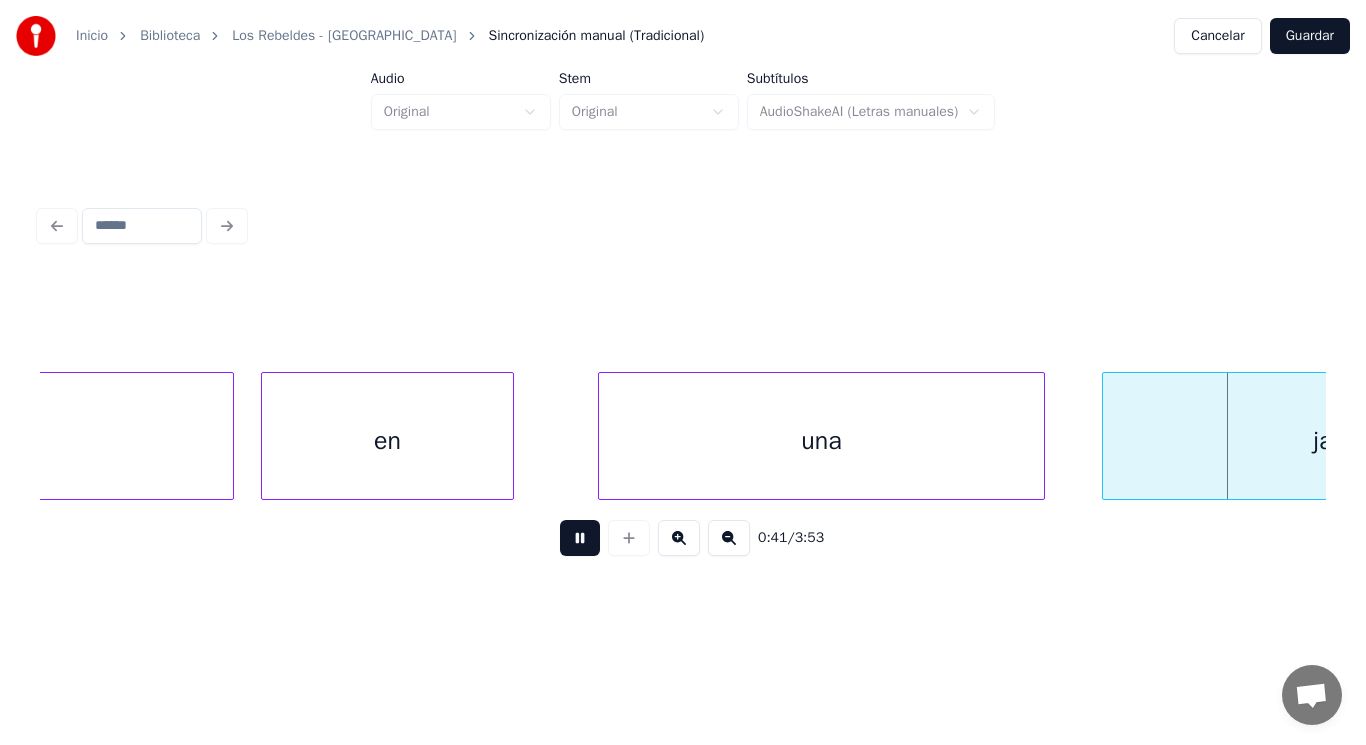 scroll, scrollTop: 0, scrollLeft: 57614, axis: horizontal 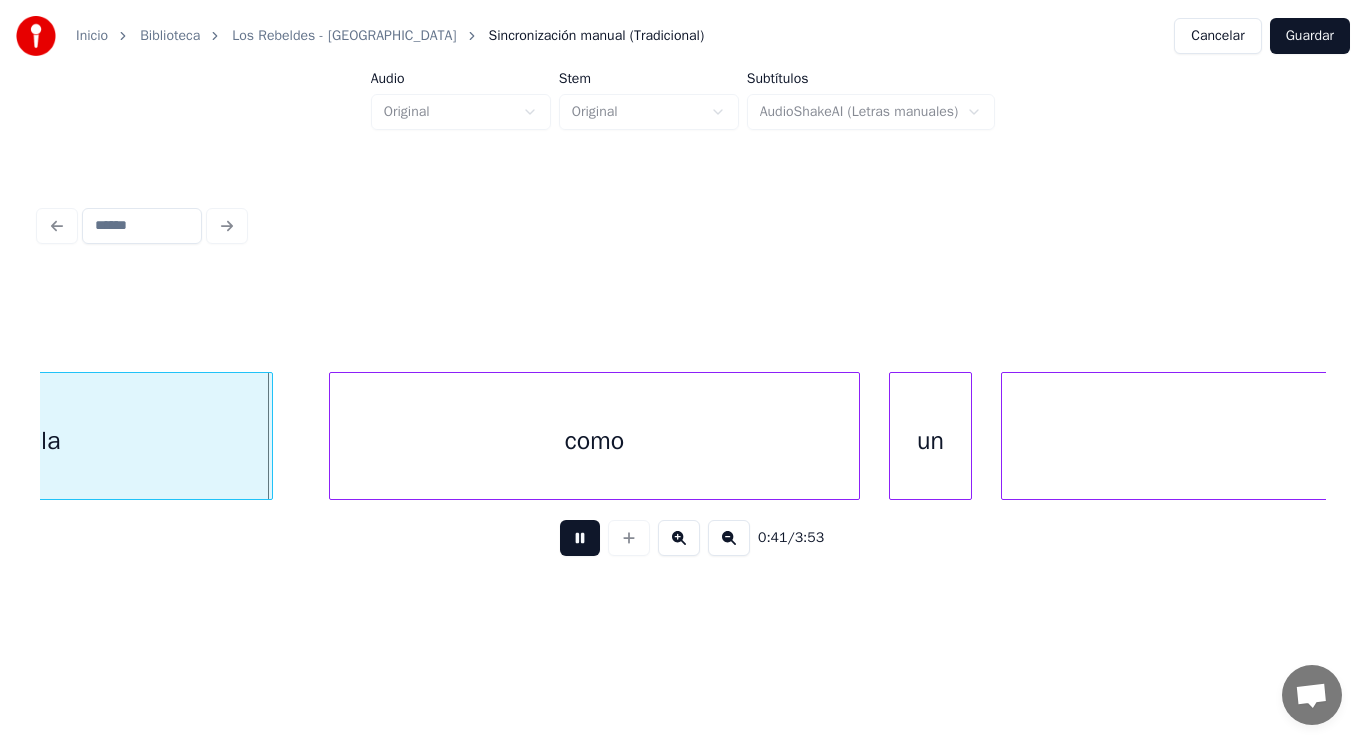 click at bounding box center (580, 538) 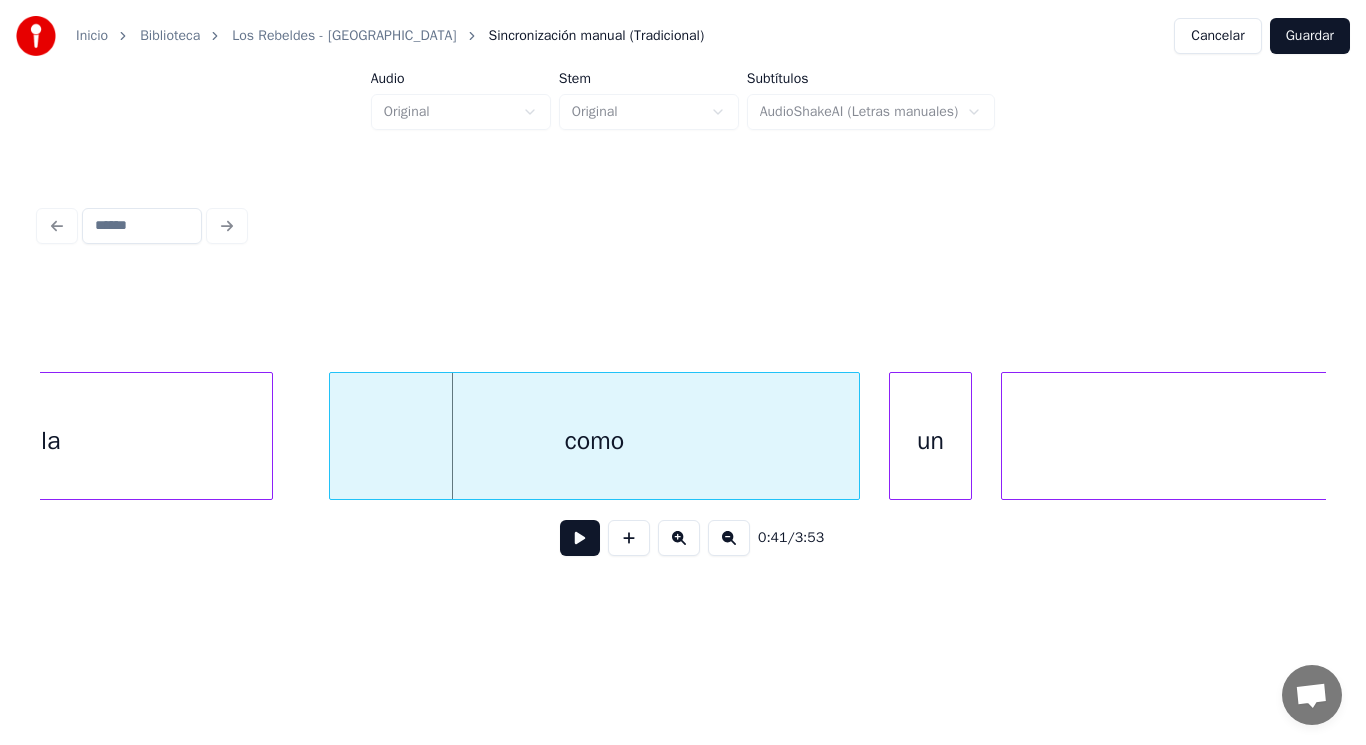 click on "jaula" at bounding box center (35, 441) 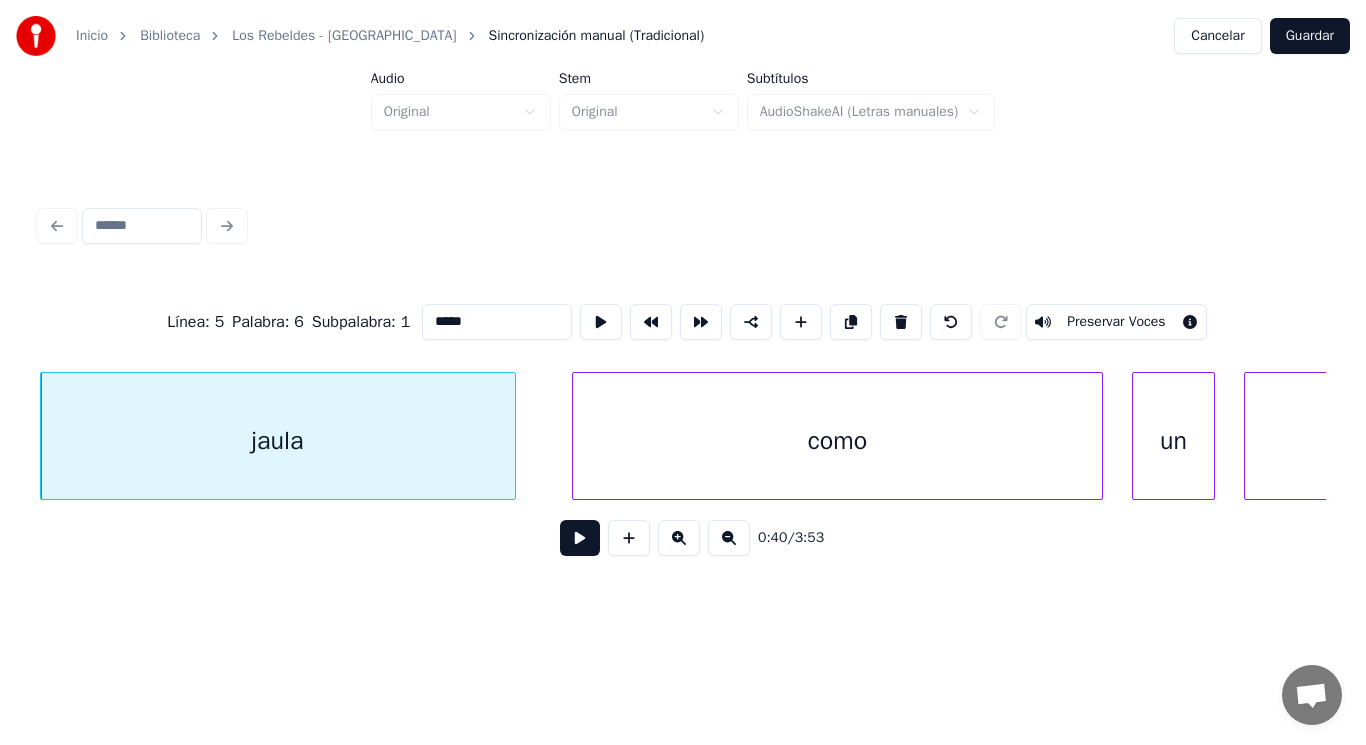 click at bounding box center (580, 538) 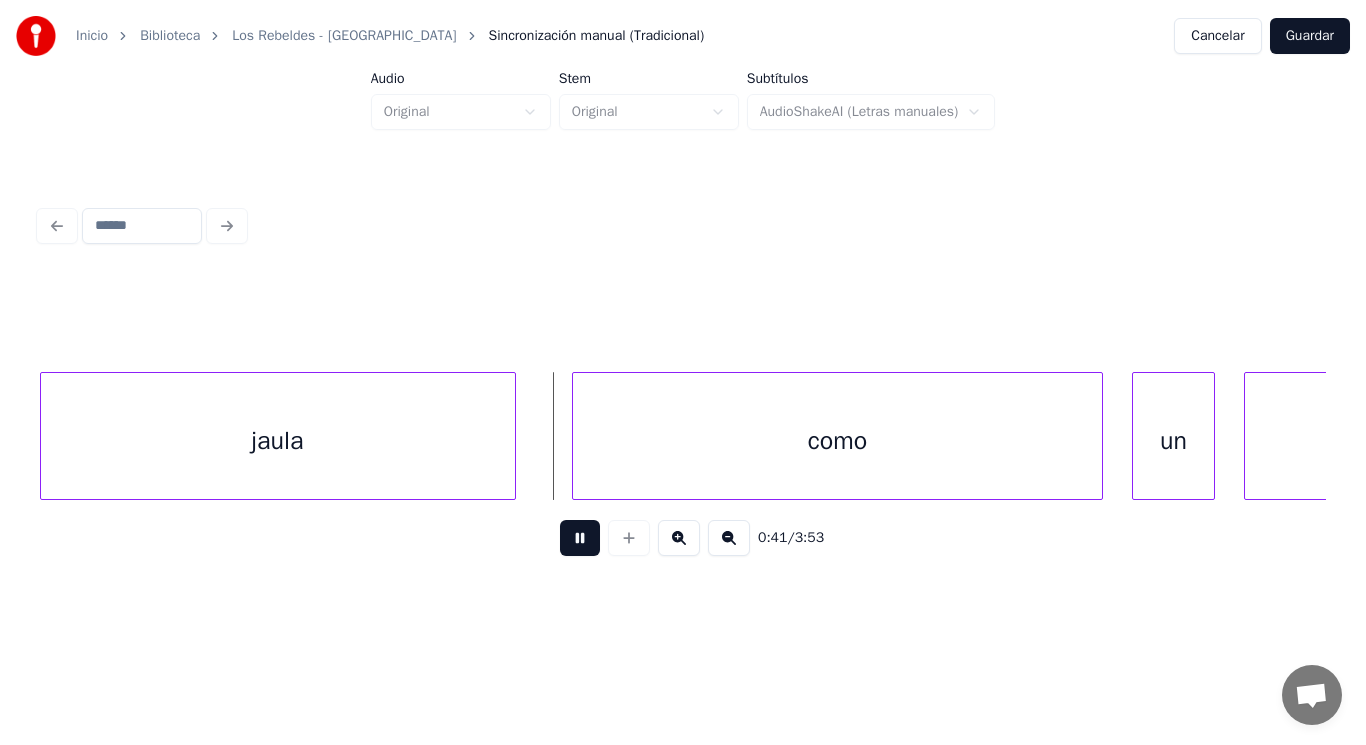 click at bounding box center [580, 538] 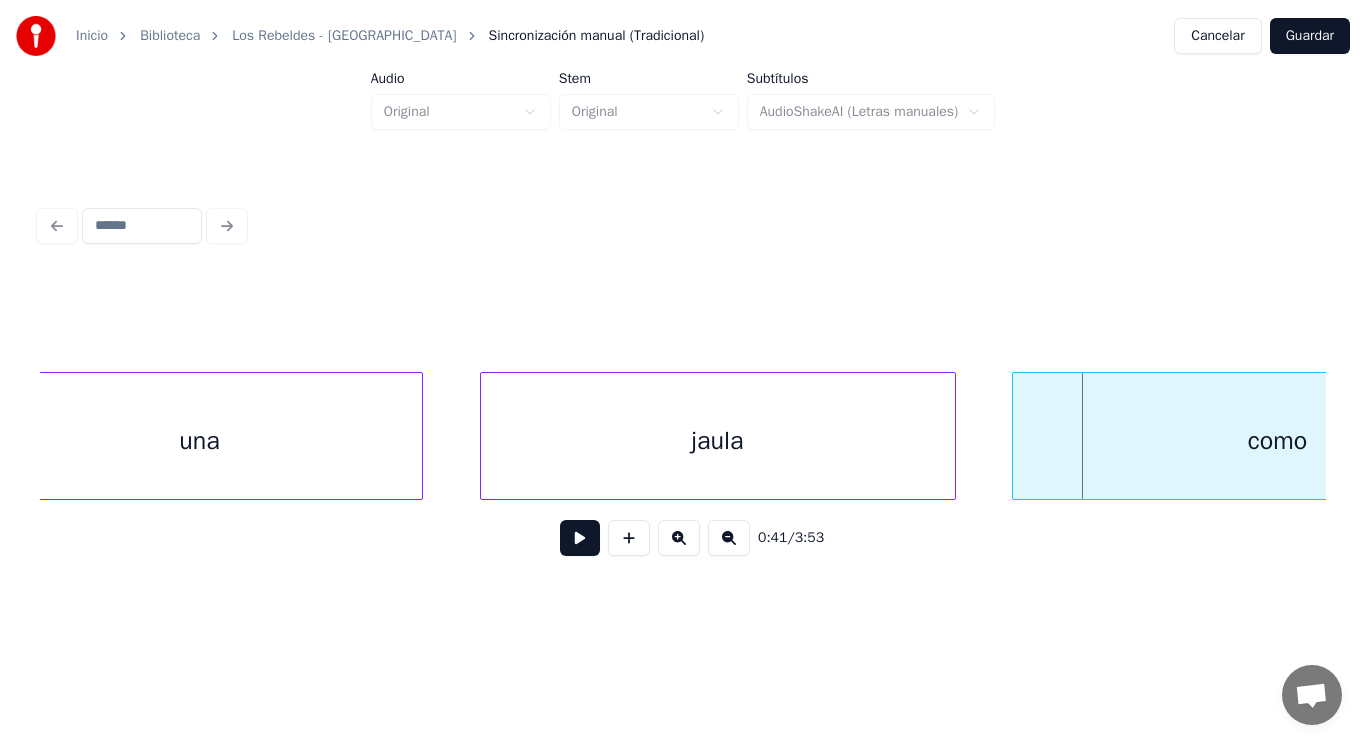 click on "una" at bounding box center (200, 441) 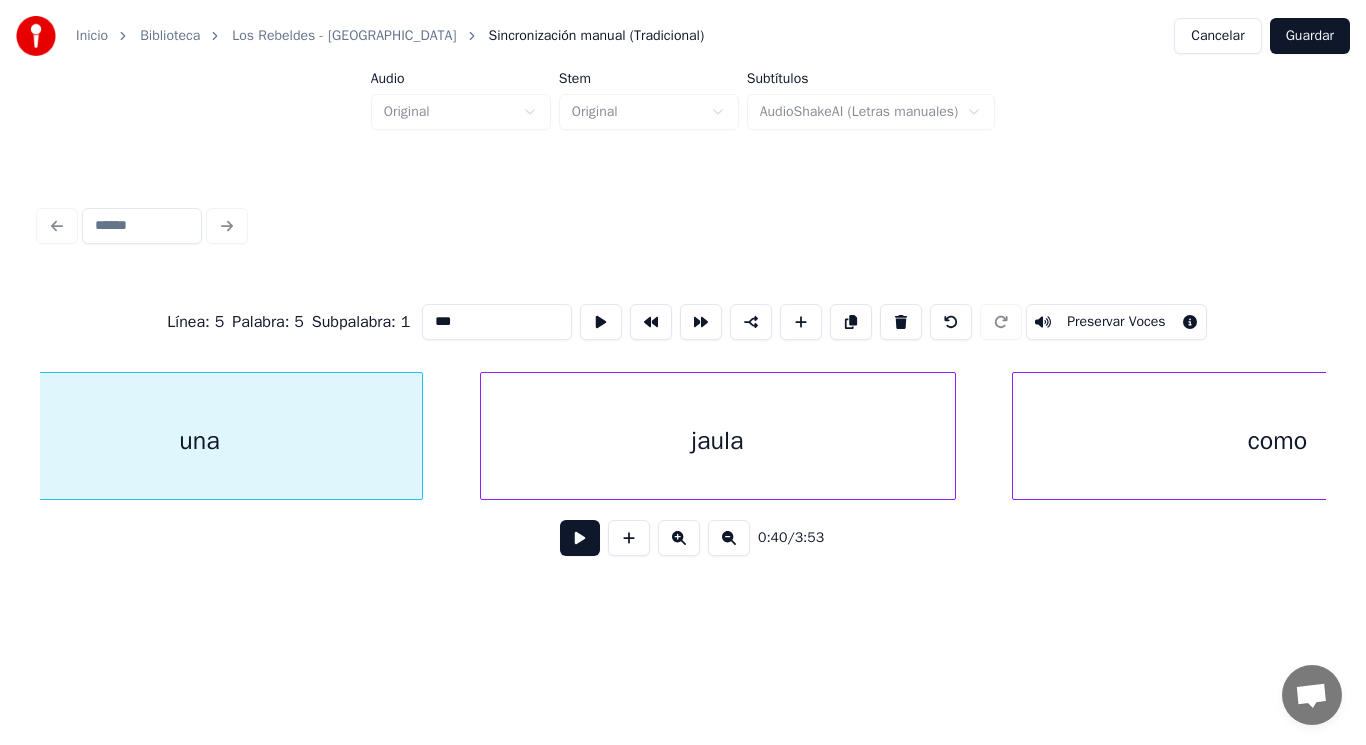 scroll, scrollTop: 0, scrollLeft: 56867, axis: horizontal 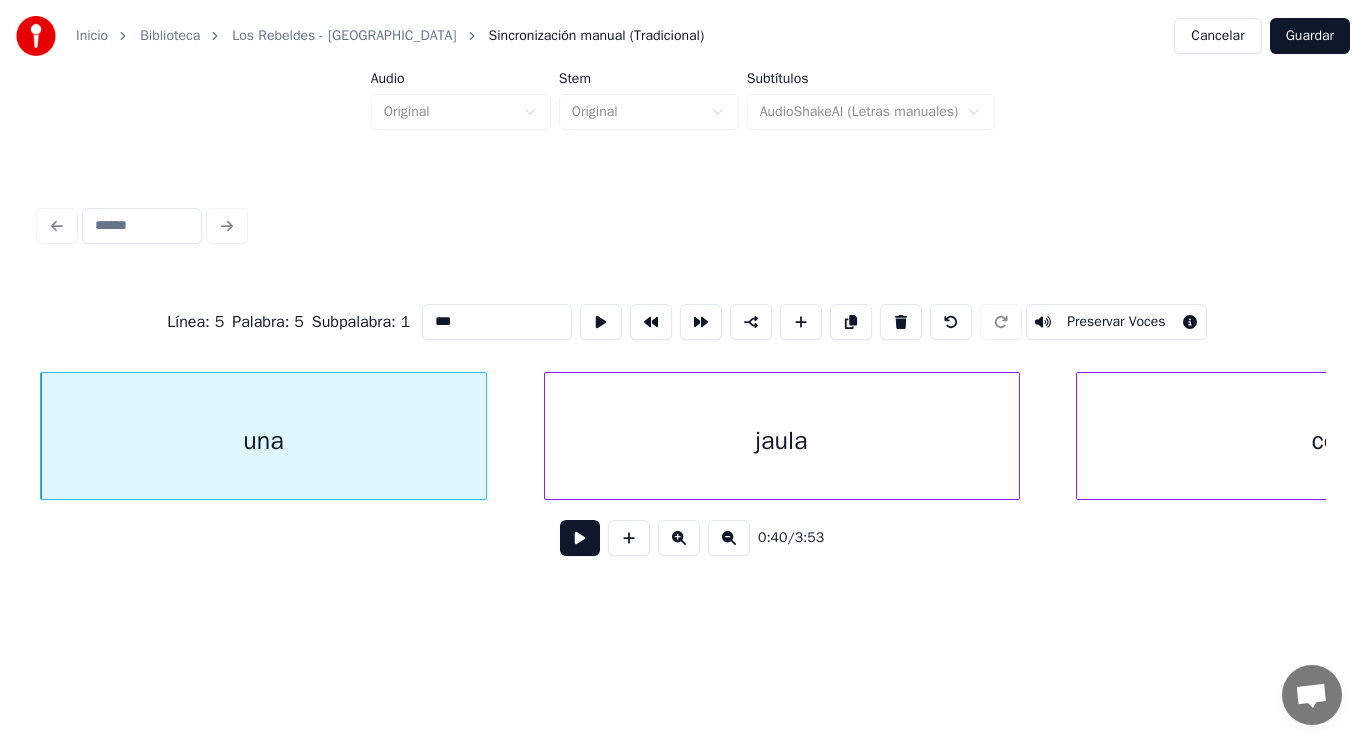 click at bounding box center (580, 538) 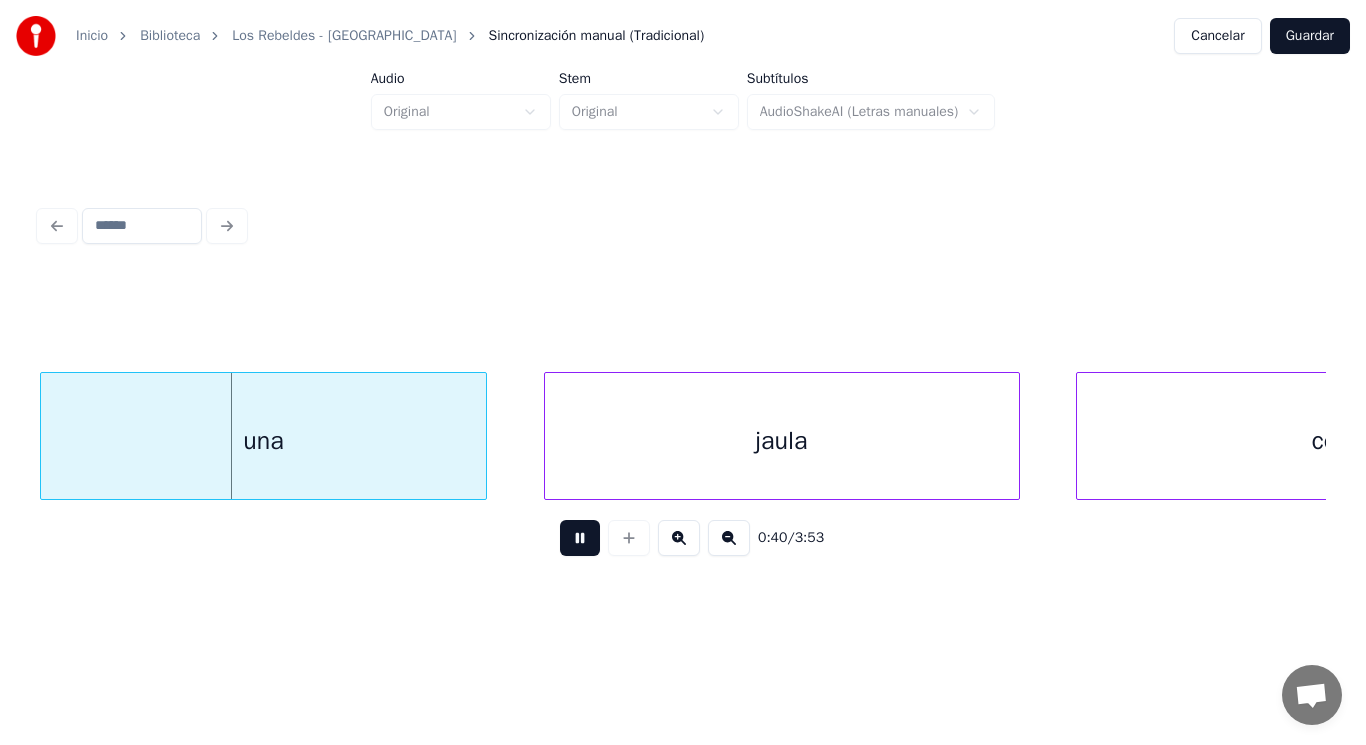 click at bounding box center [580, 538] 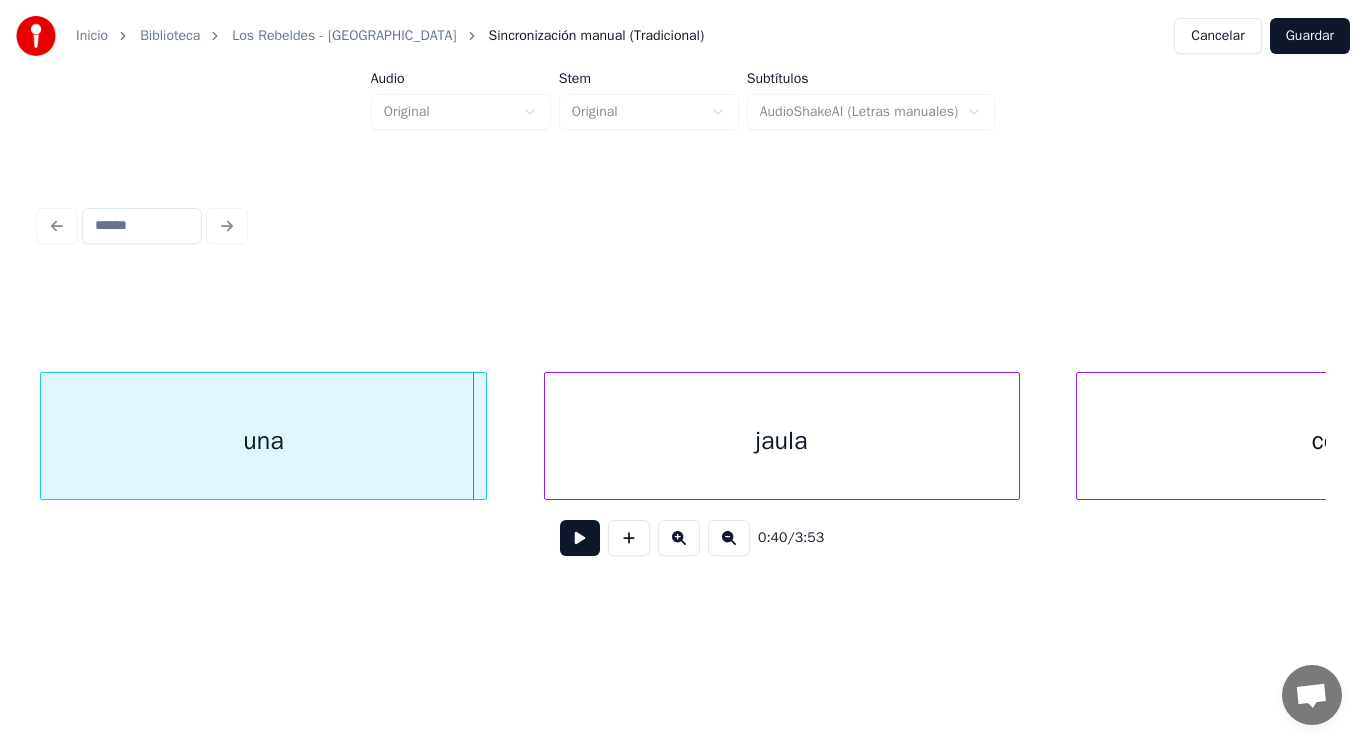 click on "una" at bounding box center [264, 441] 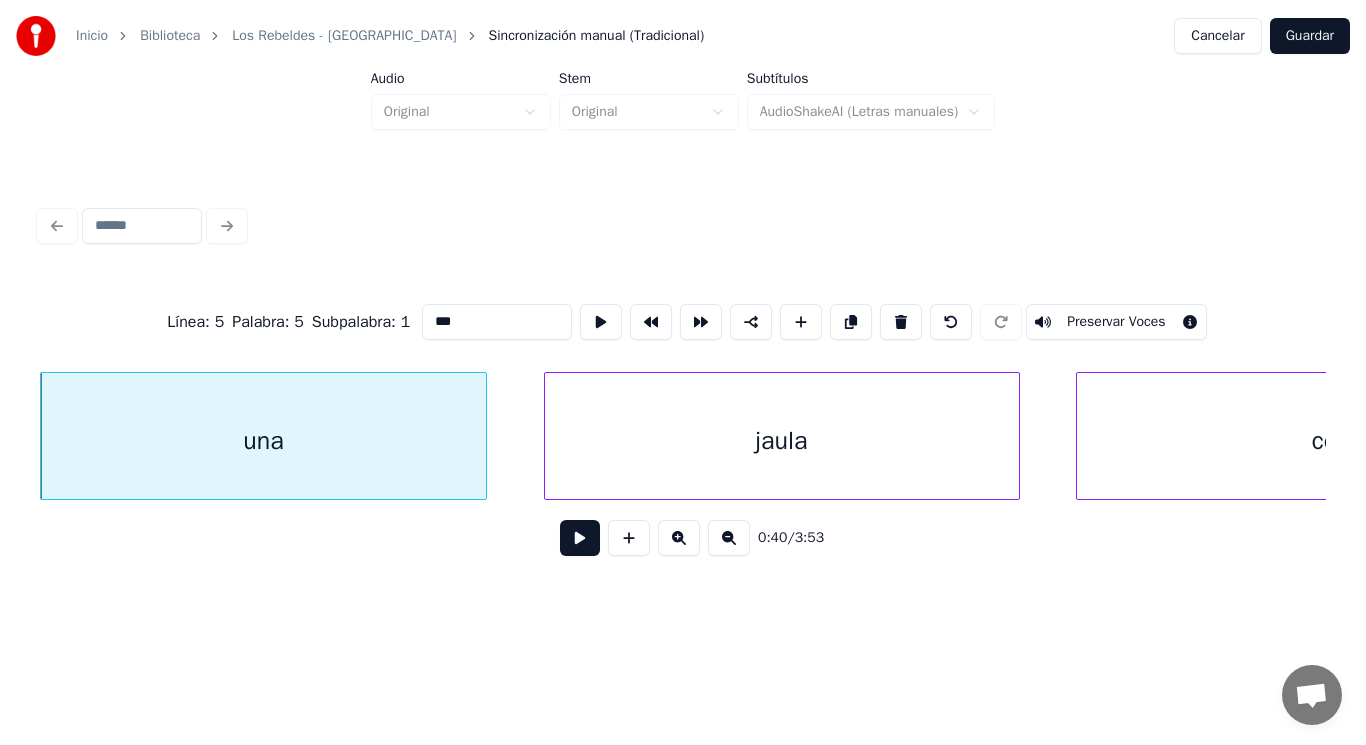 click at bounding box center [580, 538] 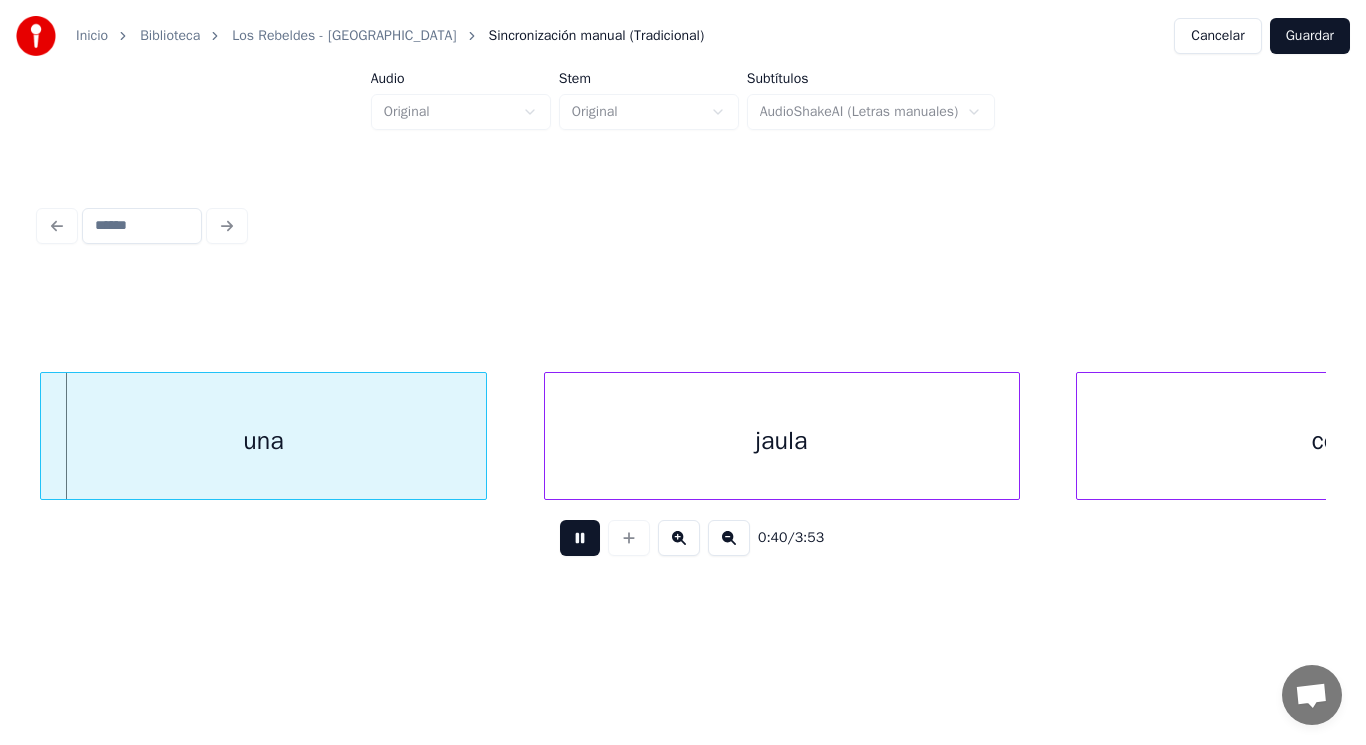 click at bounding box center (580, 538) 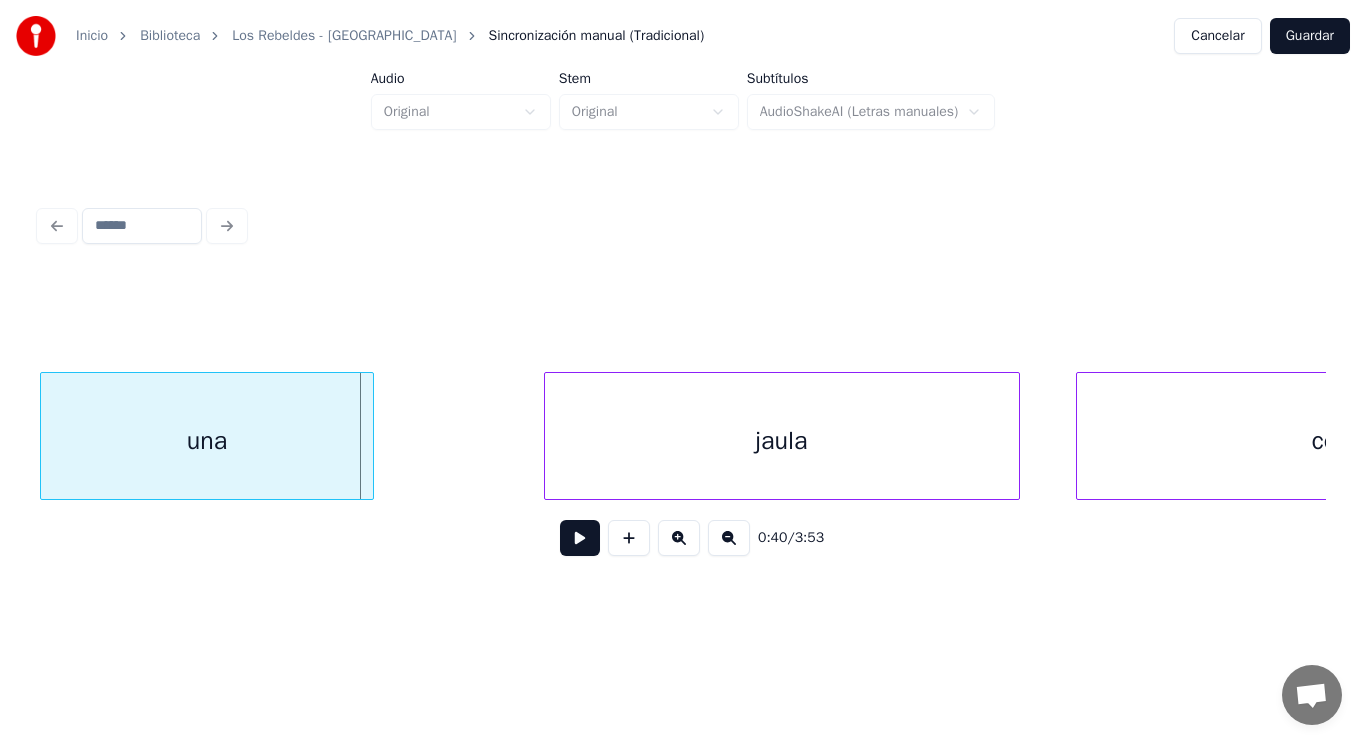 click at bounding box center [370, 436] 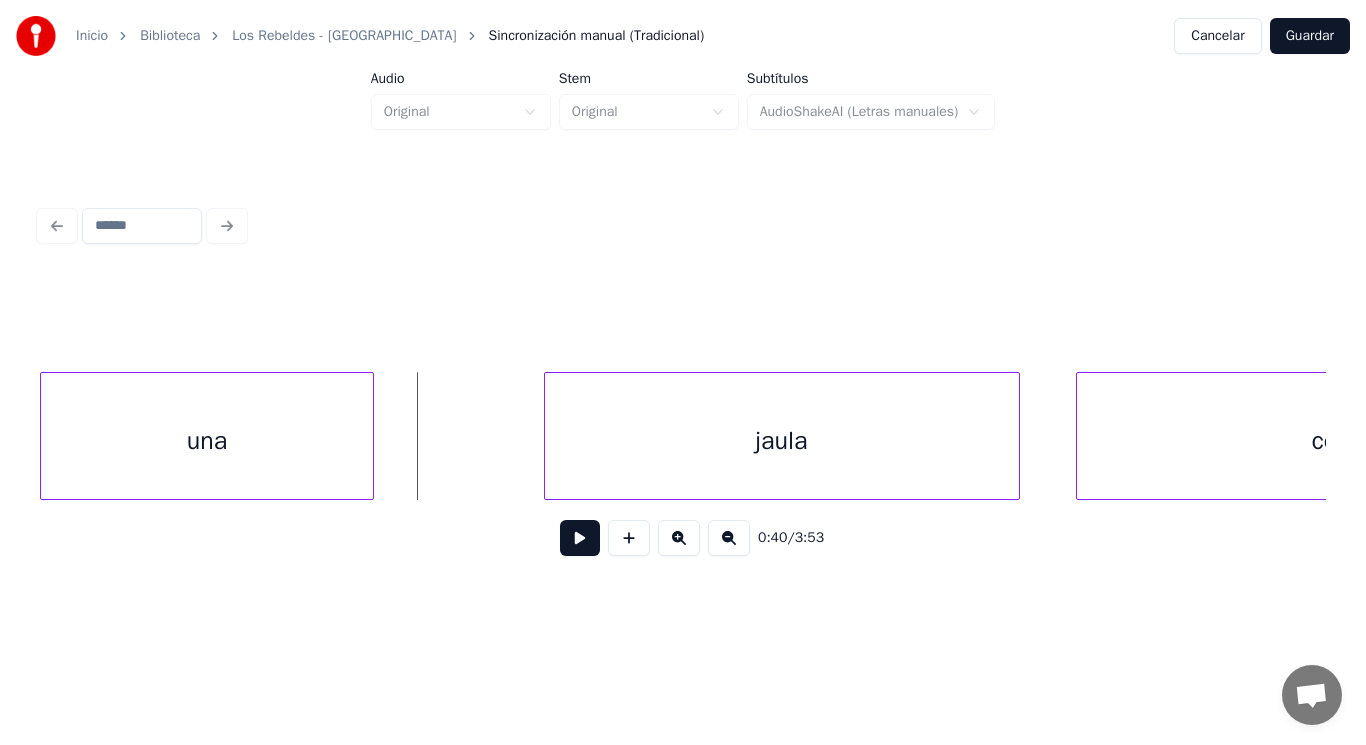 click at bounding box center (580, 538) 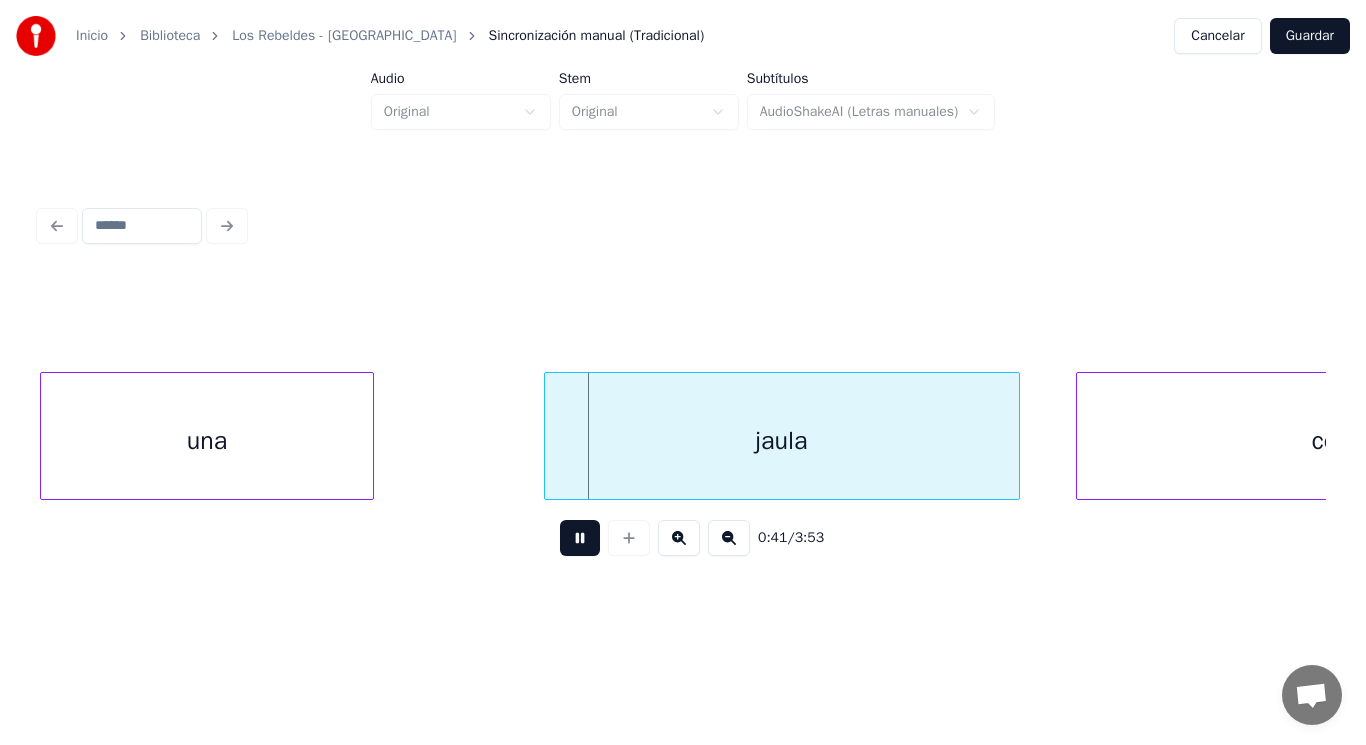 click at bounding box center [580, 538] 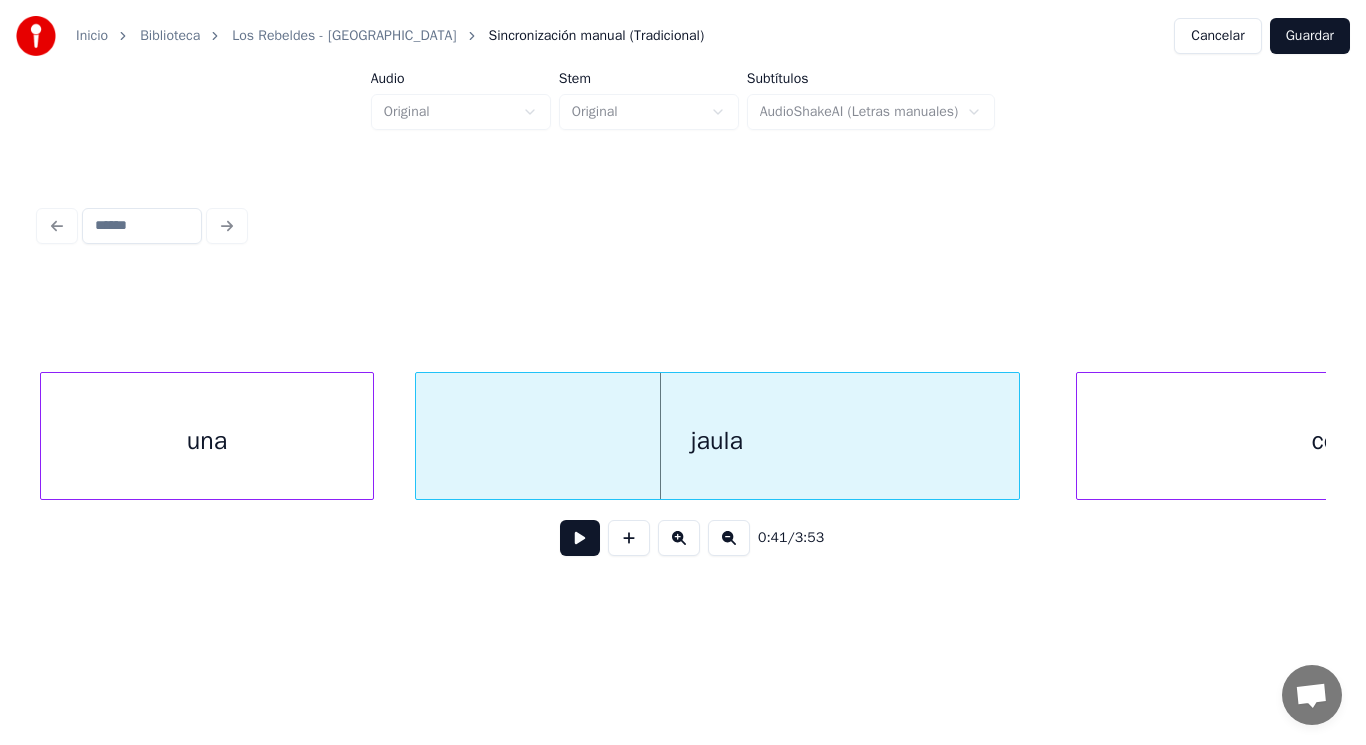 click at bounding box center (419, 436) 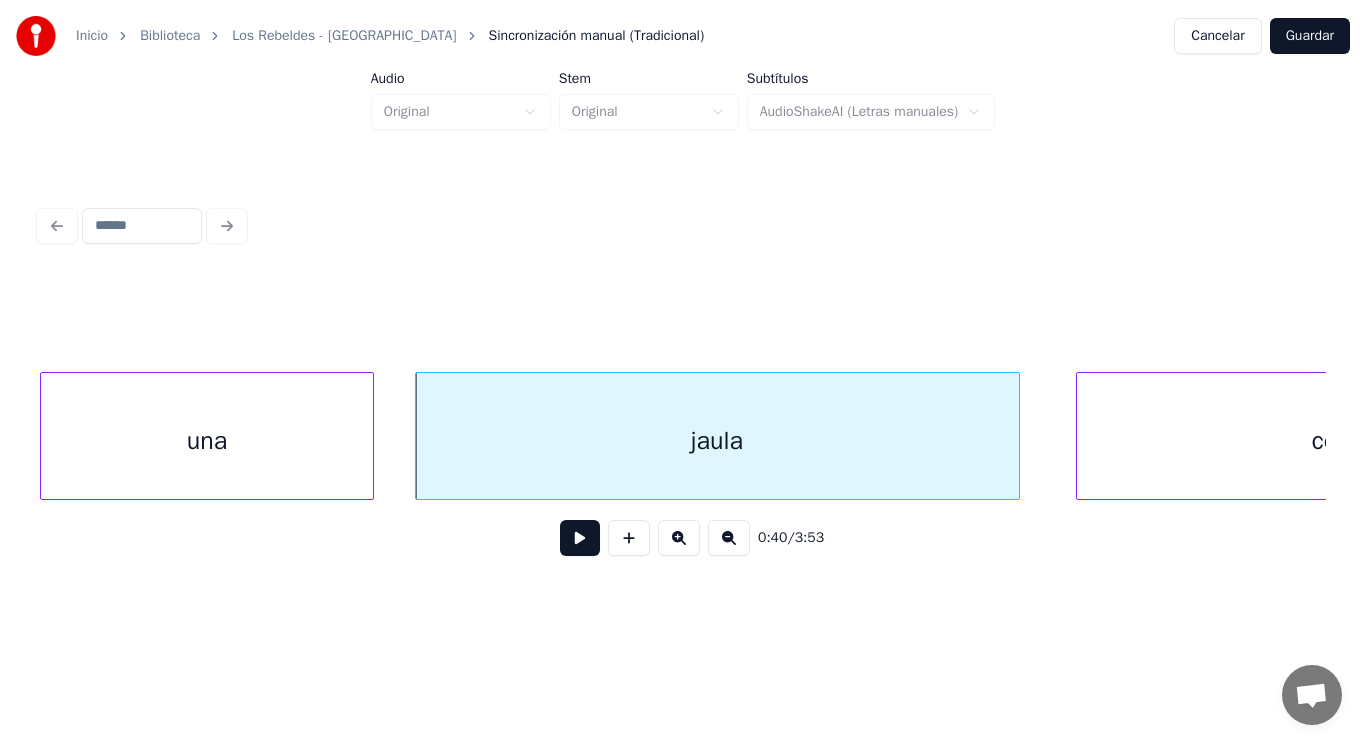 click at bounding box center (580, 538) 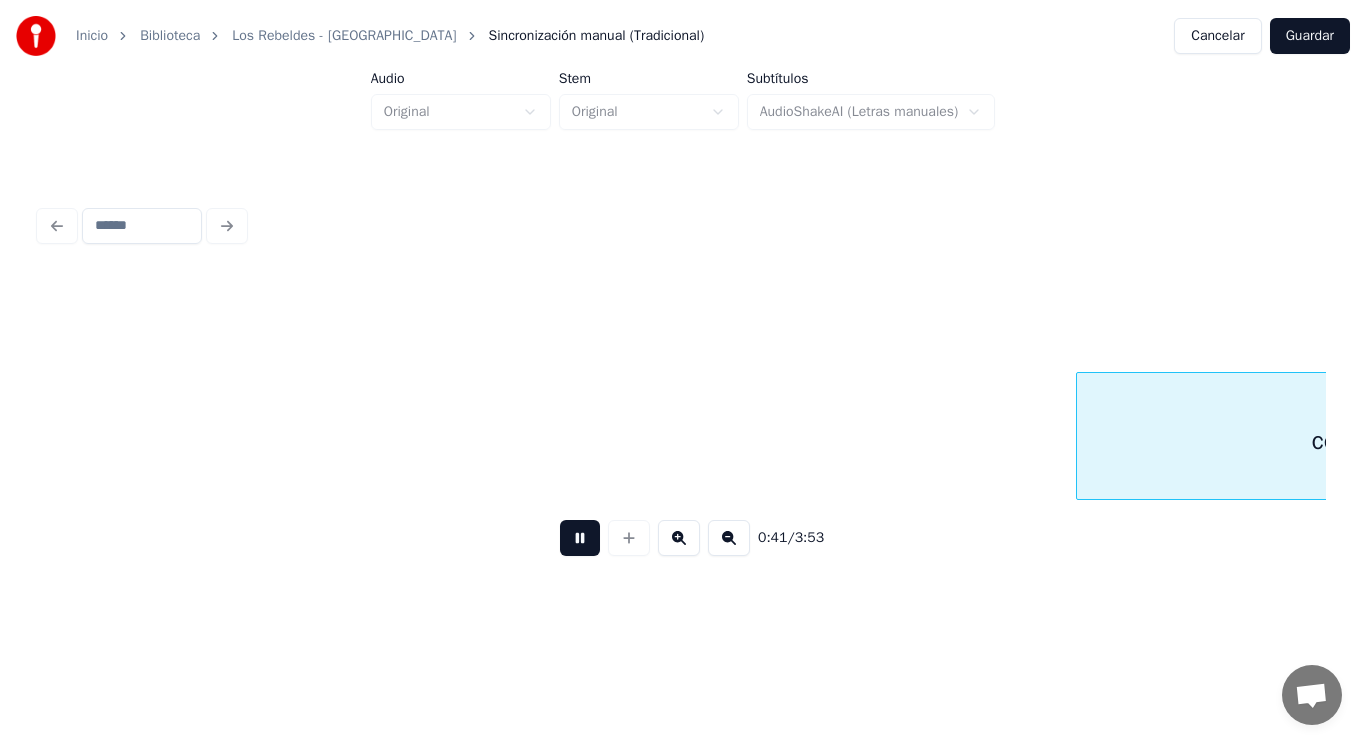 scroll, scrollTop: 0, scrollLeft: 58154, axis: horizontal 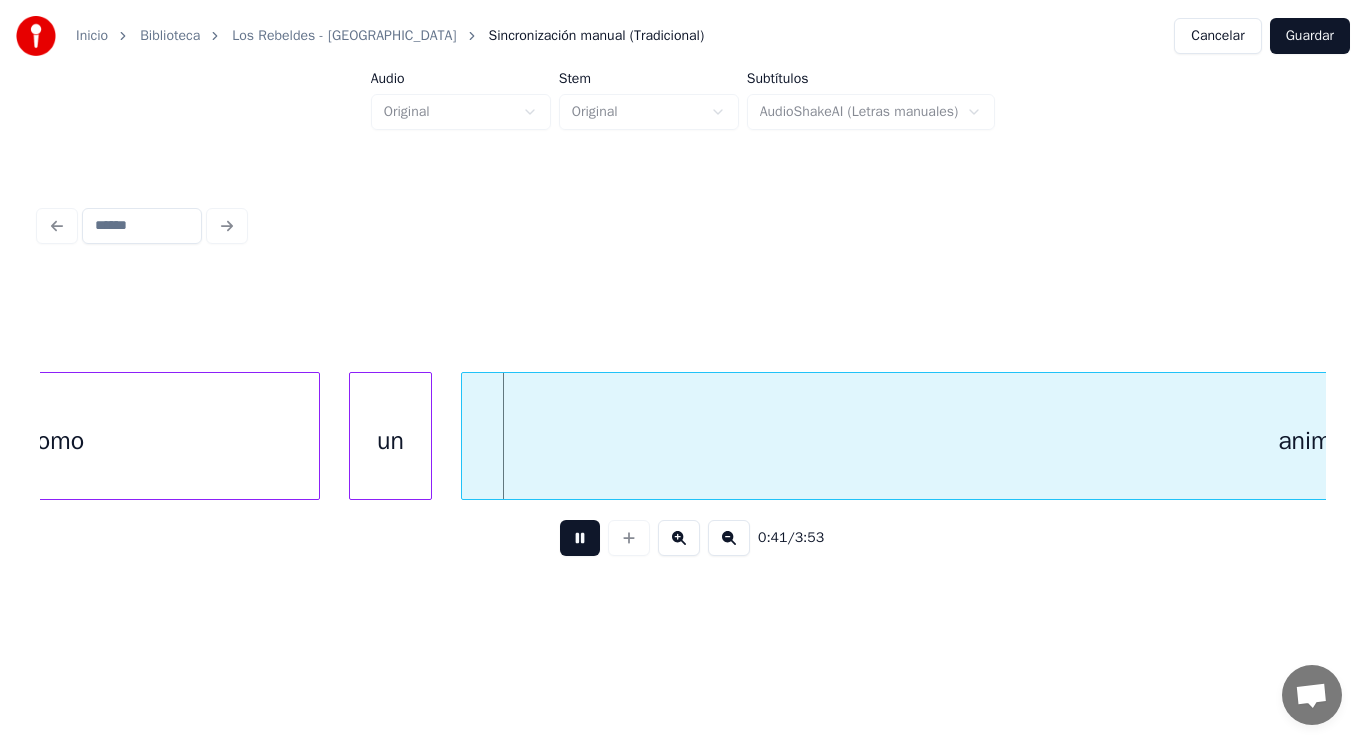 click at bounding box center [580, 538] 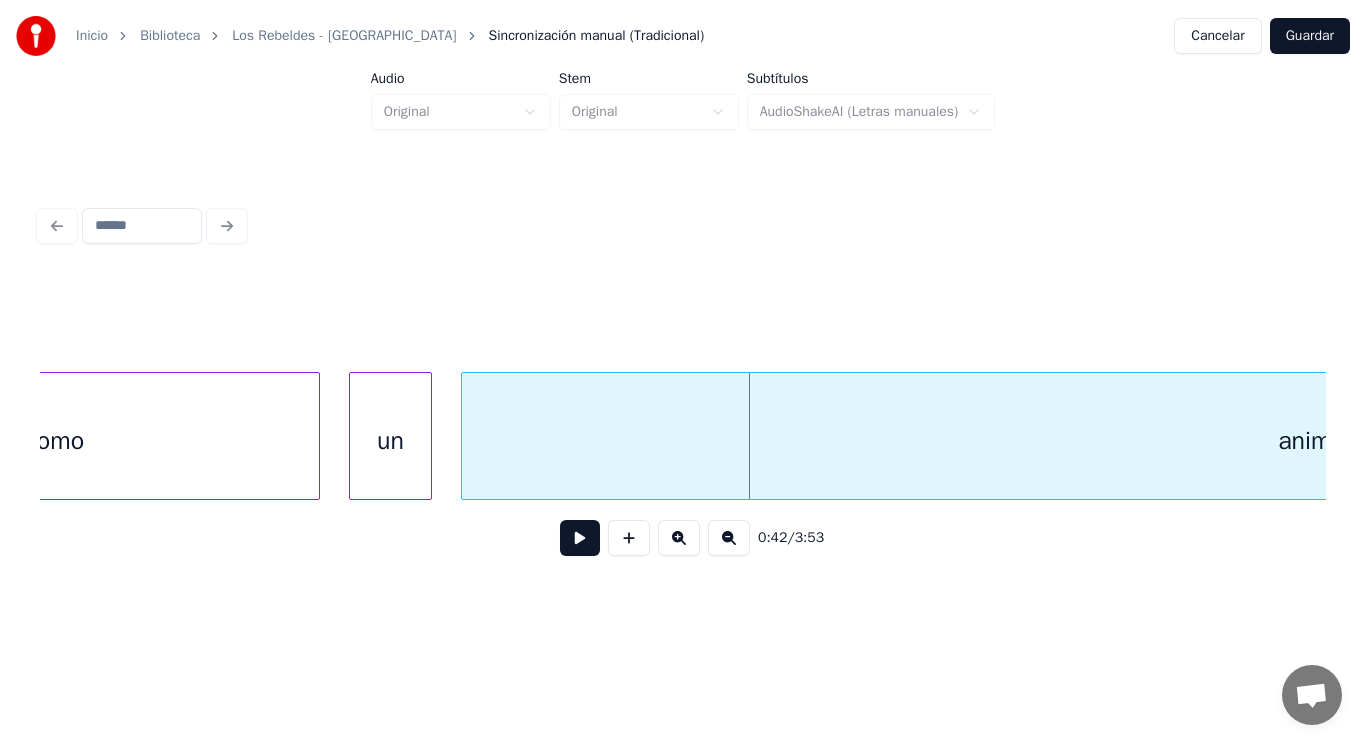 click on "un" at bounding box center (391, 441) 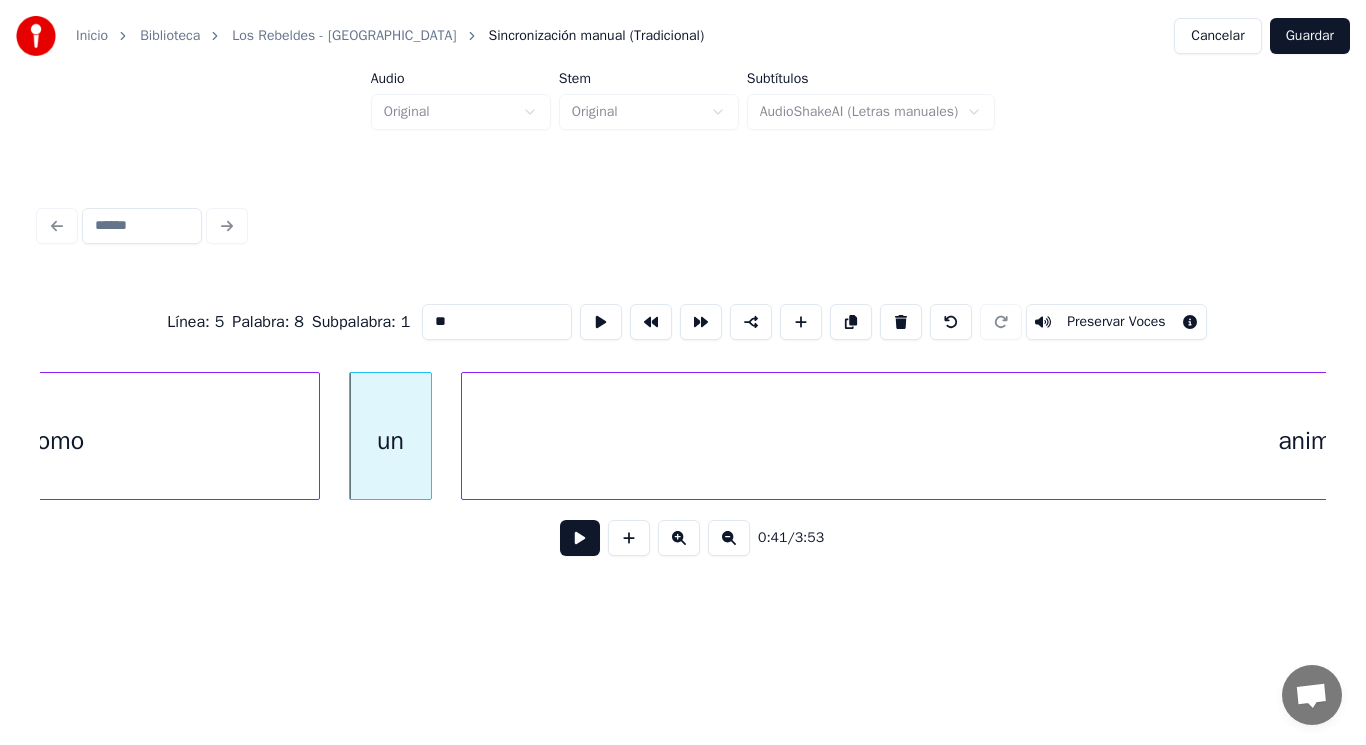click at bounding box center (580, 538) 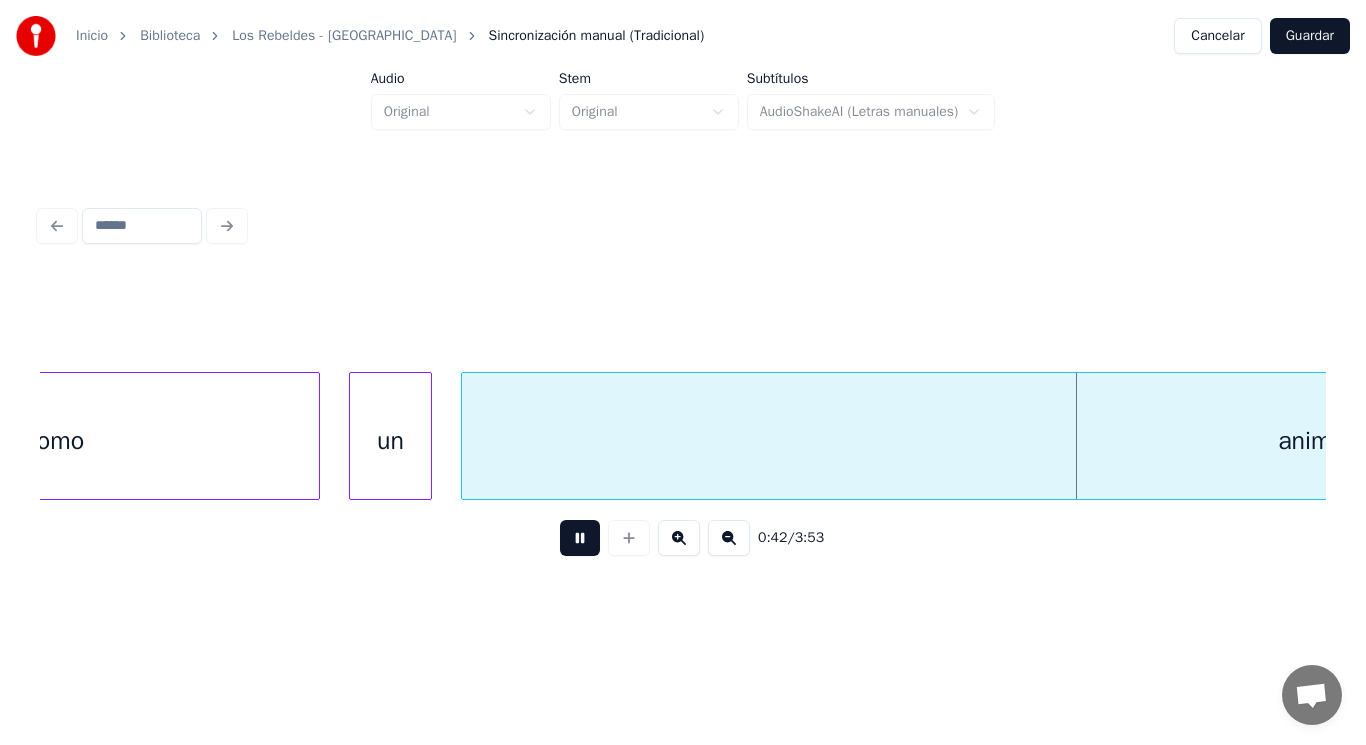 click at bounding box center (580, 538) 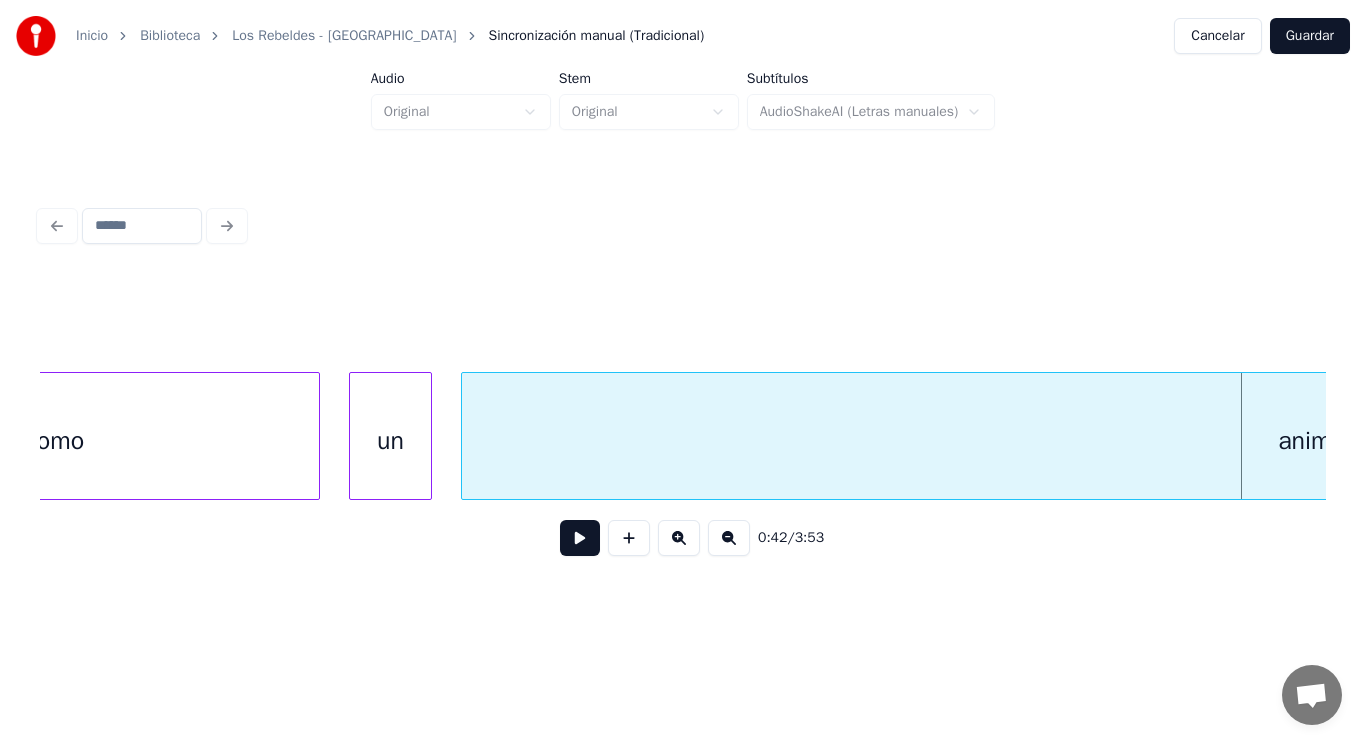 click on "como" at bounding box center [55, 441] 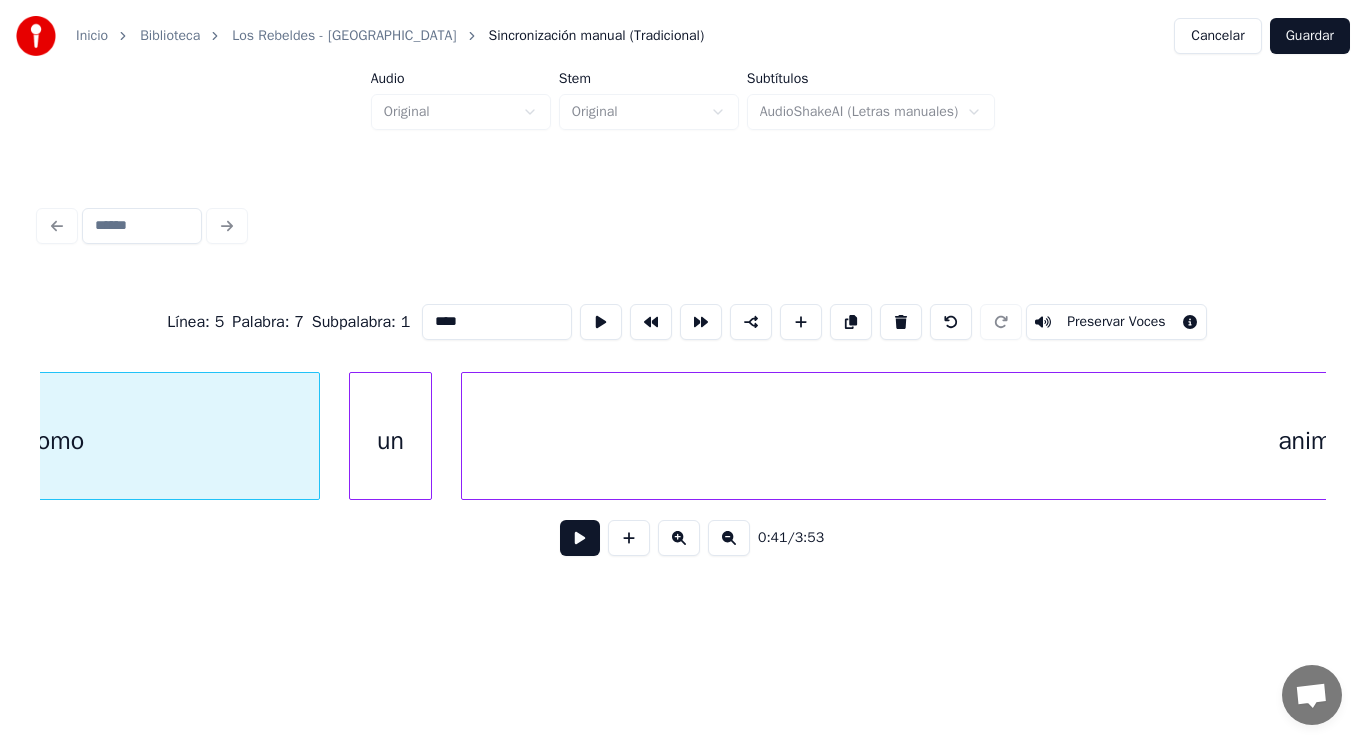 scroll, scrollTop: 0, scrollLeft: 57903, axis: horizontal 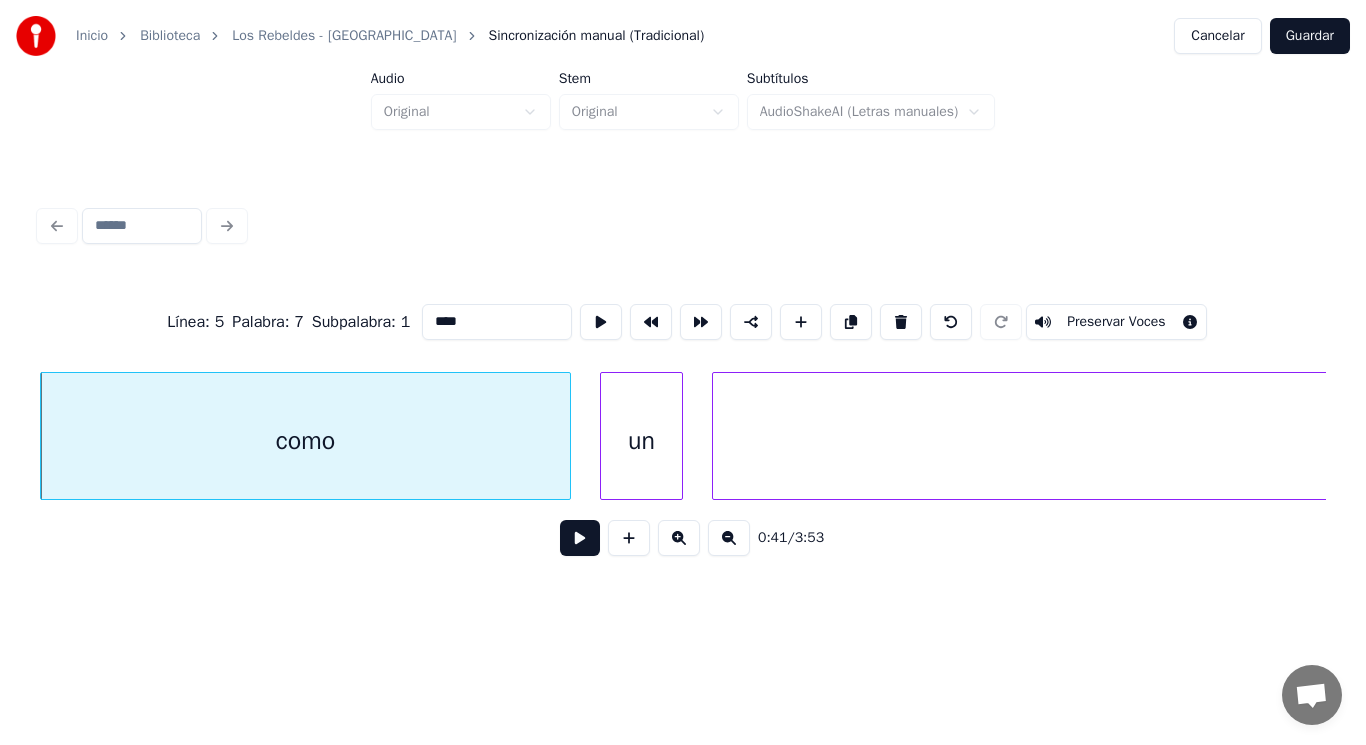 click at bounding box center (580, 538) 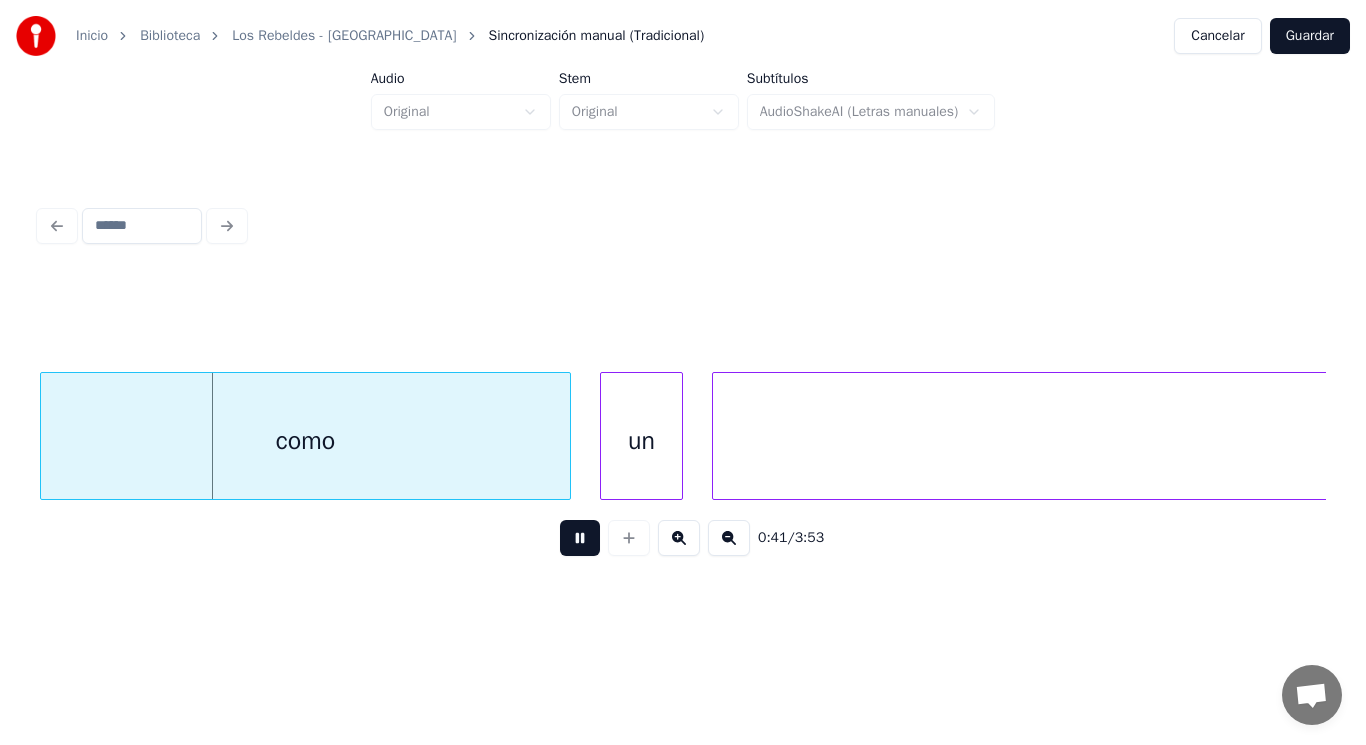 click at bounding box center [580, 538] 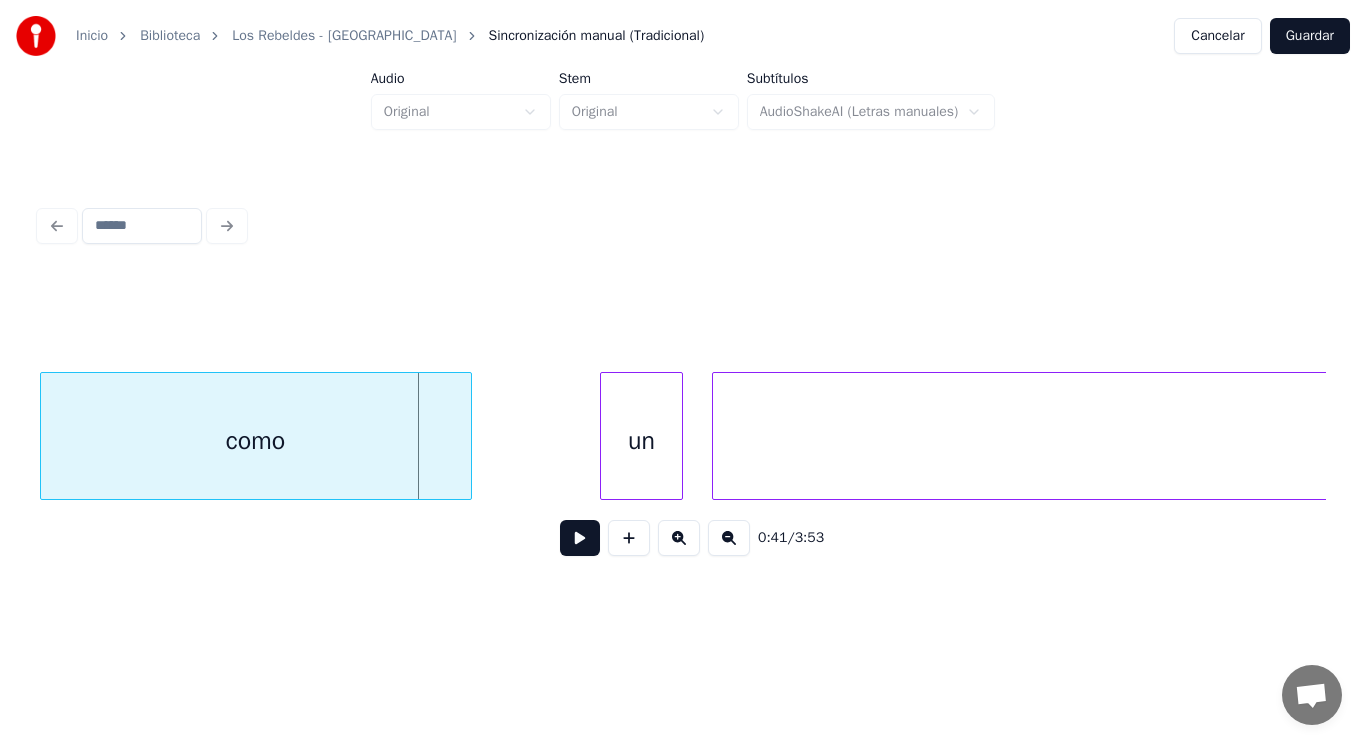 click at bounding box center (468, 436) 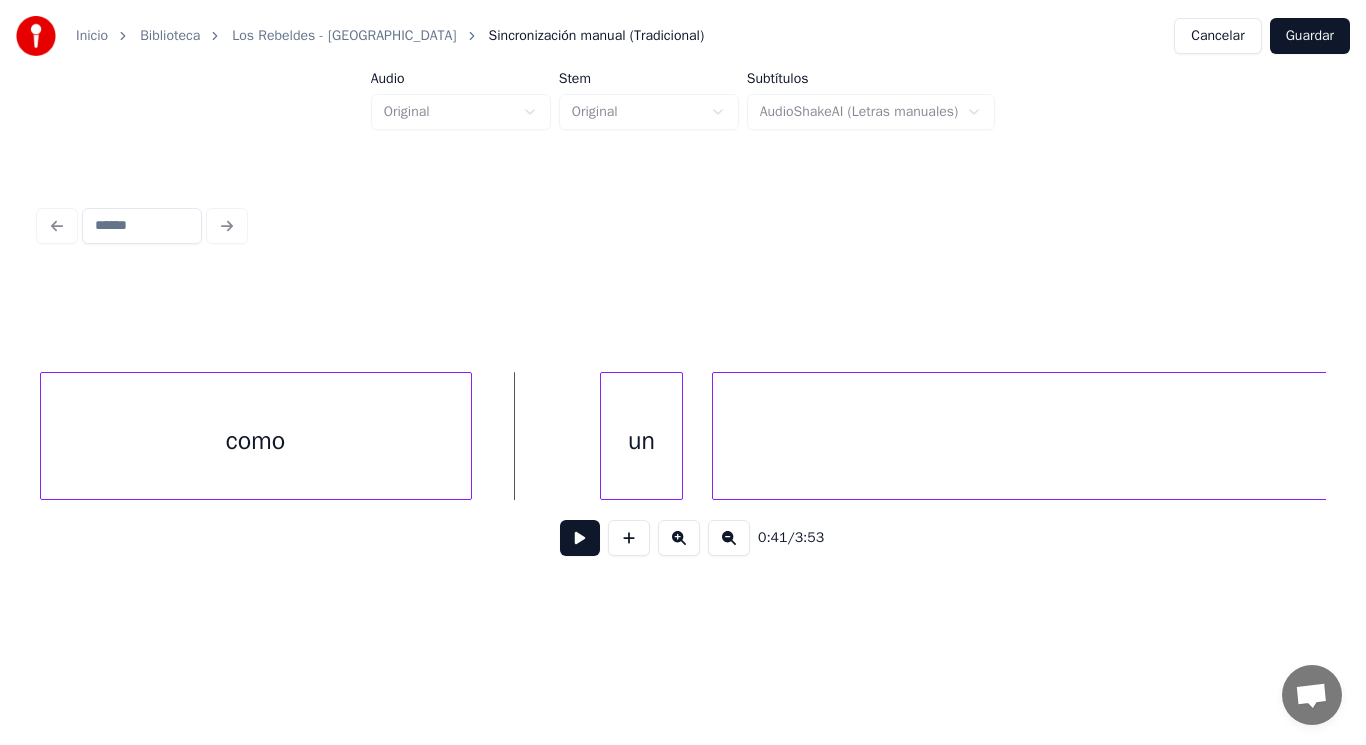 click at bounding box center [580, 538] 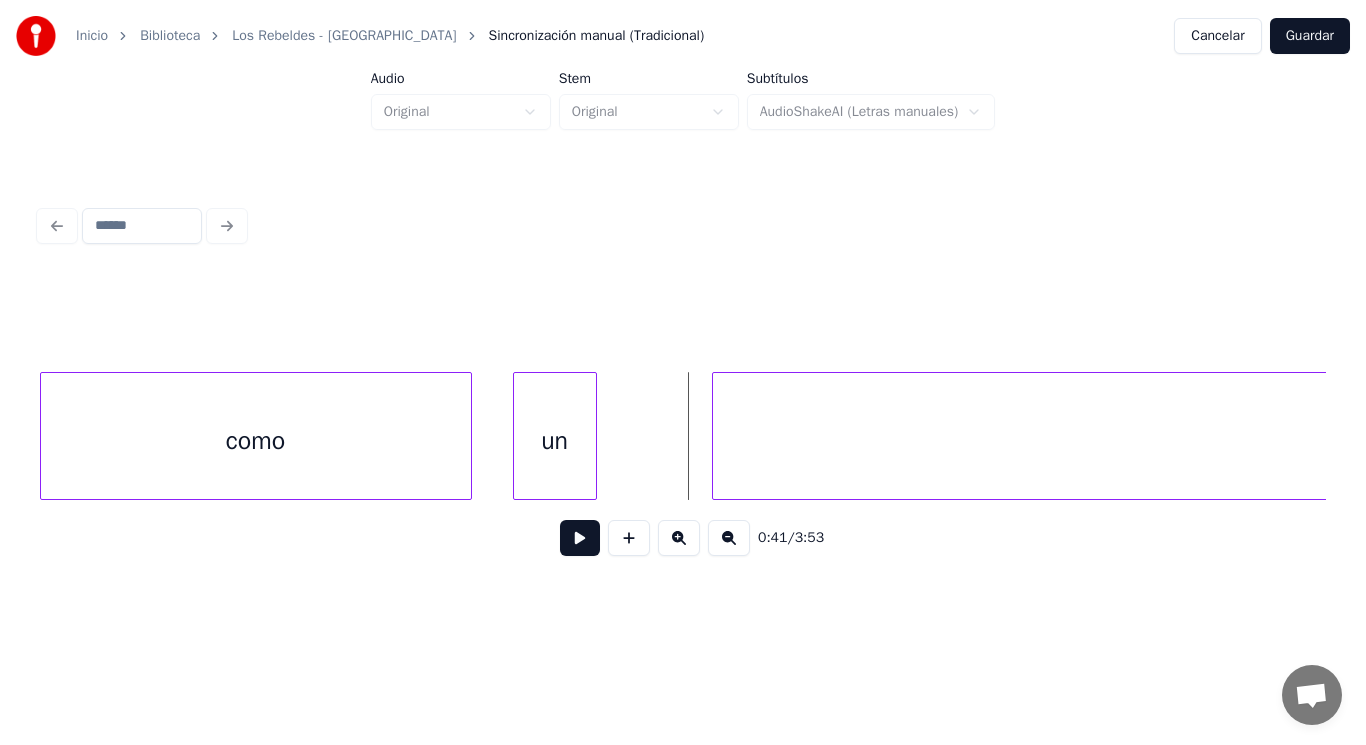 click on "un" at bounding box center [555, 441] 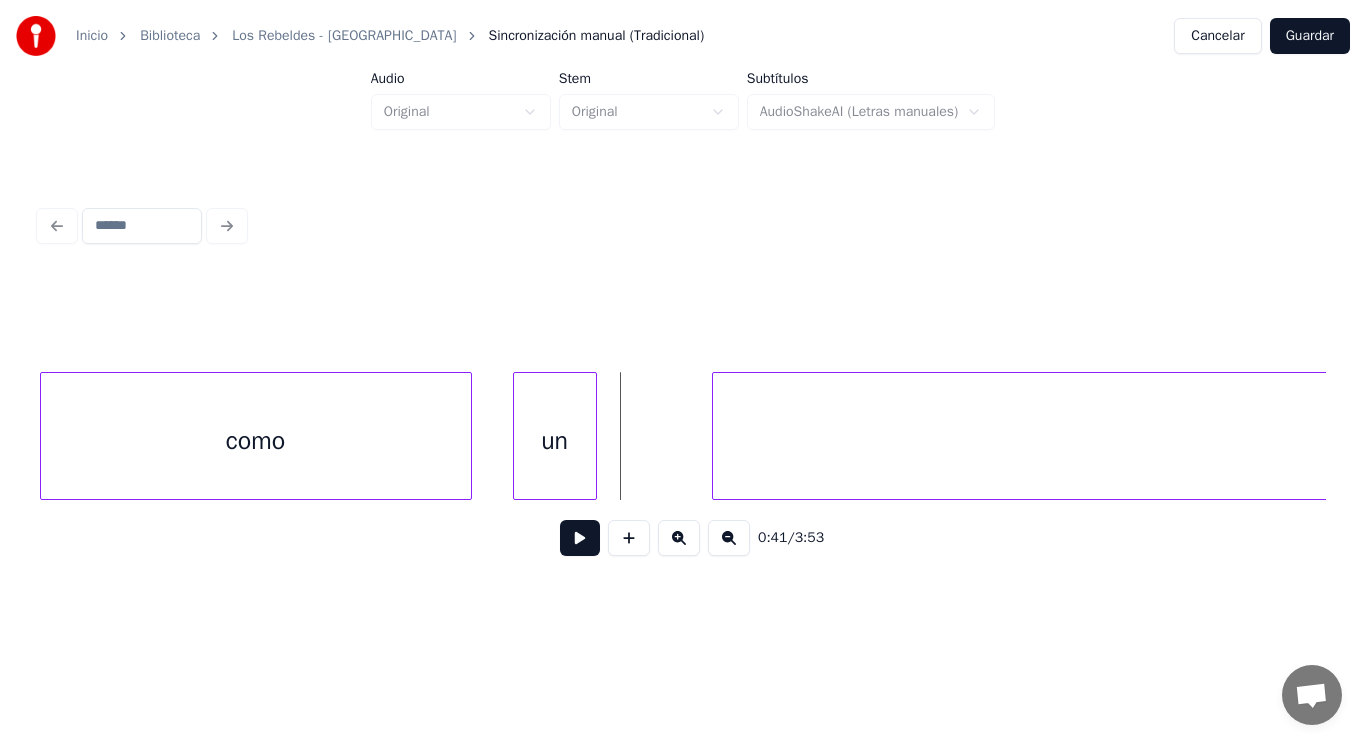 click at bounding box center (580, 538) 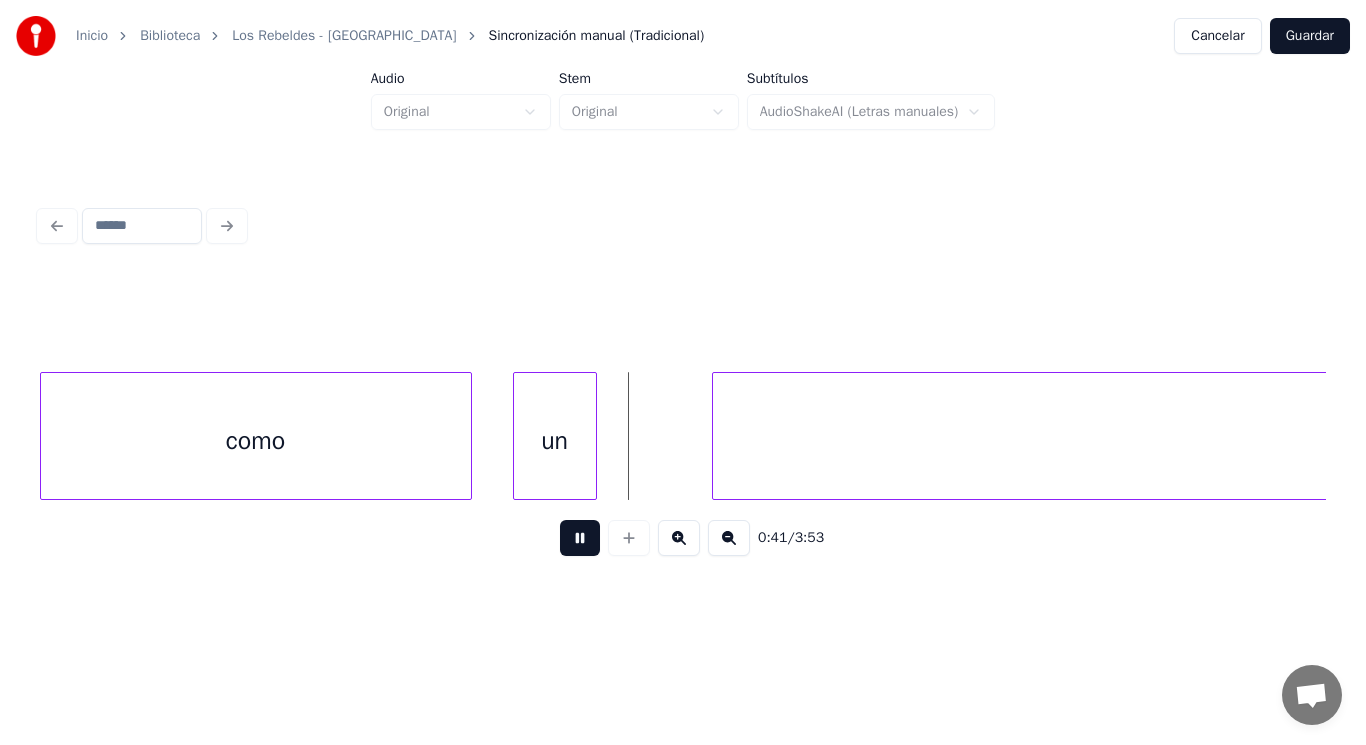 click at bounding box center (580, 538) 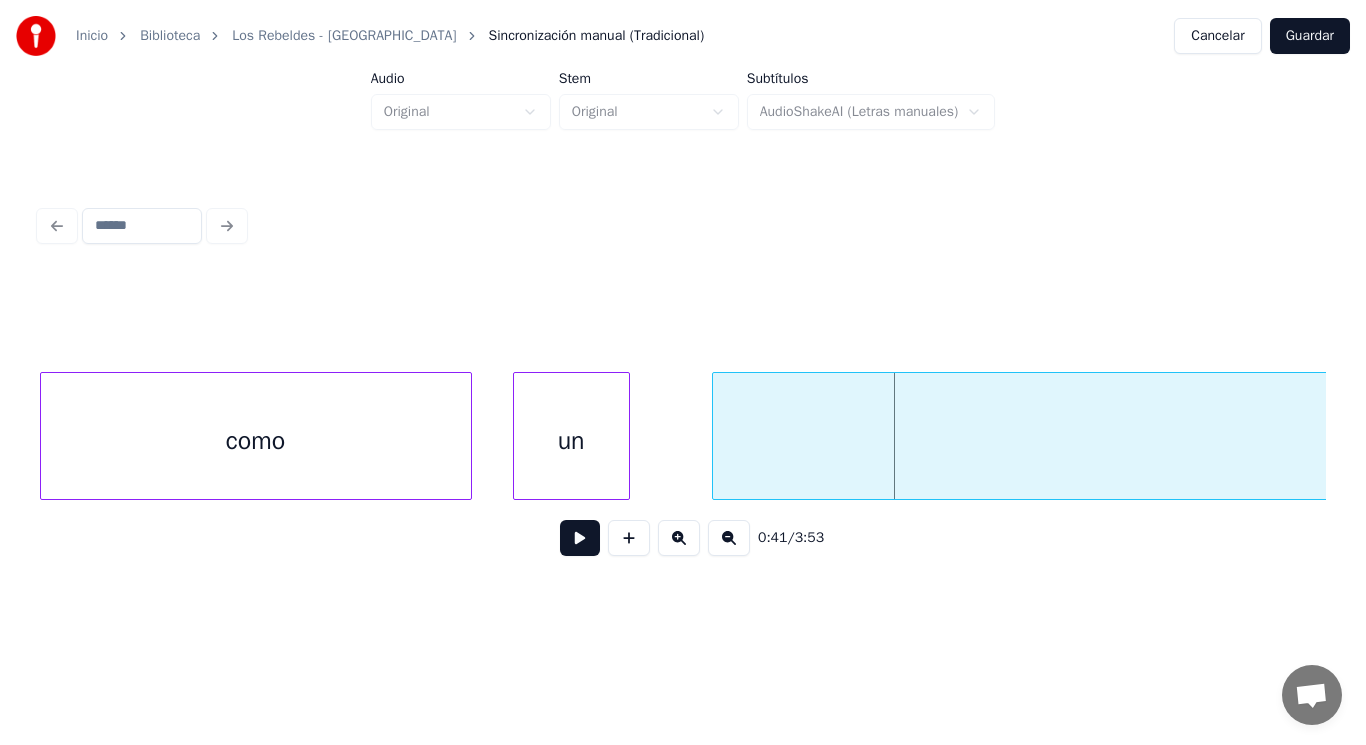 click at bounding box center [626, 436] 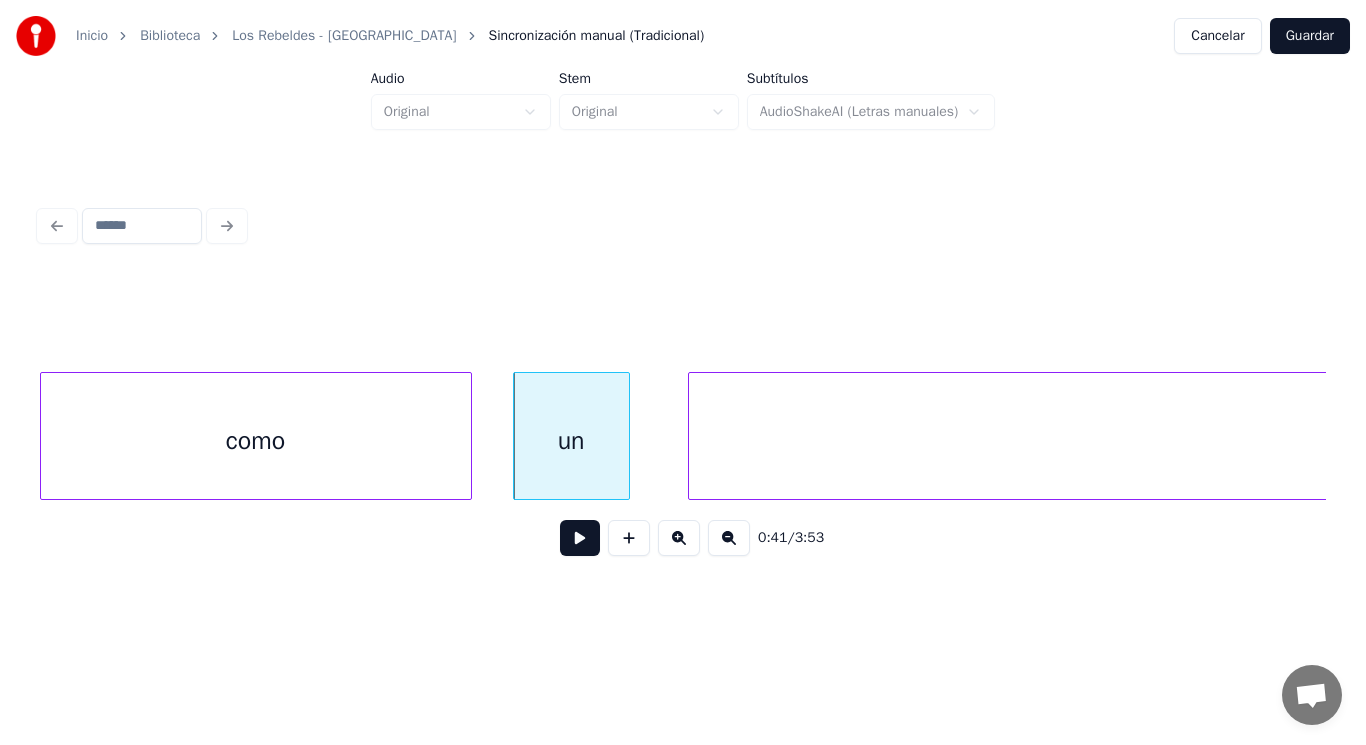 click at bounding box center (692, 436) 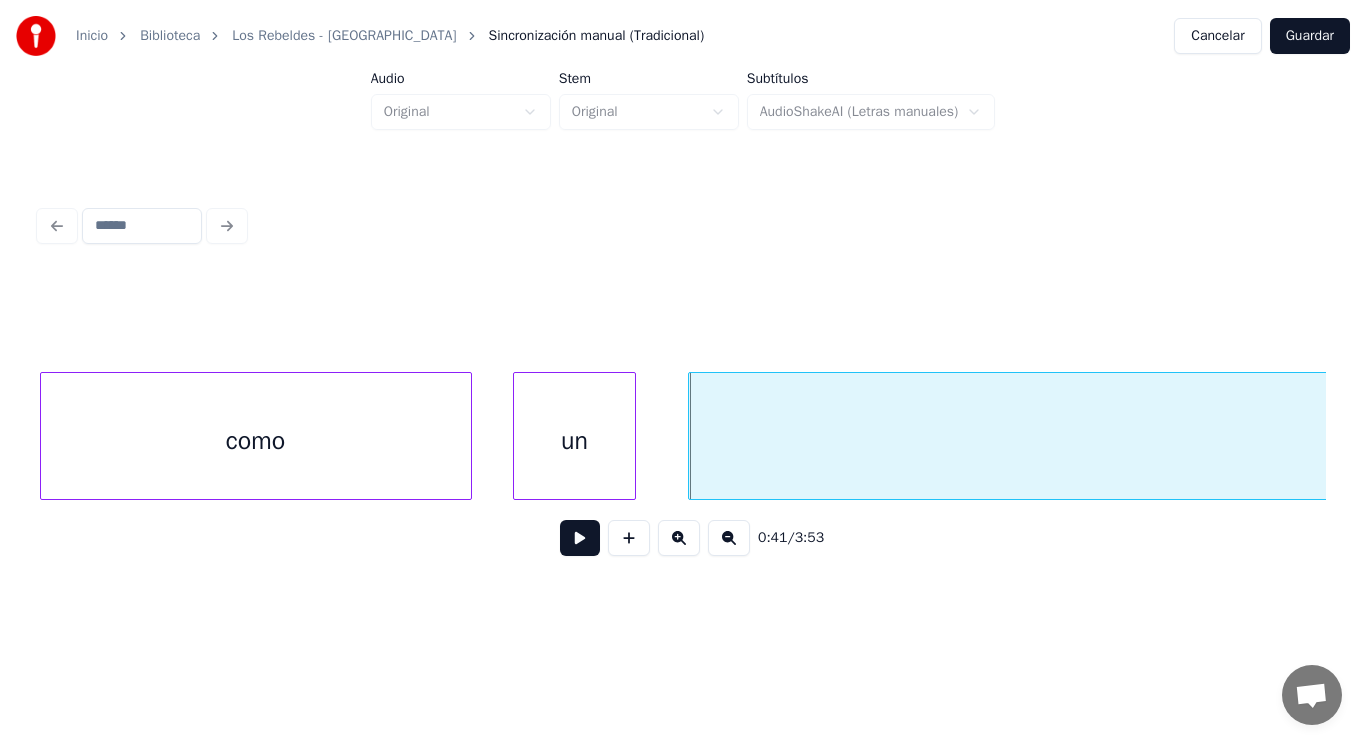 click at bounding box center [632, 436] 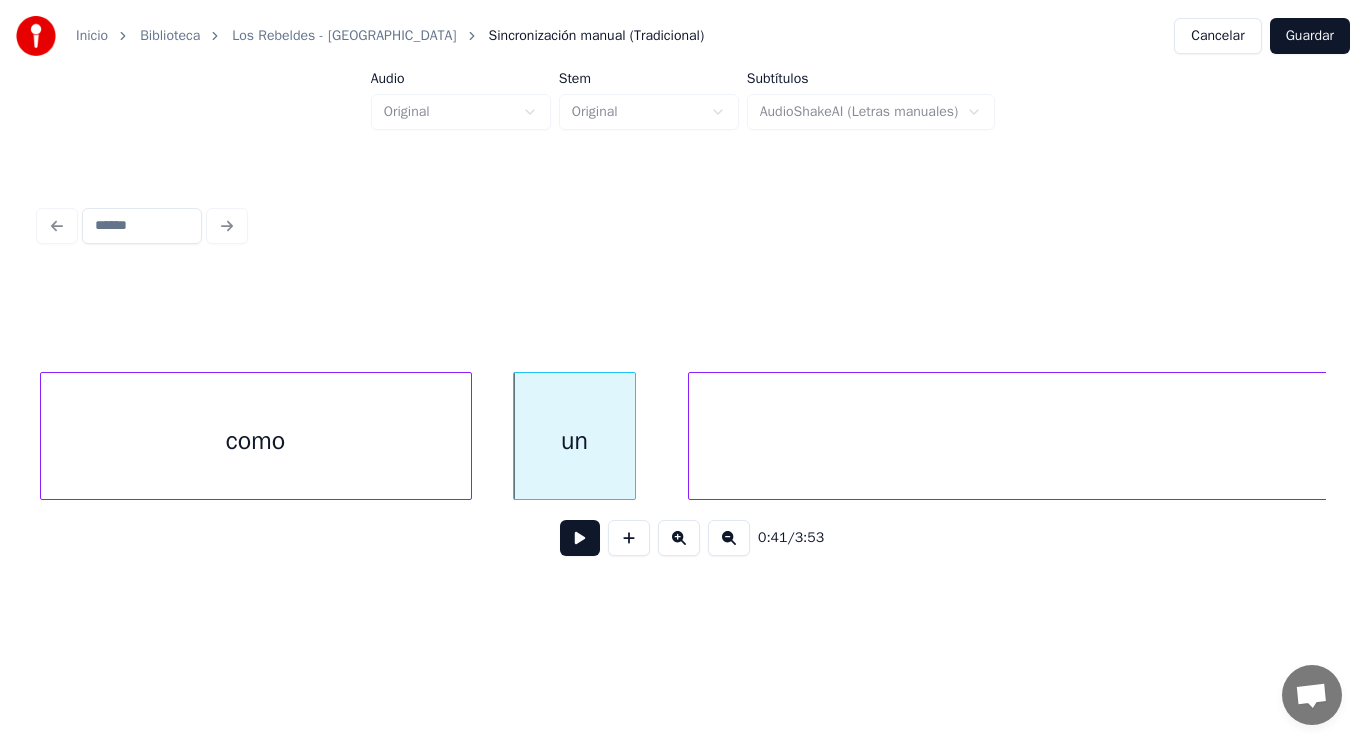 click at bounding box center (580, 538) 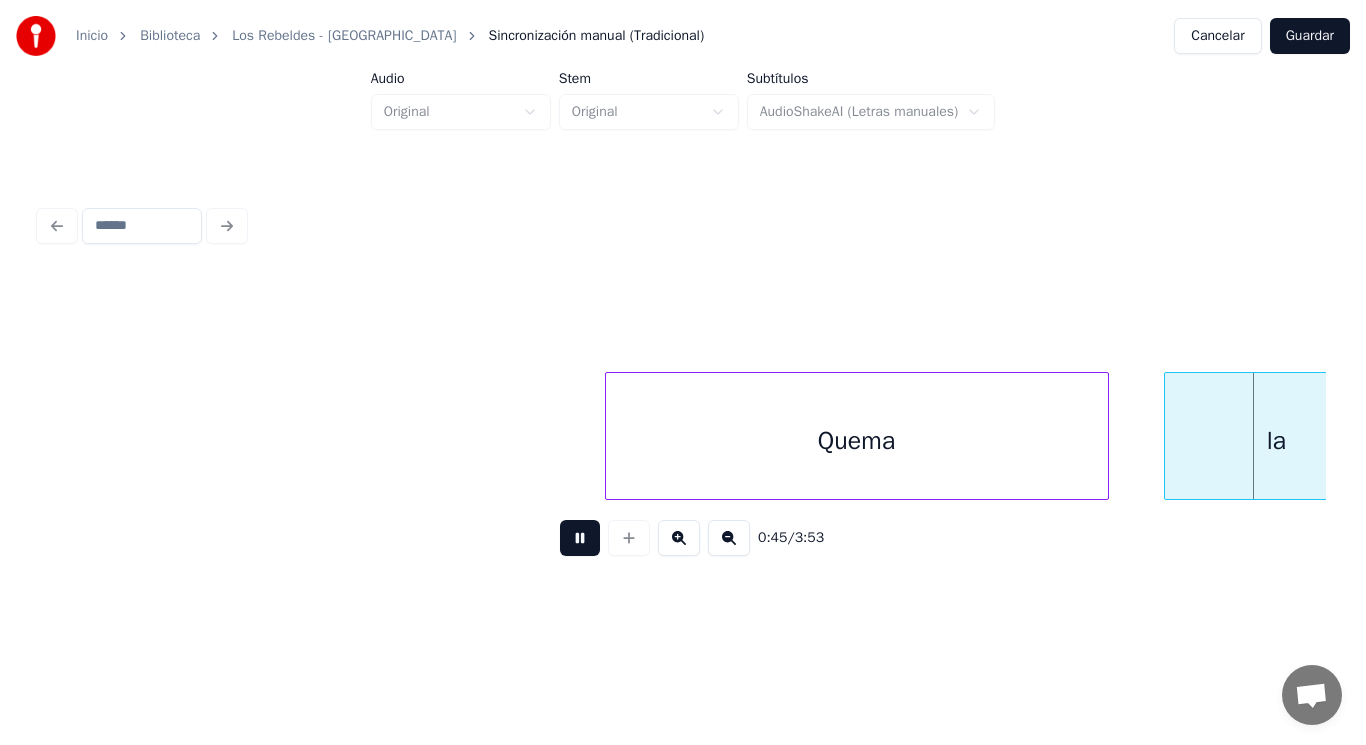 scroll, scrollTop: 0, scrollLeft: 64409, axis: horizontal 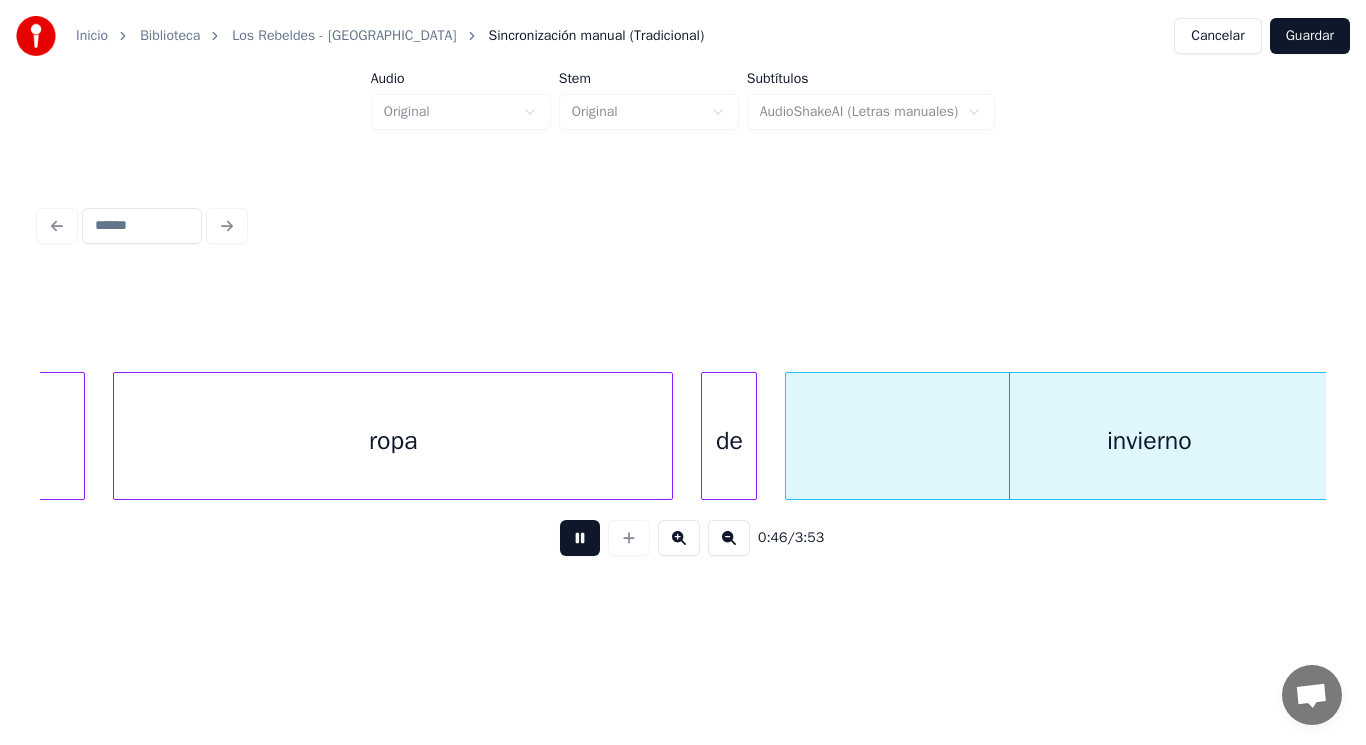 click at bounding box center (580, 538) 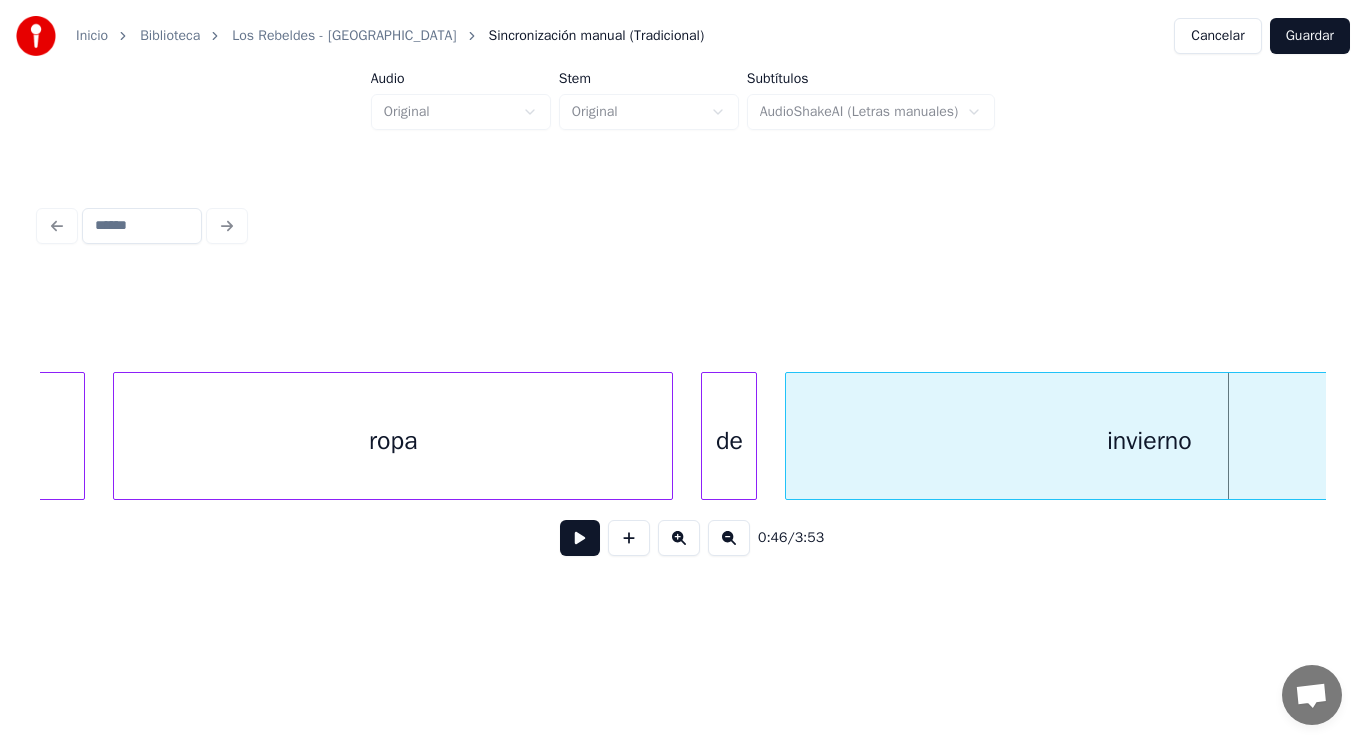 click on "ropa" at bounding box center [393, 441] 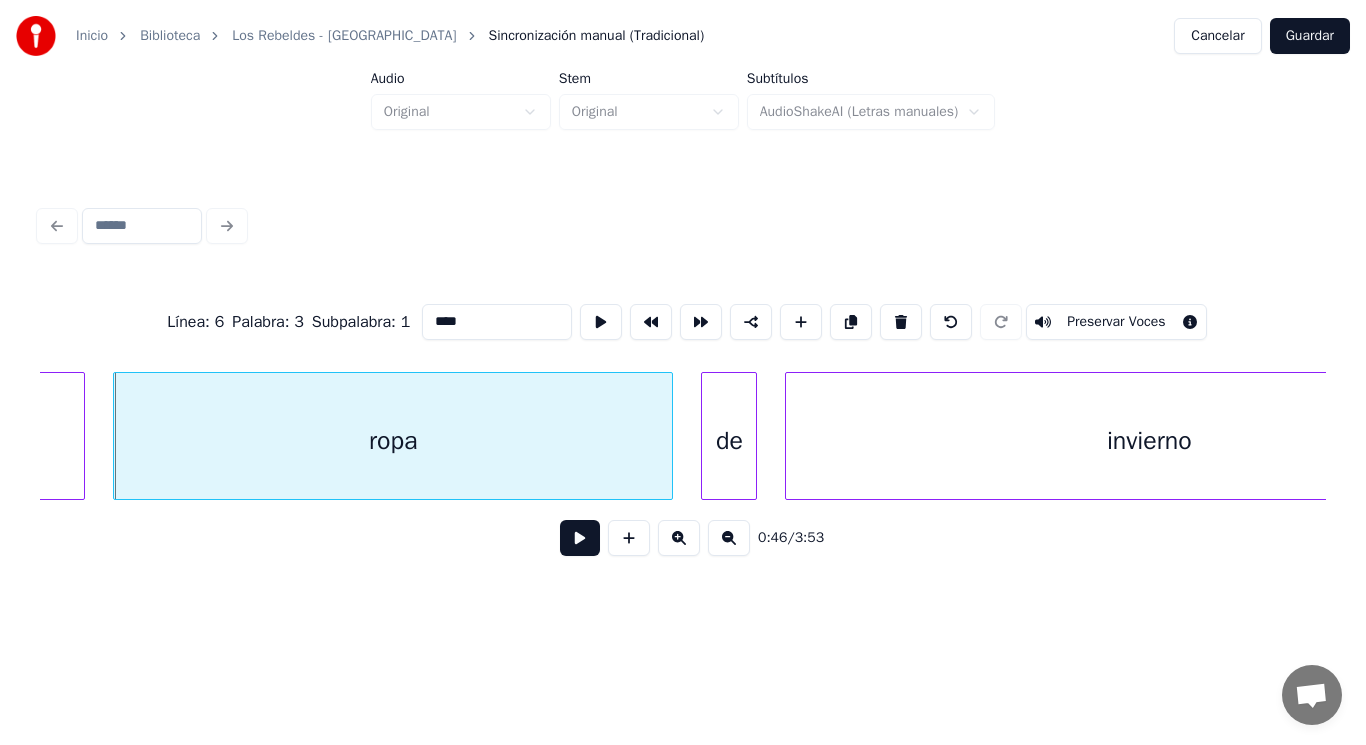 click at bounding box center (580, 538) 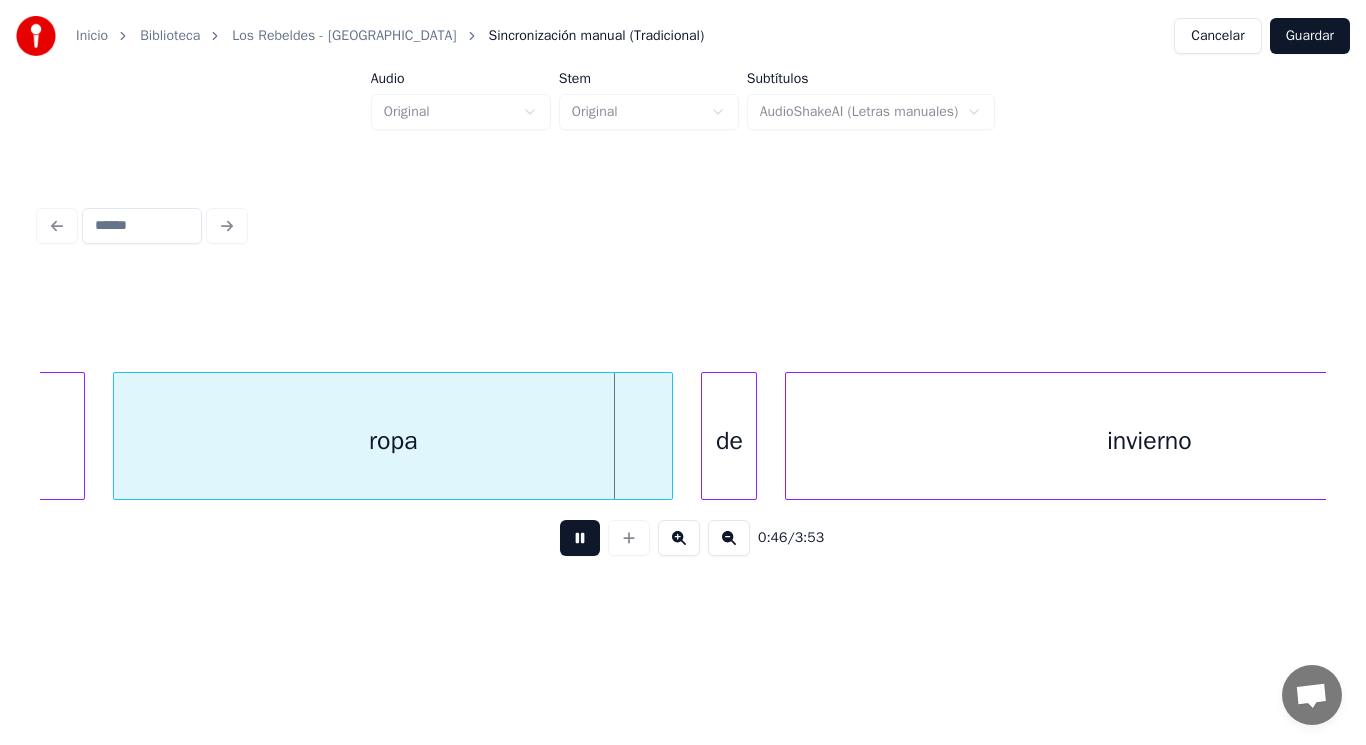 click at bounding box center (580, 538) 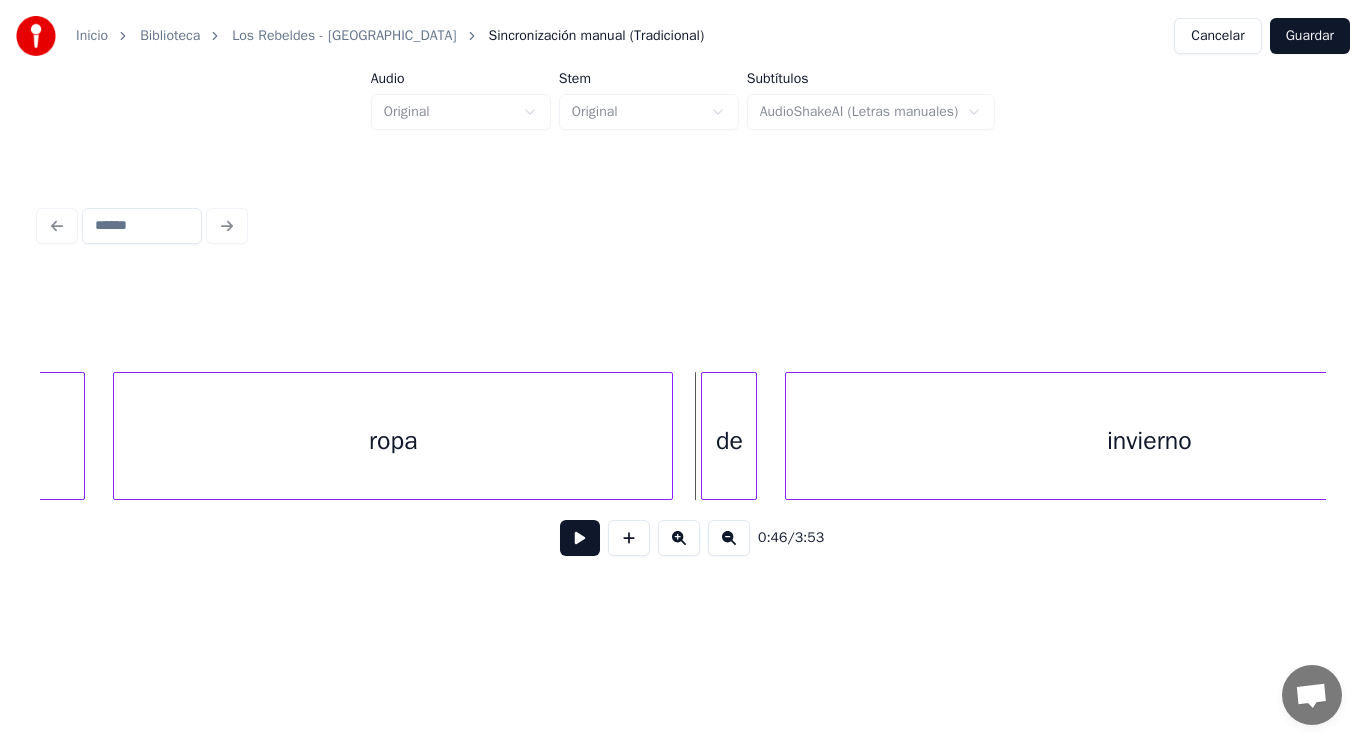 click on "ropa" at bounding box center (393, 441) 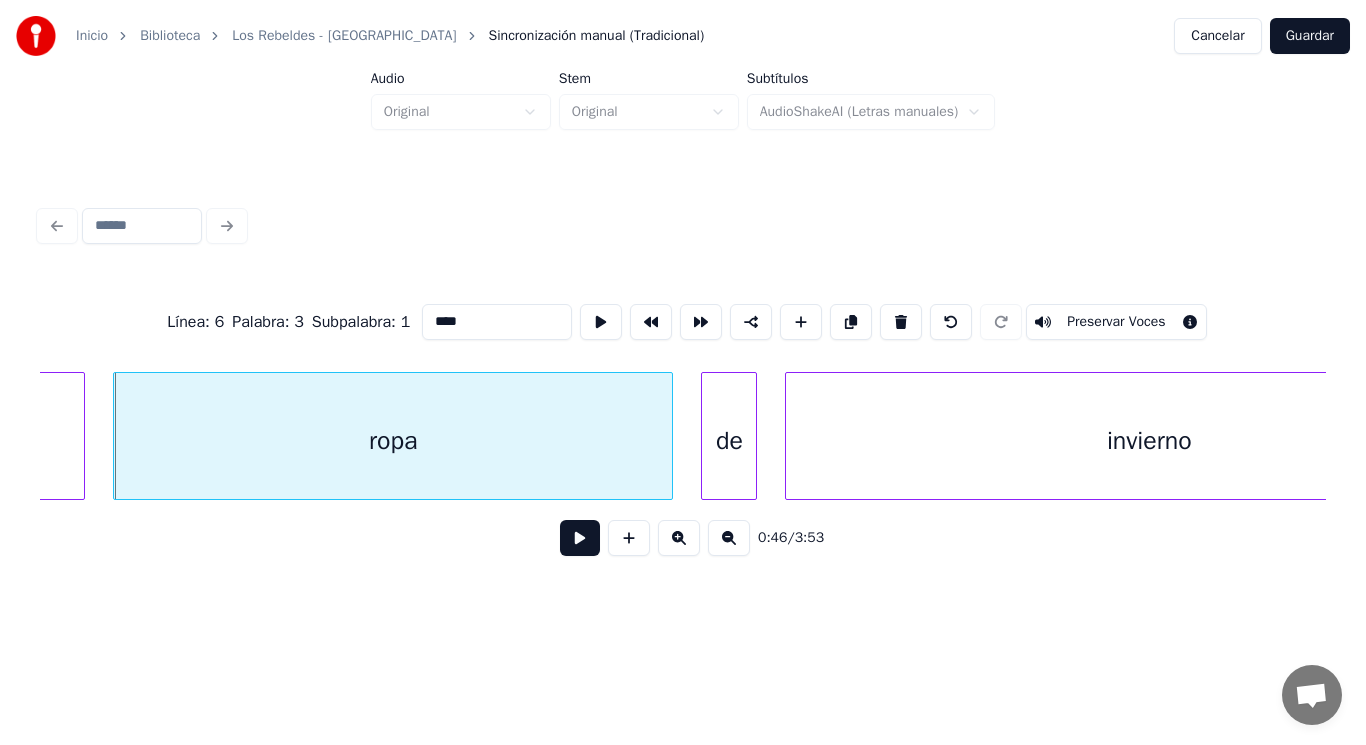 click at bounding box center (580, 538) 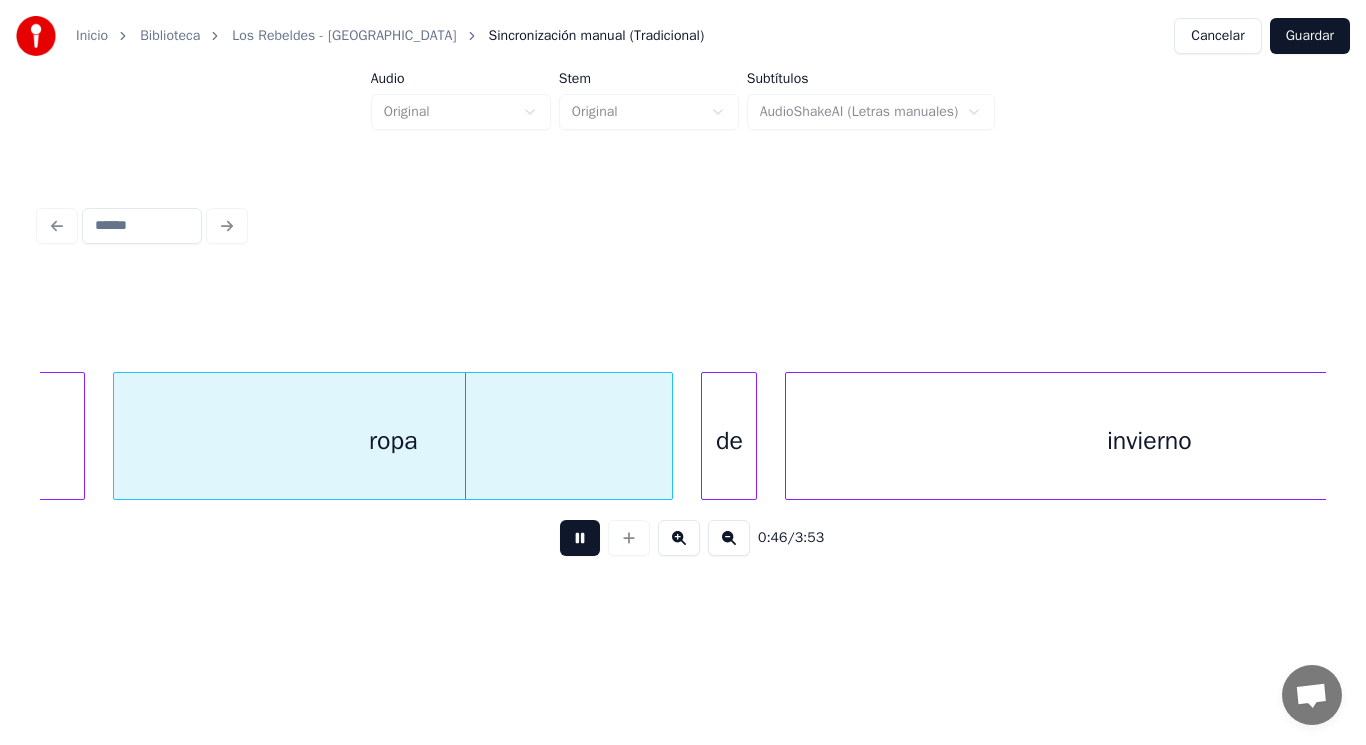 click at bounding box center (580, 538) 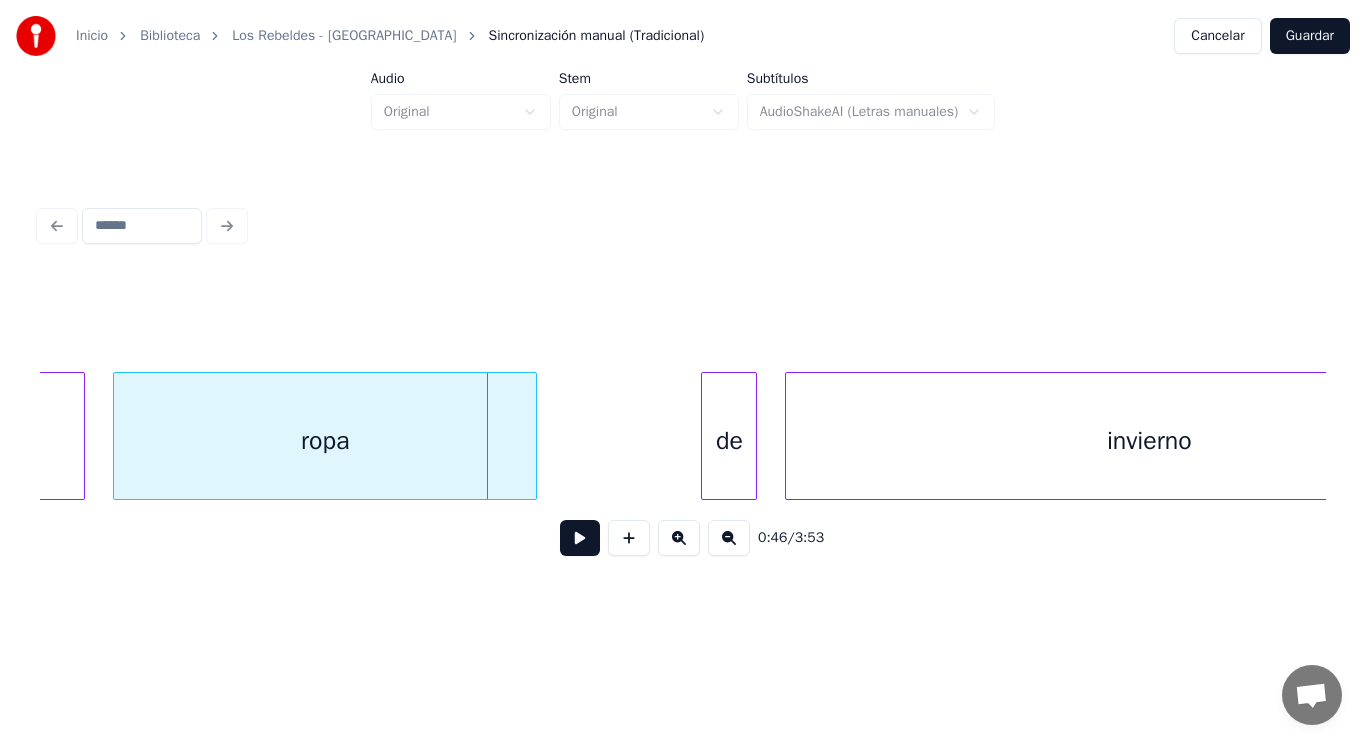 click at bounding box center [533, 436] 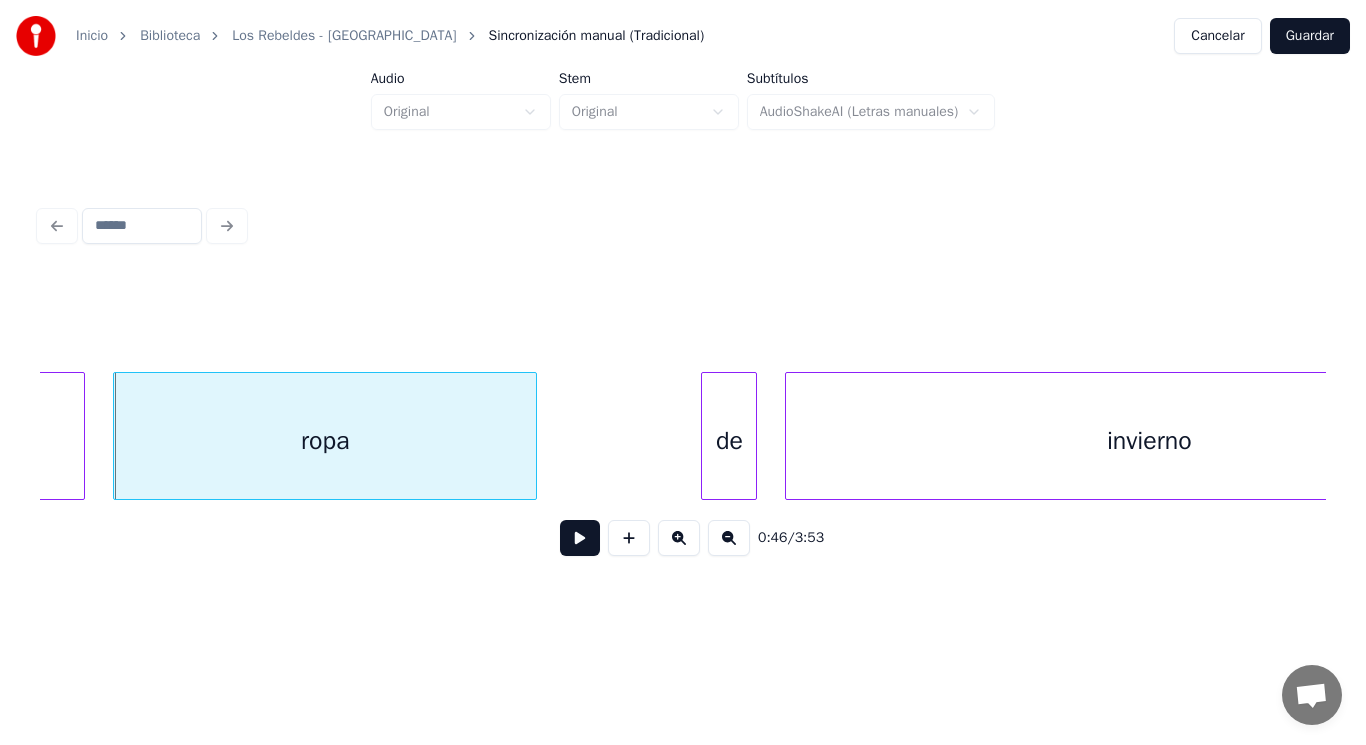 click at bounding box center (580, 538) 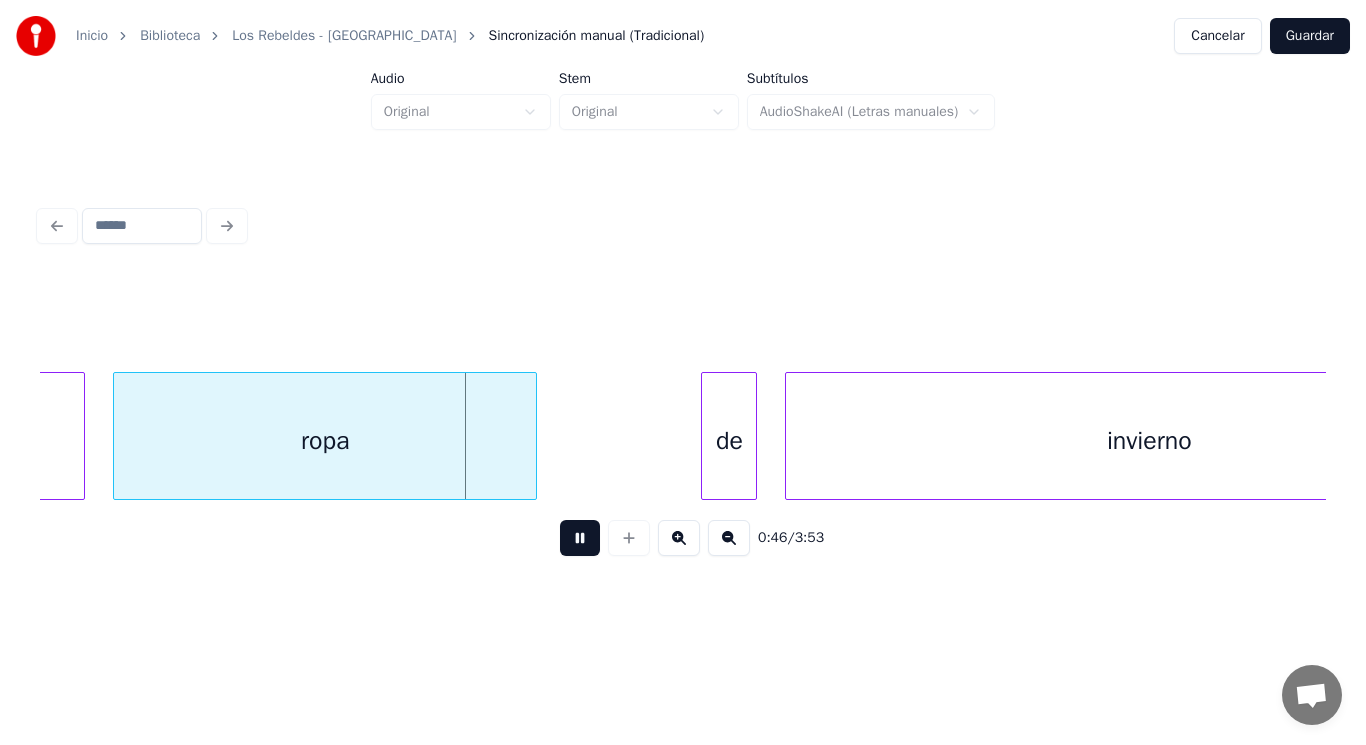 click at bounding box center [580, 538] 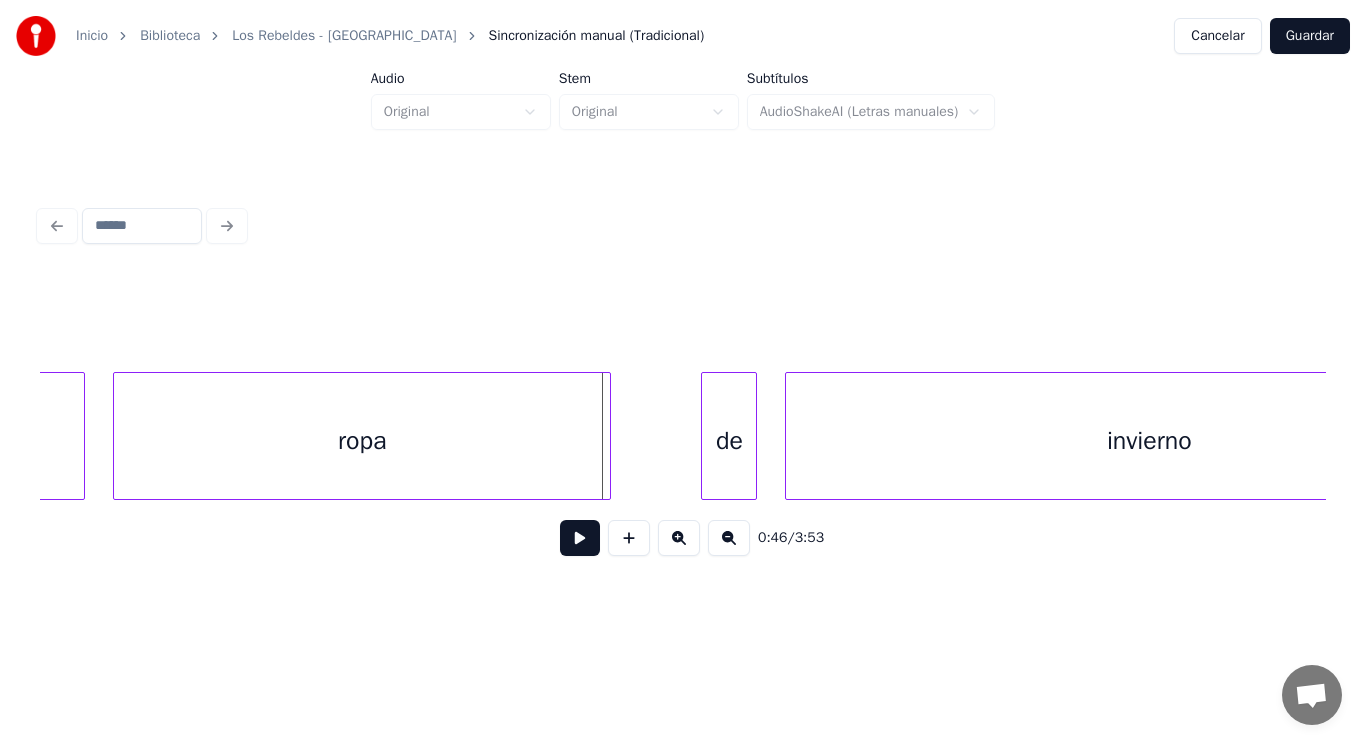 click at bounding box center [607, 436] 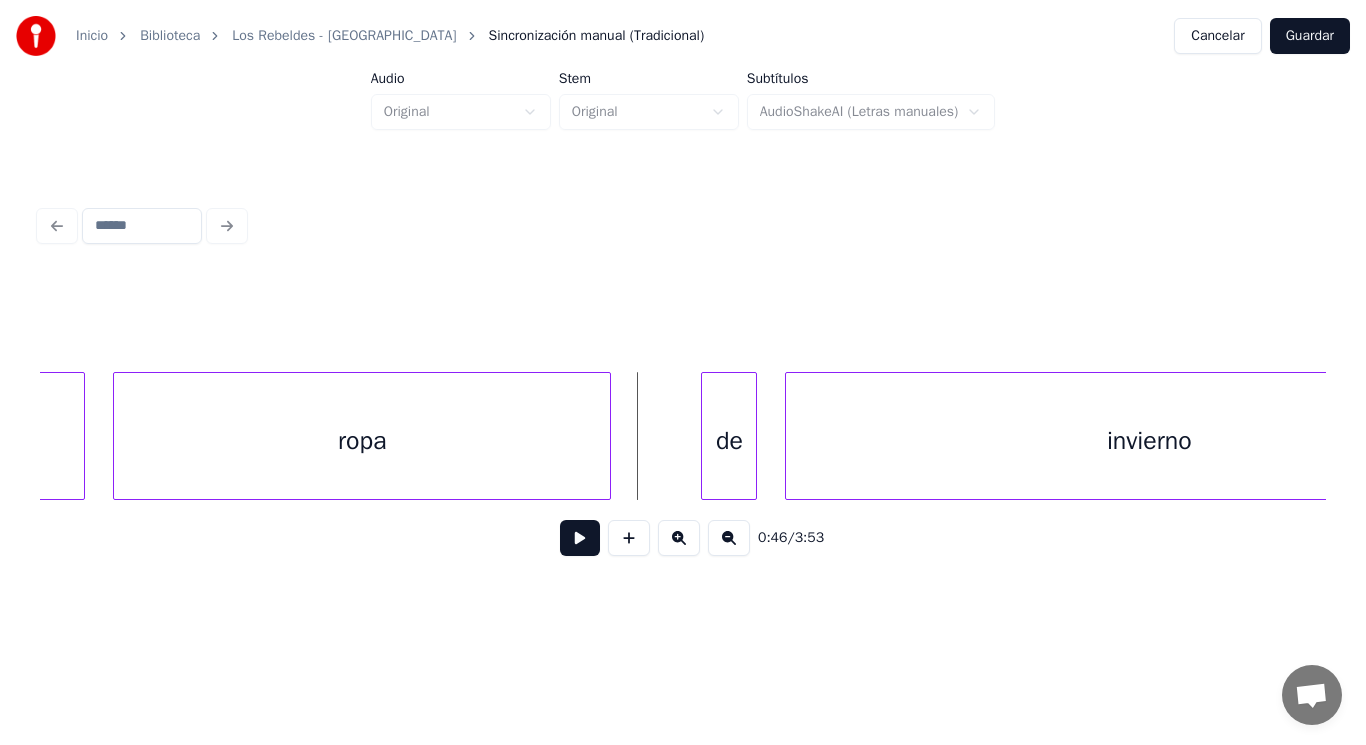 click at bounding box center (580, 538) 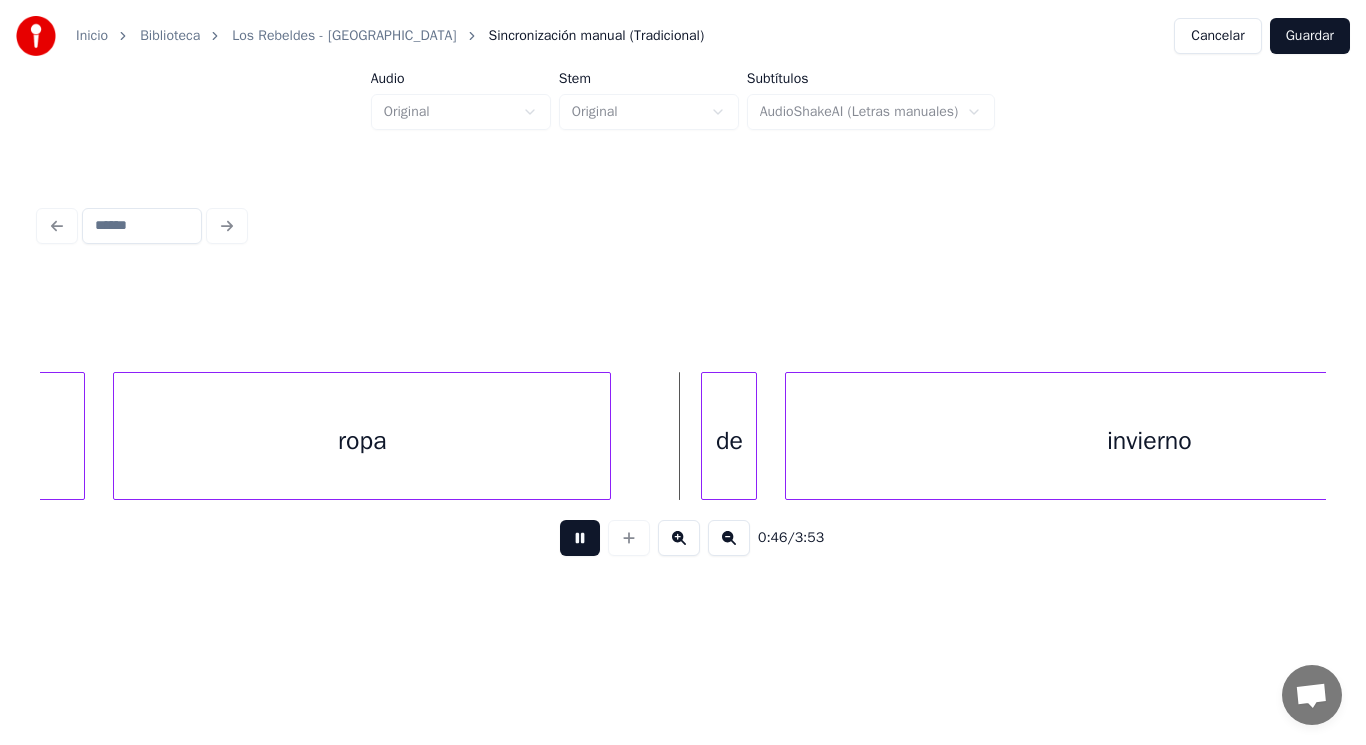 click at bounding box center [580, 538] 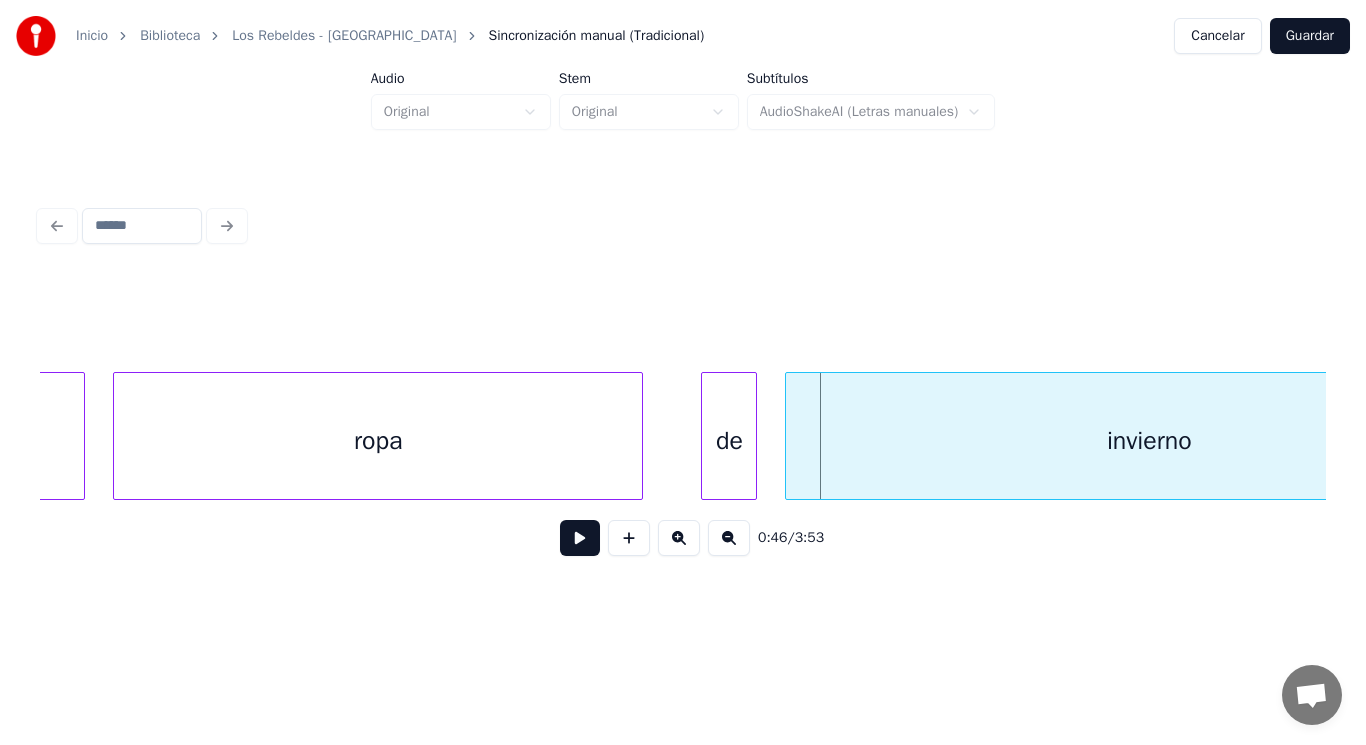 click at bounding box center (639, 436) 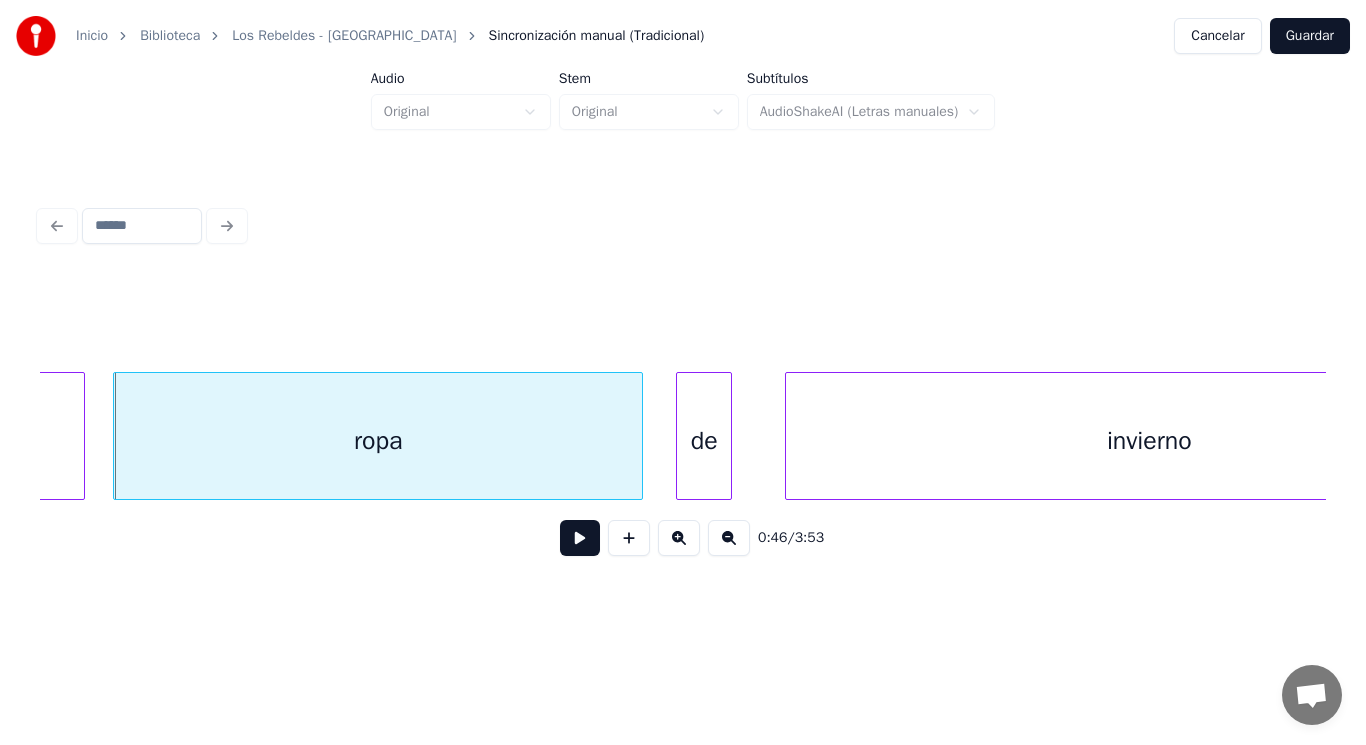 click on "de" at bounding box center [704, 441] 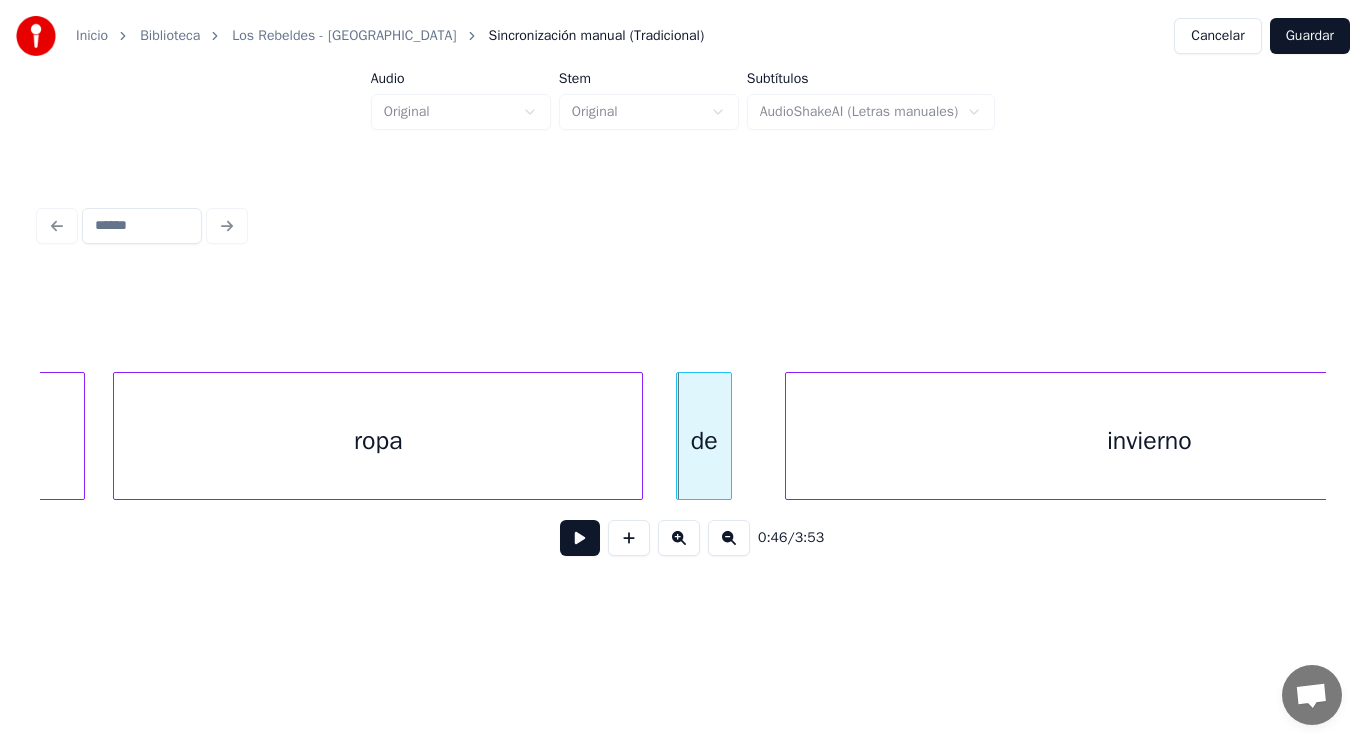 click on "invierno" at bounding box center (1149, 441) 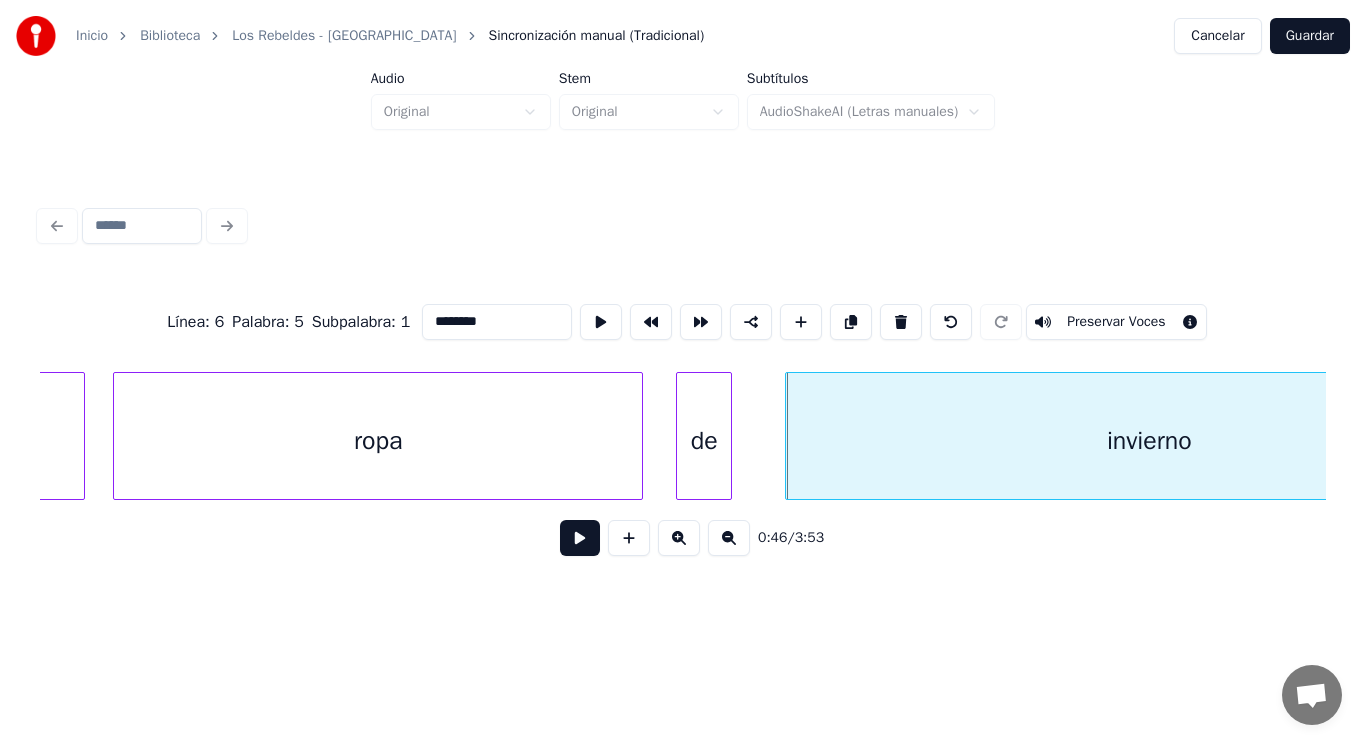 click at bounding box center [580, 538] 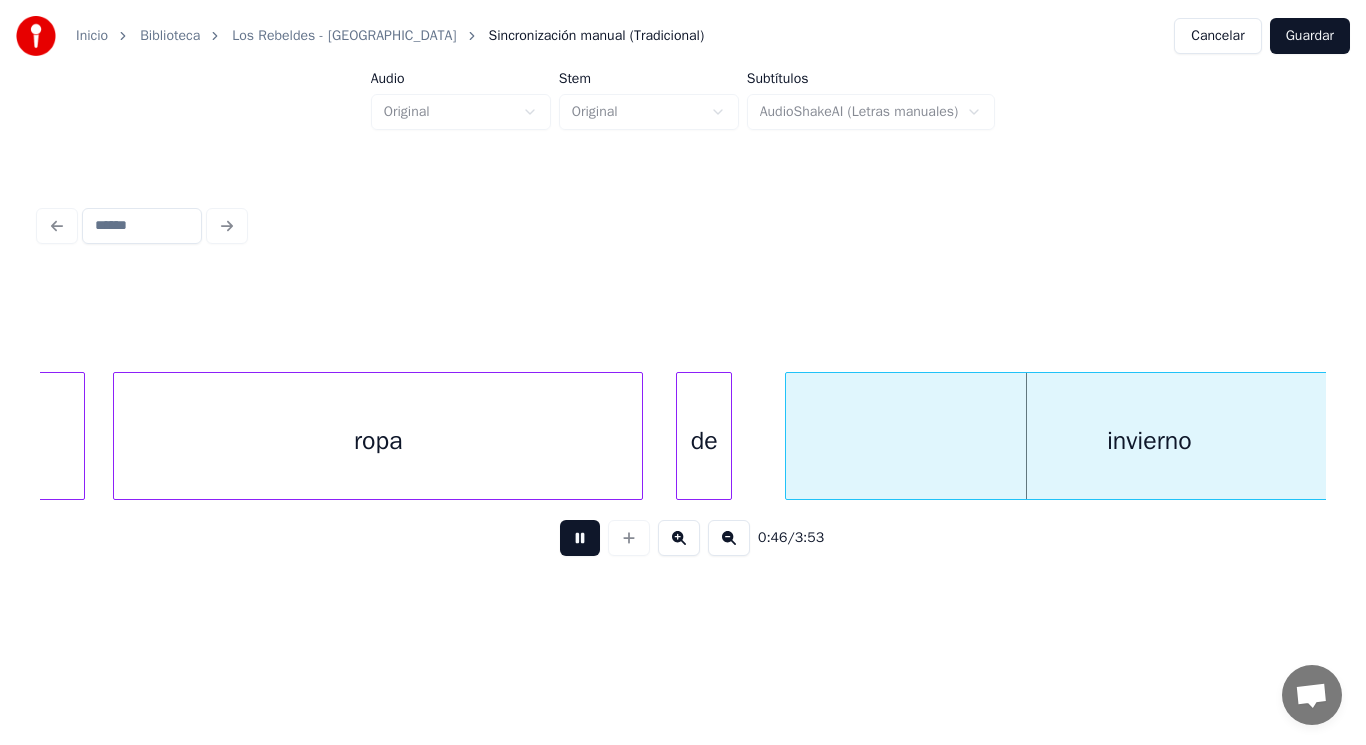 click at bounding box center (580, 538) 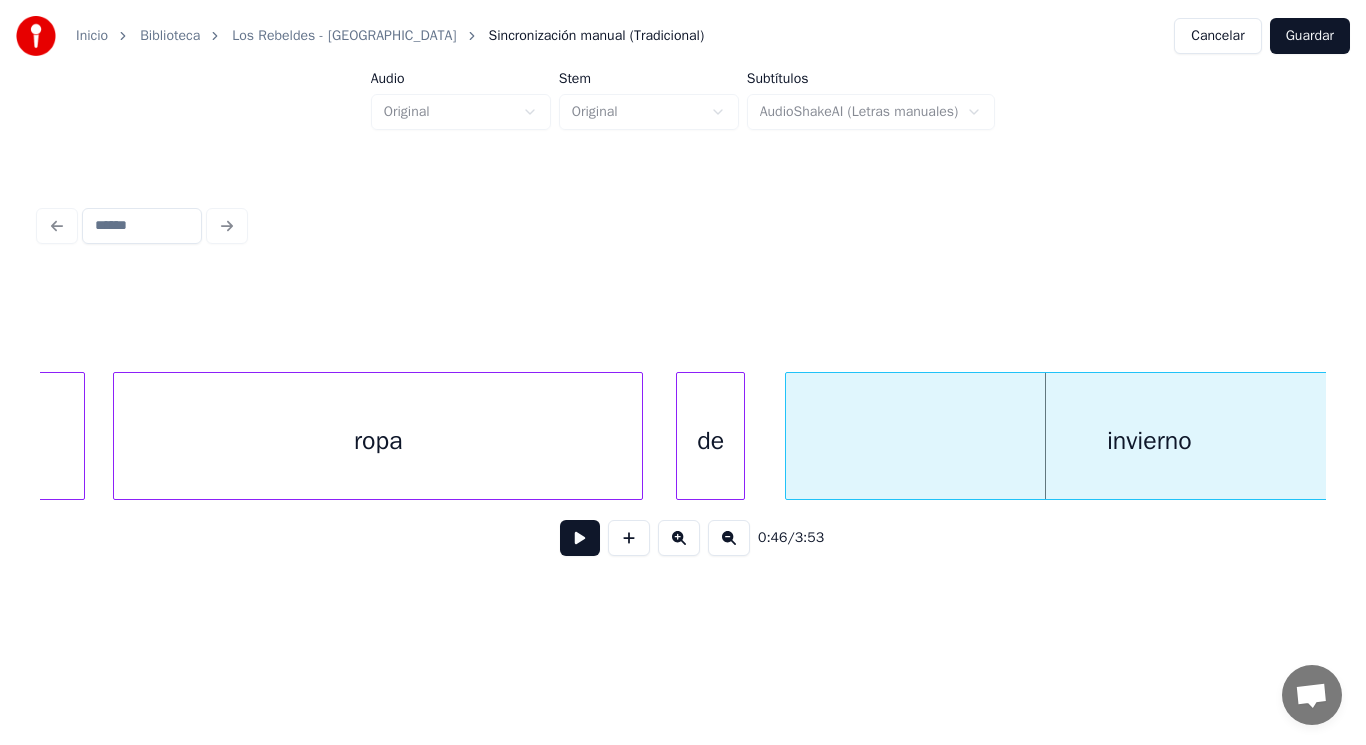 click at bounding box center [741, 436] 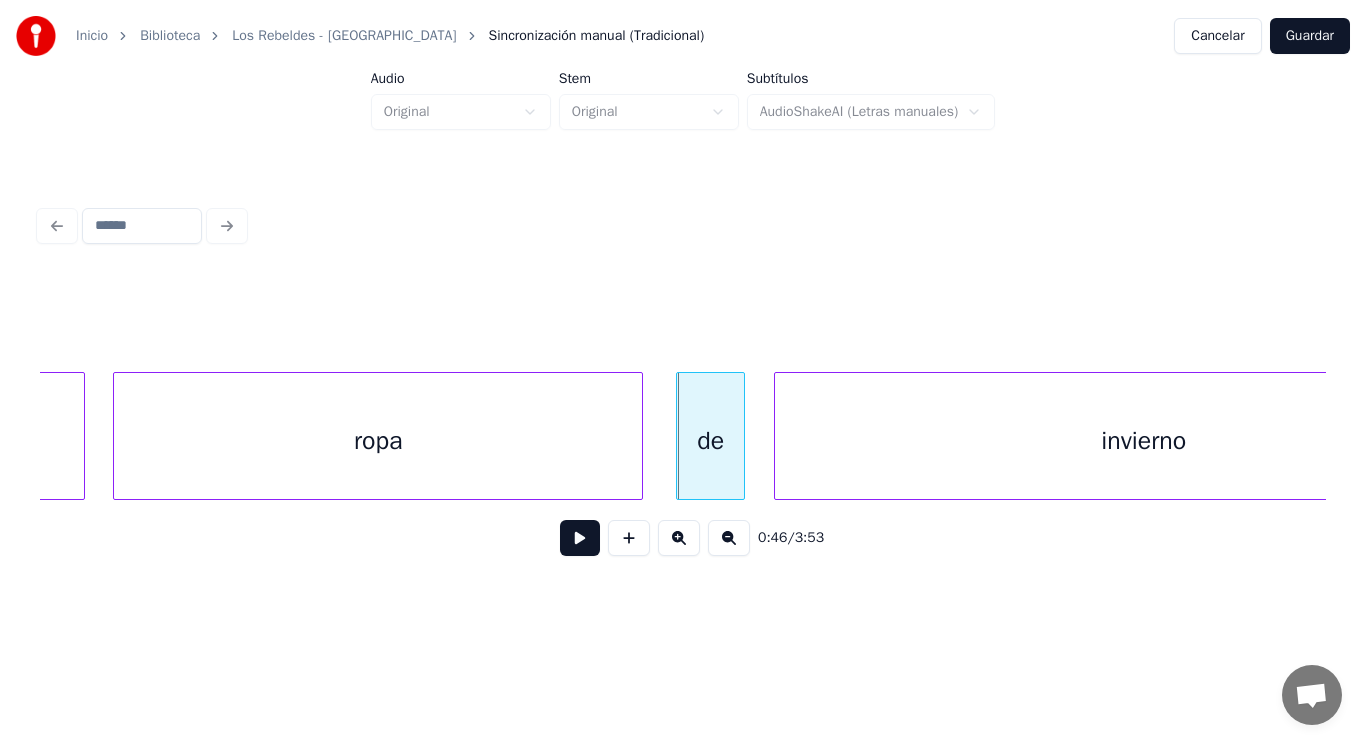 click at bounding box center (778, 436) 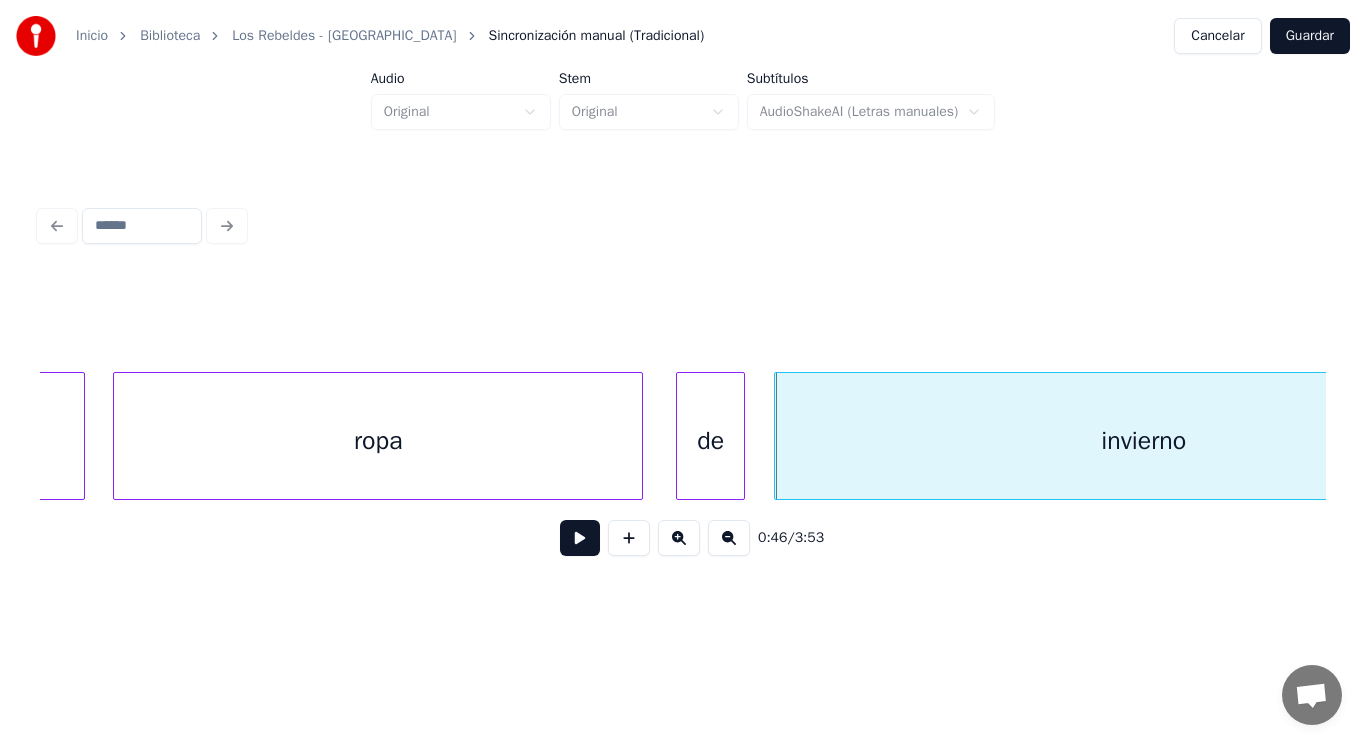click at bounding box center [580, 538] 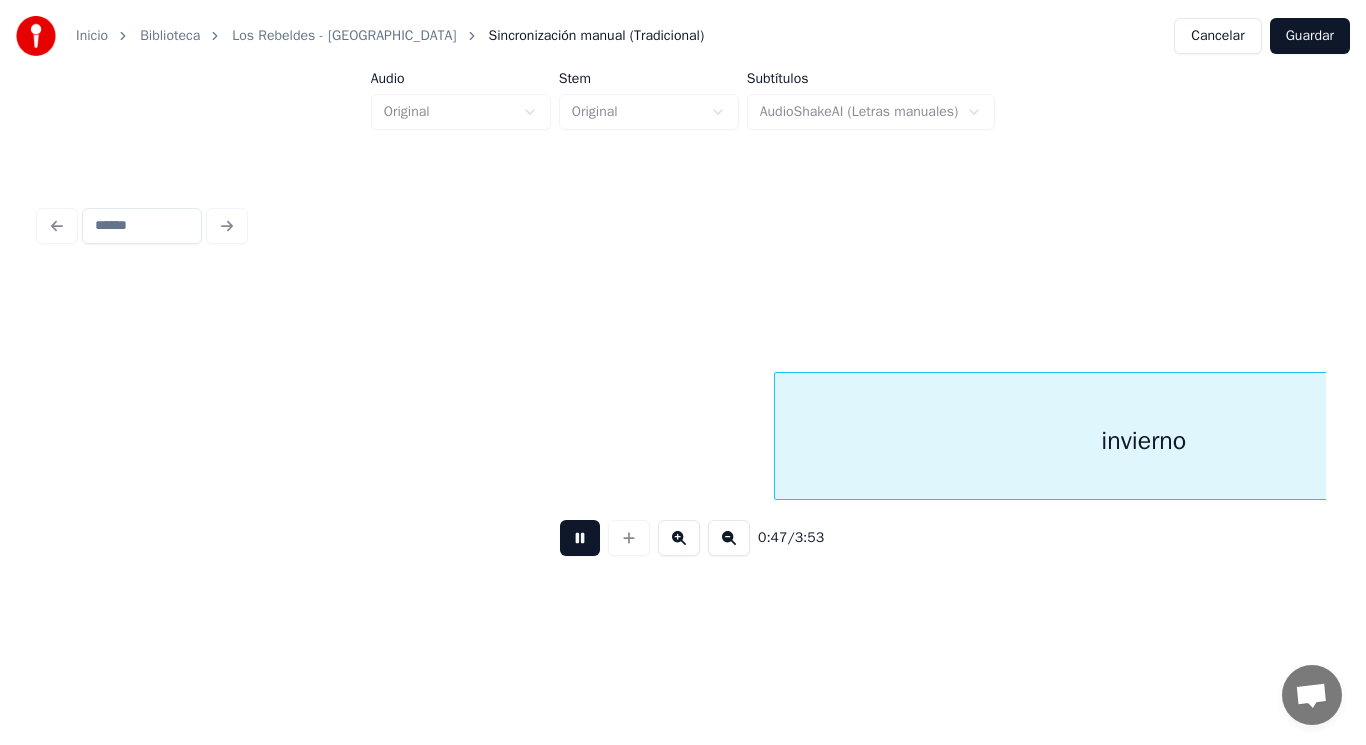 scroll, scrollTop: 0, scrollLeft: 65715, axis: horizontal 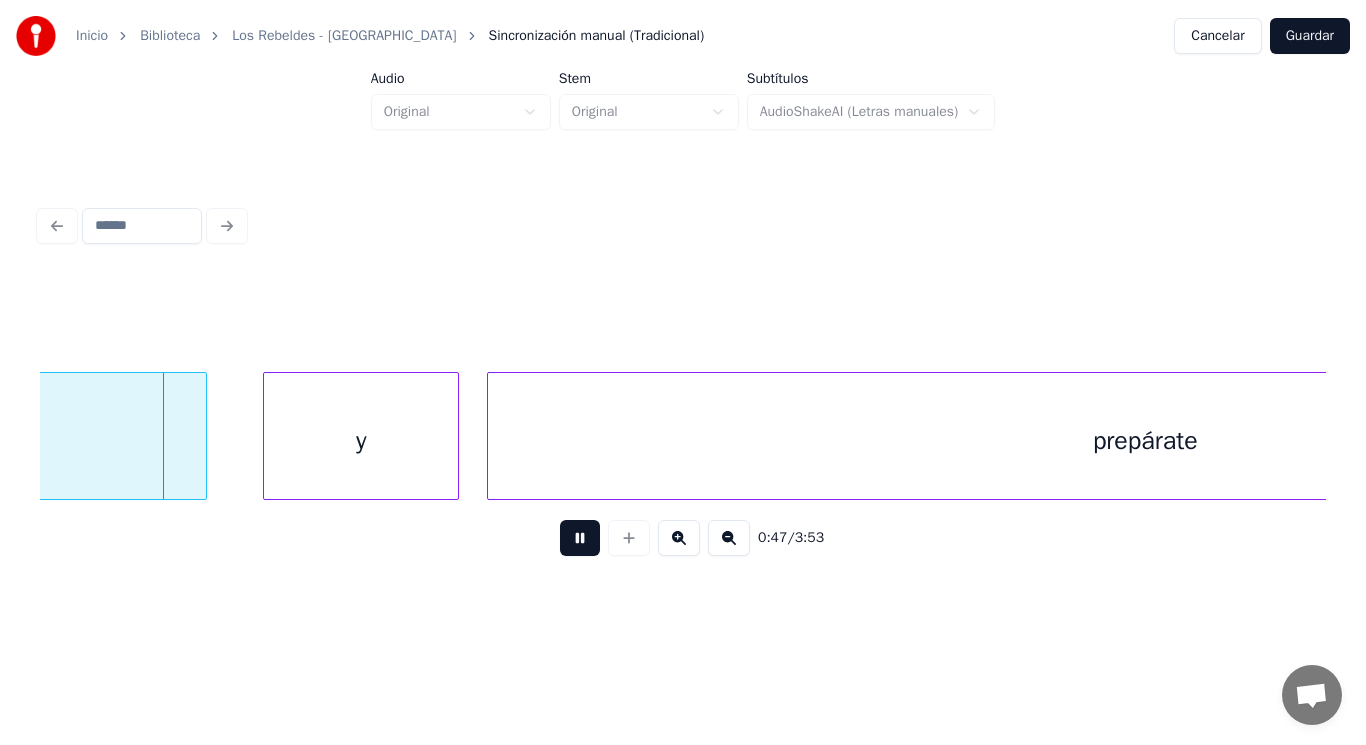 click at bounding box center [580, 538] 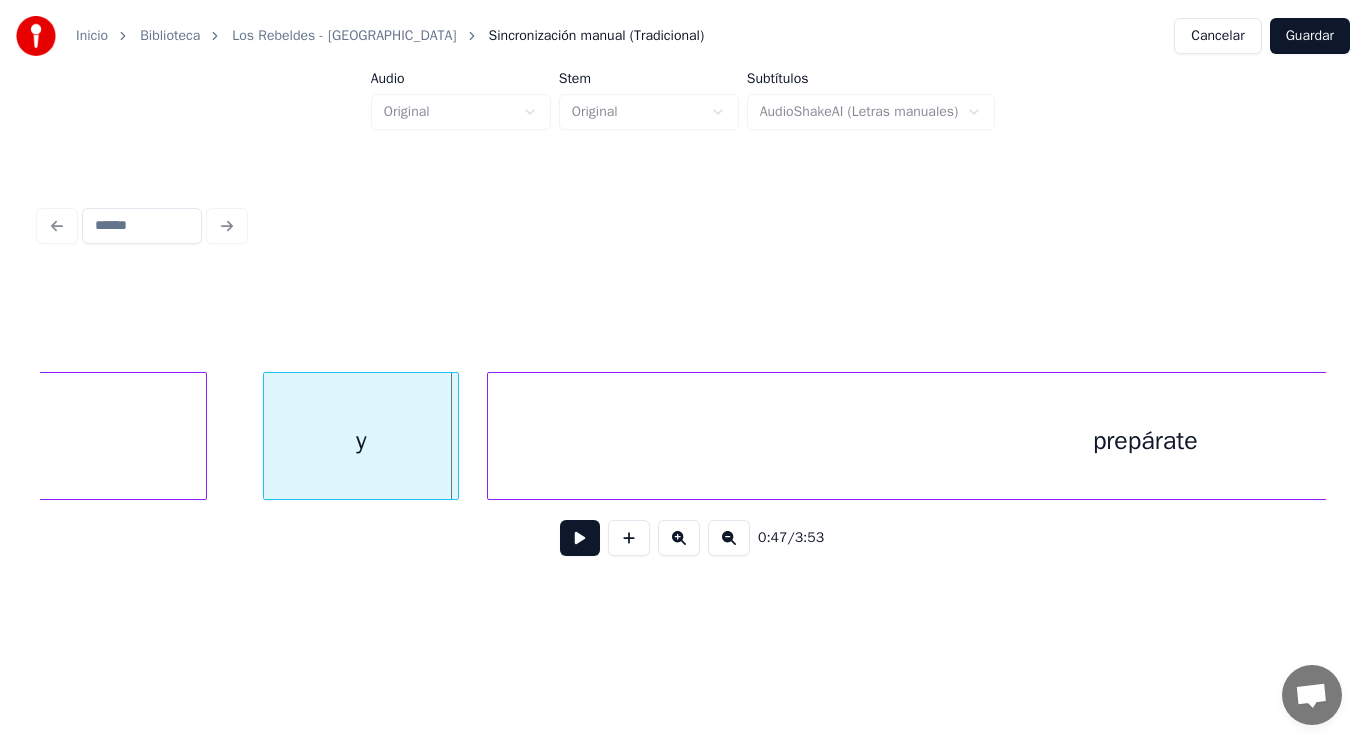 click on "y" at bounding box center [361, 441] 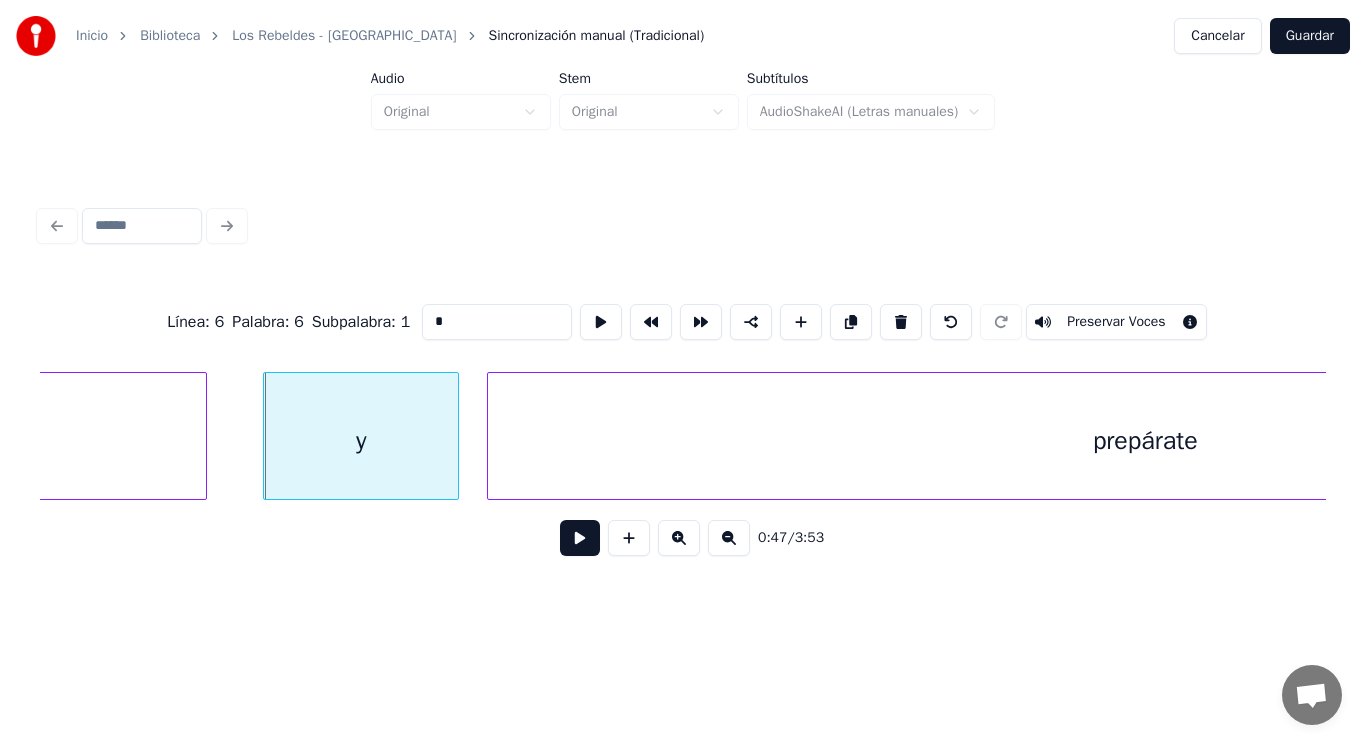 click at bounding box center (580, 538) 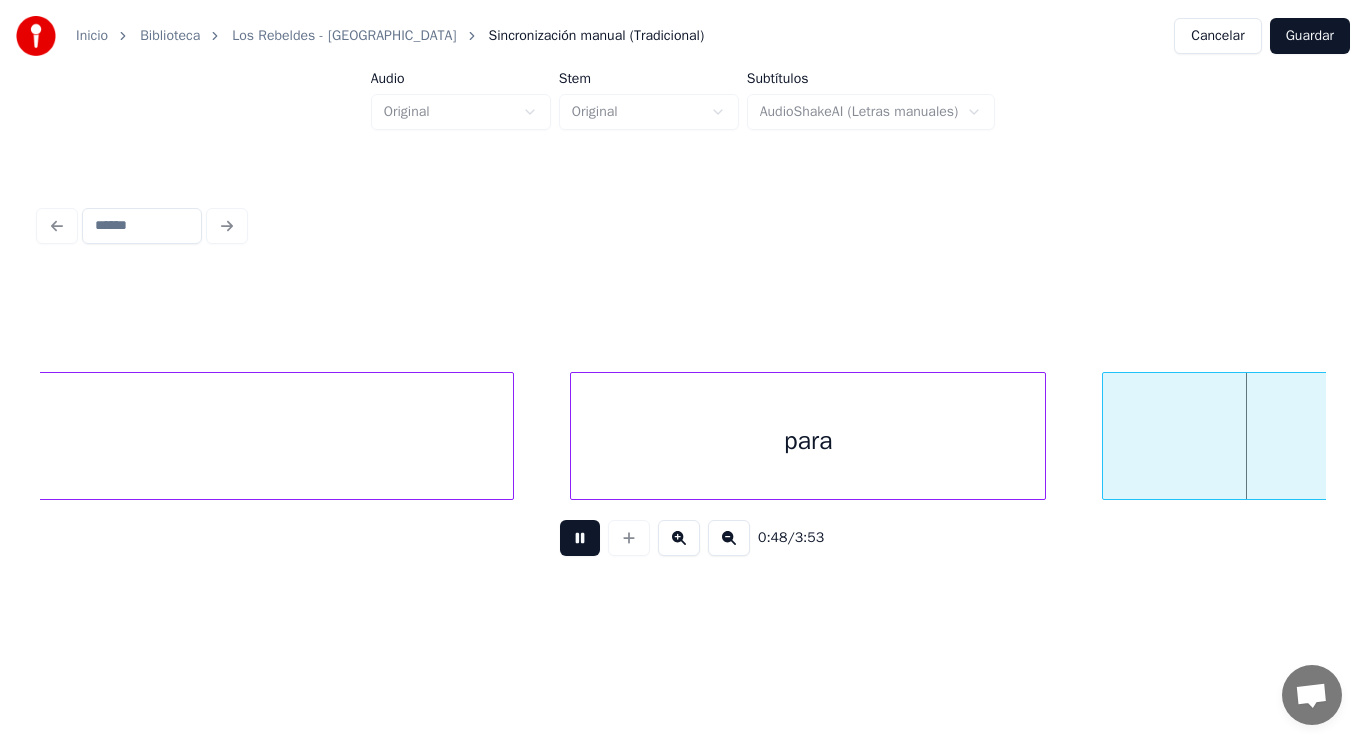 scroll, scrollTop: 0, scrollLeft: 68300, axis: horizontal 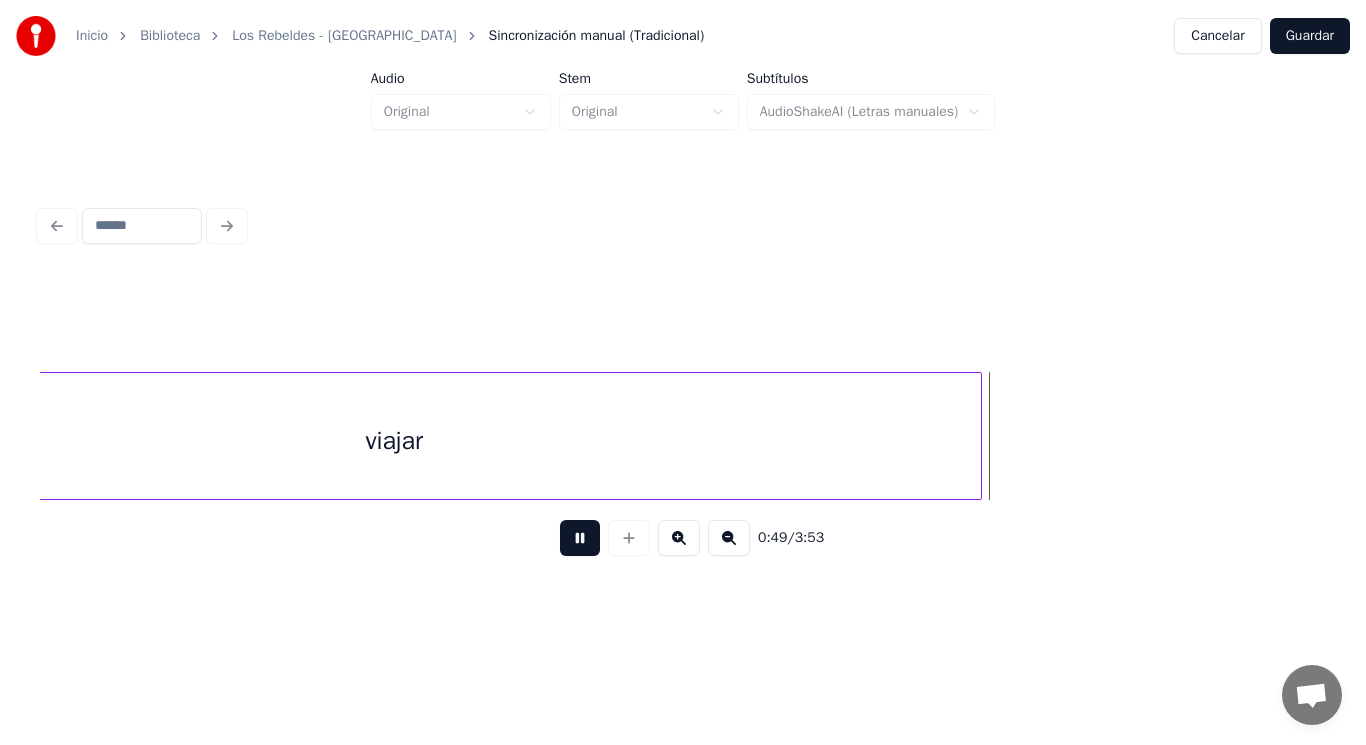 click at bounding box center [580, 538] 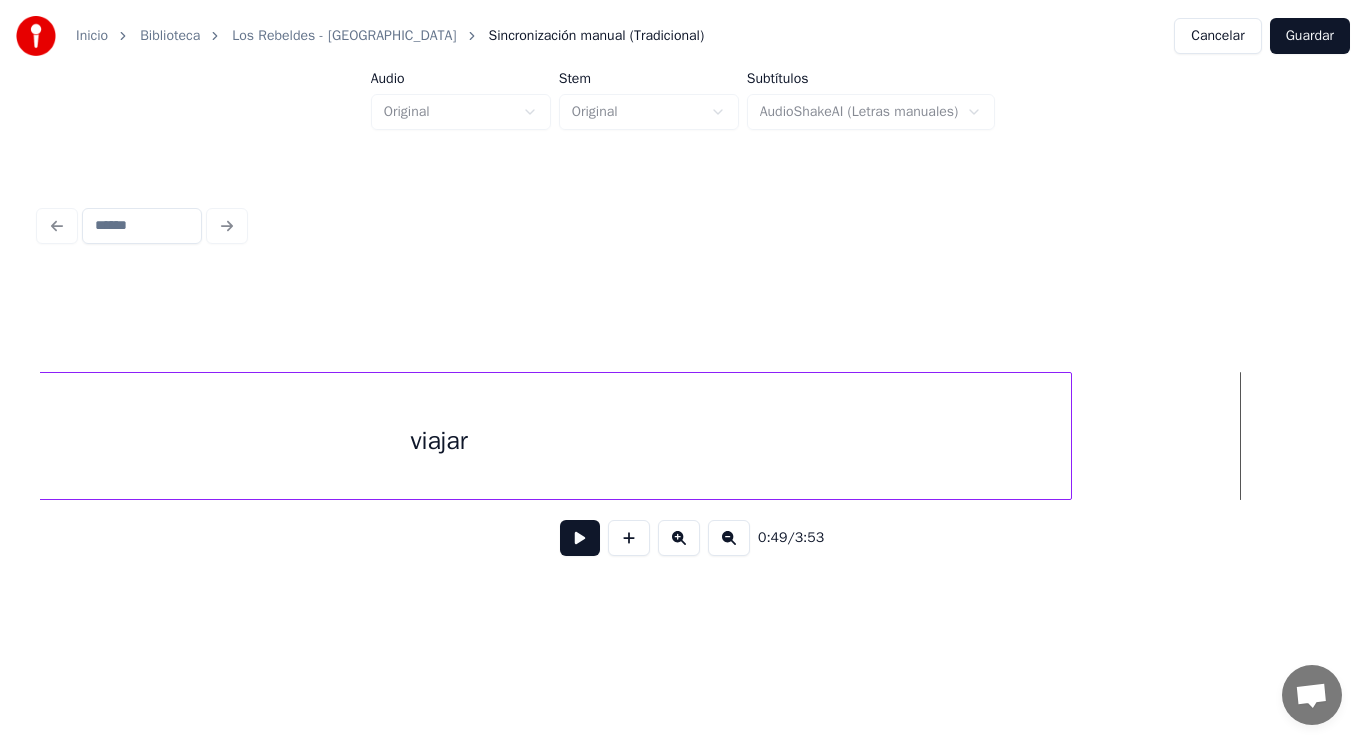 click at bounding box center [1068, 436] 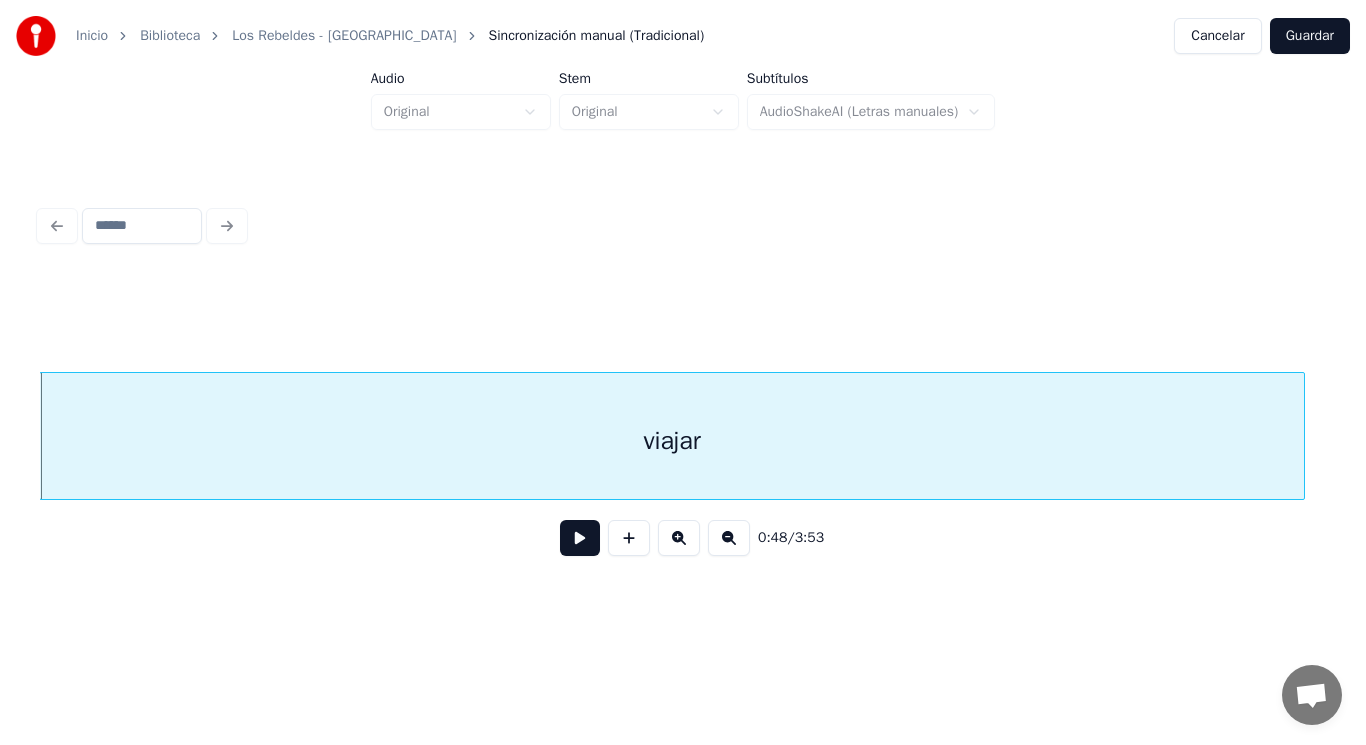 click at bounding box center (580, 538) 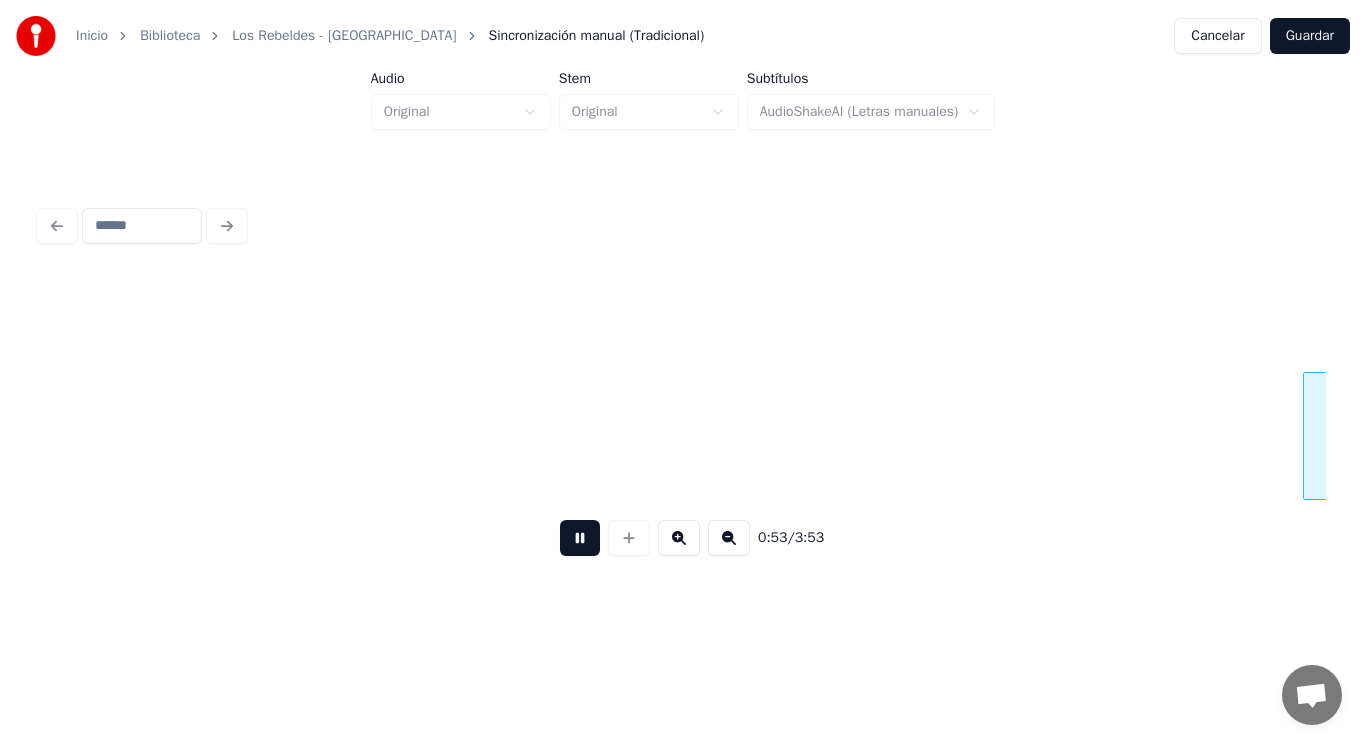 scroll, scrollTop: 0, scrollLeft: 74578, axis: horizontal 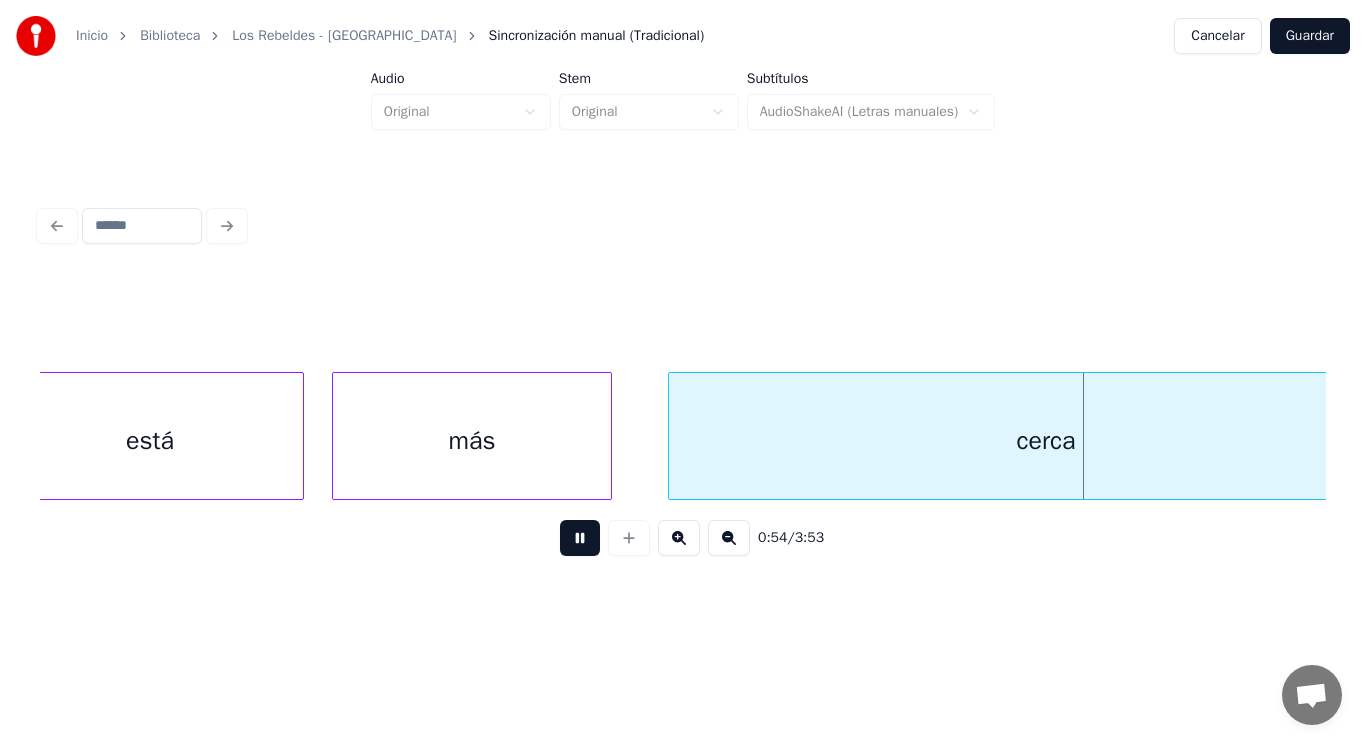 click at bounding box center (580, 538) 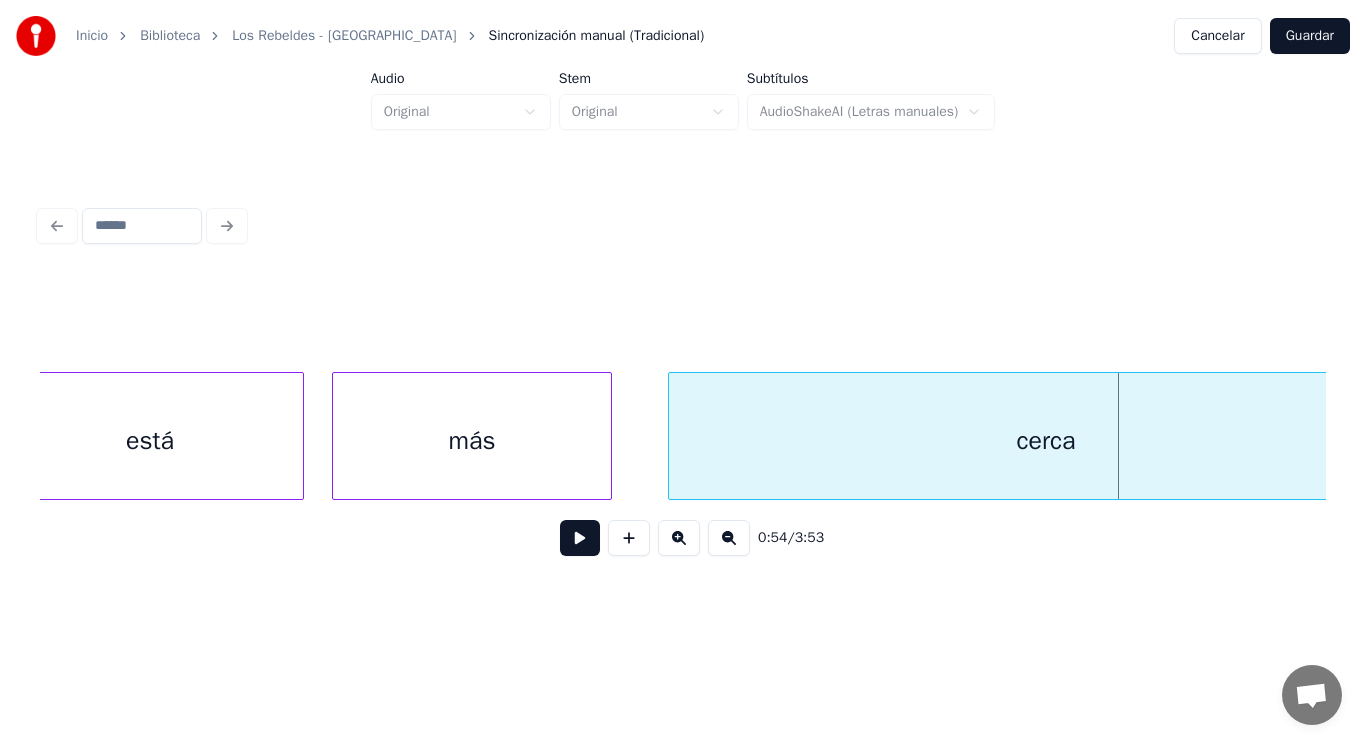 click on "está" at bounding box center (150, 441) 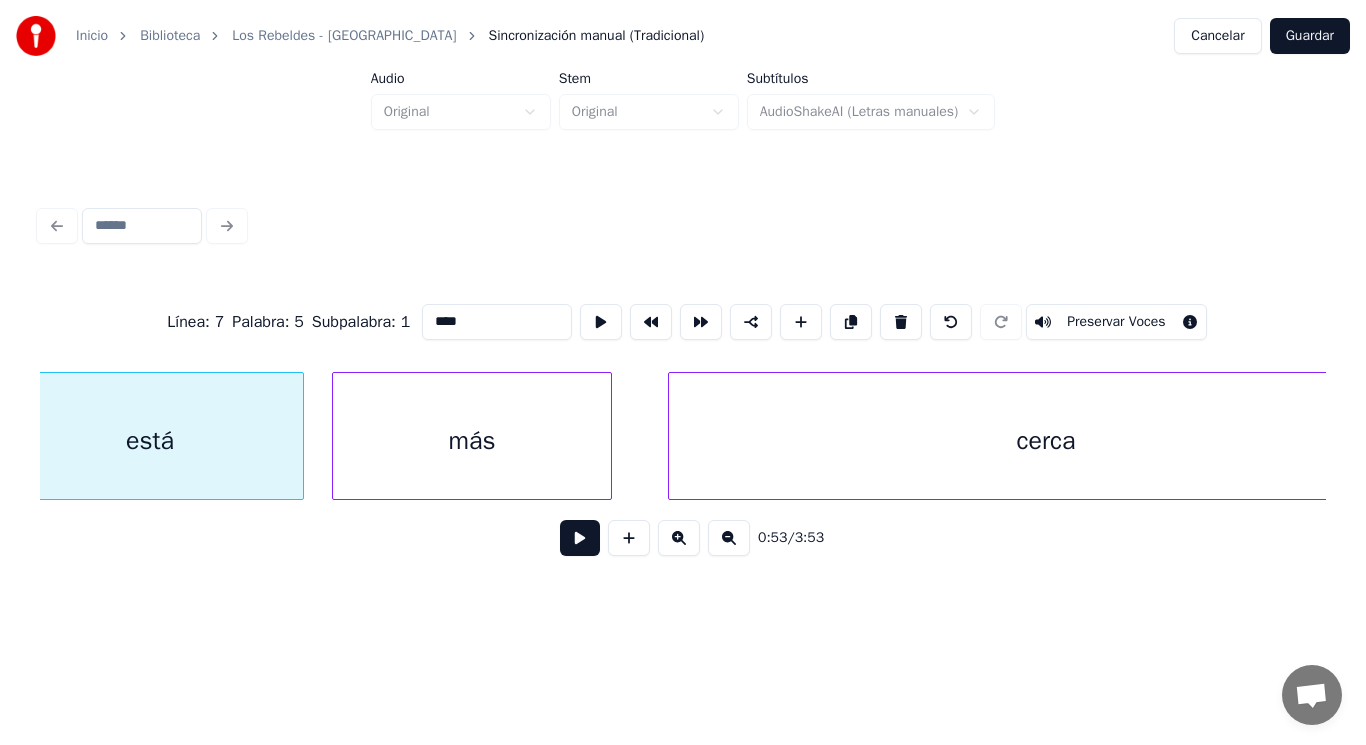 scroll, scrollTop: 0, scrollLeft: 74535, axis: horizontal 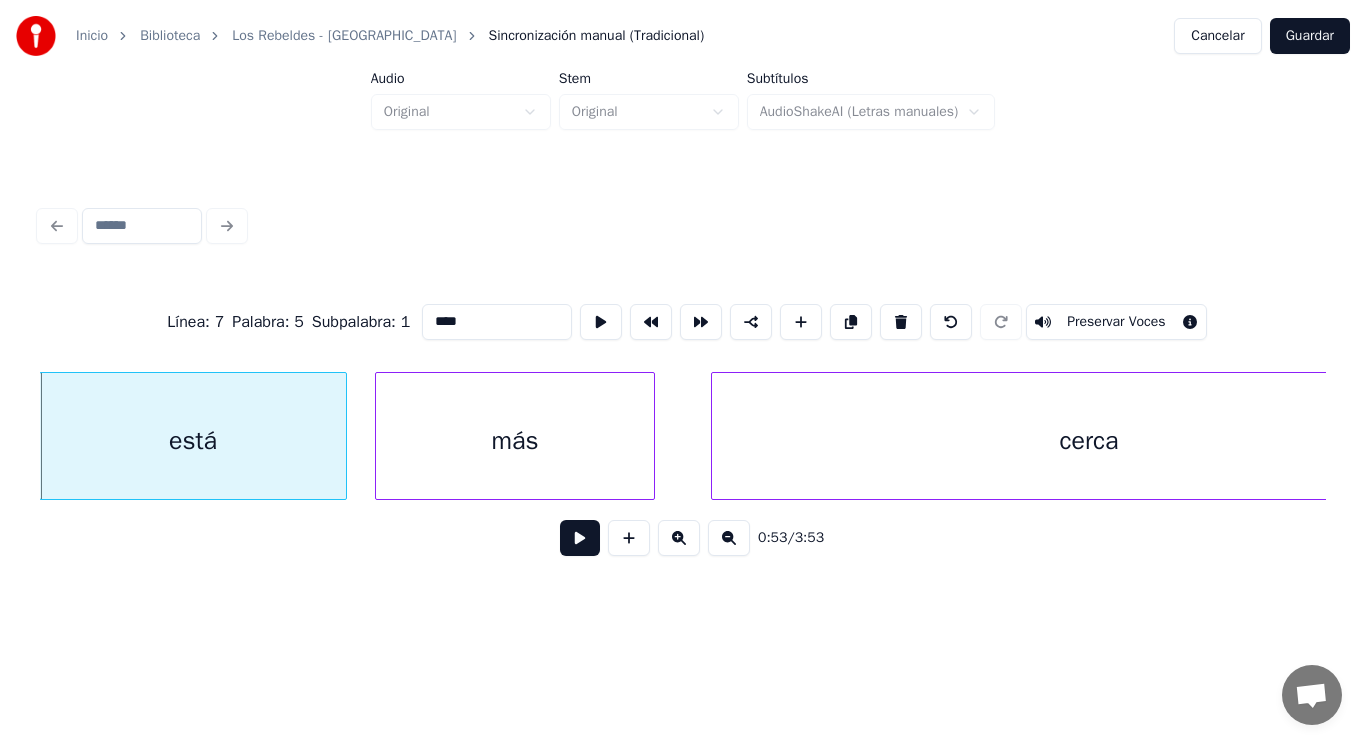 click at bounding box center [580, 538] 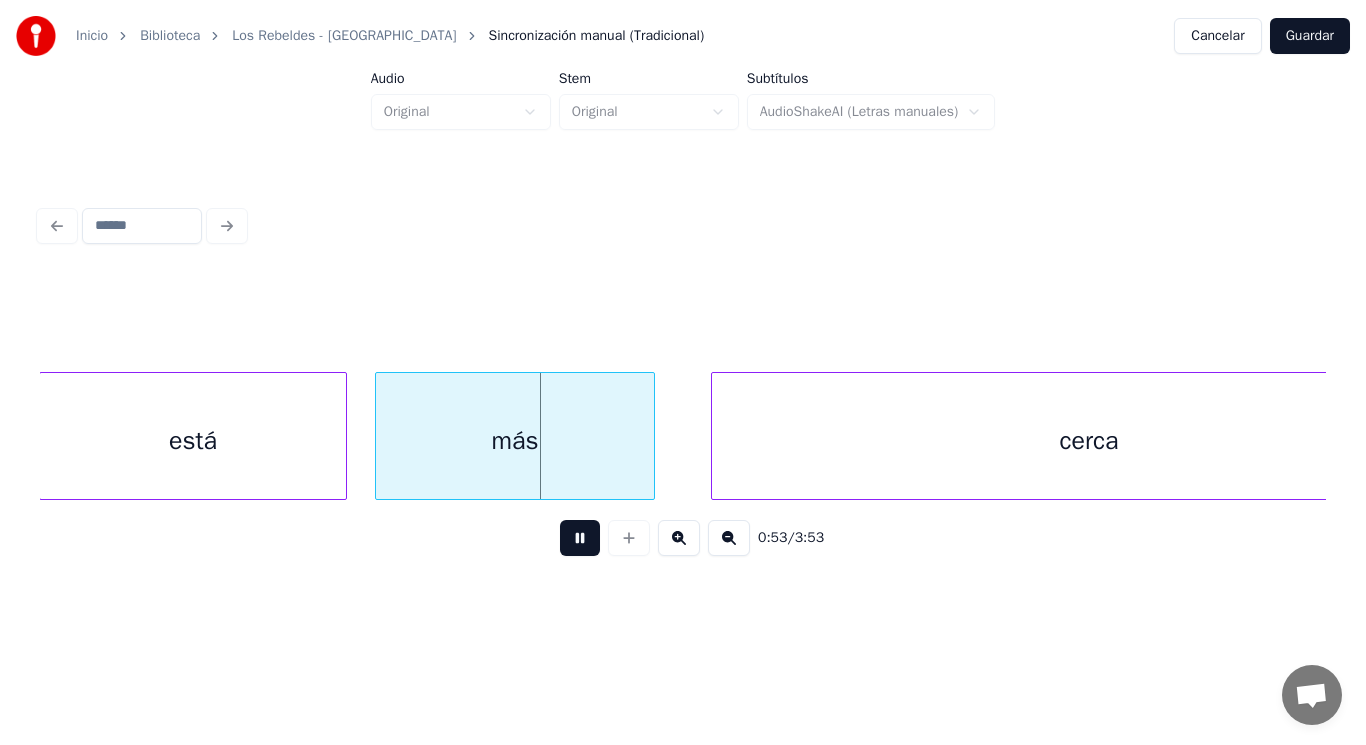 click at bounding box center [580, 538] 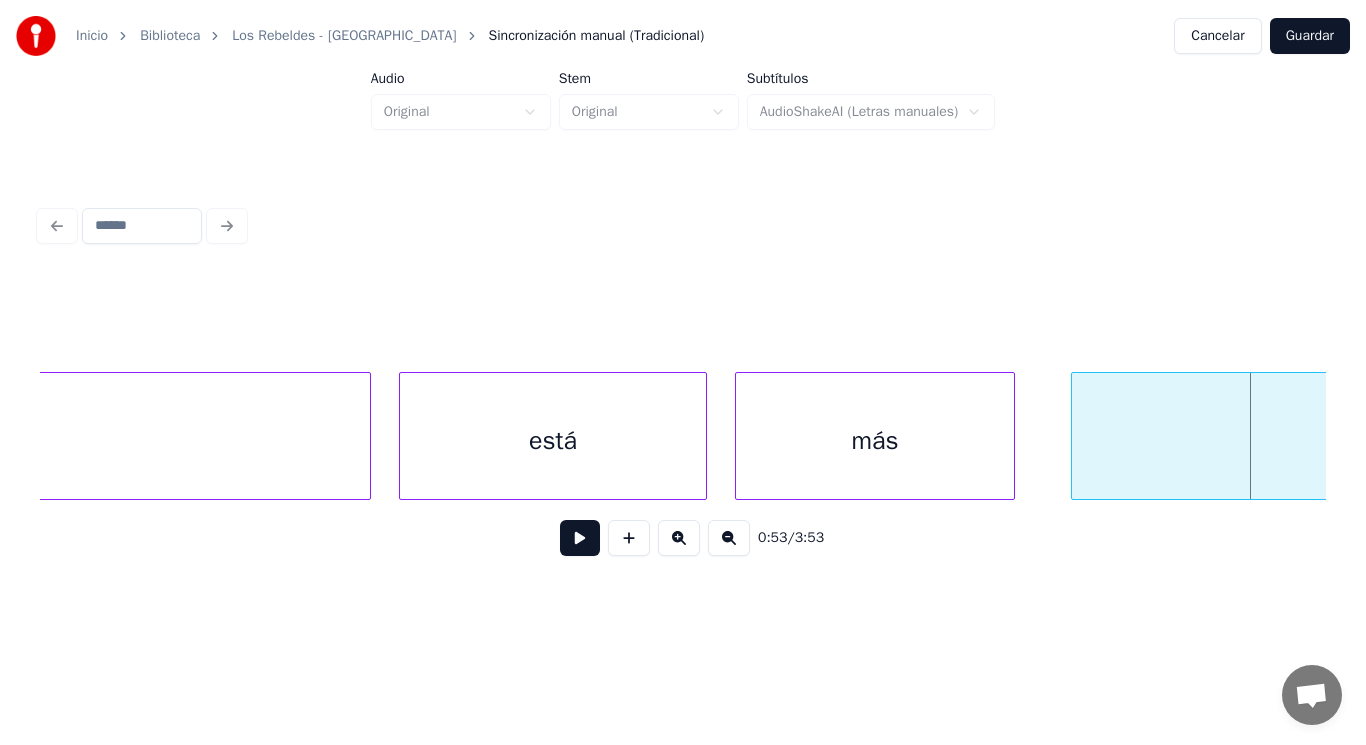 click on "prometida" at bounding box center [-105, 441] 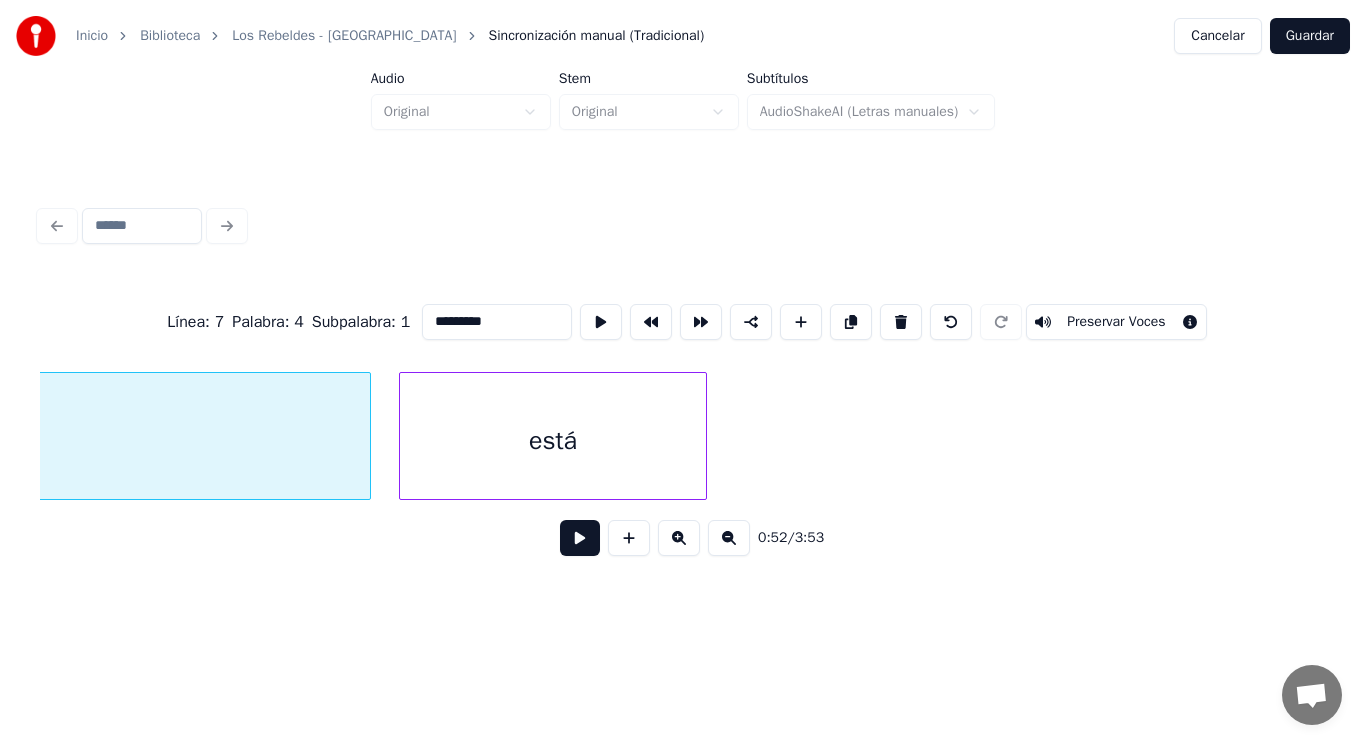 scroll, scrollTop: 0, scrollLeft: 73555, axis: horizontal 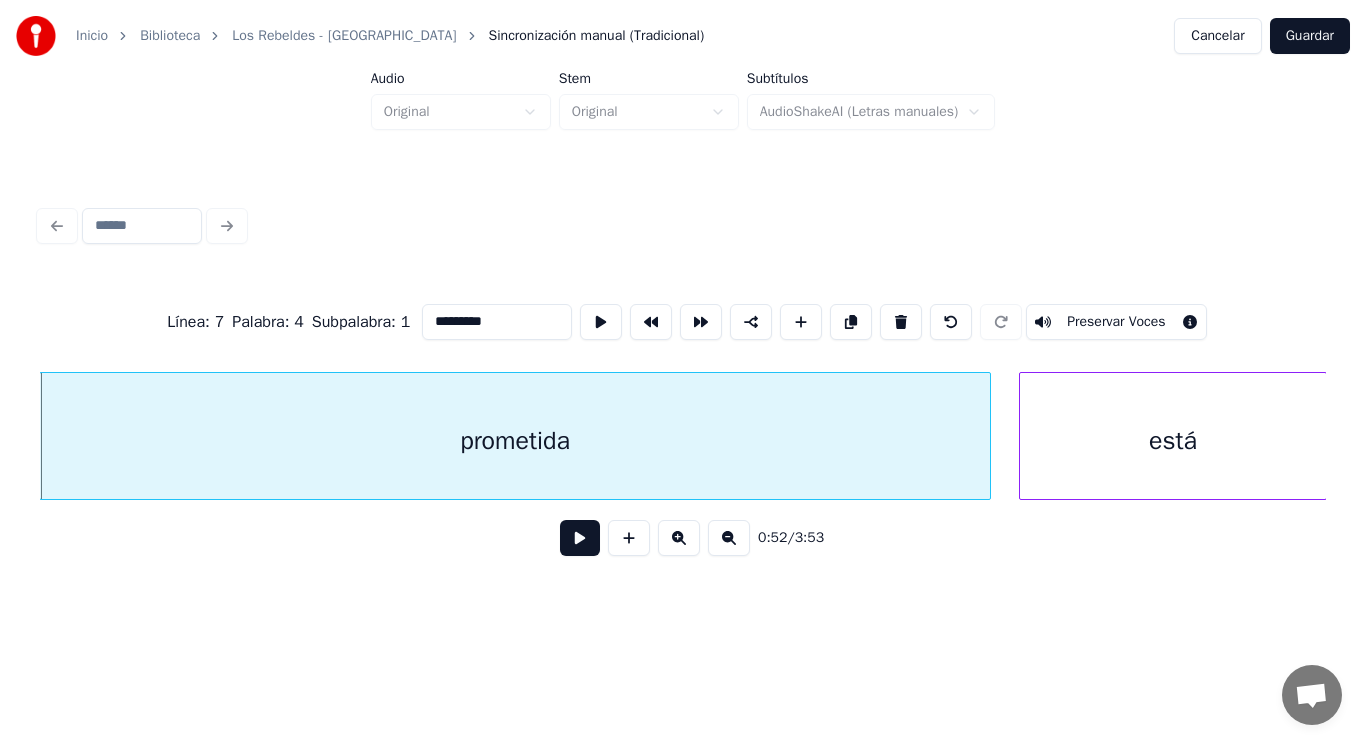 click at bounding box center (580, 538) 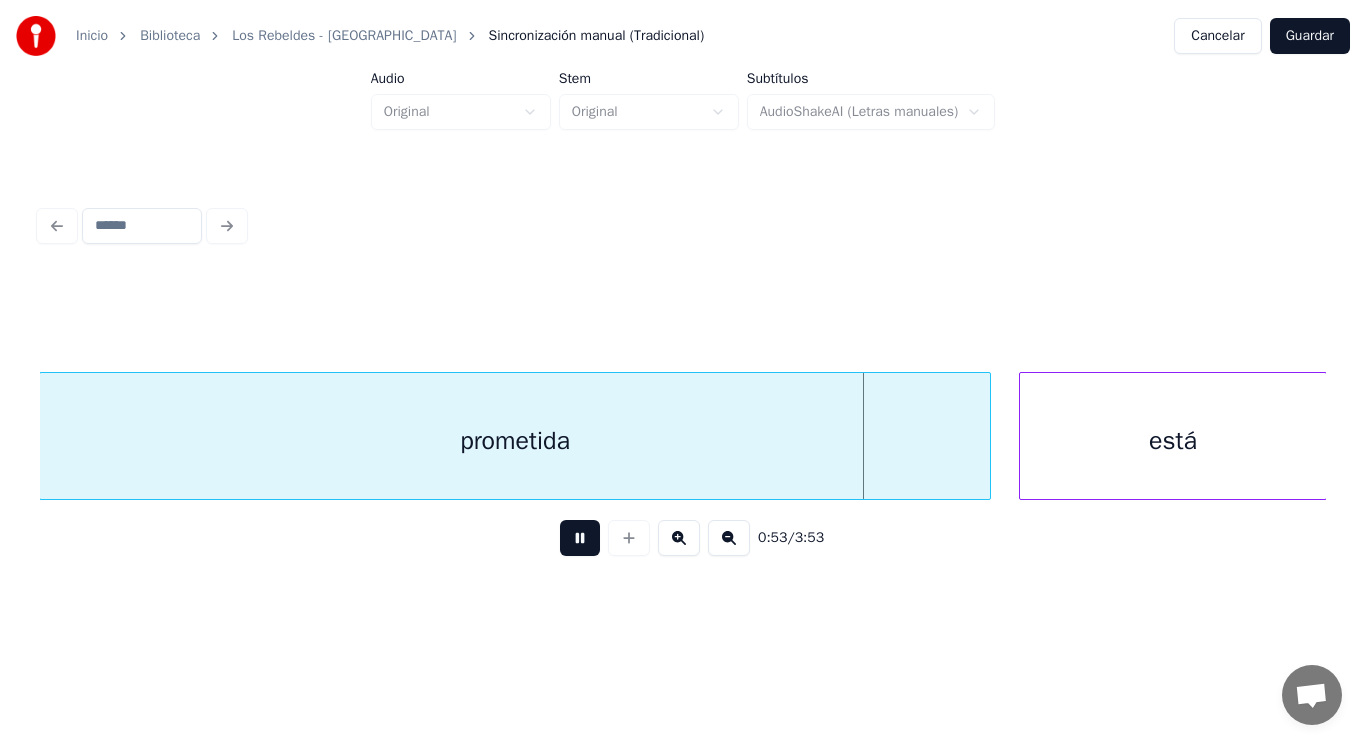 click at bounding box center (580, 538) 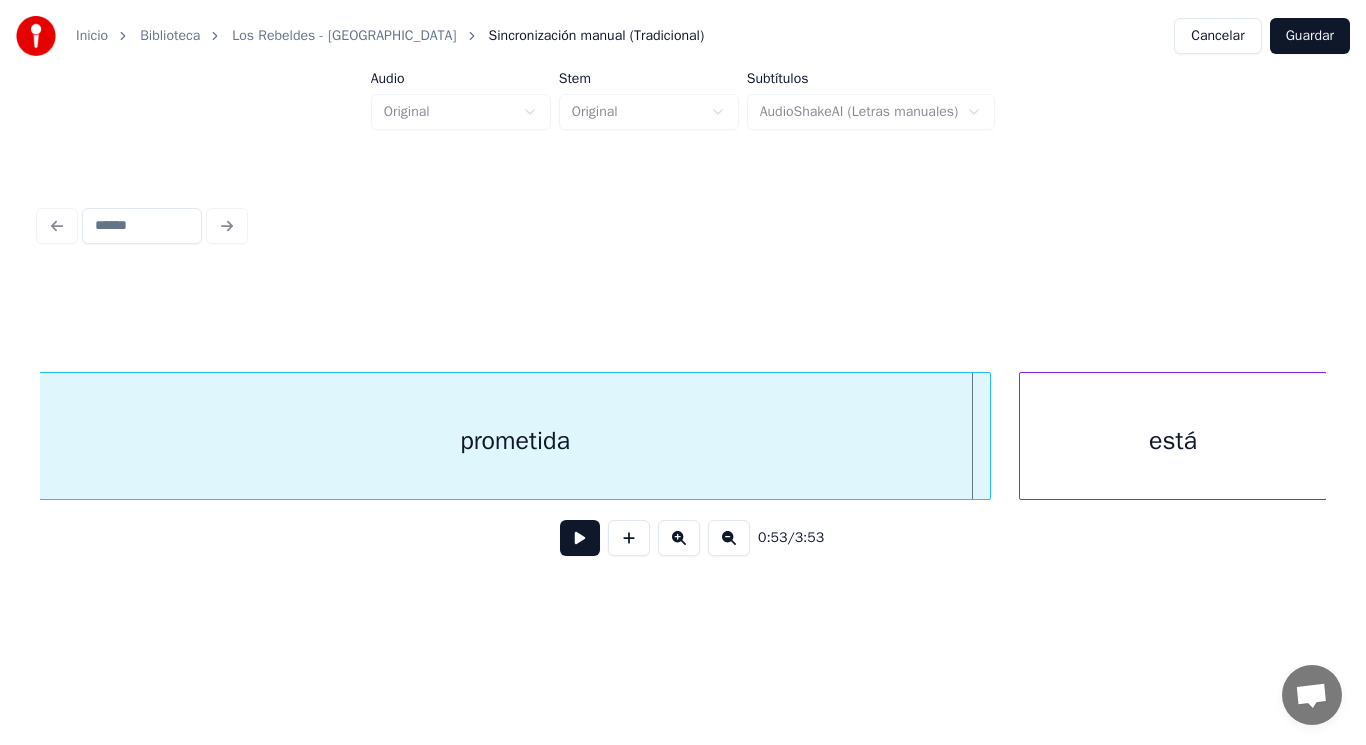 click on "prometida" at bounding box center [515, 441] 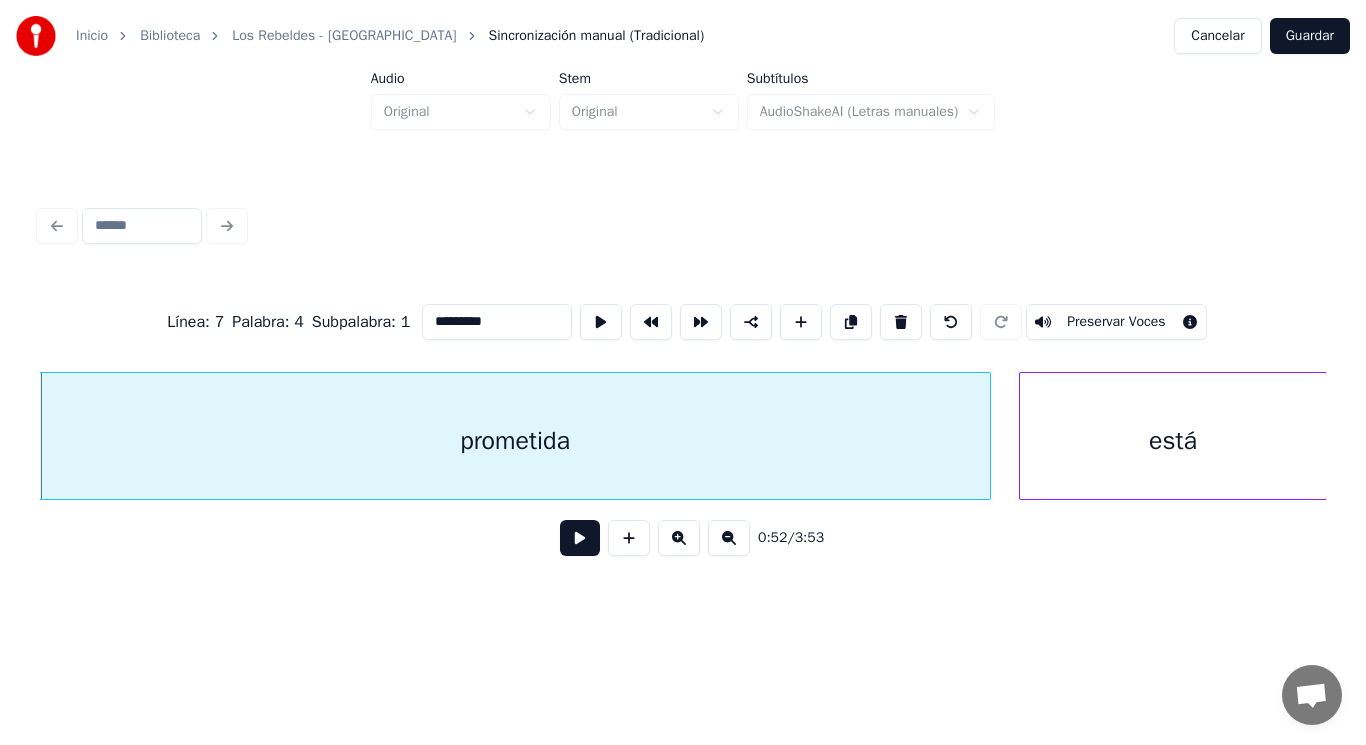 click at bounding box center [580, 538] 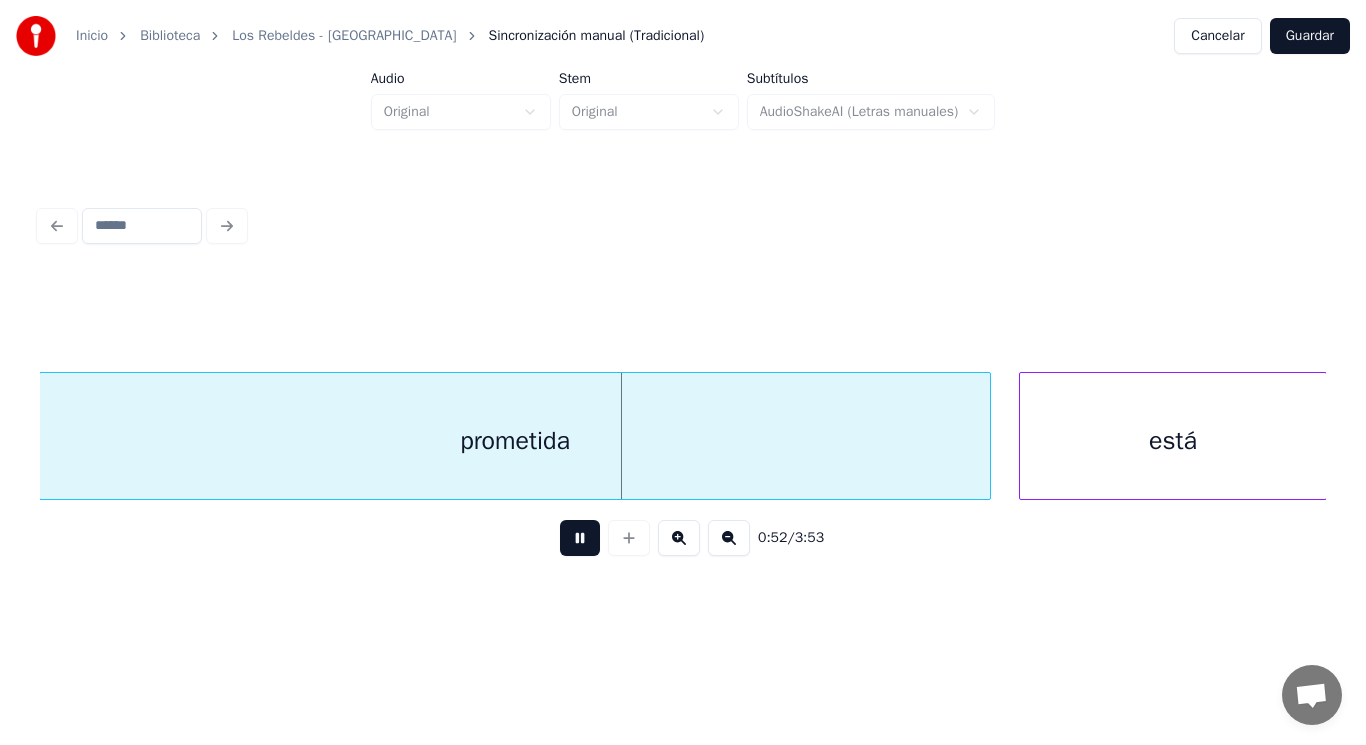 click at bounding box center (580, 538) 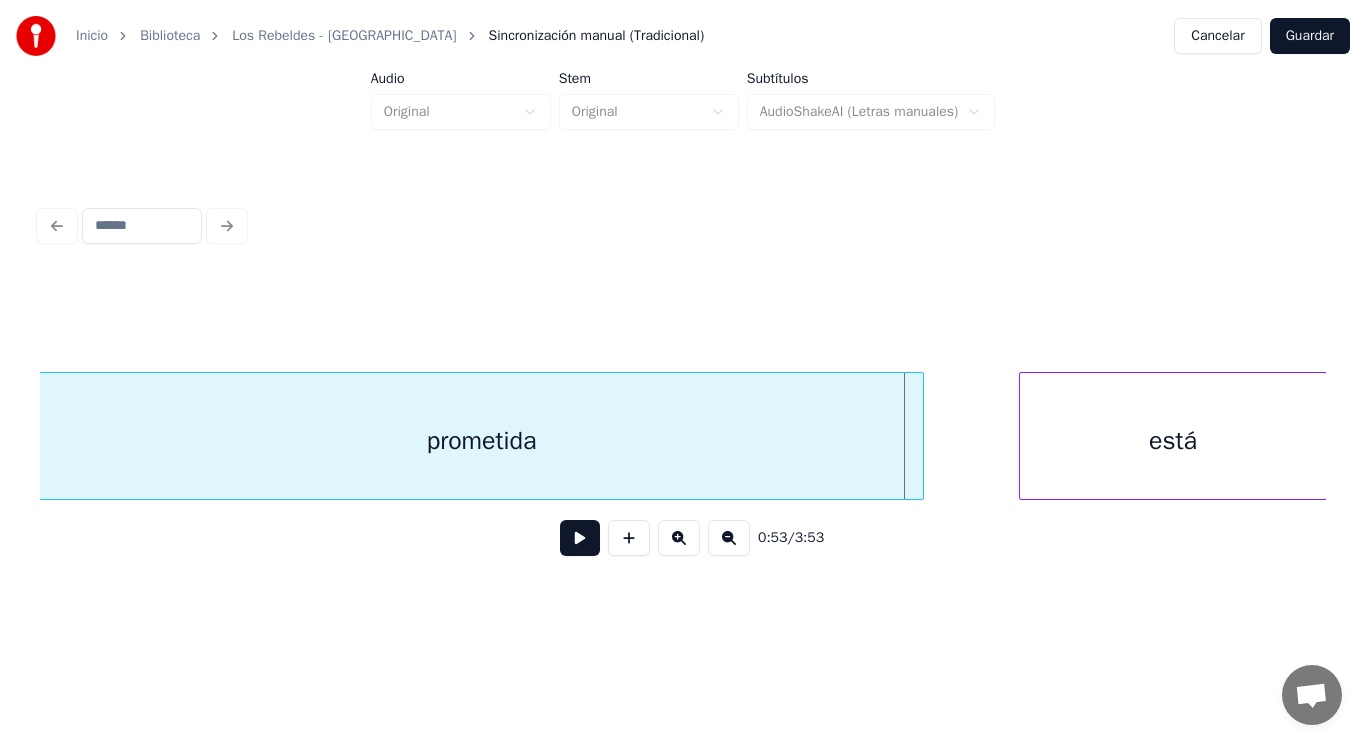 click at bounding box center [920, 436] 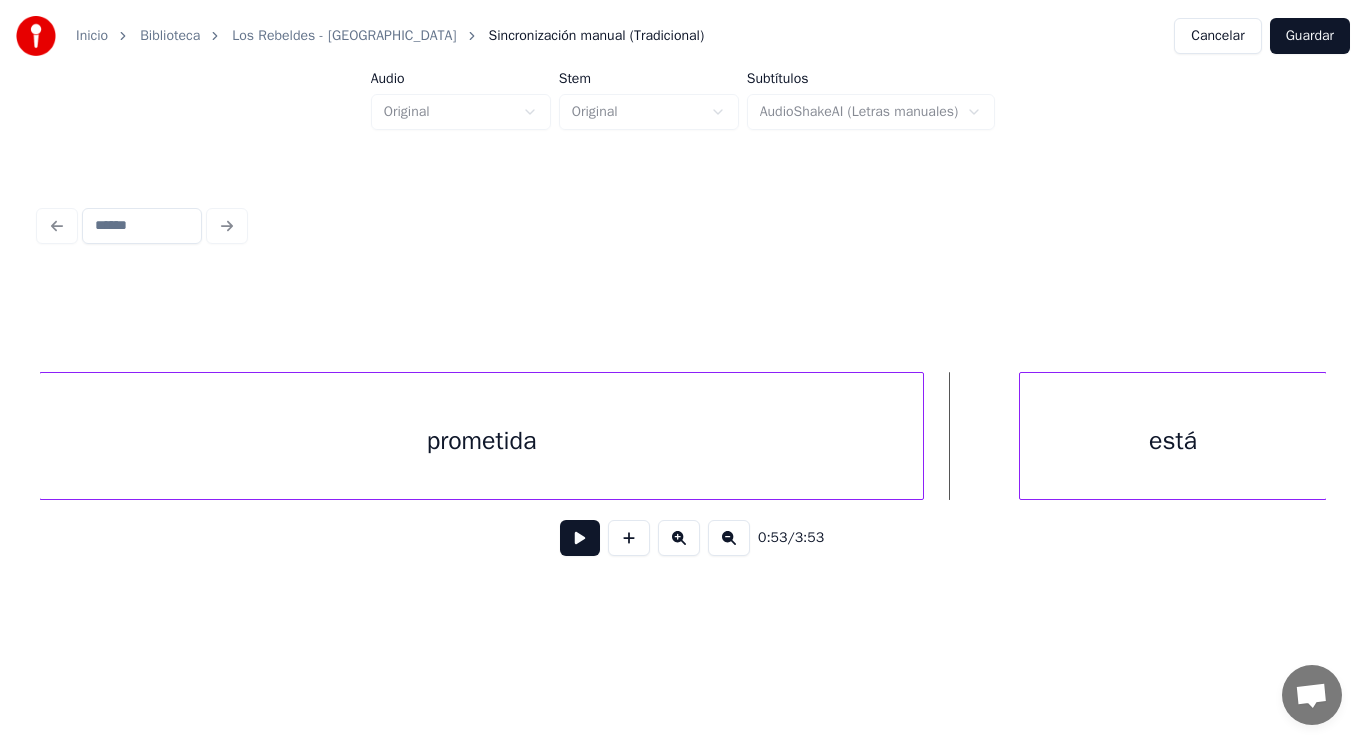 click at bounding box center (580, 538) 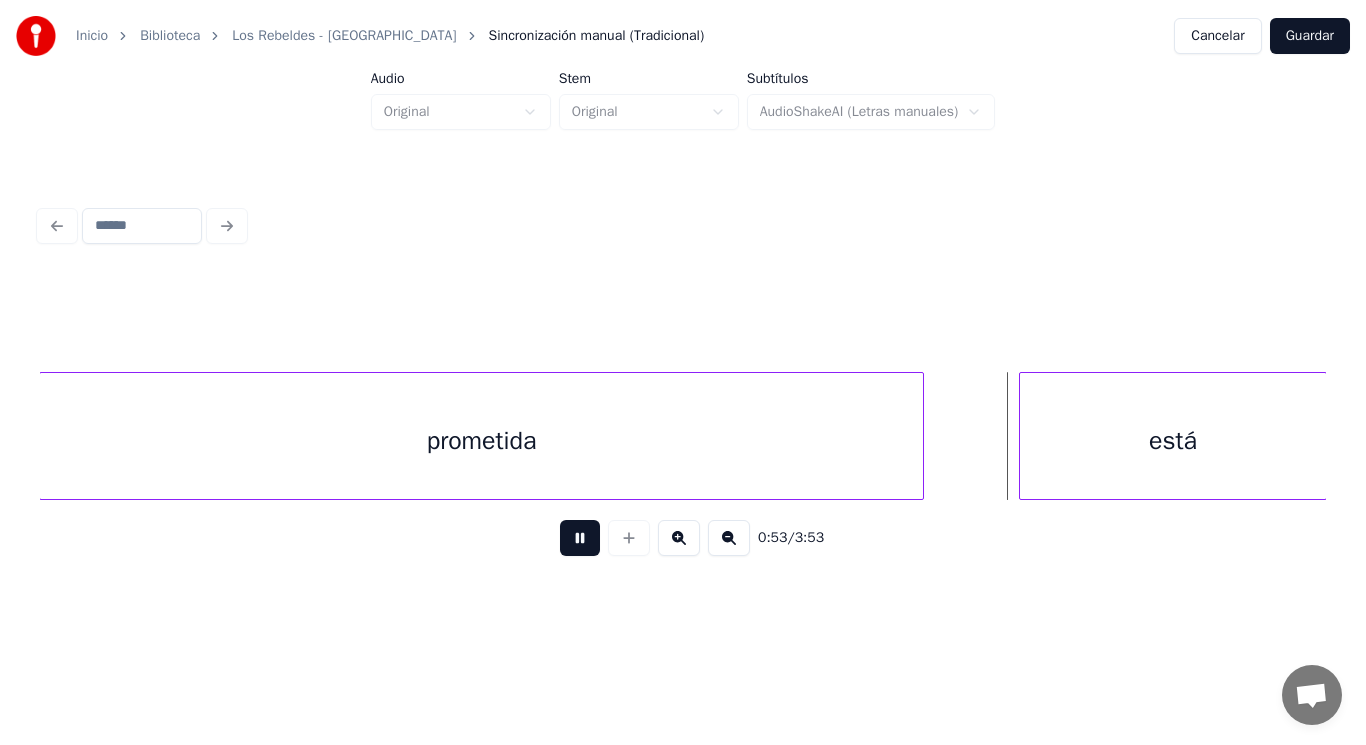 click at bounding box center [580, 538] 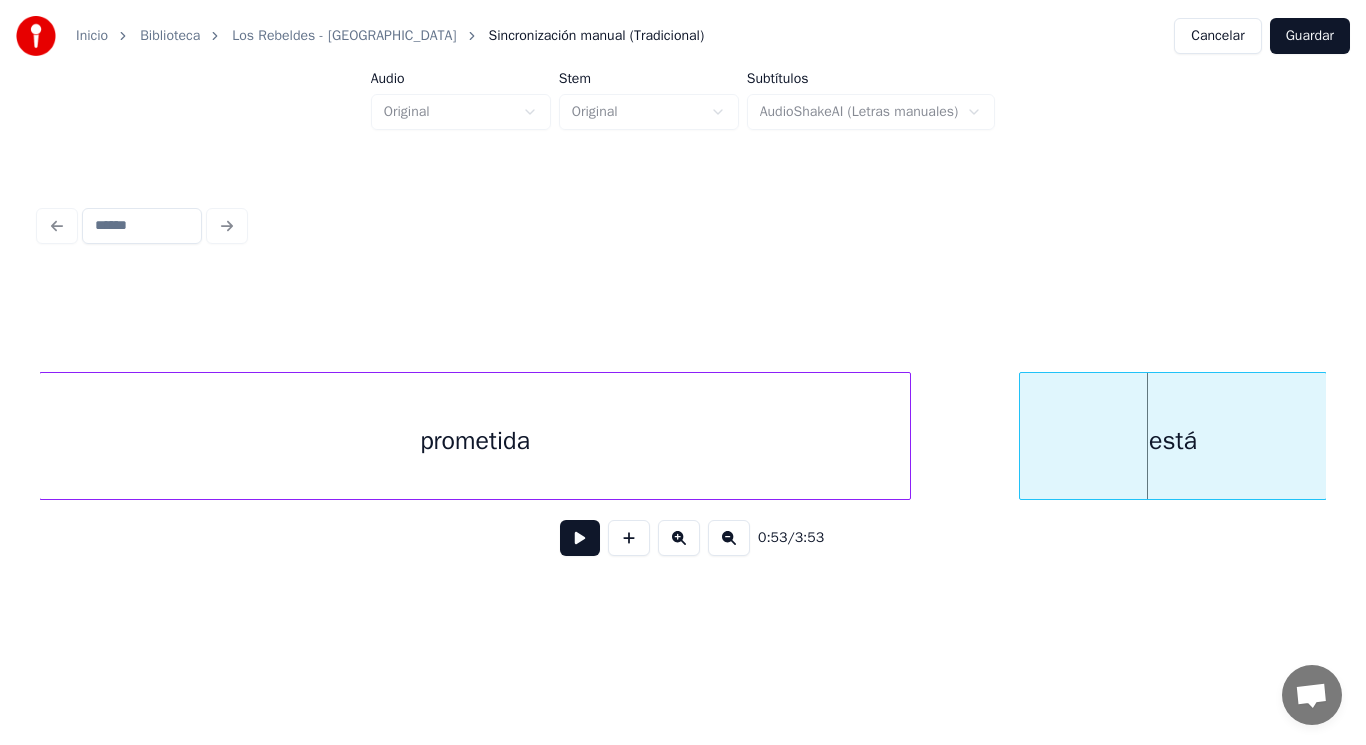click at bounding box center (907, 436) 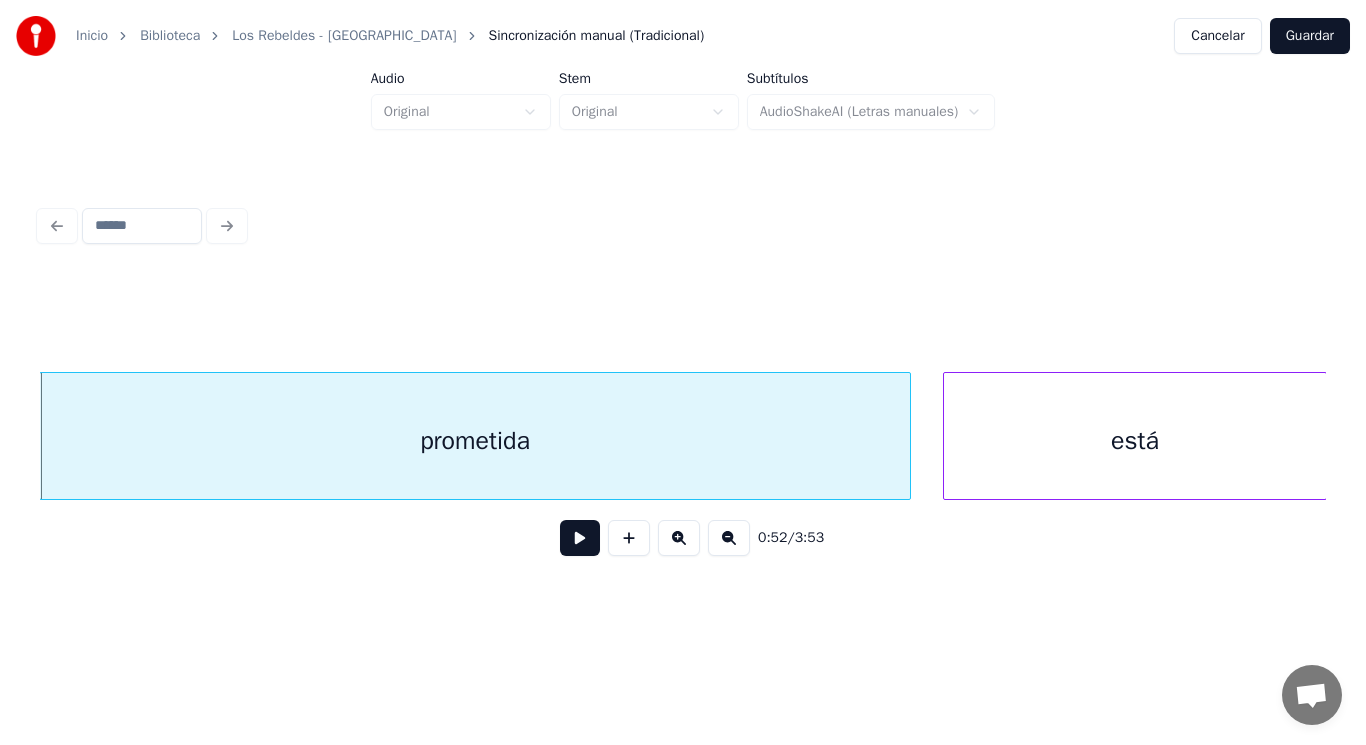 click at bounding box center (947, 436) 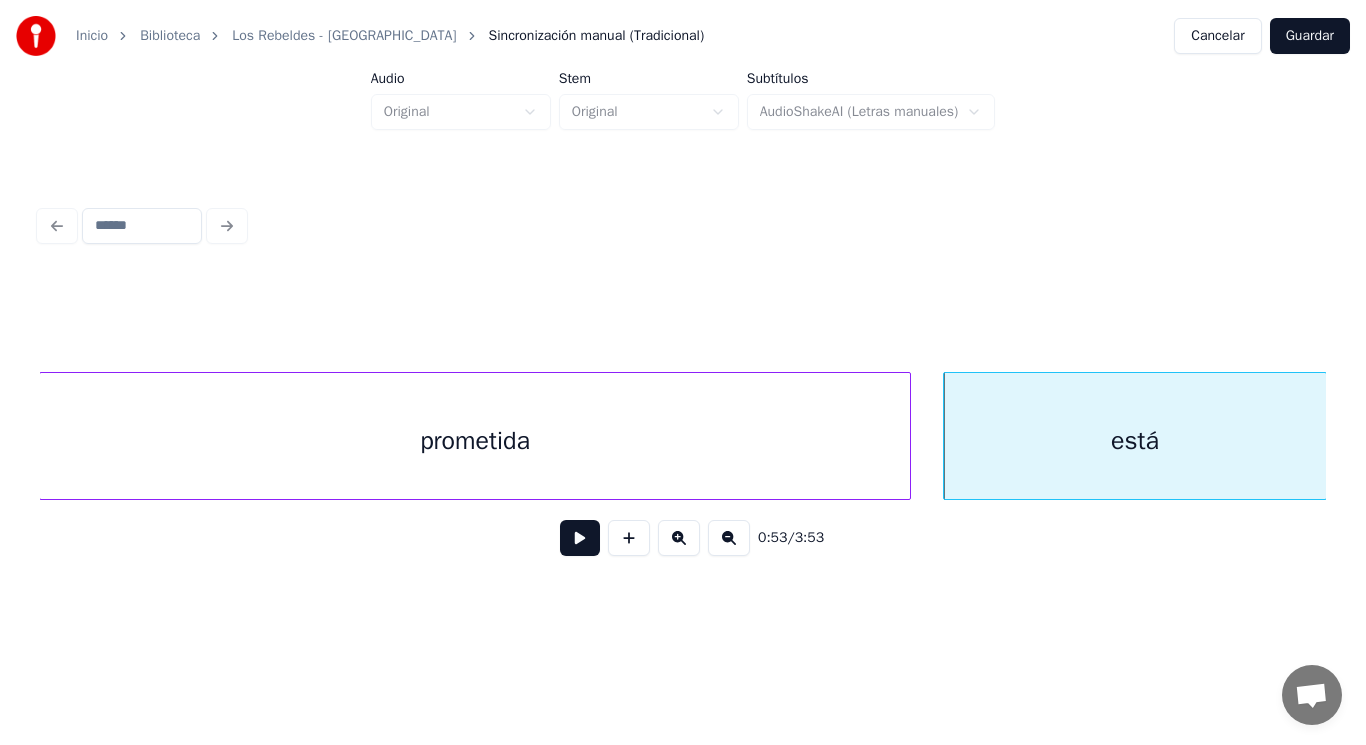 click at bounding box center (580, 538) 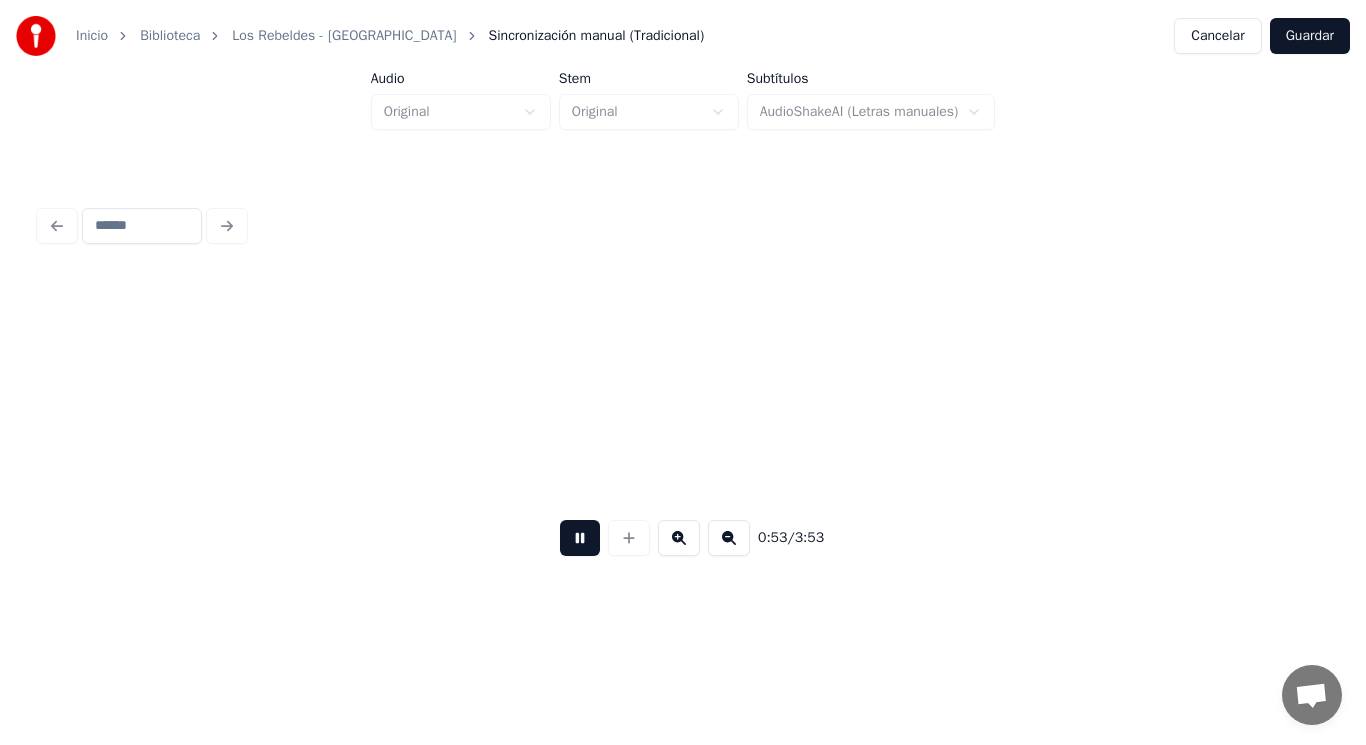 scroll, scrollTop: 0, scrollLeft: 74844, axis: horizontal 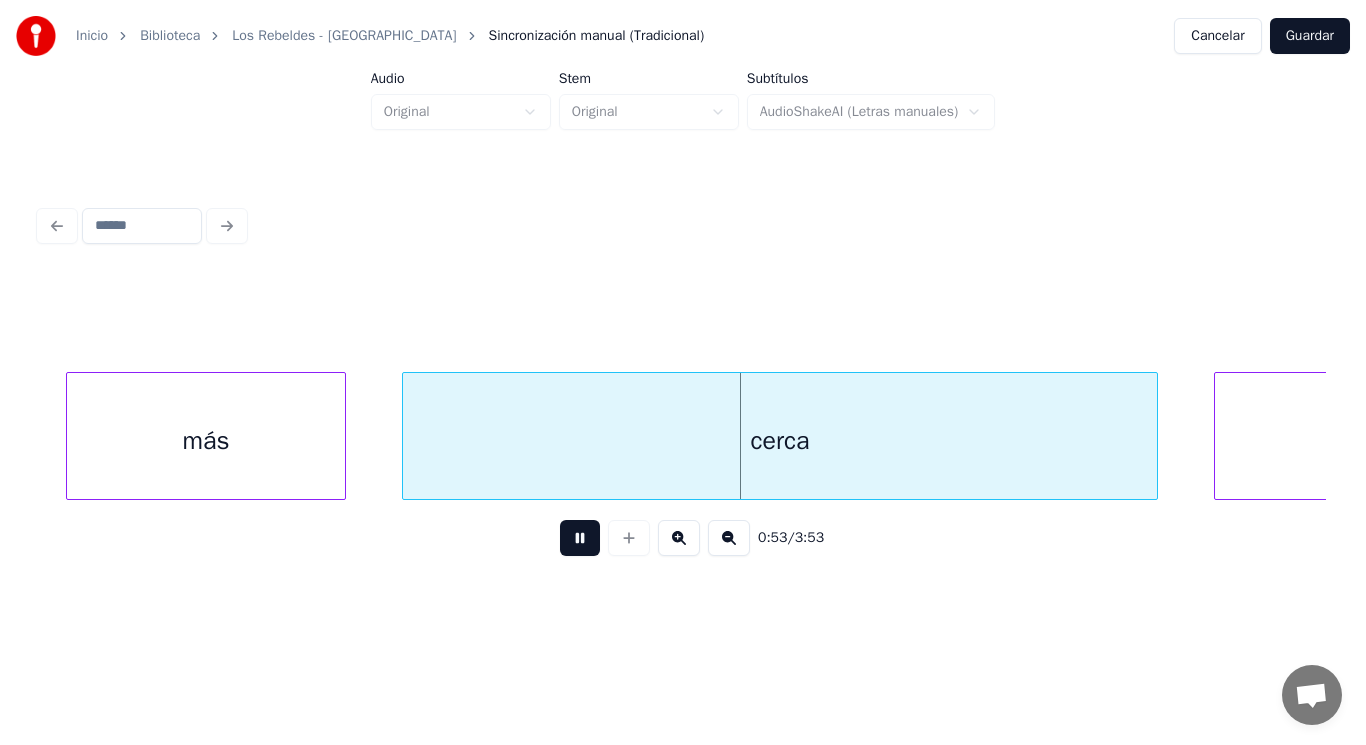 click at bounding box center (580, 538) 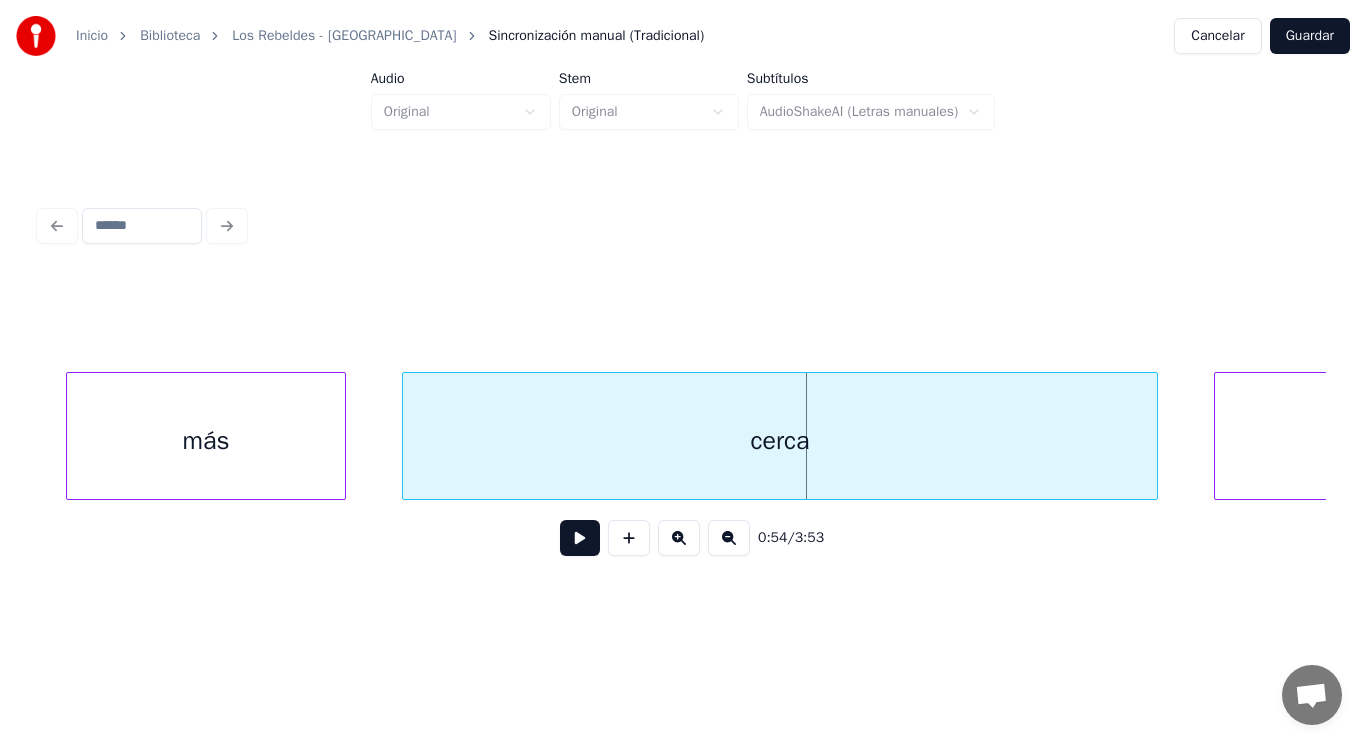 click at bounding box center [580, 538] 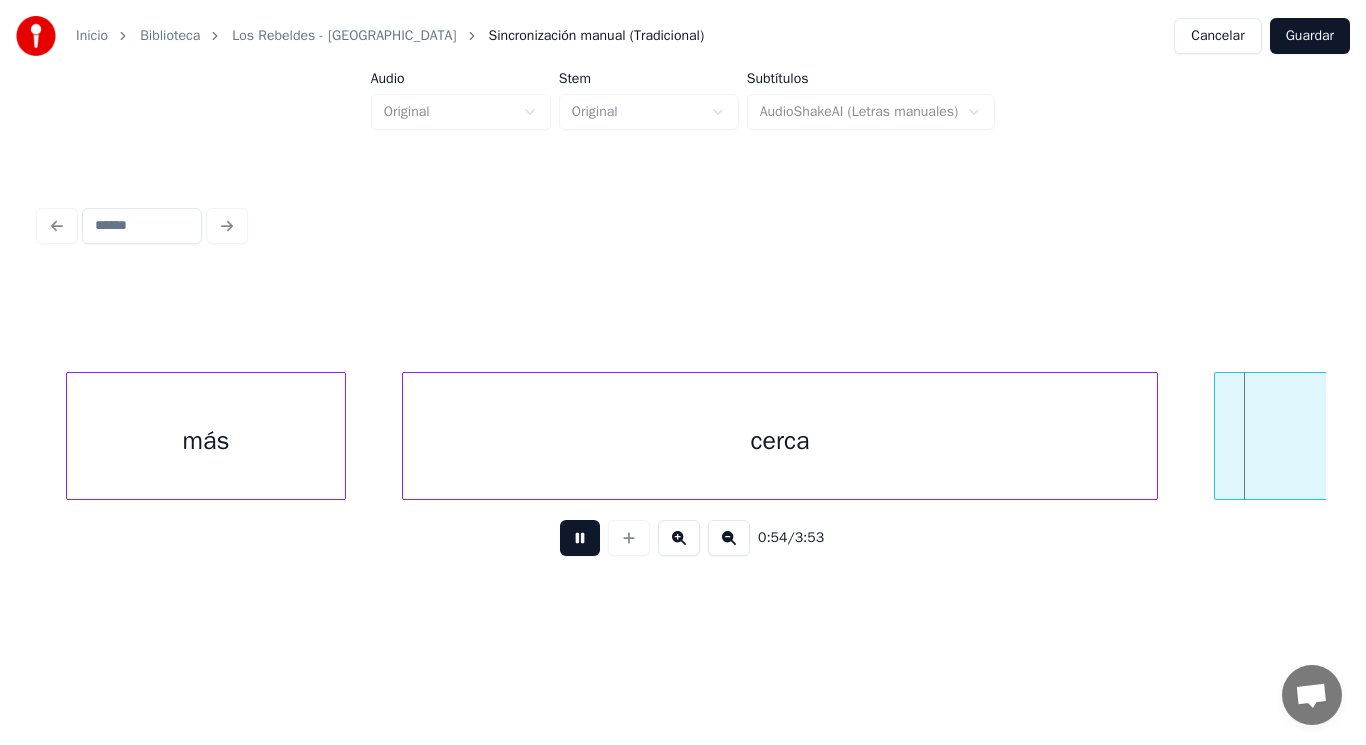 scroll, scrollTop: 0, scrollLeft: 76154, axis: horizontal 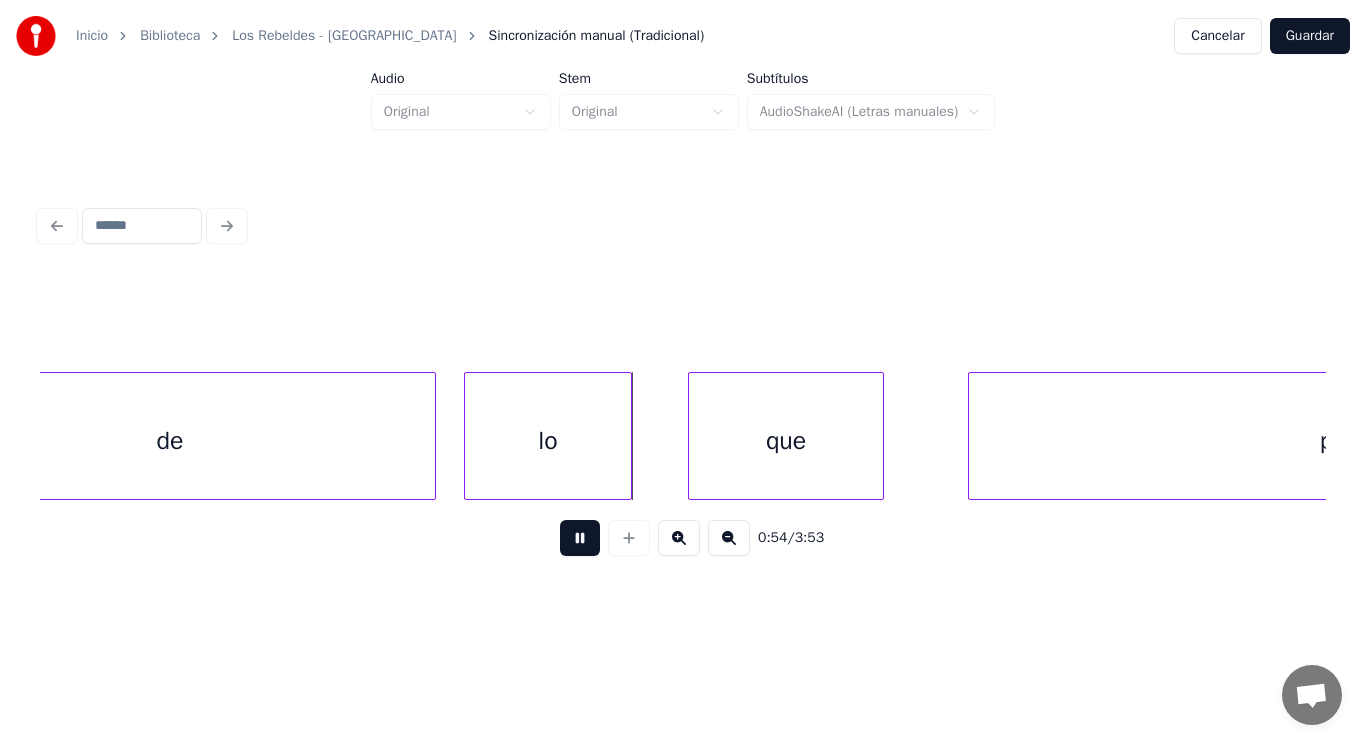 click at bounding box center [580, 538] 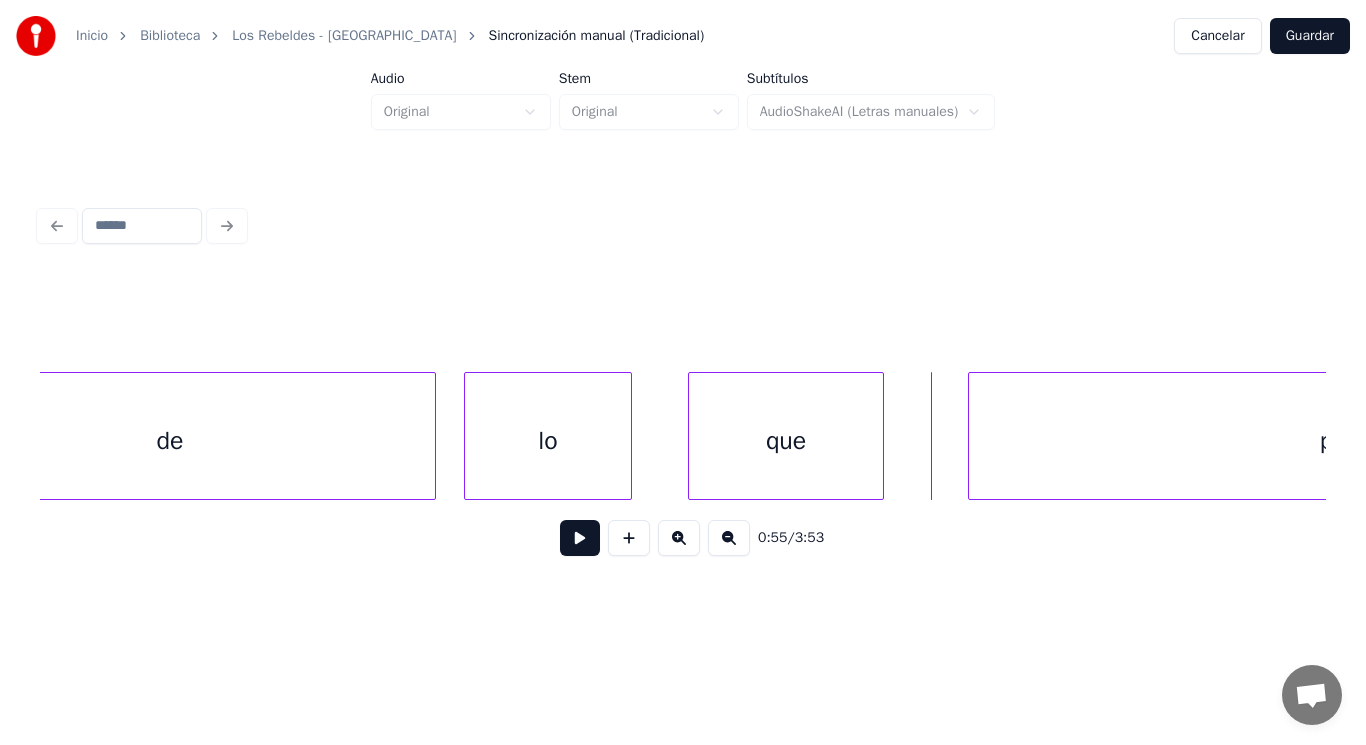 click on "lo" at bounding box center [548, 441] 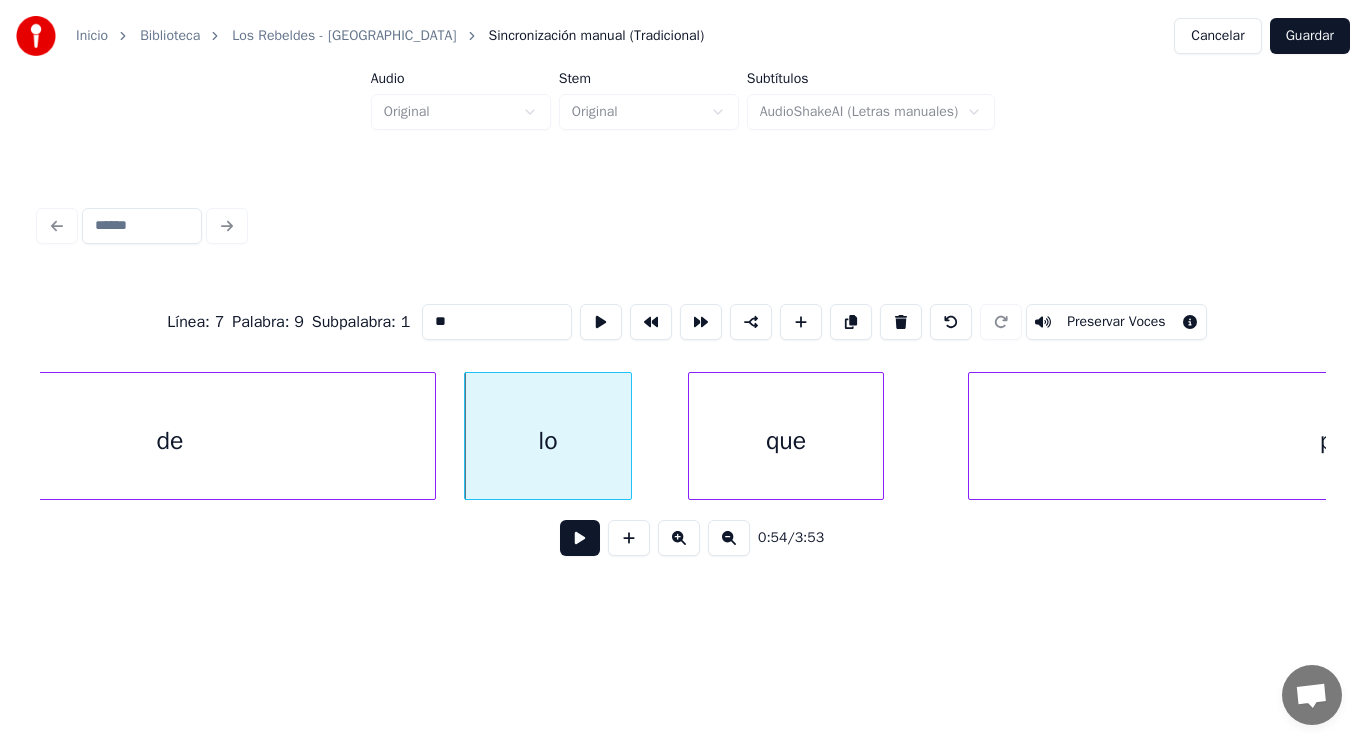 click at bounding box center (580, 538) 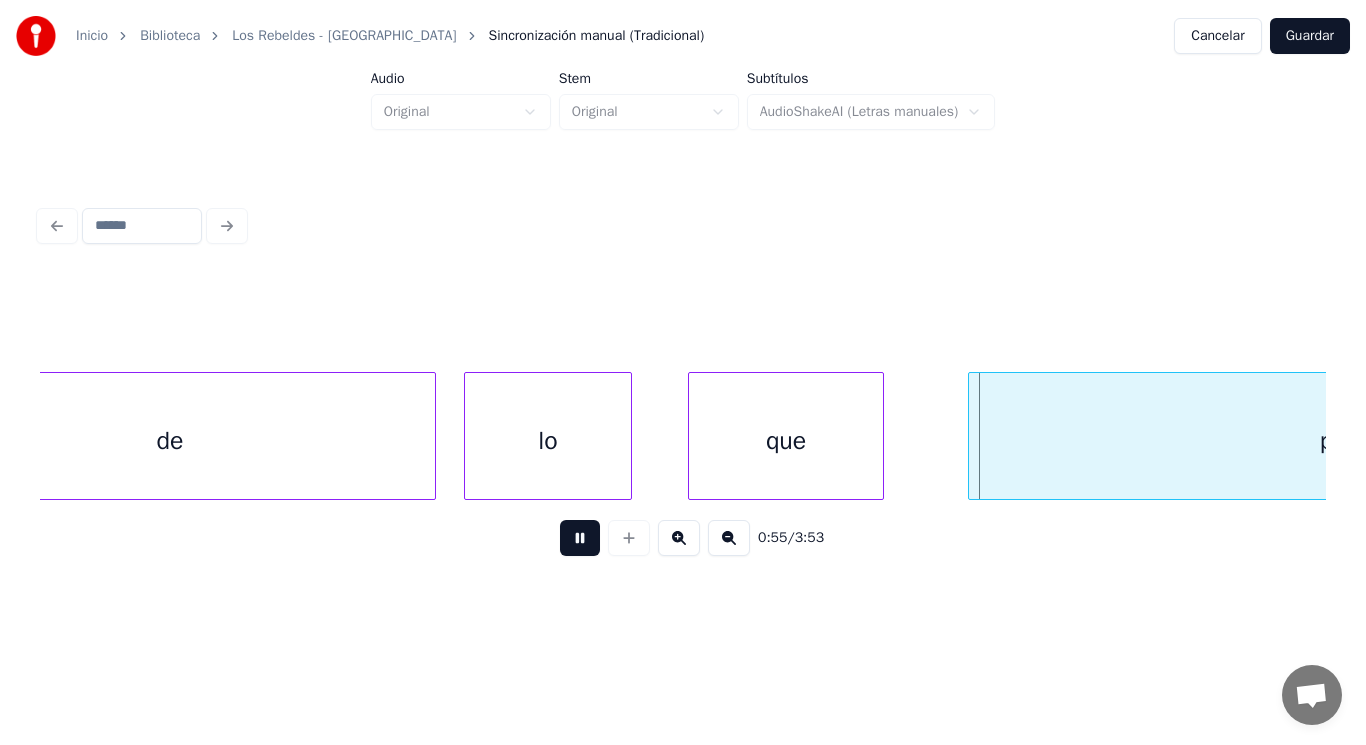 click at bounding box center (580, 538) 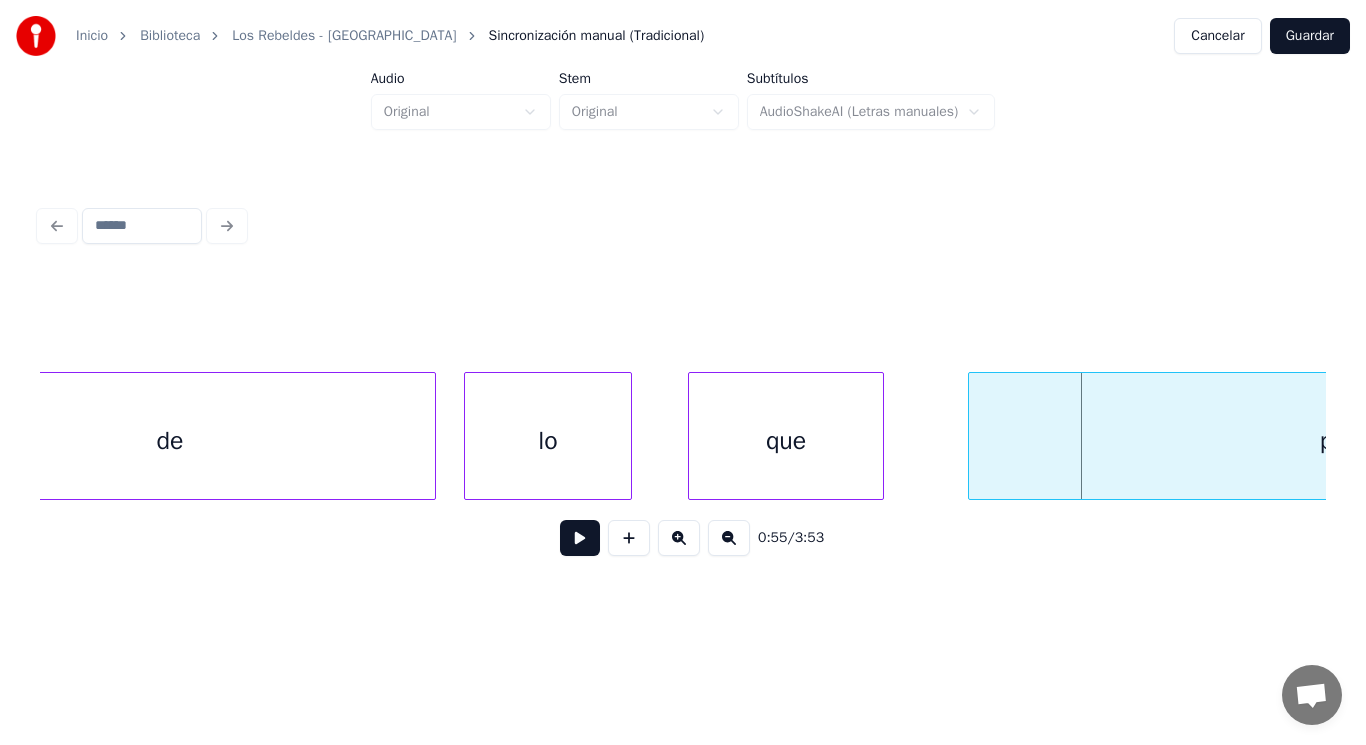 click at bounding box center (580, 538) 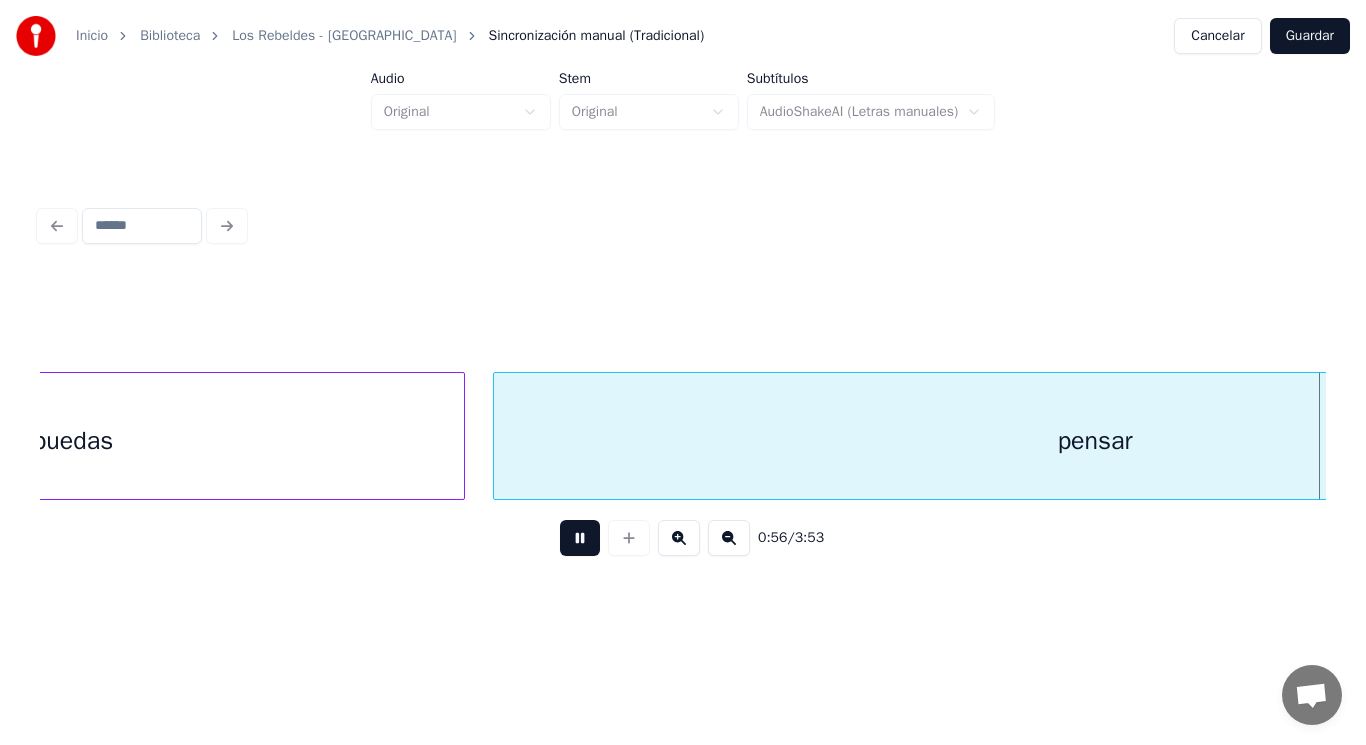 scroll, scrollTop: 0, scrollLeft: 78743, axis: horizontal 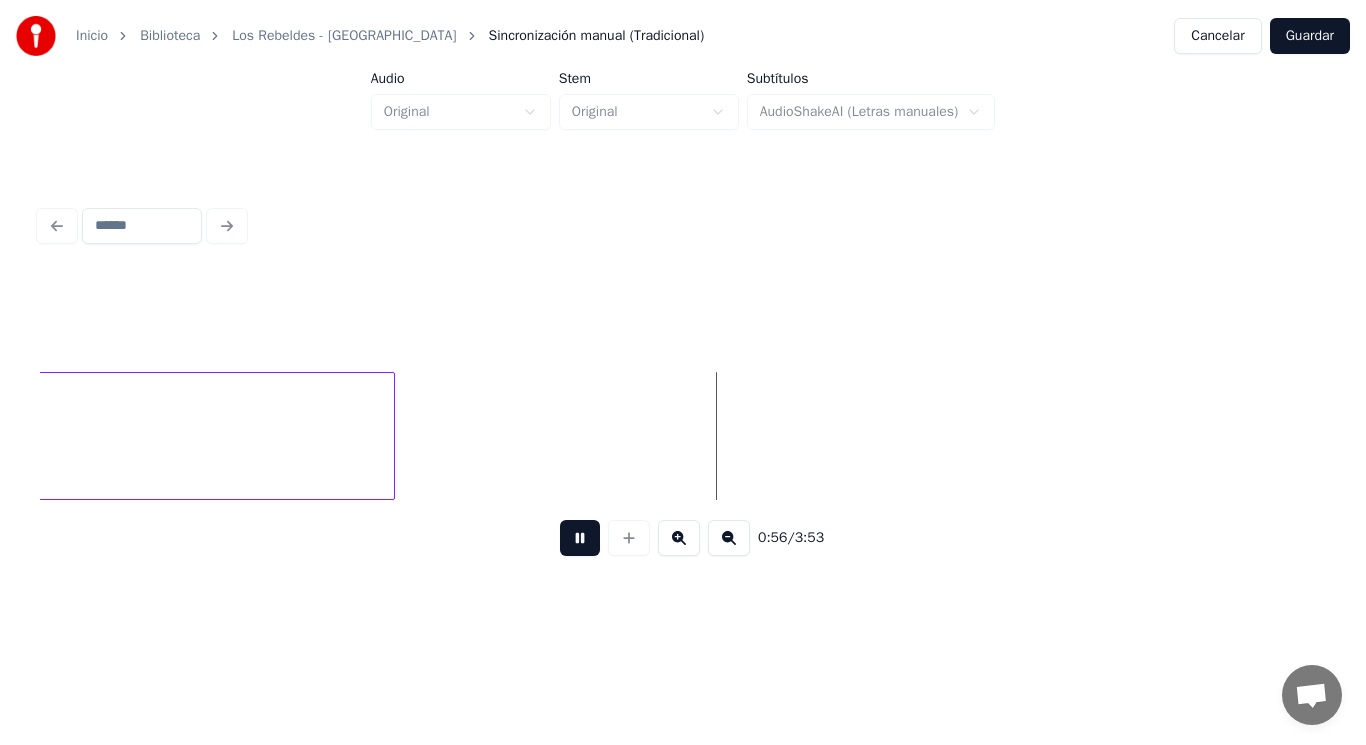 drag, startPoint x: 557, startPoint y: 542, endPoint x: 536, endPoint y: 522, distance: 29 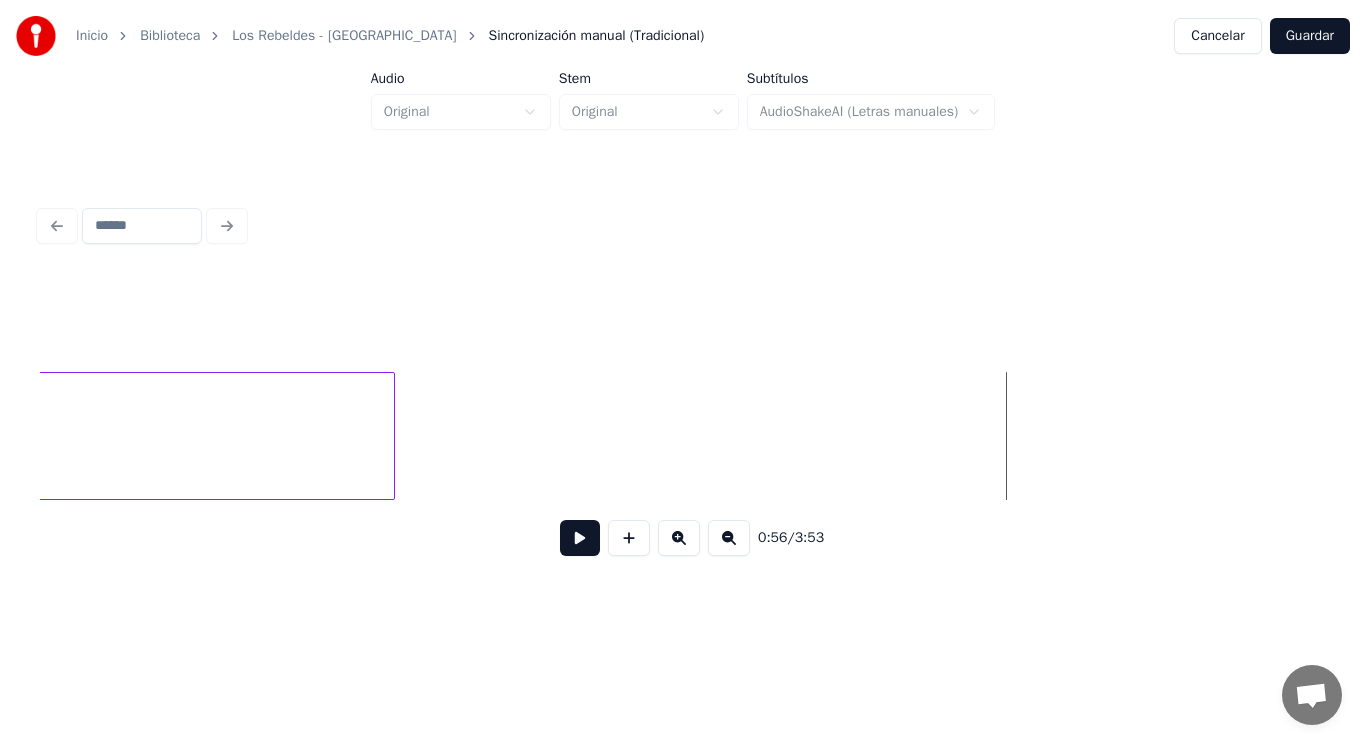 click on "pensar" at bounding box center (-207, 441) 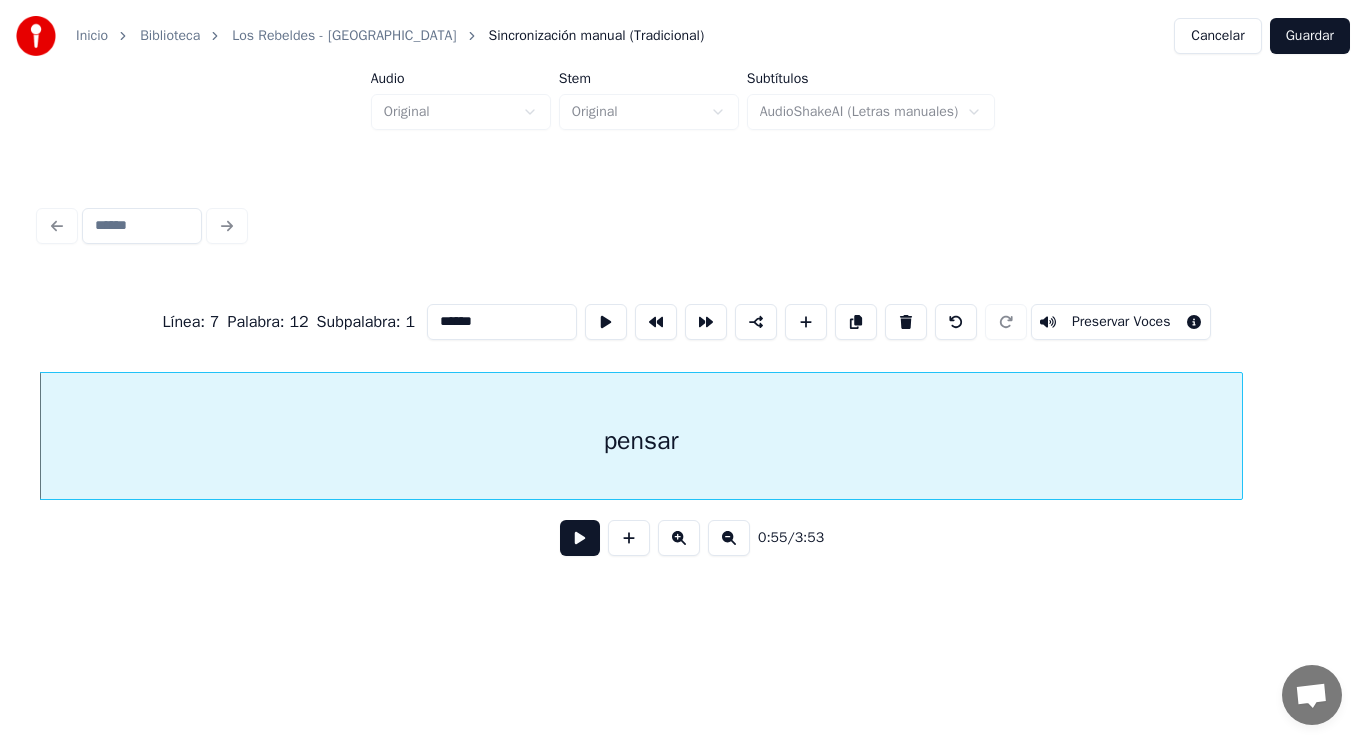 click at bounding box center (580, 538) 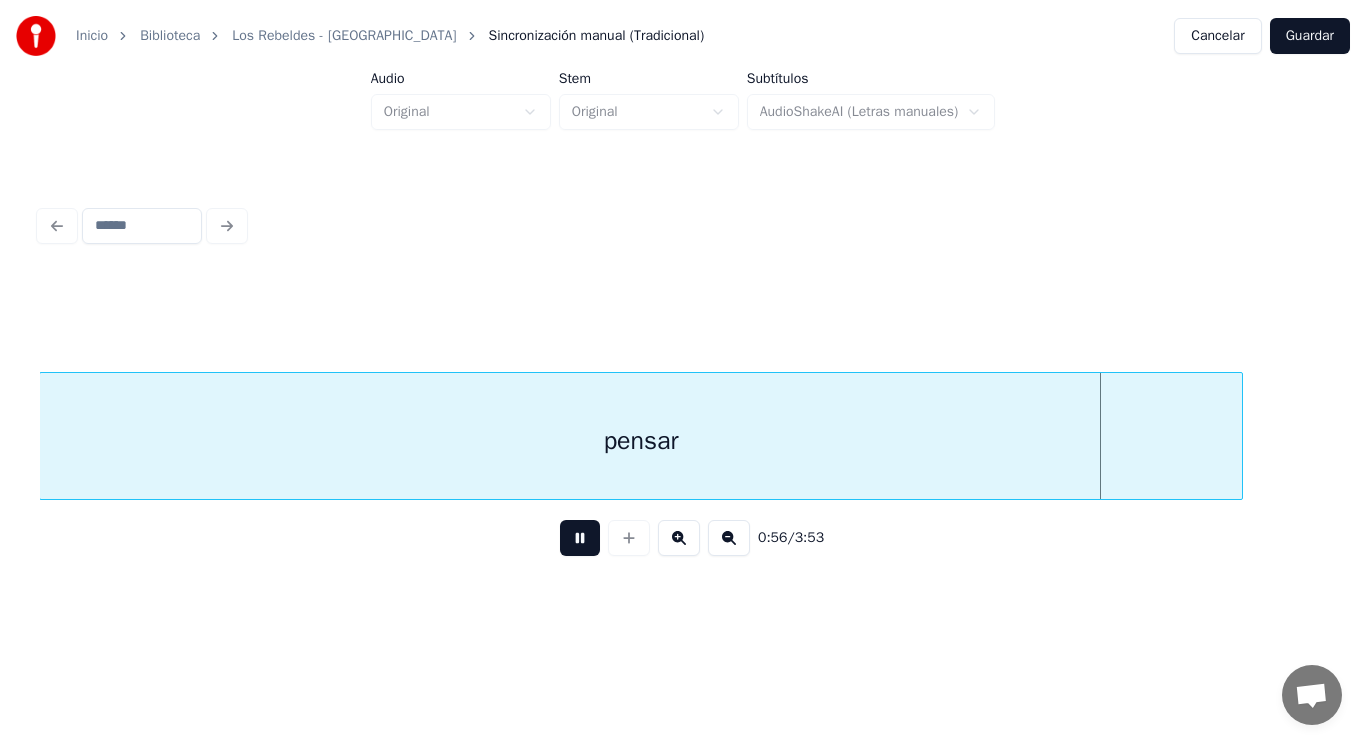 click at bounding box center [580, 538] 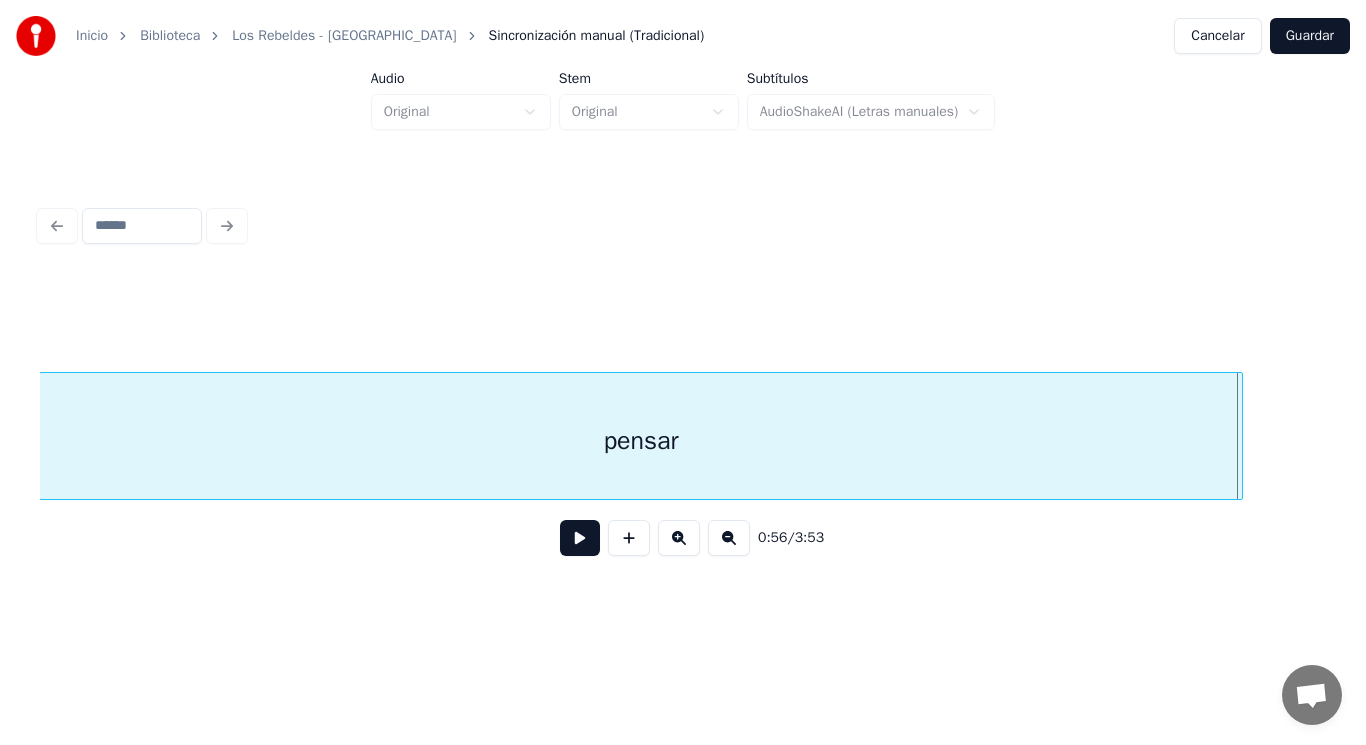 click on "pensar" at bounding box center [641, 436] 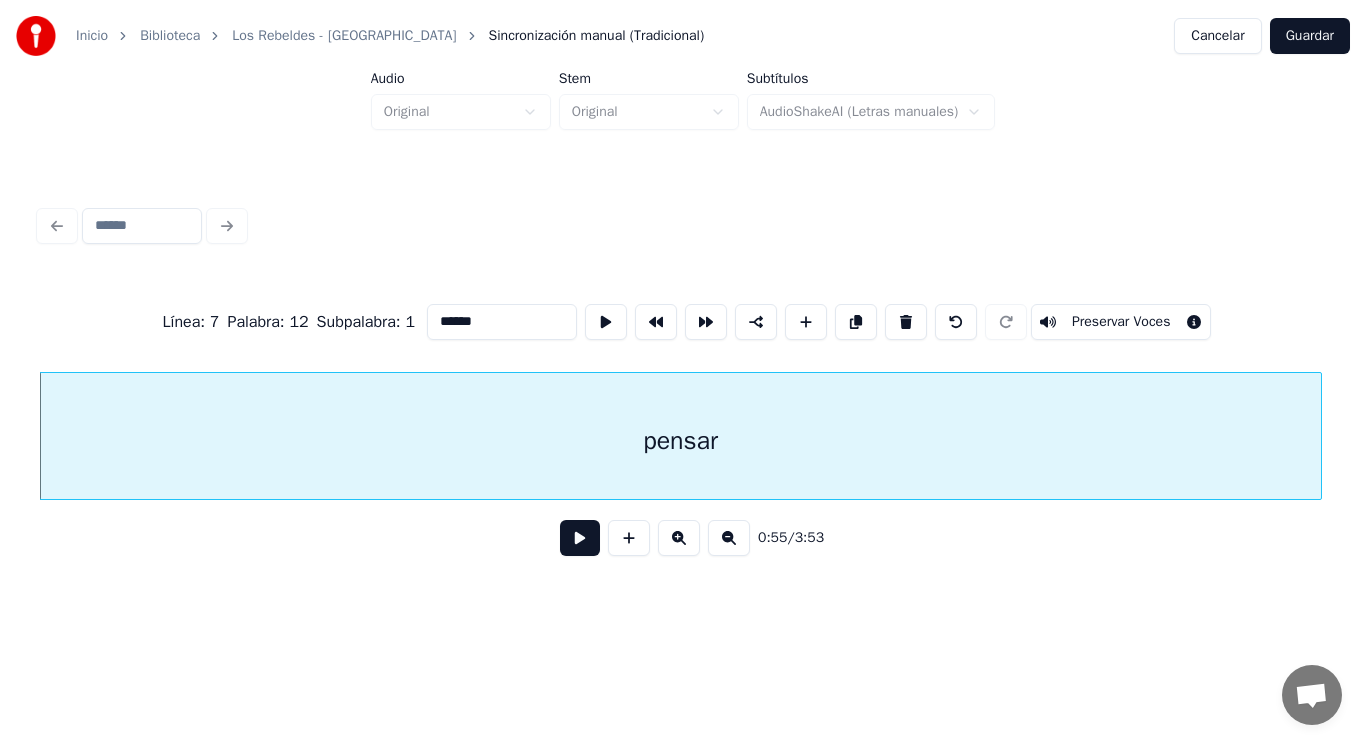 click at bounding box center (1318, 436) 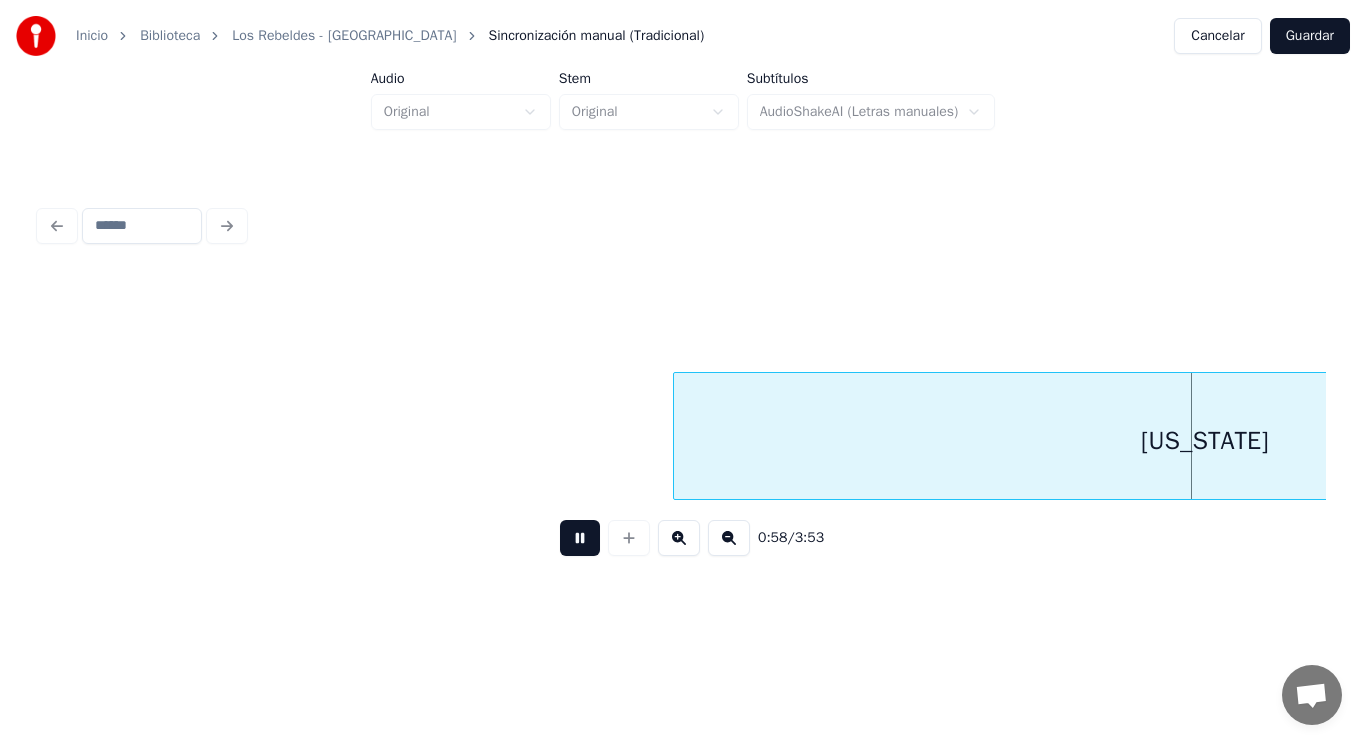 scroll, scrollTop: 0, scrollLeft: 81817, axis: horizontal 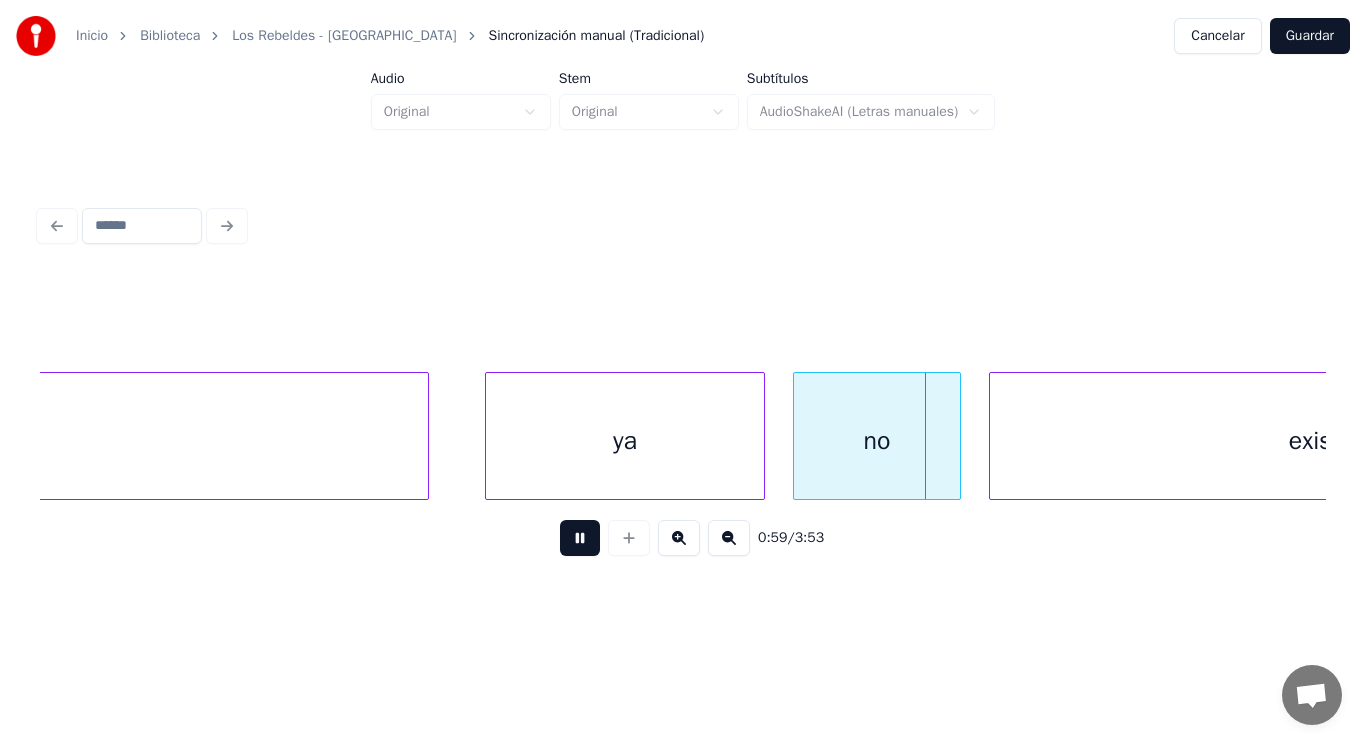 click at bounding box center [580, 538] 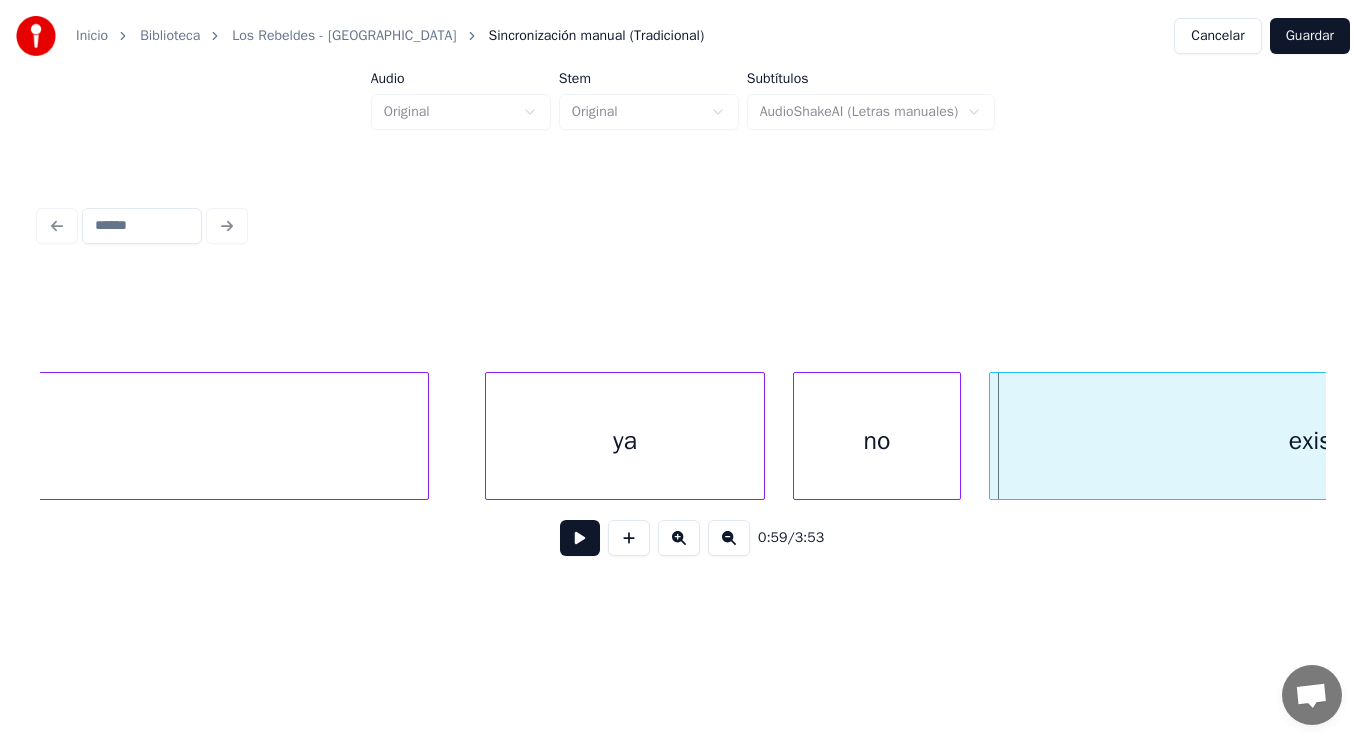 click on "ya" at bounding box center (625, 441) 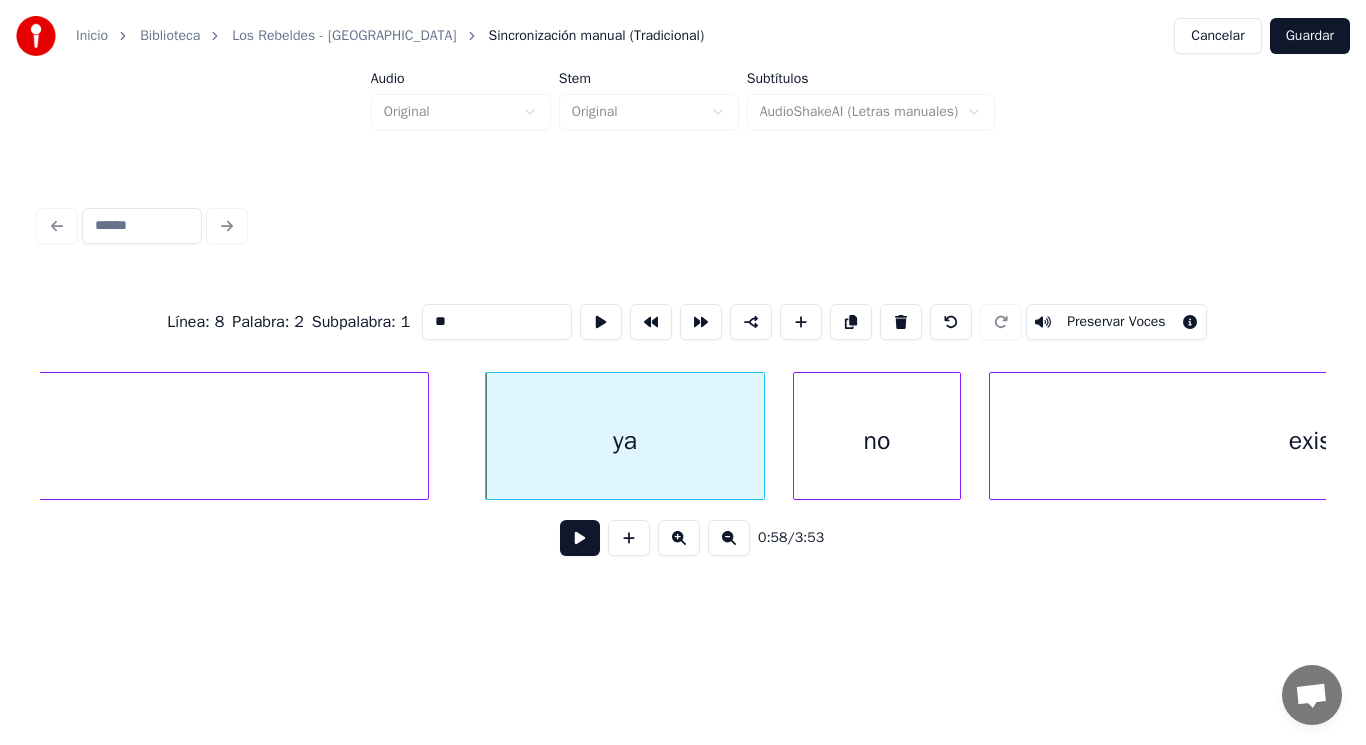 click at bounding box center [580, 538] 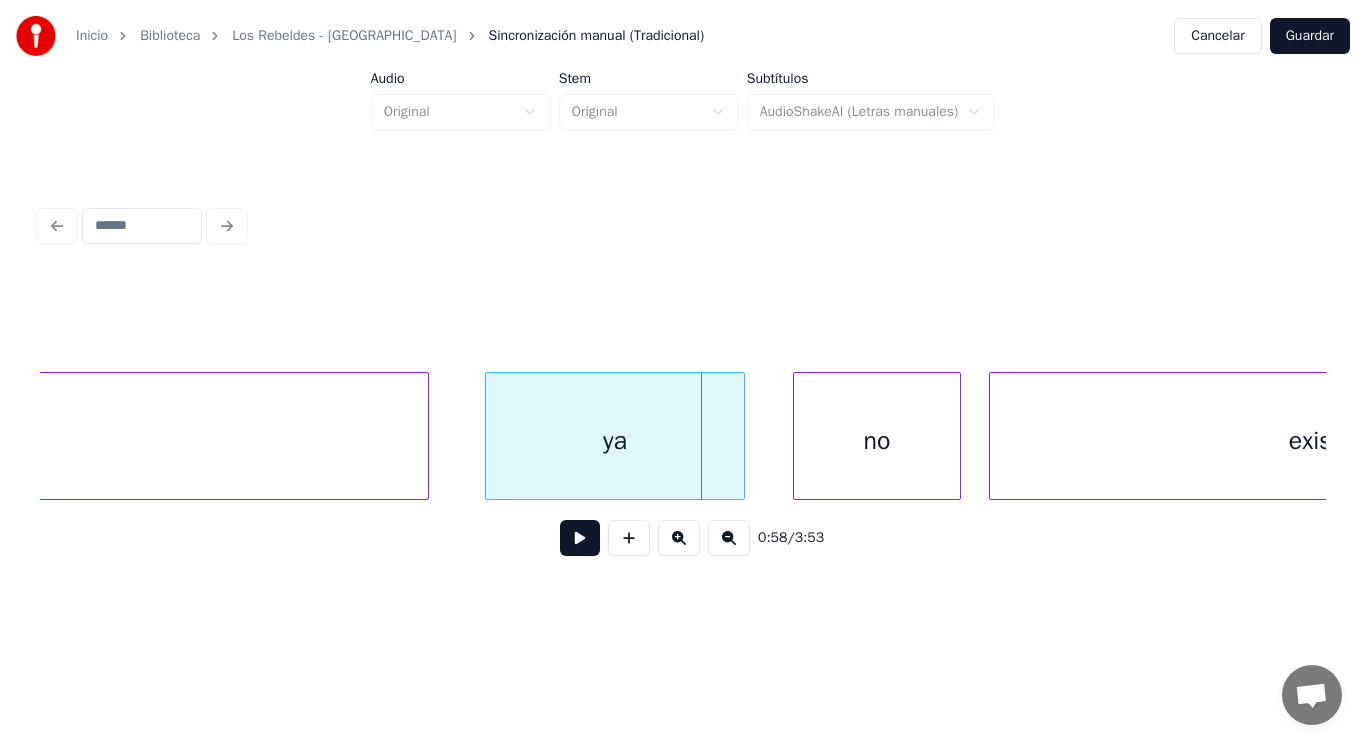 click at bounding box center (741, 436) 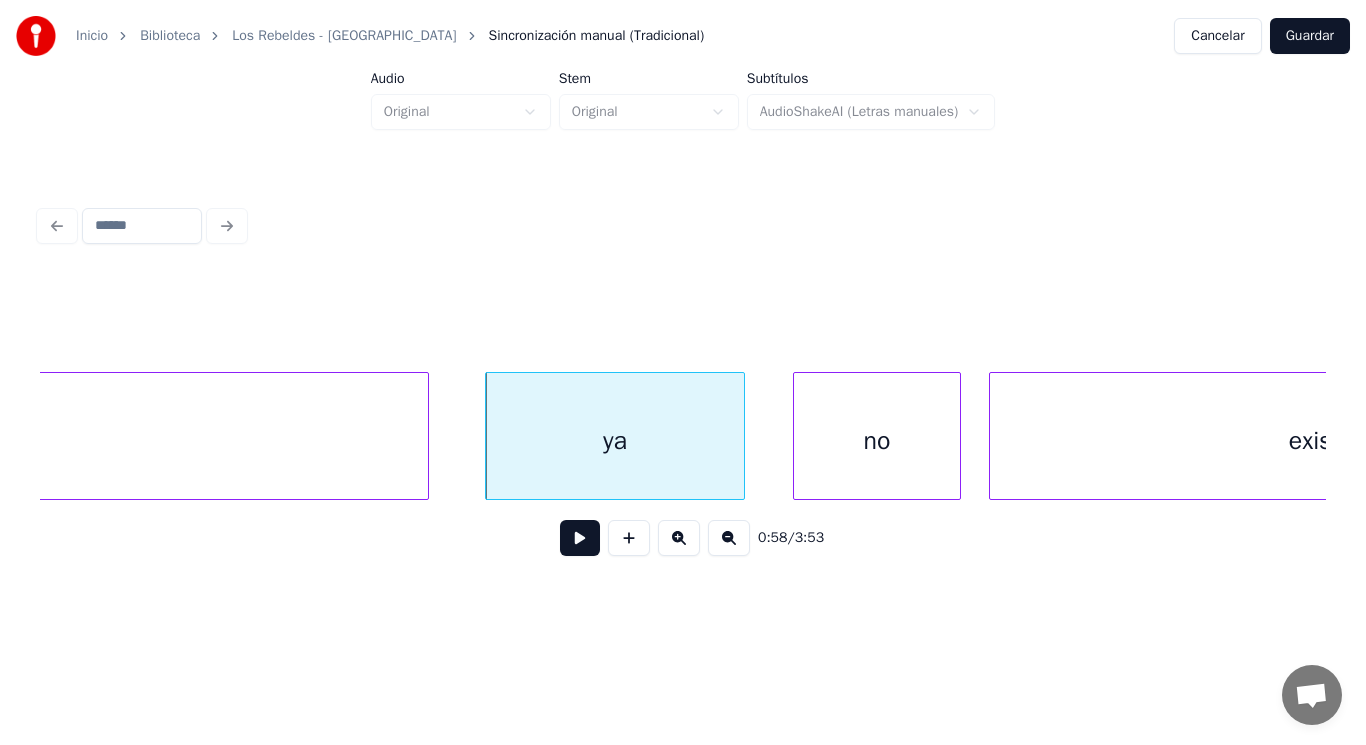 click on "no" at bounding box center (877, 441) 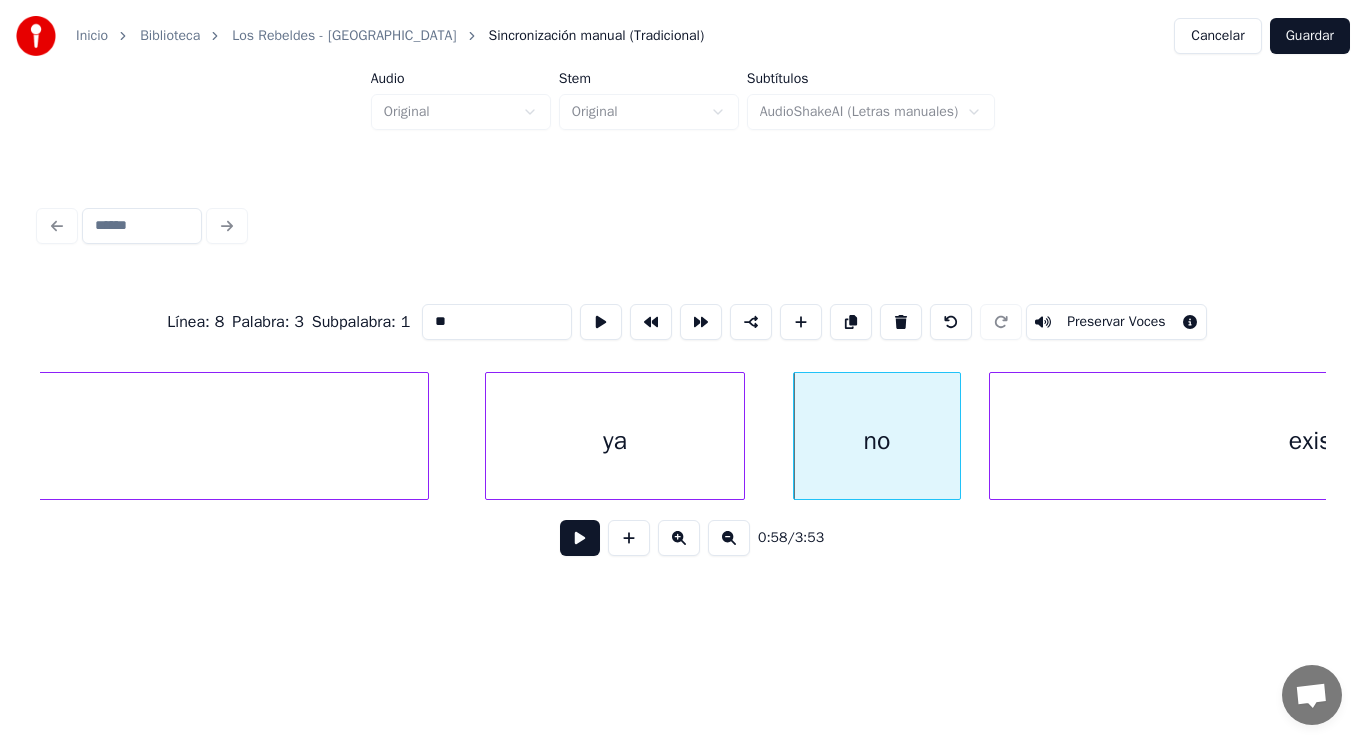 click at bounding box center [580, 538] 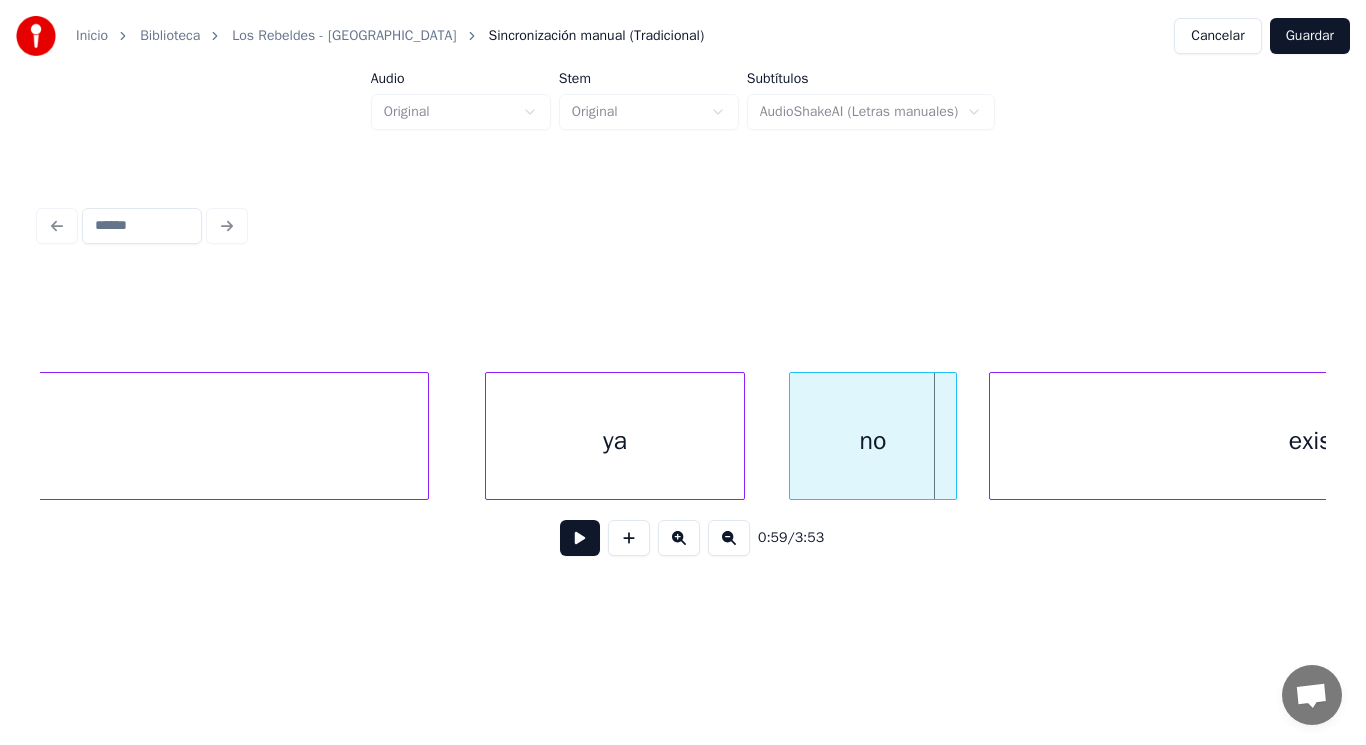 click on "no" at bounding box center (873, 441) 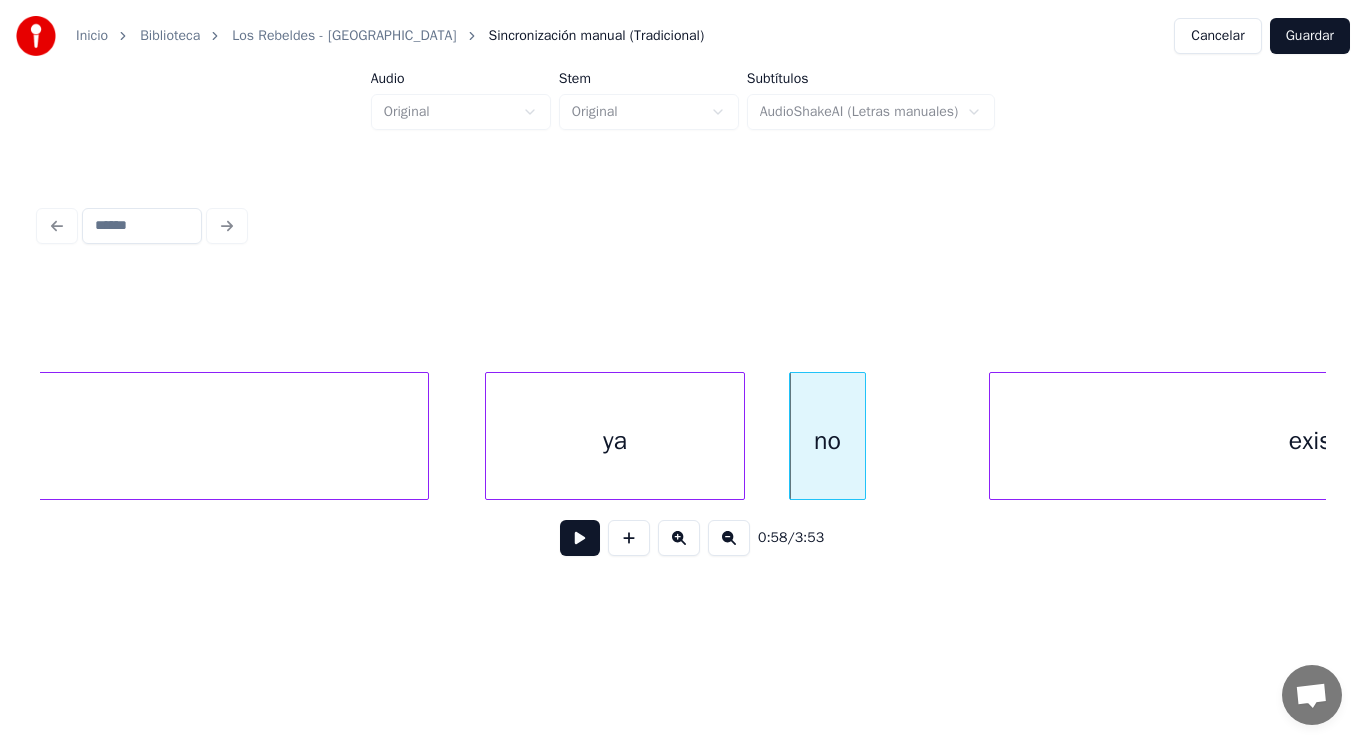 click at bounding box center [862, 436] 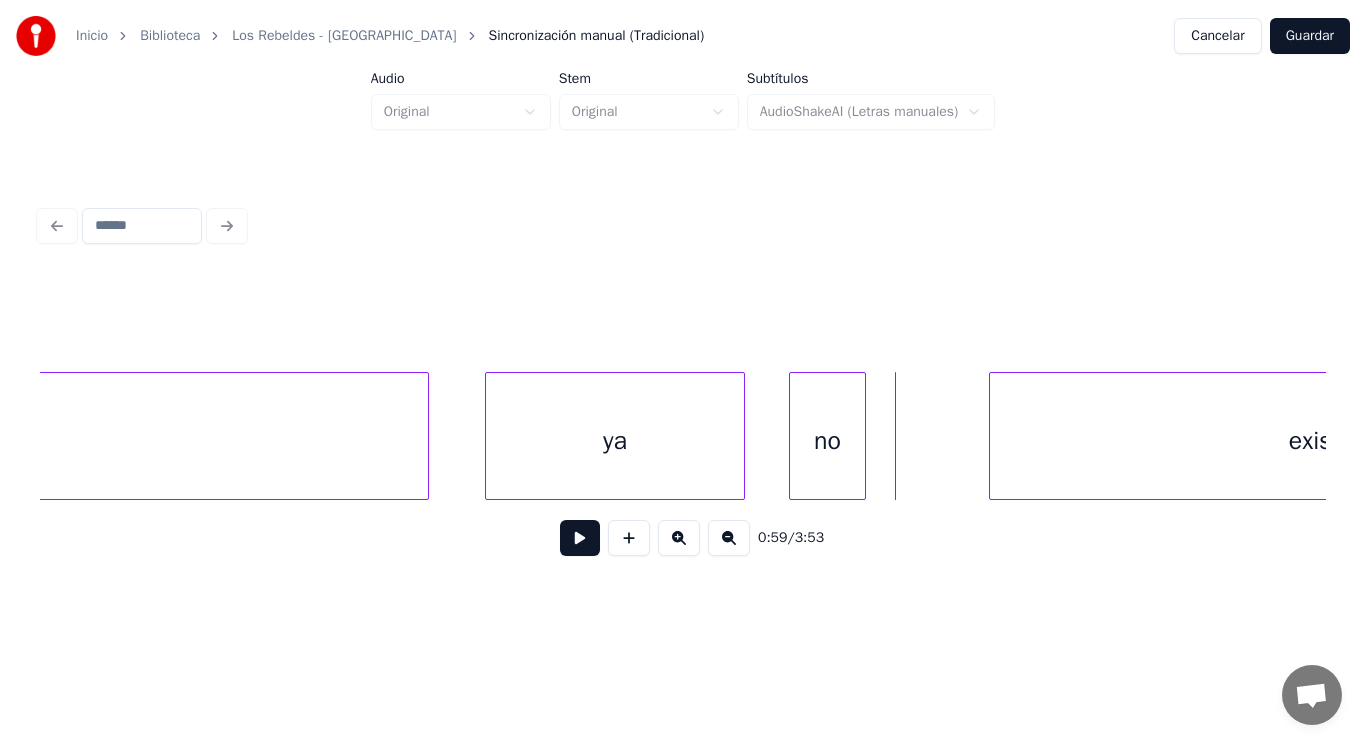click at bounding box center (580, 538) 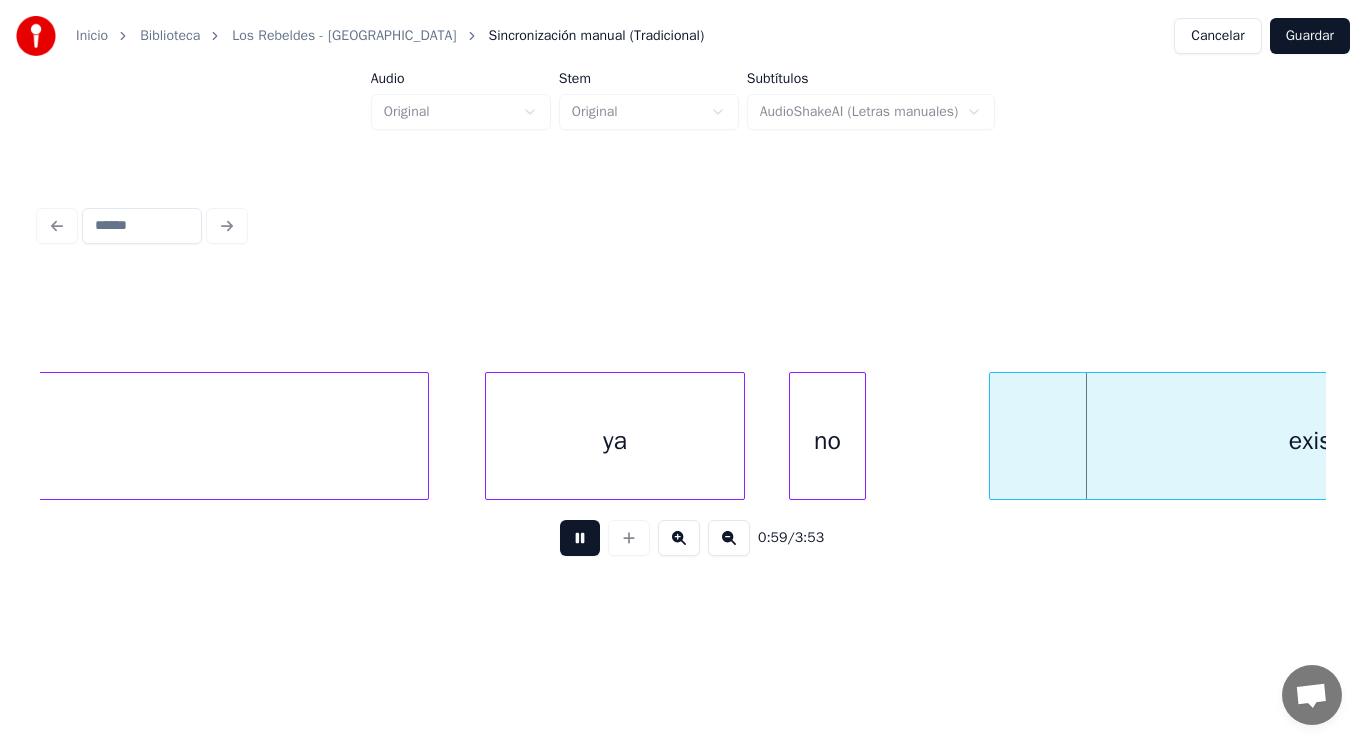 click at bounding box center (580, 538) 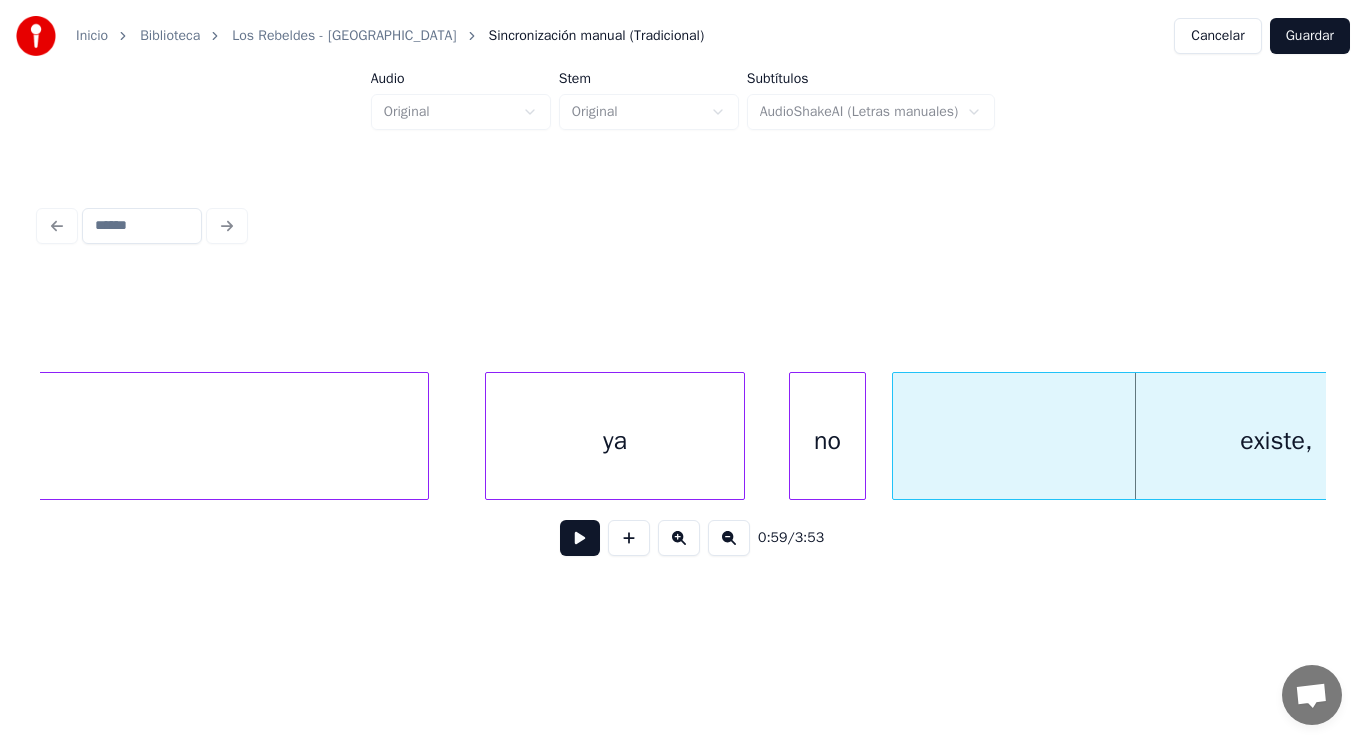 click at bounding box center (896, 436) 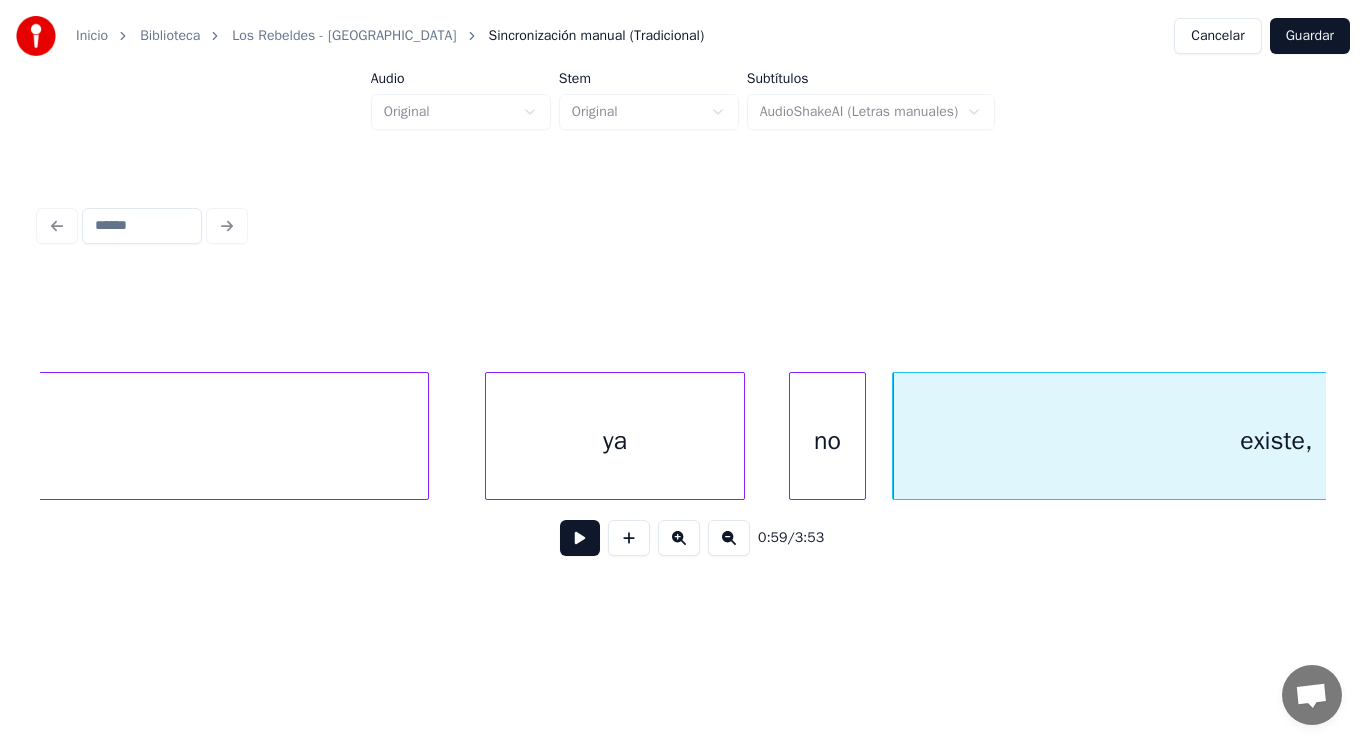 click at bounding box center (580, 538) 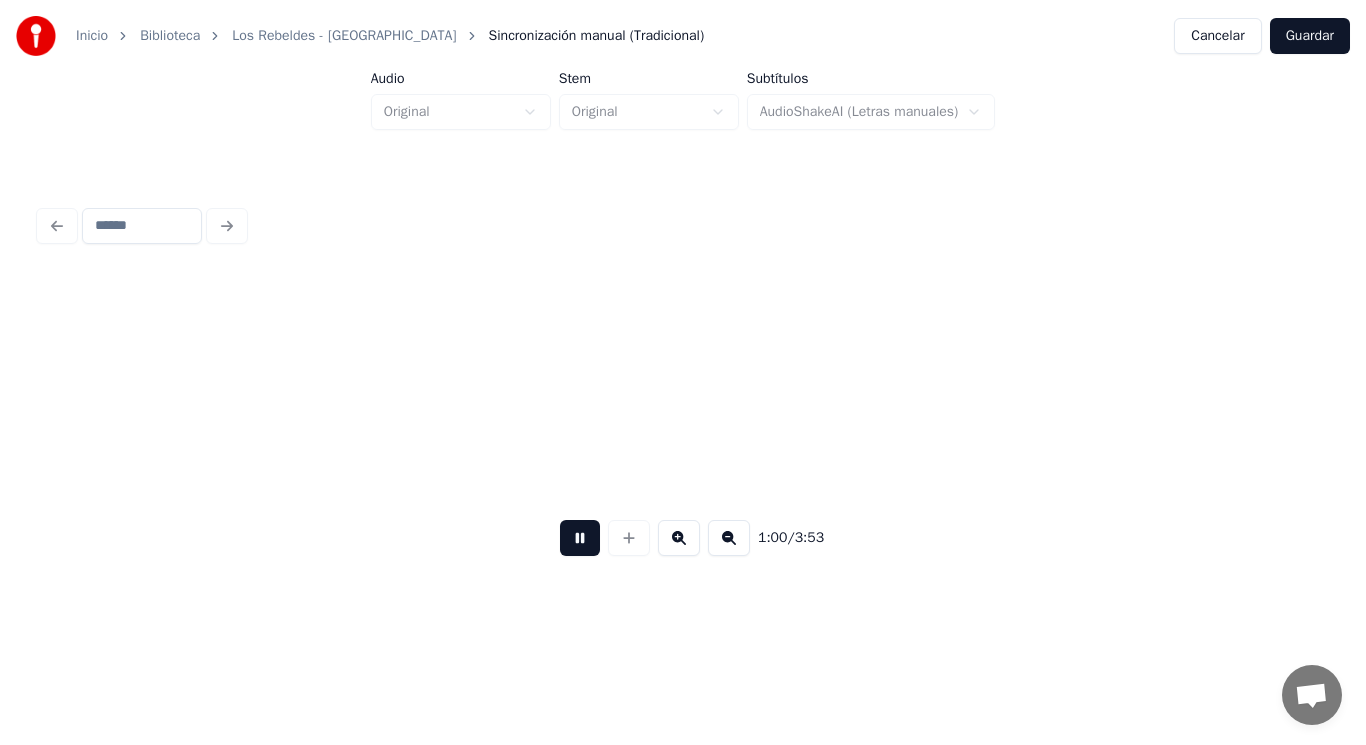 scroll, scrollTop: 0, scrollLeft: 84418, axis: horizontal 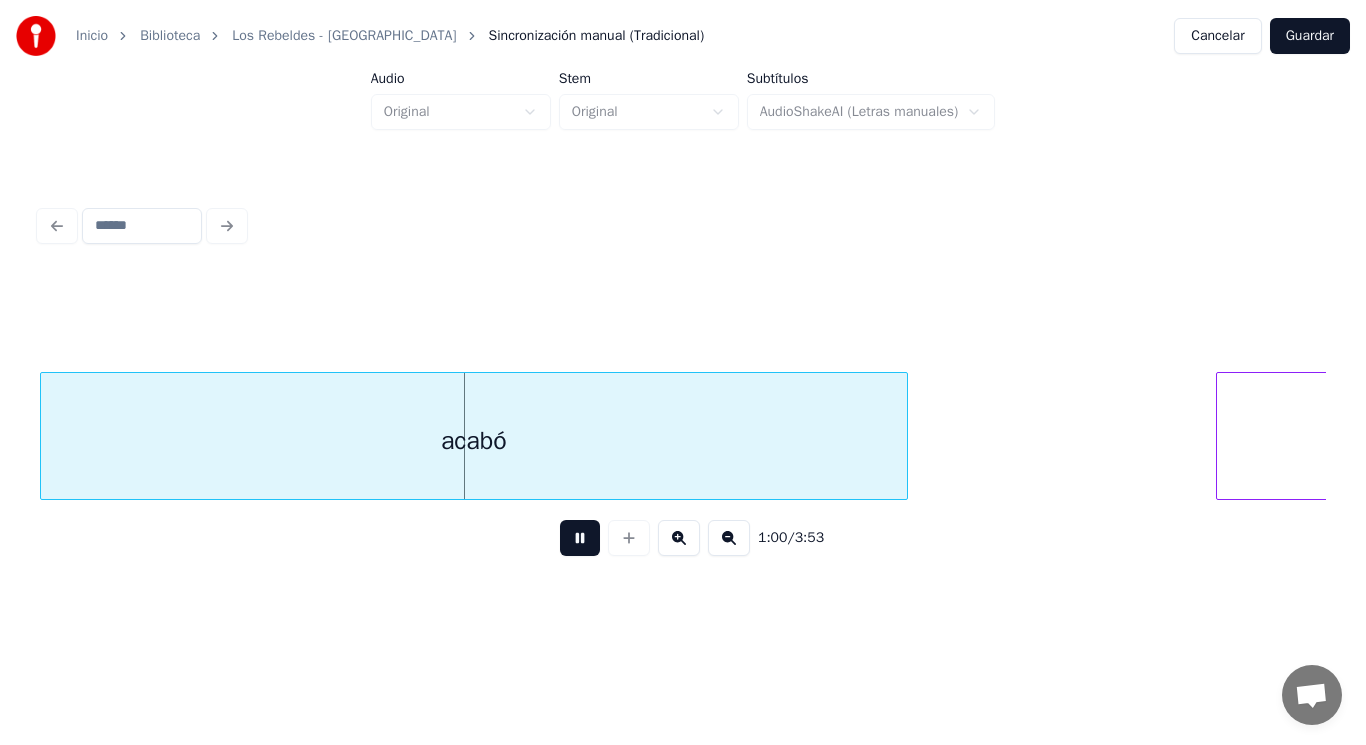 click at bounding box center [580, 538] 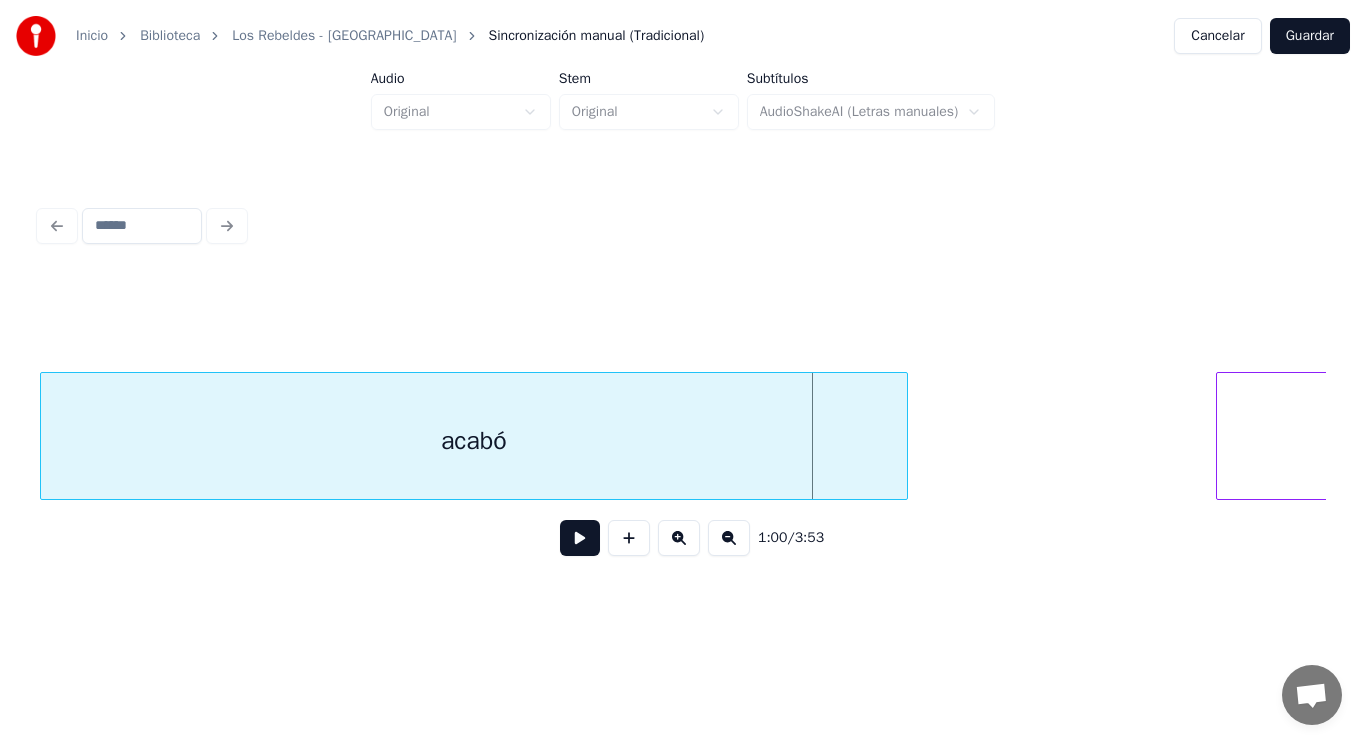 click at bounding box center (580, 538) 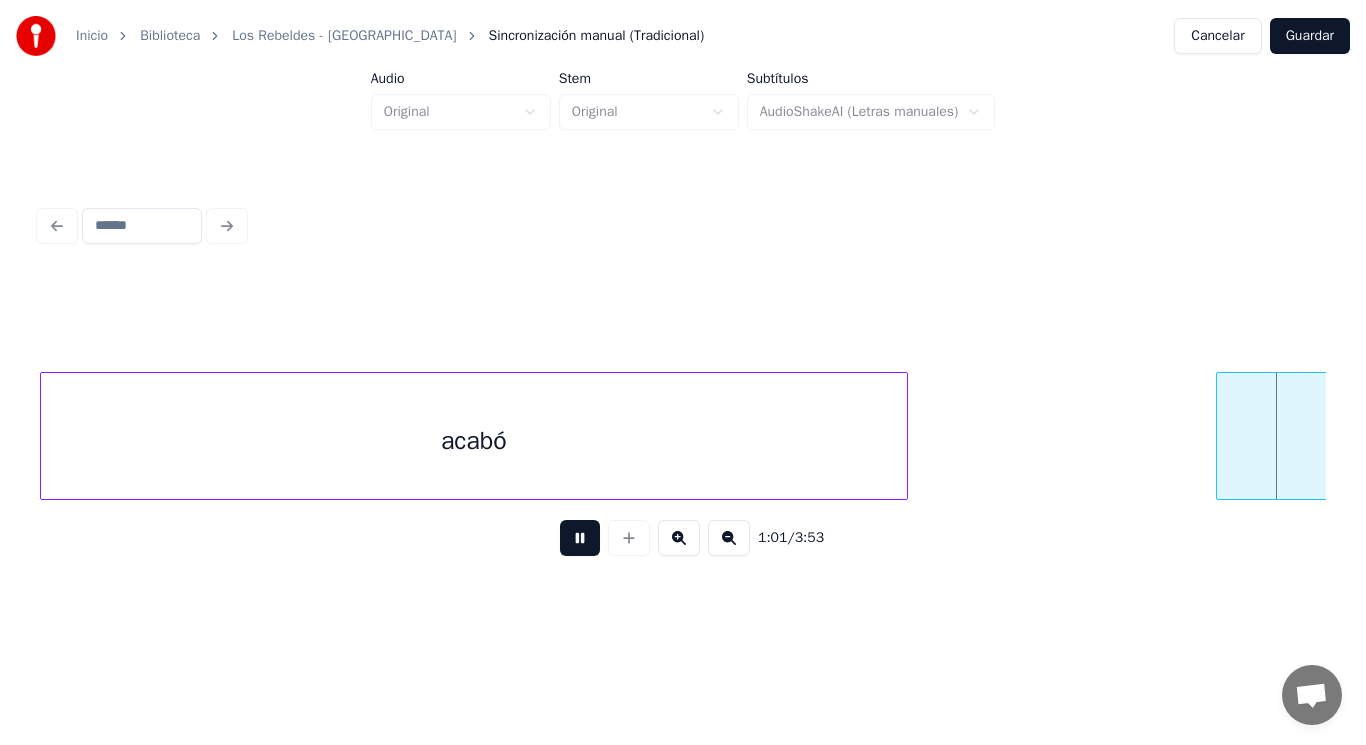 scroll, scrollTop: 0, scrollLeft: 85710, axis: horizontal 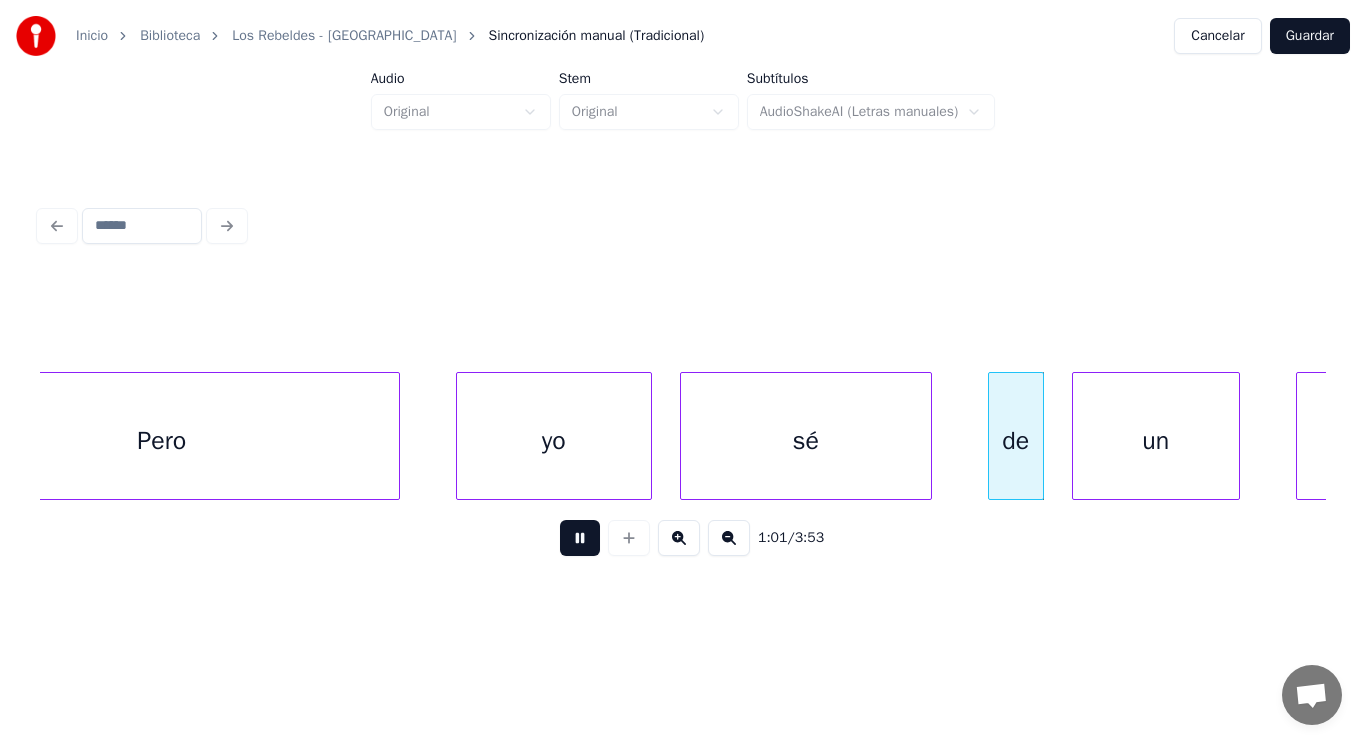 click at bounding box center [580, 538] 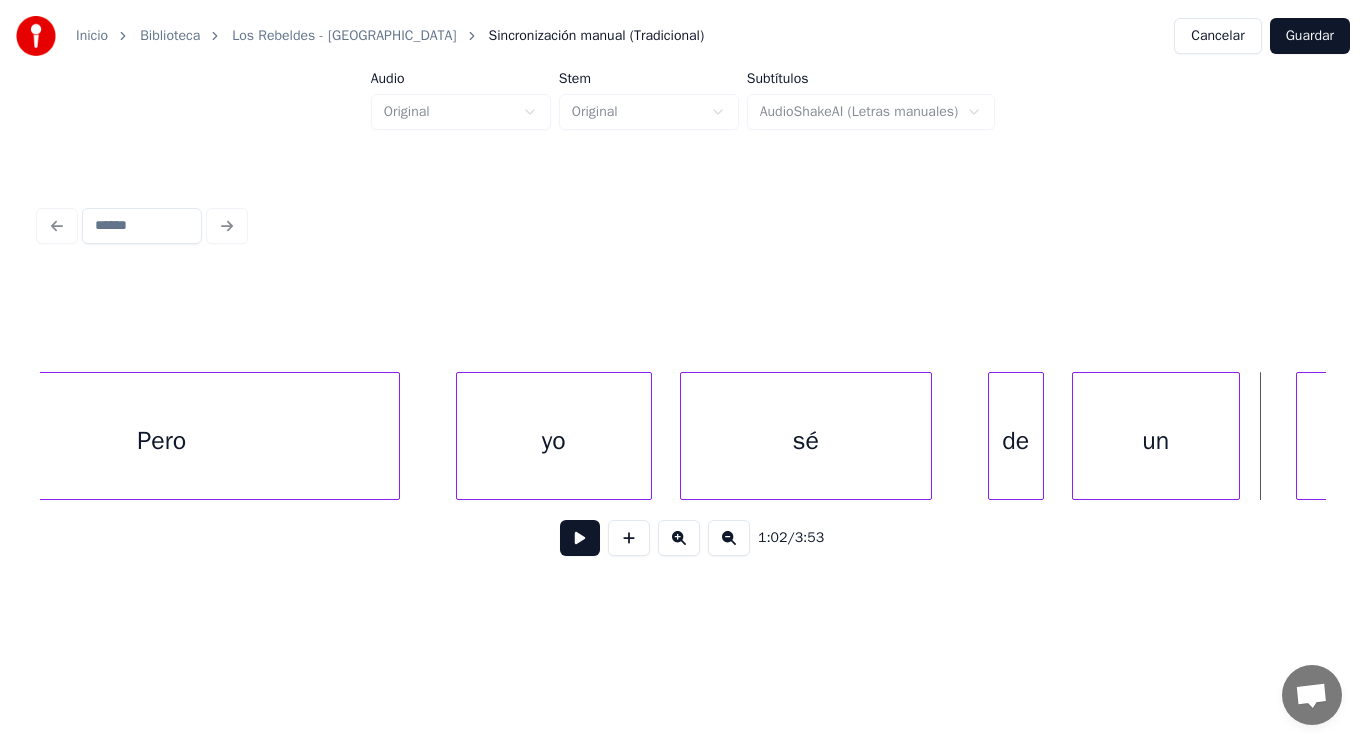 click at bounding box center (580, 538) 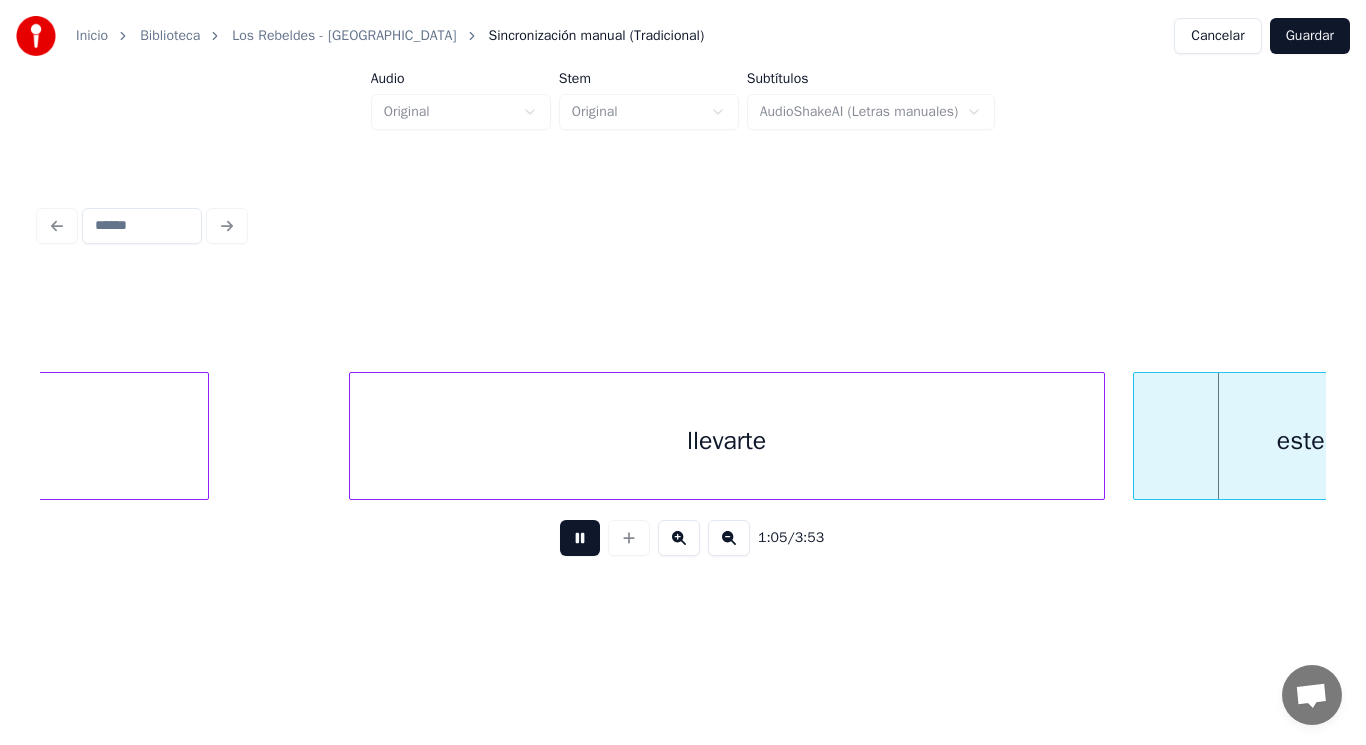 scroll, scrollTop: 0, scrollLeft: 92210, axis: horizontal 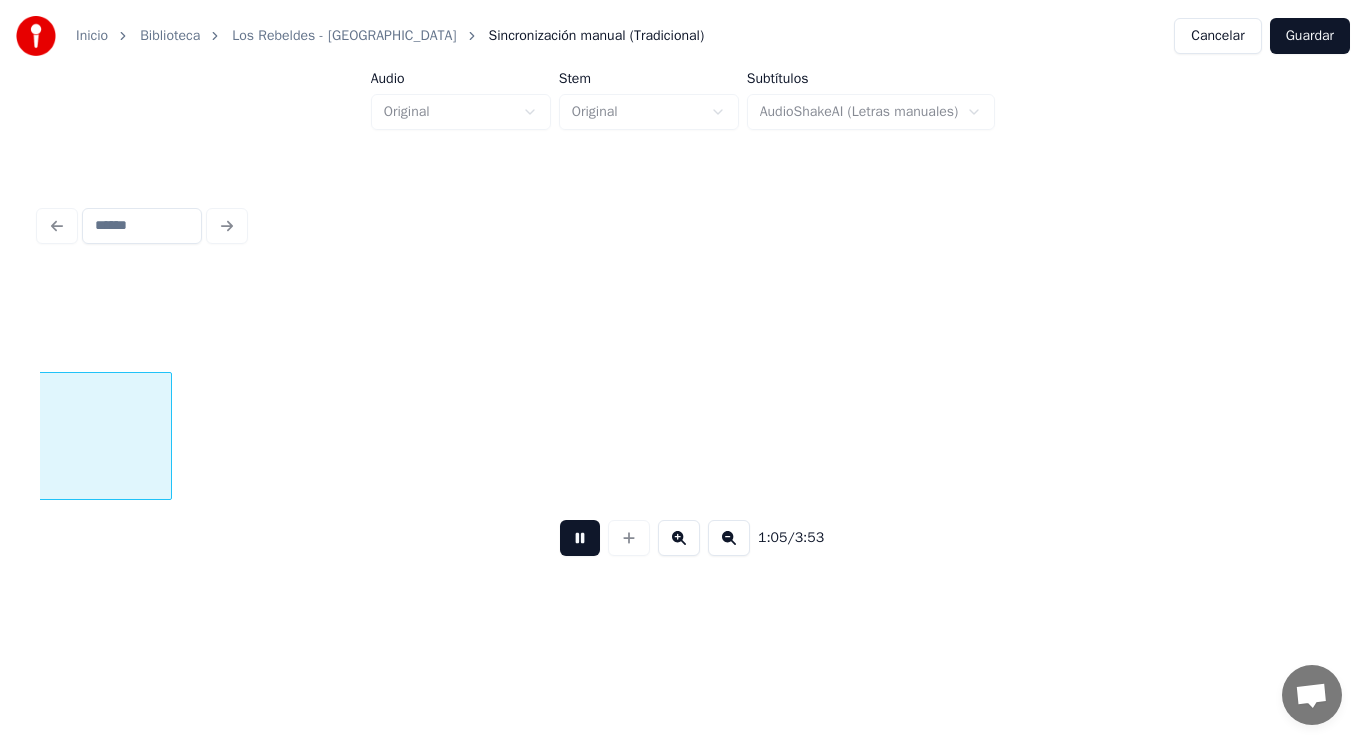 click at bounding box center [580, 538] 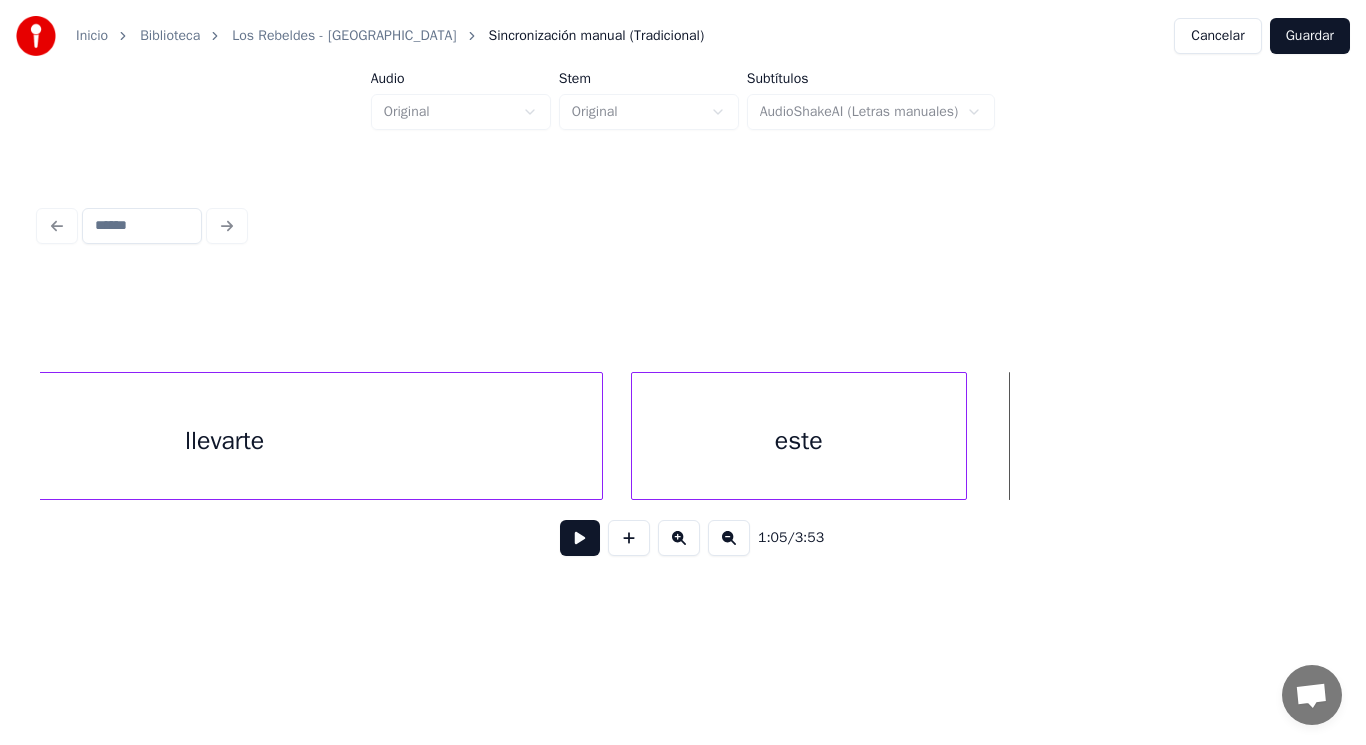 scroll, scrollTop: 0, scrollLeft: 90888, axis: horizontal 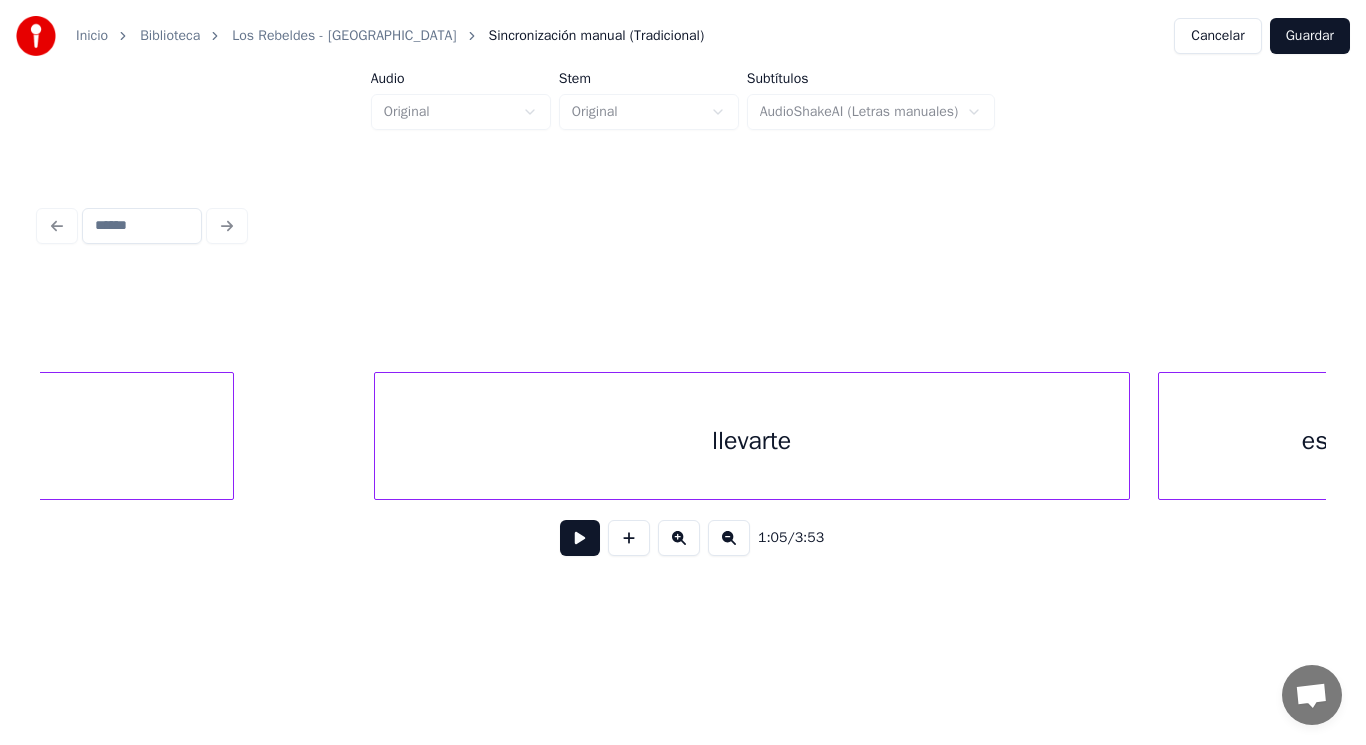 click on "llevarte" at bounding box center [752, 441] 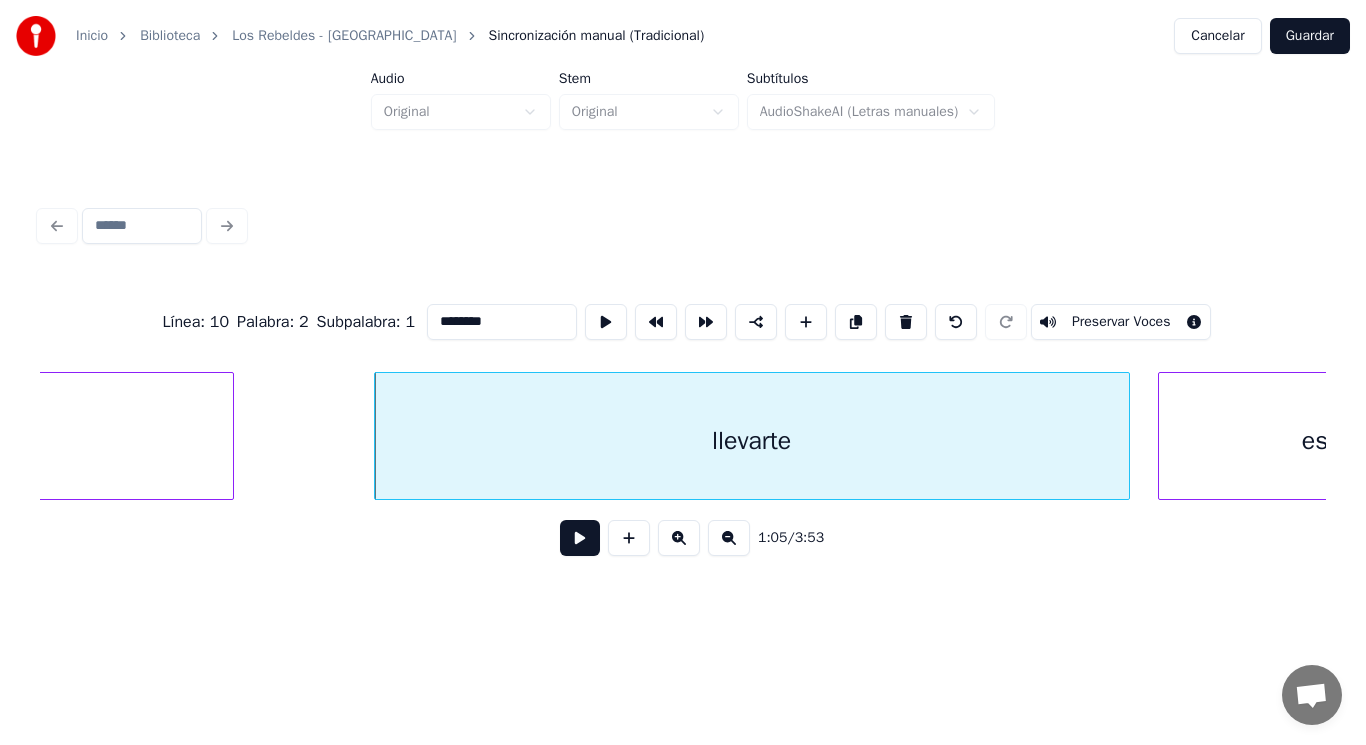 click on "Déjame" at bounding box center [-88, 441] 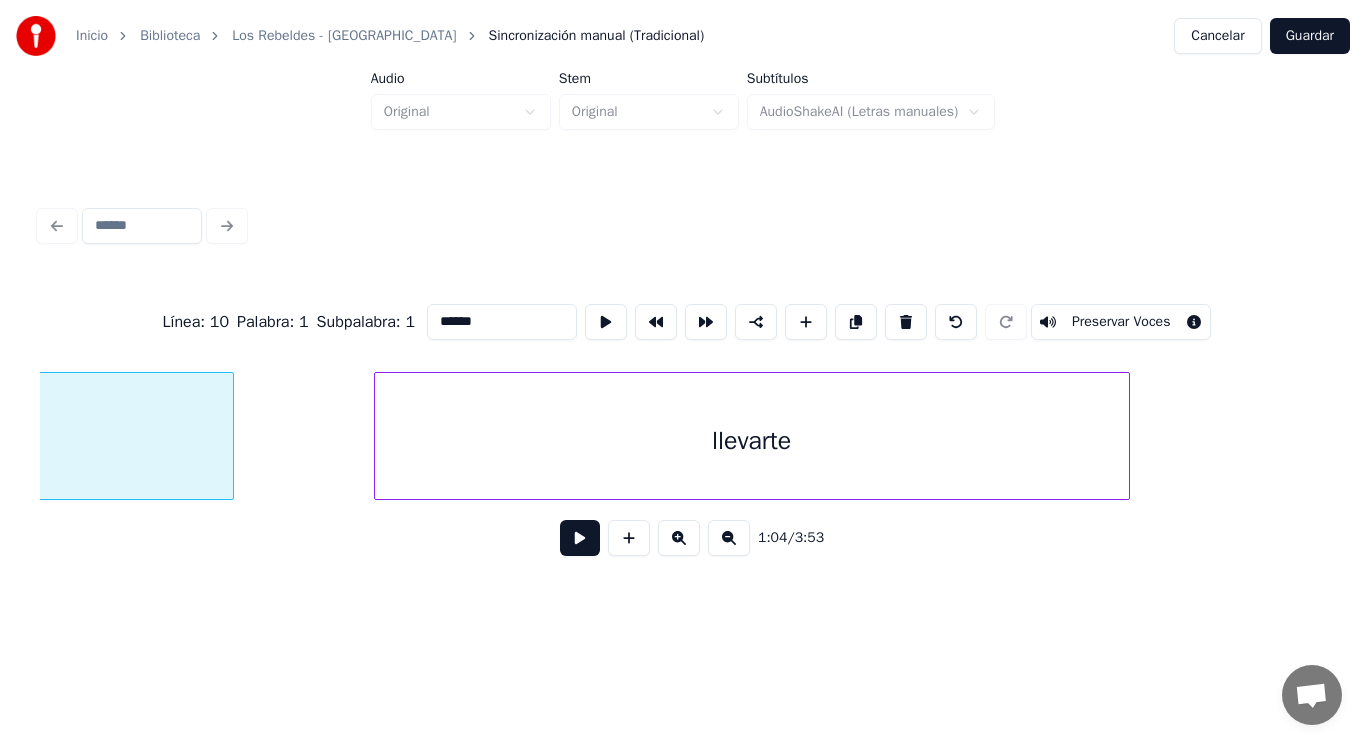 scroll, scrollTop: 0, scrollLeft: 90439, axis: horizontal 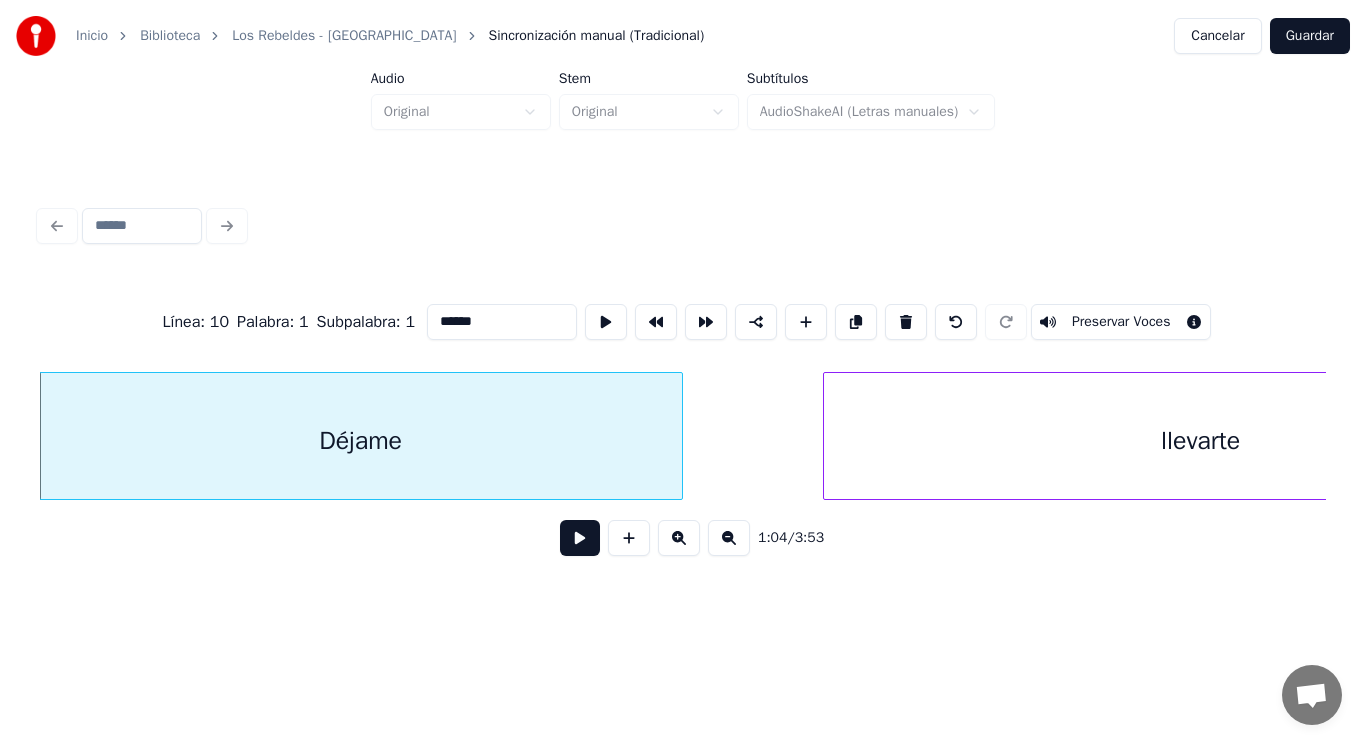 click at bounding box center [580, 538] 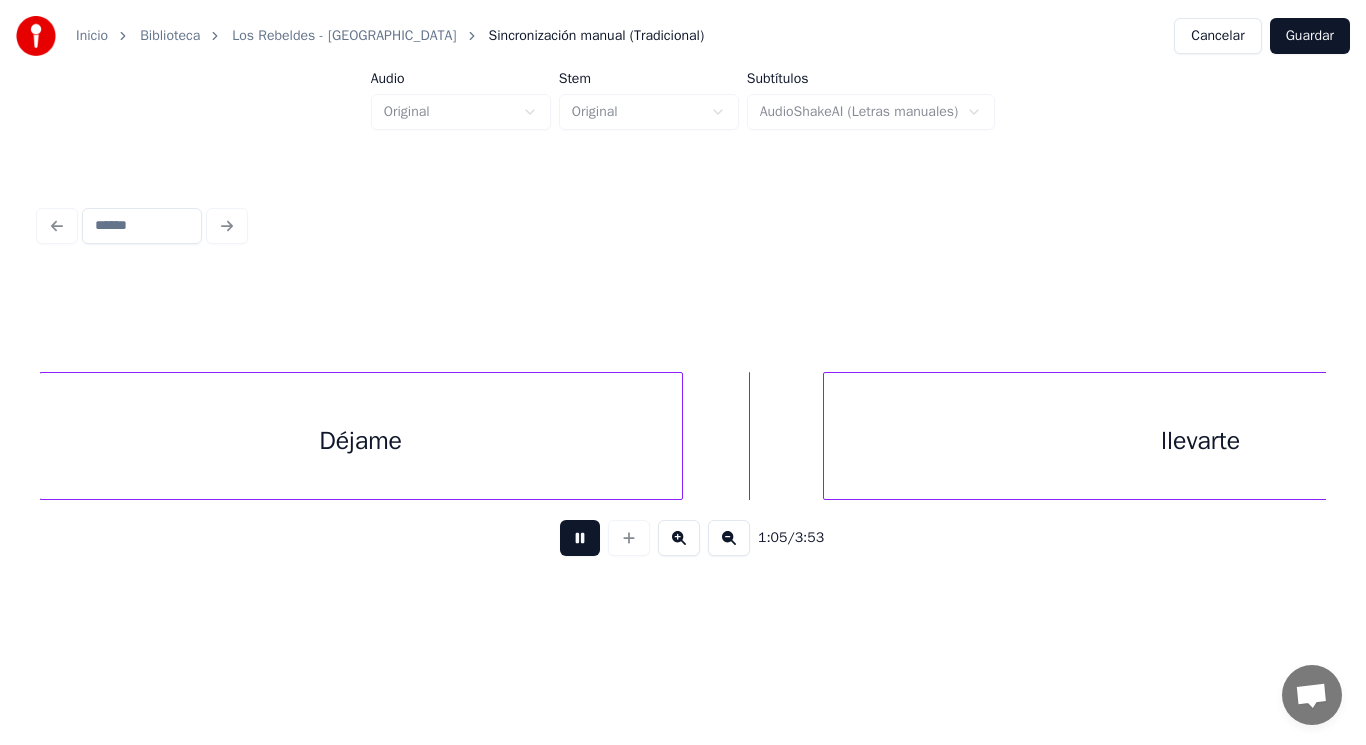 click at bounding box center (580, 538) 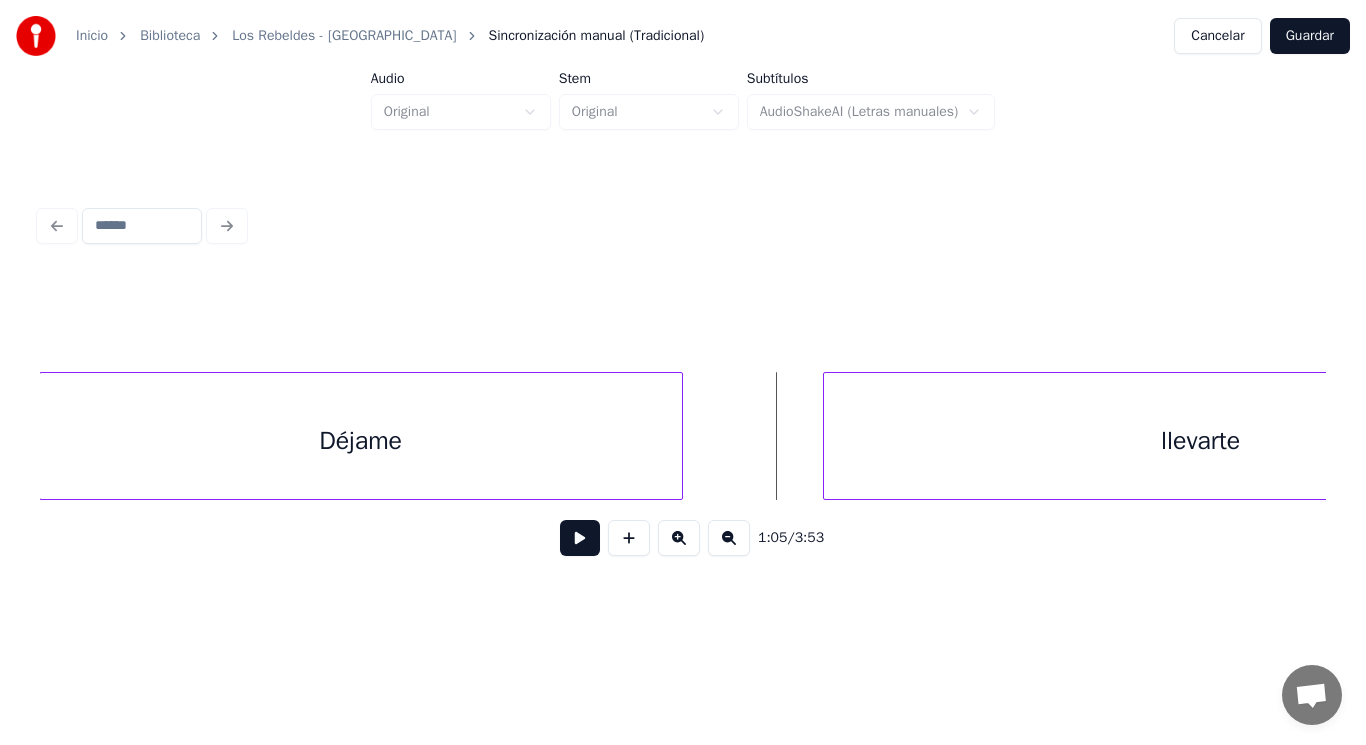 click on "Déjame" at bounding box center [361, 441] 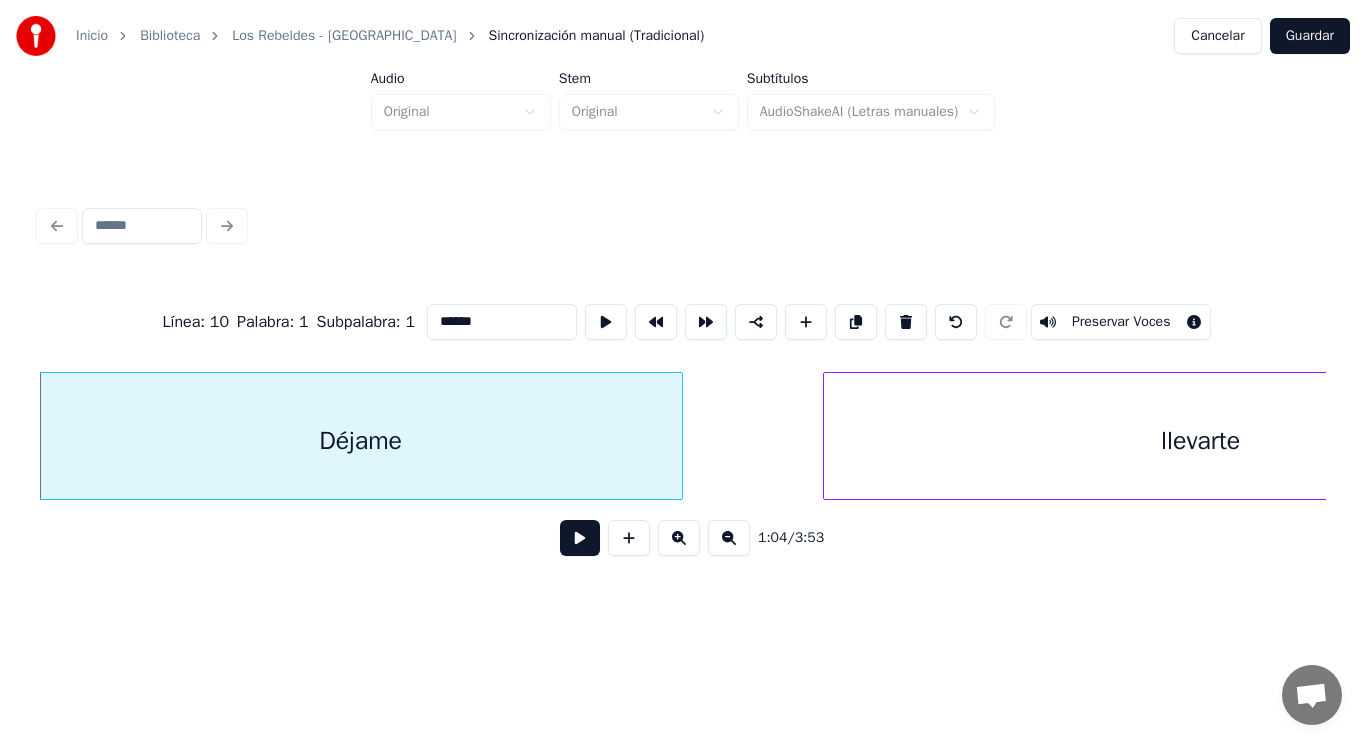 click at bounding box center [580, 538] 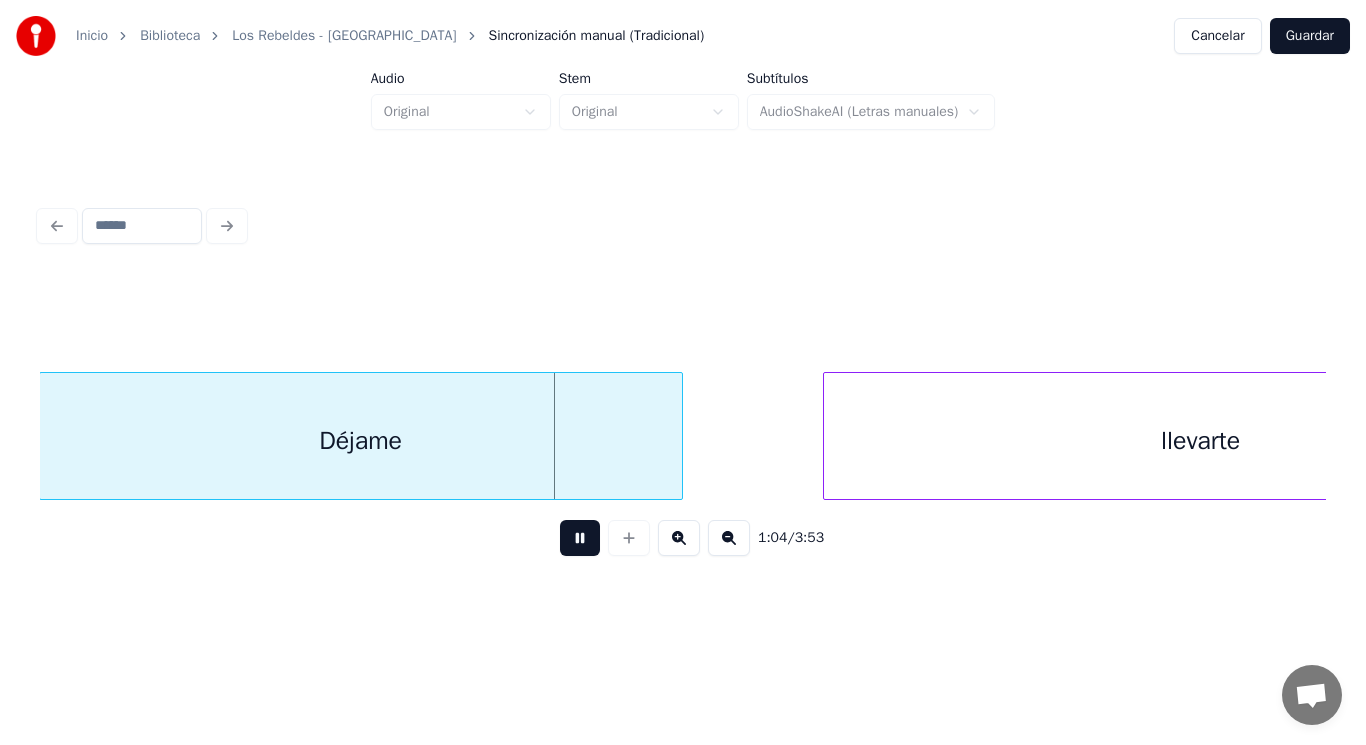 click at bounding box center [580, 538] 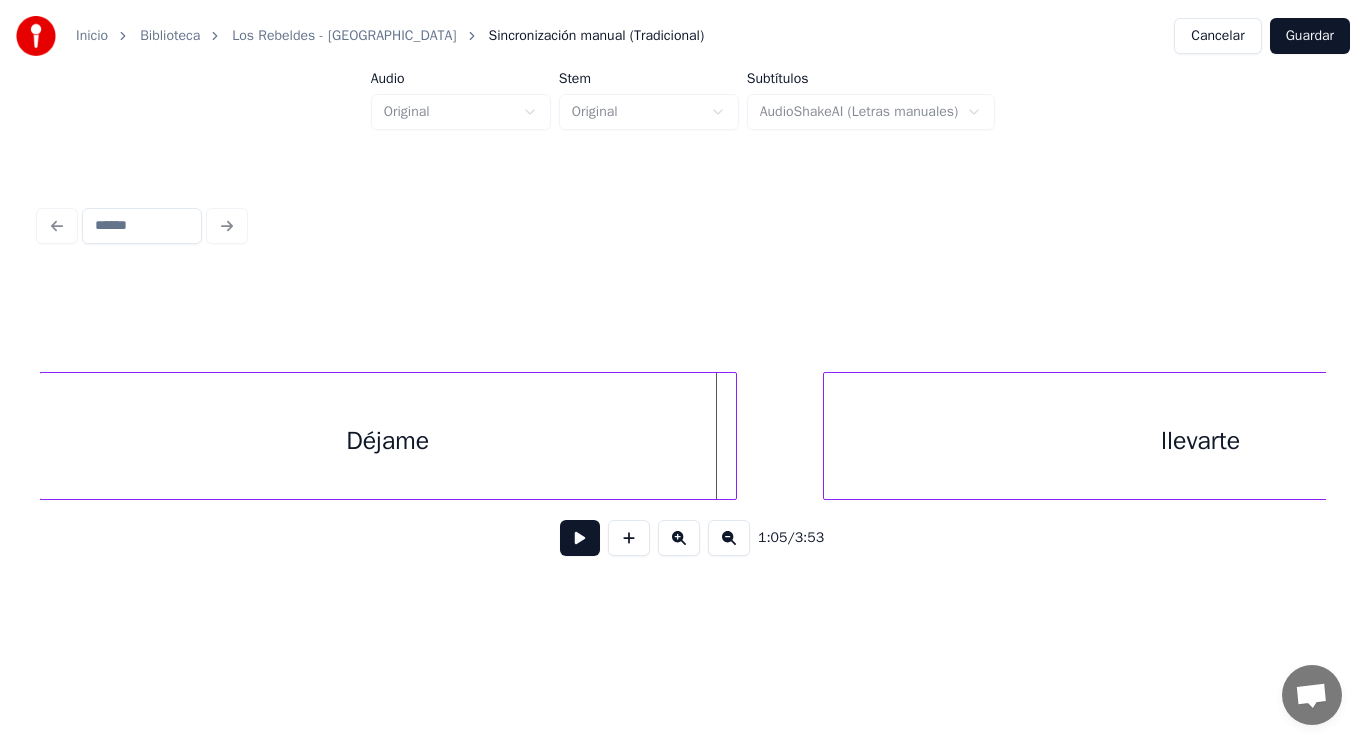 click at bounding box center [733, 436] 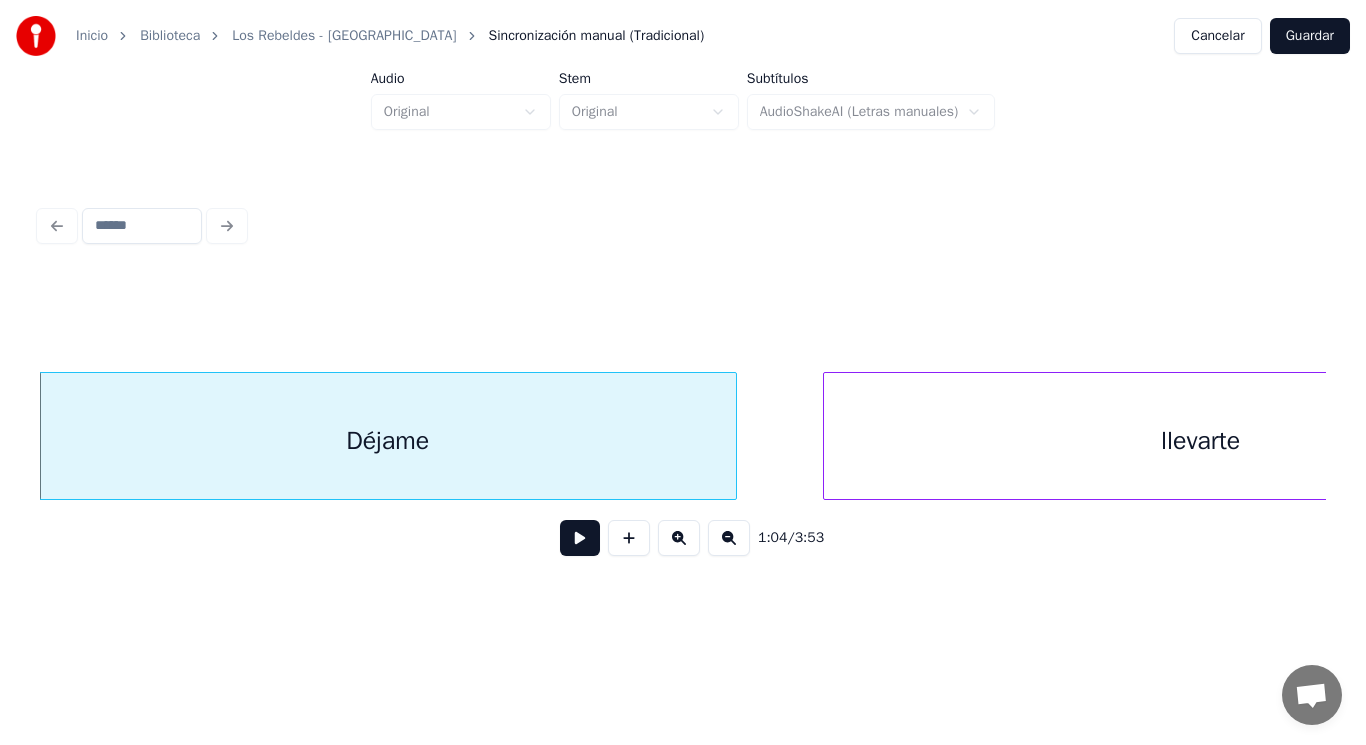 click at bounding box center [580, 538] 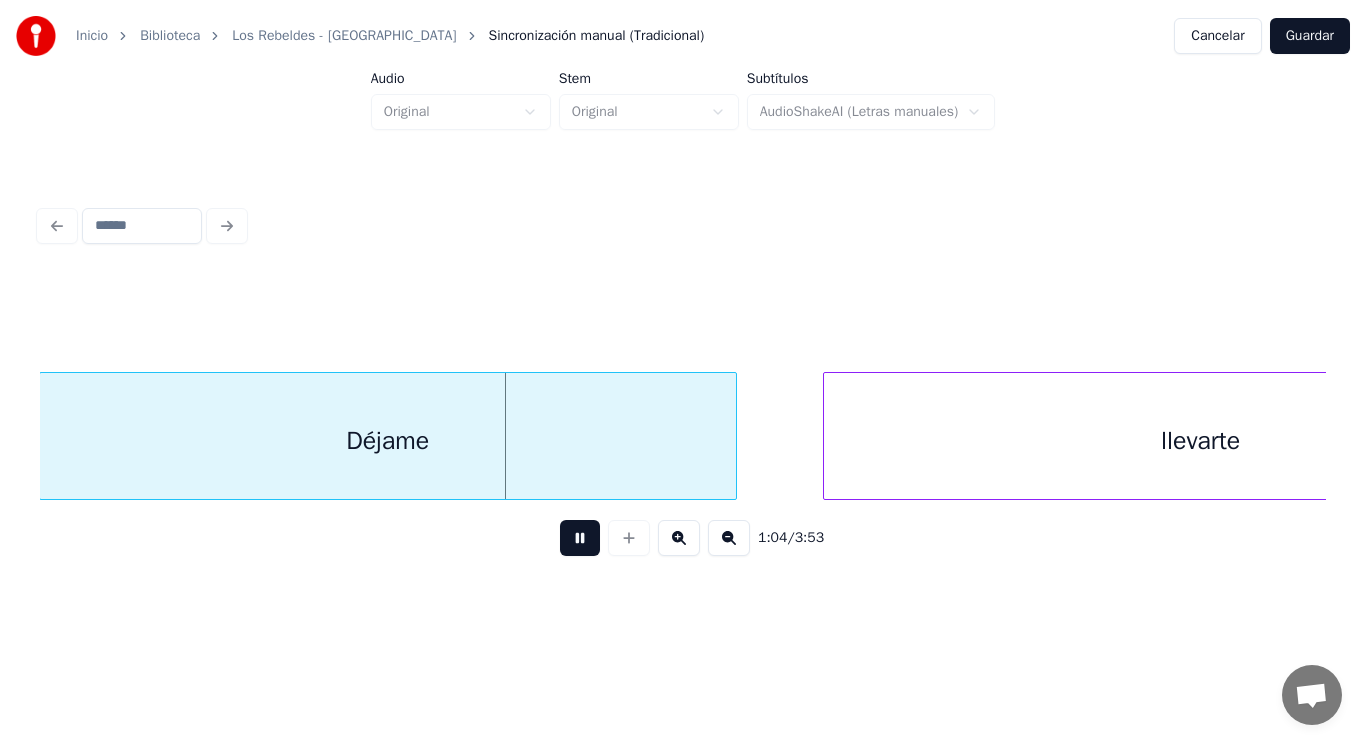 click at bounding box center (580, 538) 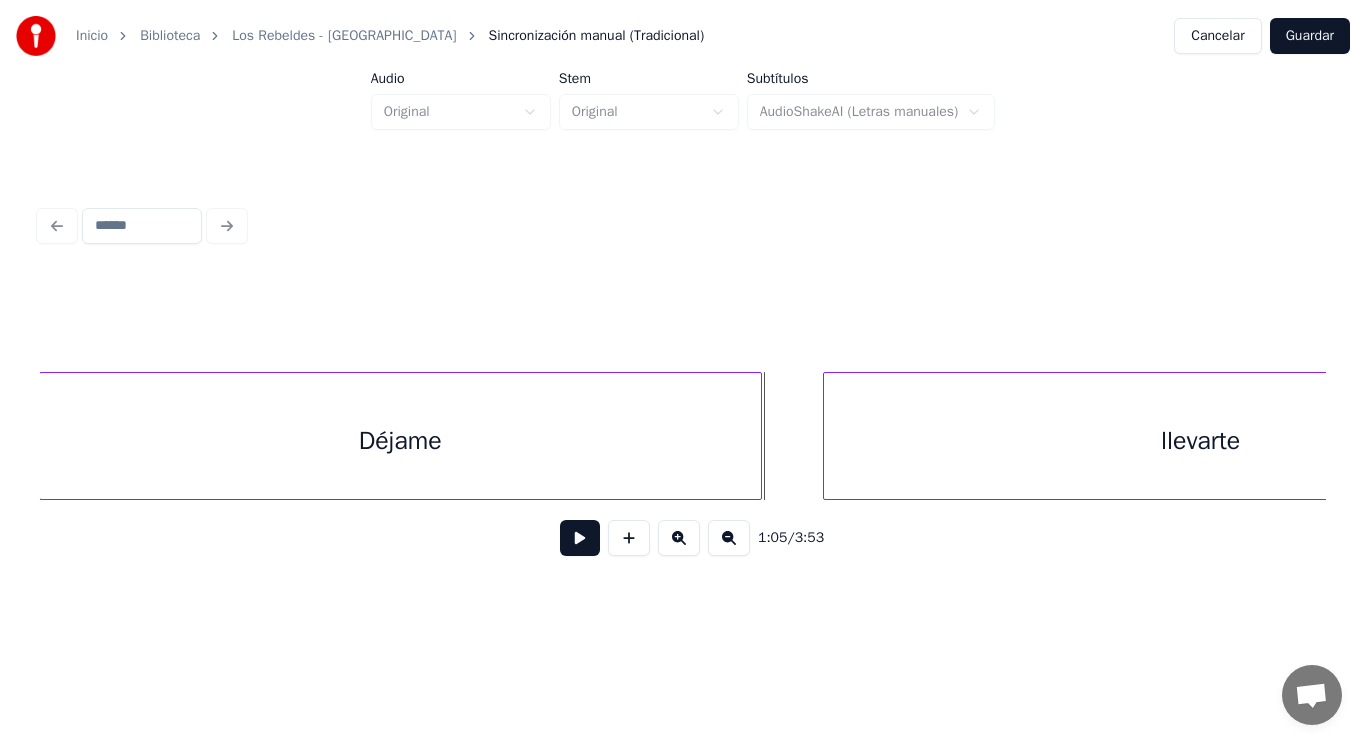 click at bounding box center (758, 436) 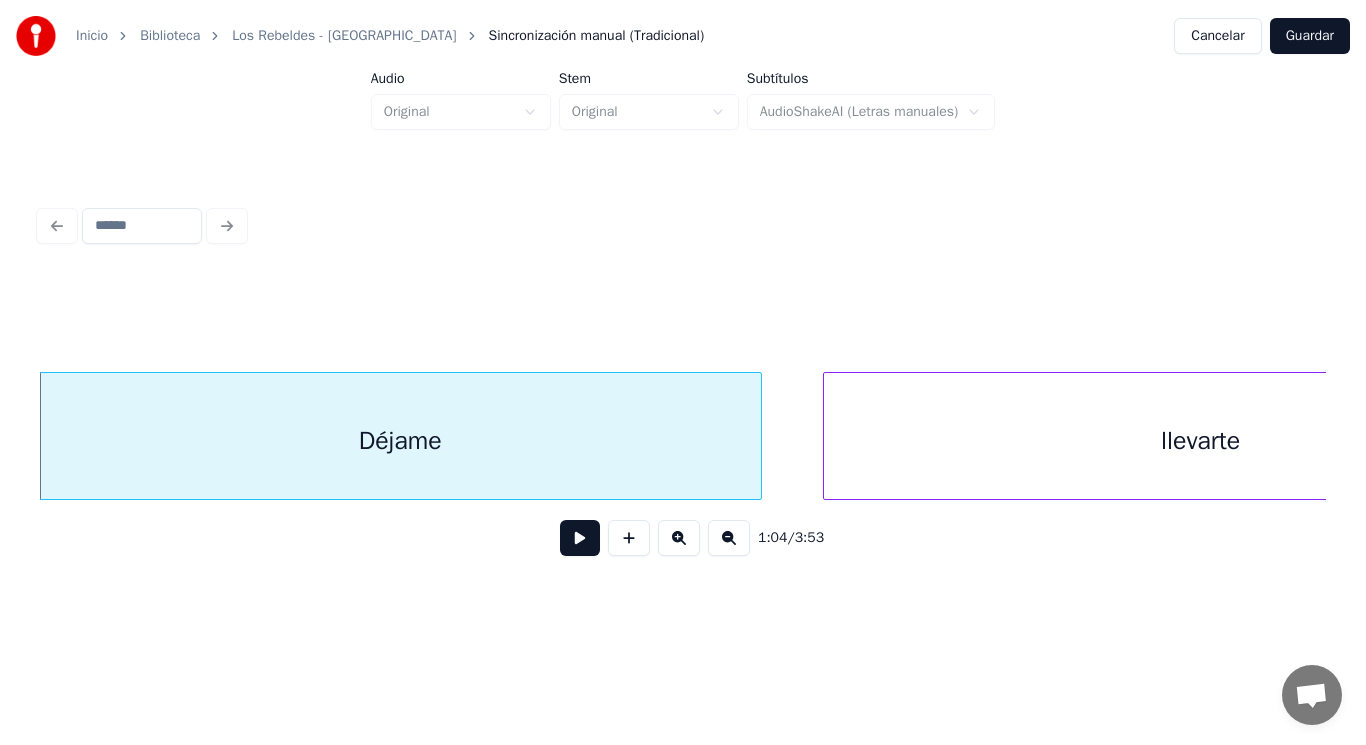 click on "llevarte" at bounding box center (1201, 441) 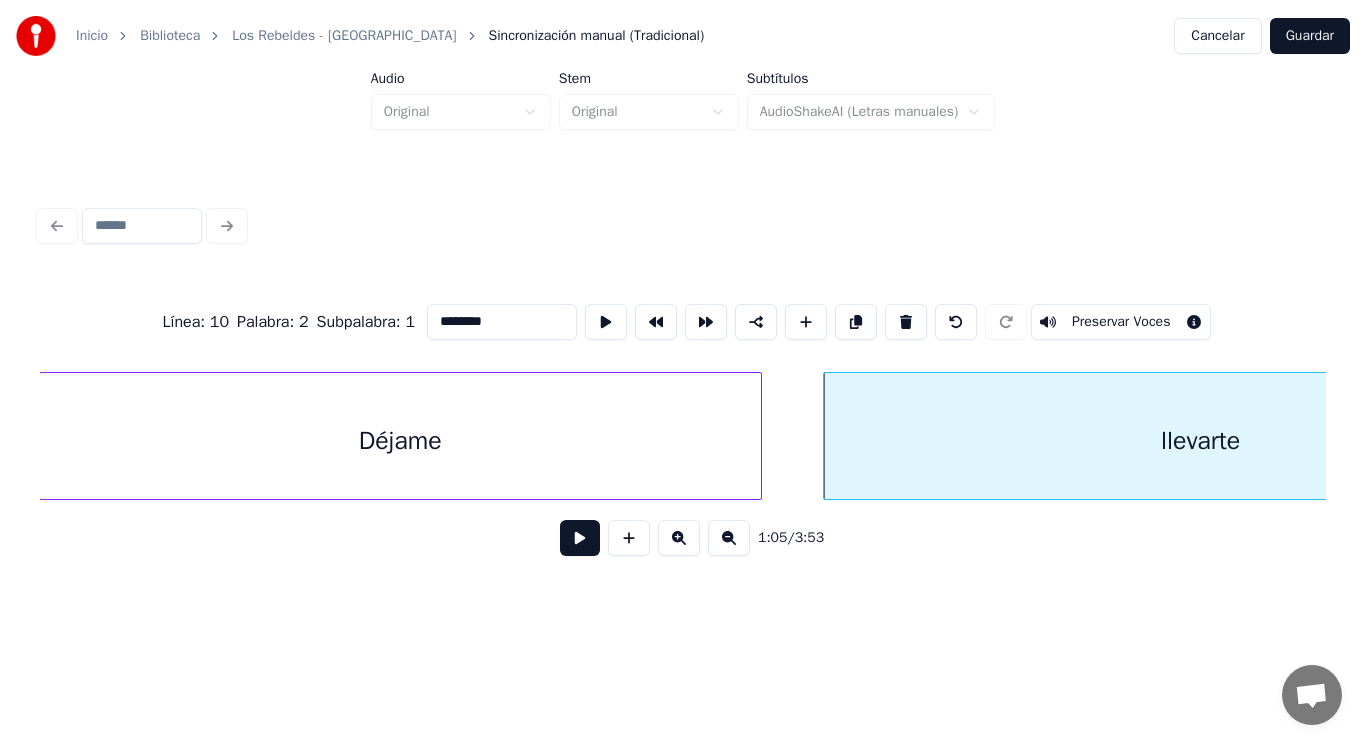 click at bounding box center (580, 538) 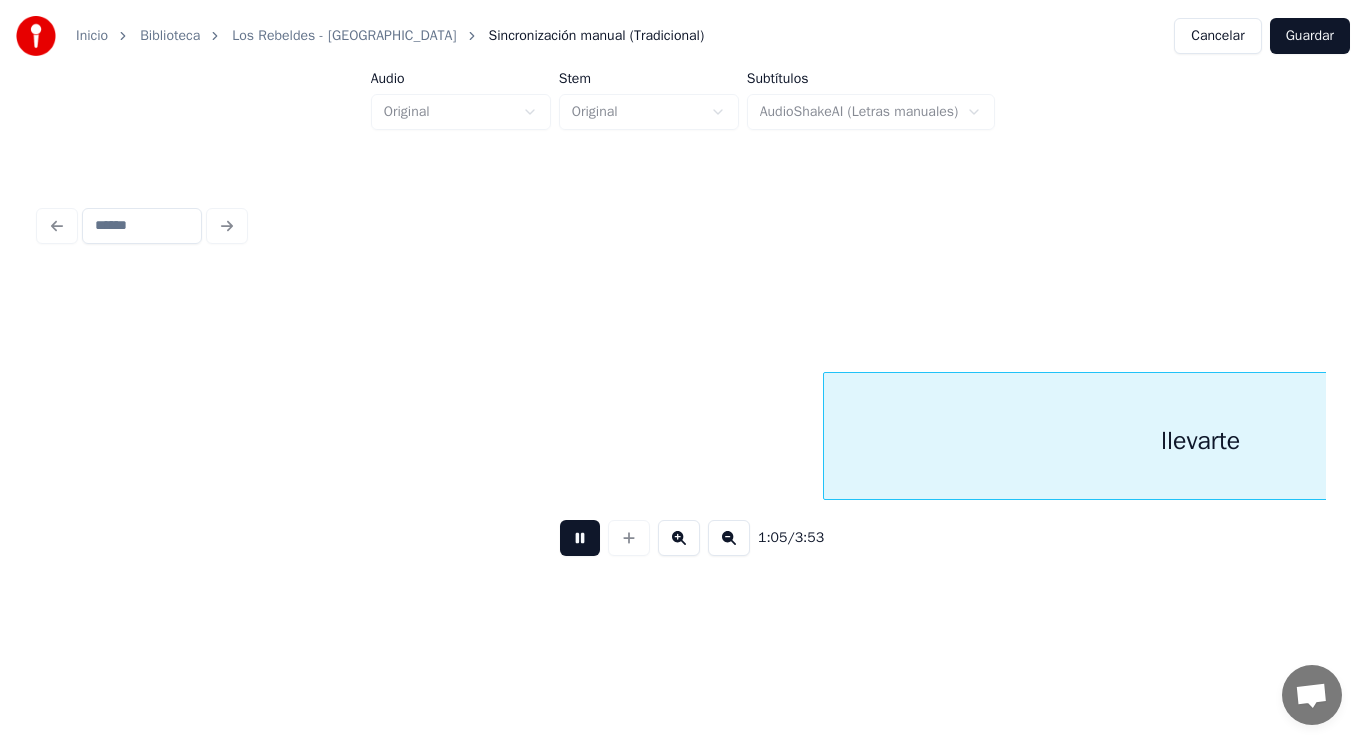 scroll, scrollTop: 0, scrollLeft: 91727, axis: horizontal 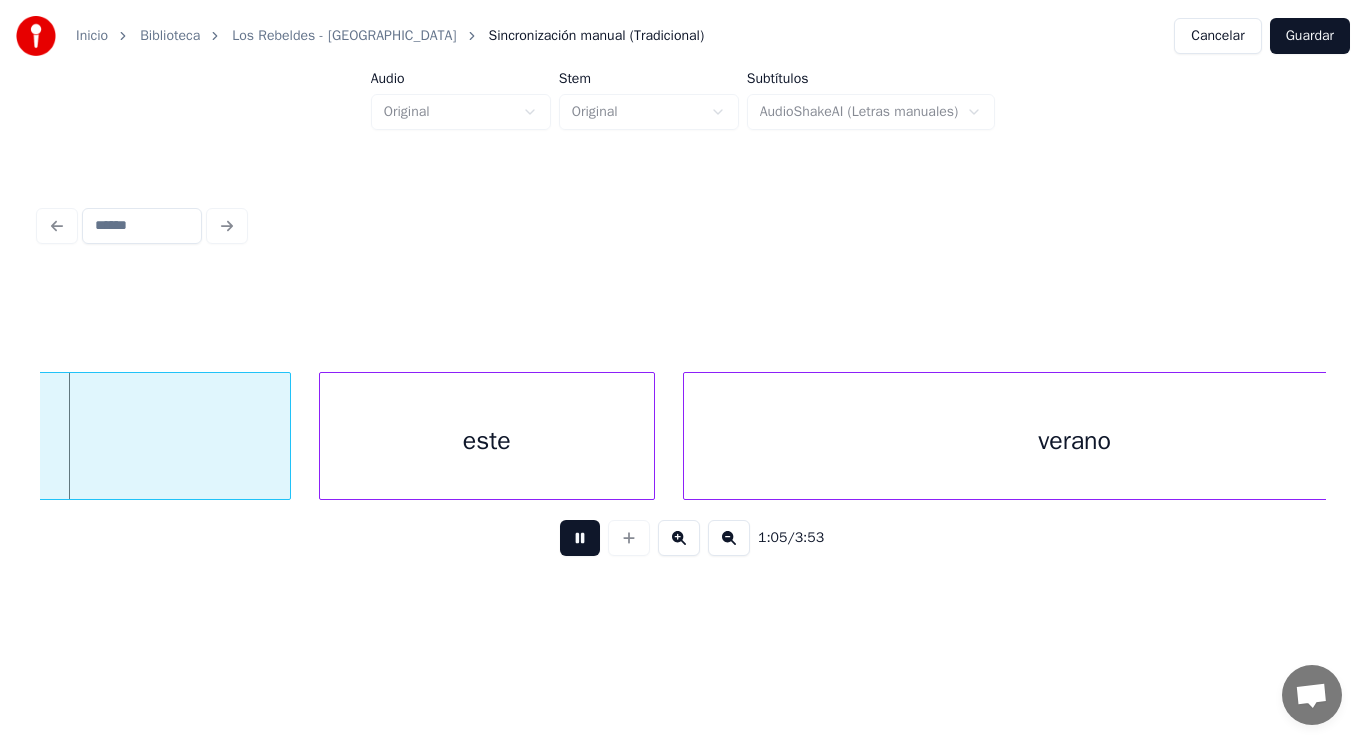 click at bounding box center [580, 538] 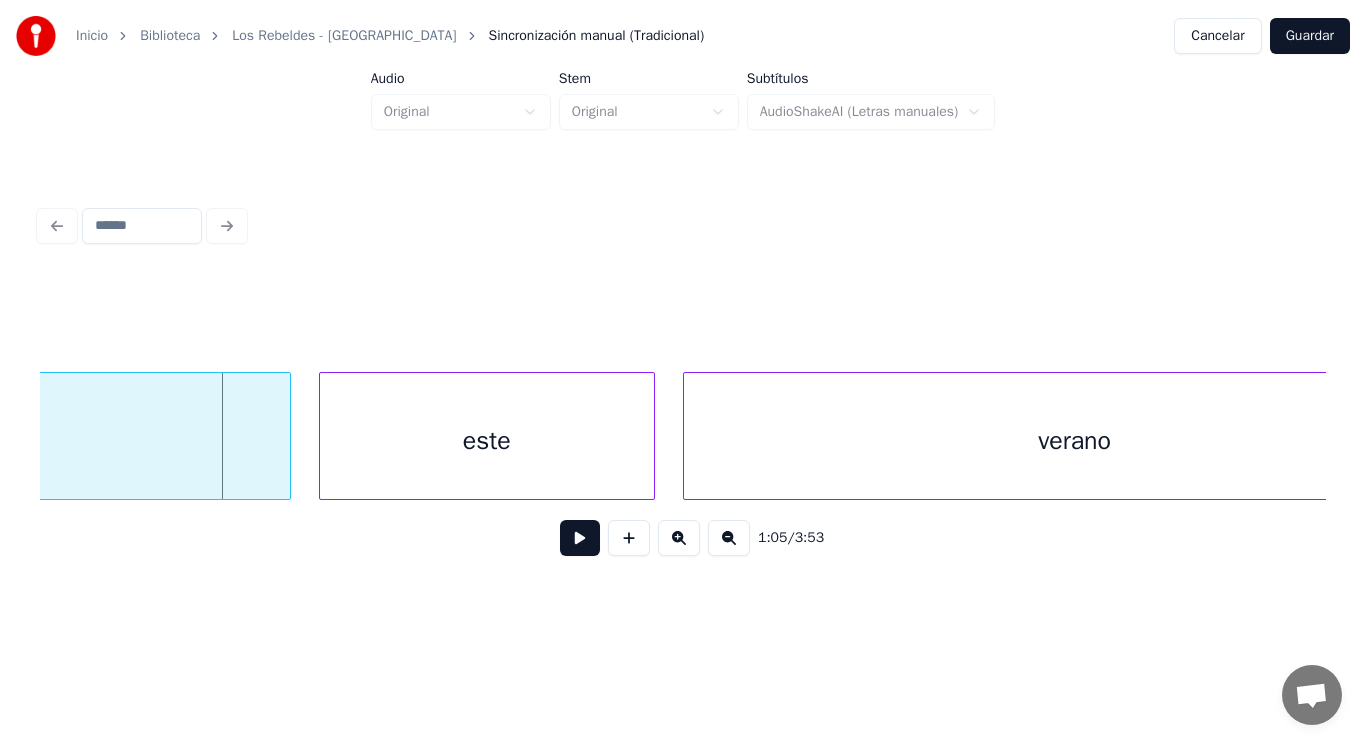 click on "este" at bounding box center (487, 441) 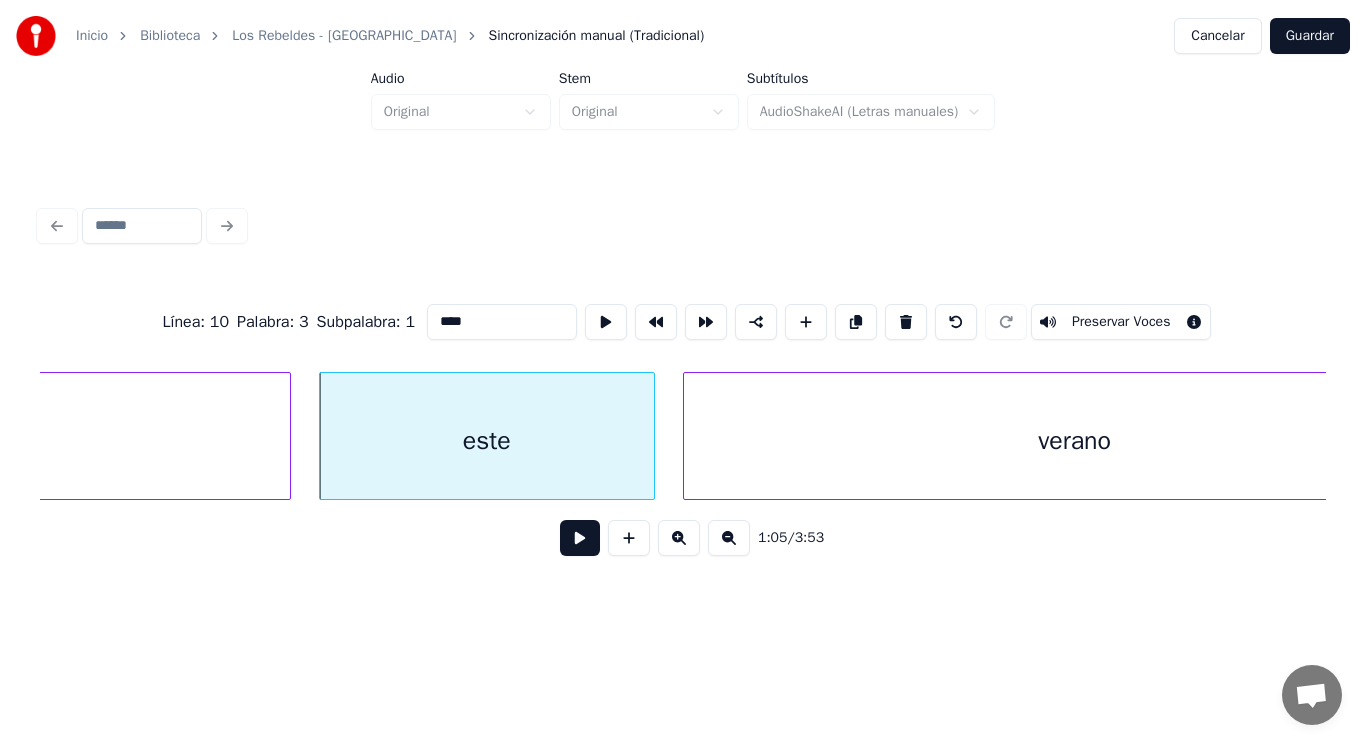 click at bounding box center [580, 538] 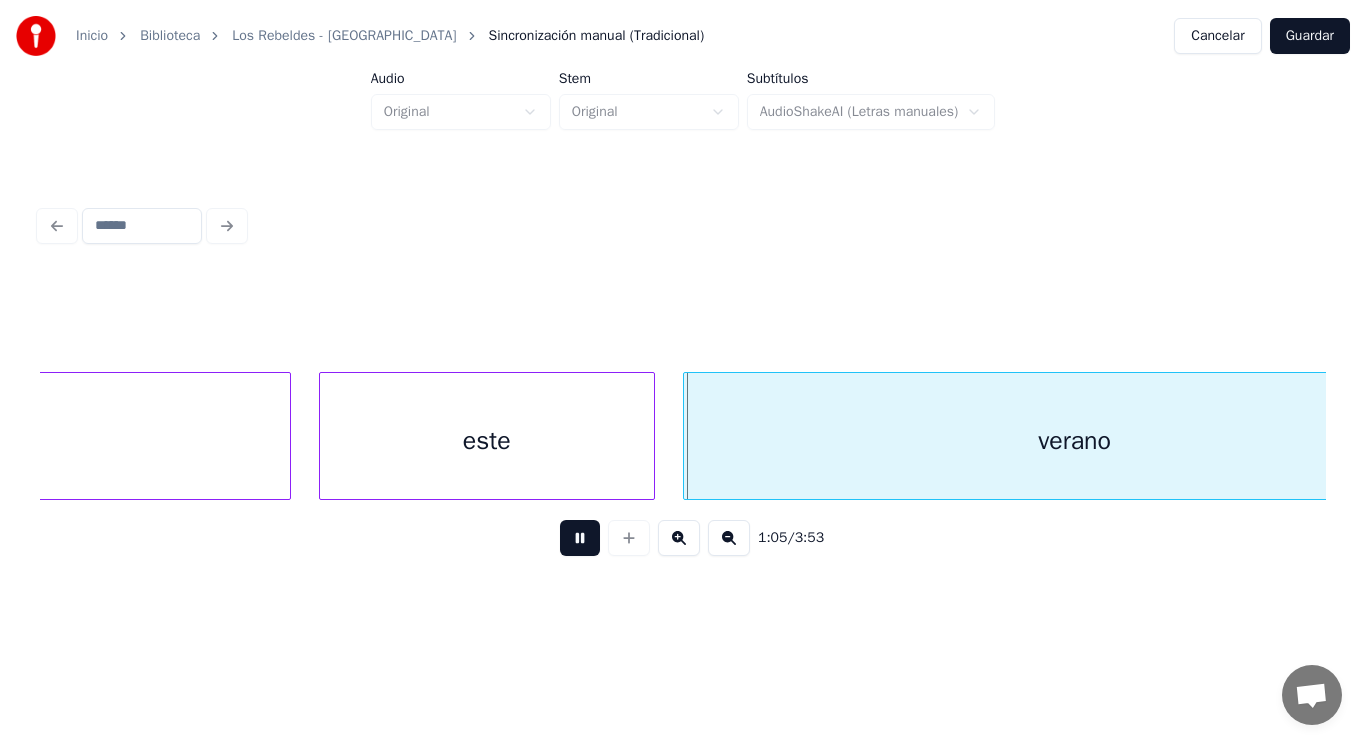 click at bounding box center [580, 538] 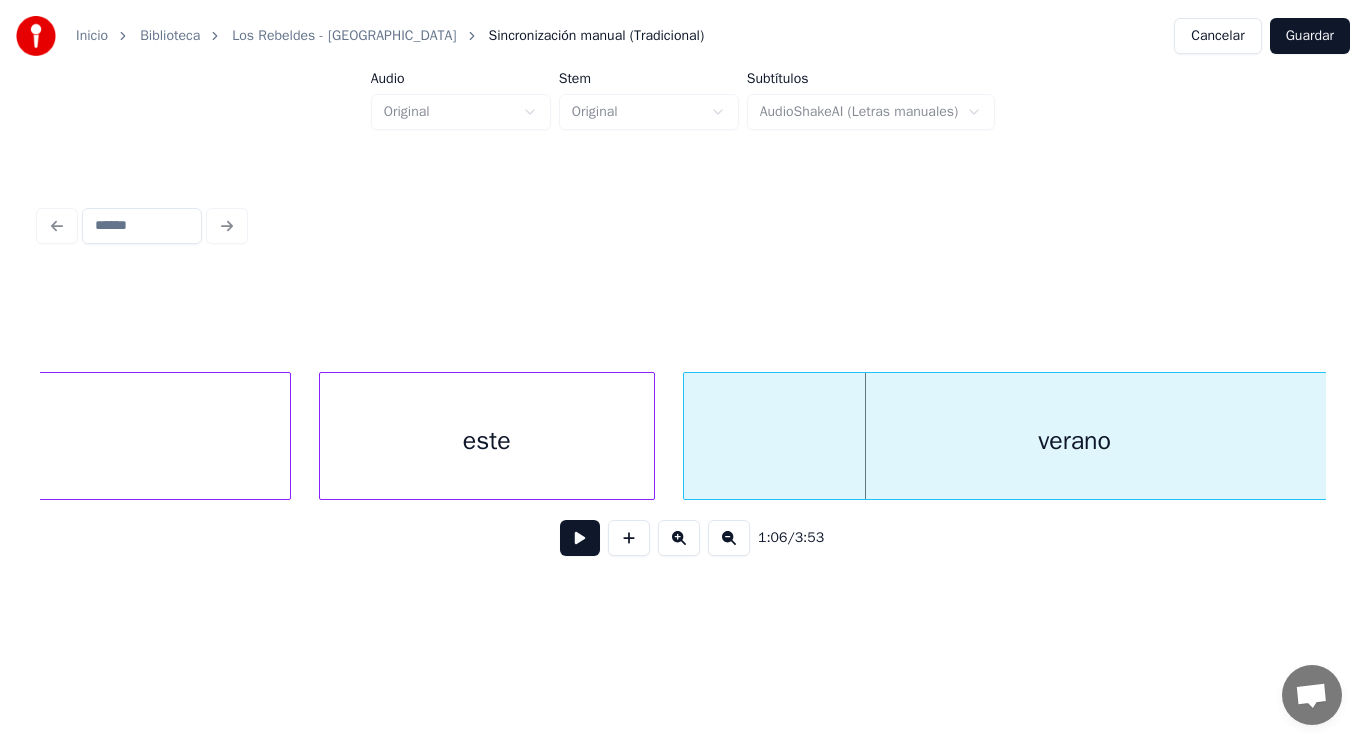 click on "llevarte" at bounding box center (-87, 441) 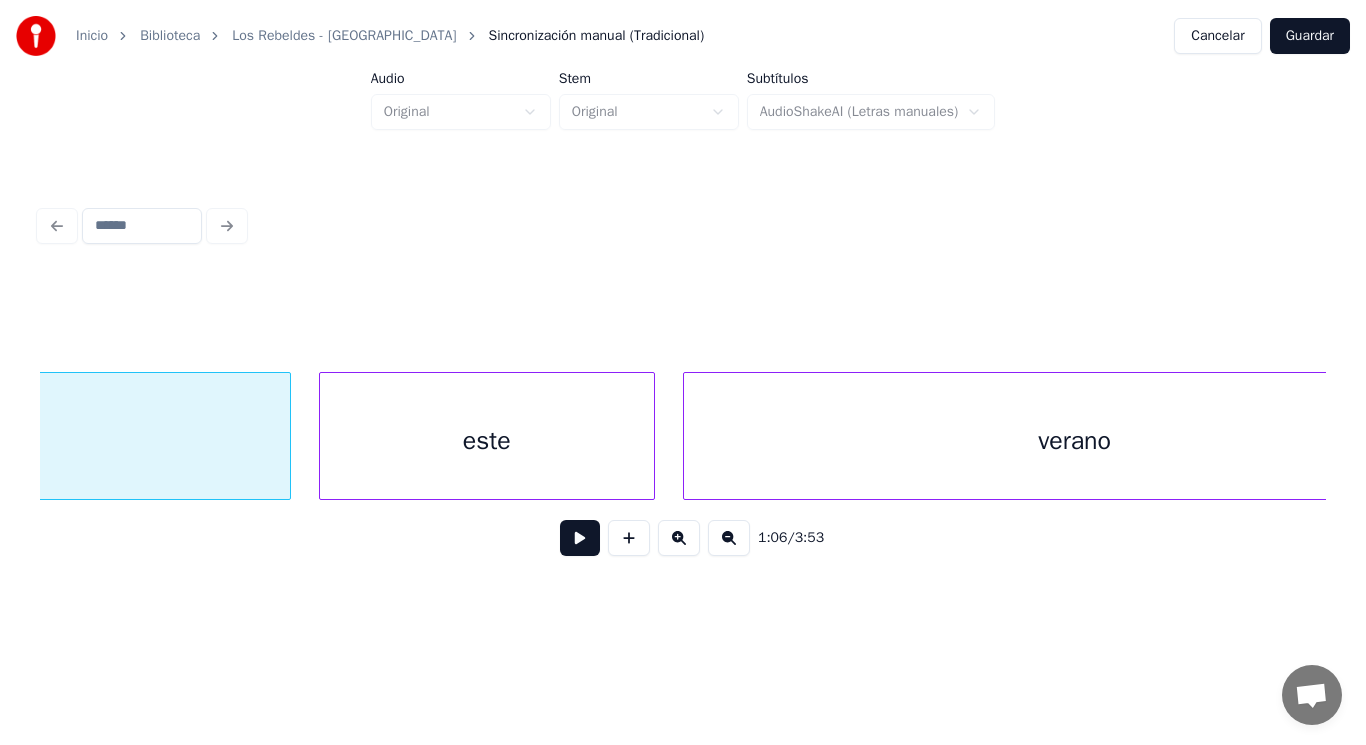scroll, scrollTop: 0, scrollLeft: 91223, axis: horizontal 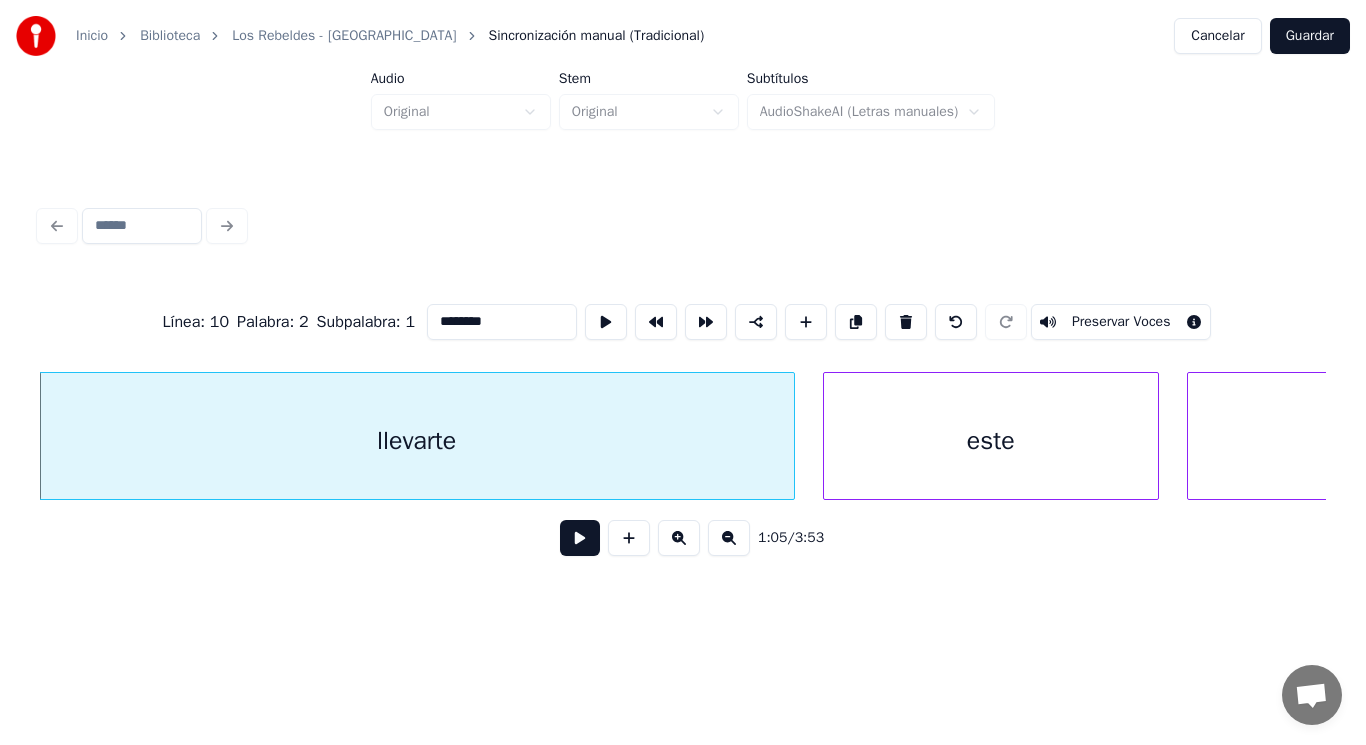 click at bounding box center [580, 538] 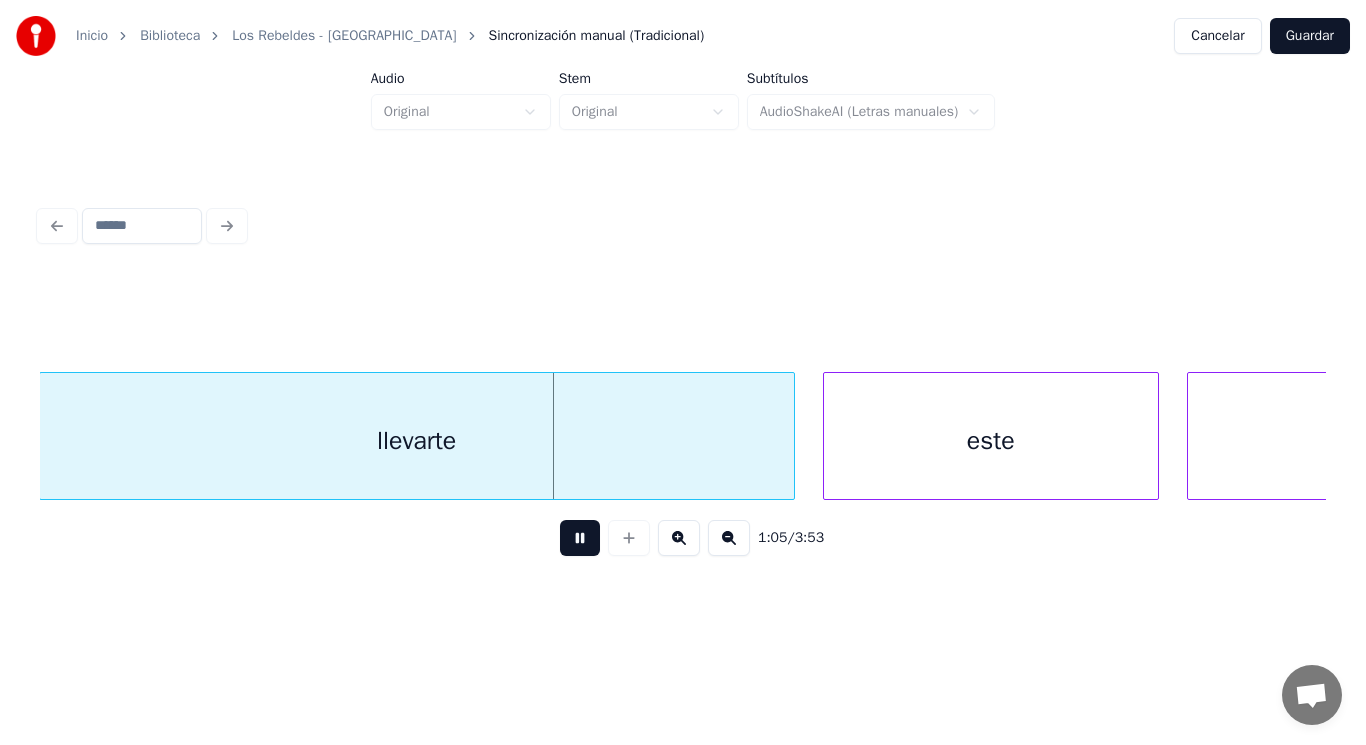 click at bounding box center [580, 538] 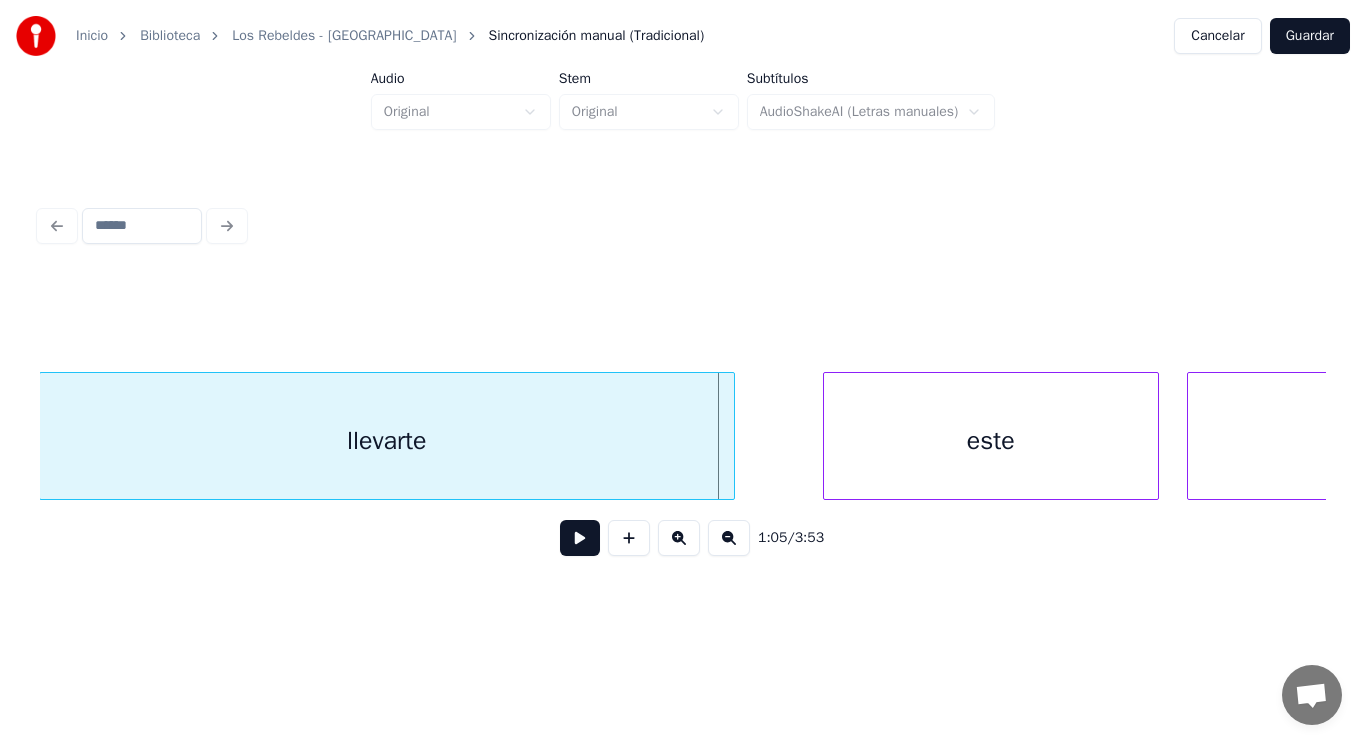 click at bounding box center [731, 436] 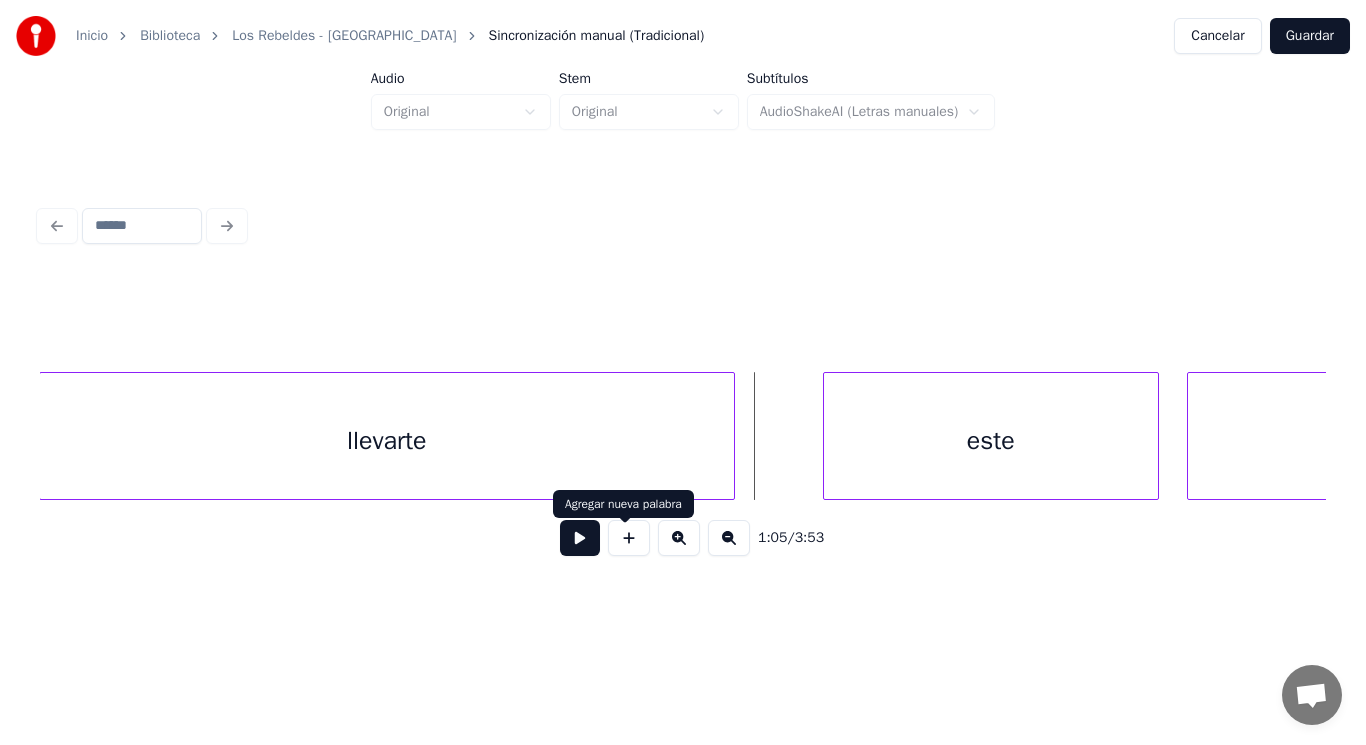 click at bounding box center (580, 538) 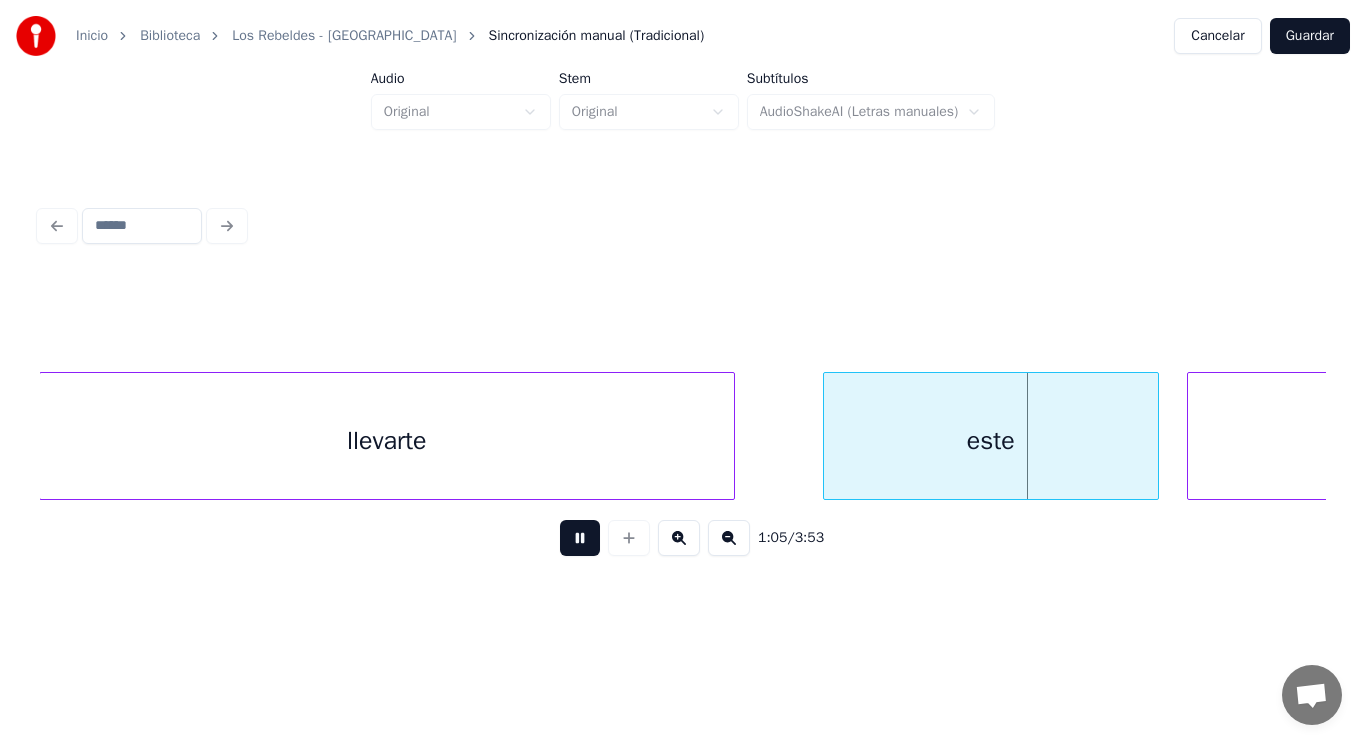 click at bounding box center [580, 538] 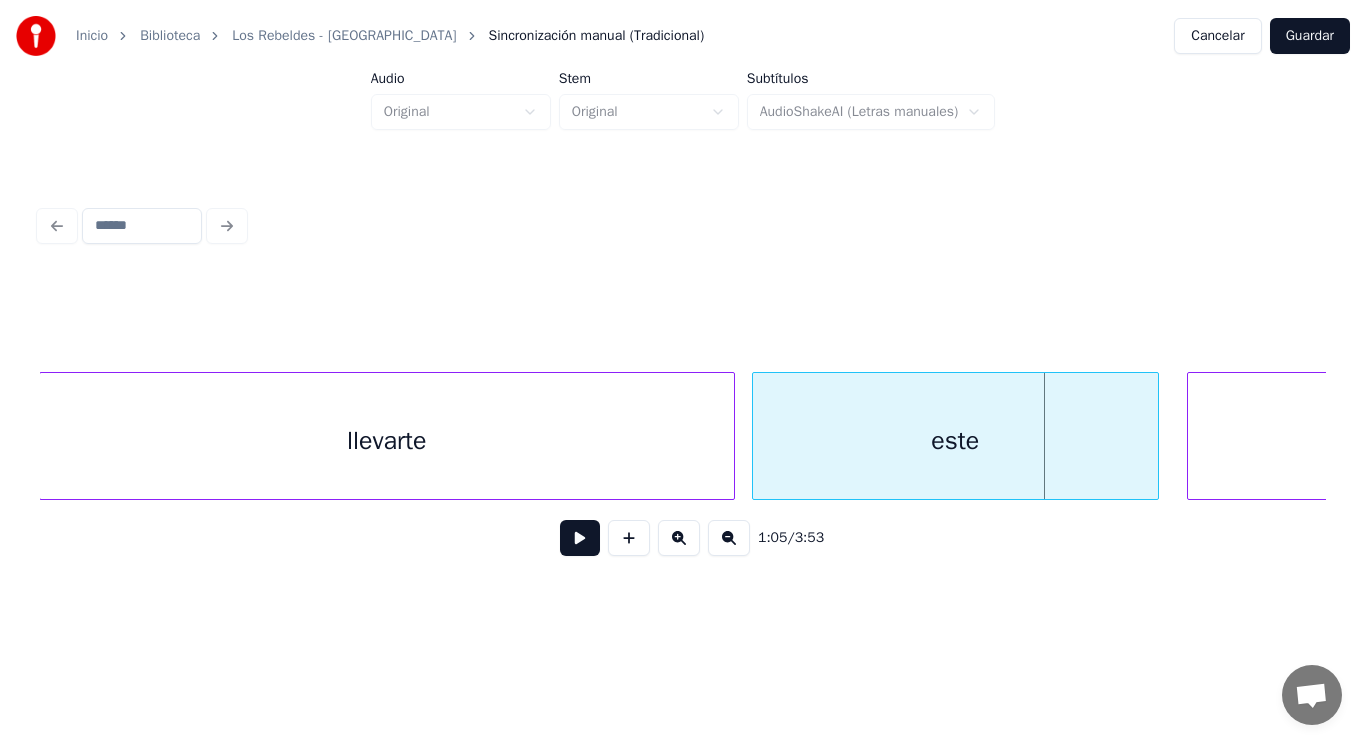 click at bounding box center [756, 436] 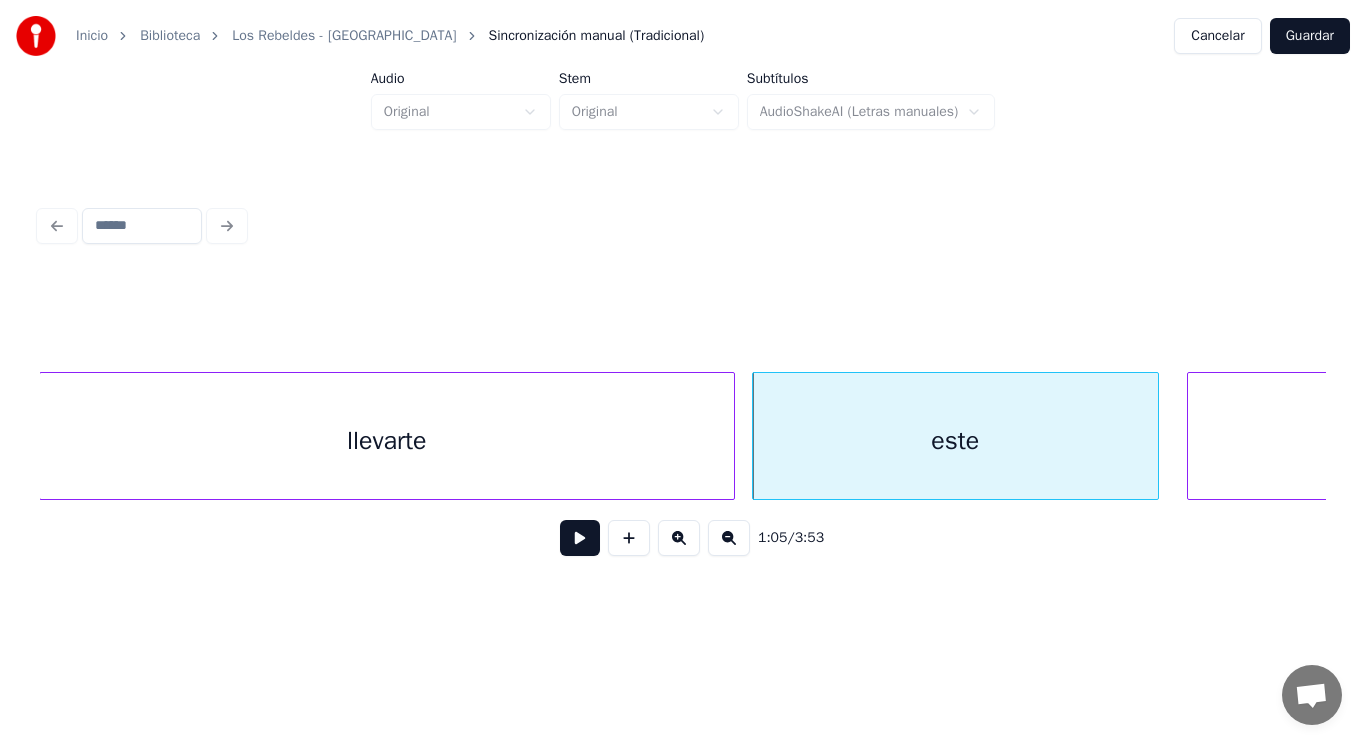 click at bounding box center [580, 538] 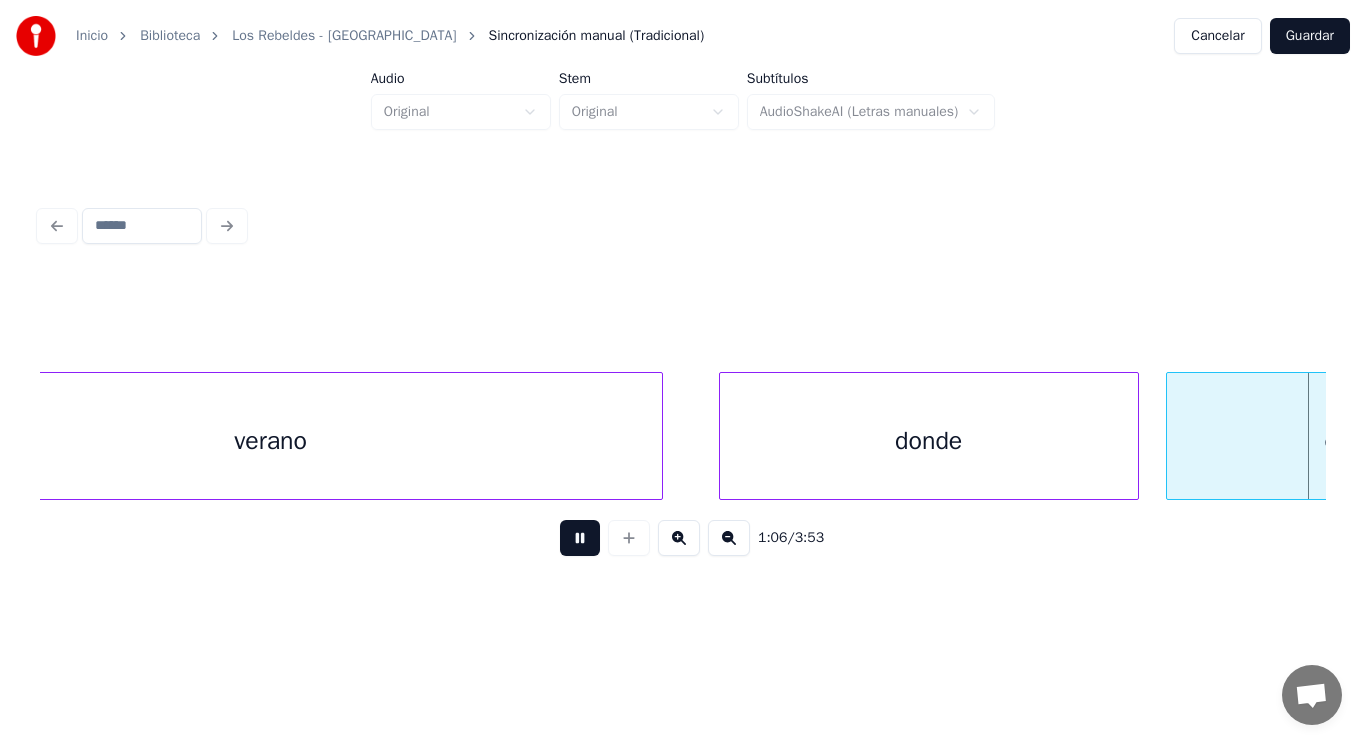 scroll, scrollTop: 0, scrollLeft: 93838, axis: horizontal 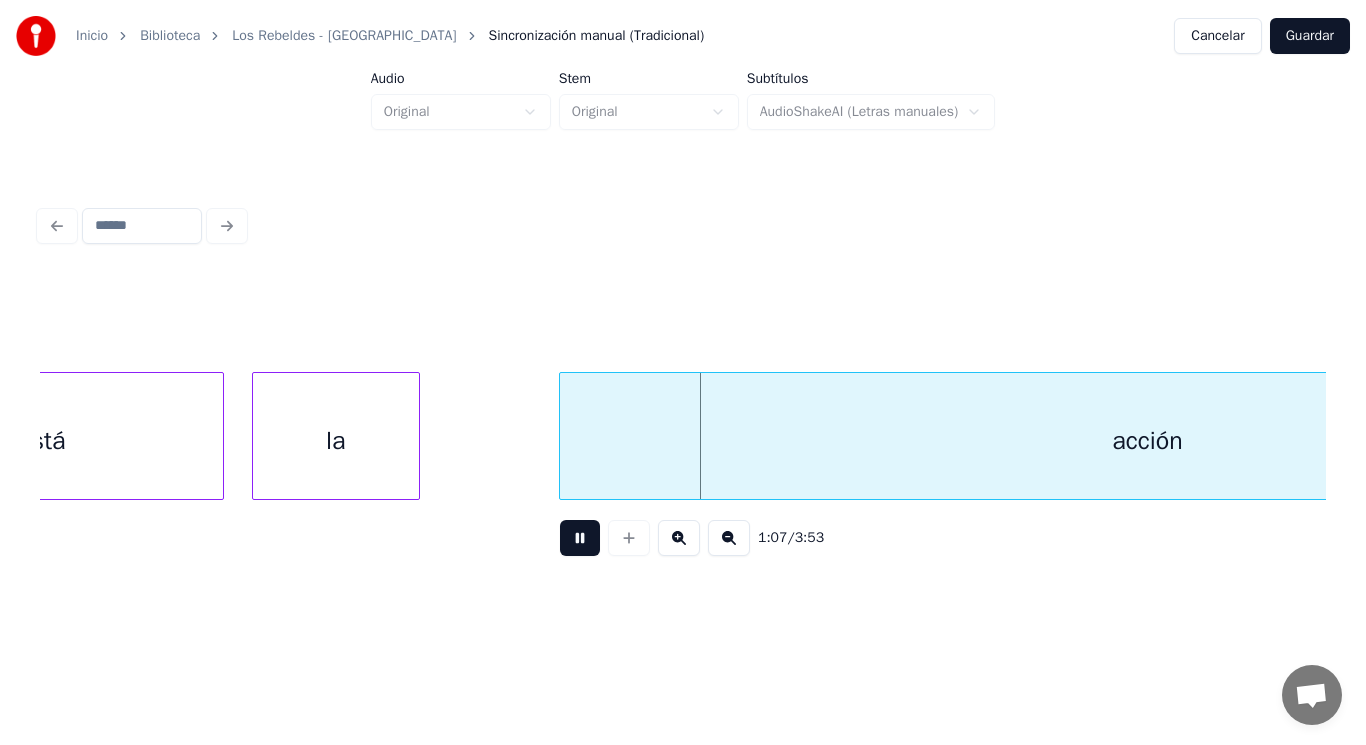 click at bounding box center [580, 538] 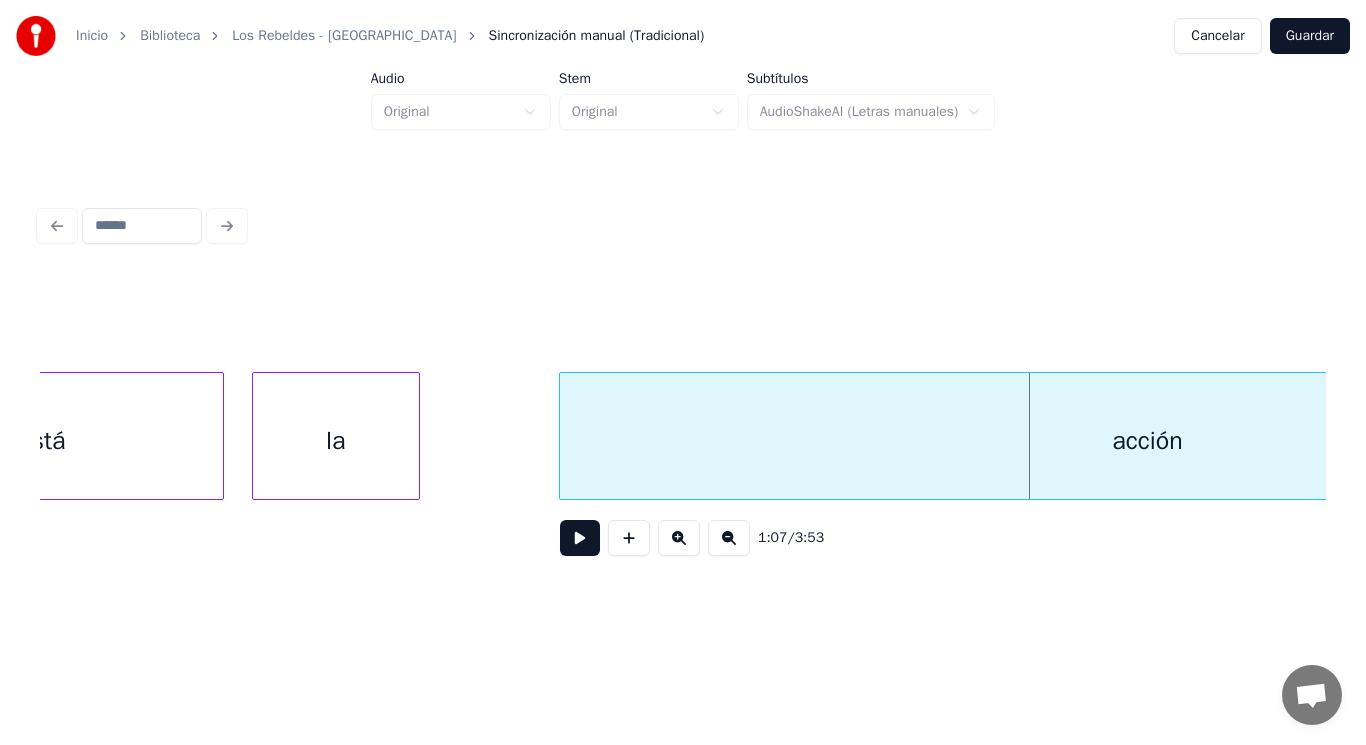 click on "la" at bounding box center (336, 441) 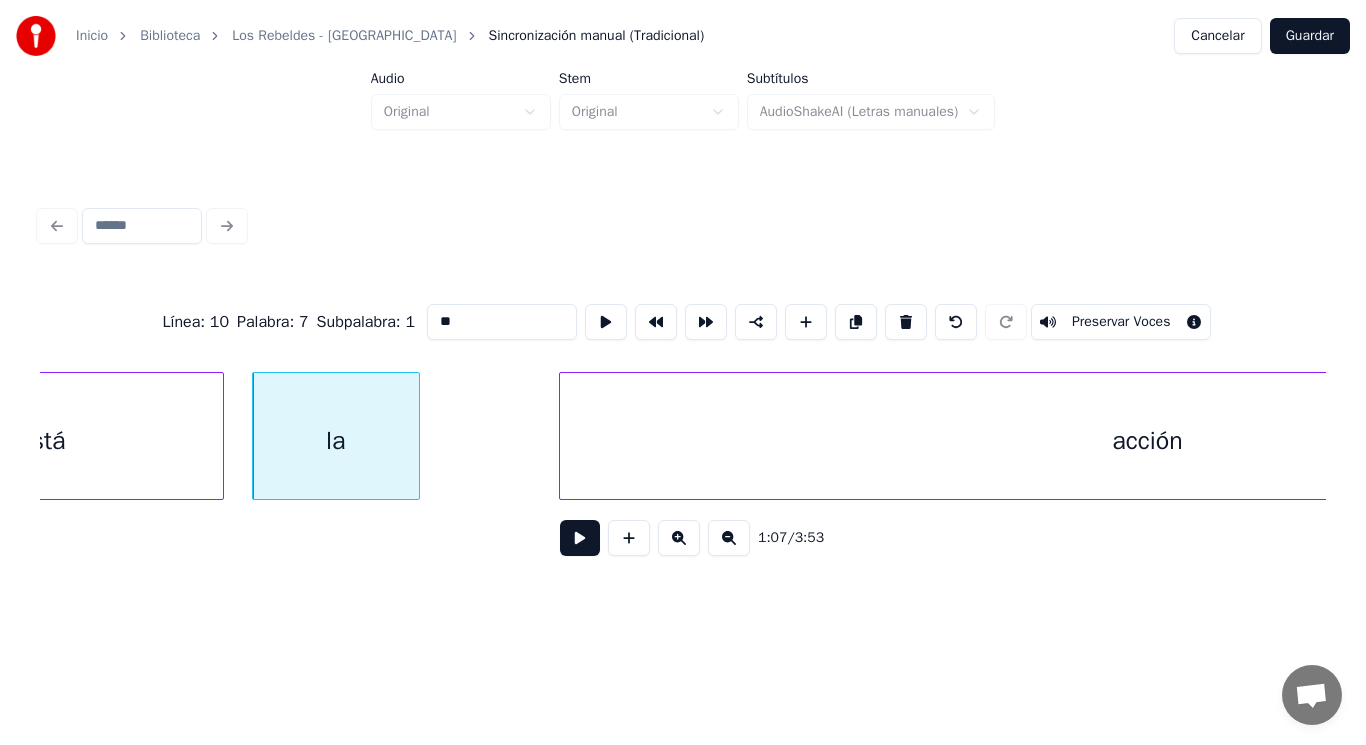 click at bounding box center (580, 538) 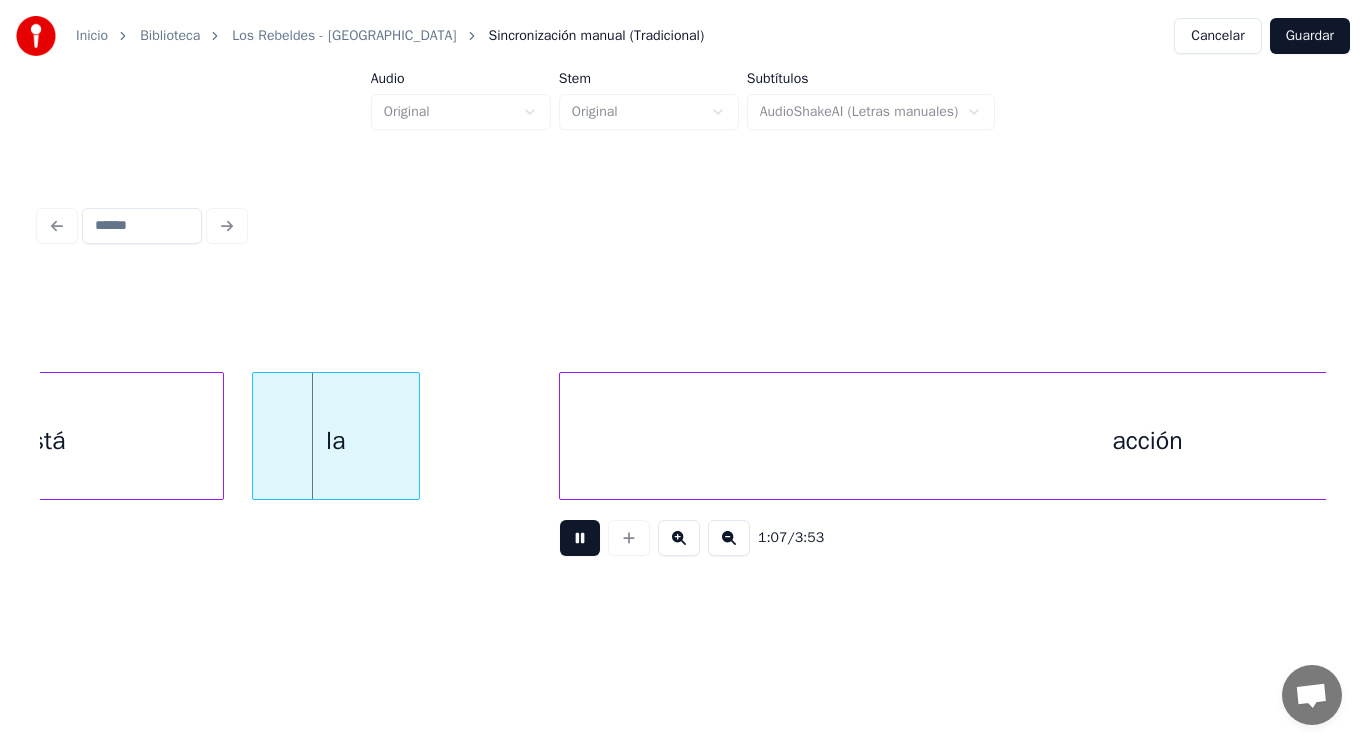 click at bounding box center [580, 538] 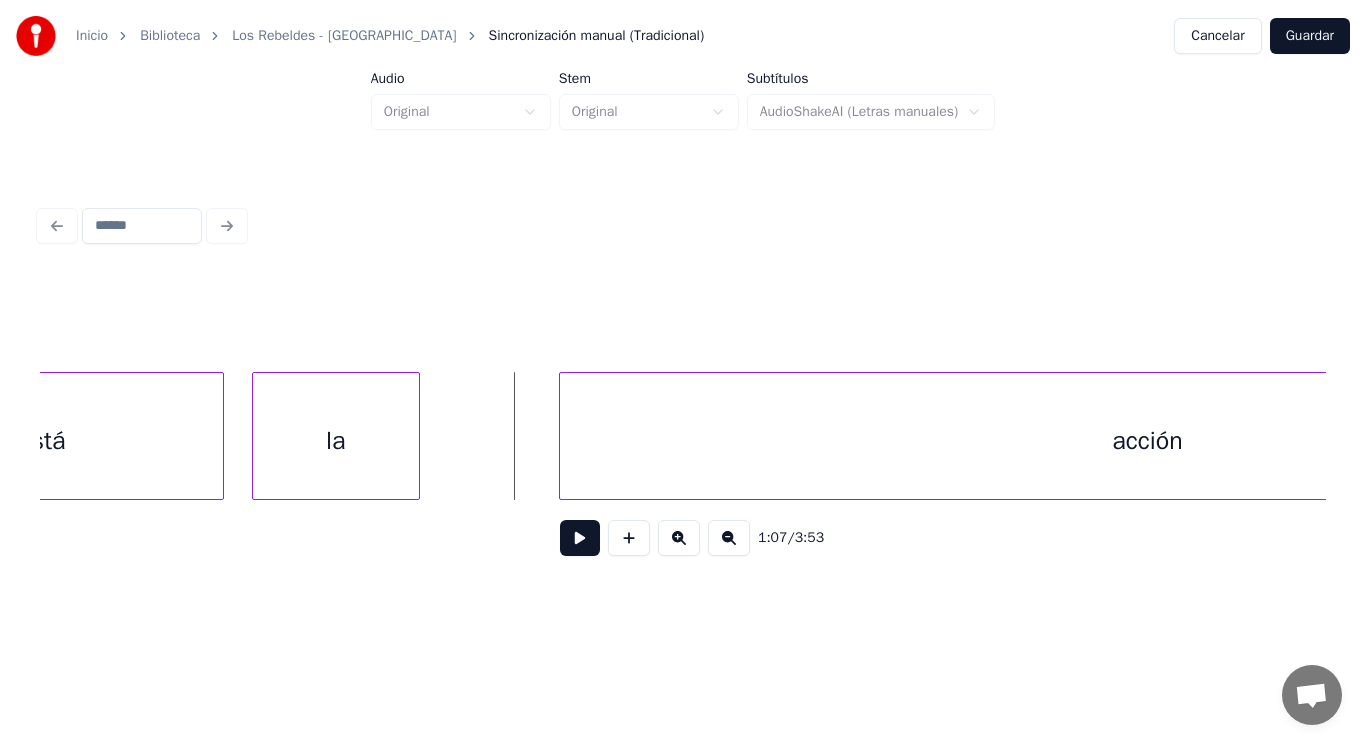 click on "está la acción" at bounding box center (69522, 436) 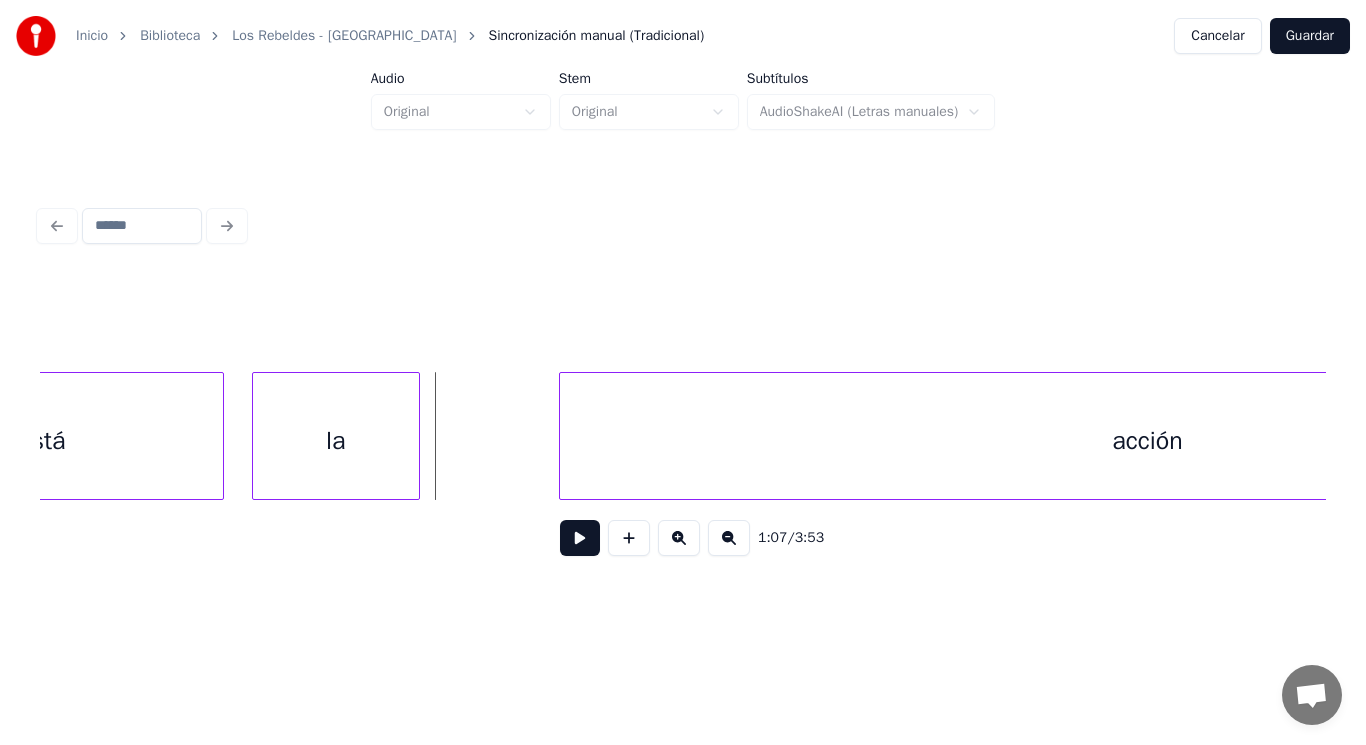 click at bounding box center (580, 538) 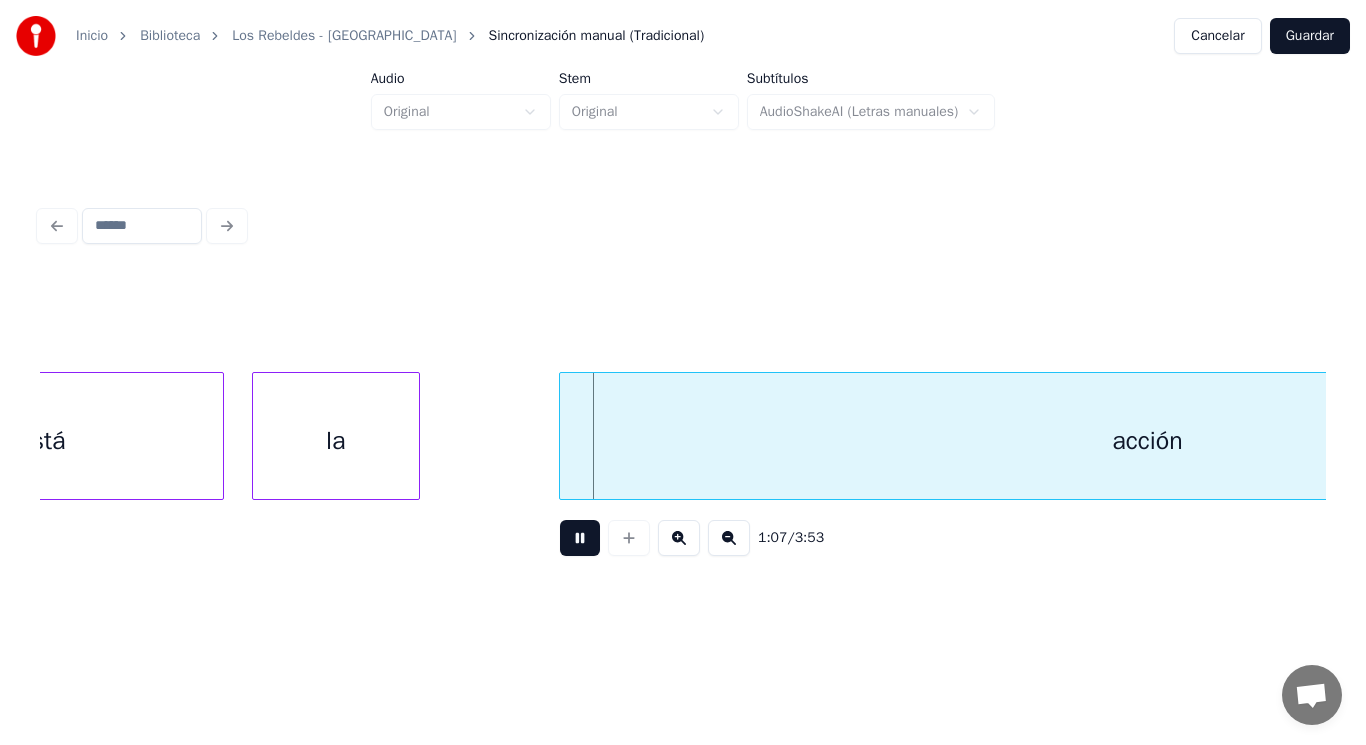 click at bounding box center (580, 538) 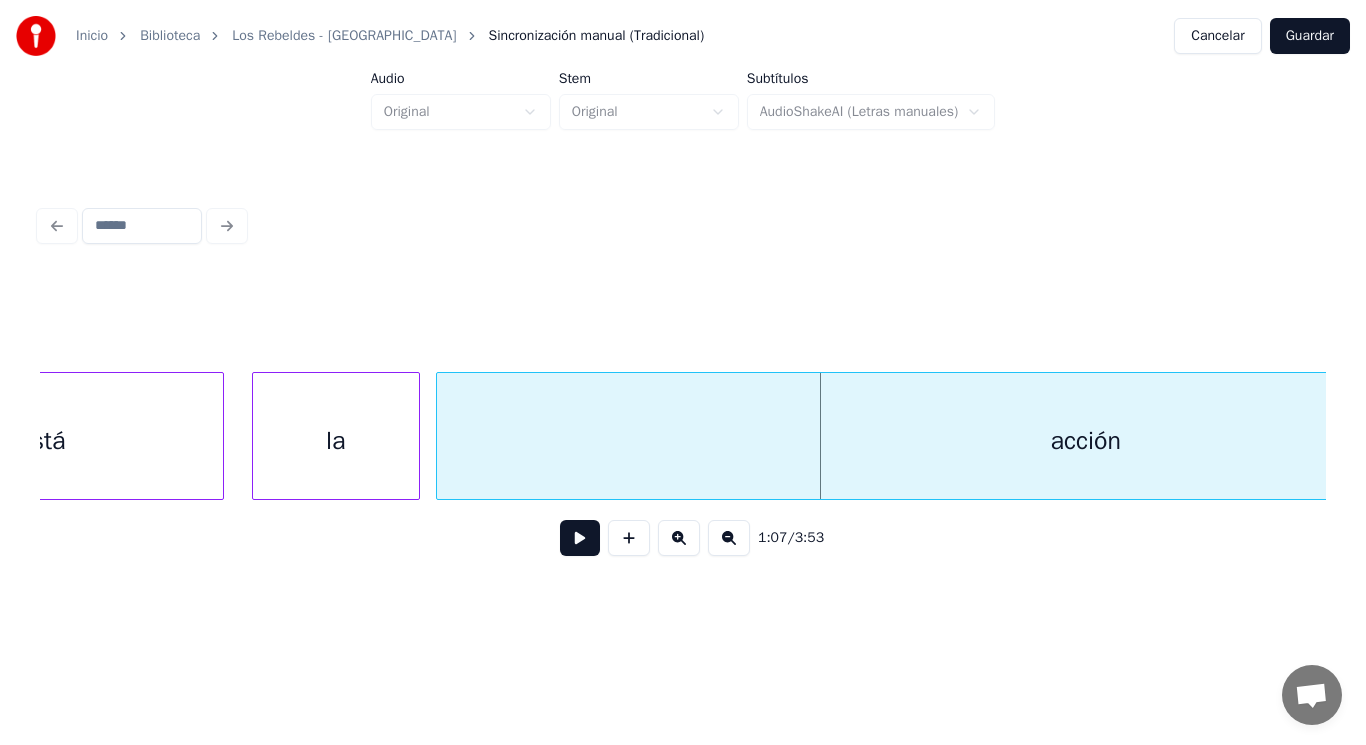 click at bounding box center [440, 436] 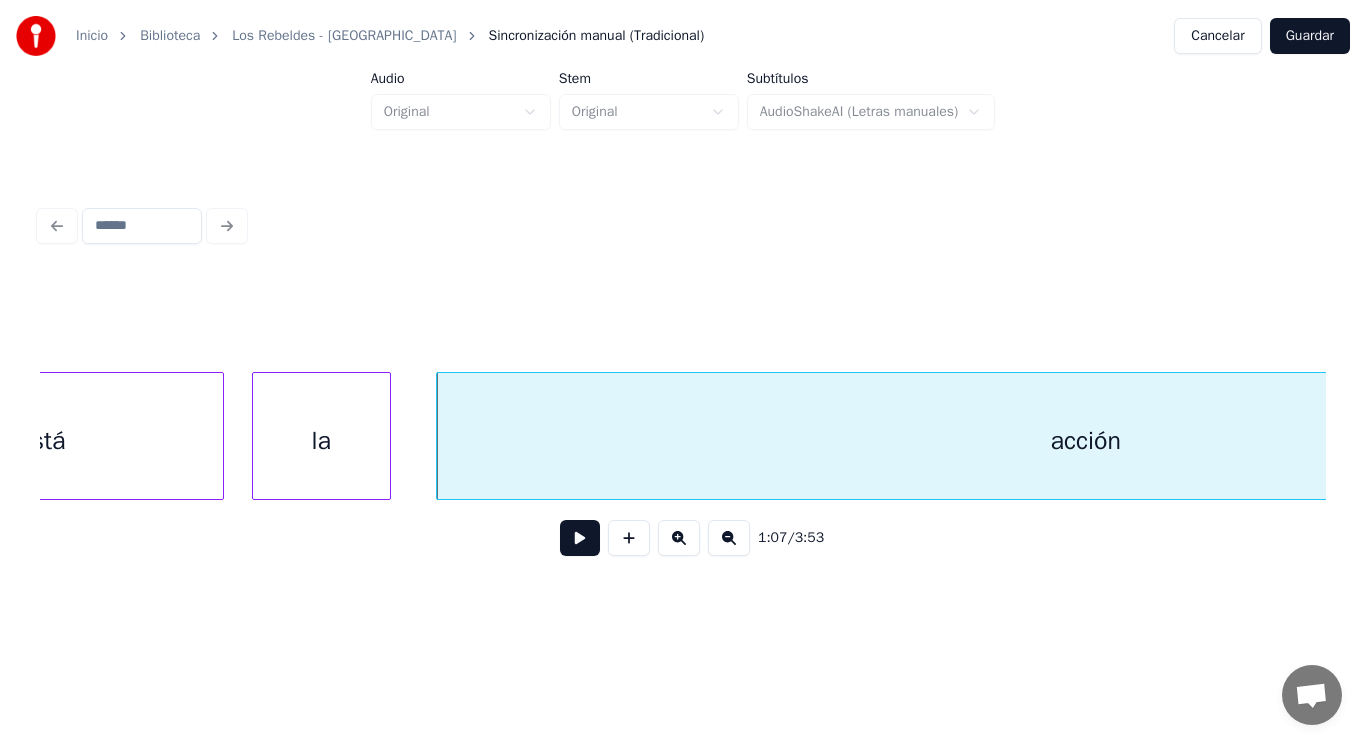 click at bounding box center (387, 436) 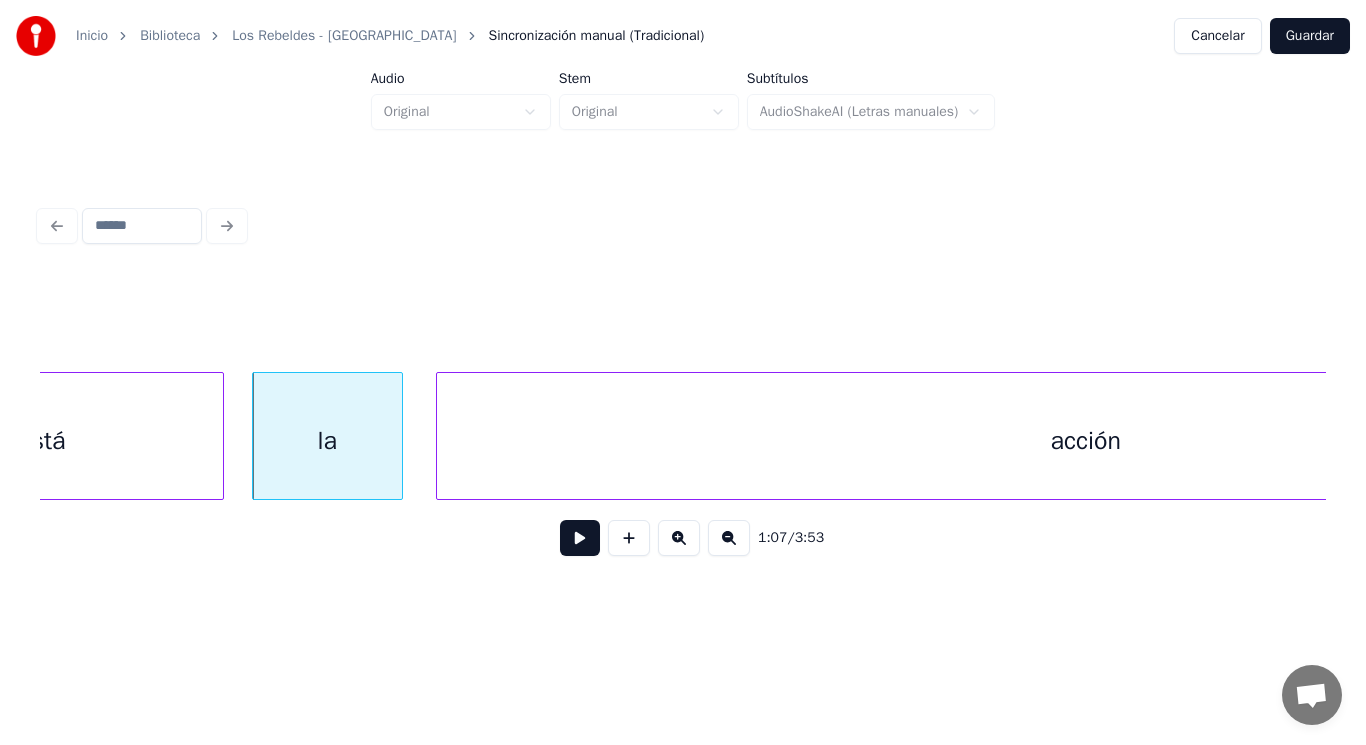 click at bounding box center (399, 436) 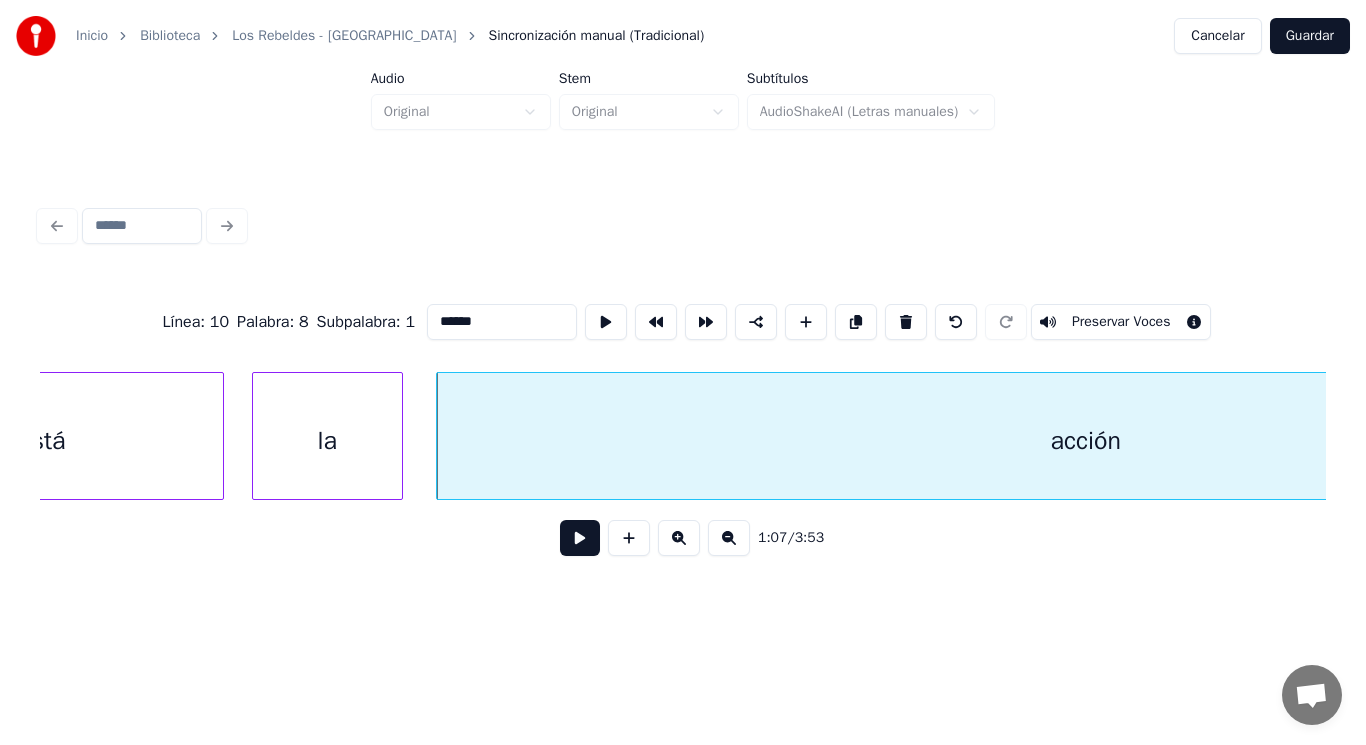click at bounding box center (580, 538) 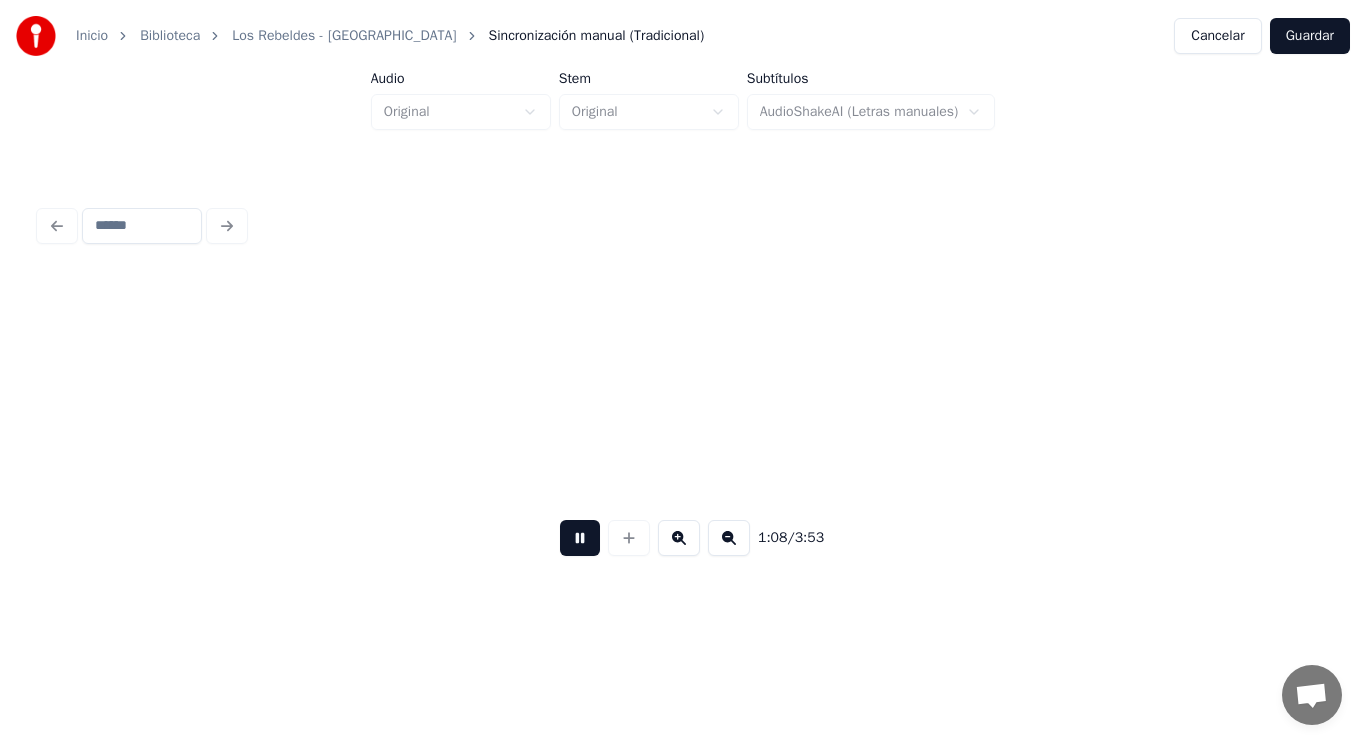 scroll, scrollTop: 0, scrollLeft: 96432, axis: horizontal 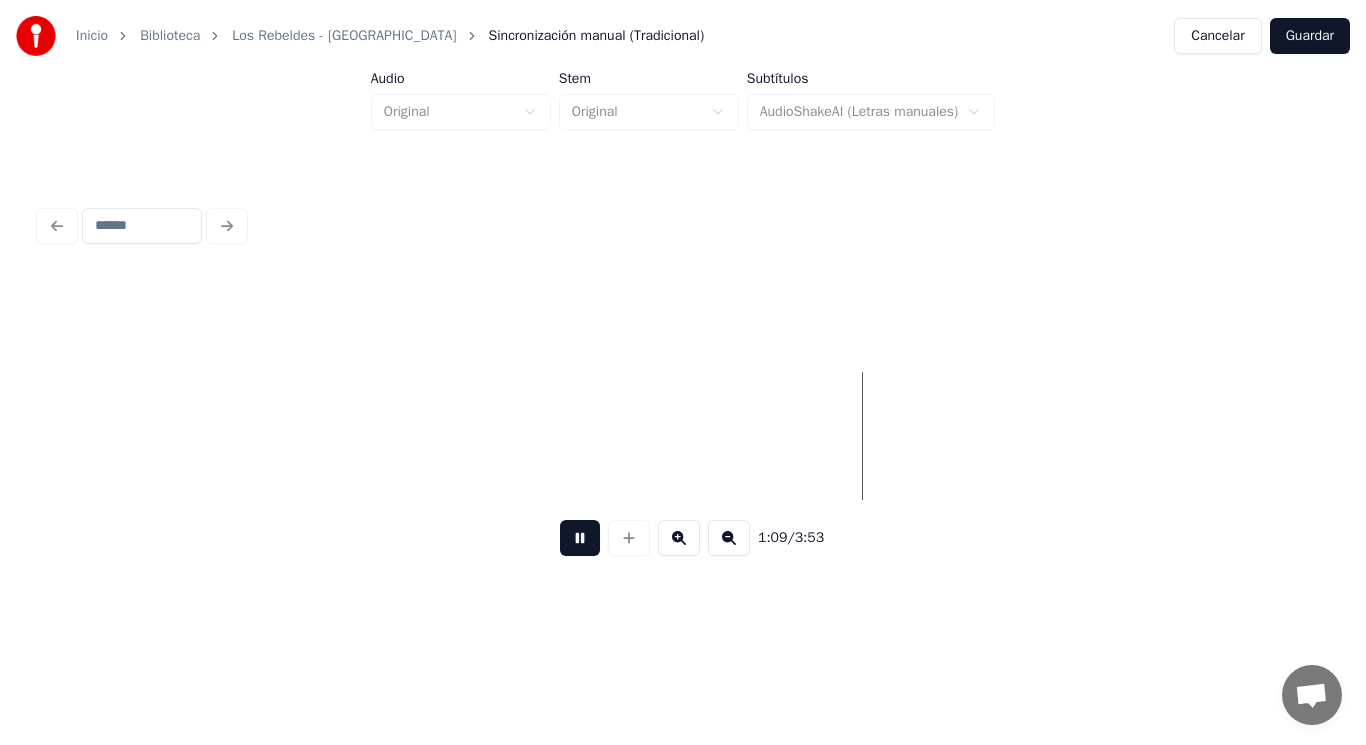 click at bounding box center [580, 538] 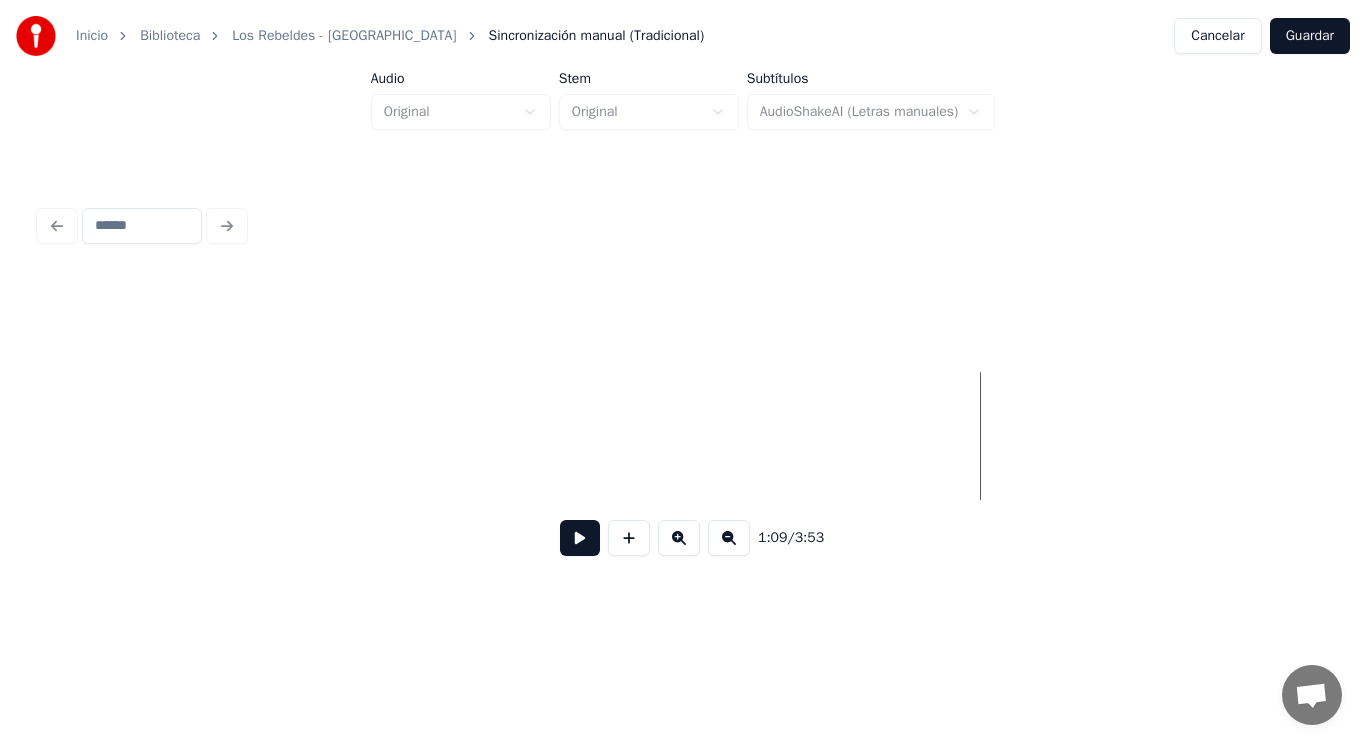 click at bounding box center [580, 538] 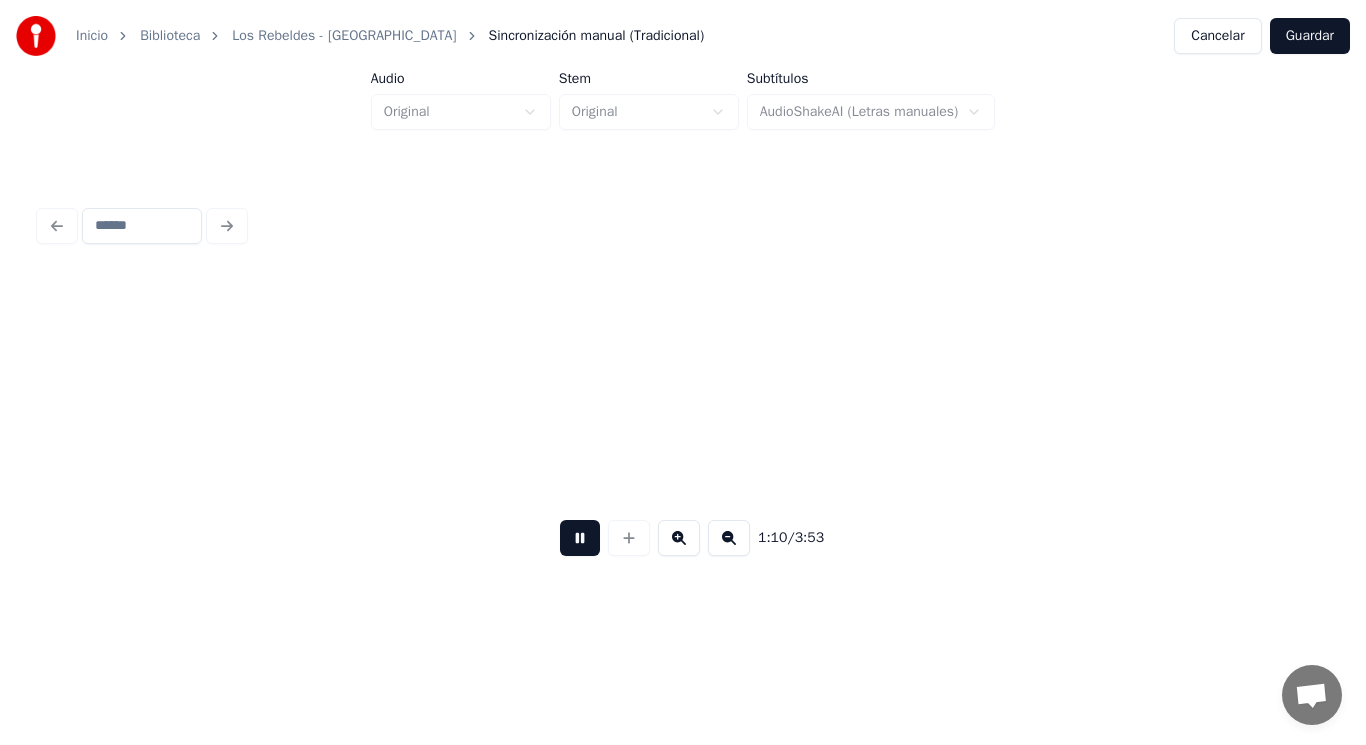 scroll, scrollTop: 0, scrollLeft: 99012, axis: horizontal 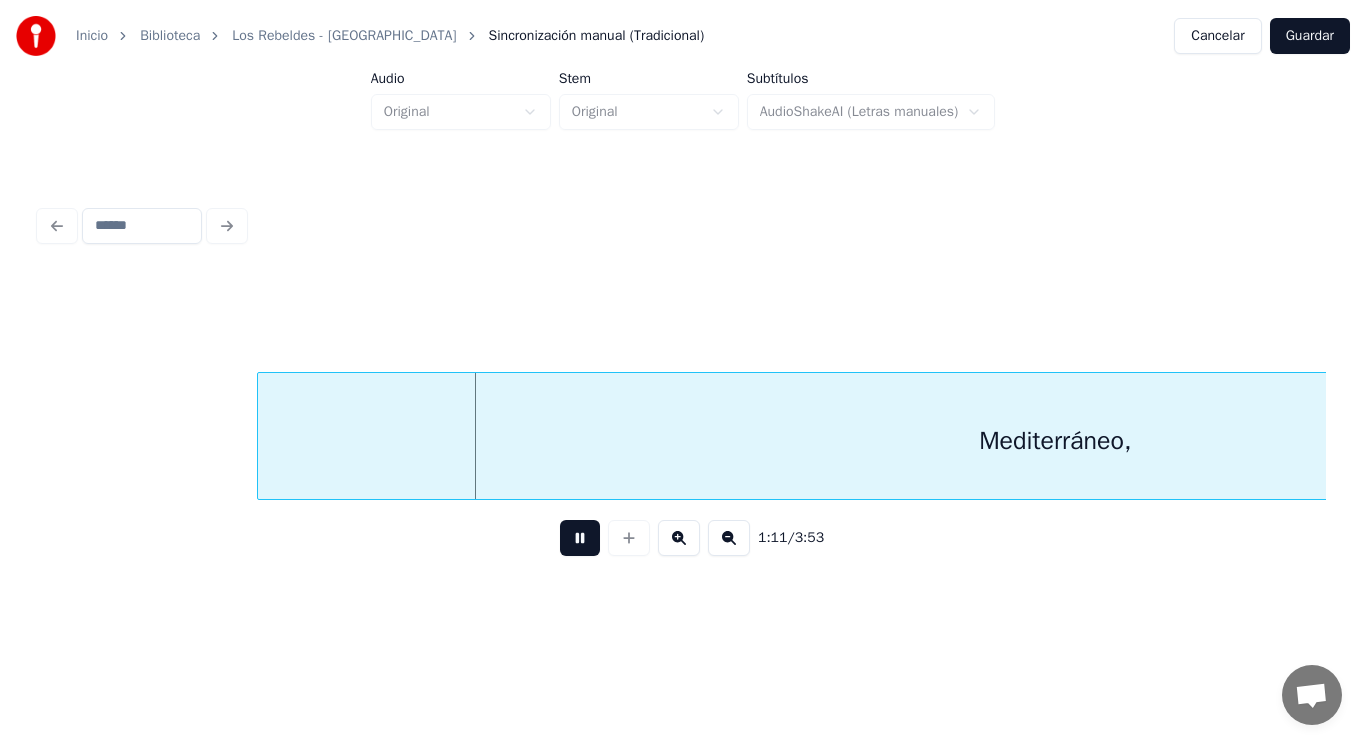 click at bounding box center [580, 538] 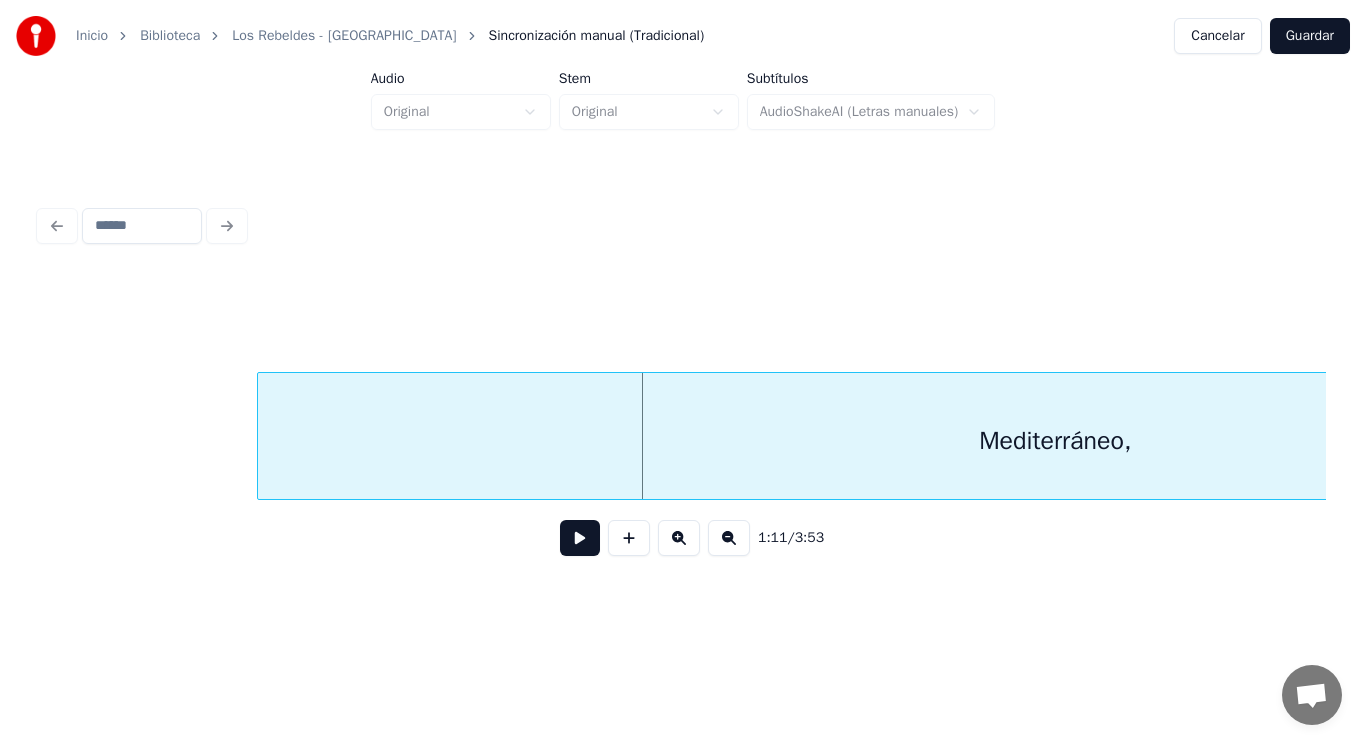 click on "Mediterráneo," at bounding box center (64348, 436) 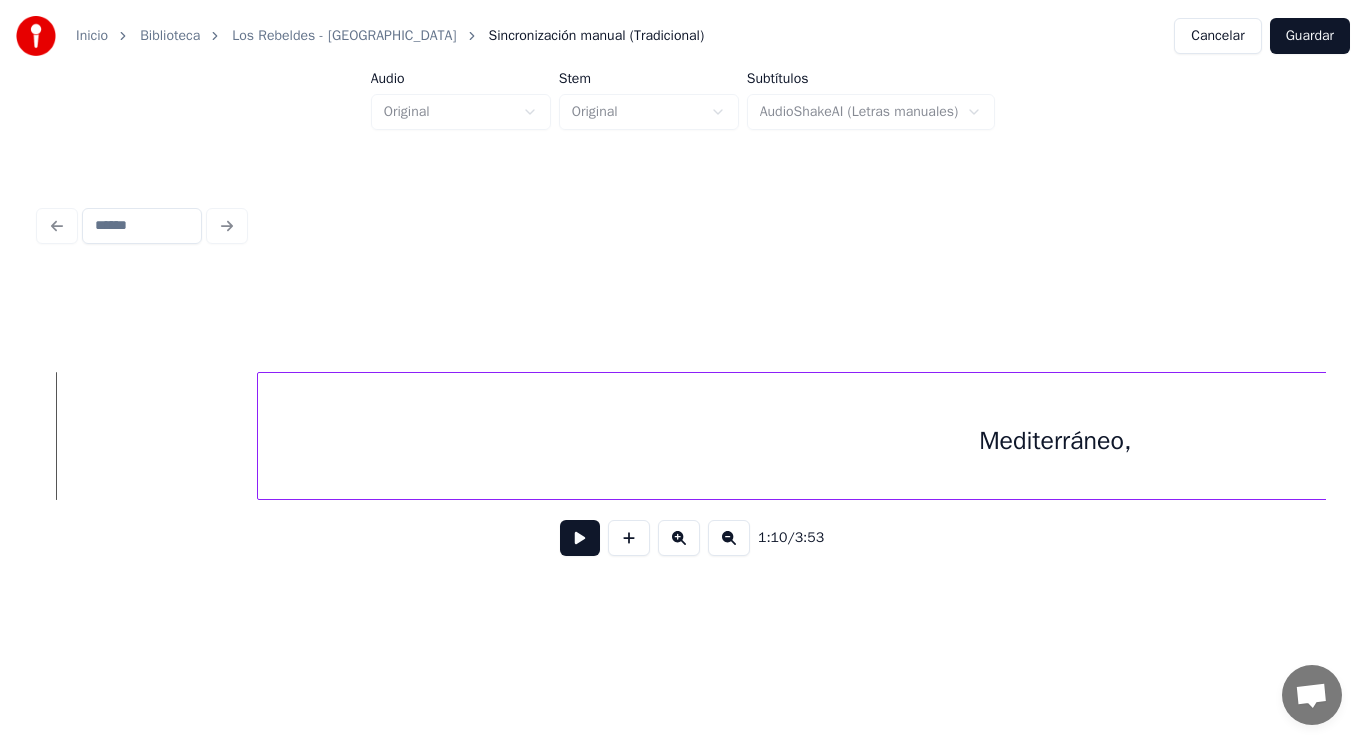 click at bounding box center (580, 538) 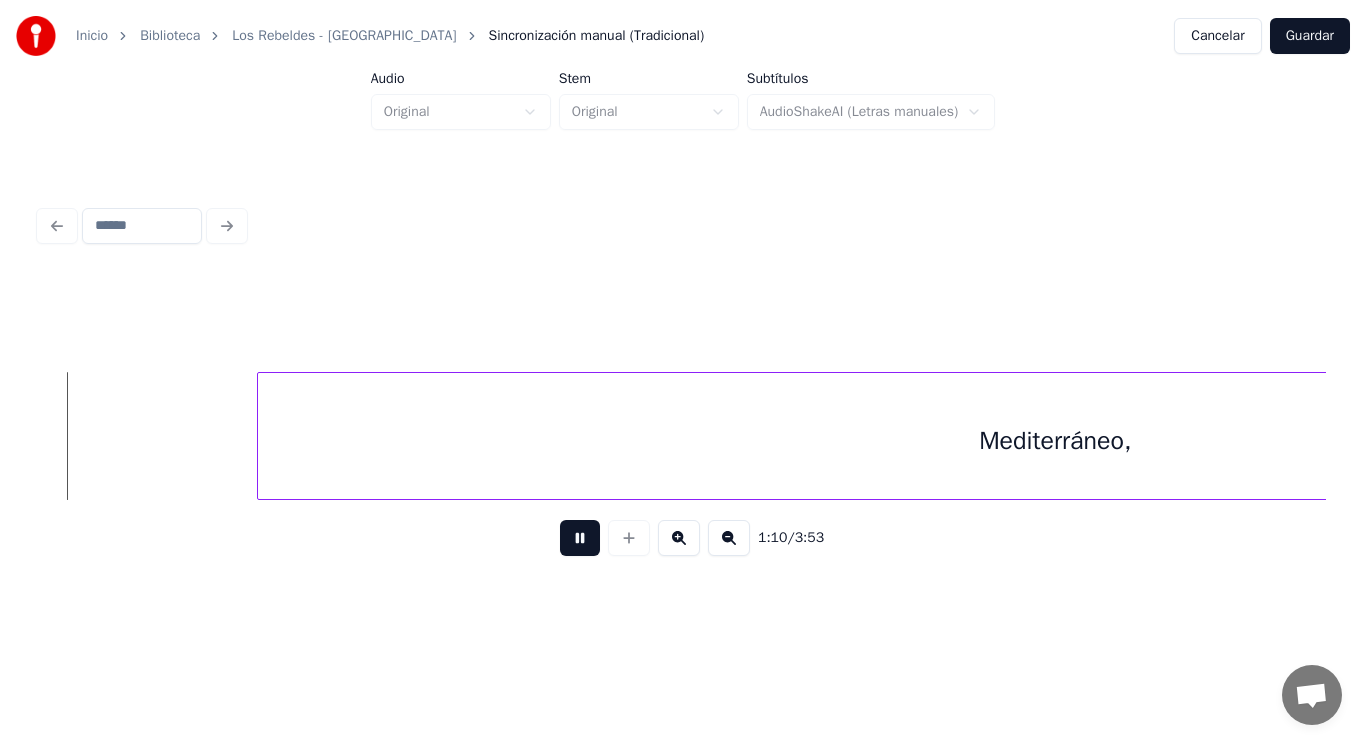 click at bounding box center (580, 538) 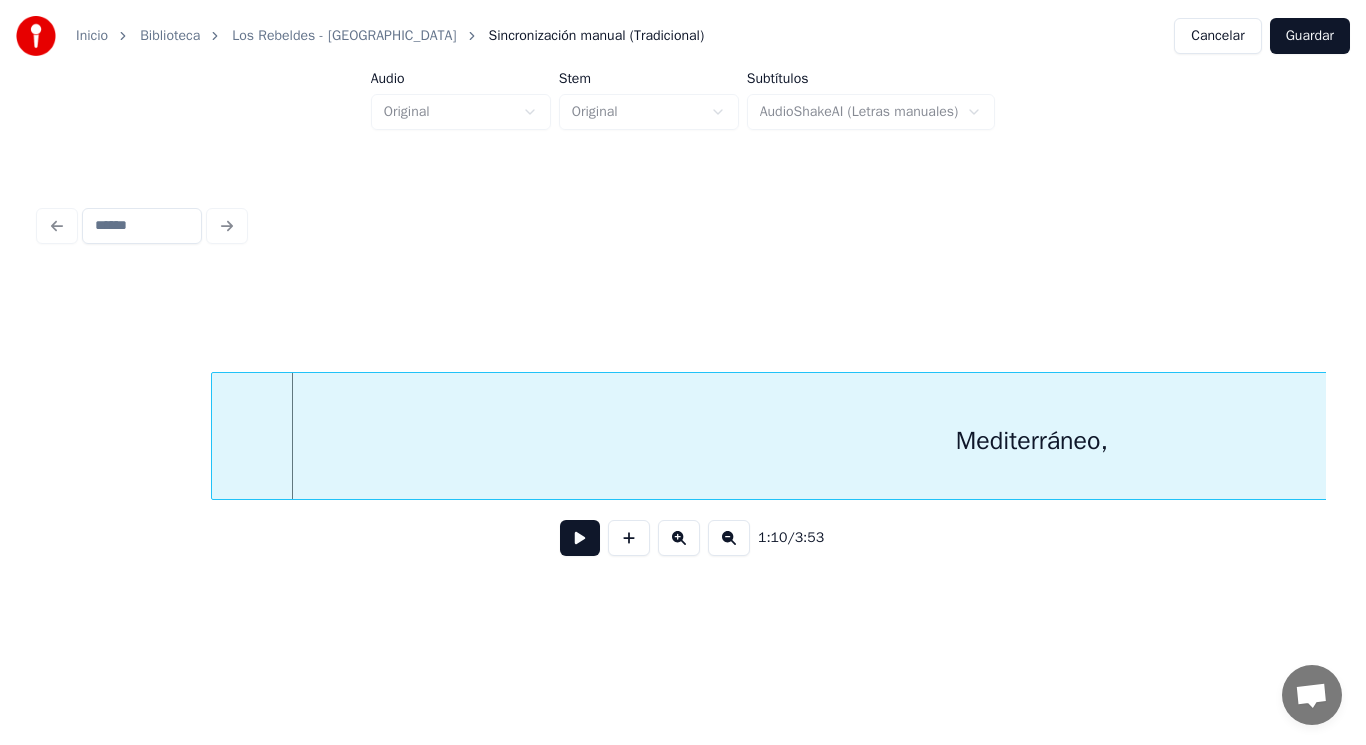 click at bounding box center [215, 436] 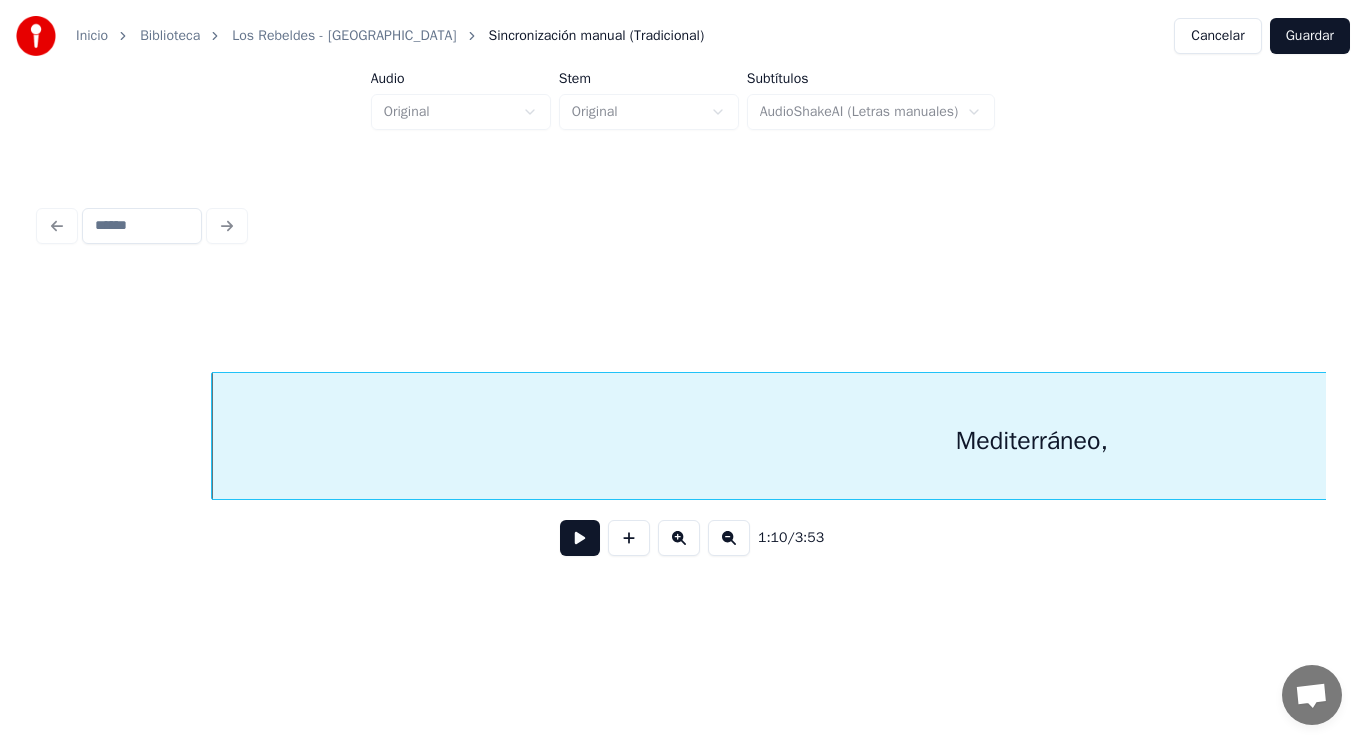 click at bounding box center [580, 538] 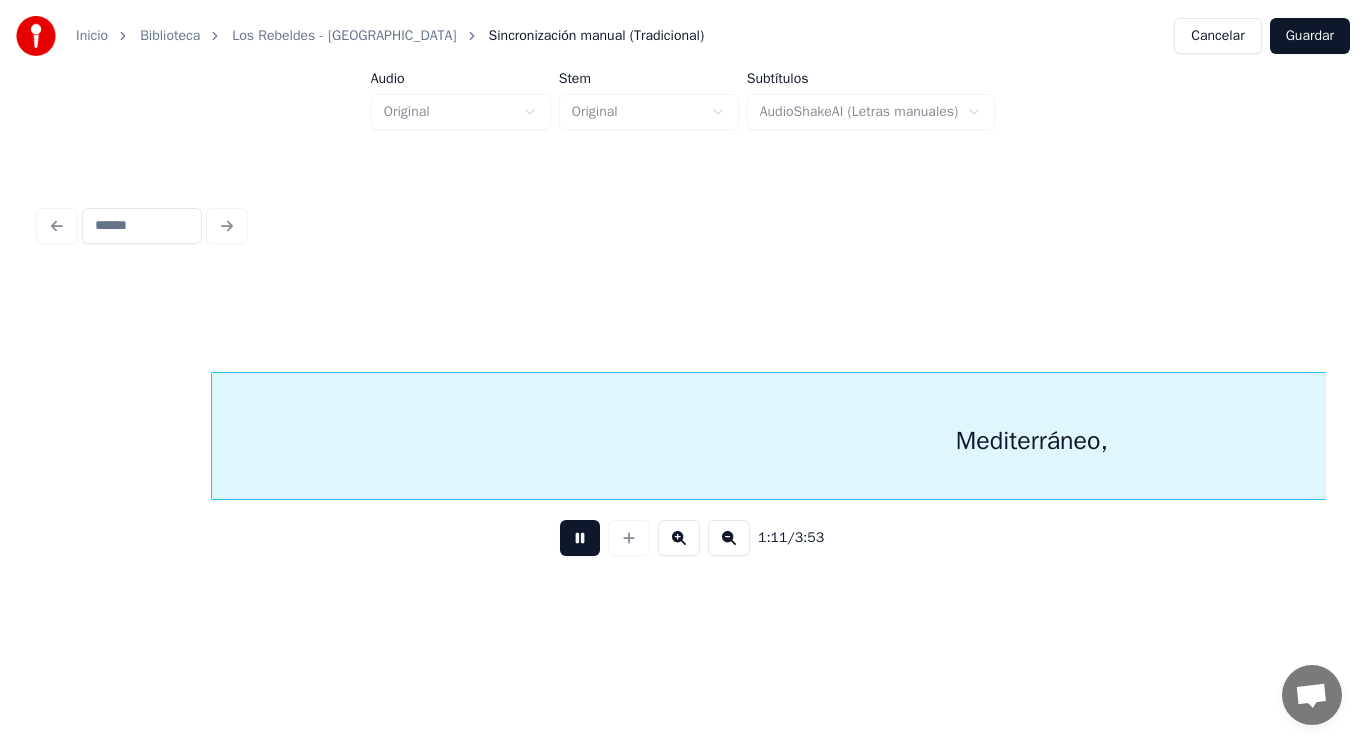 scroll, scrollTop: 0, scrollLeft: 100316, axis: horizontal 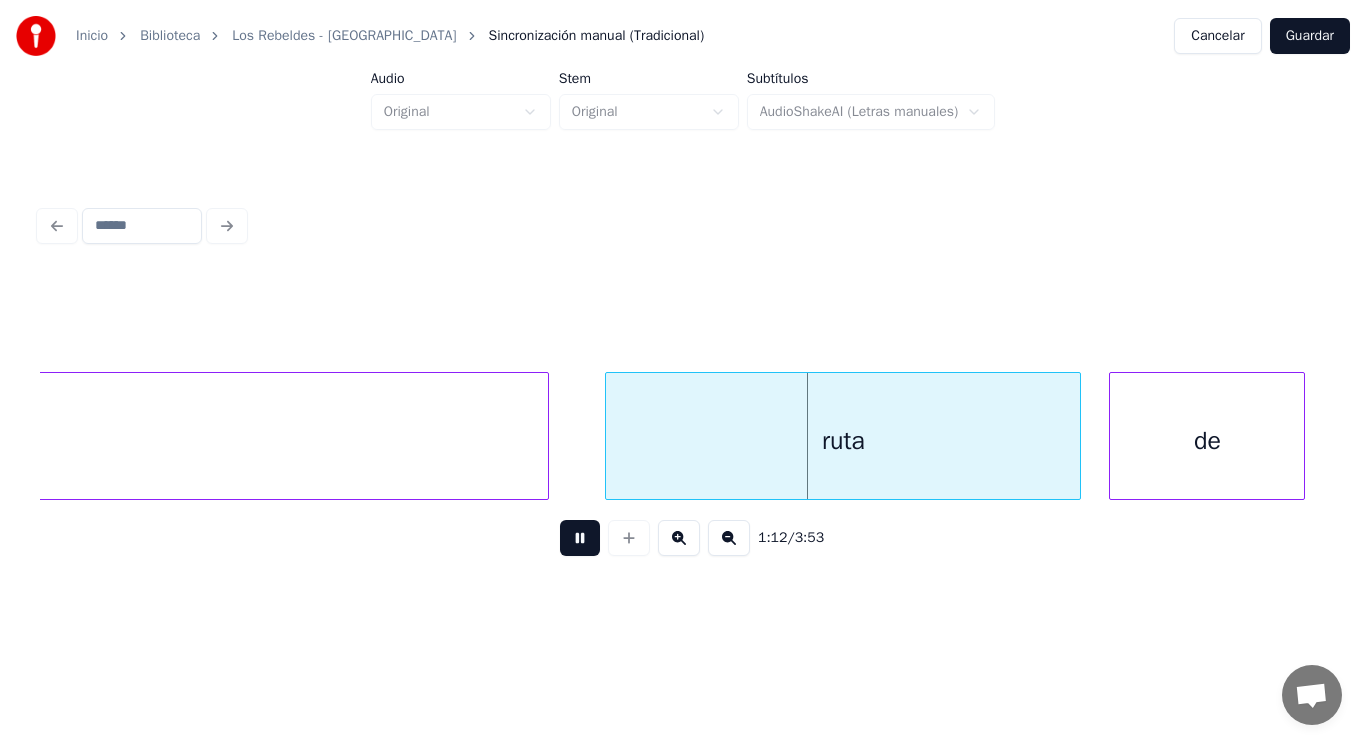 click at bounding box center (580, 538) 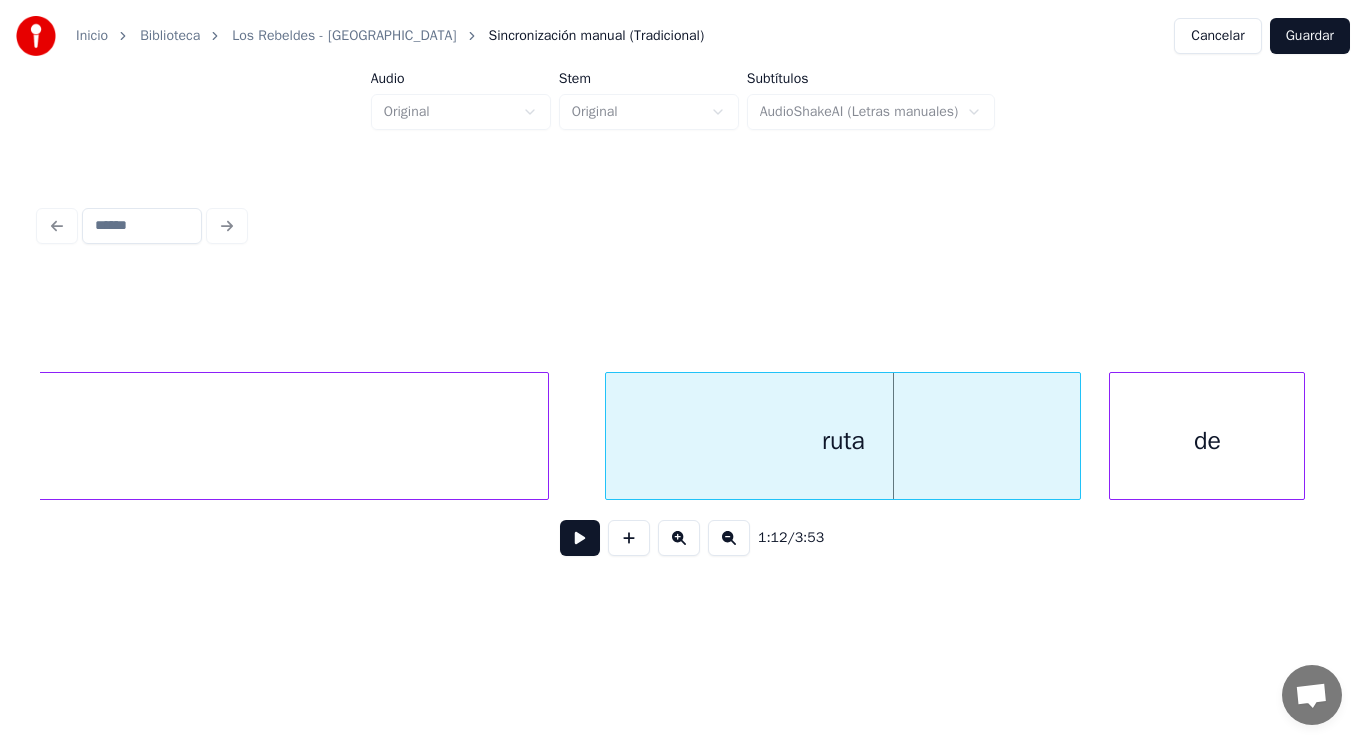 click on "Mediterráneo," at bounding box center [-272, 441] 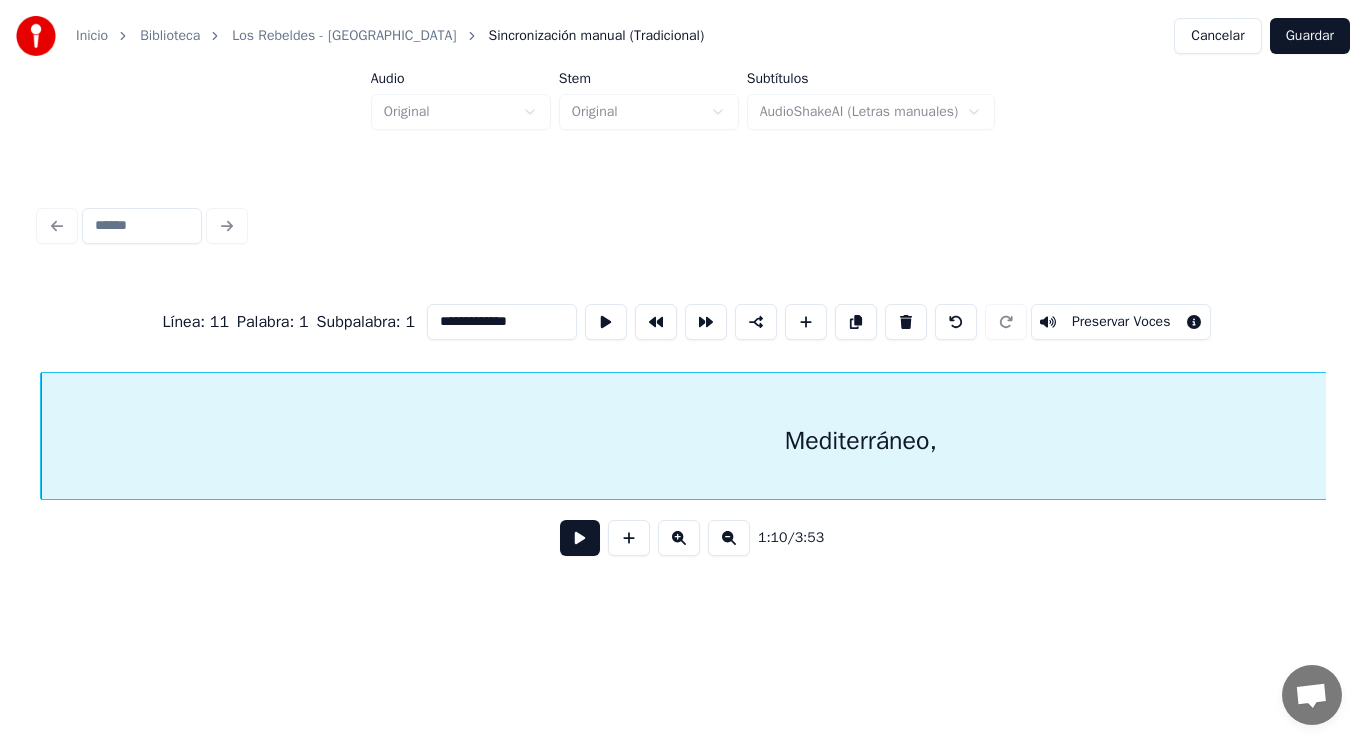 click at bounding box center (580, 538) 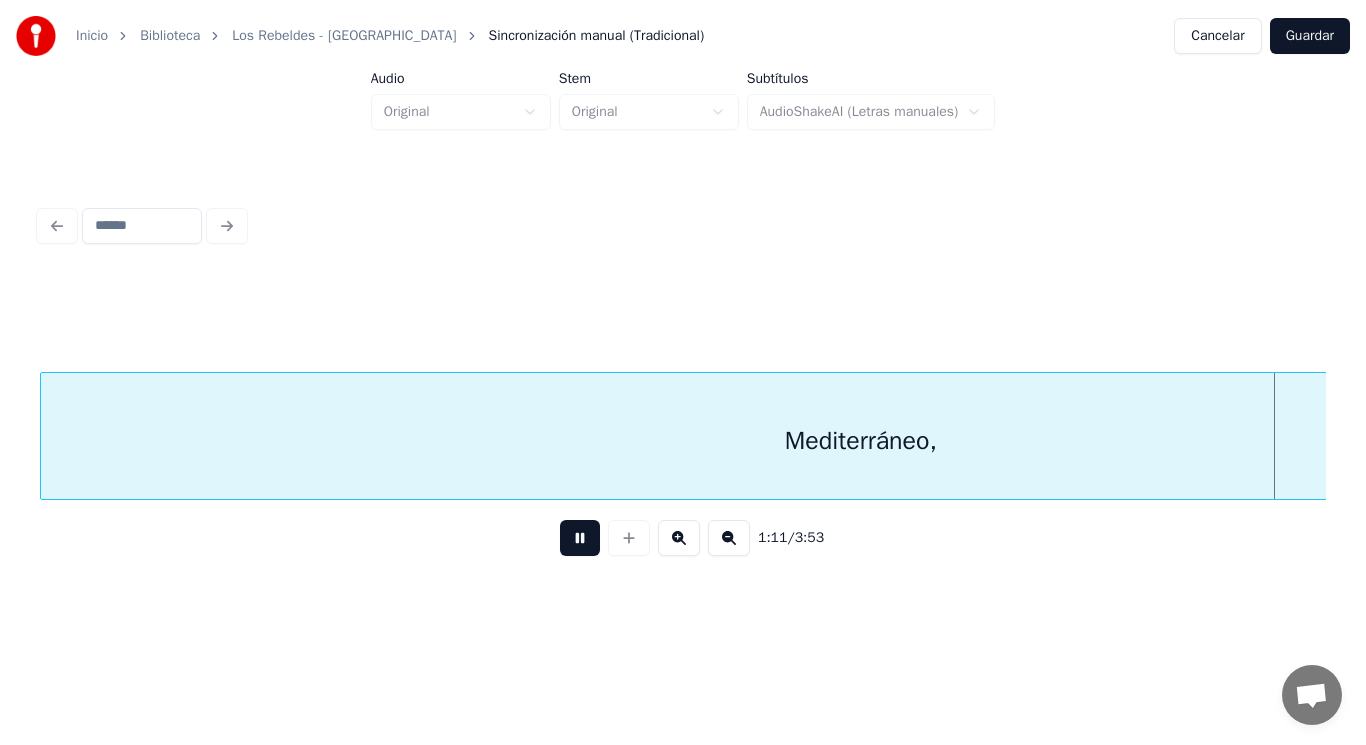 scroll, scrollTop: 0, scrollLeft: 100479, axis: horizontal 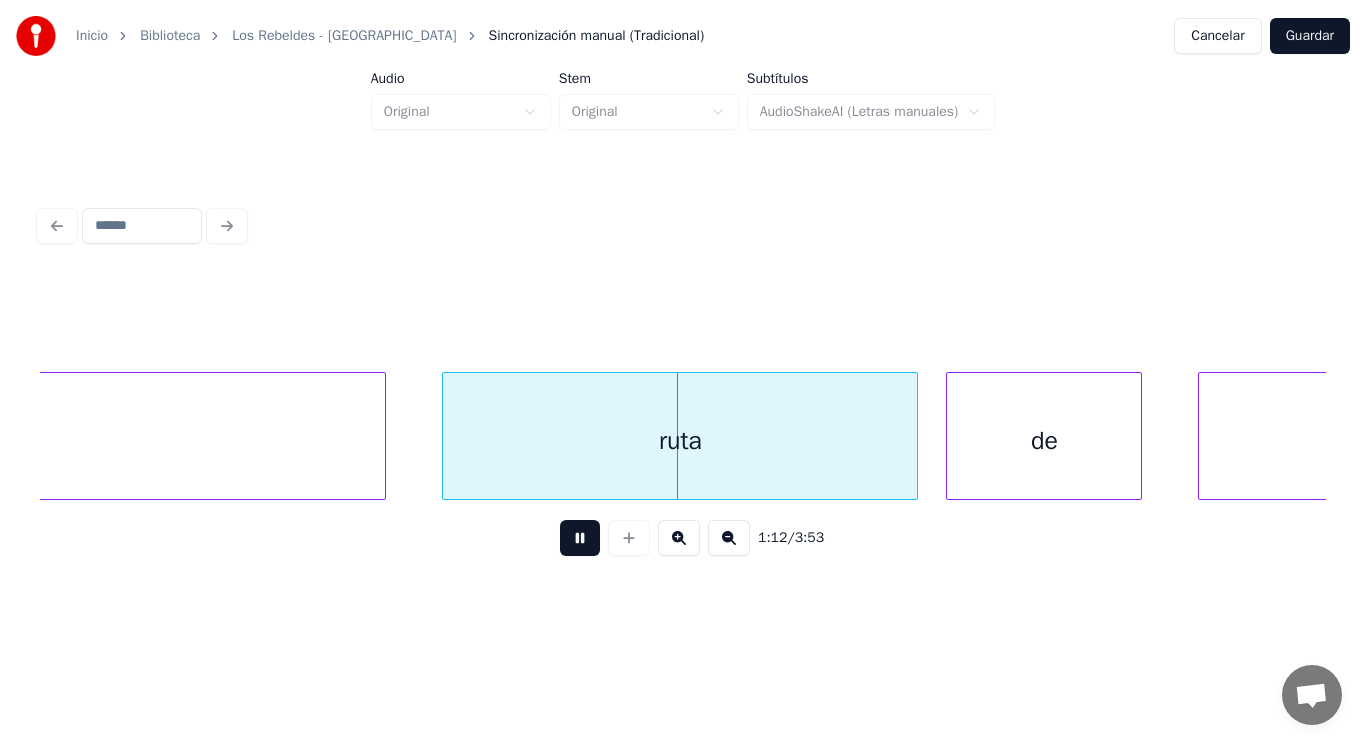 click at bounding box center [580, 538] 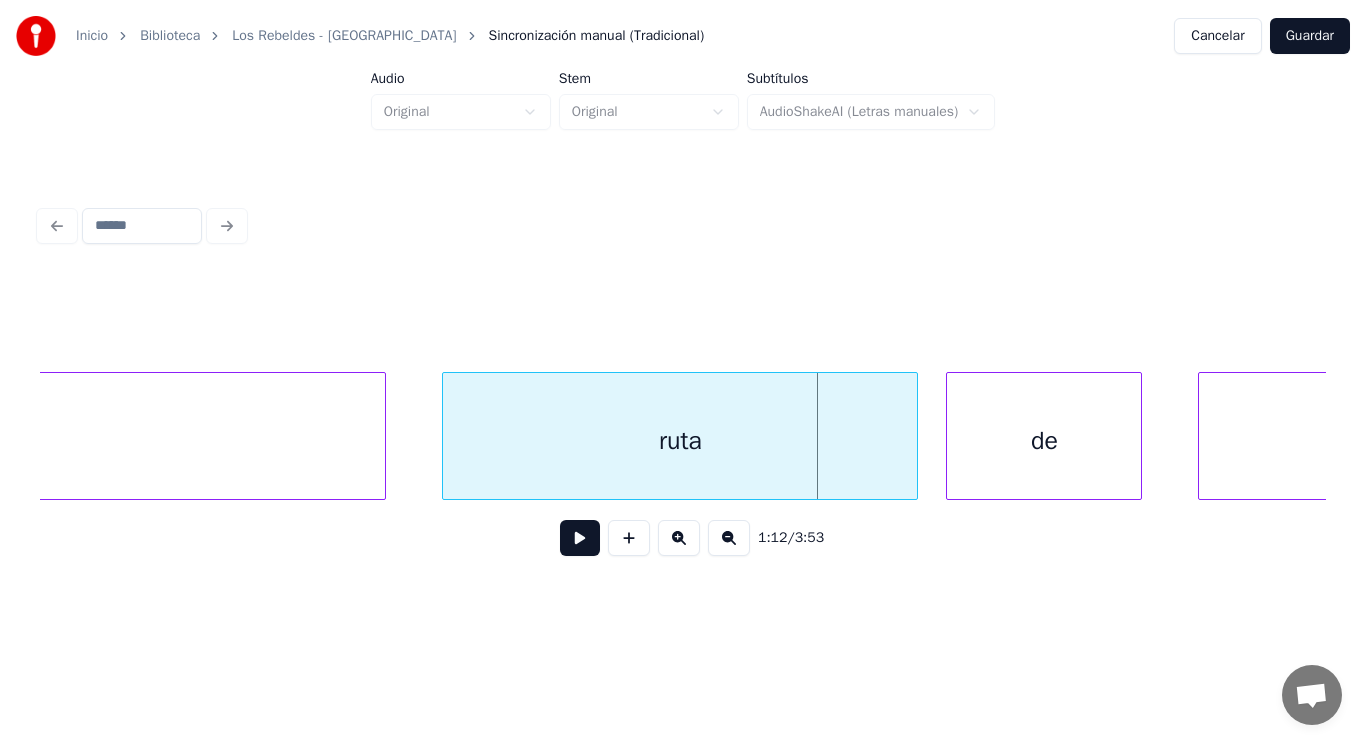 click on "ruta" at bounding box center (680, 441) 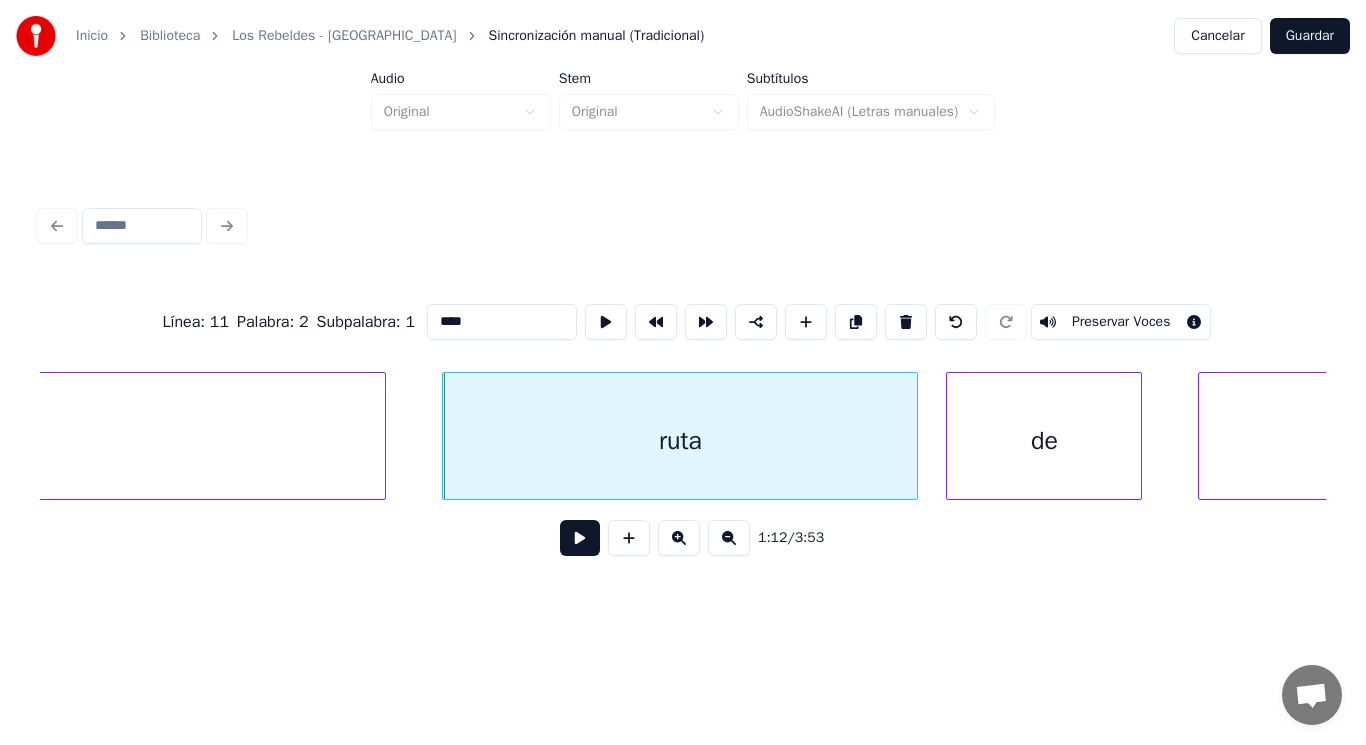 click at bounding box center (580, 538) 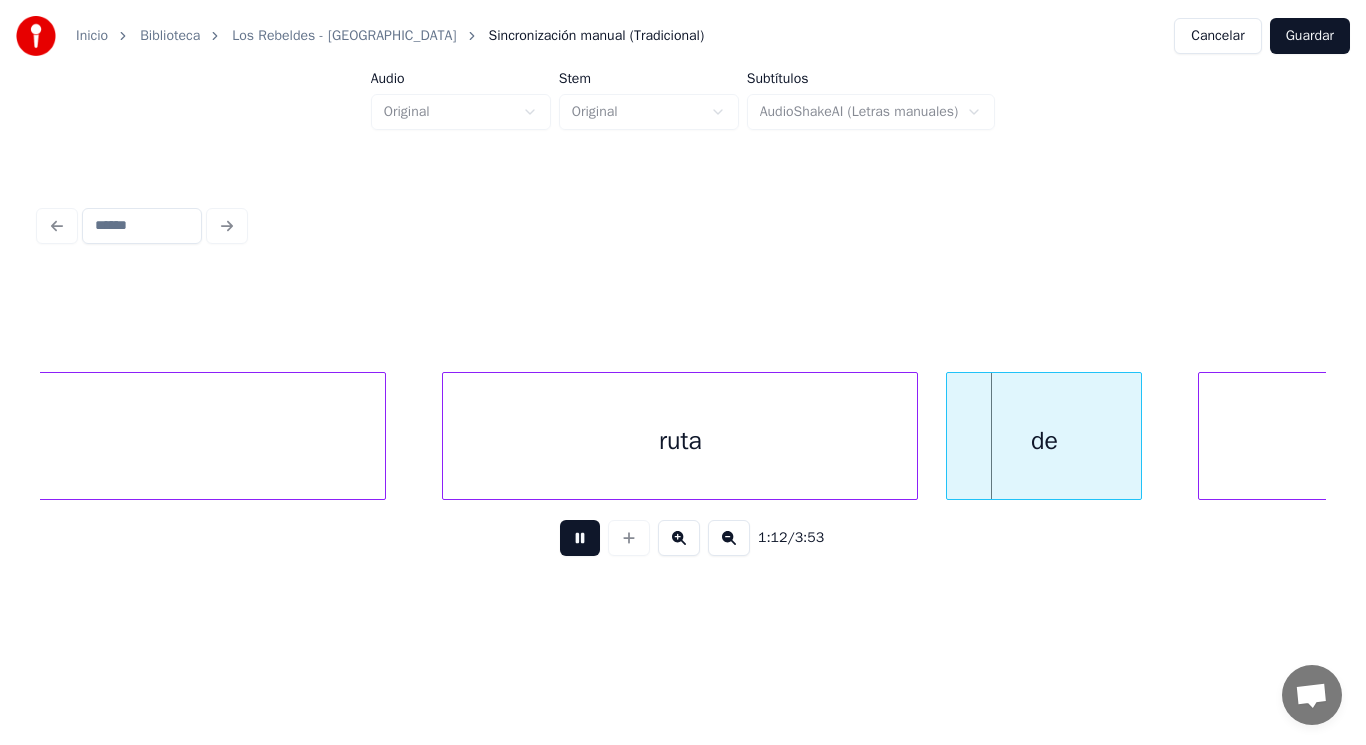 click at bounding box center [580, 538] 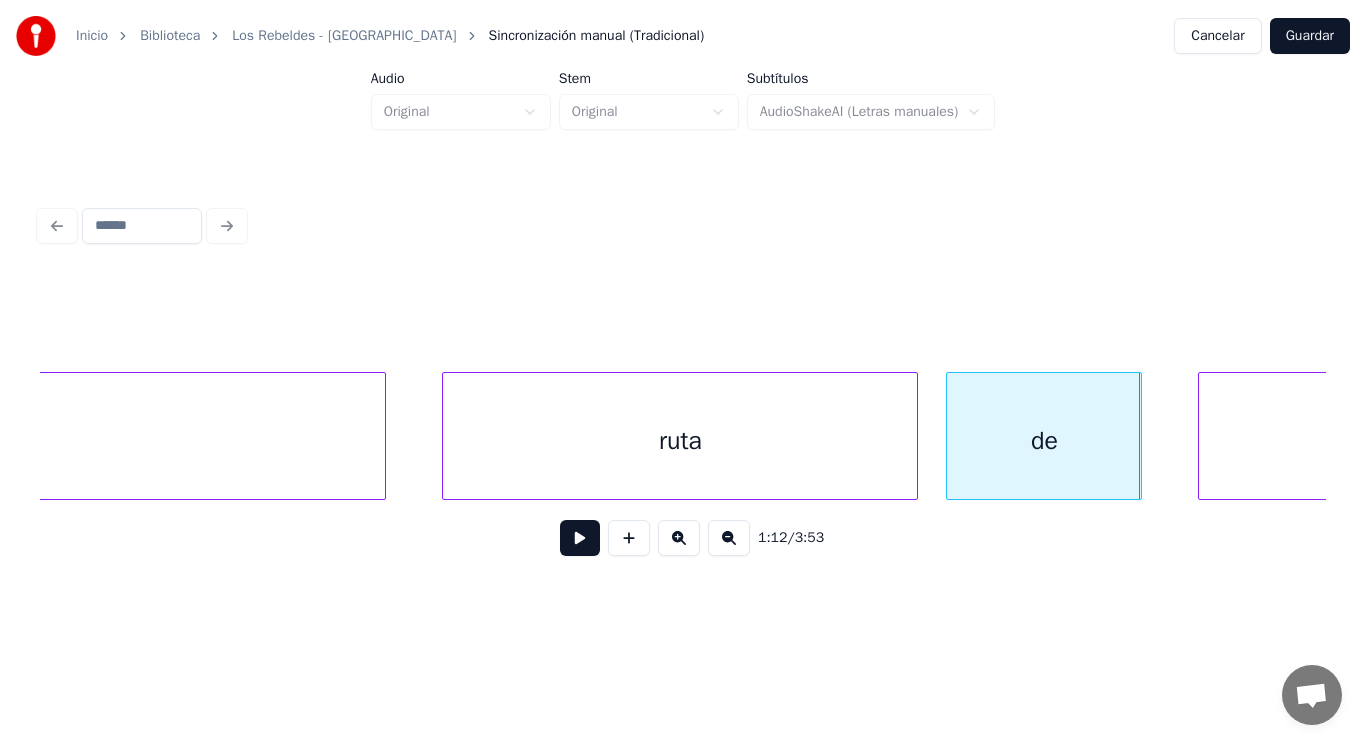 click at bounding box center [580, 538] 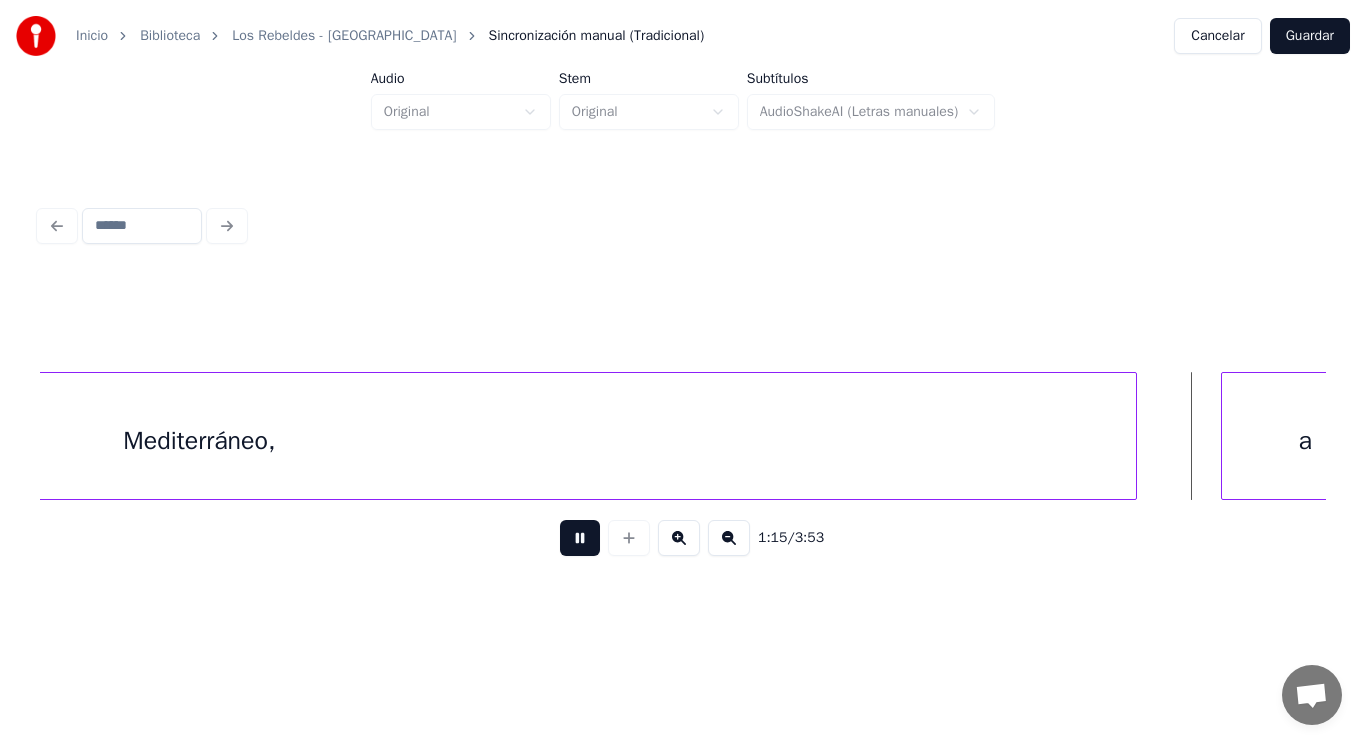 scroll, scrollTop: 0, scrollLeft: 105673, axis: horizontal 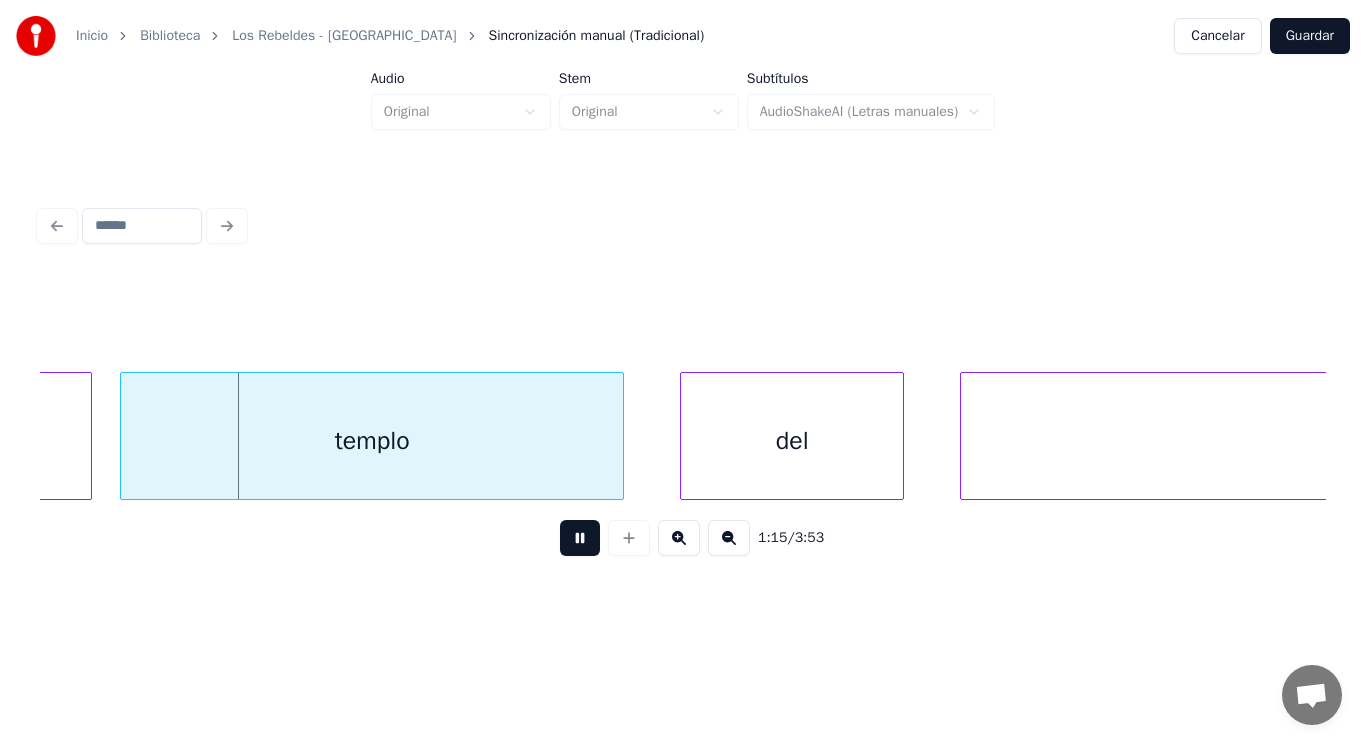 click at bounding box center (580, 538) 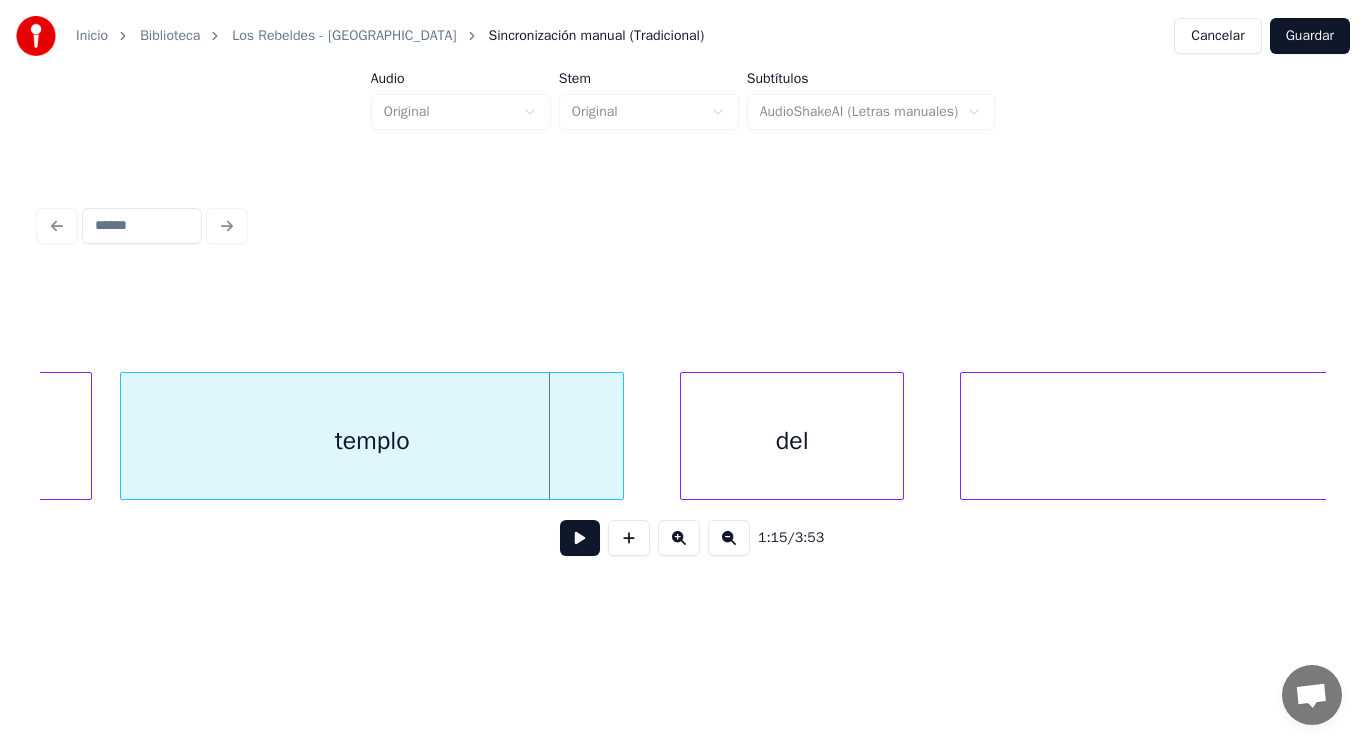 click at bounding box center [580, 538] 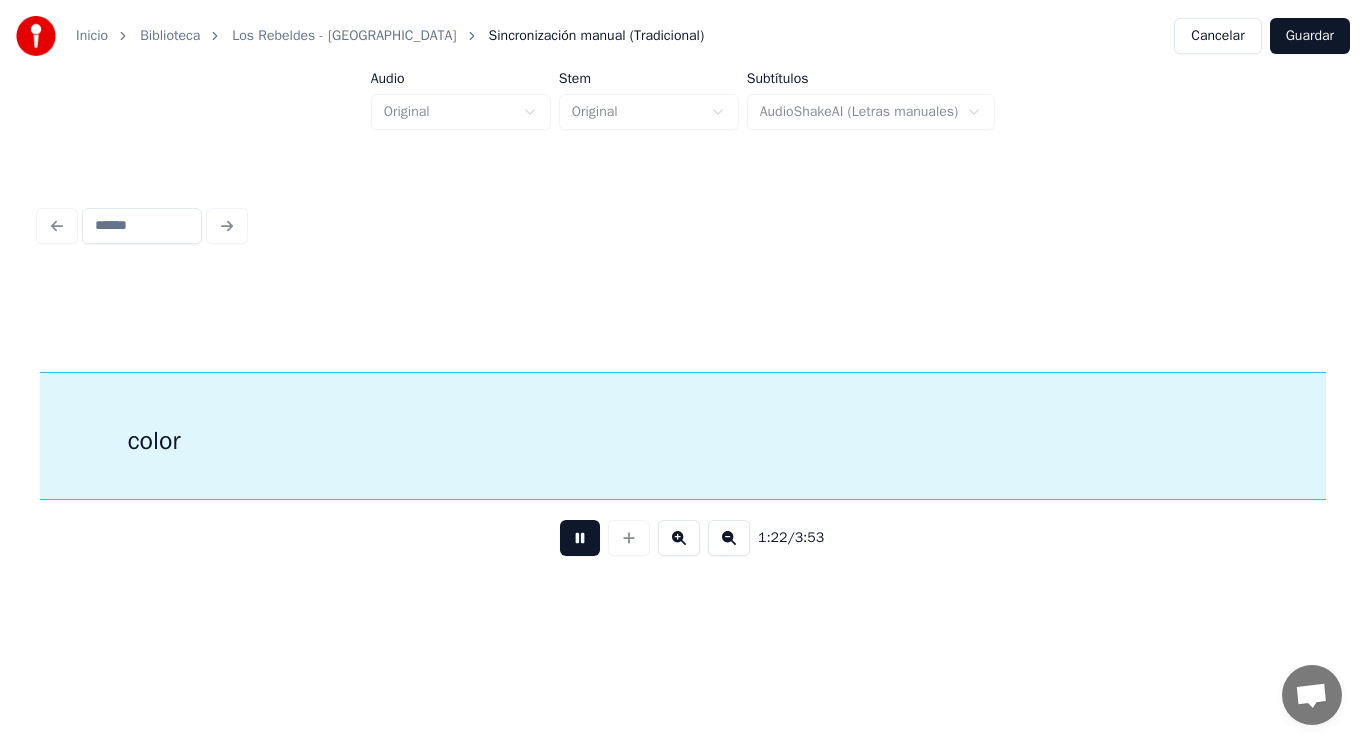 scroll, scrollTop: 0, scrollLeft: 114814, axis: horizontal 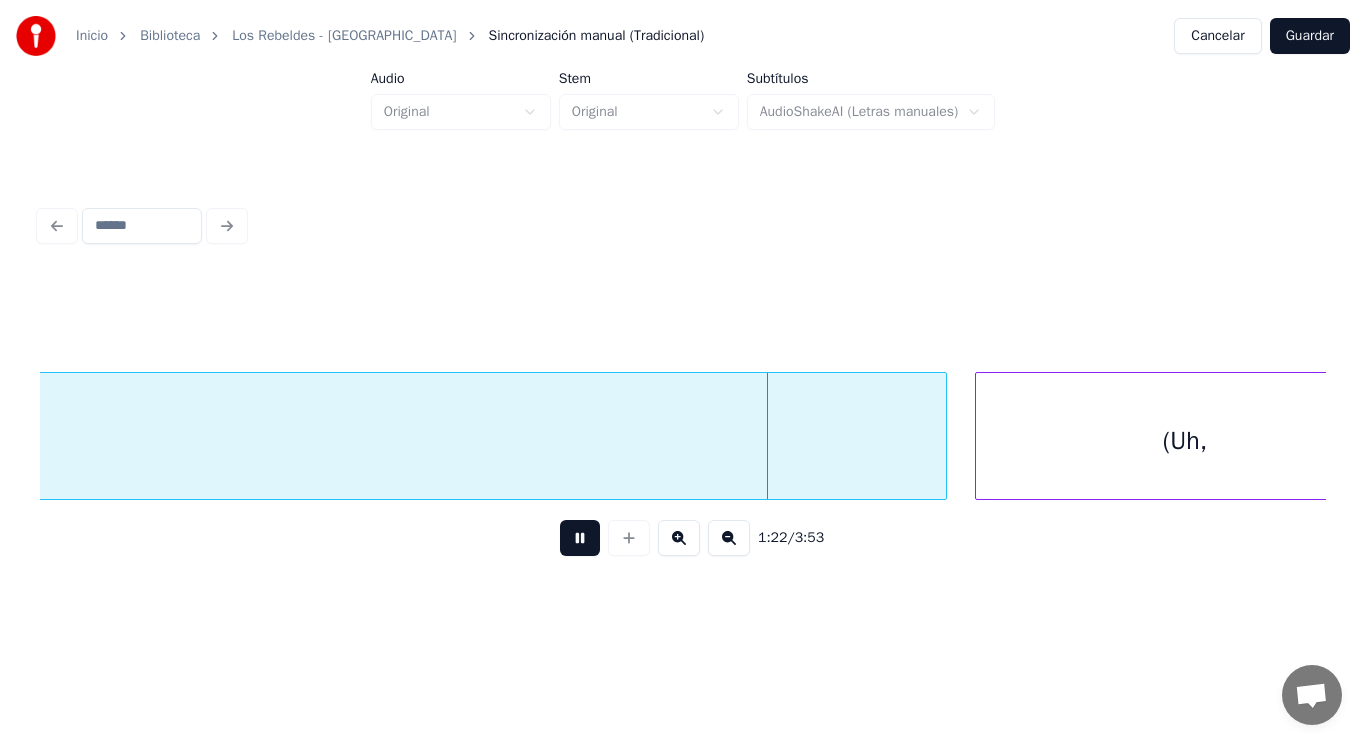 click at bounding box center [580, 538] 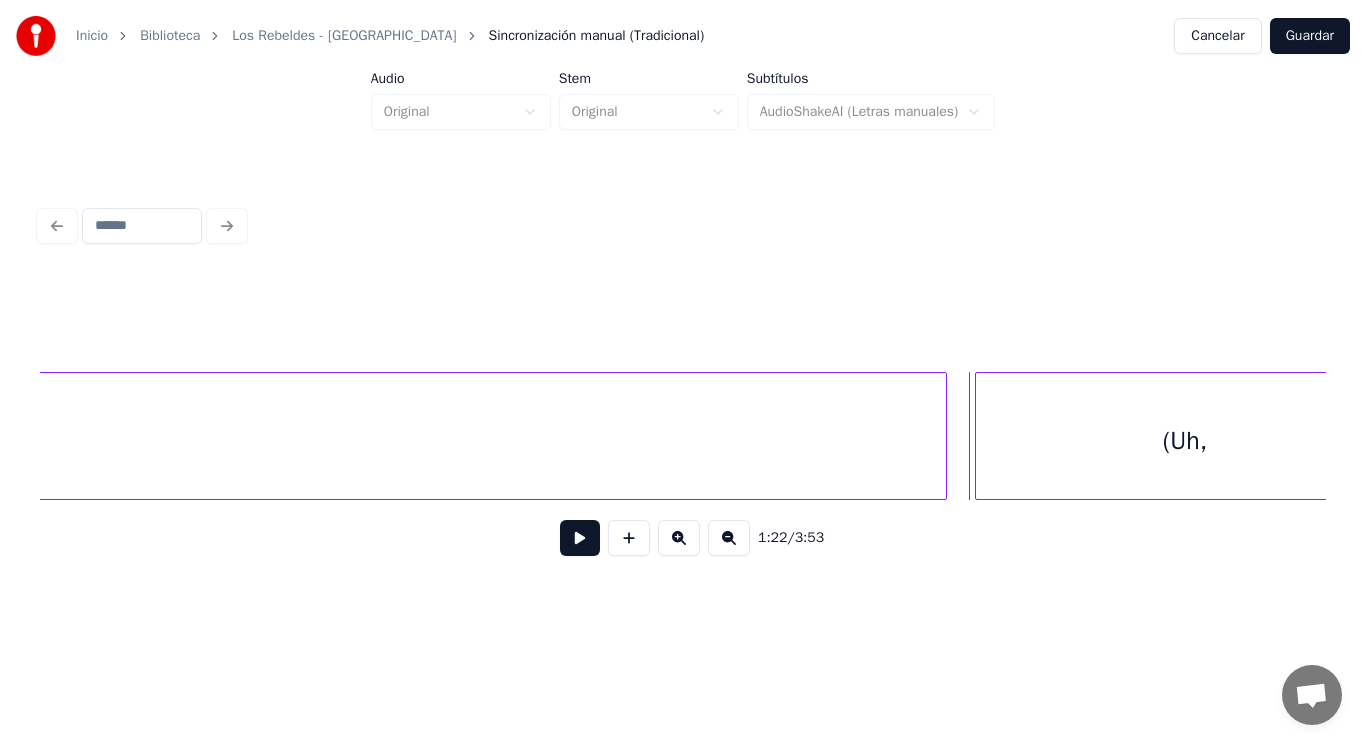 click on "color" at bounding box center [-1153, 441] 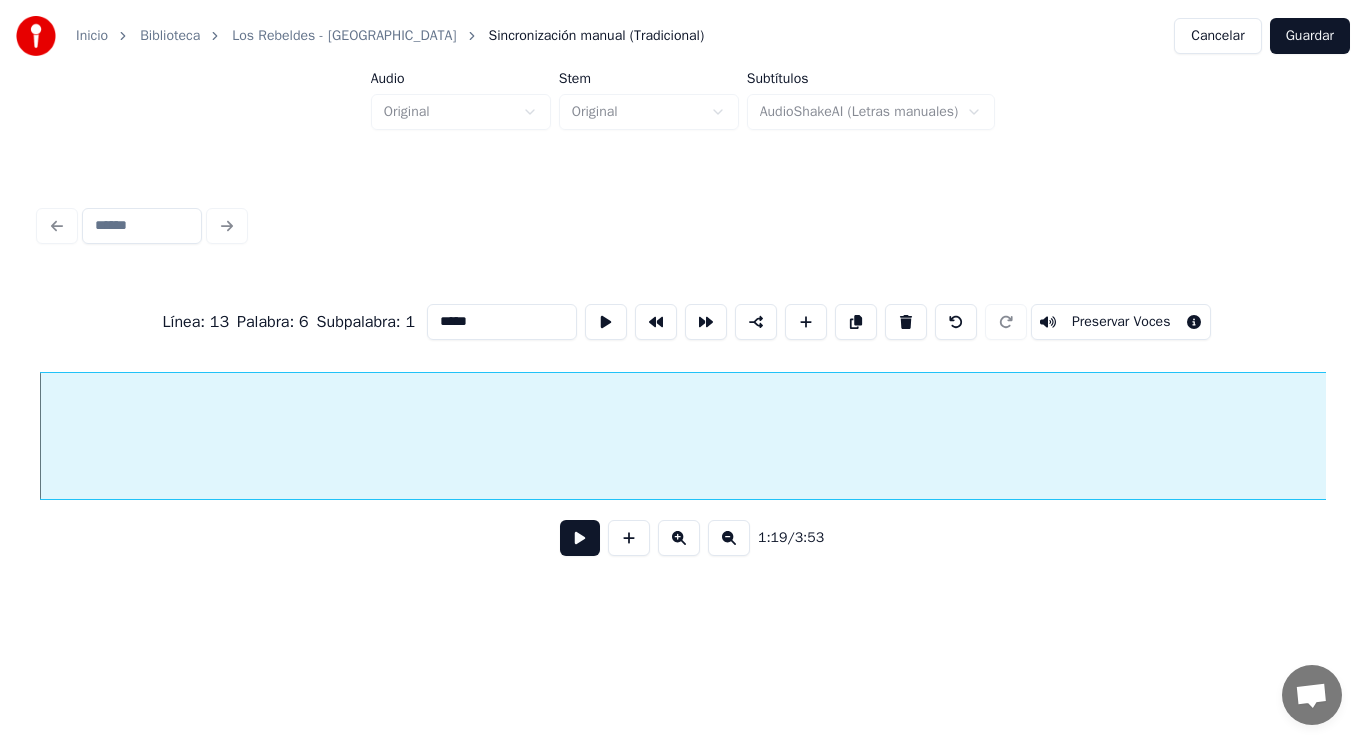 click at bounding box center [580, 538] 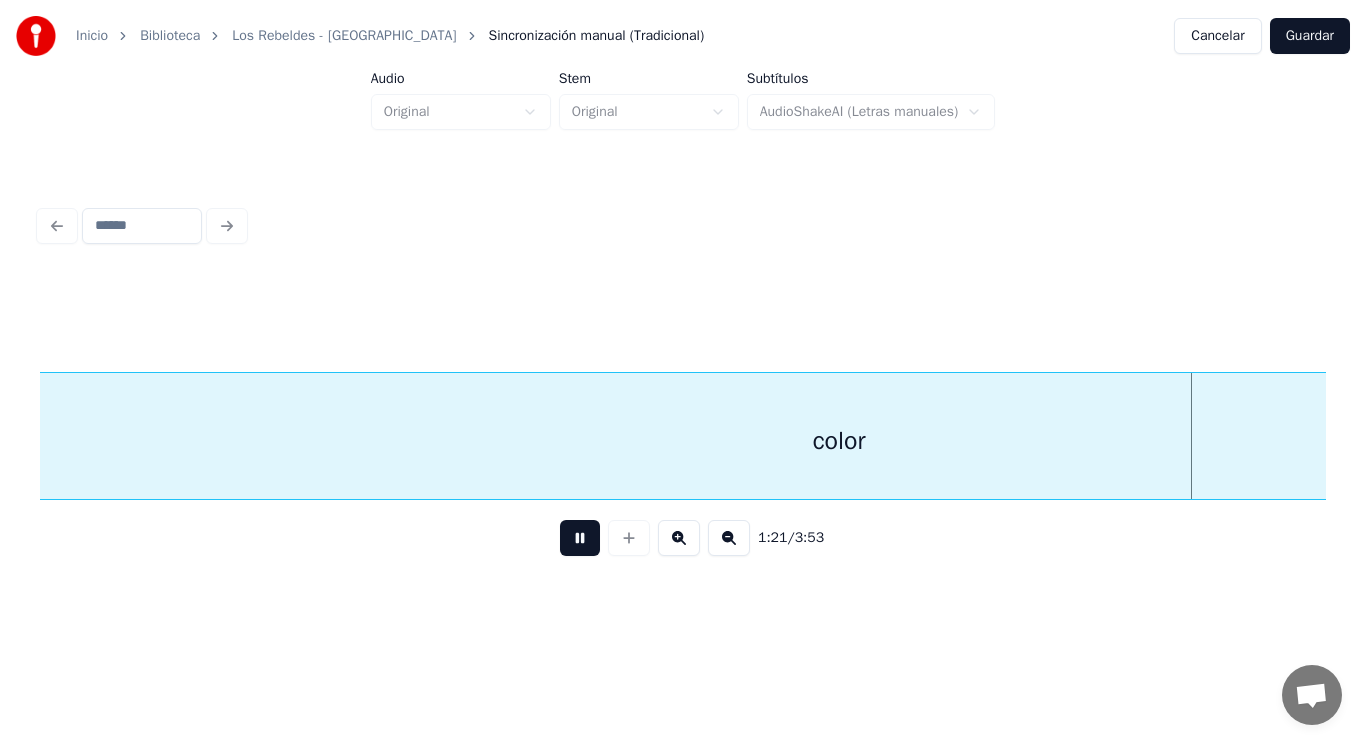 scroll, scrollTop: 0, scrollLeft: 114129, axis: horizontal 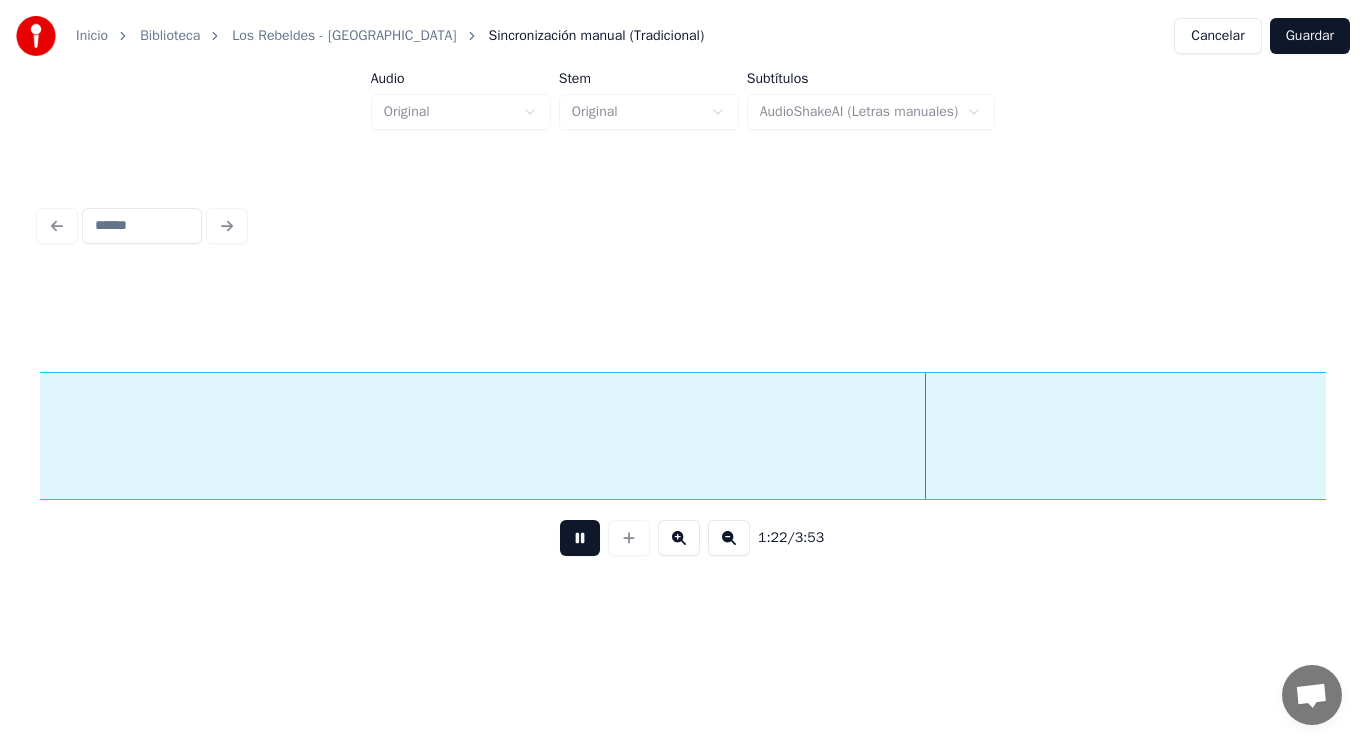 click at bounding box center [580, 538] 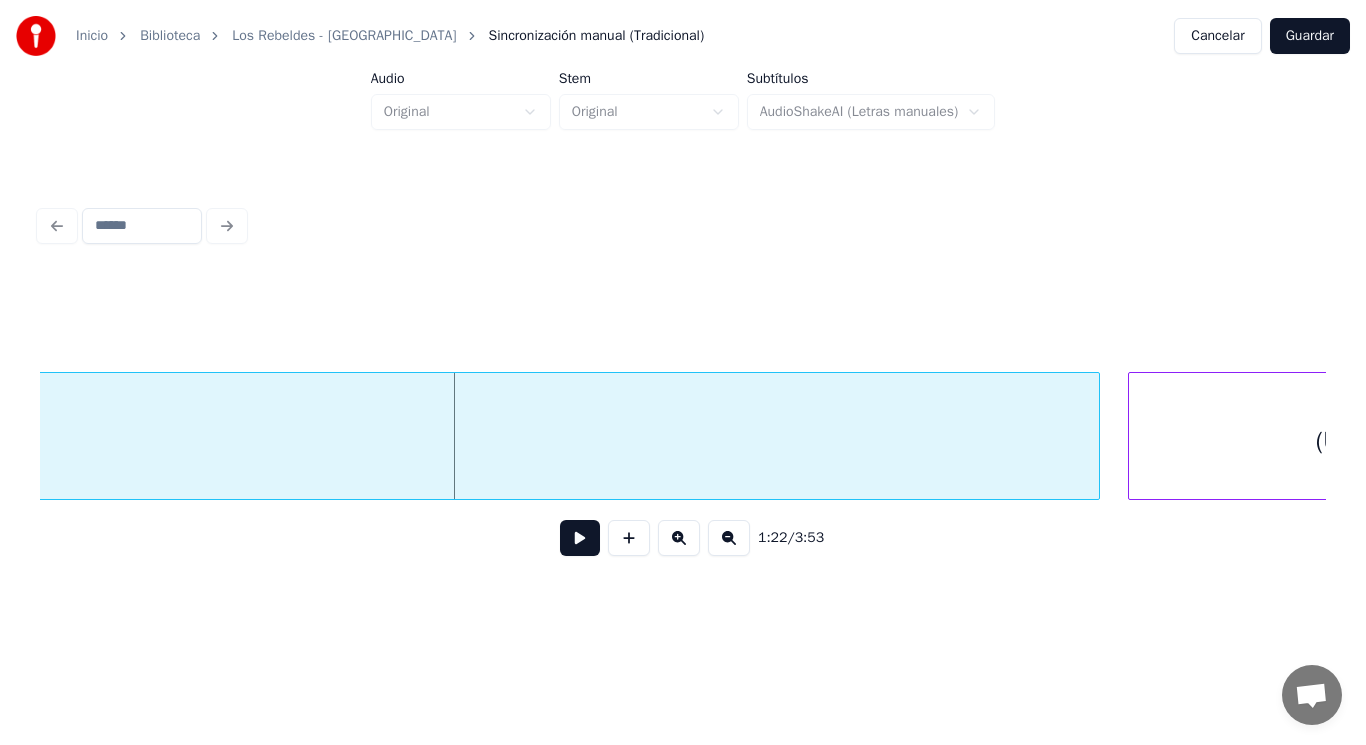 scroll, scrollTop: 0, scrollLeft: 114689, axis: horizontal 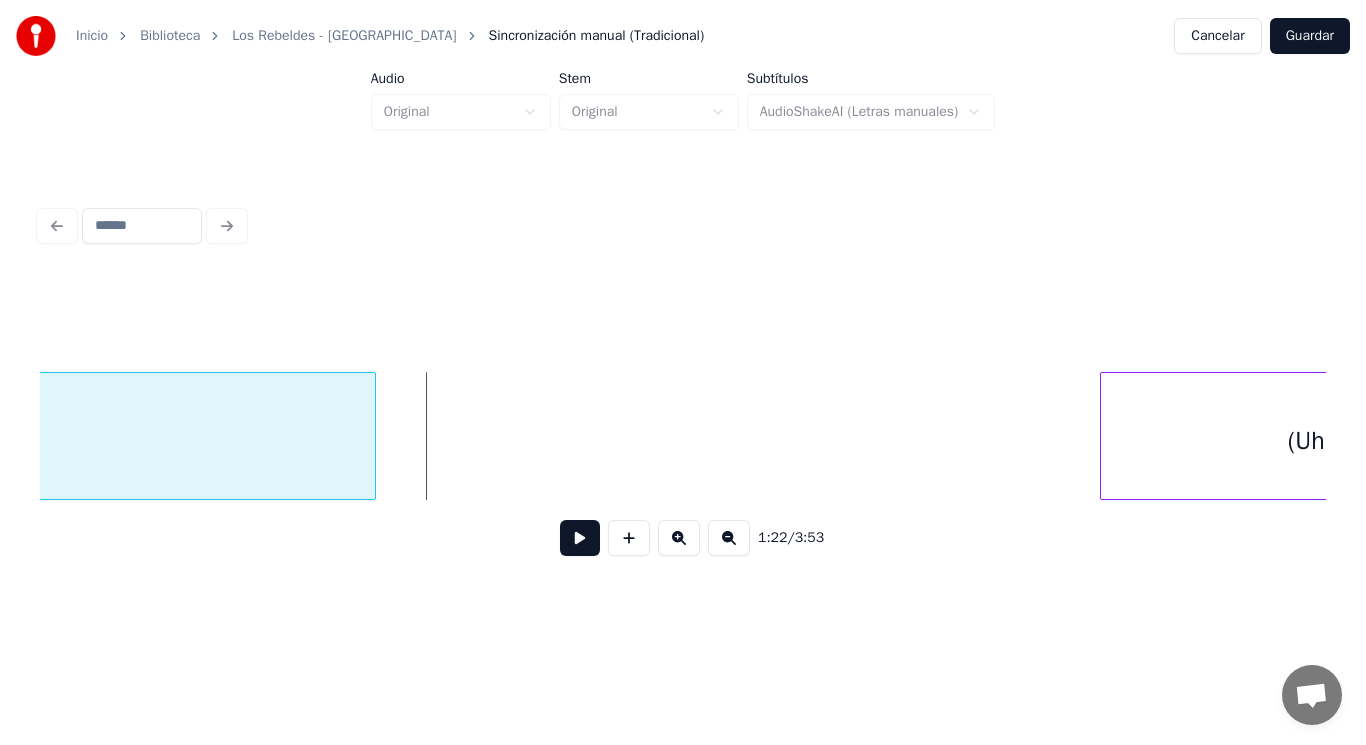 click at bounding box center [372, 436] 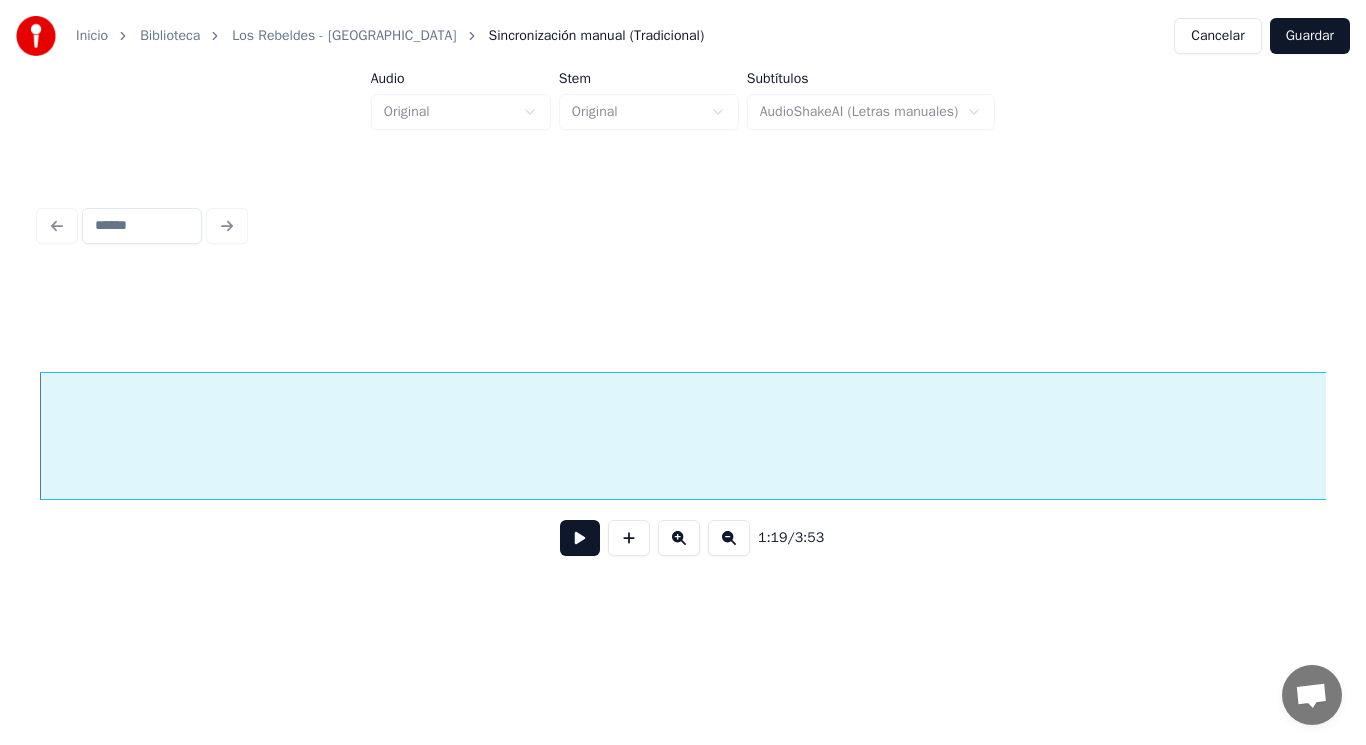 click at bounding box center (580, 538) 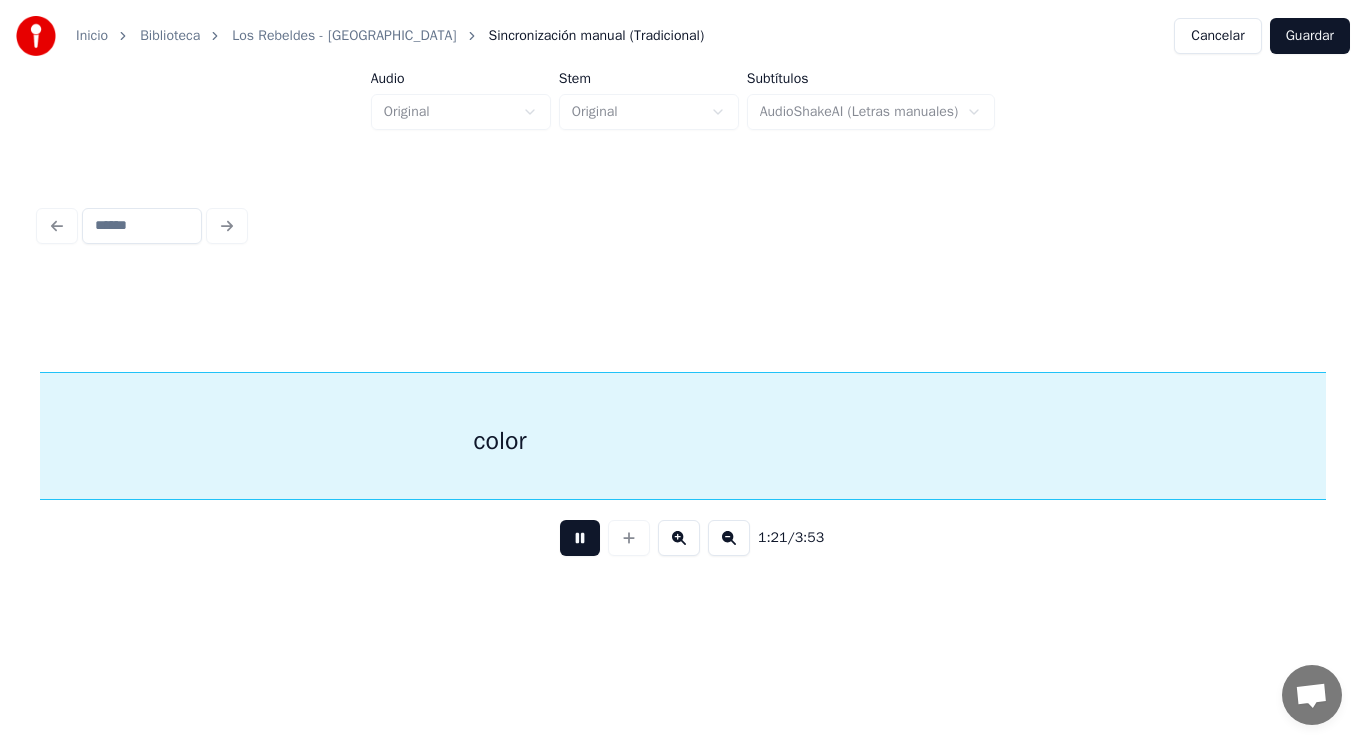 scroll, scrollTop: 0, scrollLeft: 114120, axis: horizontal 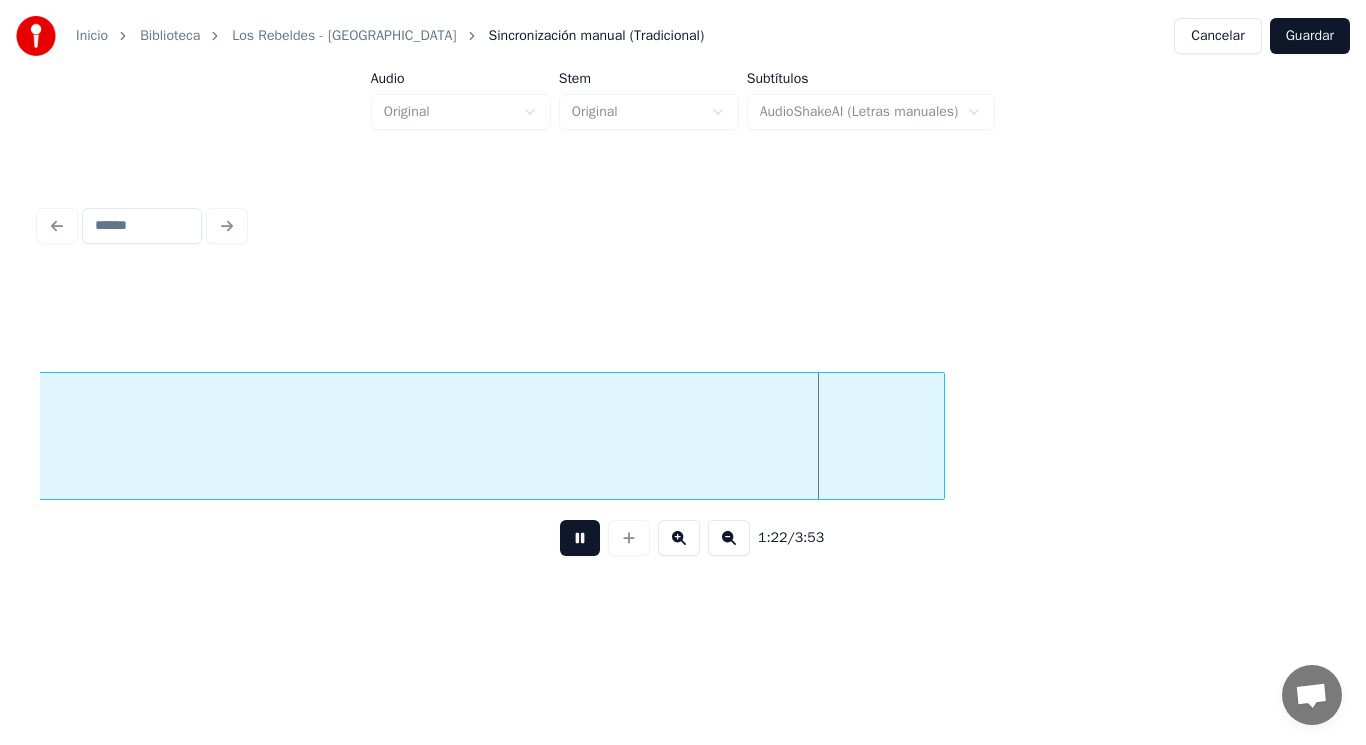 click at bounding box center (580, 538) 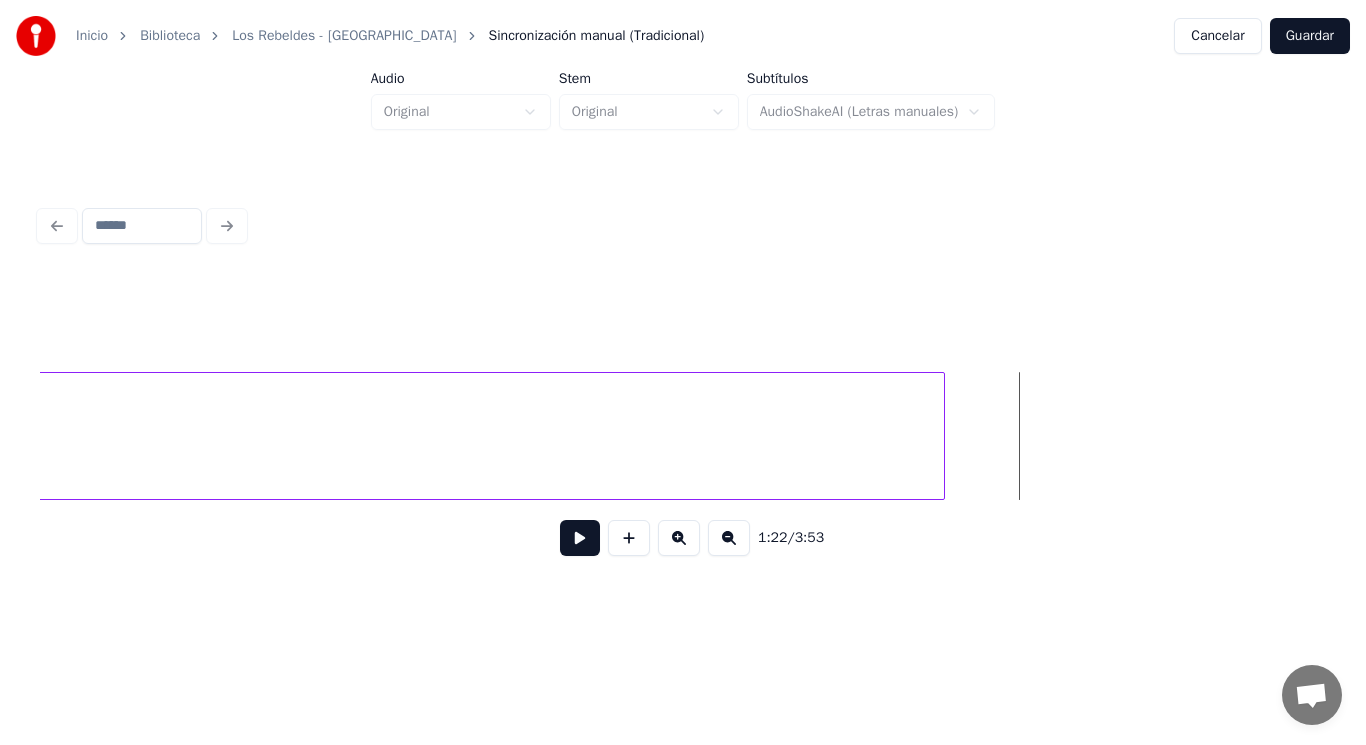 click on "color" at bounding box center [49240, 436] 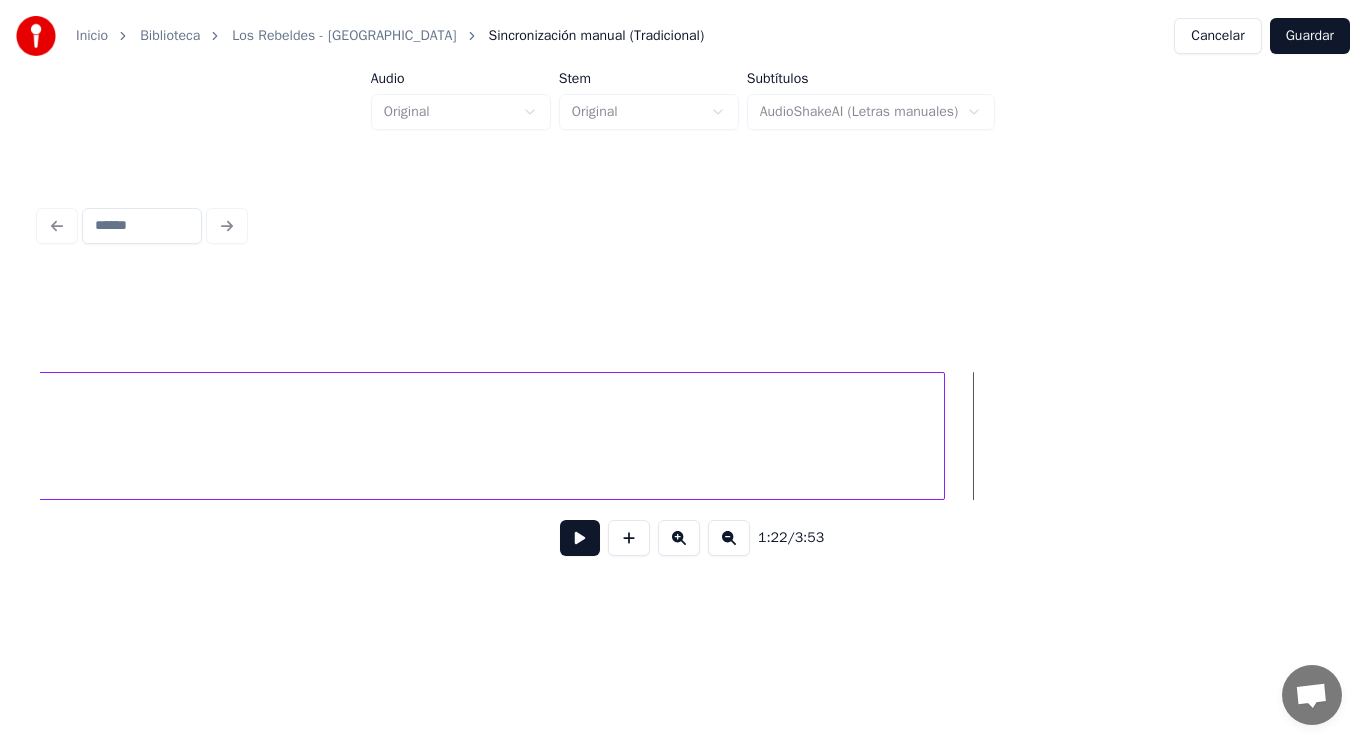 click at bounding box center [580, 538] 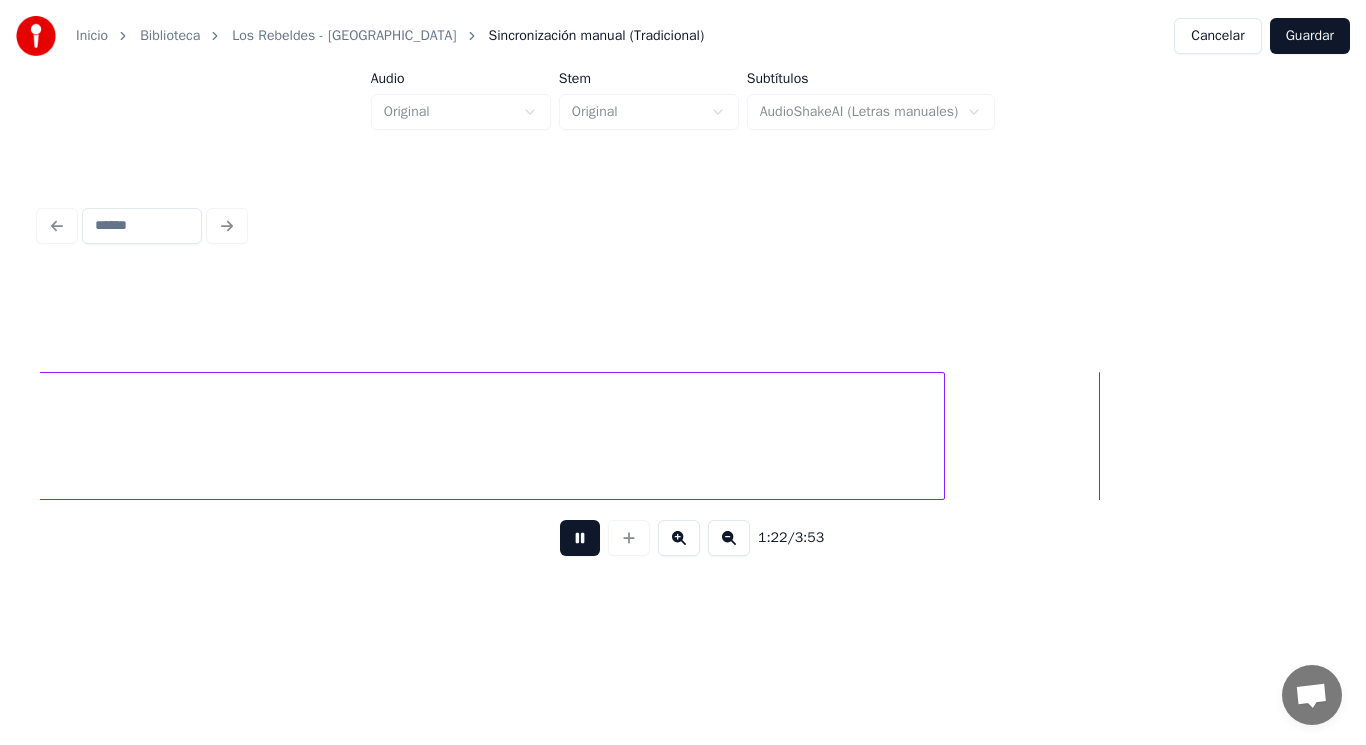 click at bounding box center [580, 538] 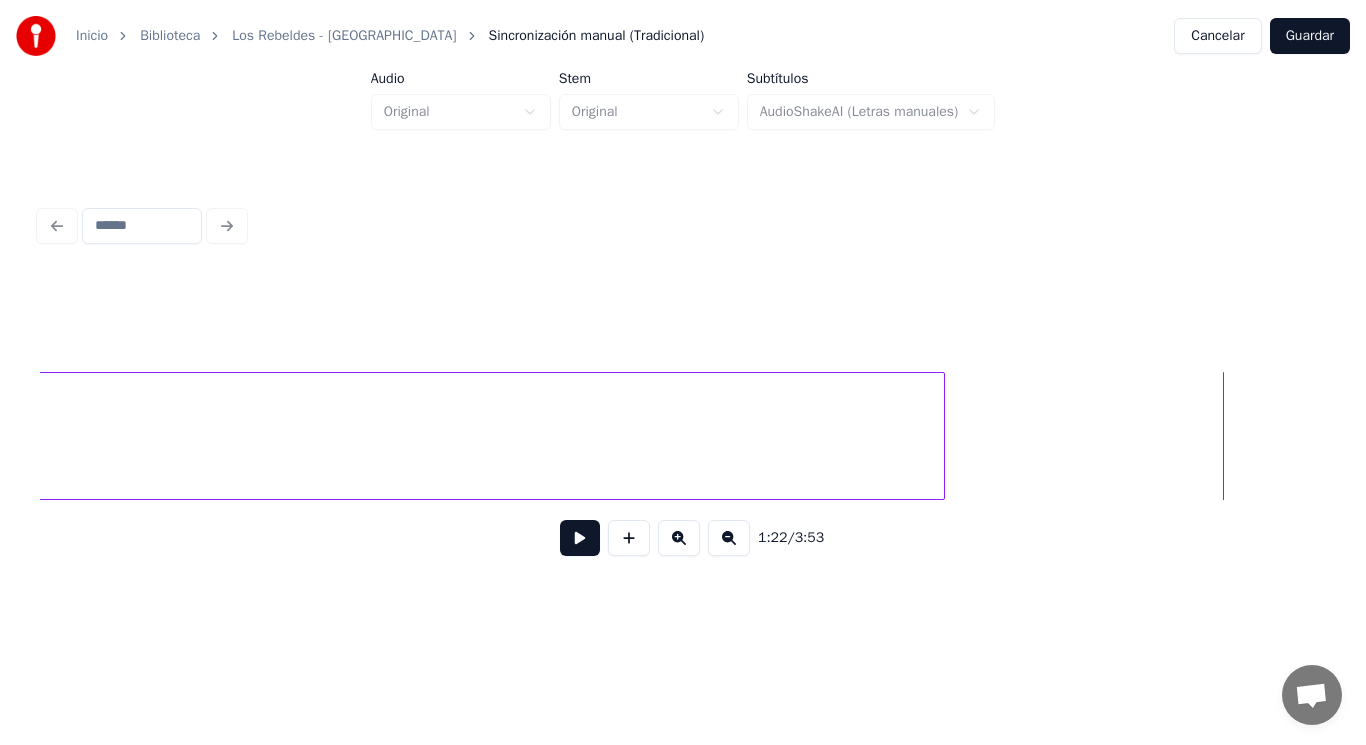 click on "color" at bounding box center [49240, 436] 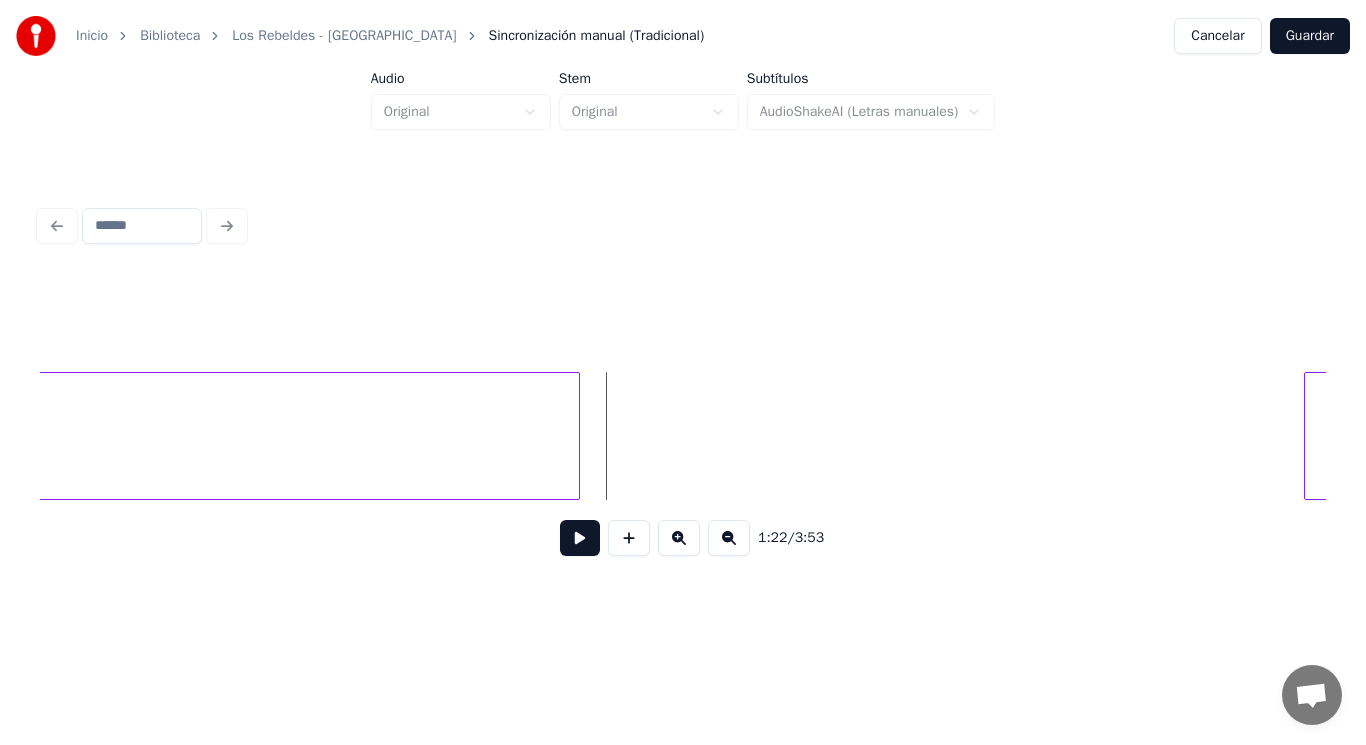 scroll, scrollTop: 0, scrollLeft: 114600, axis: horizontal 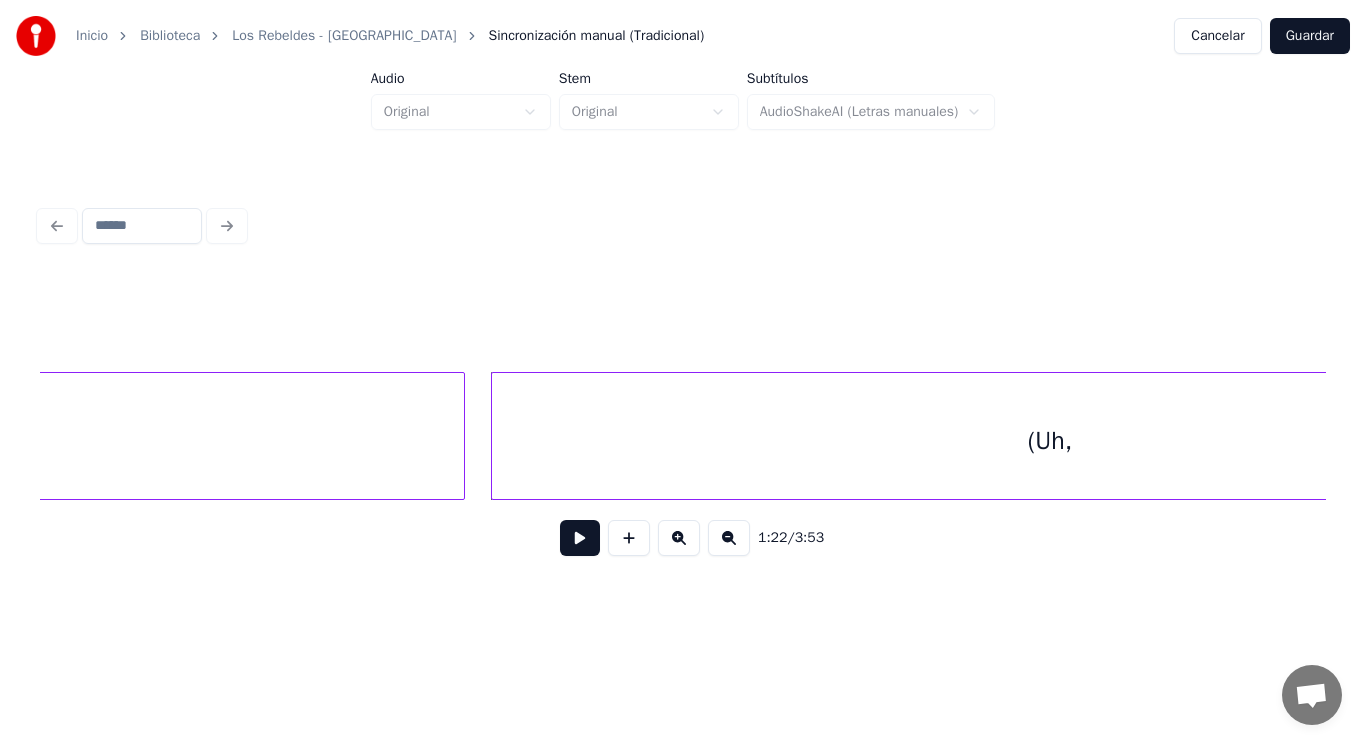 click at bounding box center (495, 436) 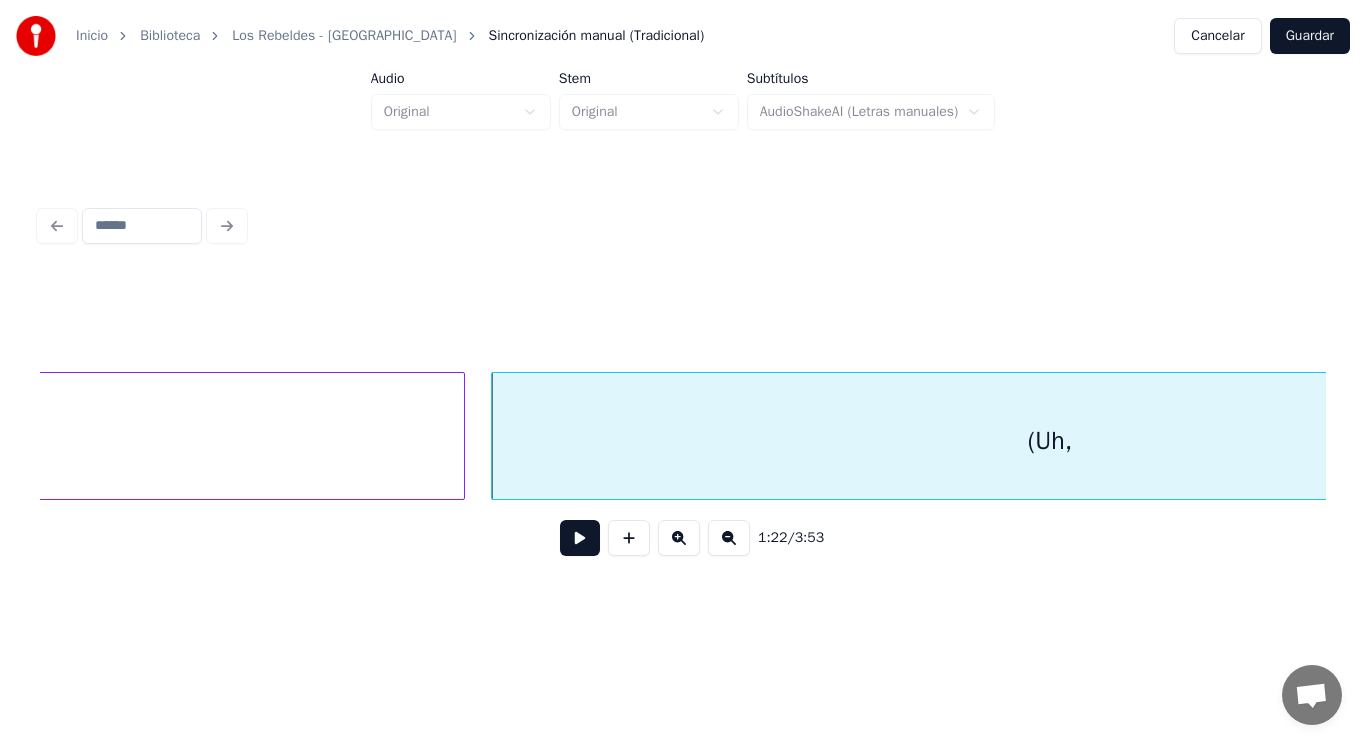 click at bounding box center [580, 538] 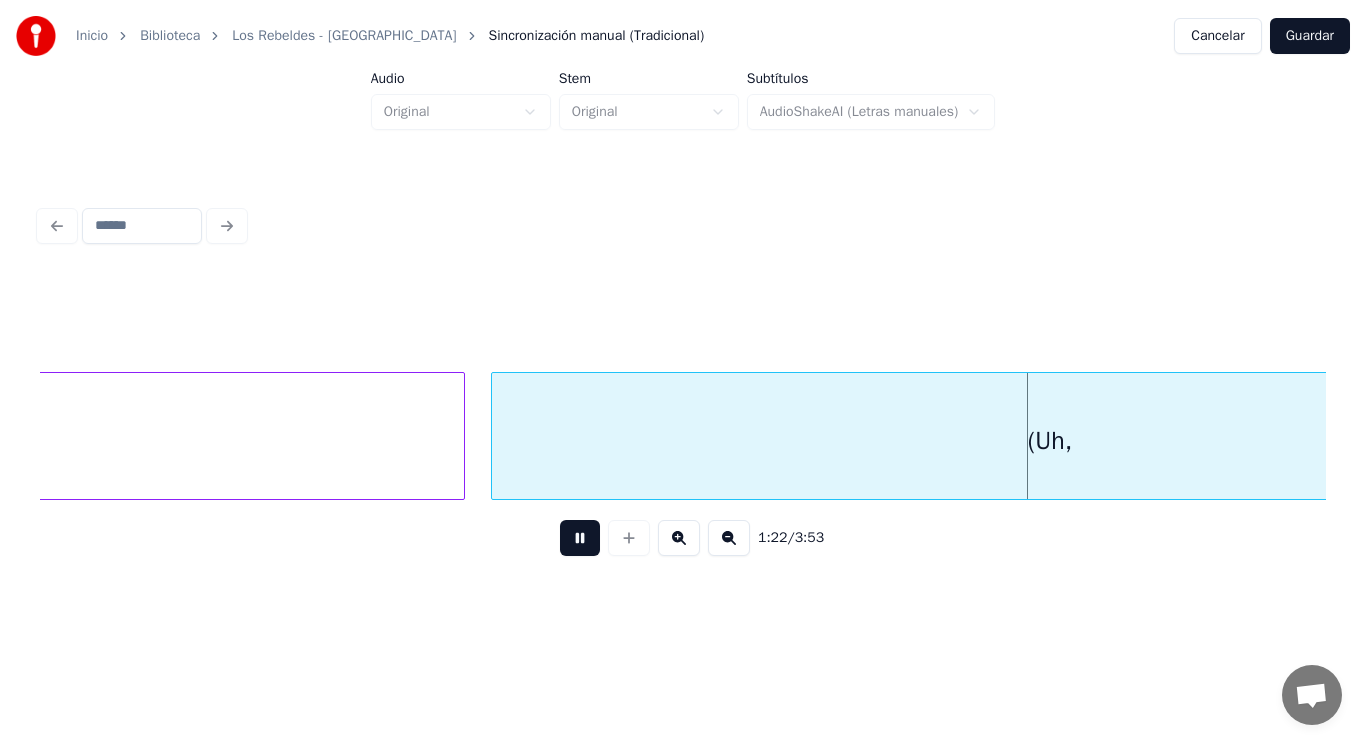 click at bounding box center [580, 538] 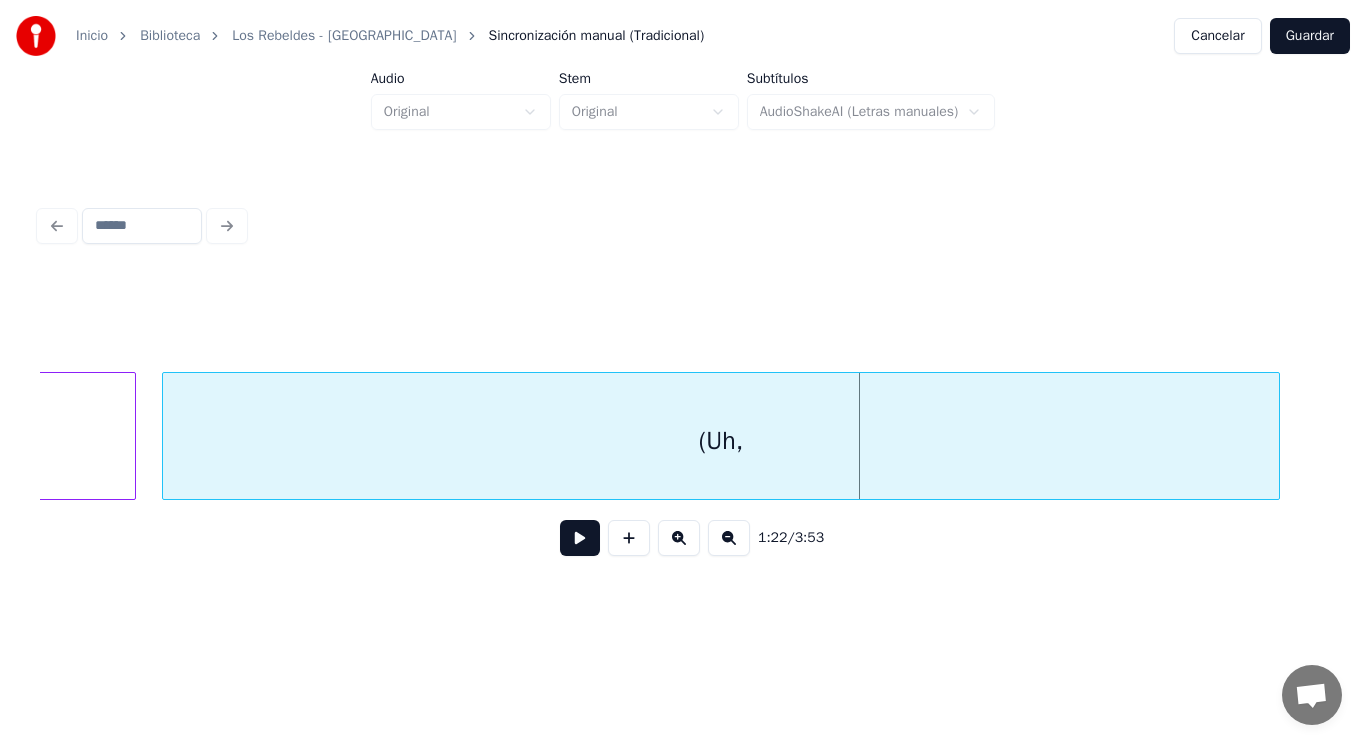 scroll, scrollTop: 0, scrollLeft: 114960, axis: horizontal 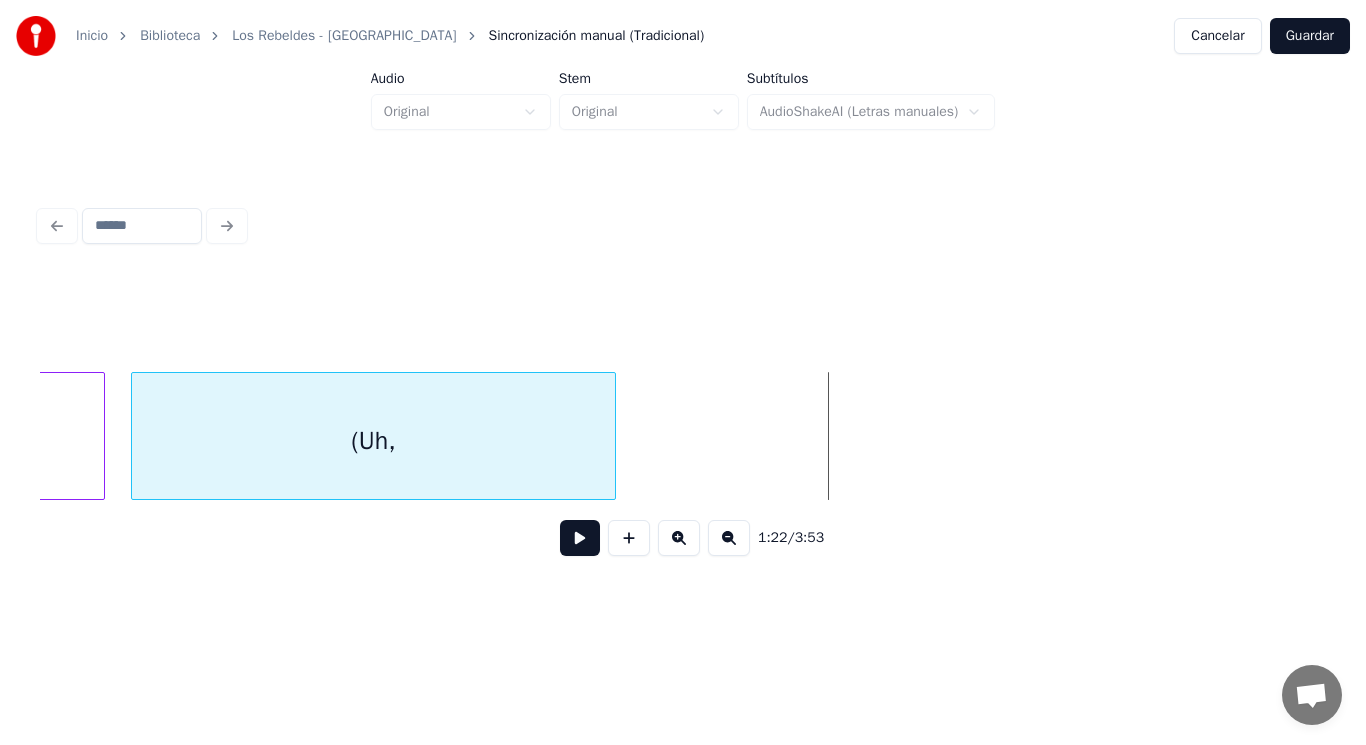 click at bounding box center [612, 436] 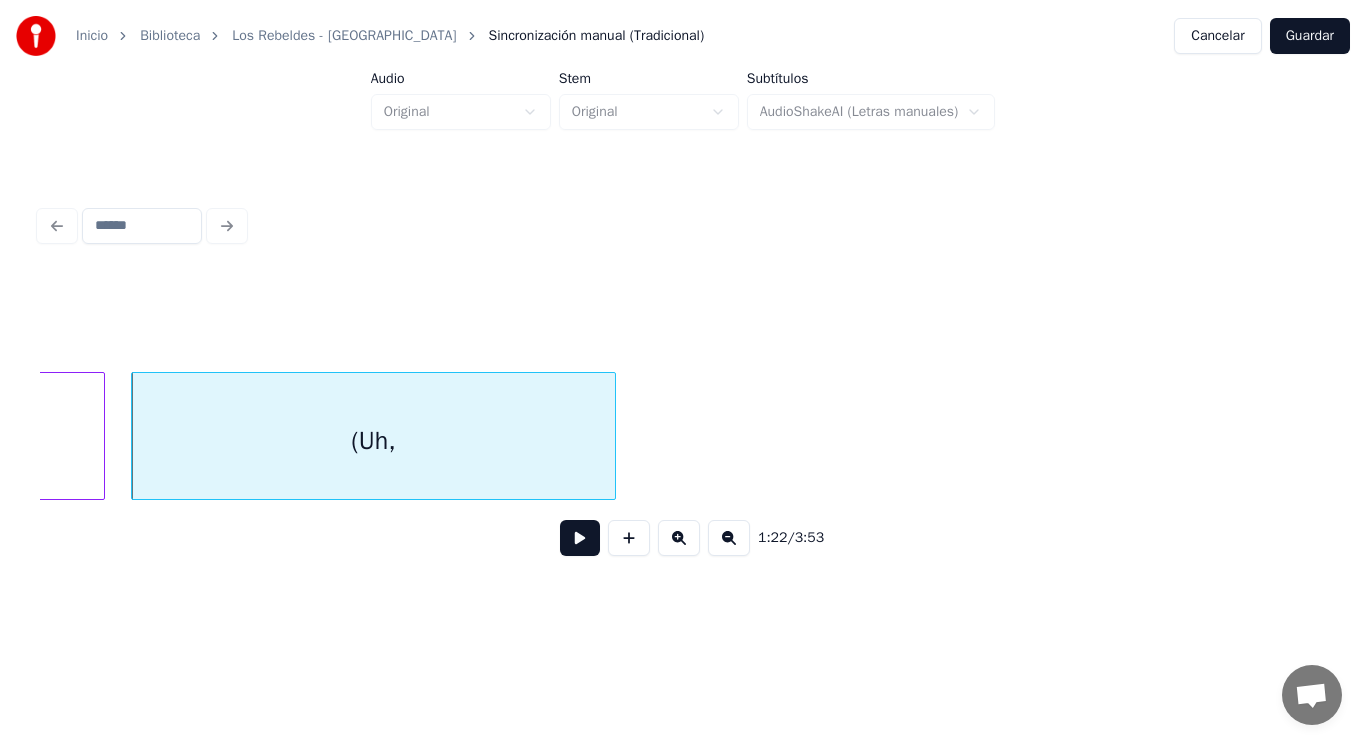 click at bounding box center (580, 538) 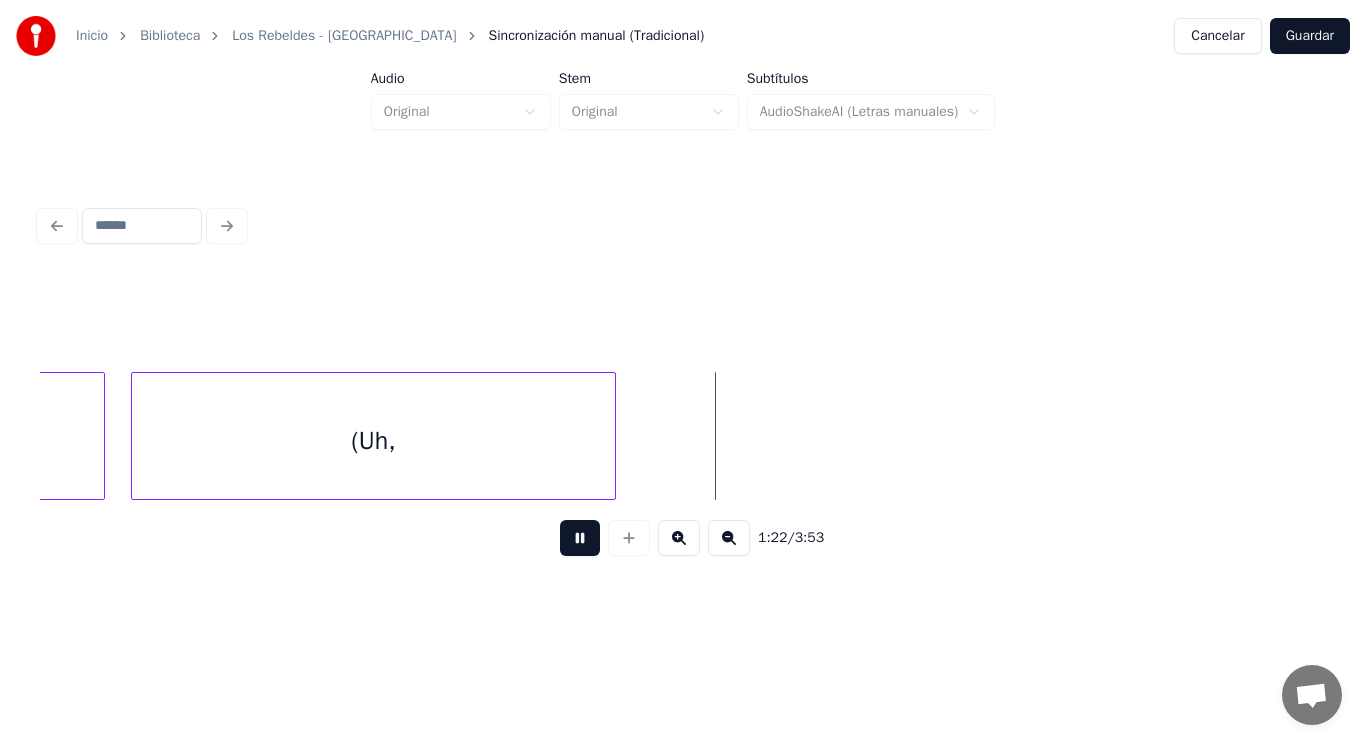 click at bounding box center [580, 538] 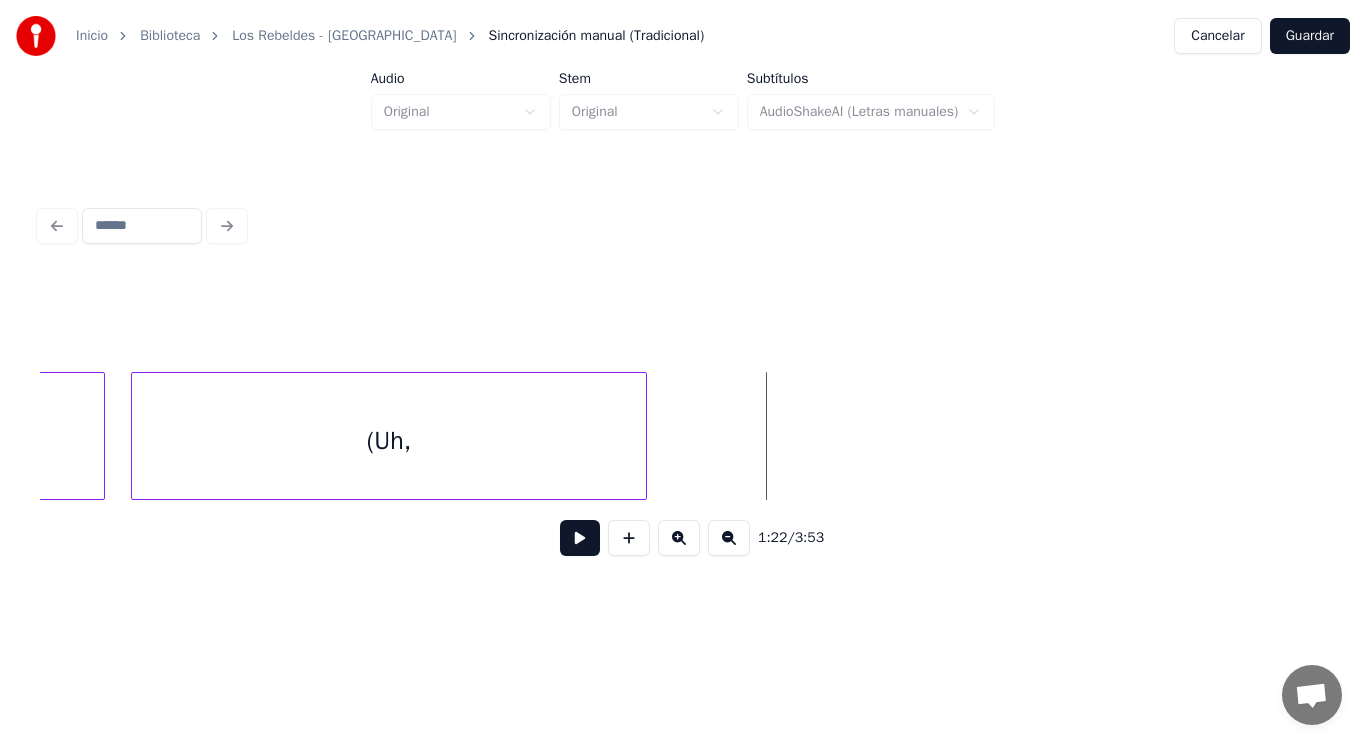 click at bounding box center [643, 436] 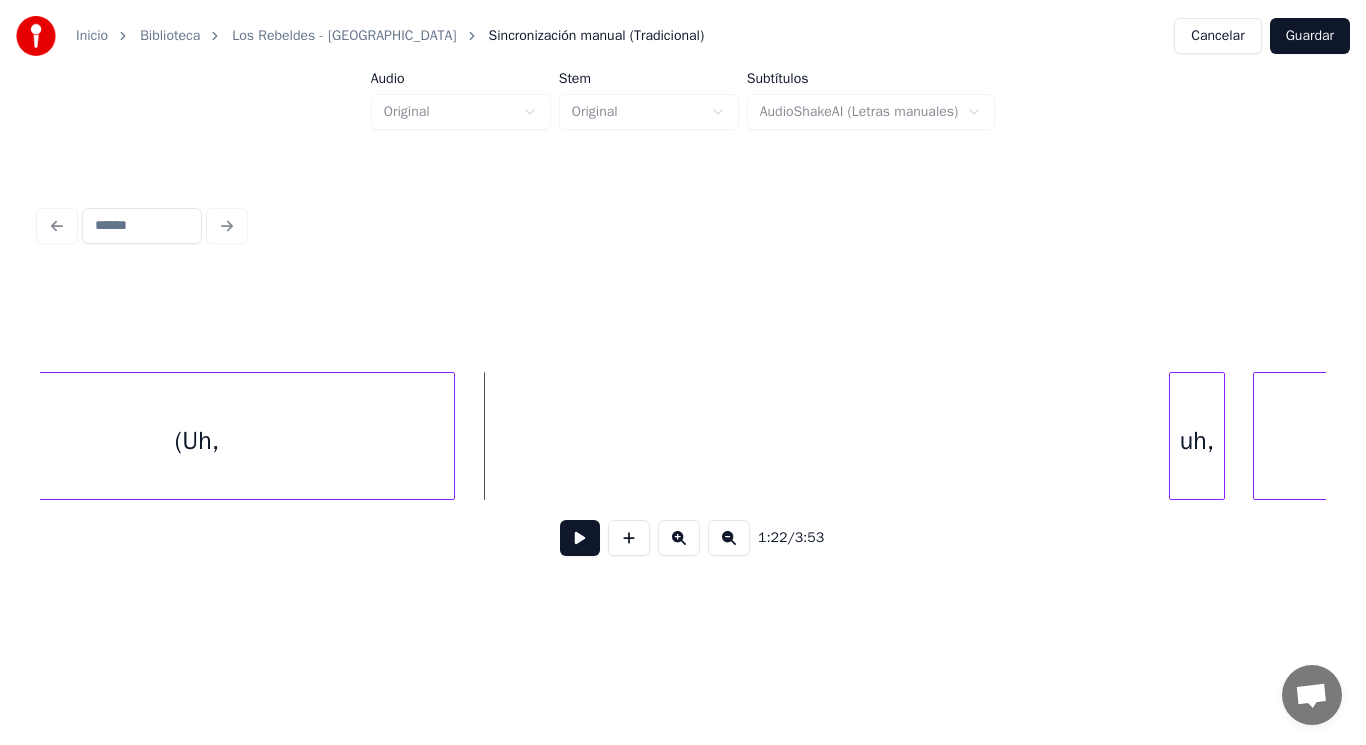 scroll, scrollTop: 0, scrollLeft: 115280, axis: horizontal 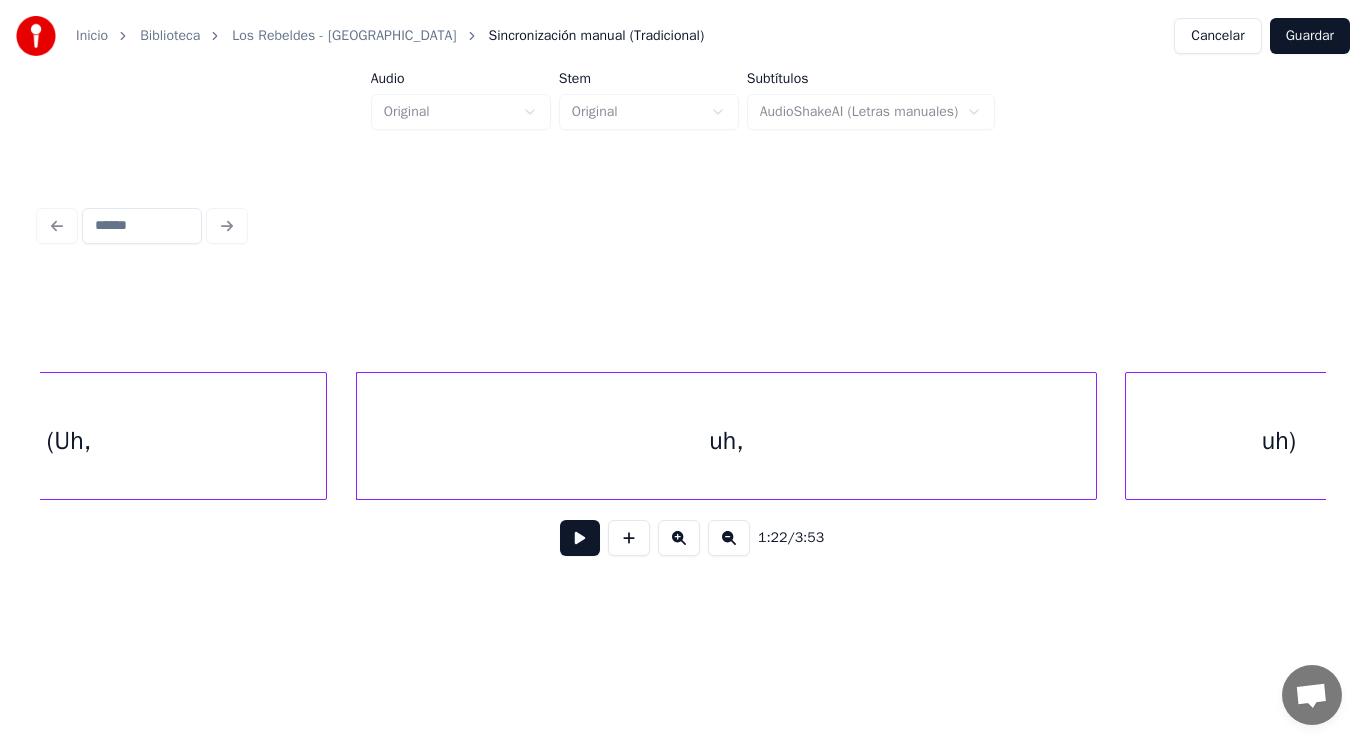 click on "(Uh, uh, uh)" at bounding box center (683, 436) 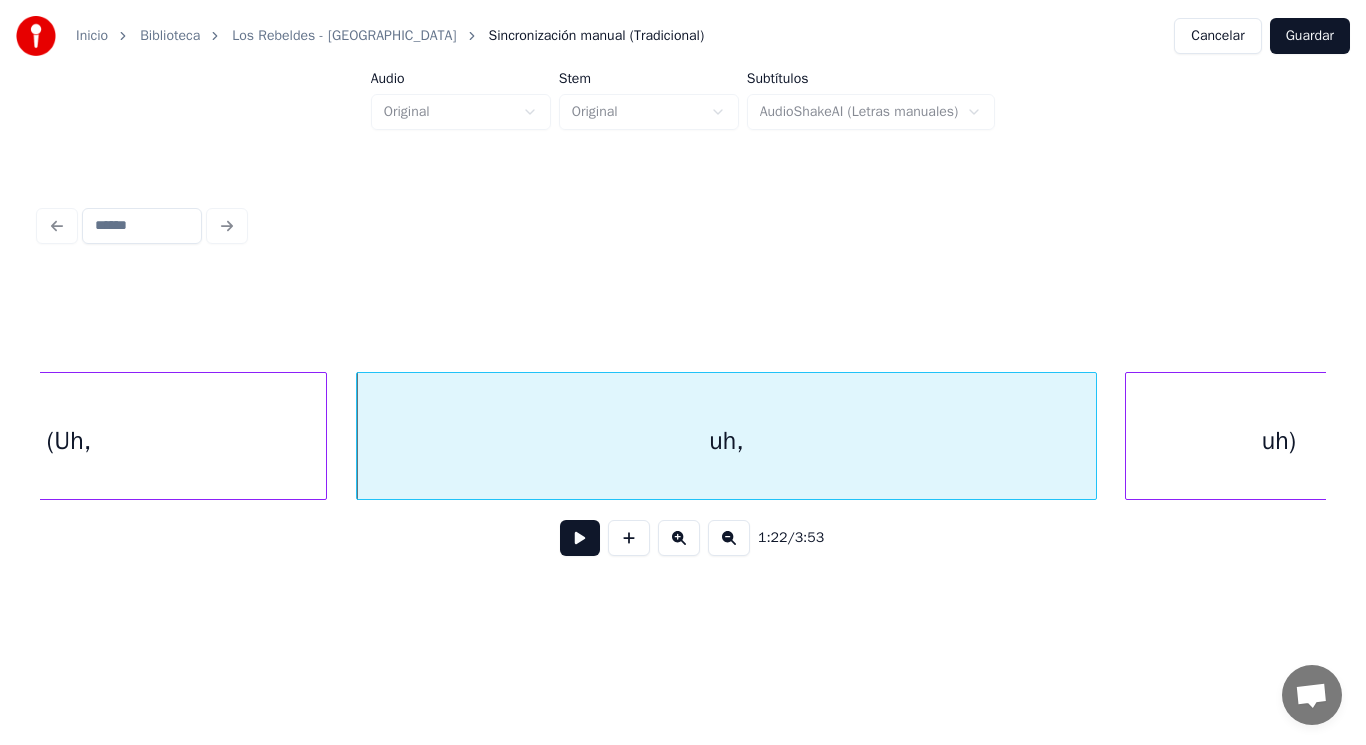 click on "(Uh," at bounding box center (69, 441) 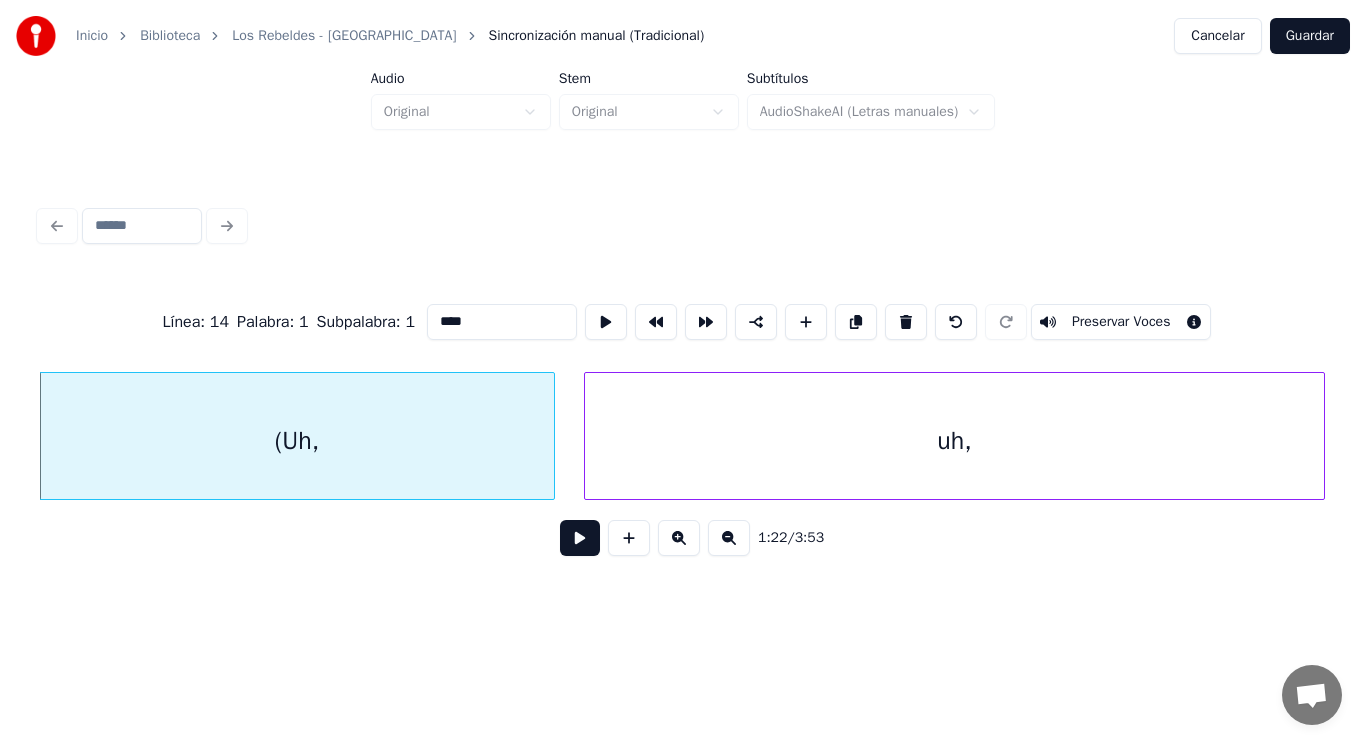 click at bounding box center [580, 538] 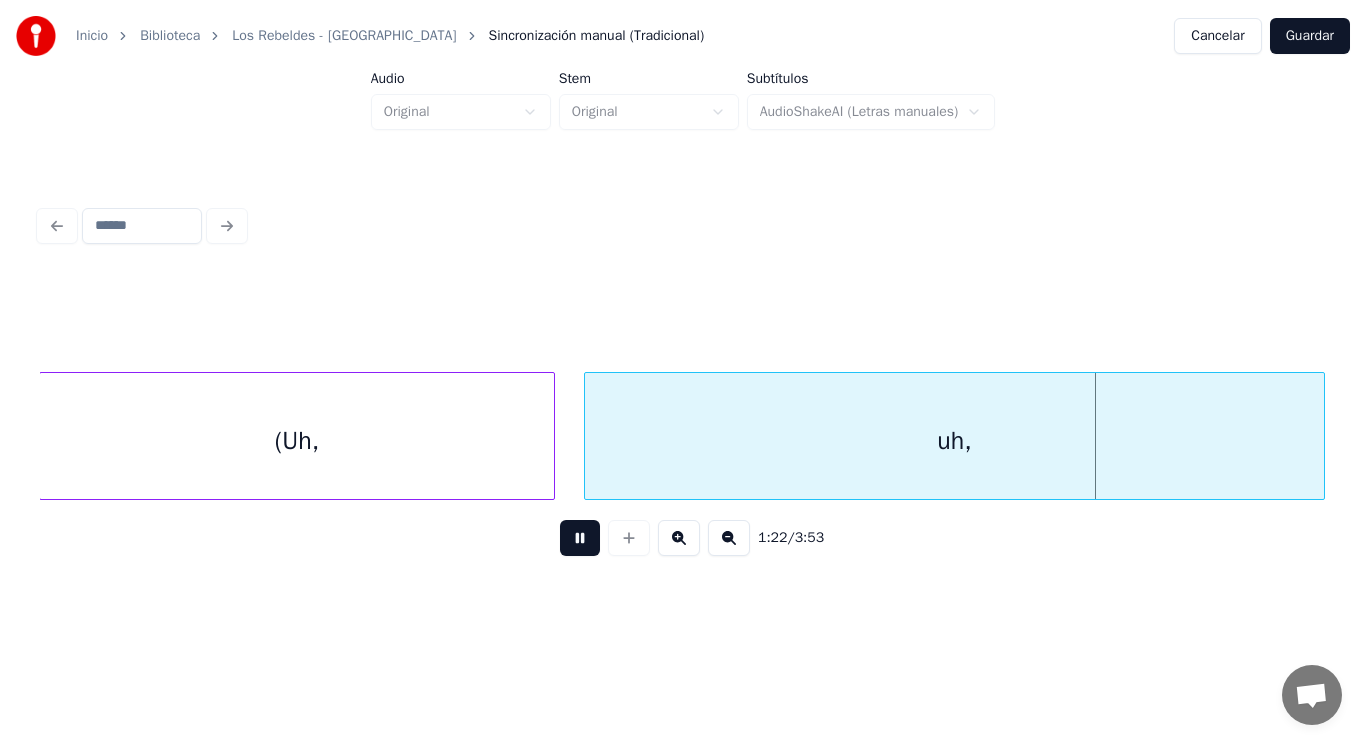 click at bounding box center (580, 538) 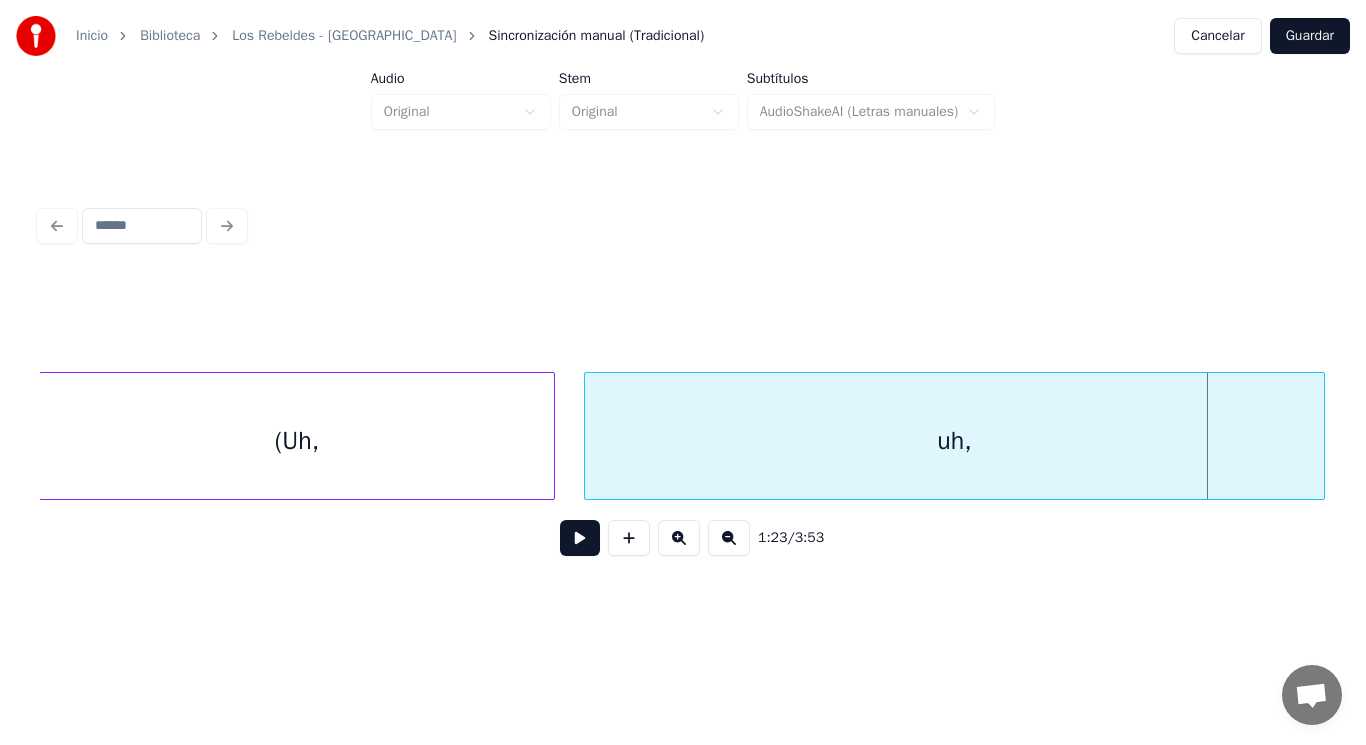click on "uh," at bounding box center (954, 441) 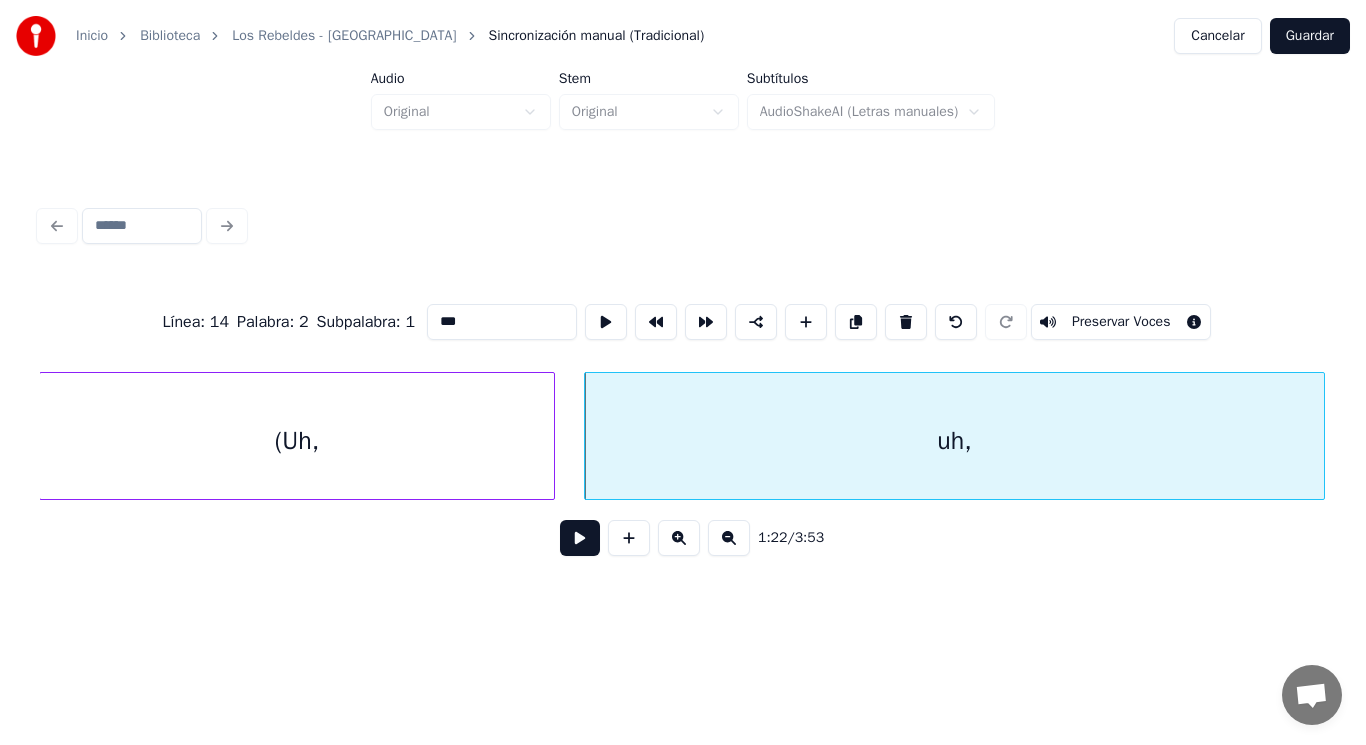 click at bounding box center [580, 538] 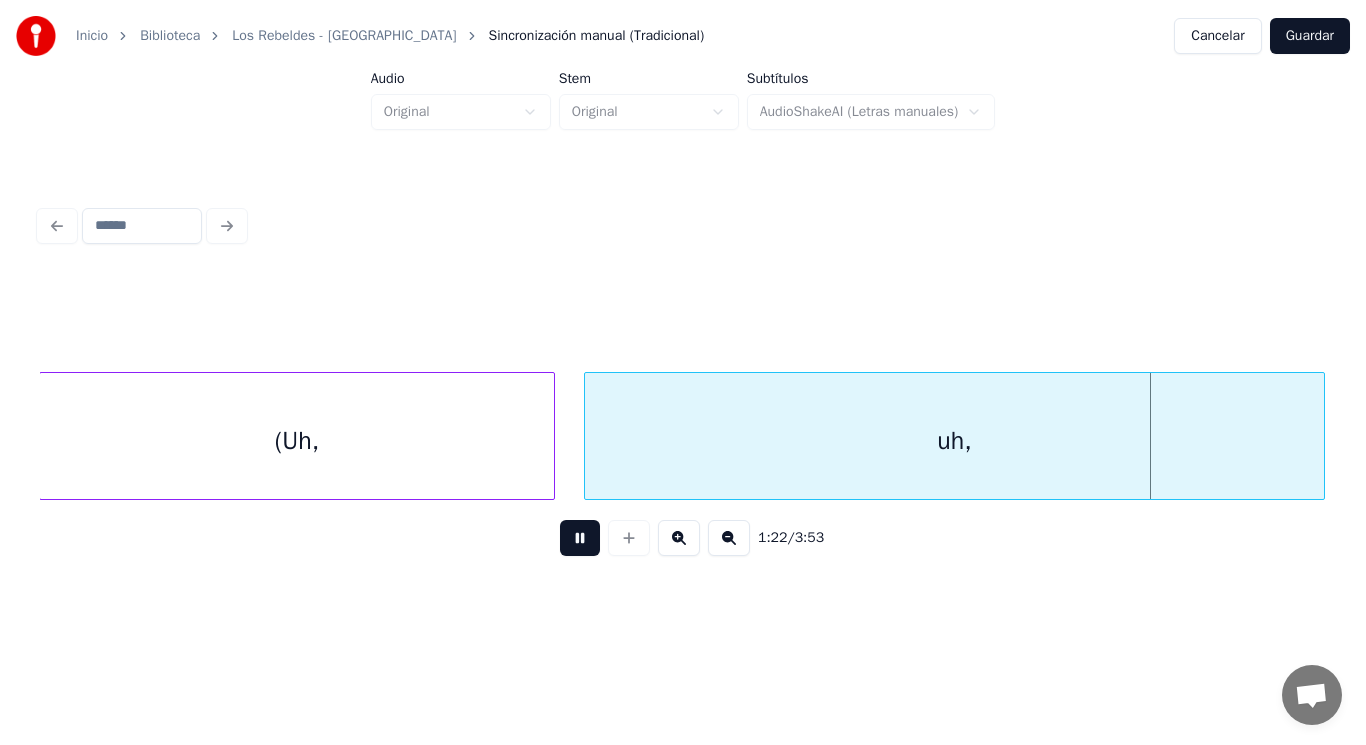 click at bounding box center (580, 538) 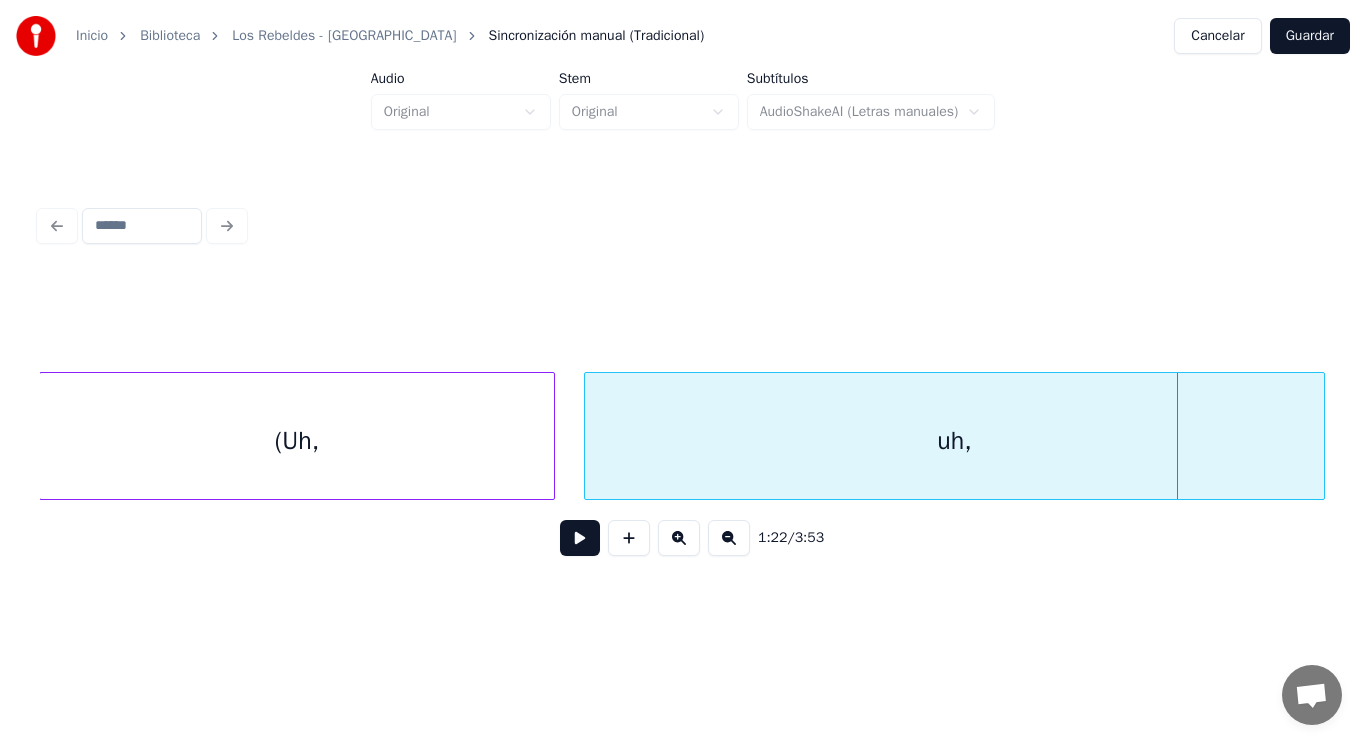 click on "(Uh," at bounding box center (297, 441) 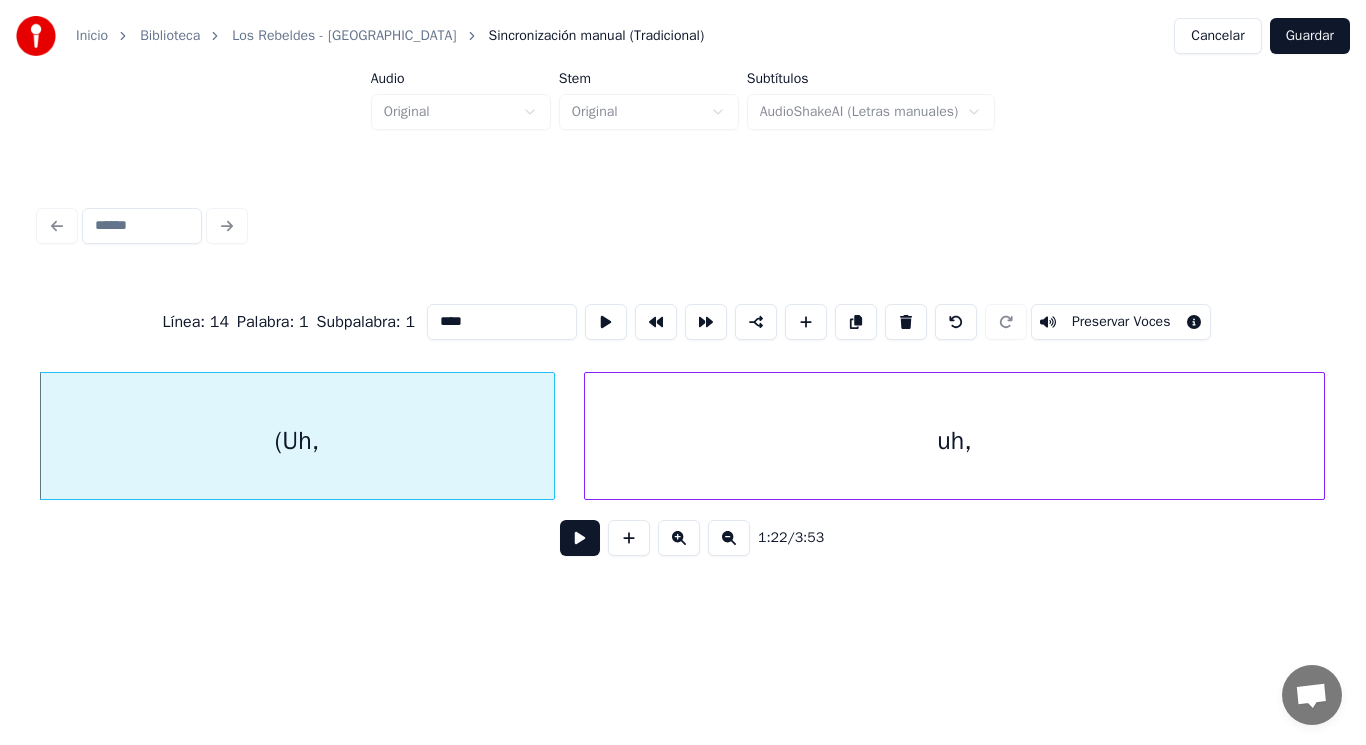 click at bounding box center [580, 538] 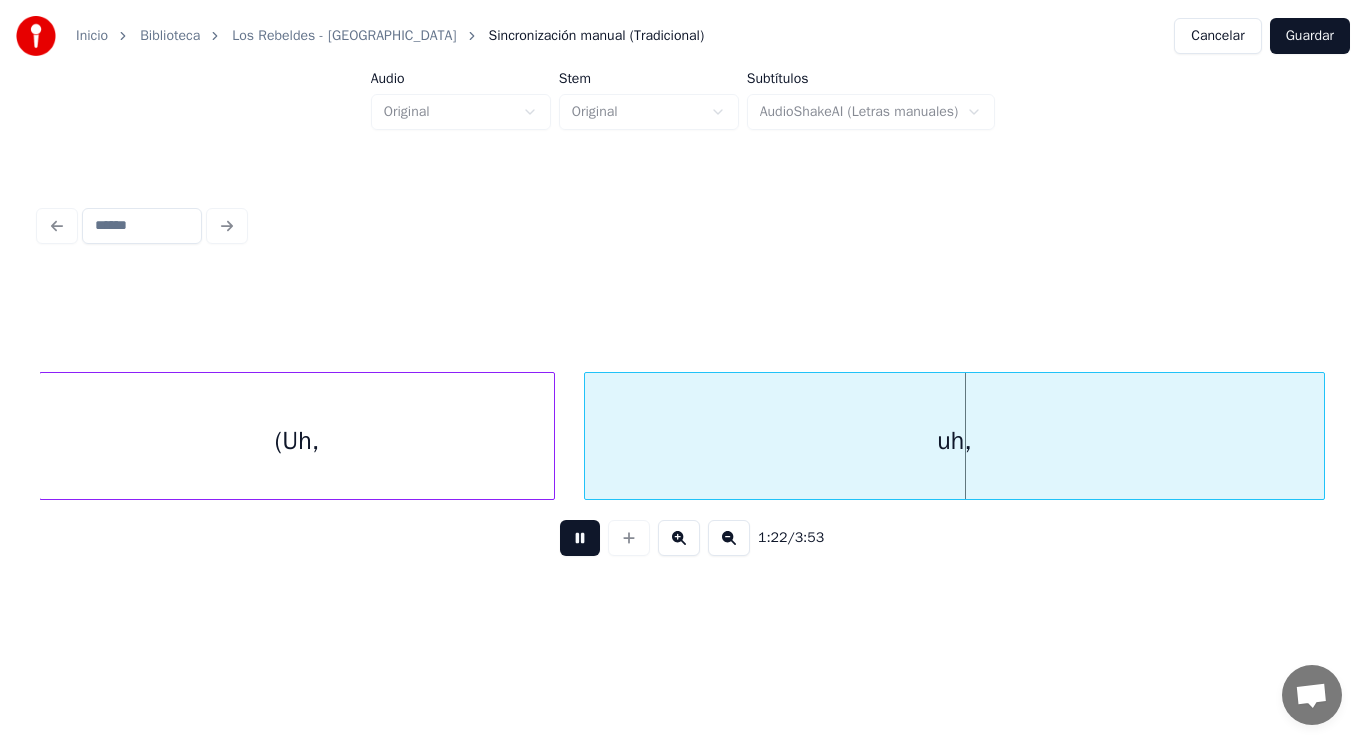 click at bounding box center [580, 538] 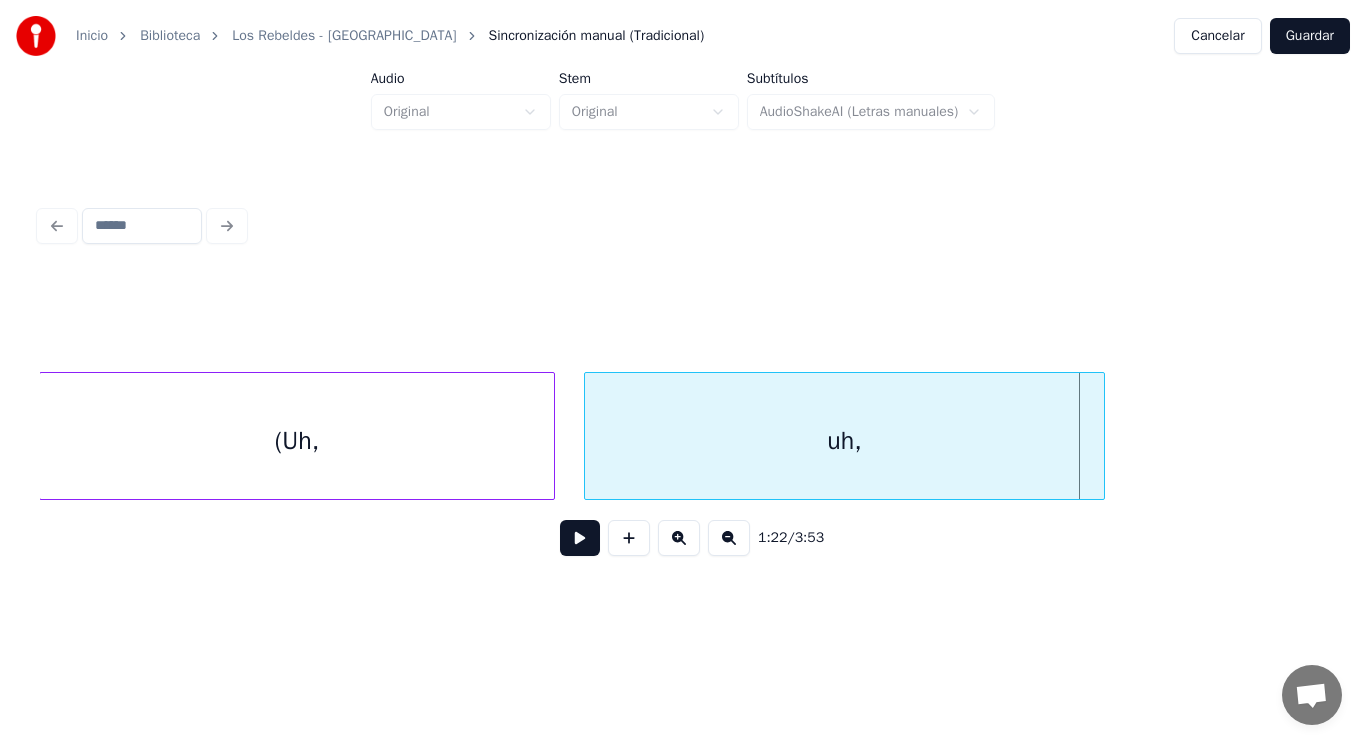 click at bounding box center [1101, 436] 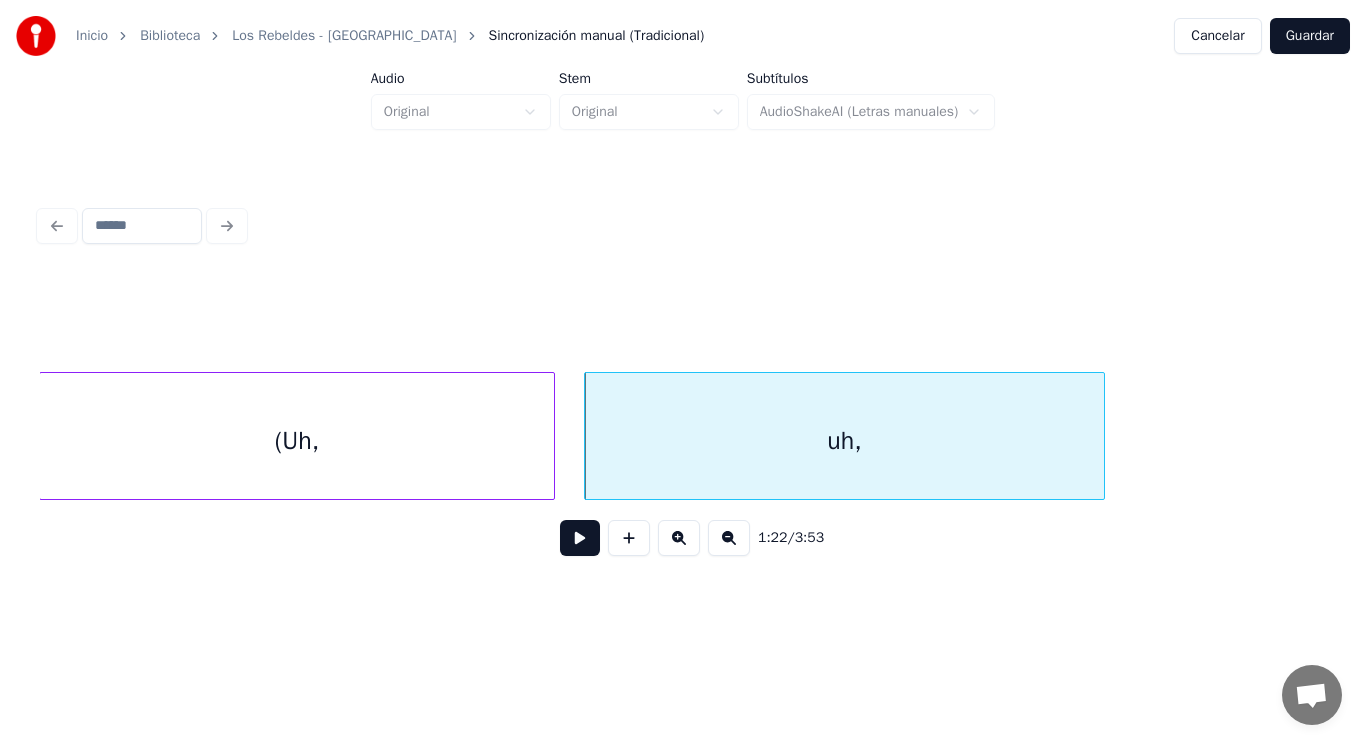 click on "(Uh," at bounding box center (297, 441) 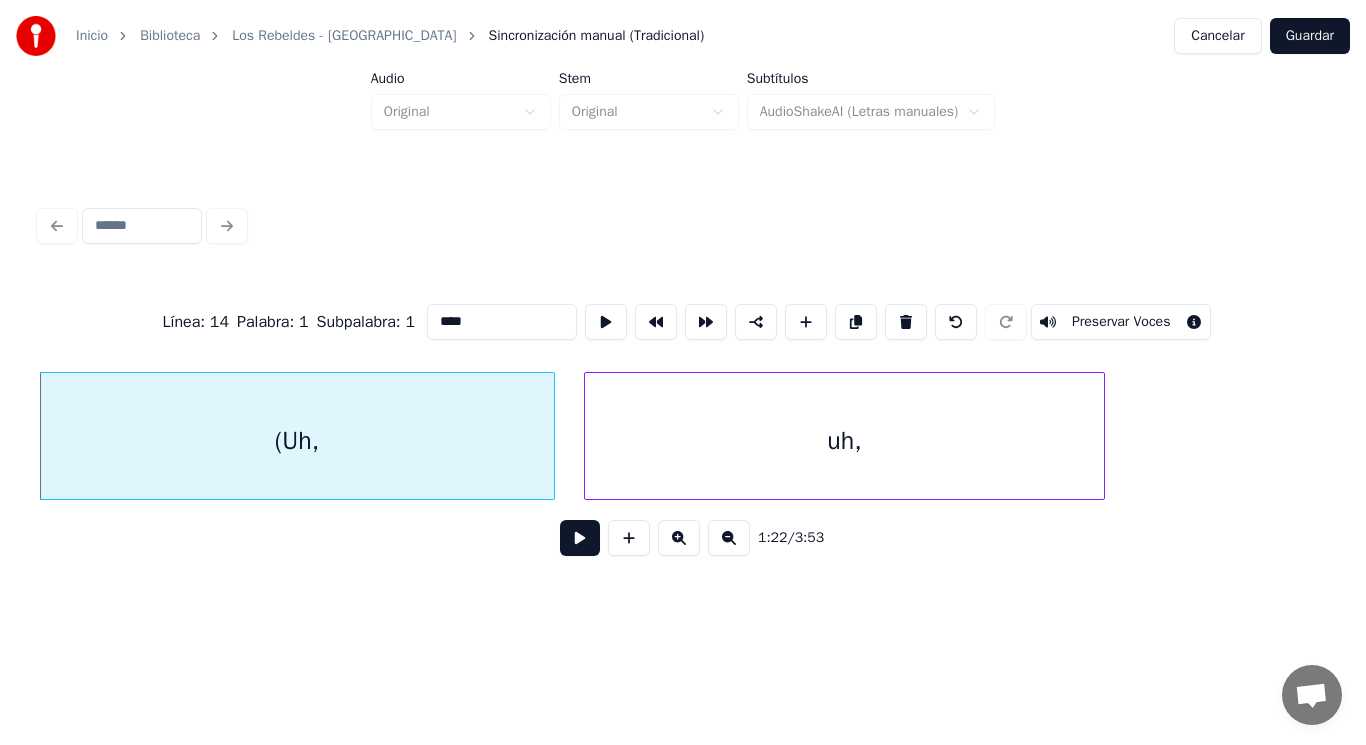 click at bounding box center [580, 538] 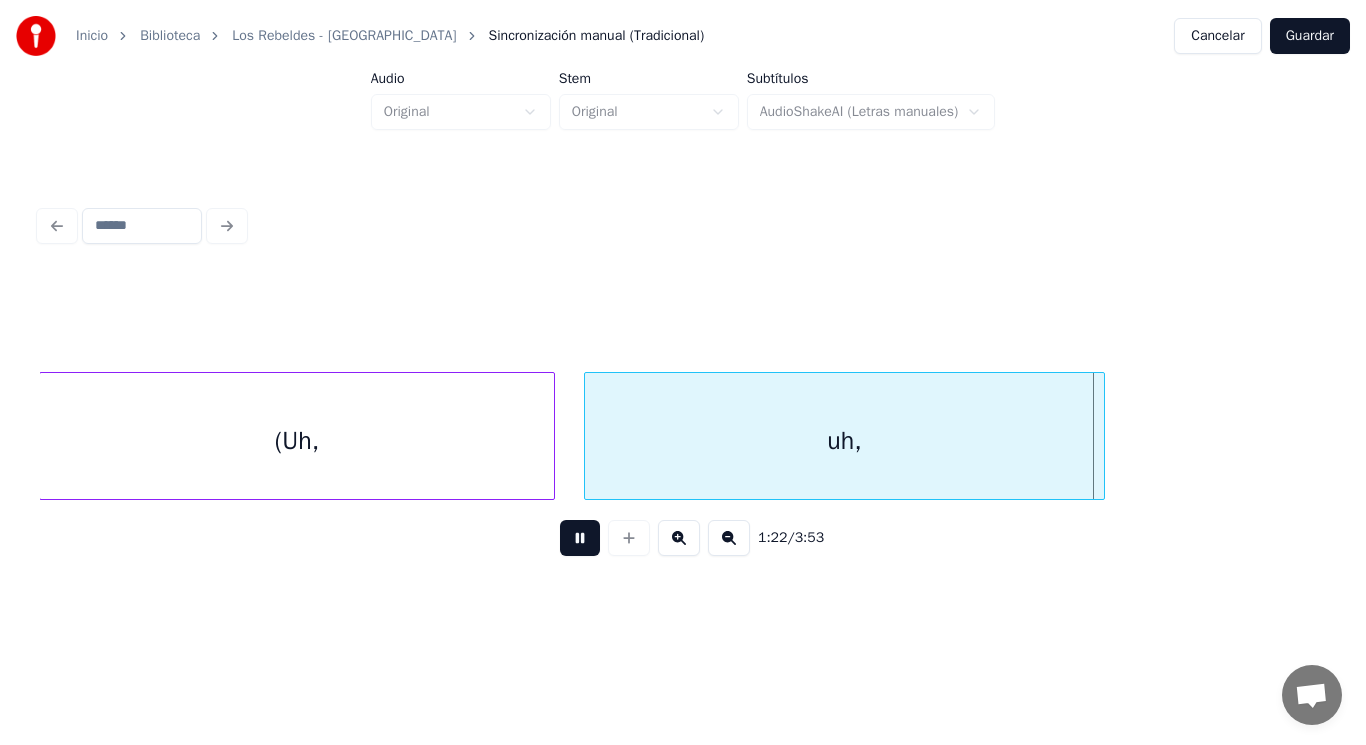 click at bounding box center [580, 538] 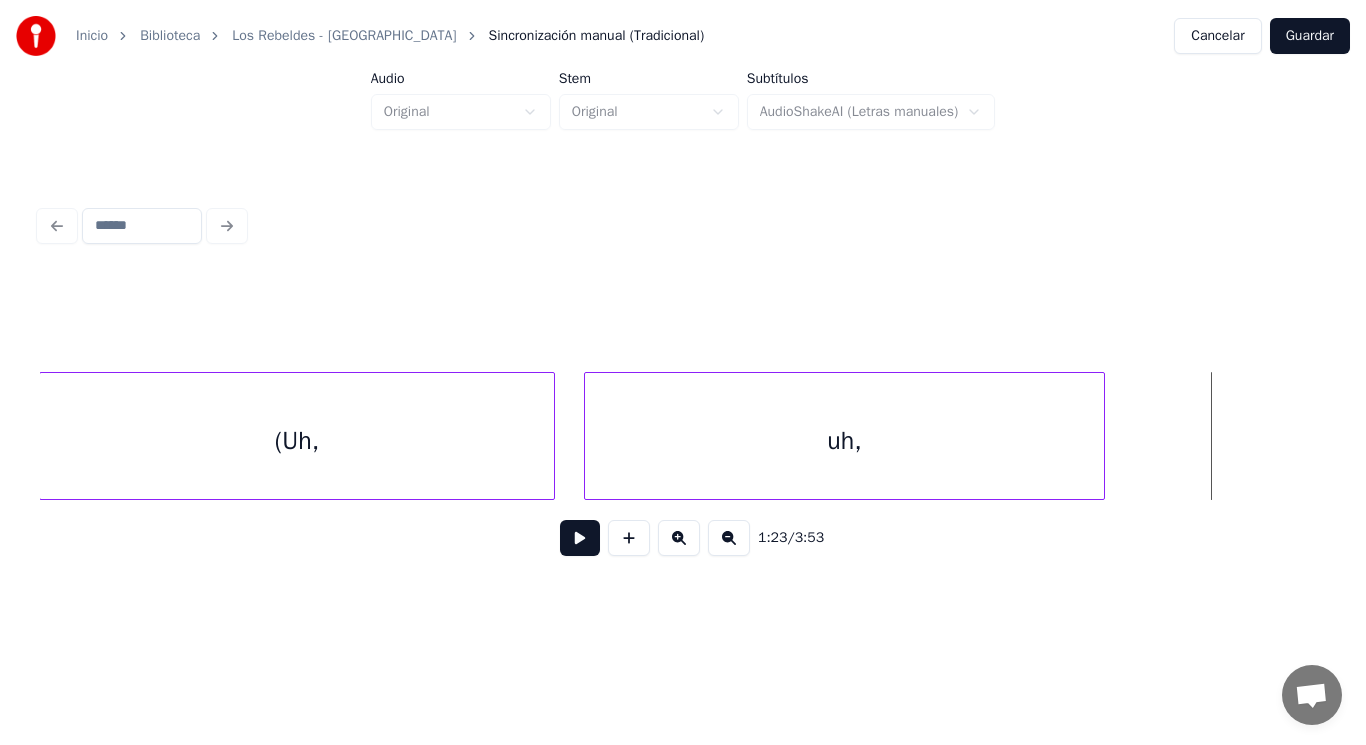 click on "(Uh," at bounding box center [297, 441] 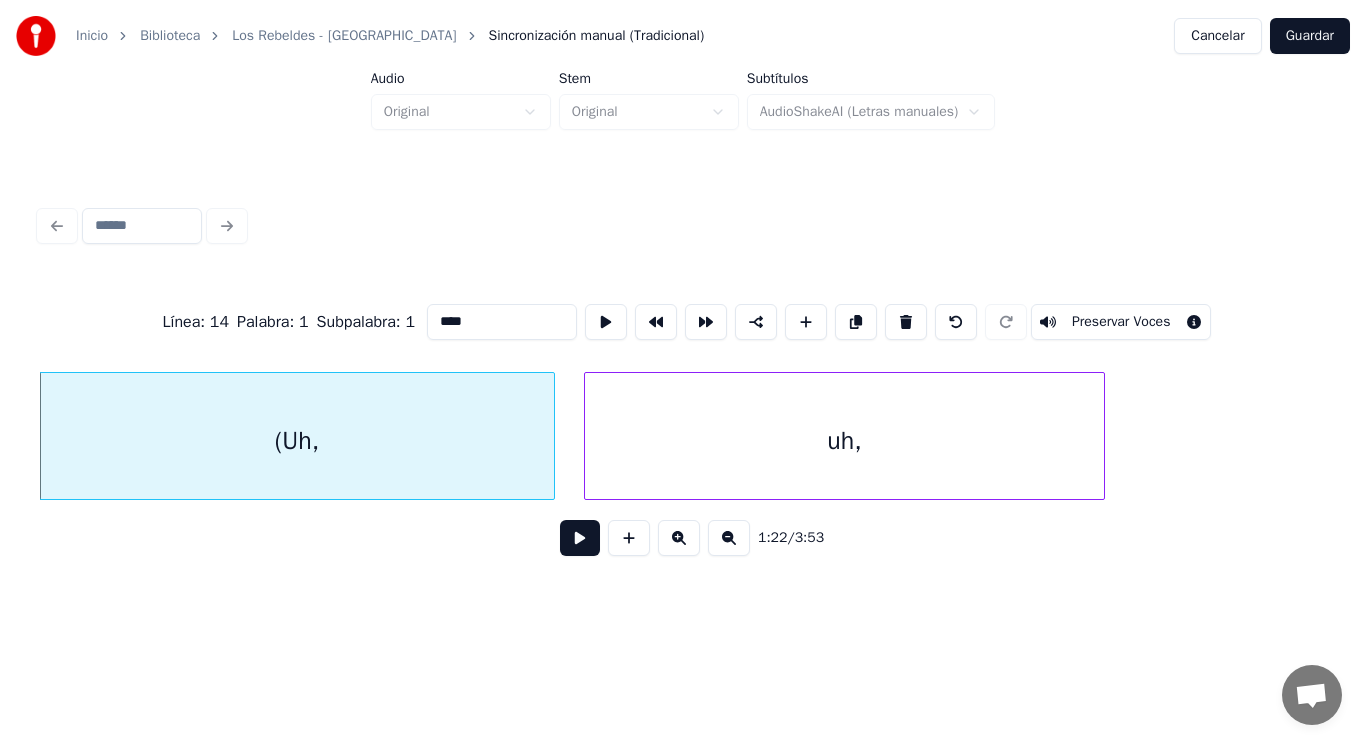 click at bounding box center [580, 538] 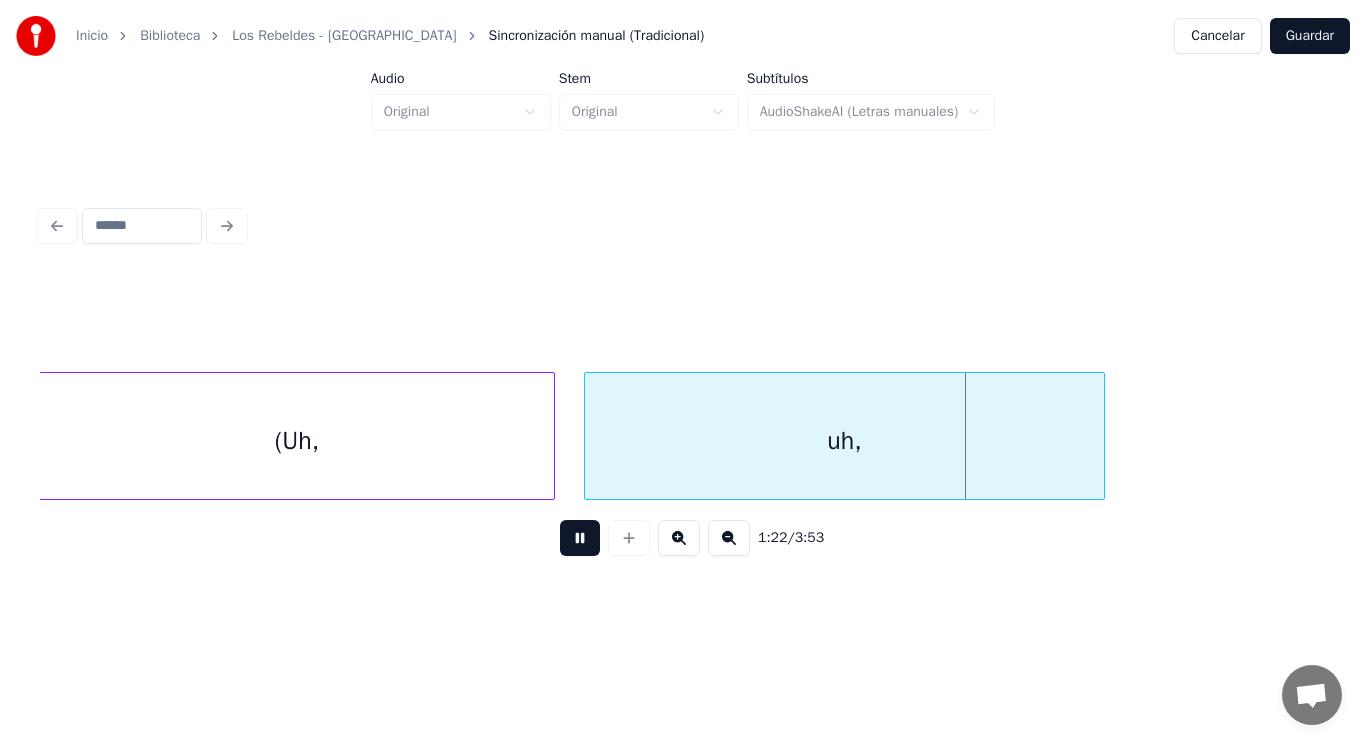 click at bounding box center (580, 538) 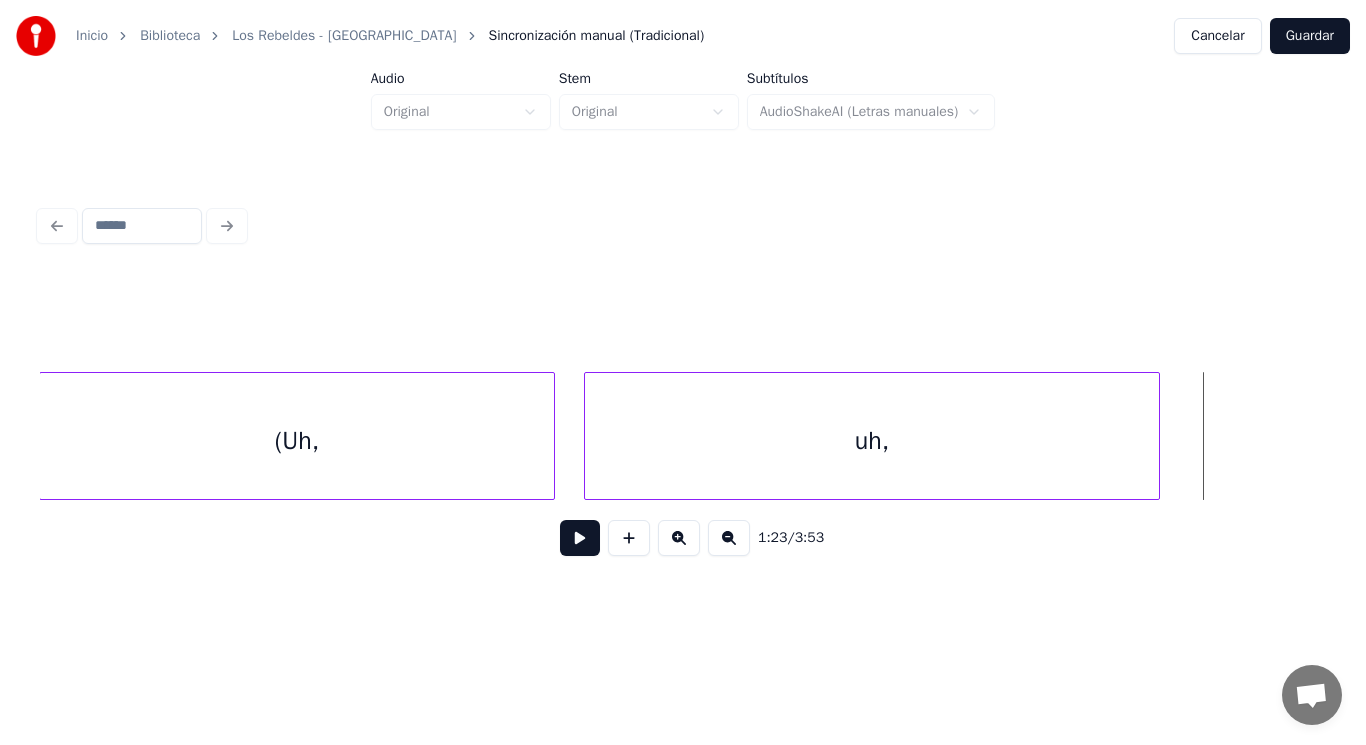 click at bounding box center (1156, 436) 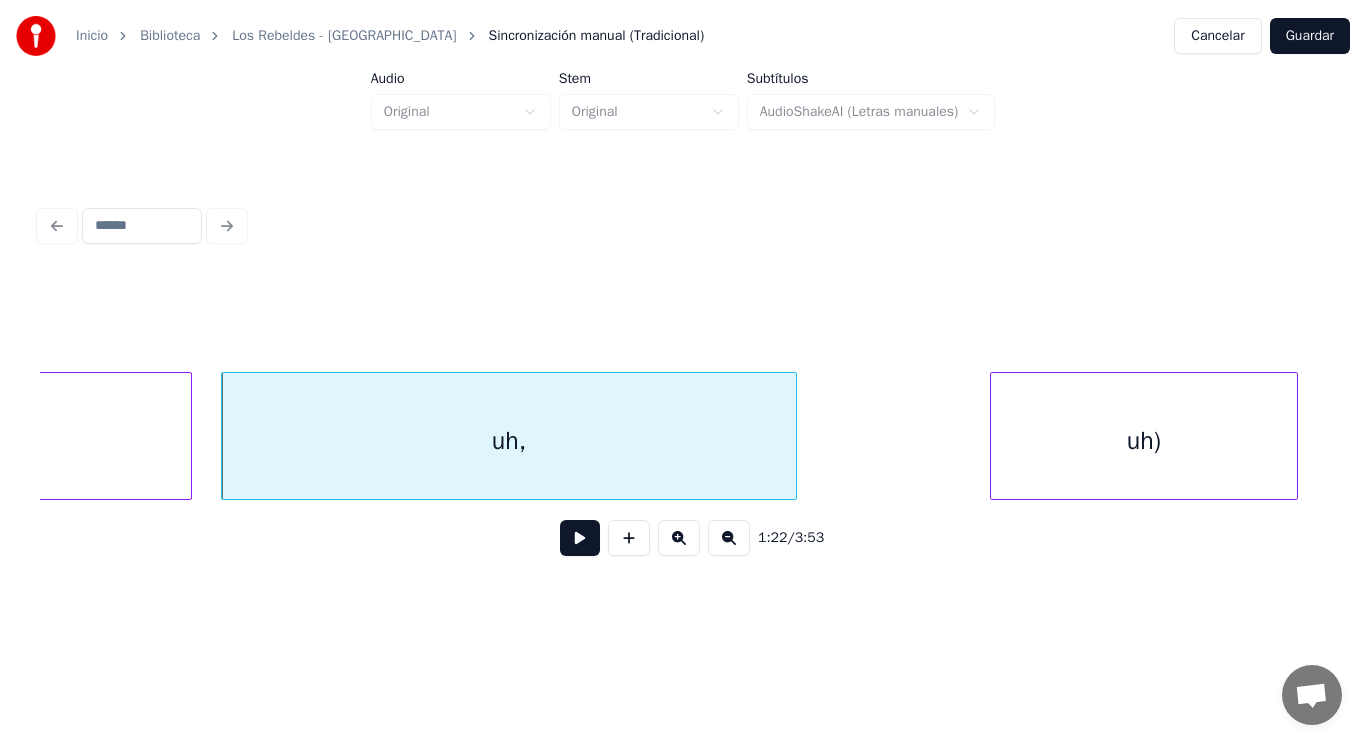 scroll, scrollTop: 0, scrollLeft: 115452, axis: horizontal 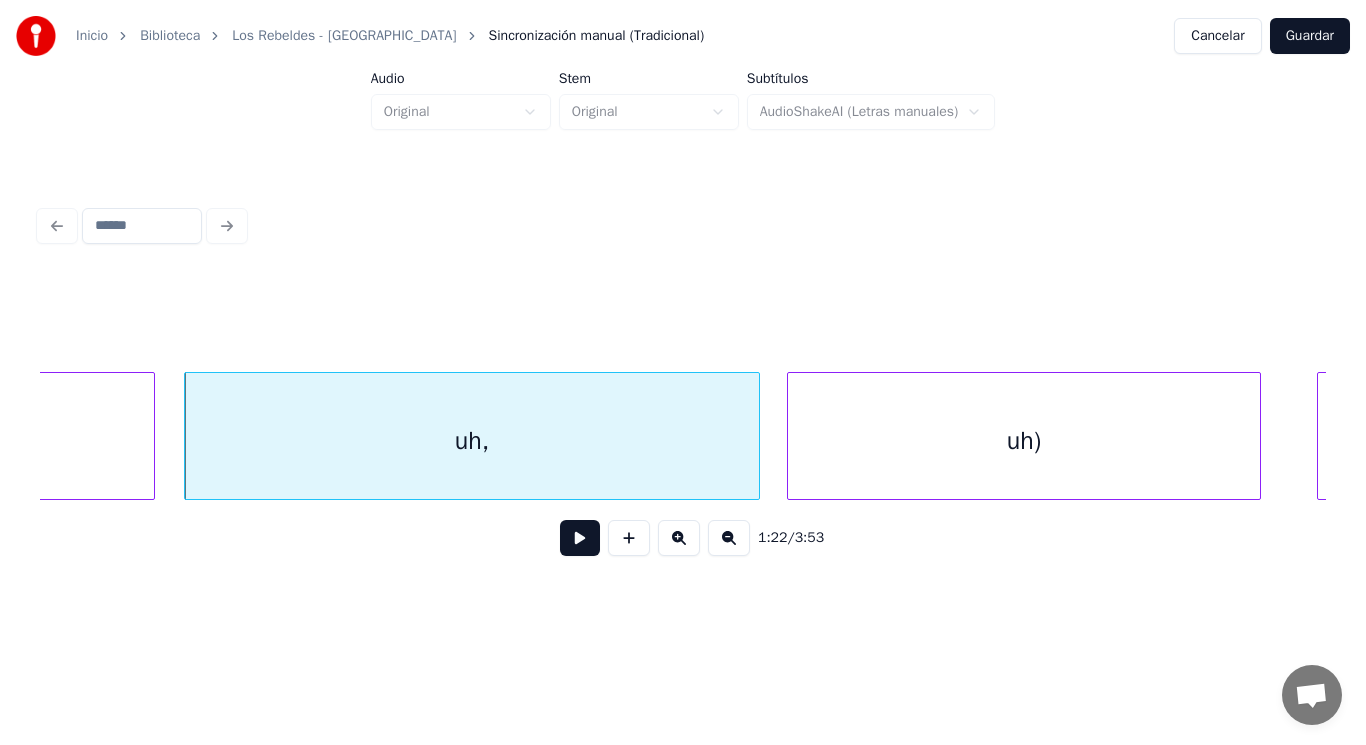 click at bounding box center (791, 436) 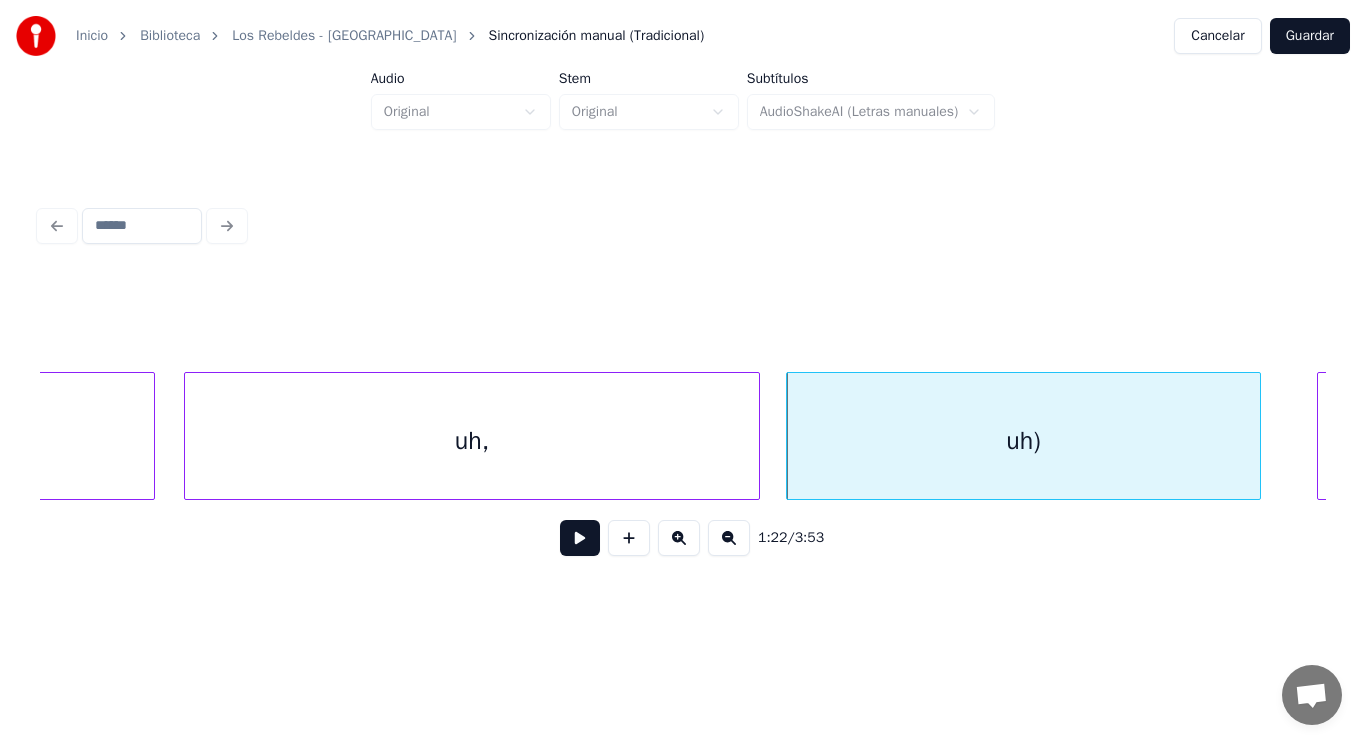 click on "uh," at bounding box center (472, 441) 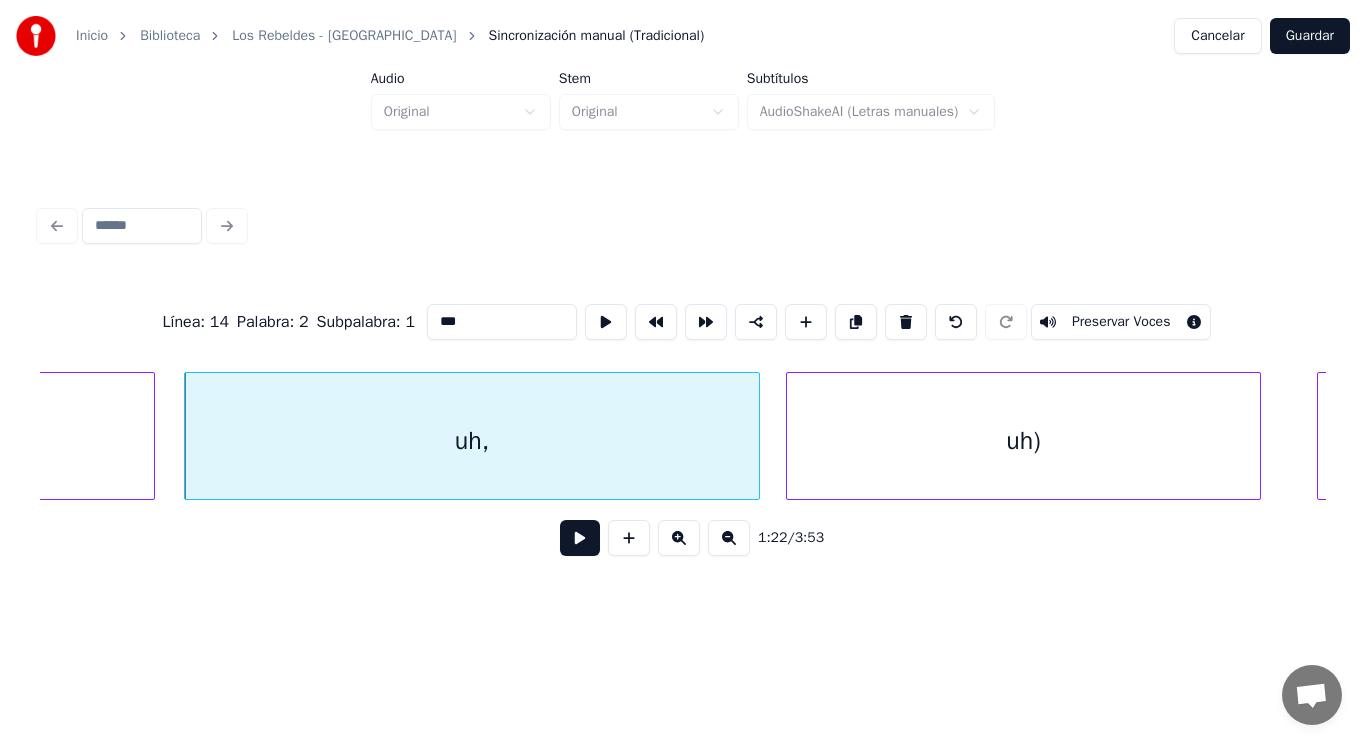 click at bounding box center [580, 538] 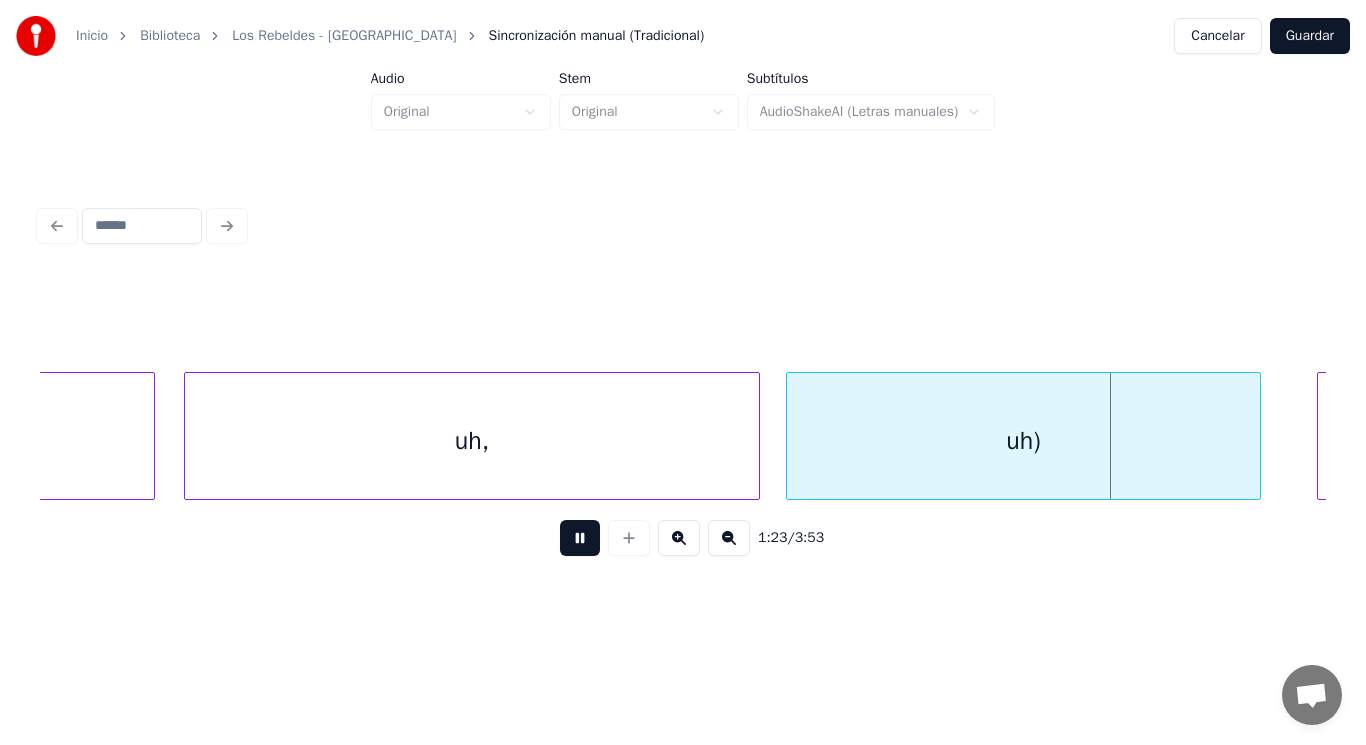 click at bounding box center [580, 538] 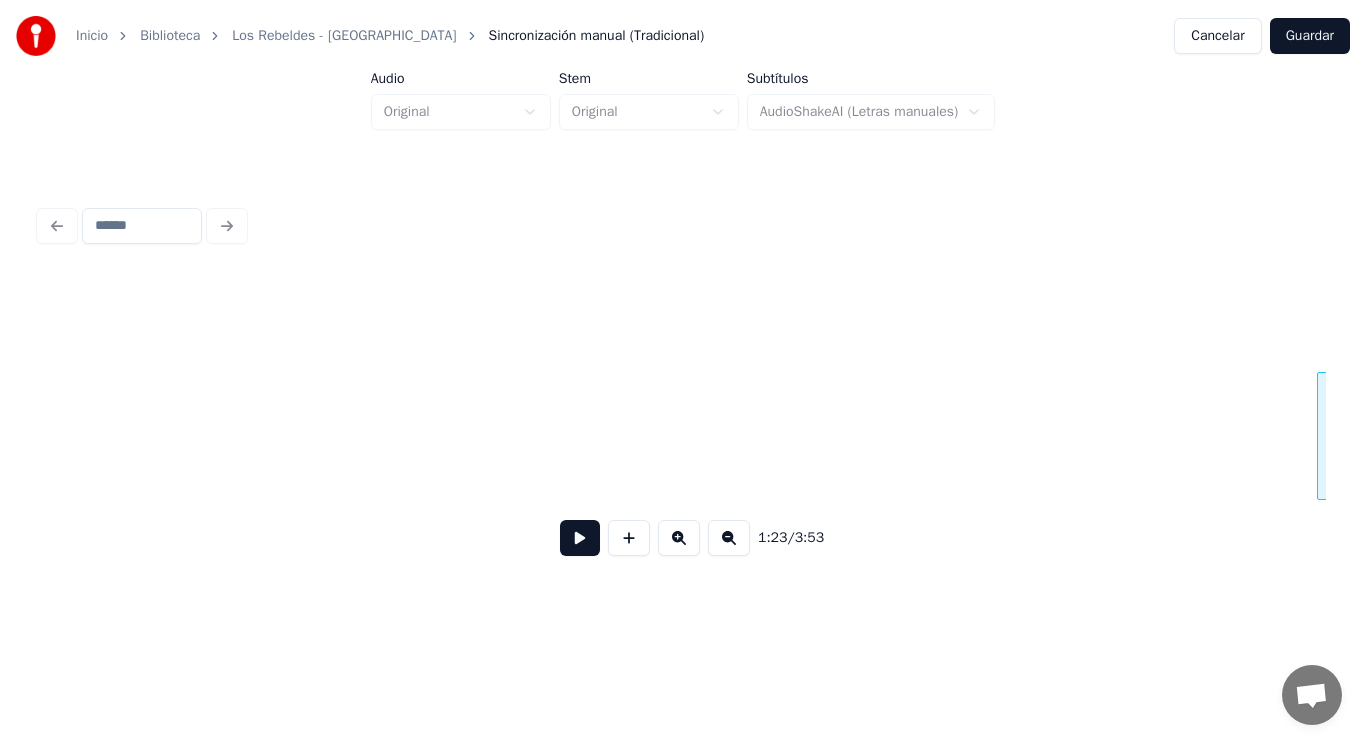 scroll, scrollTop: 0, scrollLeft: 116758, axis: horizontal 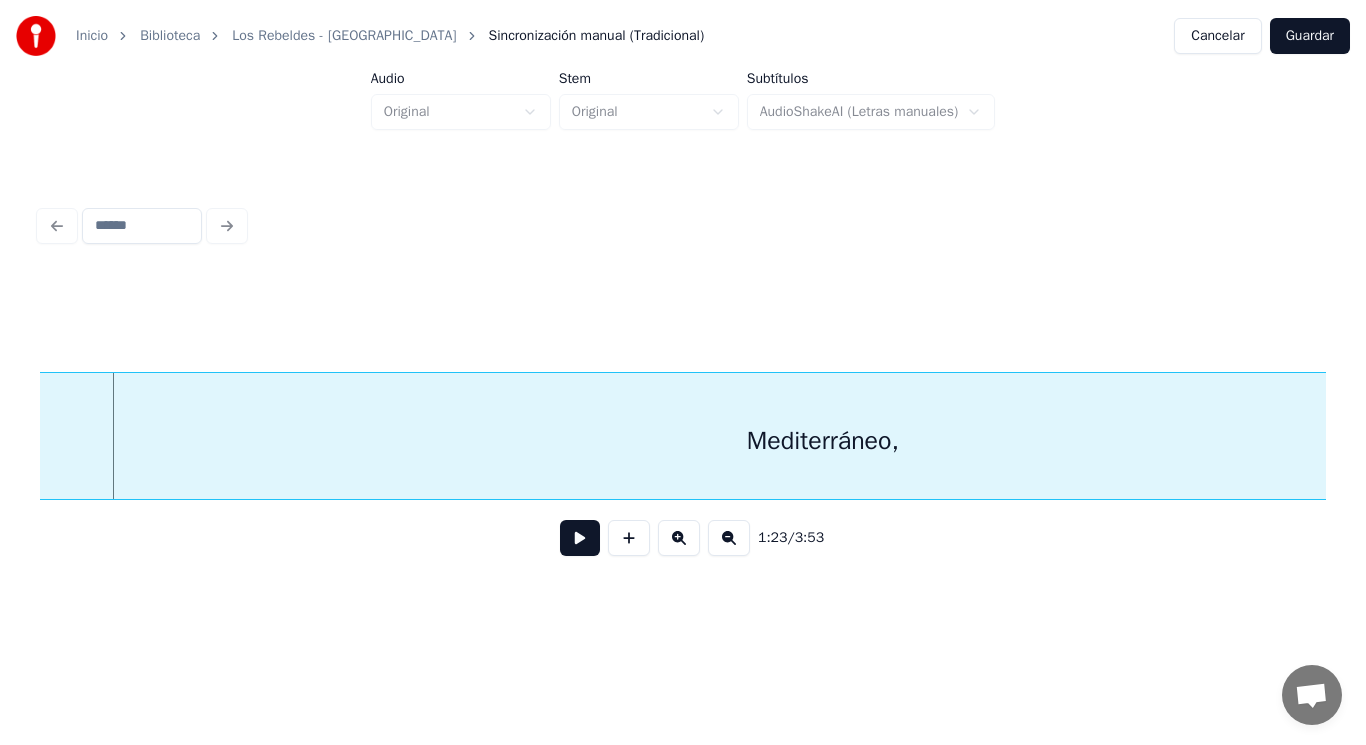 click at bounding box center (580, 538) 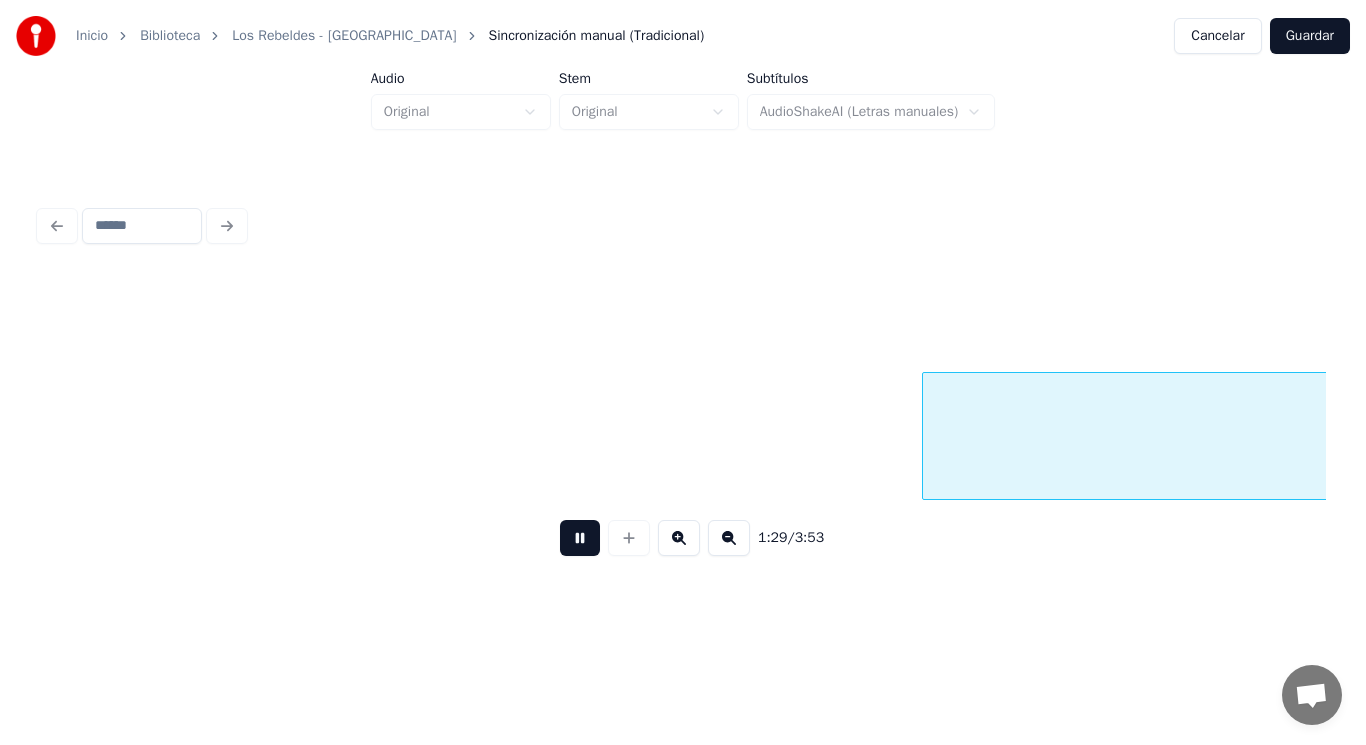 scroll, scrollTop: 0, scrollLeft: 125886, axis: horizontal 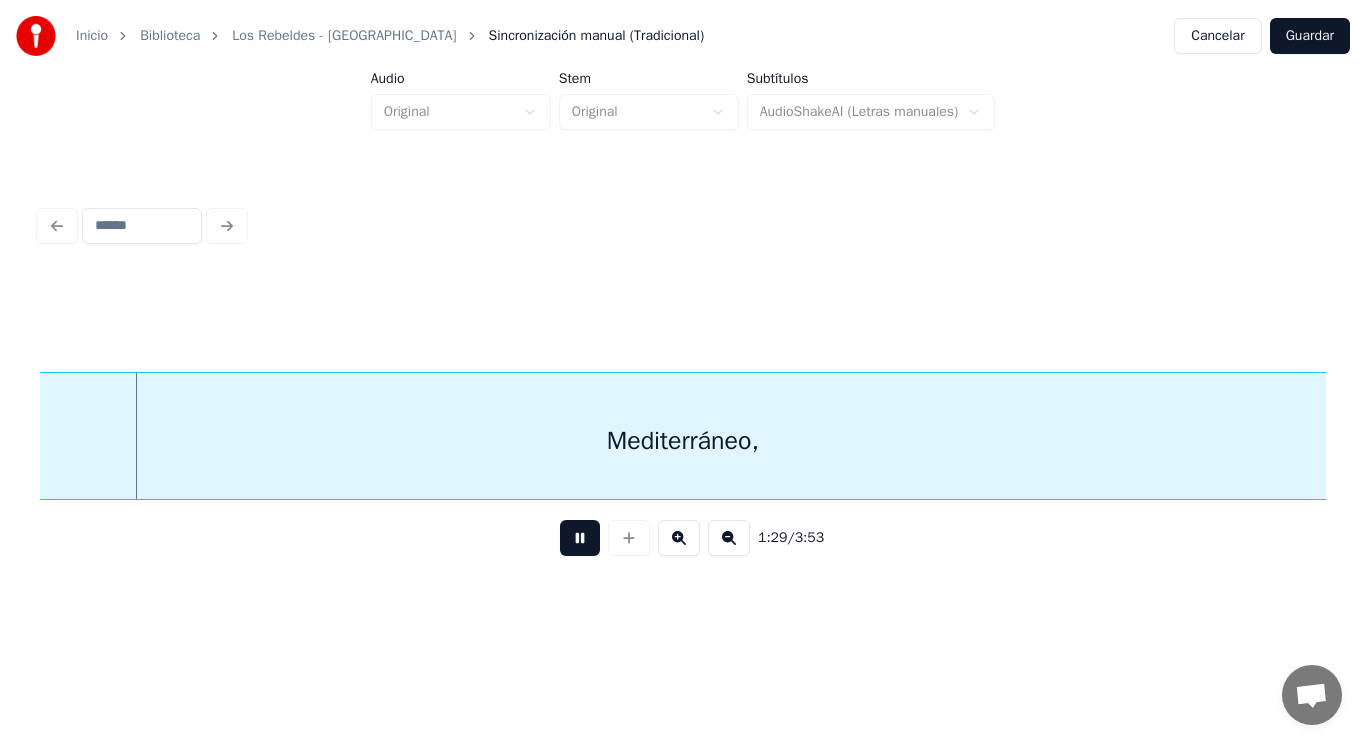 click at bounding box center (580, 538) 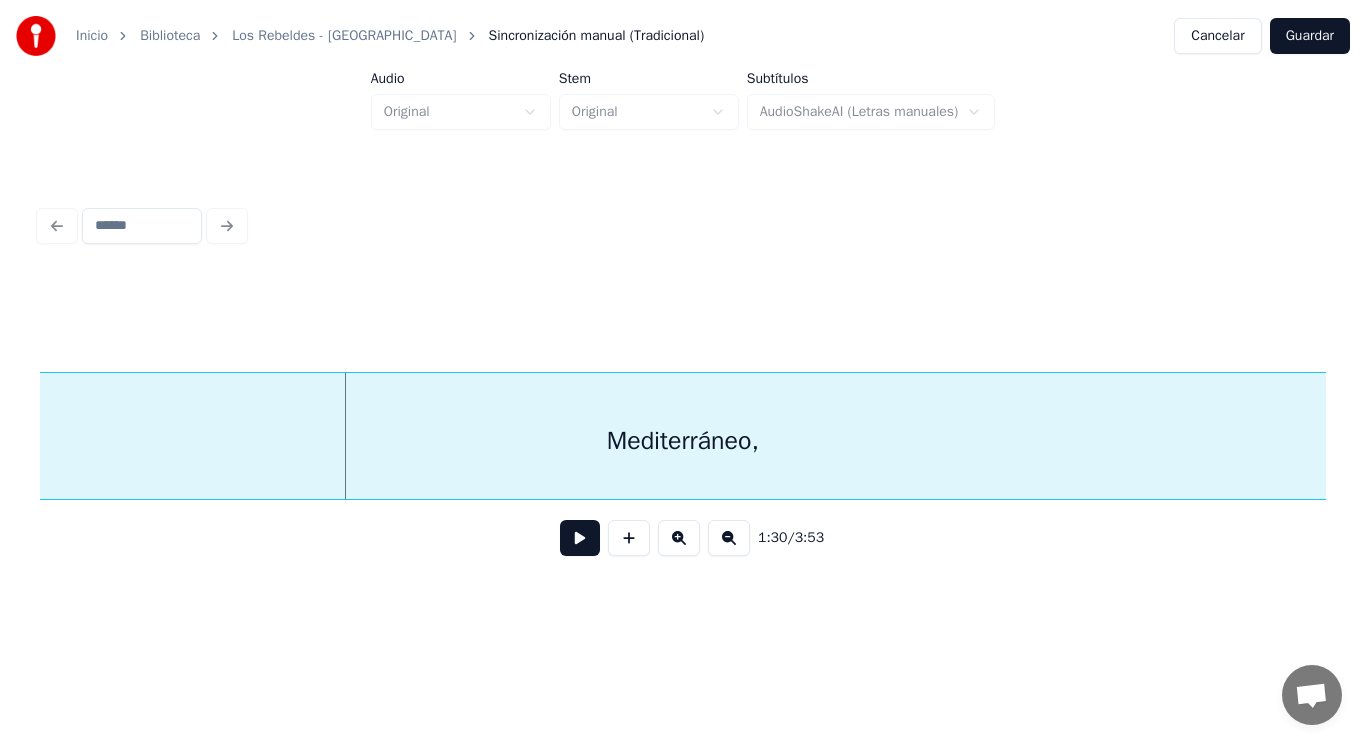 click at bounding box center (580, 538) 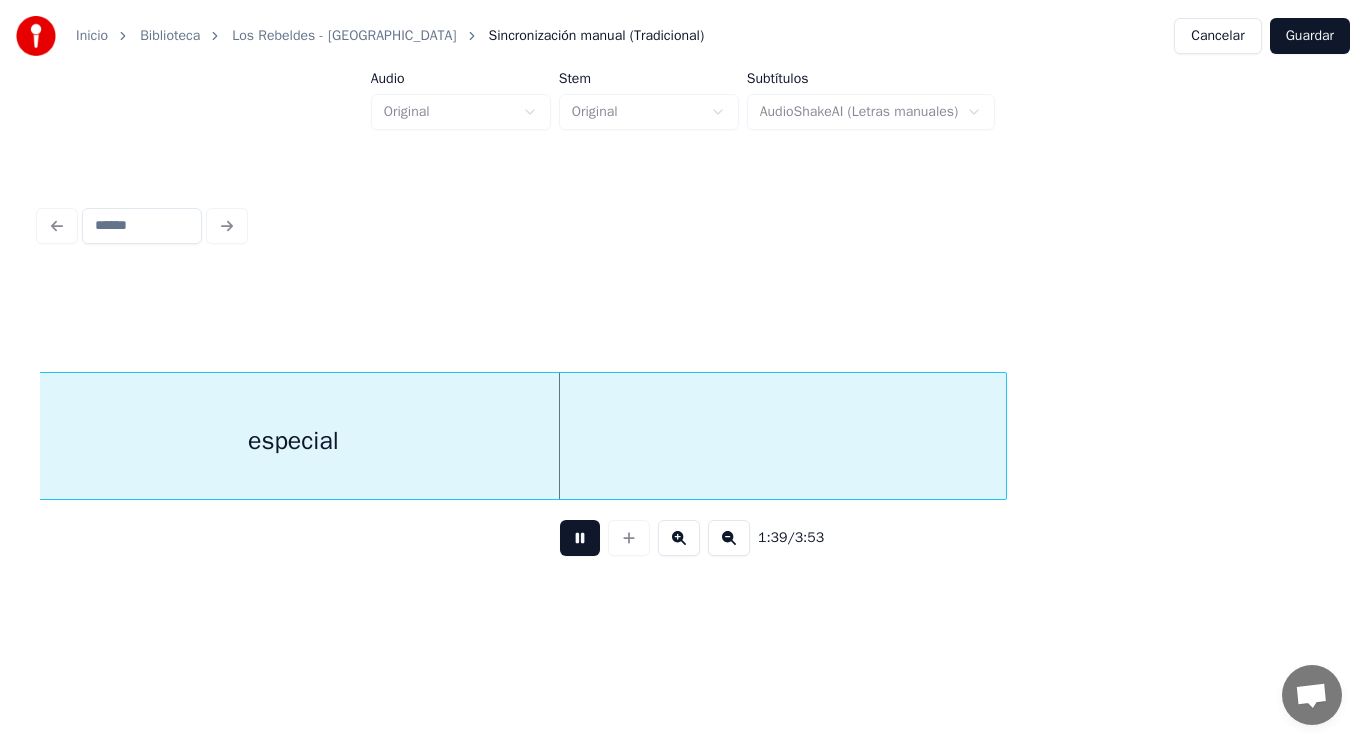 click at bounding box center [580, 538] 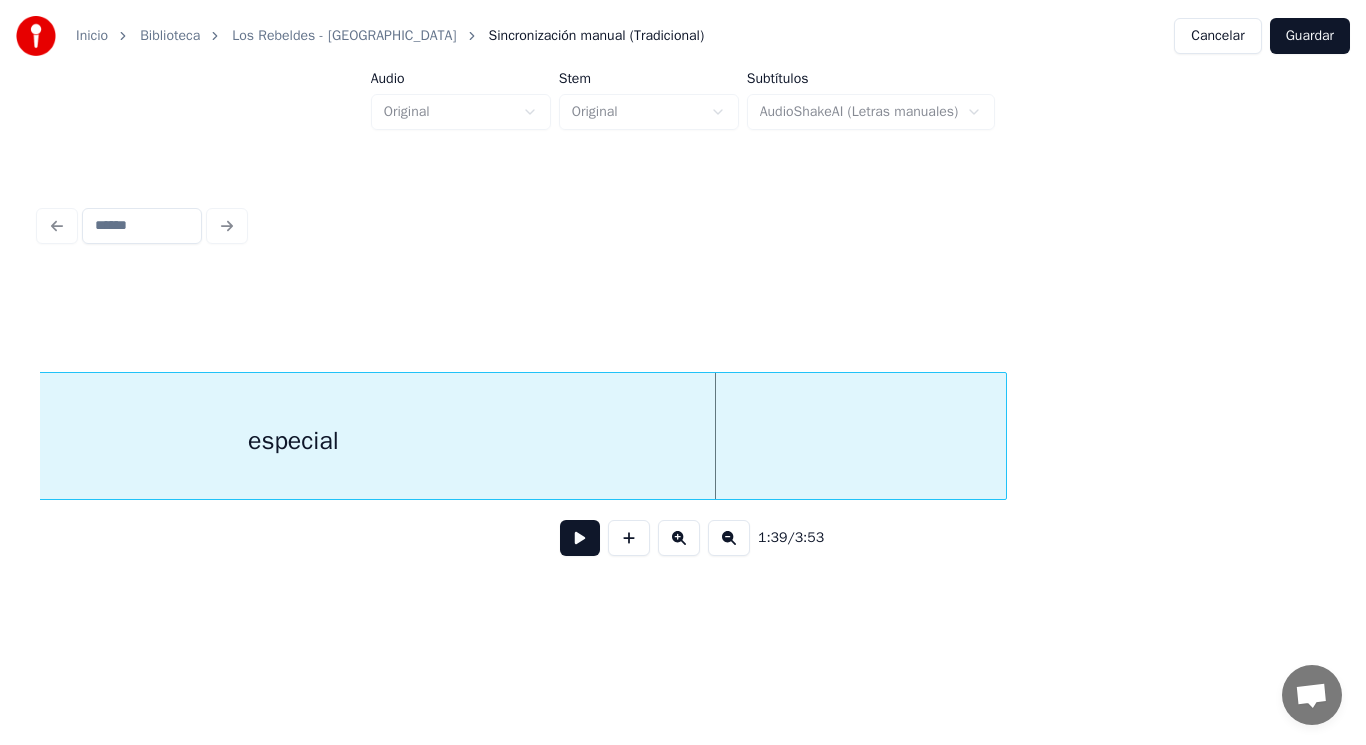 click on "especial" at bounding box center (293, 441) 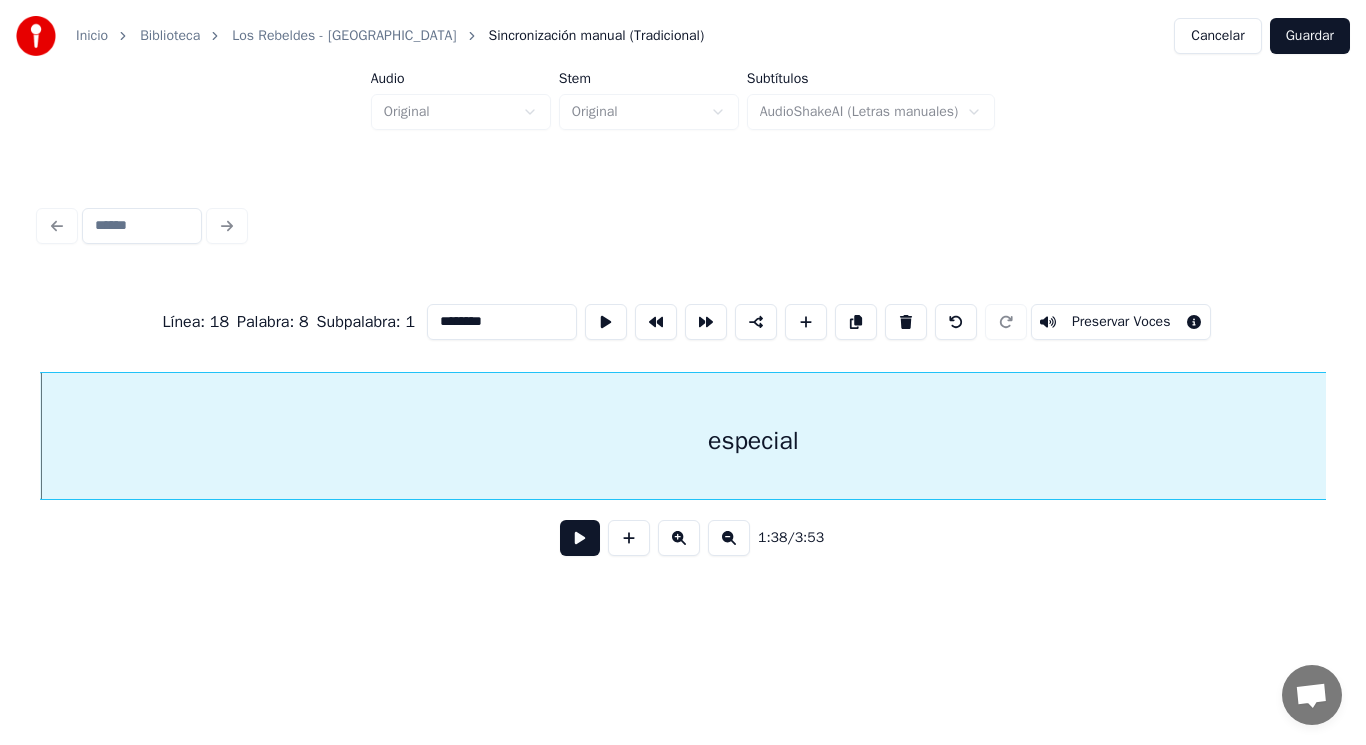 click at bounding box center (580, 538) 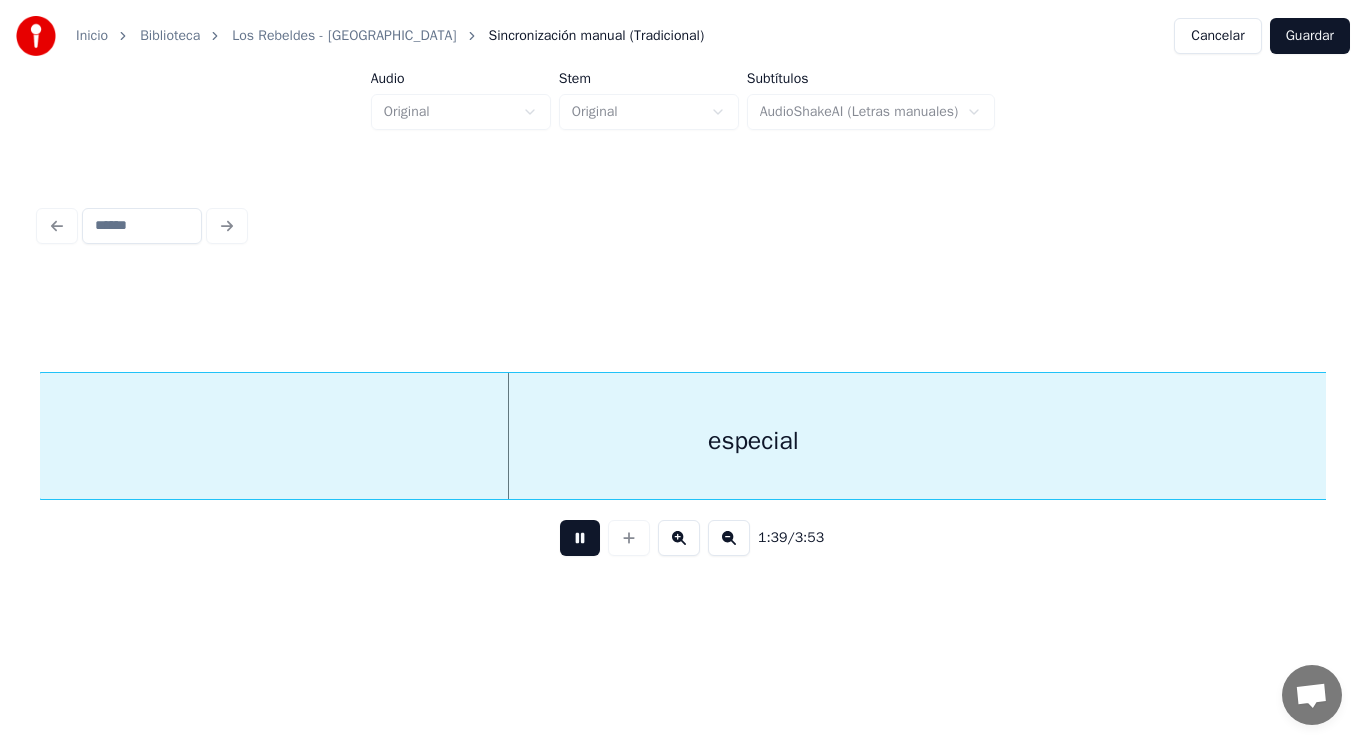 click at bounding box center [580, 538] 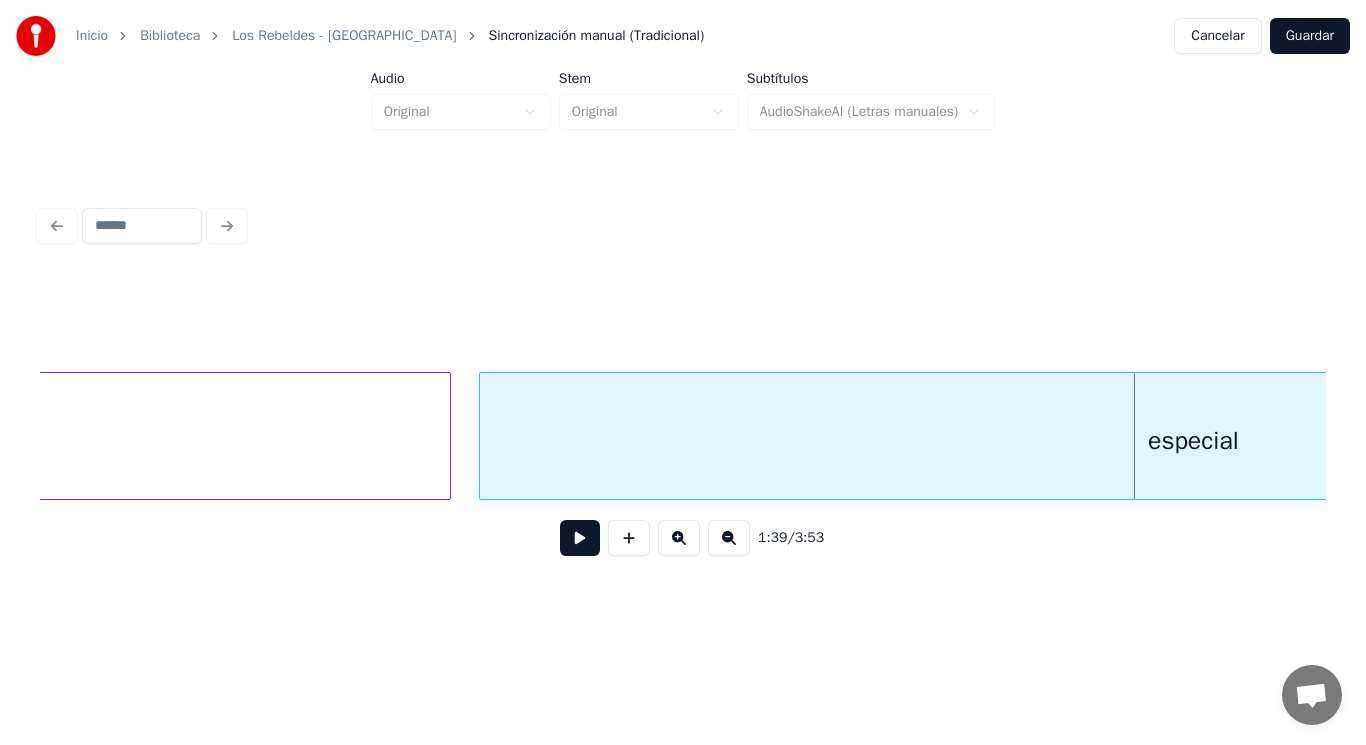 click on "realmente" at bounding box center [-66, 441] 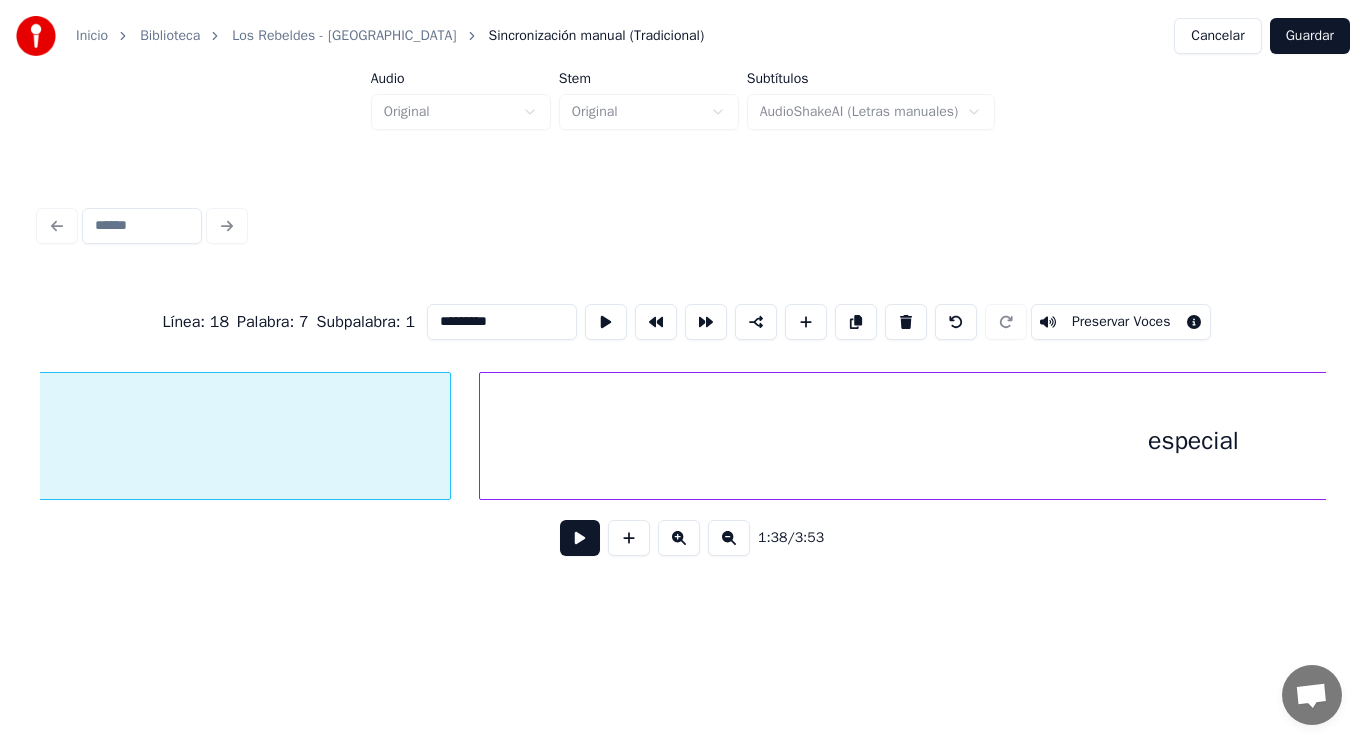 scroll, scrollTop: 0, scrollLeft: 137365, axis: horizontal 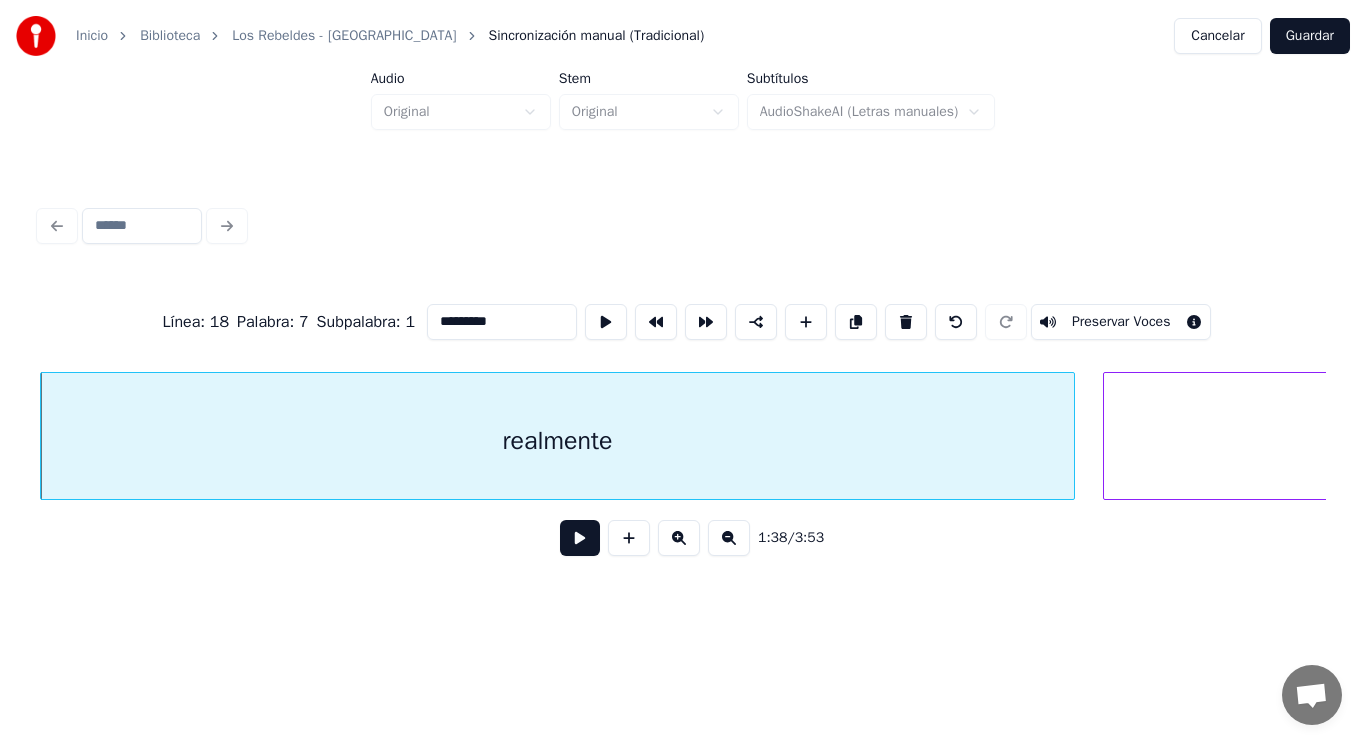 click at bounding box center (580, 538) 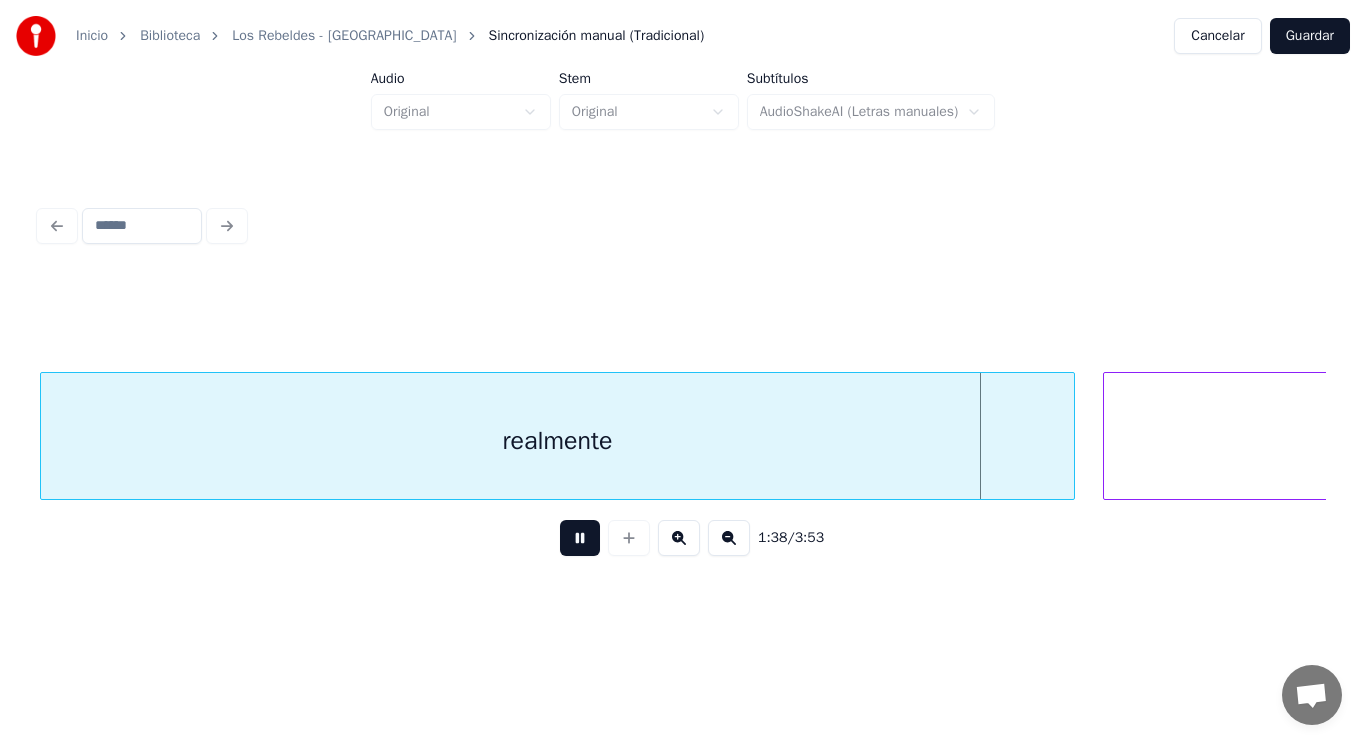 click at bounding box center (580, 538) 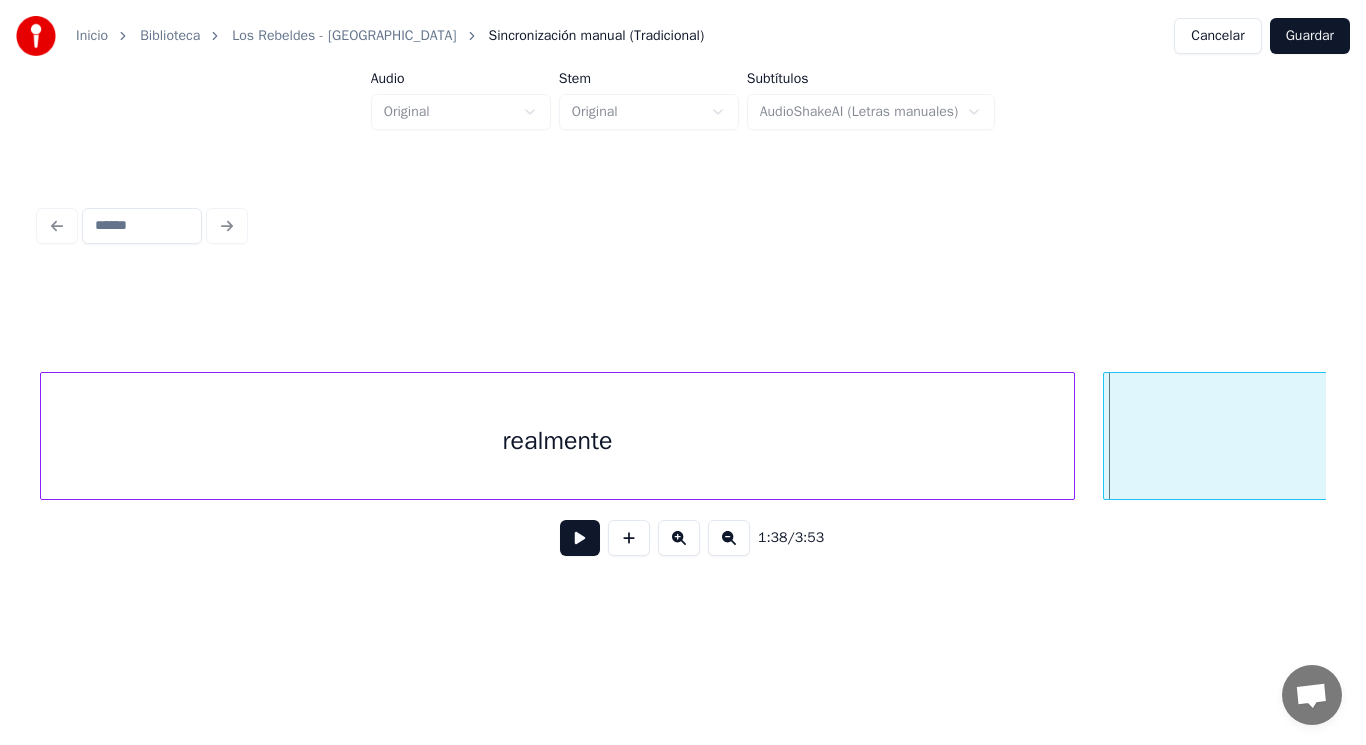 click on "realmente" at bounding box center (558, 441) 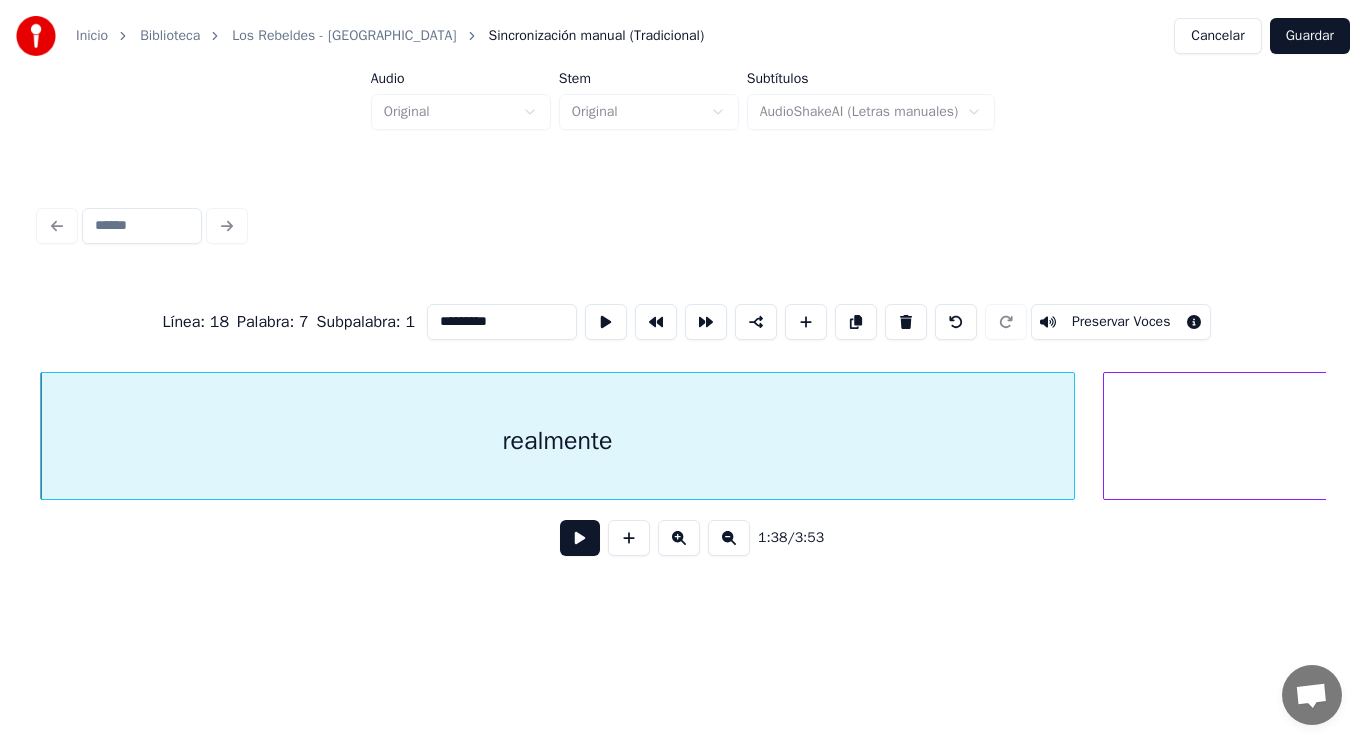 click at bounding box center (580, 538) 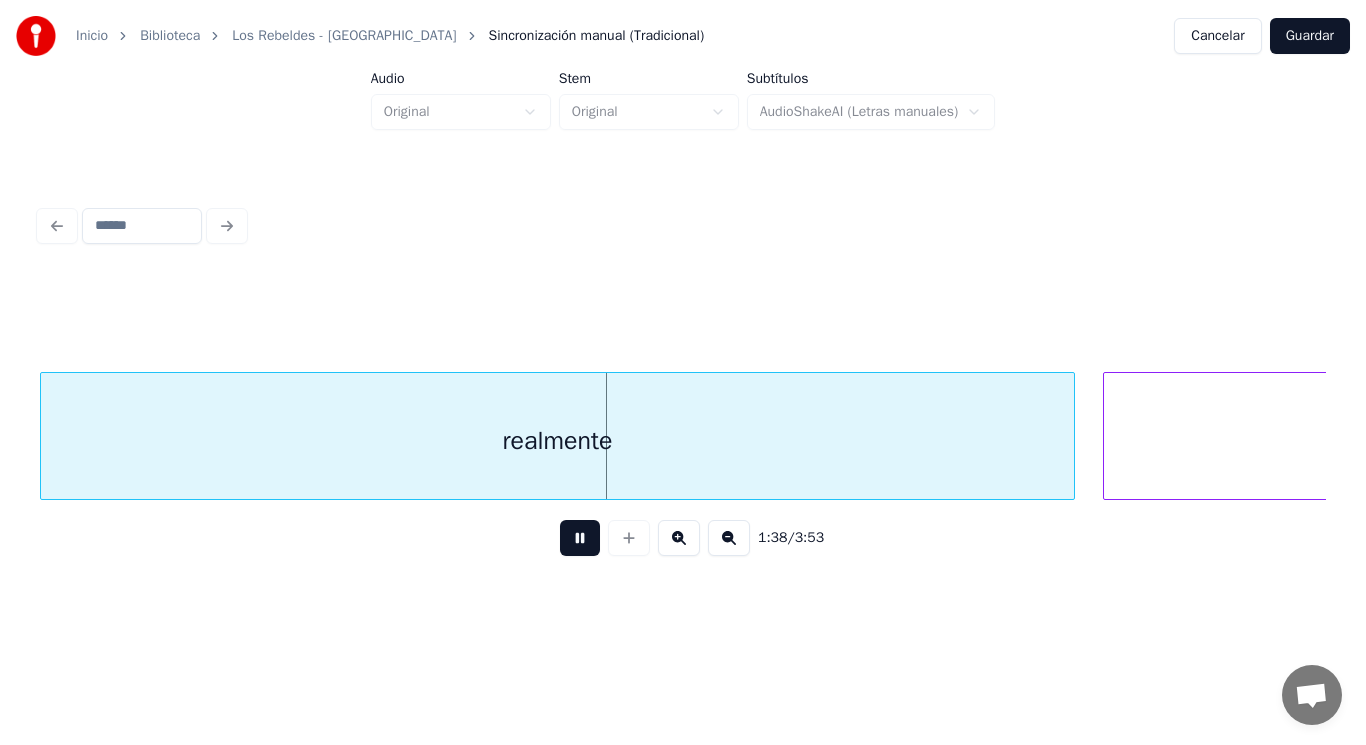 click at bounding box center (580, 538) 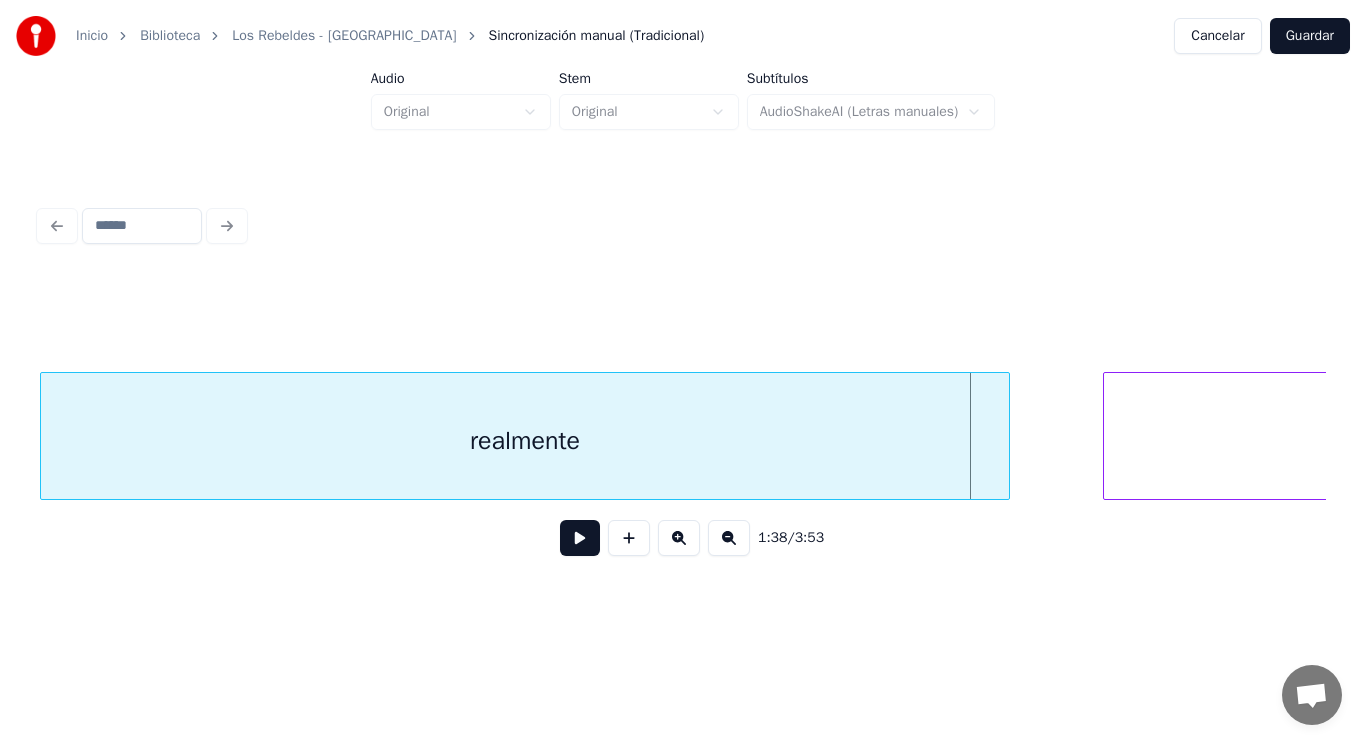 click at bounding box center [1006, 436] 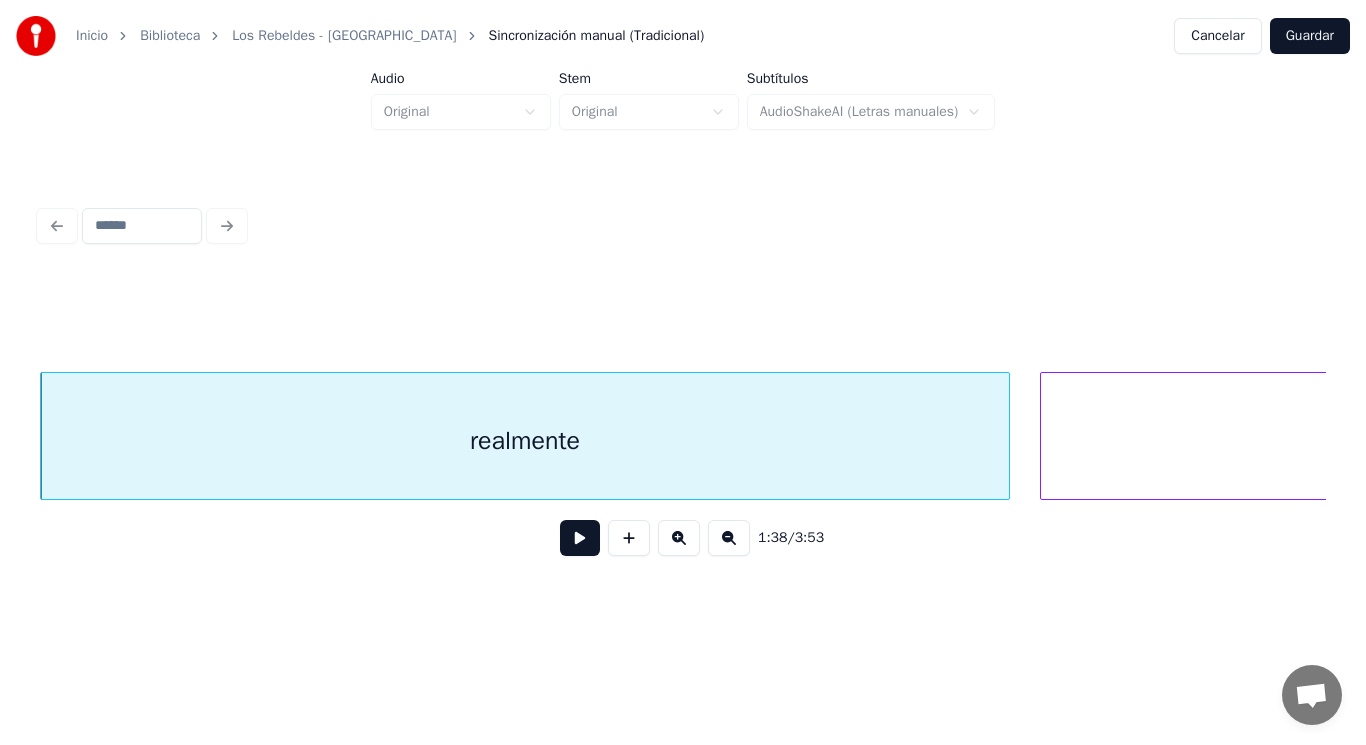 click at bounding box center (1044, 436) 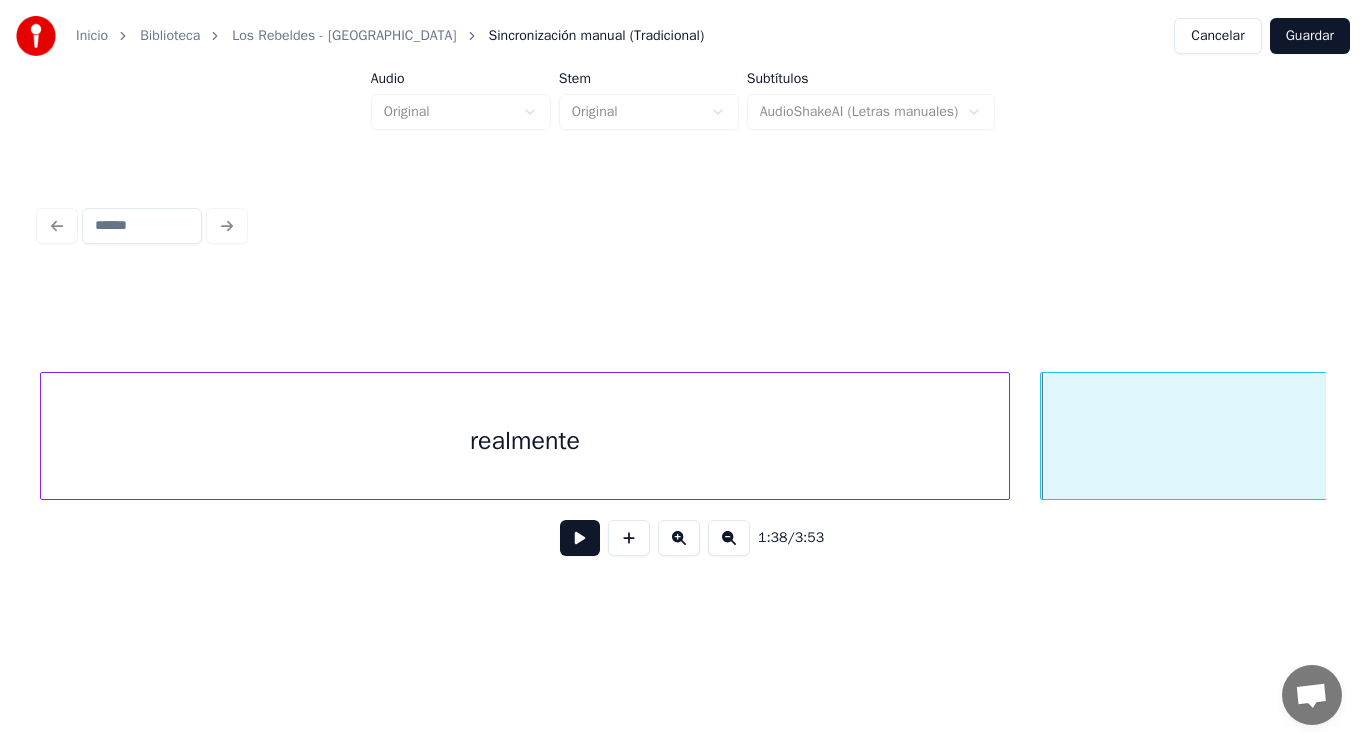 click at bounding box center [580, 538] 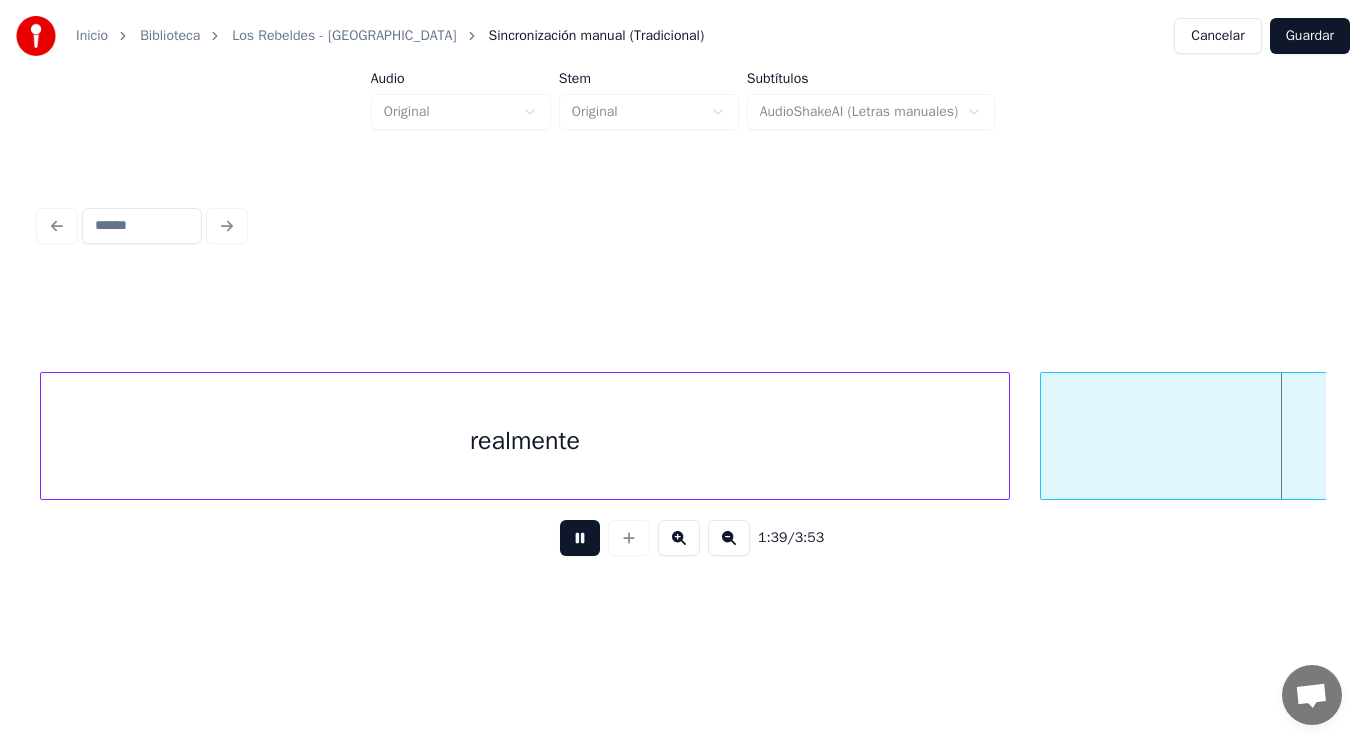scroll, scrollTop: 0, scrollLeft: 138673, axis: horizontal 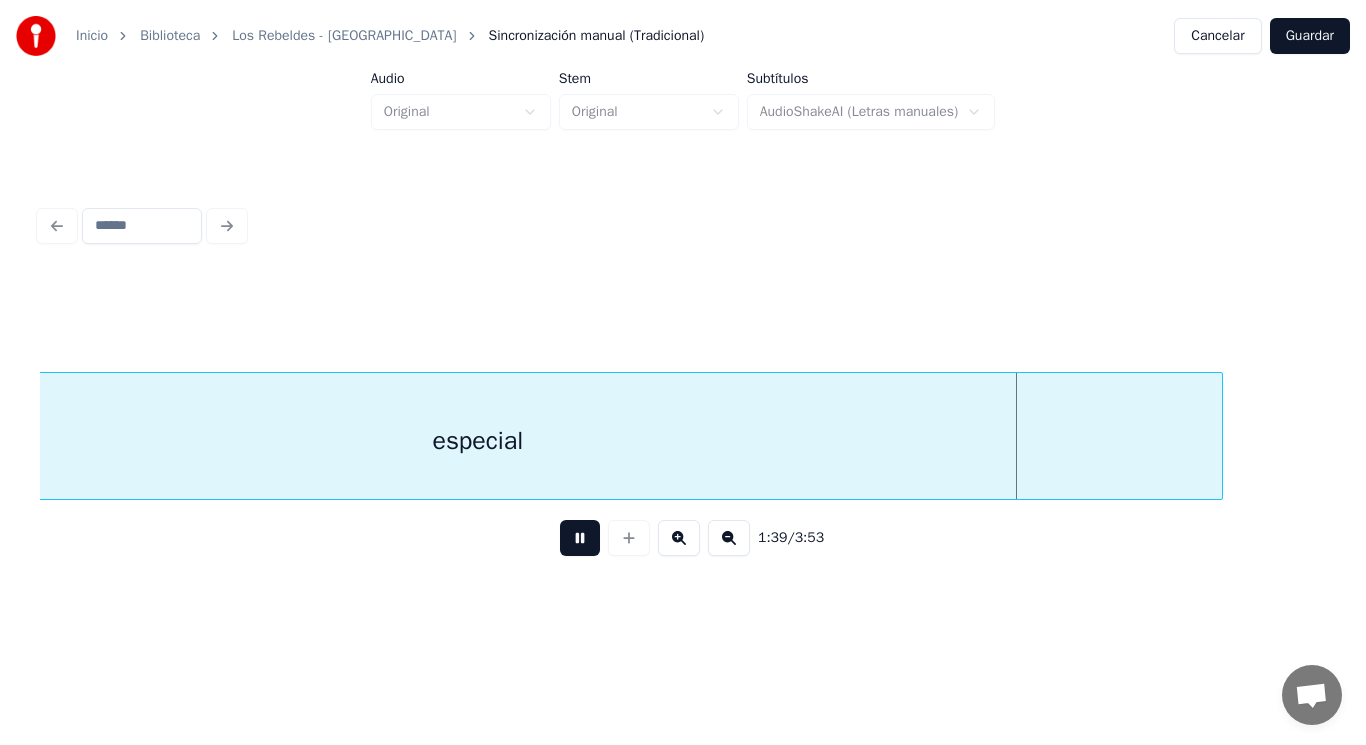 click at bounding box center [580, 538] 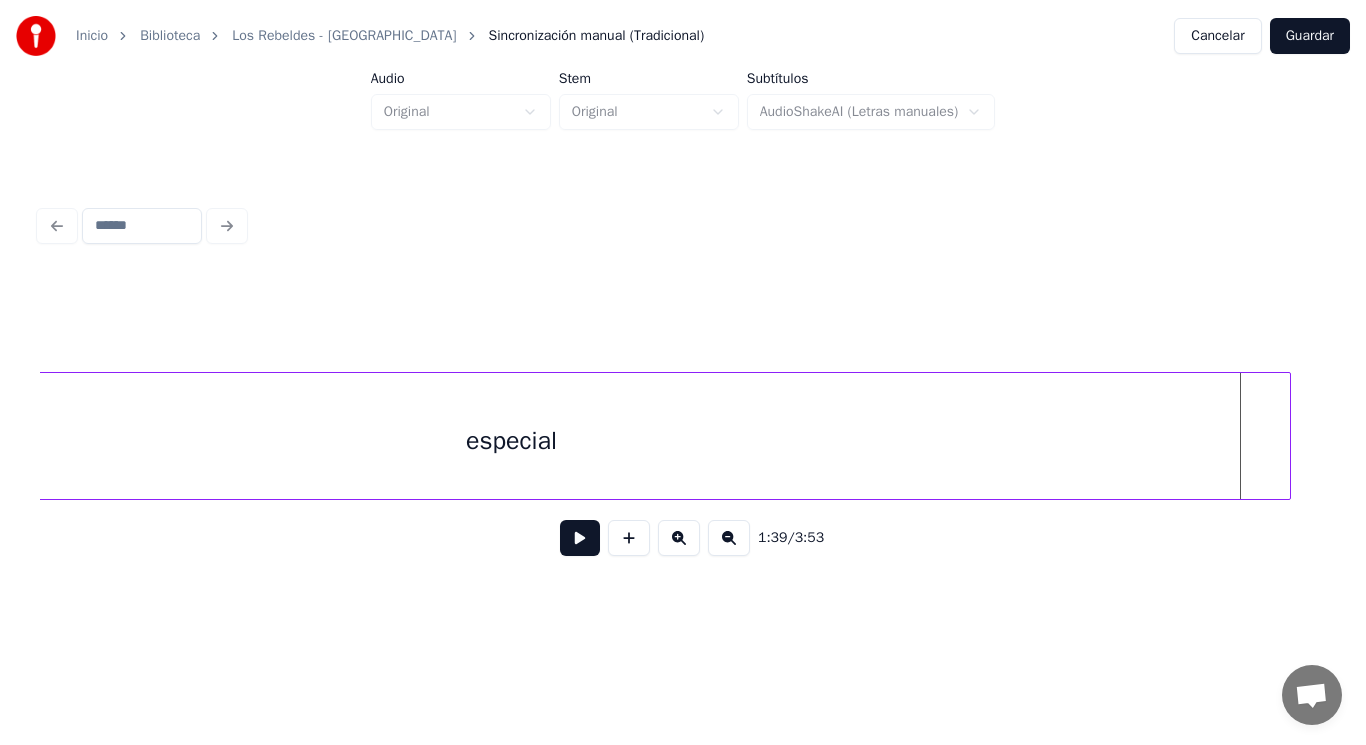 click at bounding box center (1287, 436) 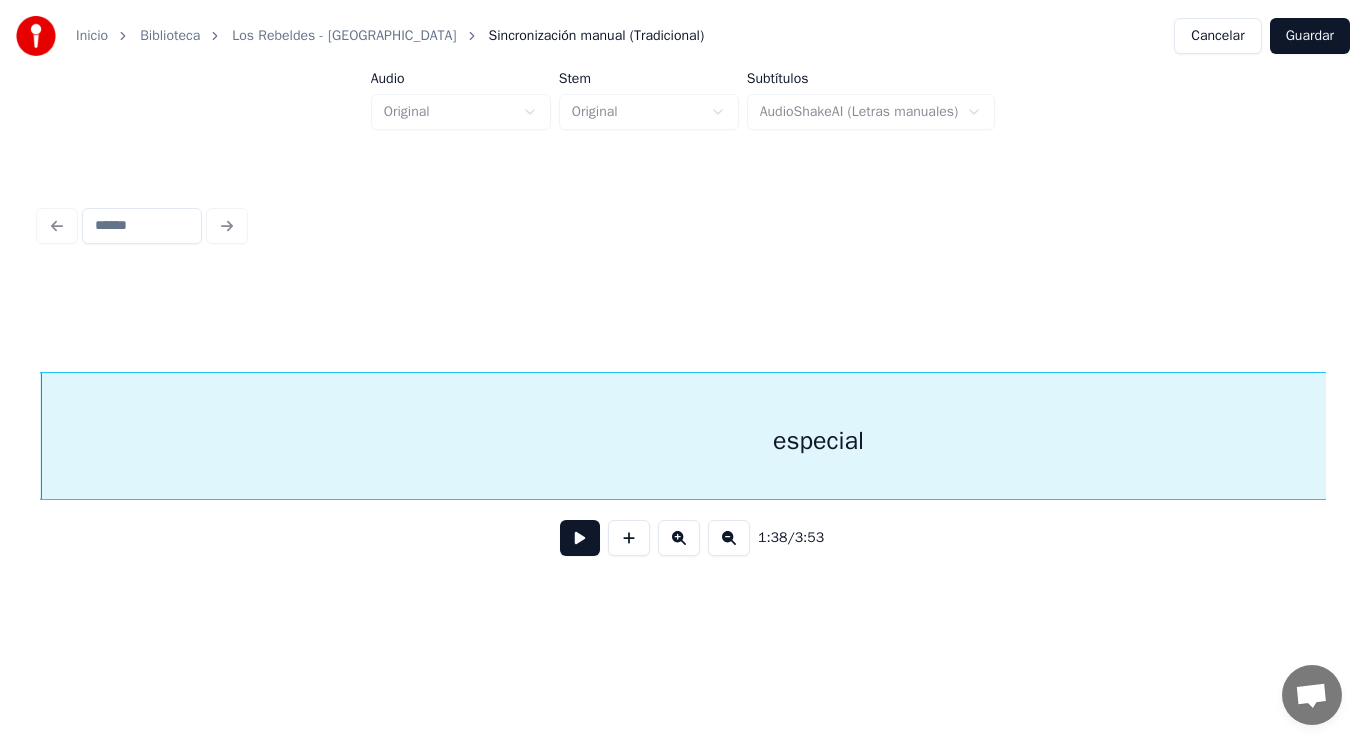 click at bounding box center [580, 538] 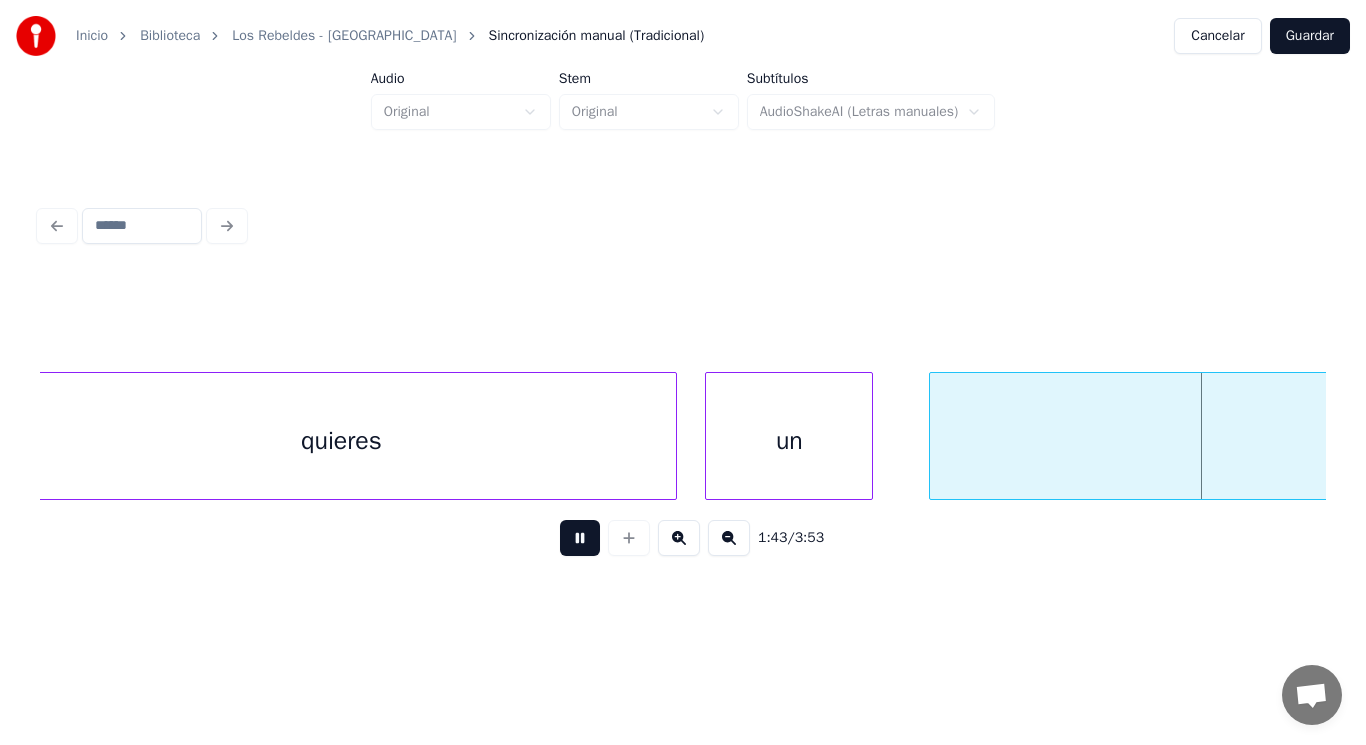click at bounding box center [580, 538] 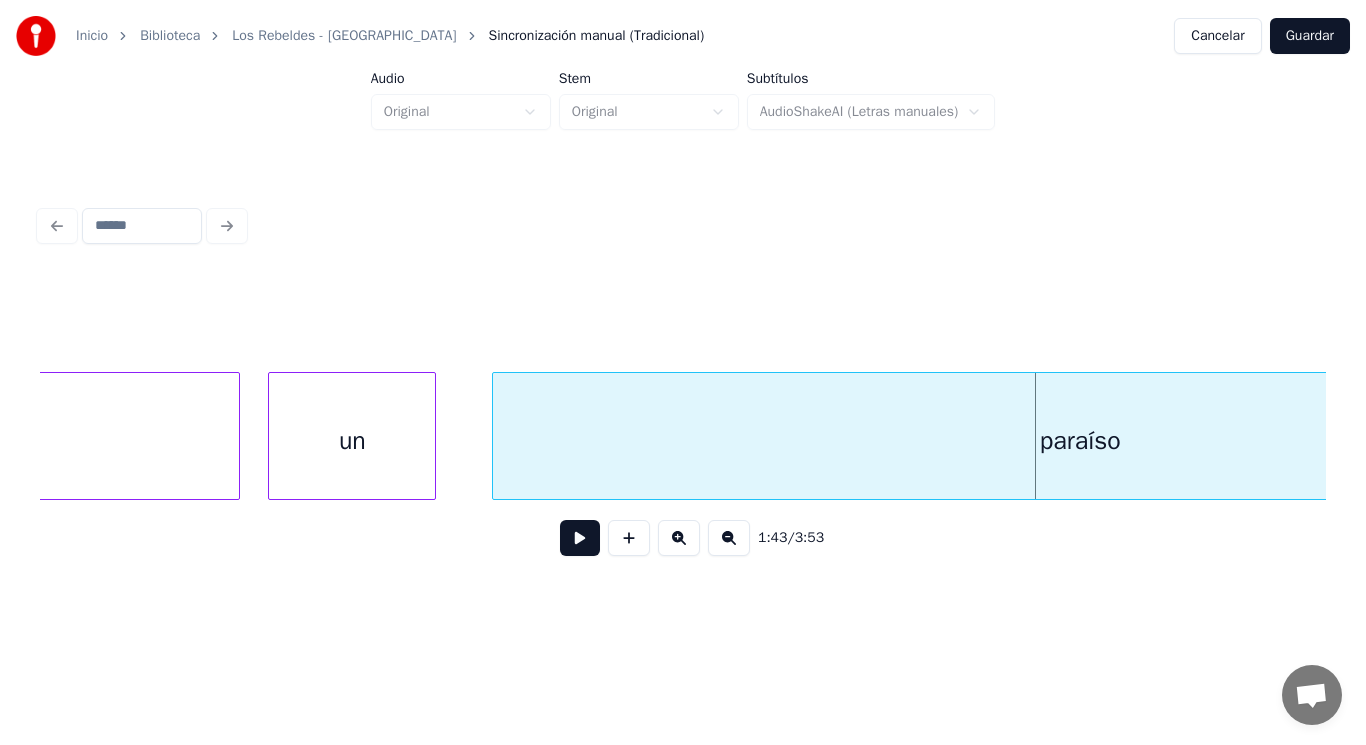 scroll, scrollTop: 0, scrollLeft: 143946, axis: horizontal 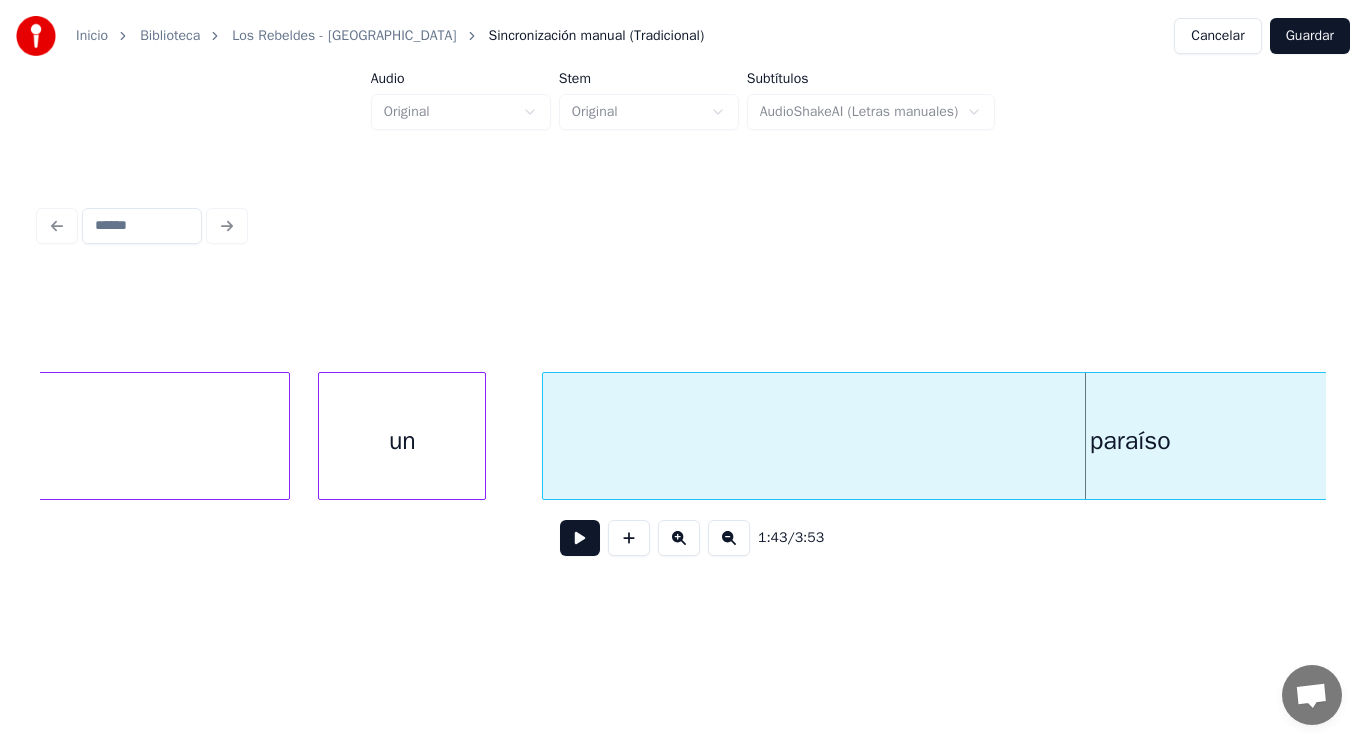 click on "un" at bounding box center (402, 441) 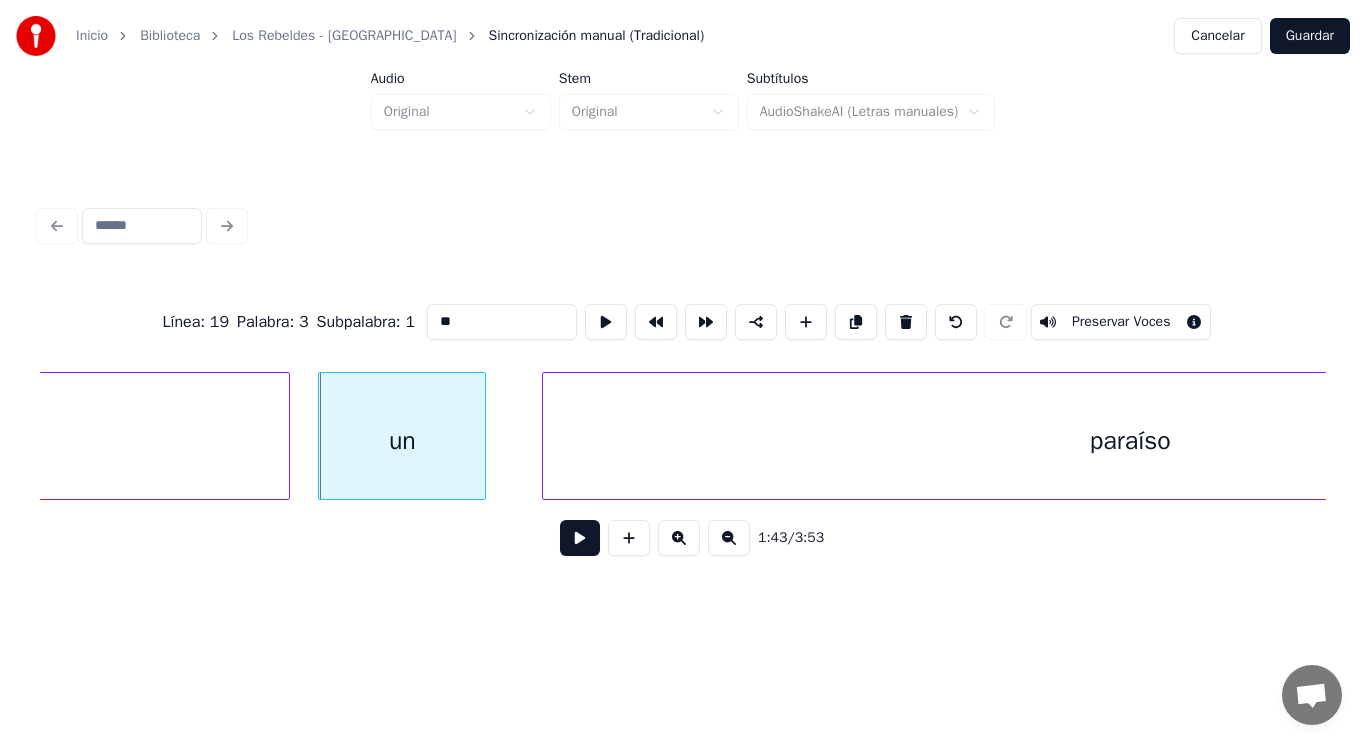 click at bounding box center [580, 538] 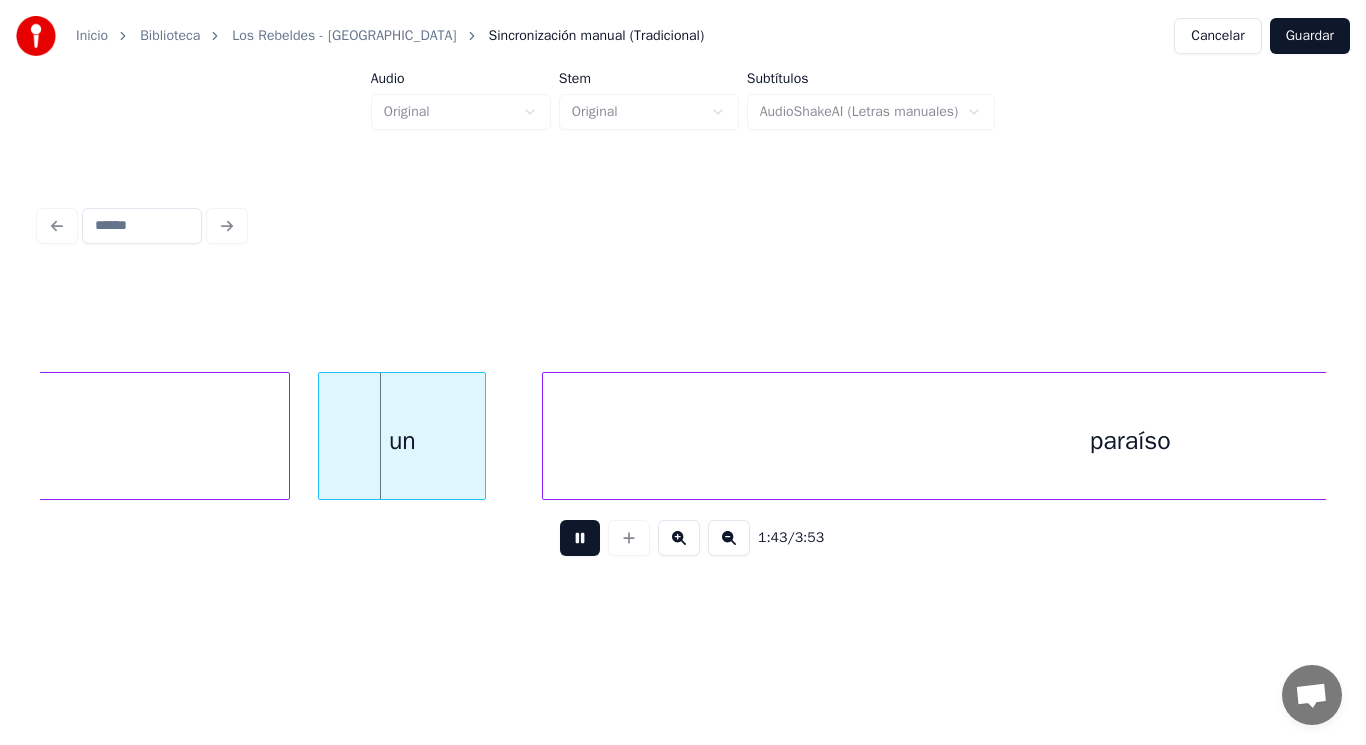 click at bounding box center [580, 538] 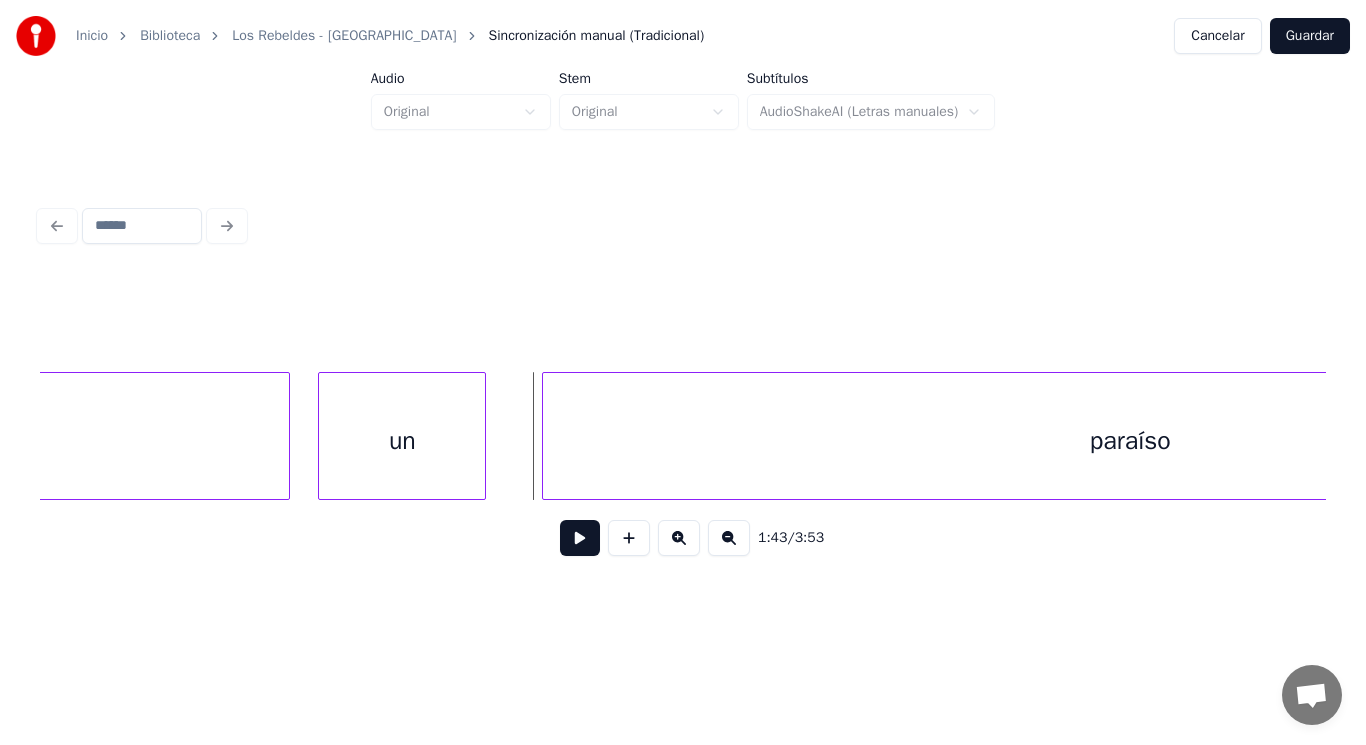 click on "un" at bounding box center (402, 441) 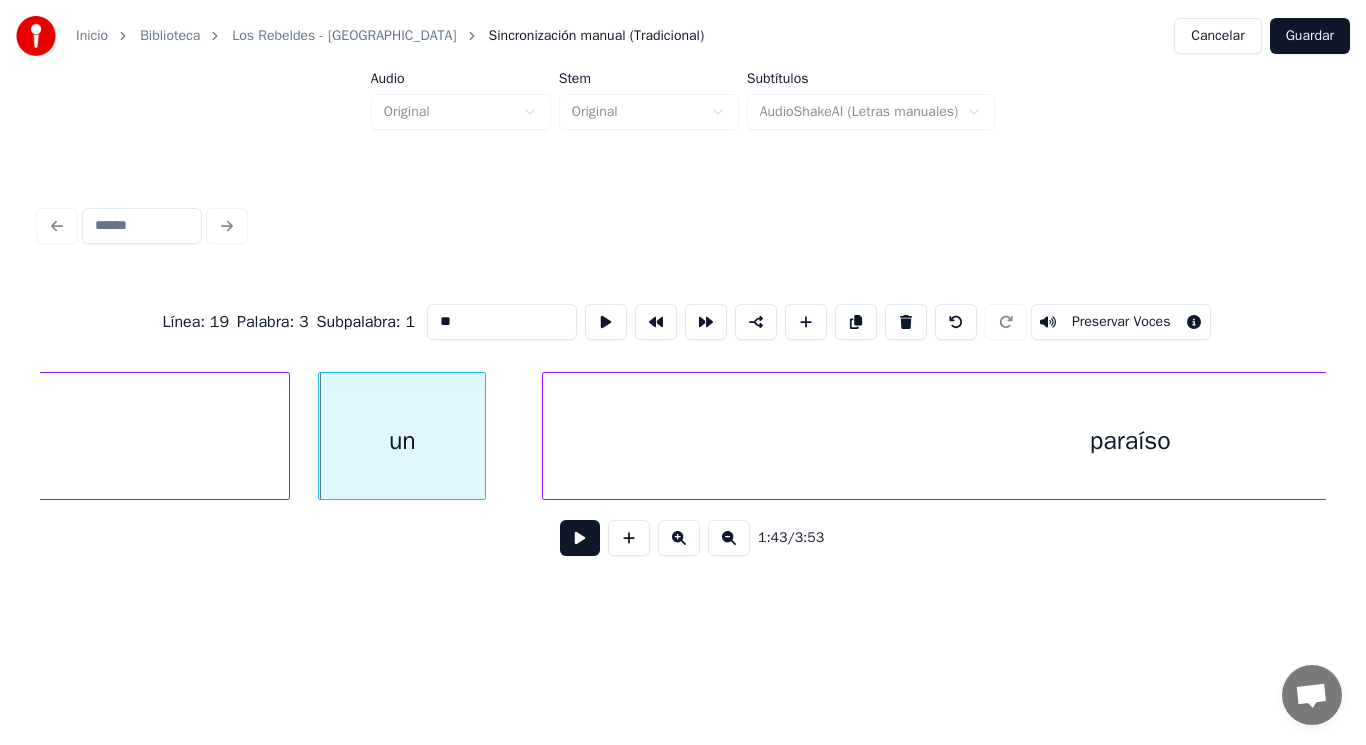 click at bounding box center (580, 538) 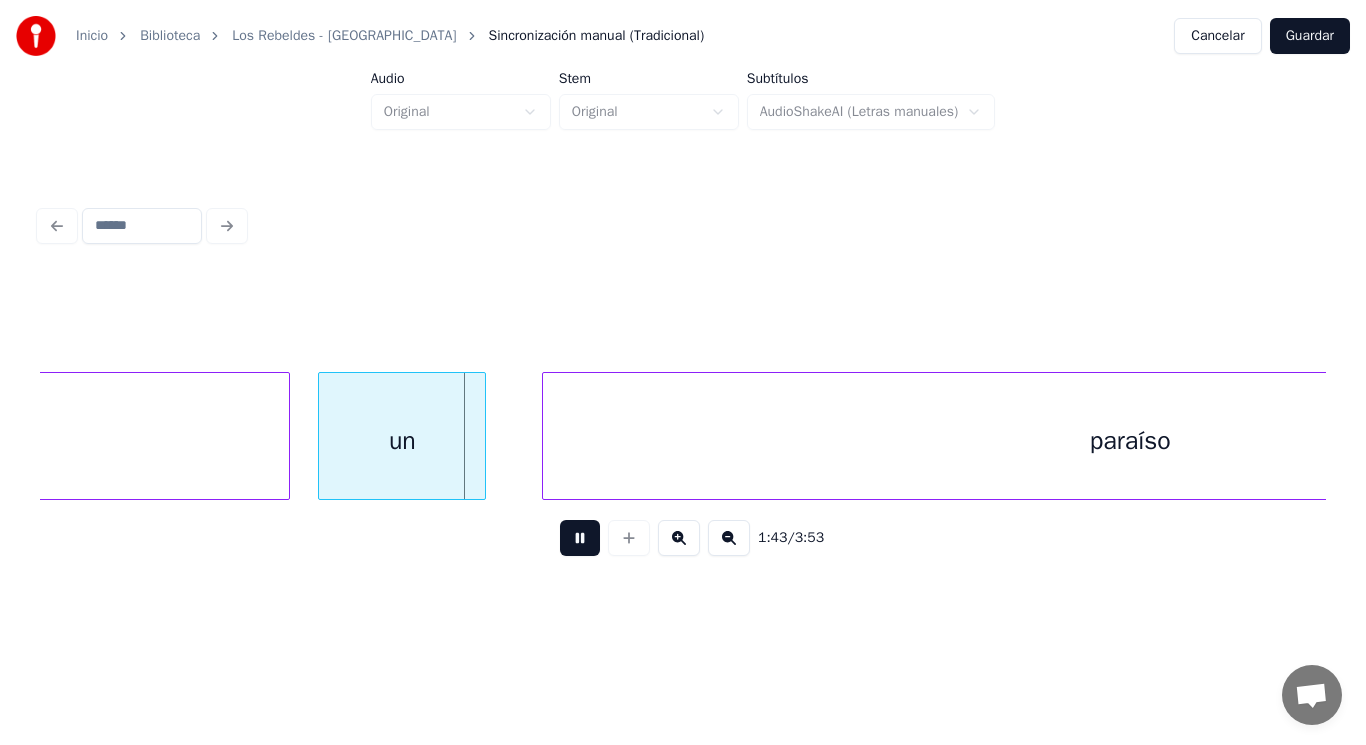 click at bounding box center [580, 538] 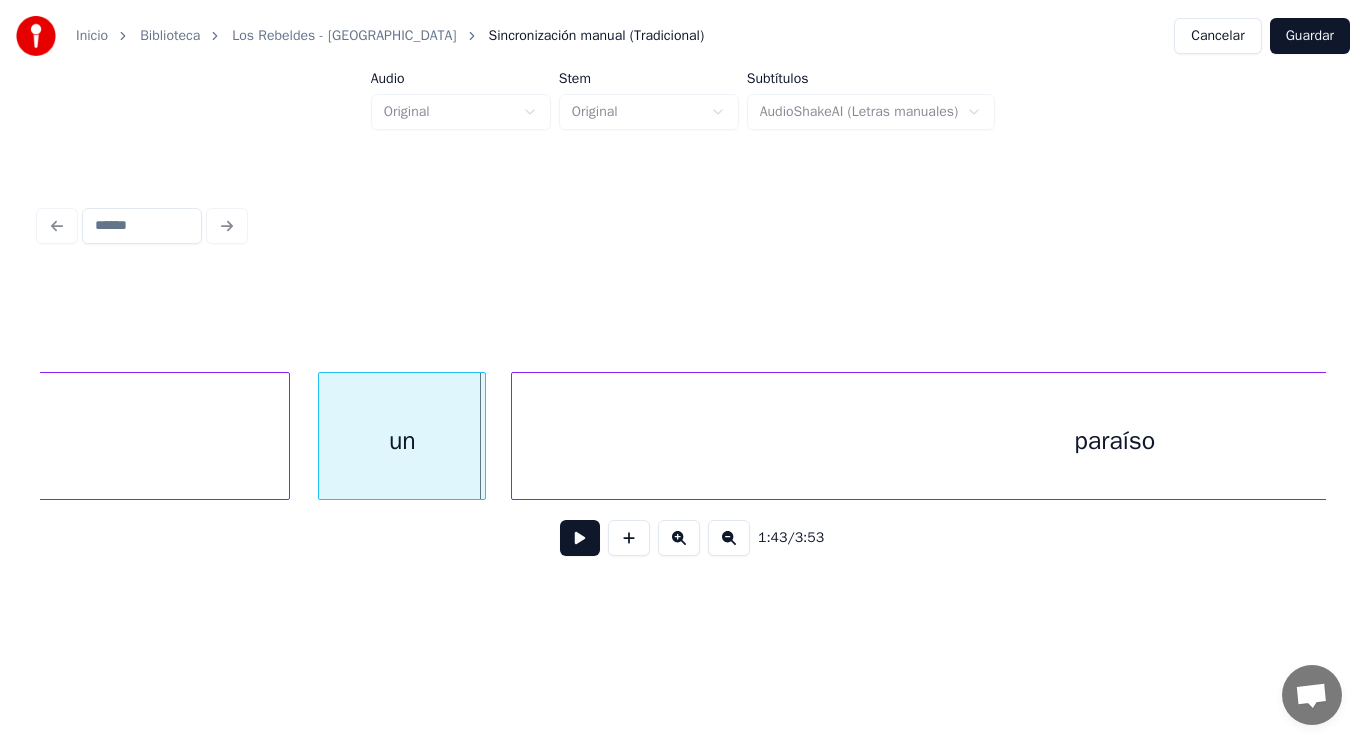click at bounding box center [515, 436] 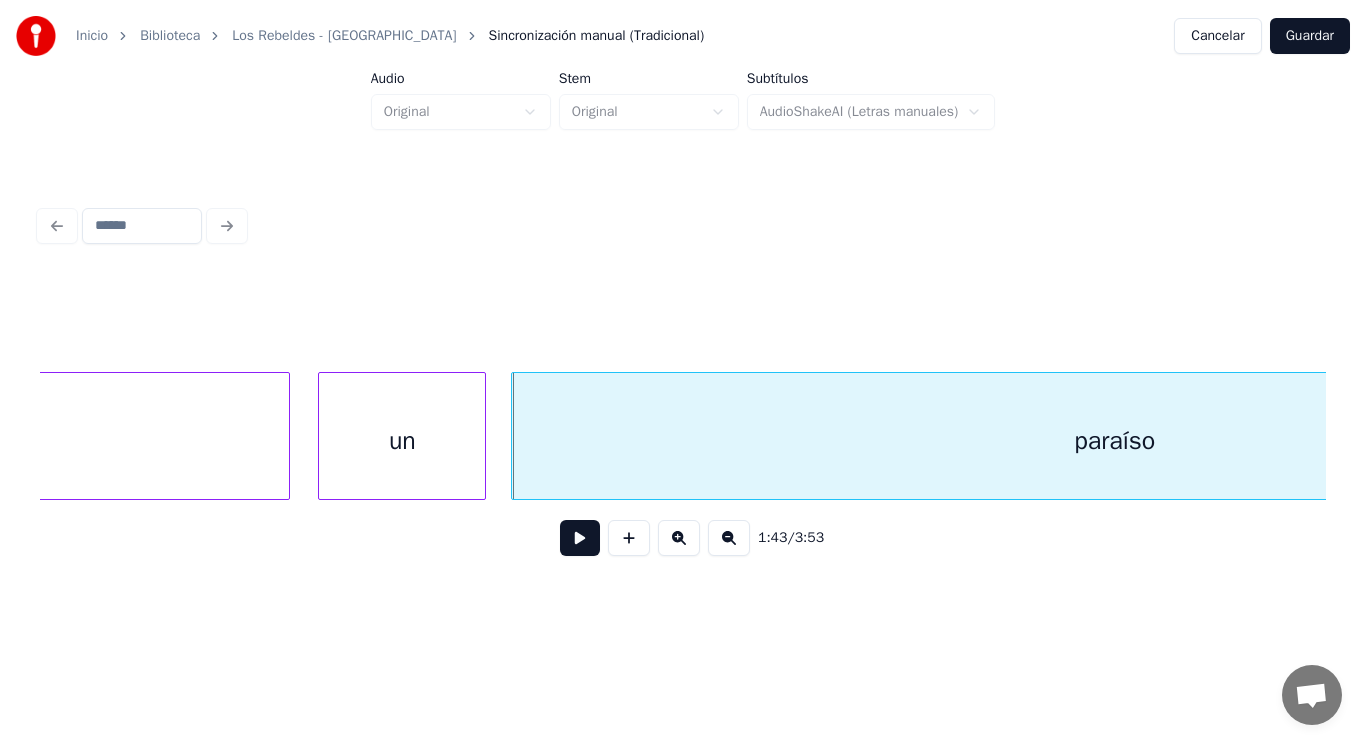 click at bounding box center [580, 538] 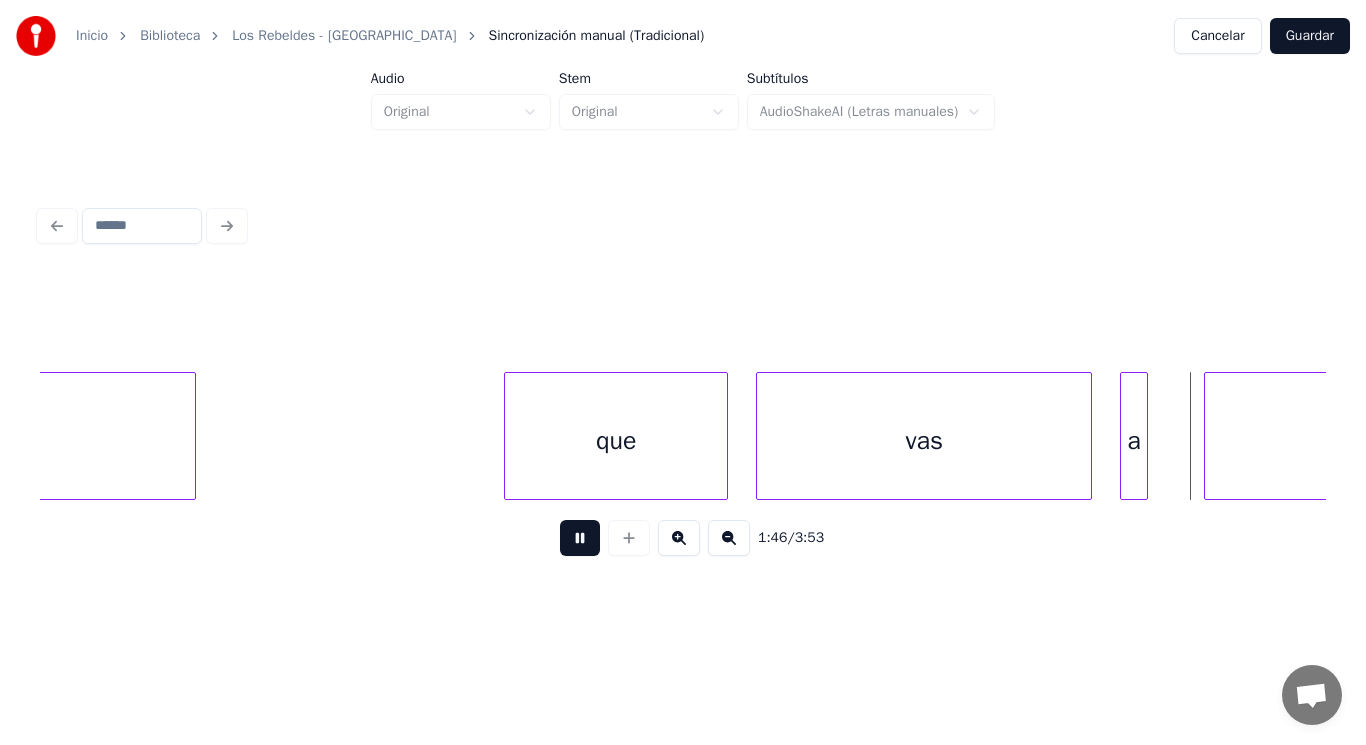 click at bounding box center [580, 538] 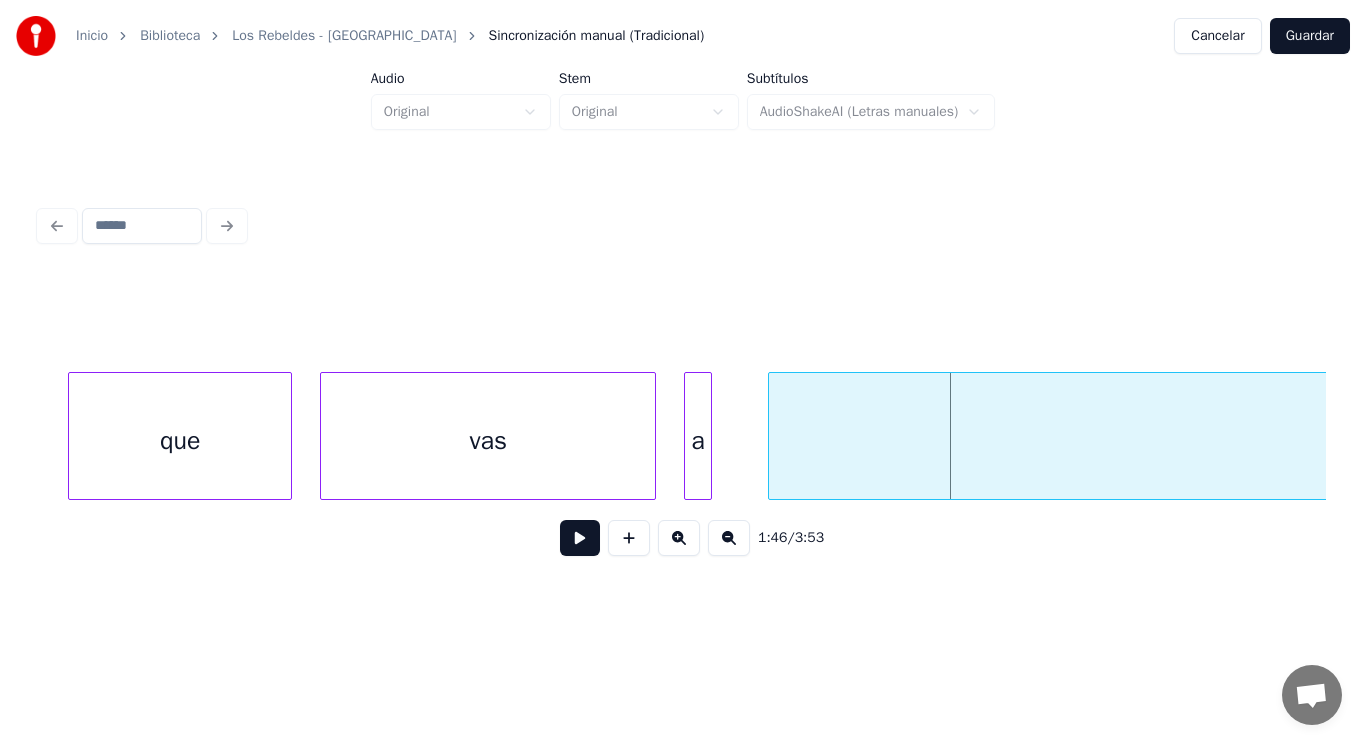 scroll, scrollTop: 0, scrollLeft: 148196, axis: horizontal 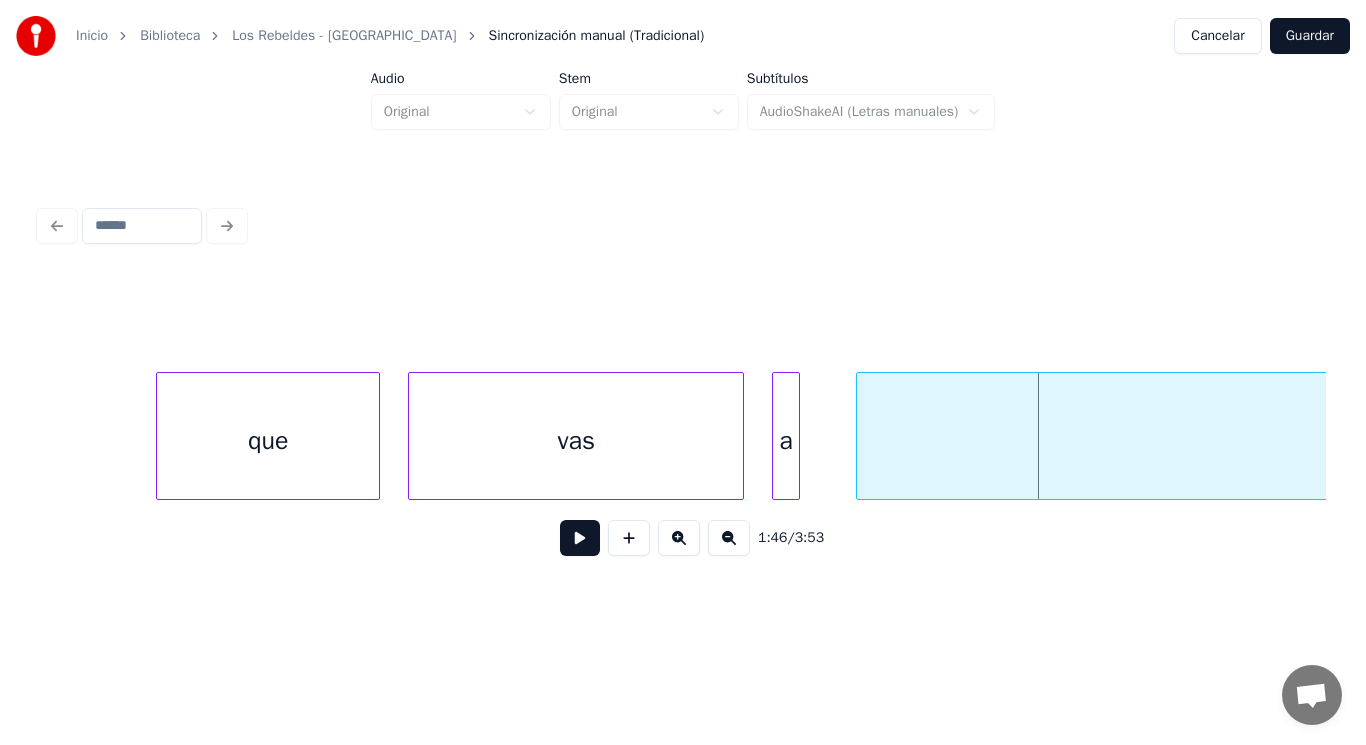 click on "que" at bounding box center [268, 441] 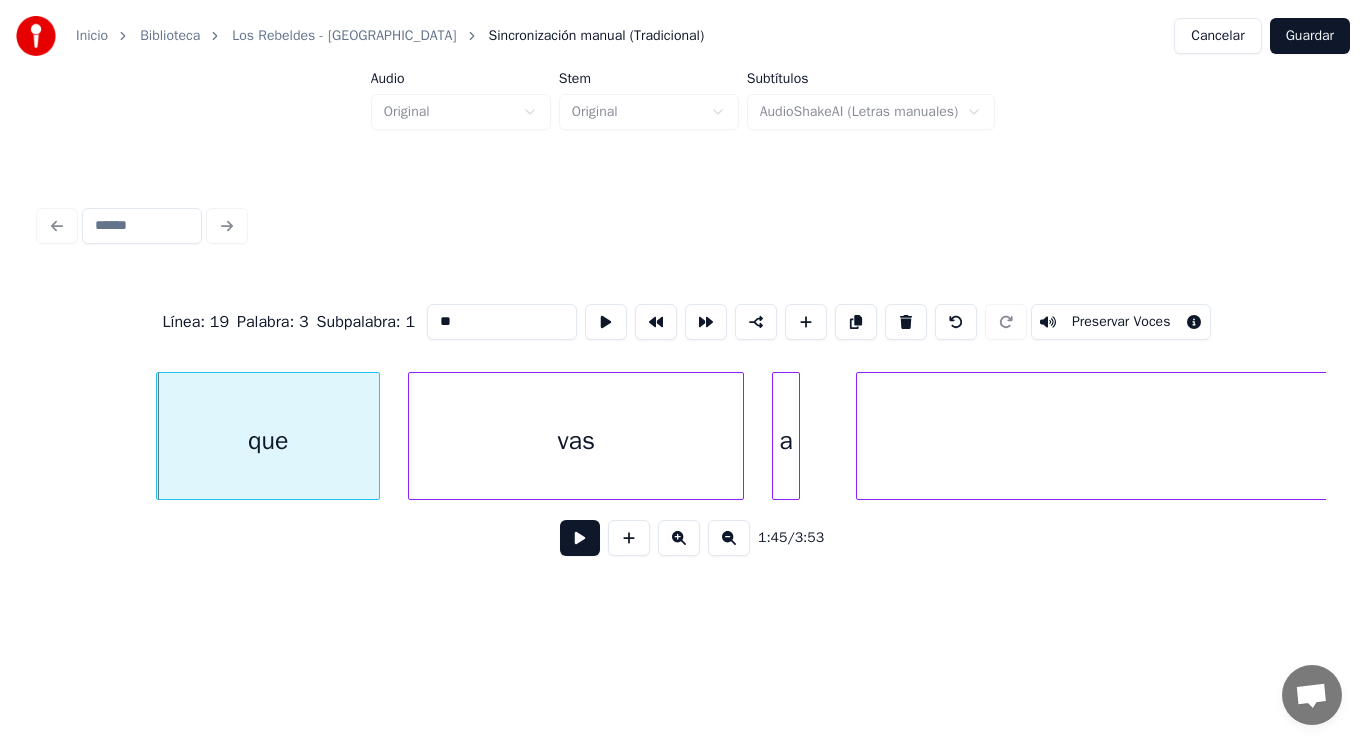 type on "***" 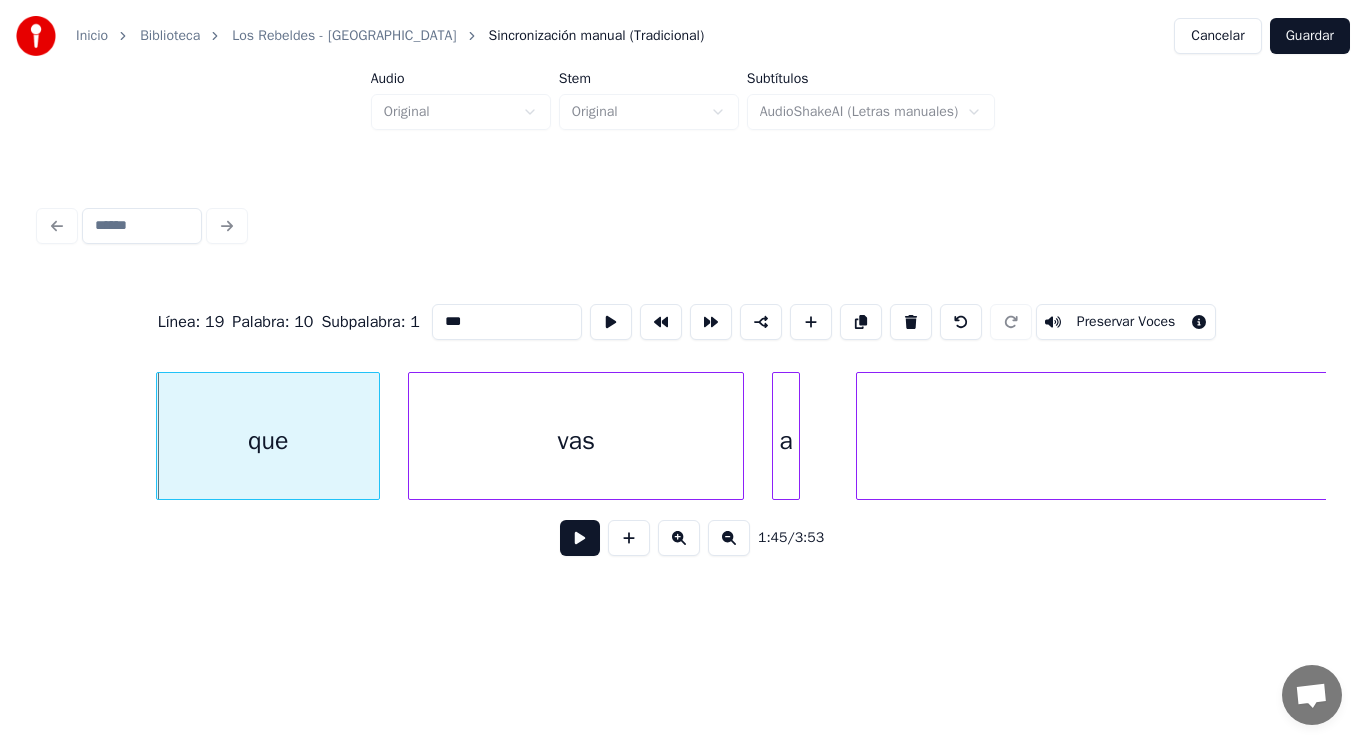 click at bounding box center [580, 538] 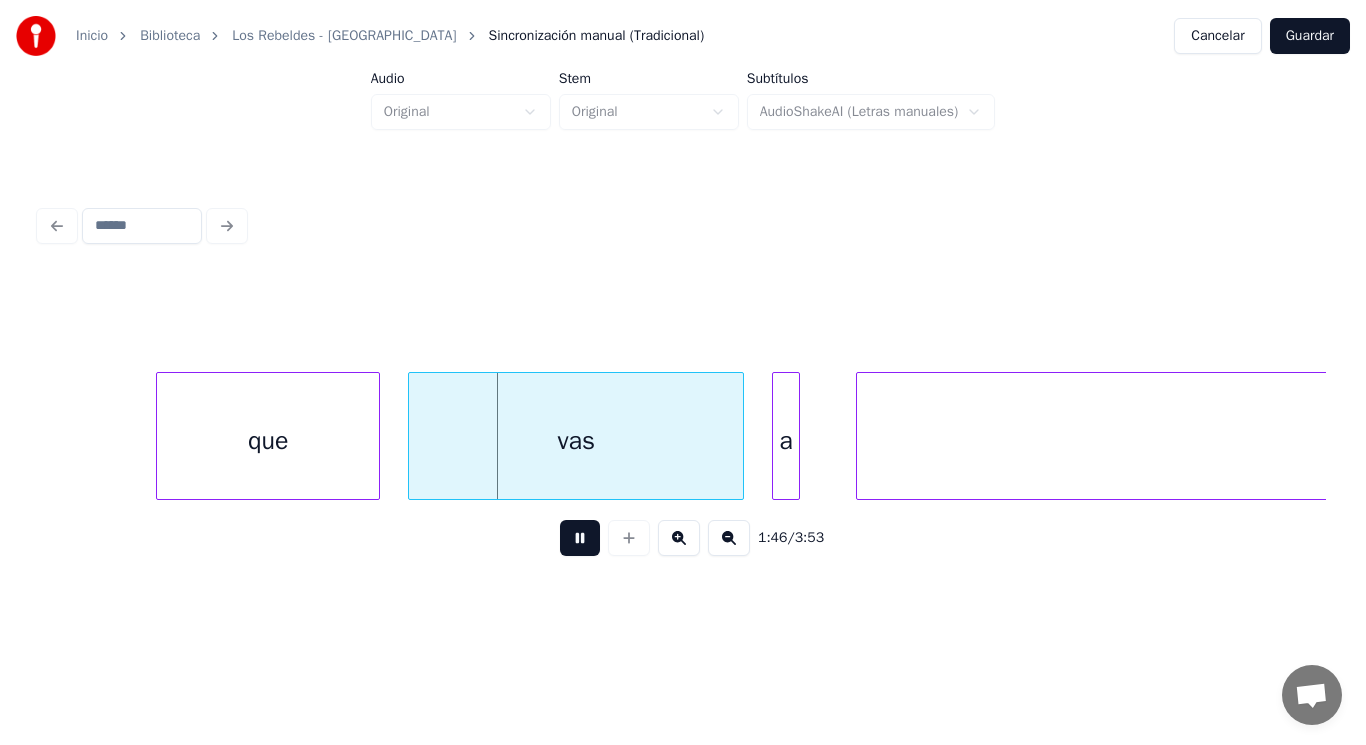 click at bounding box center (580, 538) 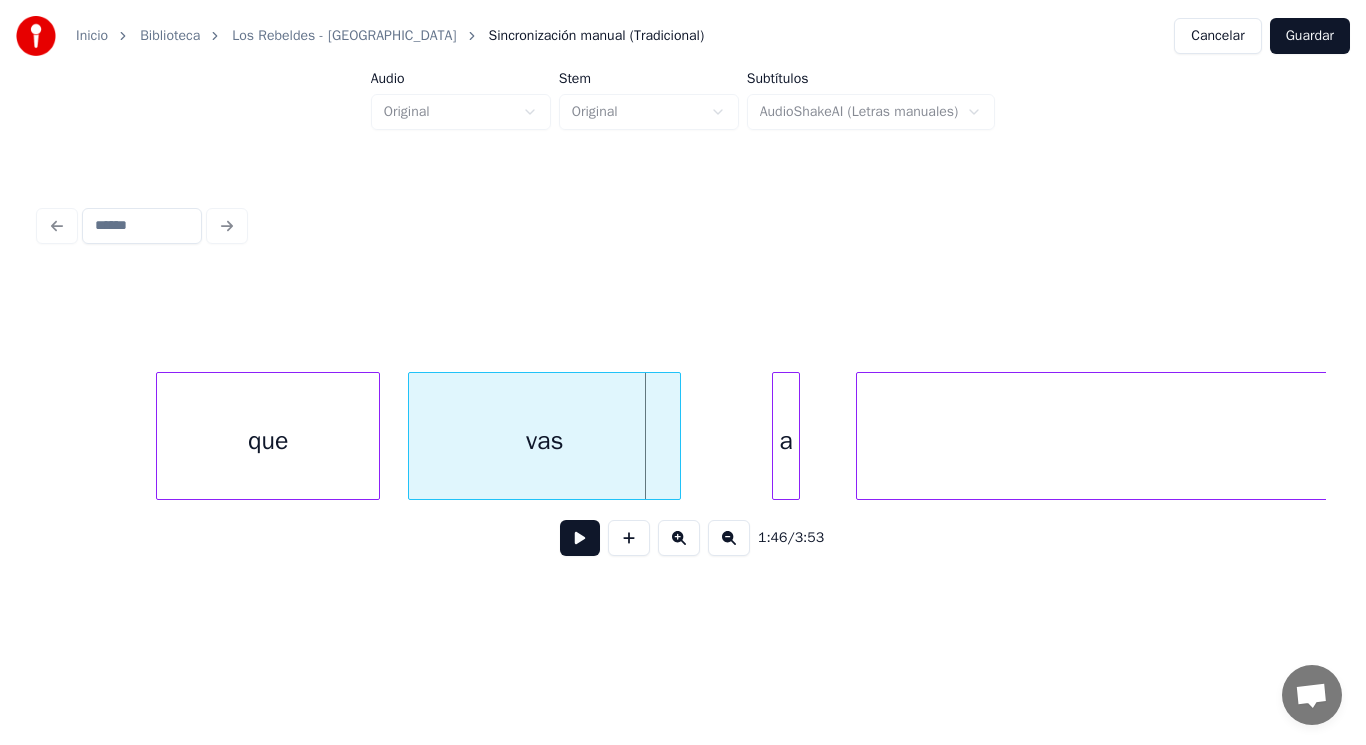 click at bounding box center [677, 436] 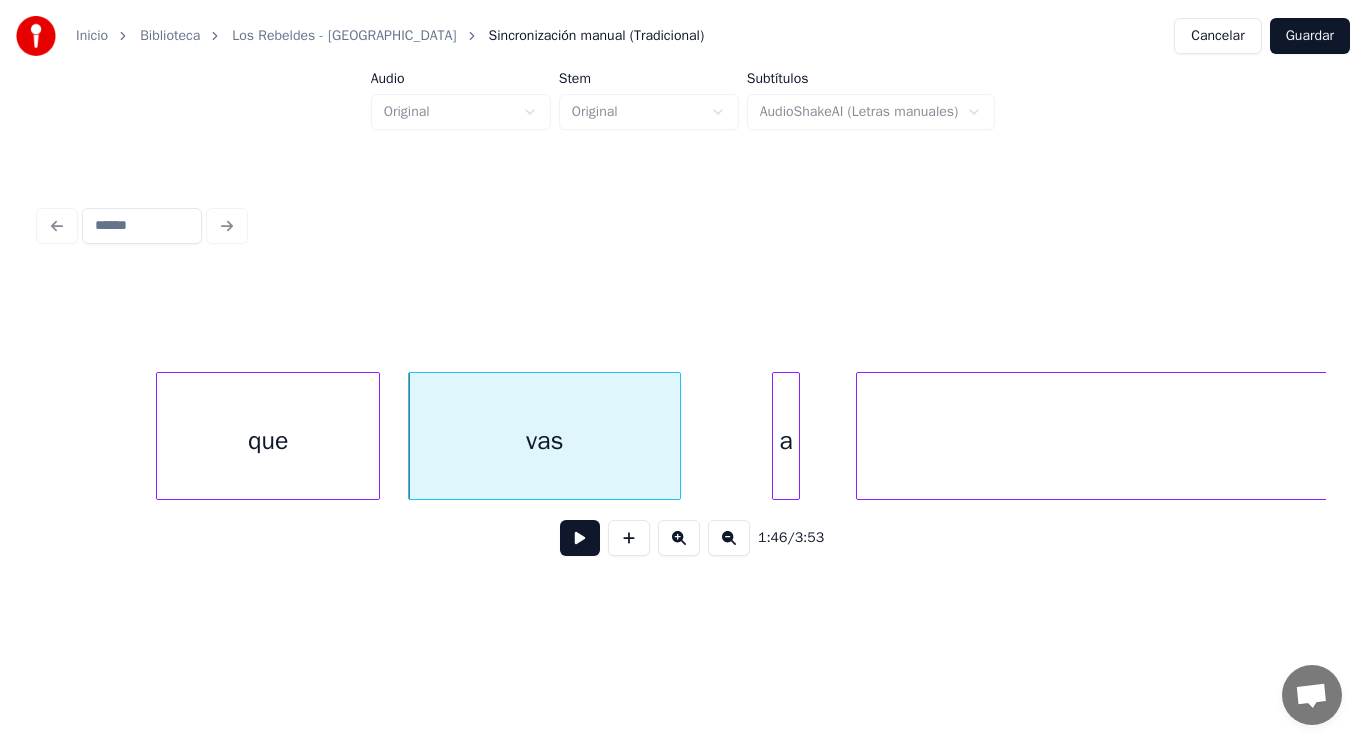 click at bounding box center [580, 538] 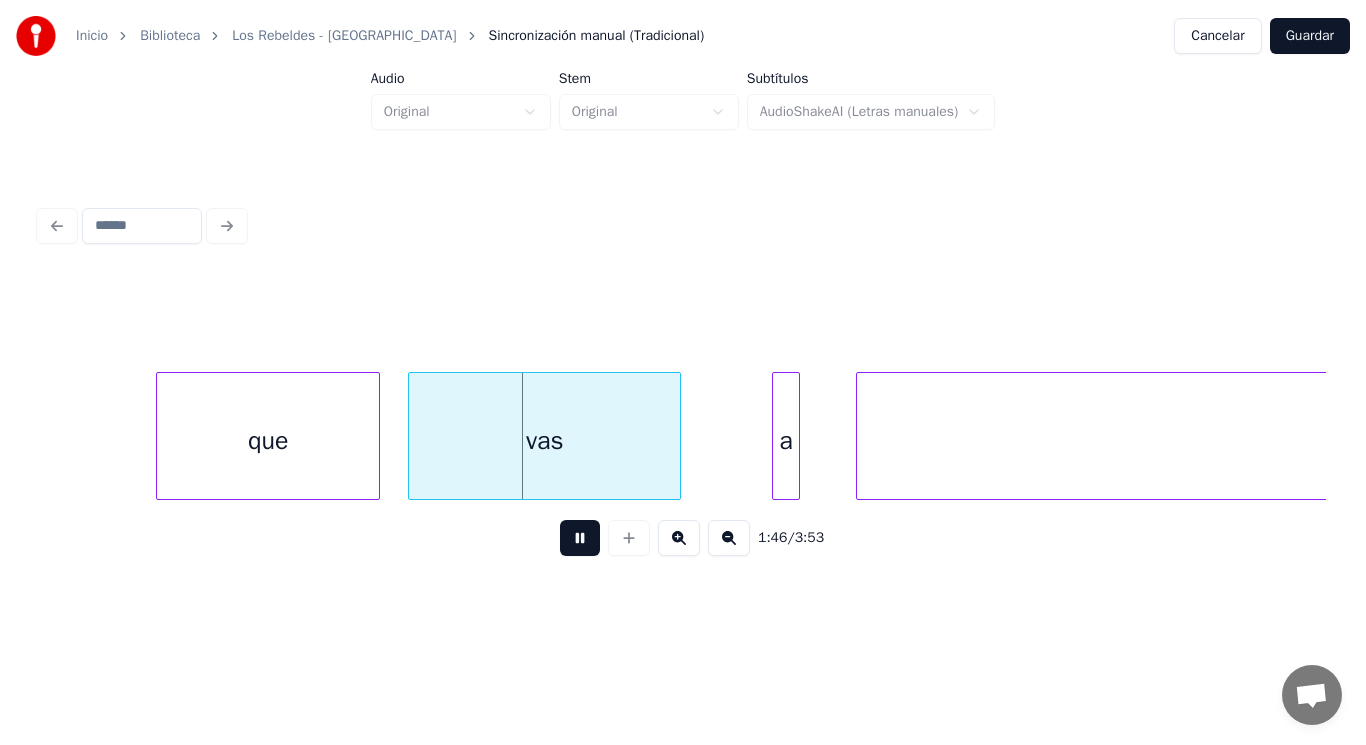 click at bounding box center [580, 538] 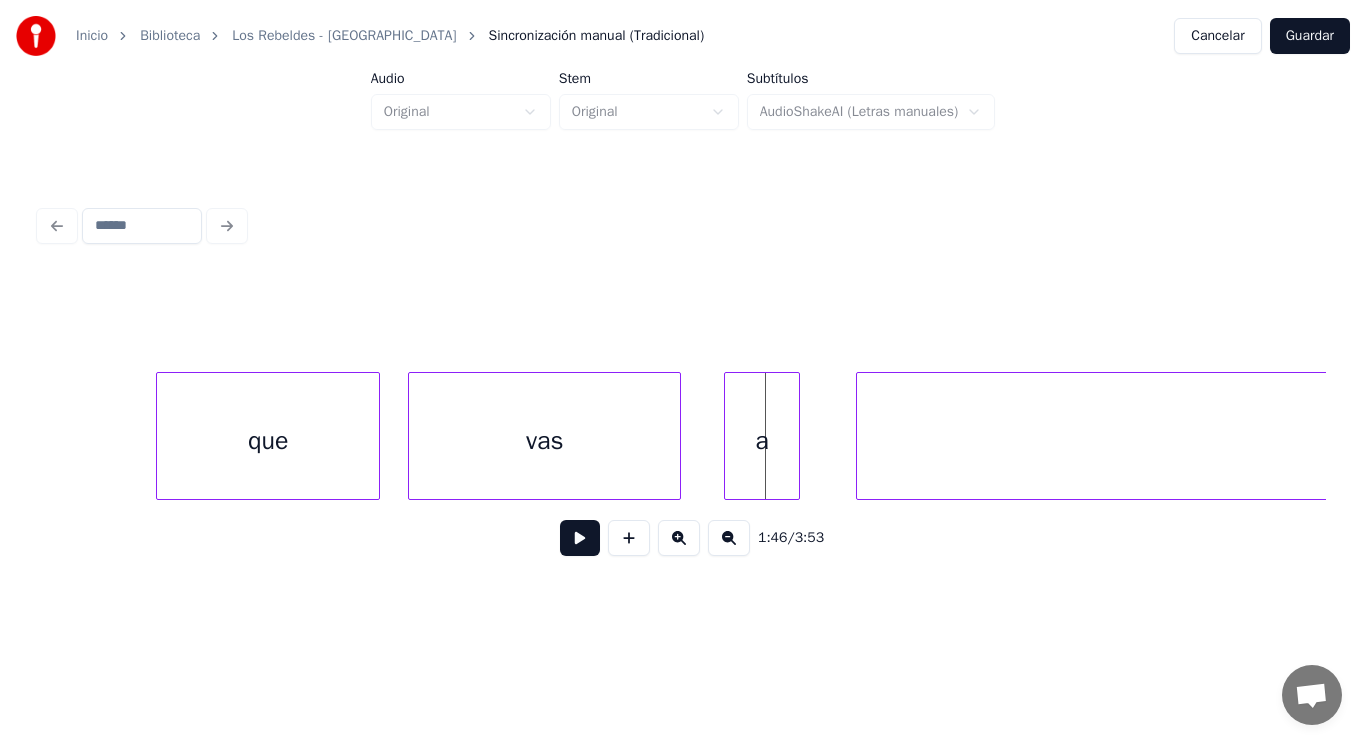 click at bounding box center [728, 436] 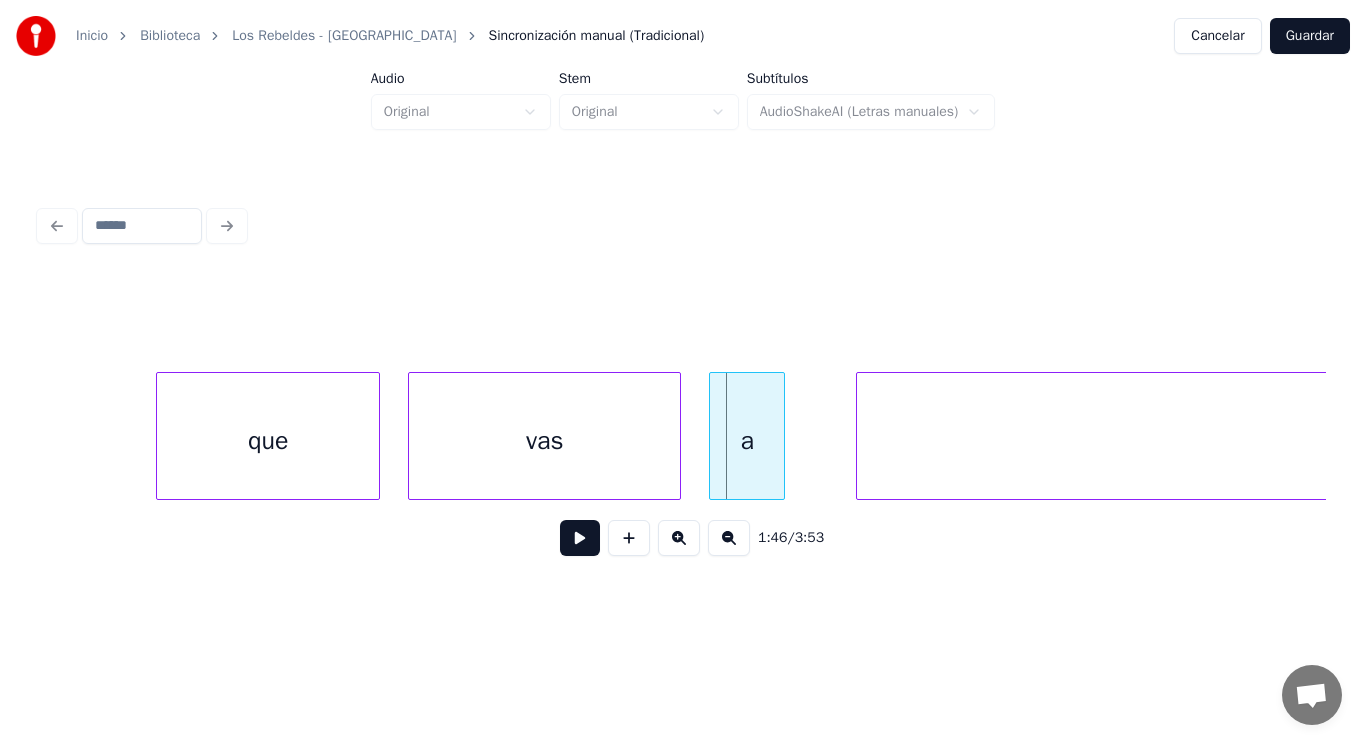 click on "a" at bounding box center (747, 441) 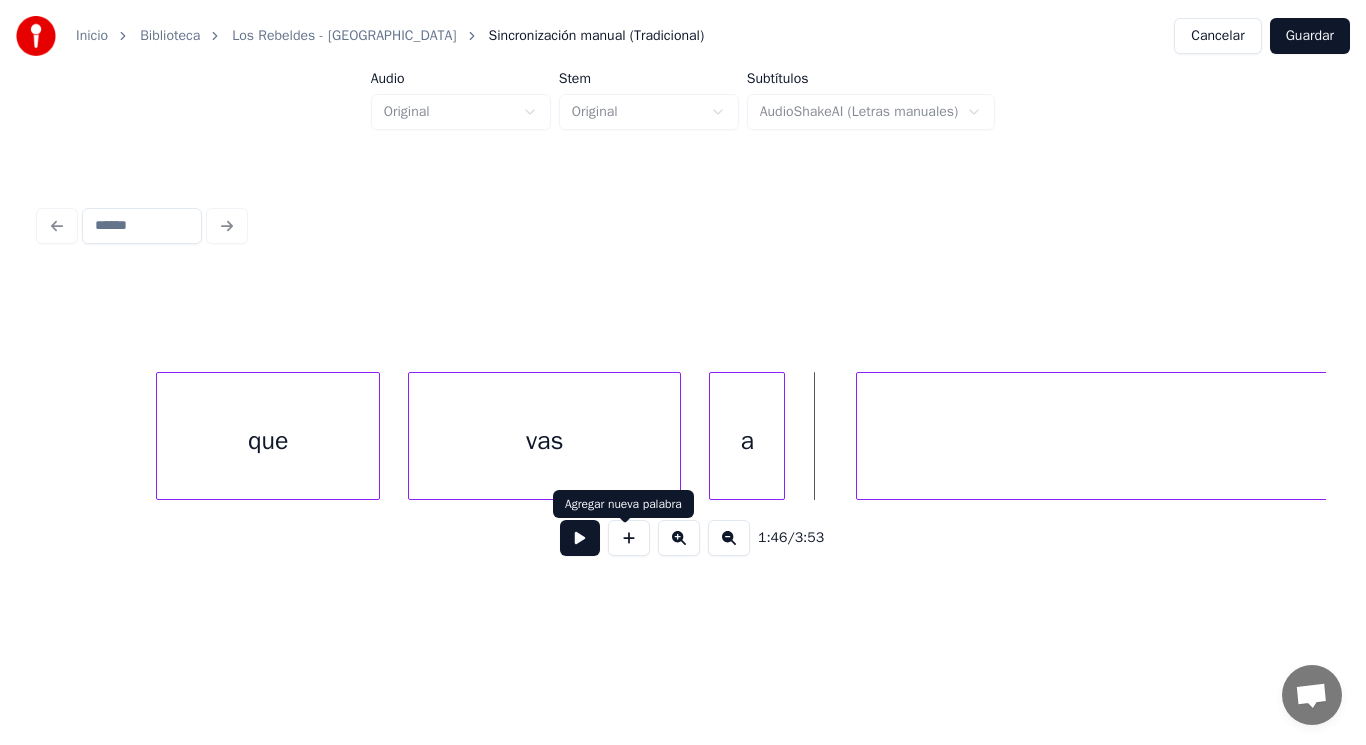 click at bounding box center (580, 538) 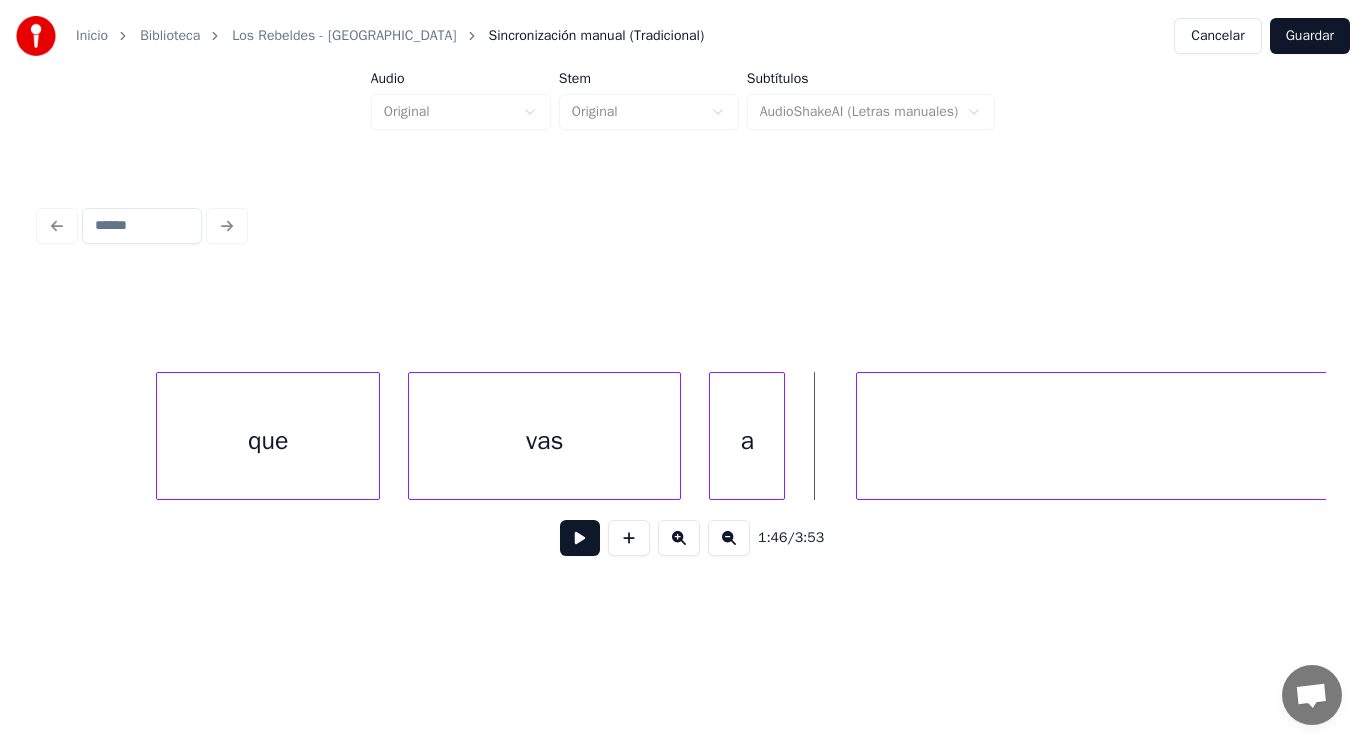click at bounding box center (580, 538) 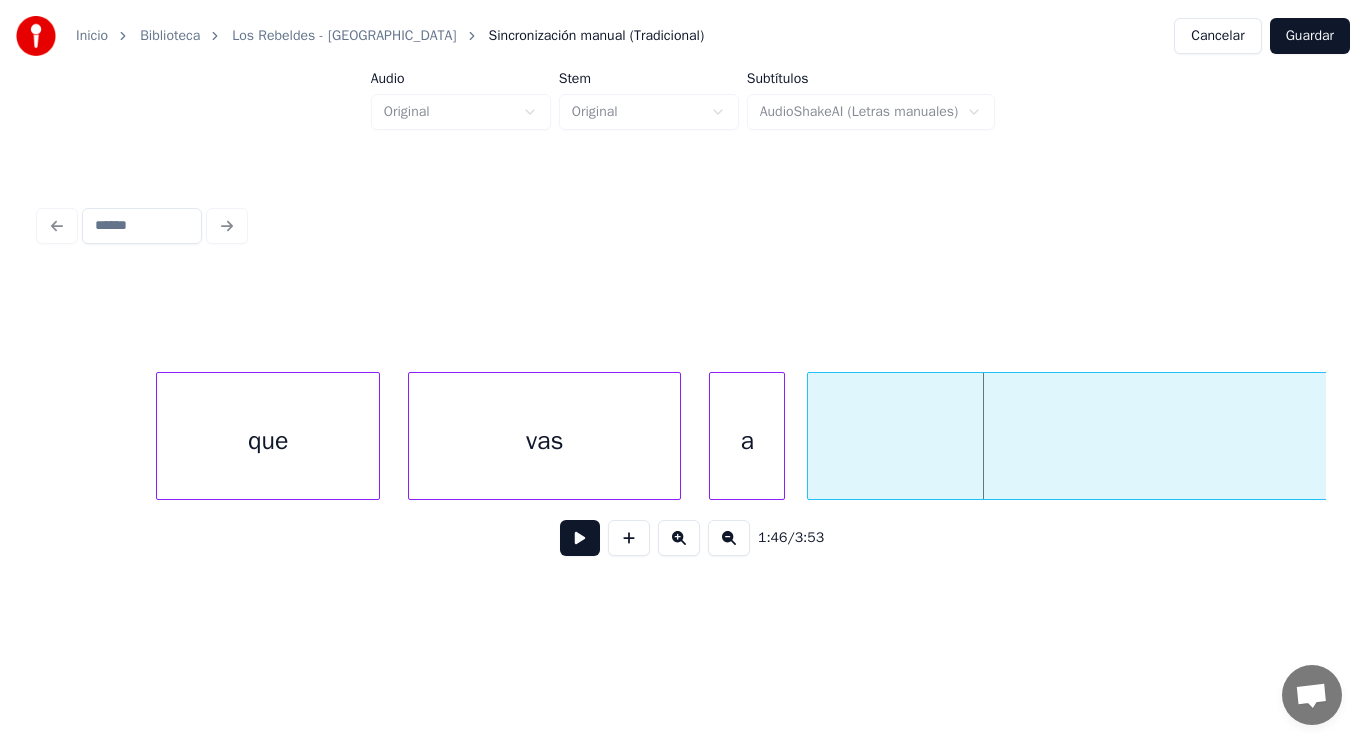 click at bounding box center [811, 436] 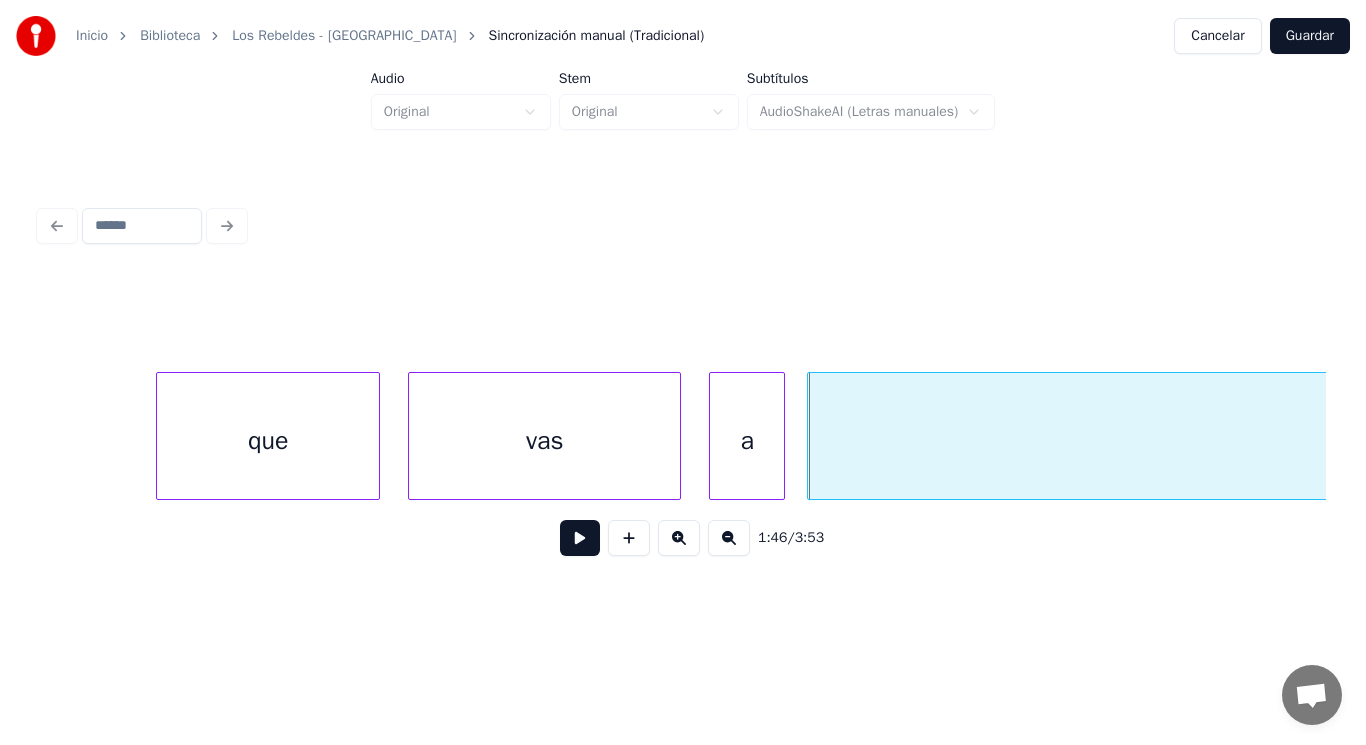click at bounding box center (580, 538) 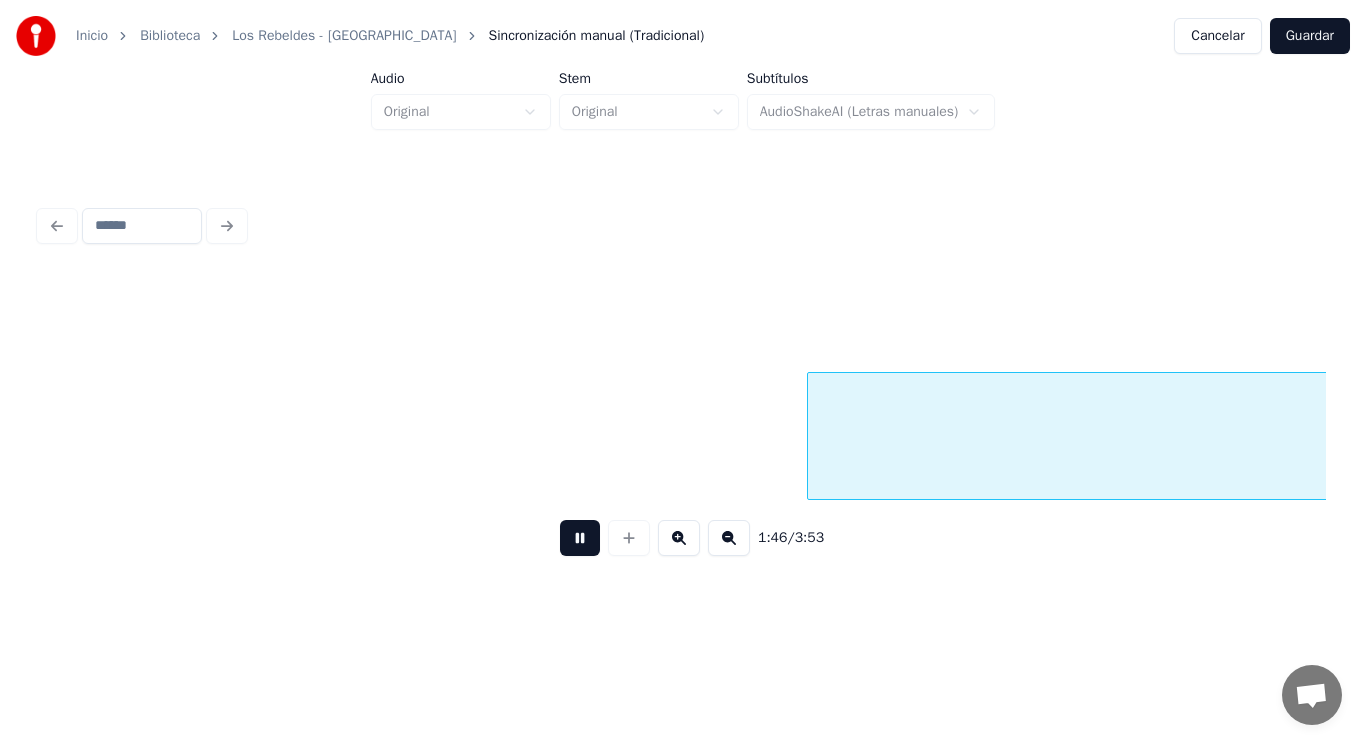 scroll, scrollTop: 0, scrollLeft: 149509, axis: horizontal 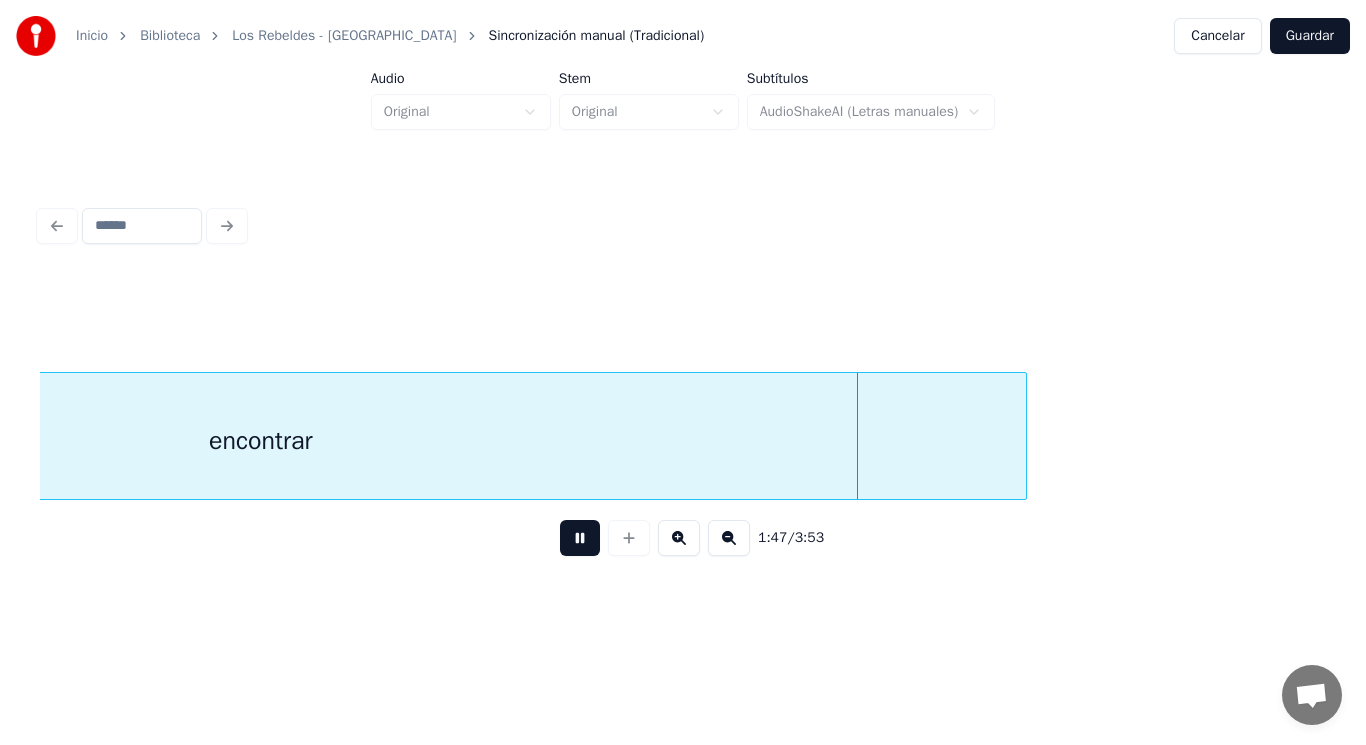 click at bounding box center (580, 538) 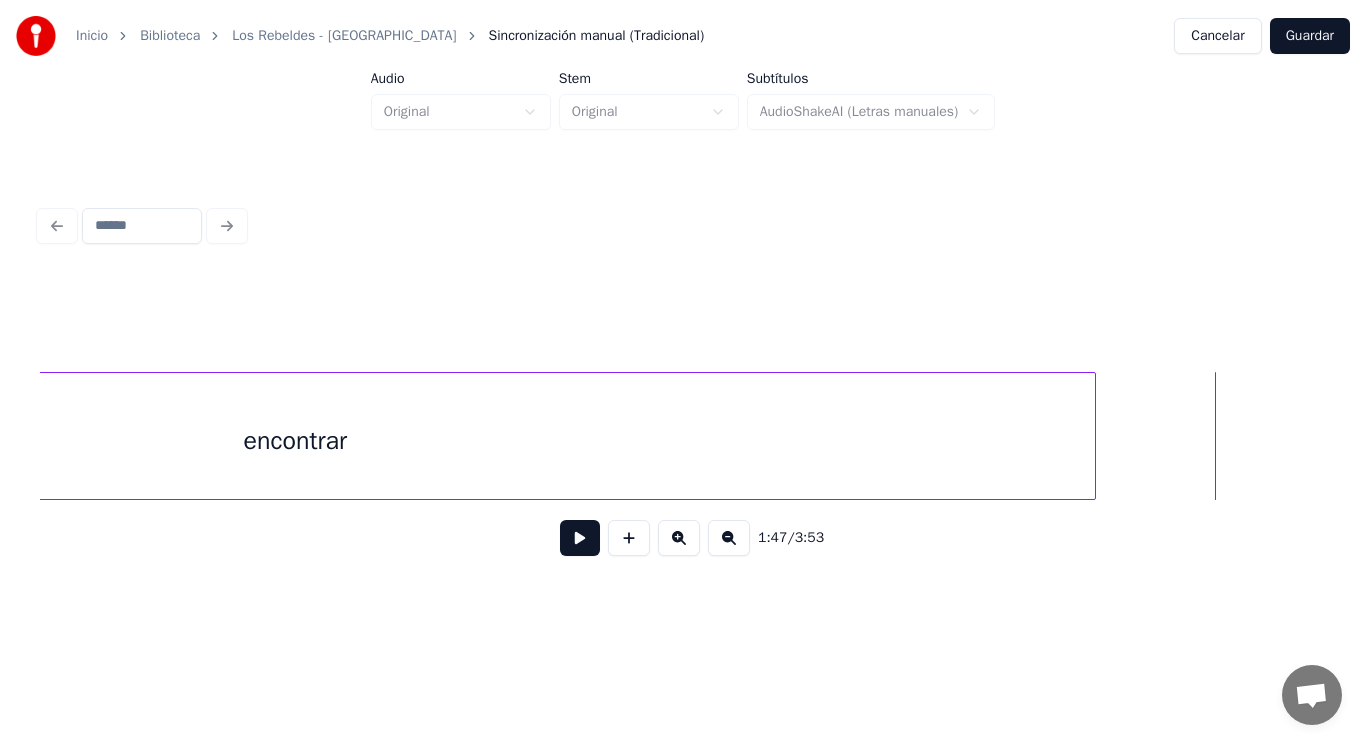click at bounding box center [1092, 436] 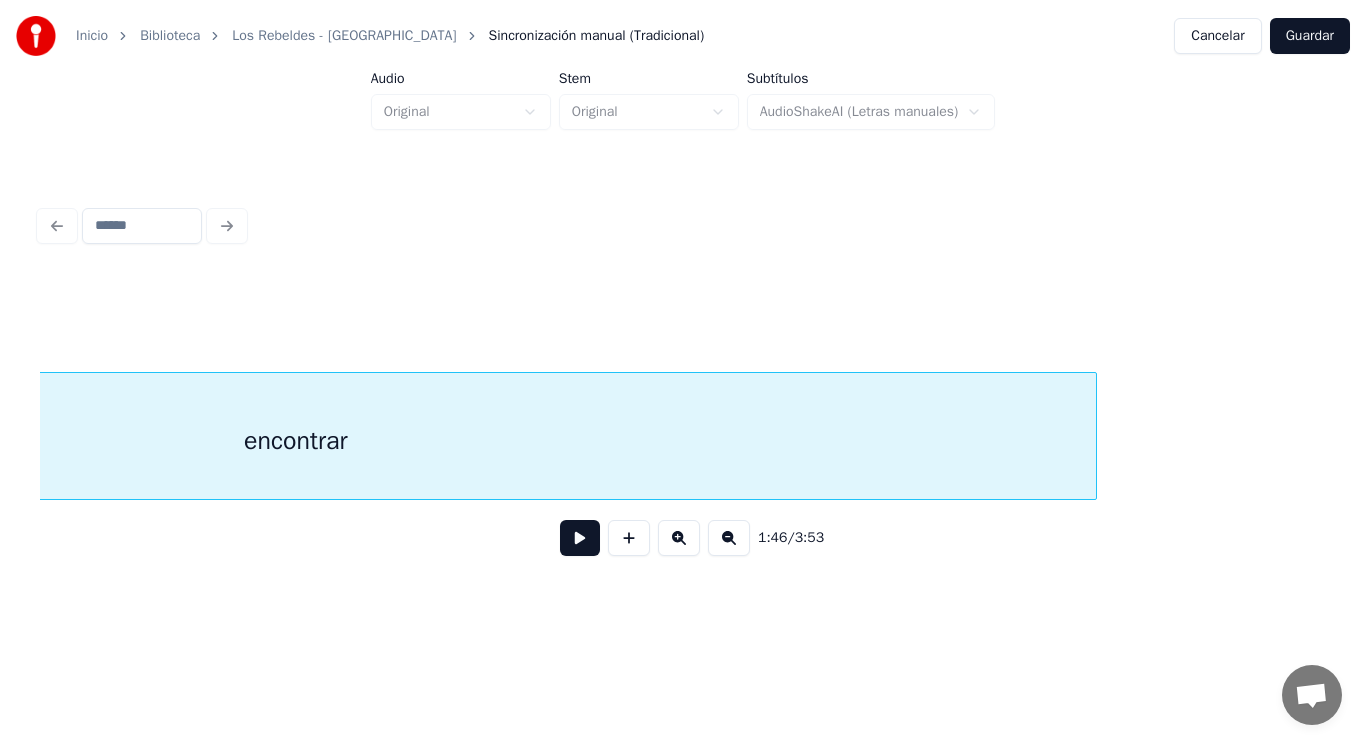 scroll, scrollTop: 0, scrollLeft: 148964, axis: horizontal 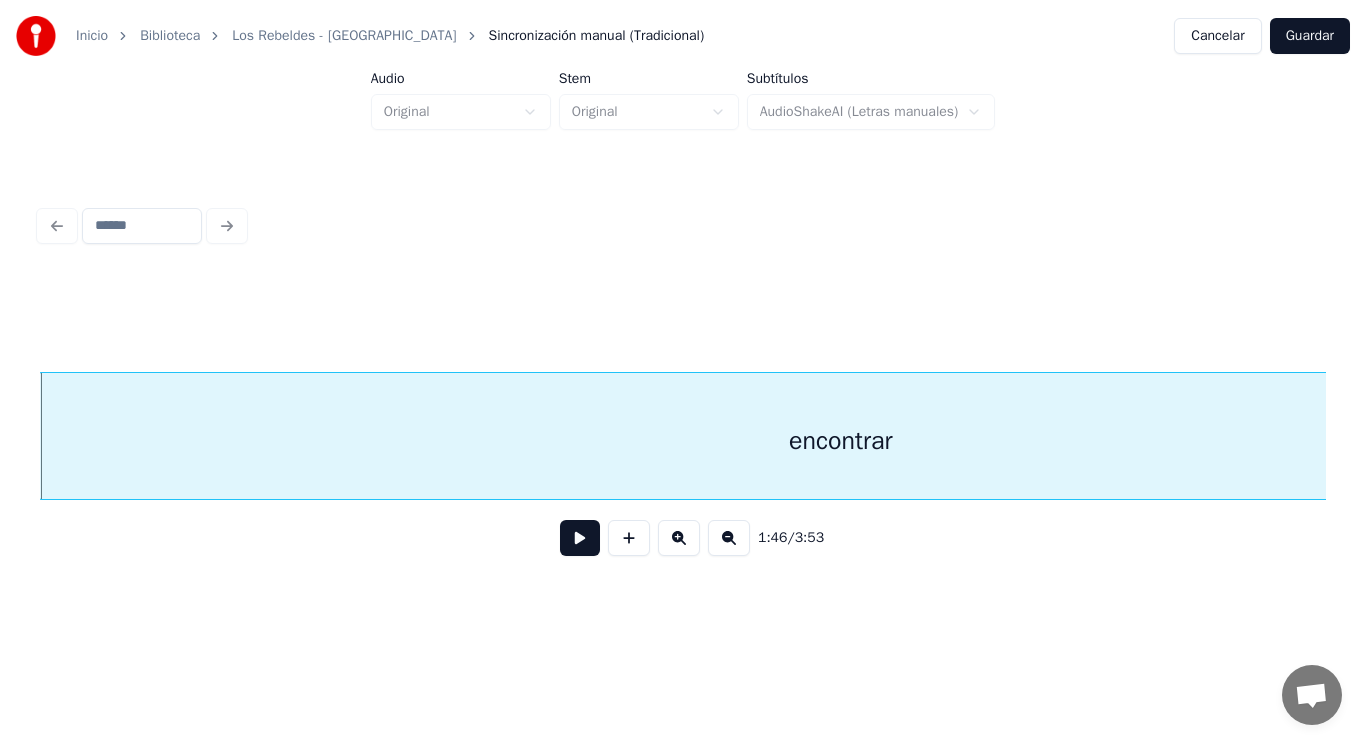 click at bounding box center [580, 538] 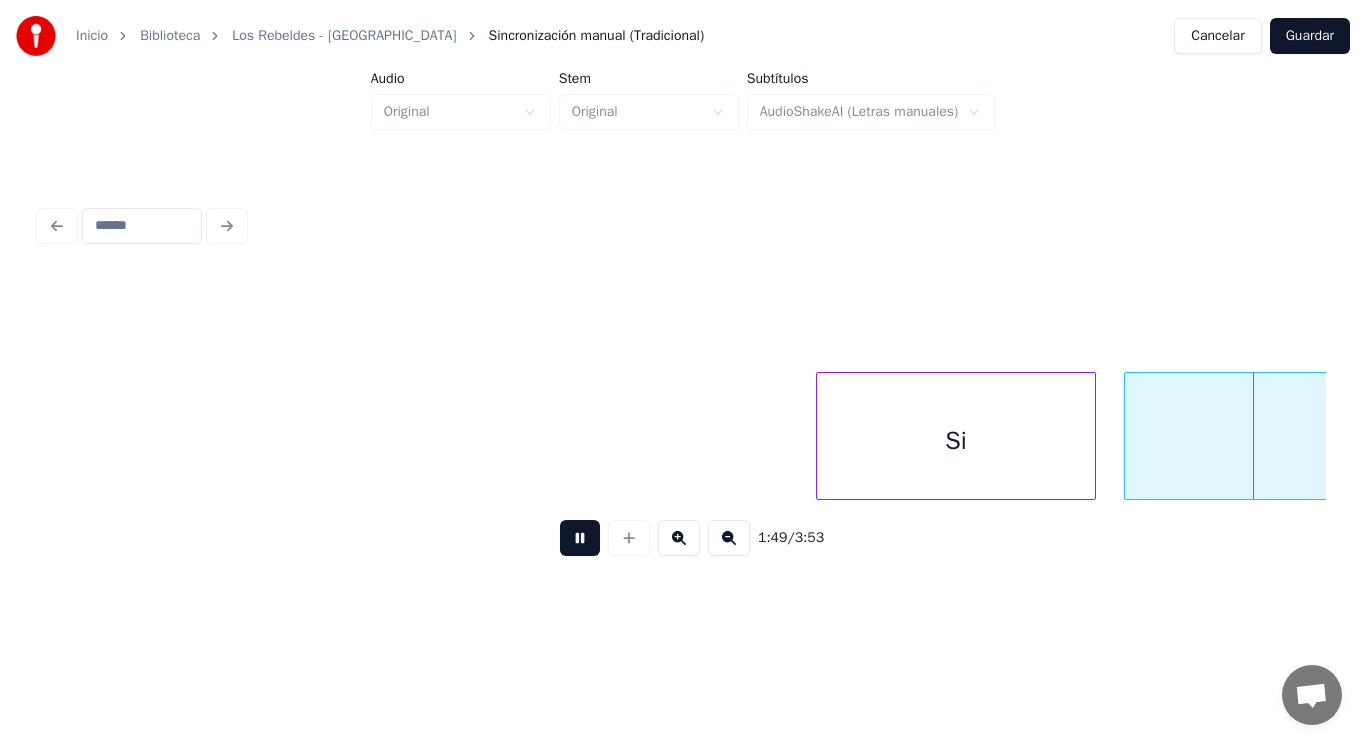 scroll, scrollTop: 0, scrollLeft: 152875, axis: horizontal 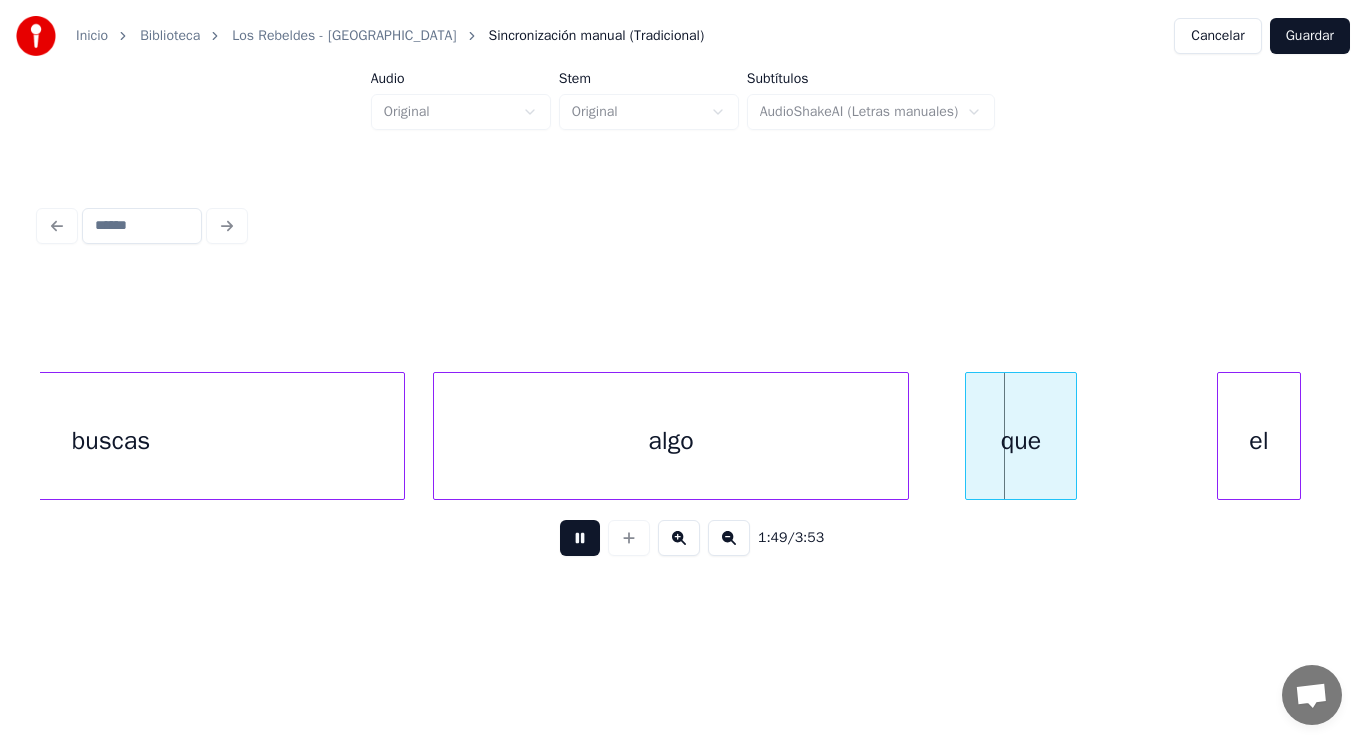 click at bounding box center [580, 538] 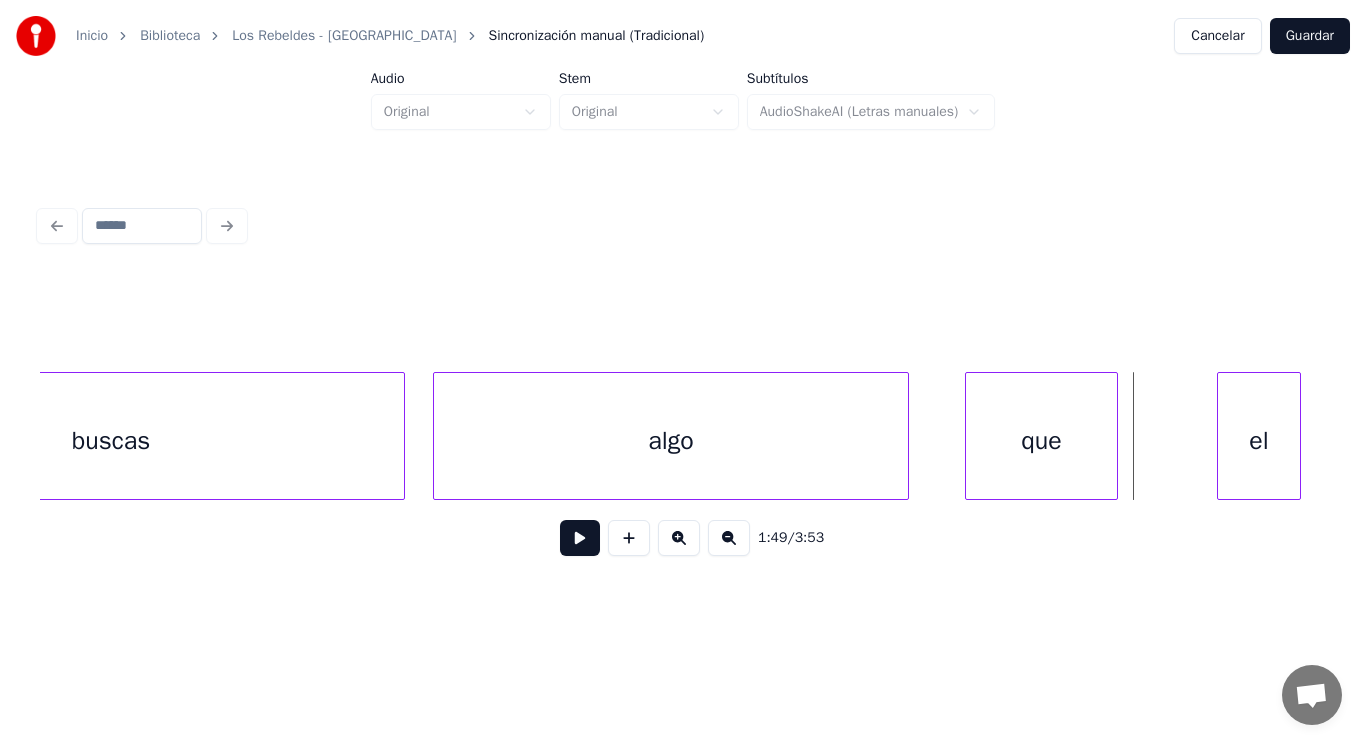 click at bounding box center (1114, 436) 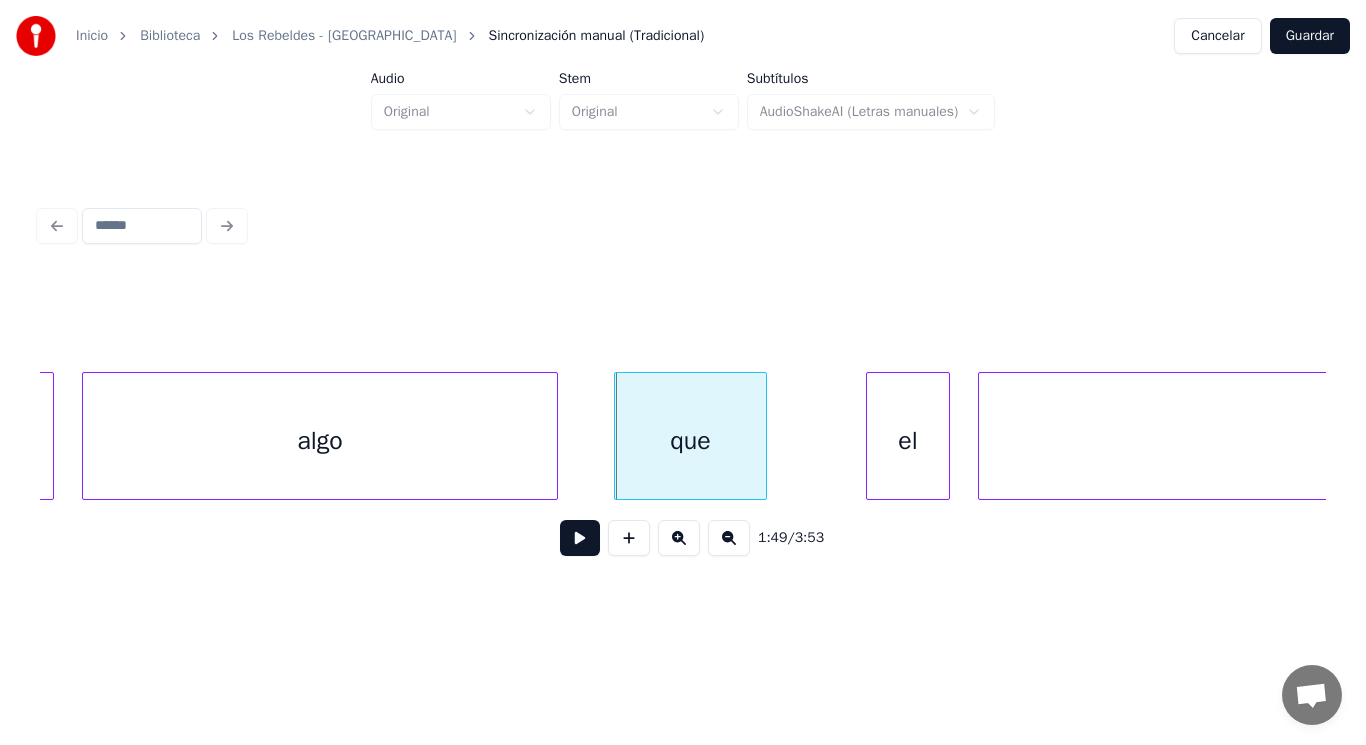 scroll, scrollTop: 0, scrollLeft: 153235, axis: horizontal 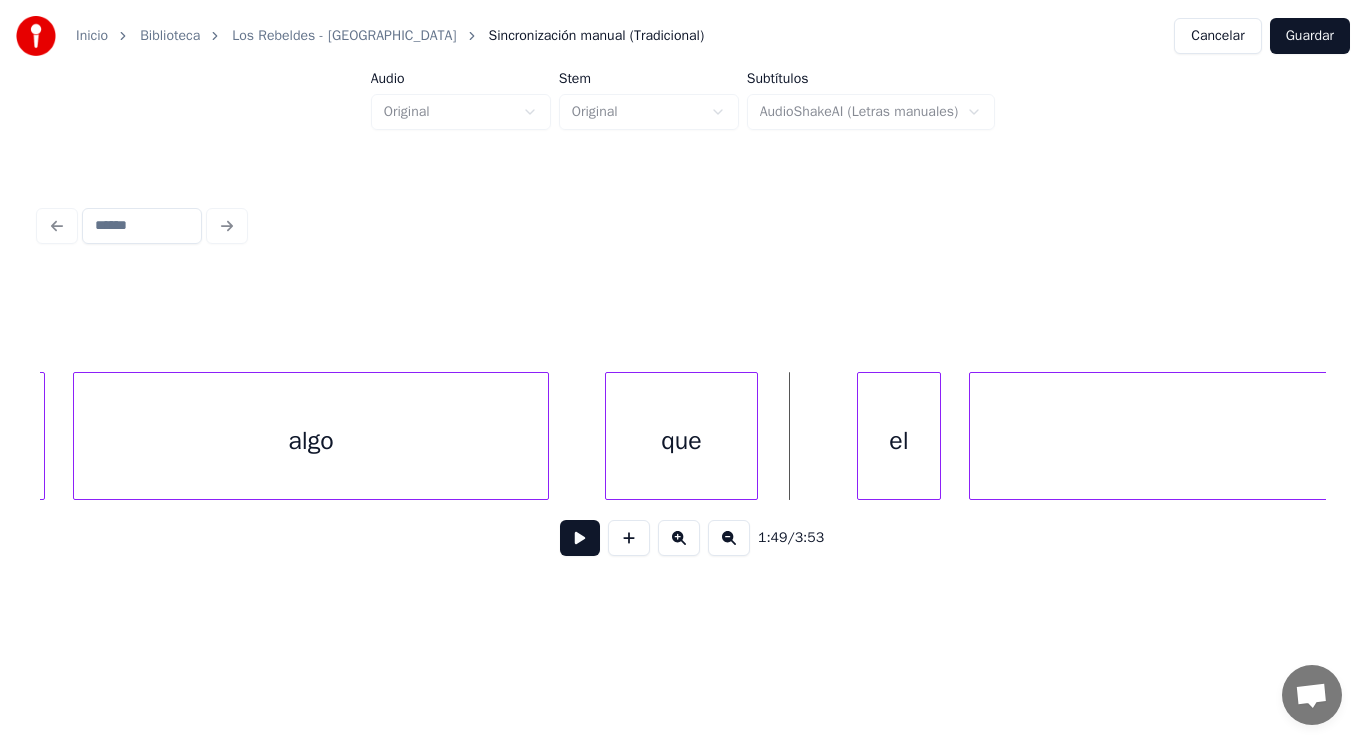 click at bounding box center (580, 538) 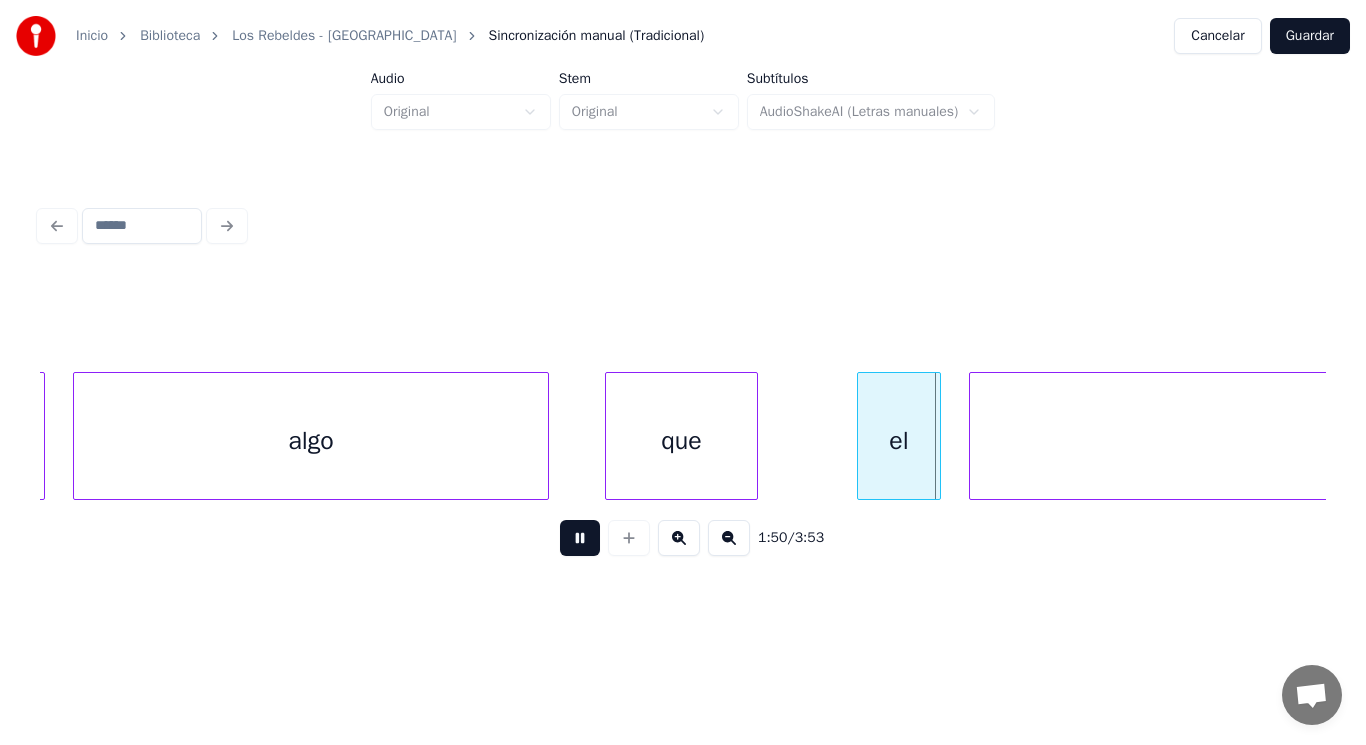 click at bounding box center (580, 538) 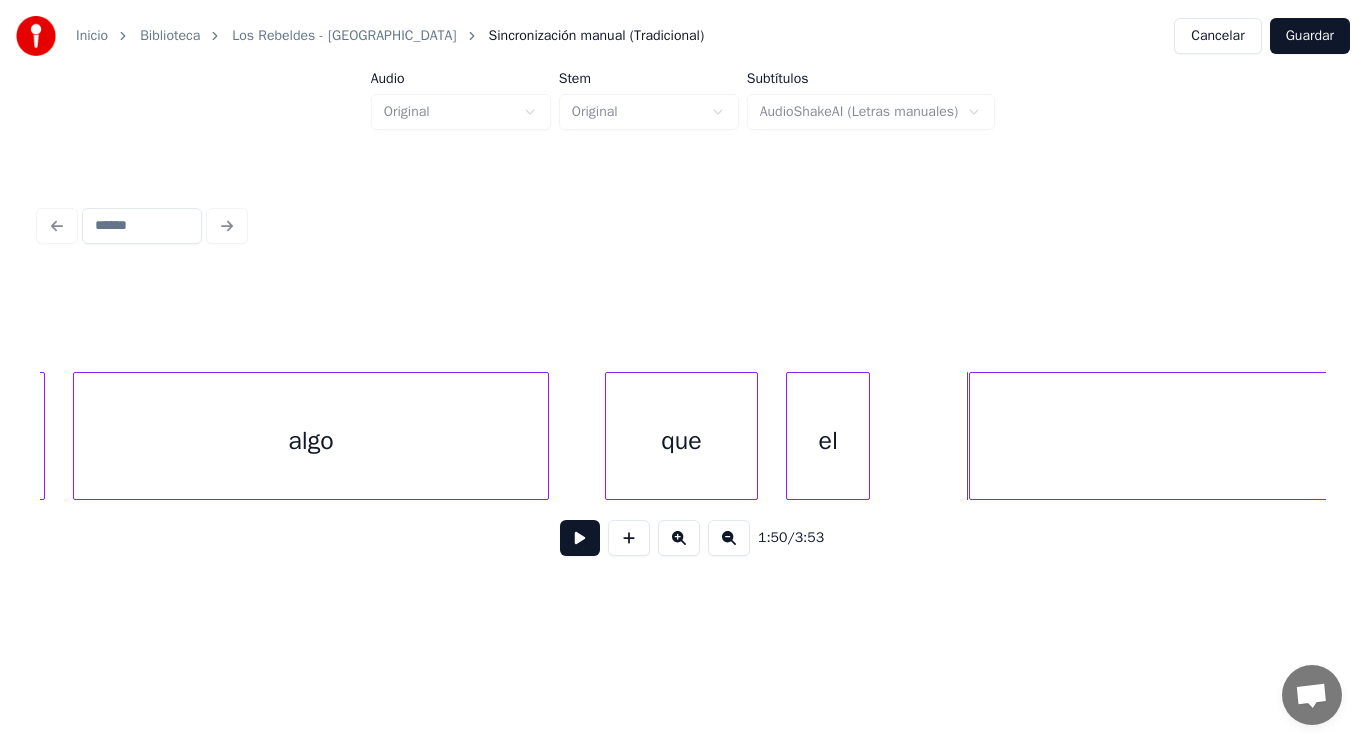 click on "el" at bounding box center [828, 441] 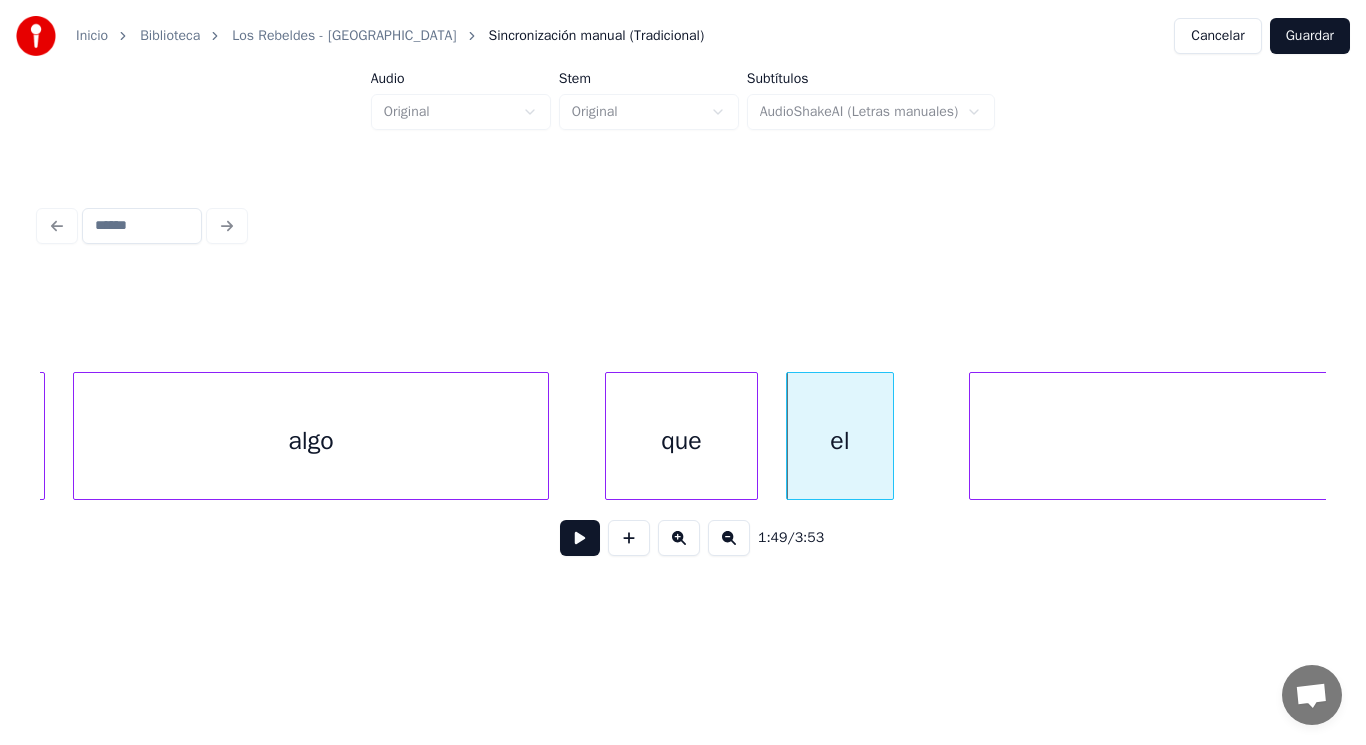 click at bounding box center (890, 436) 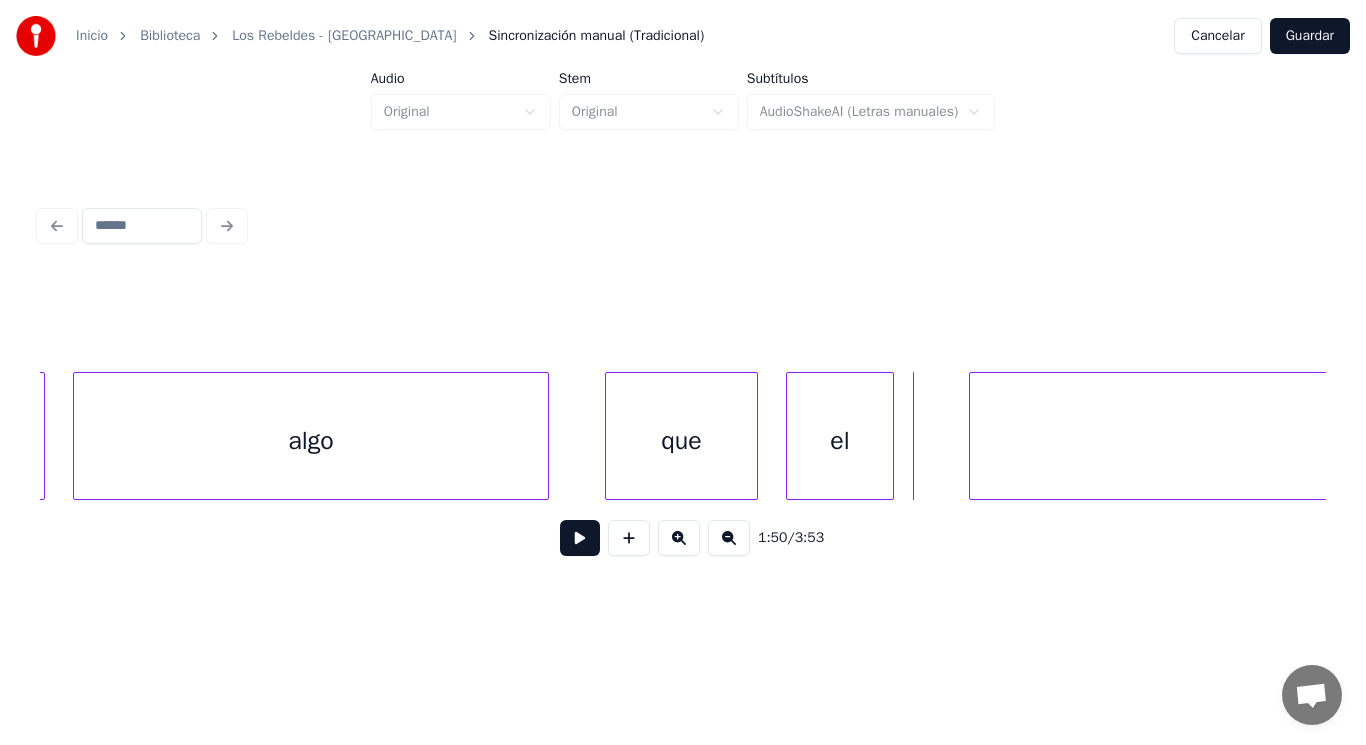 click at bounding box center [580, 538] 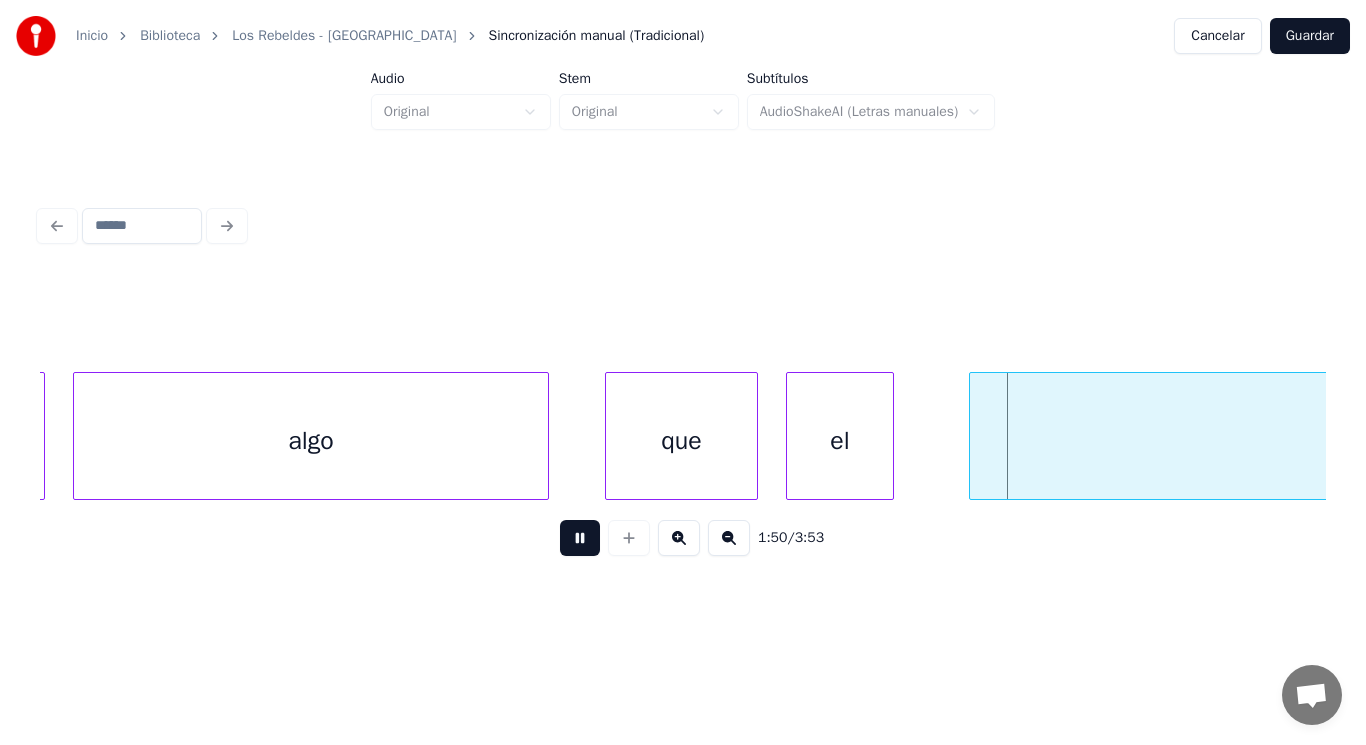 click at bounding box center [580, 538] 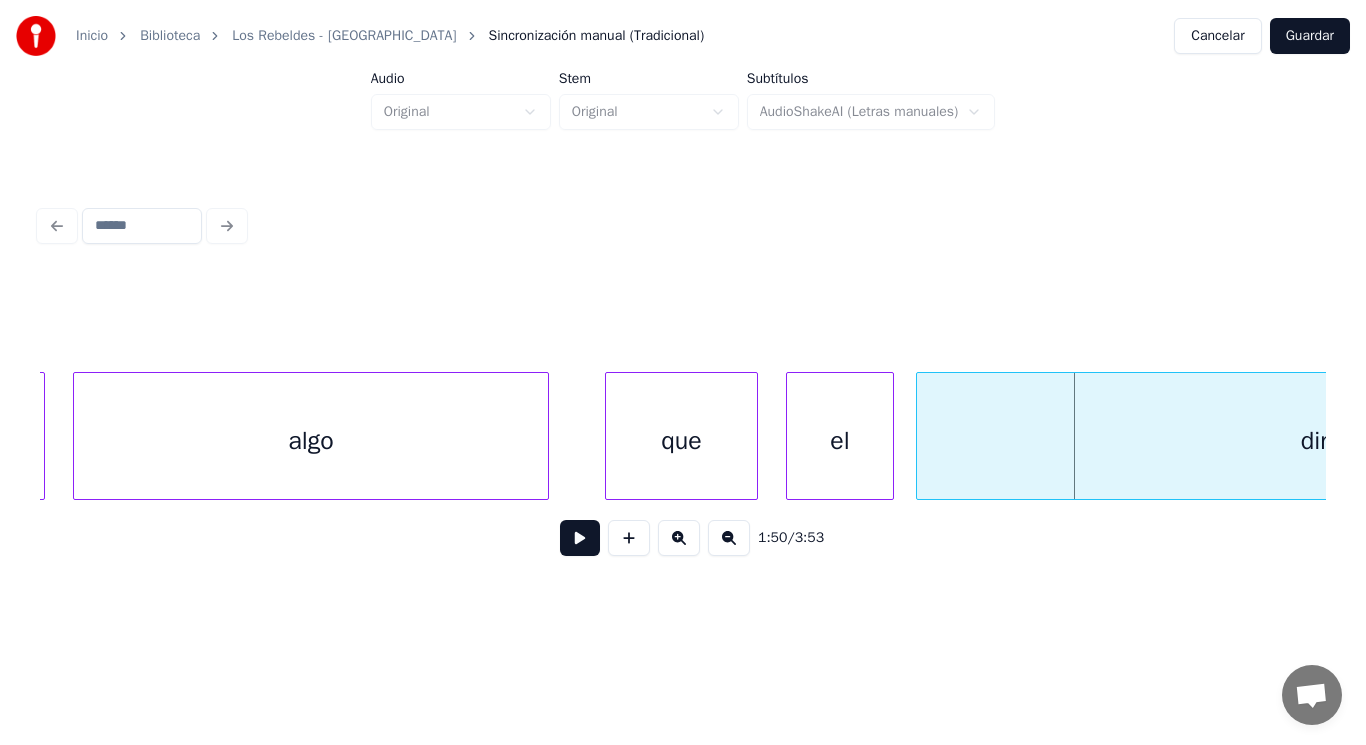 click at bounding box center (920, 436) 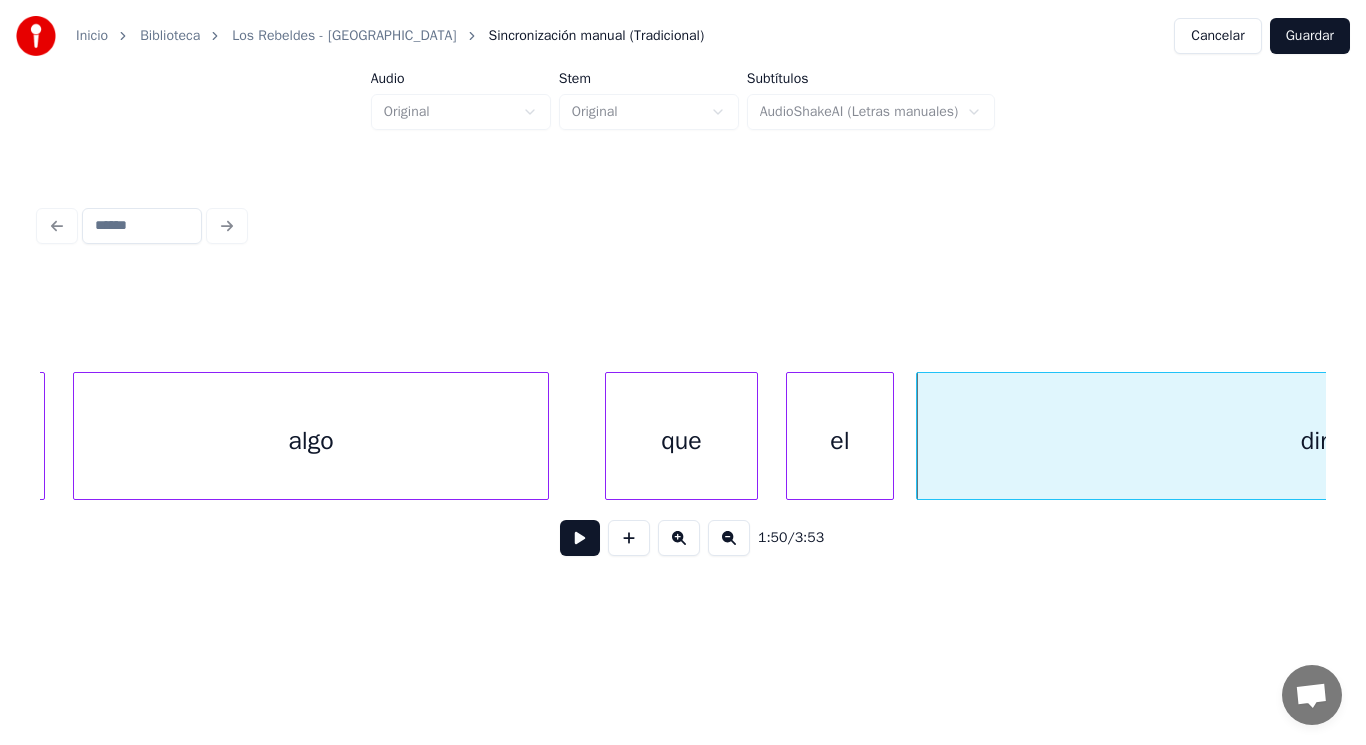 click at bounding box center [580, 538] 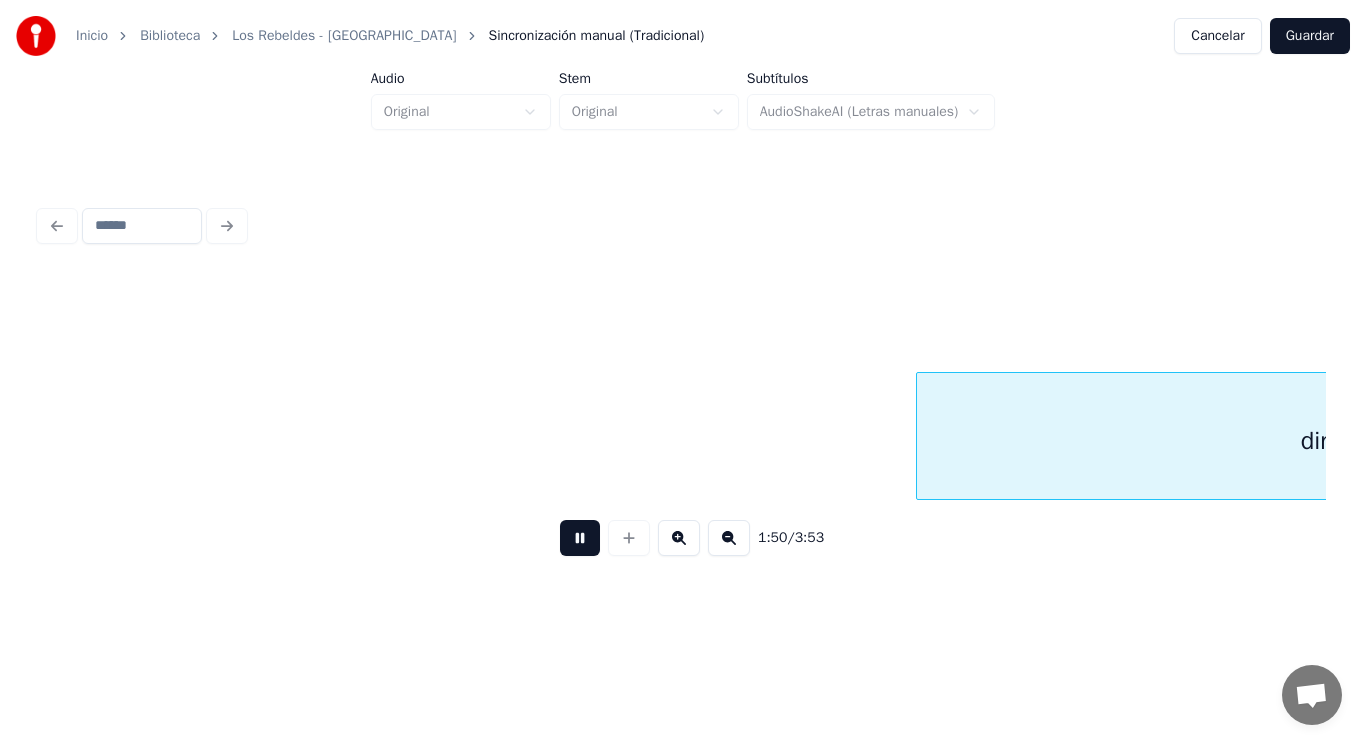 scroll, scrollTop: 0, scrollLeft: 154538, axis: horizontal 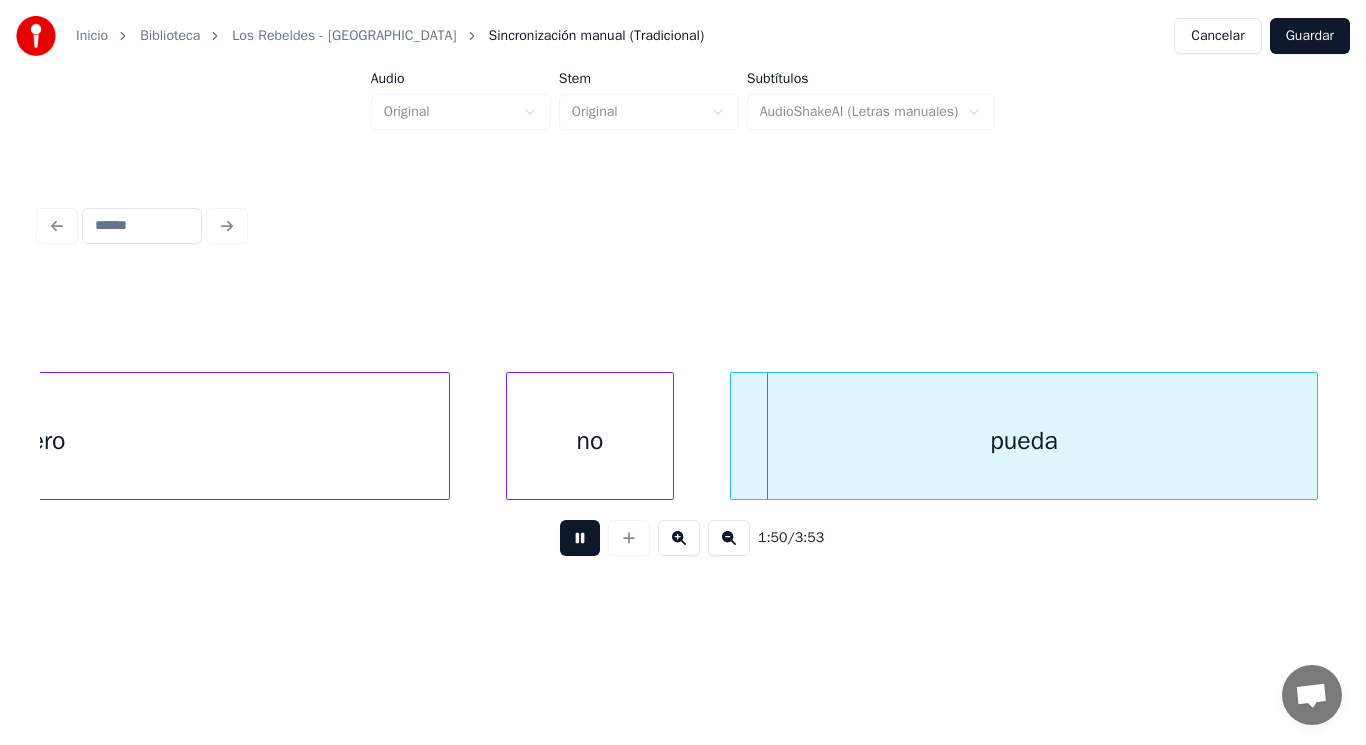 click at bounding box center [580, 538] 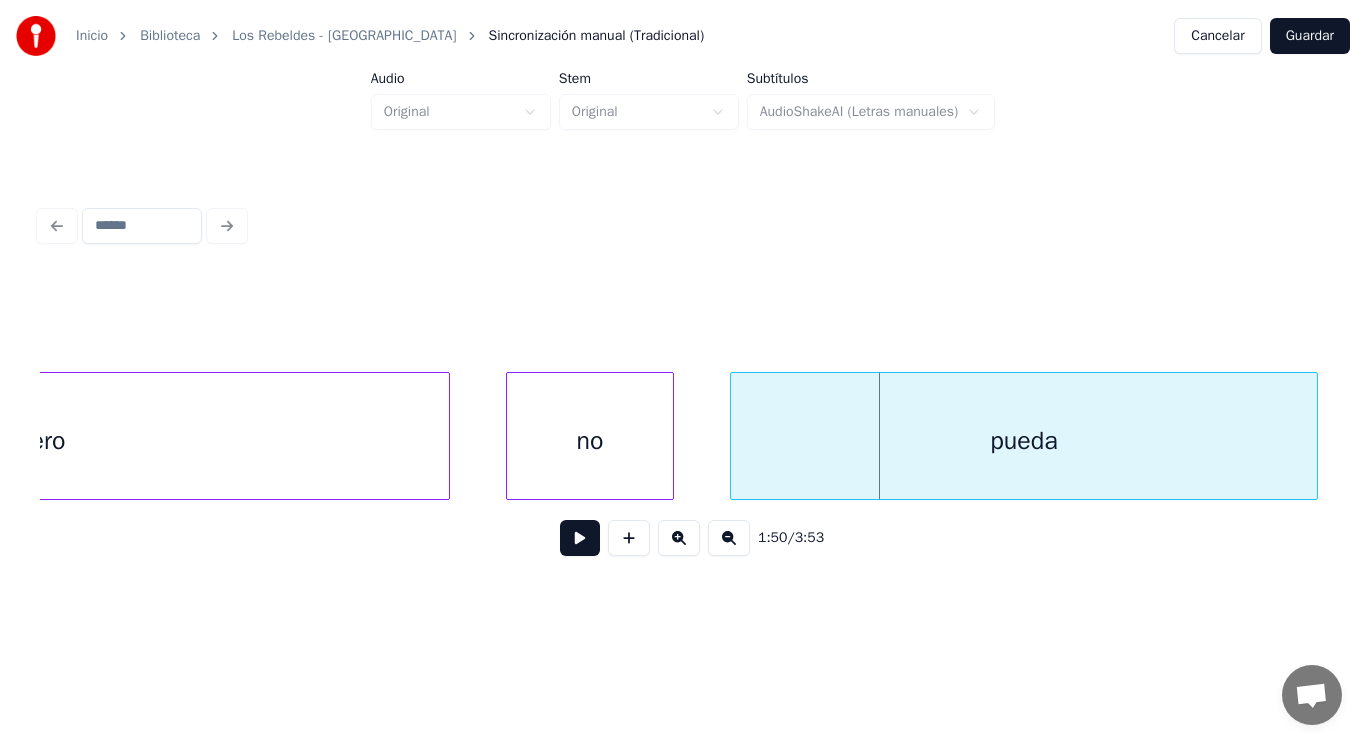 click on "no" at bounding box center [590, 441] 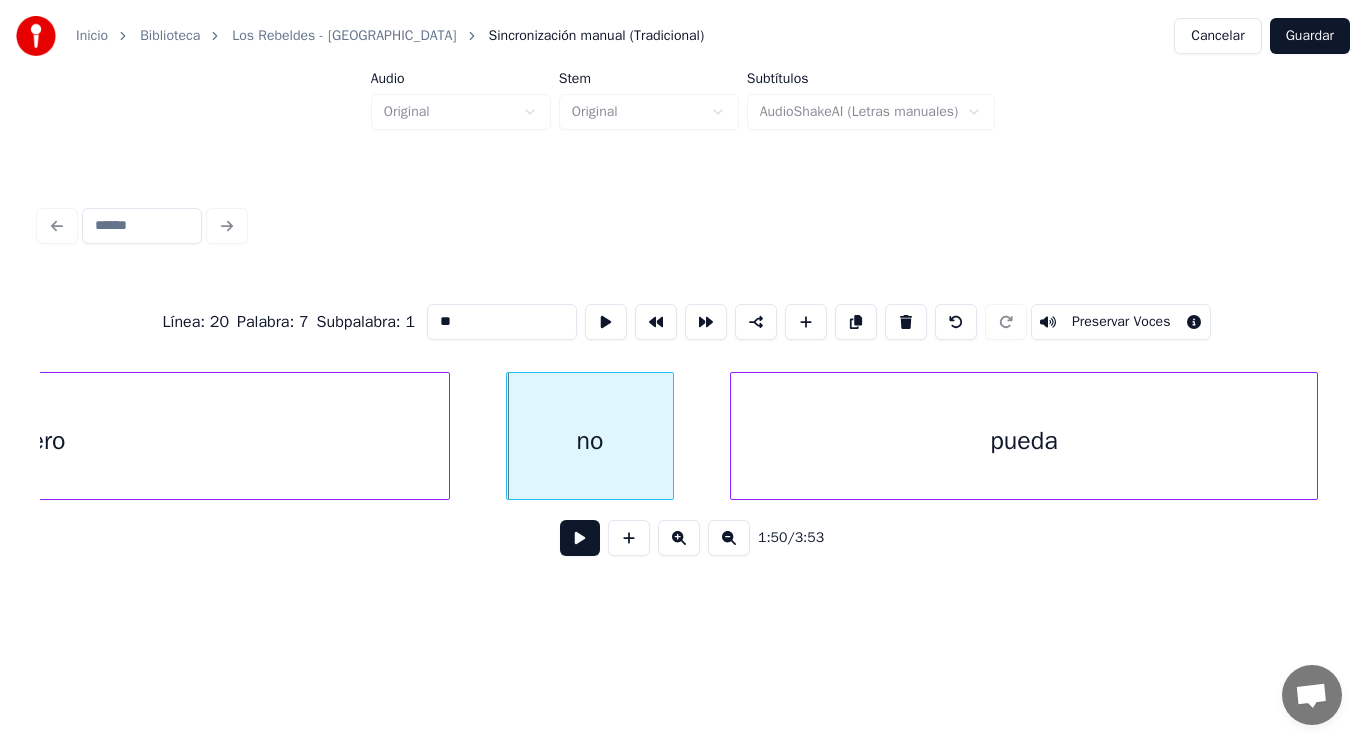 click at bounding box center (580, 538) 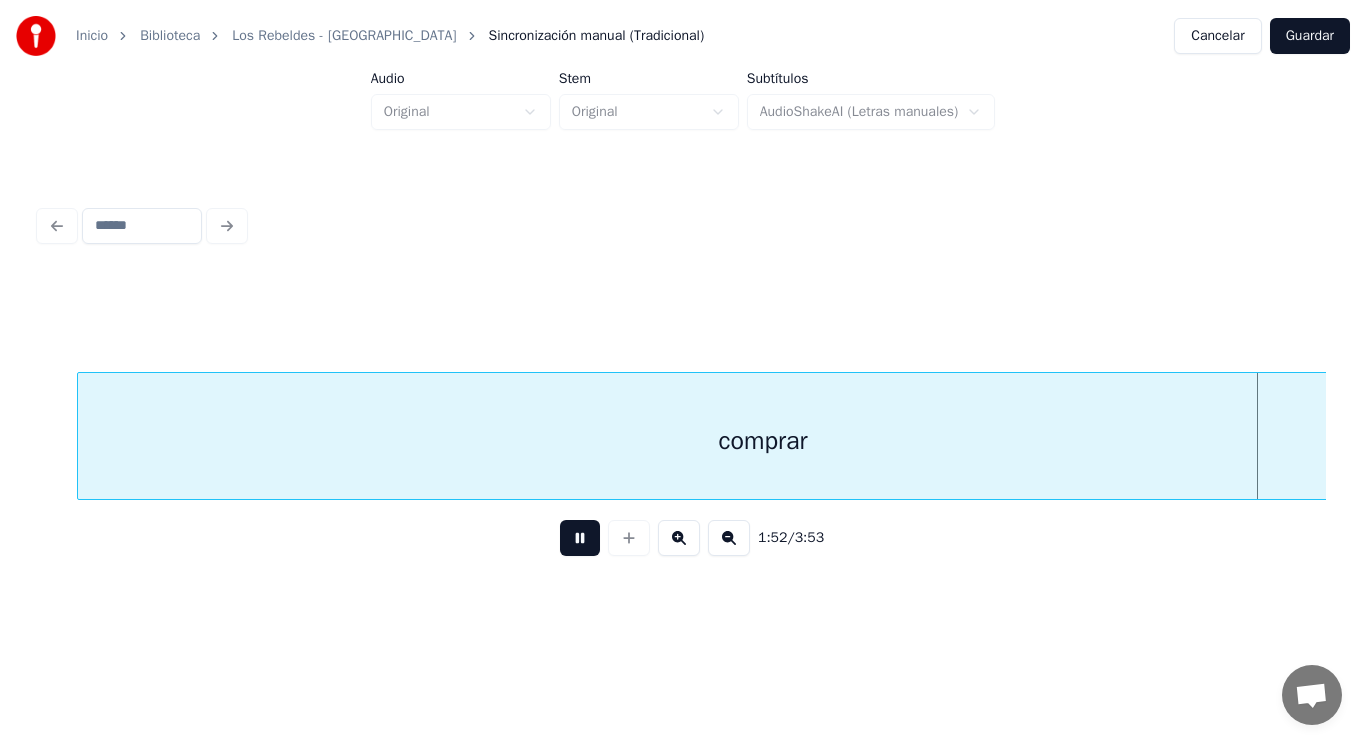 scroll, scrollTop: 0, scrollLeft: 157143, axis: horizontal 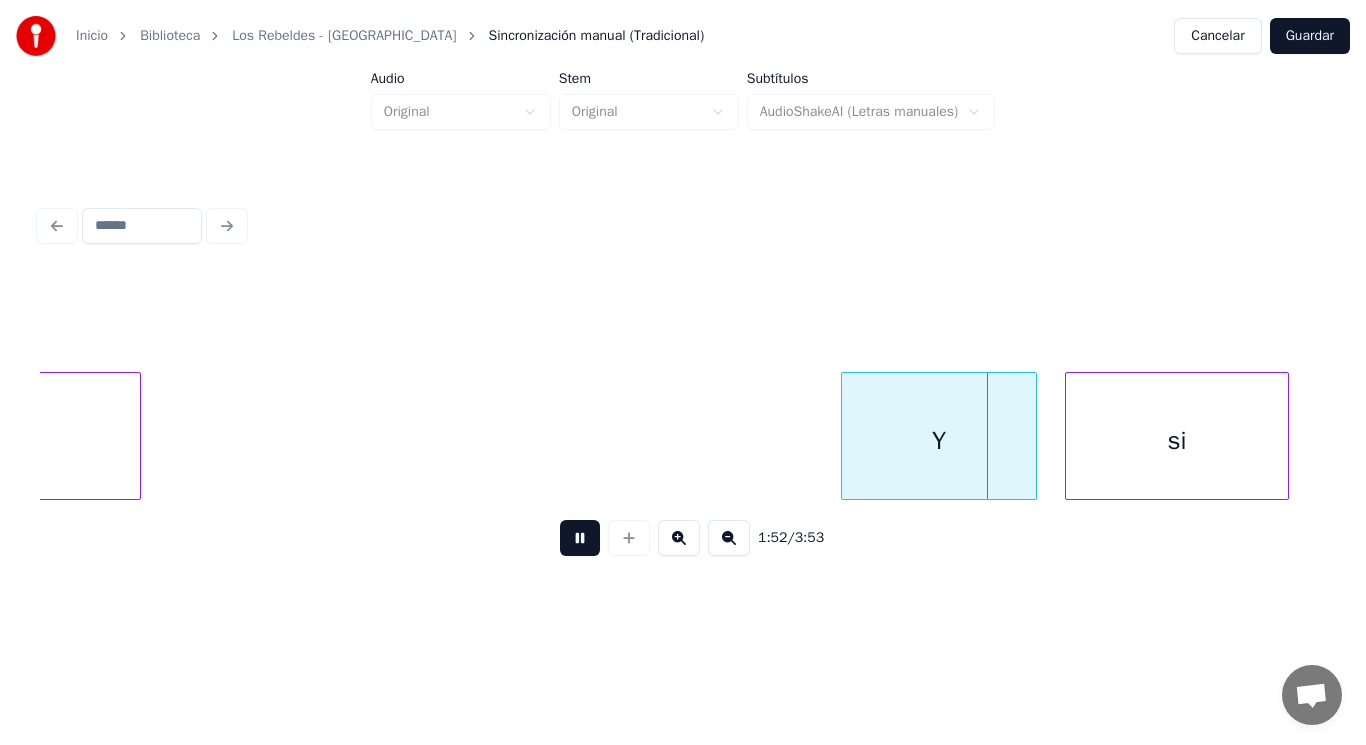 click at bounding box center [580, 538] 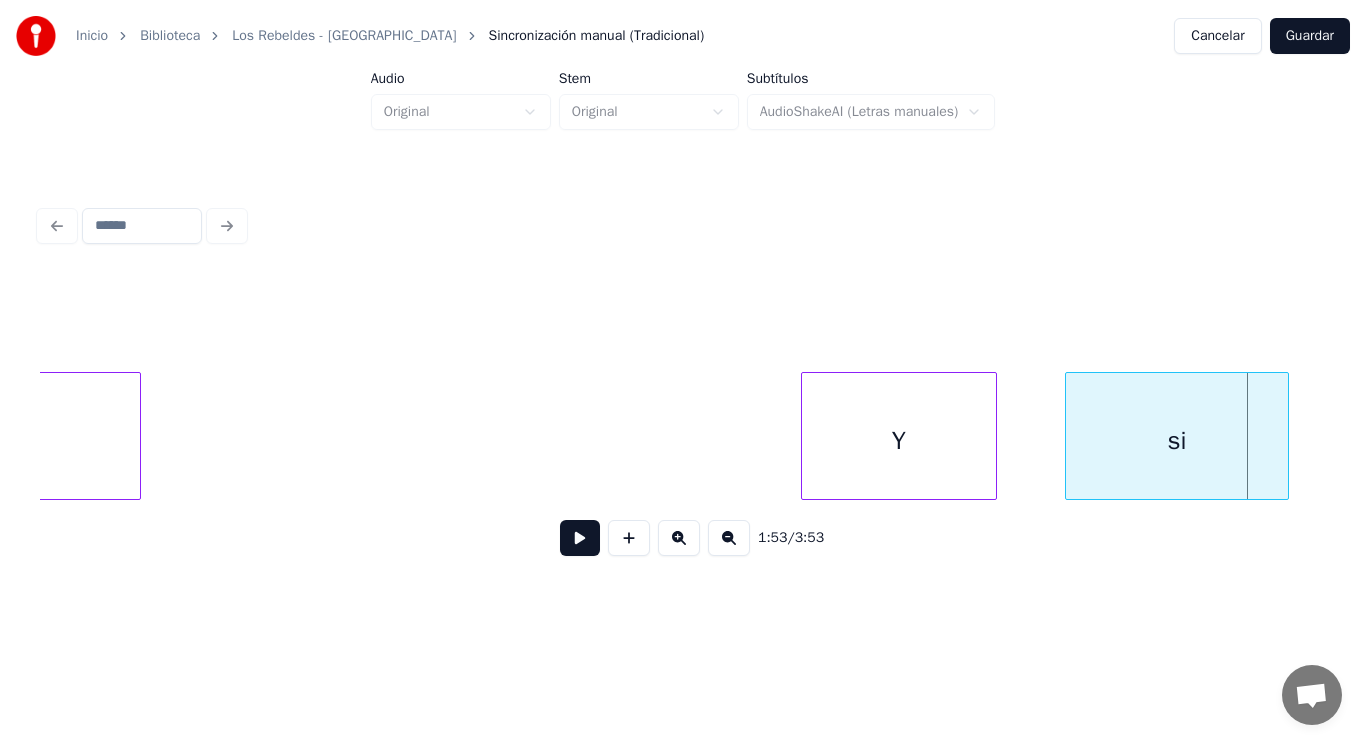 click on "Y" at bounding box center [899, 441] 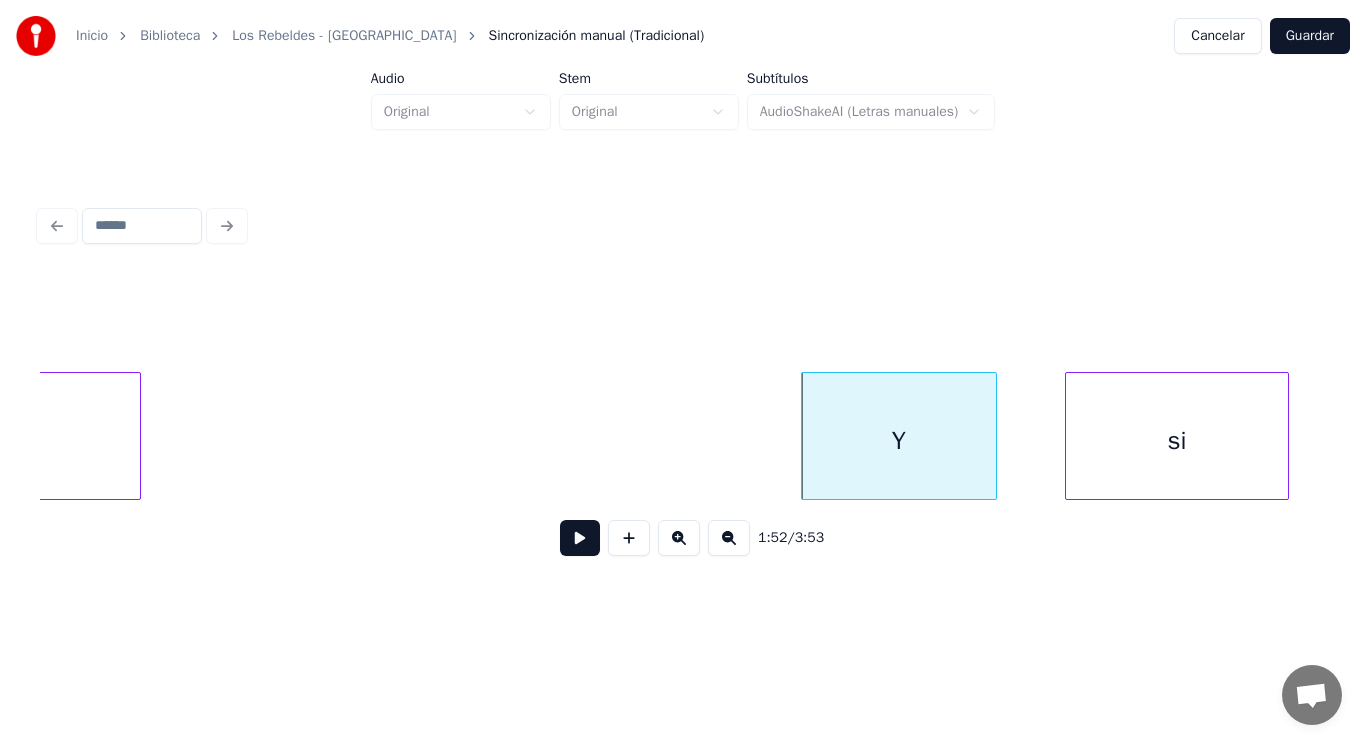 click at bounding box center (580, 538) 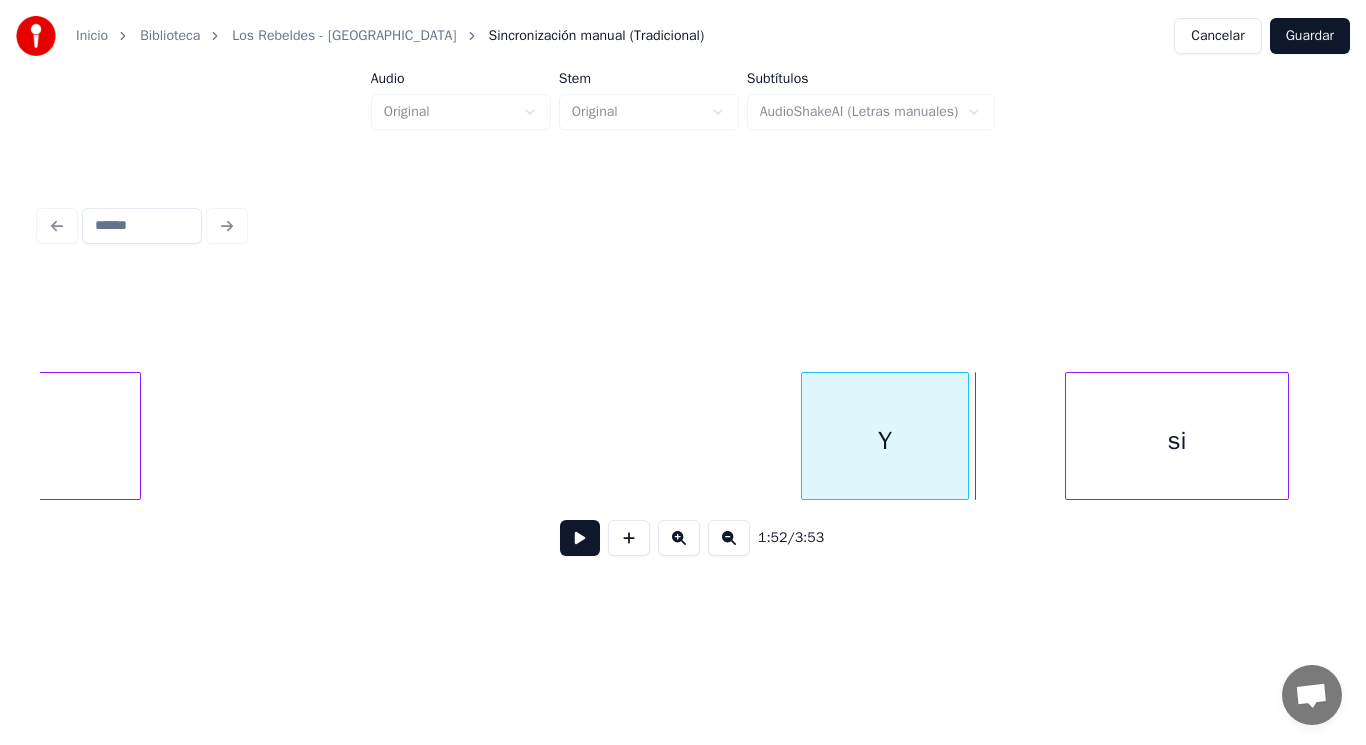 click at bounding box center (965, 436) 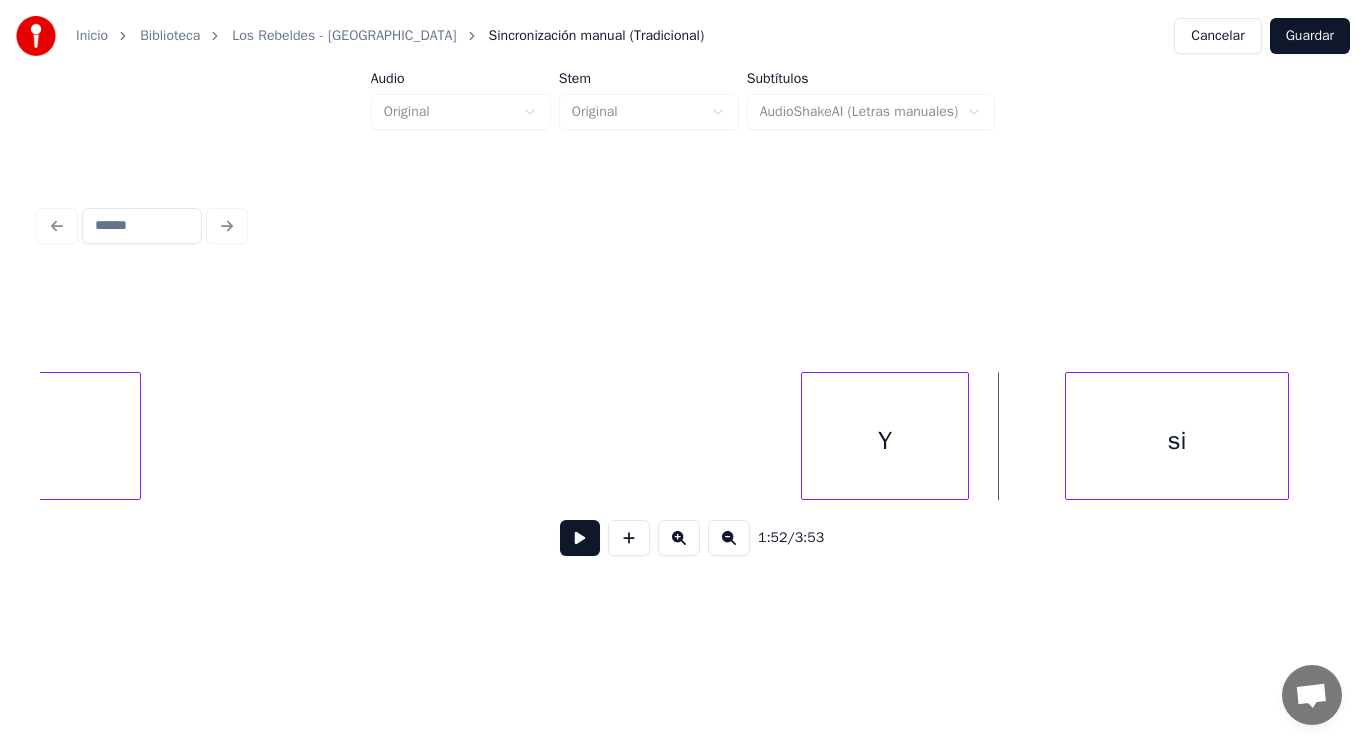 click at bounding box center (580, 538) 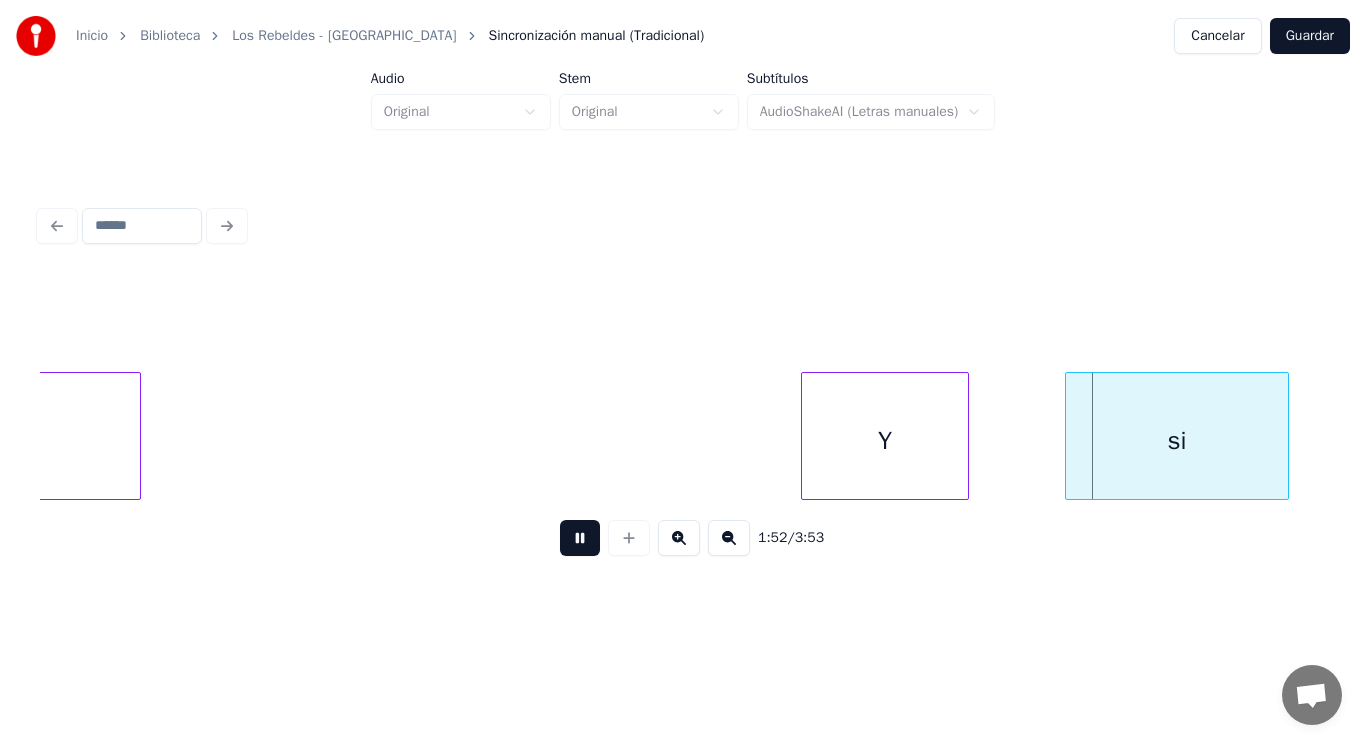 click at bounding box center [580, 538] 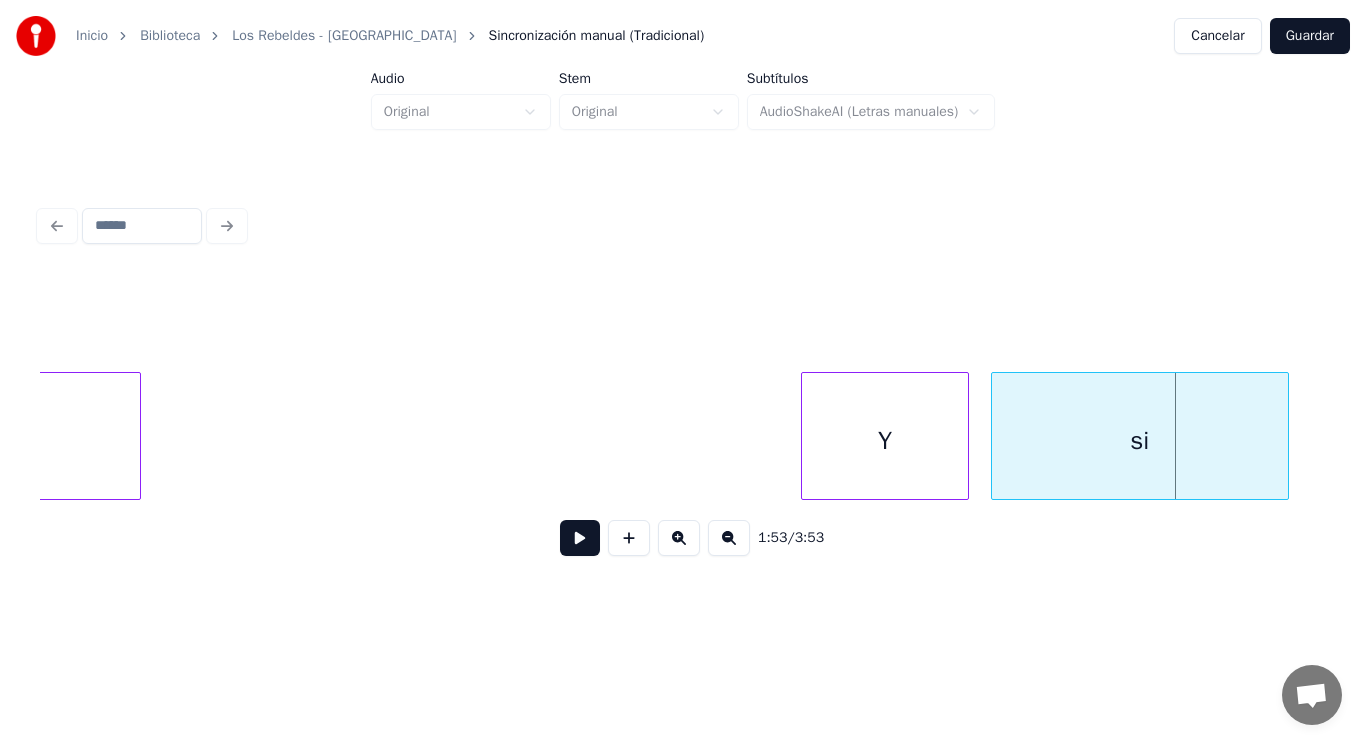click at bounding box center (995, 436) 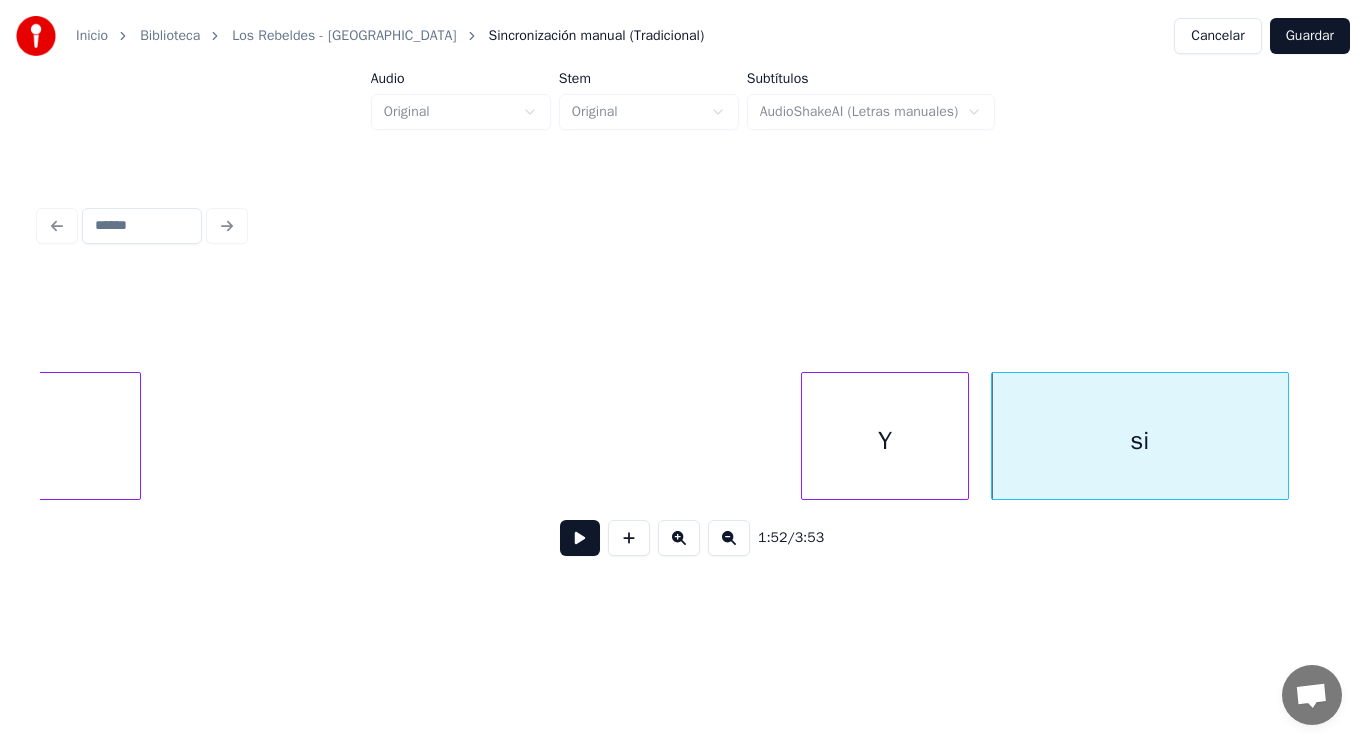 click on "Y" at bounding box center [885, 441] 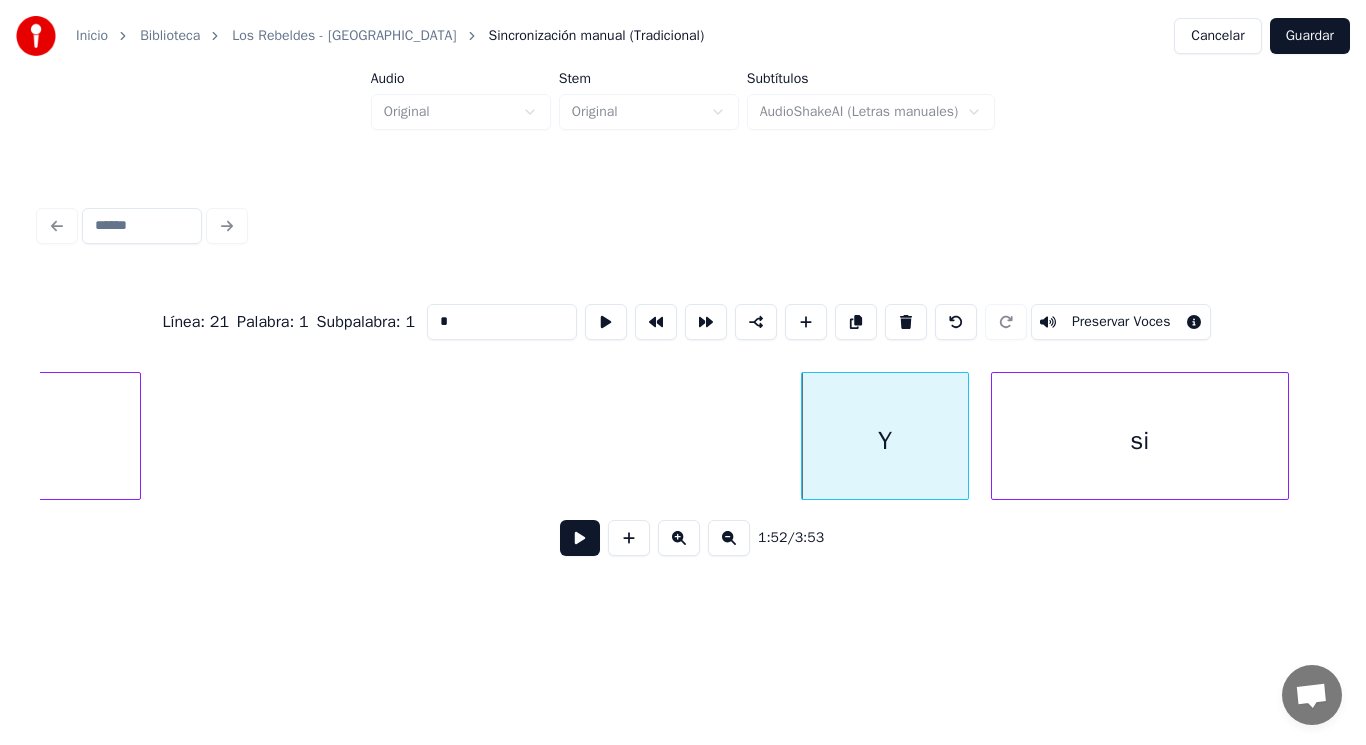 click at bounding box center [580, 538] 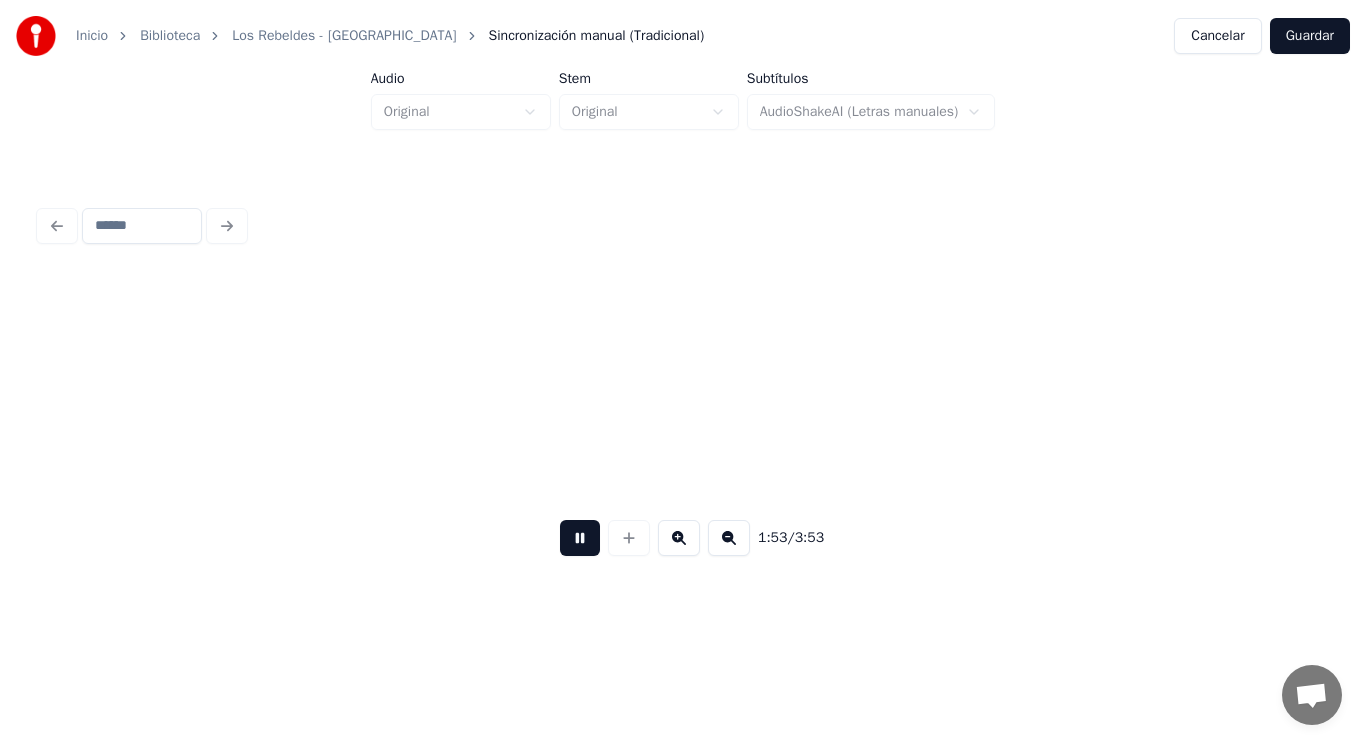 scroll, scrollTop: 0, scrollLeft: 158449, axis: horizontal 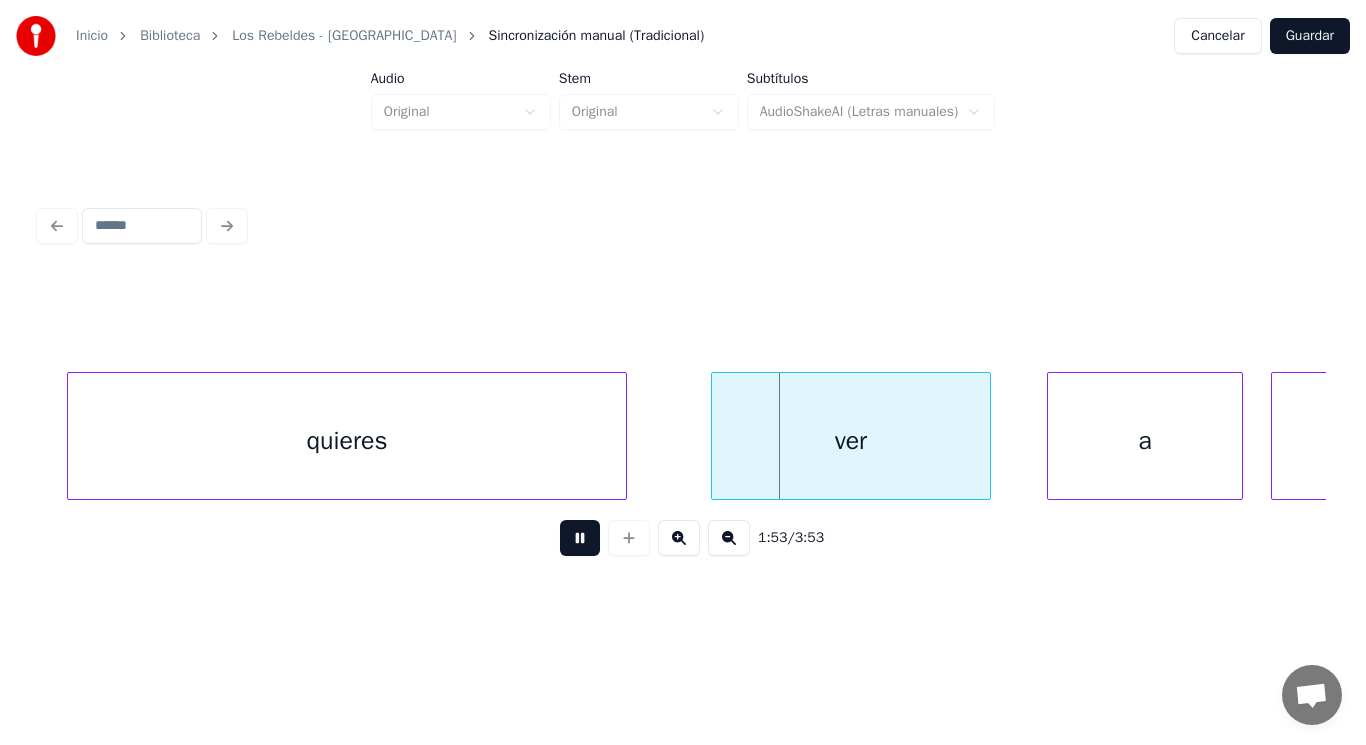 click at bounding box center [580, 538] 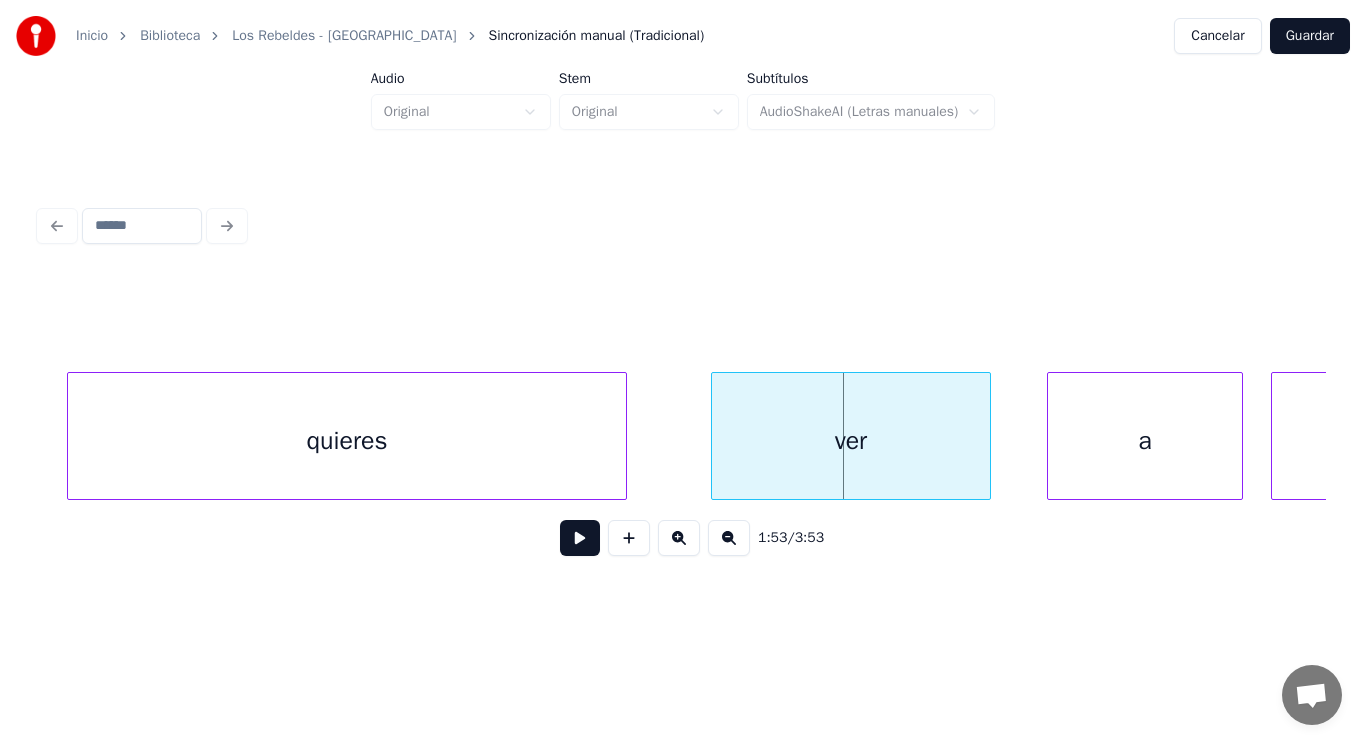click on "quieres" at bounding box center [347, 441] 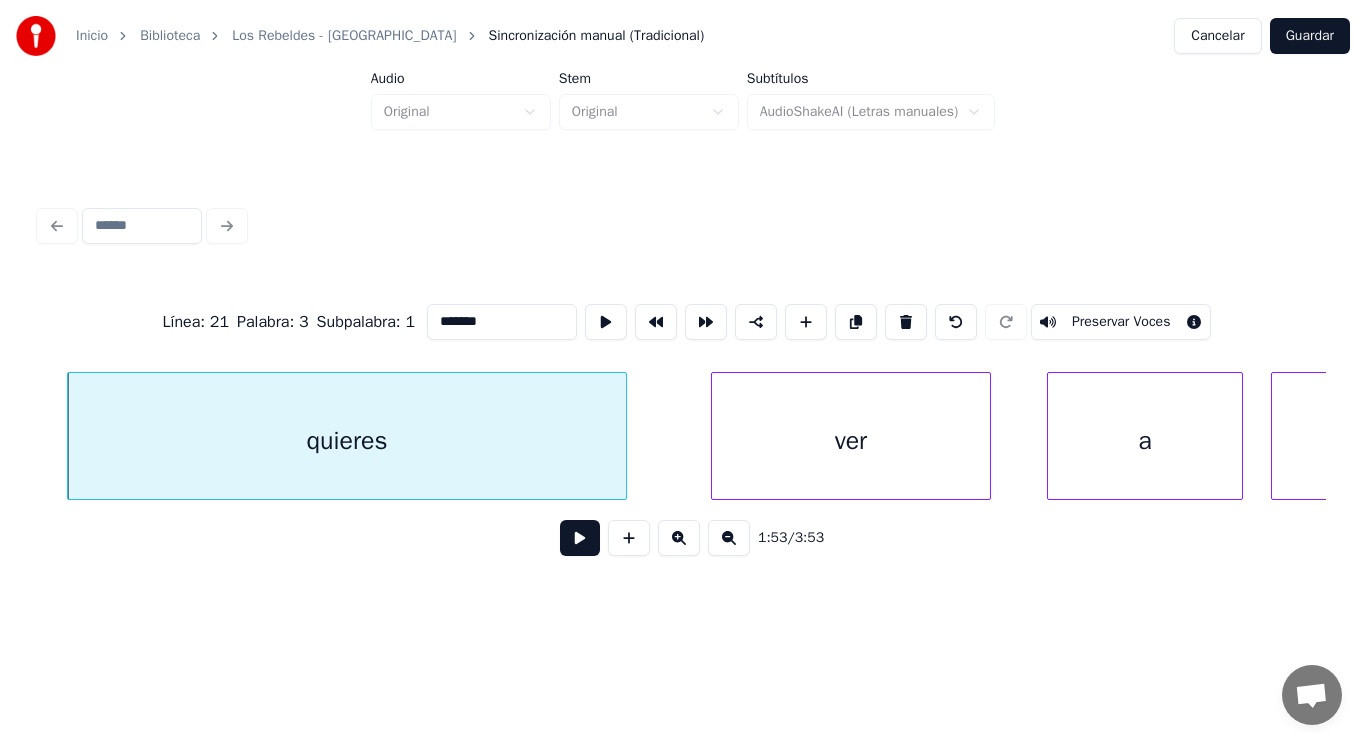click at bounding box center [580, 538] 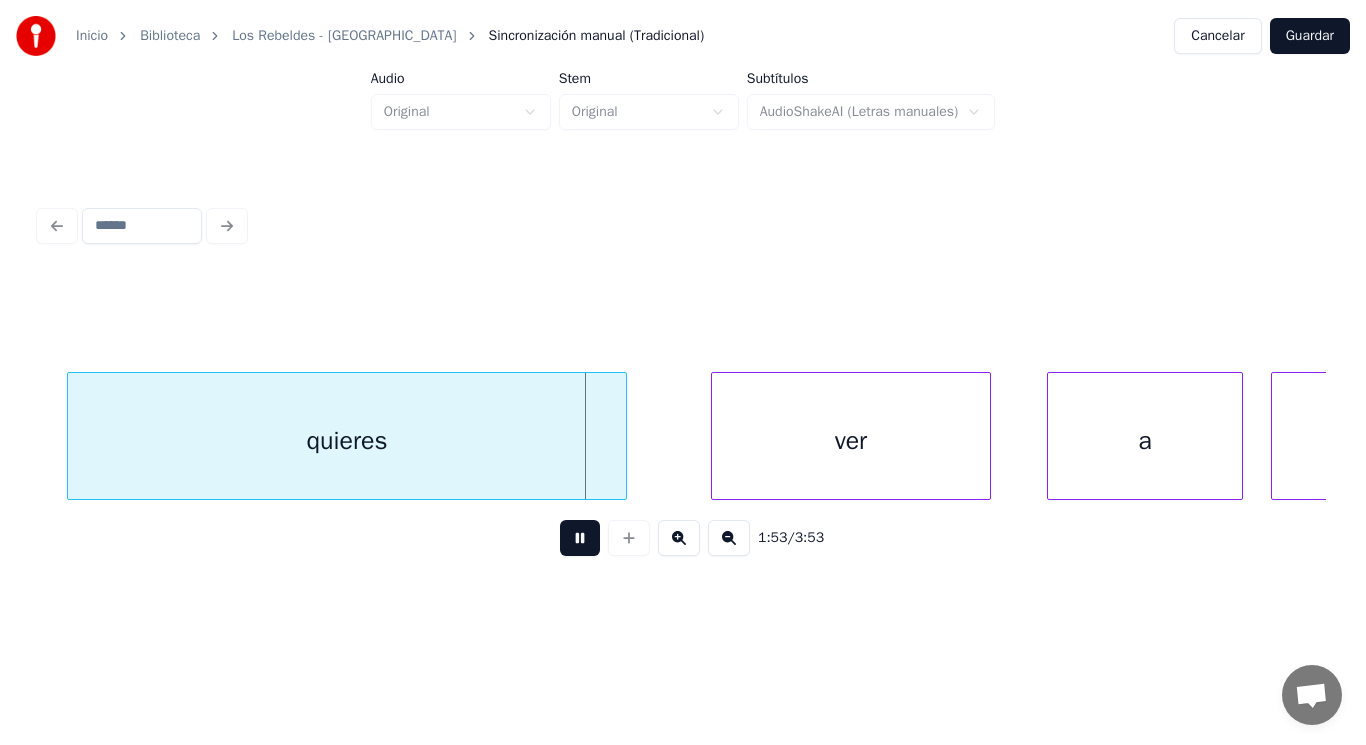 click at bounding box center (580, 538) 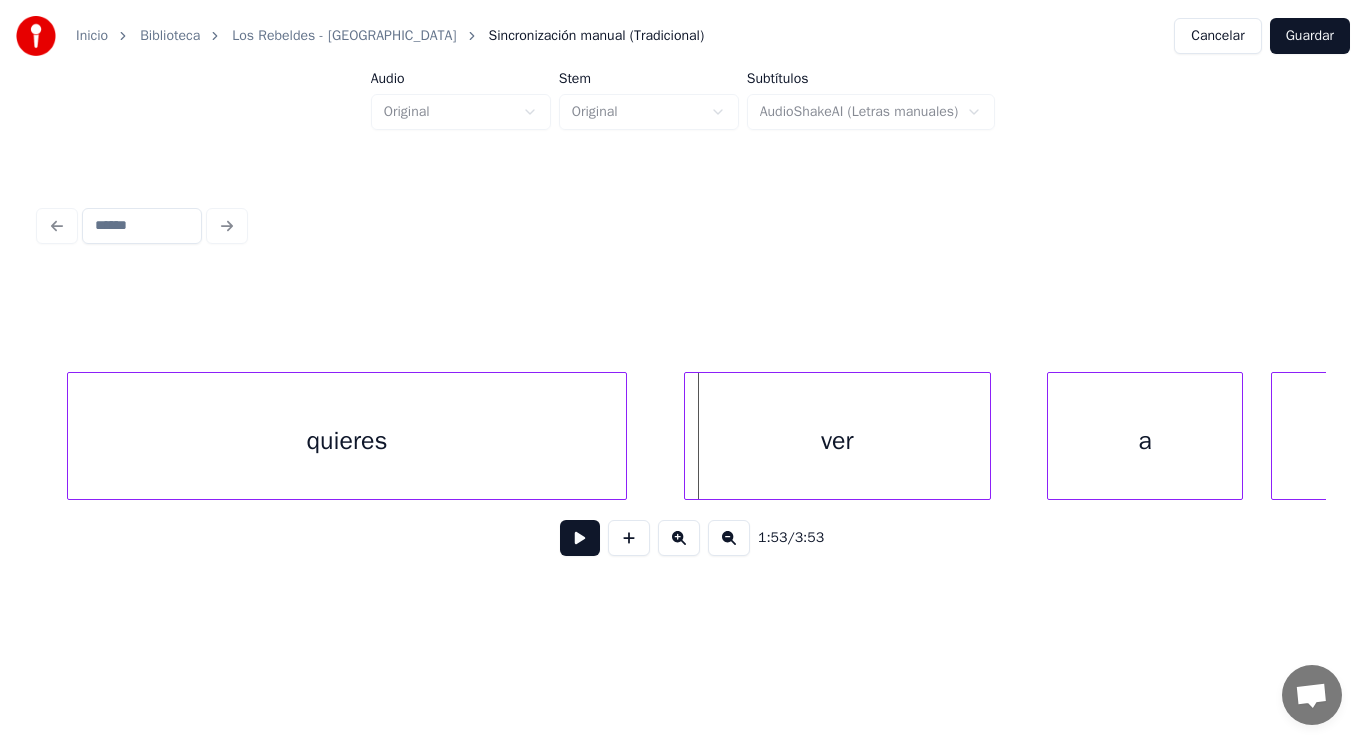 click at bounding box center (688, 436) 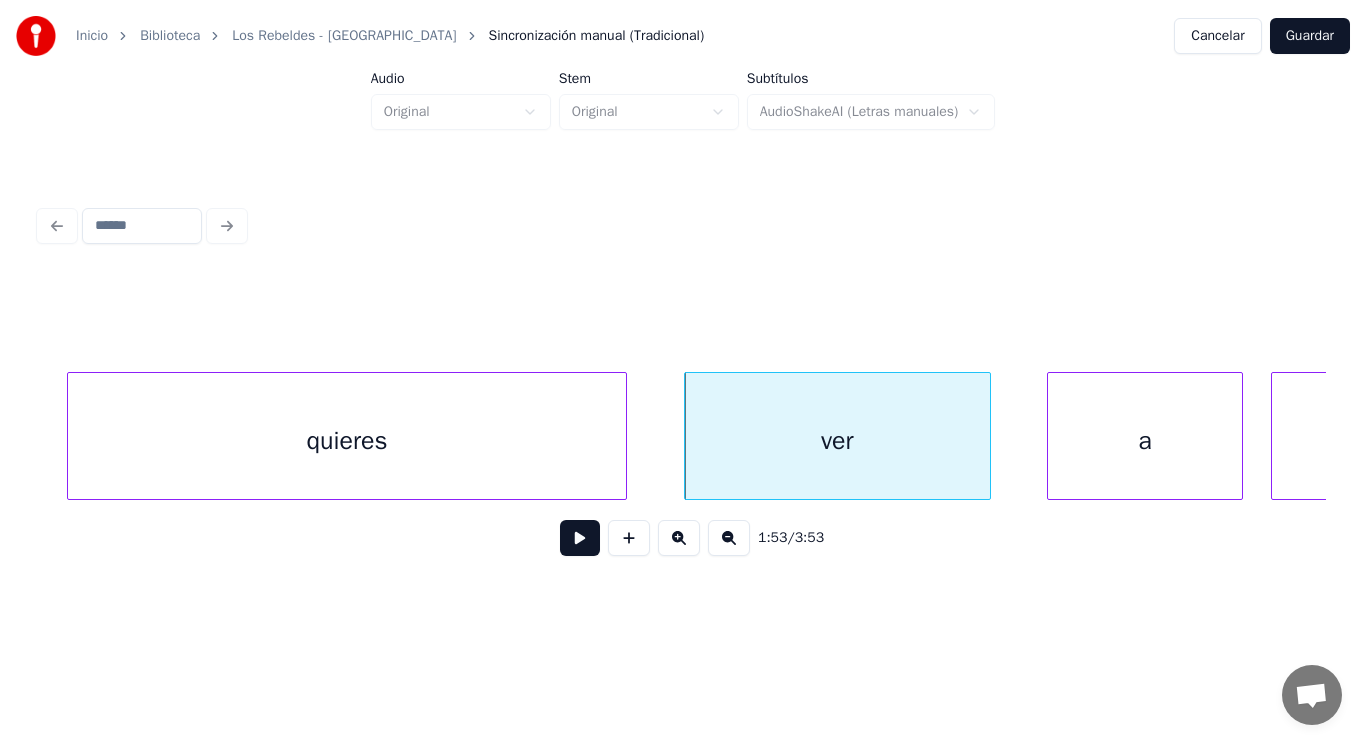 click at bounding box center (580, 538) 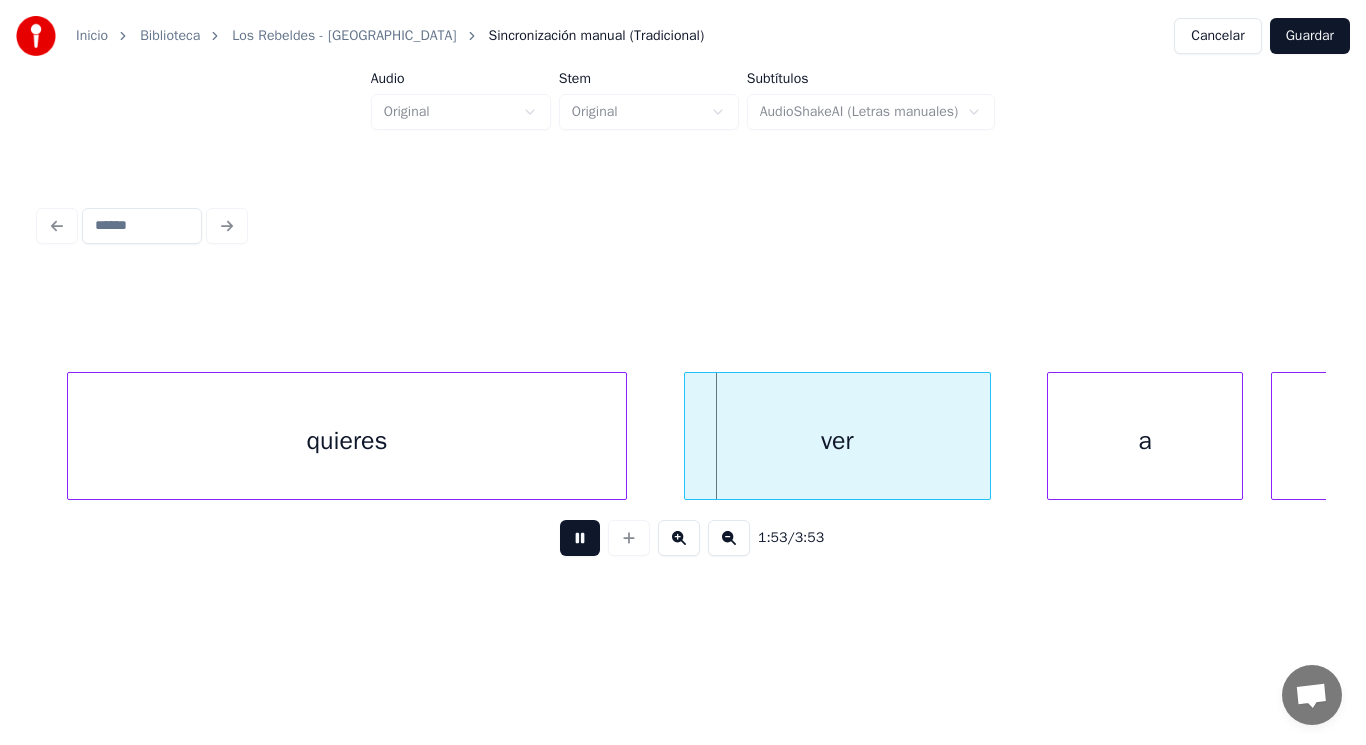 click at bounding box center [580, 538] 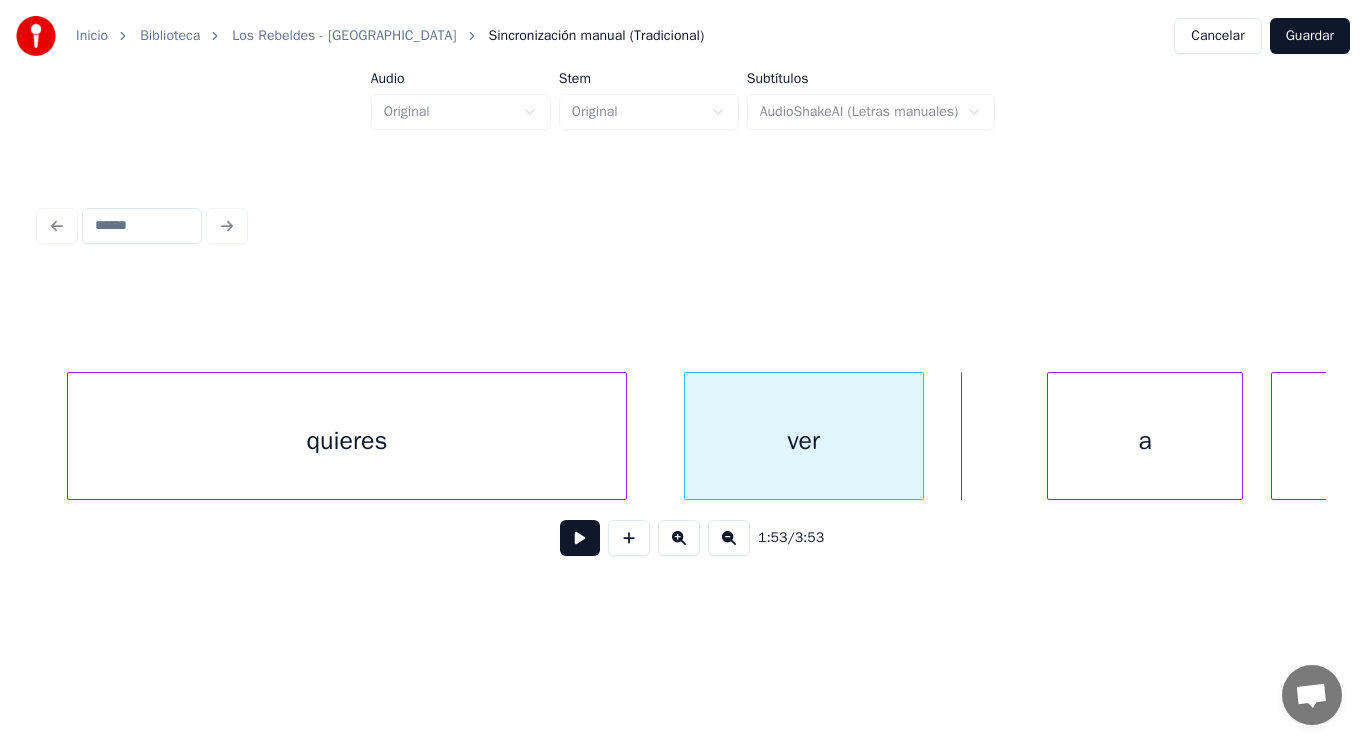 click at bounding box center [920, 436] 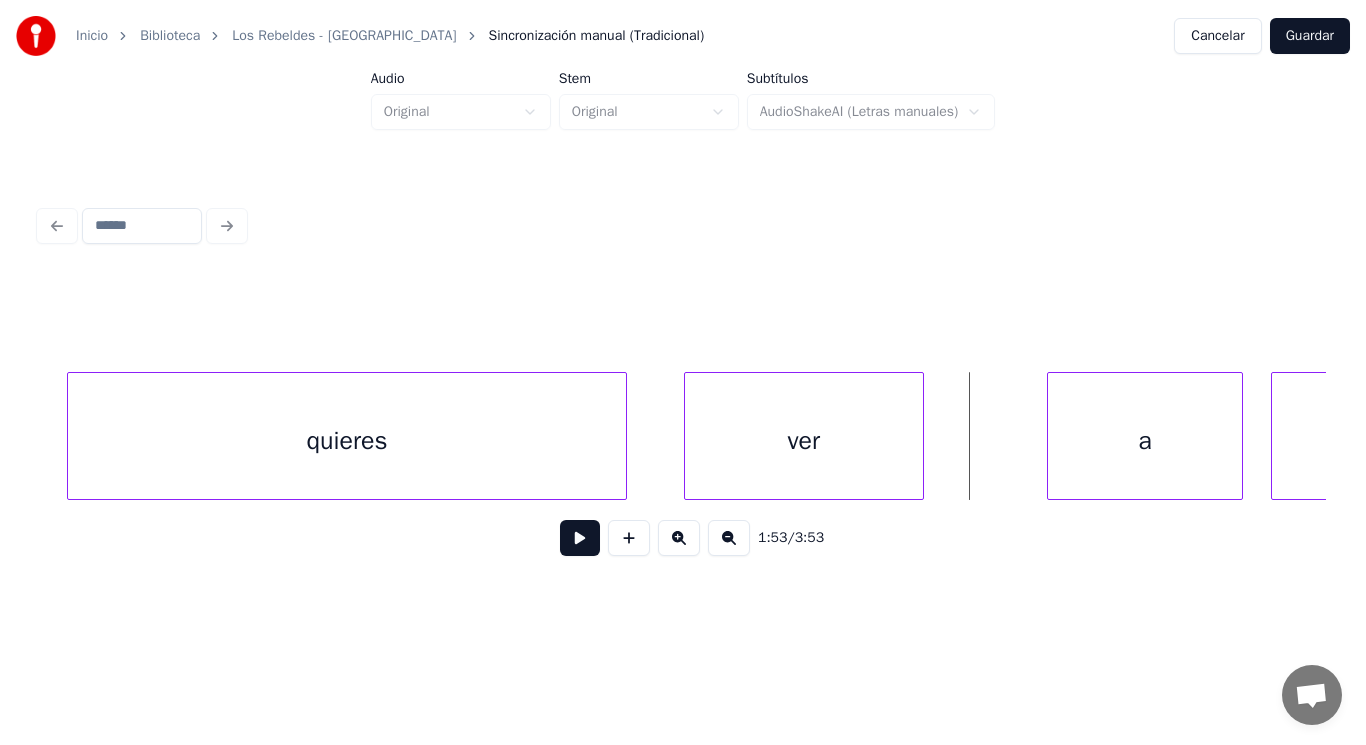 click at bounding box center [580, 538] 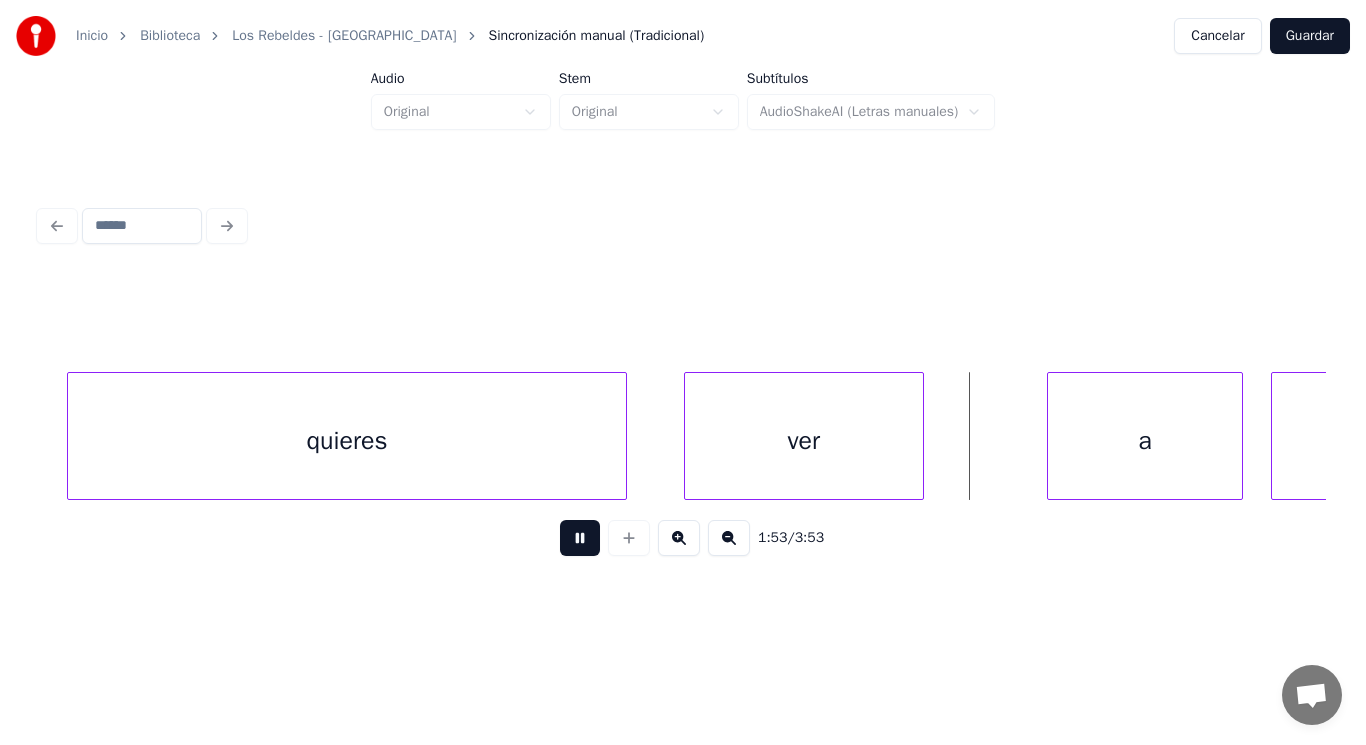 click at bounding box center [580, 538] 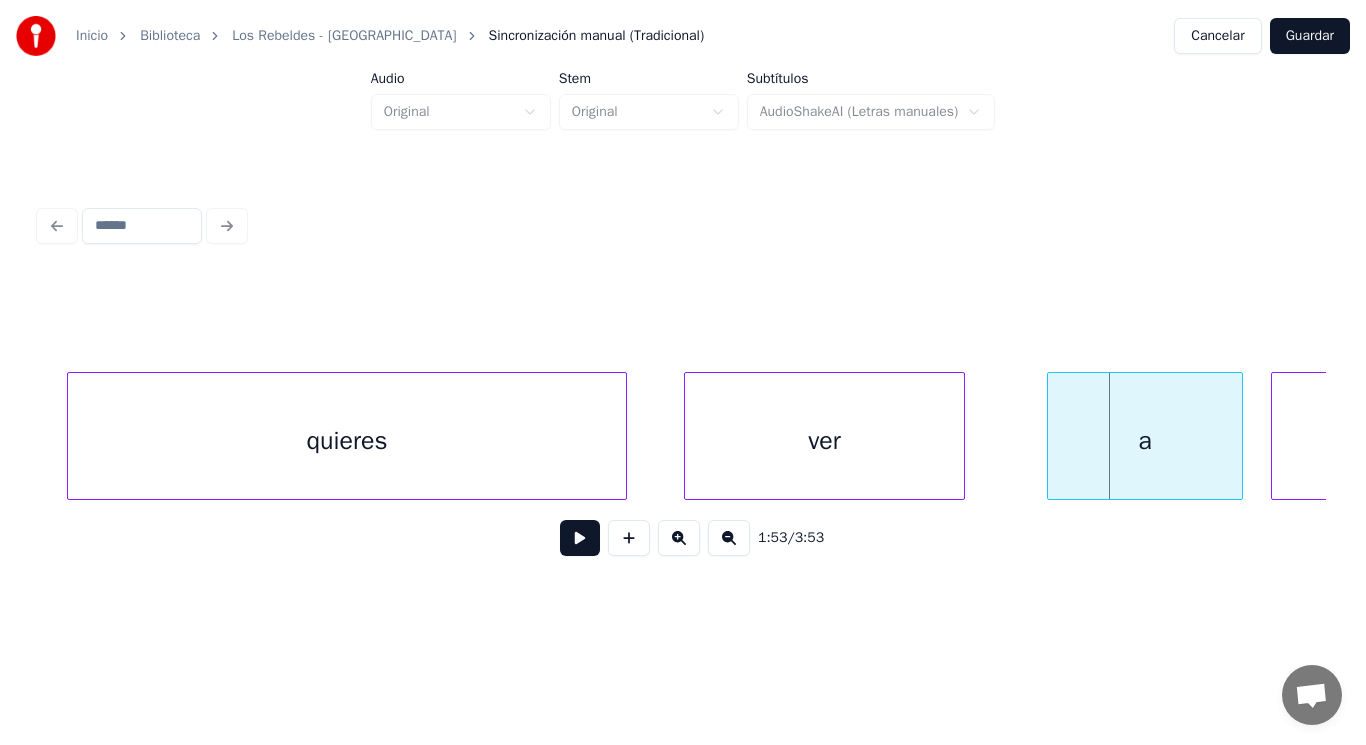 click at bounding box center [961, 436] 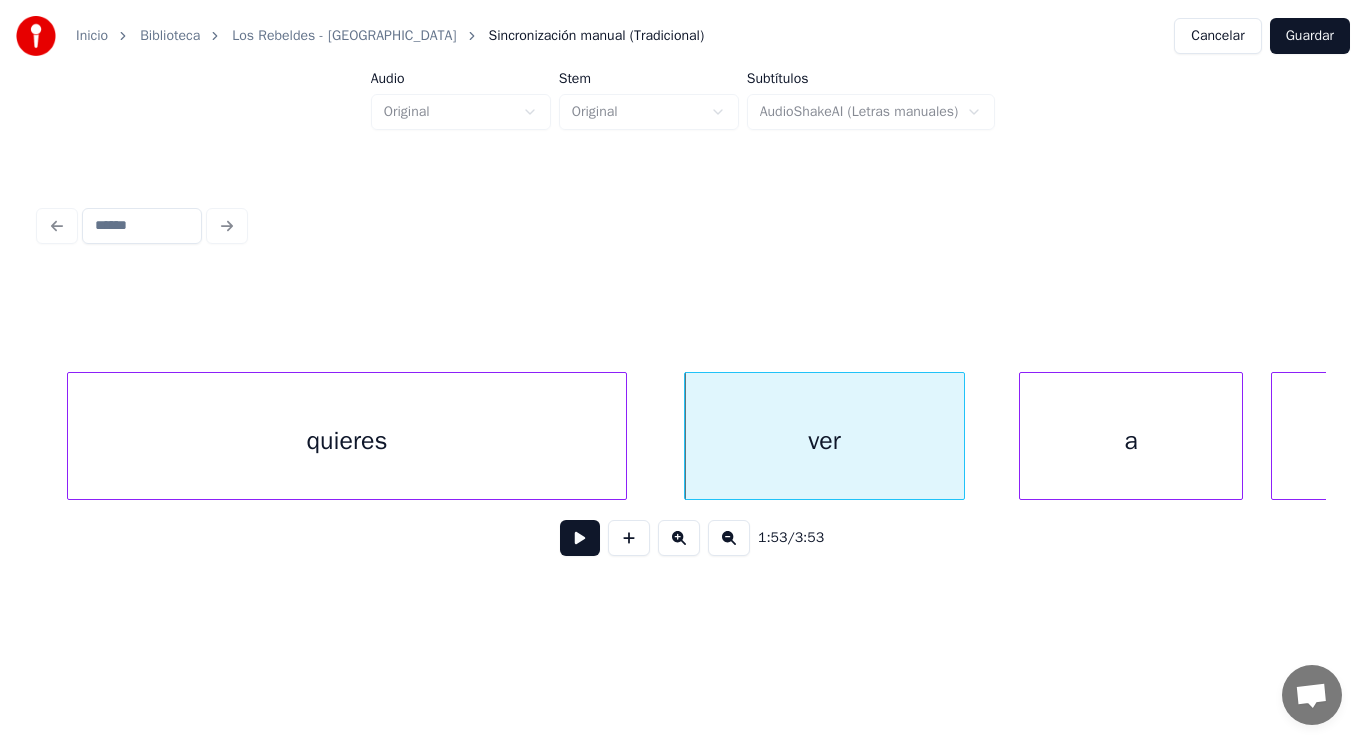 click at bounding box center (1023, 436) 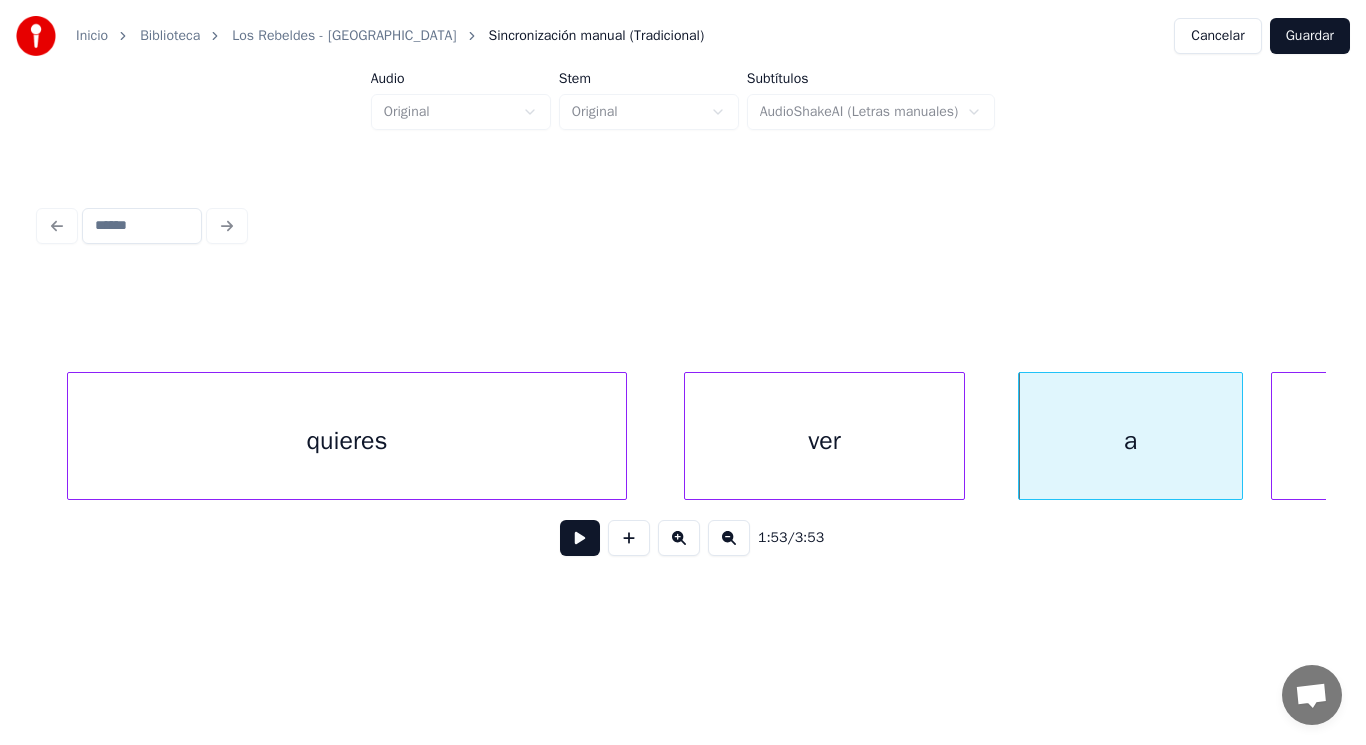 click at bounding box center (961, 436) 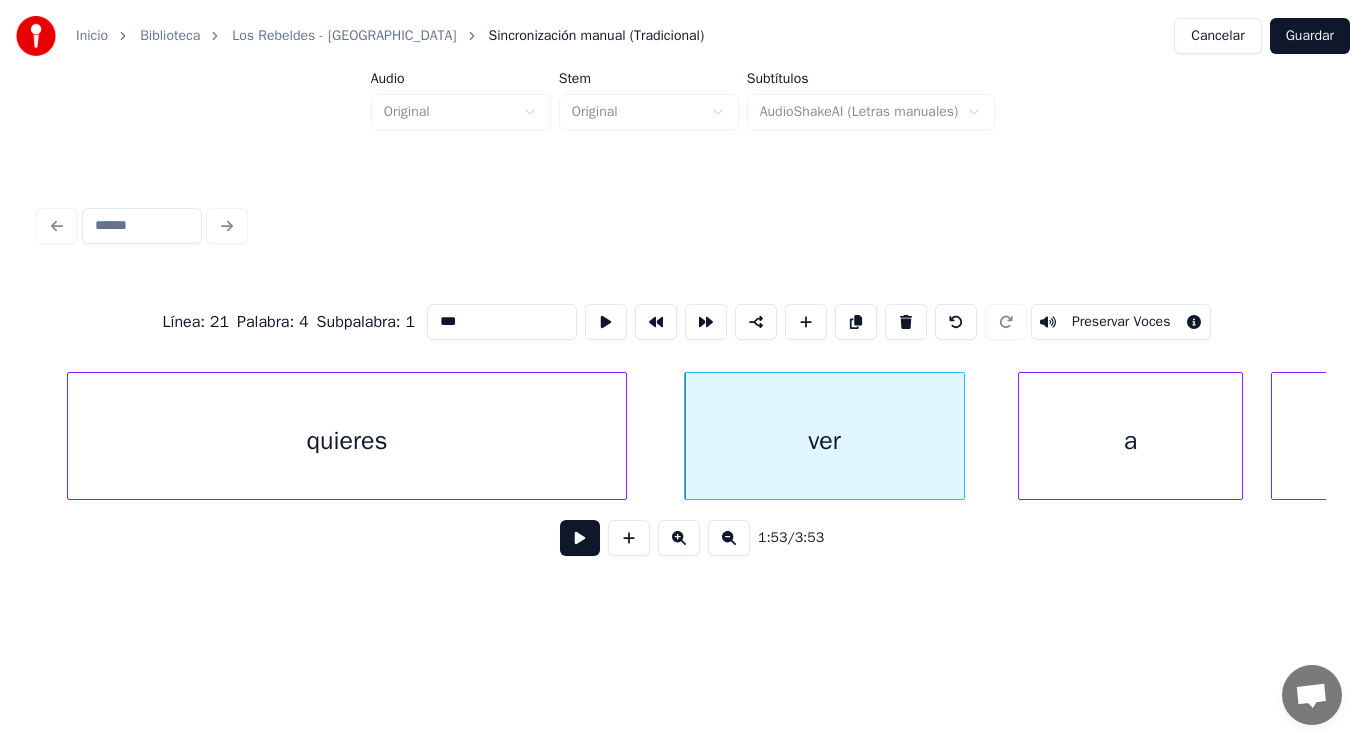click at bounding box center (580, 538) 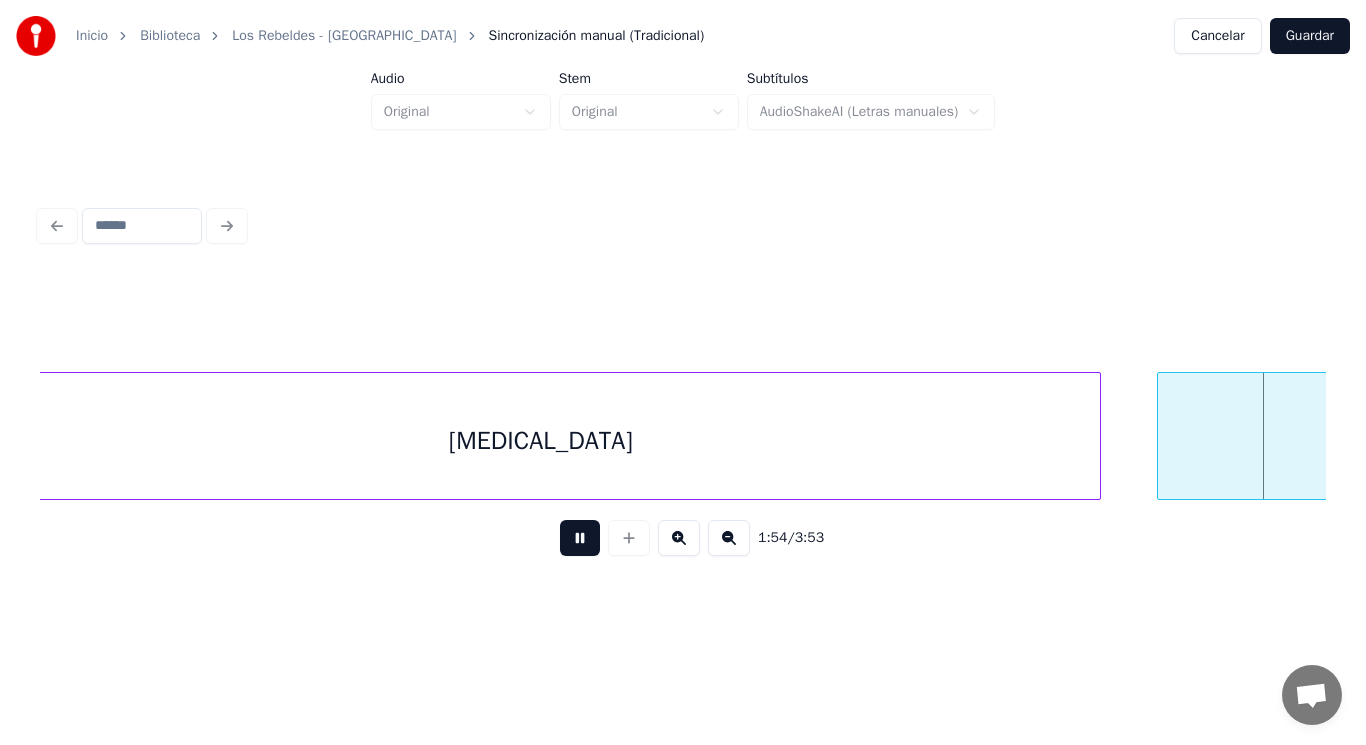 scroll, scrollTop: 0, scrollLeft: 161042, axis: horizontal 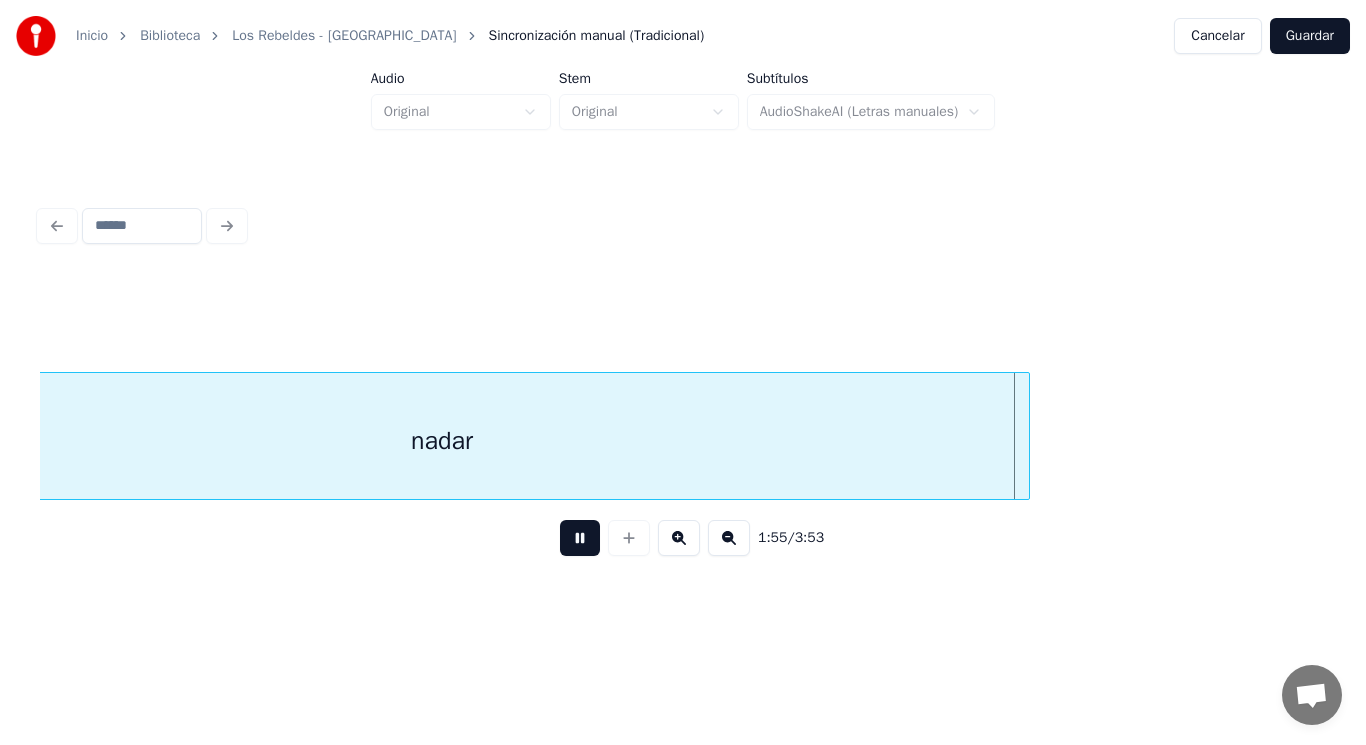 click at bounding box center (580, 538) 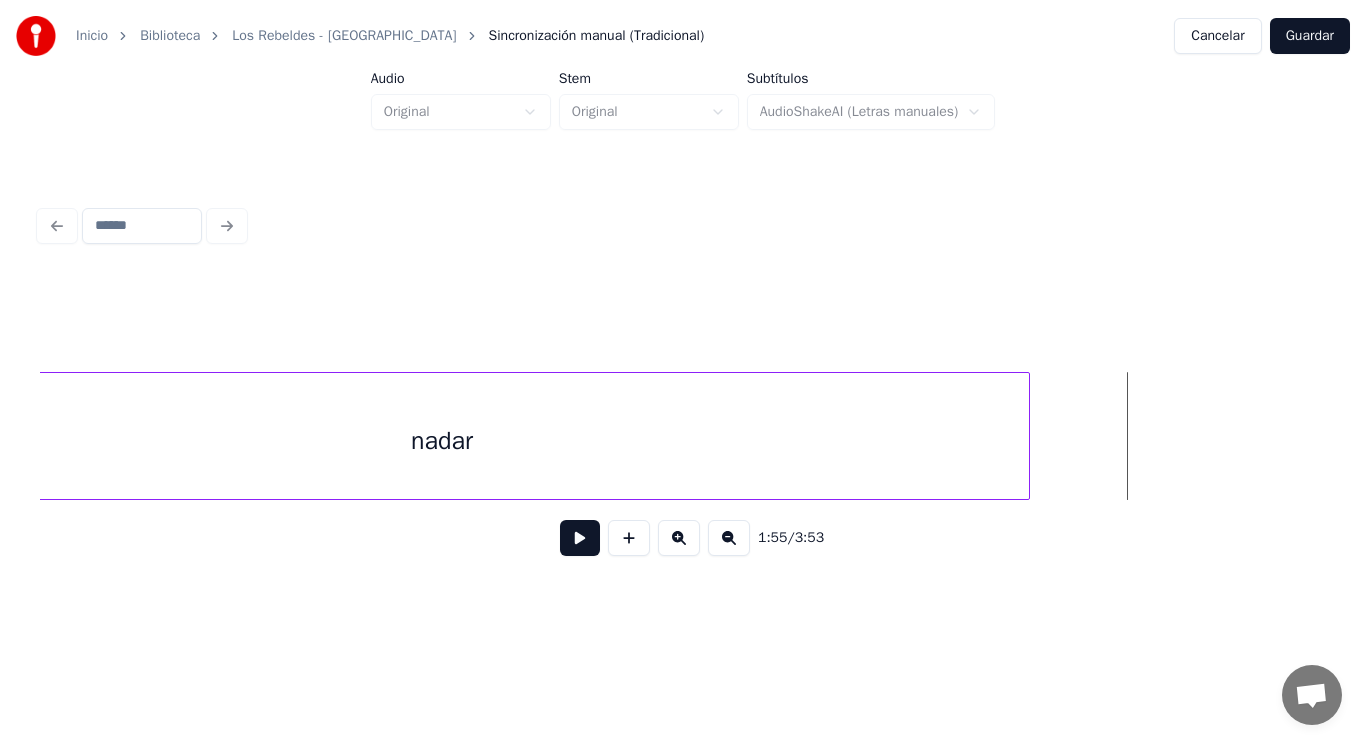 click at bounding box center (580, 538) 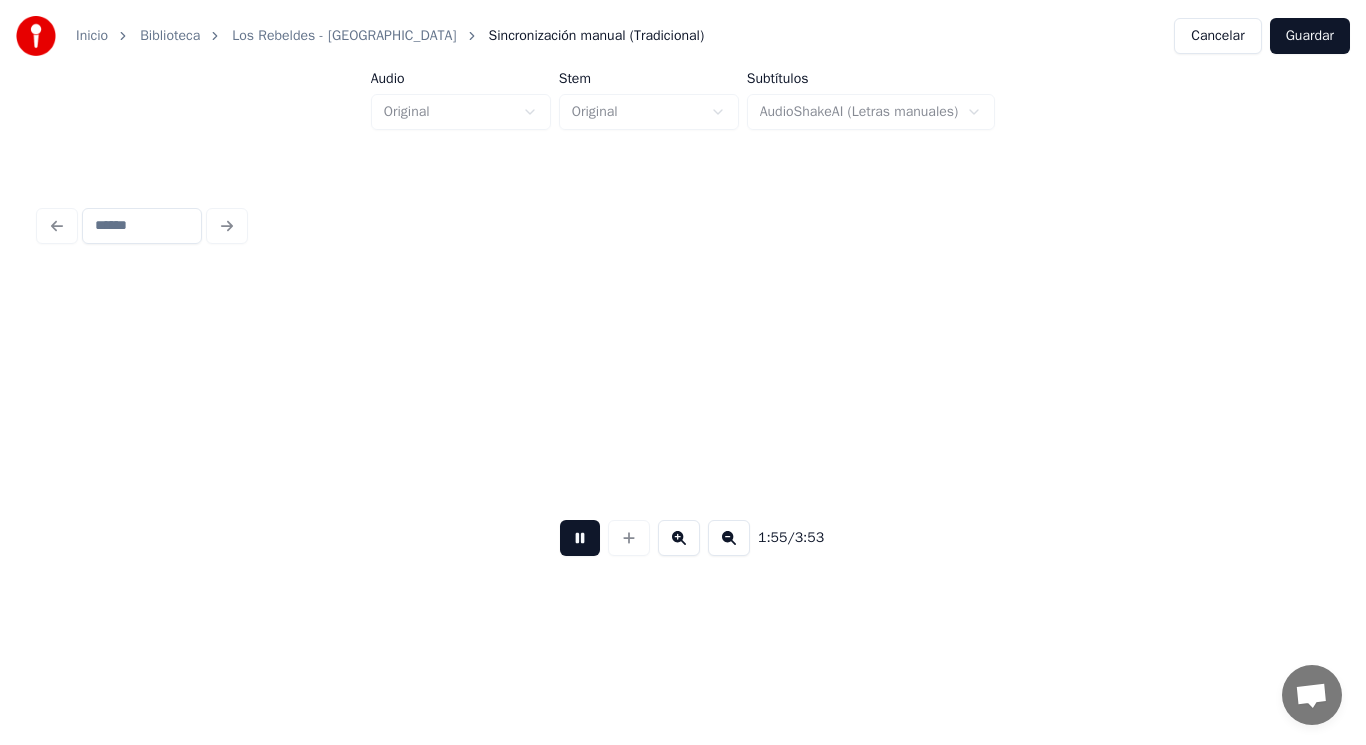 scroll, scrollTop: 0, scrollLeft: 162341, axis: horizontal 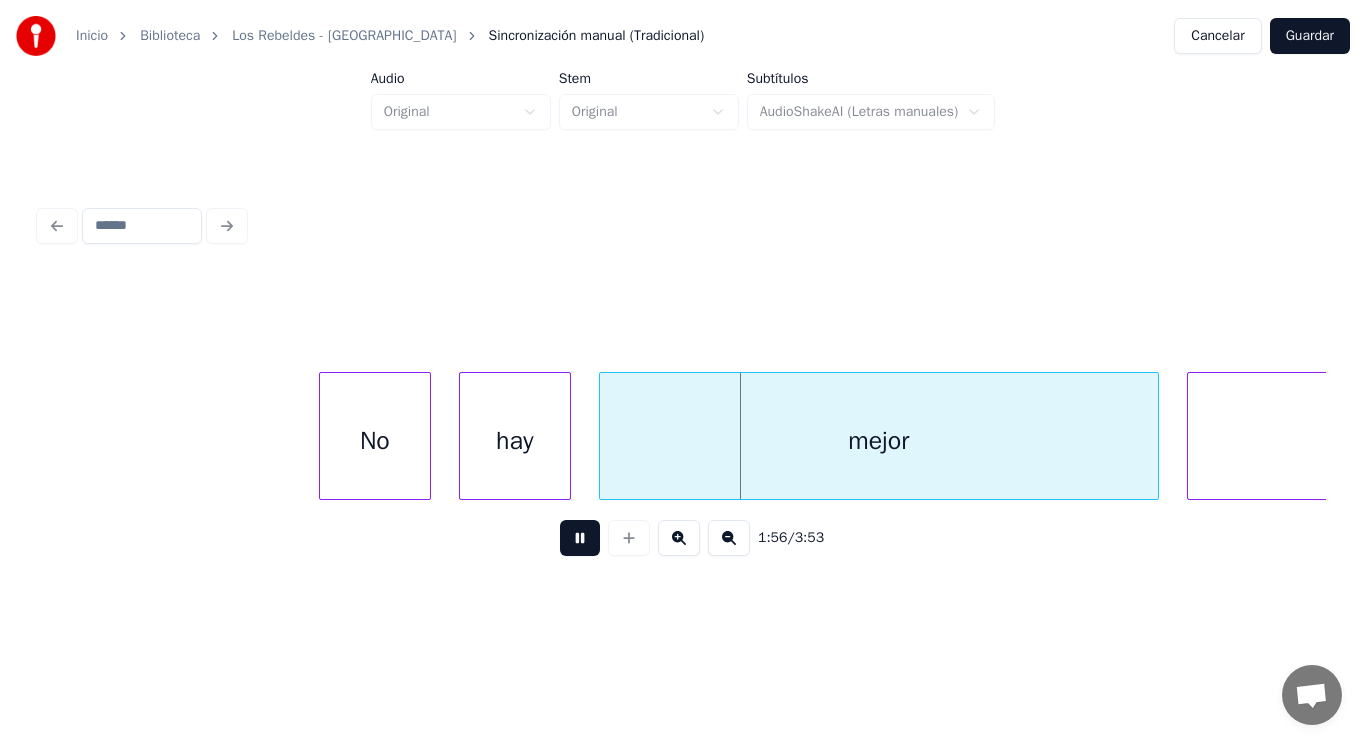 click at bounding box center (580, 538) 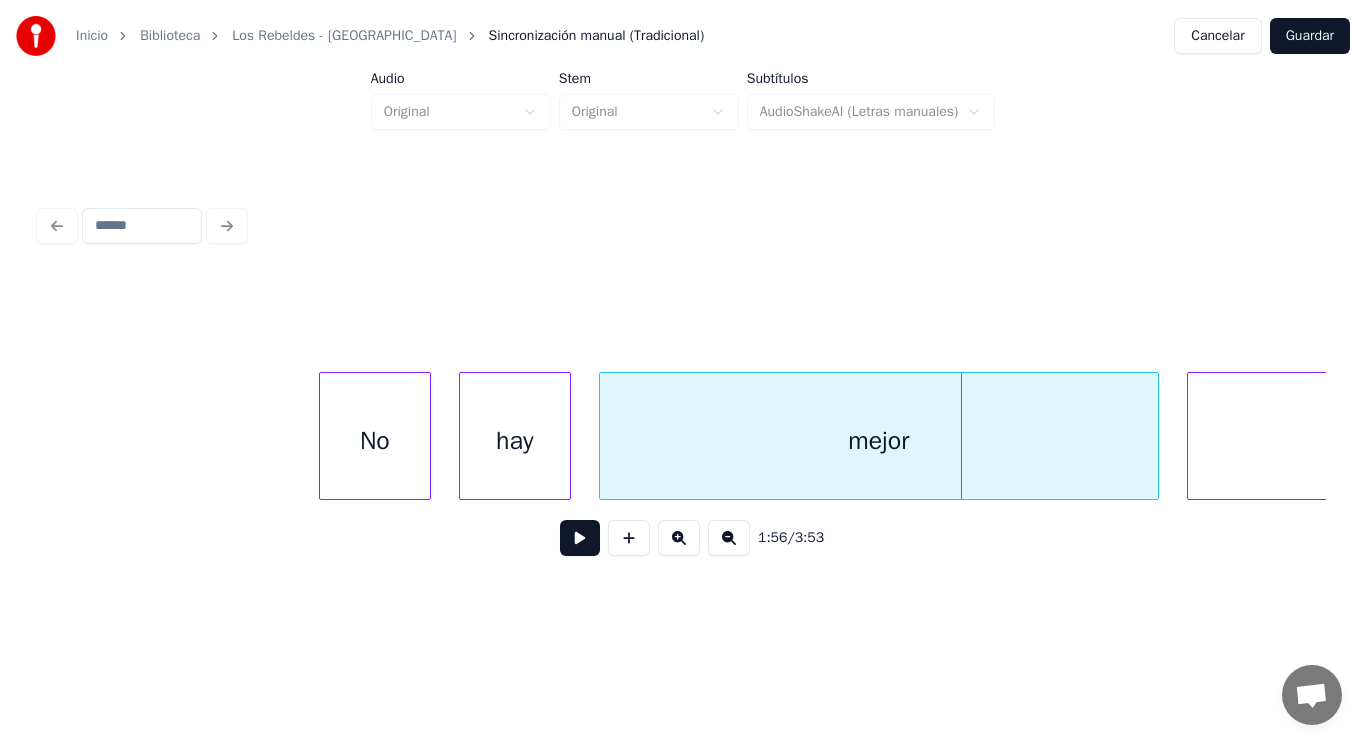 click on "No hay mejor rincón" at bounding box center (1019, 436) 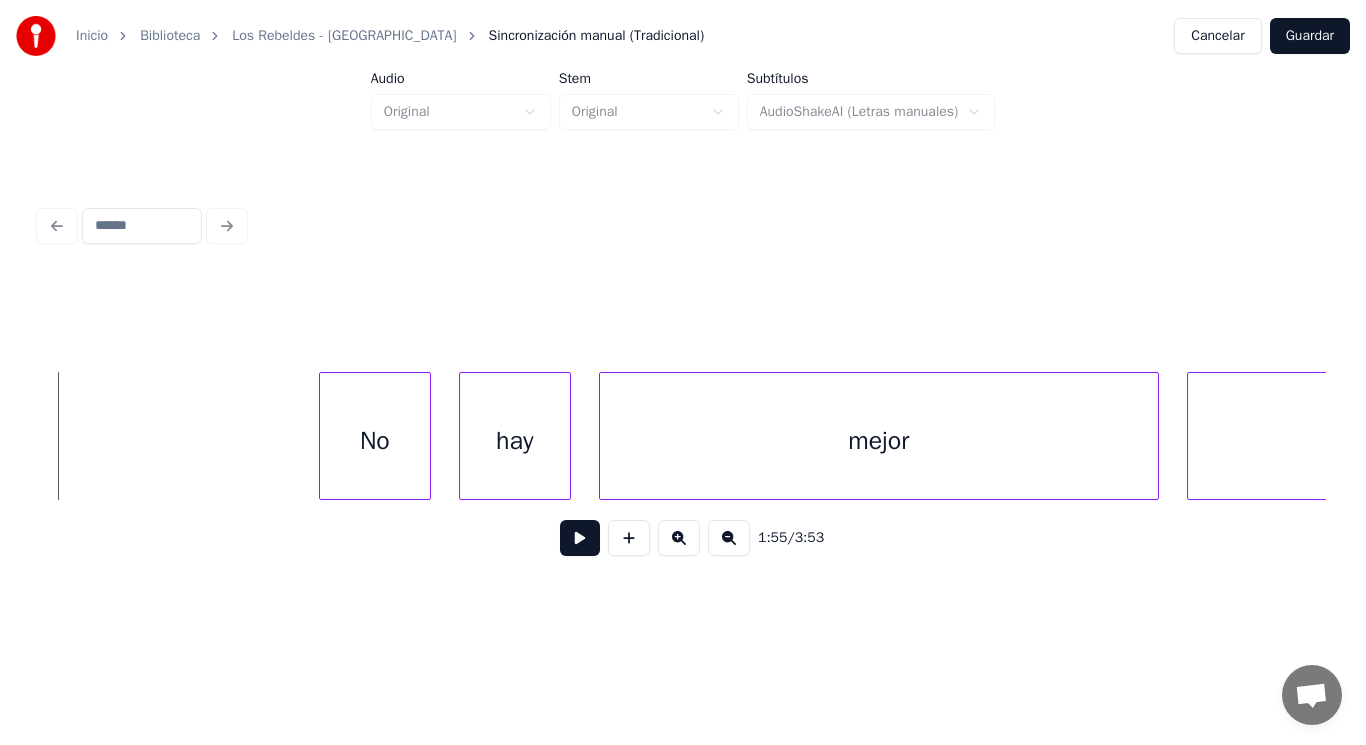click at bounding box center (580, 538) 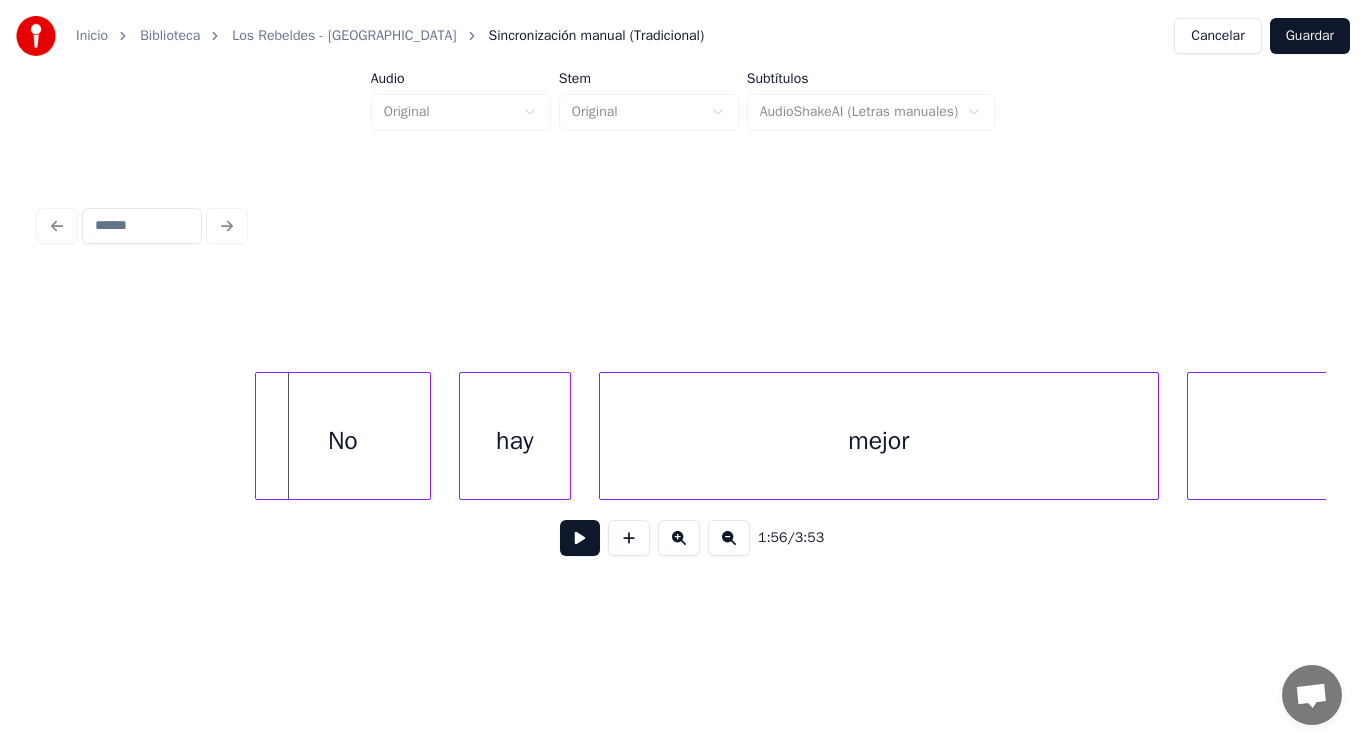 click at bounding box center (259, 436) 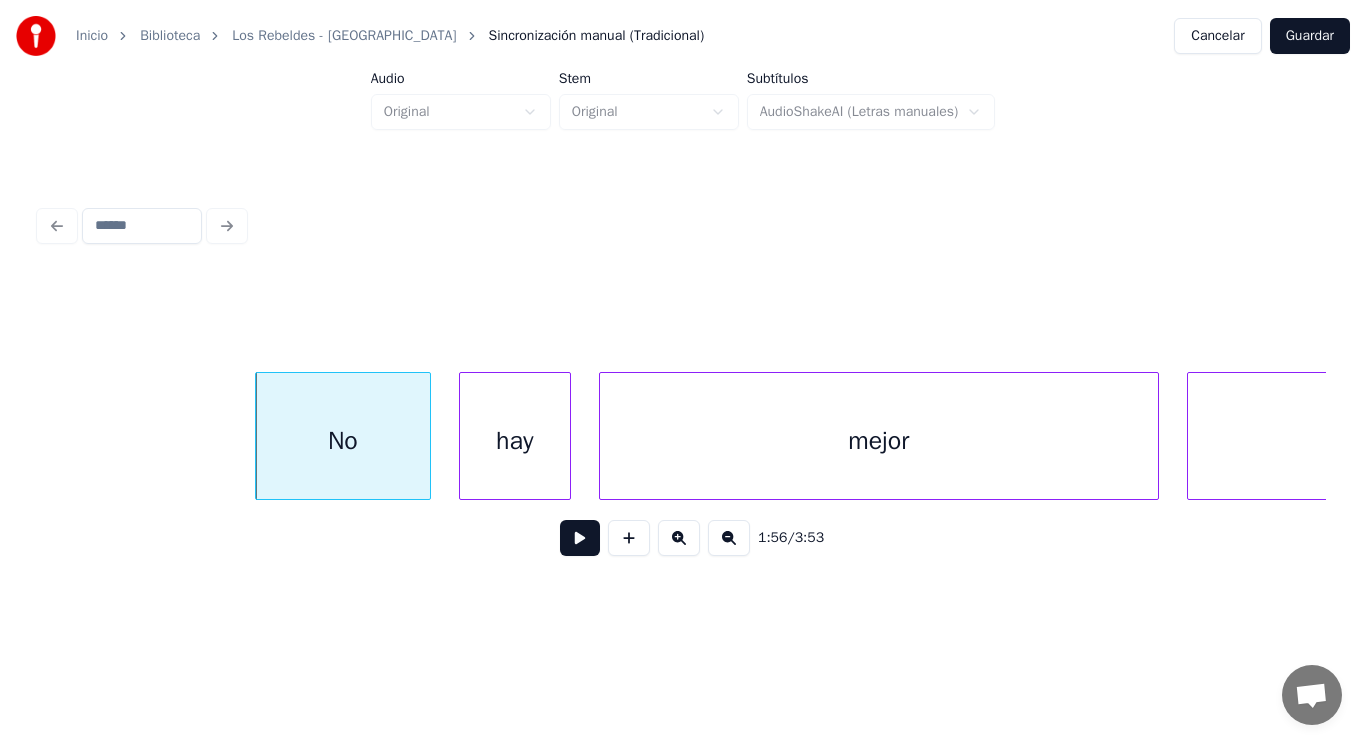 click at bounding box center (580, 538) 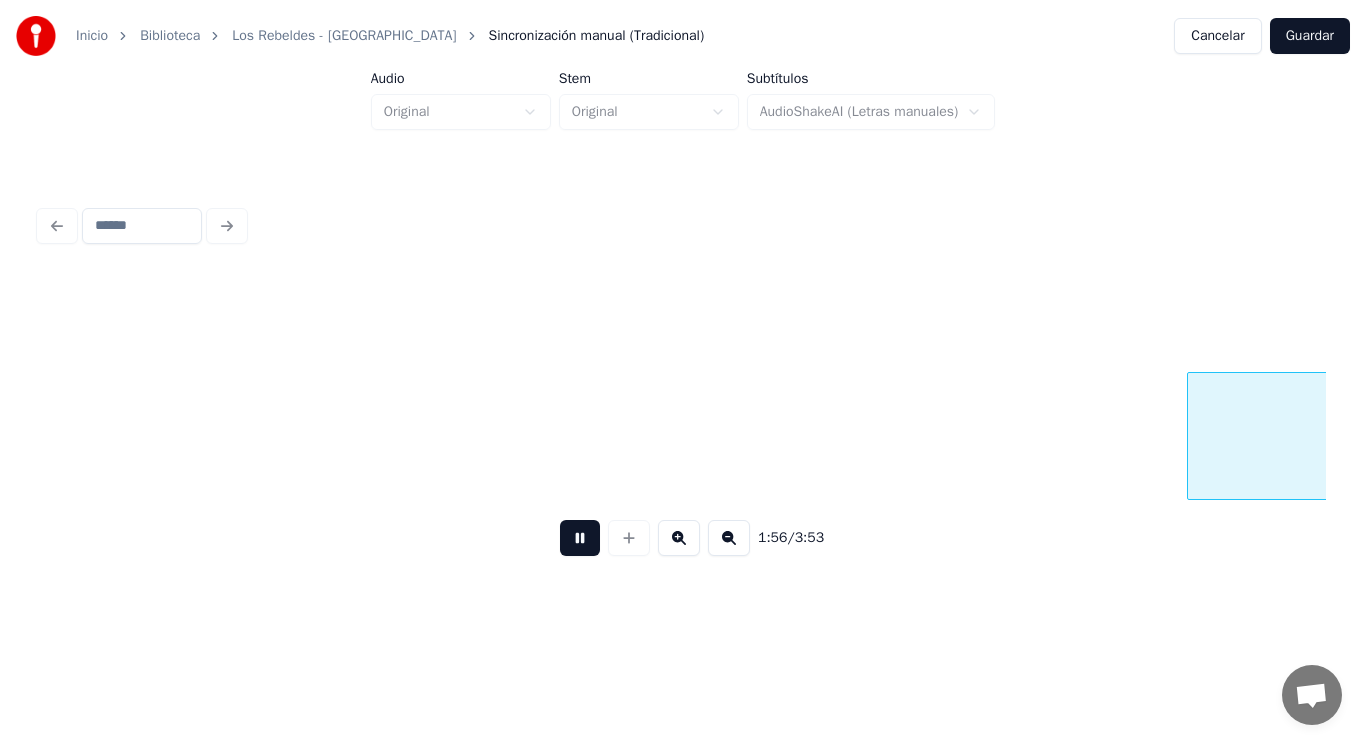 scroll, scrollTop: 0, scrollLeft: 163649, axis: horizontal 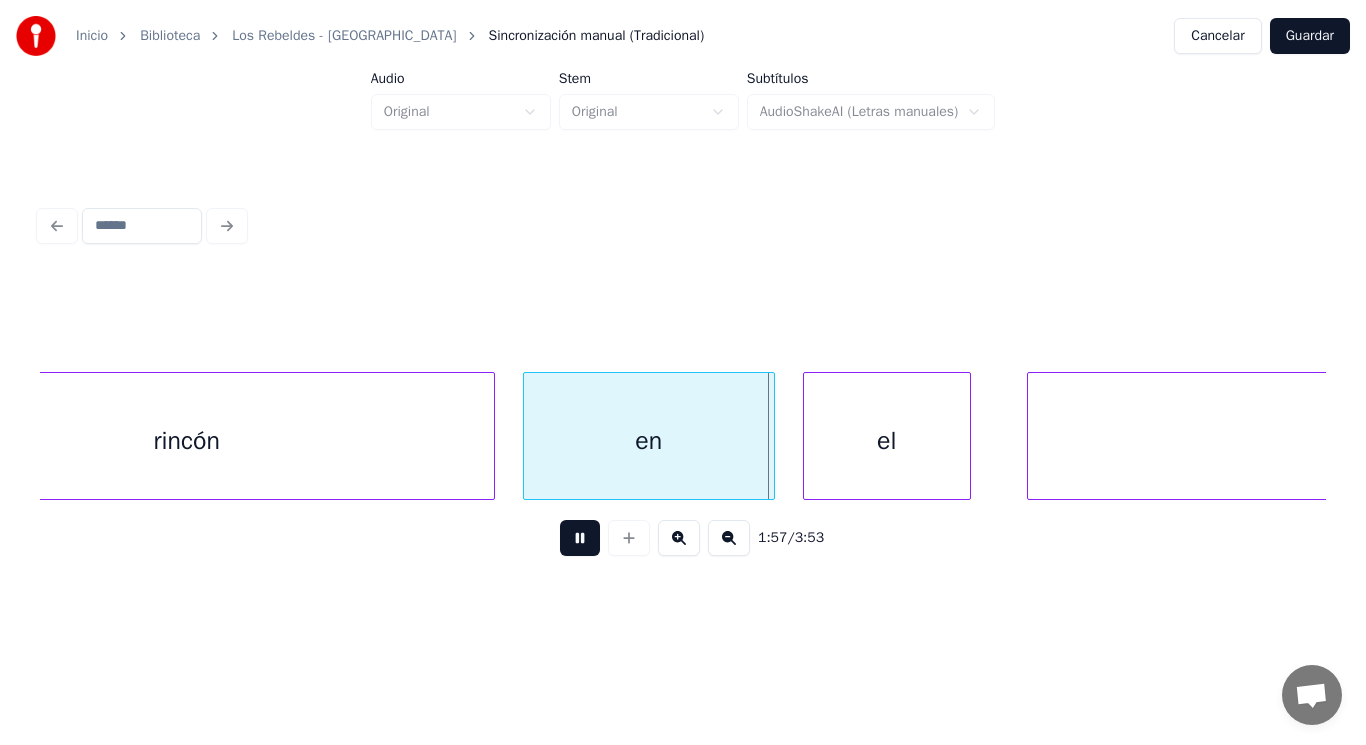 click at bounding box center (580, 538) 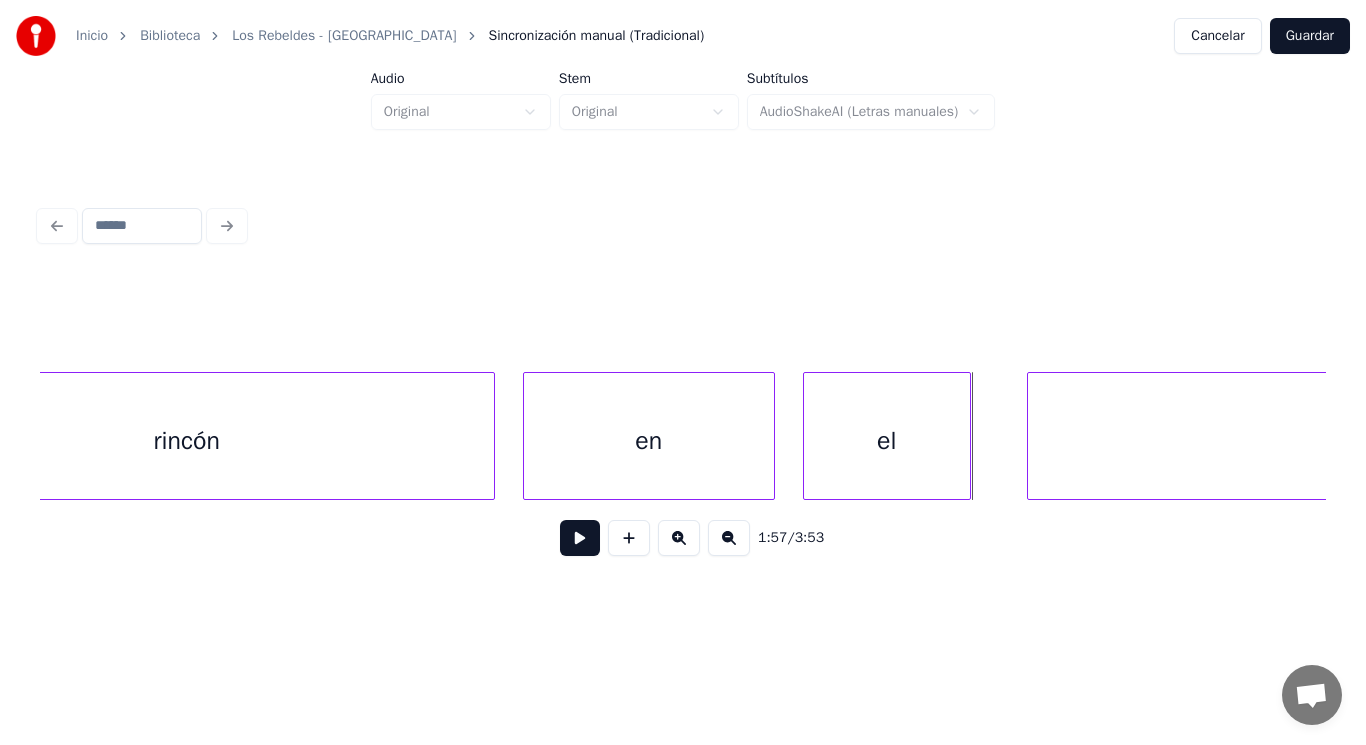 click at bounding box center [580, 538] 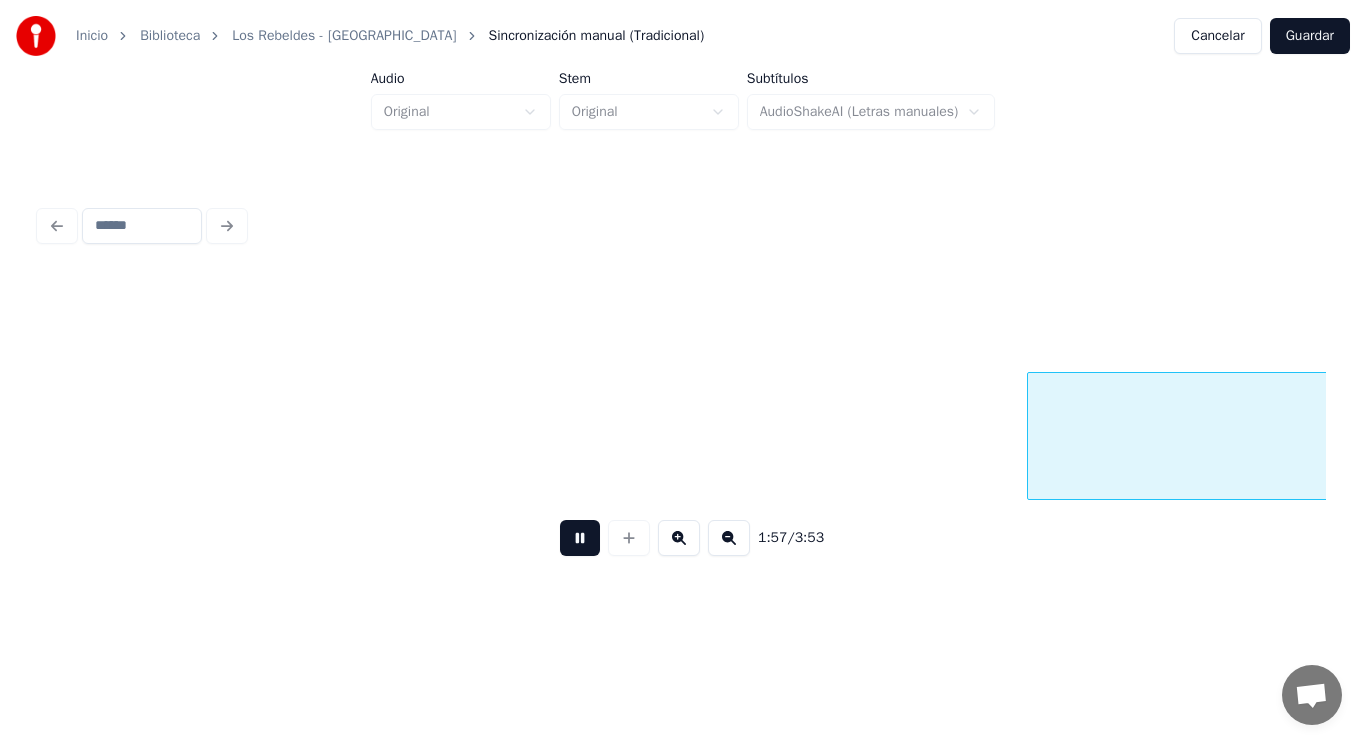 scroll, scrollTop: 0, scrollLeft: 164945, axis: horizontal 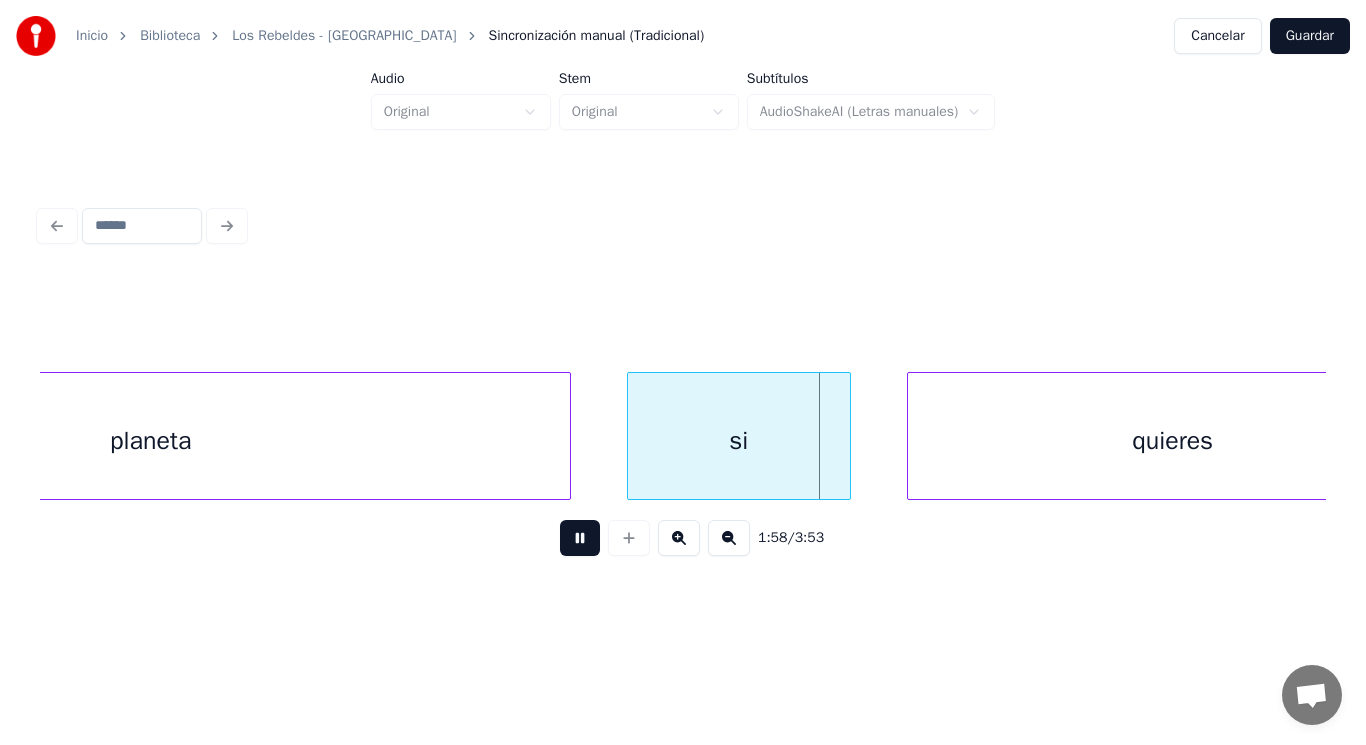 click at bounding box center (580, 538) 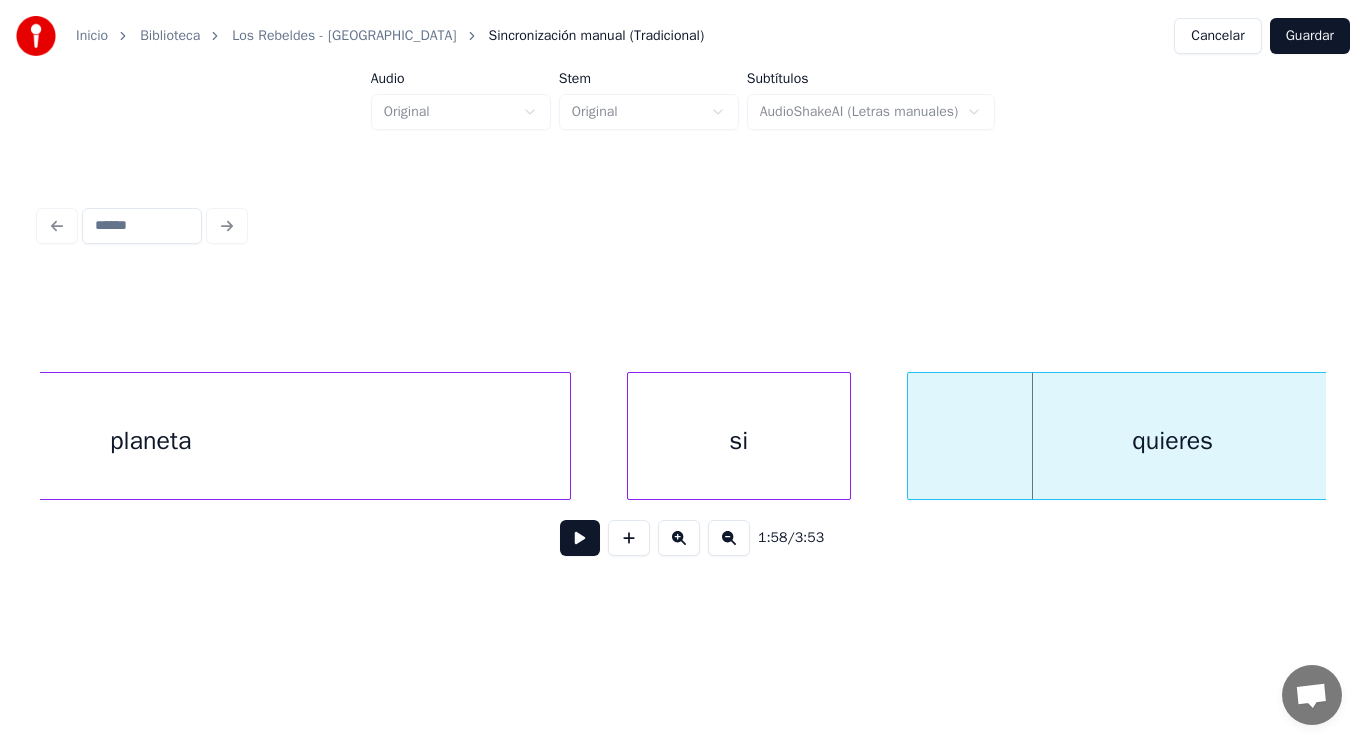 click on "planeta" at bounding box center [151, 441] 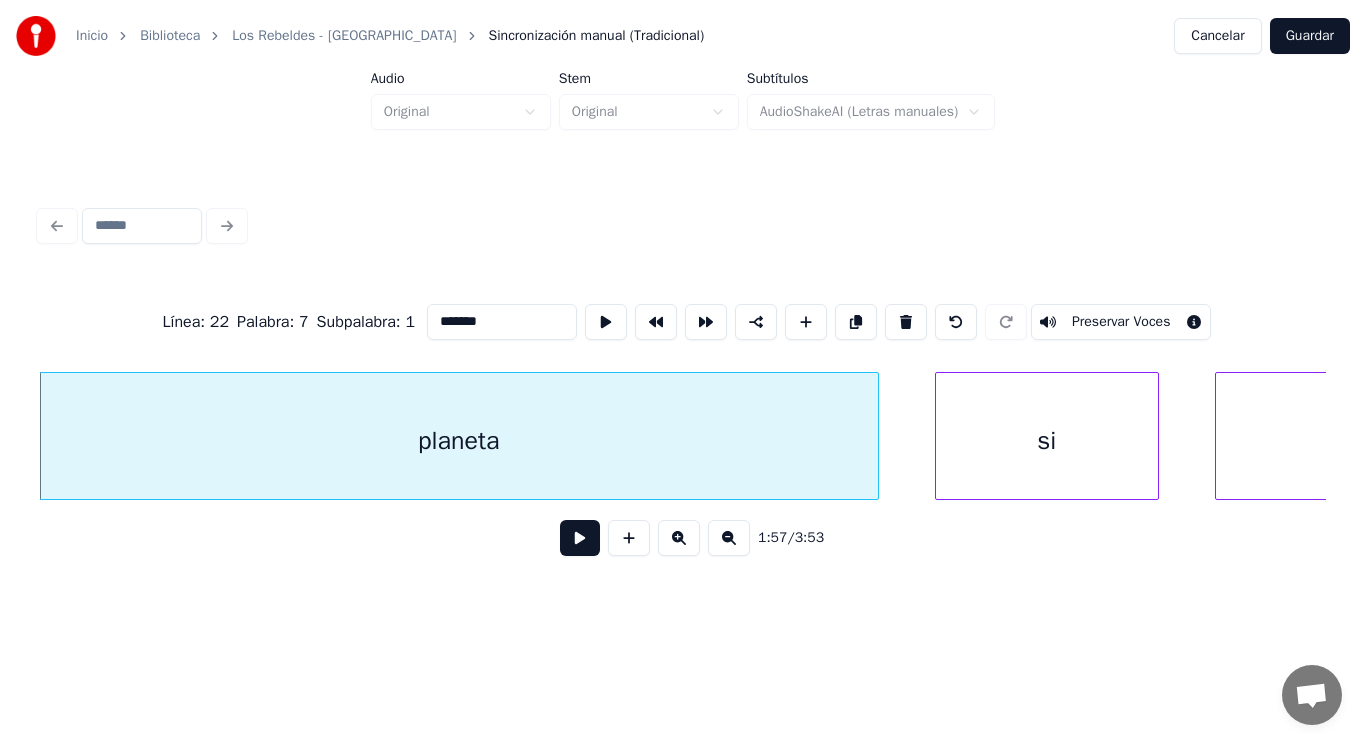 click at bounding box center (580, 538) 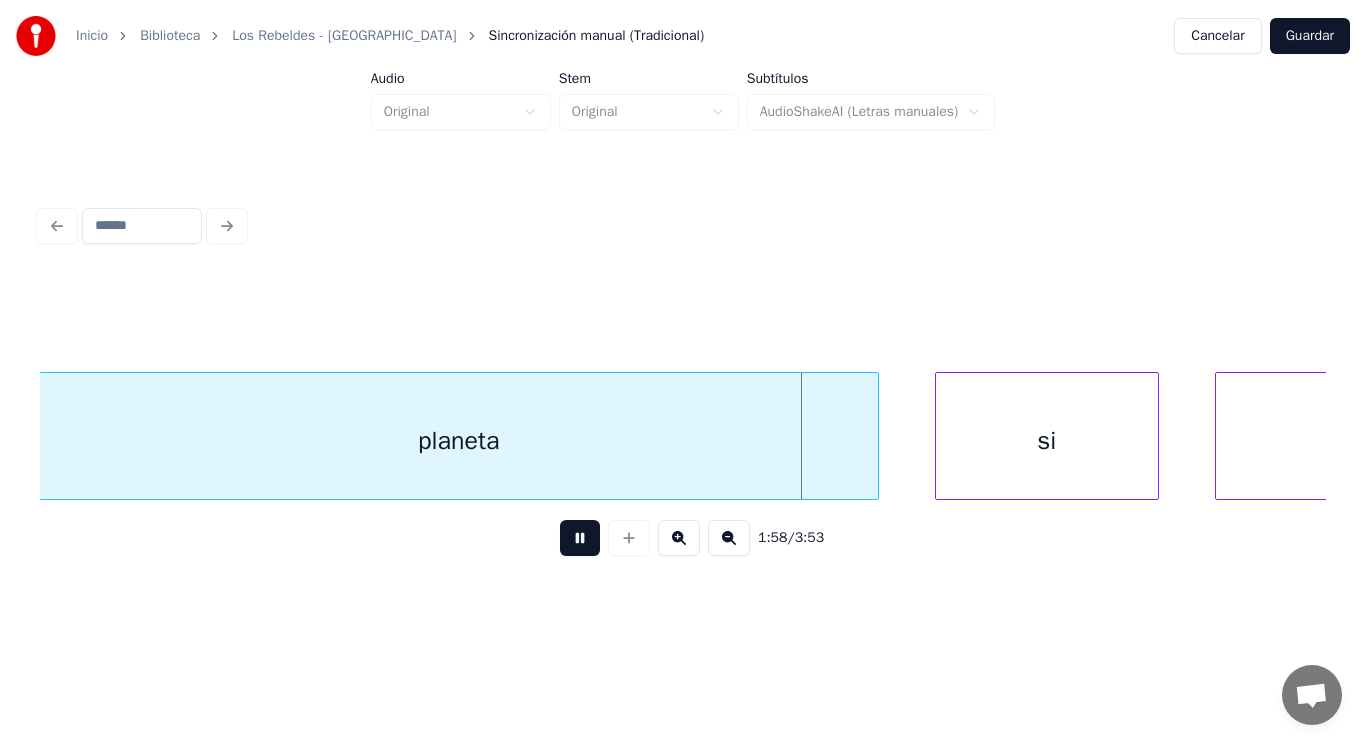 click at bounding box center (580, 538) 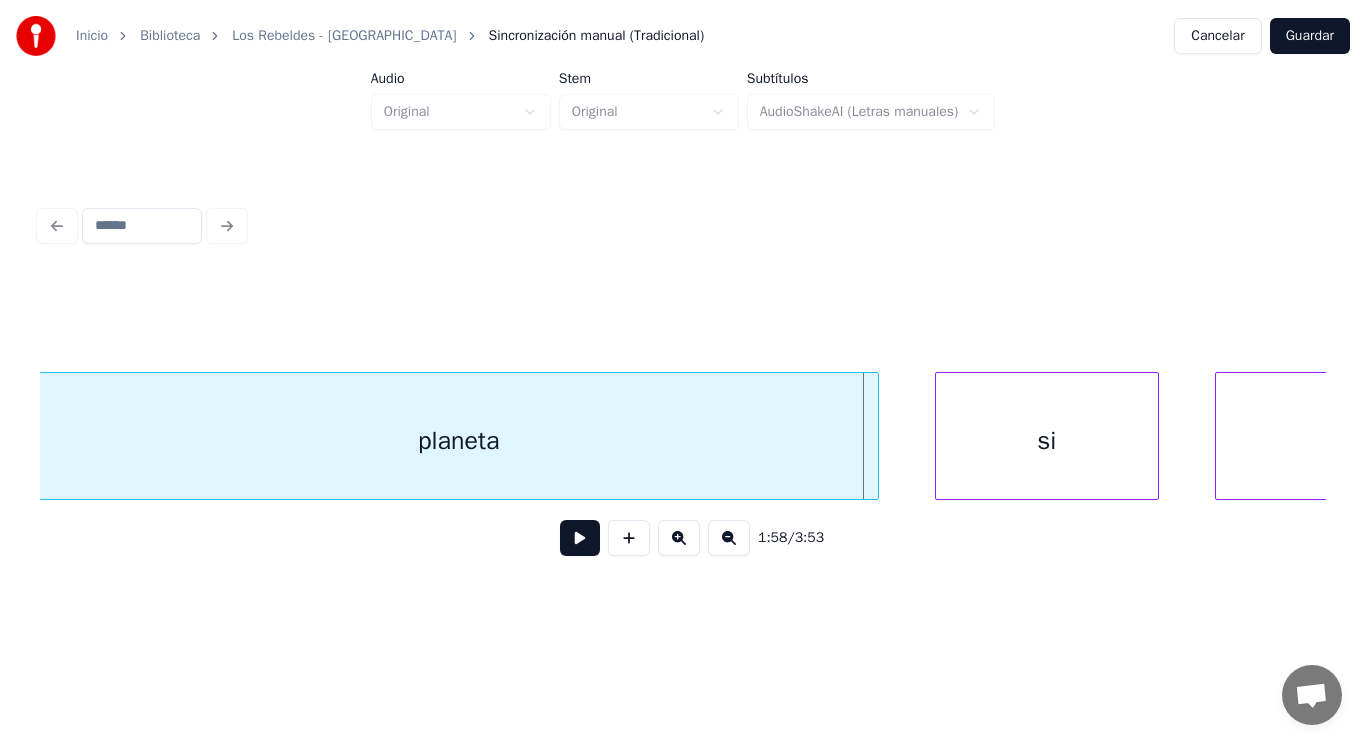 click at bounding box center [875, 436] 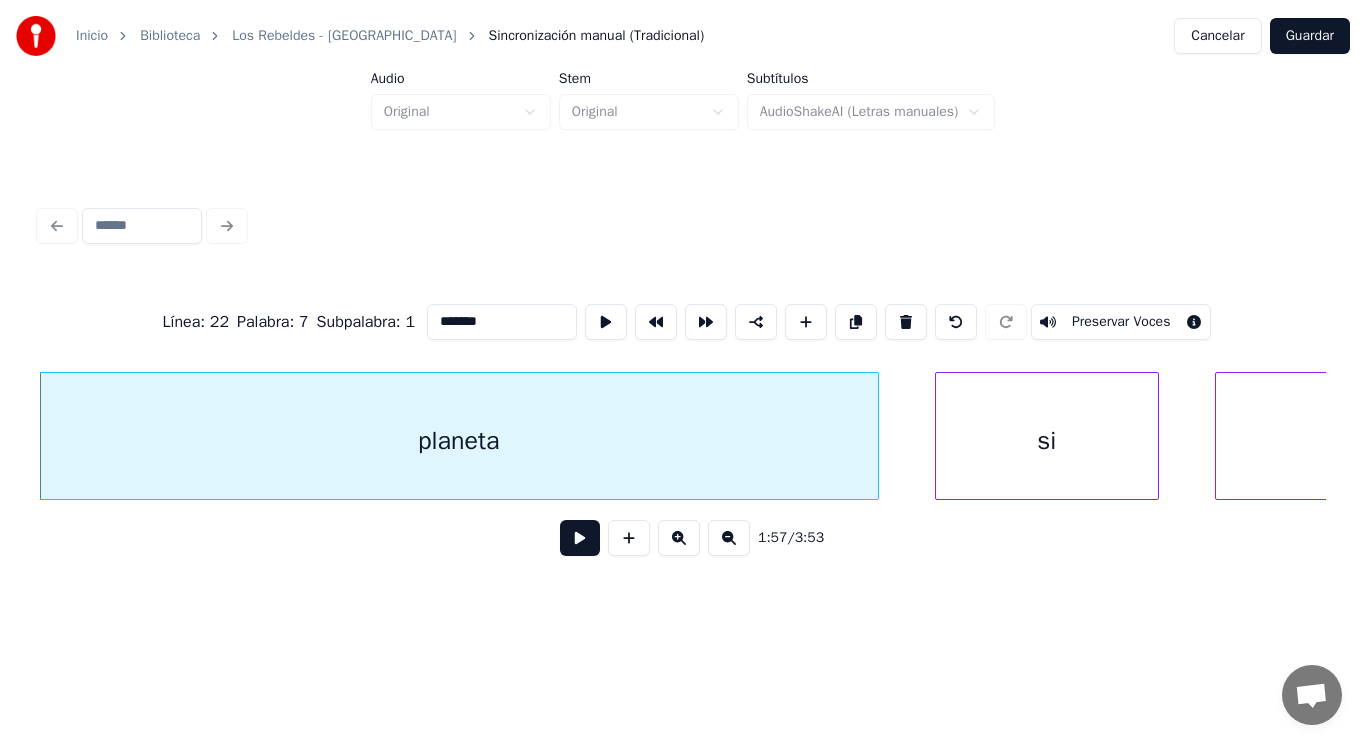 click at bounding box center [580, 538] 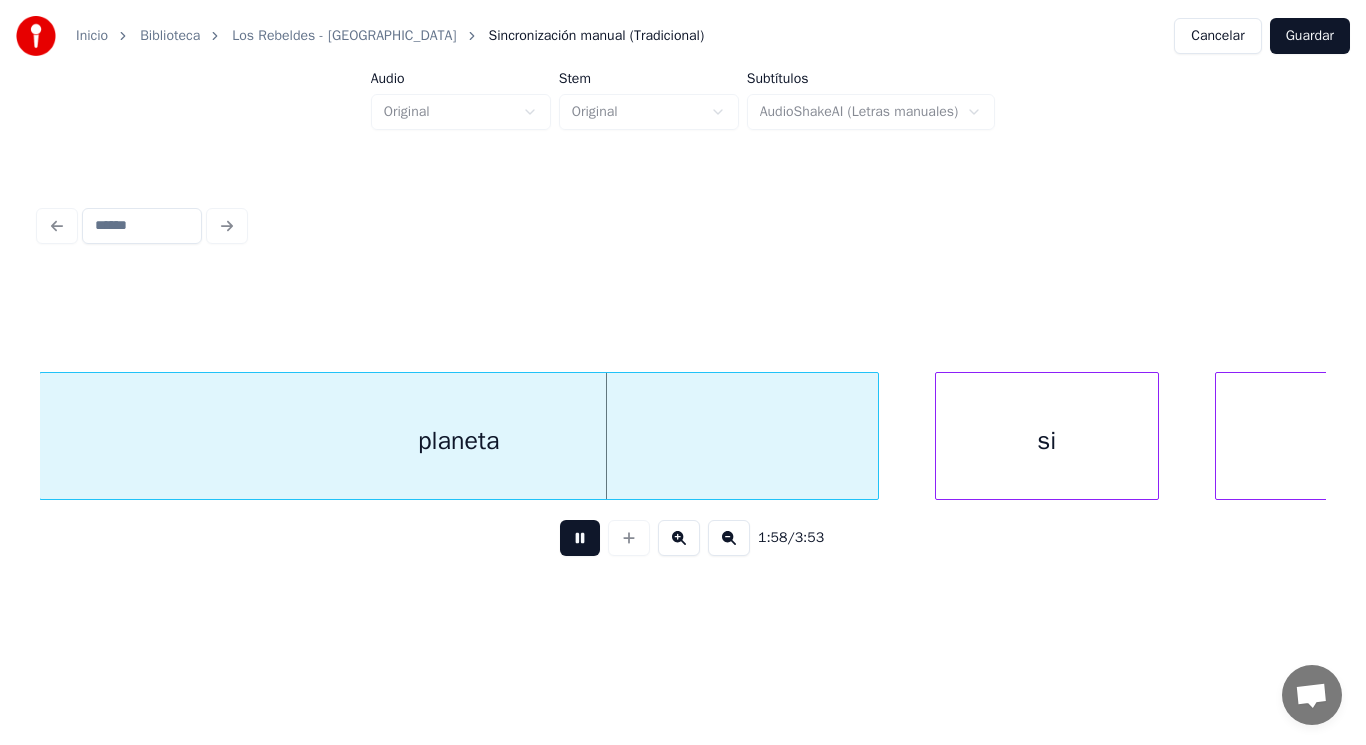 click at bounding box center (580, 538) 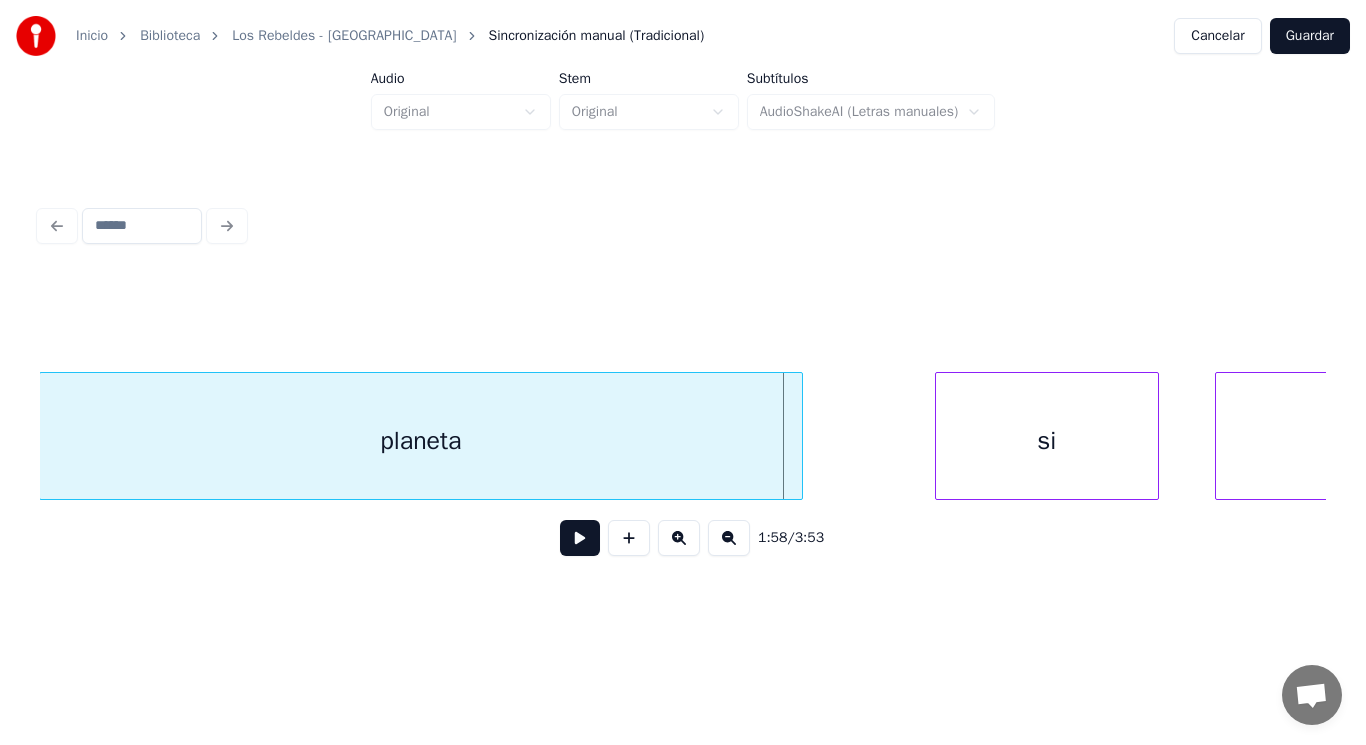 click at bounding box center (799, 436) 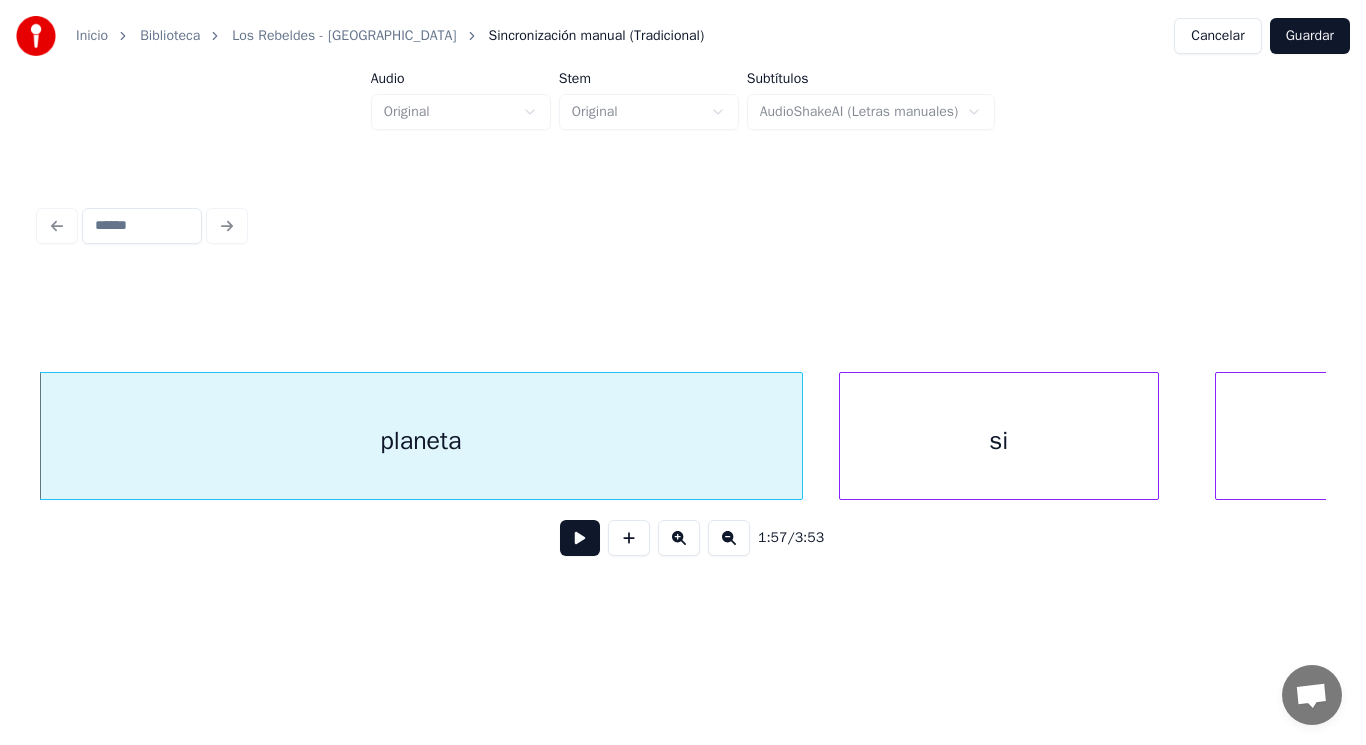 click at bounding box center (843, 436) 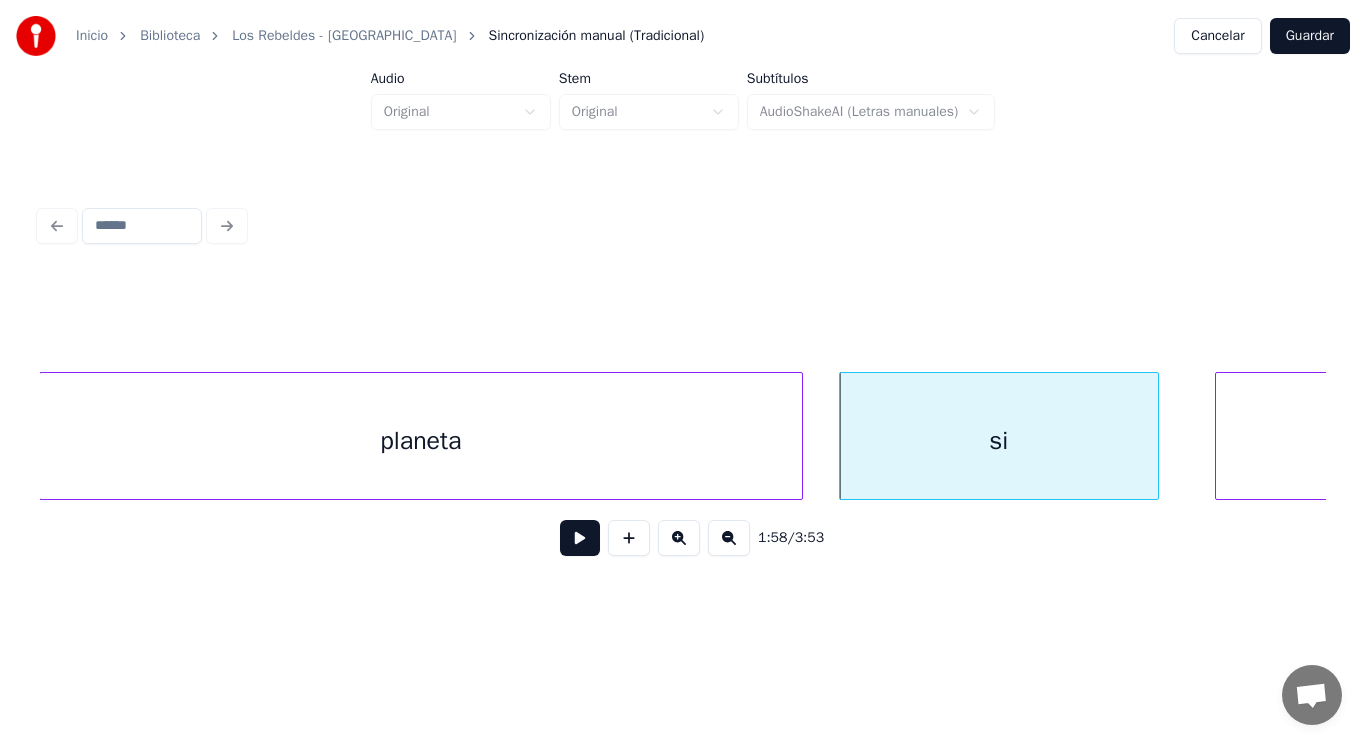 click at bounding box center (580, 538) 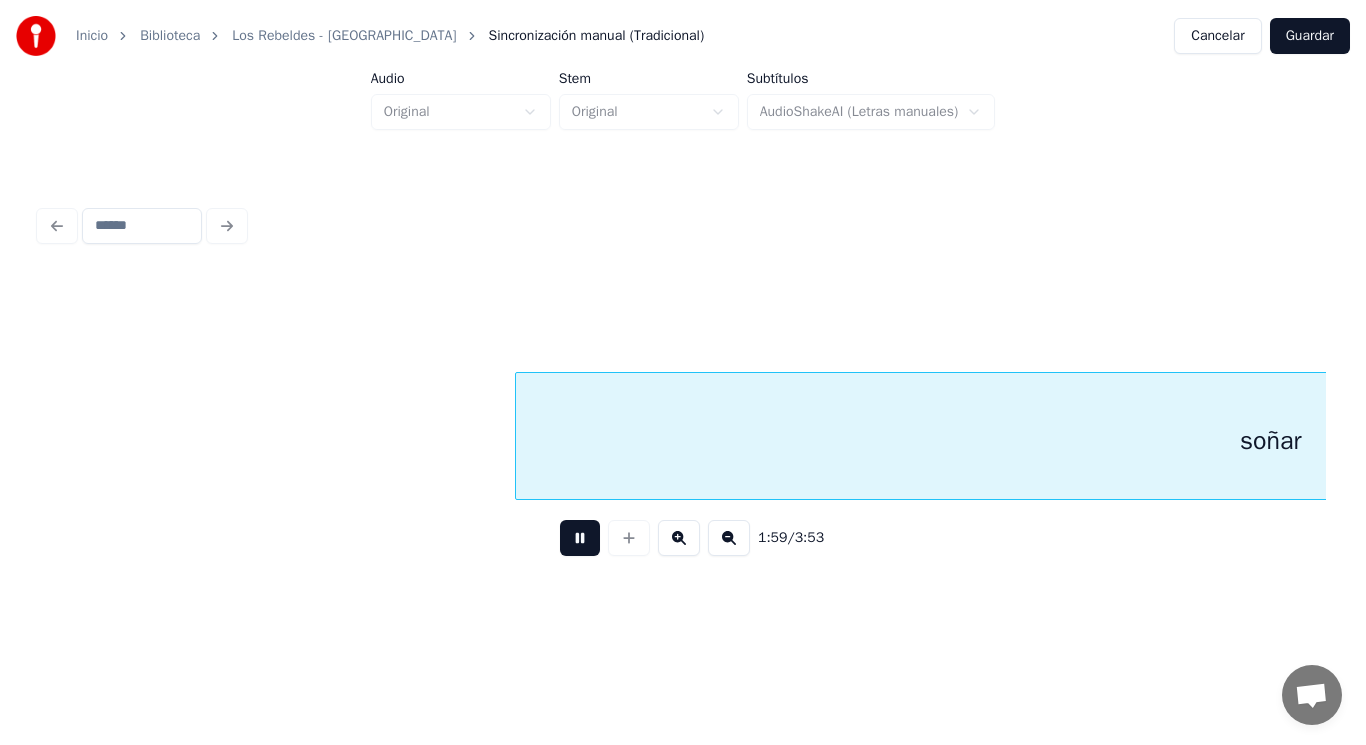 scroll, scrollTop: 0, scrollLeft: 167221, axis: horizontal 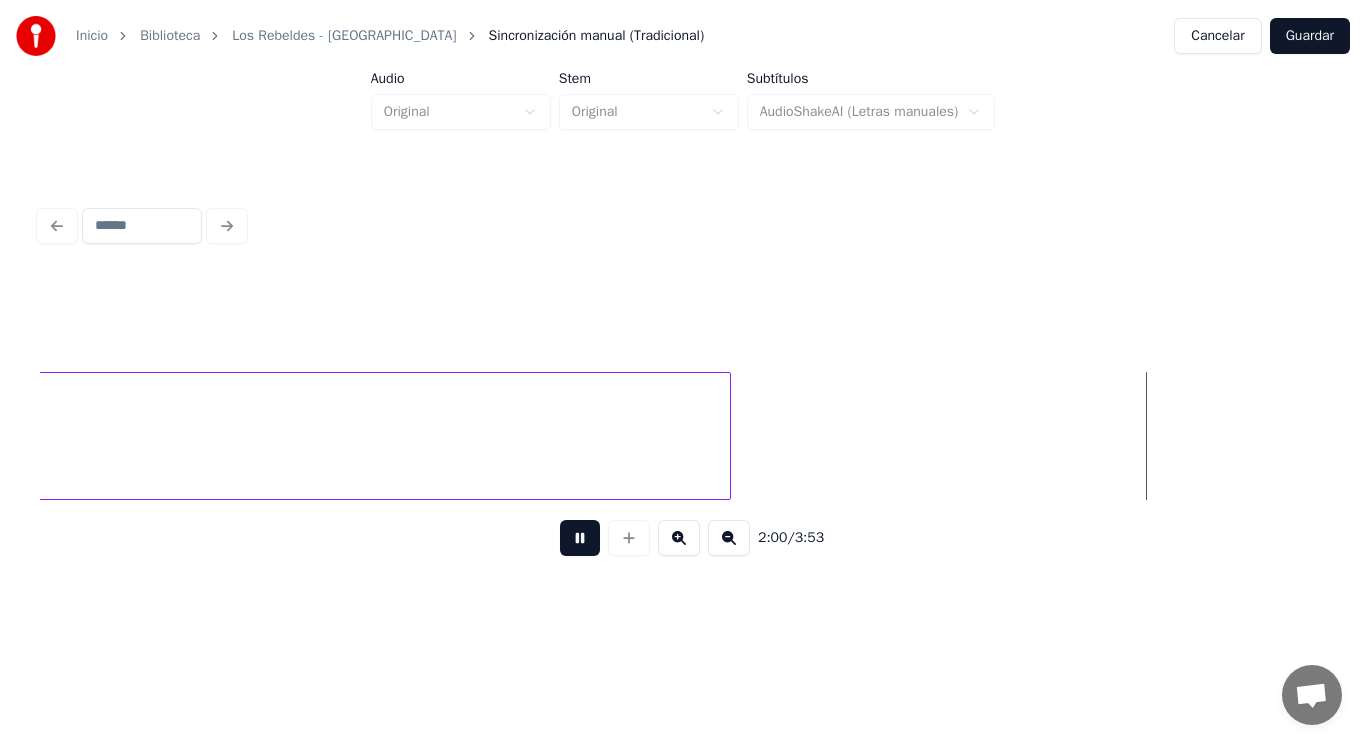 click at bounding box center (580, 538) 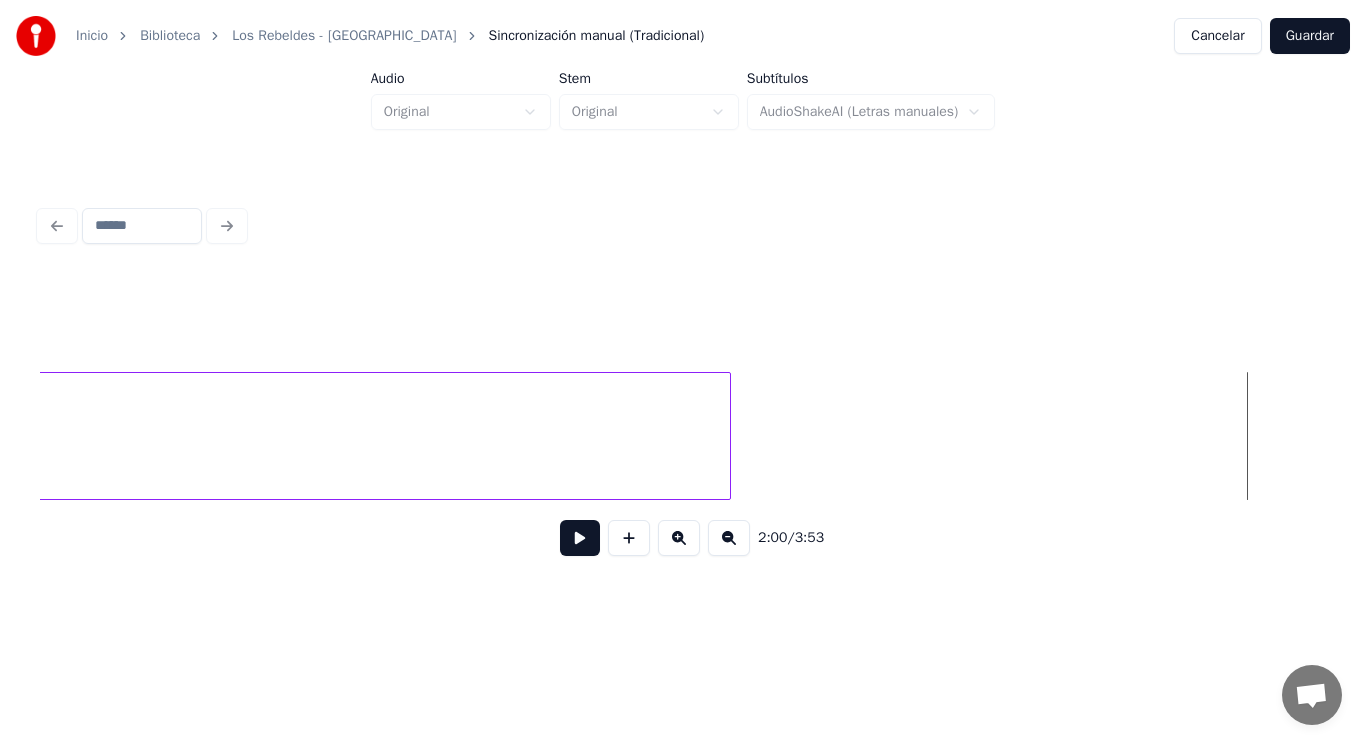 click at bounding box center [580, 538] 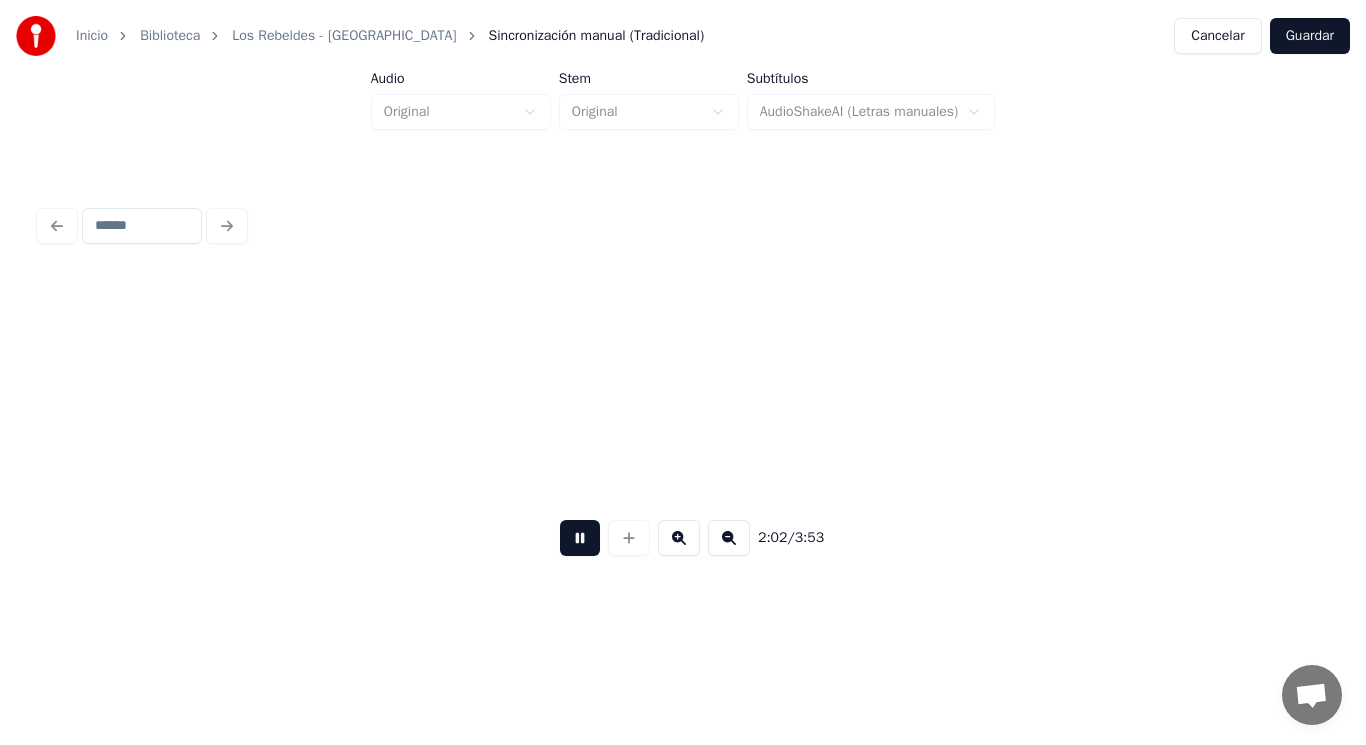 scroll, scrollTop: 0, scrollLeft: 171133, axis: horizontal 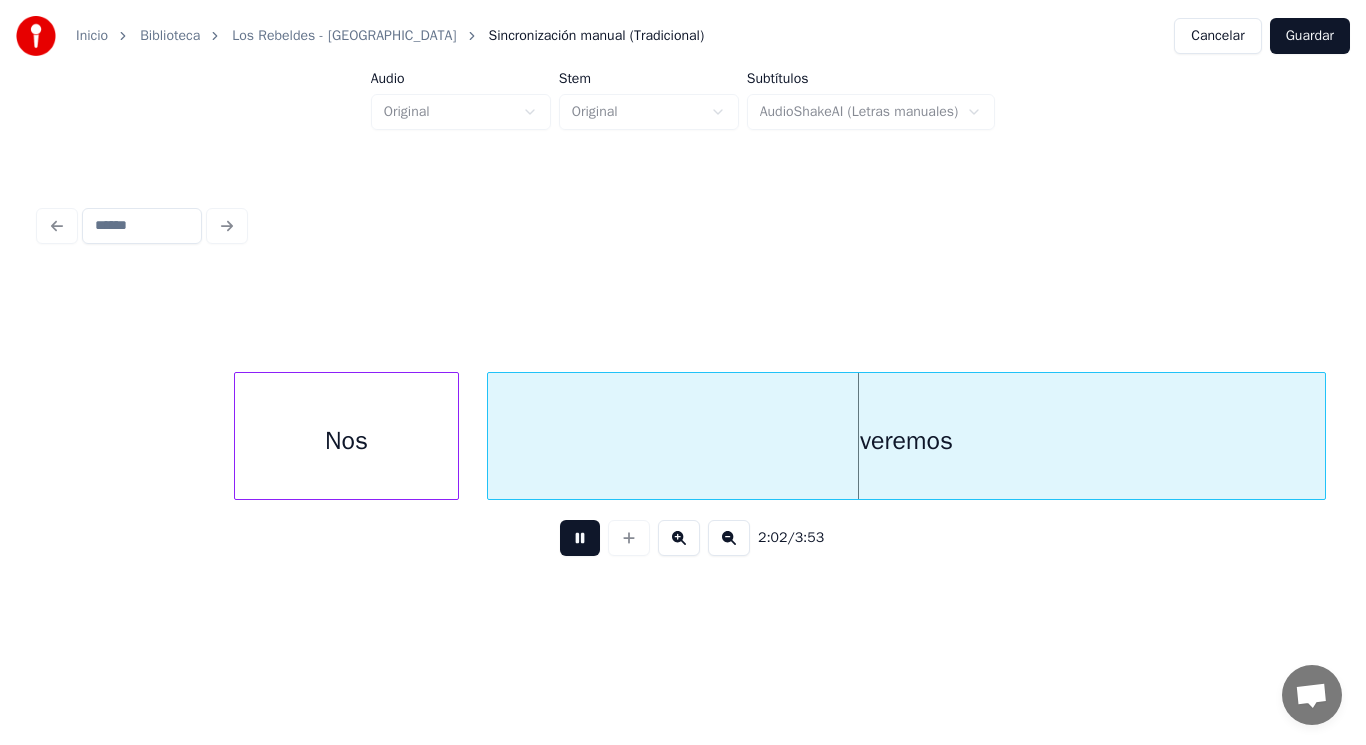 click at bounding box center (580, 538) 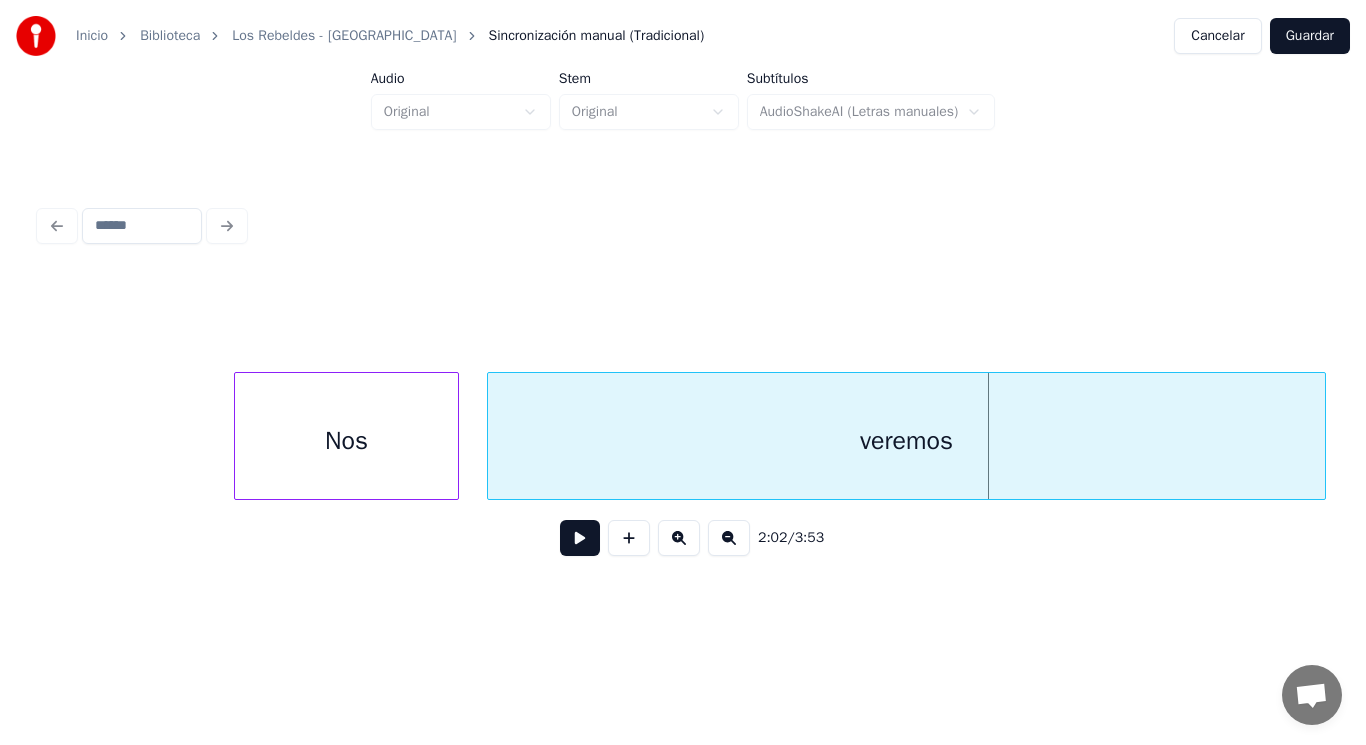 click on "Nos veremos" at bounding box center [-7773, 436] 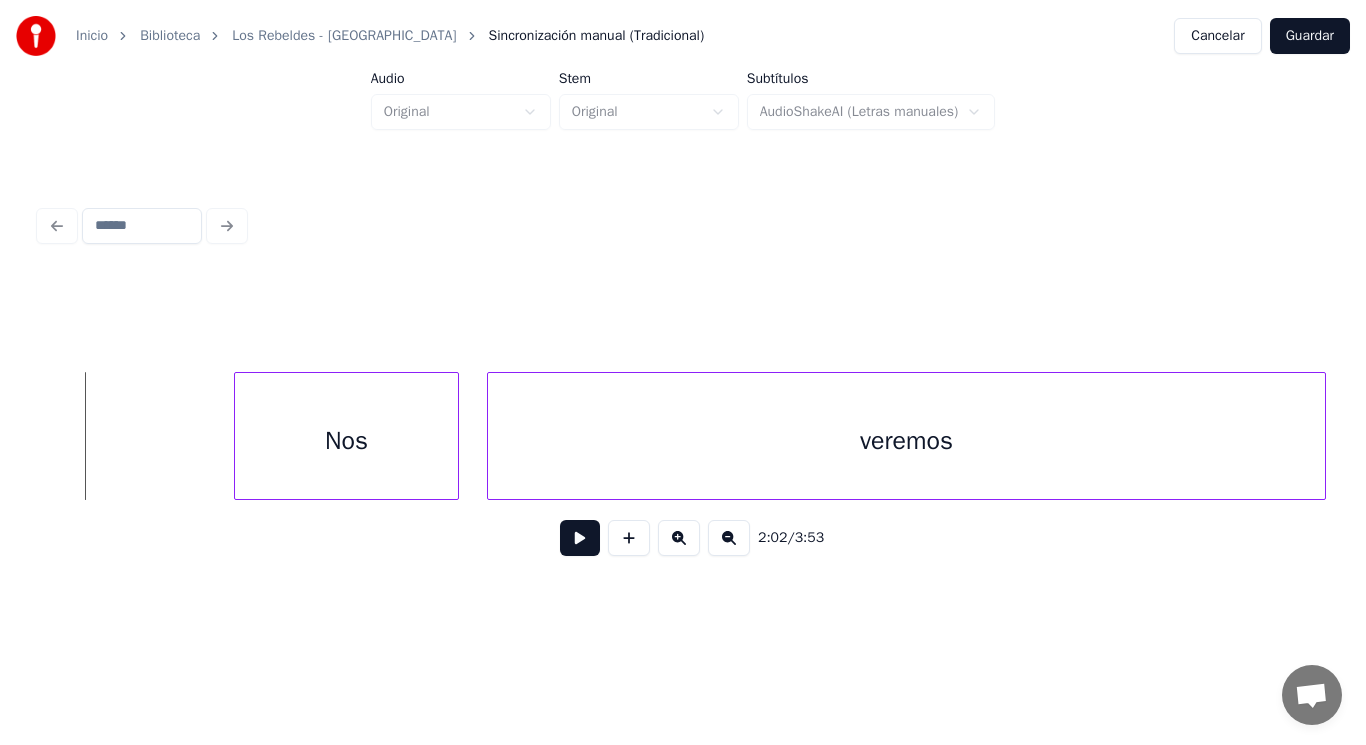 click at bounding box center (580, 538) 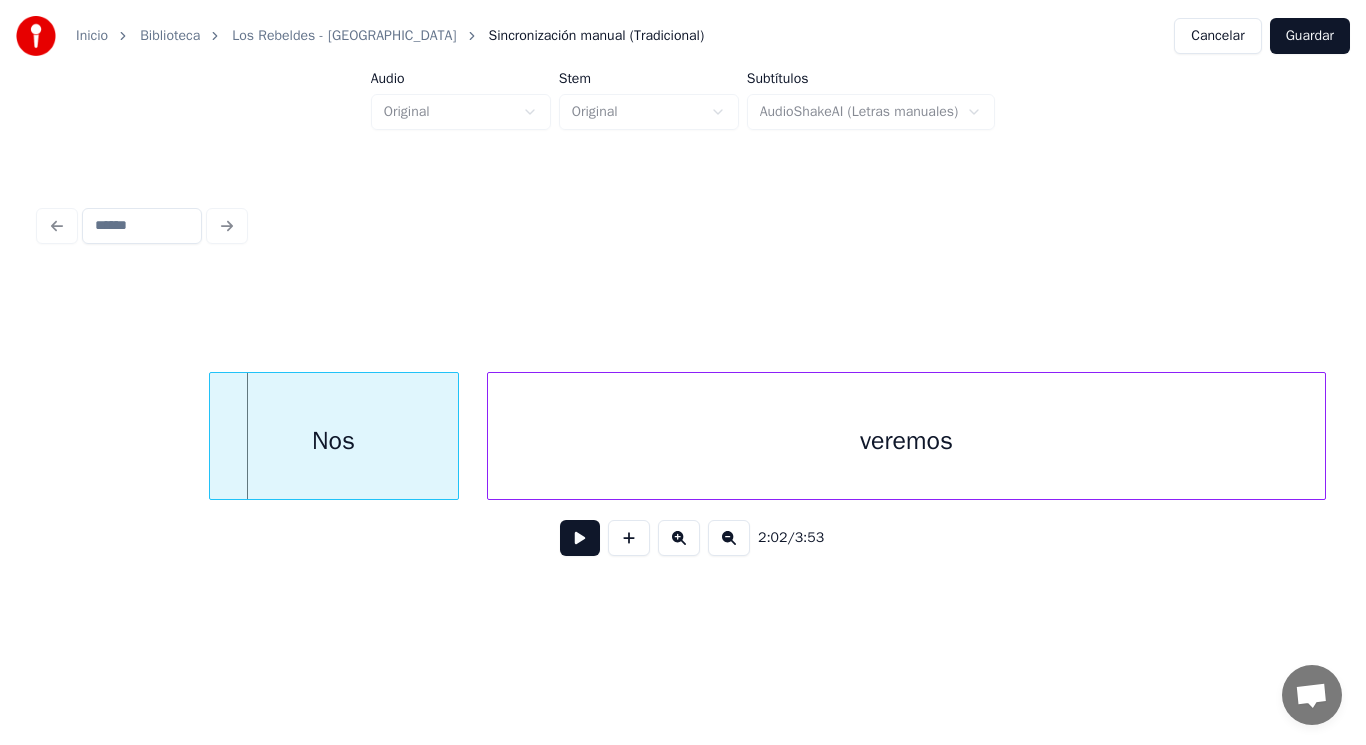click at bounding box center (213, 436) 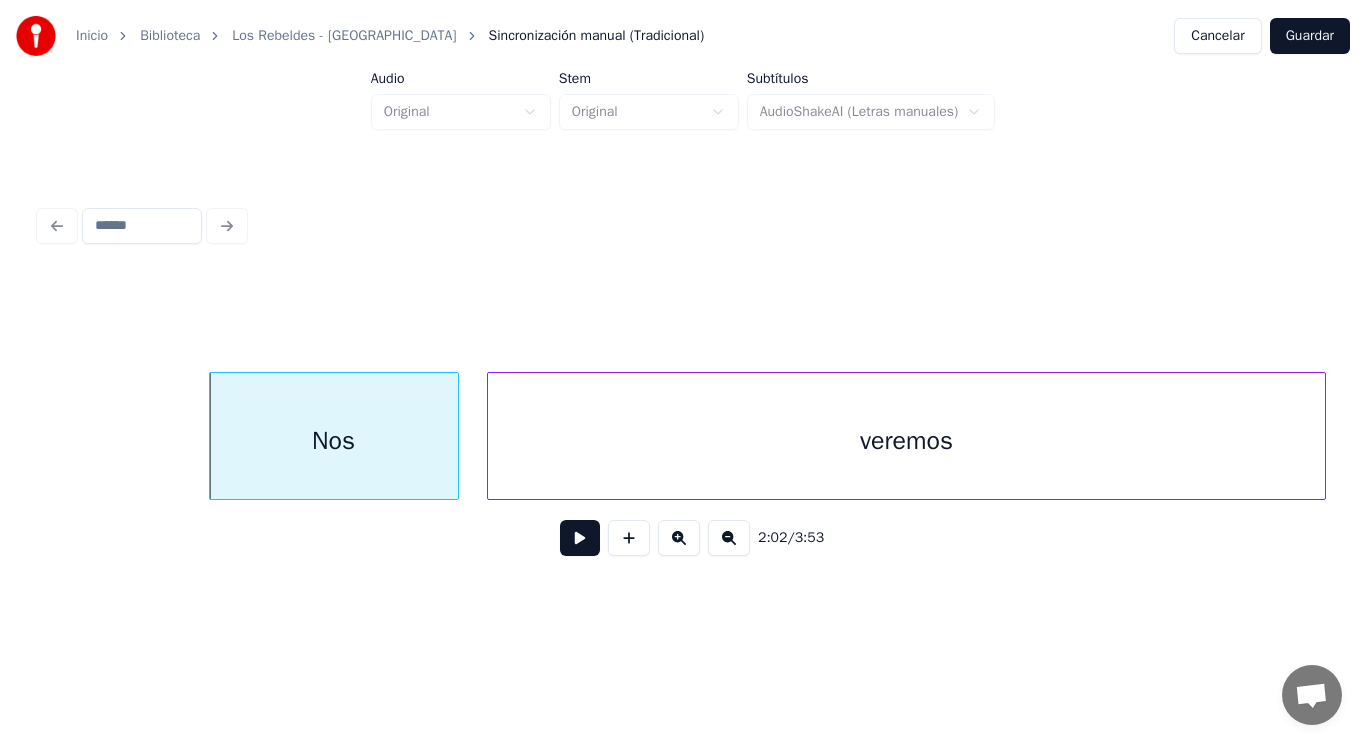 click at bounding box center (580, 538) 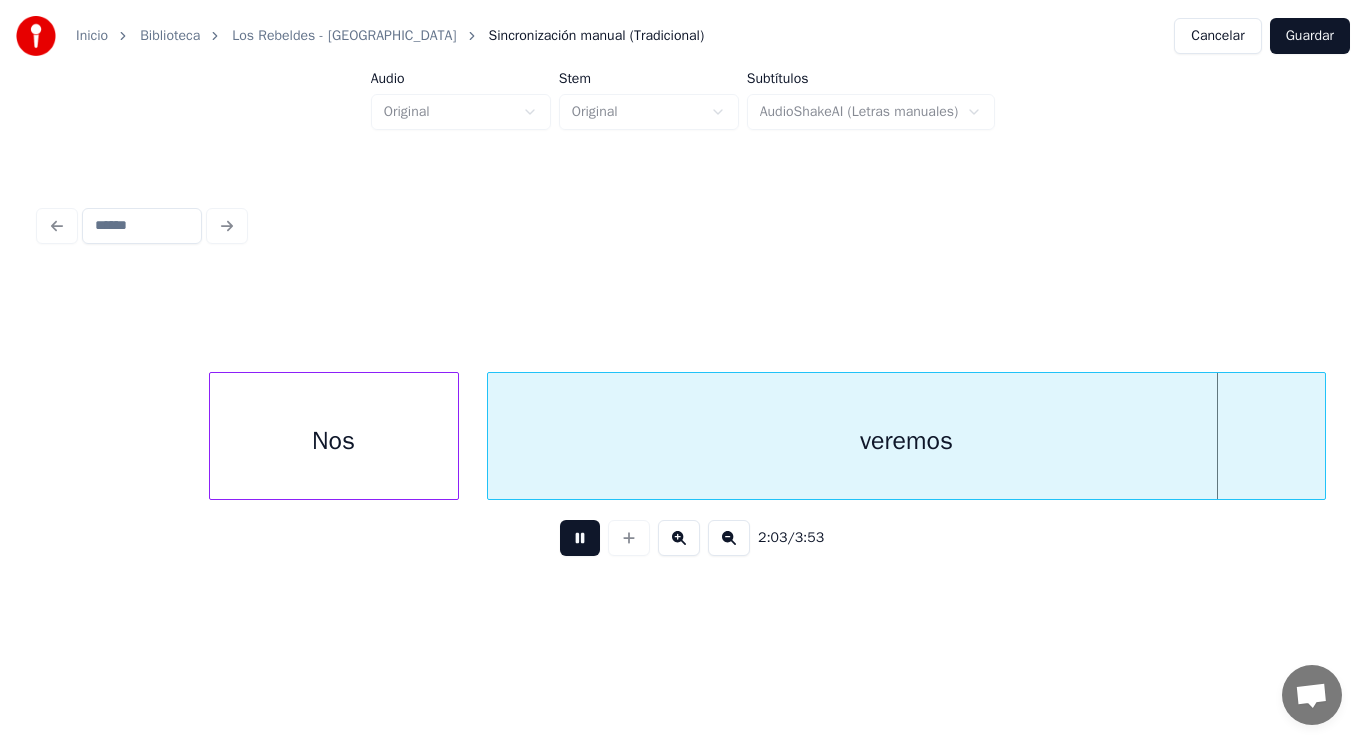 scroll, scrollTop: 0, scrollLeft: 172427, axis: horizontal 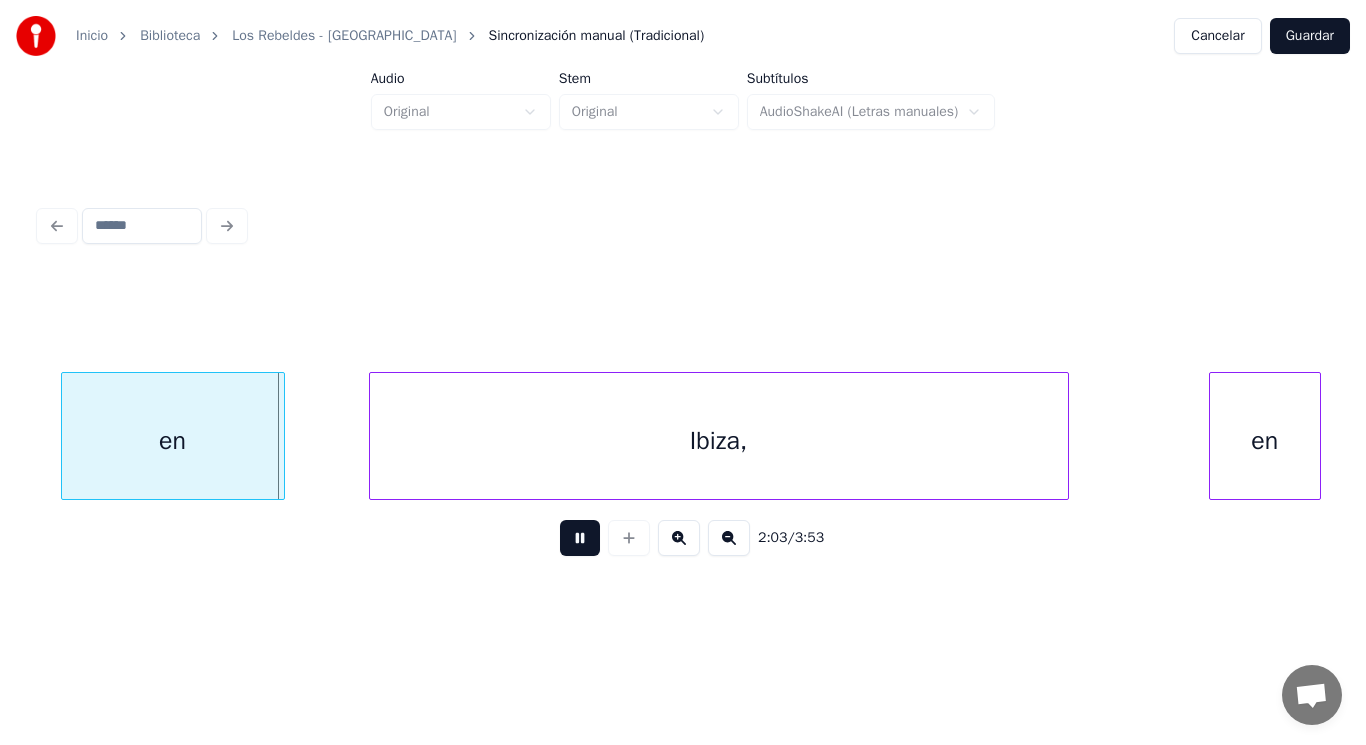 click at bounding box center (580, 538) 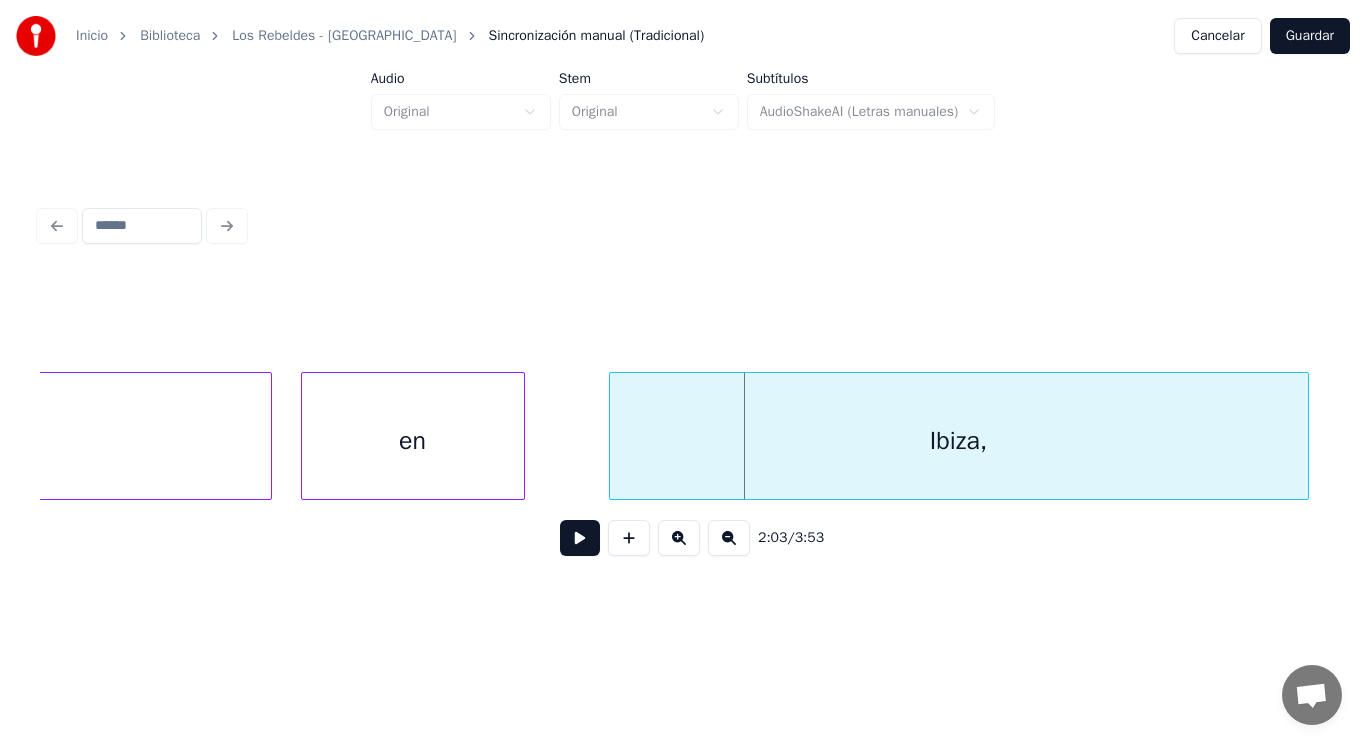 click on "veremos" at bounding box center (-147, 441) 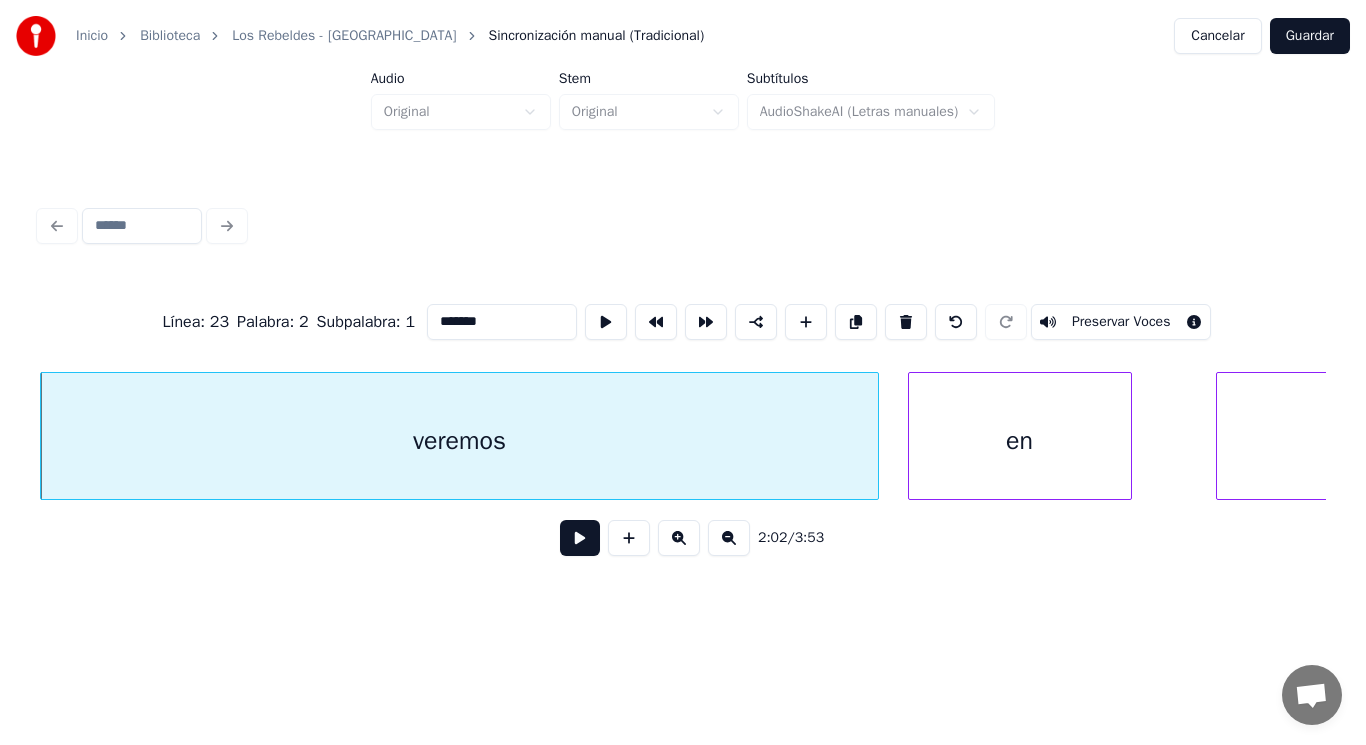 click at bounding box center (580, 538) 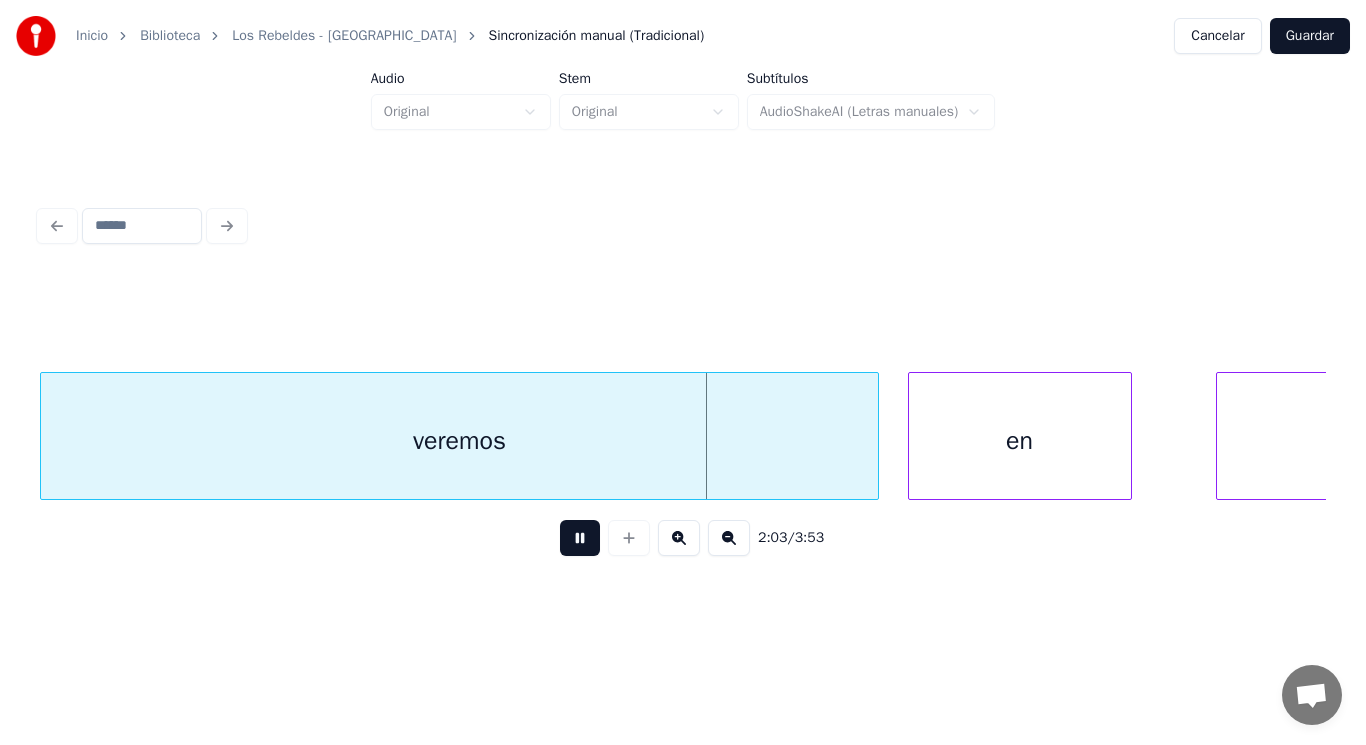click at bounding box center (580, 538) 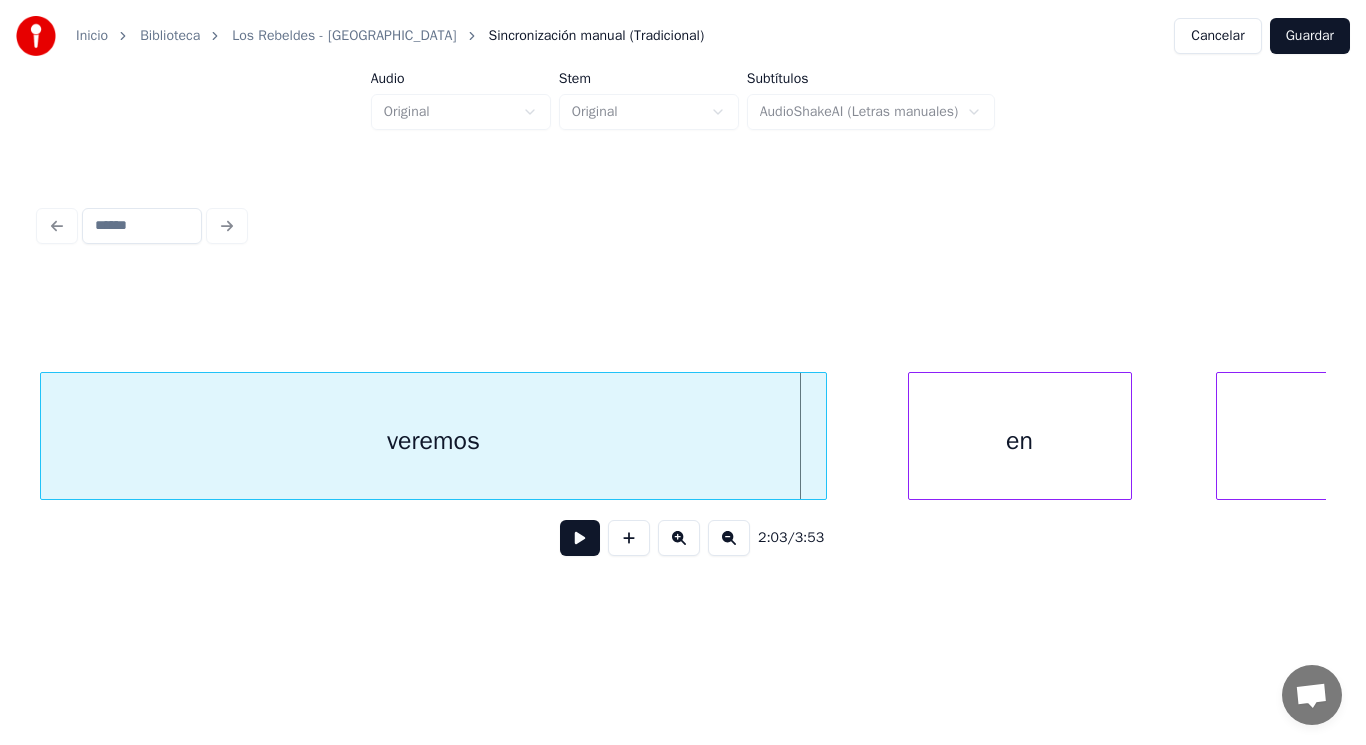 click at bounding box center (823, 436) 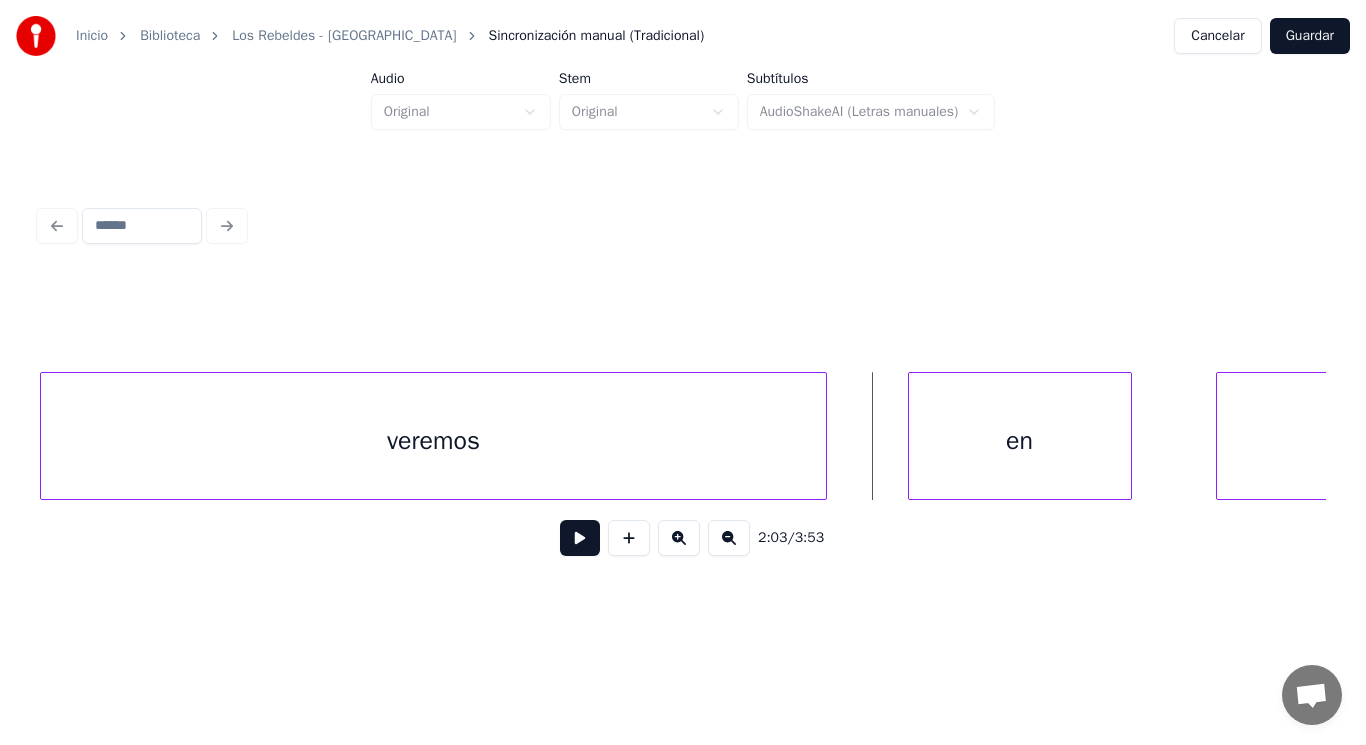 click at bounding box center [580, 538] 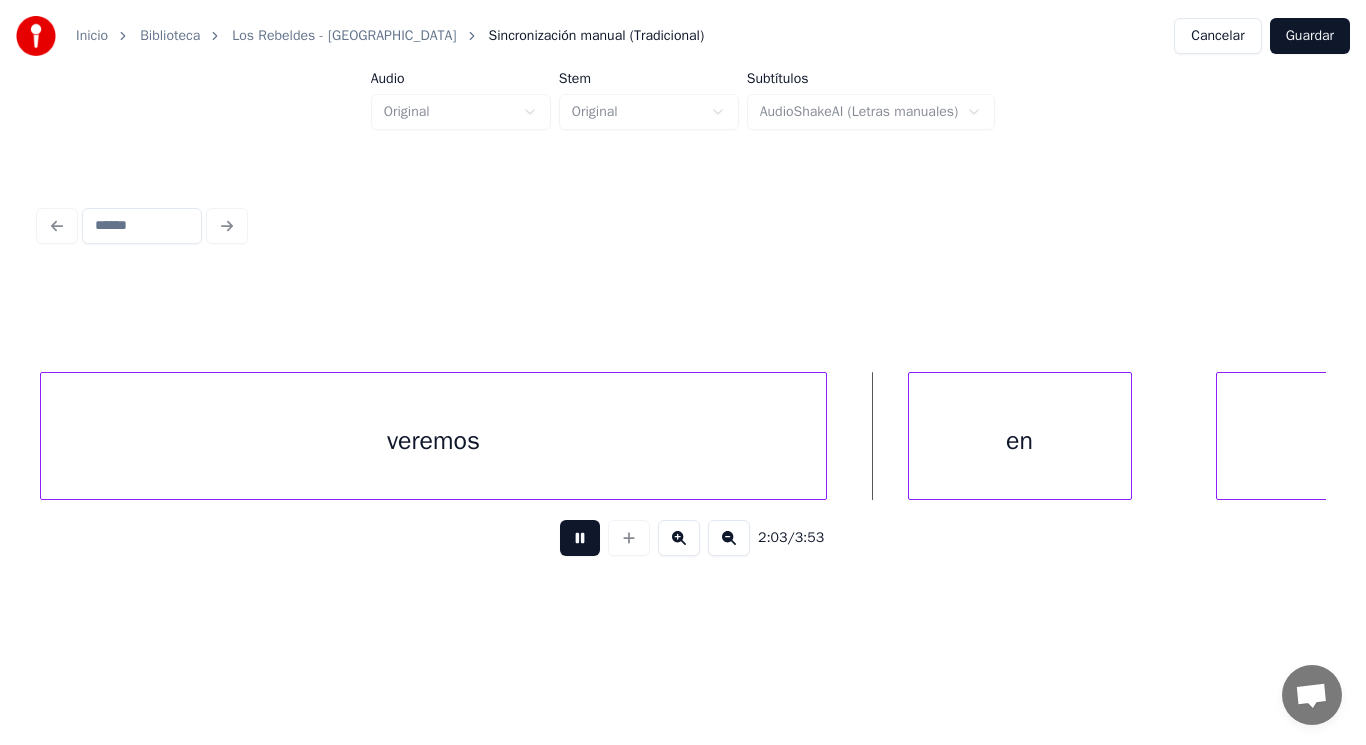 drag, startPoint x: 548, startPoint y: 547, endPoint x: 835, endPoint y: 487, distance: 293.2047 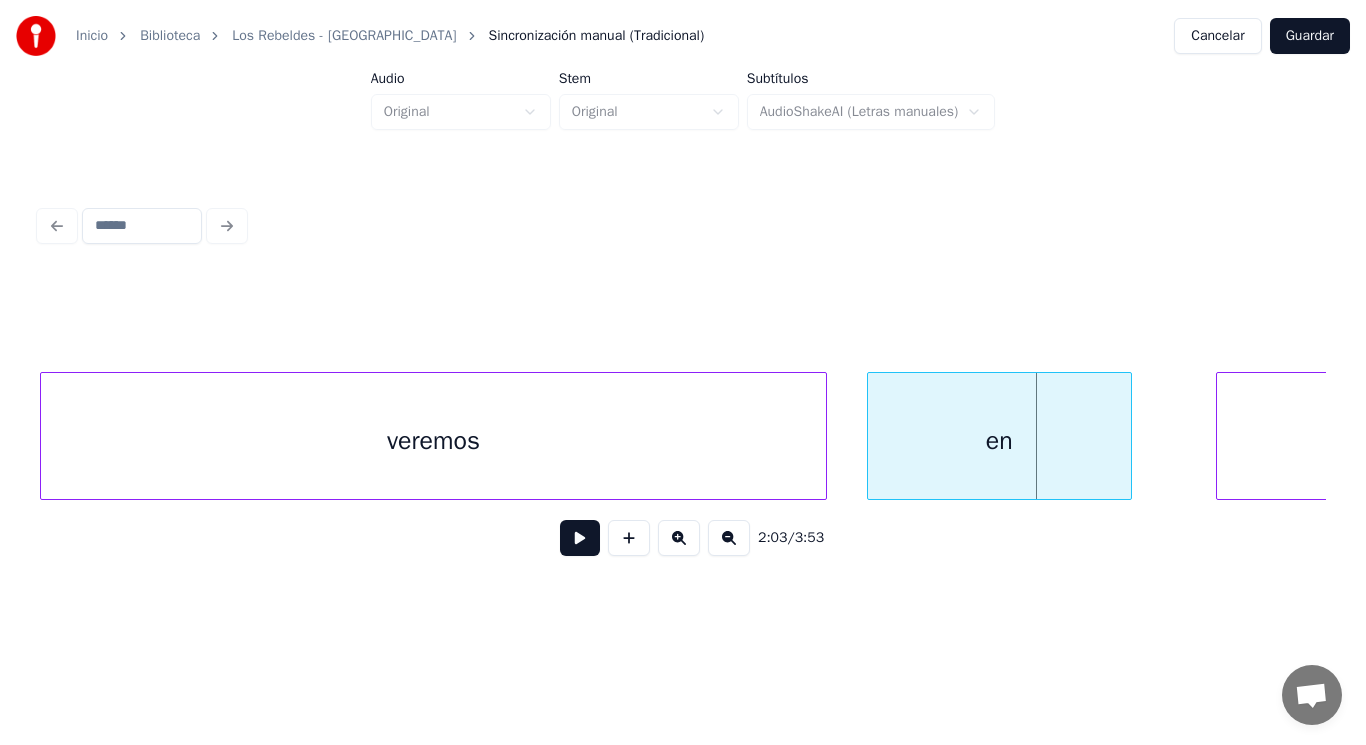 click at bounding box center (871, 436) 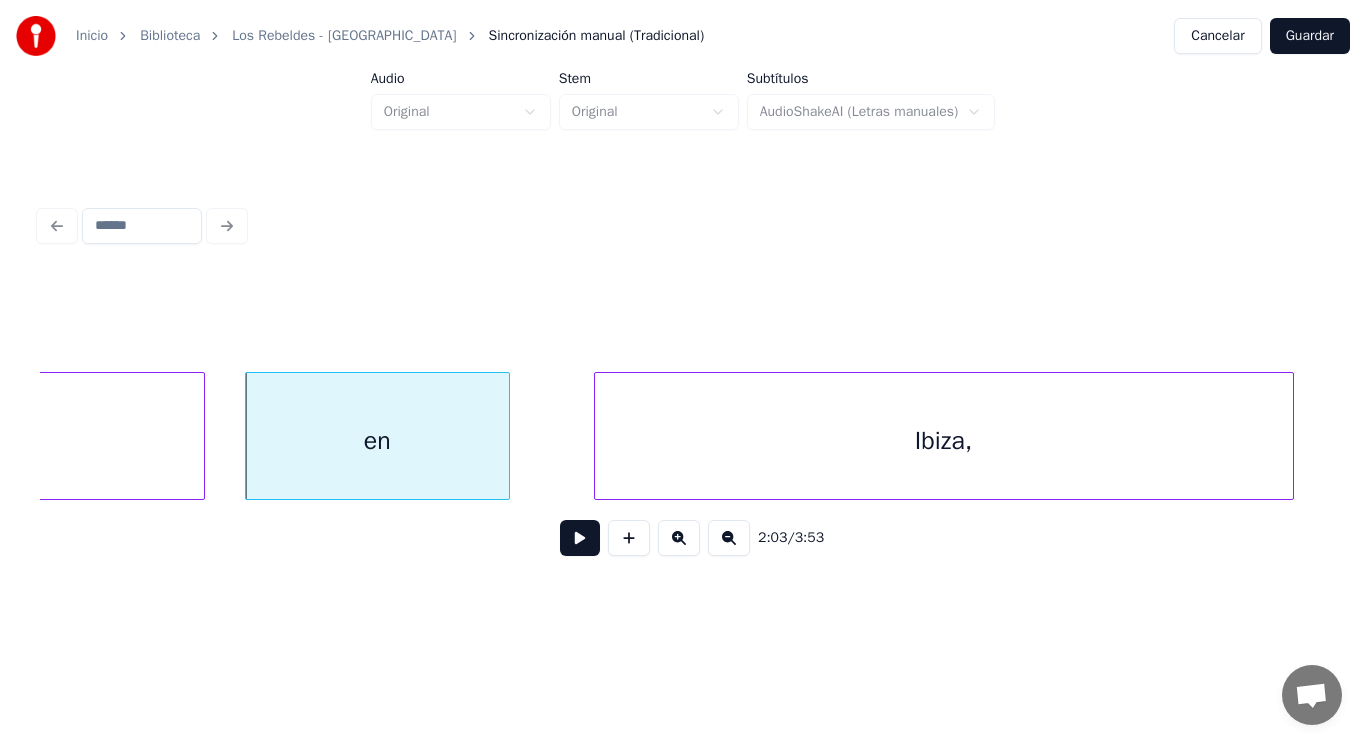 scroll, scrollTop: 0, scrollLeft: 172220, axis: horizontal 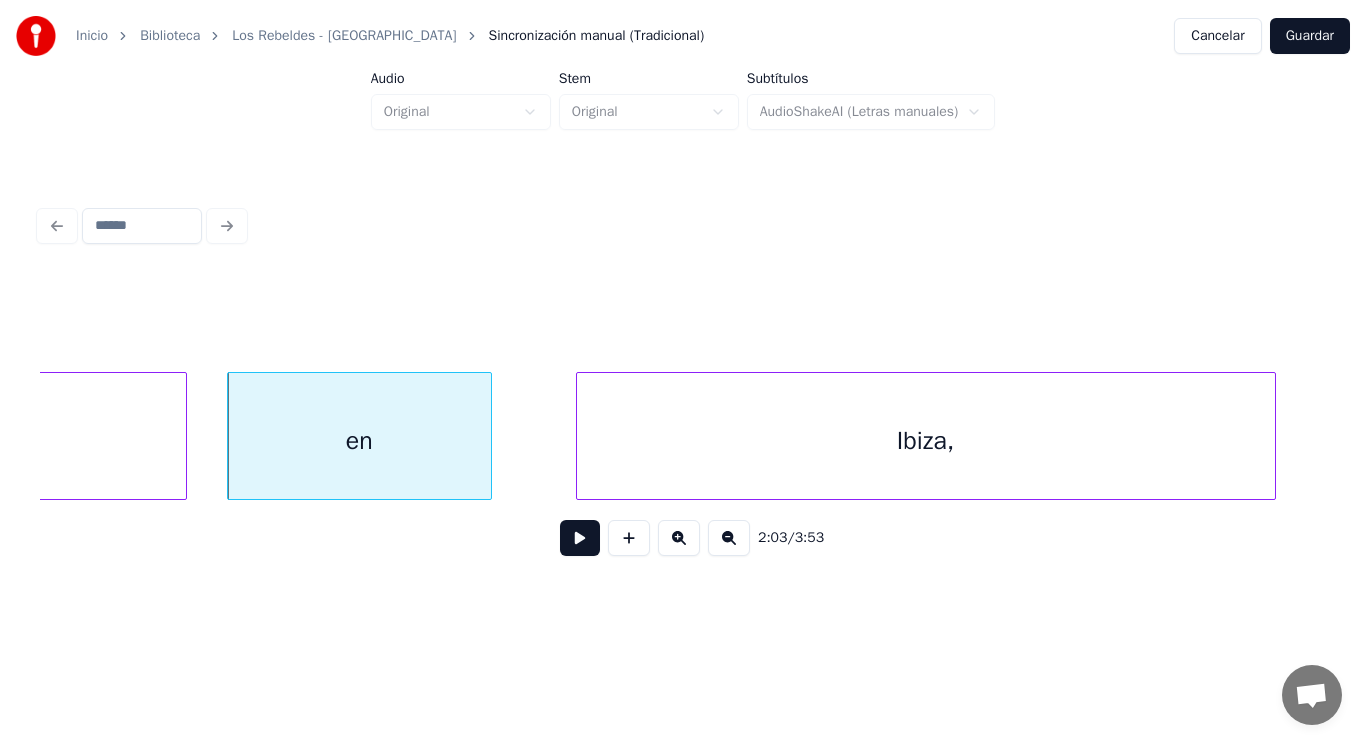 click at bounding box center (580, 538) 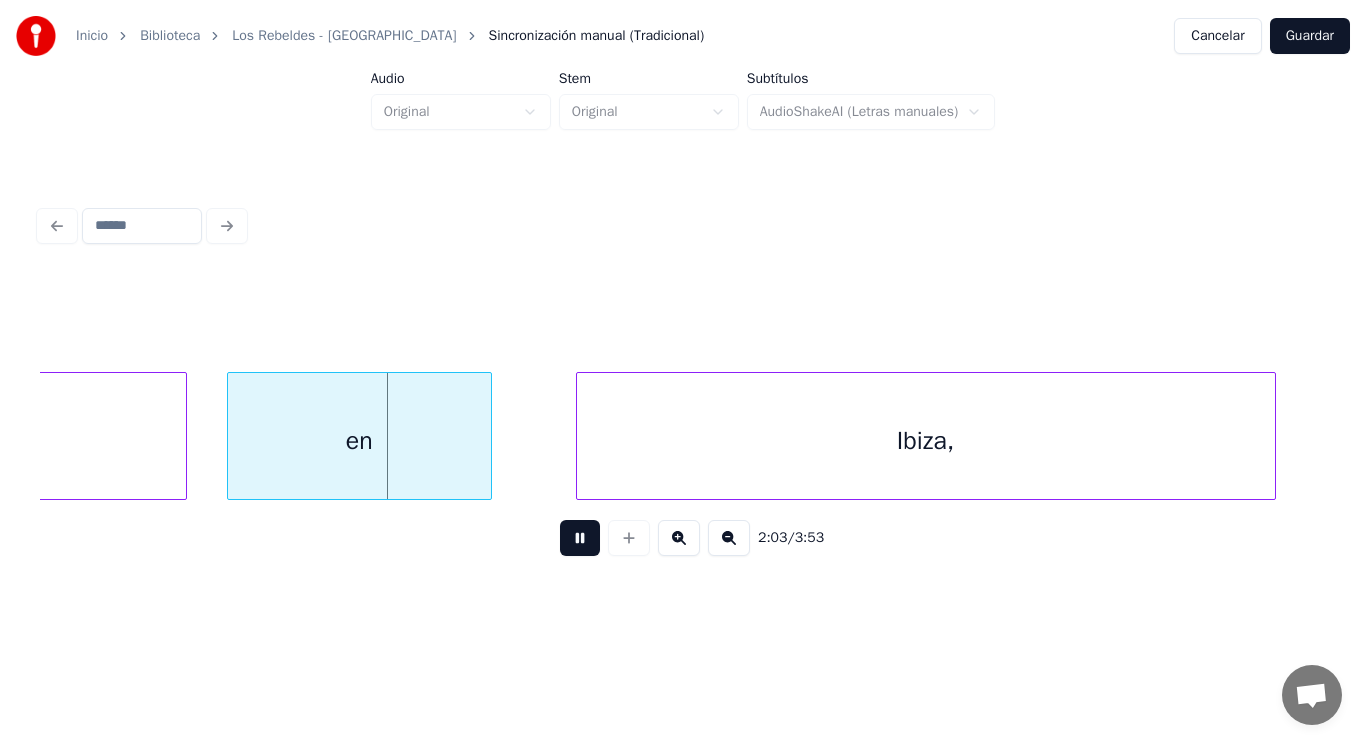 click at bounding box center (580, 538) 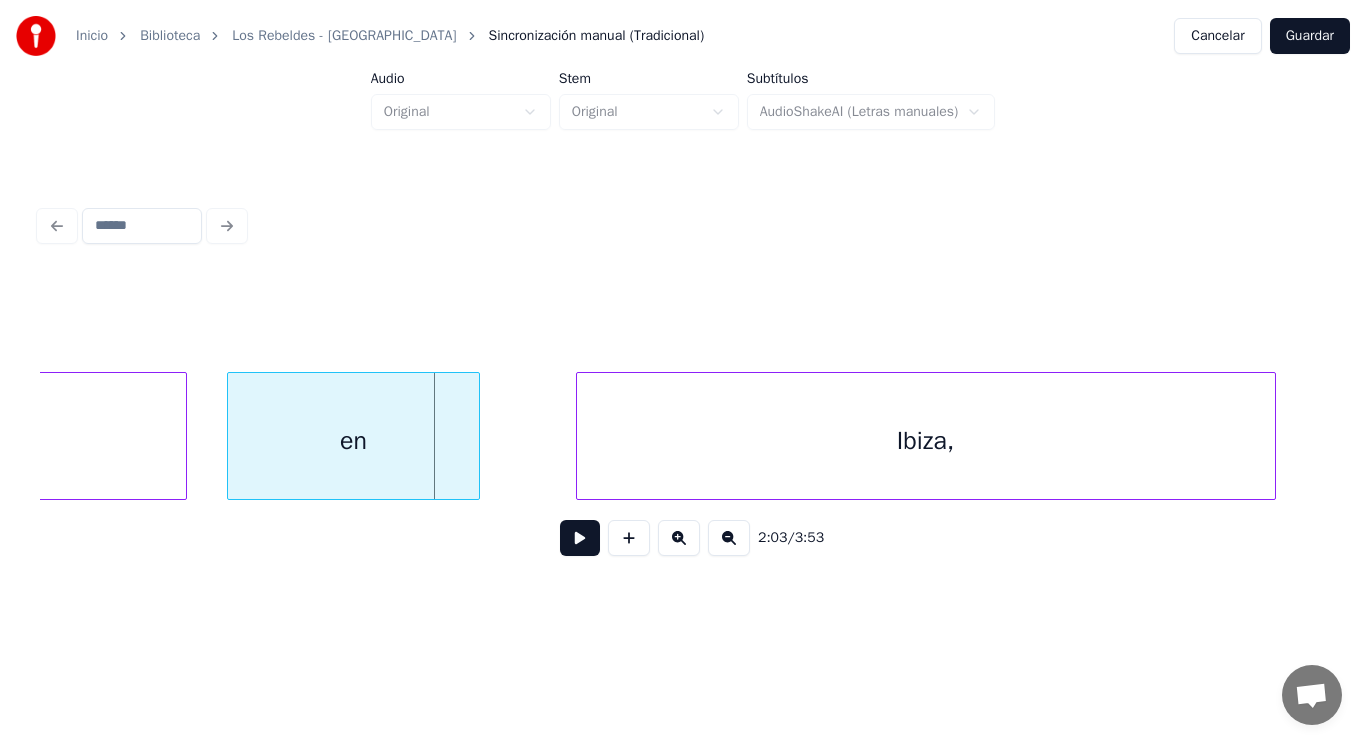 click at bounding box center (476, 436) 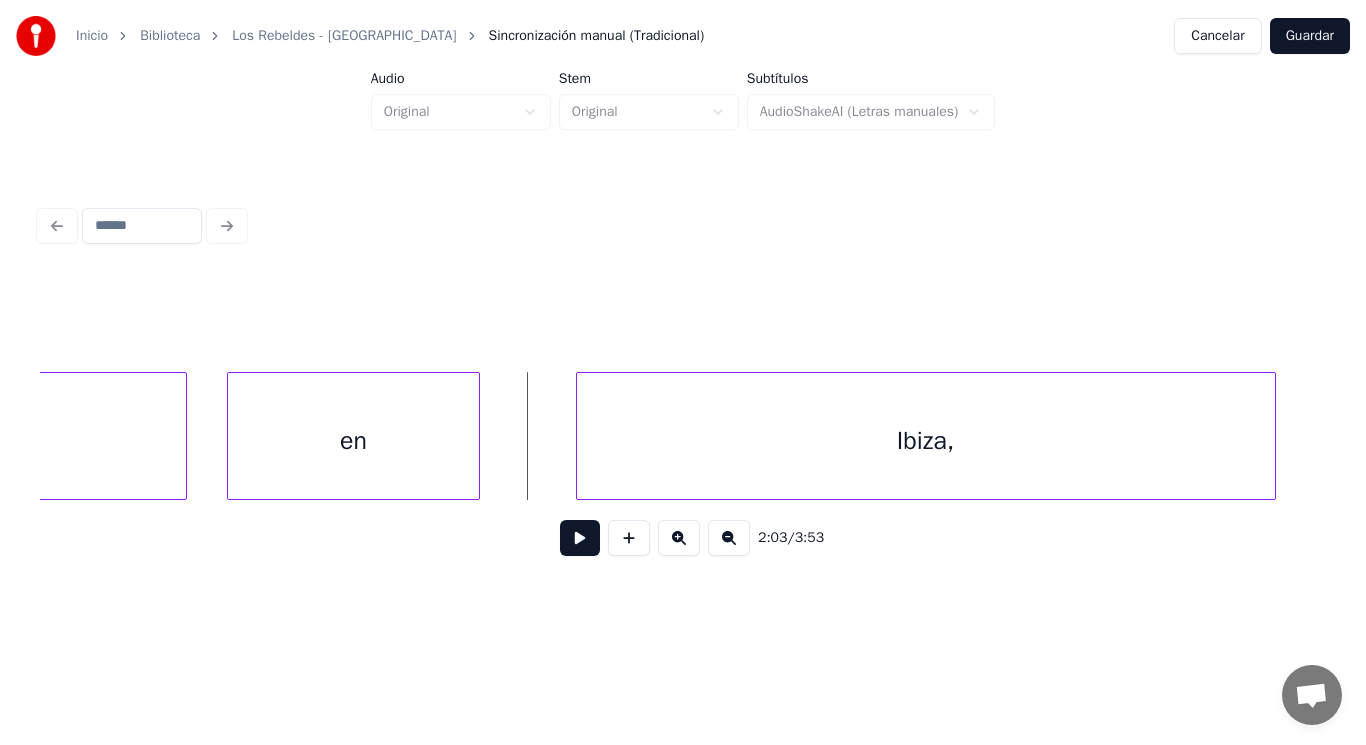 click at bounding box center [580, 538] 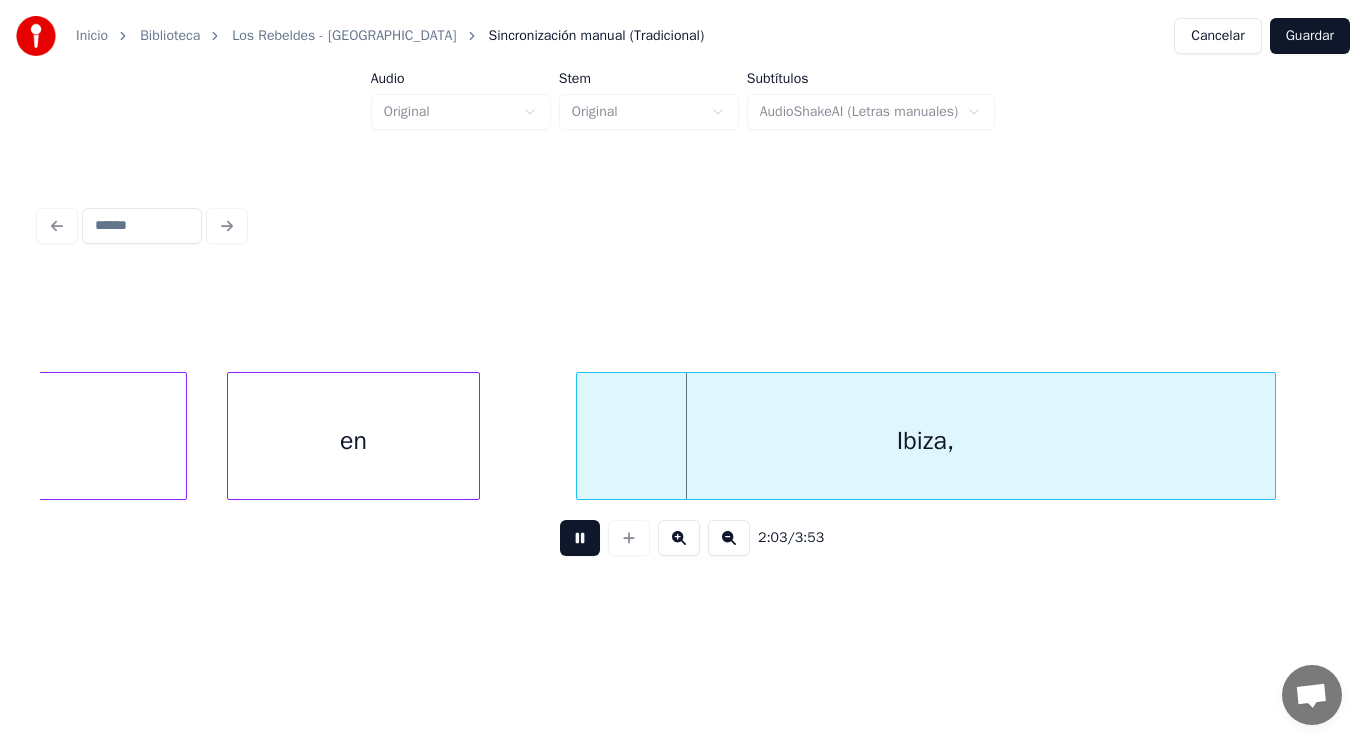click at bounding box center [580, 538] 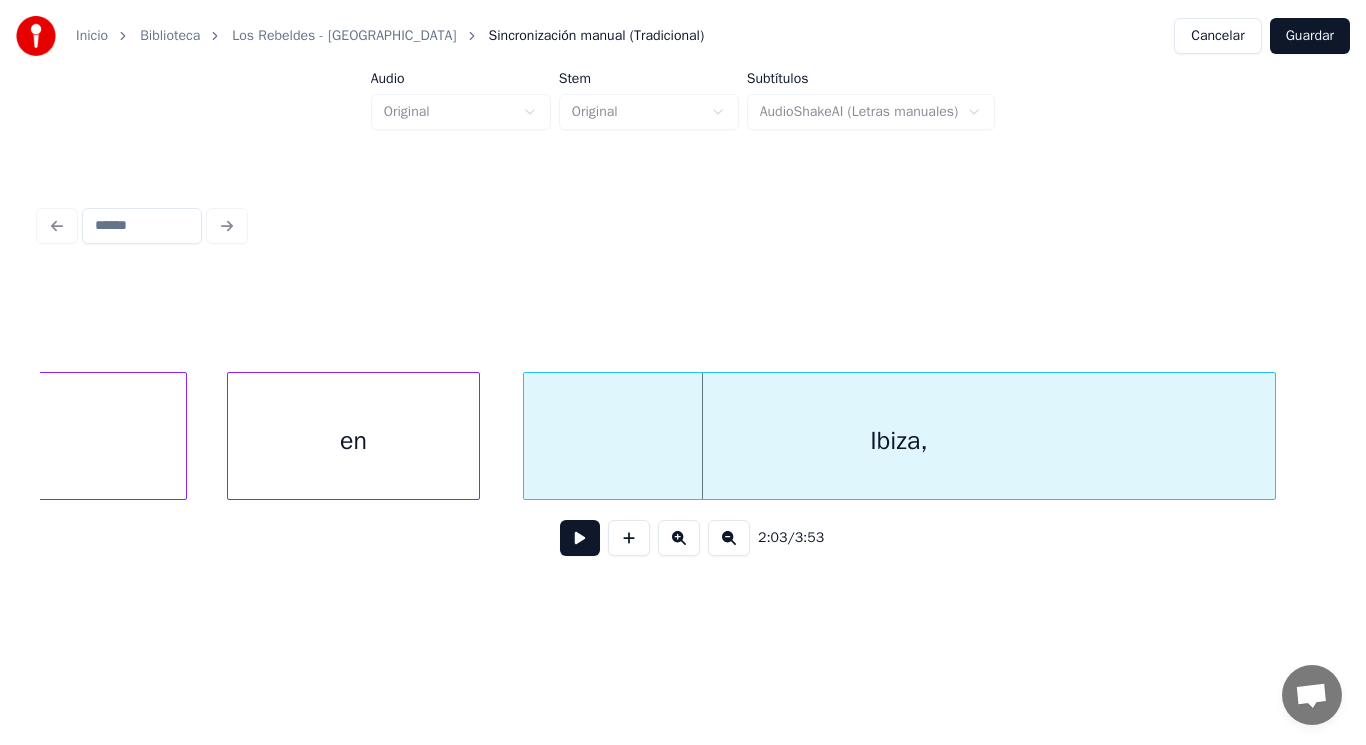 click at bounding box center [527, 436] 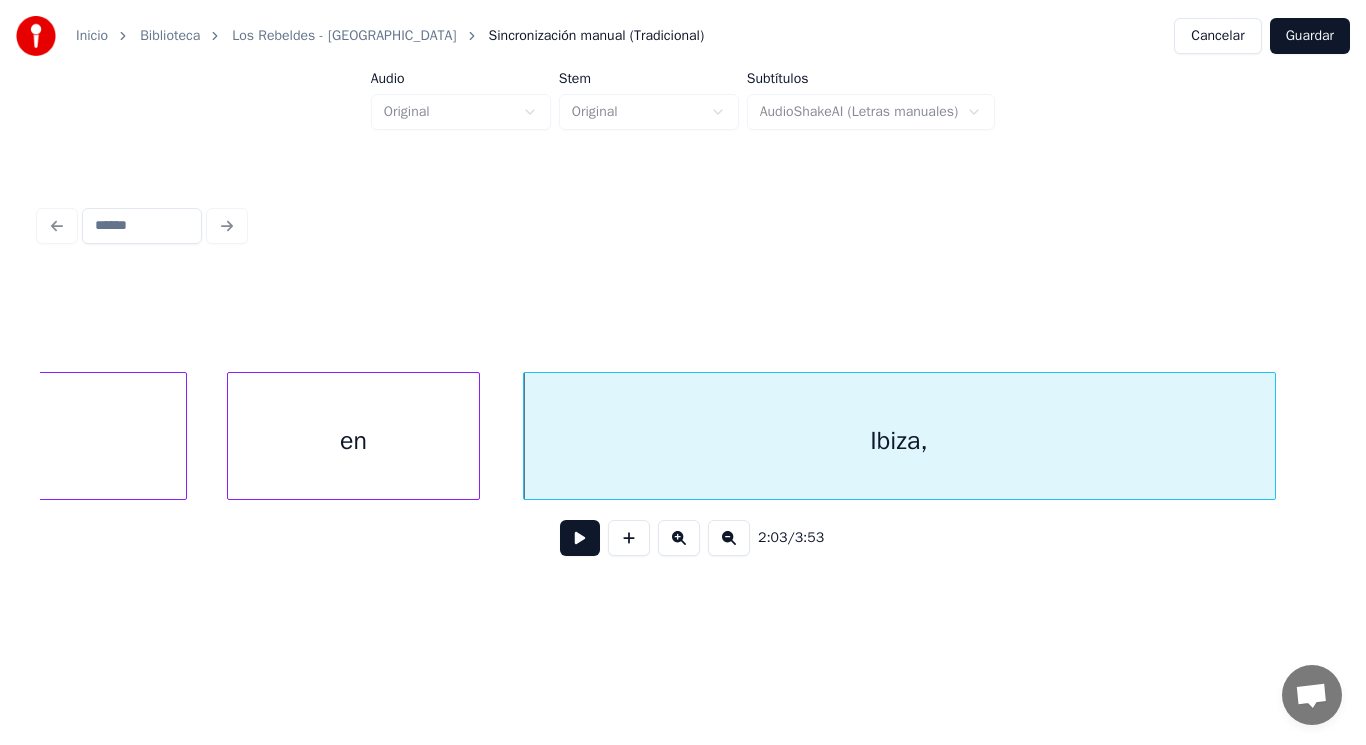 click at bounding box center (580, 538) 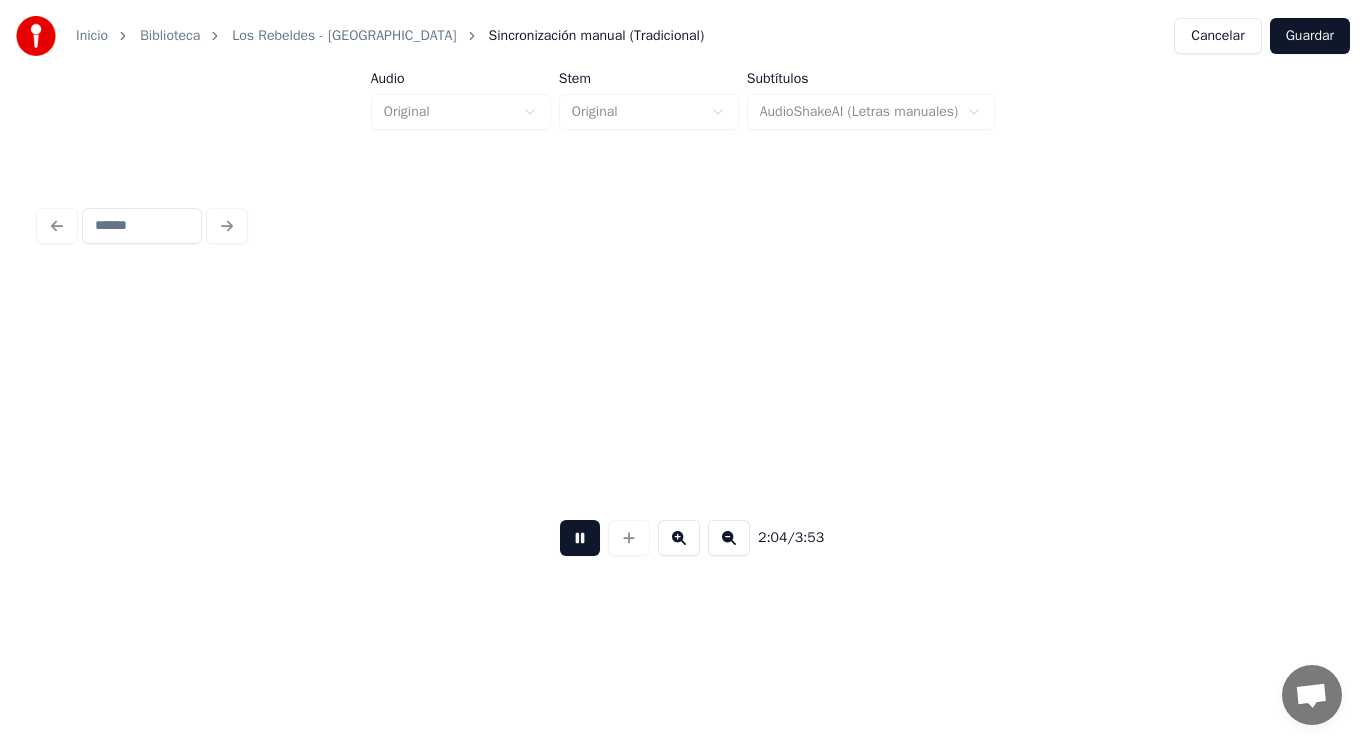 scroll, scrollTop: 0, scrollLeft: 173529, axis: horizontal 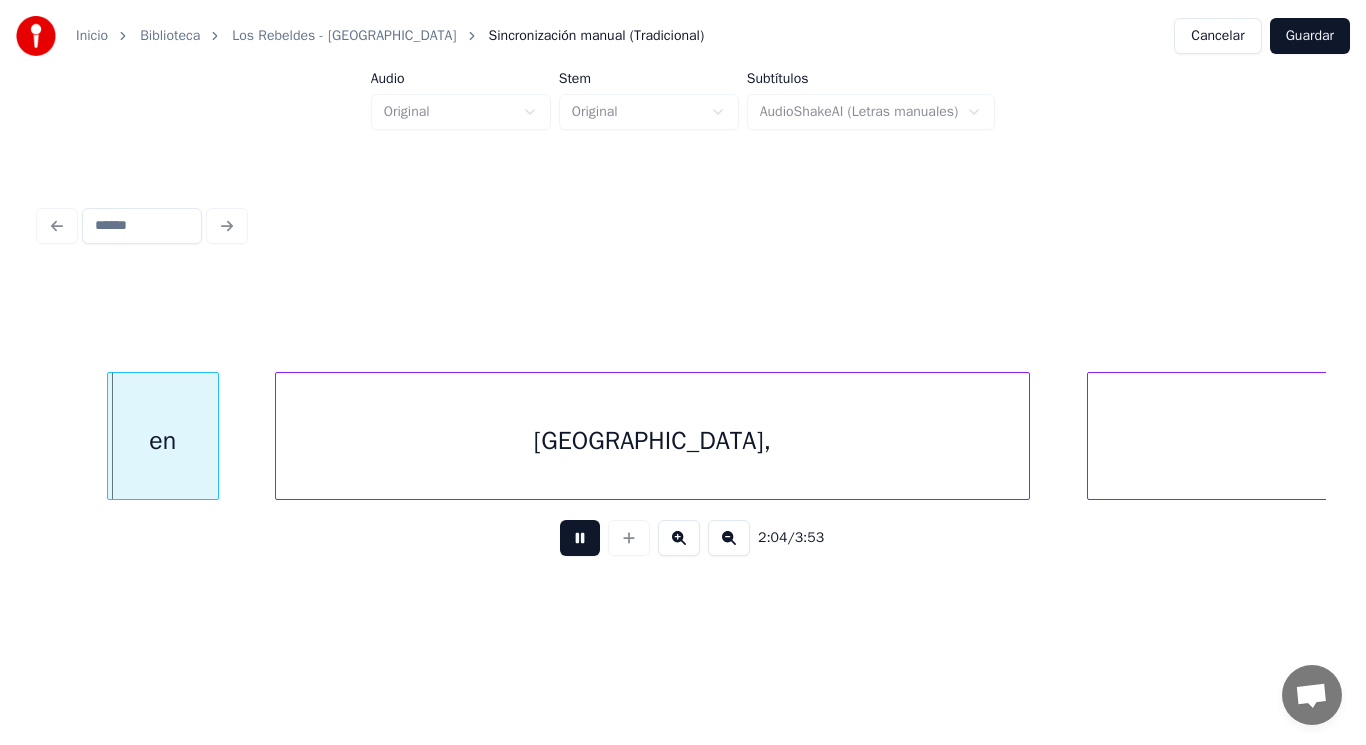 click at bounding box center (580, 538) 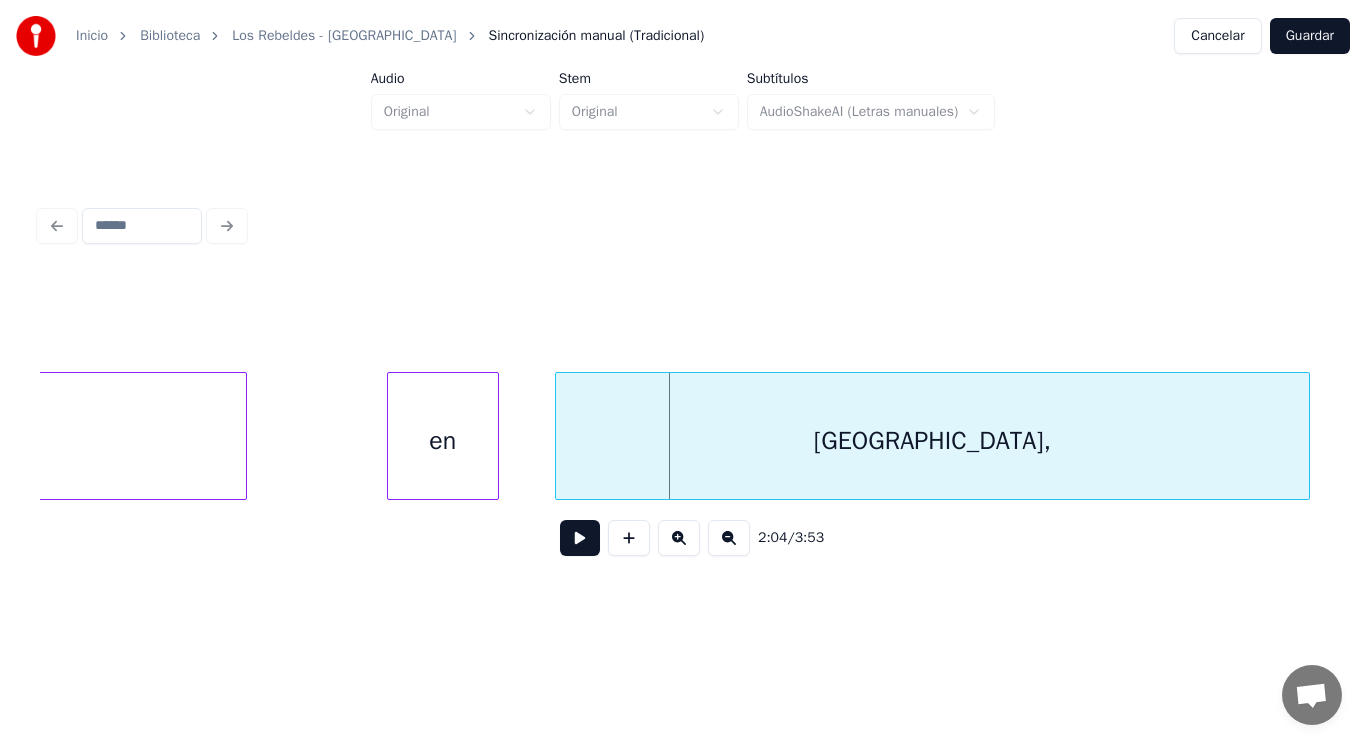 click on "Ibiza," at bounding box center (-130, 441) 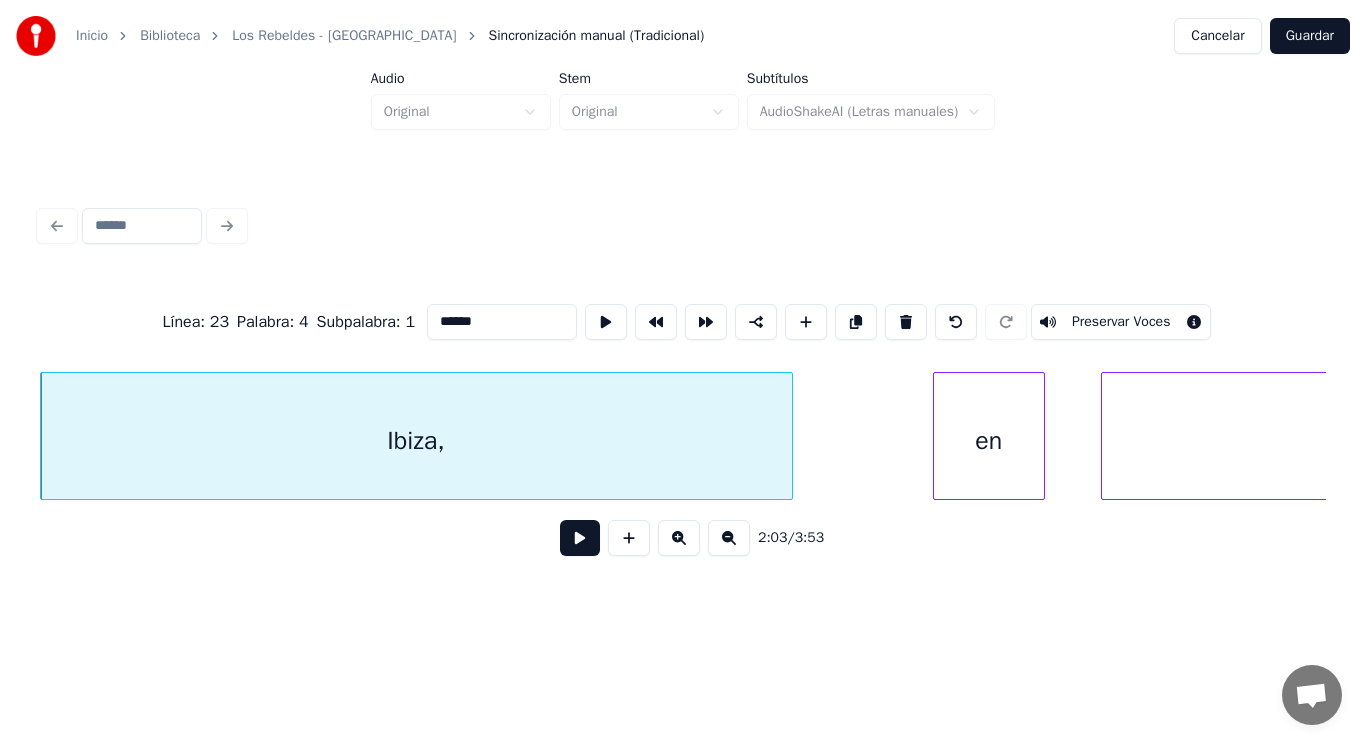 click at bounding box center (580, 538) 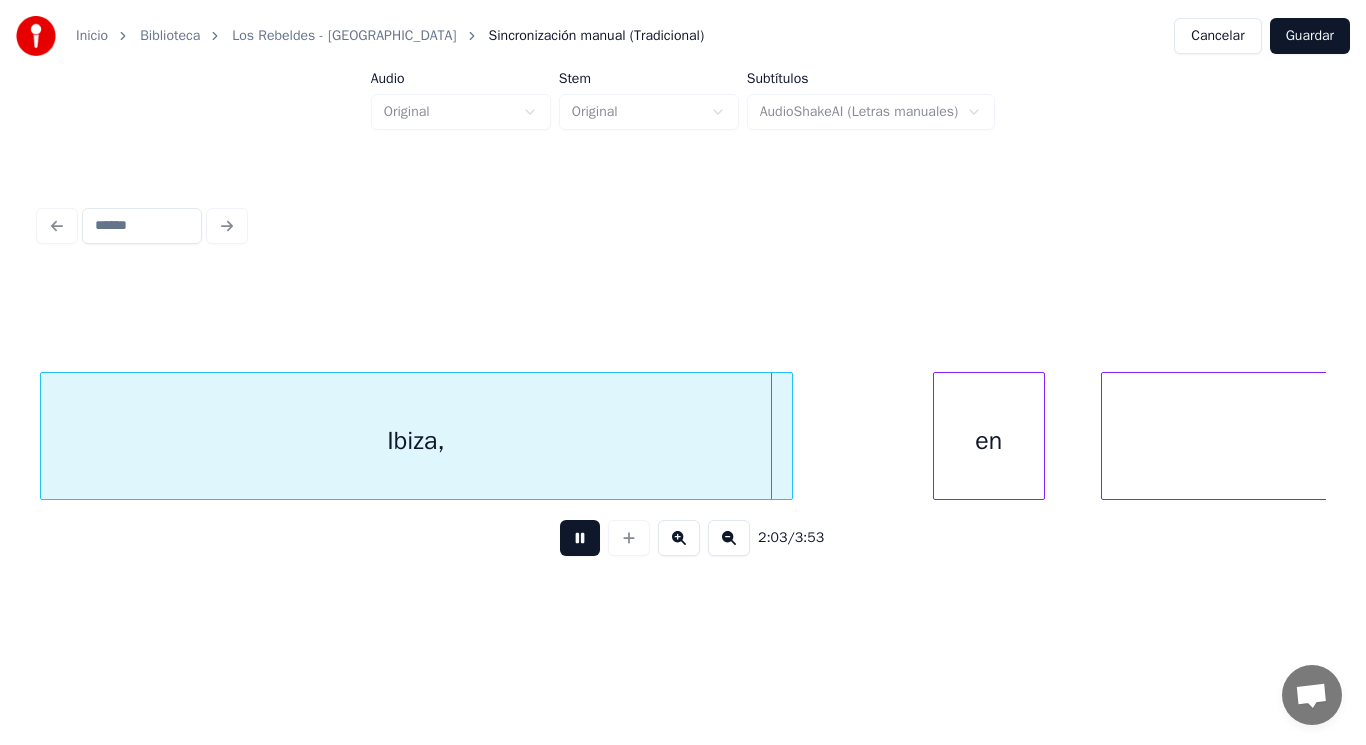 click at bounding box center (580, 538) 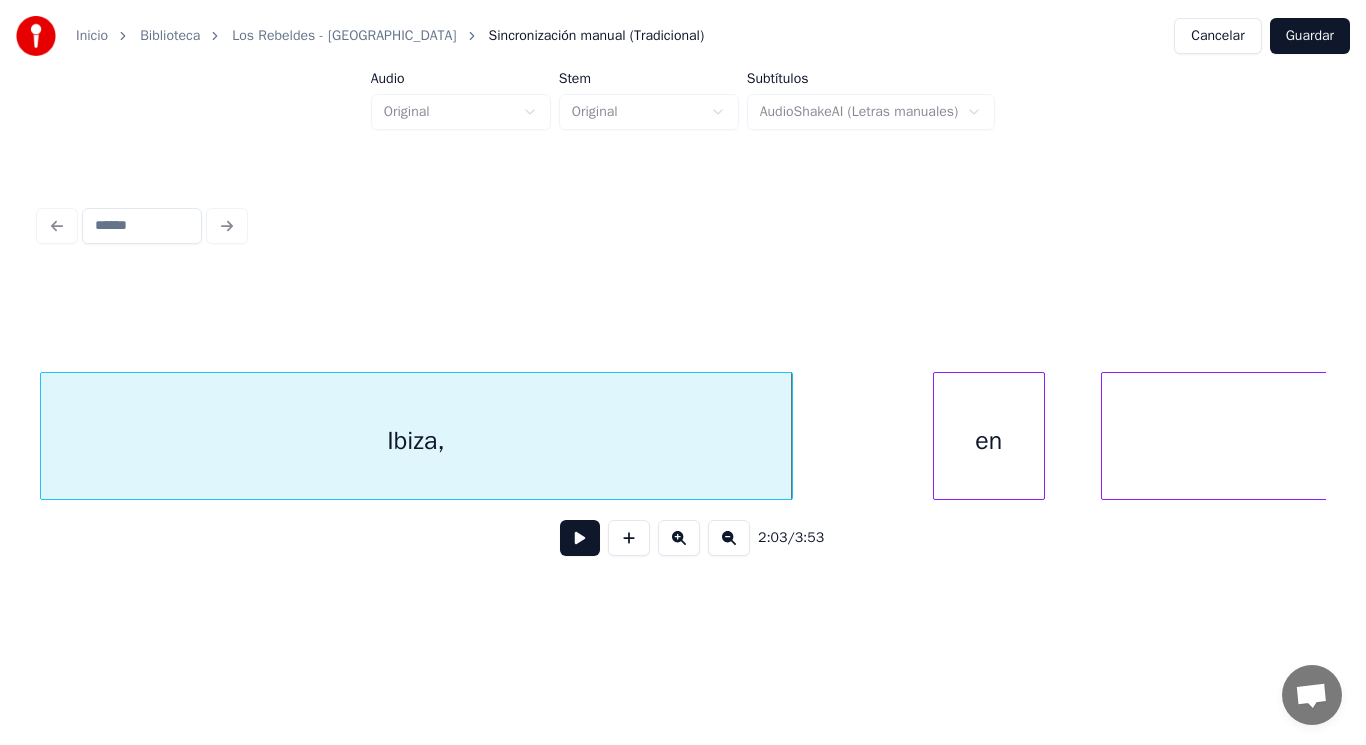 click on "Ibiza," at bounding box center [416, 441] 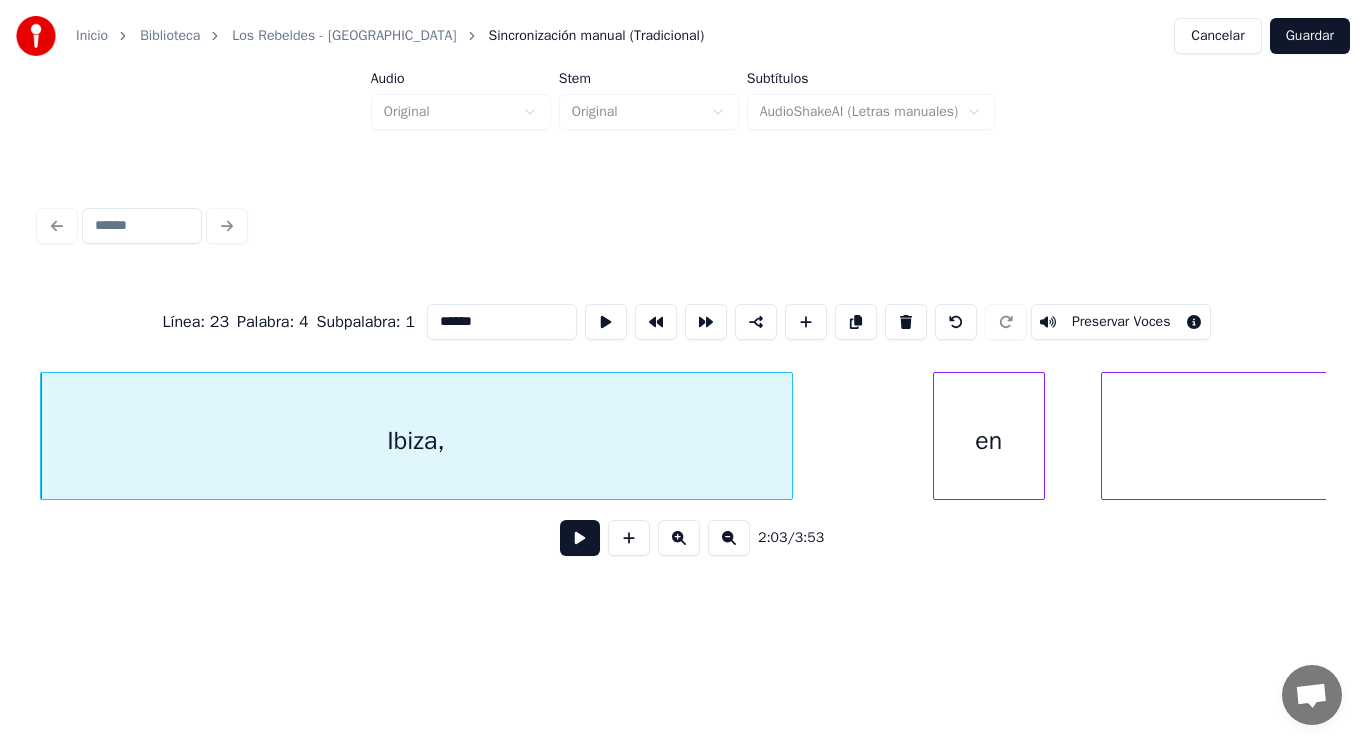 click at bounding box center [580, 538] 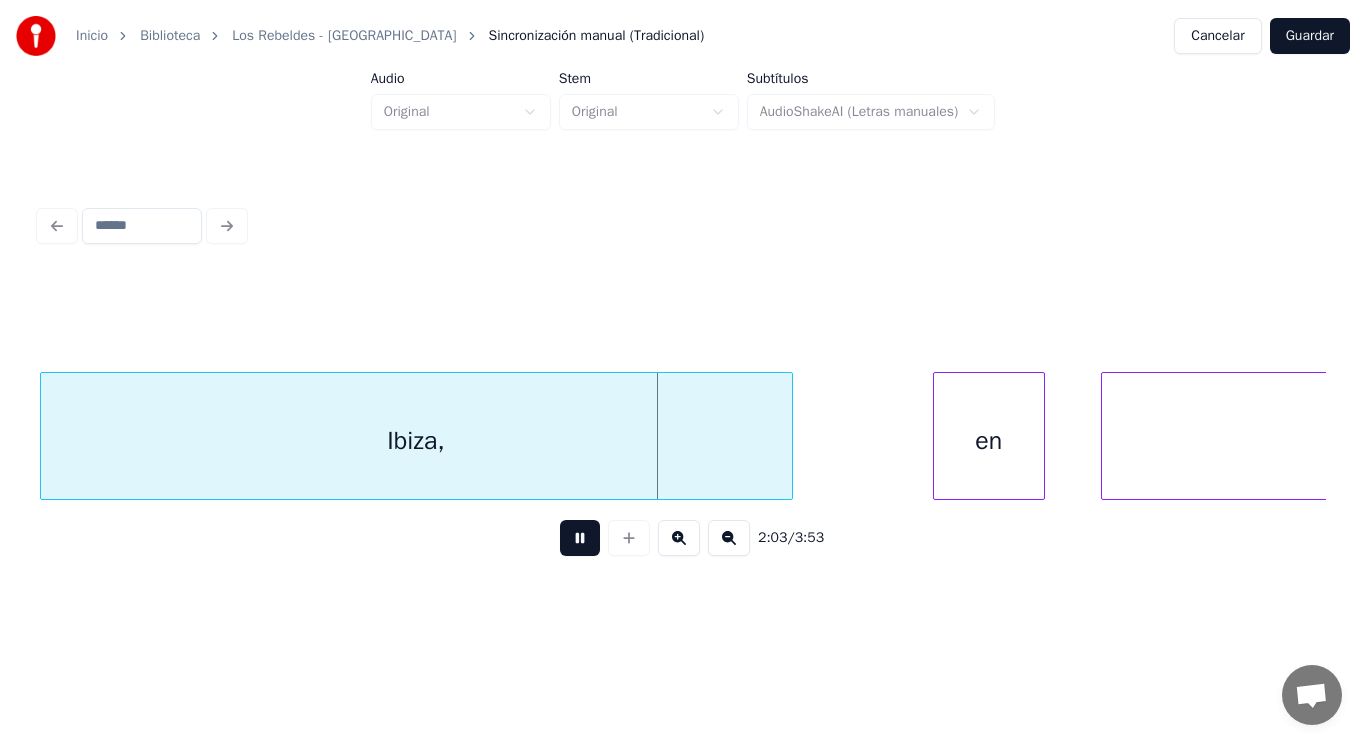 click at bounding box center [580, 538] 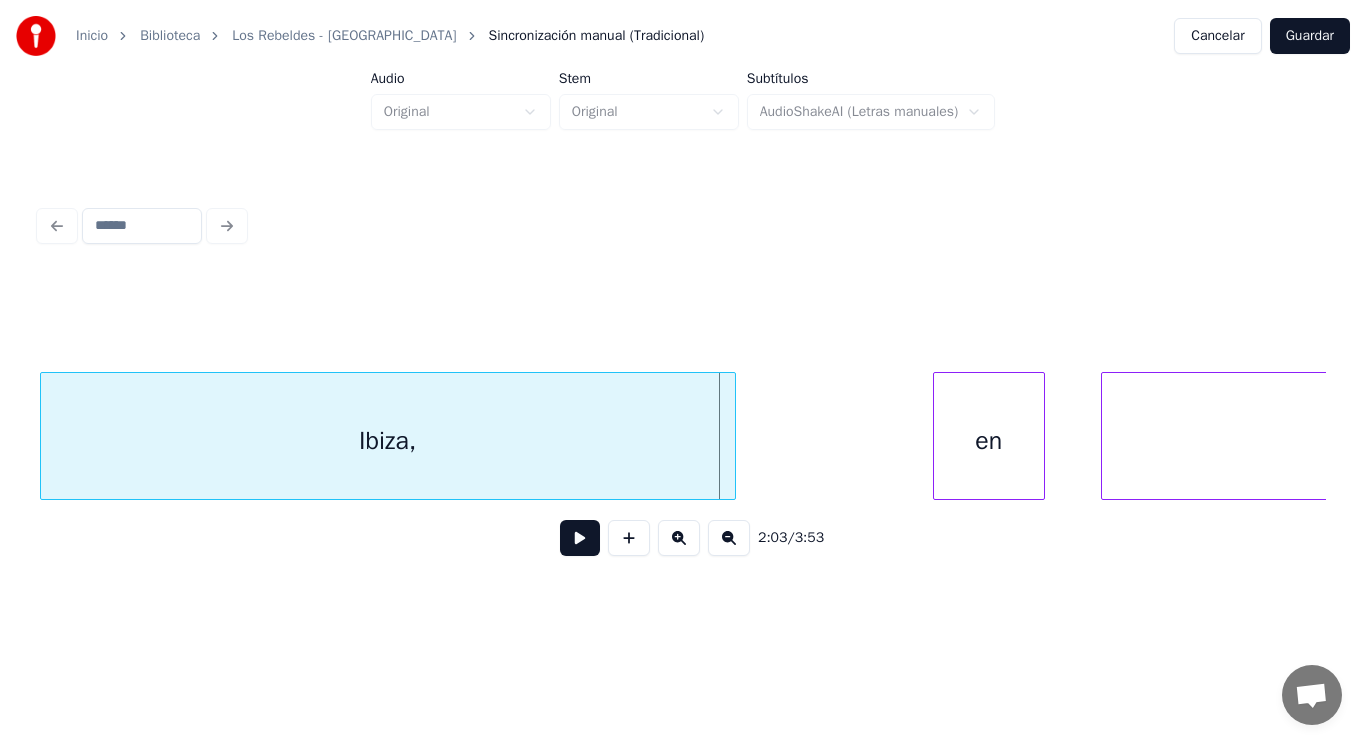 click at bounding box center (732, 436) 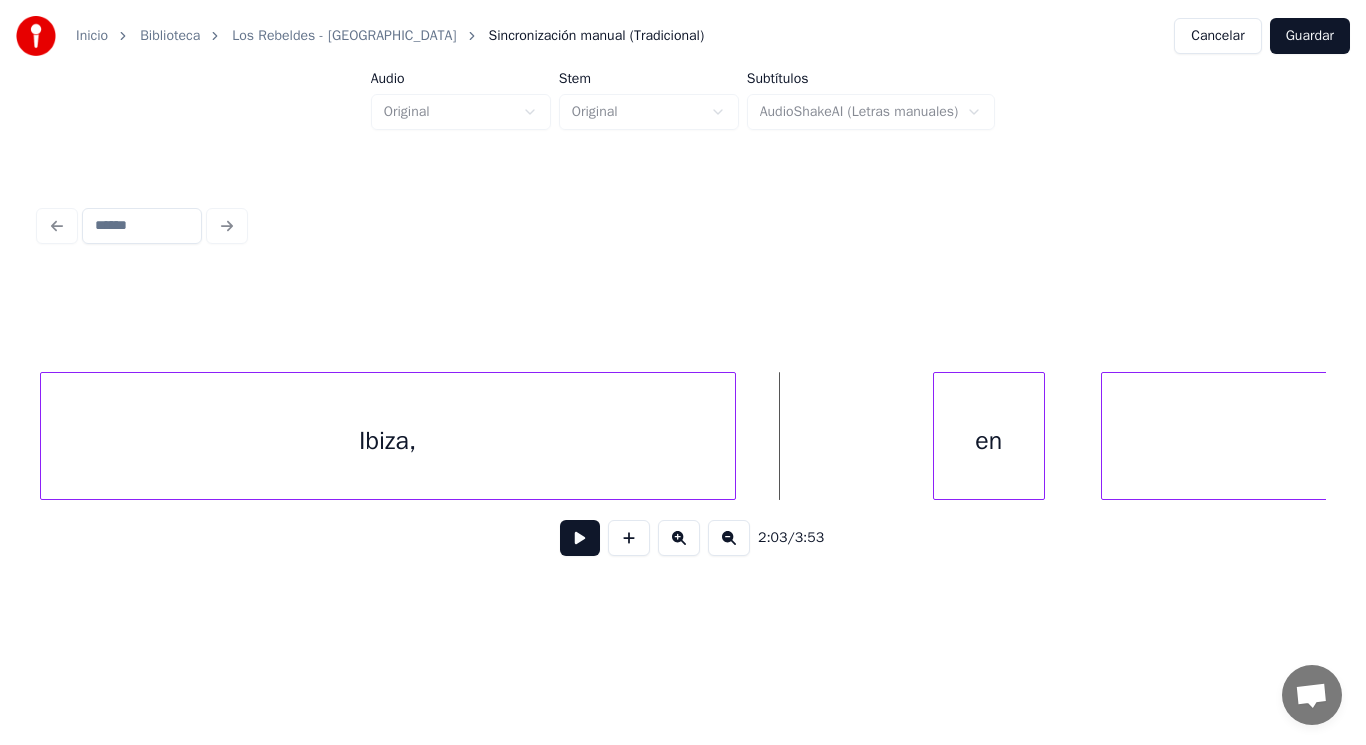 click at bounding box center [580, 538] 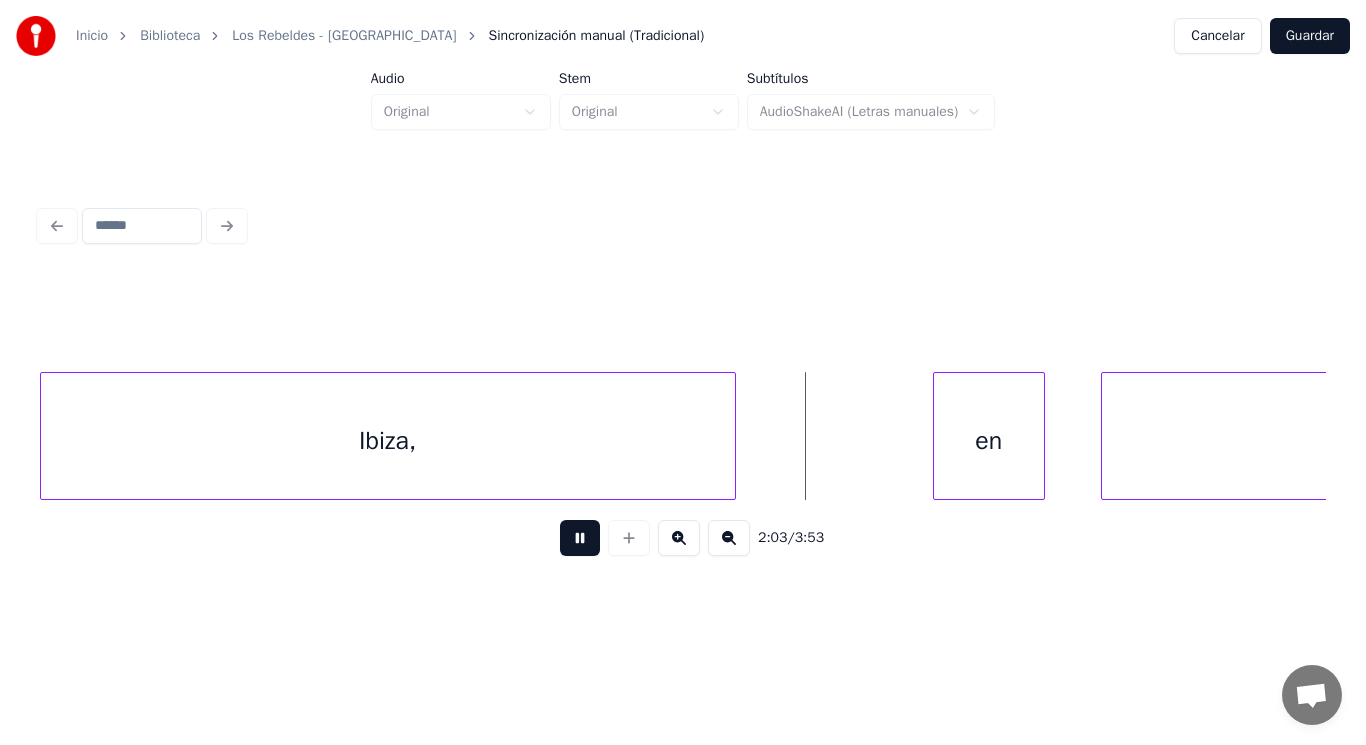 click at bounding box center (580, 538) 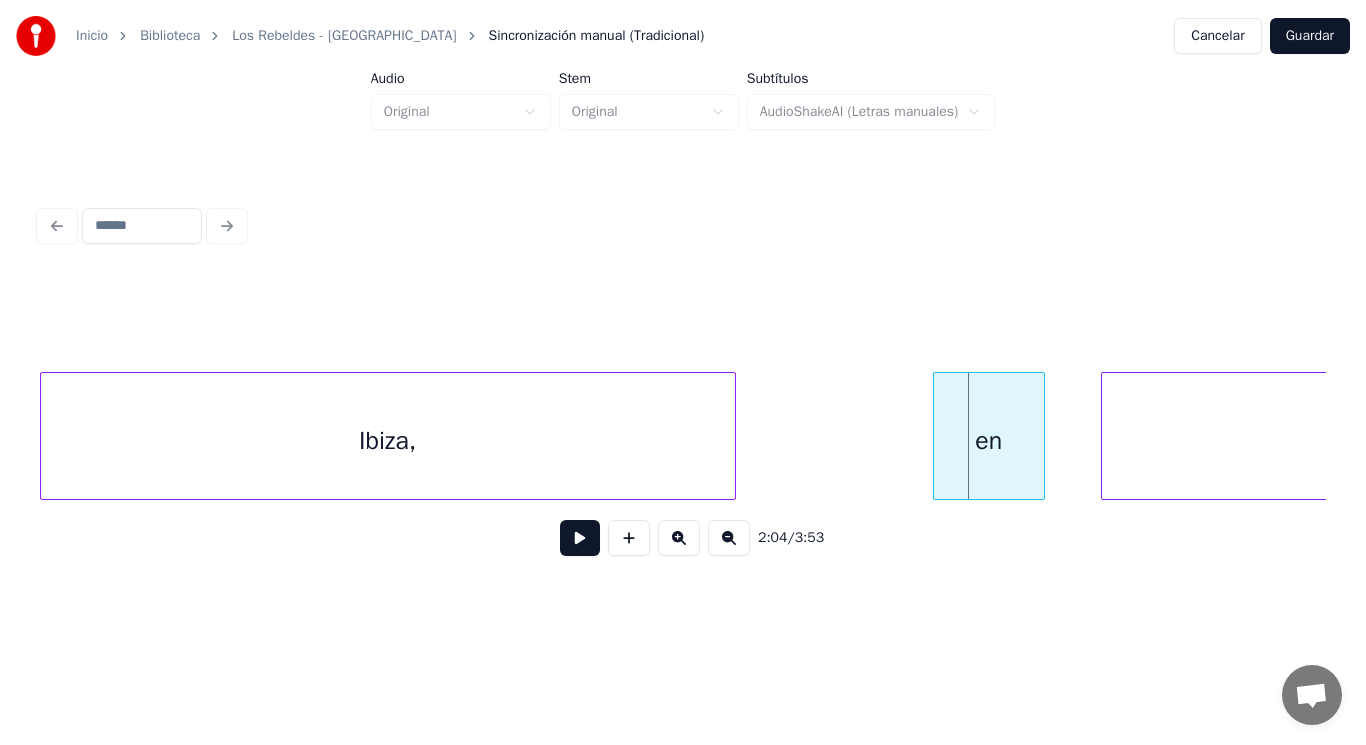 click on "Ibiza," at bounding box center [388, 441] 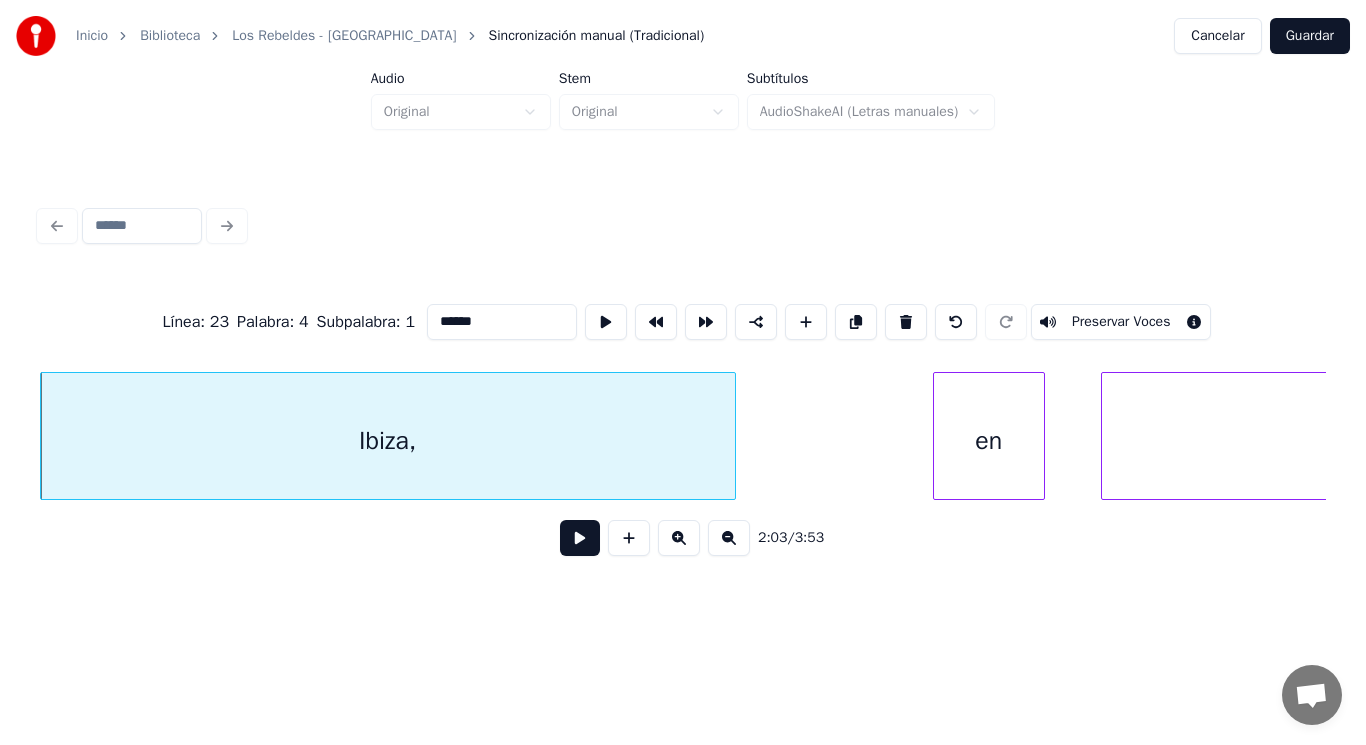 click at bounding box center [580, 538] 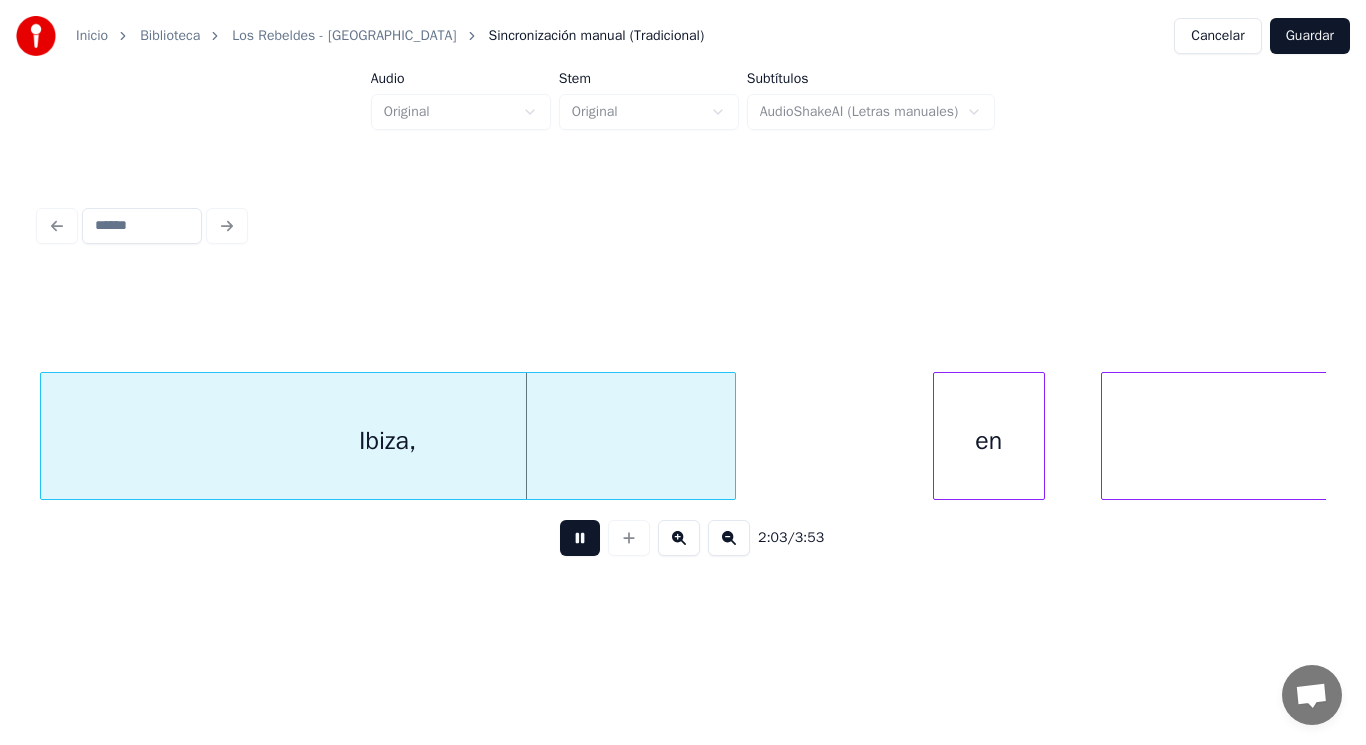 click at bounding box center (580, 538) 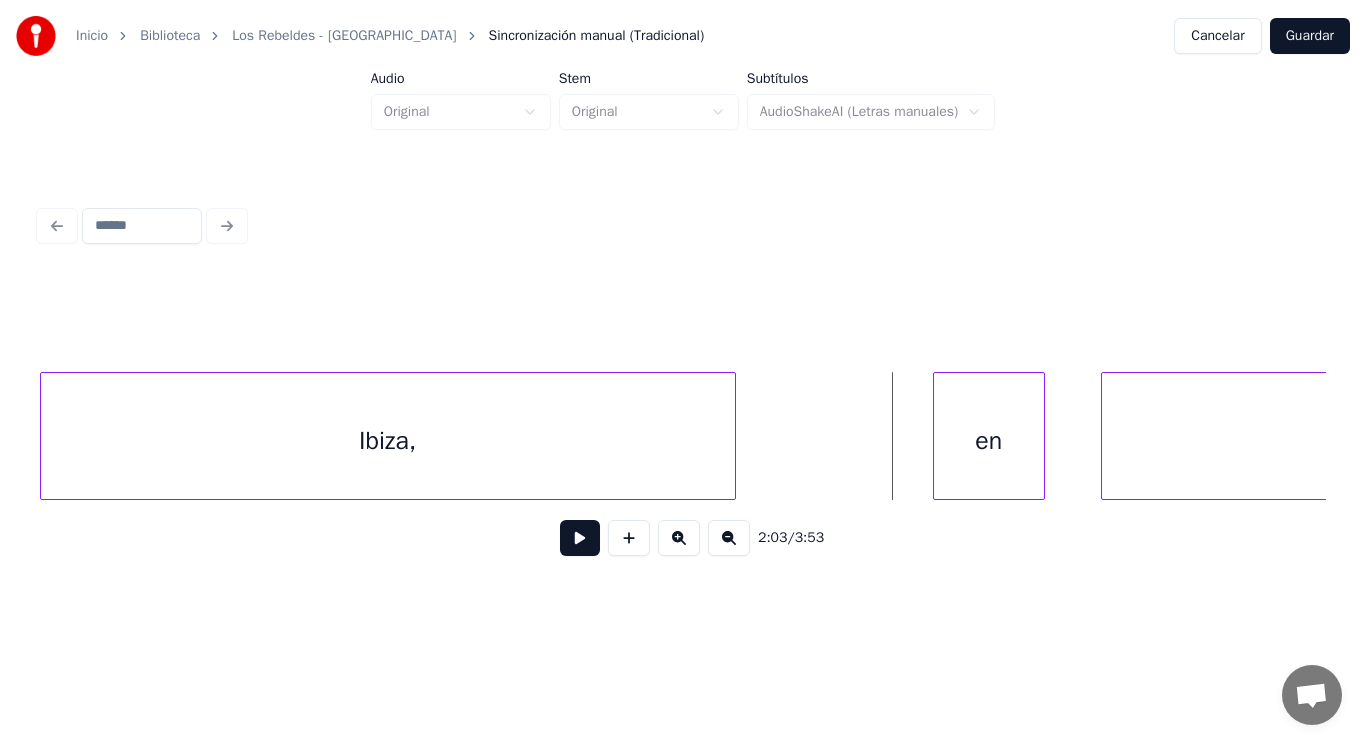 click on "en Mallorca, Ibiza," at bounding box center (-9343, 436) 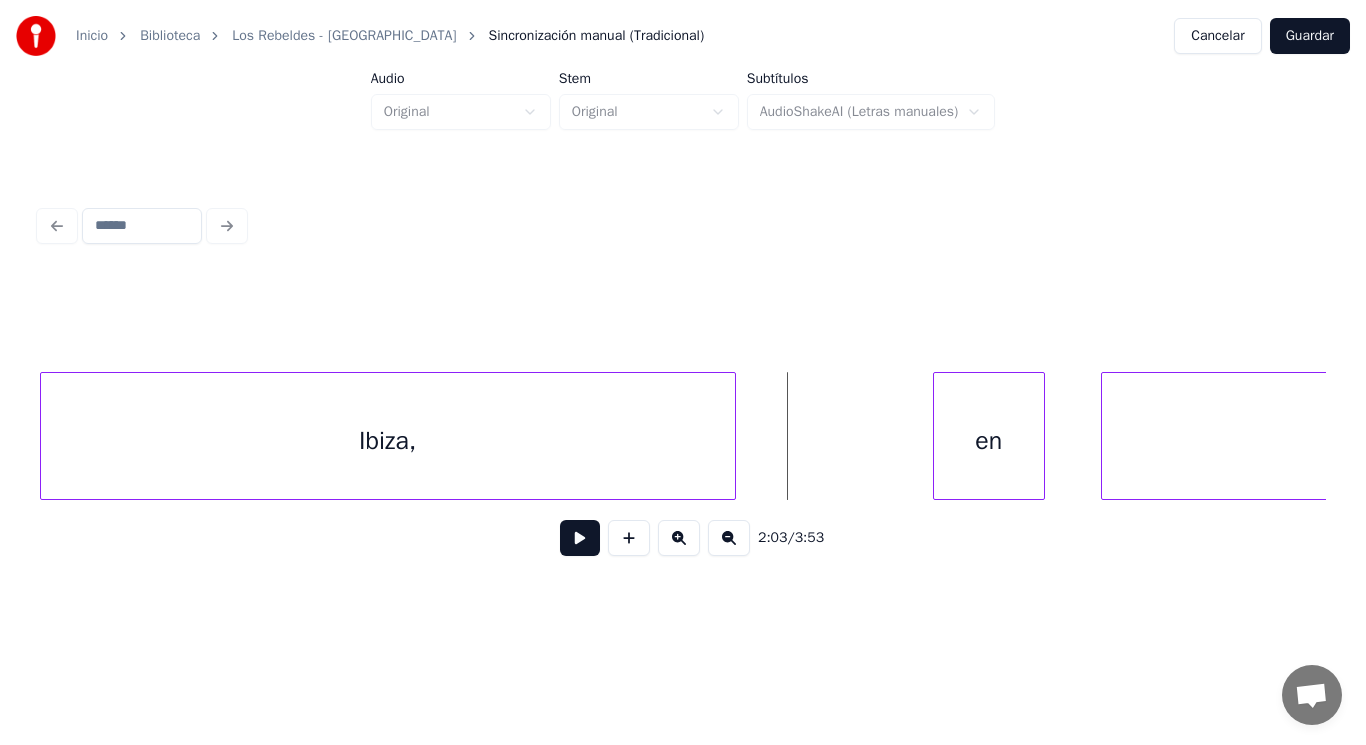 click at bounding box center (580, 538) 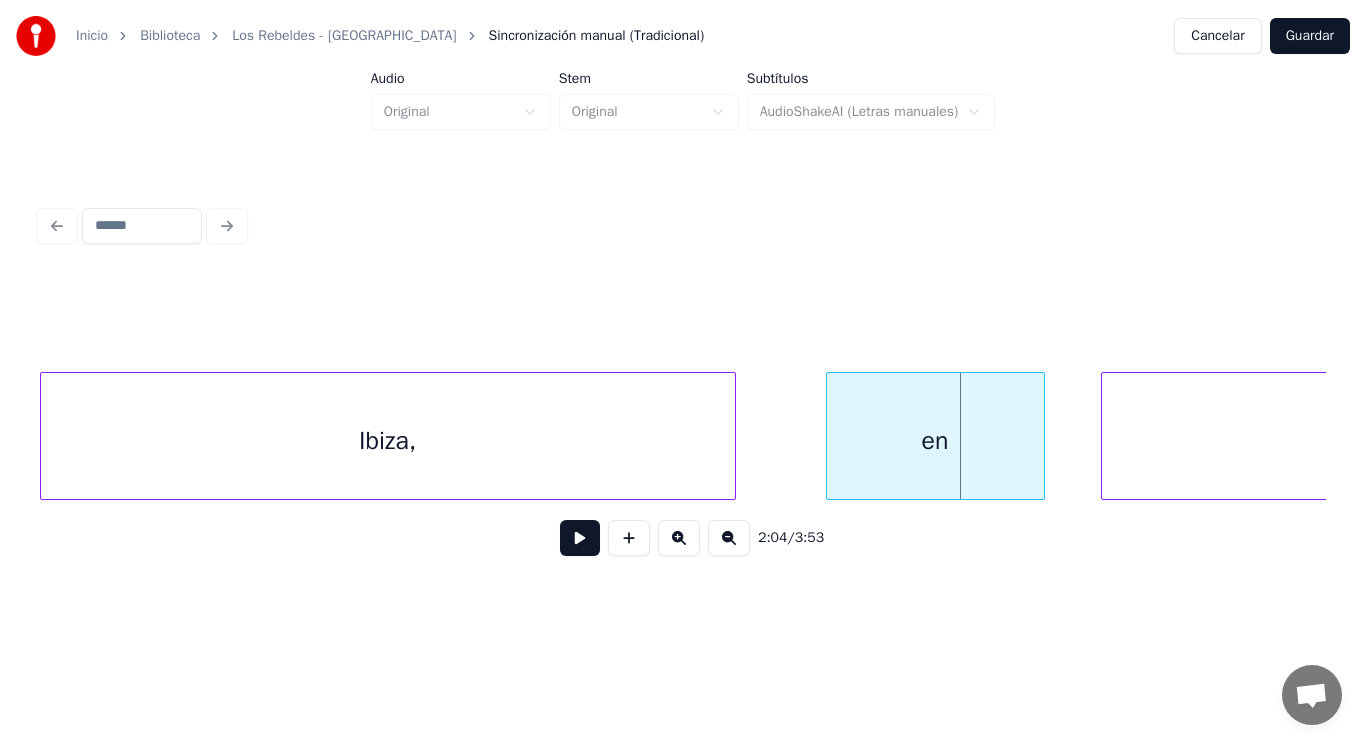 click at bounding box center (830, 436) 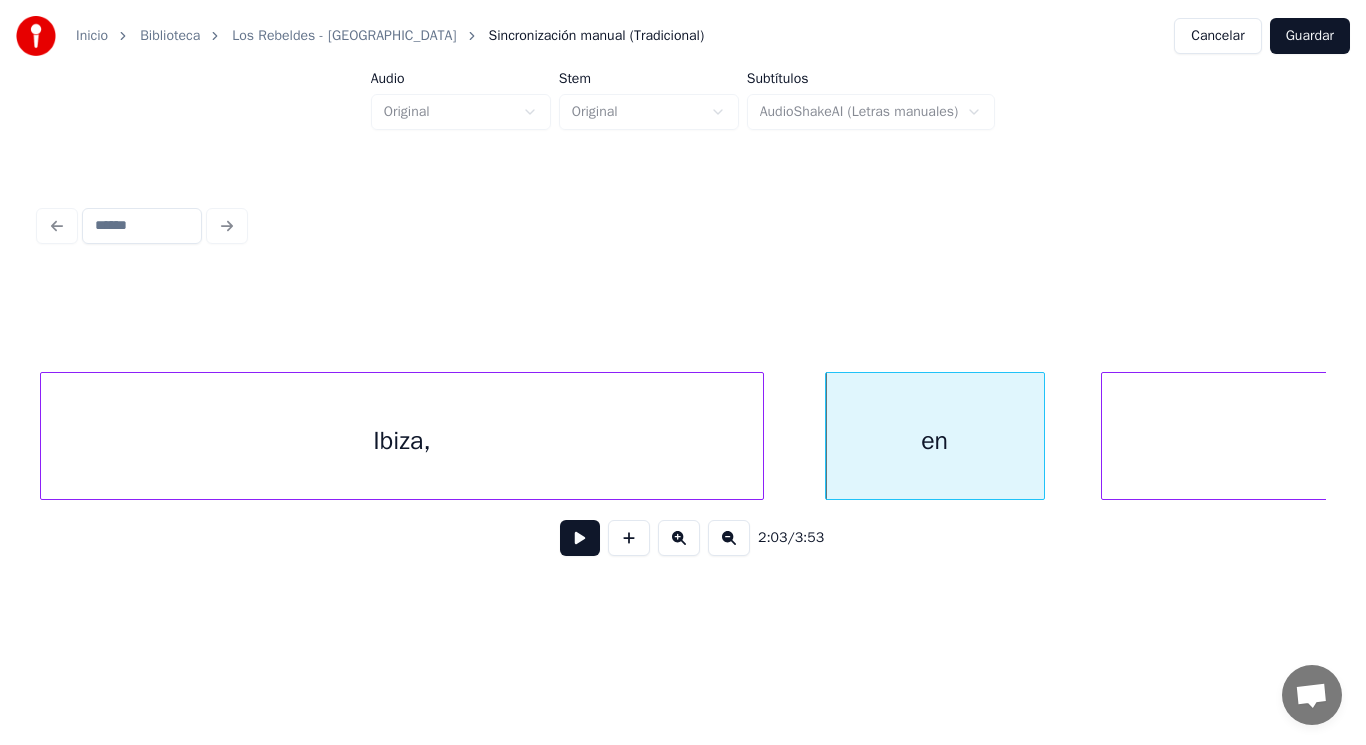 click at bounding box center [760, 436] 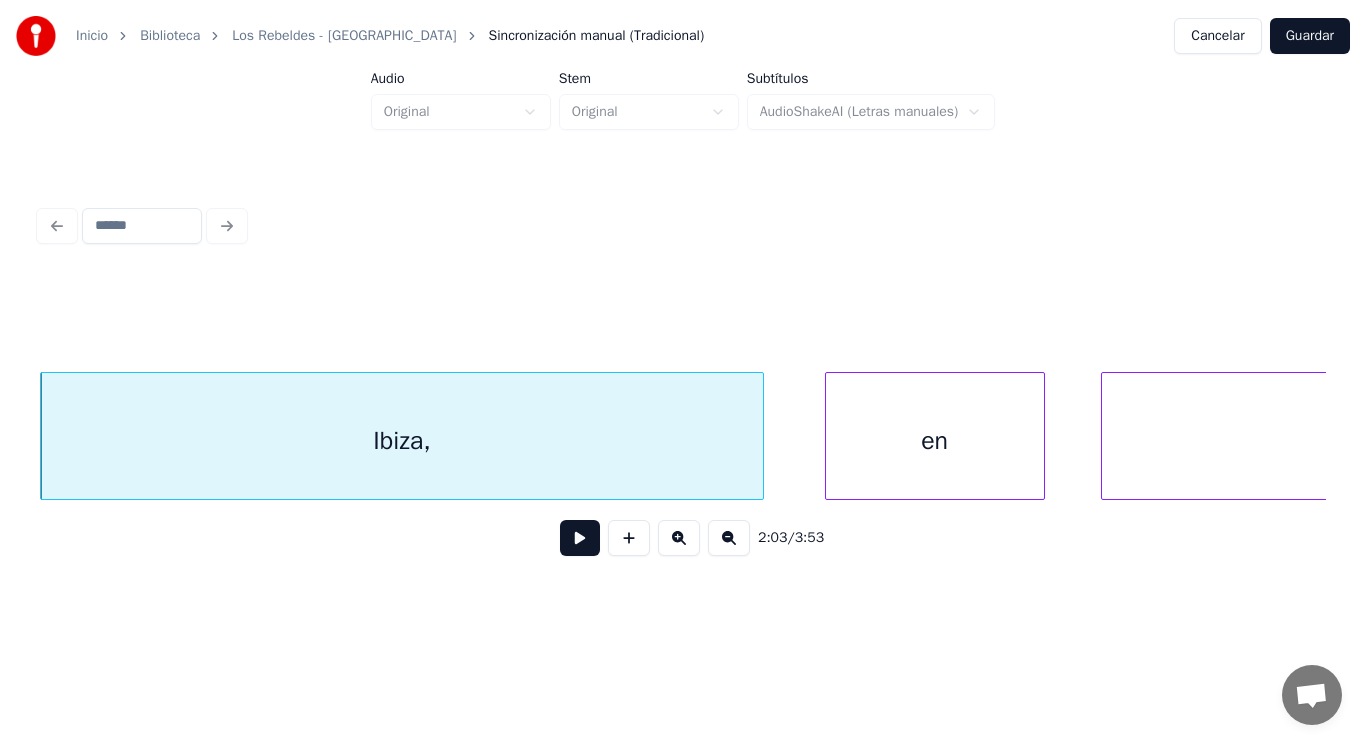 click at bounding box center [580, 538] 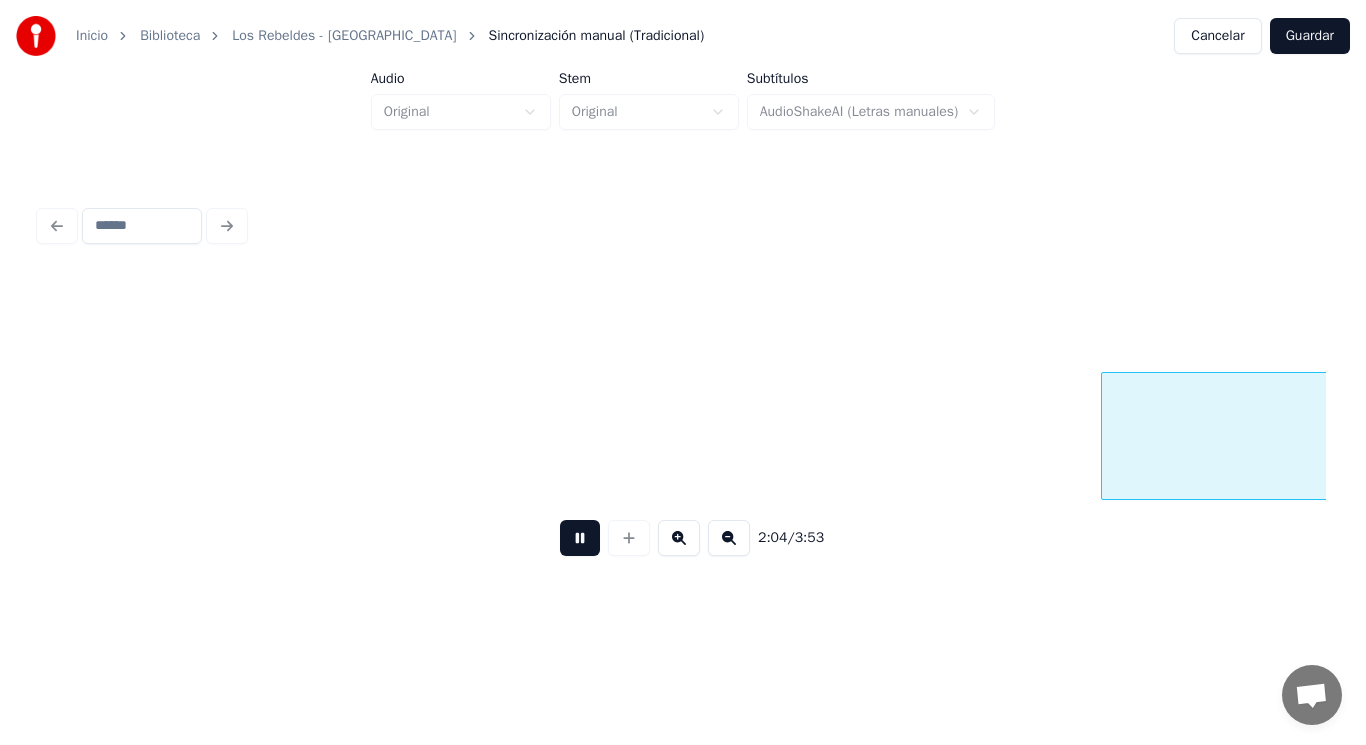 scroll, scrollTop: 0, scrollLeft: 174001, axis: horizontal 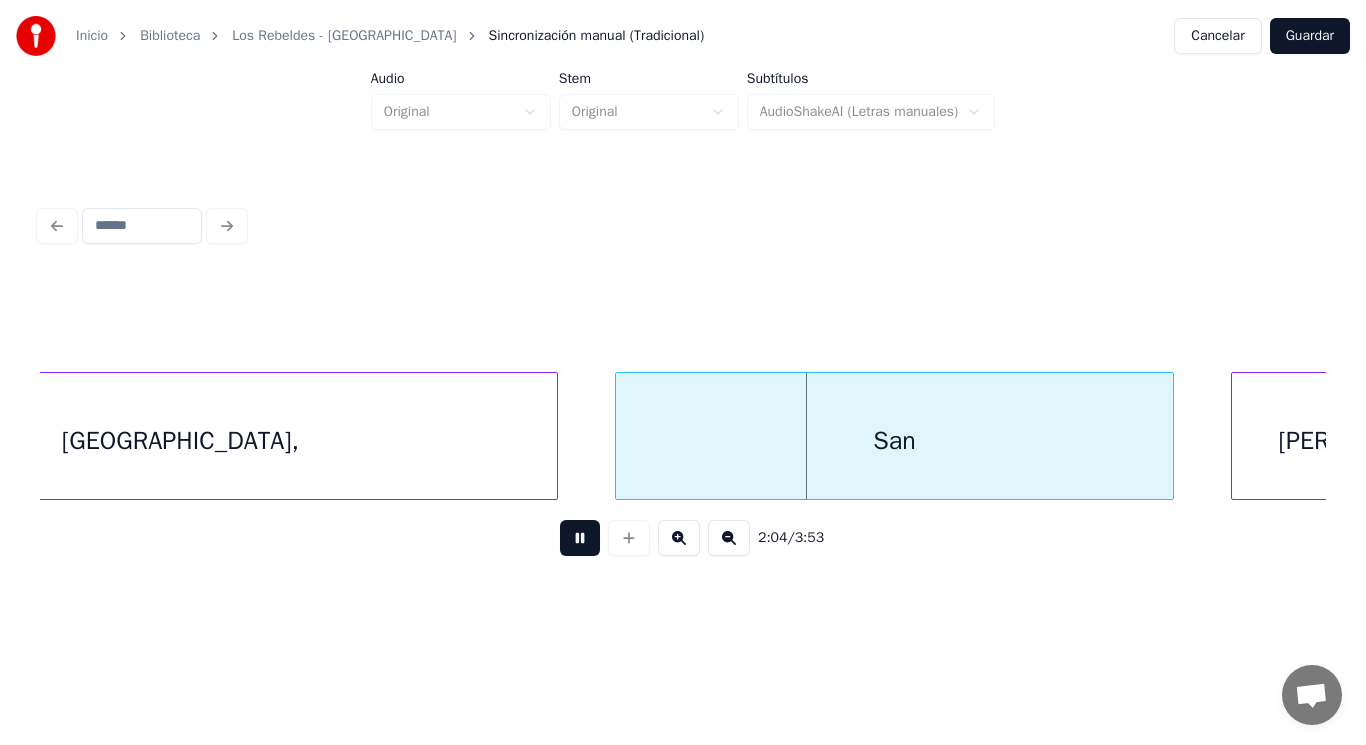 click at bounding box center [580, 538] 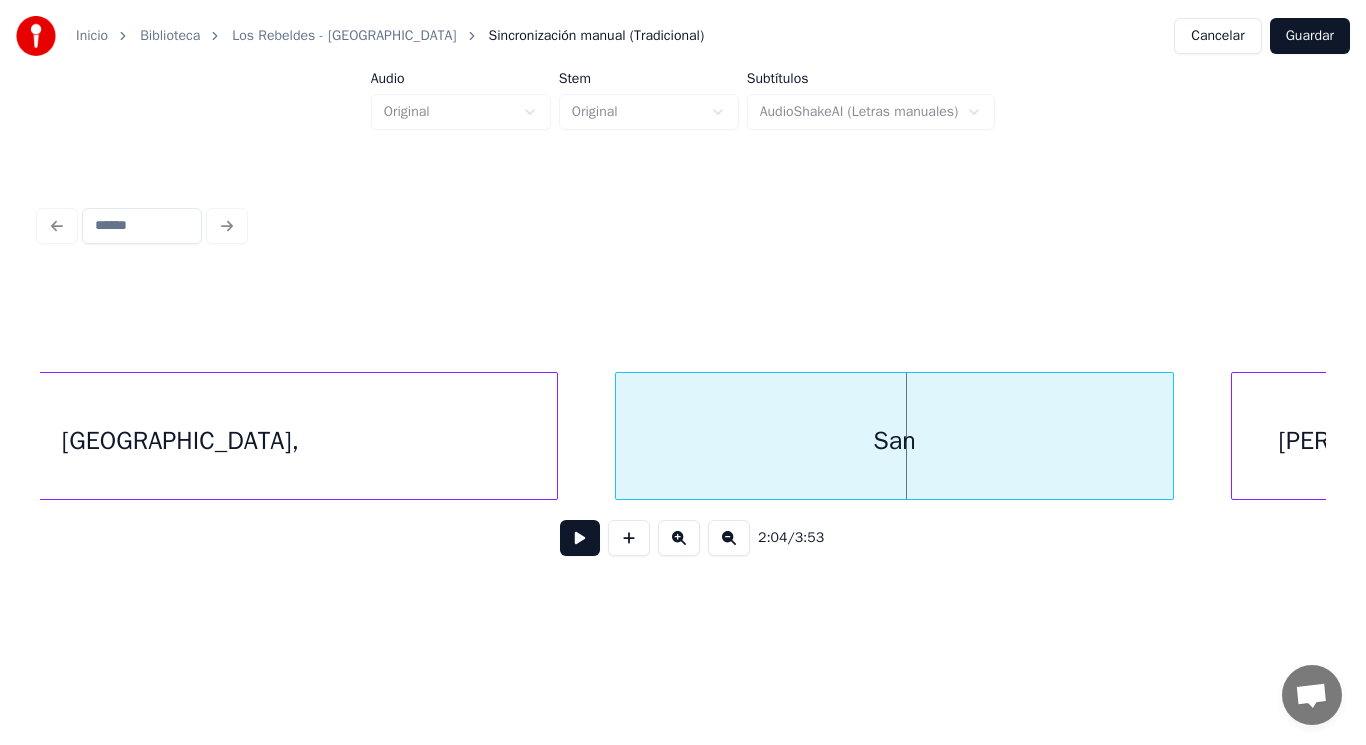 click on "San" at bounding box center (895, 441) 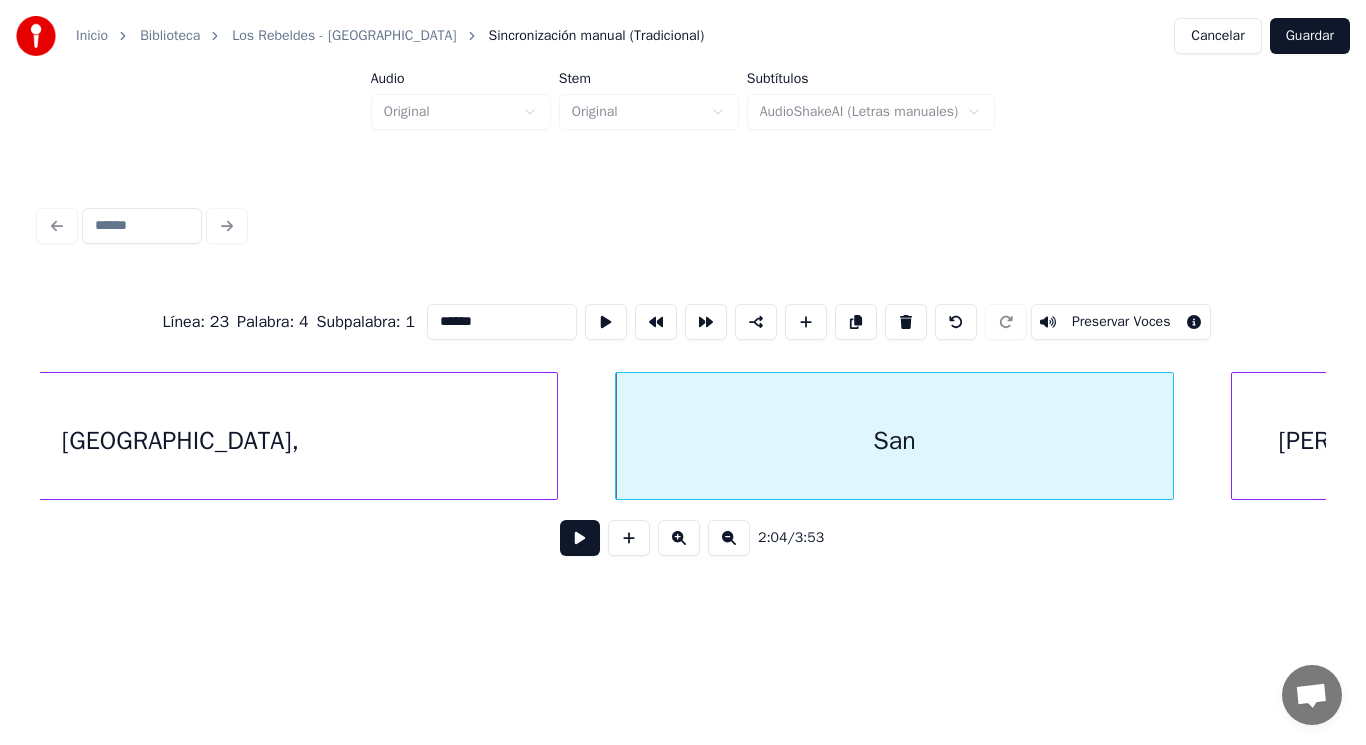 type on "***" 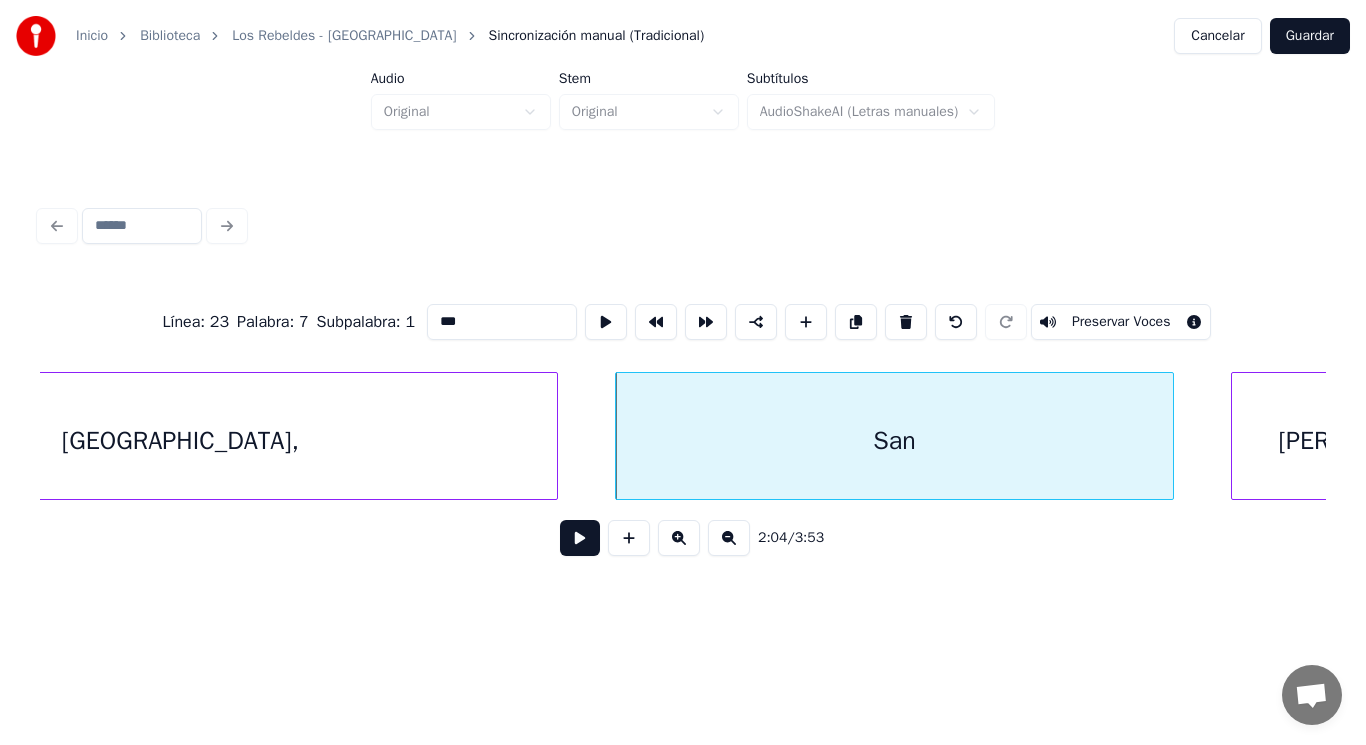 click at bounding box center (580, 538) 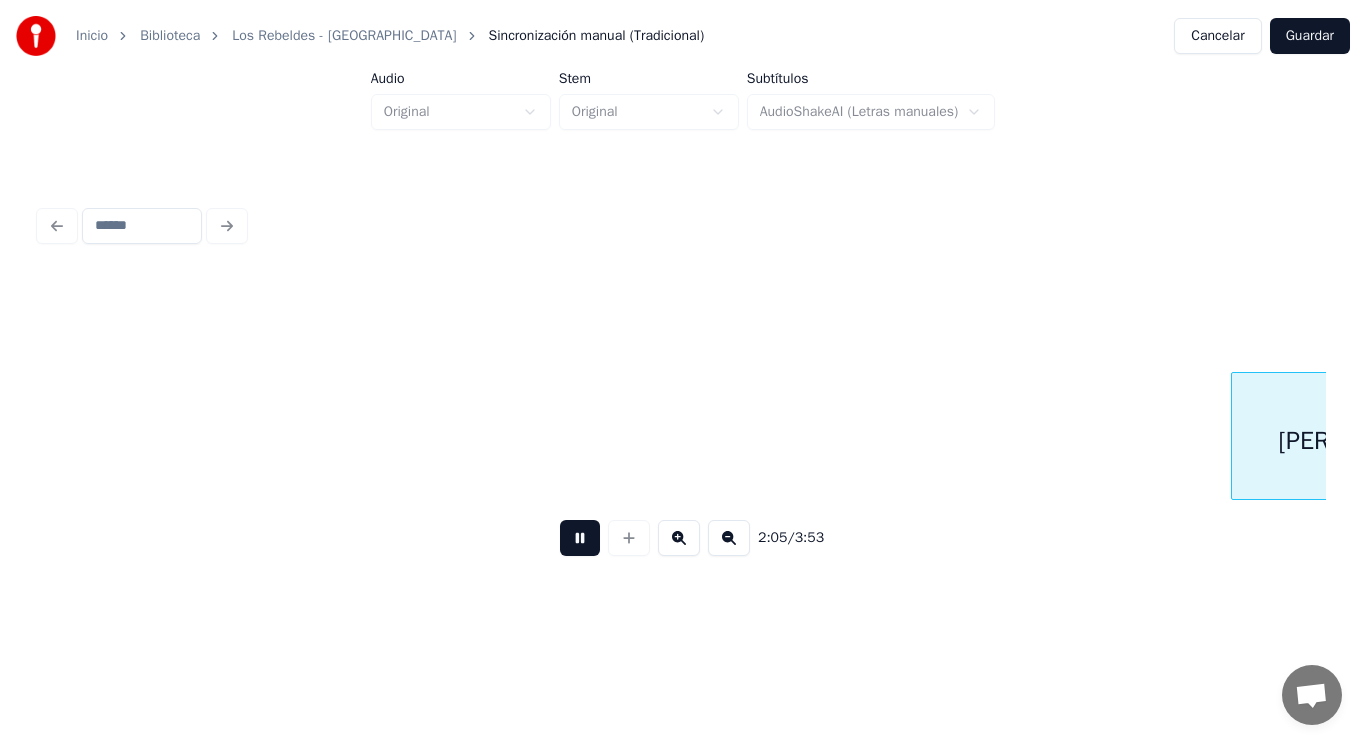 scroll, scrollTop: 0, scrollLeft: 175288, axis: horizontal 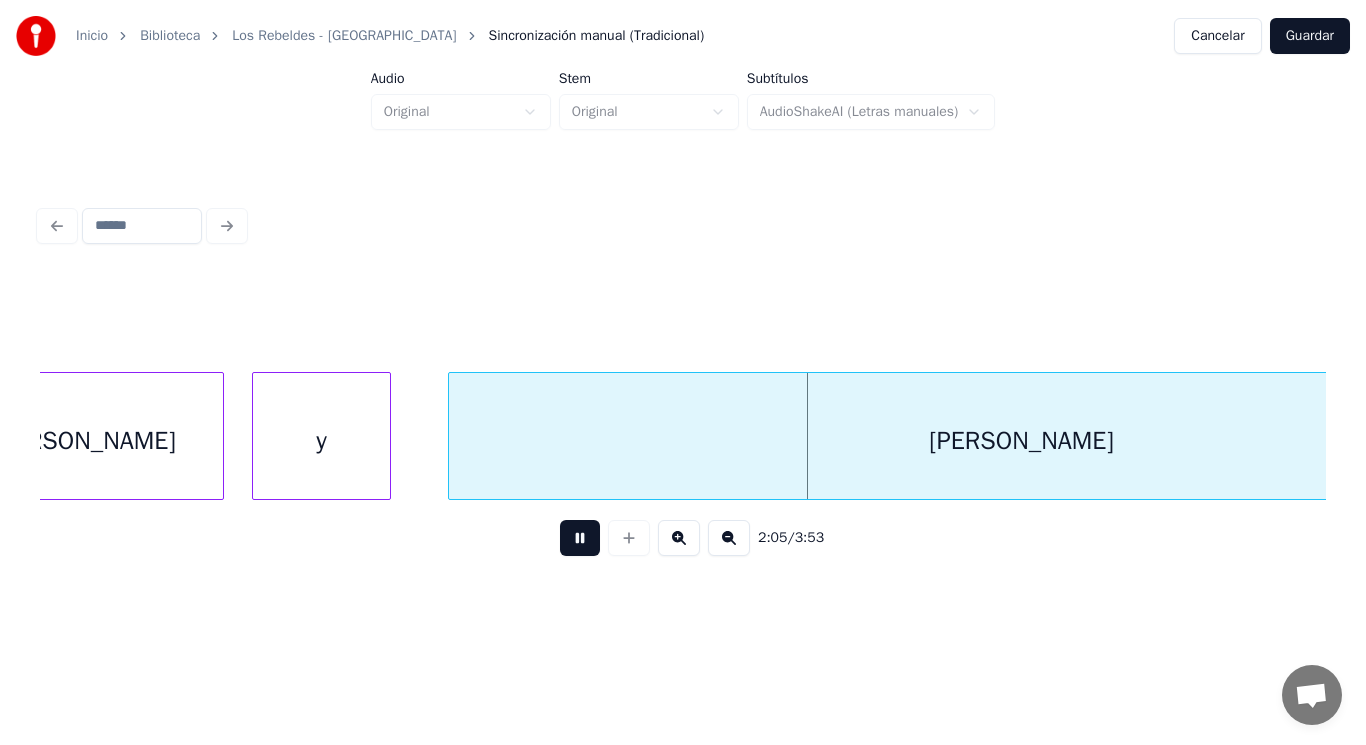 click at bounding box center (580, 538) 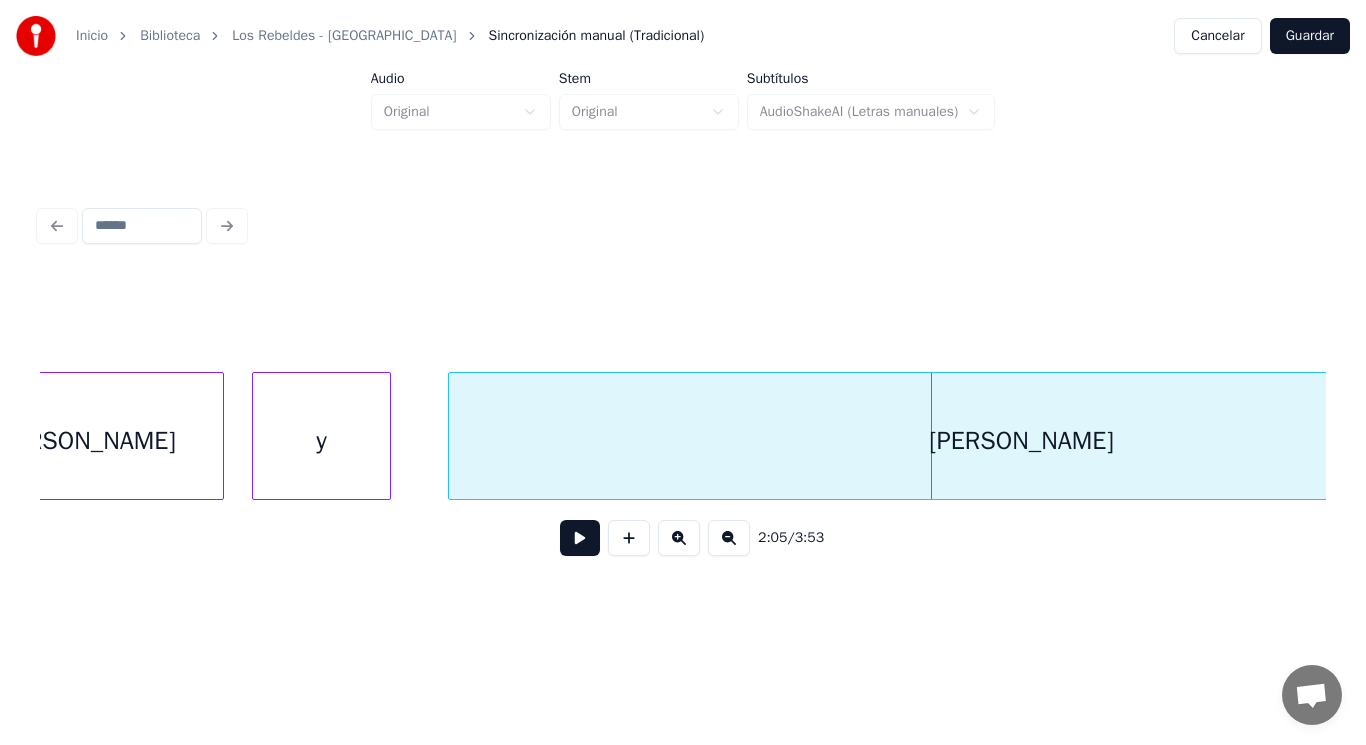 click on "Luís" at bounding box center (84, 441) 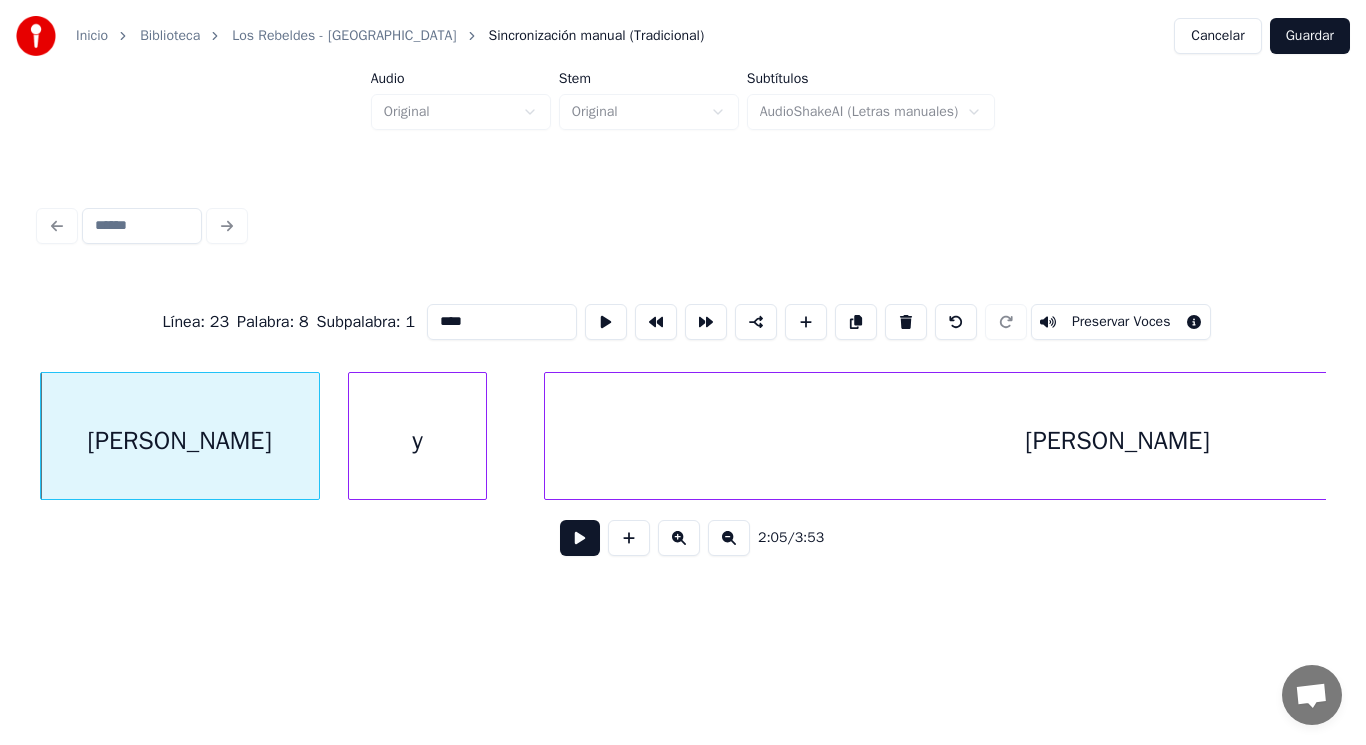 click at bounding box center (580, 538) 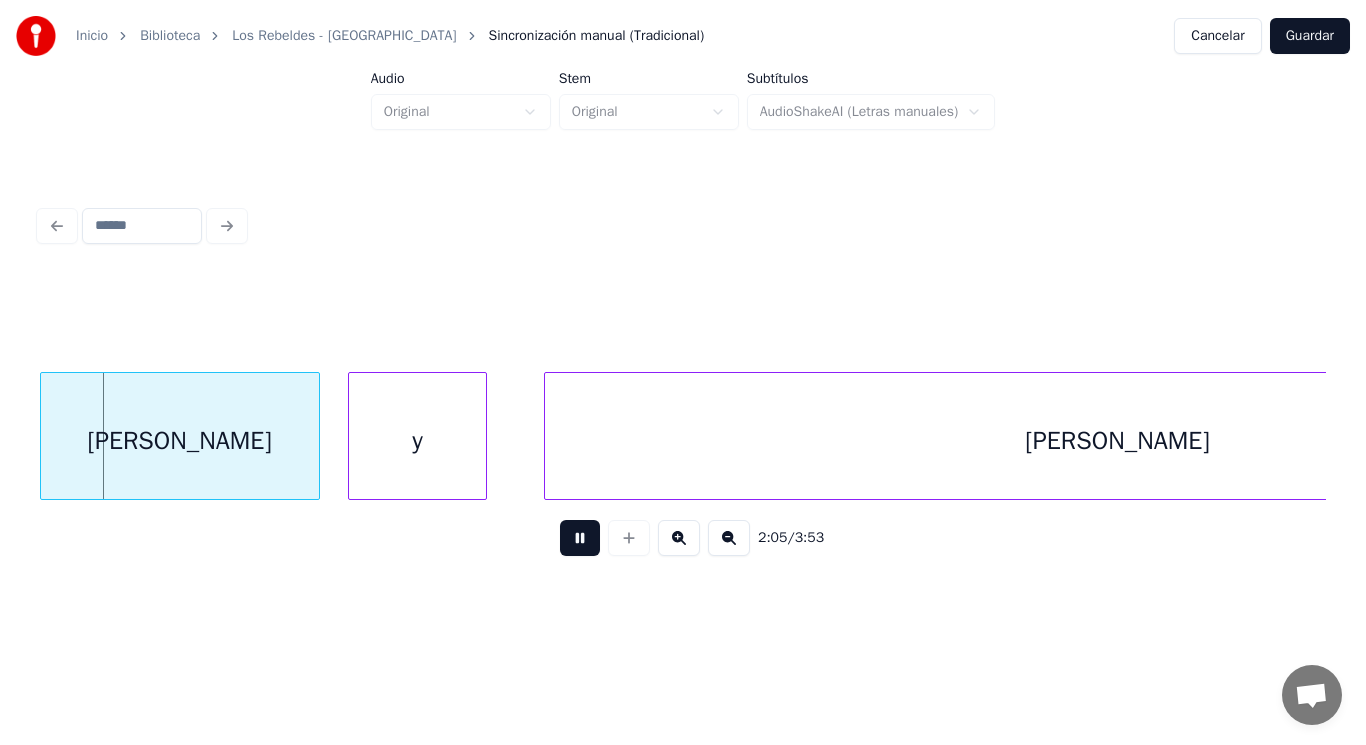 click at bounding box center (580, 538) 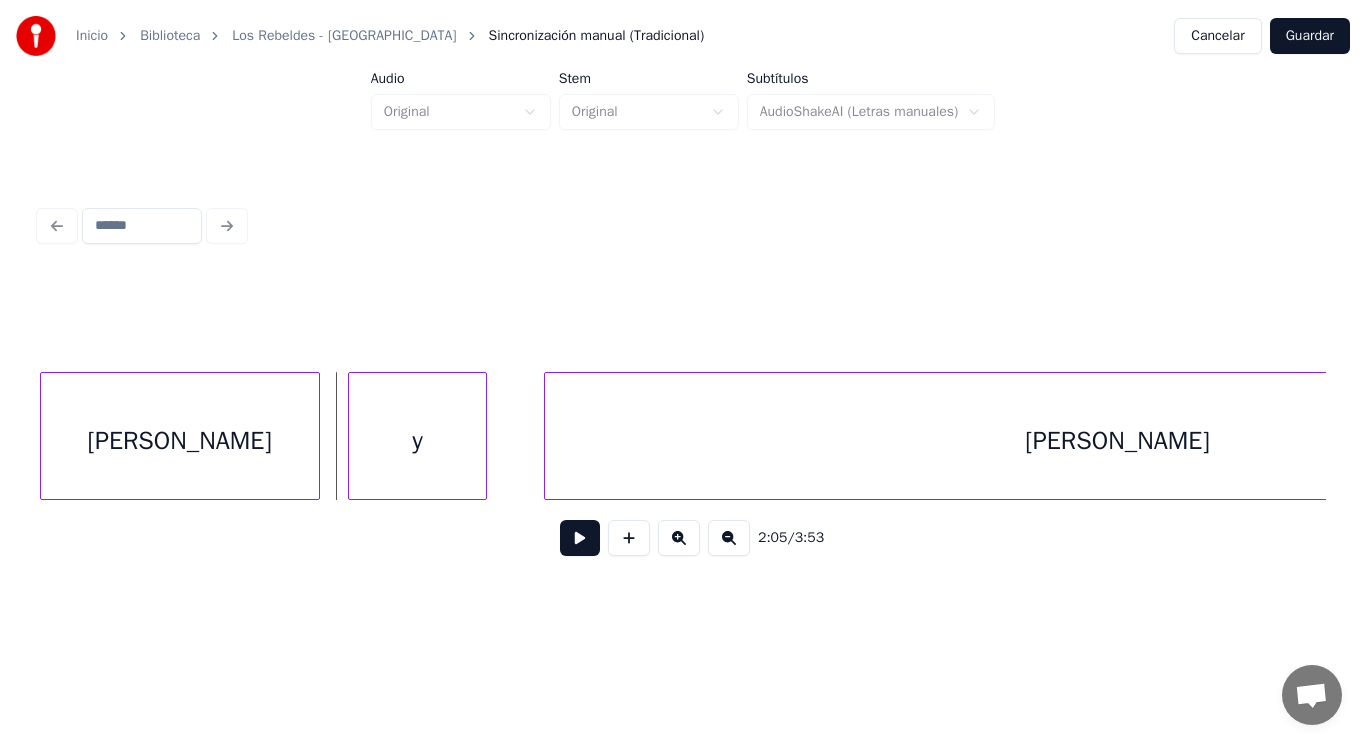 click on "Luís" at bounding box center [180, 441] 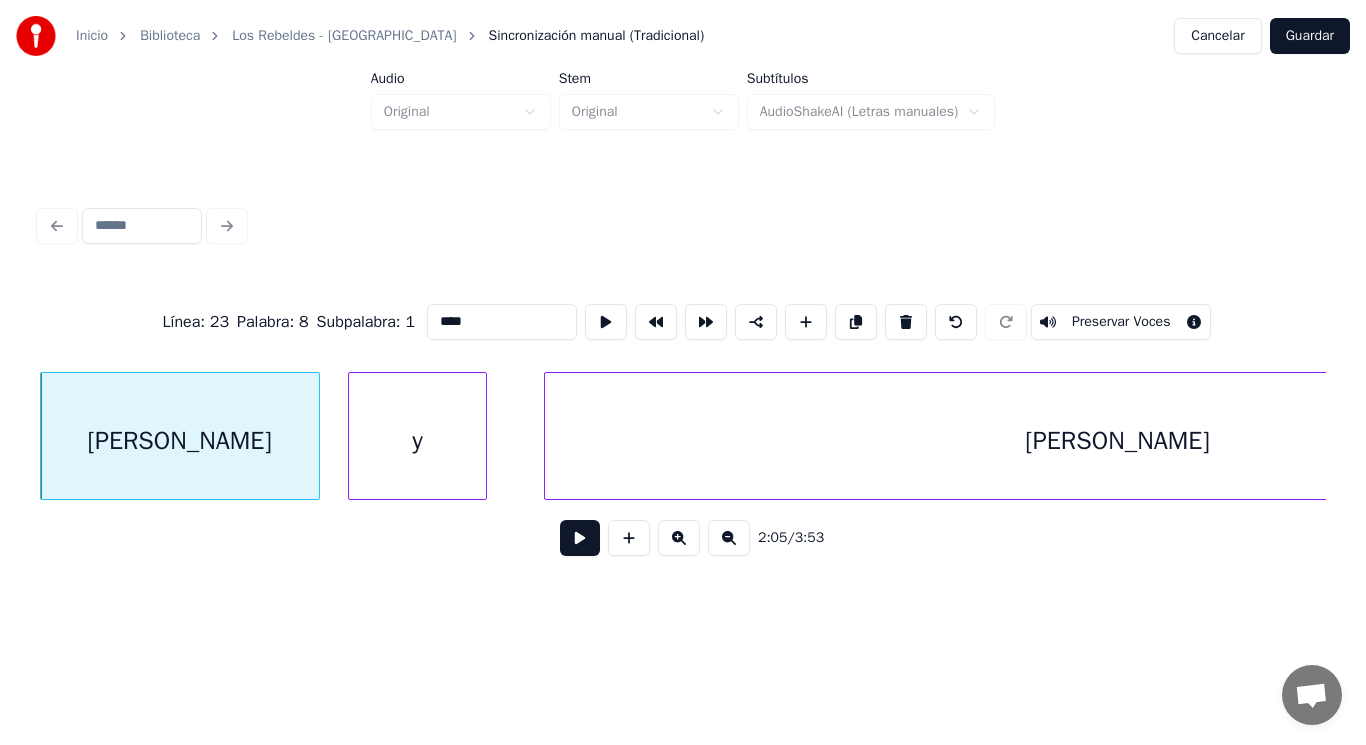 click at bounding box center (580, 538) 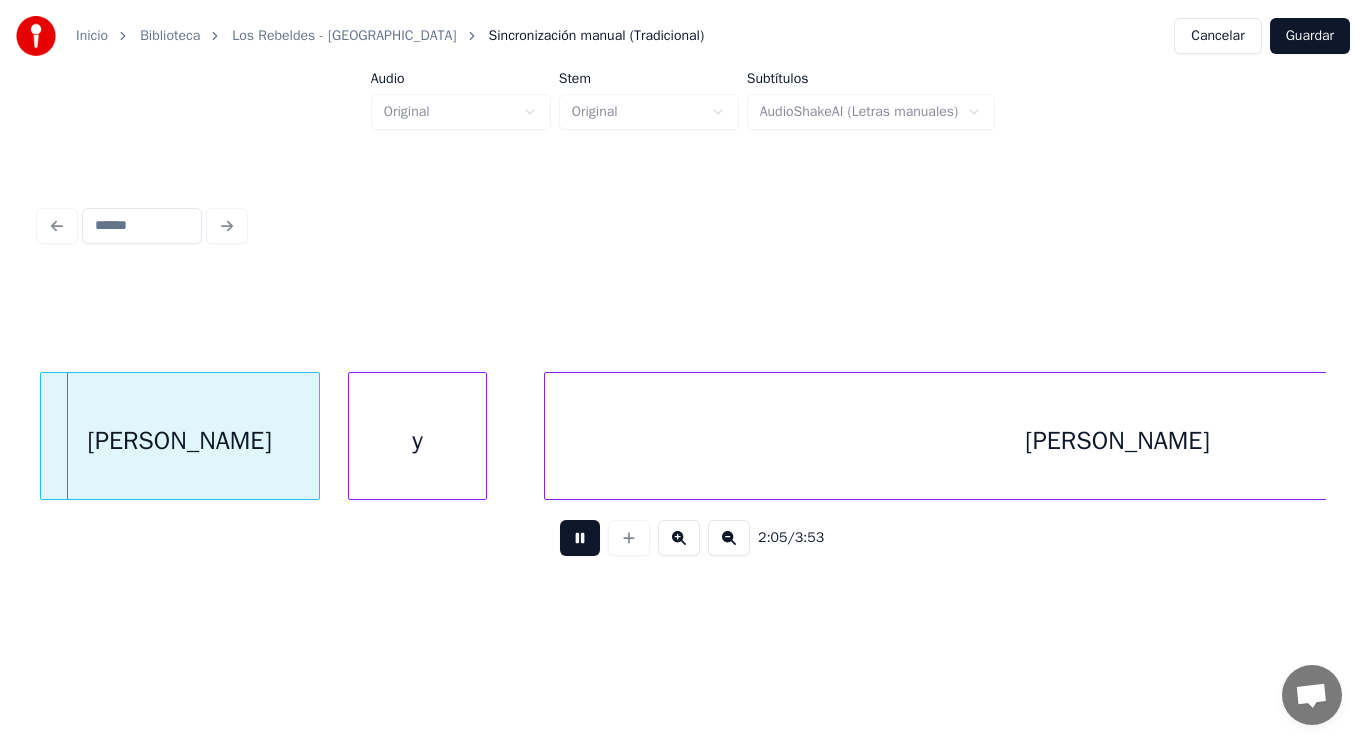 click at bounding box center (580, 538) 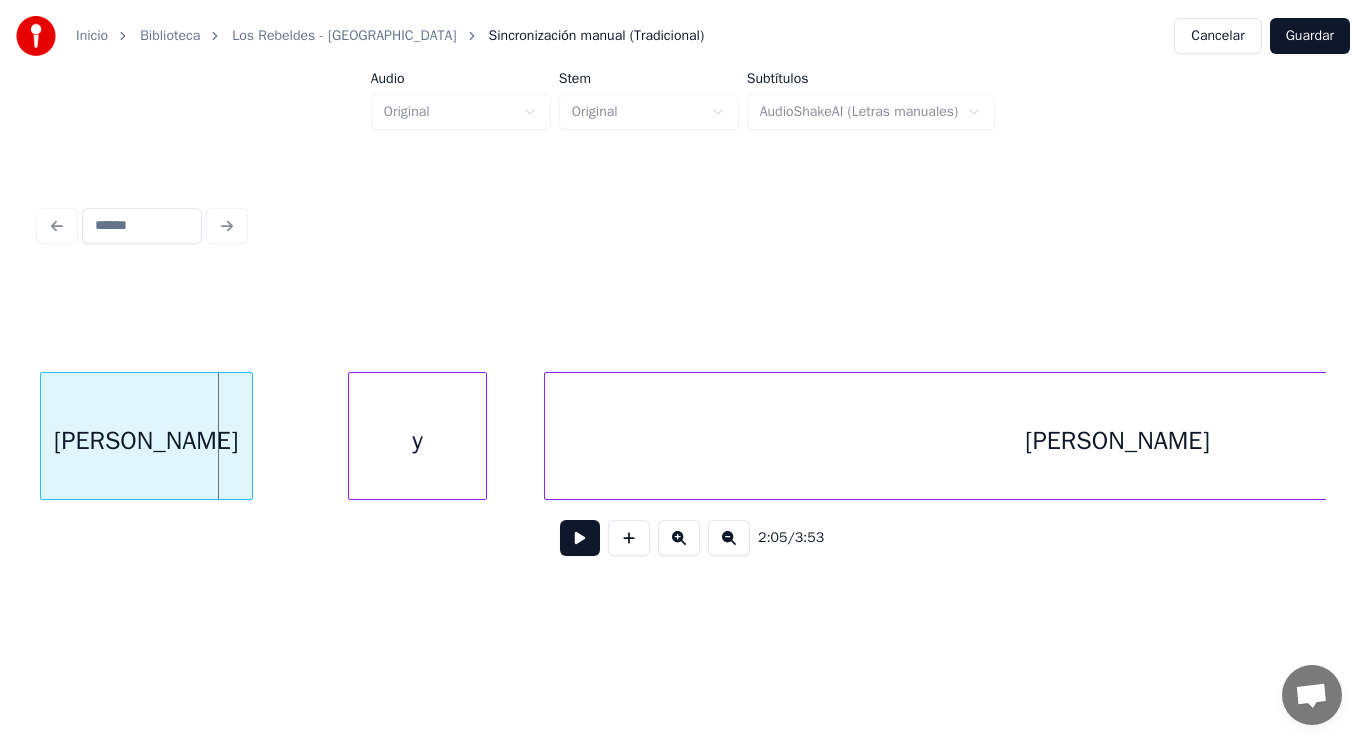 click at bounding box center (249, 436) 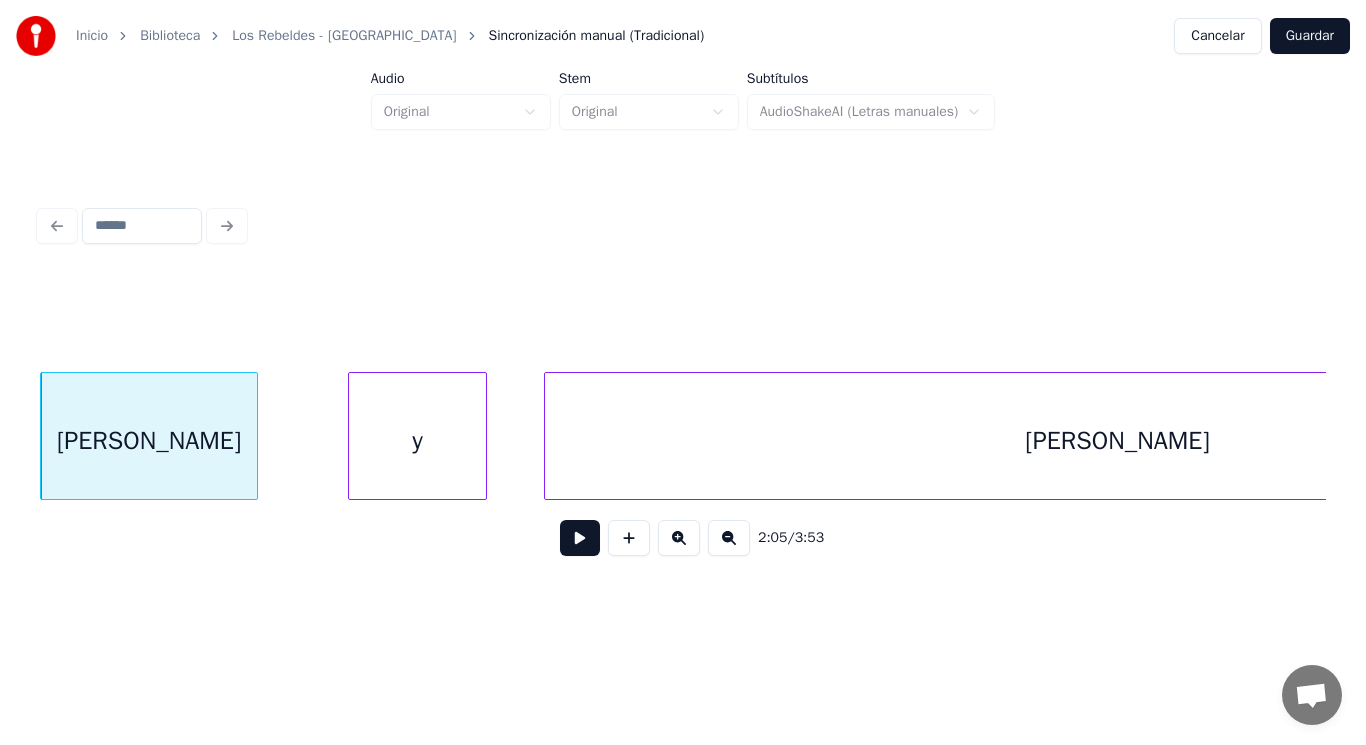 click at bounding box center [254, 436] 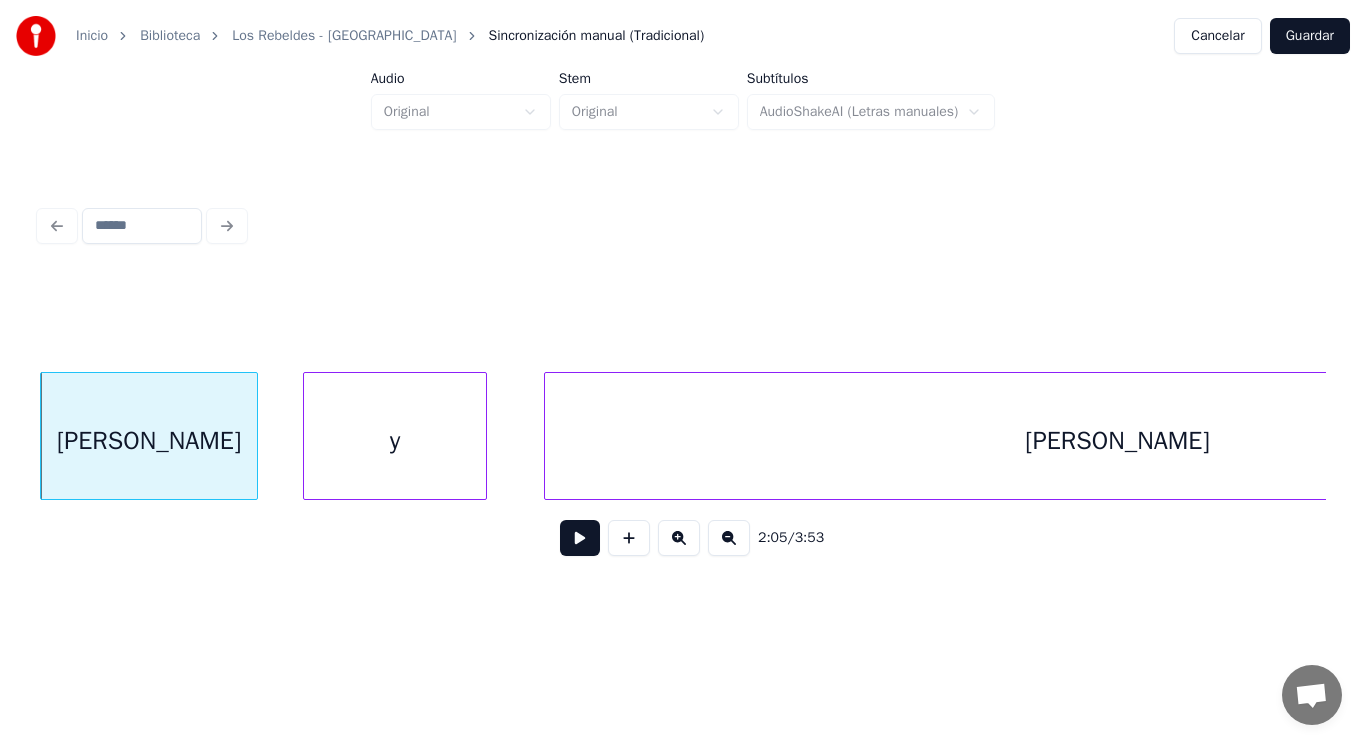 click at bounding box center [307, 436] 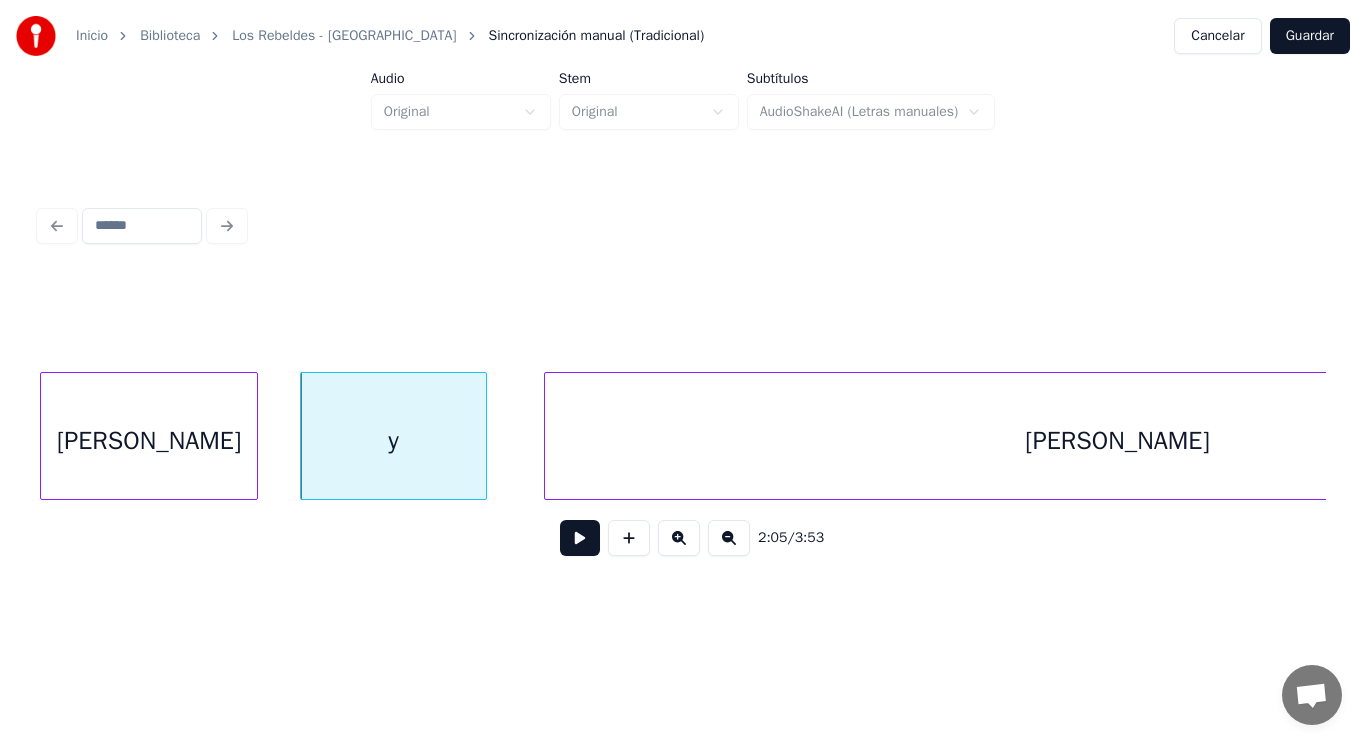 click at bounding box center [580, 538] 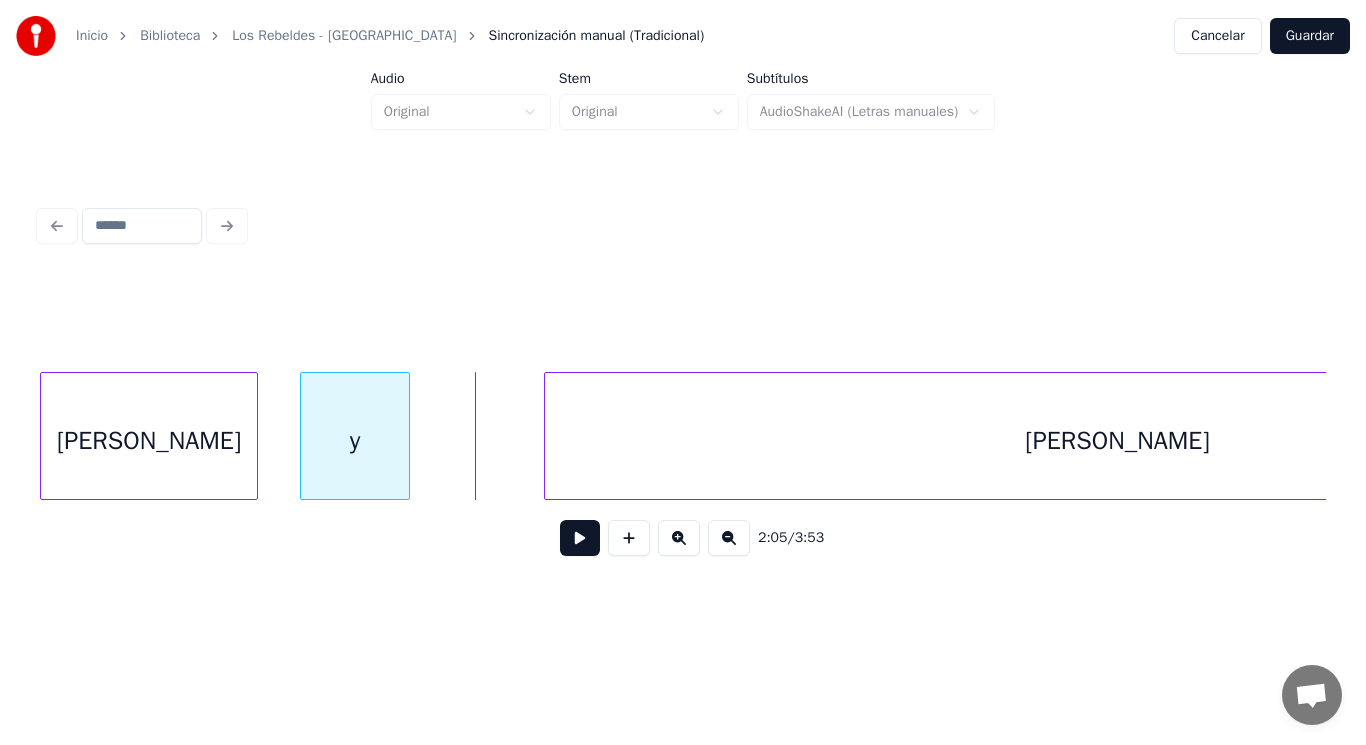 click at bounding box center (406, 436) 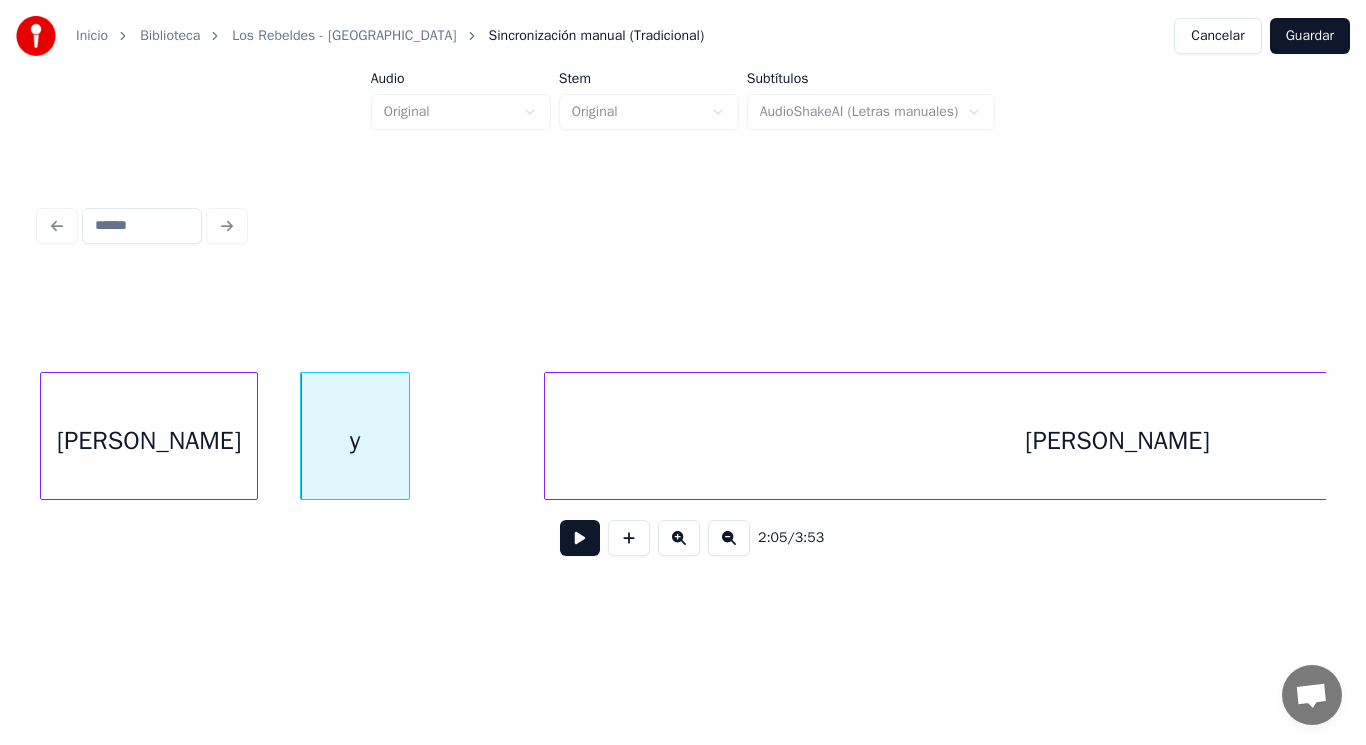 click at bounding box center [406, 436] 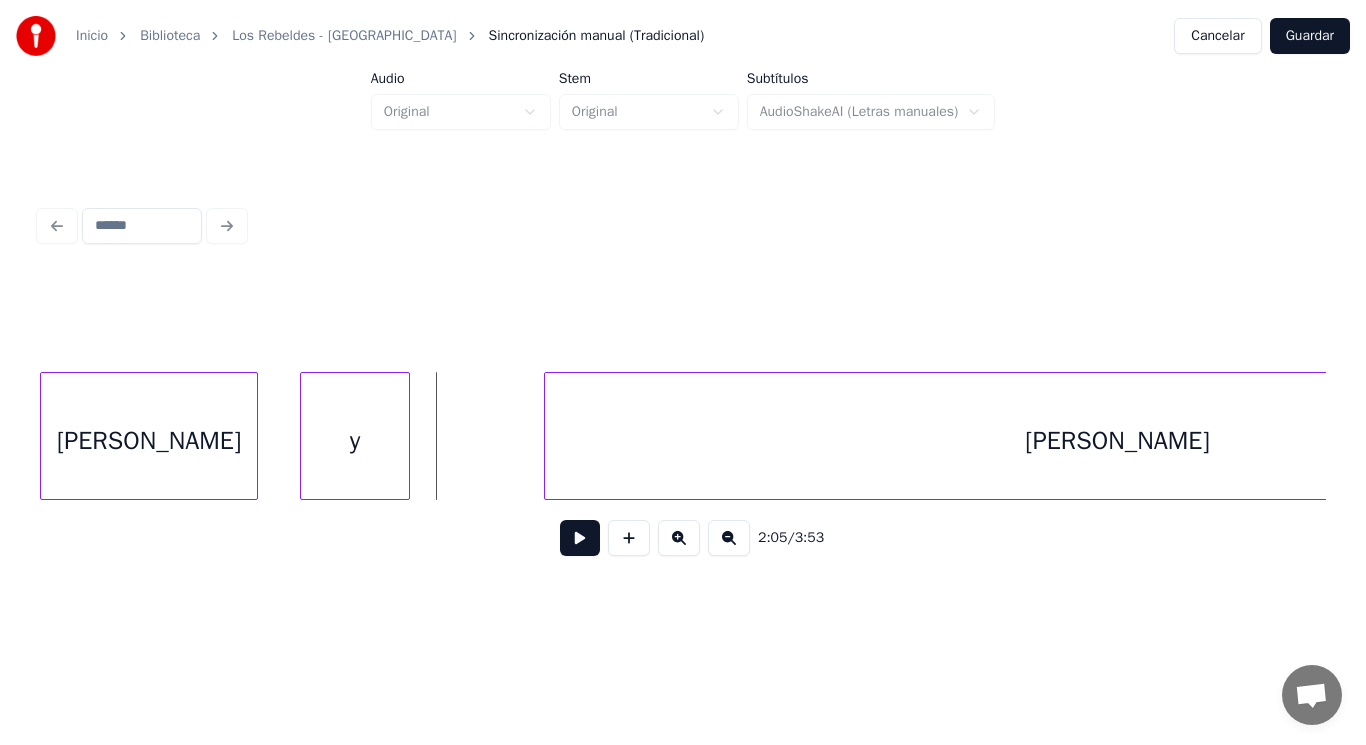 click at bounding box center (580, 538) 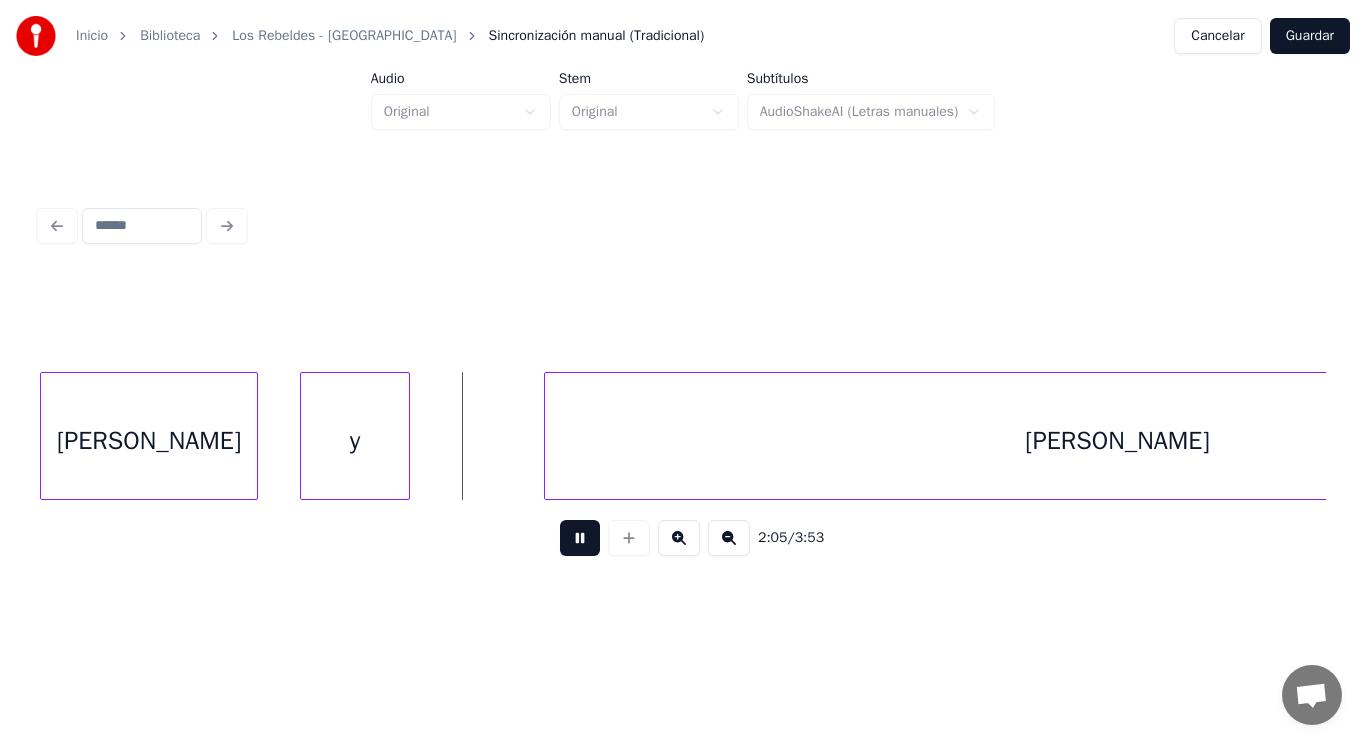 click at bounding box center (580, 538) 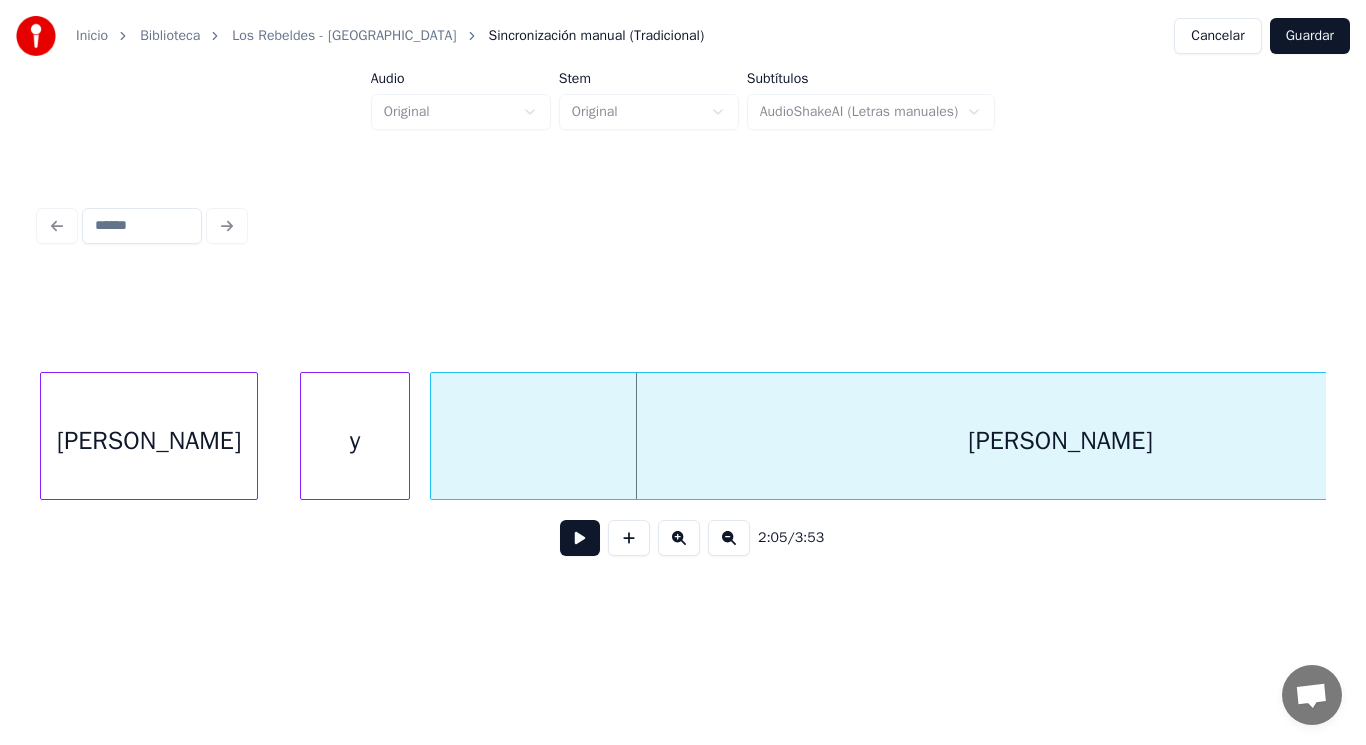 click at bounding box center (434, 436) 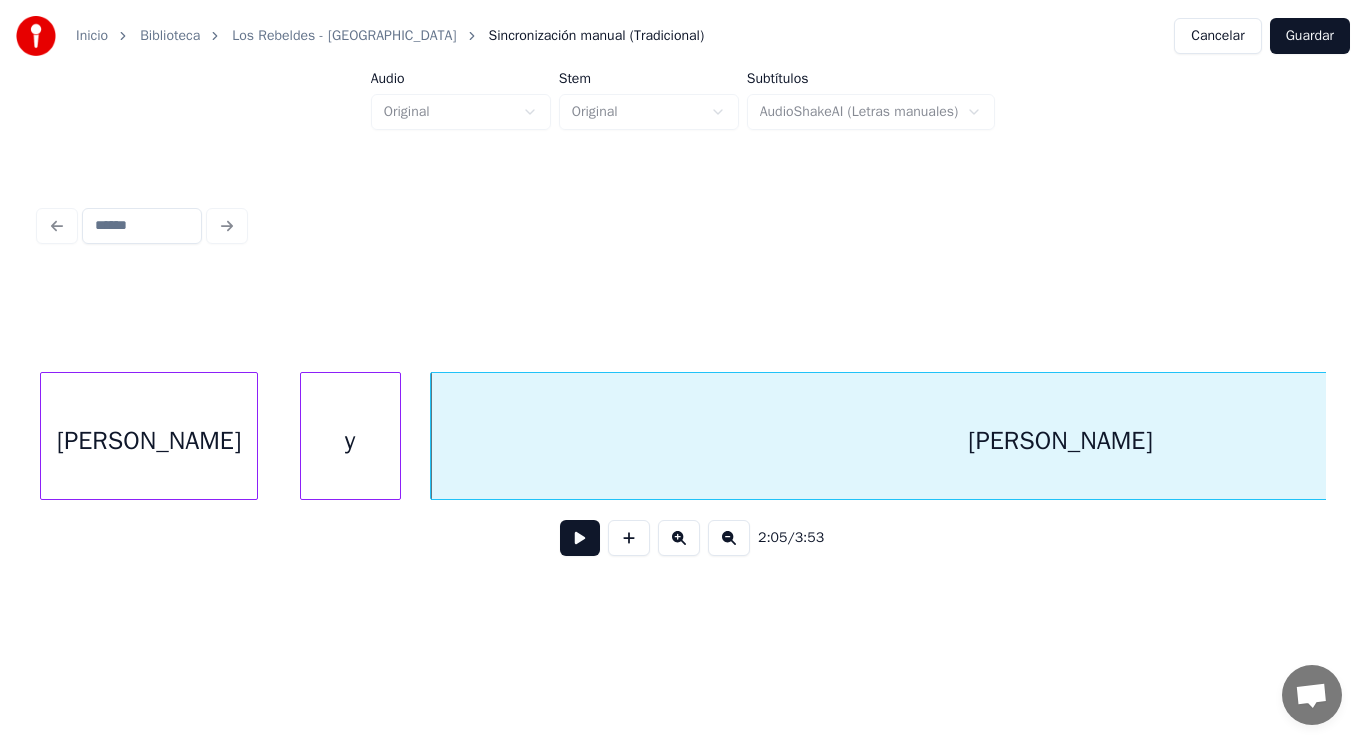 click at bounding box center (397, 436) 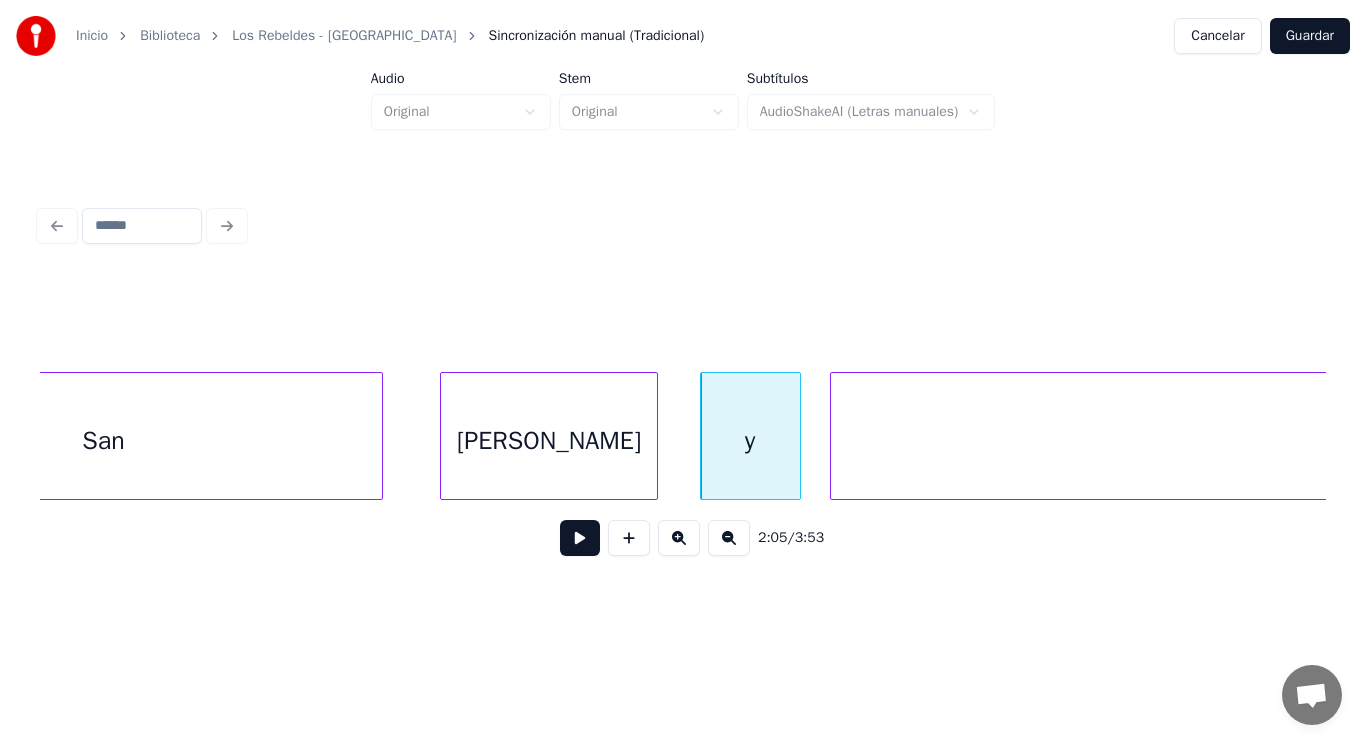 click on "San" at bounding box center [104, 441] 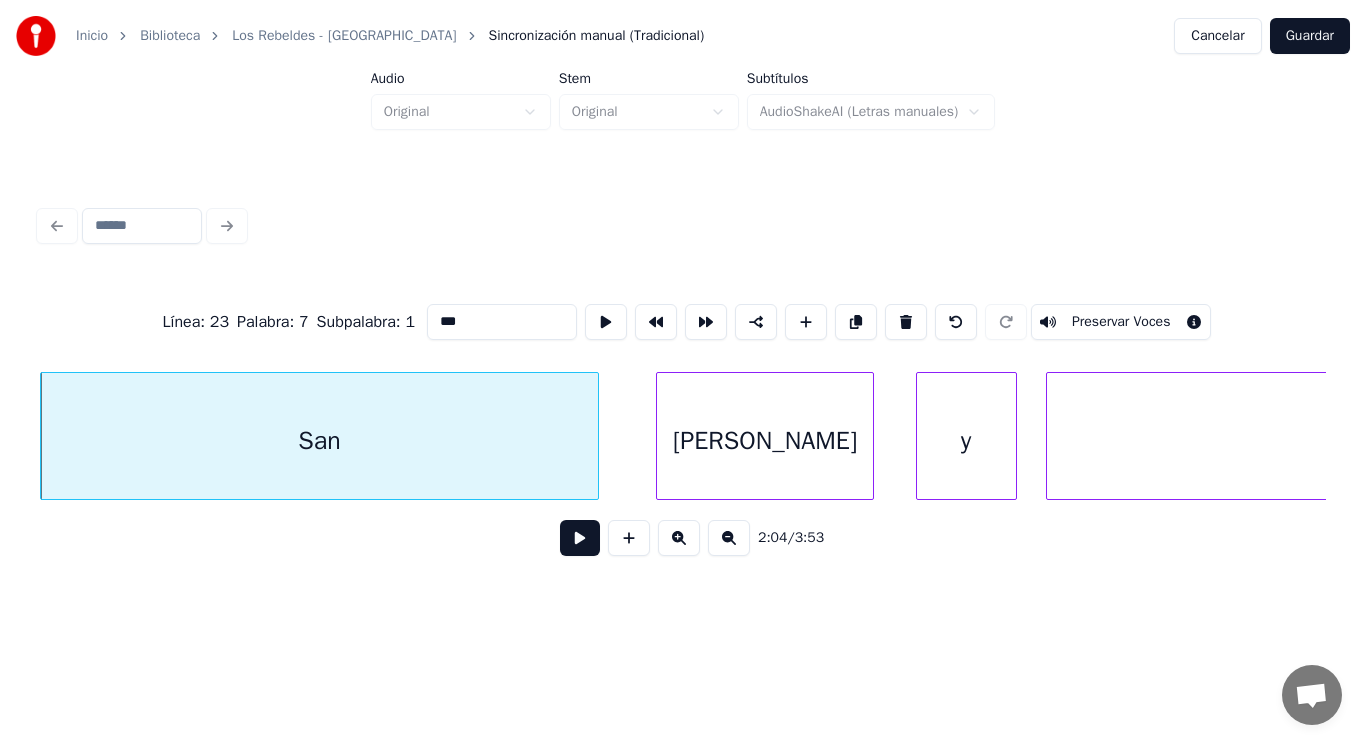 click at bounding box center (580, 538) 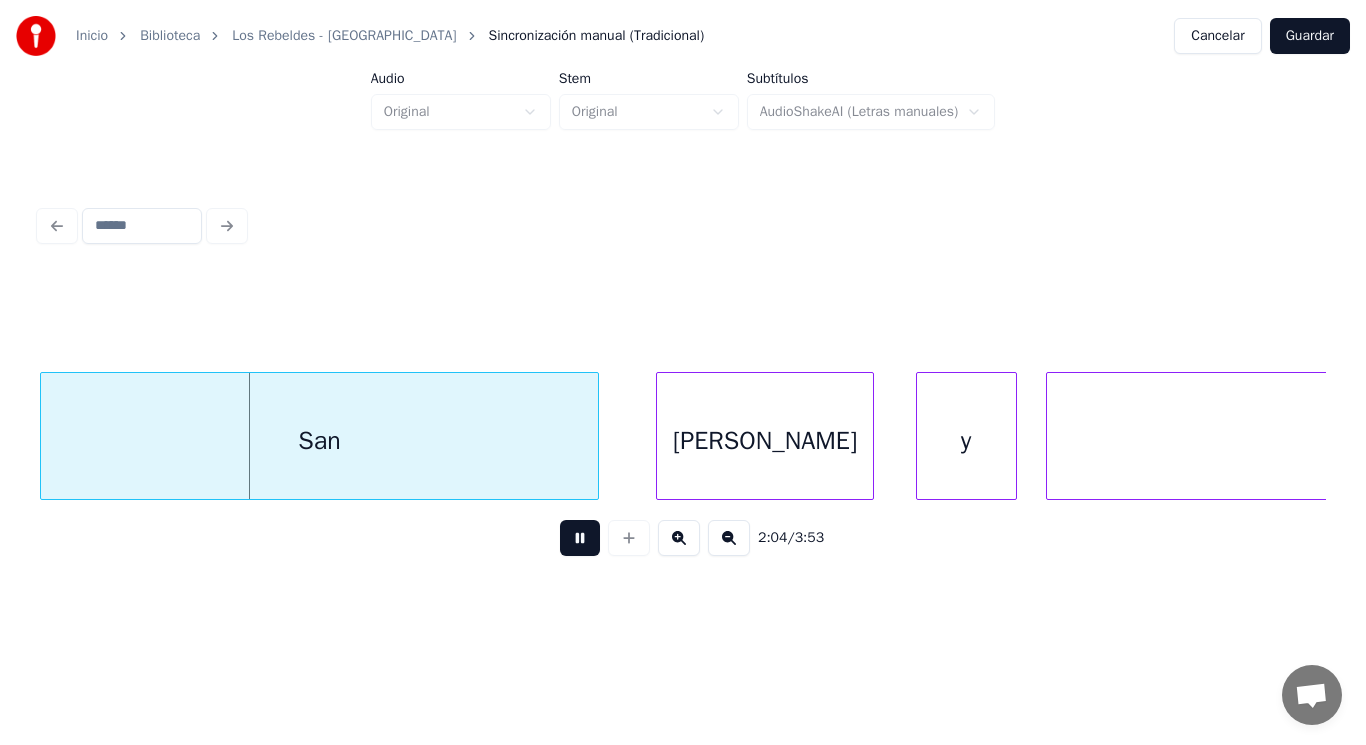 click at bounding box center [580, 538] 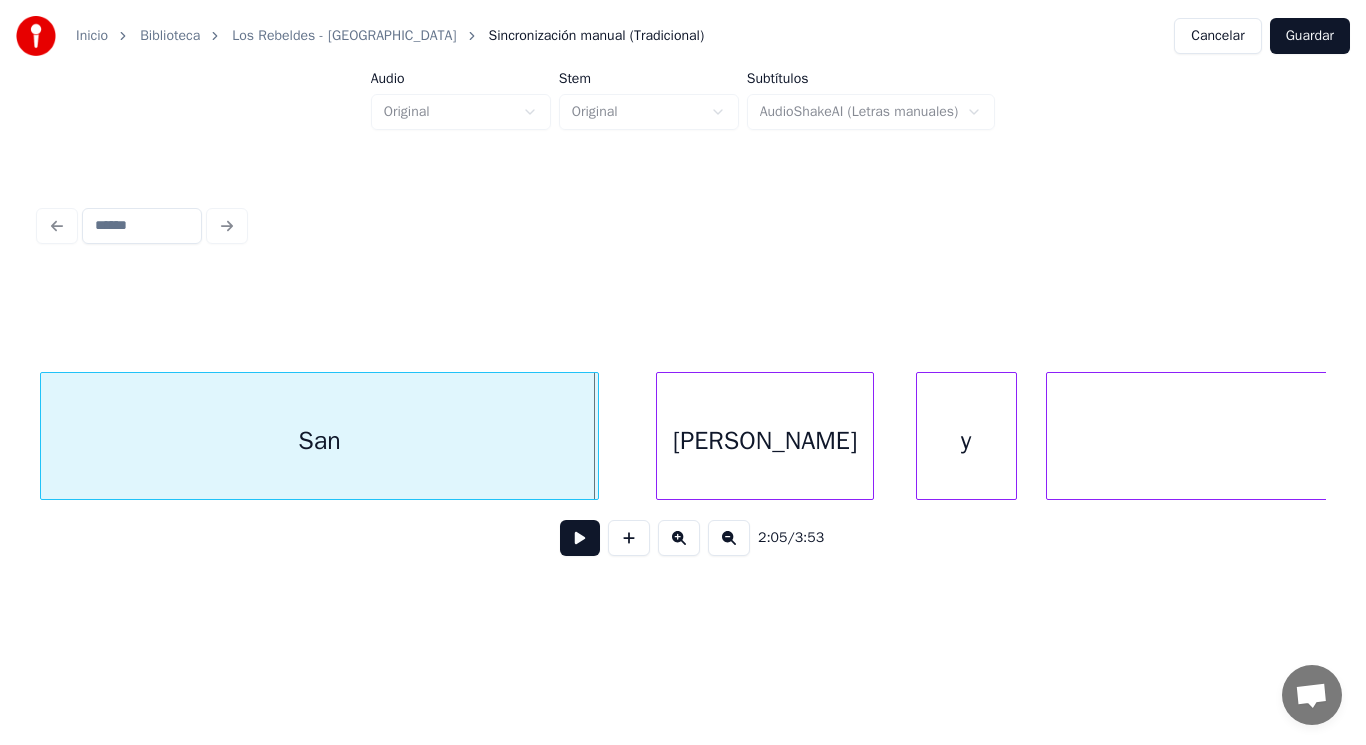 click on "San" at bounding box center (320, 441) 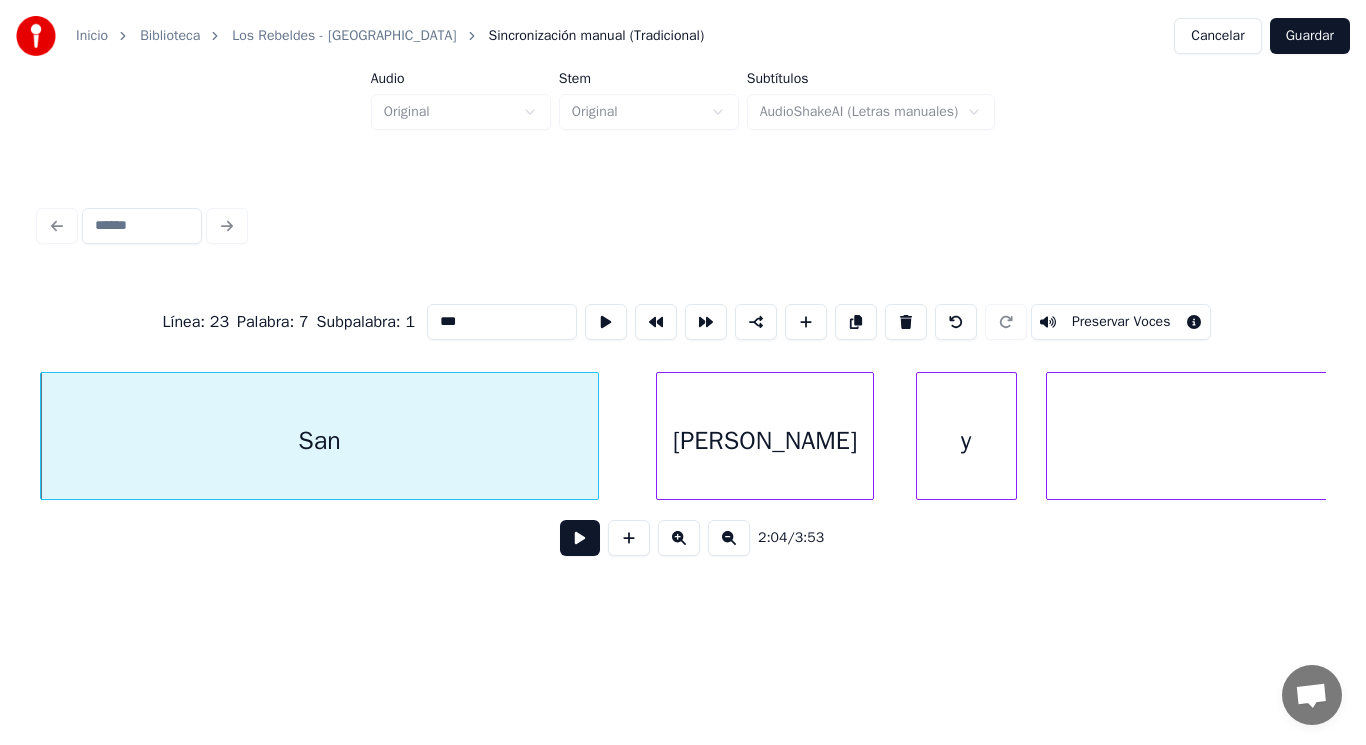 click at bounding box center [580, 538] 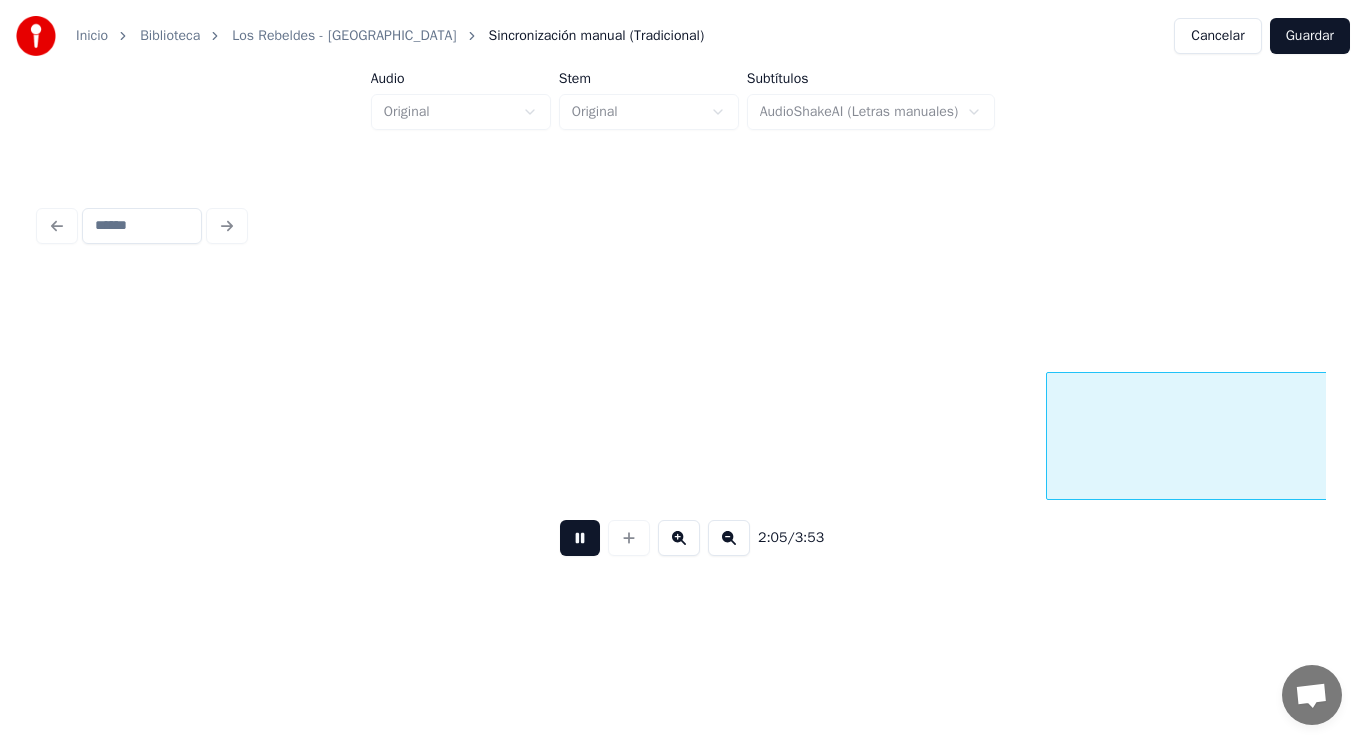 scroll, scrollTop: 0, scrollLeft: 175878, axis: horizontal 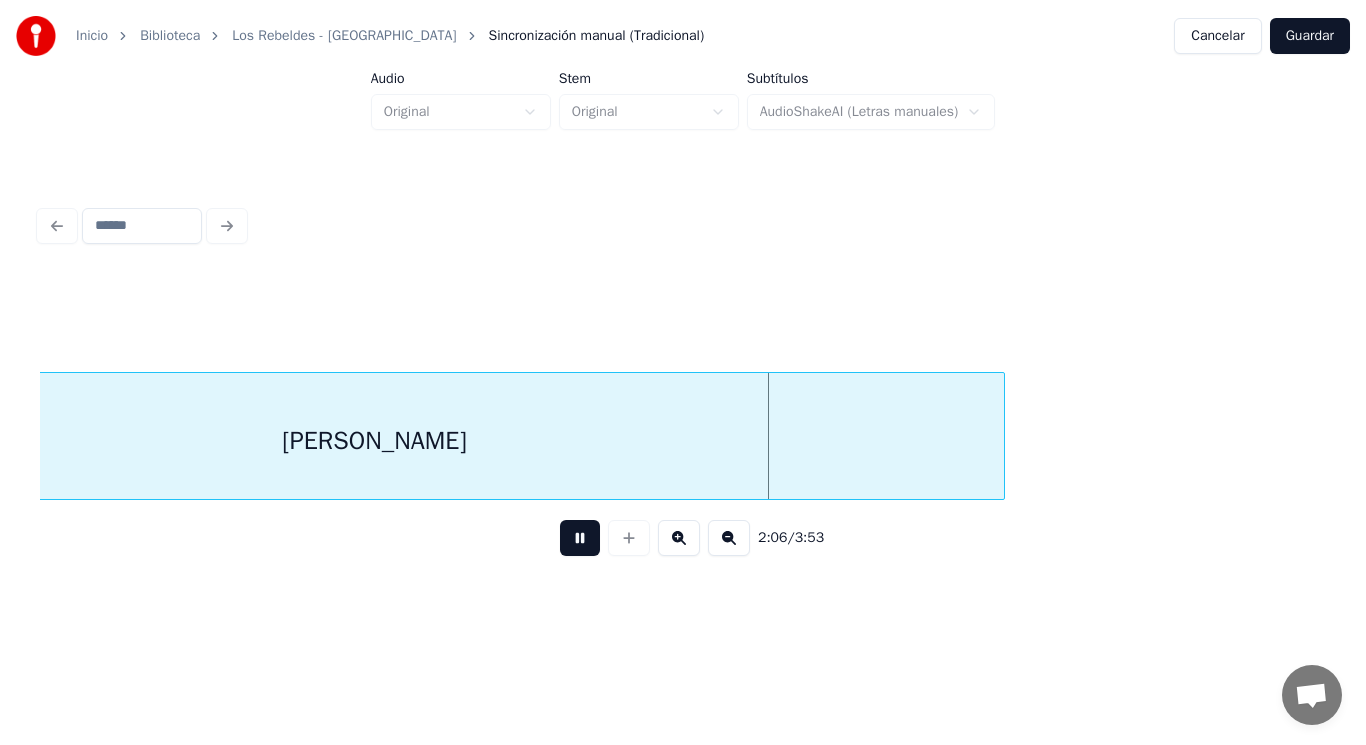 click at bounding box center [580, 538] 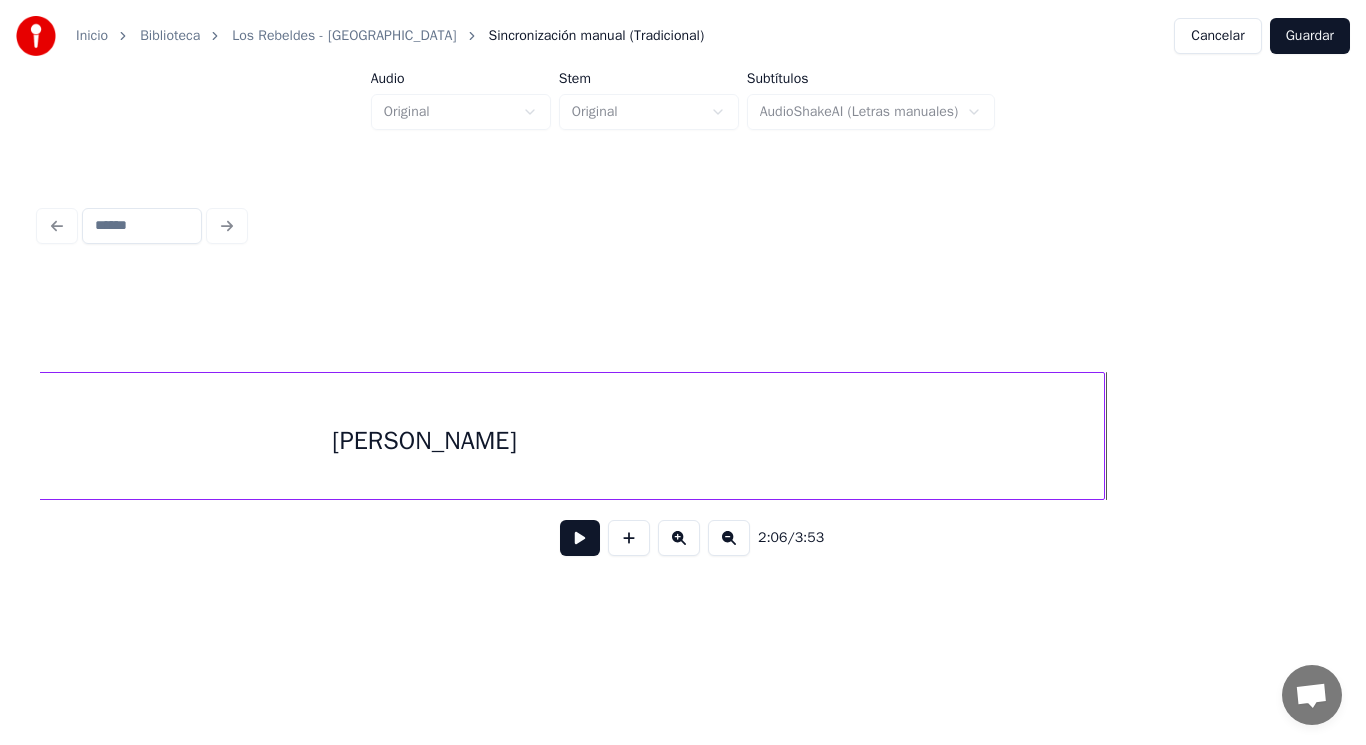 click at bounding box center (1101, 436) 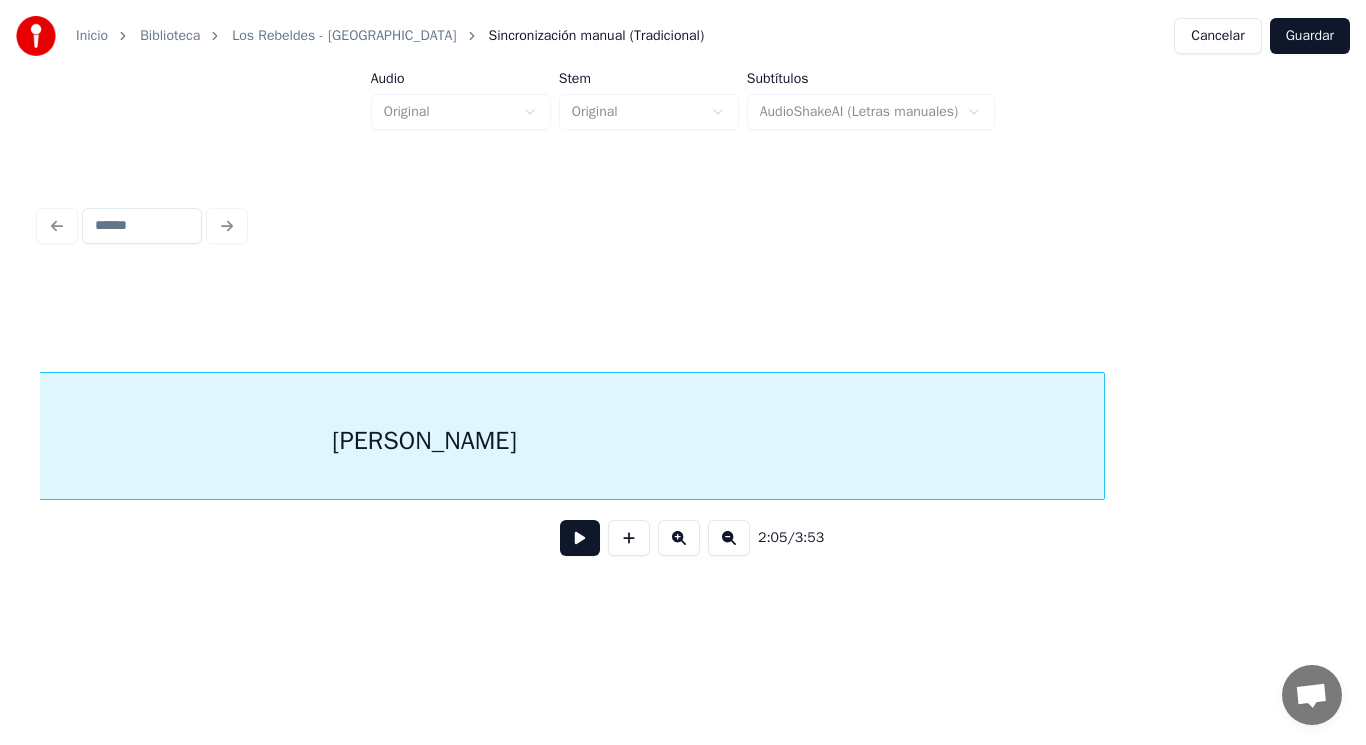 scroll, scrollTop: 0, scrollLeft: 175582, axis: horizontal 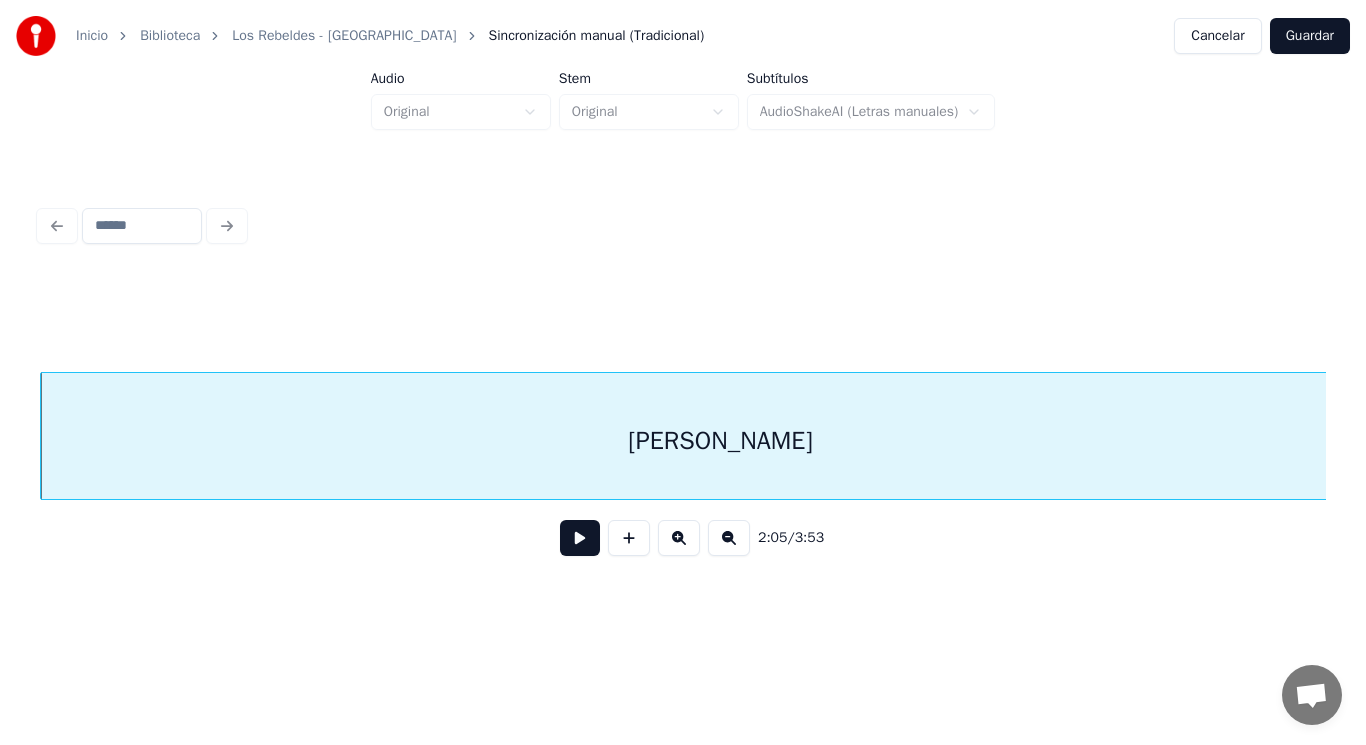 click at bounding box center [580, 538] 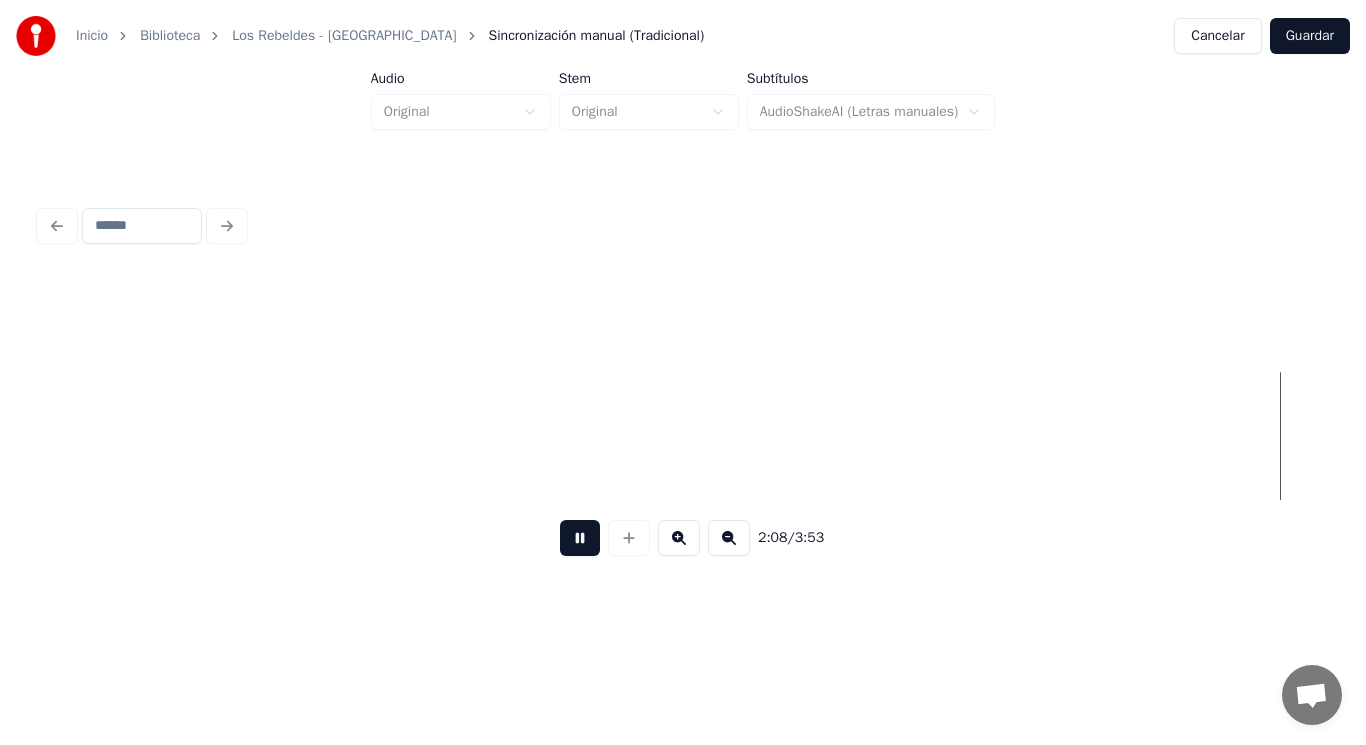 scroll, scrollTop: 0, scrollLeft: 179500, axis: horizontal 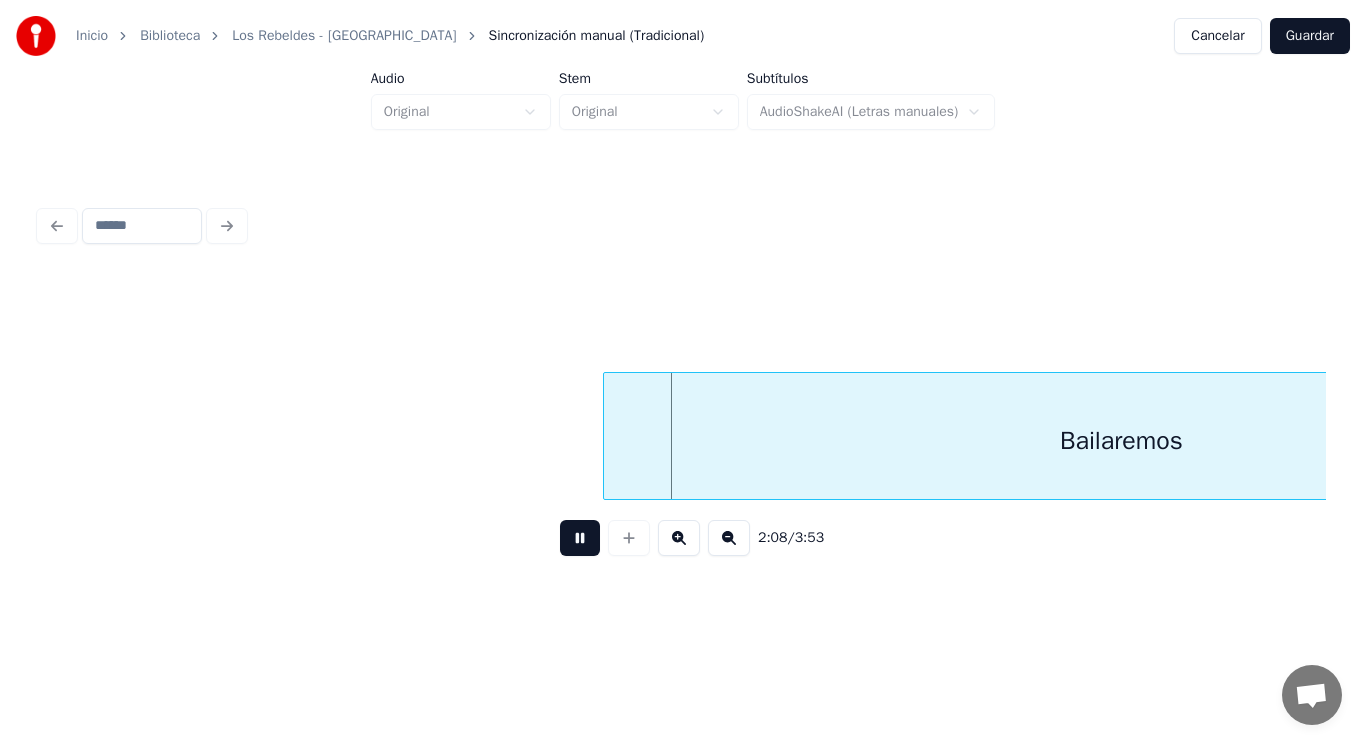 click at bounding box center [580, 538] 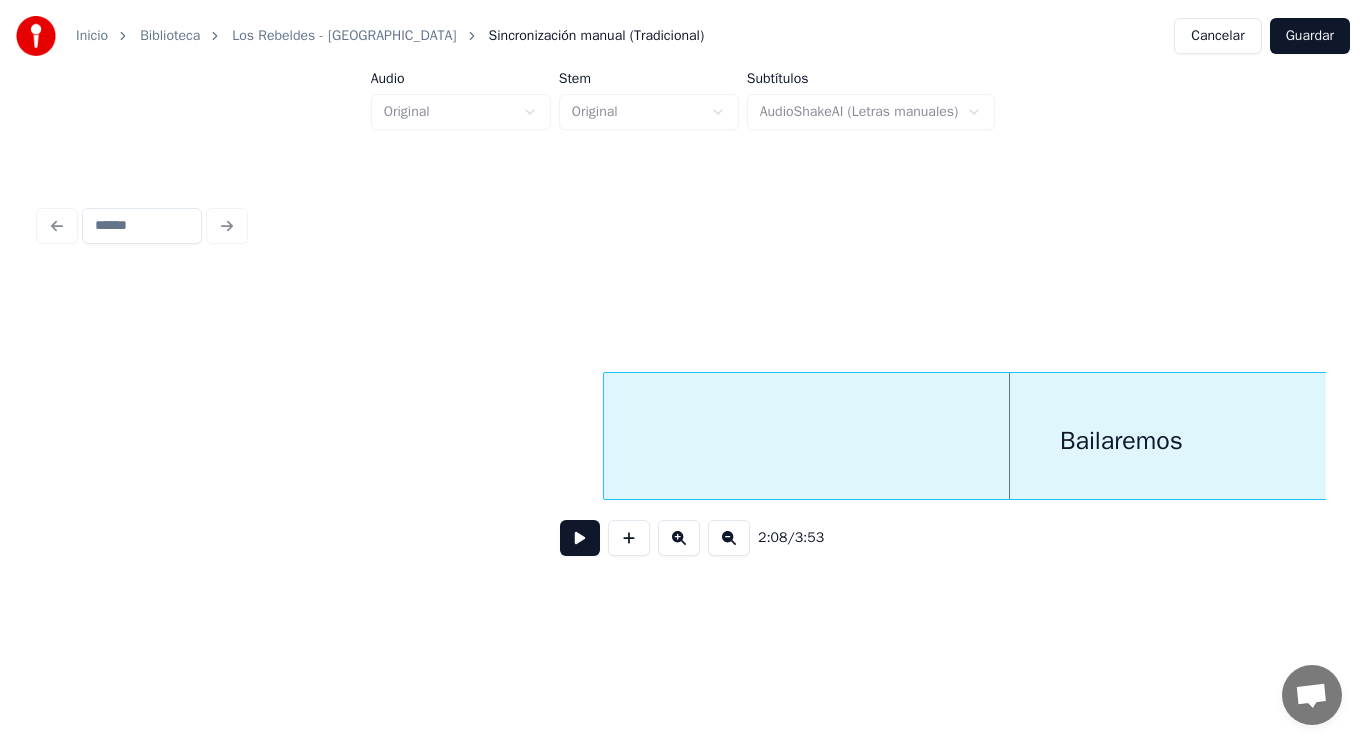 click on "Bailaremos" at bounding box center [1121, 441] 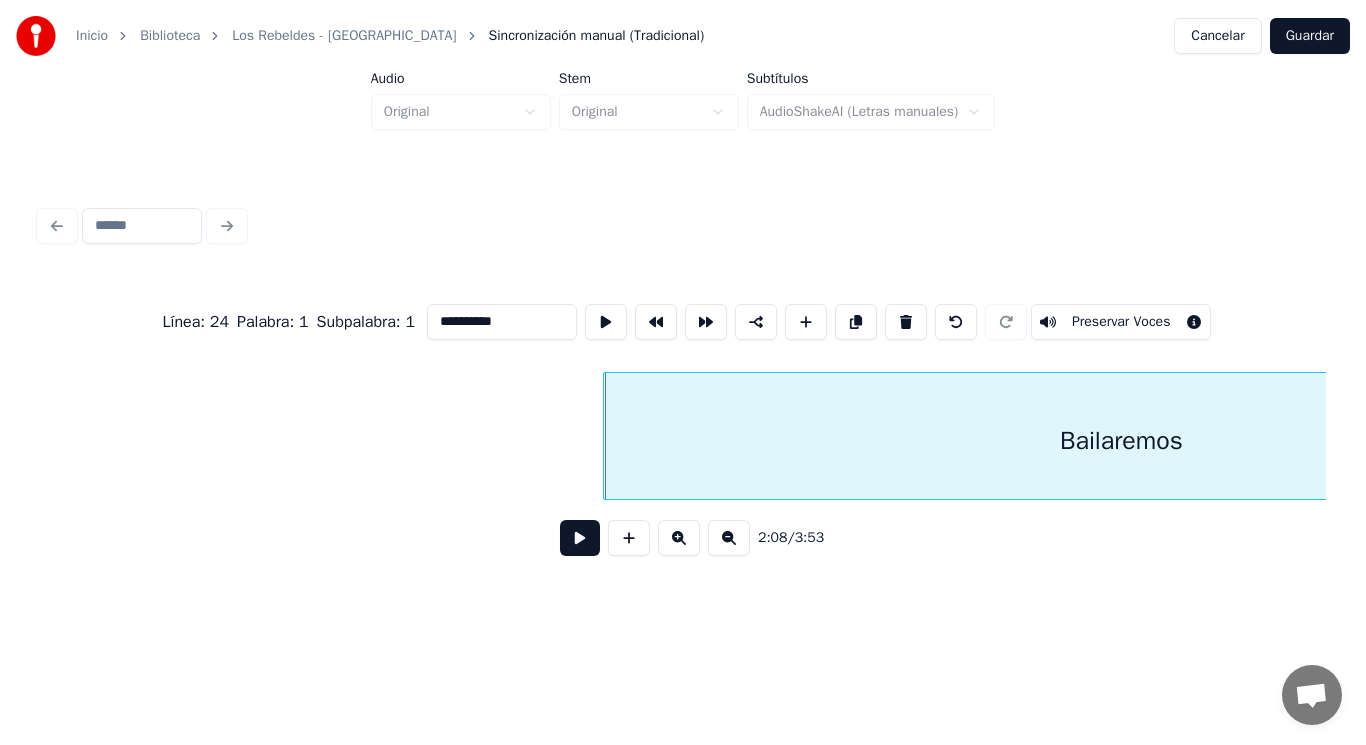 click at bounding box center (580, 538) 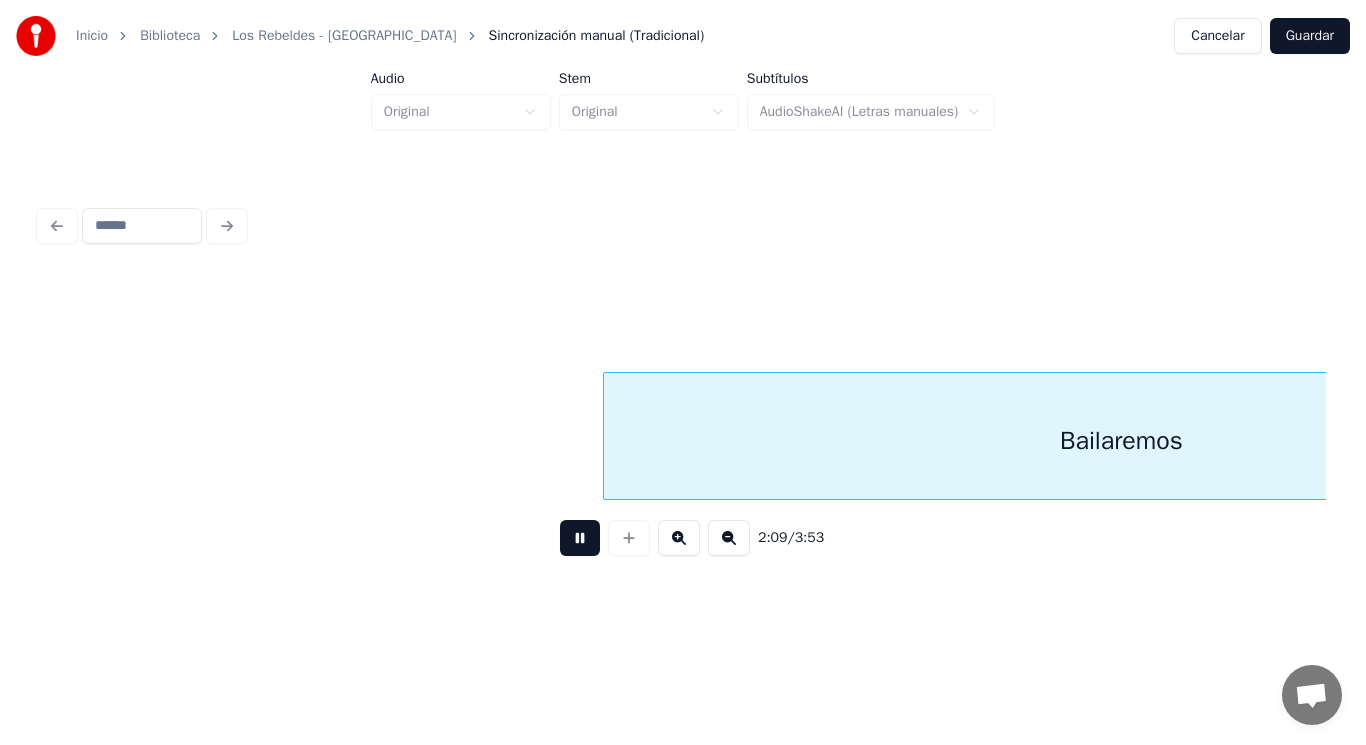 scroll, scrollTop: 0, scrollLeft: 180795, axis: horizontal 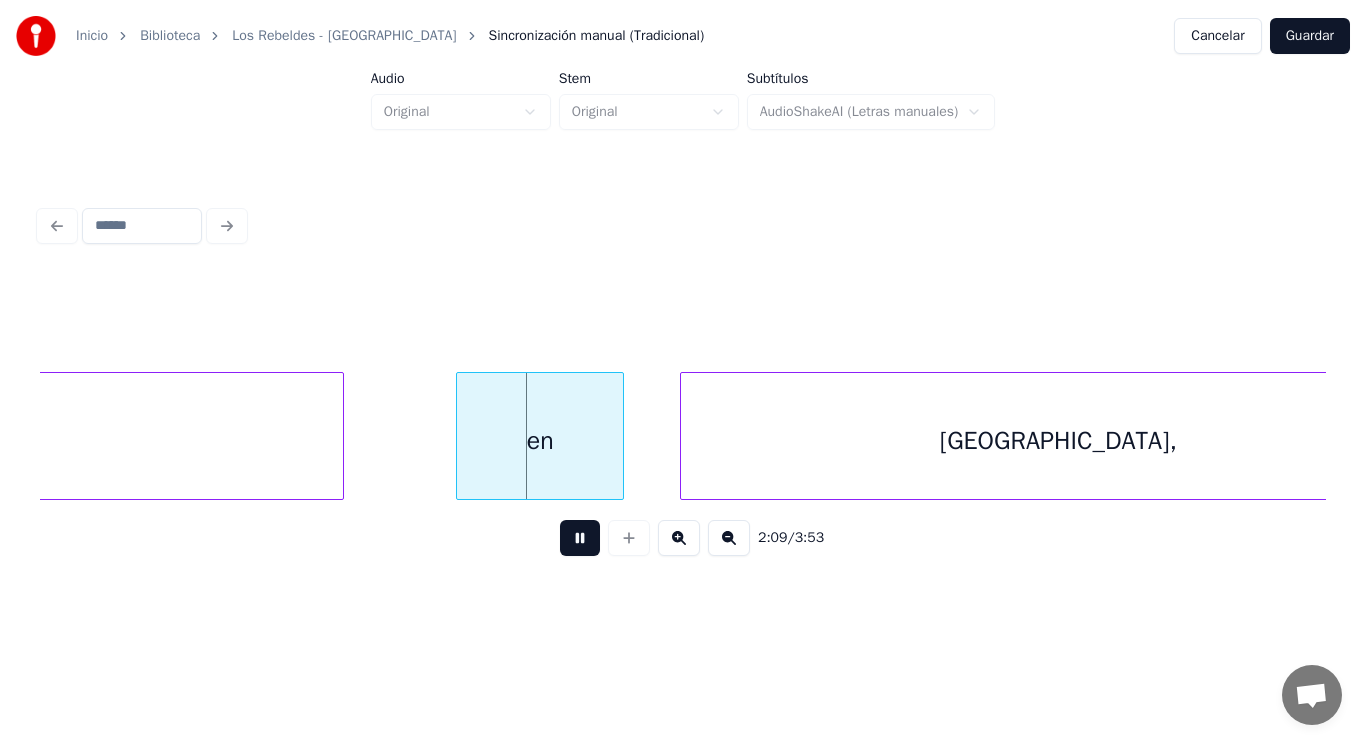 click at bounding box center [580, 538] 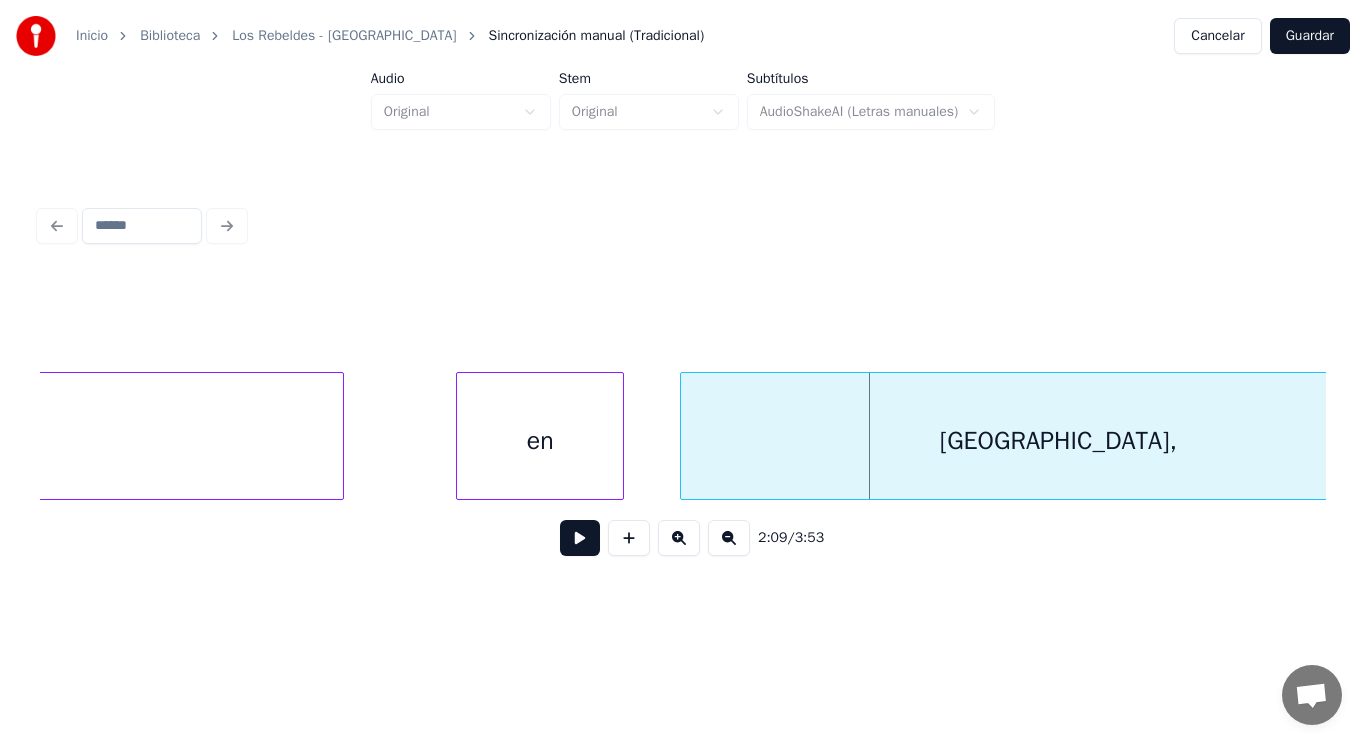 click on "Bailaremos en Valencia," at bounding box center (-17435, 436) 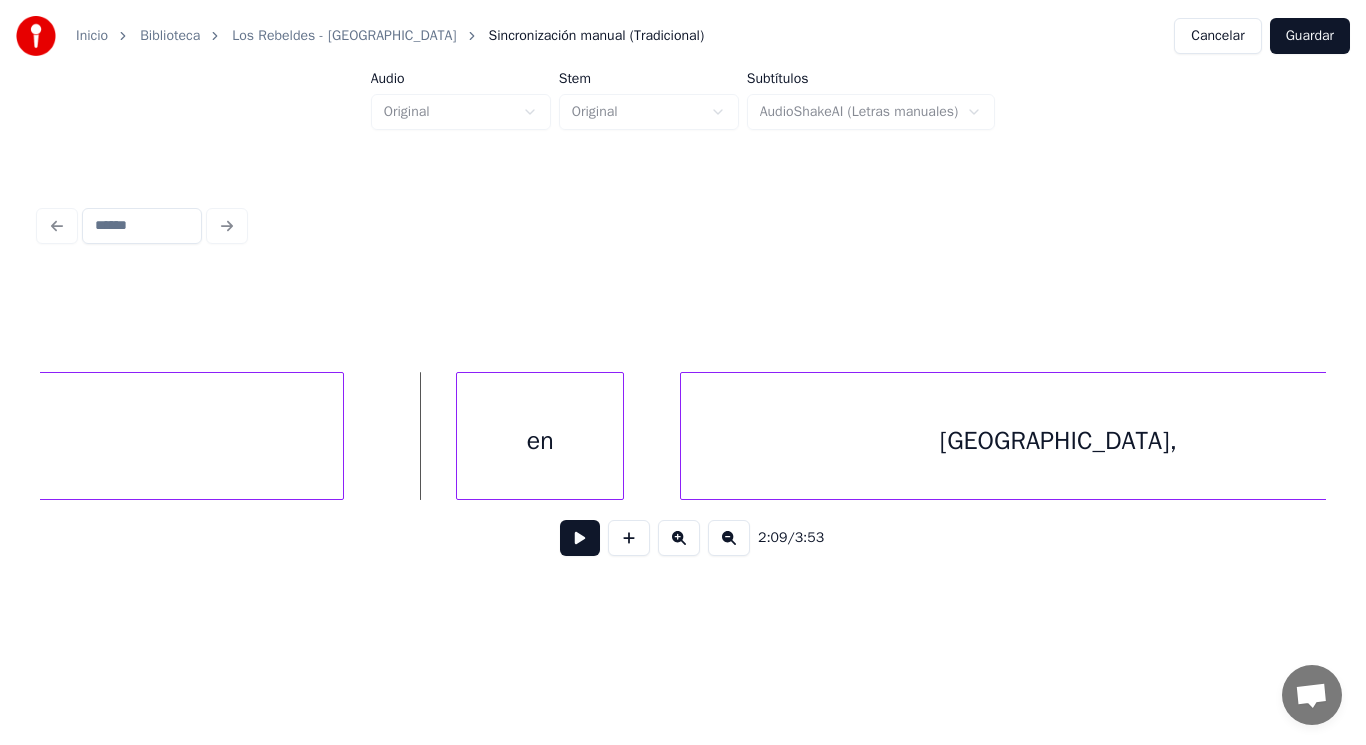 click at bounding box center [580, 538] 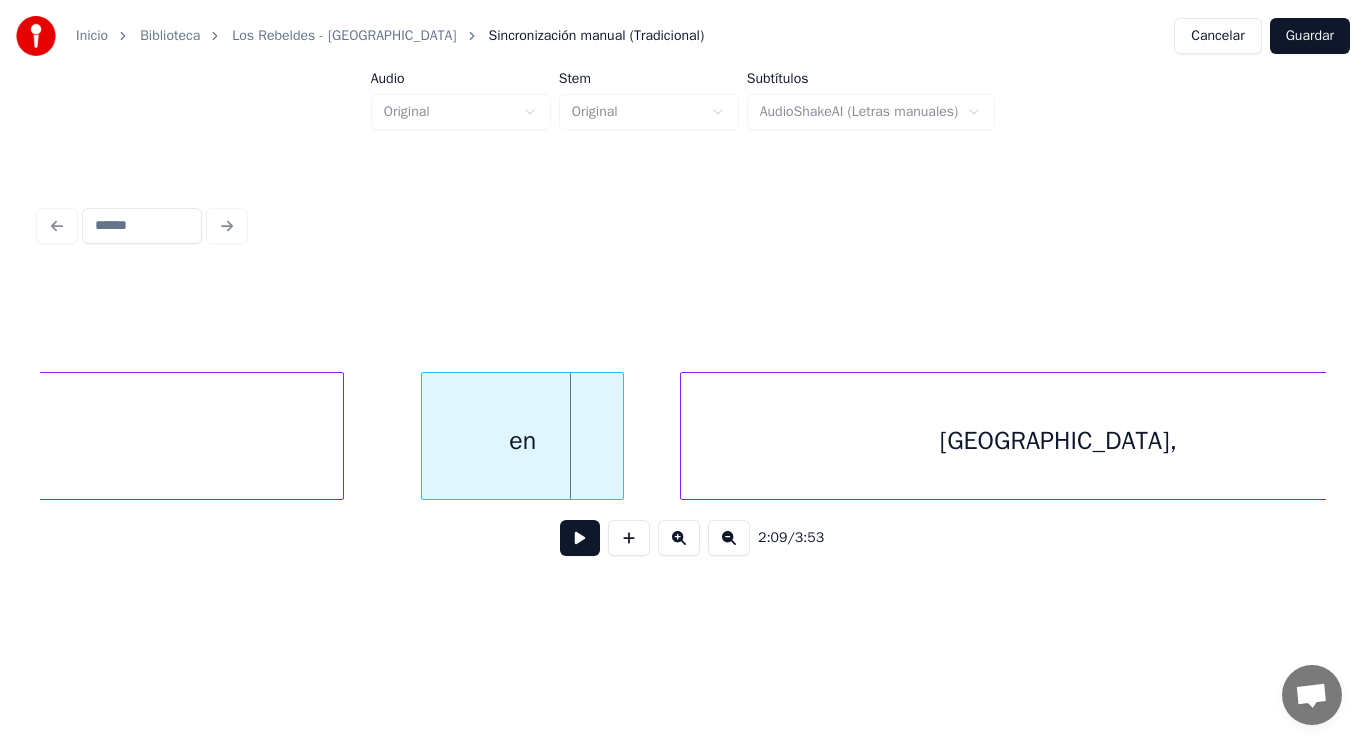 click at bounding box center (425, 436) 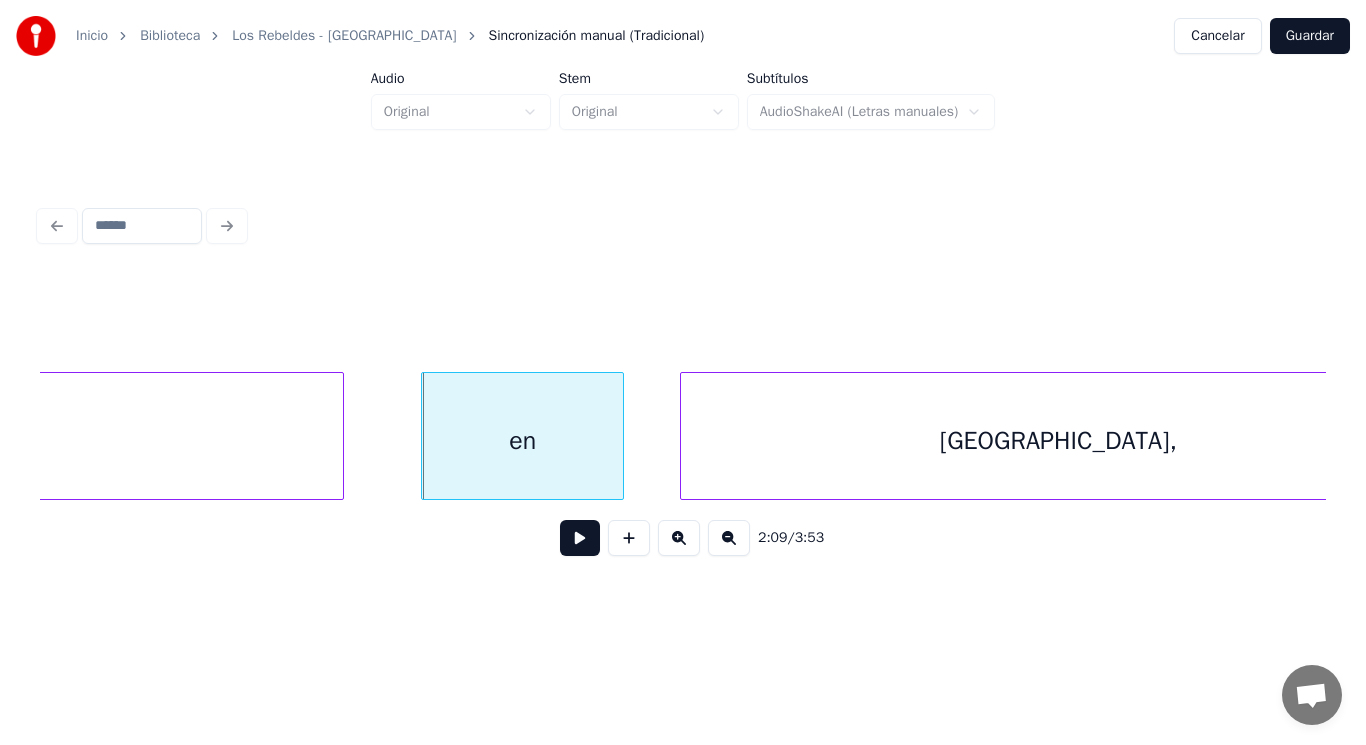 click at bounding box center (580, 538) 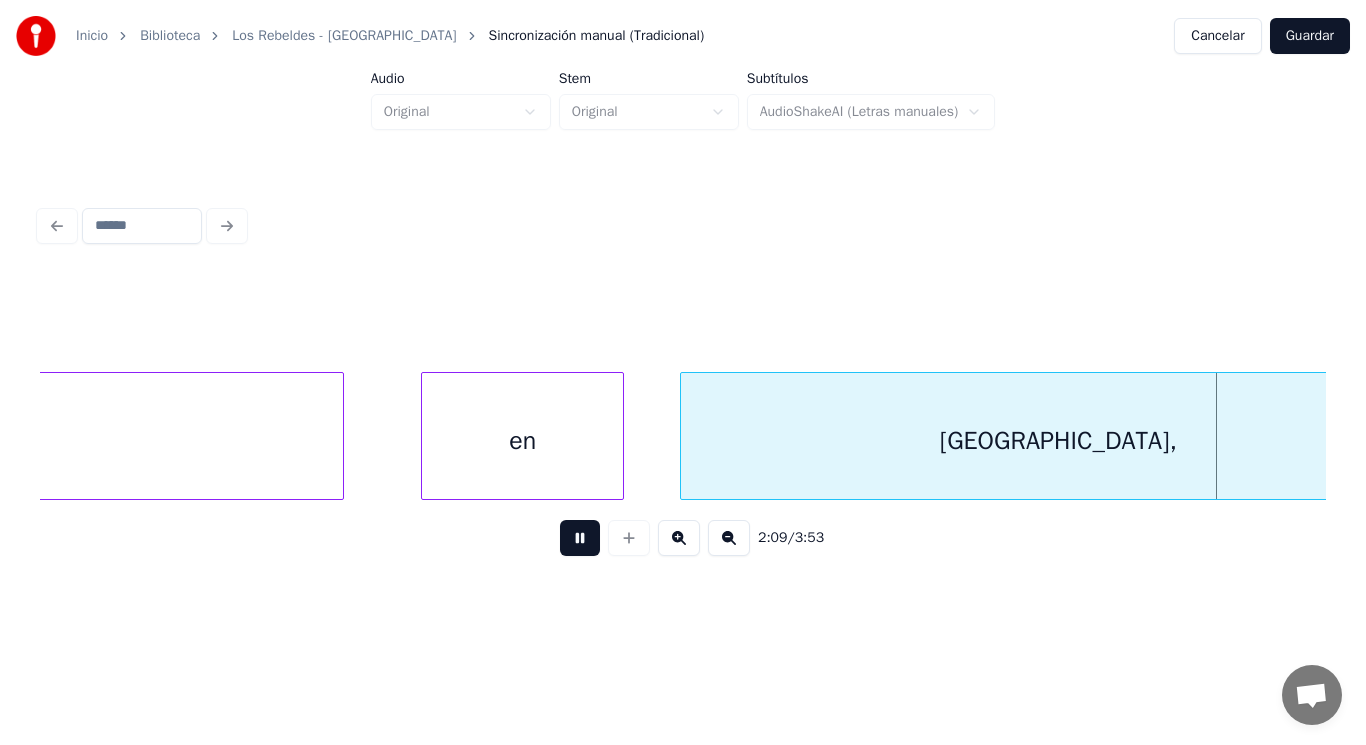 scroll, scrollTop: 0, scrollLeft: 182089, axis: horizontal 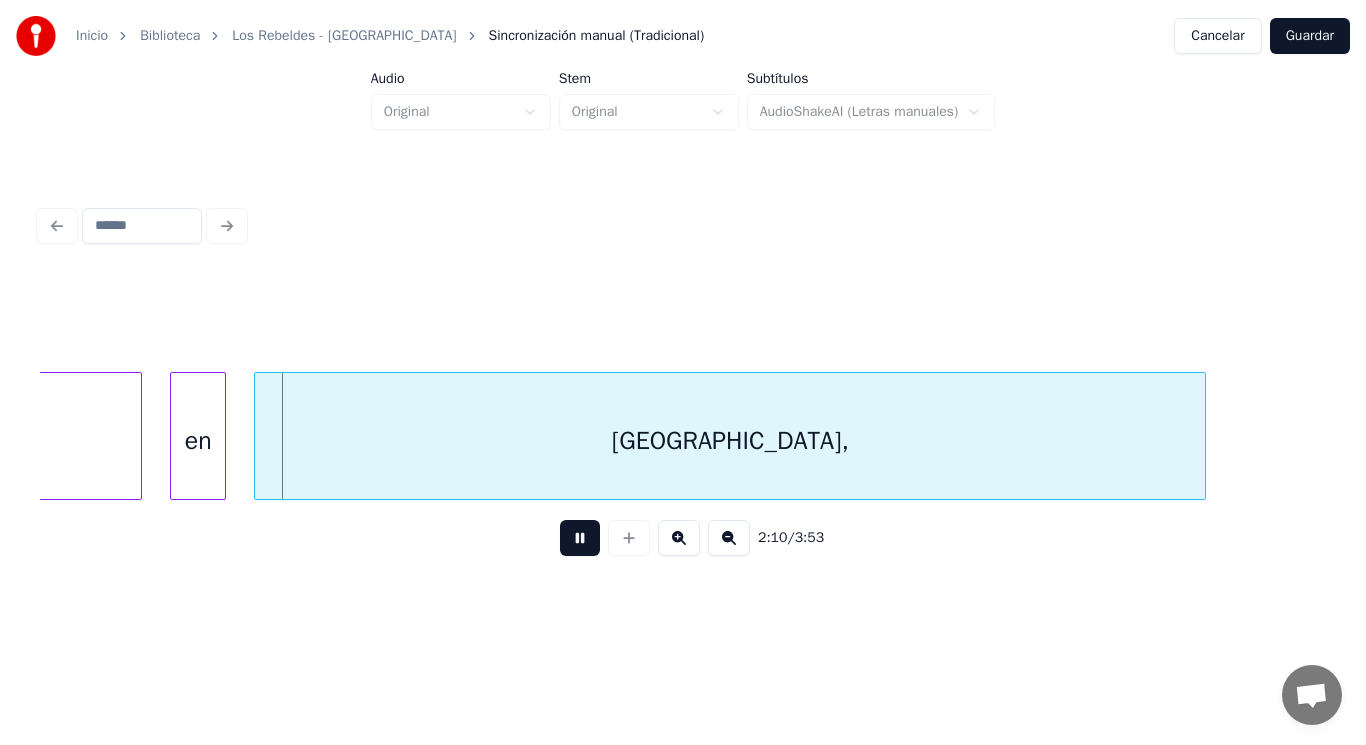 click at bounding box center (580, 538) 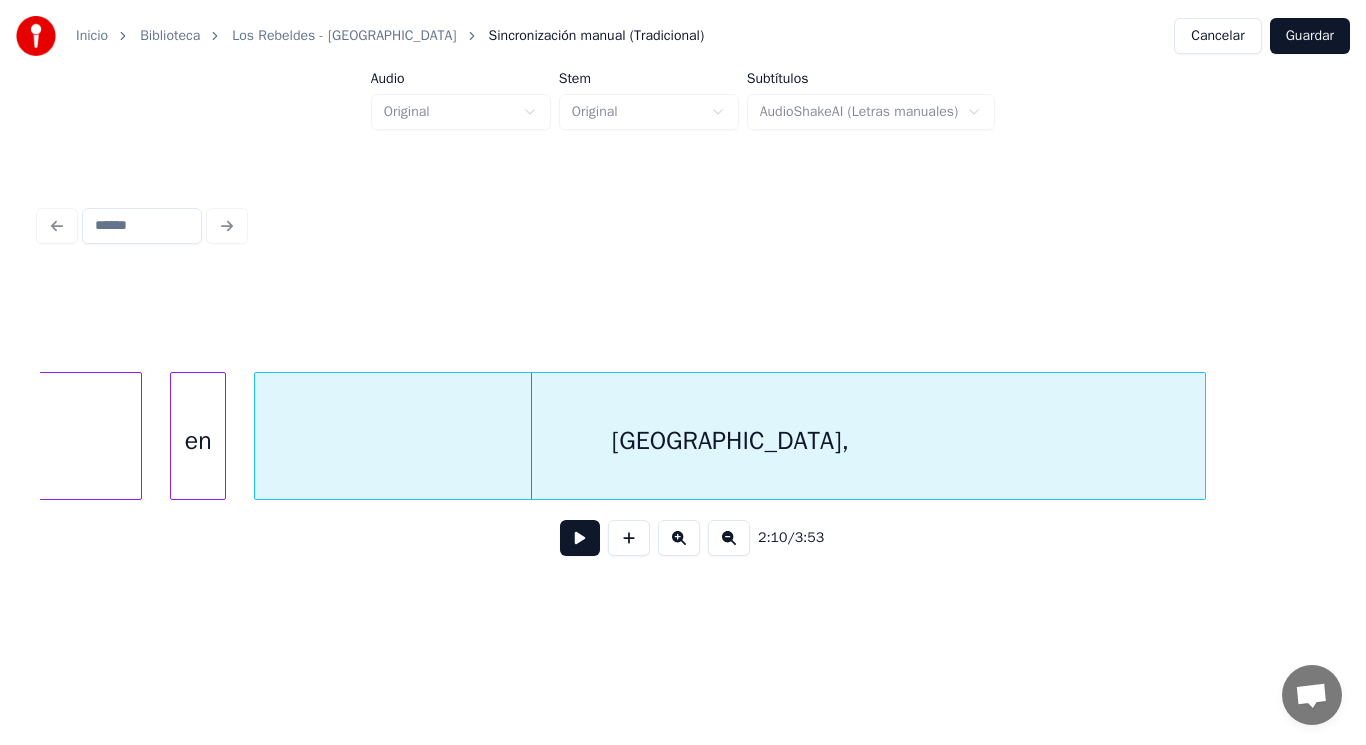 click on "en" at bounding box center (198, 441) 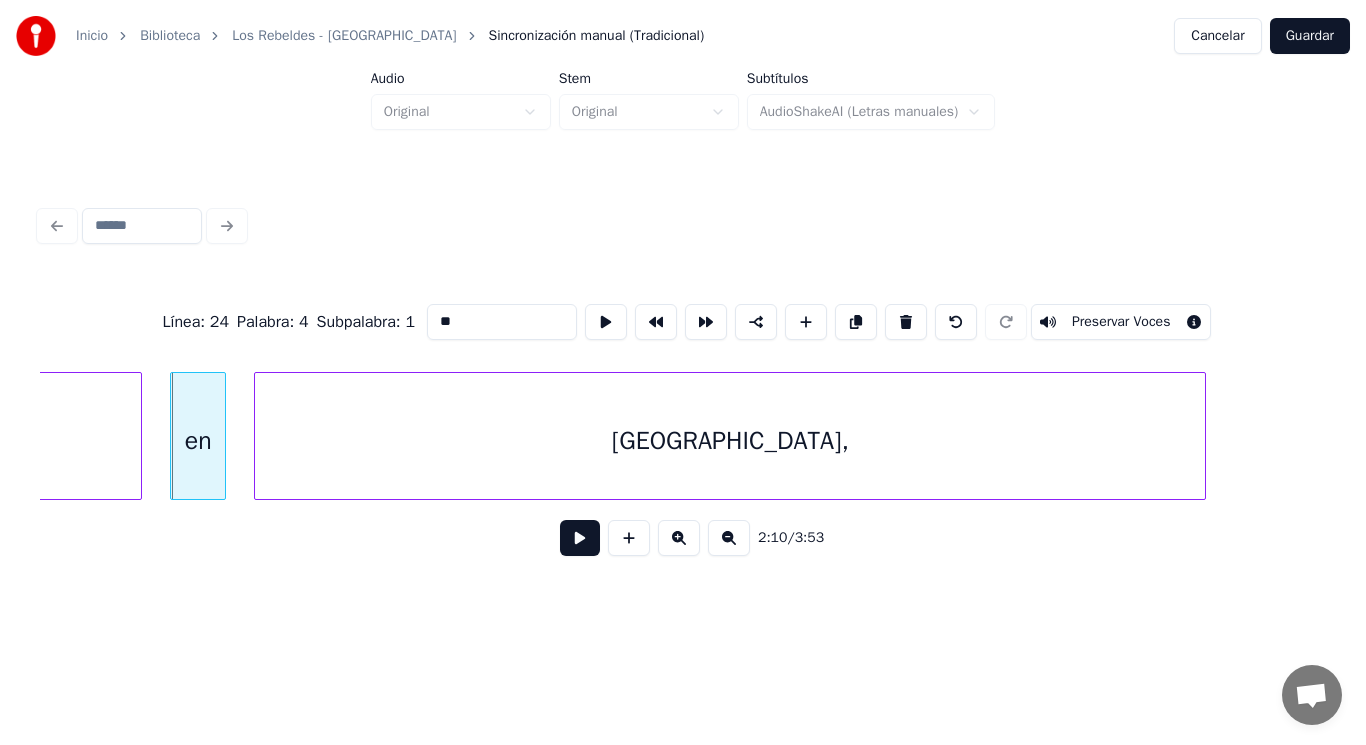 click at bounding box center (580, 538) 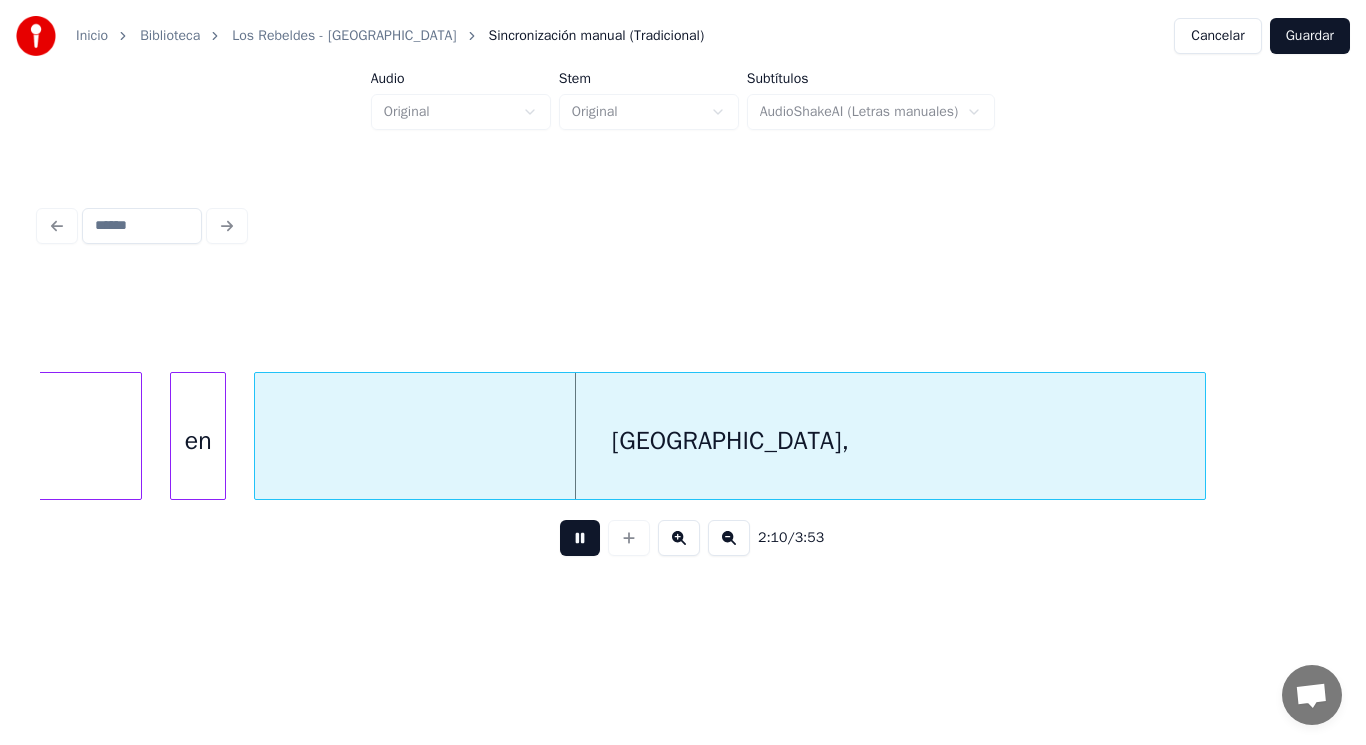click at bounding box center (580, 538) 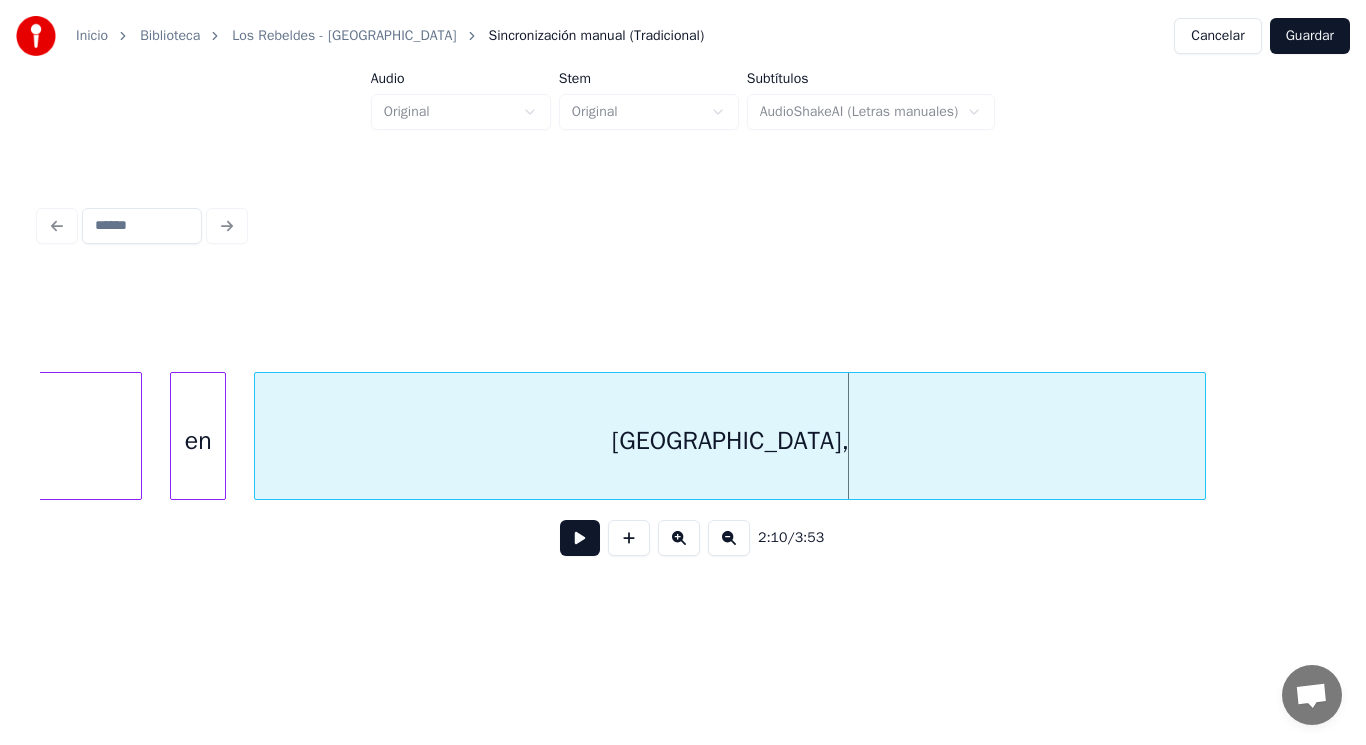 click on "Valencia," at bounding box center (-236, 441) 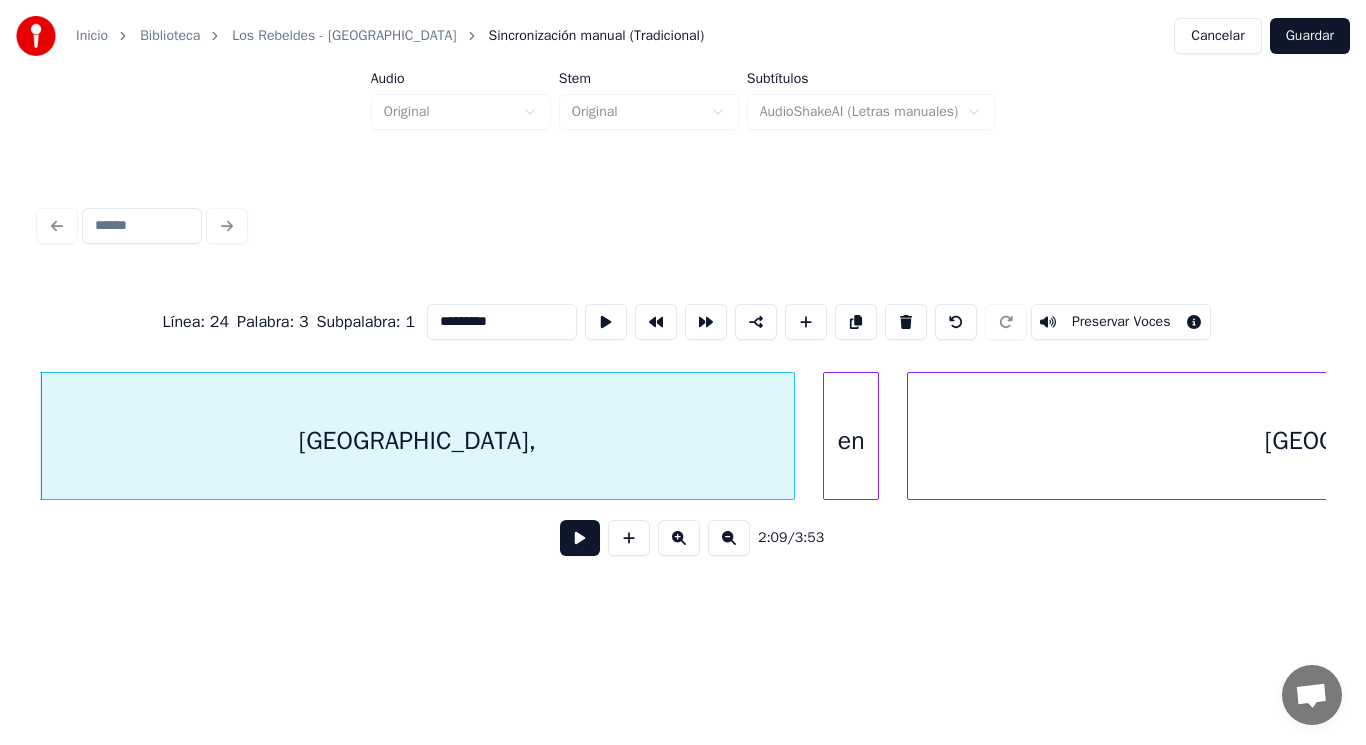 click at bounding box center (580, 538) 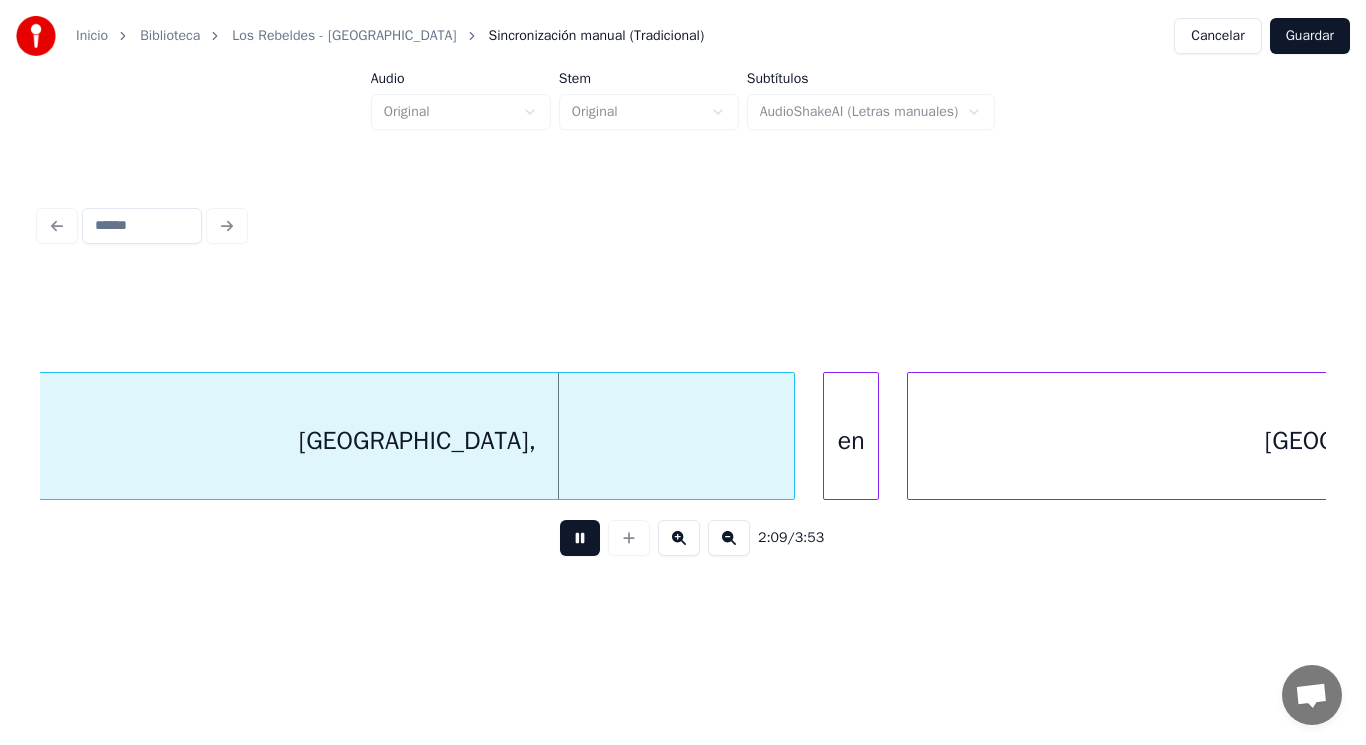 click at bounding box center (580, 538) 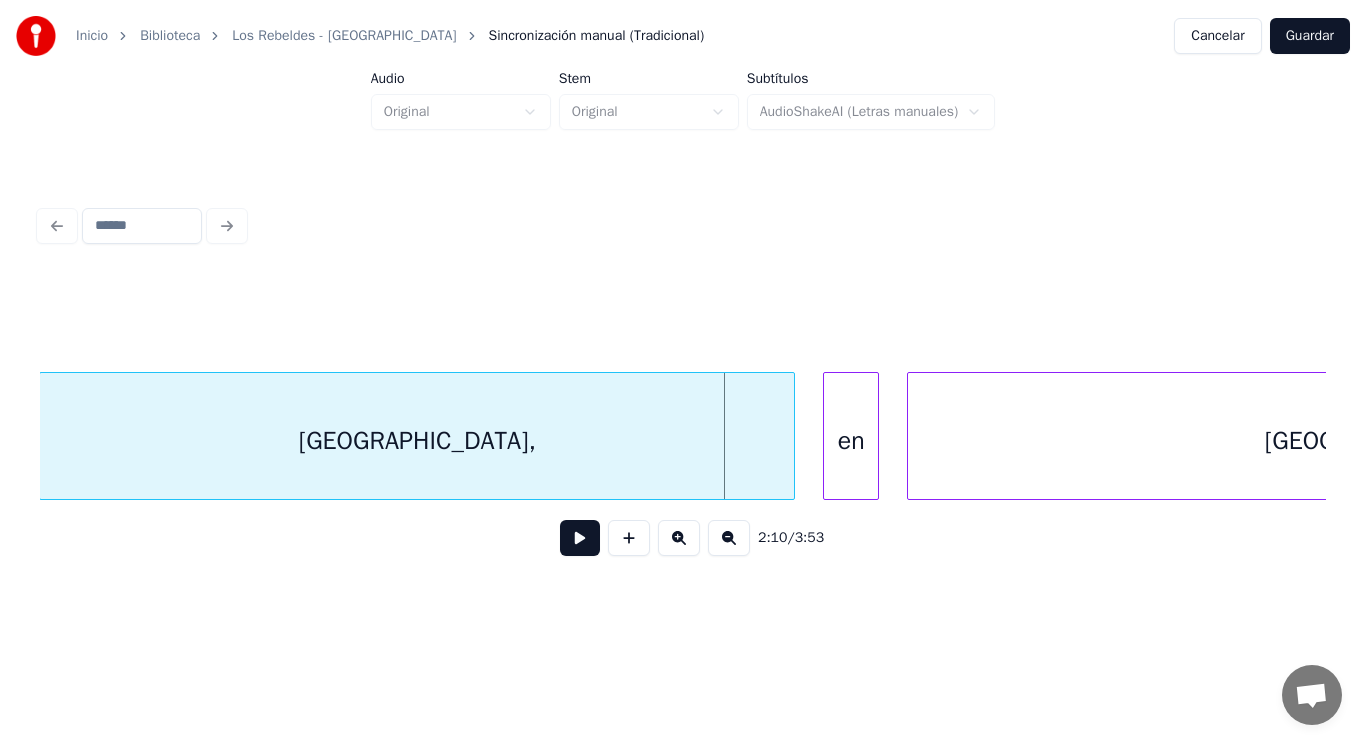 click on "Valencia," at bounding box center (417, 441) 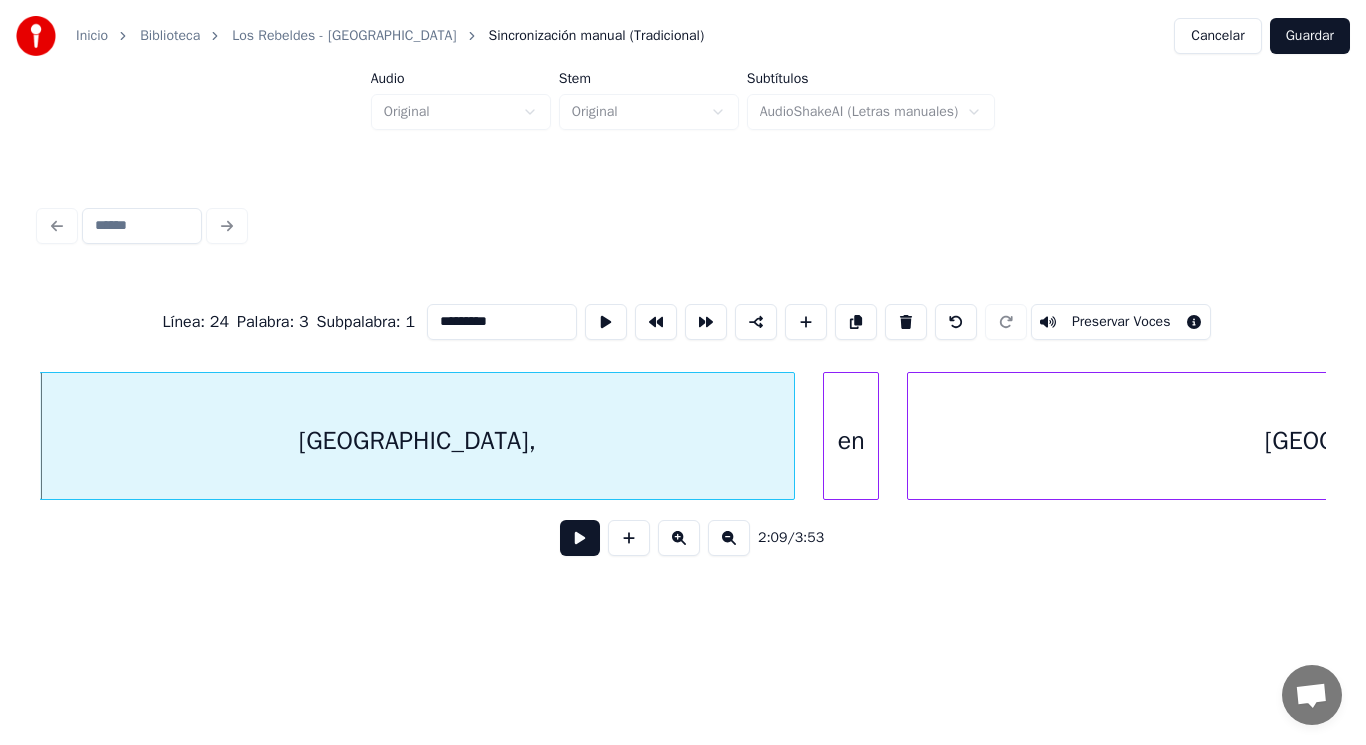 click at bounding box center (580, 538) 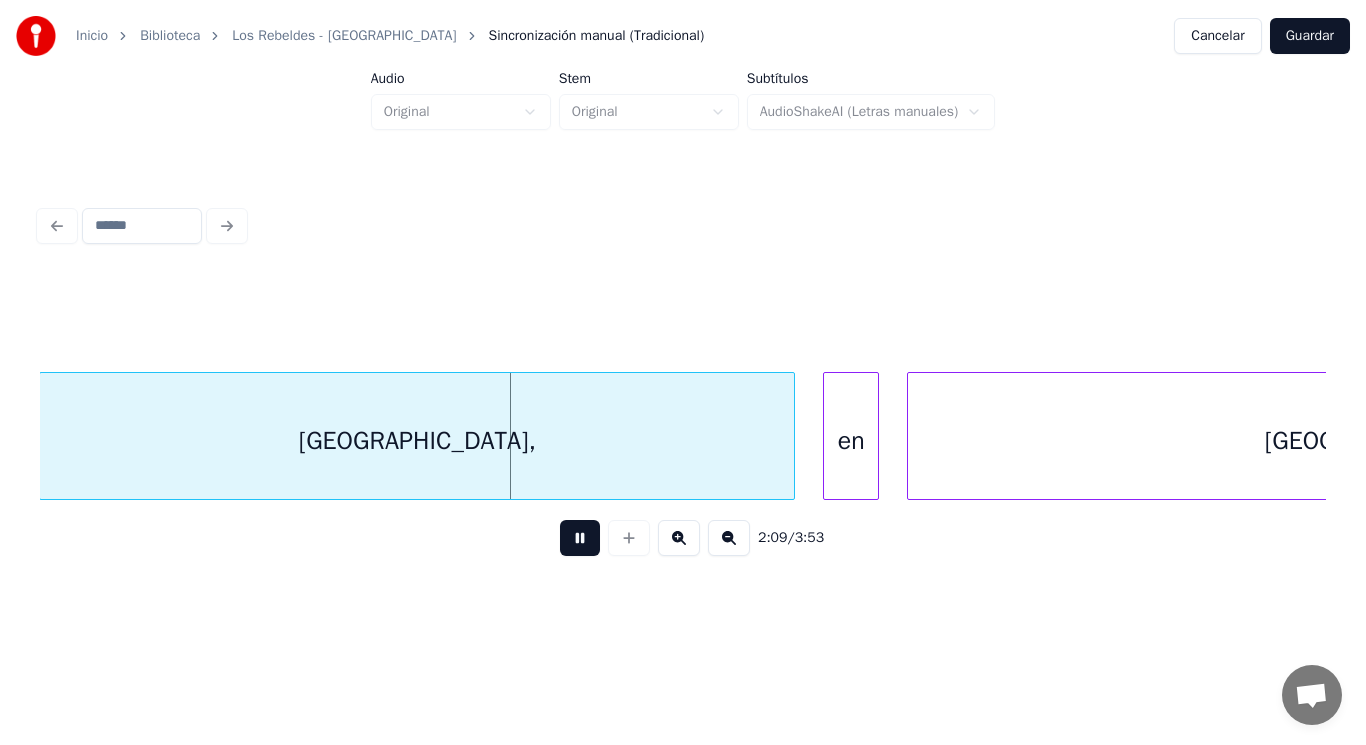 click at bounding box center [580, 538] 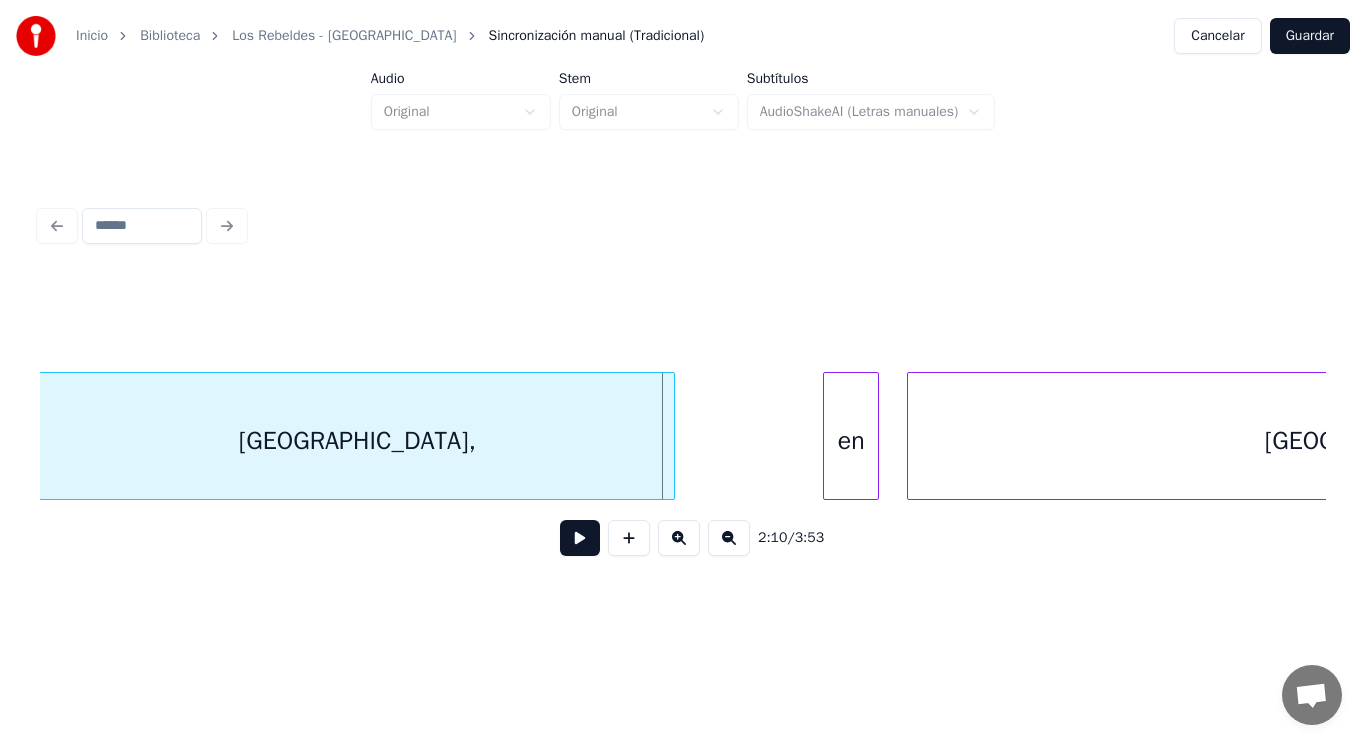 click at bounding box center (671, 436) 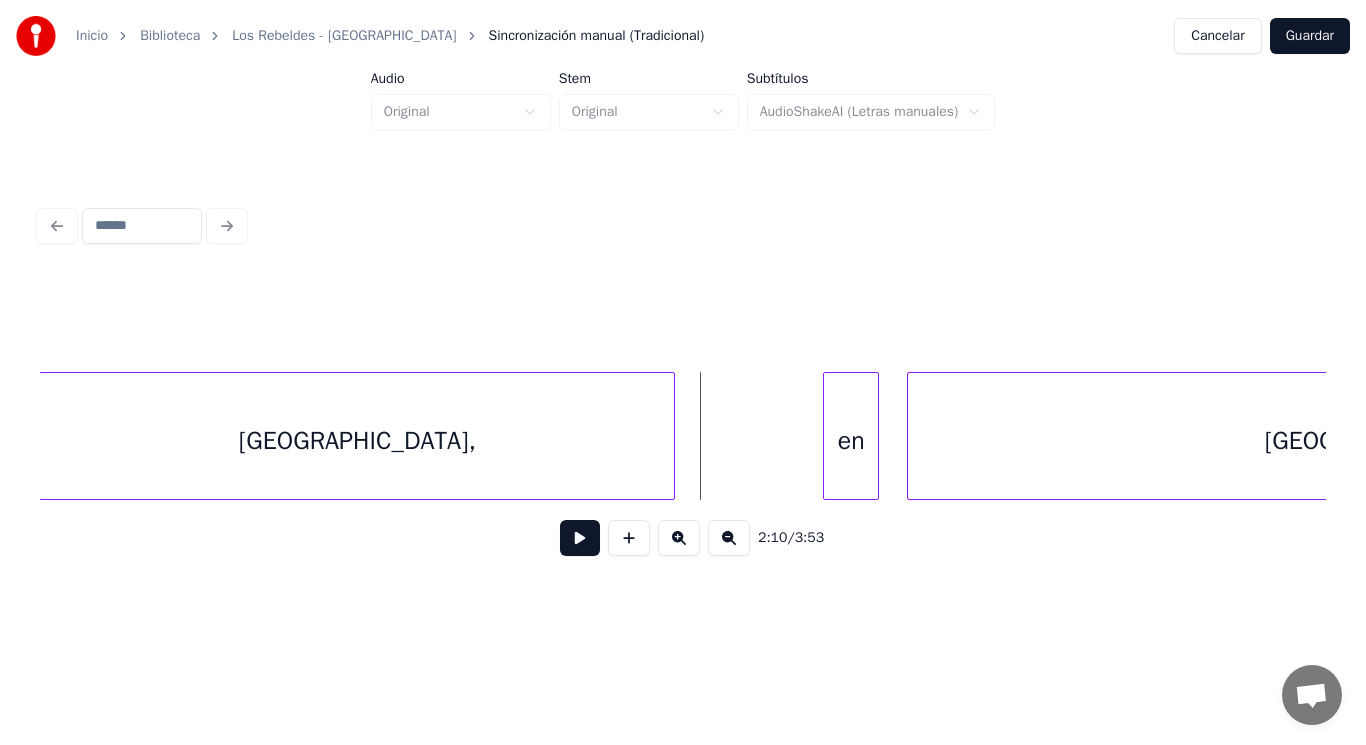 click at bounding box center [580, 538] 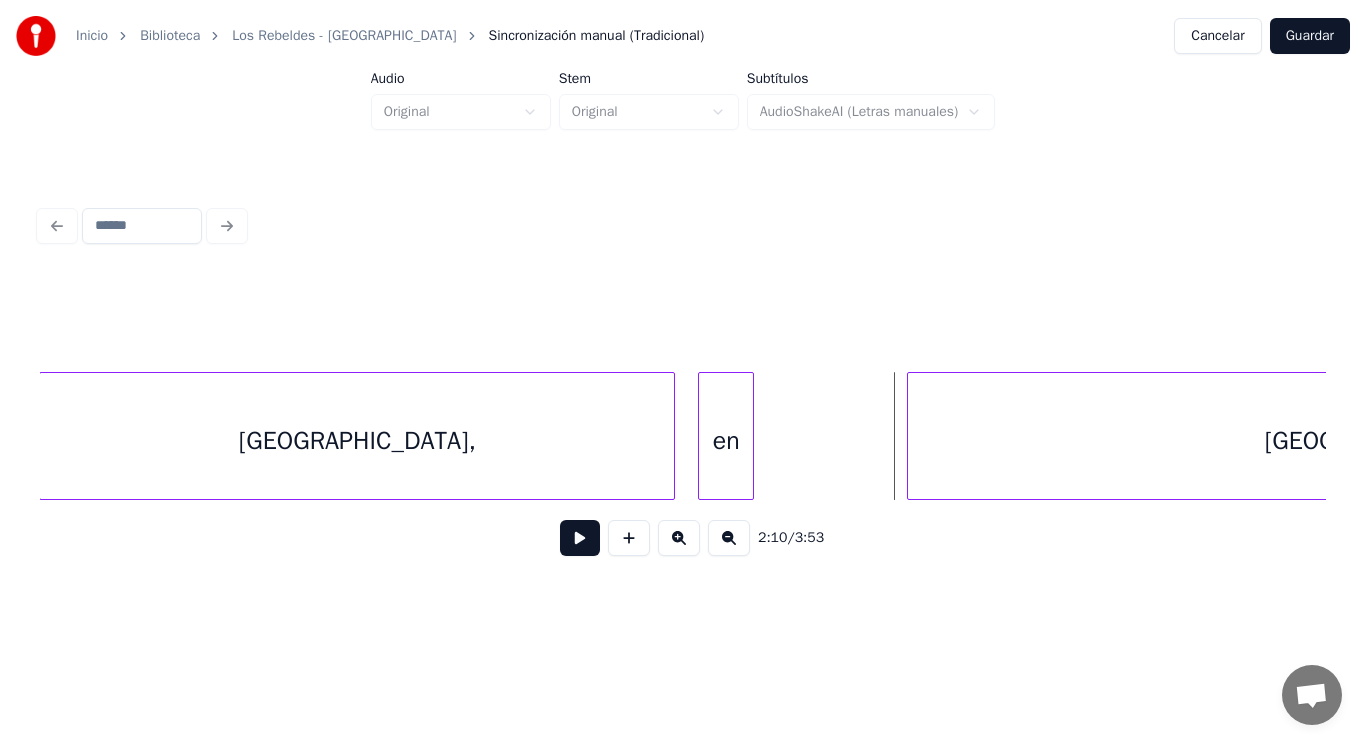 click on "en" at bounding box center [726, 441] 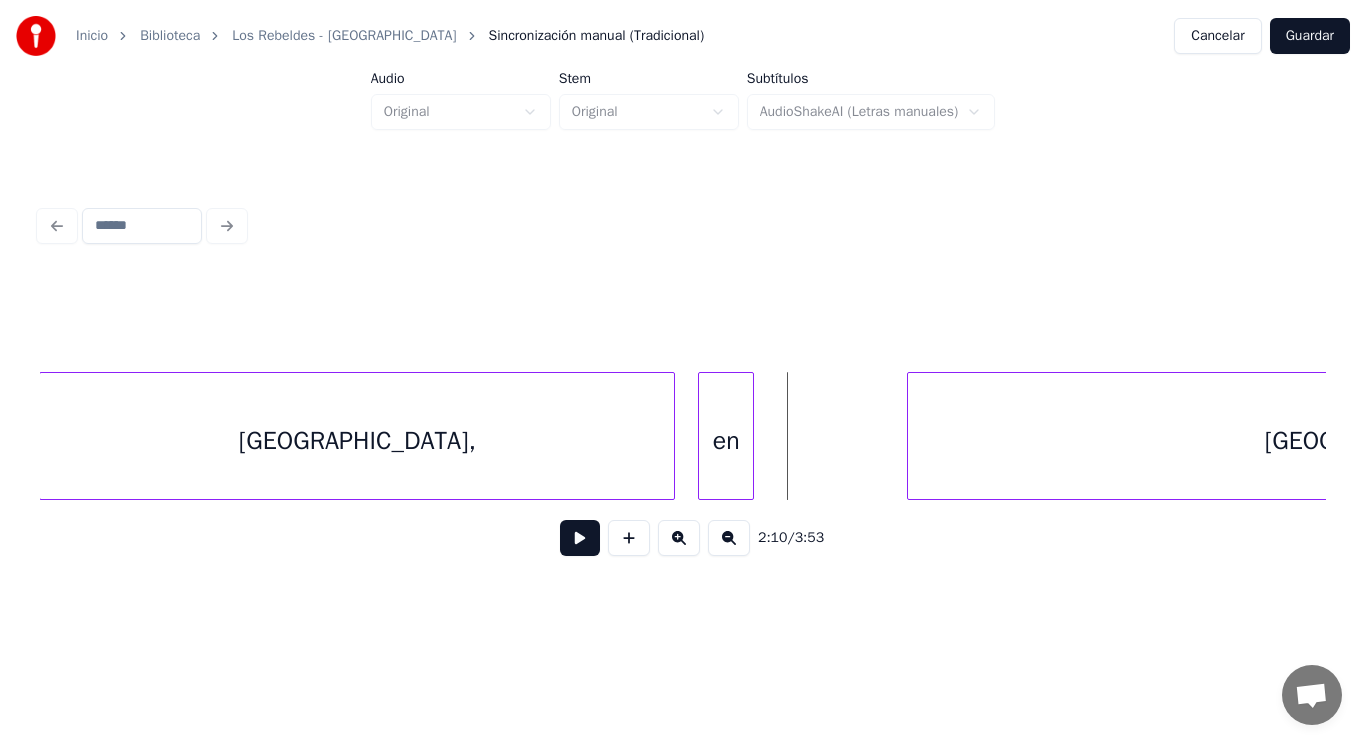 click at bounding box center [580, 538] 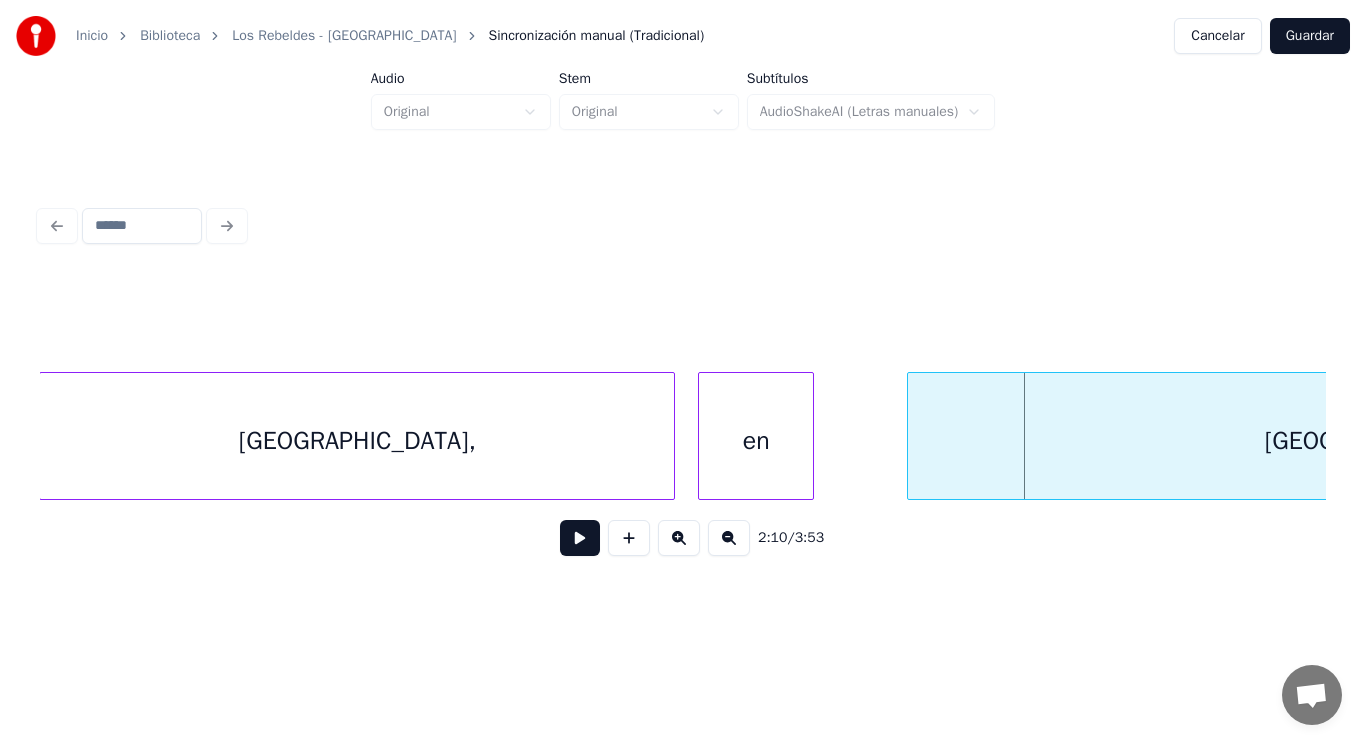 click at bounding box center (810, 436) 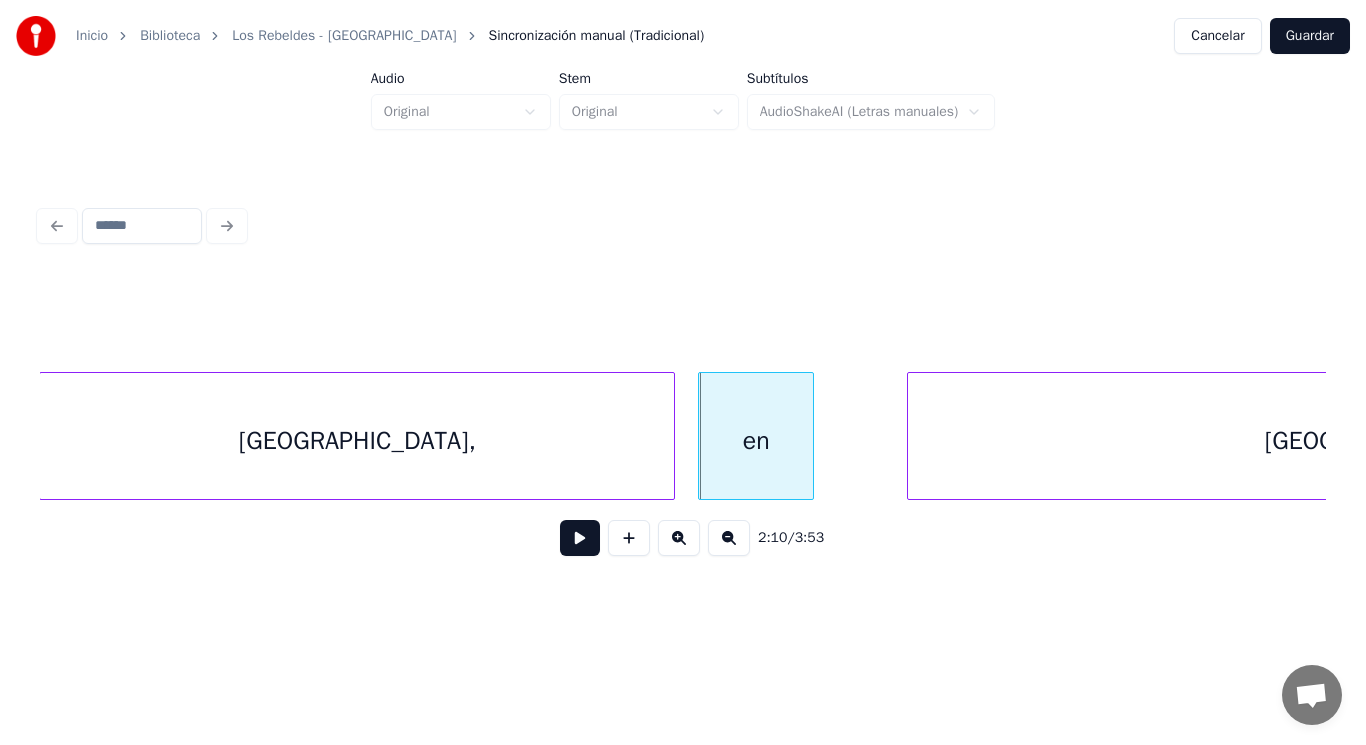 click on "Valencia, en Alicante," at bounding box center [-18076, 436] 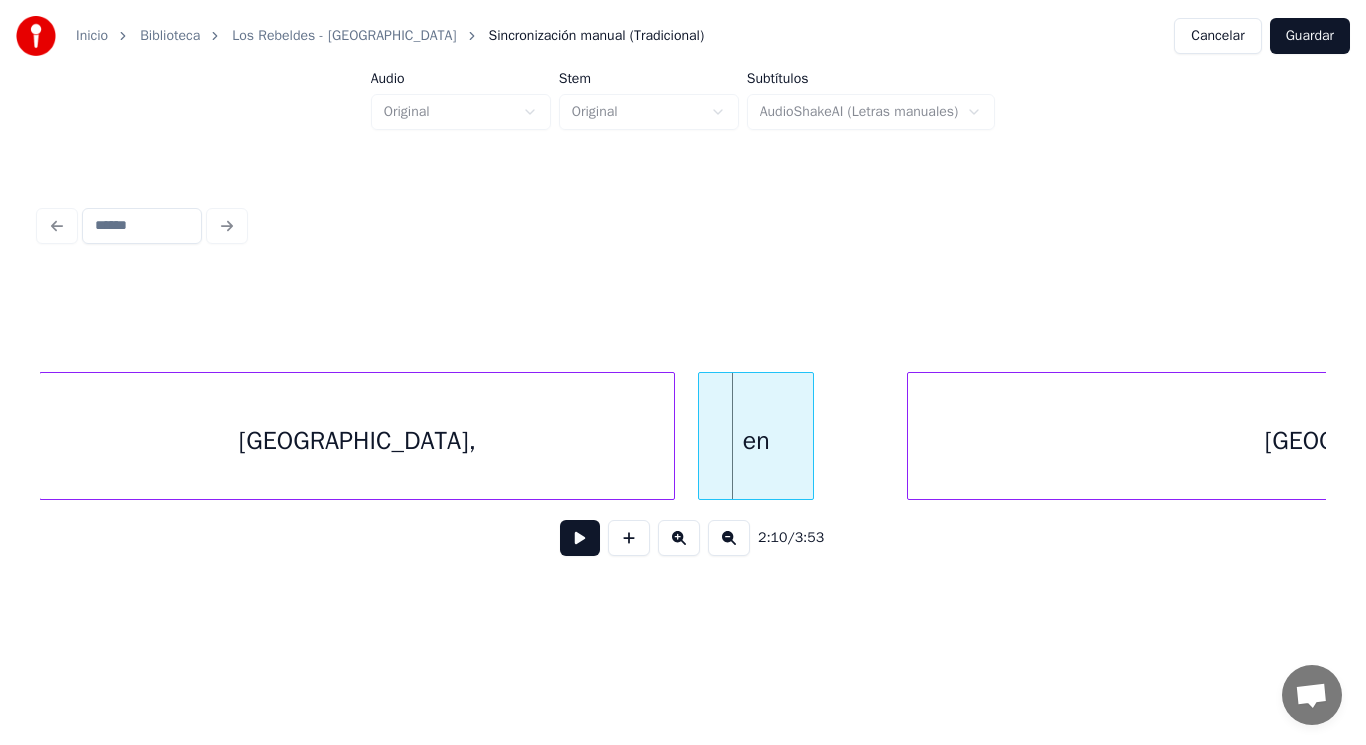 click at bounding box center (580, 538) 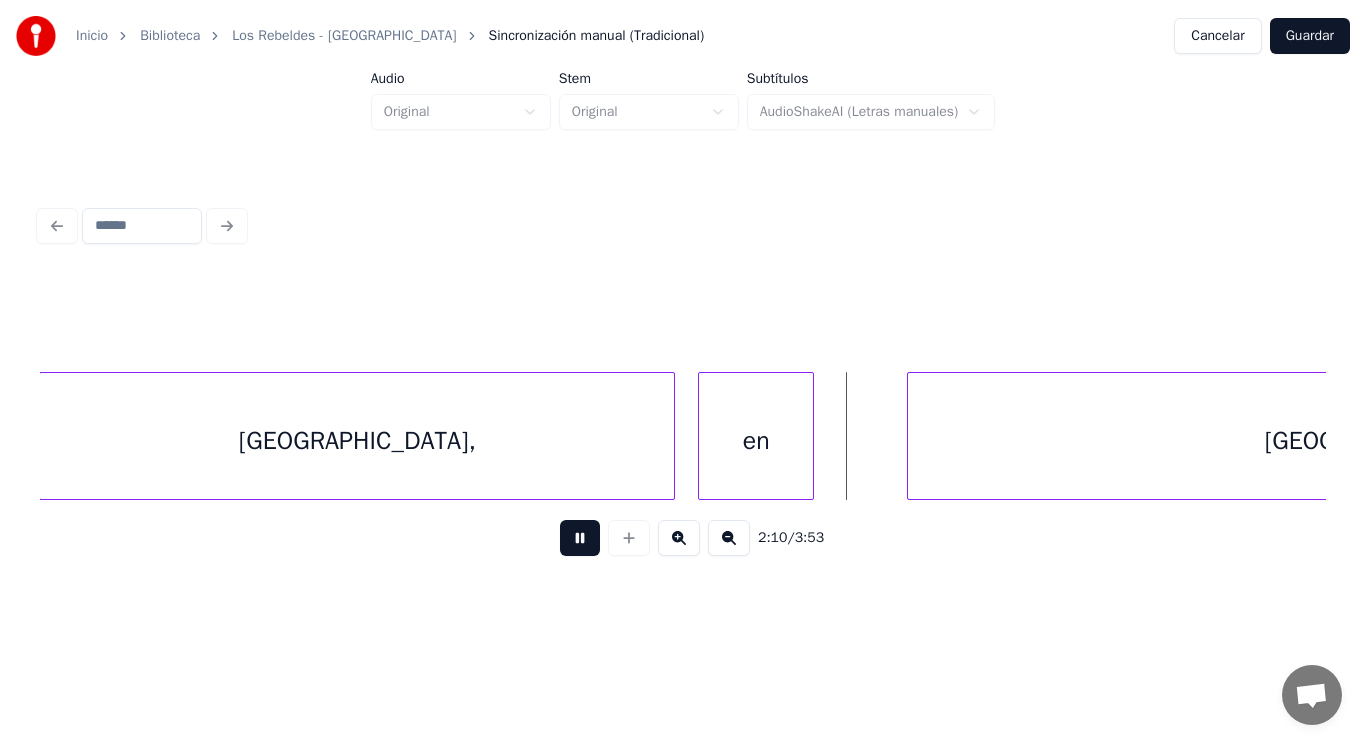 click at bounding box center (580, 538) 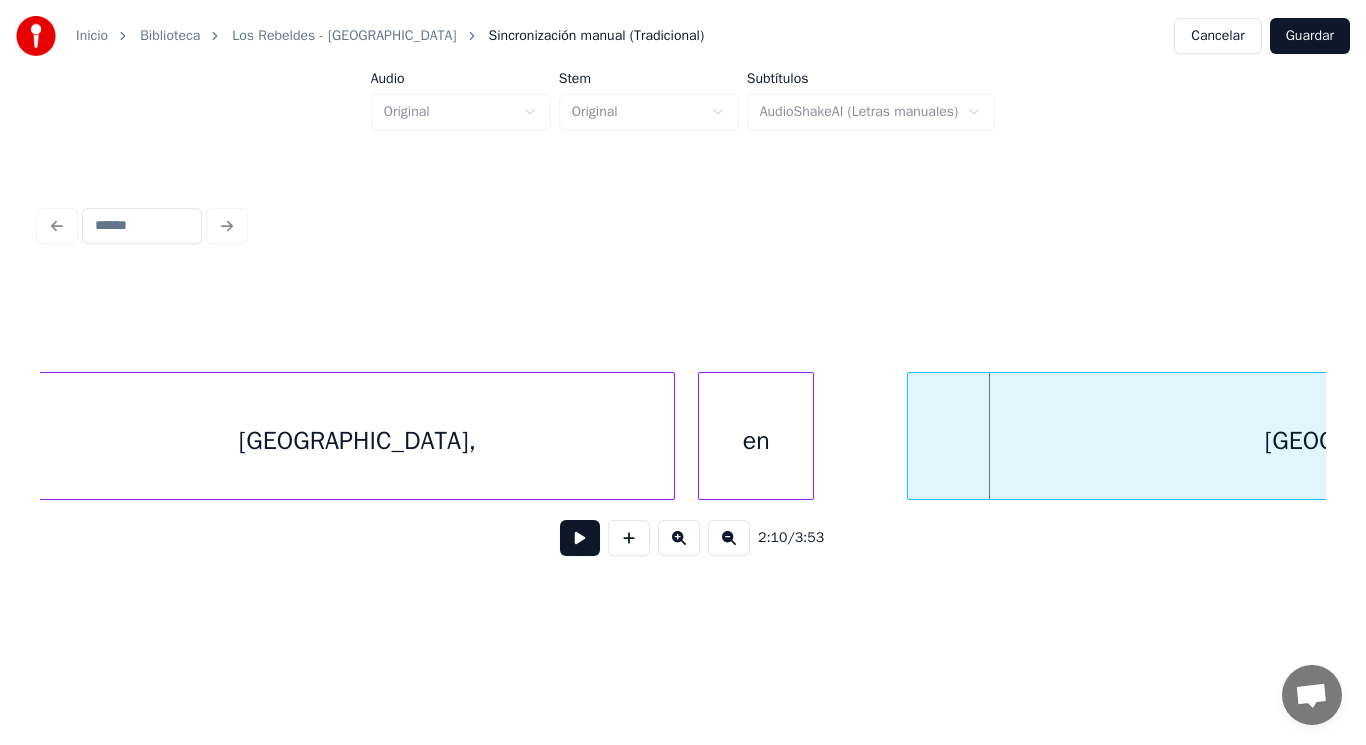 click on "Valencia, en Alicante," at bounding box center (-18076, 436) 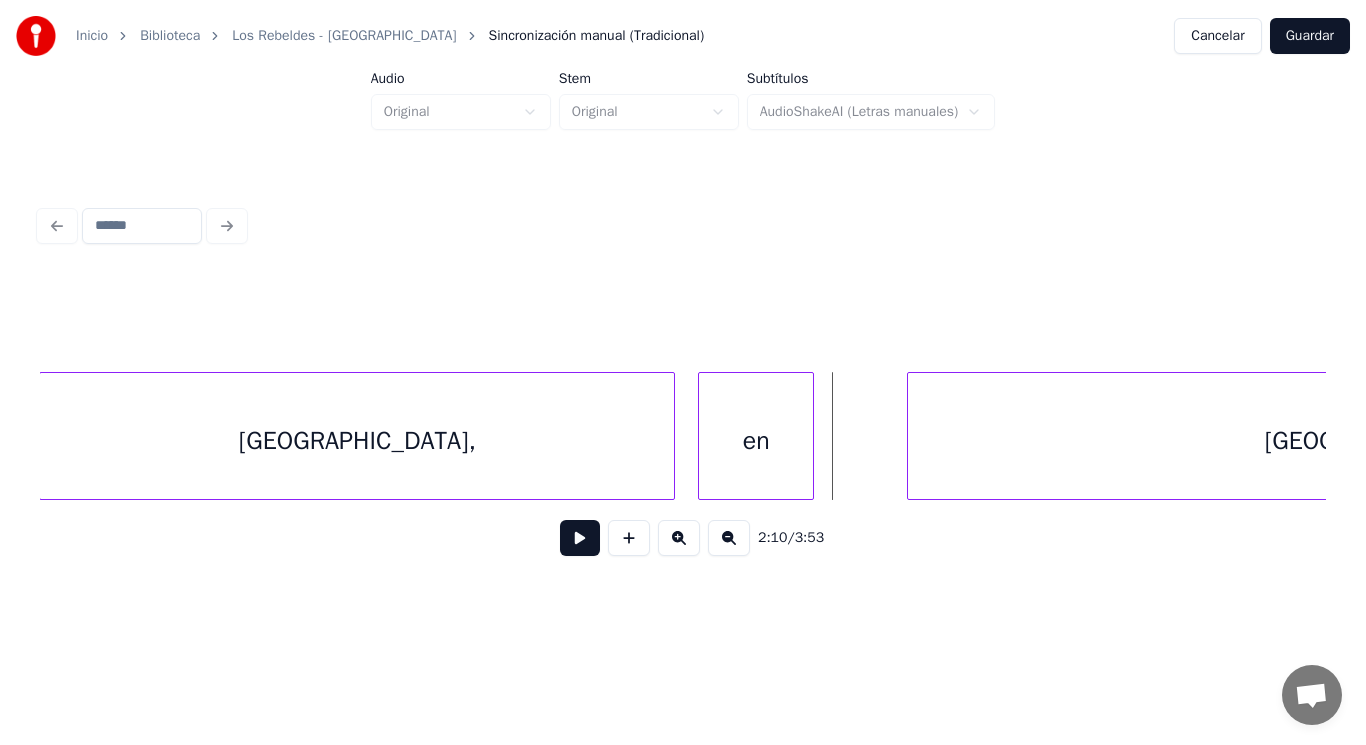 click at bounding box center [580, 538] 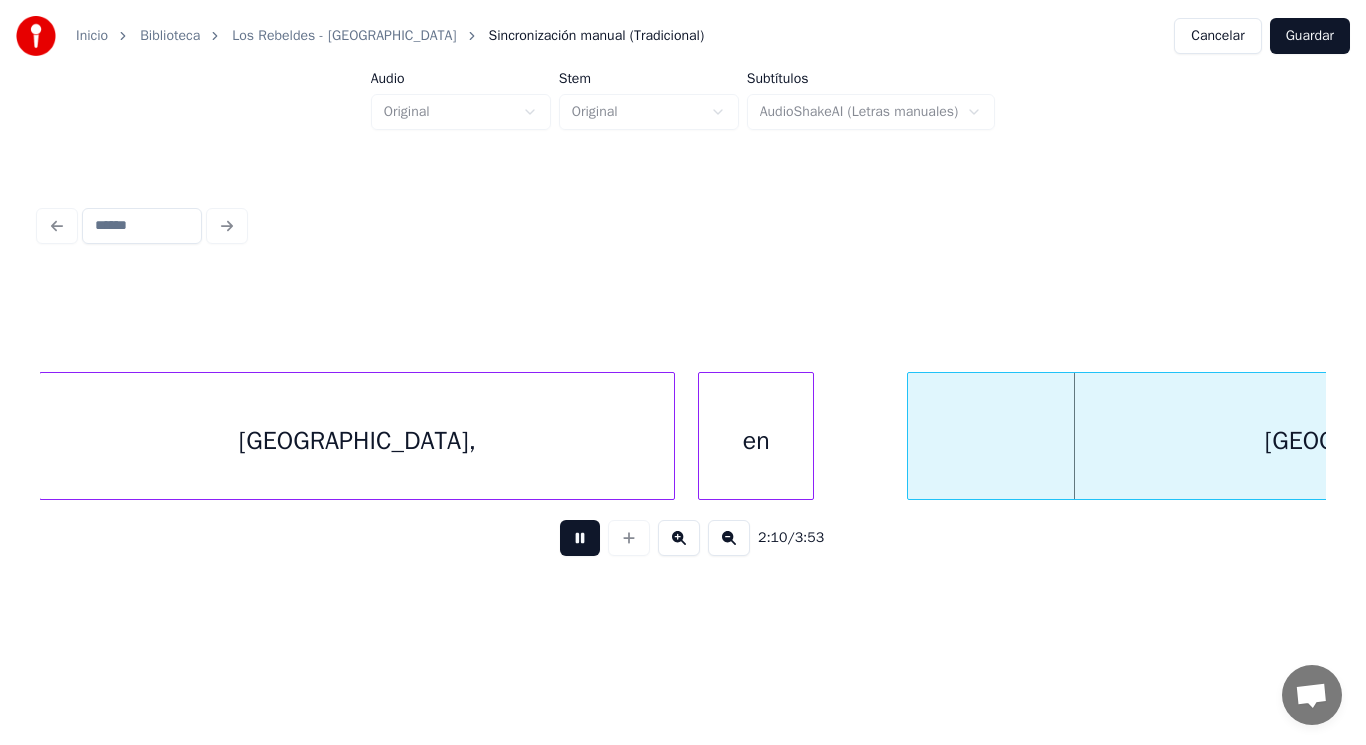 click at bounding box center [580, 538] 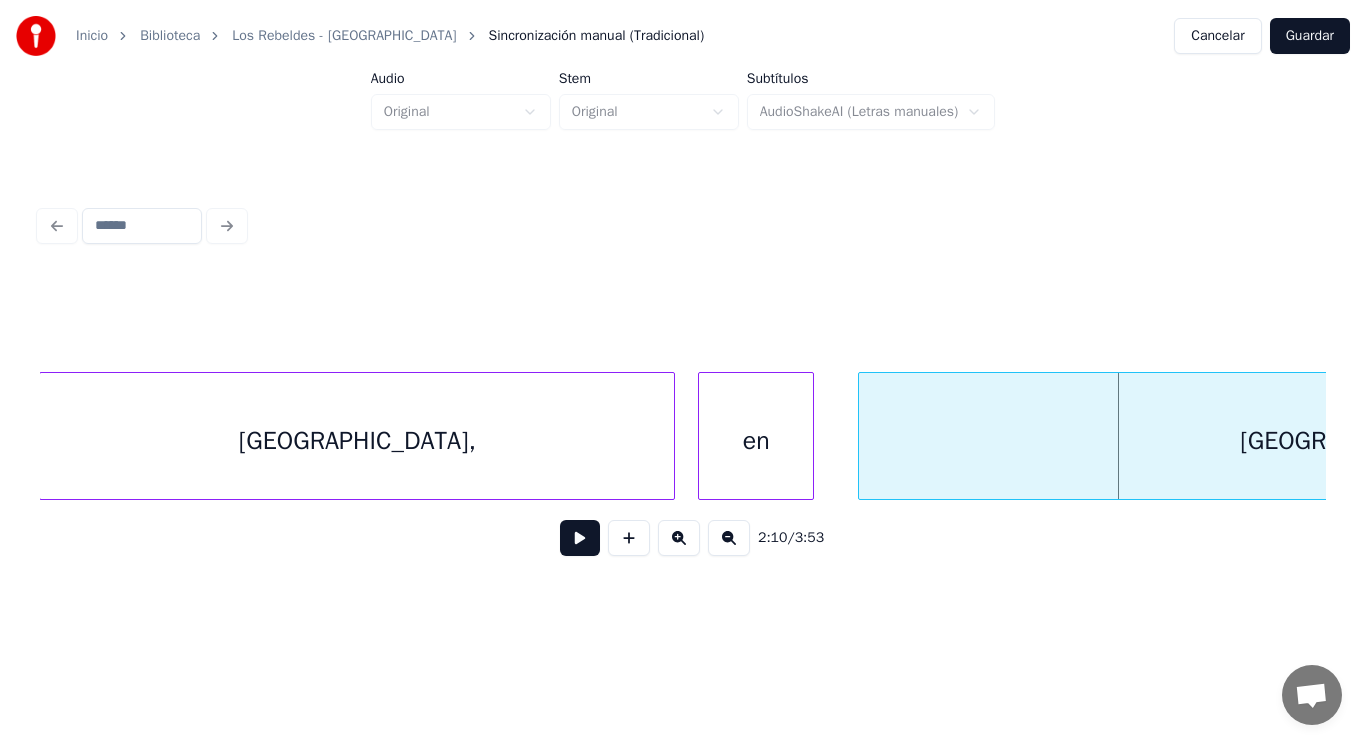 click at bounding box center (862, 436) 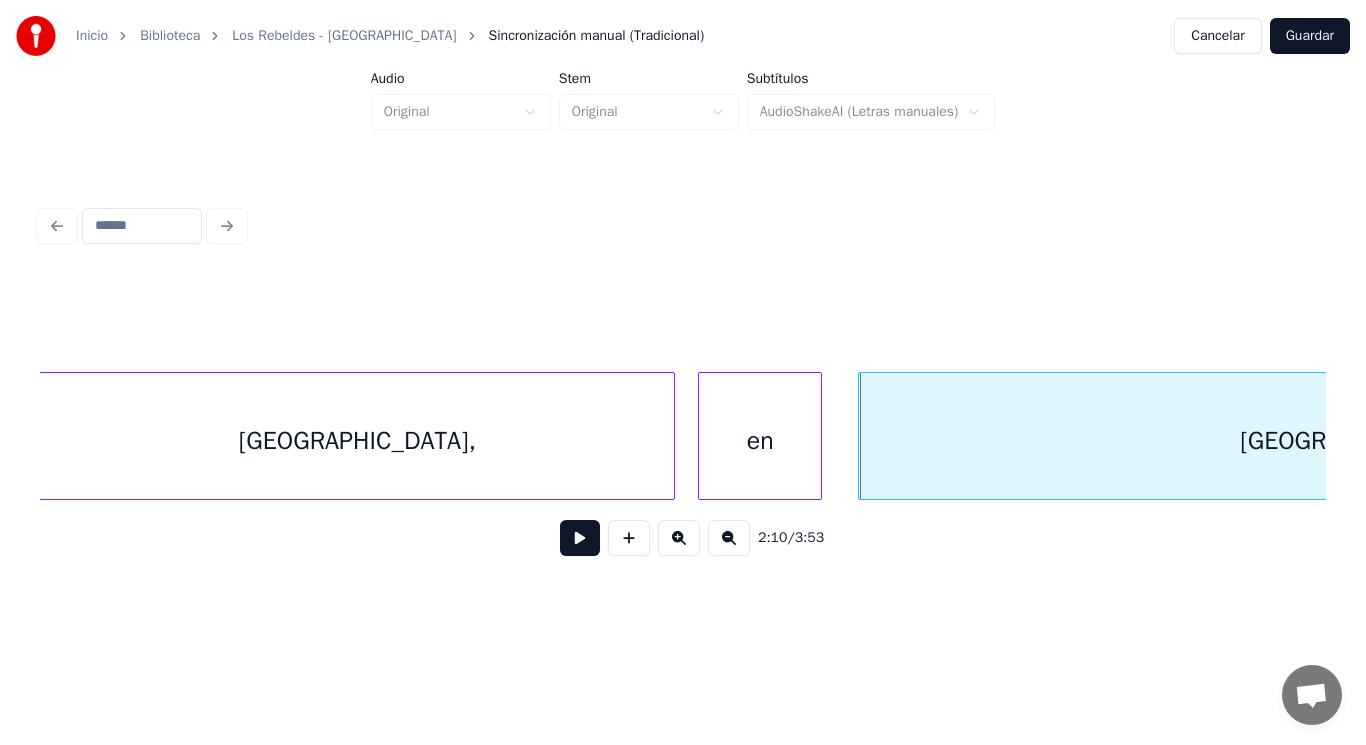 click at bounding box center [818, 436] 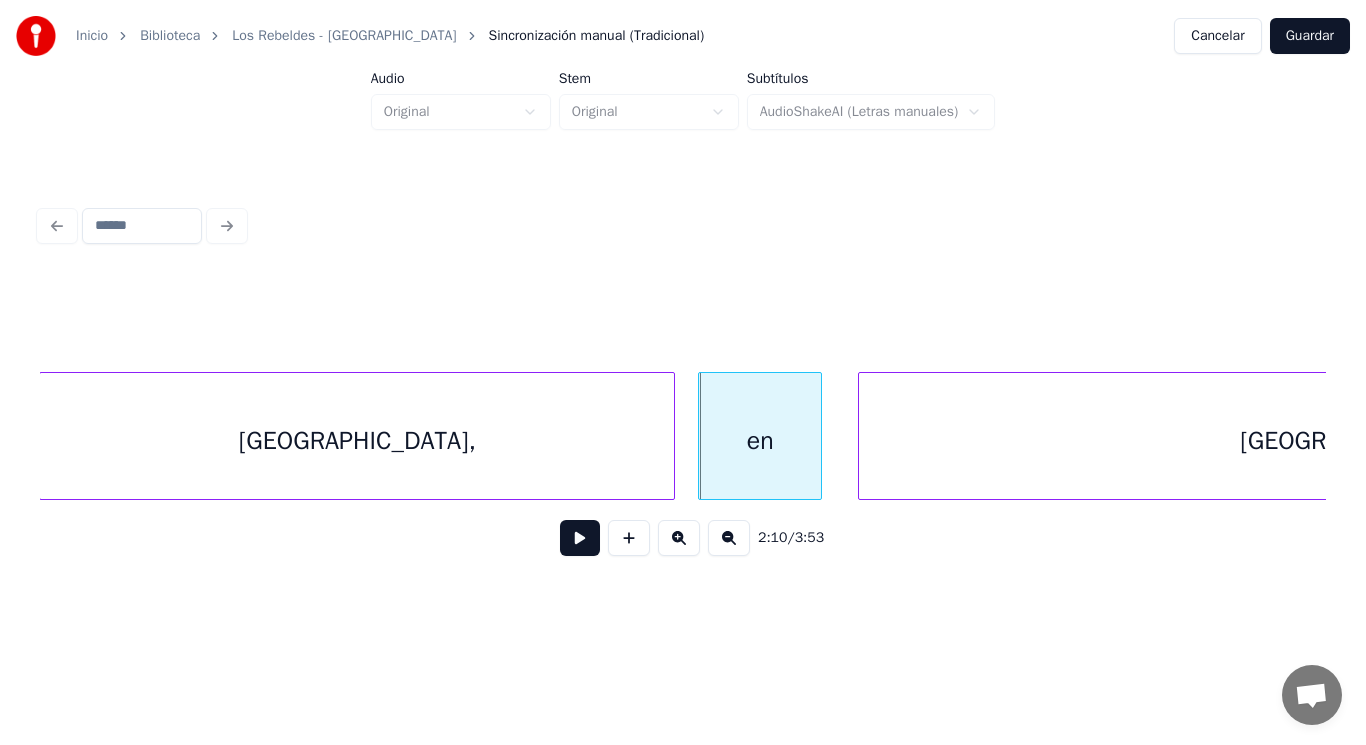 click on "Alicante," at bounding box center [1358, 441] 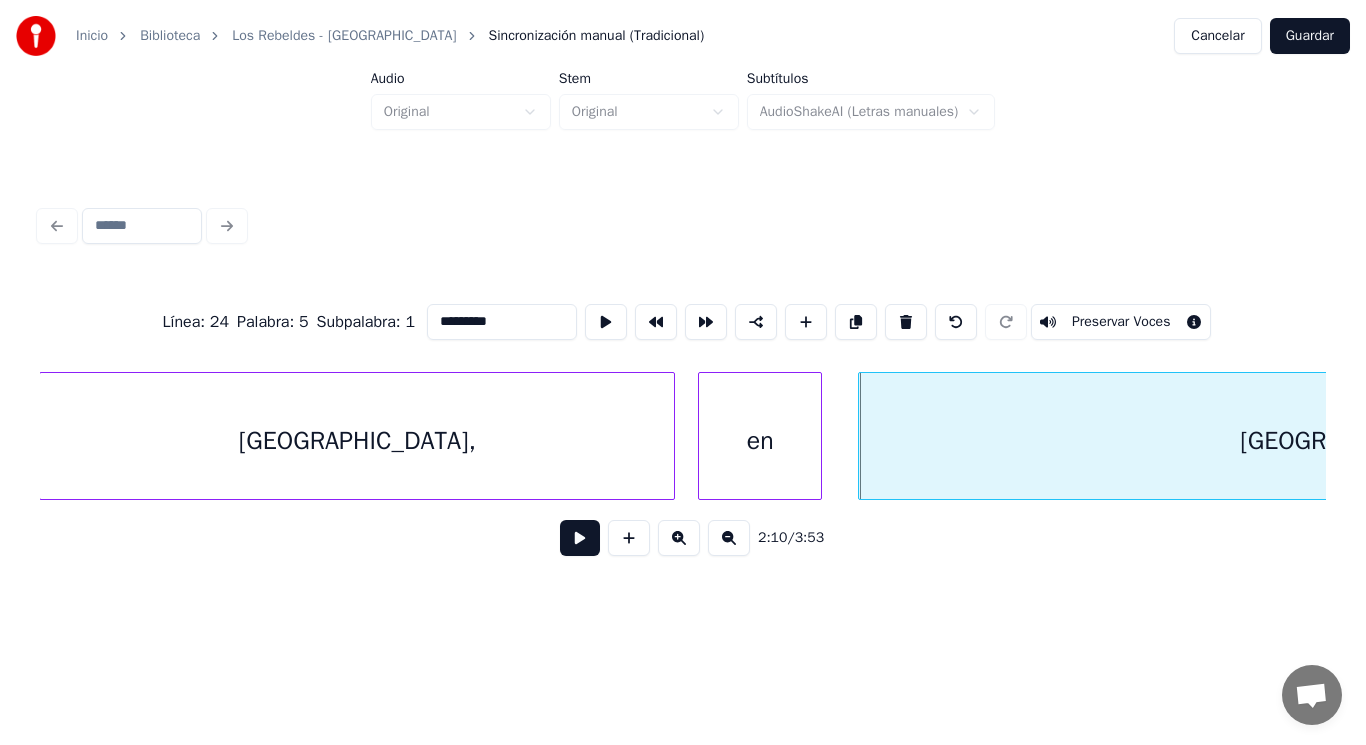 click at bounding box center [580, 538] 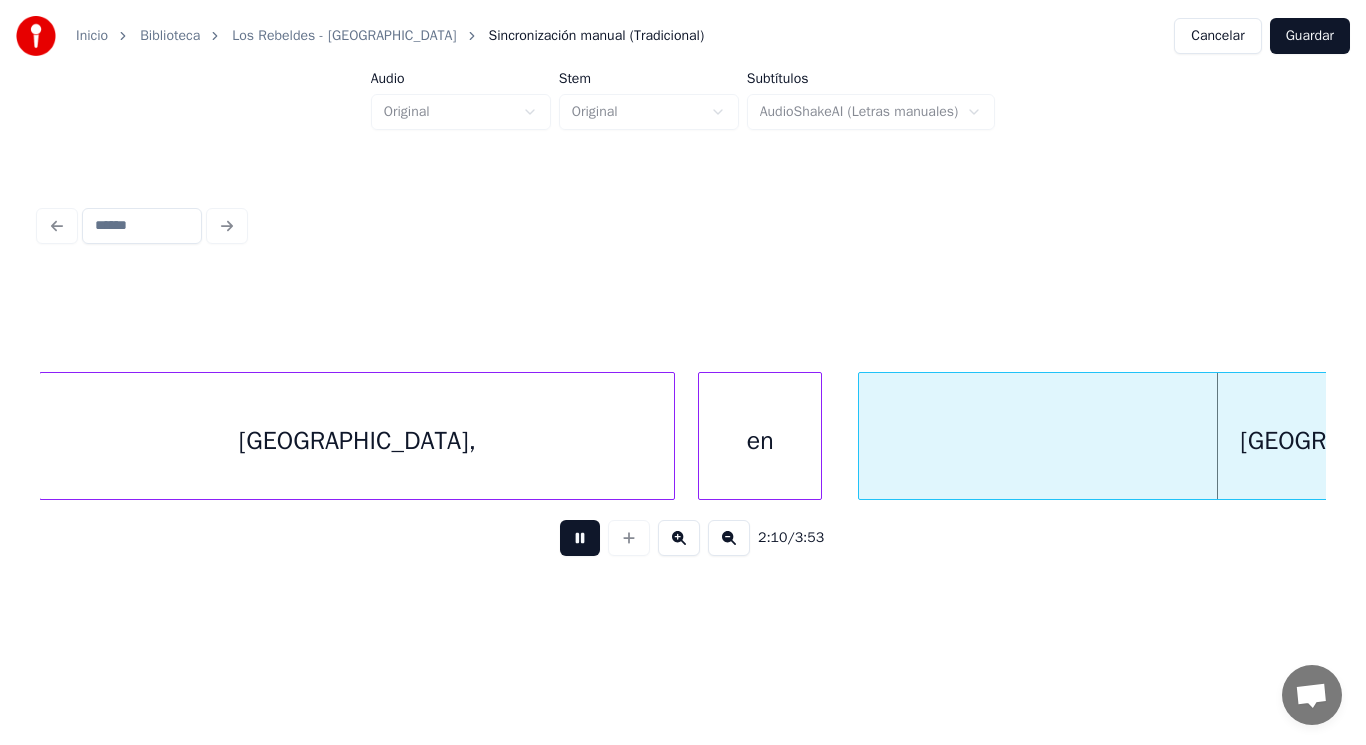 scroll, scrollTop: 0, scrollLeft: 182731, axis: horizontal 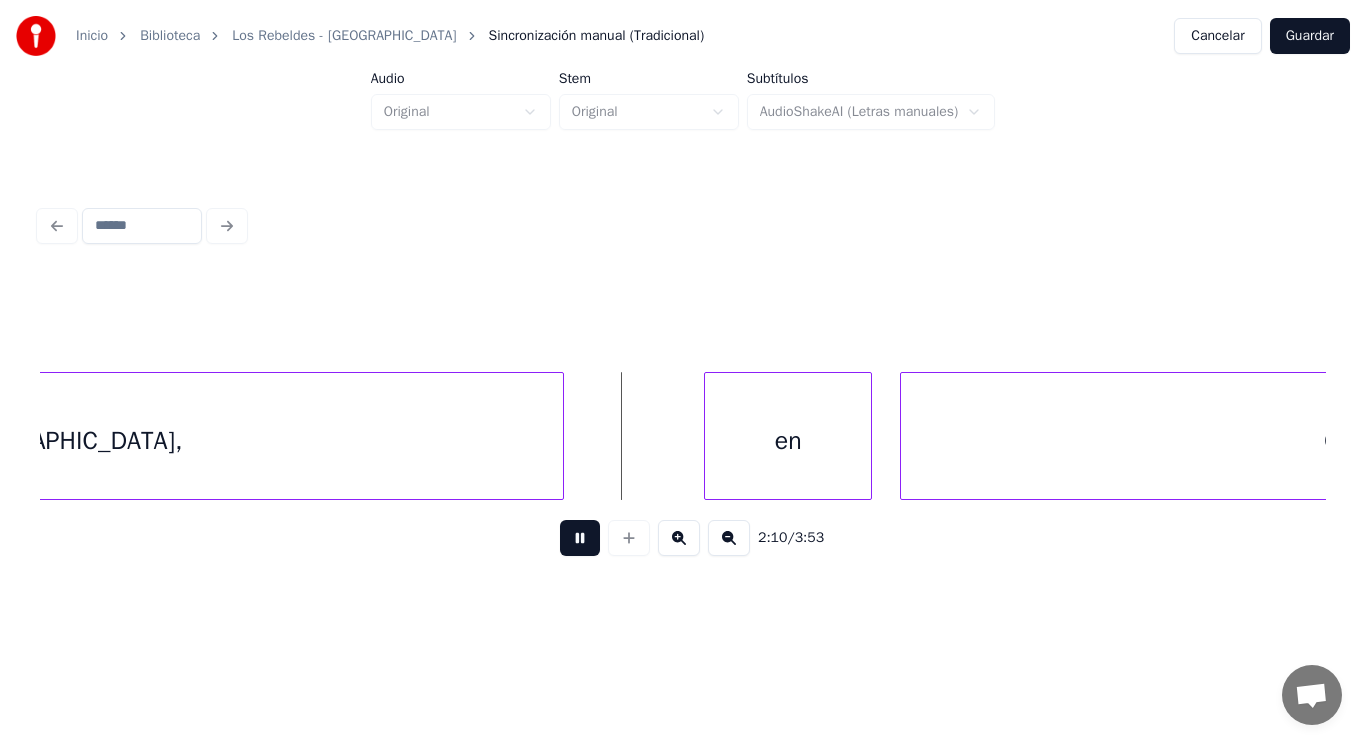 click at bounding box center (580, 538) 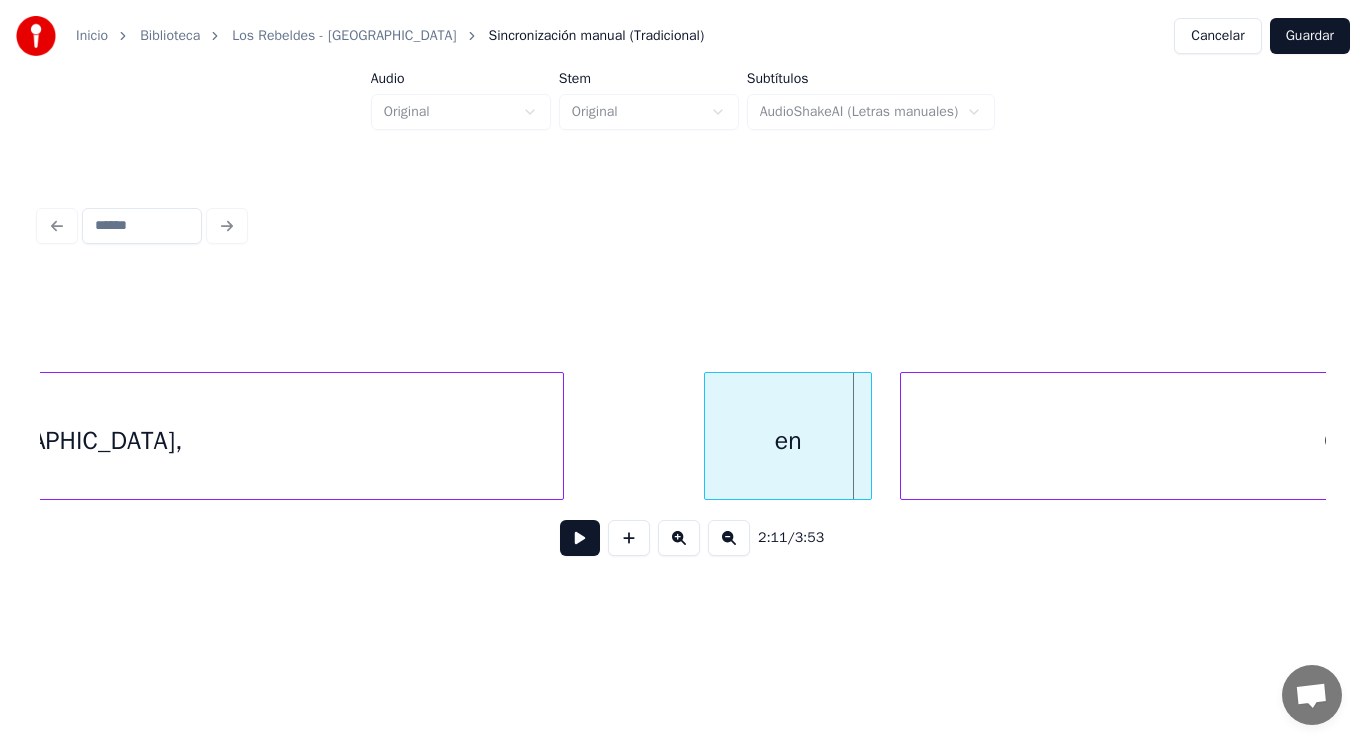 click on "Alicante," at bounding box center [63, 441] 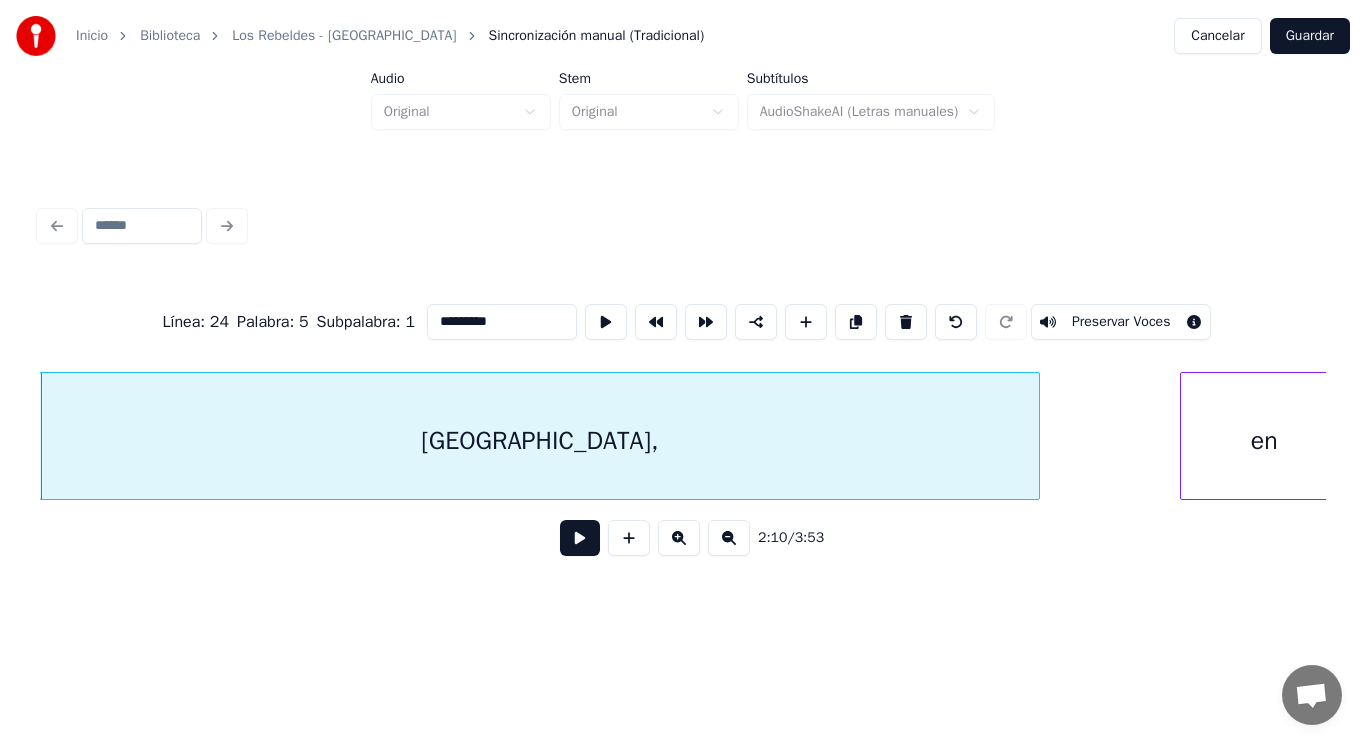 click at bounding box center [580, 538] 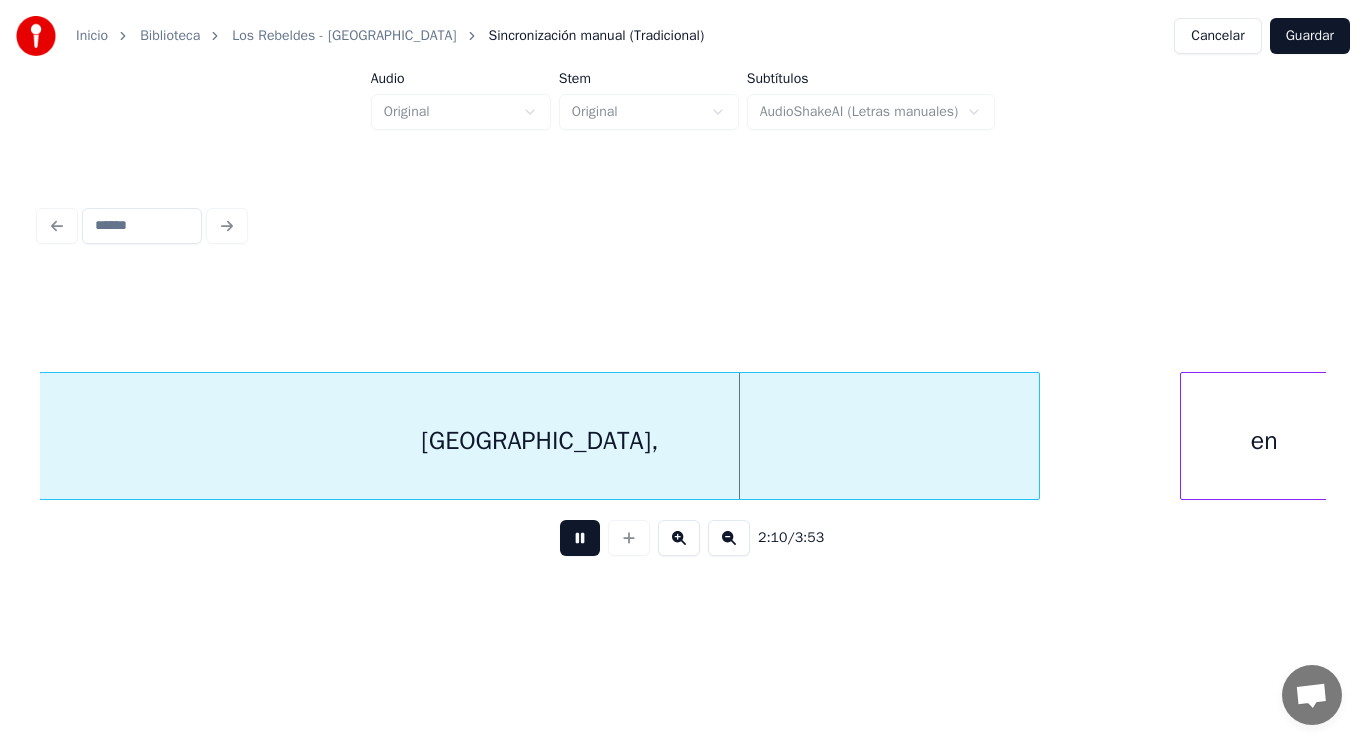 click at bounding box center [580, 538] 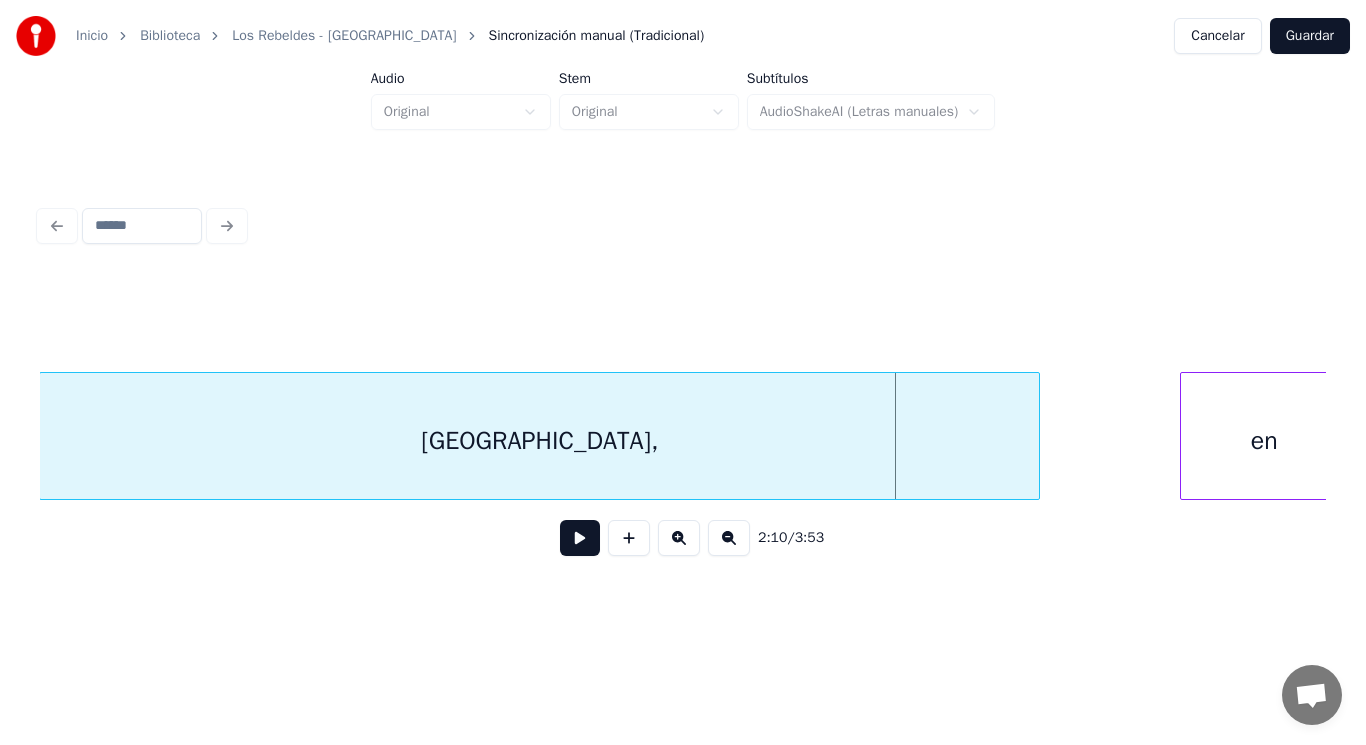 click on "Alicante," at bounding box center [539, 441] 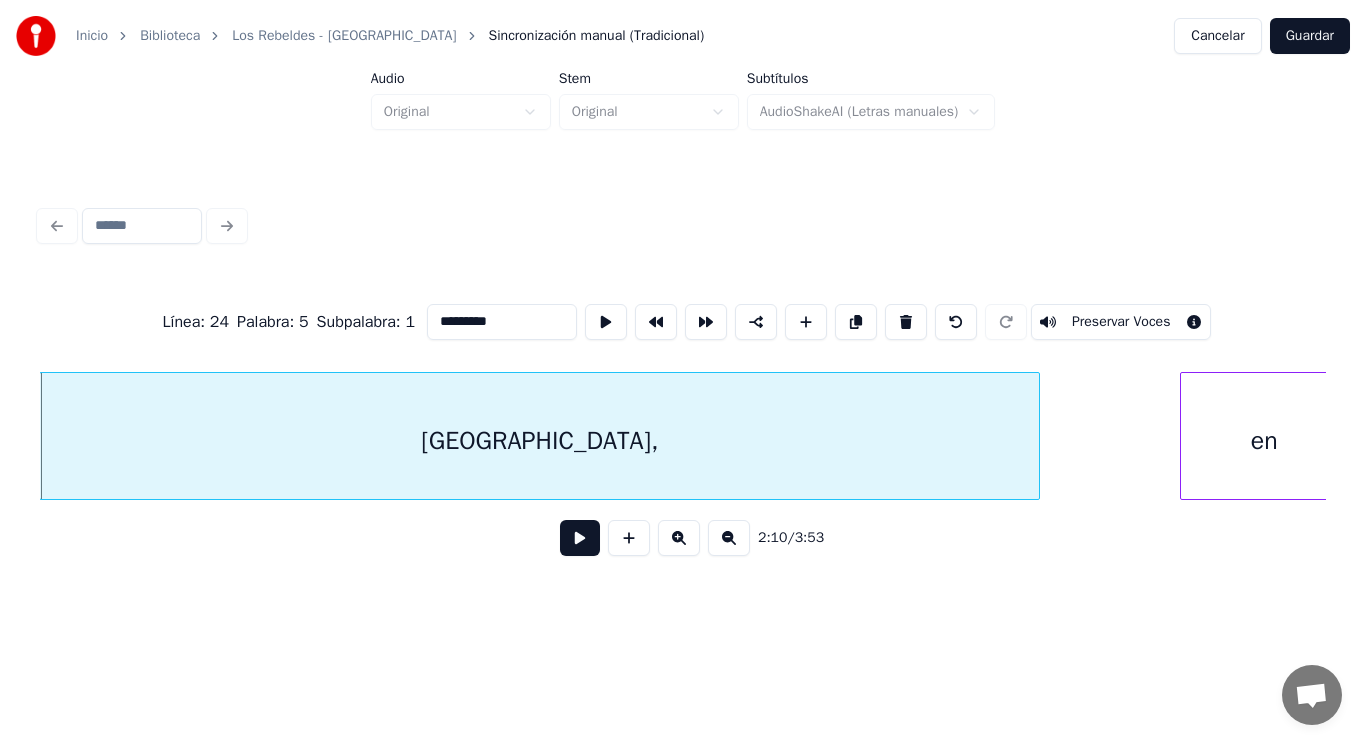 click at bounding box center [580, 538] 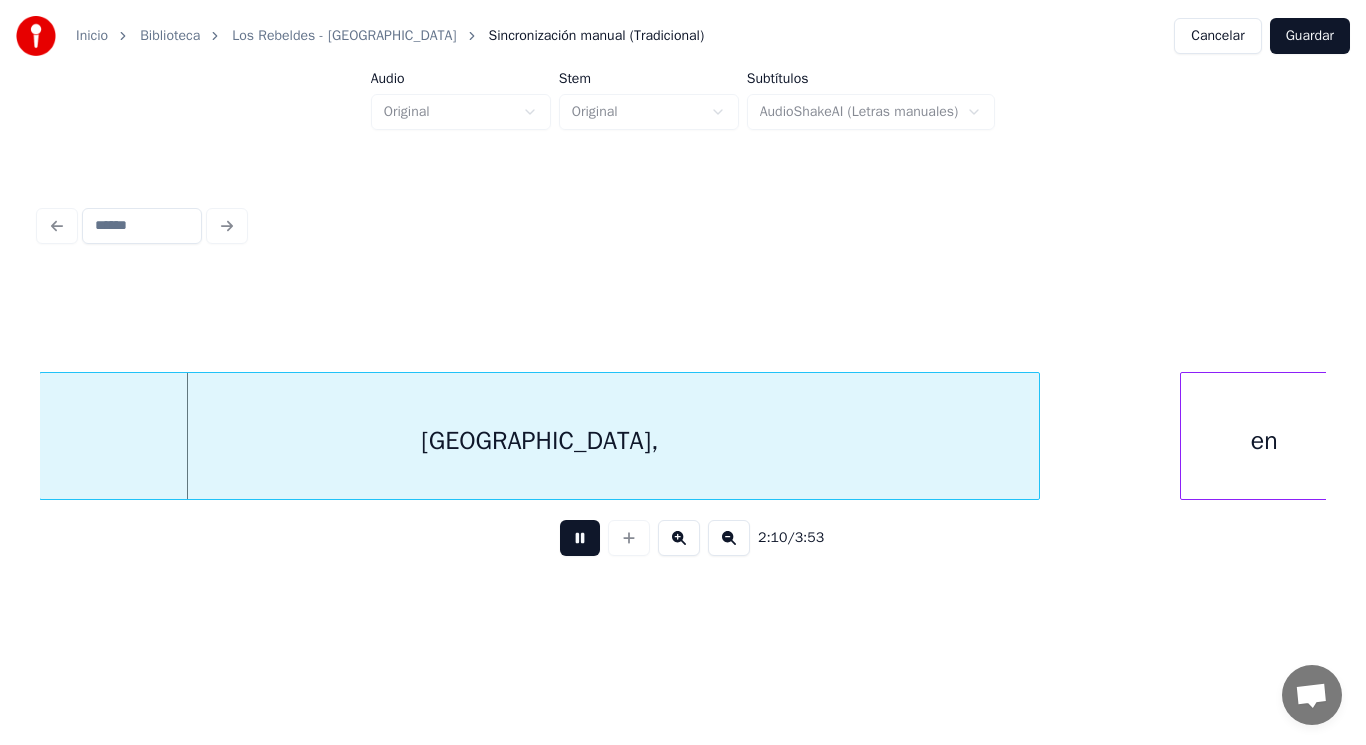 click at bounding box center [580, 538] 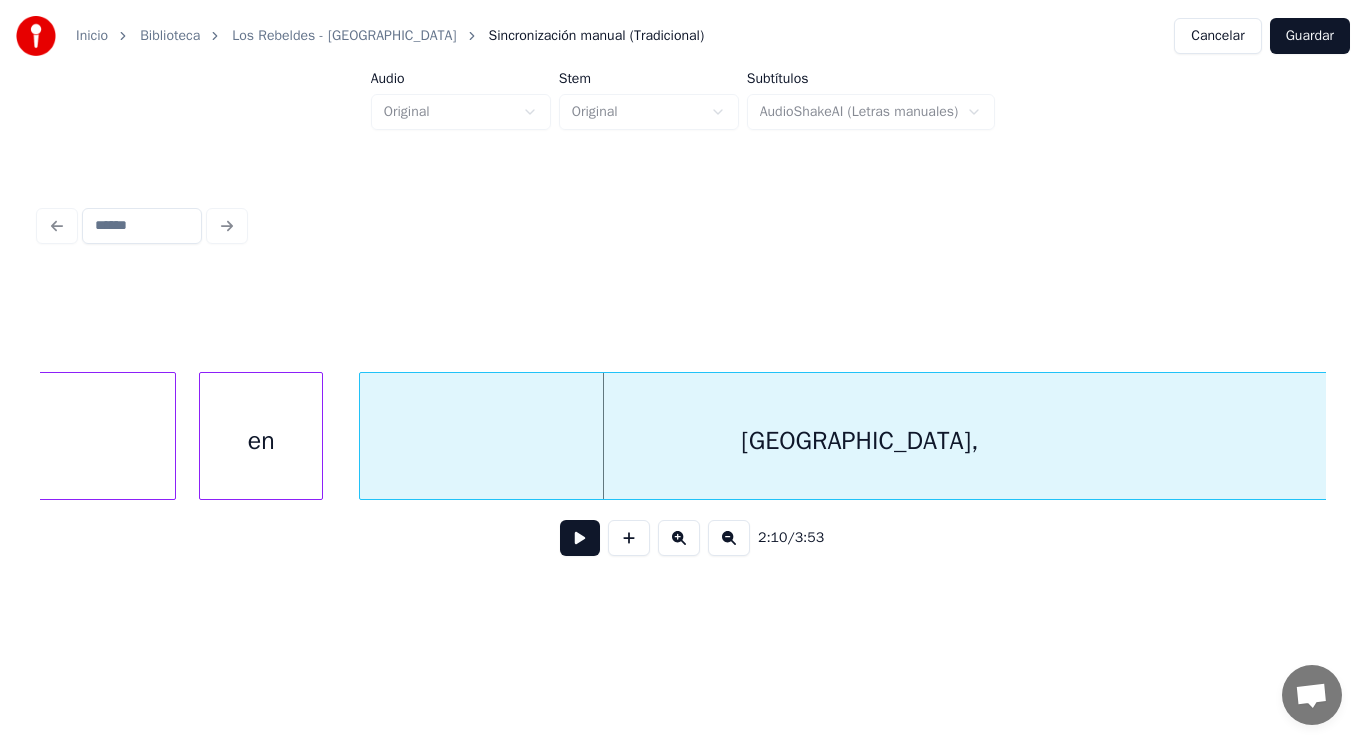 click on "Valencia," at bounding box center (-142, 441) 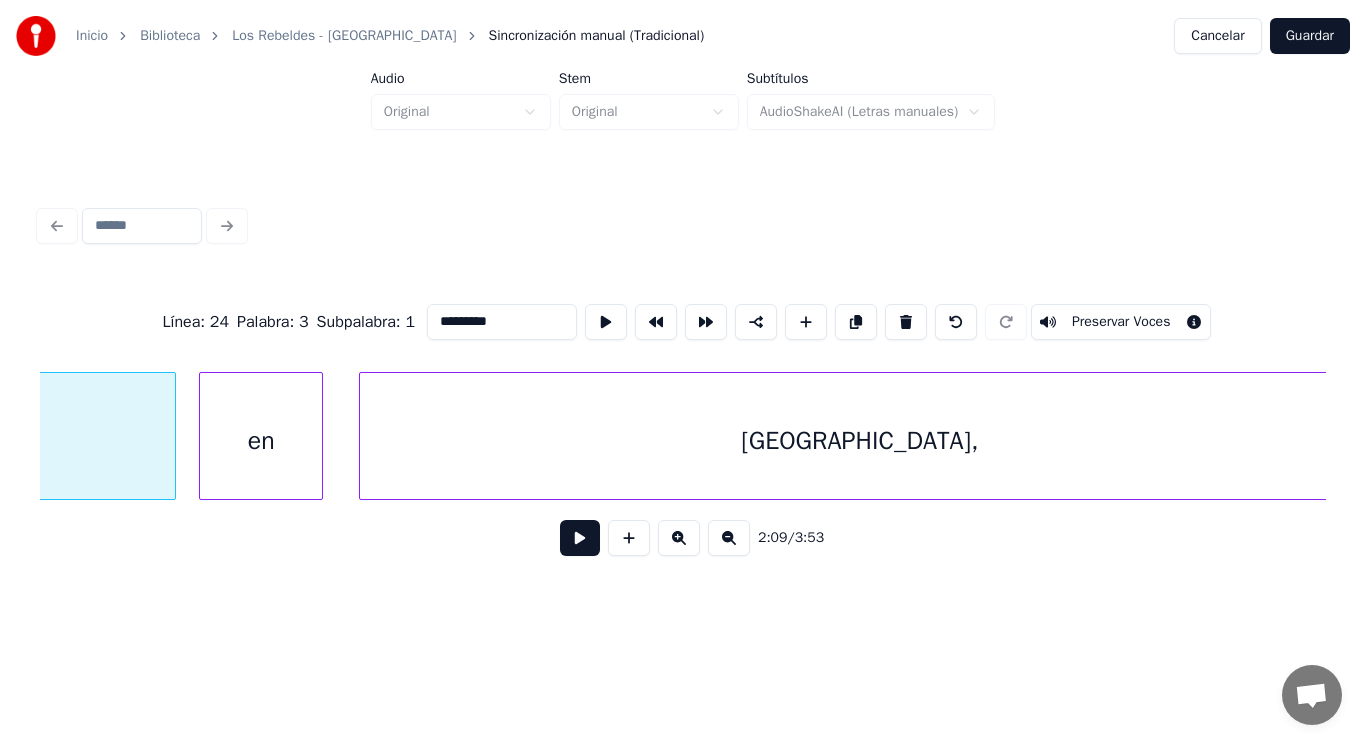 scroll, scrollTop: 0, scrollLeft: 181436, axis: horizontal 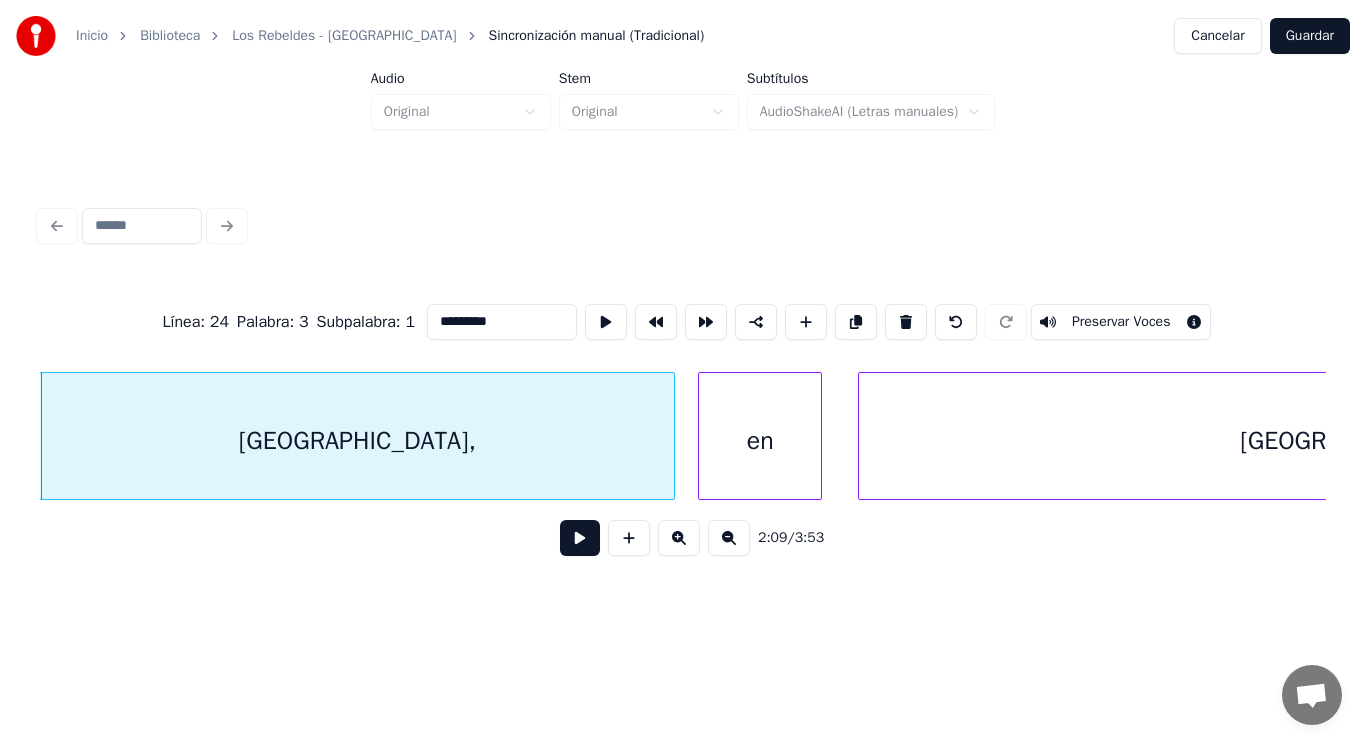 click at bounding box center [580, 538] 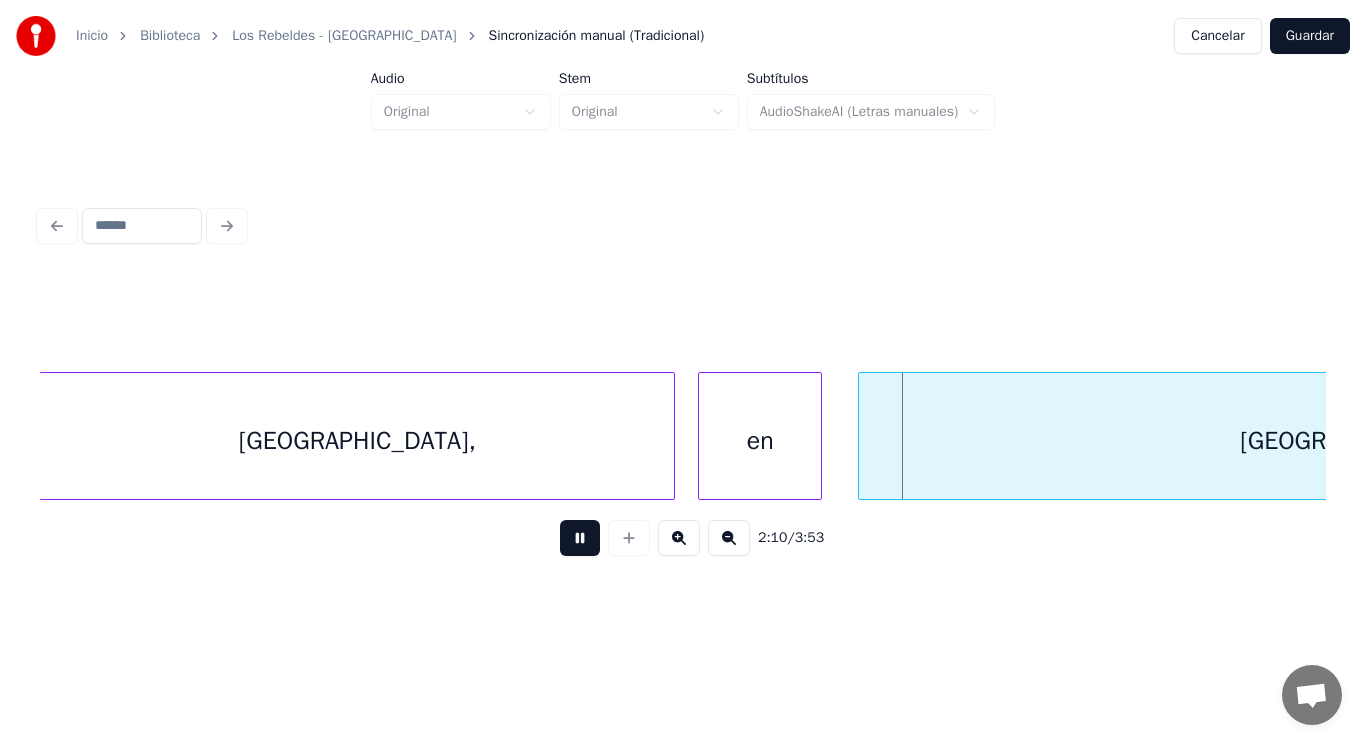 click at bounding box center [580, 538] 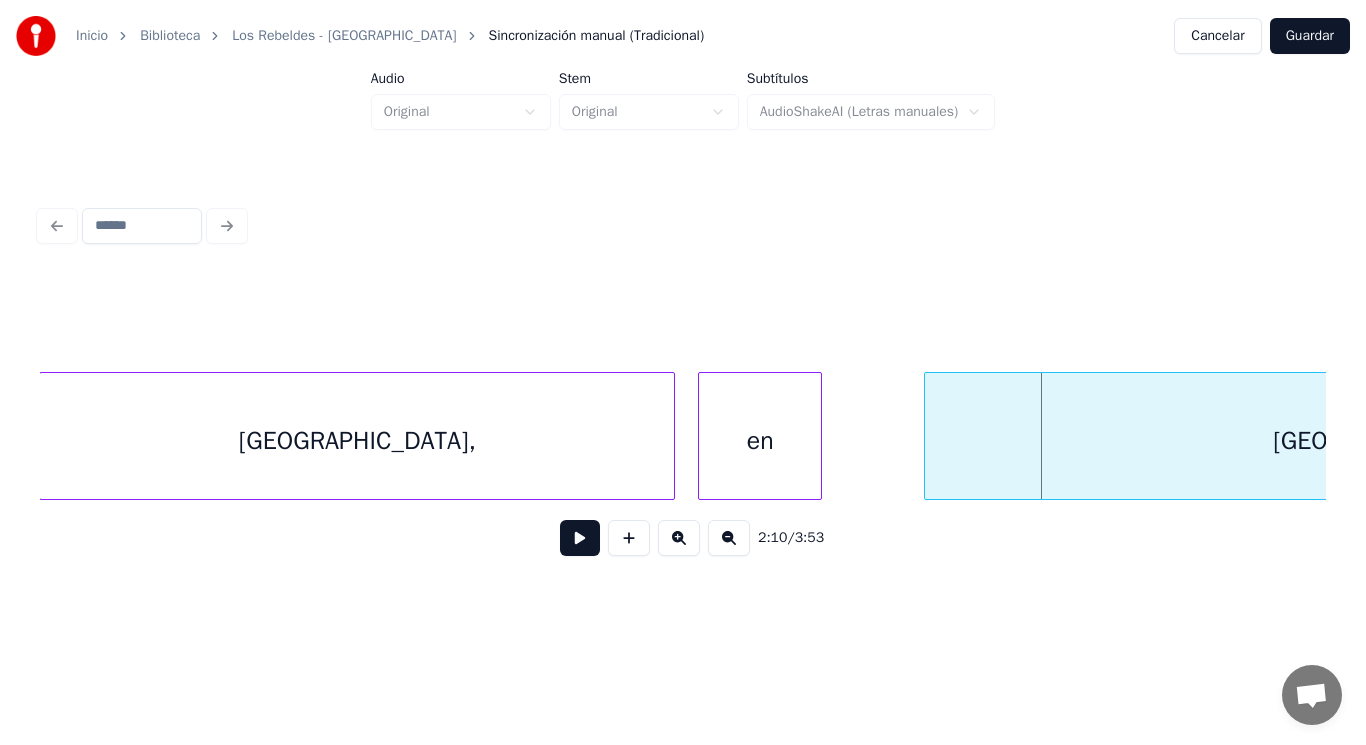 click at bounding box center (928, 436) 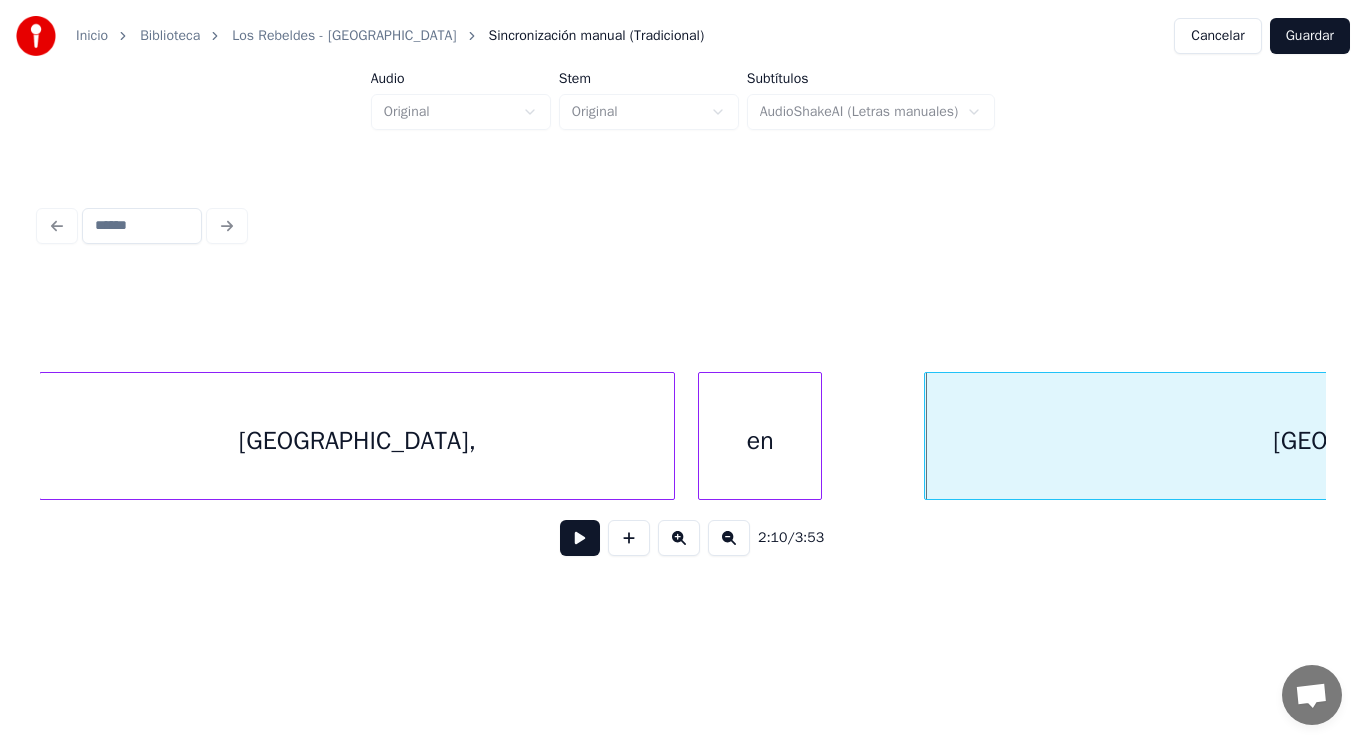 click at bounding box center [580, 538] 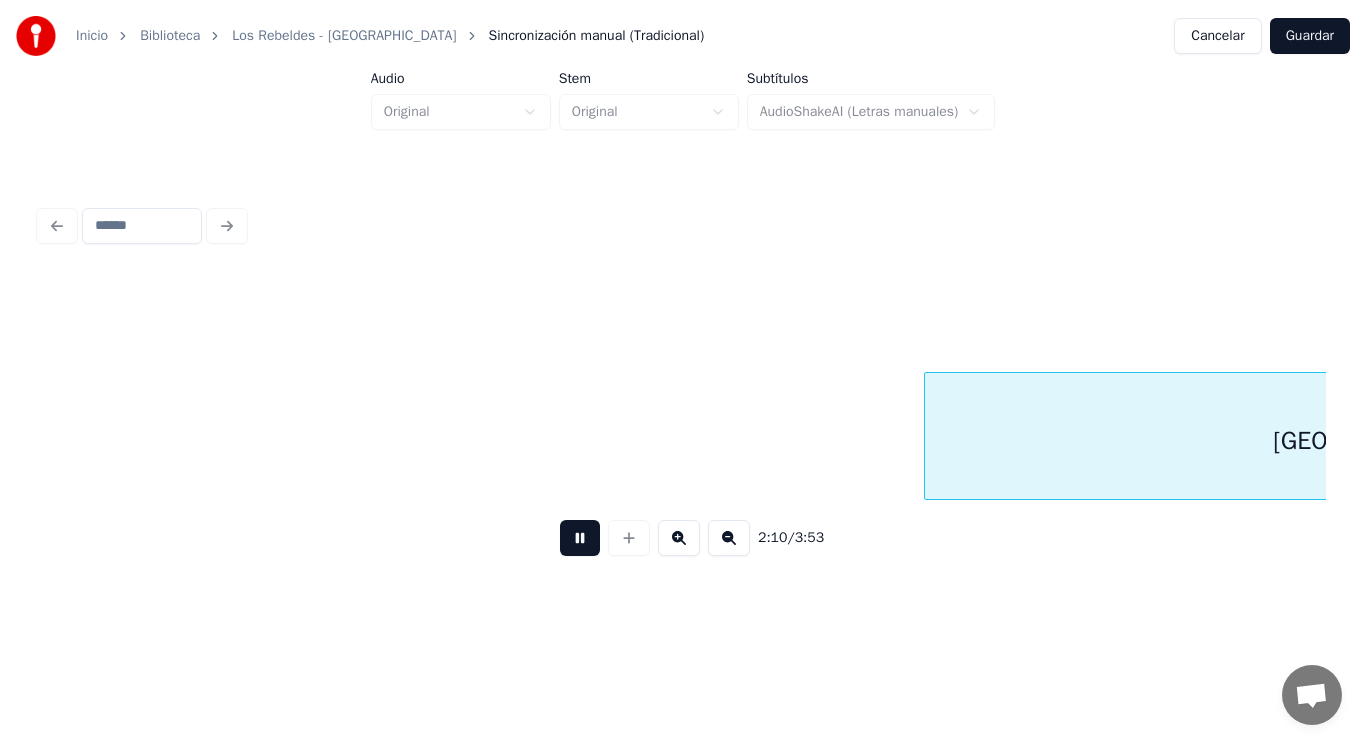 click at bounding box center [580, 538] 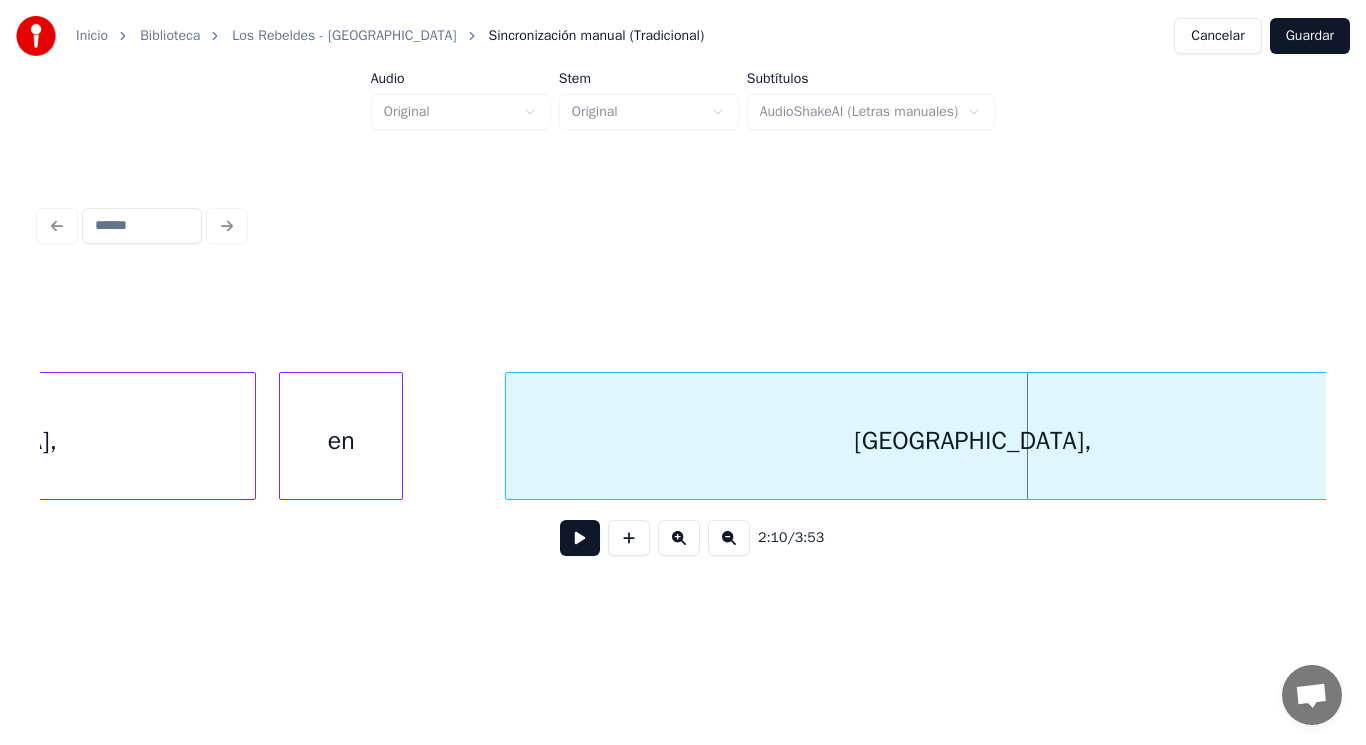 scroll, scrollTop: 0, scrollLeft: 181824, axis: horizontal 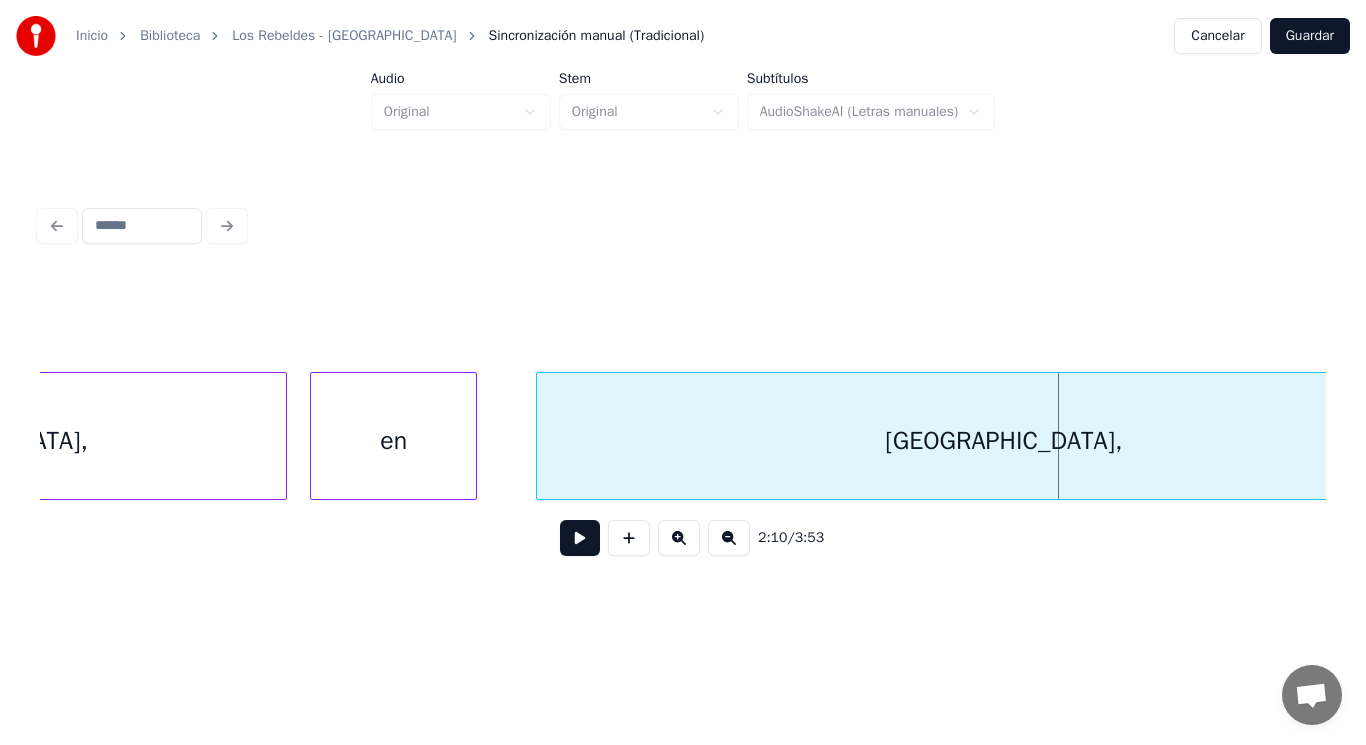 click at bounding box center [473, 436] 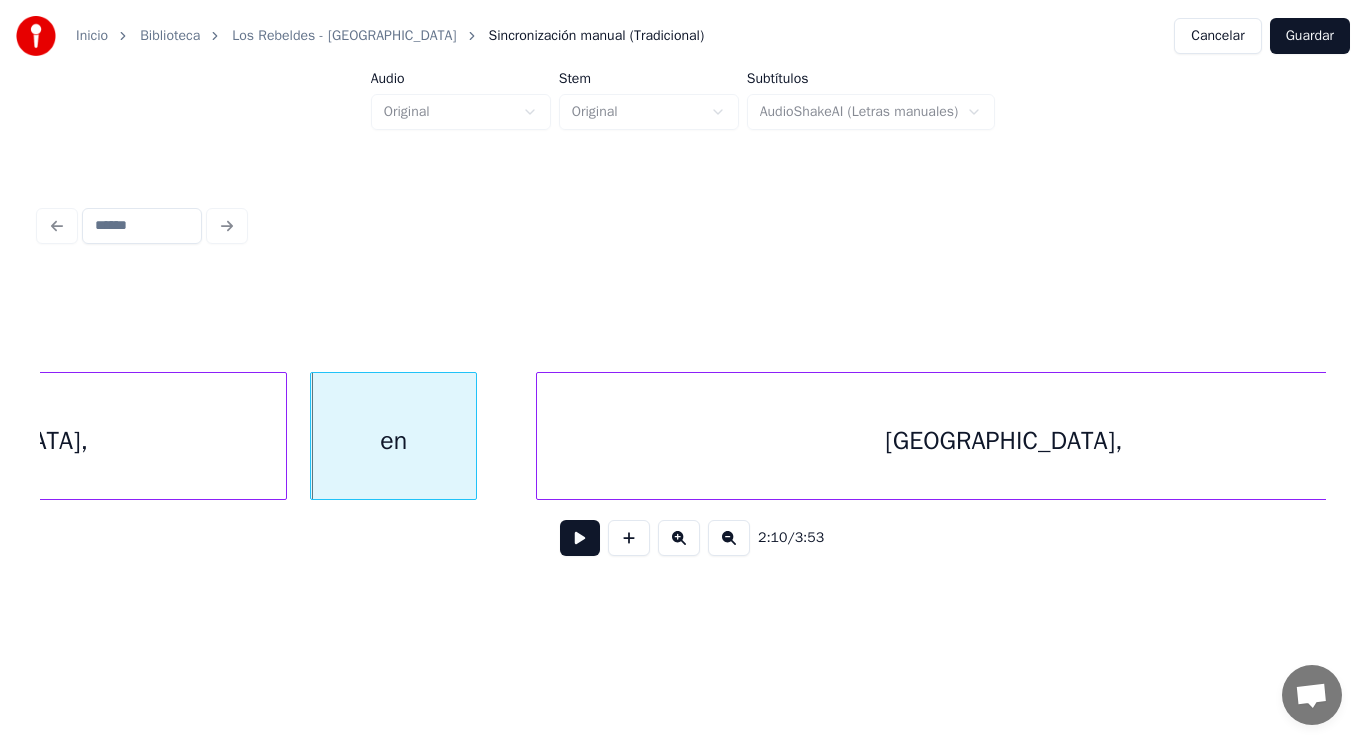 click at bounding box center (580, 538) 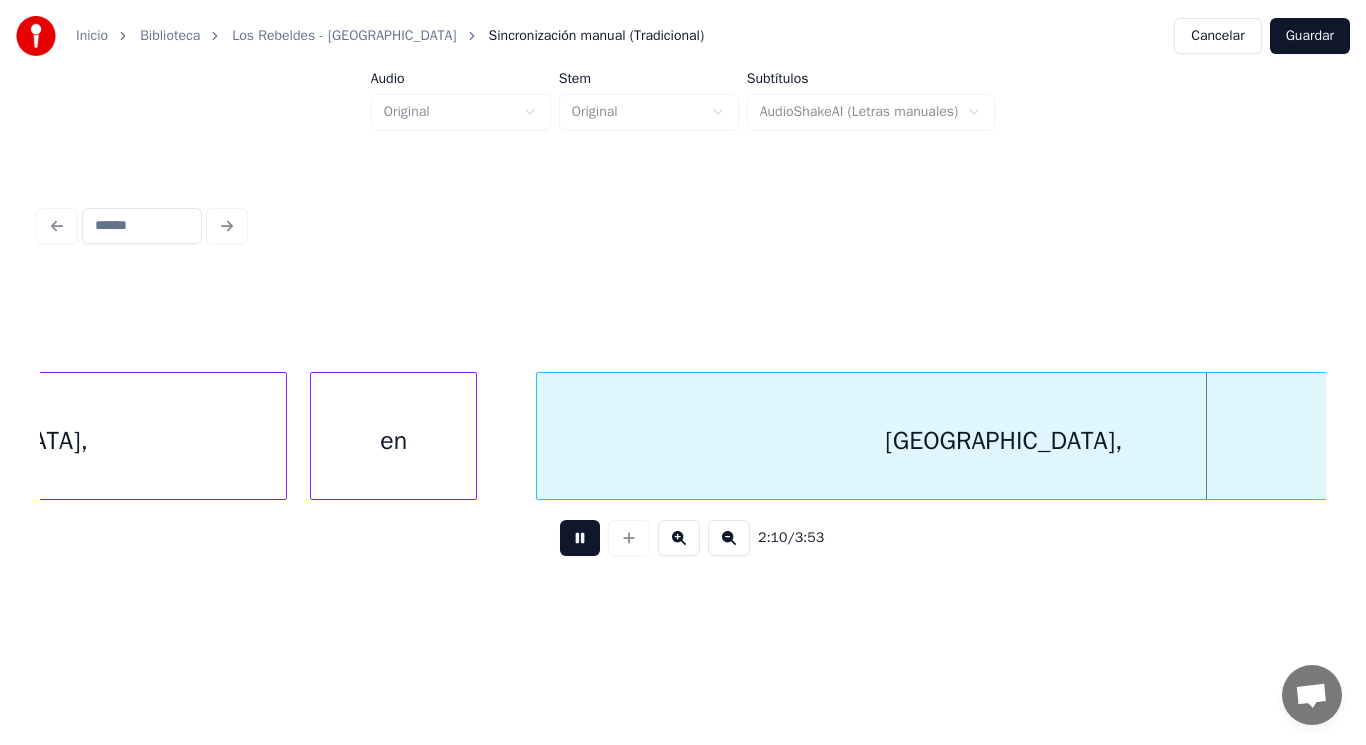 scroll, scrollTop: 0, scrollLeft: 183112, axis: horizontal 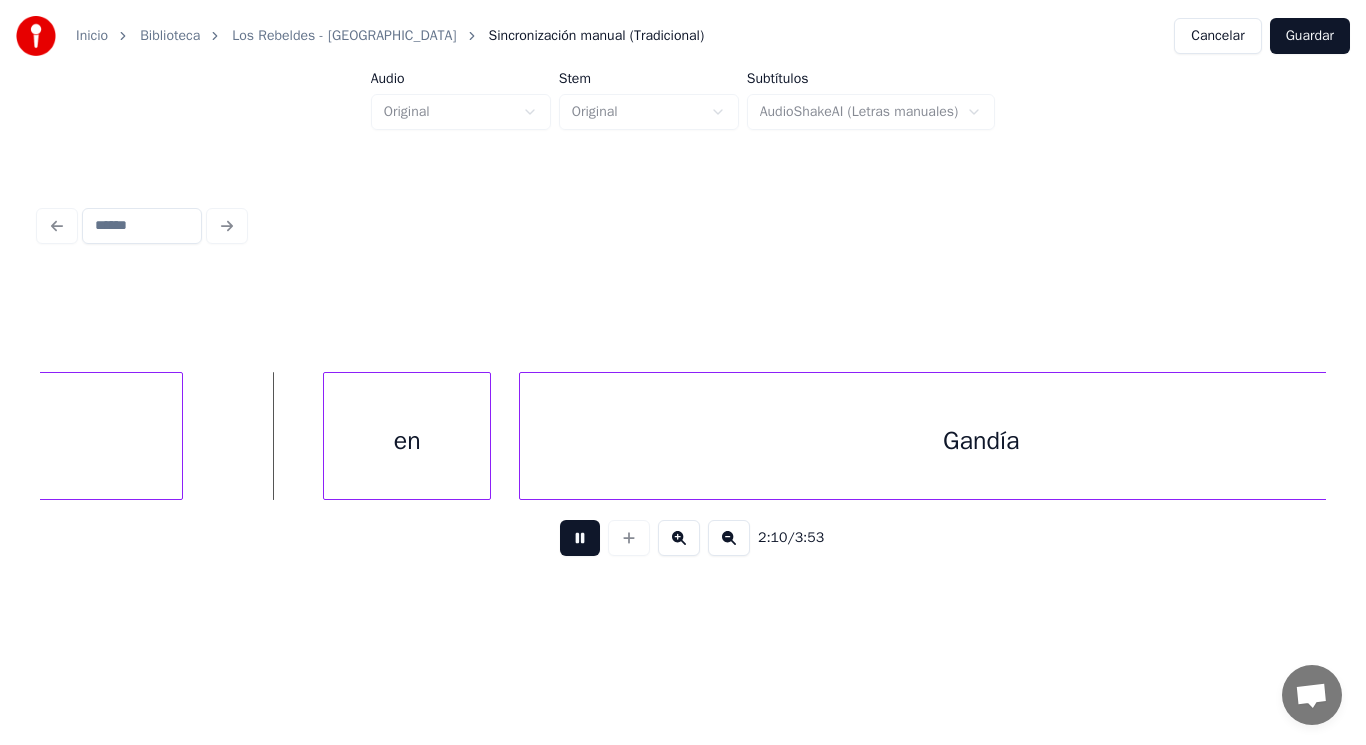 click at bounding box center [580, 538] 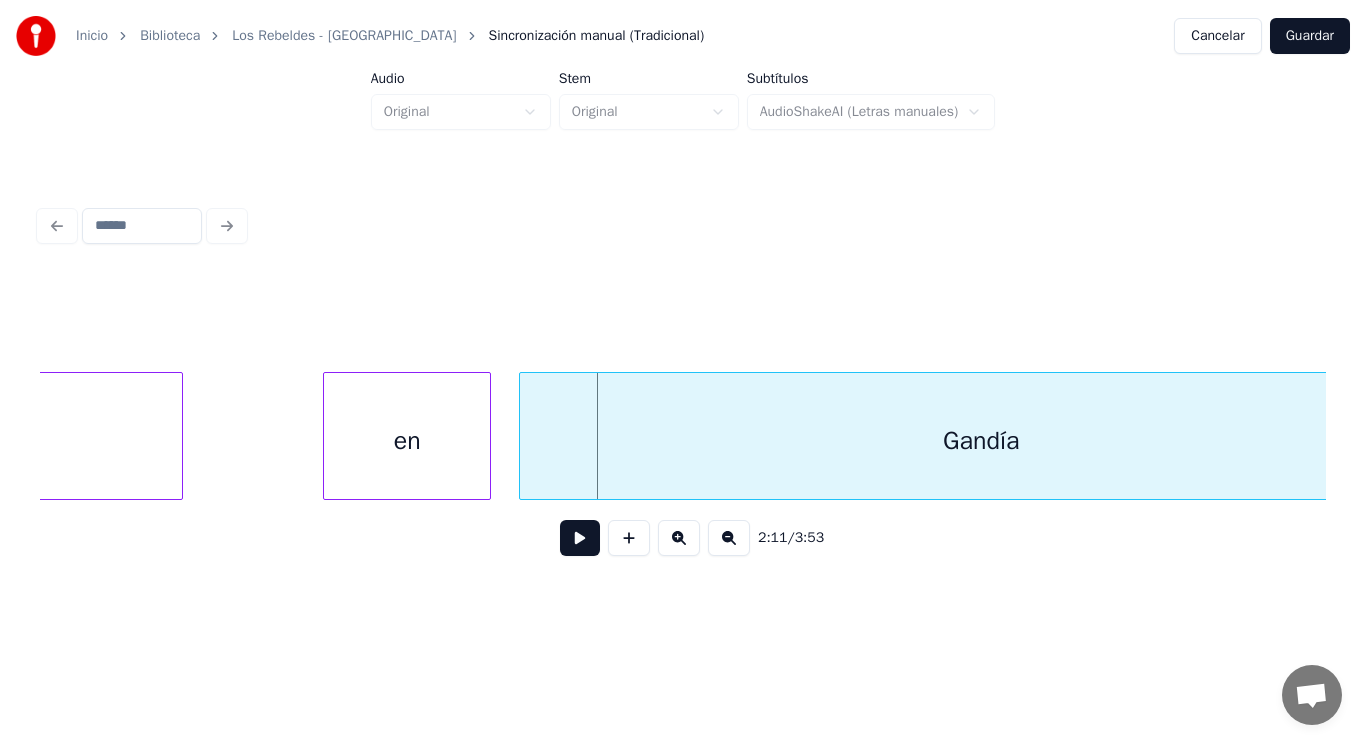 click on "Alicante," at bounding box center (-285, 441) 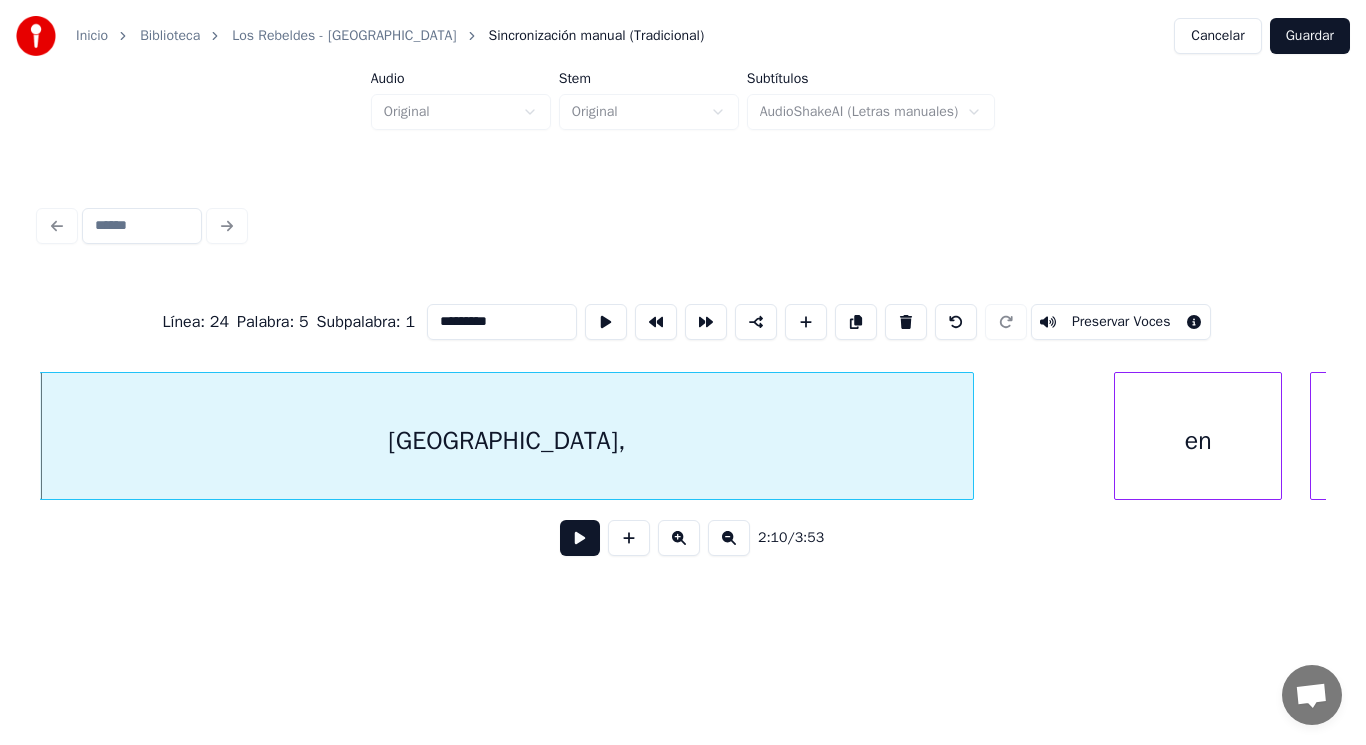 click at bounding box center (580, 538) 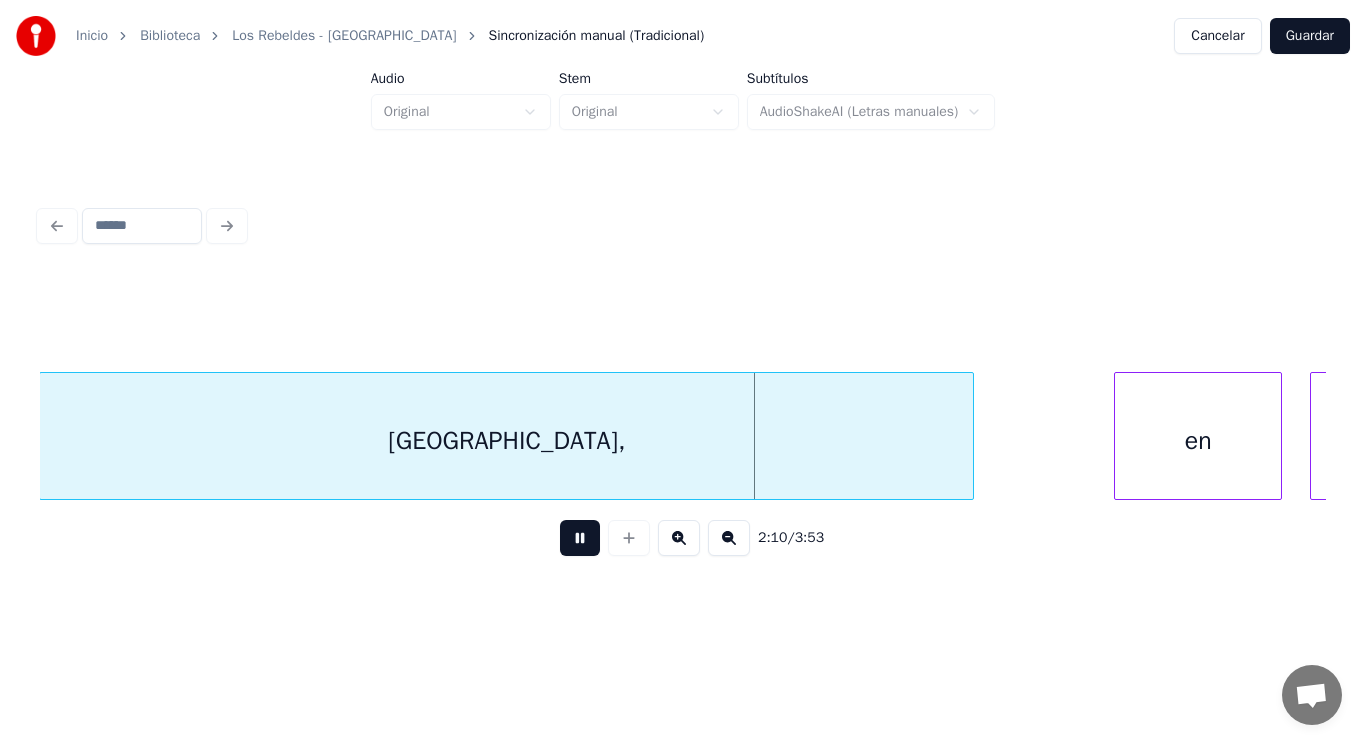 click at bounding box center (580, 538) 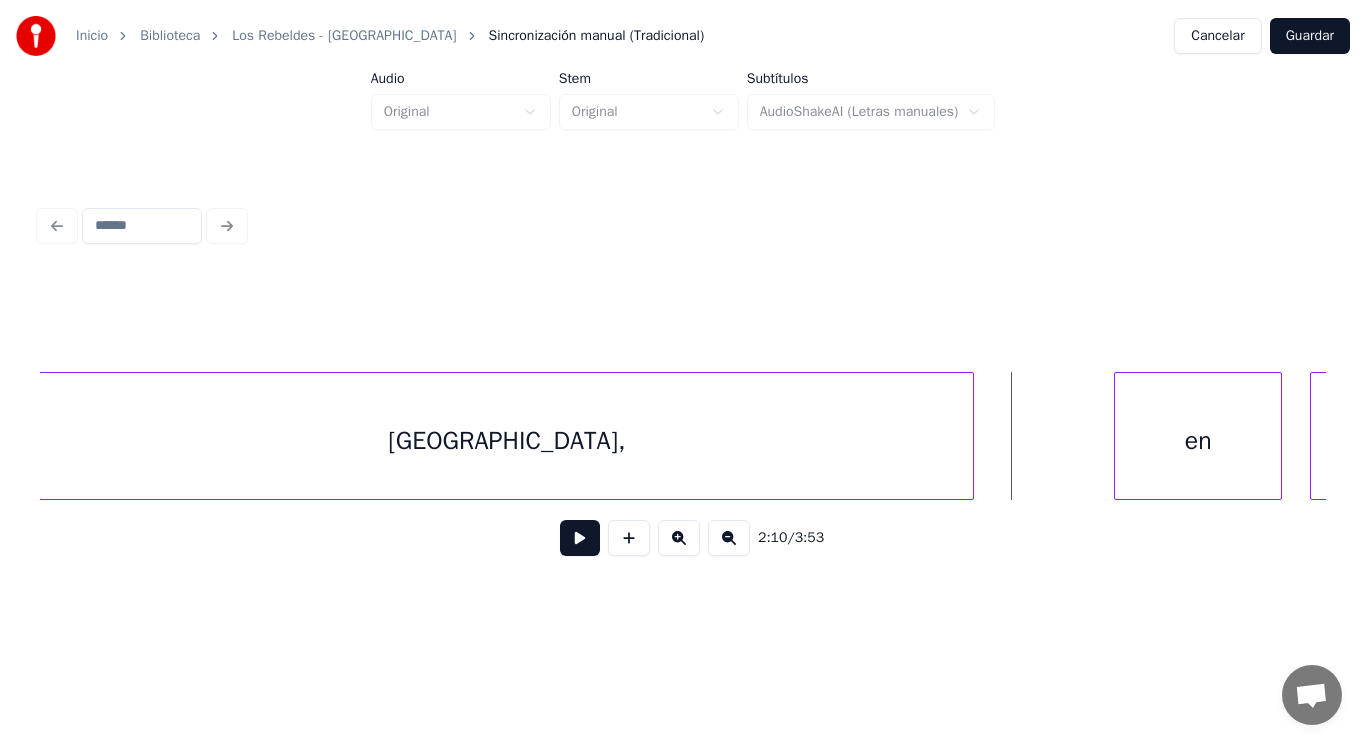 click at bounding box center (580, 538) 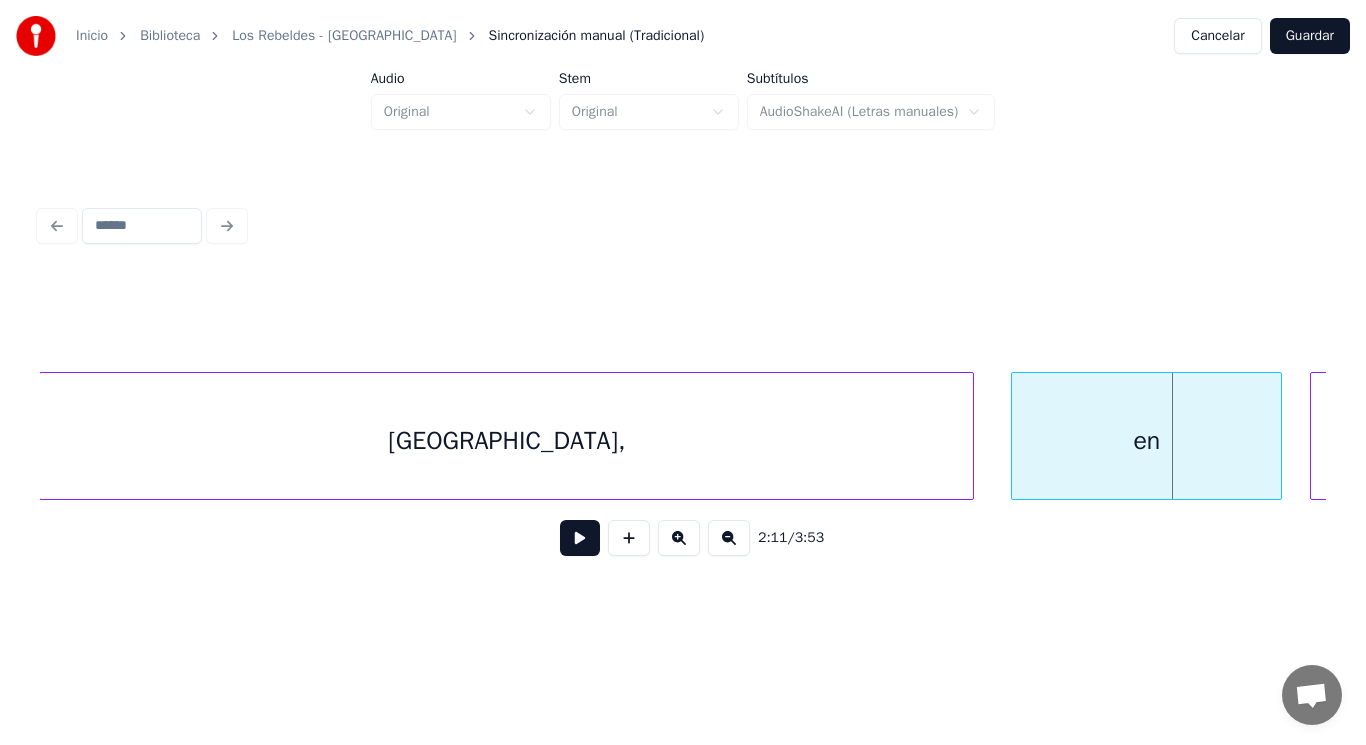 click at bounding box center [1015, 436] 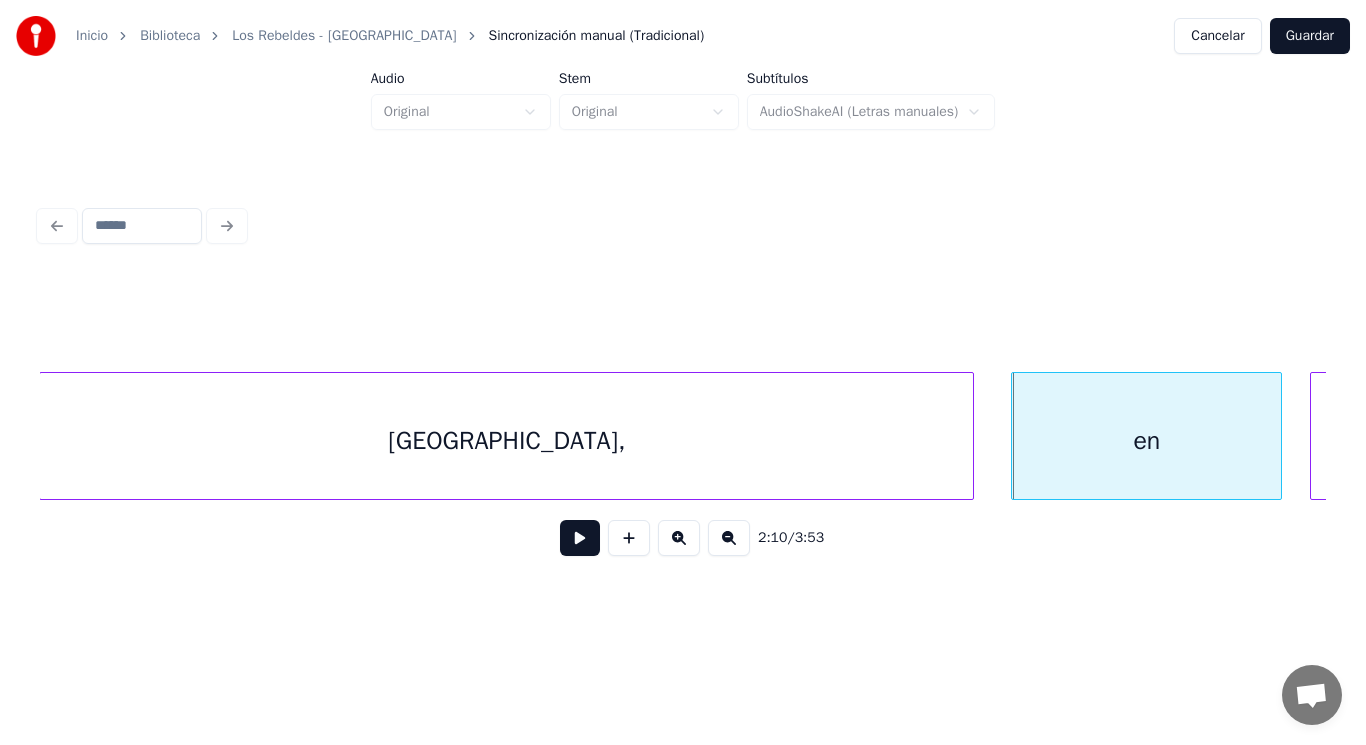 click at bounding box center (580, 538) 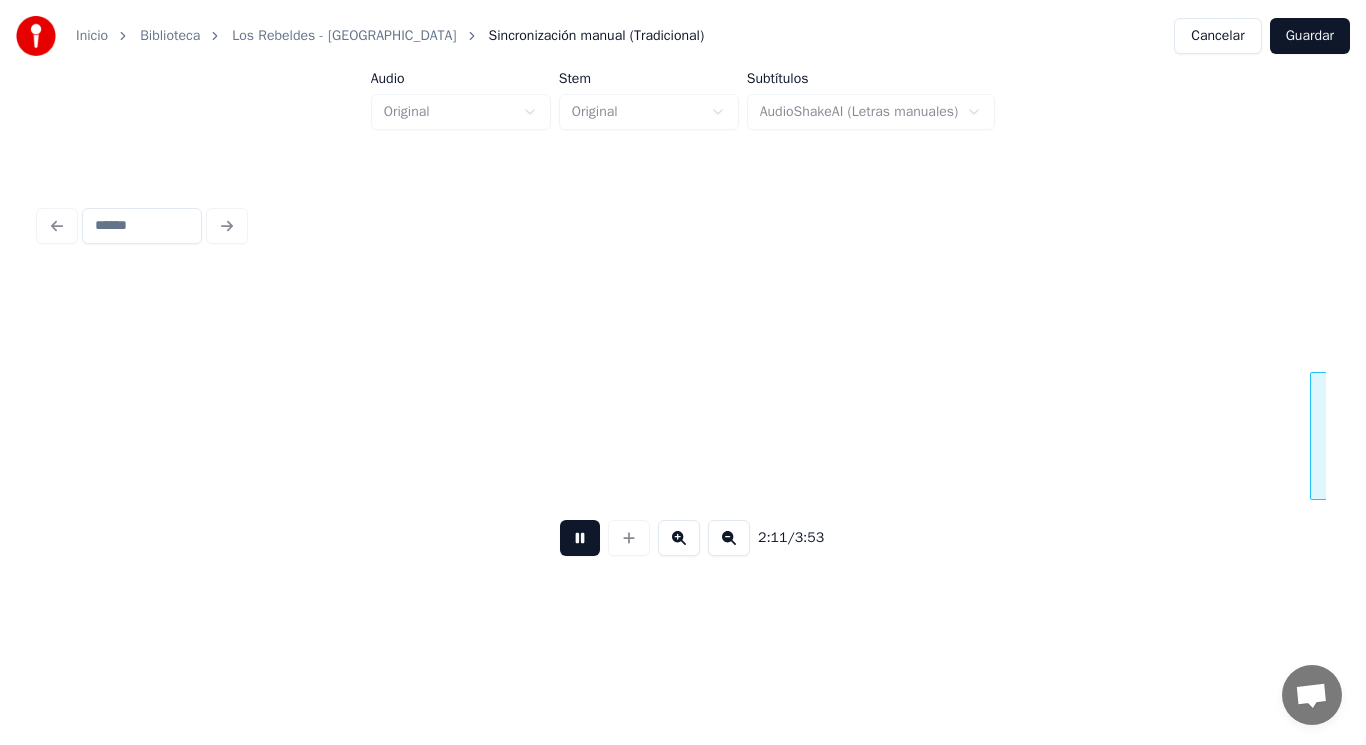 scroll, scrollTop: 0, scrollLeft: 183616, axis: horizontal 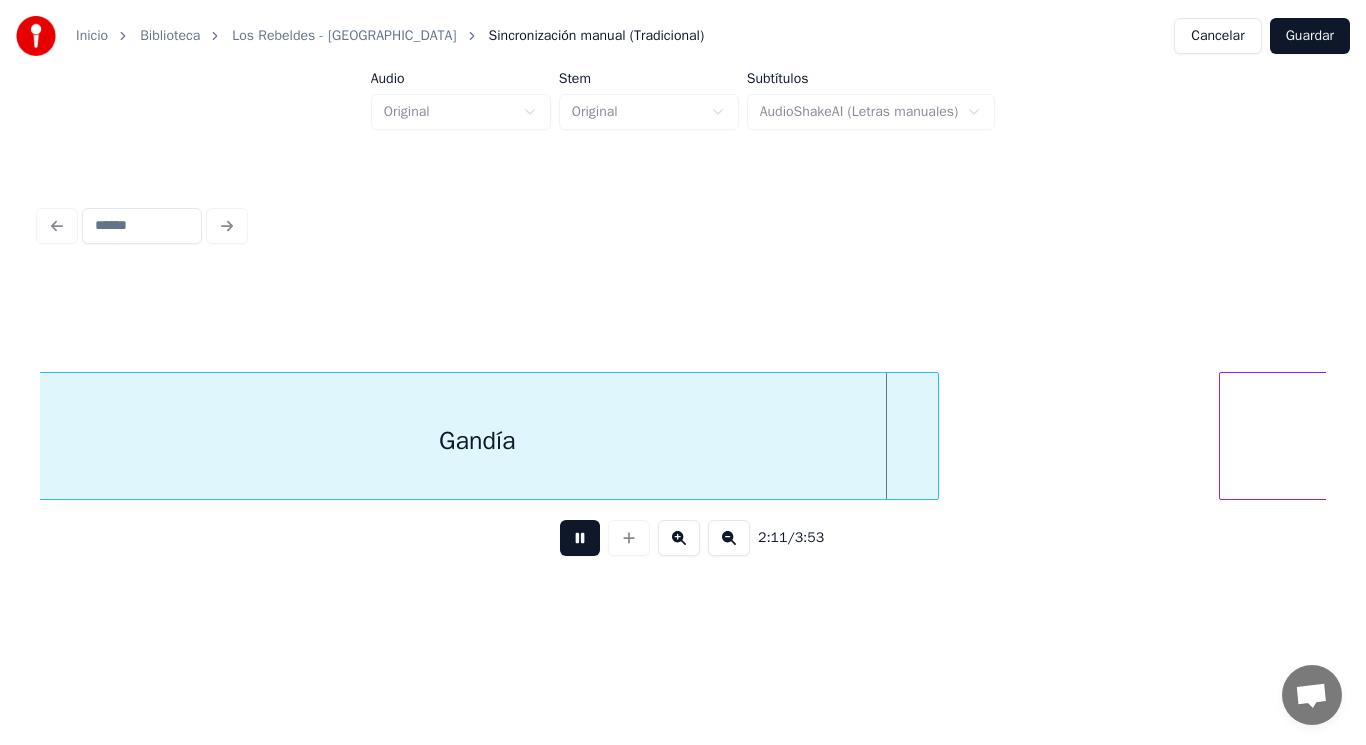 click at bounding box center [580, 538] 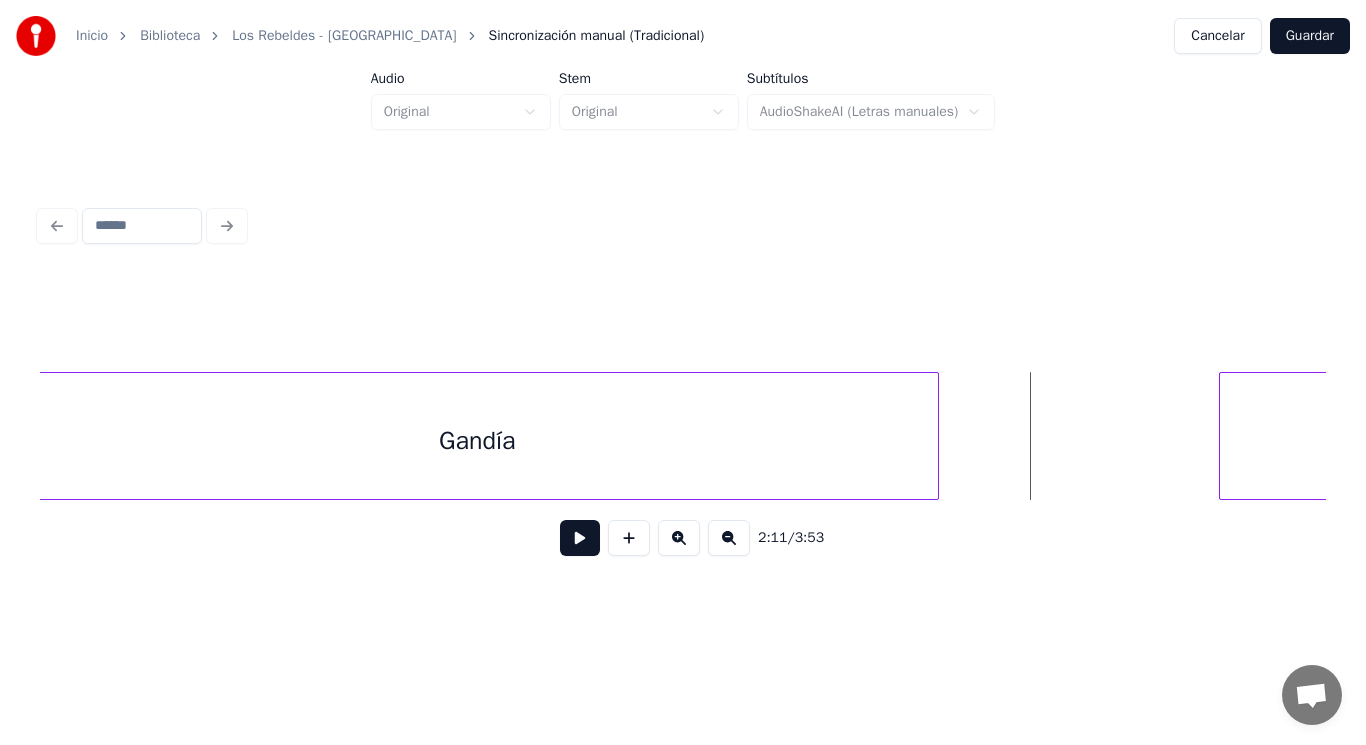 click on "Gandía" at bounding box center [477, 441] 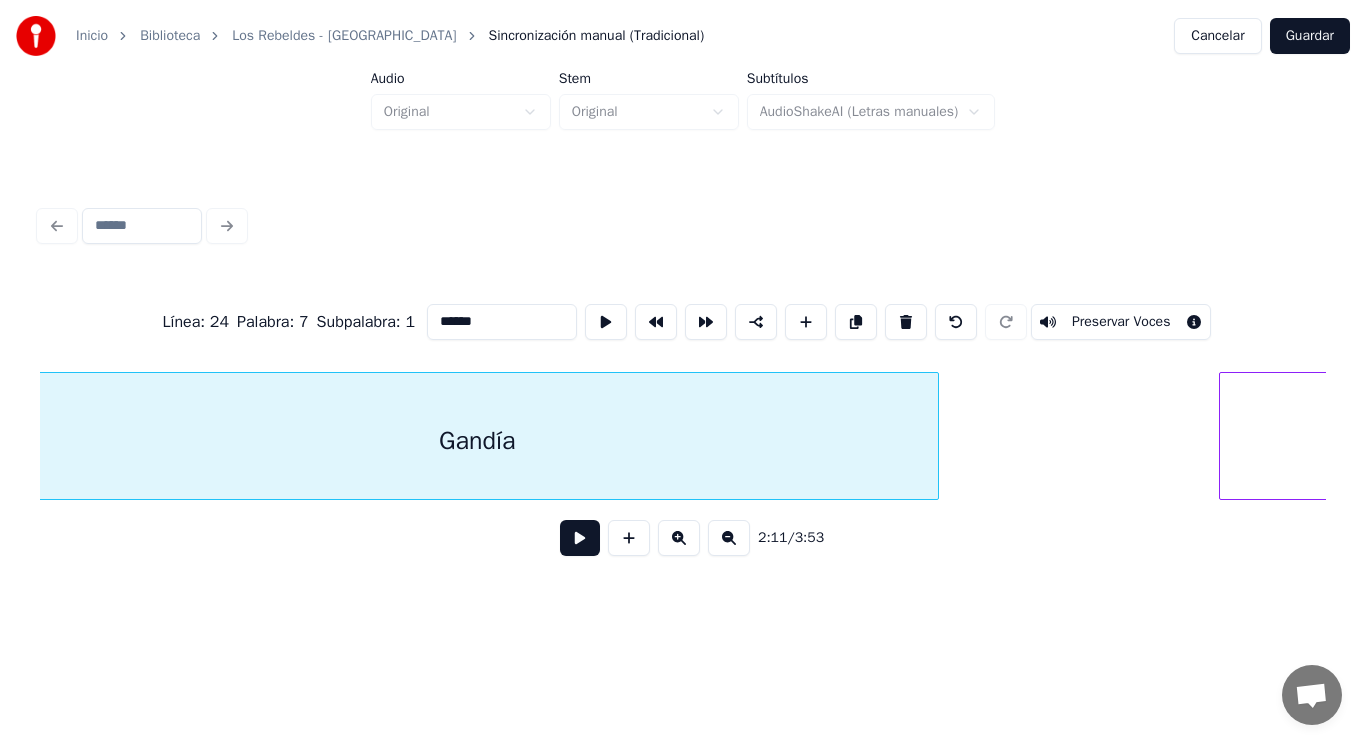 scroll, scrollTop: 0, scrollLeft: 183592, axis: horizontal 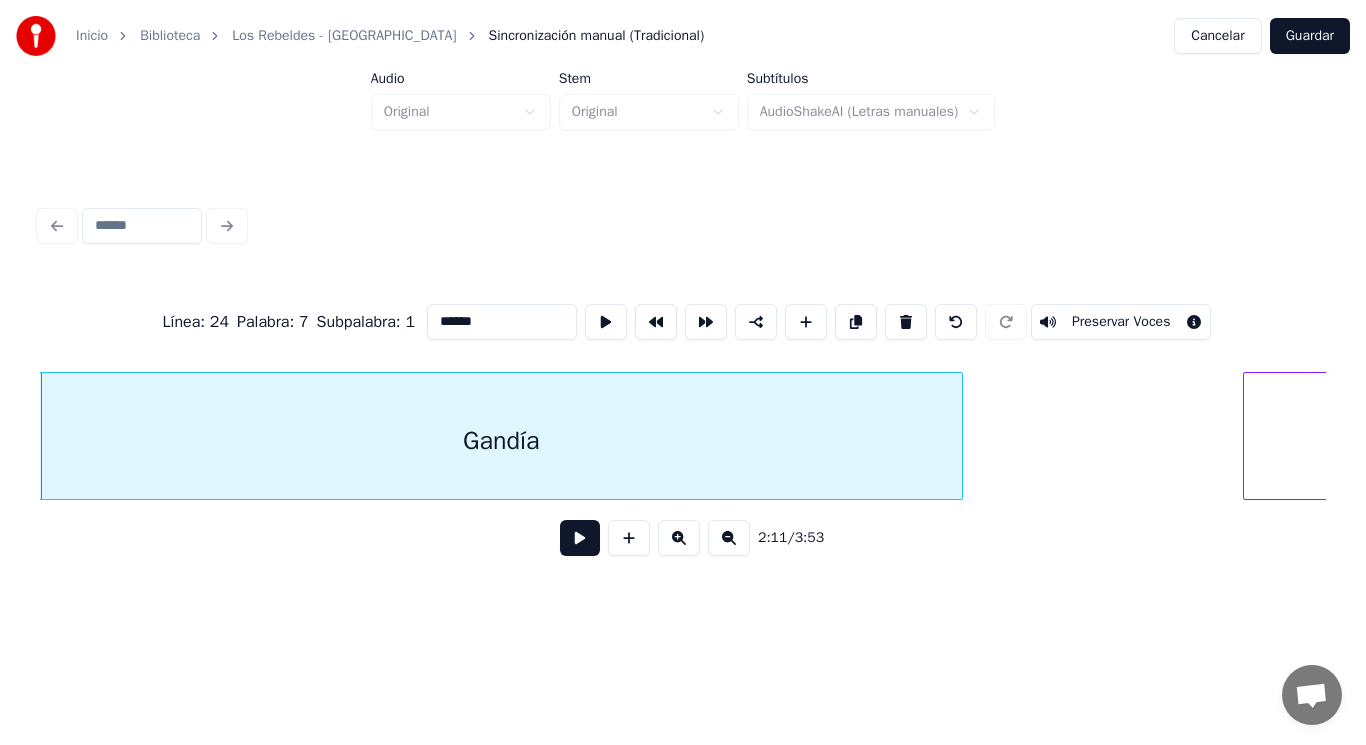 click at bounding box center (580, 538) 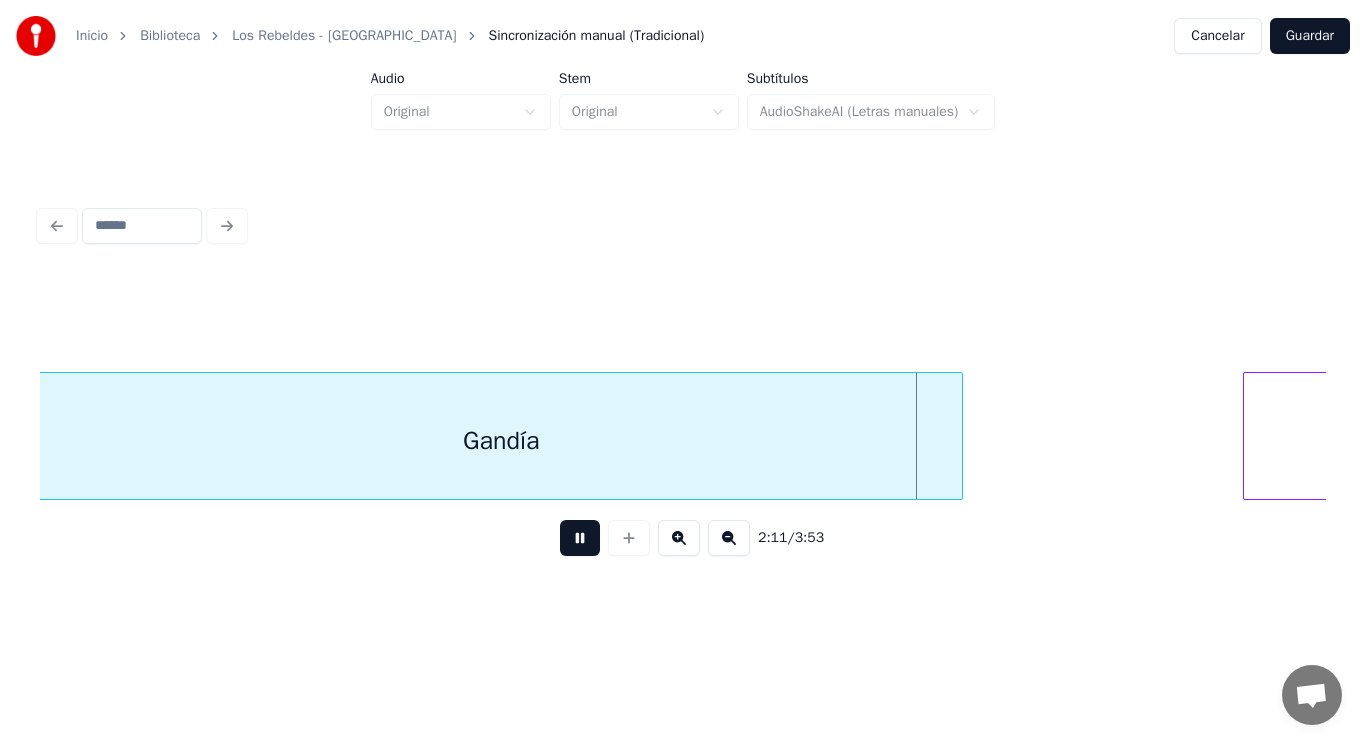 click at bounding box center (580, 538) 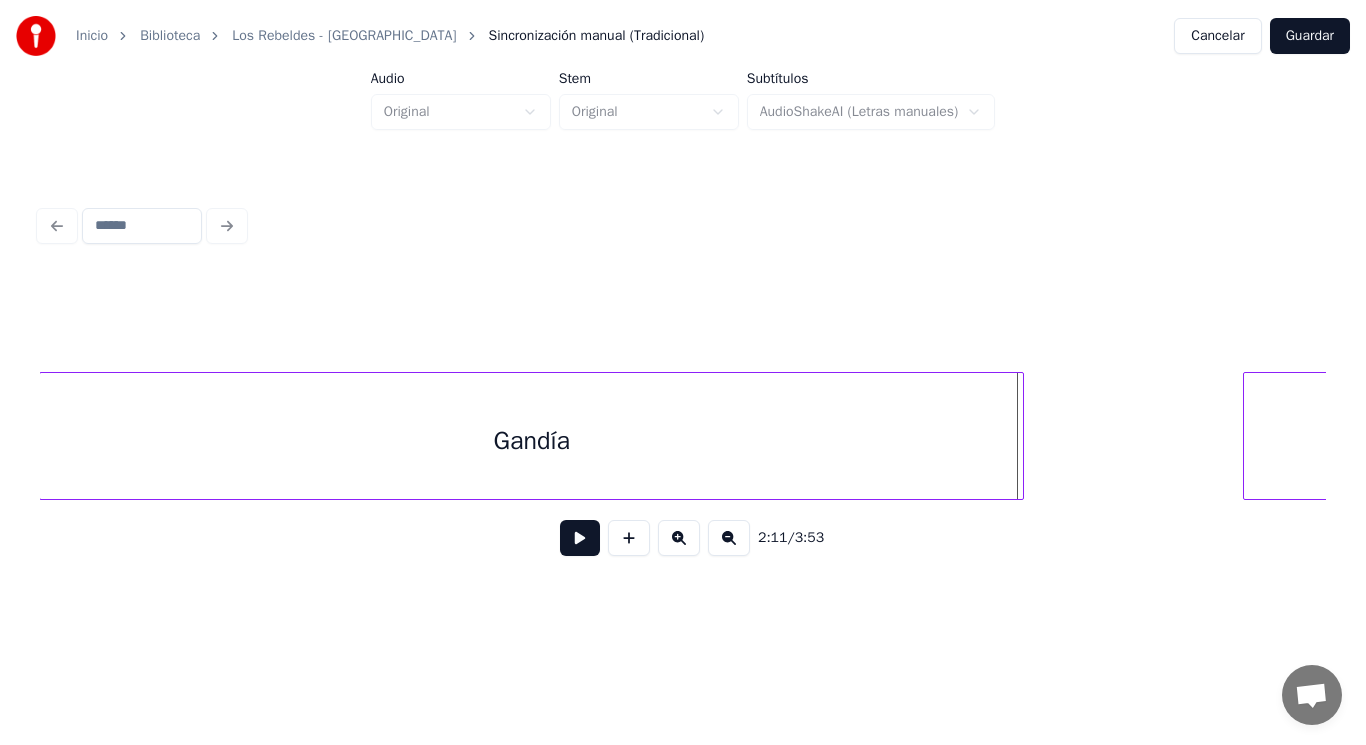 click at bounding box center (1020, 436) 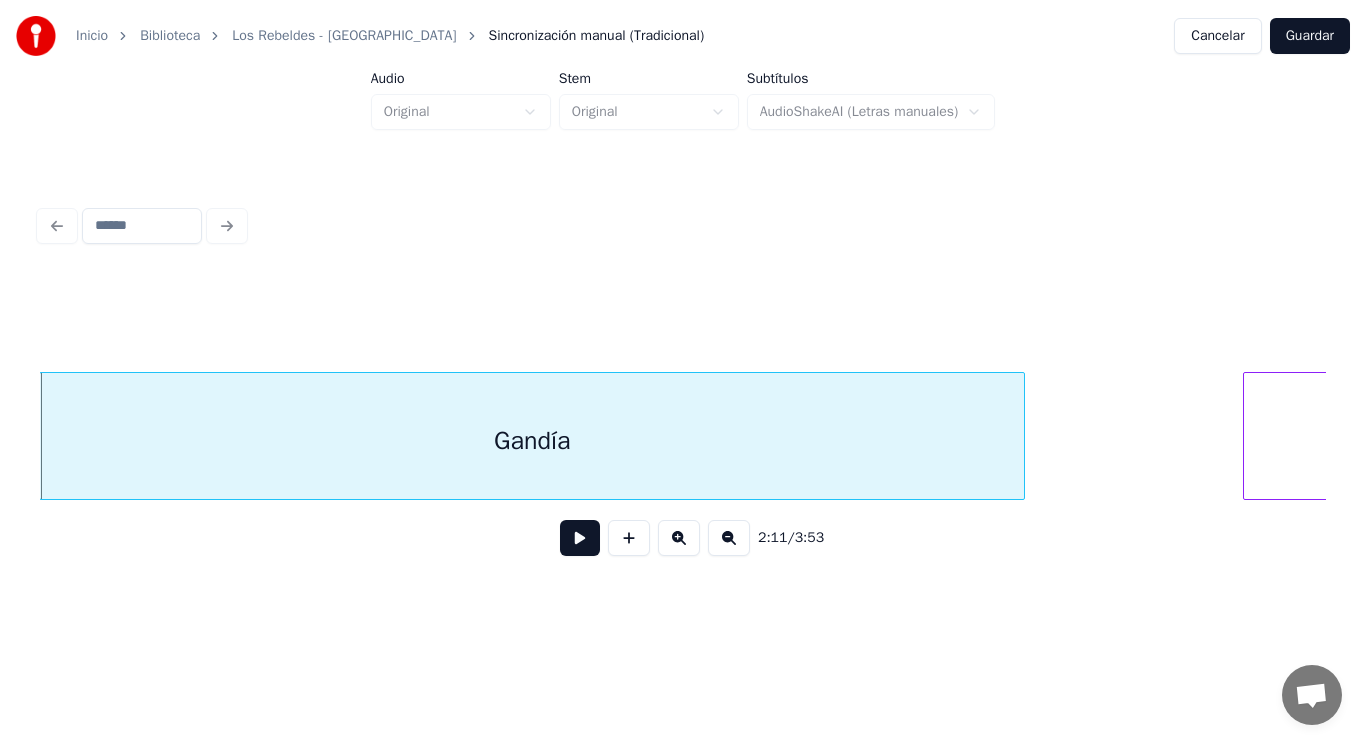 click at bounding box center [580, 538] 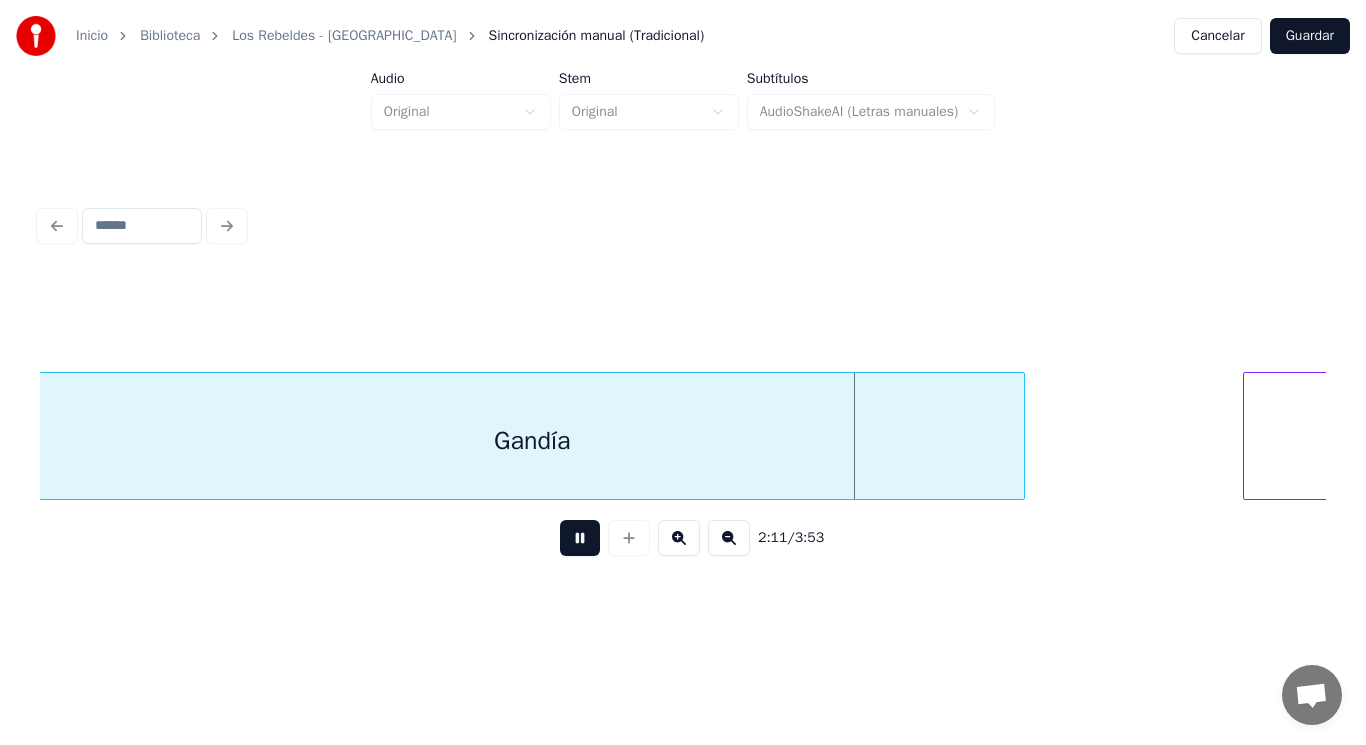 click at bounding box center [580, 538] 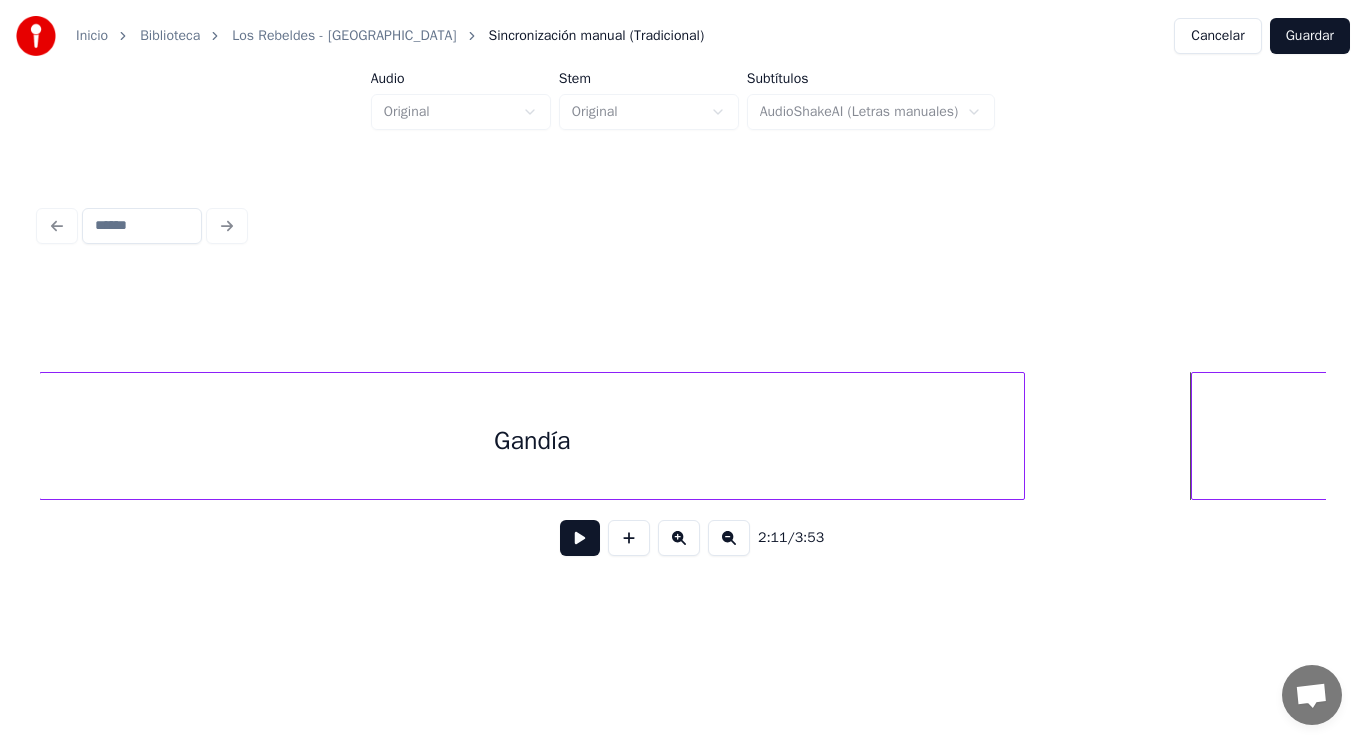 click at bounding box center (1195, 436) 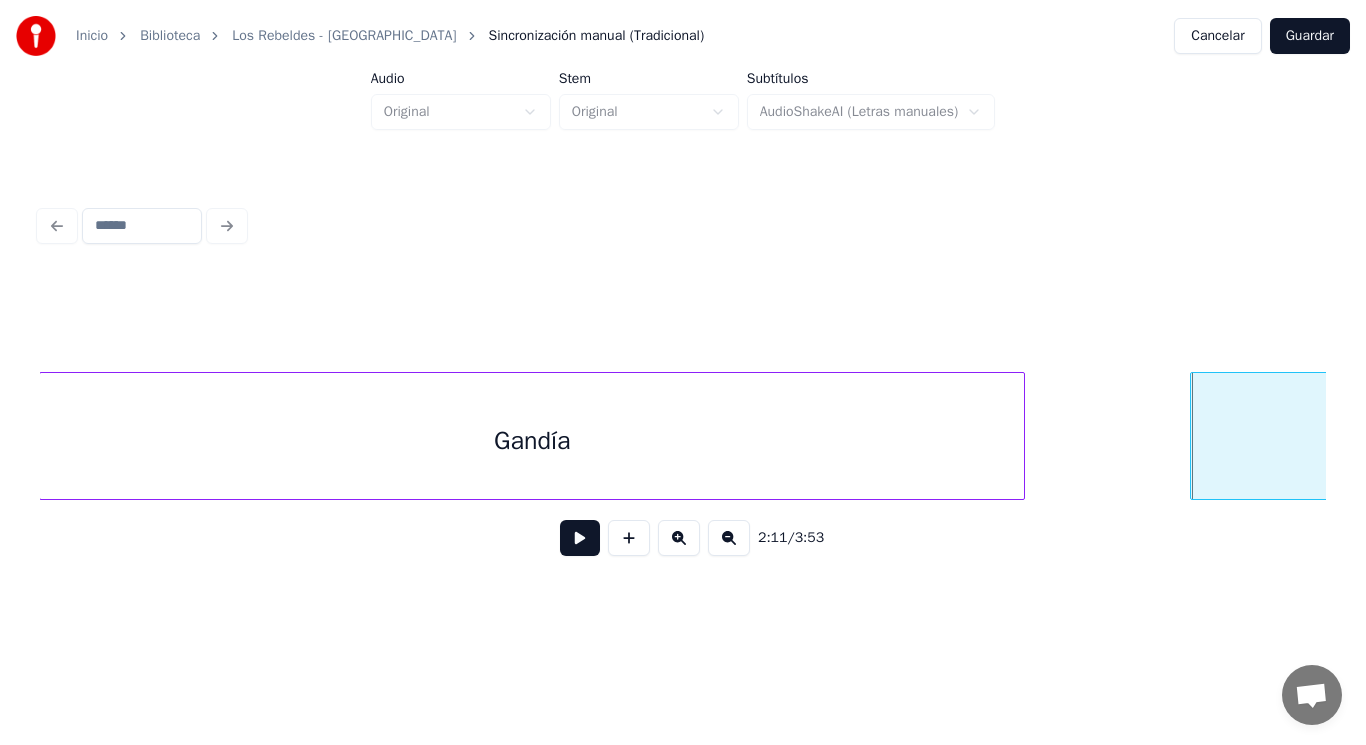 click at bounding box center (580, 538) 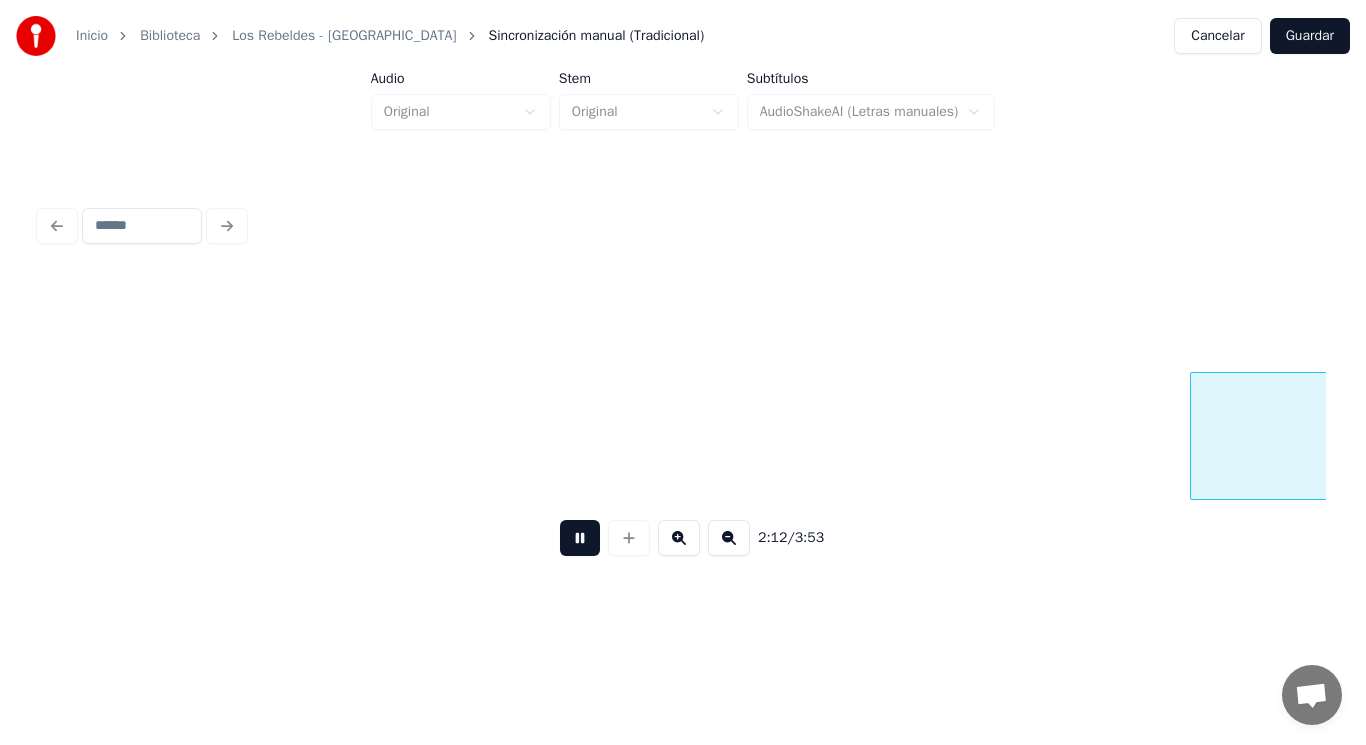 scroll, scrollTop: 0, scrollLeft: 184894, axis: horizontal 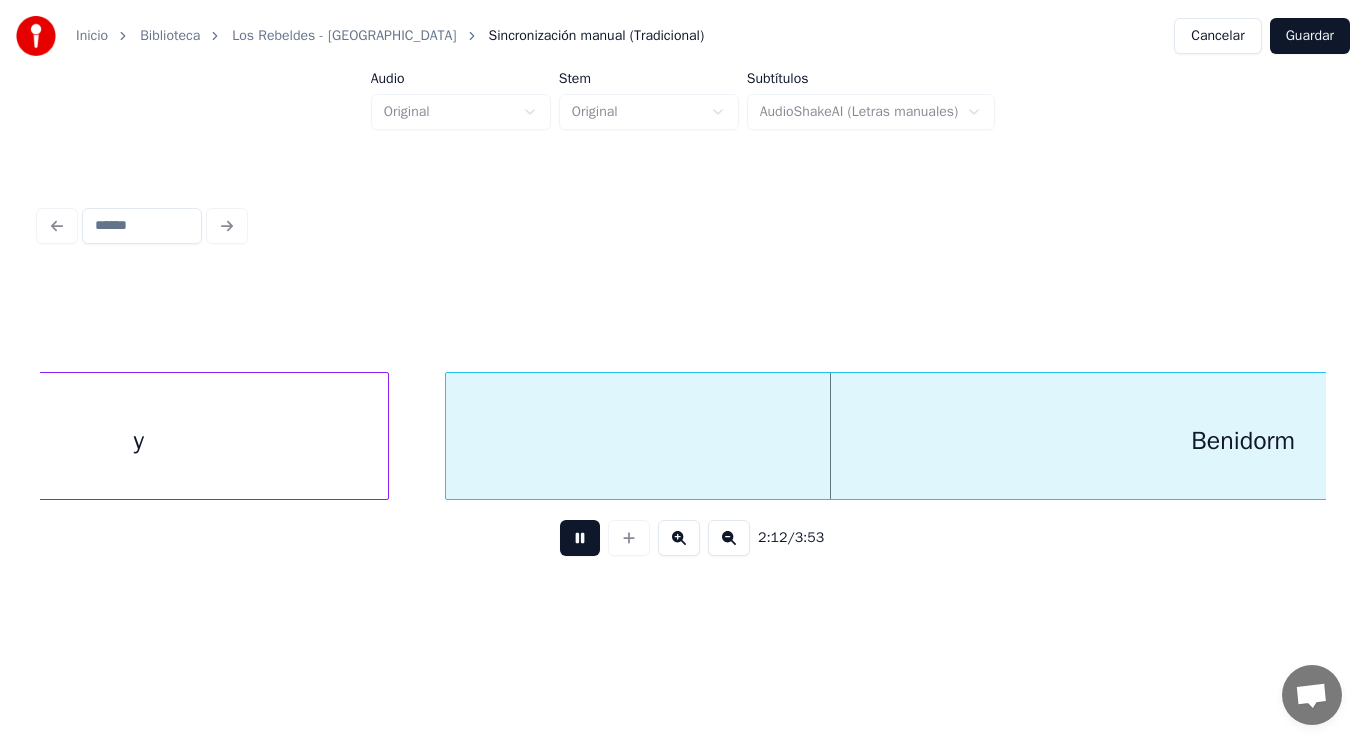 click at bounding box center (580, 538) 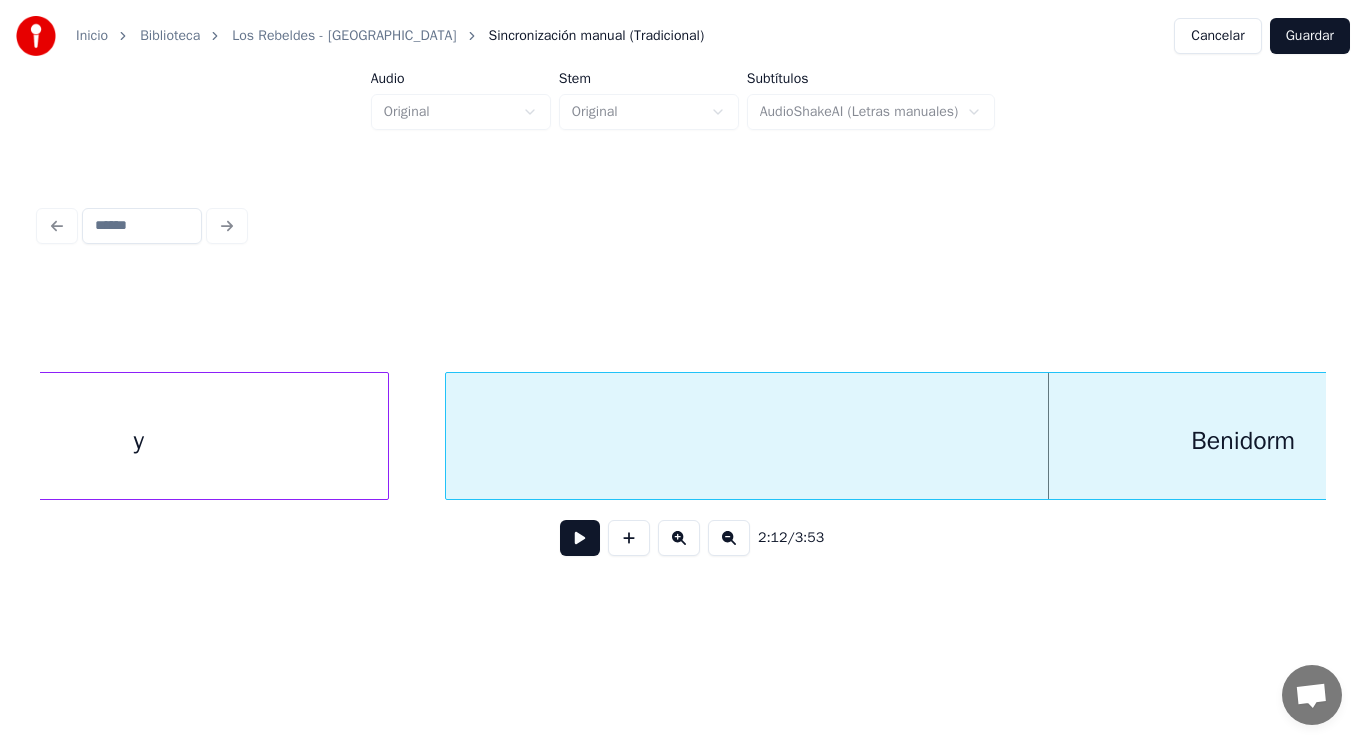 click on "Benidorm" at bounding box center (1243, 441) 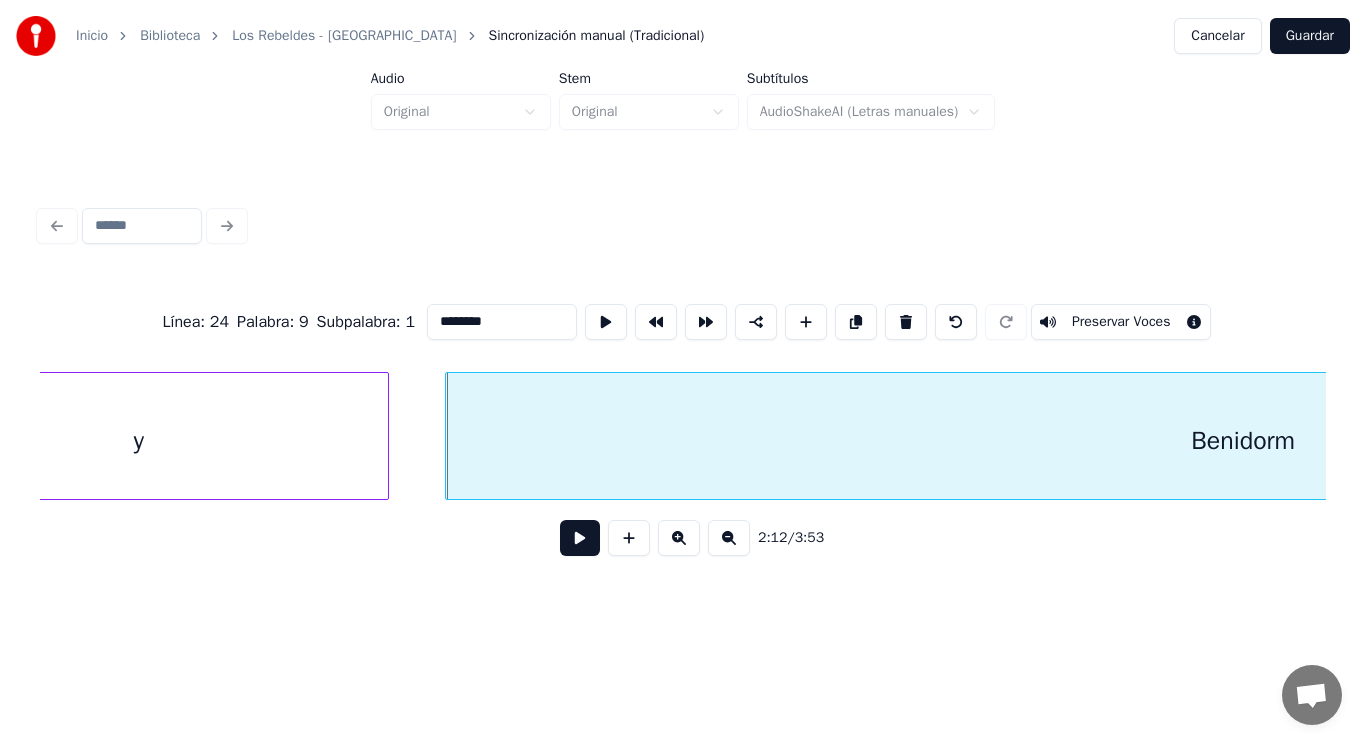 click at bounding box center (580, 538) 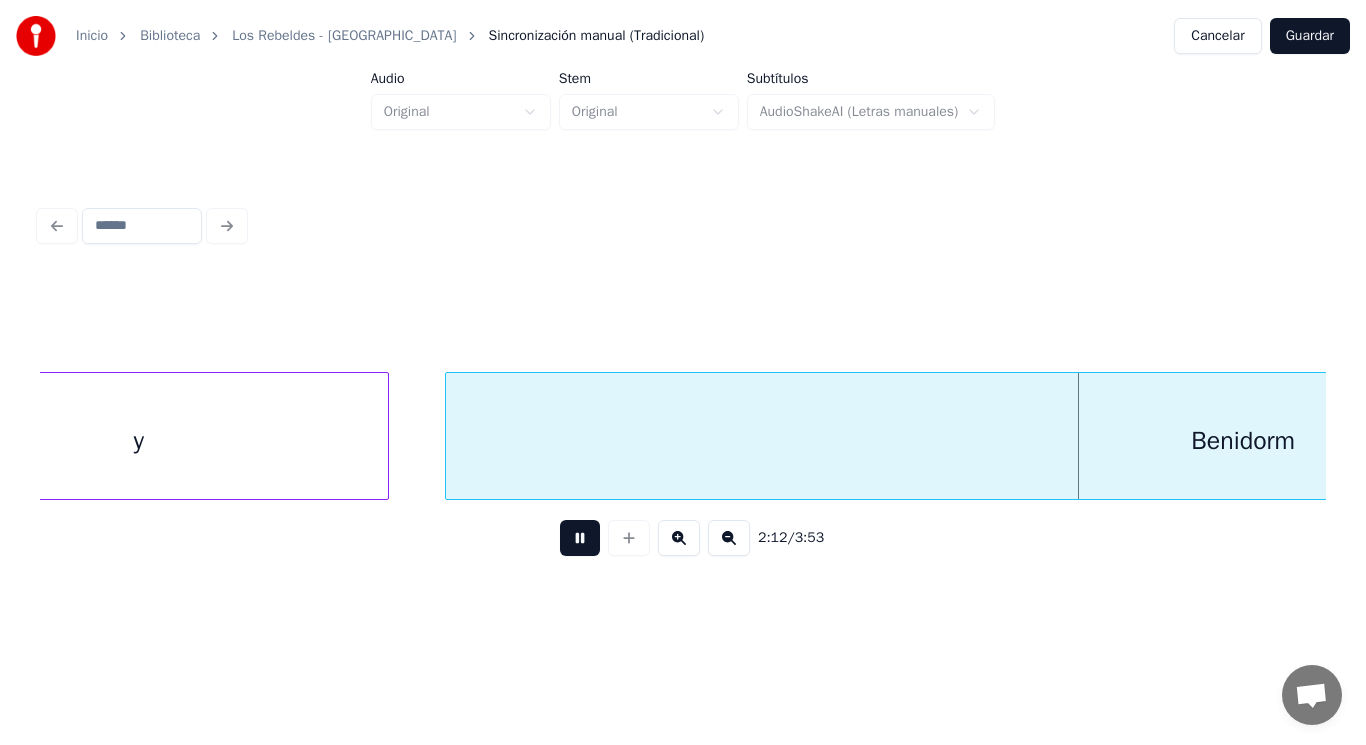 click at bounding box center (580, 538) 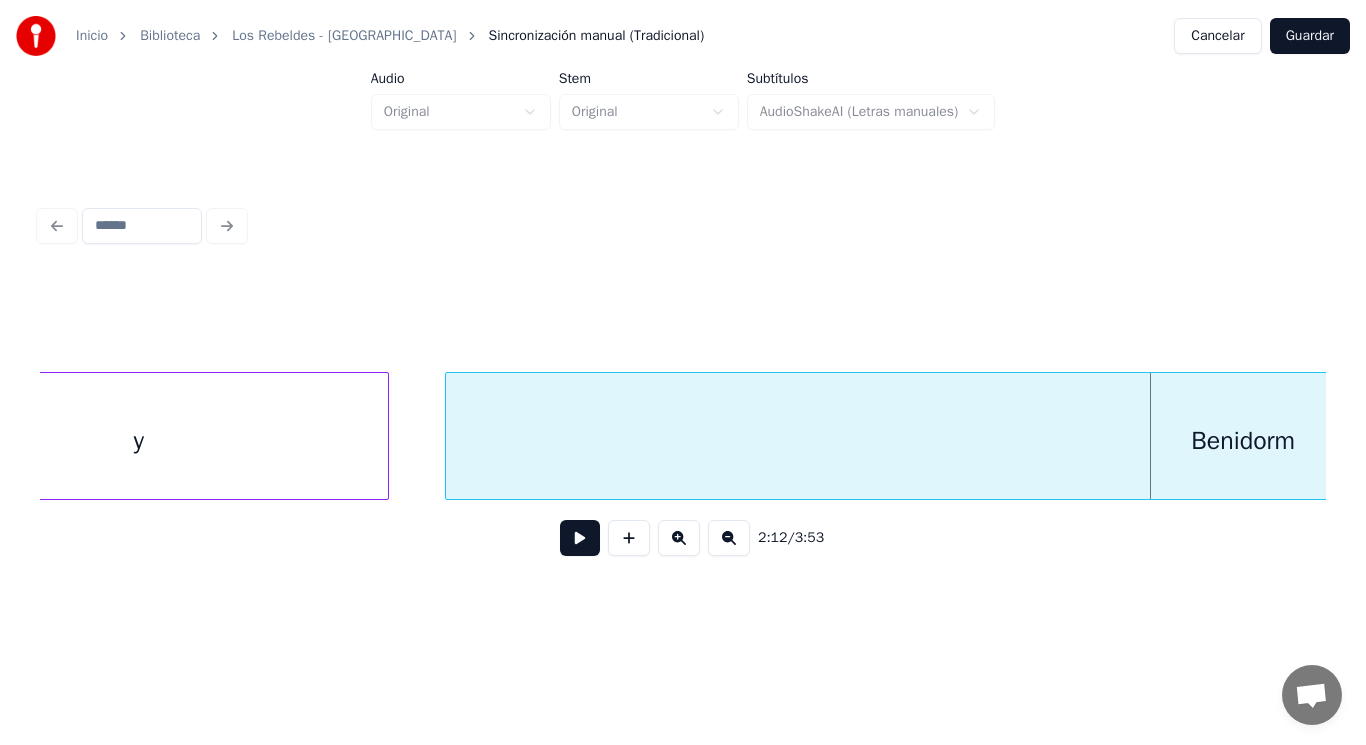 click at bounding box center [580, 538] 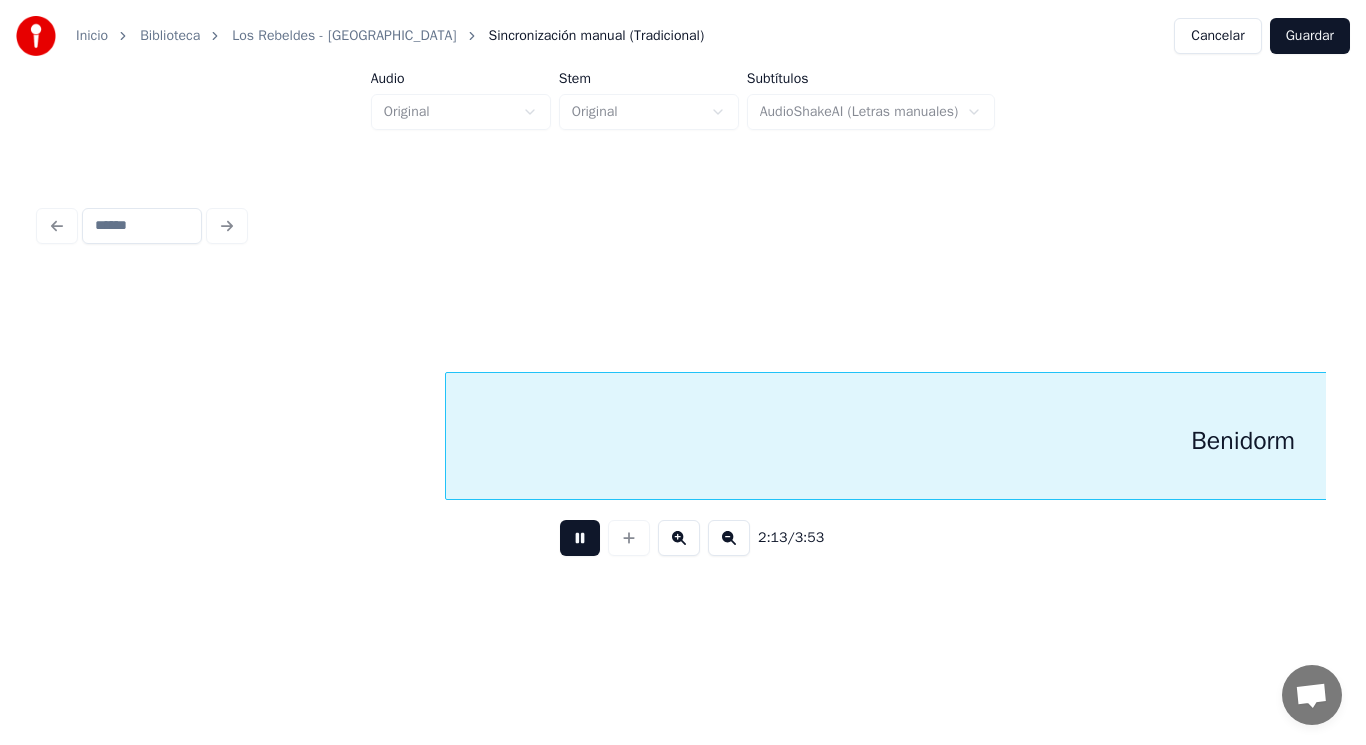 scroll, scrollTop: 0, scrollLeft: 186184, axis: horizontal 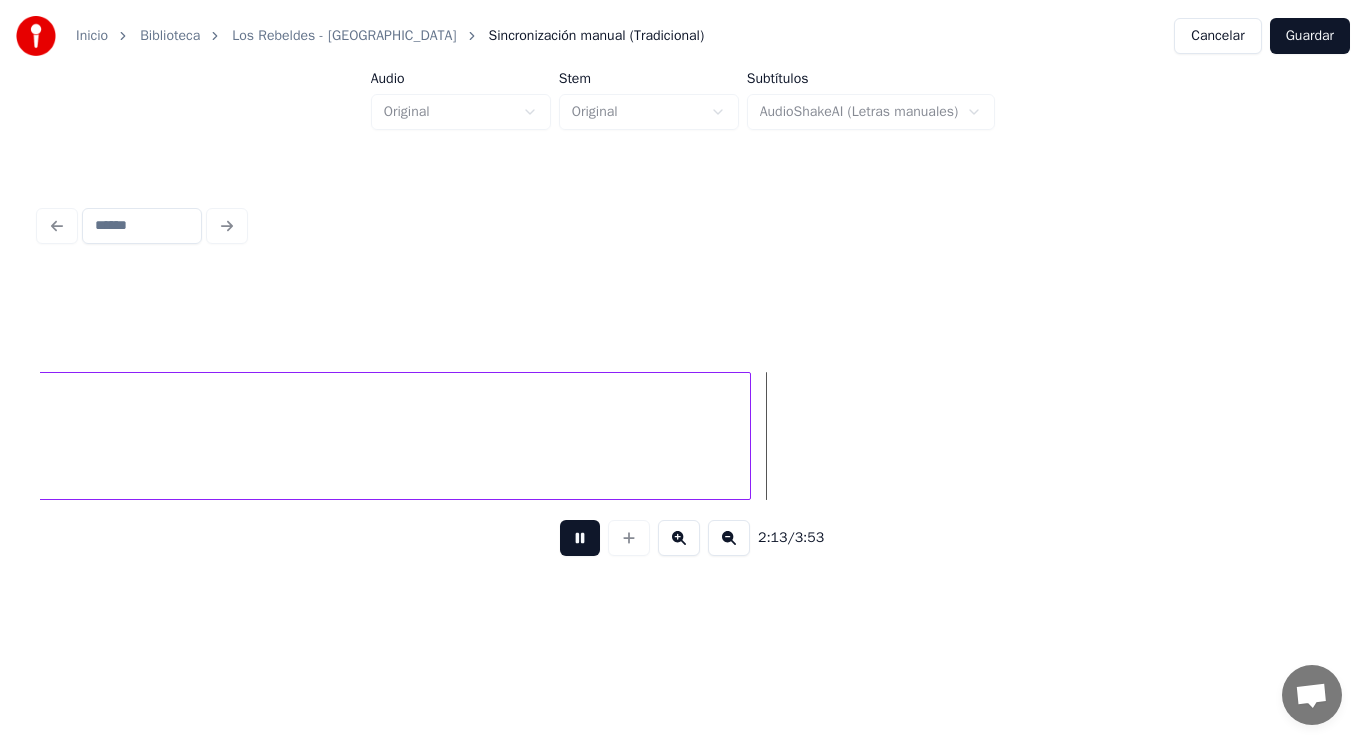 click at bounding box center [580, 538] 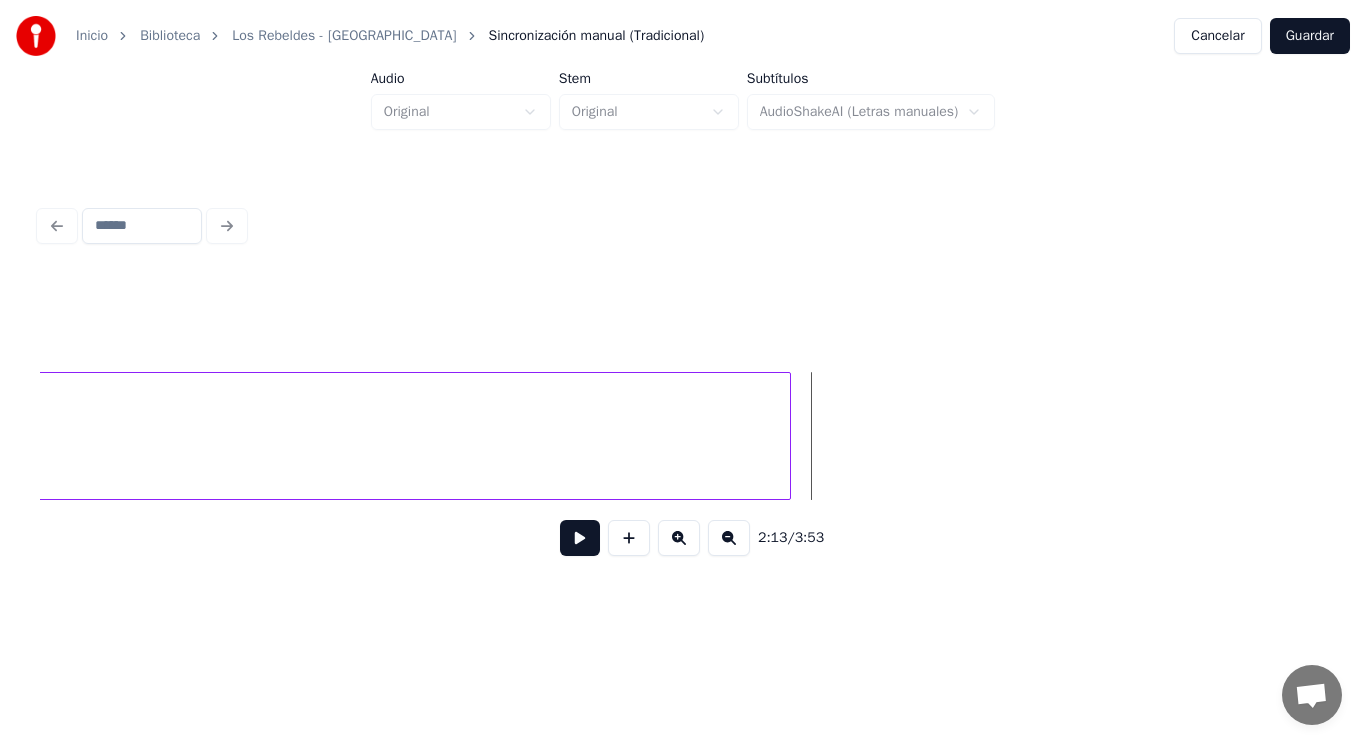 click at bounding box center [787, 436] 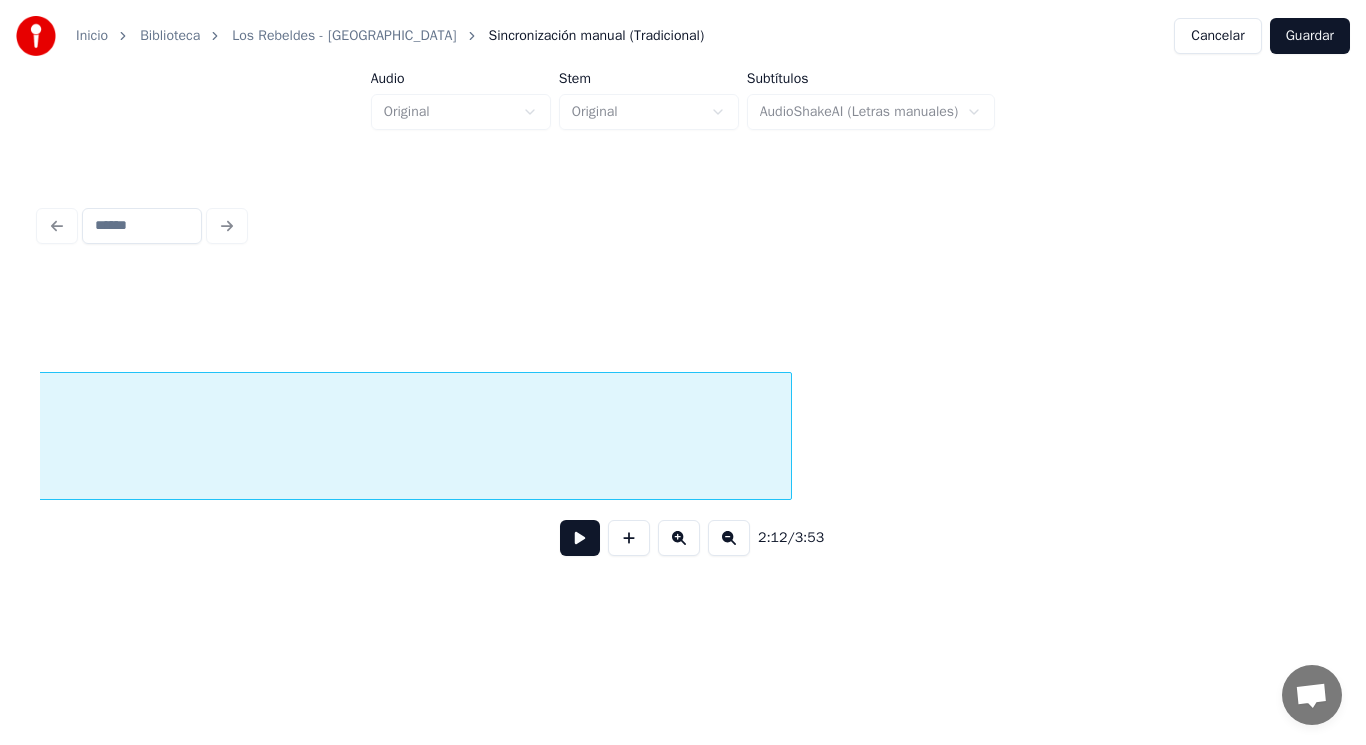 scroll, scrollTop: 0, scrollLeft: 185300, axis: horizontal 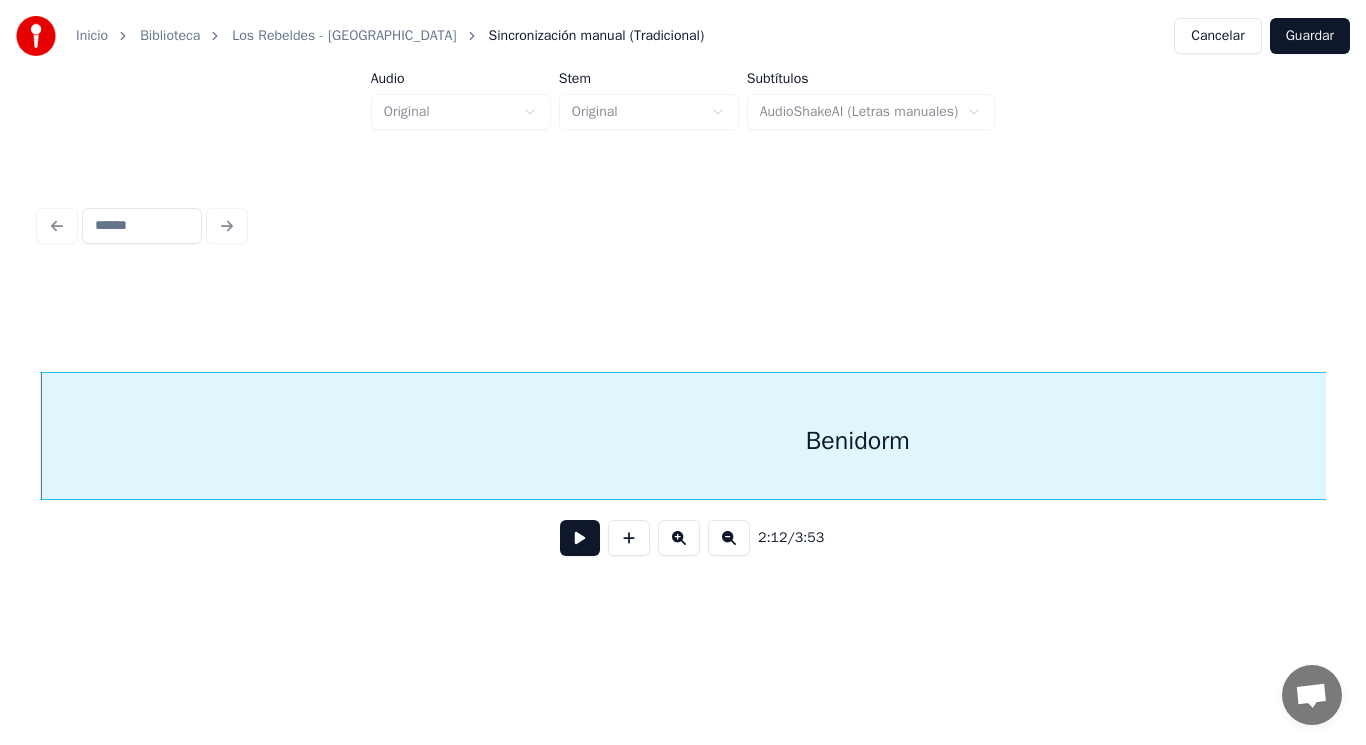 click at bounding box center (580, 538) 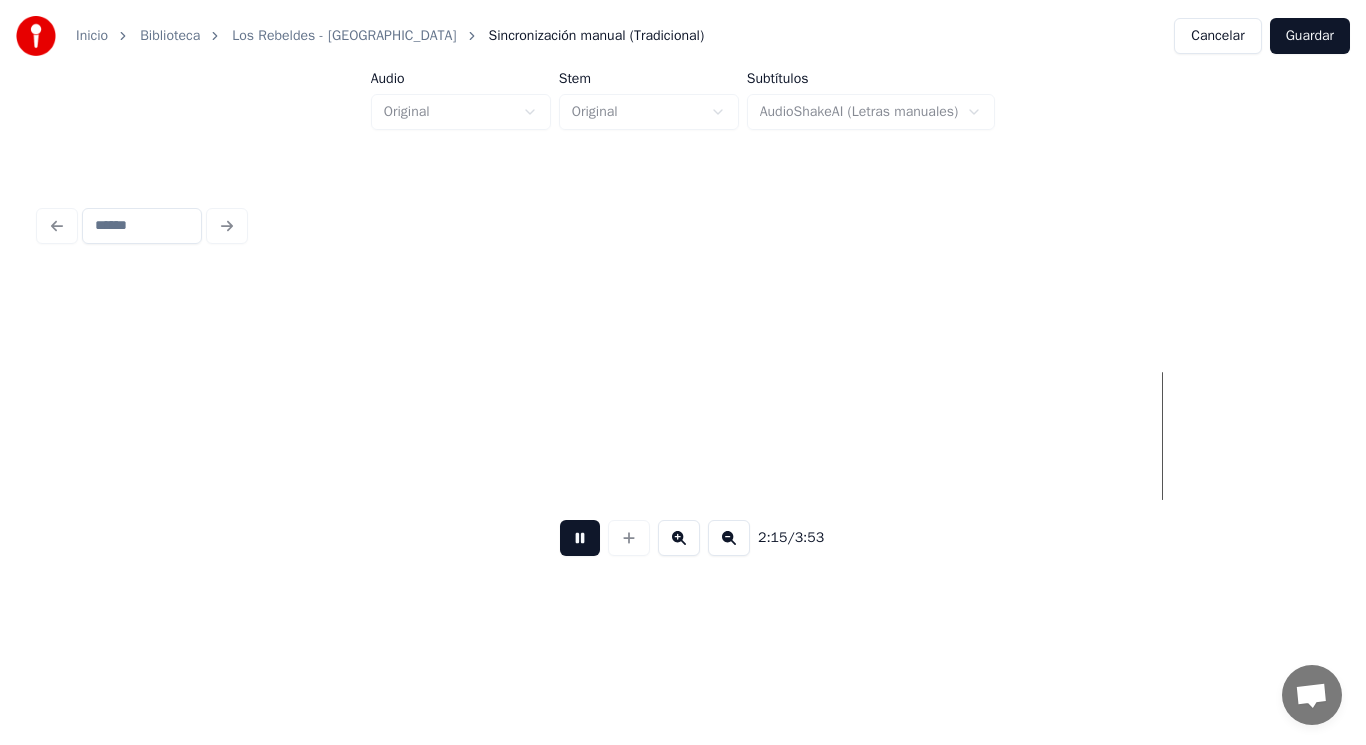scroll, scrollTop: 0, scrollLeft: 189222, axis: horizontal 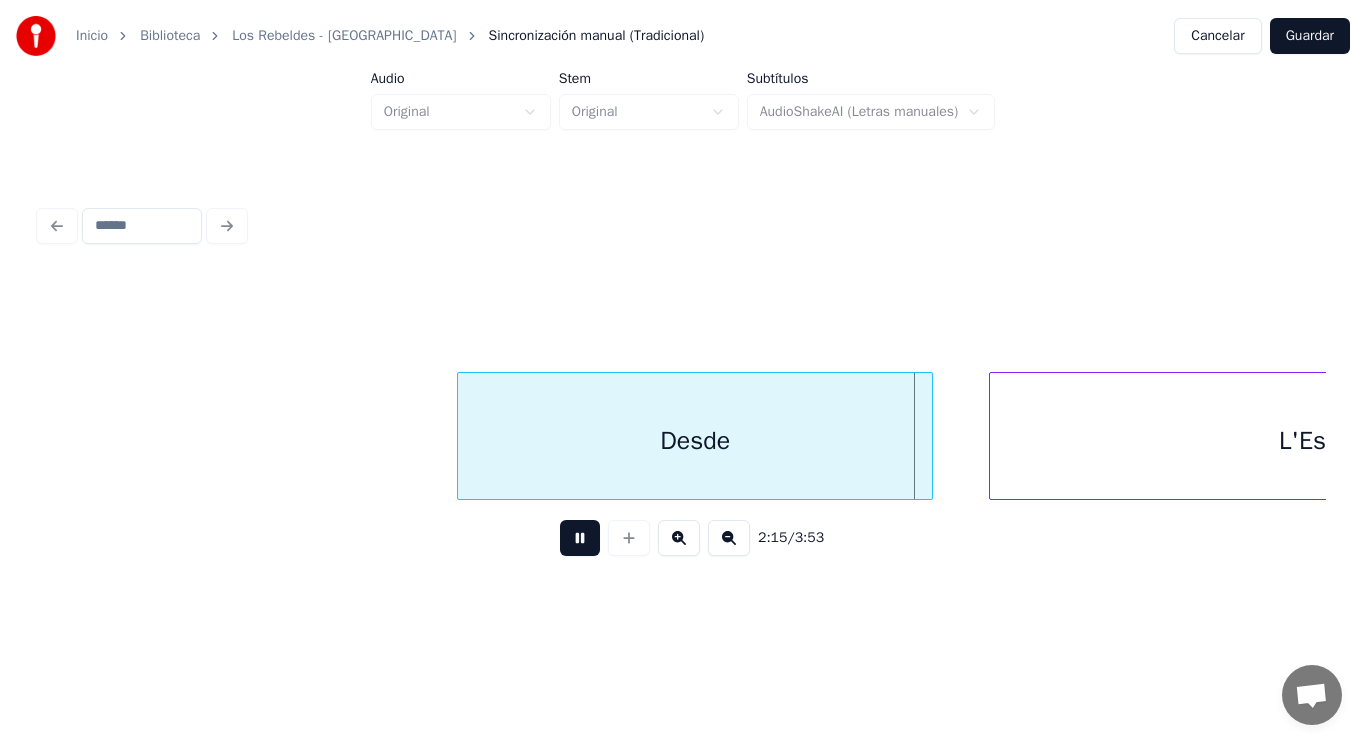 click at bounding box center (580, 538) 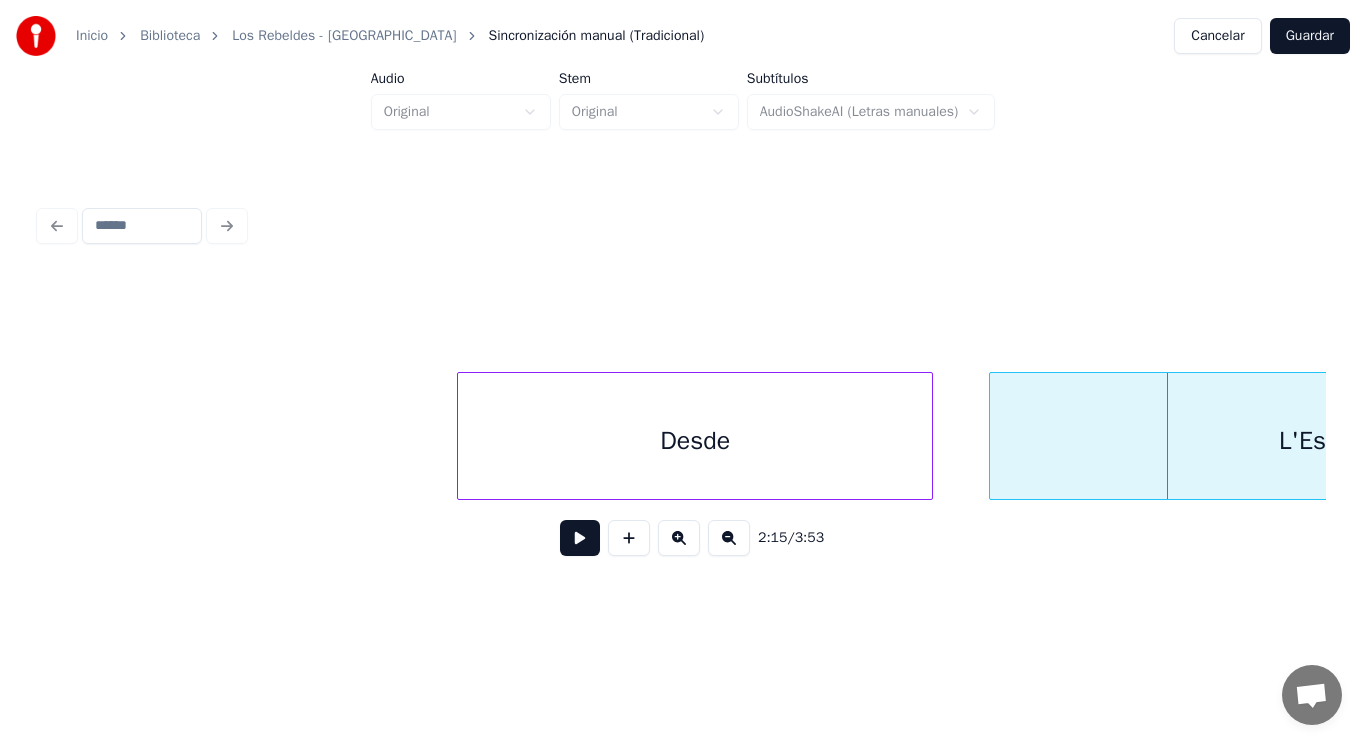 click on "Desde" at bounding box center [695, 441] 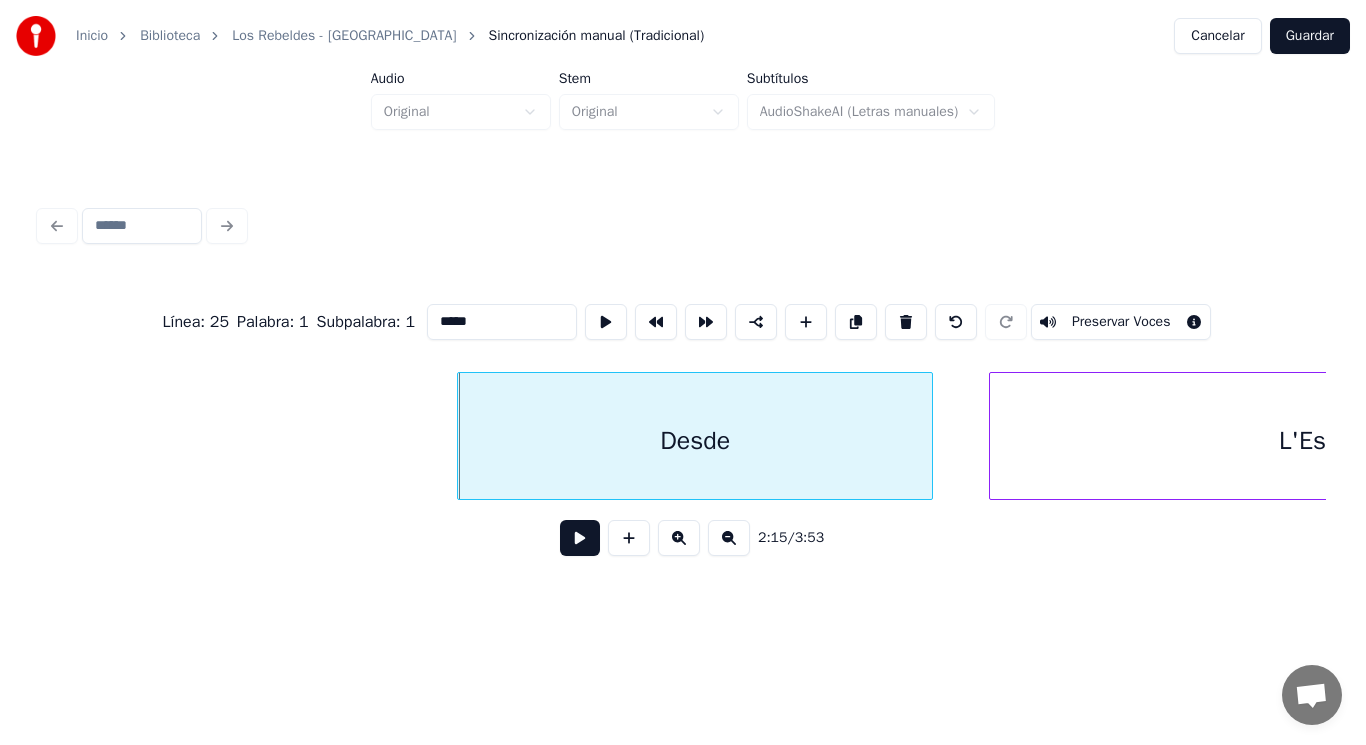 click at bounding box center [580, 538] 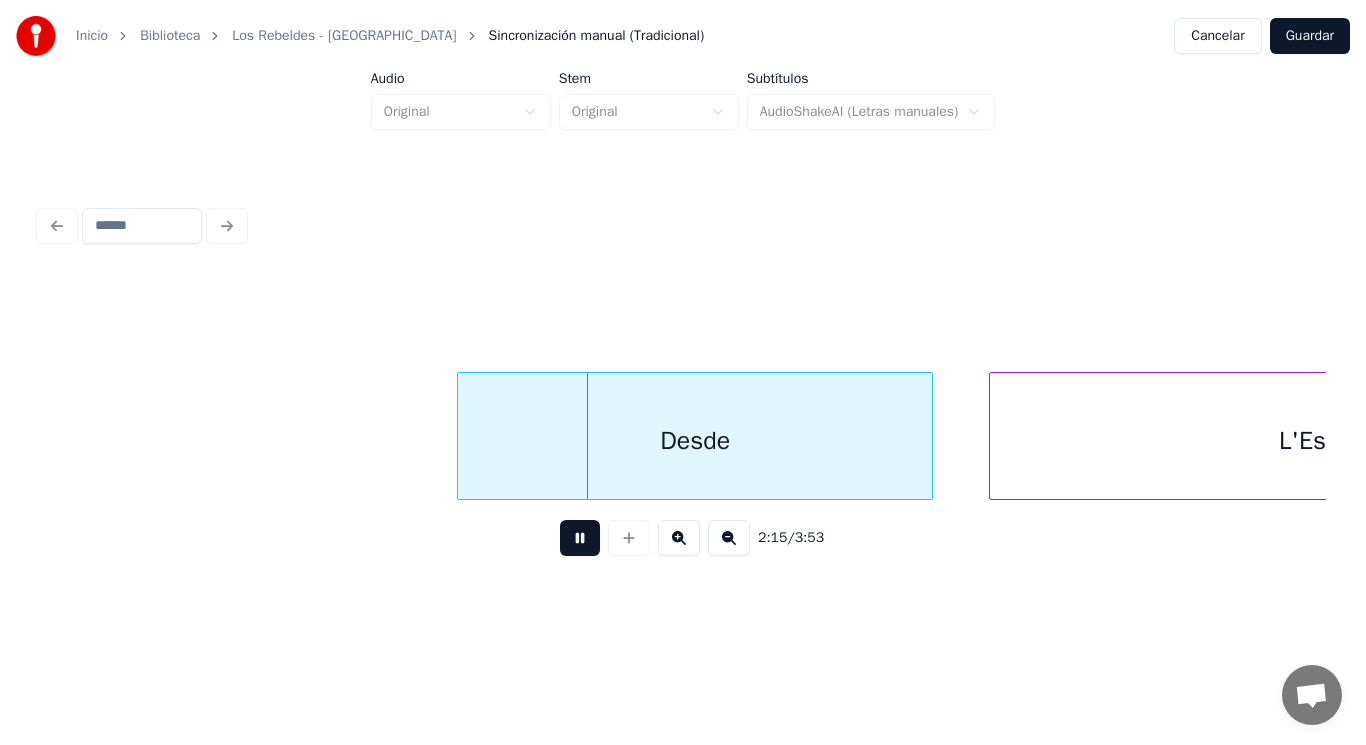 click at bounding box center (580, 538) 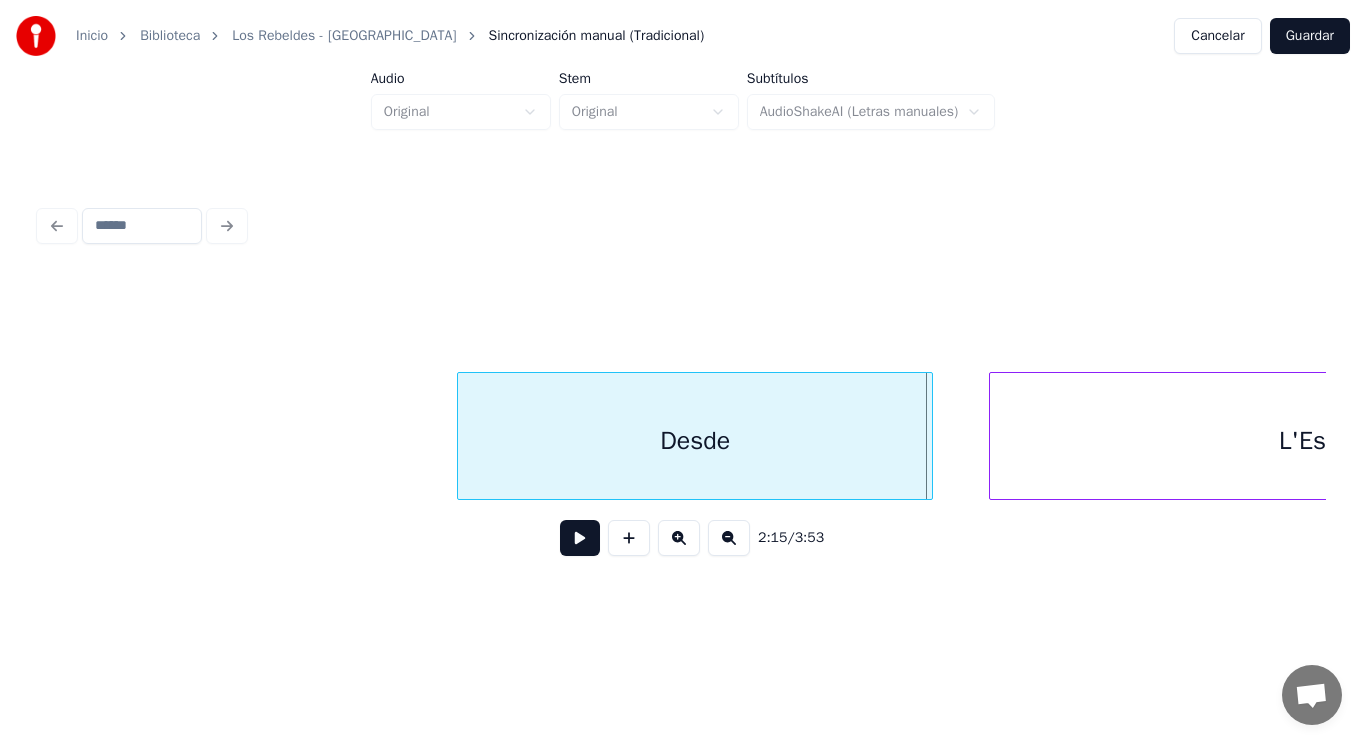 click at bounding box center [580, 538] 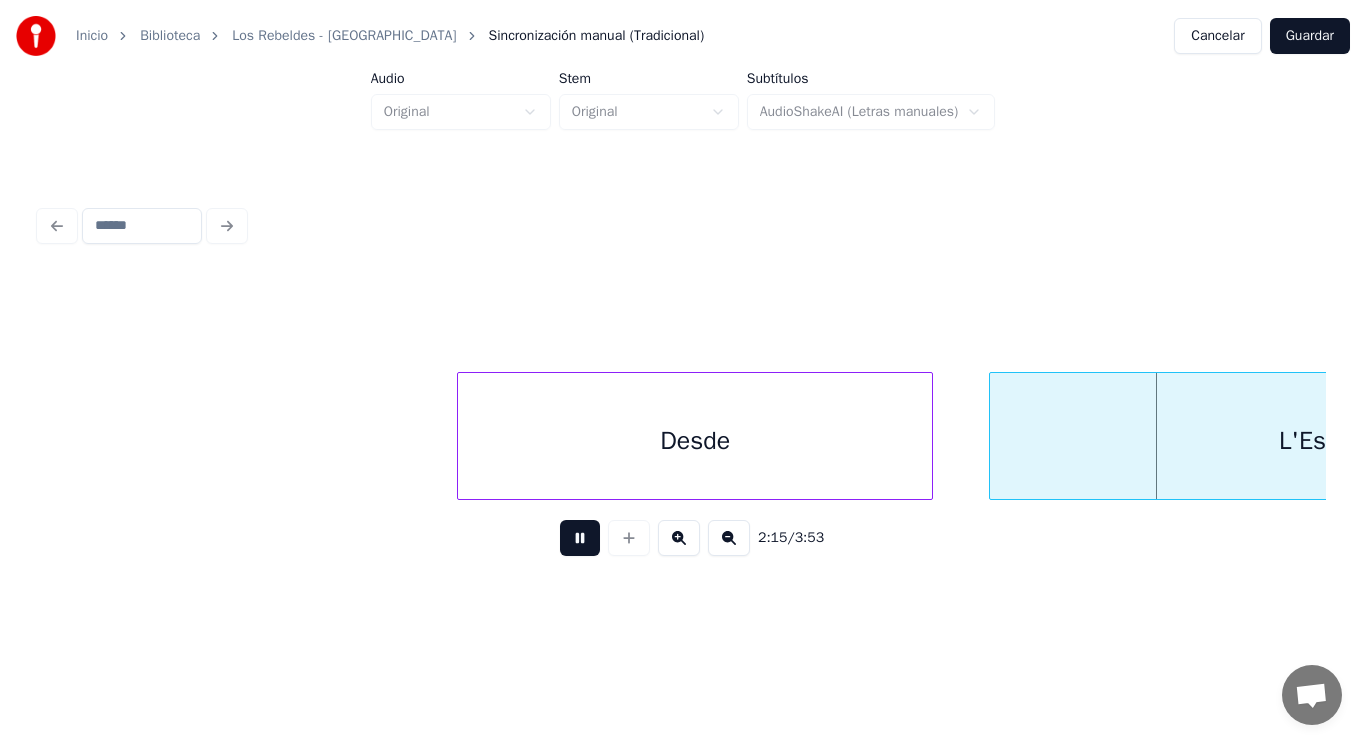 scroll, scrollTop: 0, scrollLeft: 190523, axis: horizontal 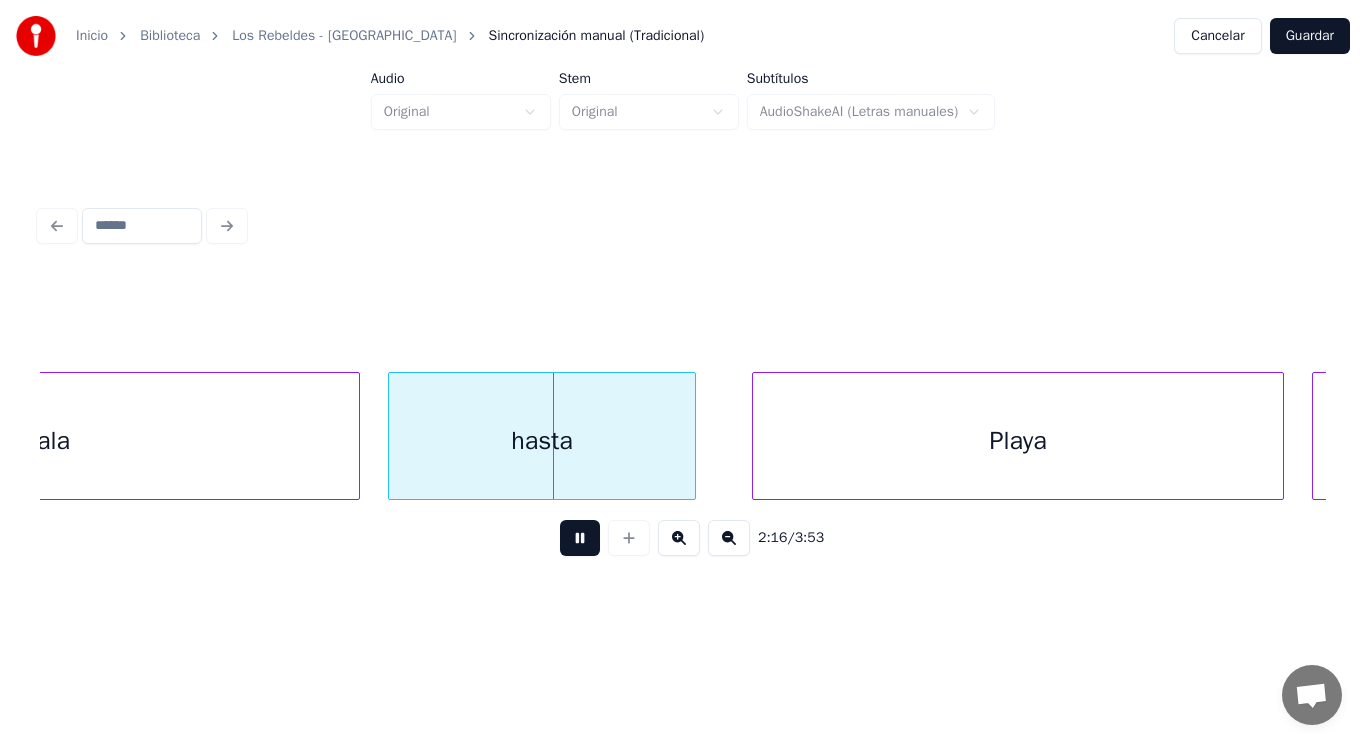 click at bounding box center (580, 538) 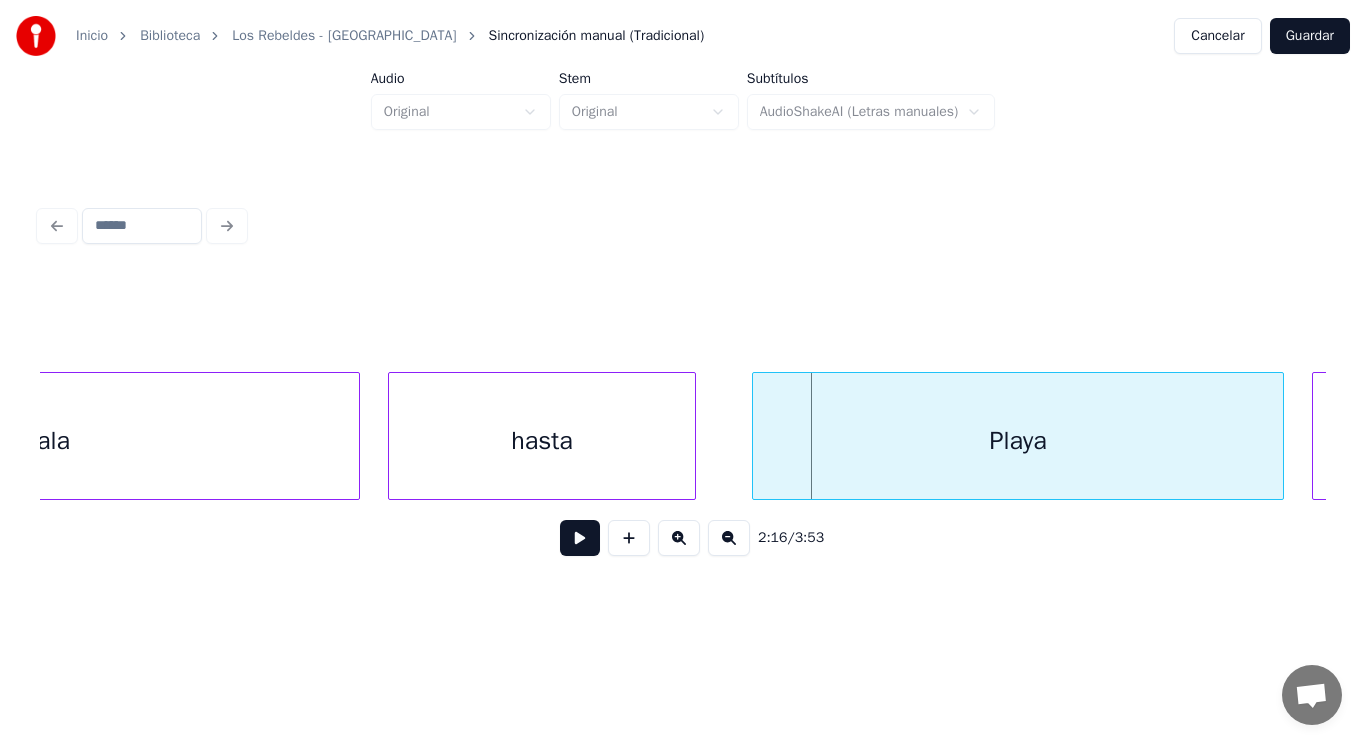click on "hasta" at bounding box center [542, 441] 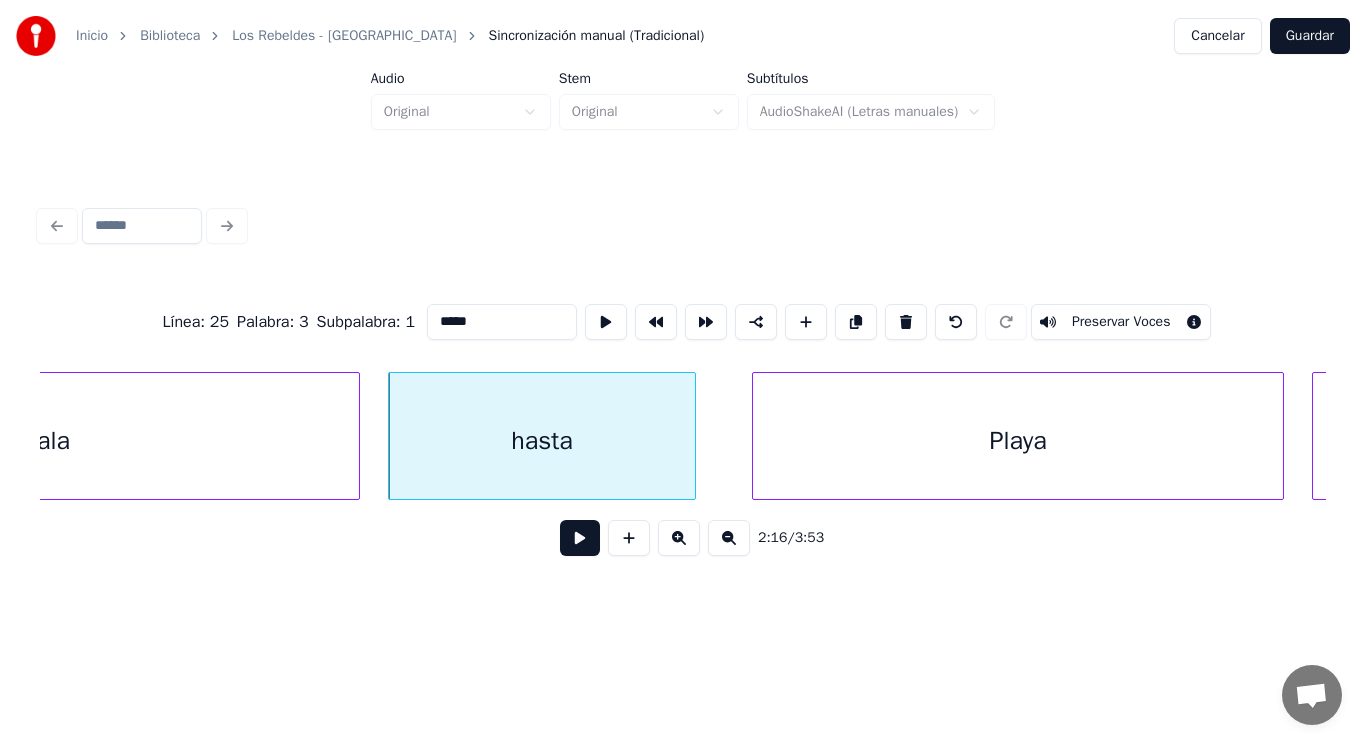 click at bounding box center [580, 538] 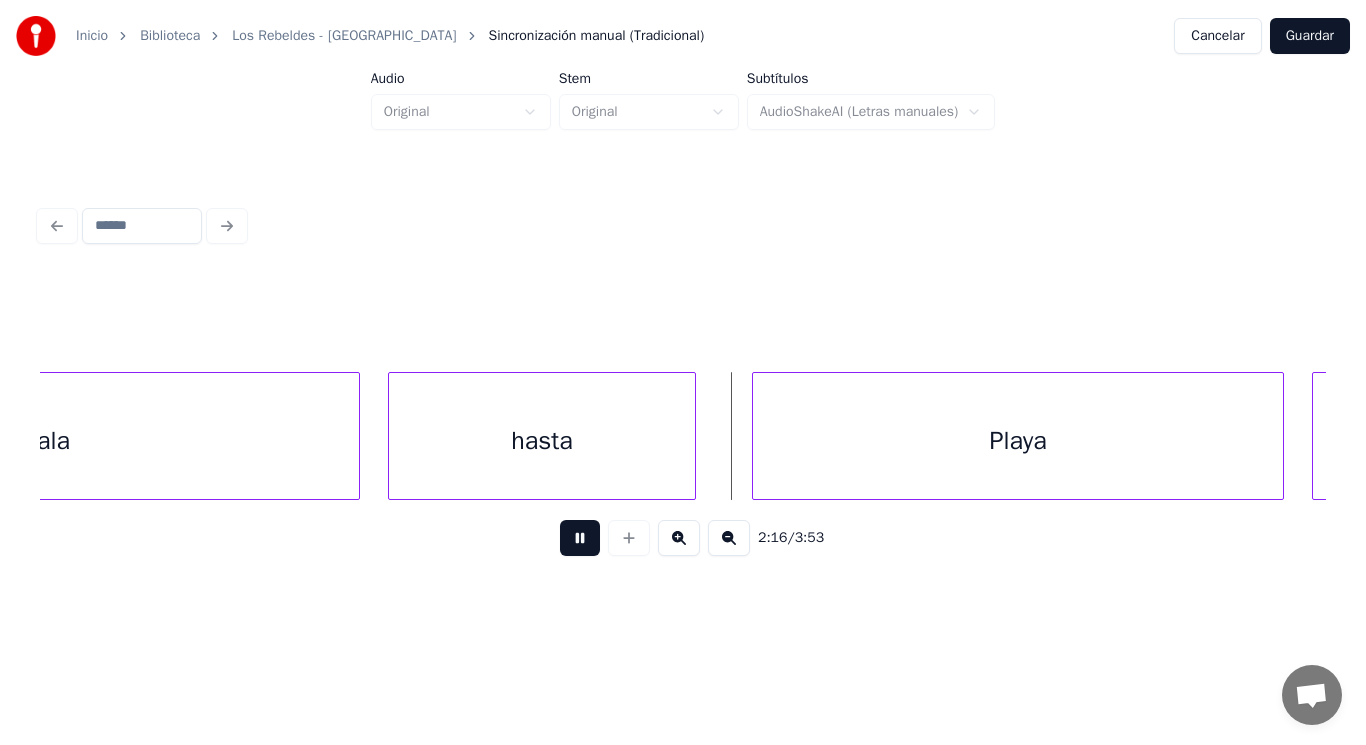click at bounding box center [580, 538] 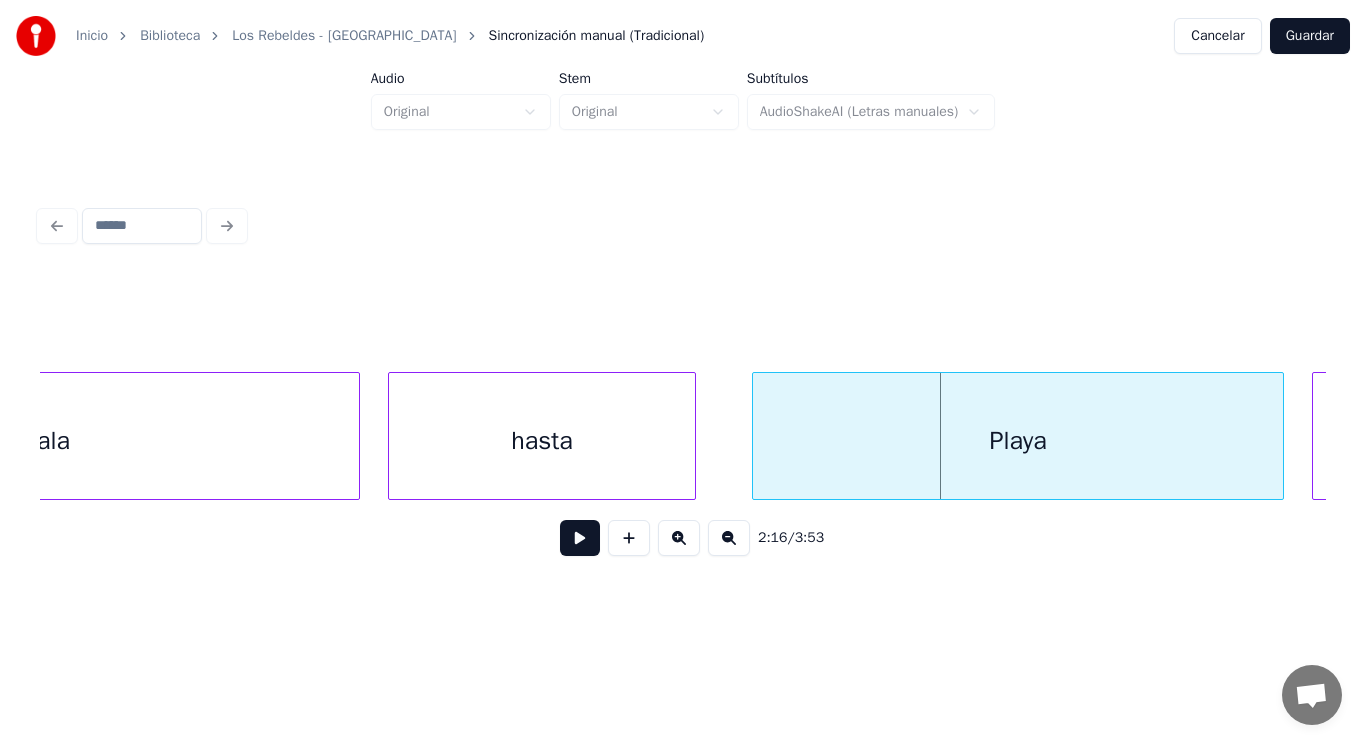 click at bounding box center (580, 538) 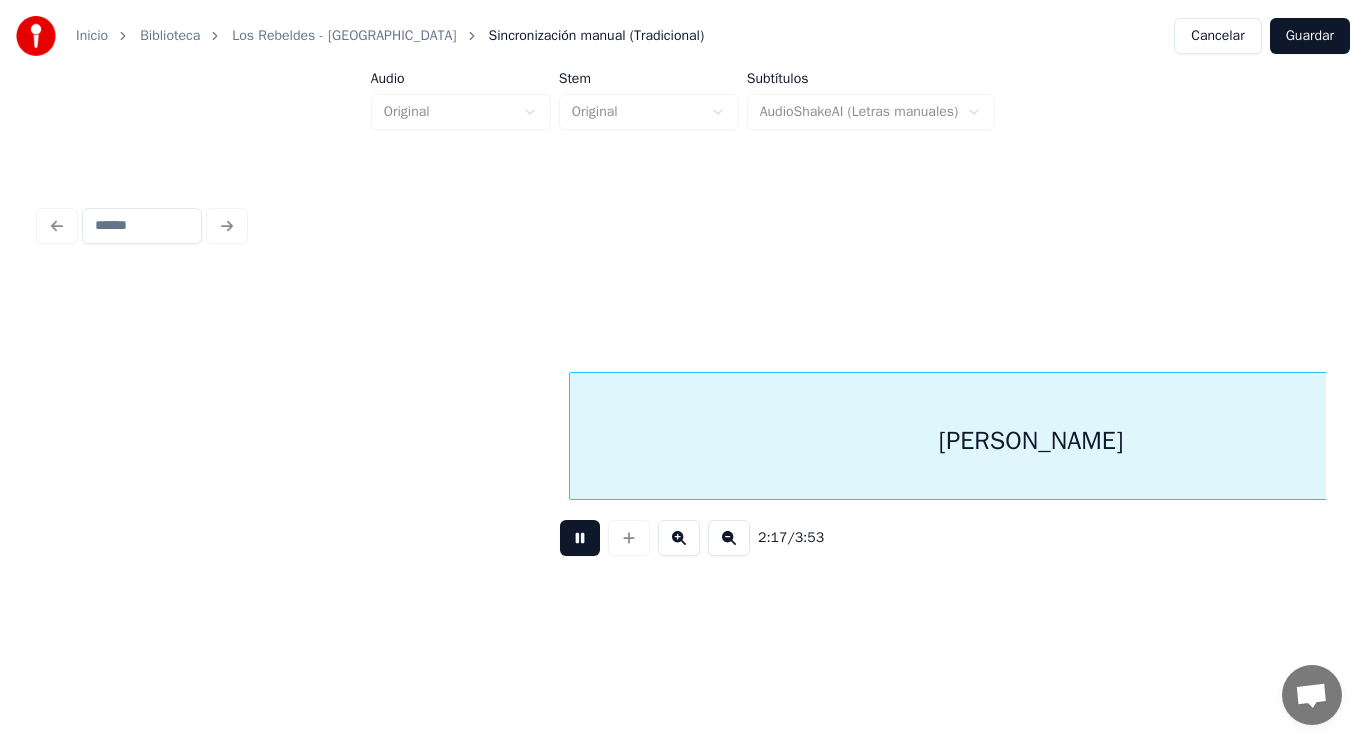 scroll, scrollTop: 0, scrollLeft: 193129, axis: horizontal 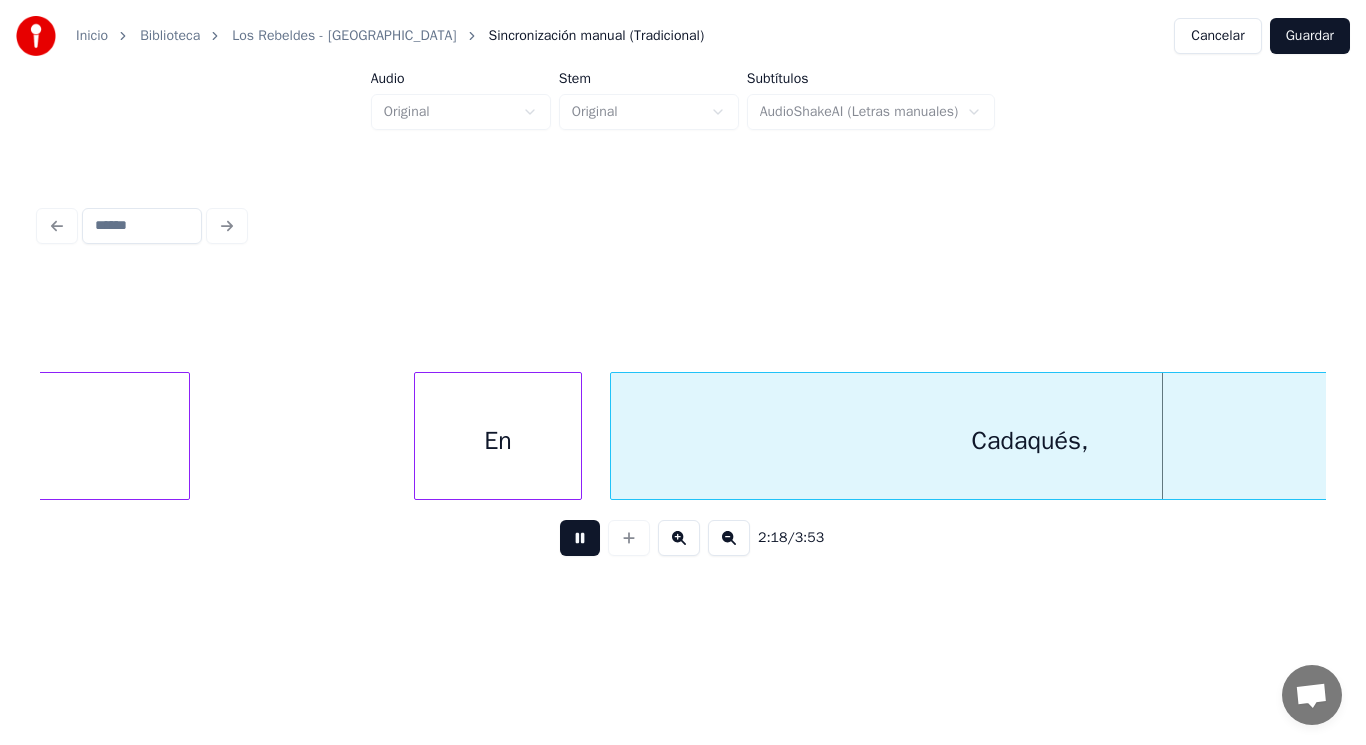 click at bounding box center [580, 538] 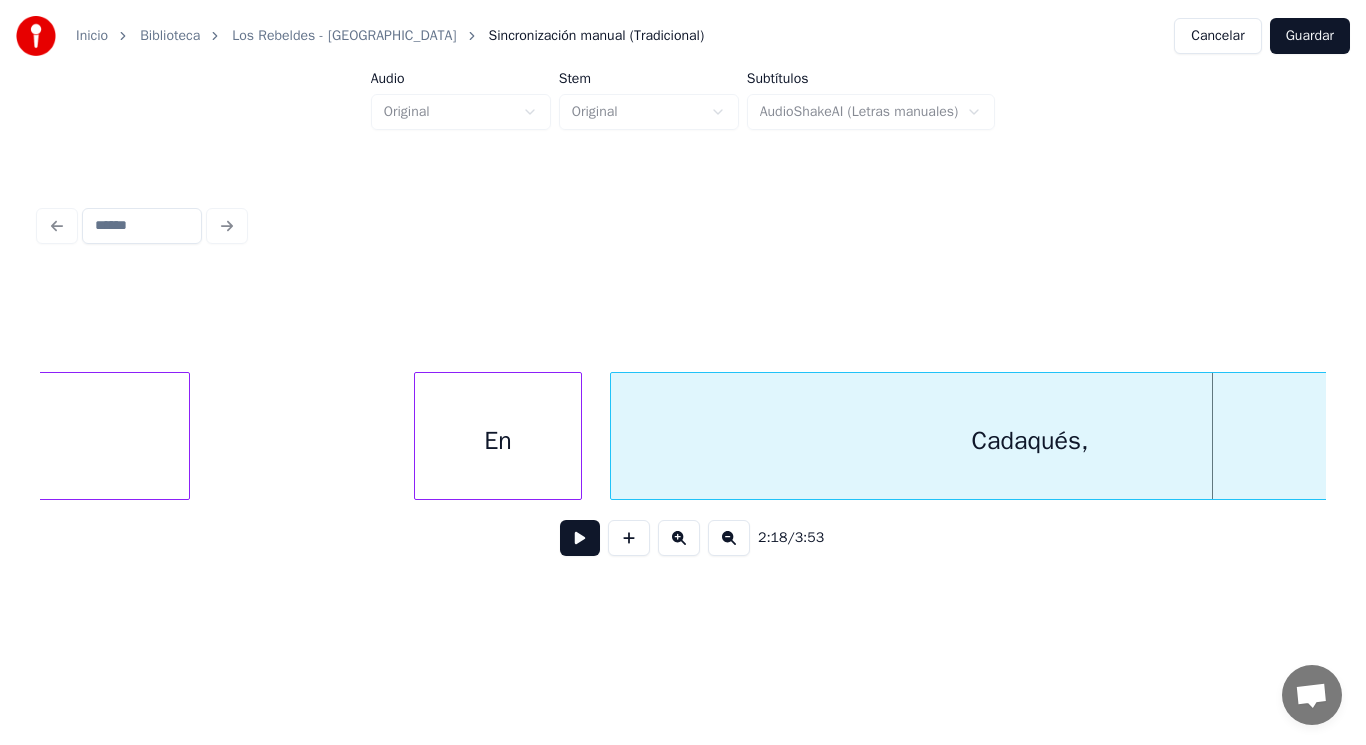 click on "En" at bounding box center [498, 441] 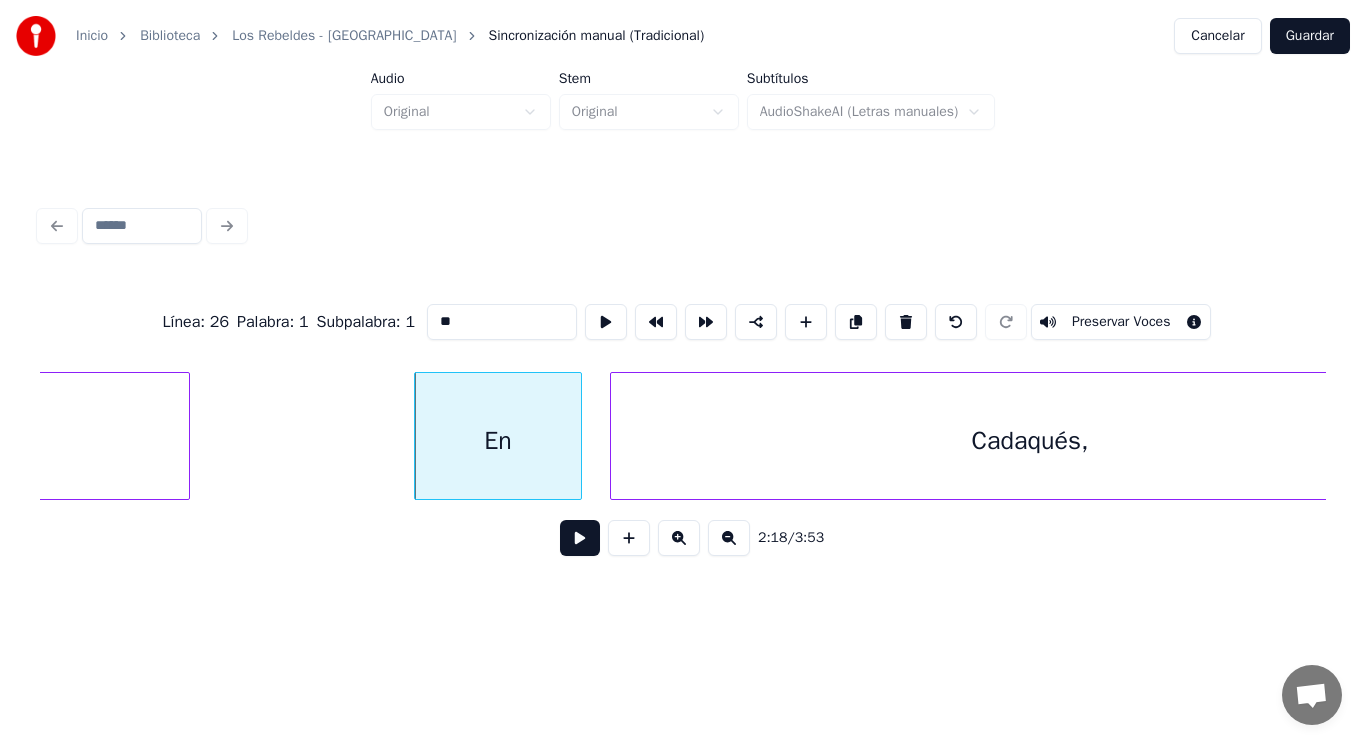 click at bounding box center [580, 538] 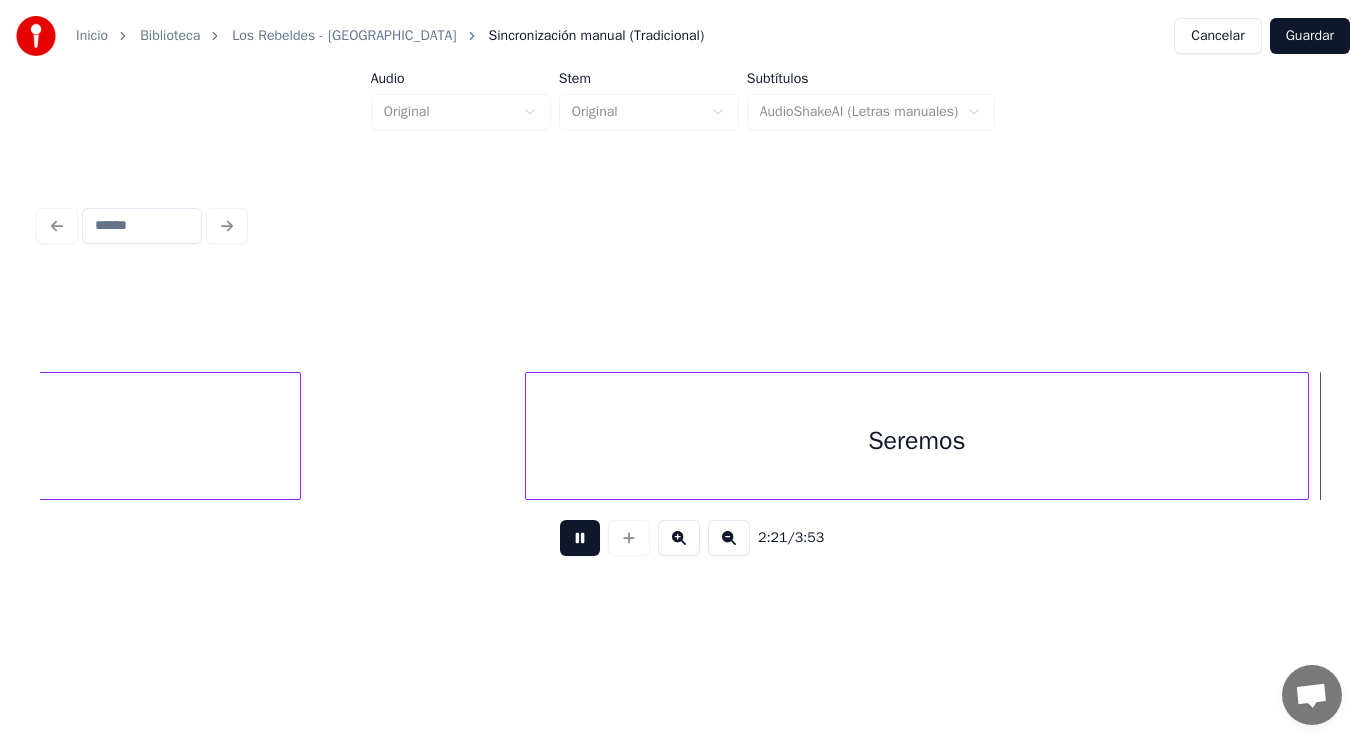 scroll, scrollTop: 0, scrollLeft: 198357, axis: horizontal 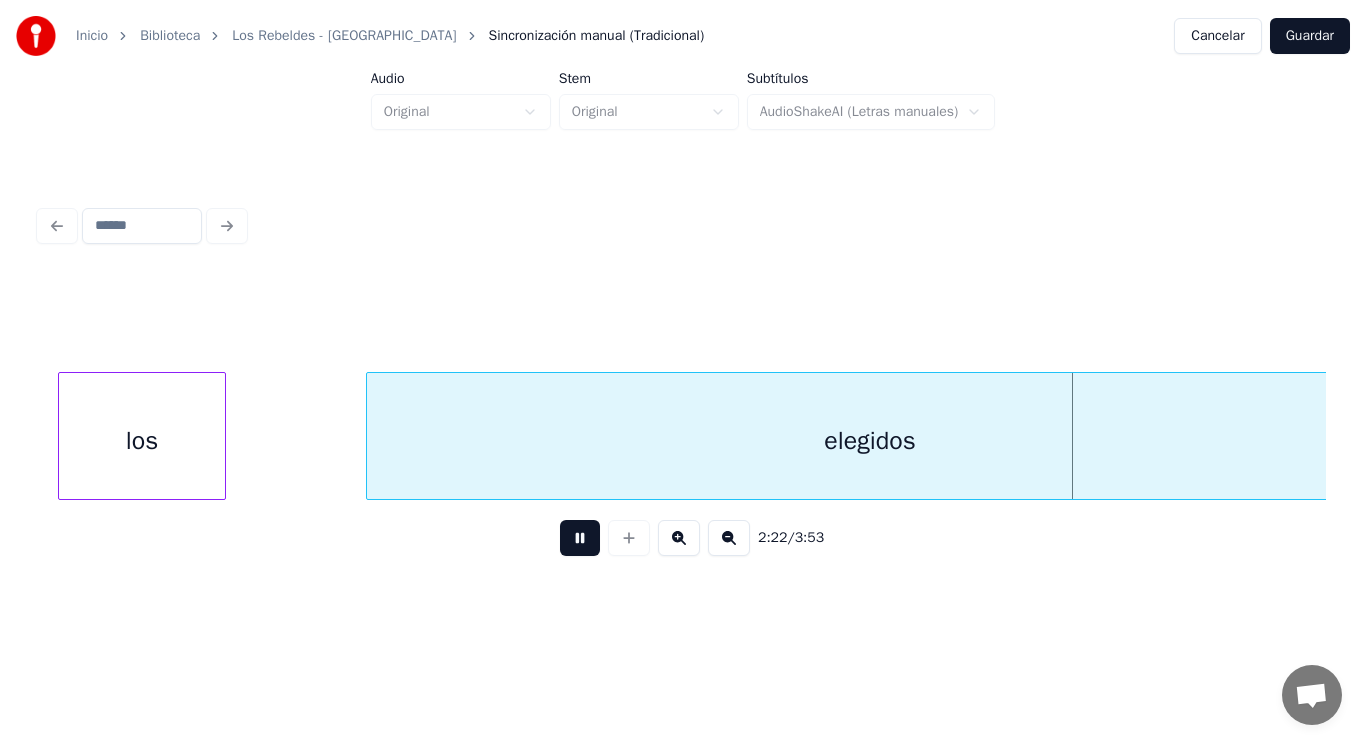 click at bounding box center (580, 538) 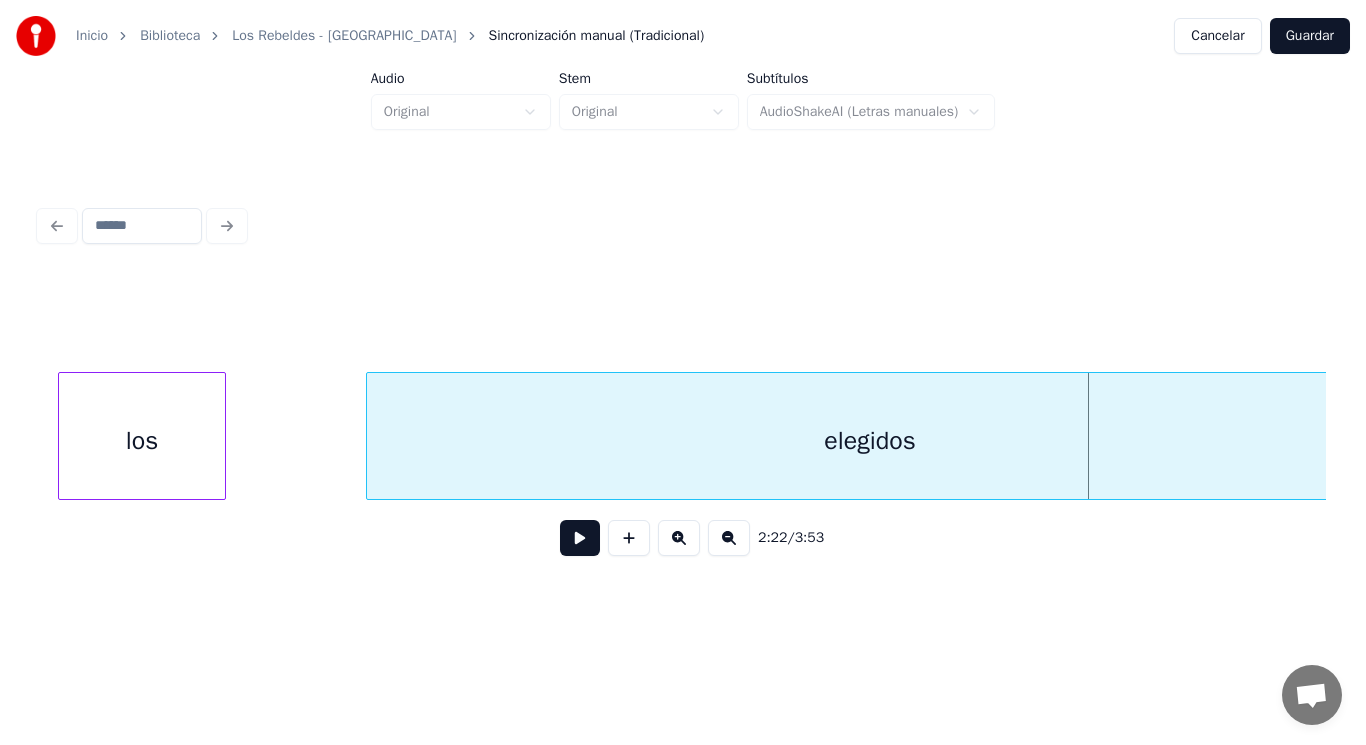 click on "los" at bounding box center [142, 441] 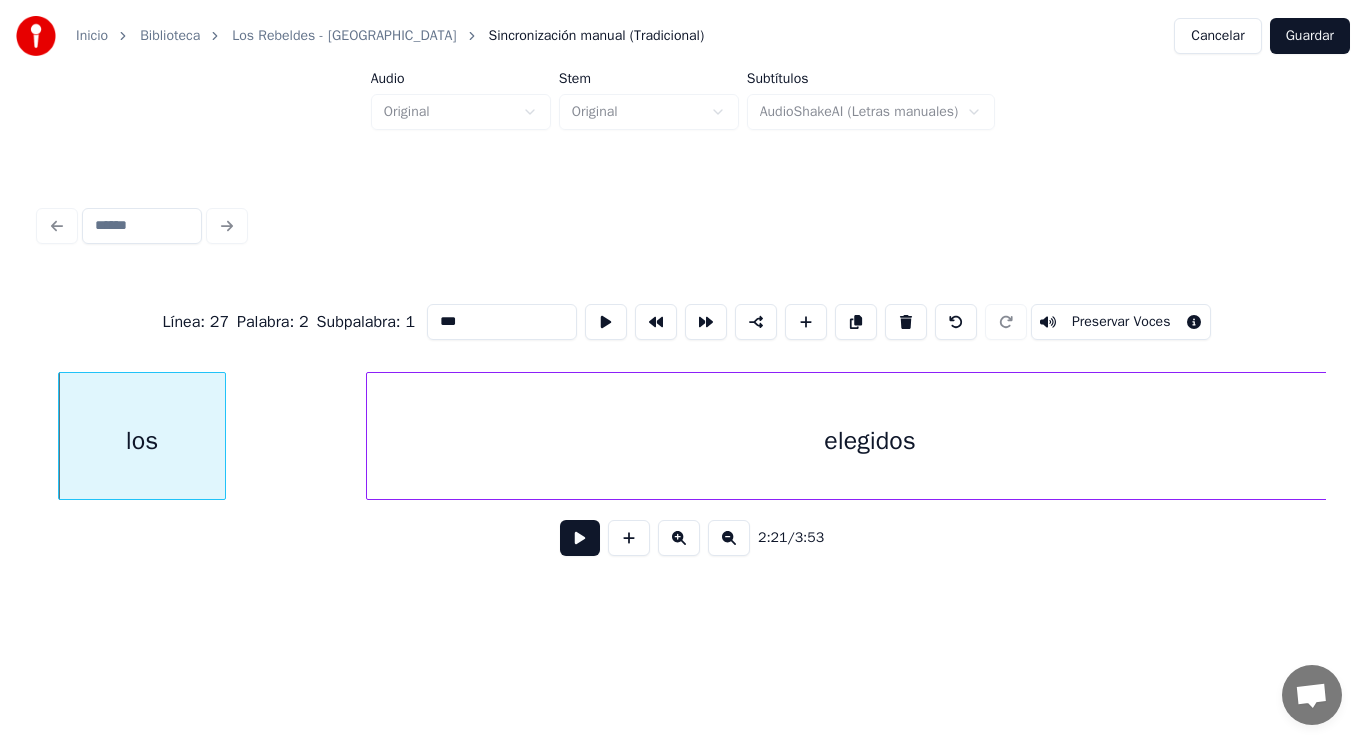 click at bounding box center (580, 538) 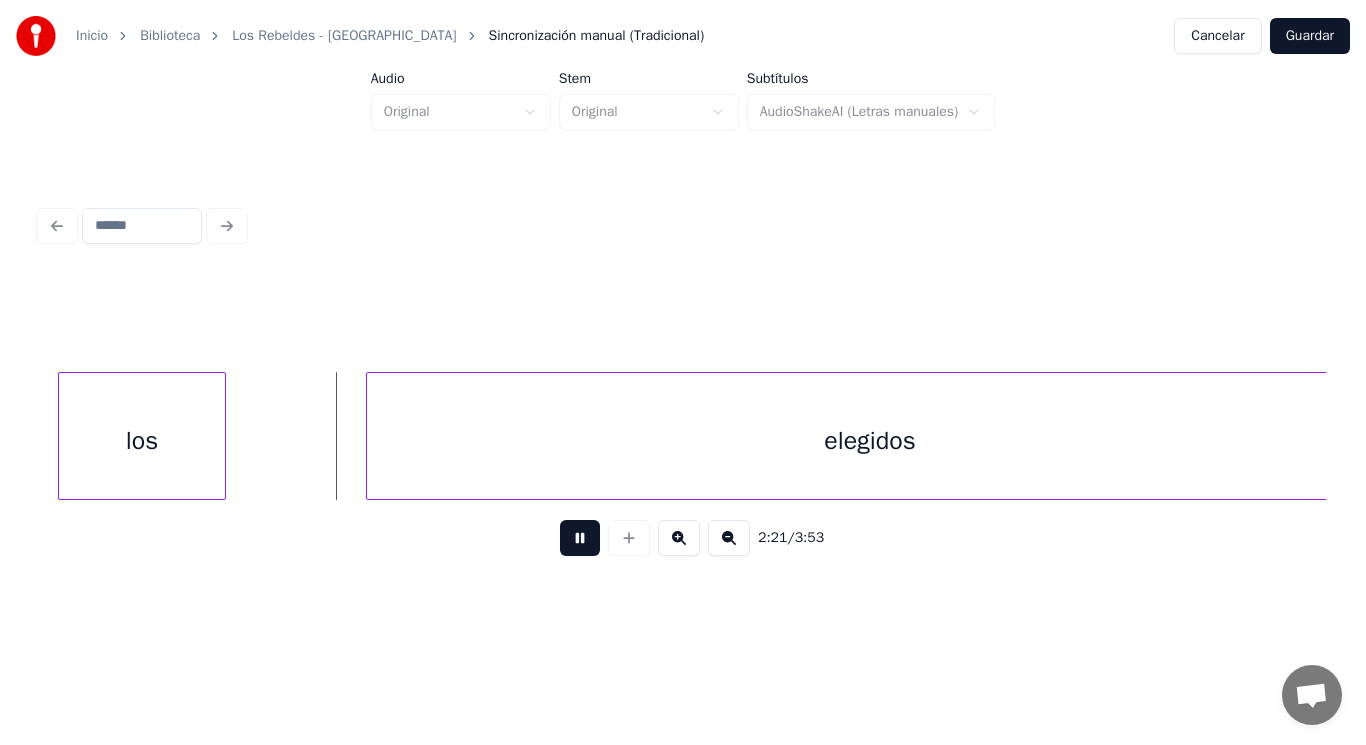click at bounding box center [580, 538] 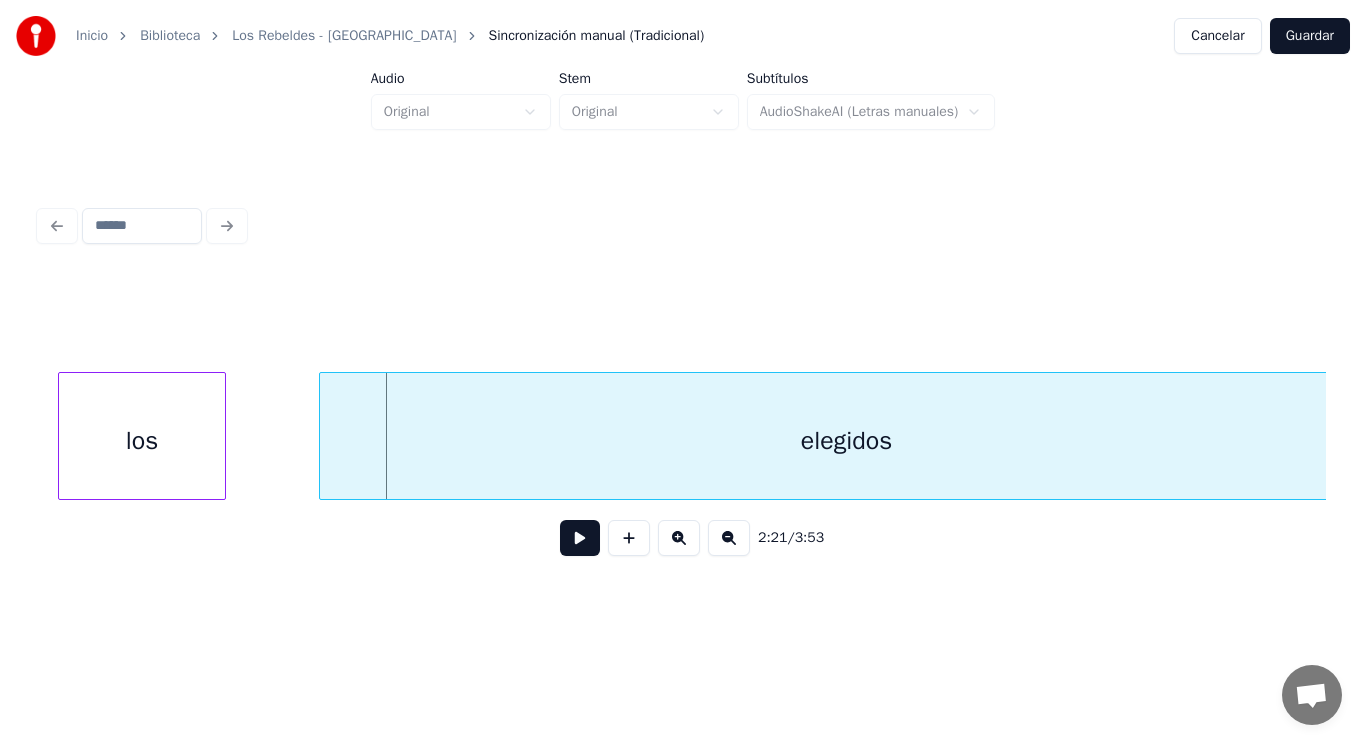 click at bounding box center (323, 436) 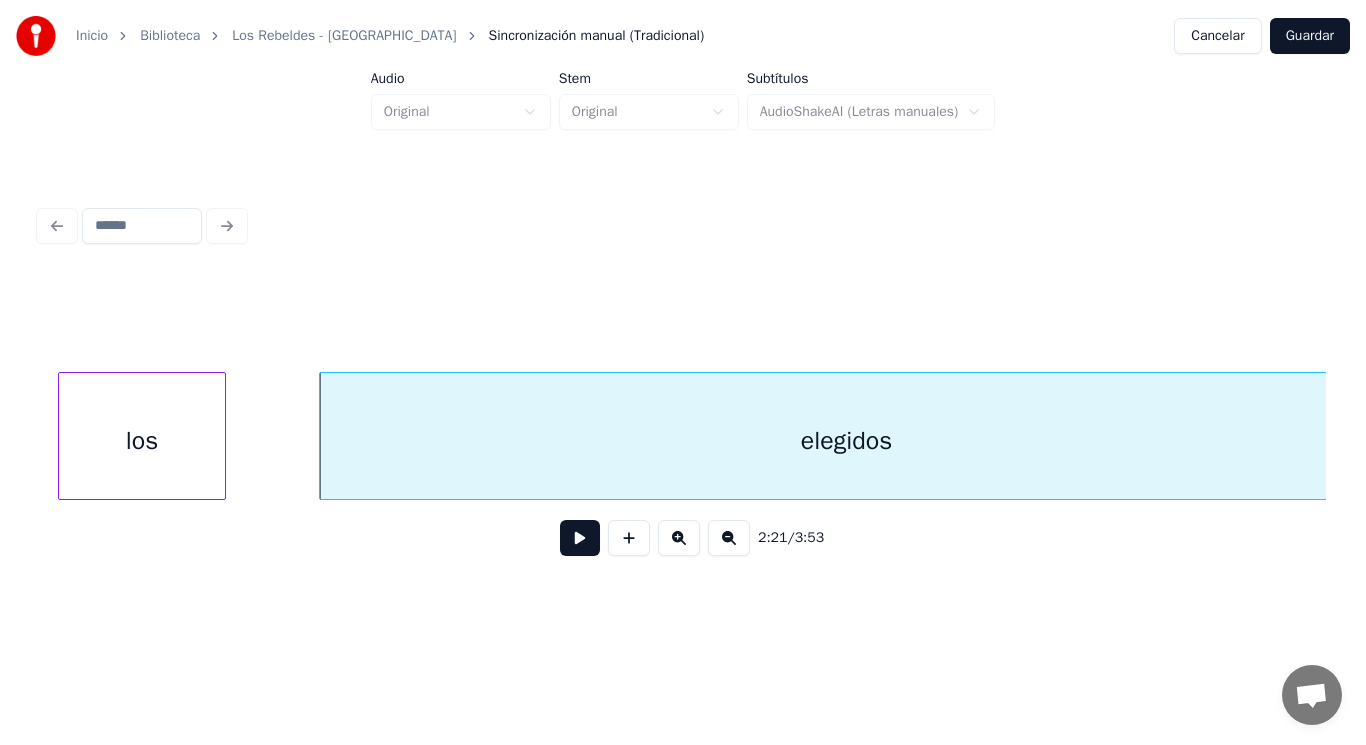click at bounding box center [580, 538] 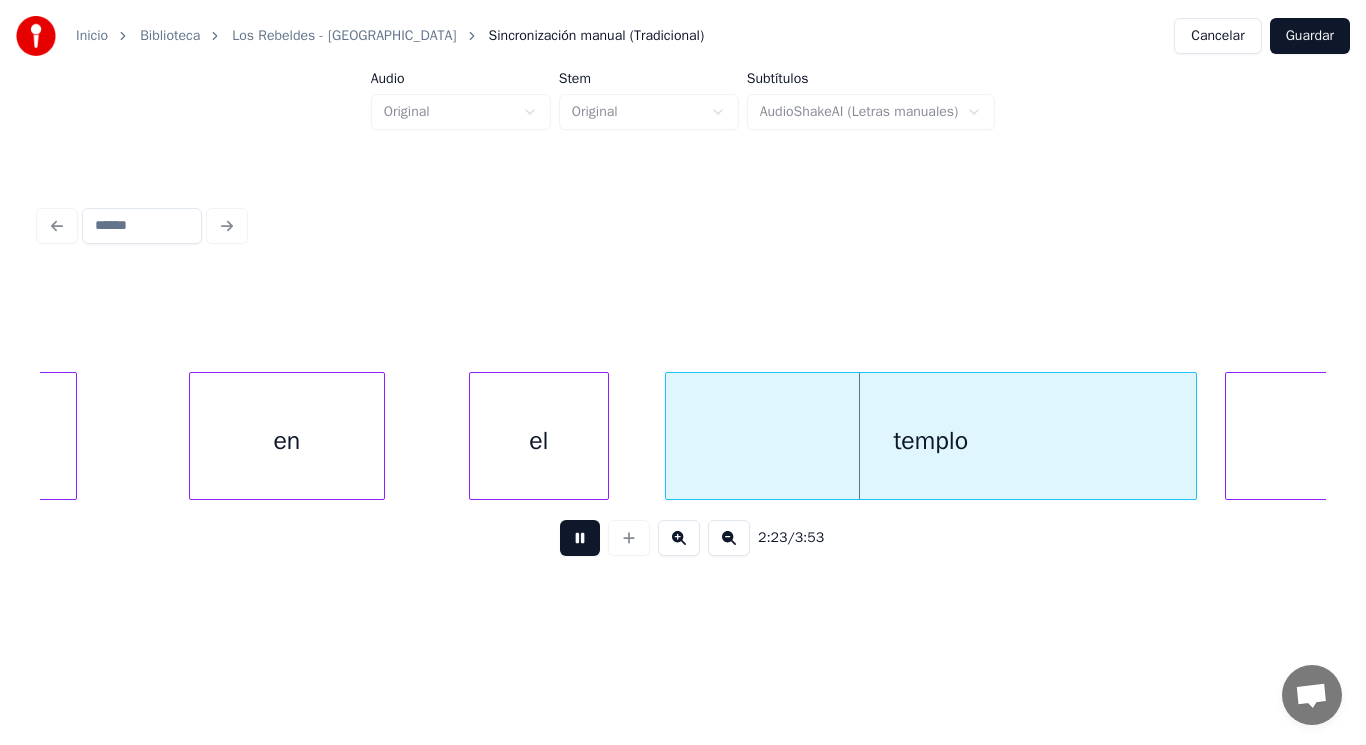drag, startPoint x: 564, startPoint y: 545, endPoint x: 311, endPoint y: 461, distance: 266.5802 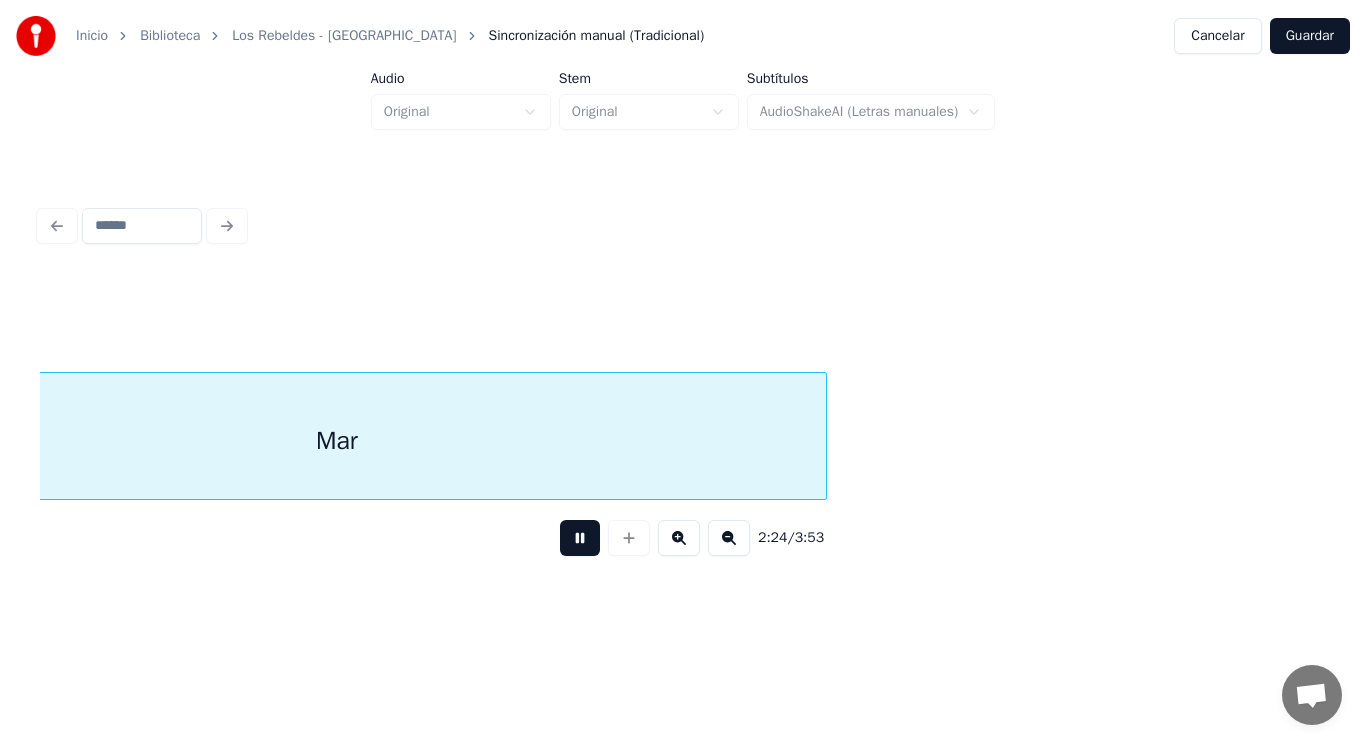click on "Mar" at bounding box center (337, 441) 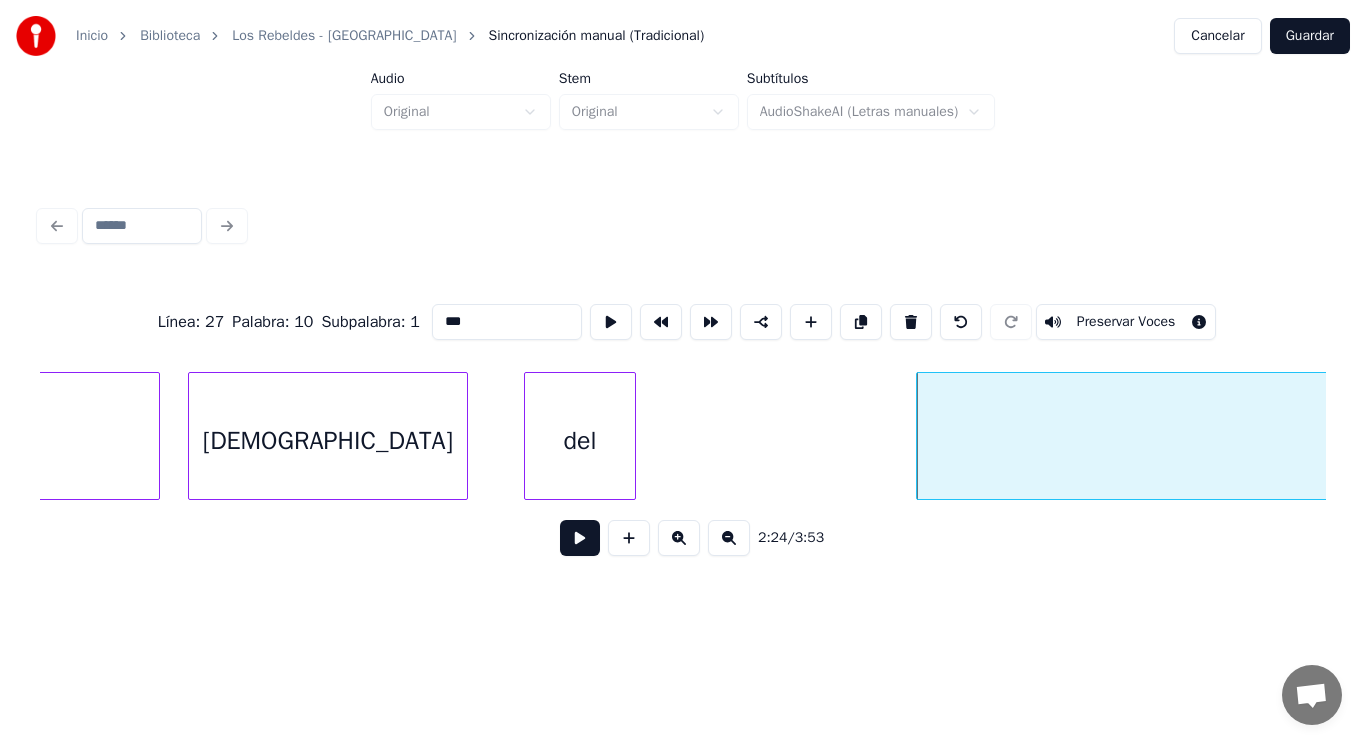 scroll, scrollTop: 0, scrollLeft: 201112, axis: horizontal 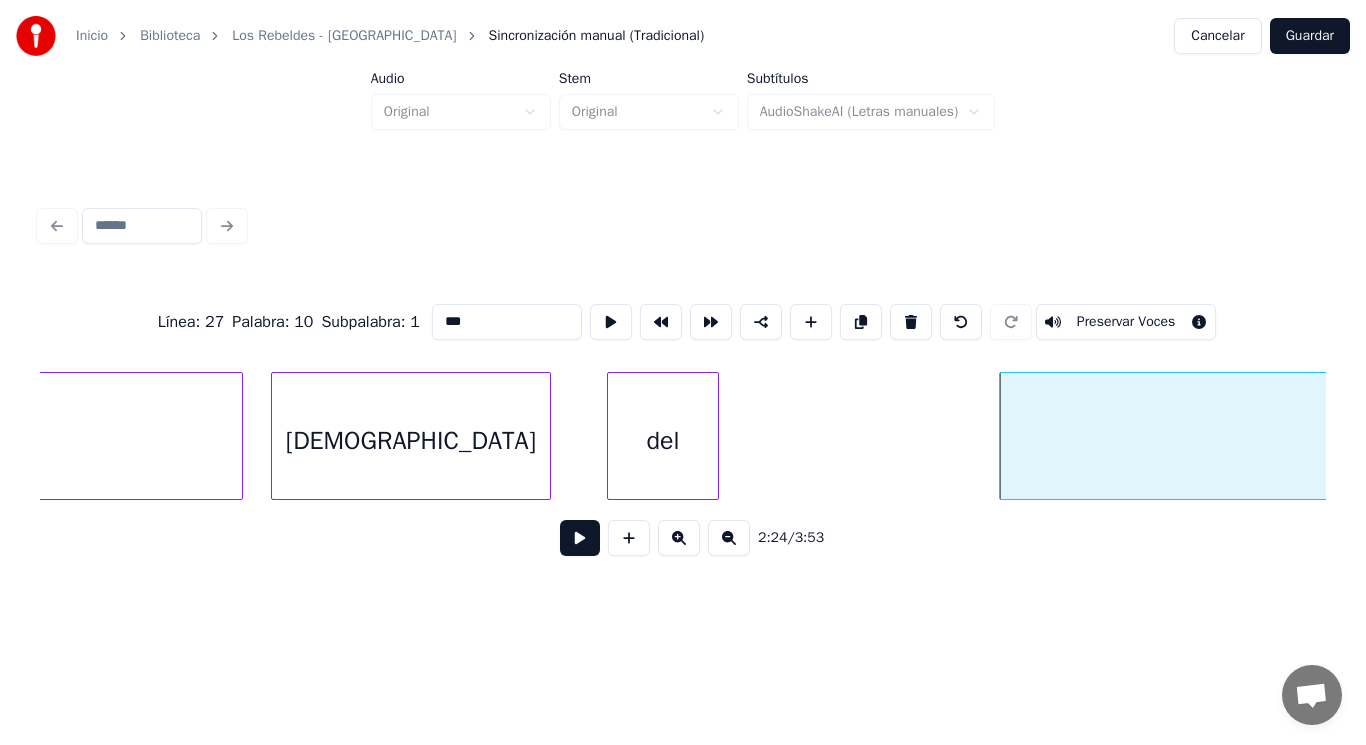 click on "Dios" at bounding box center [411, 441] 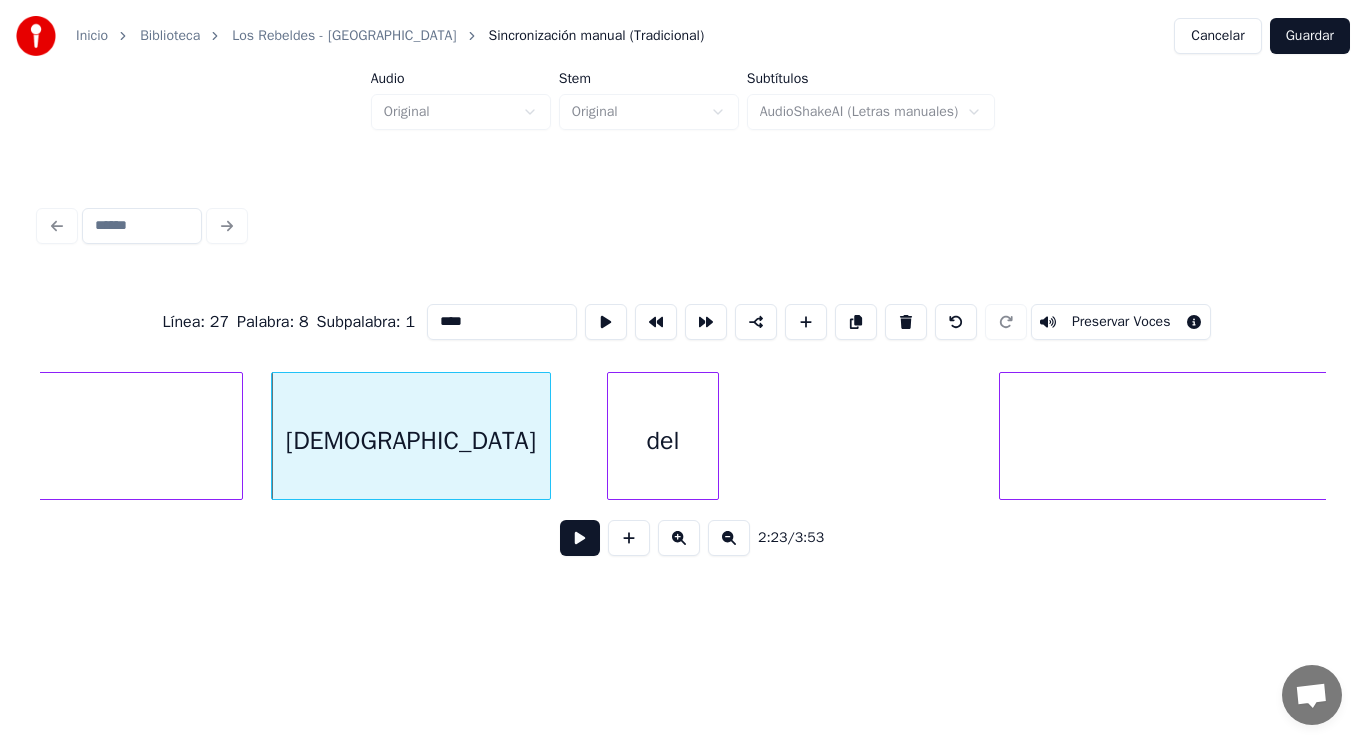 click at bounding box center (580, 538) 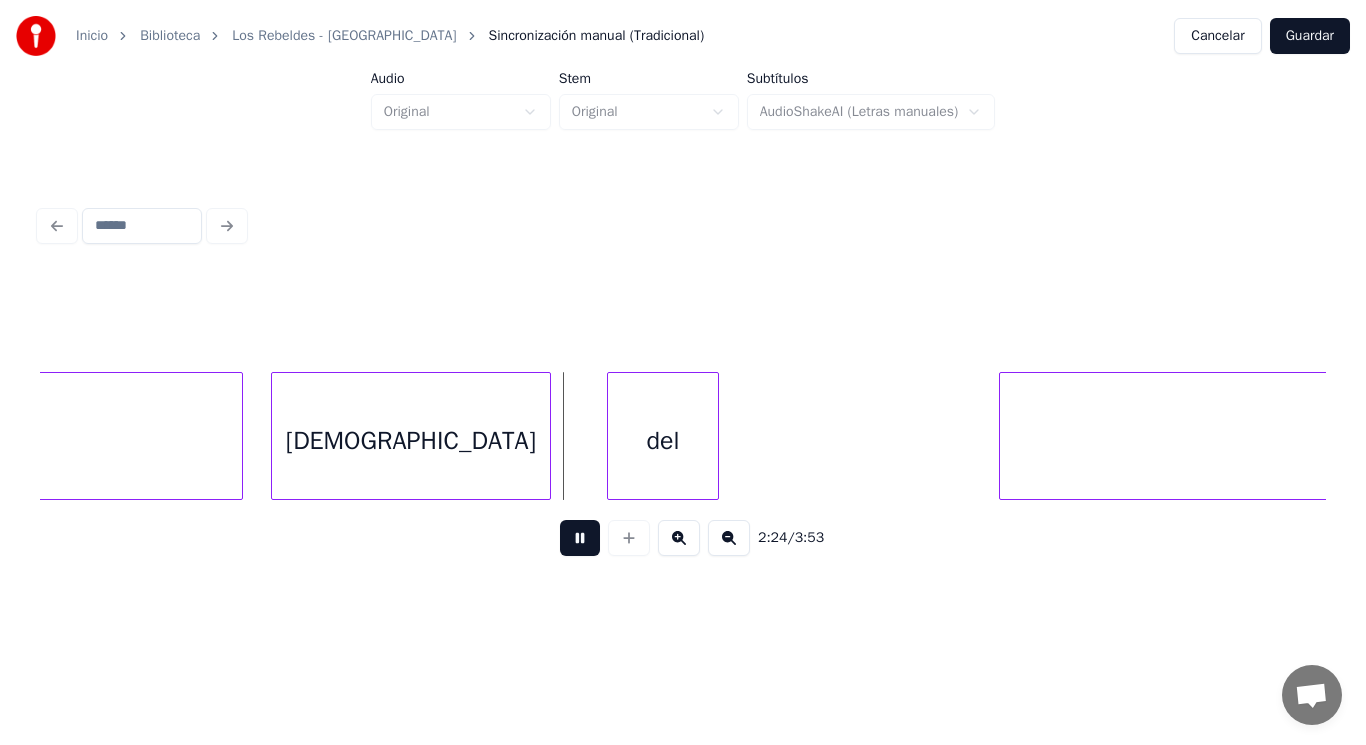 click at bounding box center [580, 538] 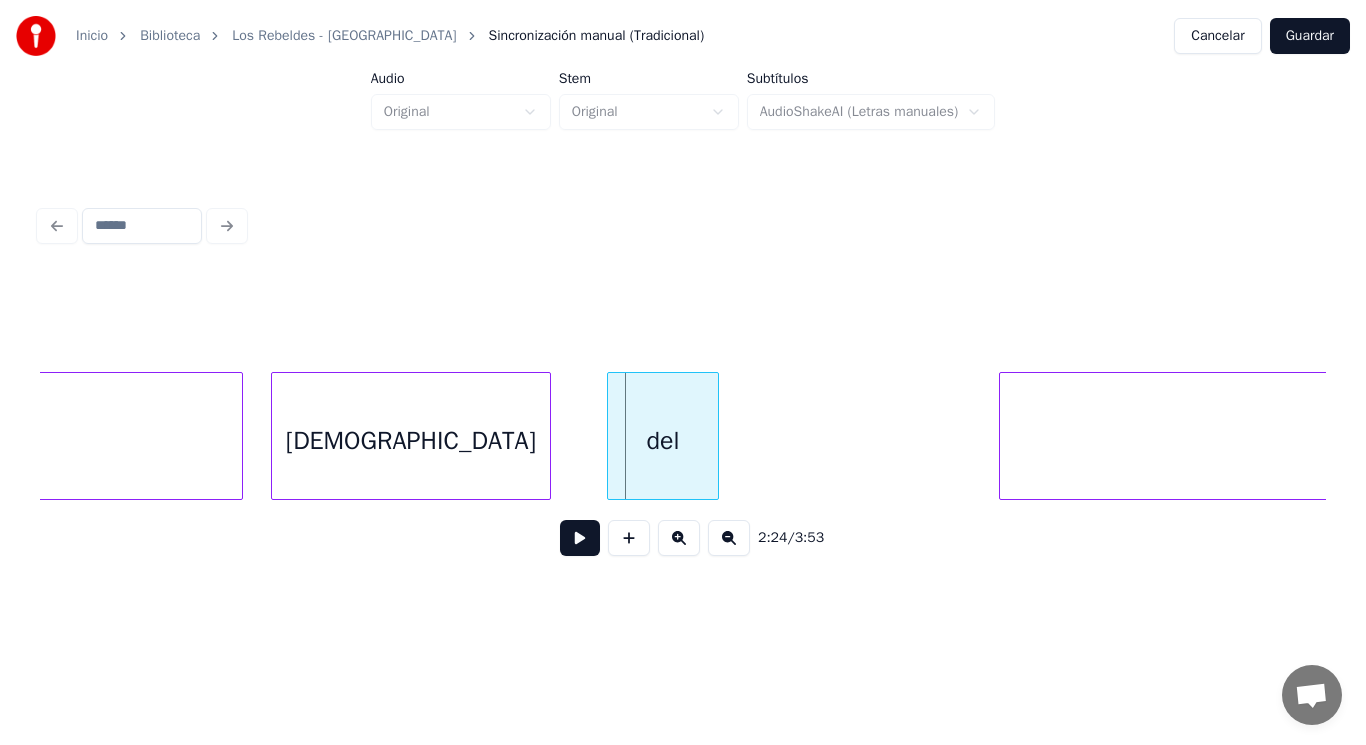 click on "del" at bounding box center [663, 441] 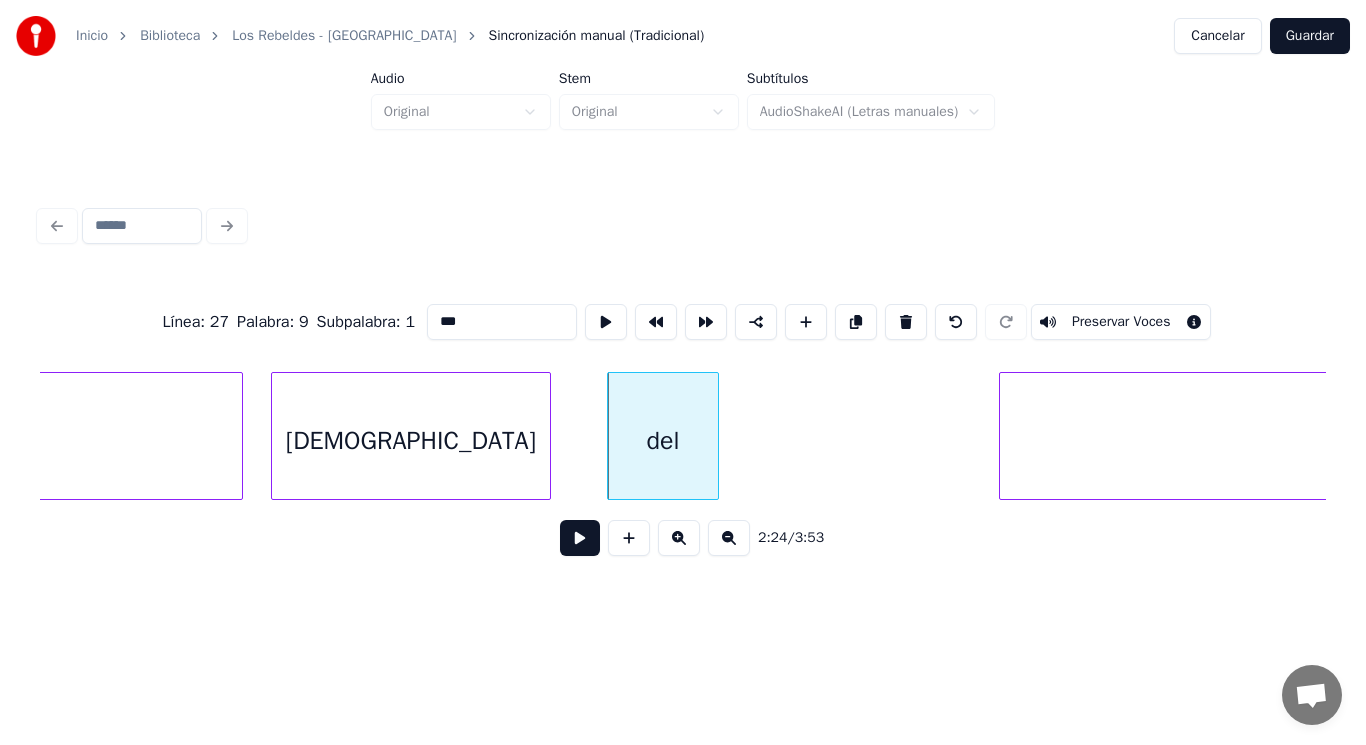 click at bounding box center [580, 538] 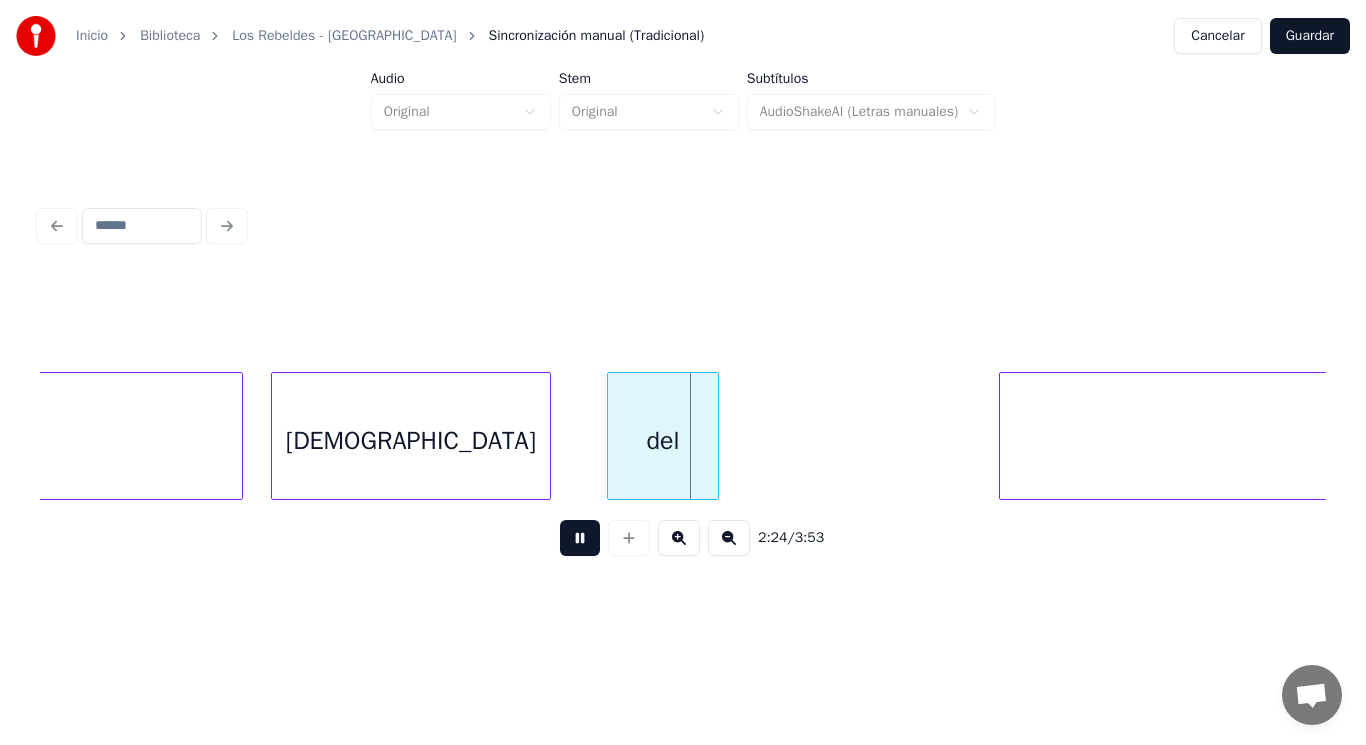 click at bounding box center (580, 538) 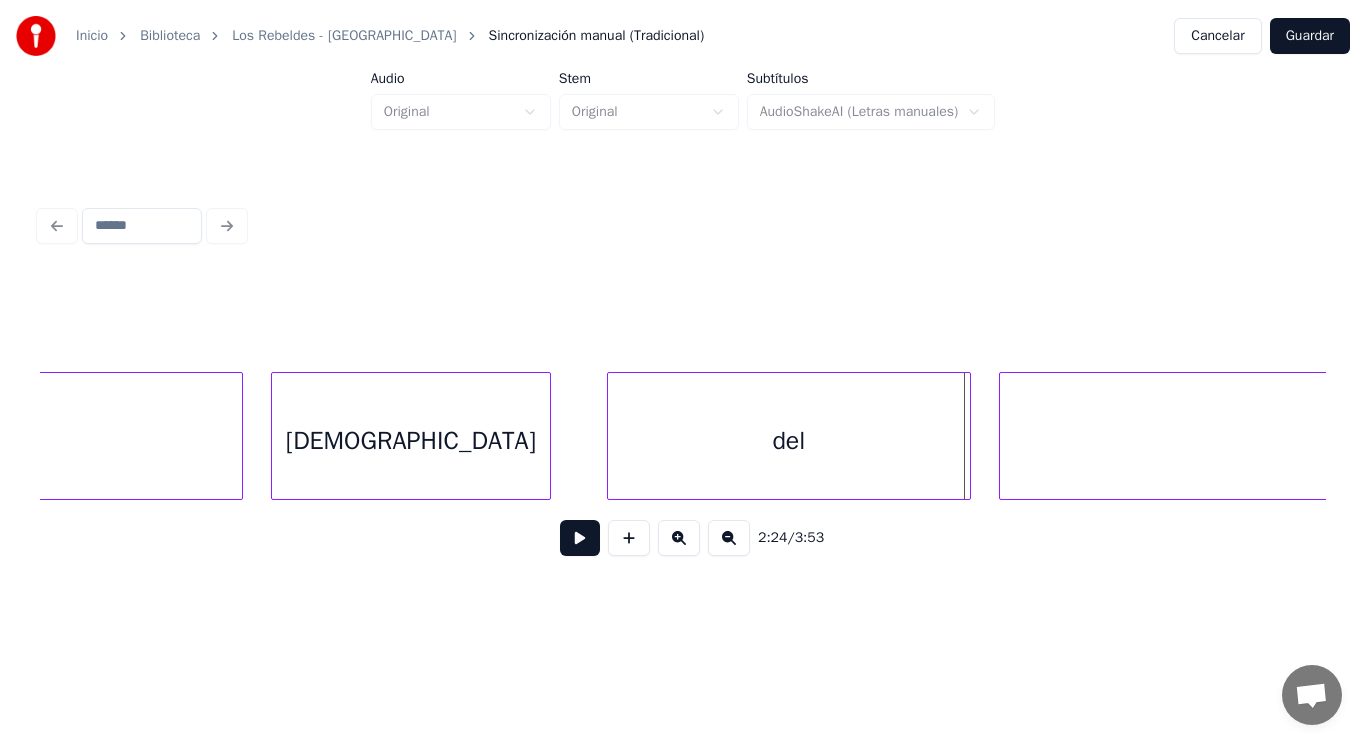 click at bounding box center [967, 436] 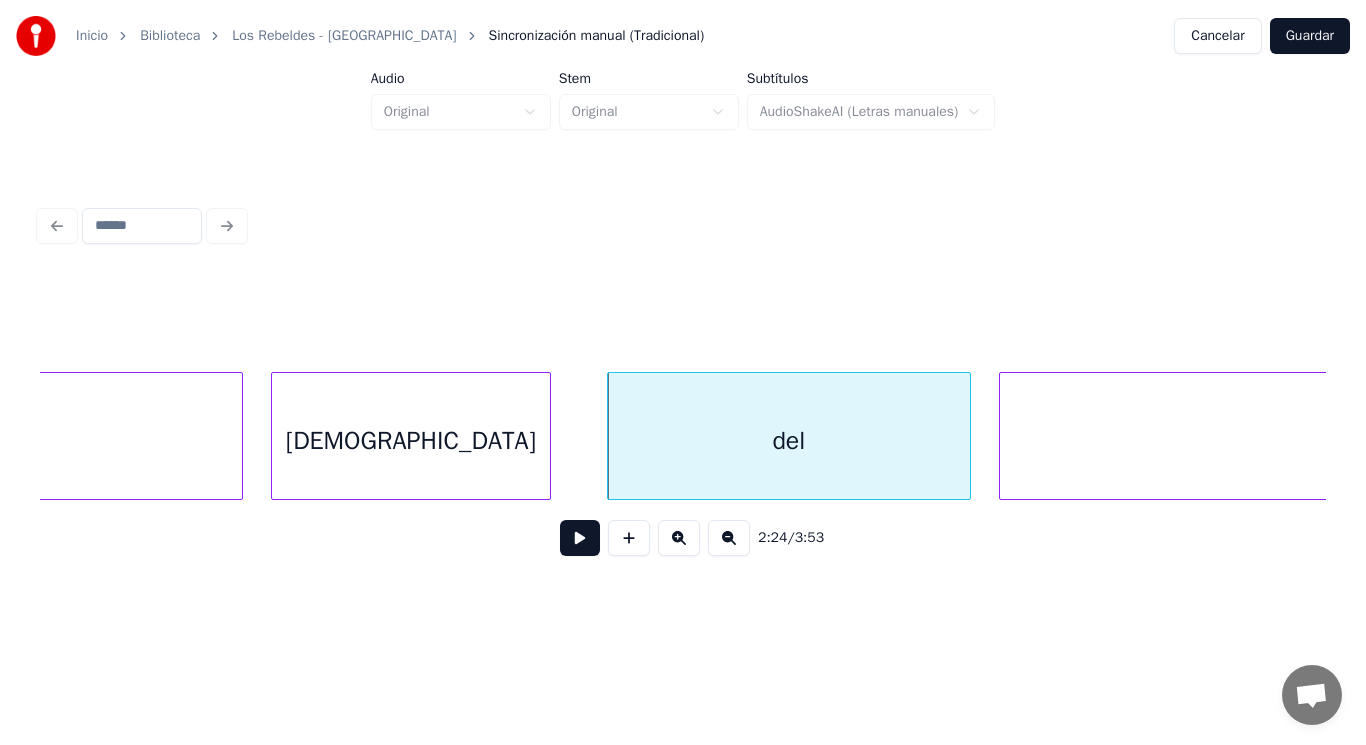 click at bounding box center (580, 538) 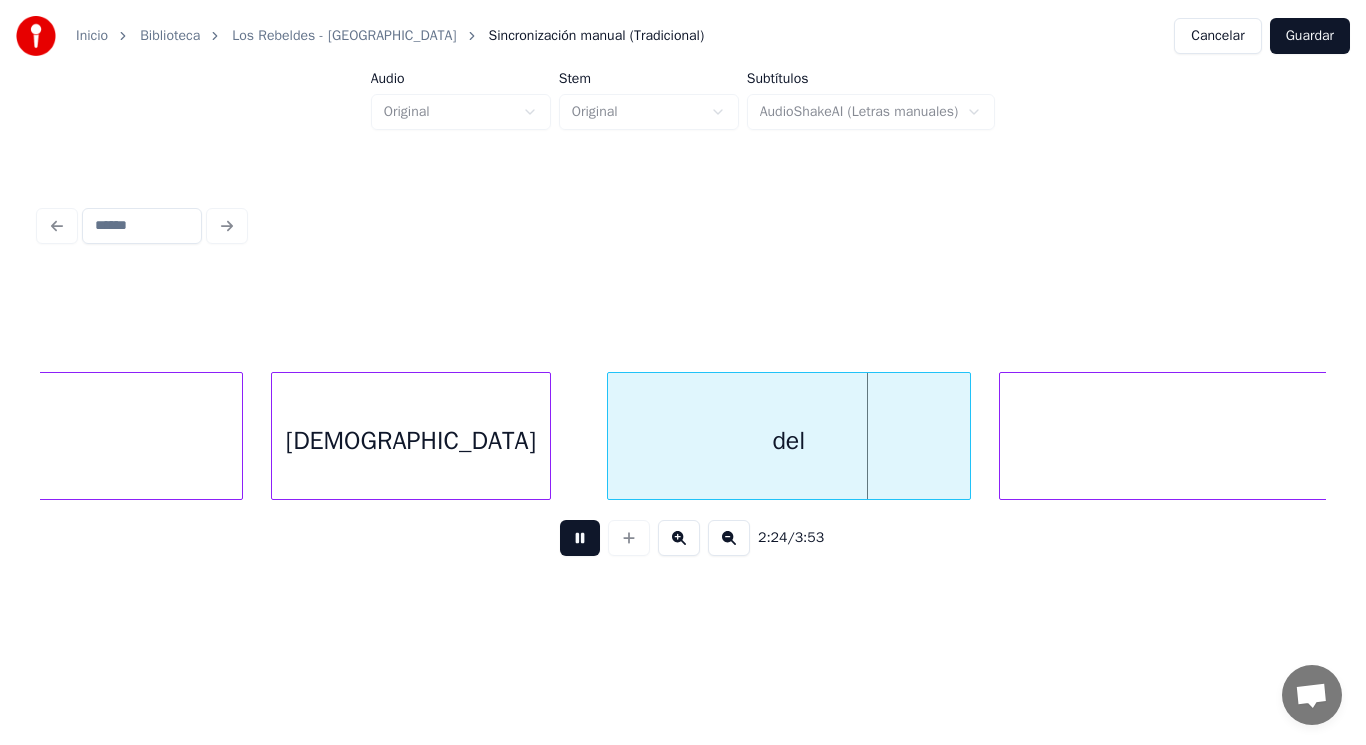 click at bounding box center (580, 538) 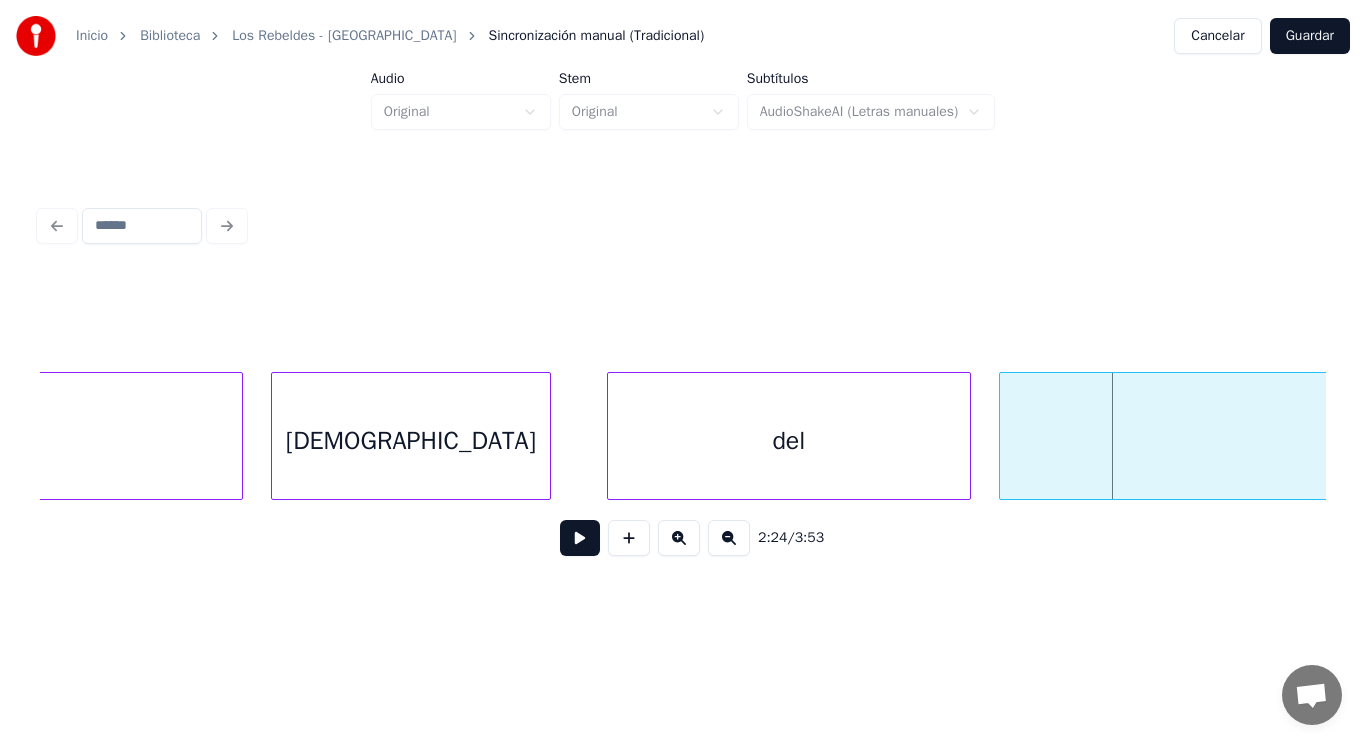 click on "Mar" at bounding box center [1489, 441] 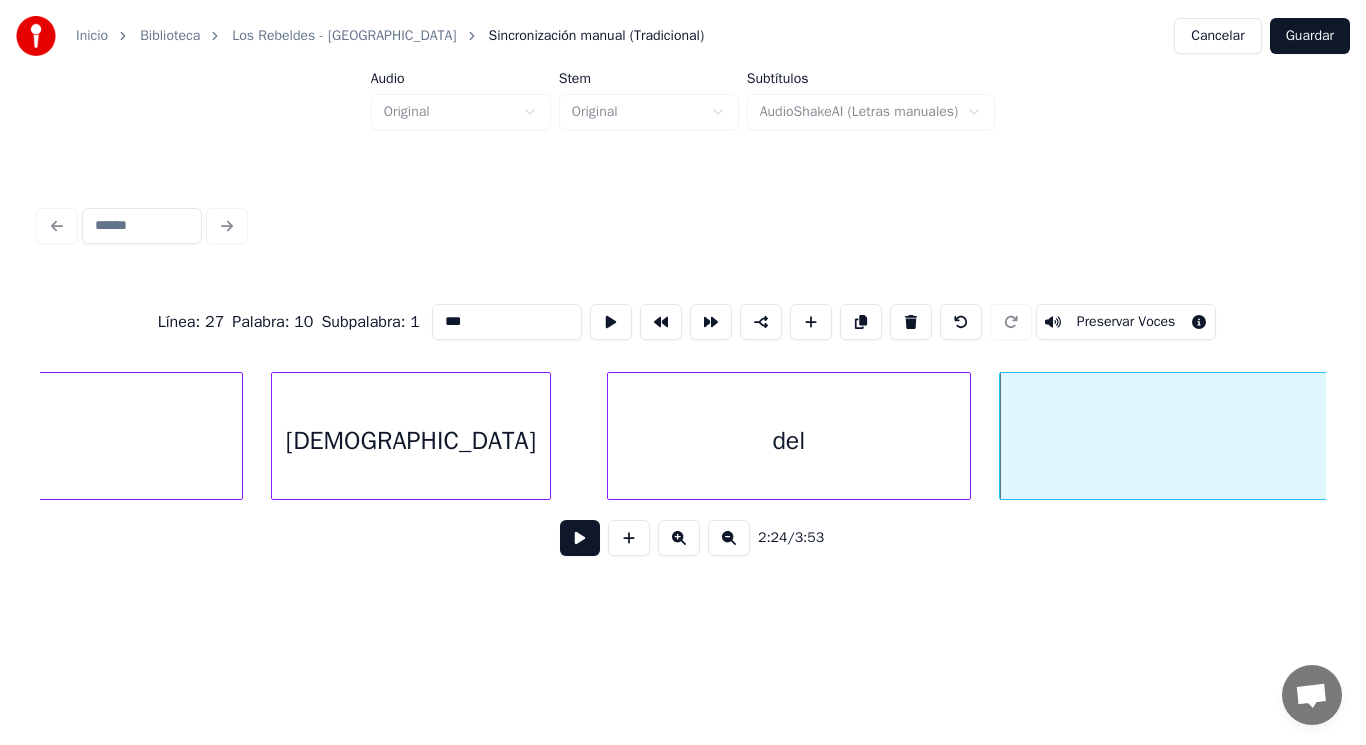 click at bounding box center [580, 538] 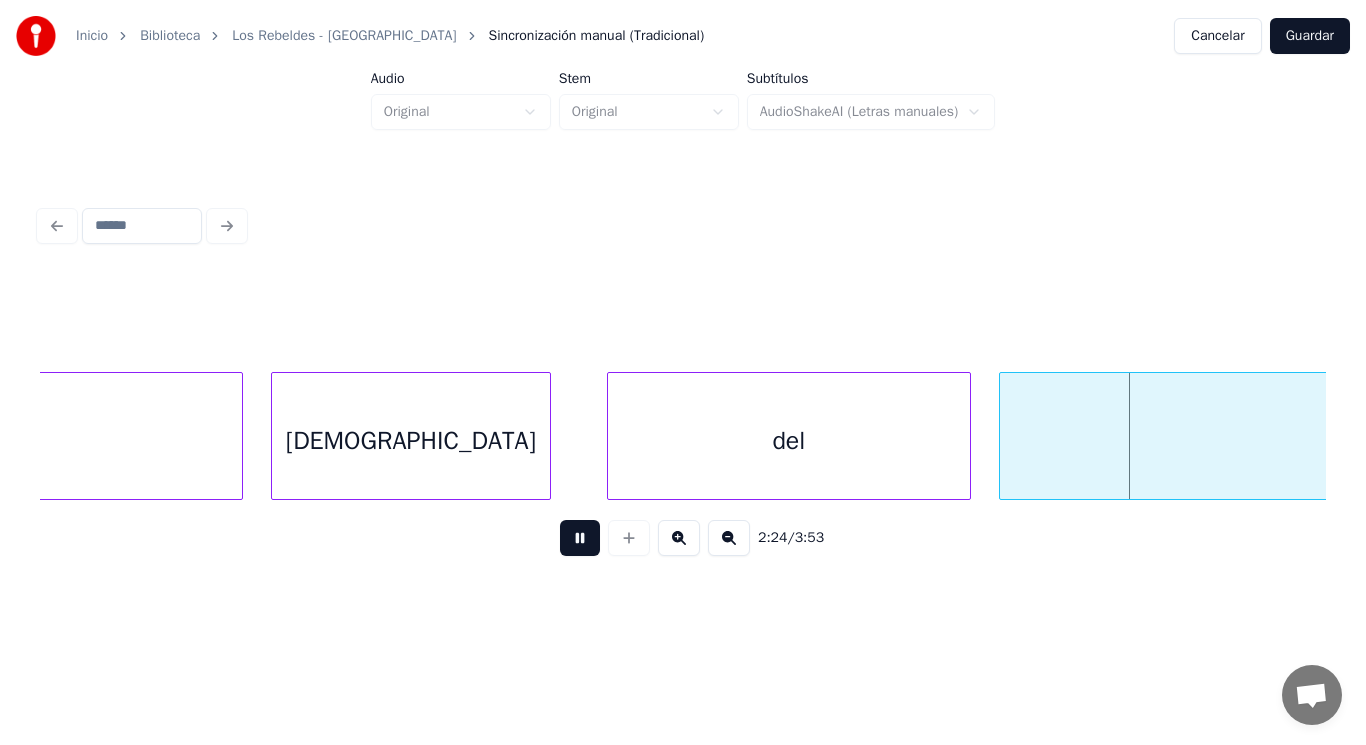 click at bounding box center (580, 538) 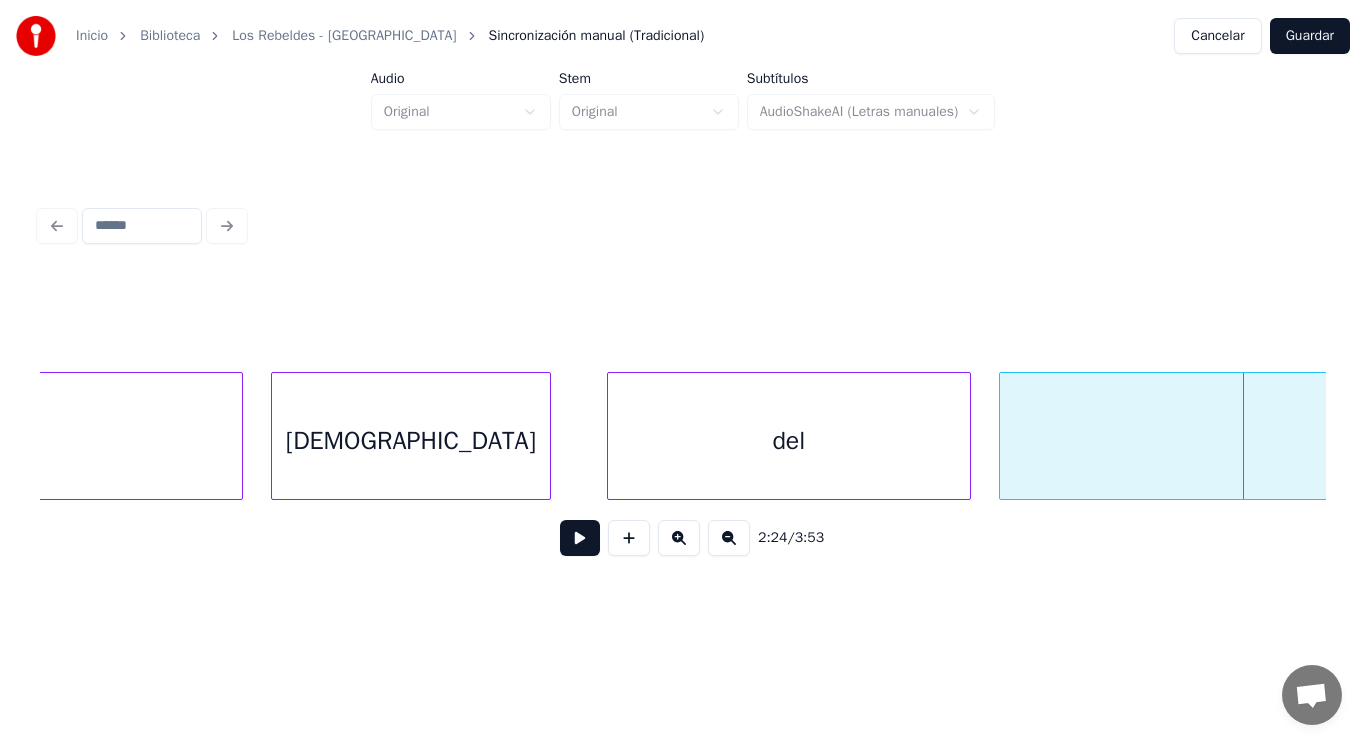 click on "del" at bounding box center [789, 441] 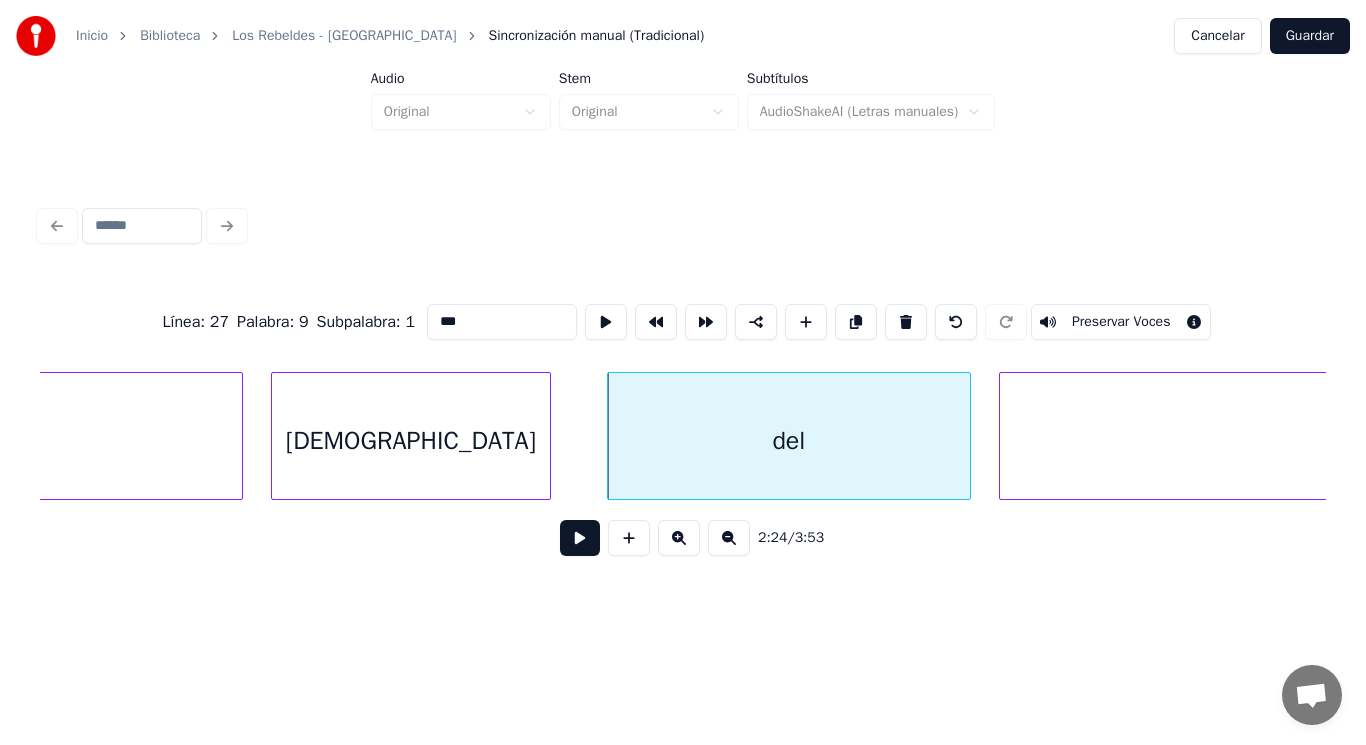 click at bounding box center (580, 538) 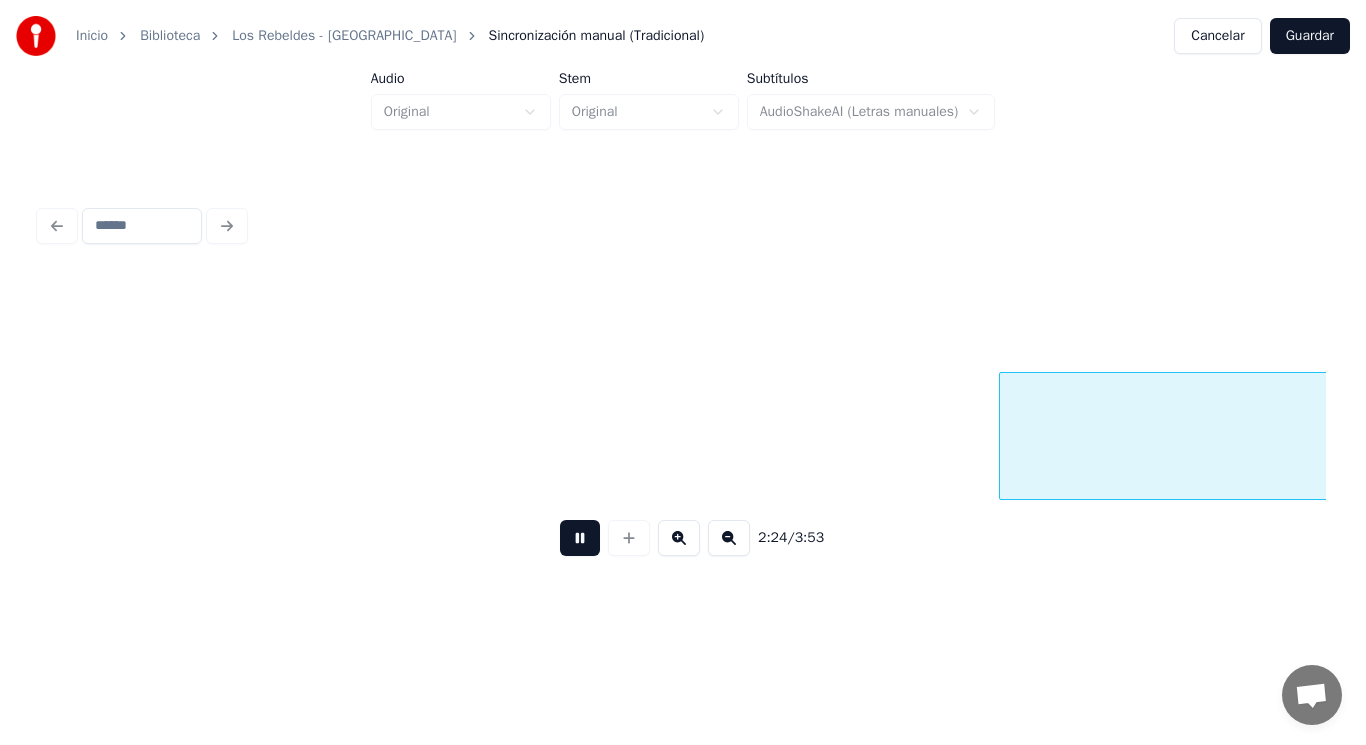 scroll, scrollTop: 0, scrollLeft: 202412, axis: horizontal 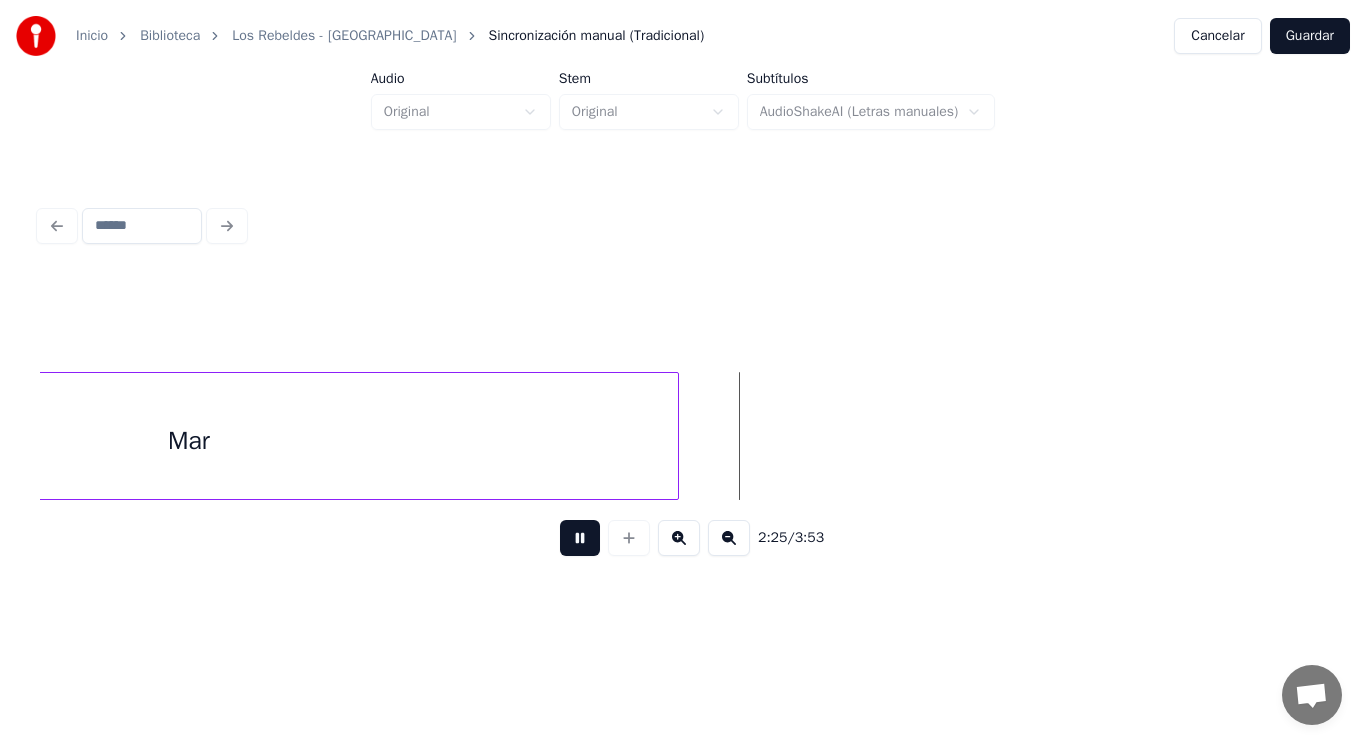click at bounding box center (580, 538) 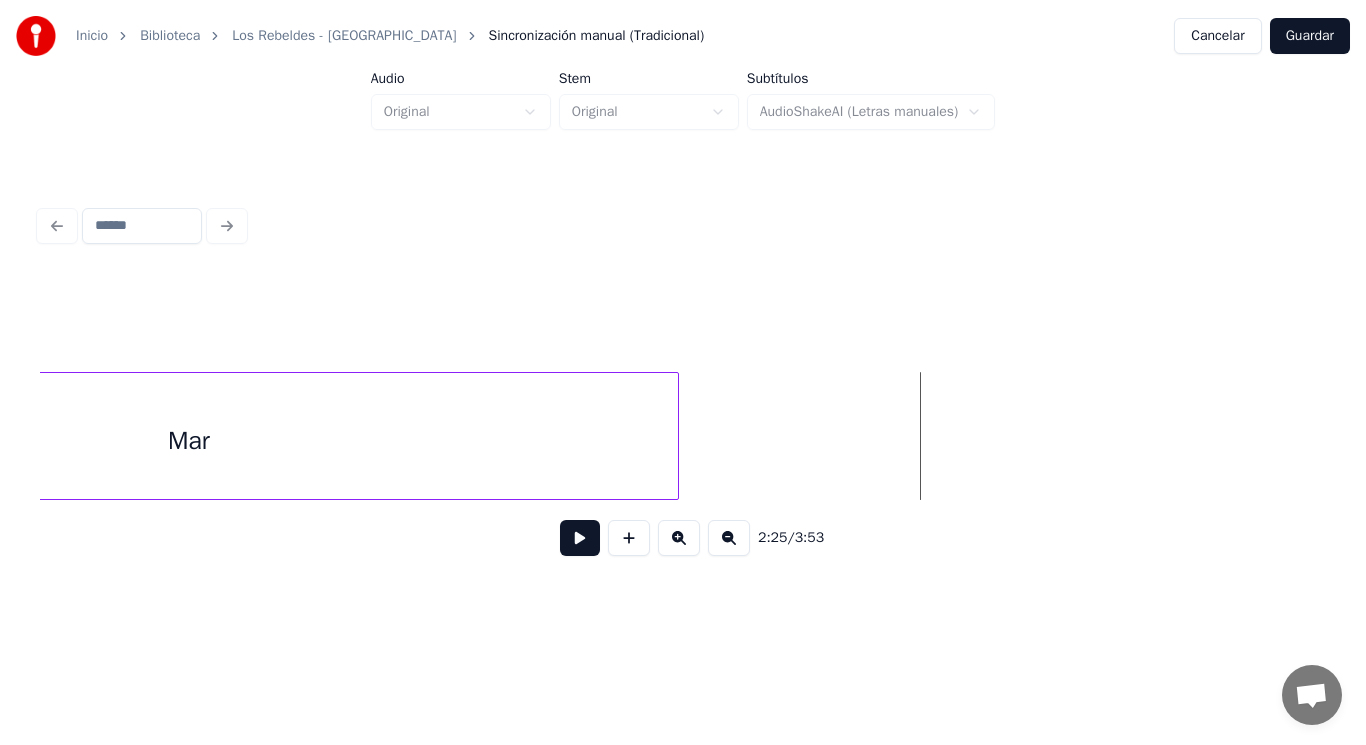 click at bounding box center (580, 538) 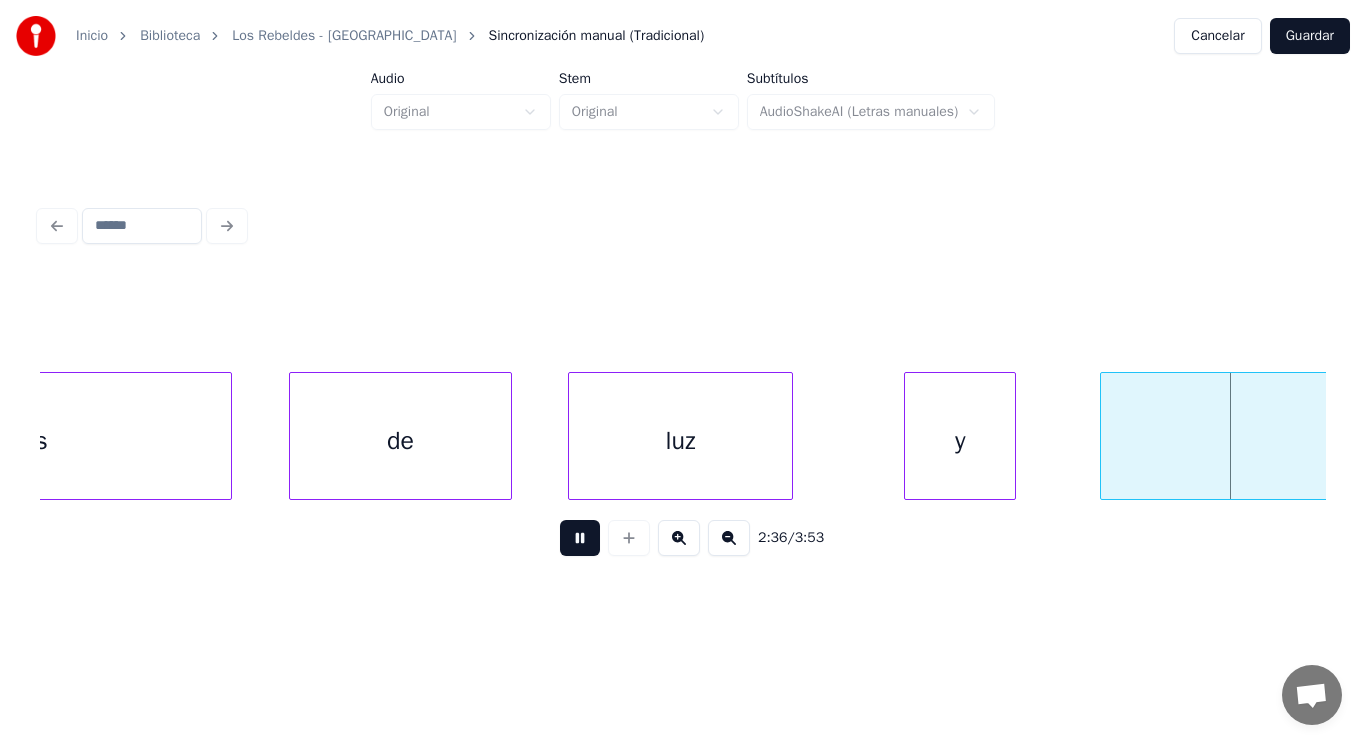 click at bounding box center (580, 538) 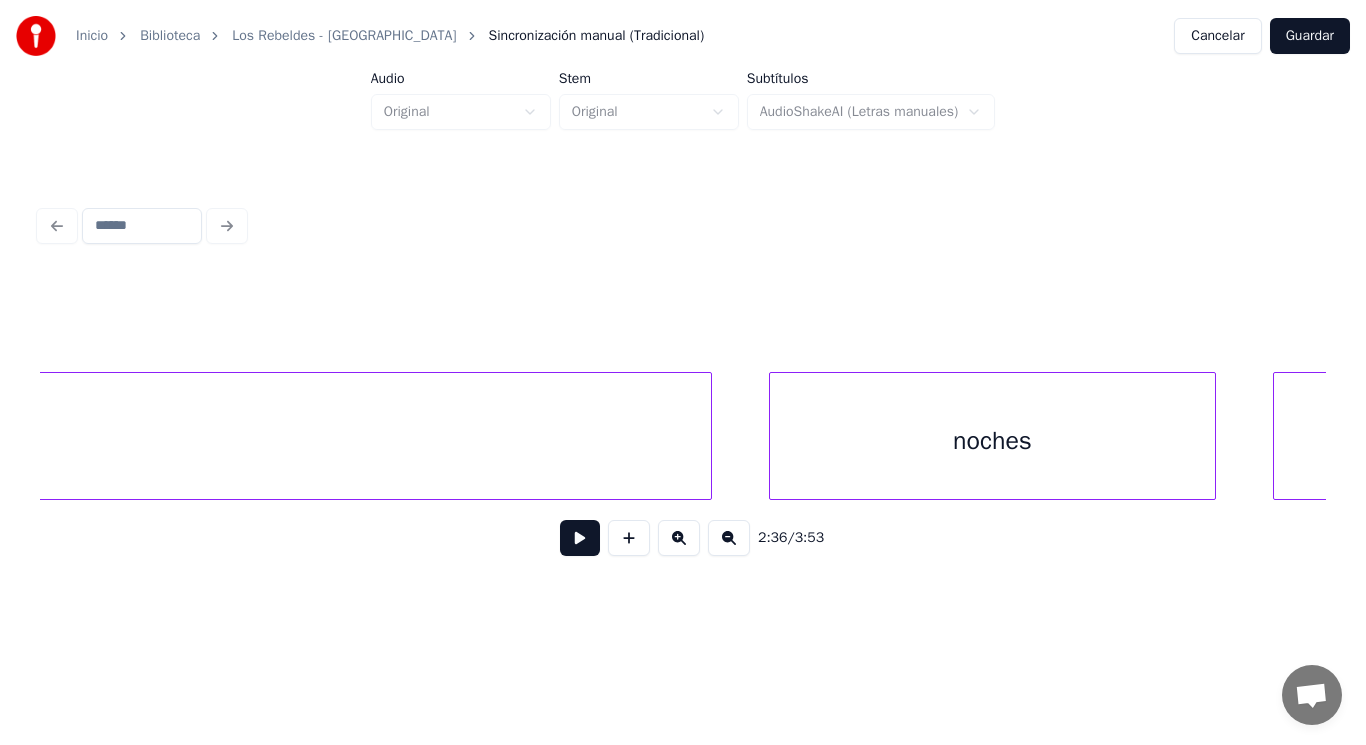 scroll, scrollTop: 0, scrollLeft: 216552, axis: horizontal 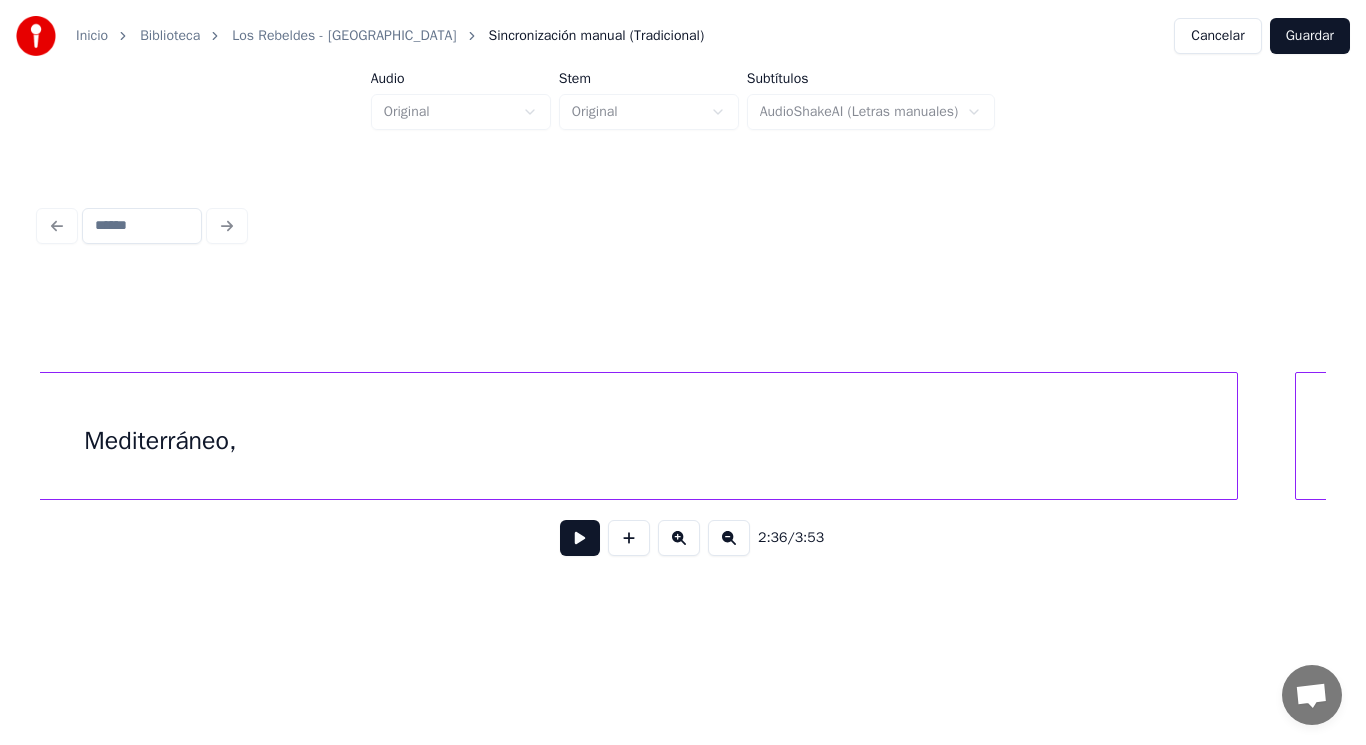 click on "Mediterráneo," at bounding box center (161, 441) 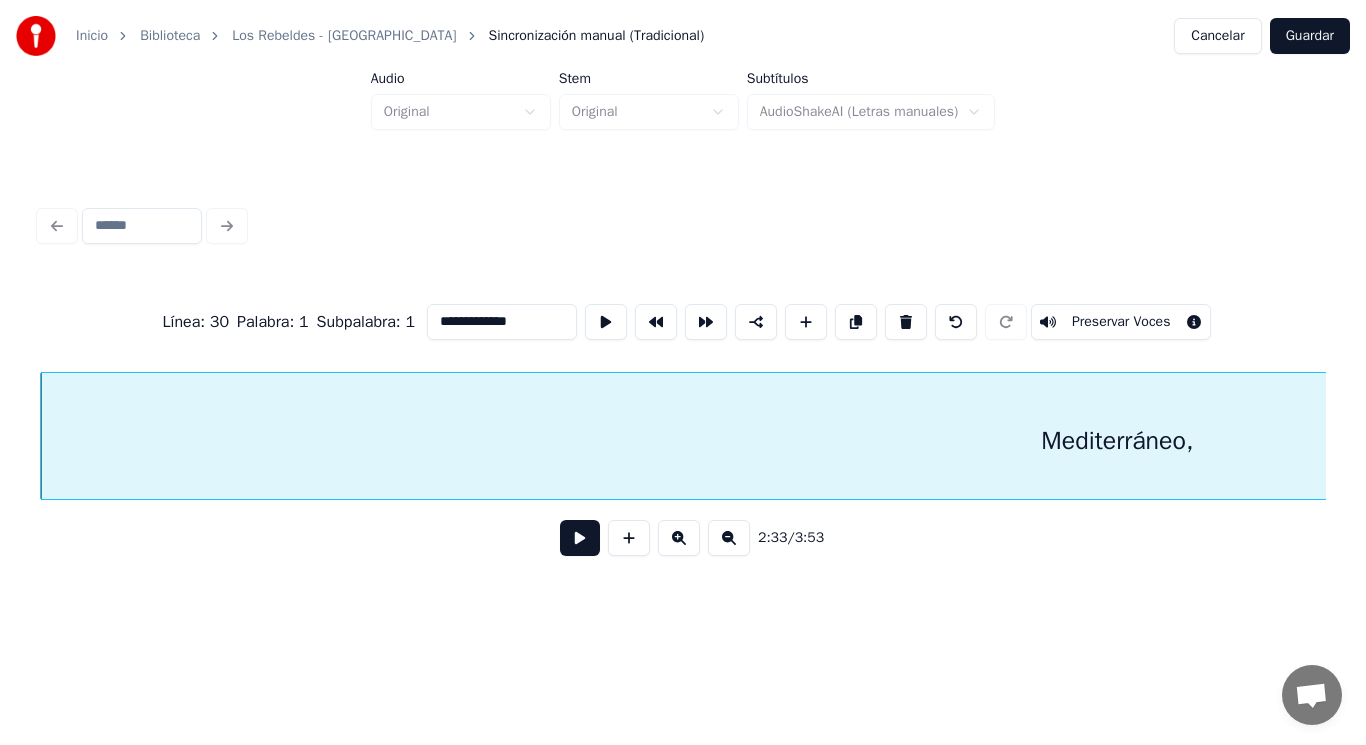 click at bounding box center [580, 538] 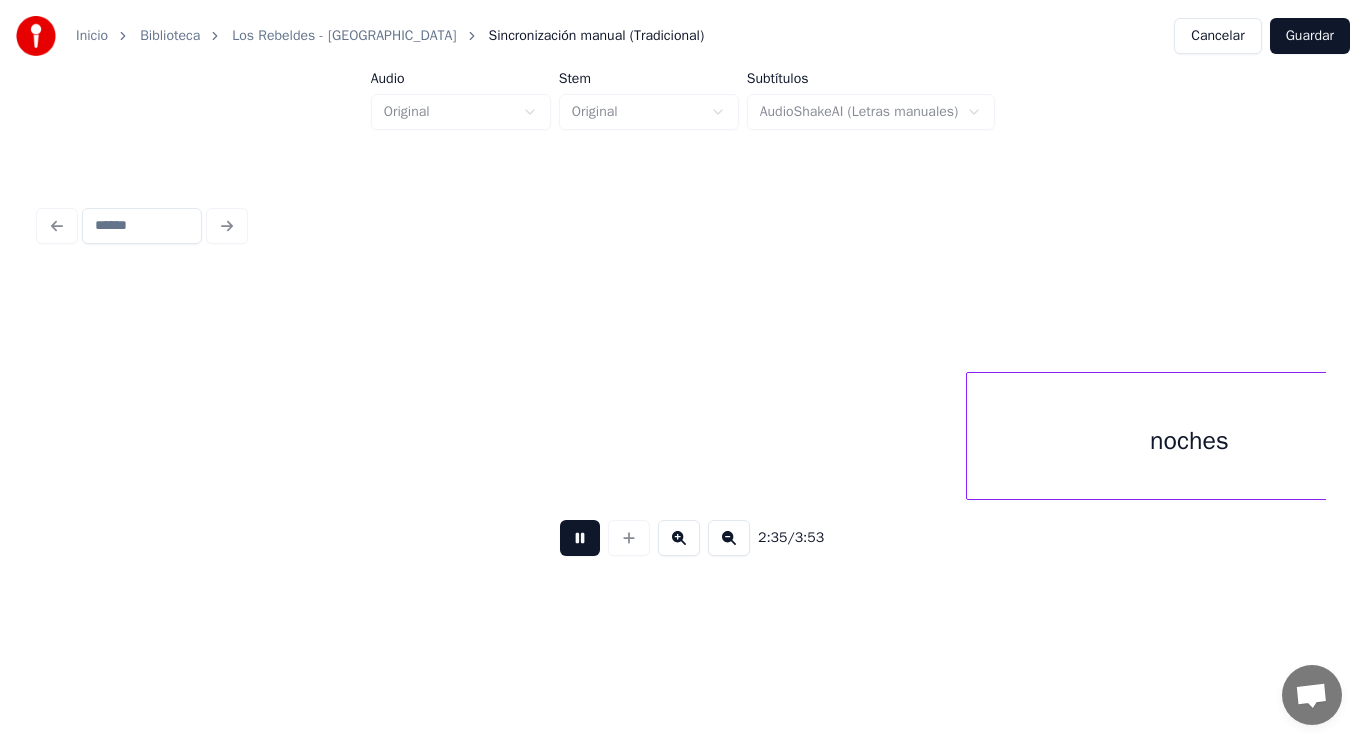 scroll, scrollTop: 0, scrollLeft: 218188, axis: horizontal 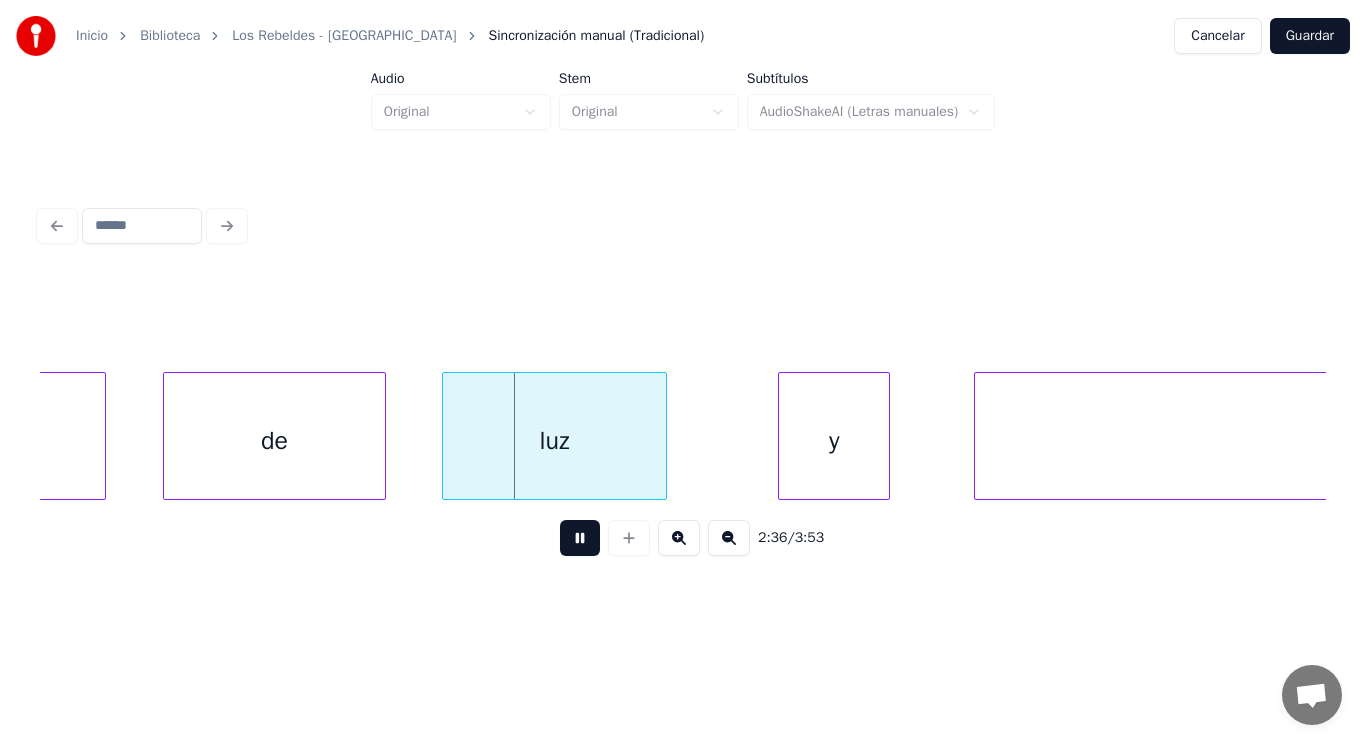 click 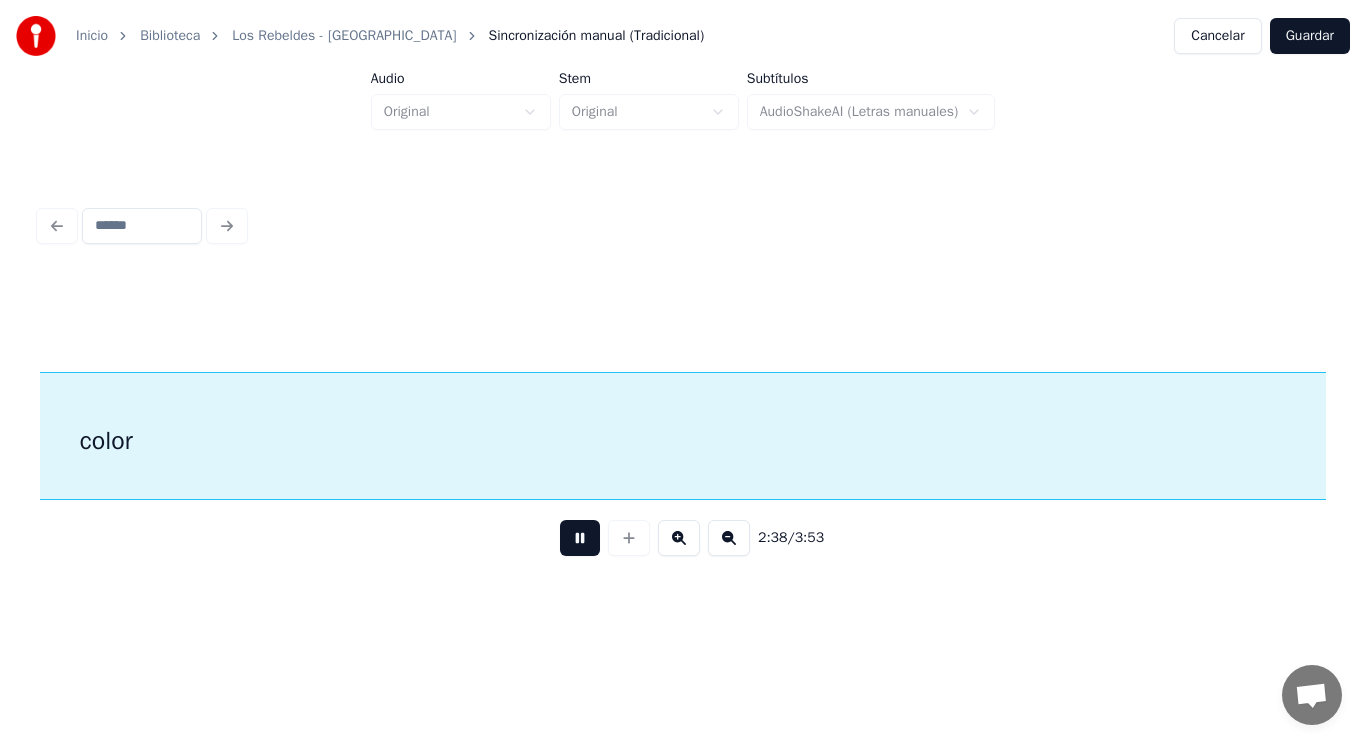 scroll, scrollTop: 0, scrollLeft: 222088, axis: horizontal 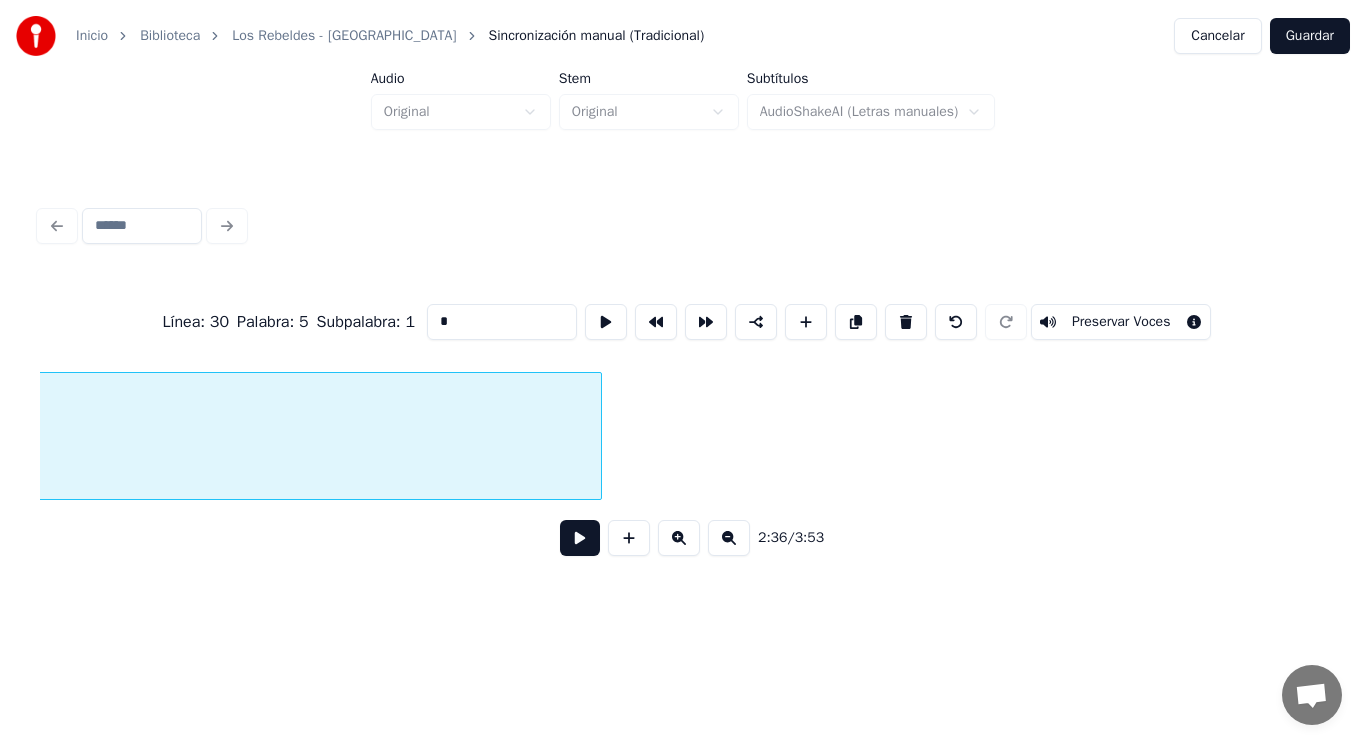 type on "*****" 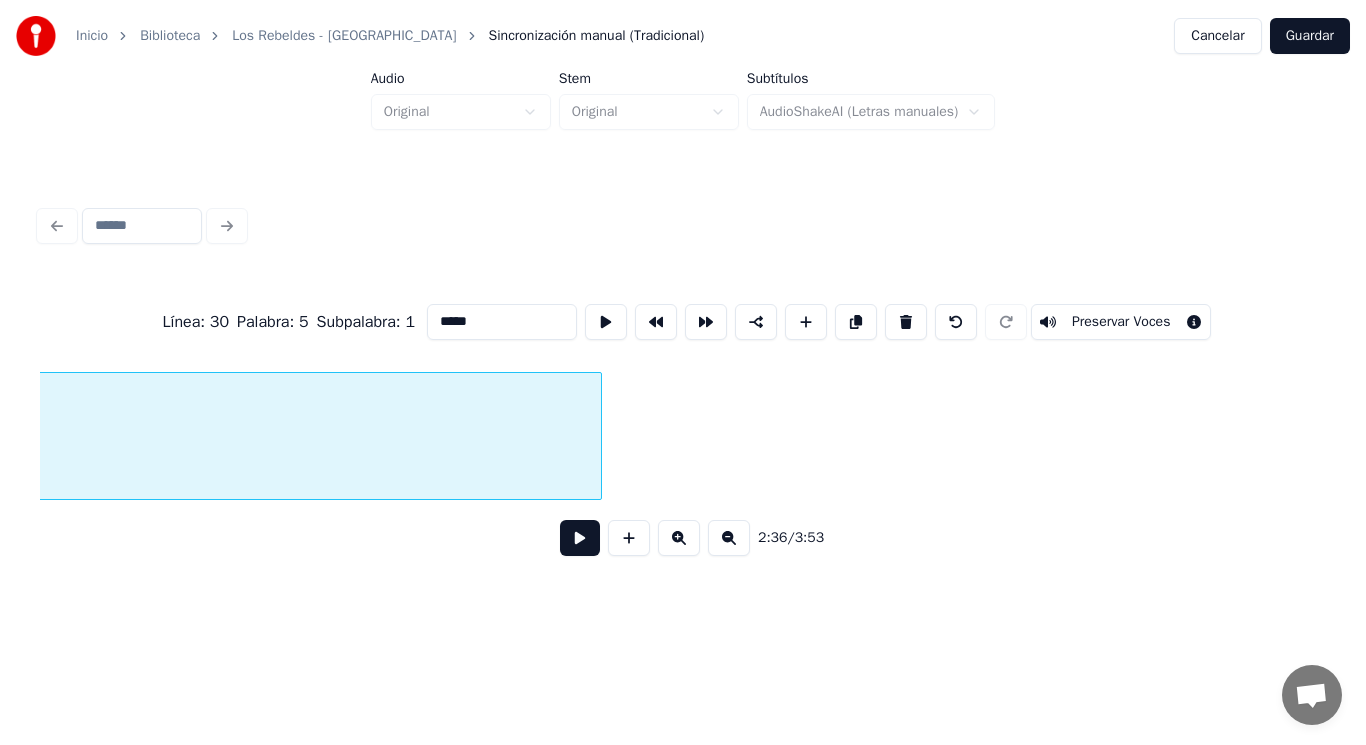 scroll, scrollTop: 0, scrollLeft: 219053, axis: horizontal 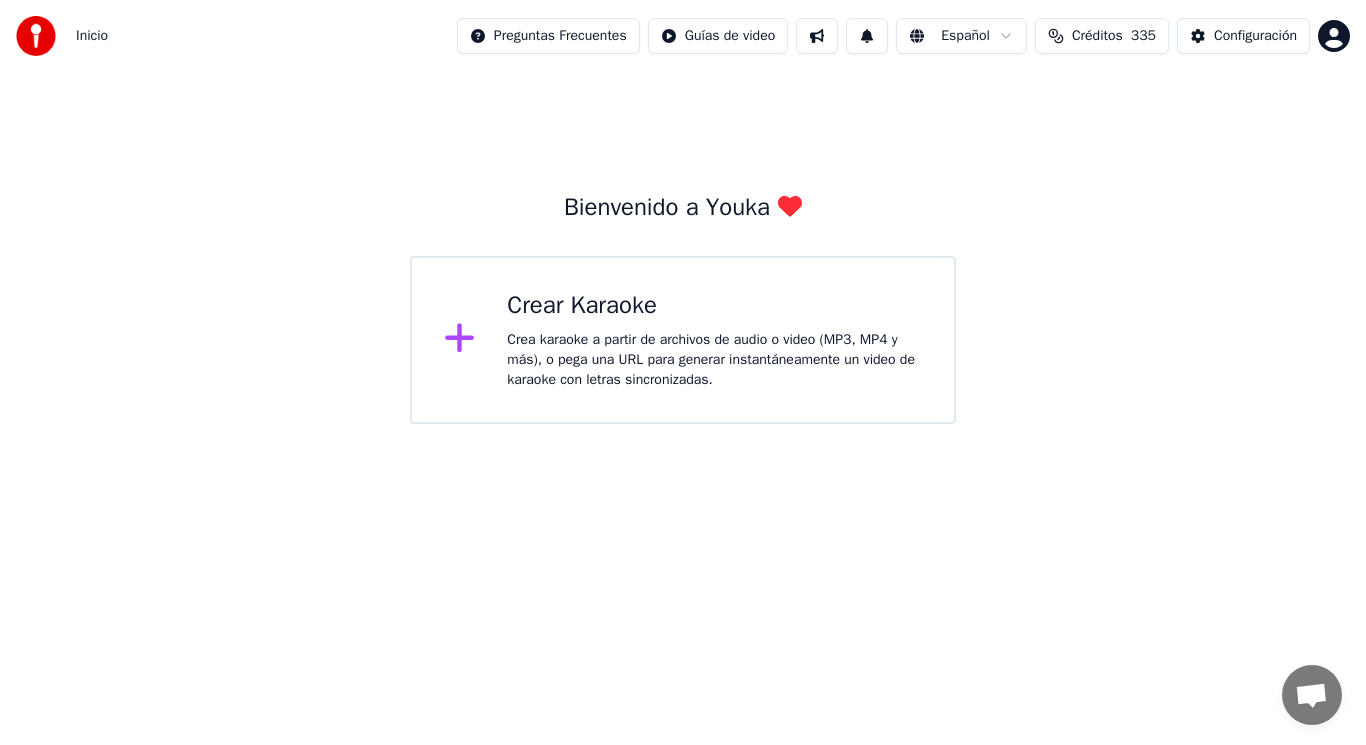 click on "Crea karaoke a partir de archivos de audio o video (MP3, MP4 y más), o pega una URL para generar instantáneamente un video de karaoke con letras sincronizadas." at bounding box center [714, 360] 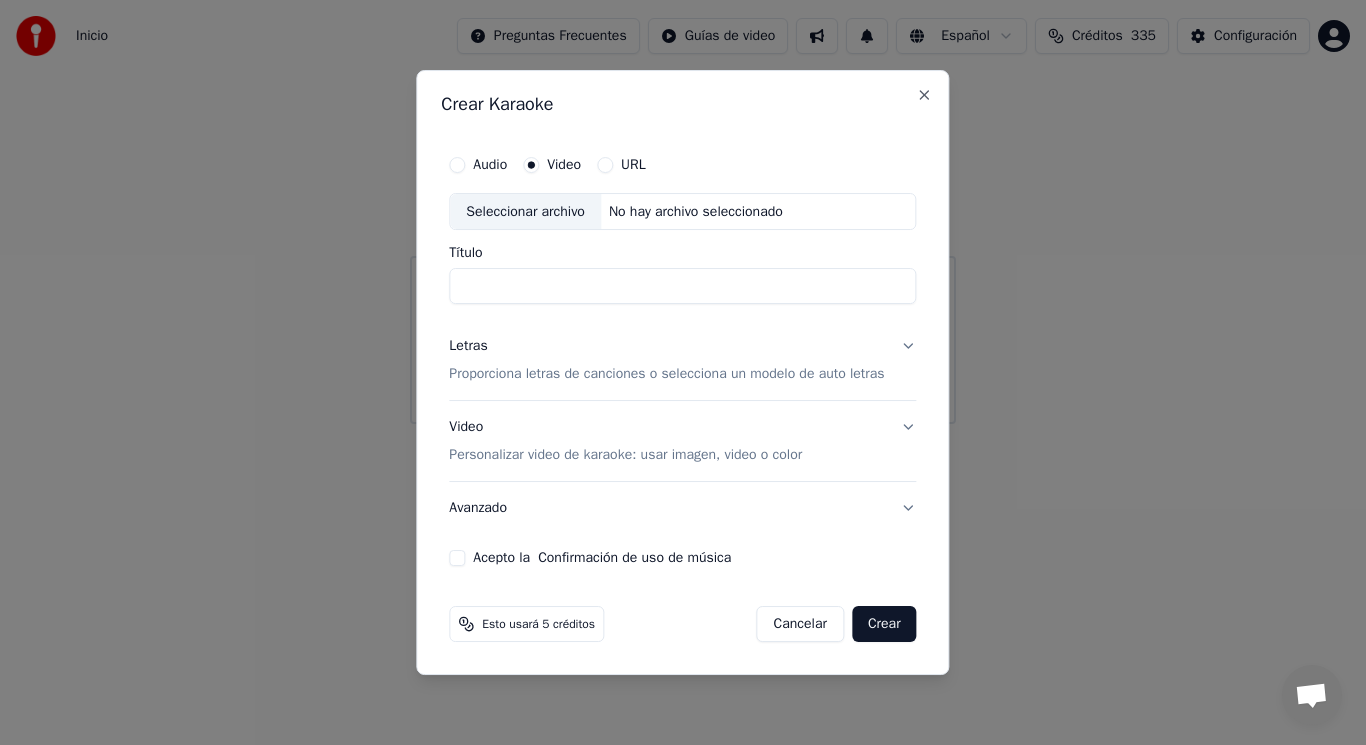 click on "Seleccionar archivo" at bounding box center [525, 212] 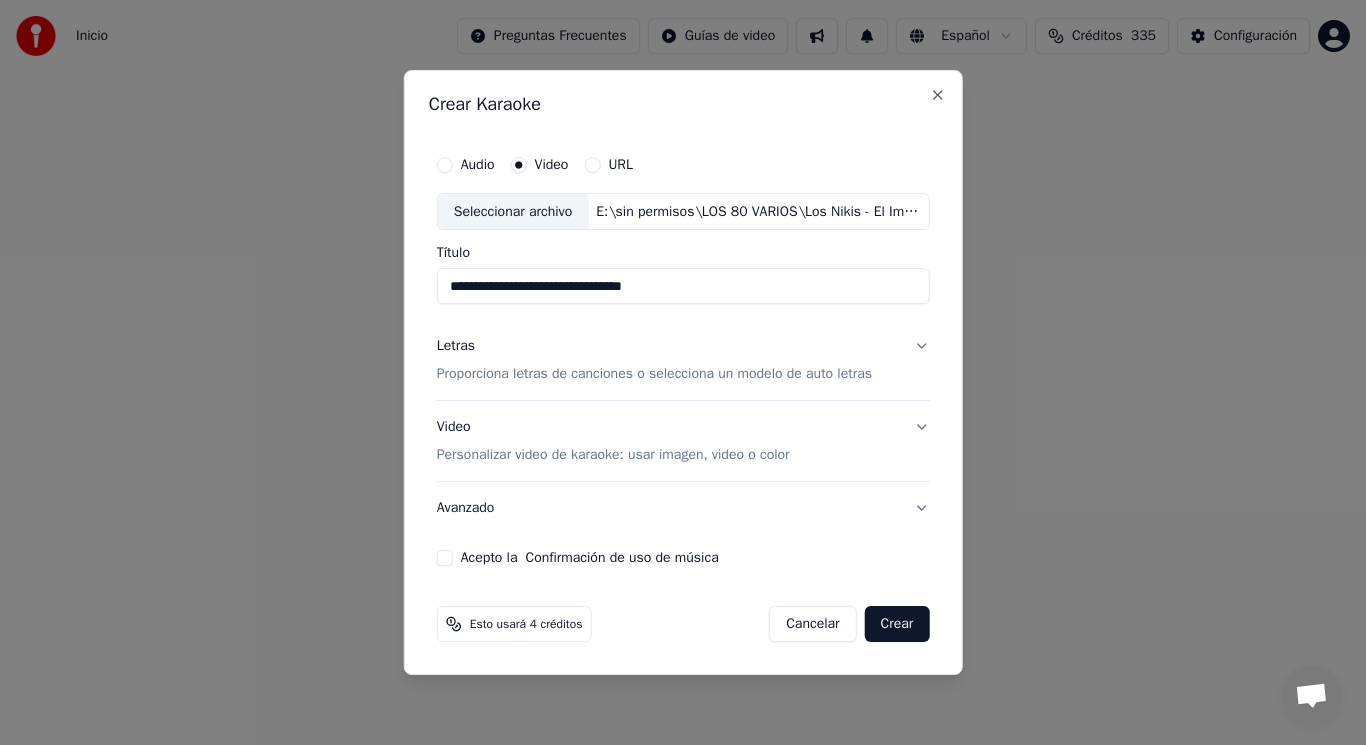 click on "Letras Proporciona letras de canciones o selecciona un modelo de auto letras" at bounding box center [683, 361] 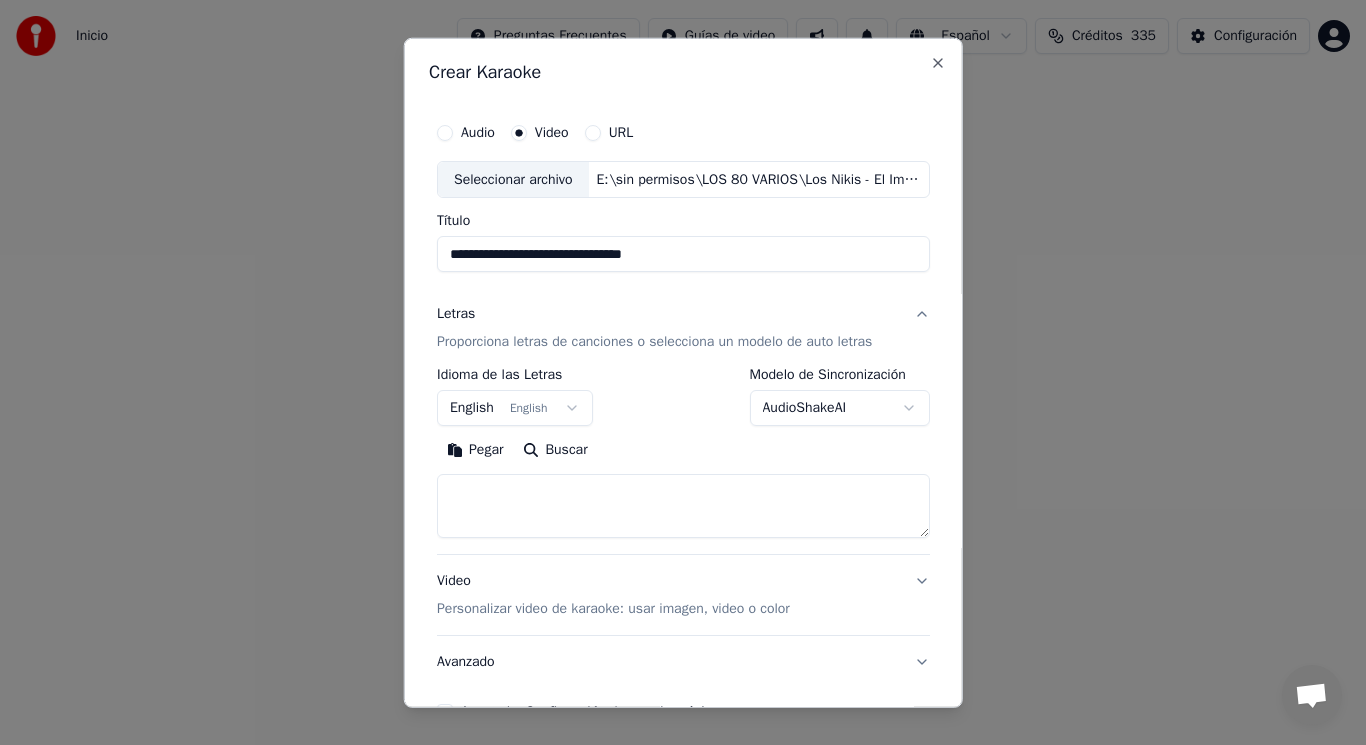click on "English English" at bounding box center [515, 408] 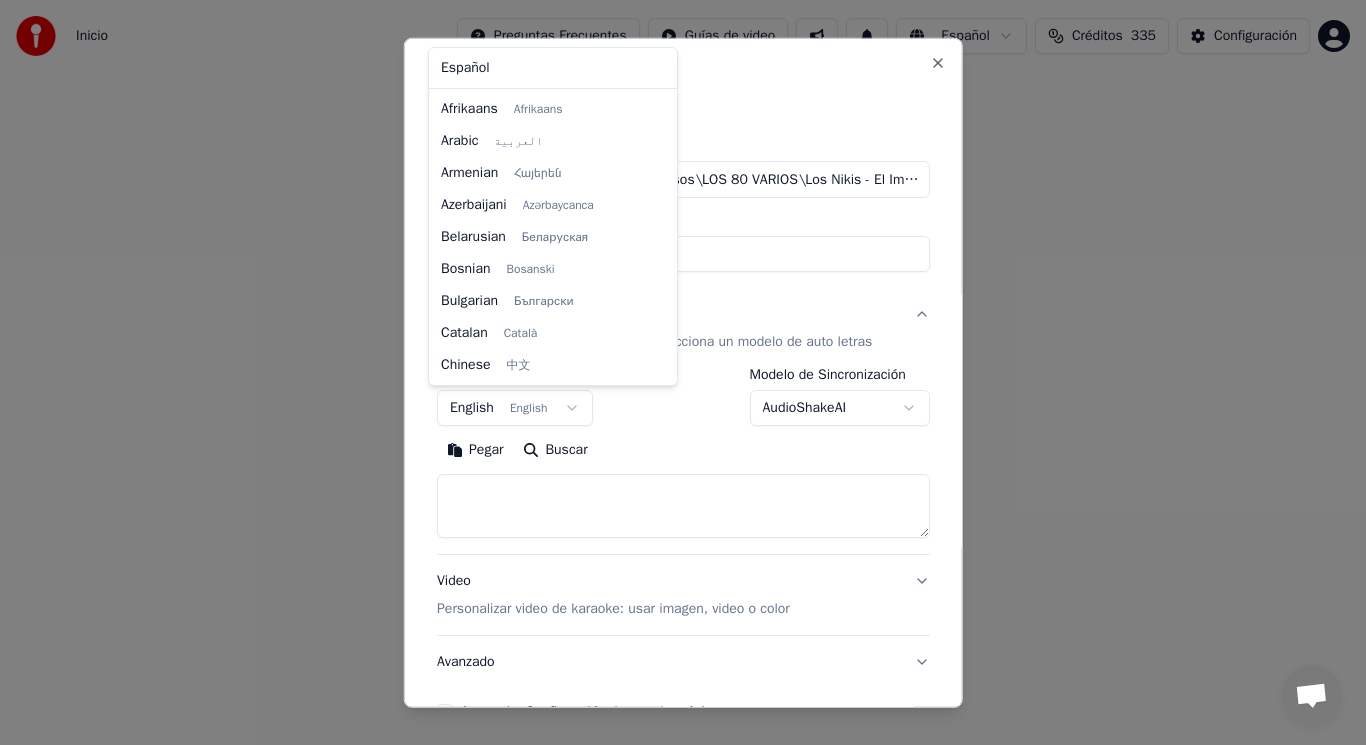 scroll, scrollTop: 160, scrollLeft: 0, axis: vertical 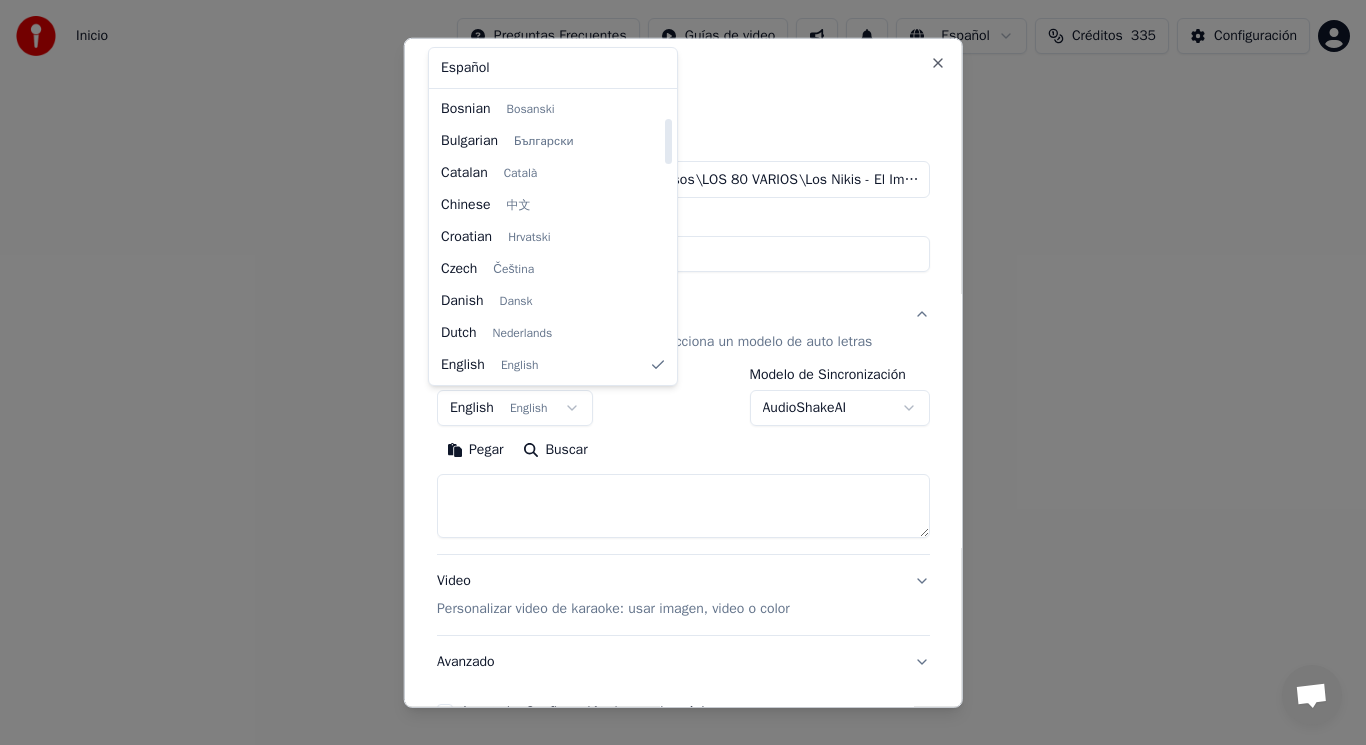 select on "**" 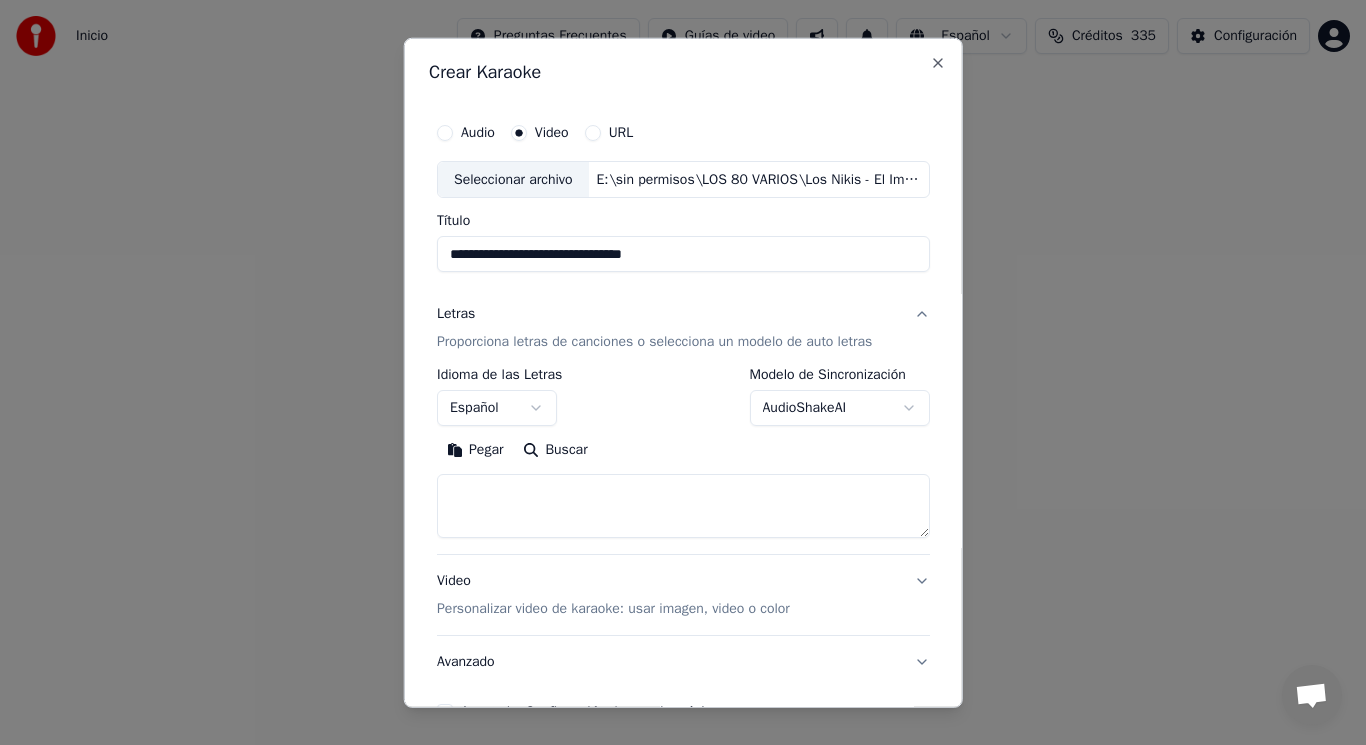 click at bounding box center [683, 506] 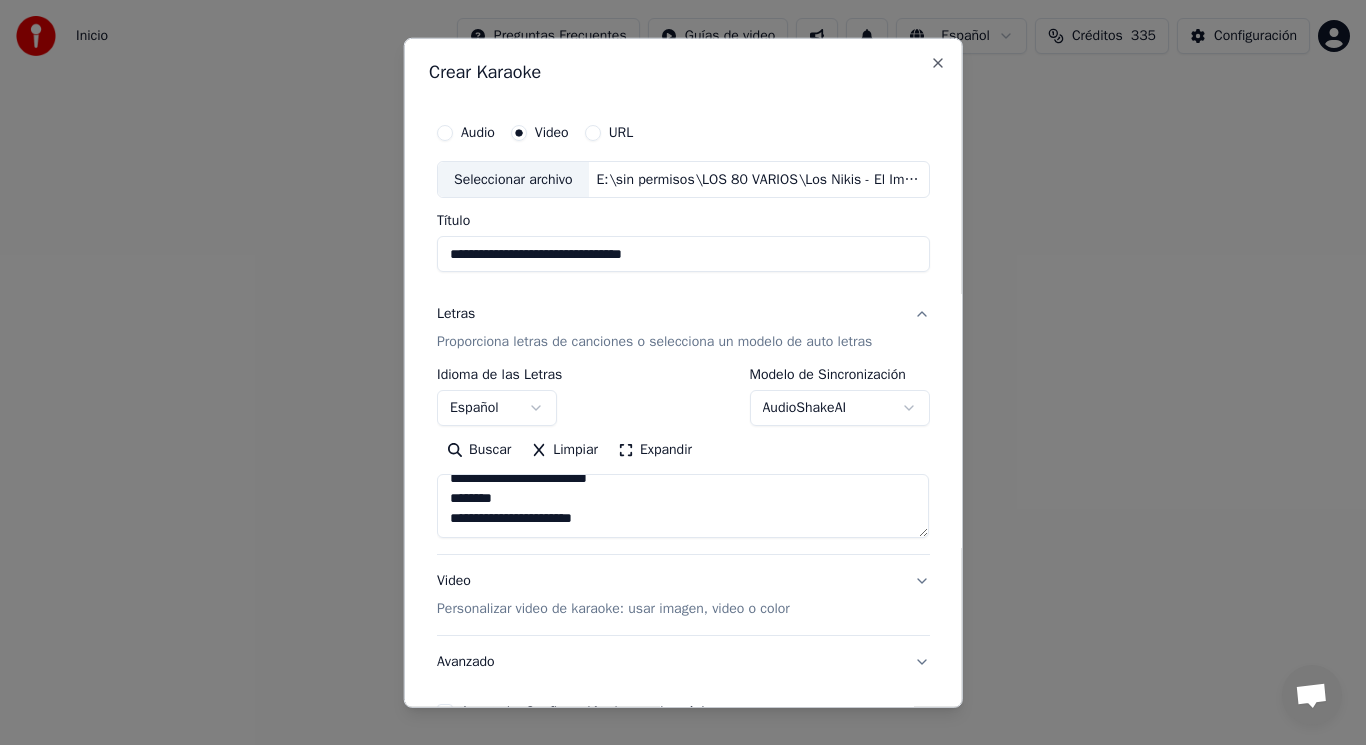 scroll, scrollTop: 474, scrollLeft: 0, axis: vertical 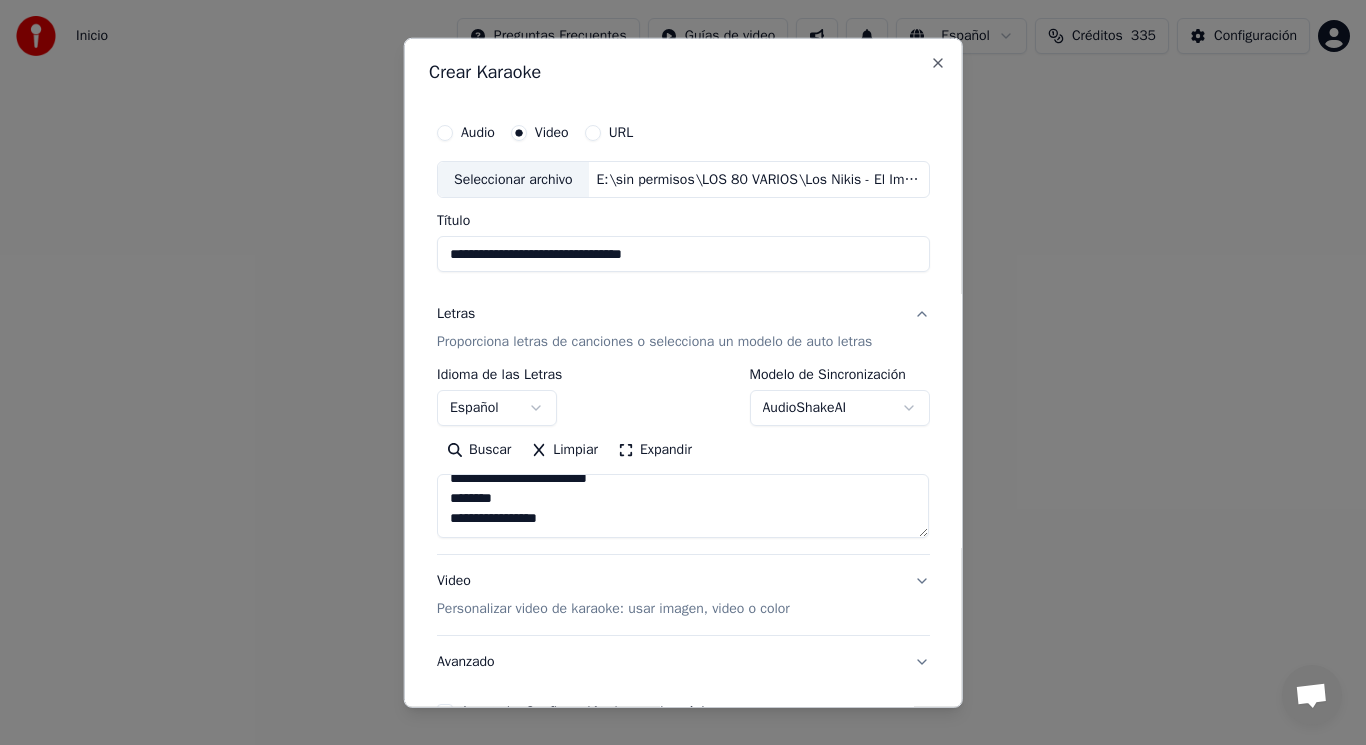 type on "**********" 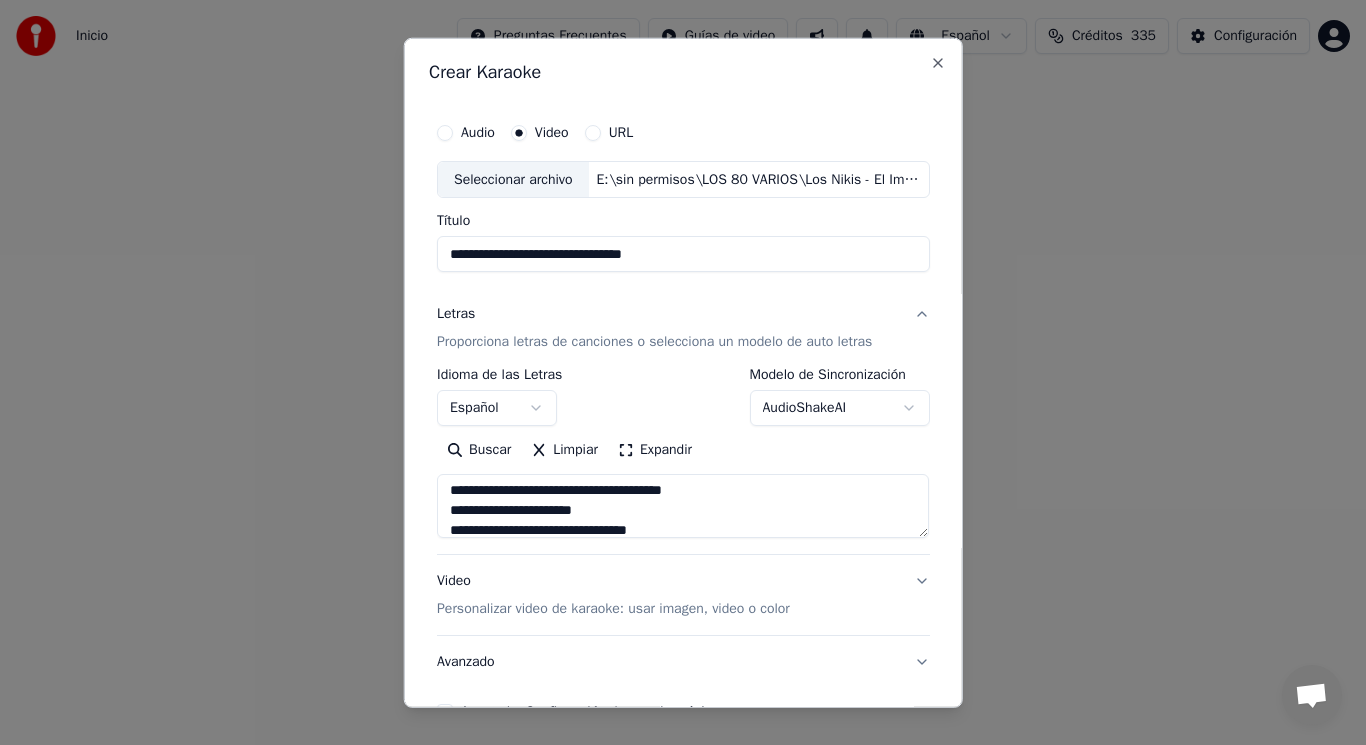 scroll, scrollTop: 0, scrollLeft: 0, axis: both 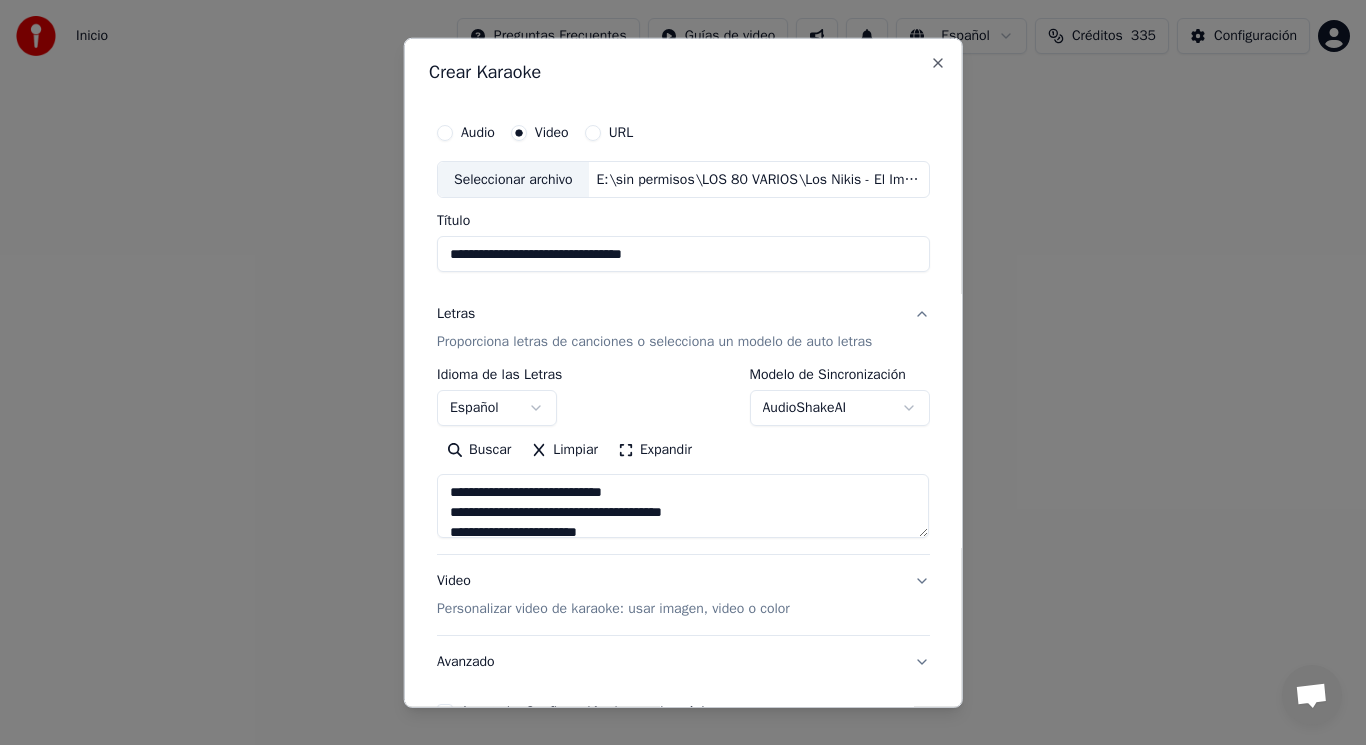 drag, startPoint x: 572, startPoint y: 520, endPoint x: 413, endPoint y: 470, distance: 166.67633 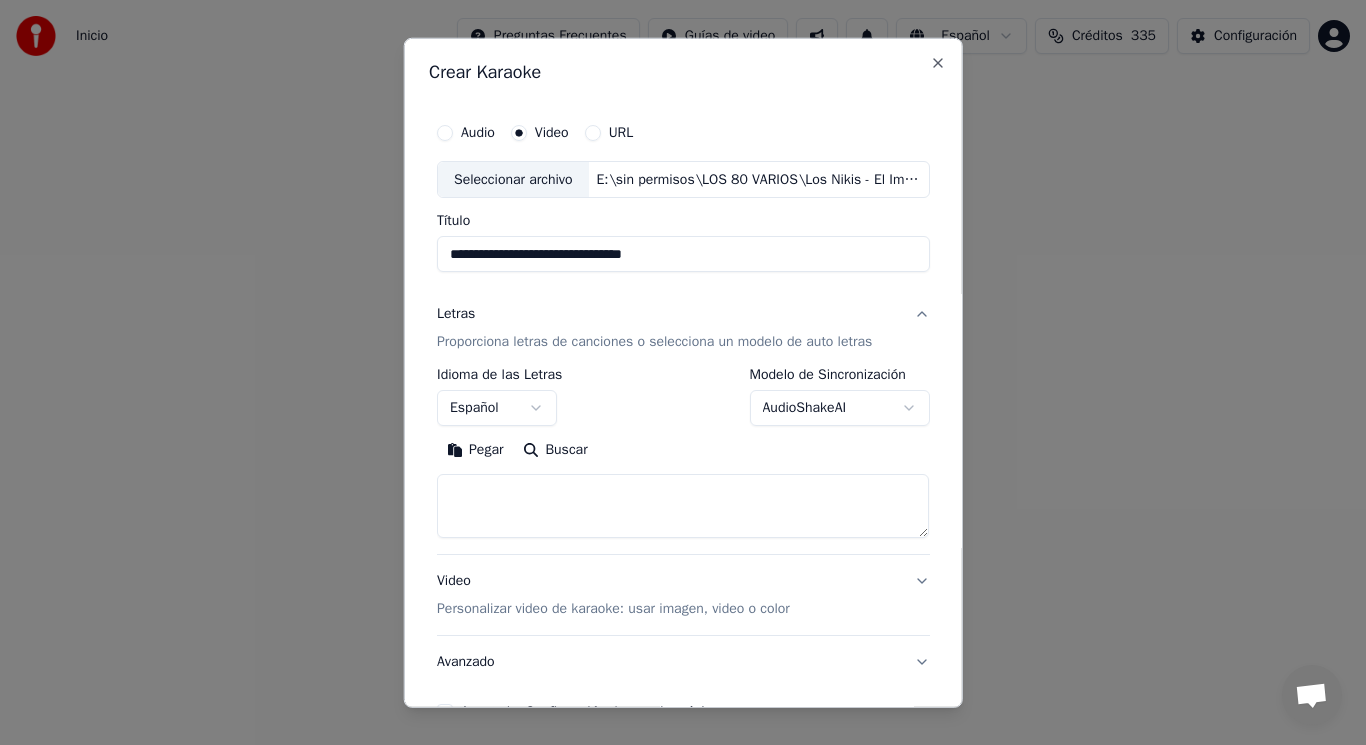 paste on "**********" 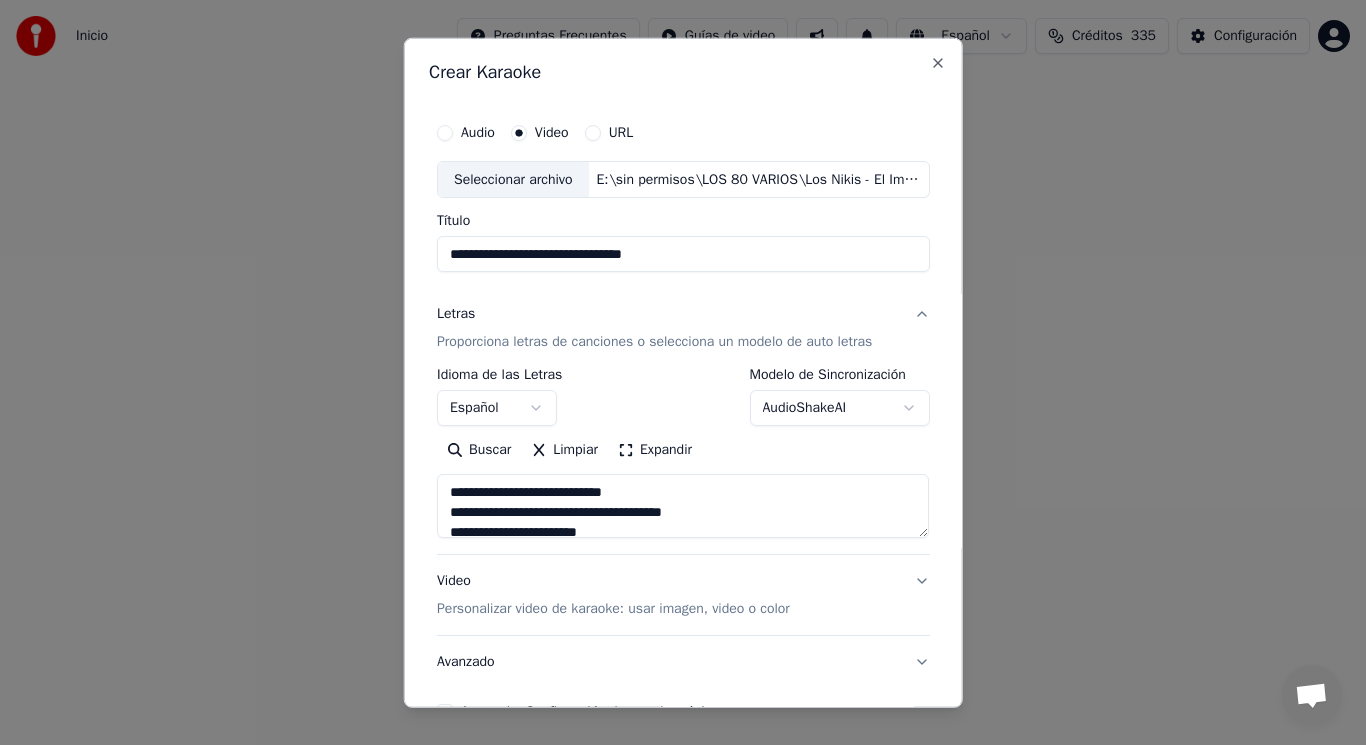 scroll, scrollTop: 485, scrollLeft: 0, axis: vertical 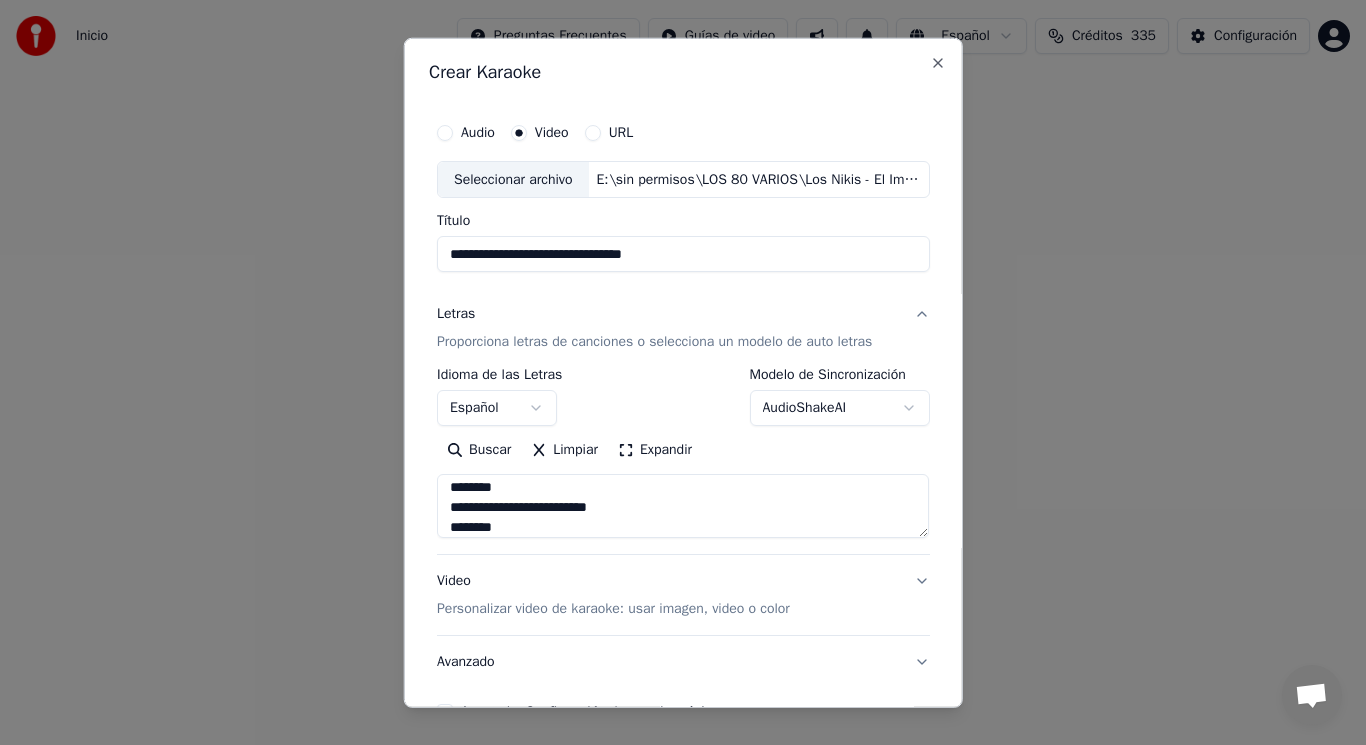 click on "**********" at bounding box center (683, 506) 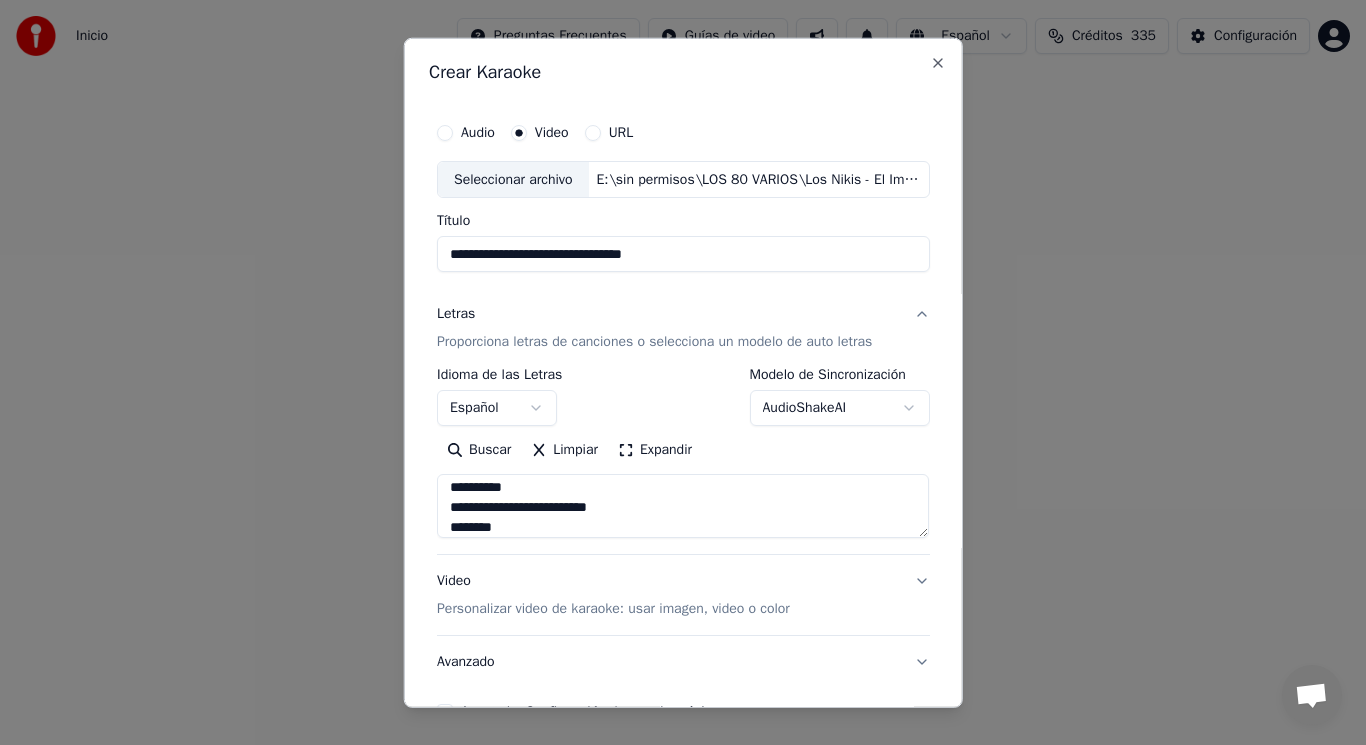 click on "**********" at bounding box center (683, 506) 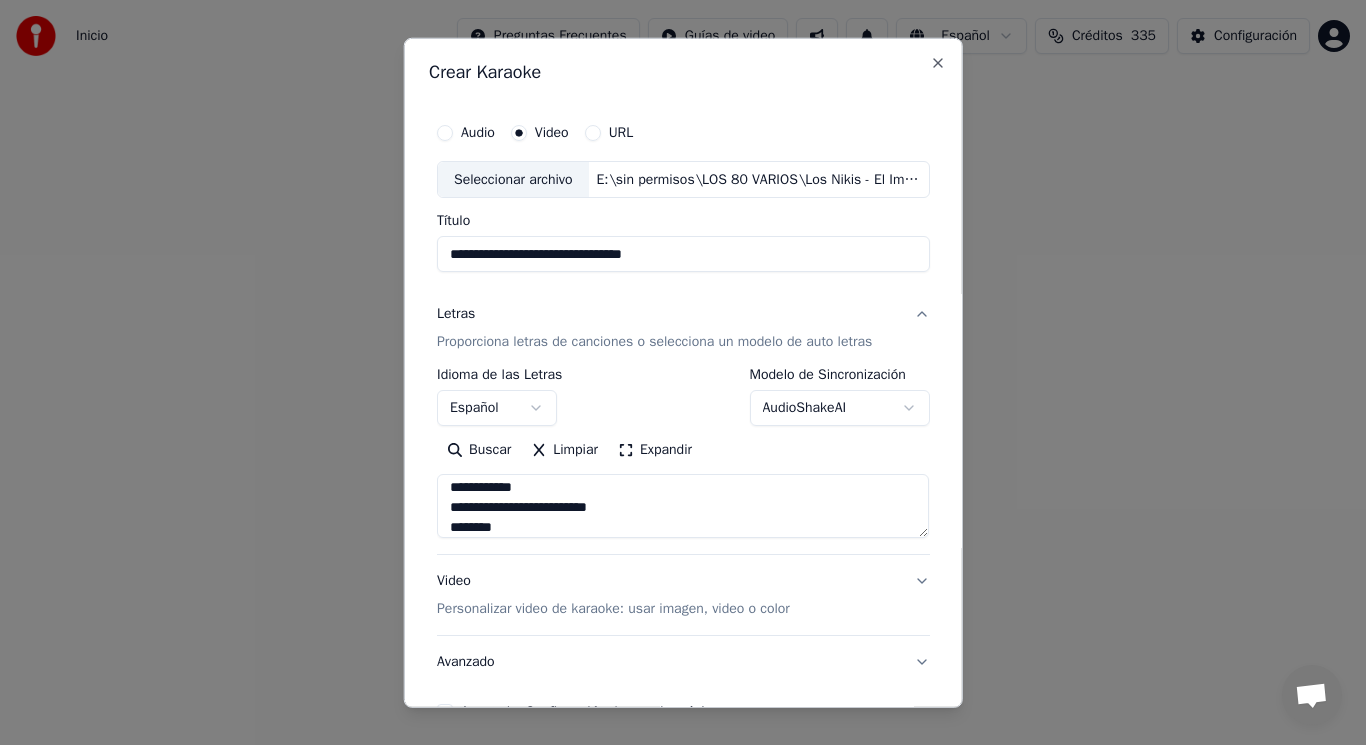 click on "**********" at bounding box center (683, 506) 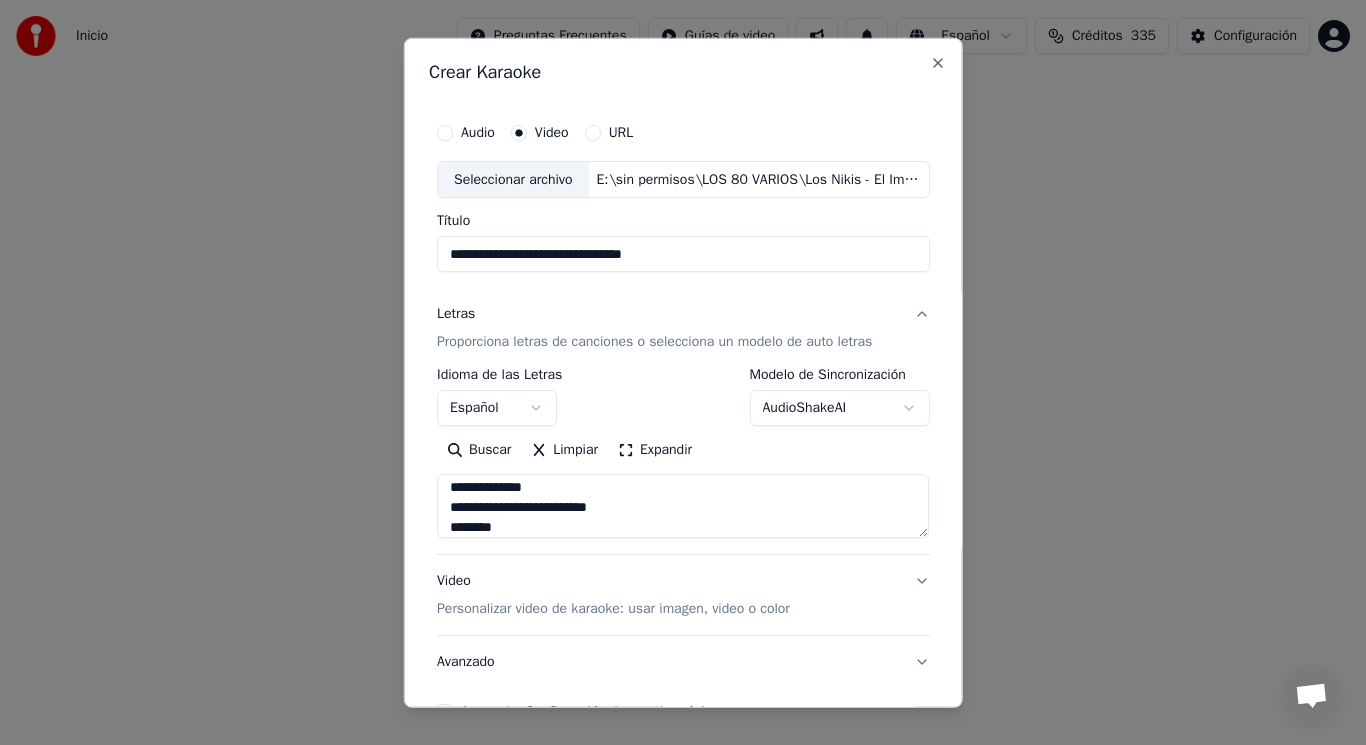click on "**********" at bounding box center (683, 506) 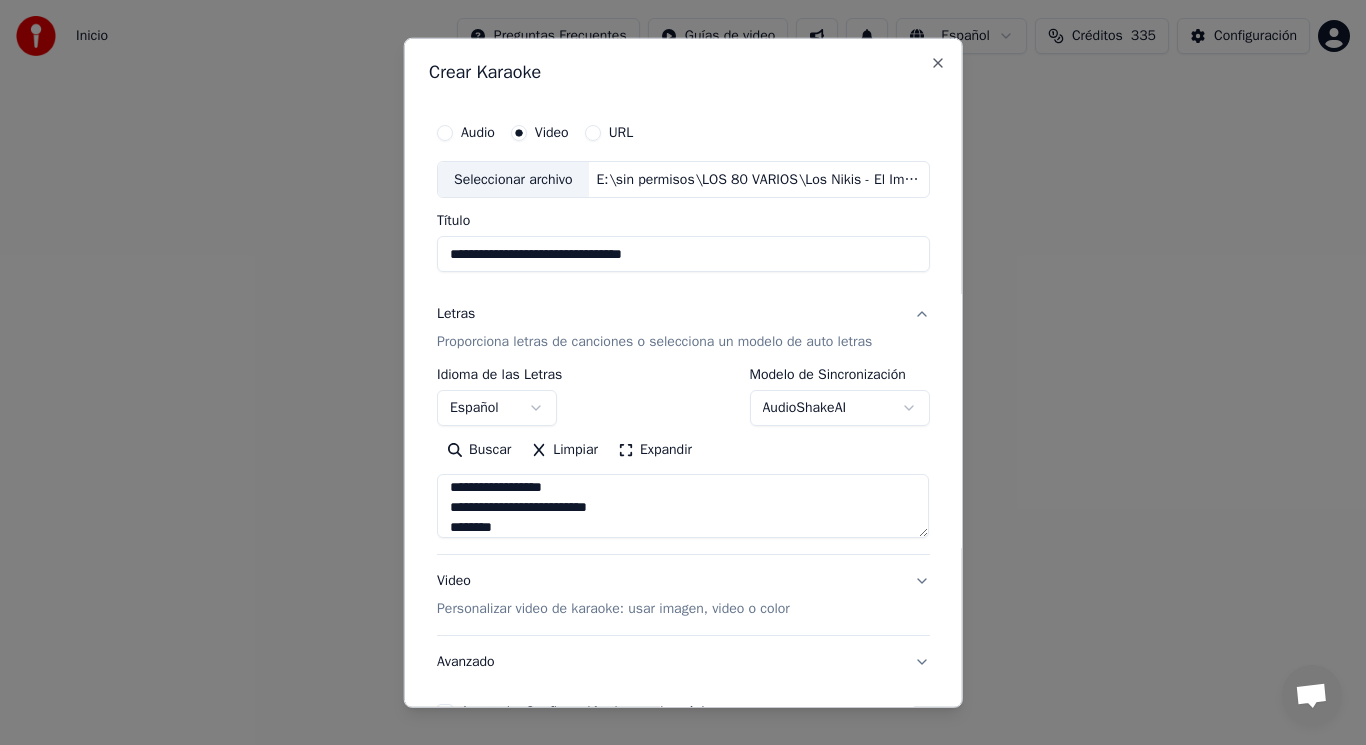 click on "**********" at bounding box center [683, 506] 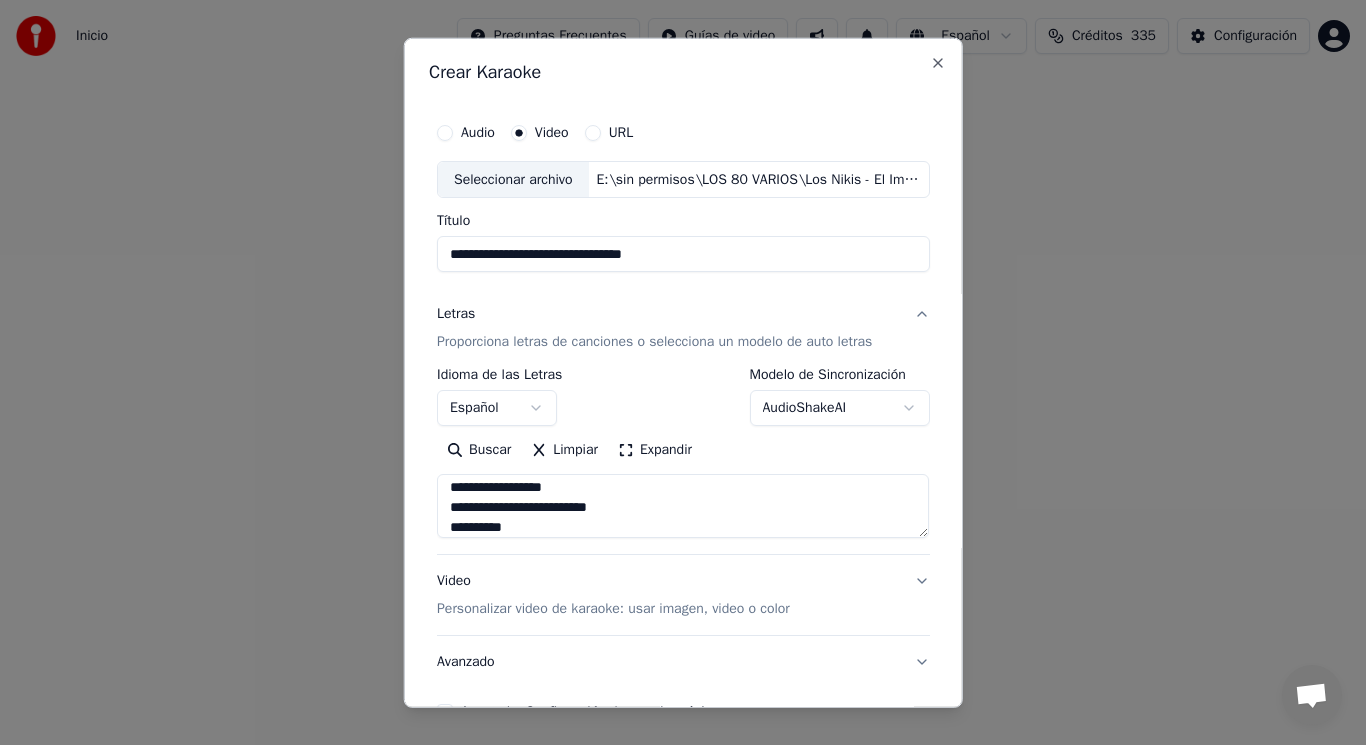 click on "**********" at bounding box center (683, 506) 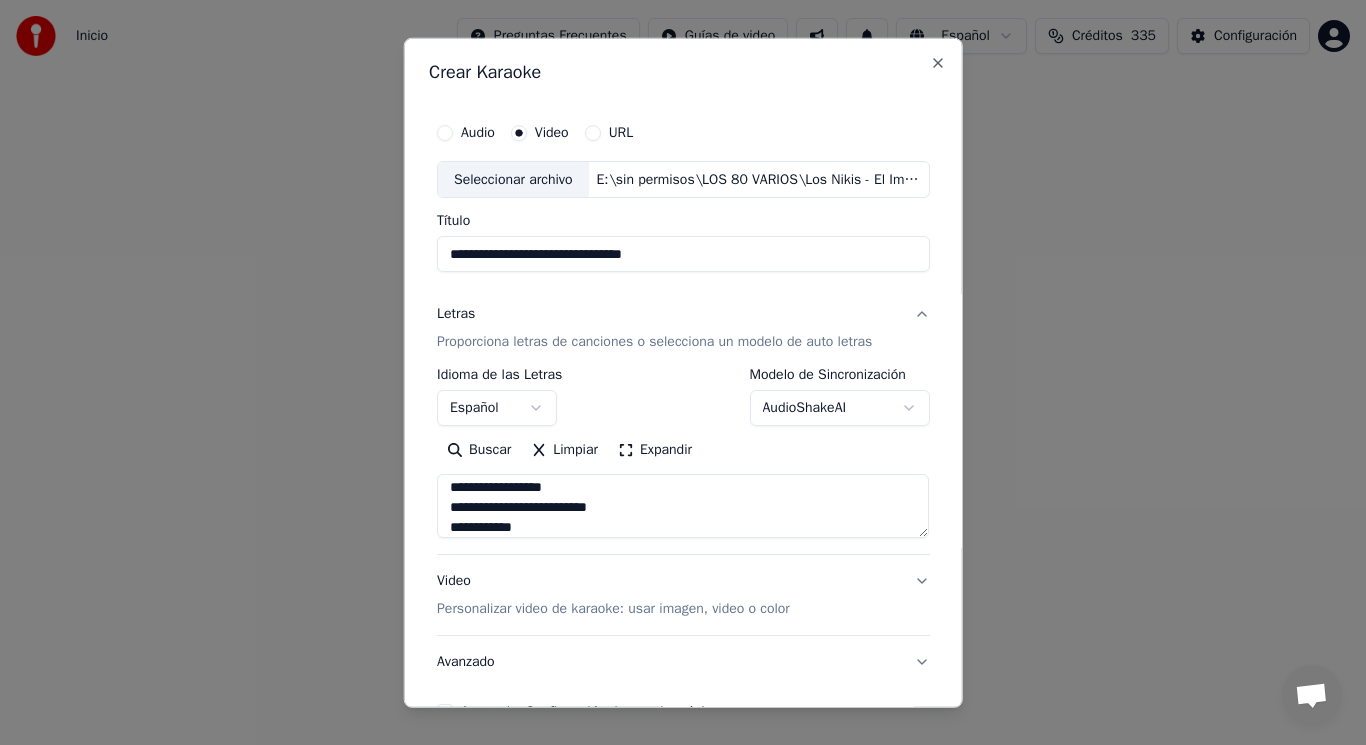 click on "**********" at bounding box center [683, 506] 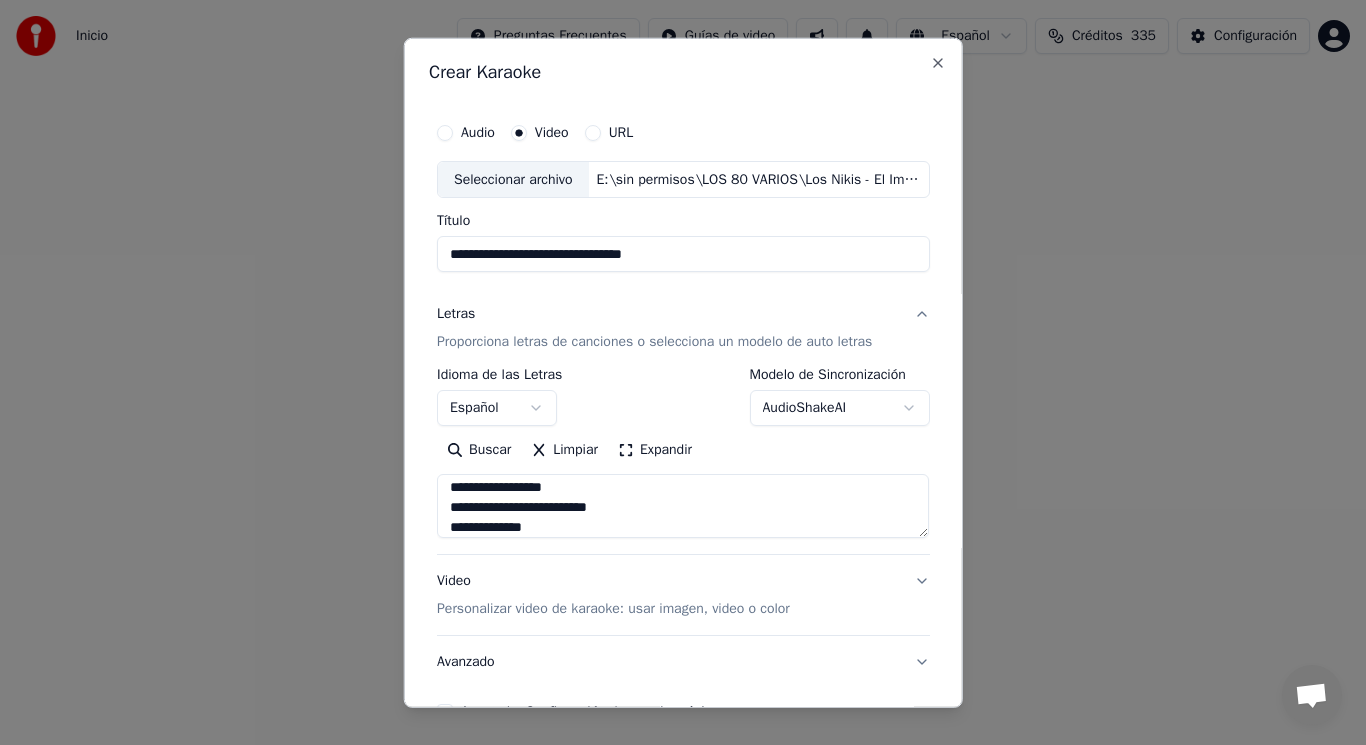 click on "**********" at bounding box center [683, 506] 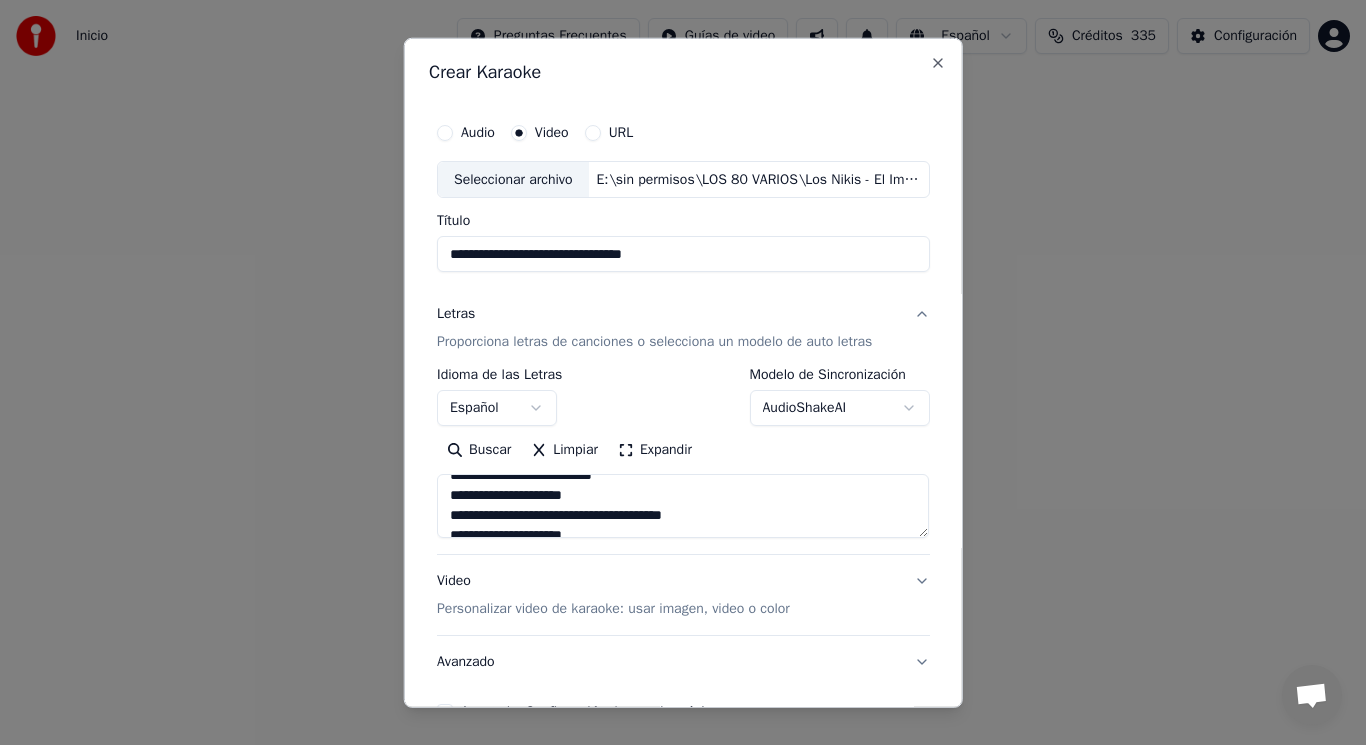 scroll, scrollTop: 0, scrollLeft: 0, axis: both 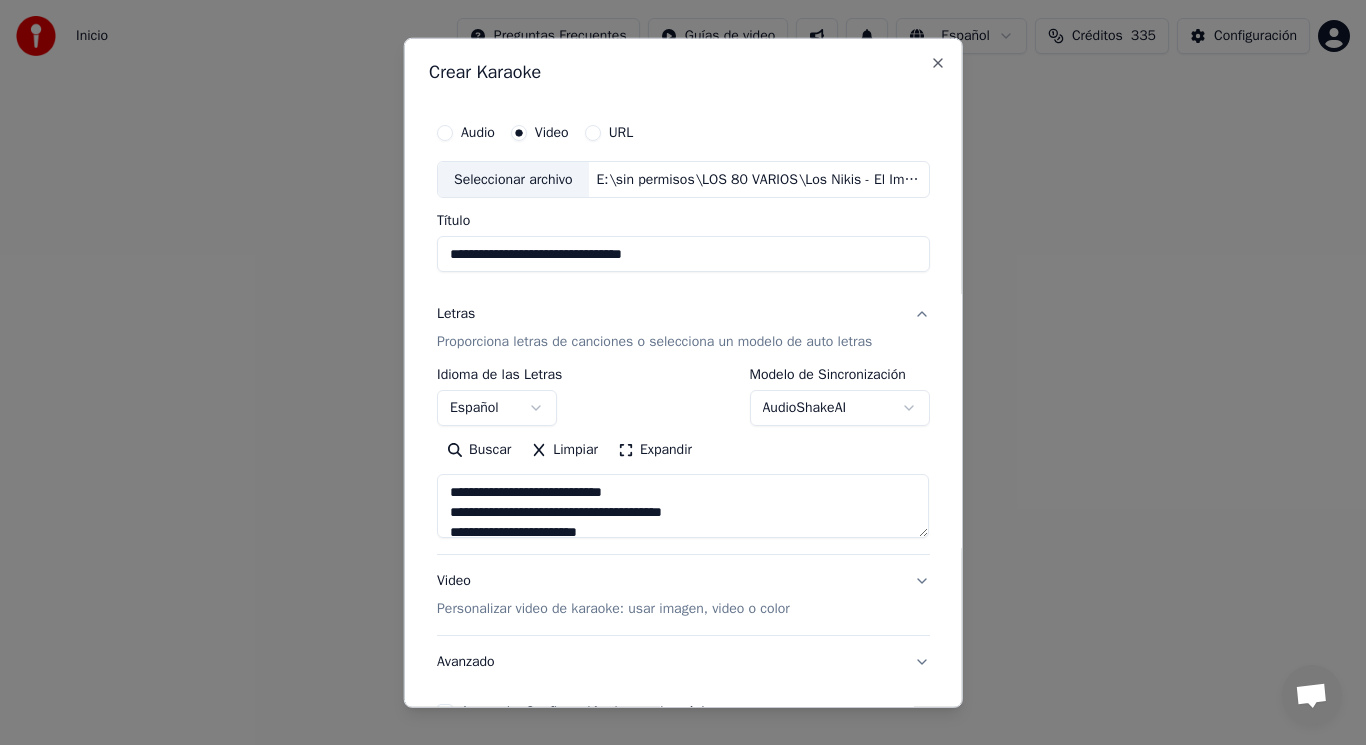click on "**********" at bounding box center [683, 506] 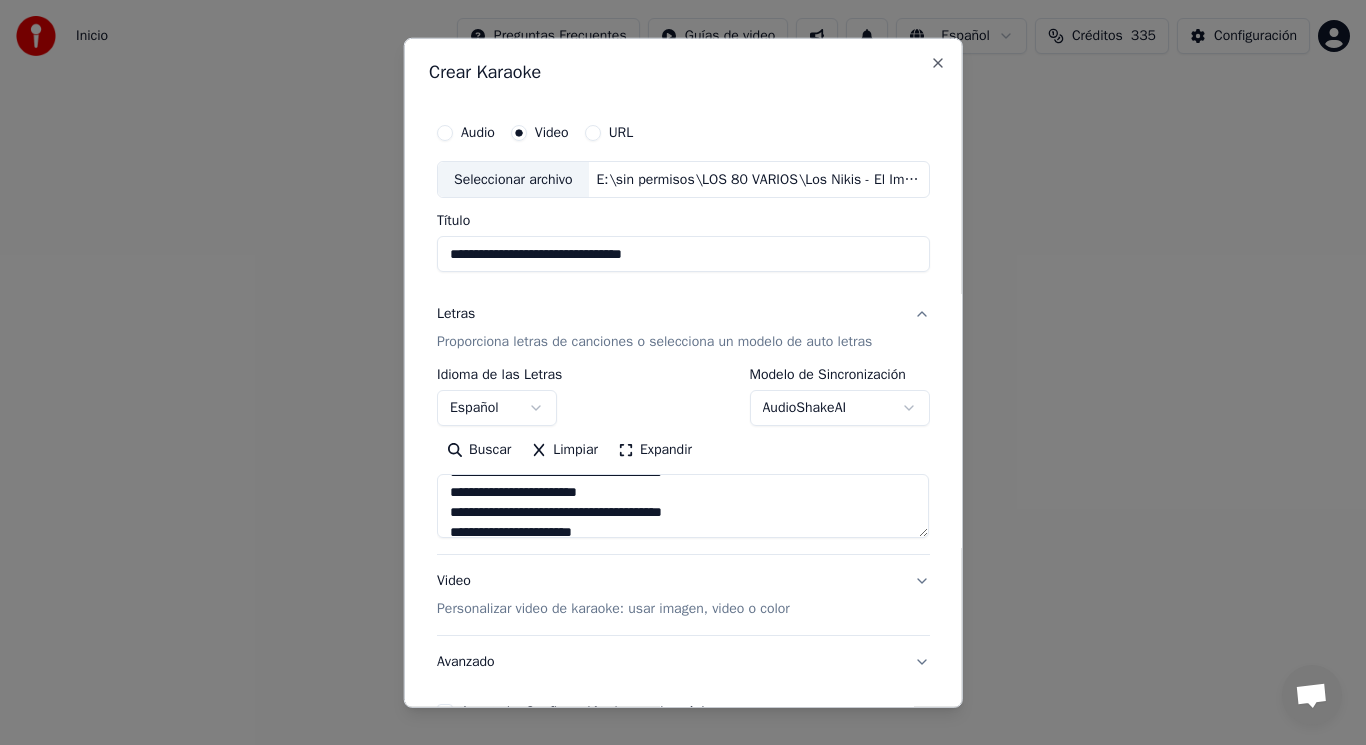 click on "**********" at bounding box center (683, 506) 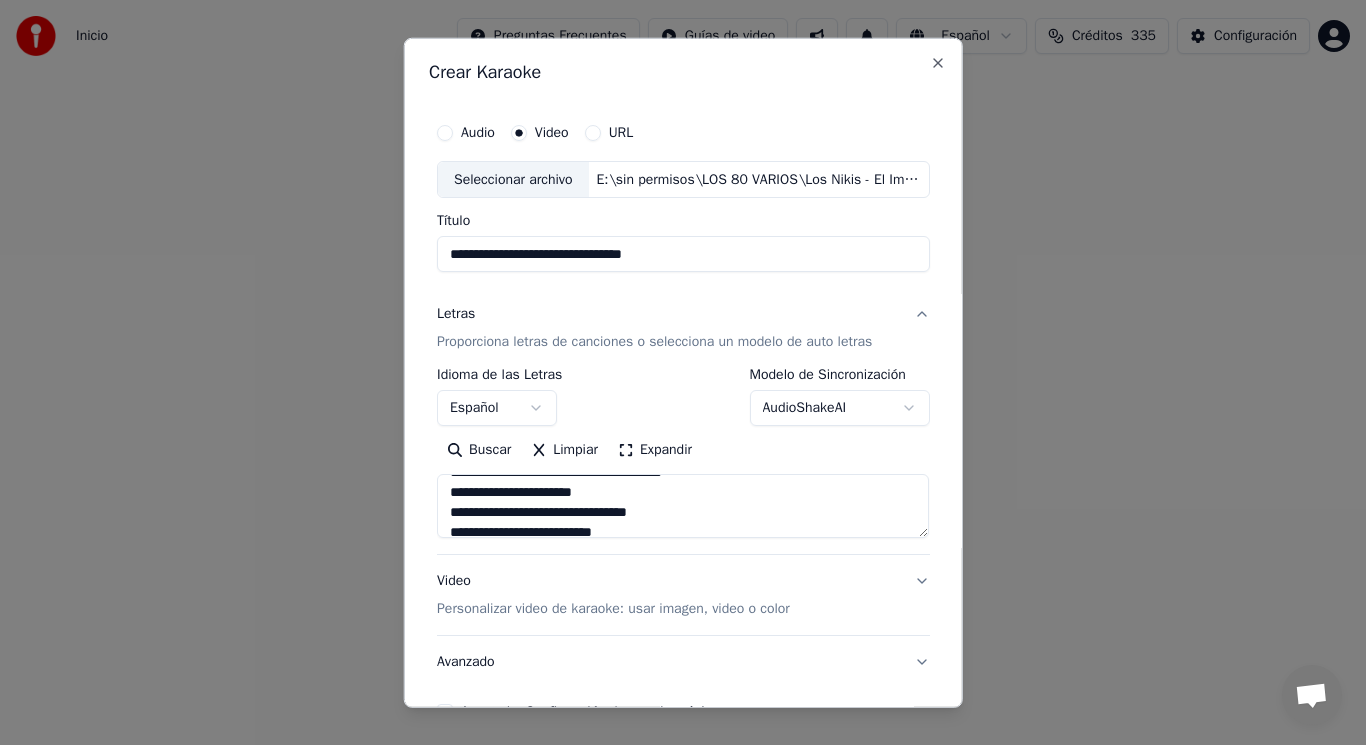 scroll, scrollTop: 120, scrollLeft: 0, axis: vertical 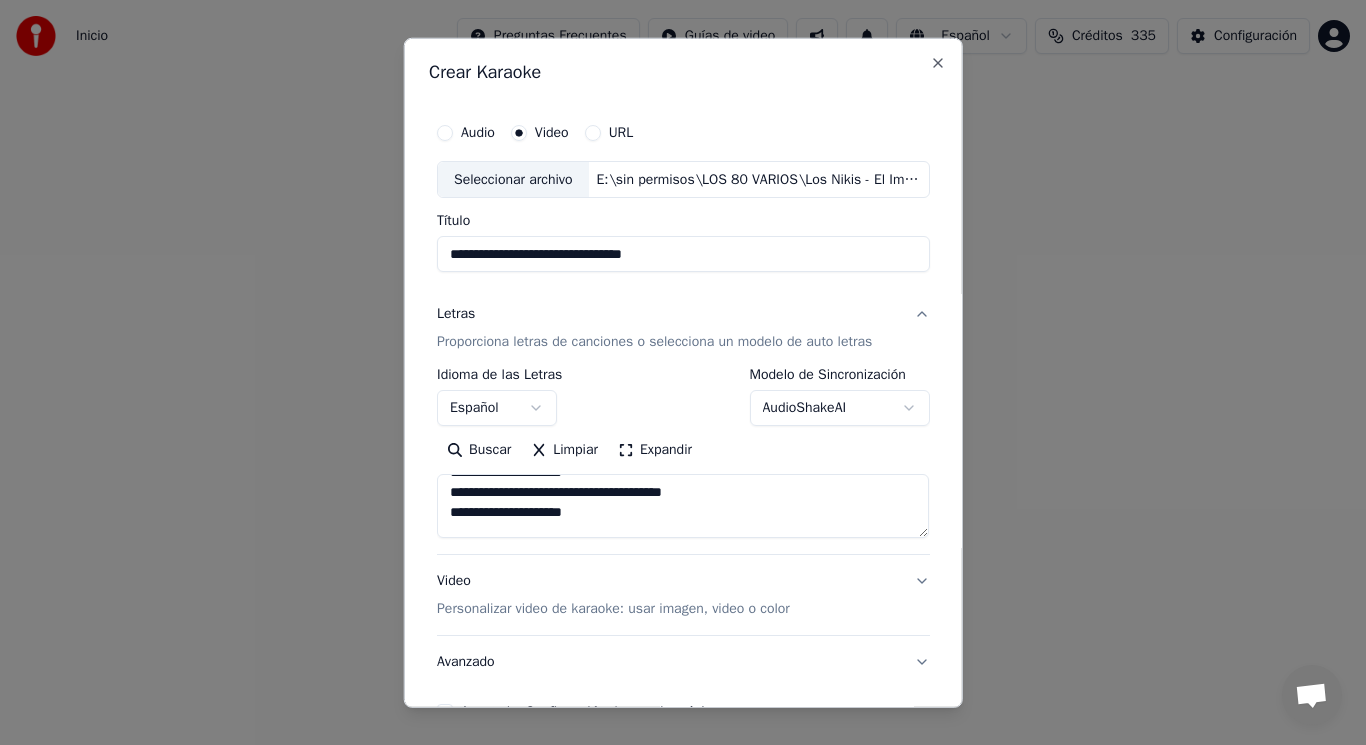 click on "**********" at bounding box center (683, 506) 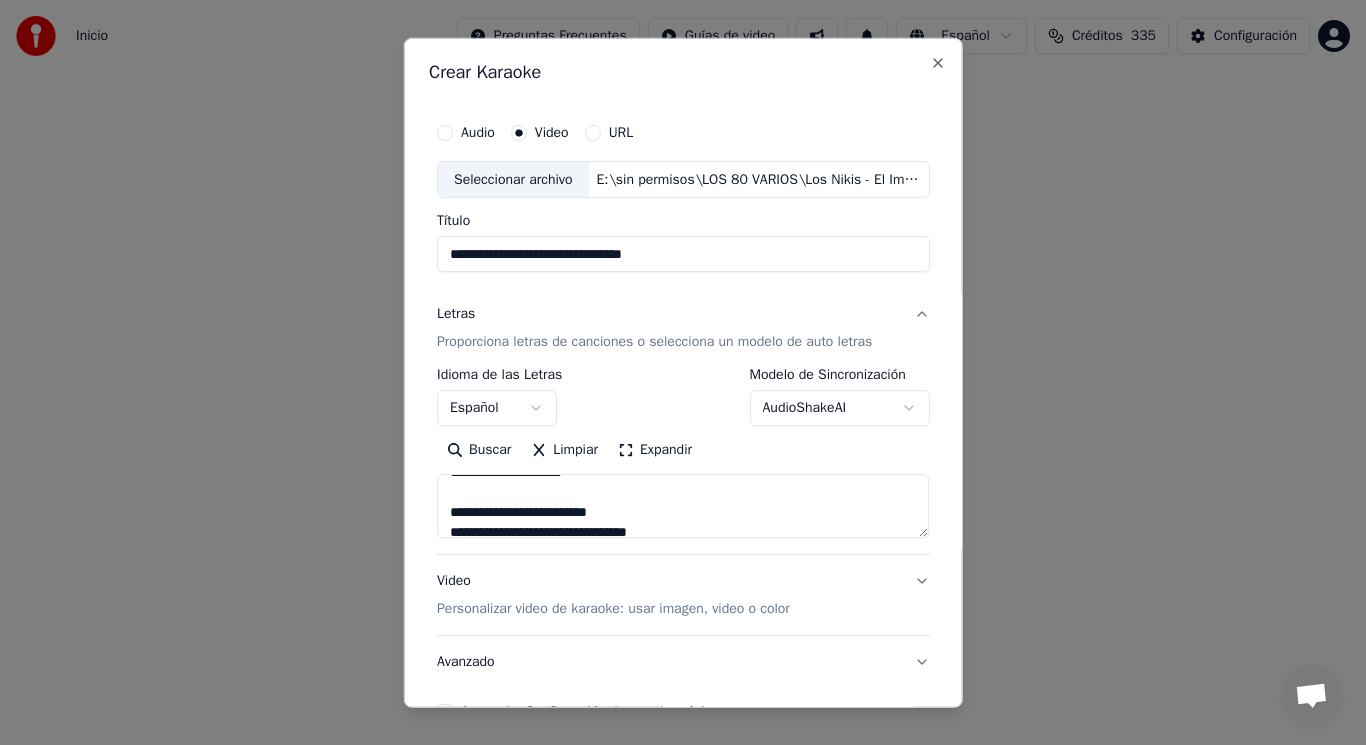 click on "**********" at bounding box center (683, 506) 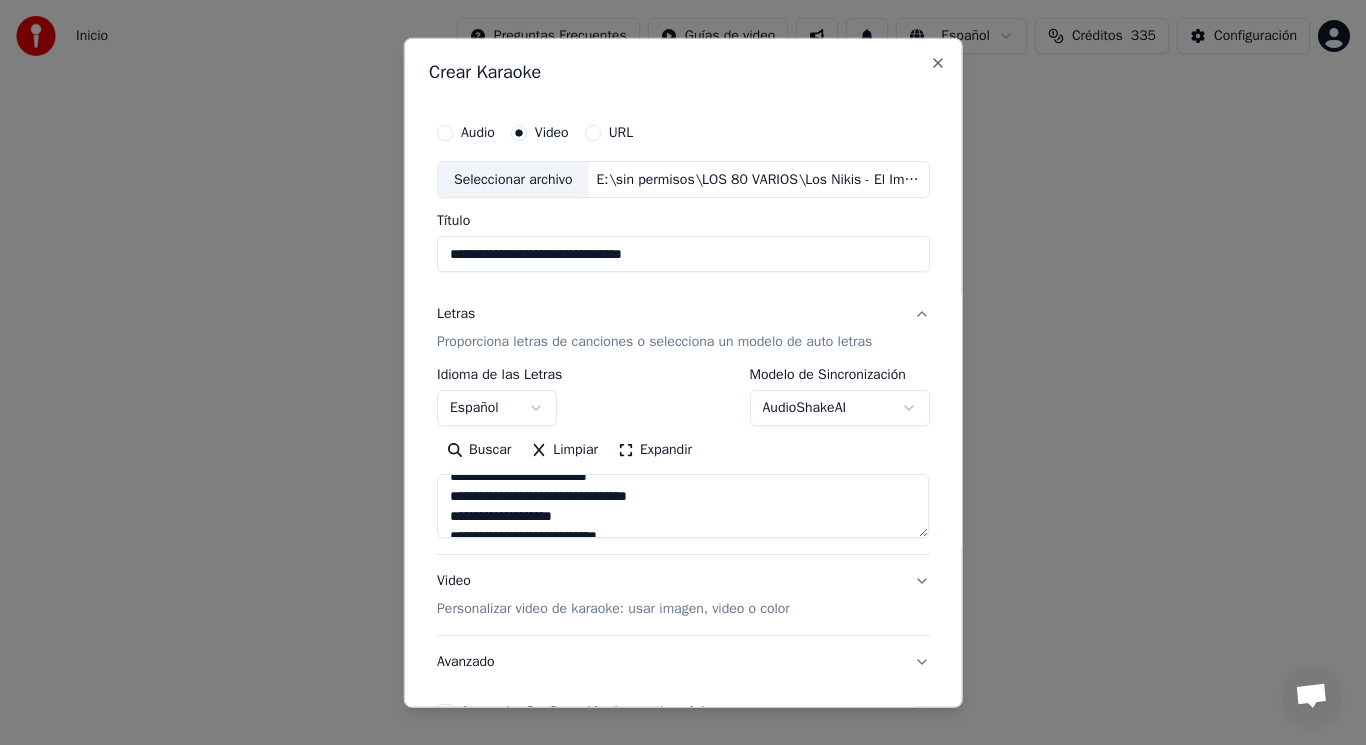scroll, scrollTop: 240, scrollLeft: 0, axis: vertical 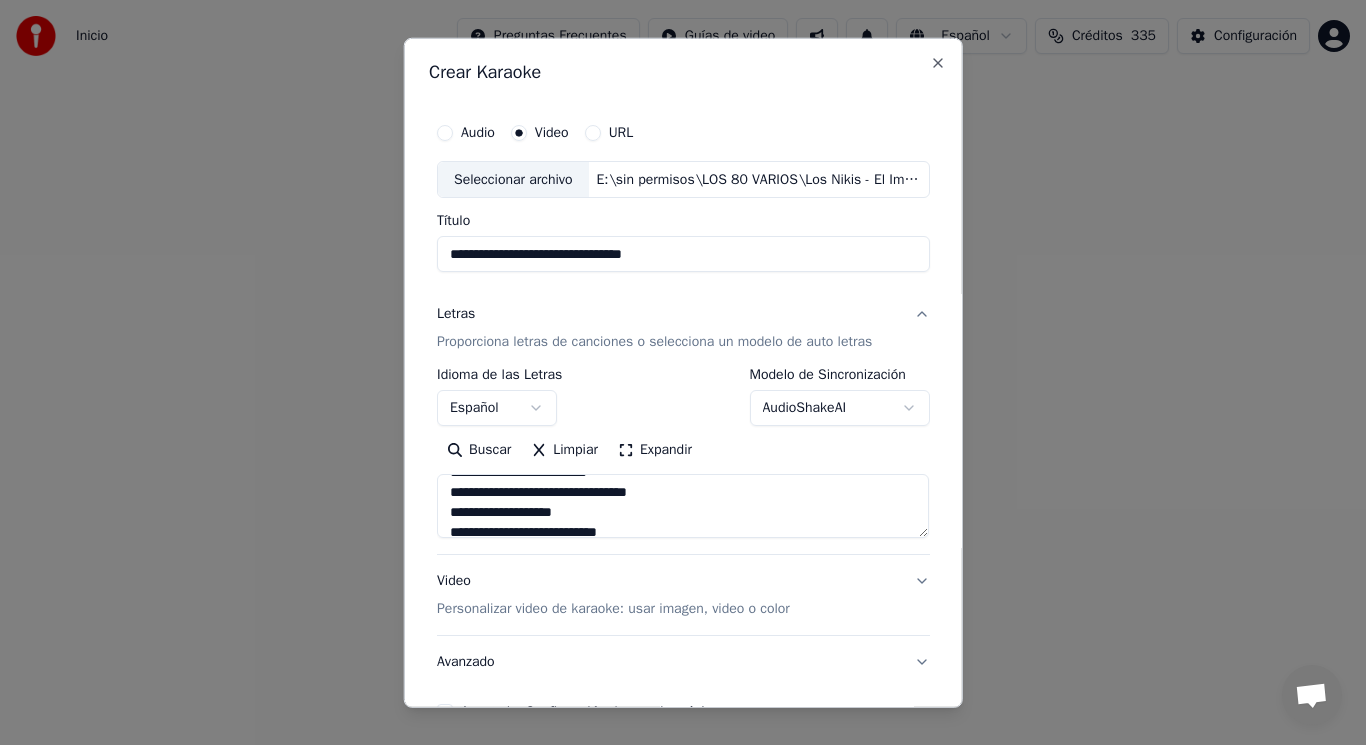 click on "**********" at bounding box center (683, 506) 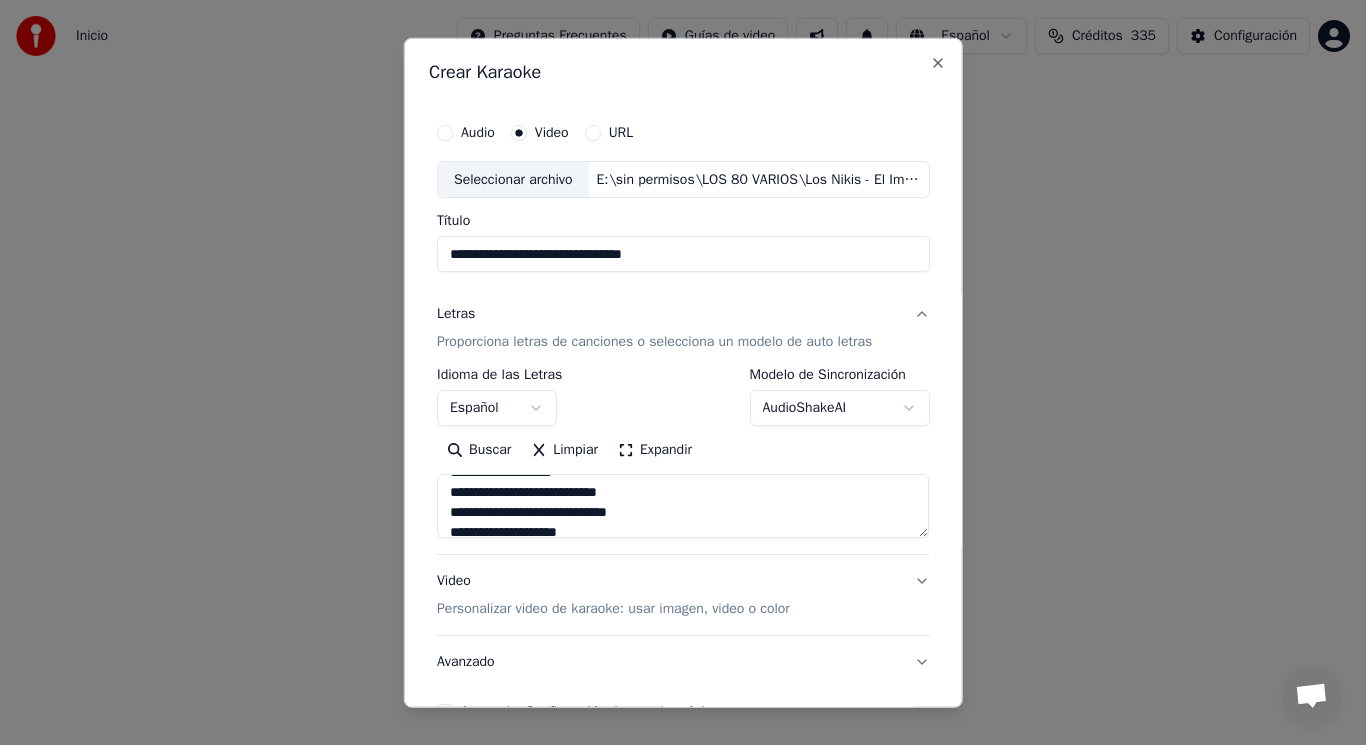 click on "**********" at bounding box center [683, 506] 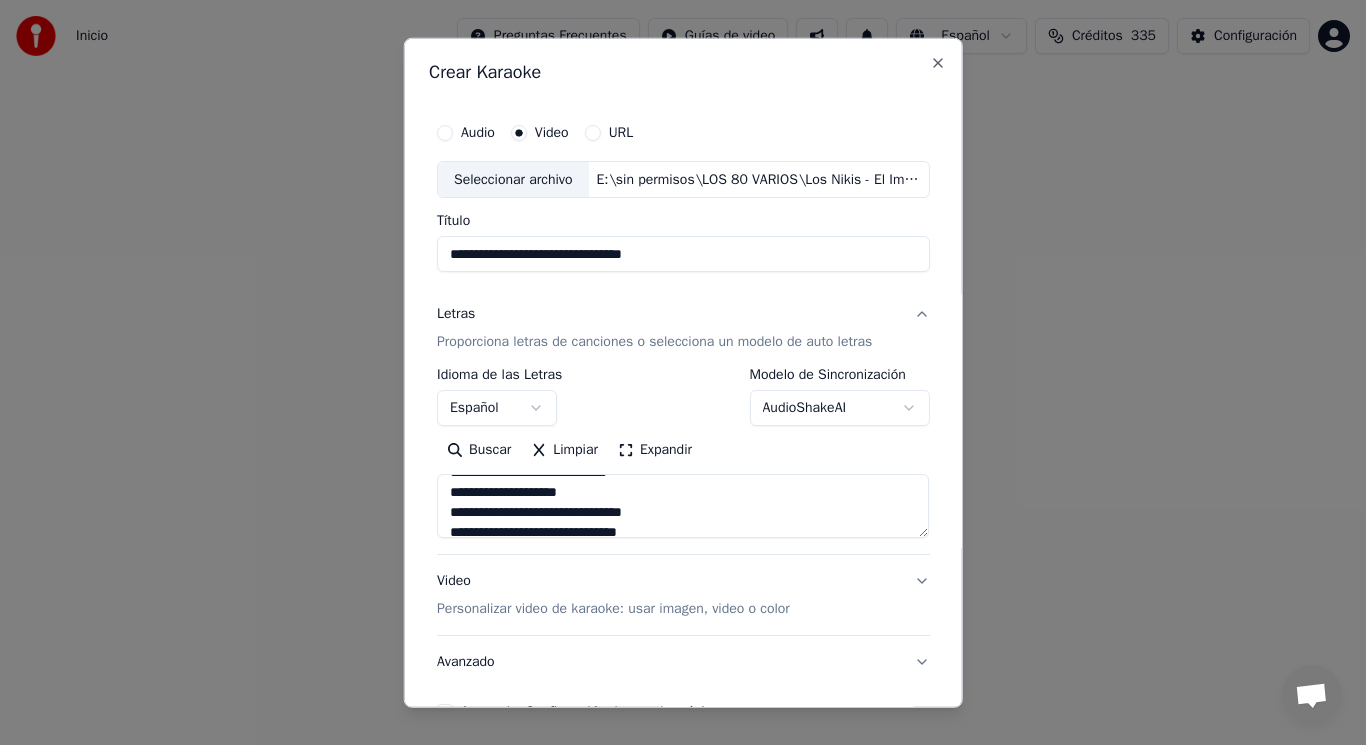 click on "**********" at bounding box center (683, 506) 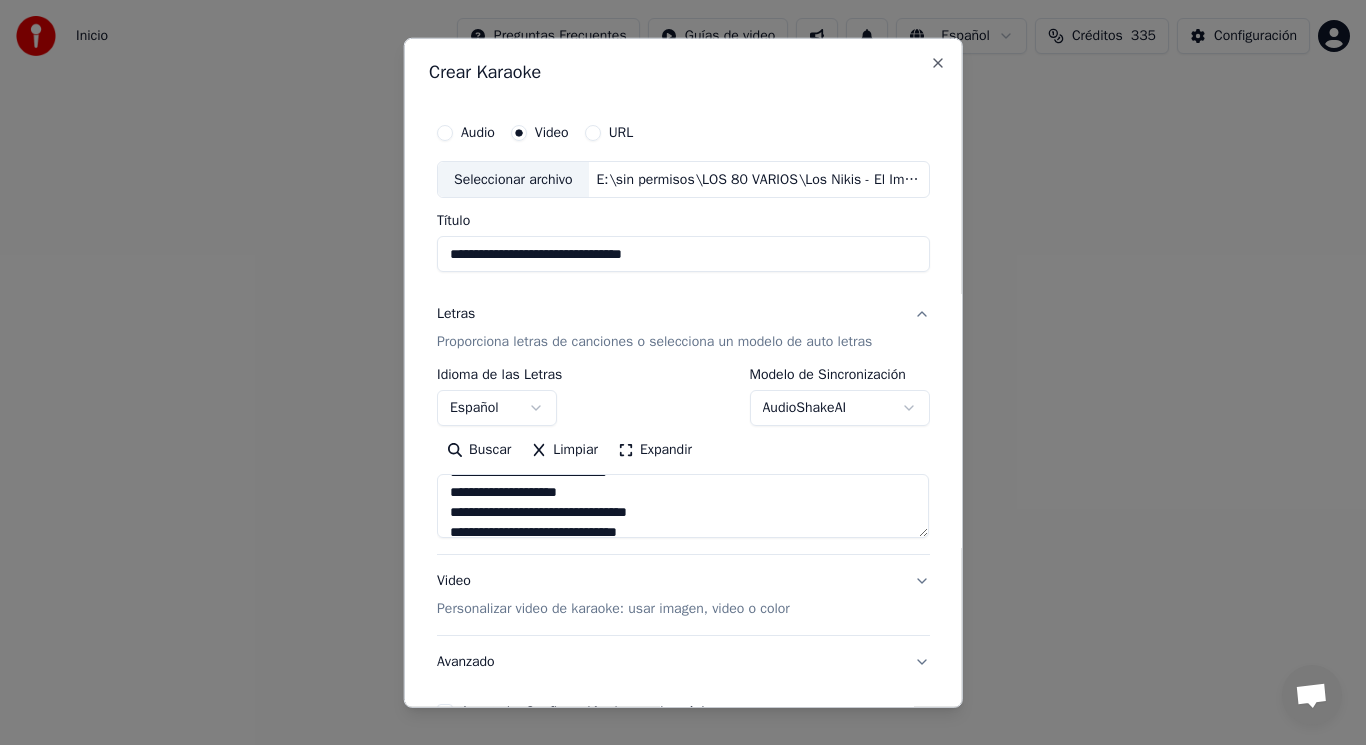 click on "**********" at bounding box center [683, 506] 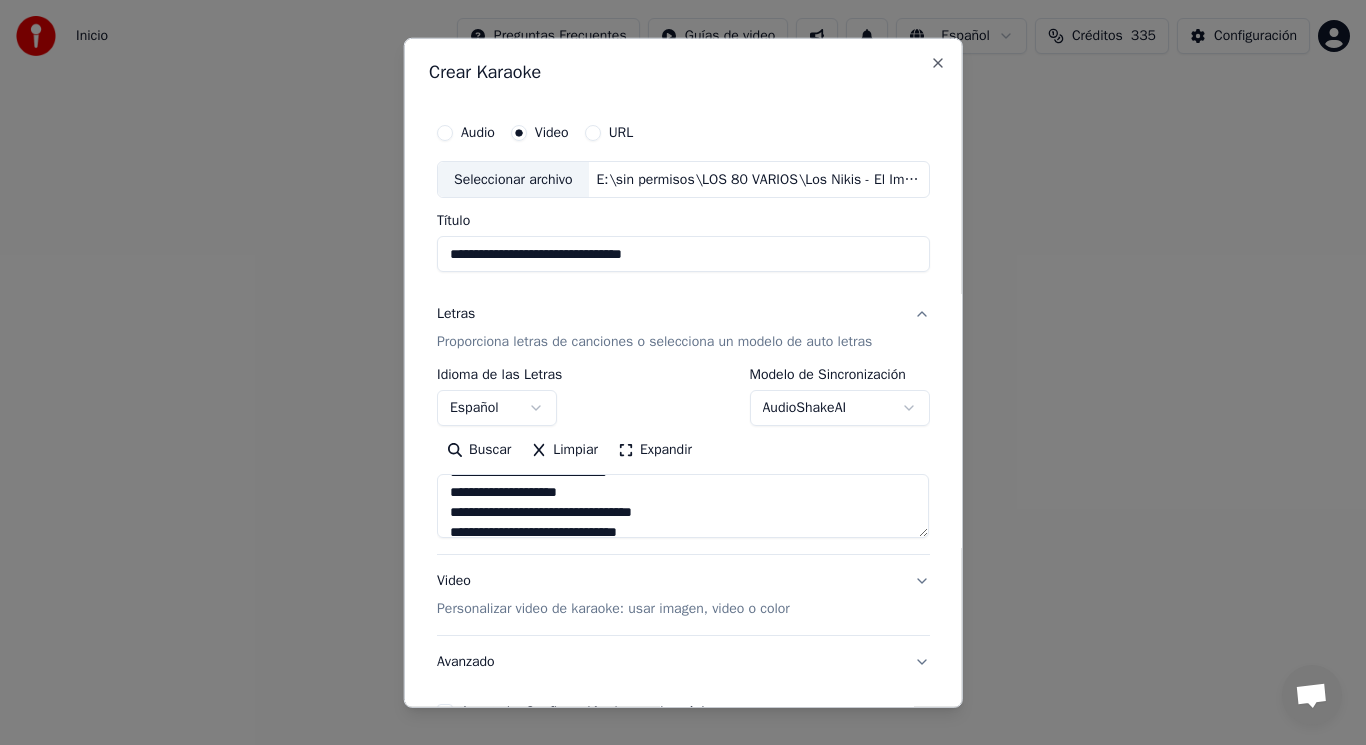 scroll, scrollTop: 360, scrollLeft: 0, axis: vertical 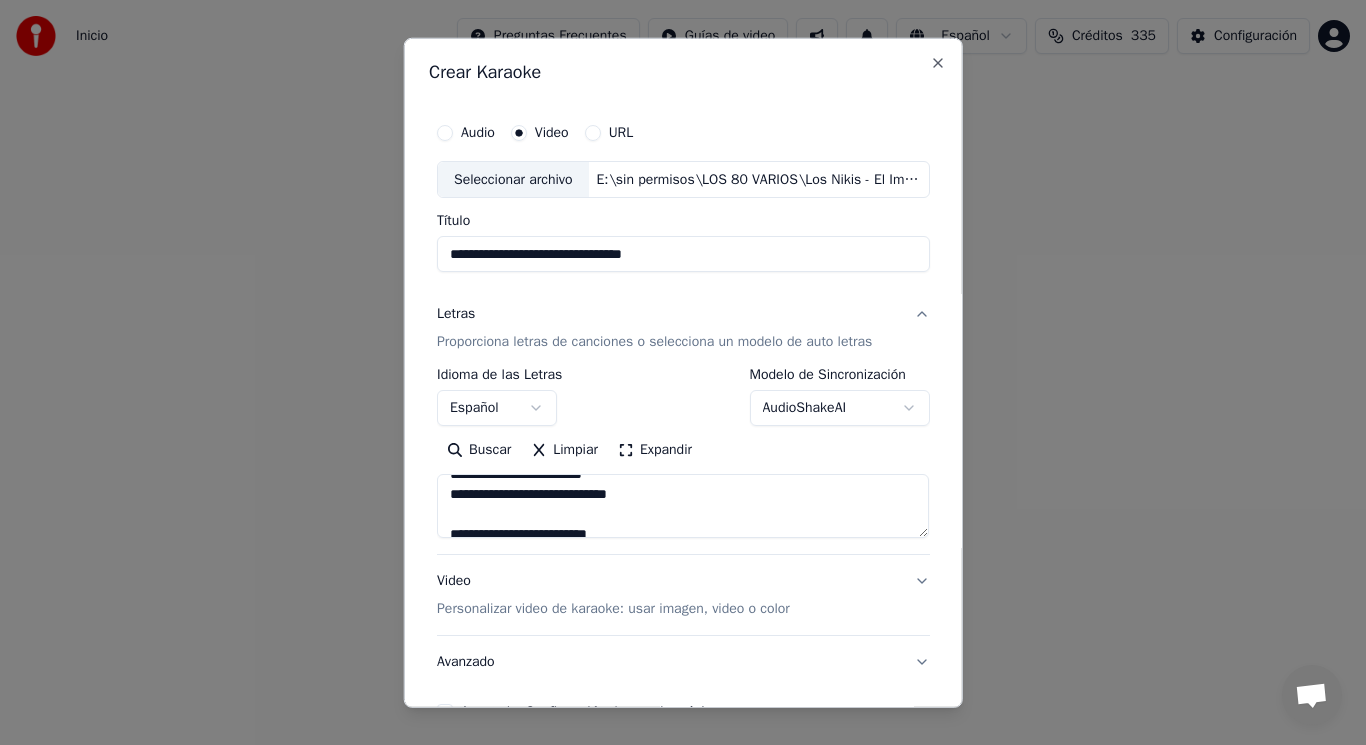 drag, startPoint x: 541, startPoint y: 494, endPoint x: 440, endPoint y: 494, distance: 101 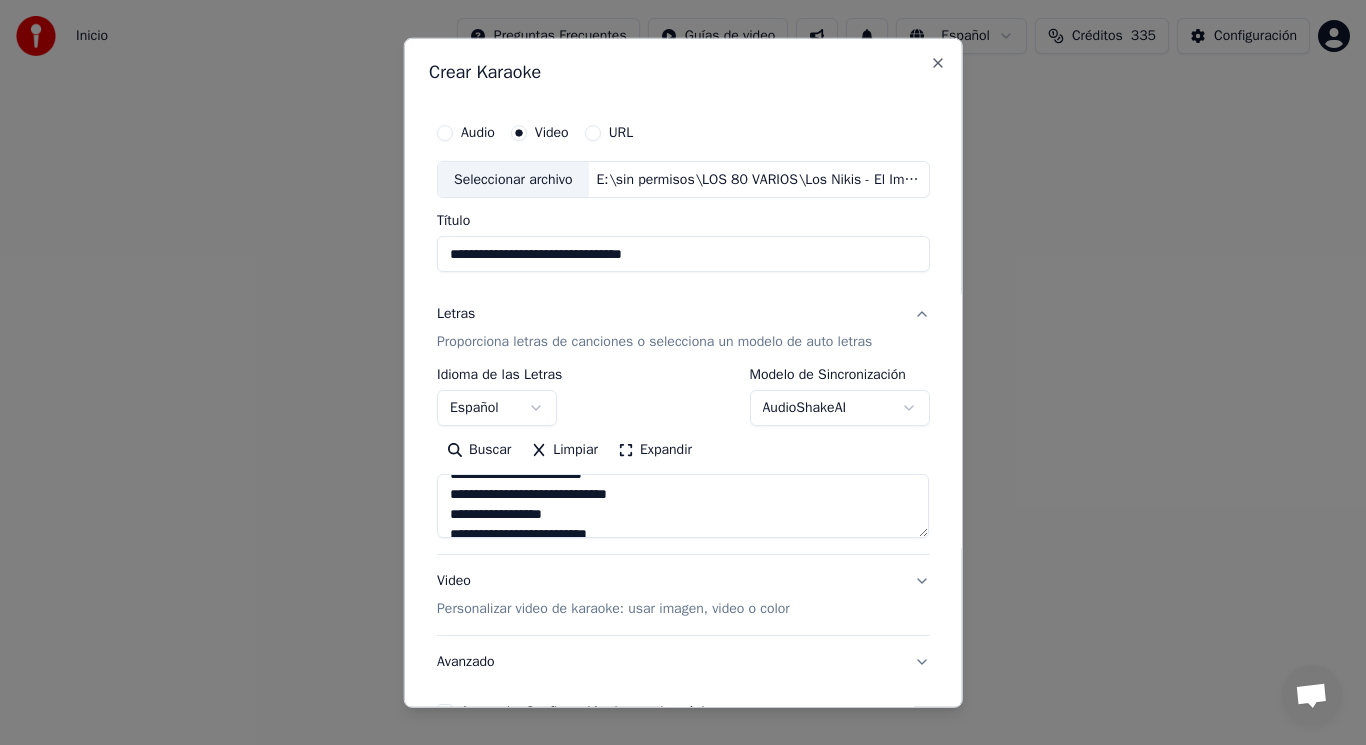scroll, scrollTop: 458, scrollLeft: 0, axis: vertical 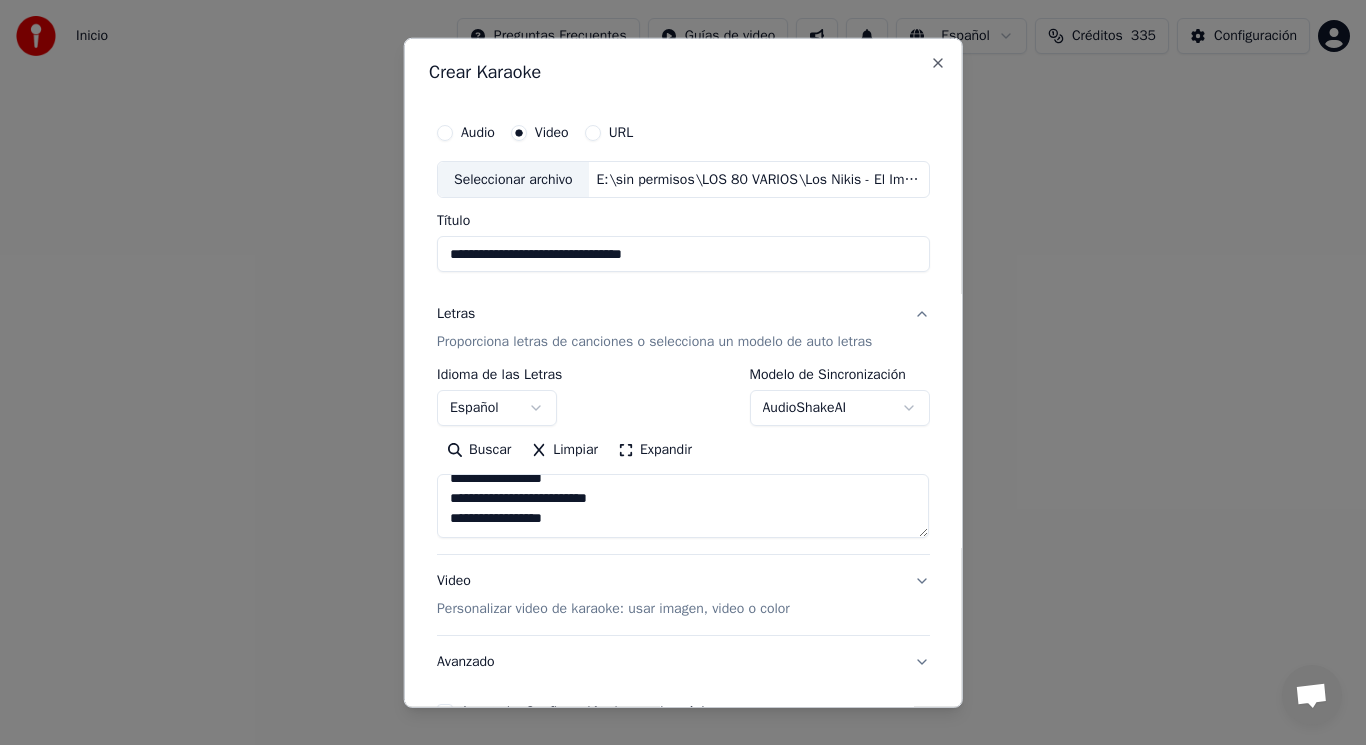 click on "**********" at bounding box center [683, 506] 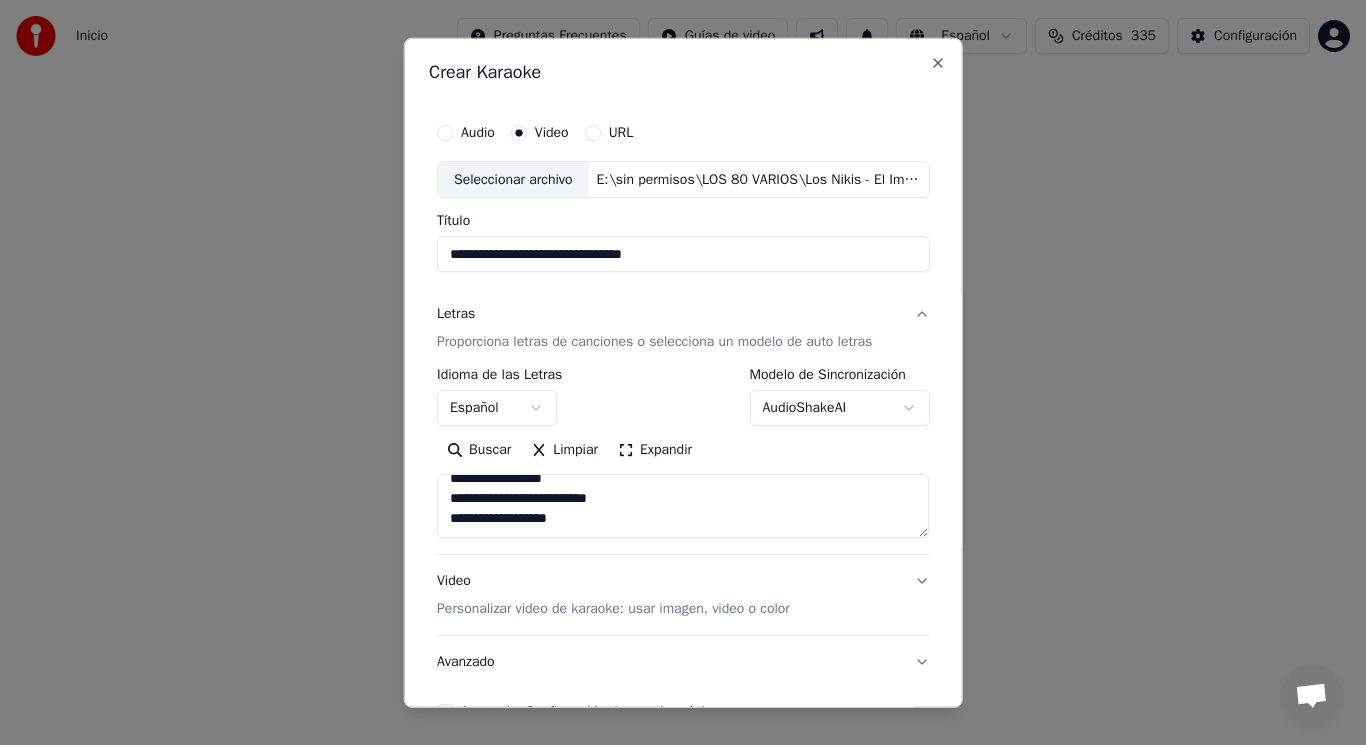 scroll, scrollTop: 505, scrollLeft: 0, axis: vertical 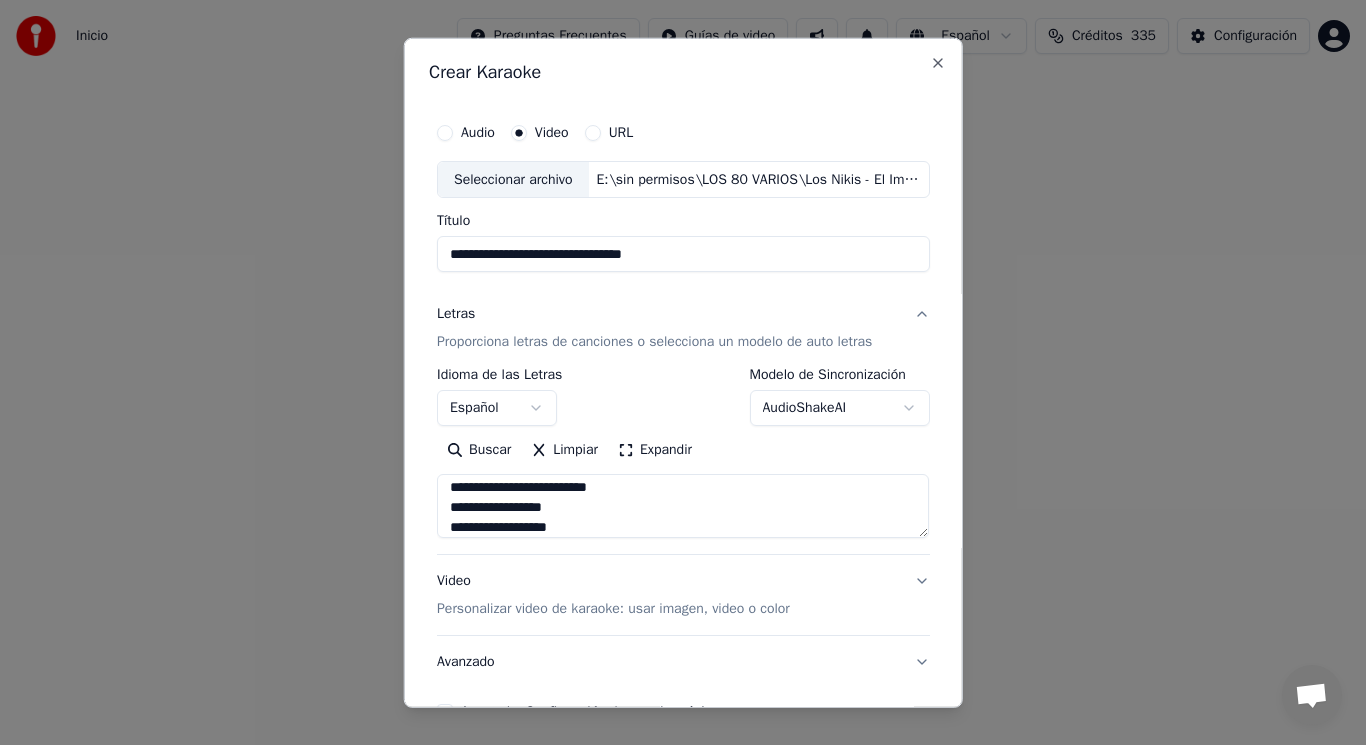 type on "**********" 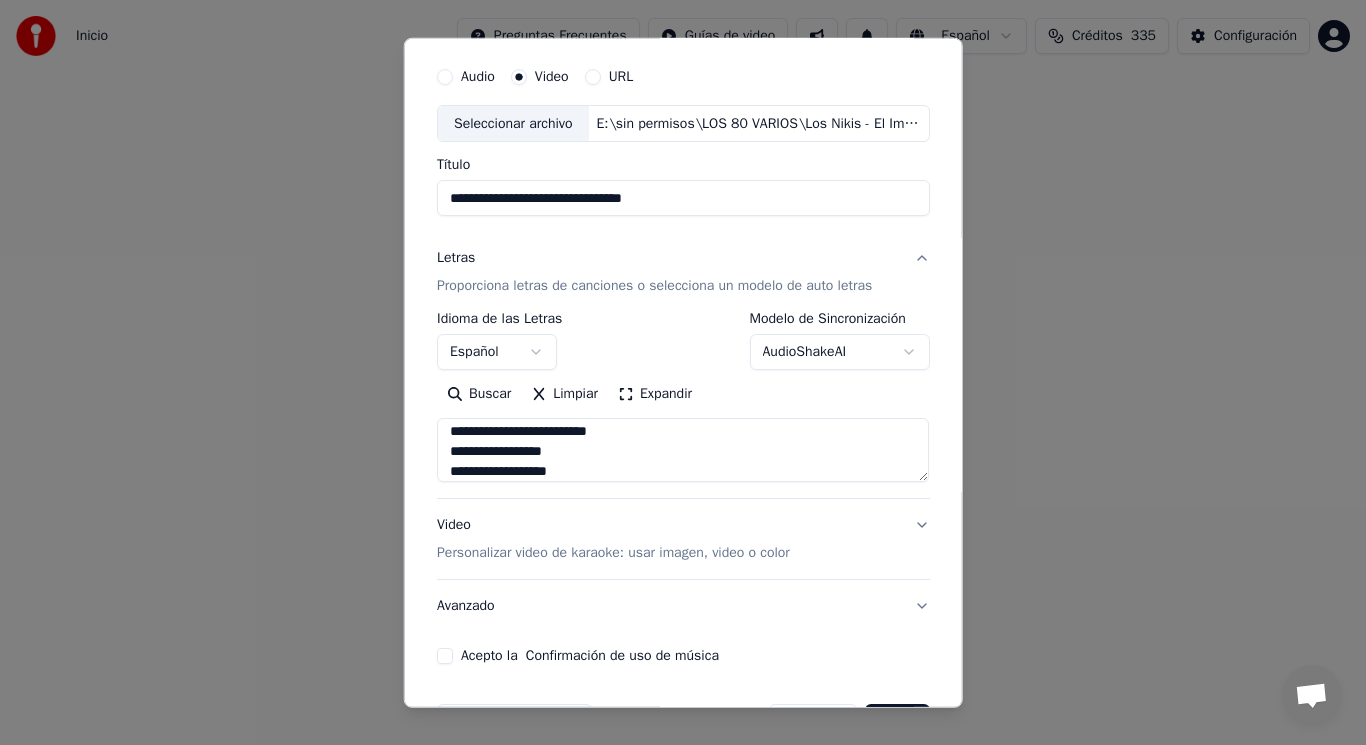 scroll, scrollTop: 121, scrollLeft: 0, axis: vertical 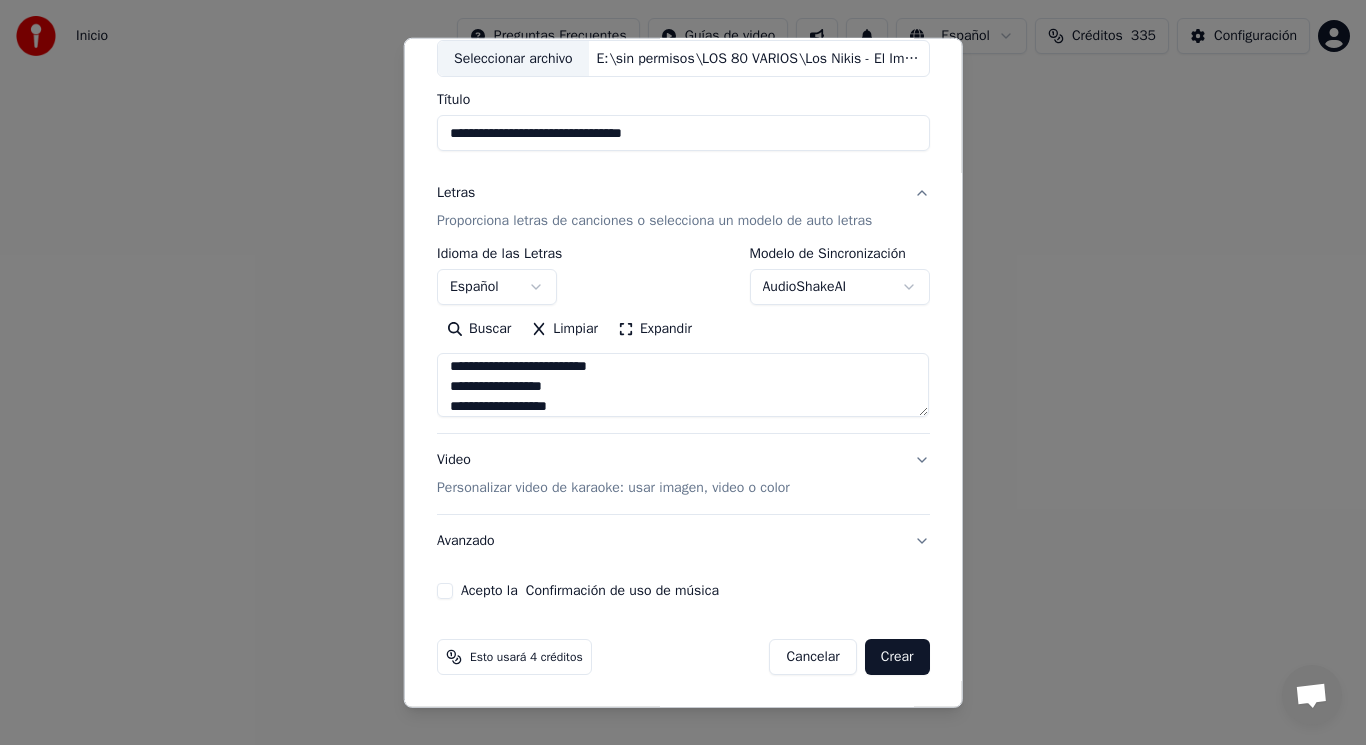 click on "Acepto la   Confirmación de uso de música" at bounding box center (445, 591) 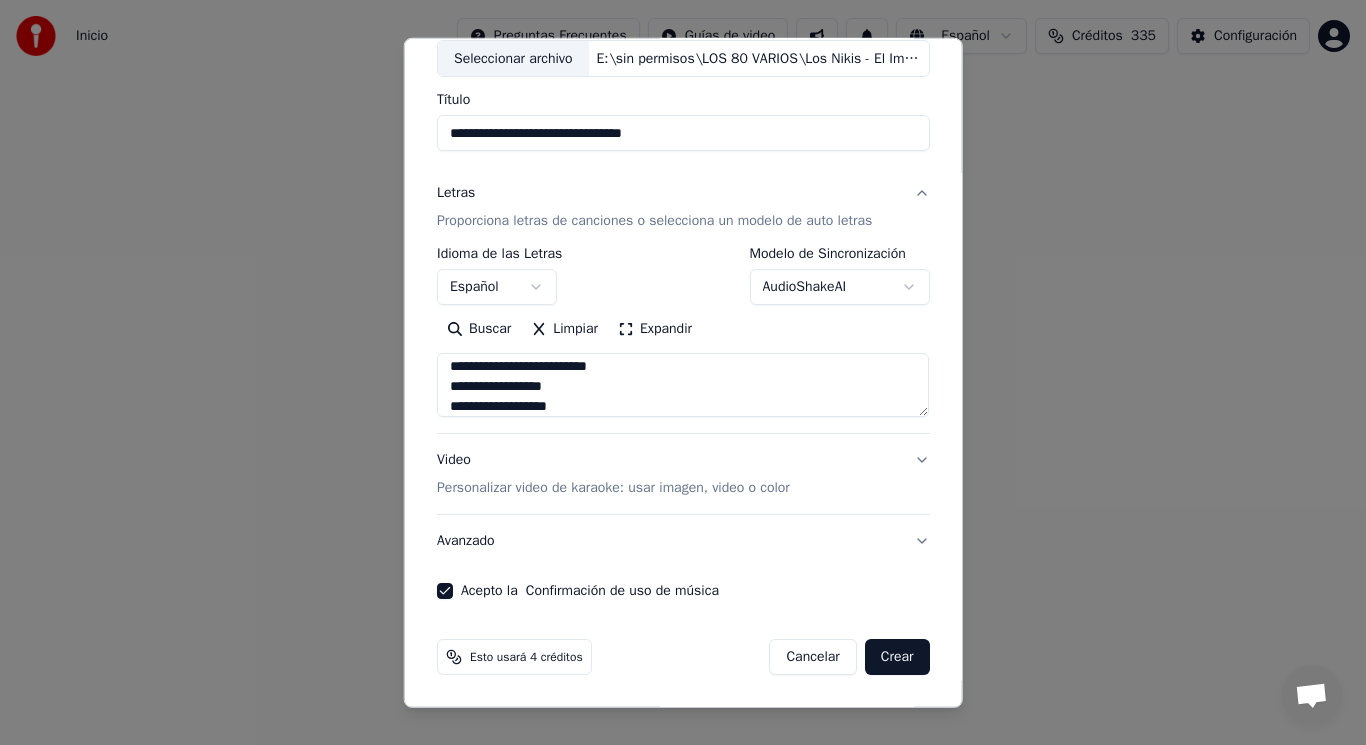 click on "Crear" at bounding box center [897, 657] 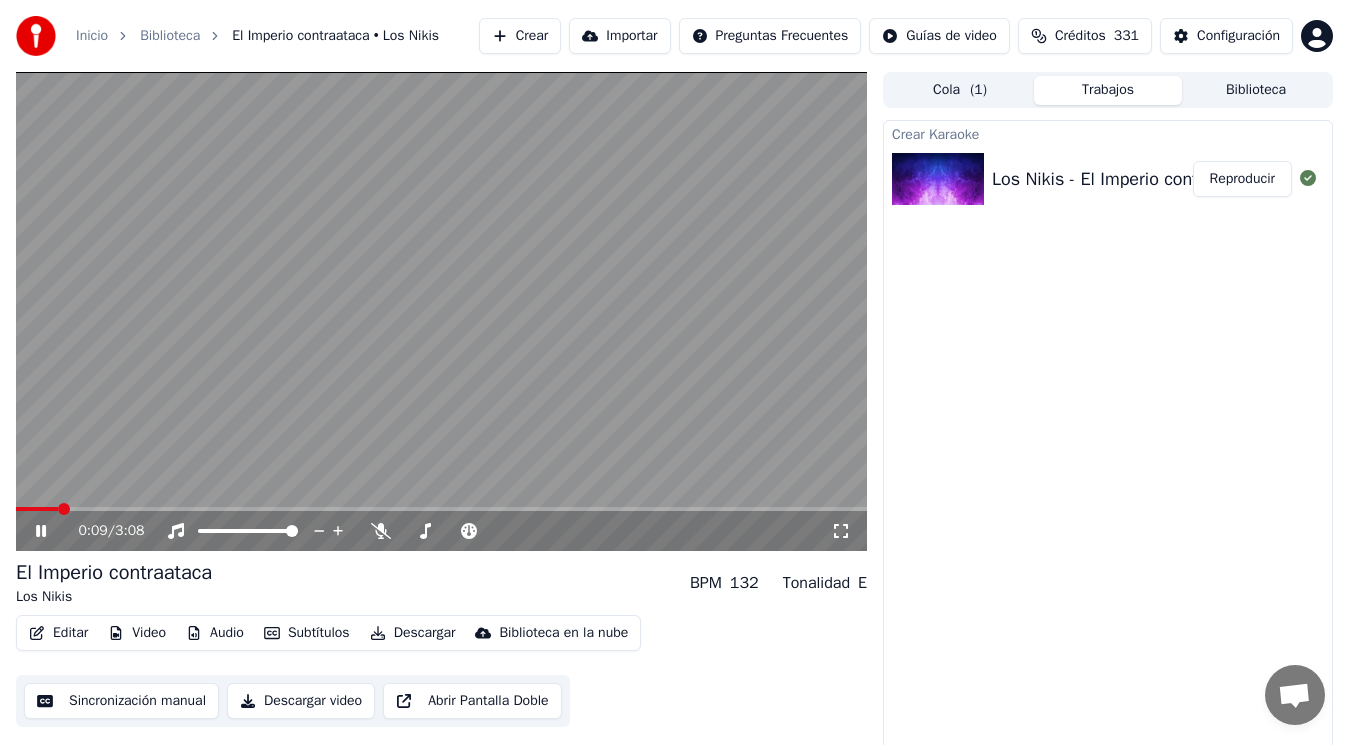 click 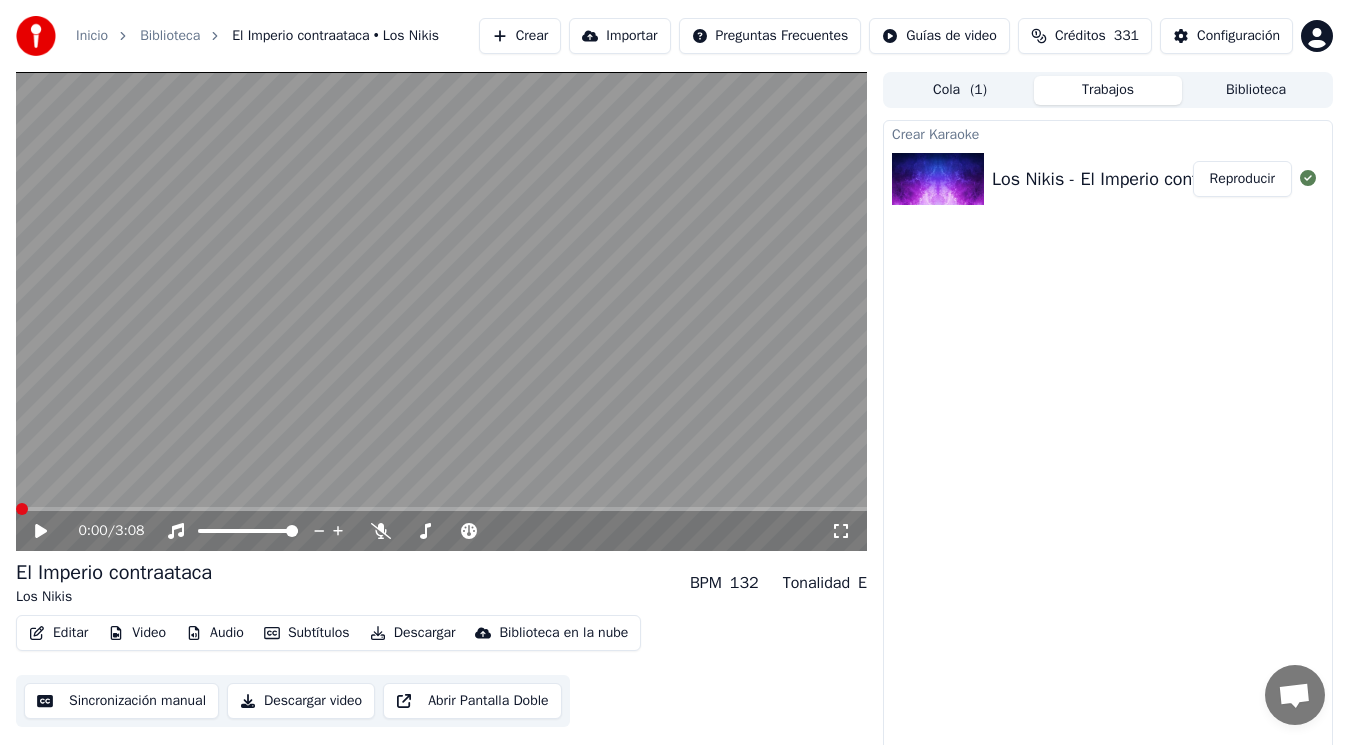 click at bounding box center [22, 509] 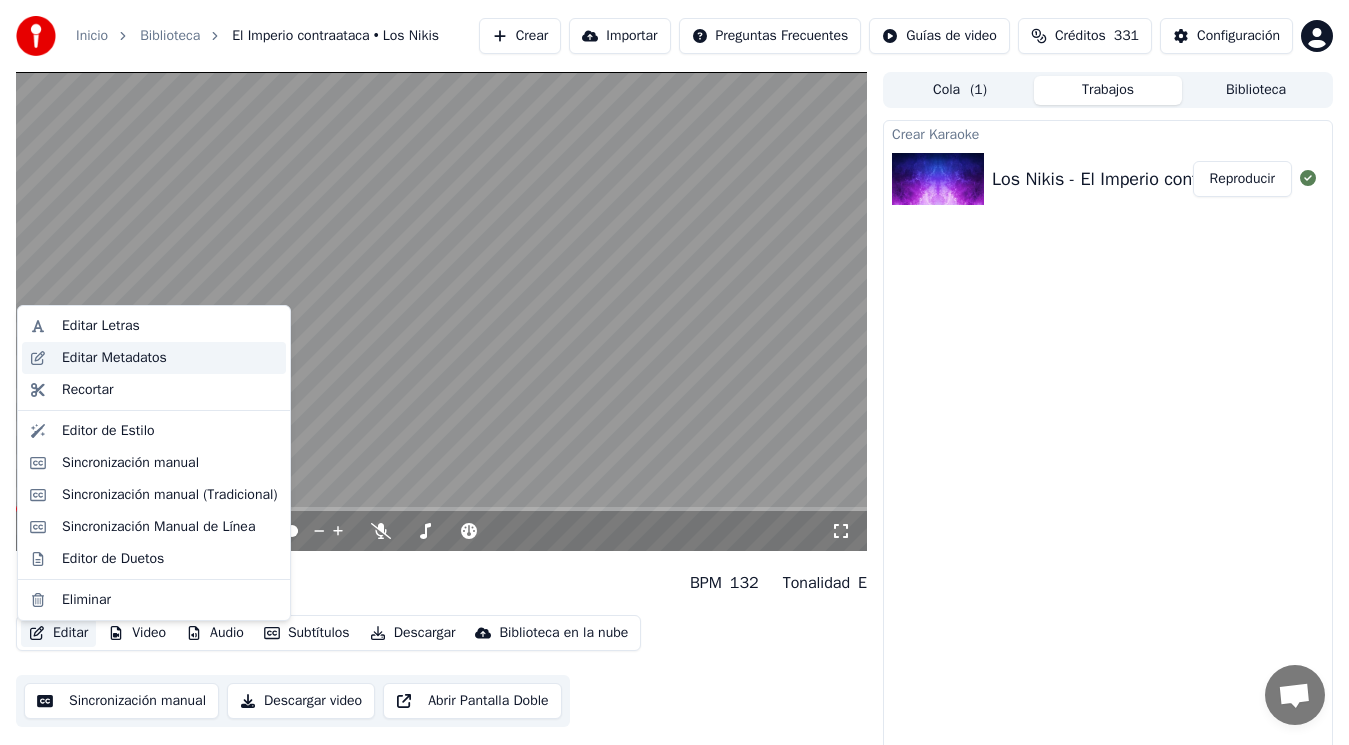 click on "Editar Metadatos" at bounding box center [114, 358] 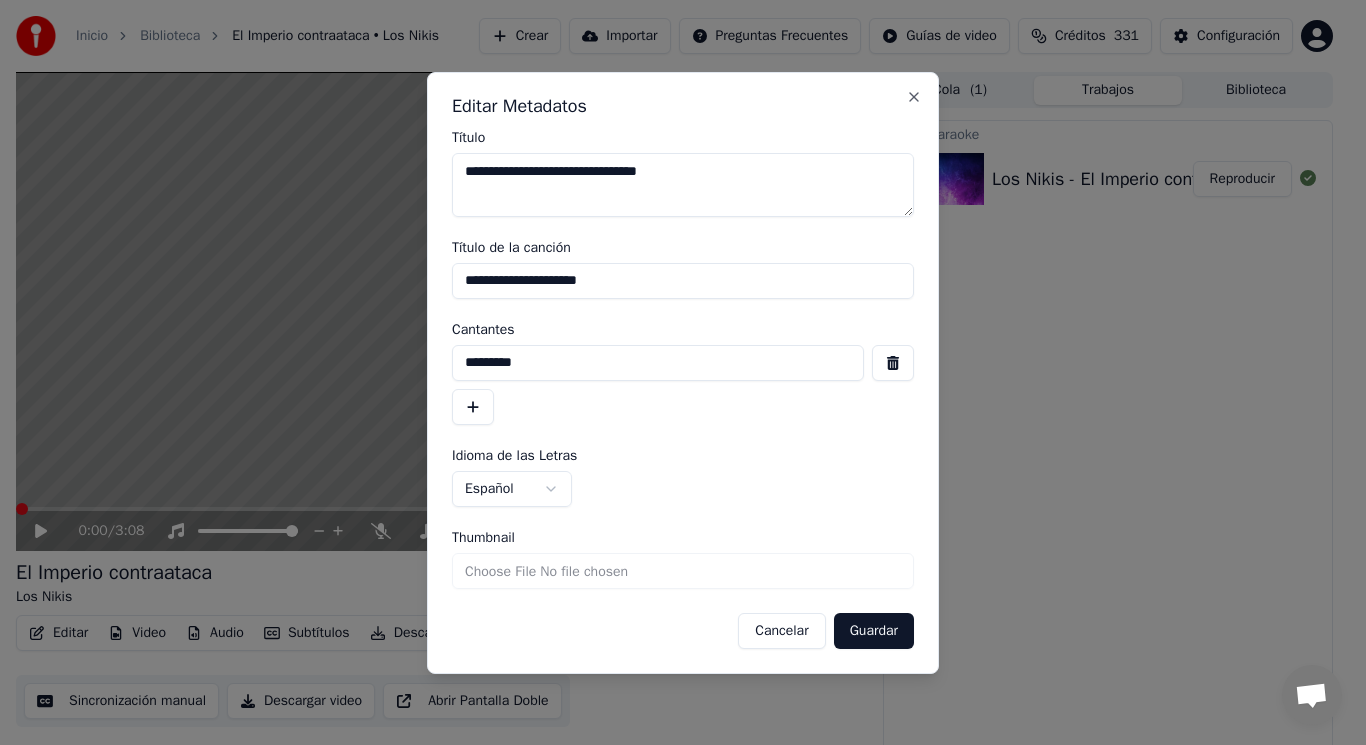 click at bounding box center (893, 363) 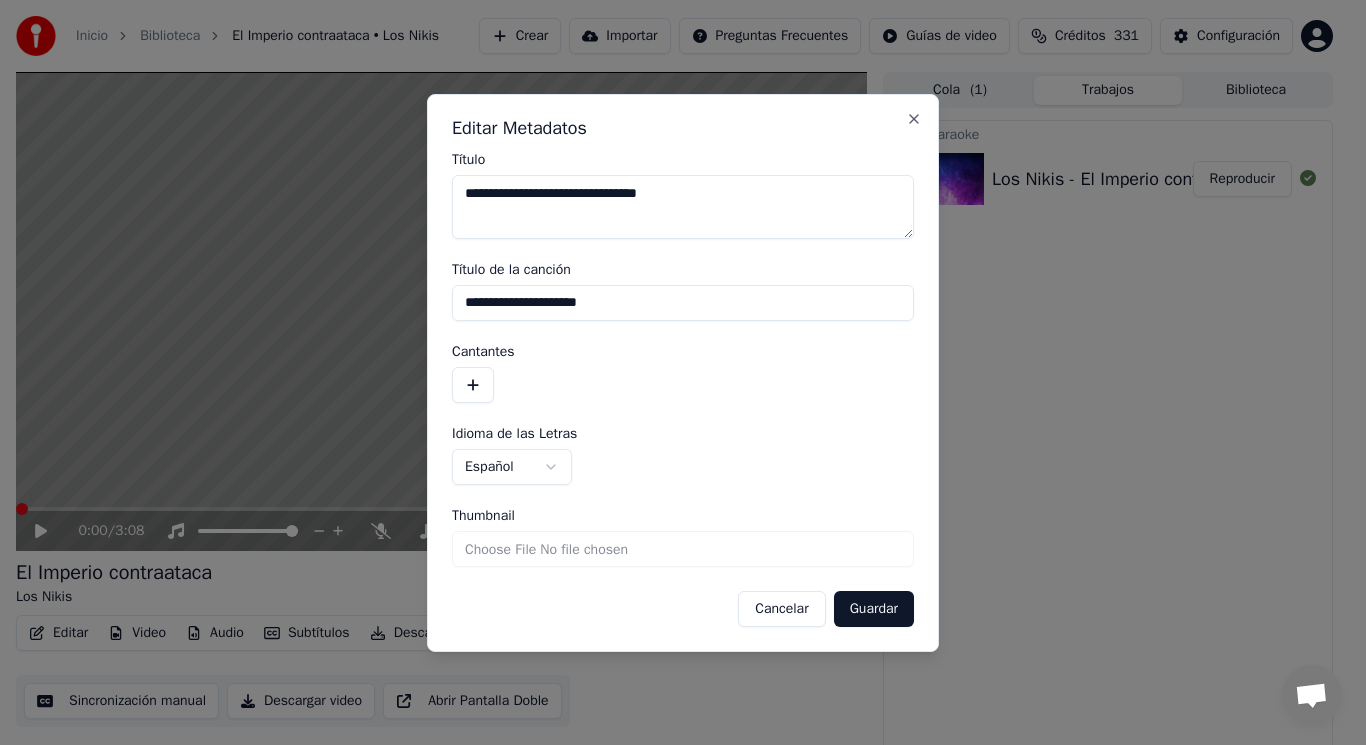 drag, startPoint x: 614, startPoint y: 298, endPoint x: 355, endPoint y: 304, distance: 259.0695 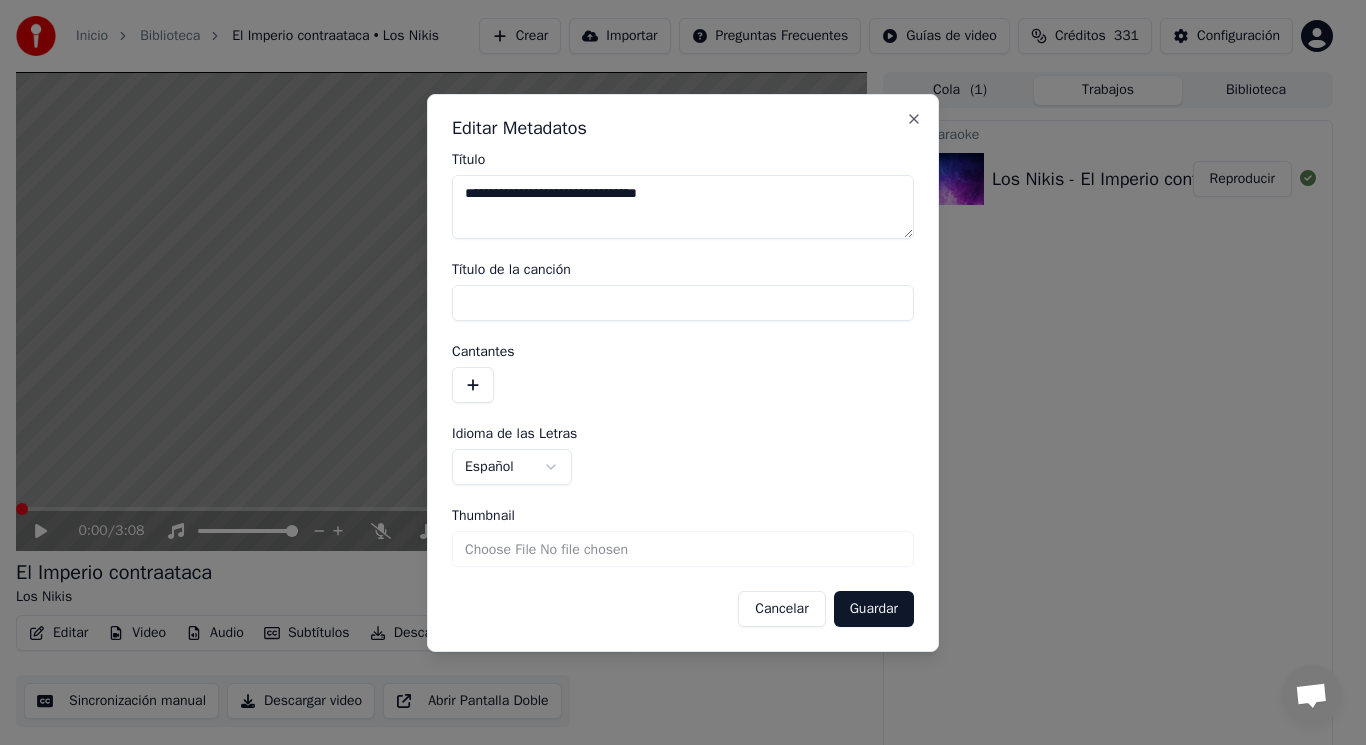type 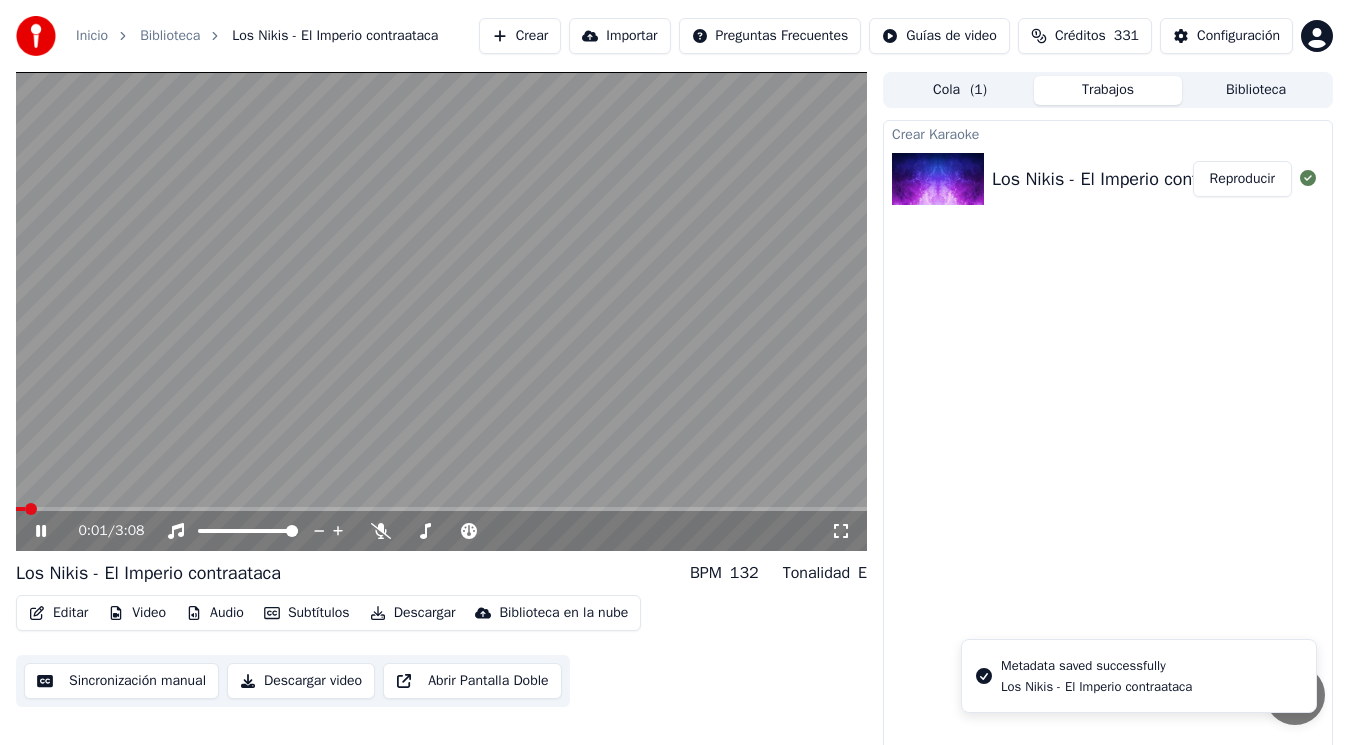 click 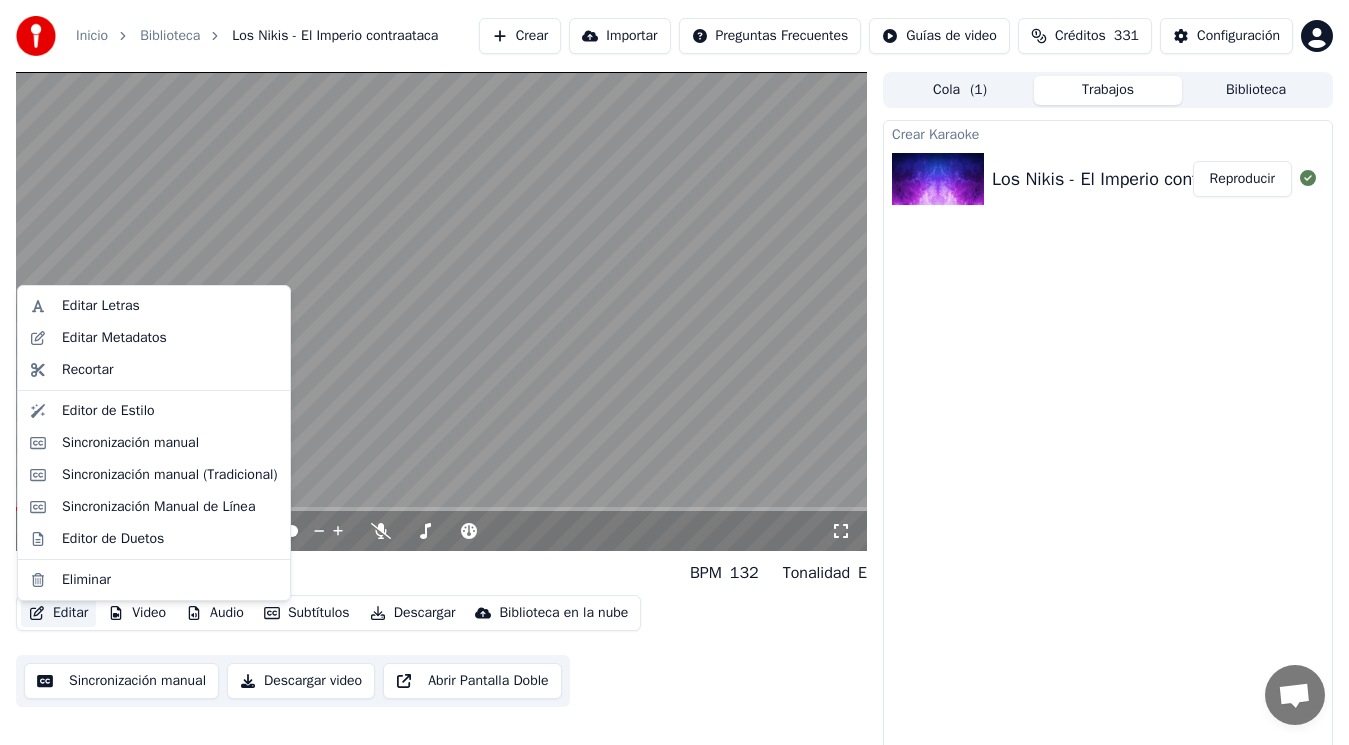 click on "Editar" at bounding box center [58, 613] 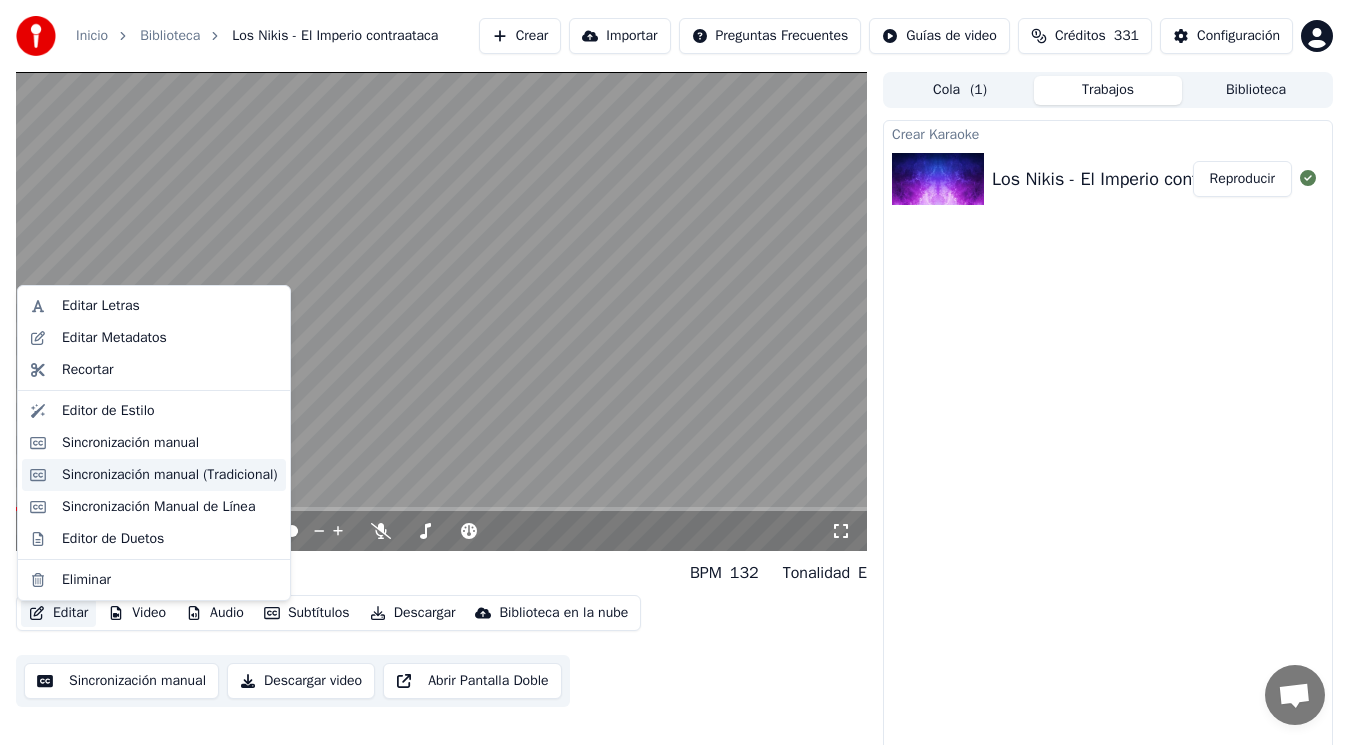 click on "Sincronización manual (Tradicional)" at bounding box center (170, 475) 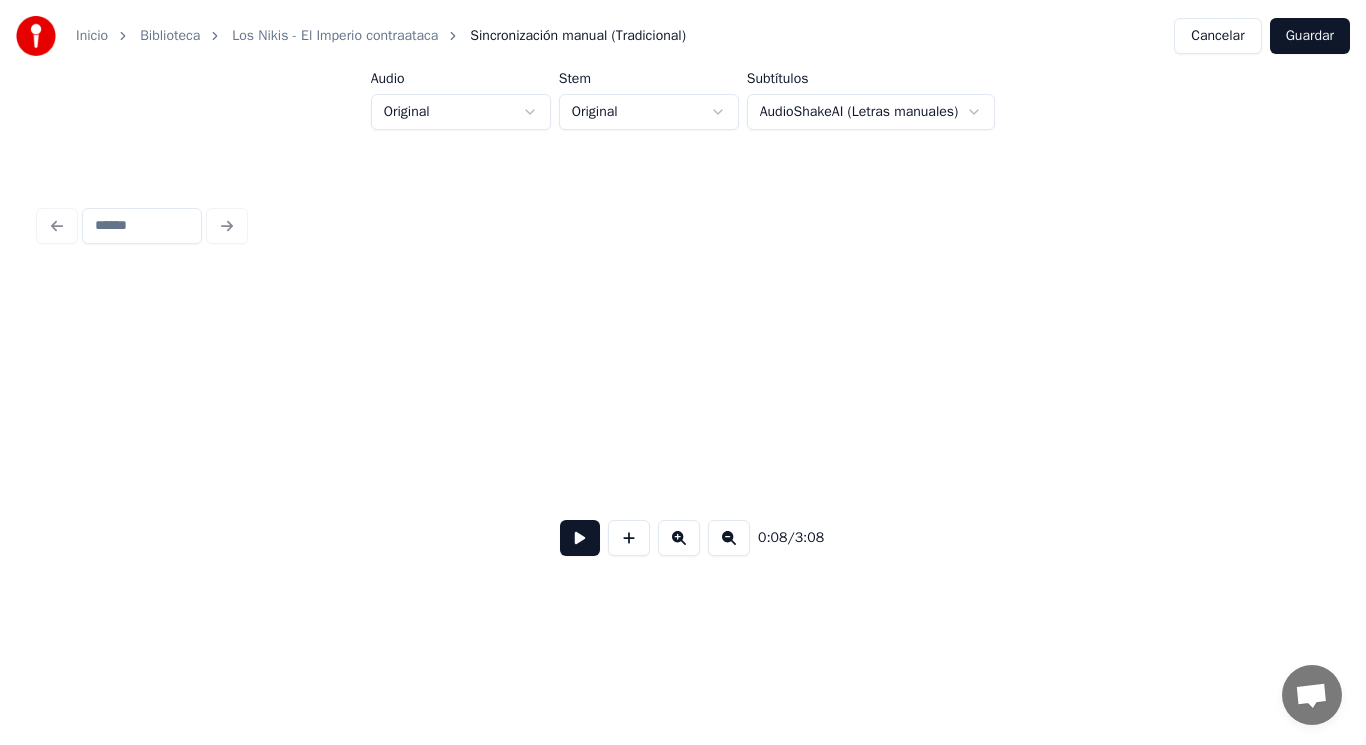 scroll, scrollTop: 0, scrollLeft: 12291, axis: horizontal 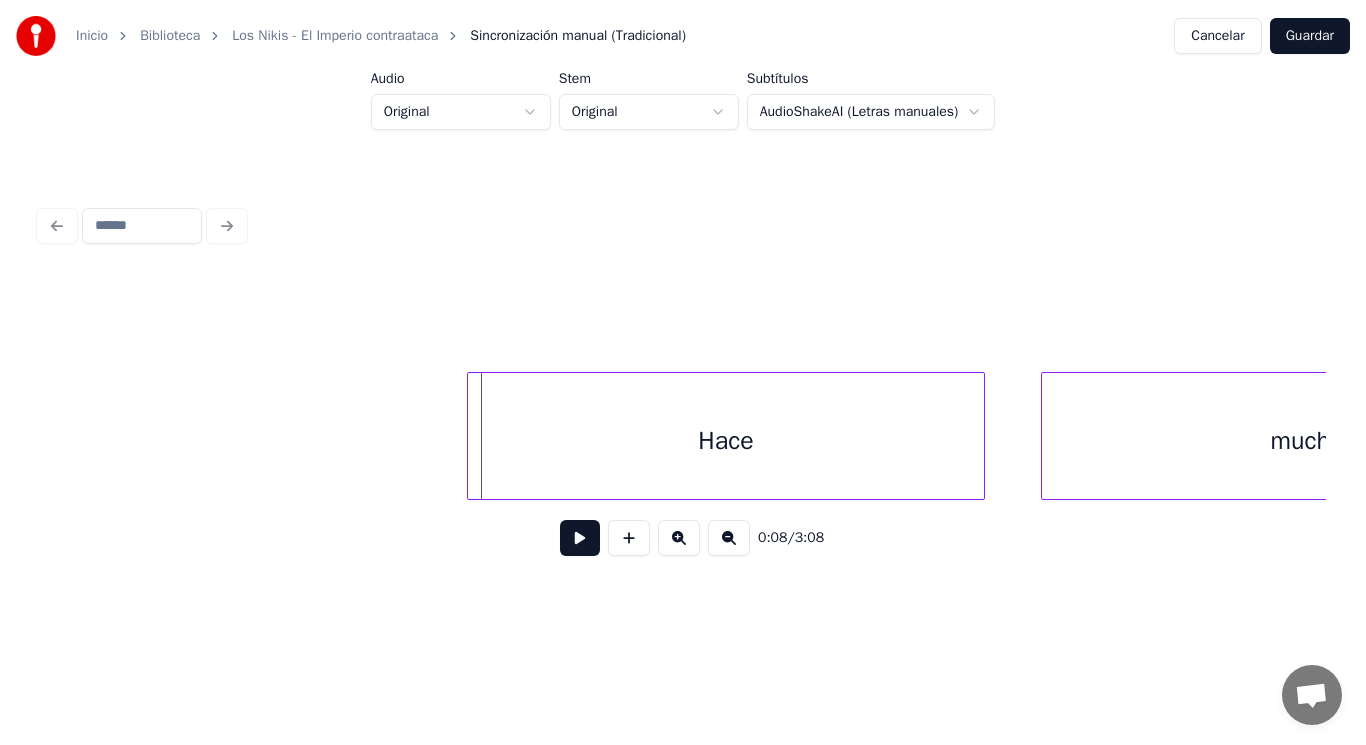 click at bounding box center [471, 436] 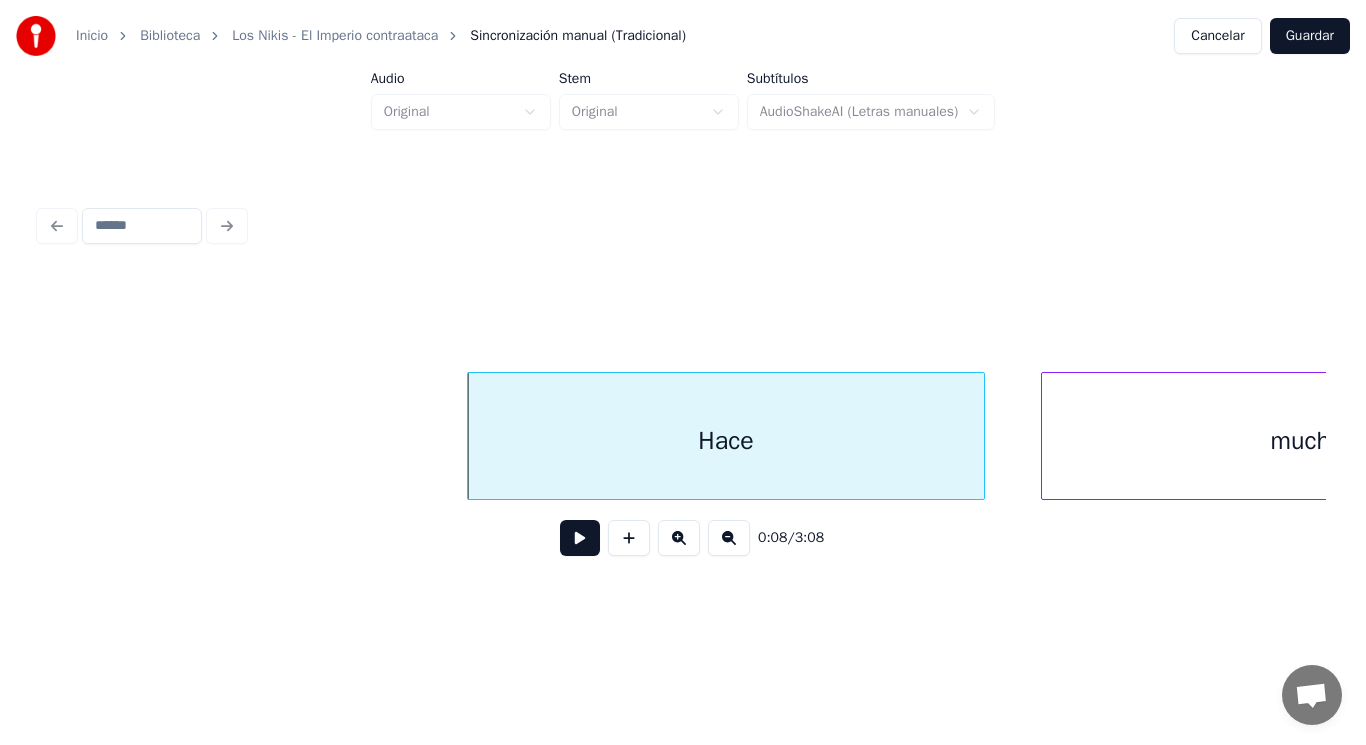 click at bounding box center [580, 538] 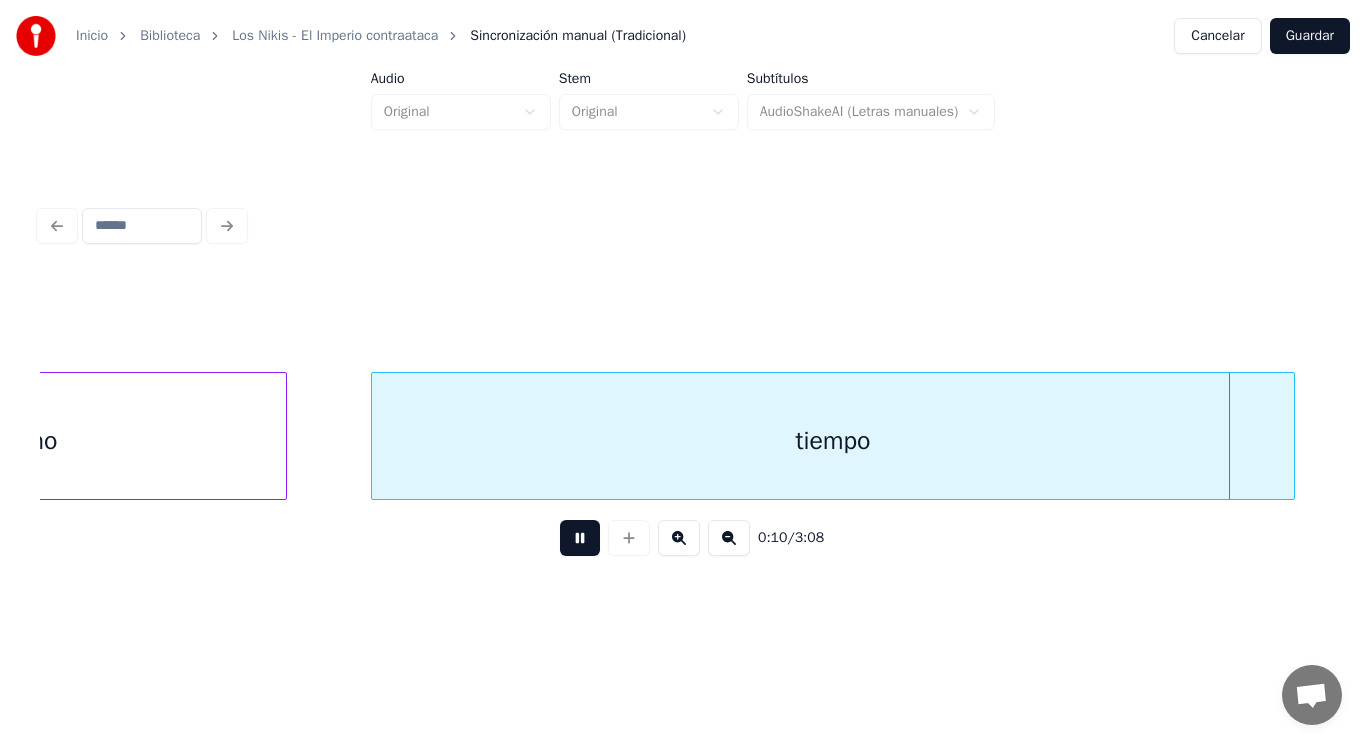 scroll, scrollTop: 0, scrollLeft: 14428, axis: horizontal 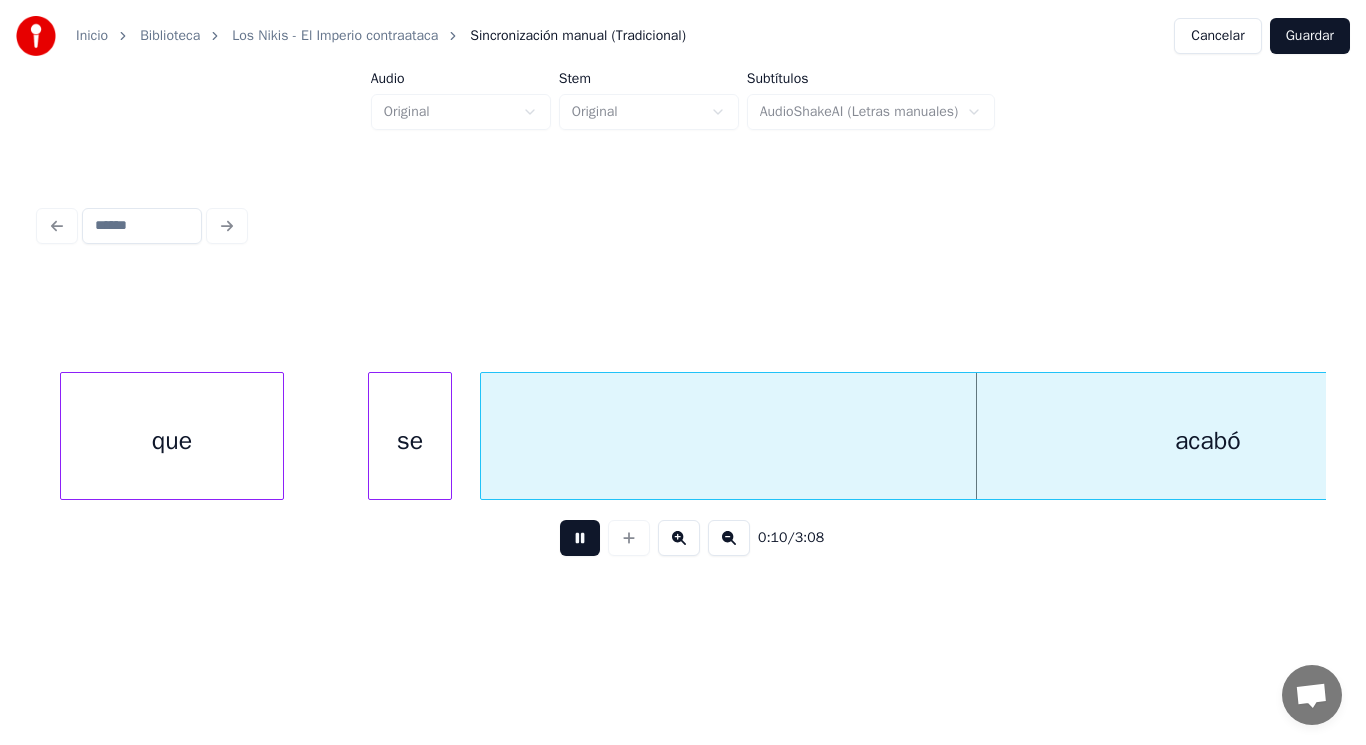 click at bounding box center (580, 538) 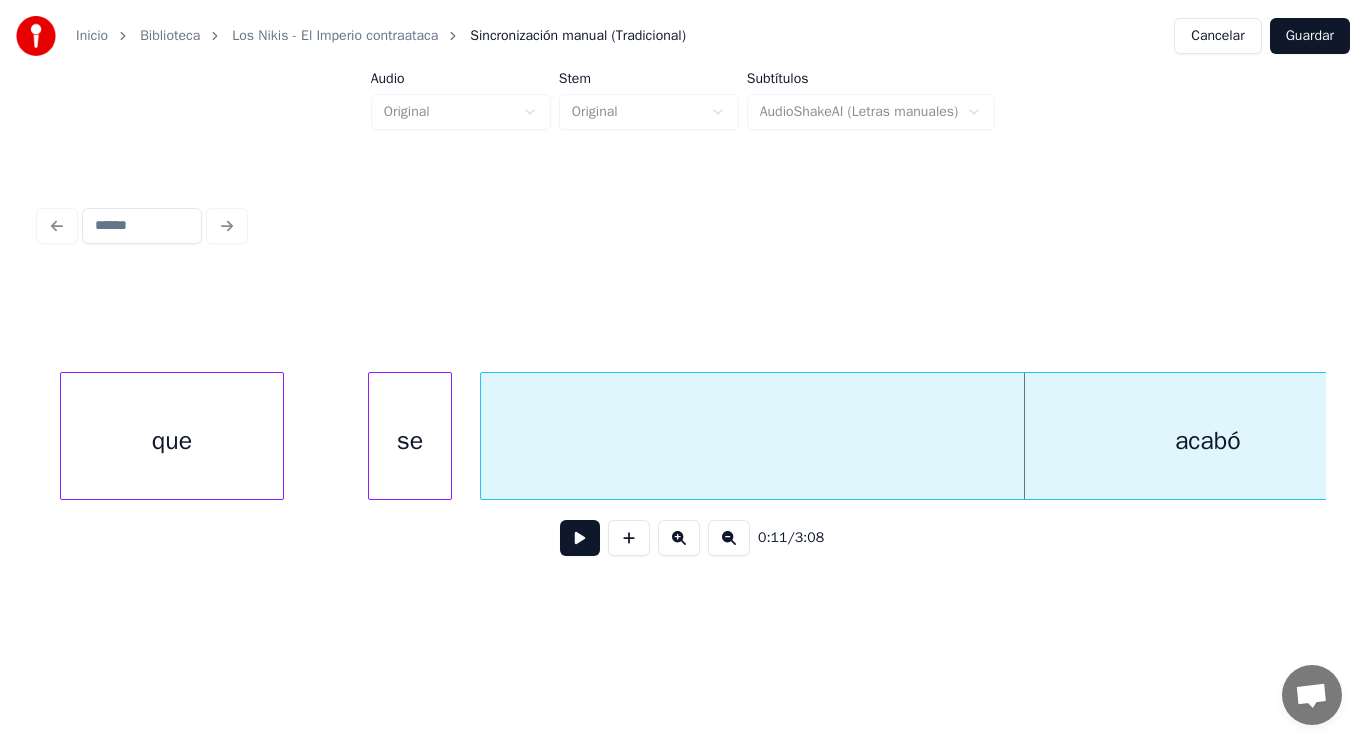 click at bounding box center (280, 436) 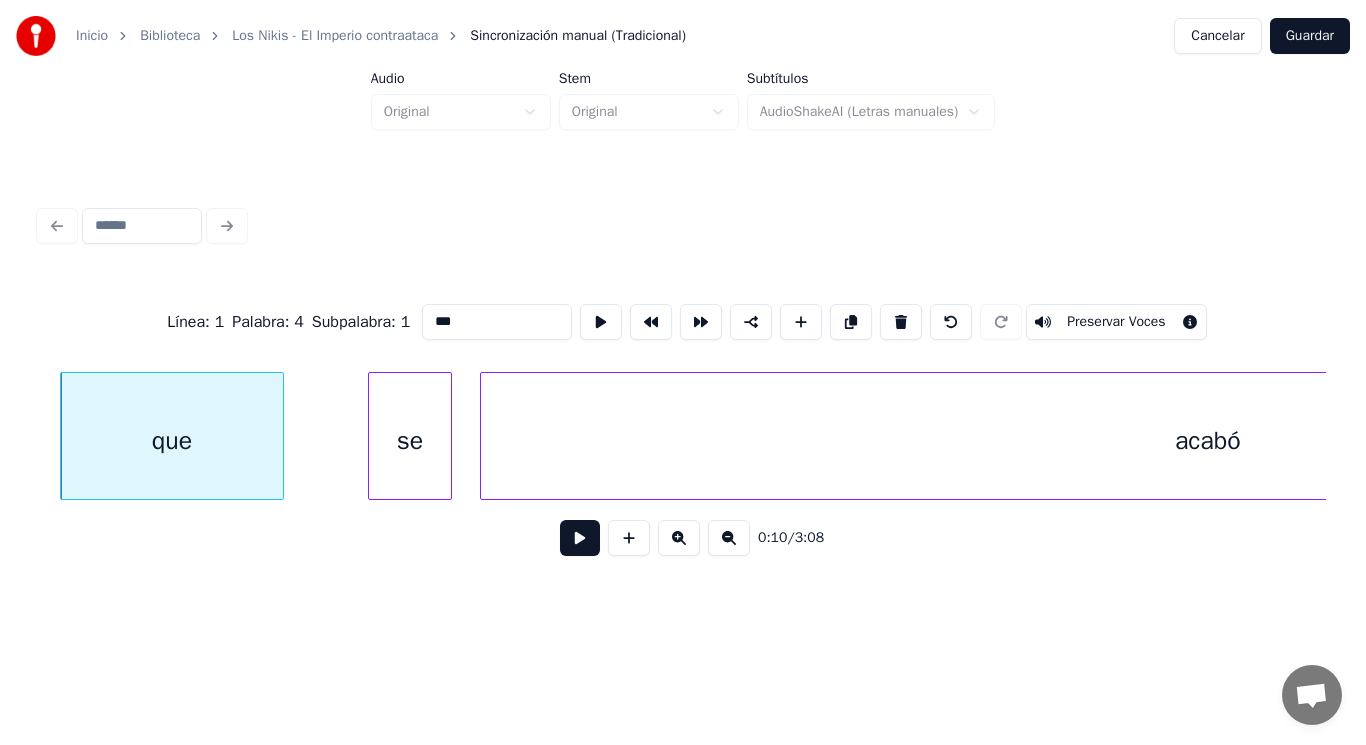 click at bounding box center [580, 538] 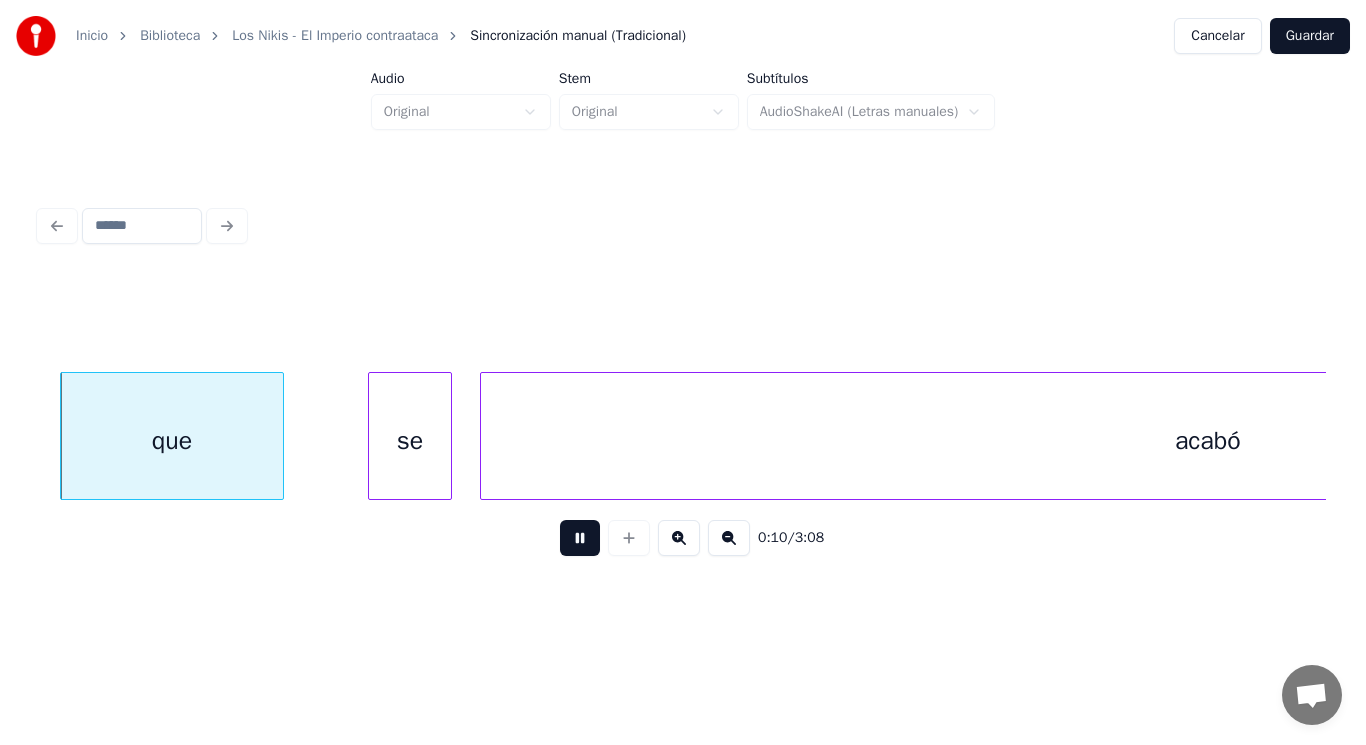 click at bounding box center [580, 538] 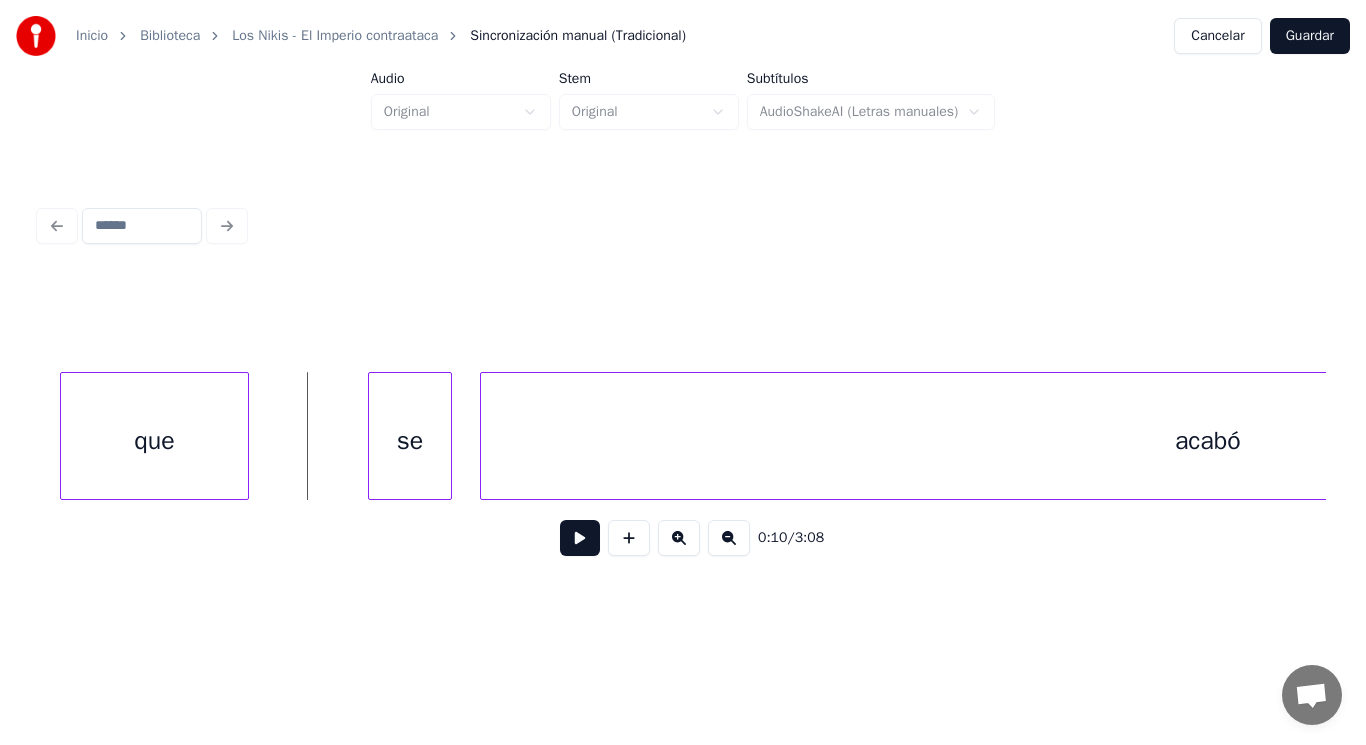 click at bounding box center [245, 436] 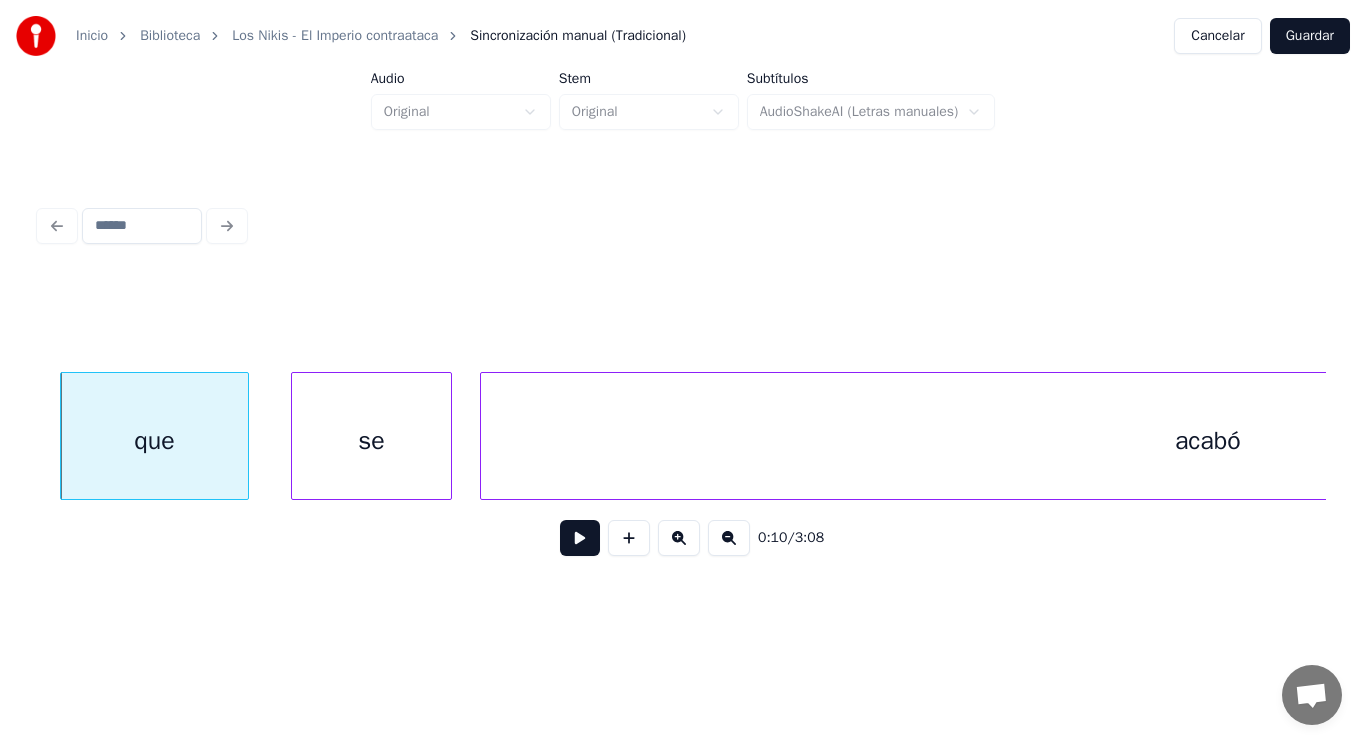 click at bounding box center [295, 436] 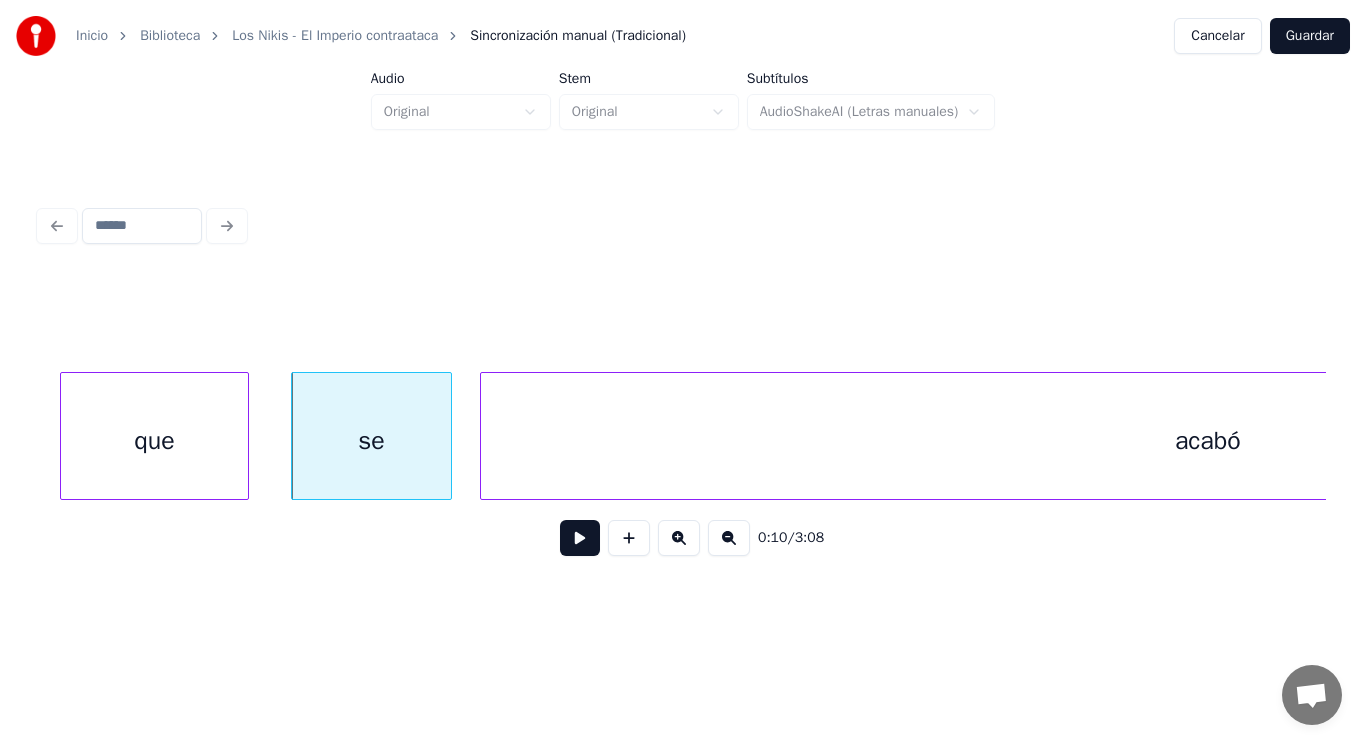 click on "acabó" at bounding box center [1208, 441] 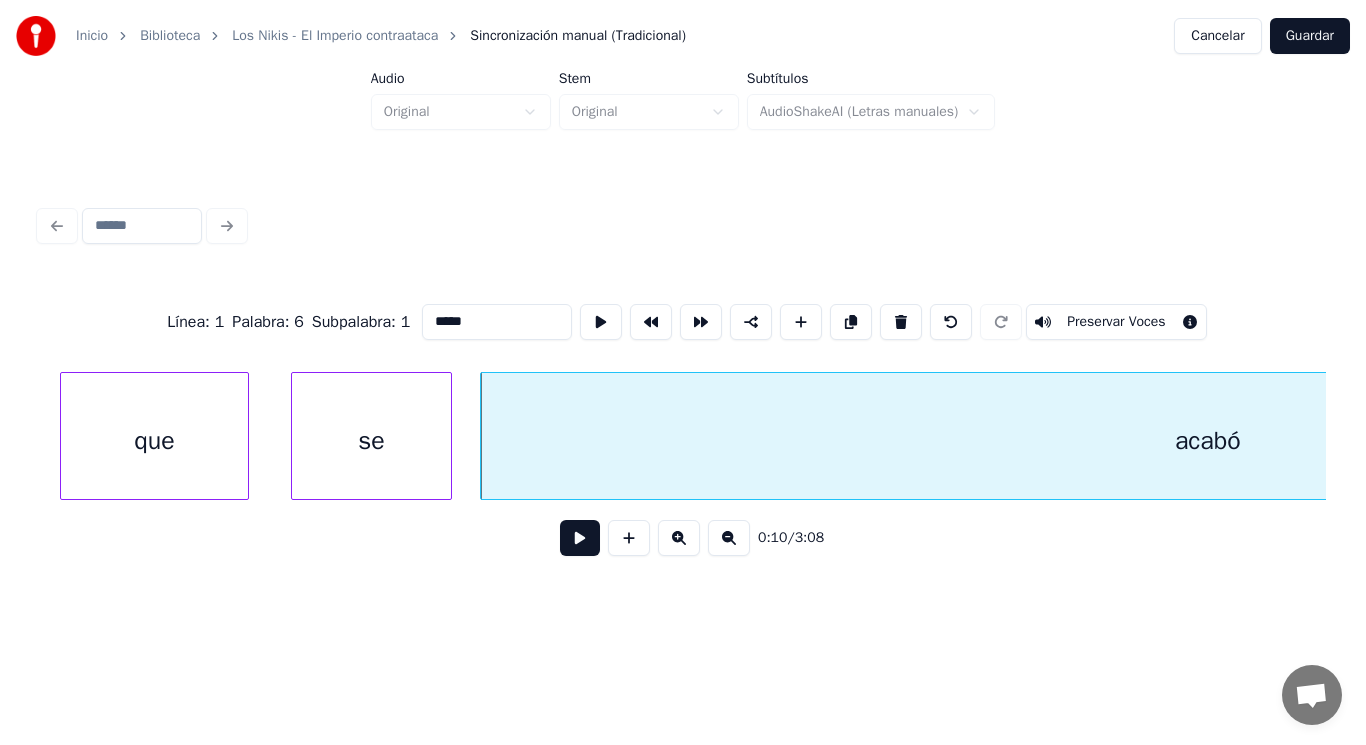 click at bounding box center (580, 538) 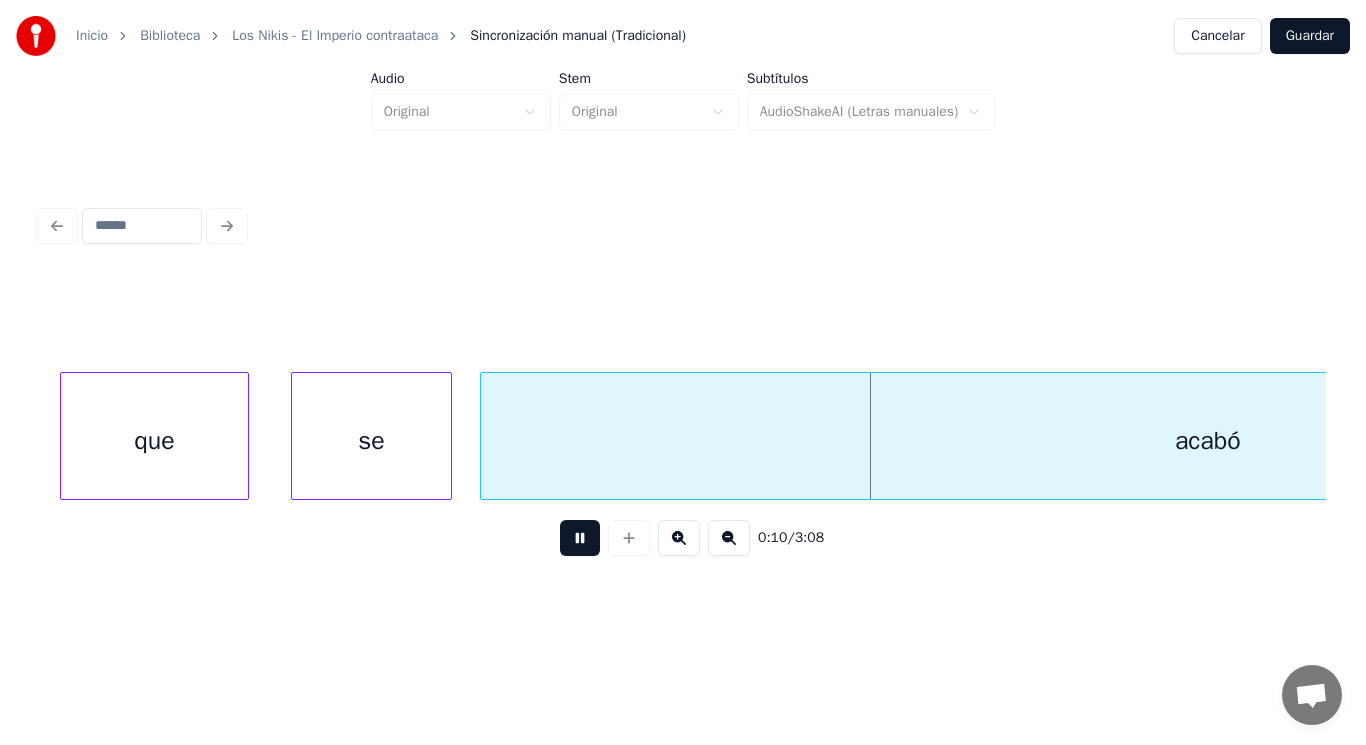 click at bounding box center [580, 538] 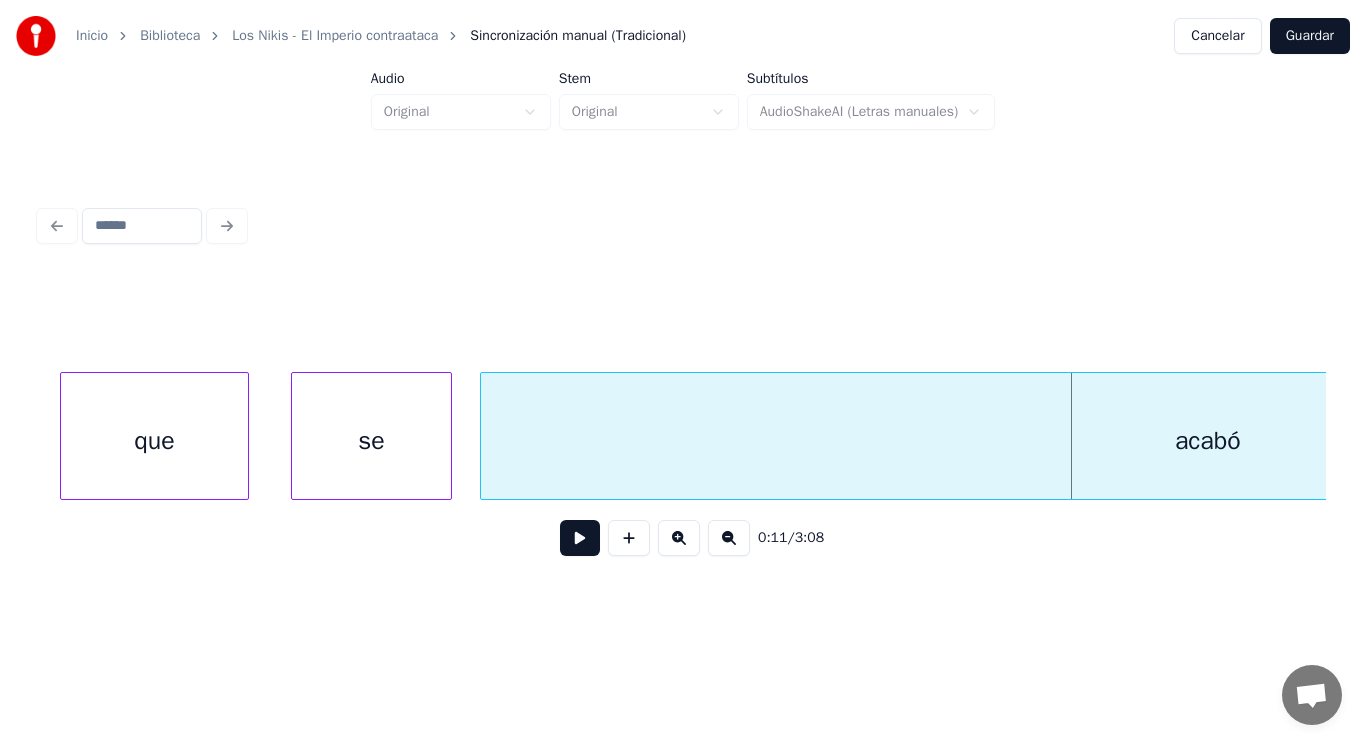 click at bounding box center (580, 538) 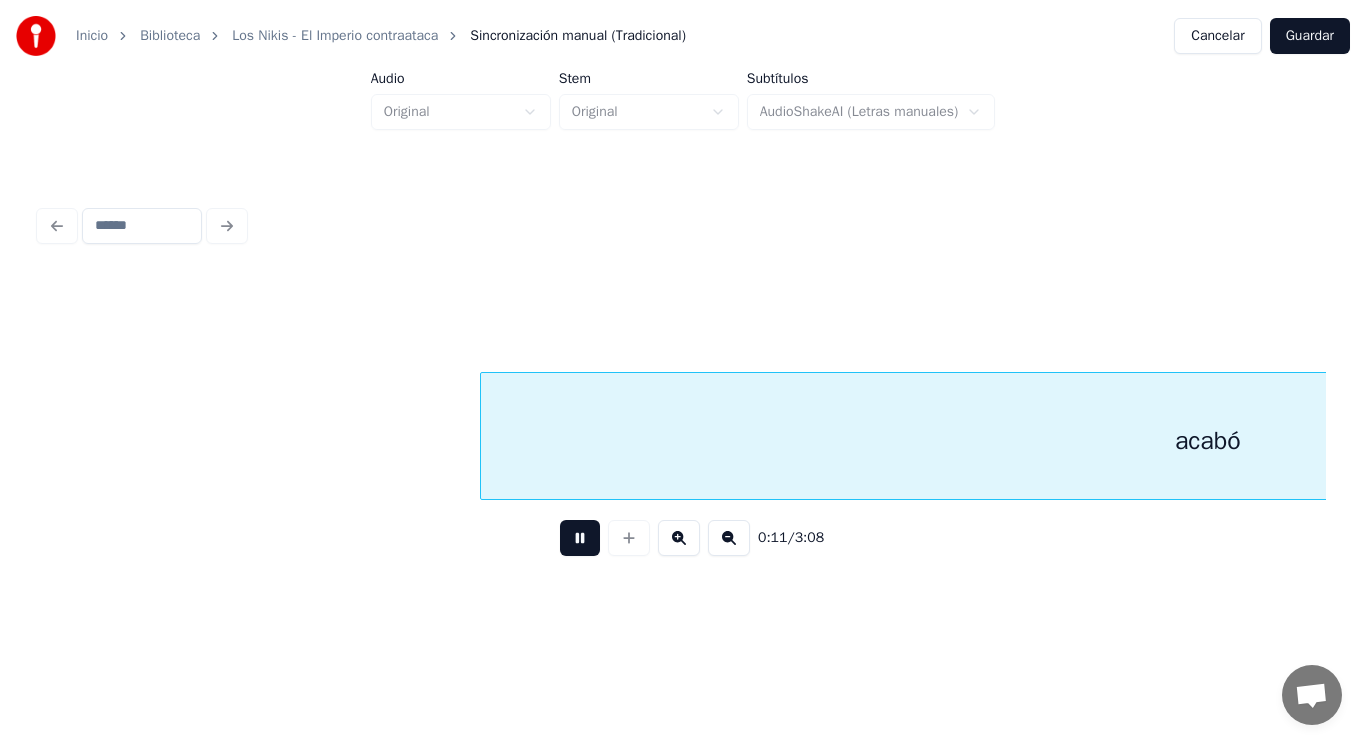 scroll, scrollTop: 0, scrollLeft: 15723, axis: horizontal 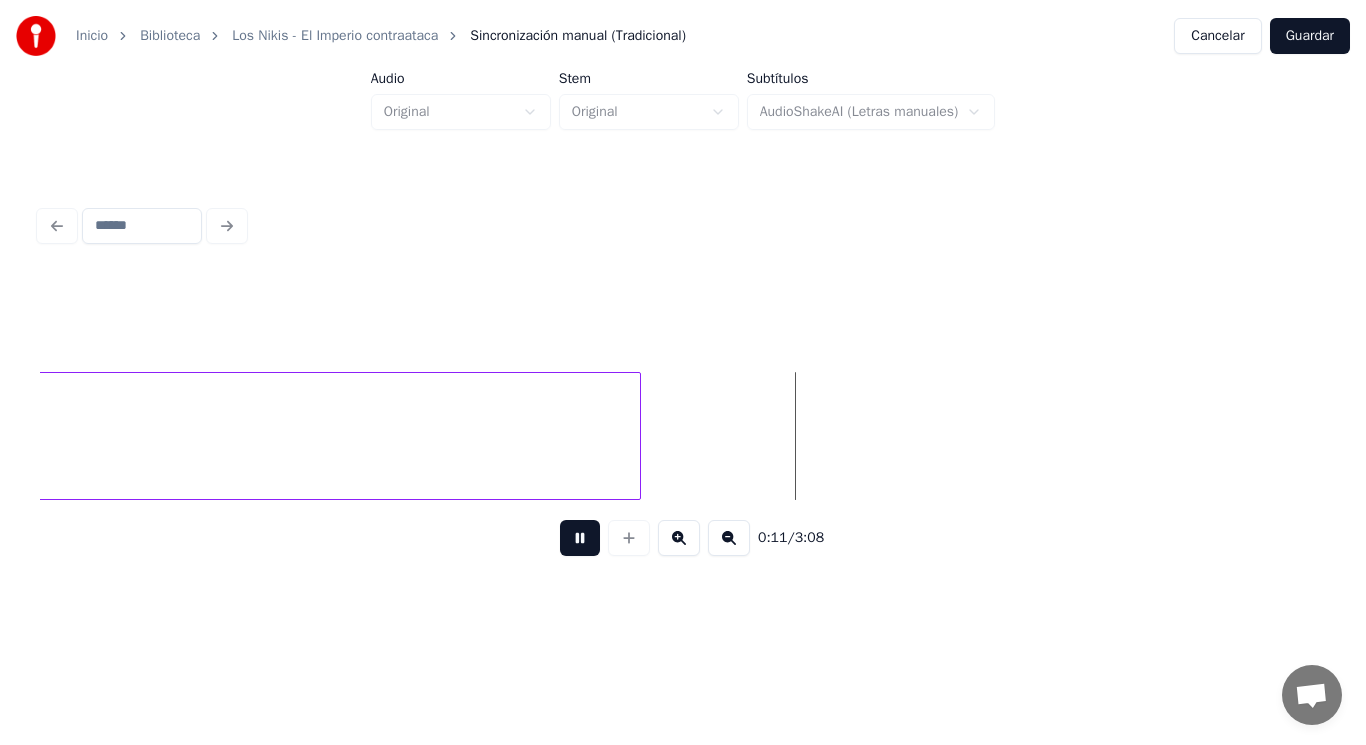 click at bounding box center [580, 538] 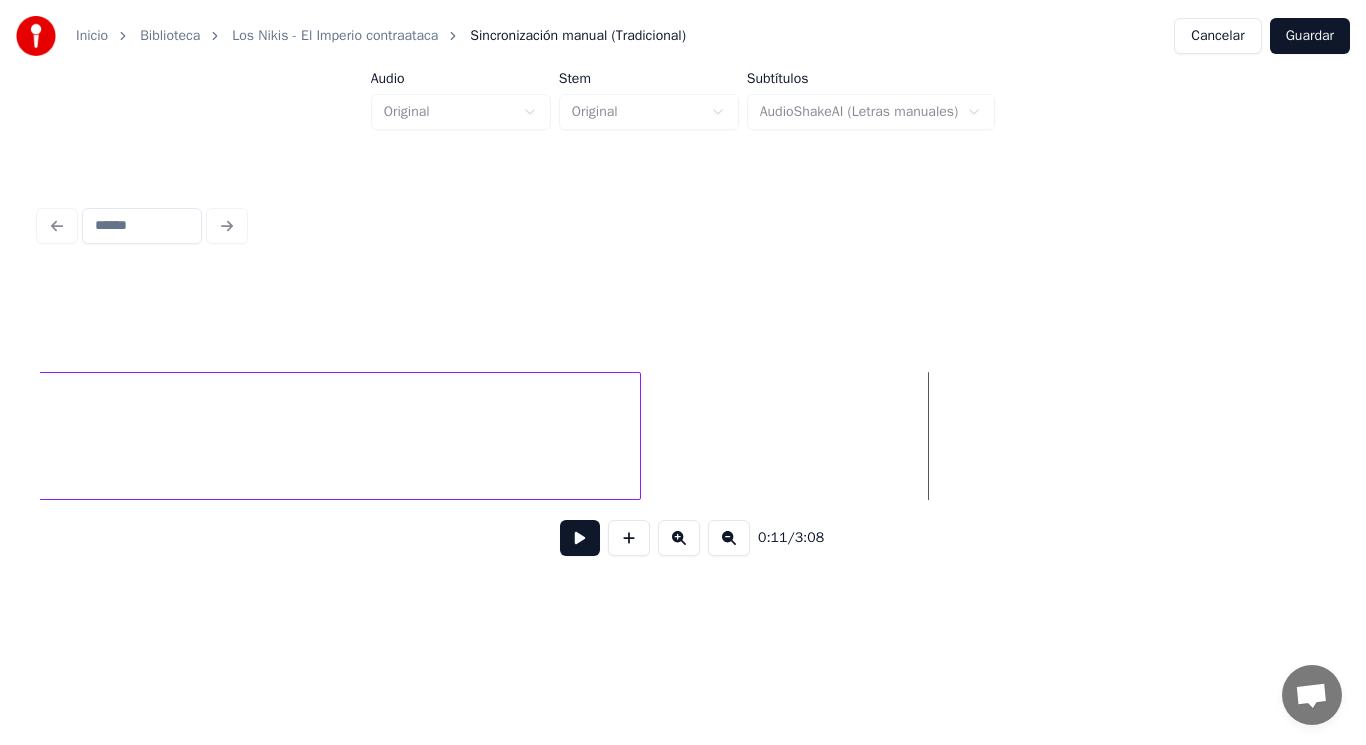 click at bounding box center [580, 538] 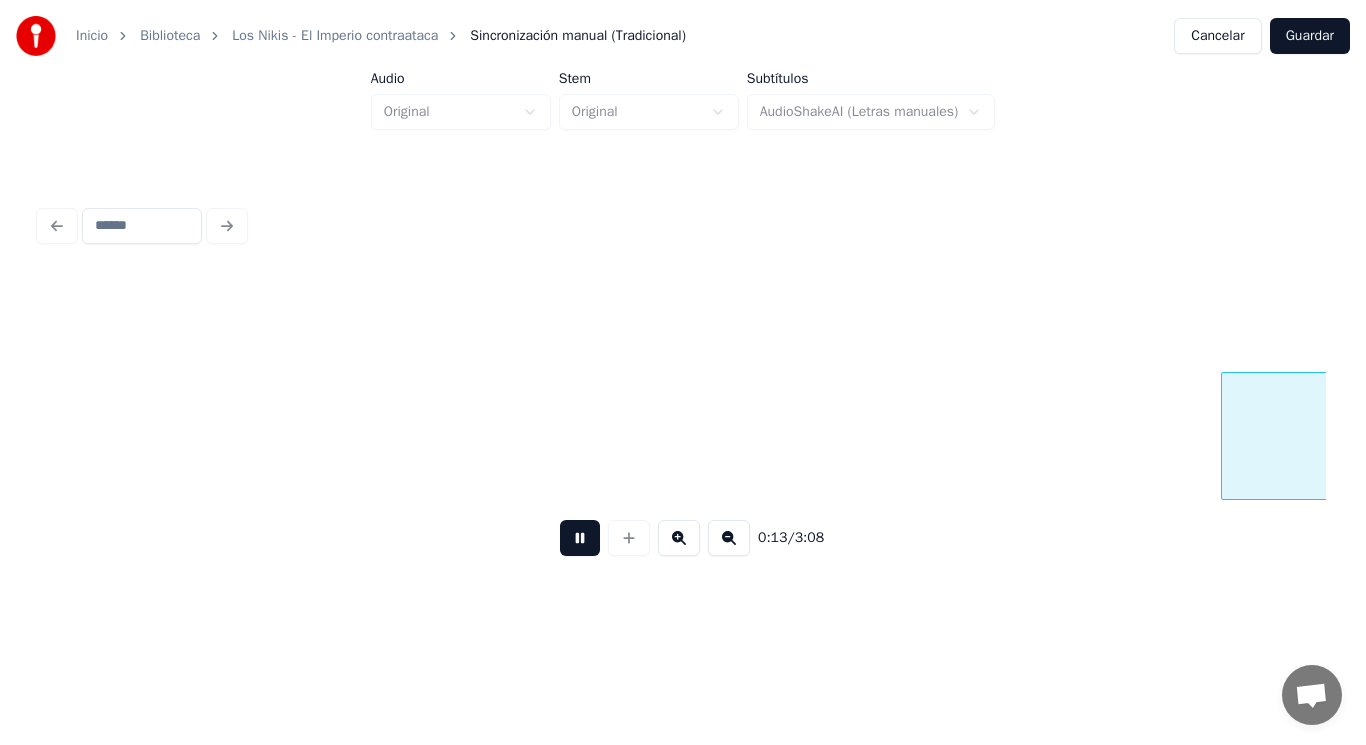 scroll, scrollTop: 0, scrollLeft: 18326, axis: horizontal 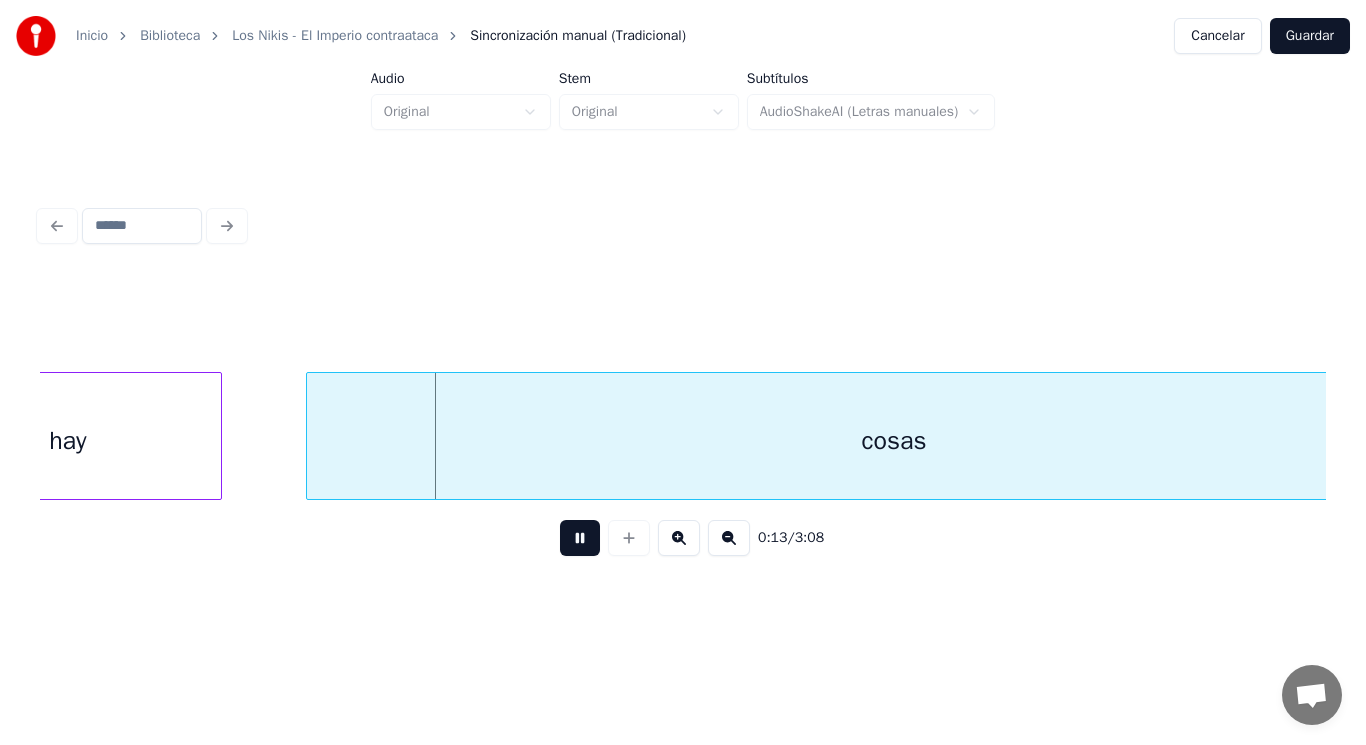 click at bounding box center [580, 538] 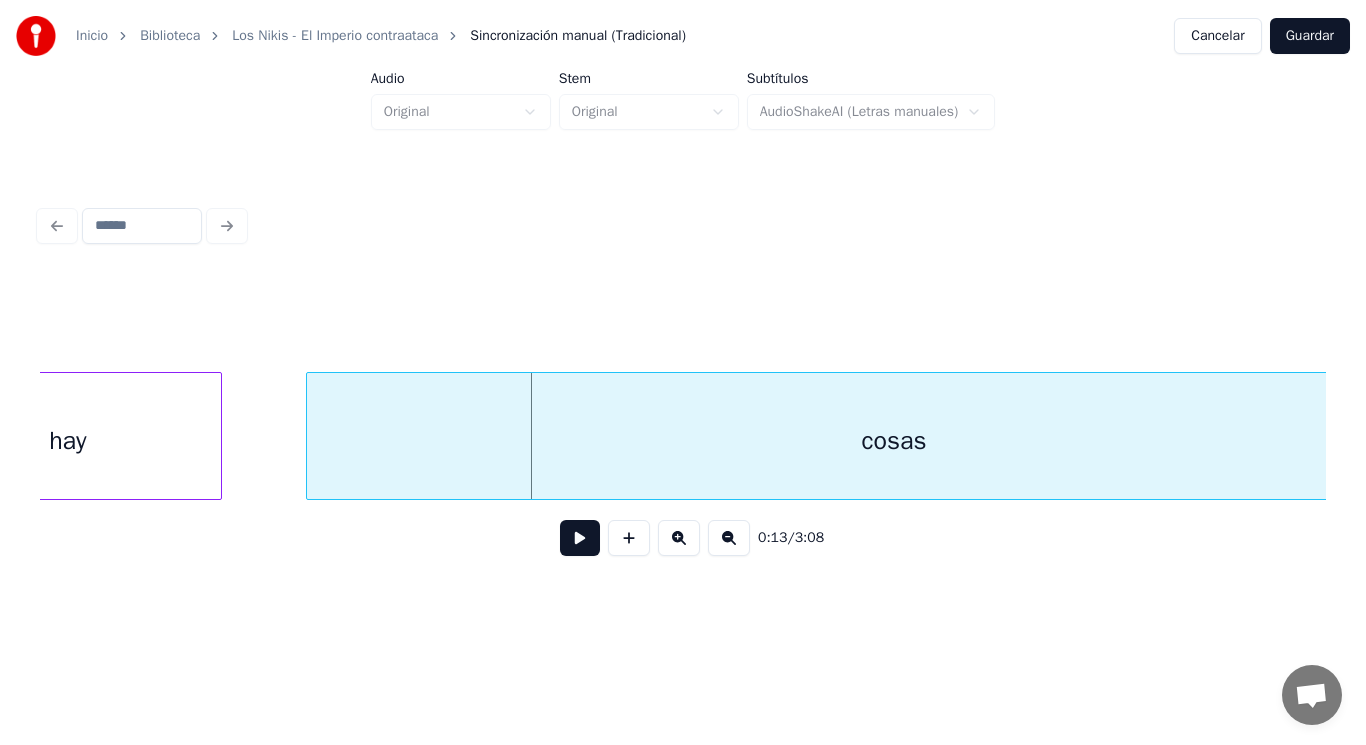 click on "hay" at bounding box center [68, 441] 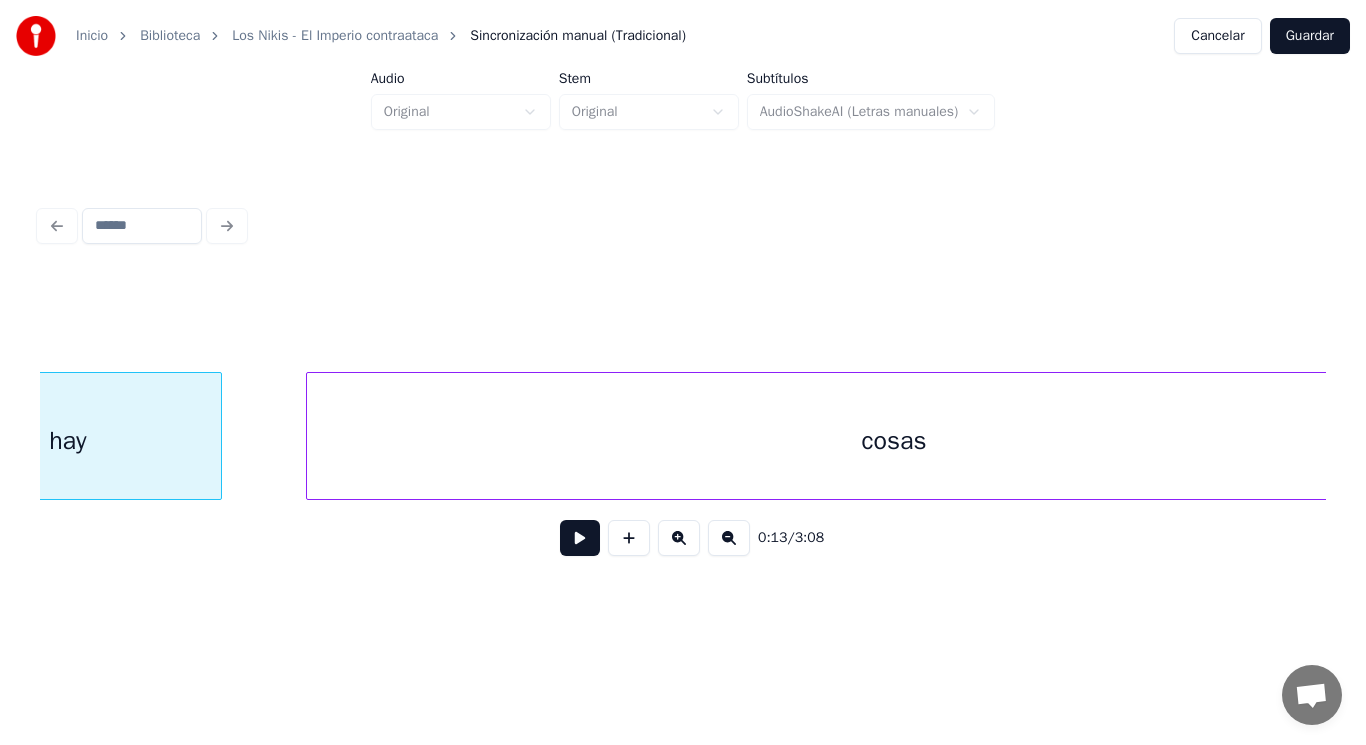 scroll, scrollTop: 0, scrollLeft: 18201, axis: horizontal 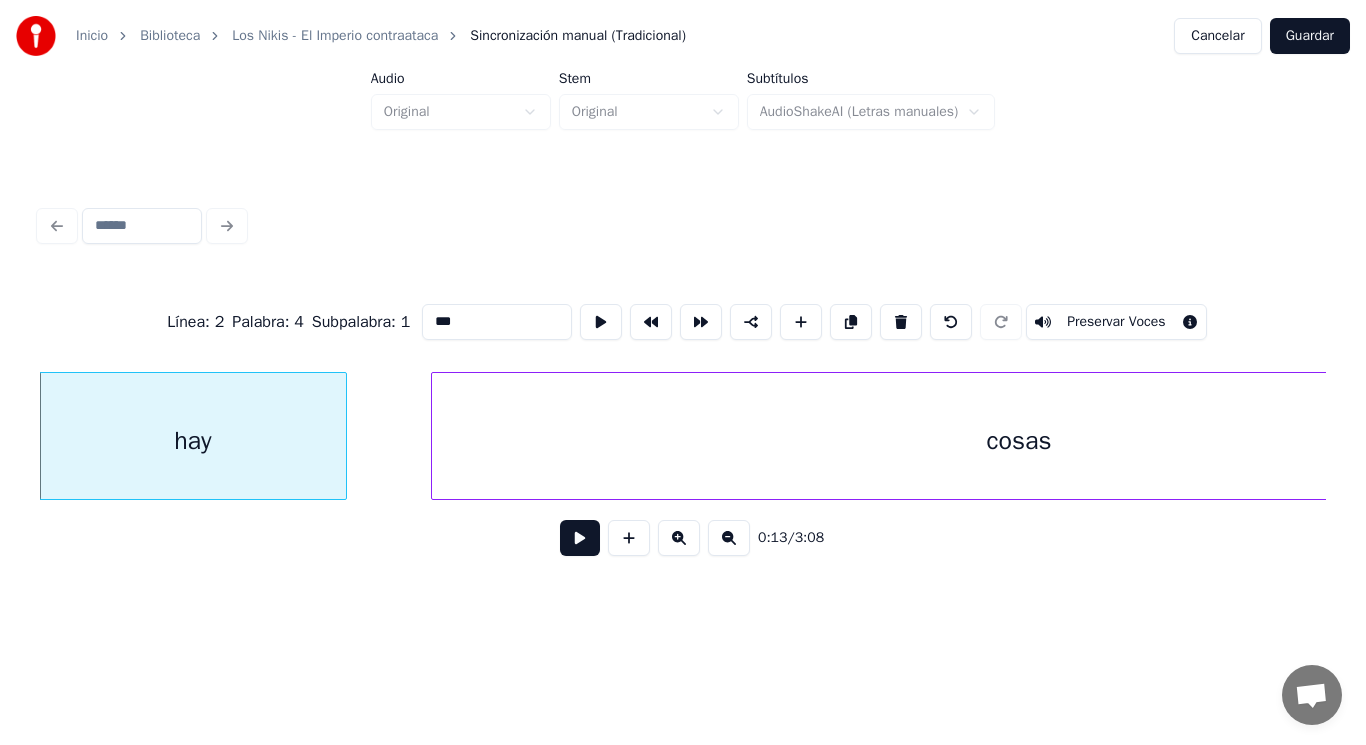 click at bounding box center [580, 538] 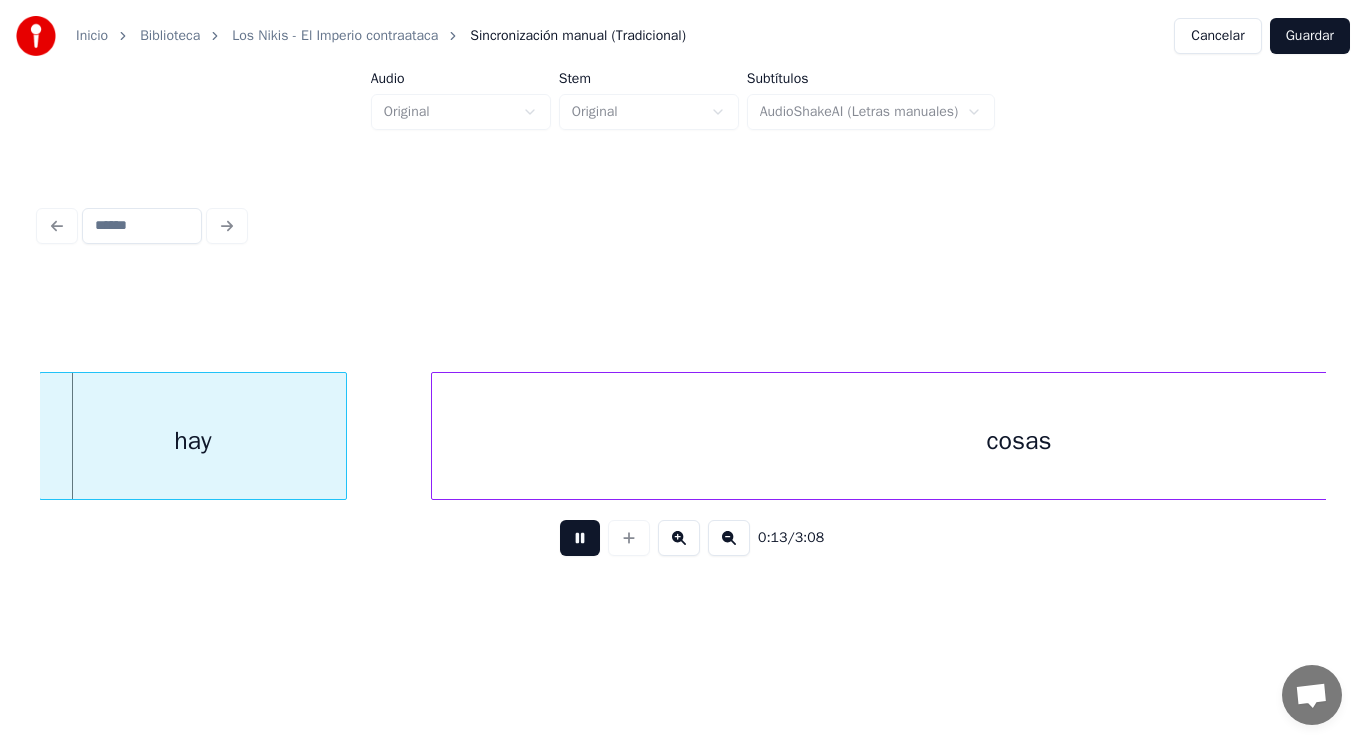 click at bounding box center [580, 538] 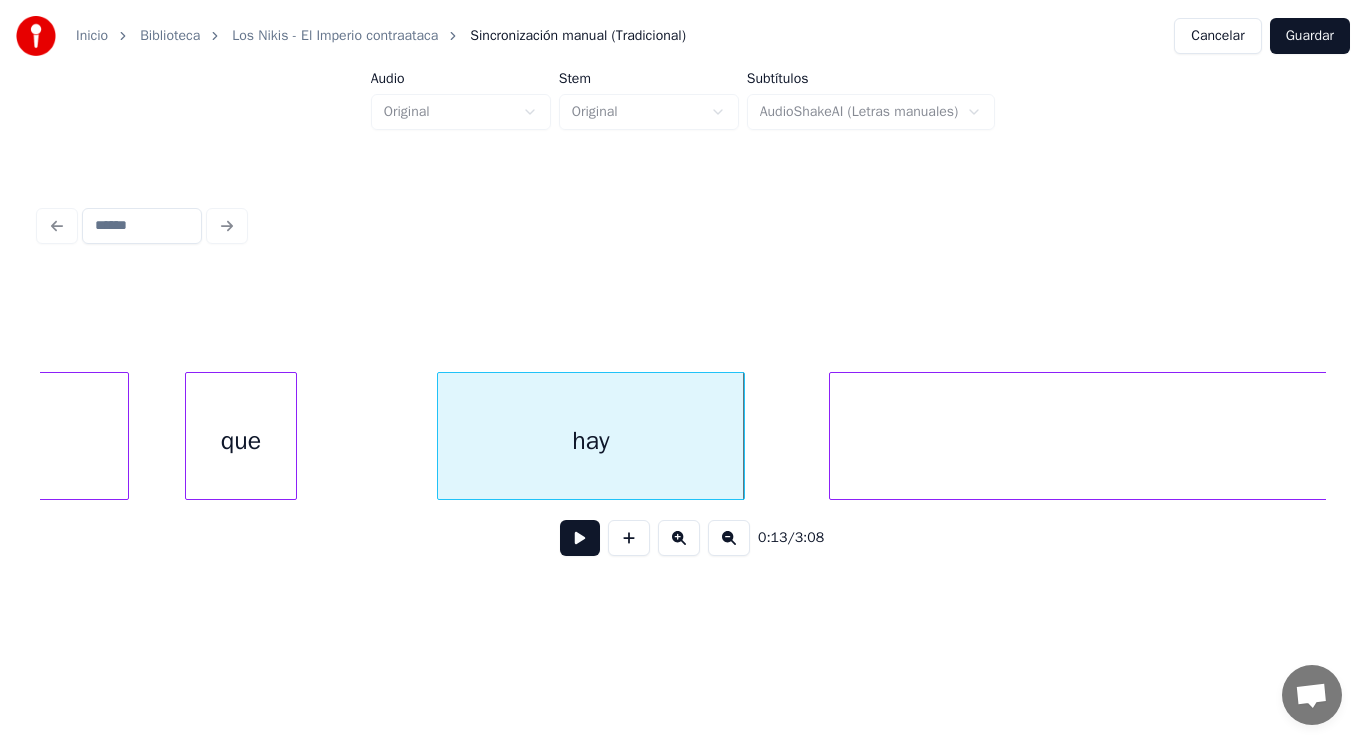 scroll, scrollTop: 0, scrollLeft: 17801, axis: horizontal 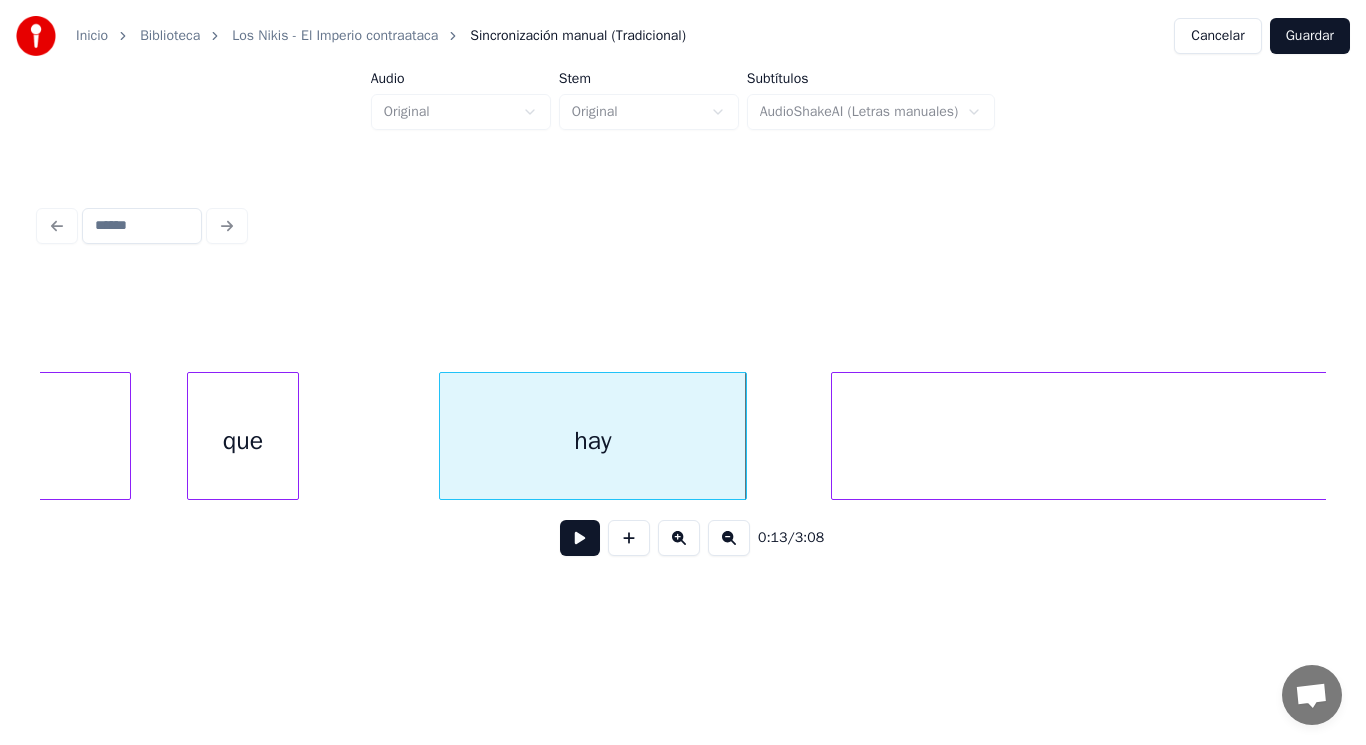 click on "que" at bounding box center (243, 441) 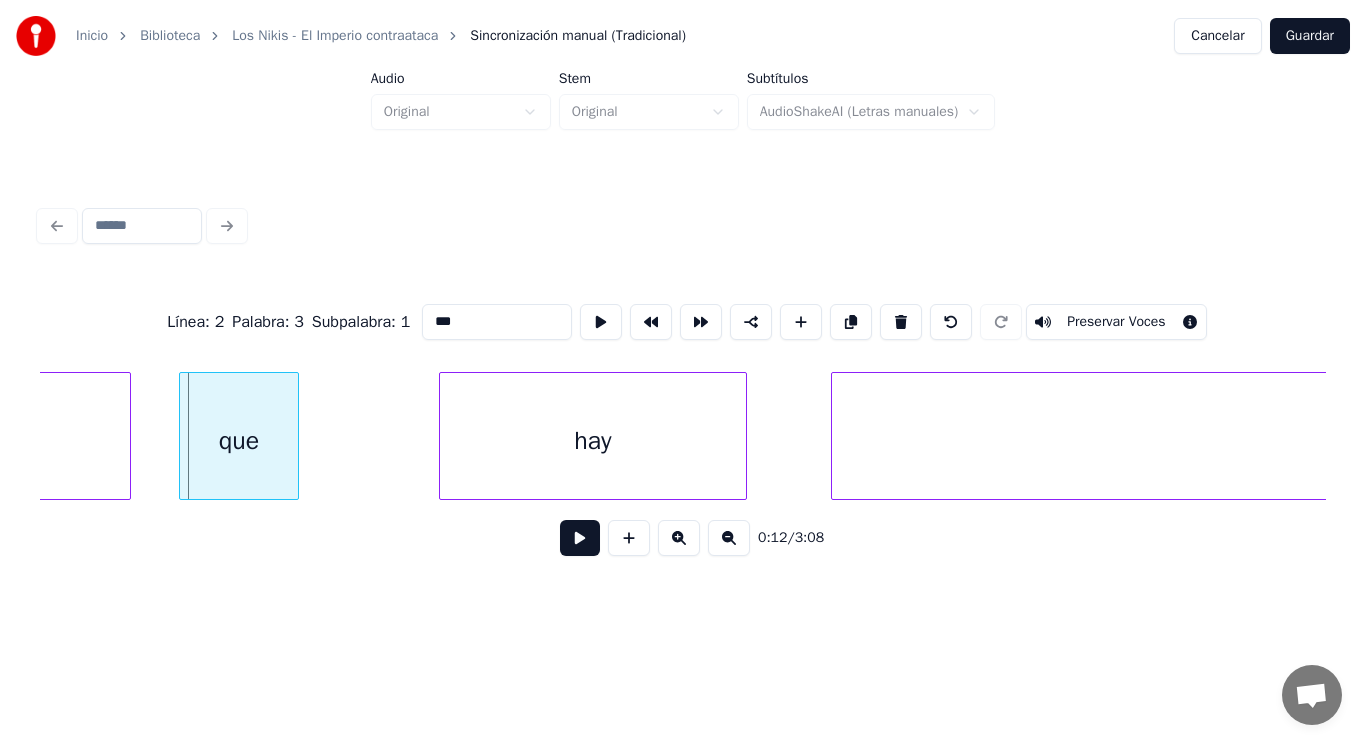 click at bounding box center (183, 436) 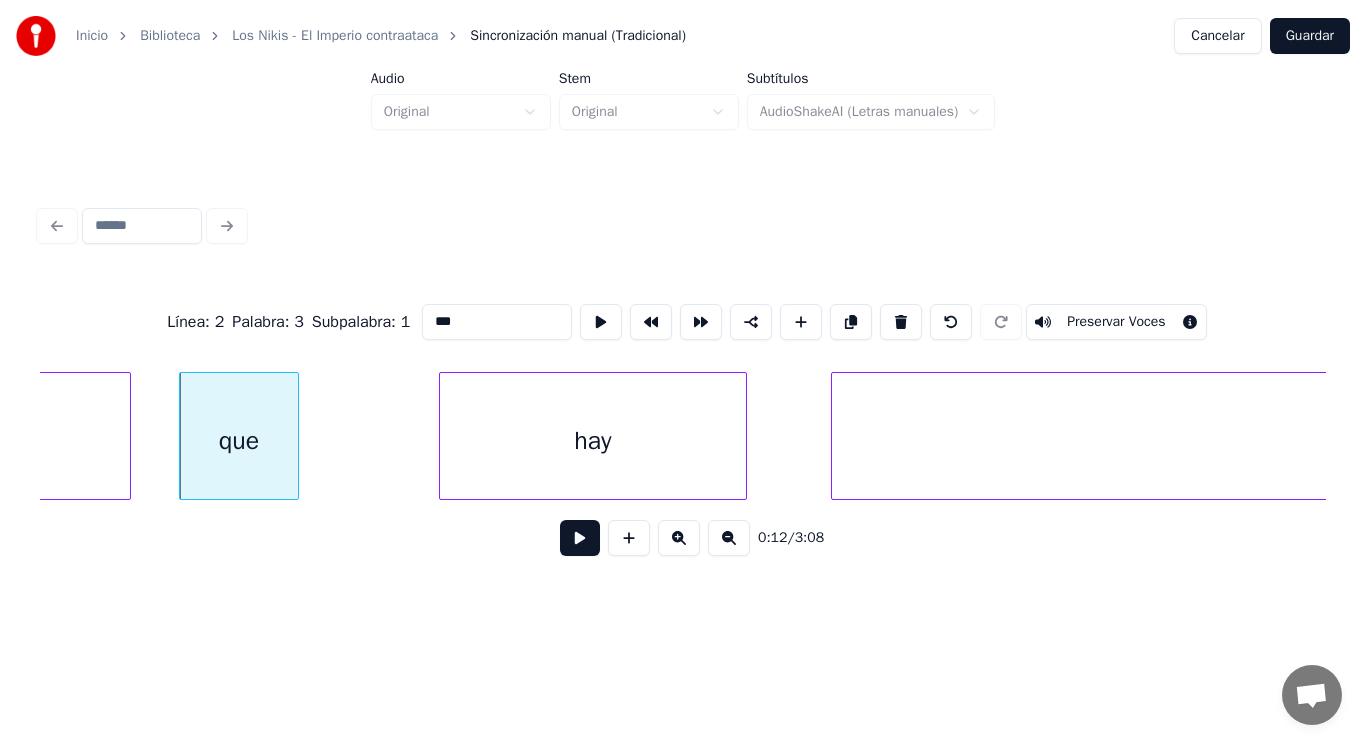 click at bounding box center (580, 538) 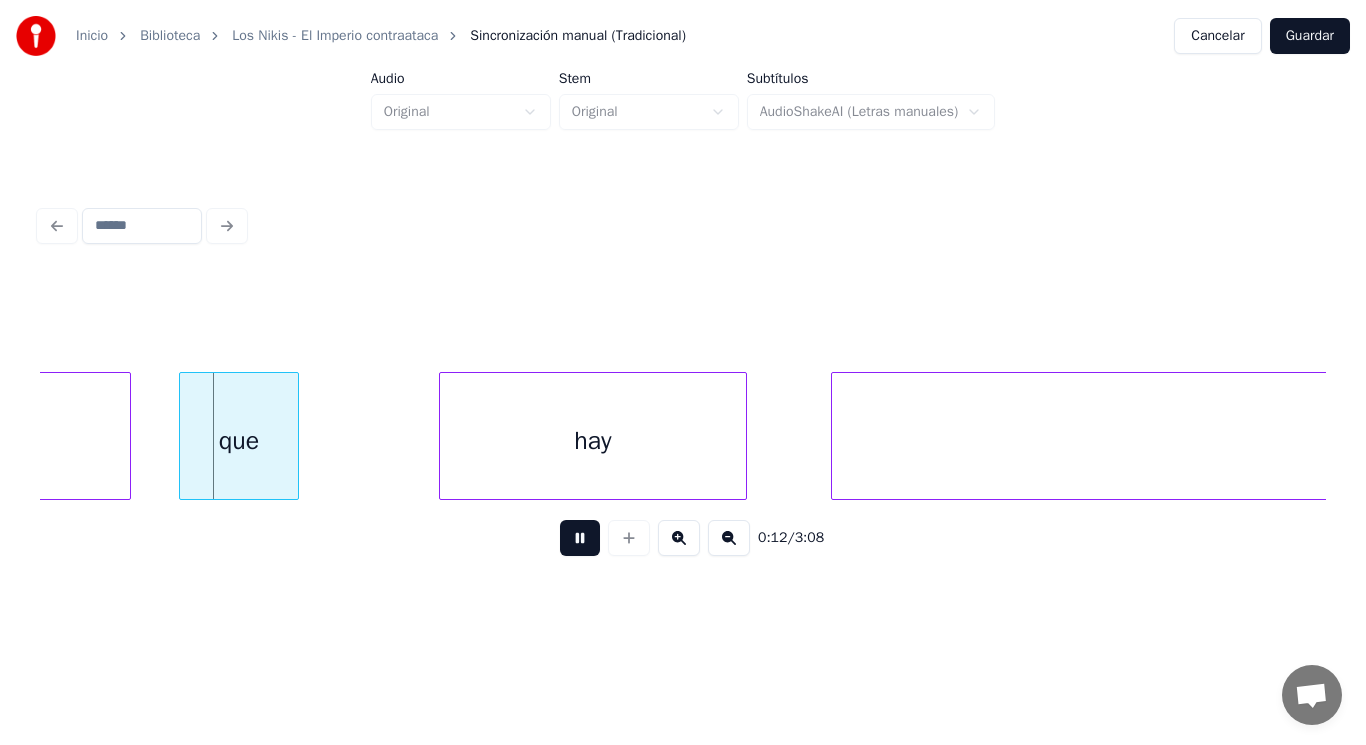 click at bounding box center [580, 538] 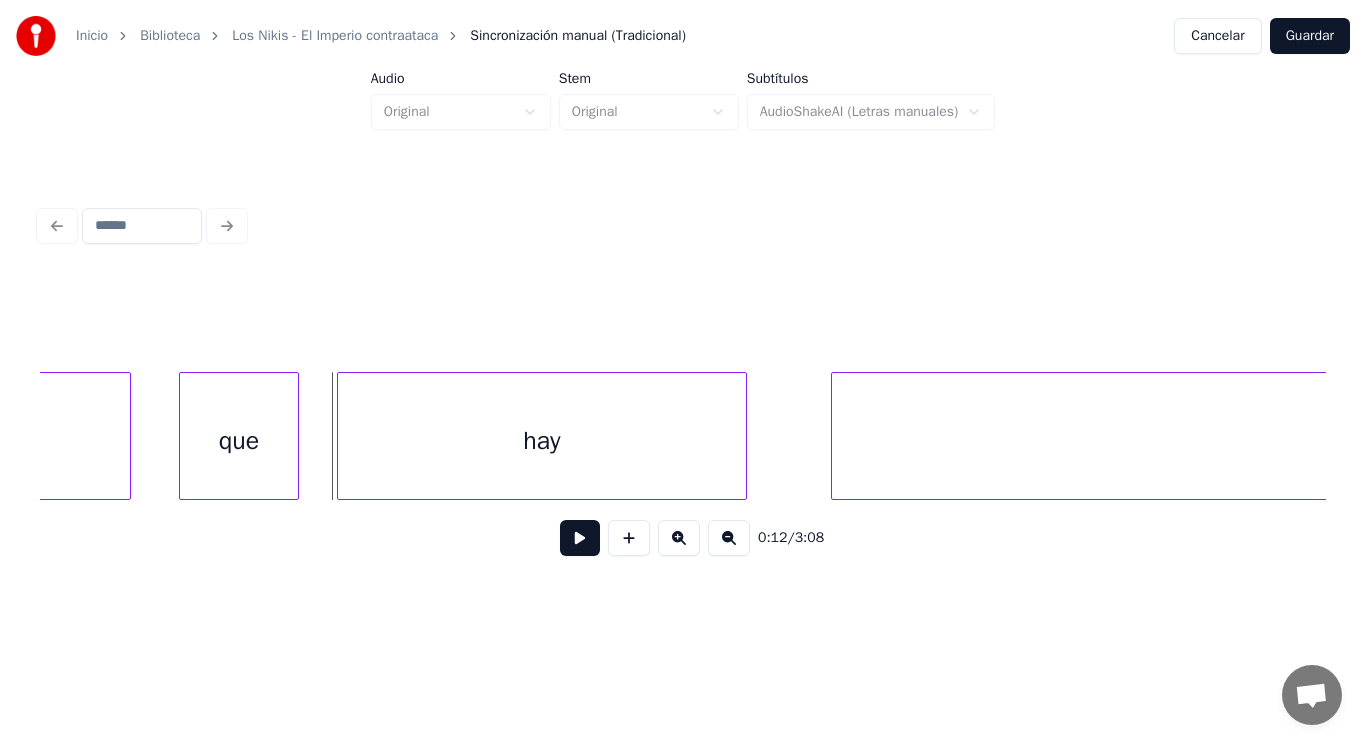click at bounding box center (341, 436) 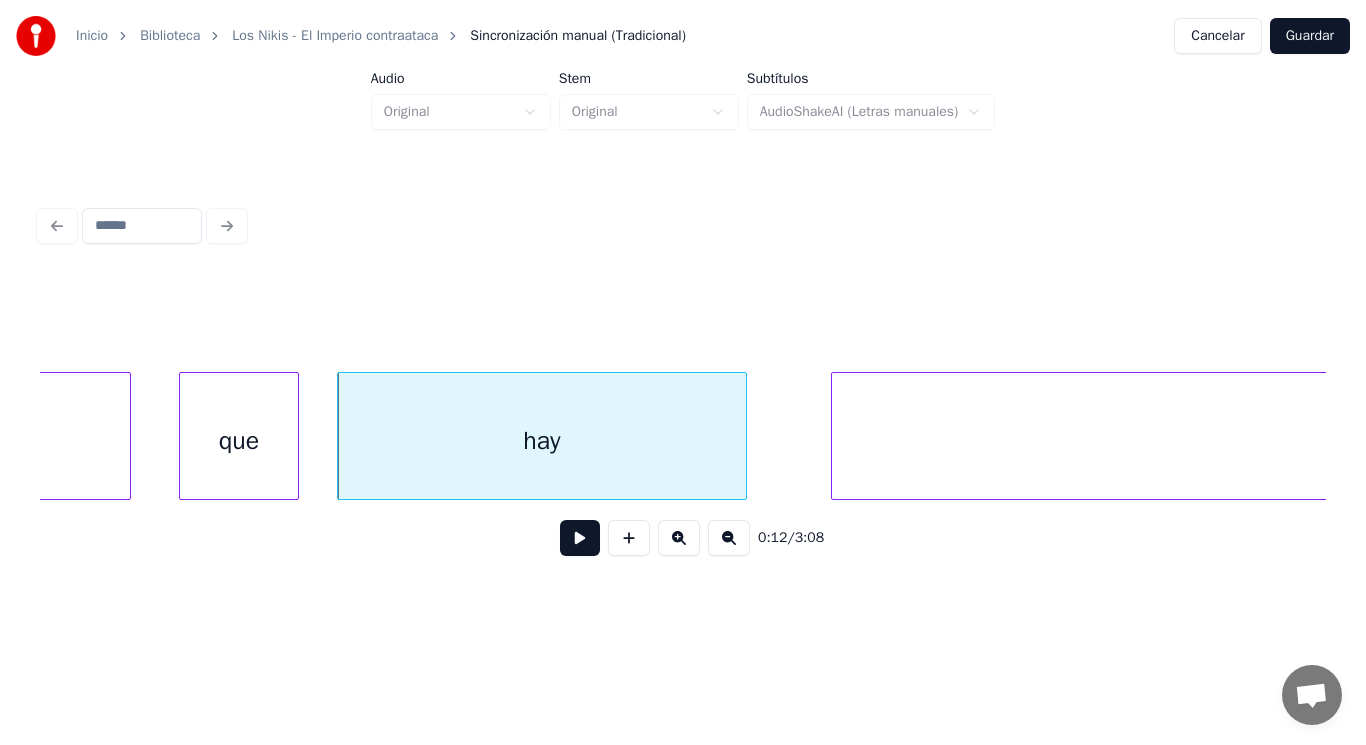 click on "que" at bounding box center [239, 441] 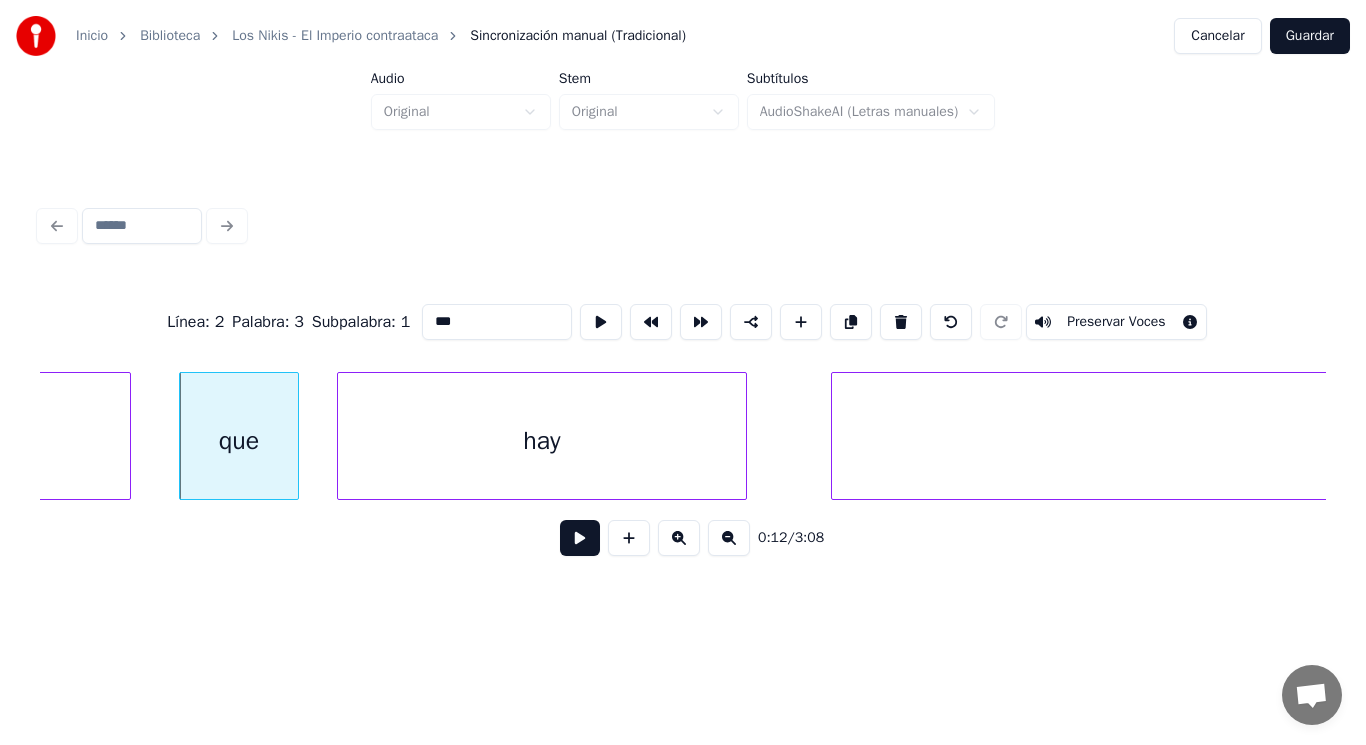 click at bounding box center (580, 538) 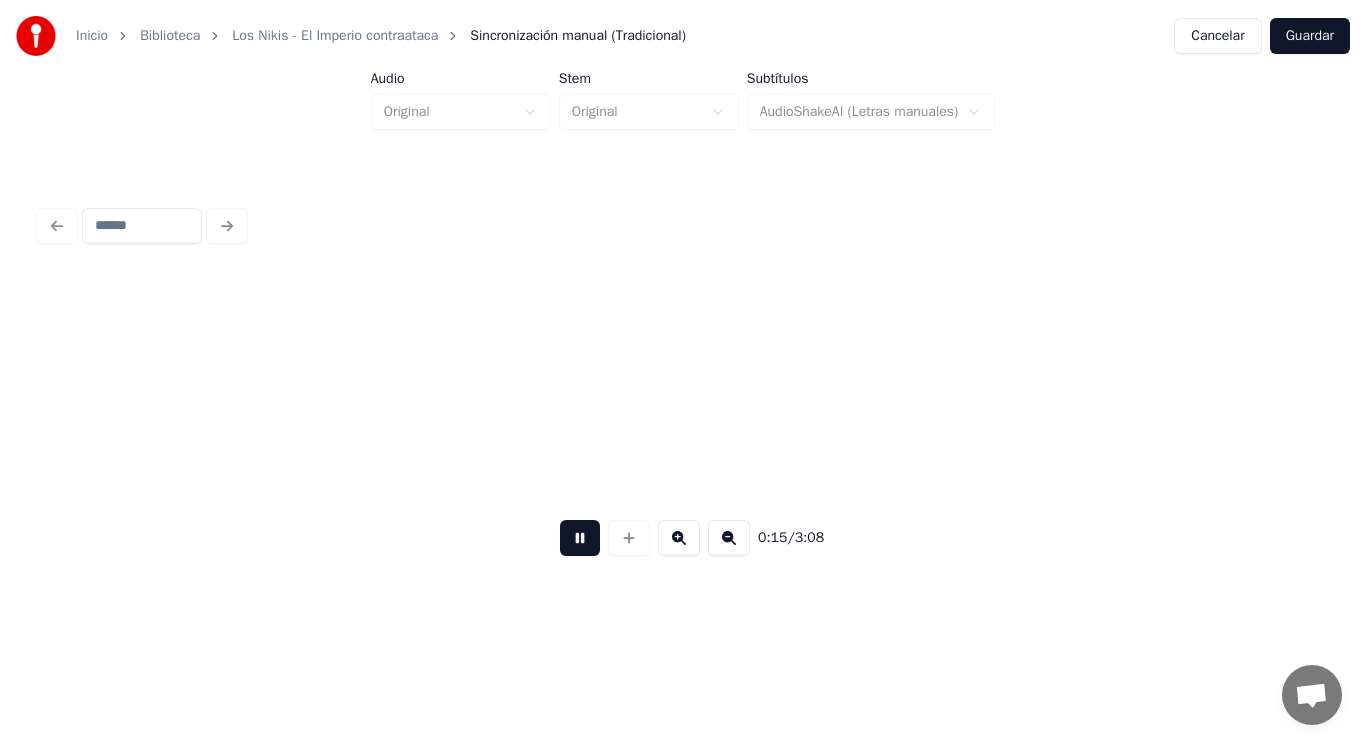 scroll, scrollTop: 0, scrollLeft: 21698, axis: horizontal 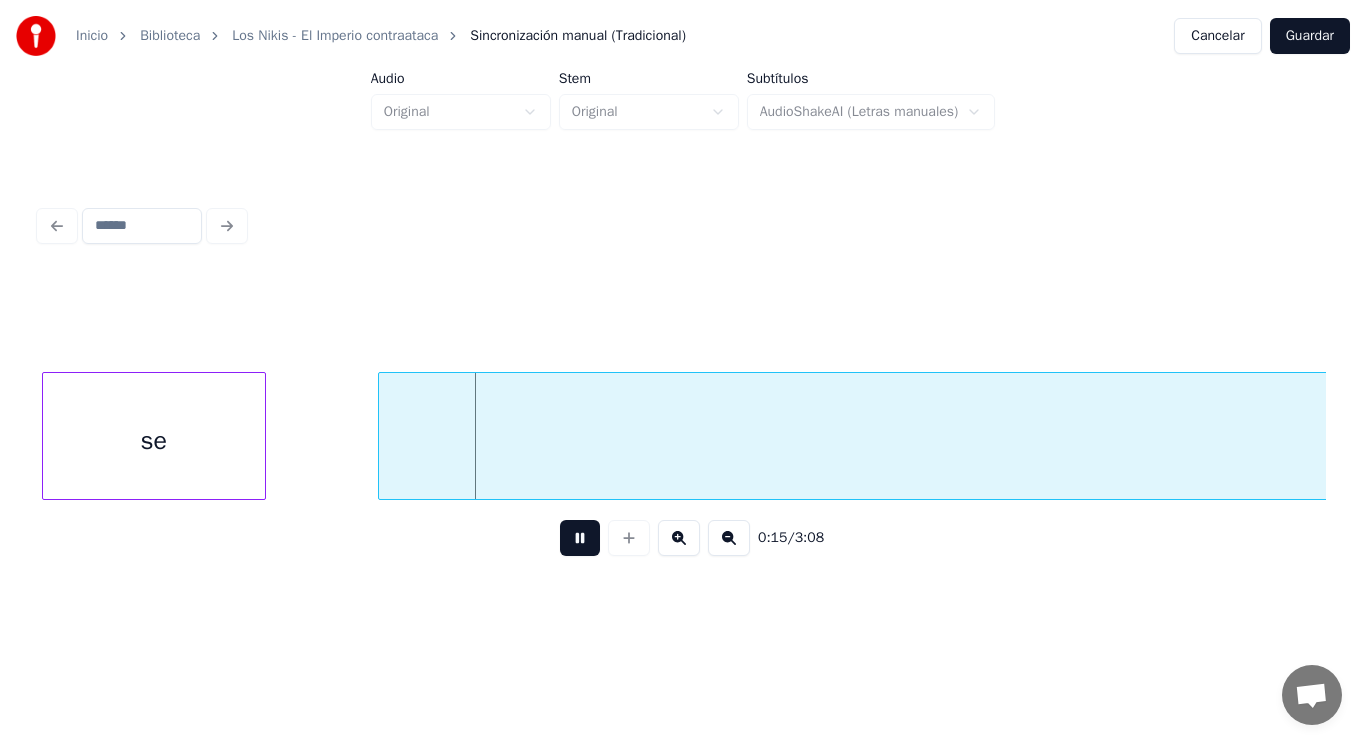 click at bounding box center [580, 538] 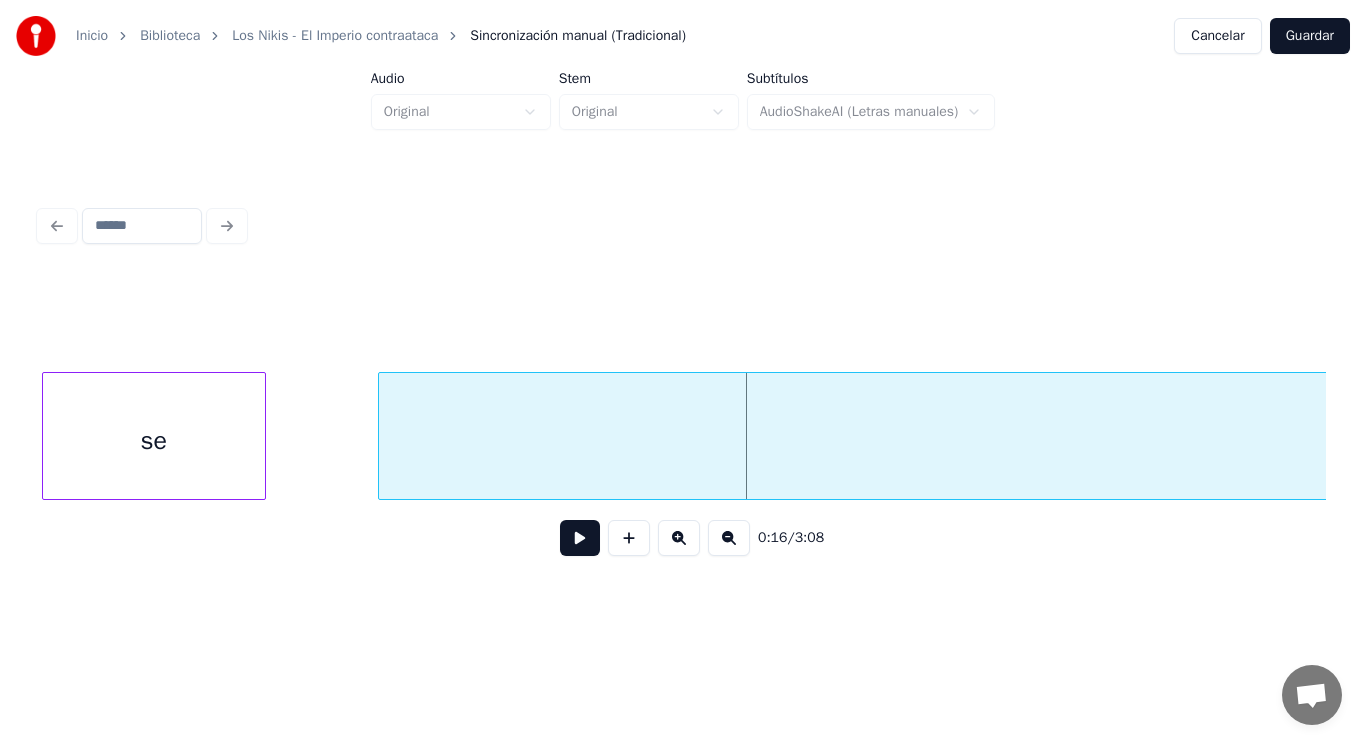 click on "se" at bounding box center (154, 441) 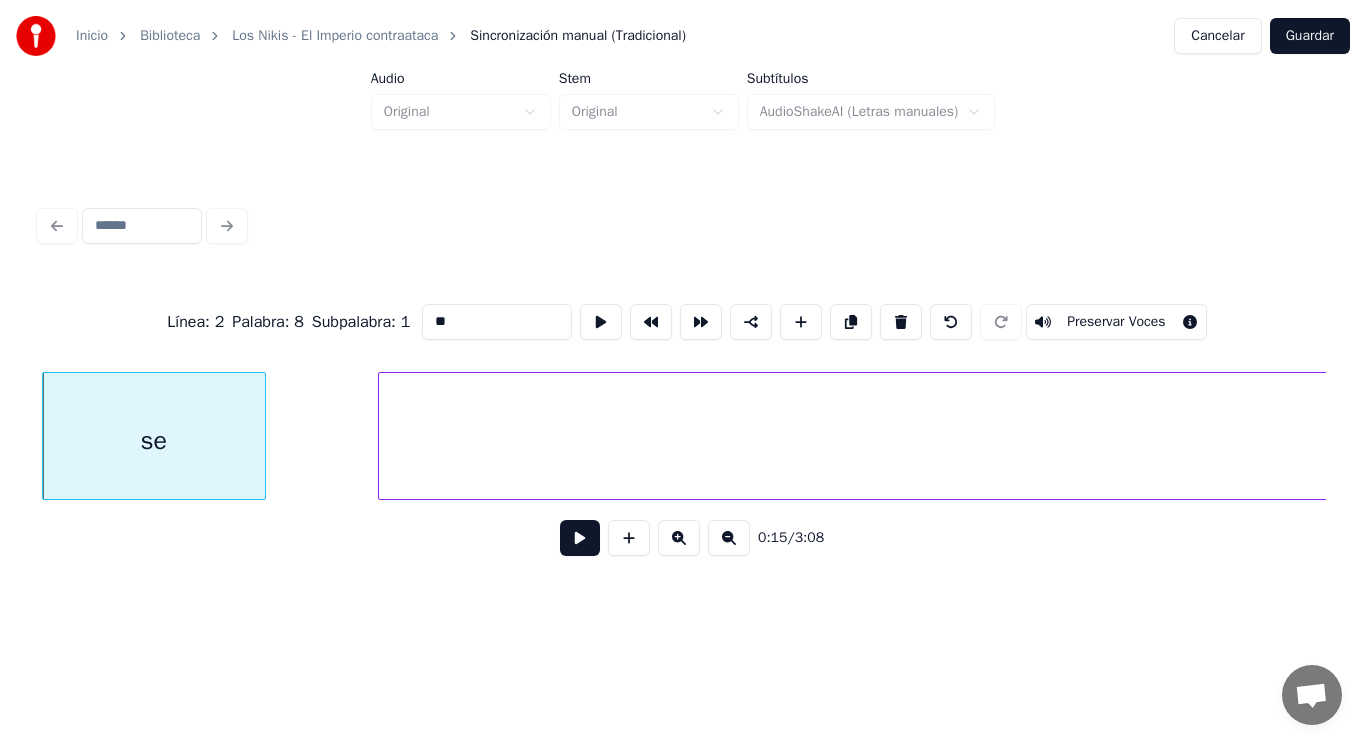 click at bounding box center [580, 538] 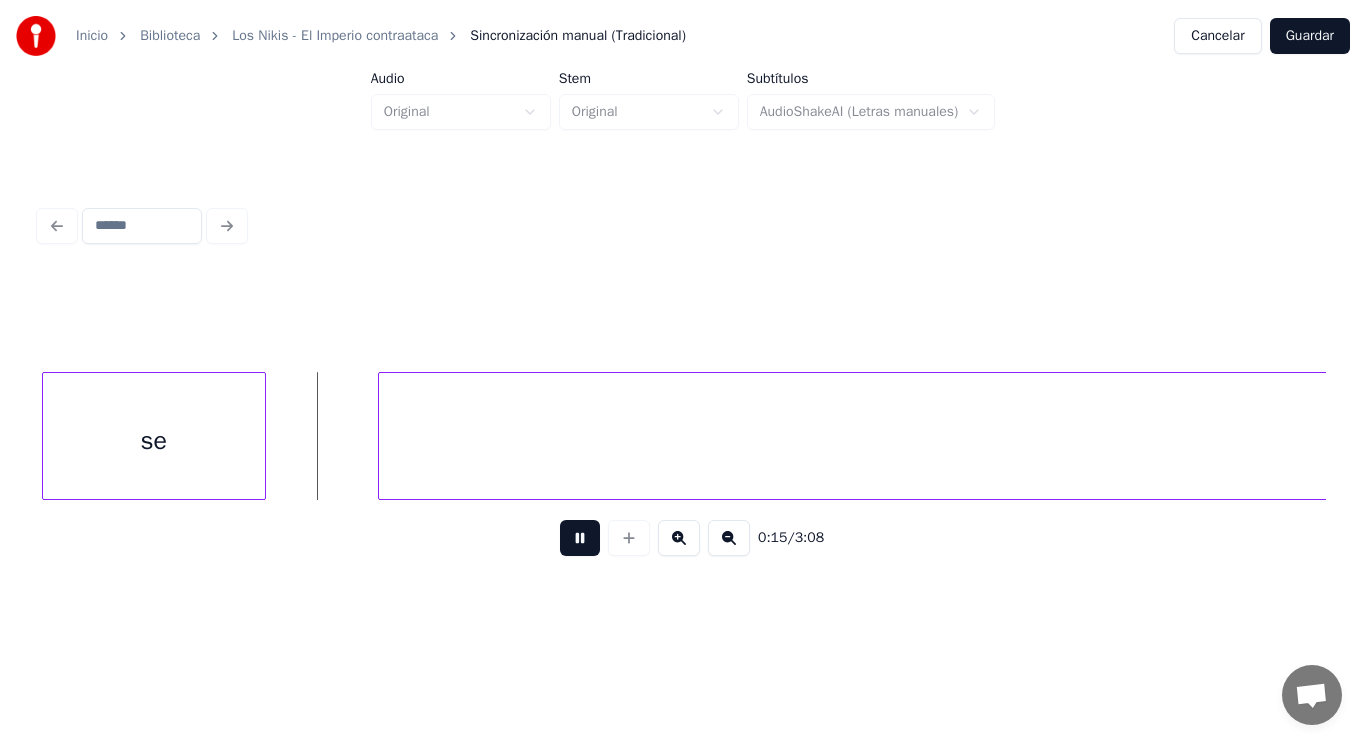 click at bounding box center (580, 538) 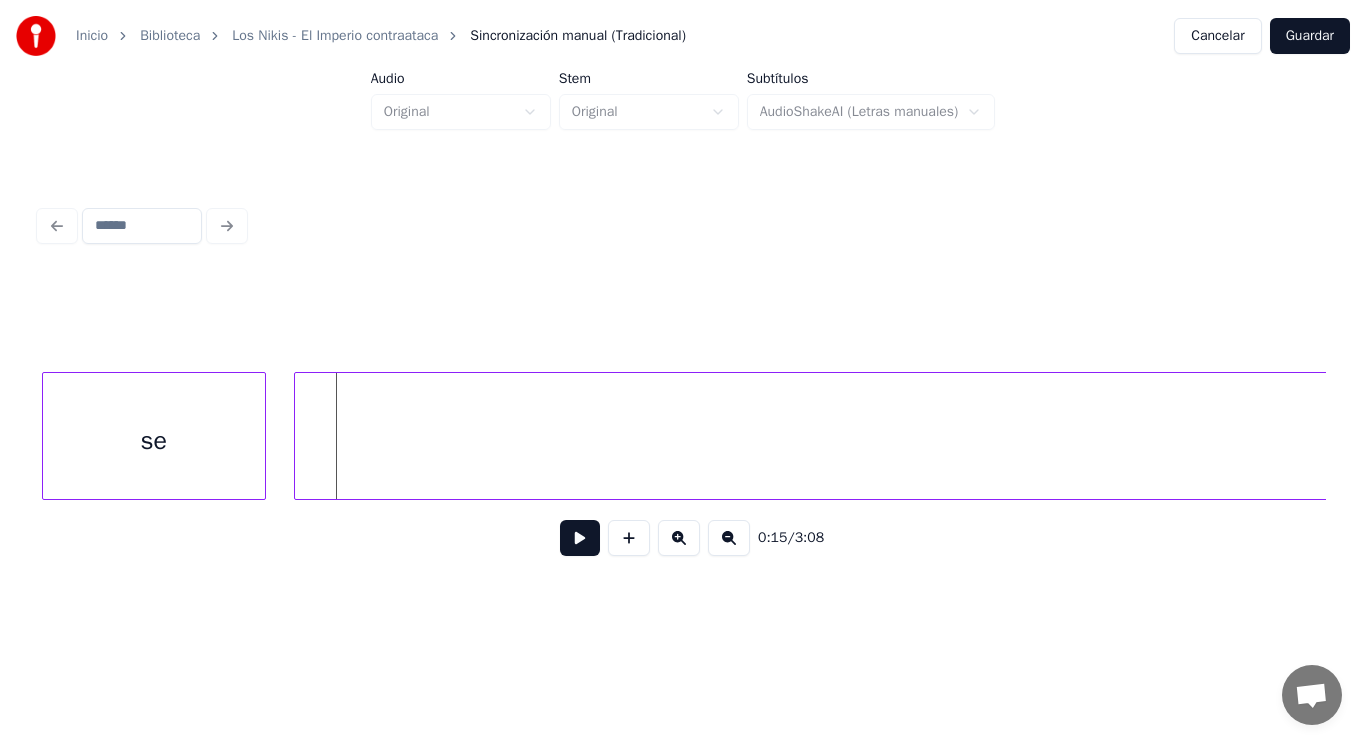 click at bounding box center [298, 436] 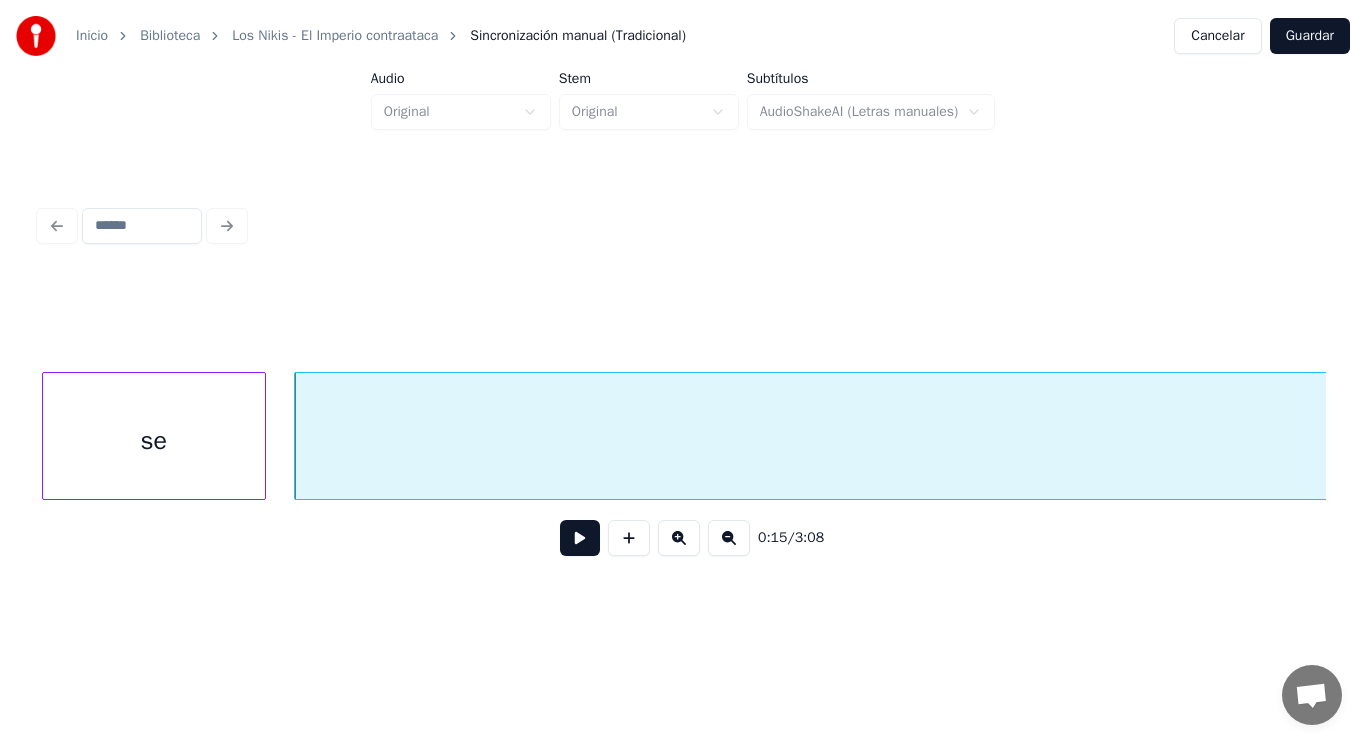 click at bounding box center (580, 538) 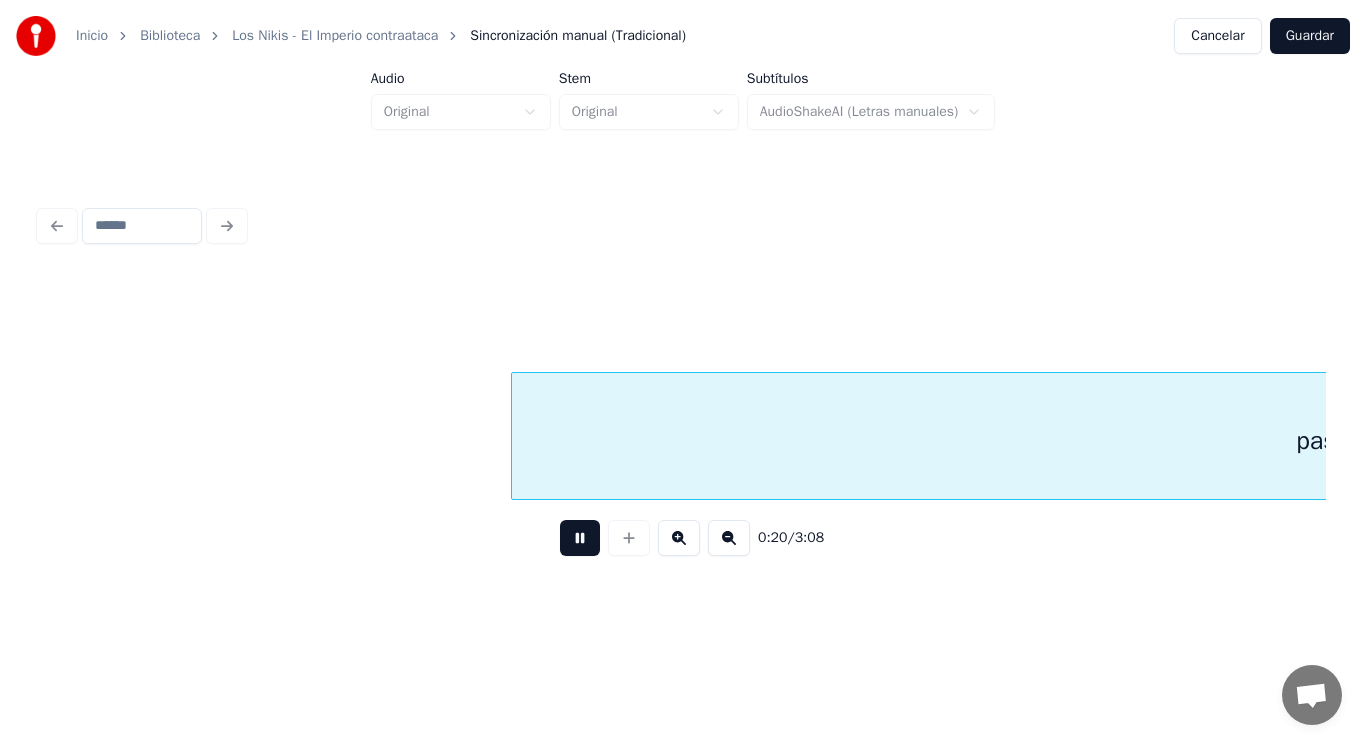 scroll, scrollTop: 0, scrollLeft: 28177, axis: horizontal 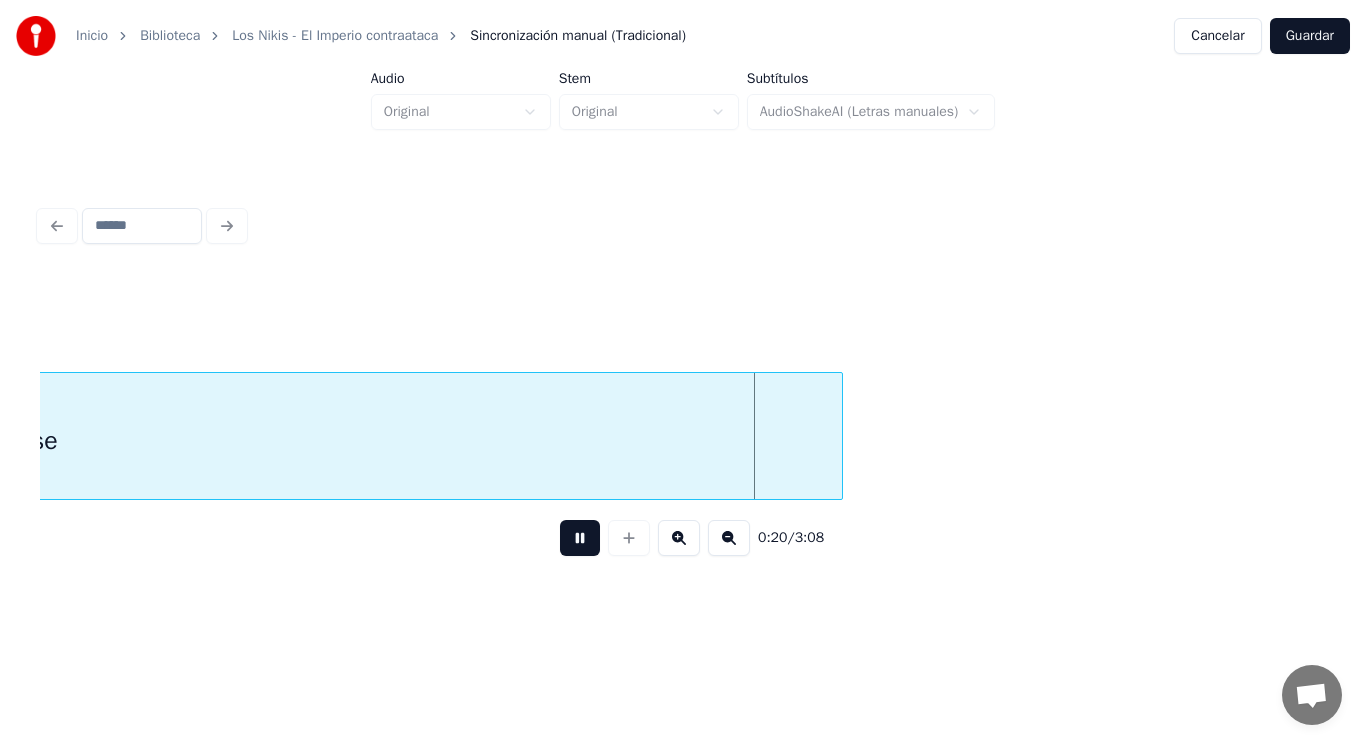 click at bounding box center [580, 538] 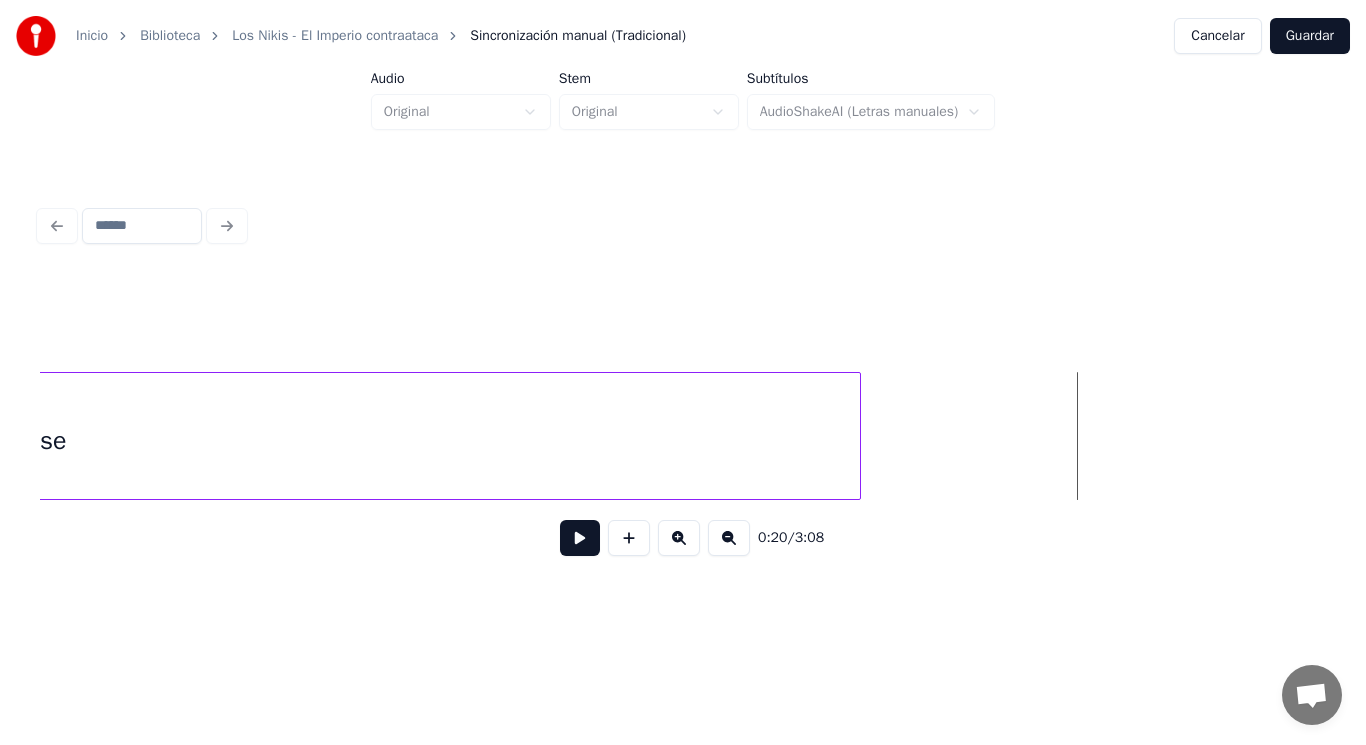 click at bounding box center [857, 436] 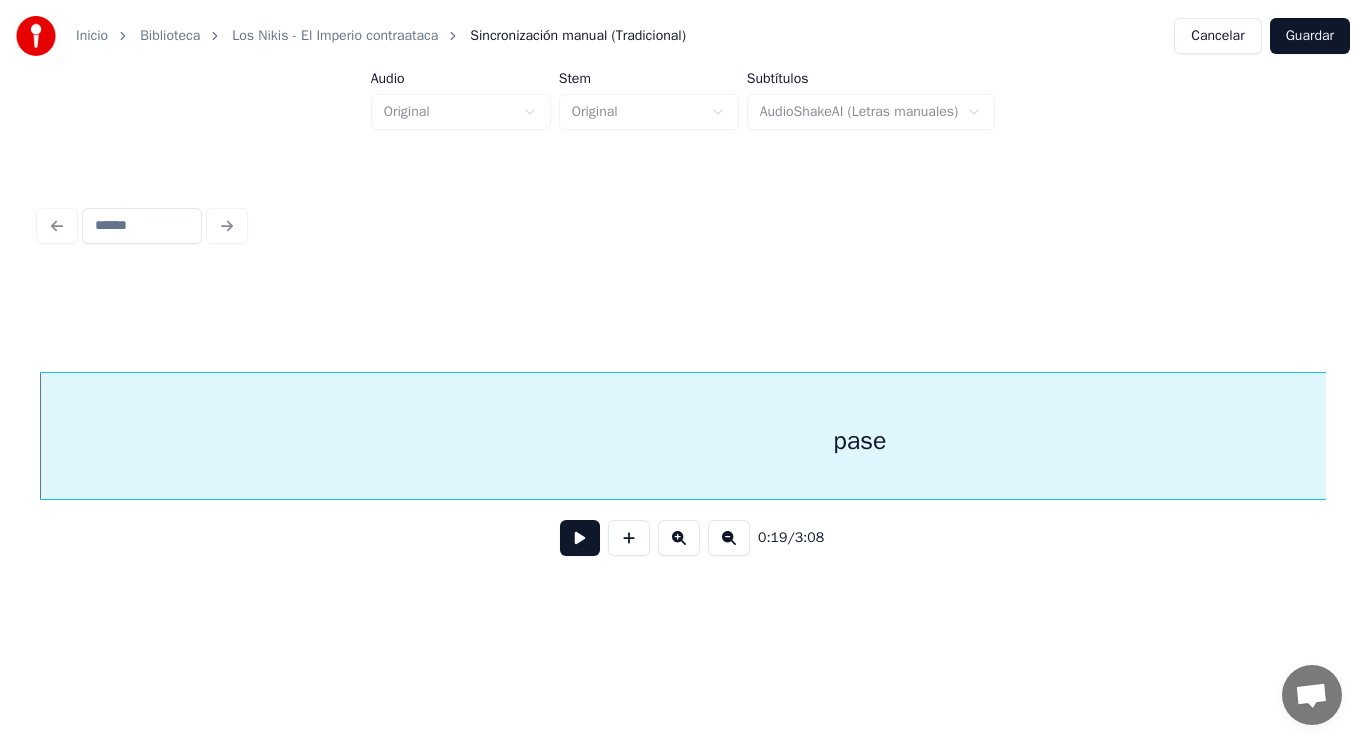 click at bounding box center (580, 538) 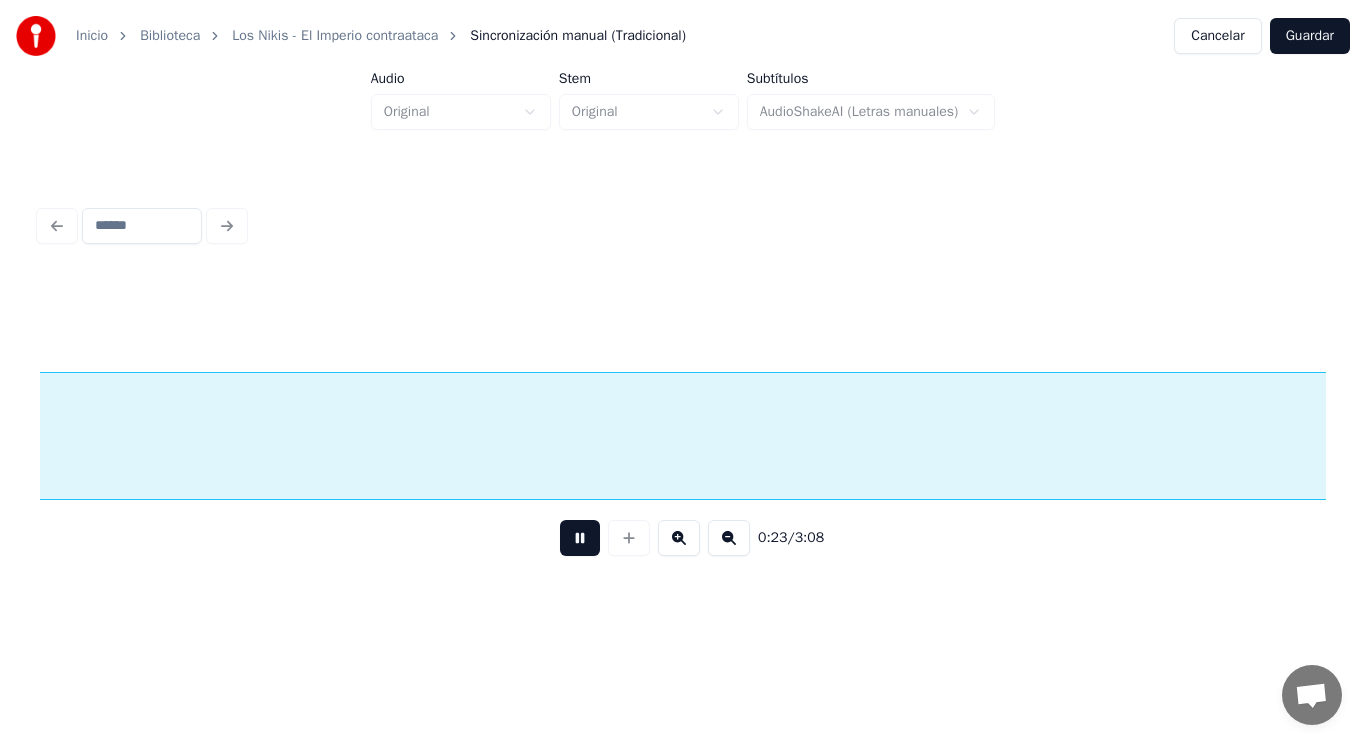 click at bounding box center [580, 538] 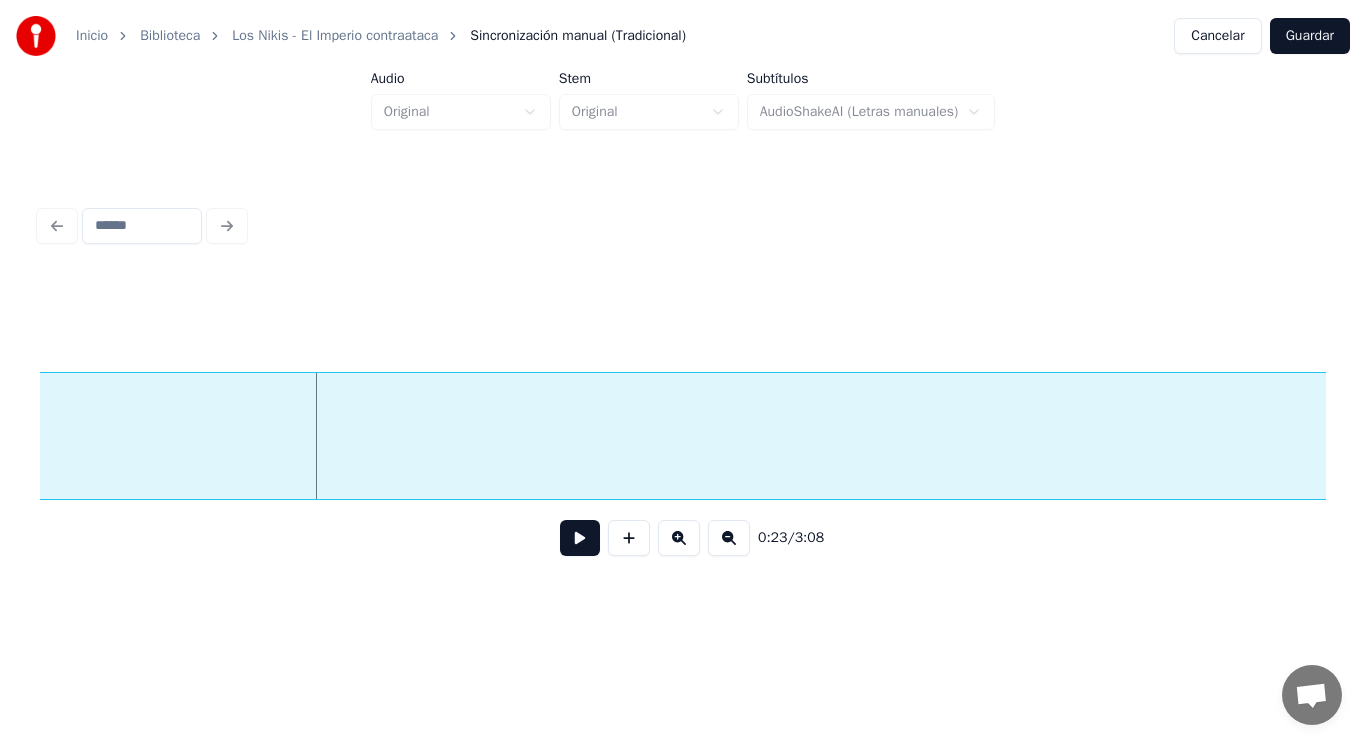 click on "1582" at bounding box center (1925, 441) 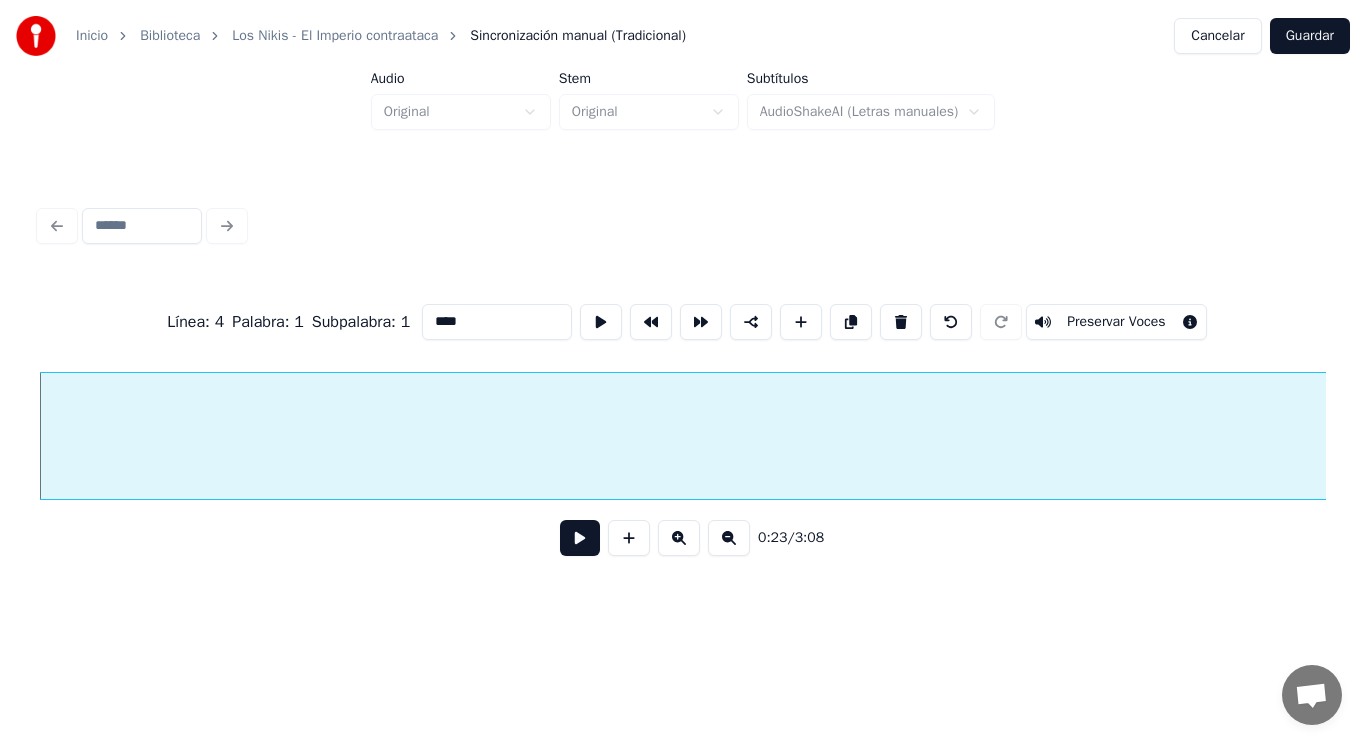 click at bounding box center (580, 538) 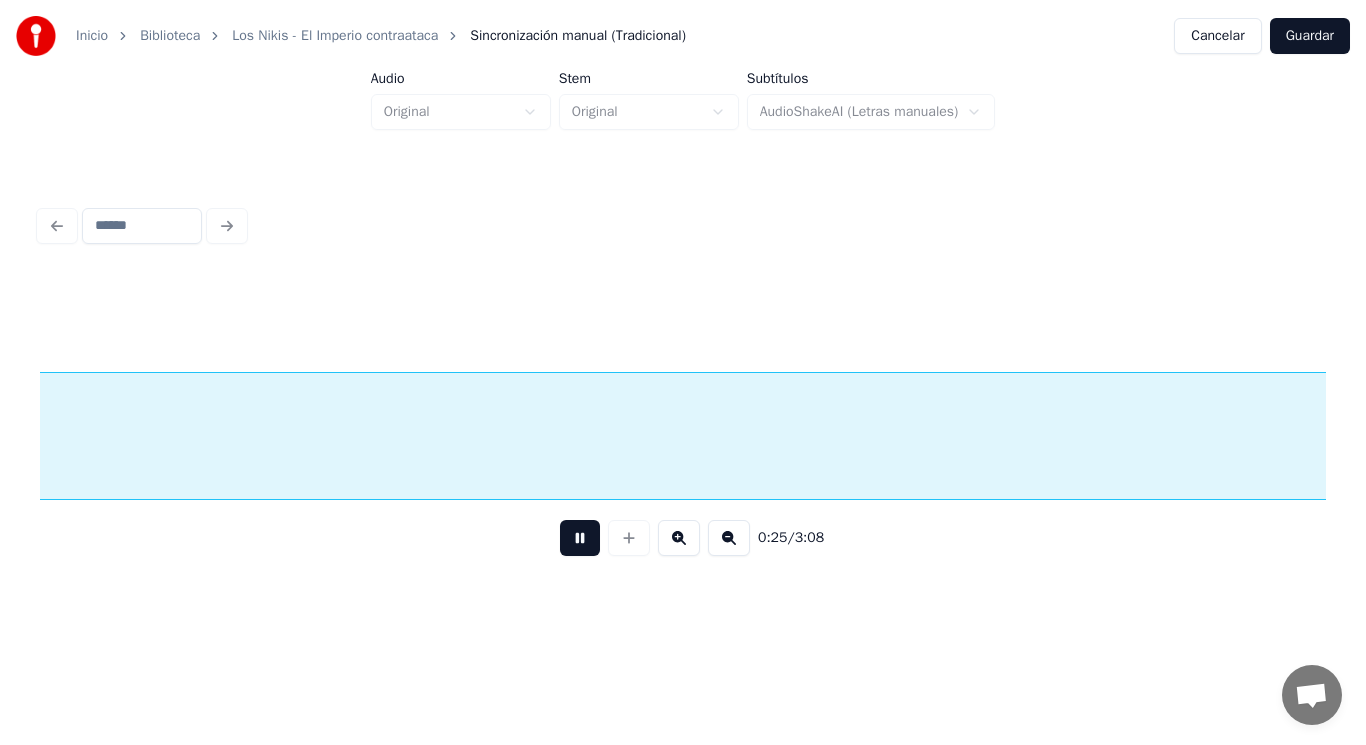 scroll, scrollTop: 0, scrollLeft: 36340, axis: horizontal 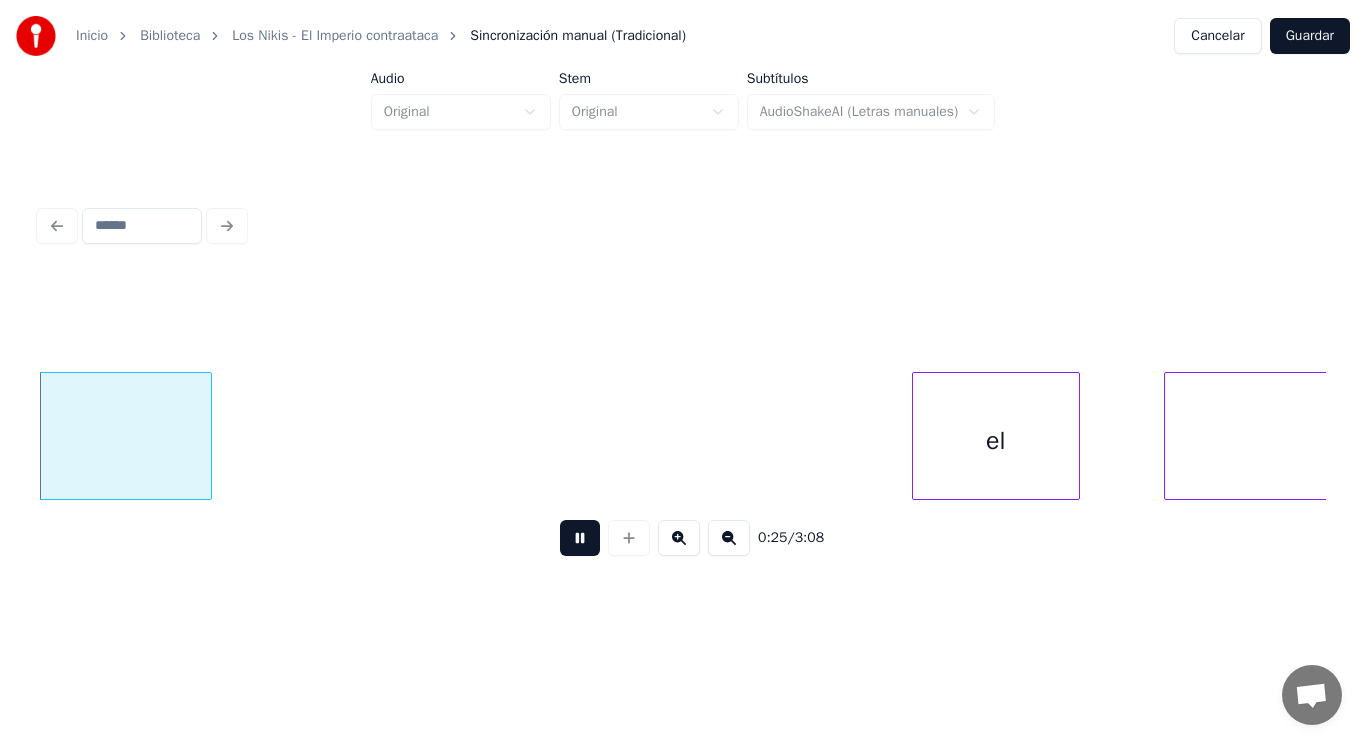 click at bounding box center [580, 538] 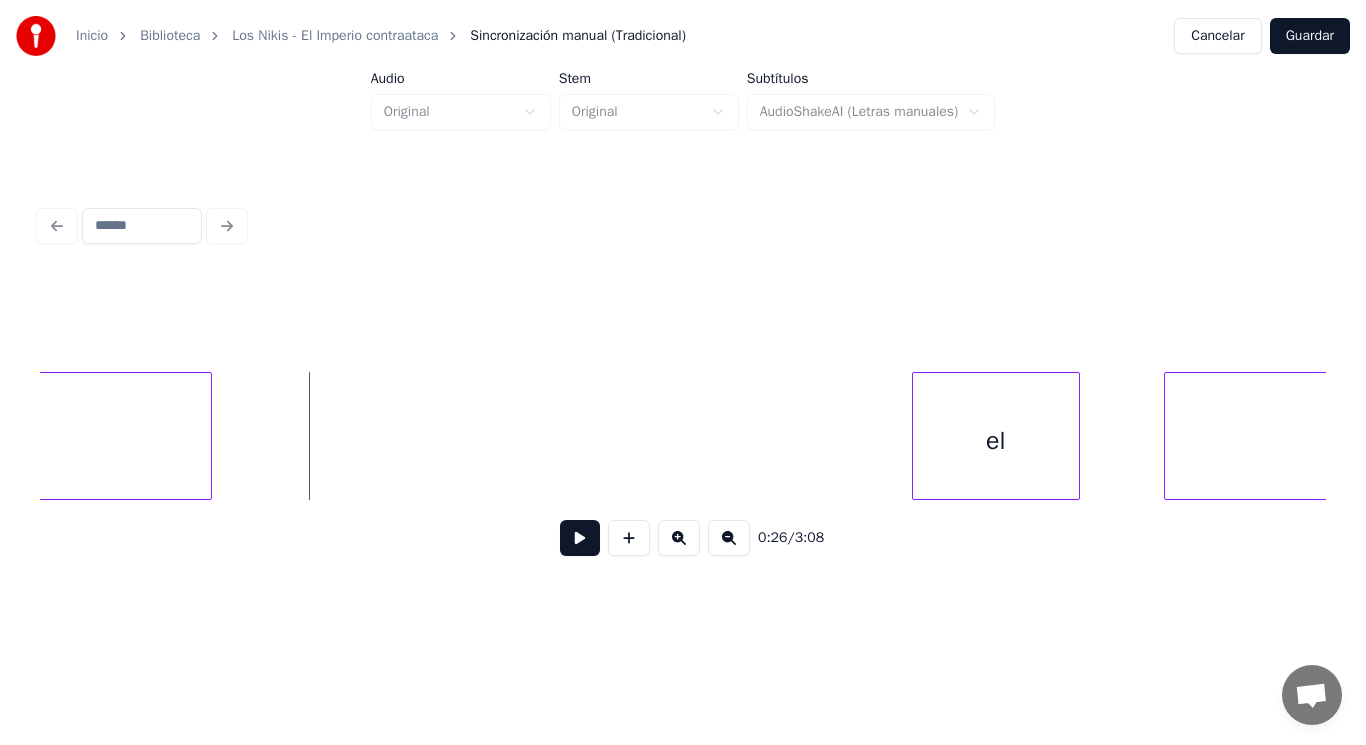 click on "1582" at bounding box center (-1832, 441) 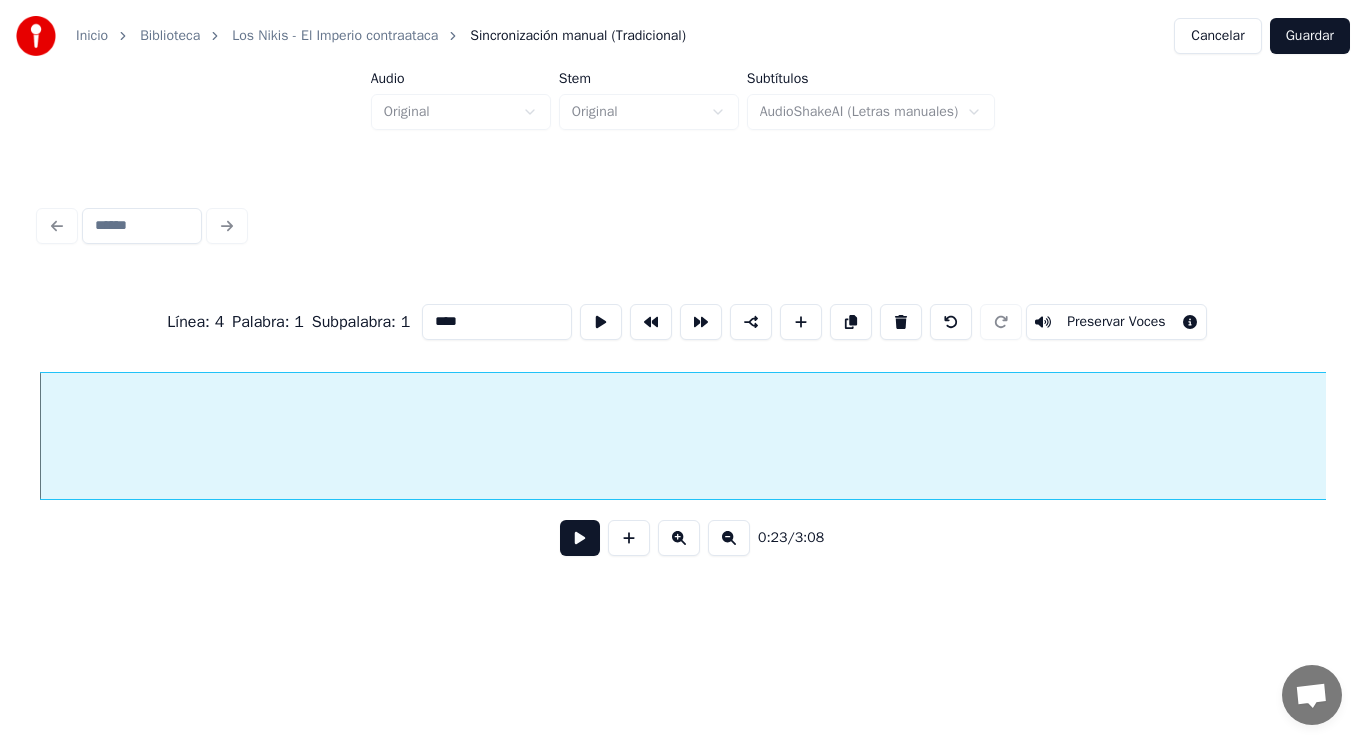 click on "****" at bounding box center [497, 322] 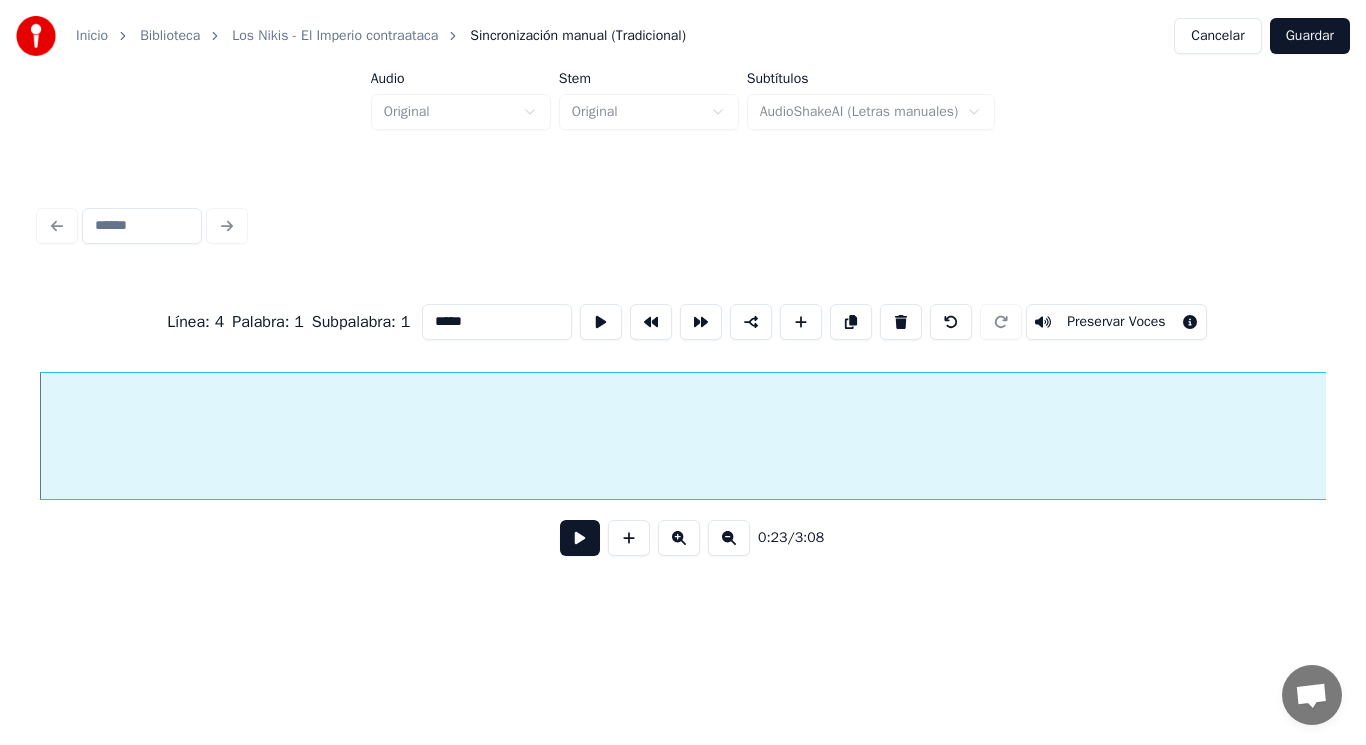 type on "*****" 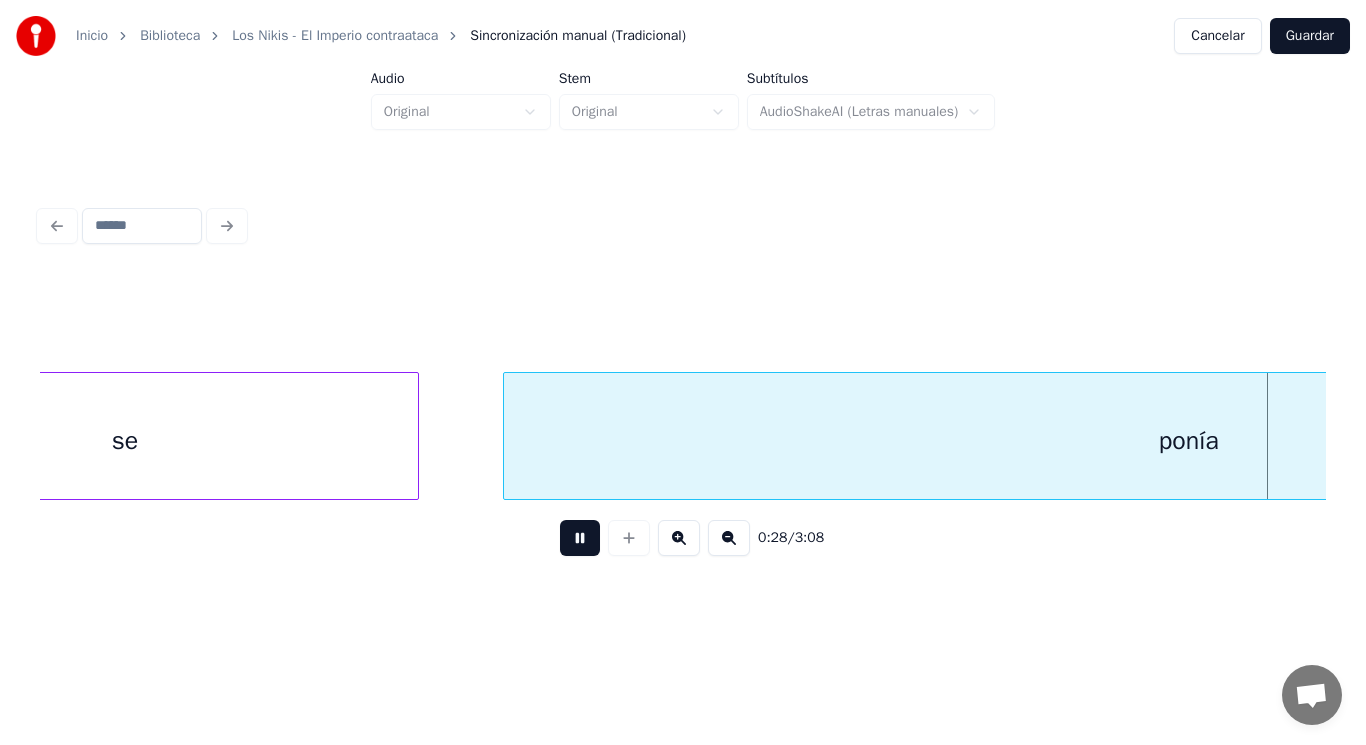 scroll, scrollTop: 0, scrollLeft: 40241, axis: horizontal 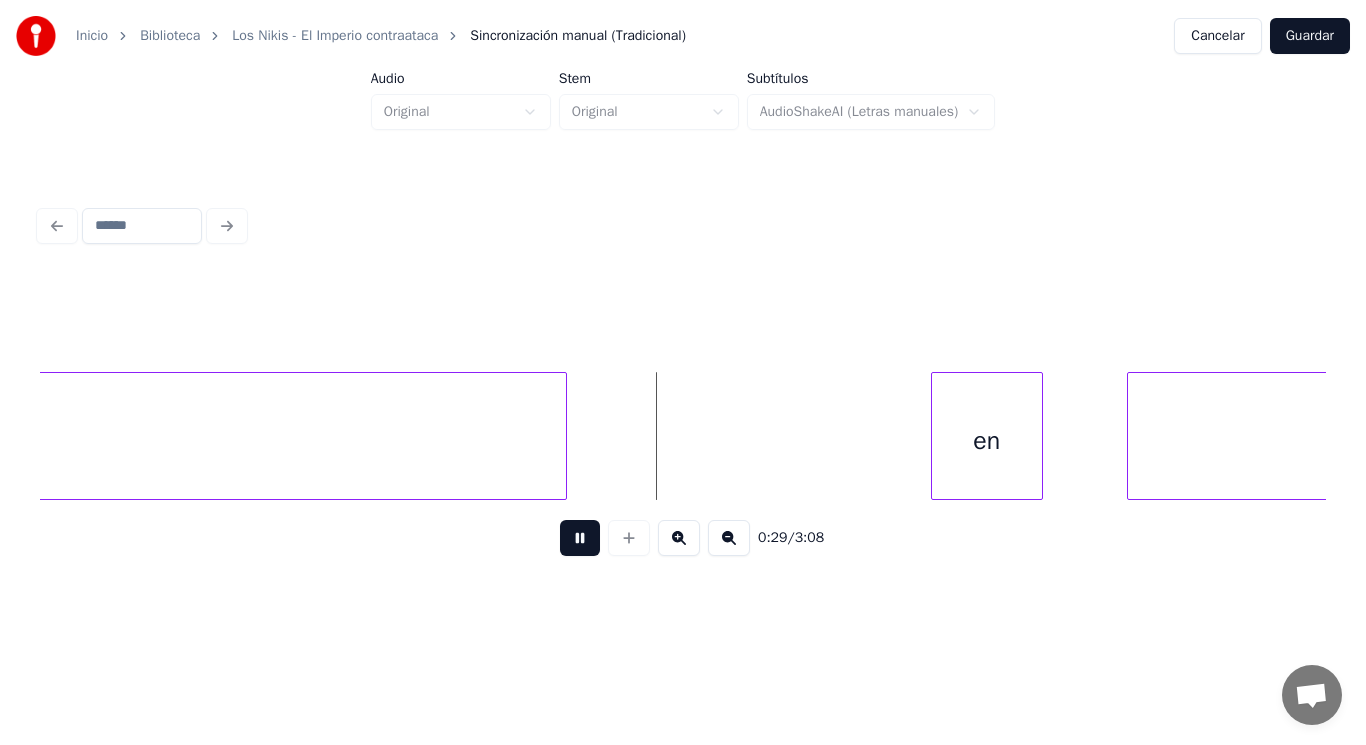 click at bounding box center [580, 538] 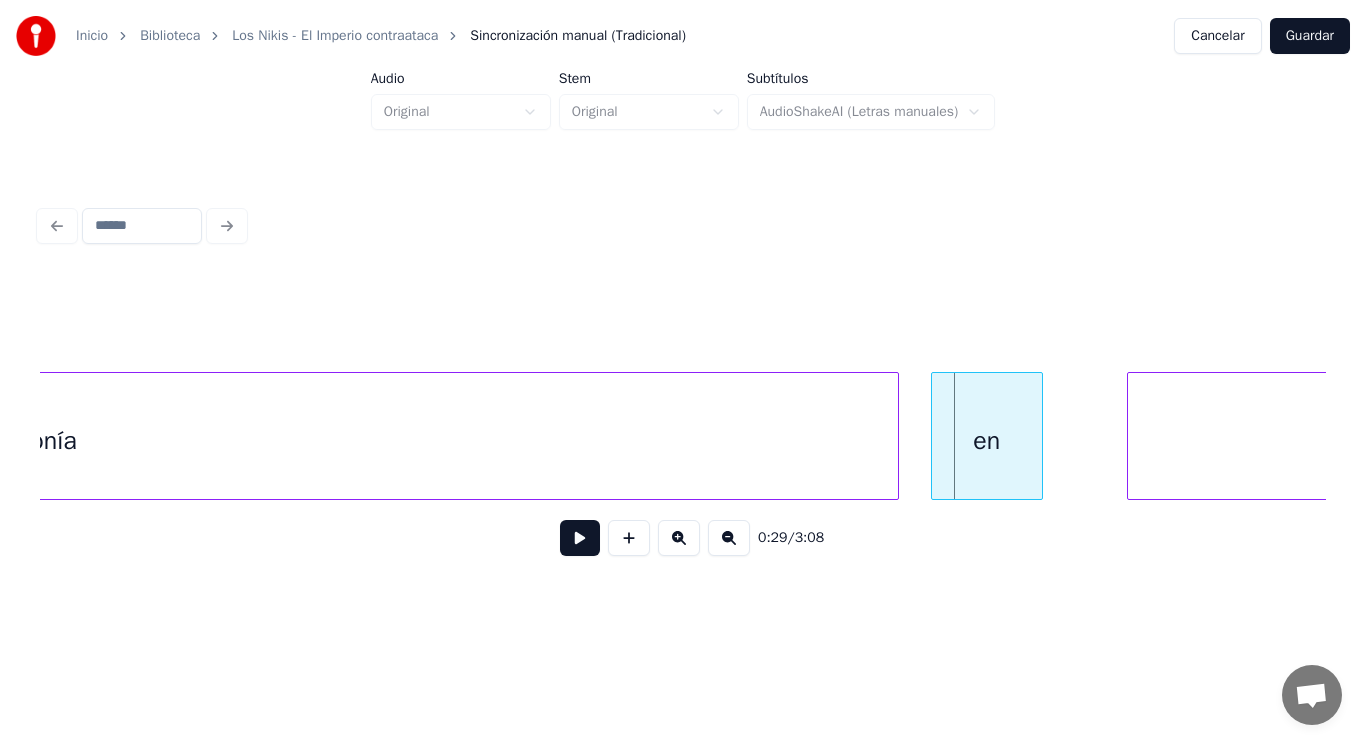 click at bounding box center [895, 436] 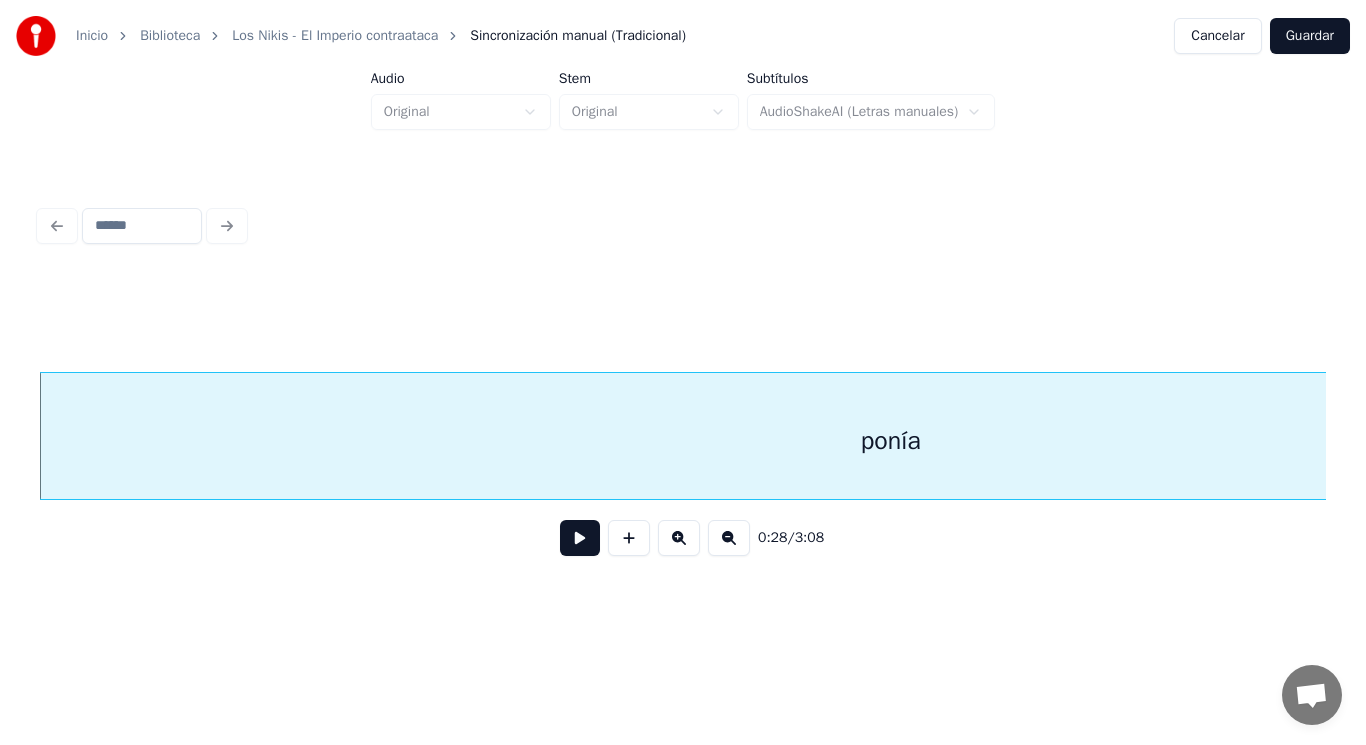 click at bounding box center (580, 538) 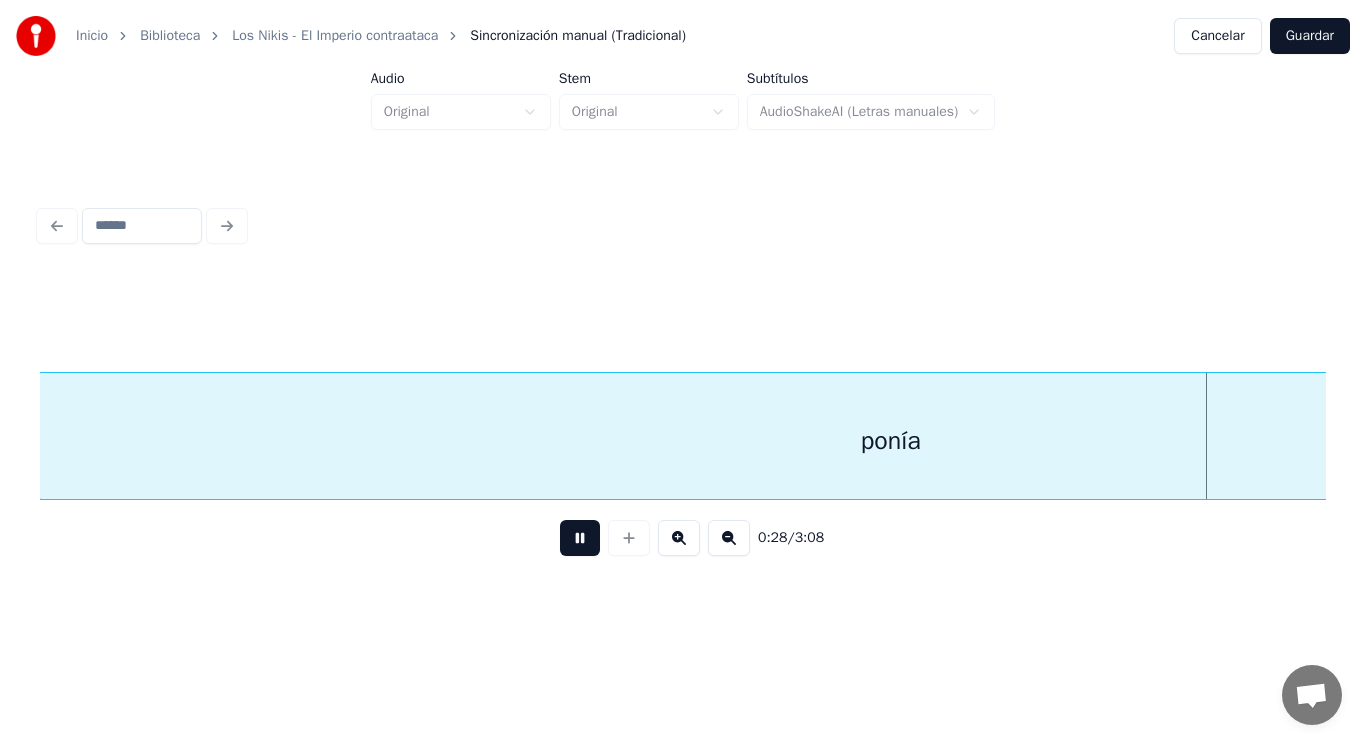 scroll, scrollTop: 0, scrollLeft: 40693, axis: horizontal 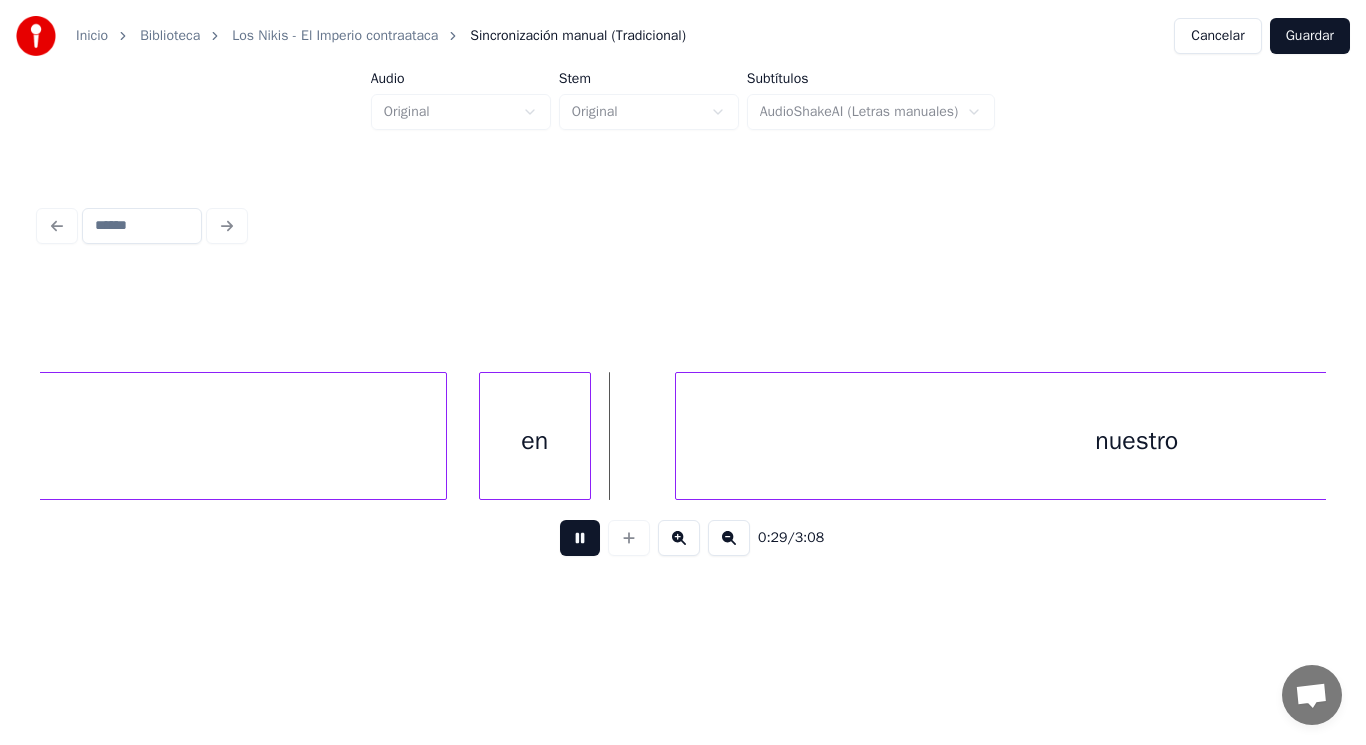 click at bounding box center (580, 538) 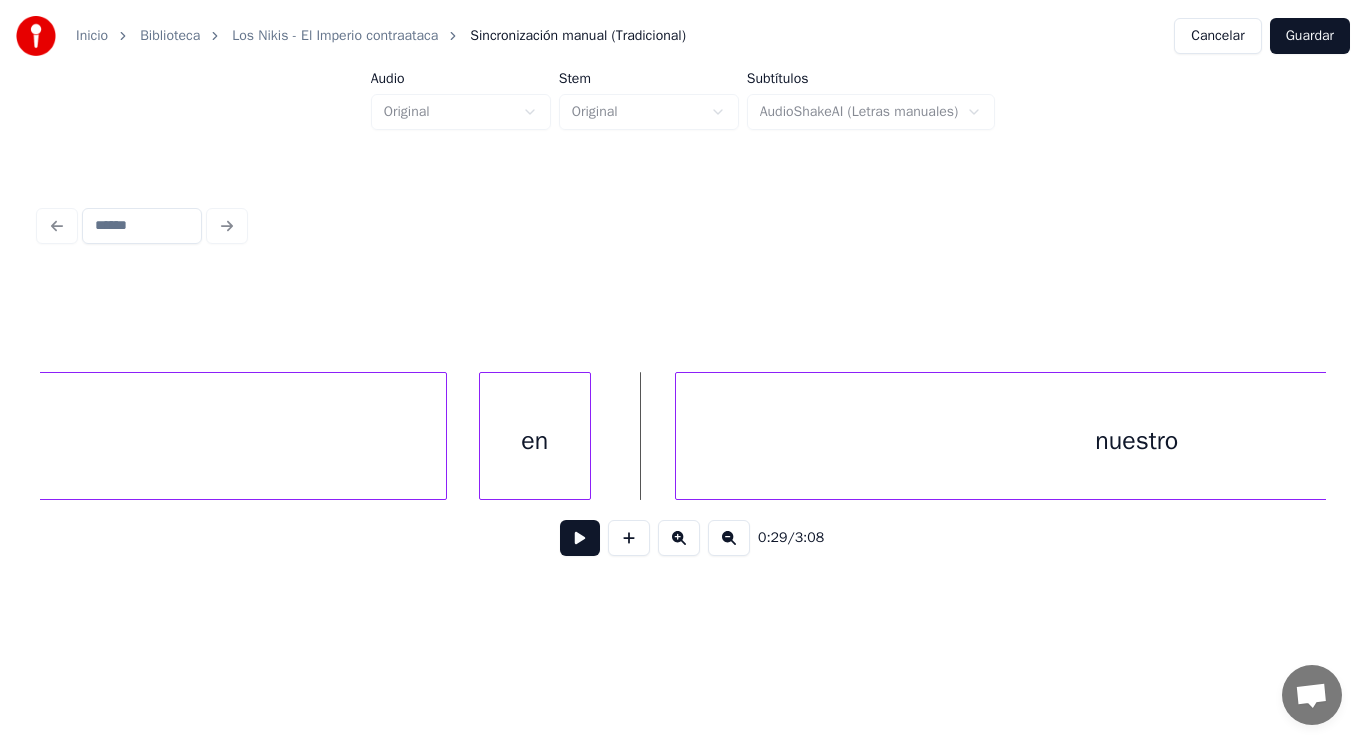 click on "en" at bounding box center [535, 441] 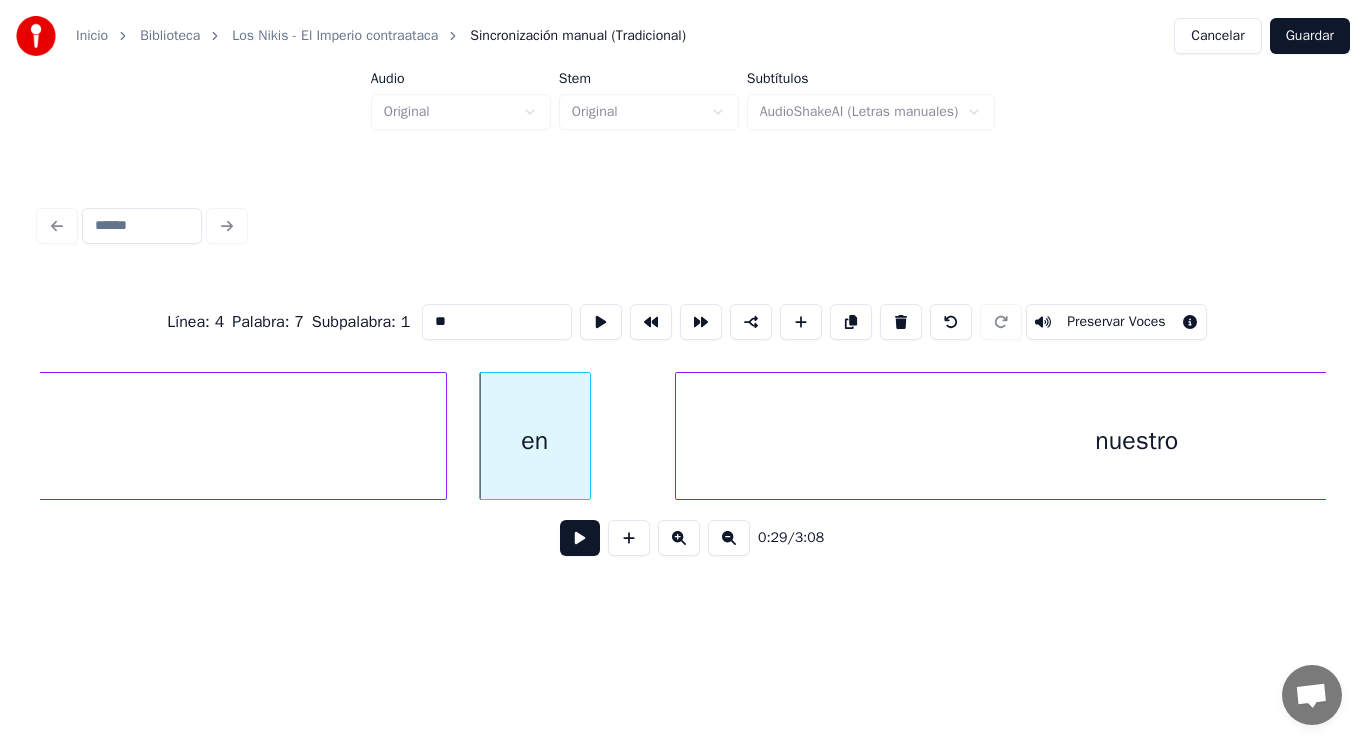 click at bounding box center [580, 538] 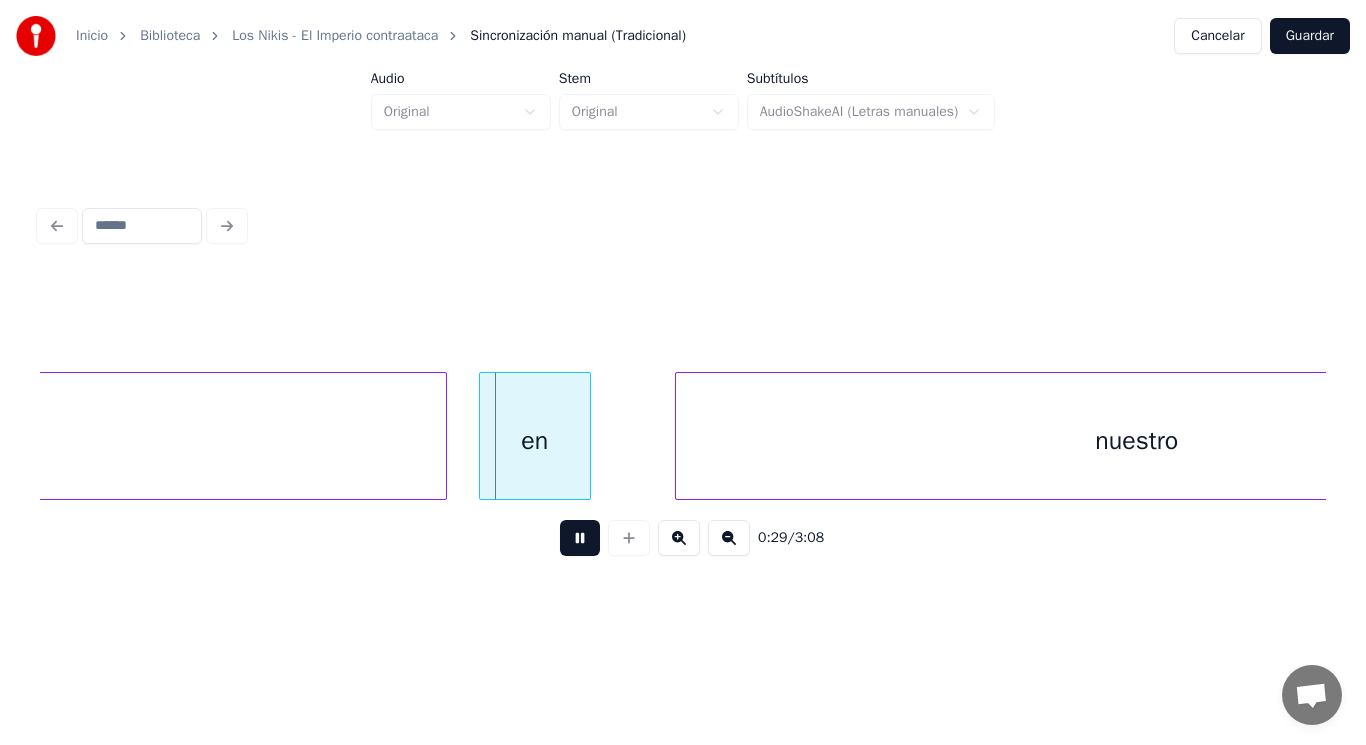 click at bounding box center [580, 538] 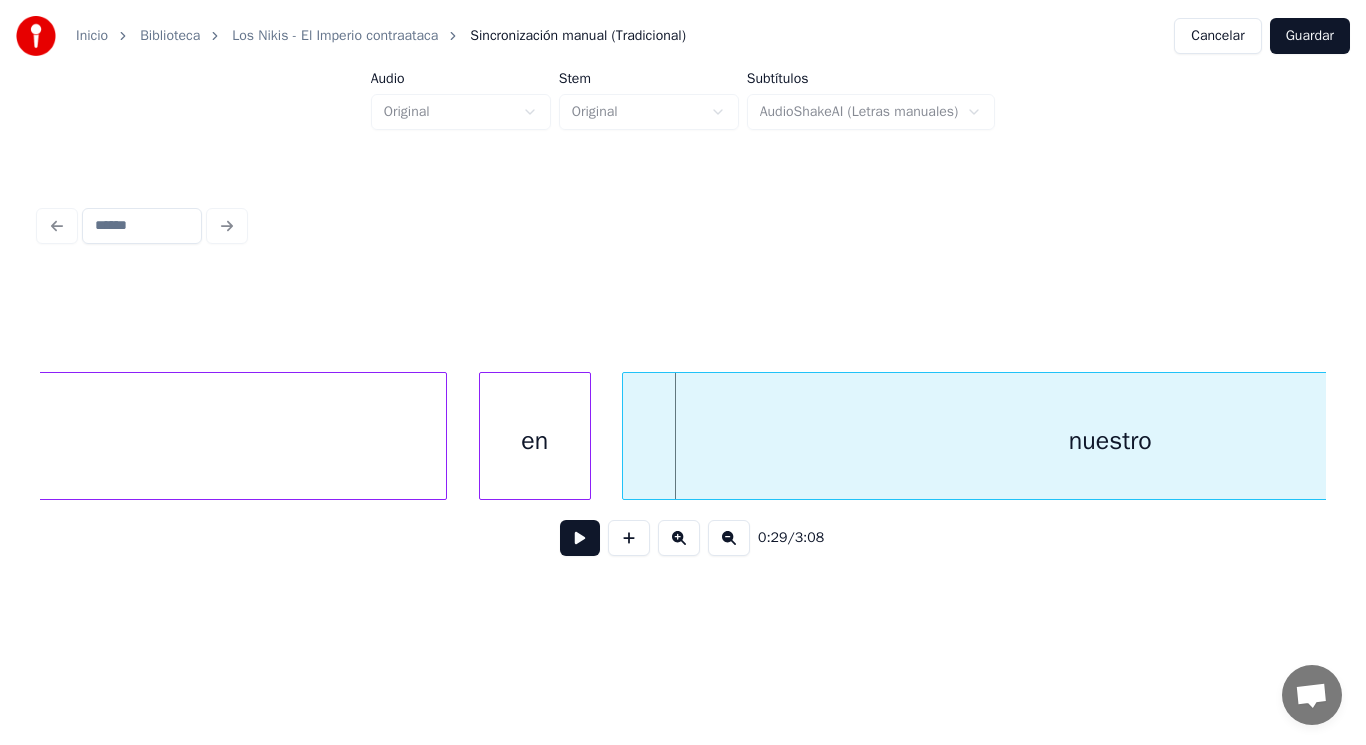 click at bounding box center (626, 436) 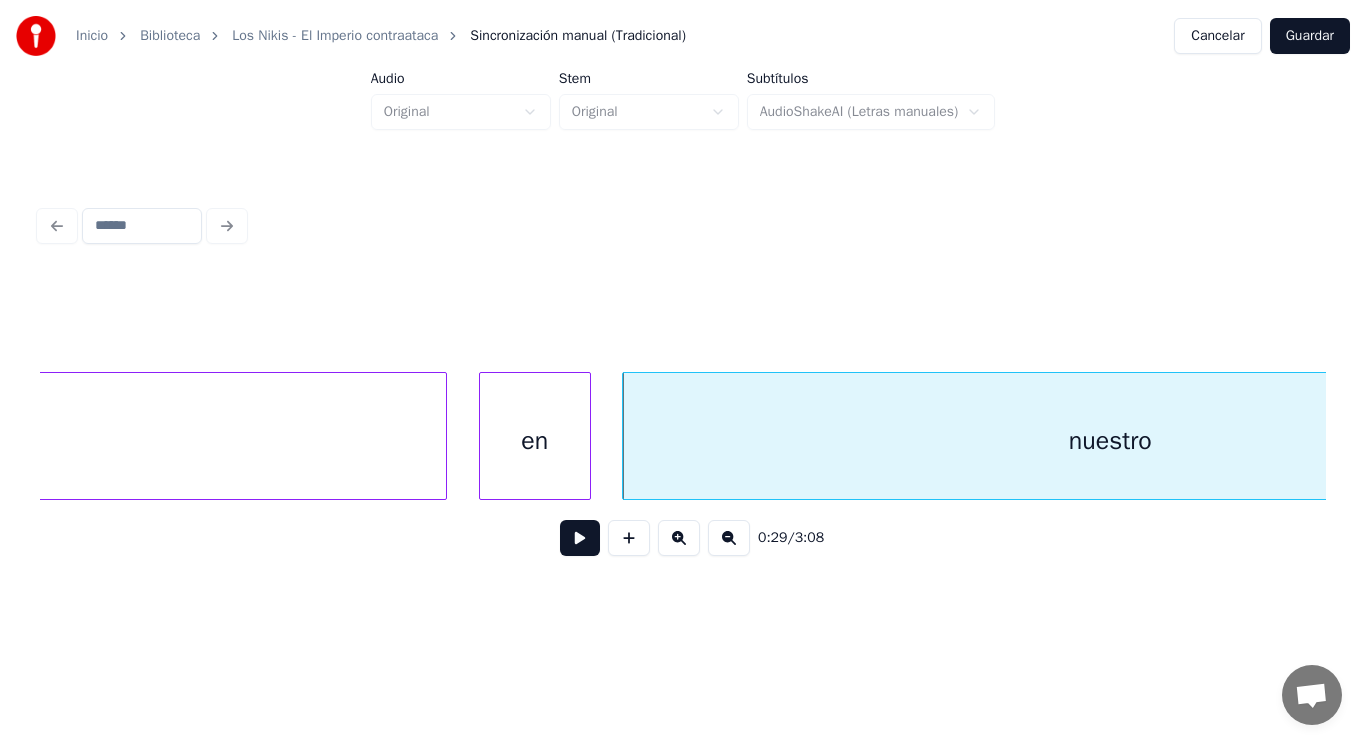 click at bounding box center (580, 538) 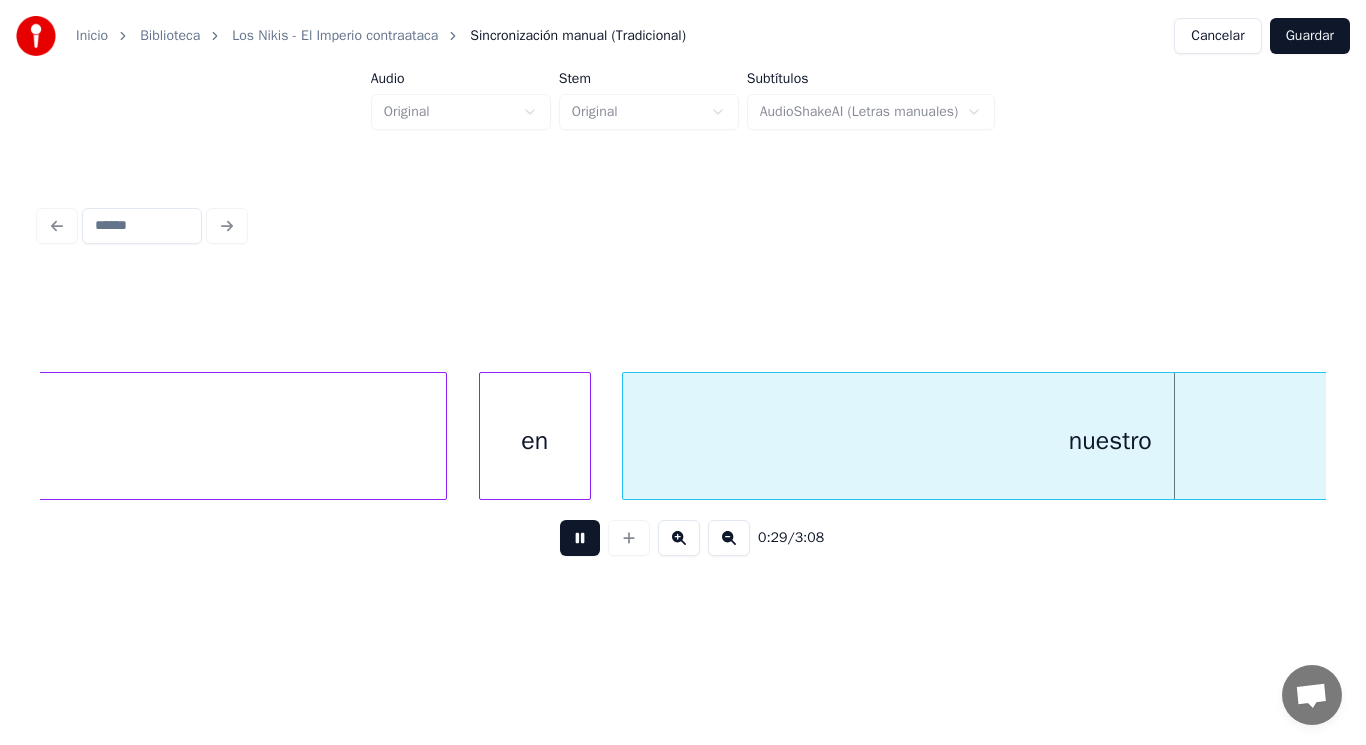 scroll, scrollTop: 0, scrollLeft: 42000, axis: horizontal 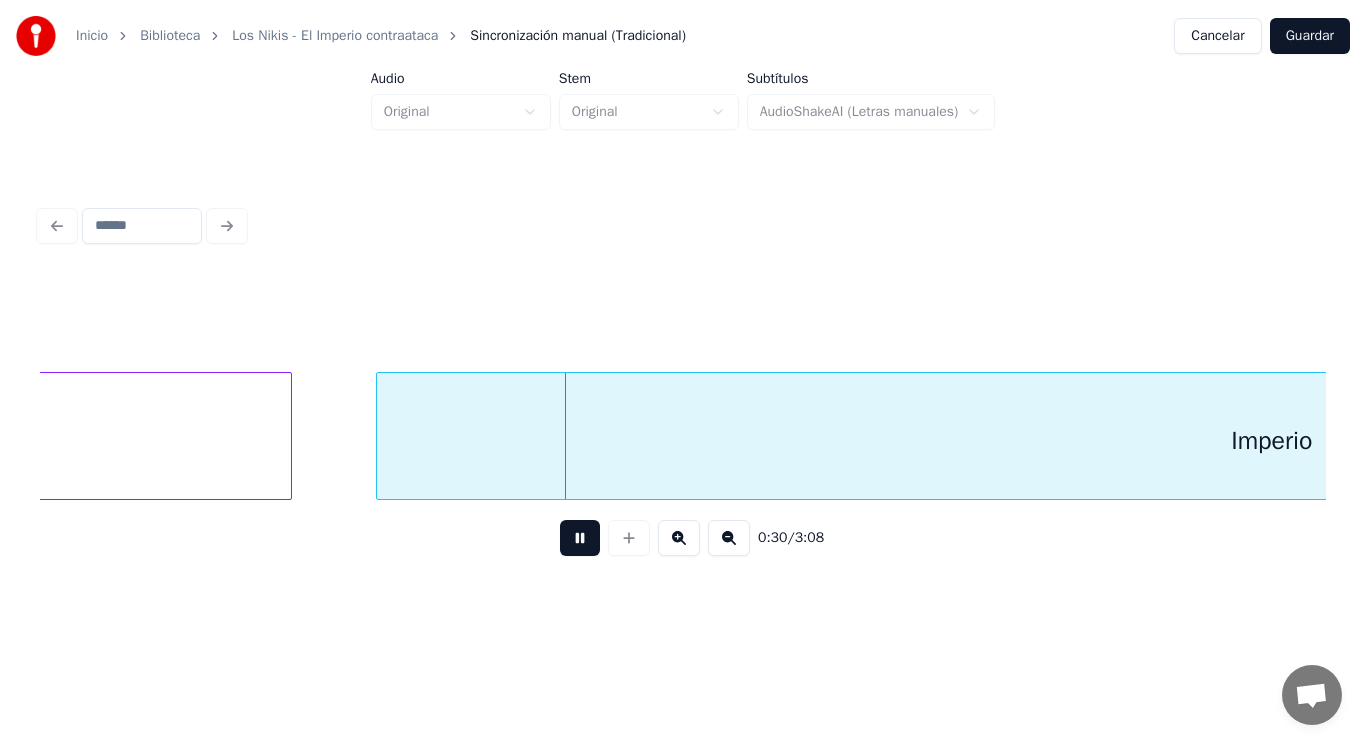 click at bounding box center (580, 538) 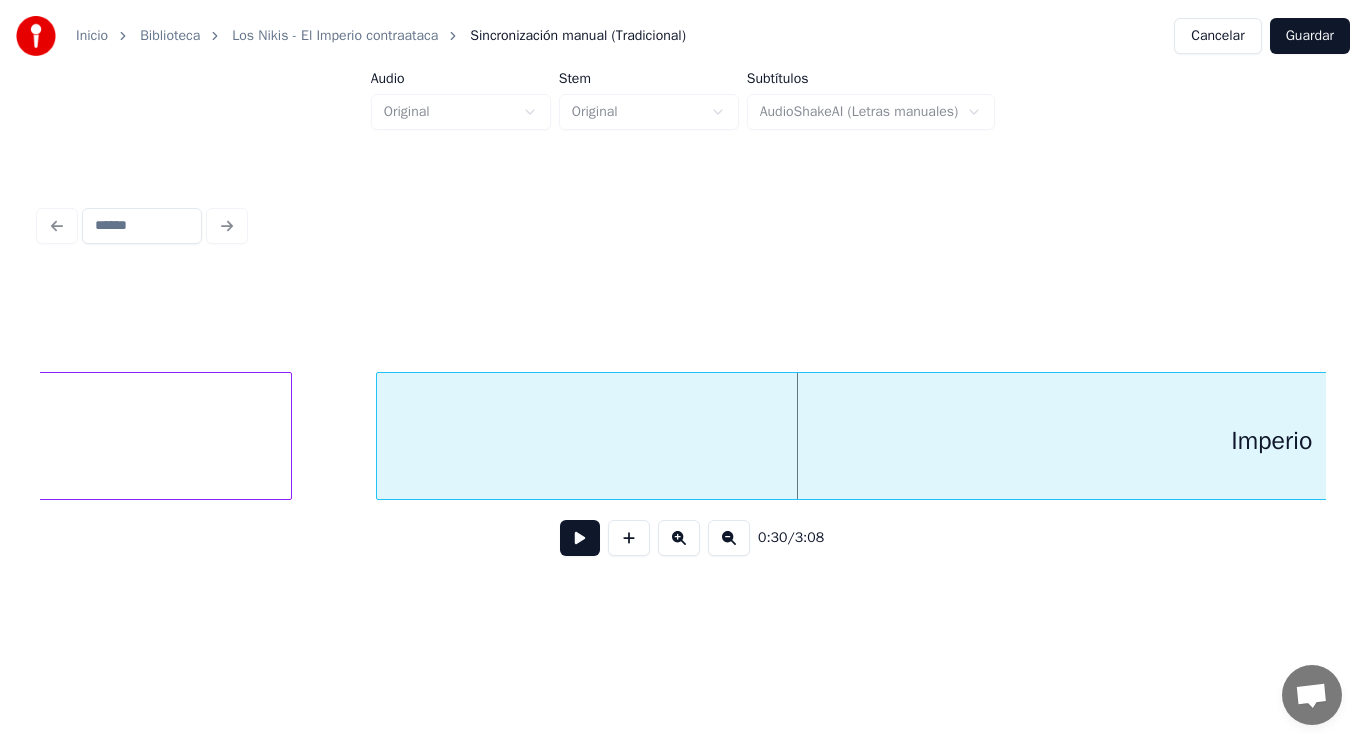 click on "Imperio" at bounding box center (1272, 441) 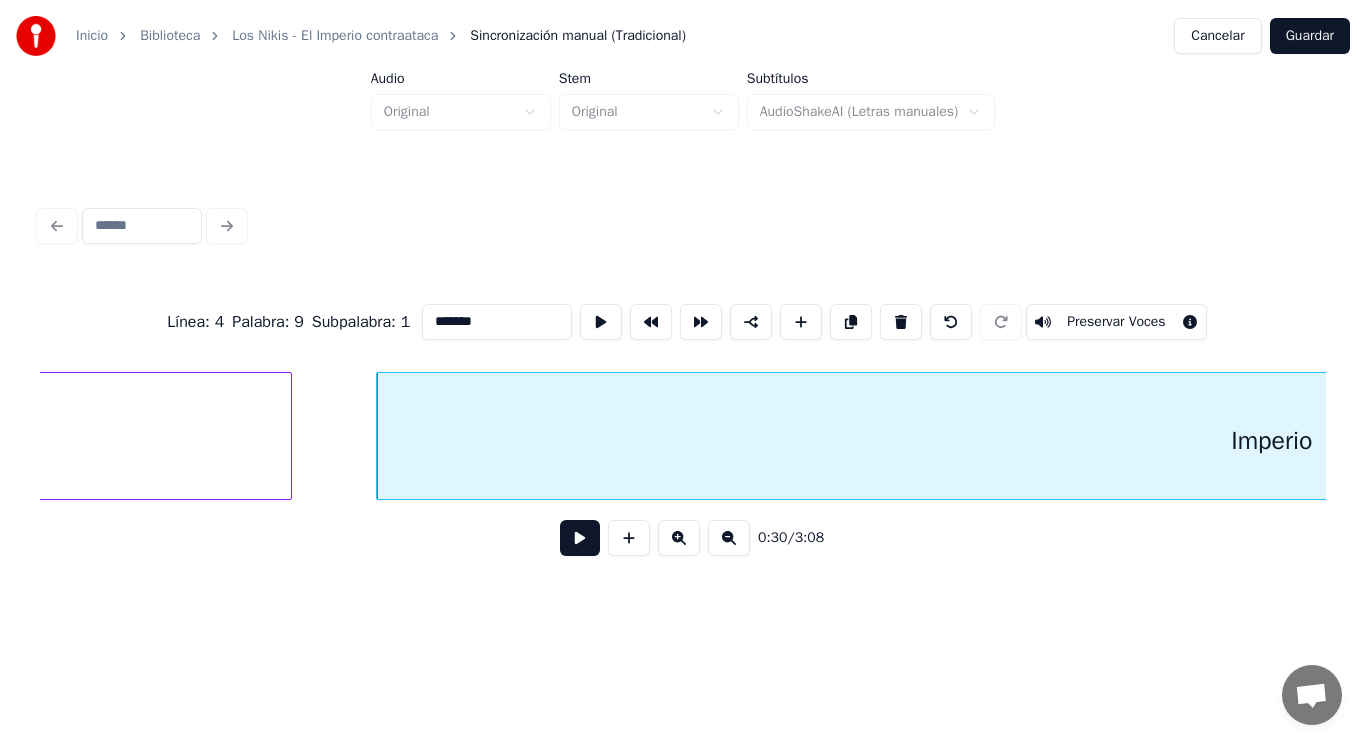 click at bounding box center [580, 538] 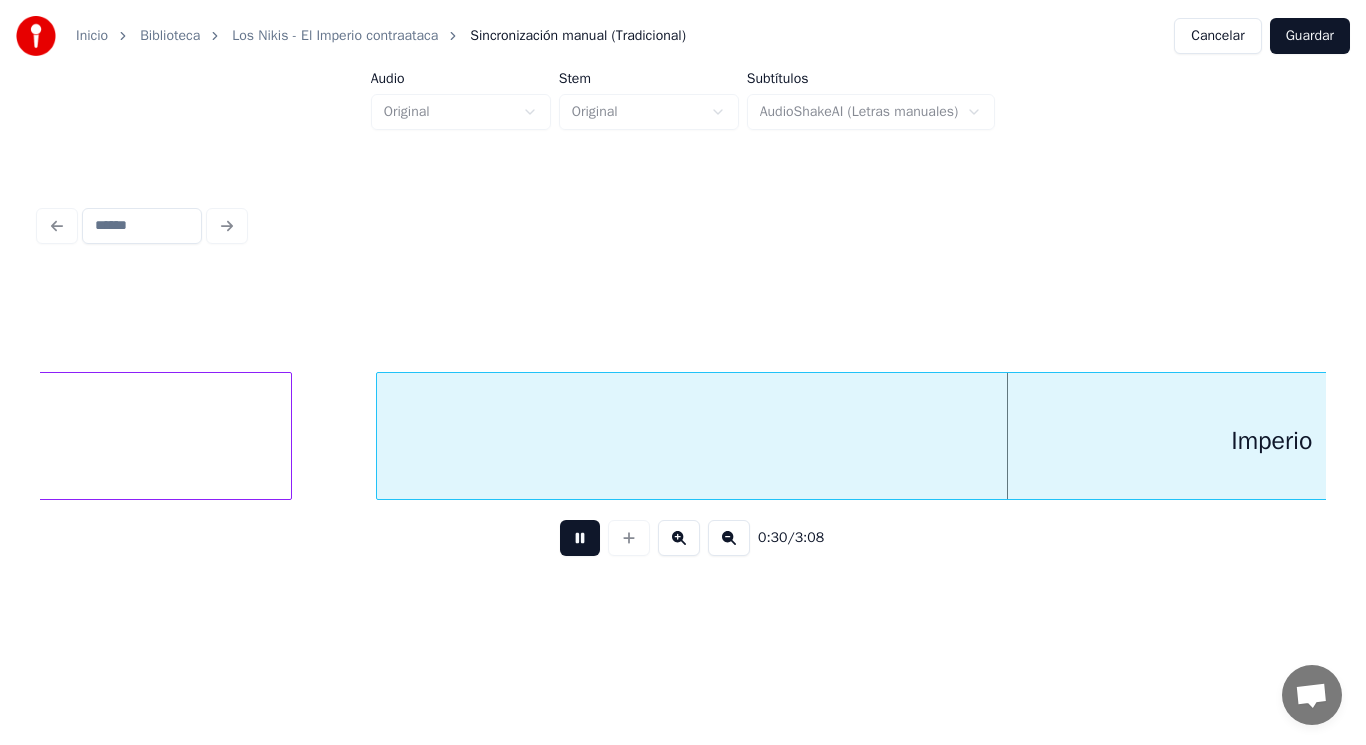 click at bounding box center (580, 538) 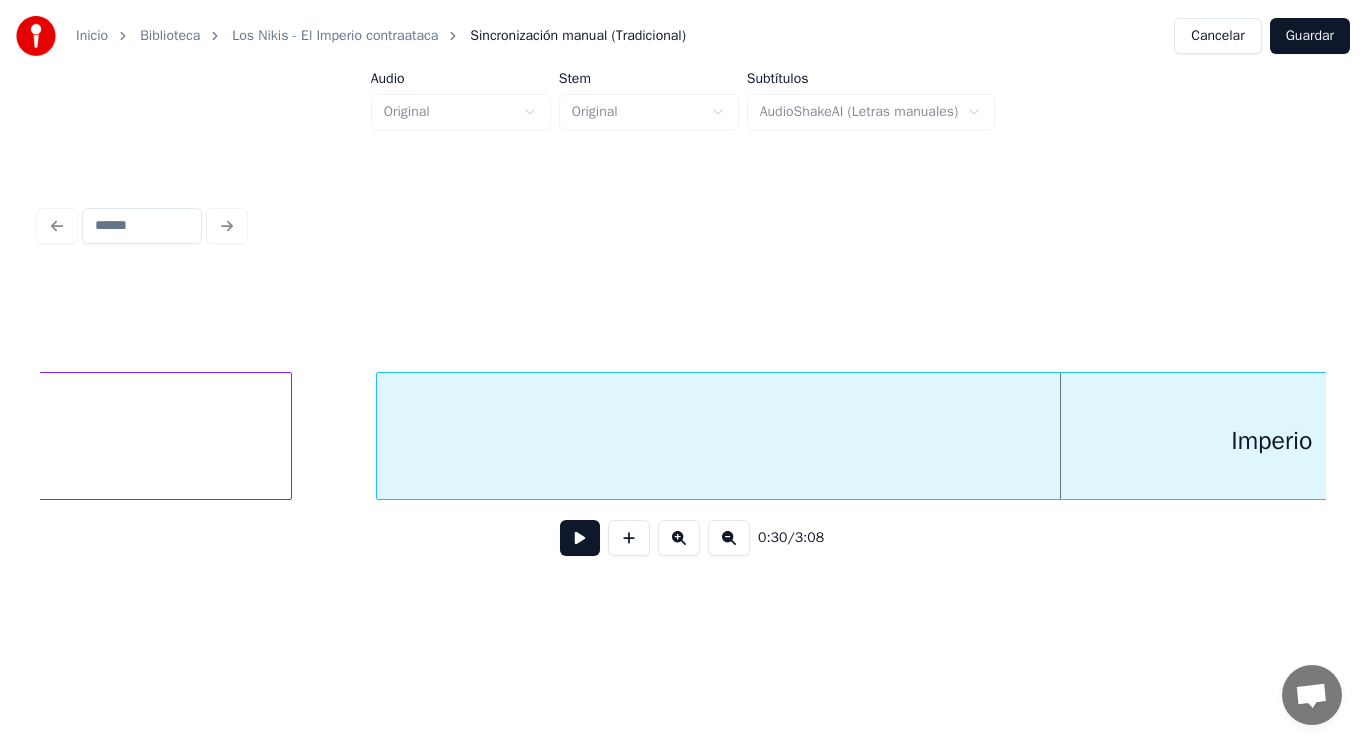 click on "nuestro" at bounding box center (-197, 441) 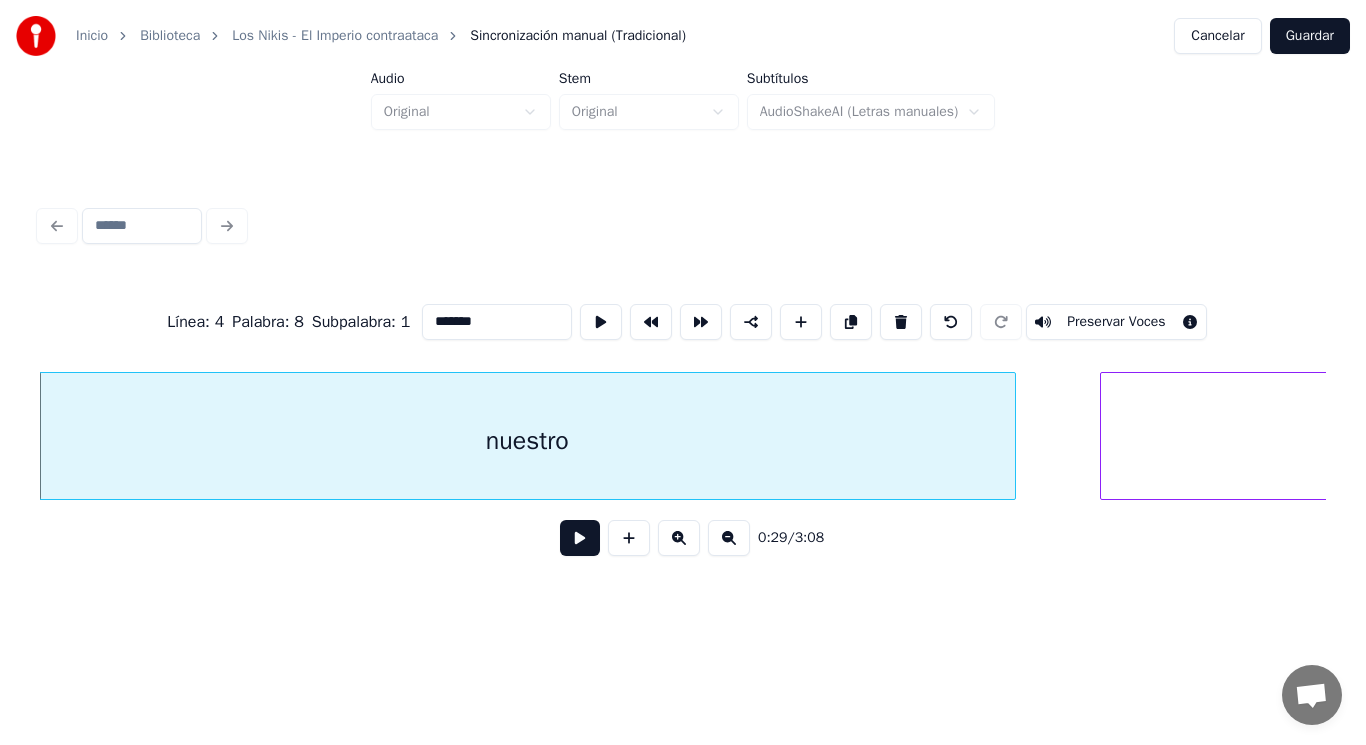 click at bounding box center (580, 538) 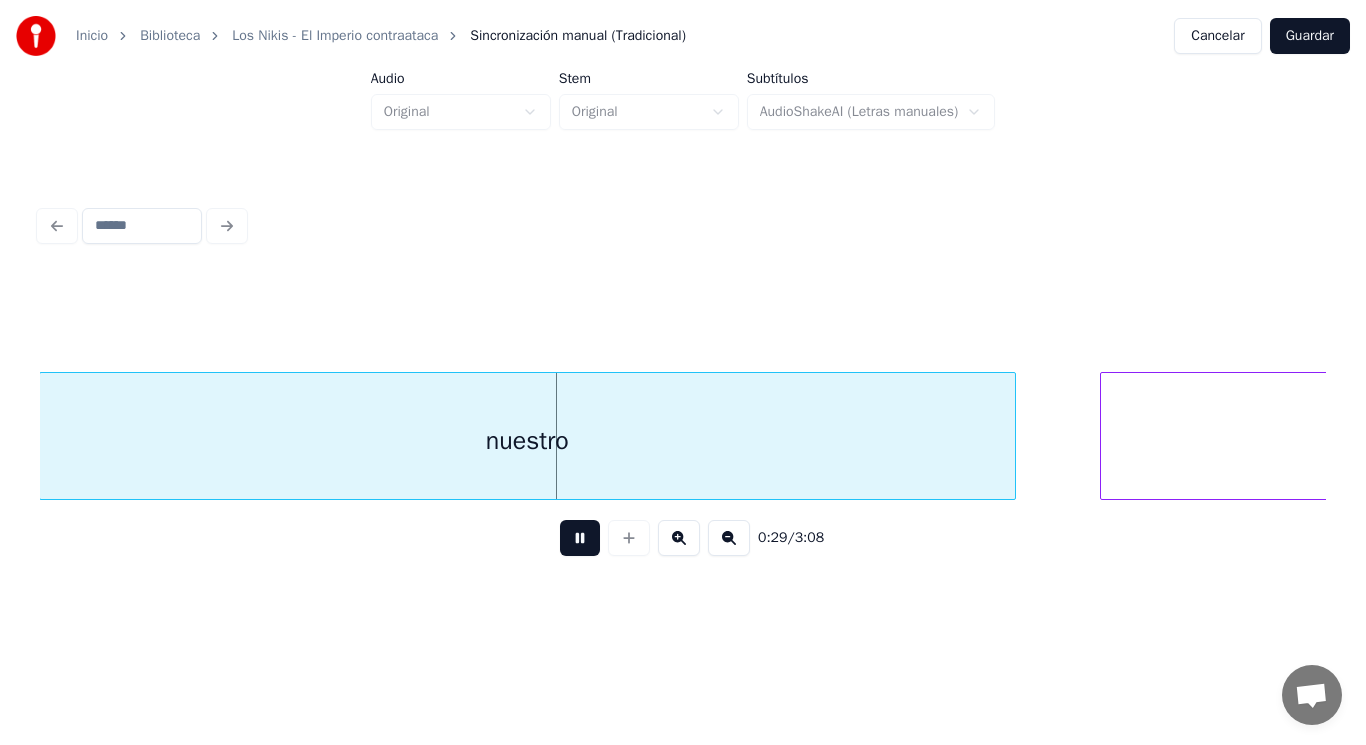 click at bounding box center [580, 538] 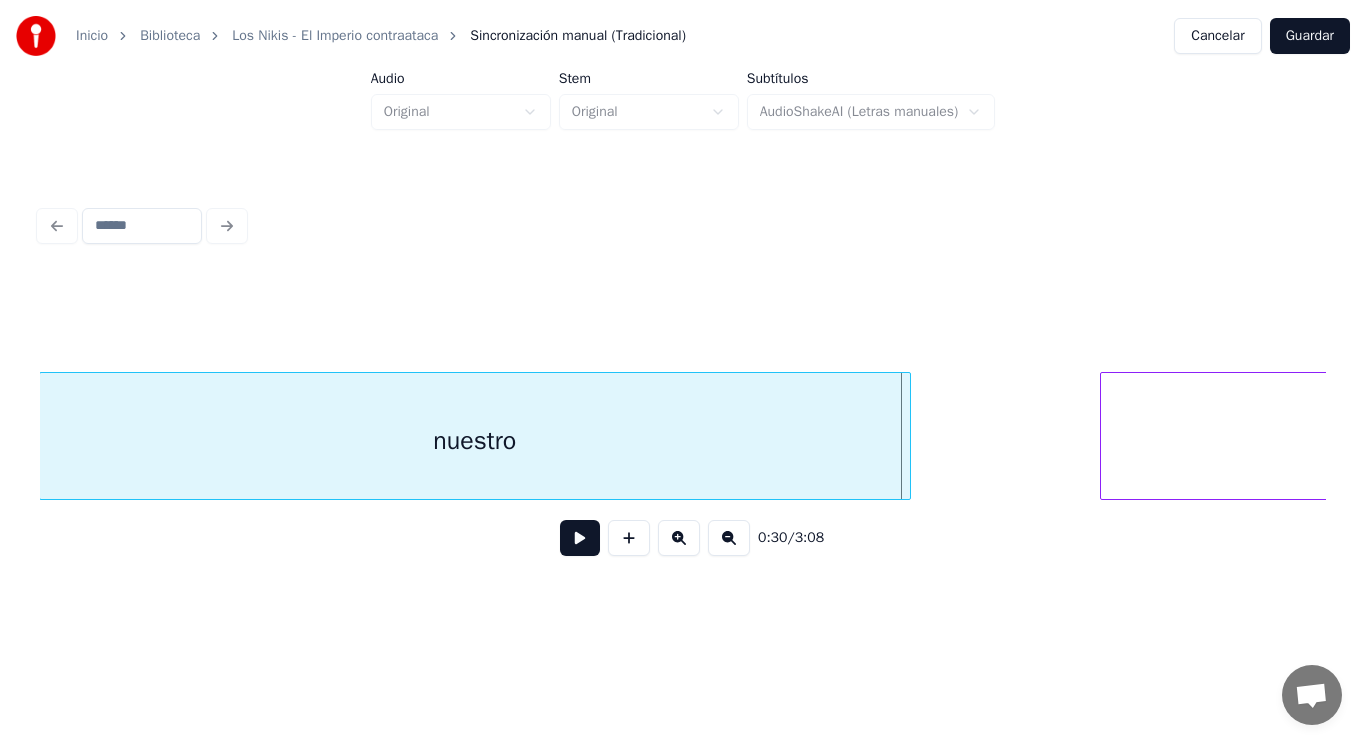 click at bounding box center (907, 436) 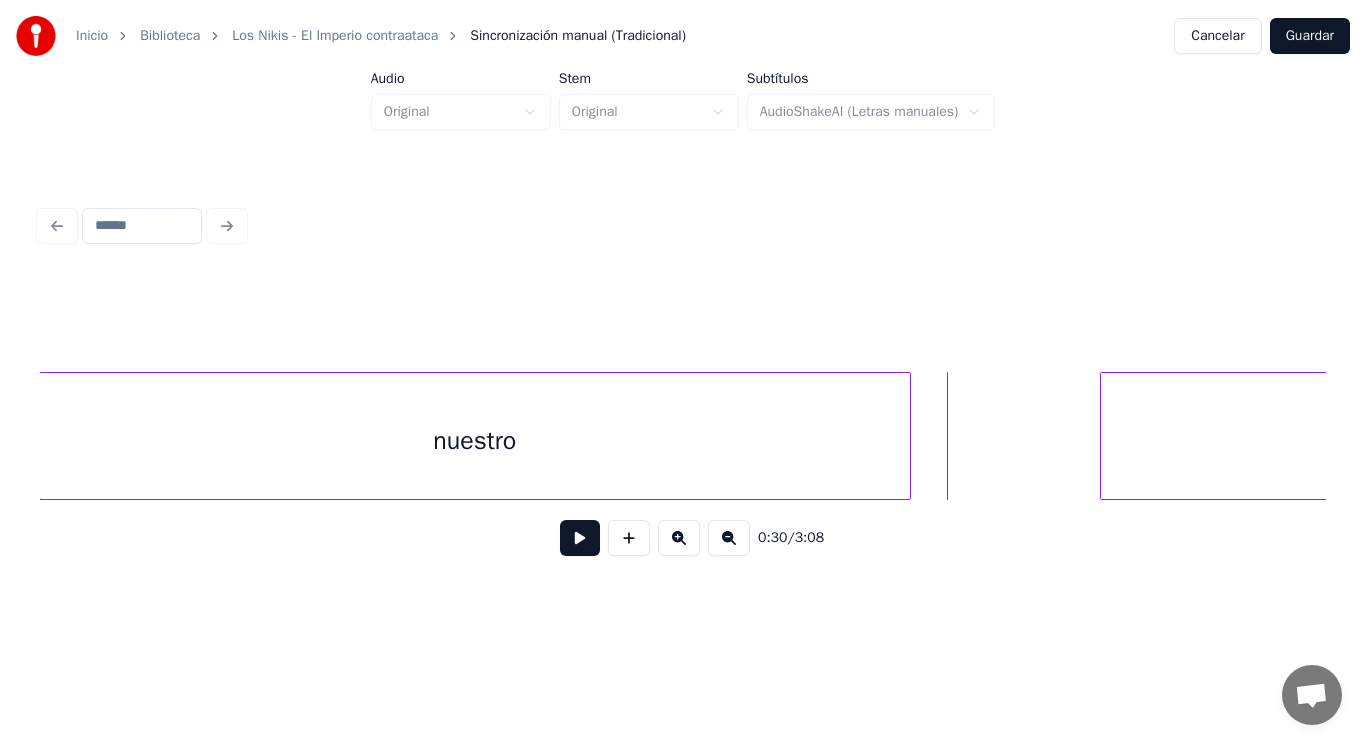 click at bounding box center (580, 538) 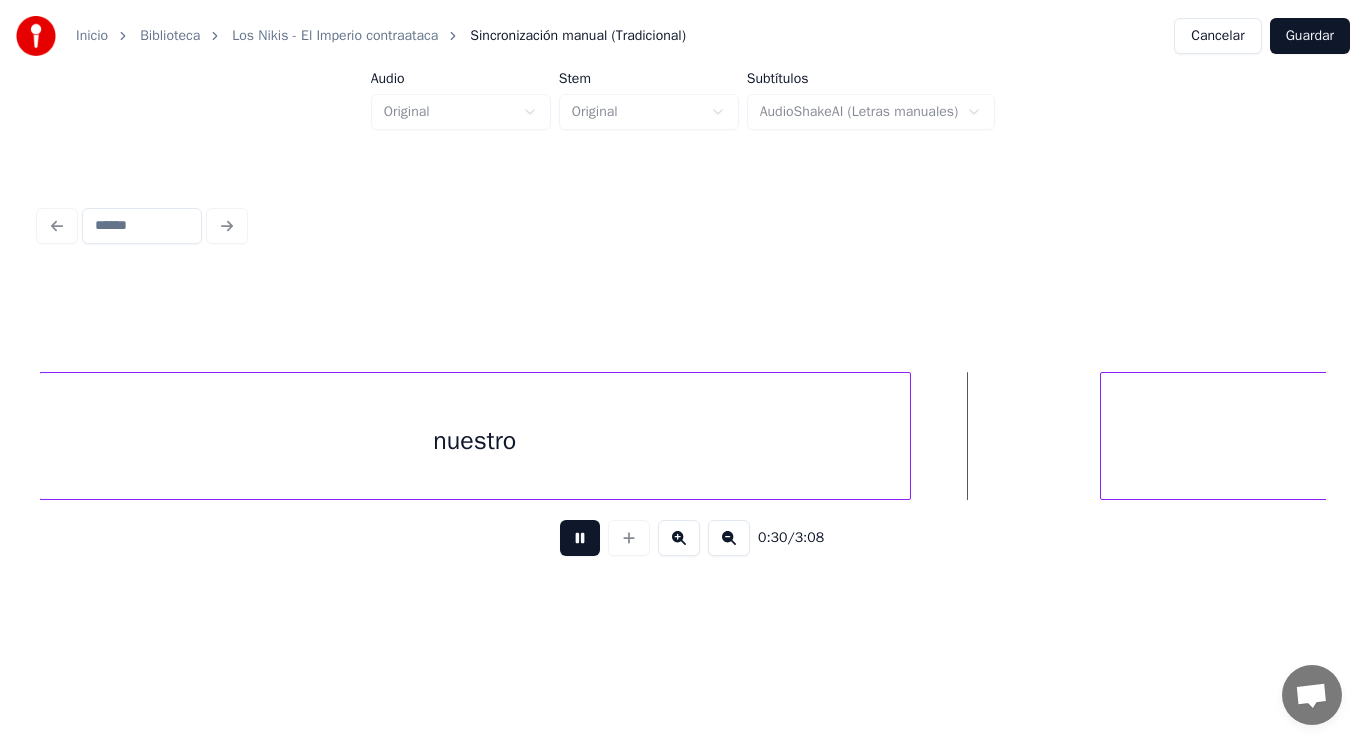 click at bounding box center (580, 538) 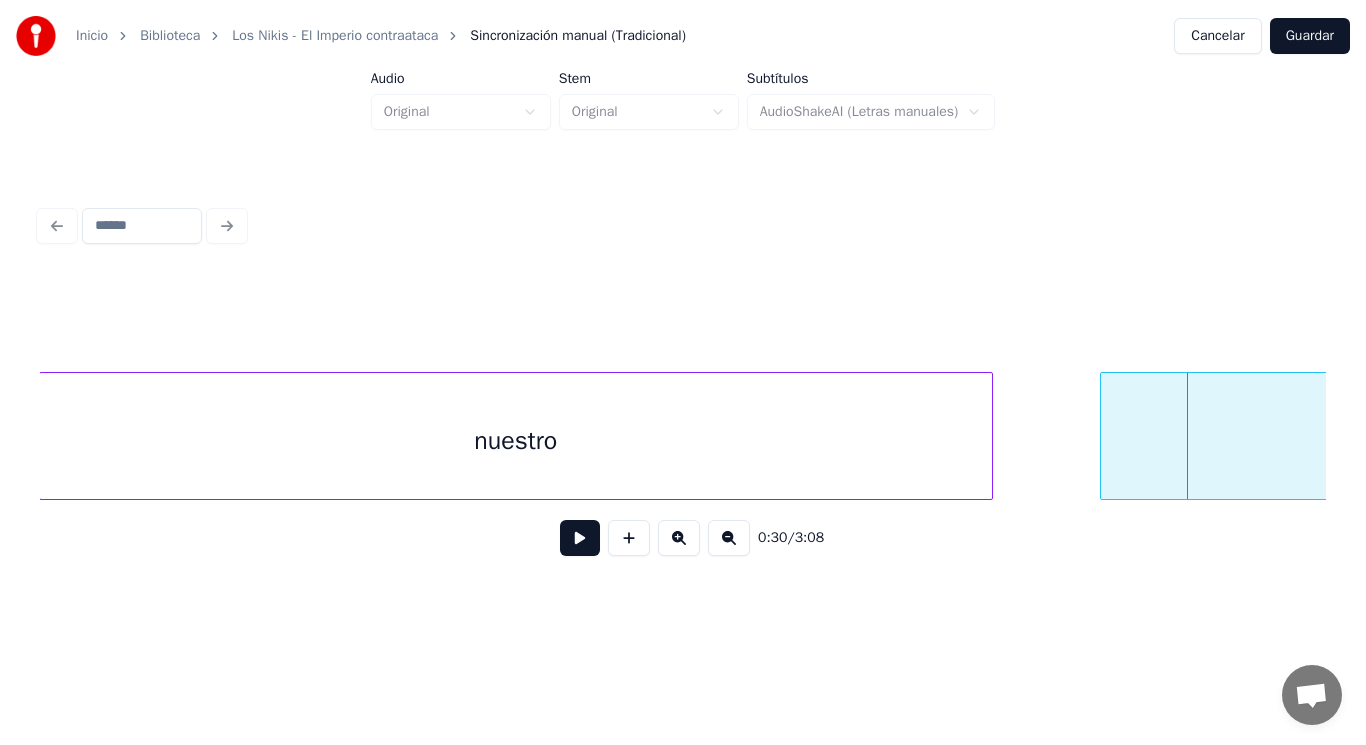 click at bounding box center (989, 436) 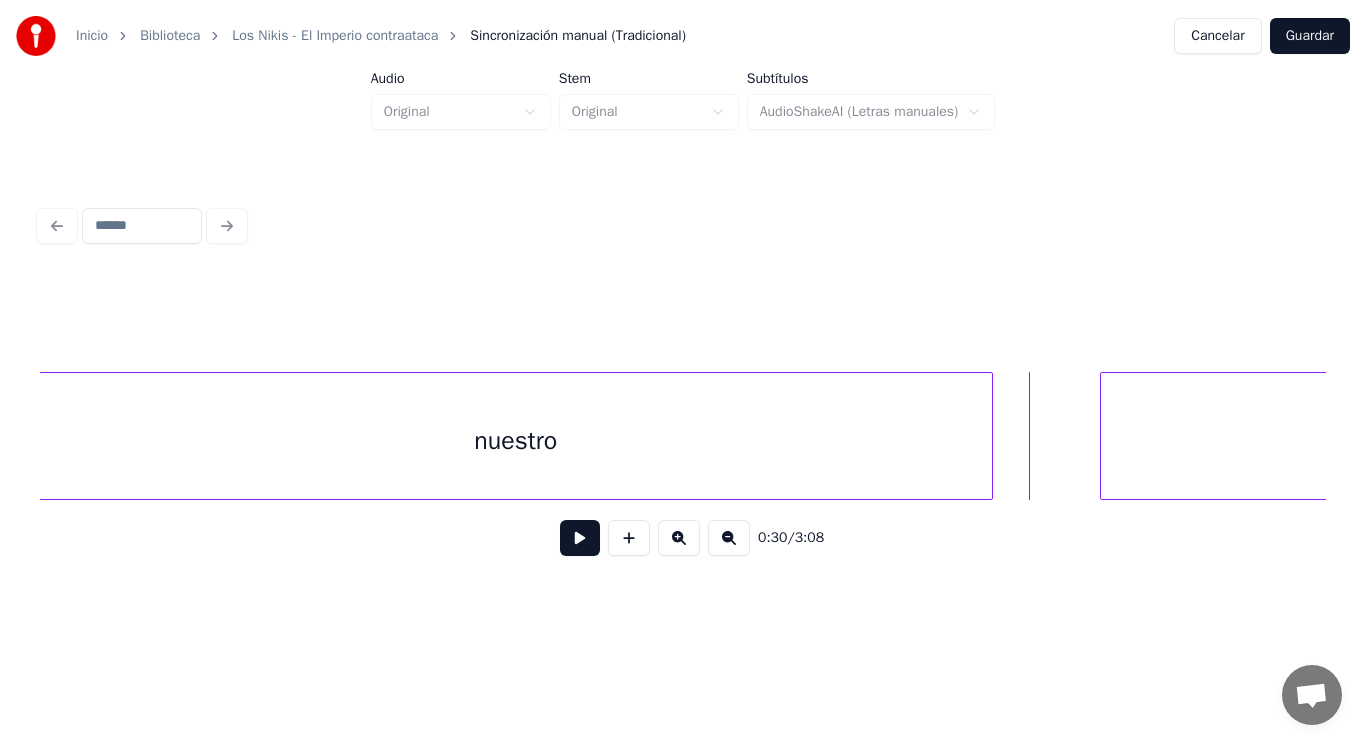 click at bounding box center [580, 538] 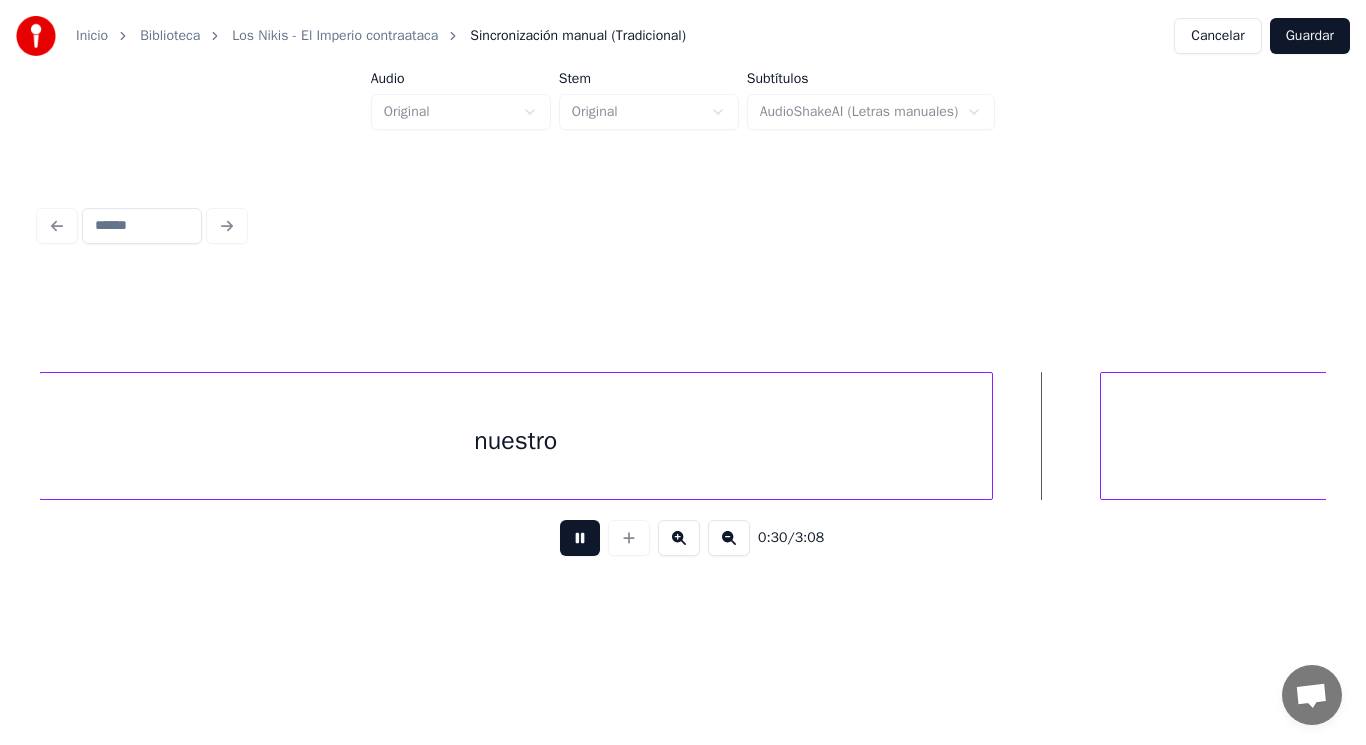 click at bounding box center [580, 538] 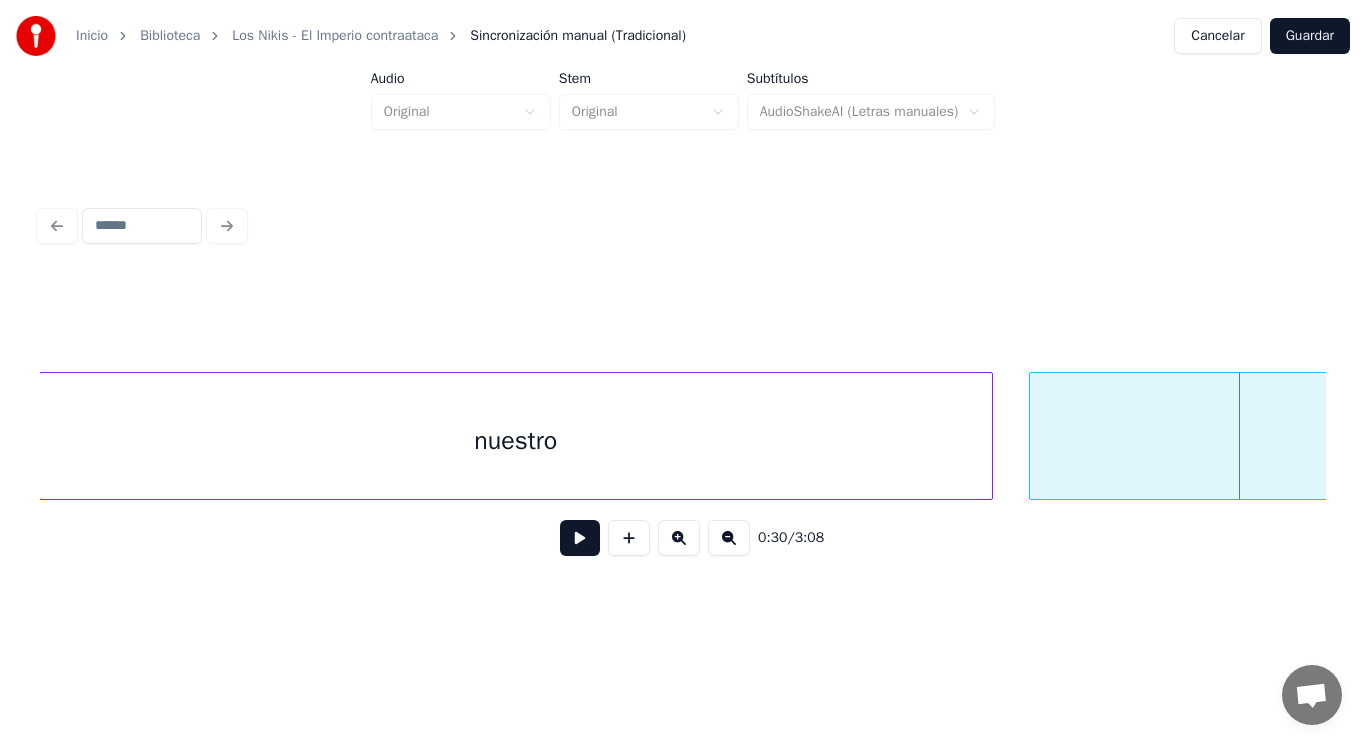 click at bounding box center [1033, 436] 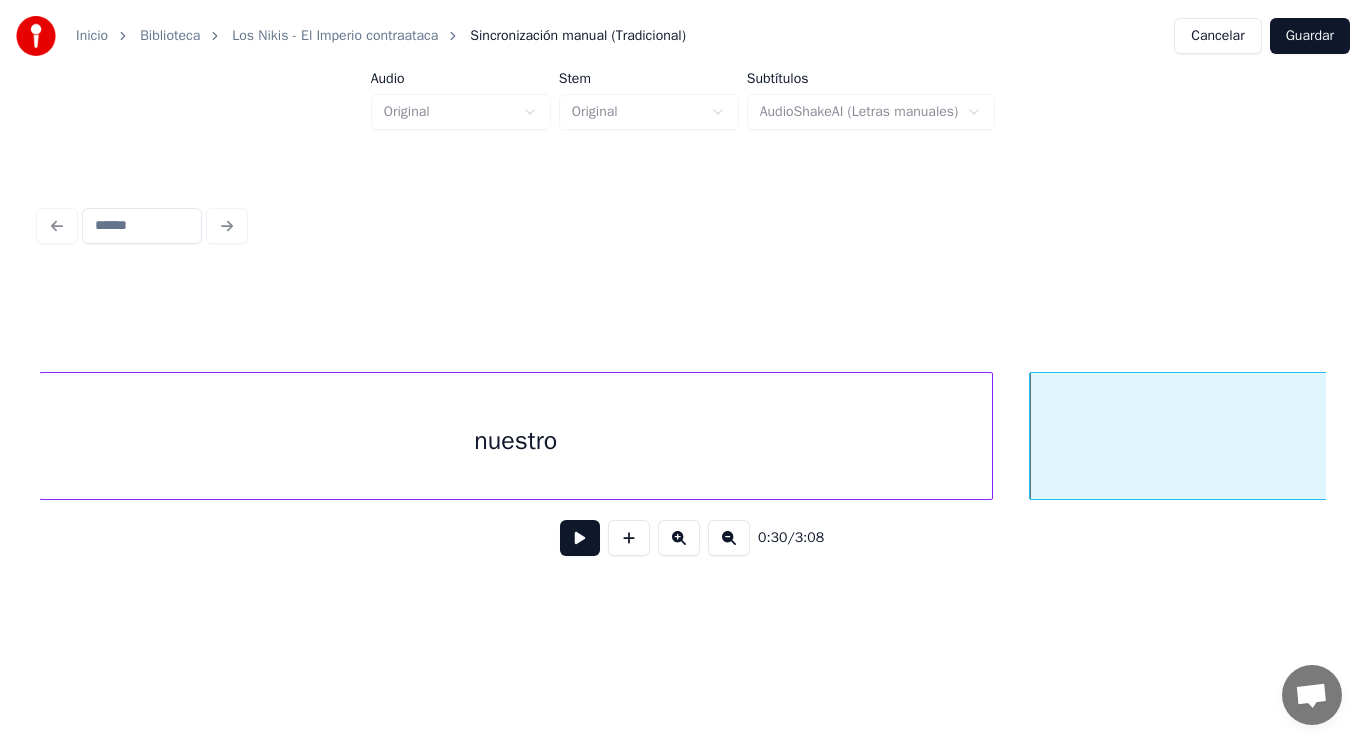 click at bounding box center (580, 538) 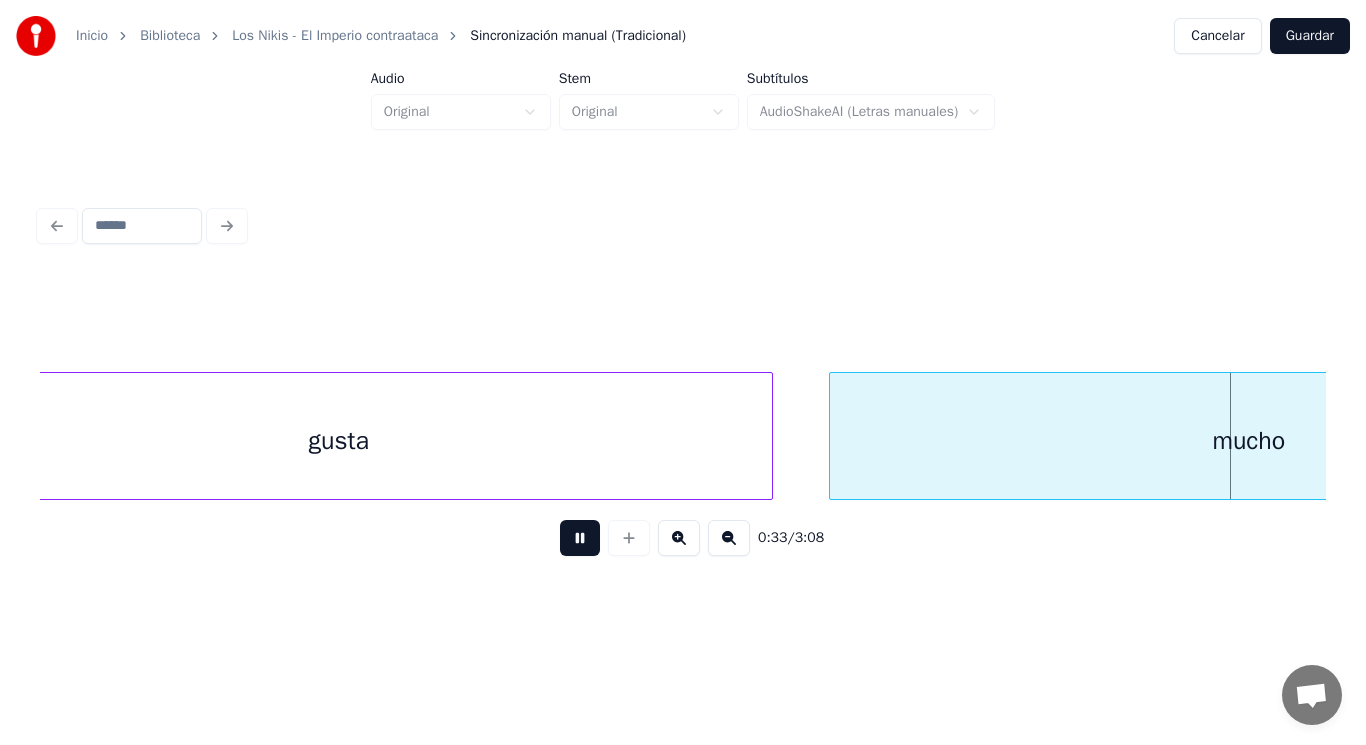 scroll, scrollTop: 0, scrollLeft: 46495, axis: horizontal 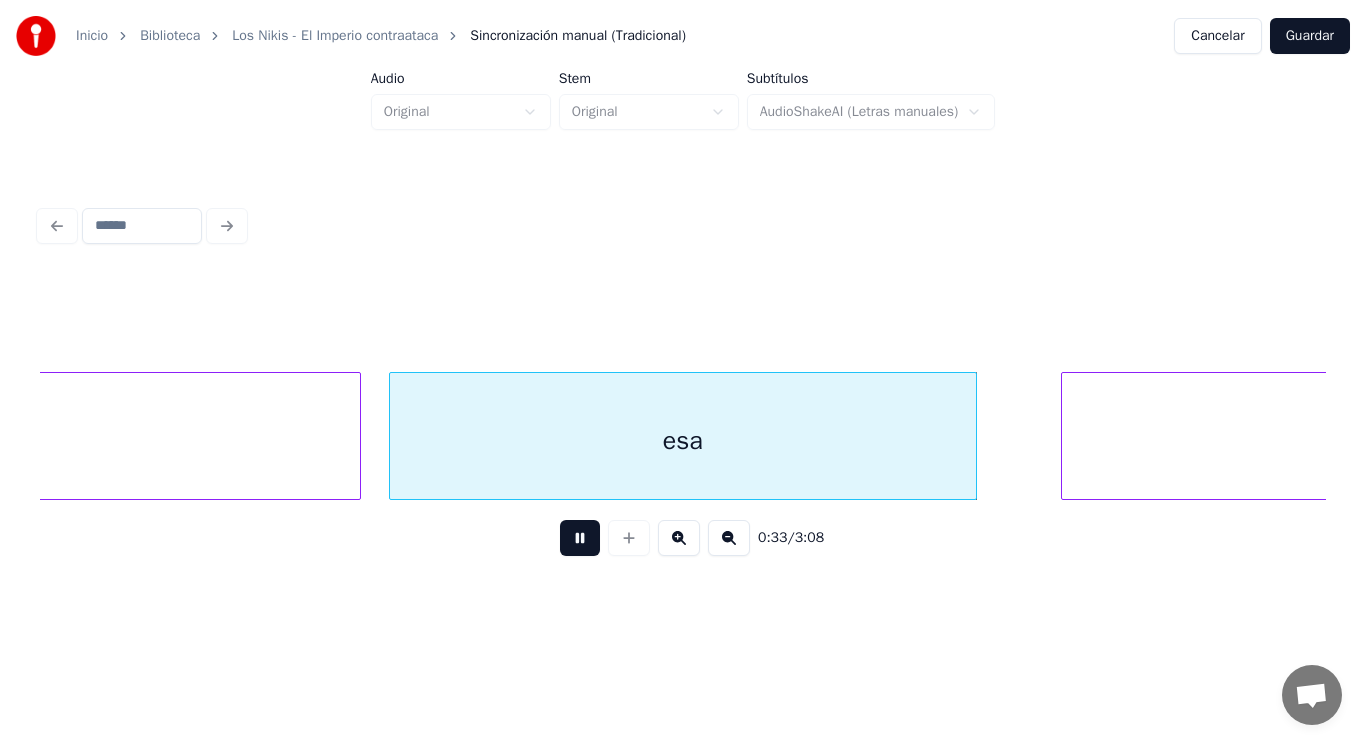 click at bounding box center [580, 538] 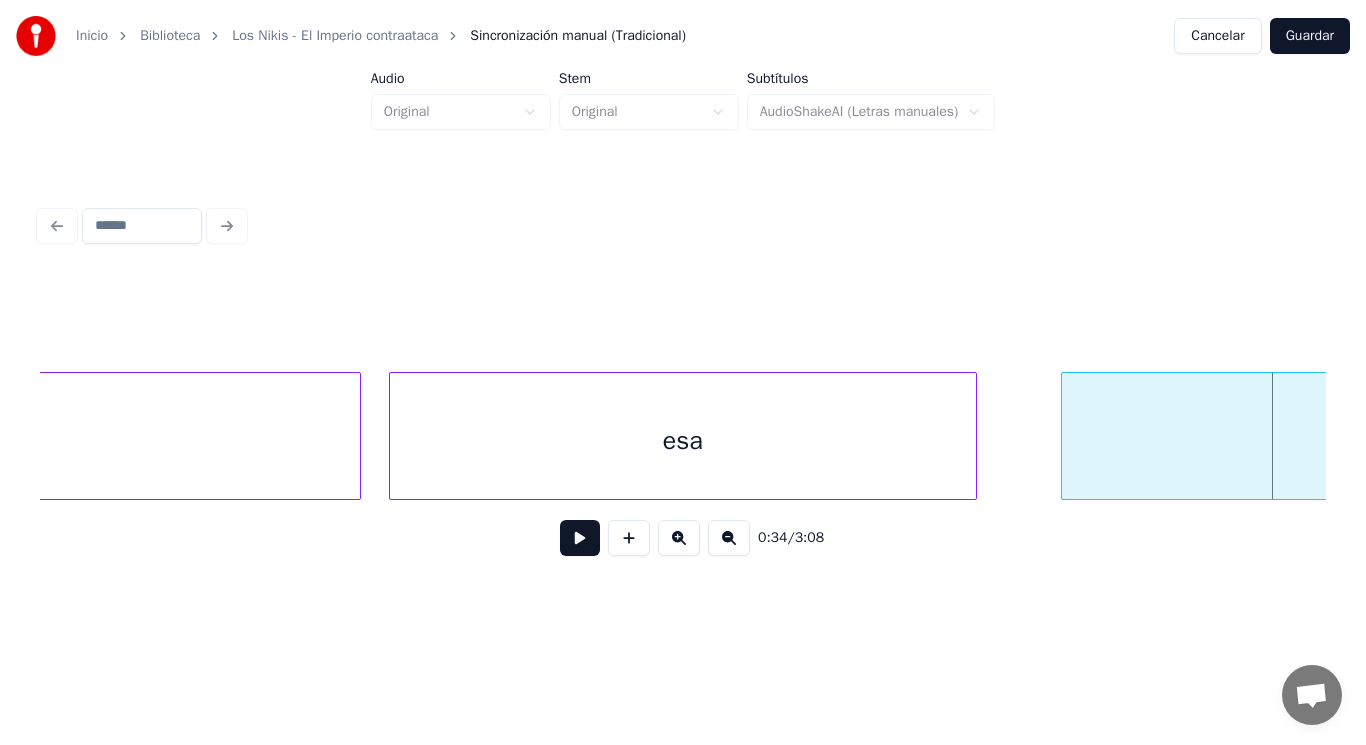 click on "esa" at bounding box center (683, 441) 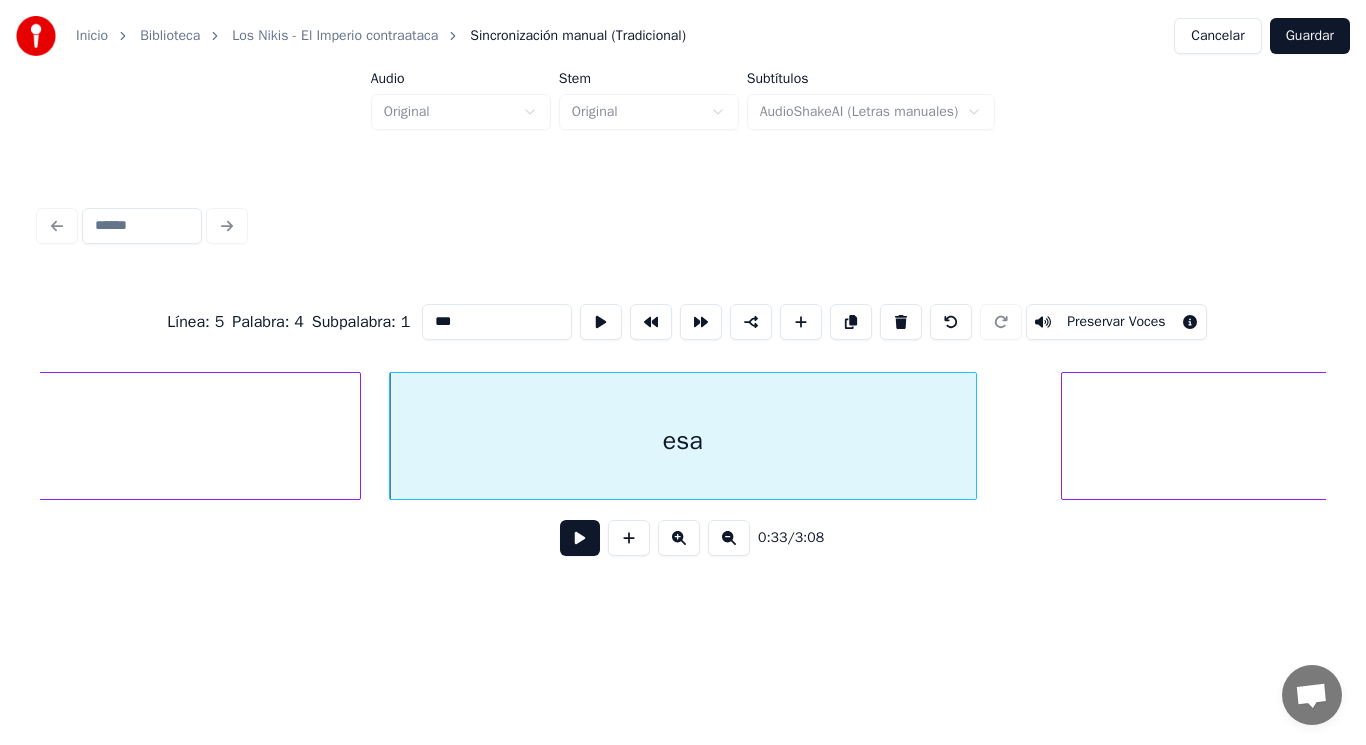 click at bounding box center [580, 538] 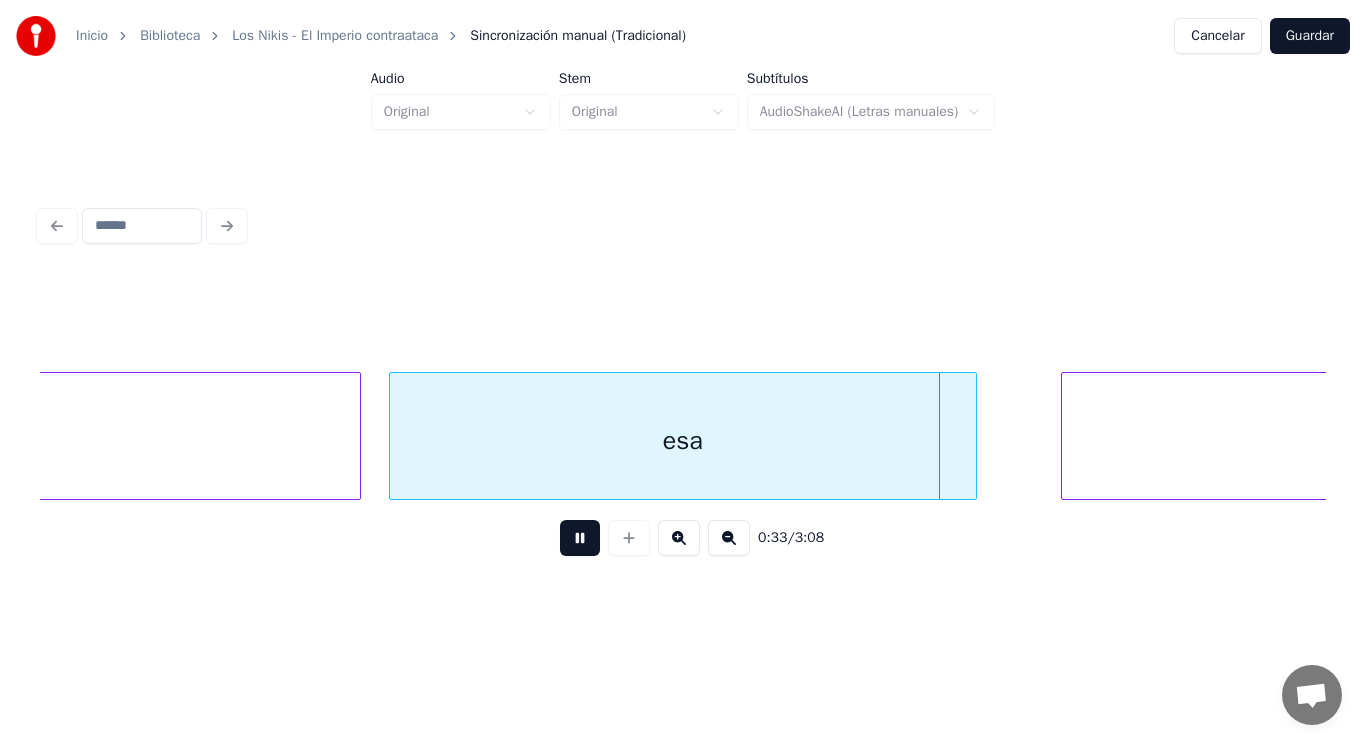 click at bounding box center (580, 538) 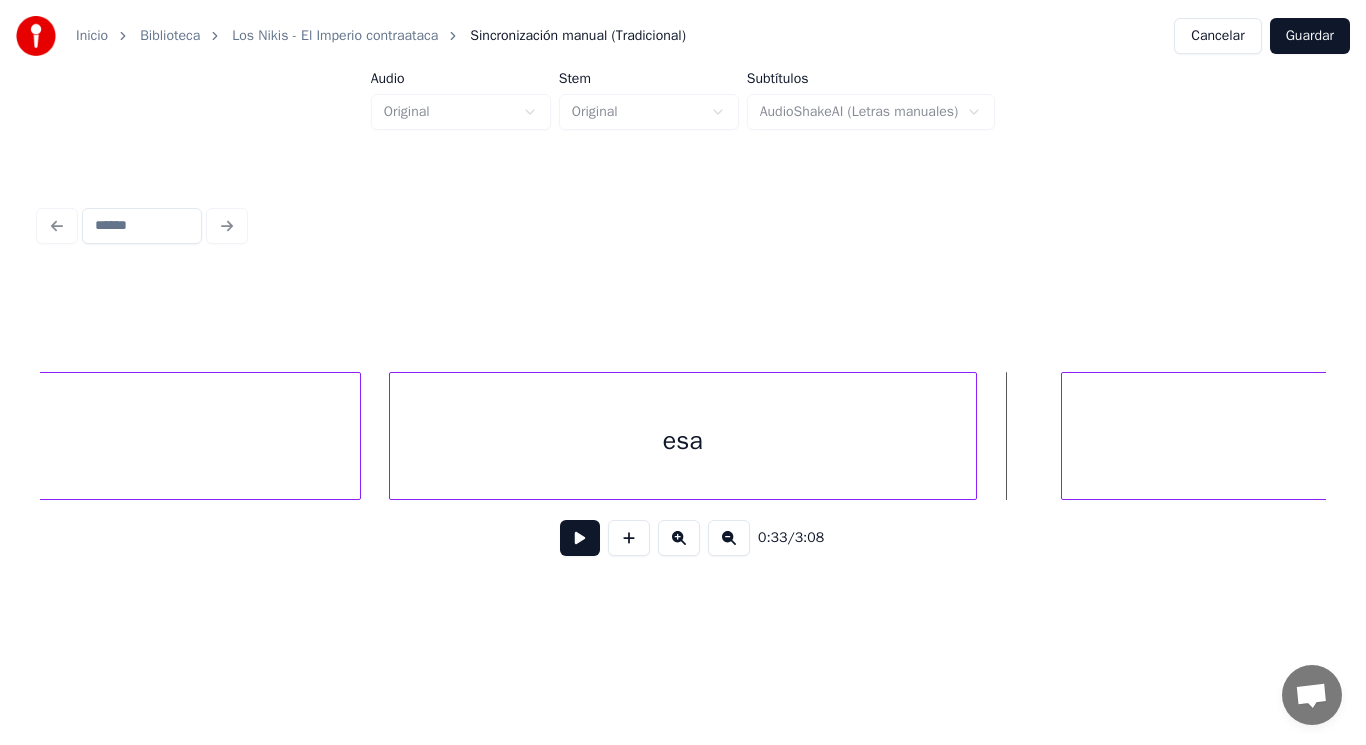 click on "mucho" at bounding box center (-59, 441) 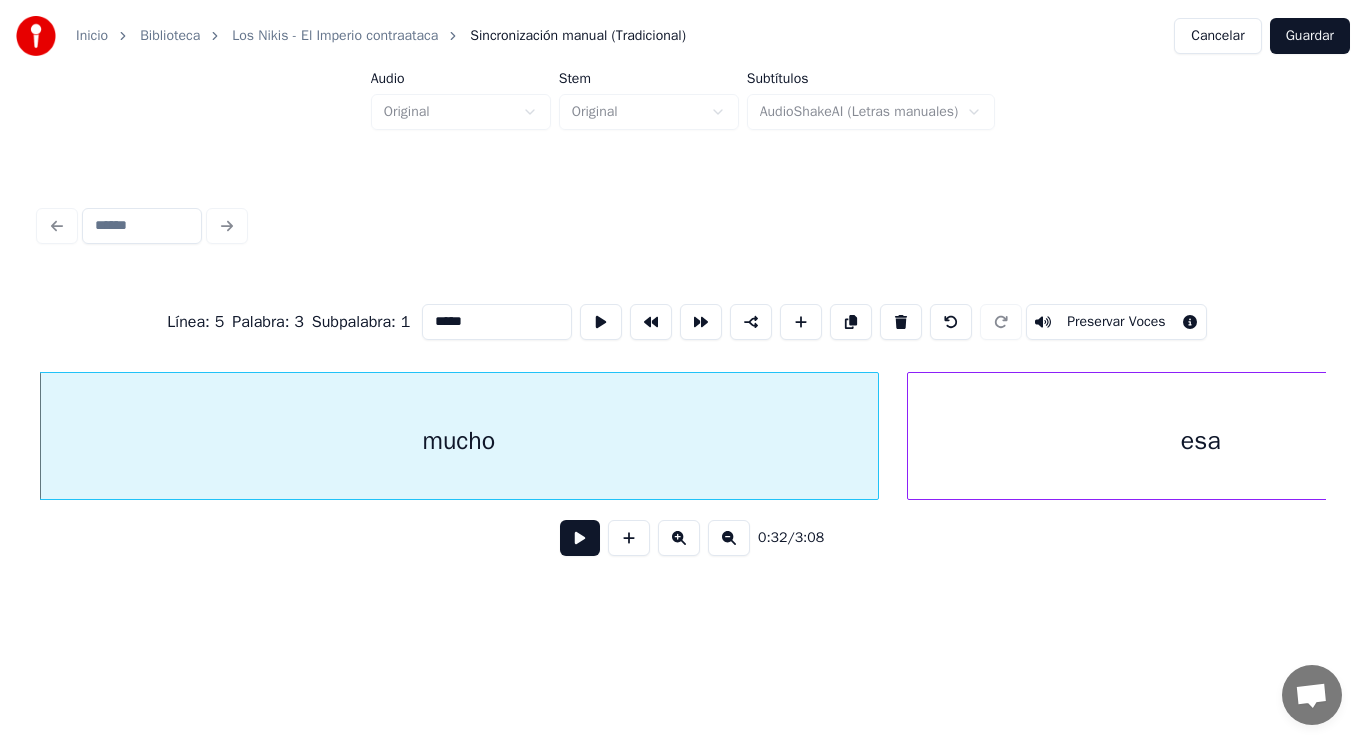 click at bounding box center (580, 538) 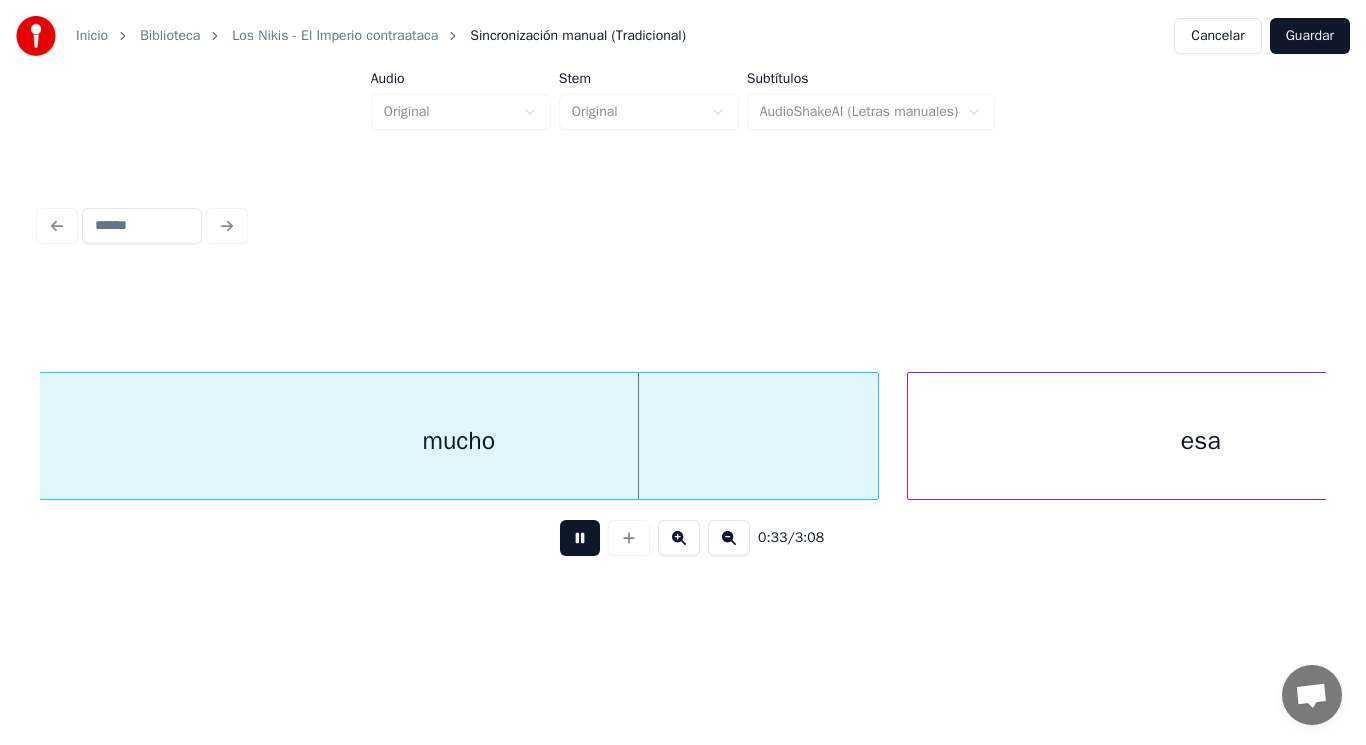 click at bounding box center (580, 538) 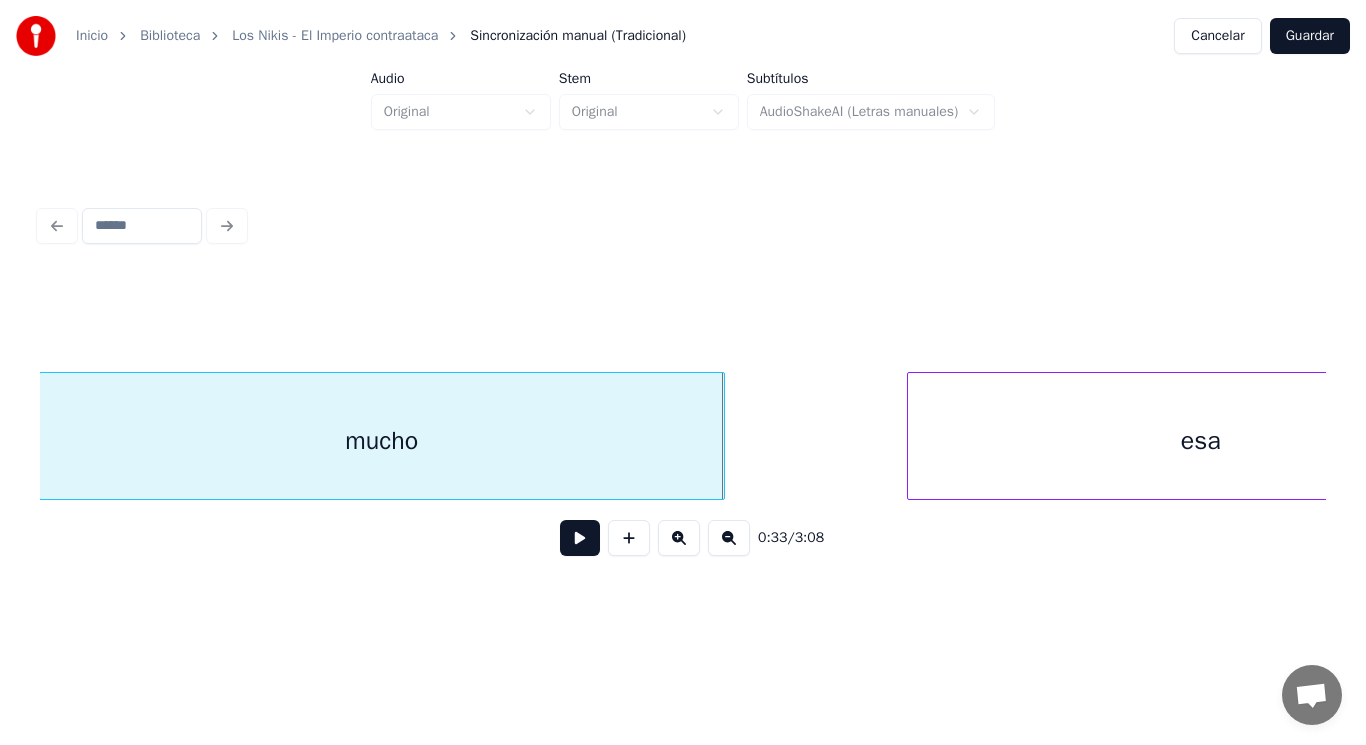 click at bounding box center (721, 436) 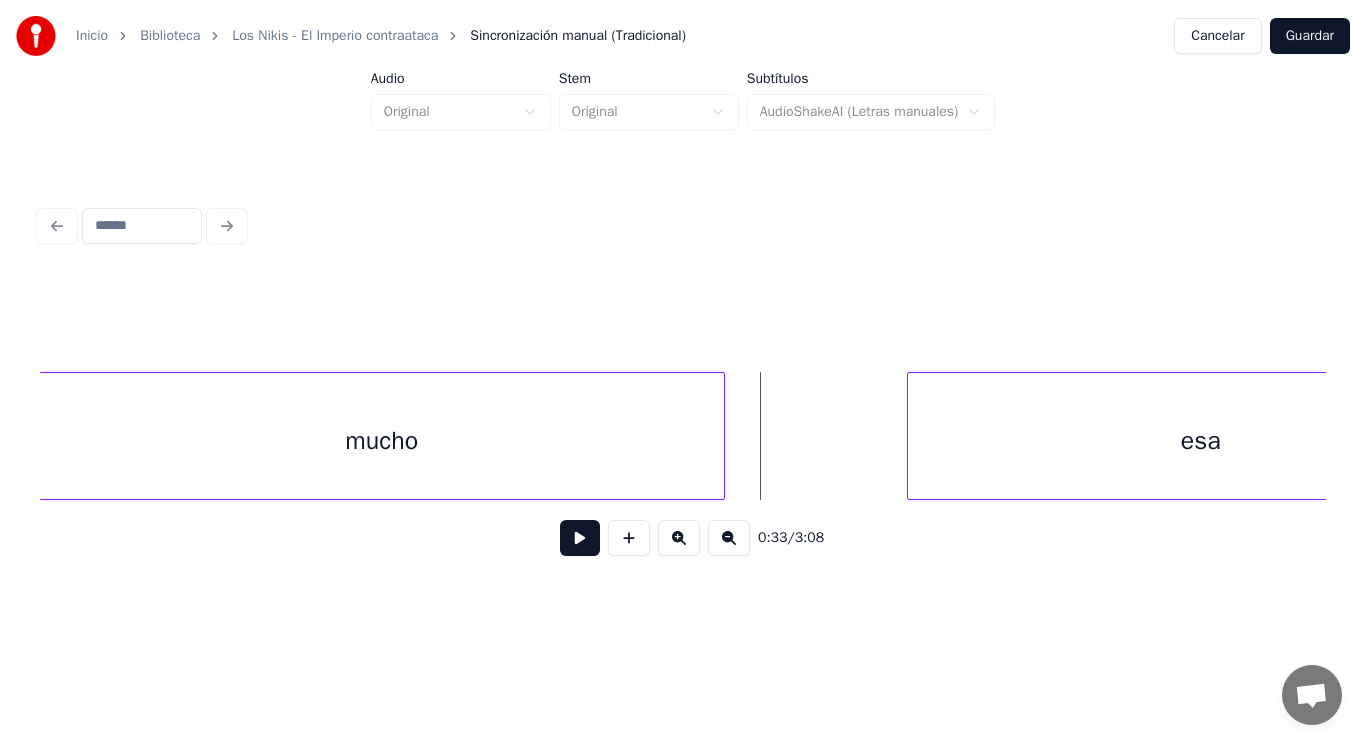 click at bounding box center [580, 538] 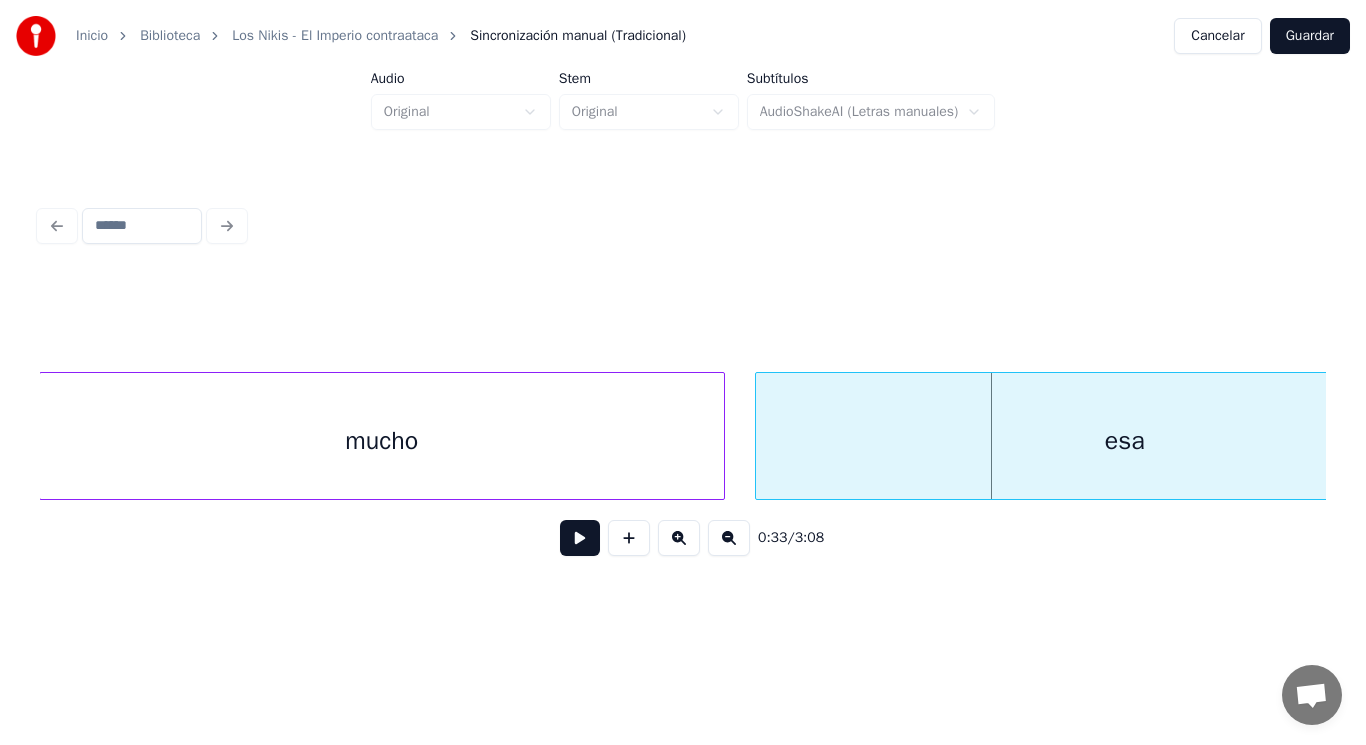 click at bounding box center [759, 436] 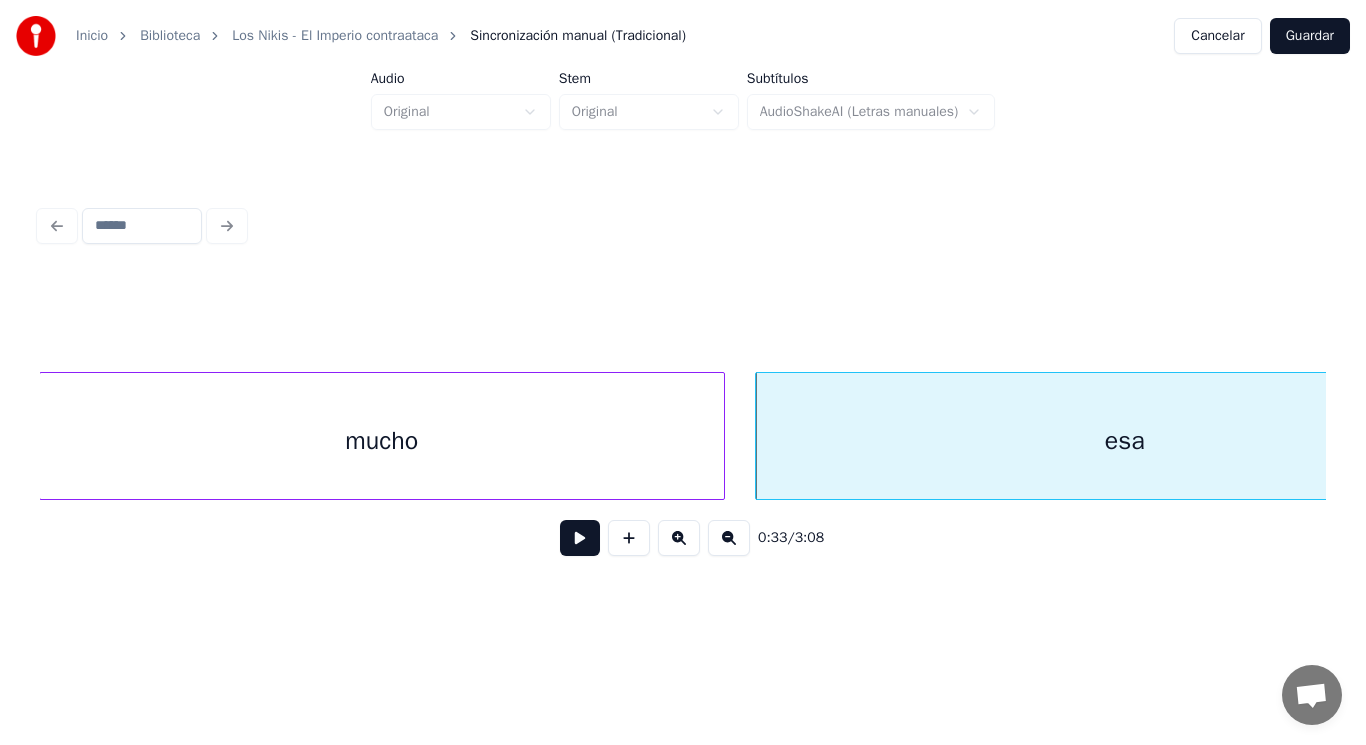 click at bounding box center [580, 538] 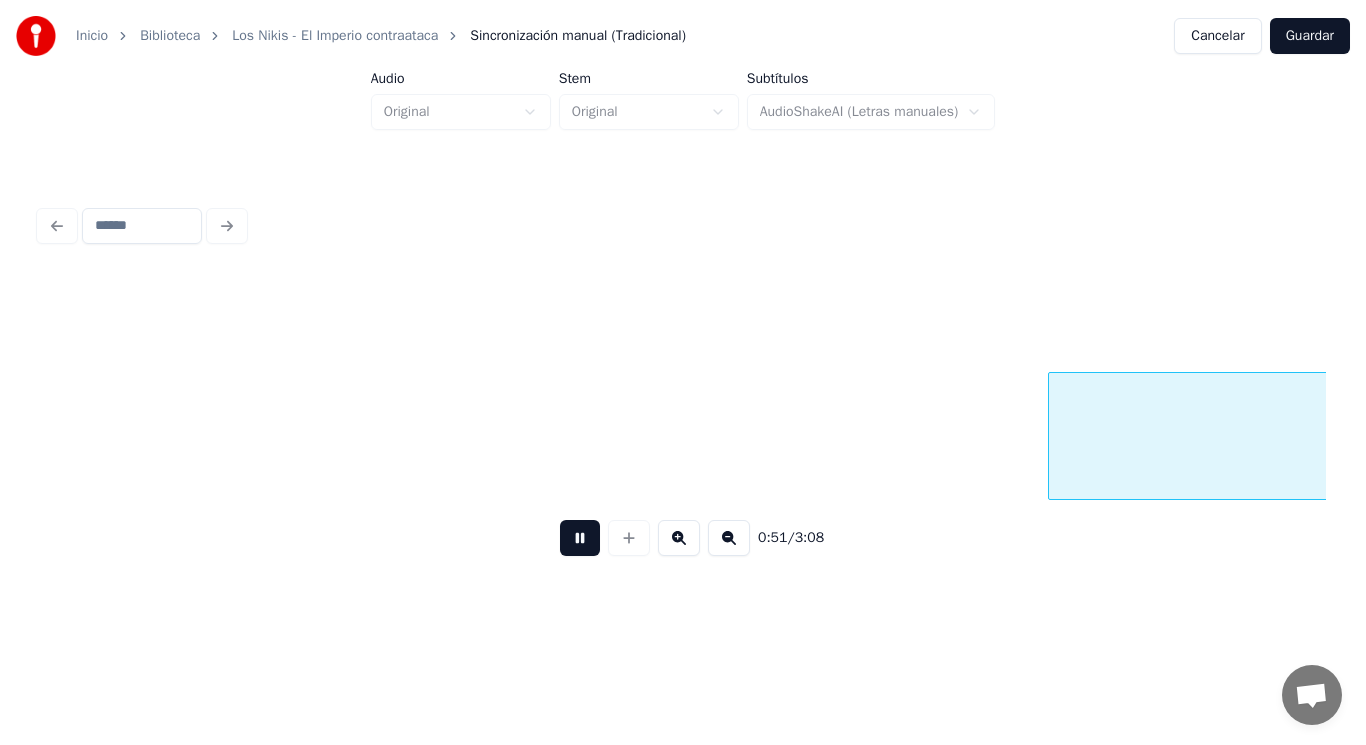 scroll, scrollTop: 0, scrollLeft: 72064, axis: horizontal 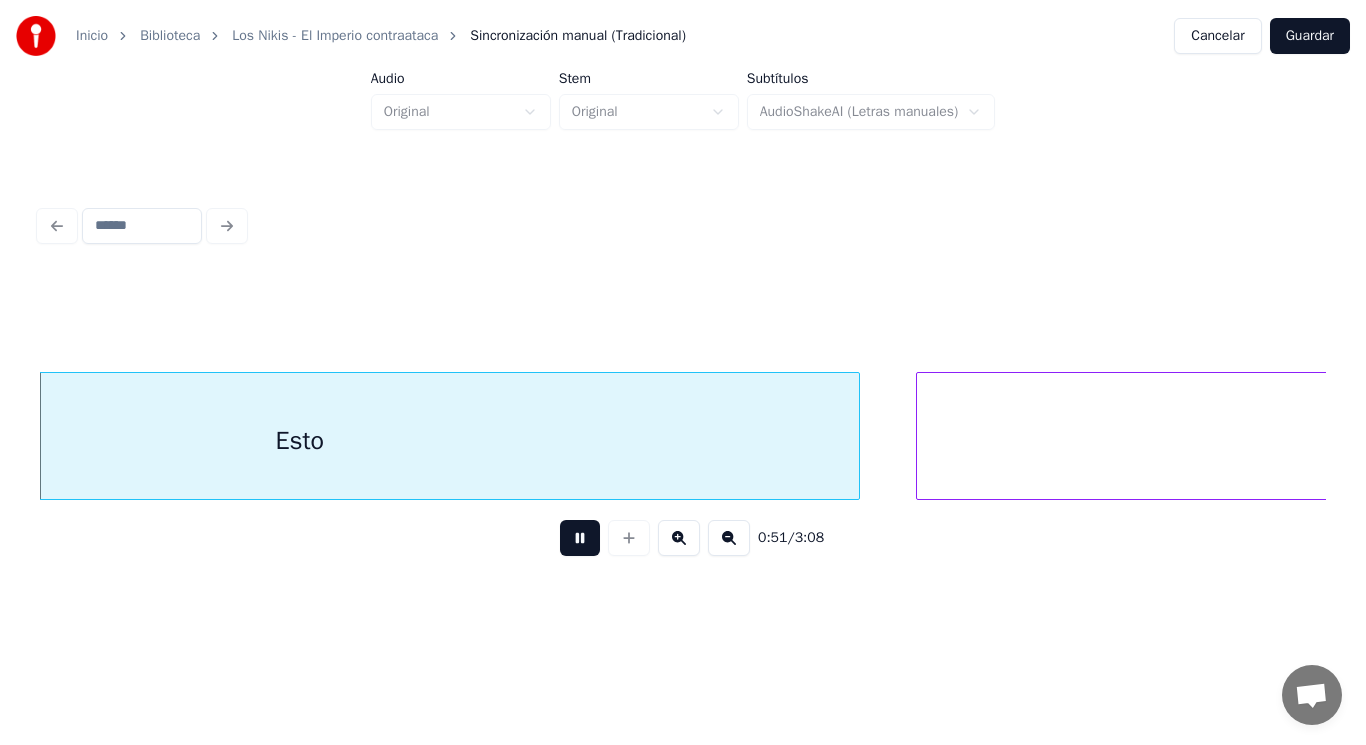 click at bounding box center [580, 538] 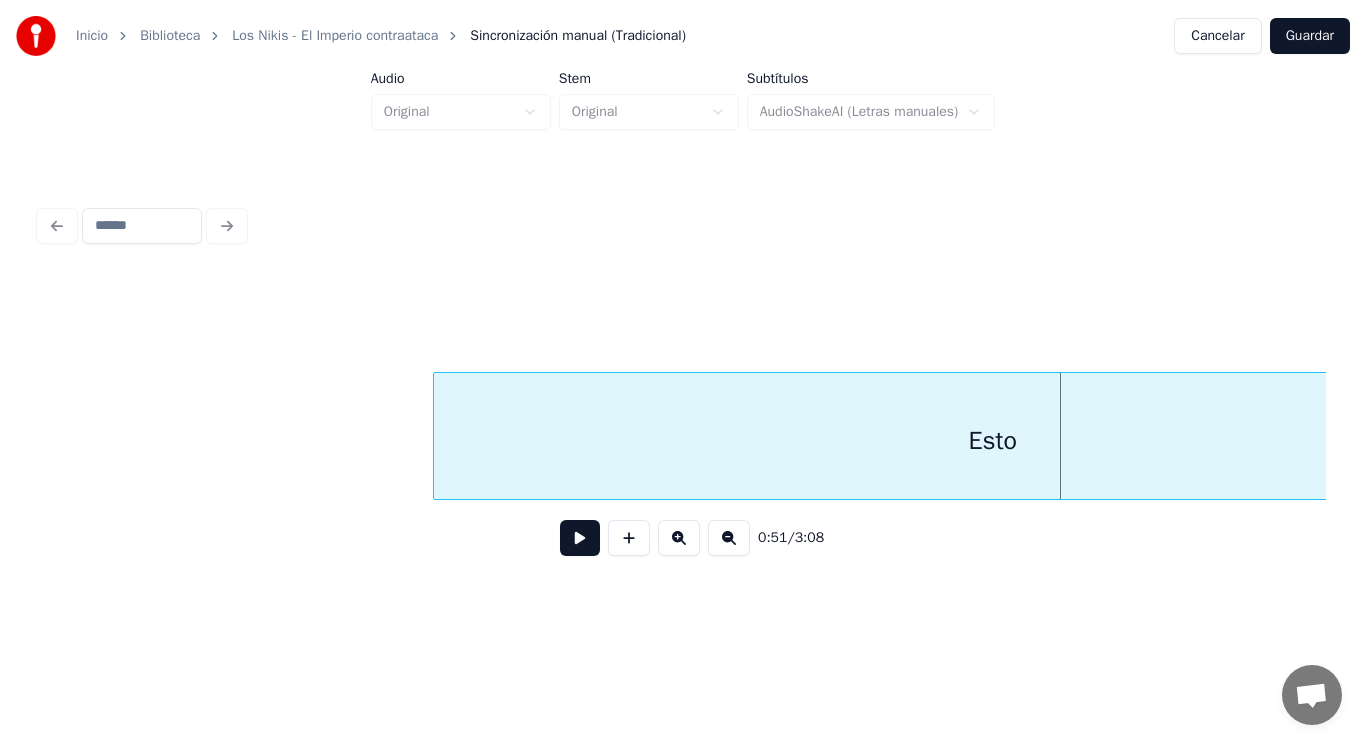 scroll, scrollTop: 0, scrollLeft: 71344, axis: horizontal 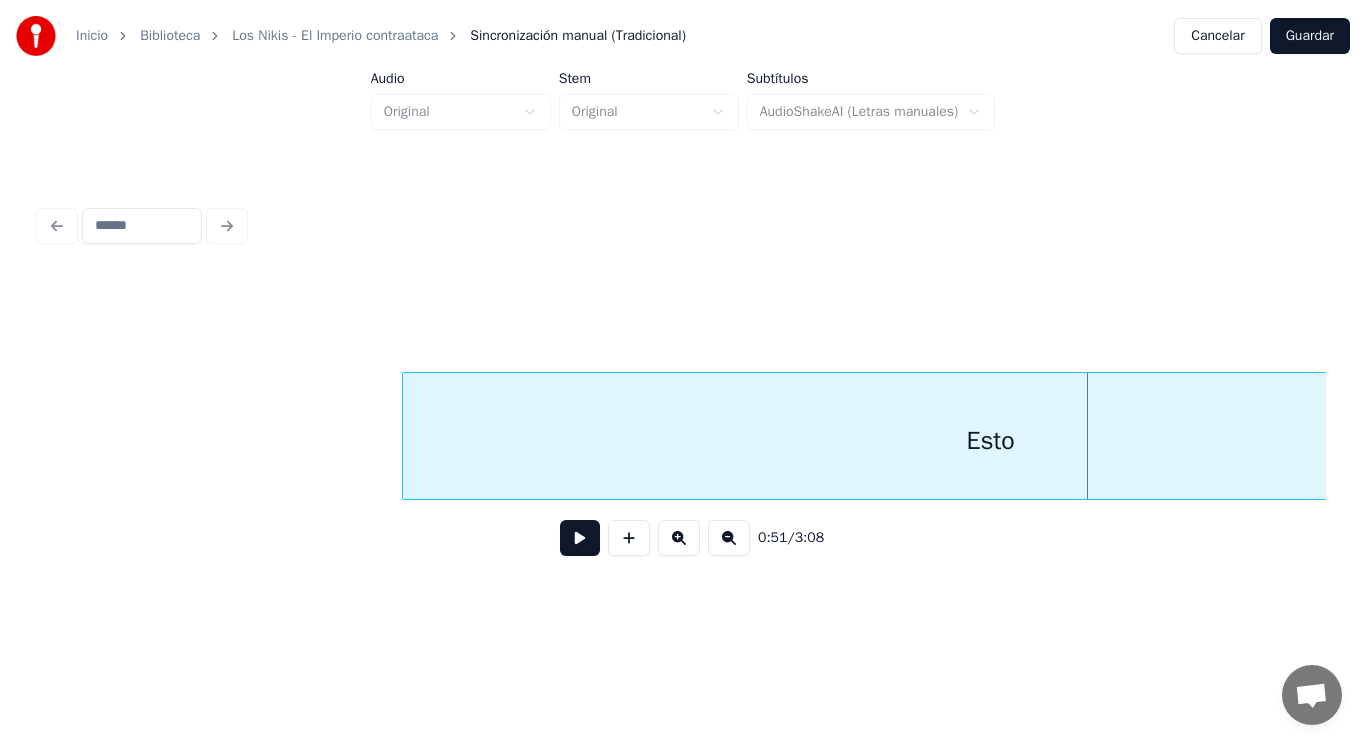 click at bounding box center [406, 436] 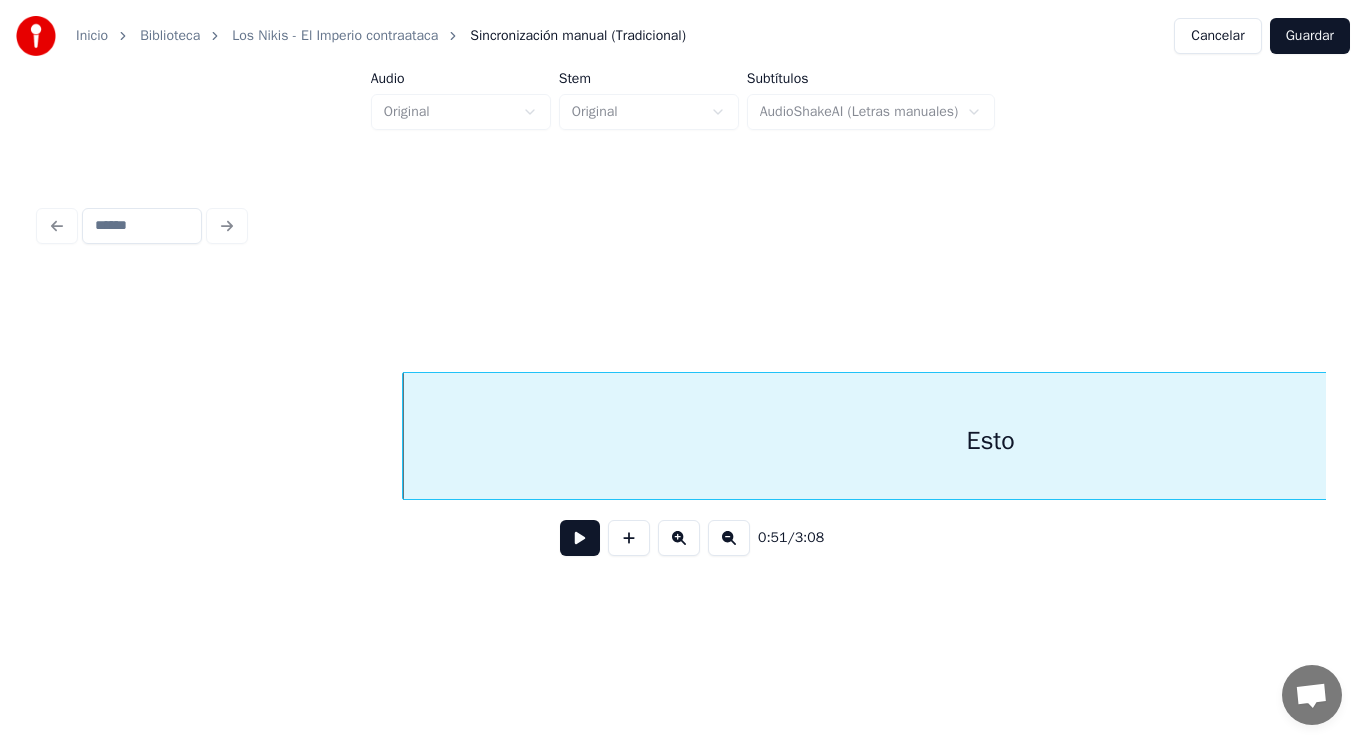 click at bounding box center [580, 538] 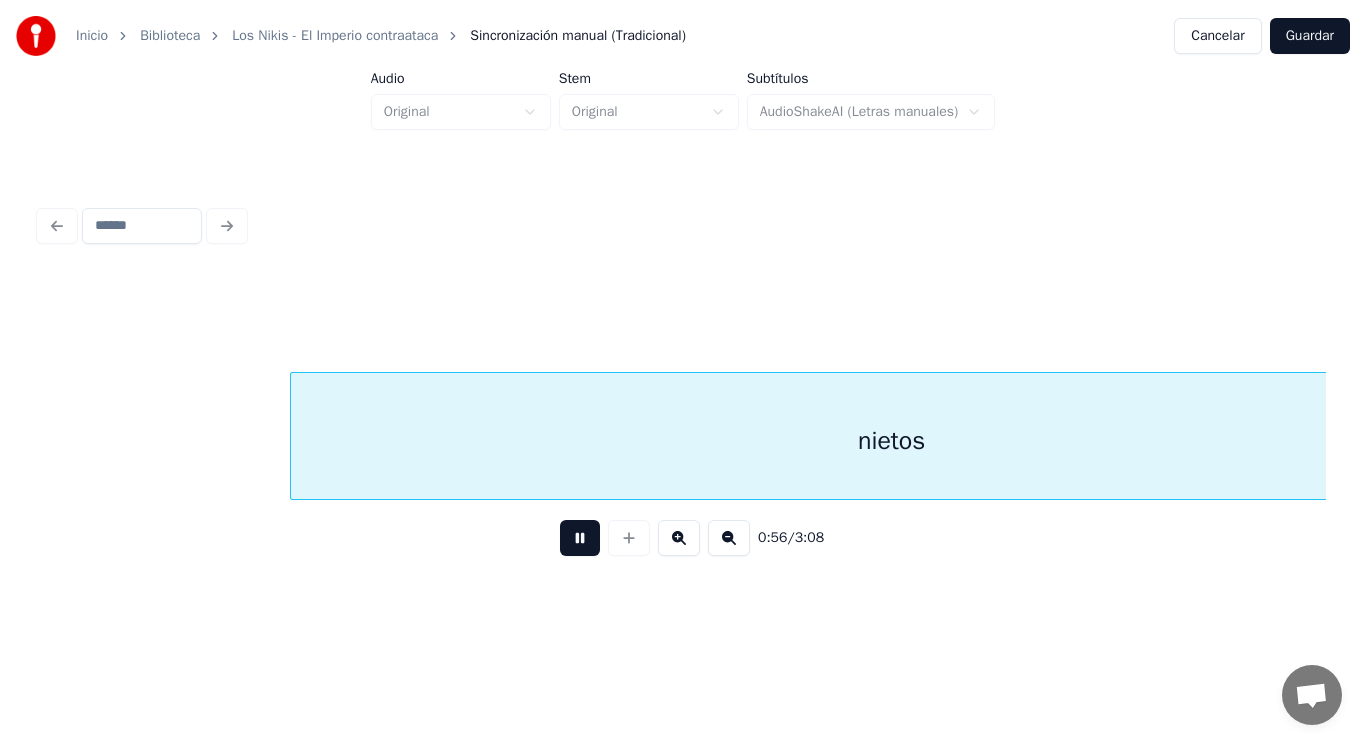 scroll, scrollTop: 0, scrollLeft: 79177, axis: horizontal 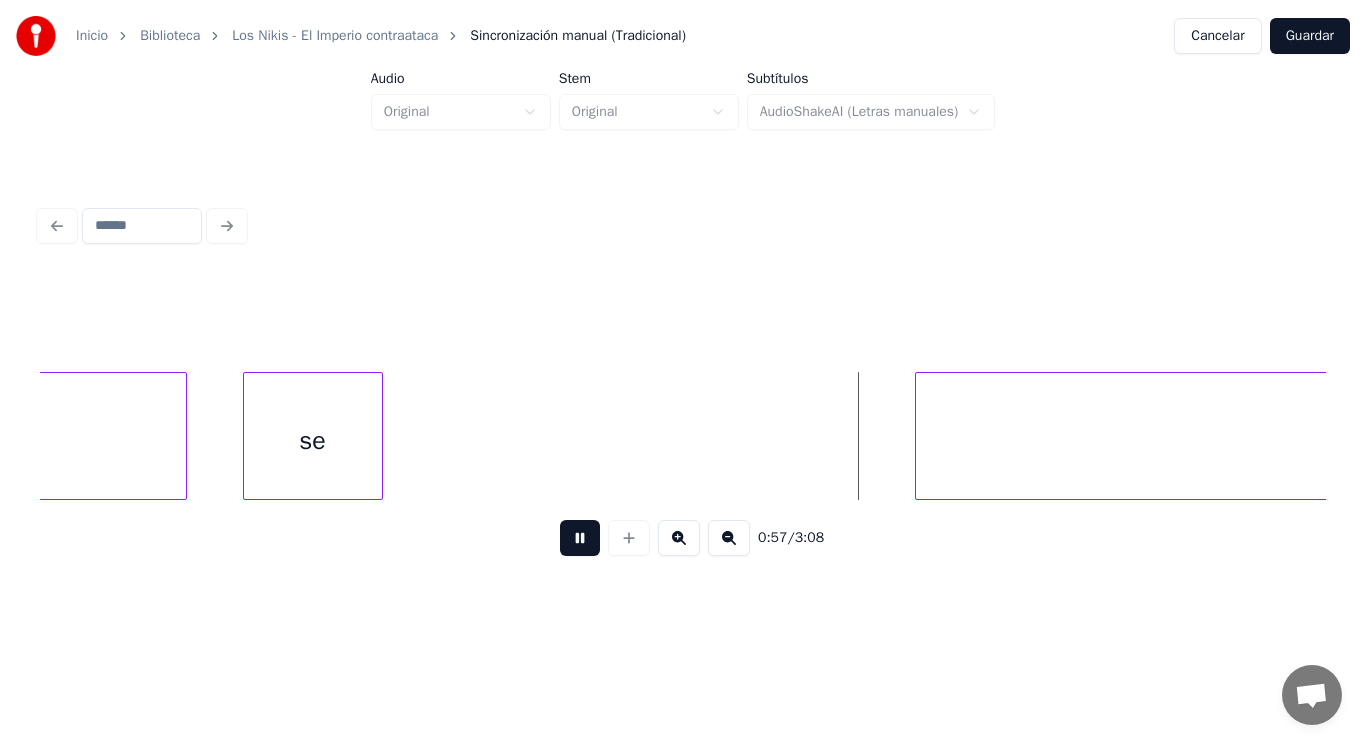 click at bounding box center [580, 538] 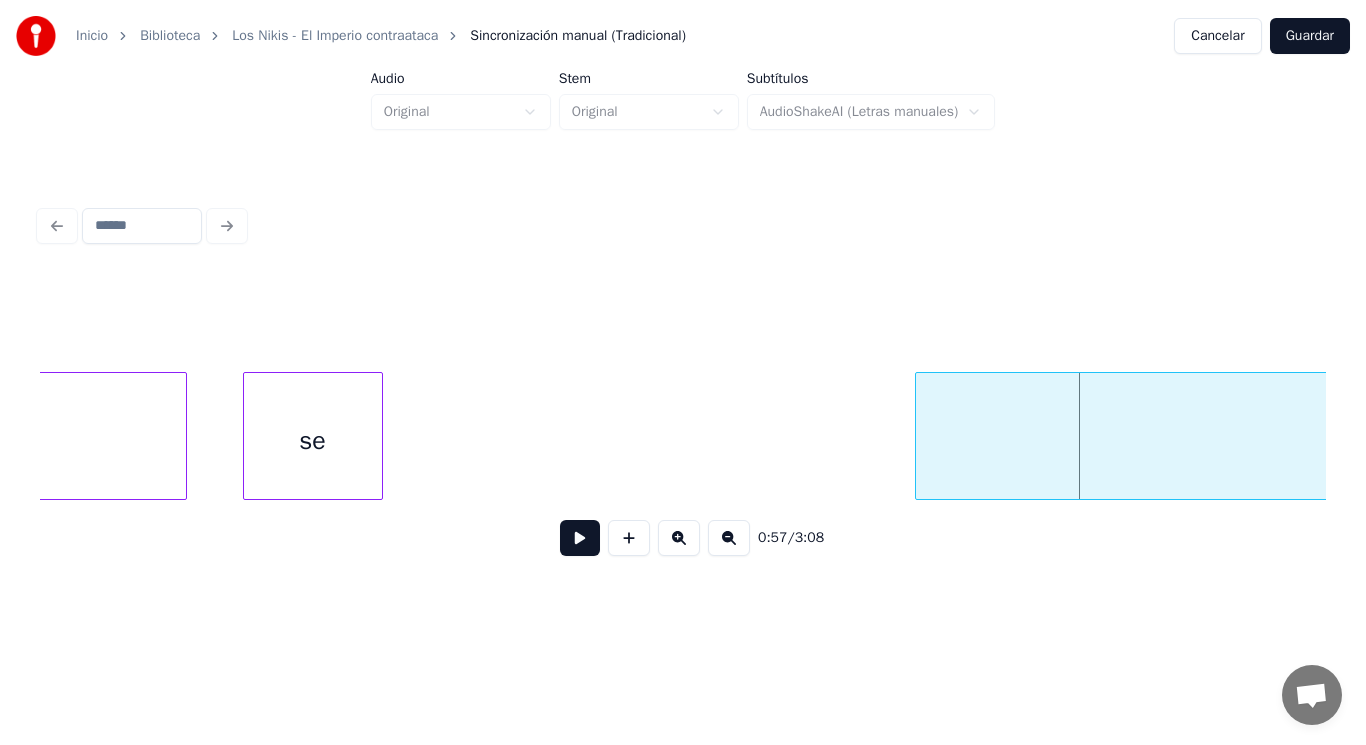 click at bounding box center [379, 436] 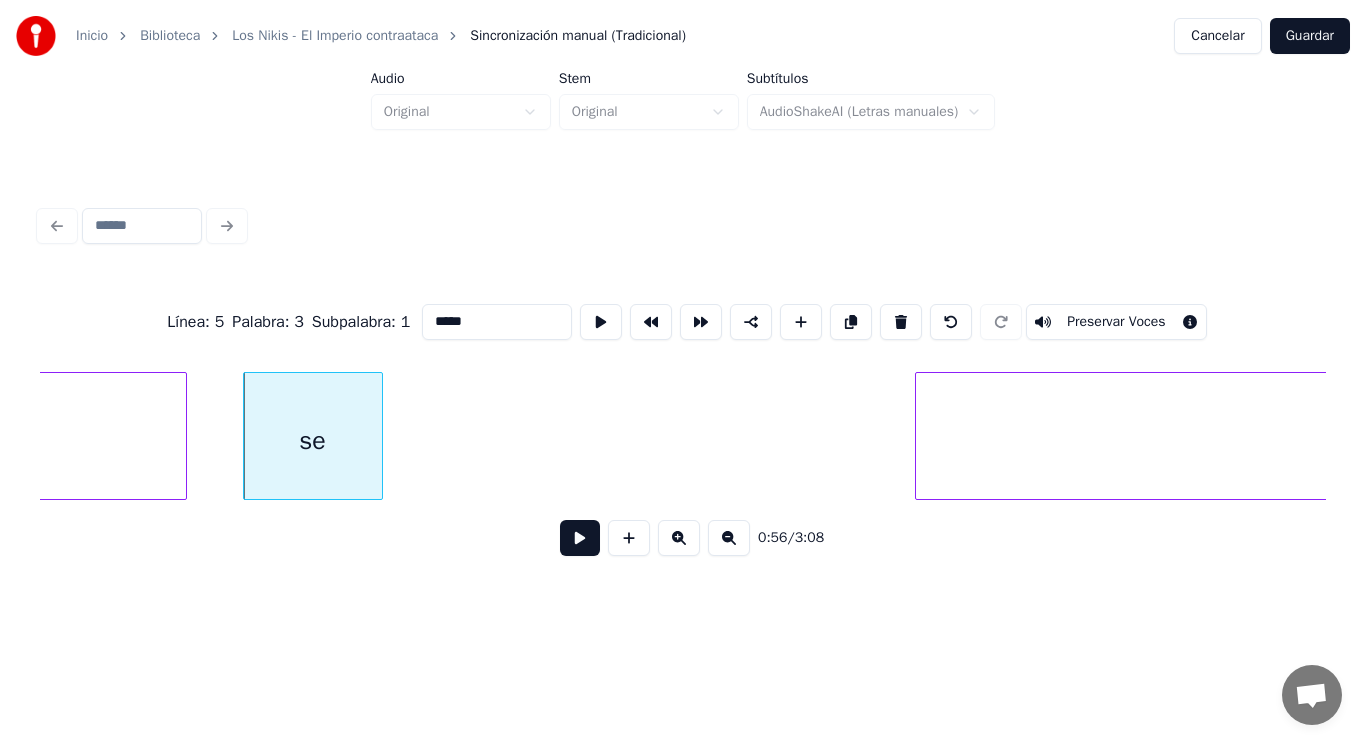type on "**" 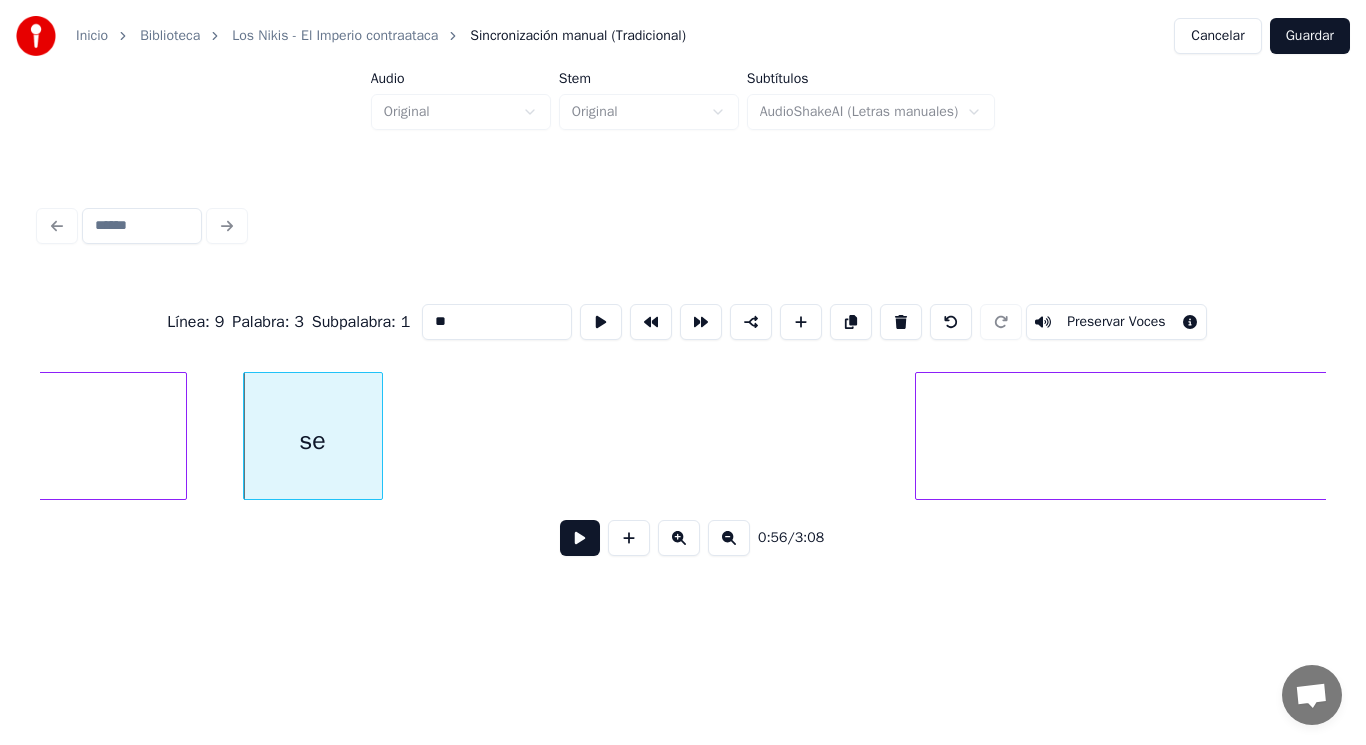 click at bounding box center (580, 538) 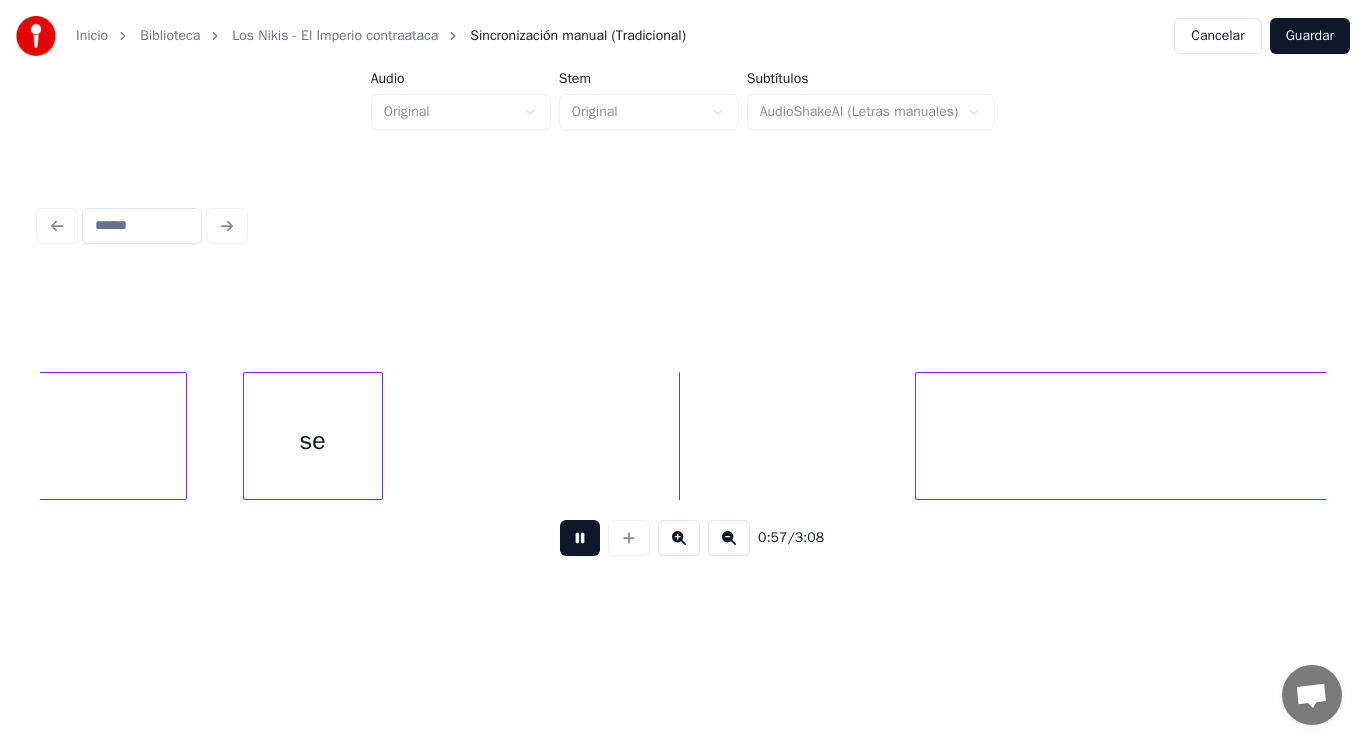 click at bounding box center [580, 538] 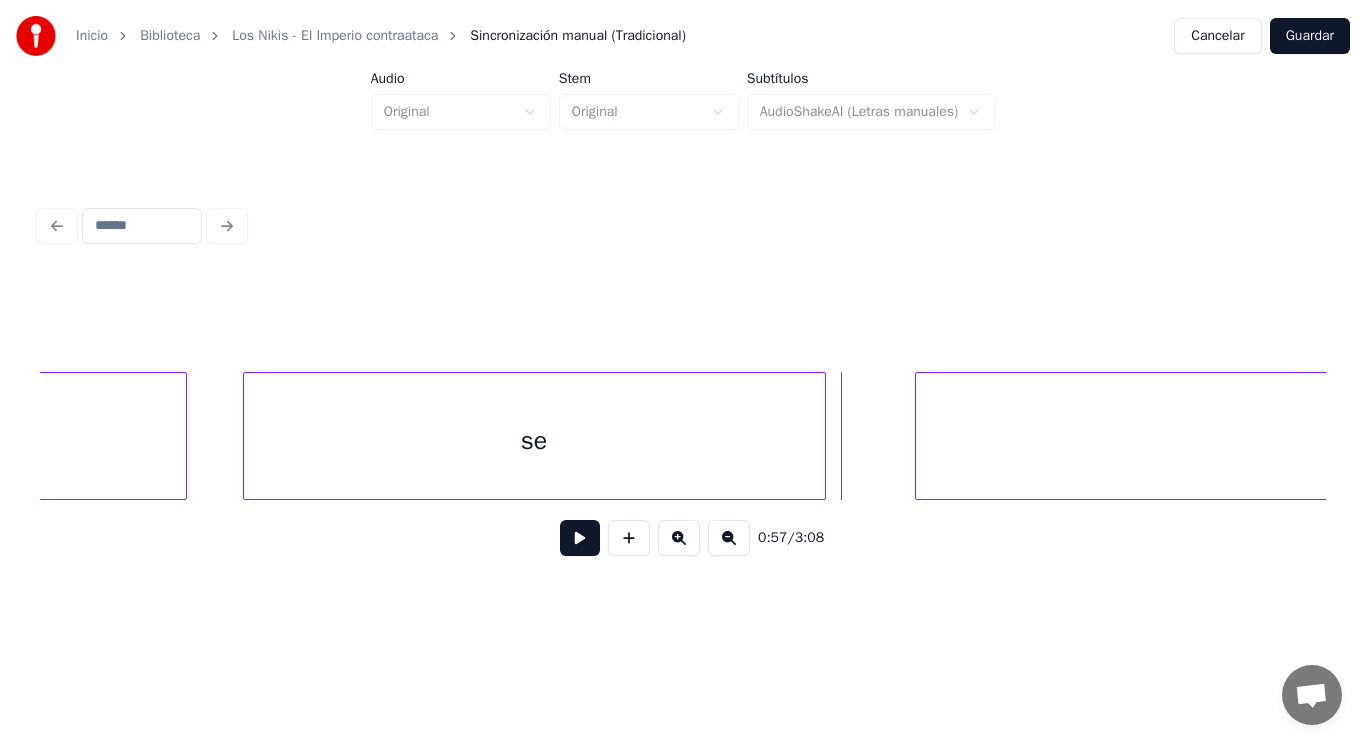 click on "nietos se merecen" at bounding box center [683, 436] 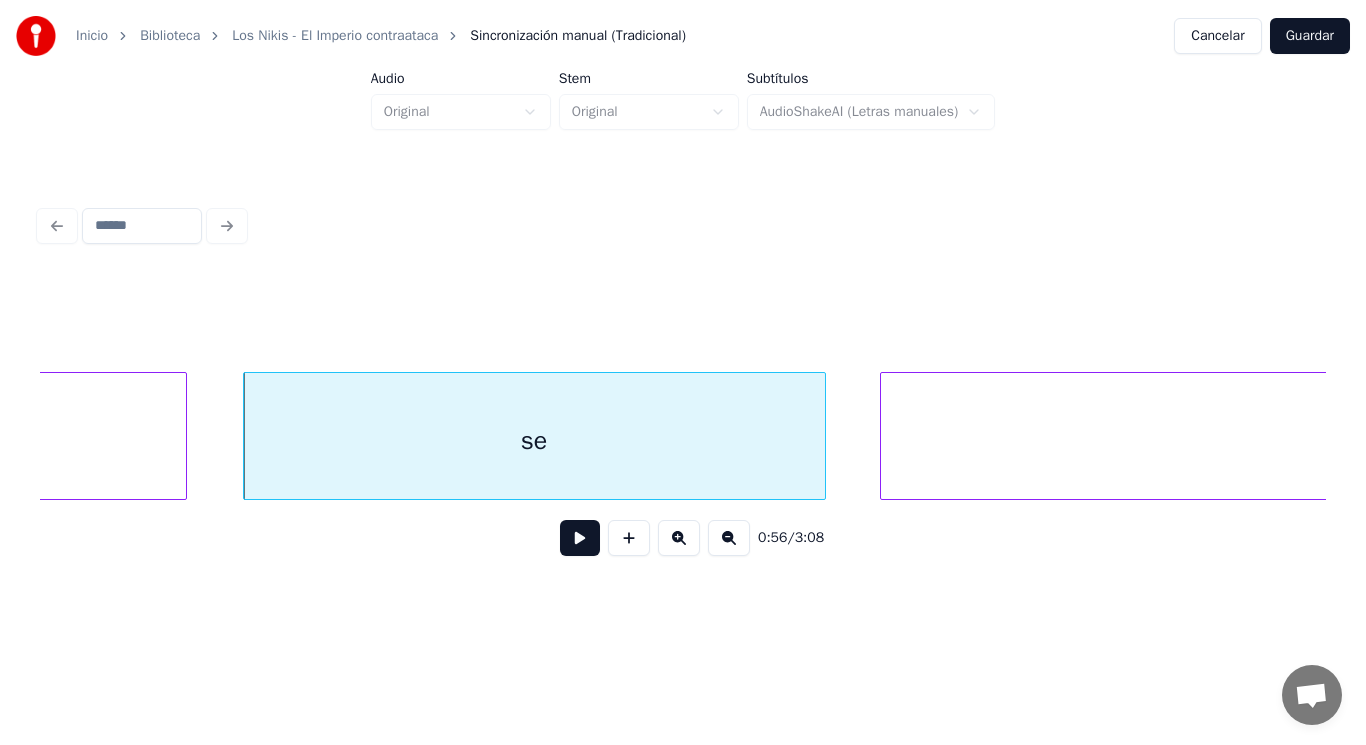 click at bounding box center [884, 436] 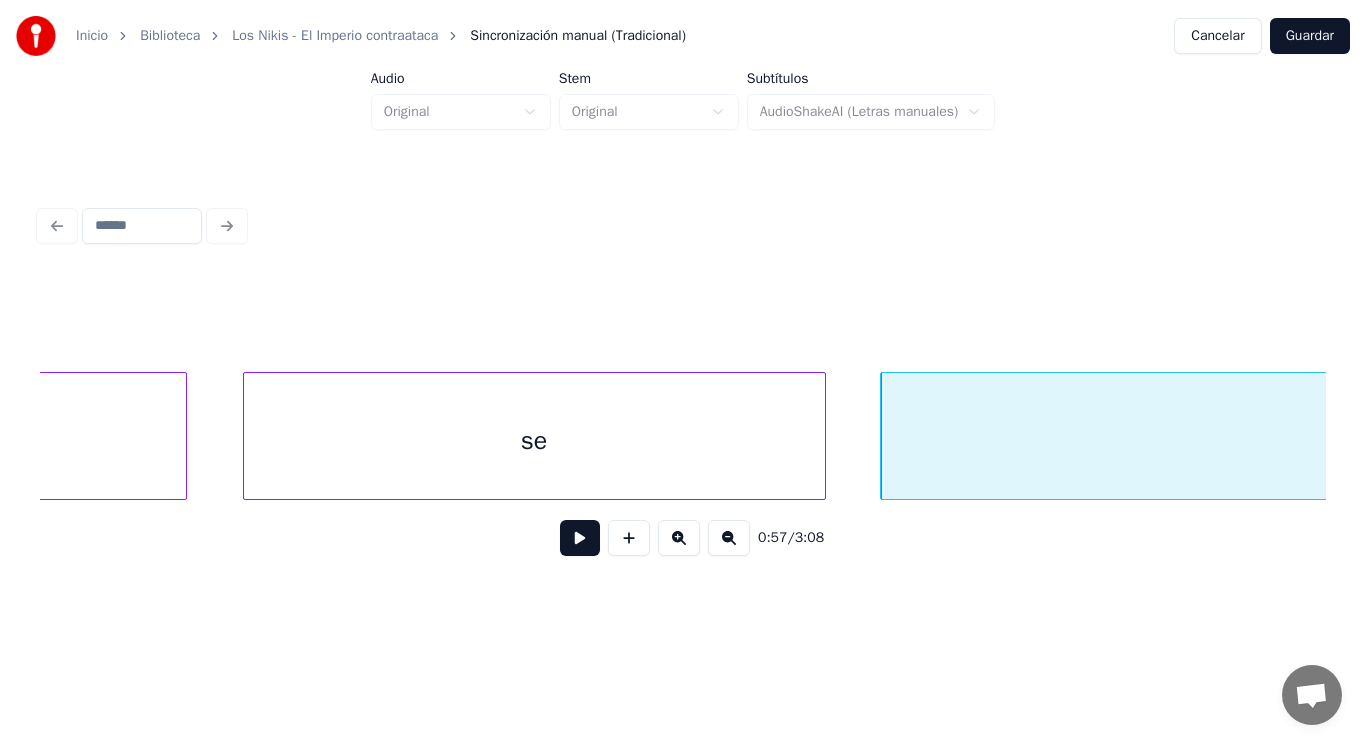 click on "se" at bounding box center (534, 441) 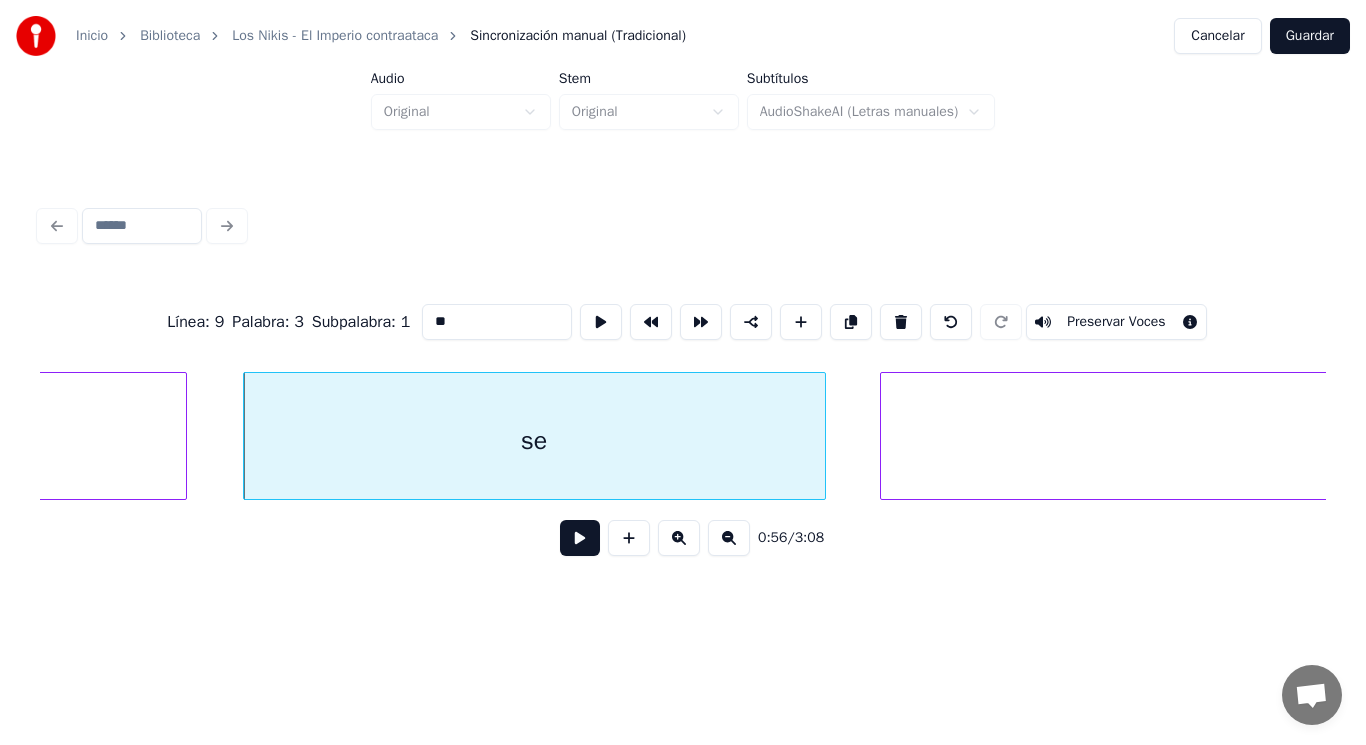 click at bounding box center (580, 538) 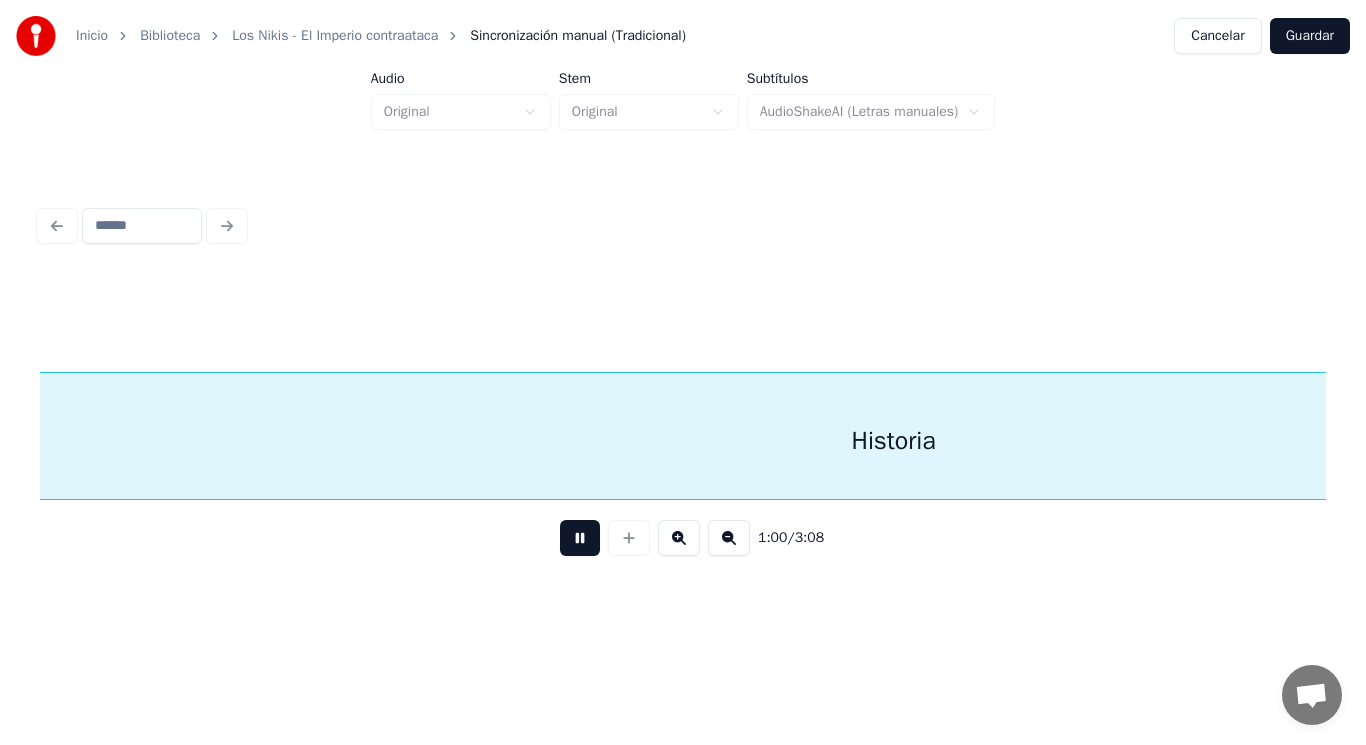 scroll, scrollTop: 0, scrollLeft: 84369, axis: horizontal 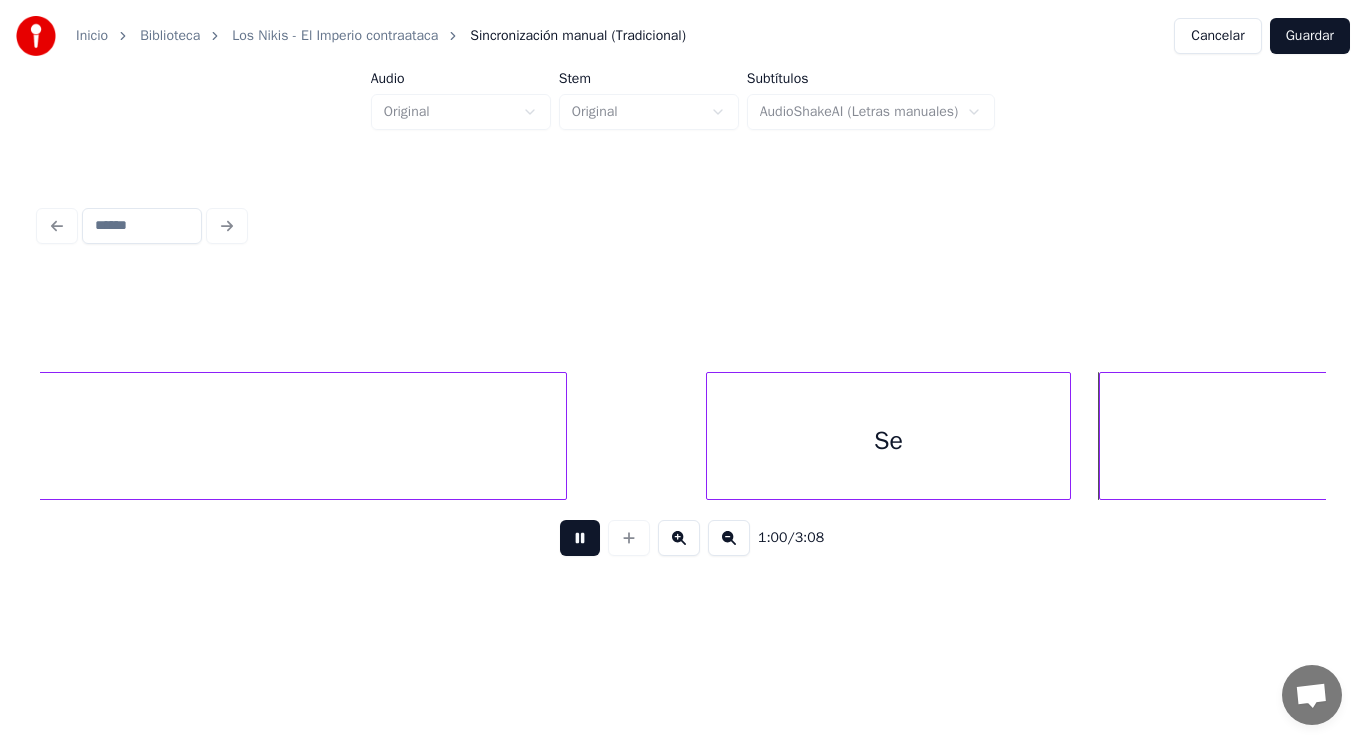 click at bounding box center (580, 538) 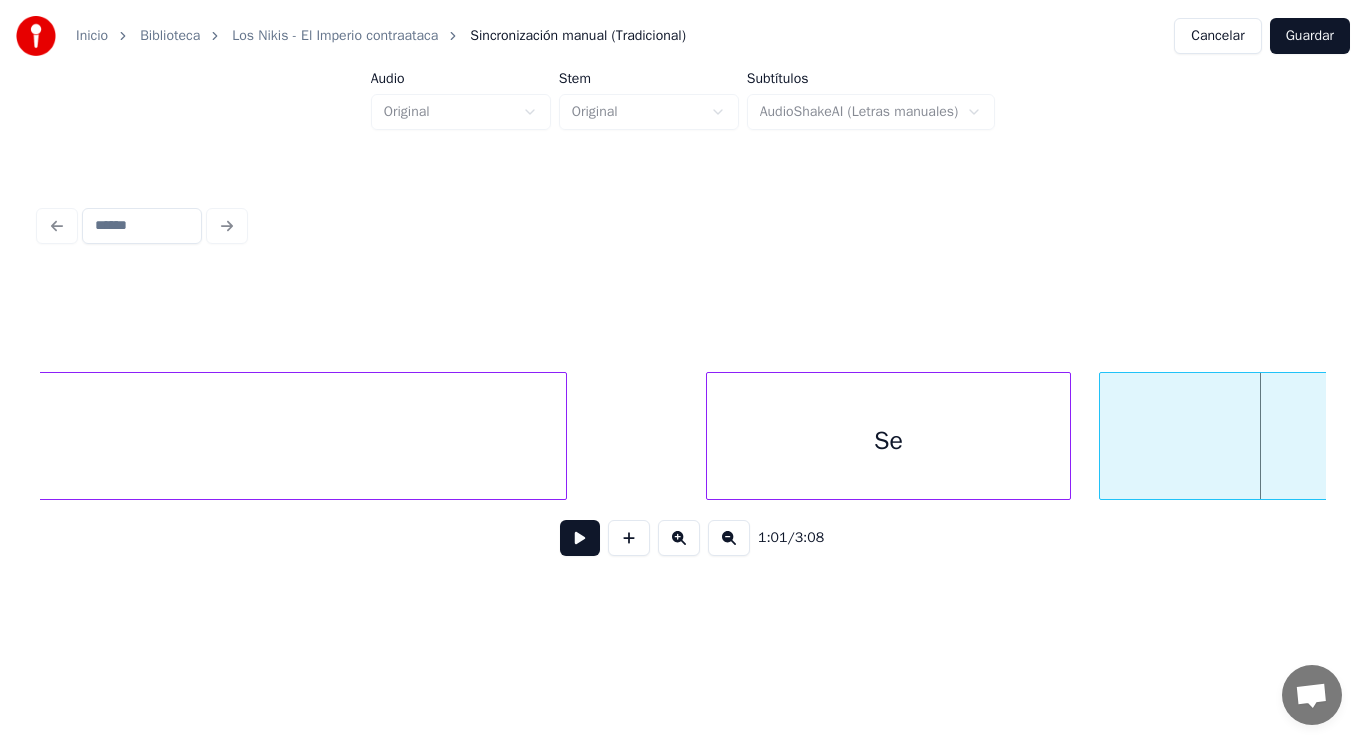 click on "Historia" at bounding box center [-413, 441] 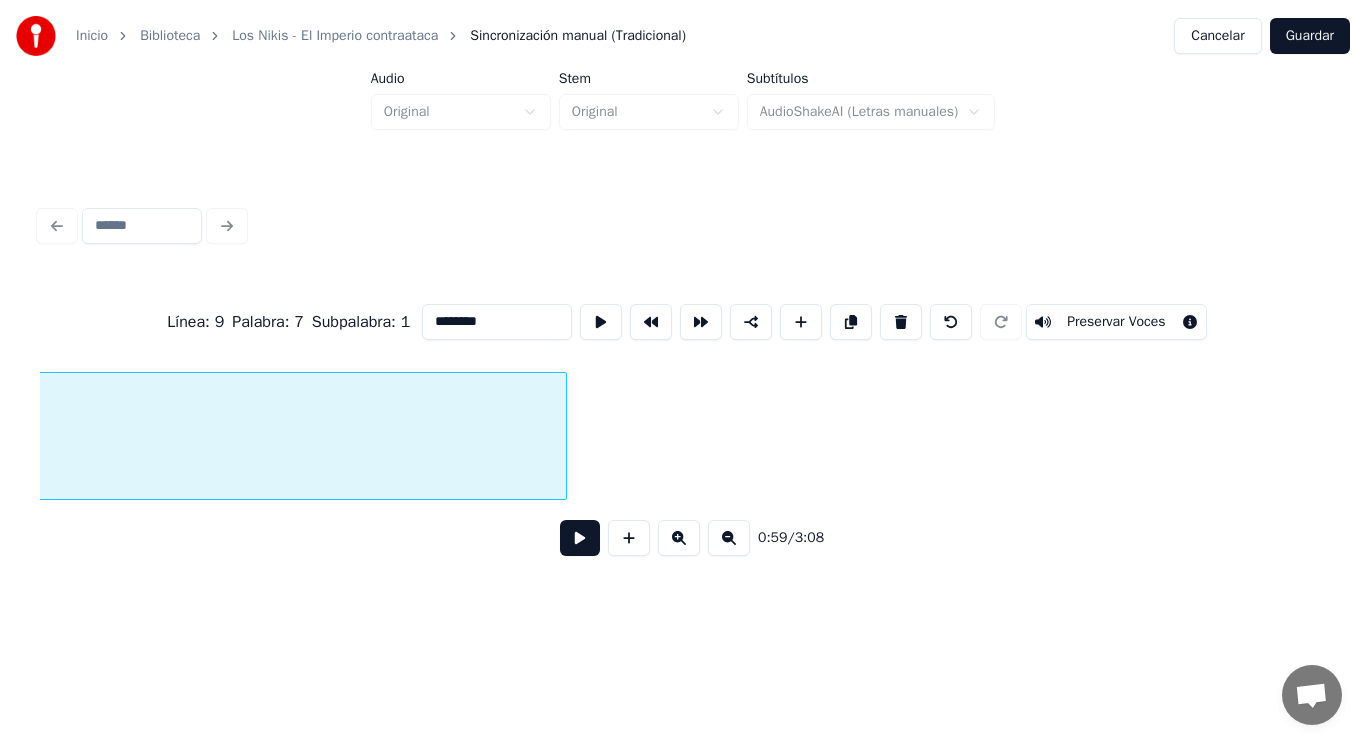scroll, scrollTop: 0, scrollLeft: 82936, axis: horizontal 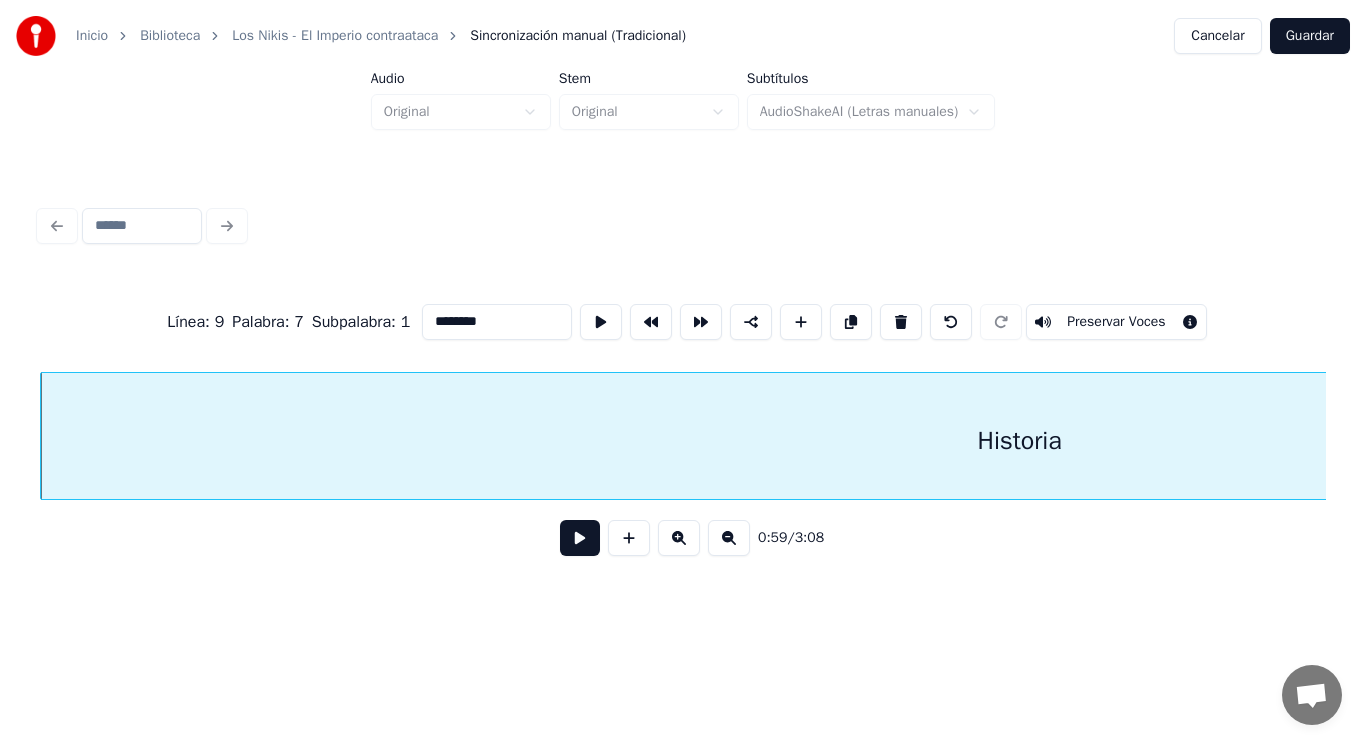 click at bounding box center (580, 538) 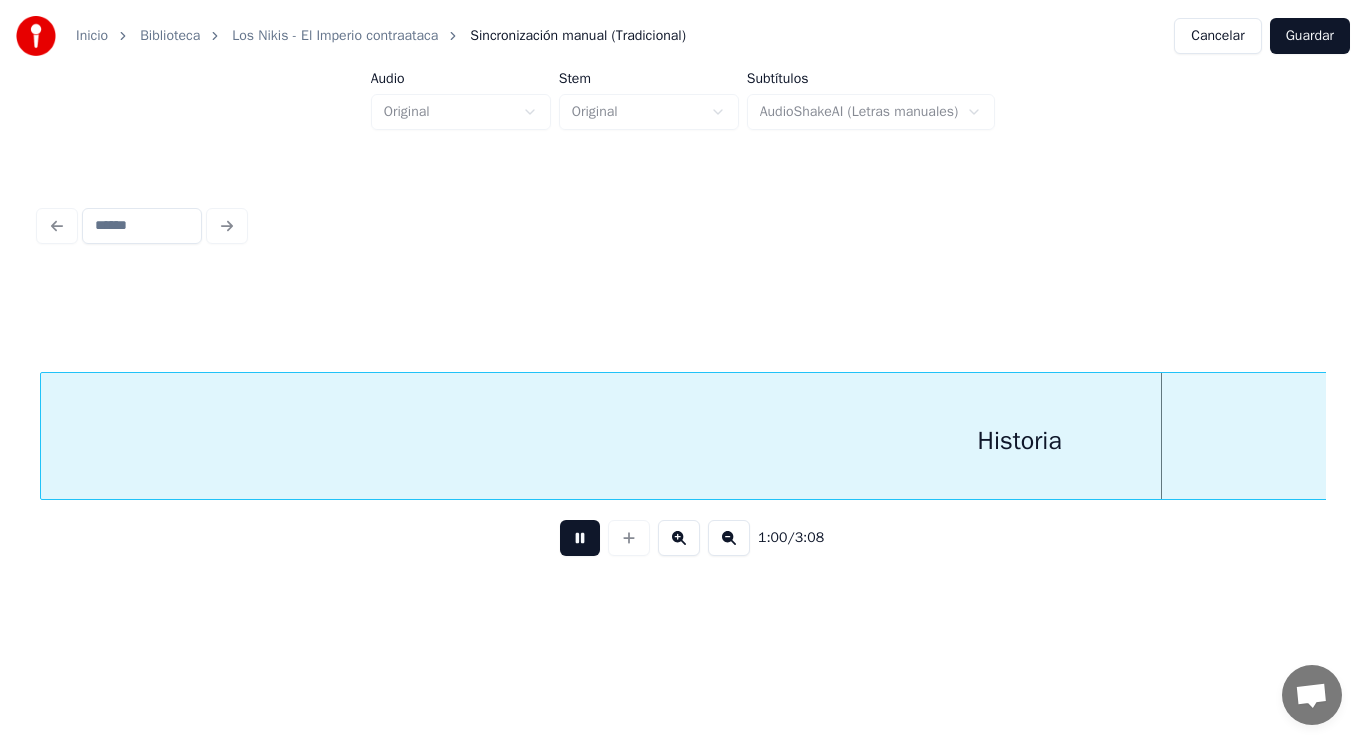 scroll, scrollTop: 0, scrollLeft: 84238, axis: horizontal 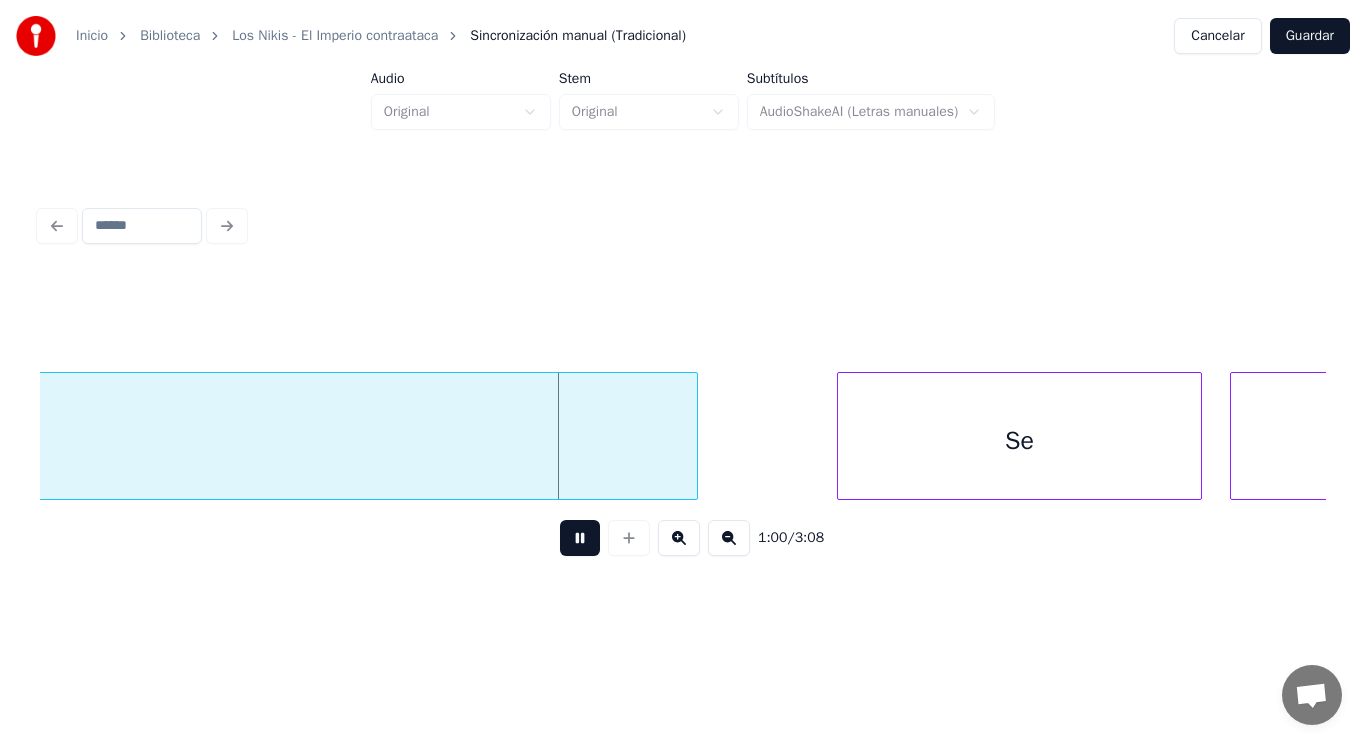 click at bounding box center [580, 538] 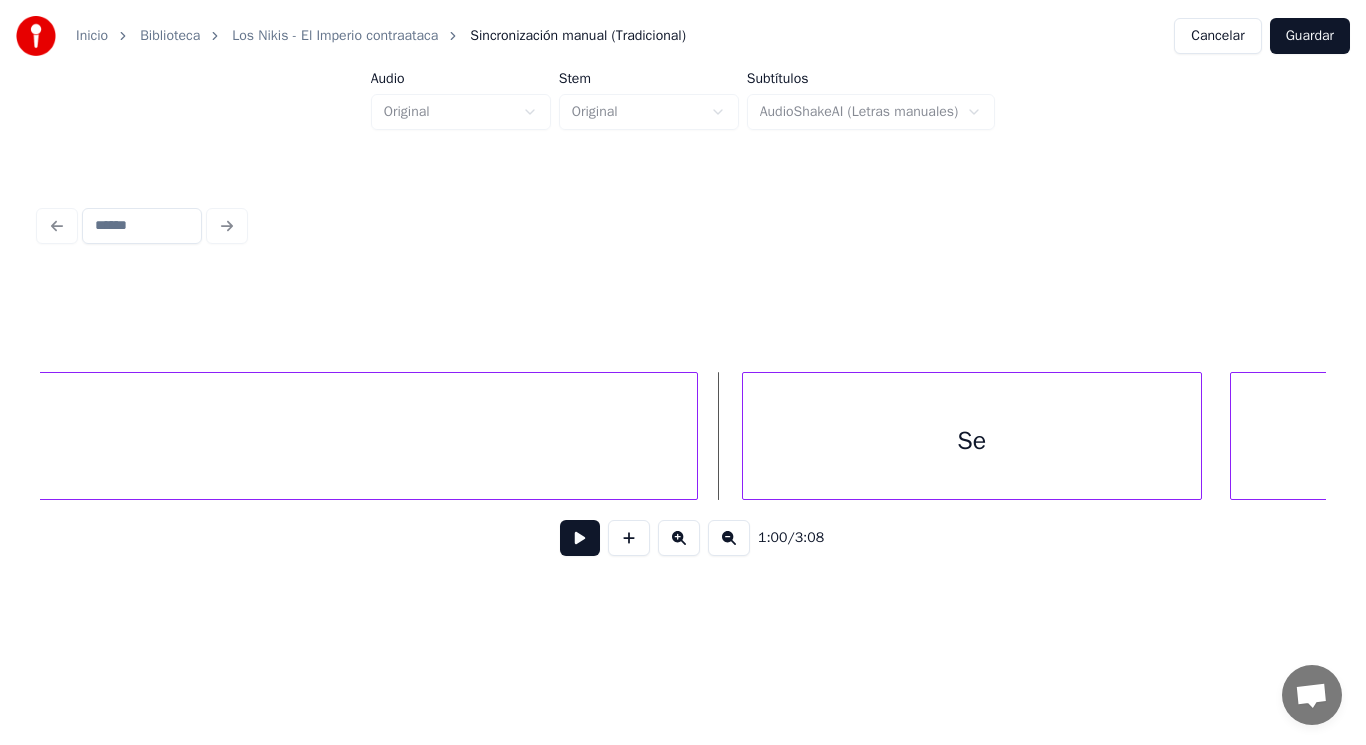 click at bounding box center (746, 436) 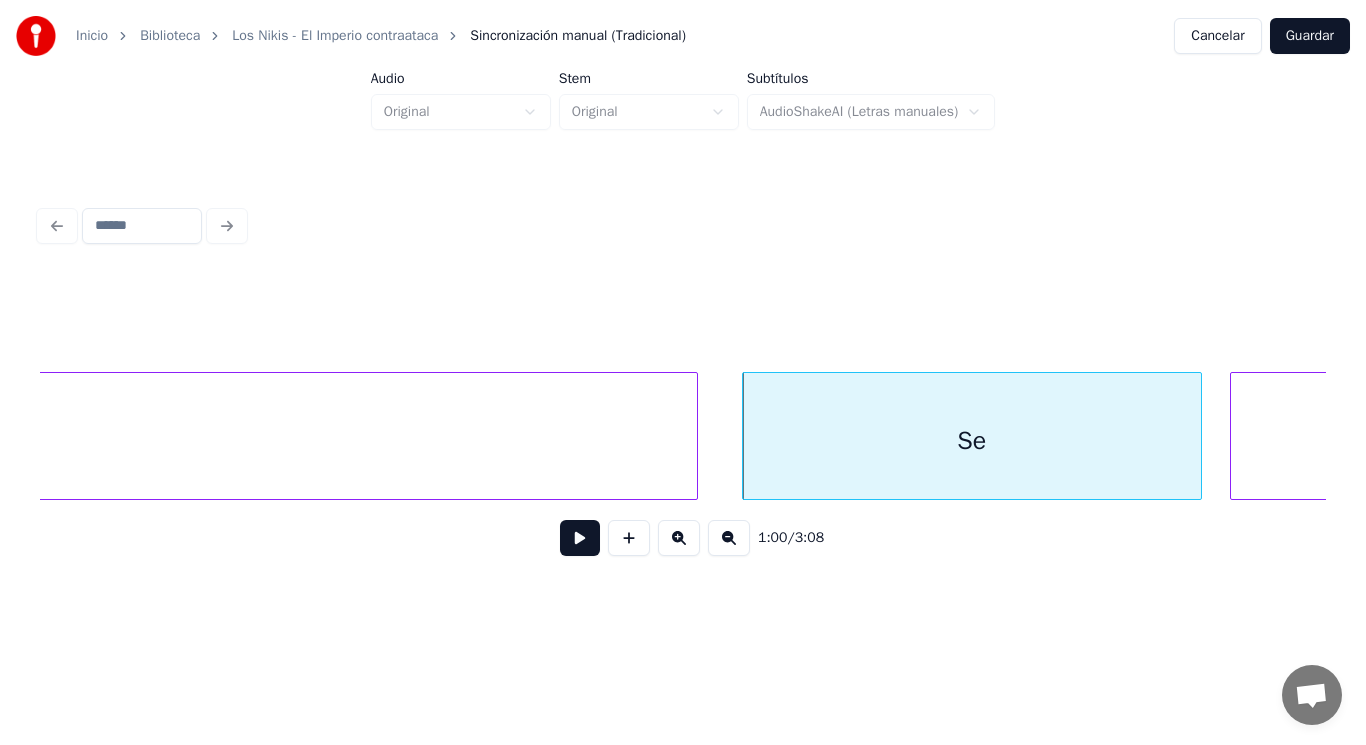 click on "Se" at bounding box center [972, 441] 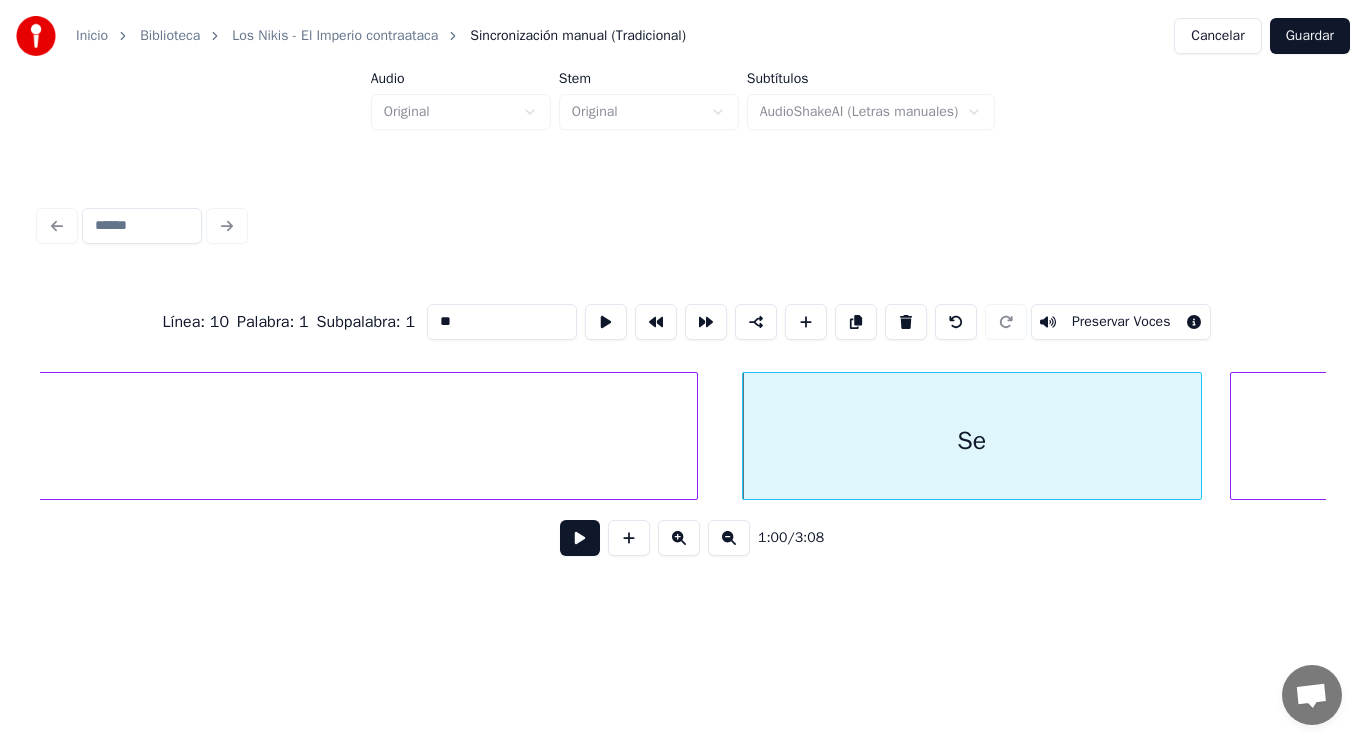 click on "**" at bounding box center [502, 322] 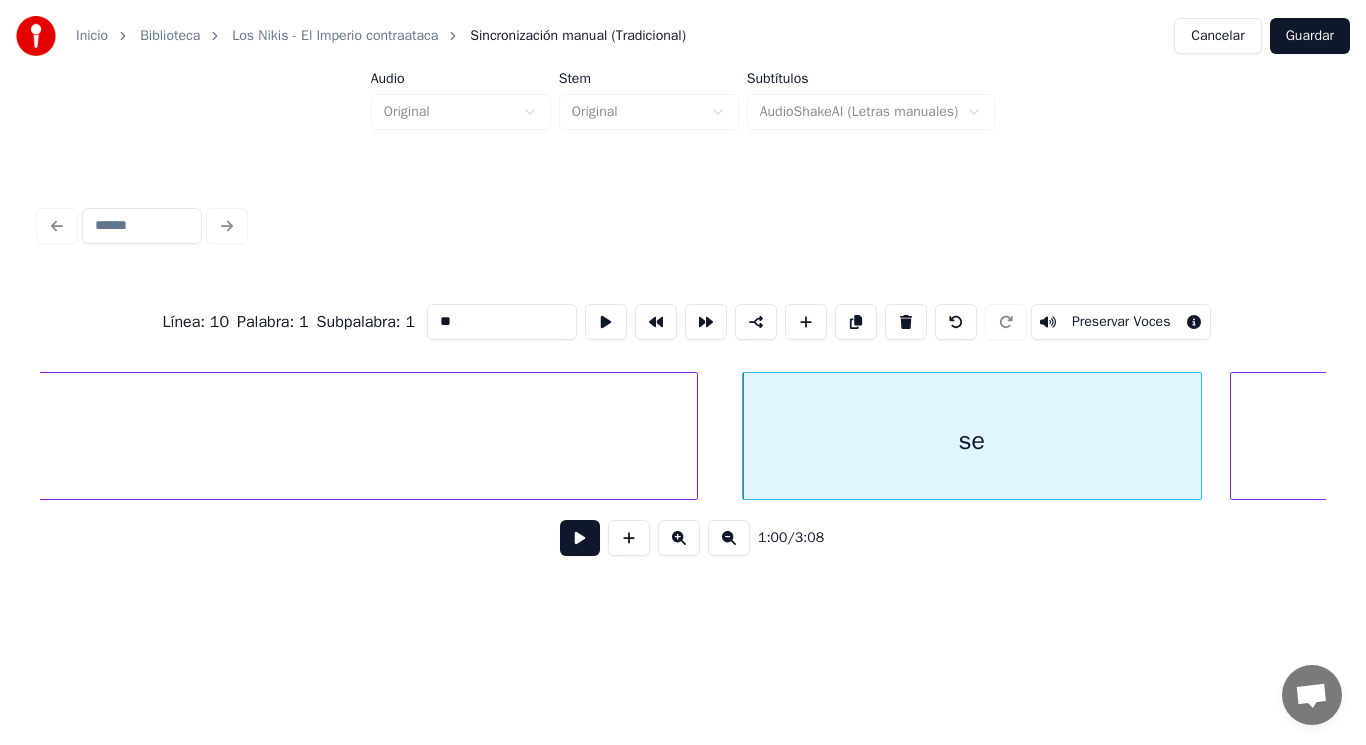 type on "**" 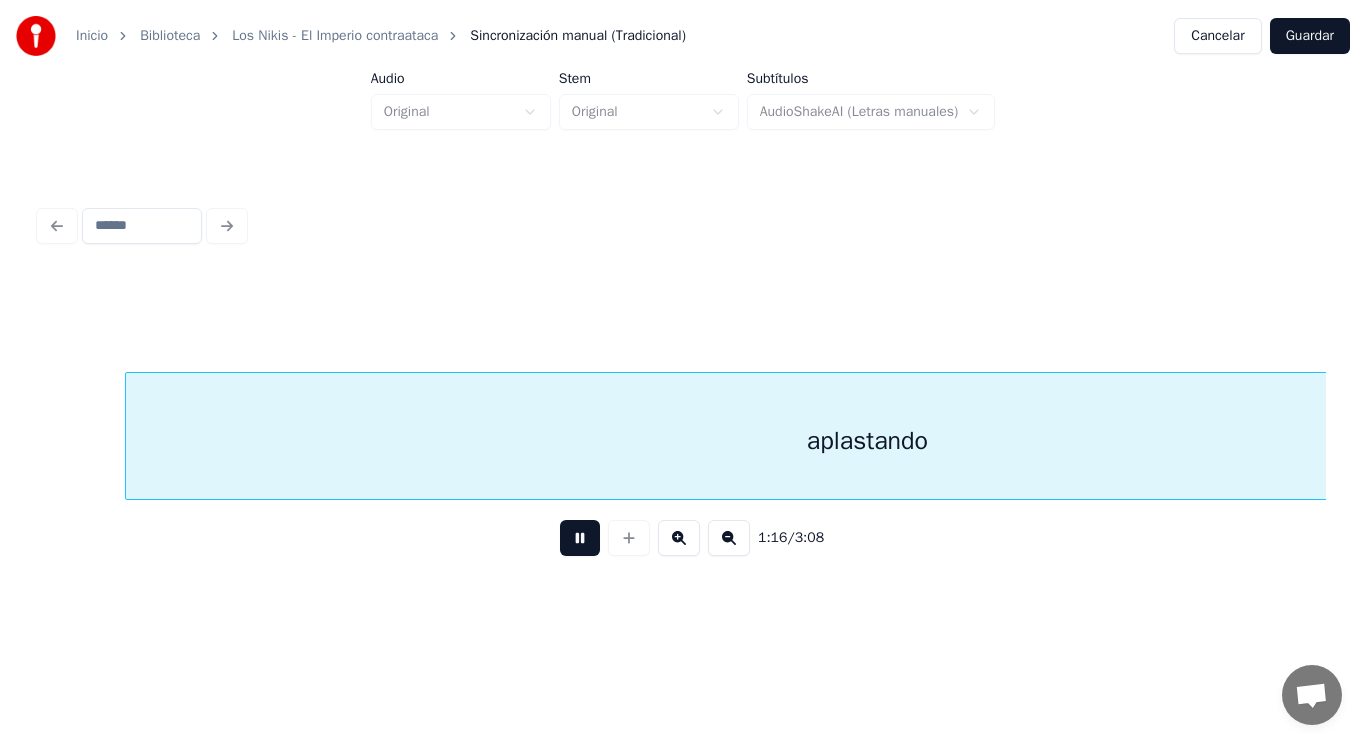scroll, scrollTop: 0, scrollLeft: 106390, axis: horizontal 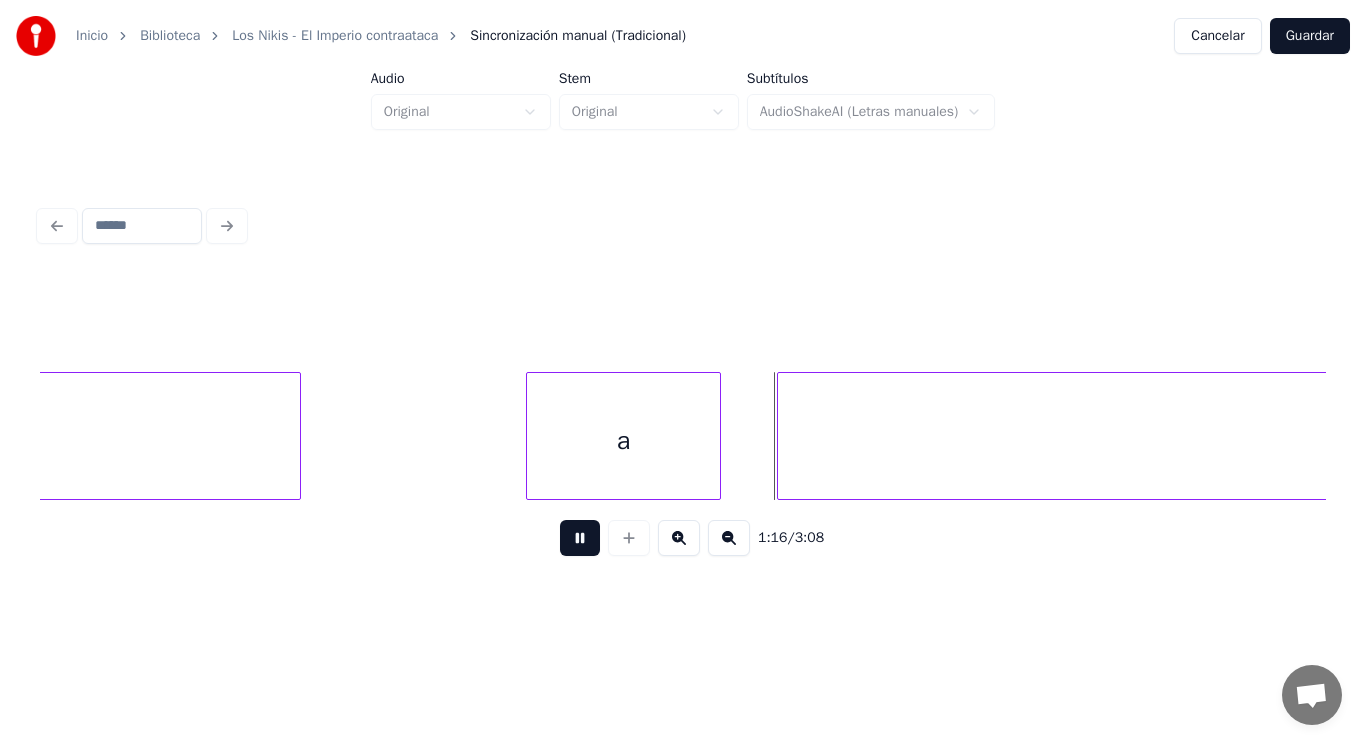 click at bounding box center [580, 538] 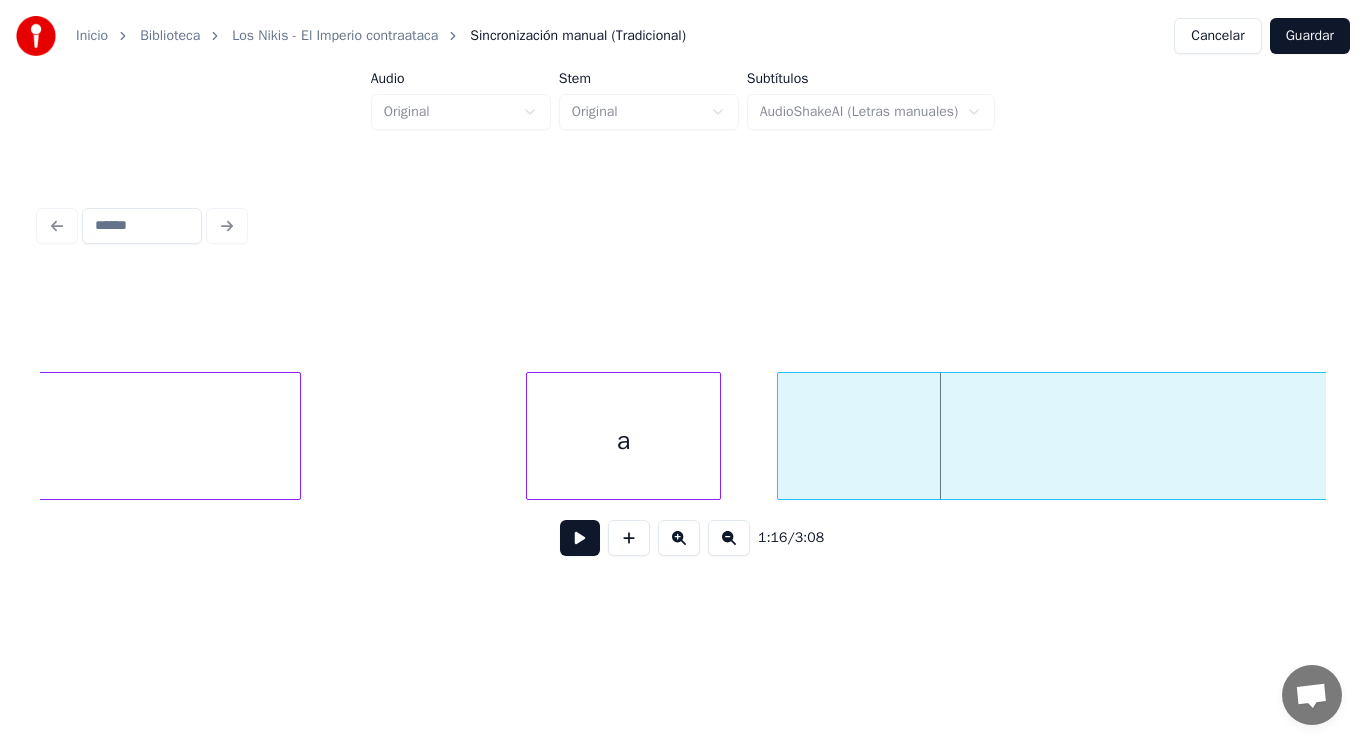 click on "aplastando" at bounding box center [-441, 441] 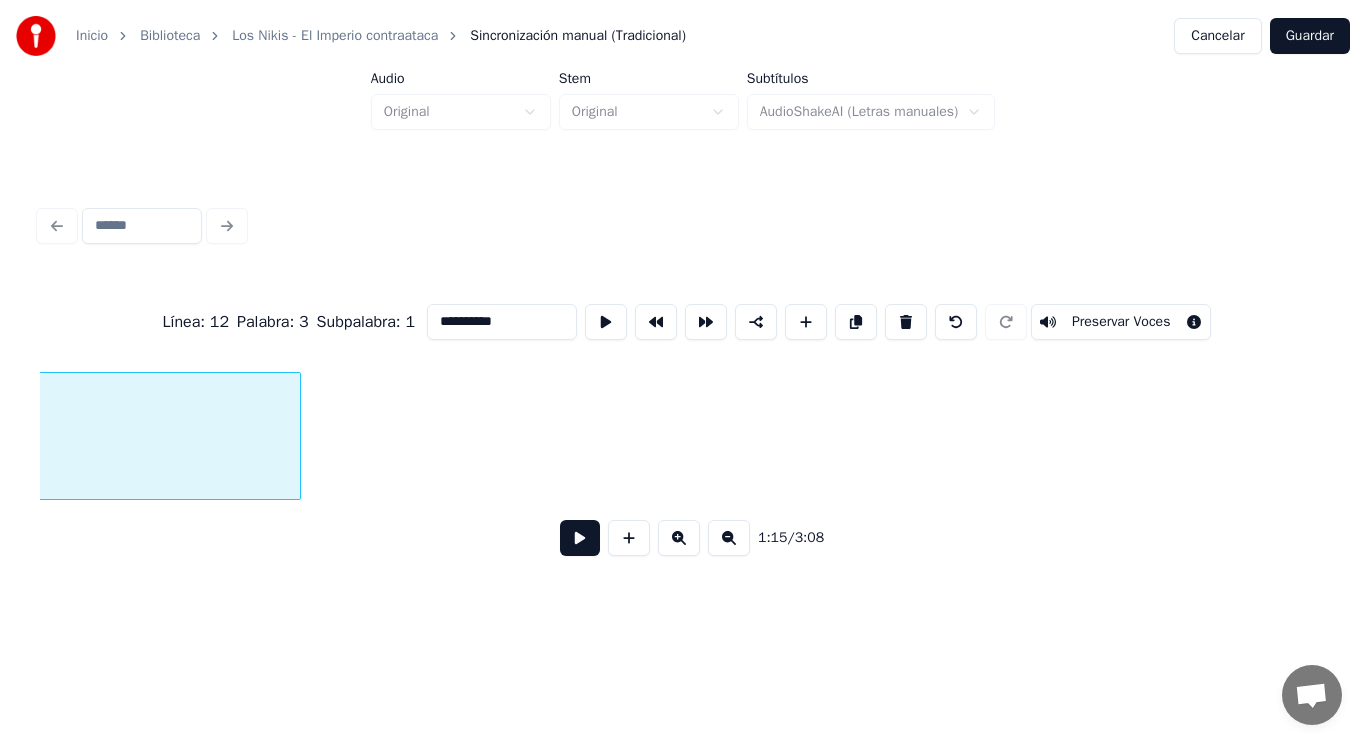 scroll, scrollTop: 0, scrollLeft: 105168, axis: horizontal 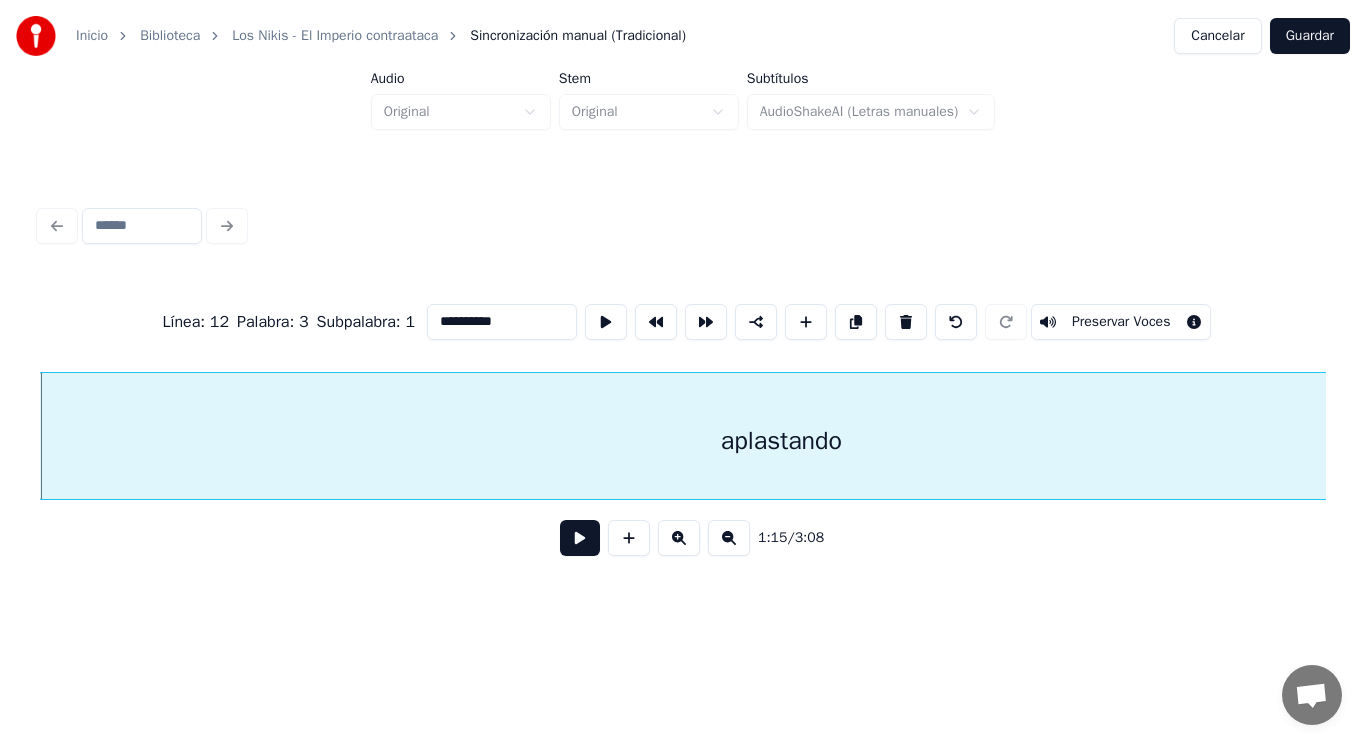 click at bounding box center [580, 538] 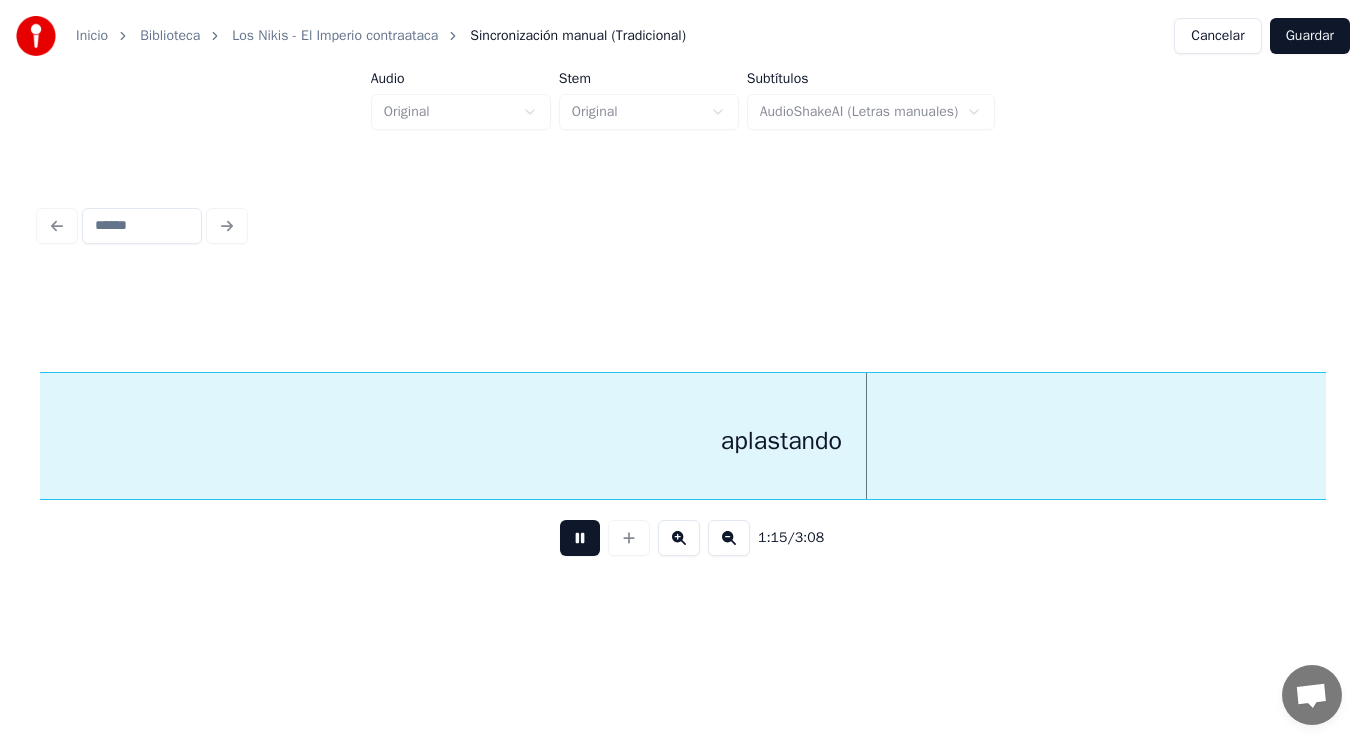 click at bounding box center (580, 538) 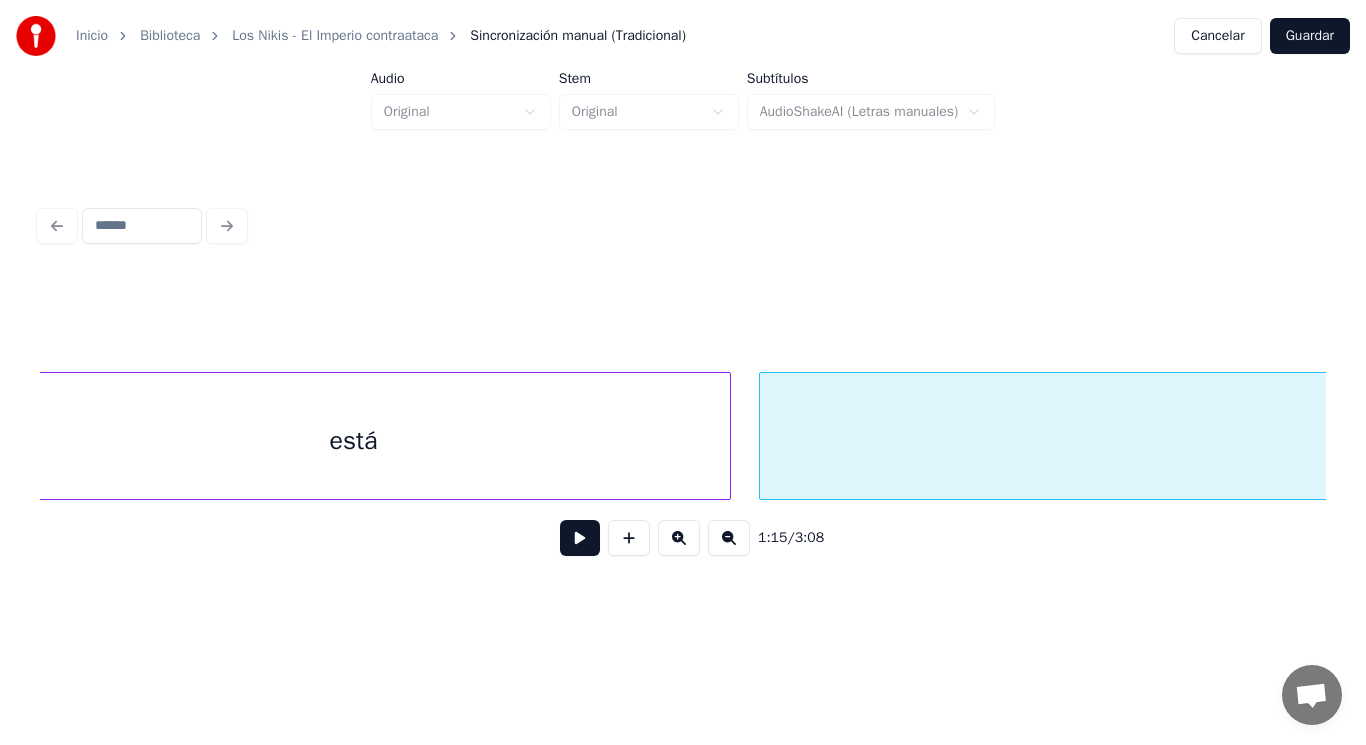 click on "está" at bounding box center (354, 441) 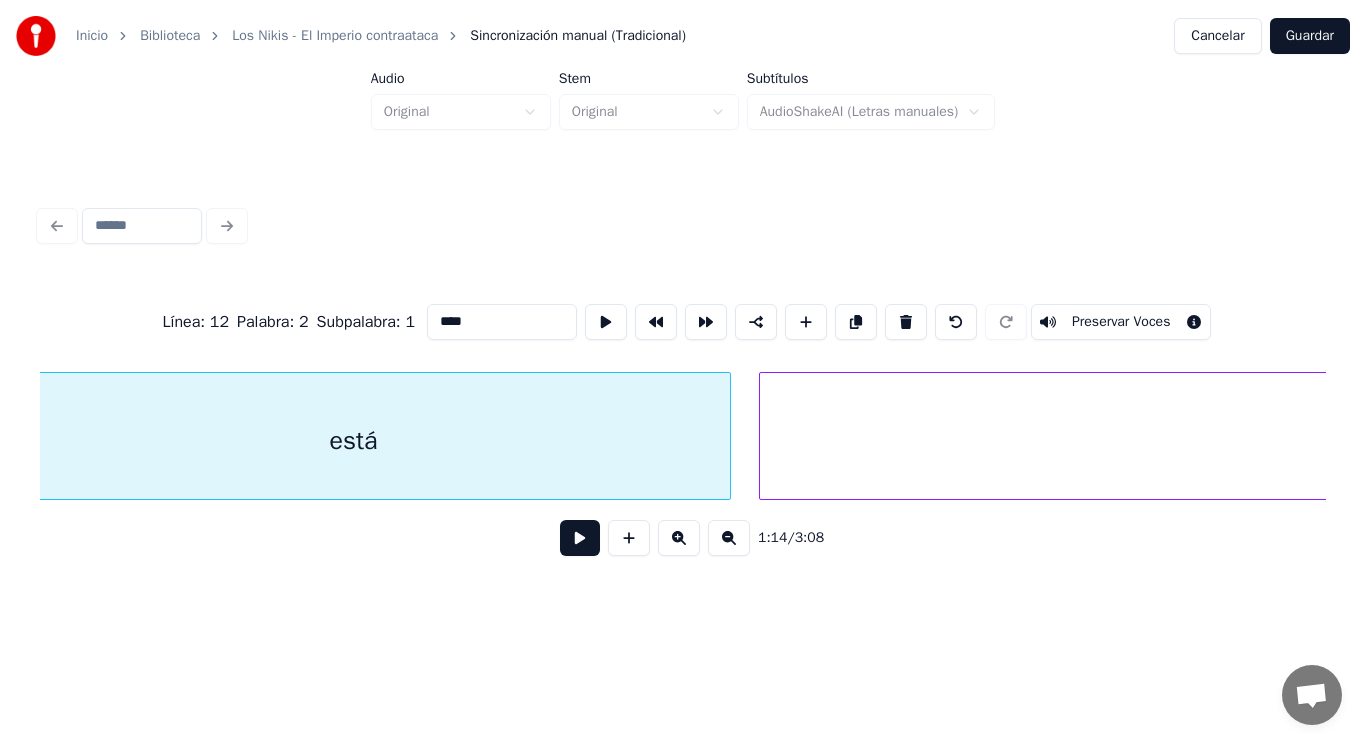 scroll, scrollTop: 0, scrollLeft: 104384, axis: horizontal 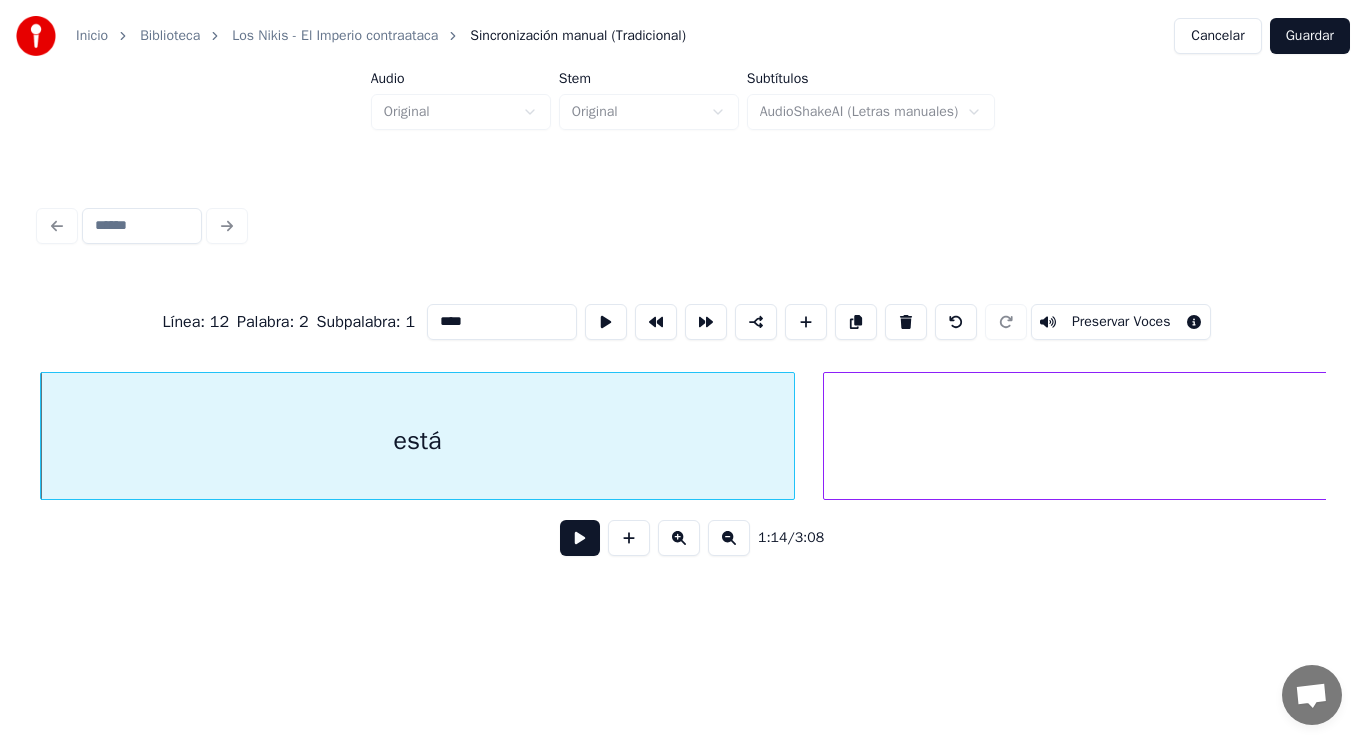 click at bounding box center [580, 538] 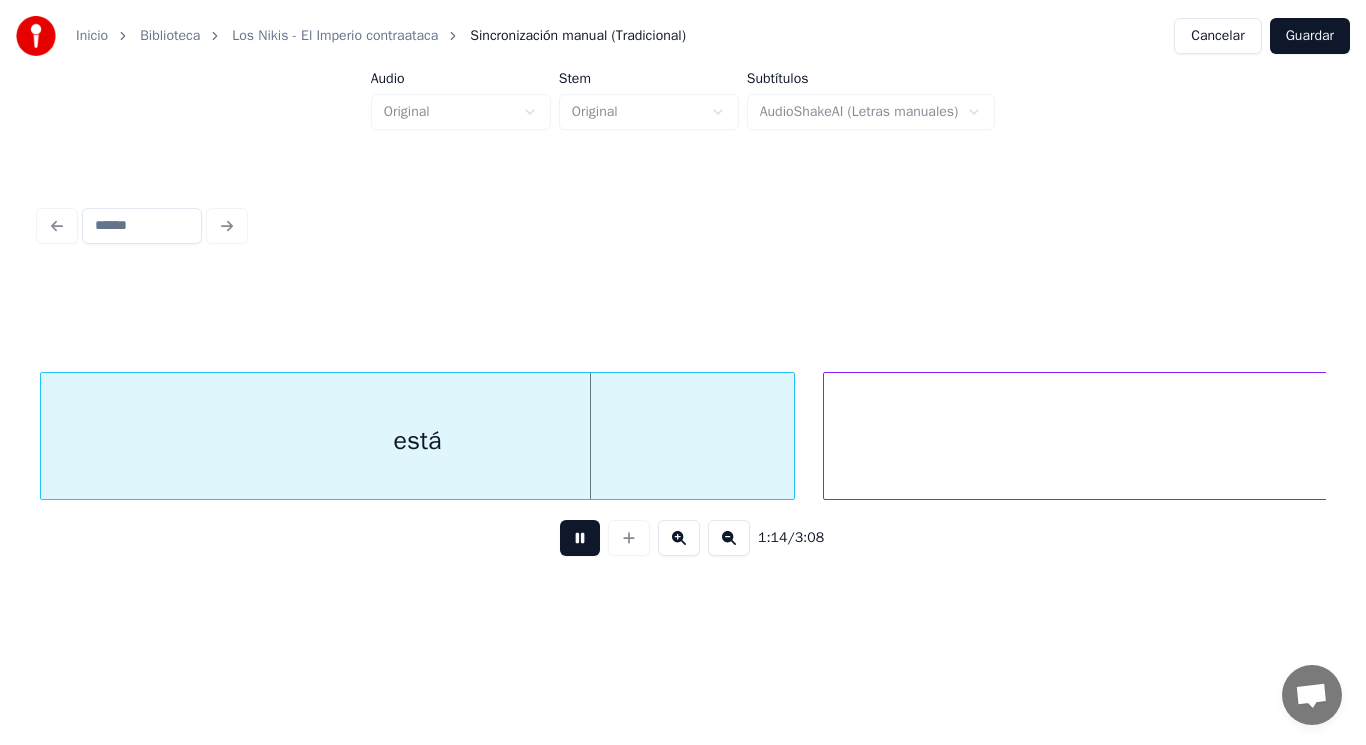 click at bounding box center (580, 538) 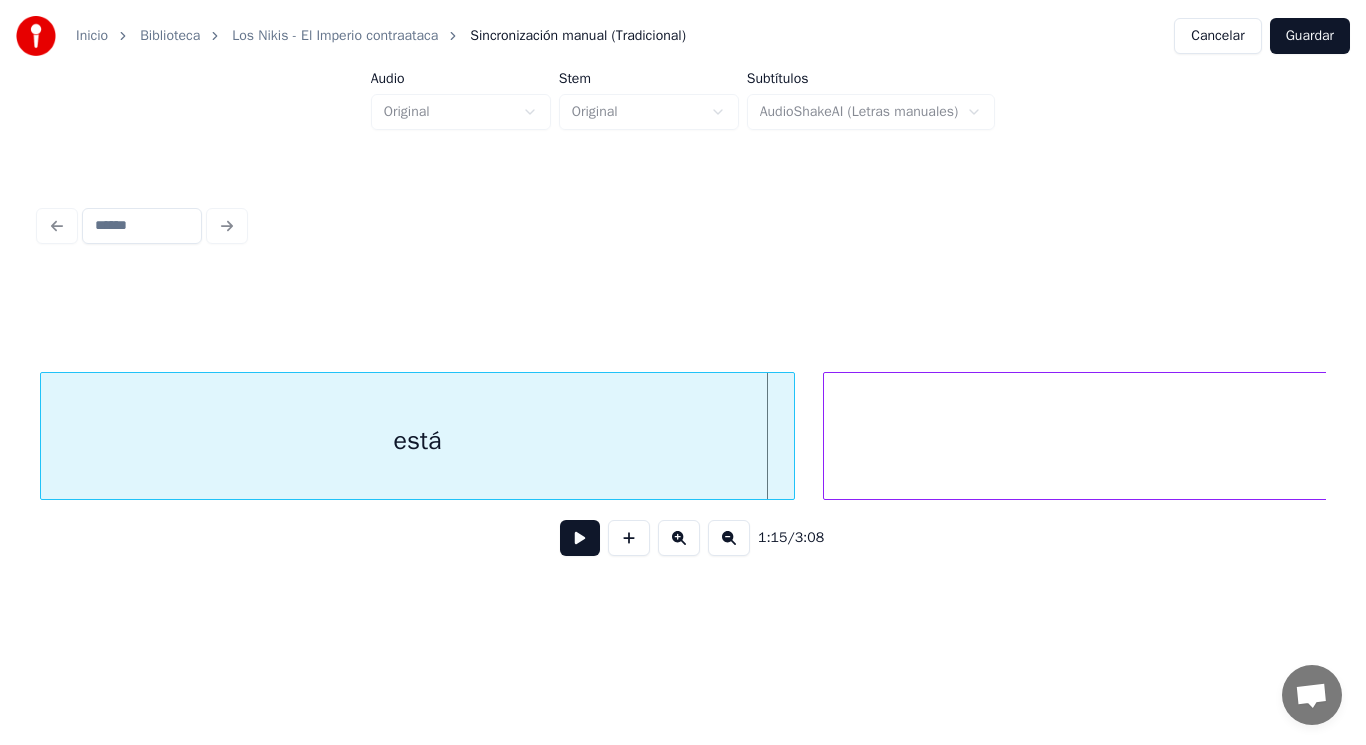 click on "está" at bounding box center (418, 441) 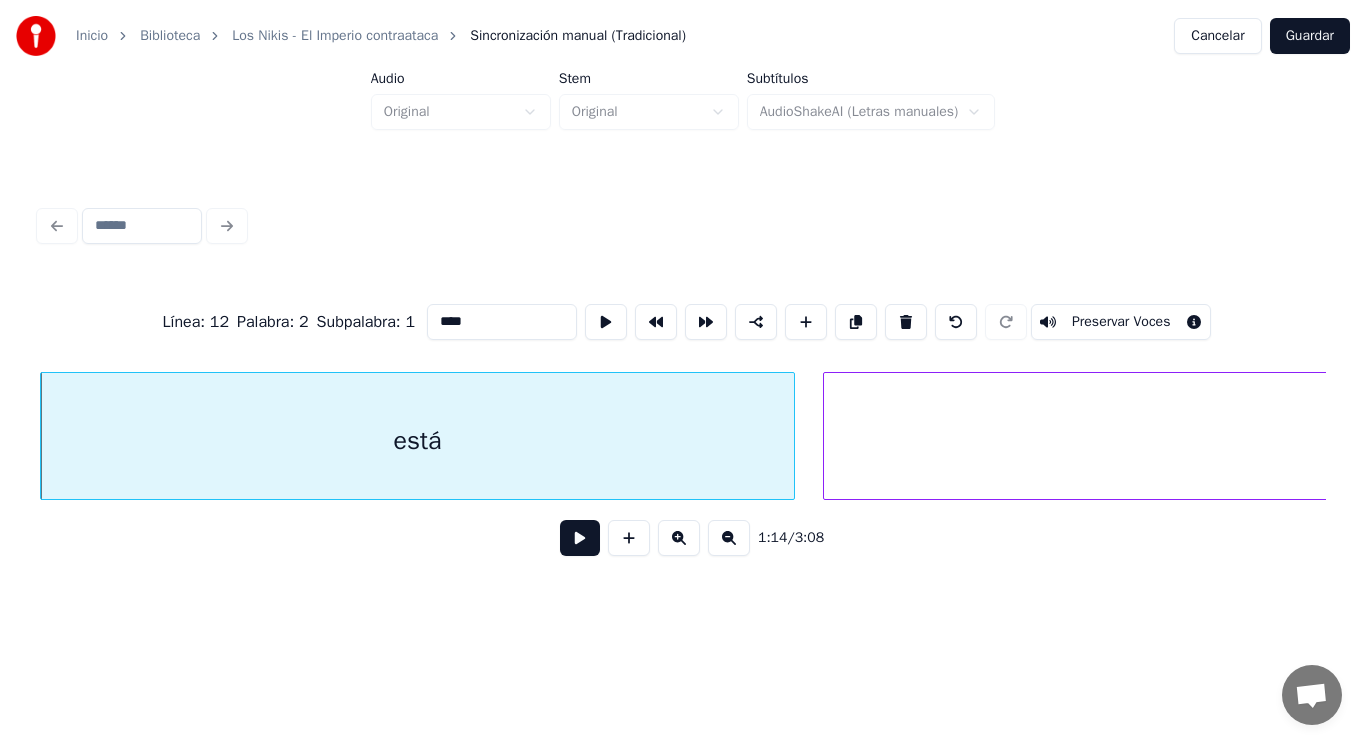 click at bounding box center [580, 538] 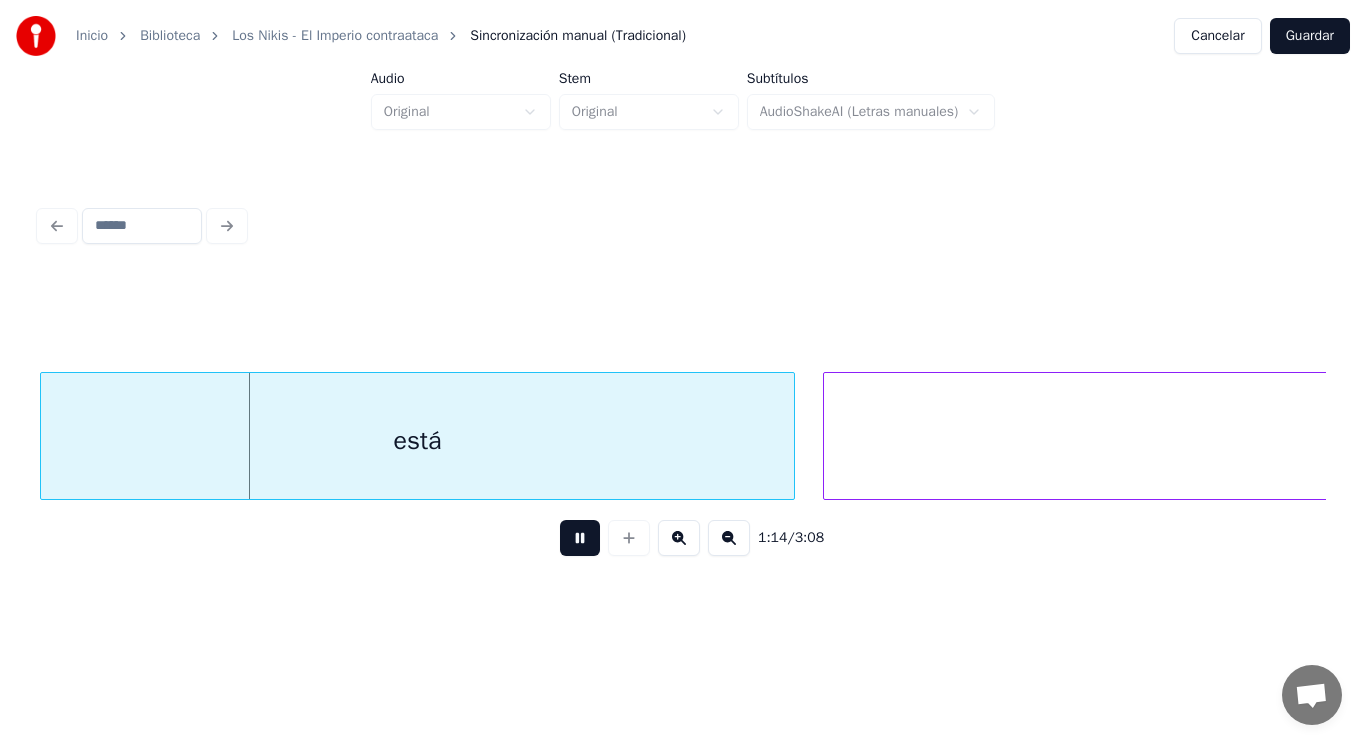 click at bounding box center [580, 538] 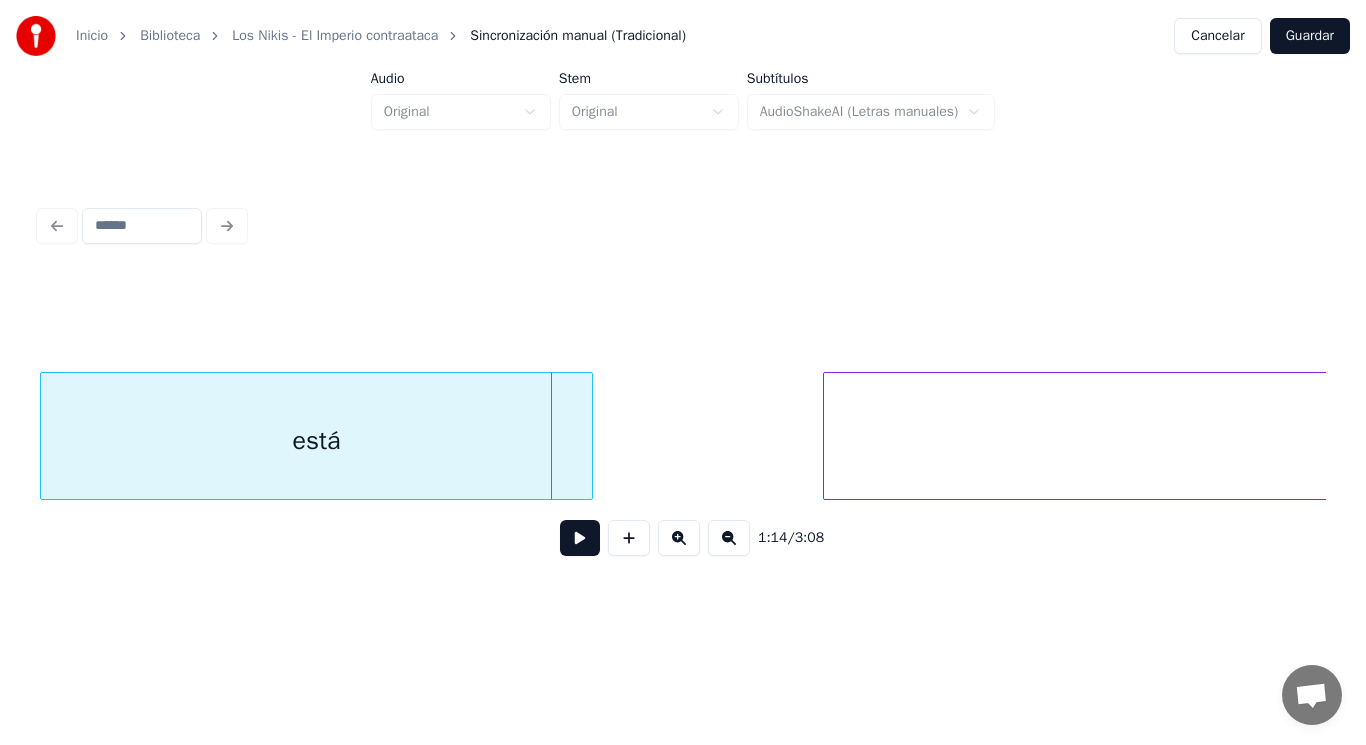 click at bounding box center [589, 436] 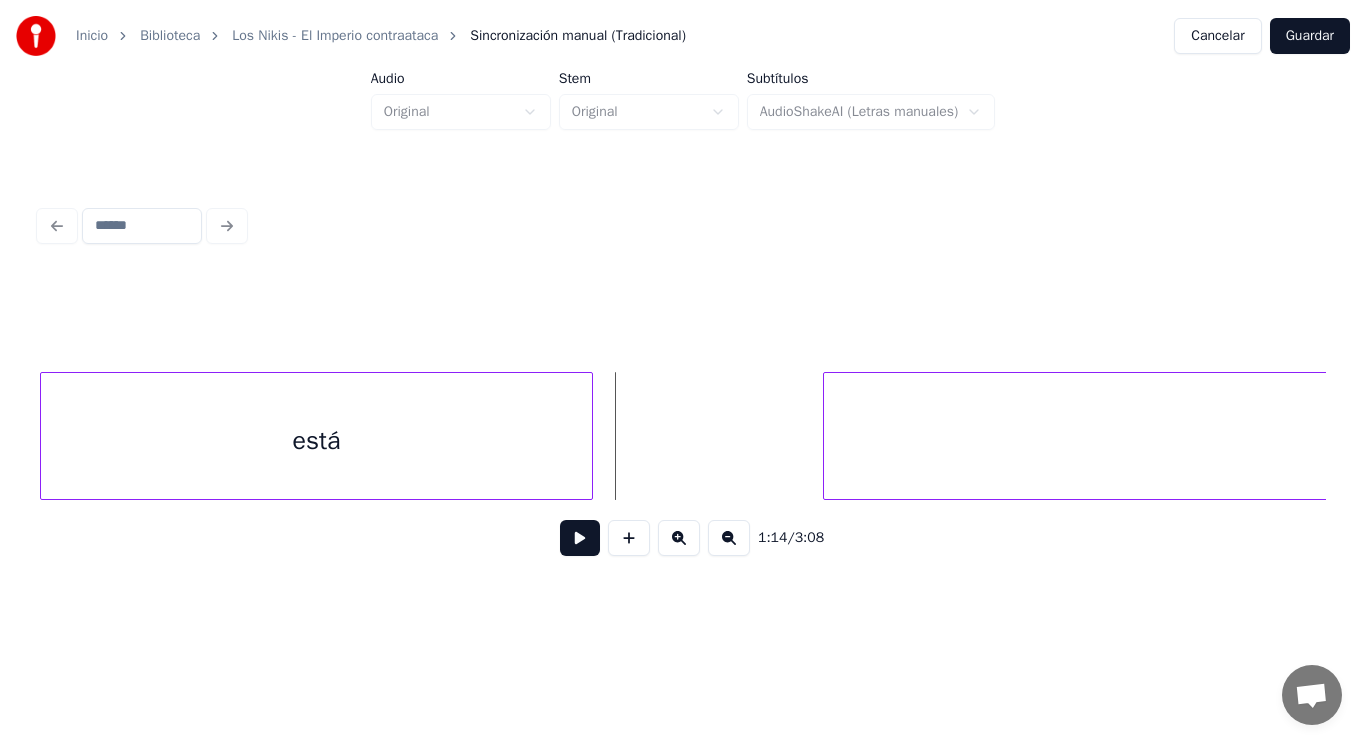 click at bounding box center (580, 538) 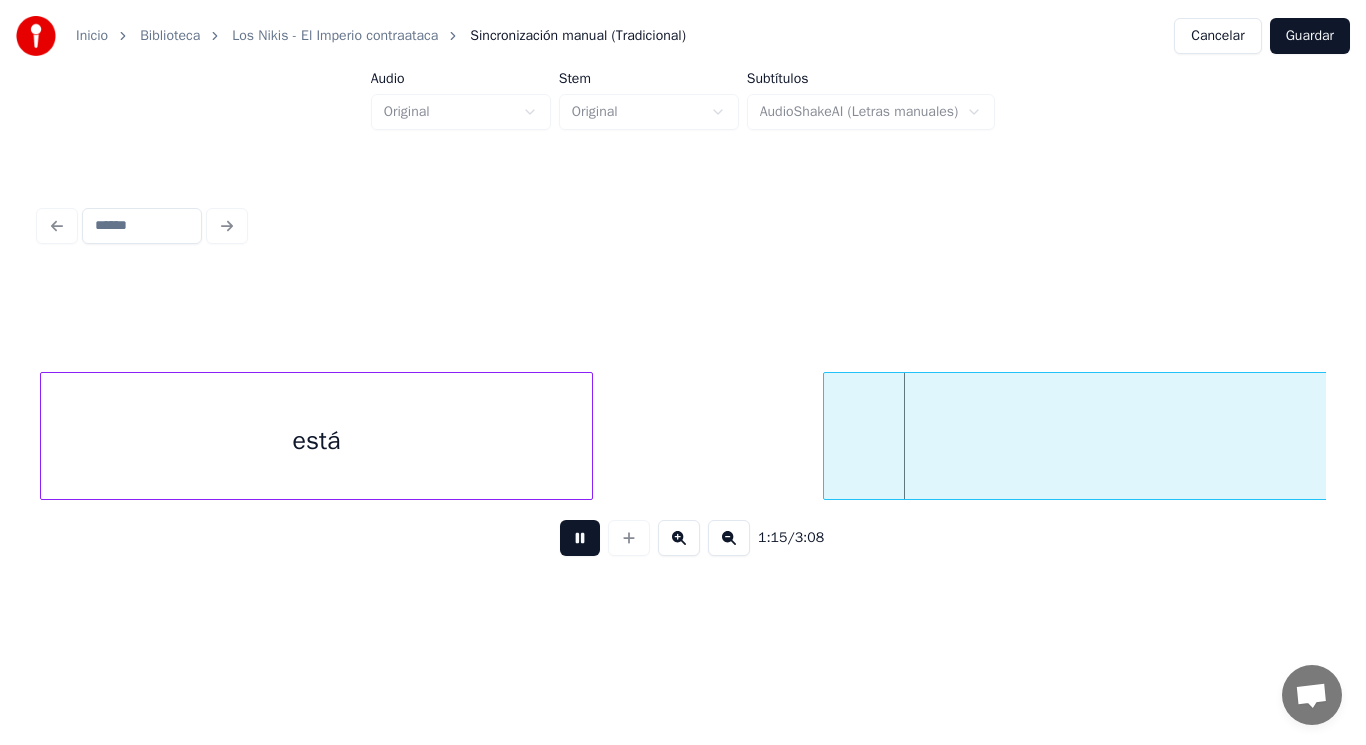 click at bounding box center (580, 538) 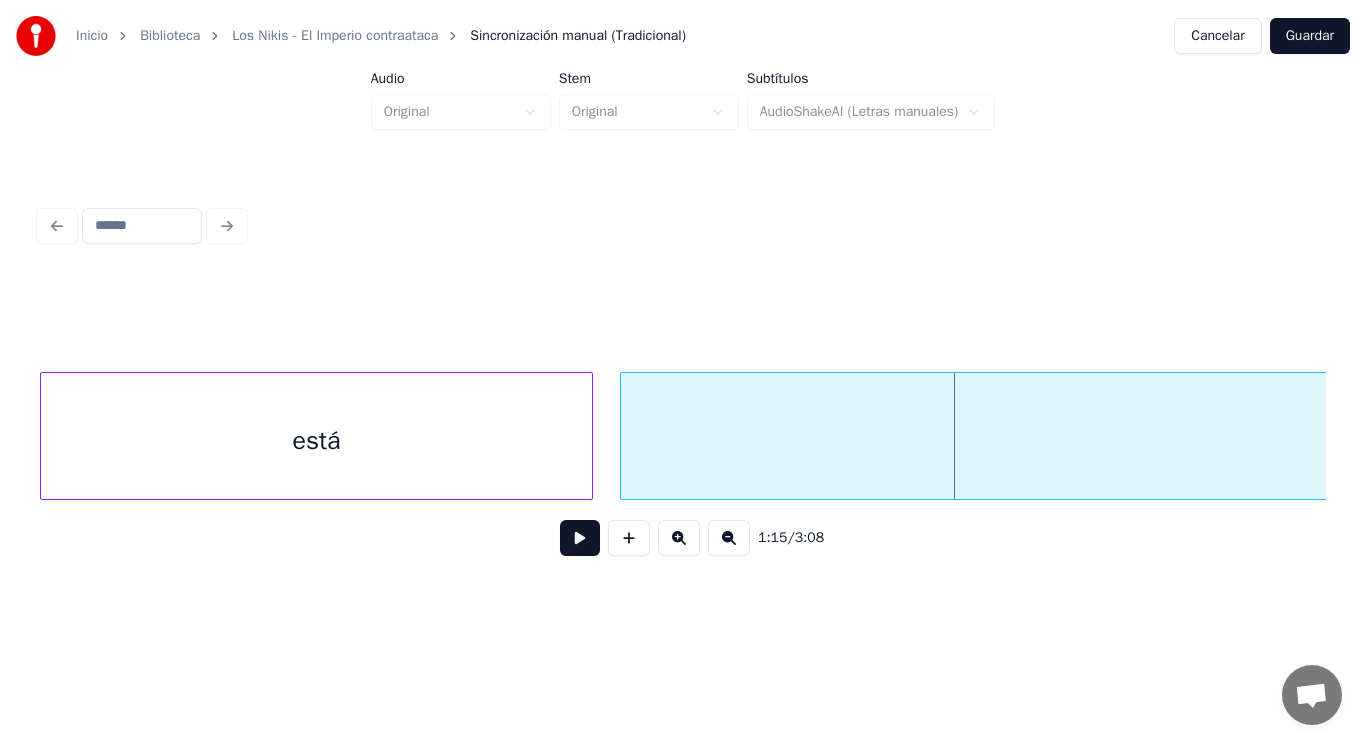 click at bounding box center (624, 436) 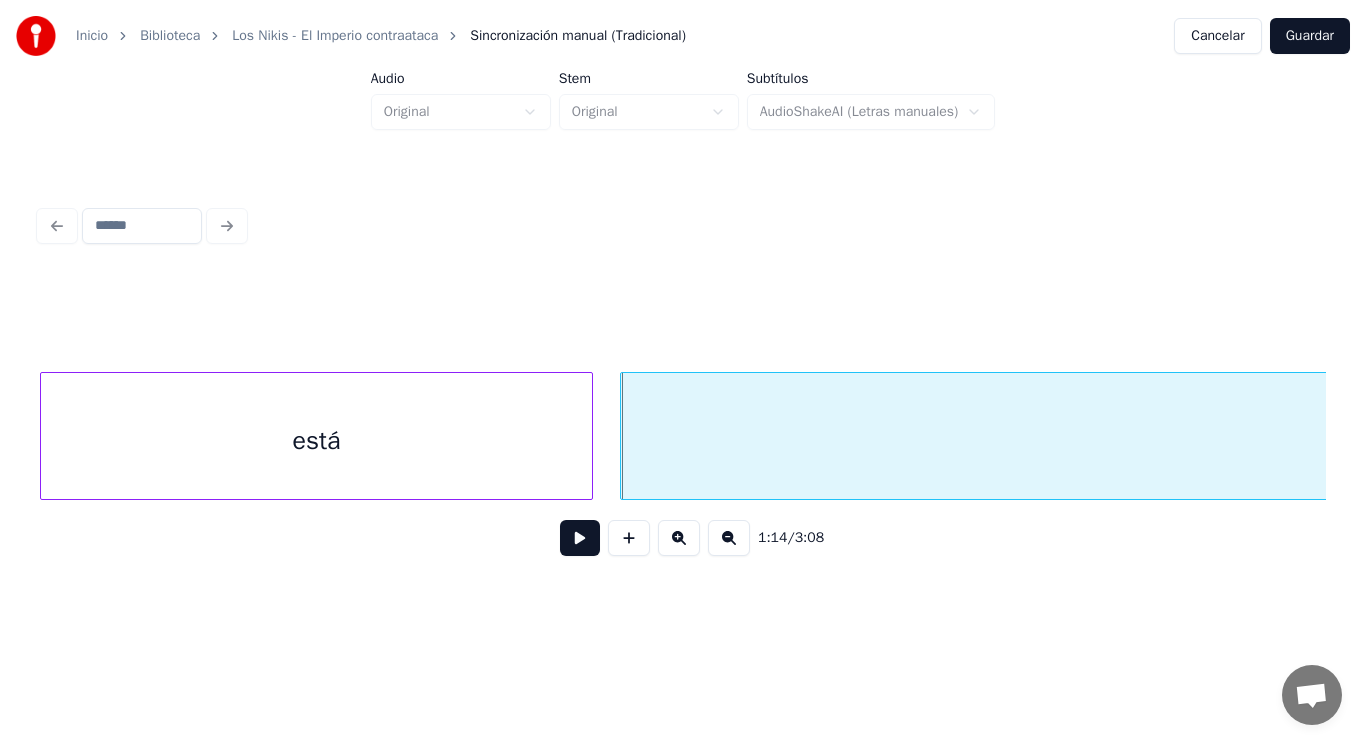 click at bounding box center [580, 538] 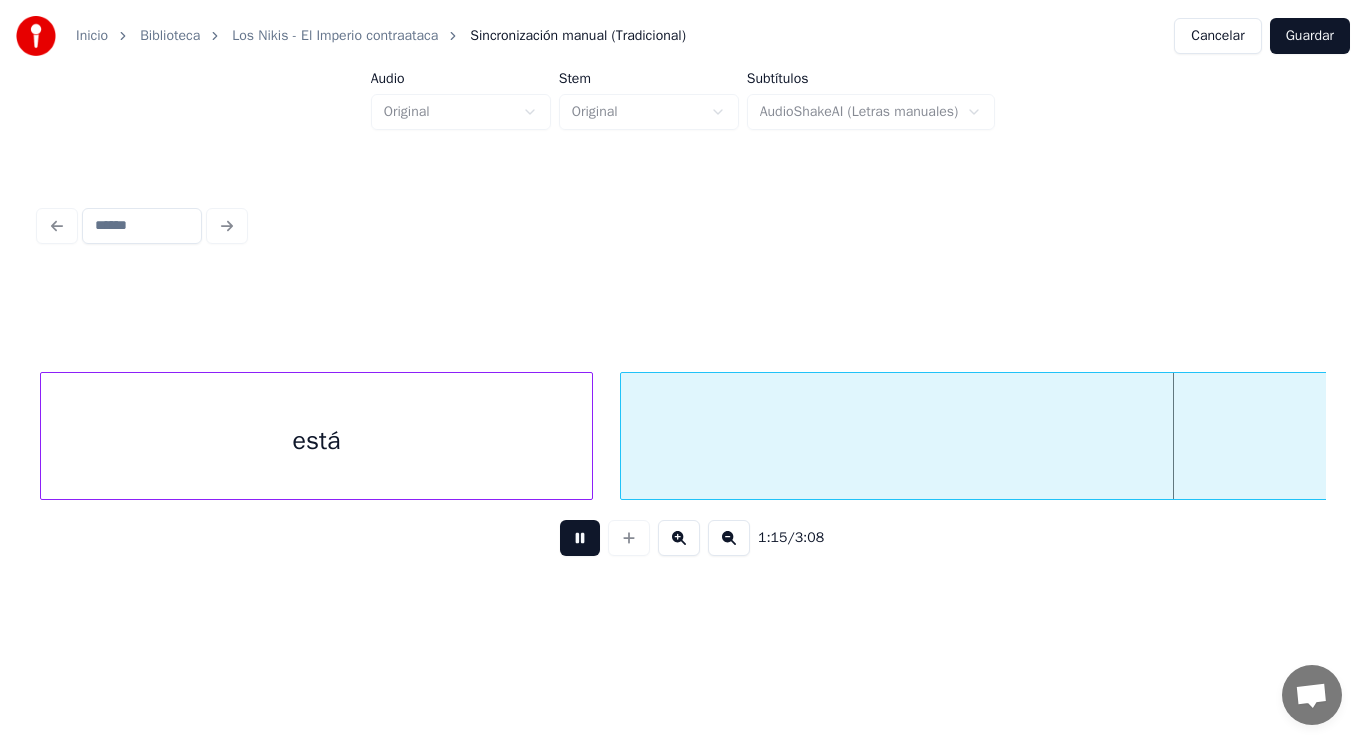 scroll, scrollTop: 0, scrollLeft: 105691, axis: horizontal 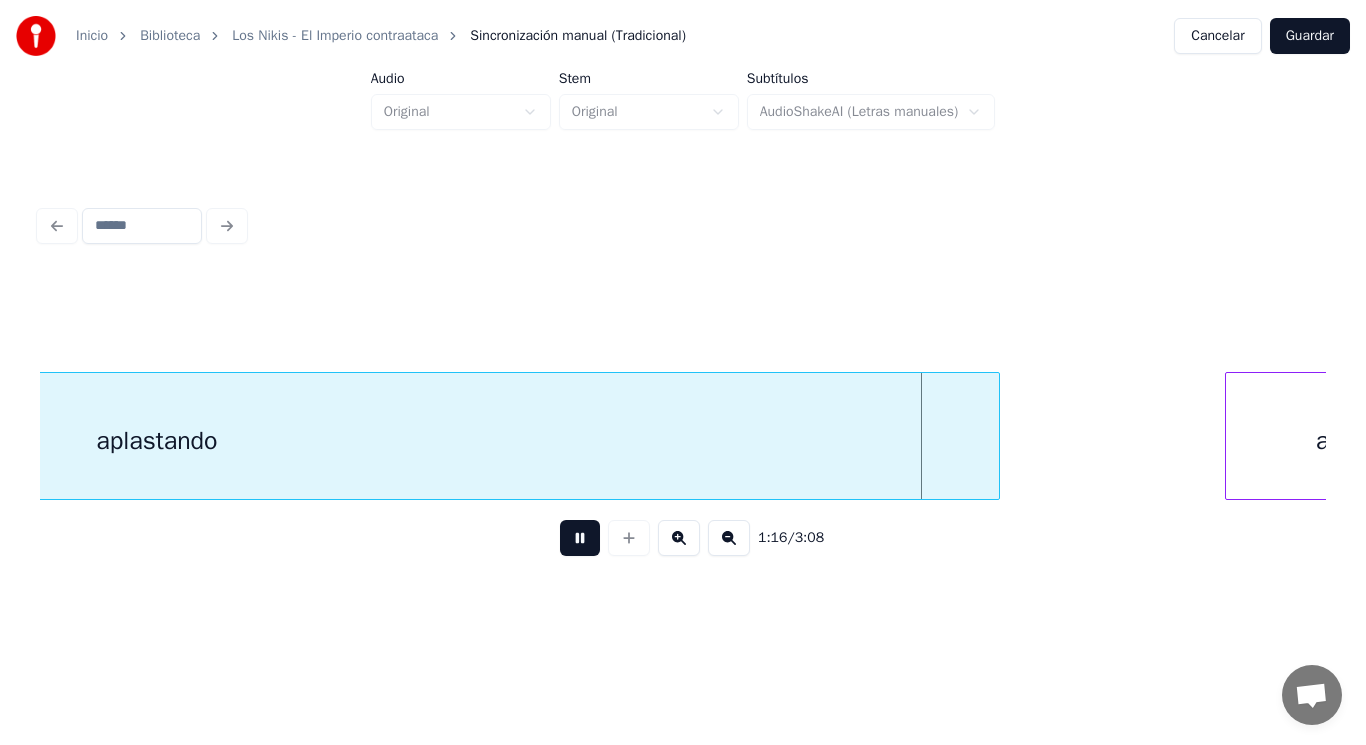 click at bounding box center (580, 538) 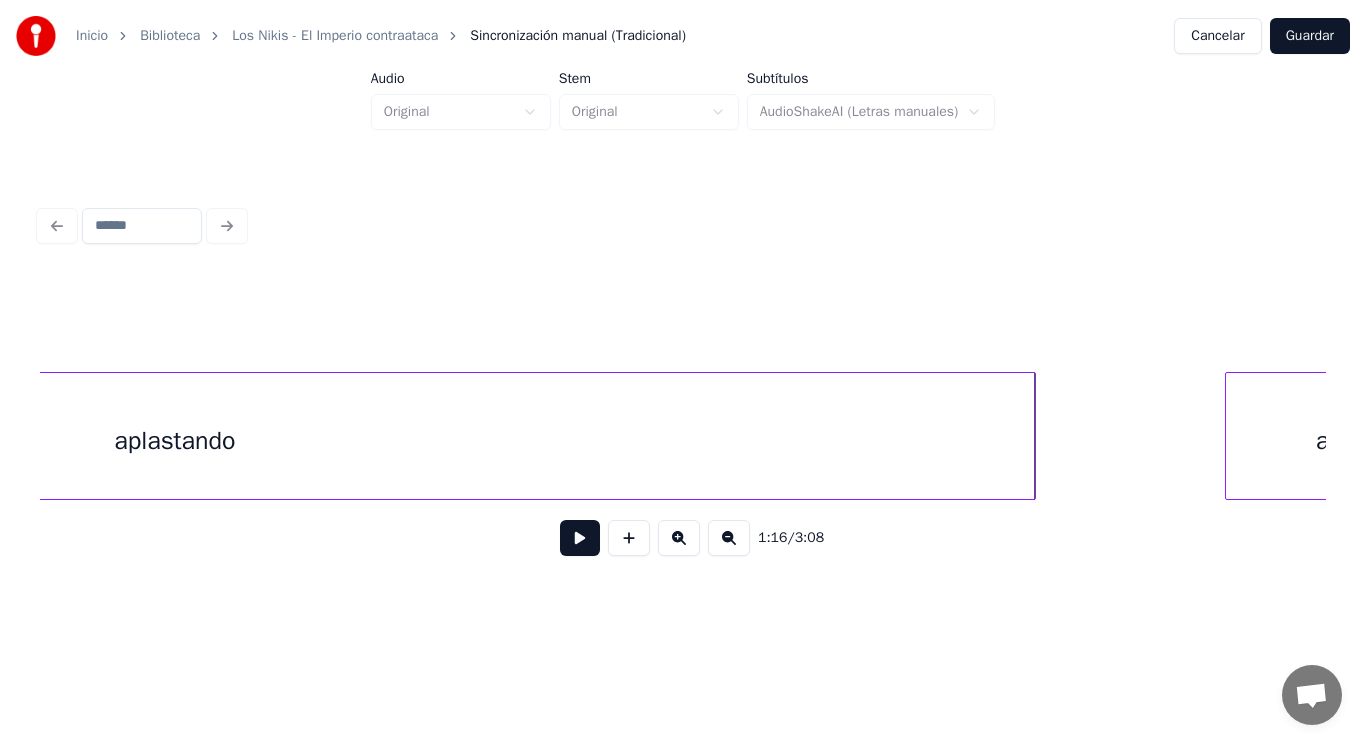 click at bounding box center (1032, 436) 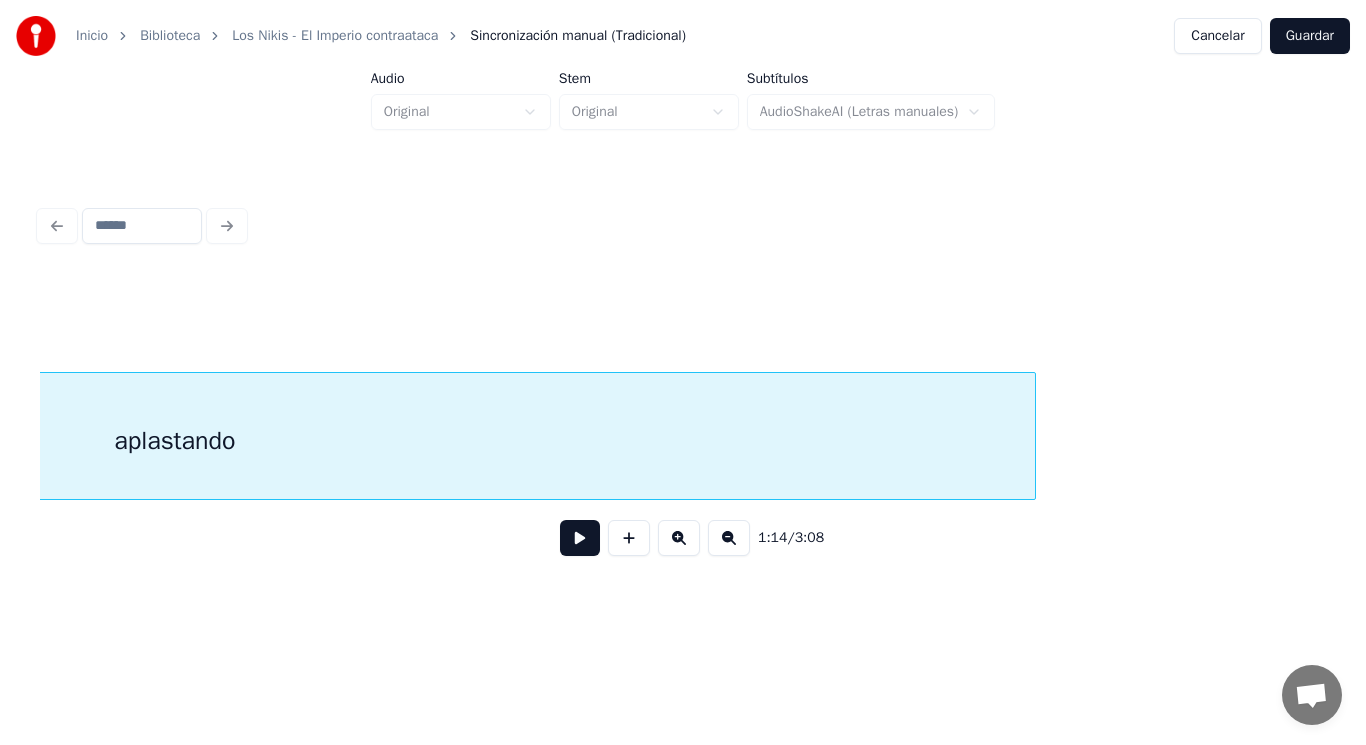 scroll, scrollTop: 0, scrollLeft: 104965, axis: horizontal 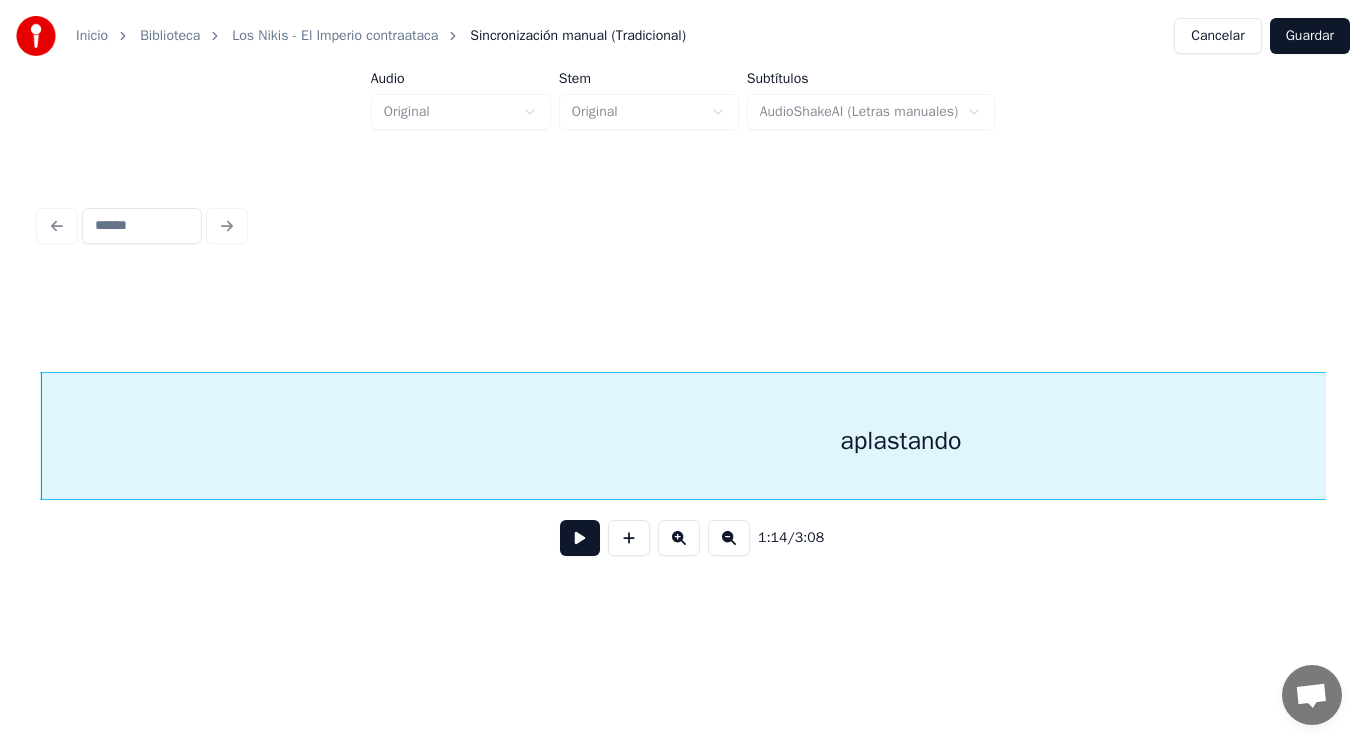 click at bounding box center (580, 538) 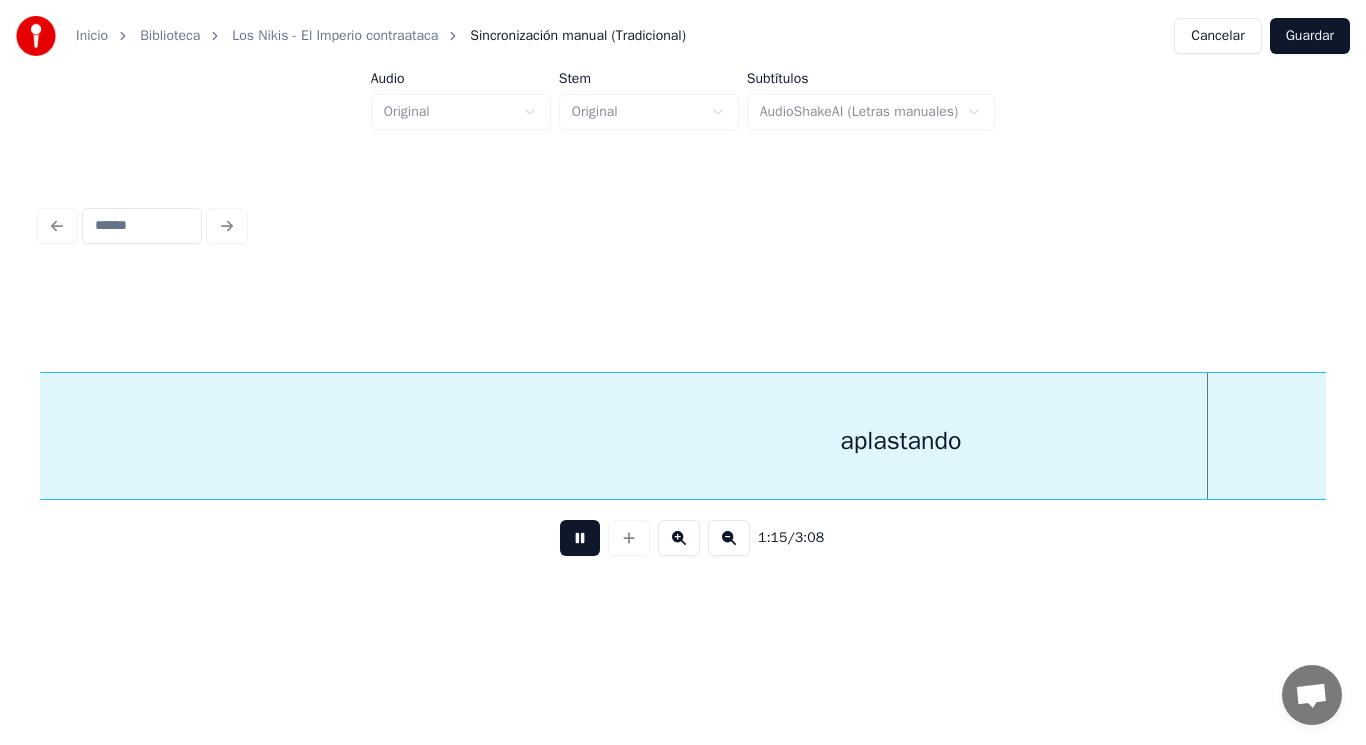 scroll, scrollTop: 0, scrollLeft: 106262, axis: horizontal 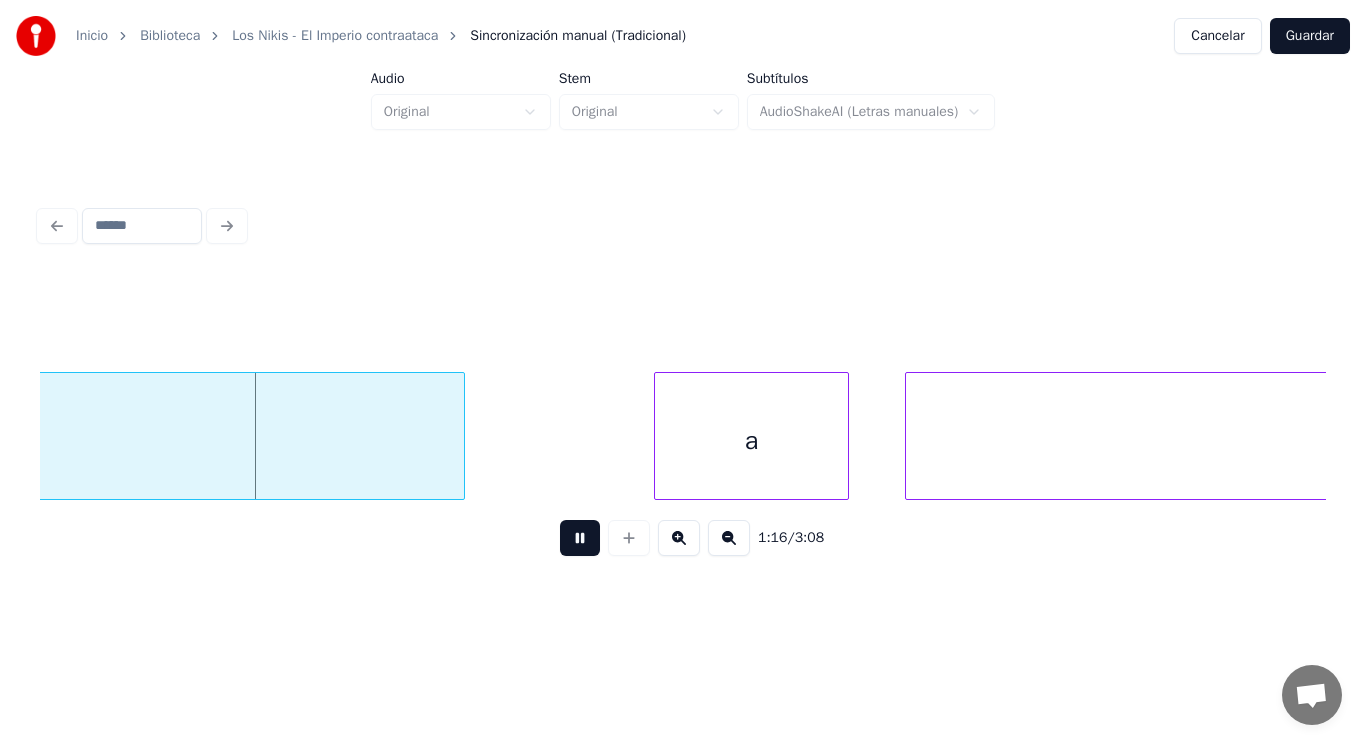 click at bounding box center [580, 538] 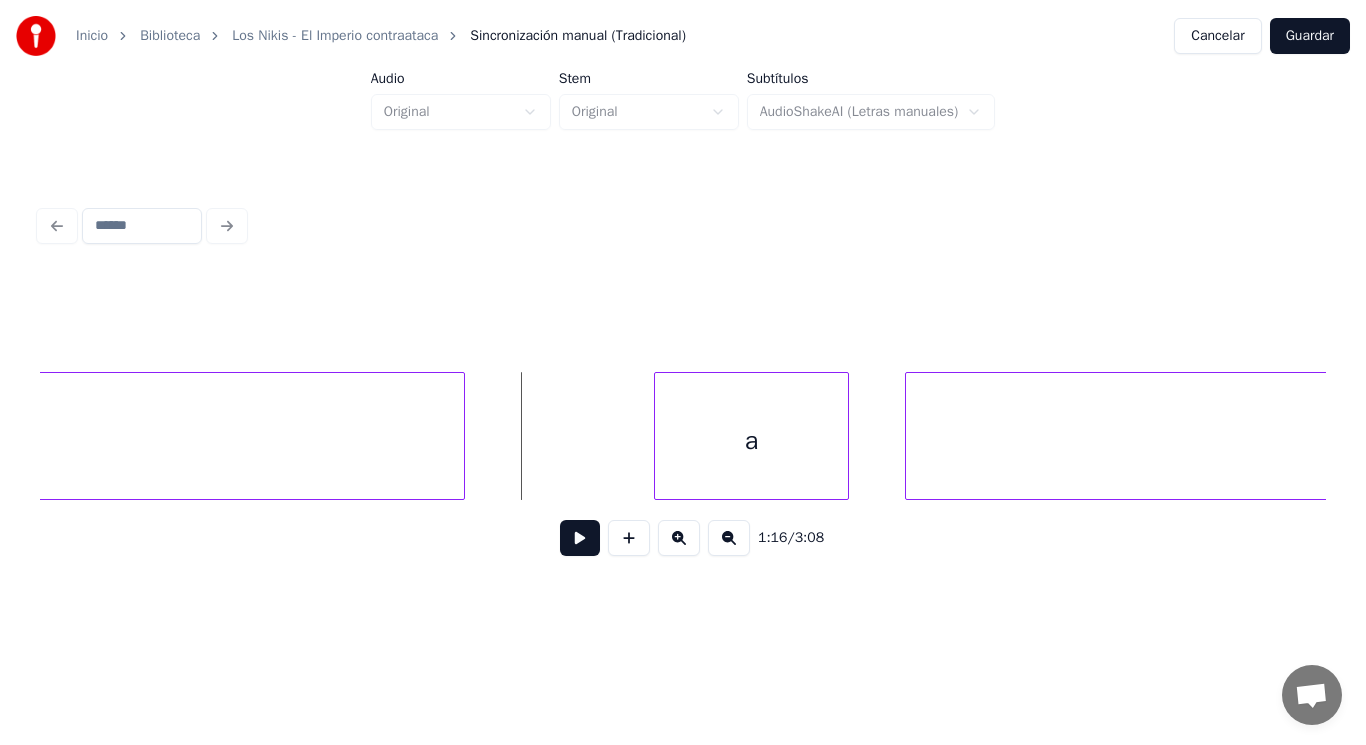 click at bounding box center [580, 538] 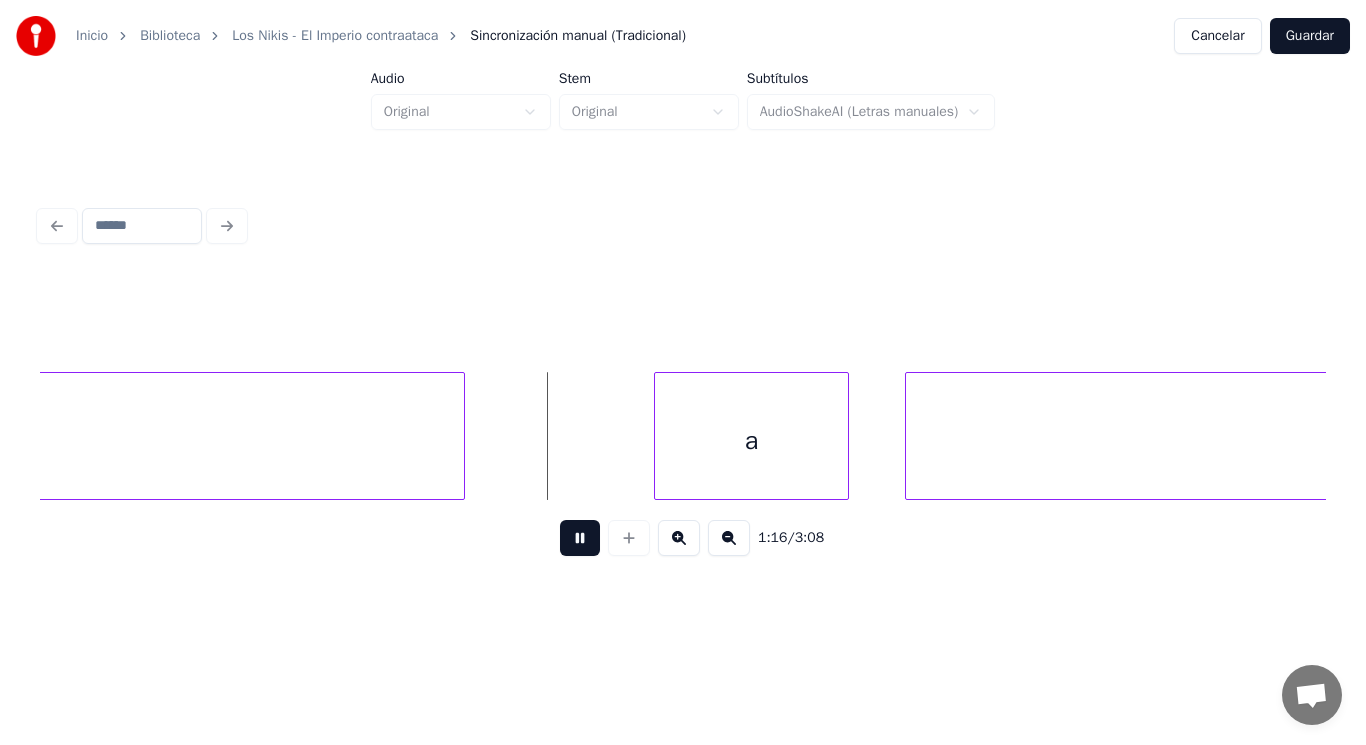click at bounding box center (580, 538) 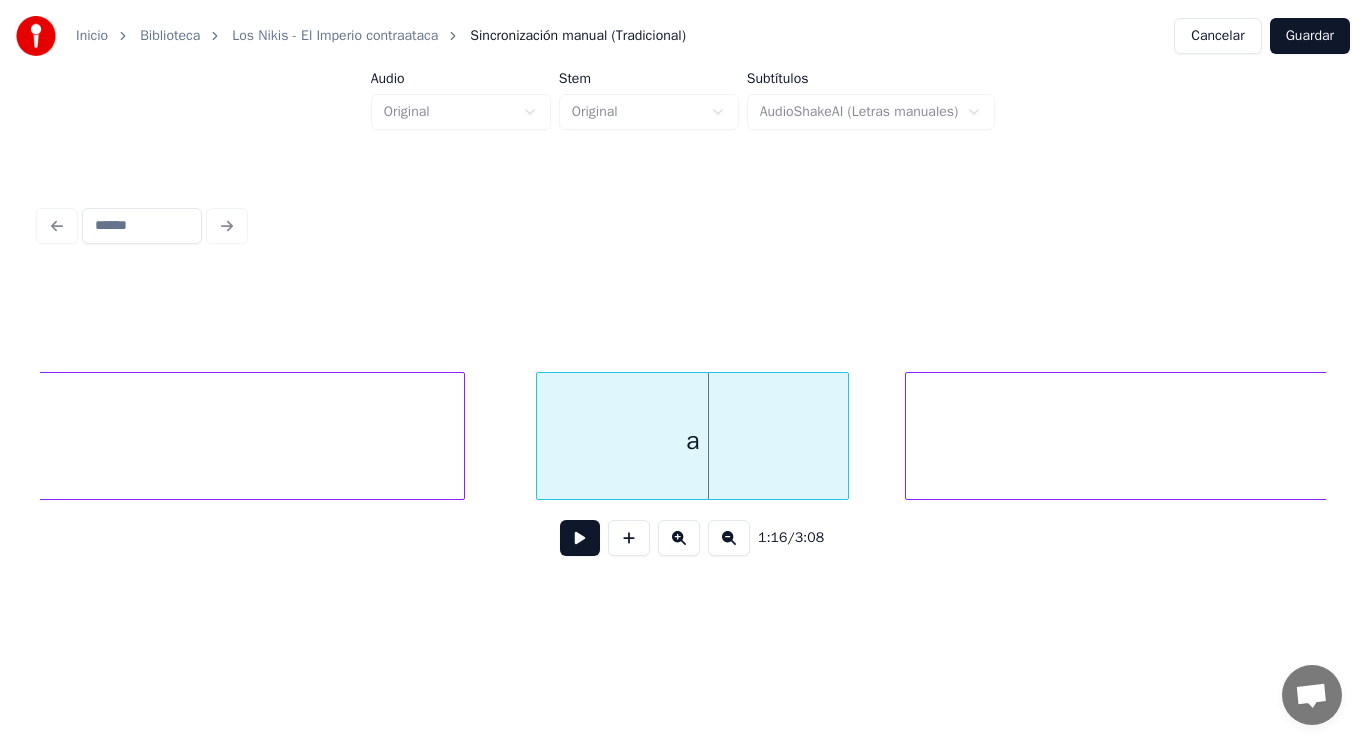 click at bounding box center [540, 436] 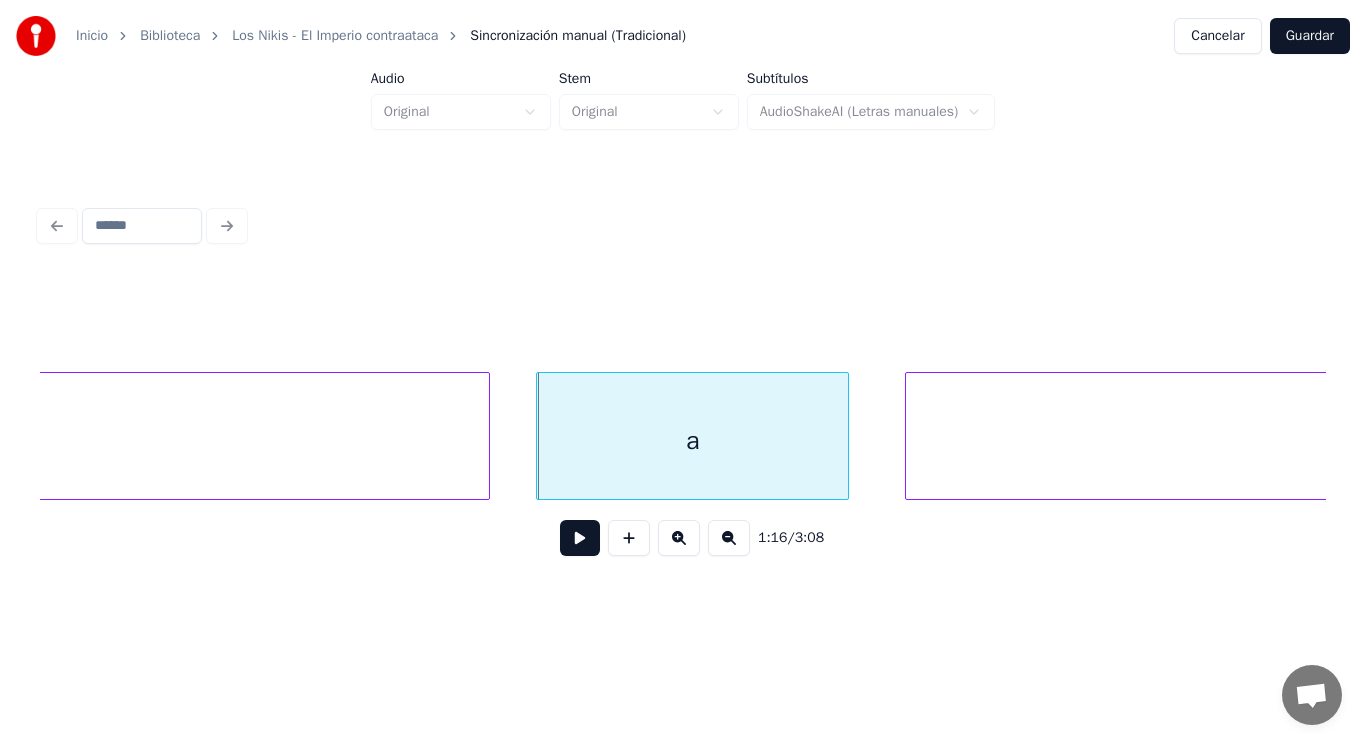 click at bounding box center (486, 436) 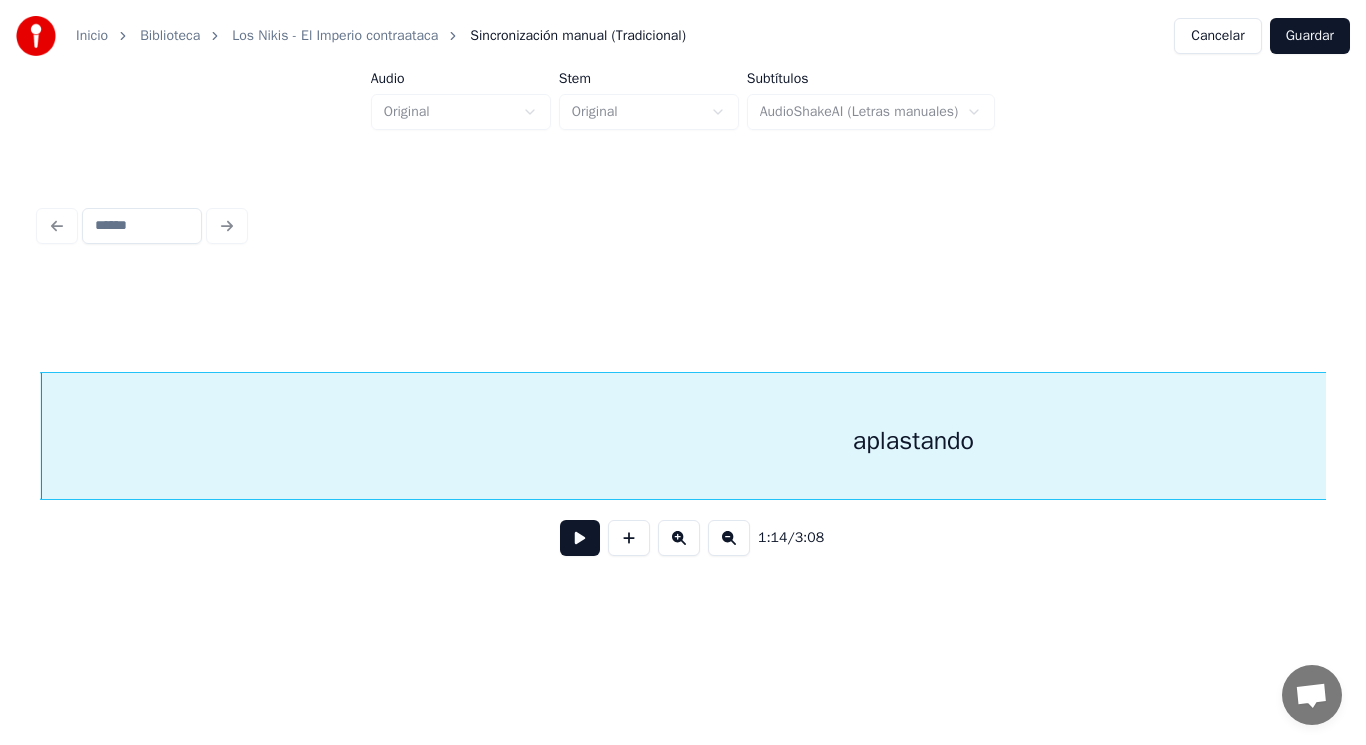 click at bounding box center [580, 538] 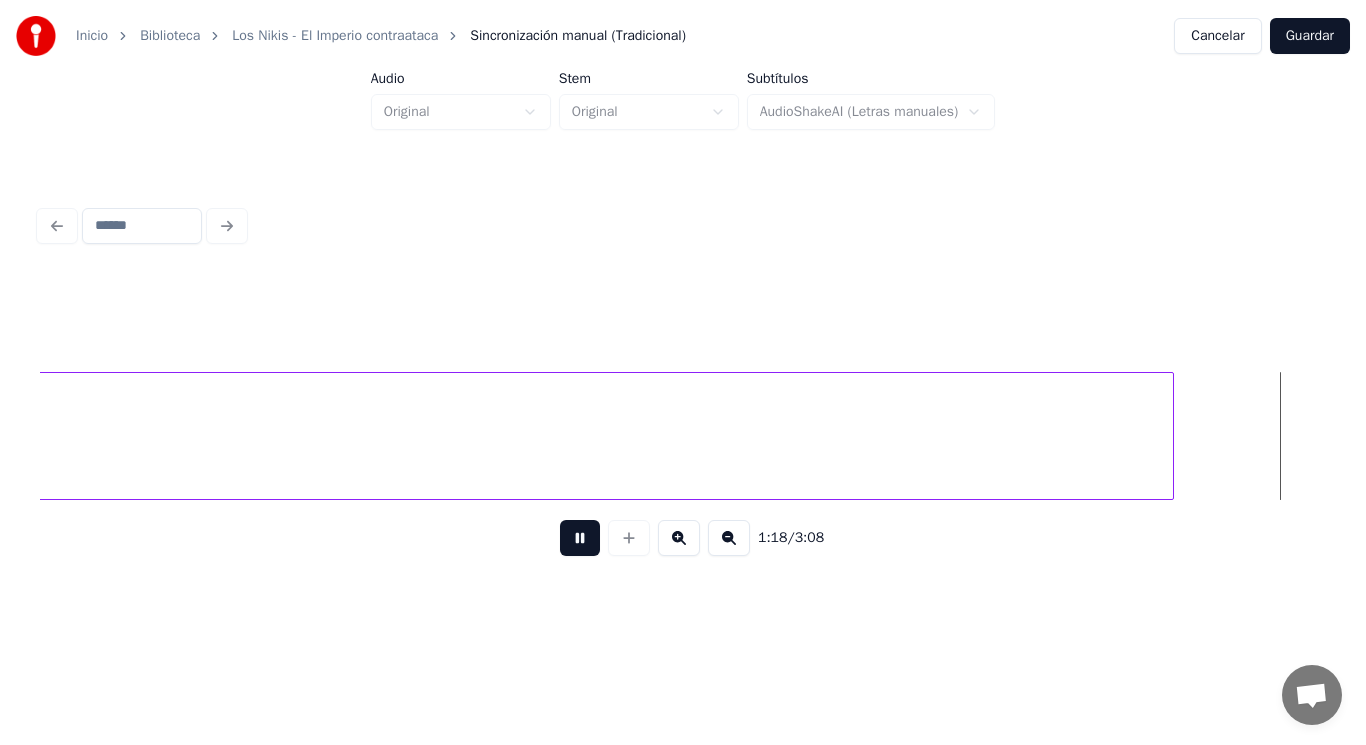 scroll, scrollTop: 0, scrollLeft: 110168, axis: horizontal 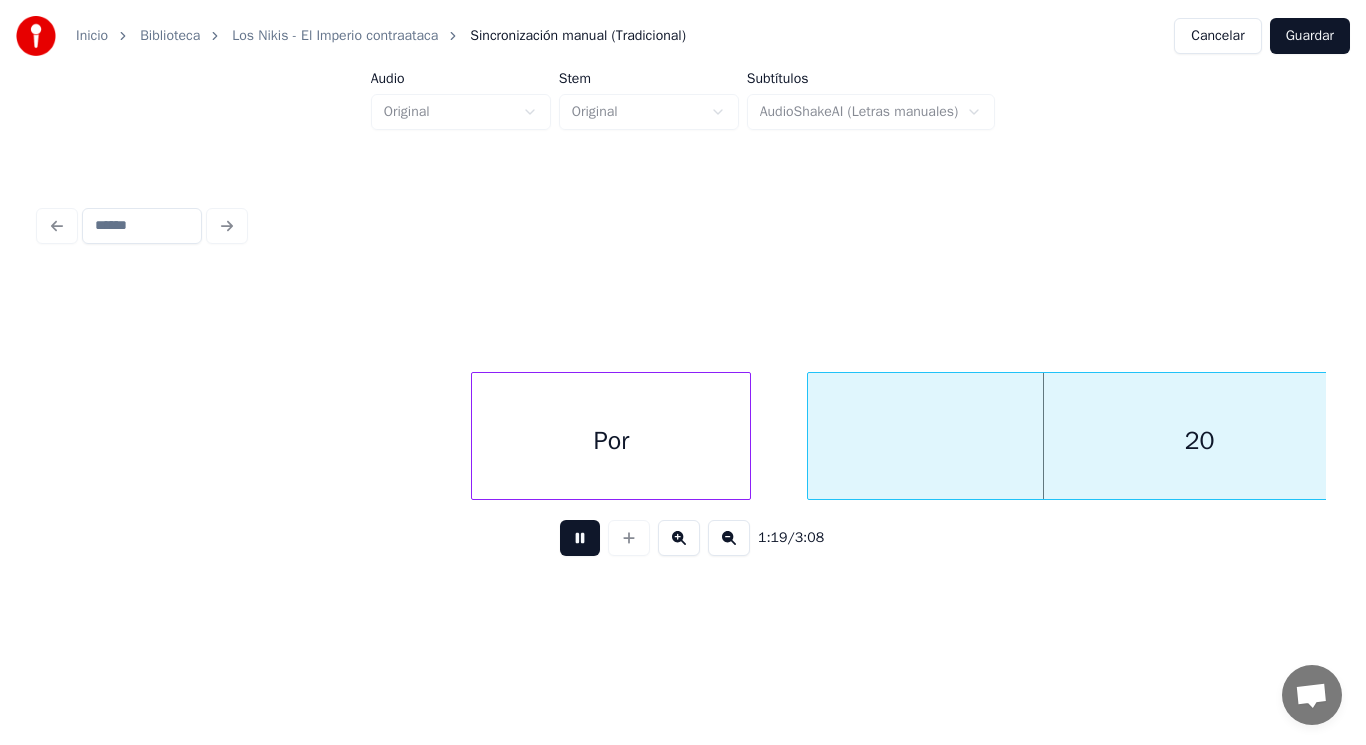 click at bounding box center (580, 538) 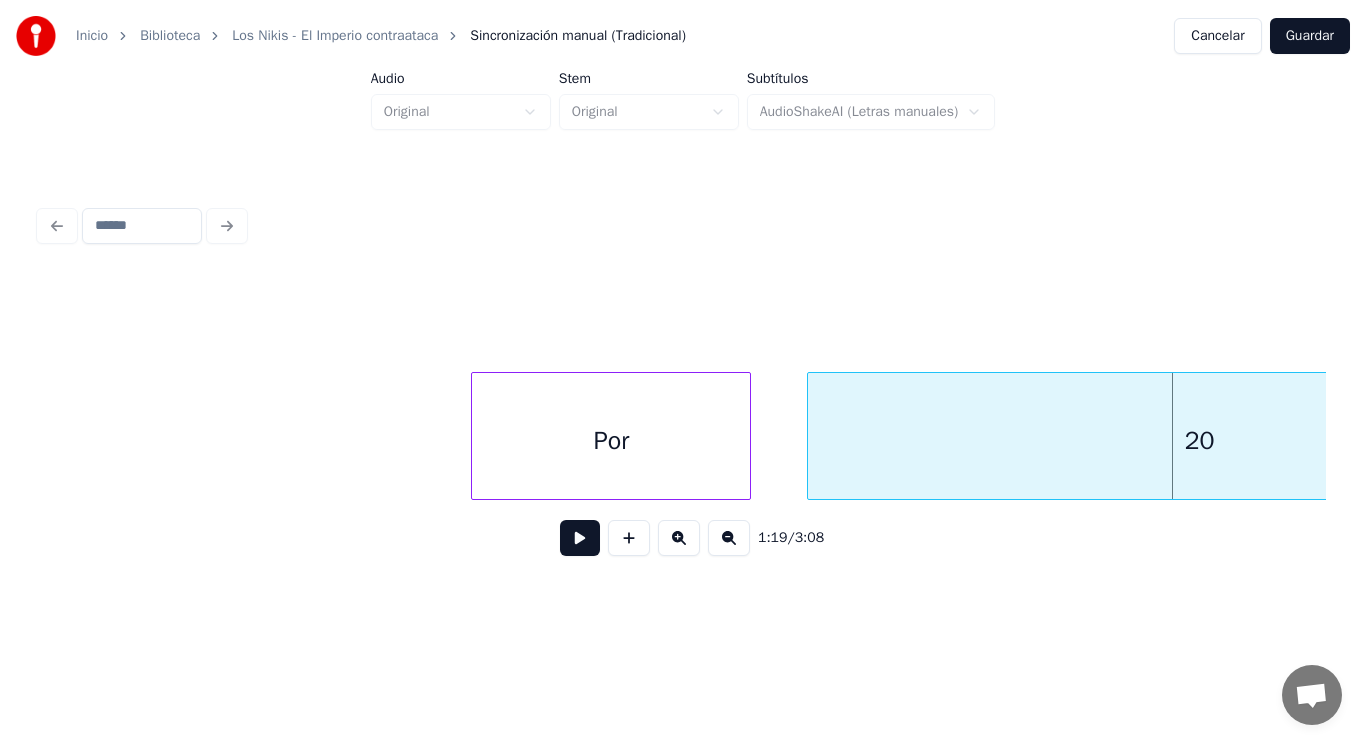 click at bounding box center [580, 538] 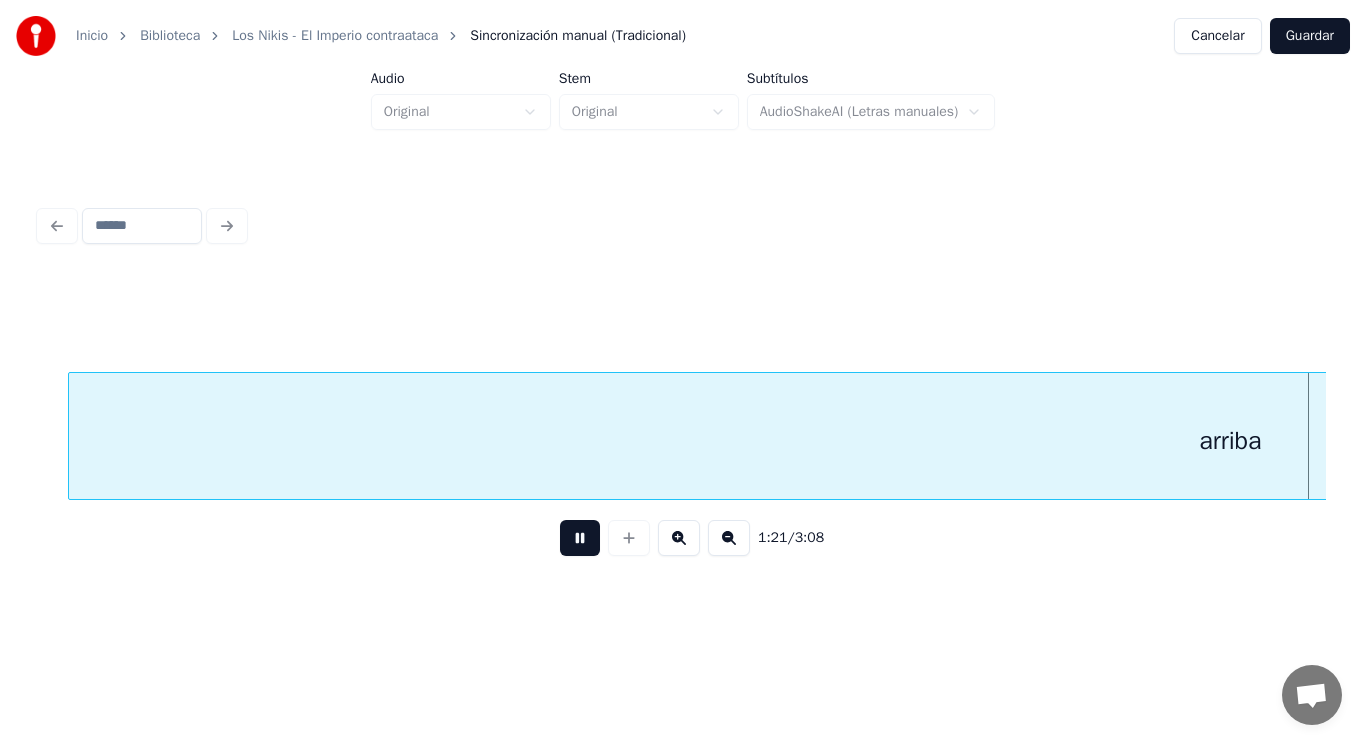 scroll, scrollTop: 0, scrollLeft: 114085, axis: horizontal 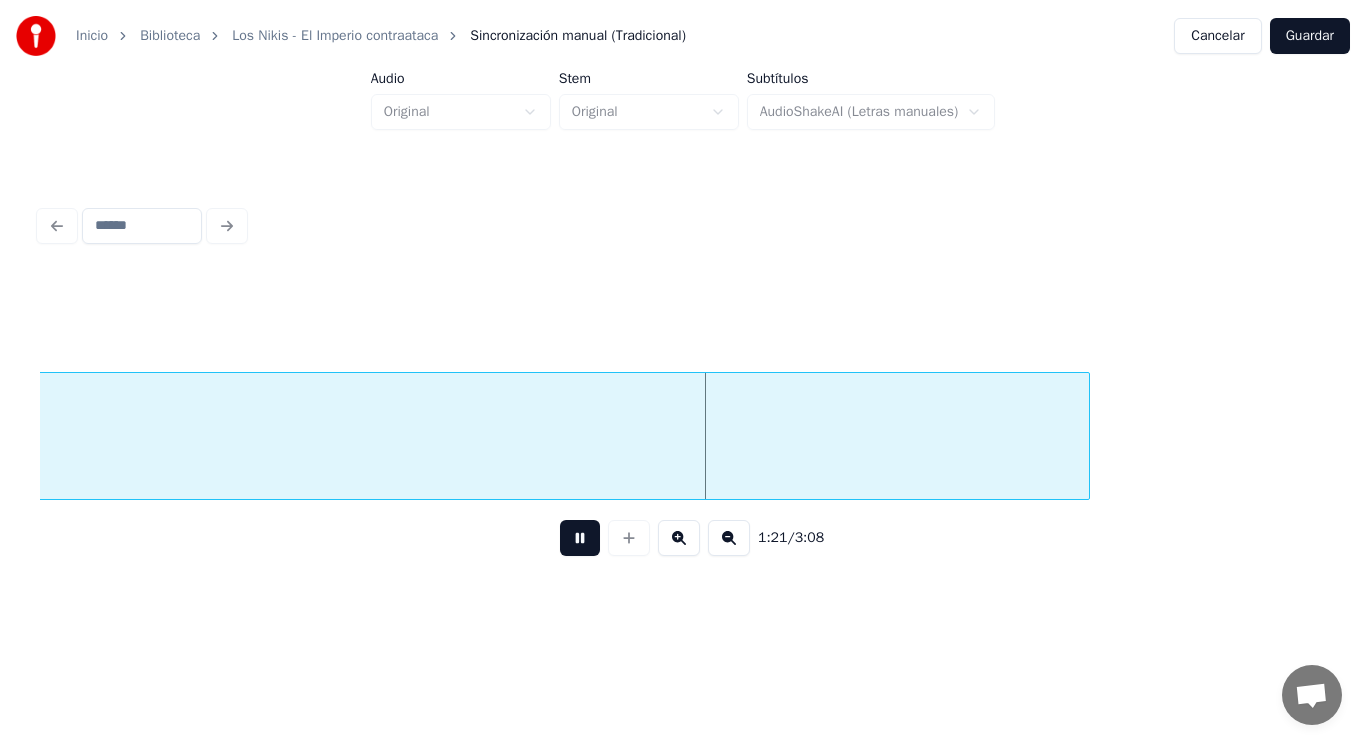 click at bounding box center [580, 538] 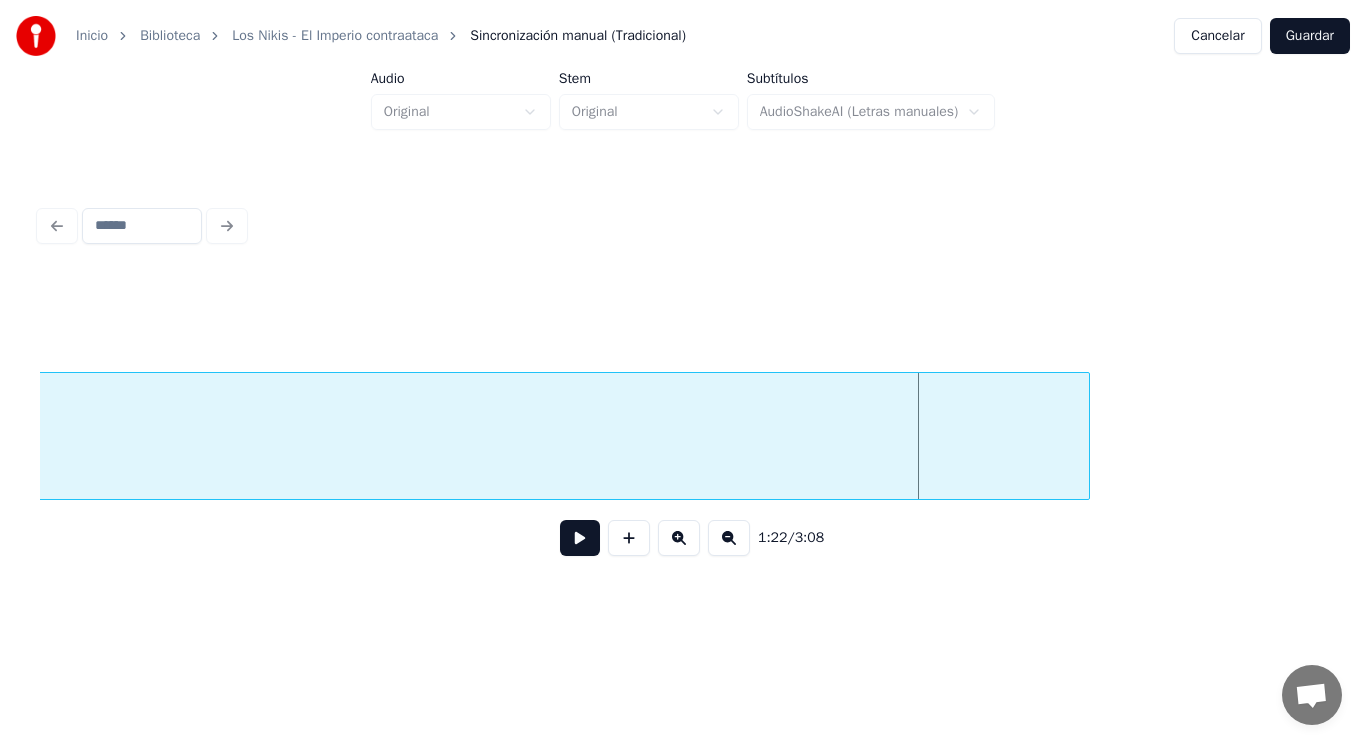 click on "arriba" at bounding box center (-72, 441) 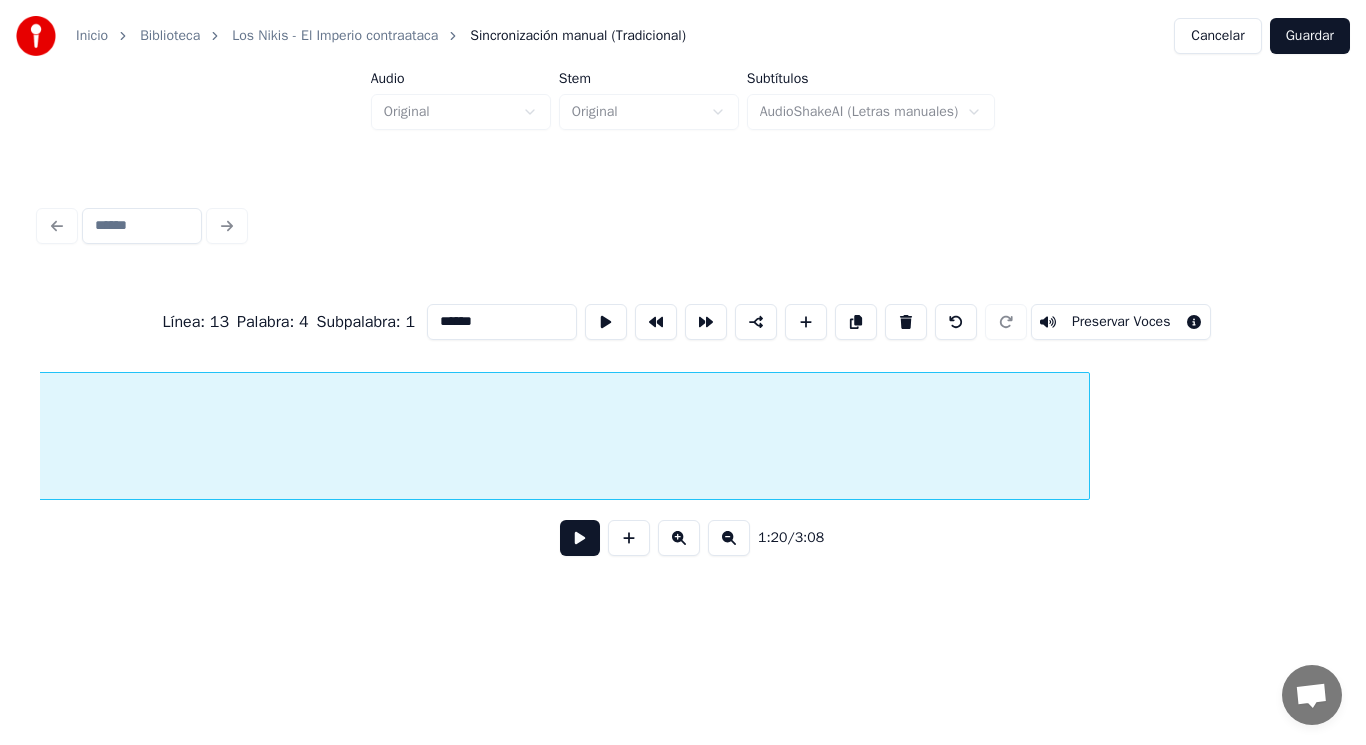 scroll, scrollTop: 0, scrollLeft: 112812, axis: horizontal 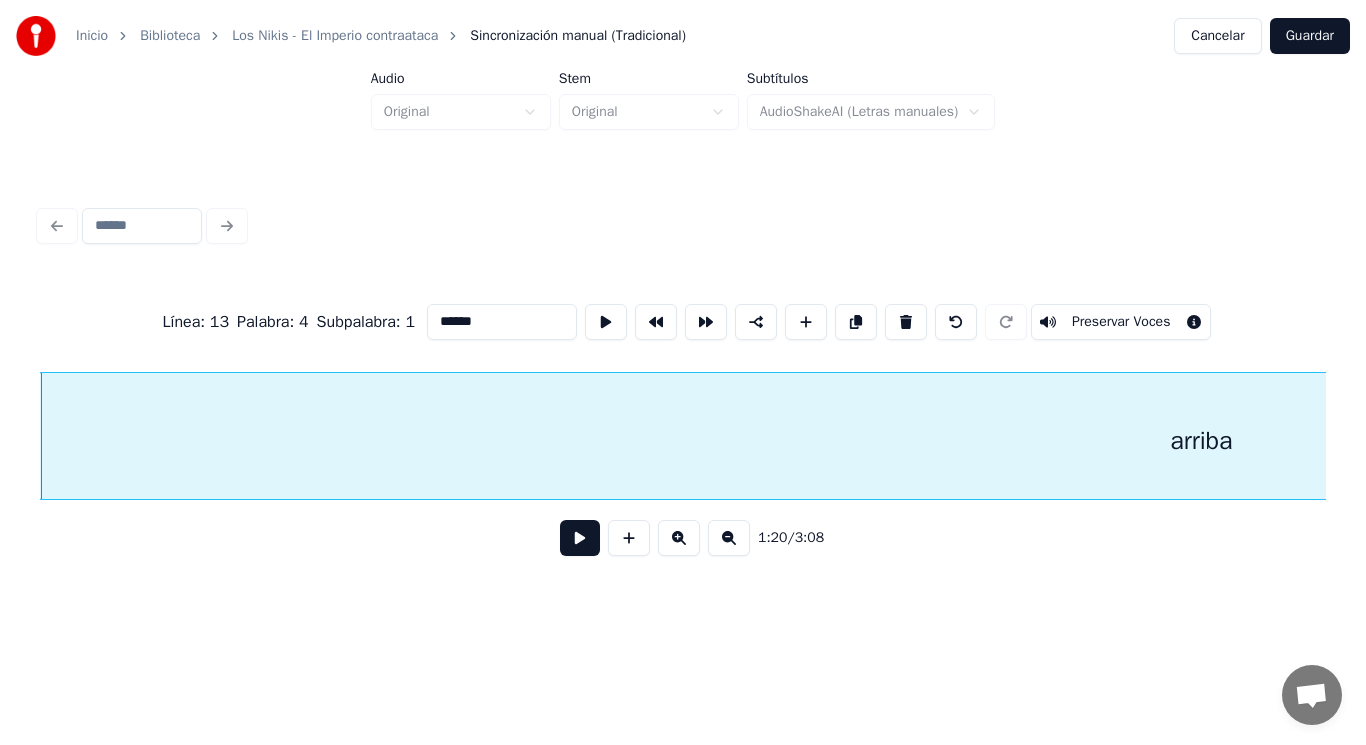 click at bounding box center (580, 538) 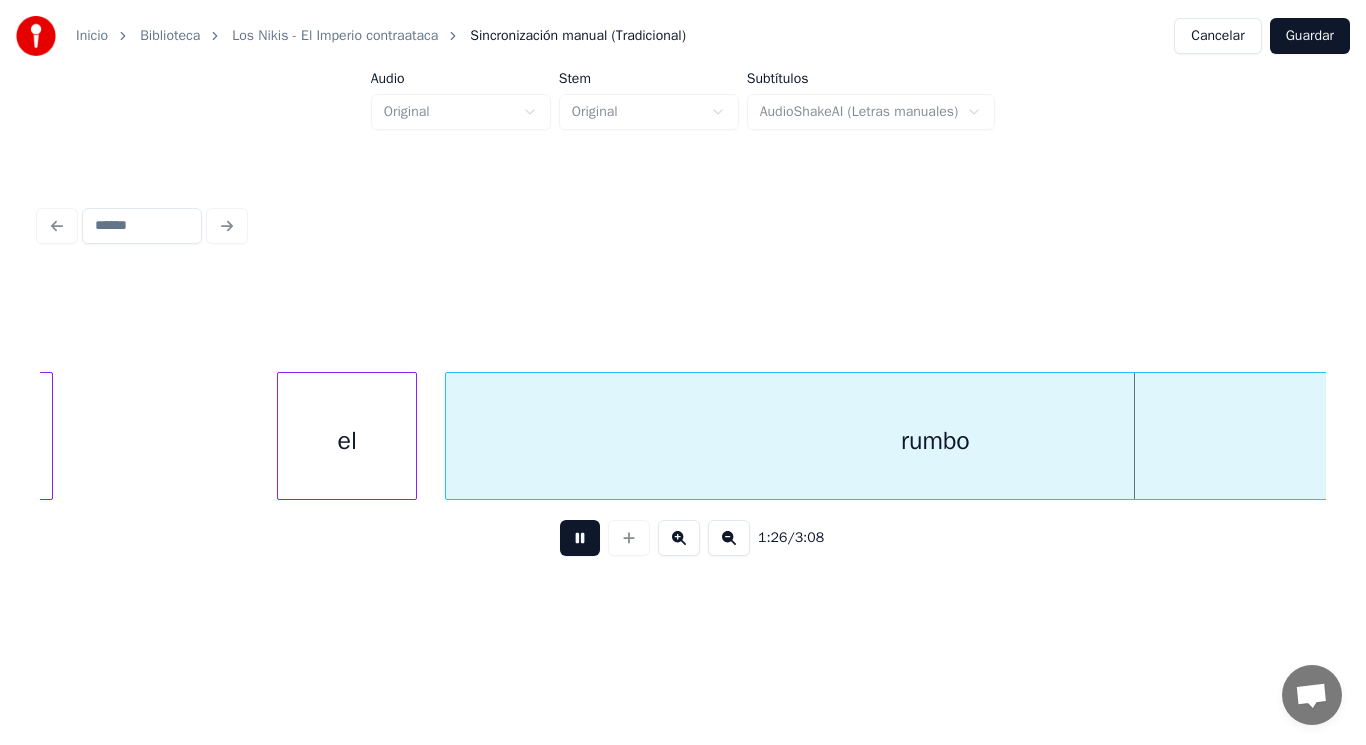click at bounding box center (580, 538) 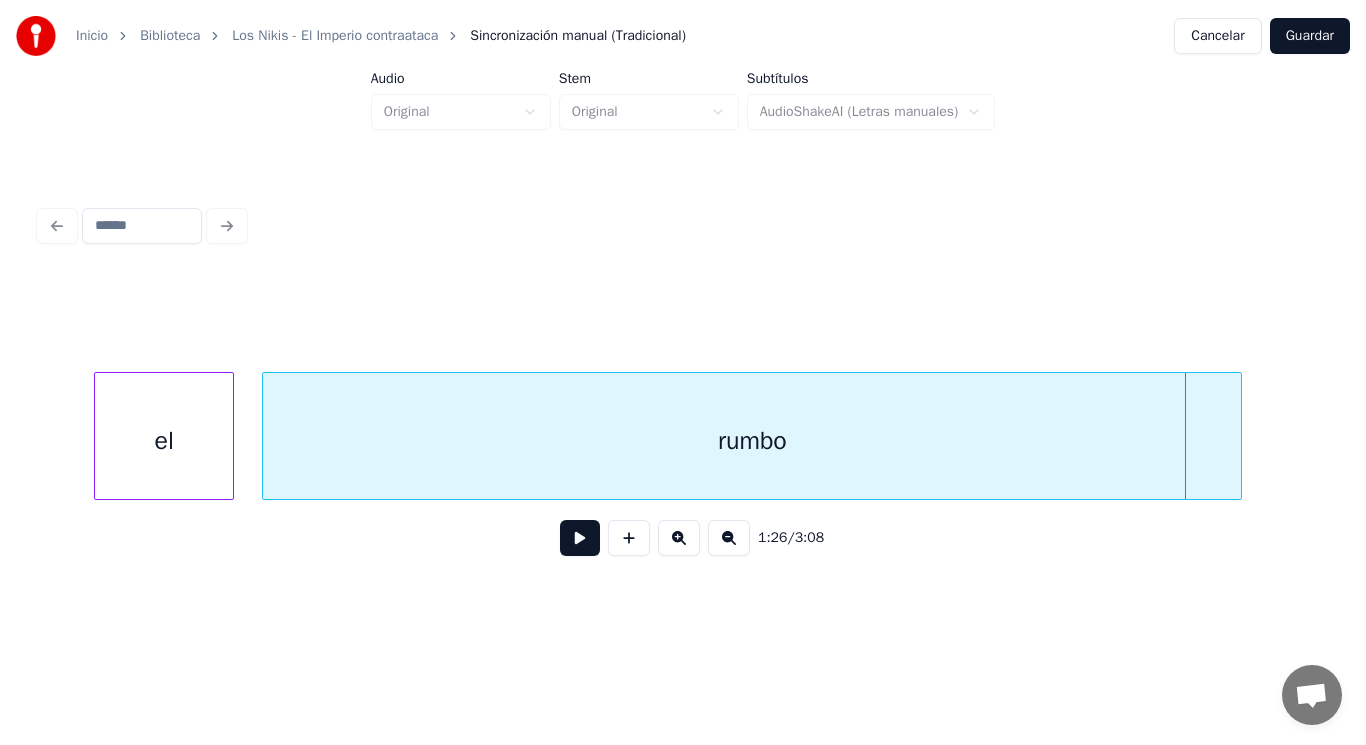 scroll, scrollTop: 0, scrollLeft: 119080, axis: horizontal 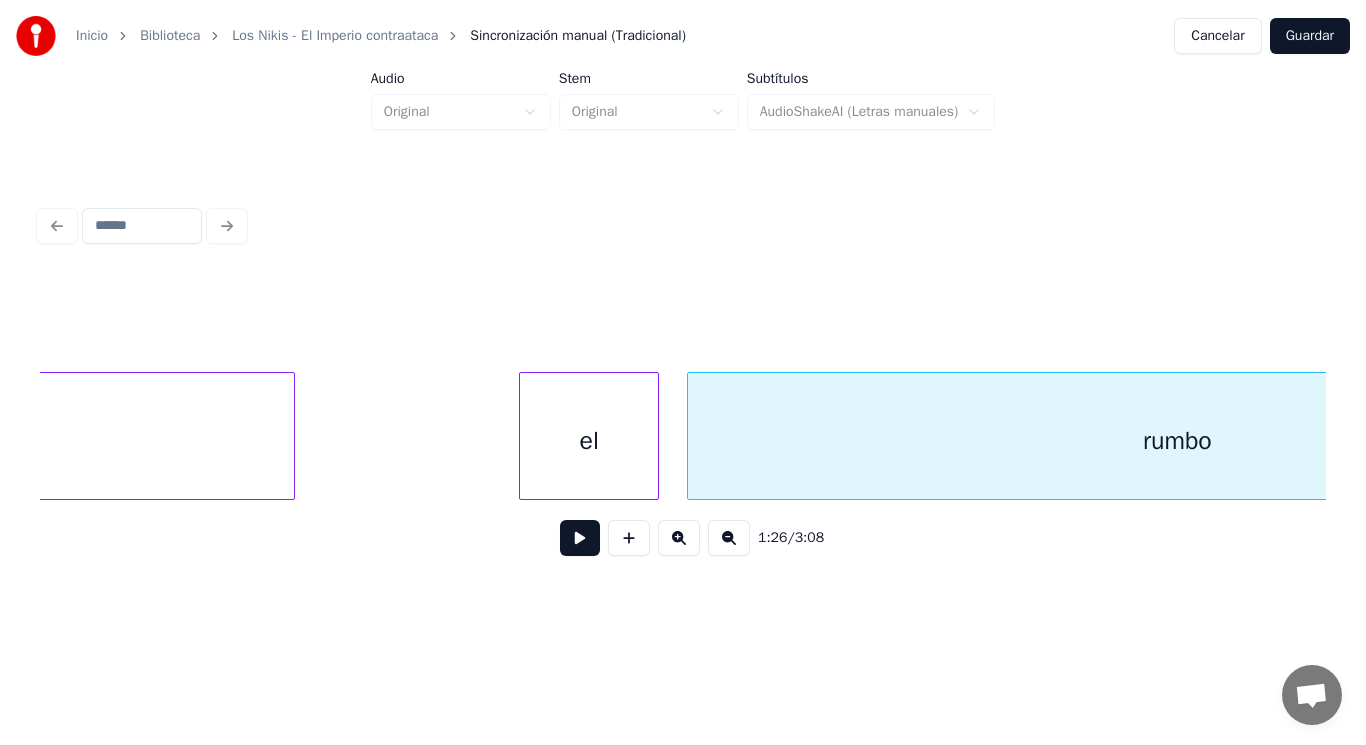click on "[MEDICAL_DATA]" at bounding box center (-111, 441) 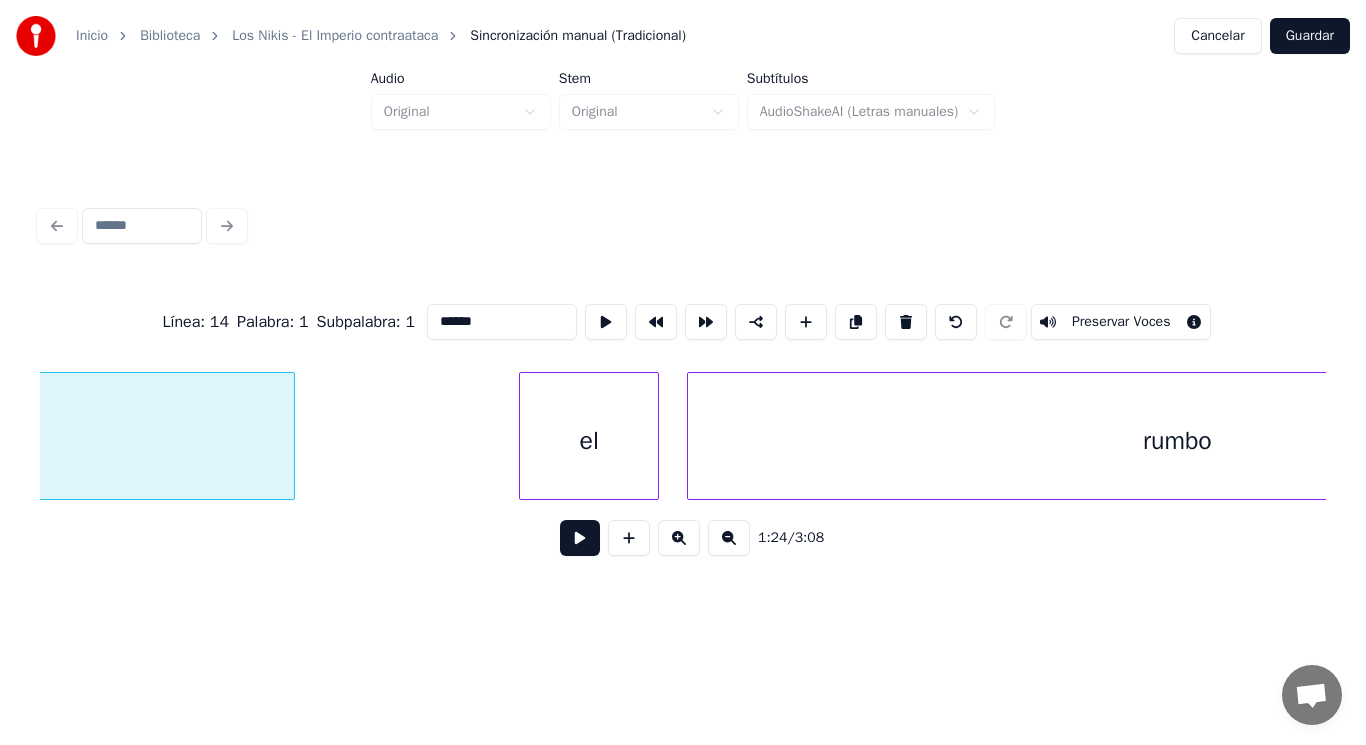 scroll, scrollTop: 0, scrollLeft: 118524, axis: horizontal 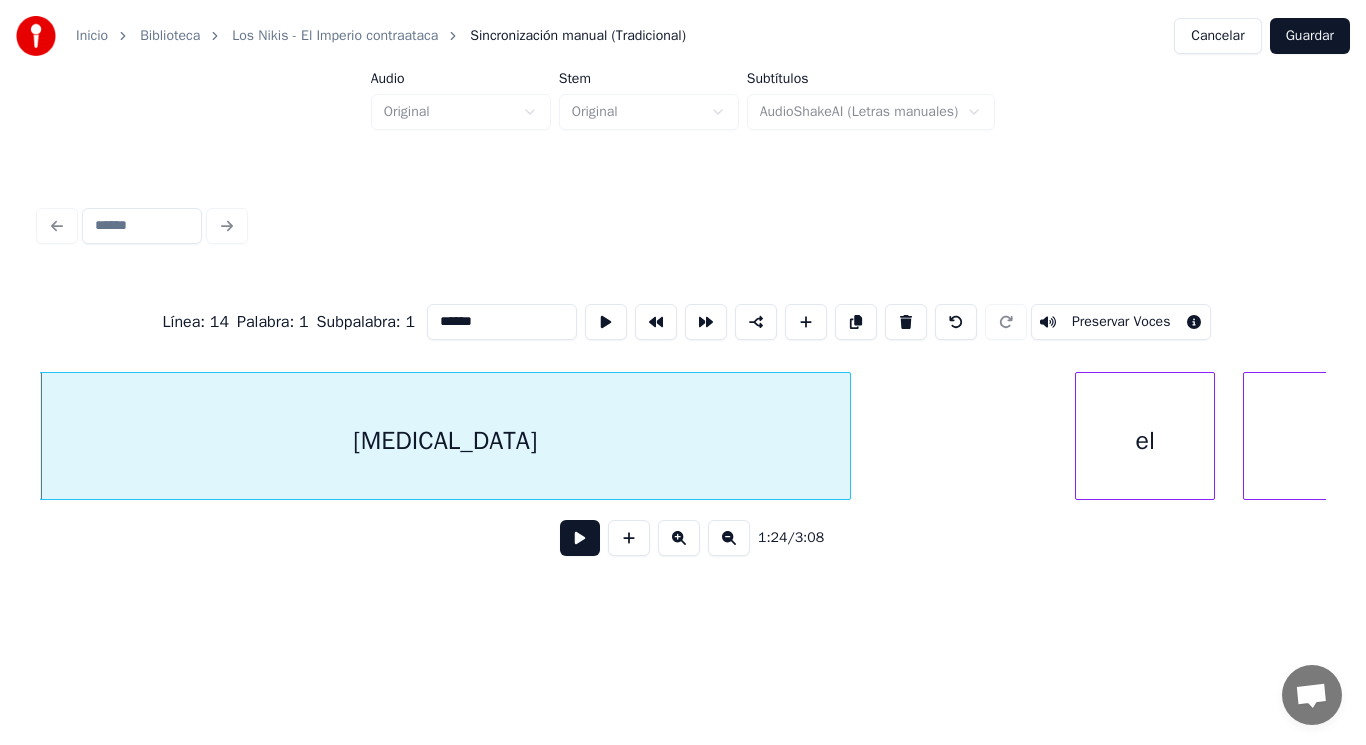 click at bounding box center (580, 538) 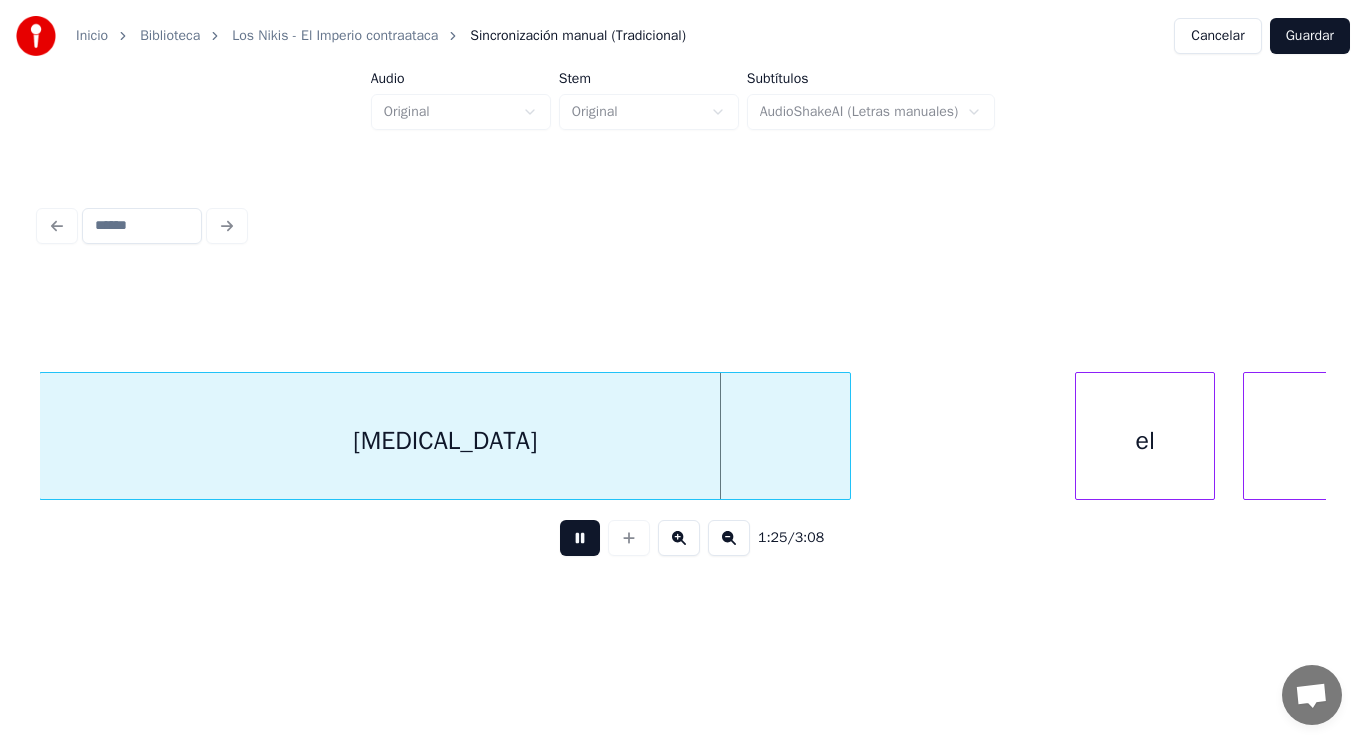 click at bounding box center (580, 538) 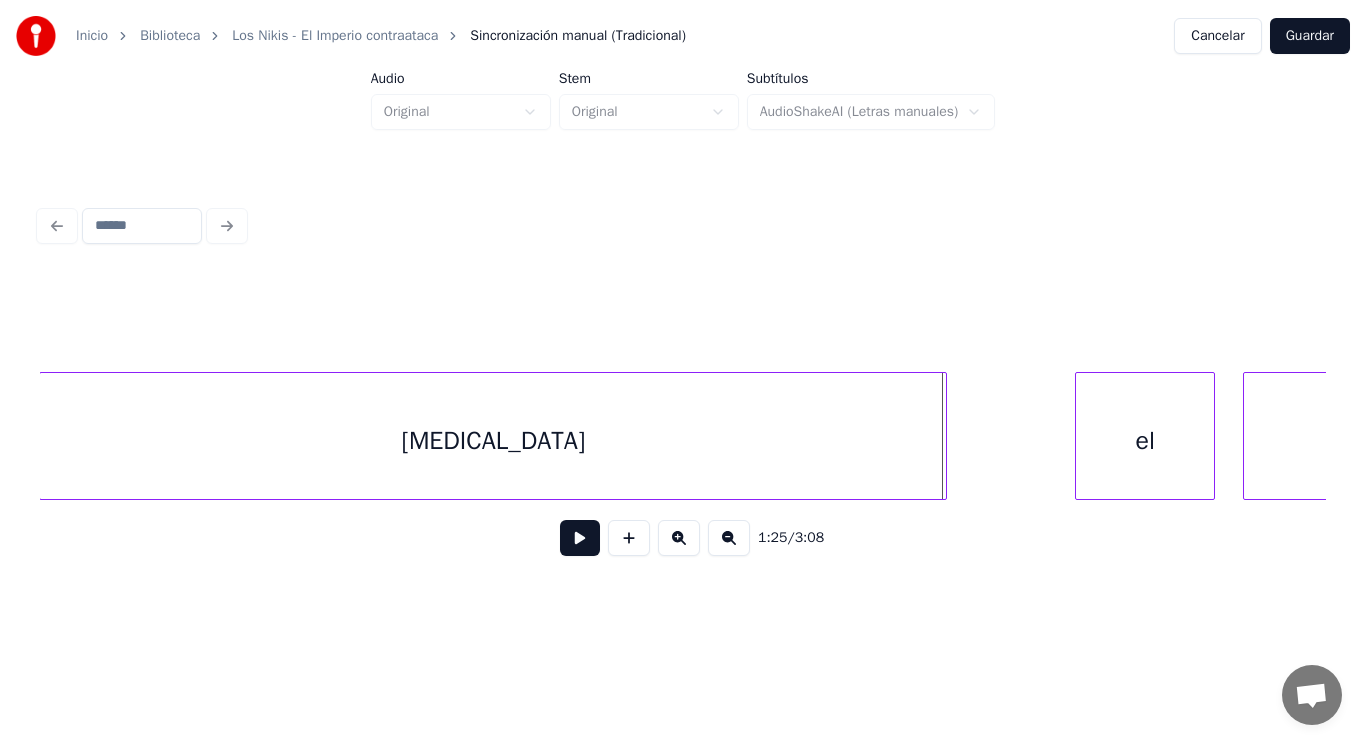click at bounding box center [943, 436] 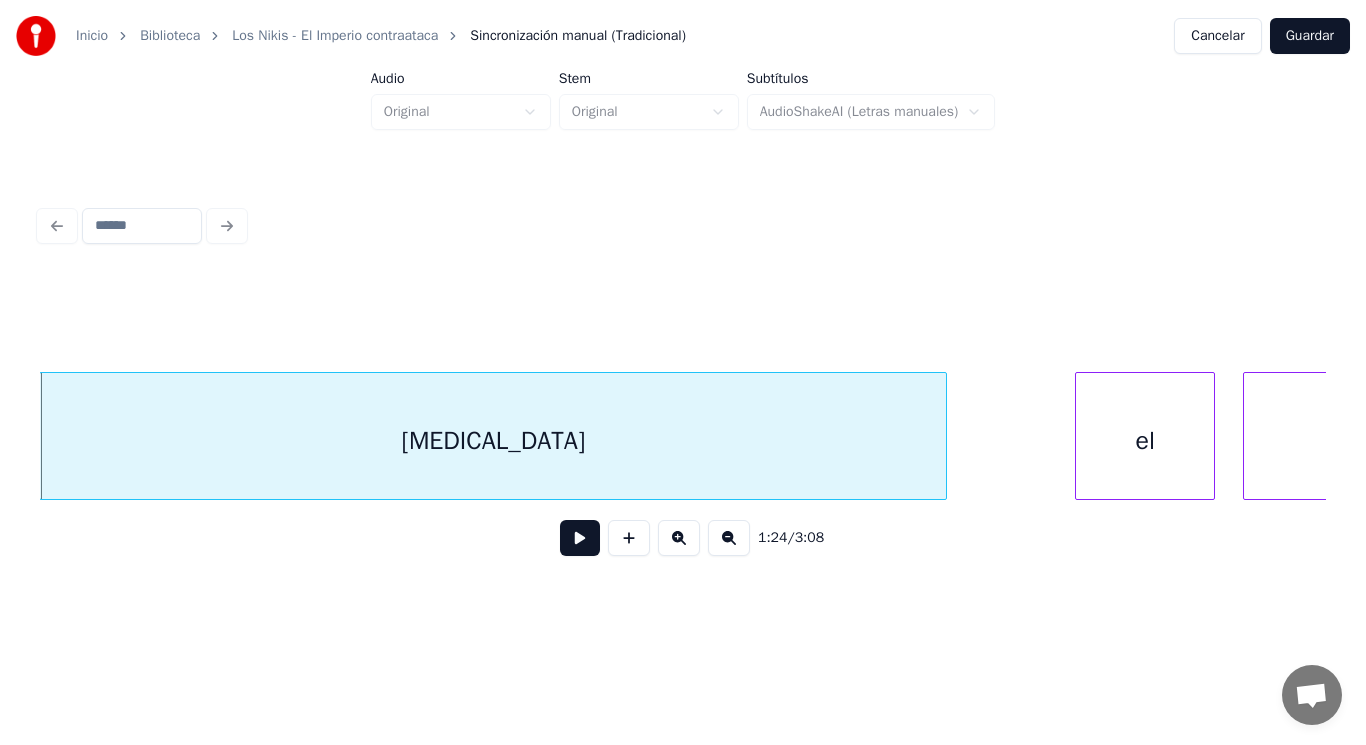 click at bounding box center (580, 538) 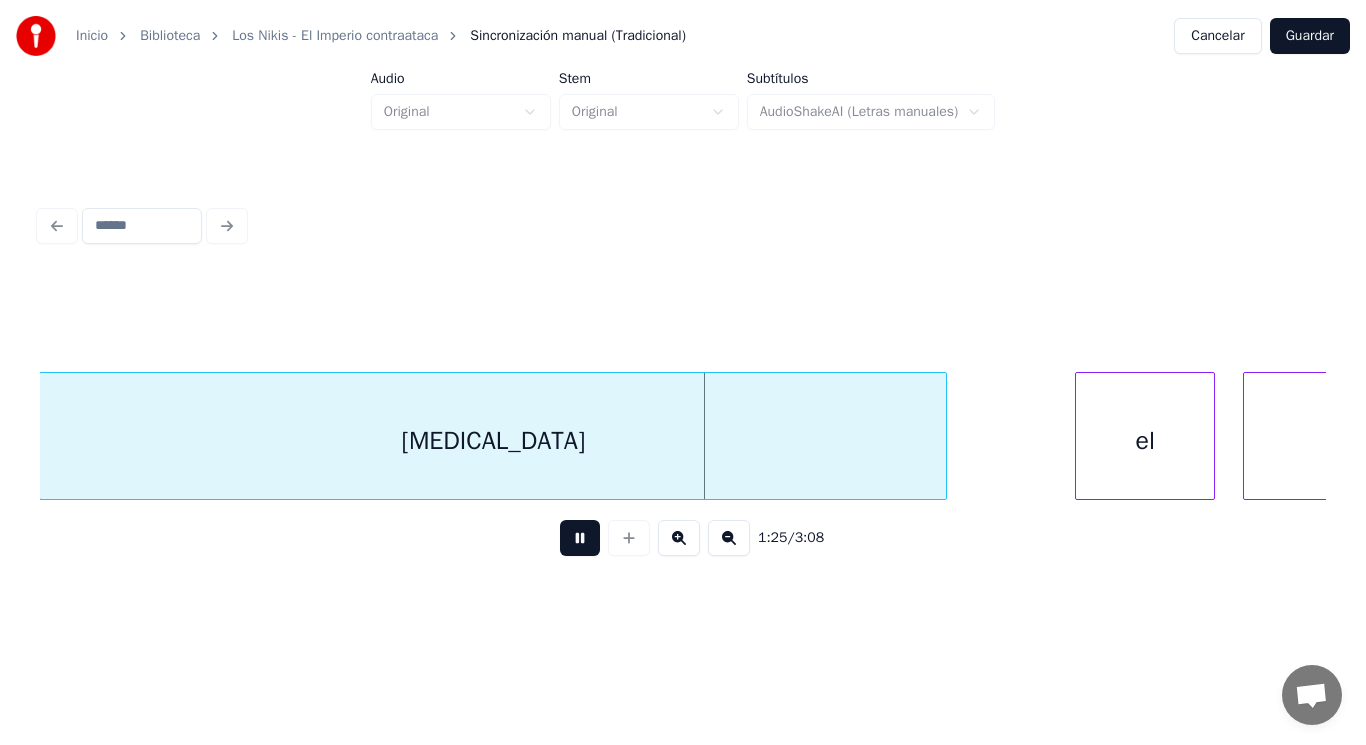 click at bounding box center (580, 538) 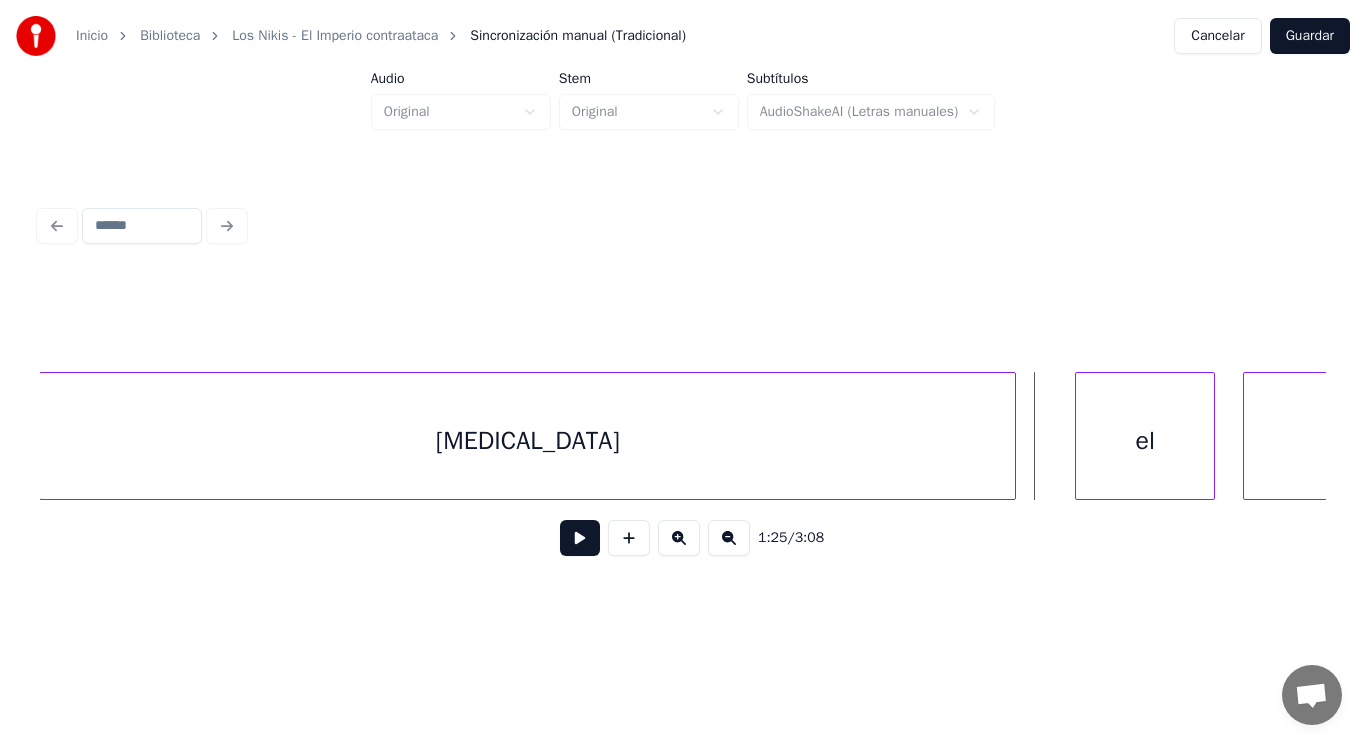 click at bounding box center (1012, 436) 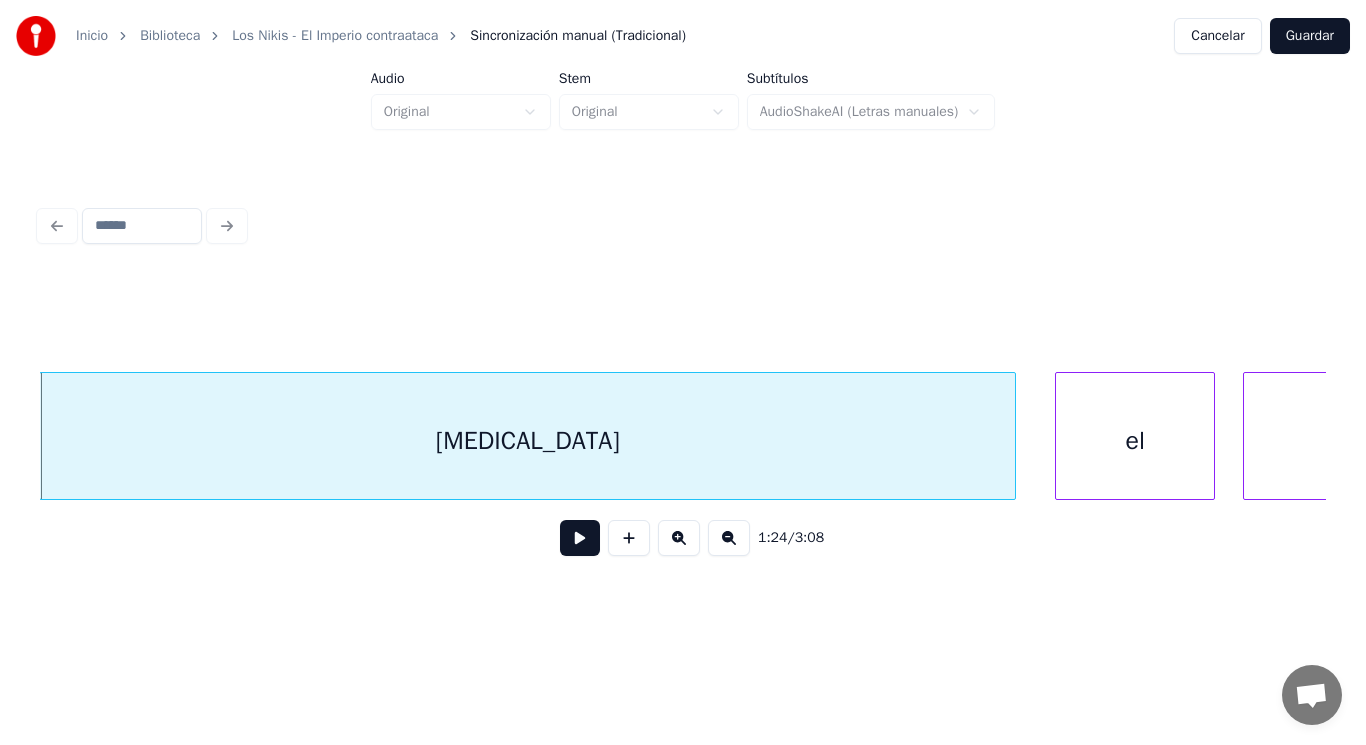 click at bounding box center [1059, 436] 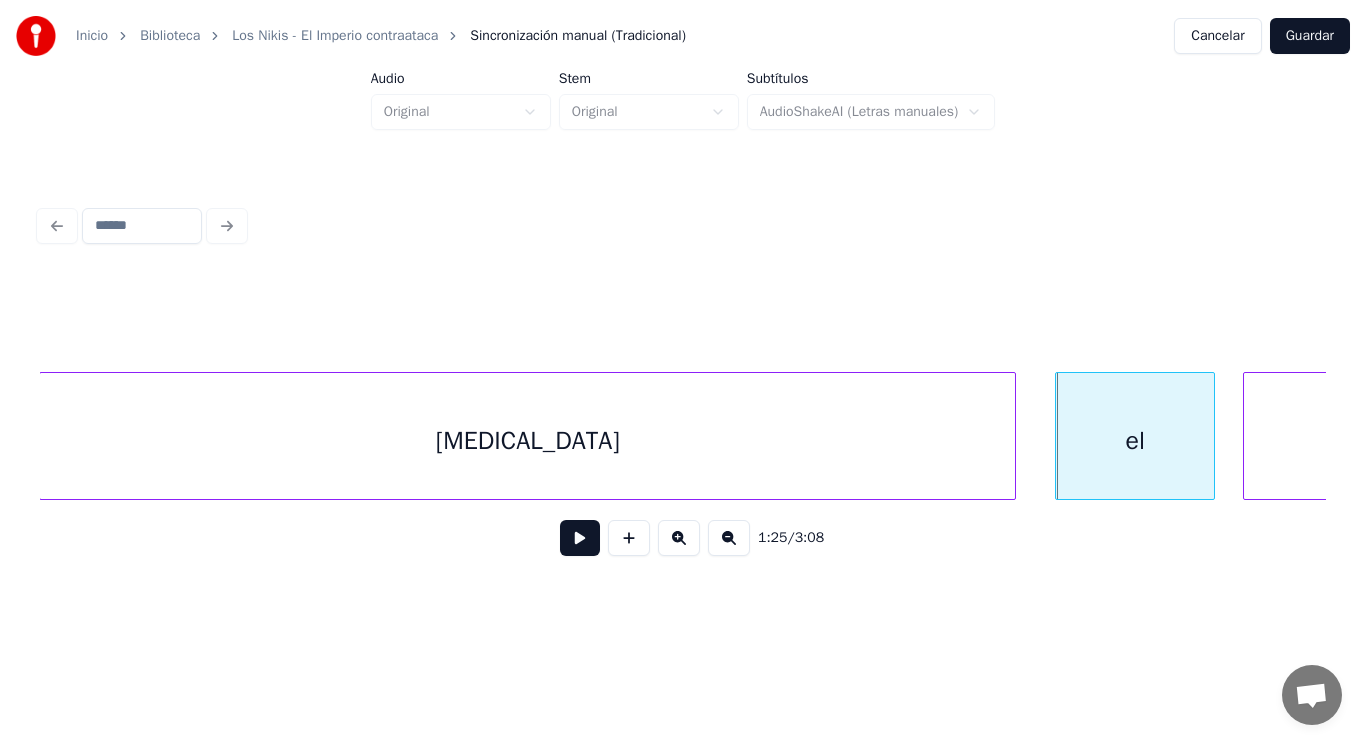 click at bounding box center (580, 538) 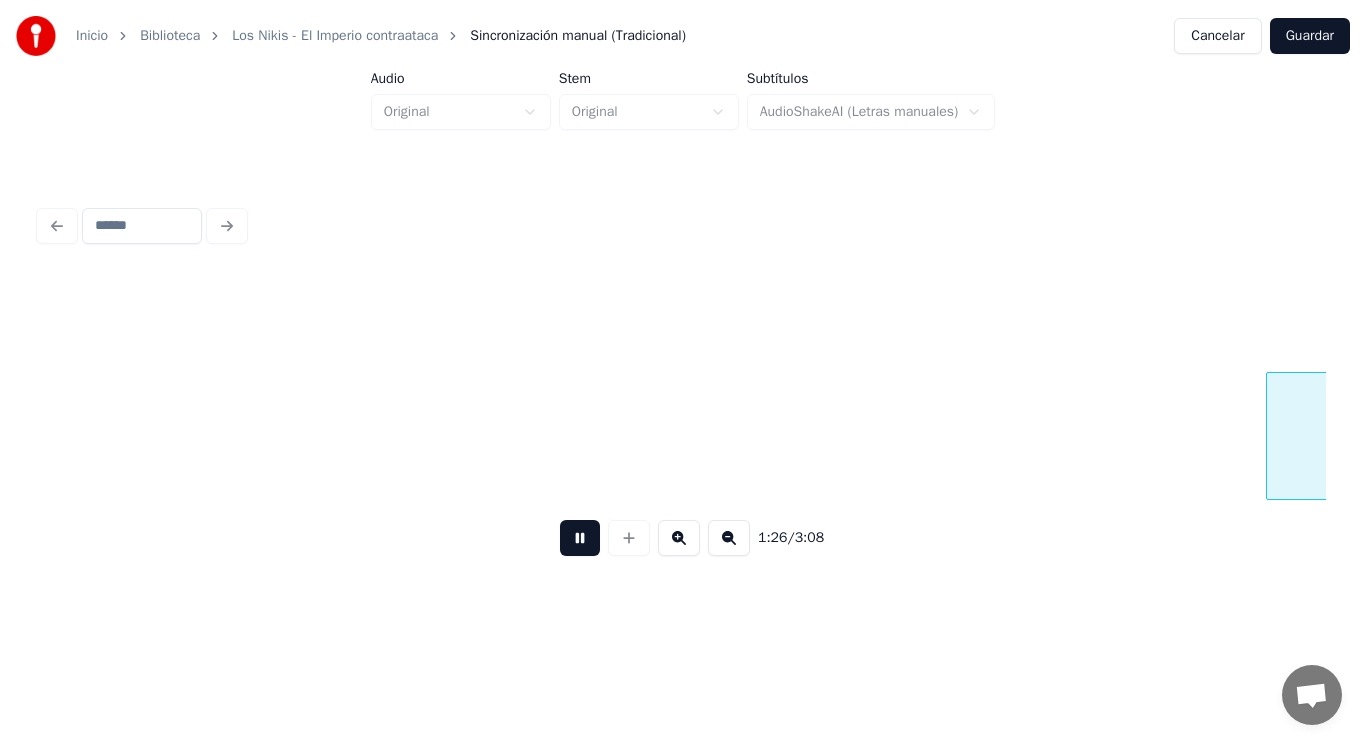 scroll, scrollTop: 0, scrollLeft: 121104, axis: horizontal 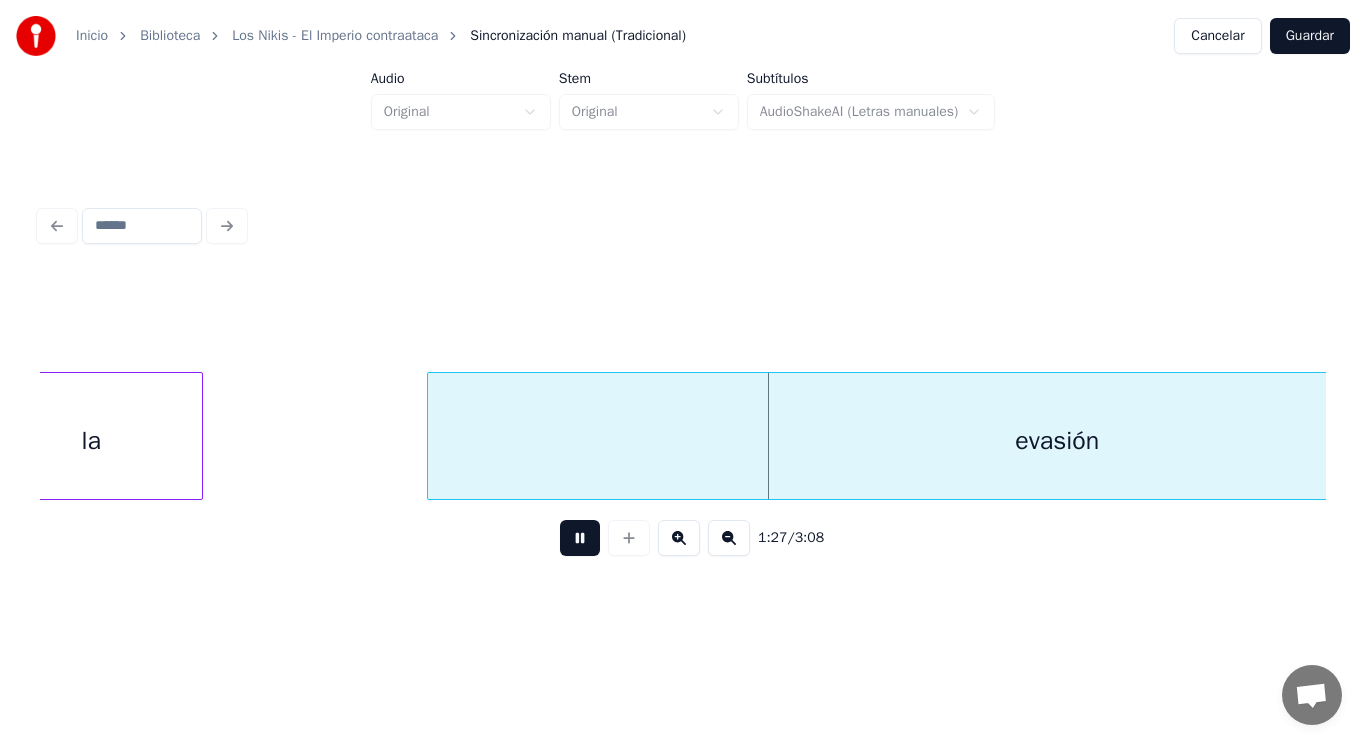 click at bounding box center [580, 538] 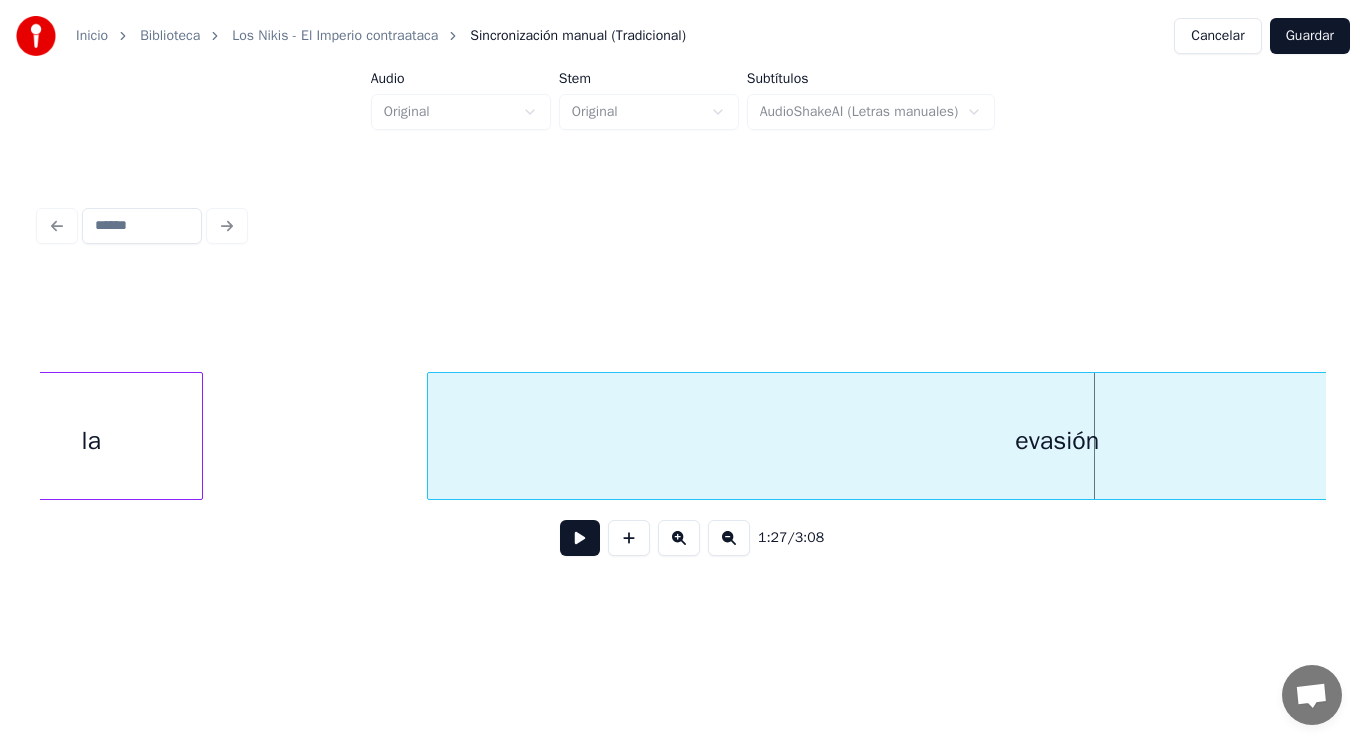 click on "la" at bounding box center (91, 441) 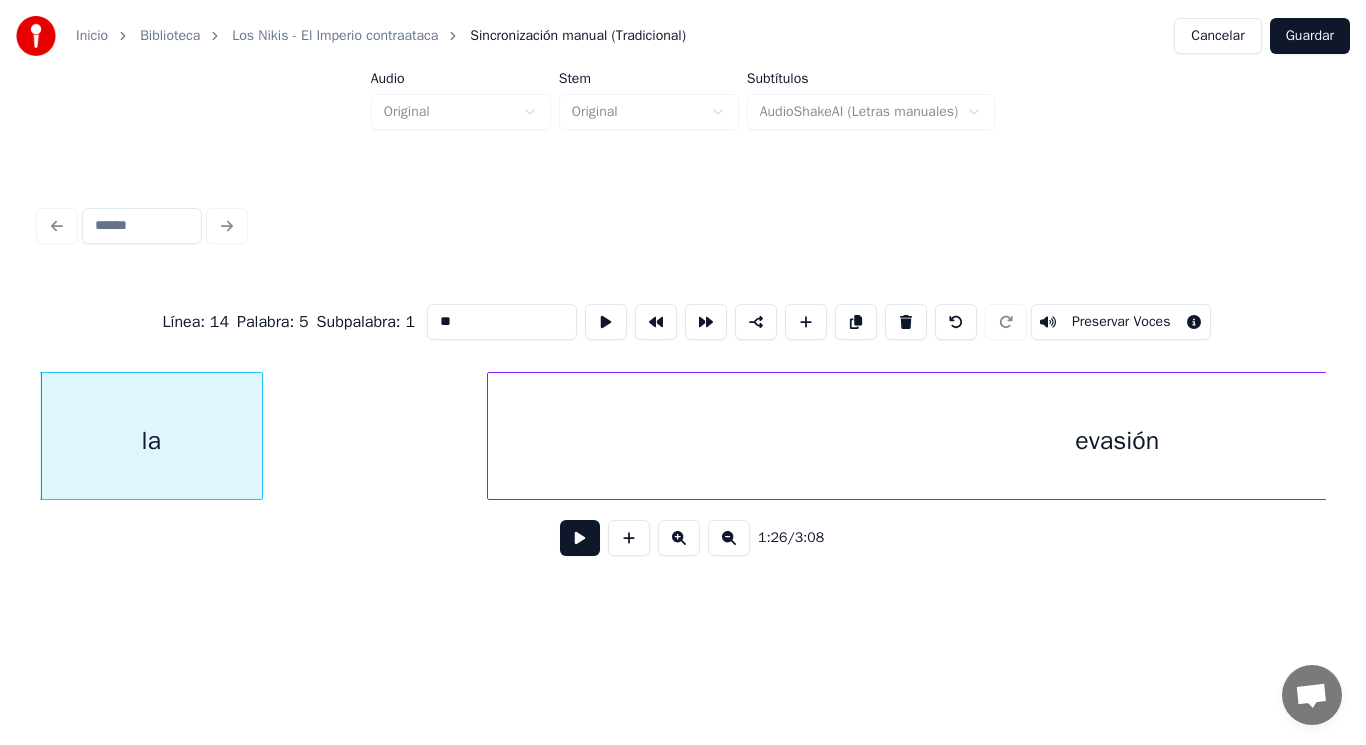 click at bounding box center (580, 538) 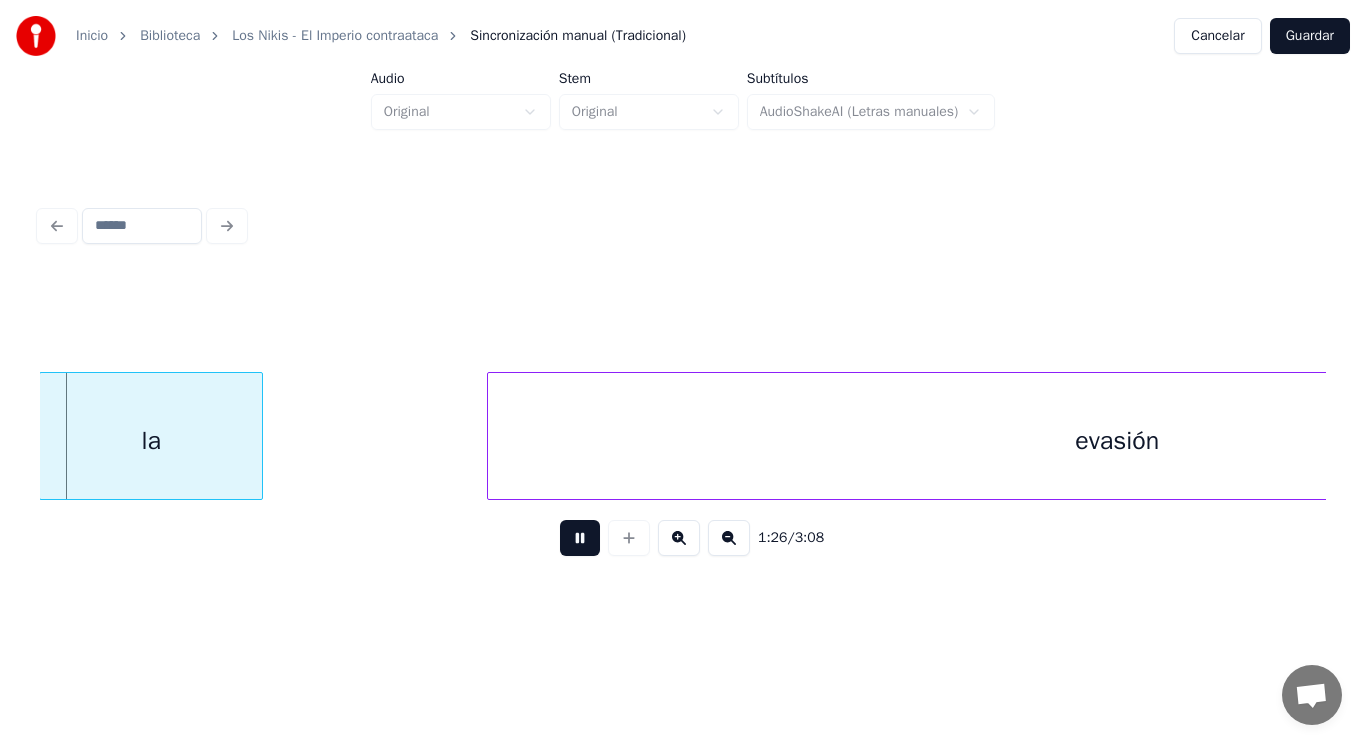click at bounding box center (580, 538) 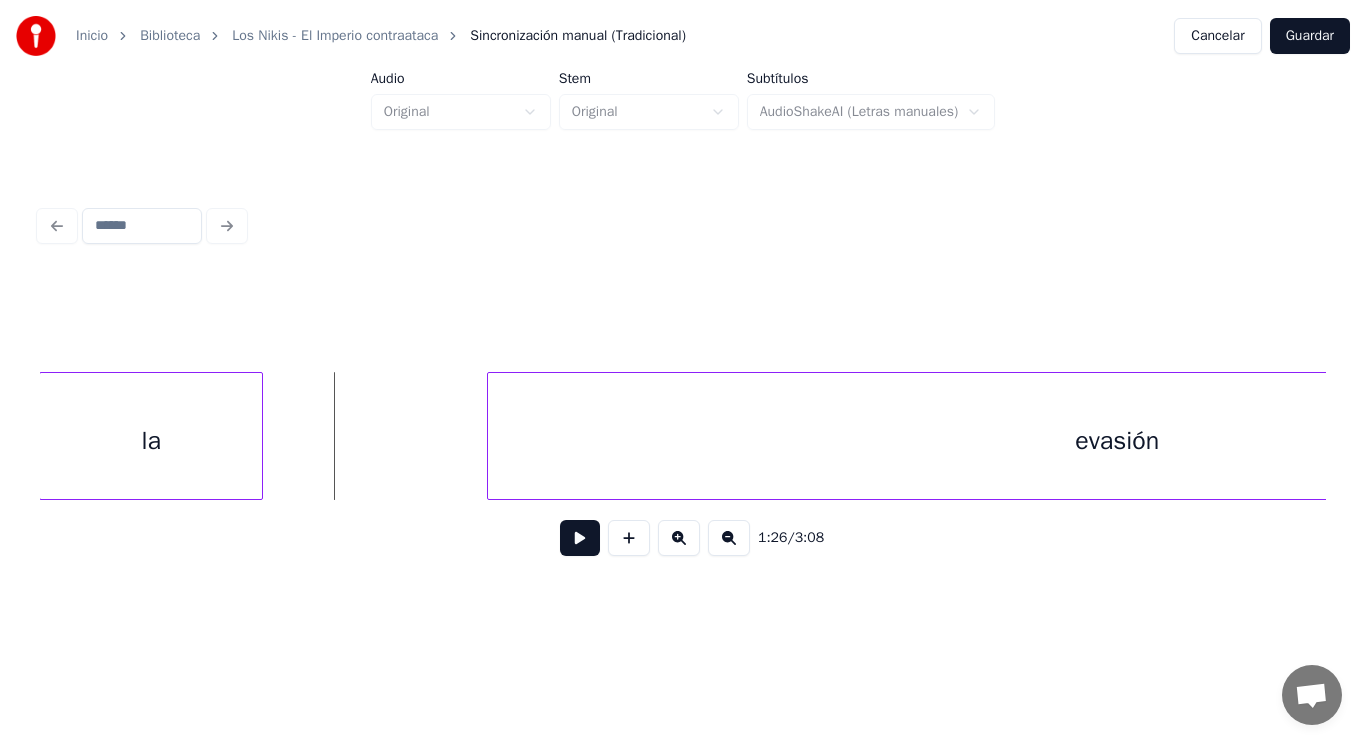 click at bounding box center [580, 538] 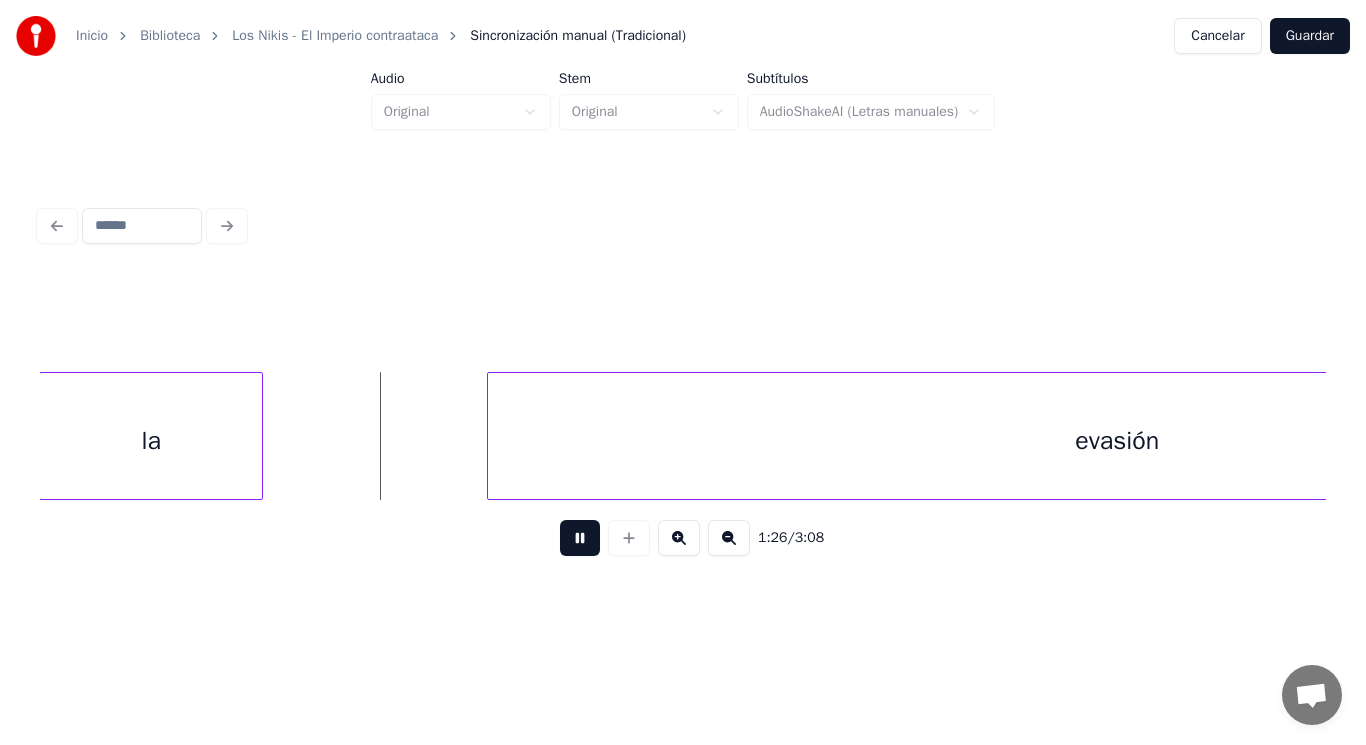 click at bounding box center [580, 538] 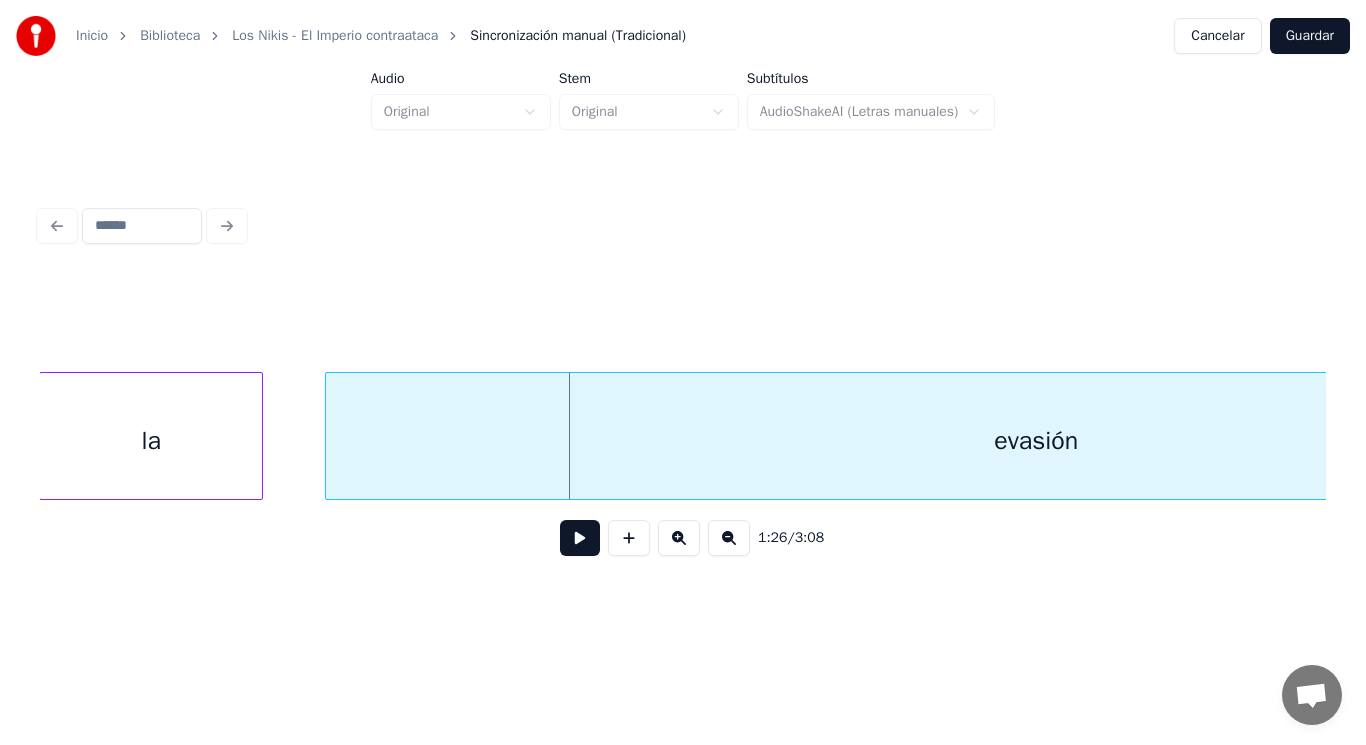 click at bounding box center (329, 436) 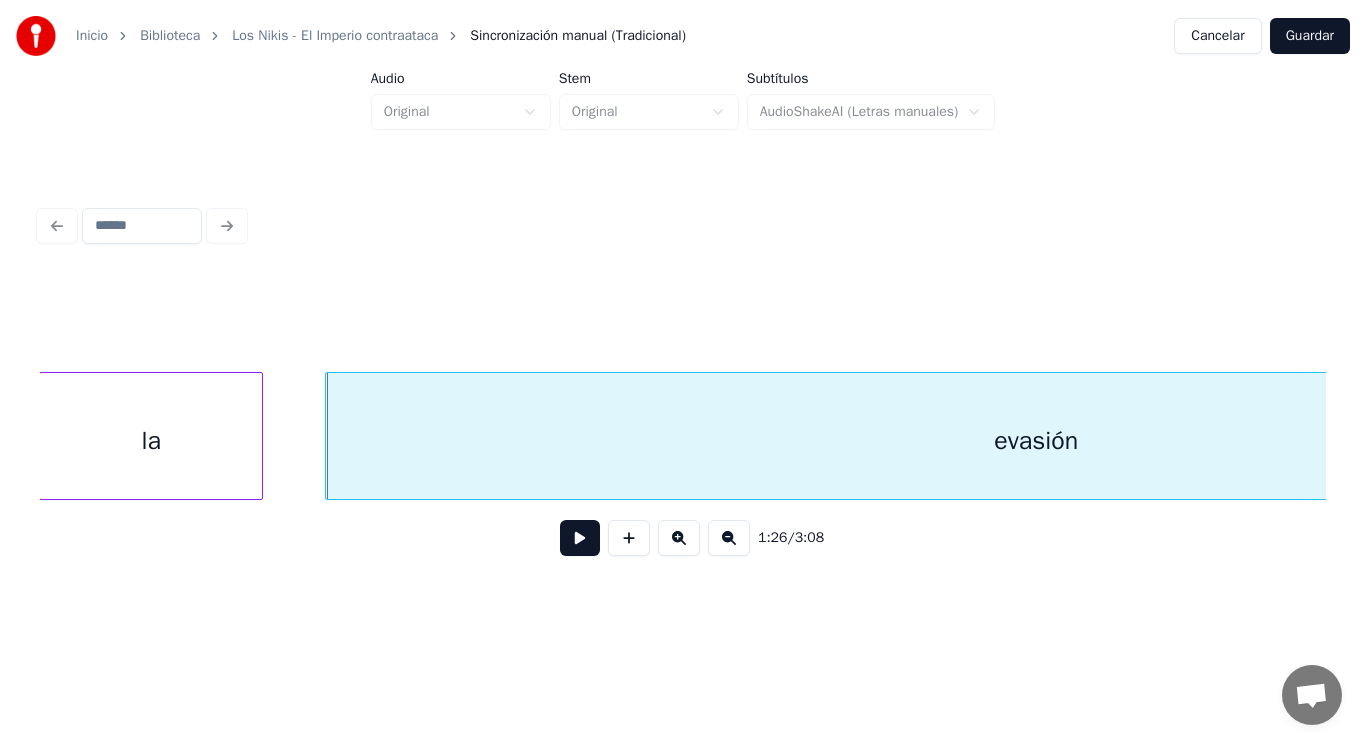 click on "la" at bounding box center [151, 441] 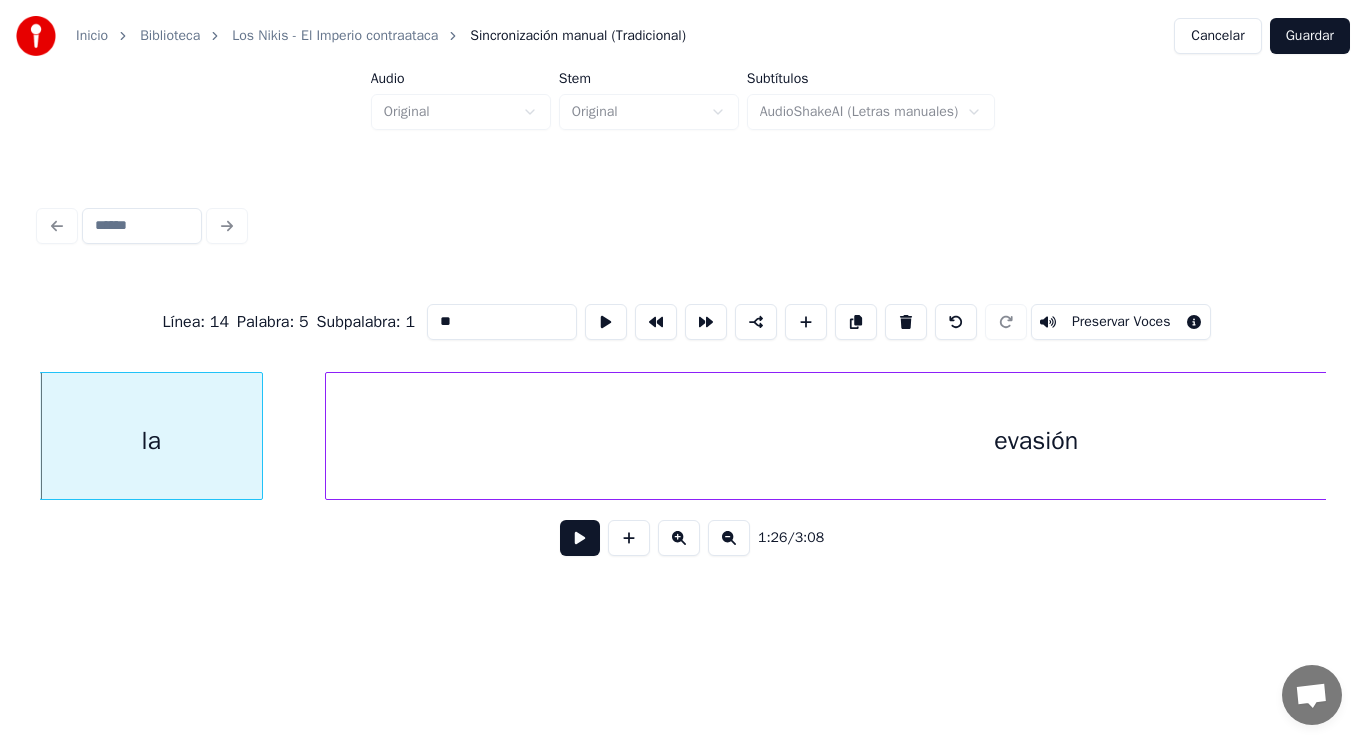 click at bounding box center (580, 538) 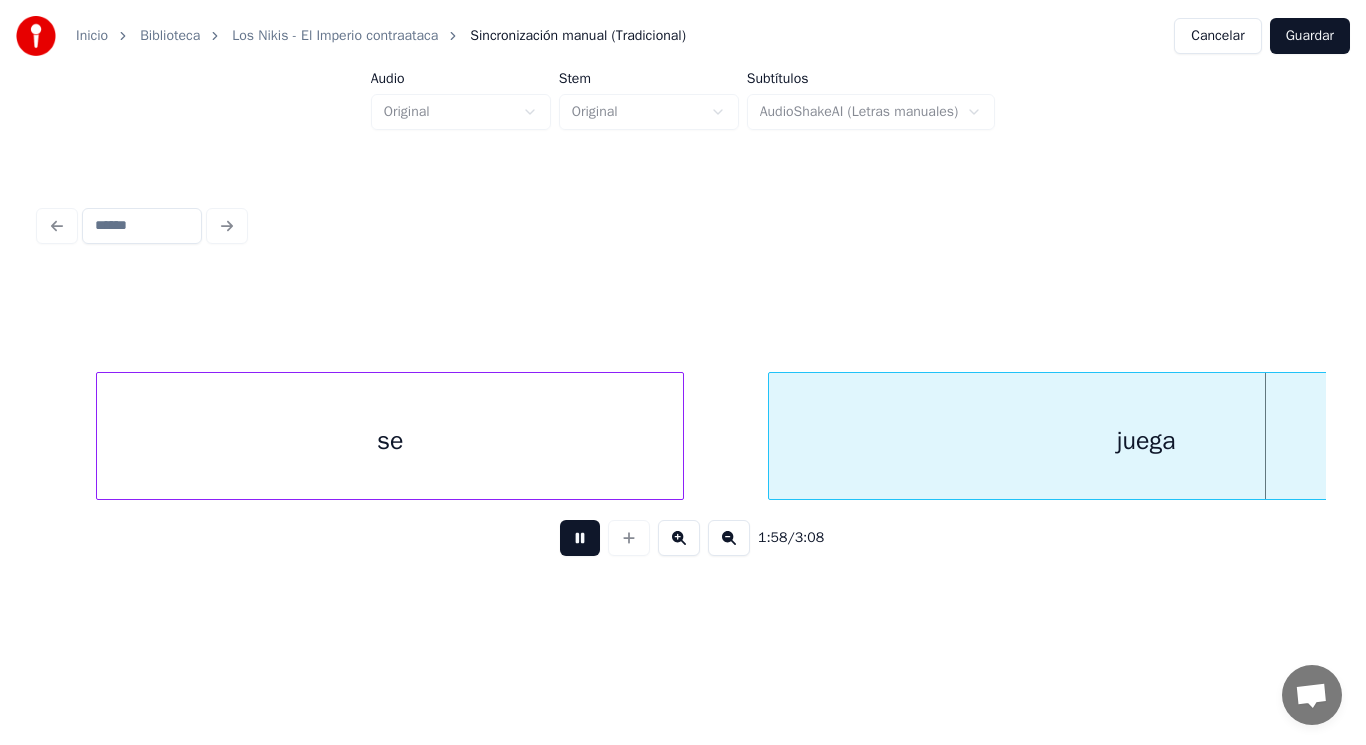 scroll, scrollTop: 0, scrollLeft: 165382, axis: horizontal 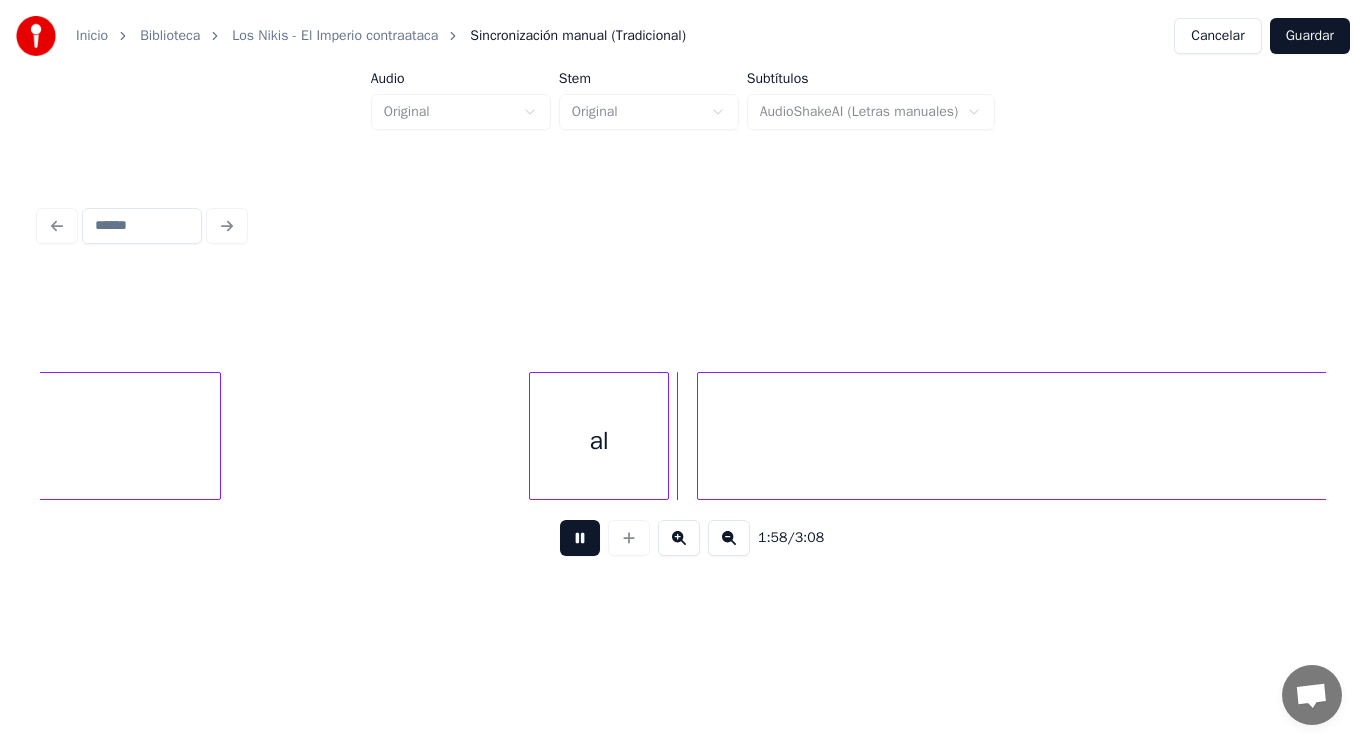 click at bounding box center (580, 538) 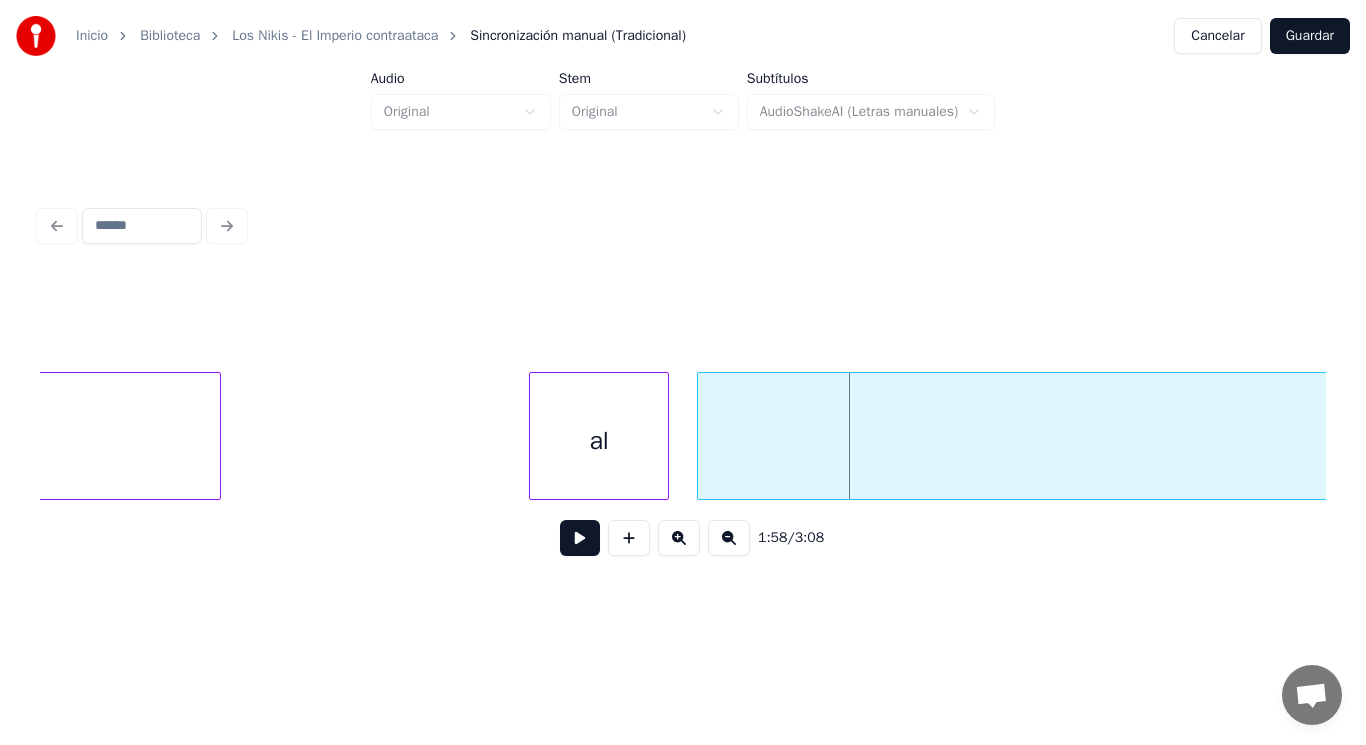click on "juega" at bounding box center (-157, 441) 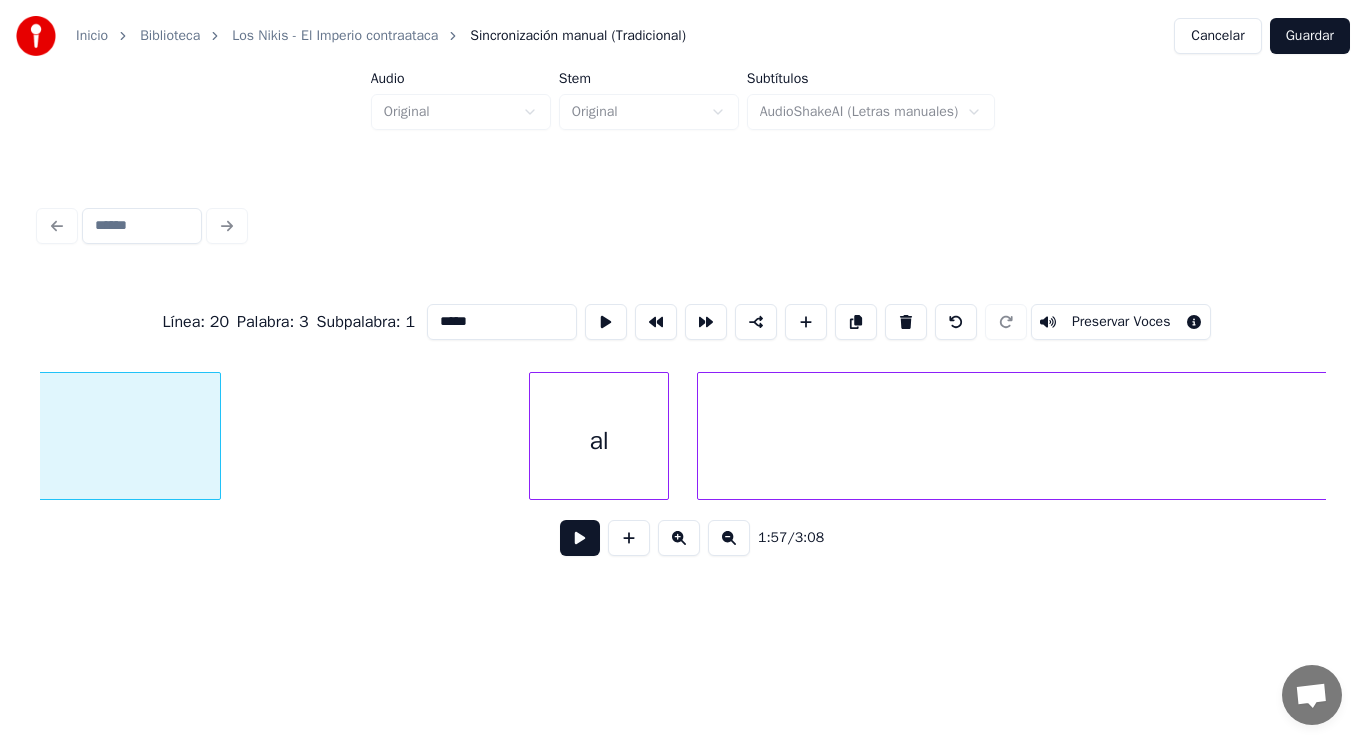 scroll, scrollTop: 0, scrollLeft: 164808, axis: horizontal 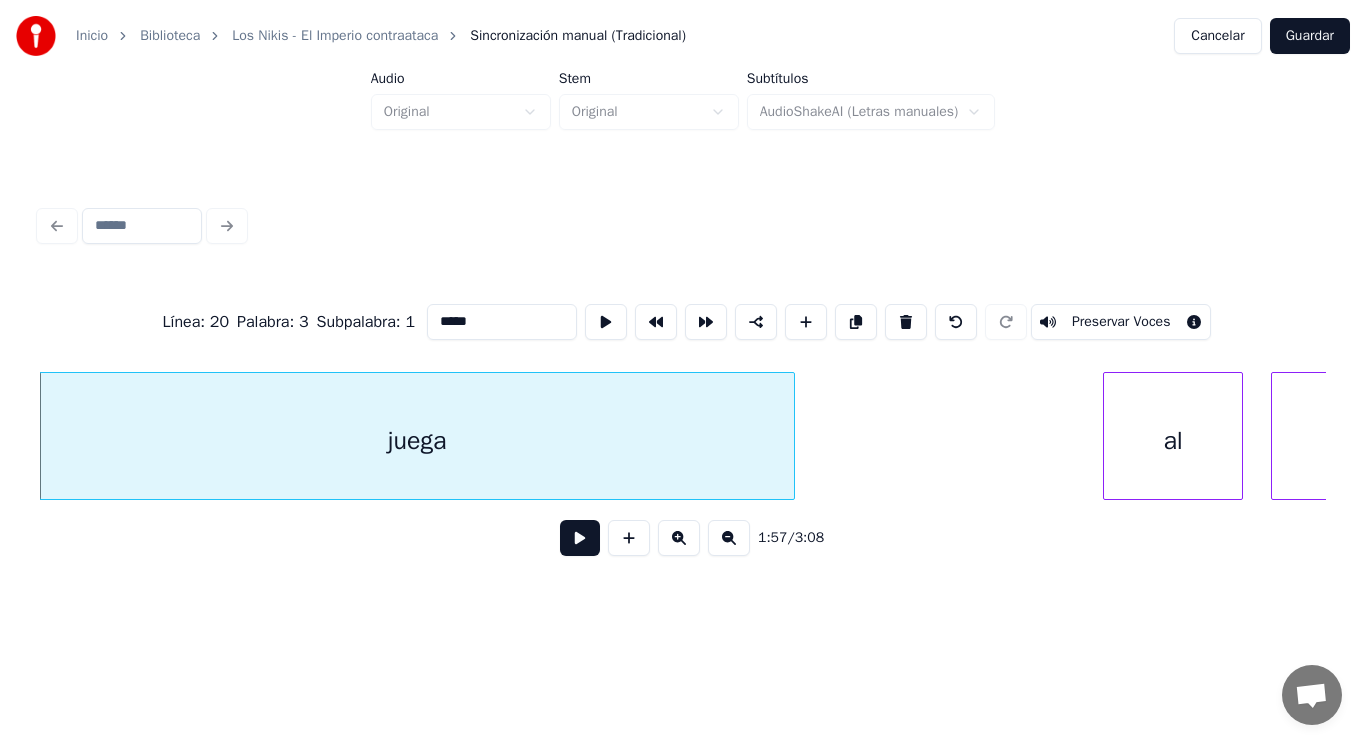 click at bounding box center (580, 538) 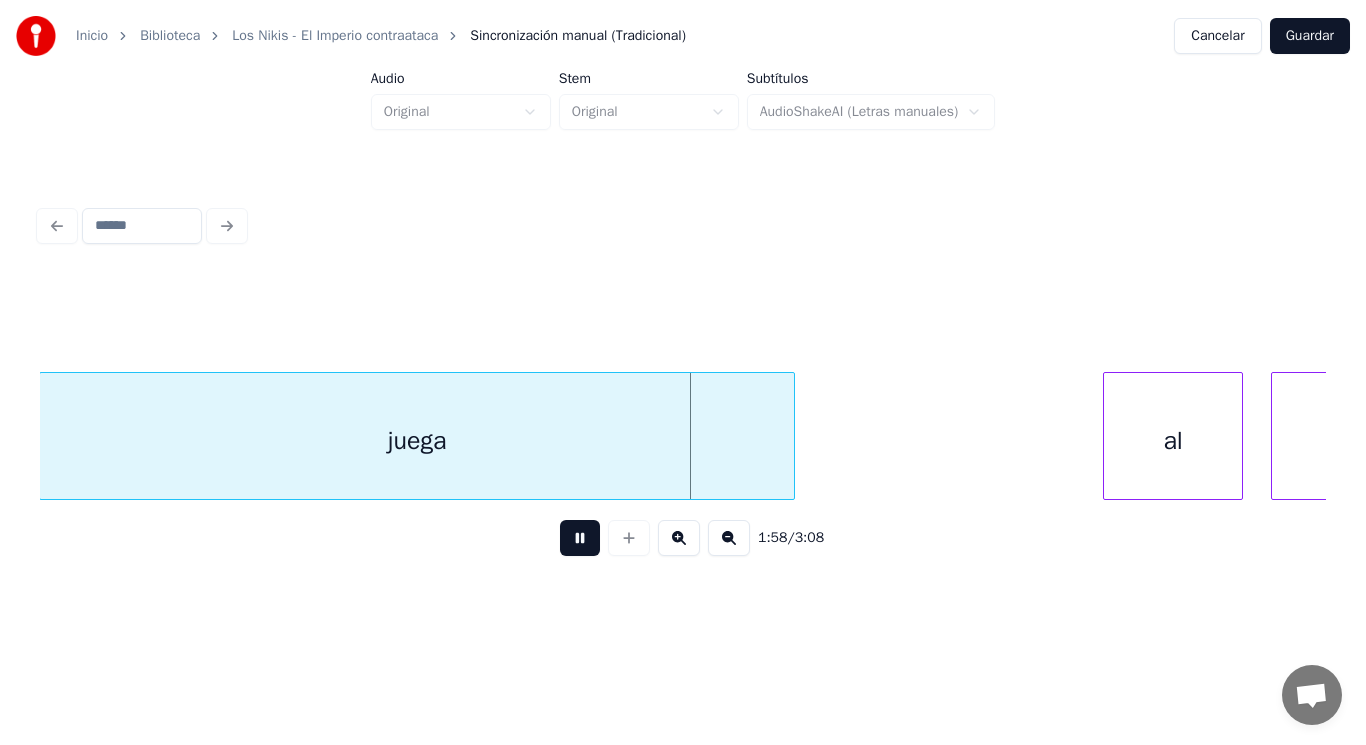 click at bounding box center [580, 538] 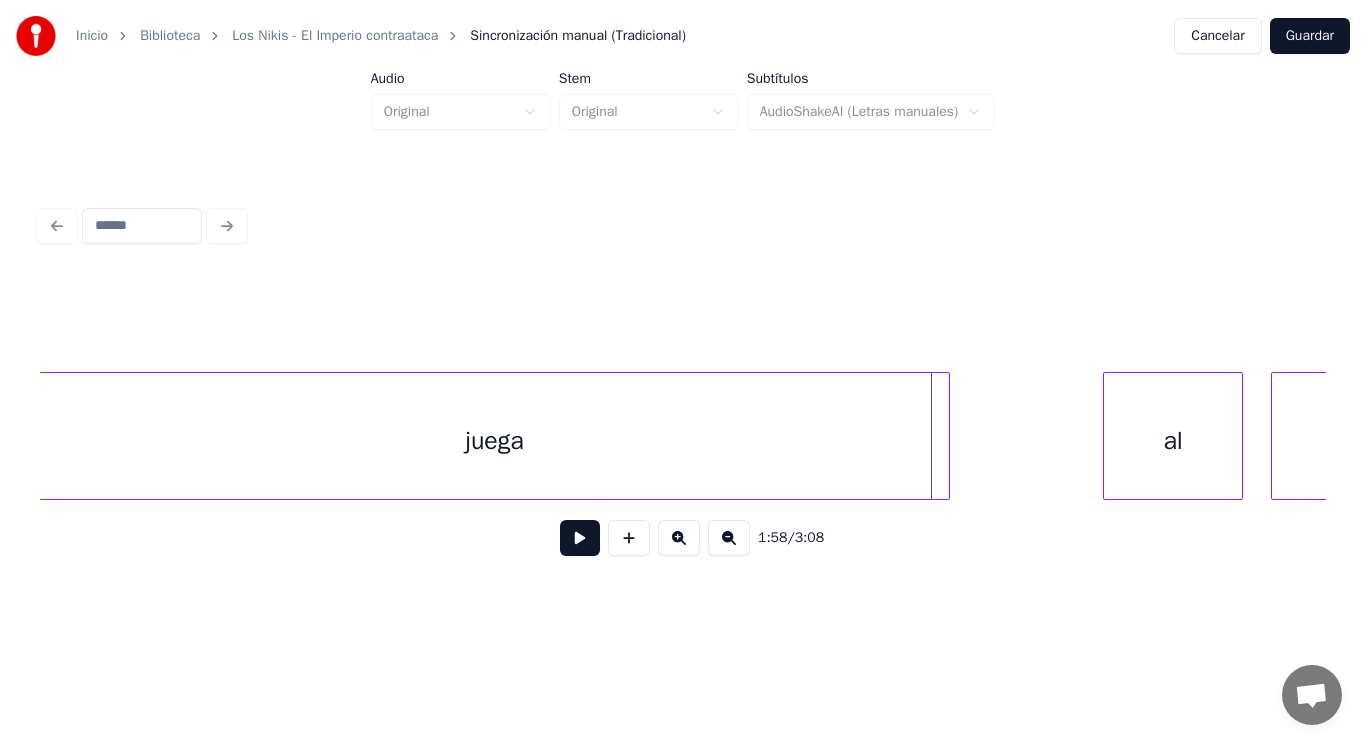 click at bounding box center [946, 436] 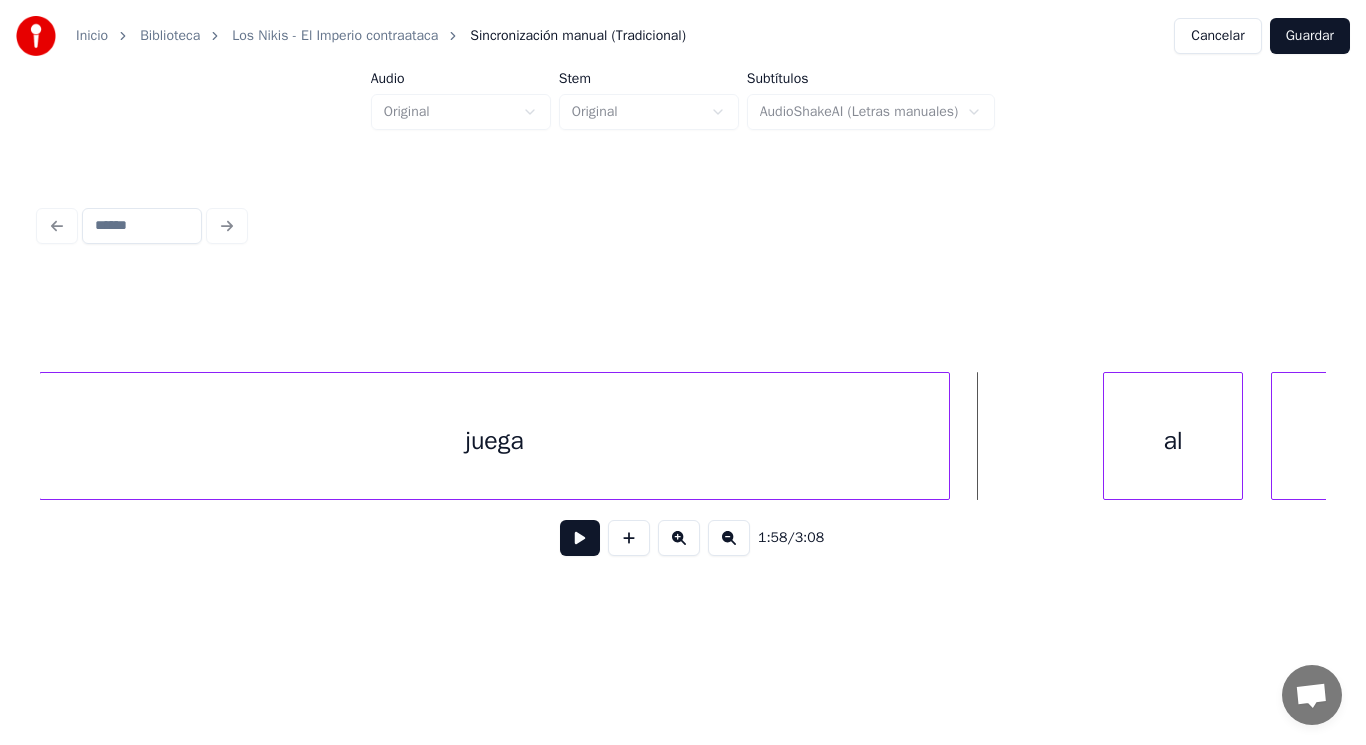 click at bounding box center [580, 538] 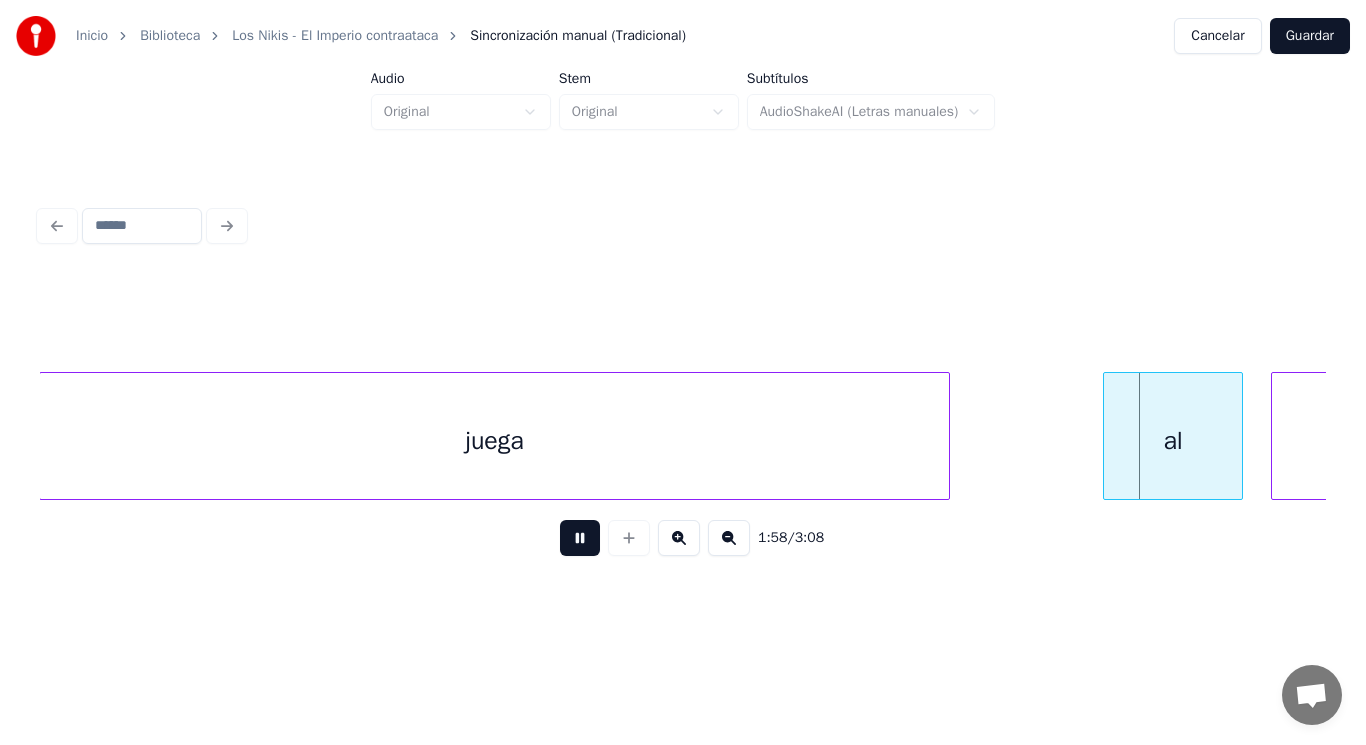 click at bounding box center [580, 538] 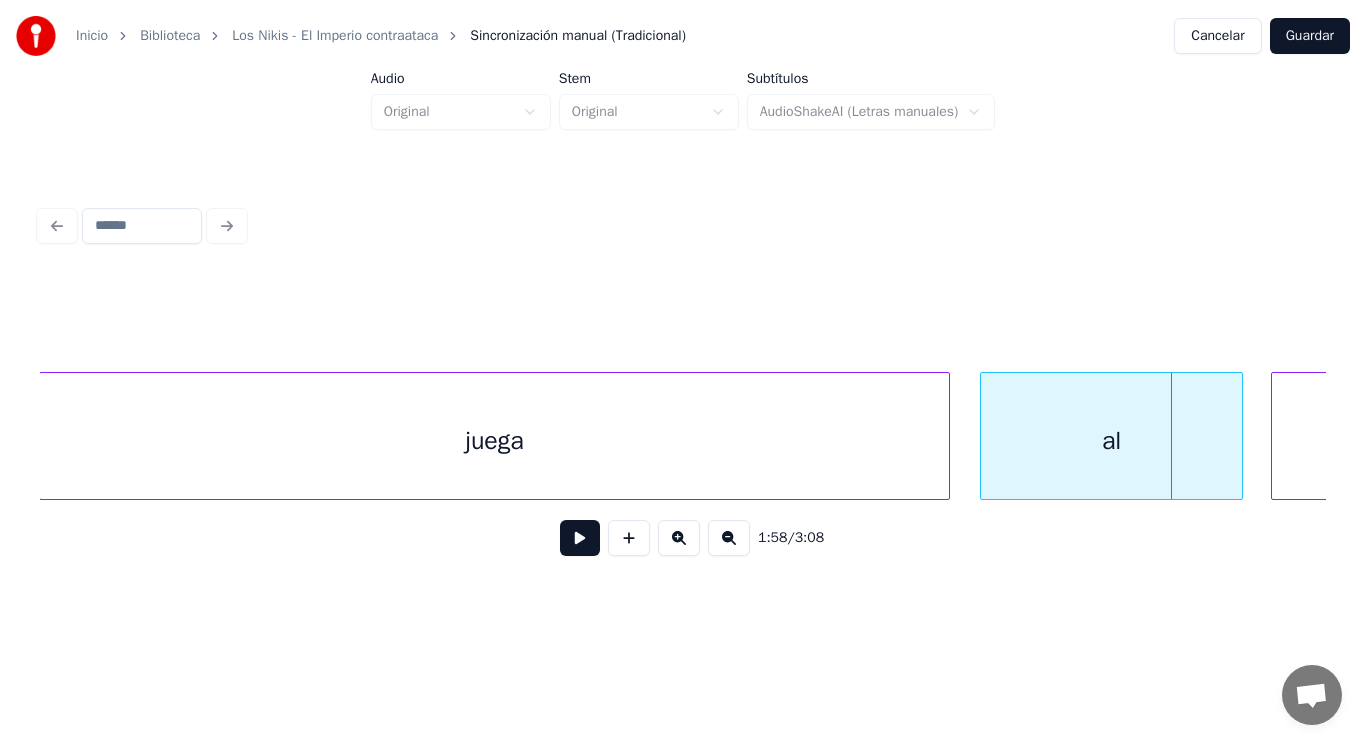 click at bounding box center (984, 436) 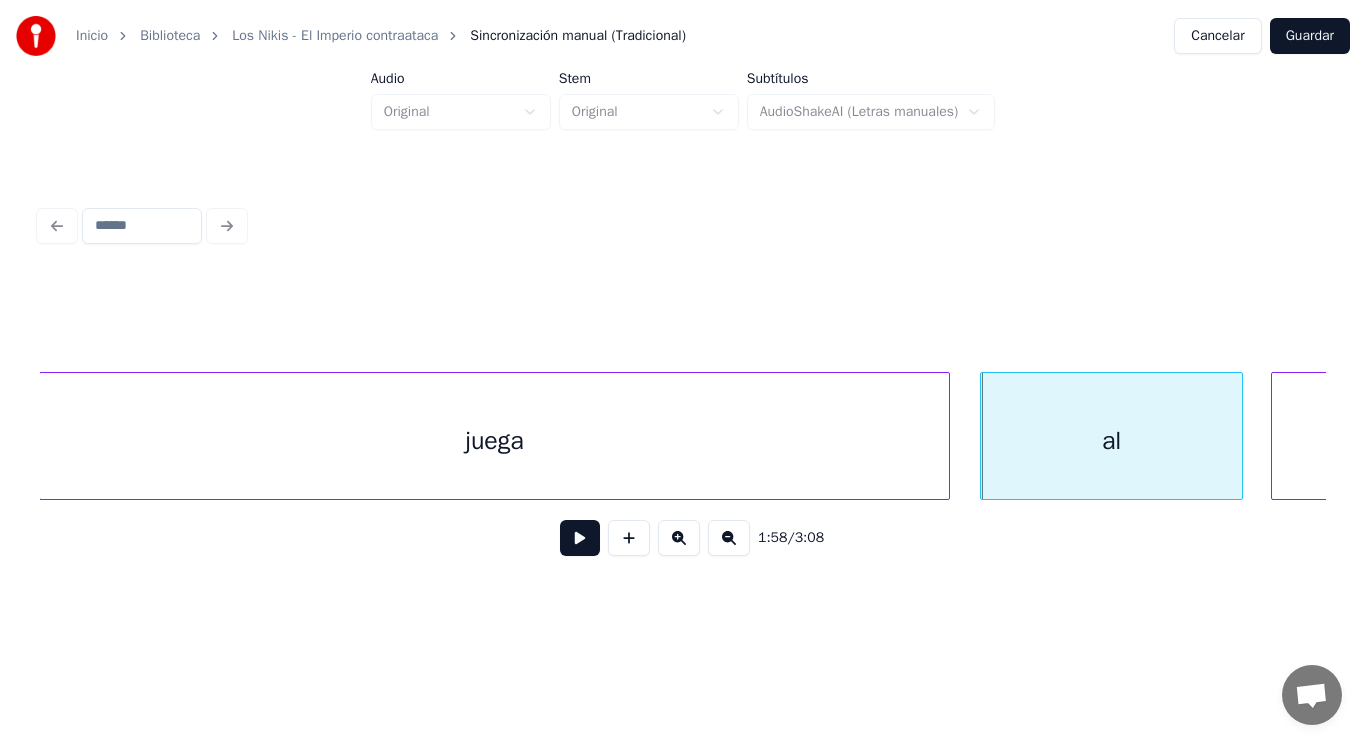 click at bounding box center [580, 538] 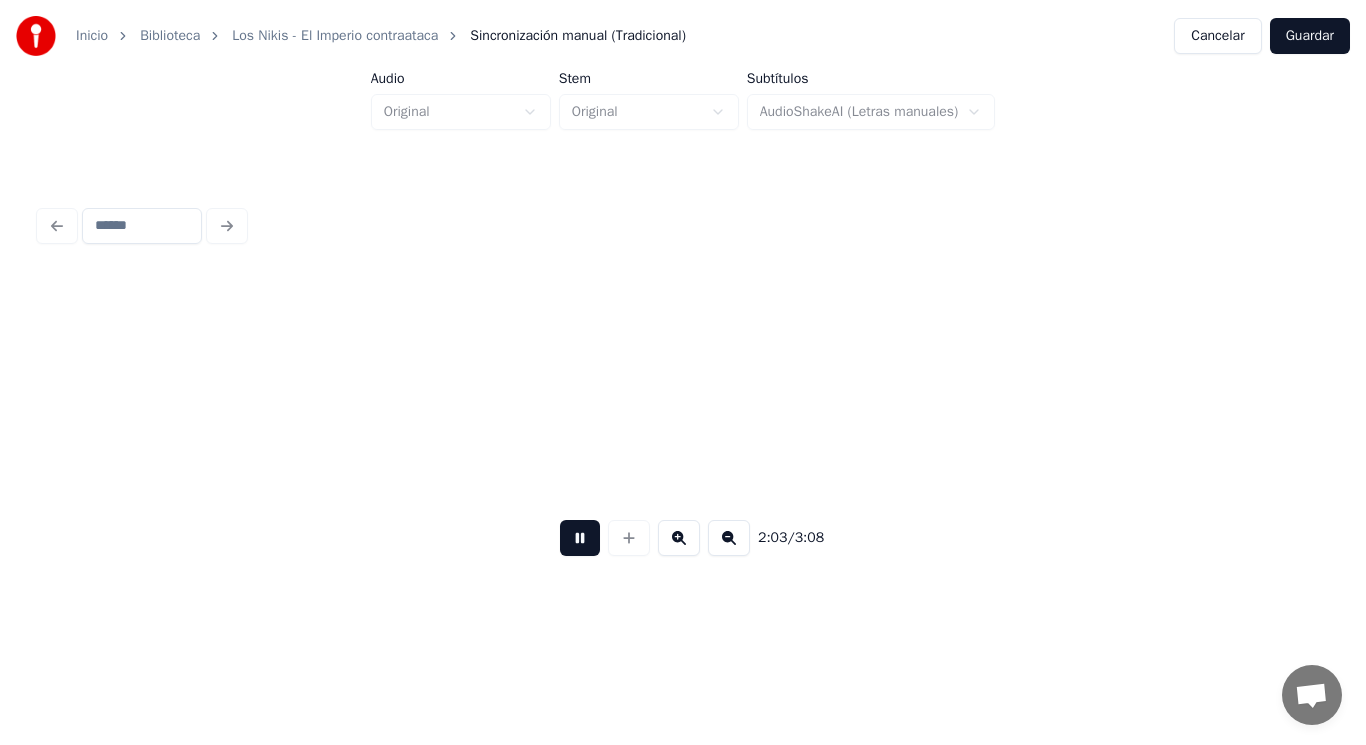 scroll, scrollTop: 0, scrollLeft: 172622, axis: horizontal 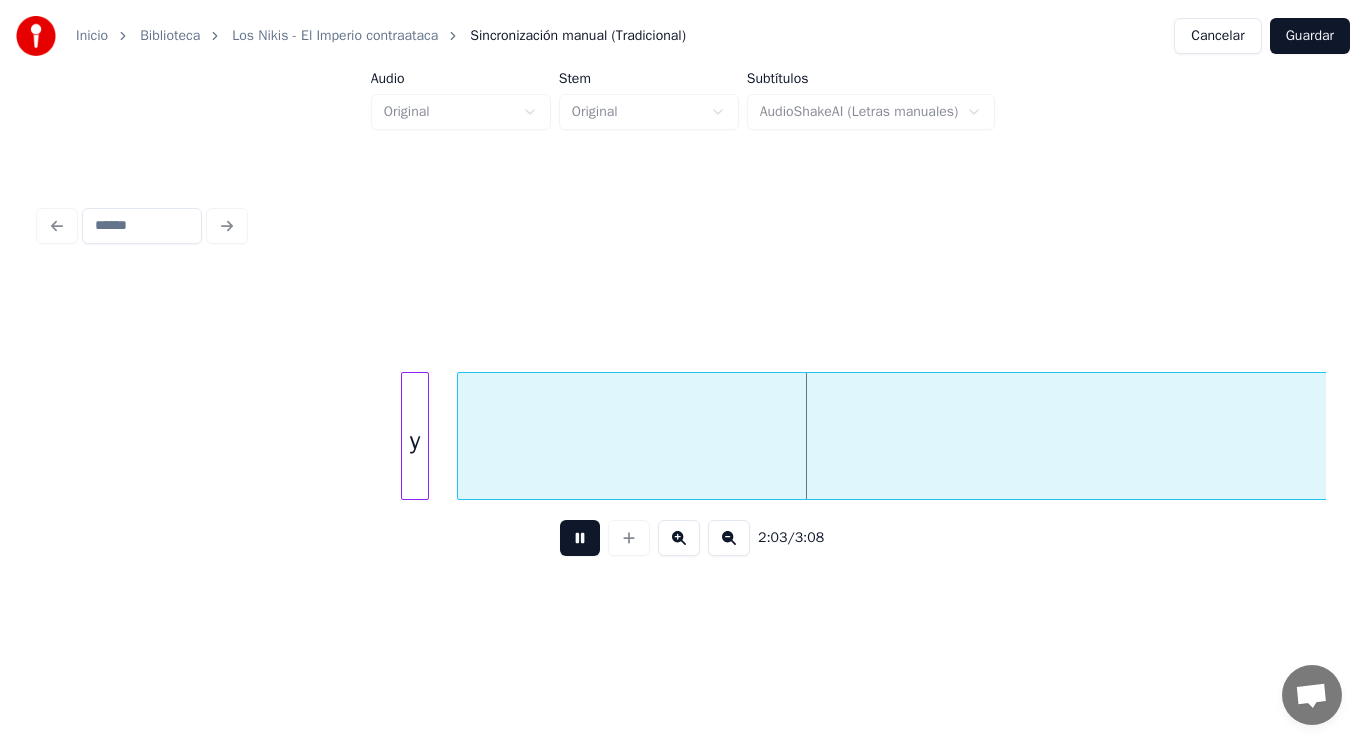 click at bounding box center [580, 538] 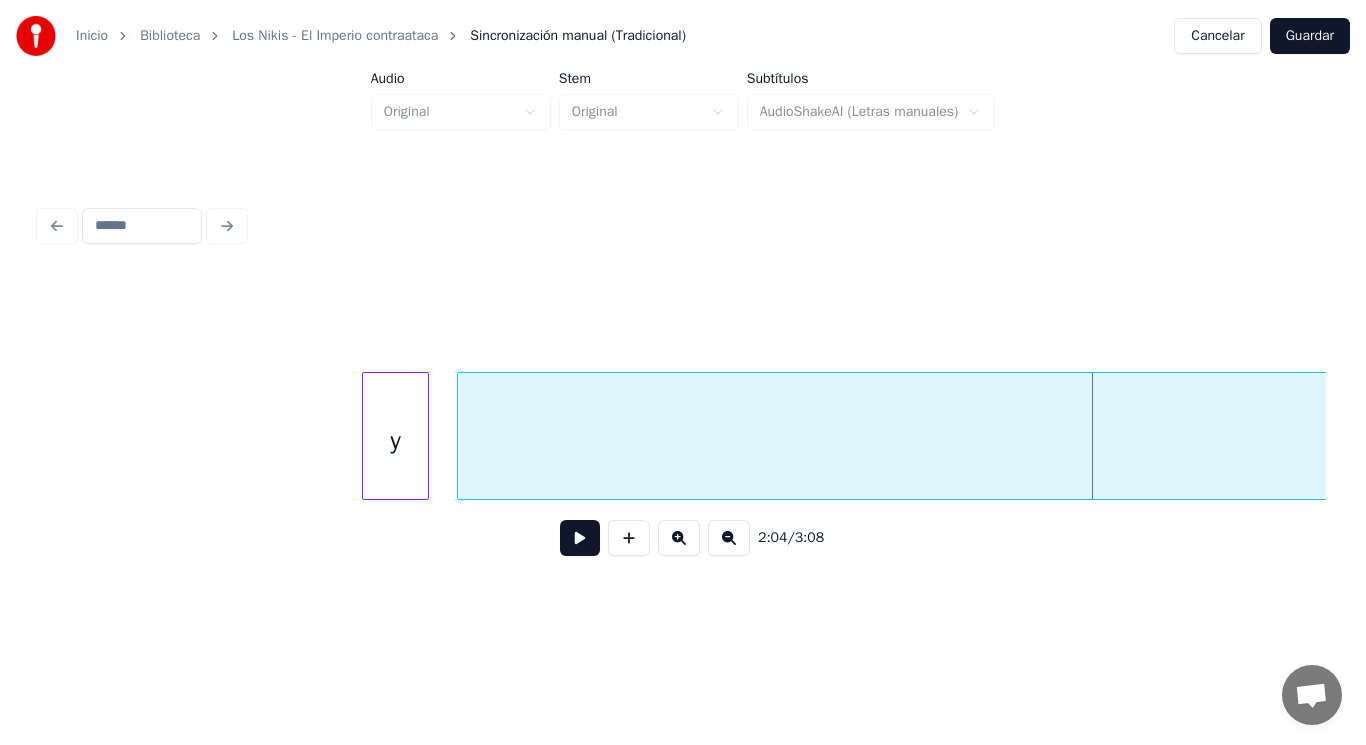 click at bounding box center [366, 436] 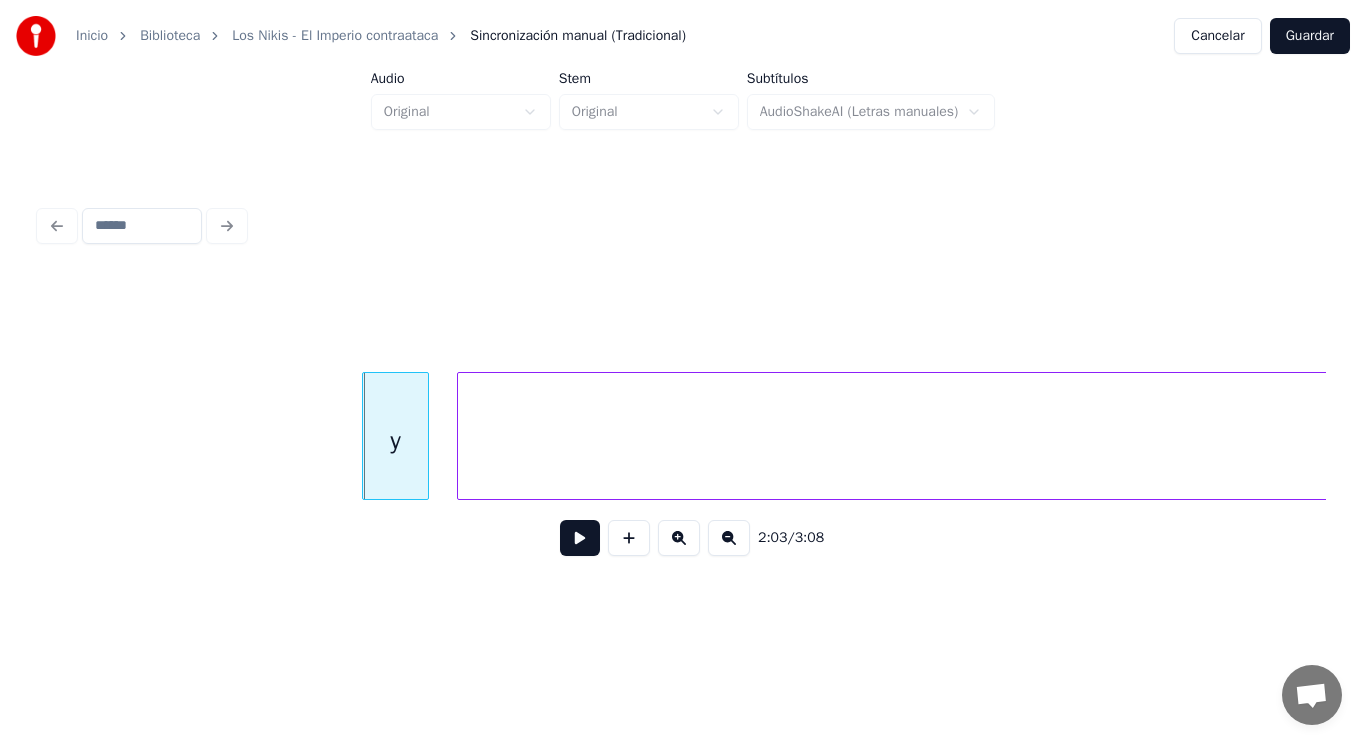 click at bounding box center (580, 538) 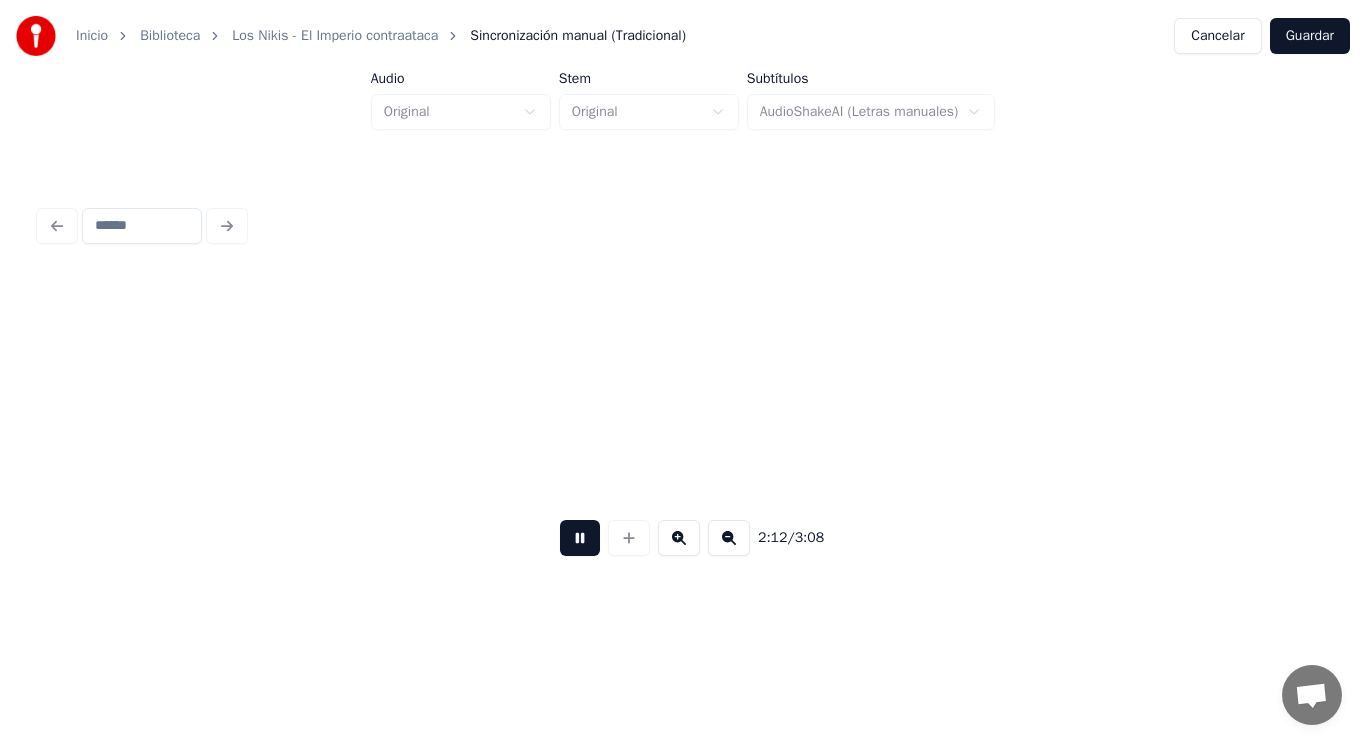 click at bounding box center (580, 538) 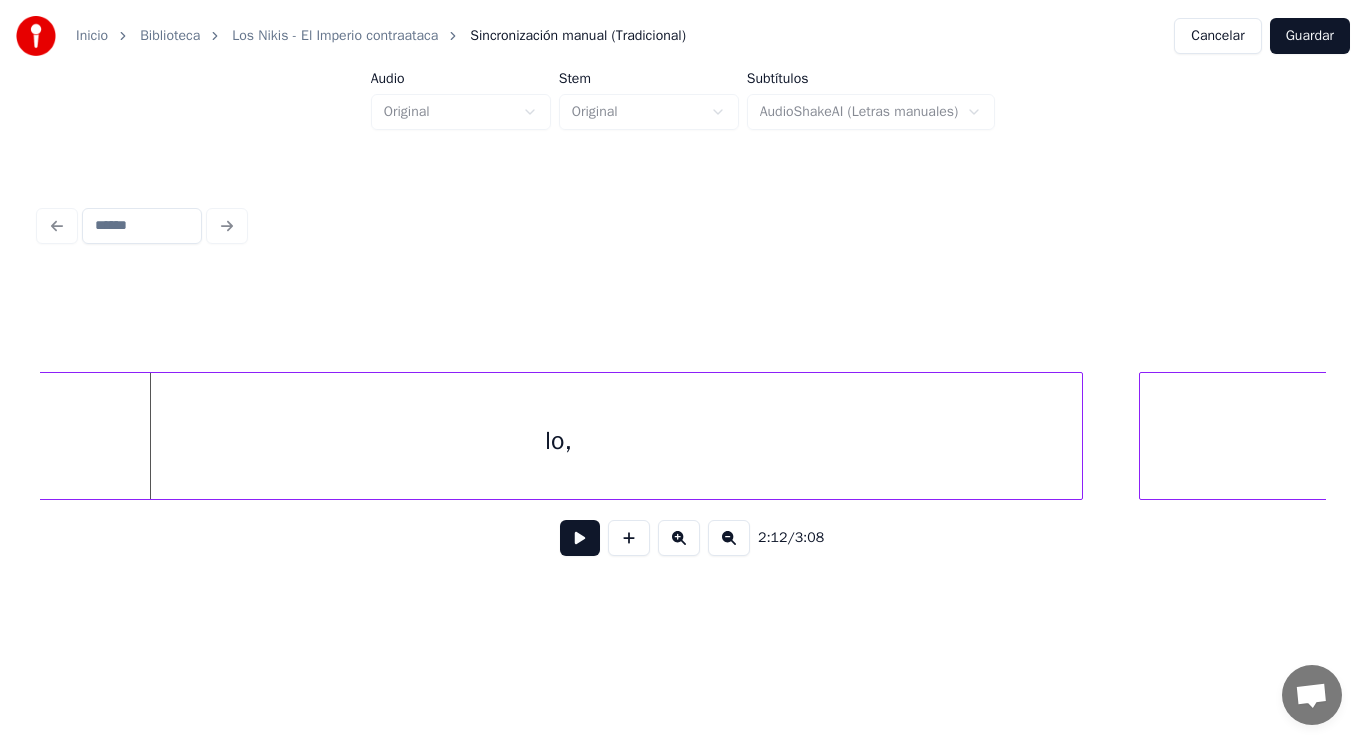 click on "2:12  /  3:08" at bounding box center [683, 386] 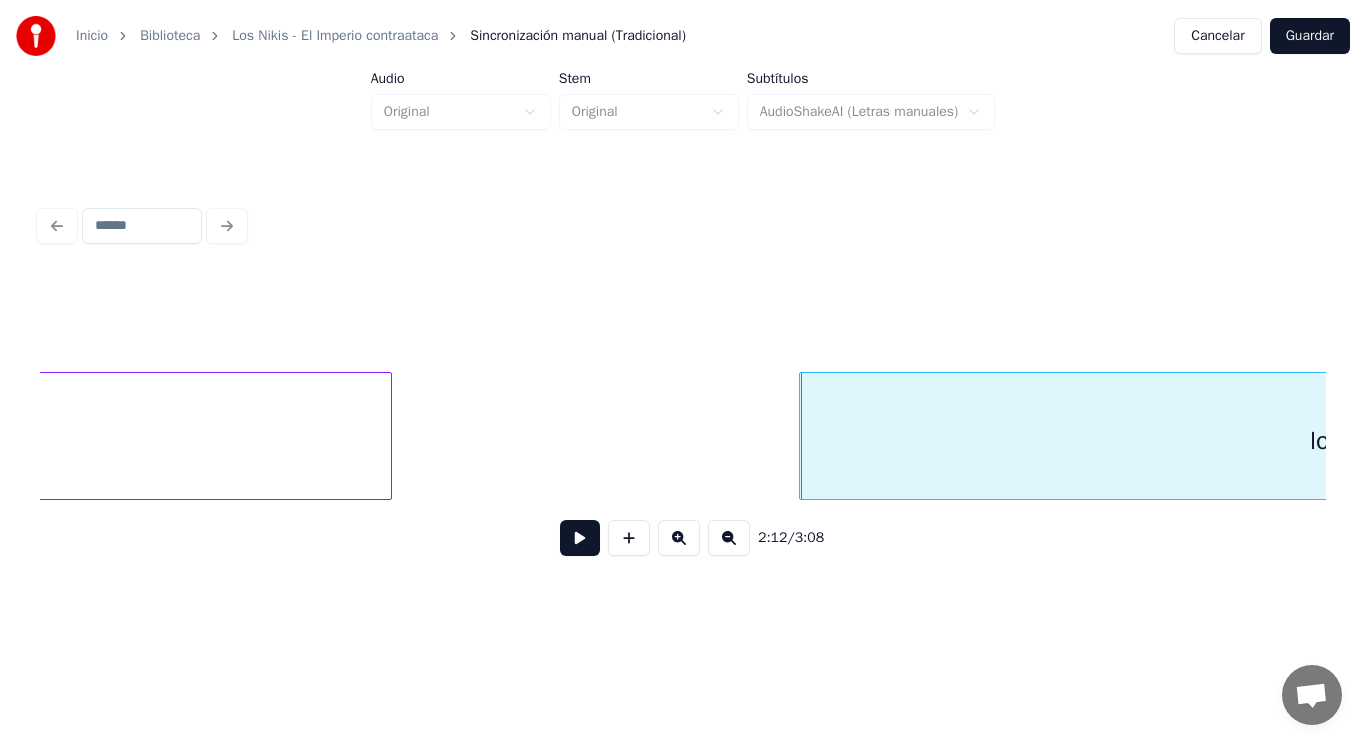 click on "Lo," at bounding box center (-84, 441) 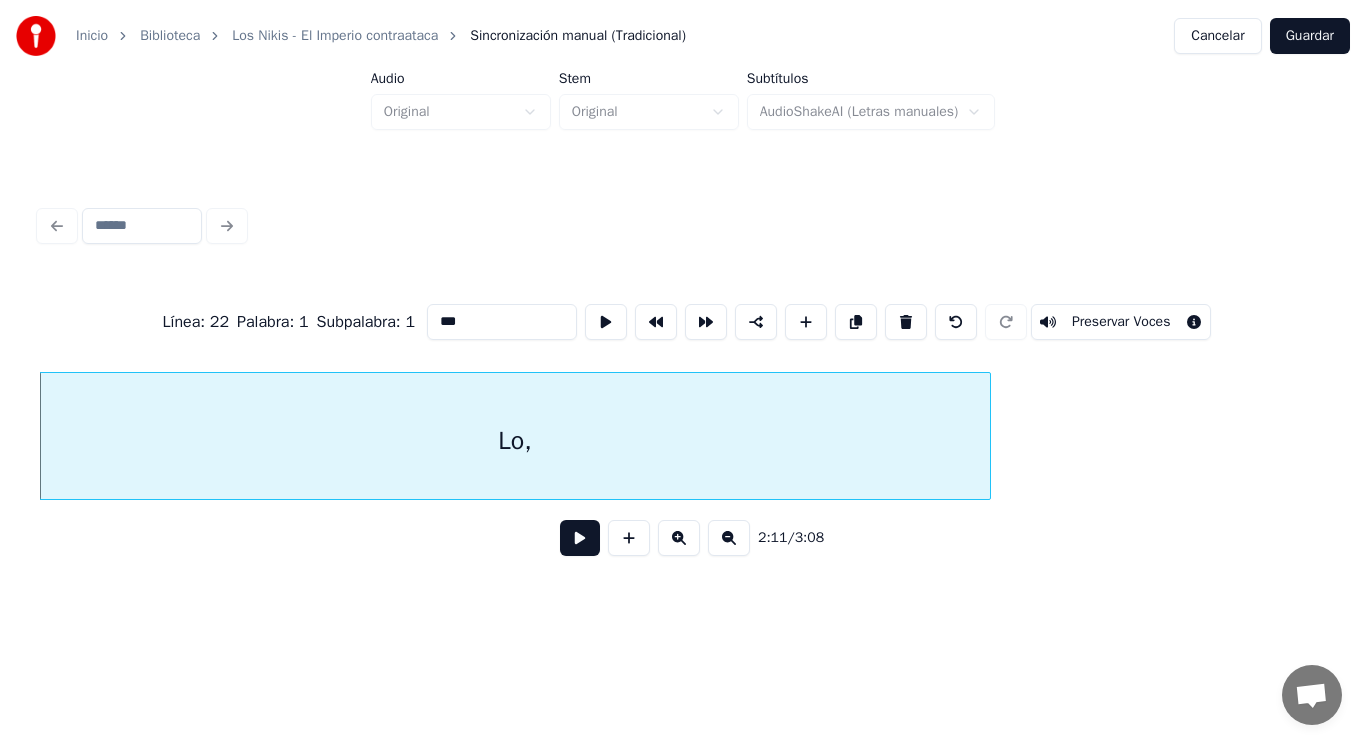 click at bounding box center [580, 538] 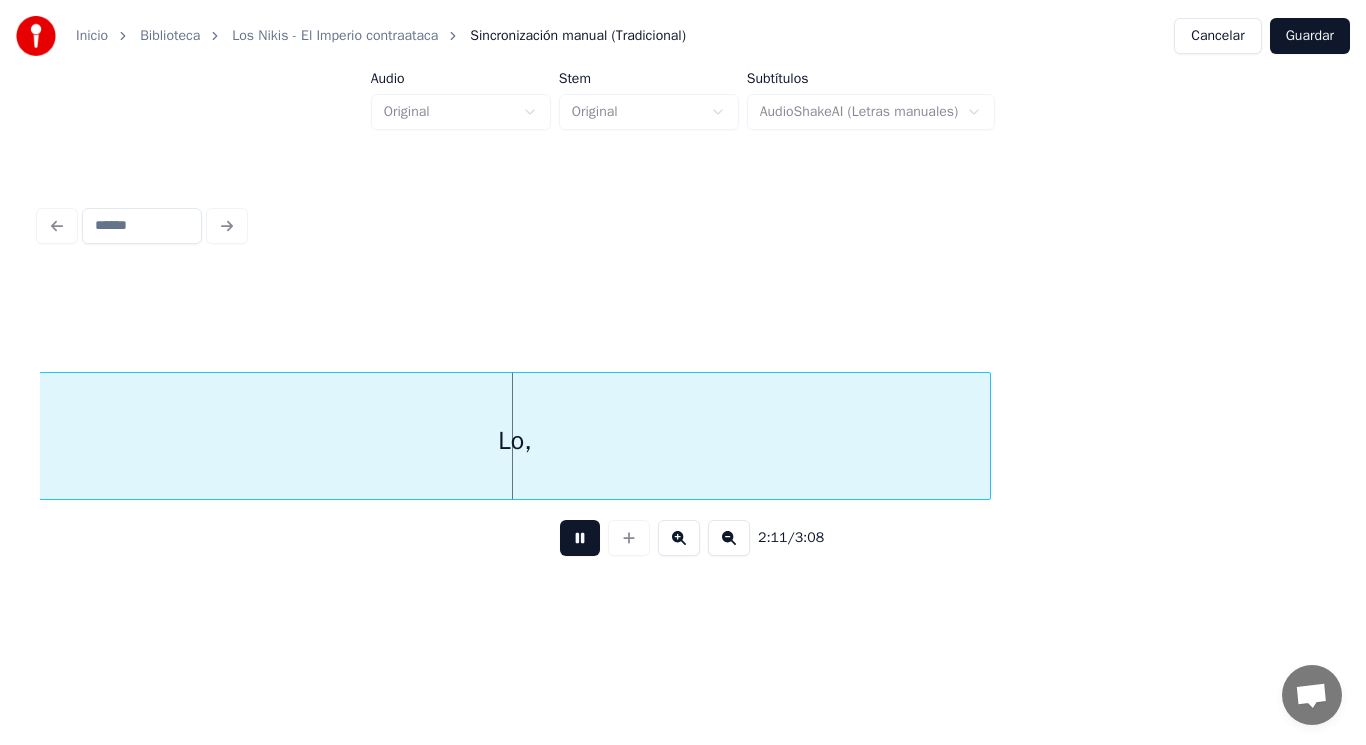 click at bounding box center [580, 538] 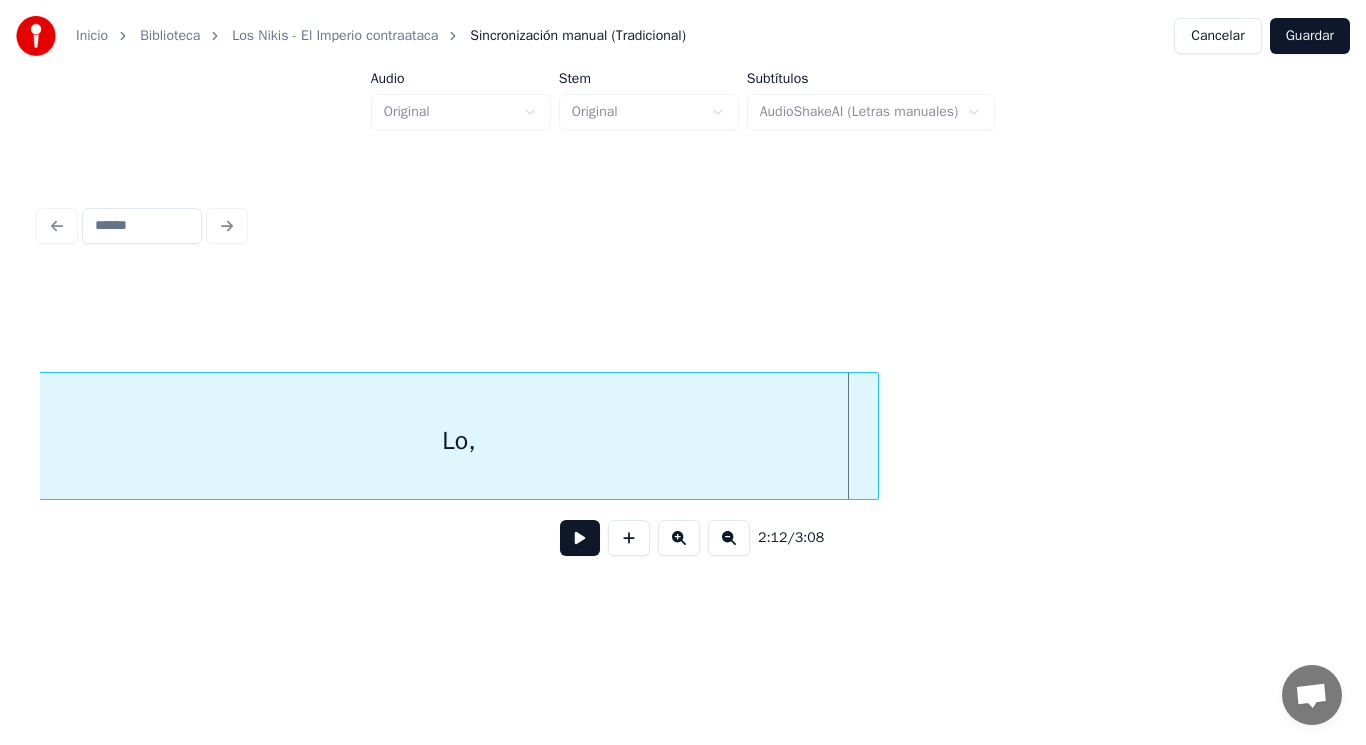 click at bounding box center (875, 436) 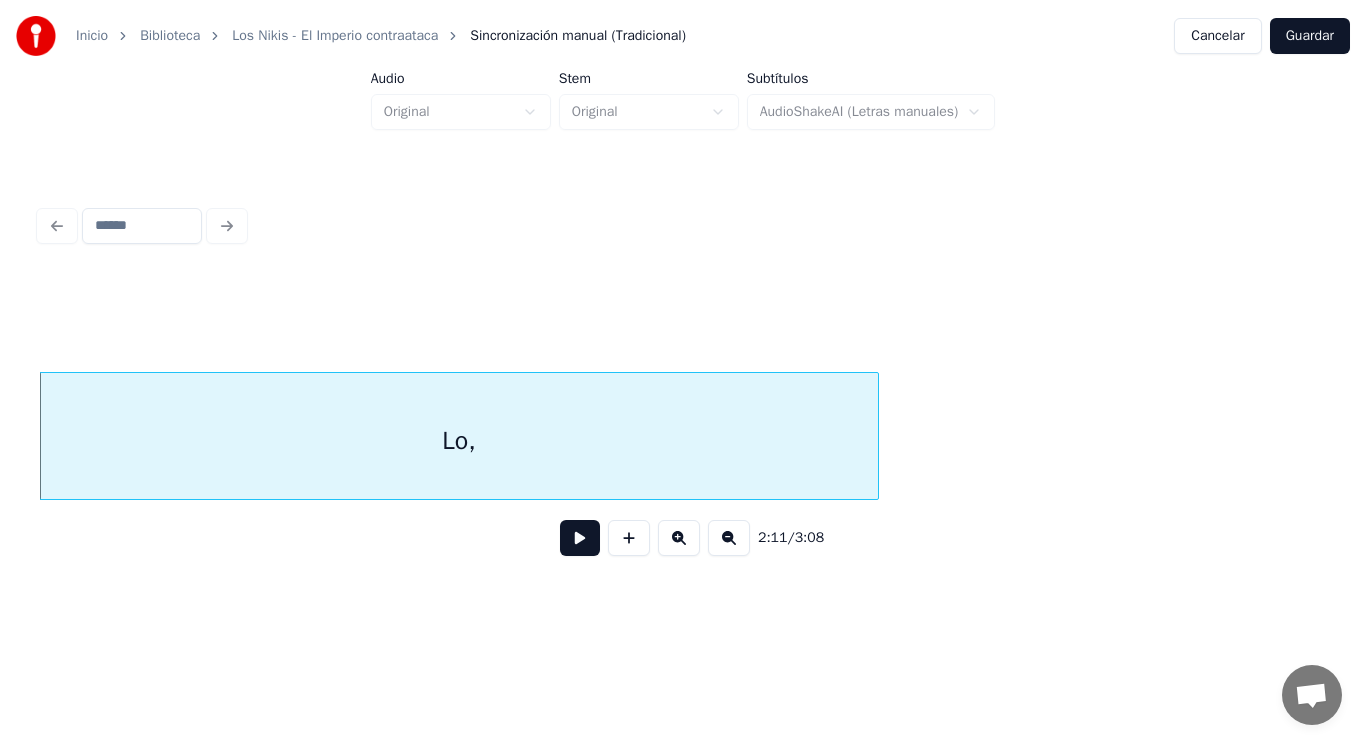 click at bounding box center (580, 538) 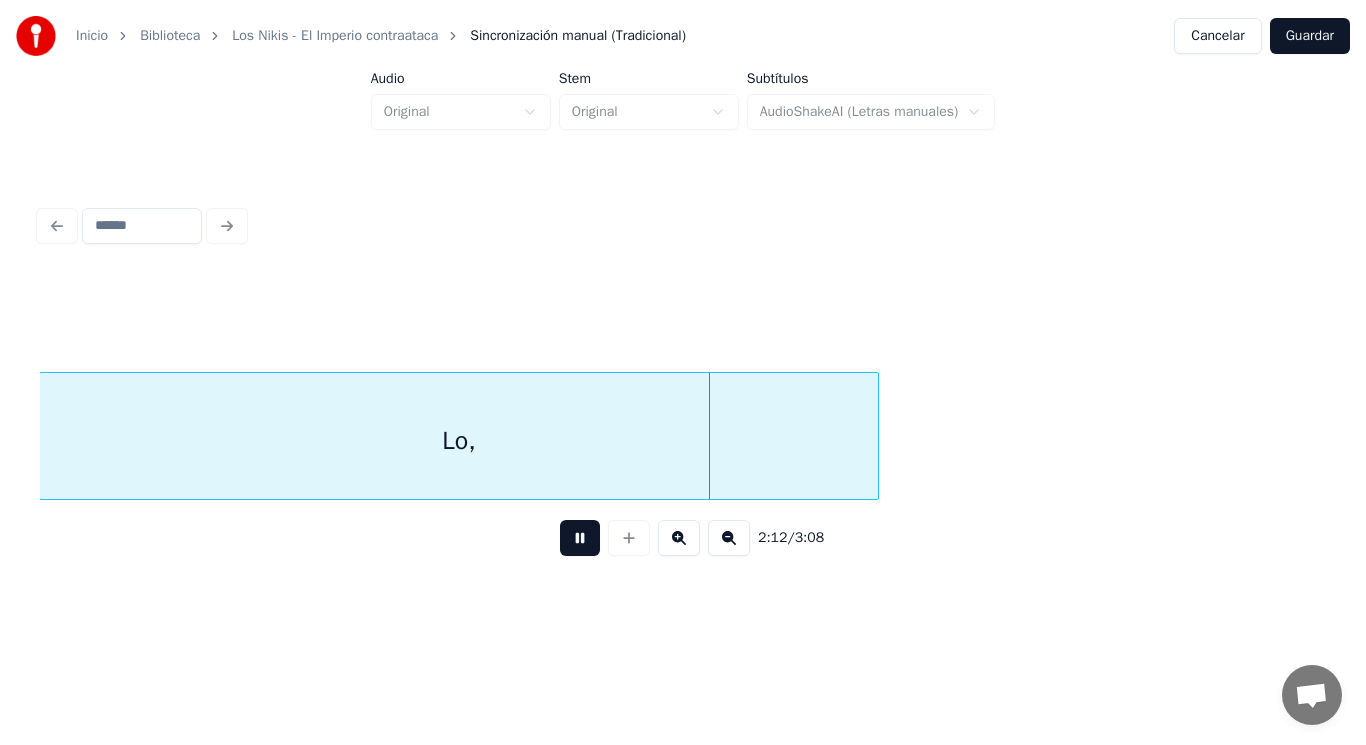 click at bounding box center (580, 538) 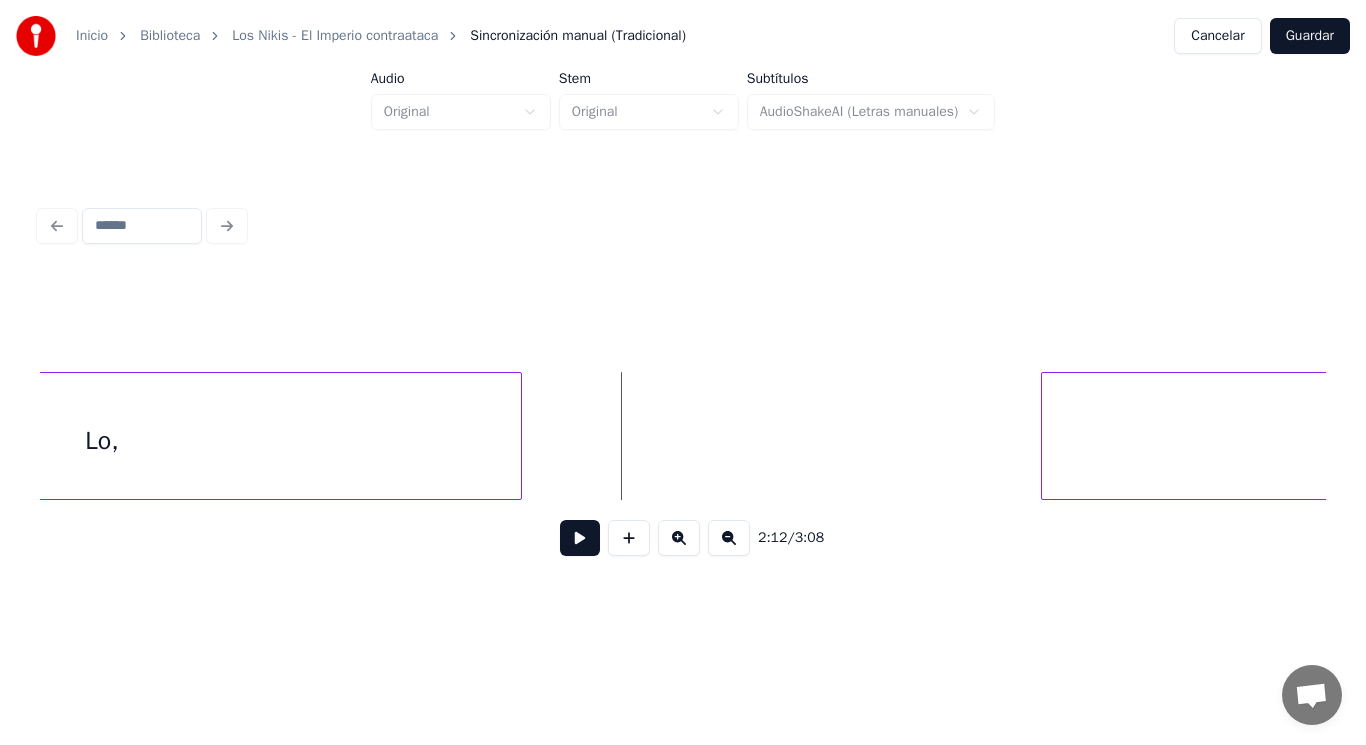 scroll, scrollTop: 0, scrollLeft: 184656, axis: horizontal 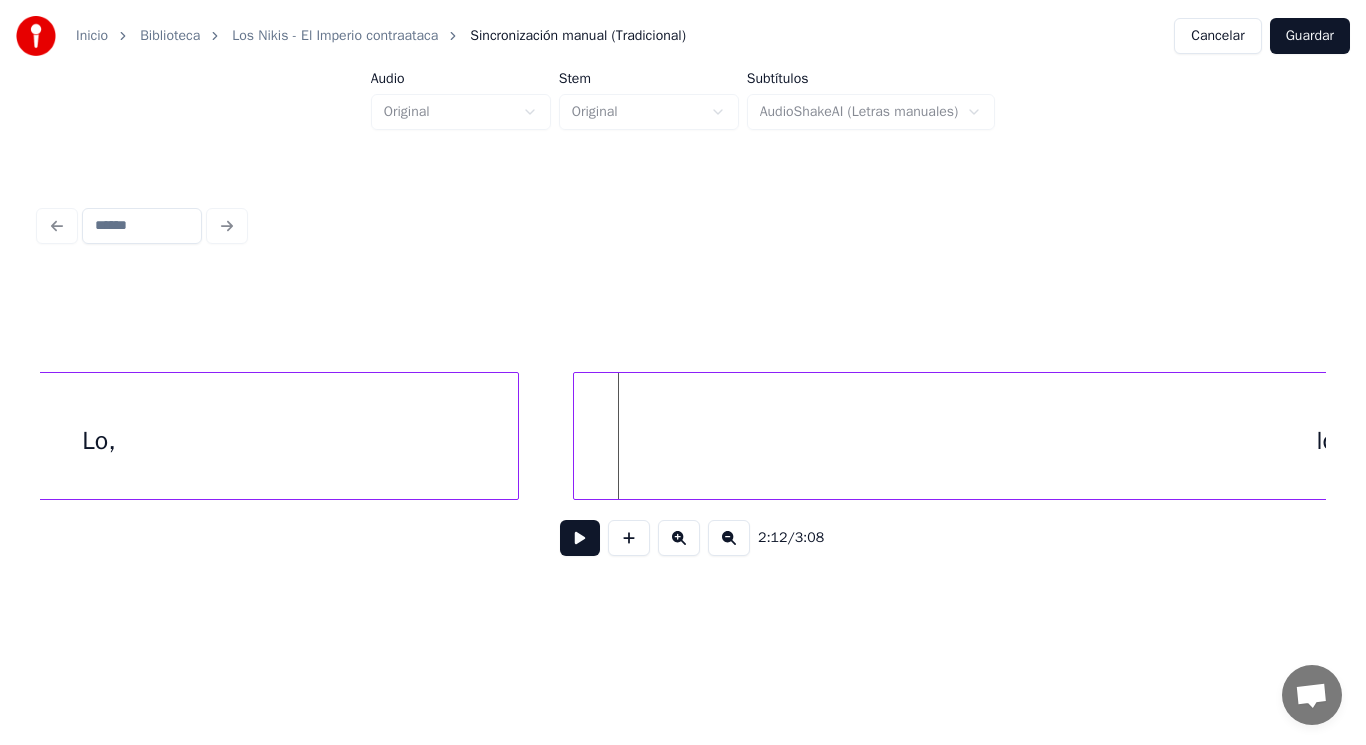 click at bounding box center (577, 436) 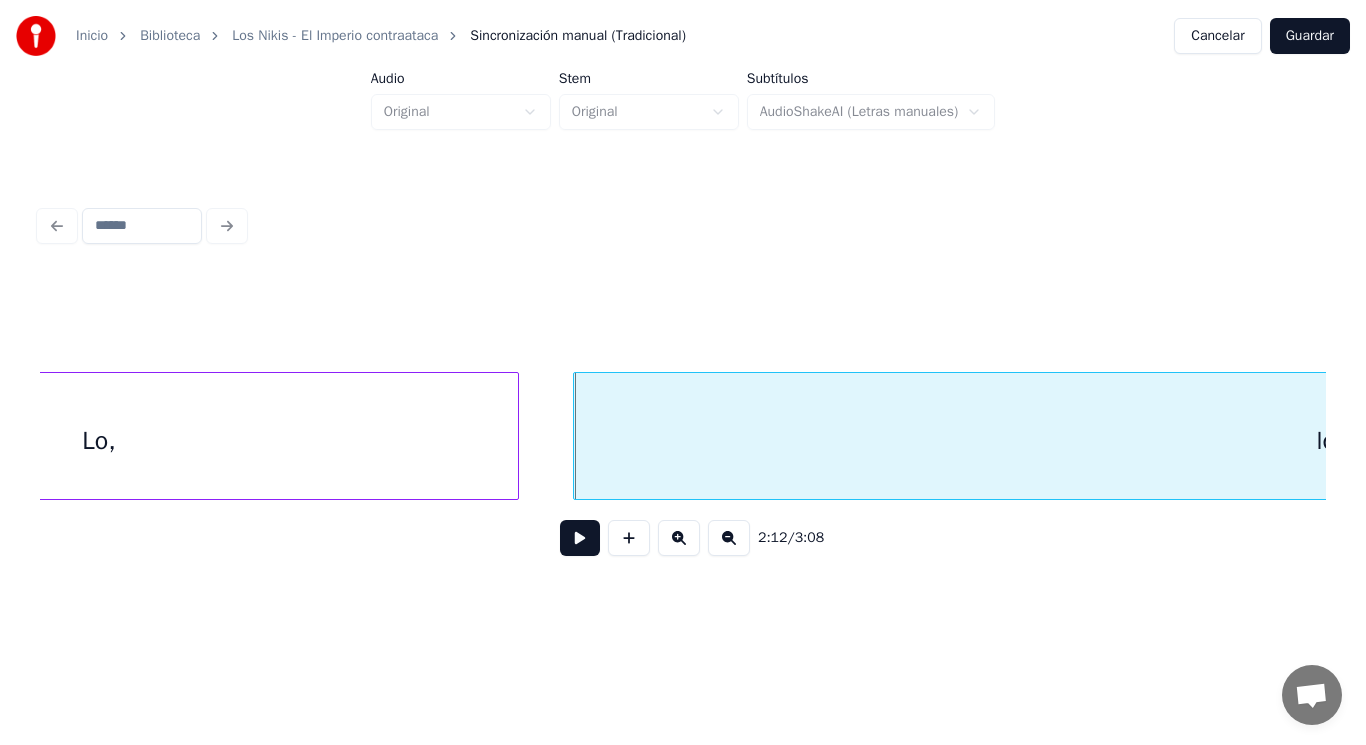 click on "Lo," at bounding box center [99, 441] 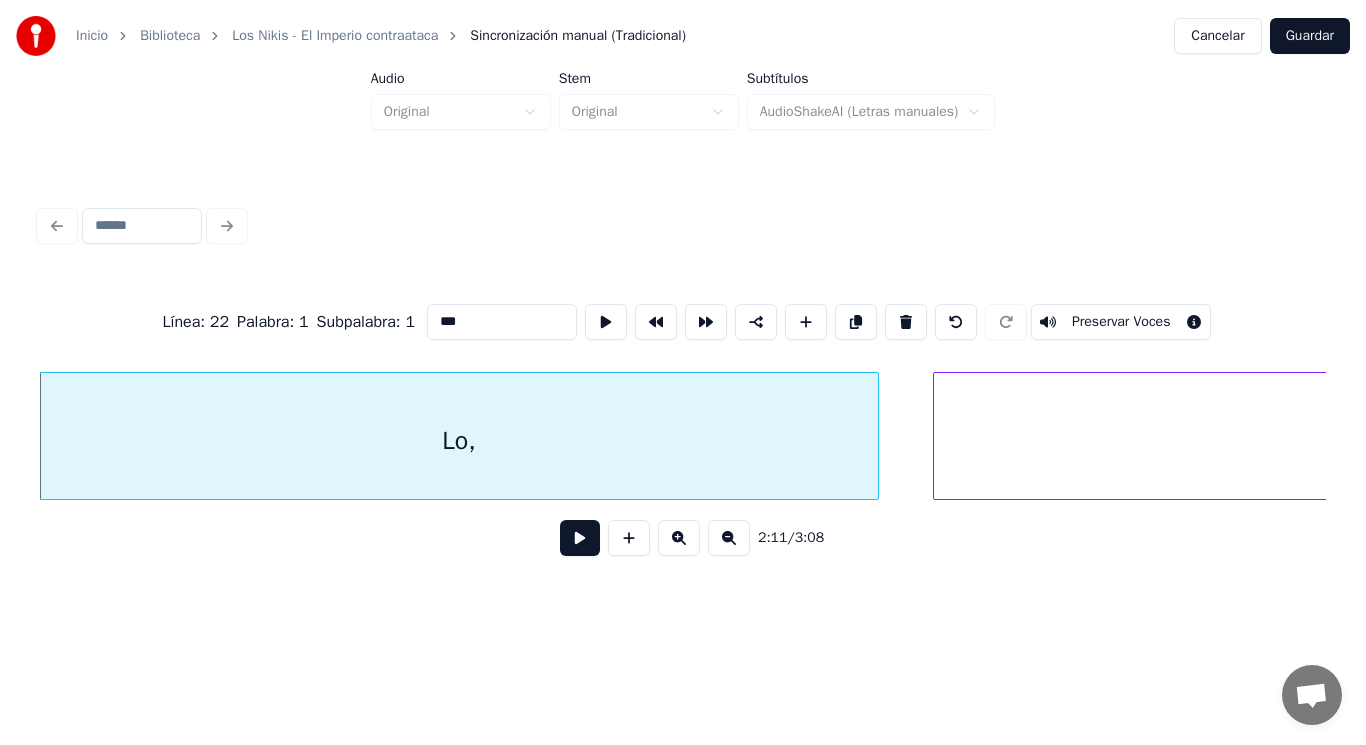 click on "***" at bounding box center [502, 322] 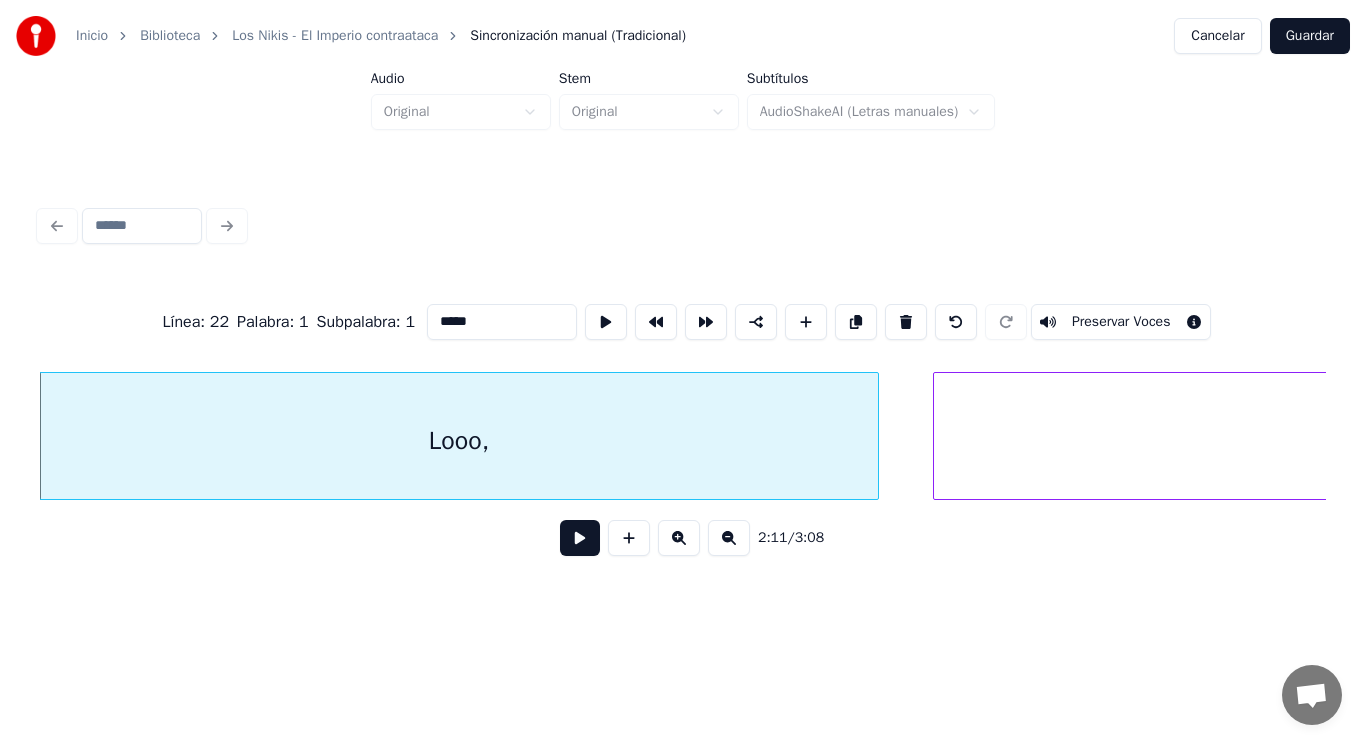 type on "*****" 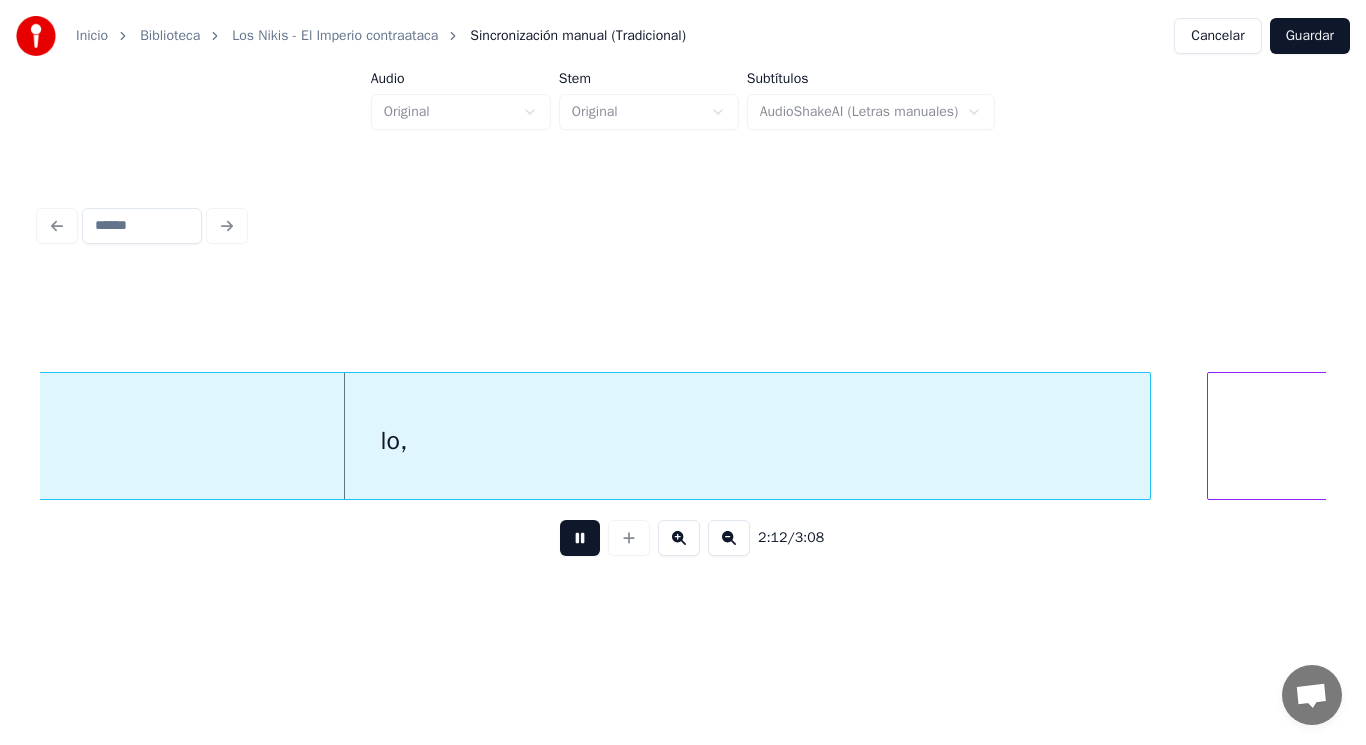 click at bounding box center (580, 538) 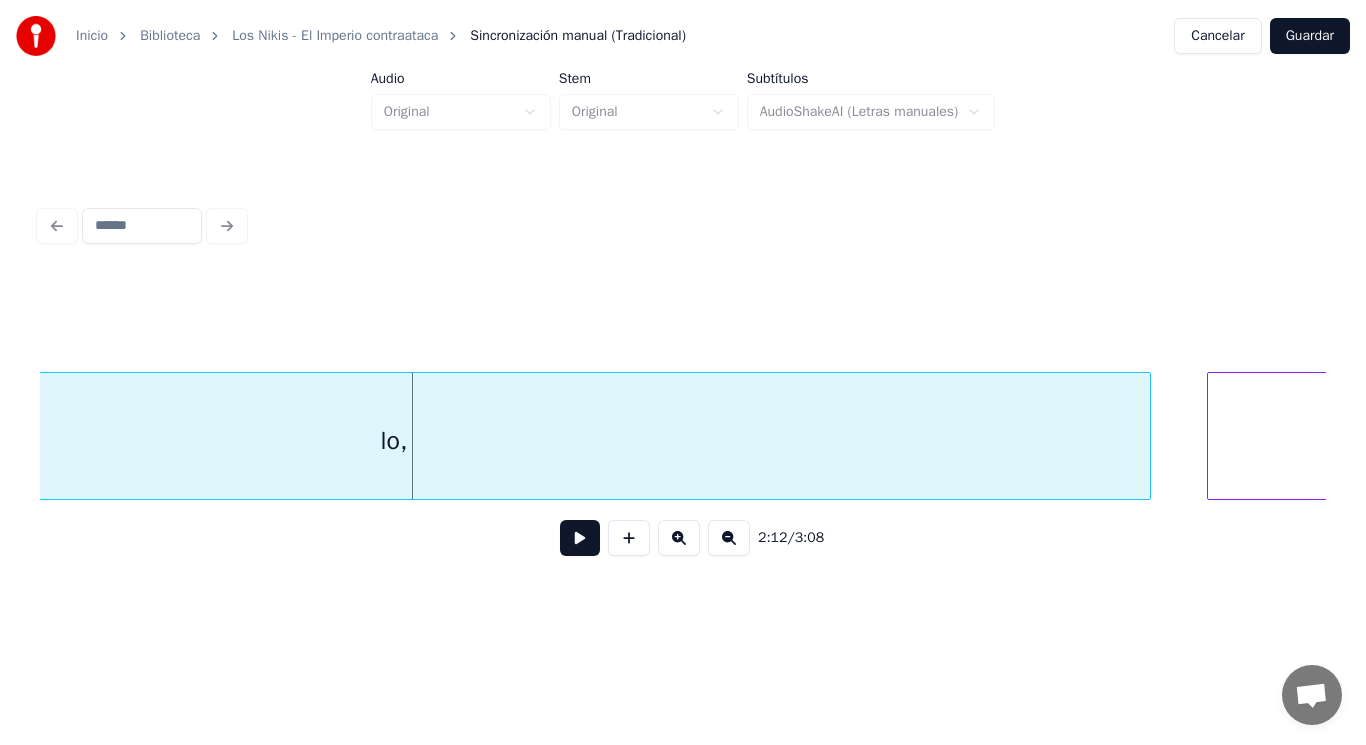 click on "lo," at bounding box center [394, 441] 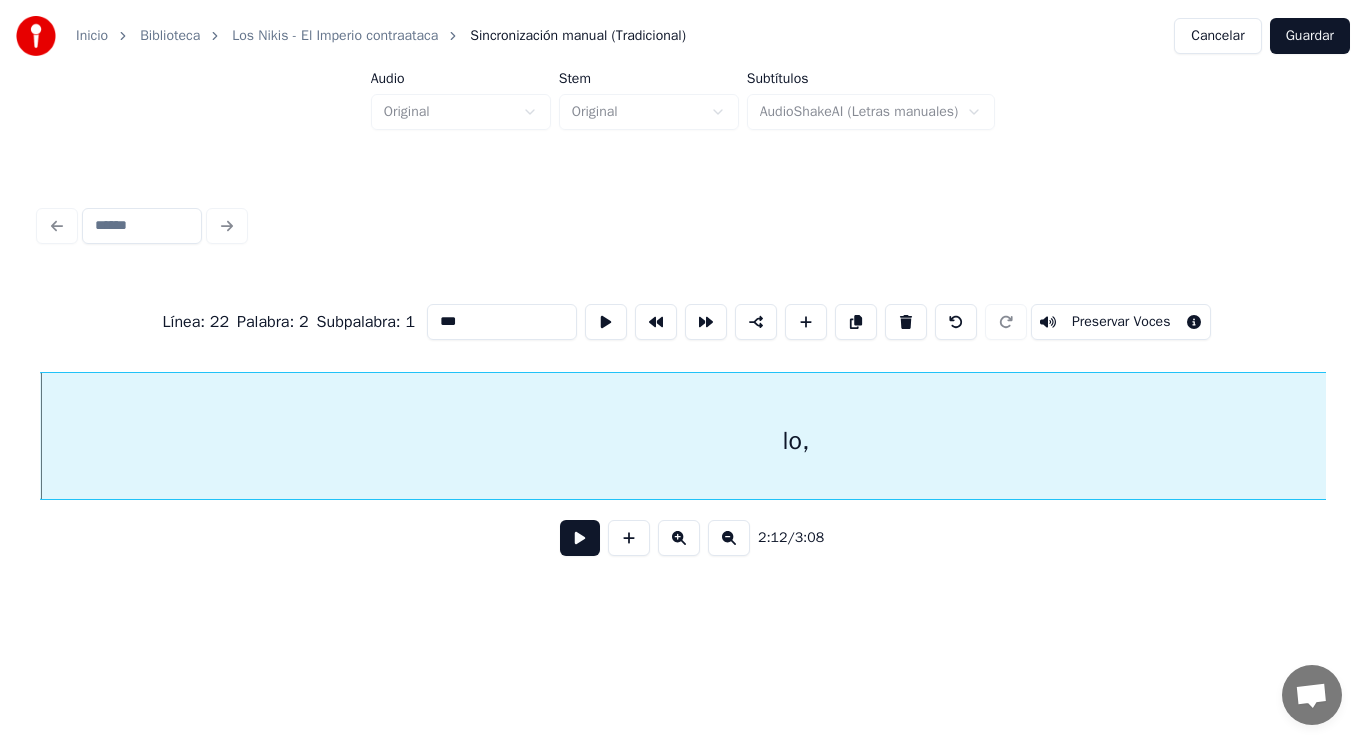 click on "***" at bounding box center [502, 322] 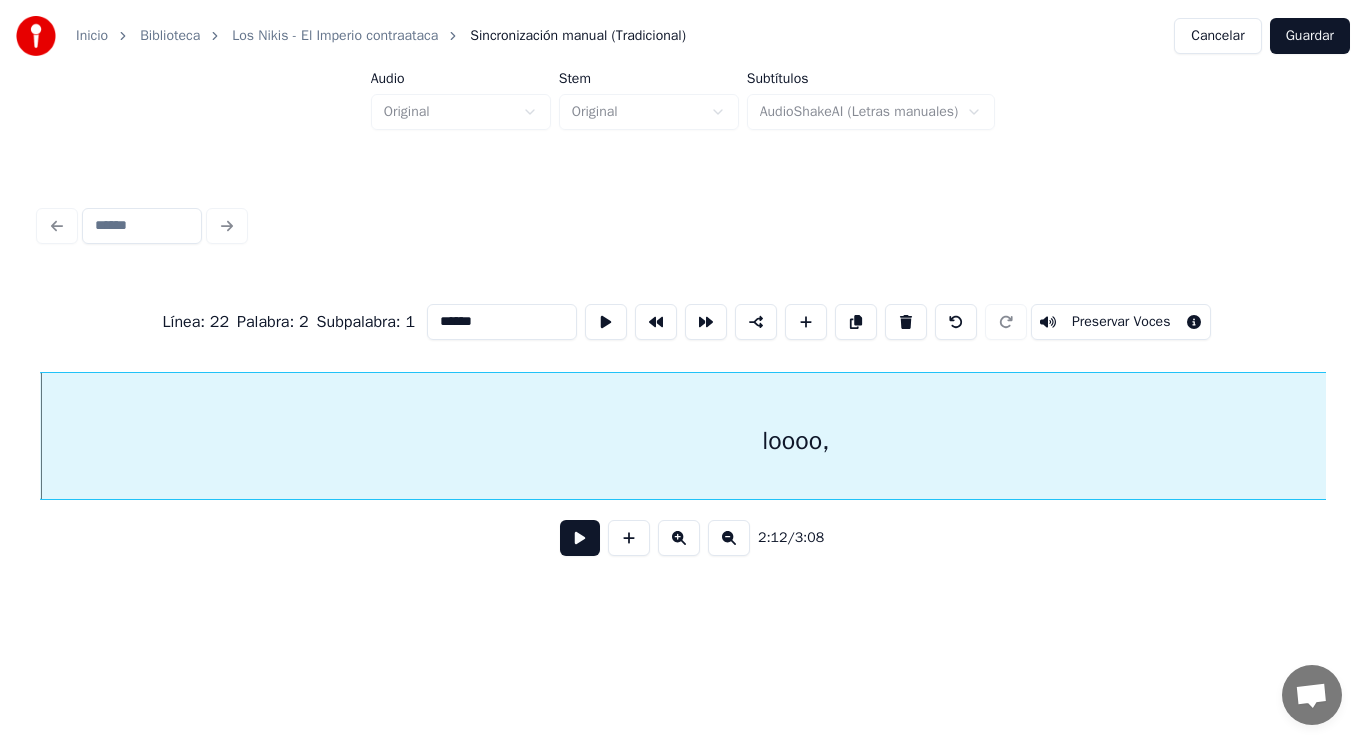 type on "******" 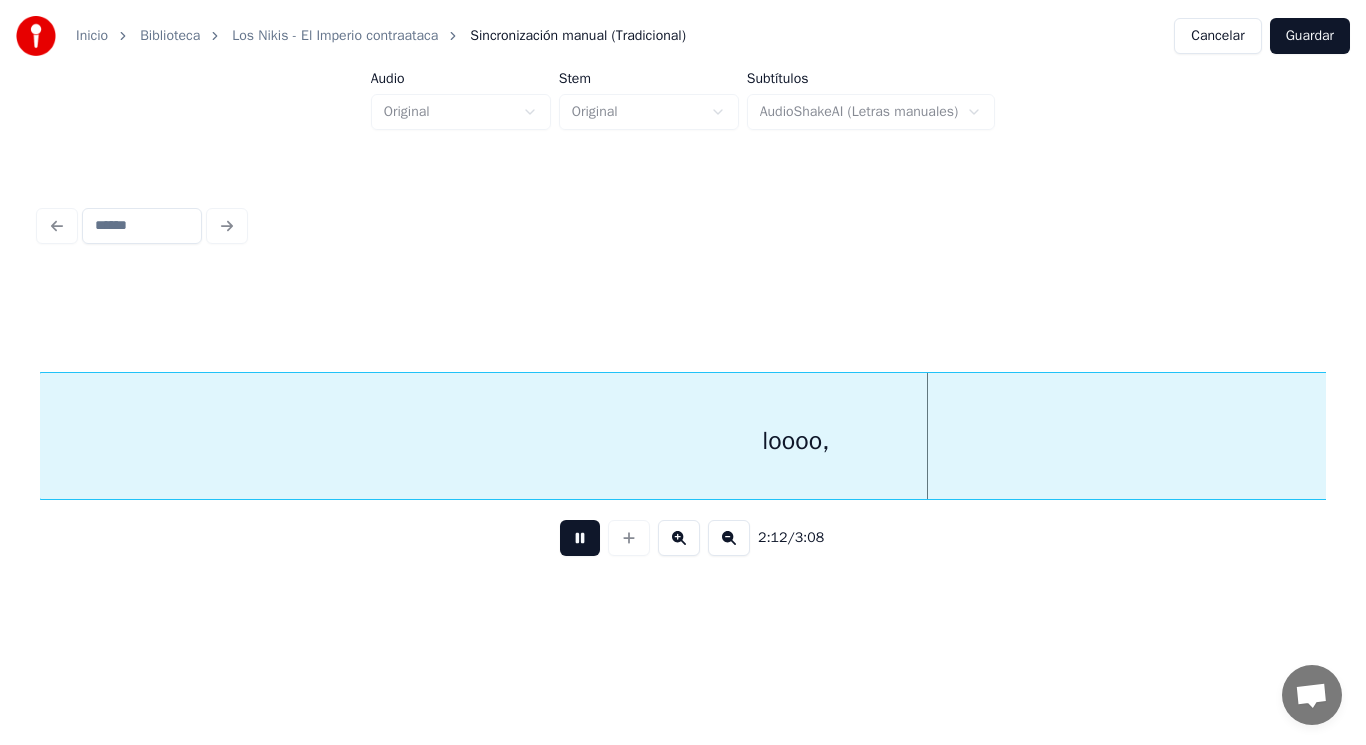 click at bounding box center (580, 538) 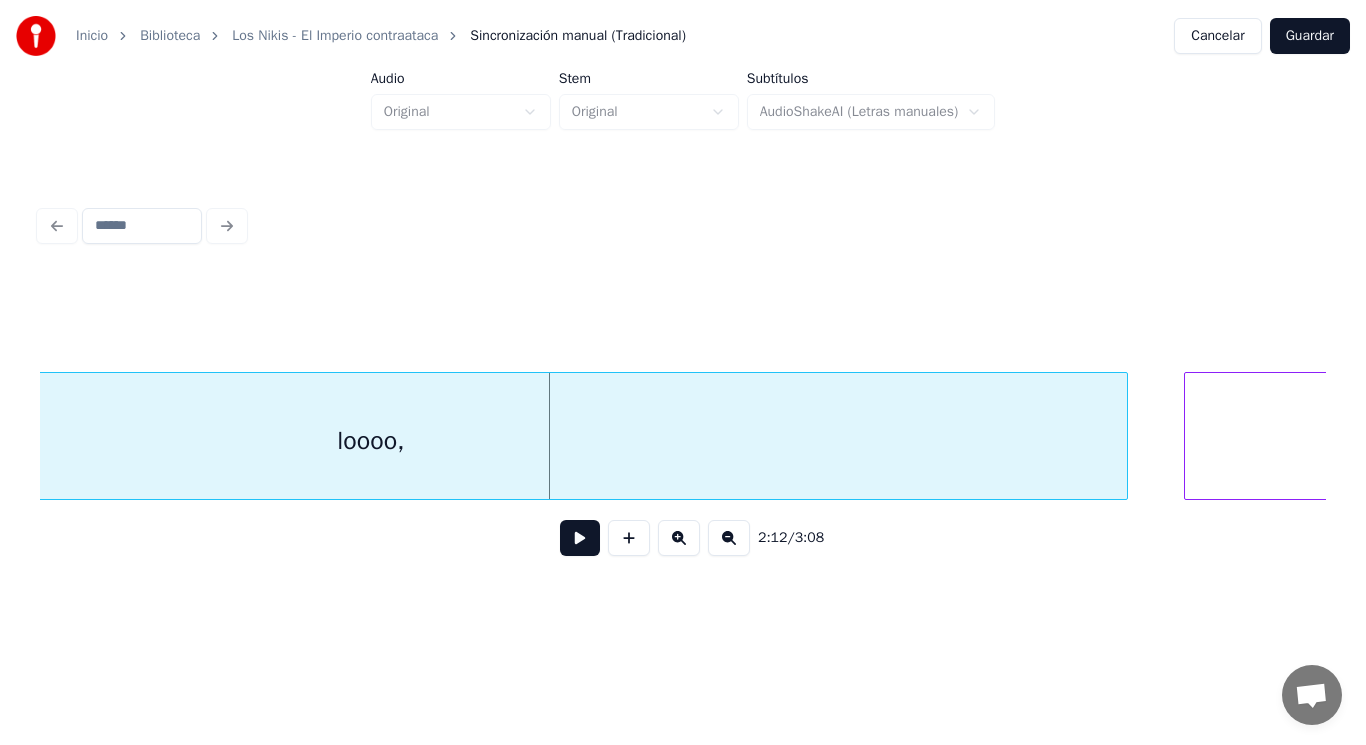 scroll, scrollTop: 0, scrollLeft: 185670, axis: horizontal 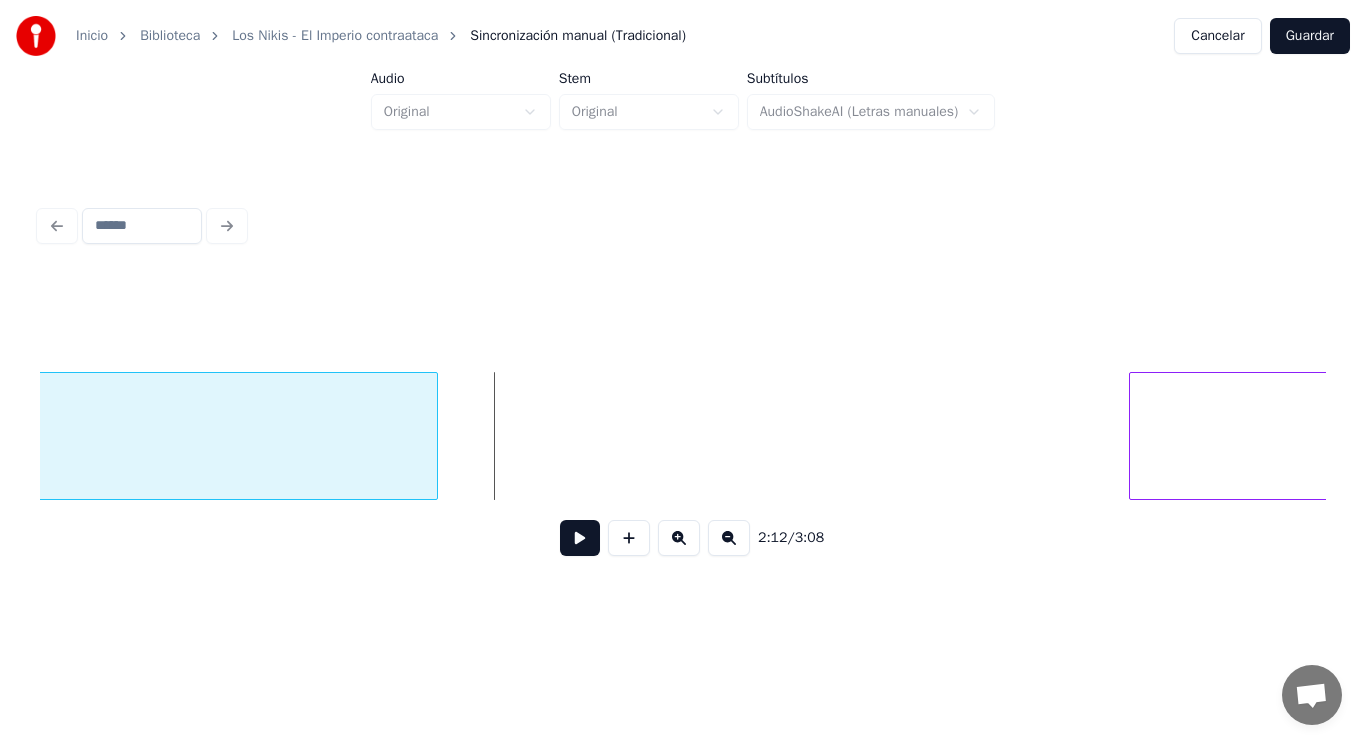 click at bounding box center [434, 436] 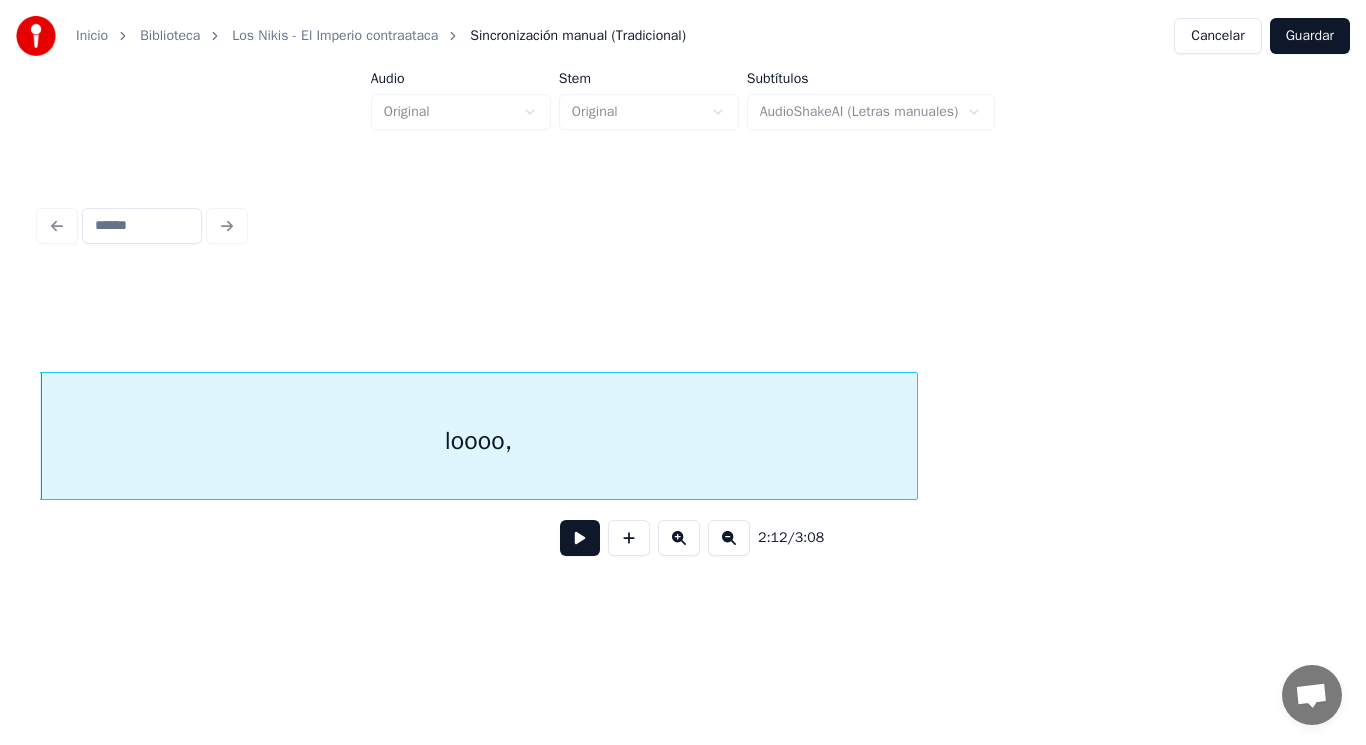click at bounding box center (580, 538) 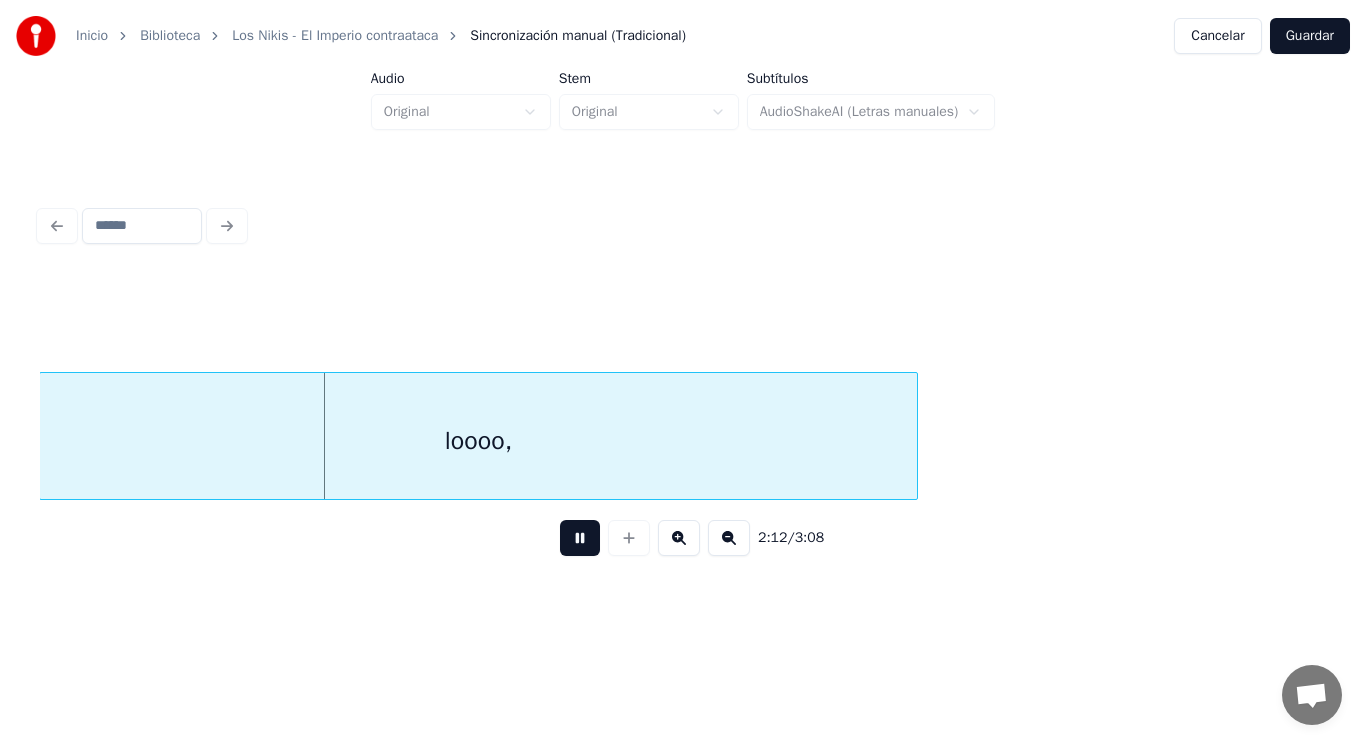 click at bounding box center [580, 538] 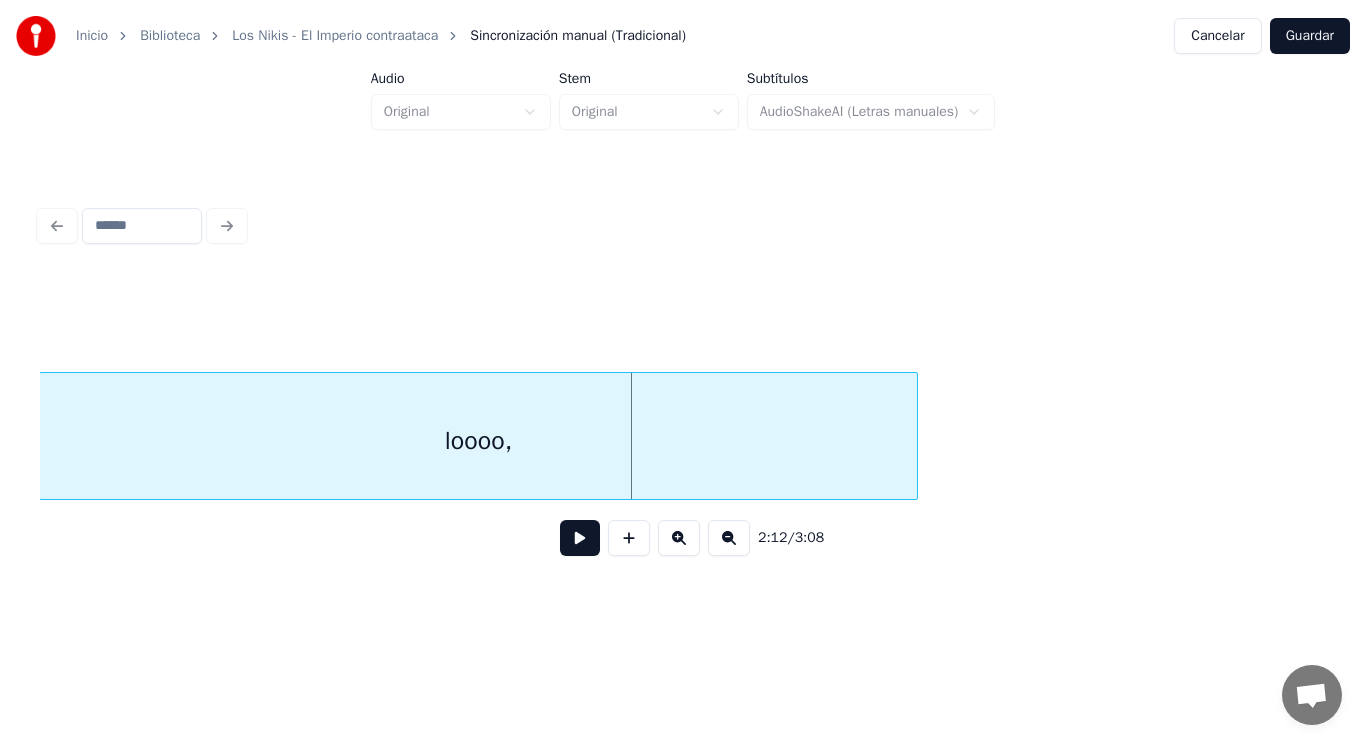 click on "loooo," at bounding box center (478, 441) 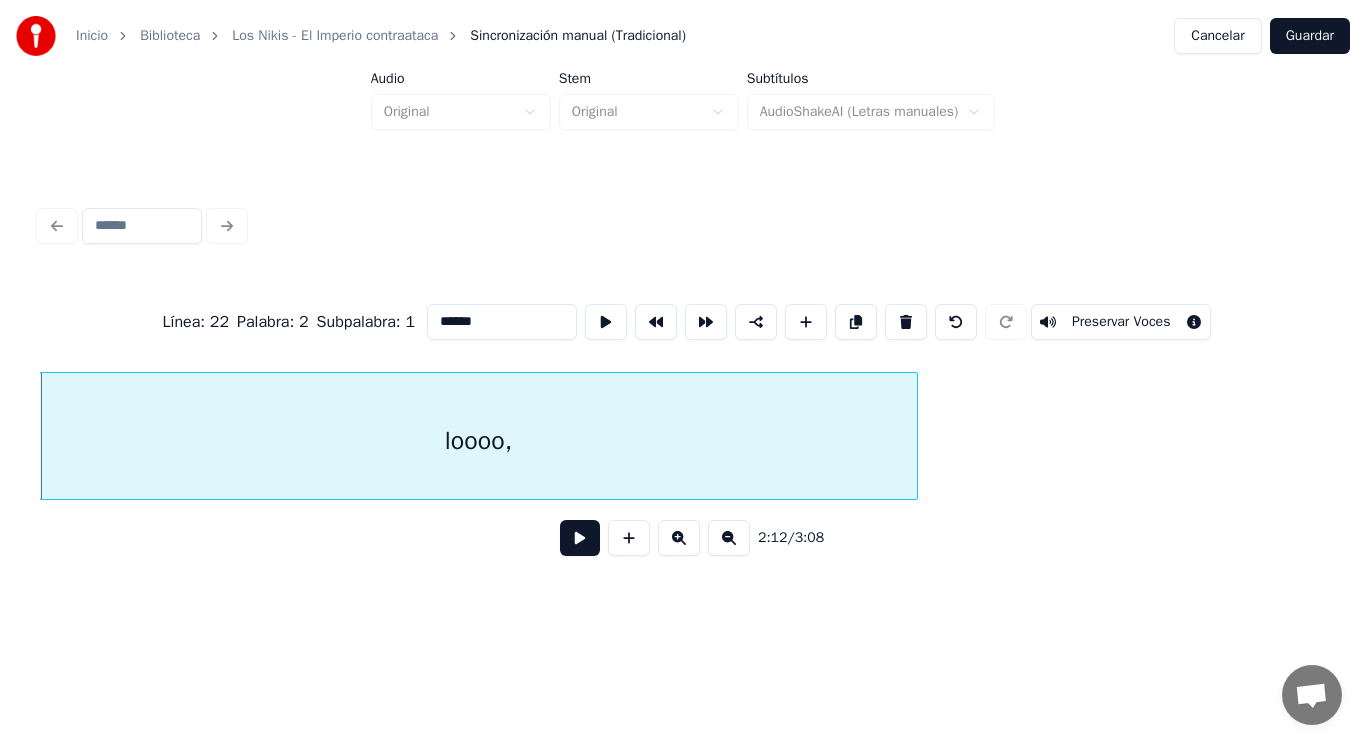 click on "******" at bounding box center (502, 322) 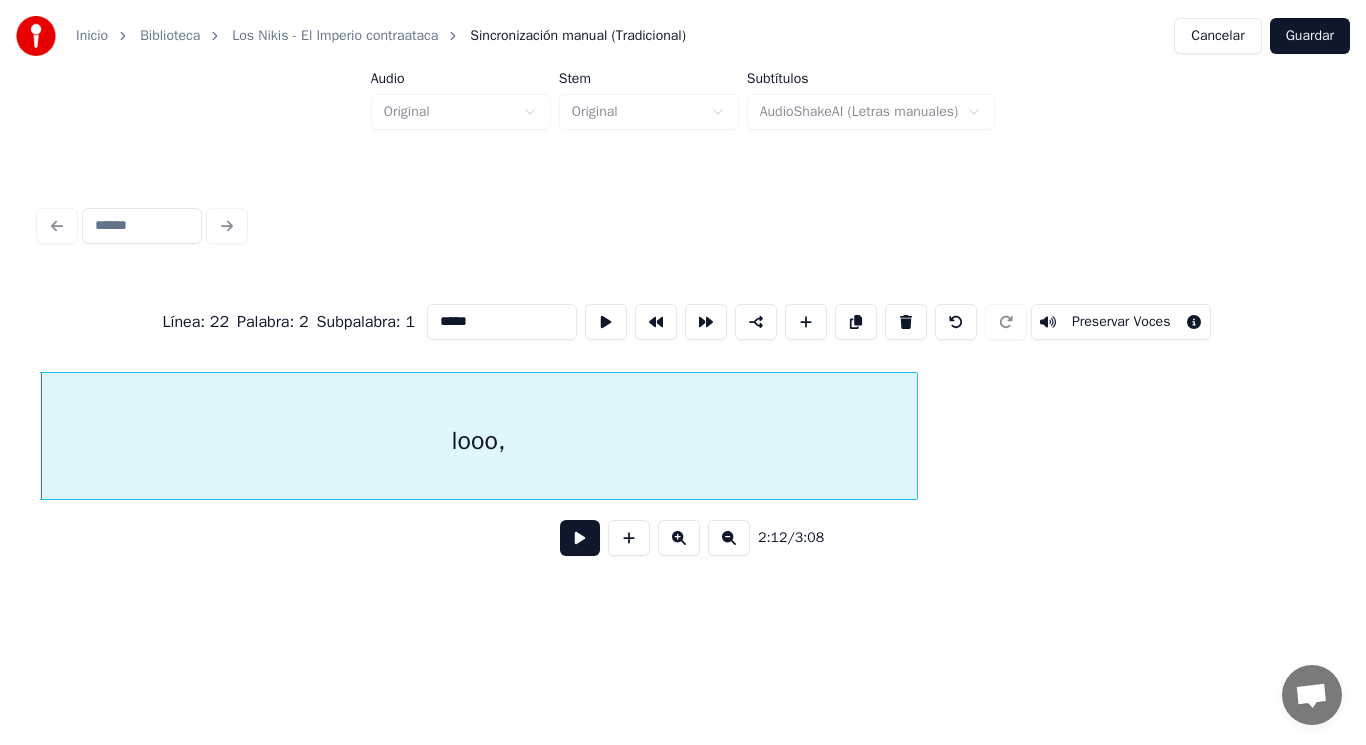 type on "*****" 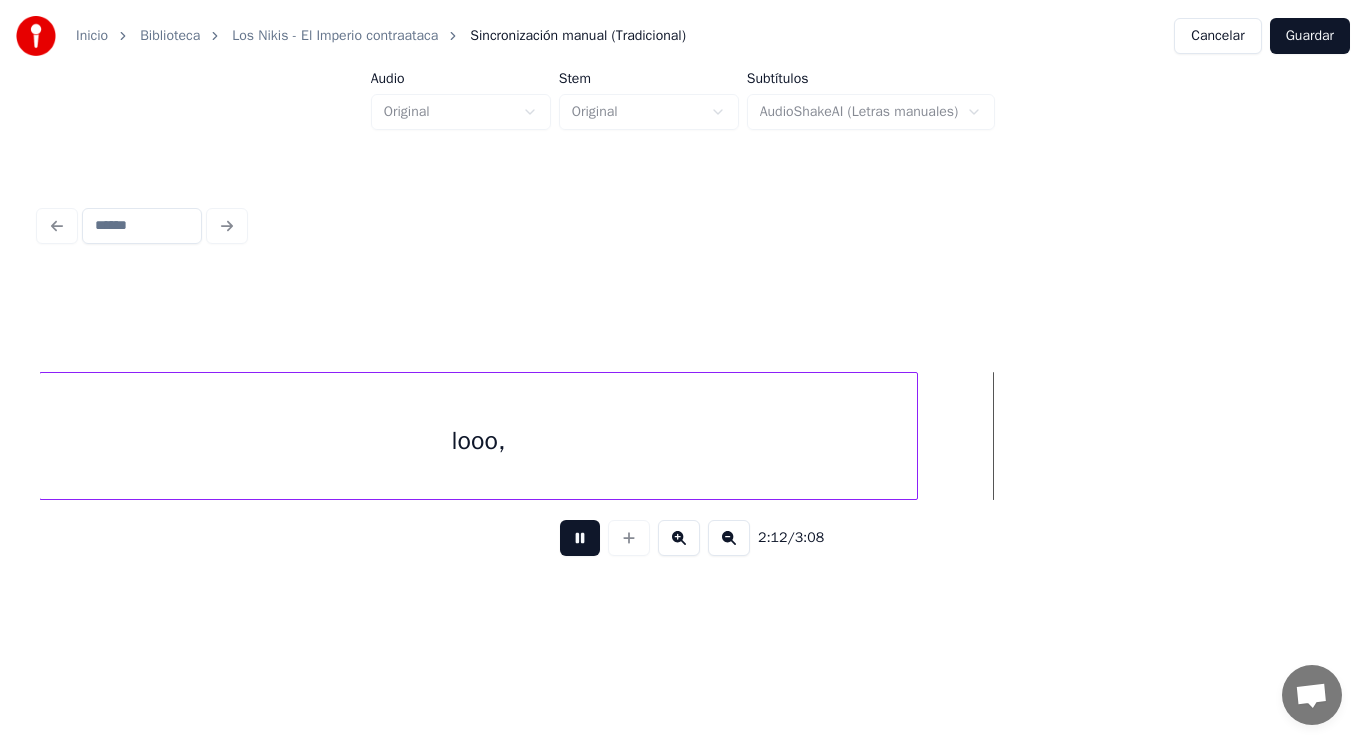 click at bounding box center [580, 538] 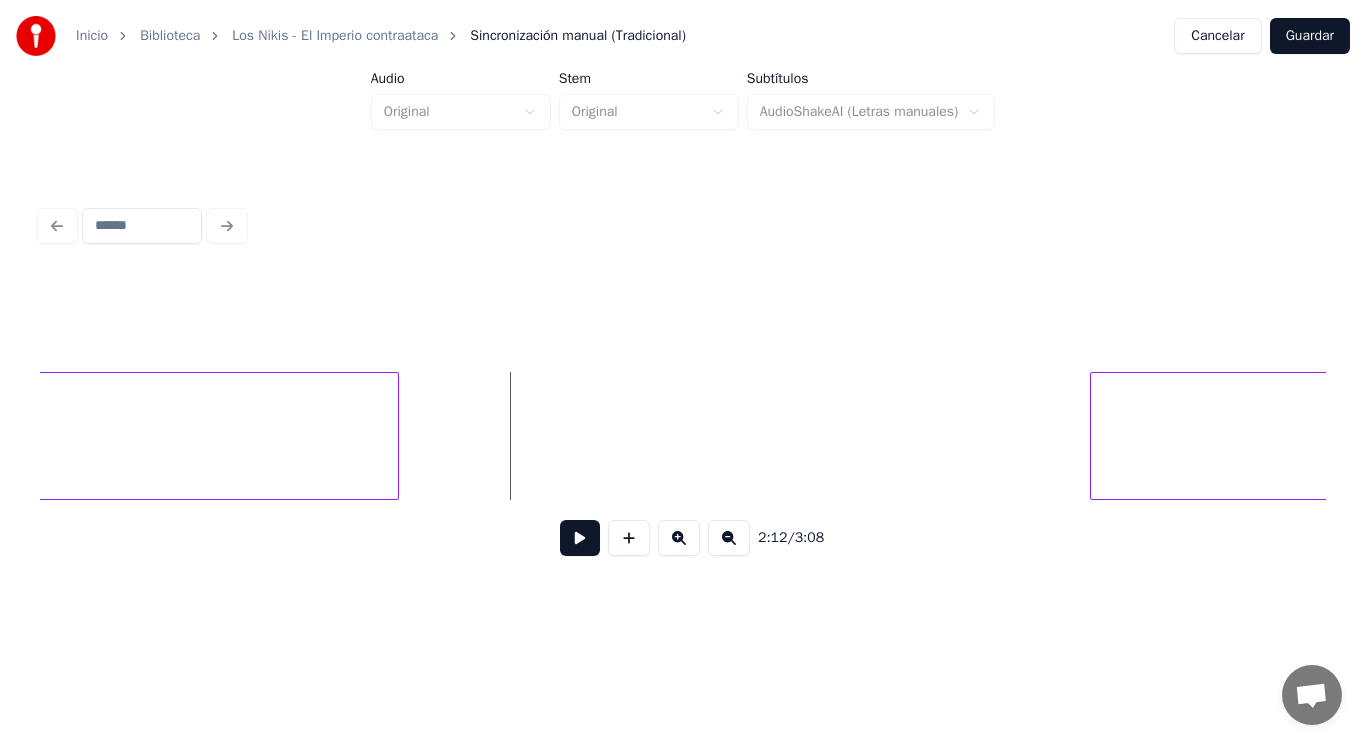 scroll, scrollTop: 0, scrollLeft: 185710, axis: horizontal 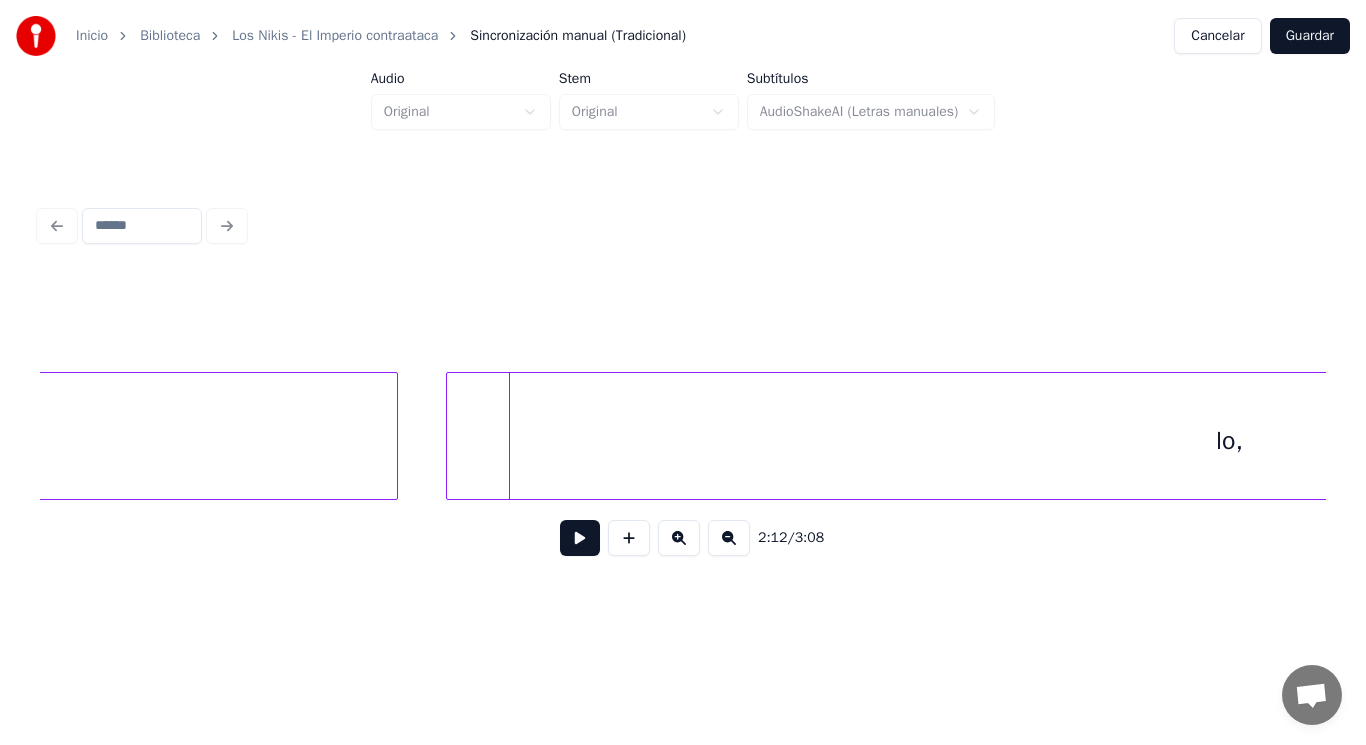 click at bounding box center [450, 436] 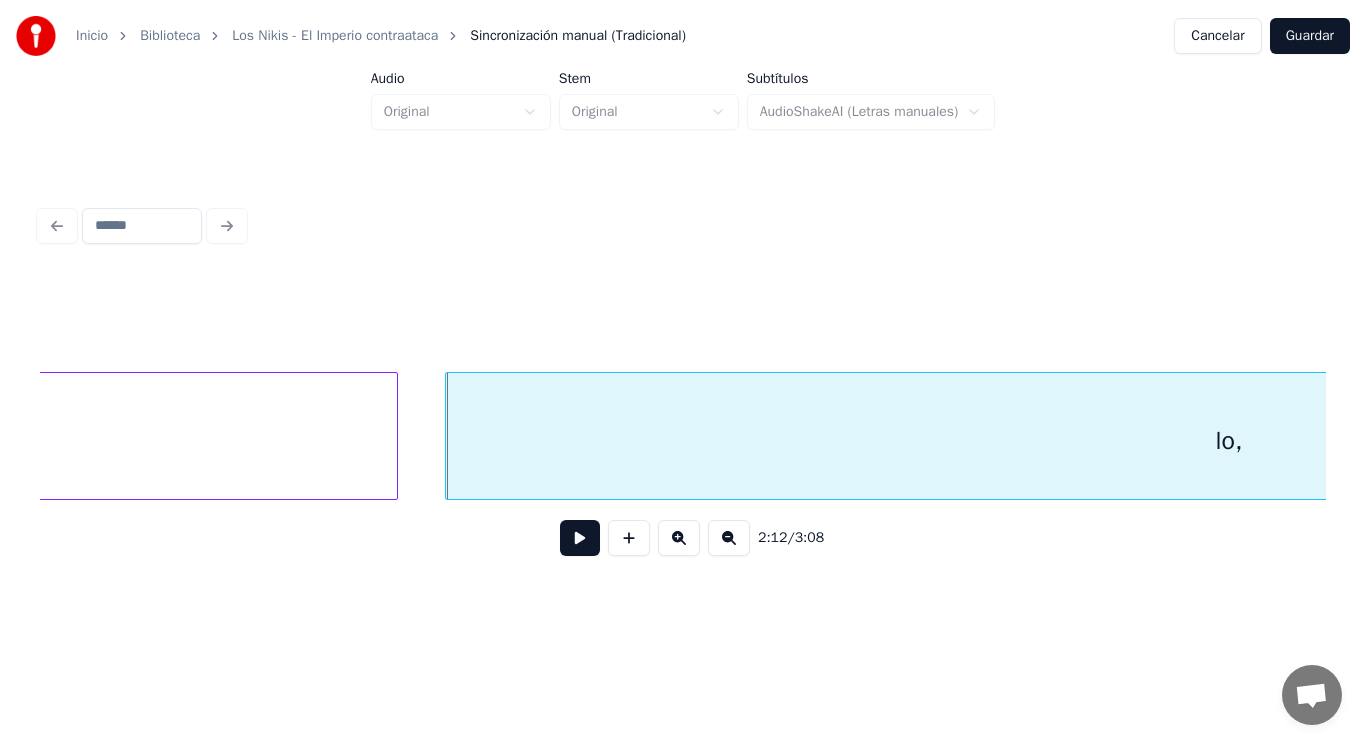 click at bounding box center [580, 538] 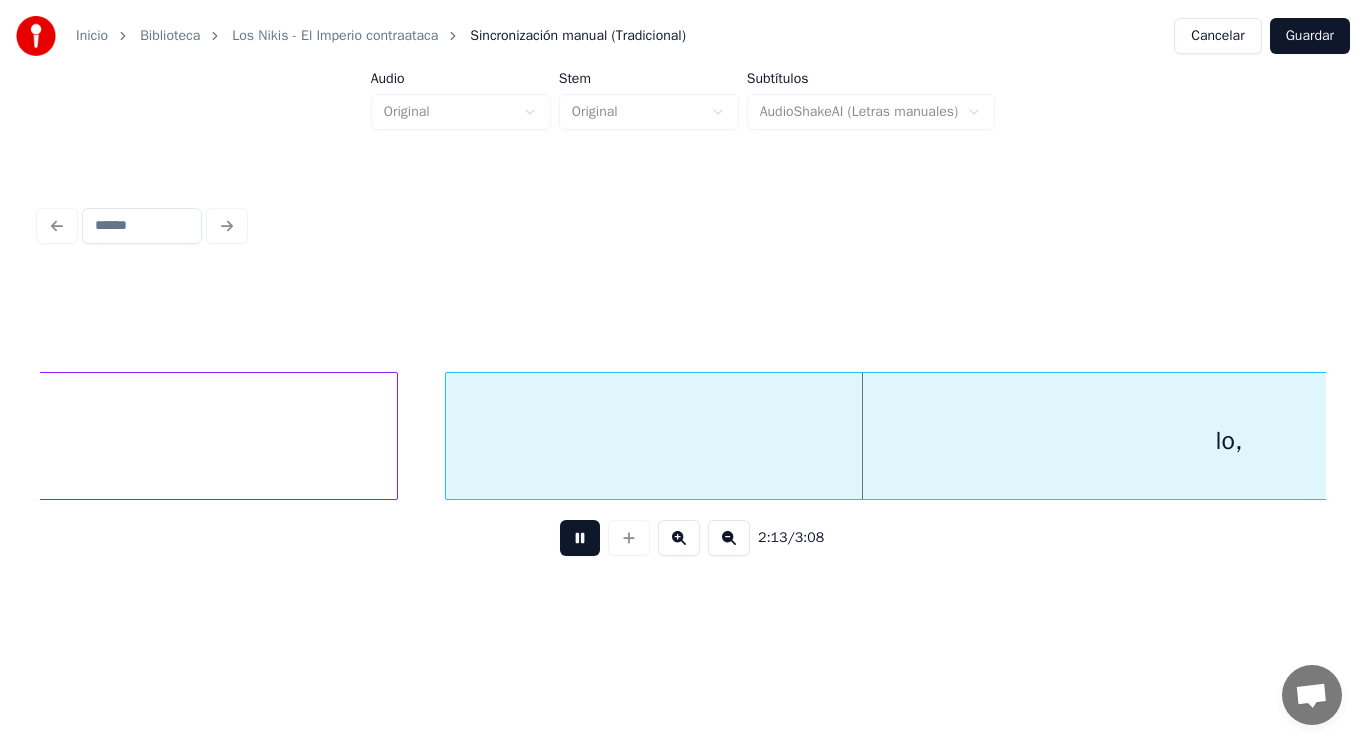 click at bounding box center [580, 538] 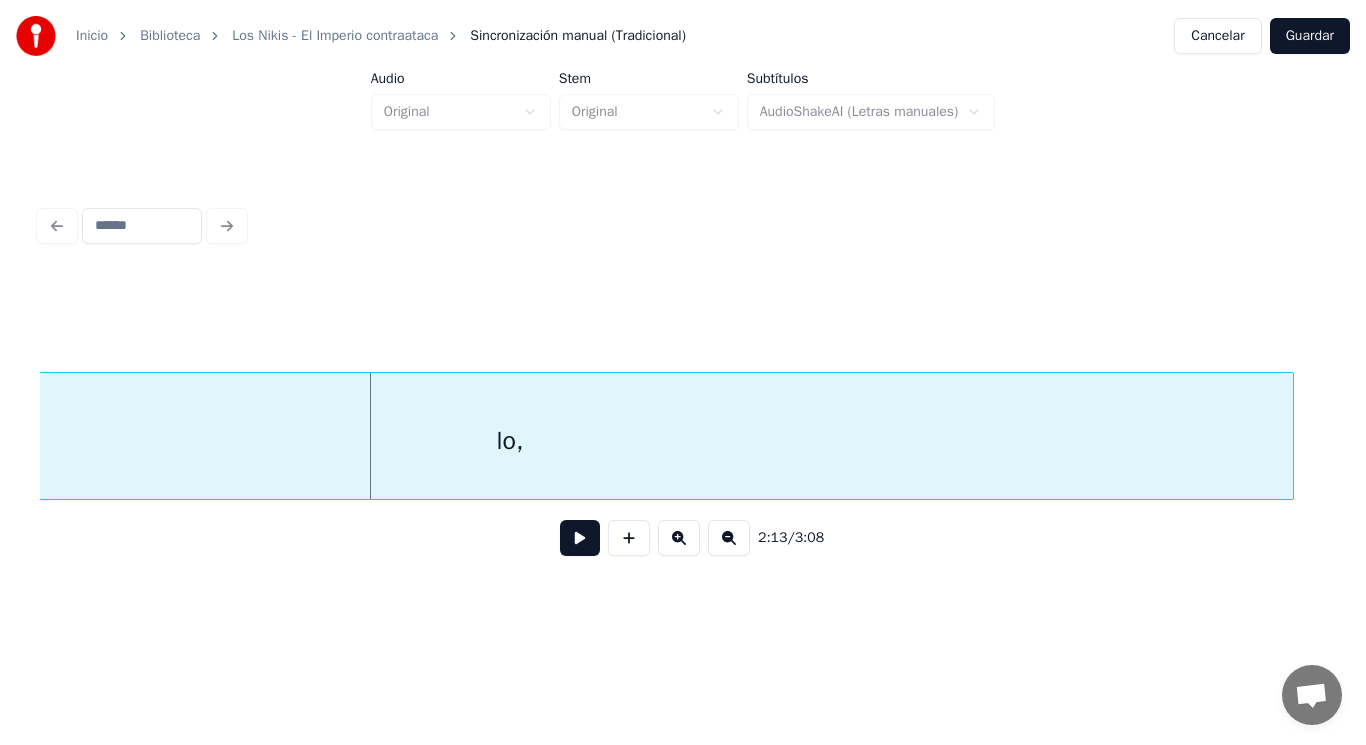 scroll, scrollTop: 0, scrollLeft: 186430, axis: horizontal 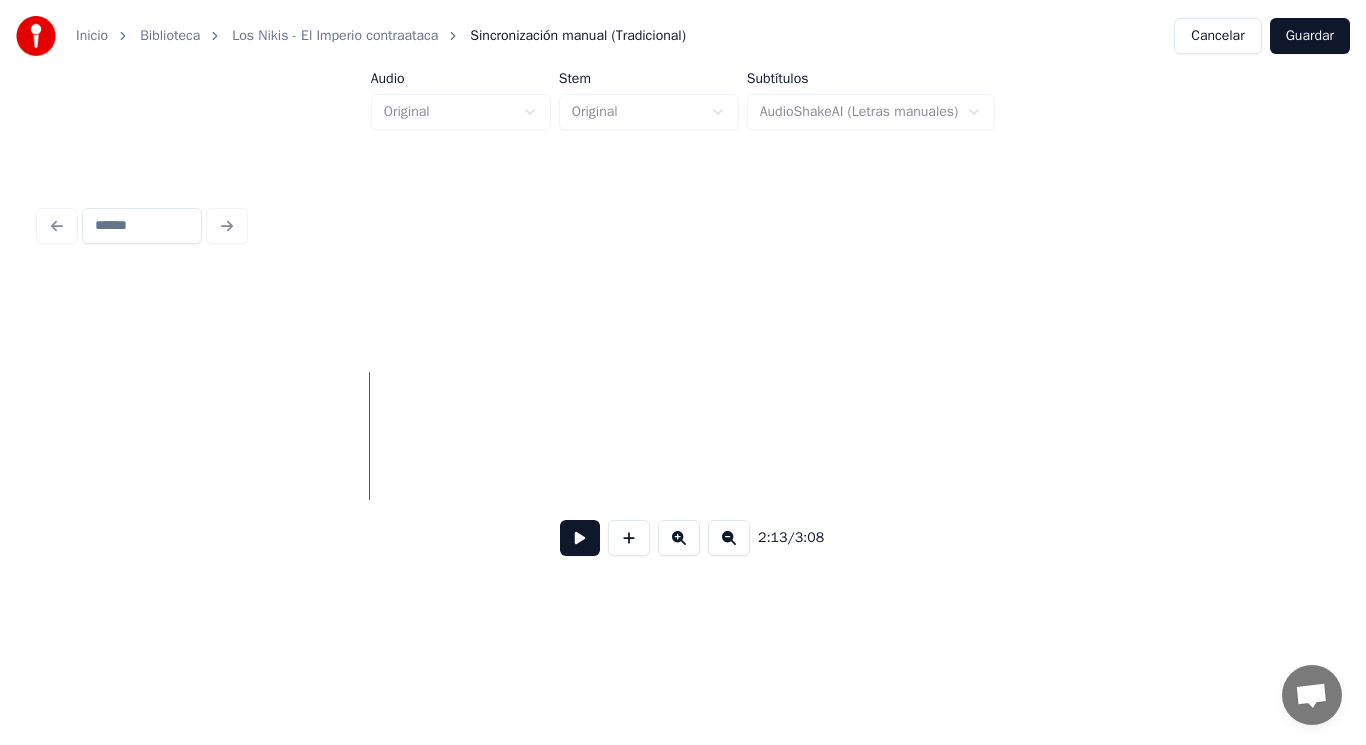click on "Inicio Biblioteca Los Nikis - El Imperio contraataca Sincronización manual (Tradicional) Cancelar Guardar Audio Original Stem Original Subtítulos AudioShakeAI (Letras manuales) 2:13  /  3:08" at bounding box center [683, 304] 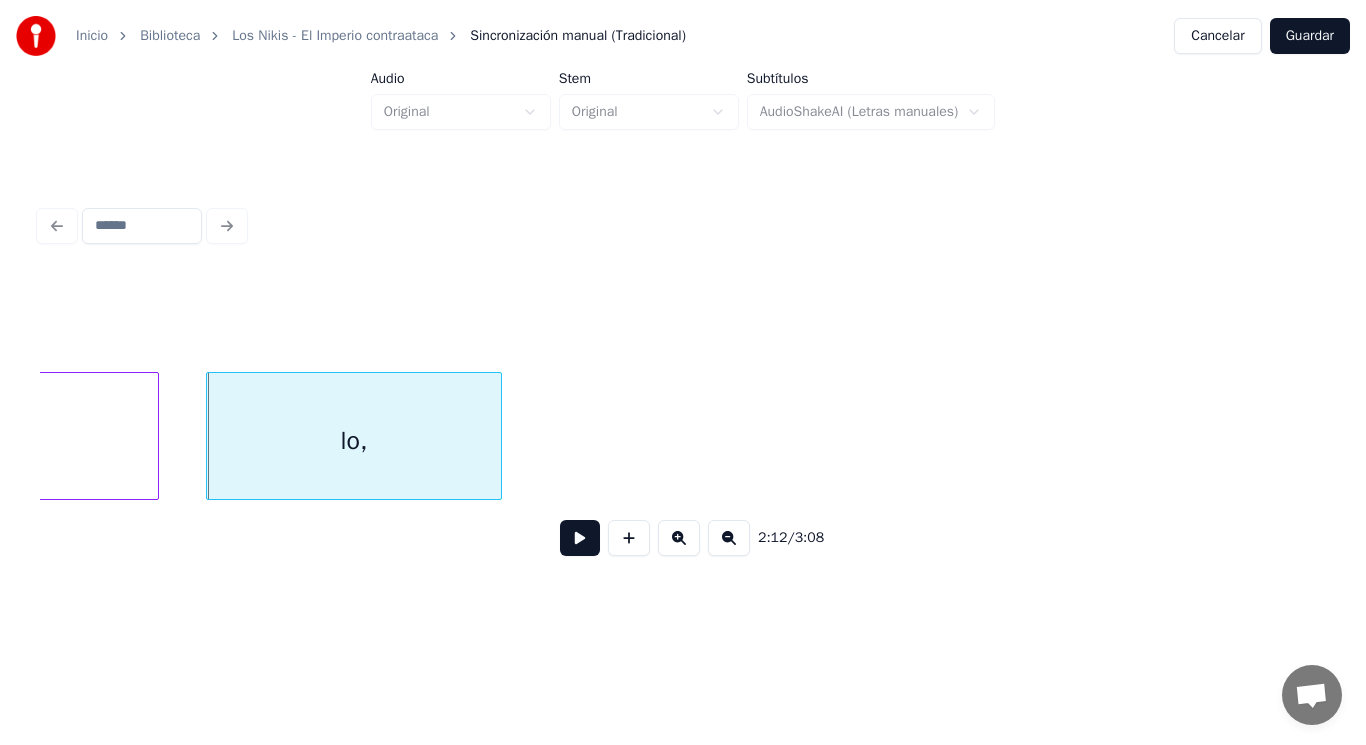 scroll, scrollTop: 0, scrollLeft: 185836, axis: horizontal 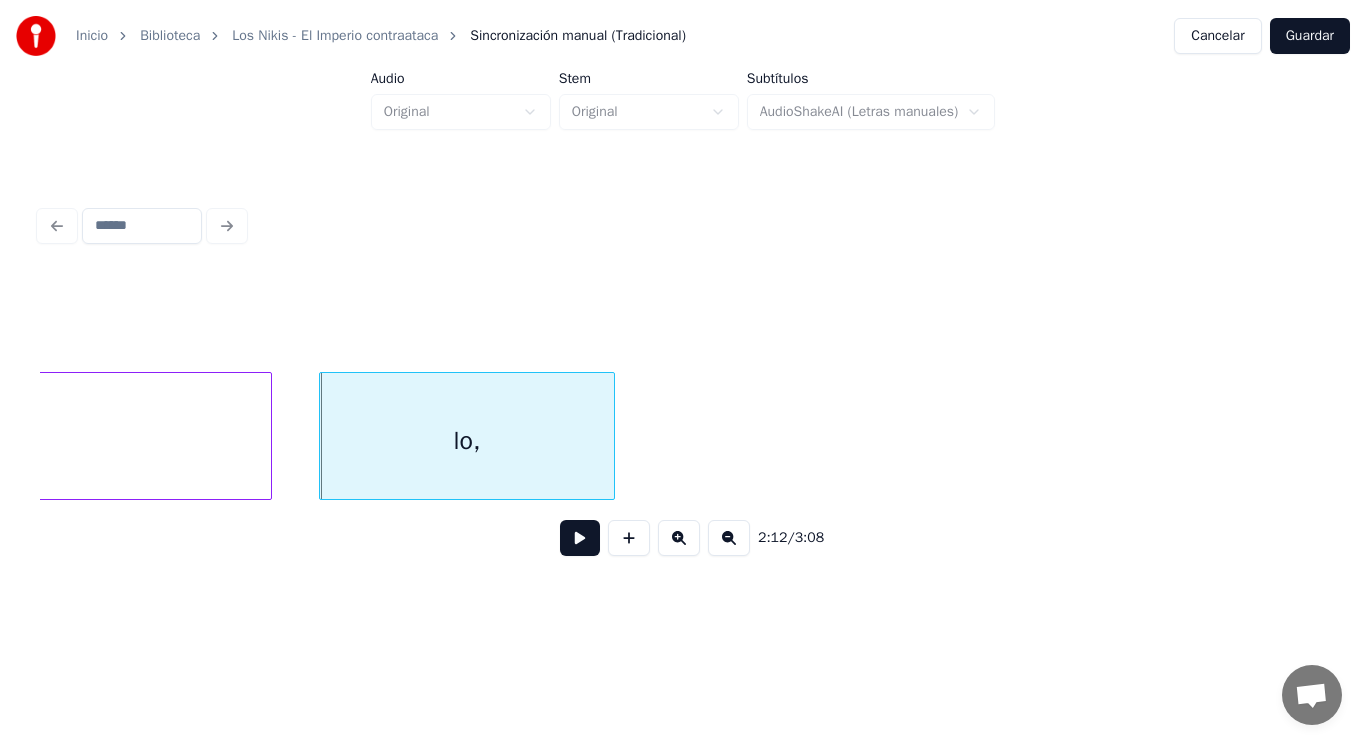 click at bounding box center (580, 538) 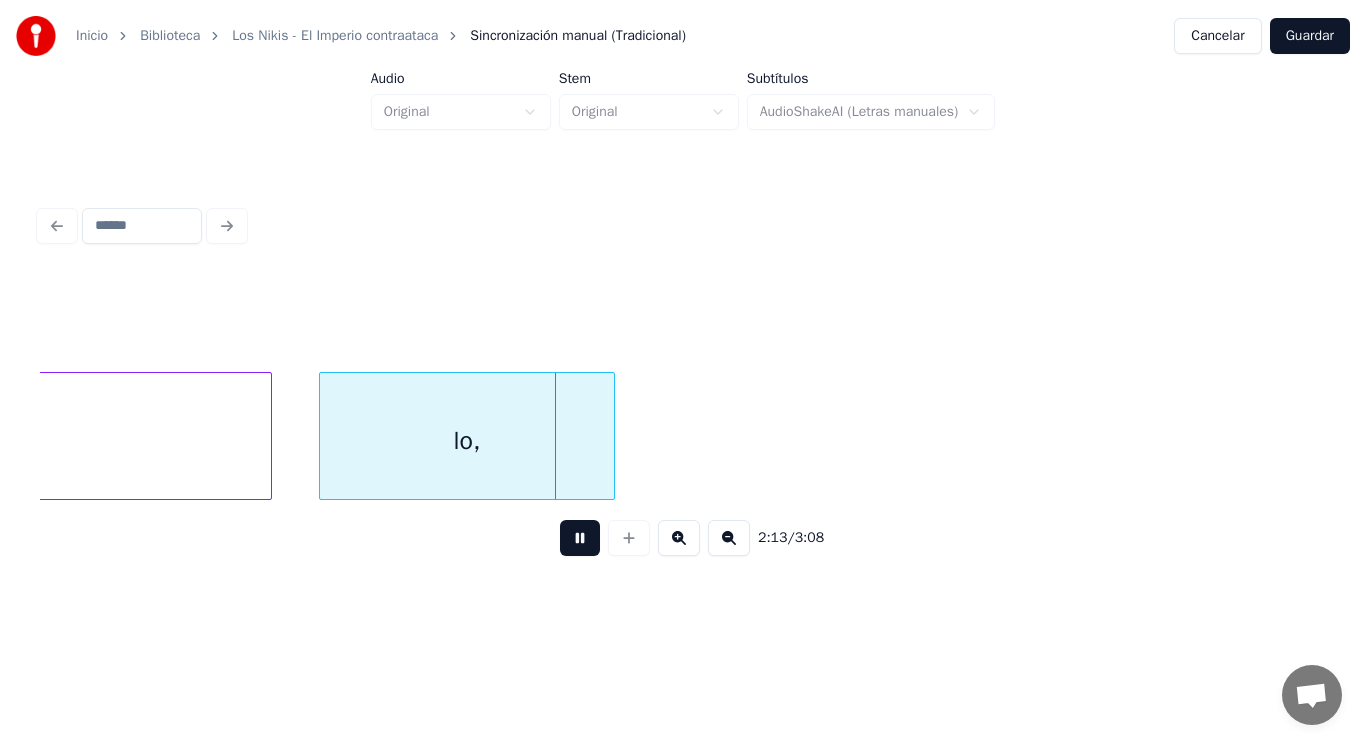 click at bounding box center [580, 538] 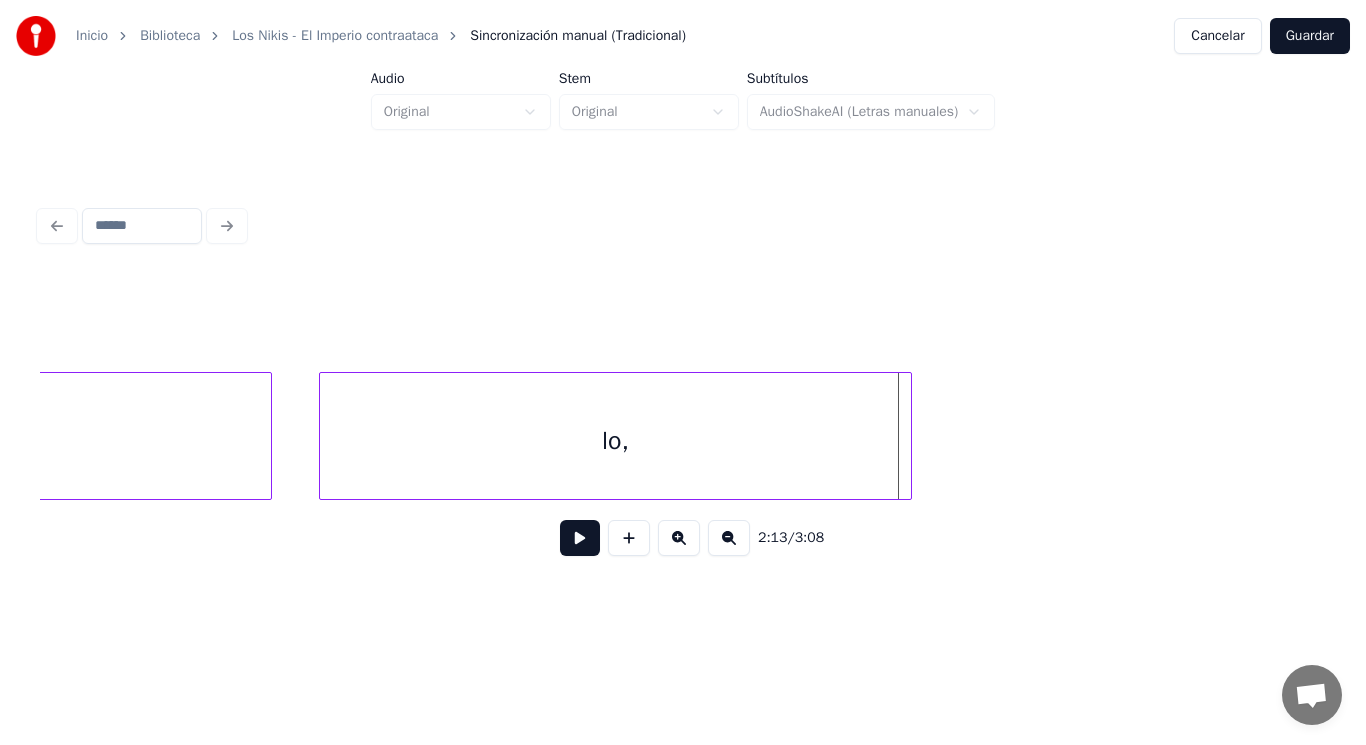 click at bounding box center [908, 436] 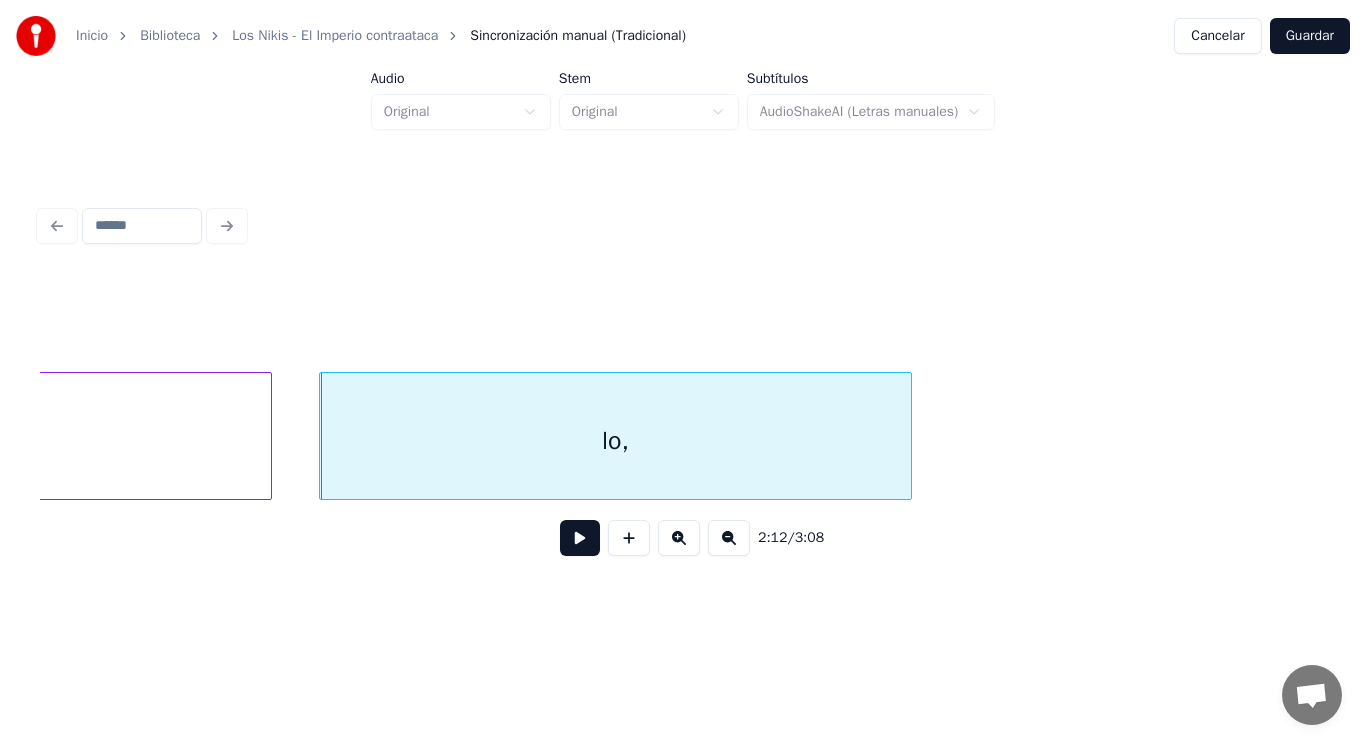 click at bounding box center (580, 538) 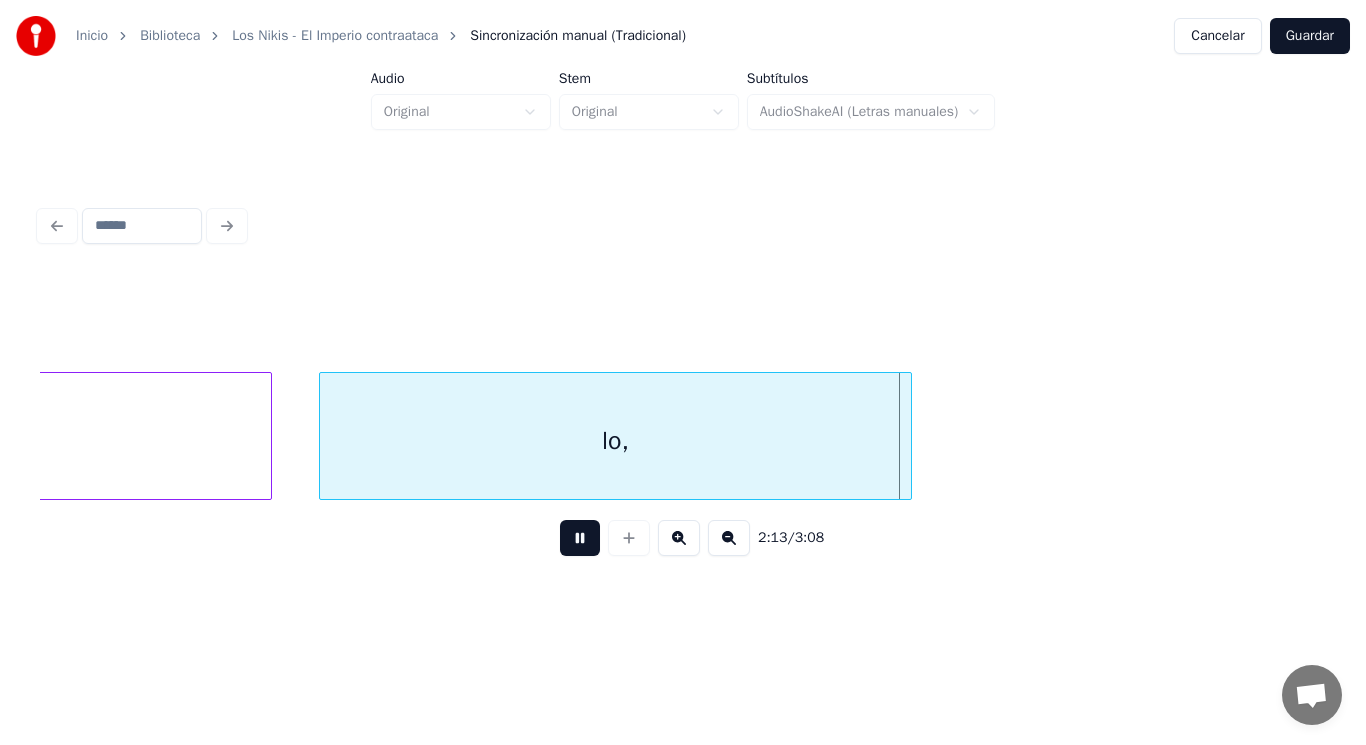 click at bounding box center [580, 538] 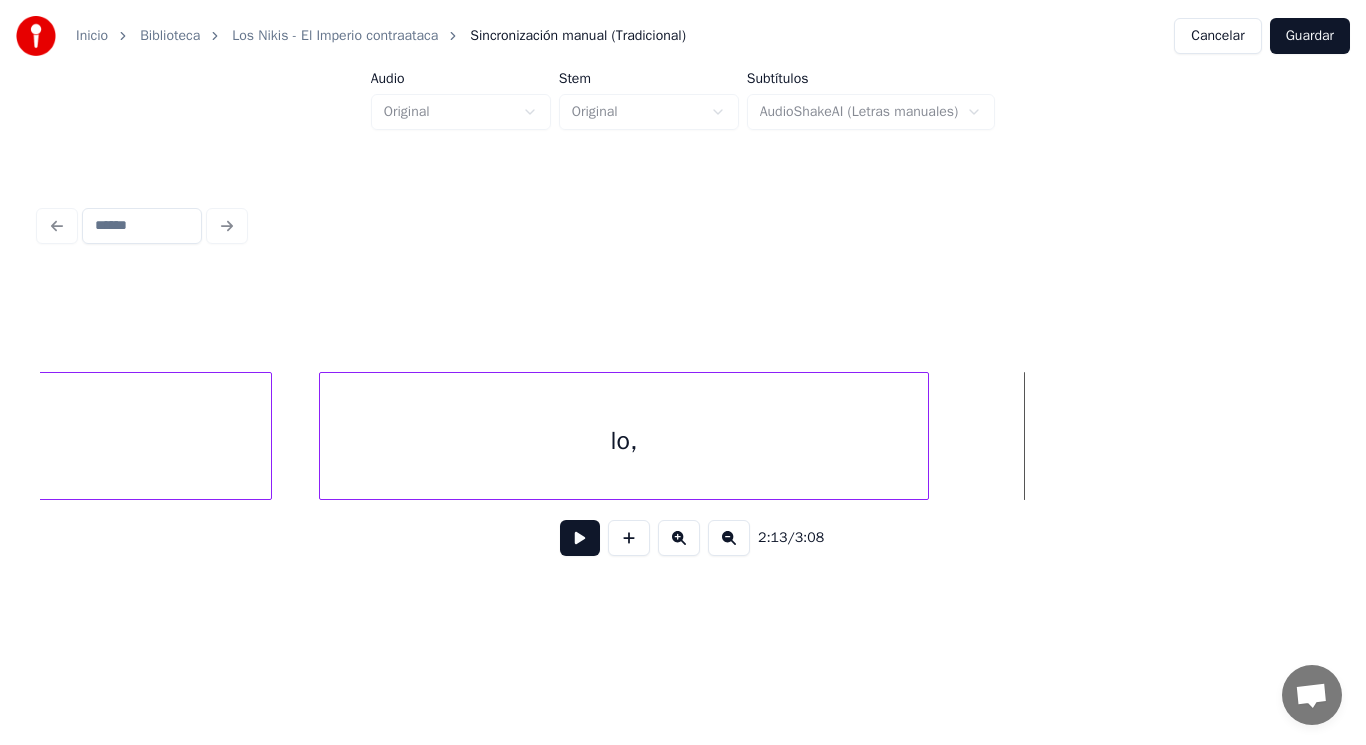 click at bounding box center [925, 436] 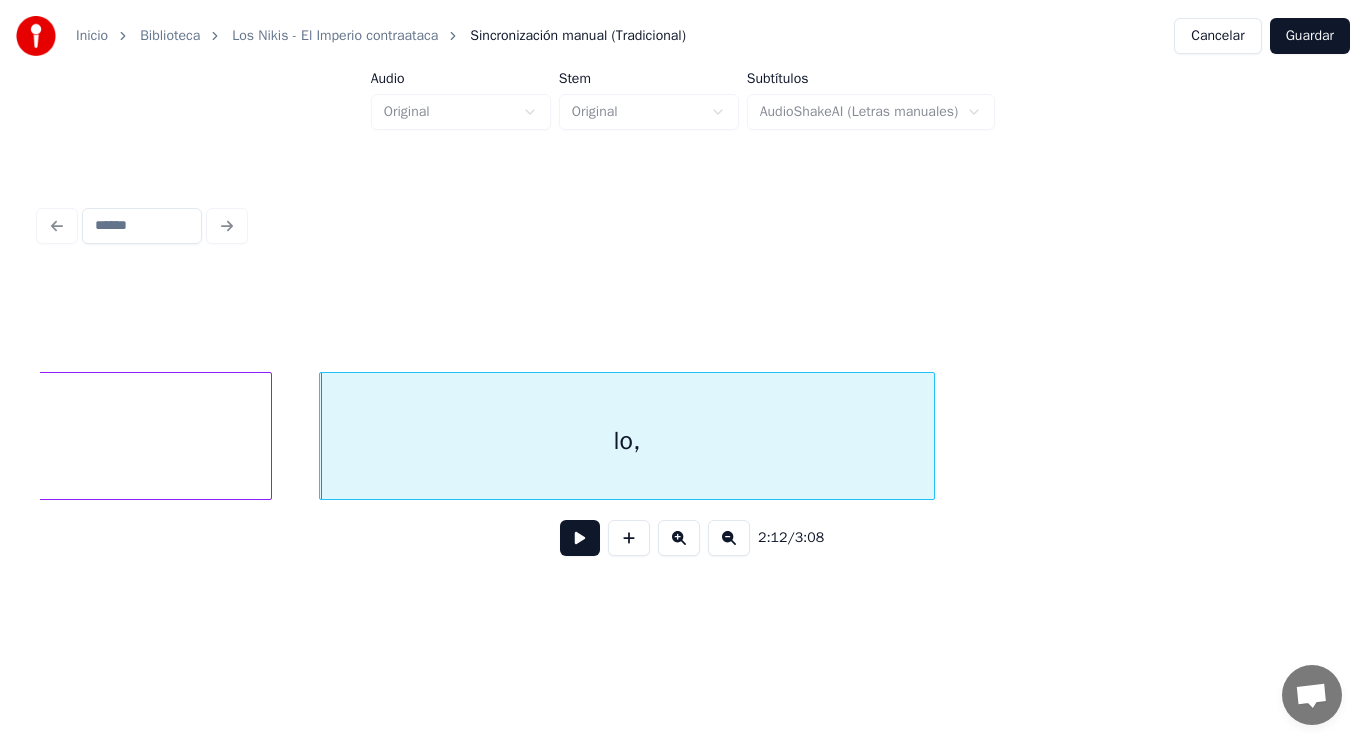 click on "lo," at bounding box center (627, 441) 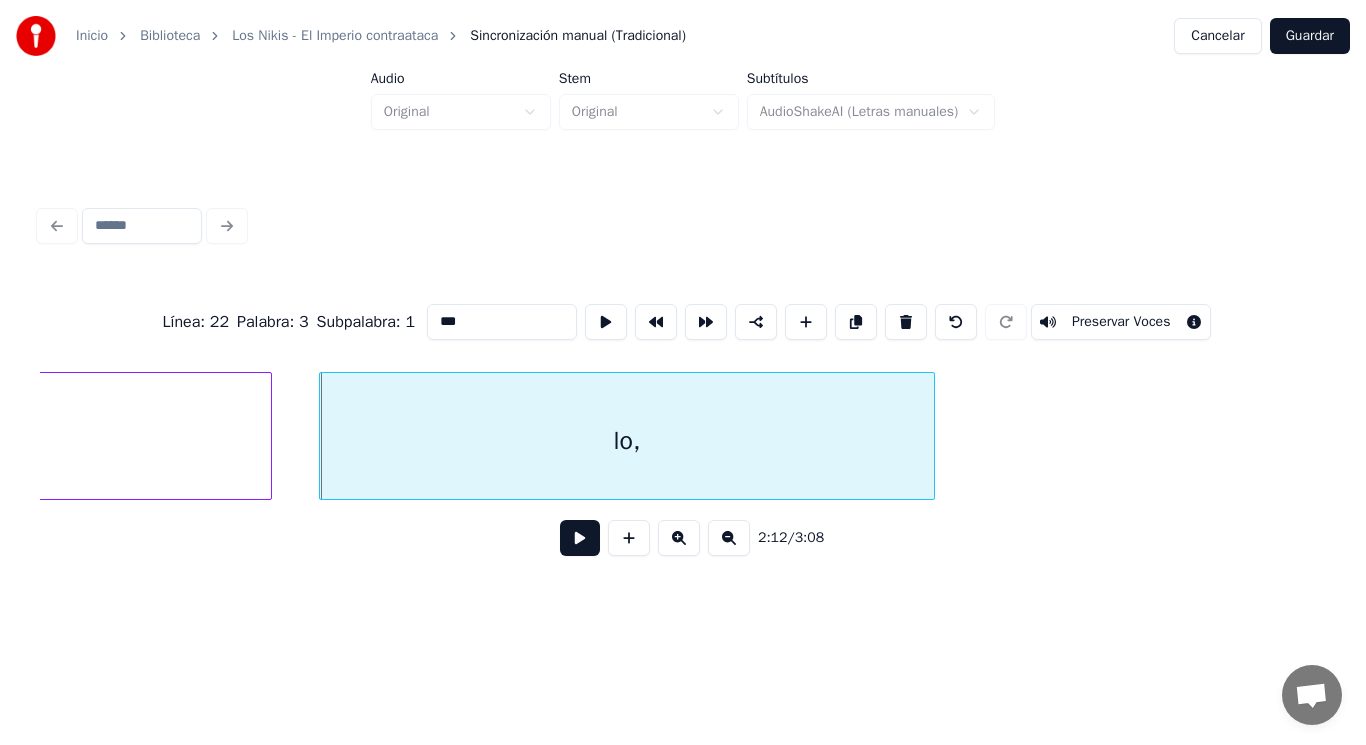click on "***" at bounding box center (502, 322) 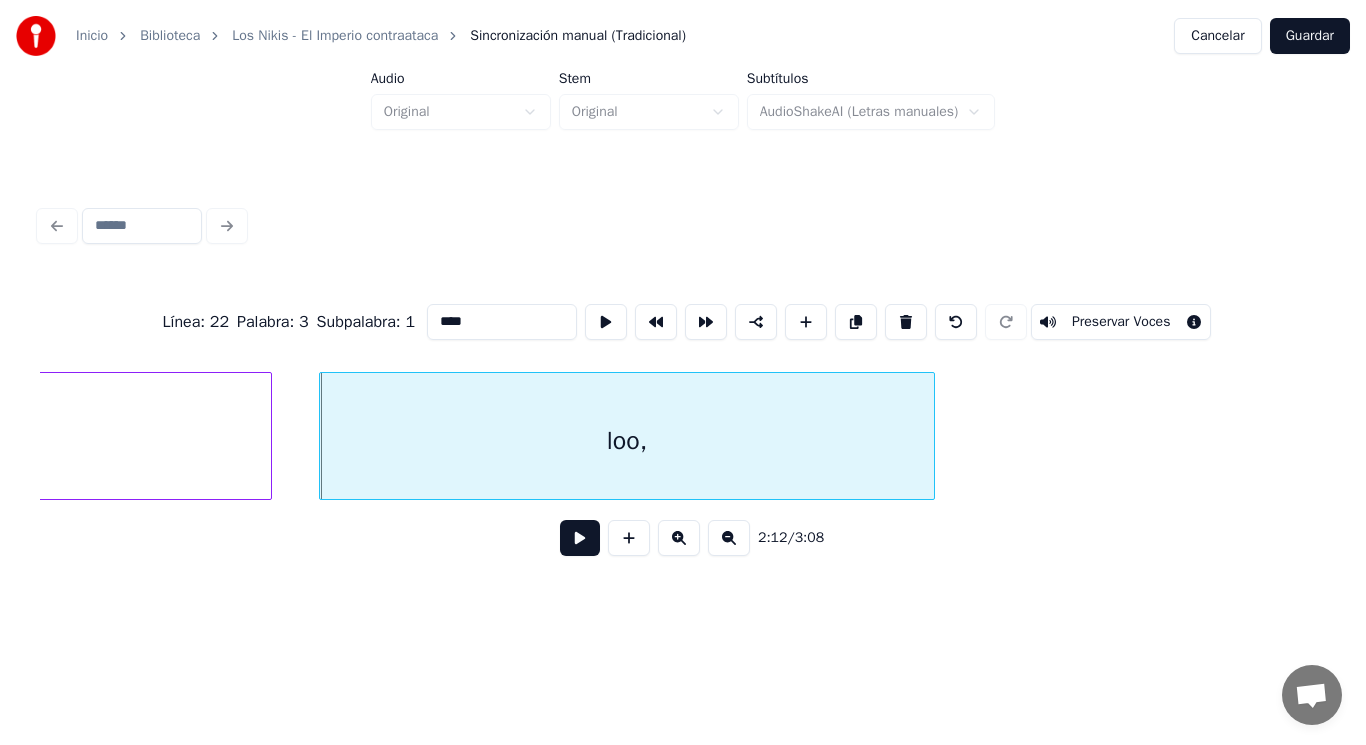 type on "****" 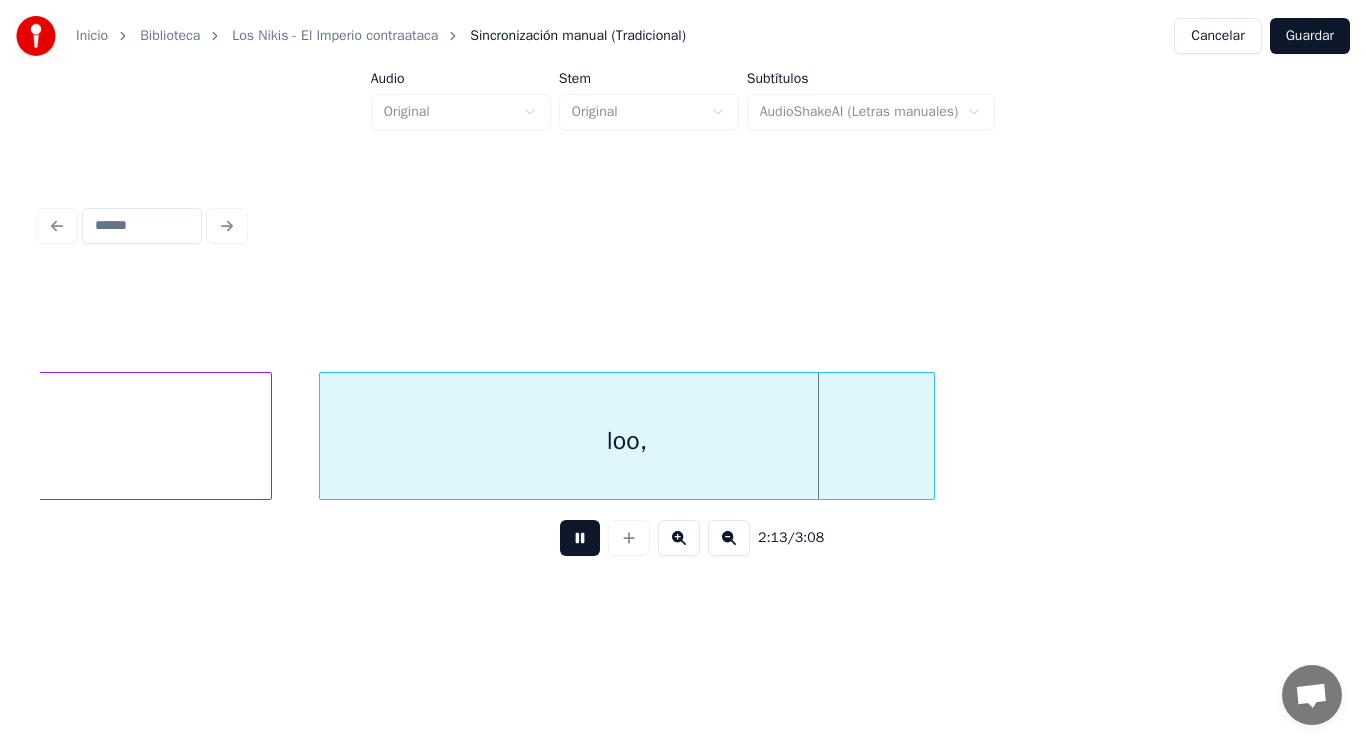 click at bounding box center (580, 538) 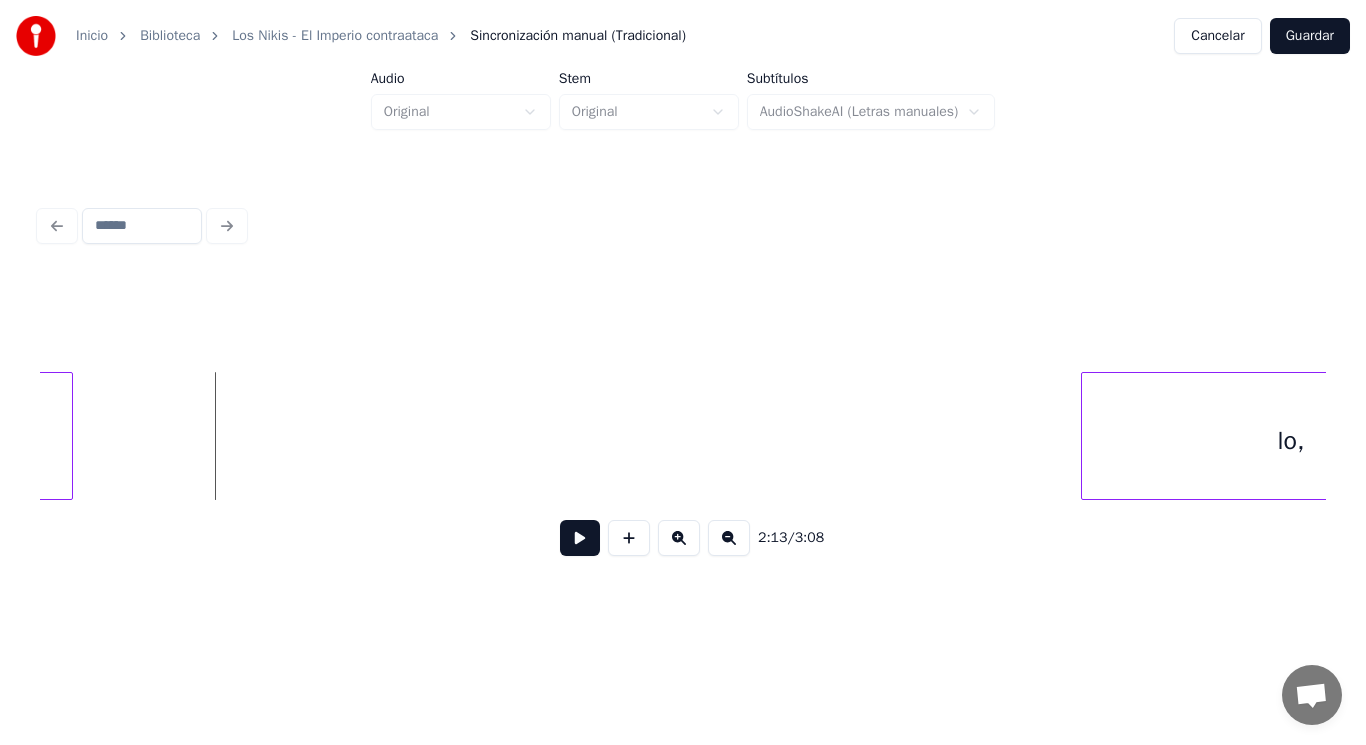 scroll, scrollTop: 0, scrollLeft: 186716, axis: horizontal 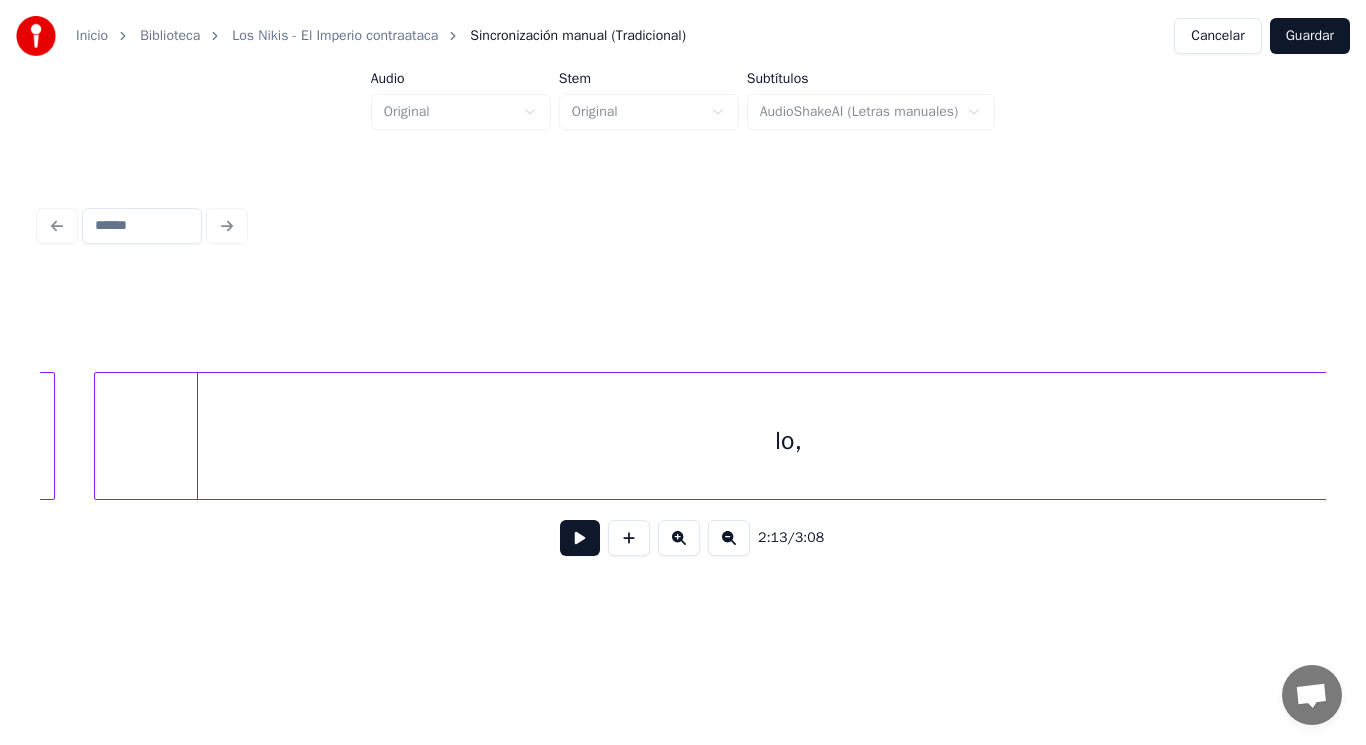 click at bounding box center (98, 436) 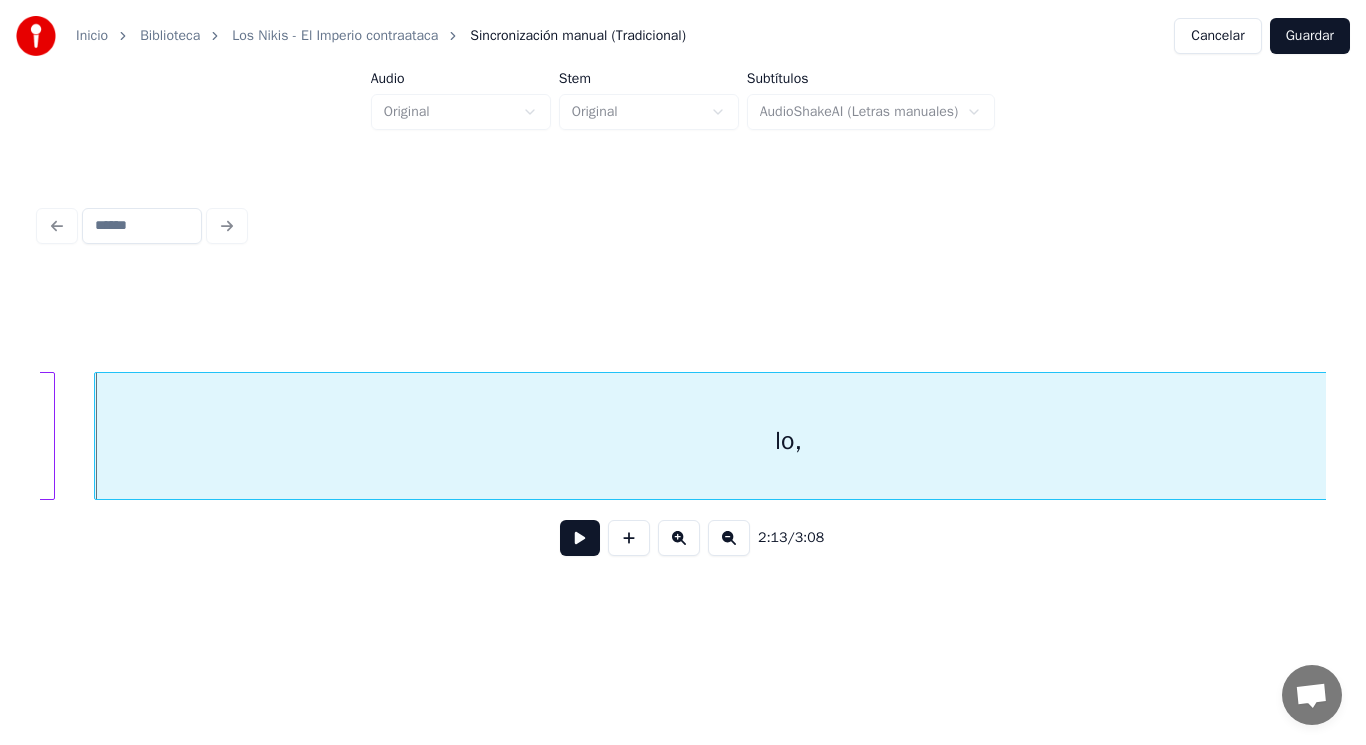 click at bounding box center (580, 538) 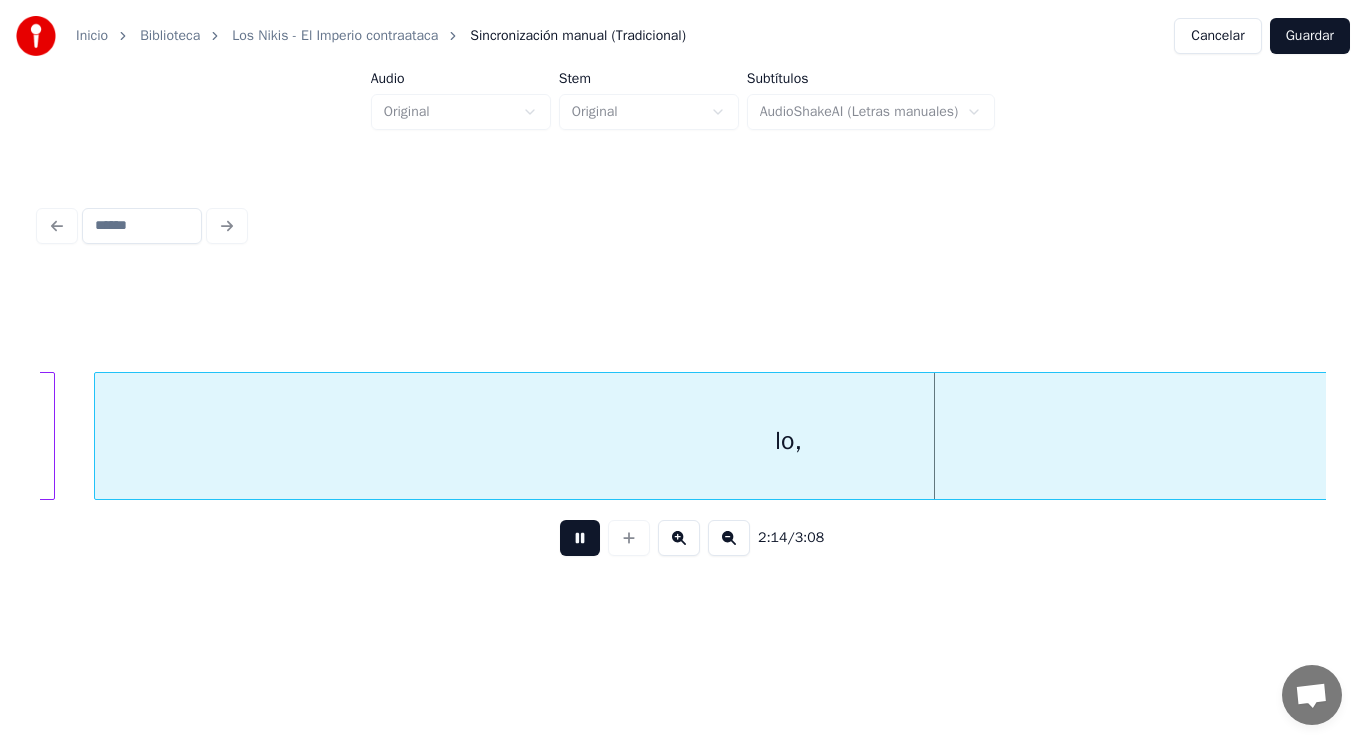 click at bounding box center (580, 538) 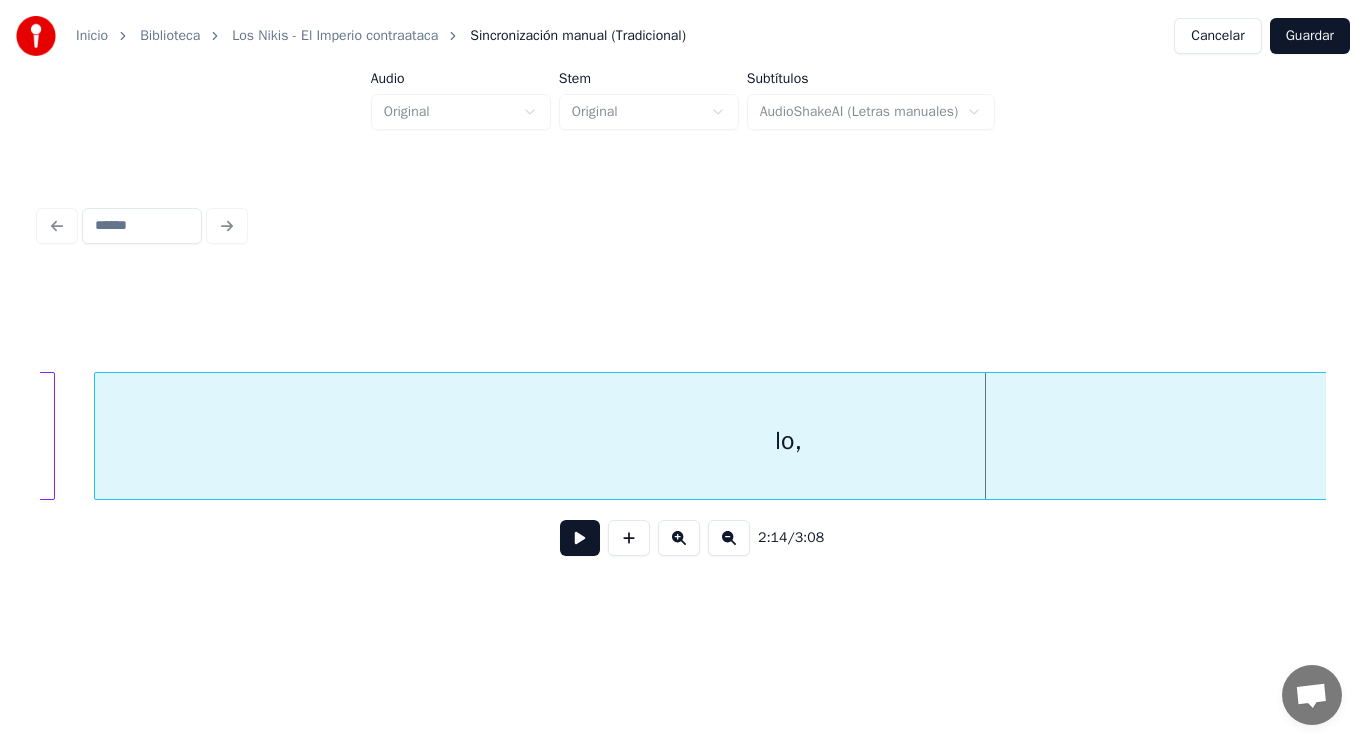 click on "lo," at bounding box center (788, 441) 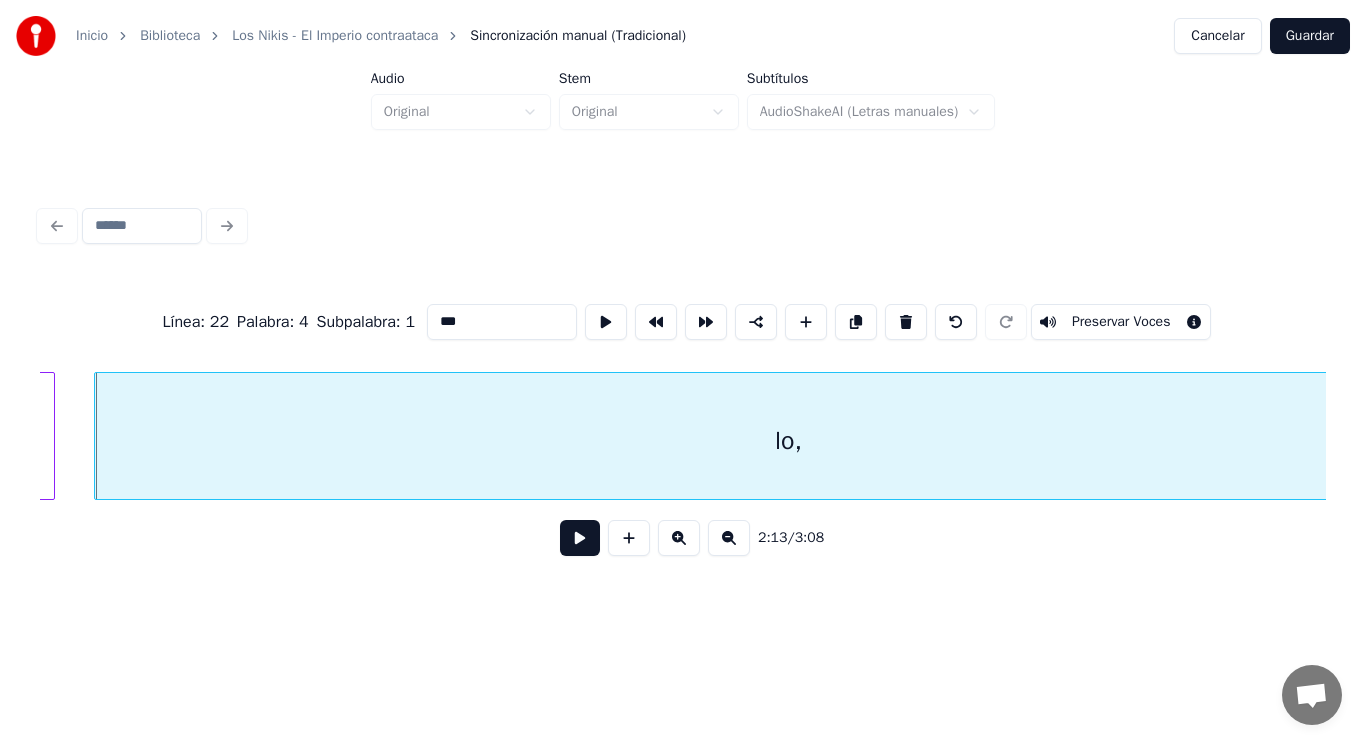 click on "***" at bounding box center (502, 322) 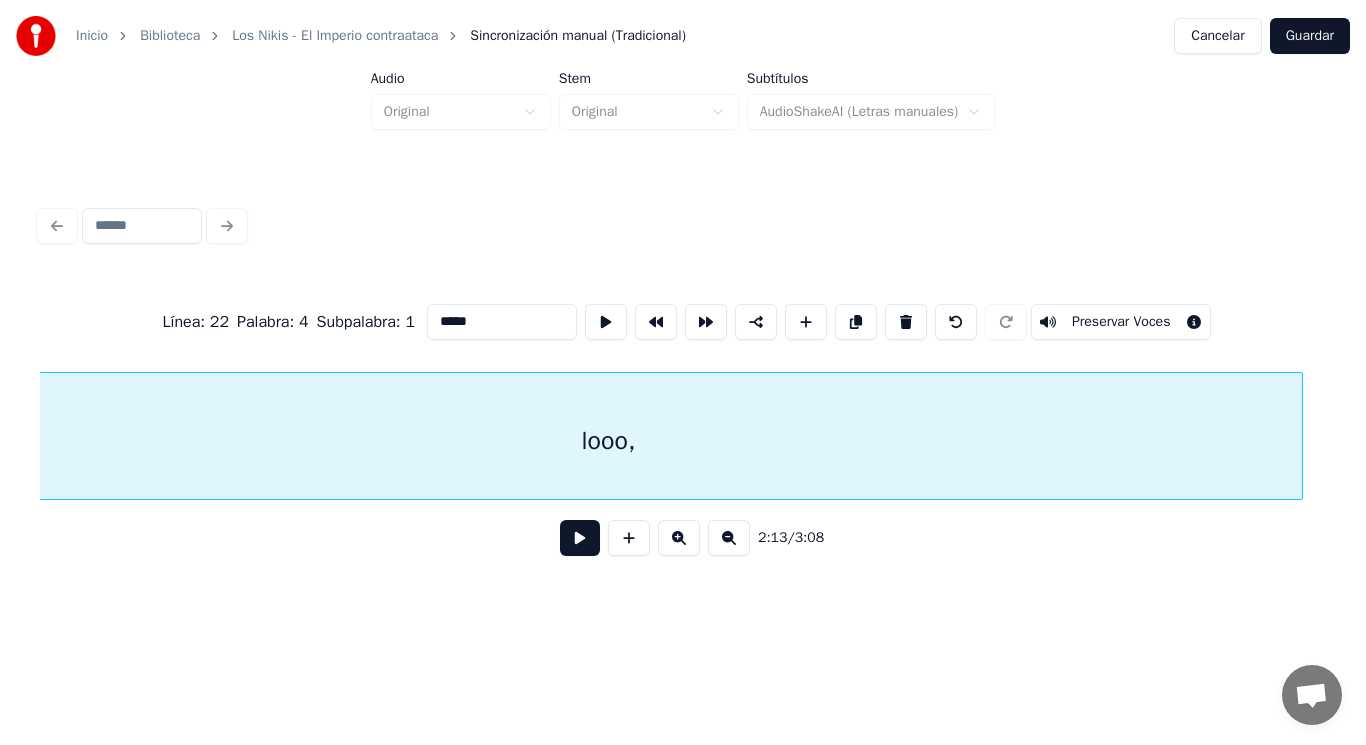 scroll, scrollTop: 0, scrollLeft: 186916, axis: horizontal 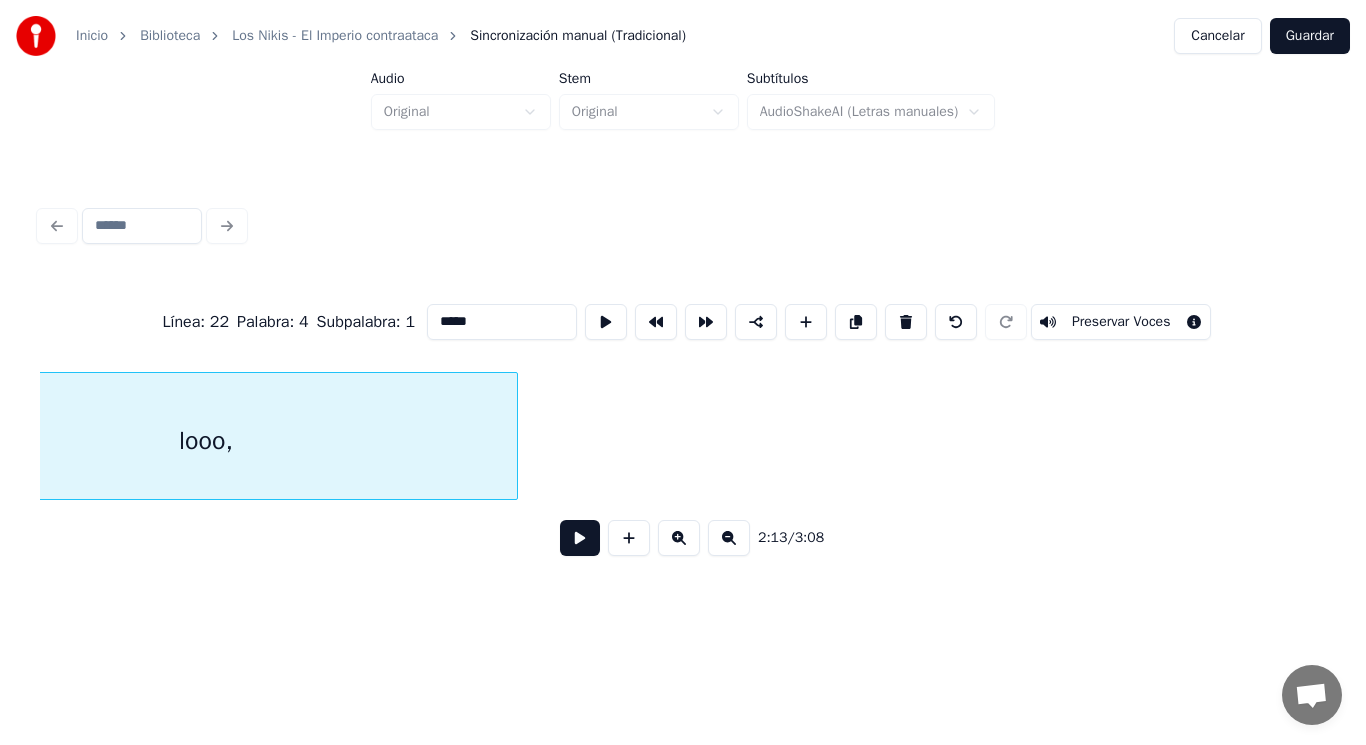 click at bounding box center (514, 436) 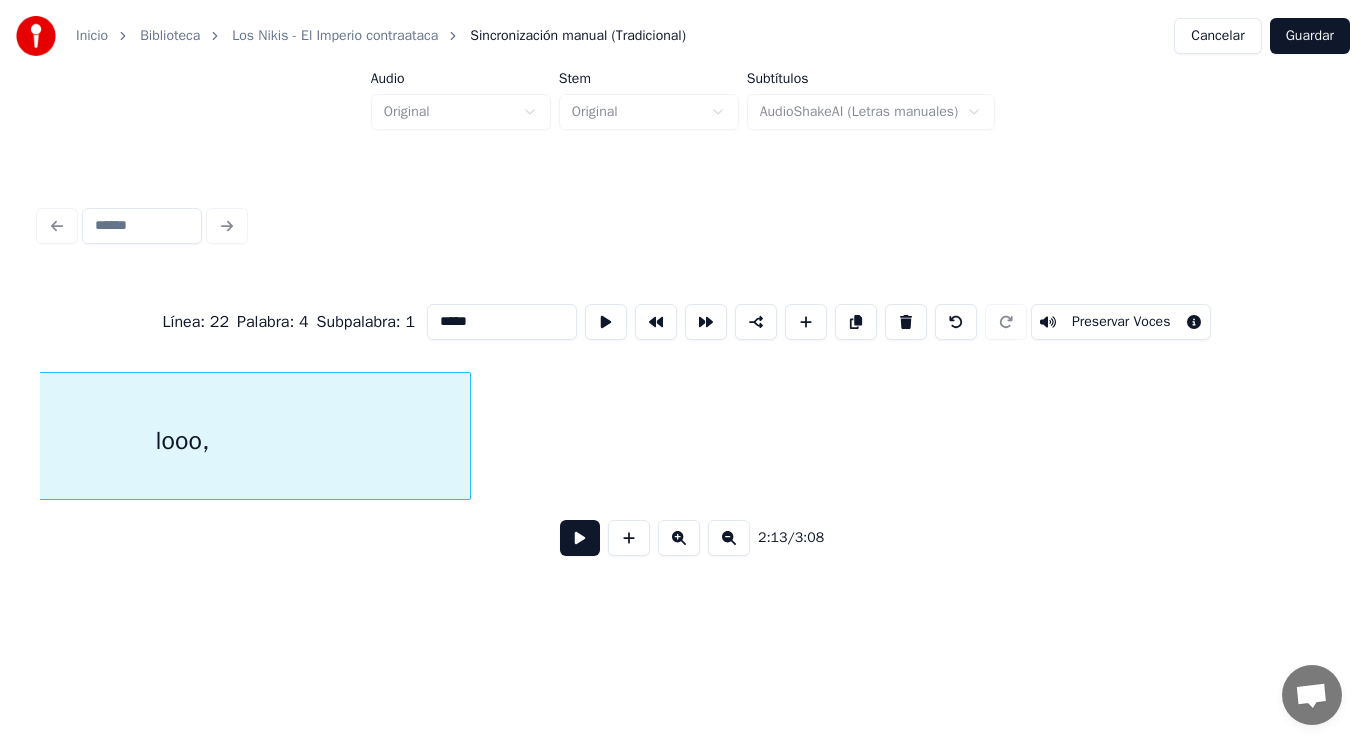 scroll, scrollTop: 0, scrollLeft: 186771, axis: horizontal 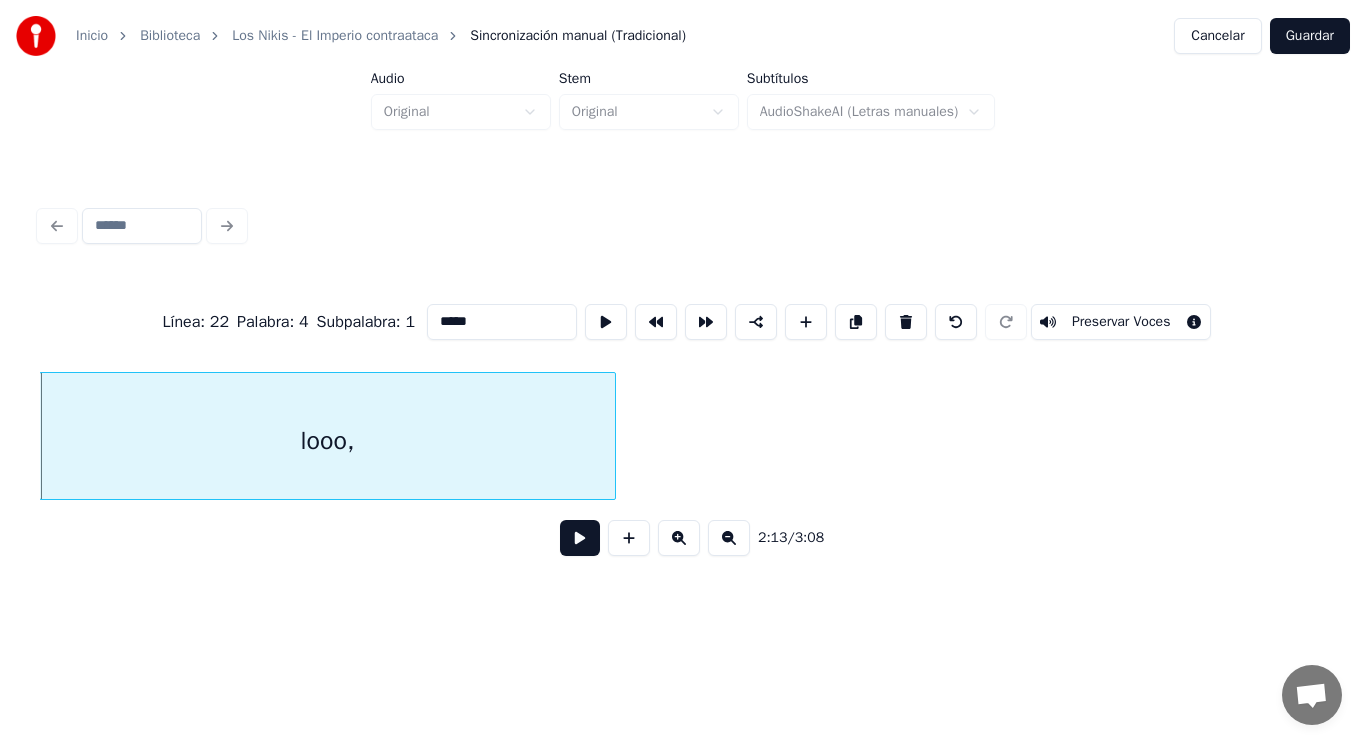 type on "*****" 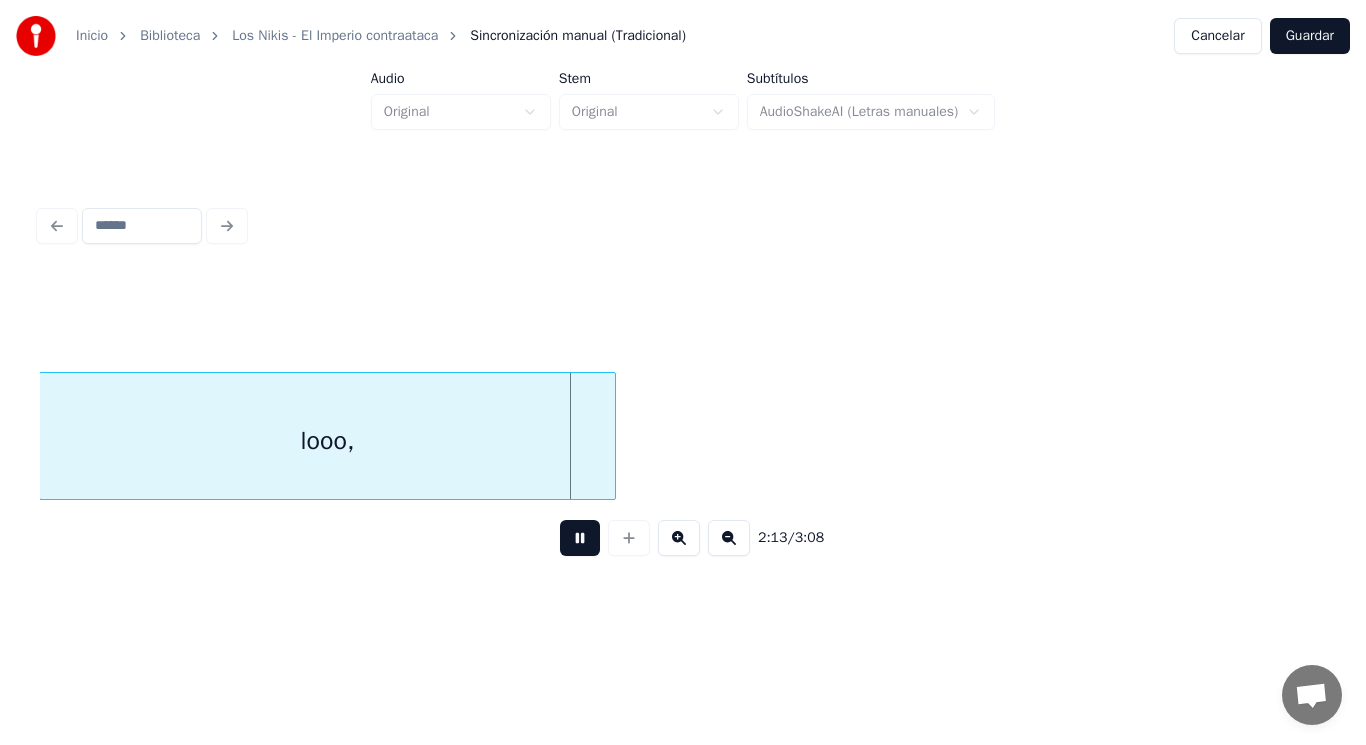 click at bounding box center [580, 538] 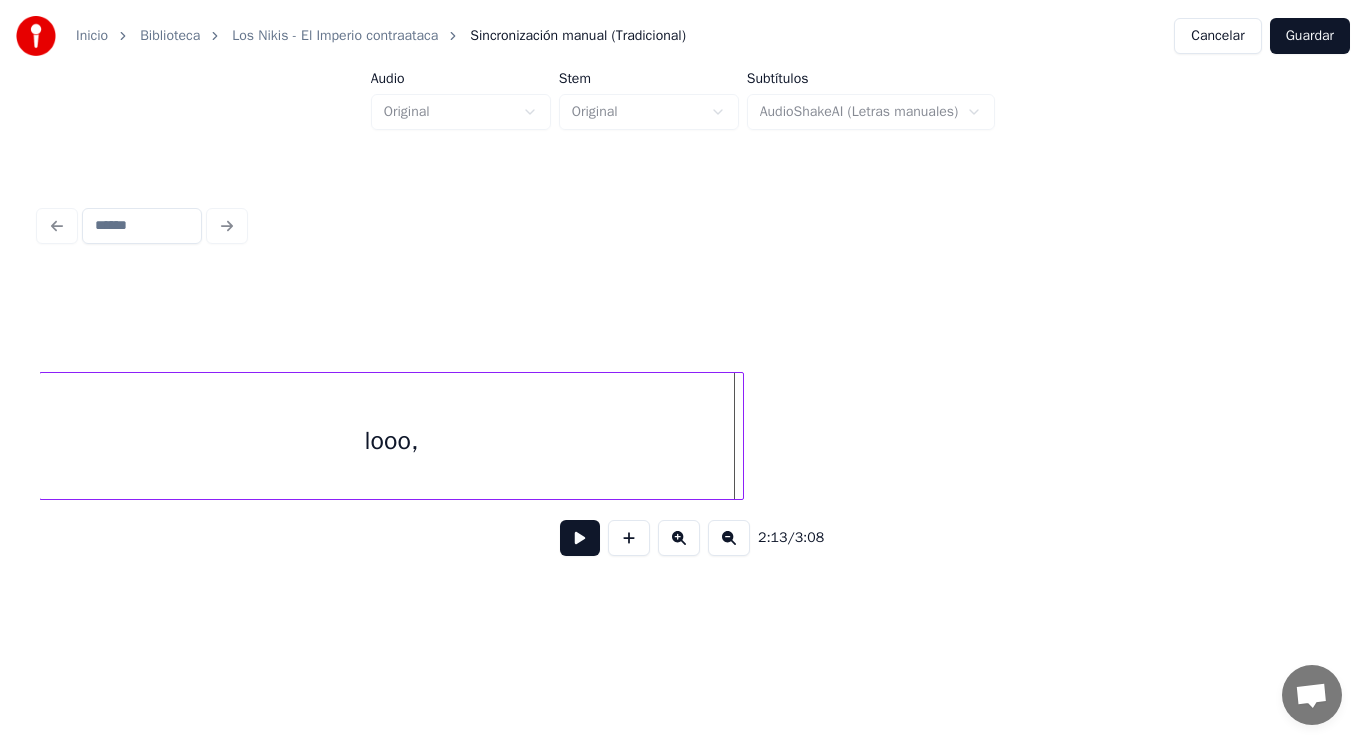 click at bounding box center [740, 436] 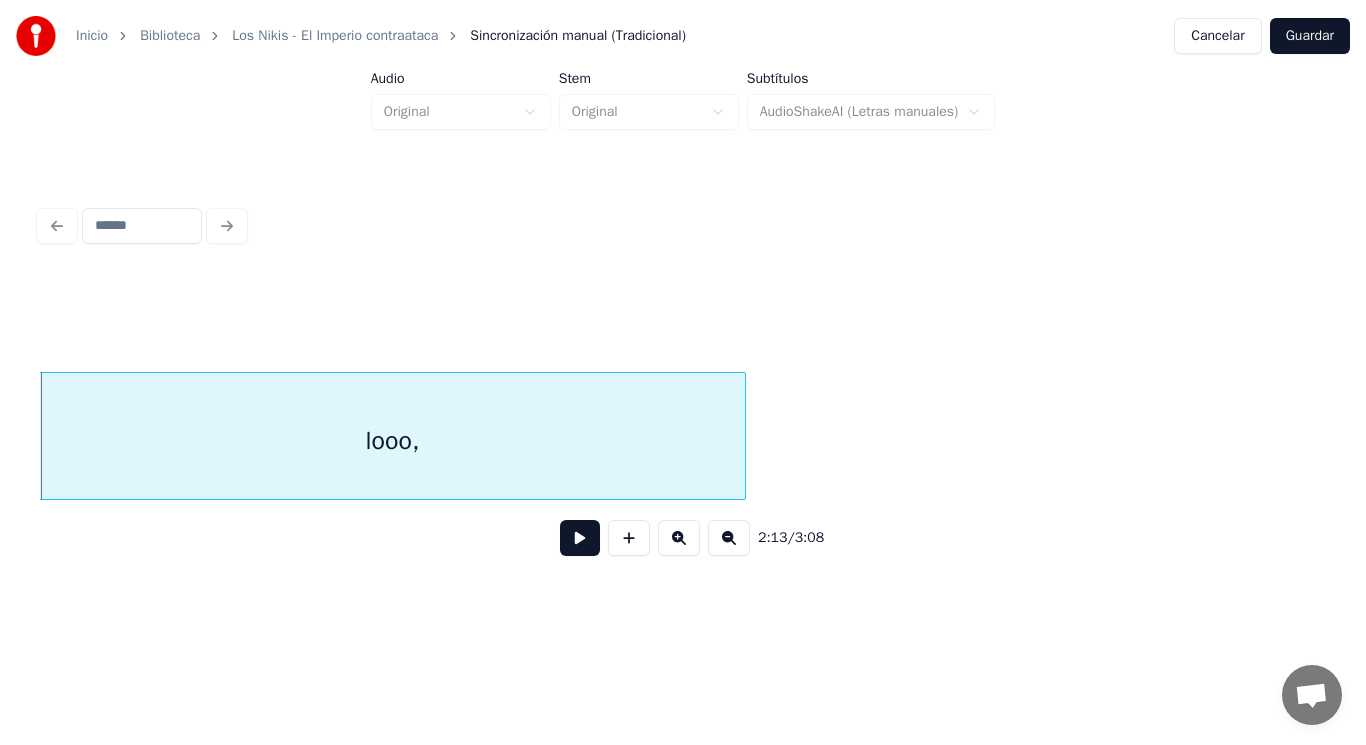 click at bounding box center (580, 538) 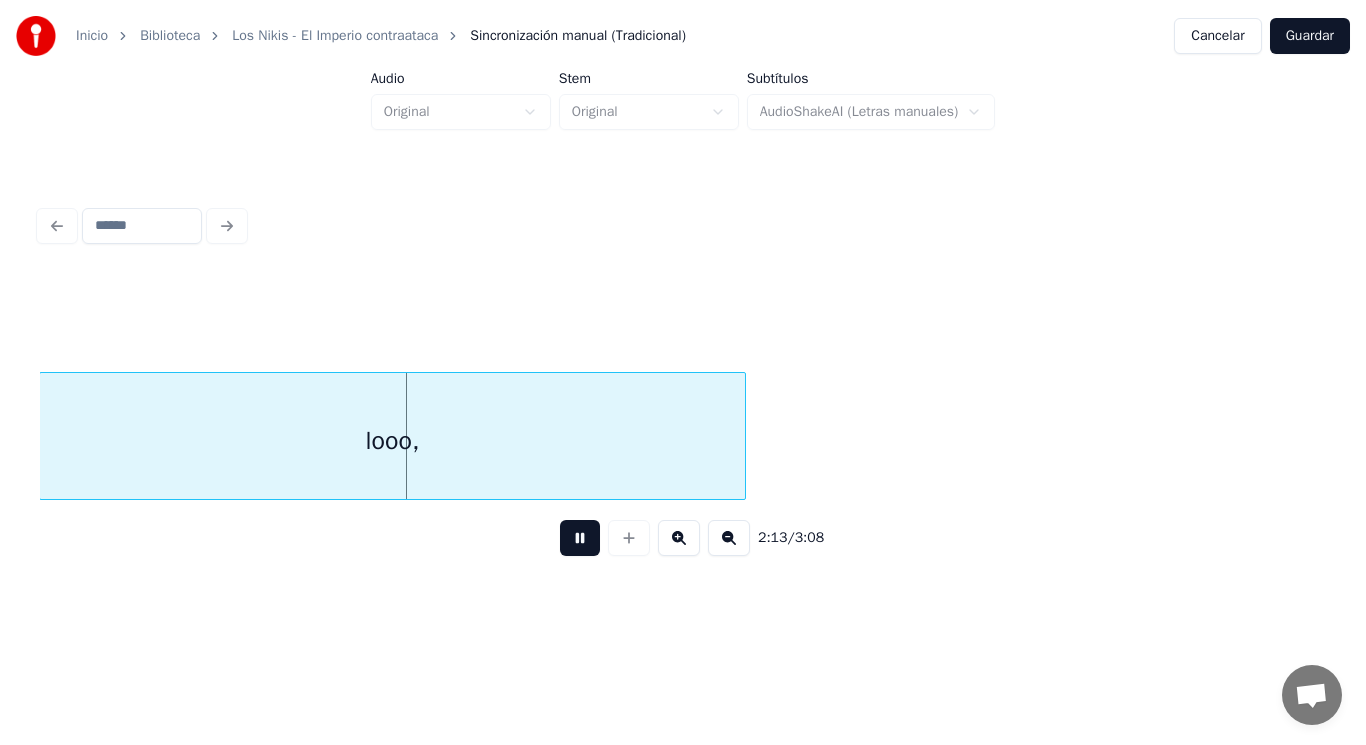 click at bounding box center (580, 538) 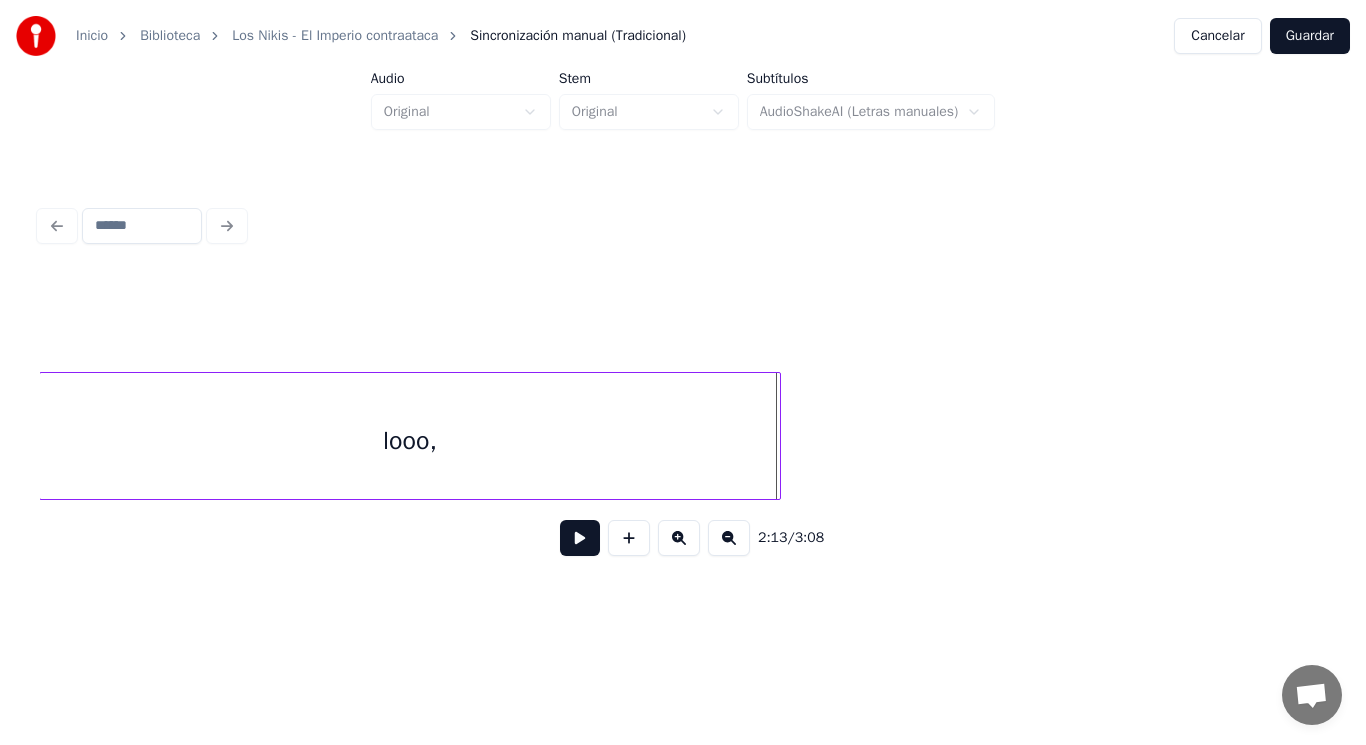 click at bounding box center (777, 436) 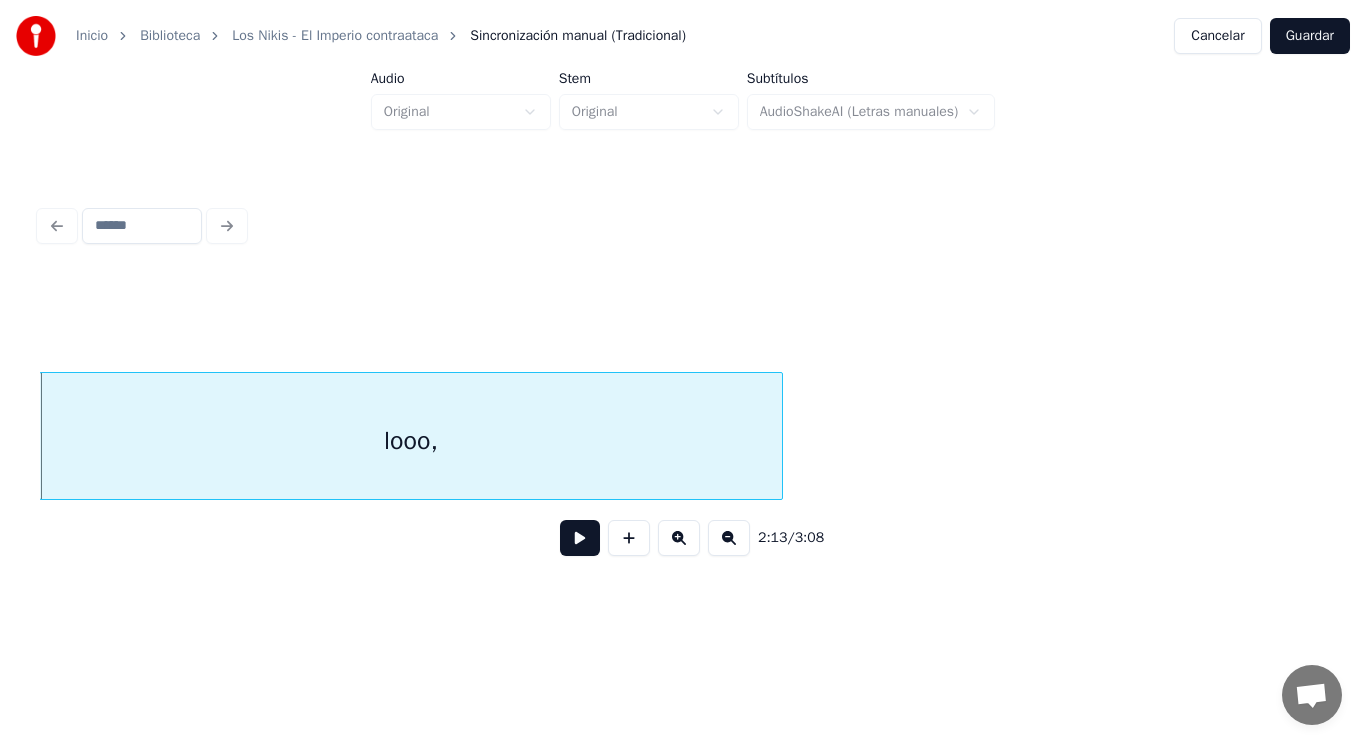 click at bounding box center (580, 538) 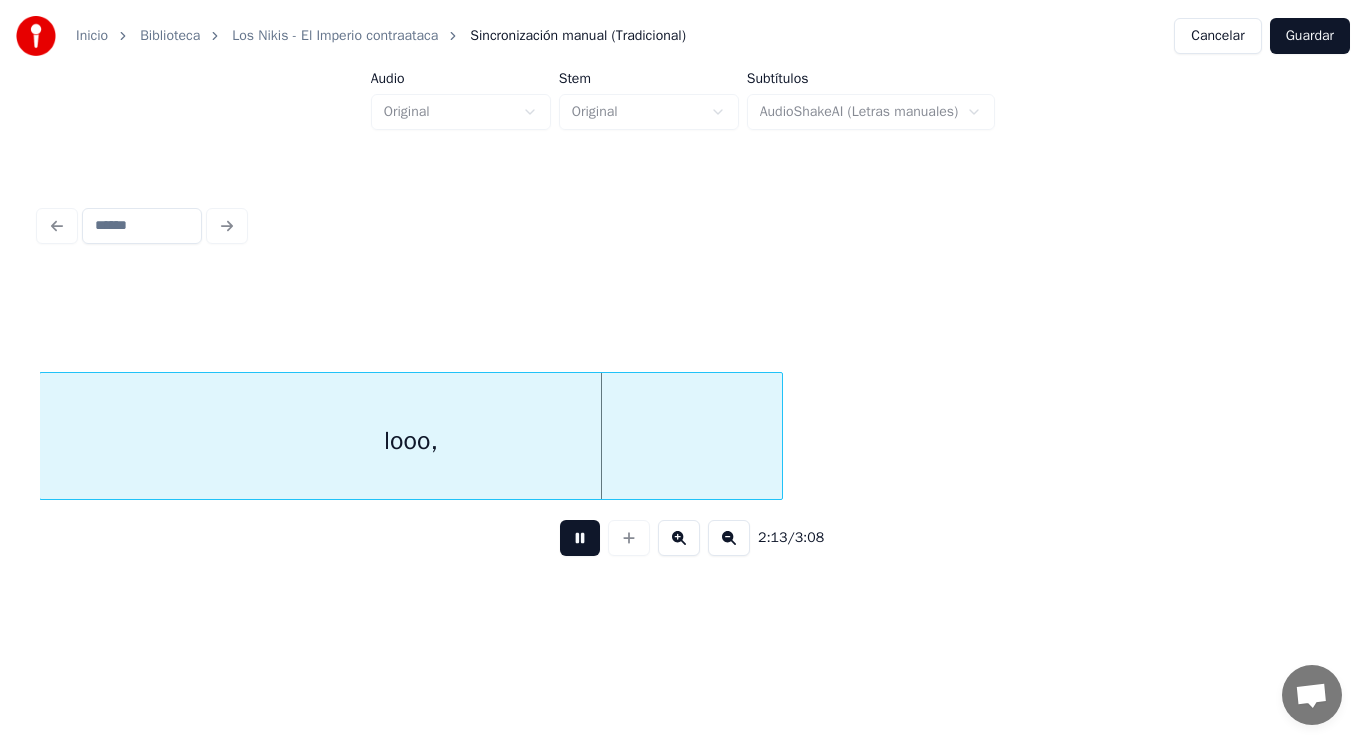 click at bounding box center (580, 538) 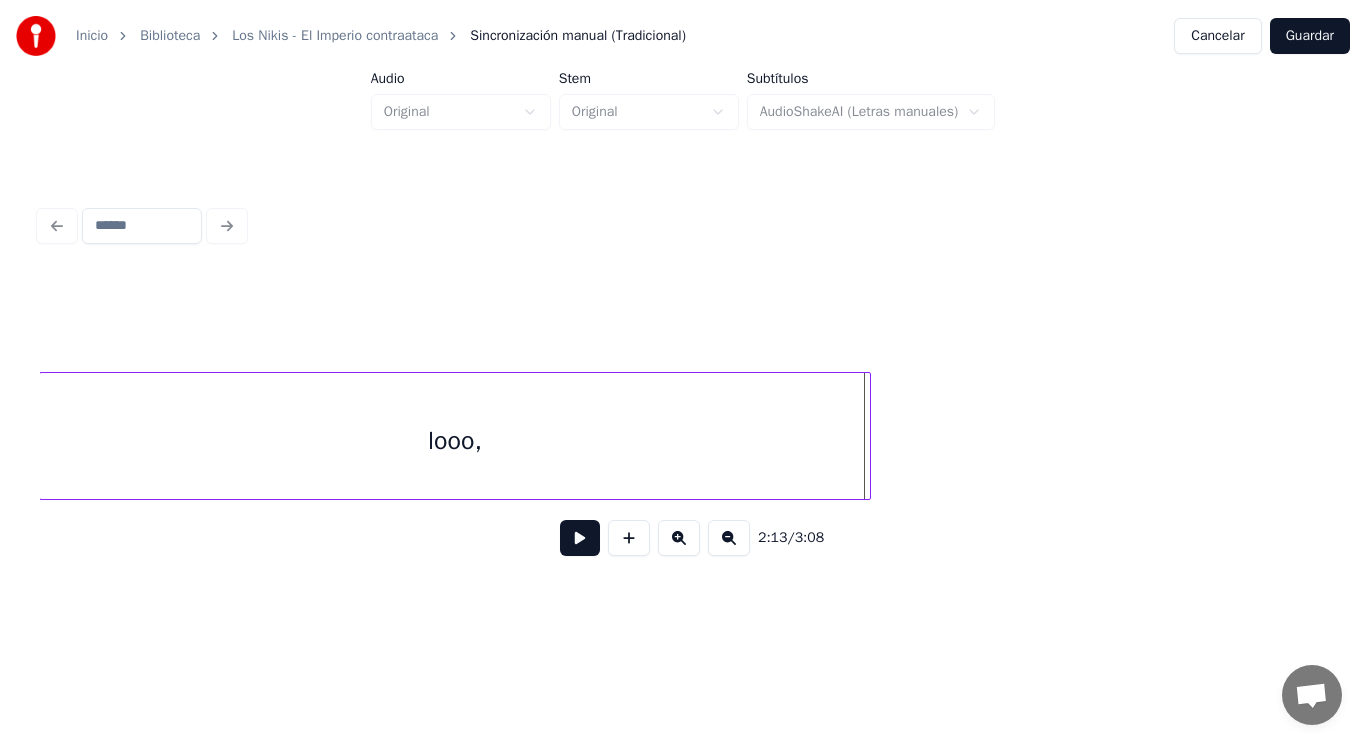click at bounding box center [867, 436] 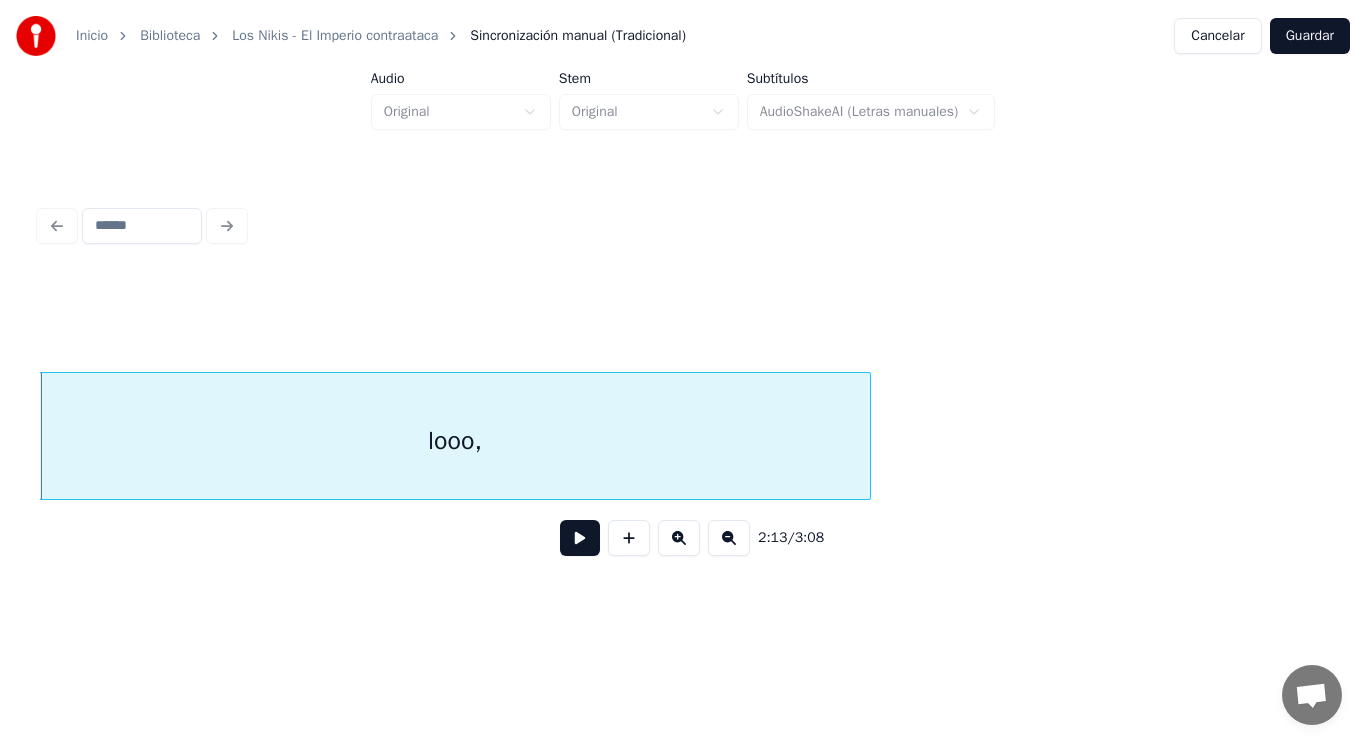 click at bounding box center (580, 538) 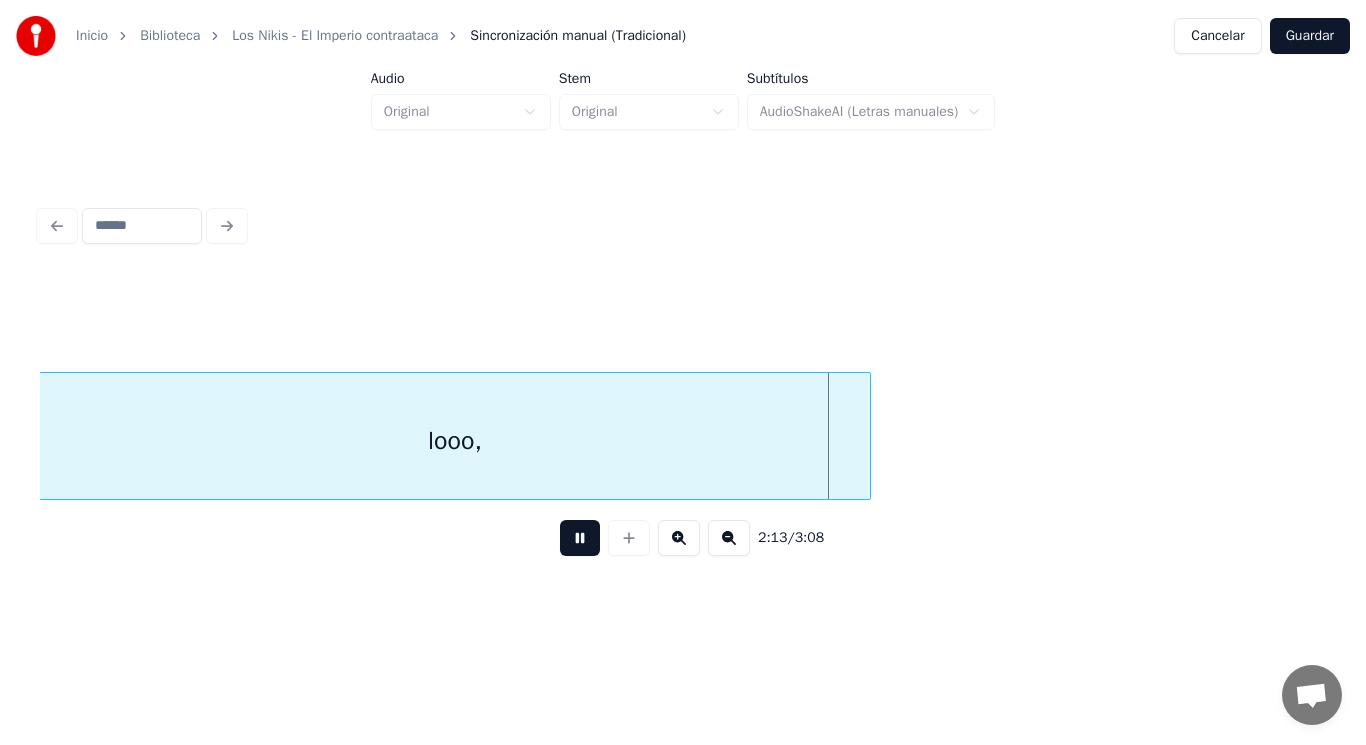 click at bounding box center [580, 538] 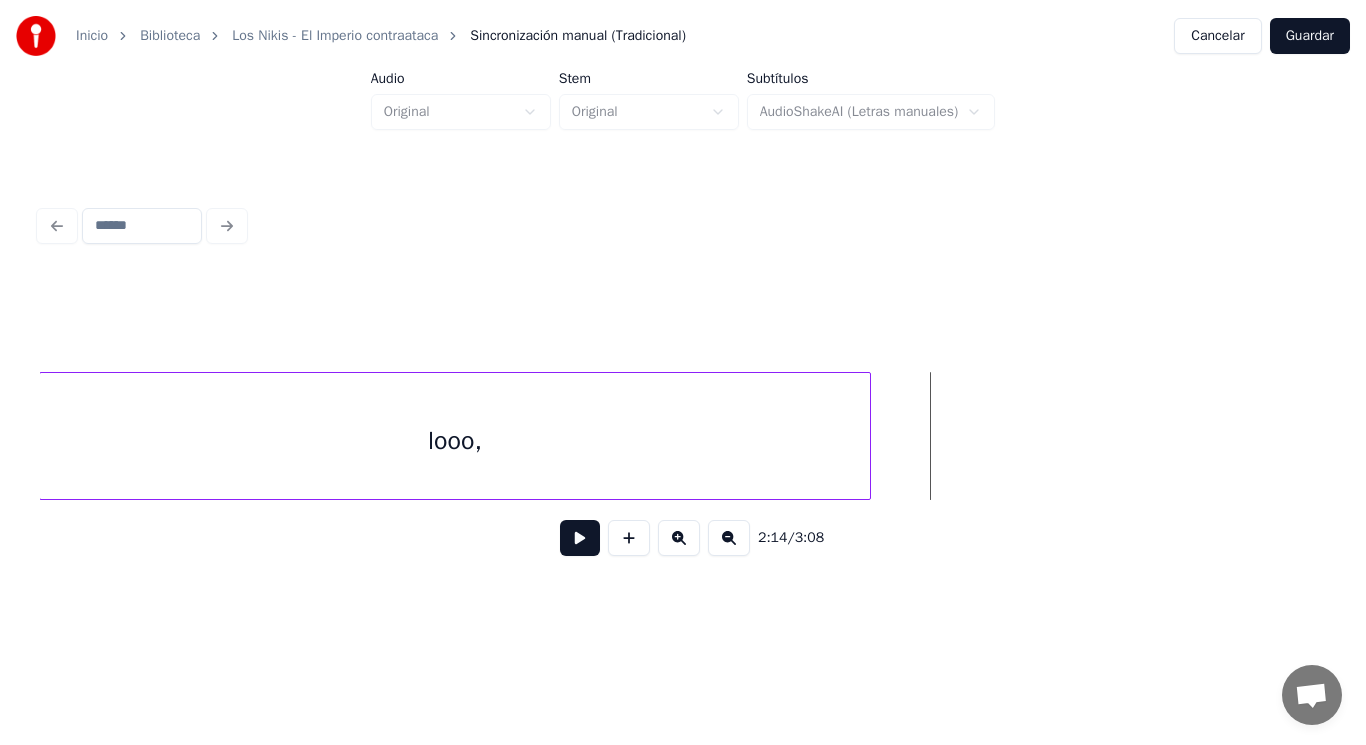 click on "looo," at bounding box center [455, 441] 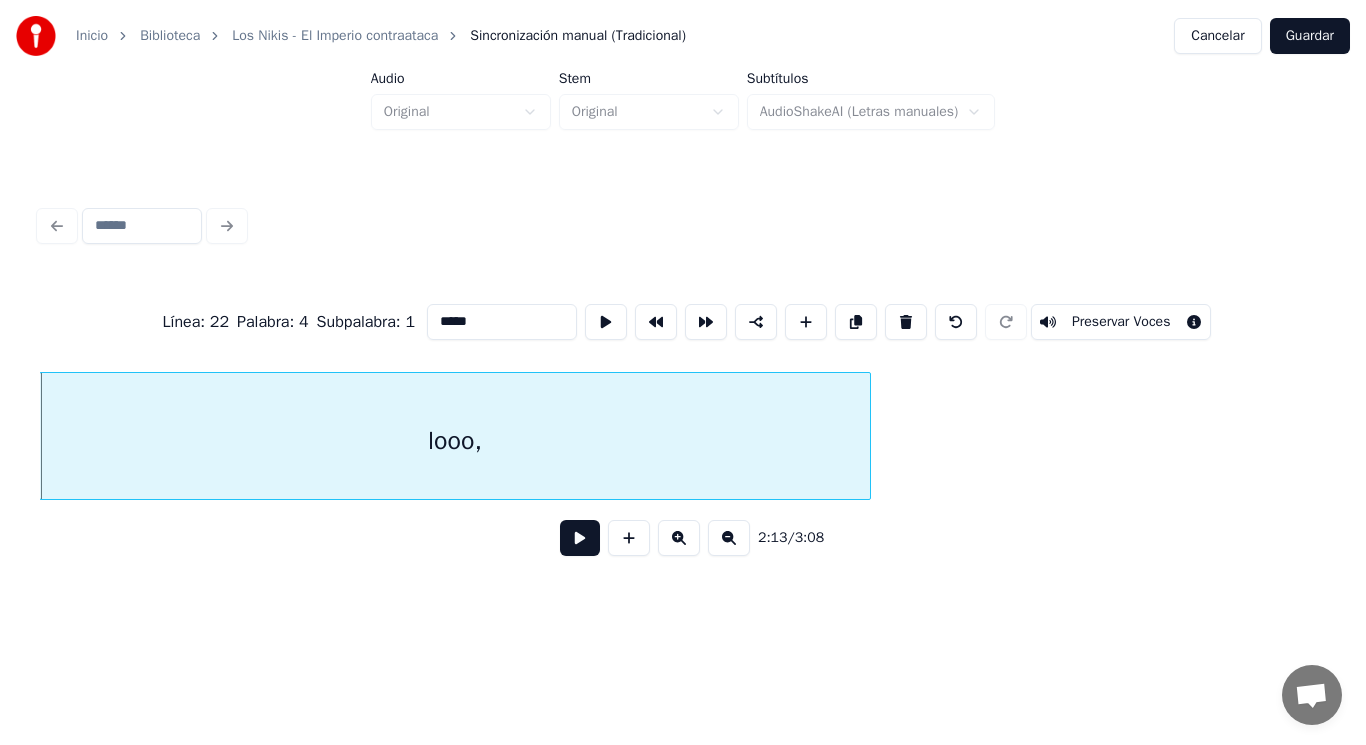 click at bounding box center (580, 538) 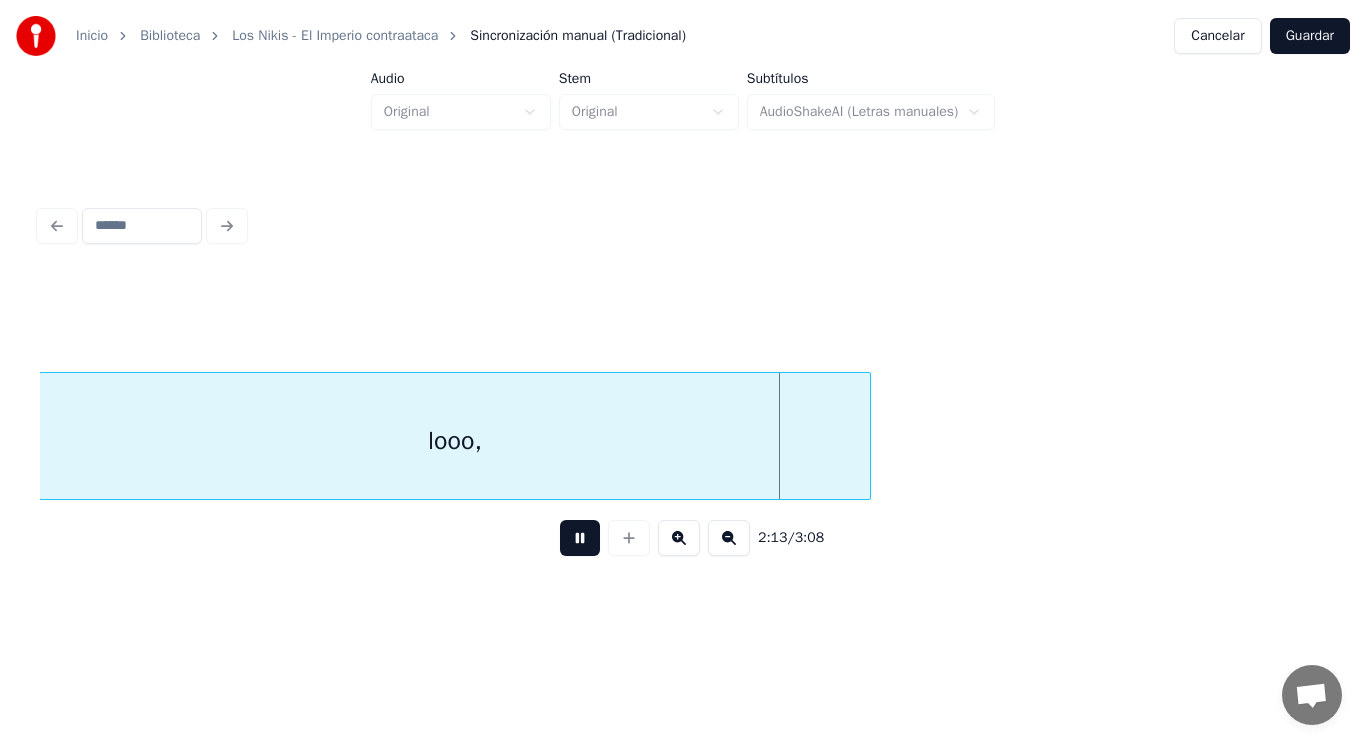 click at bounding box center (580, 538) 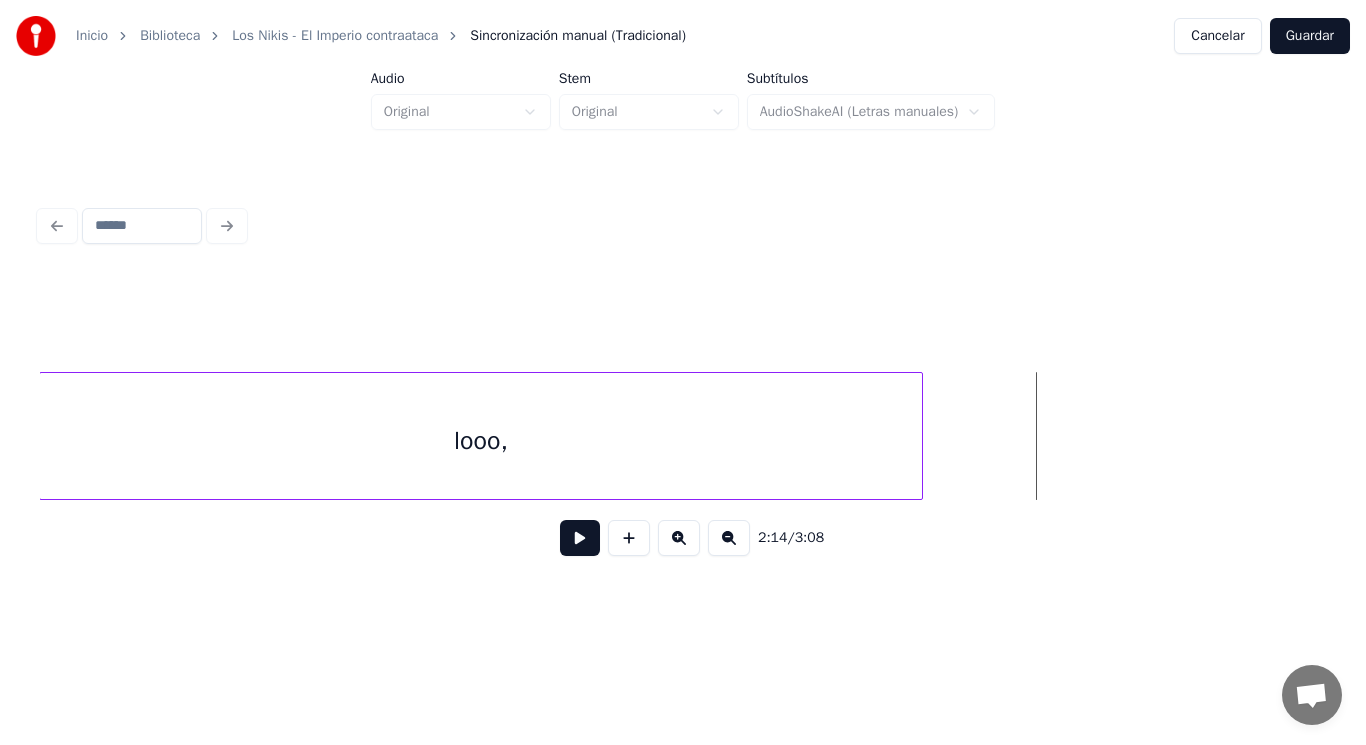 click at bounding box center [919, 436] 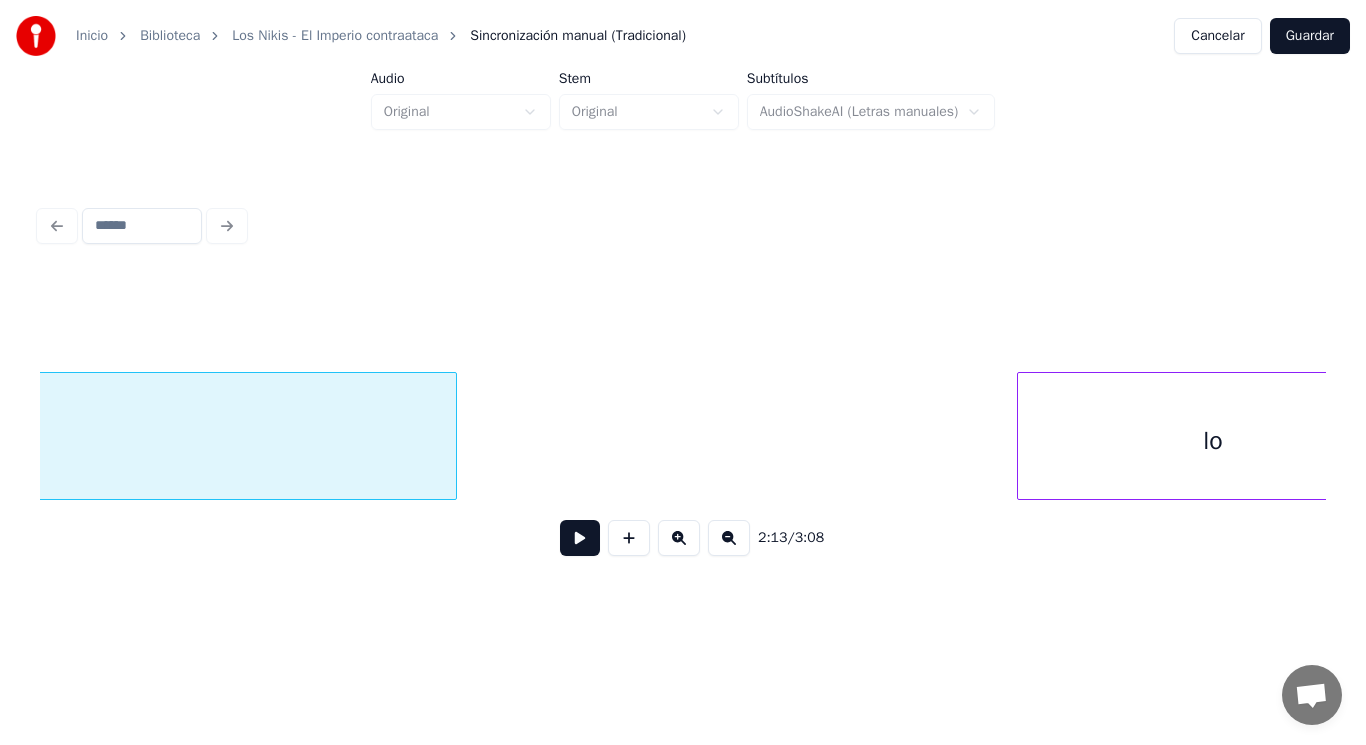 scroll, scrollTop: 0, scrollLeft: 187291, axis: horizontal 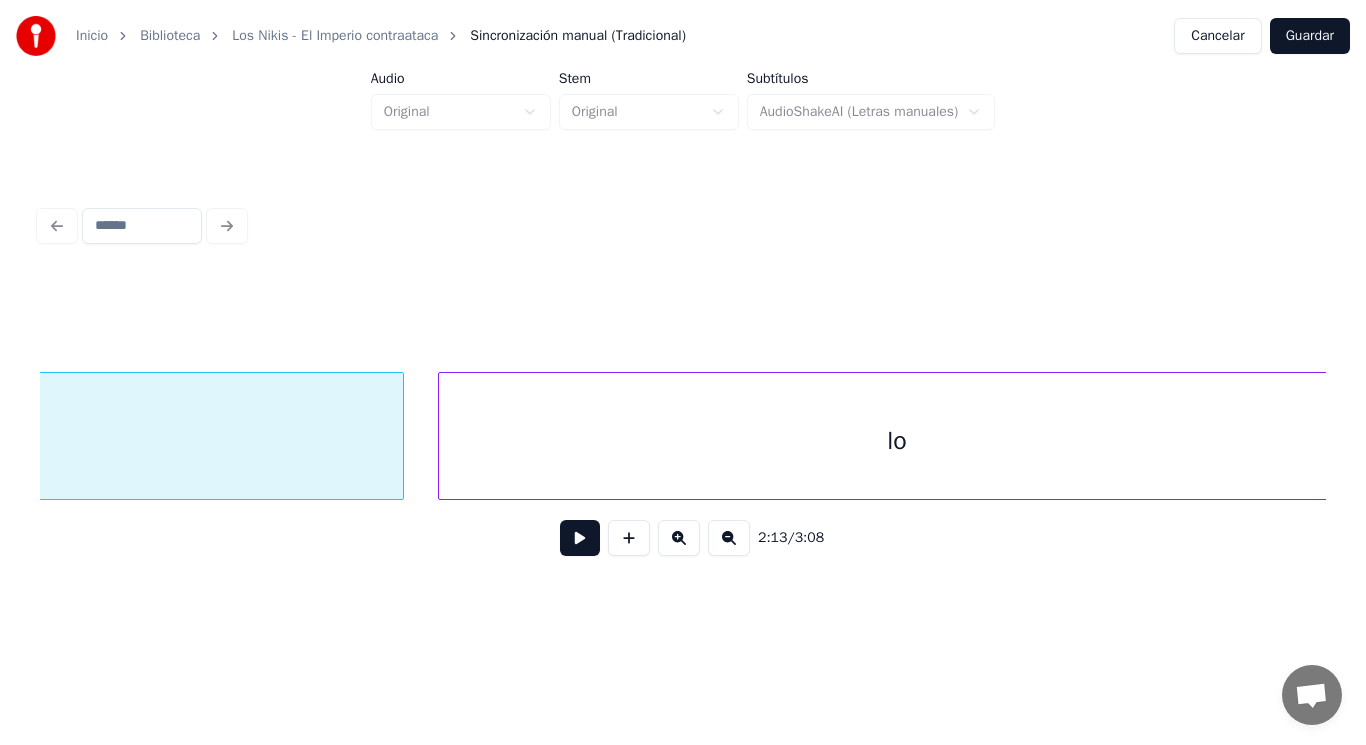 click at bounding box center [442, 436] 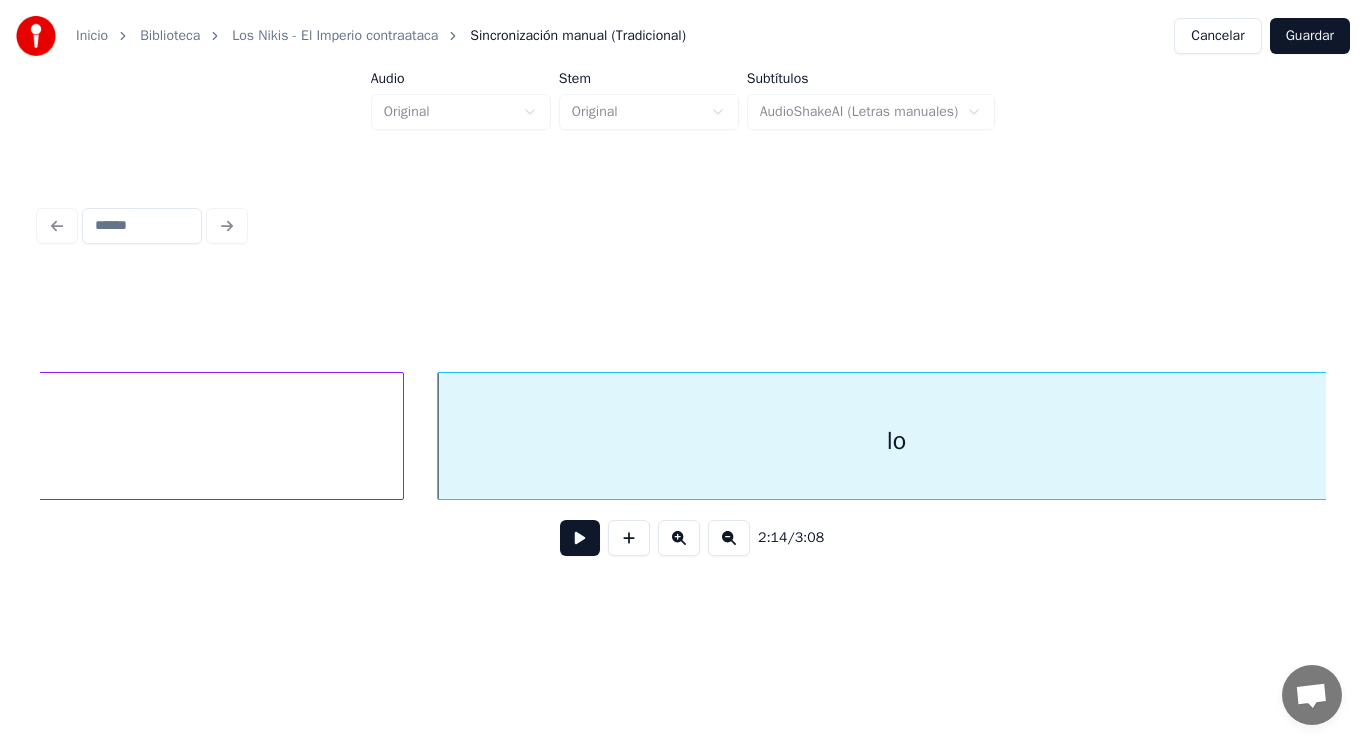 click at bounding box center (580, 538) 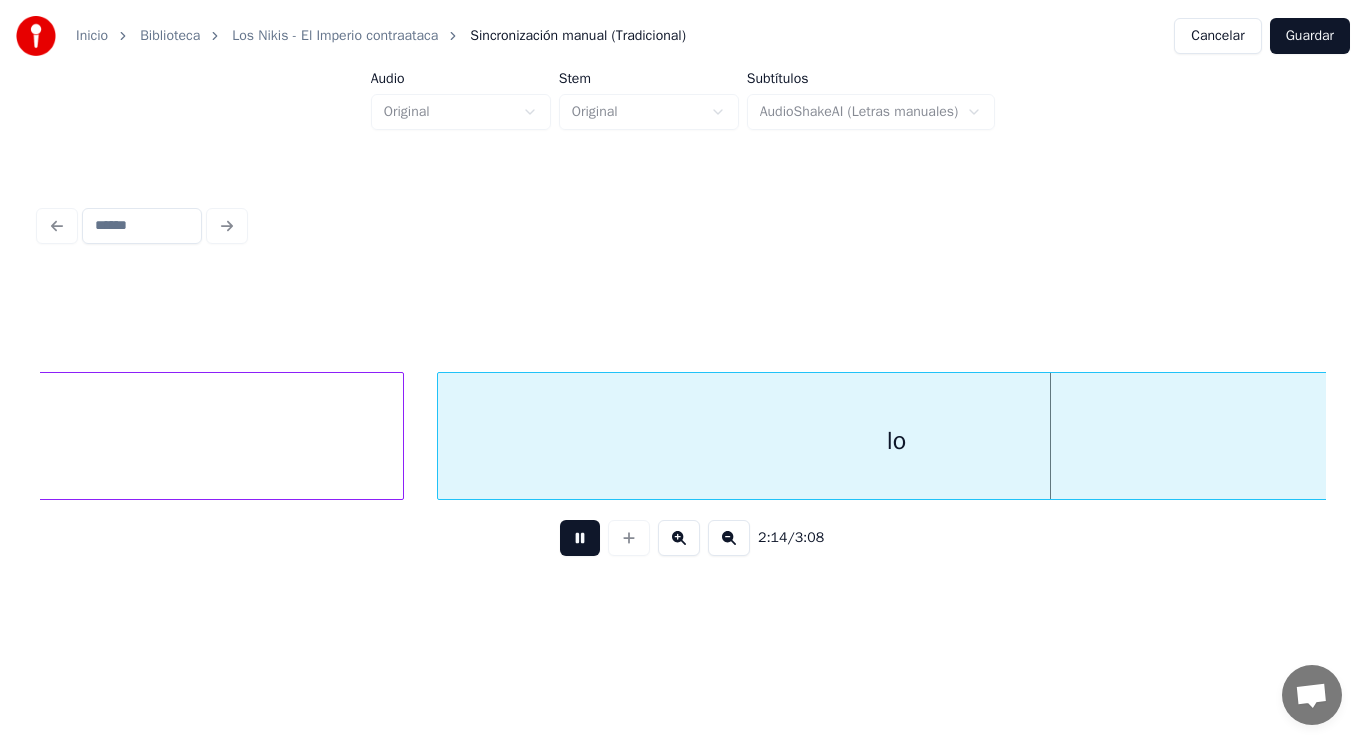 click at bounding box center (580, 538) 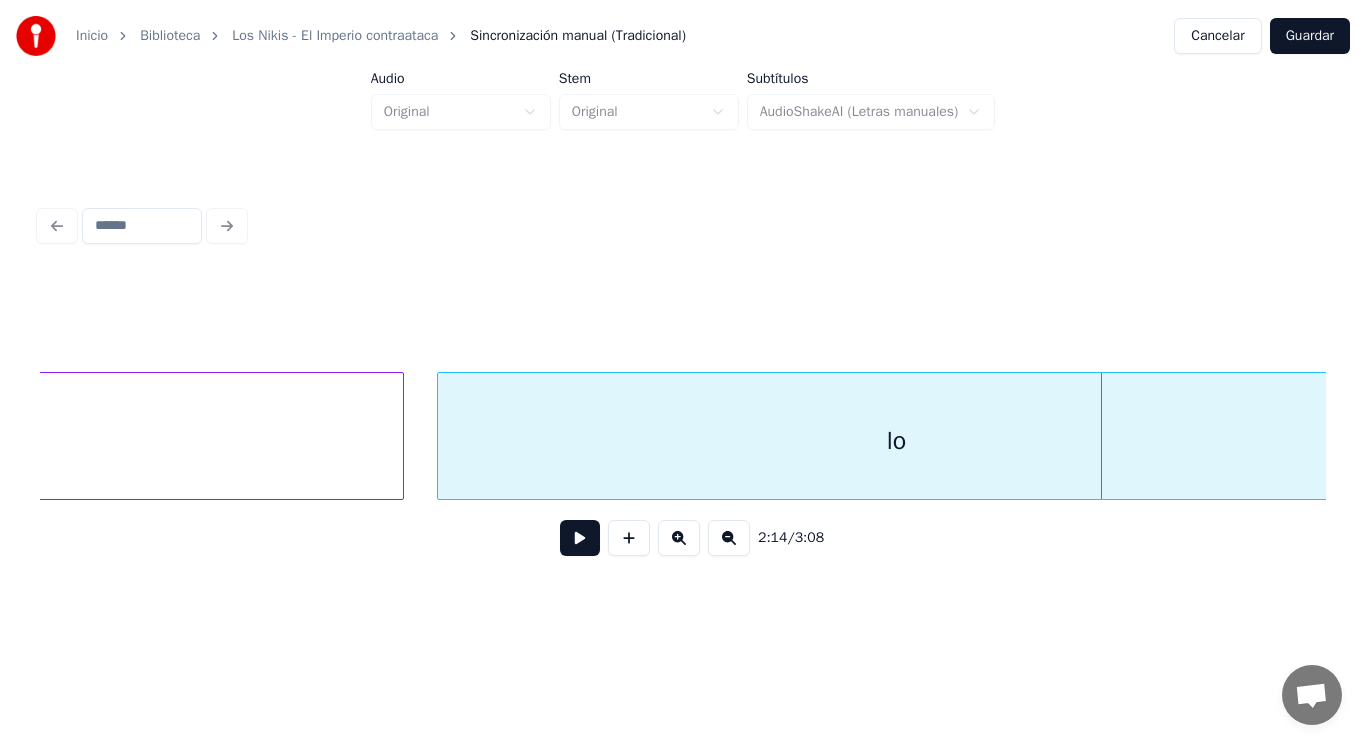 click on "lo" at bounding box center [896, 441] 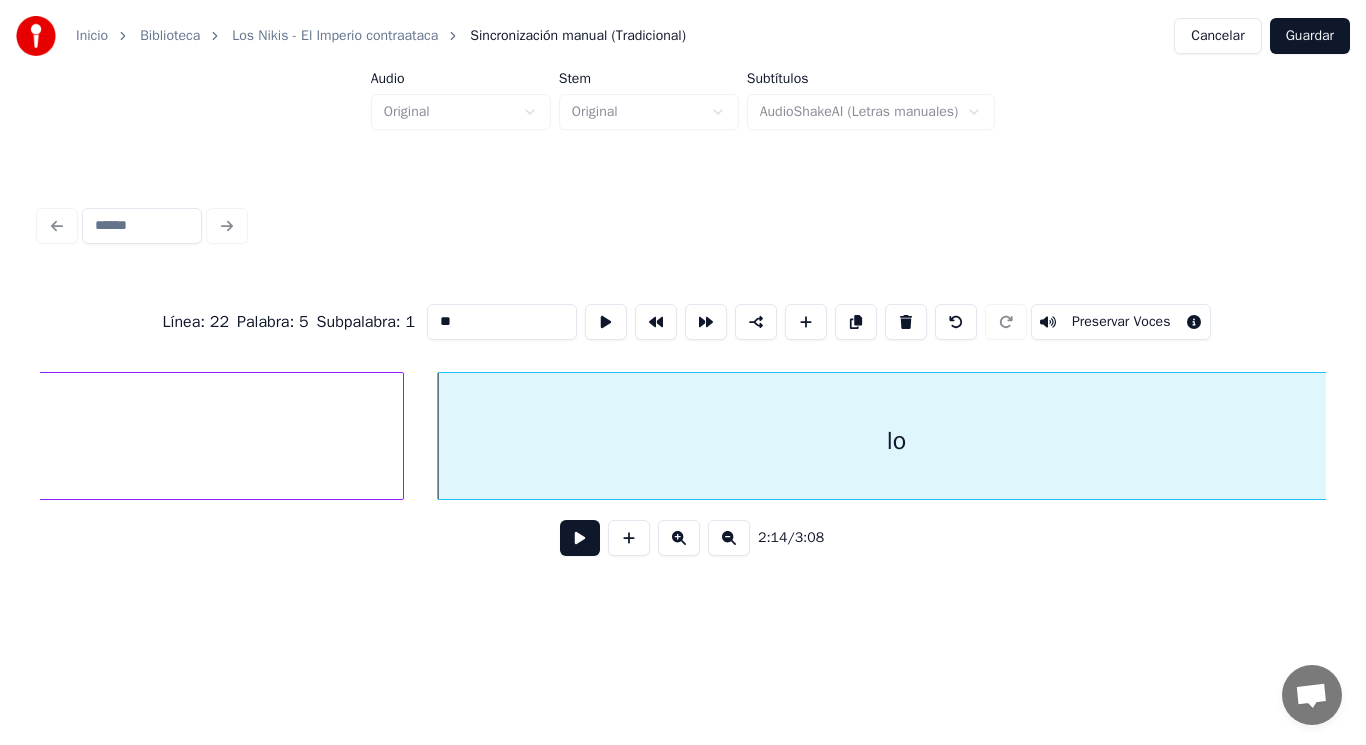 click on "**" at bounding box center (502, 322) 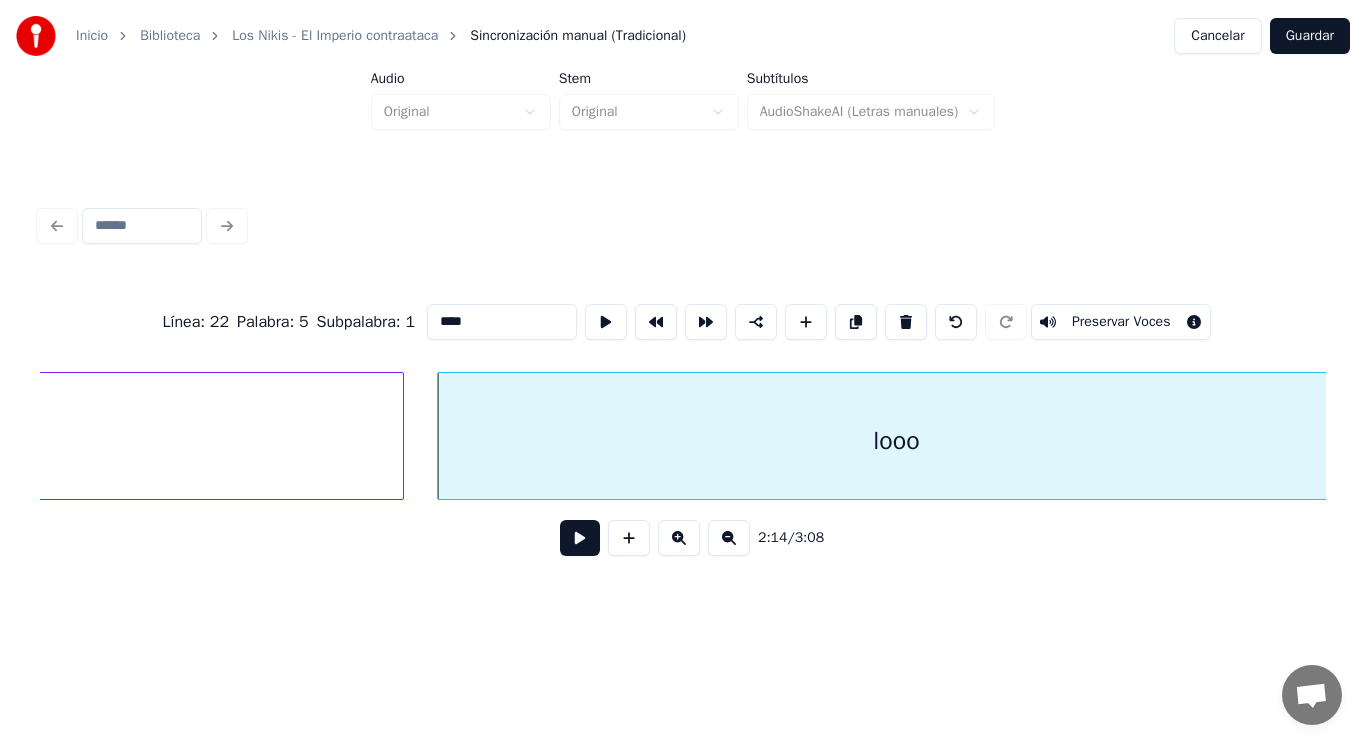 click on "looo," at bounding box center [-39, 441] 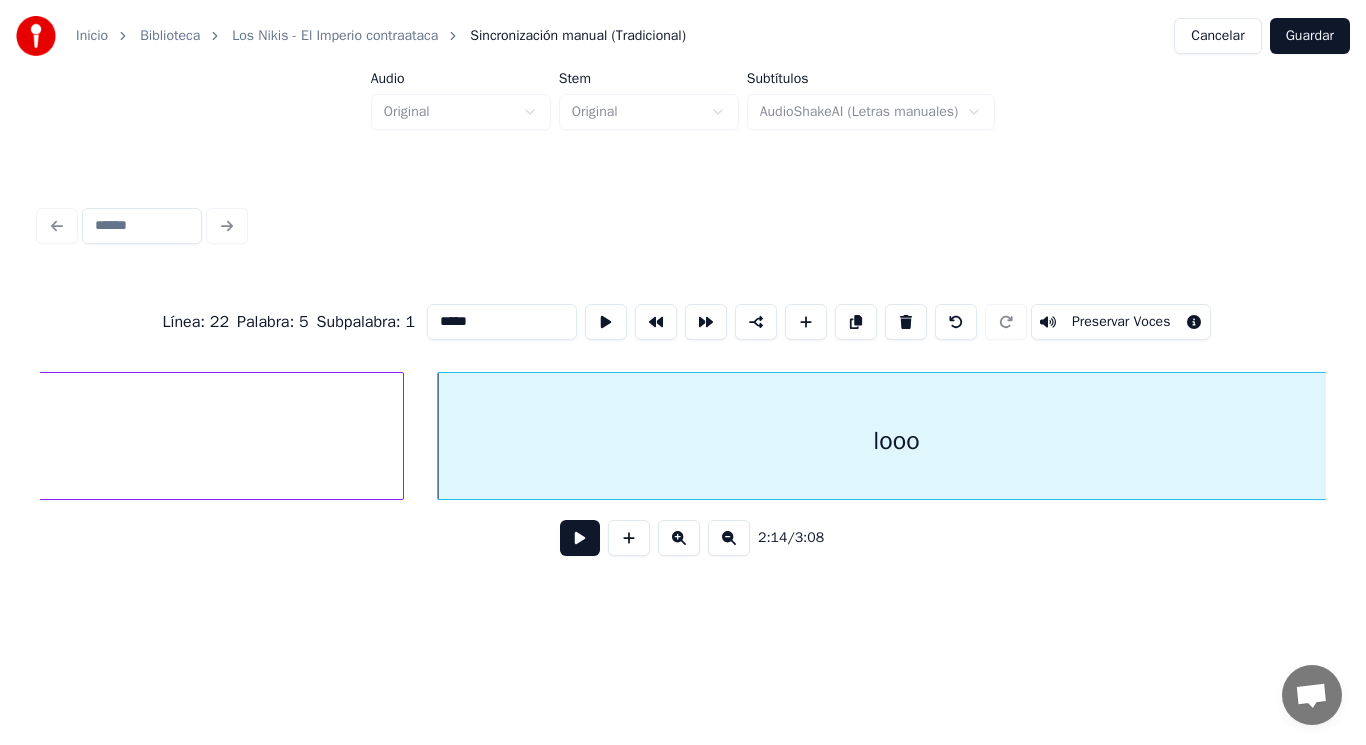 scroll, scrollTop: 0, scrollLeft: 186771, axis: horizontal 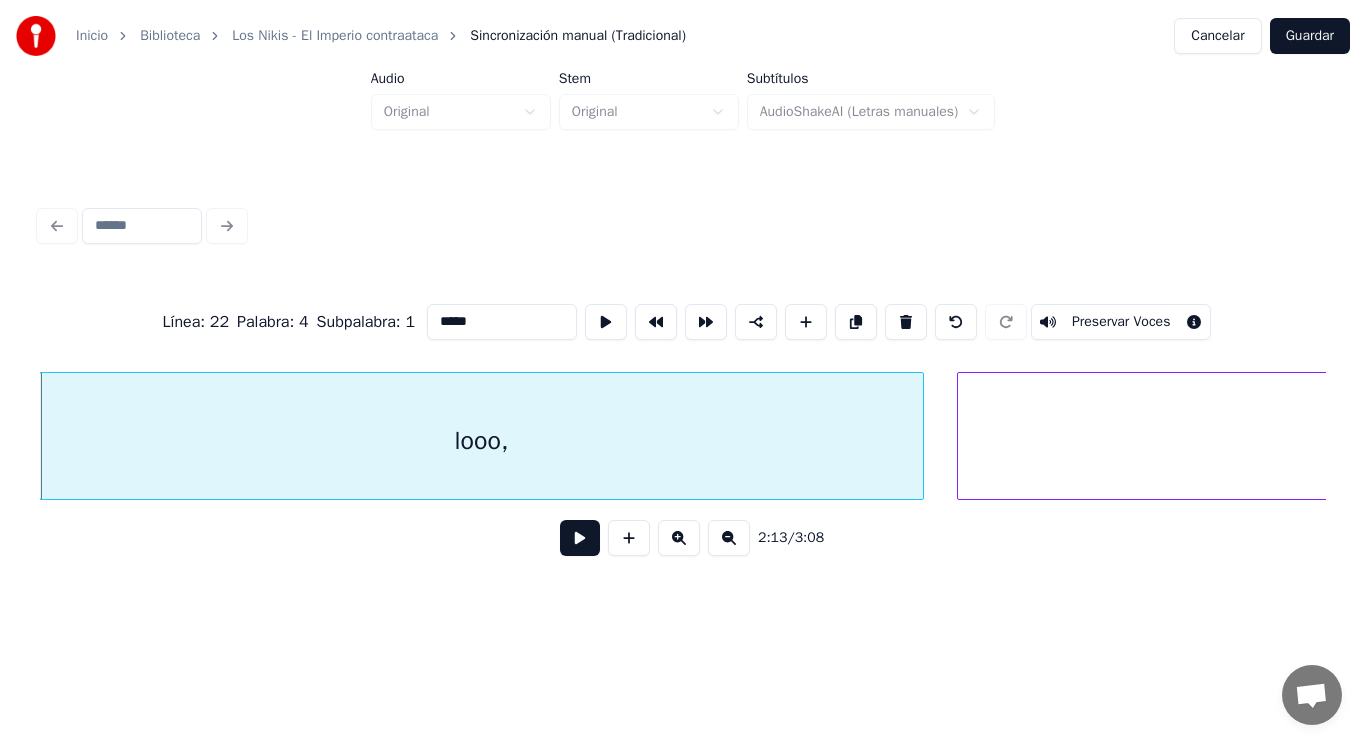type on "*****" 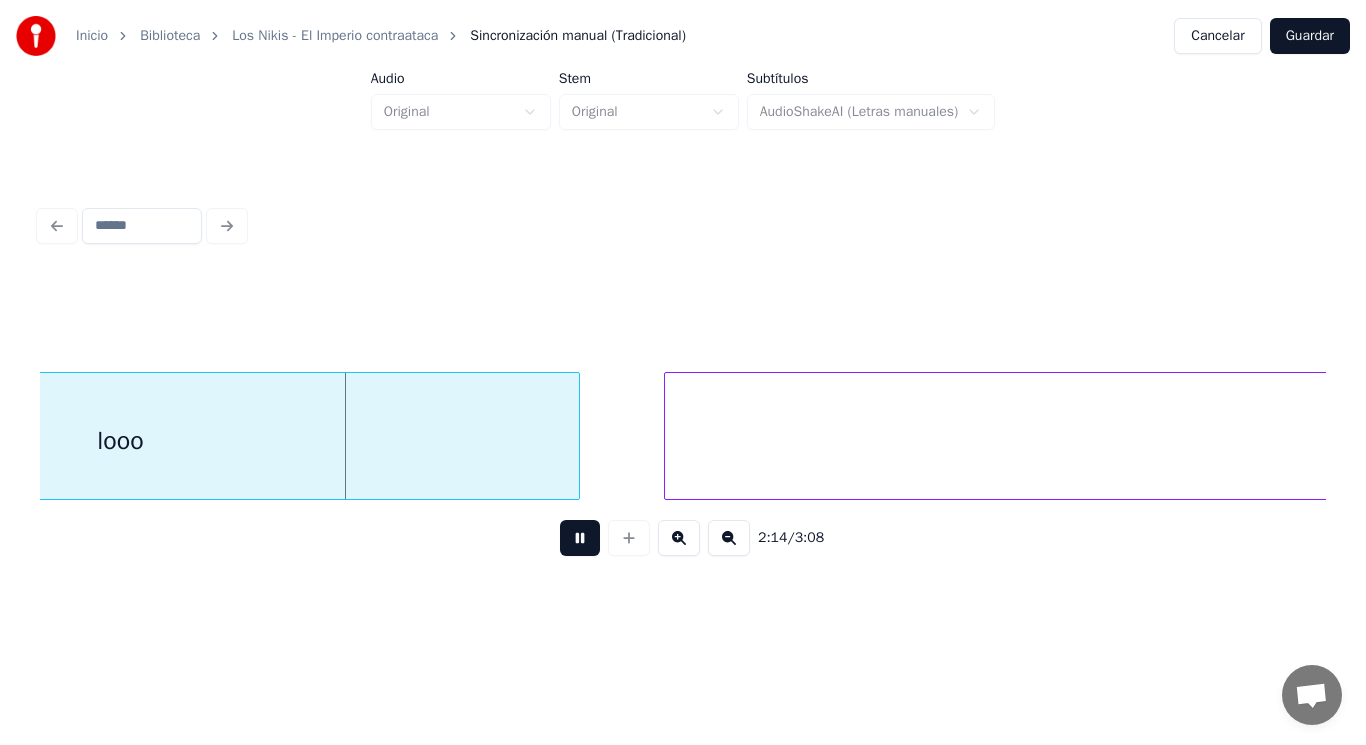 drag, startPoint x: 564, startPoint y: 539, endPoint x: 450, endPoint y: 441, distance: 150.33296 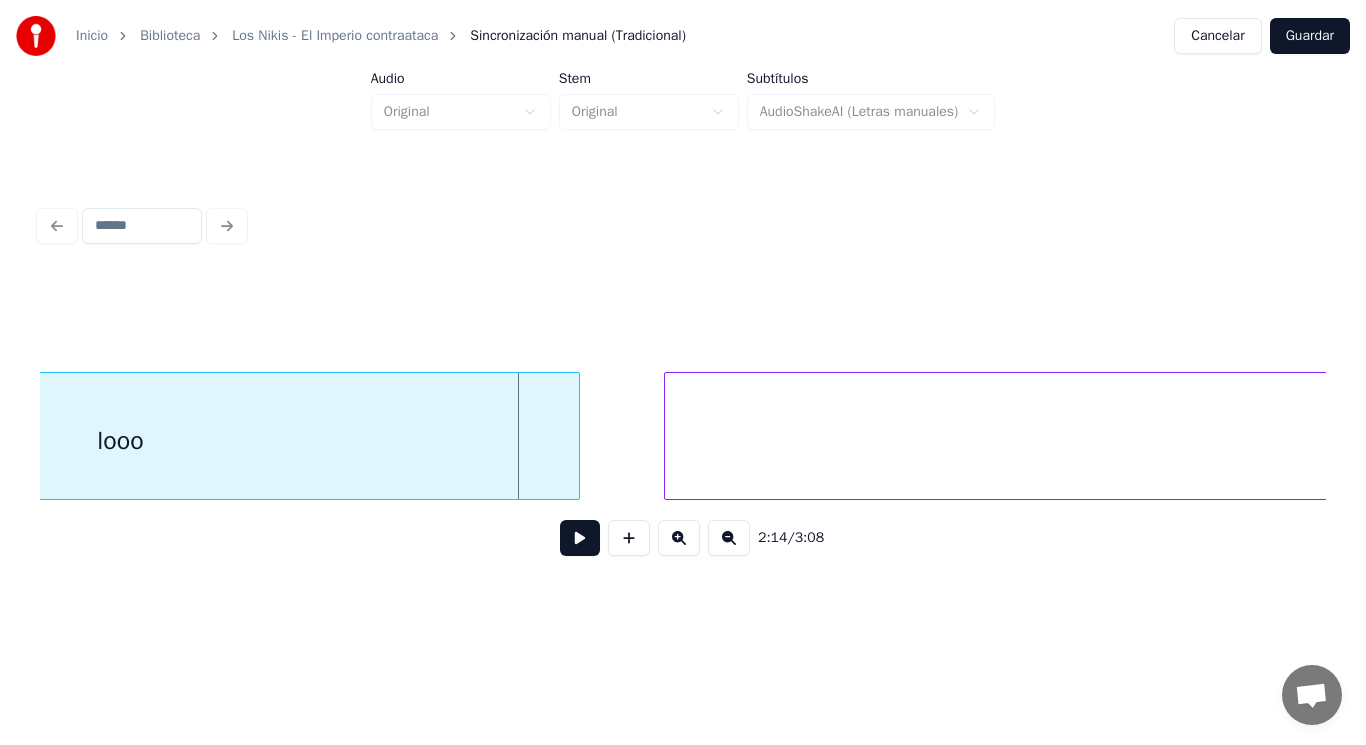 click on "looo" at bounding box center (120, 441) 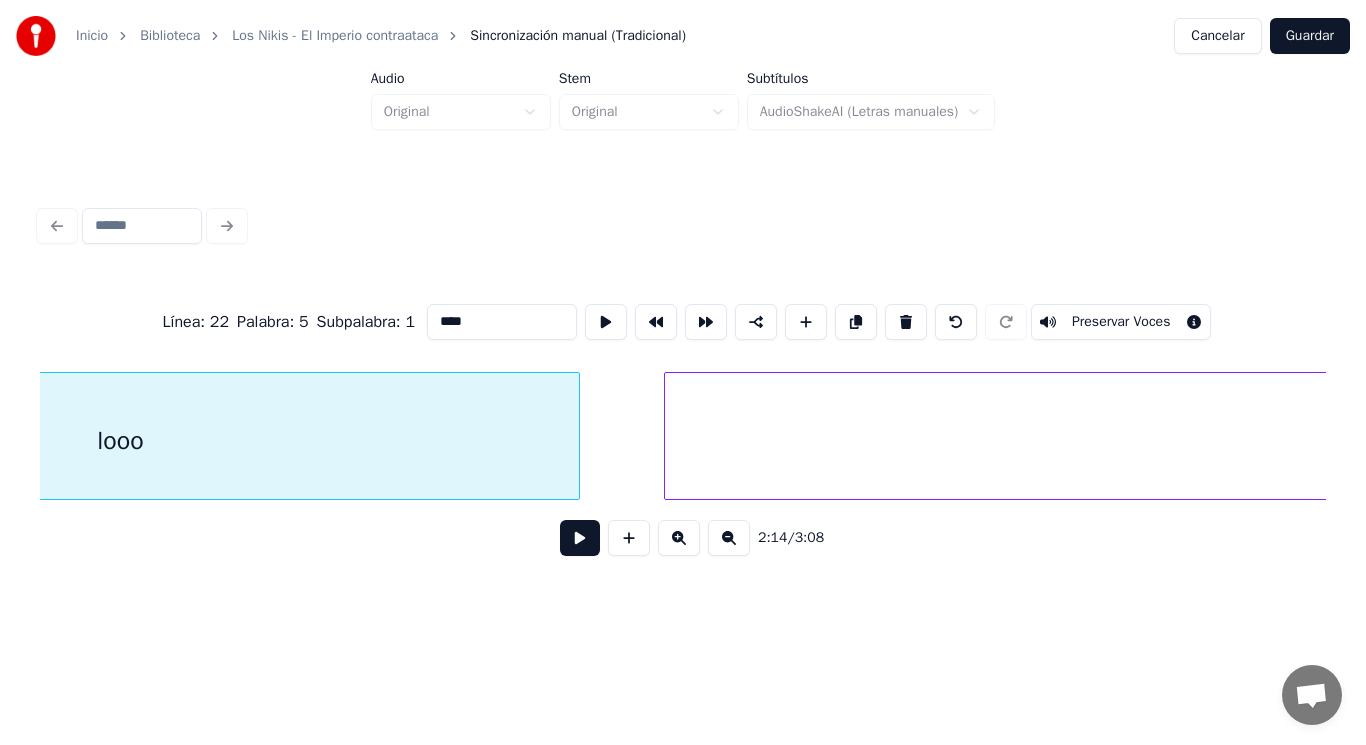 scroll, scrollTop: 0, scrollLeft: 187689, axis: horizontal 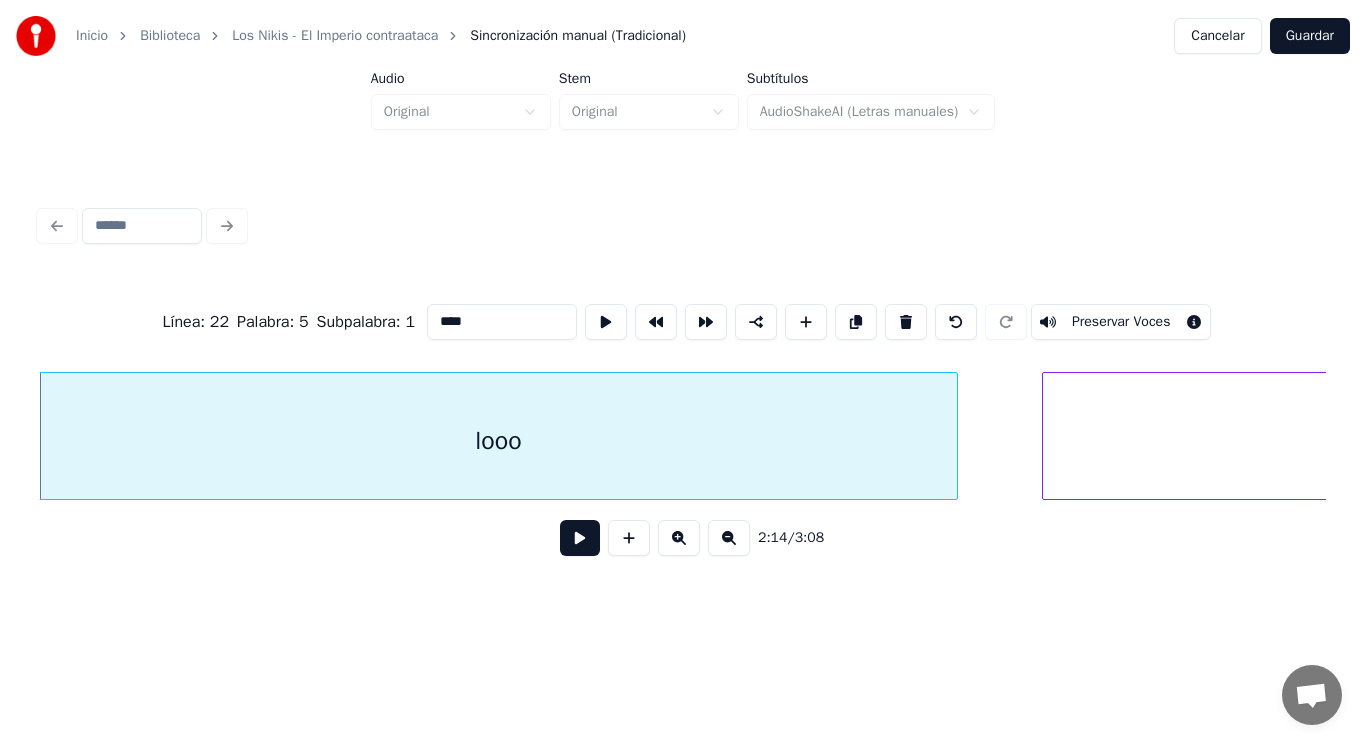 click on "****" at bounding box center [502, 322] 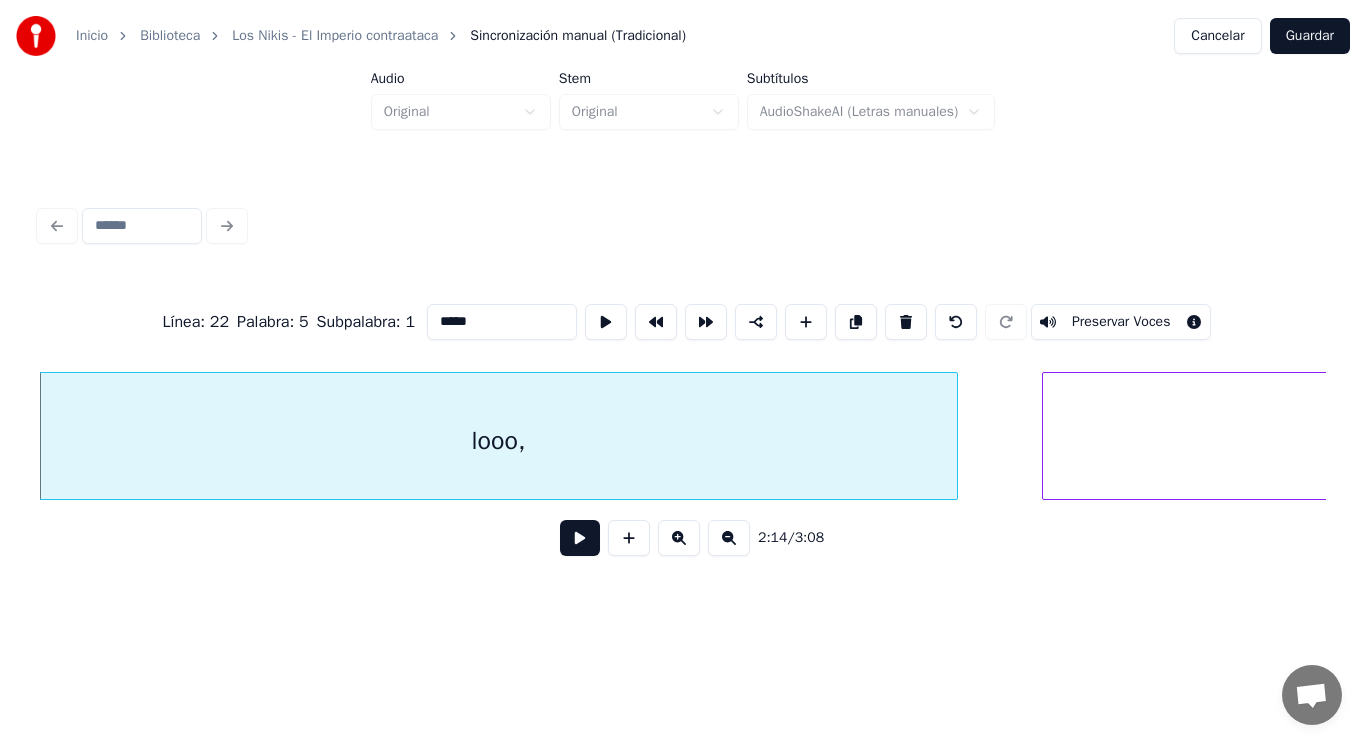 type on "*****" 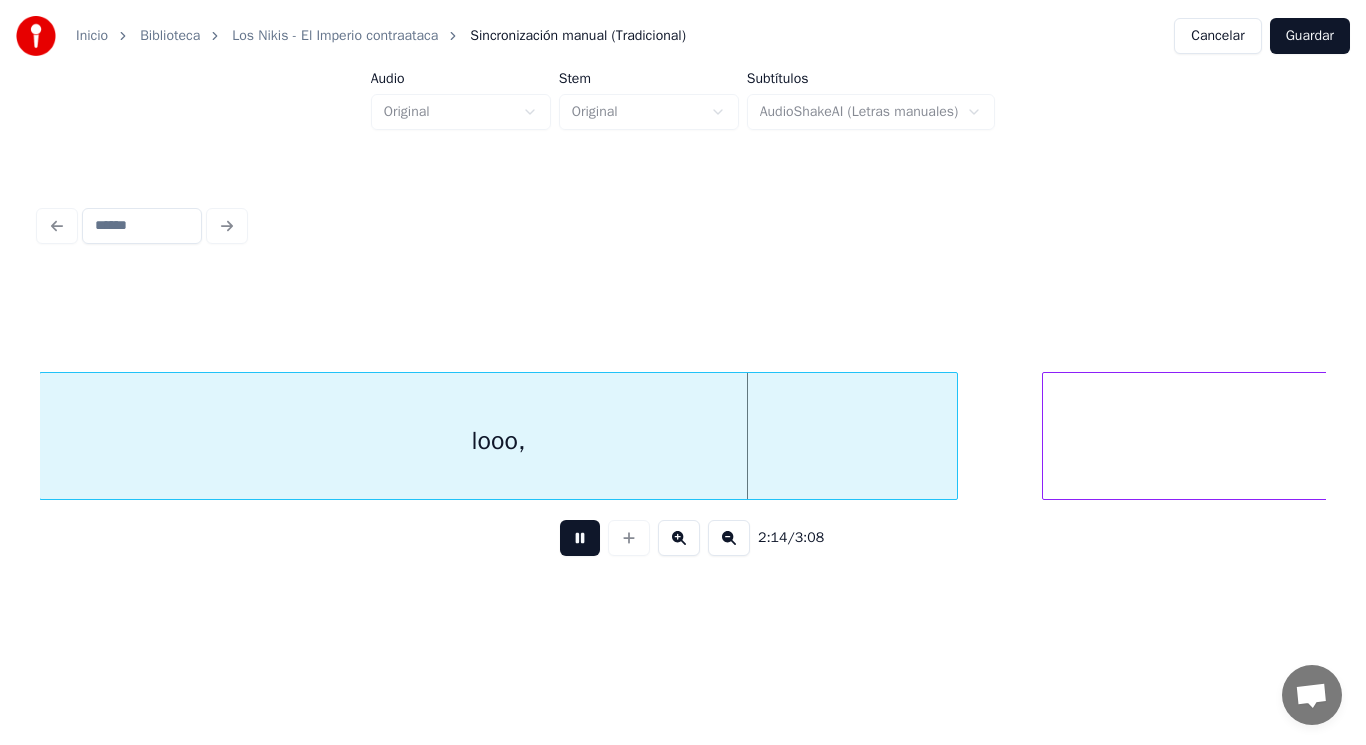 click at bounding box center (580, 538) 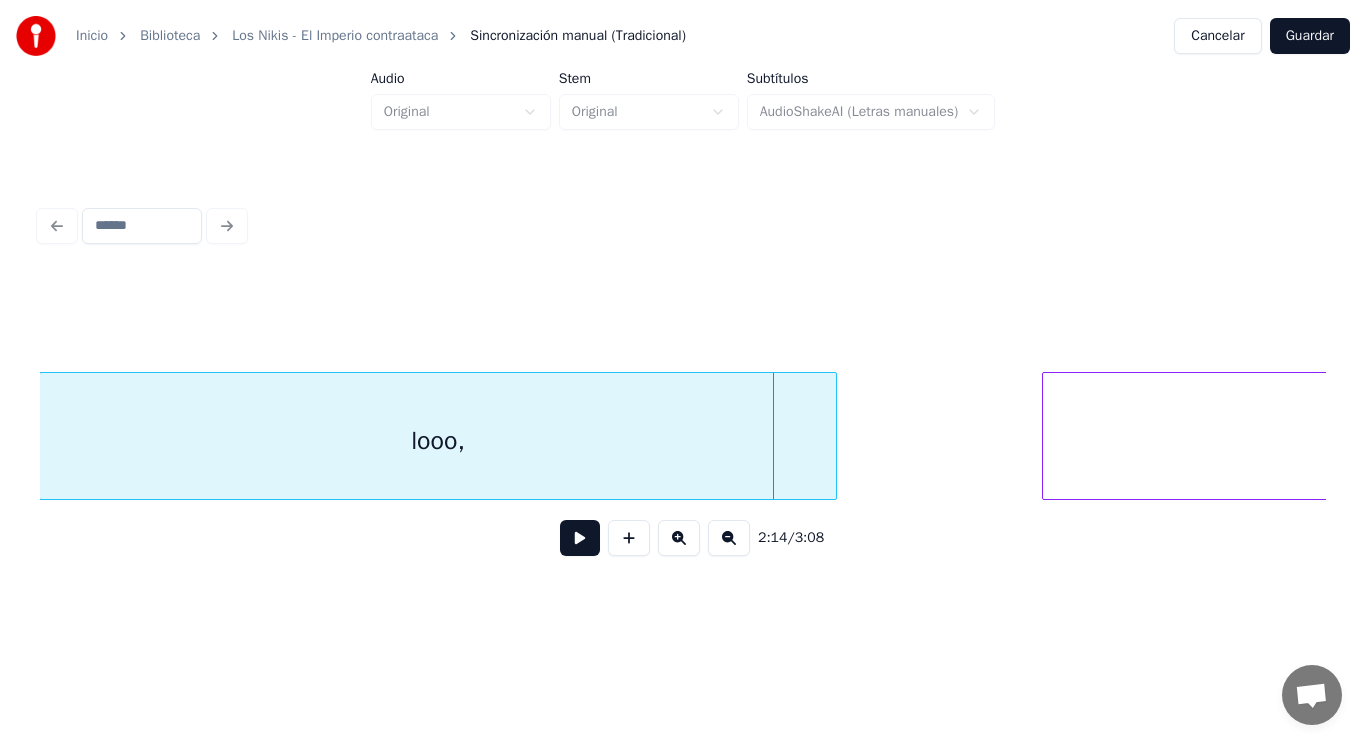 click at bounding box center (833, 436) 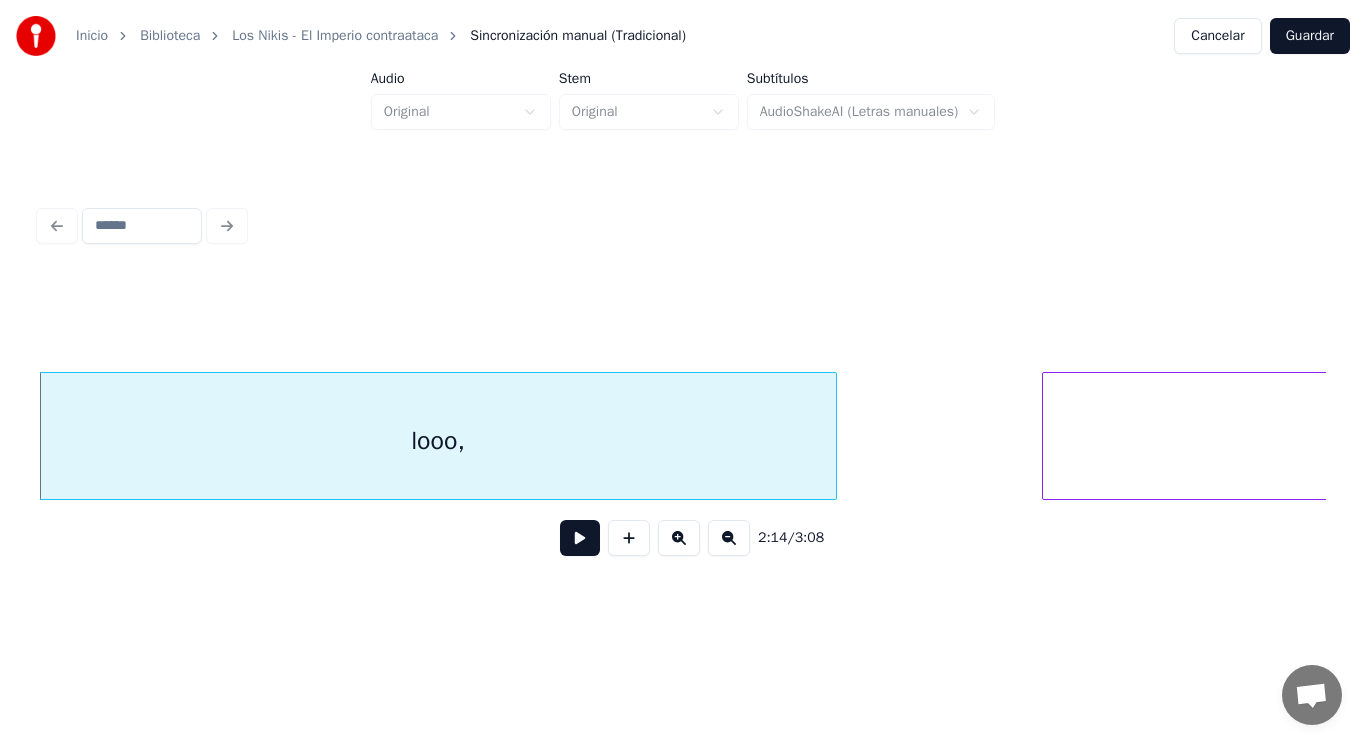 click at bounding box center (580, 538) 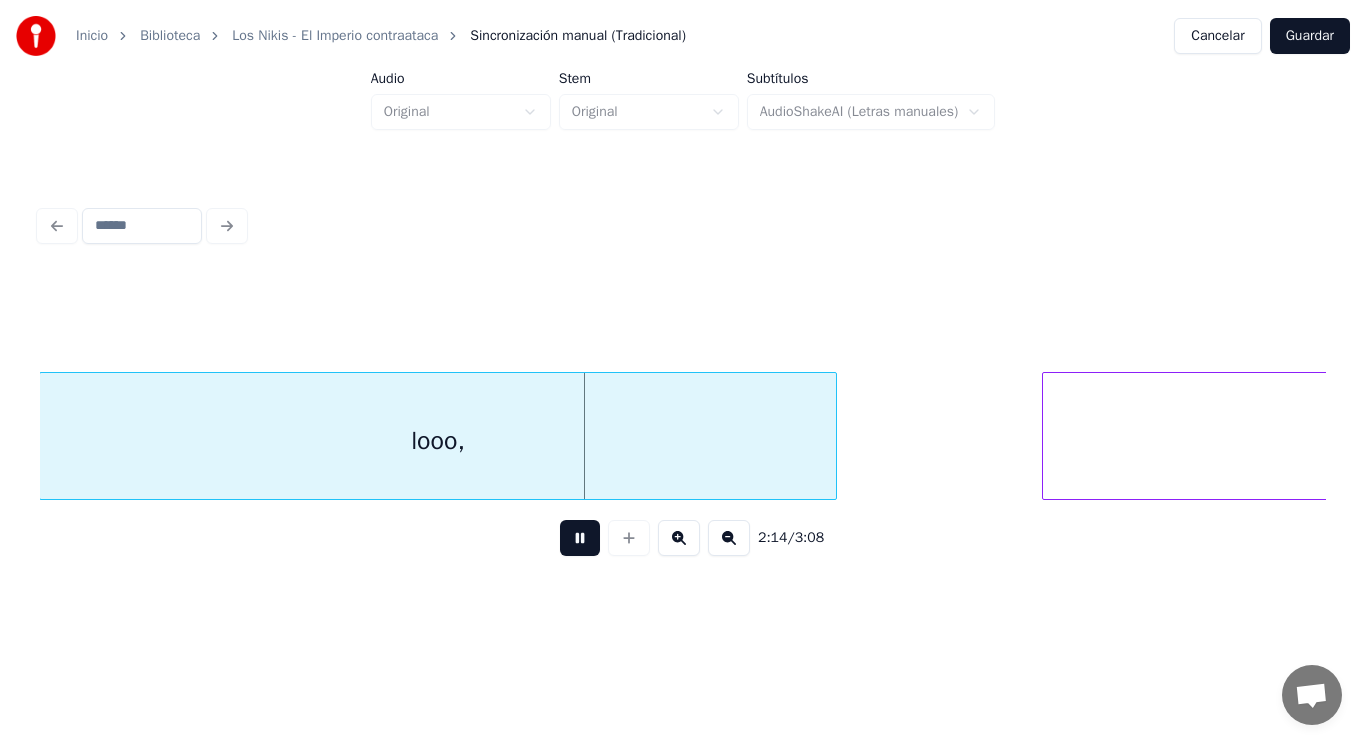 click at bounding box center [580, 538] 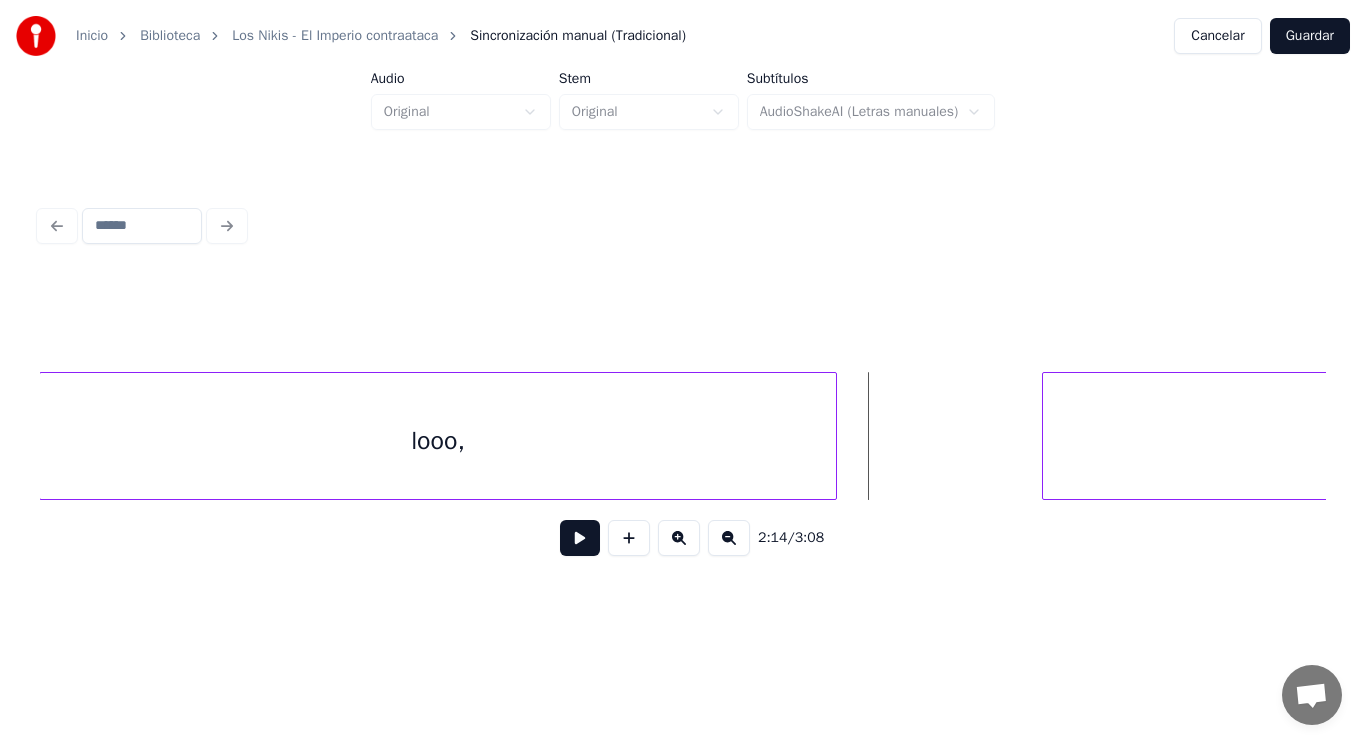click on "looo, Seremos" at bounding box center [-55699, 436] 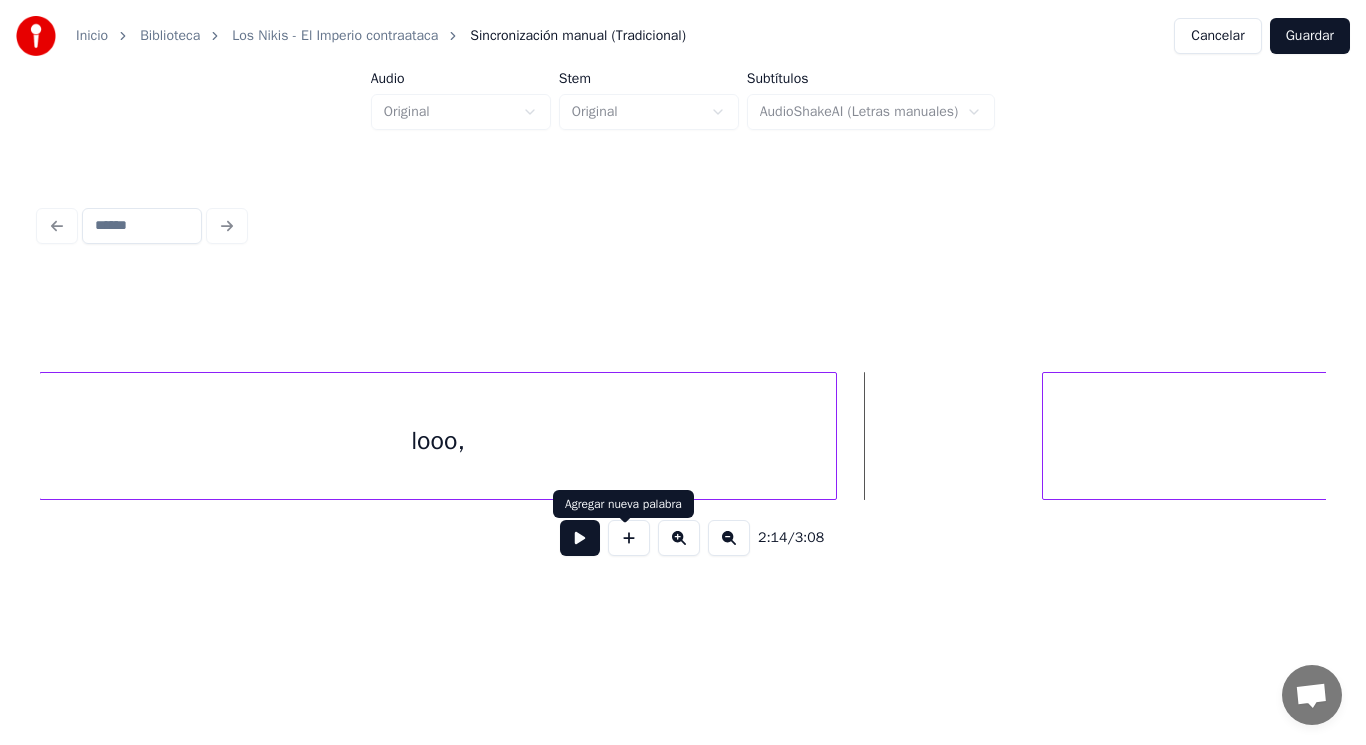 click at bounding box center [580, 538] 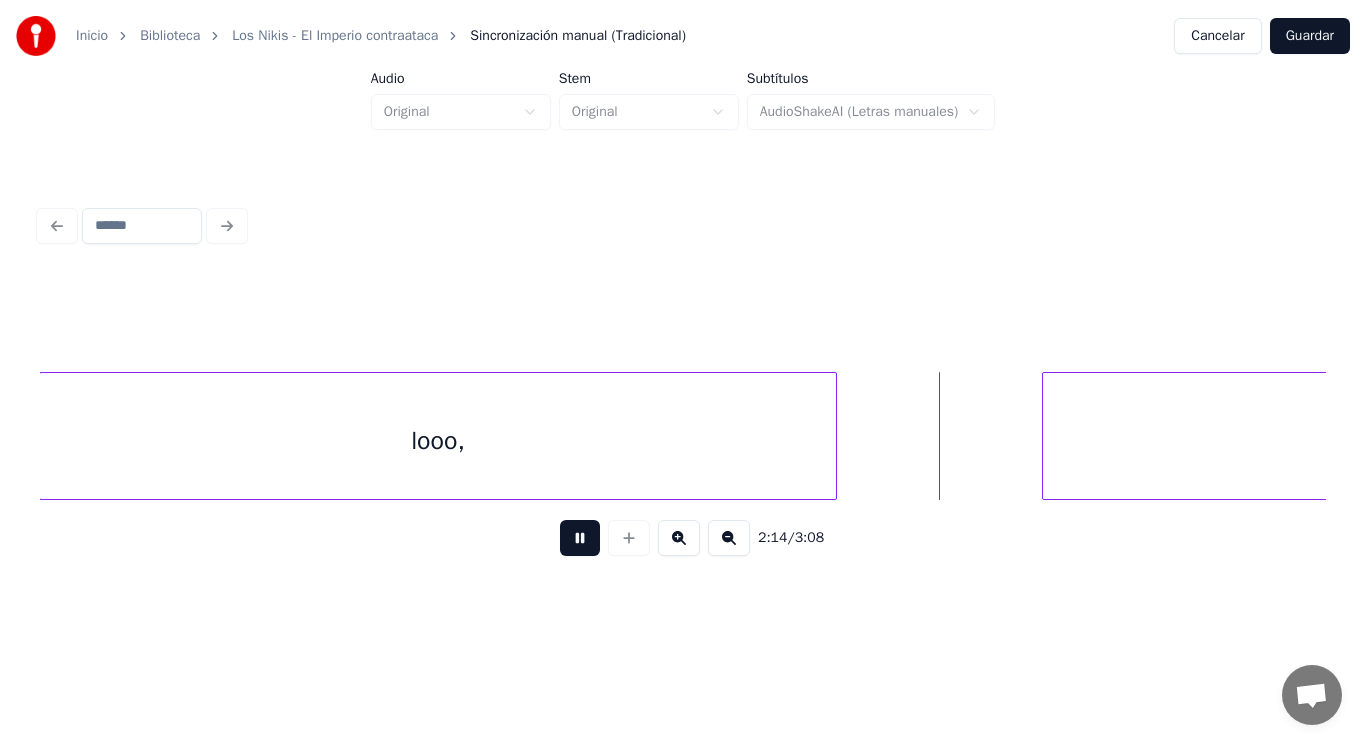click at bounding box center [580, 538] 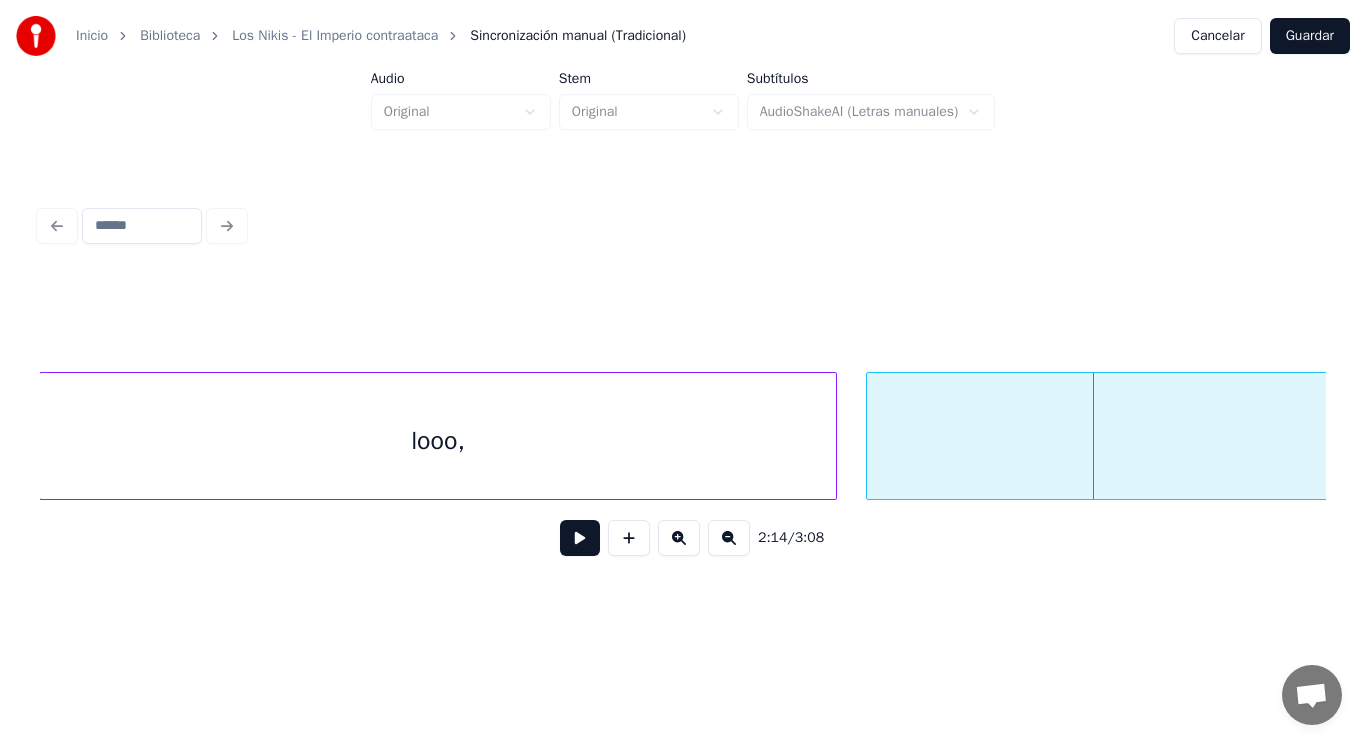 click at bounding box center [870, 436] 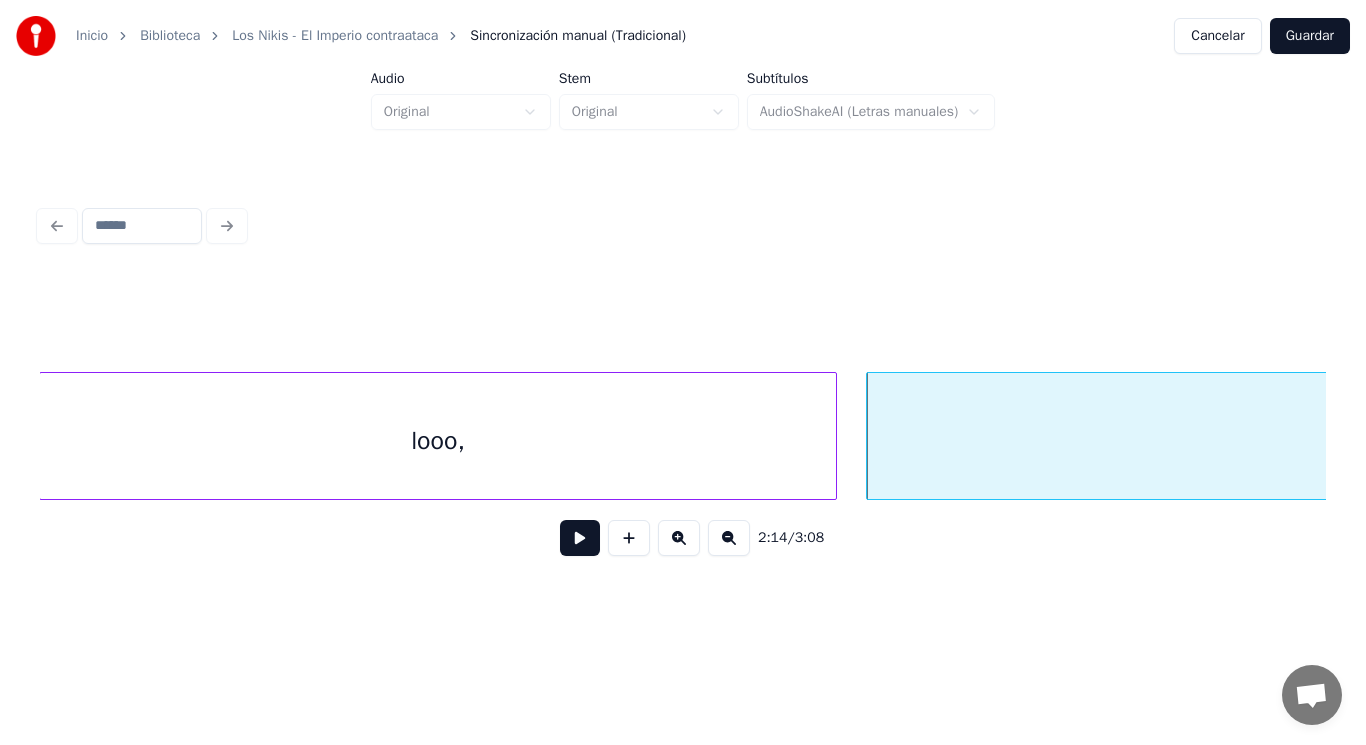 click at bounding box center (580, 538) 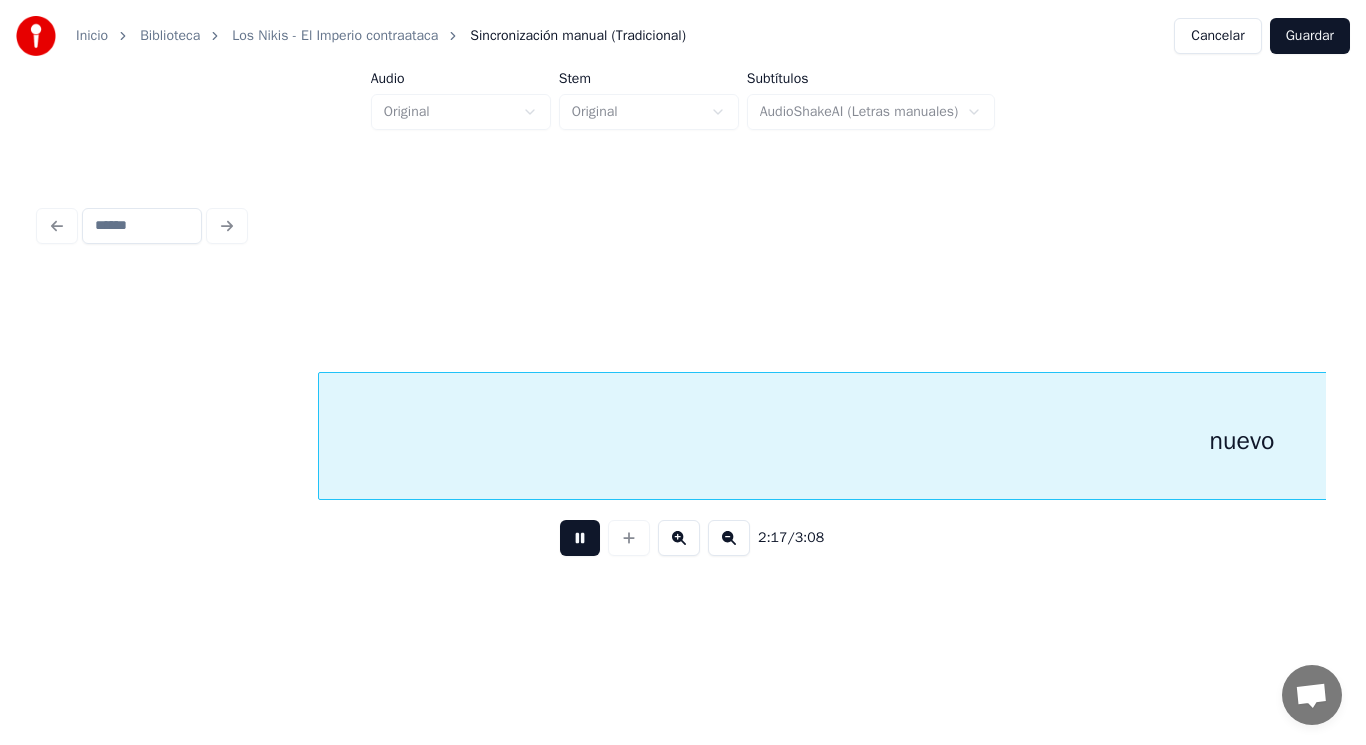 scroll, scrollTop: 0, scrollLeft: 192868, axis: horizontal 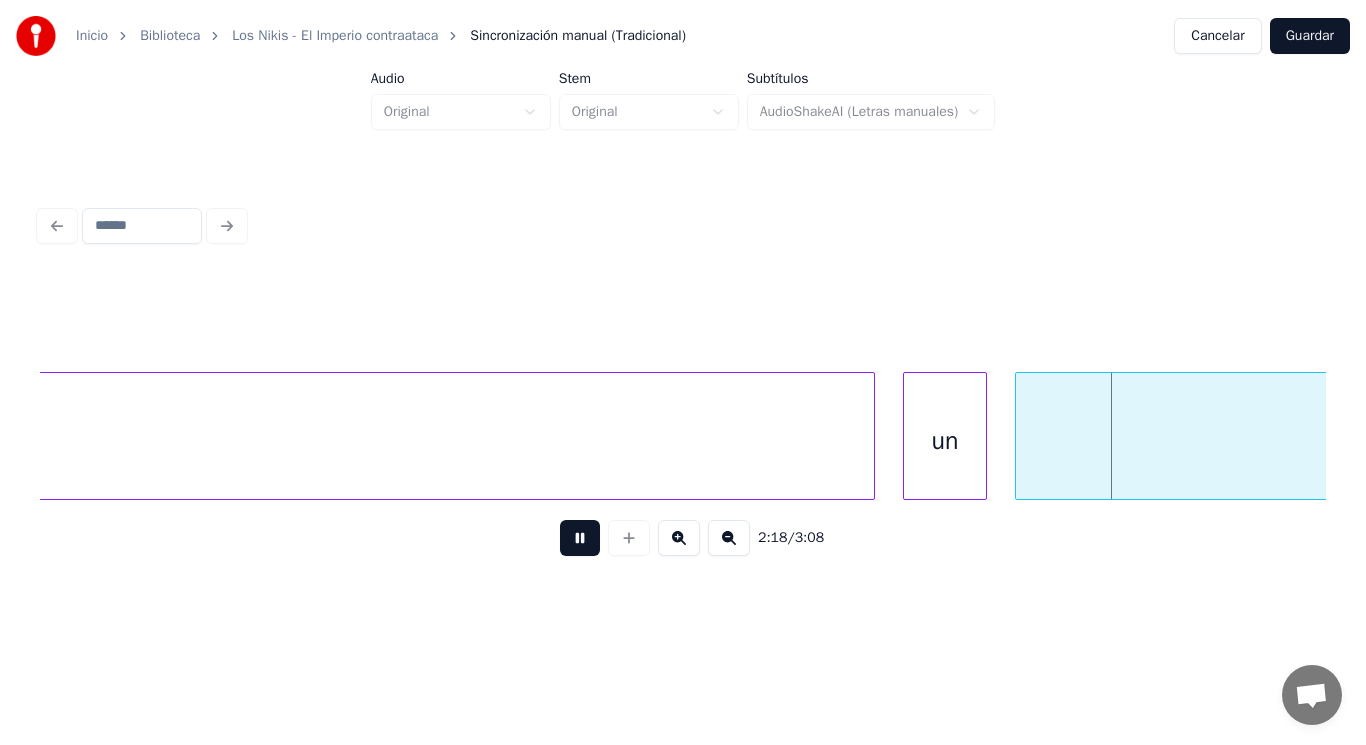 click at bounding box center (580, 538) 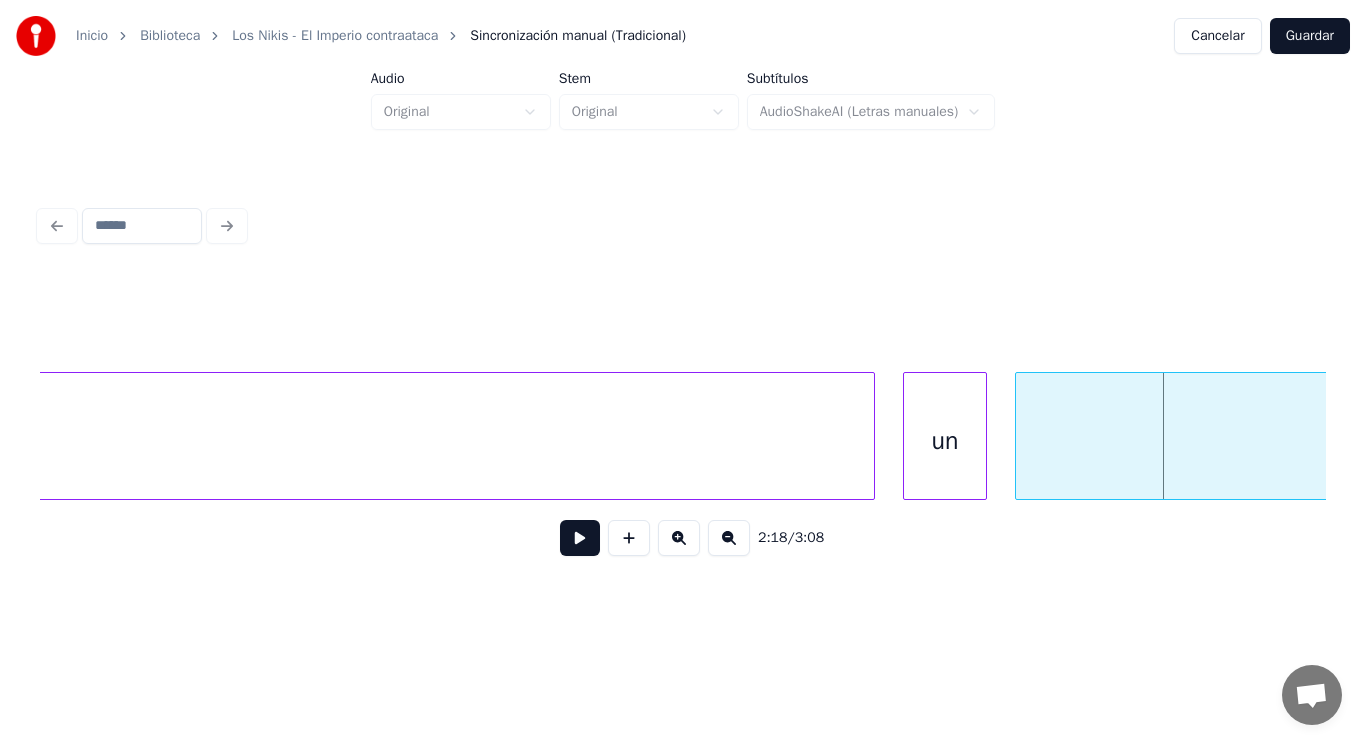 click at bounding box center [580, 538] 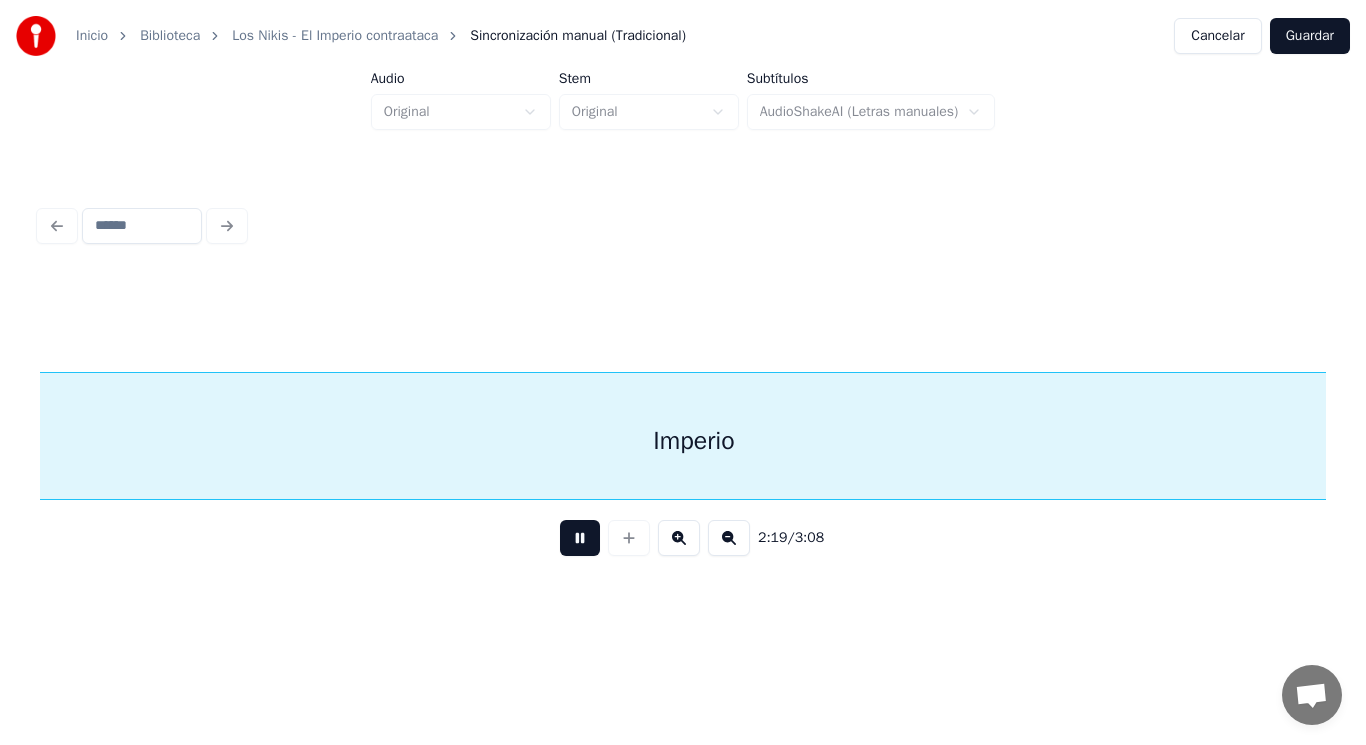 scroll, scrollTop: 0, scrollLeft: 195454, axis: horizontal 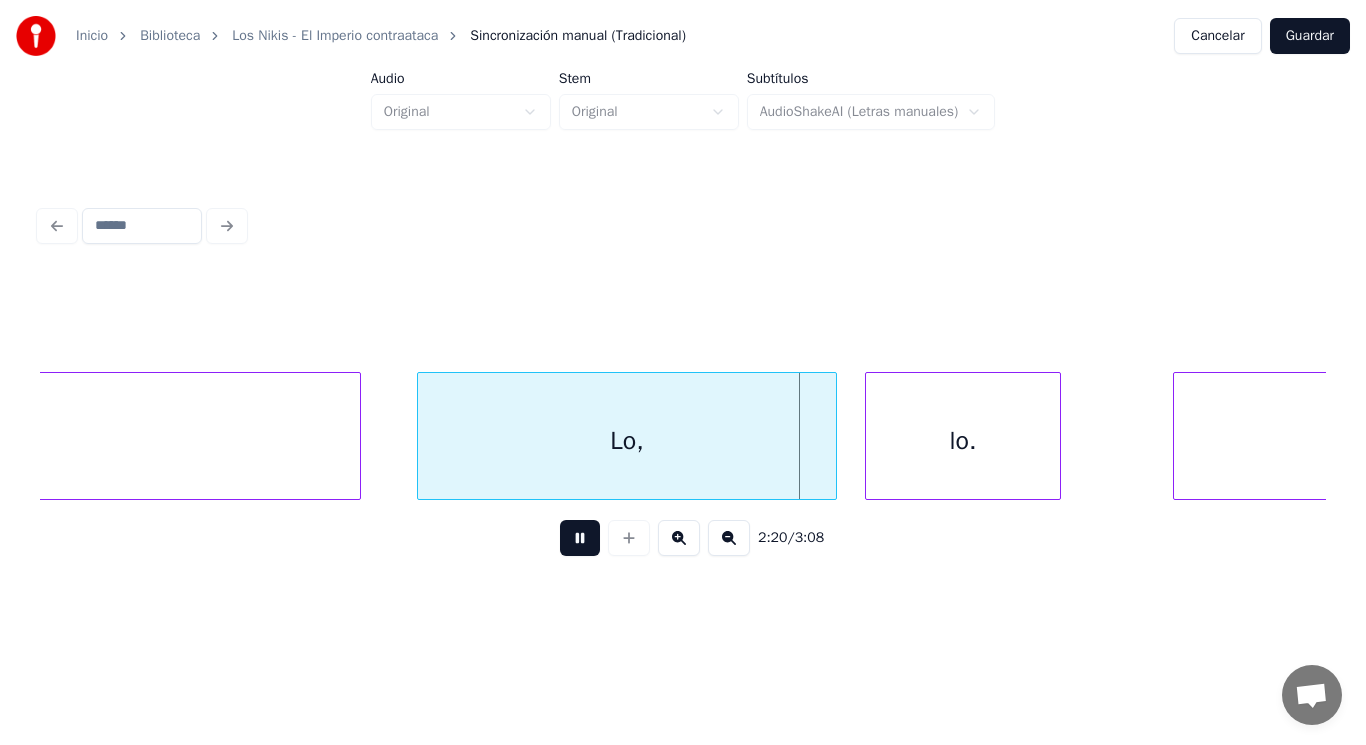 click at bounding box center [580, 538] 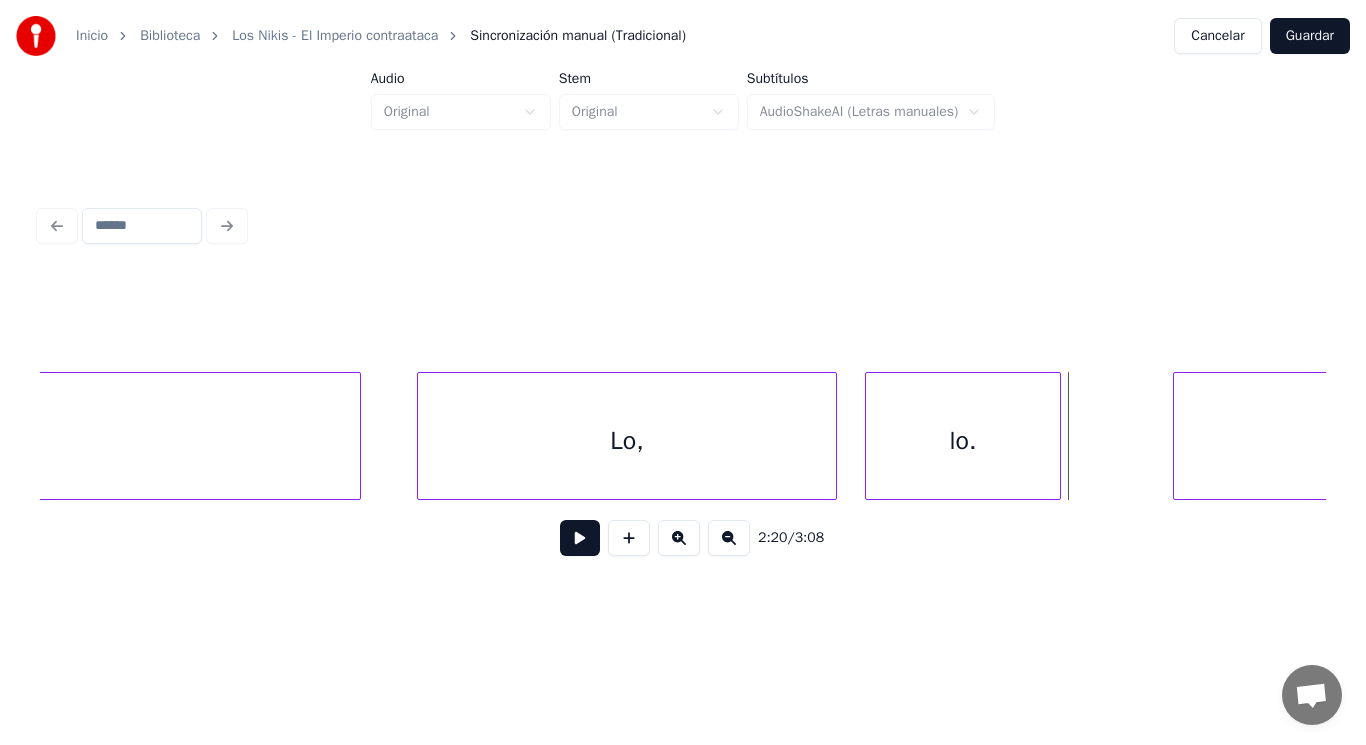 click on "Imperio" at bounding box center [-605, 441] 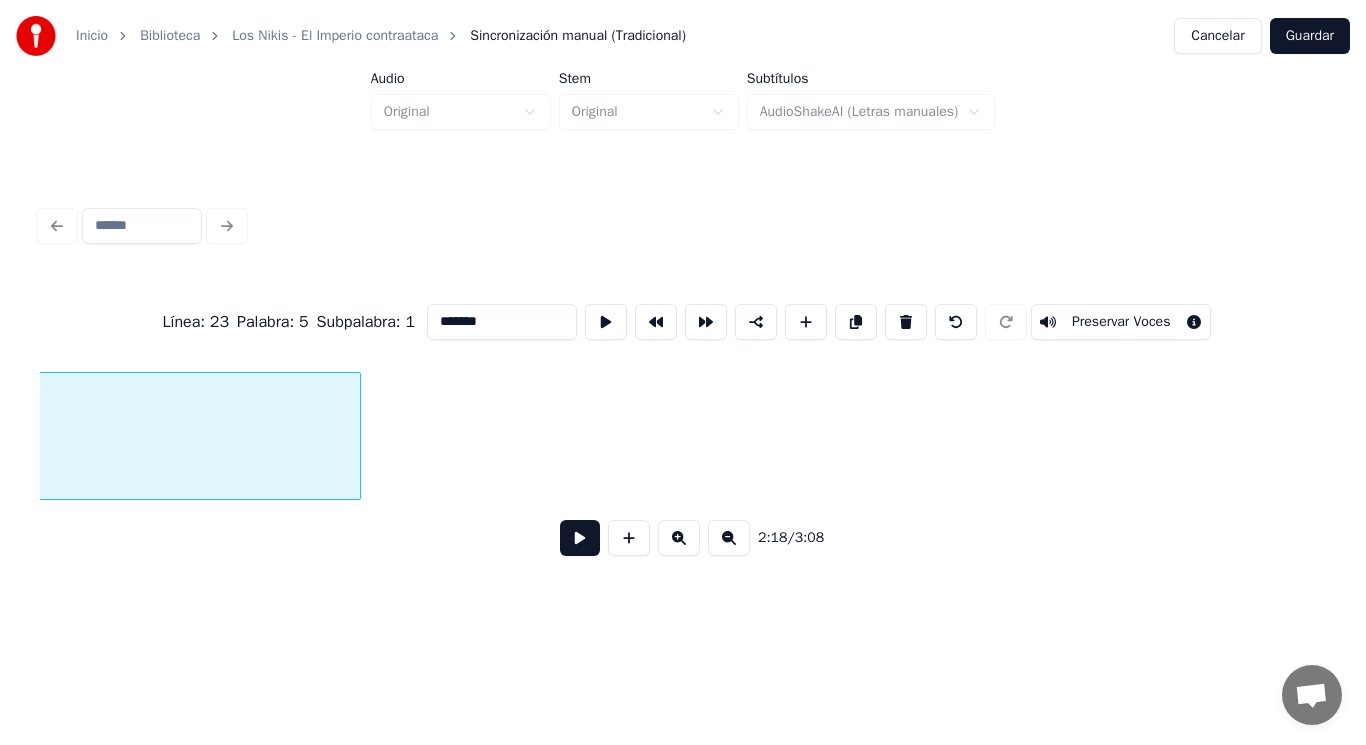 scroll, scrollTop: 0, scrollLeft: 193844, axis: horizontal 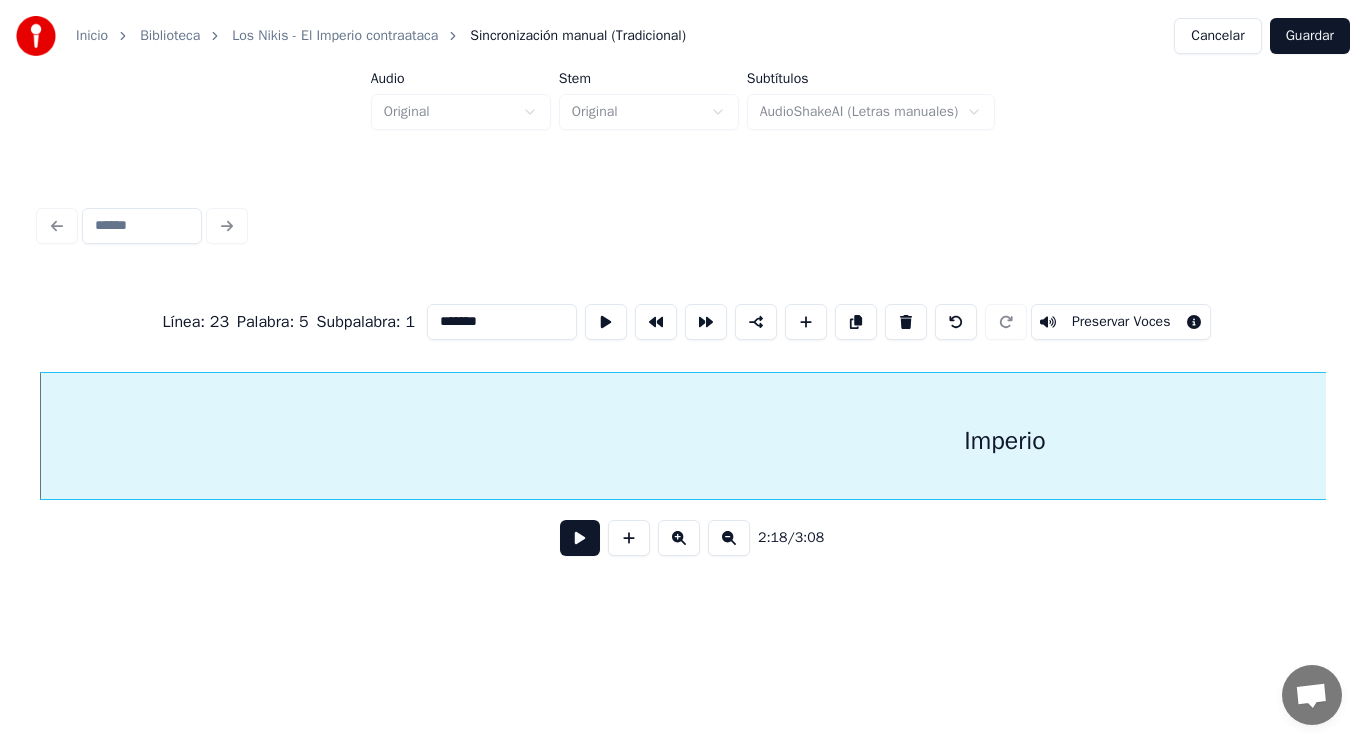 click at bounding box center [580, 538] 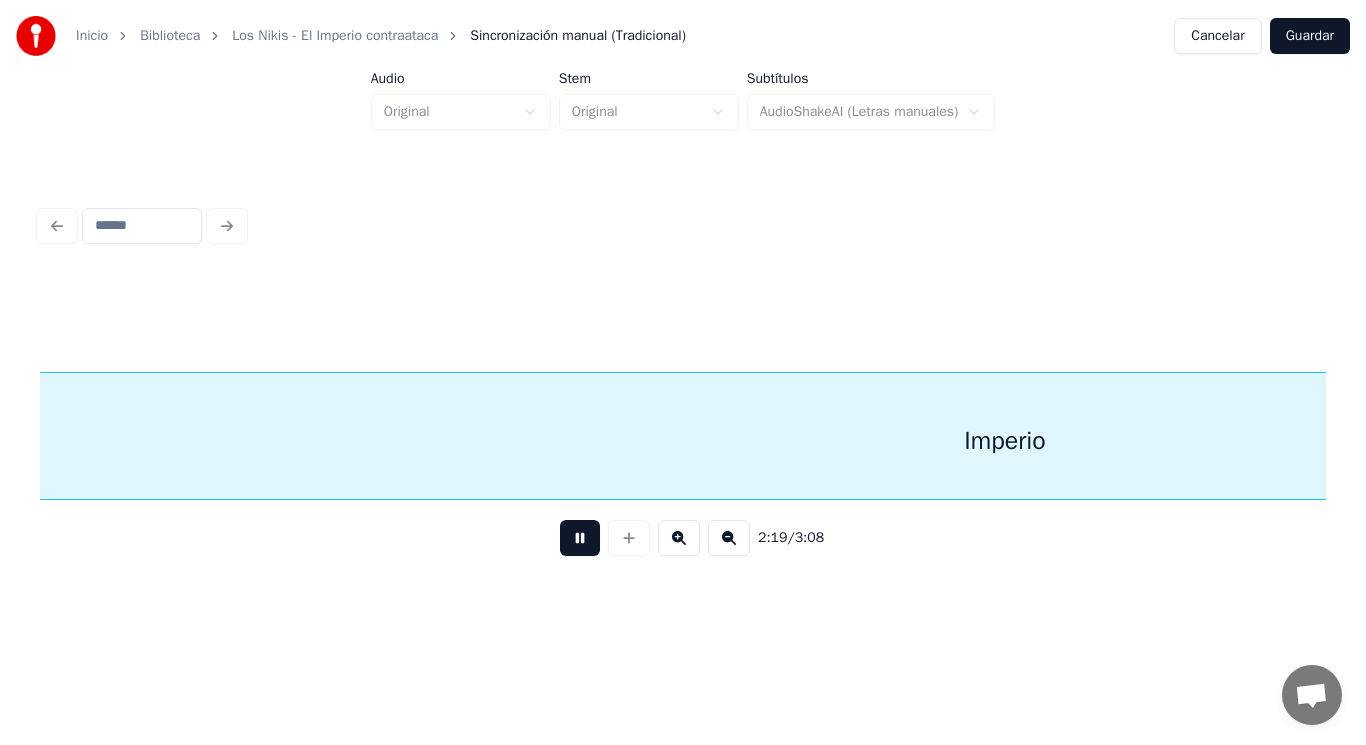 scroll, scrollTop: 0, scrollLeft: 195136, axis: horizontal 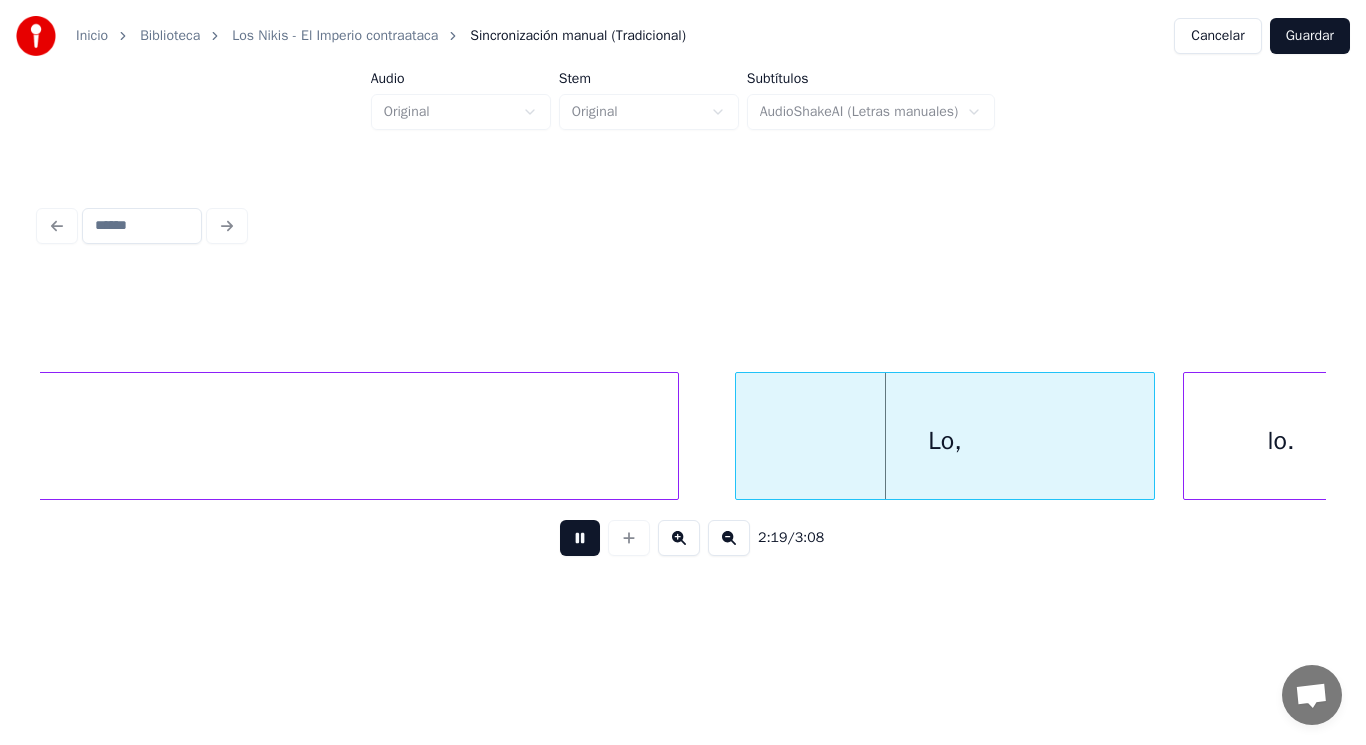 click at bounding box center [580, 538] 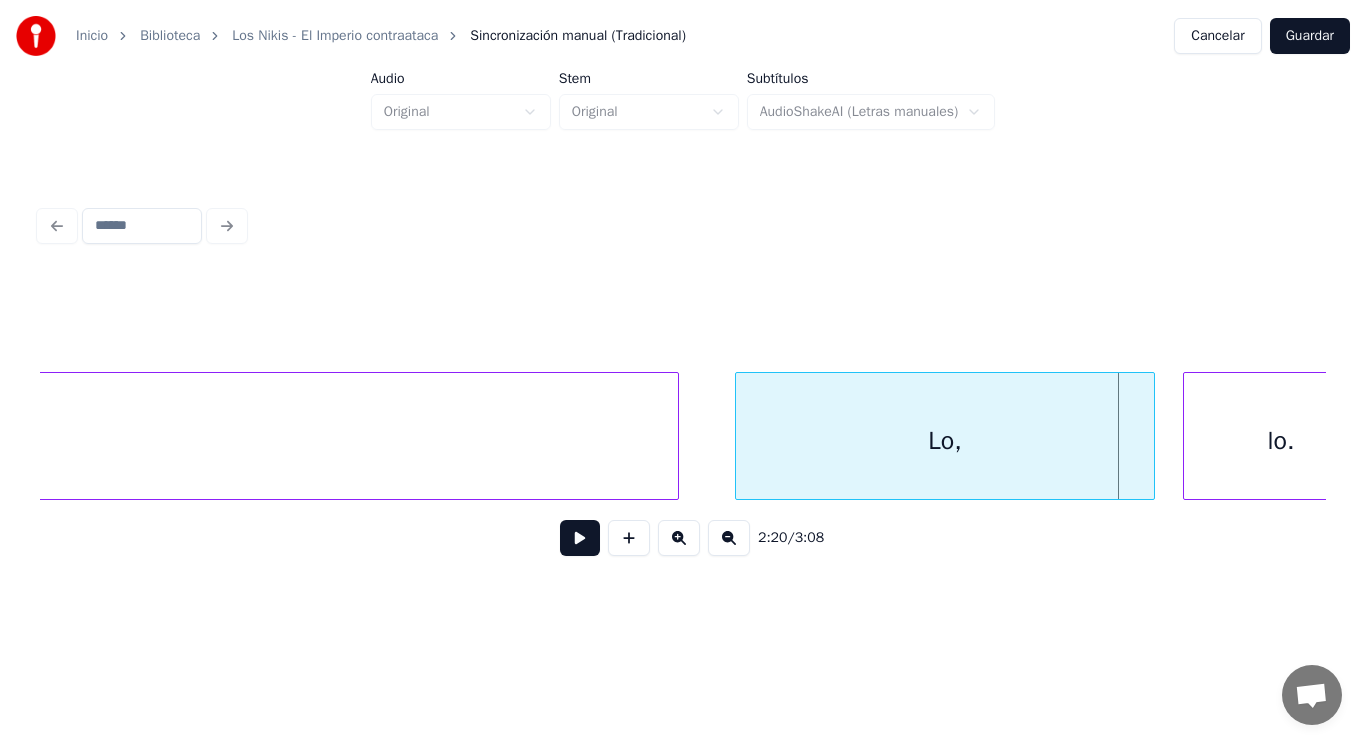 click on "Lo," at bounding box center (945, 441) 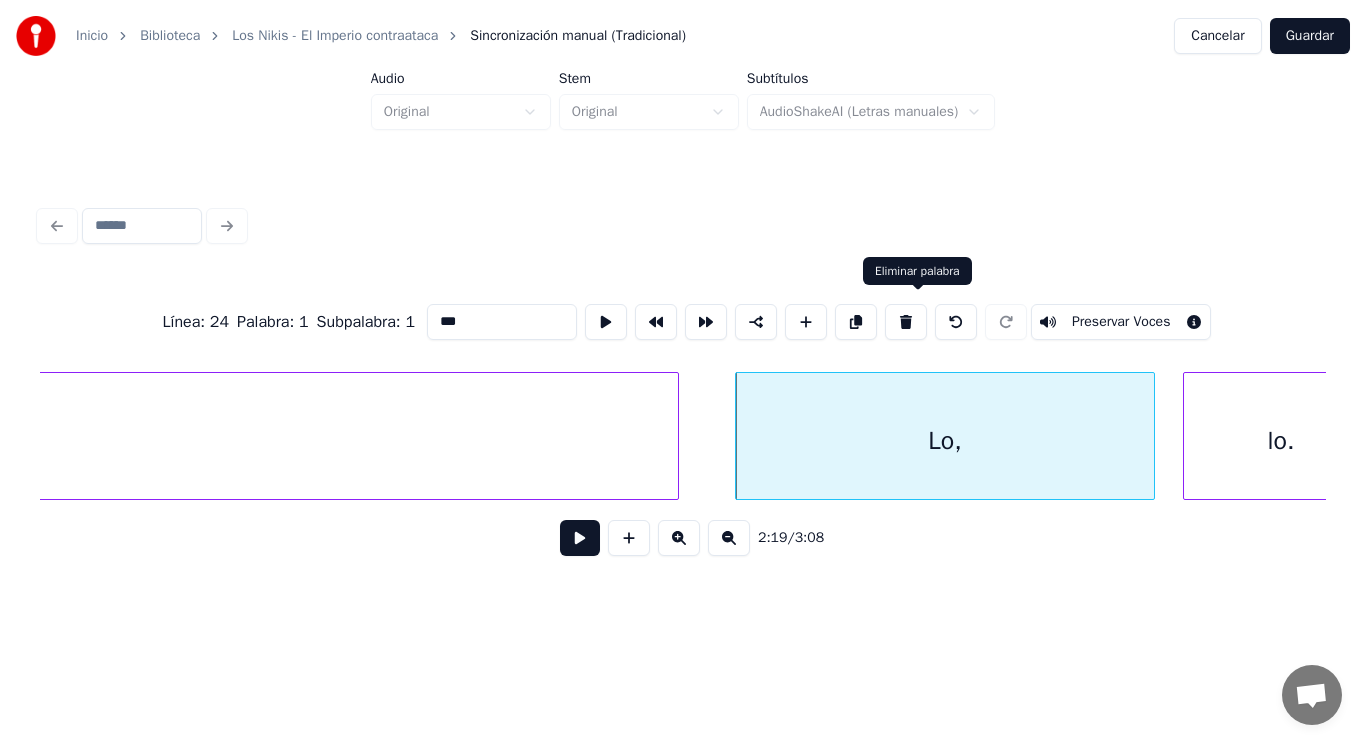 click at bounding box center (906, 322) 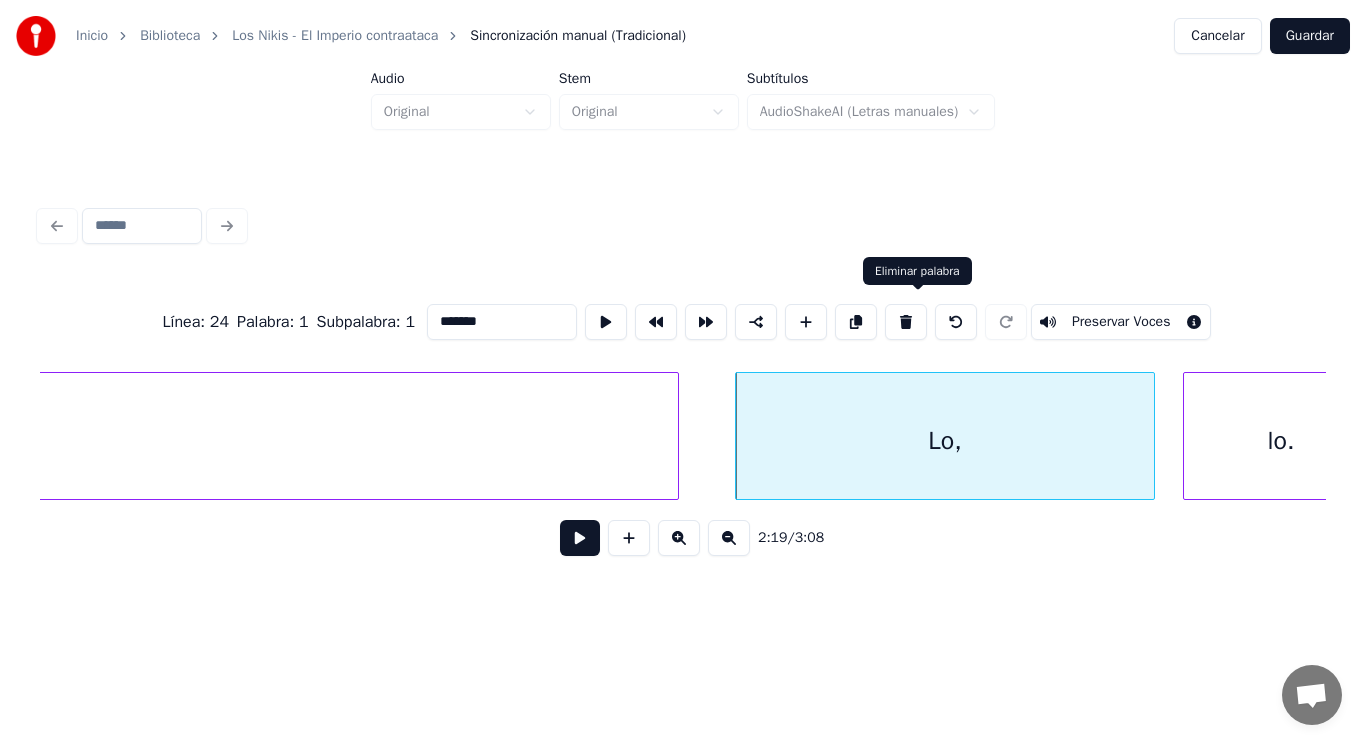 scroll, scrollTop: 0, scrollLeft: 193844, axis: horizontal 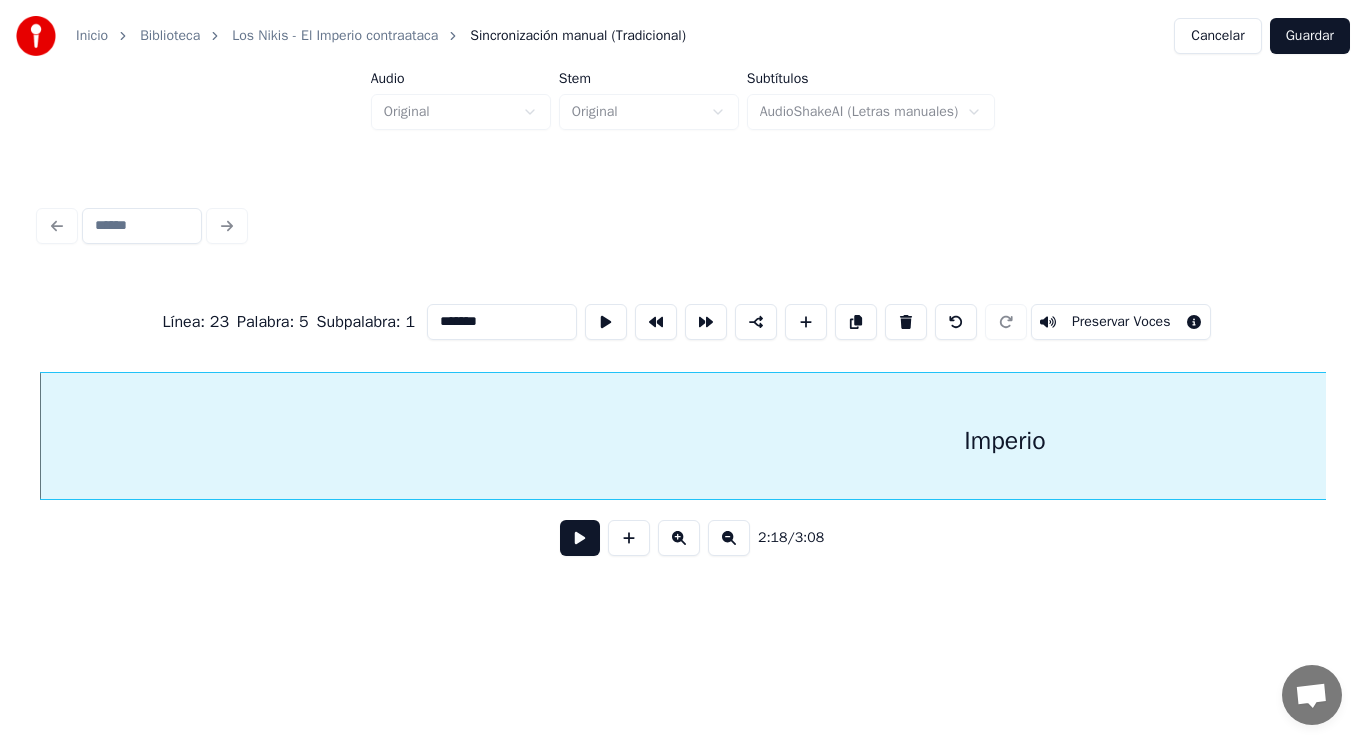 click at bounding box center (580, 538) 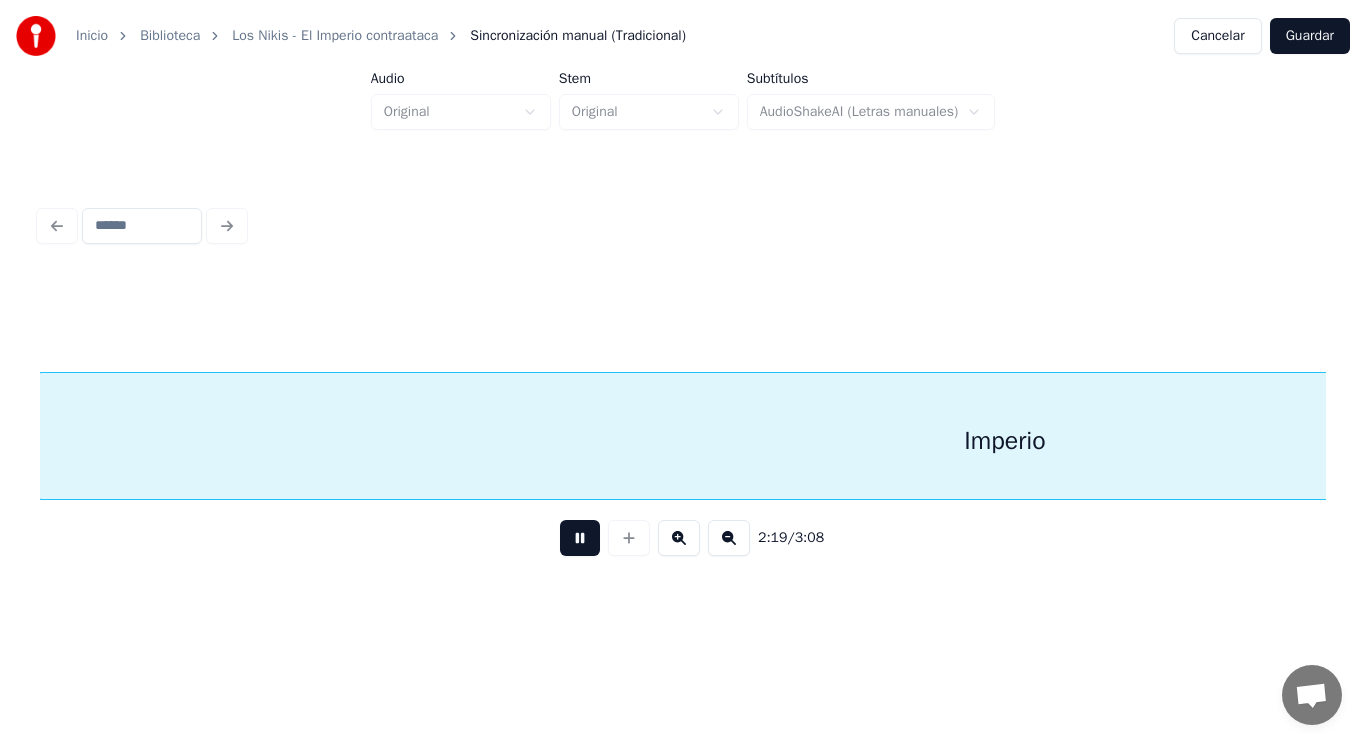 scroll, scrollTop: 0, scrollLeft: 195150, axis: horizontal 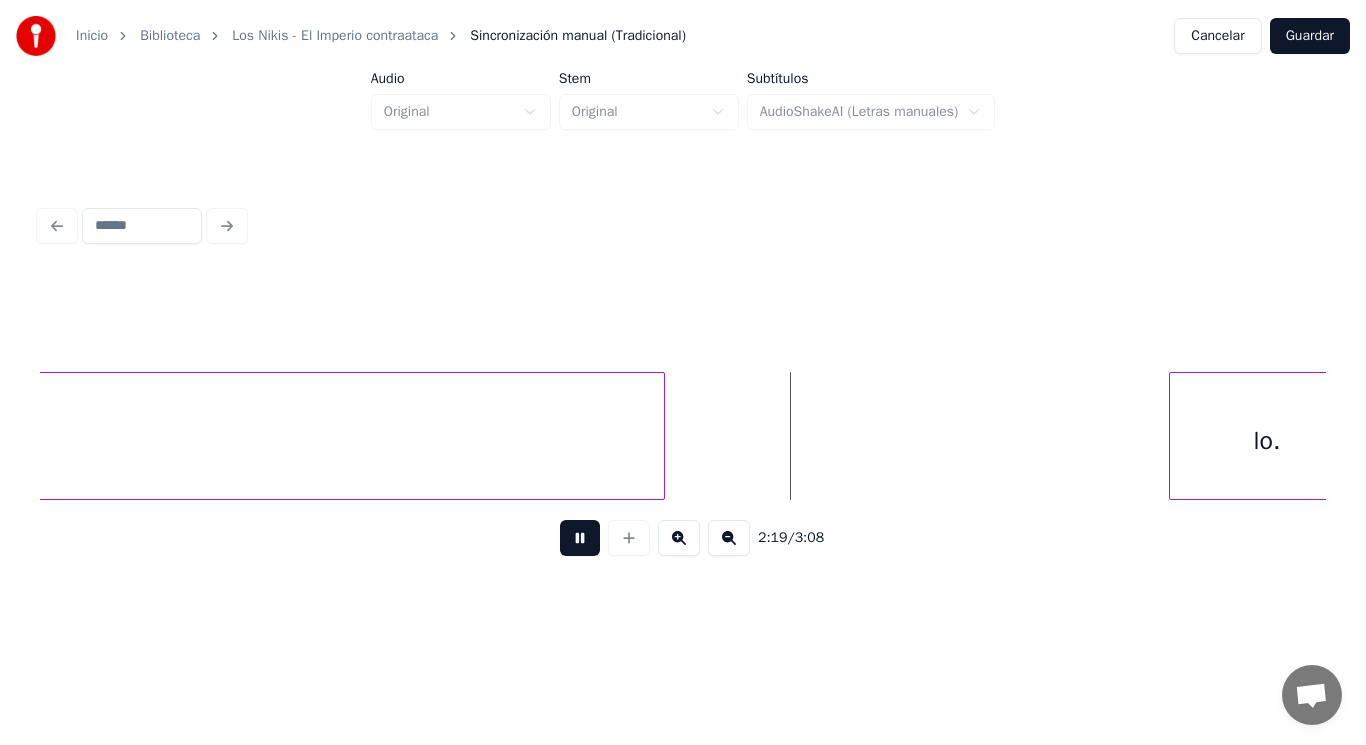 click at bounding box center (580, 538) 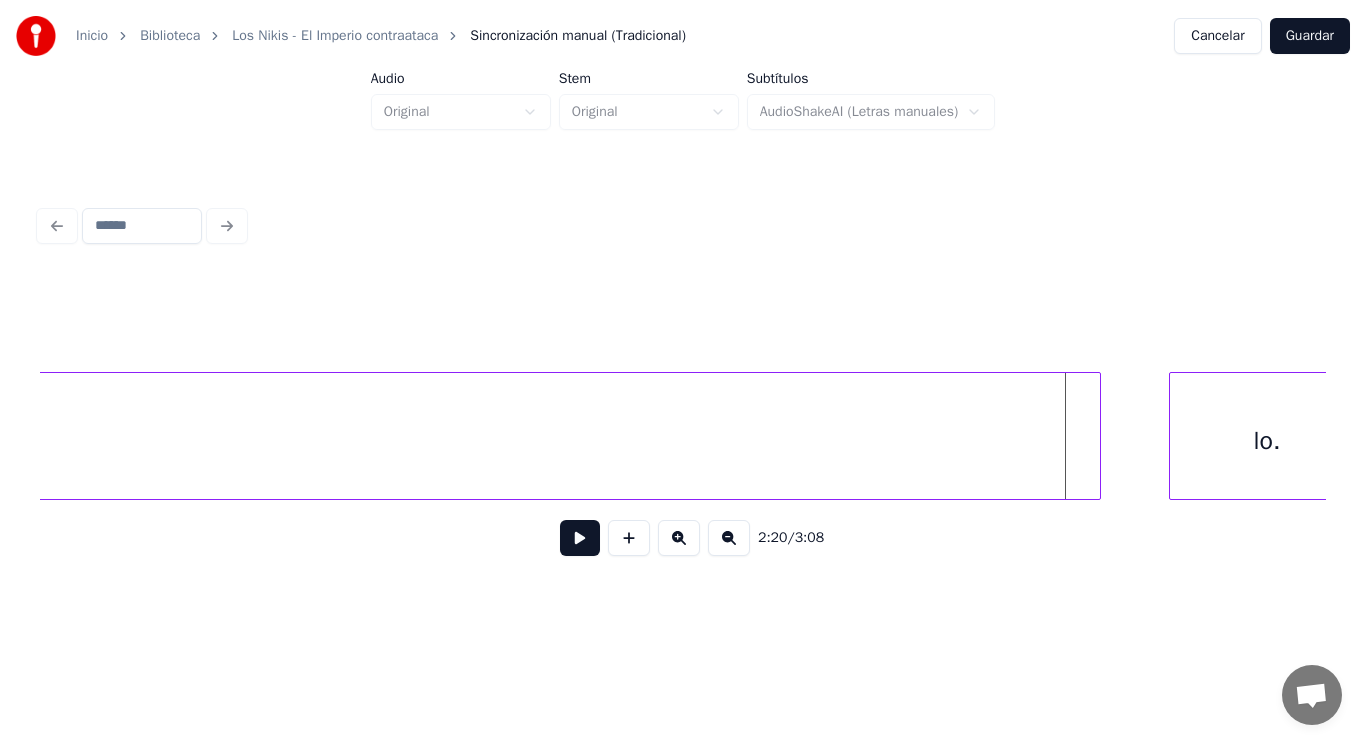 click at bounding box center [1097, 436] 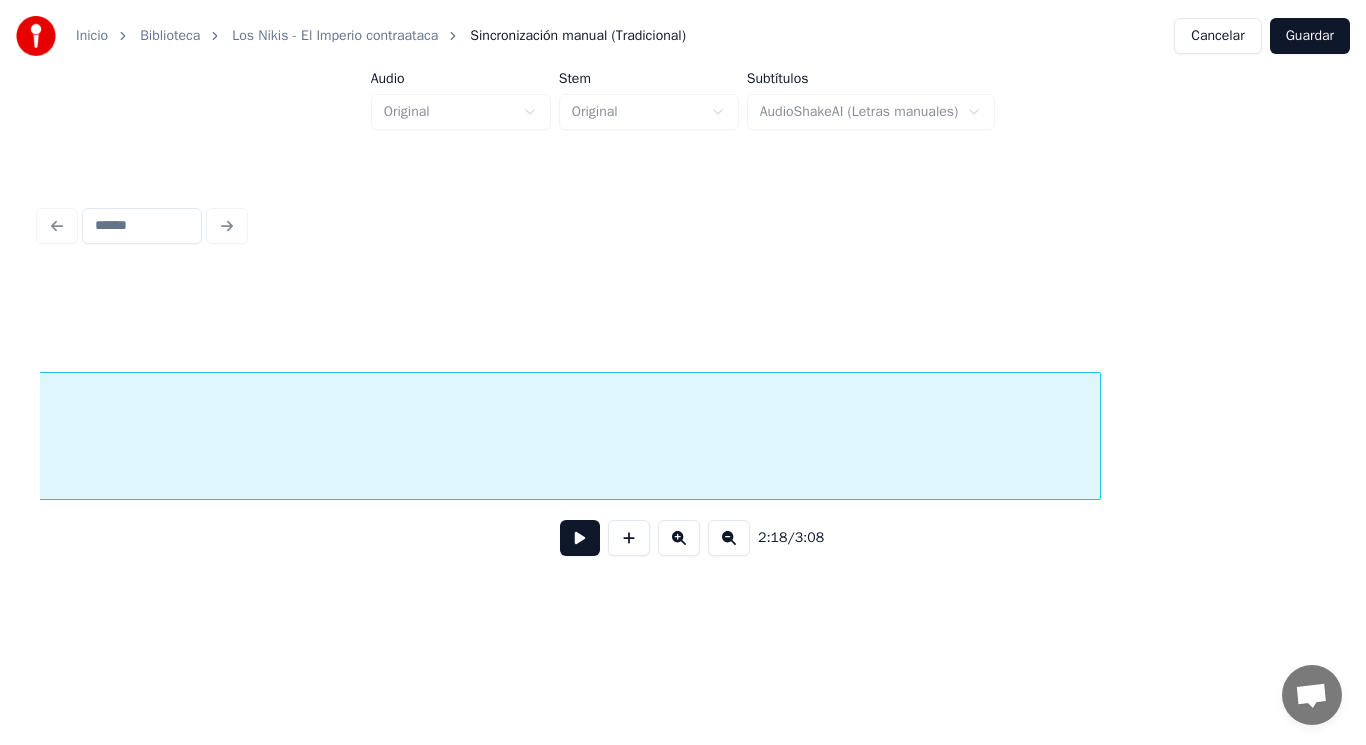 scroll, scrollTop: 0, scrollLeft: 193844, axis: horizontal 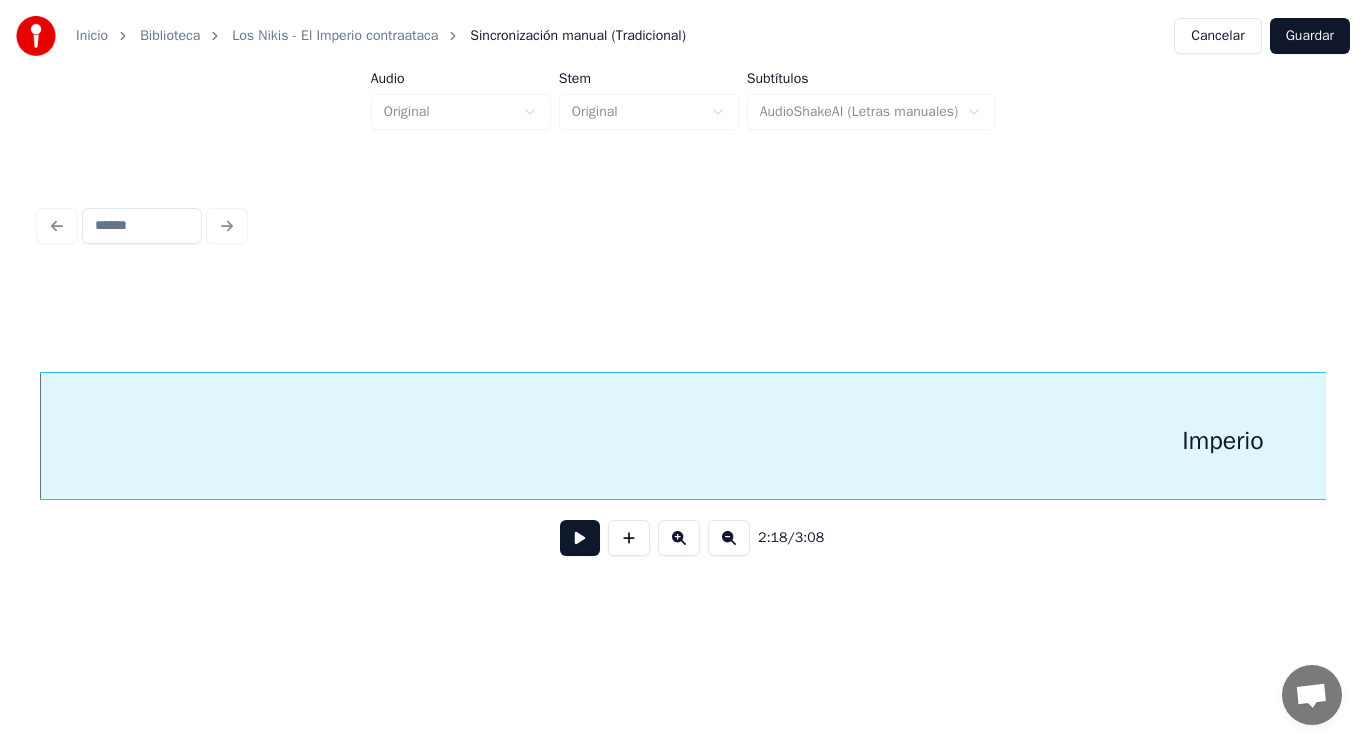 click at bounding box center (580, 538) 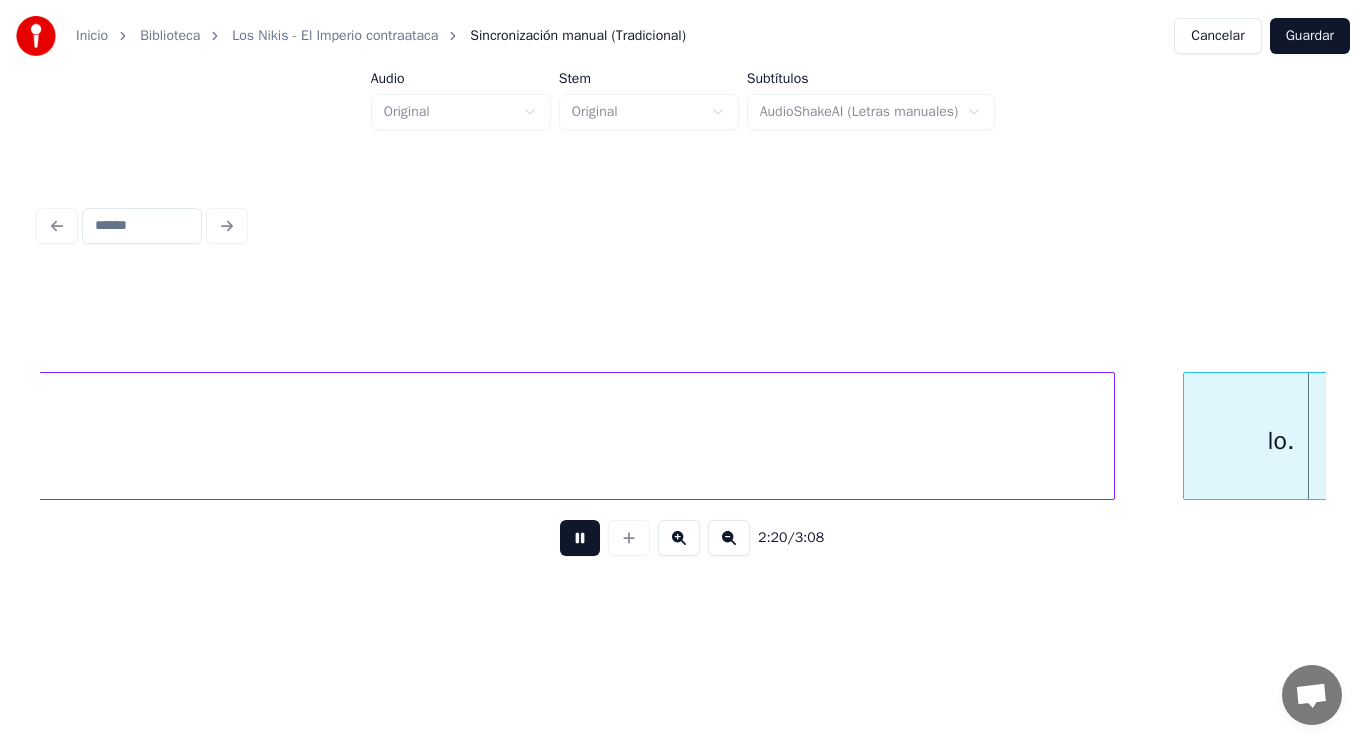 scroll, scrollTop: 0, scrollLeft: 196443, axis: horizontal 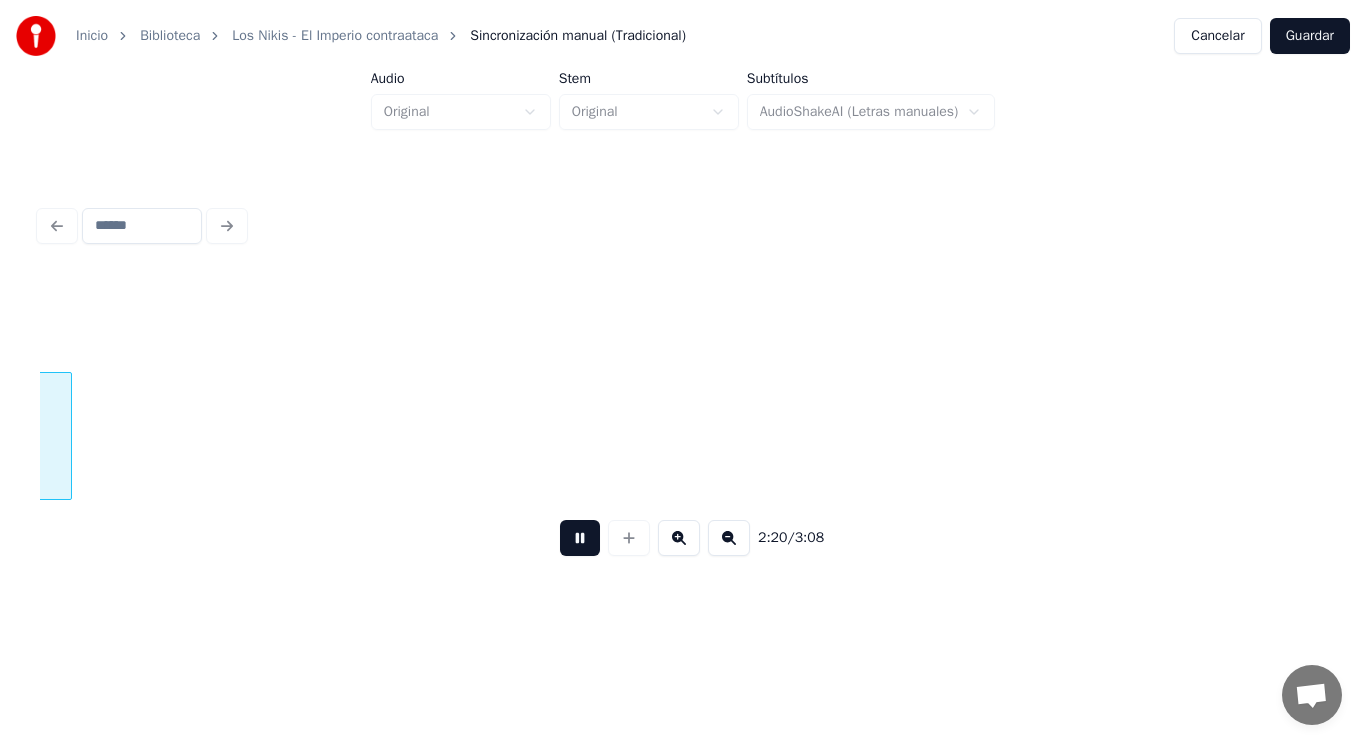 click at bounding box center (580, 538) 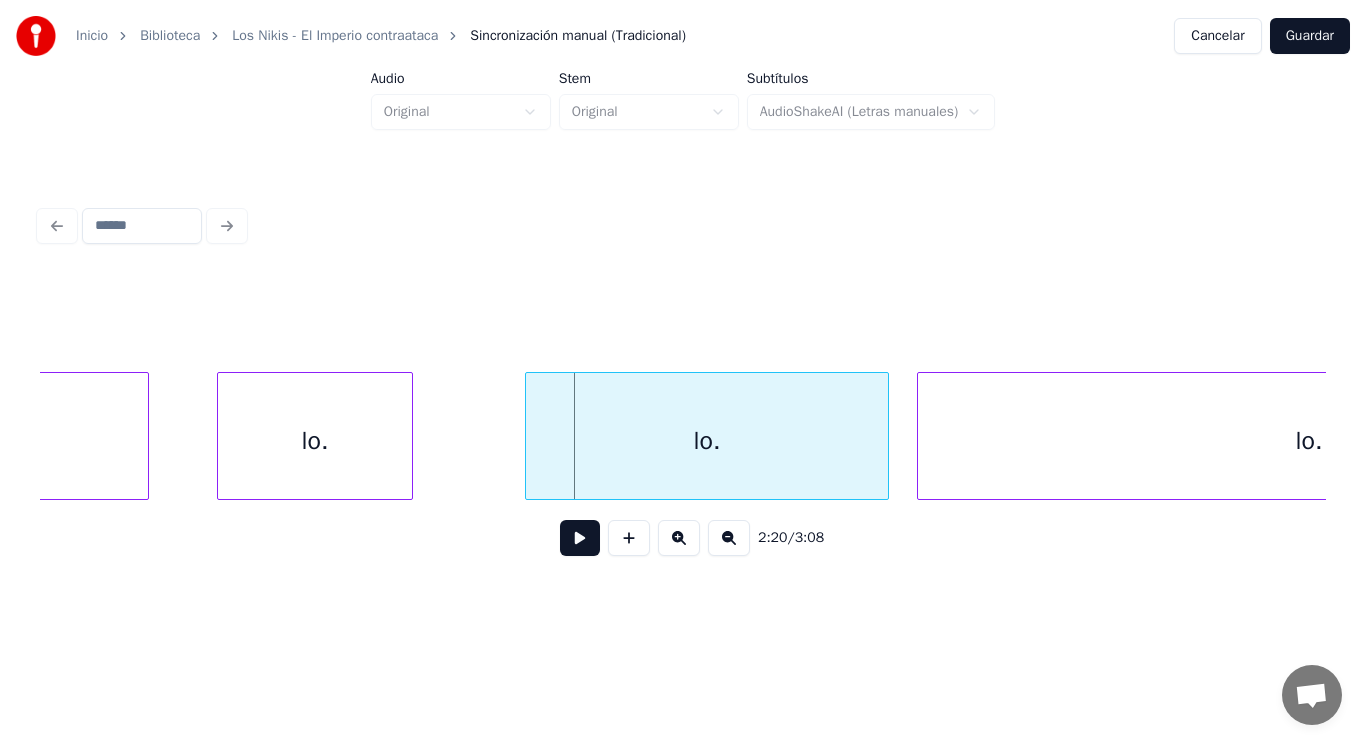 scroll, scrollTop: 0, scrollLeft: 196083, axis: horizontal 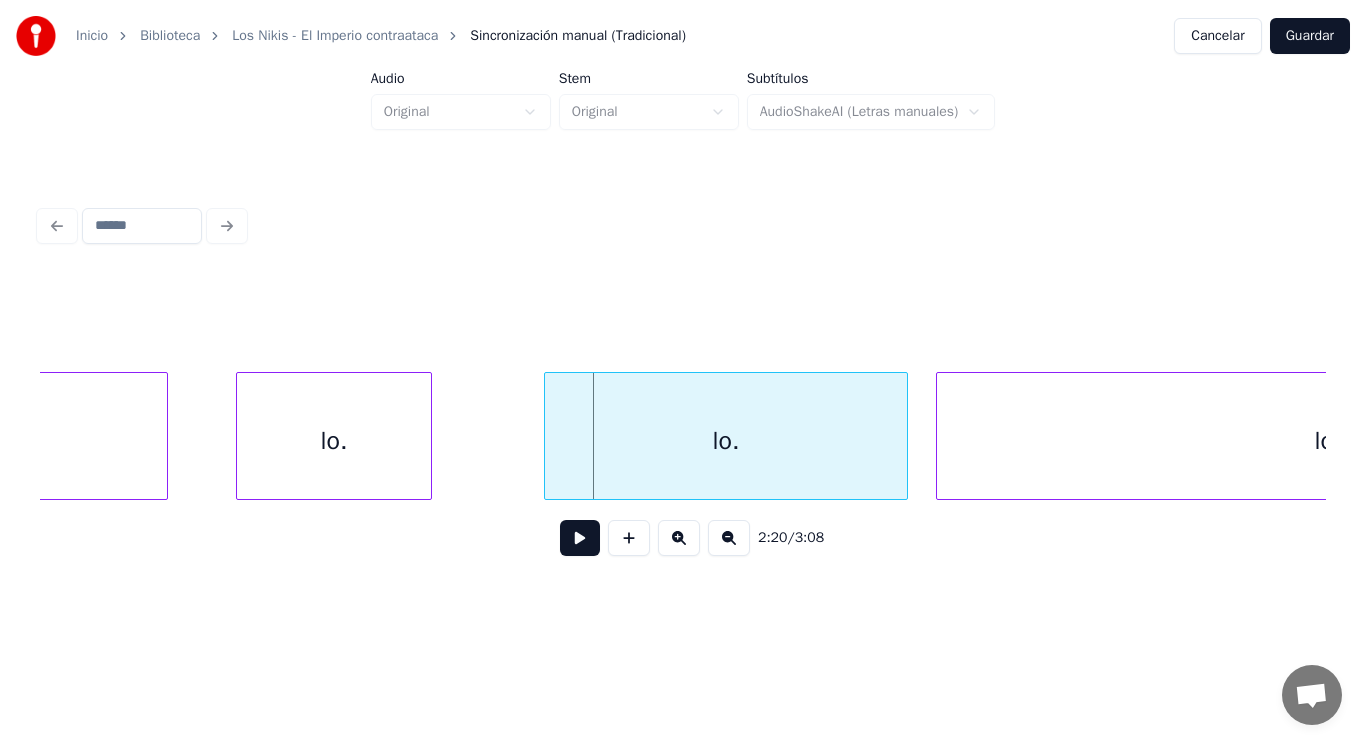 click on "lo." at bounding box center (334, 441) 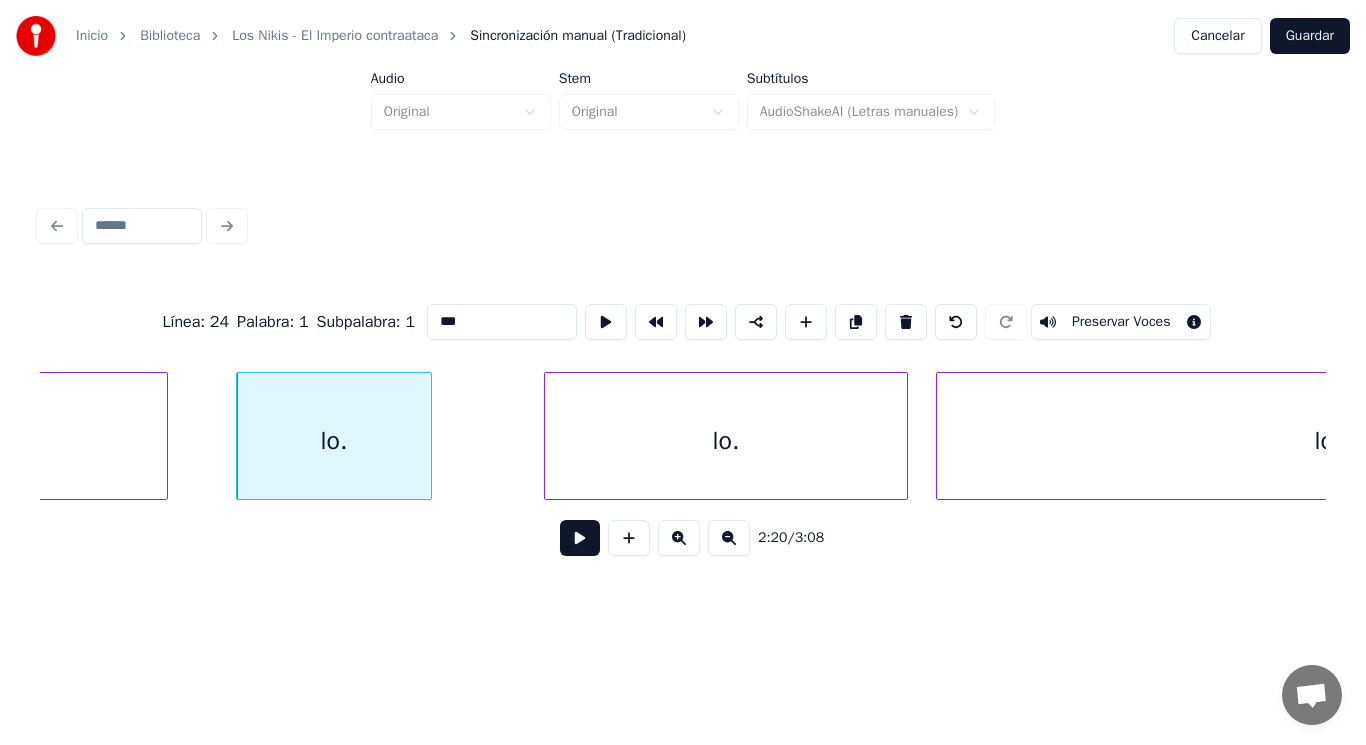 click on "***" at bounding box center [502, 322] 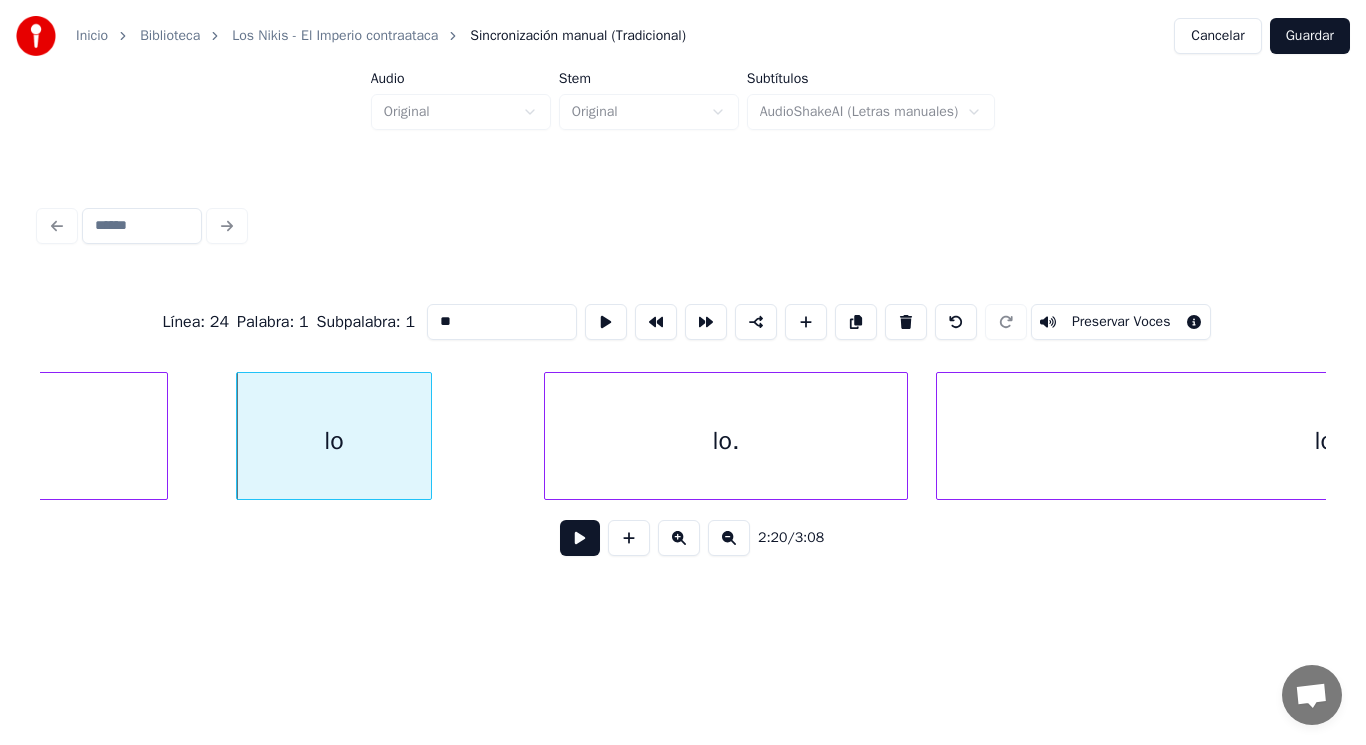 type on "*" 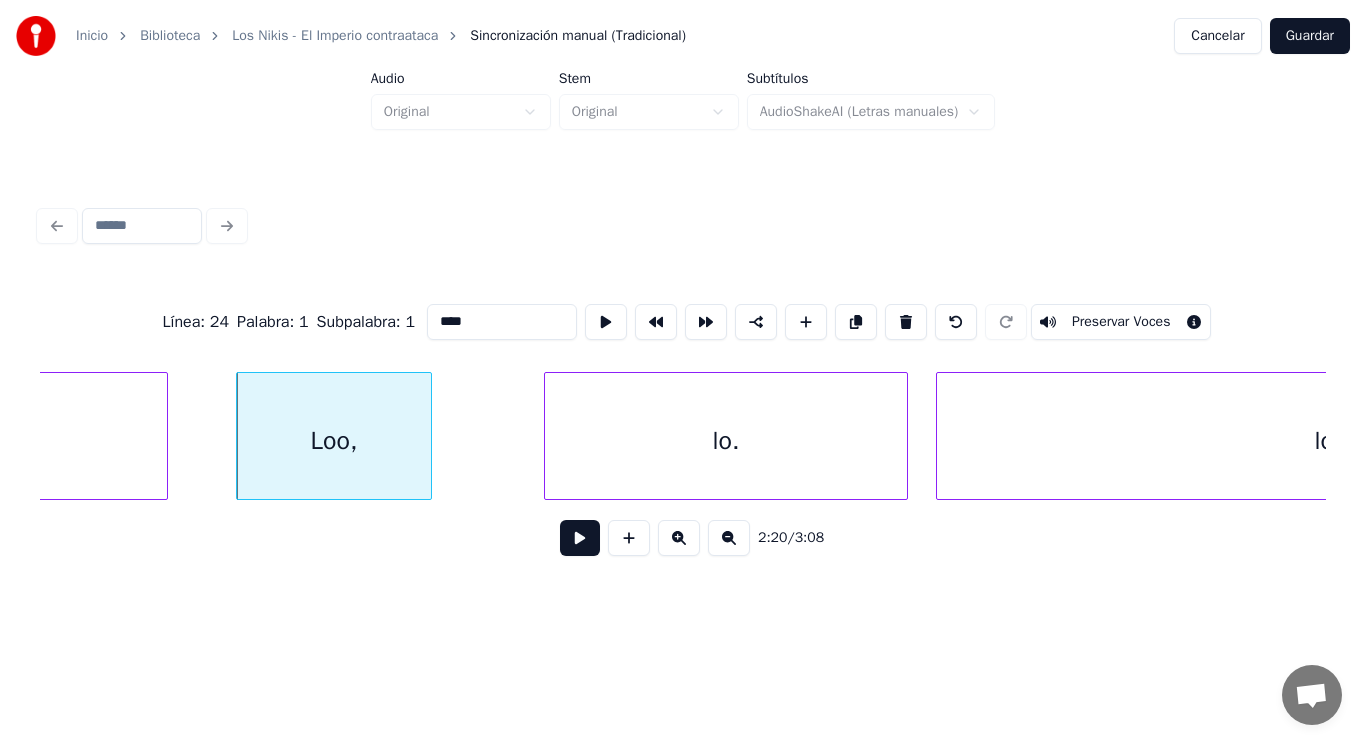 click on "lo." at bounding box center (726, 441) 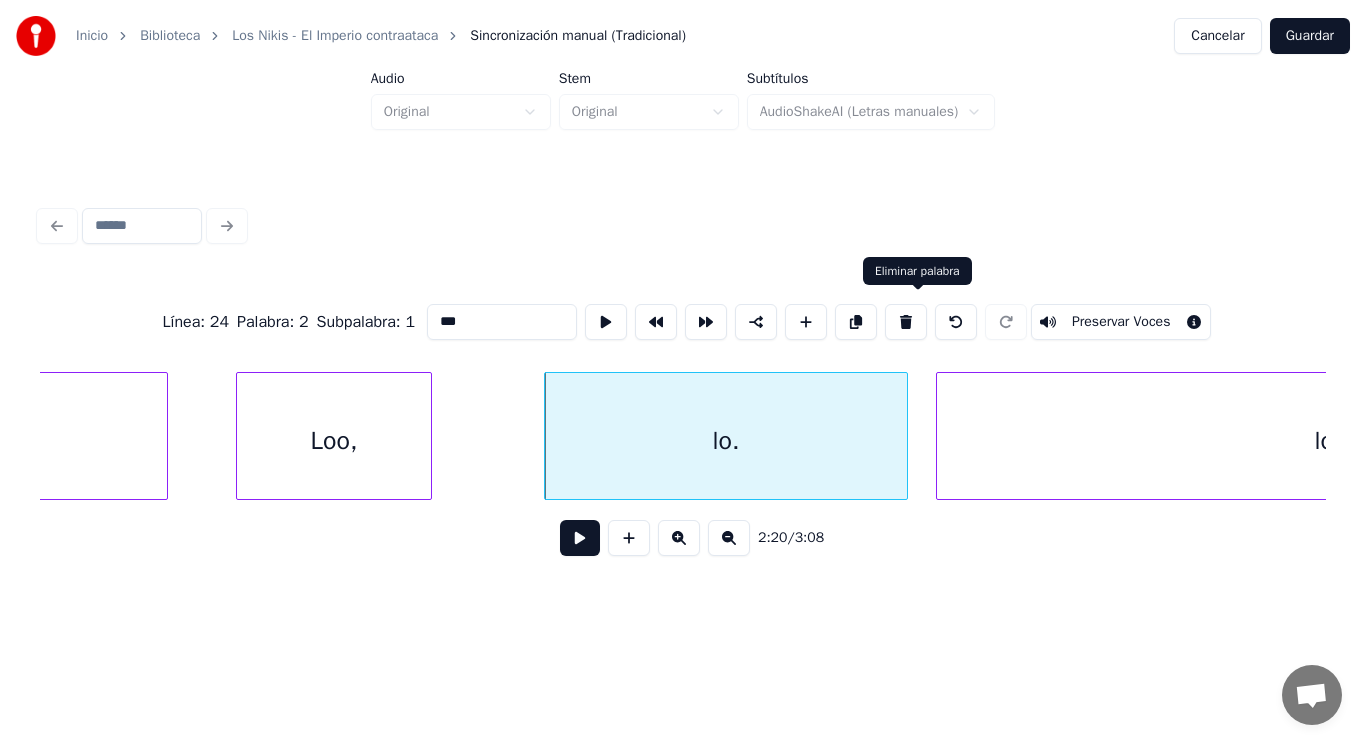 click at bounding box center [906, 322] 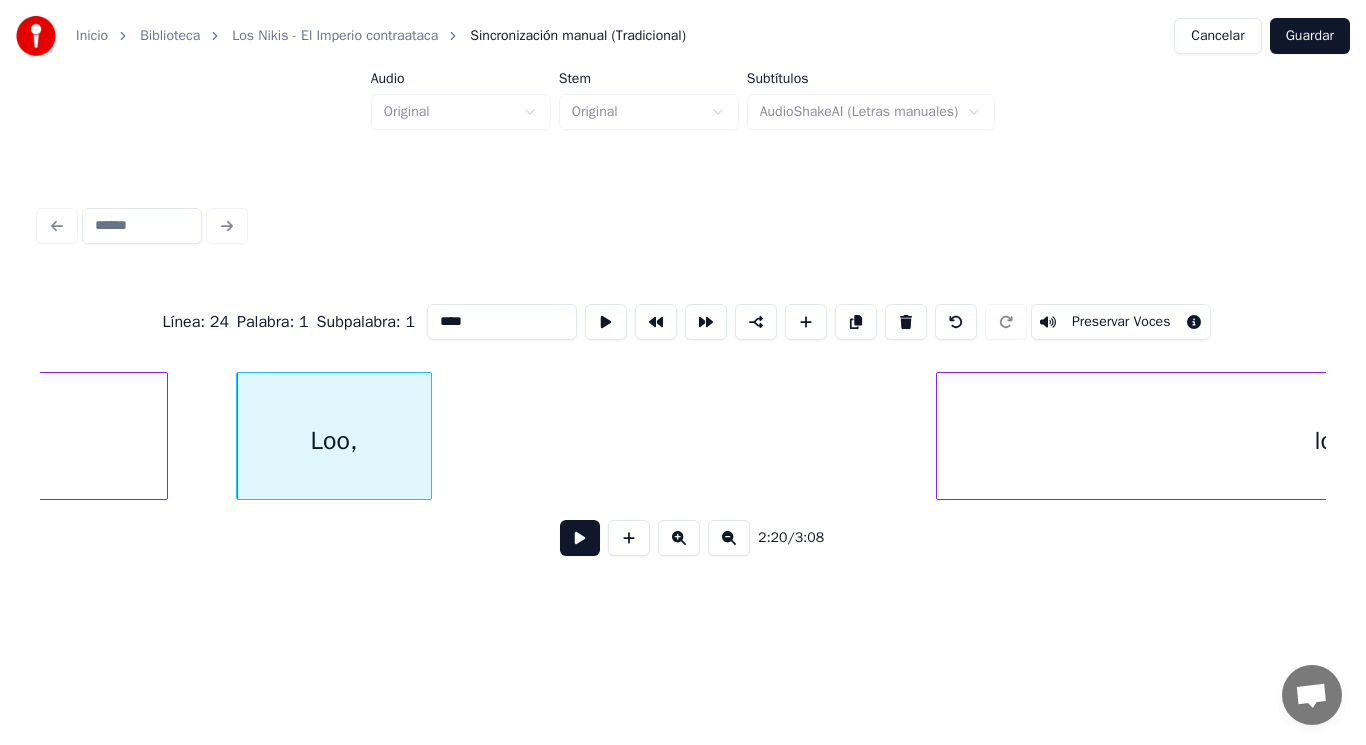 click on "lo." at bounding box center (1328, 441) 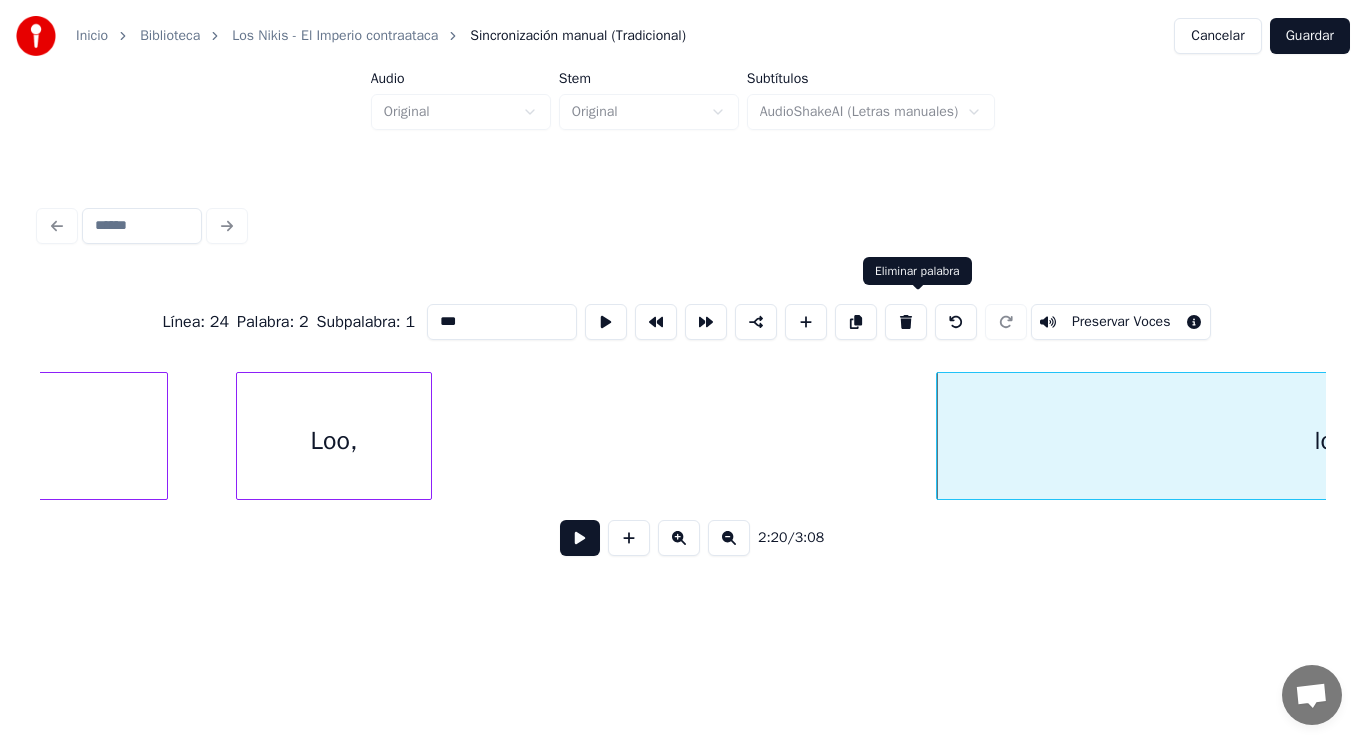 click at bounding box center [906, 322] 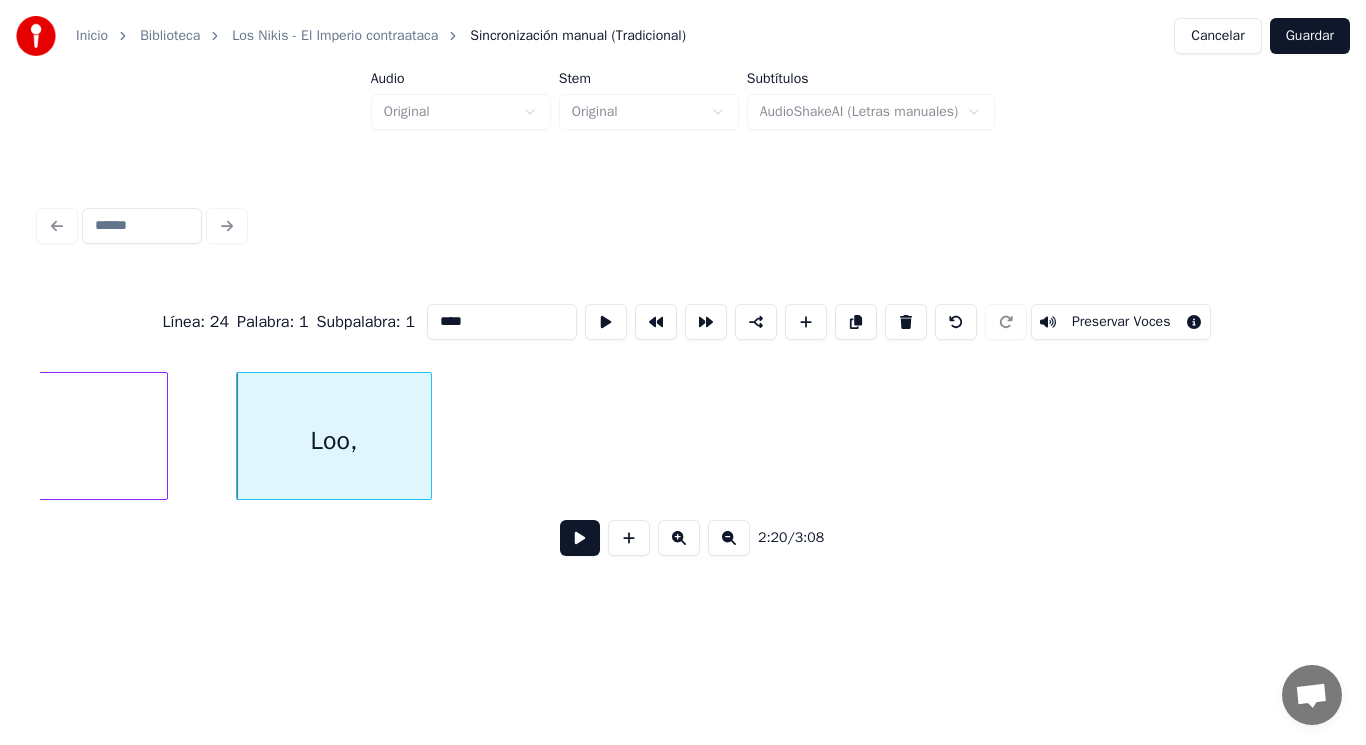 click at bounding box center (580, 538) 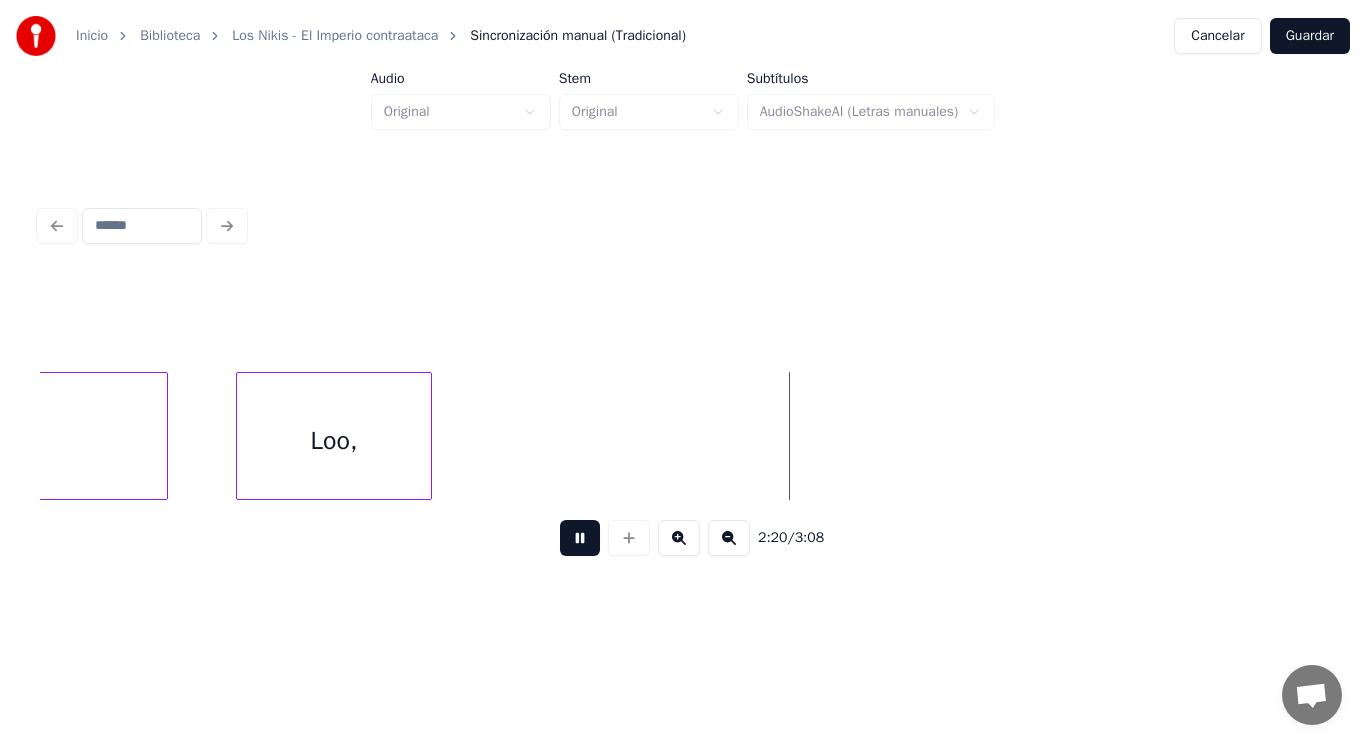 click at bounding box center [580, 538] 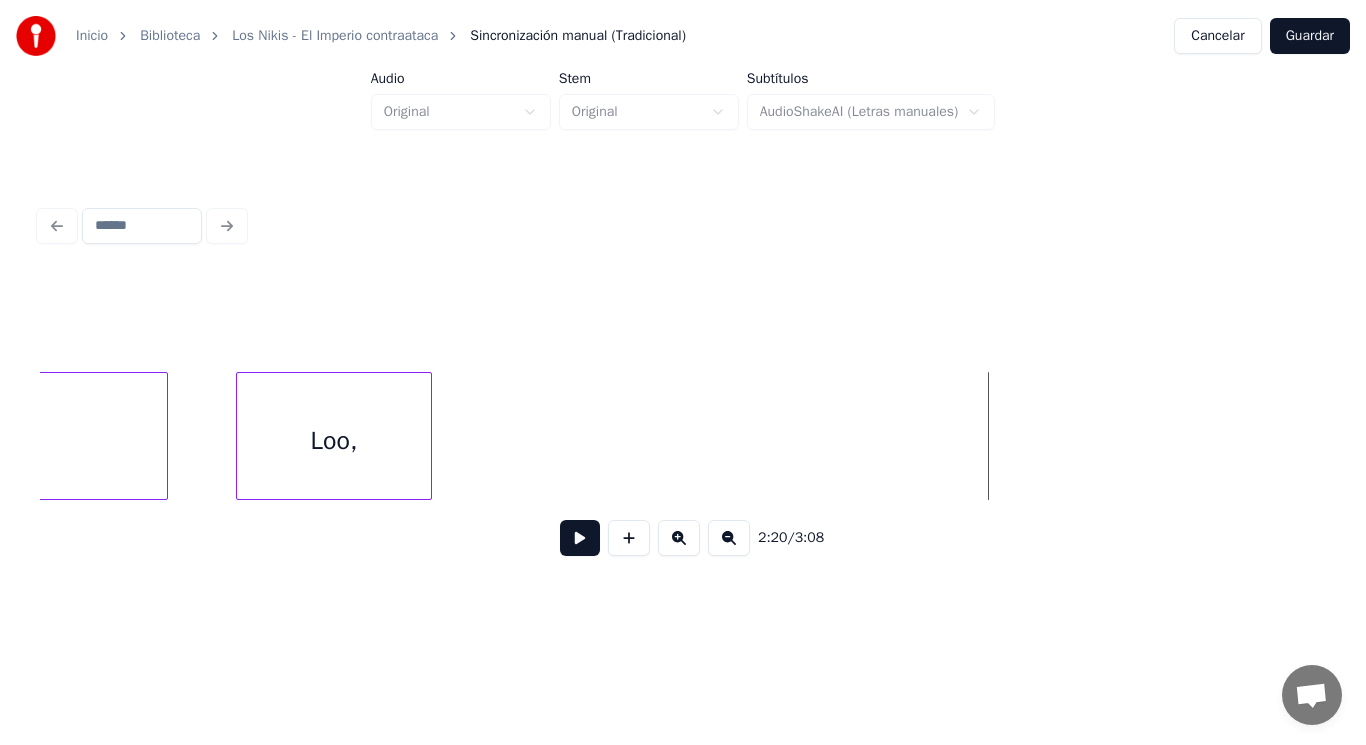 click on "Loo," at bounding box center (334, 441) 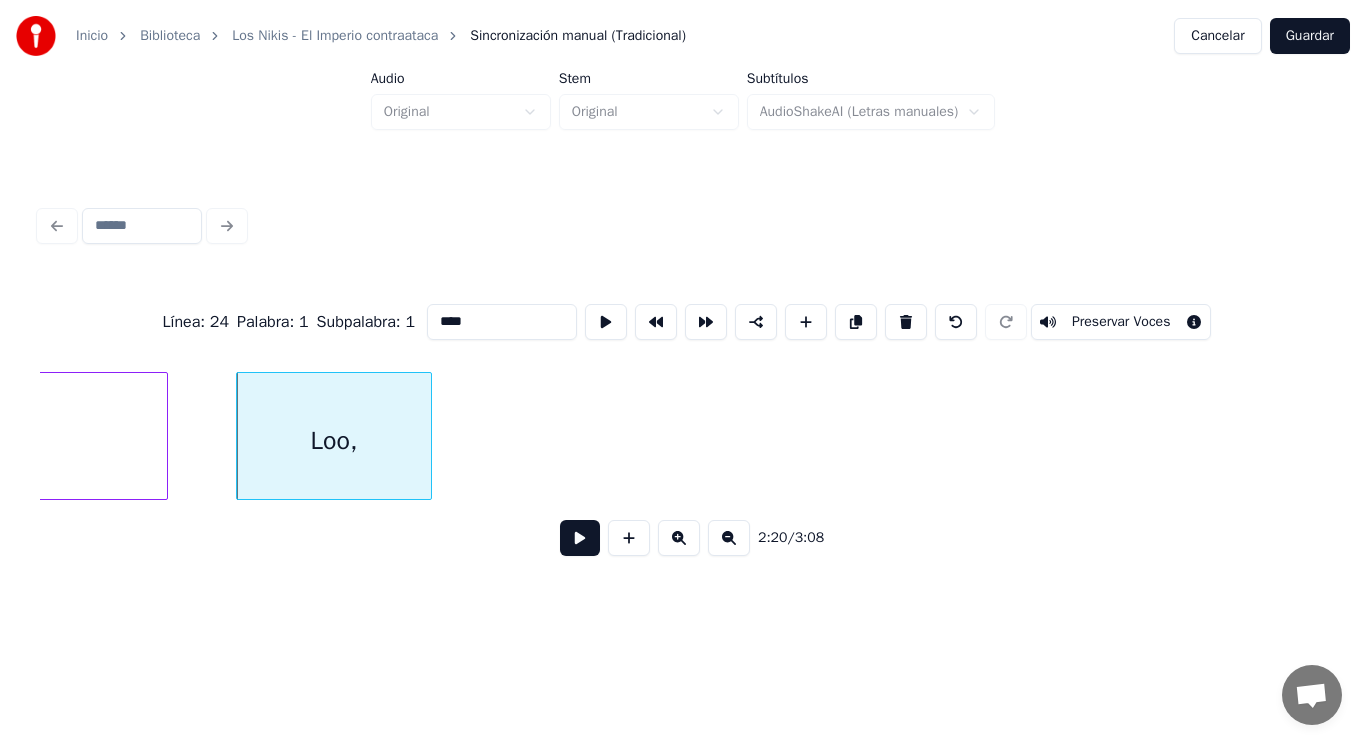 click at bounding box center (580, 538) 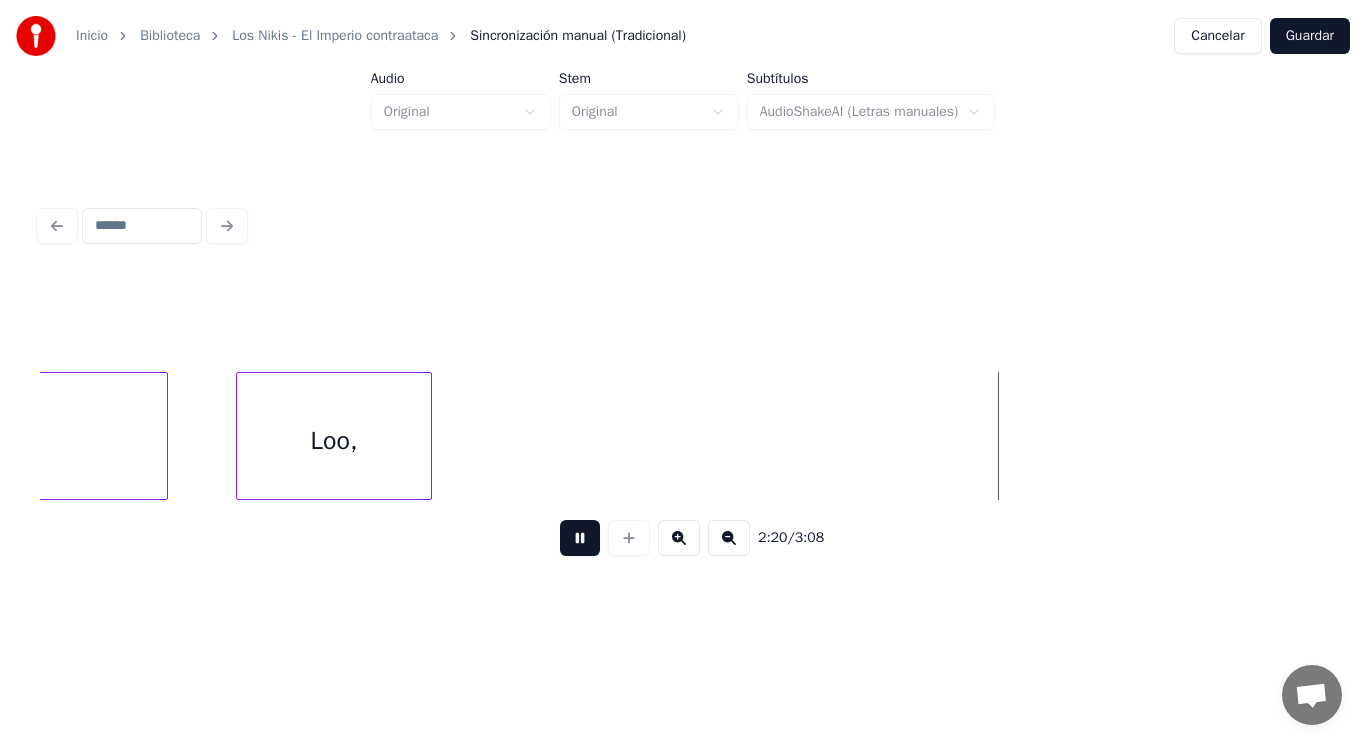 click at bounding box center [580, 538] 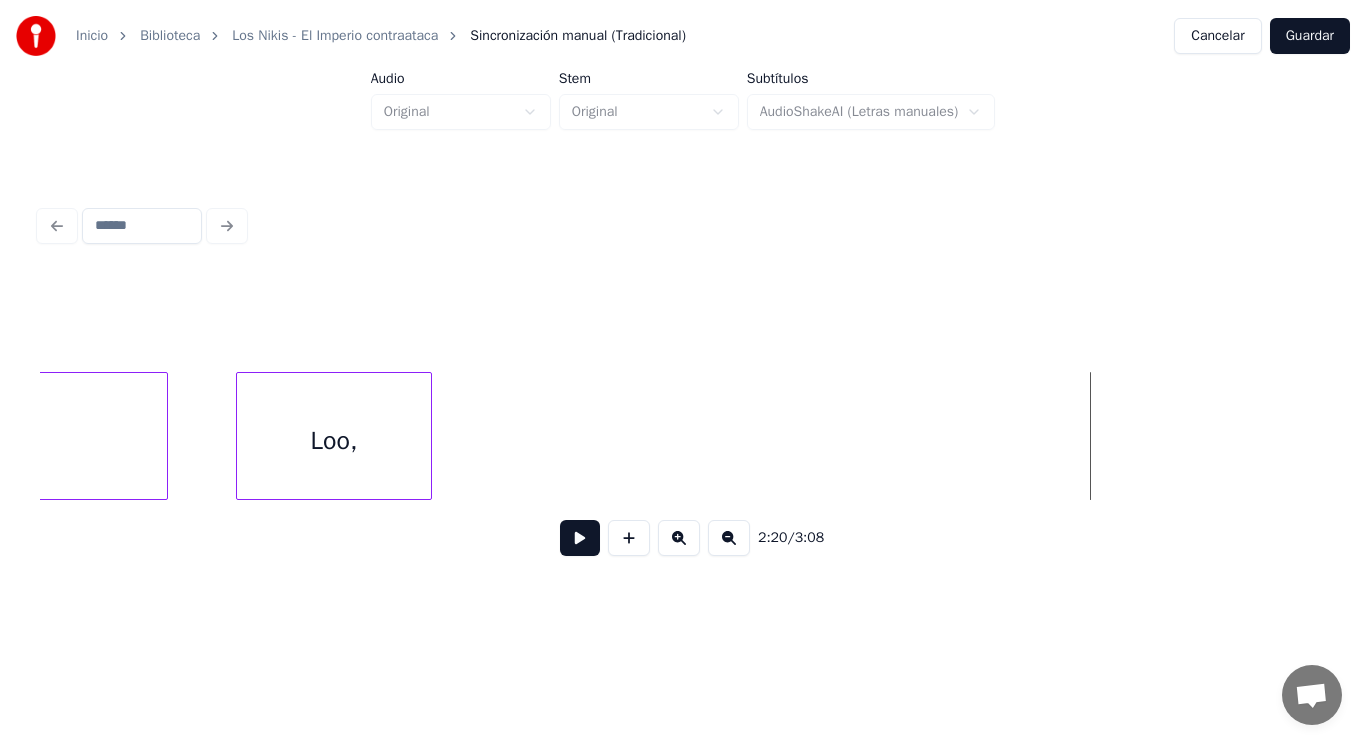 click on "Loo," at bounding box center [334, 441] 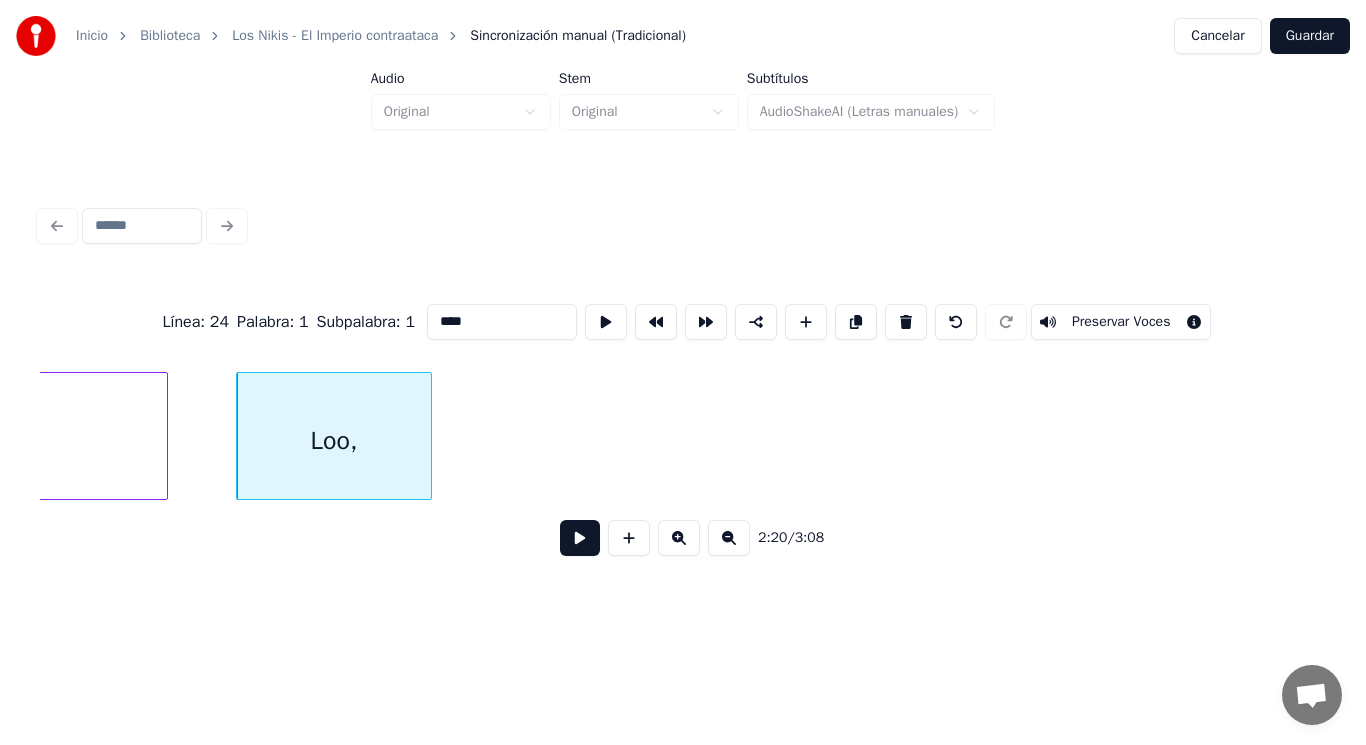 click at bounding box center [580, 538] 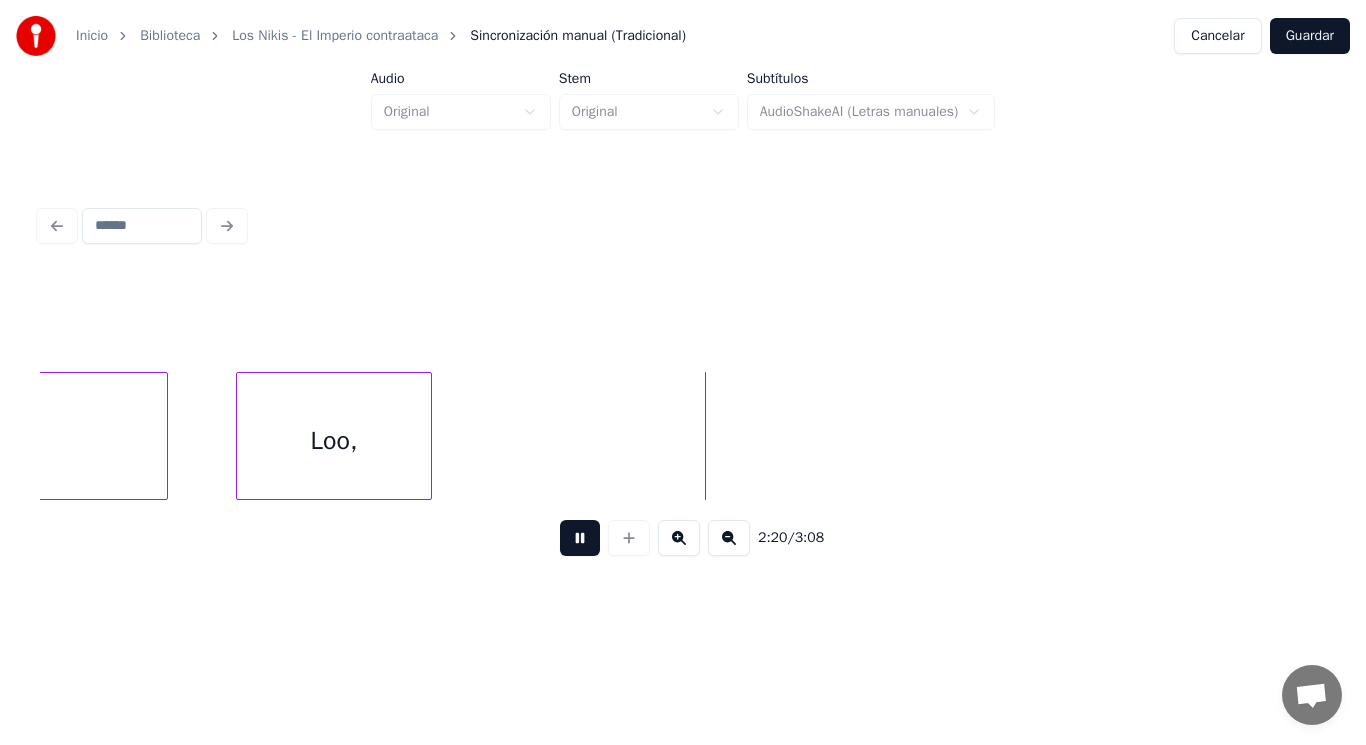 click at bounding box center [580, 538] 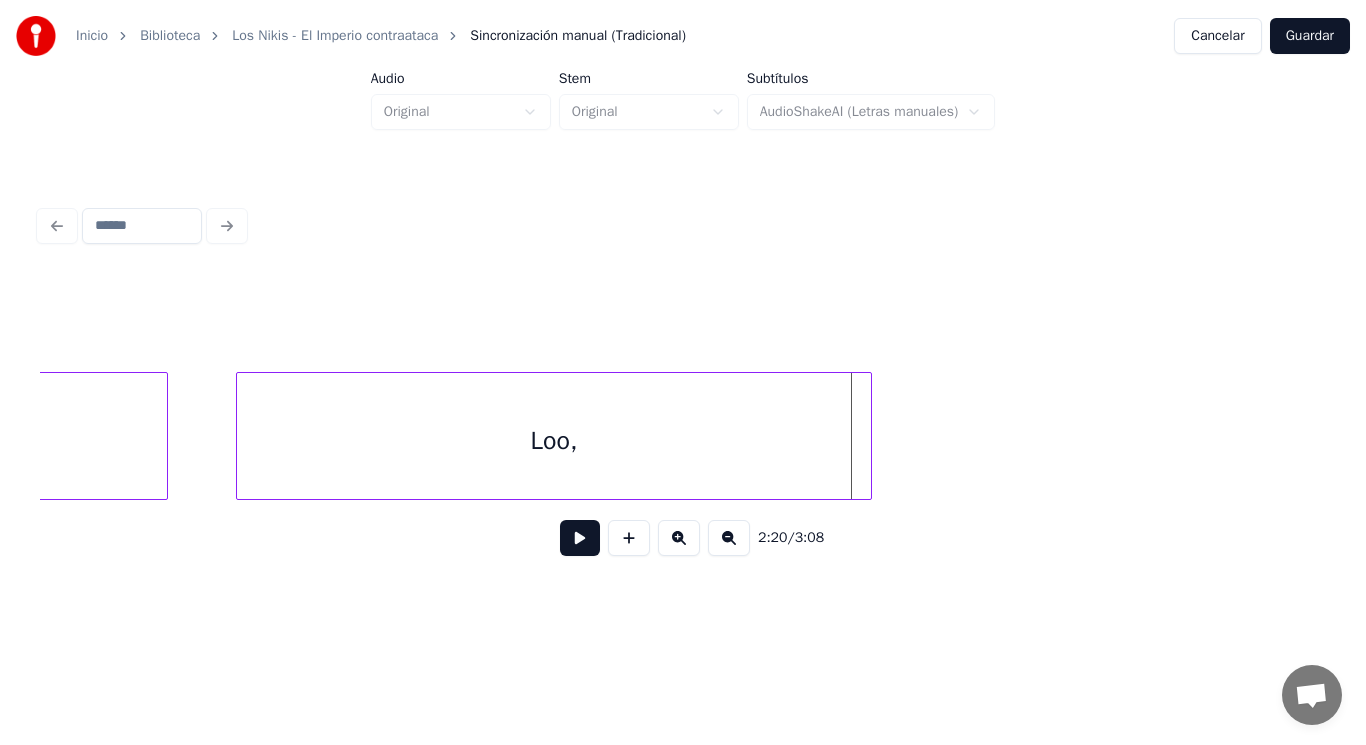 click at bounding box center [868, 436] 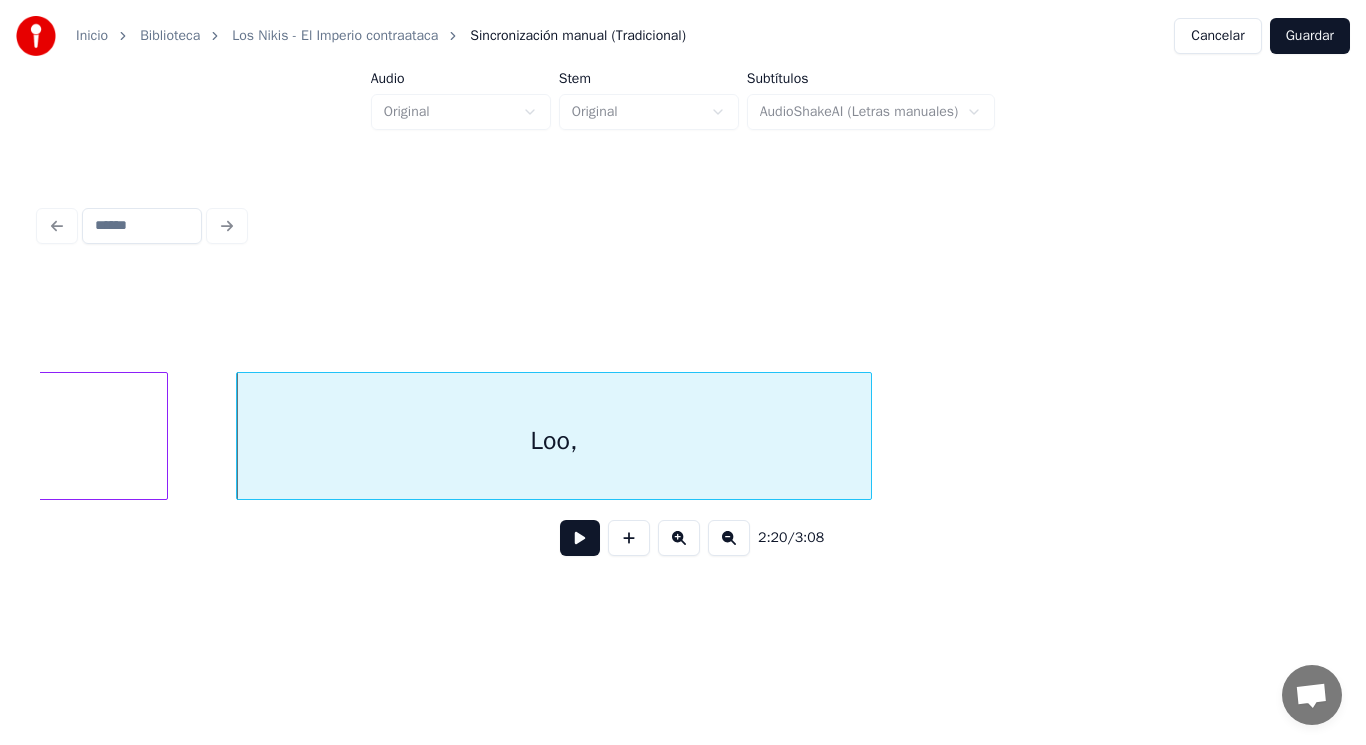 click at bounding box center [580, 538] 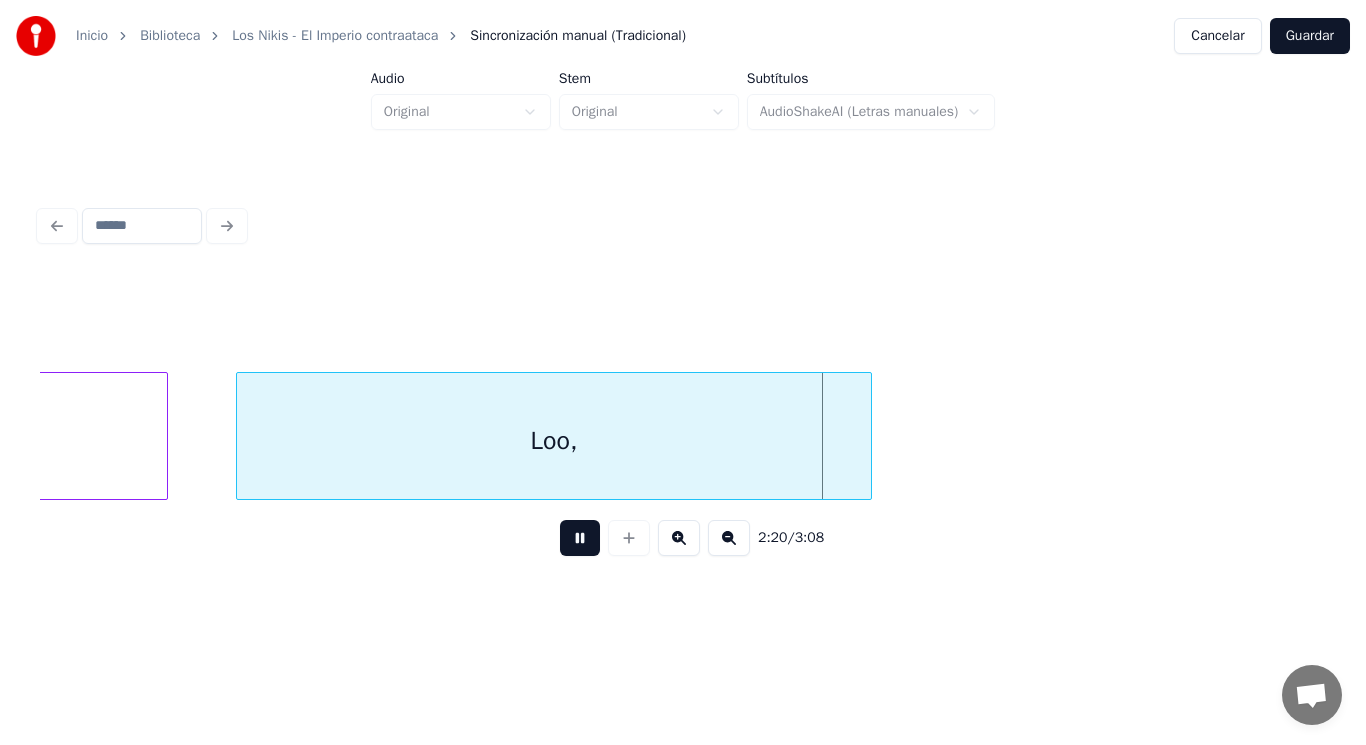 click at bounding box center (580, 538) 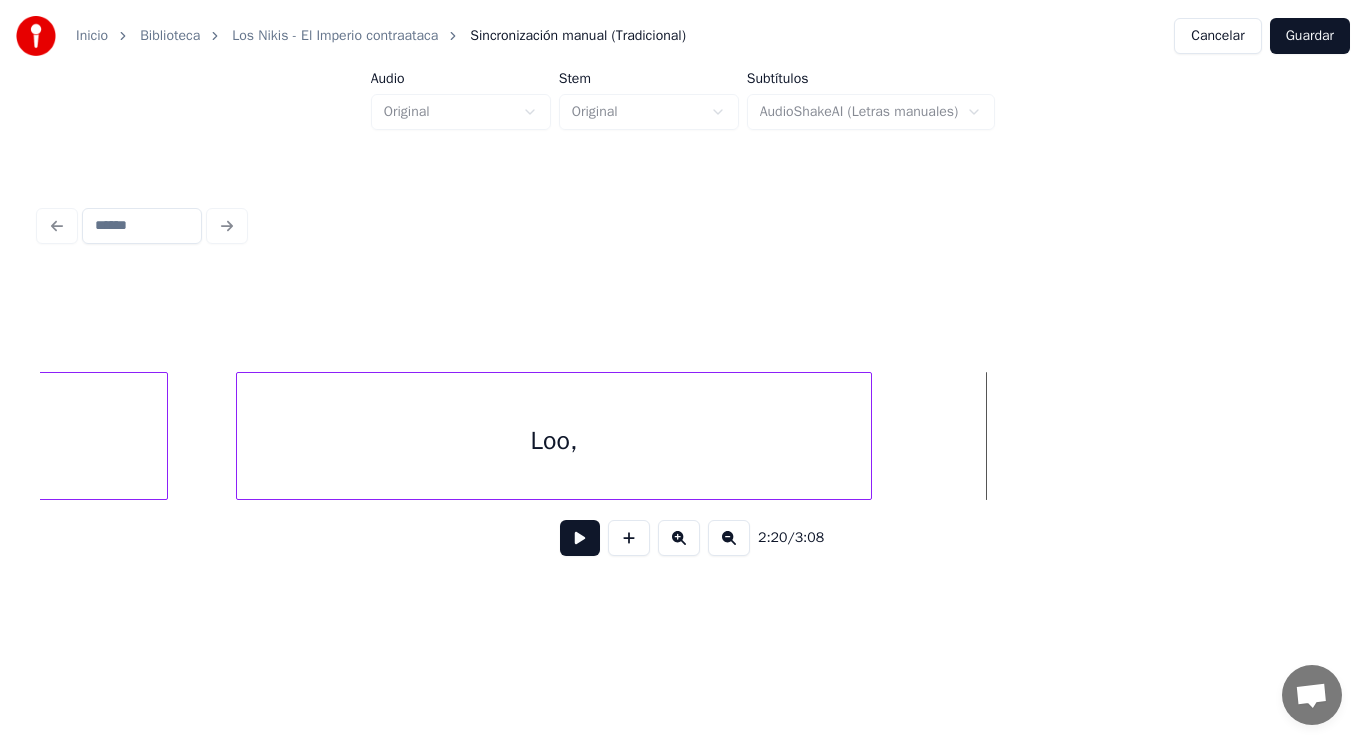 click on "Loo, Imperio" at bounding box center [-64093, 436] 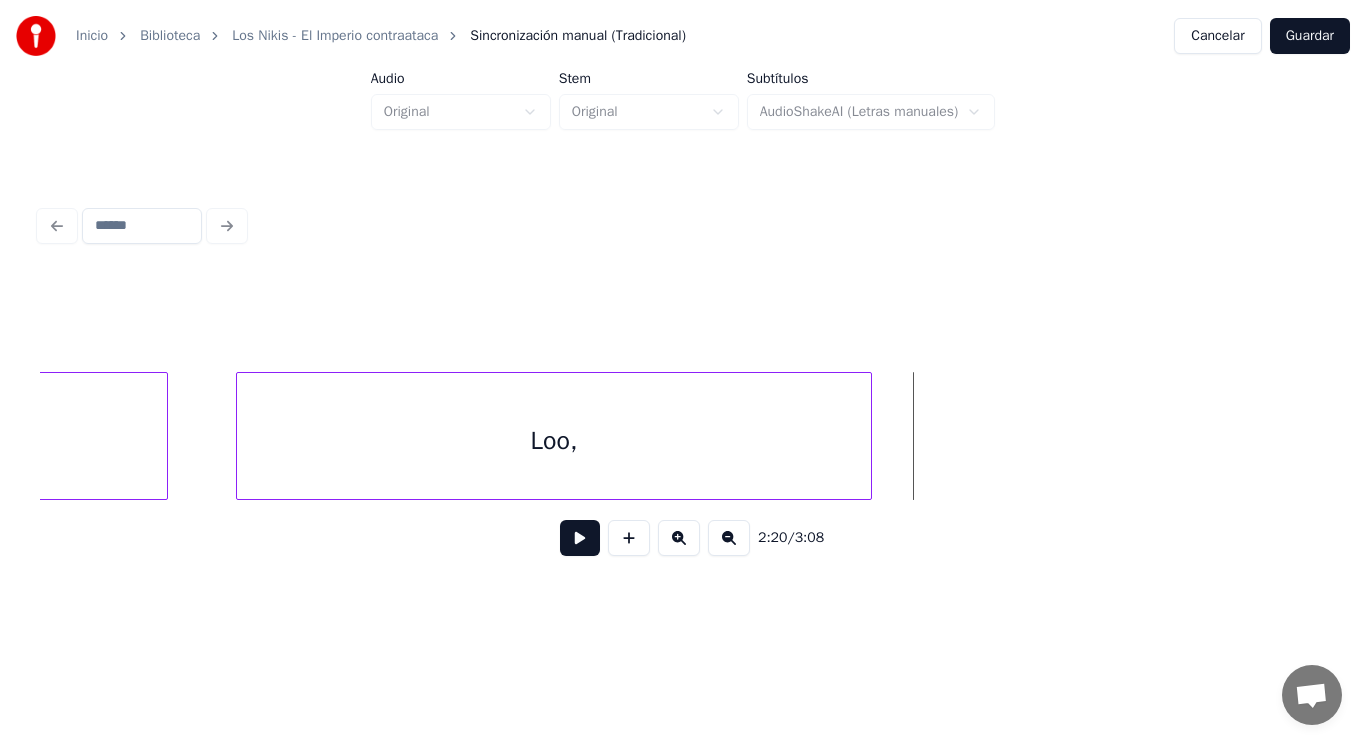 click at bounding box center [629, 538] 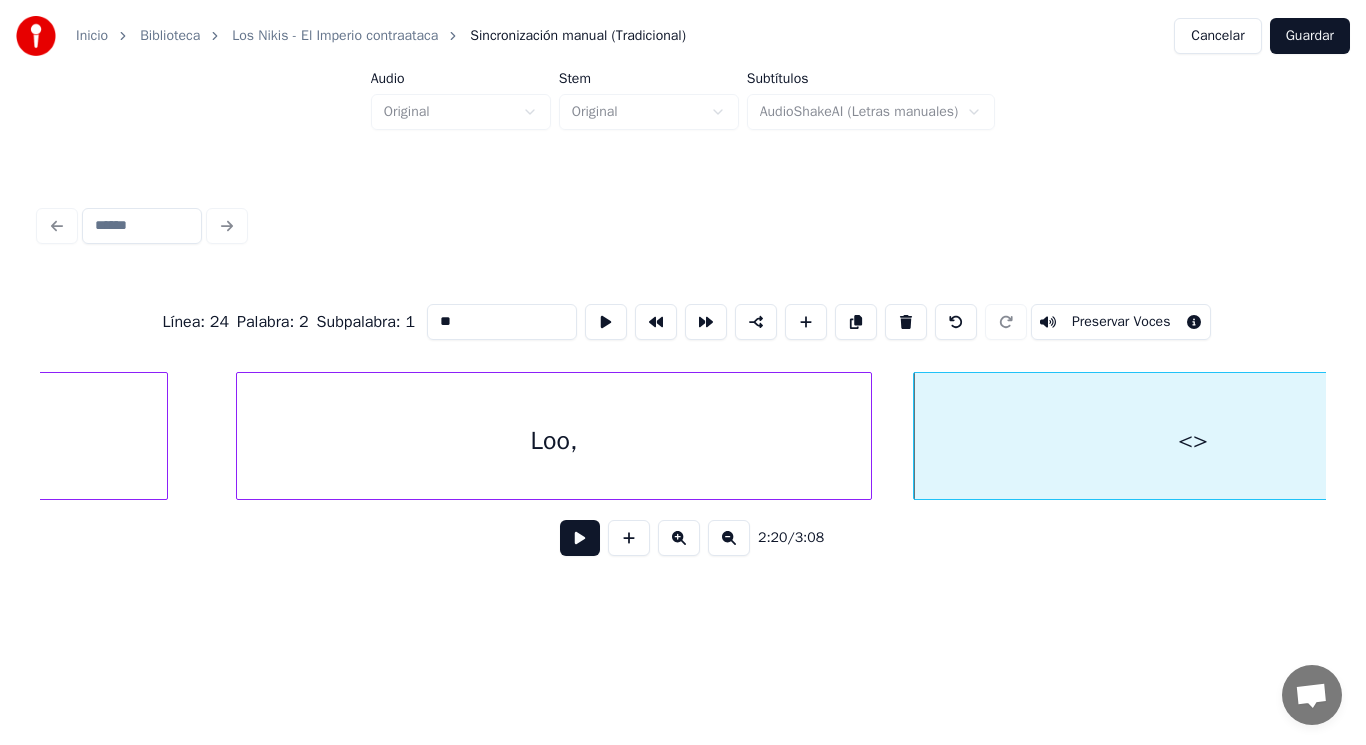 drag, startPoint x: 438, startPoint y: 318, endPoint x: 347, endPoint y: 312, distance: 91.197586 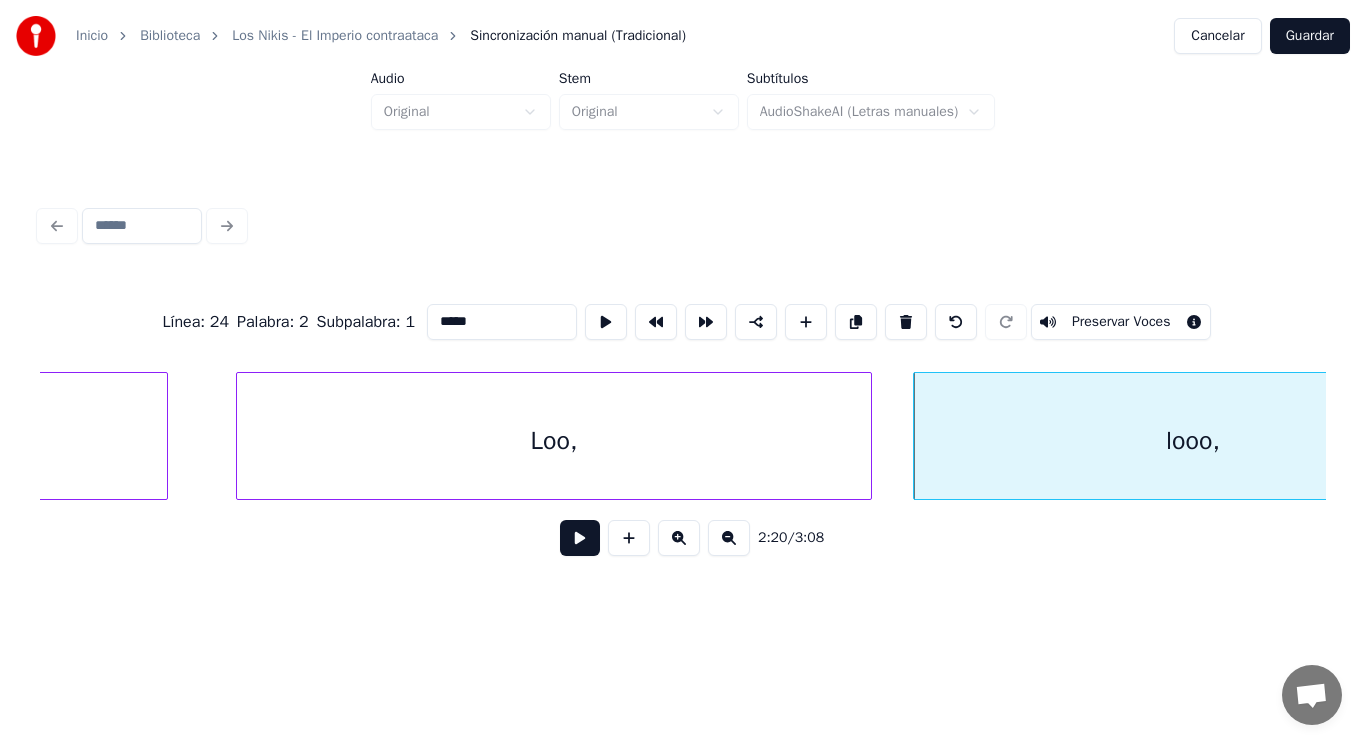 click on "Loo," at bounding box center [554, 441] 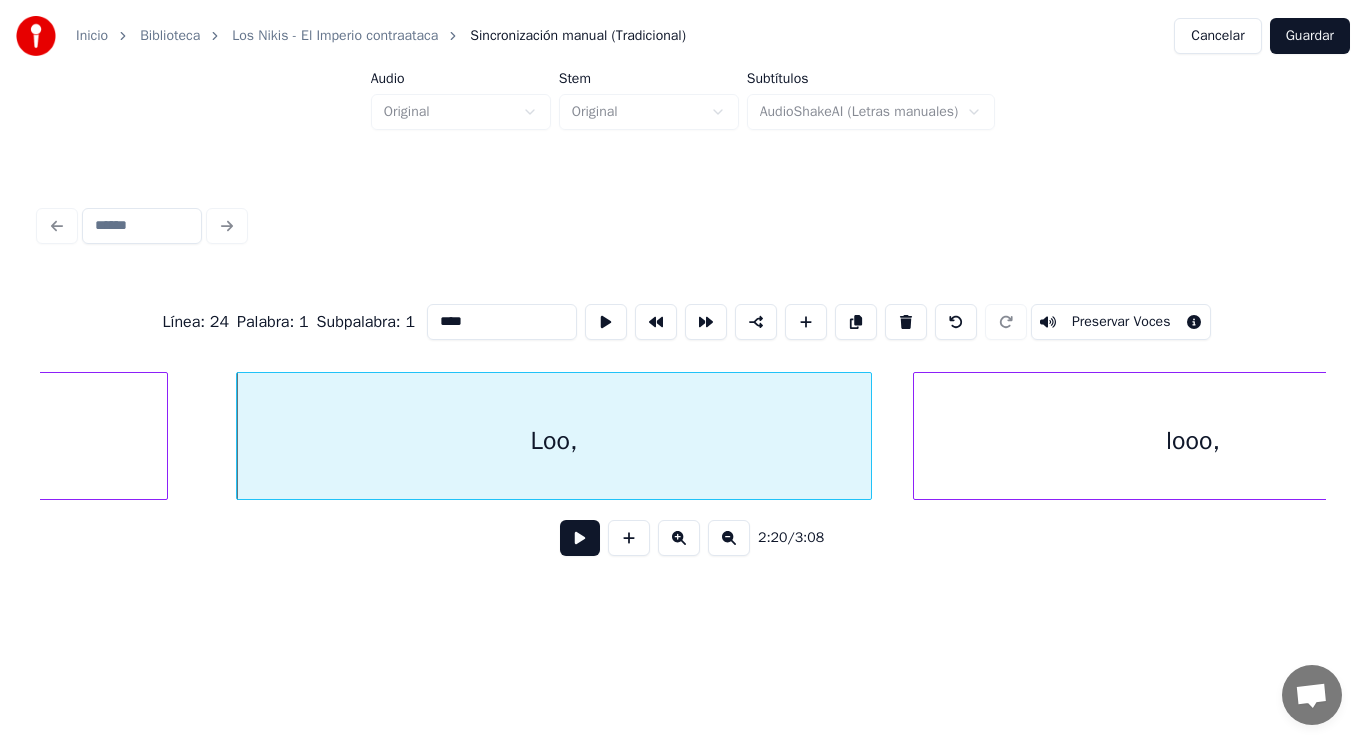 type on "****" 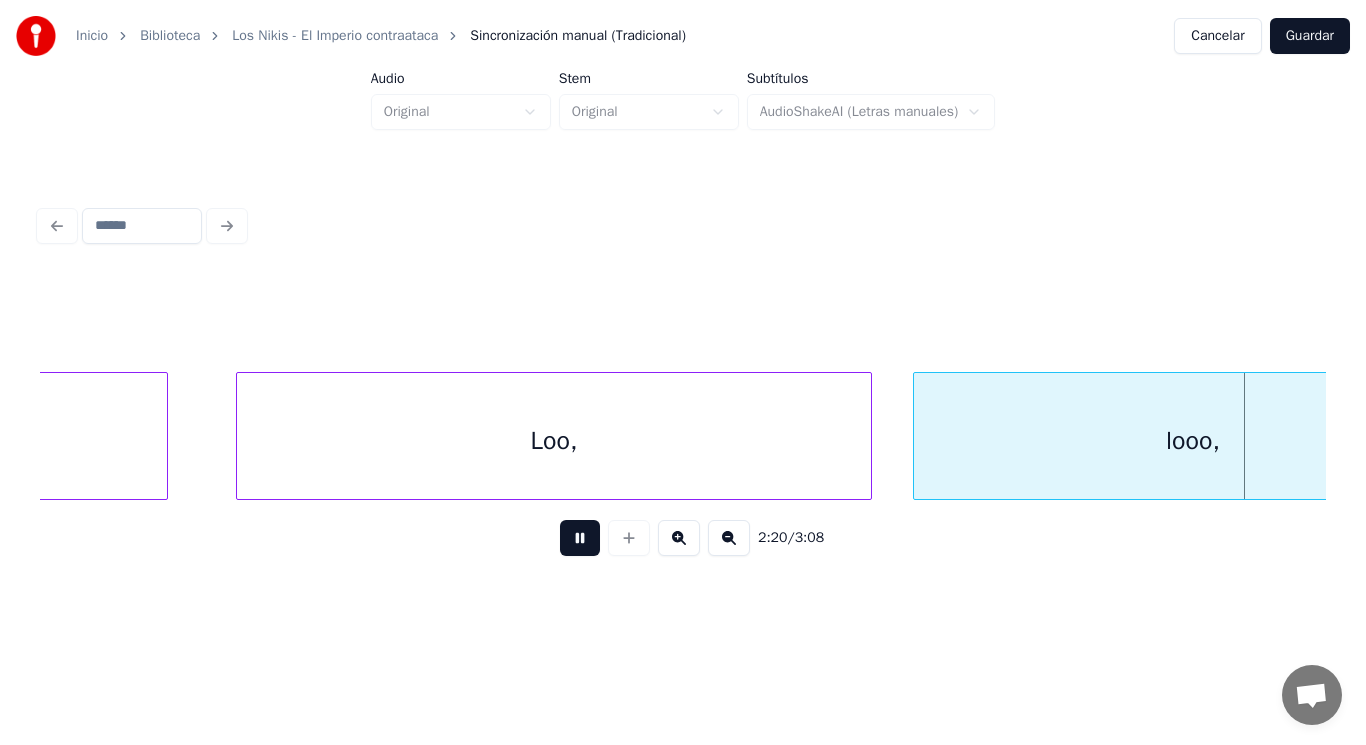 scroll, scrollTop: 0, scrollLeft: 197378, axis: horizontal 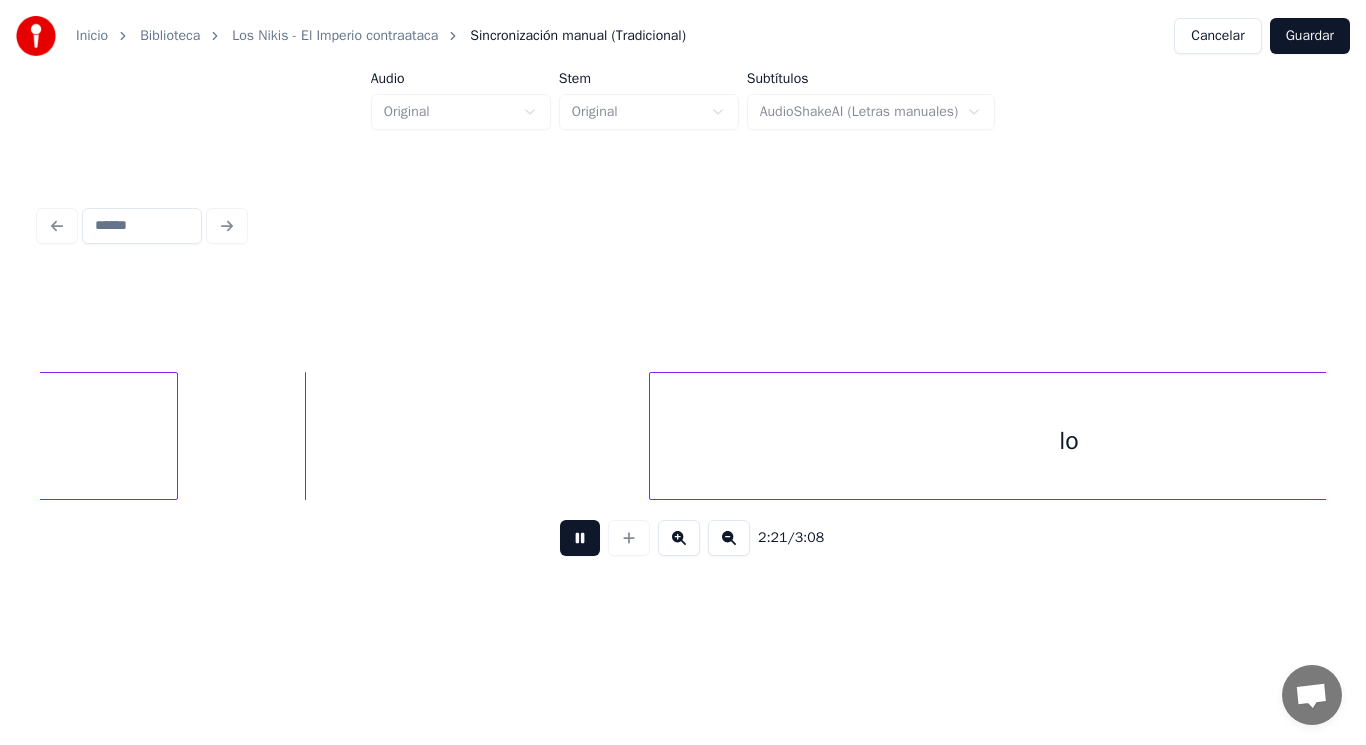 click at bounding box center [580, 538] 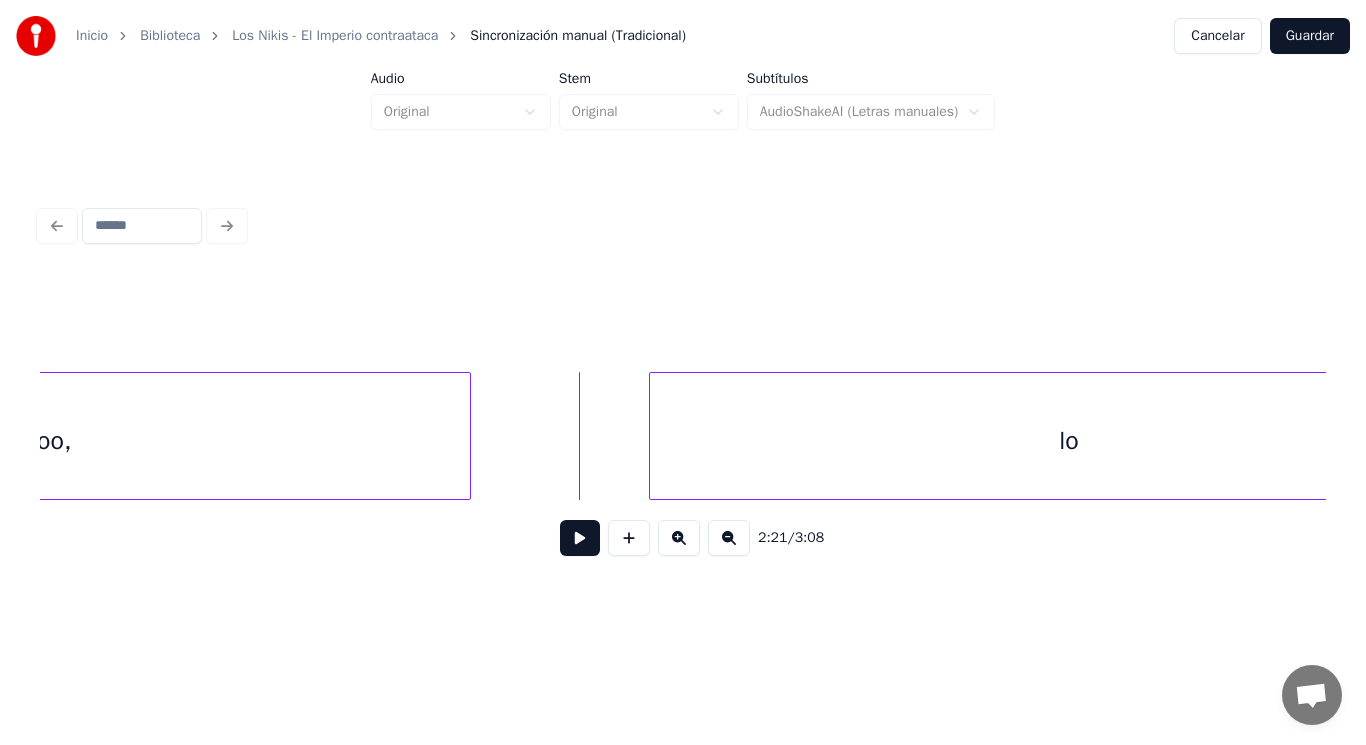 click at bounding box center [467, 436] 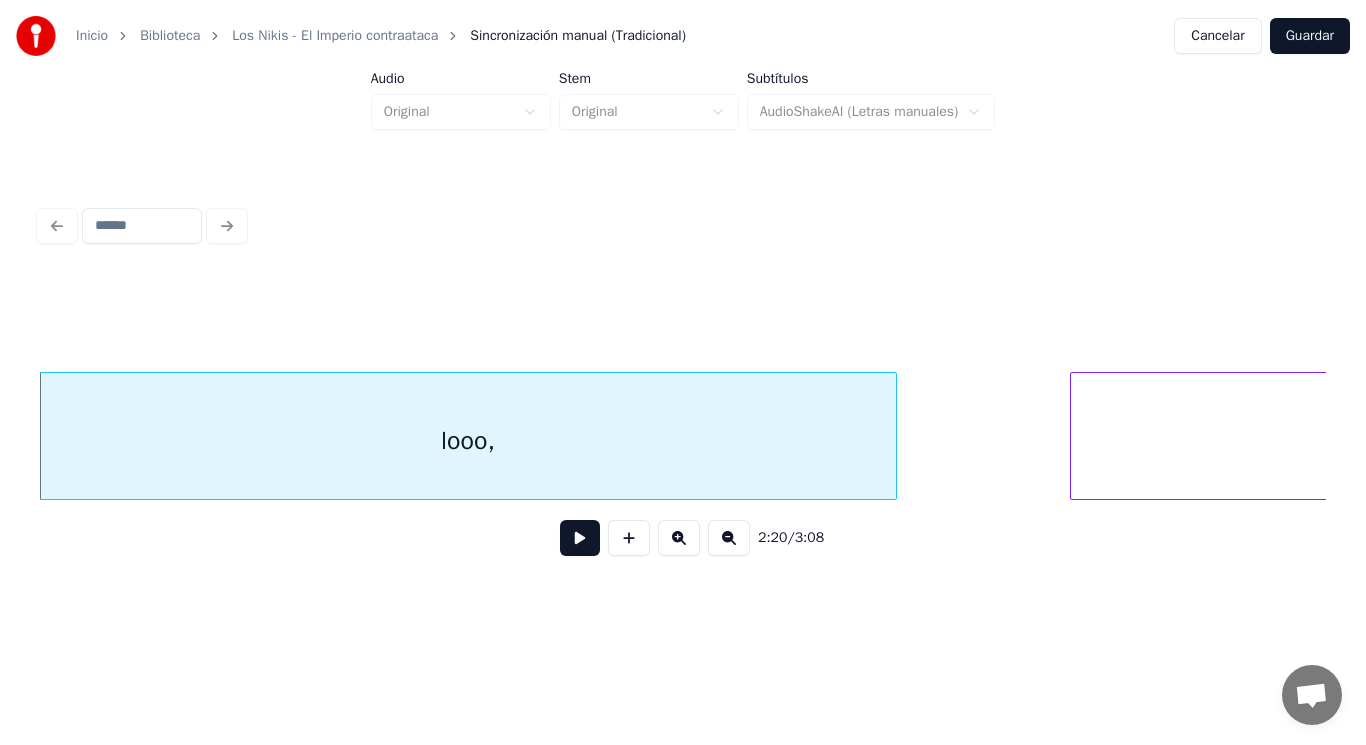 click at bounding box center [580, 538] 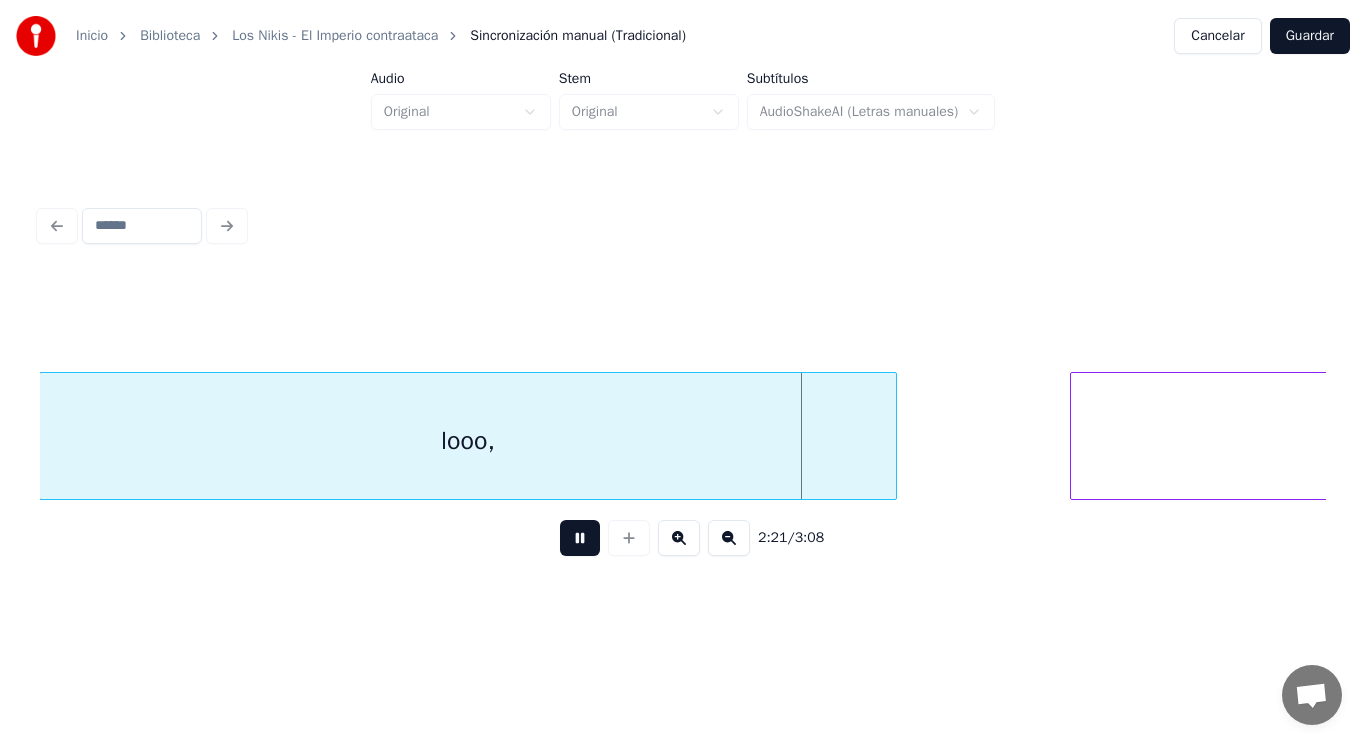 click at bounding box center [580, 538] 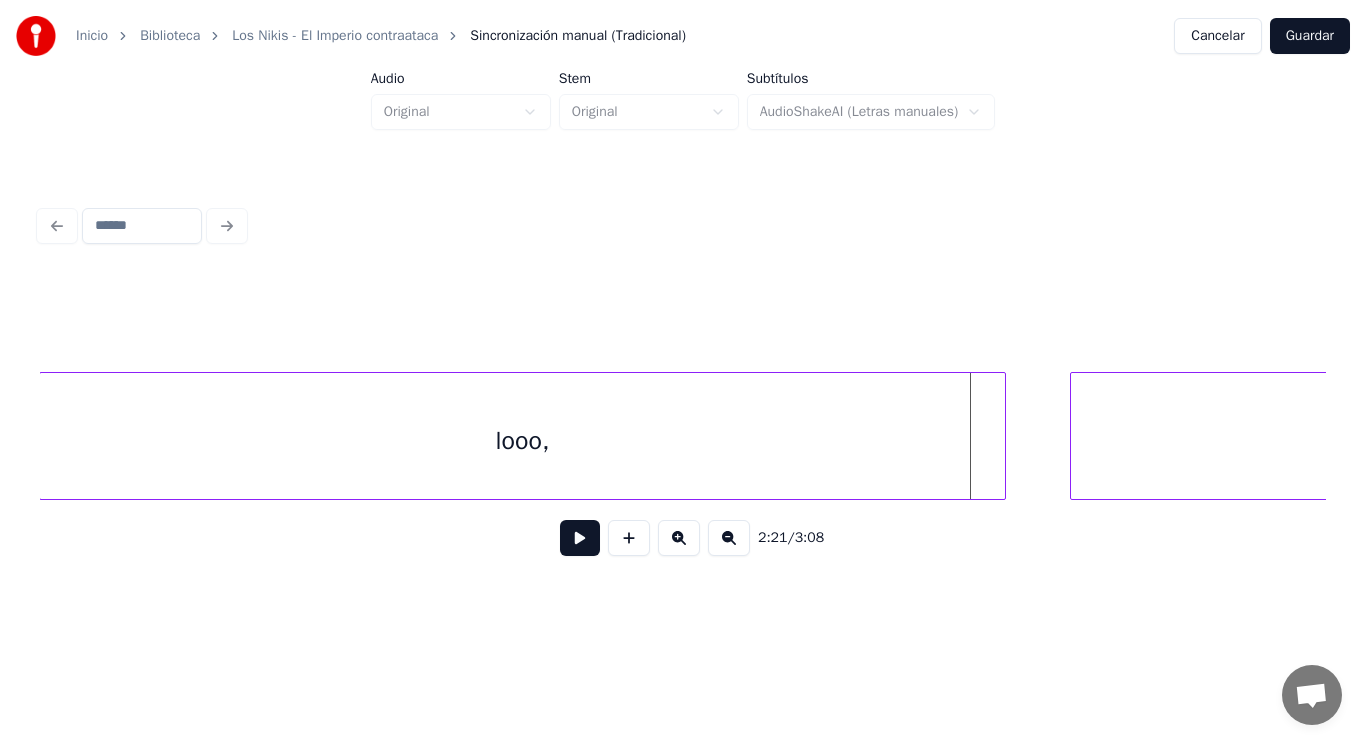 click at bounding box center [1002, 436] 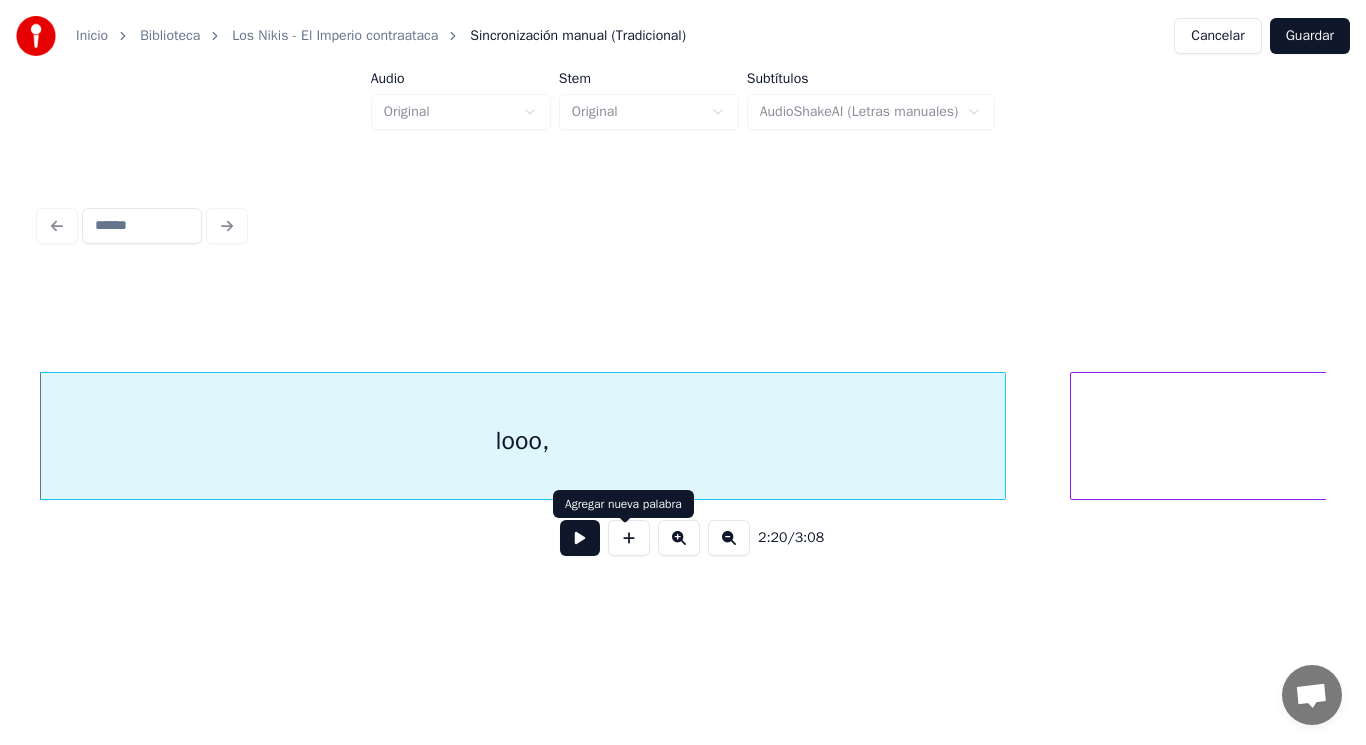 click at bounding box center [580, 538] 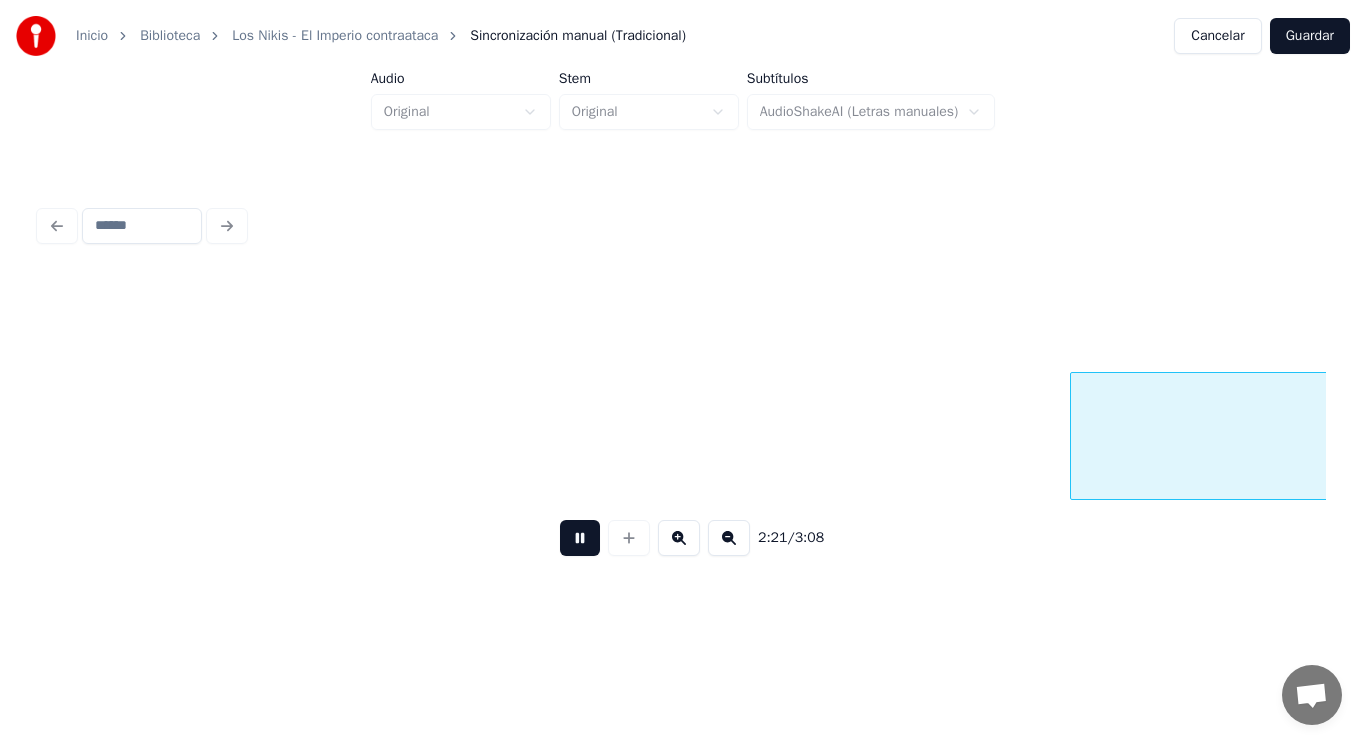 scroll, scrollTop: 0, scrollLeft: 198259, axis: horizontal 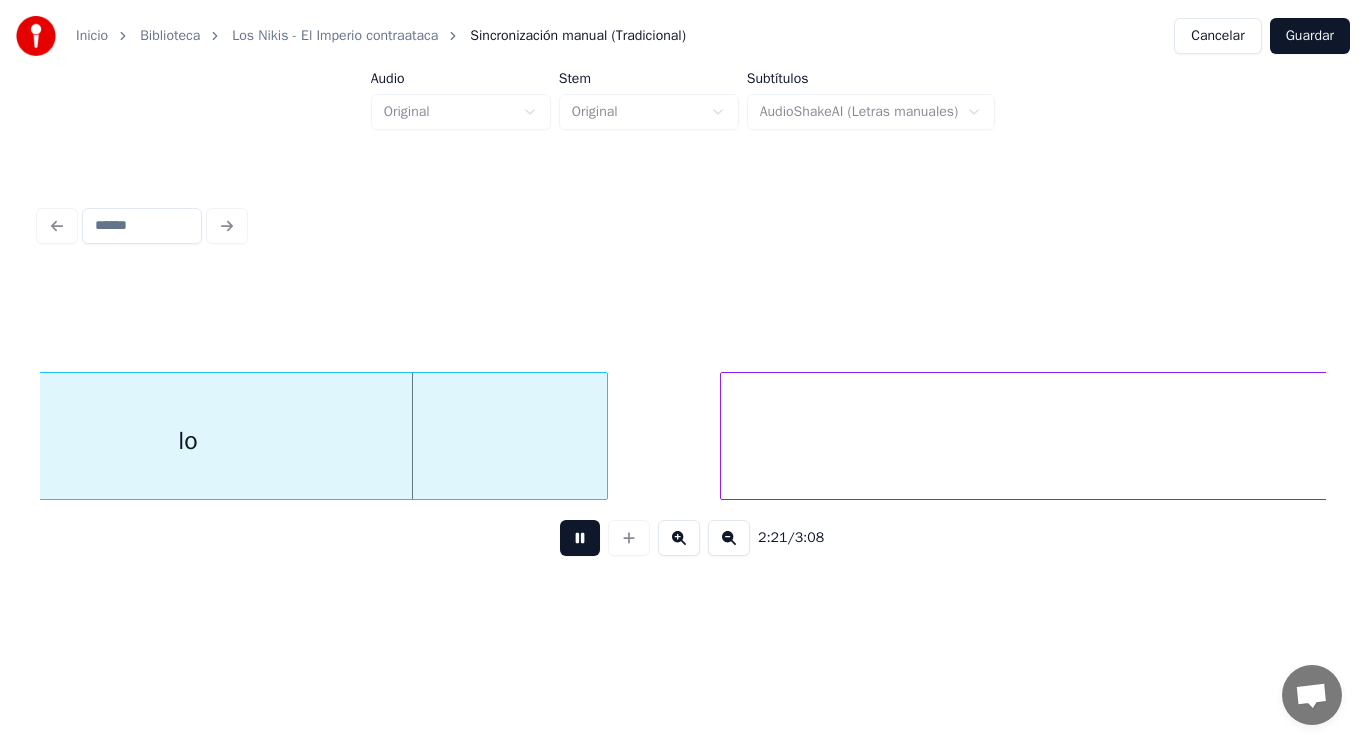 click at bounding box center [580, 538] 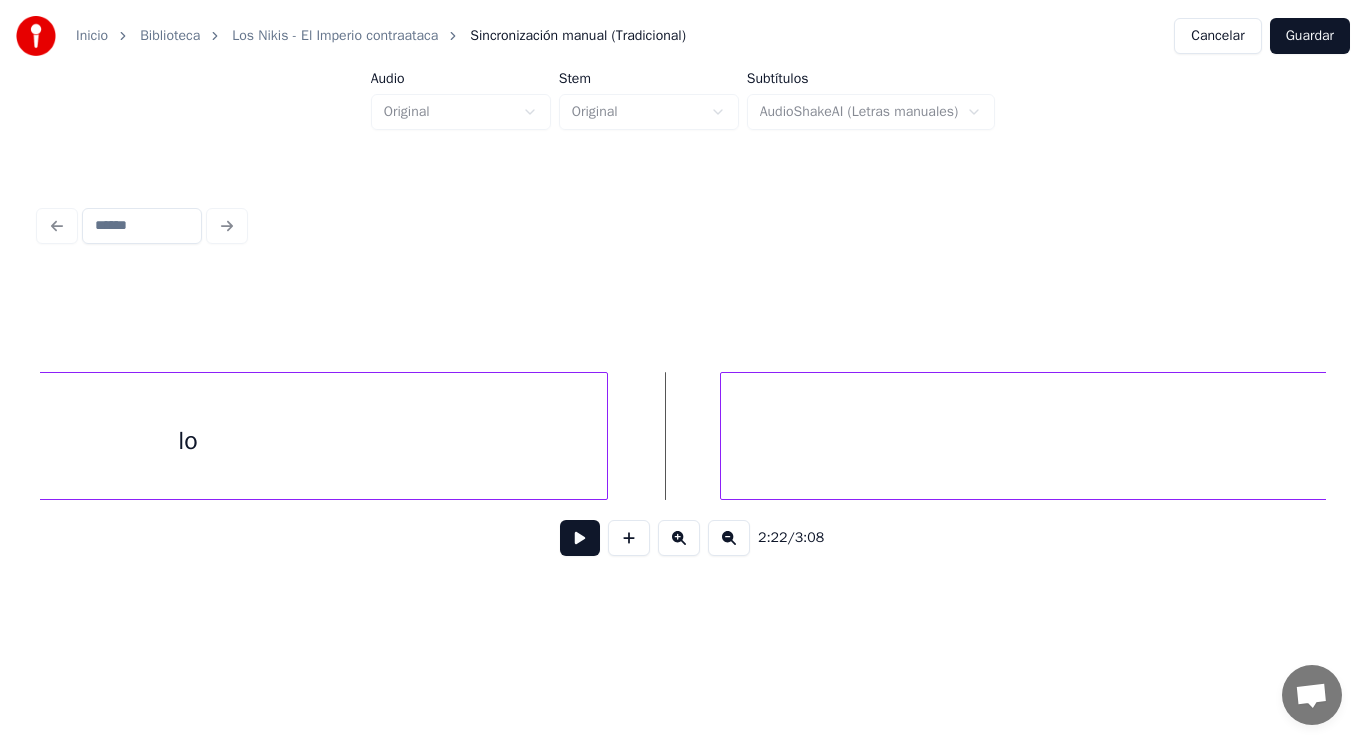 click on "lo" at bounding box center [188, 441] 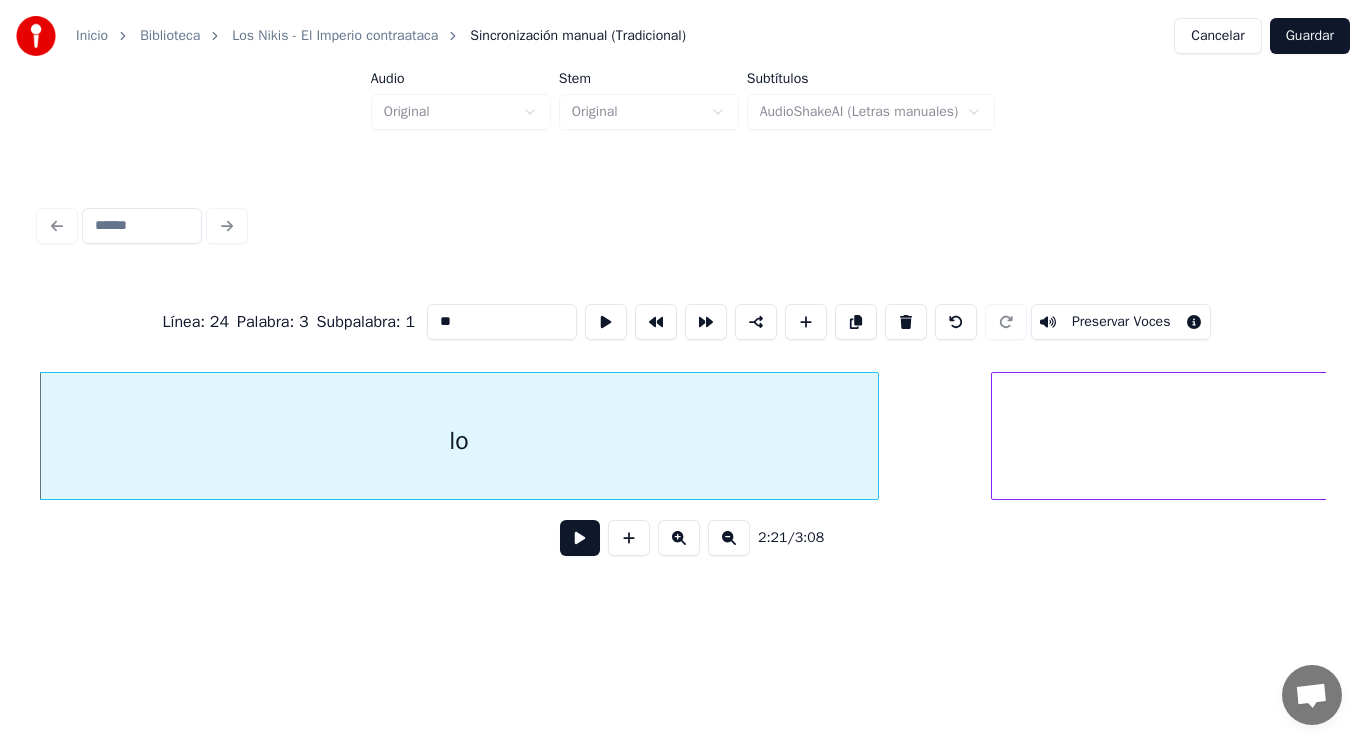 click on "**" at bounding box center [502, 322] 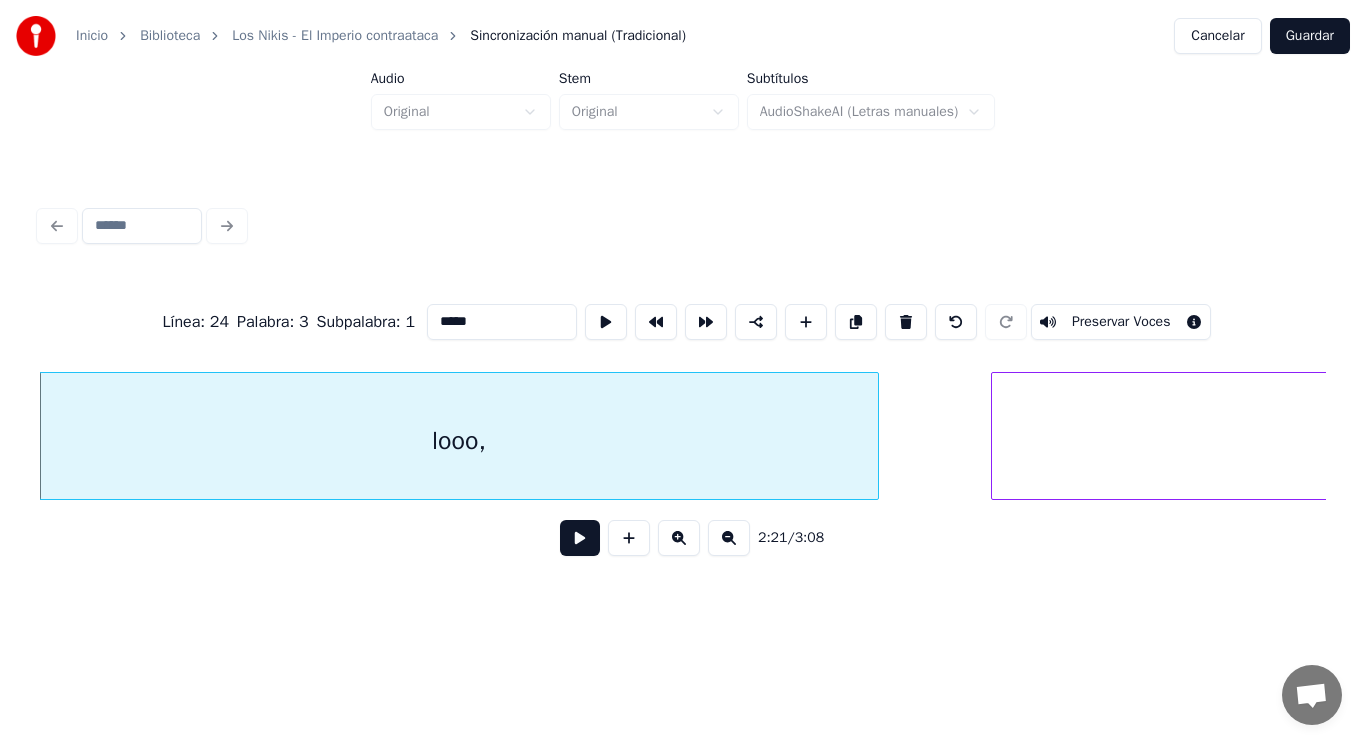 type on "*****" 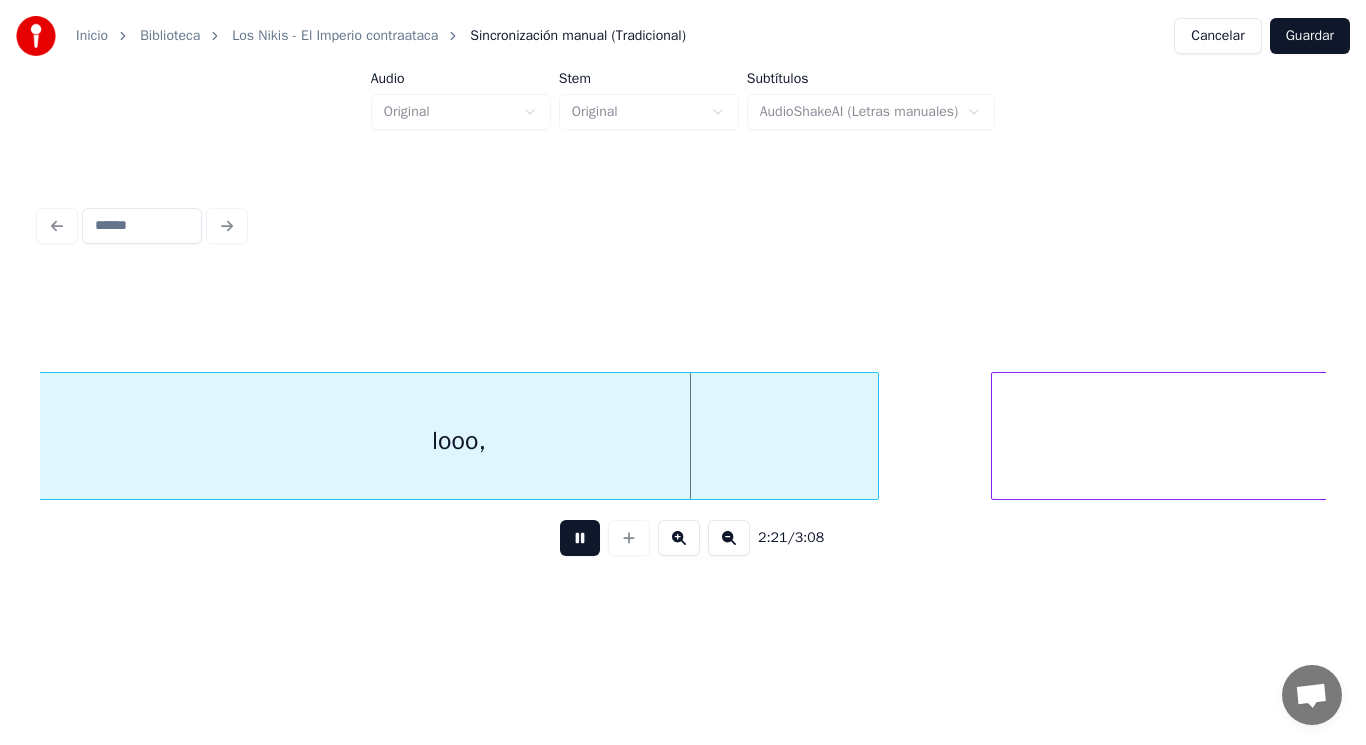 click at bounding box center (580, 538) 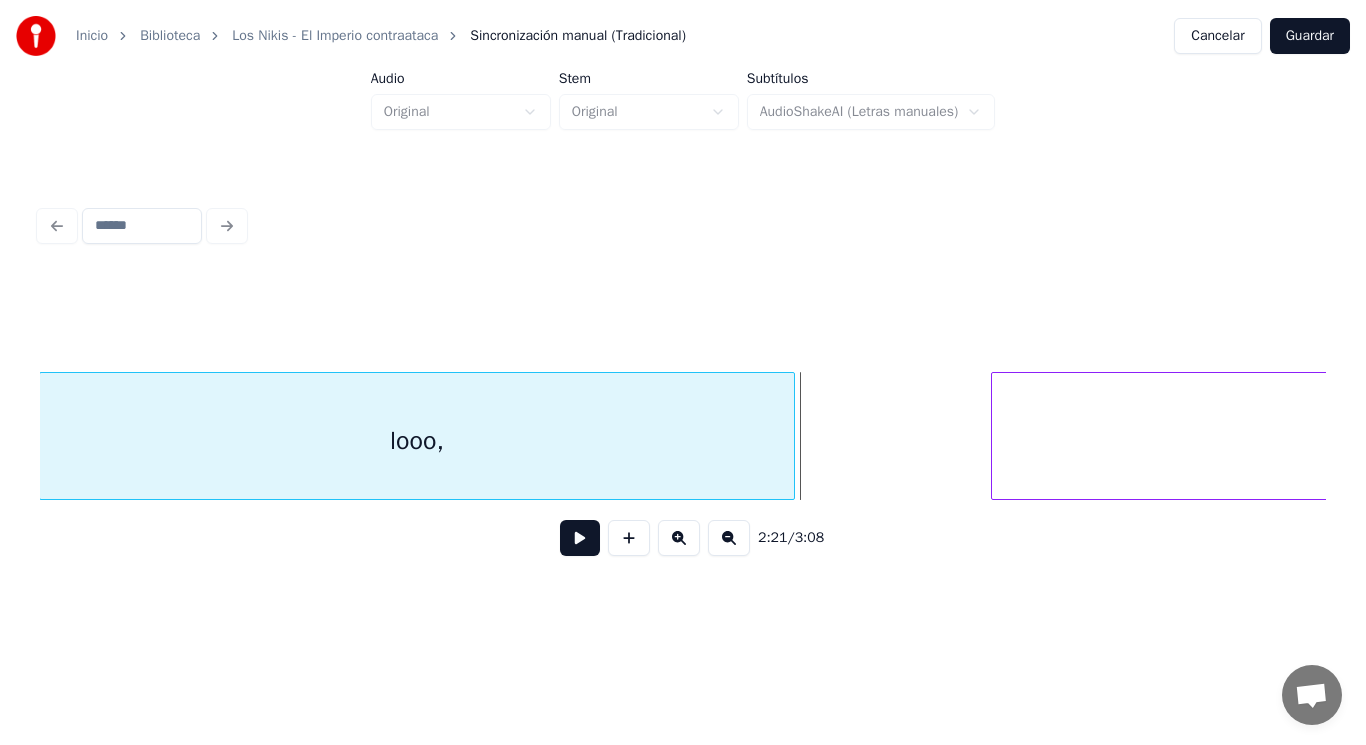 click at bounding box center (791, 436) 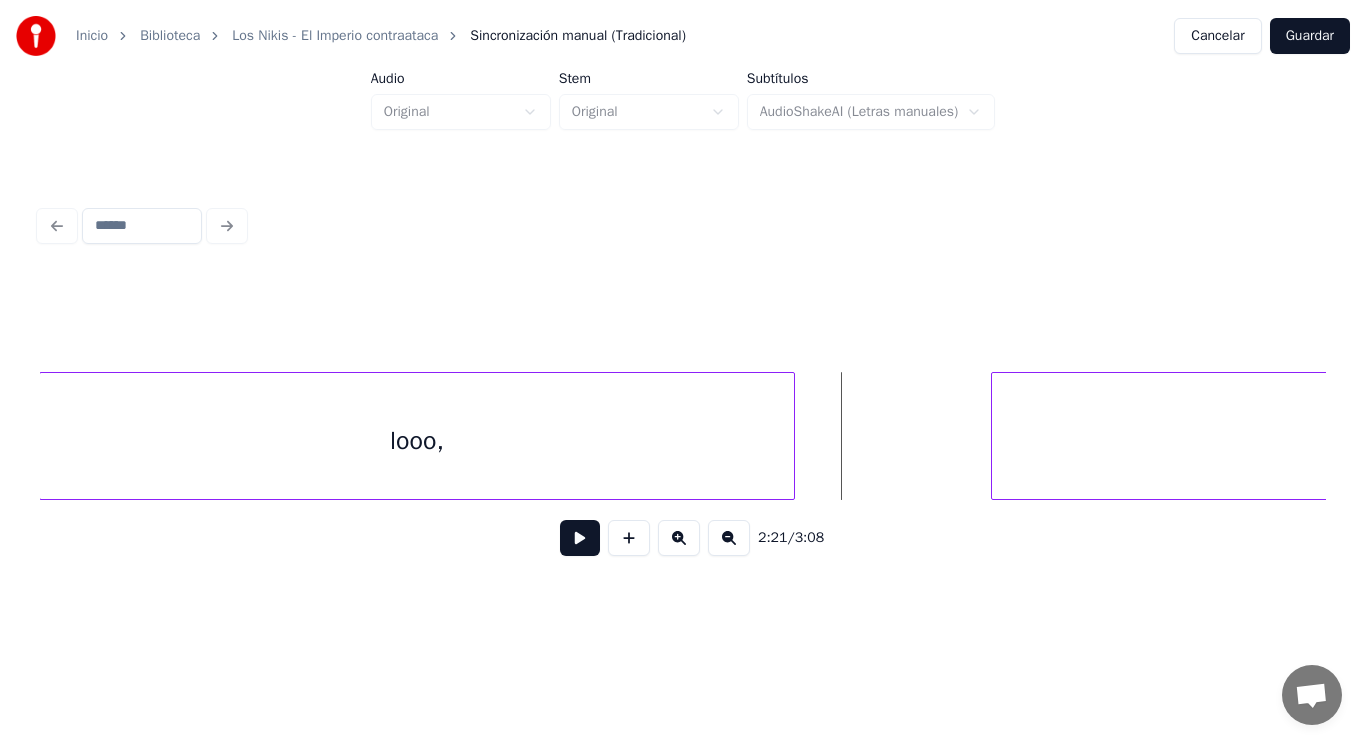 click at bounding box center (580, 538) 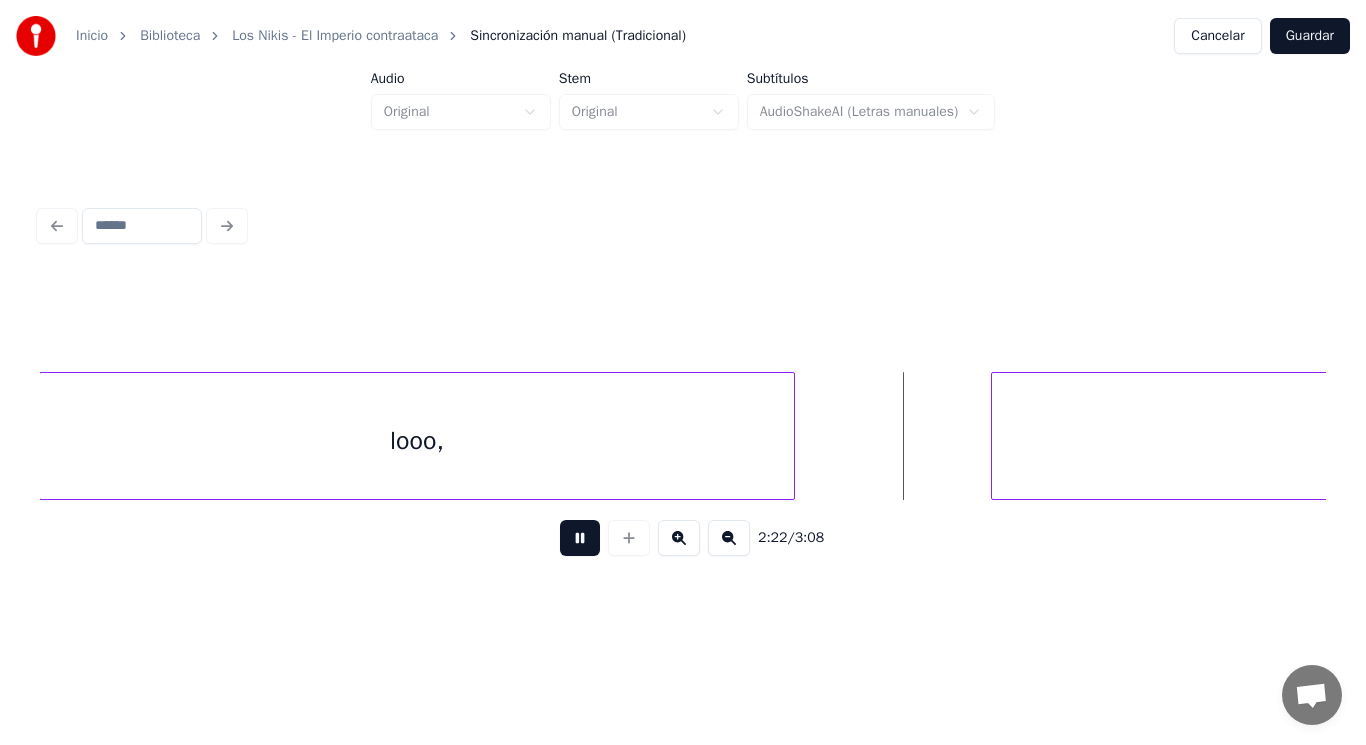 click at bounding box center (580, 538) 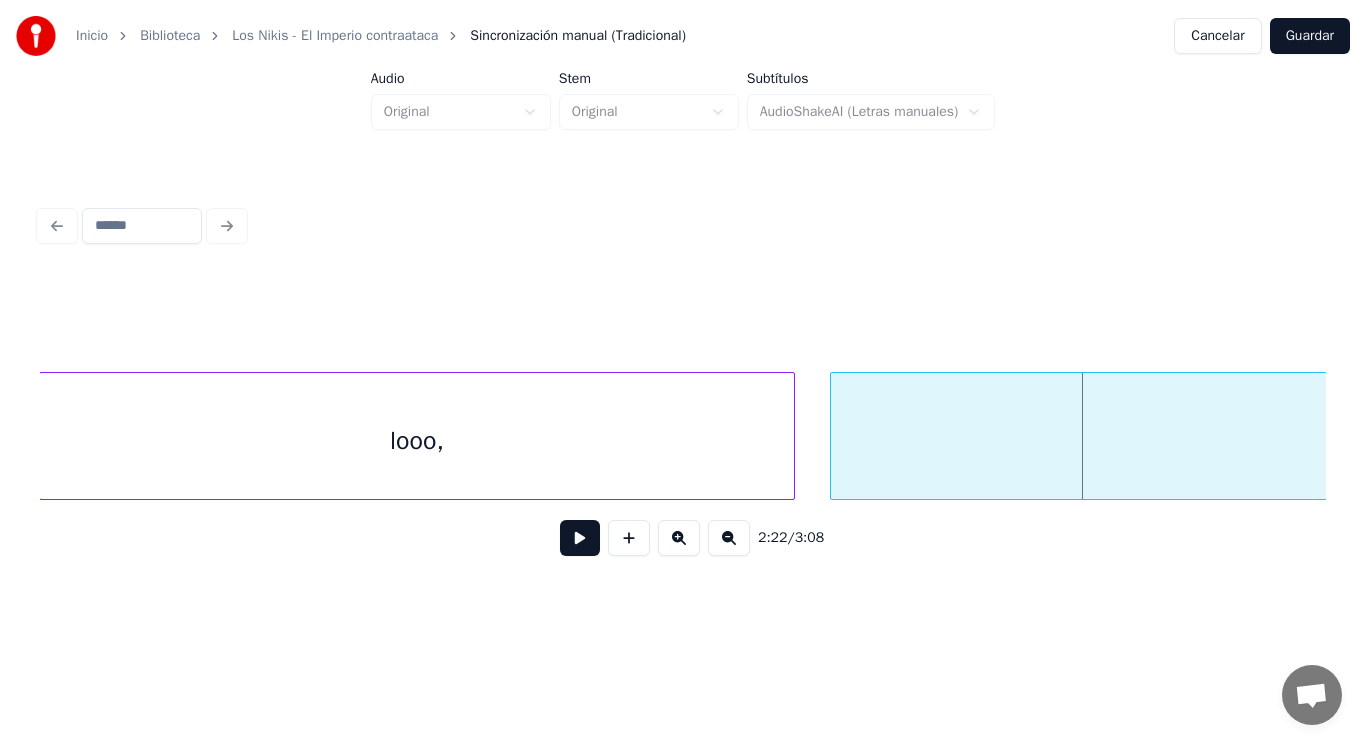 click at bounding box center [834, 436] 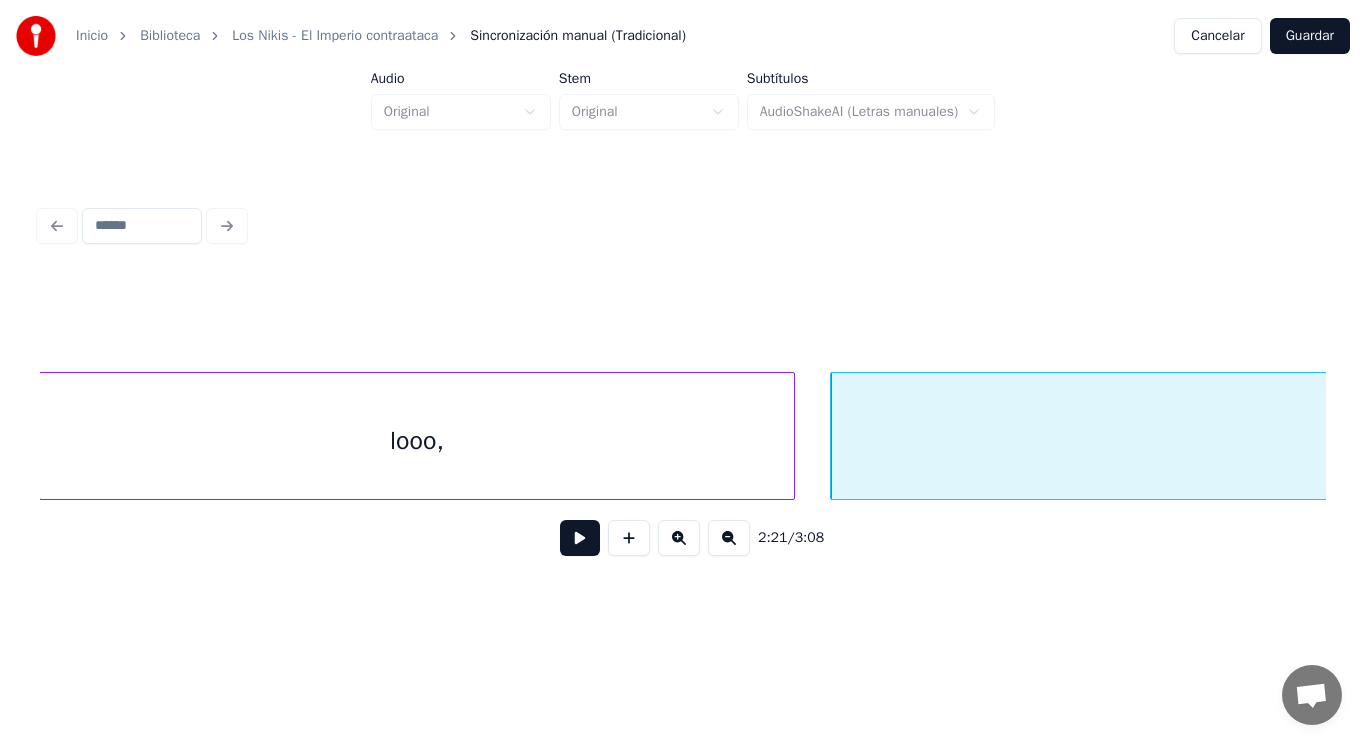 click at bounding box center [580, 538] 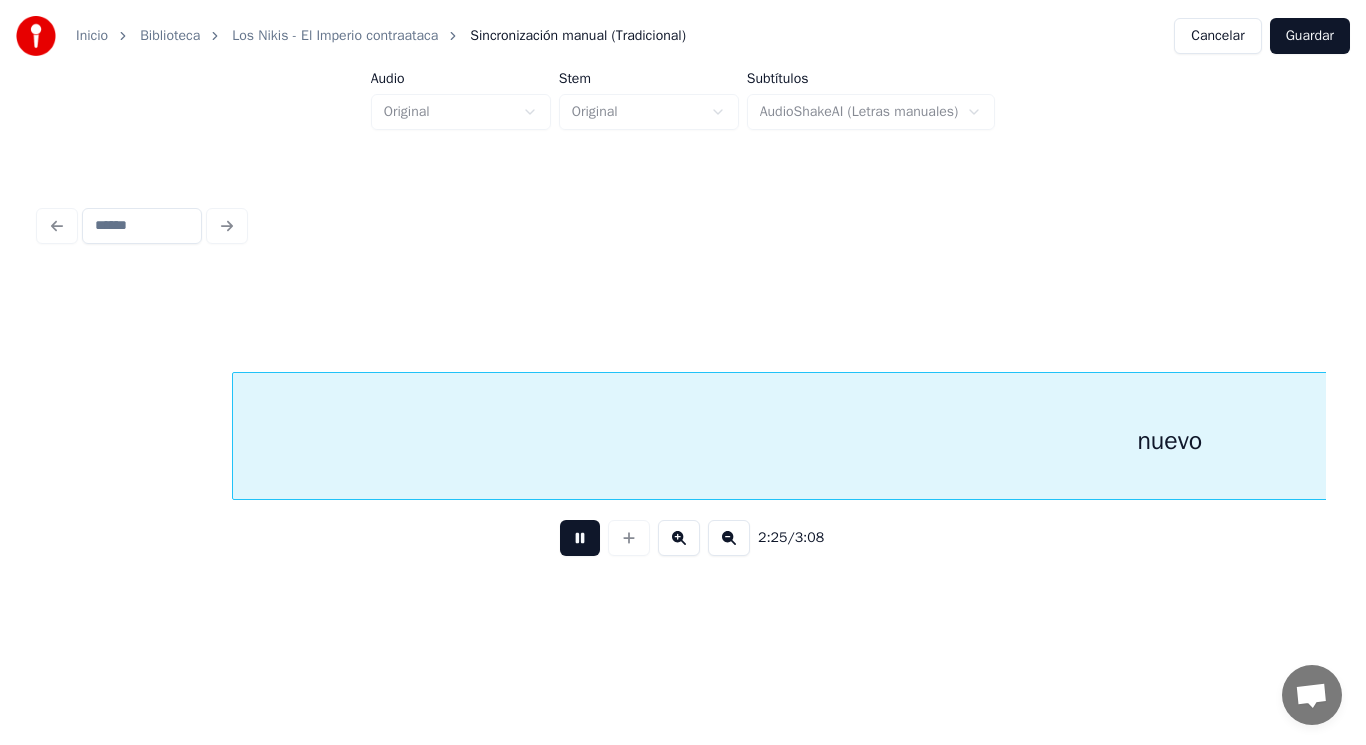 scroll, scrollTop: 0, scrollLeft: 203214, axis: horizontal 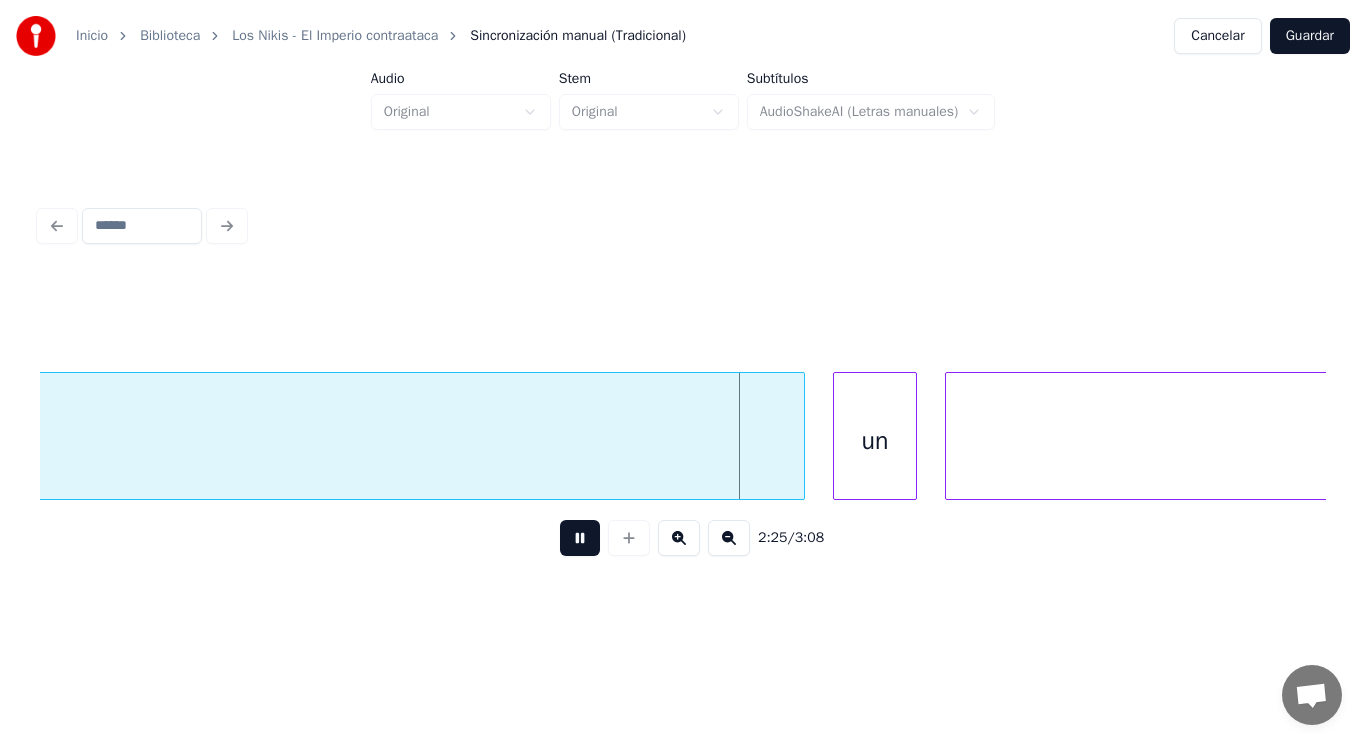 click at bounding box center (580, 538) 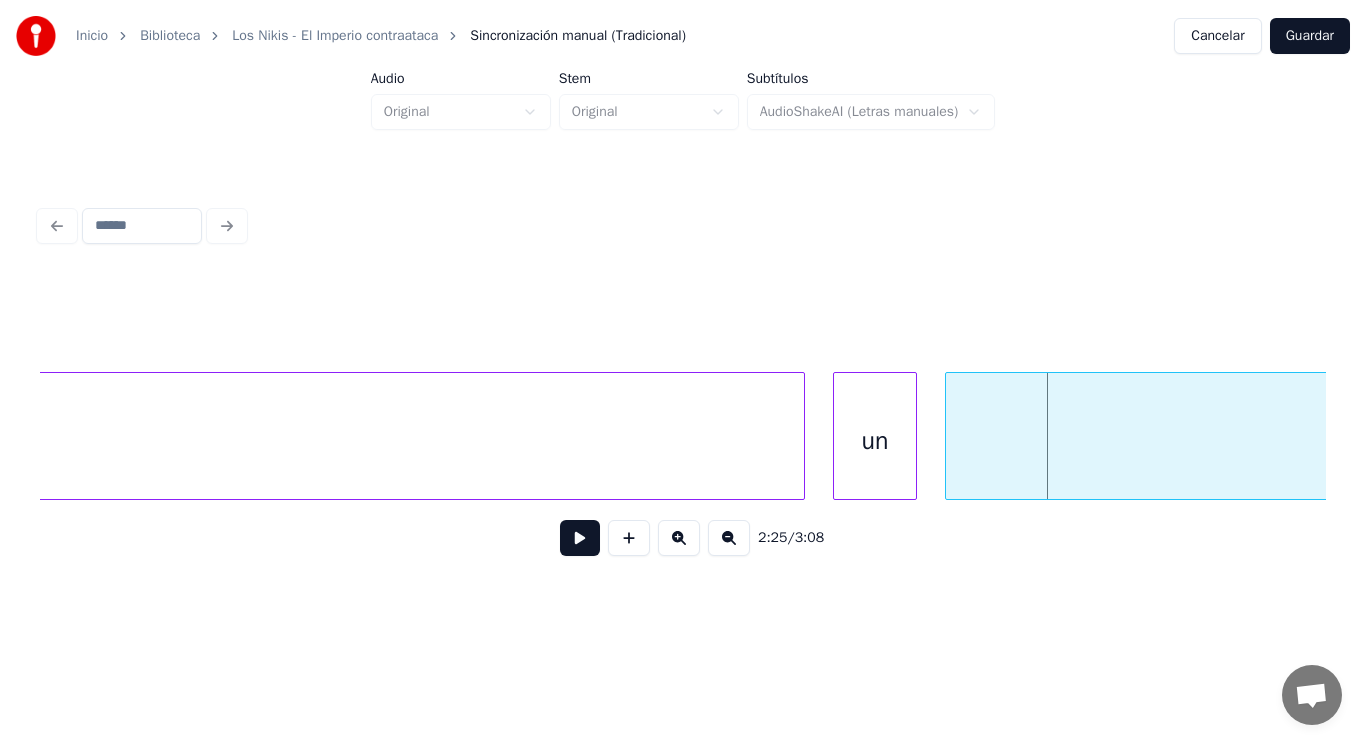 click at bounding box center (580, 538) 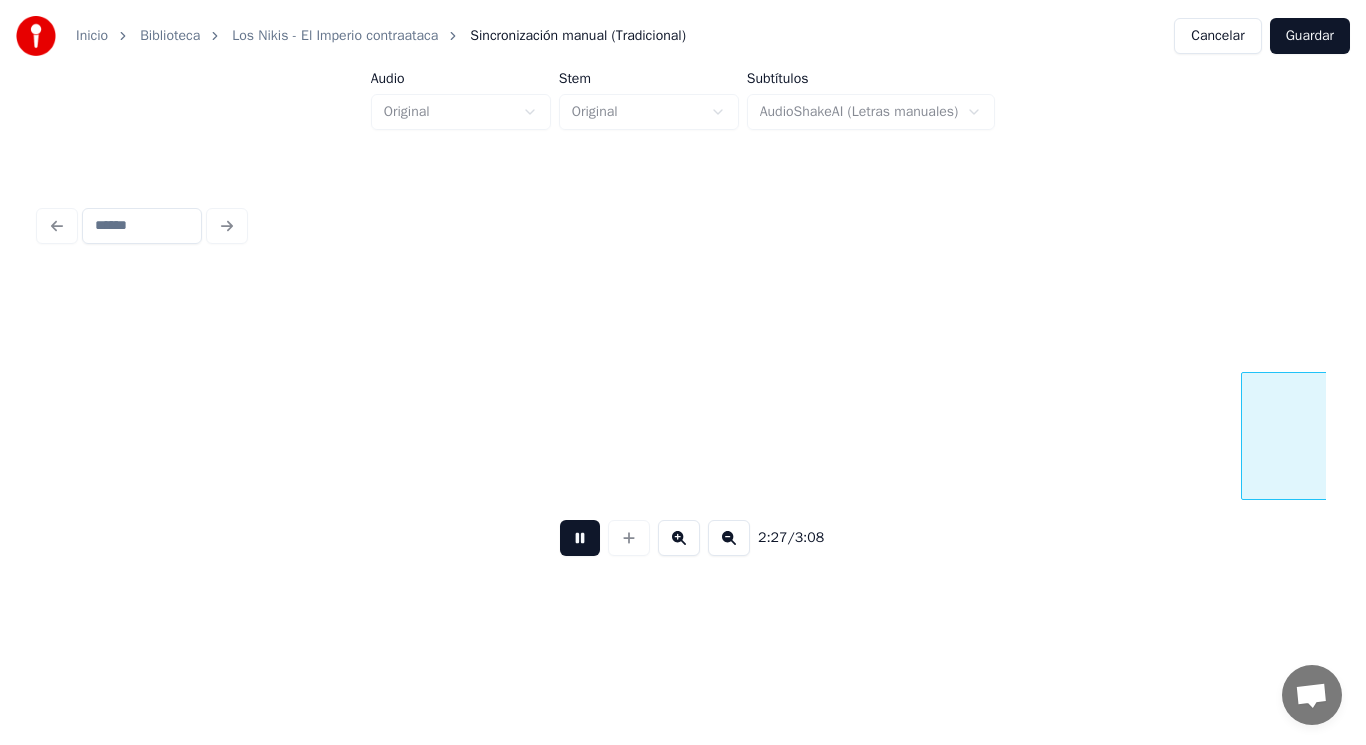 scroll, scrollTop: 0, scrollLeft: 205821, axis: horizontal 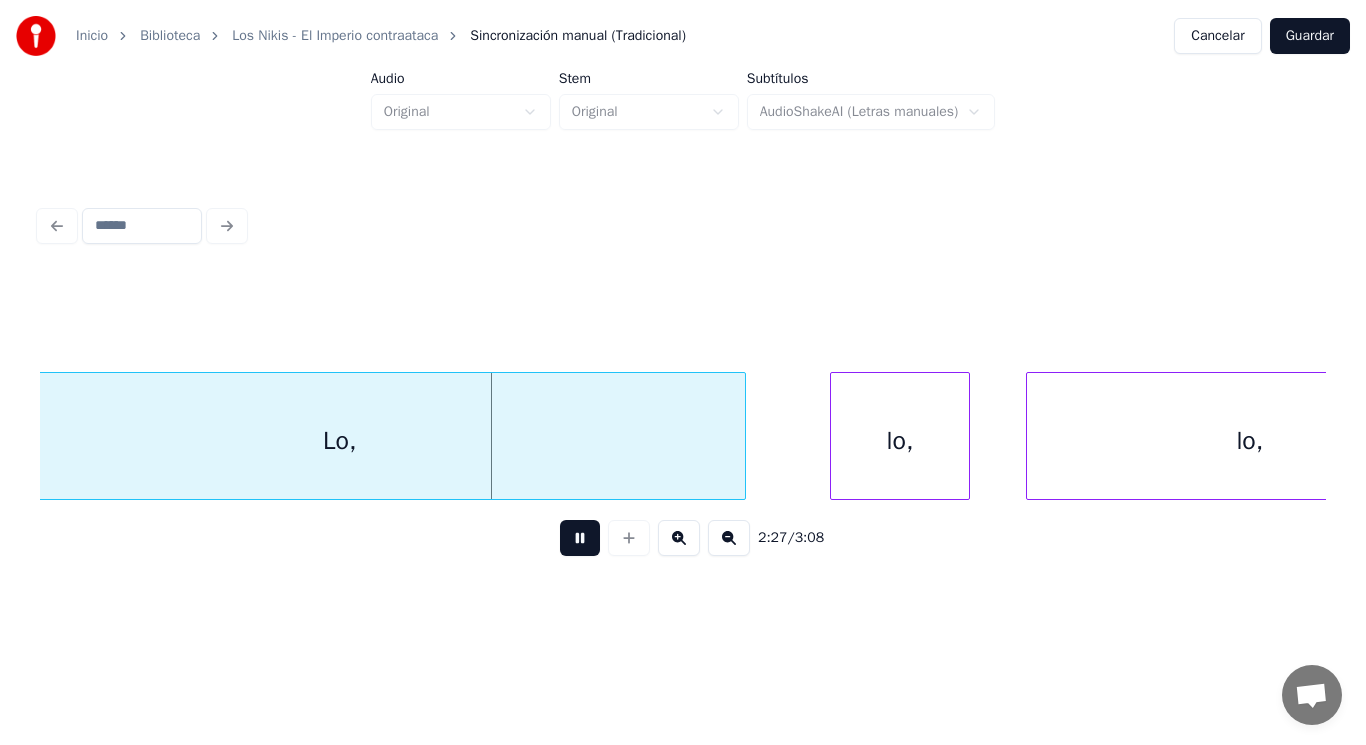 click at bounding box center (580, 538) 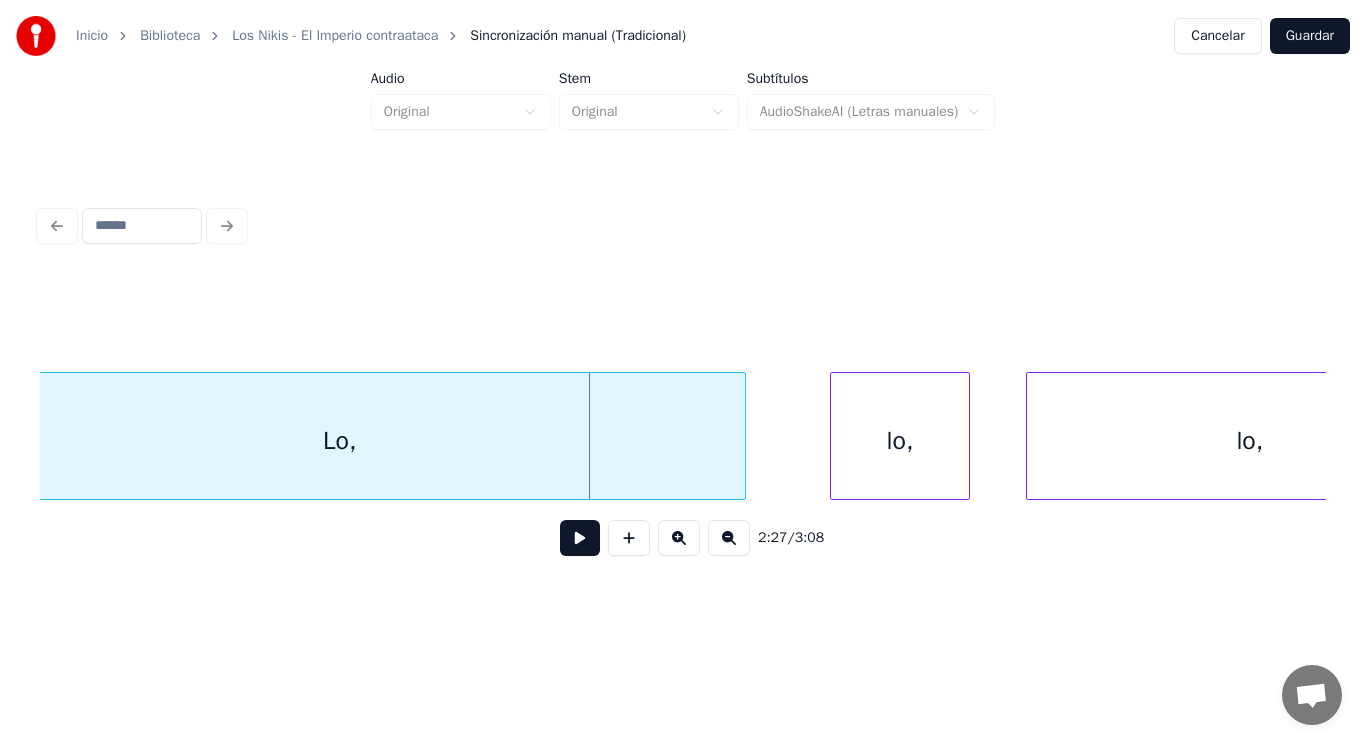 click on "Lo," at bounding box center (340, 441) 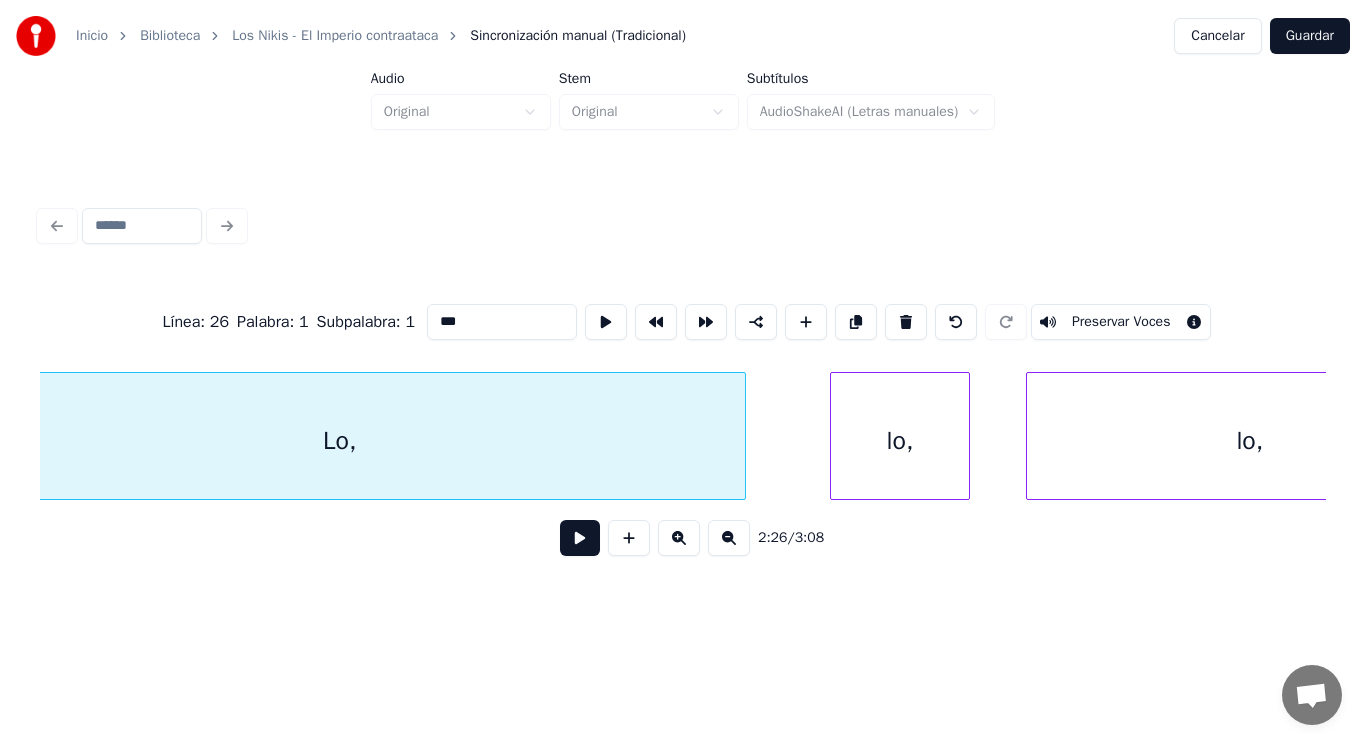 scroll, scrollTop: 0, scrollLeft: 205716, axis: horizontal 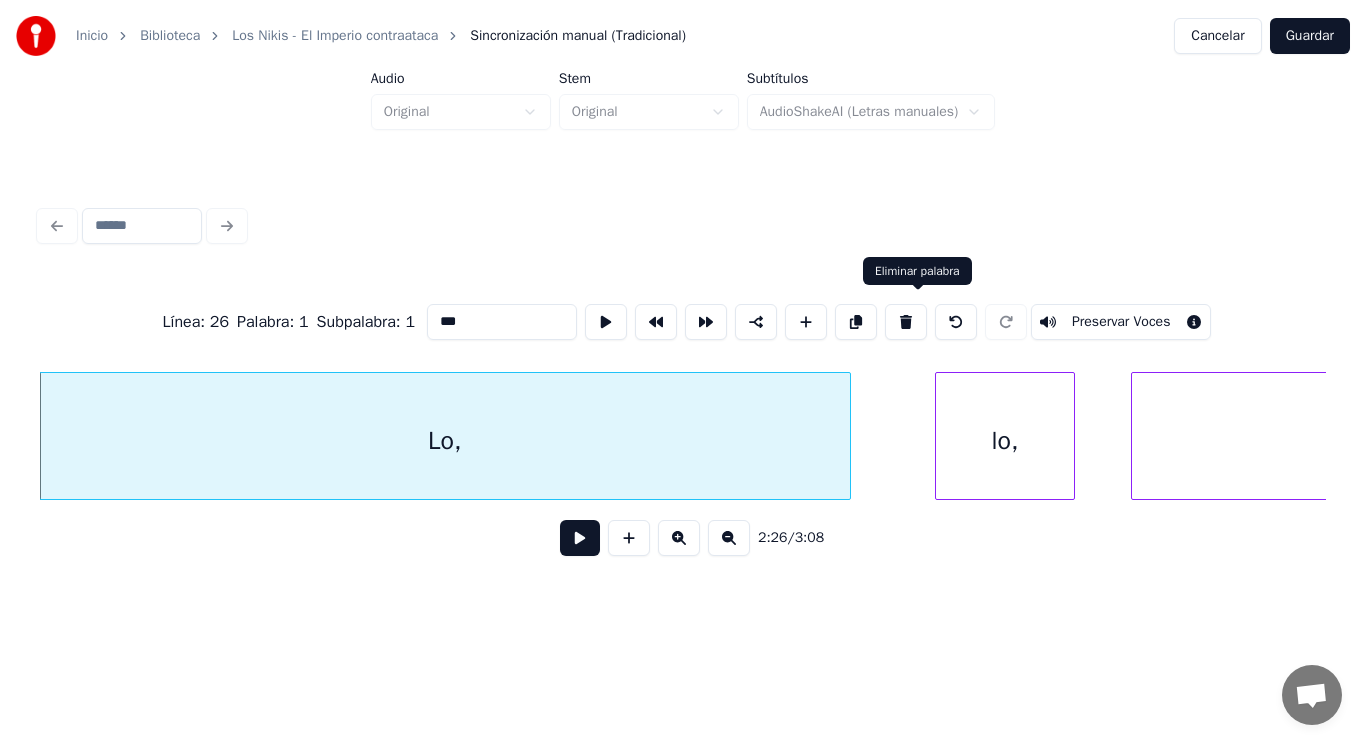 click at bounding box center (906, 322) 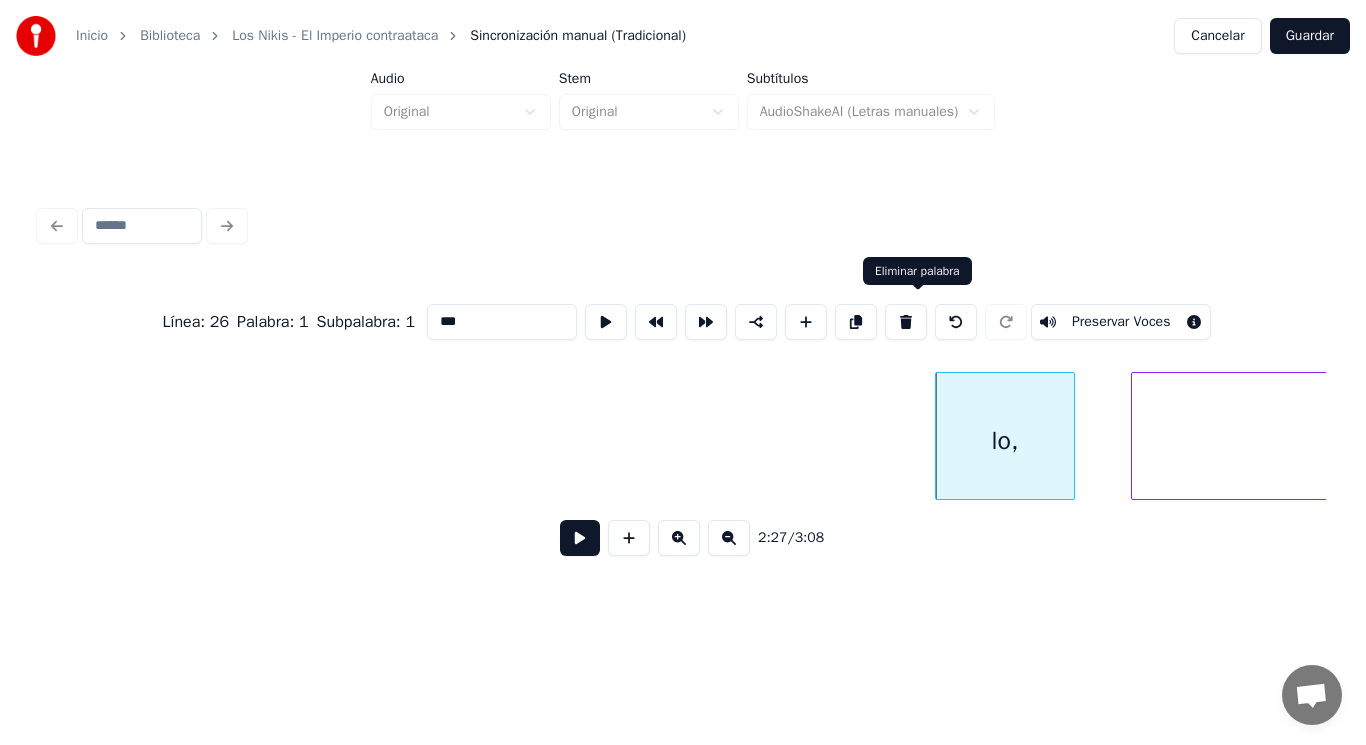 type on "***" 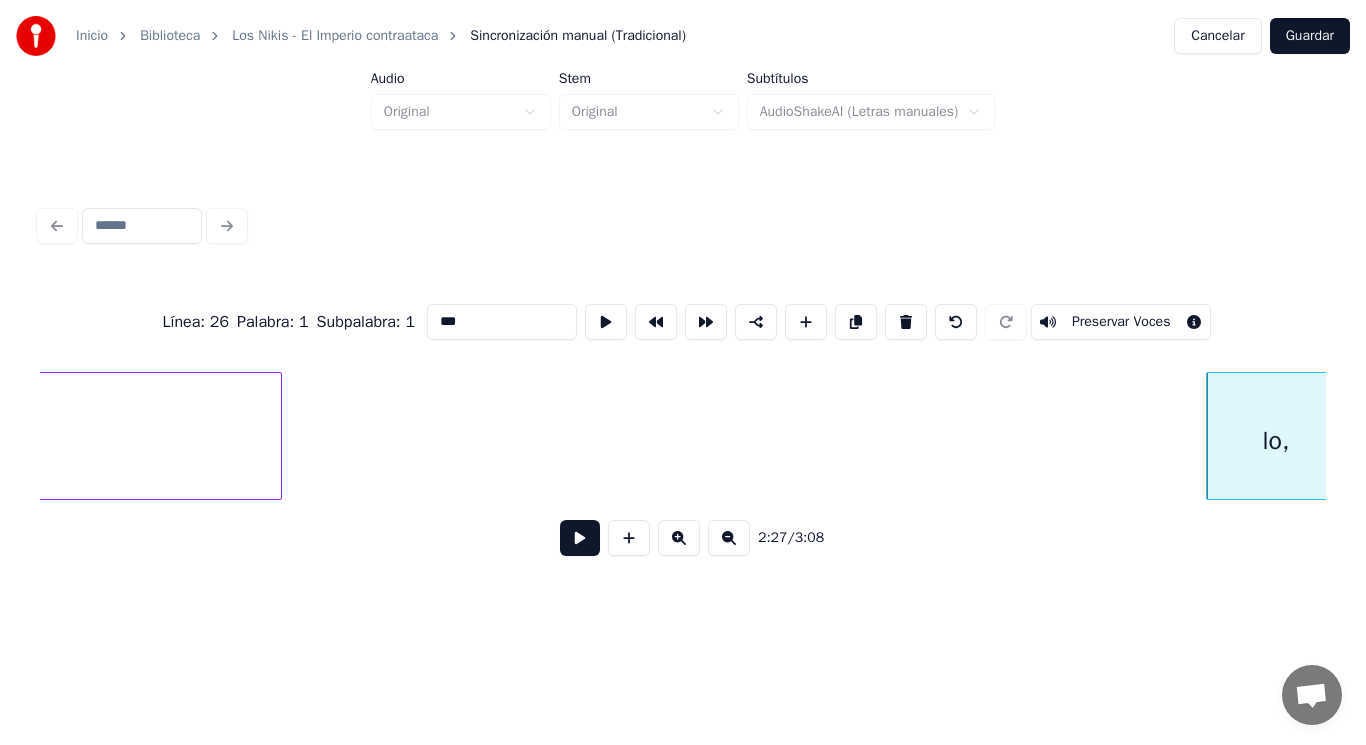scroll, scrollTop: 0, scrollLeft: 205436, axis: horizontal 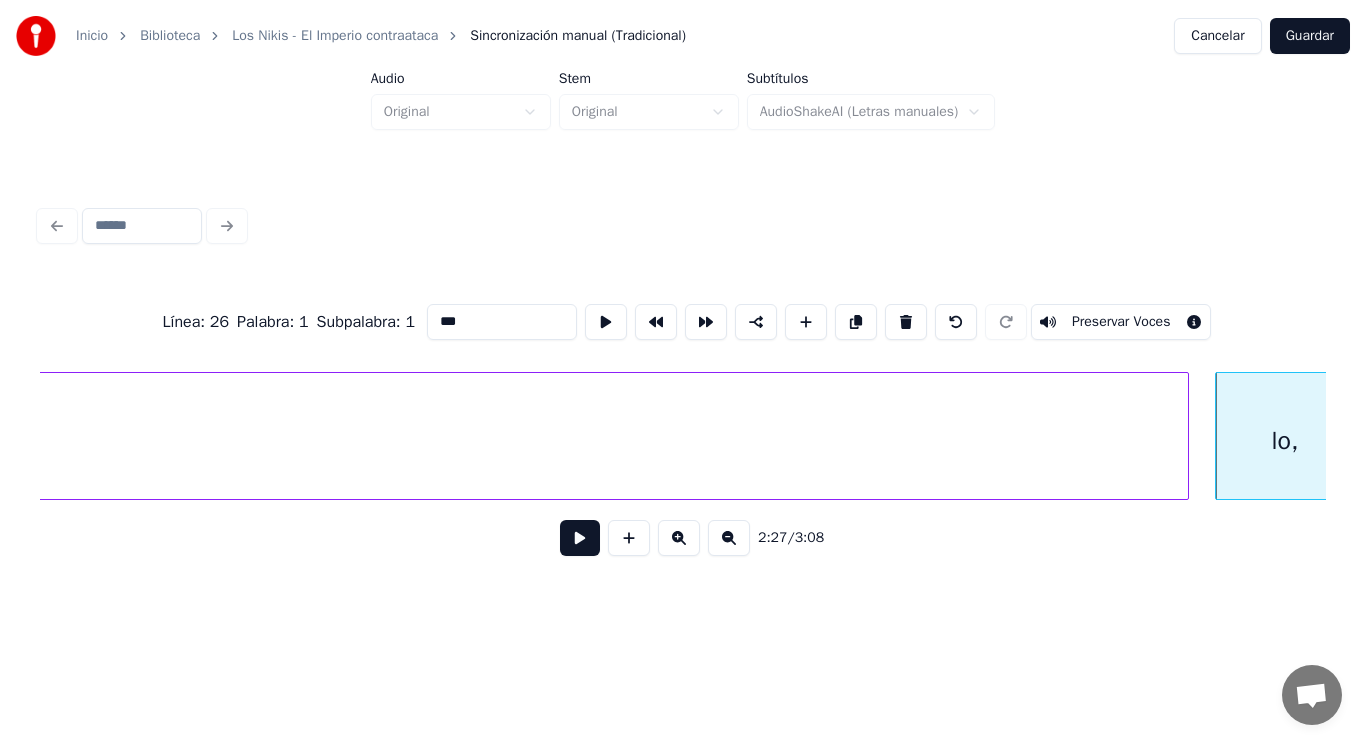 click at bounding box center [1185, 436] 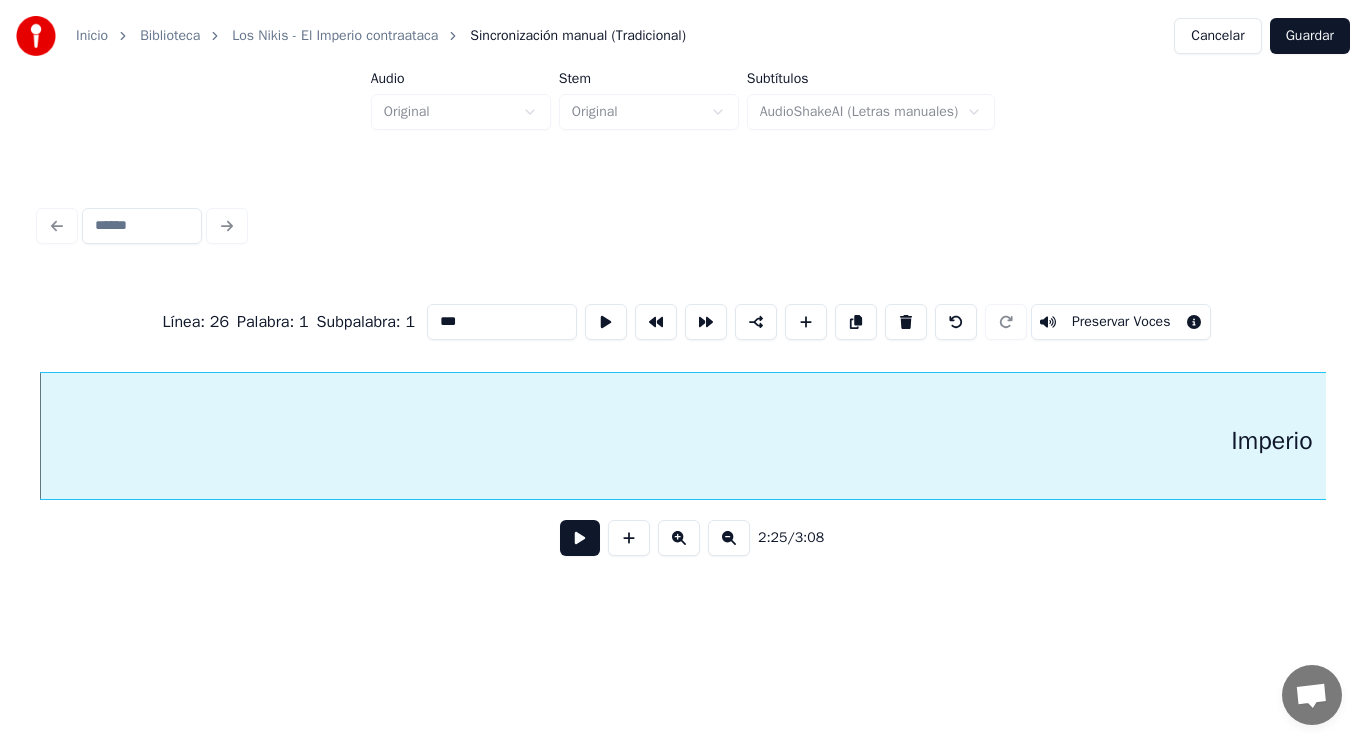 click at bounding box center (580, 538) 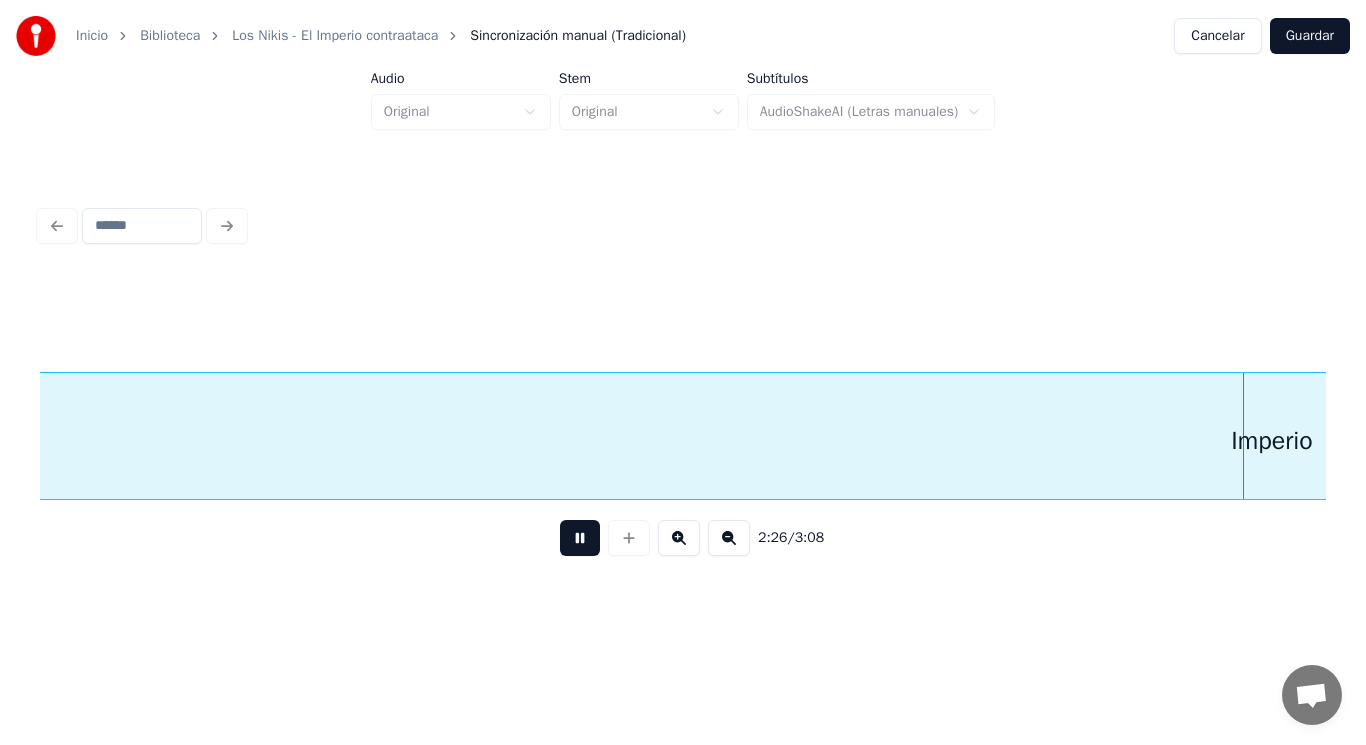 scroll, scrollTop: 0, scrollLeft: 205413, axis: horizontal 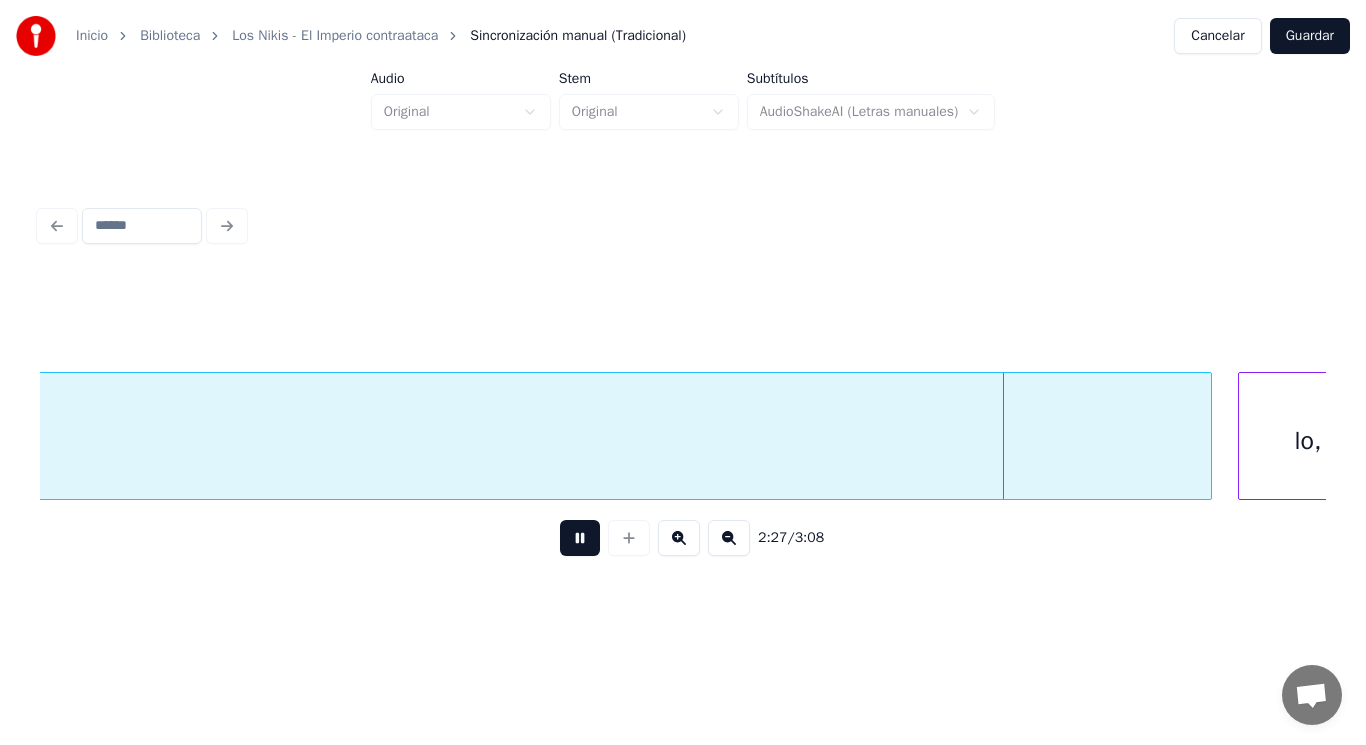 click at bounding box center [580, 538] 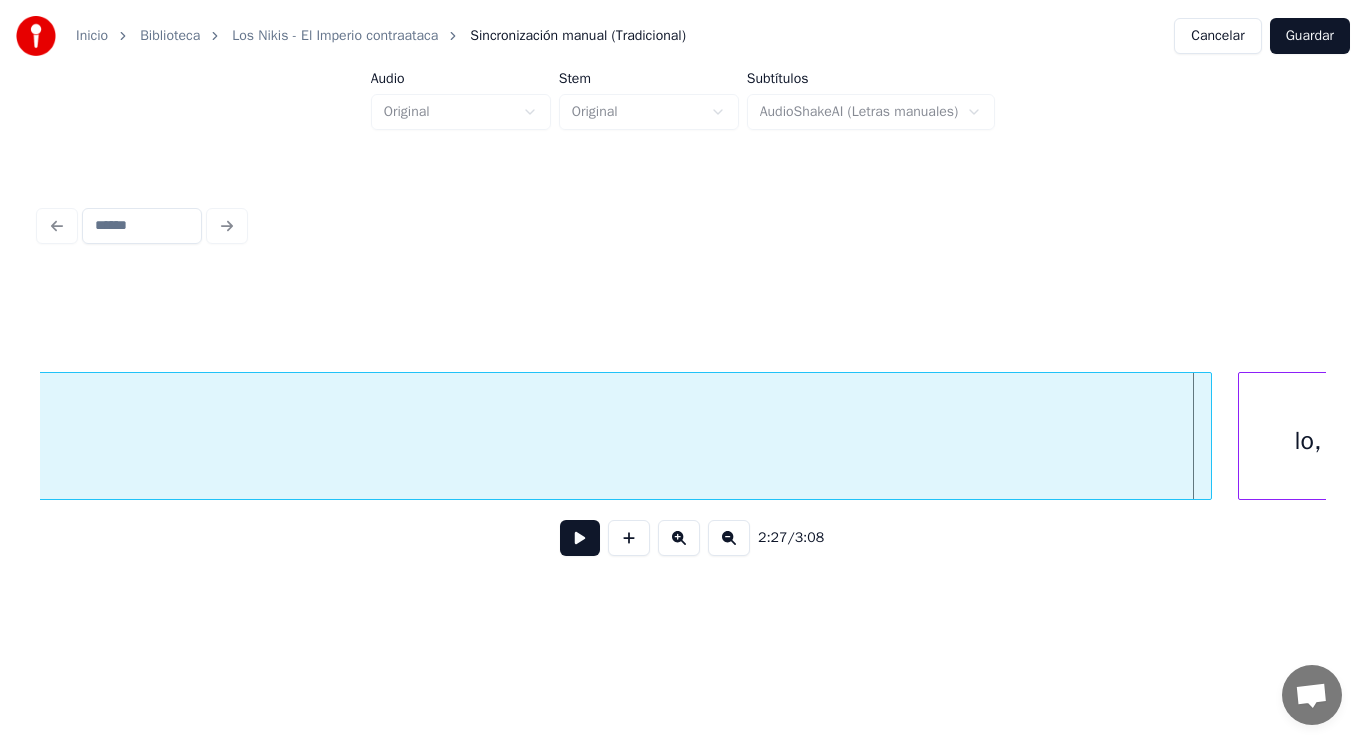 click at bounding box center [580, 538] 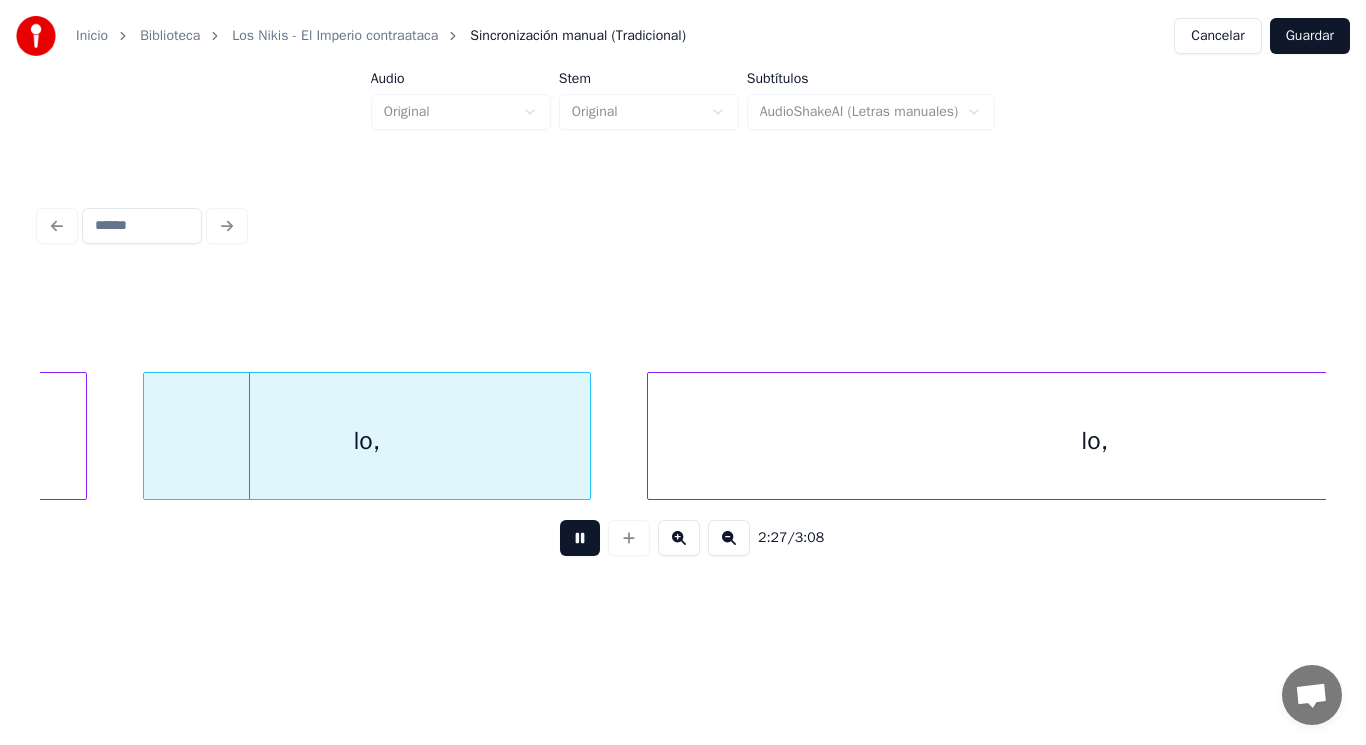 click at bounding box center (580, 538) 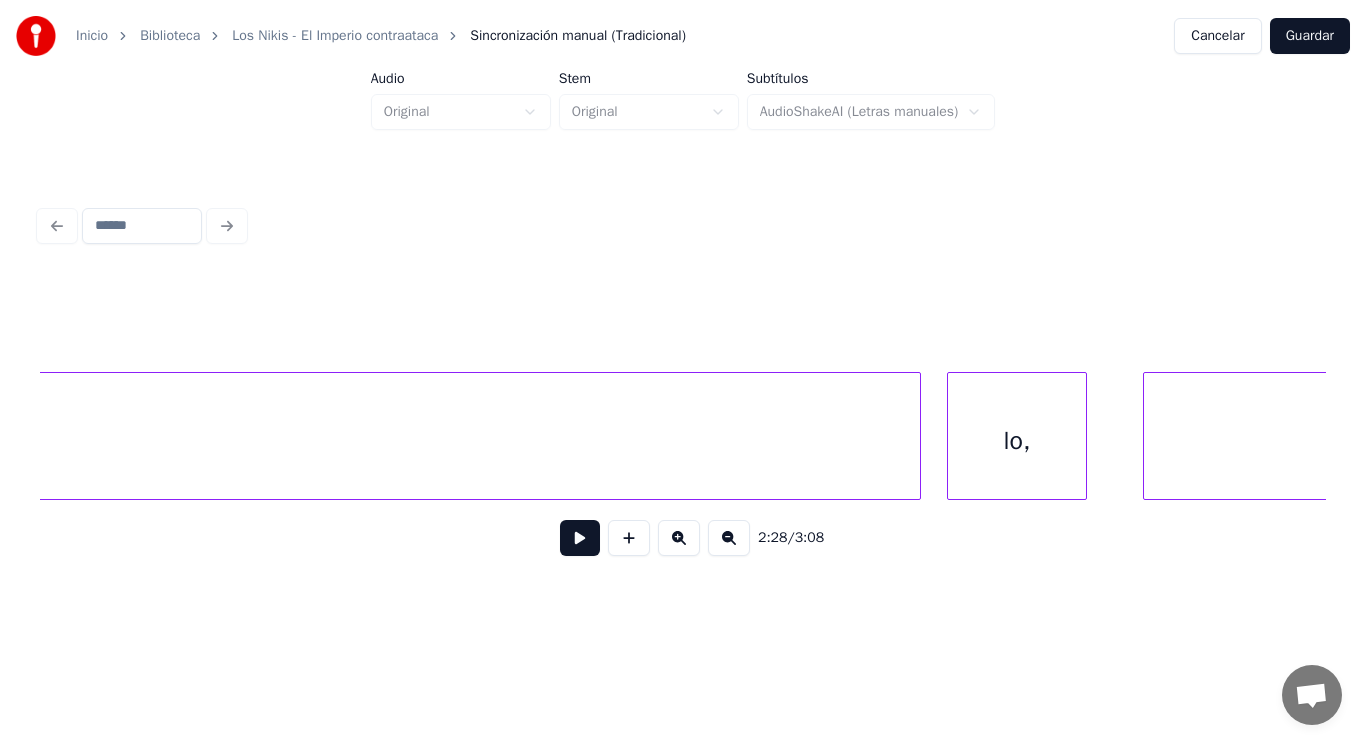click on "Imperio" at bounding box center (-312, 441) 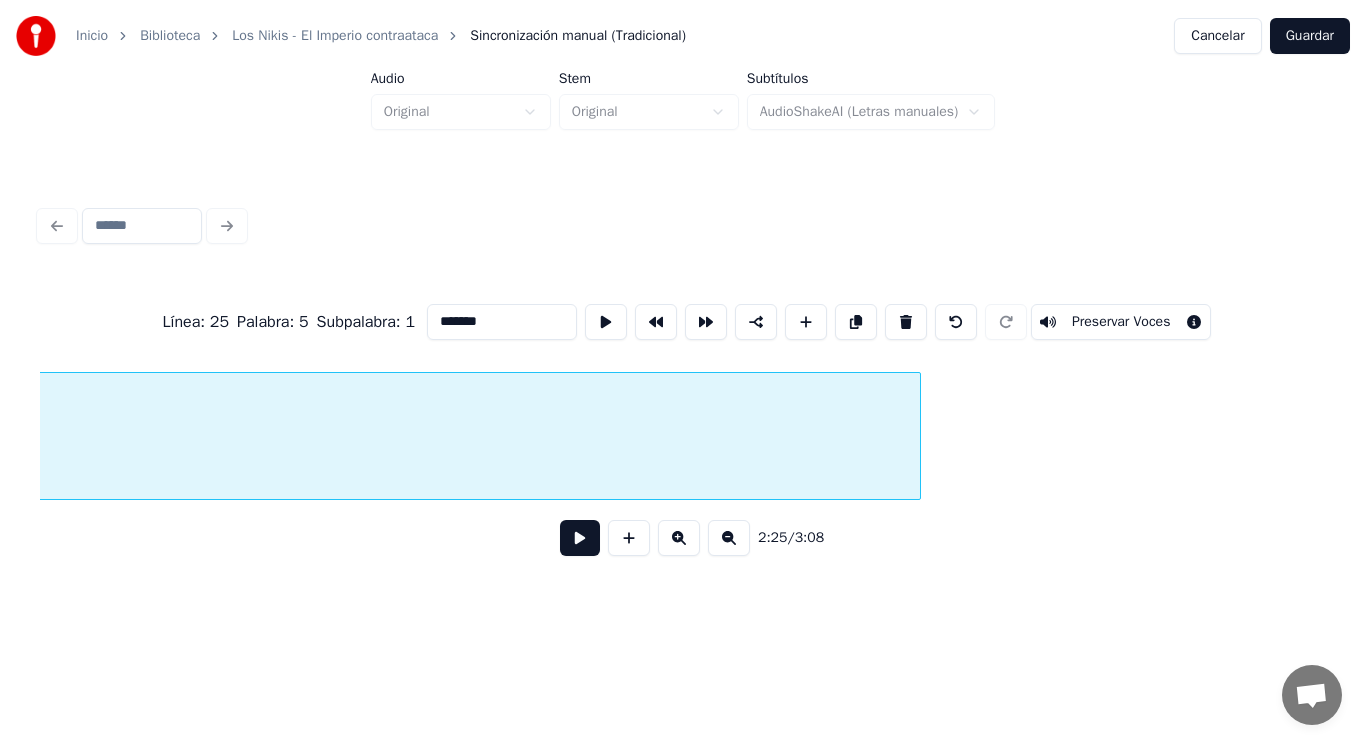 scroll, scrollTop: 0, scrollLeft: 204120, axis: horizontal 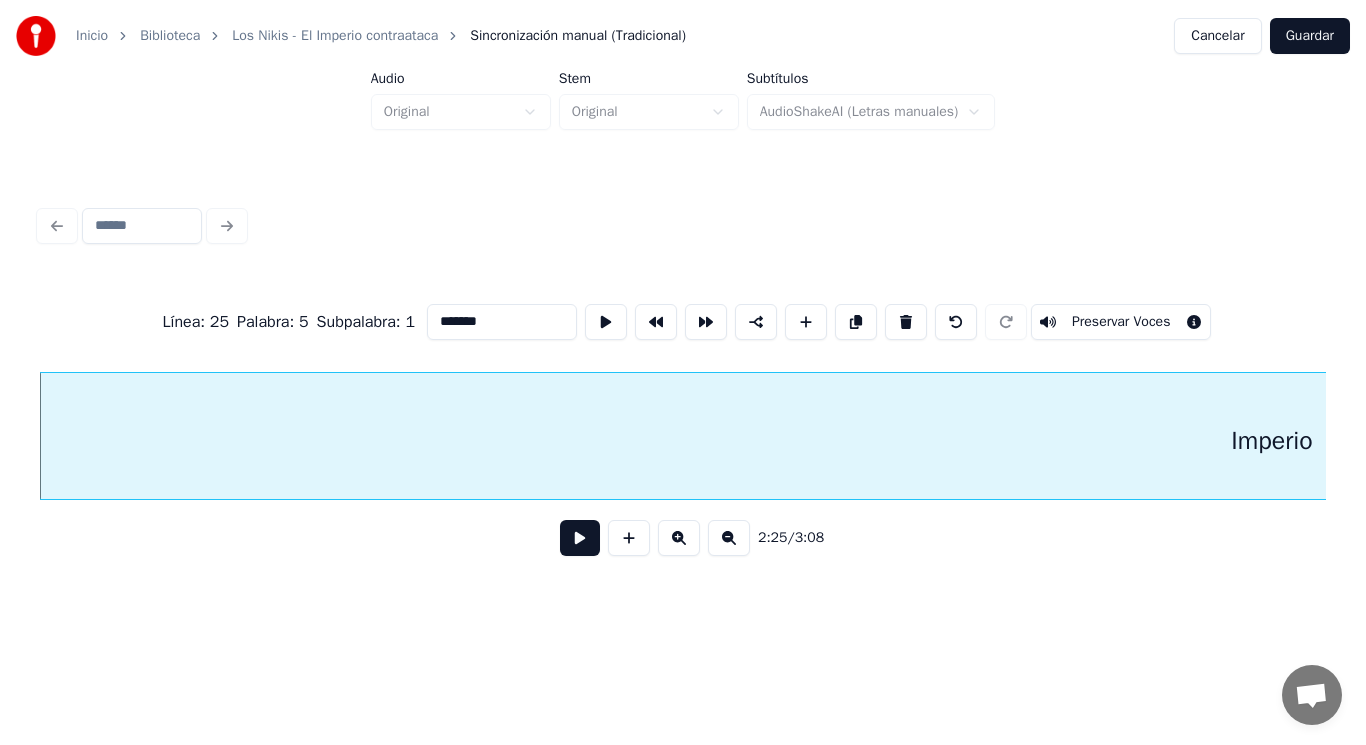 click on "*******" at bounding box center (502, 322) 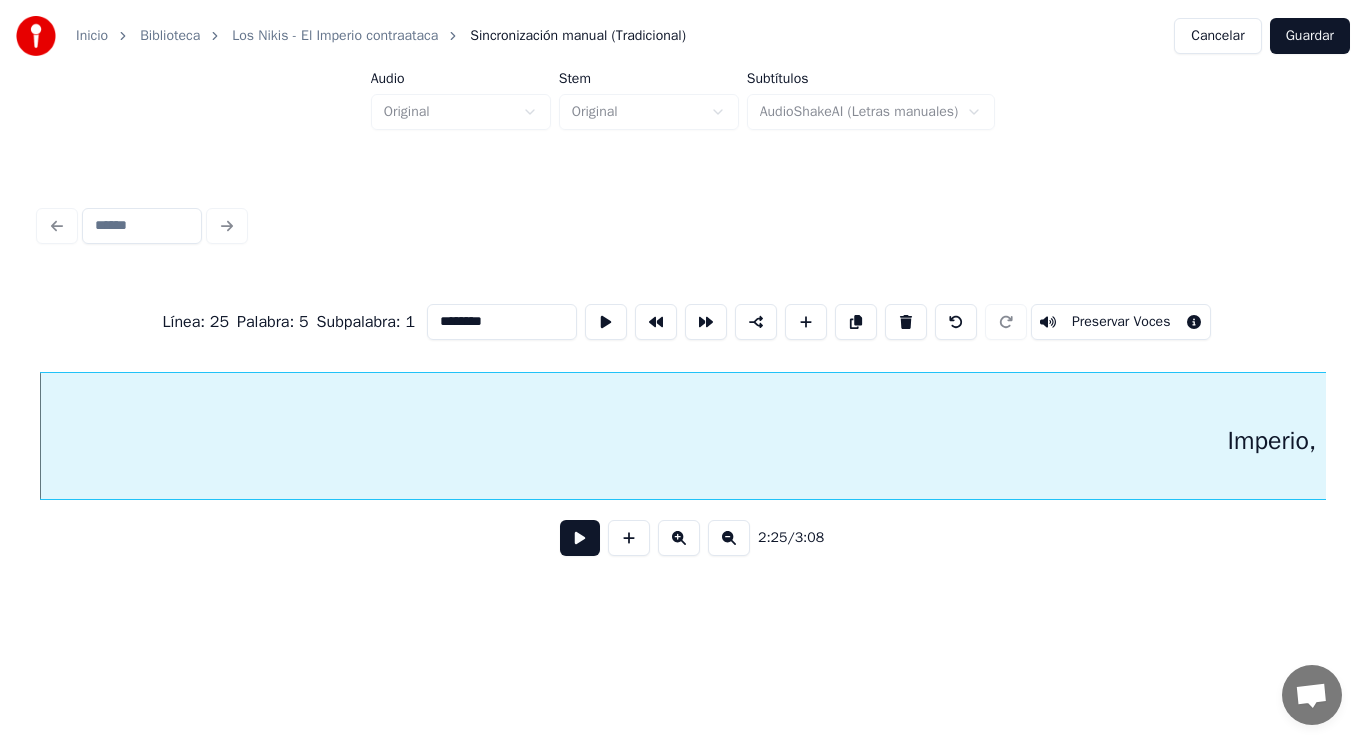 type on "********" 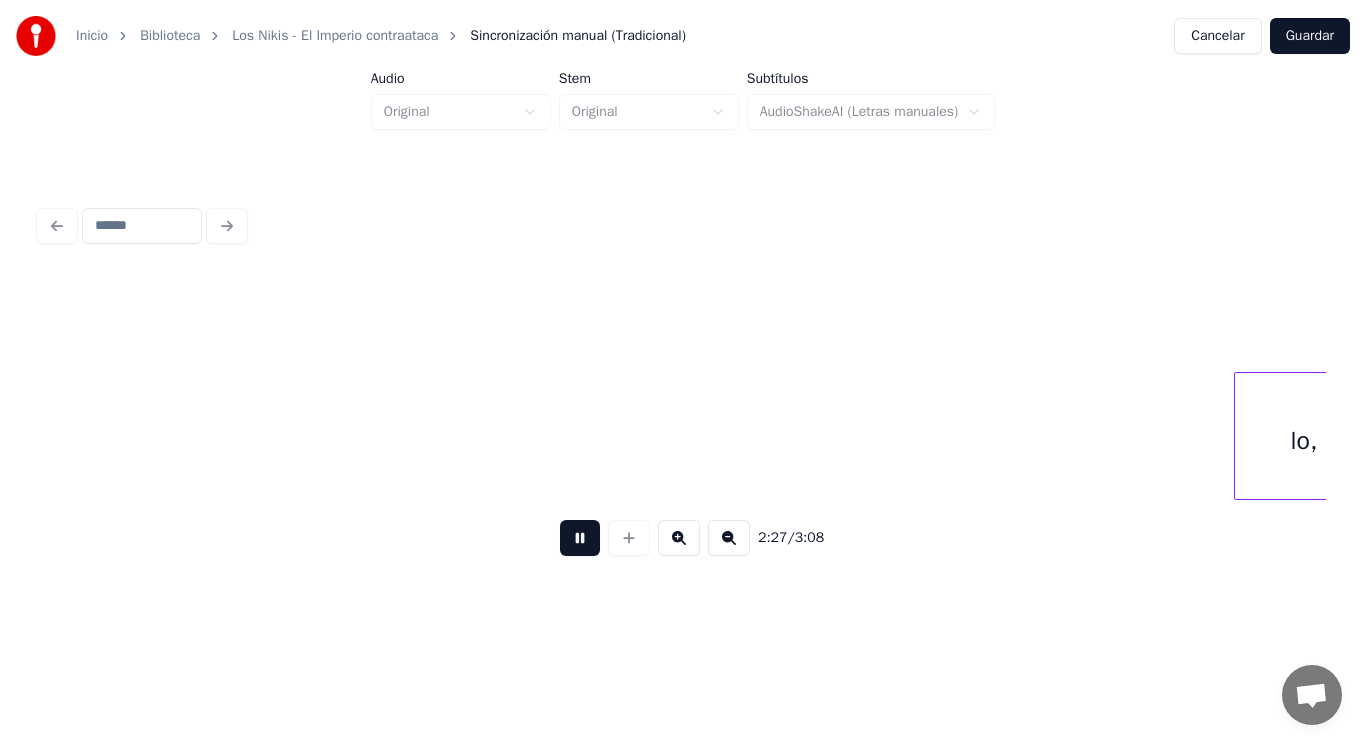 scroll, scrollTop: 0, scrollLeft: 206725, axis: horizontal 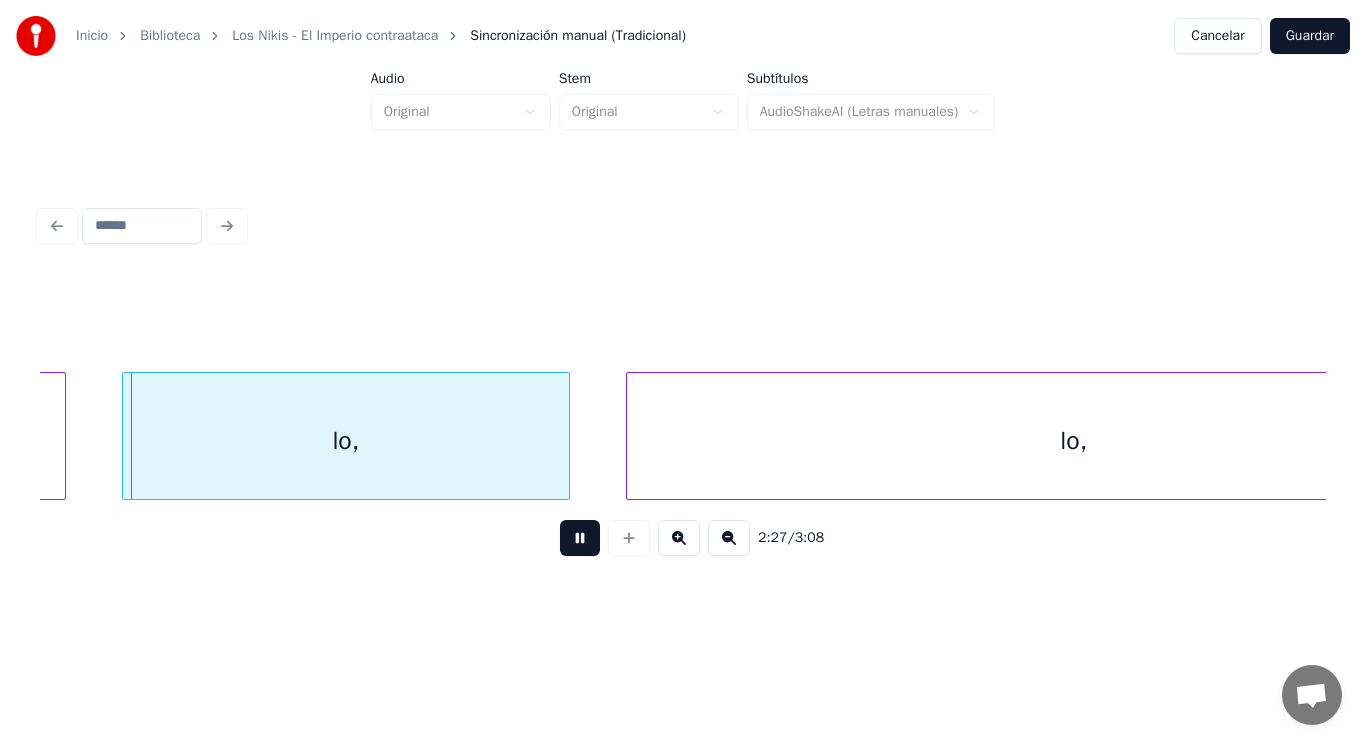 click at bounding box center [580, 538] 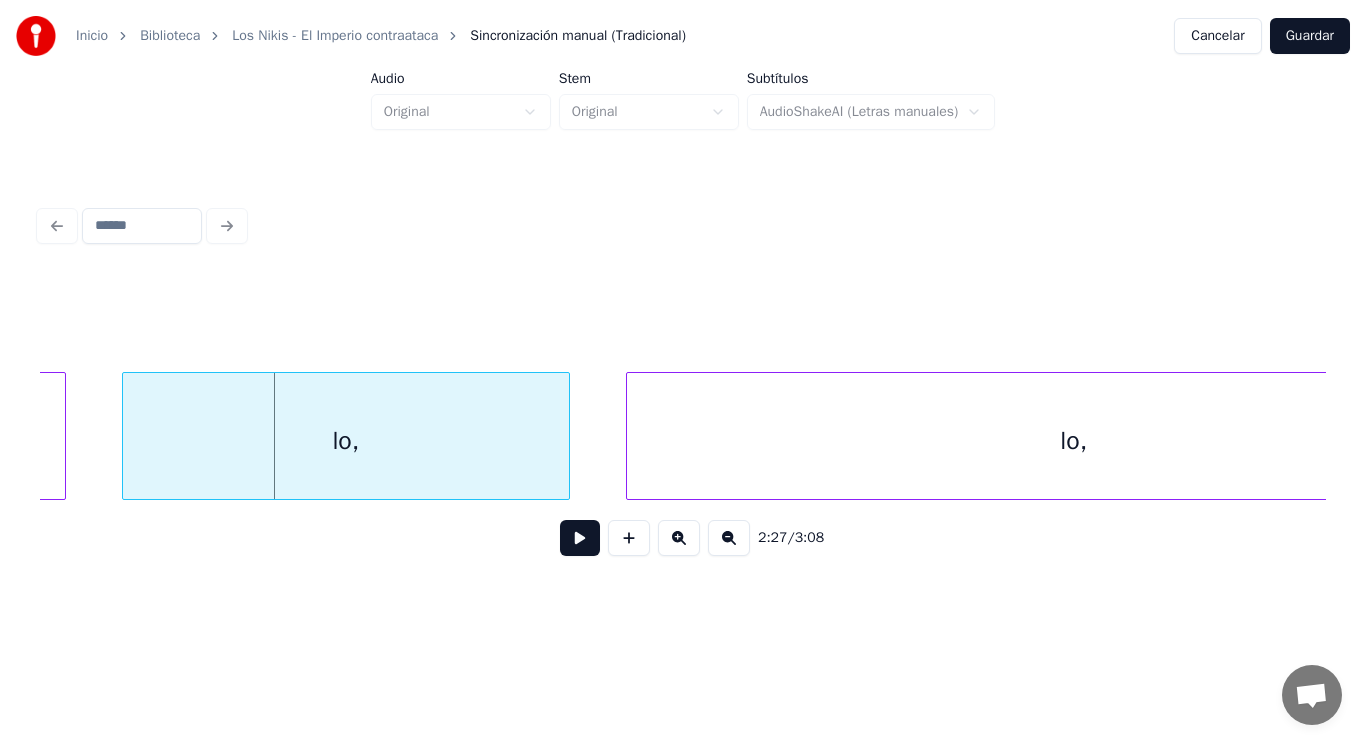 click on "lo," at bounding box center [346, 441] 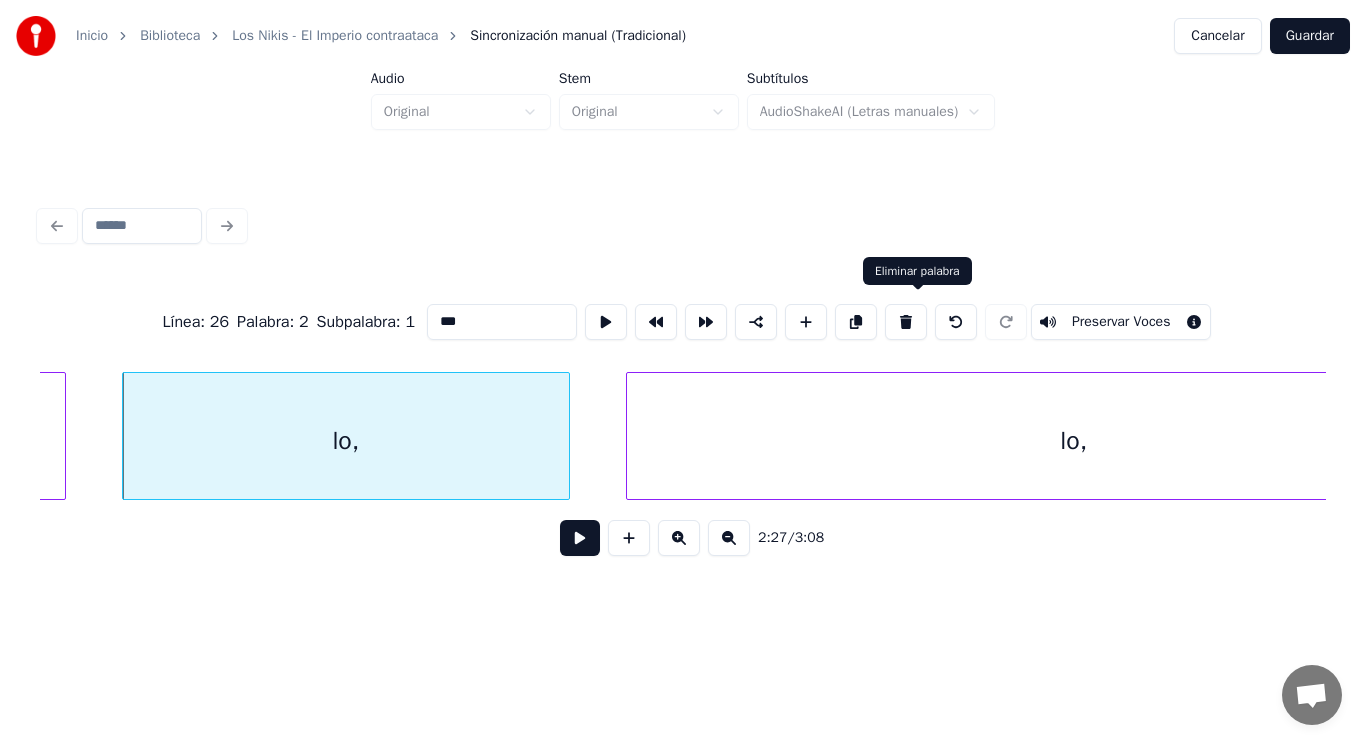 click at bounding box center (906, 322) 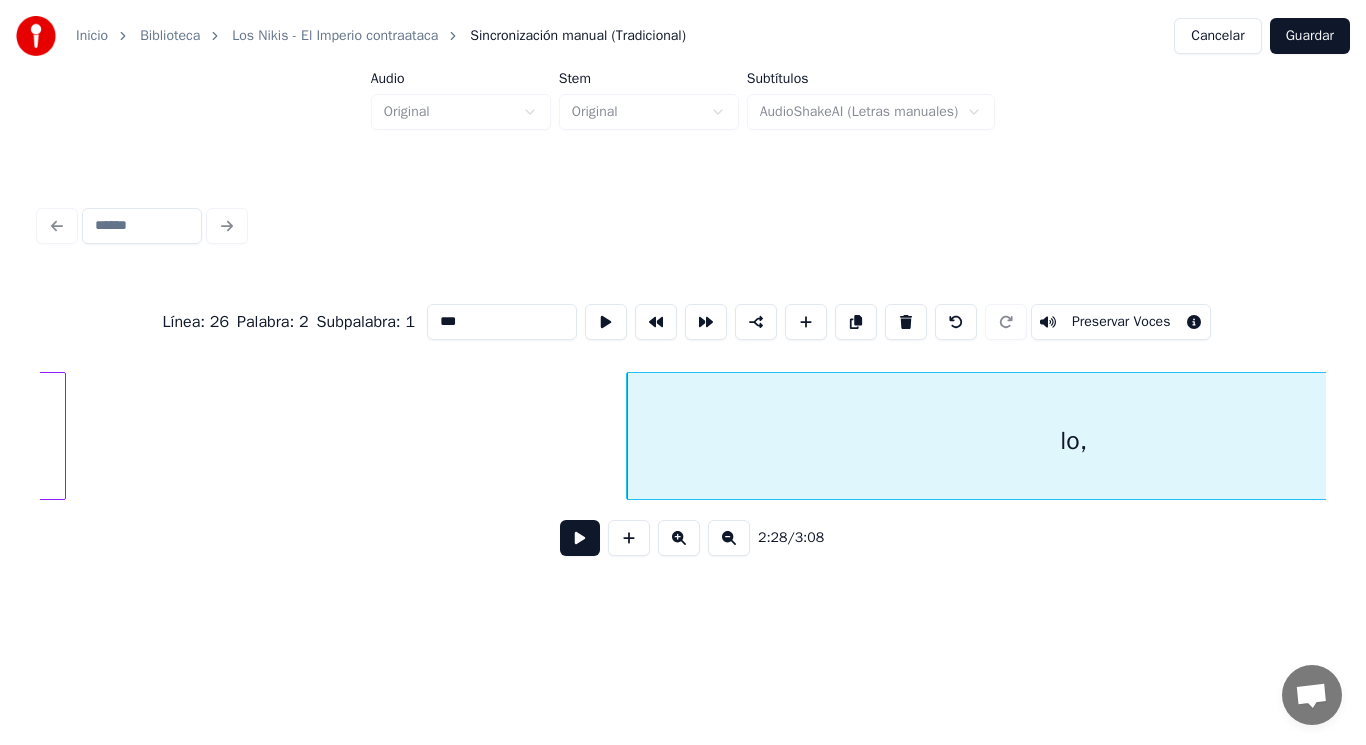 click at bounding box center [906, 322] 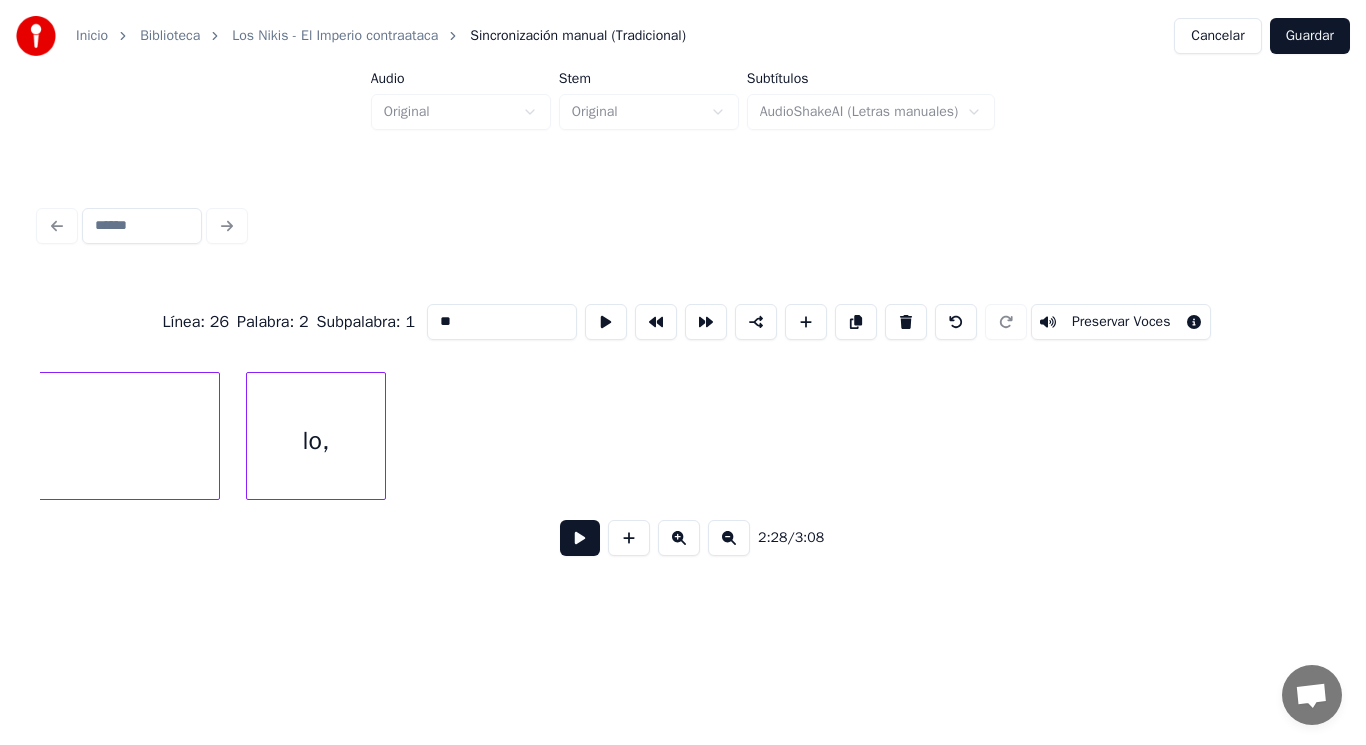 scroll, scrollTop: 0, scrollLeft: 206344, axis: horizontal 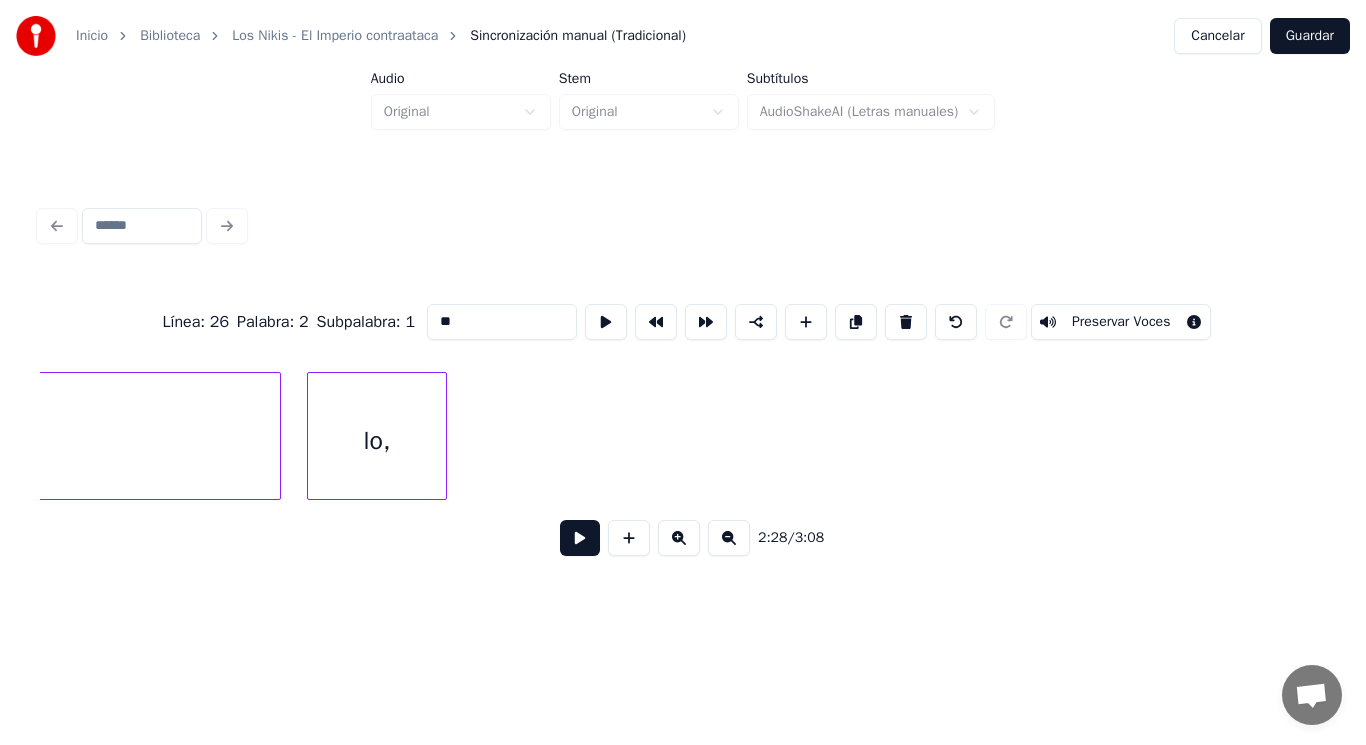 click on "lo," at bounding box center [377, 441] 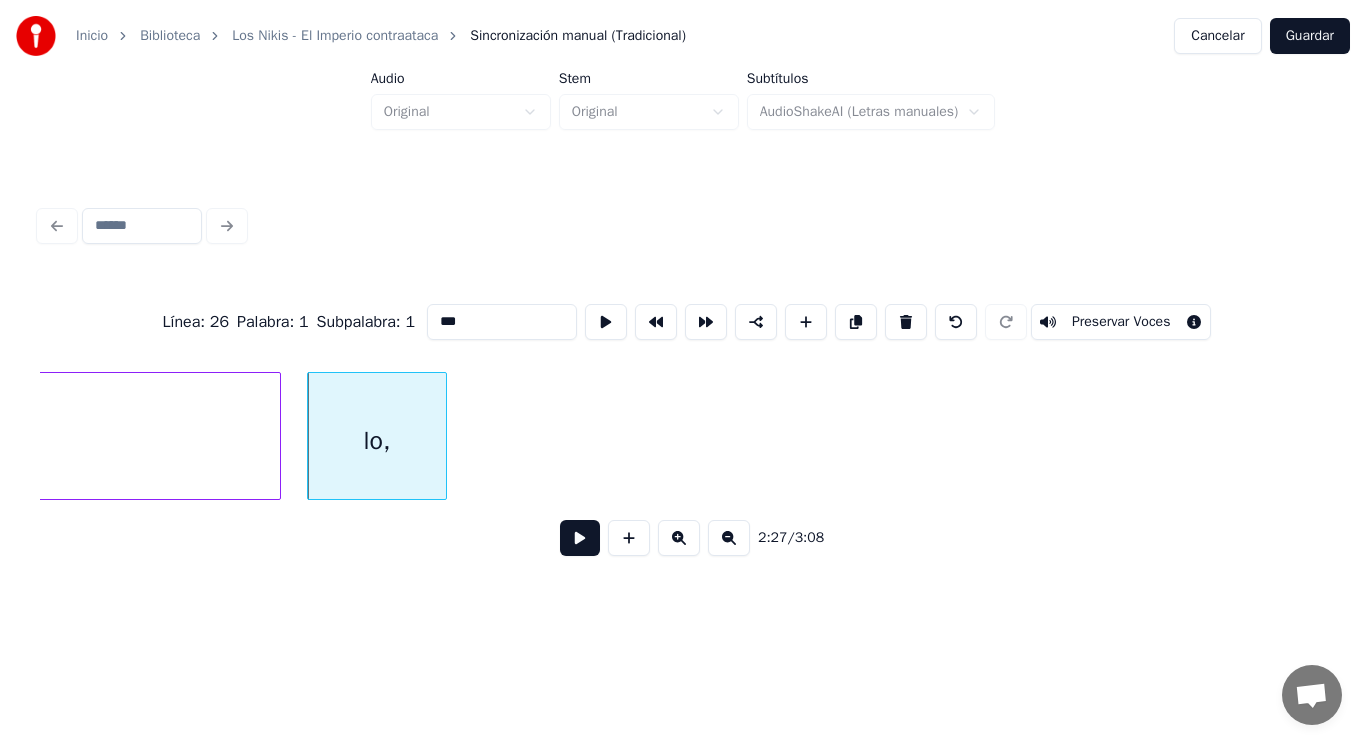 click on "***" at bounding box center (502, 322) 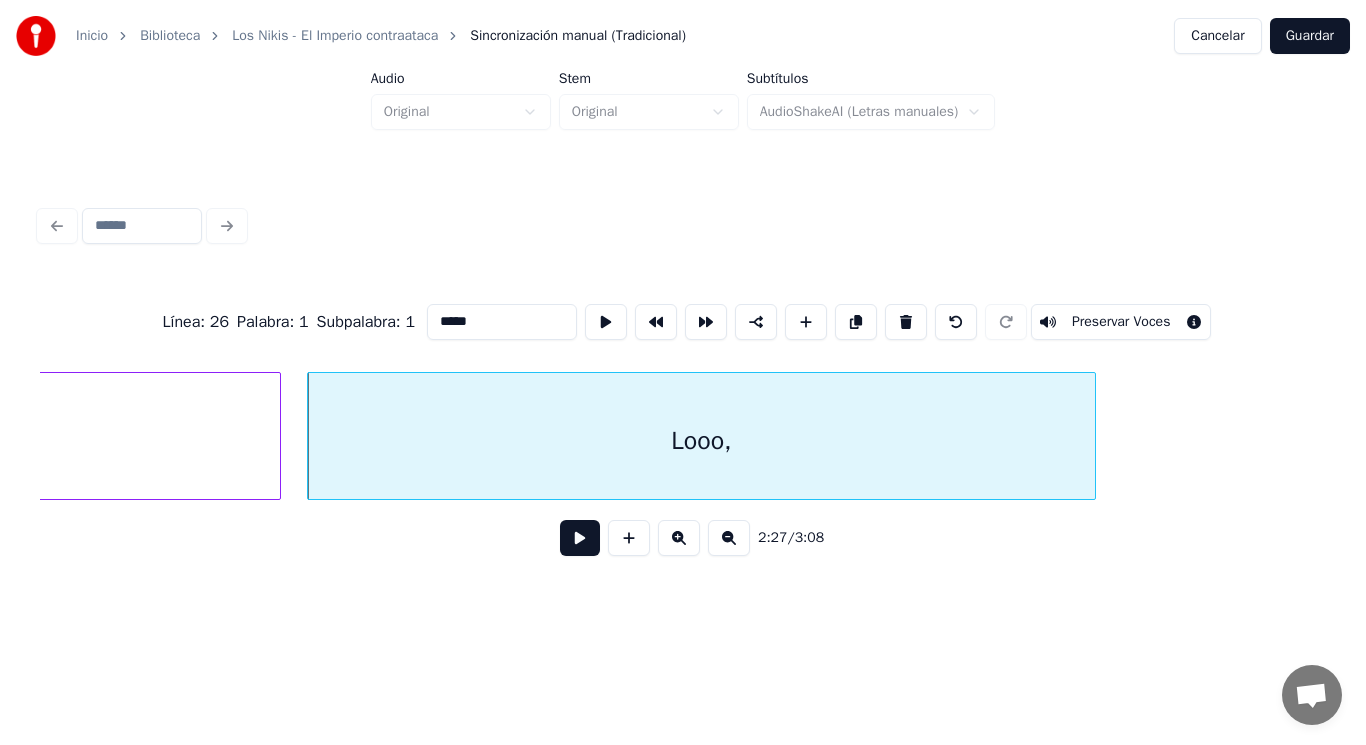 click at bounding box center (1092, 436) 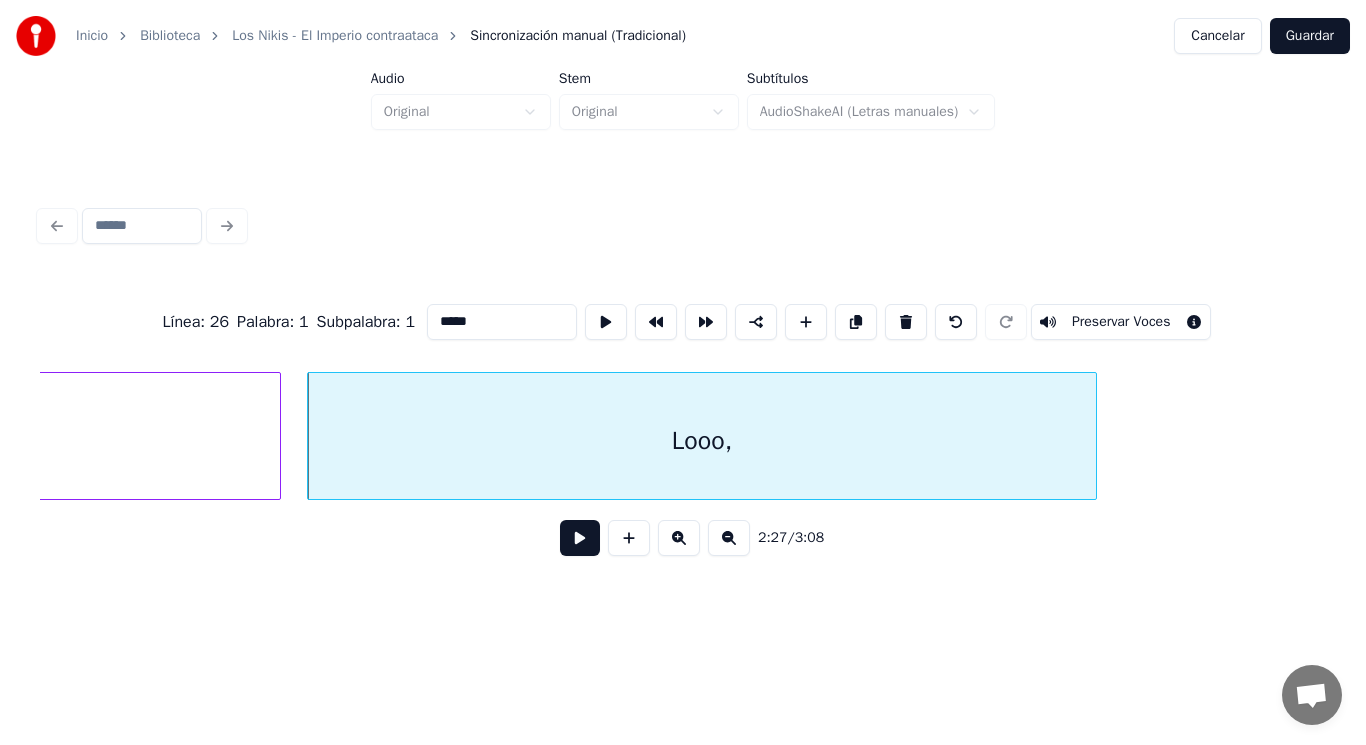 type on "*****" 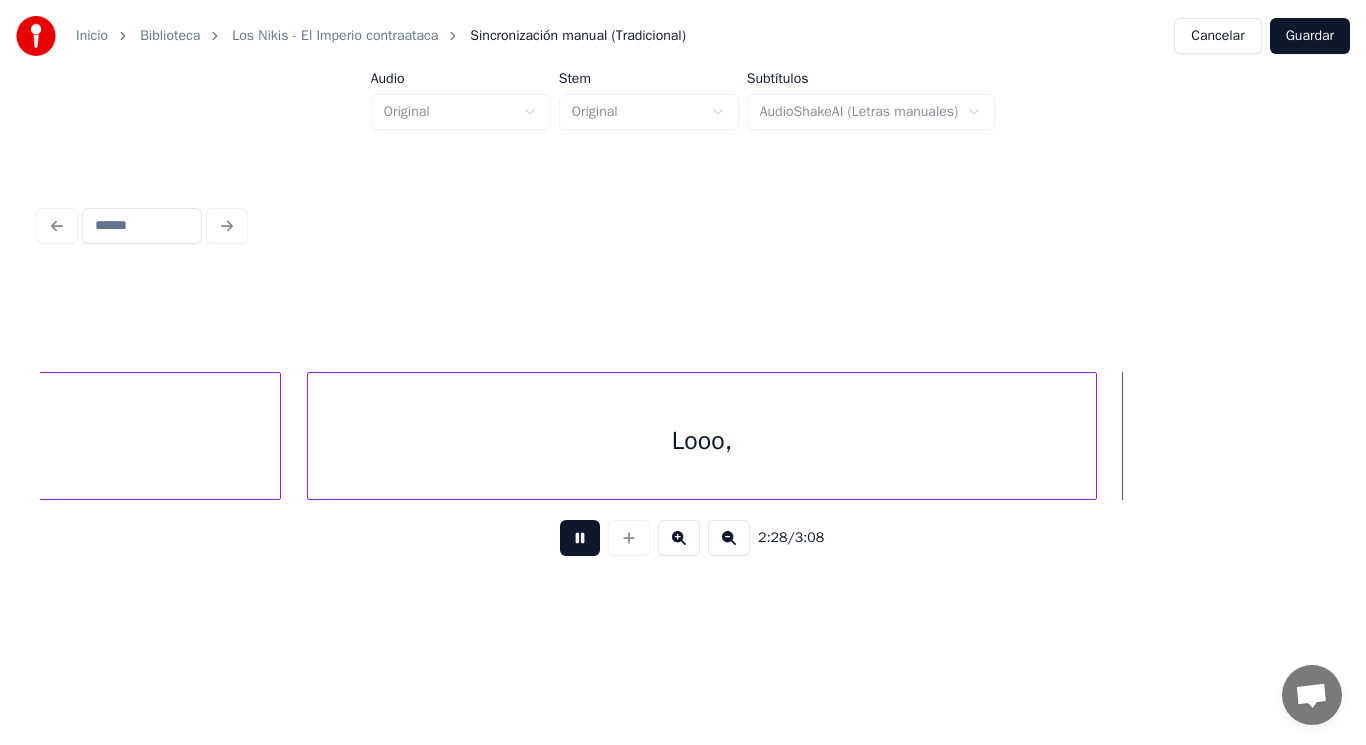 click at bounding box center [580, 538] 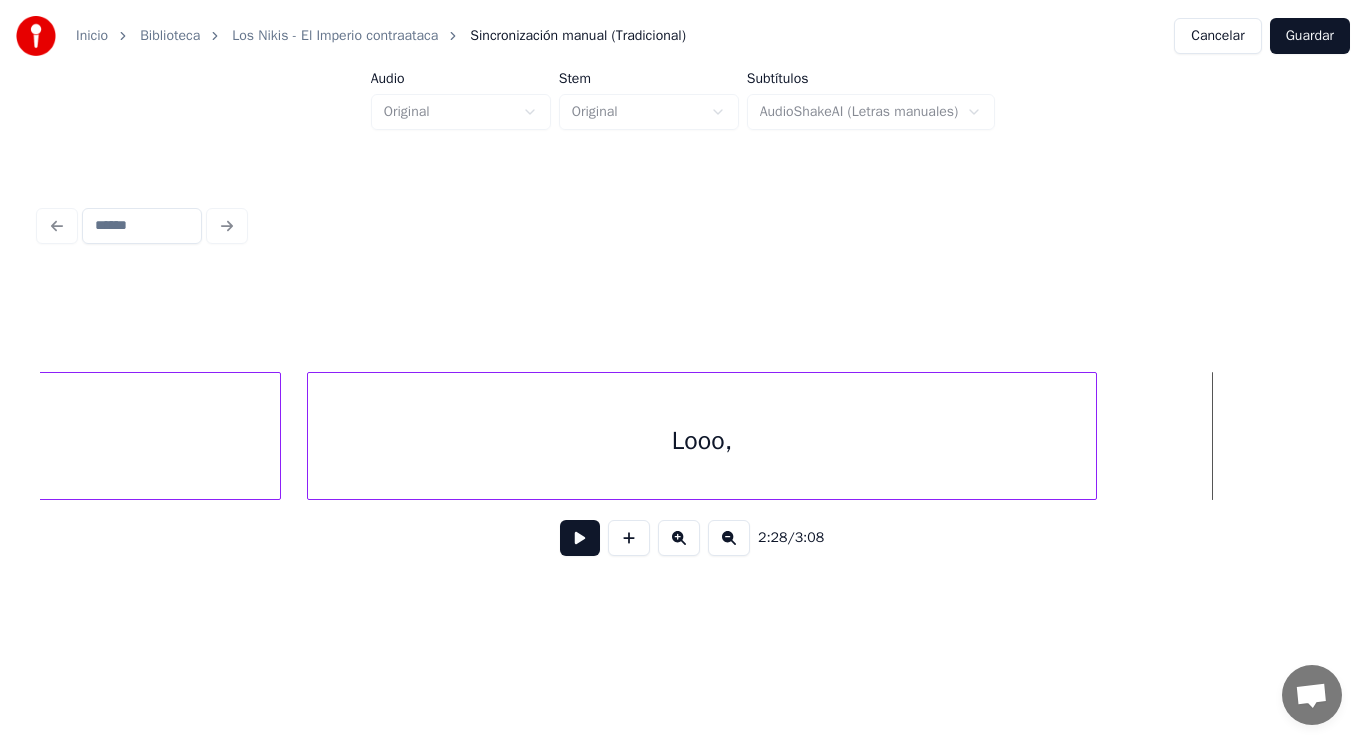 click on "Looo," at bounding box center [702, 441] 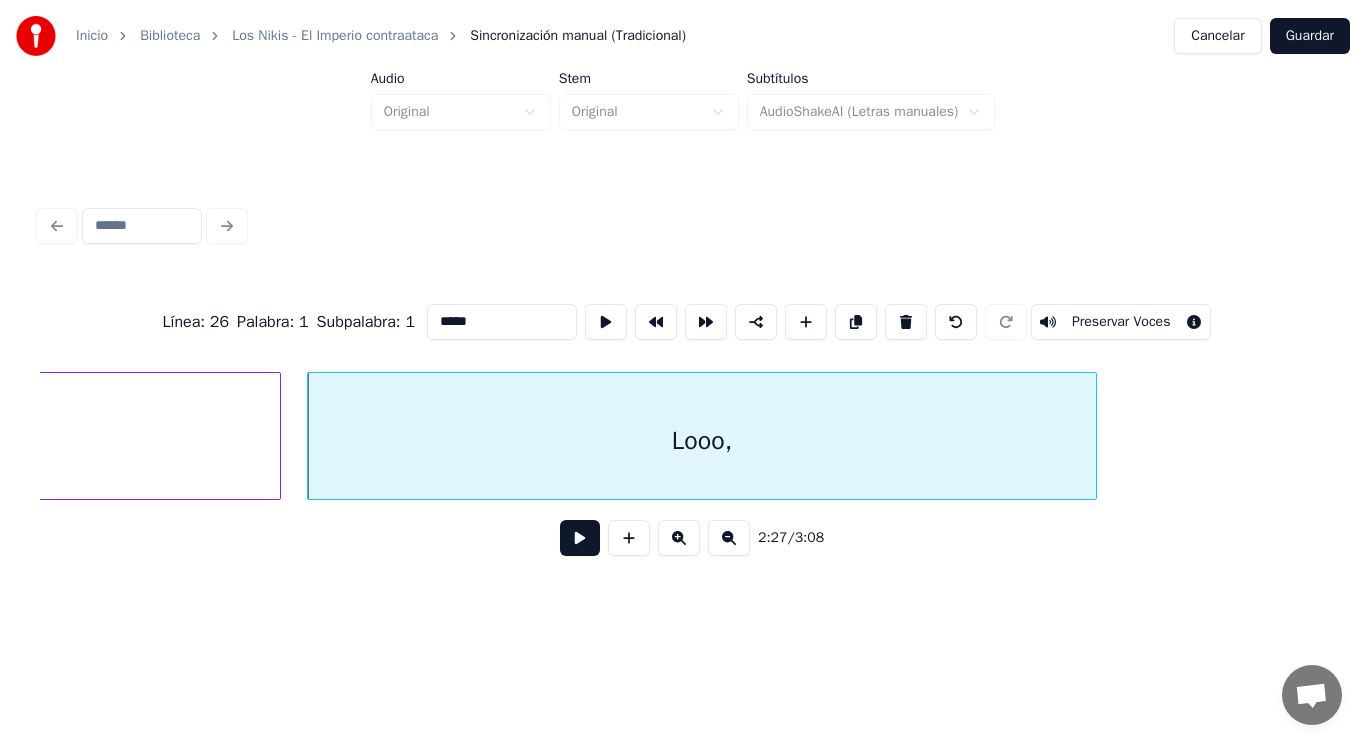click at bounding box center [580, 538] 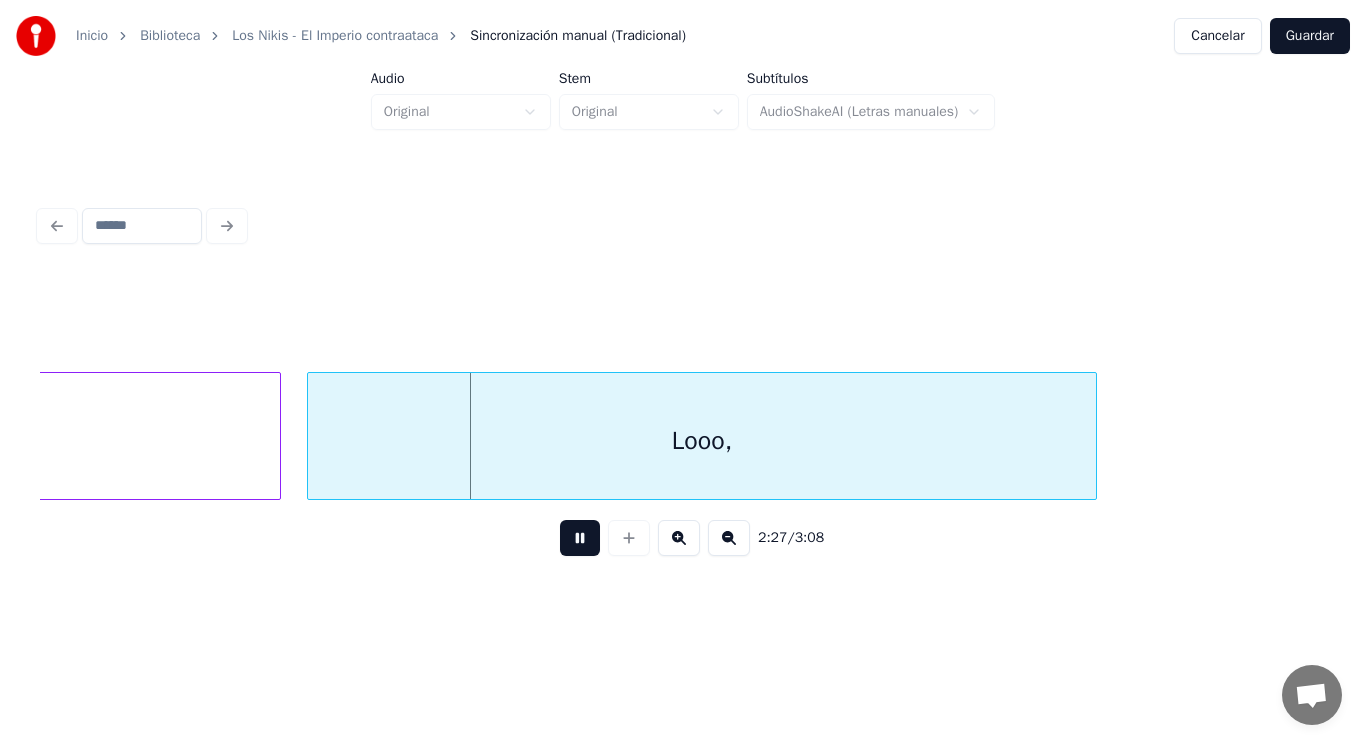 click at bounding box center [580, 538] 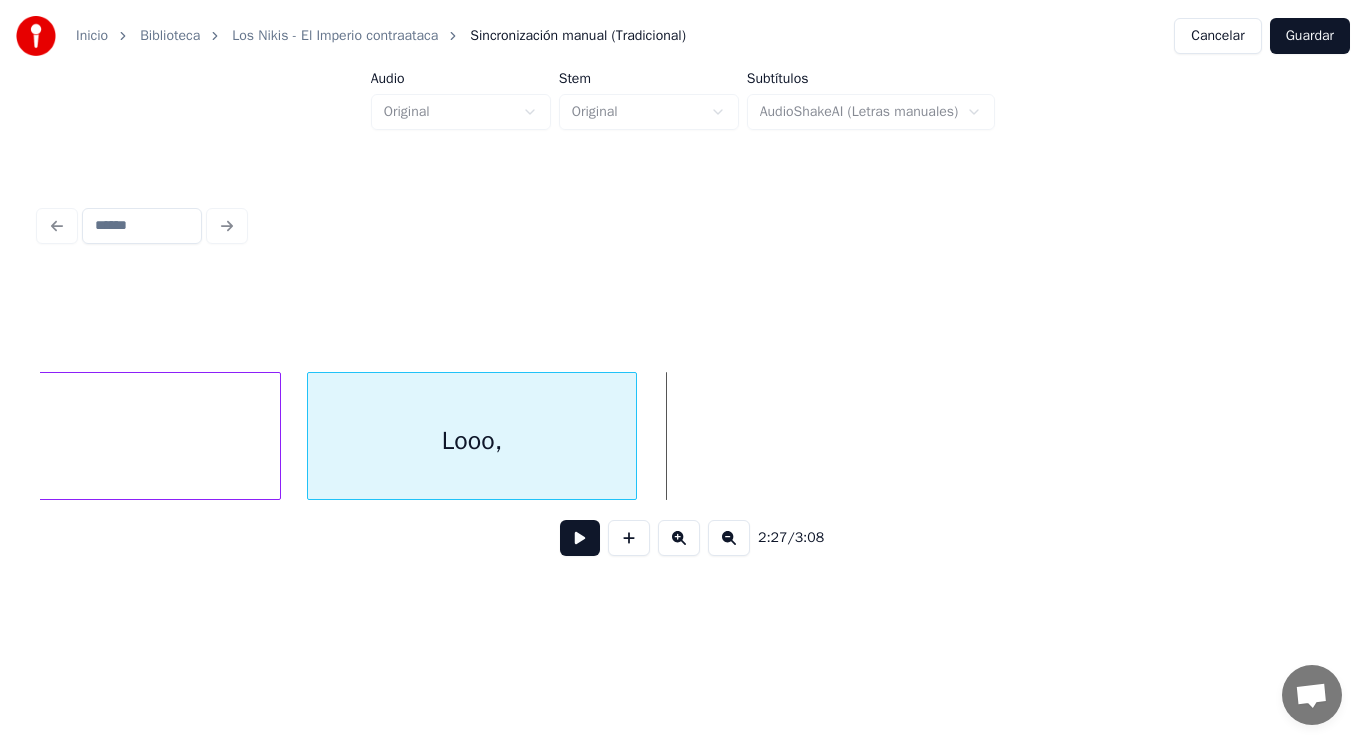 click at bounding box center [633, 436] 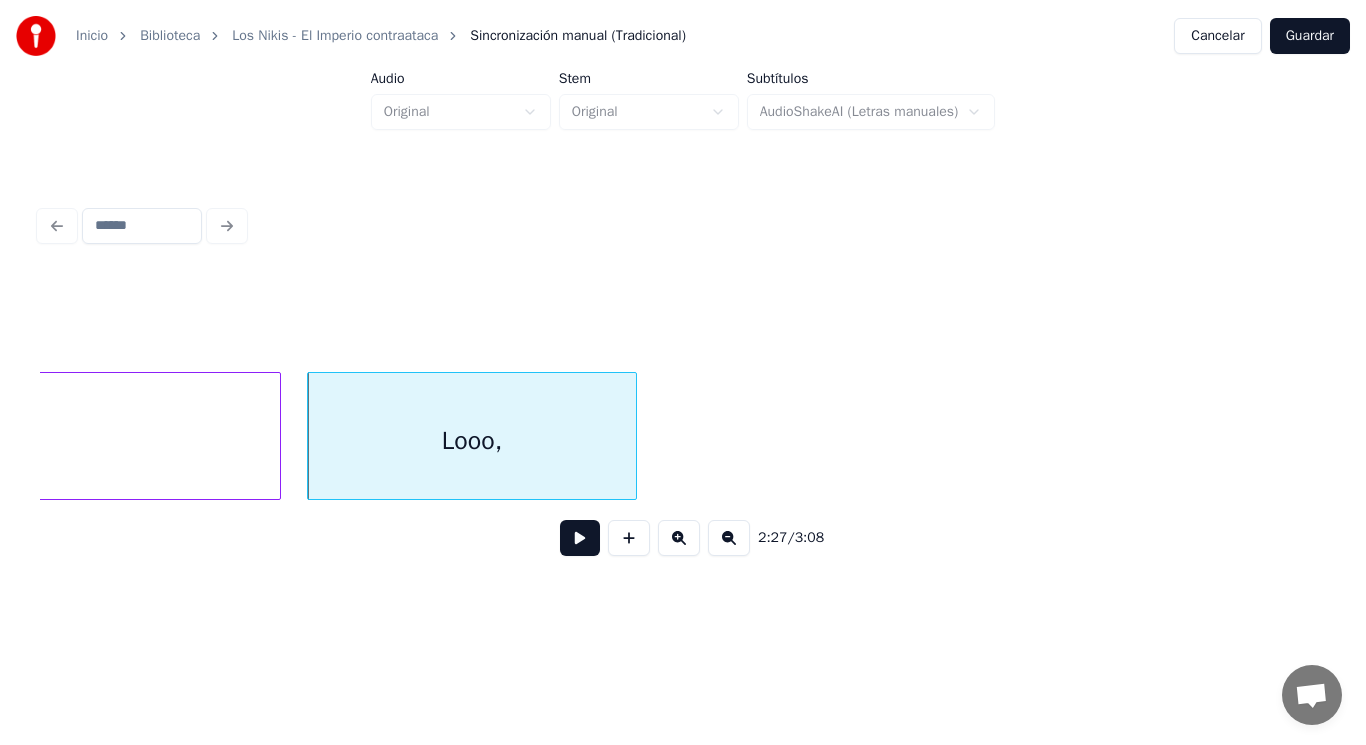 click at bounding box center [580, 538] 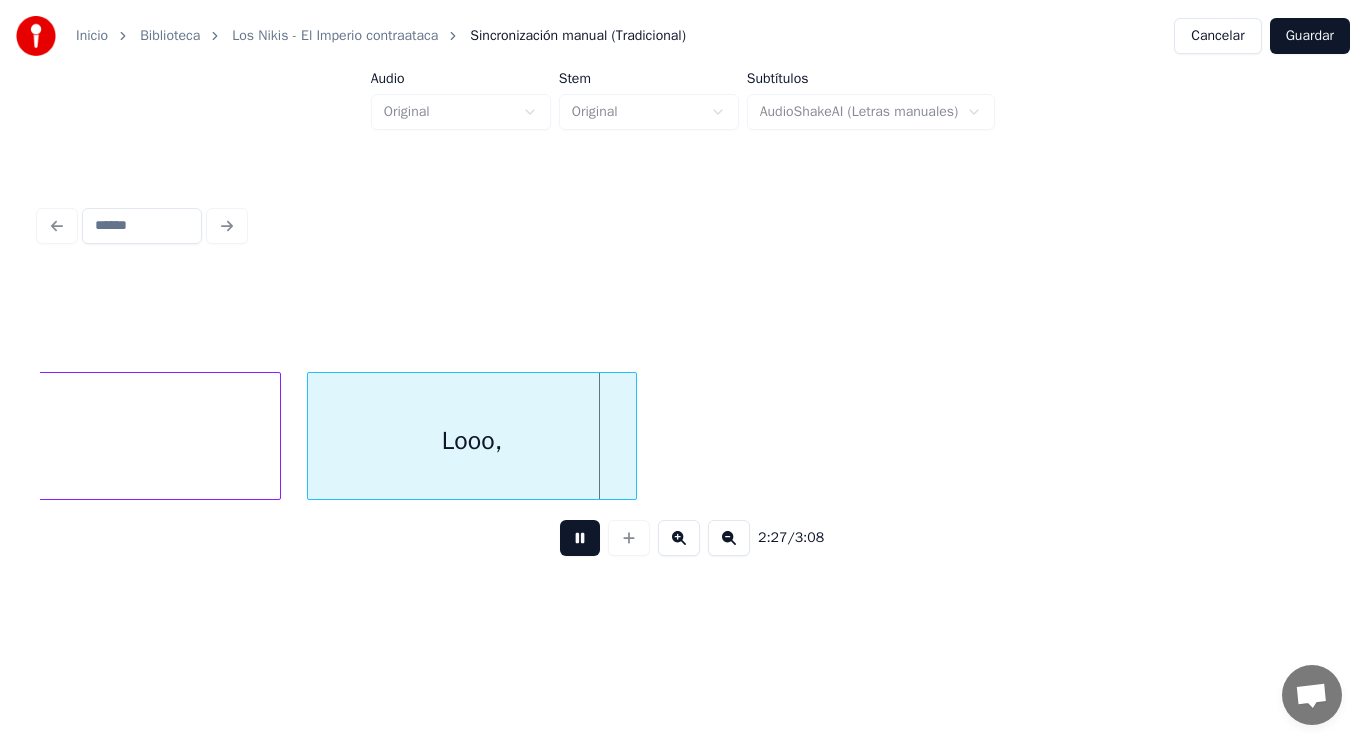 click at bounding box center [580, 538] 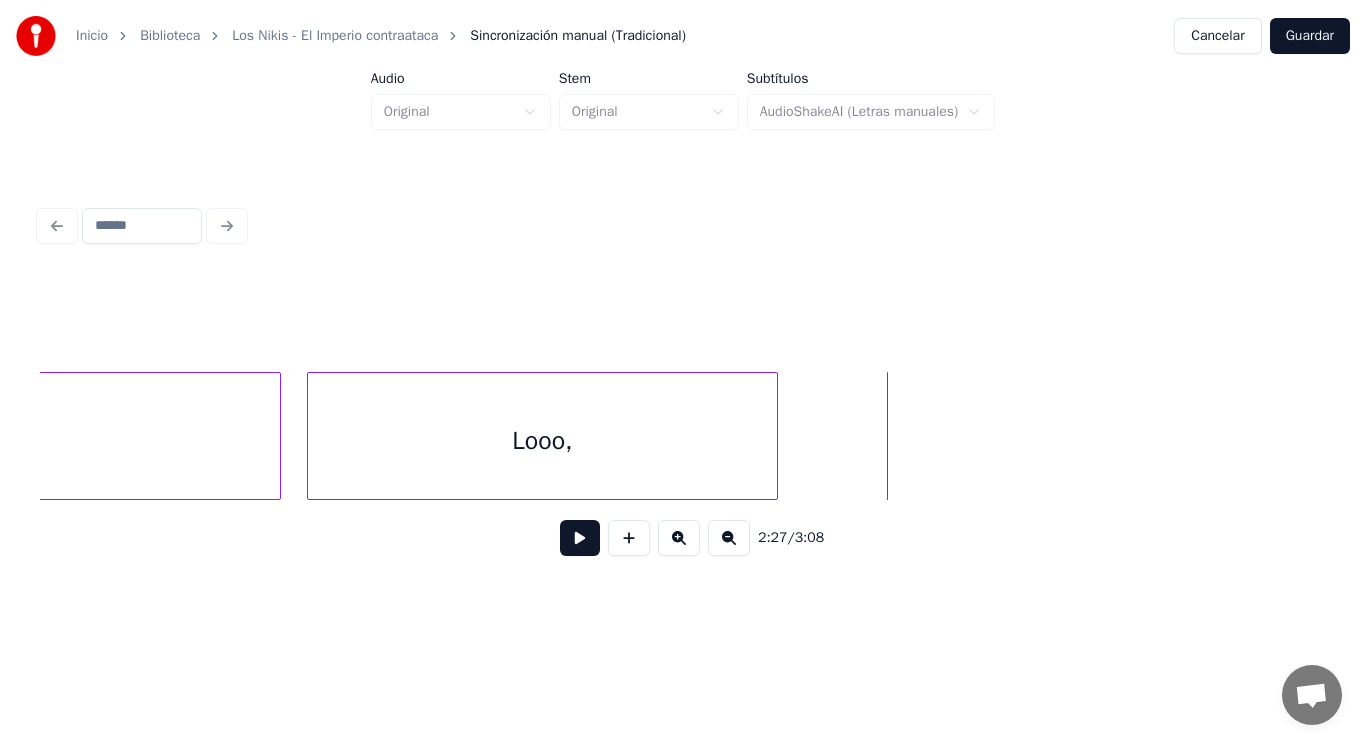 click at bounding box center (774, 436) 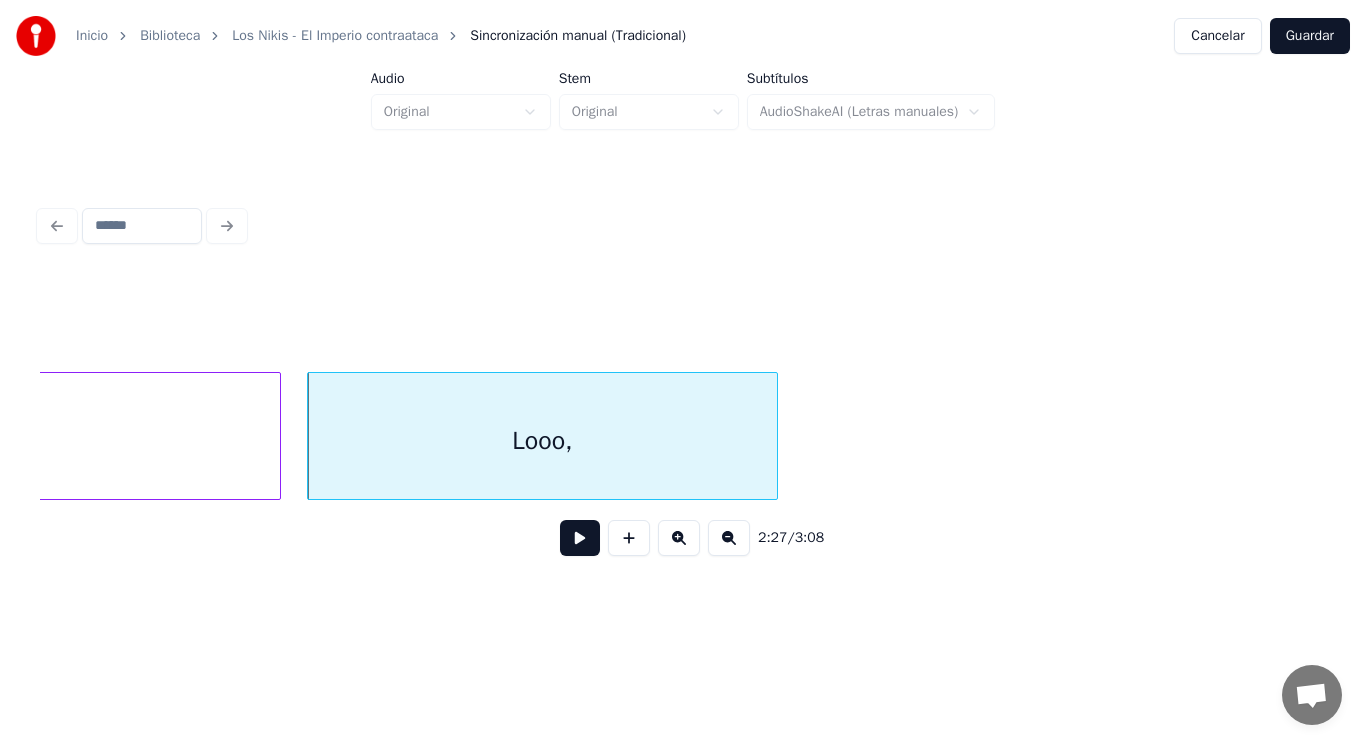 click at bounding box center (580, 538) 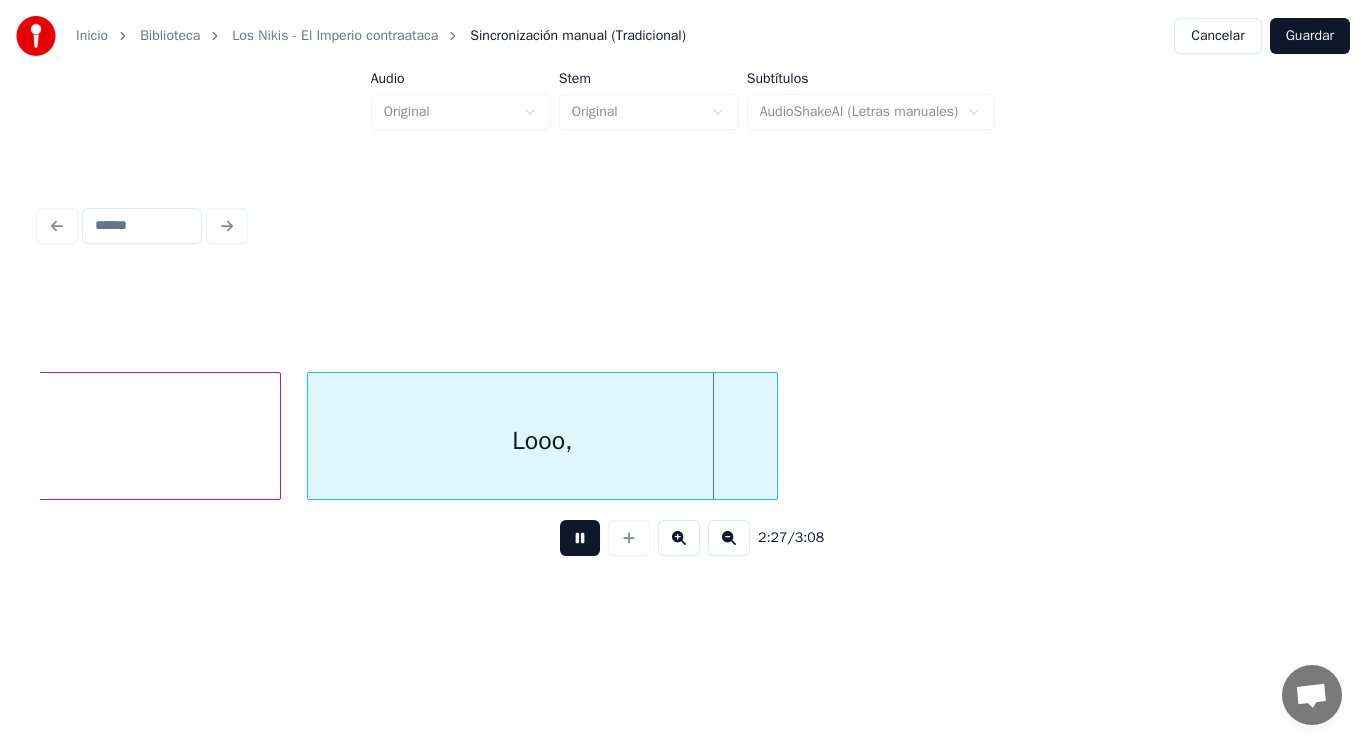 click at bounding box center [580, 538] 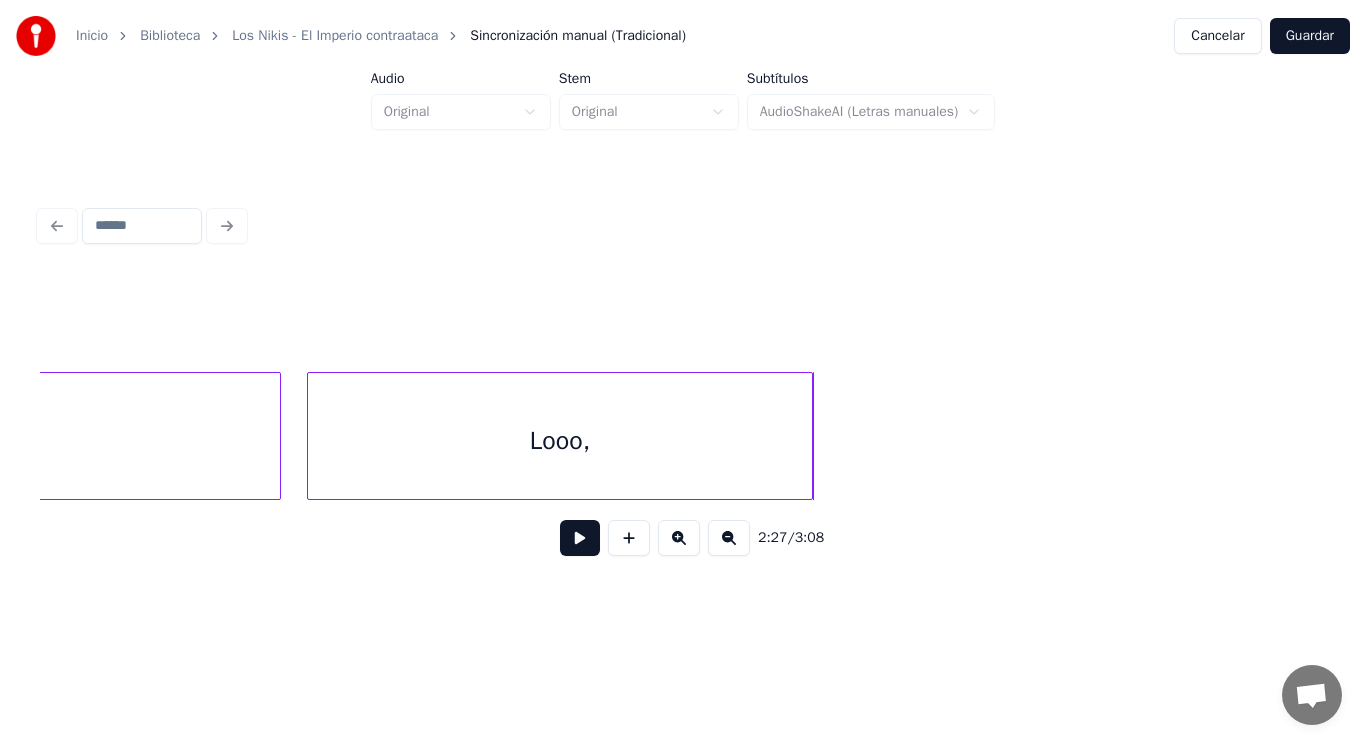 click at bounding box center [809, 436] 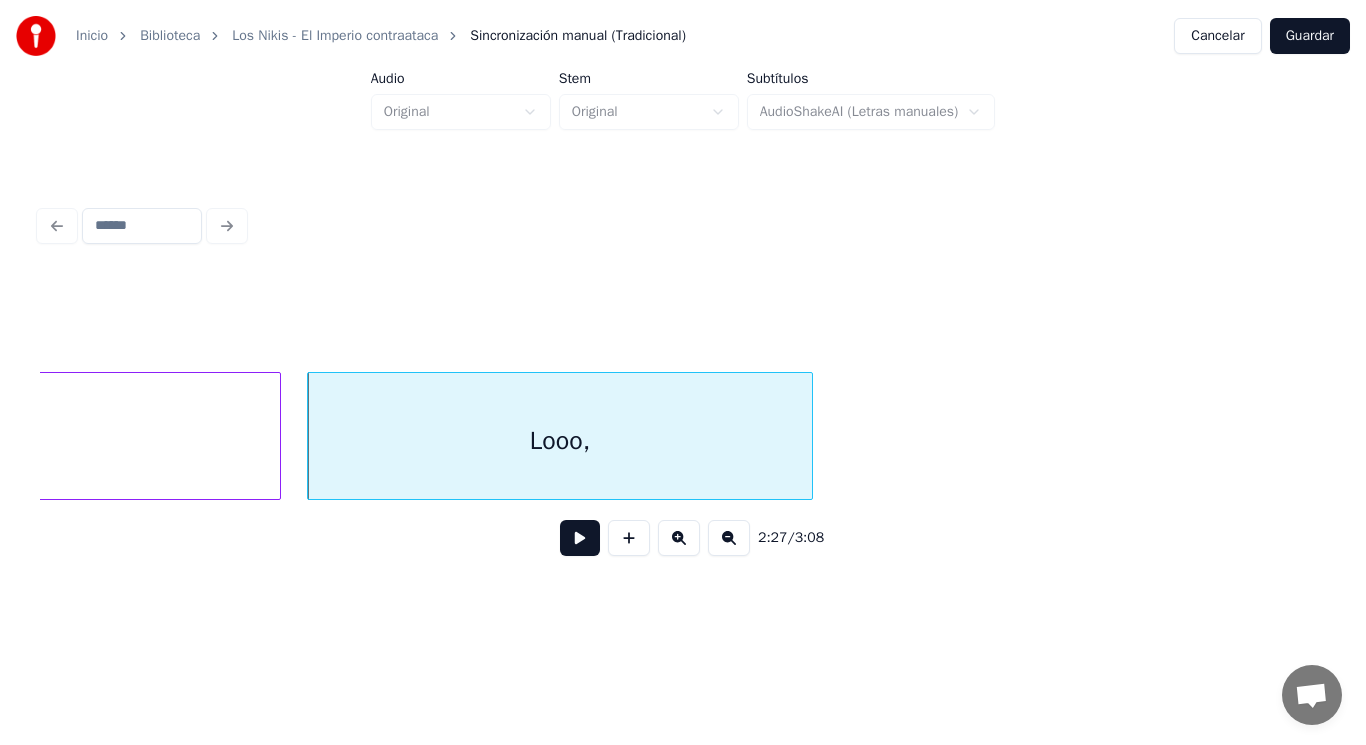 click at bounding box center (580, 538) 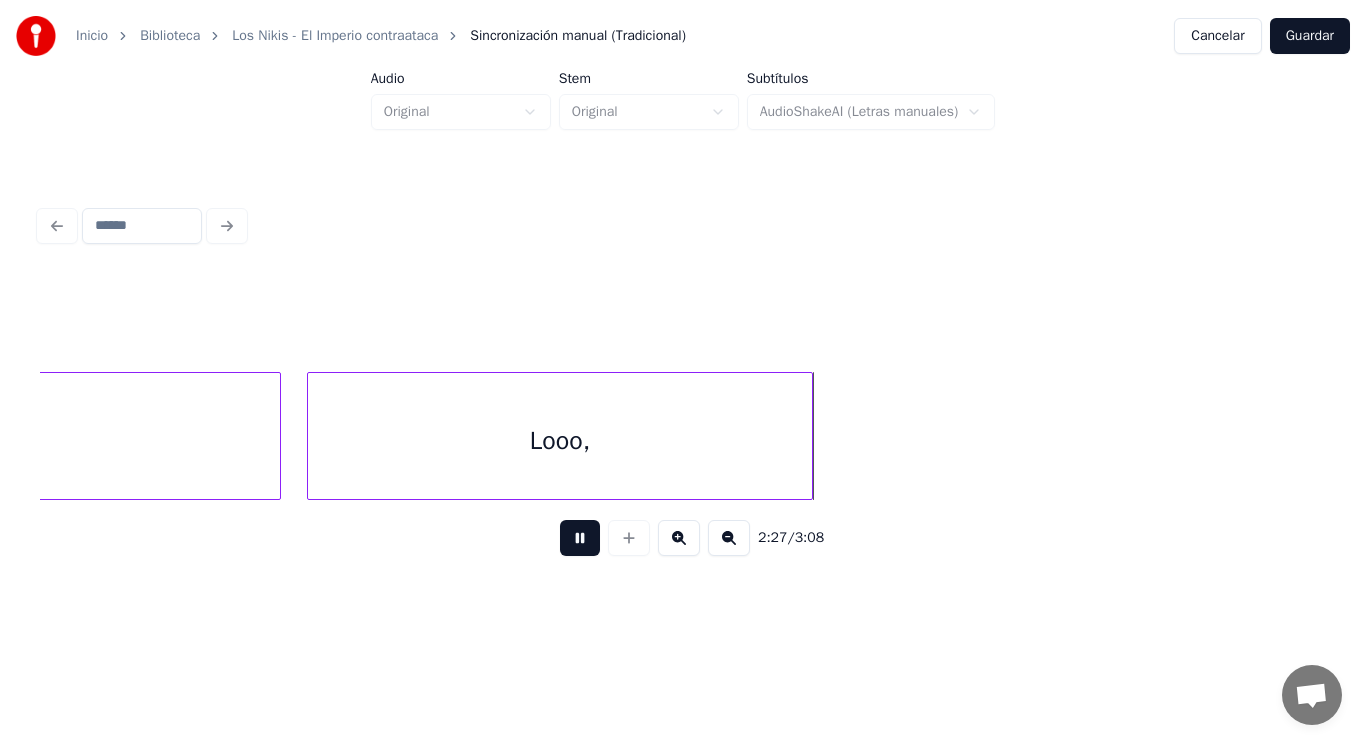 click at bounding box center [580, 538] 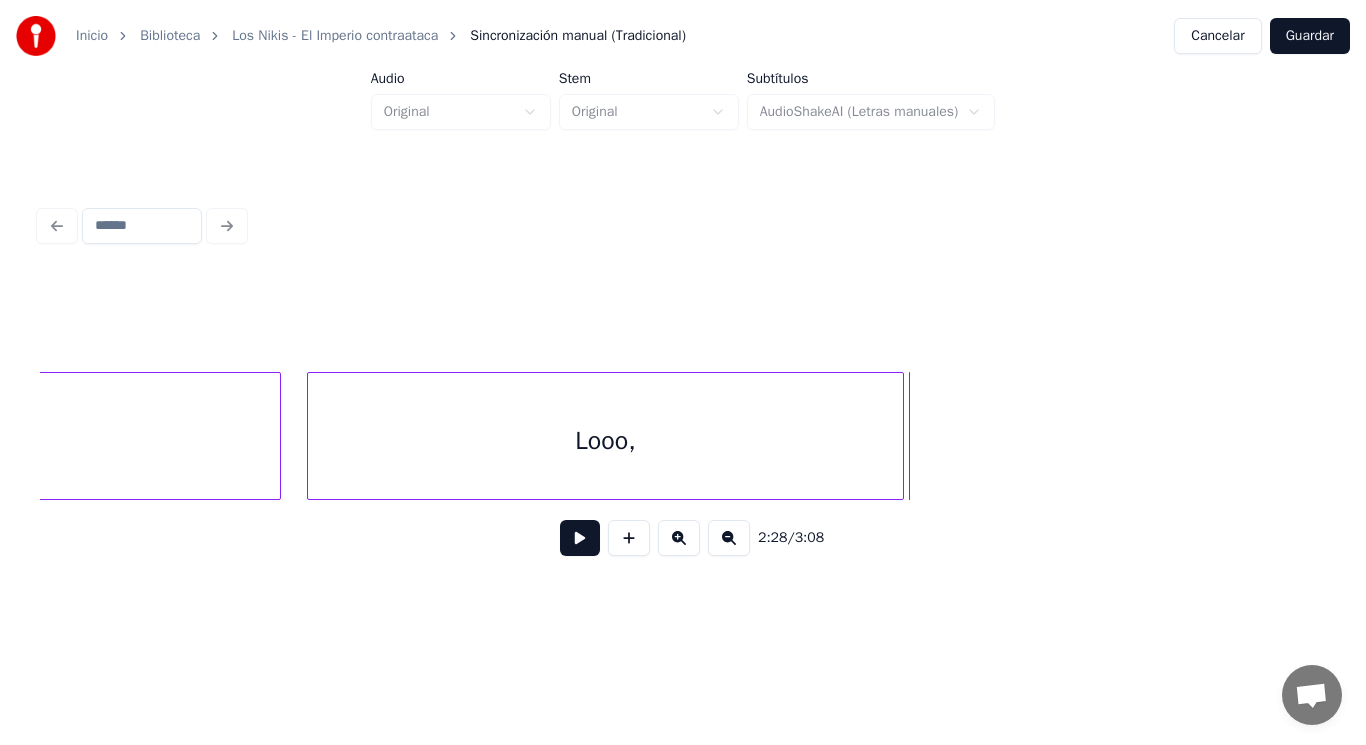 click at bounding box center (900, 436) 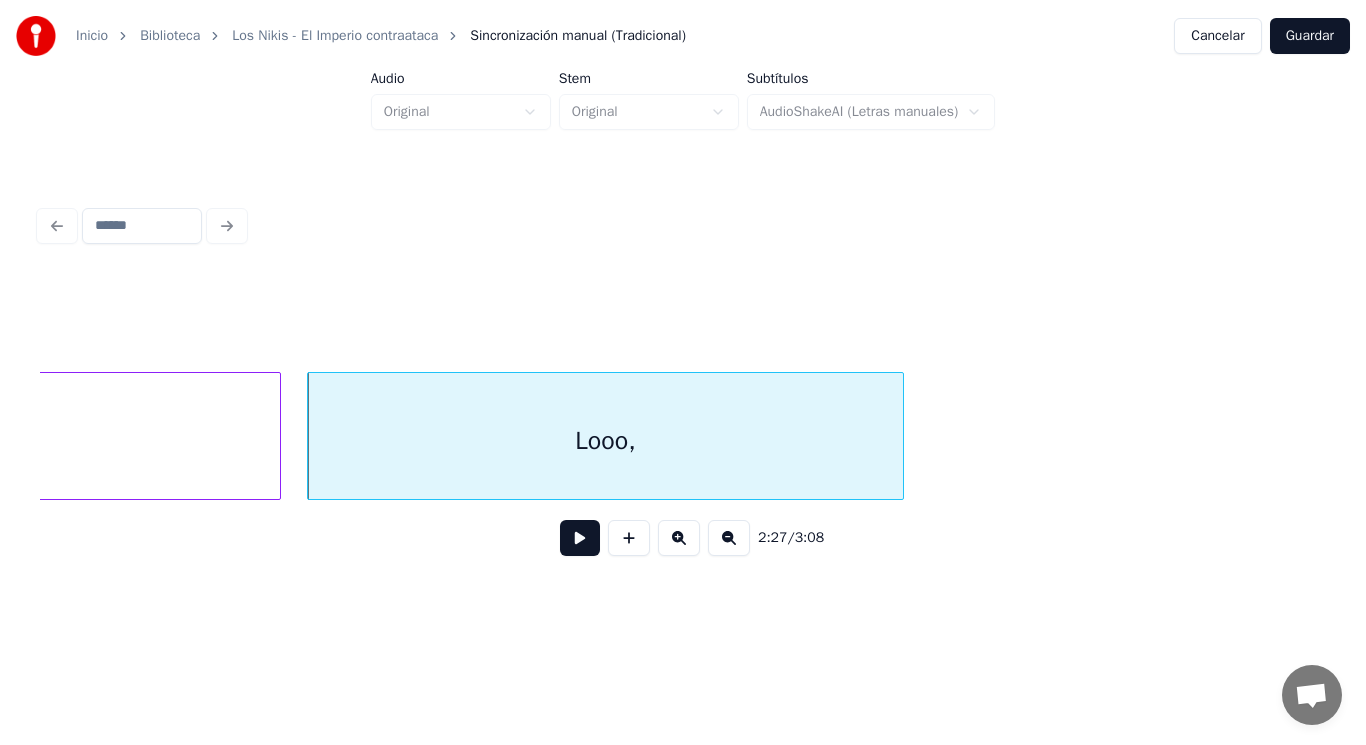 click at bounding box center [580, 538] 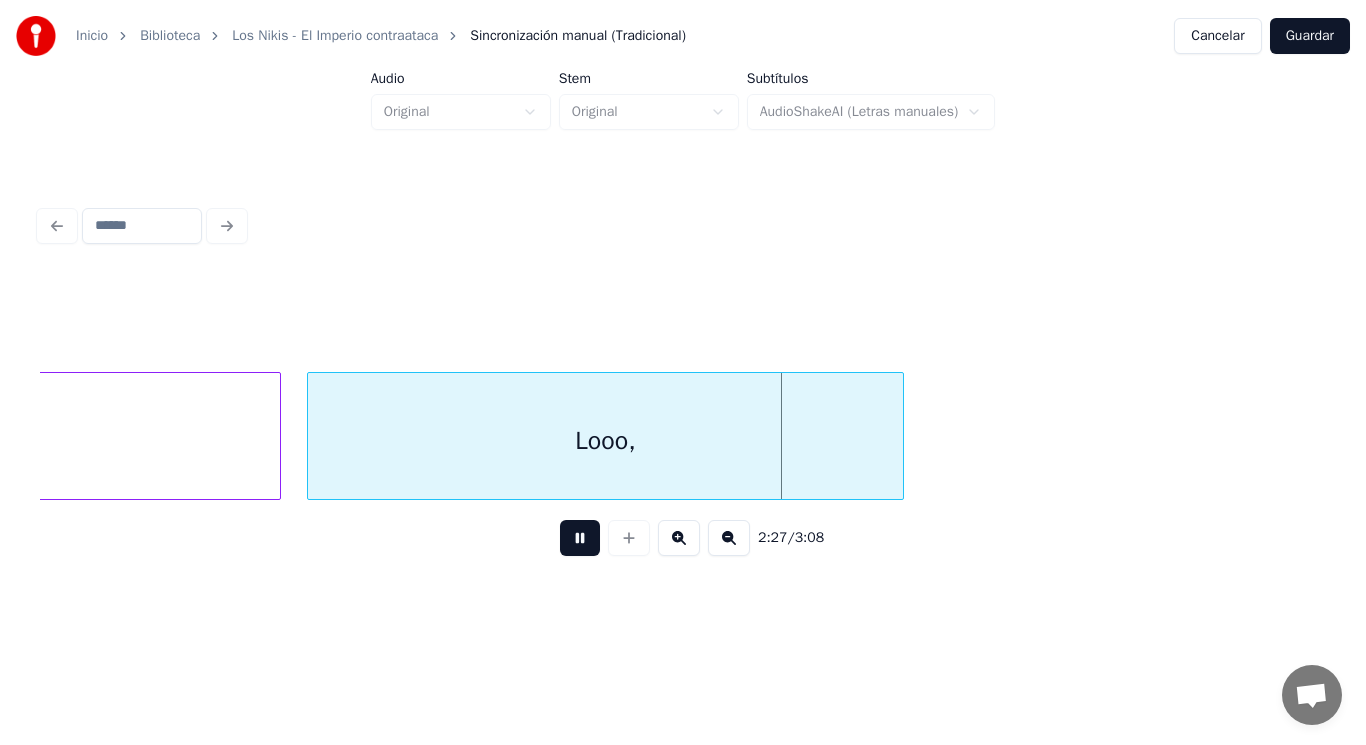 click at bounding box center (580, 538) 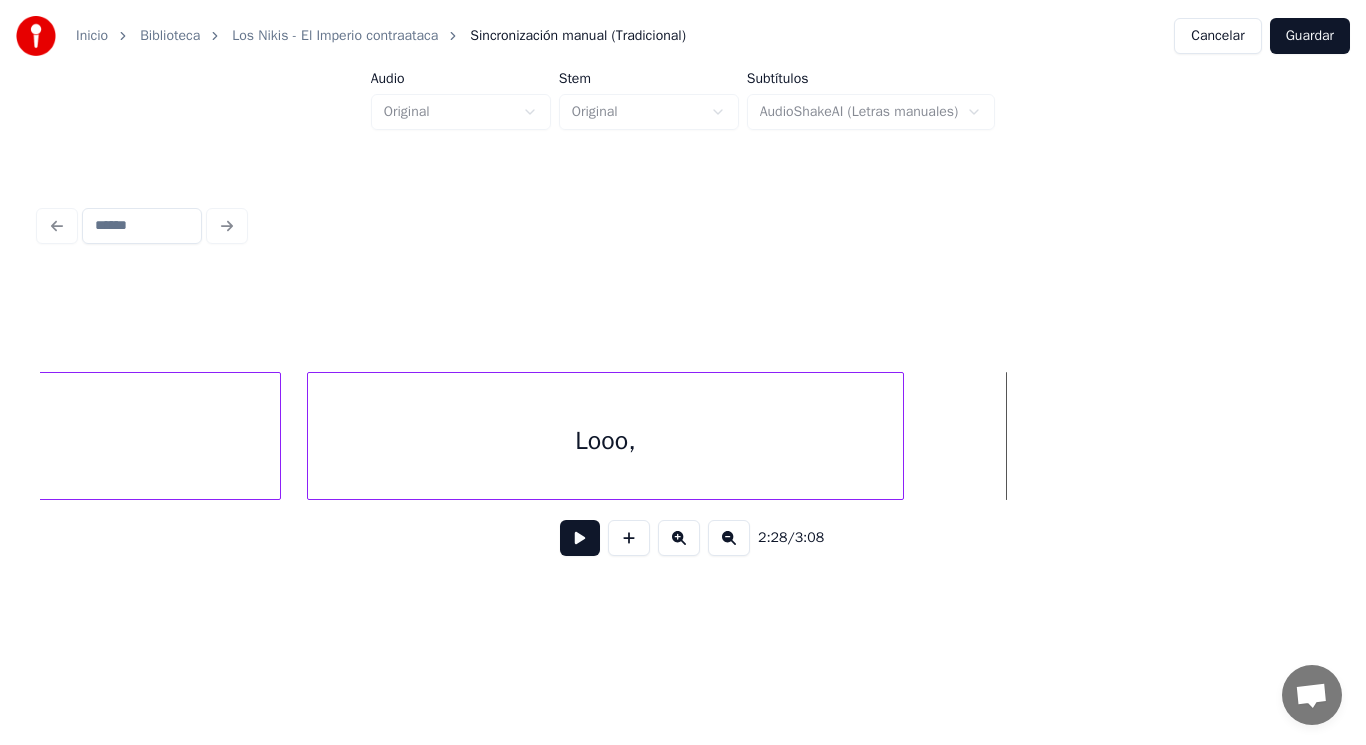 click on "Looo, Imperio," at bounding box center (-74354, 436) 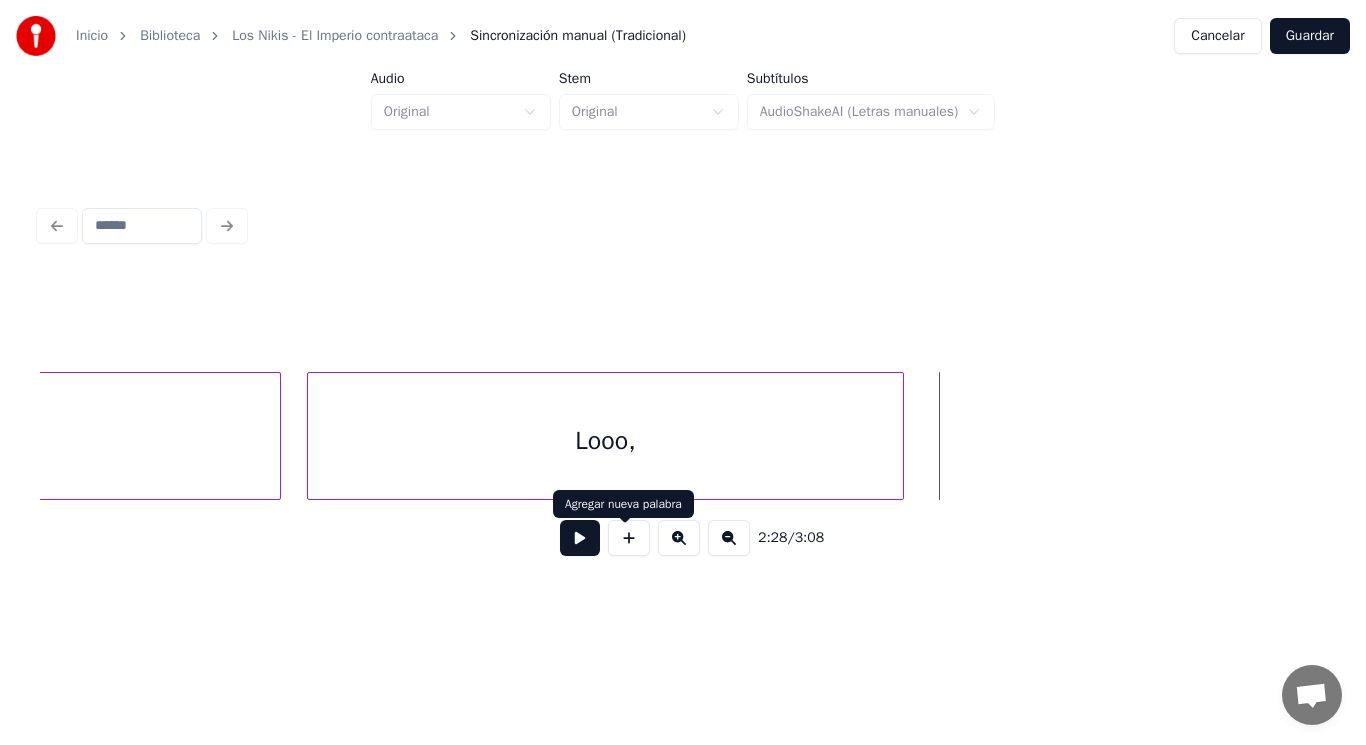 click at bounding box center [629, 538] 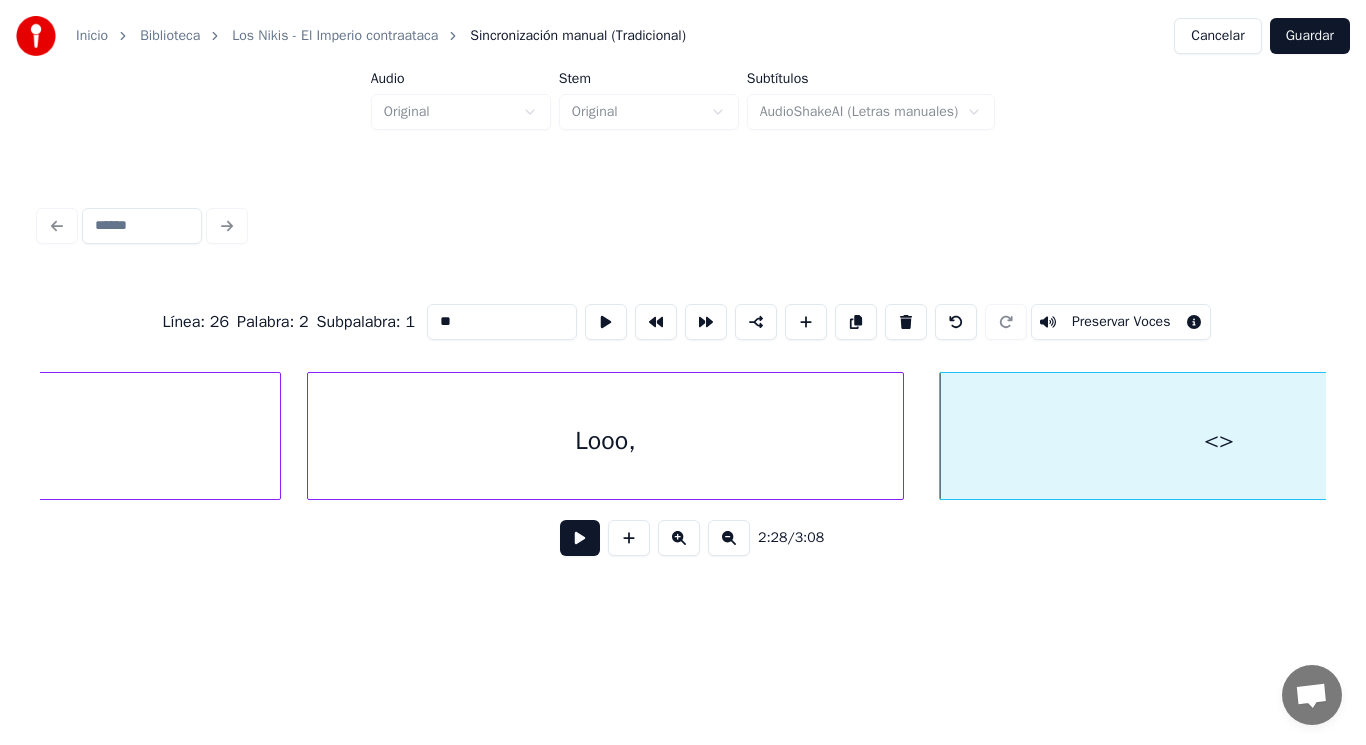 drag, startPoint x: 427, startPoint y: 308, endPoint x: 284, endPoint y: 314, distance: 143.12582 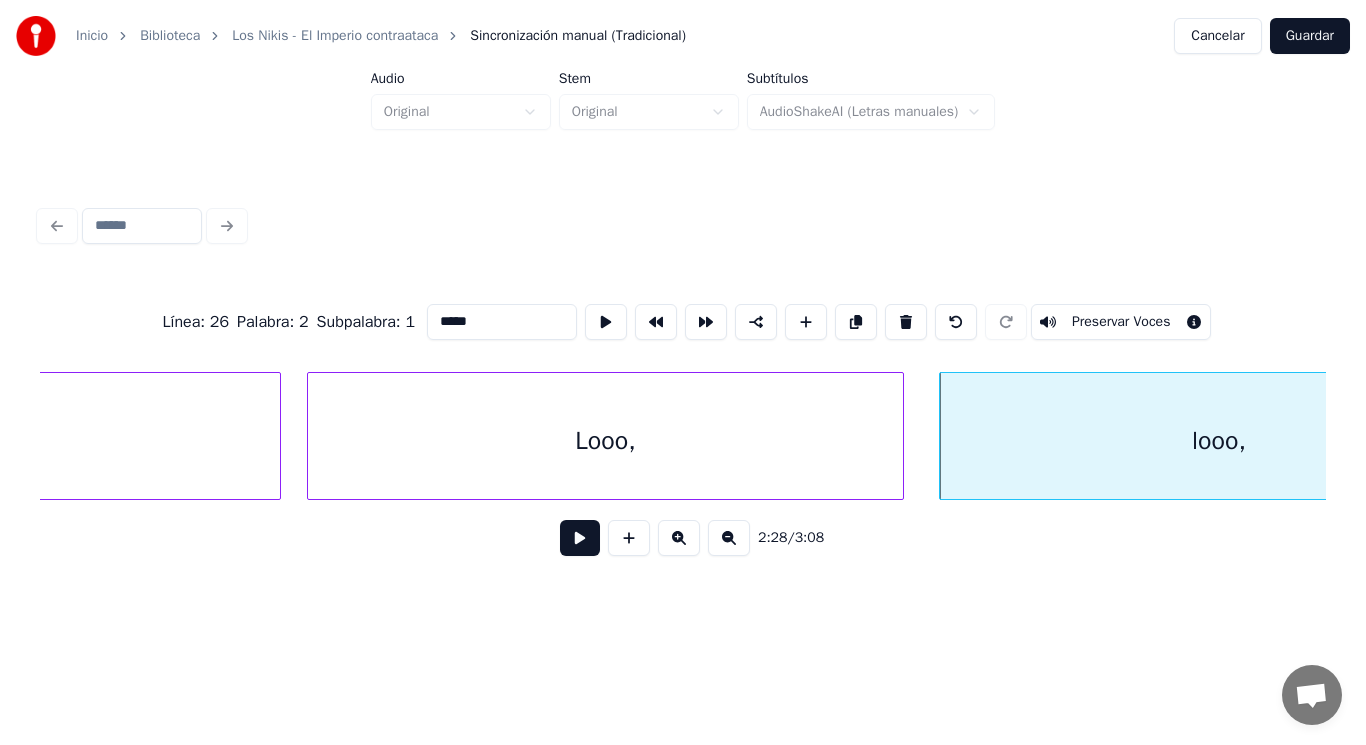 click on "Looo," at bounding box center (605, 441) 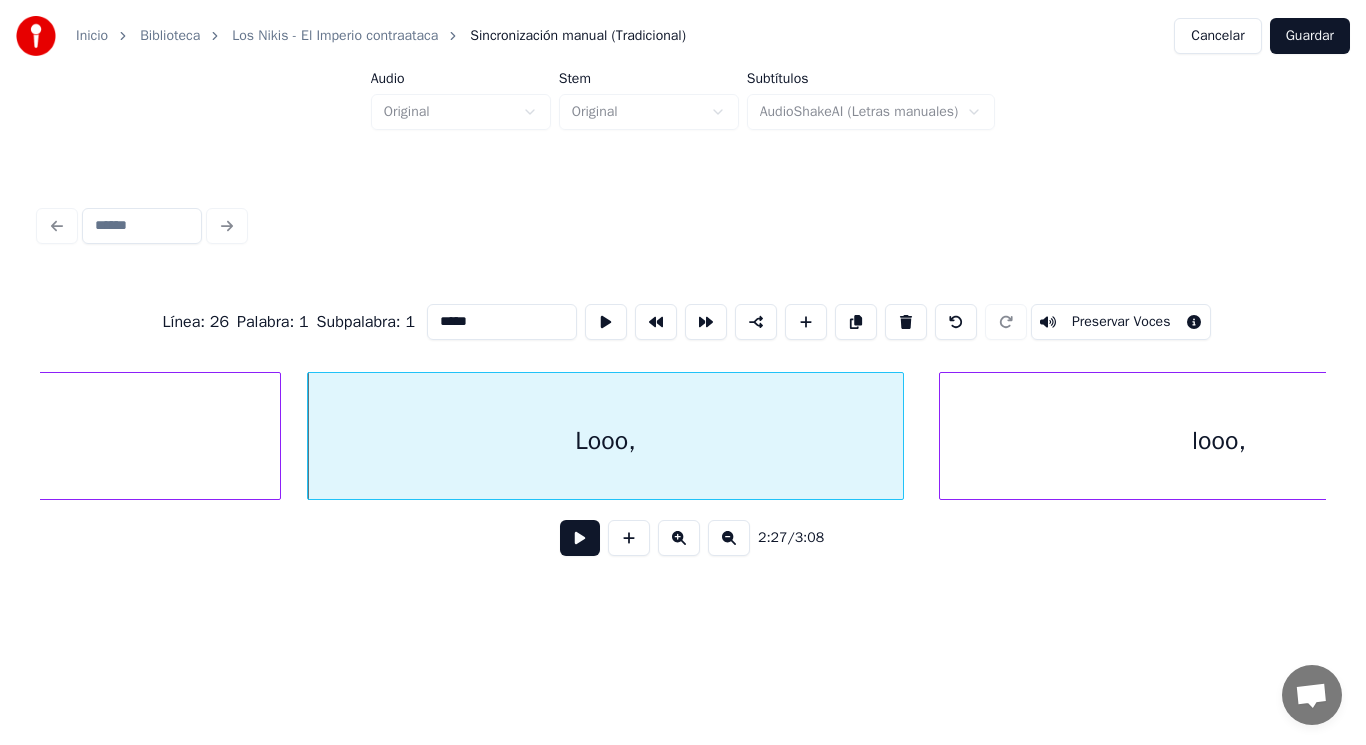 type on "*****" 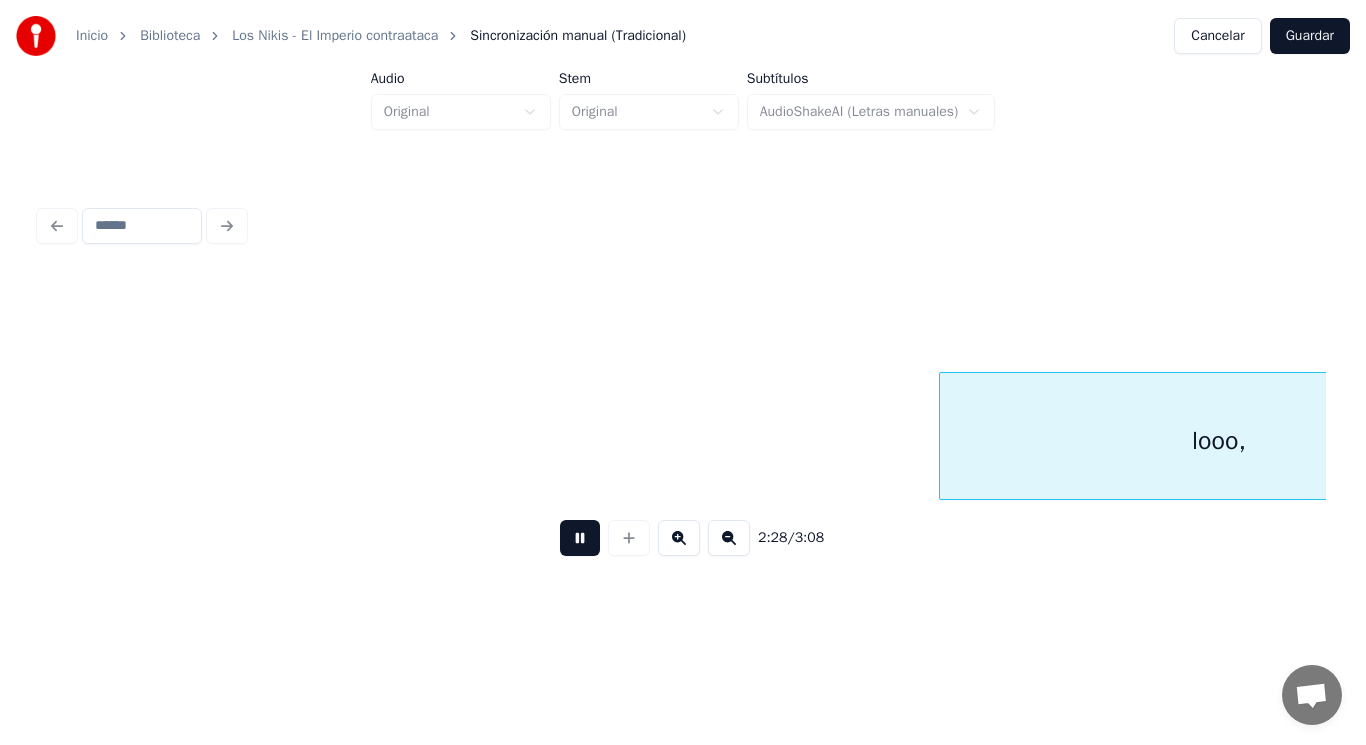 scroll, scrollTop: 0, scrollLeft: 207631, axis: horizontal 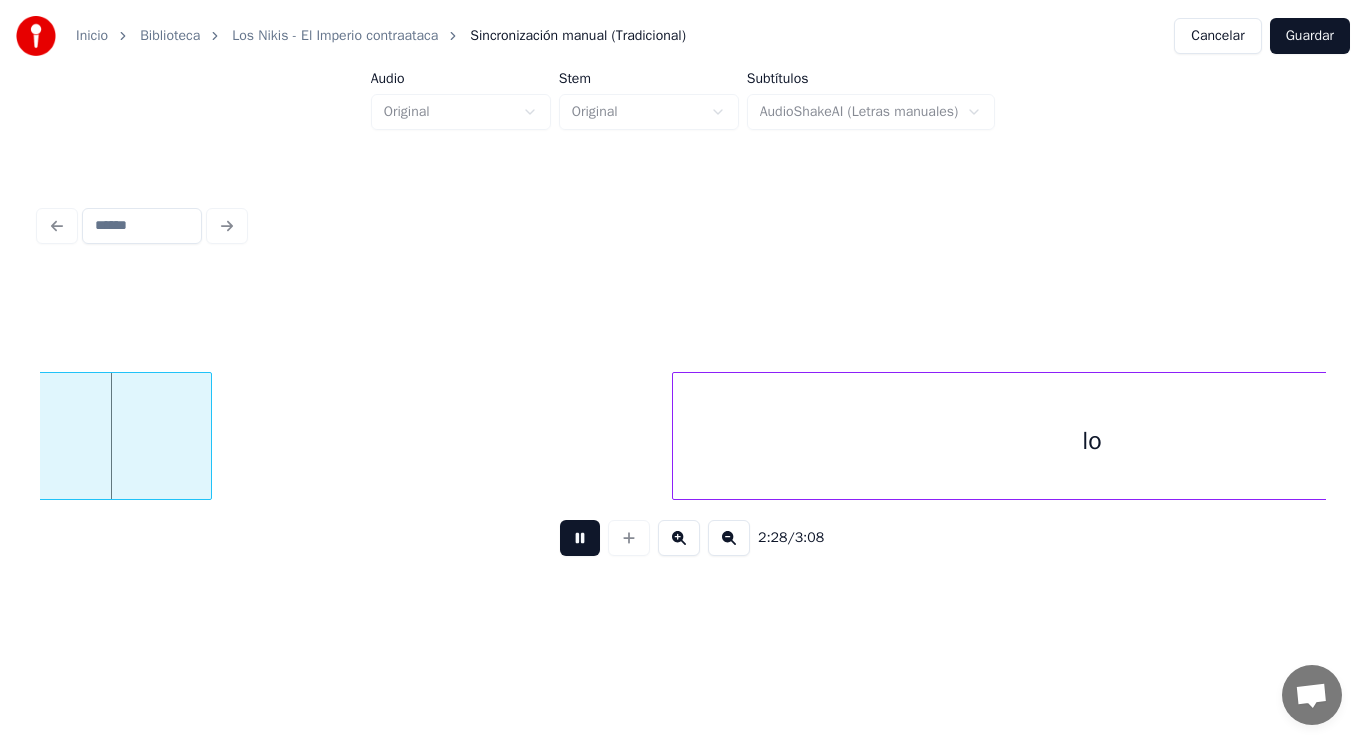 click at bounding box center (580, 538) 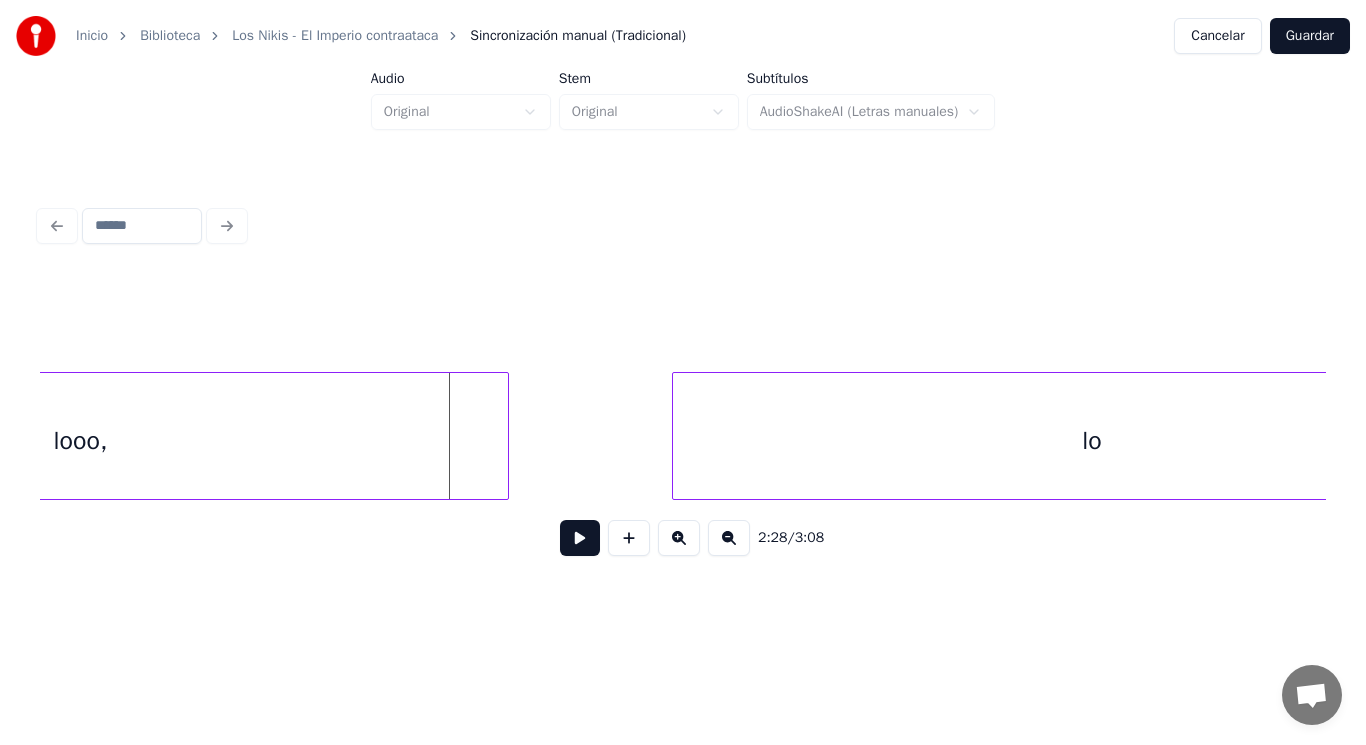 click at bounding box center (505, 436) 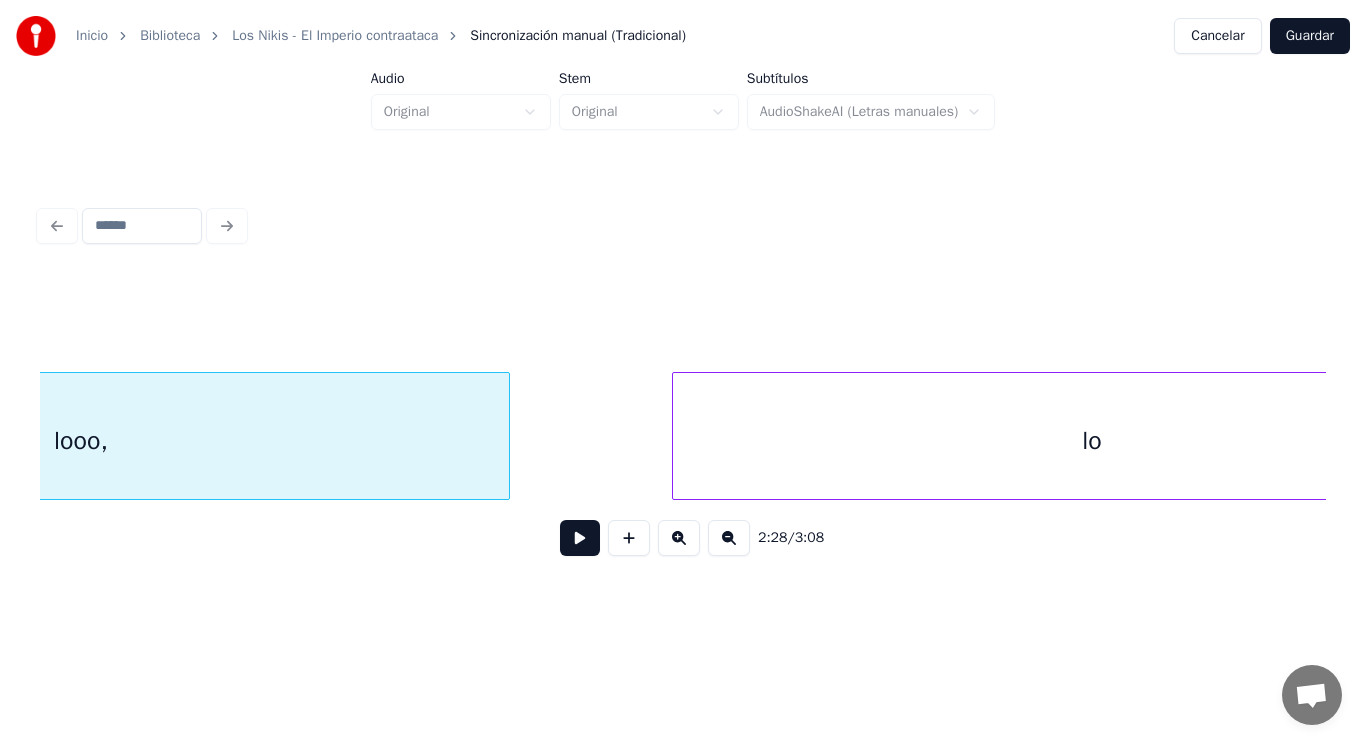 scroll, scrollTop: 0, scrollLeft: 207244, axis: horizontal 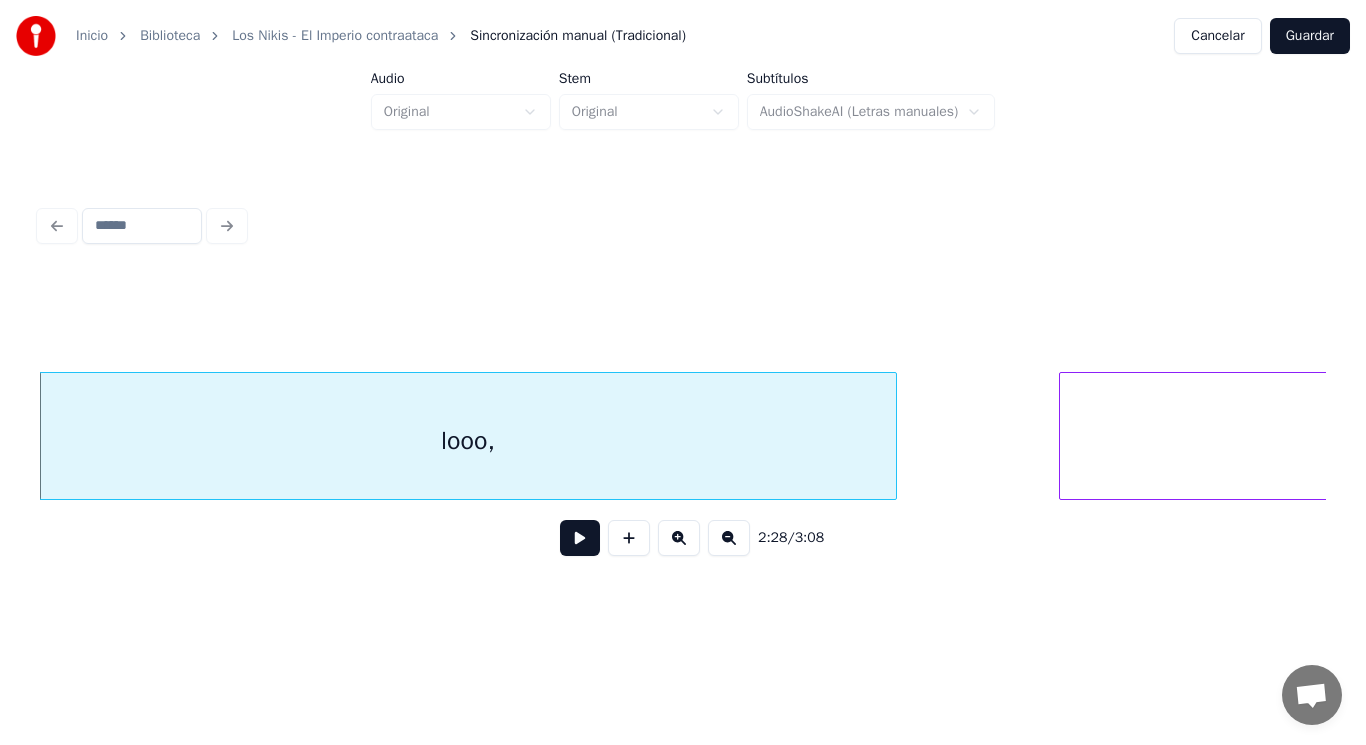click at bounding box center (580, 538) 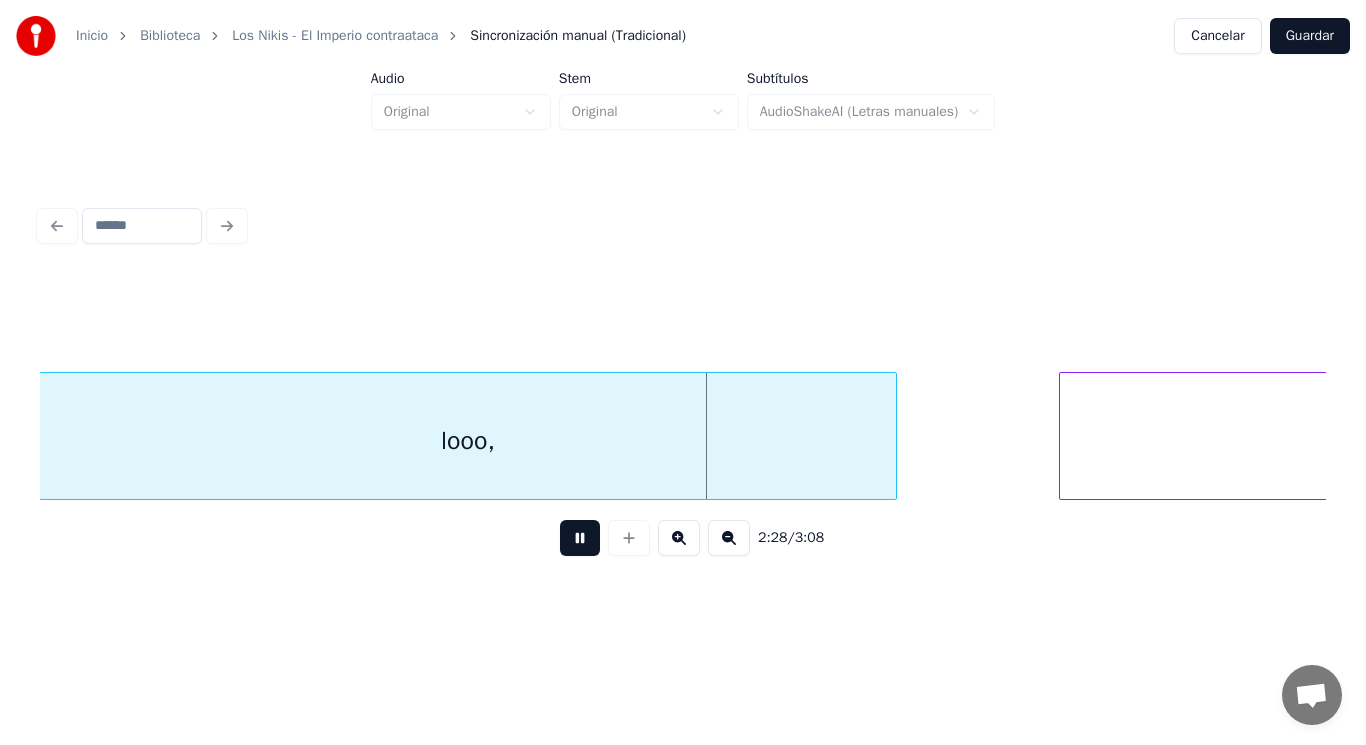click at bounding box center [580, 538] 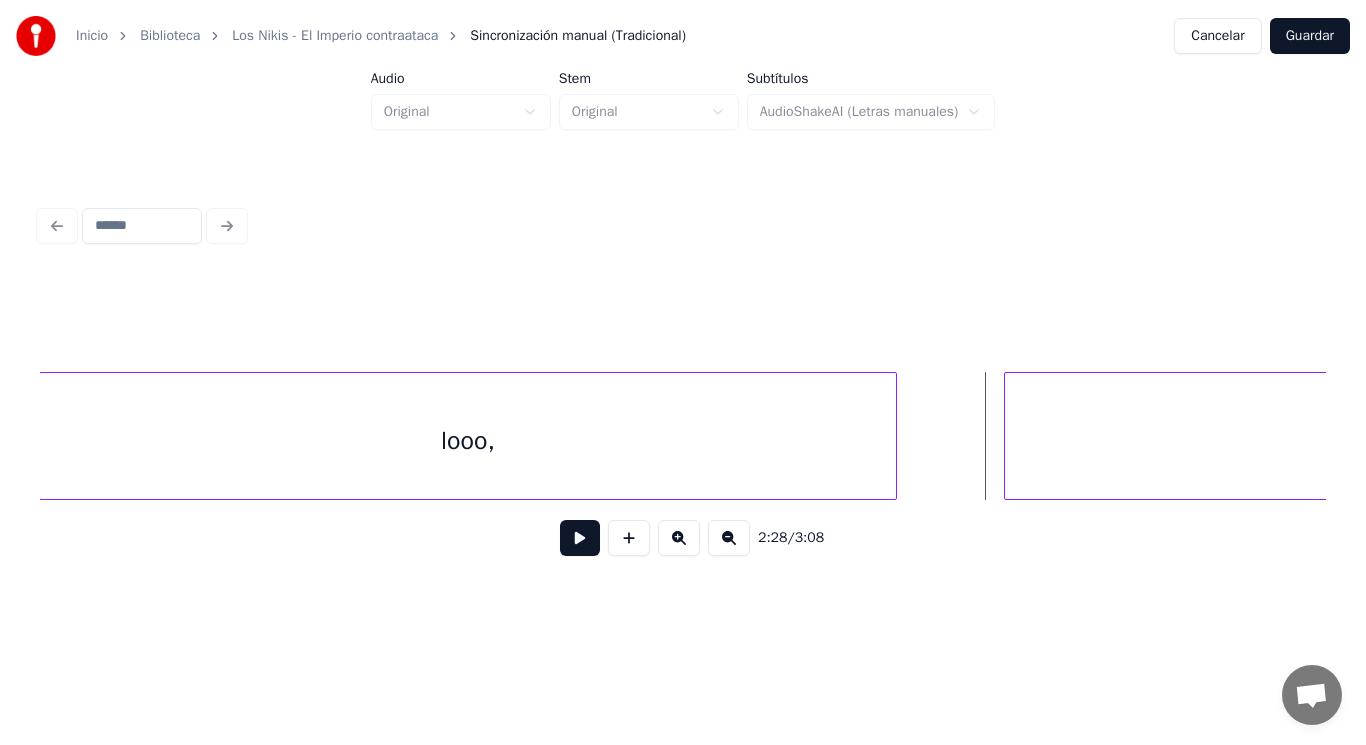 click at bounding box center [1008, 436] 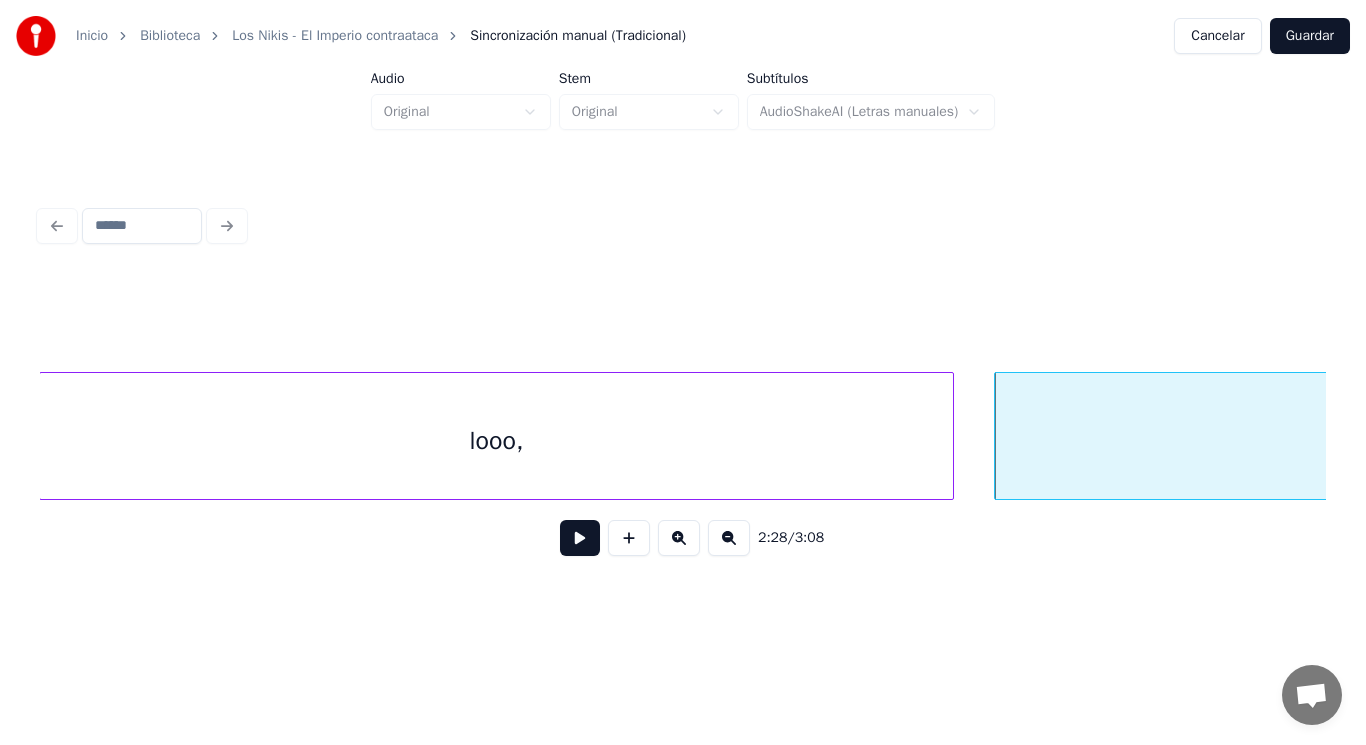 click at bounding box center [950, 436] 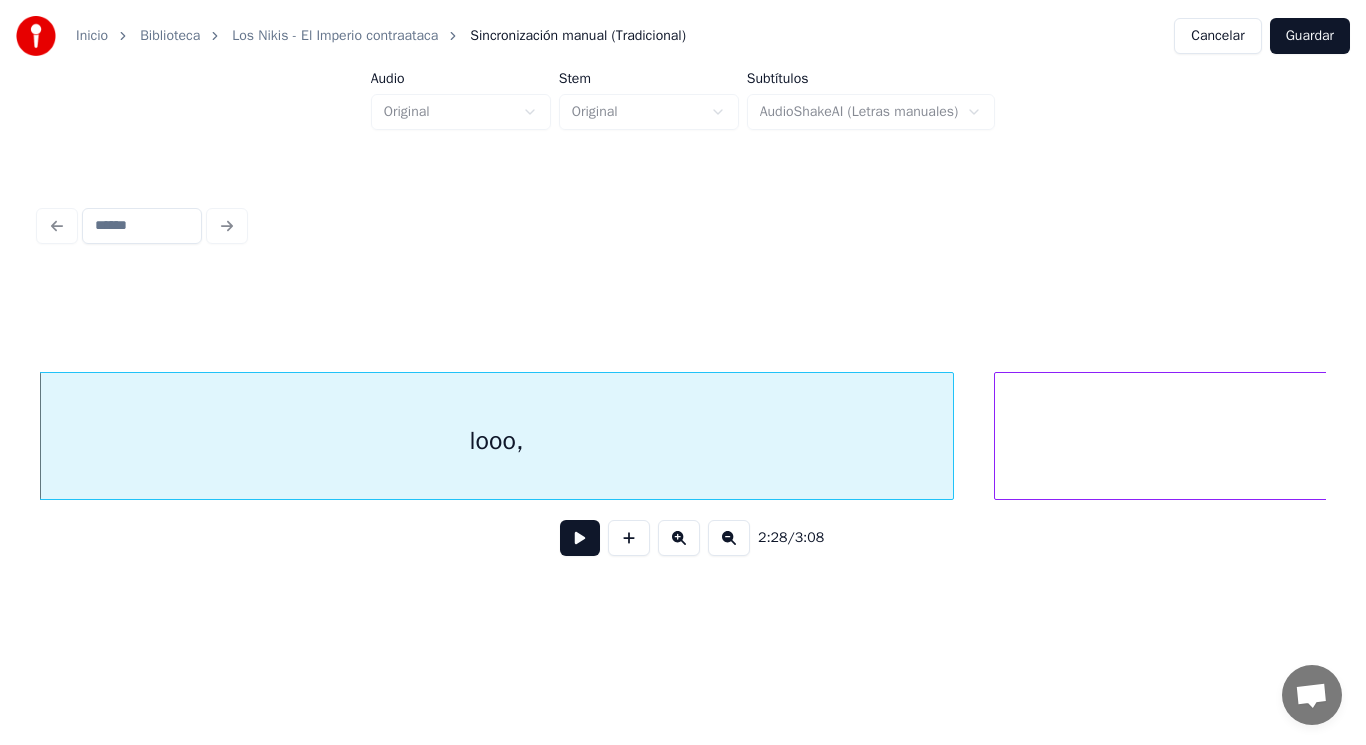 click at bounding box center [580, 538] 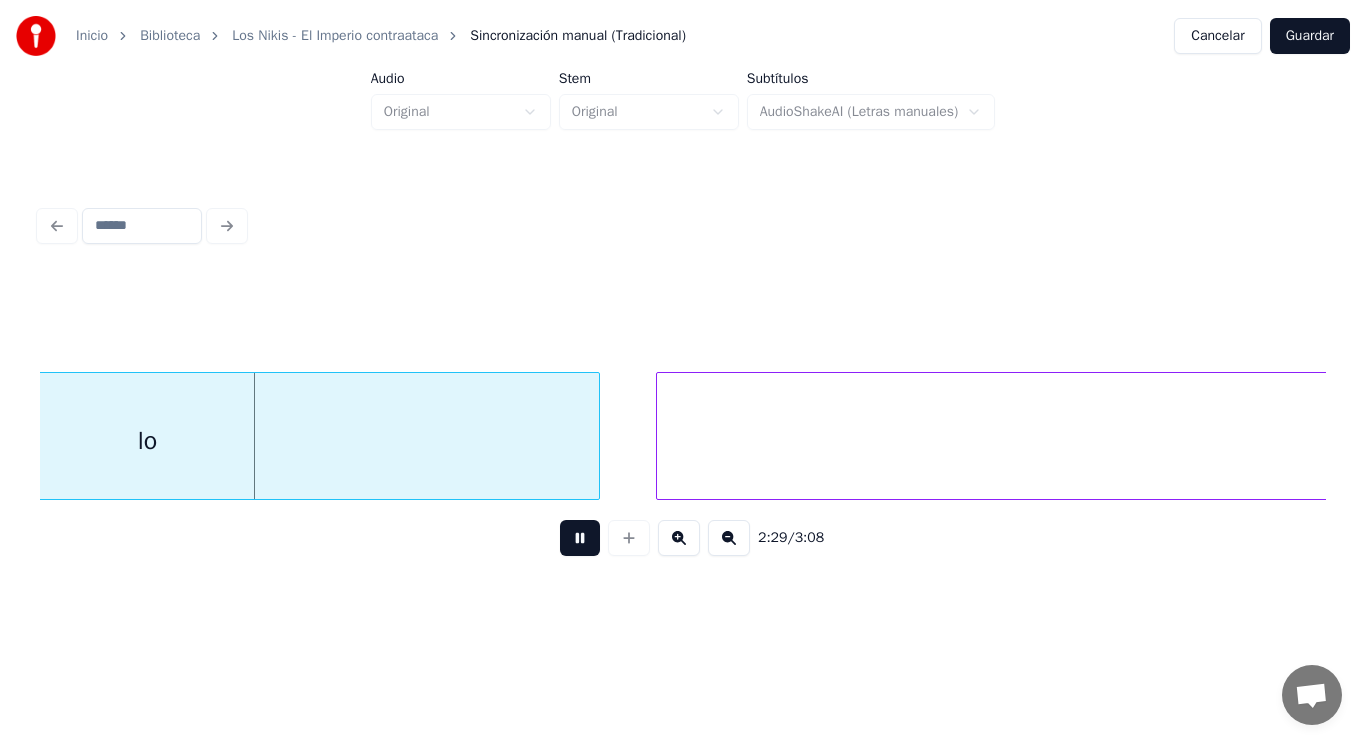 click at bounding box center (580, 538) 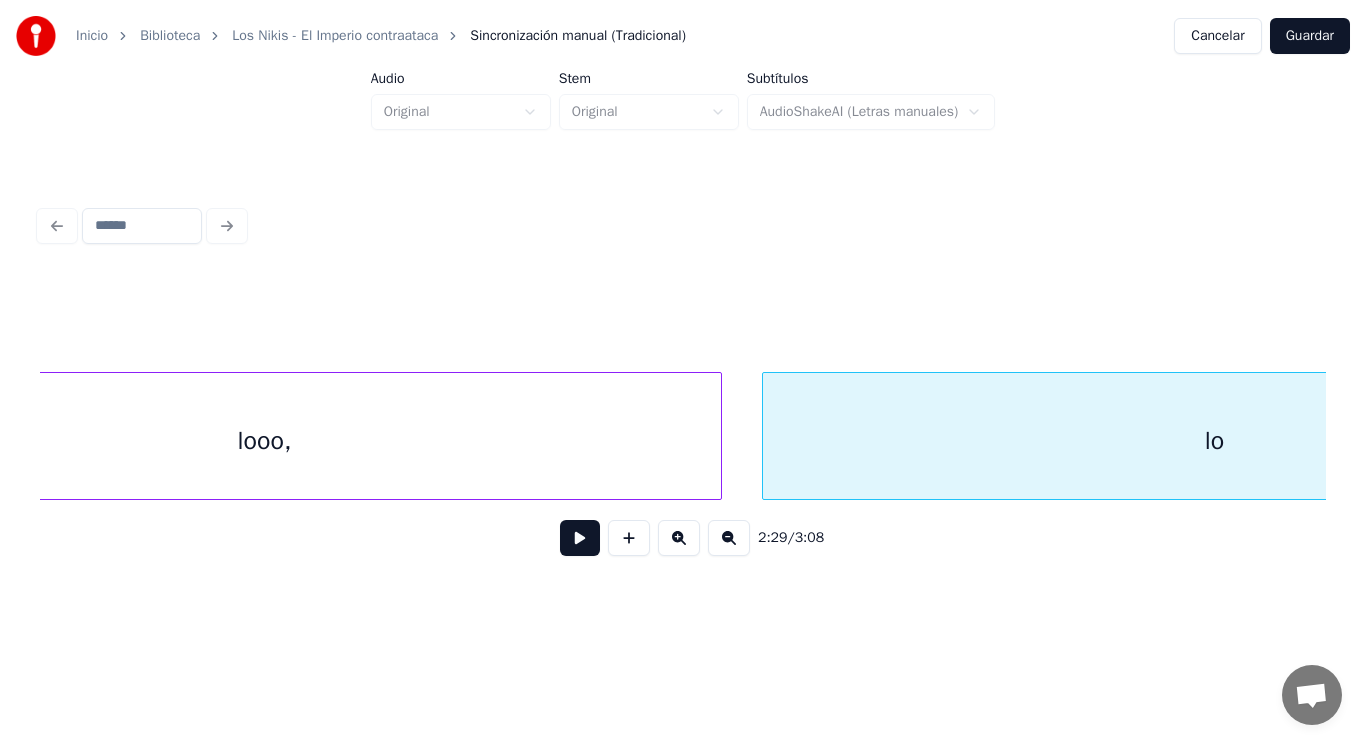 scroll, scrollTop: 0, scrollLeft: 207418, axis: horizontal 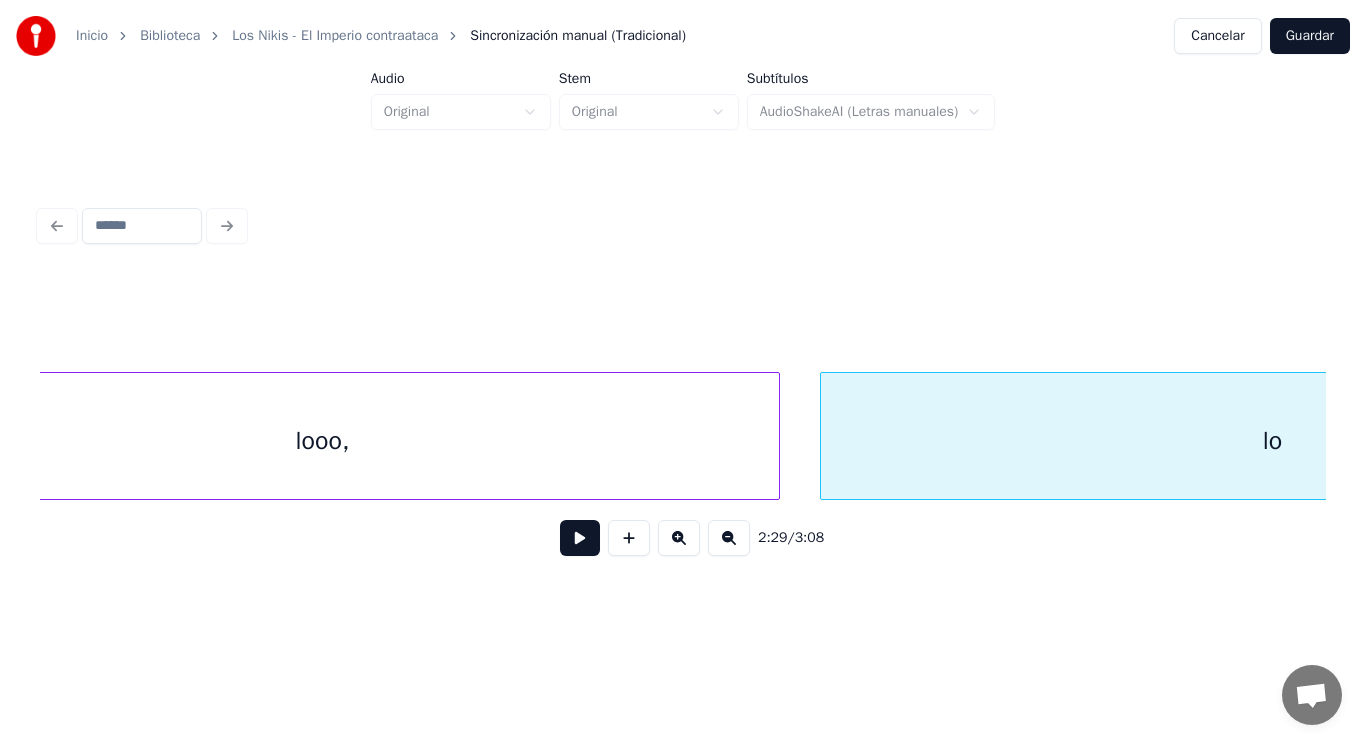 click on "lo" at bounding box center [1272, 441] 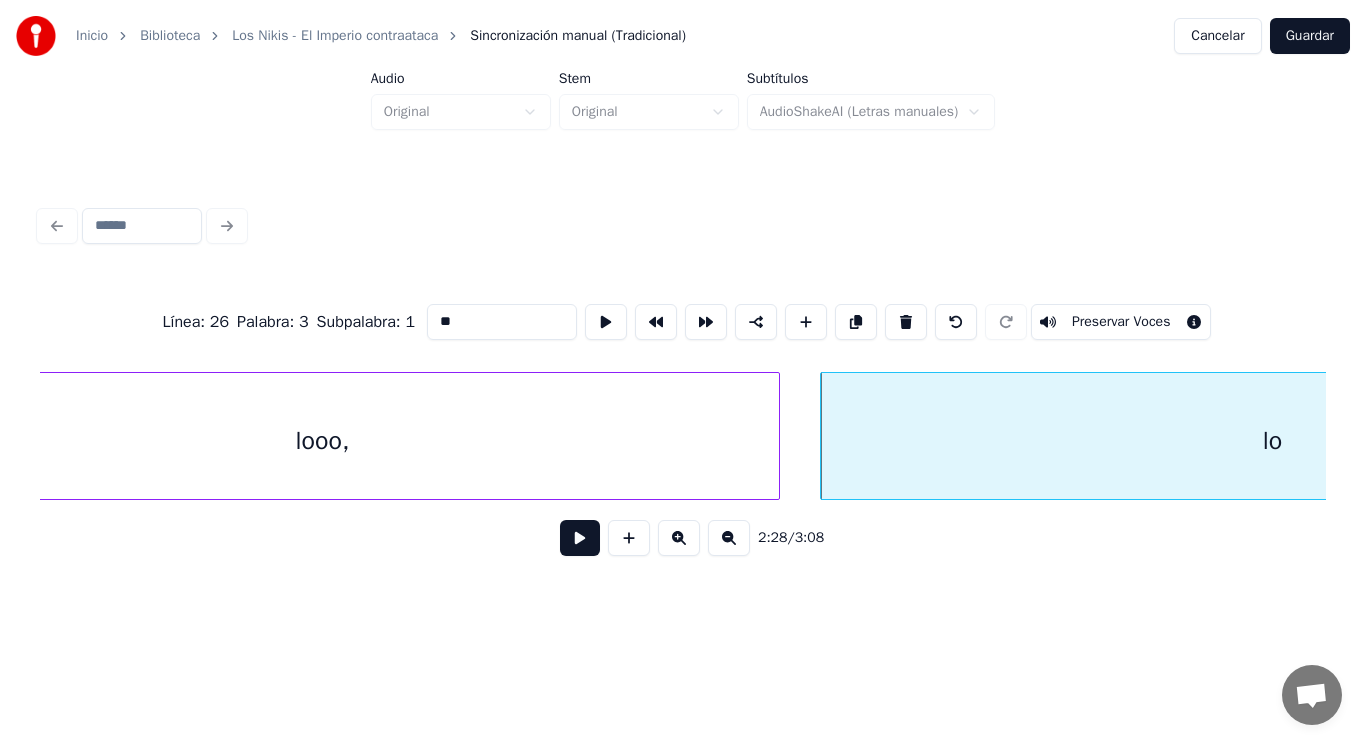 click on "**" at bounding box center [502, 322] 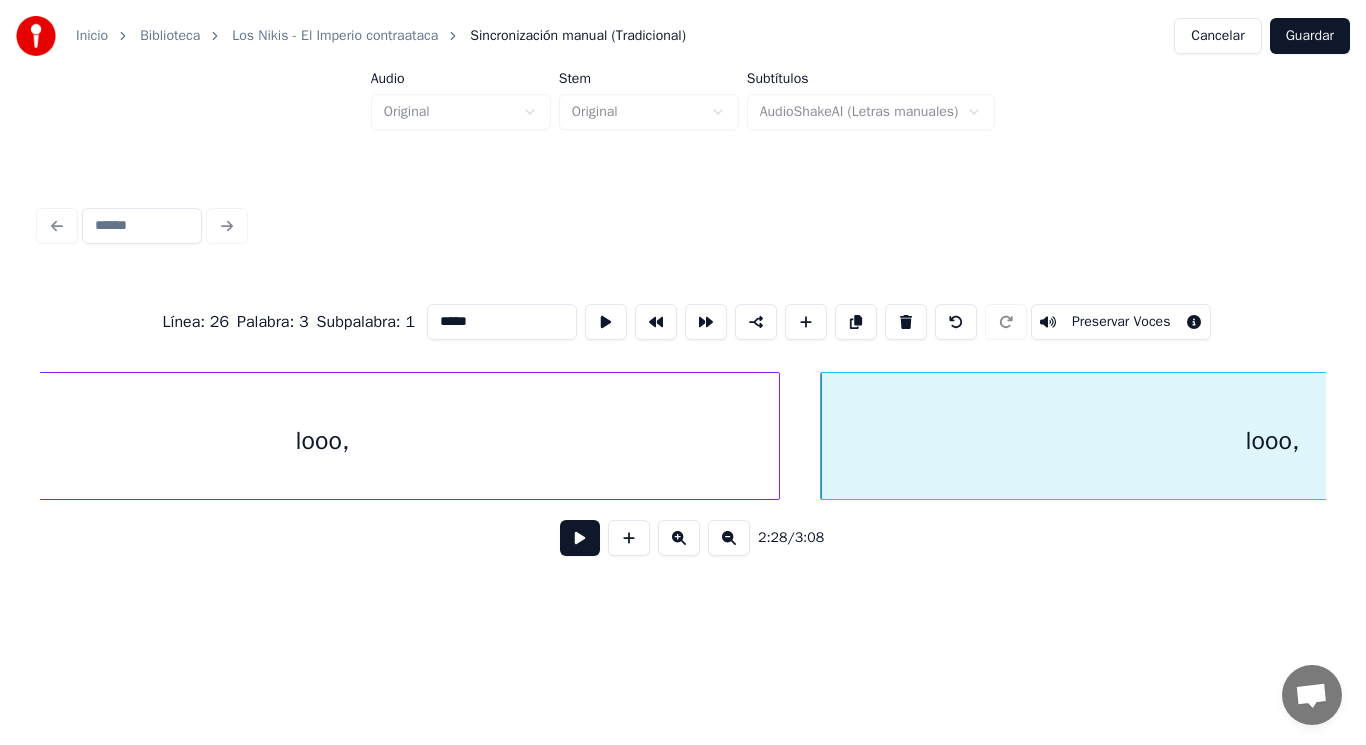 click on "looo," at bounding box center [322, 441] 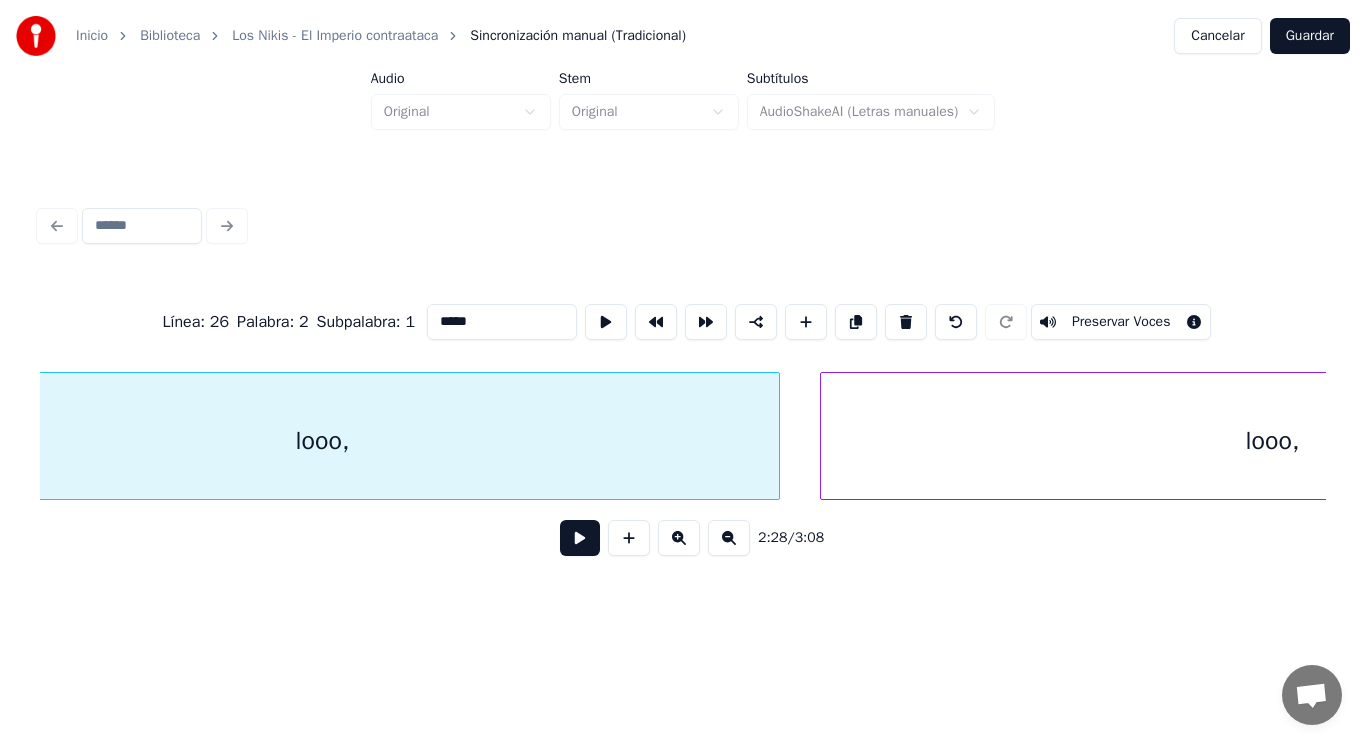 scroll, scrollTop: 0, scrollLeft: 207244, axis: horizontal 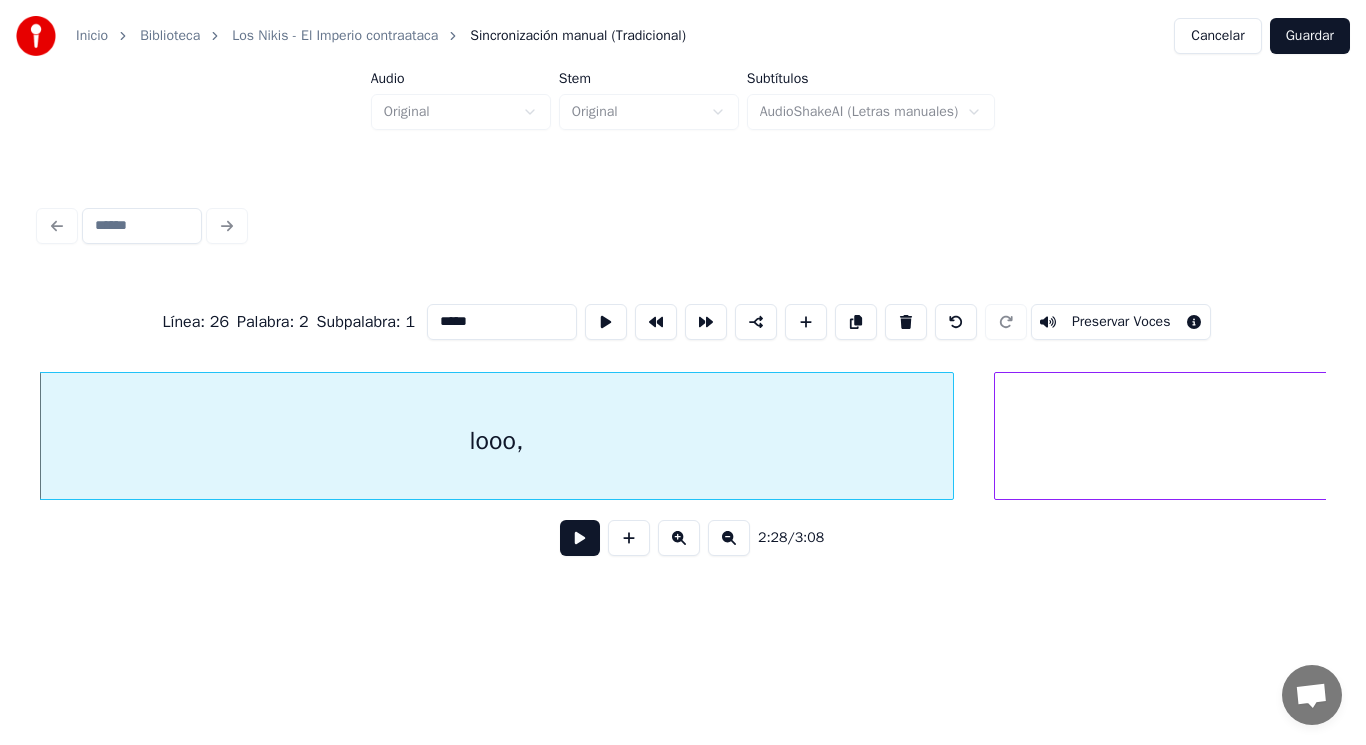 type on "*****" 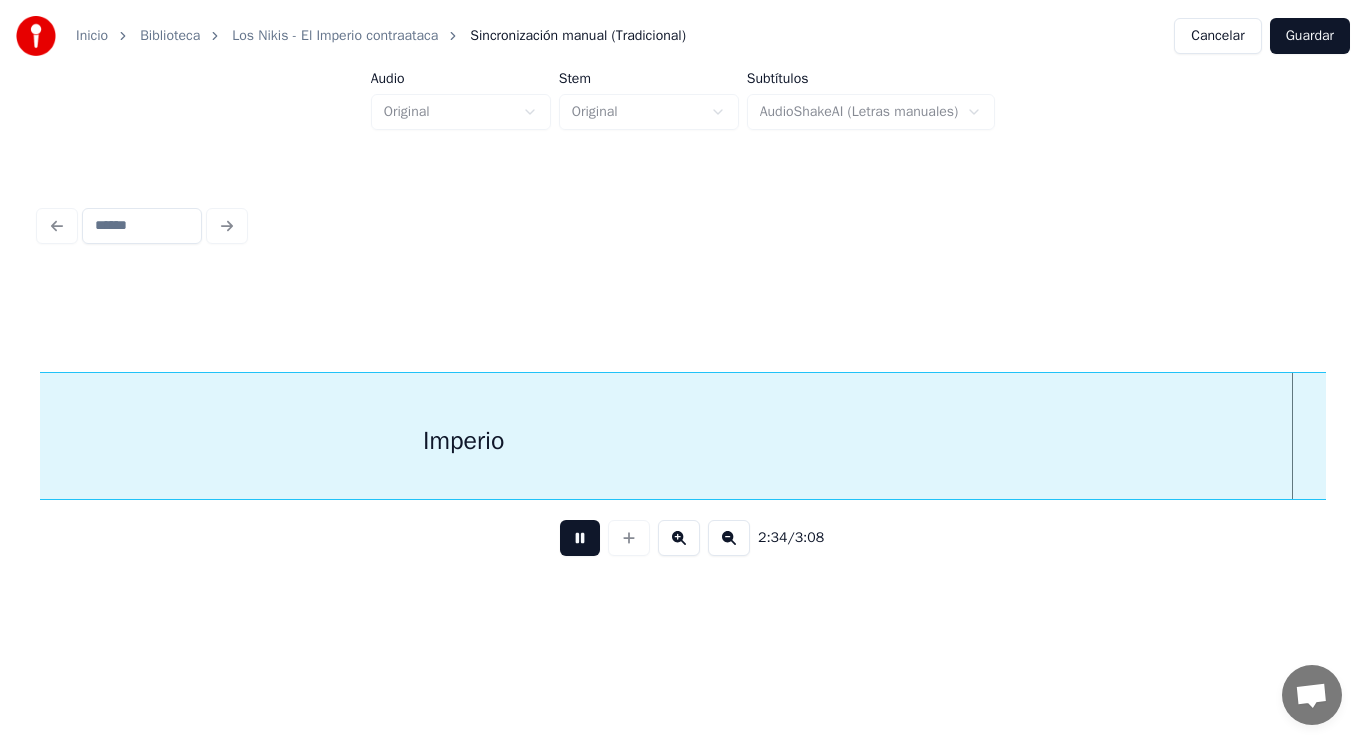 scroll, scrollTop: 0, scrollLeft: 216370, axis: horizontal 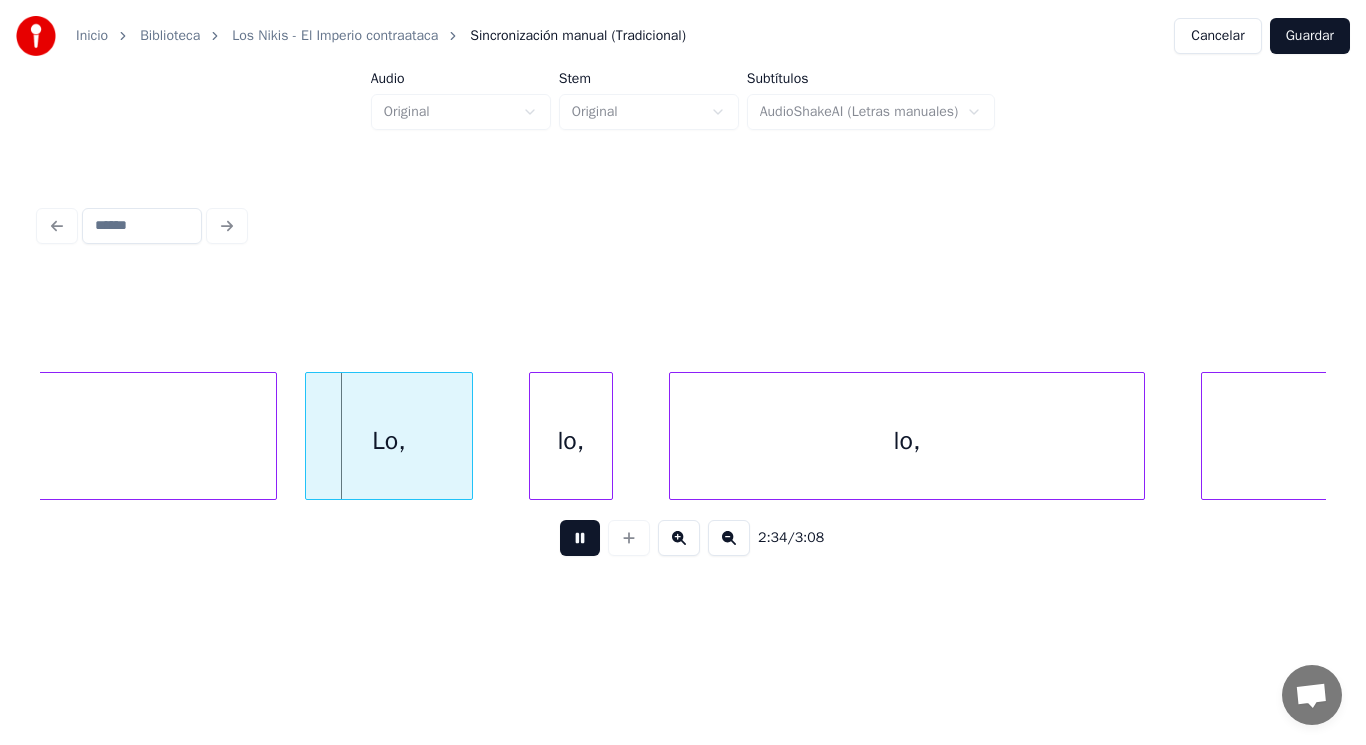 click at bounding box center (580, 538) 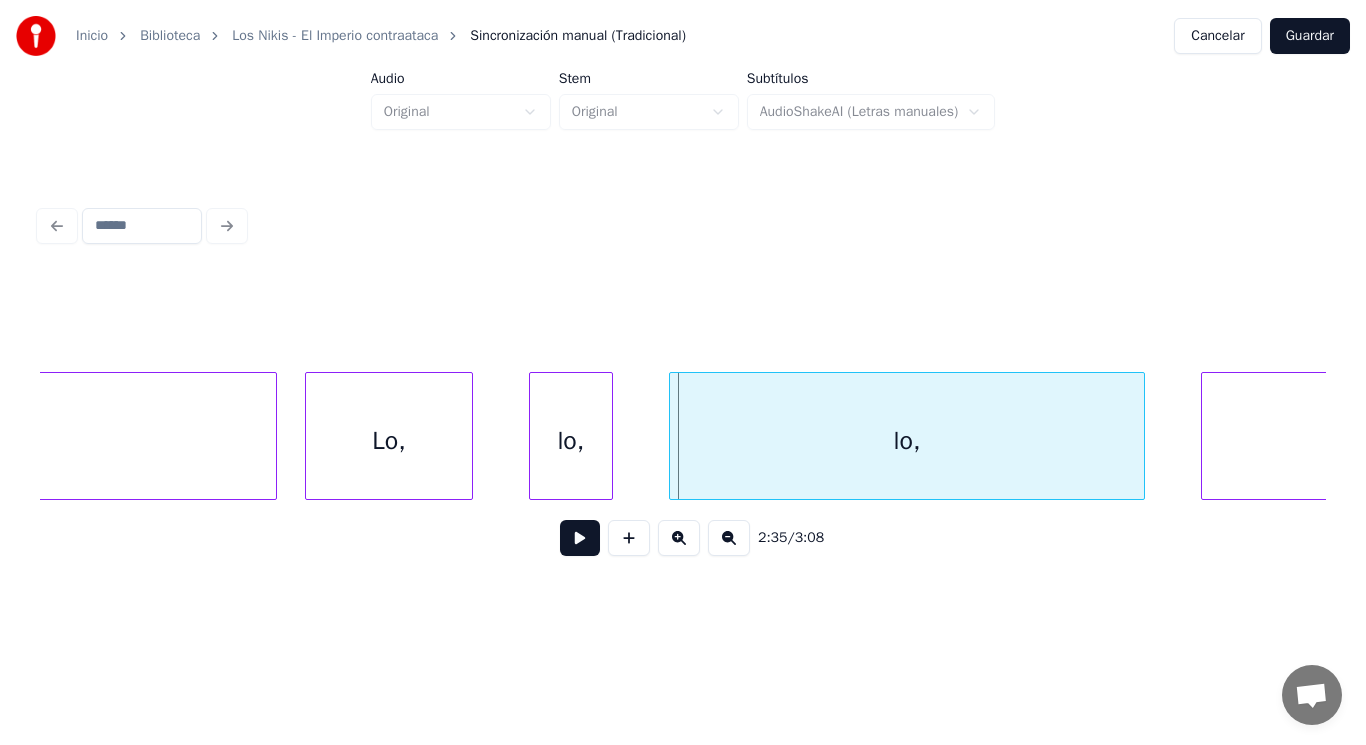 click on "Lo," at bounding box center [389, 441] 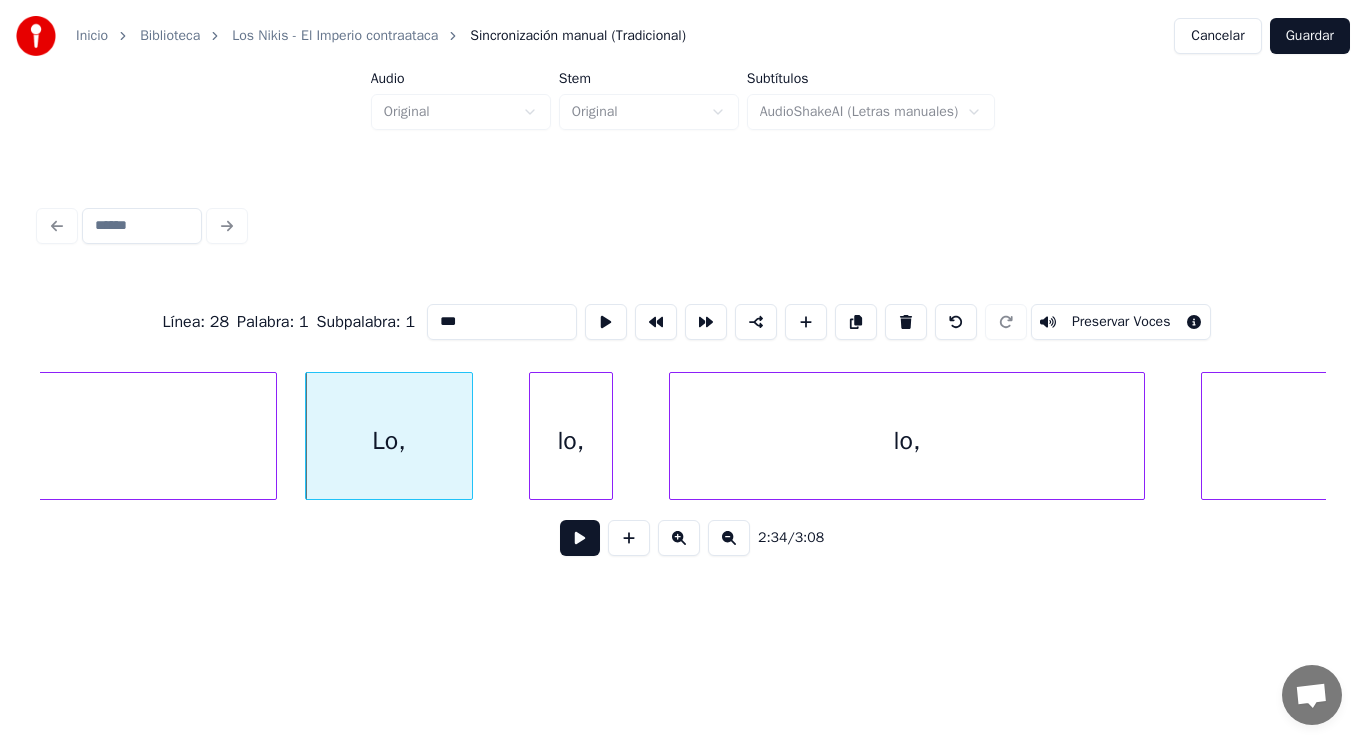 click at bounding box center [580, 538] 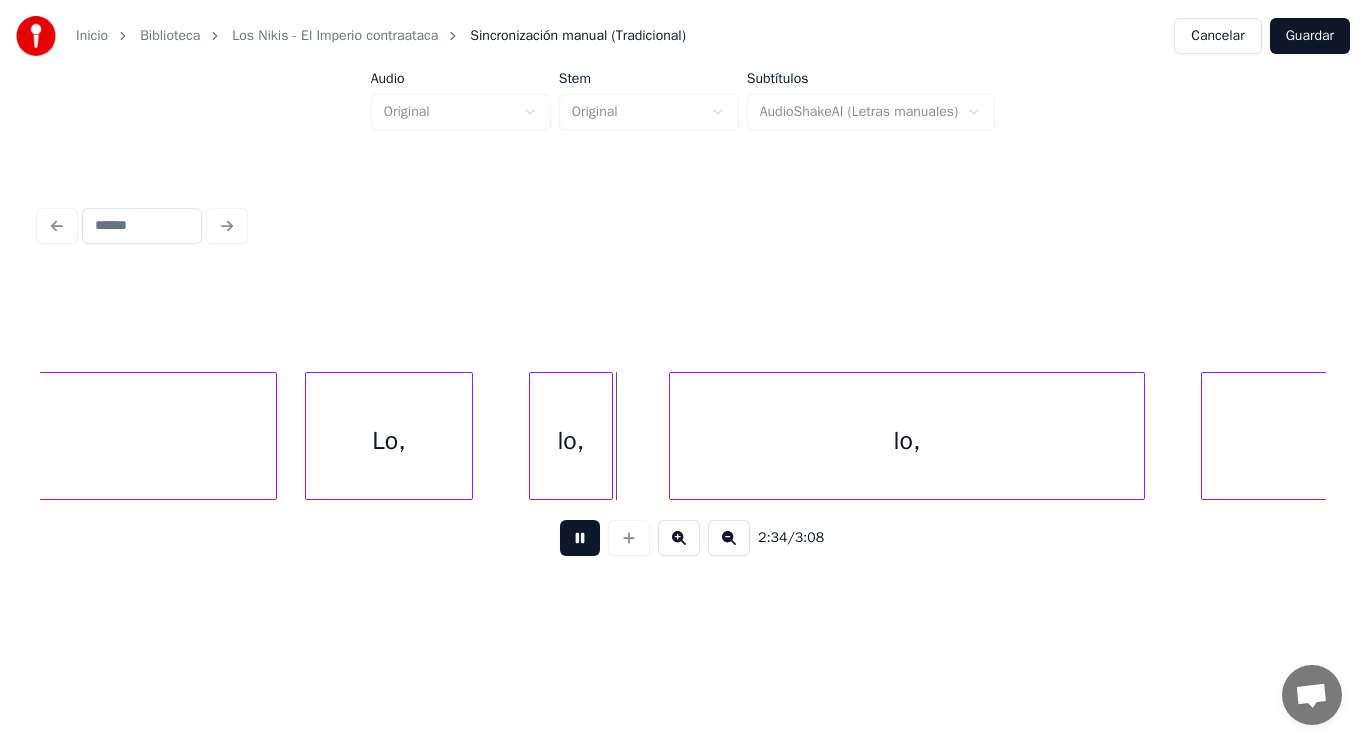 click at bounding box center (580, 538) 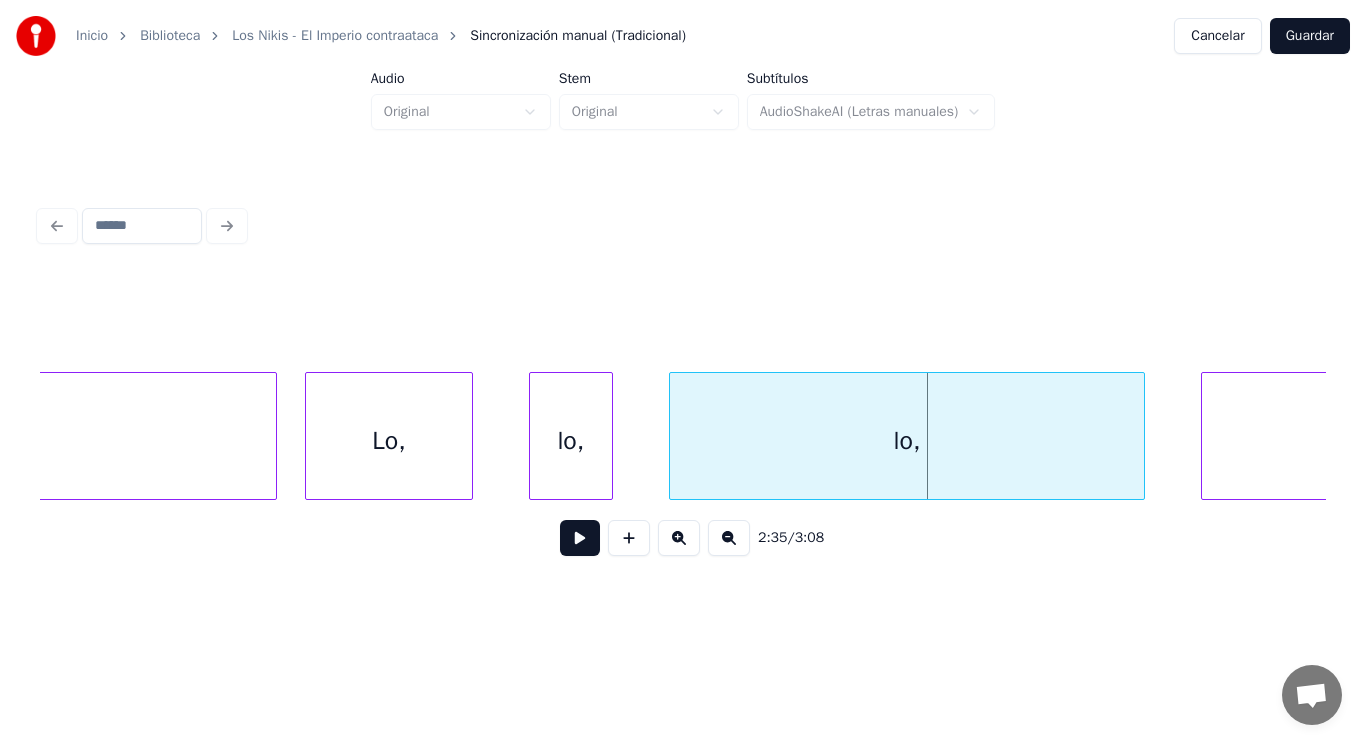 click on "Lo," at bounding box center (389, 441) 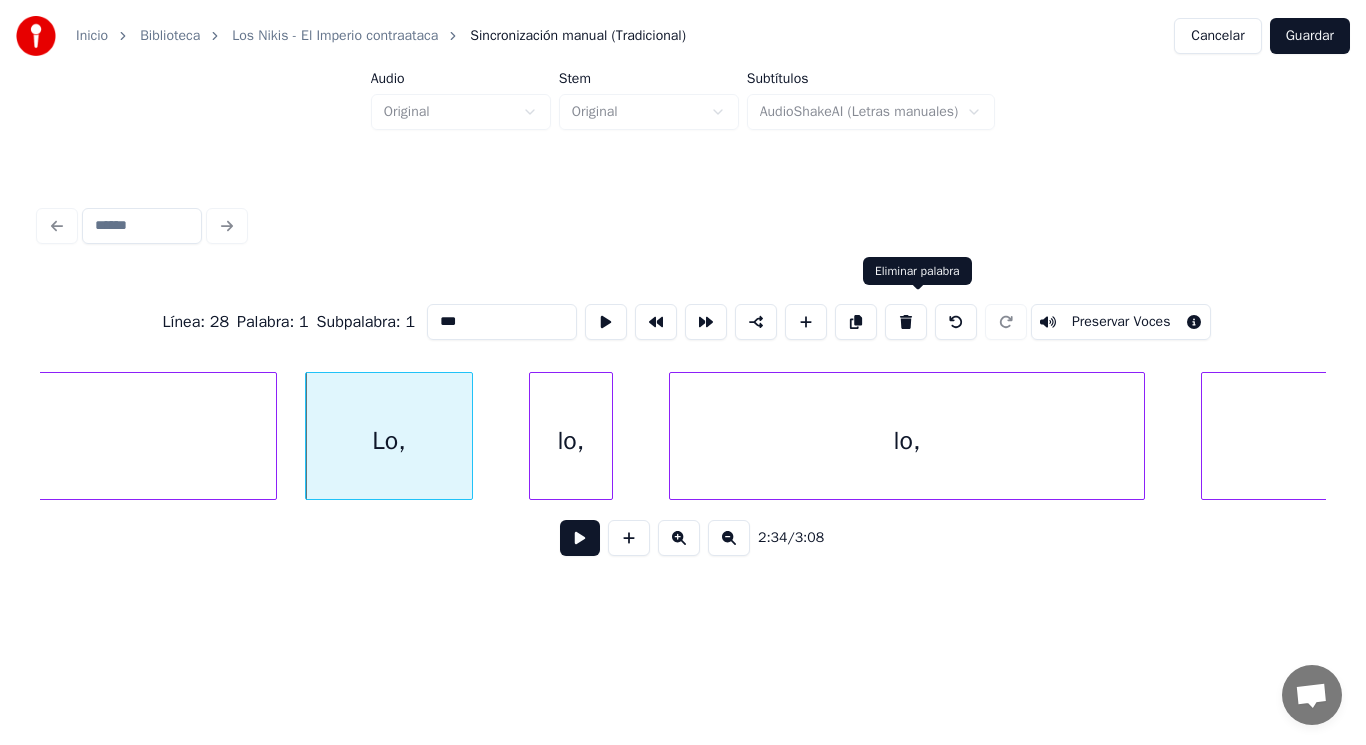 click at bounding box center (906, 322) 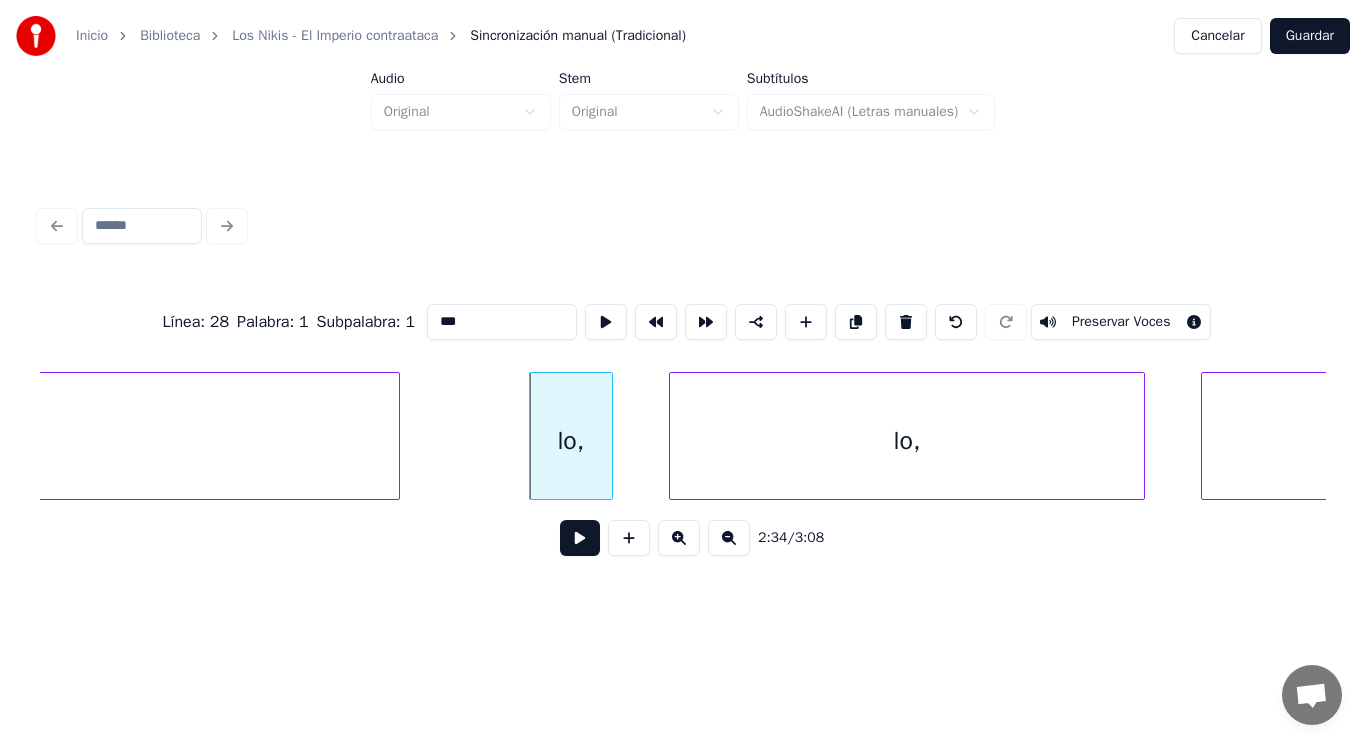 click at bounding box center (396, 436) 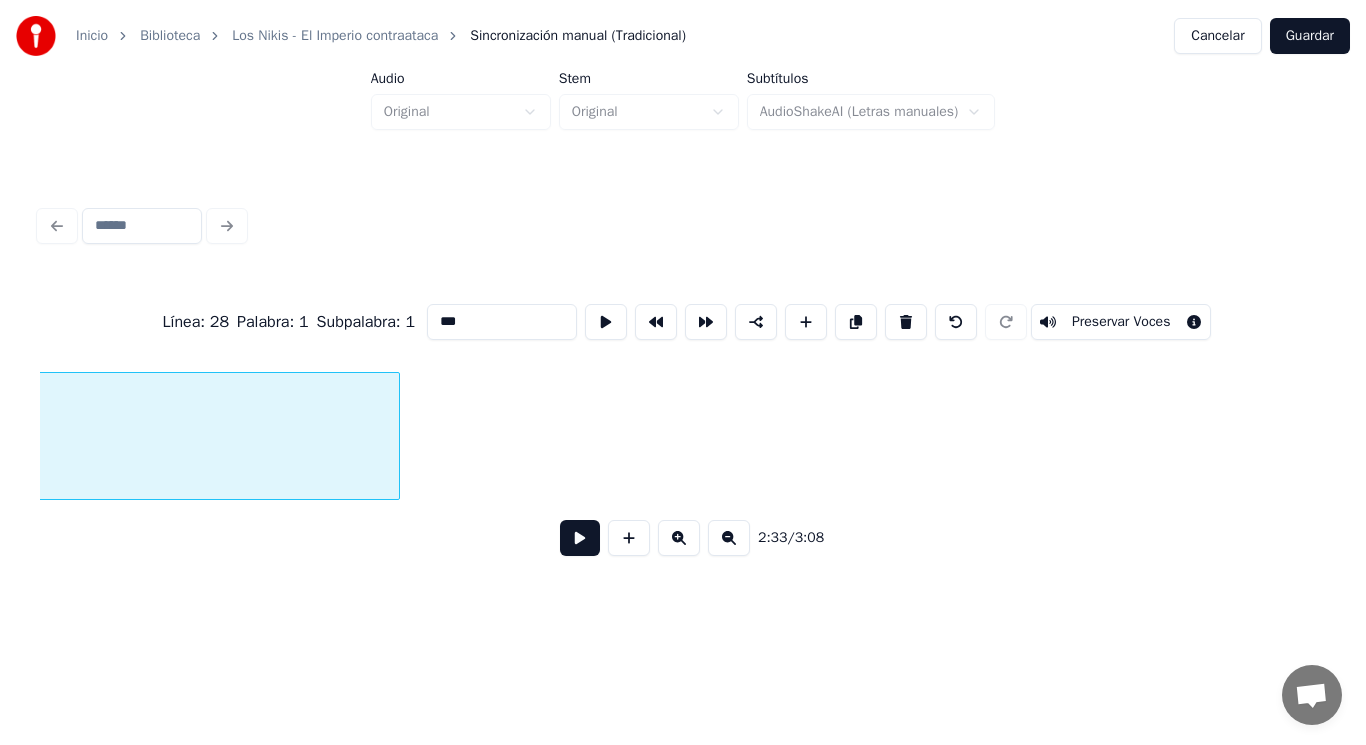 scroll, scrollTop: 0, scrollLeft: 214368, axis: horizontal 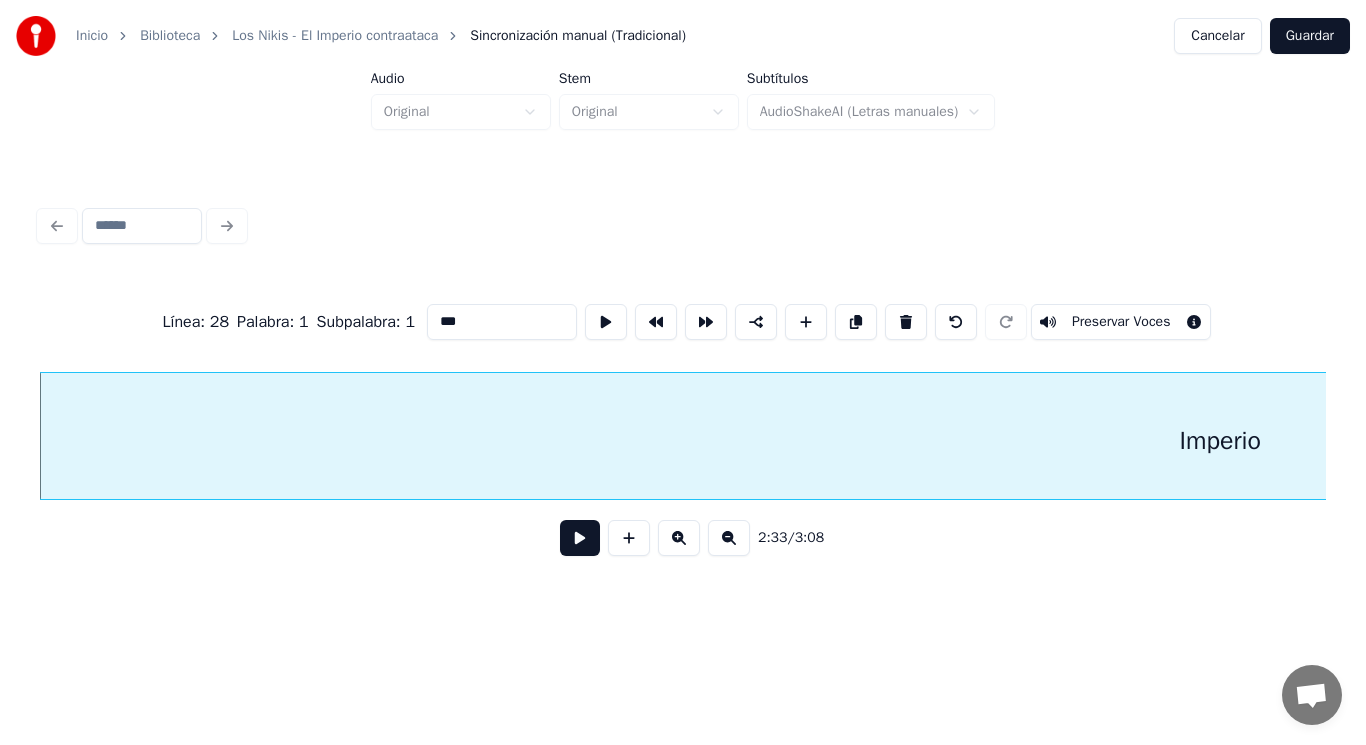 click at bounding box center (580, 538) 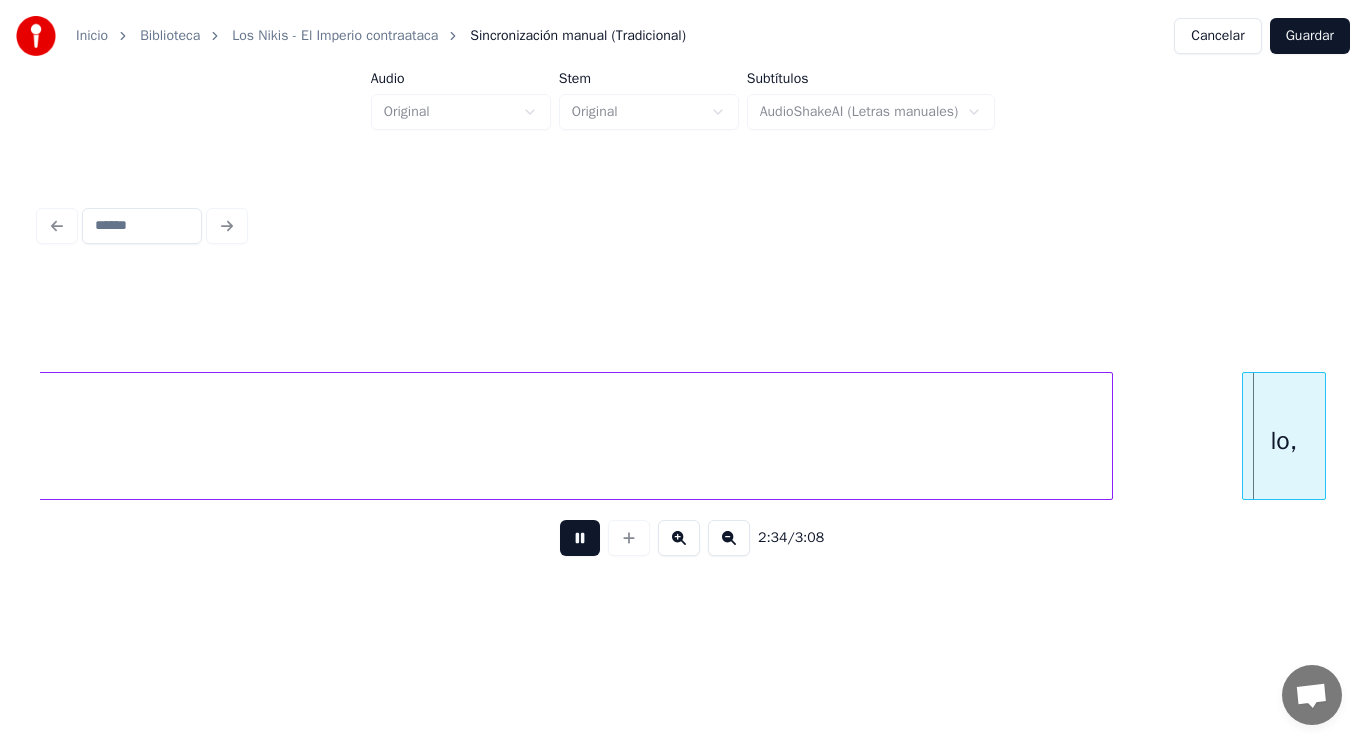 click at bounding box center [580, 538] 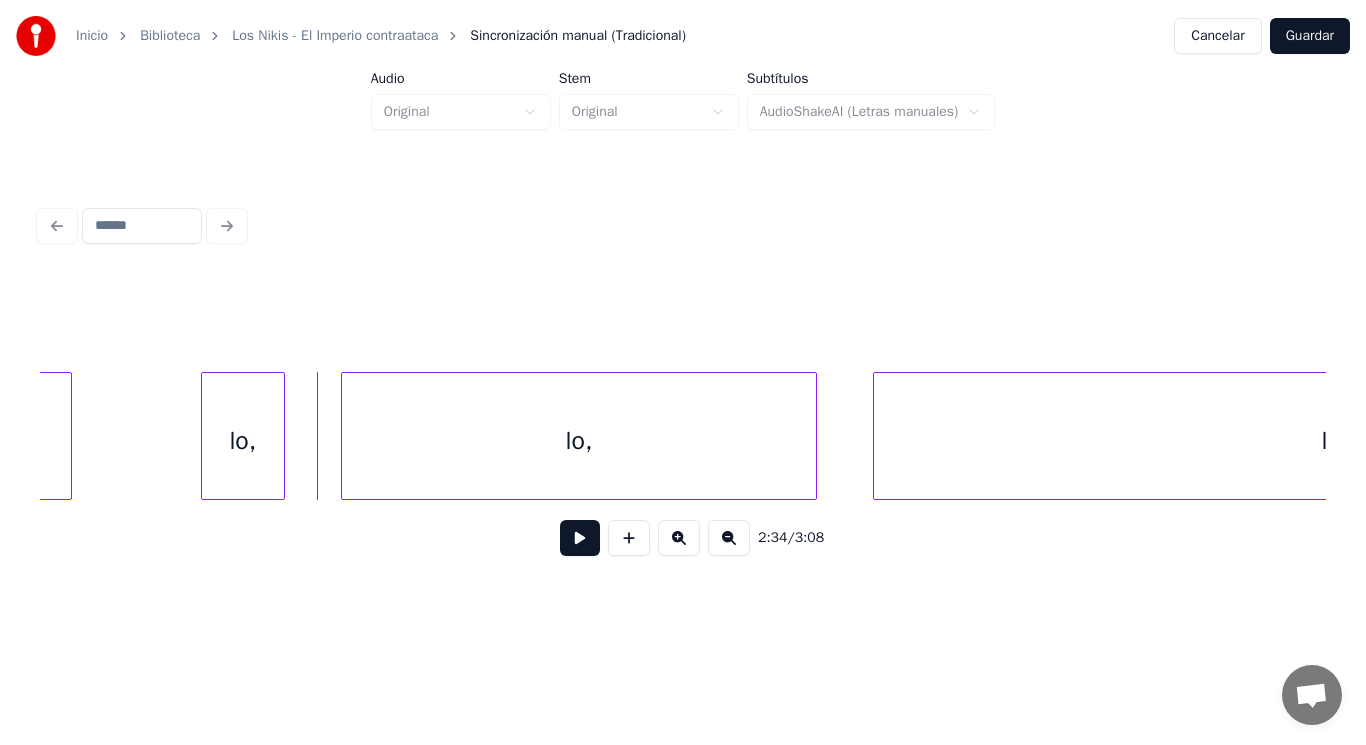 scroll, scrollTop: 0, scrollLeft: 216685, axis: horizontal 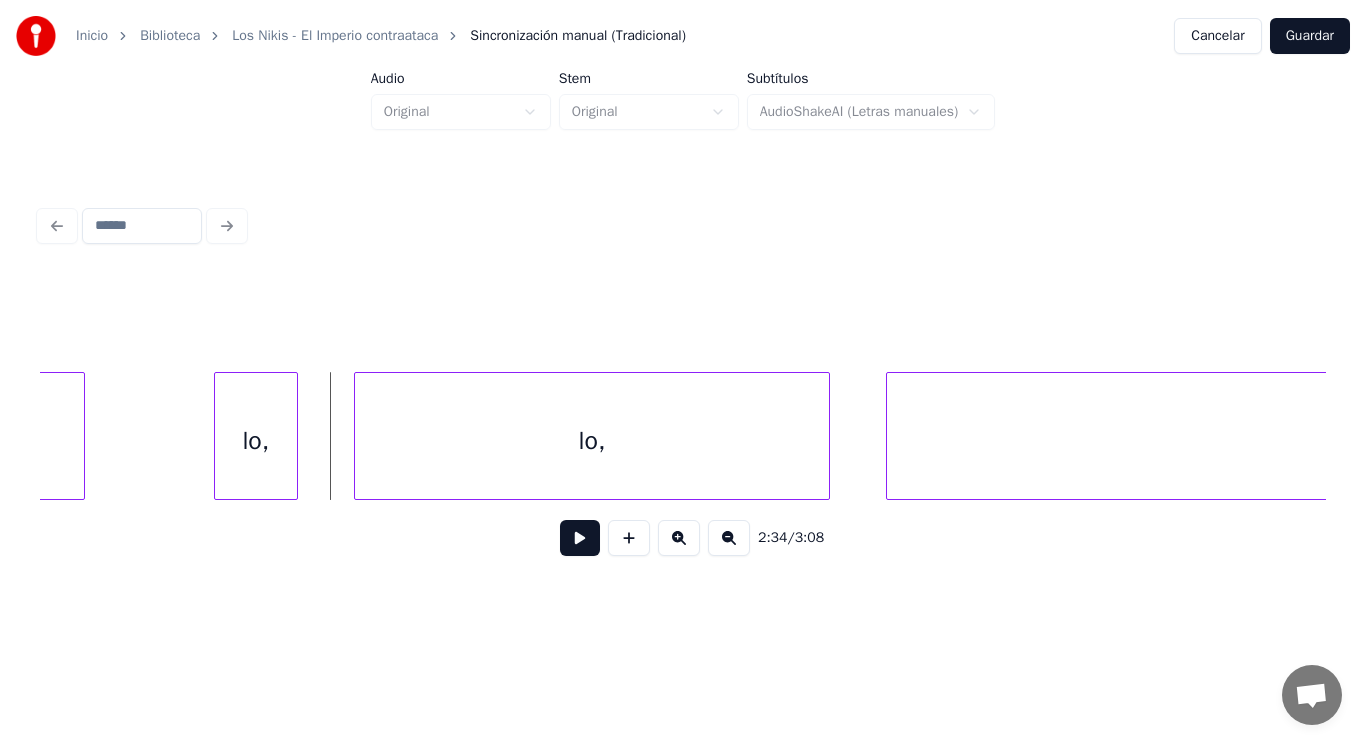 click on "lo," at bounding box center [592, 441] 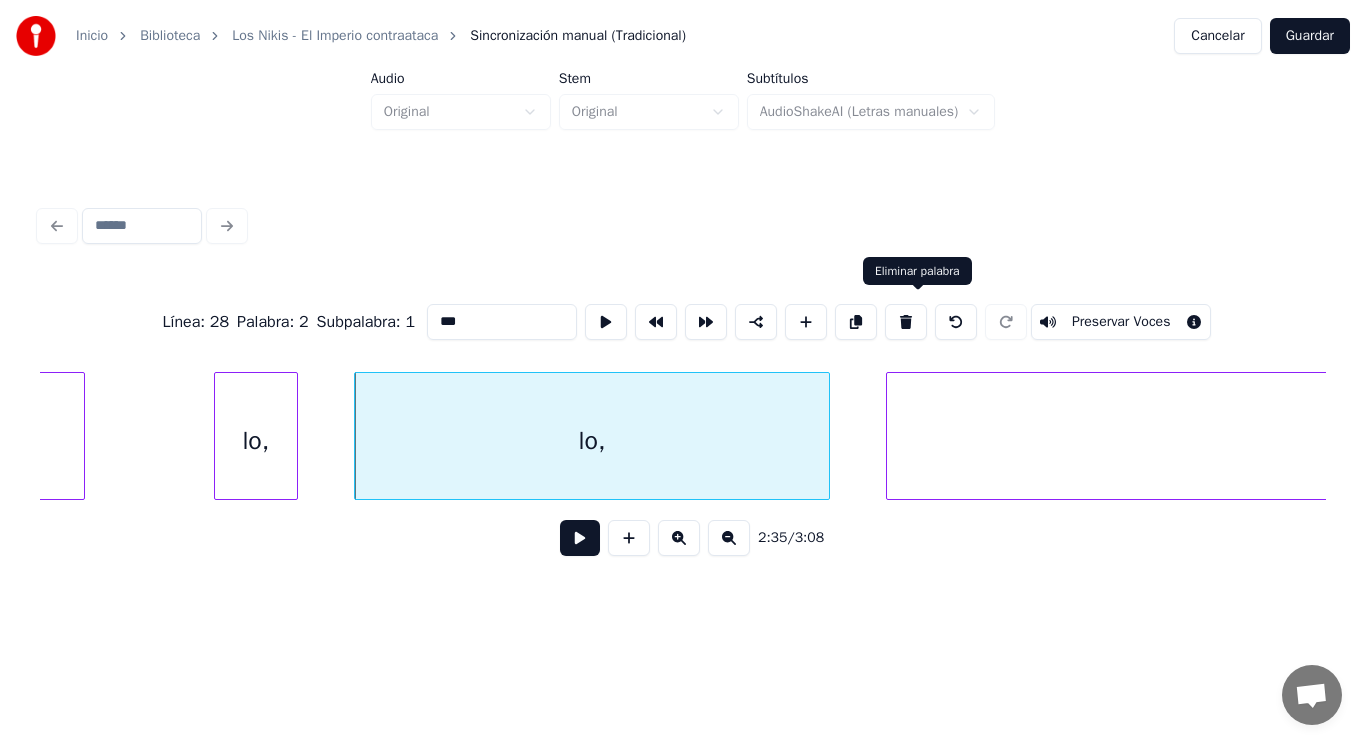 click at bounding box center (906, 322) 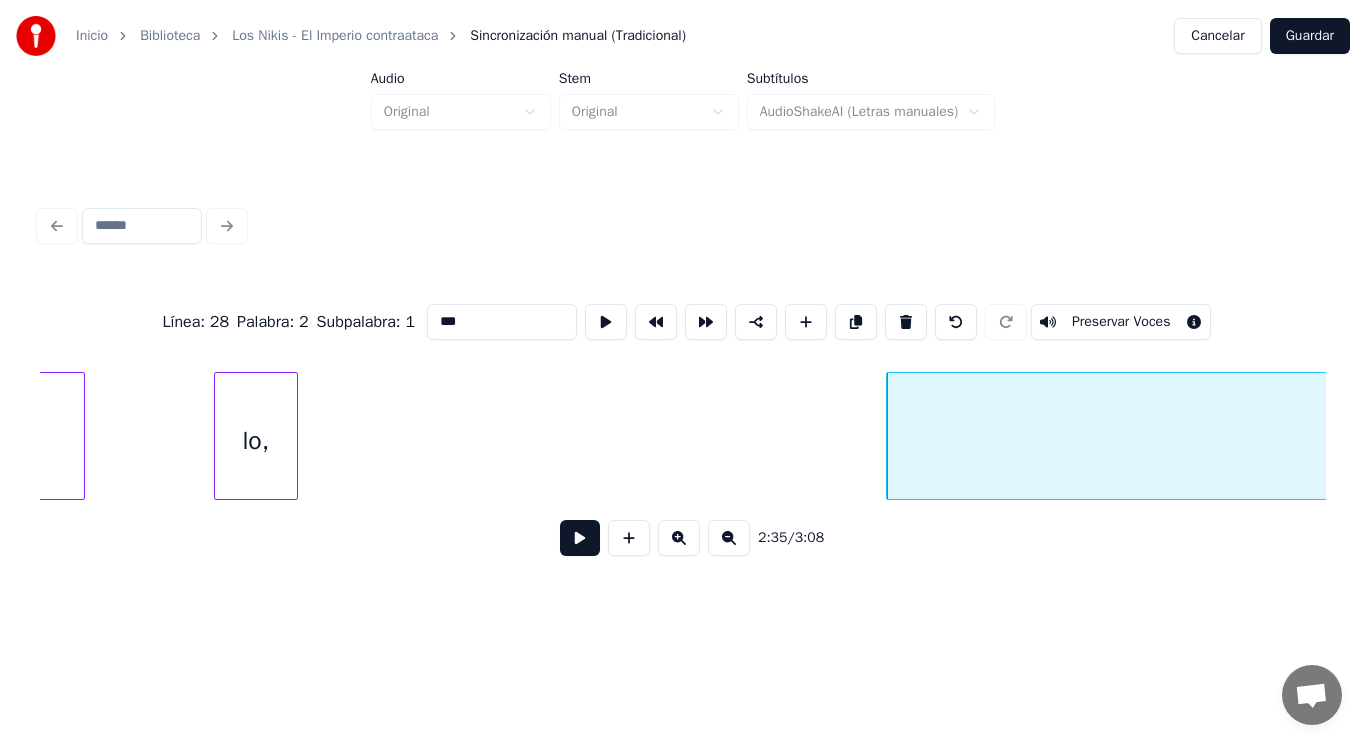 click at bounding box center [906, 322] 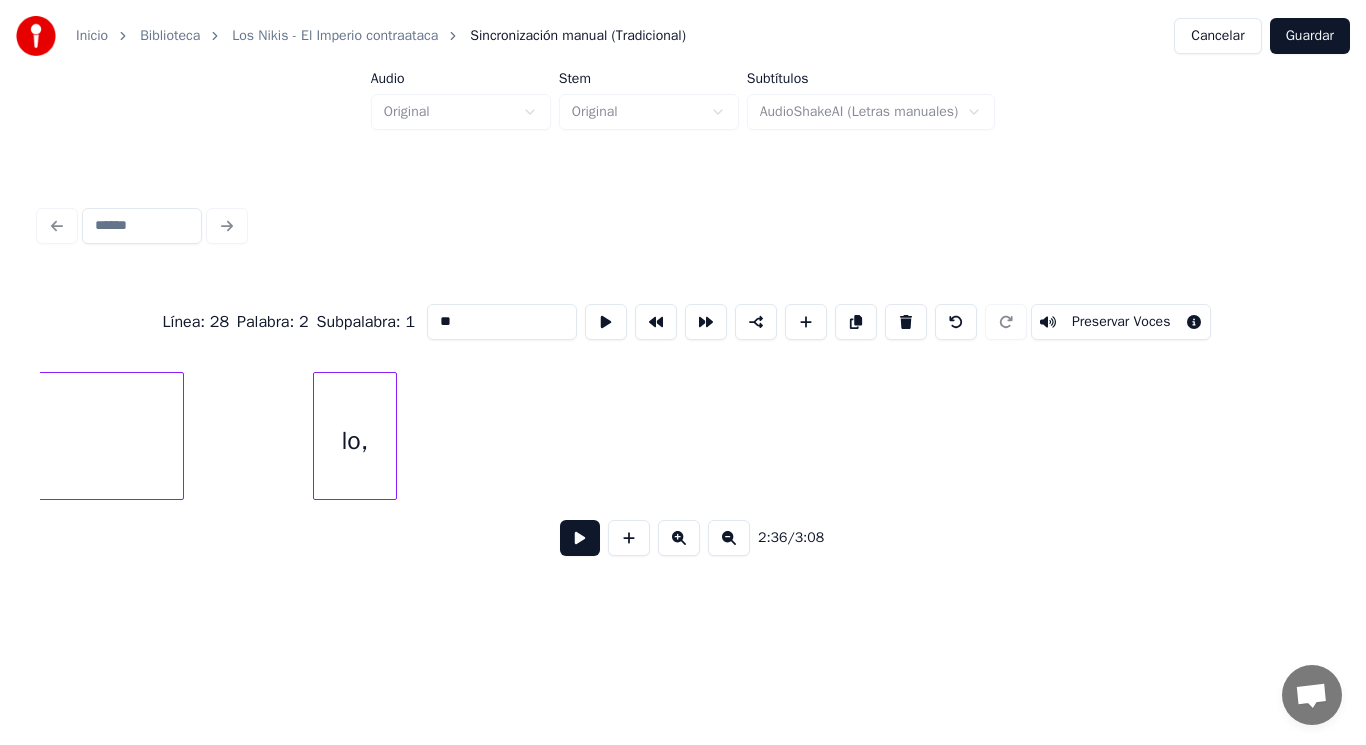 scroll, scrollTop: 0, scrollLeft: 216472, axis: horizontal 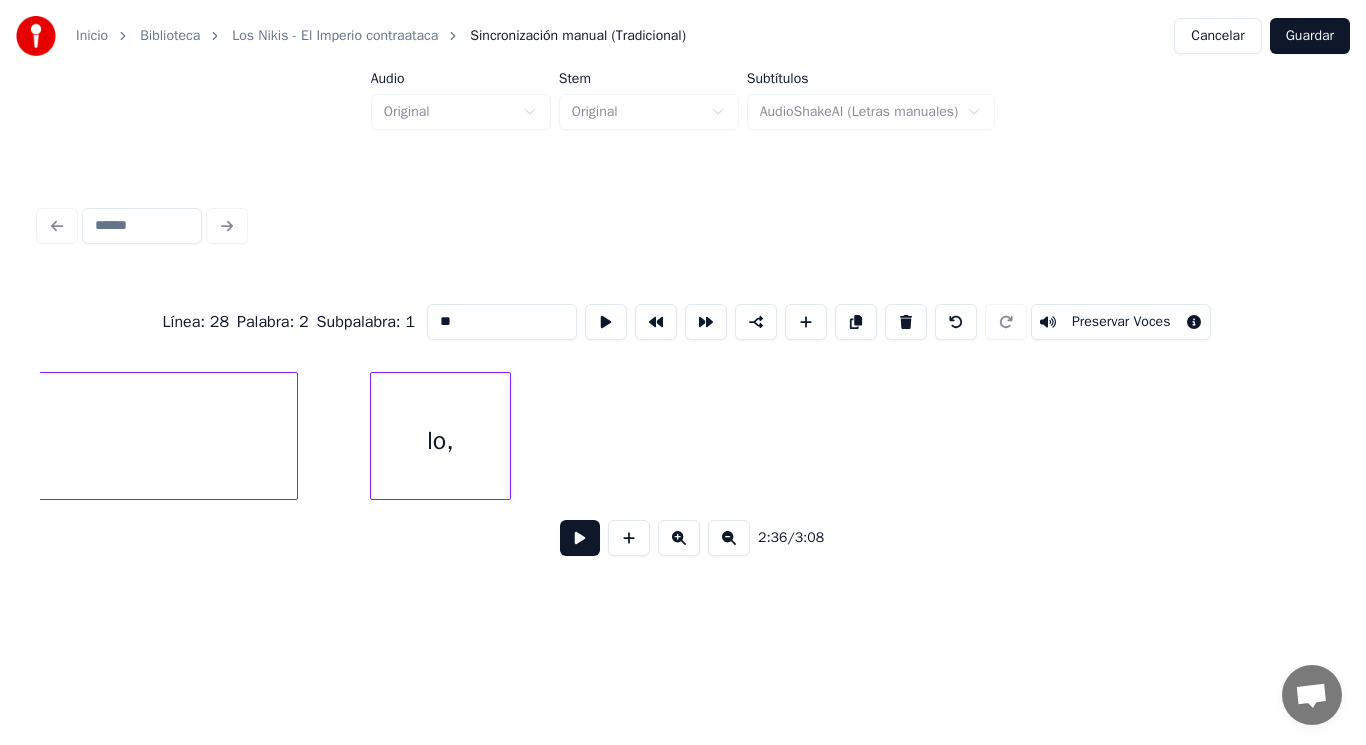 click at bounding box center (374, 436) 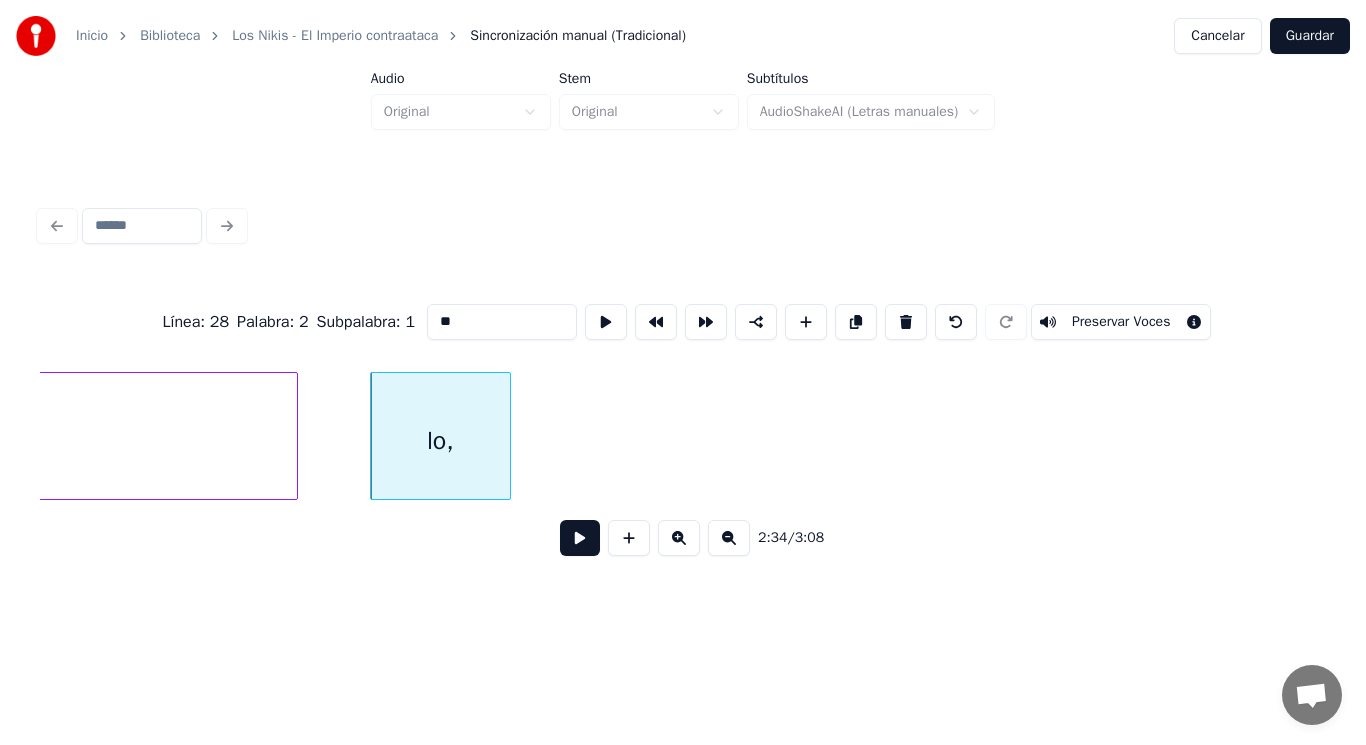 click on "lo," at bounding box center (440, 441) 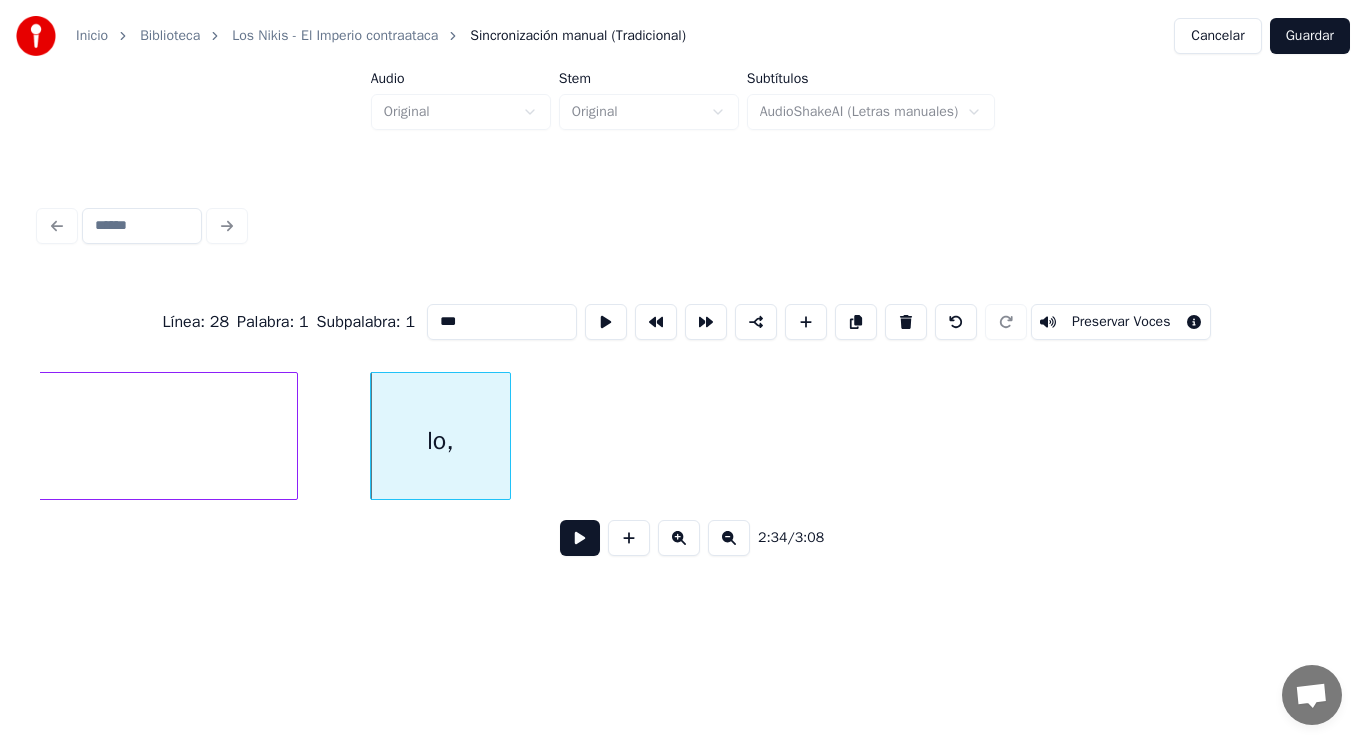click on "***" at bounding box center (502, 322) 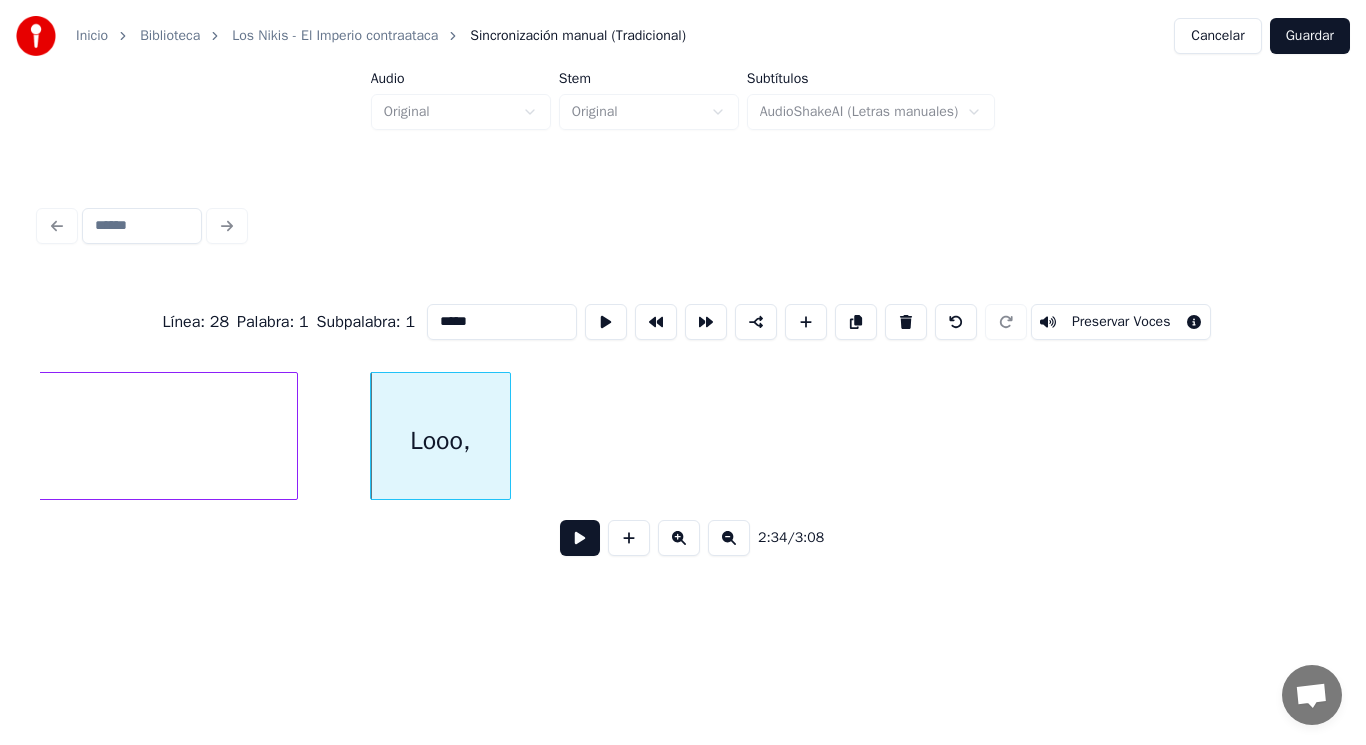 type on "*****" 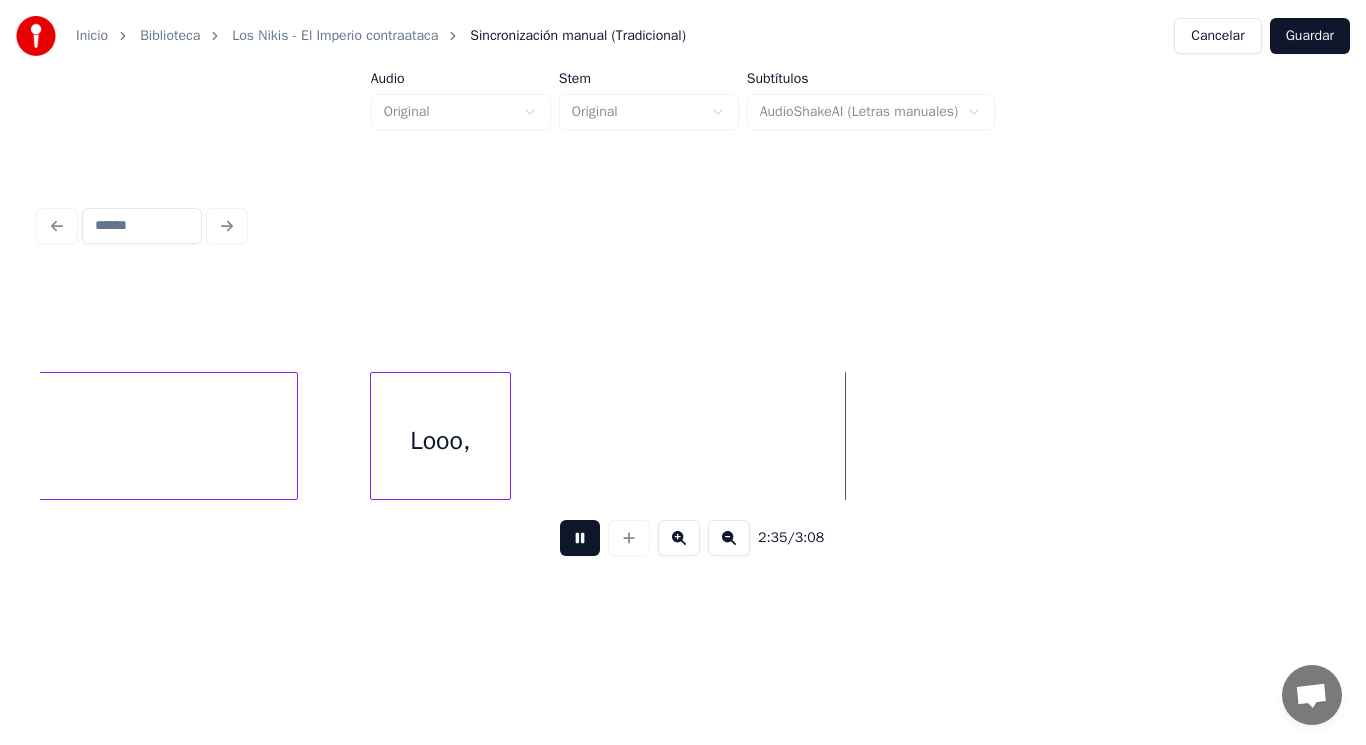 click at bounding box center [580, 538] 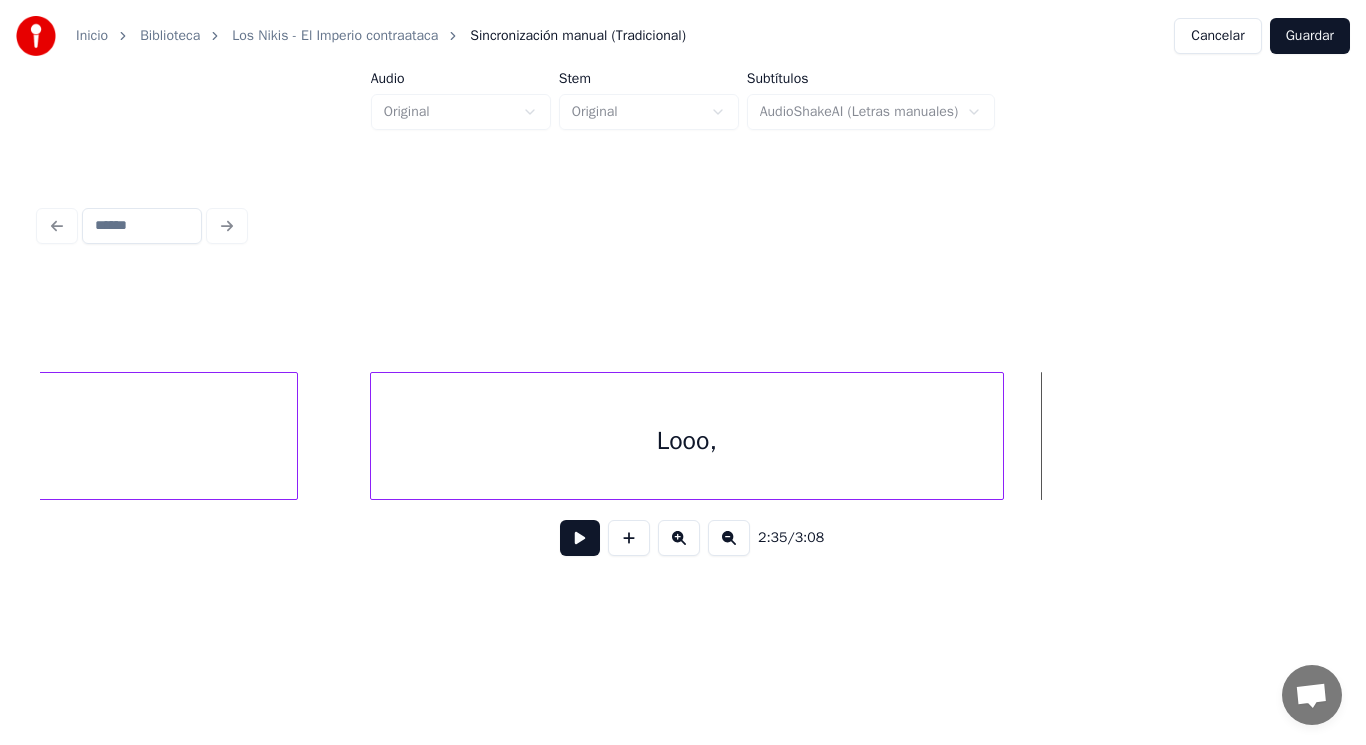 click at bounding box center (1000, 436) 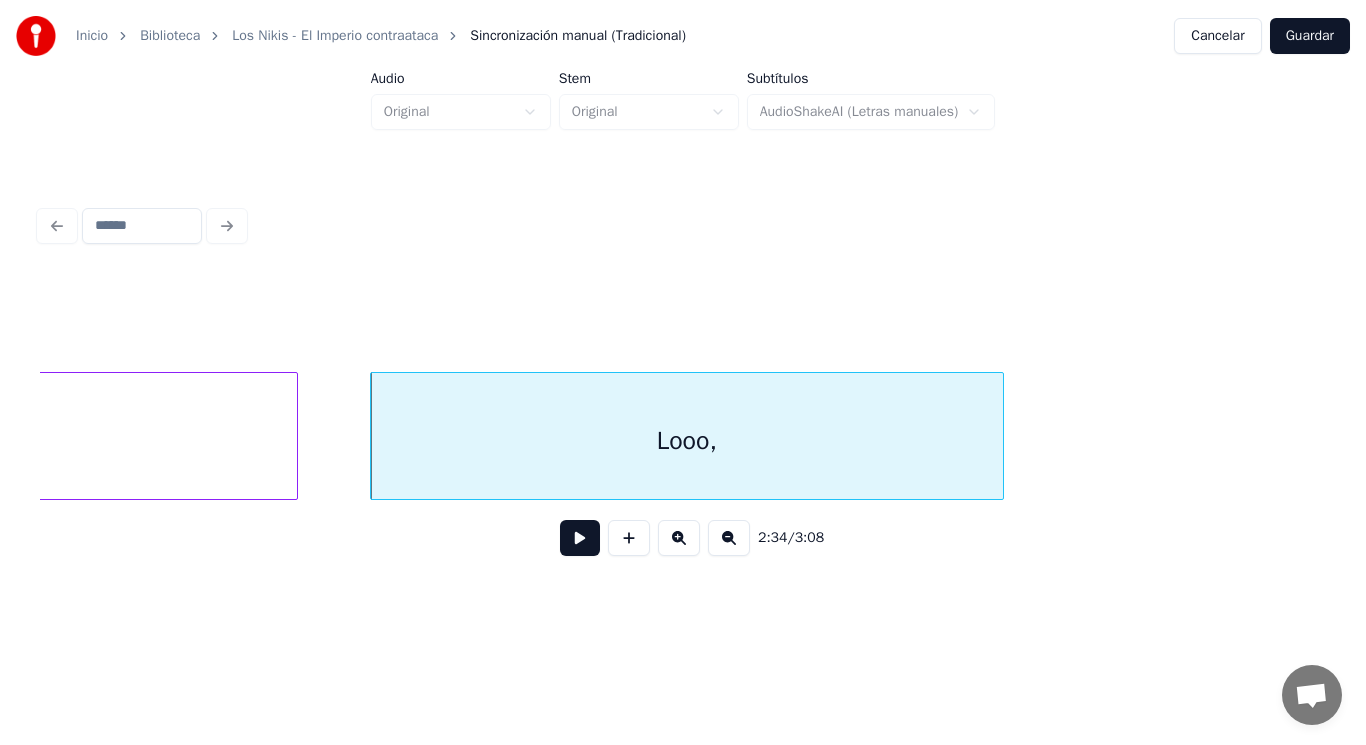 click at bounding box center (580, 538) 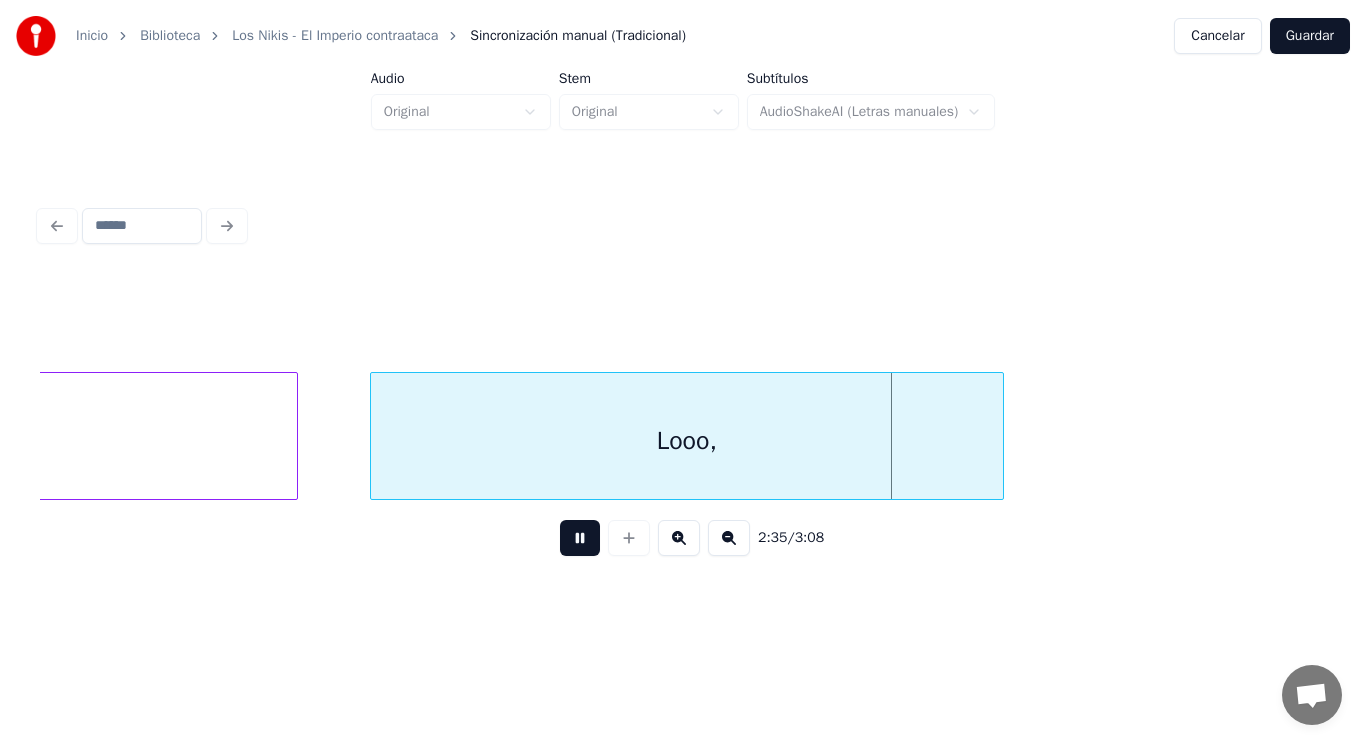 click at bounding box center [580, 538] 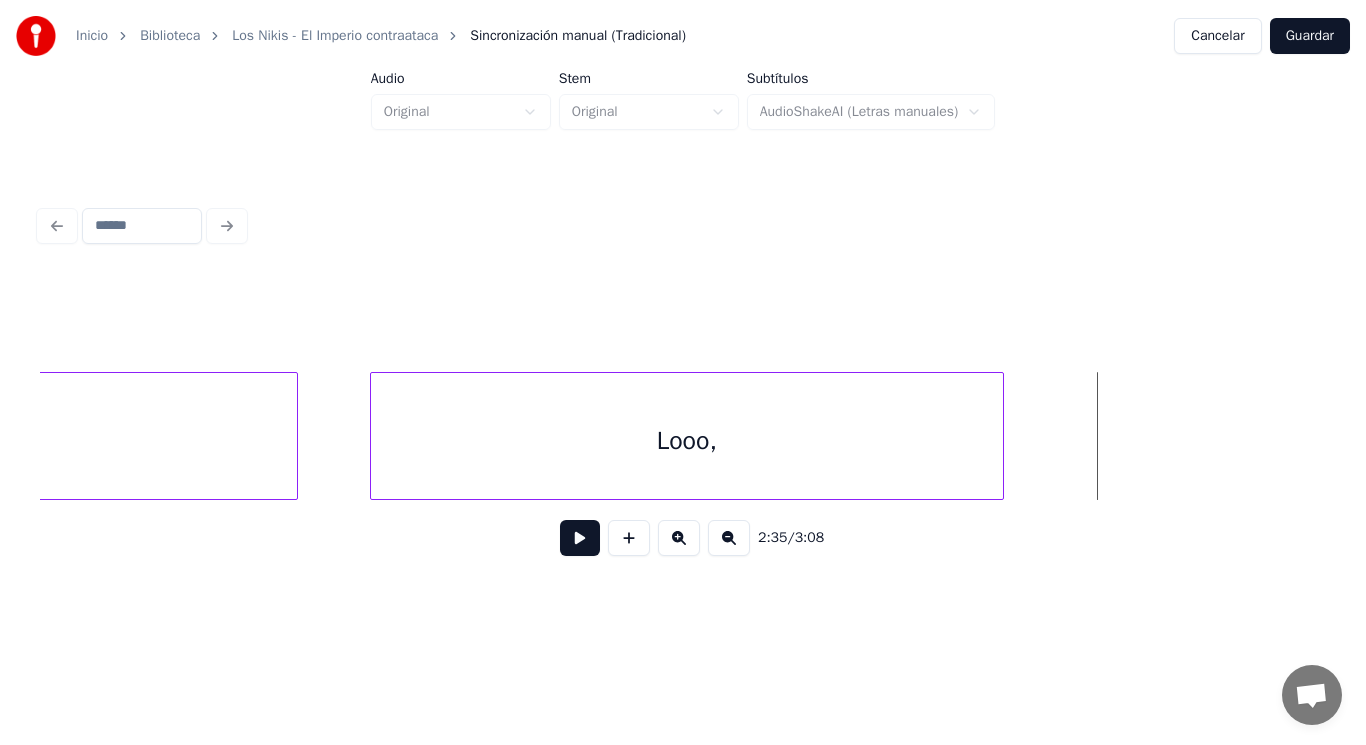 click on "Looo, Imperio" at bounding box center [-84482, 436] 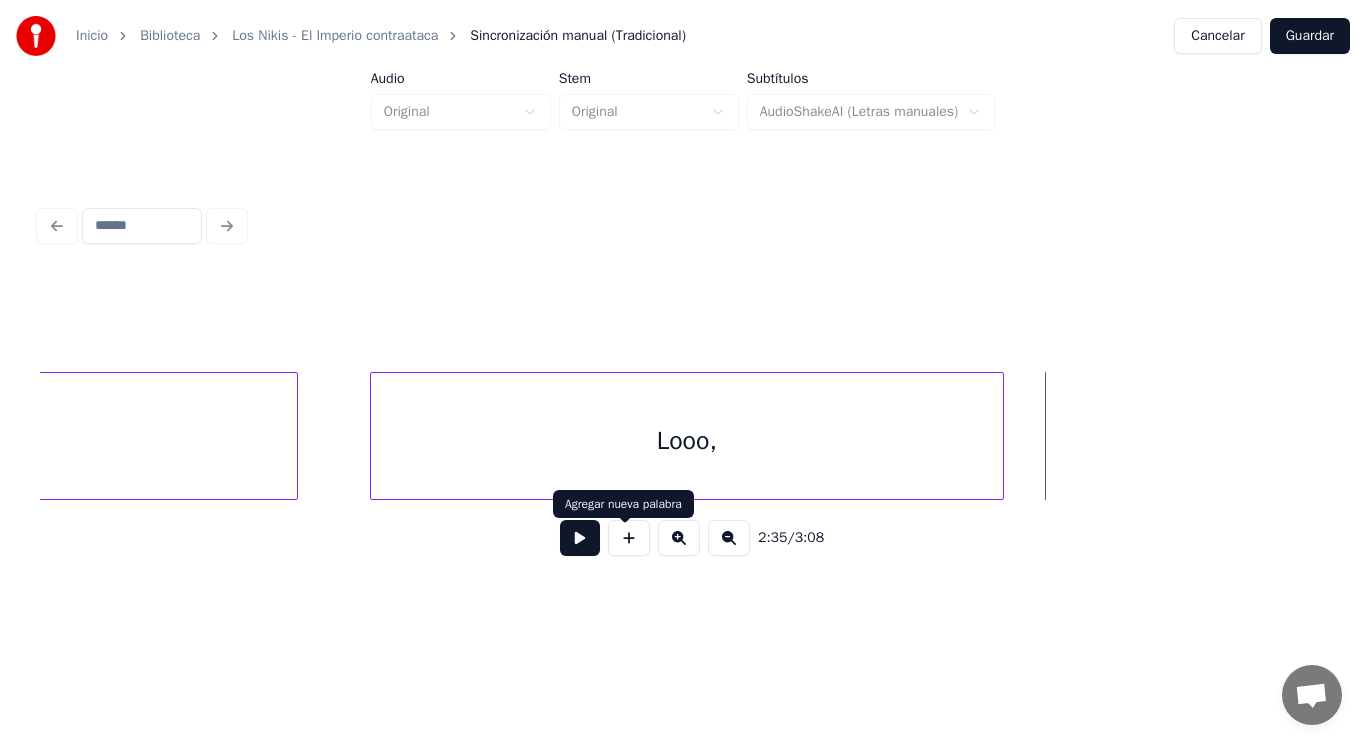 click at bounding box center (629, 538) 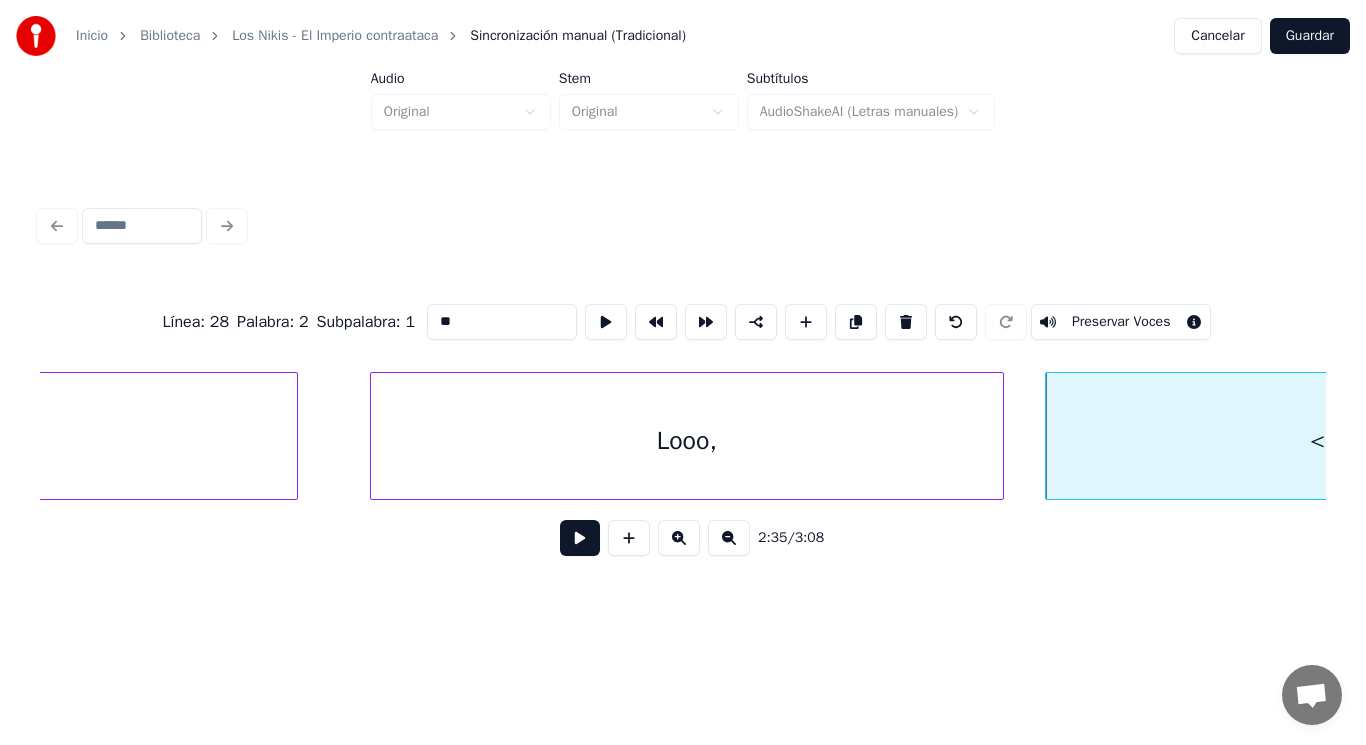 drag, startPoint x: 421, startPoint y: 313, endPoint x: 312, endPoint y: 317, distance: 109.07337 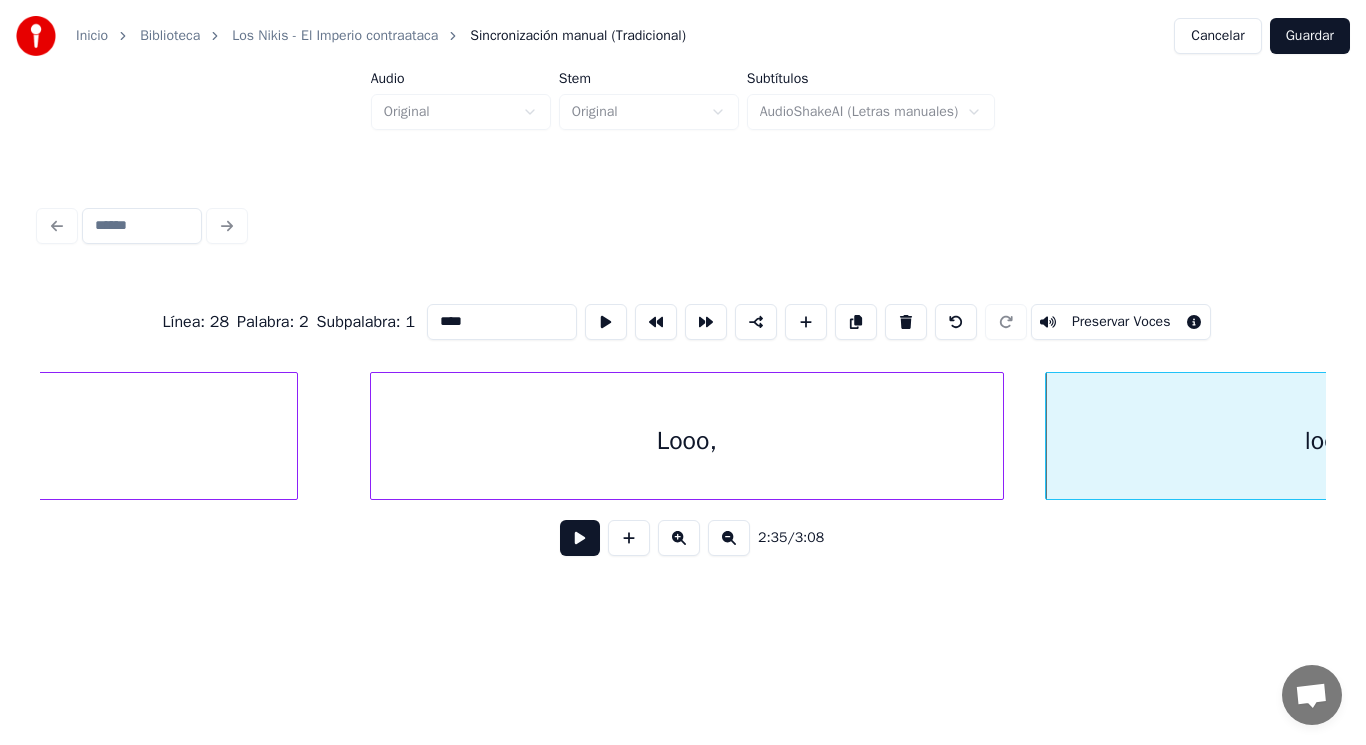 click on "Looo," at bounding box center [687, 441] 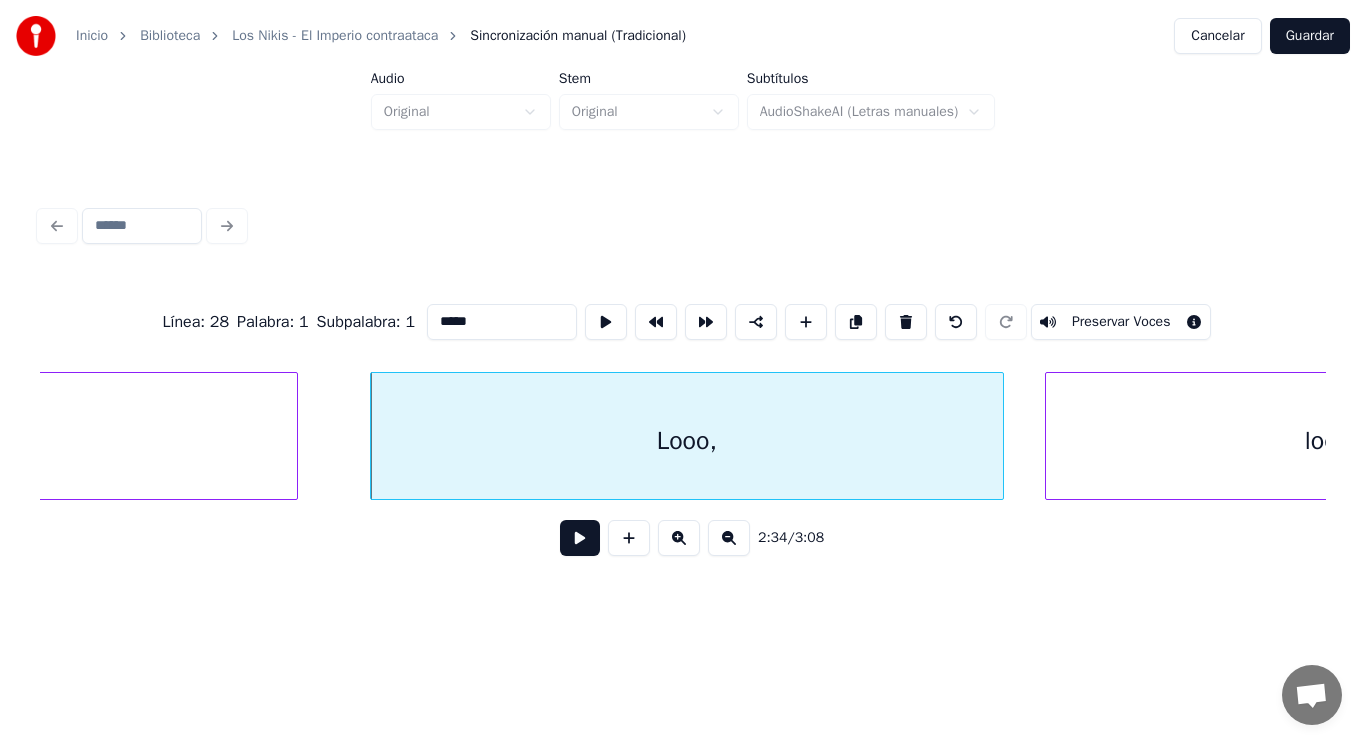 type on "*****" 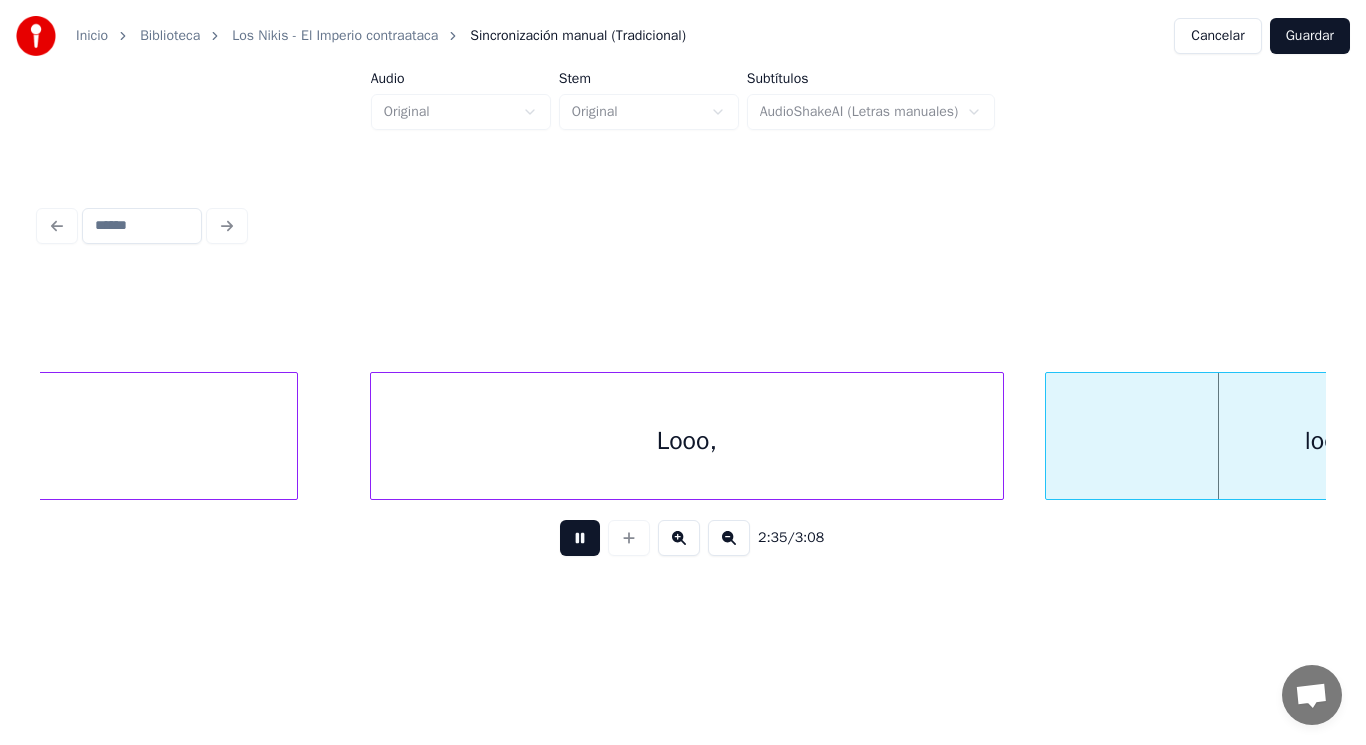 scroll, scrollTop: 0, scrollLeft: 217768, axis: horizontal 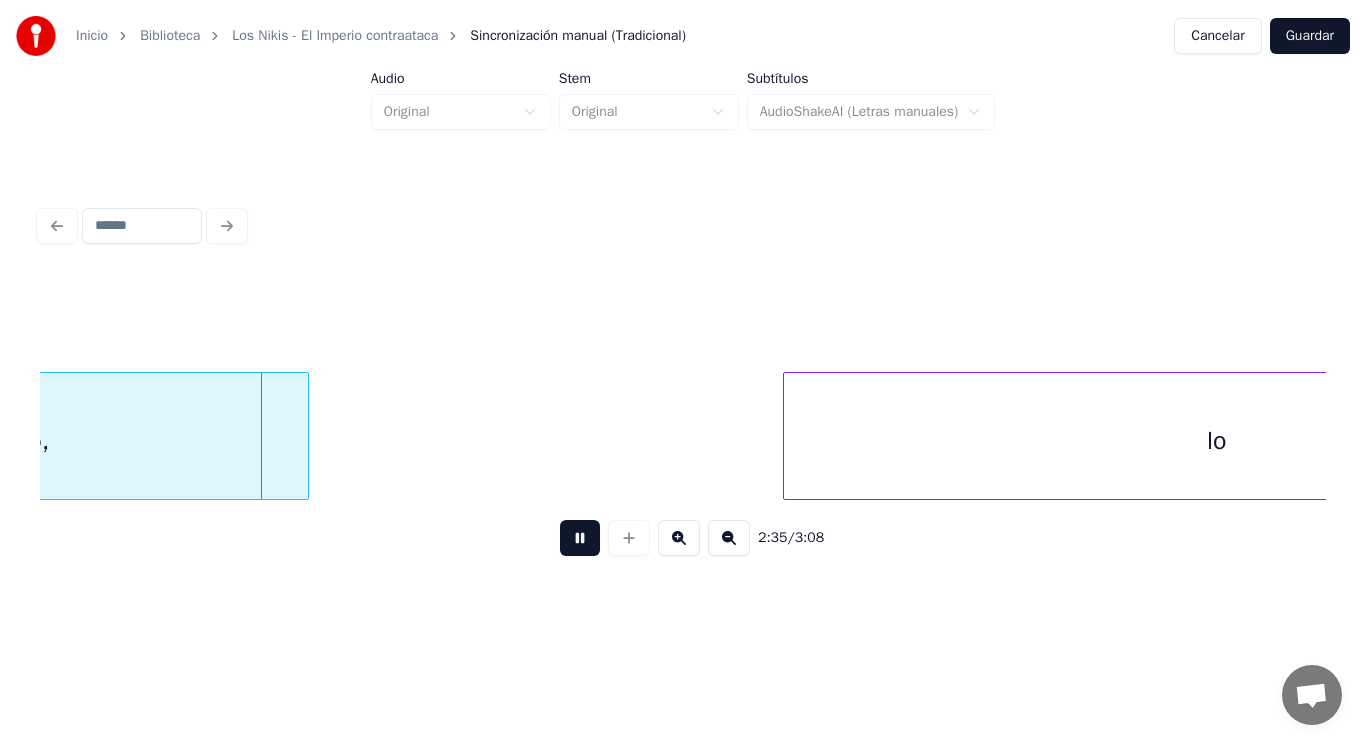 click at bounding box center (580, 538) 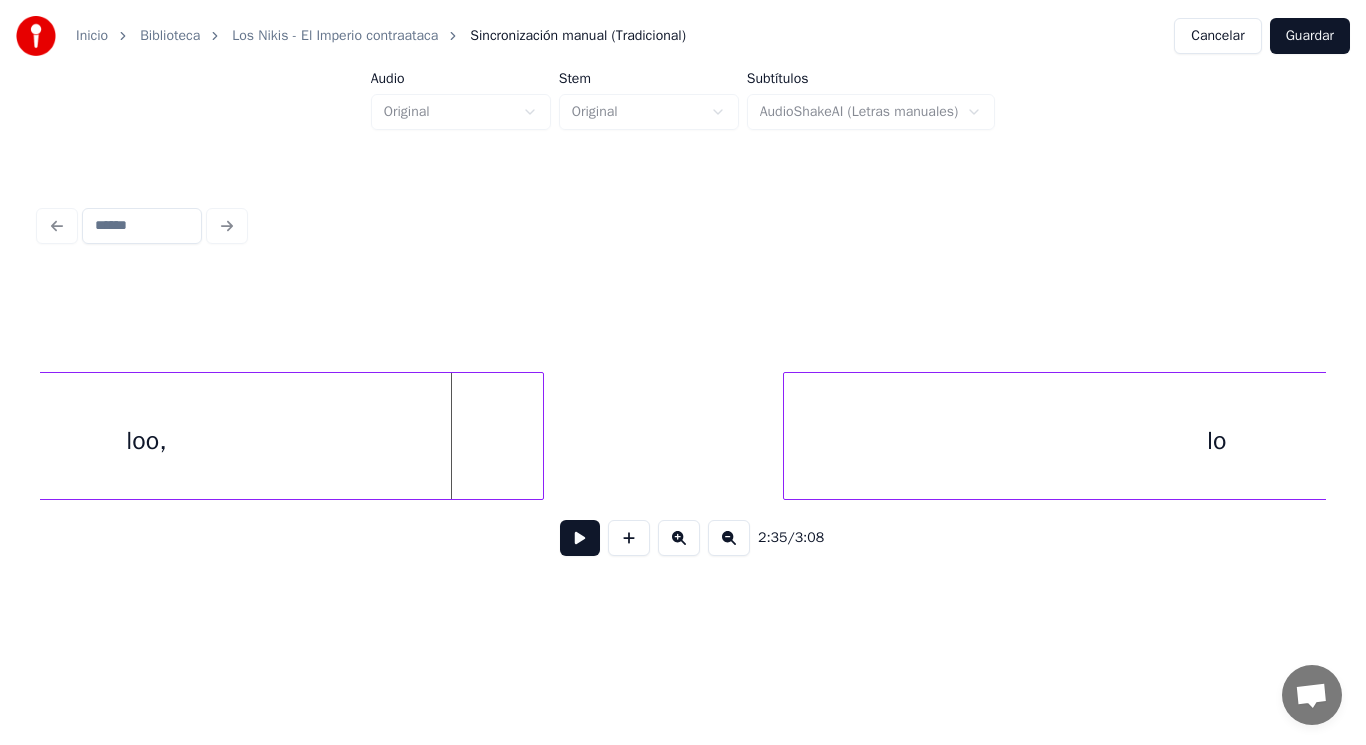 click at bounding box center [540, 436] 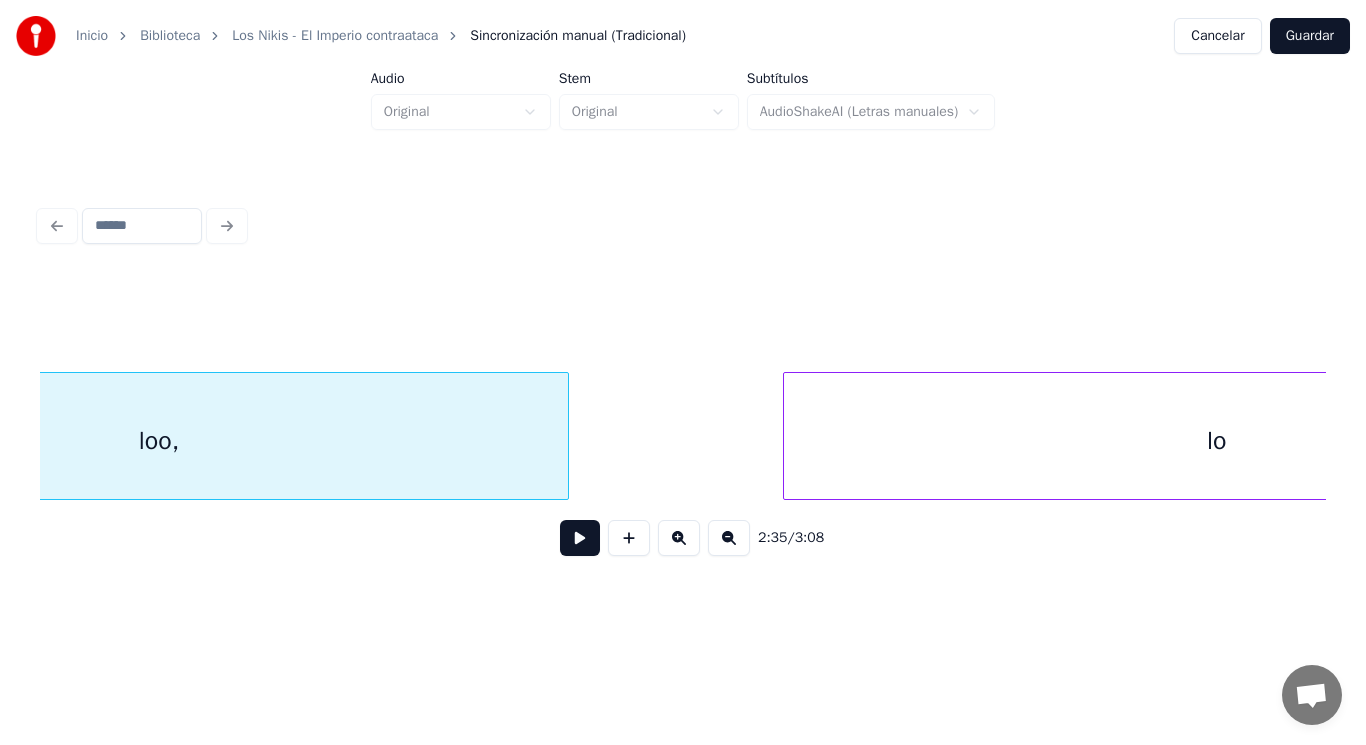 scroll, scrollTop: 0, scrollLeft: 217478, axis: horizontal 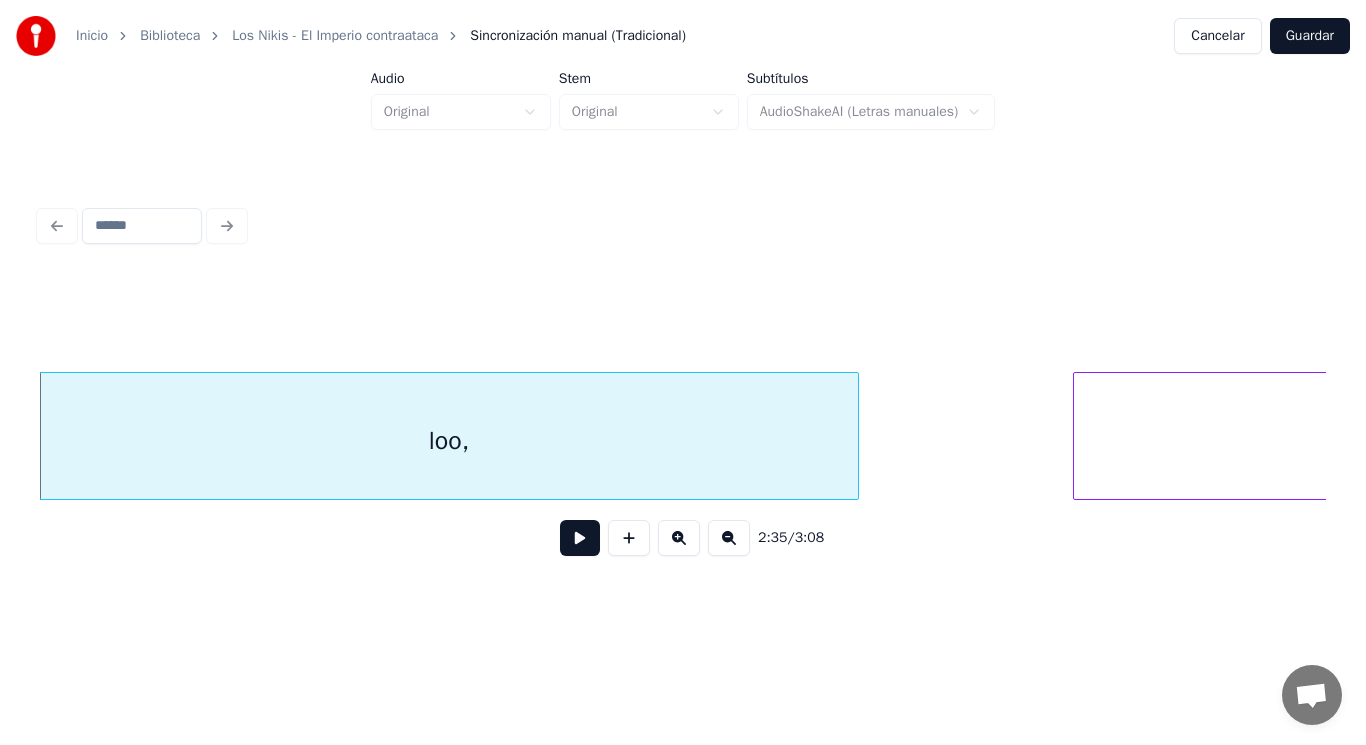click at bounding box center [580, 538] 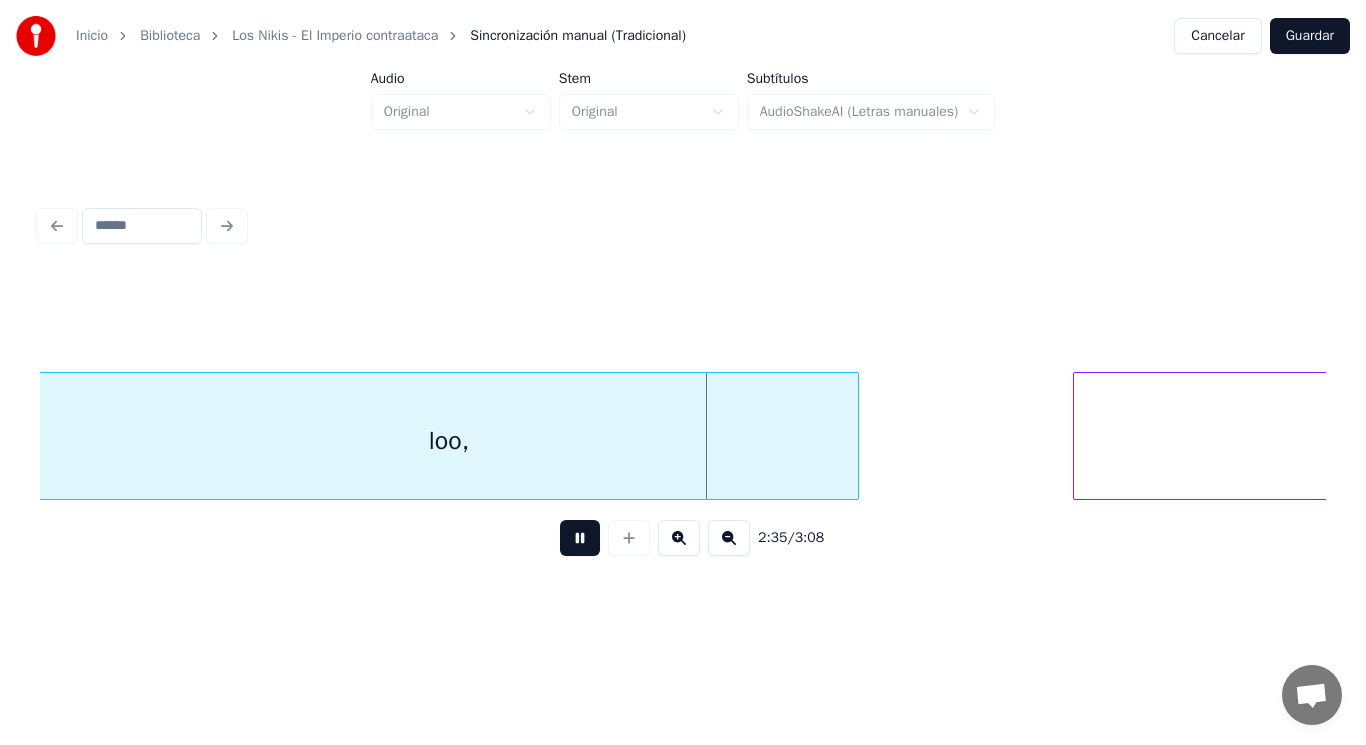 click at bounding box center (580, 538) 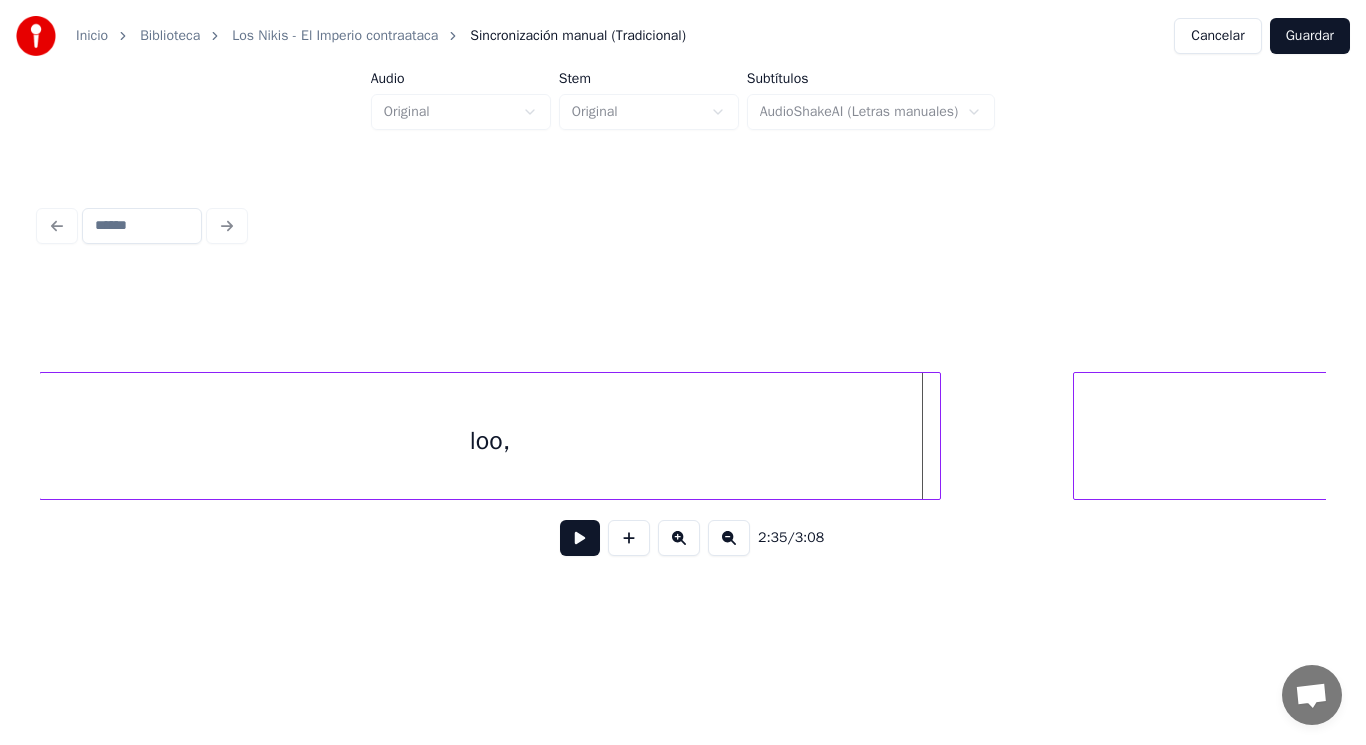 click at bounding box center [937, 436] 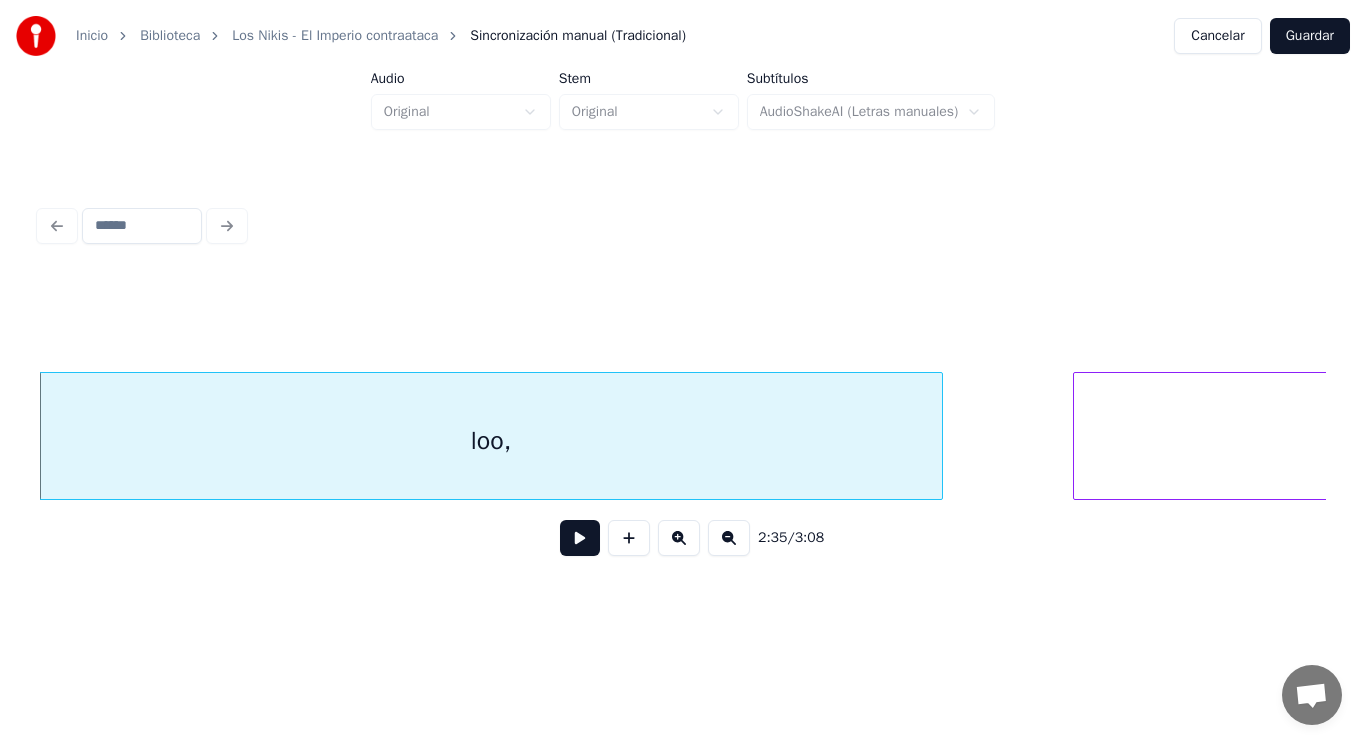 click at bounding box center [580, 538] 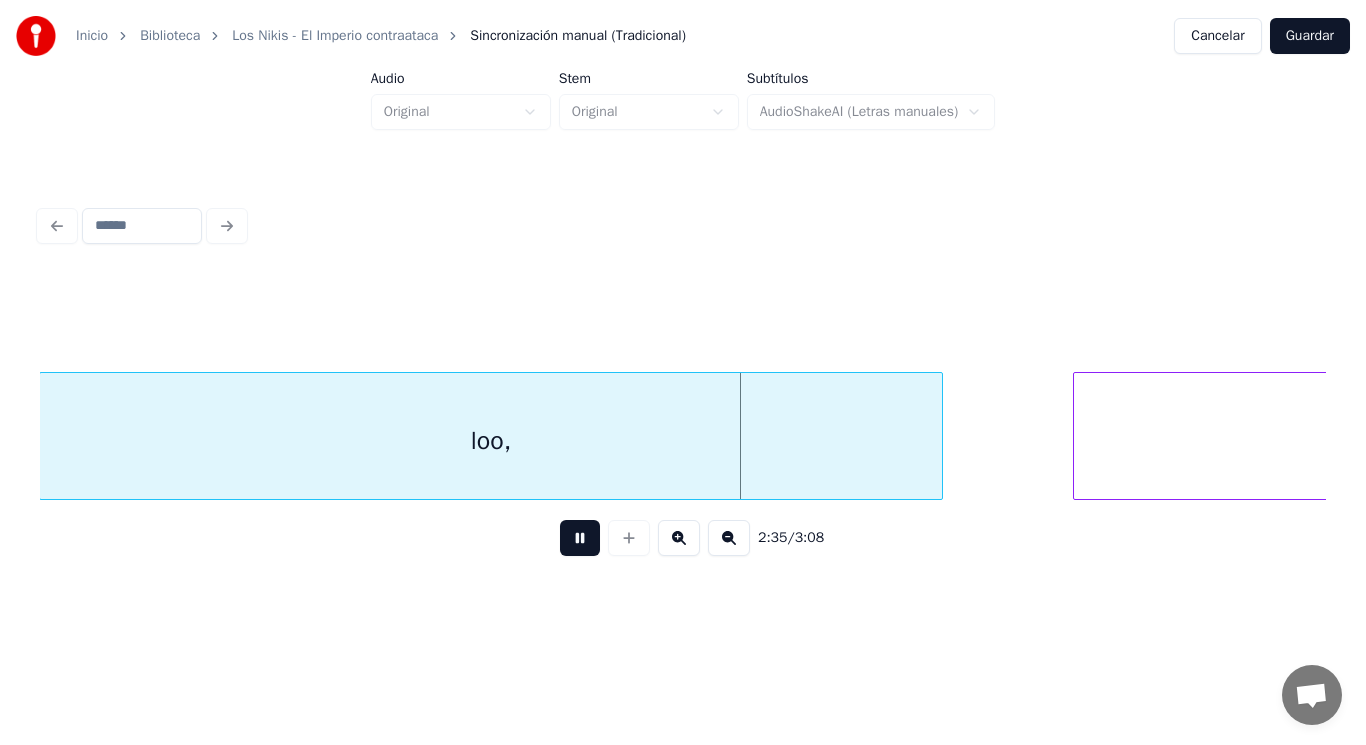 click at bounding box center (580, 538) 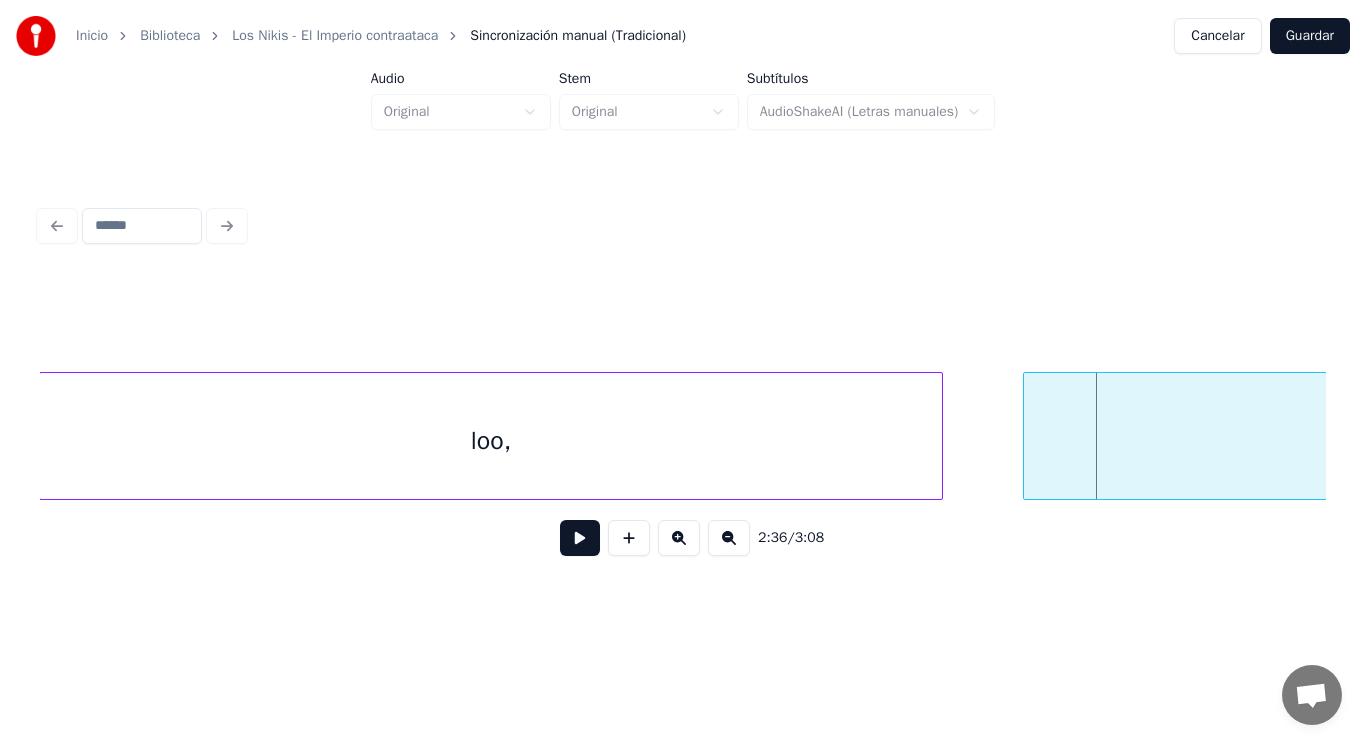 click at bounding box center [1027, 436] 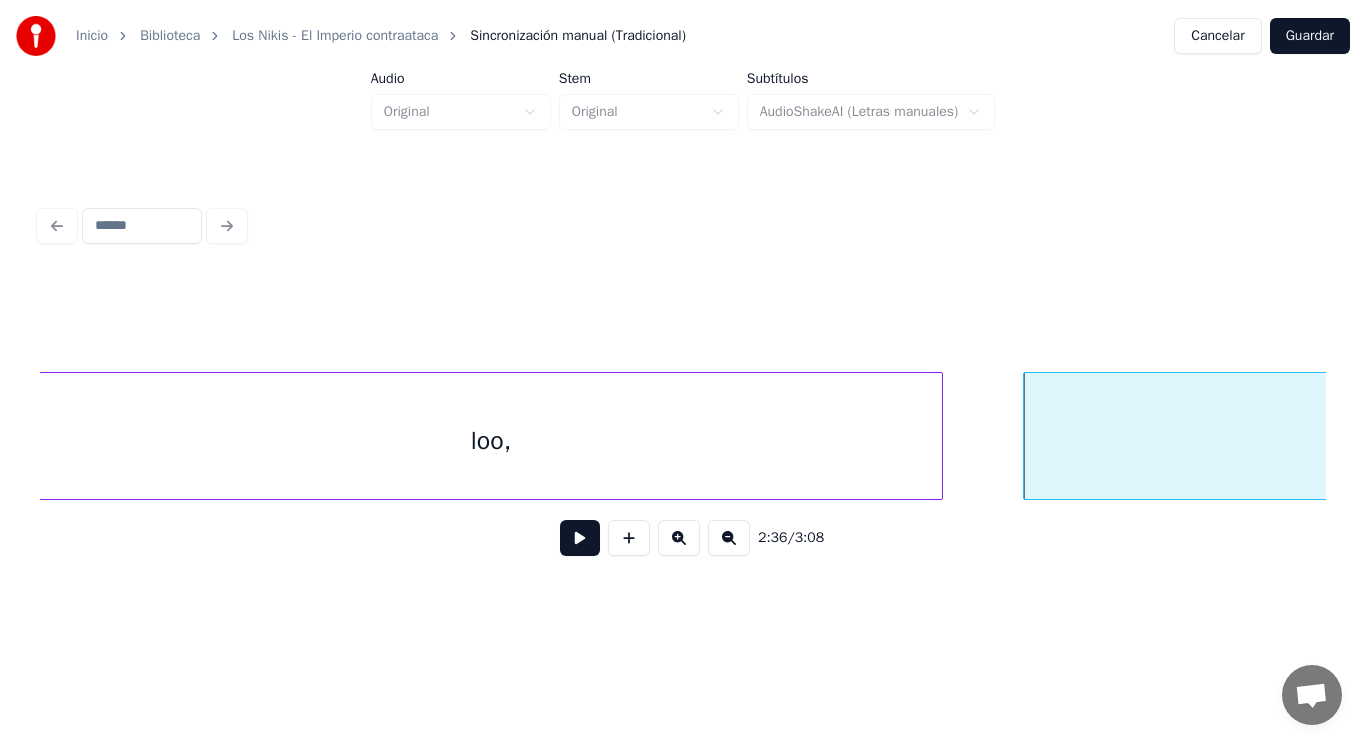 click on "loo," at bounding box center [491, 441] 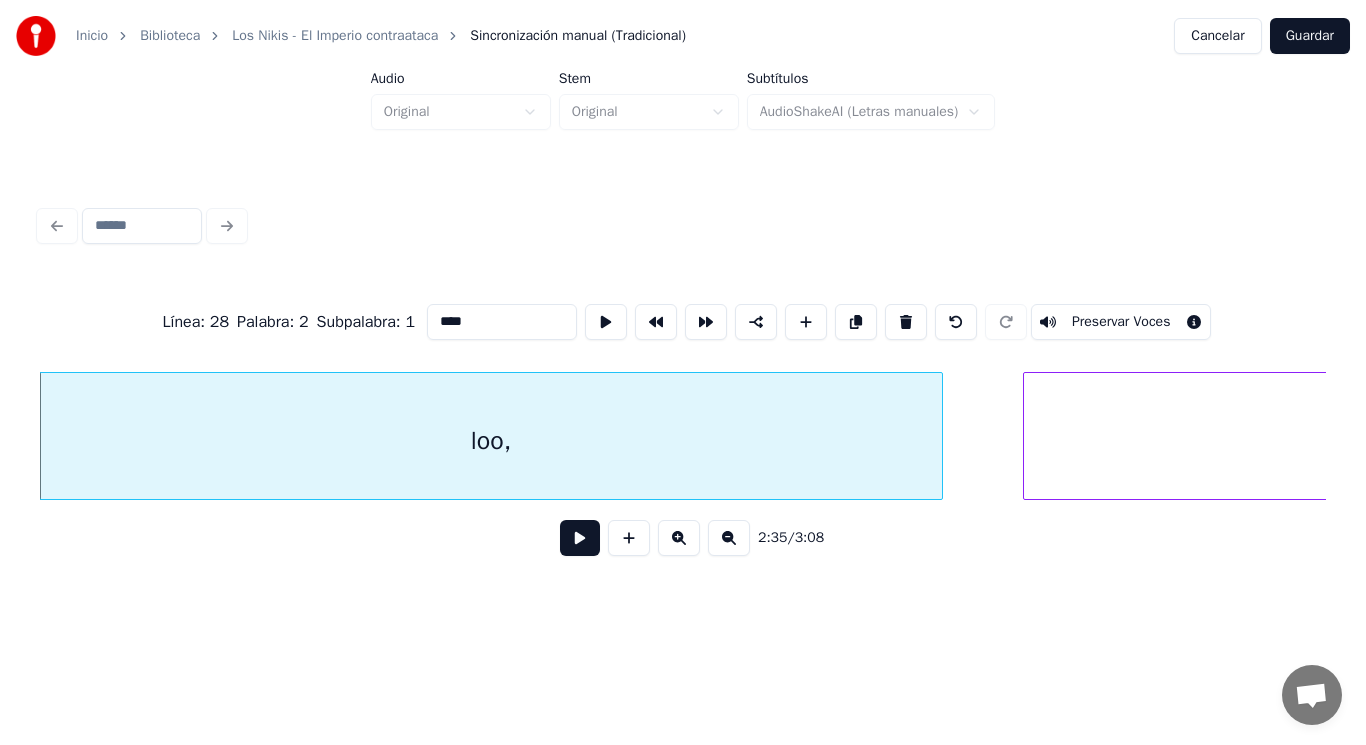 click at bounding box center (580, 538) 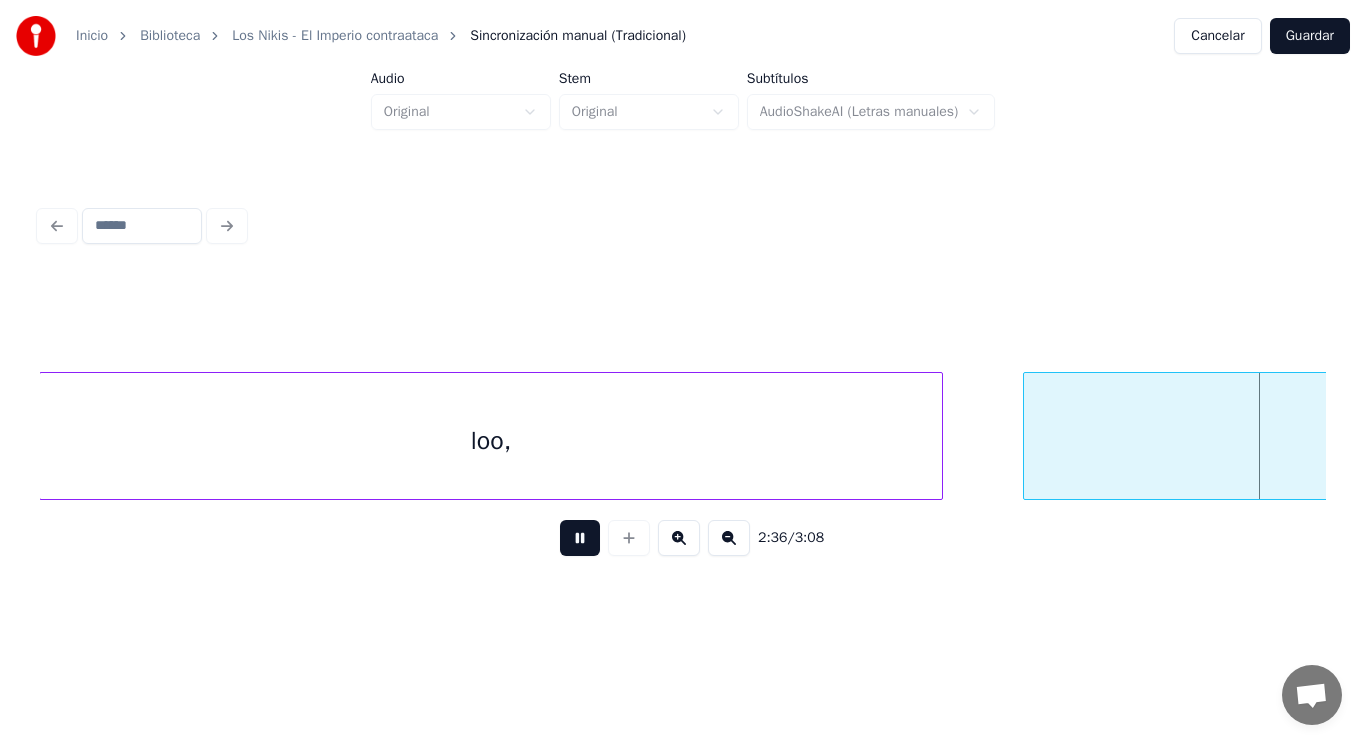 scroll, scrollTop: 0, scrollLeft: 218791, axis: horizontal 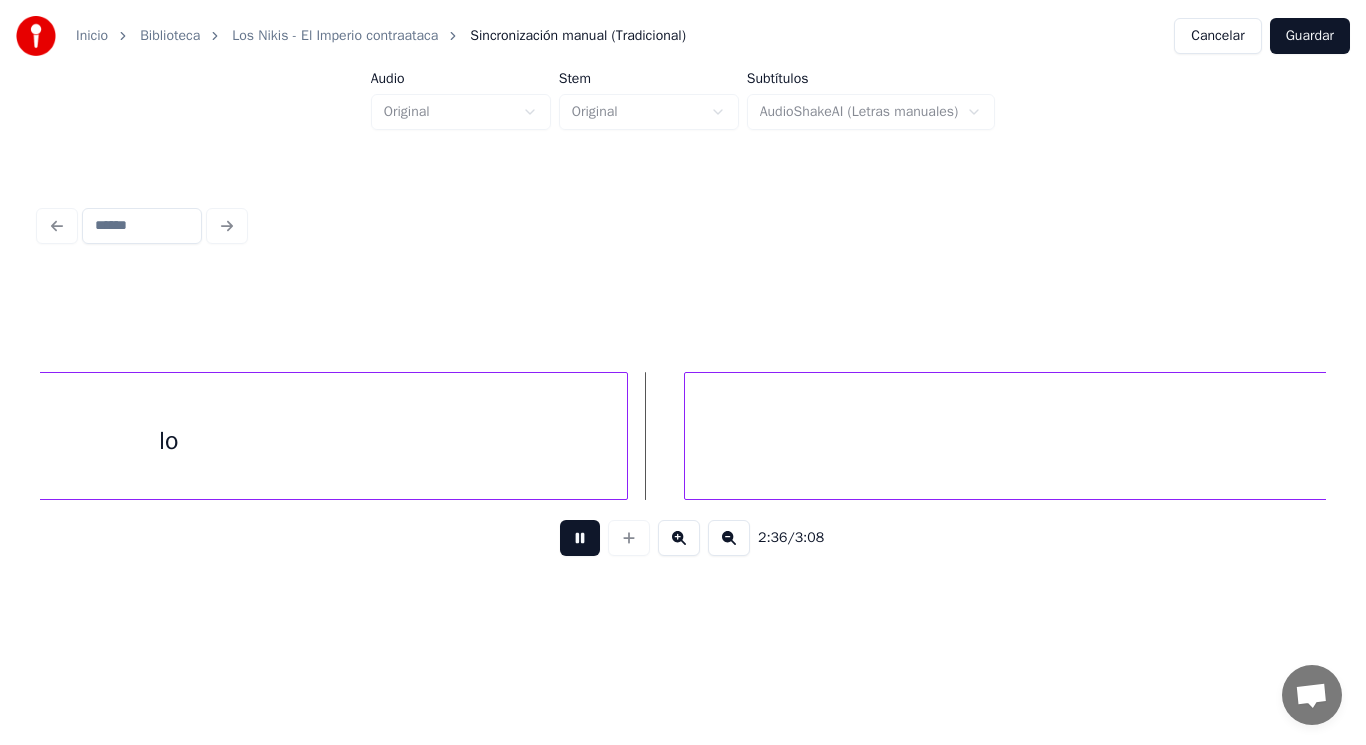 click at bounding box center (580, 538) 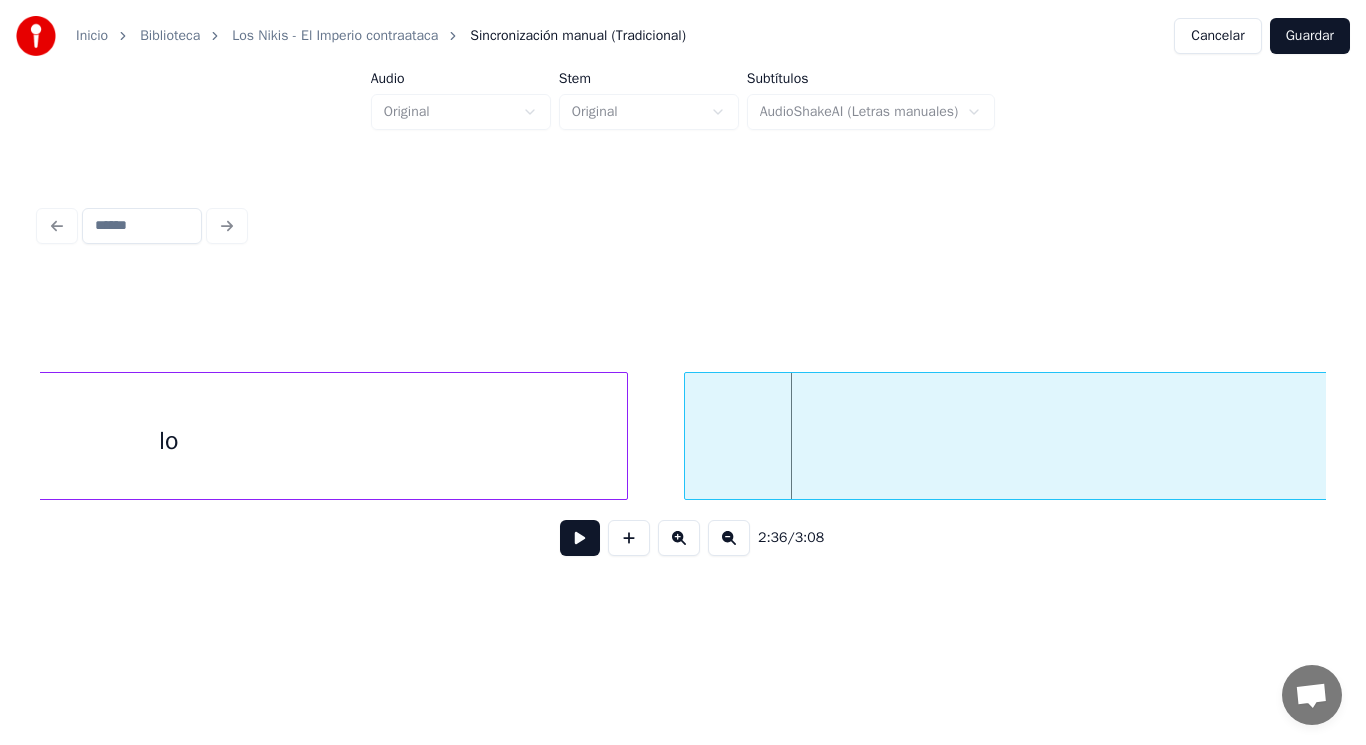 click on "lo" at bounding box center [169, 441] 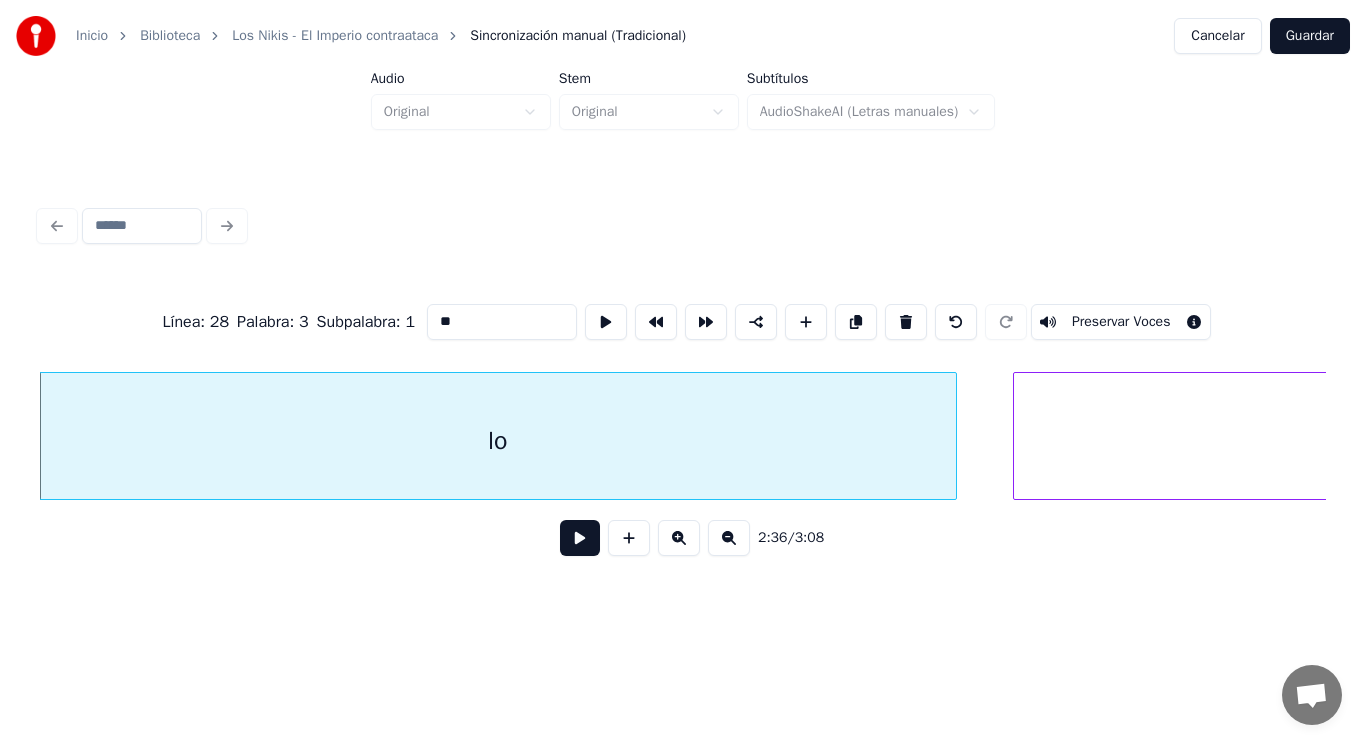 click on "**" at bounding box center [502, 322] 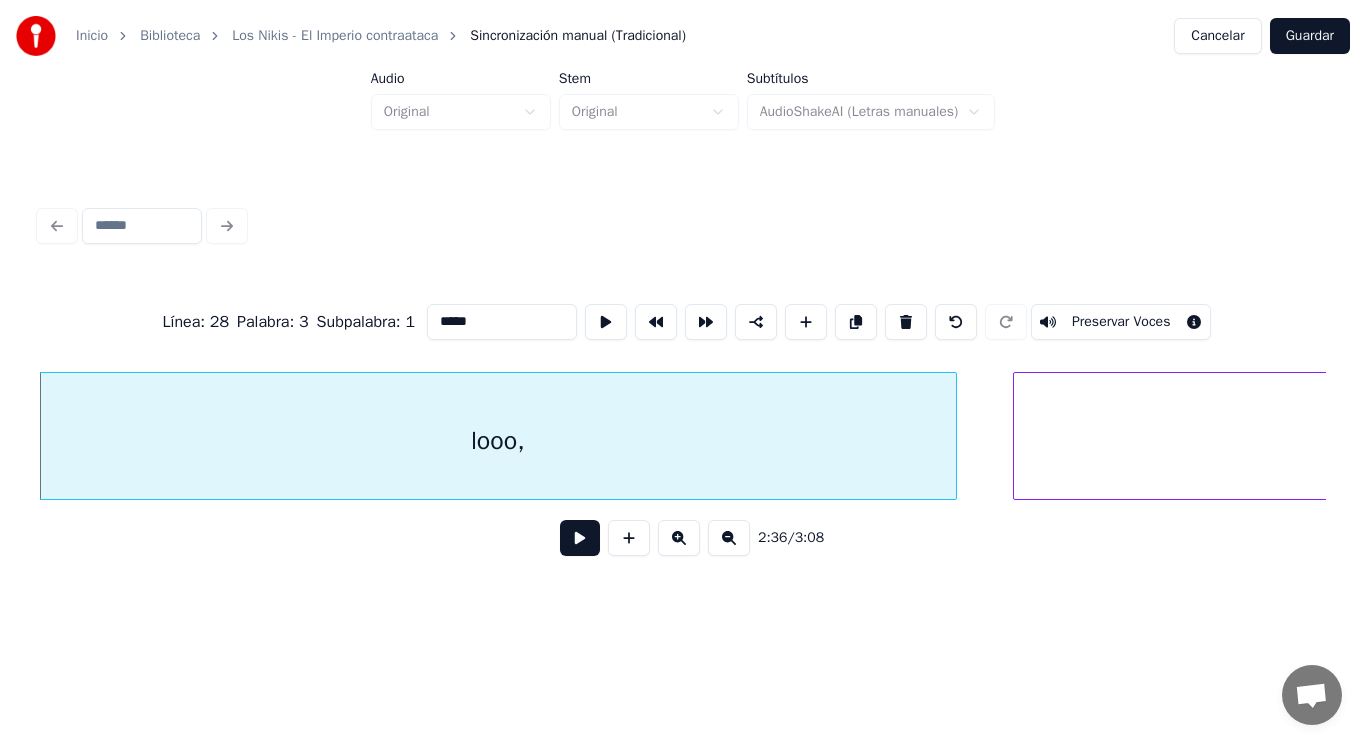type on "*****" 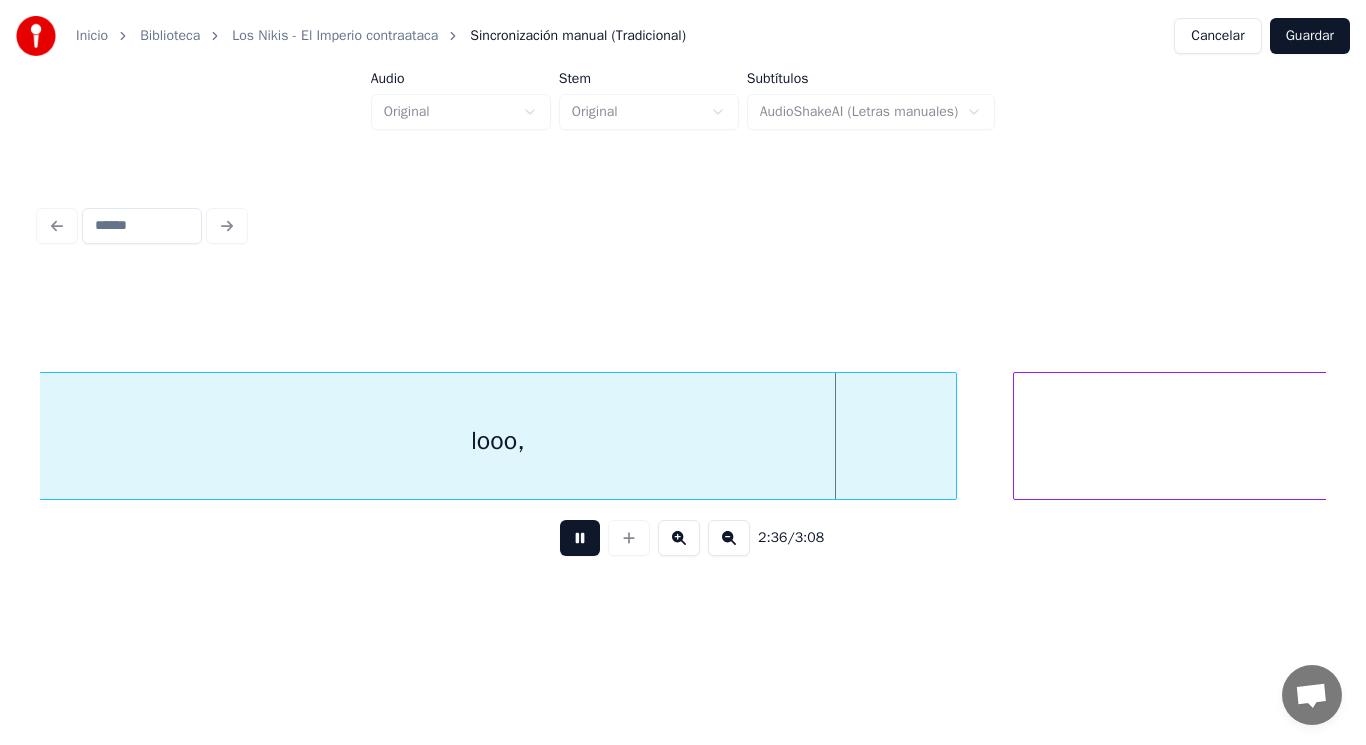 click at bounding box center [580, 538] 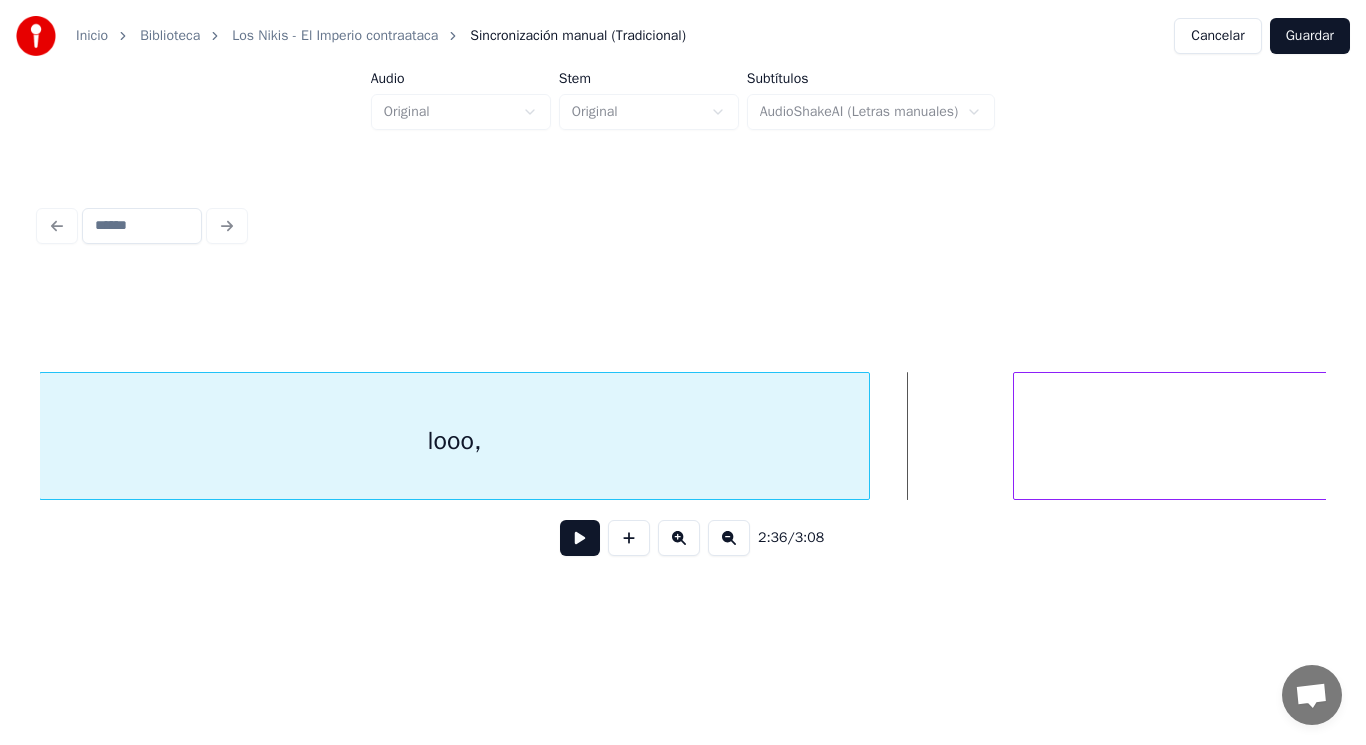 click at bounding box center [866, 436] 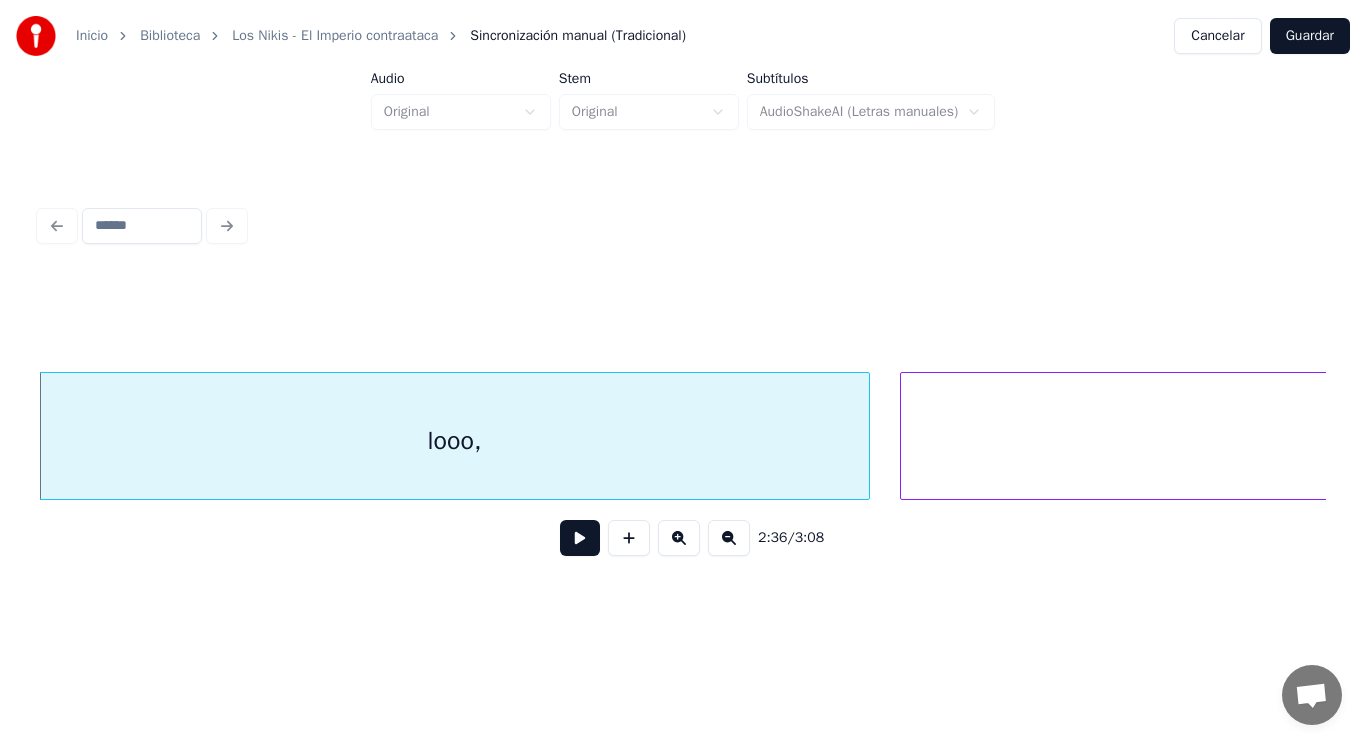 click at bounding box center [904, 436] 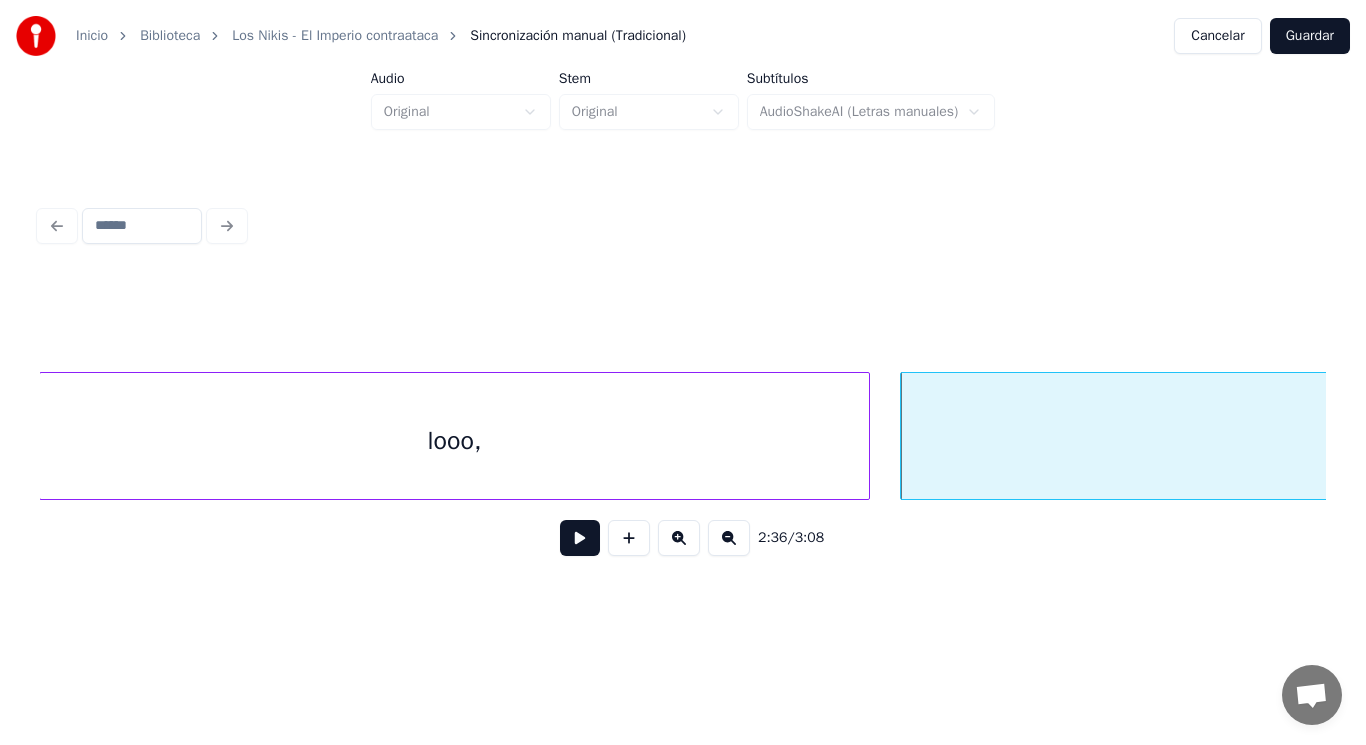 click at bounding box center (580, 538) 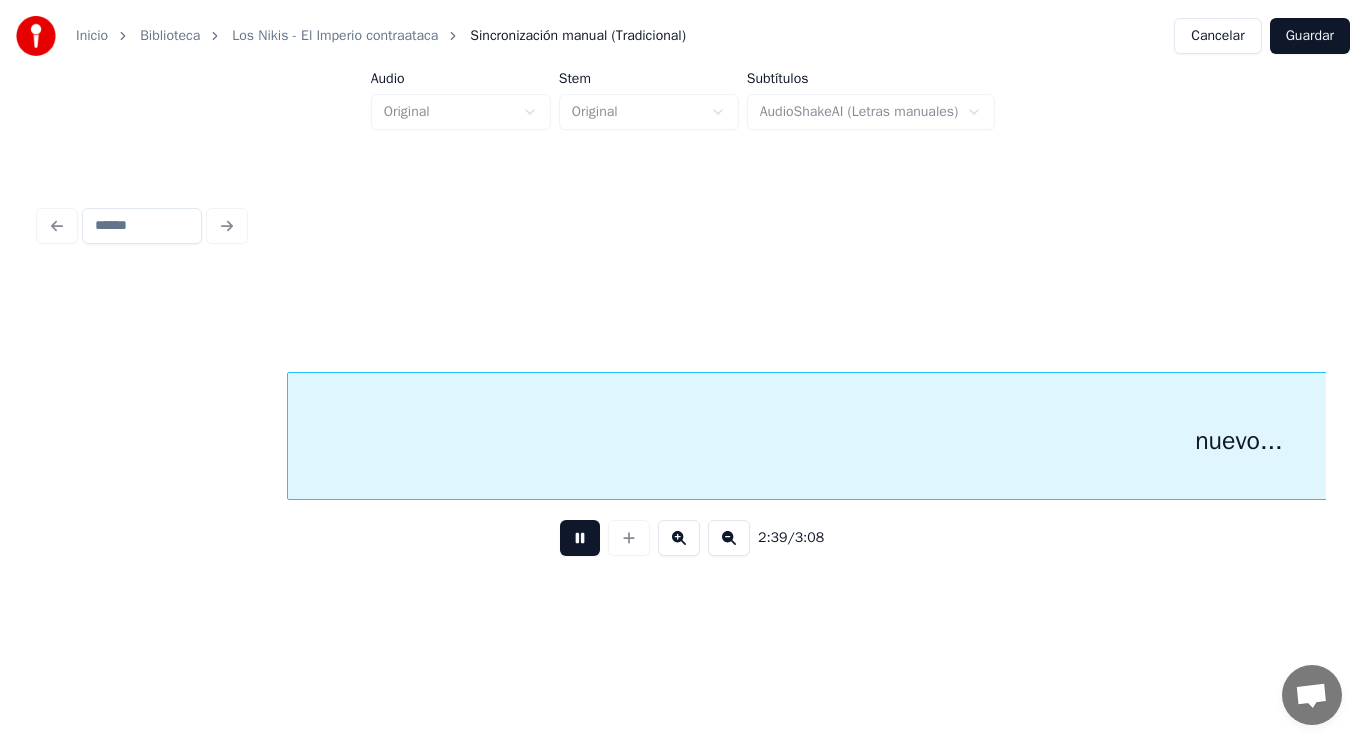 scroll, scrollTop: 0, scrollLeft: 223687, axis: horizontal 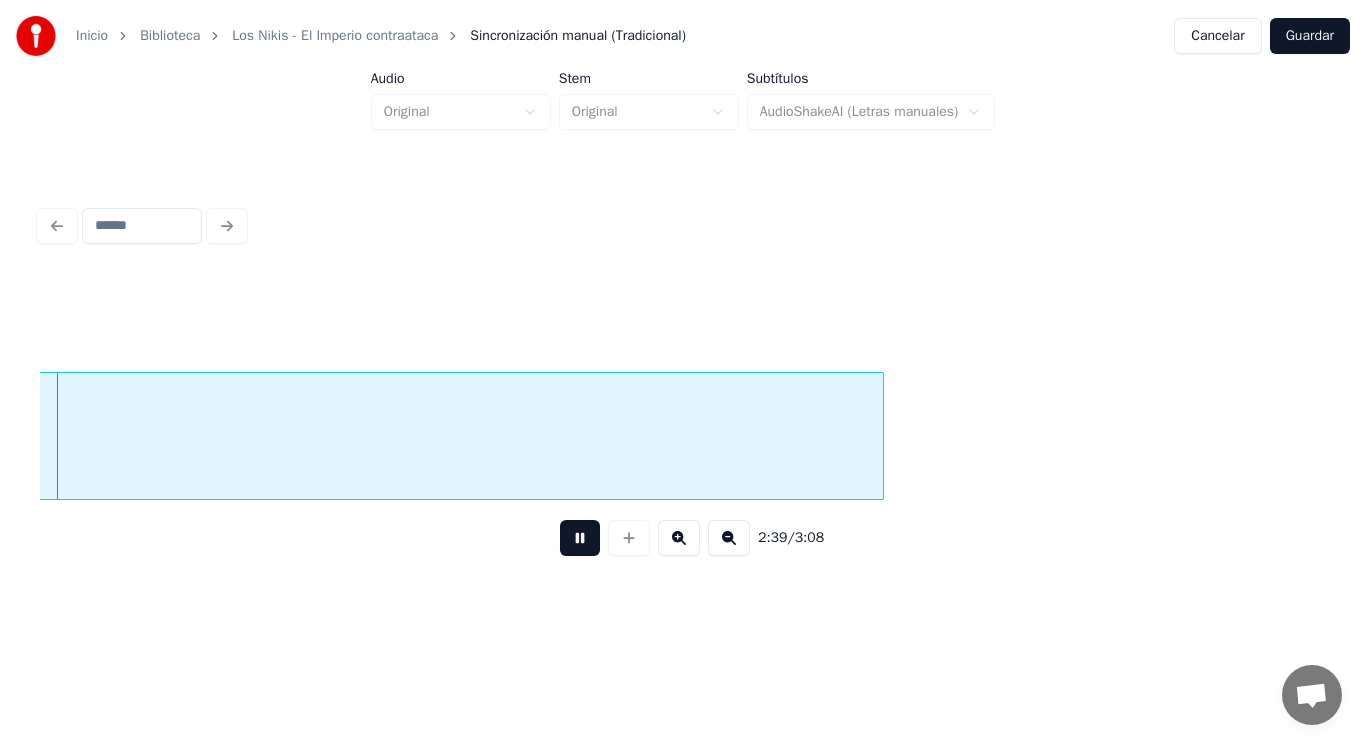 click at bounding box center (580, 538) 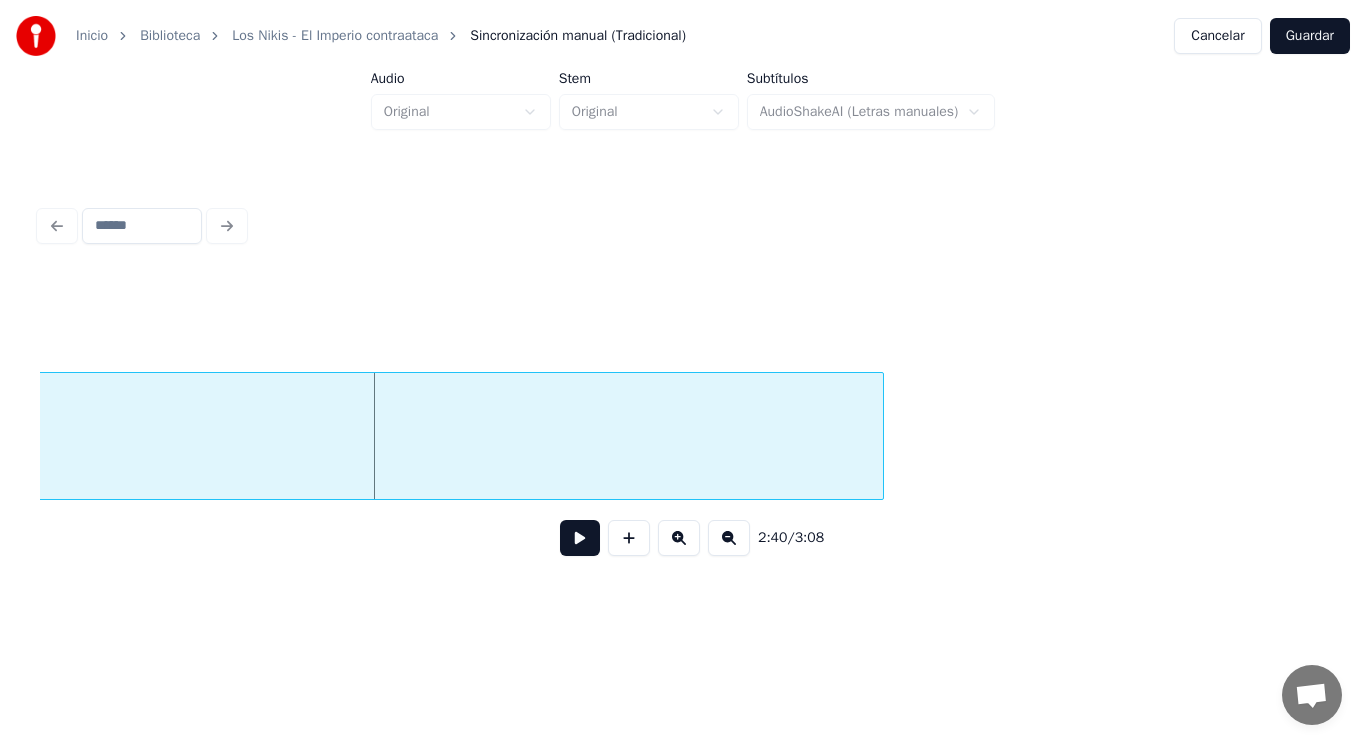 click at bounding box center [580, 538] 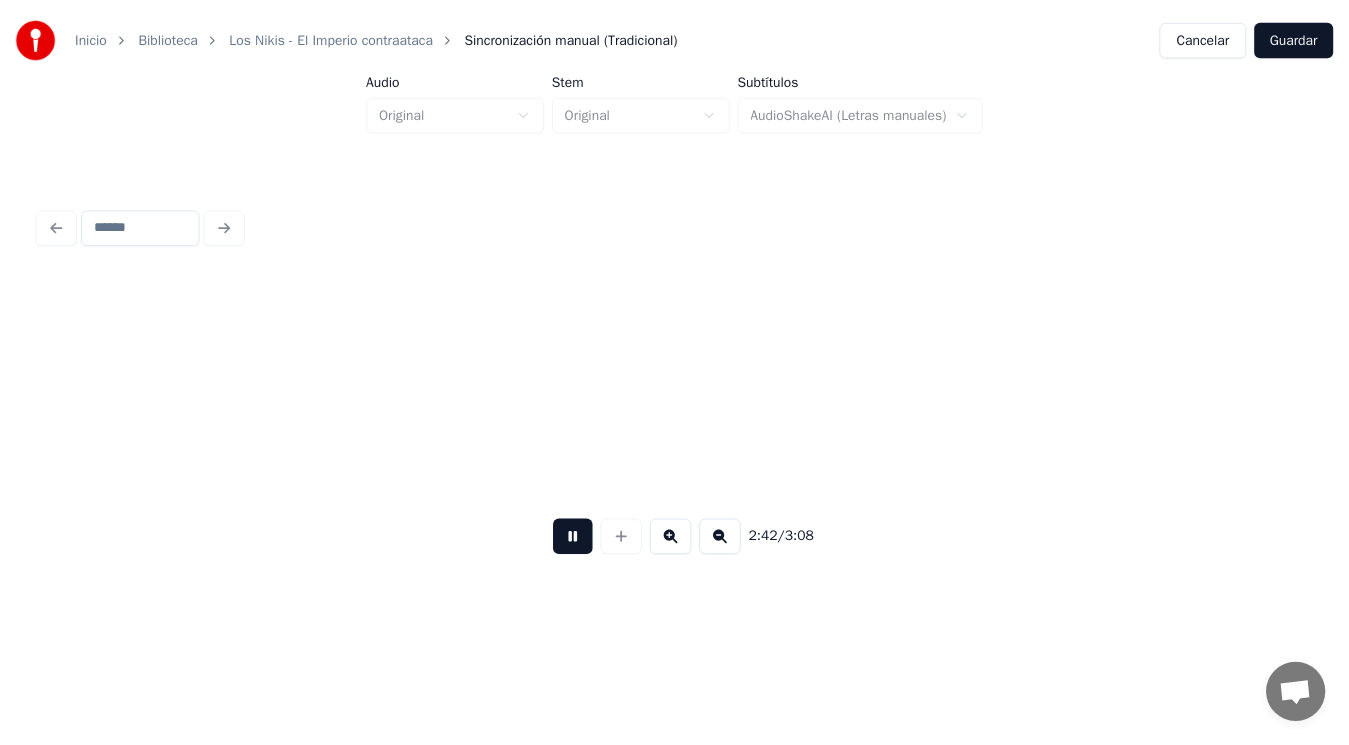 scroll, scrollTop: 0, scrollLeft: 227598, axis: horizontal 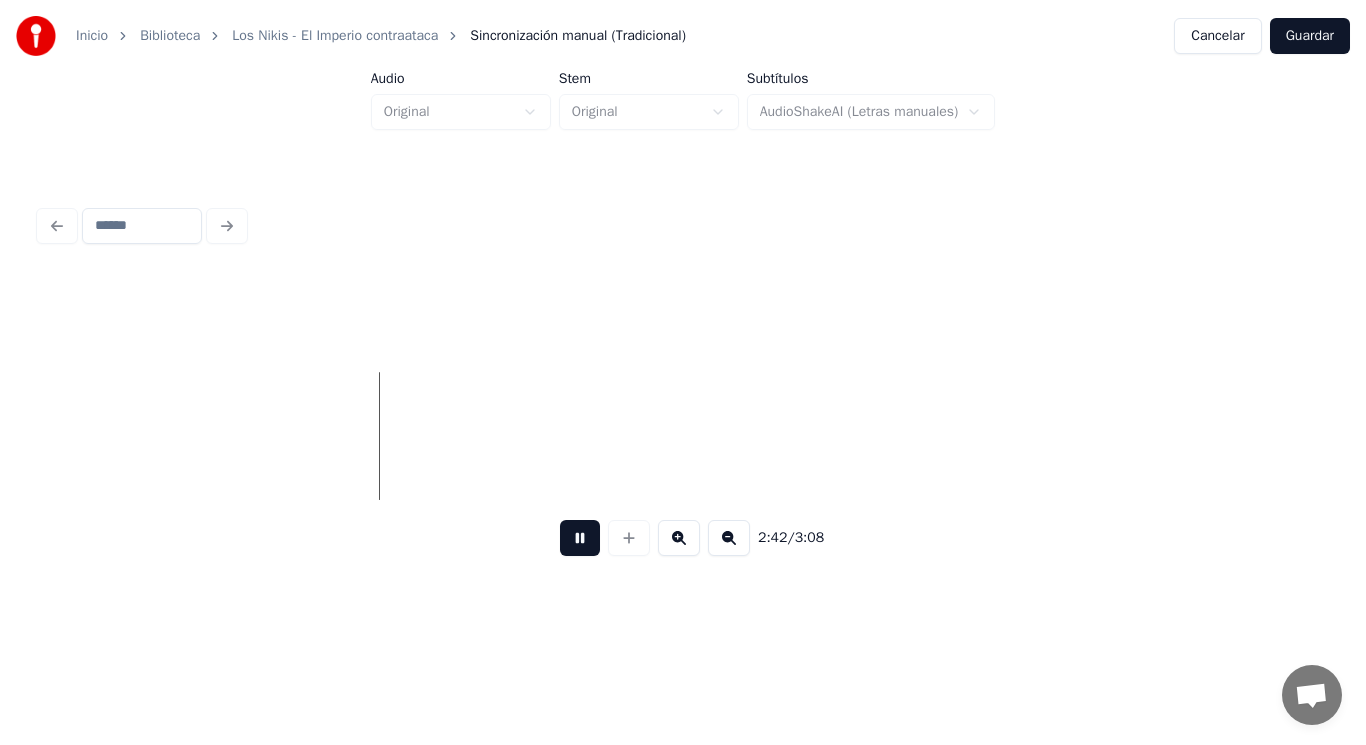 click at bounding box center [580, 538] 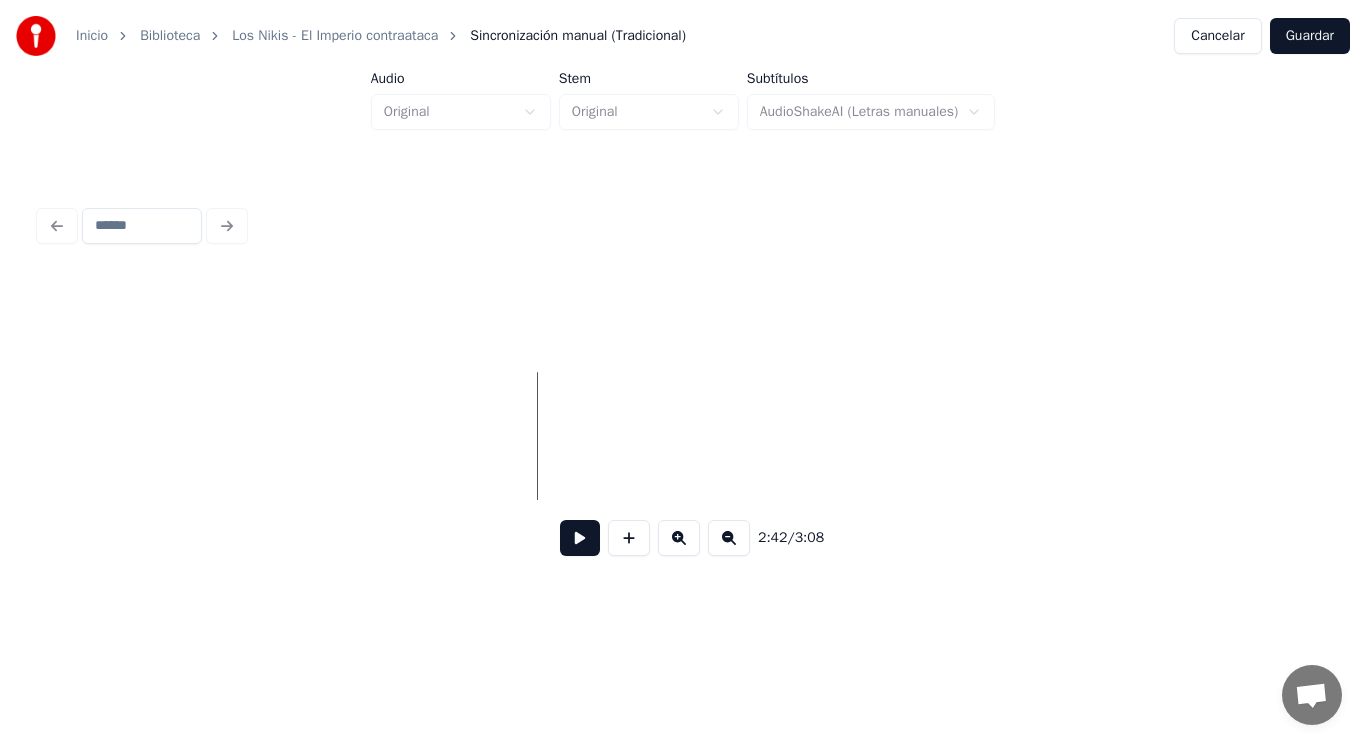 click on "Guardar" at bounding box center [1310, 36] 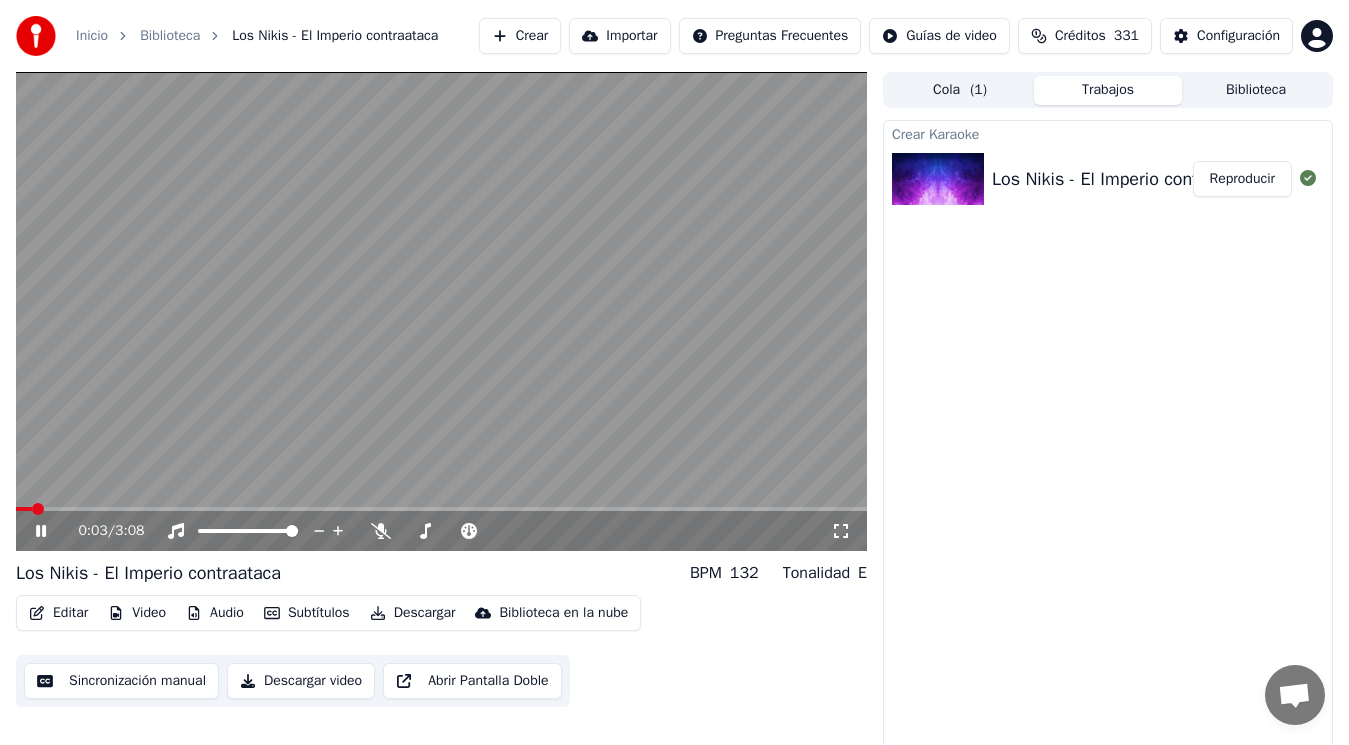 click 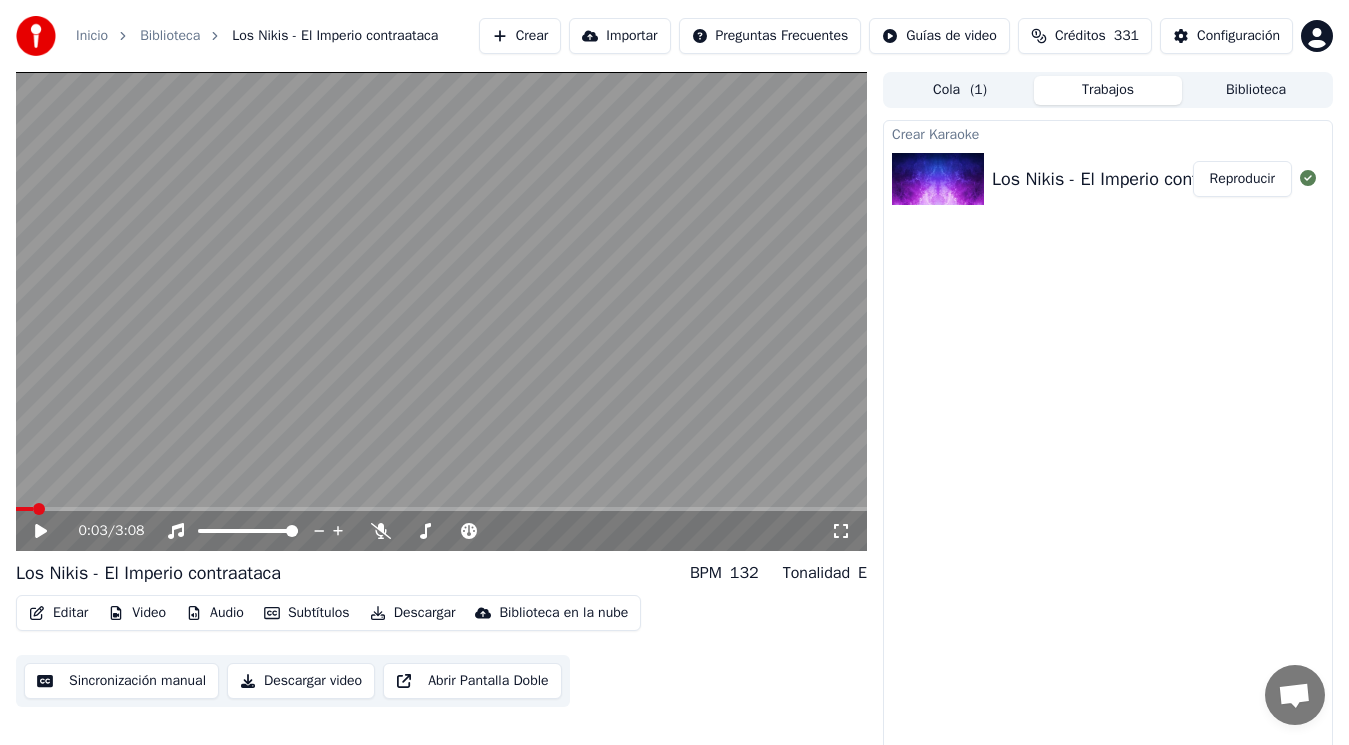click on "Descargar" at bounding box center [413, 613] 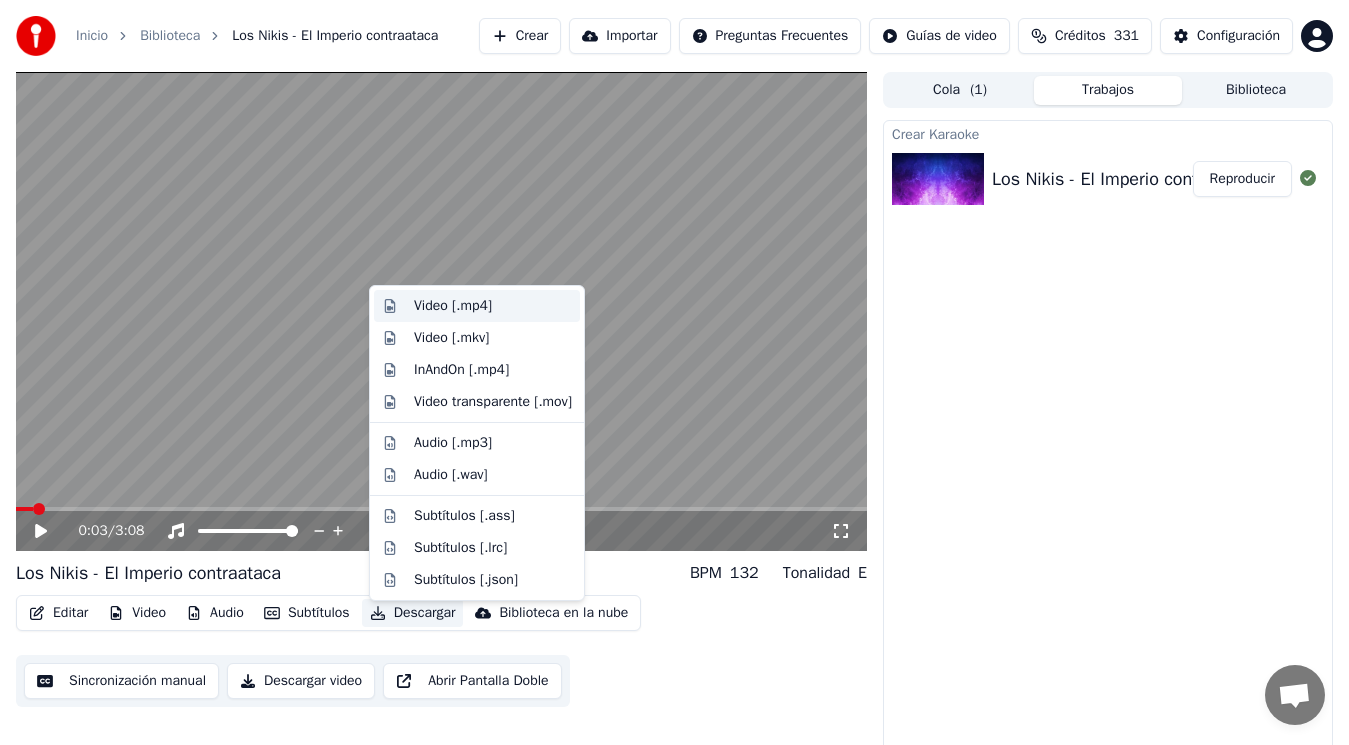 click on "Video [.mp4]" at bounding box center [453, 306] 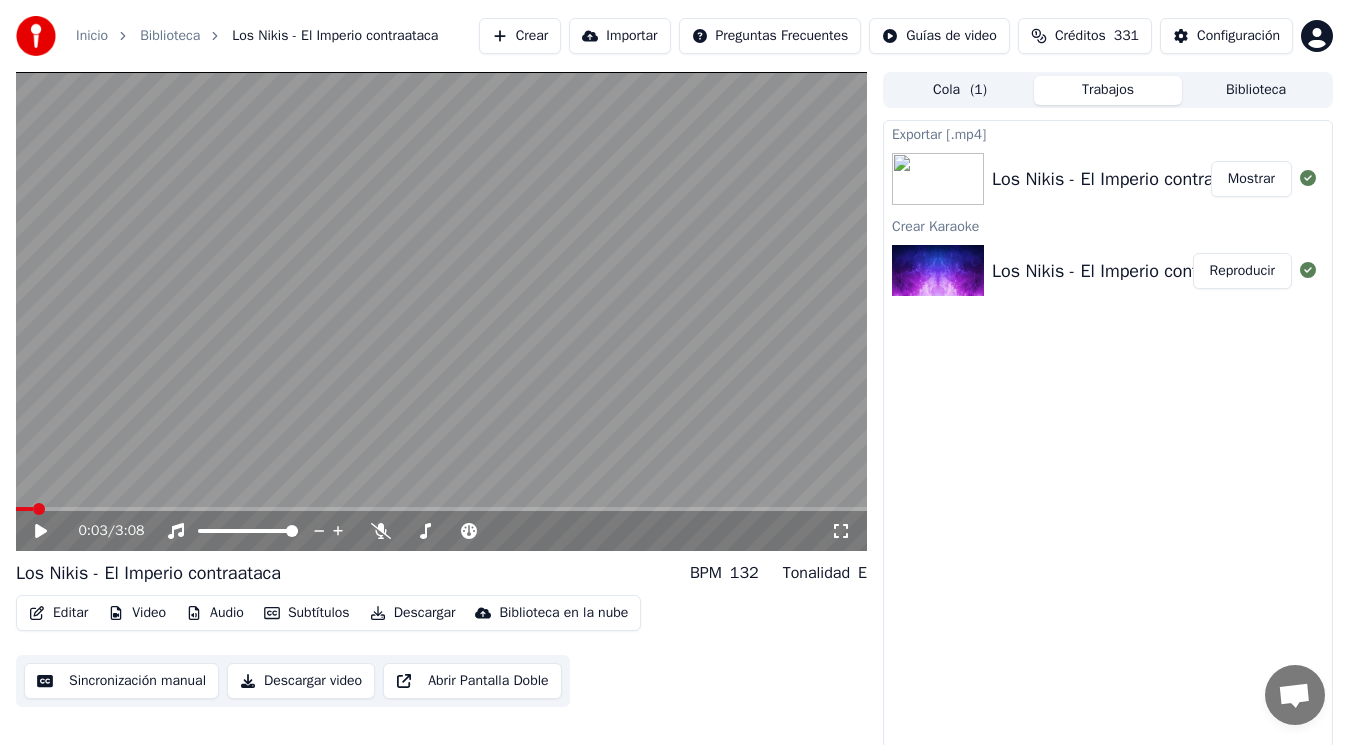 click on "Mostrar" at bounding box center (1251, 179) 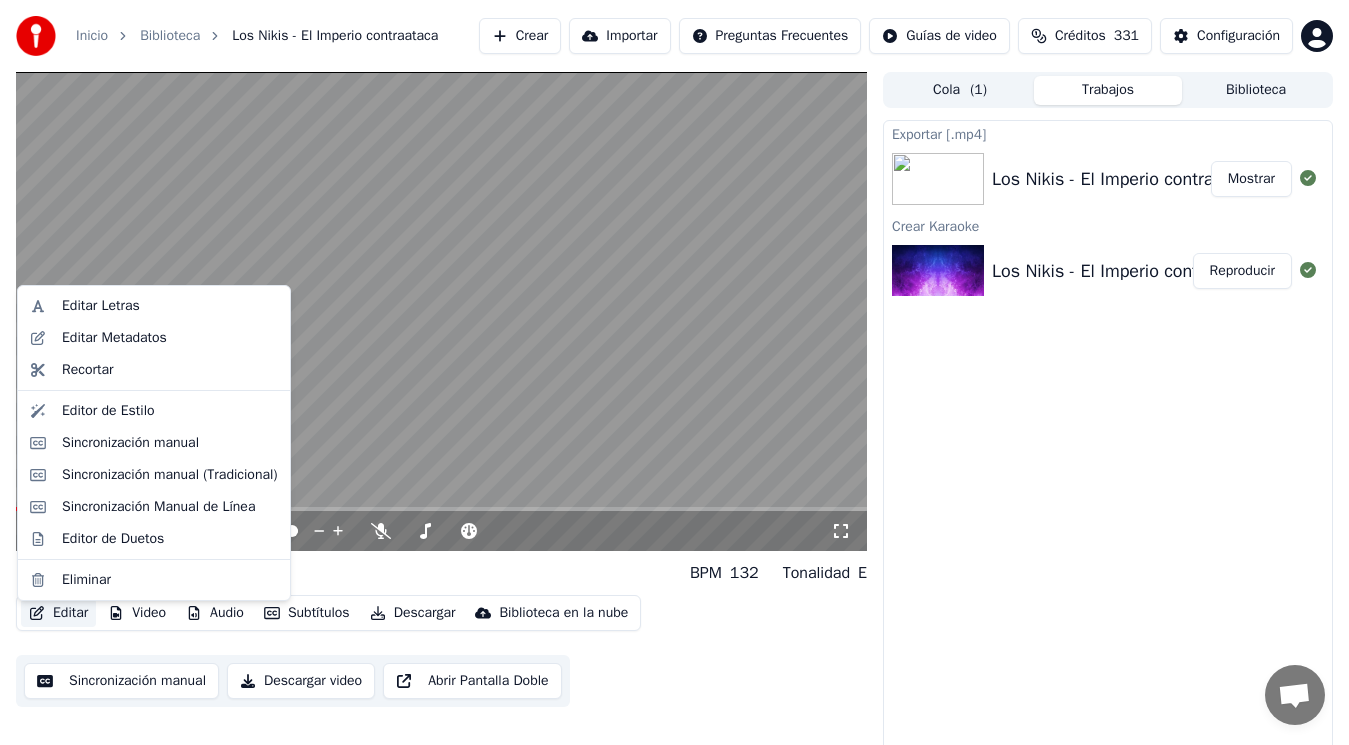 click on "Editar" at bounding box center [58, 613] 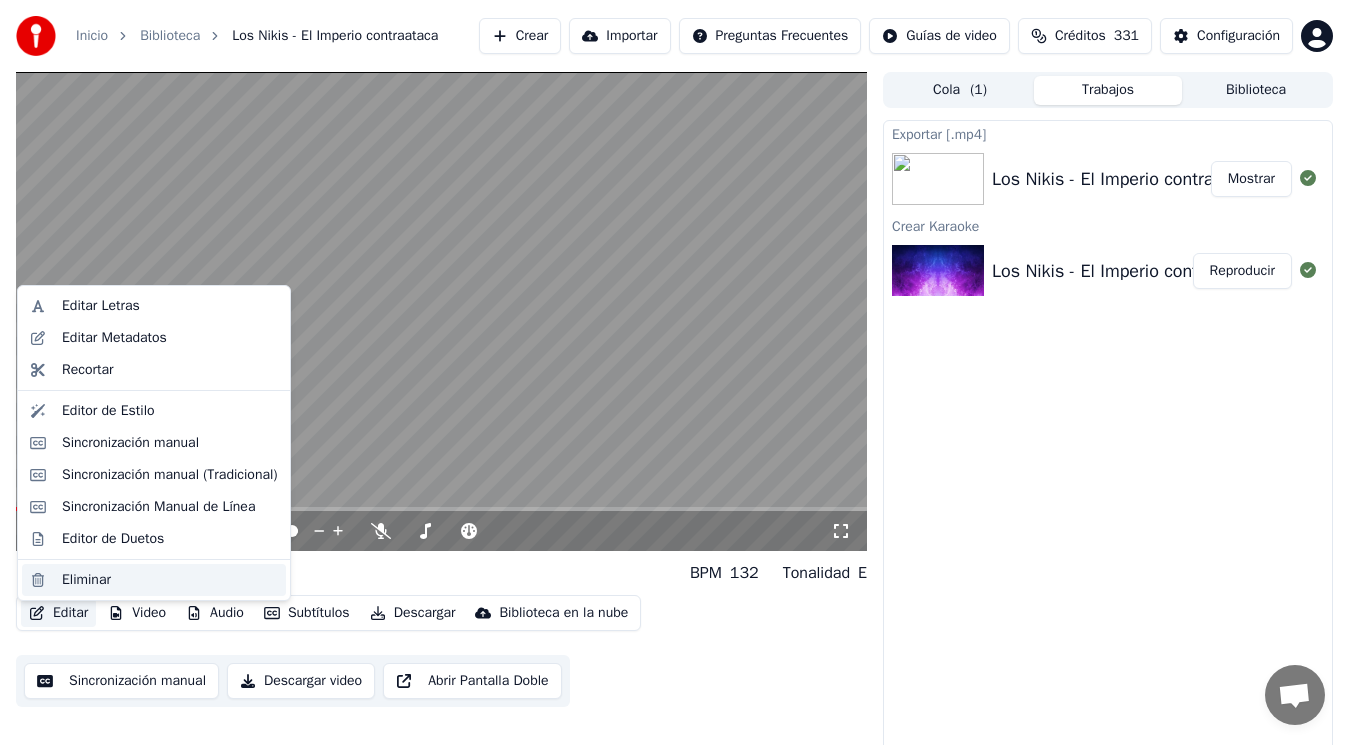 click on "Eliminar" at bounding box center (86, 580) 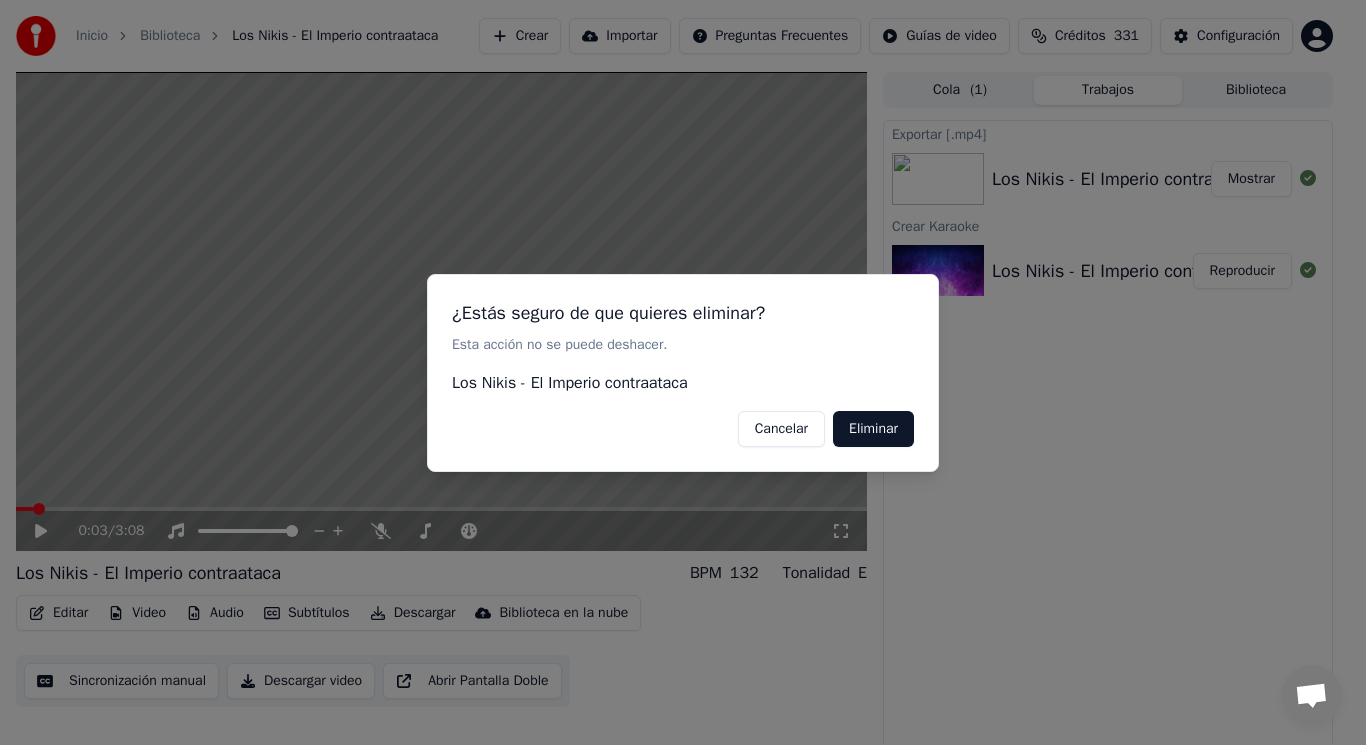 click on "Eliminar" at bounding box center (873, 428) 